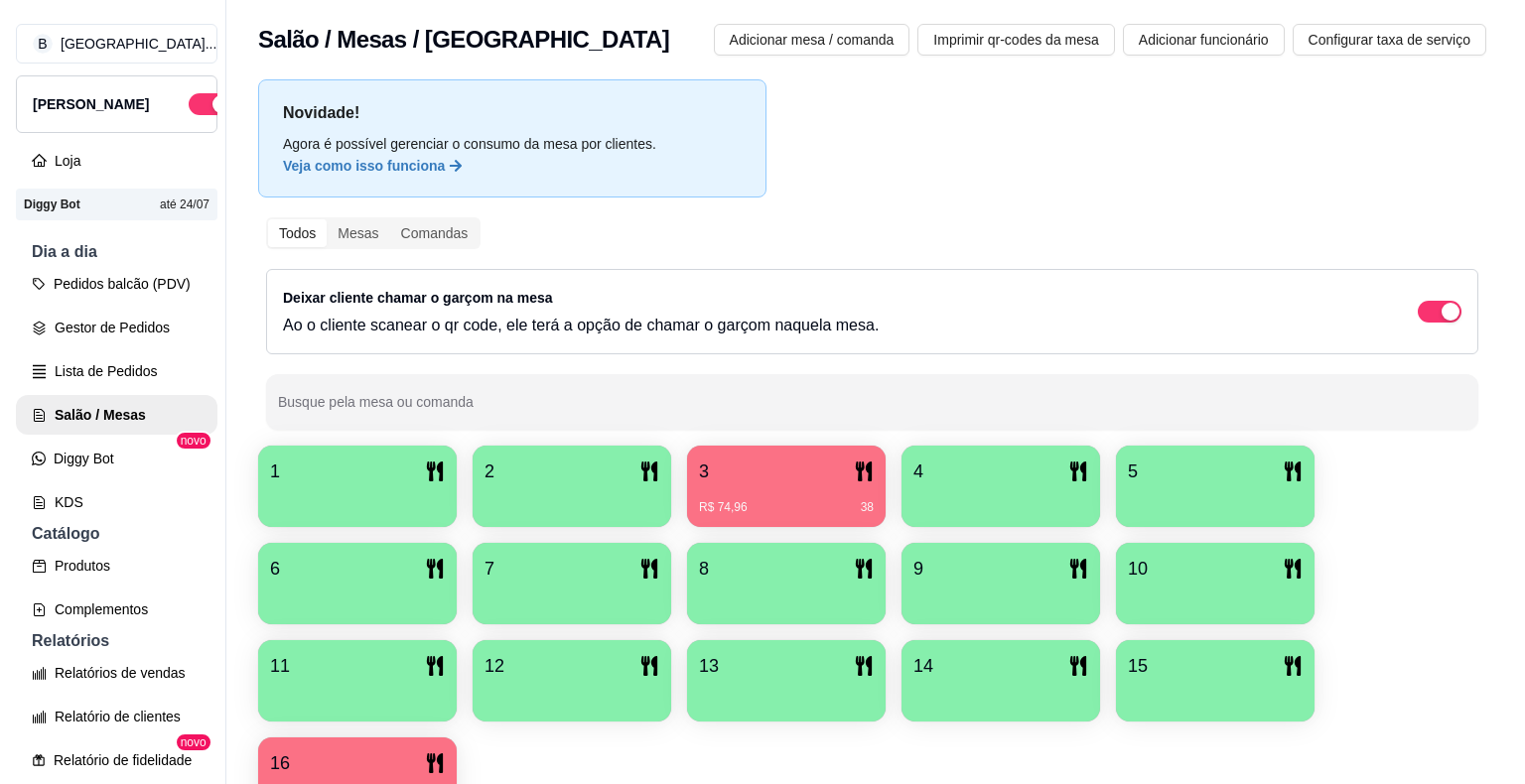 scroll, scrollTop: 0, scrollLeft: 0, axis: both 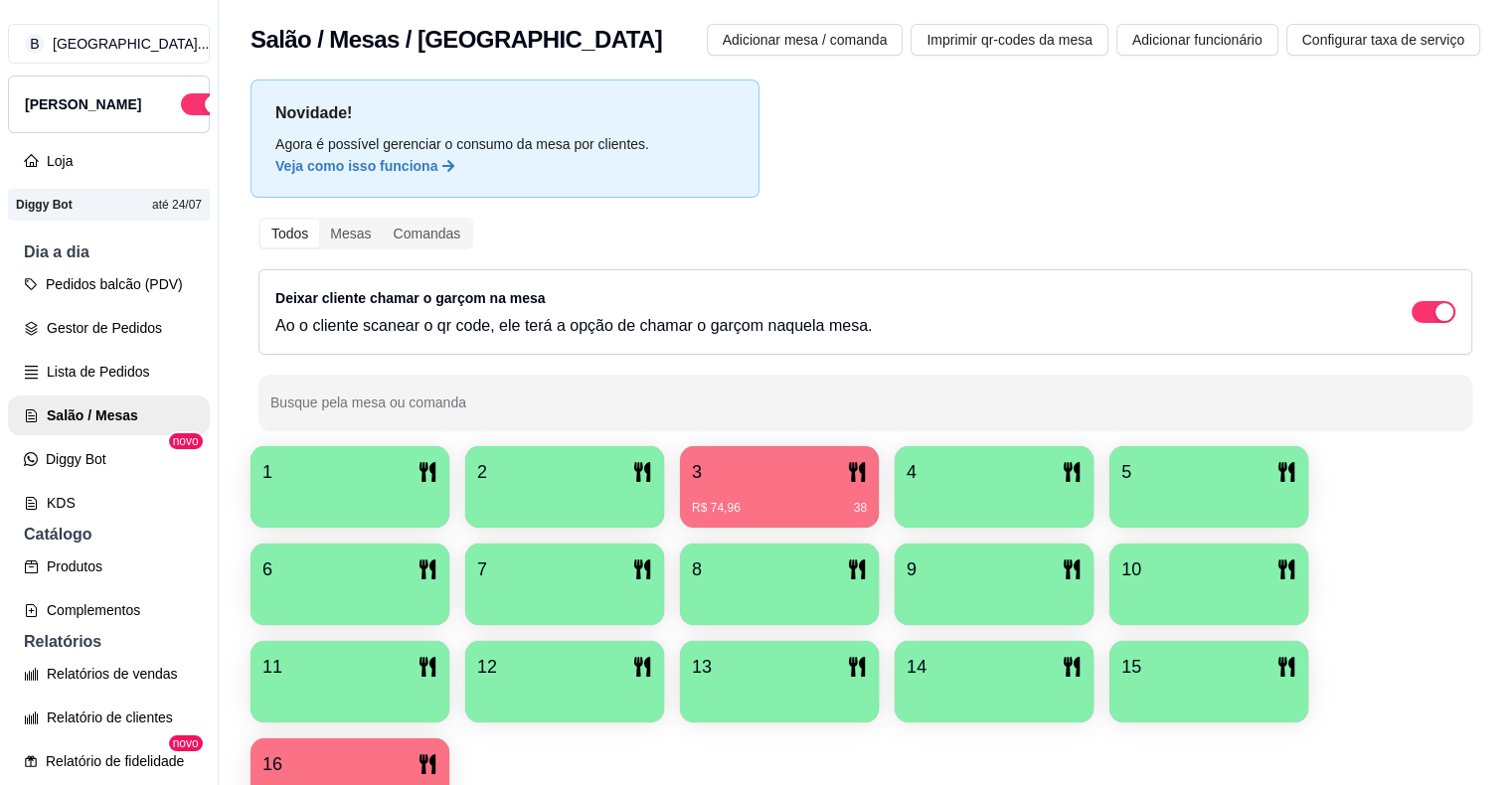 click on "3" at bounding box center (779, 472) 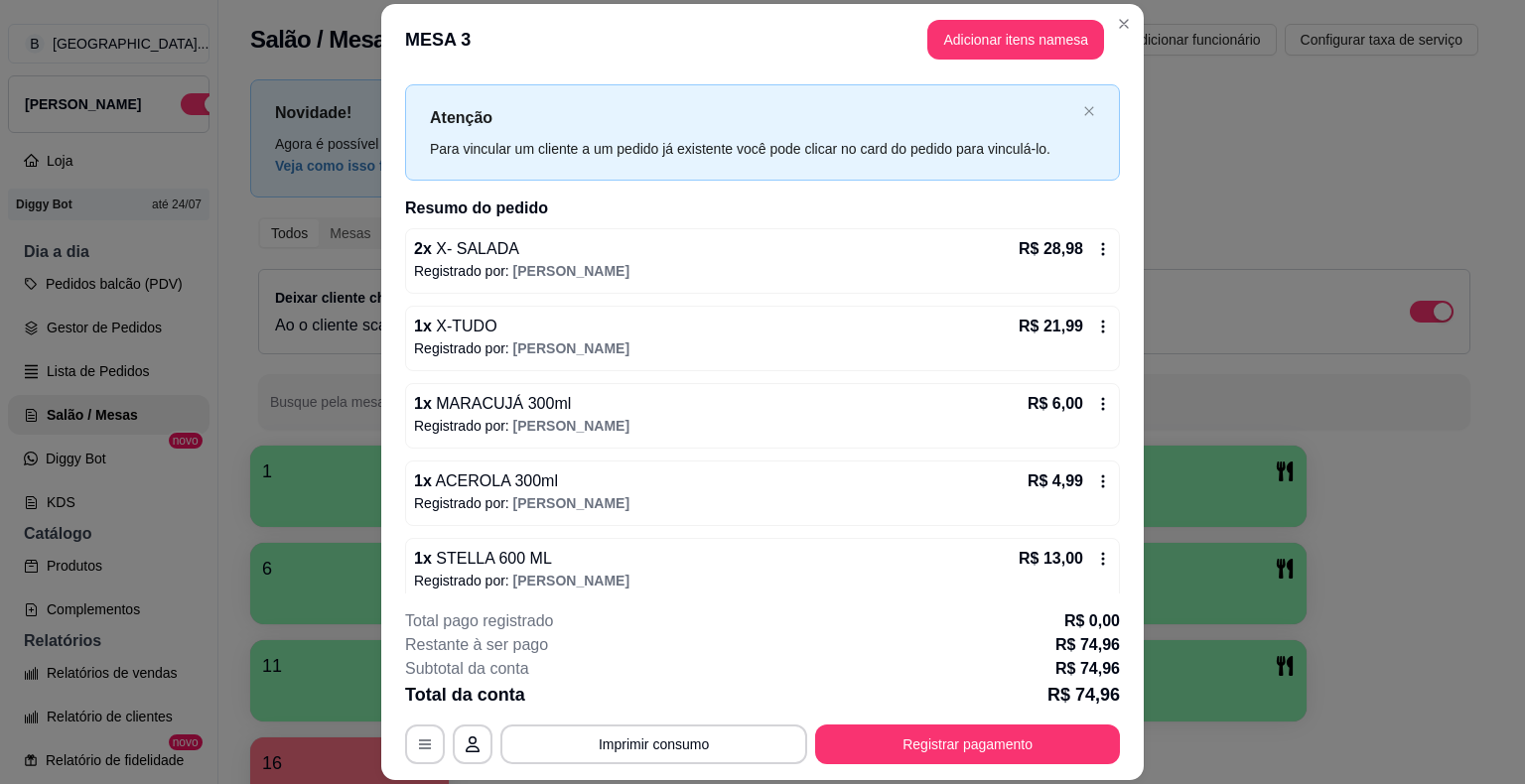 scroll, scrollTop: 50, scrollLeft: 0, axis: vertical 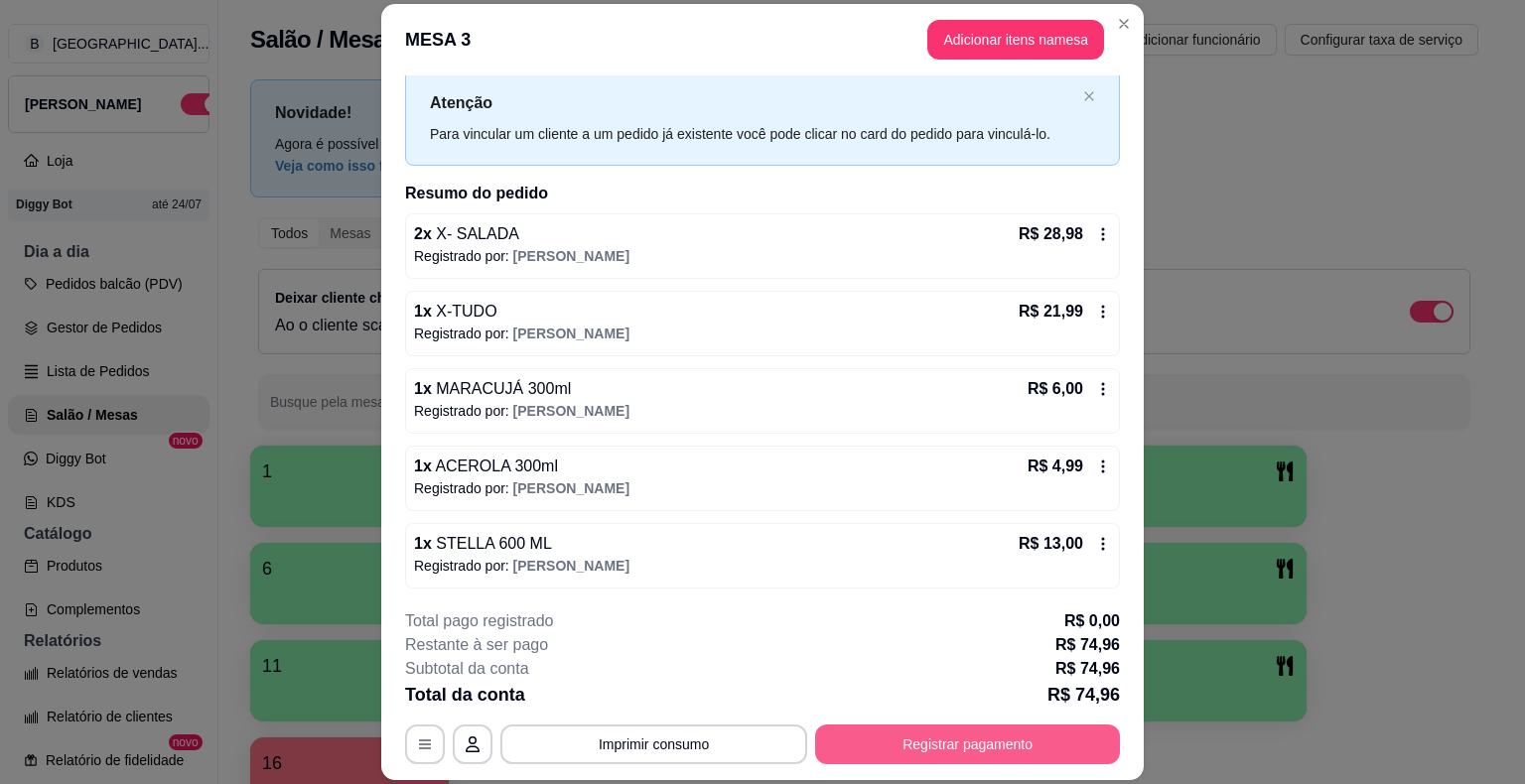 click on "Registrar pagamento" at bounding box center [967, 744] 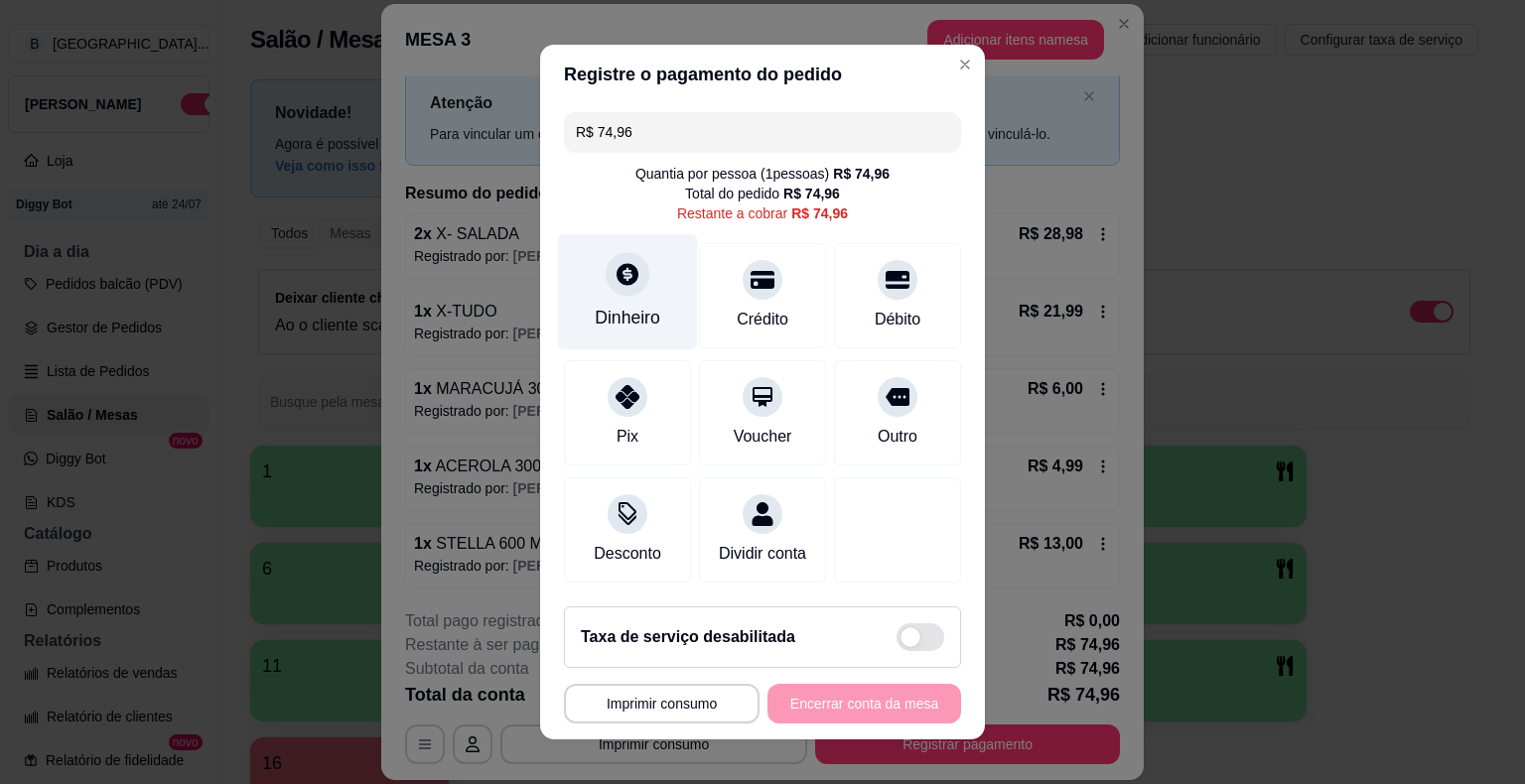 click at bounding box center [627, 274] 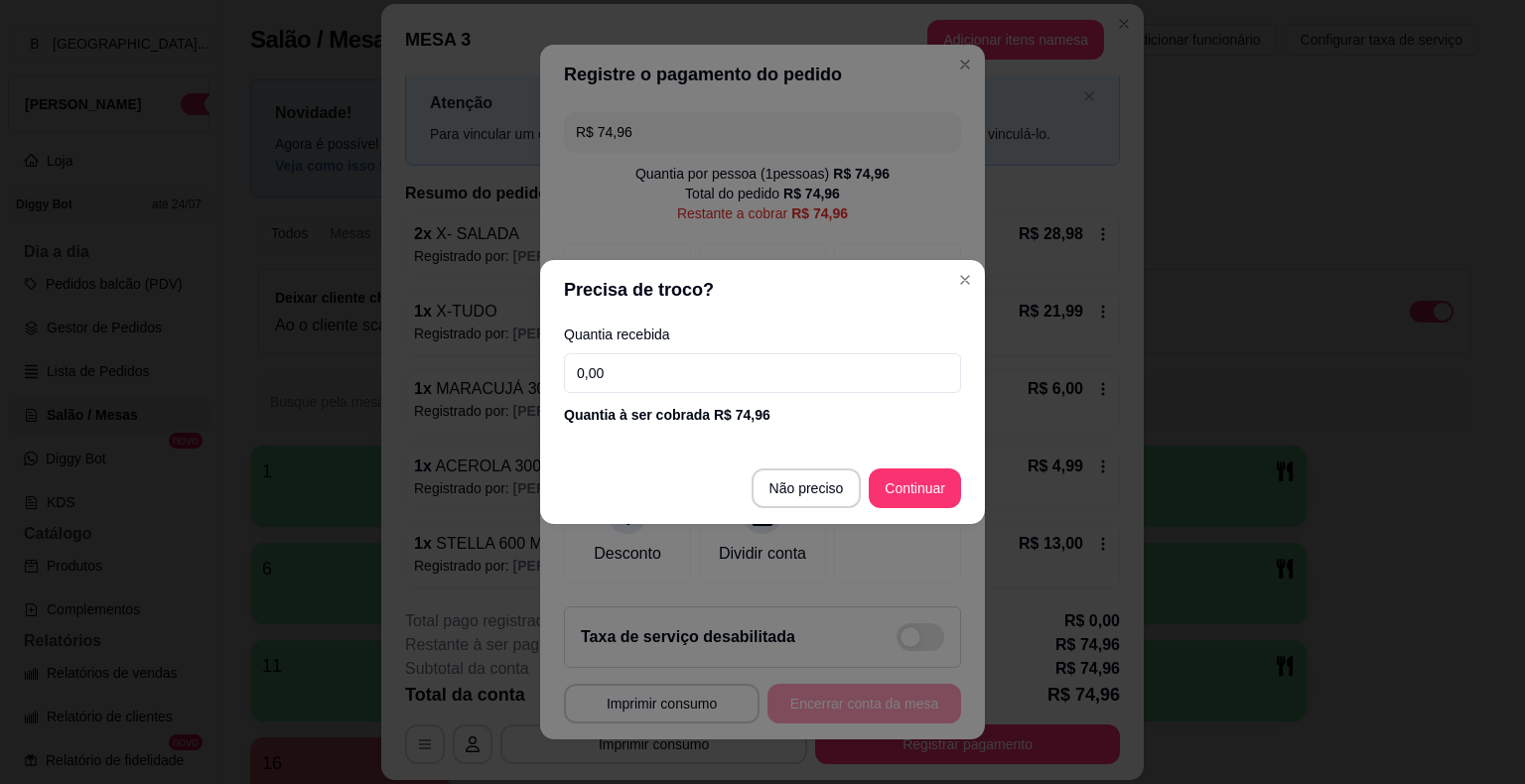 click on "0,00" at bounding box center (762, 373) 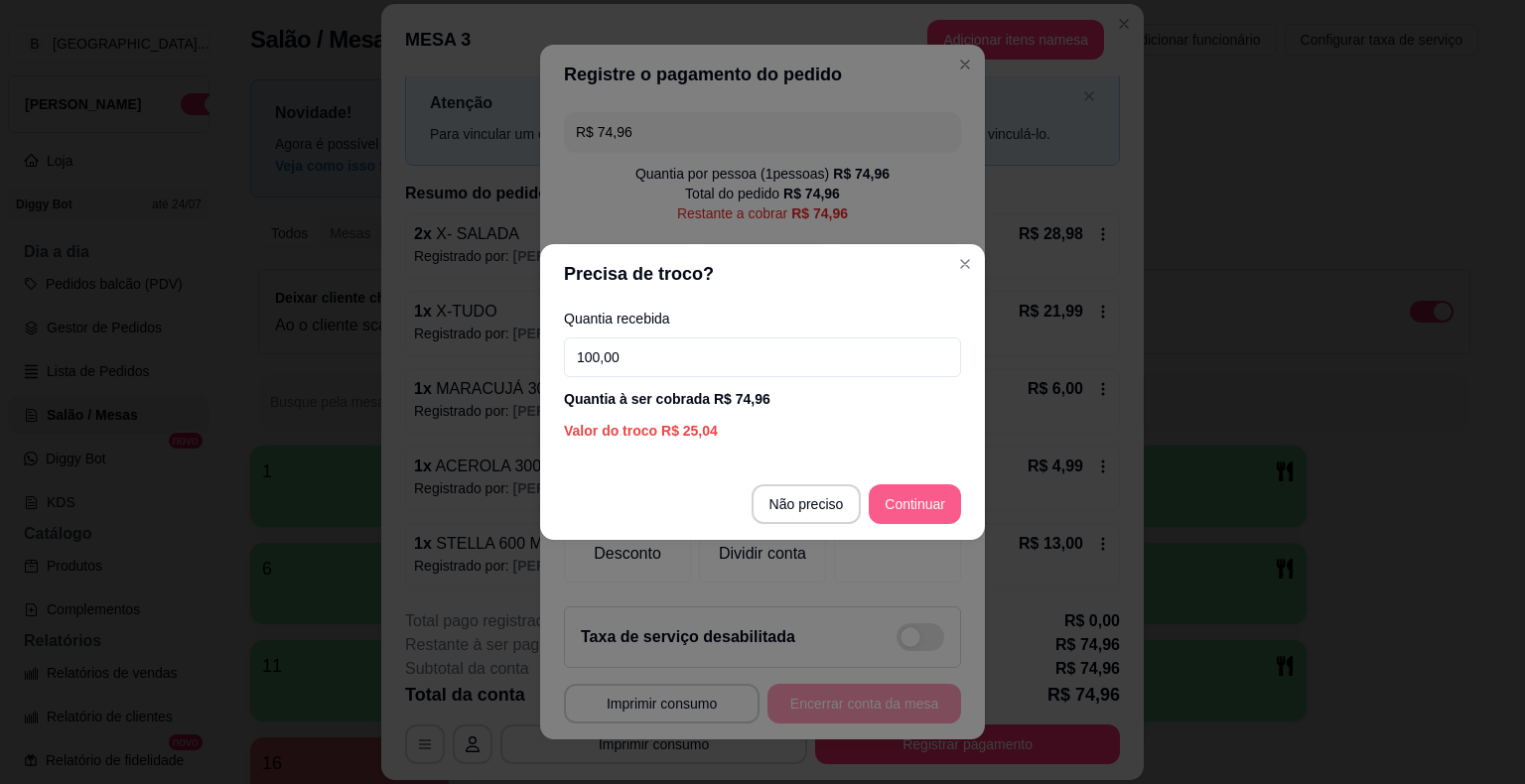 type on "100,00" 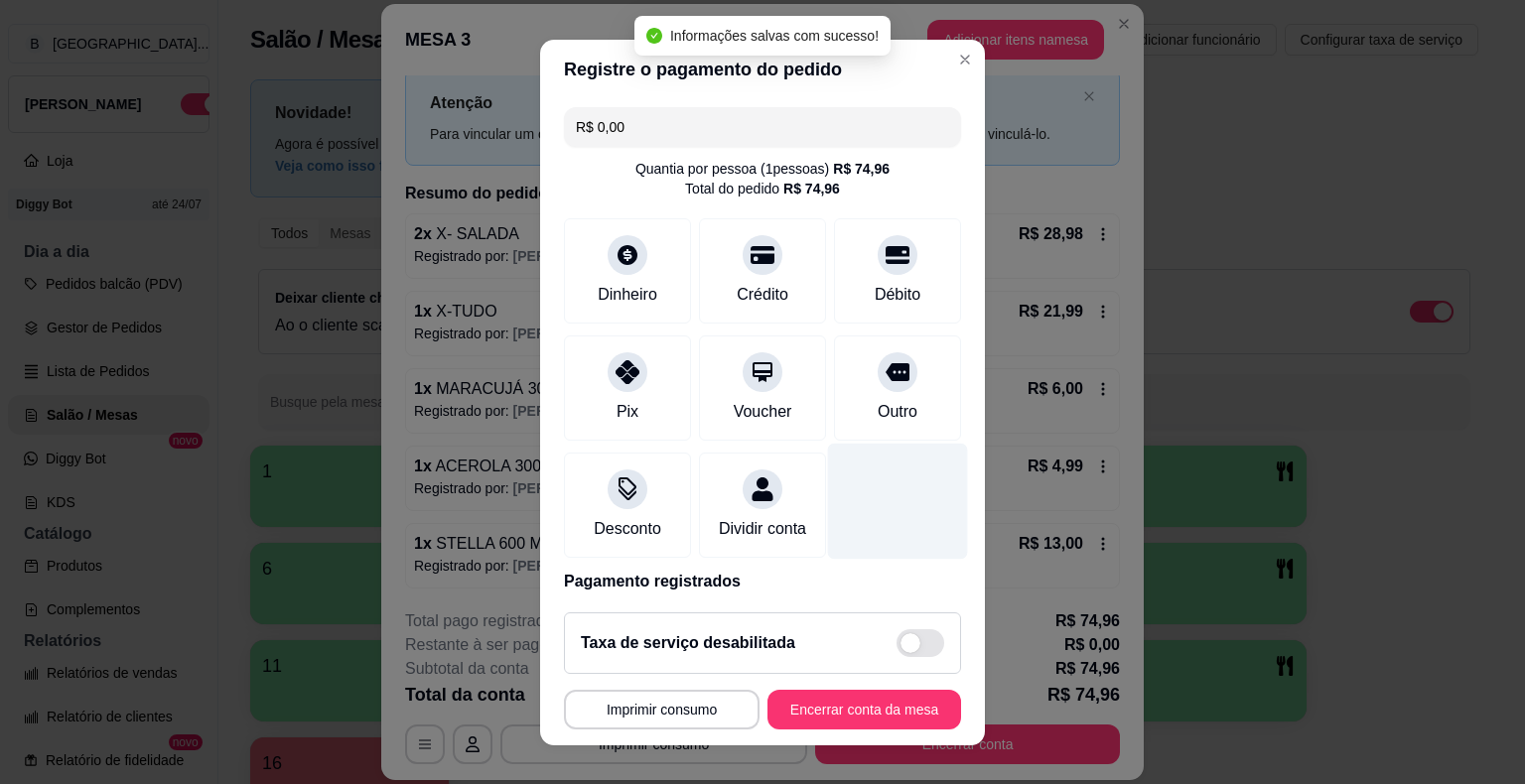type on "R$ 0,00" 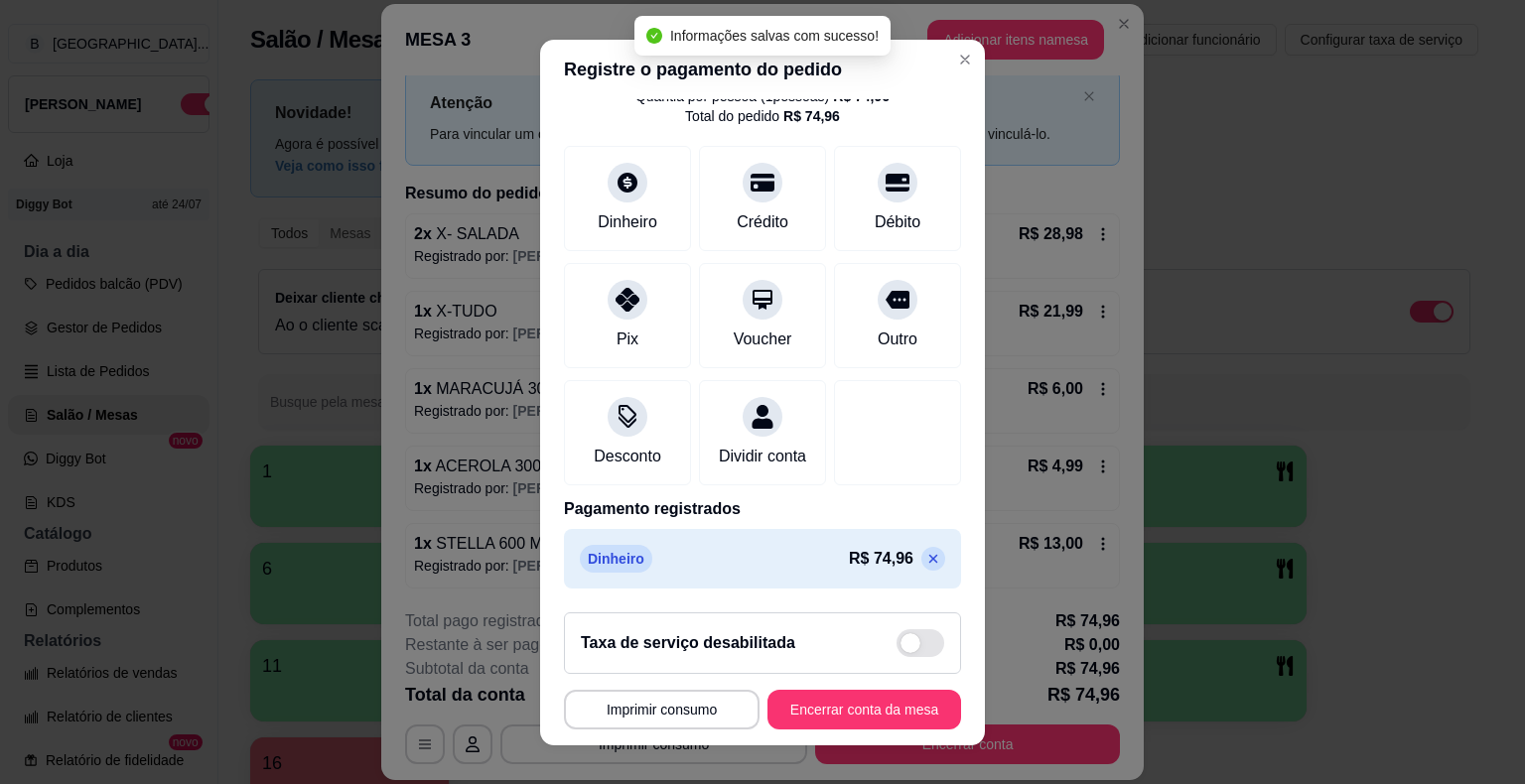 scroll, scrollTop: 93, scrollLeft: 0, axis: vertical 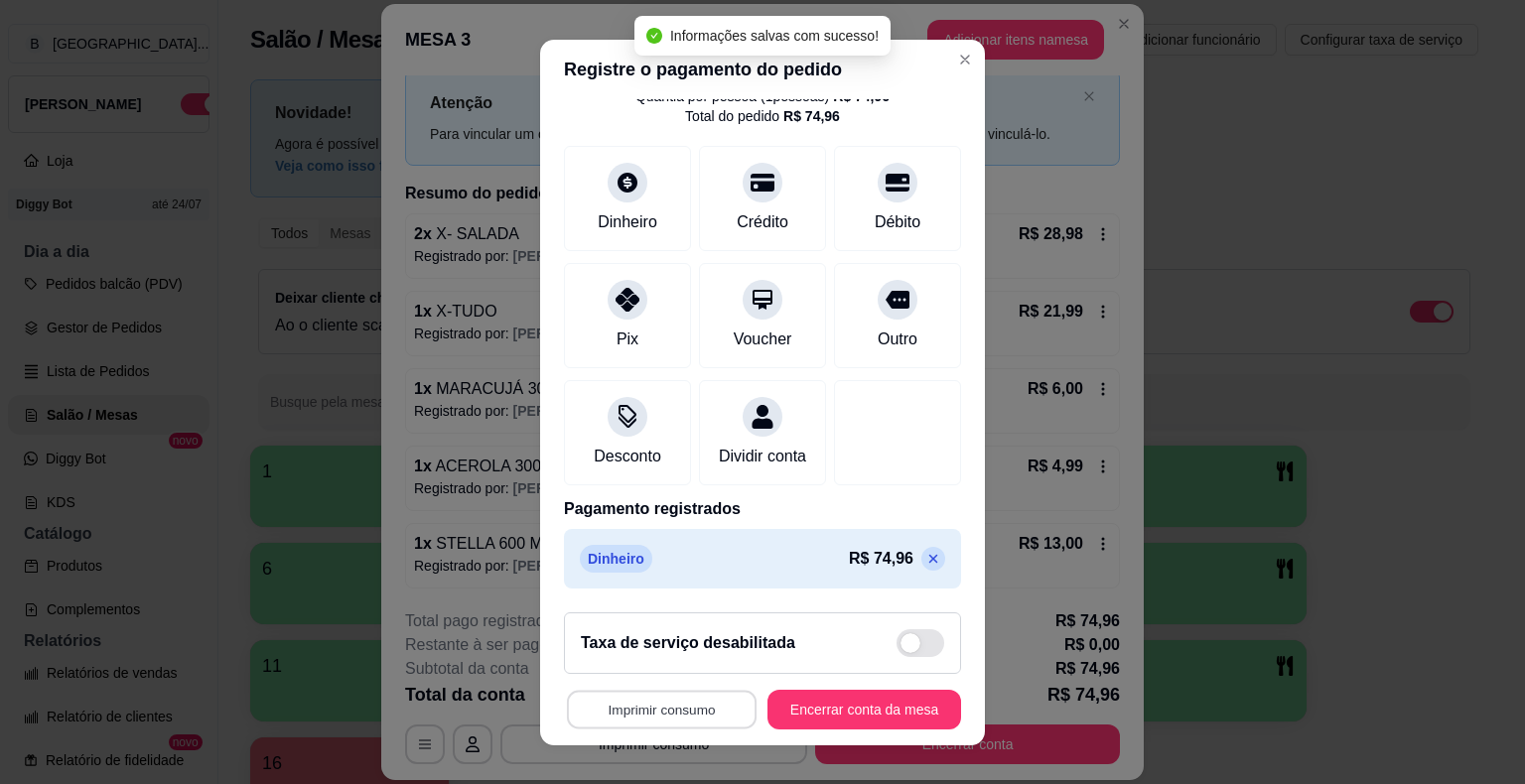 click on "Imprimir consumo" at bounding box center [661, 709] 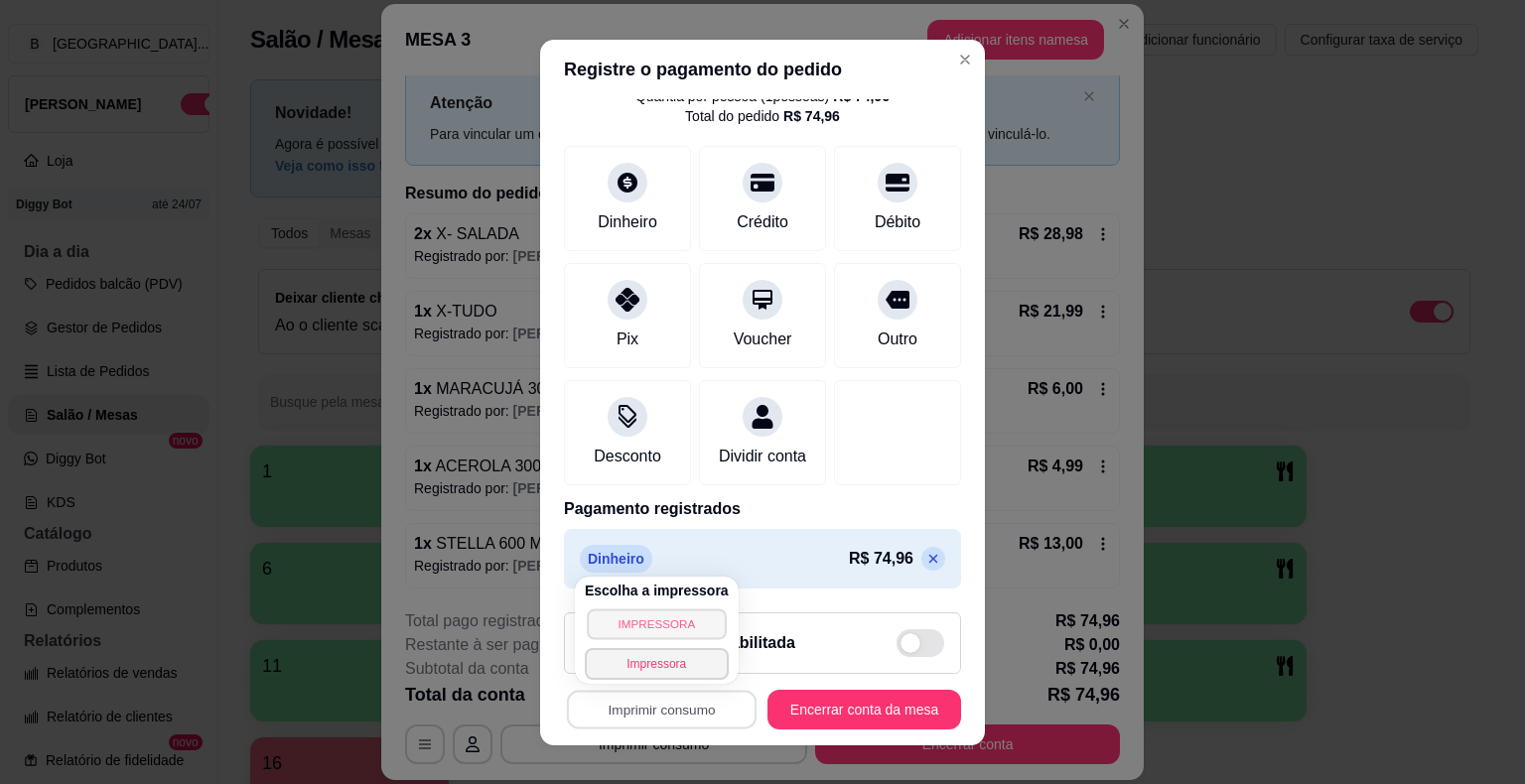 click on "IMPRESSORA" at bounding box center (656, 623) 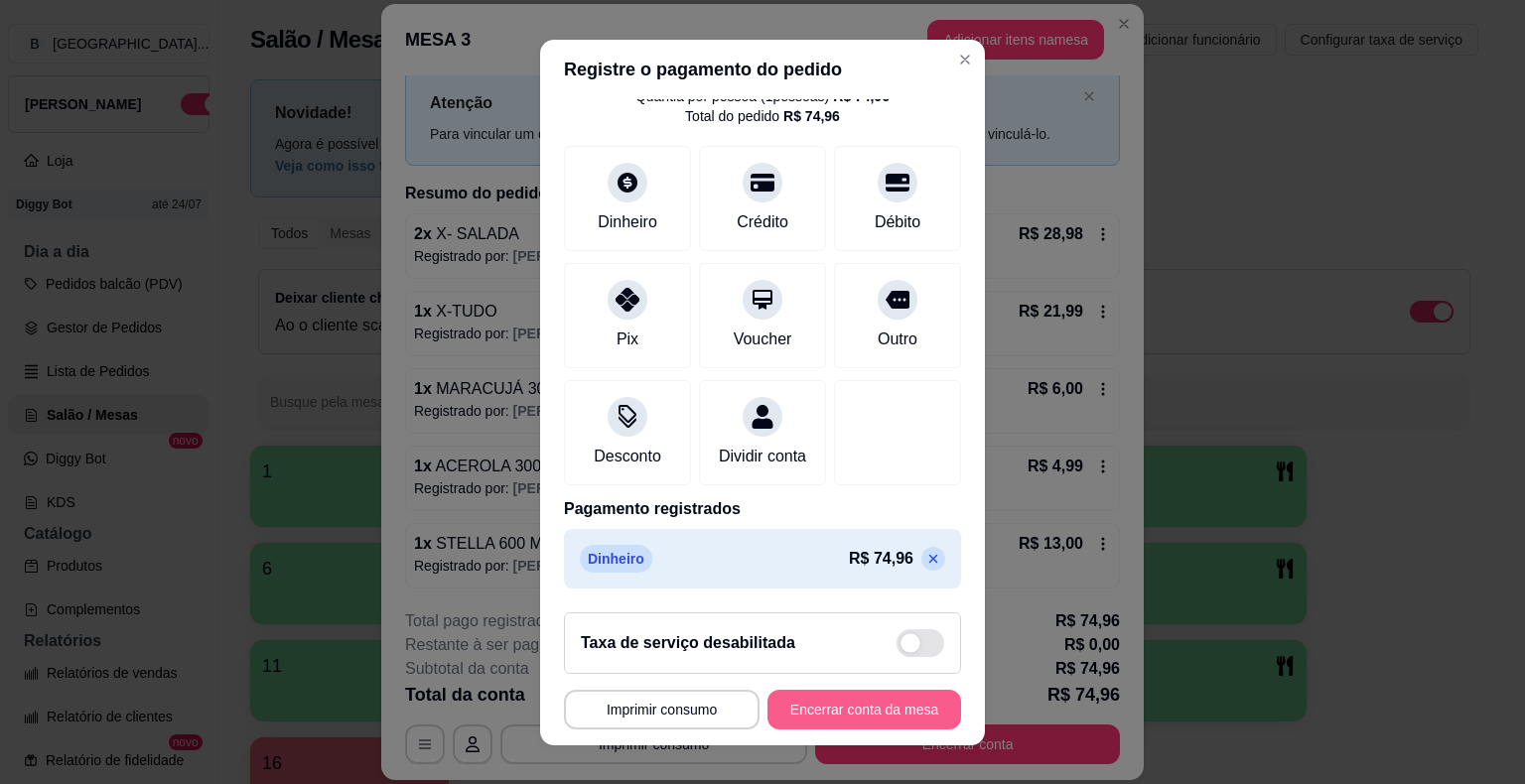 click on "Encerrar conta da mesa" at bounding box center [864, 710] 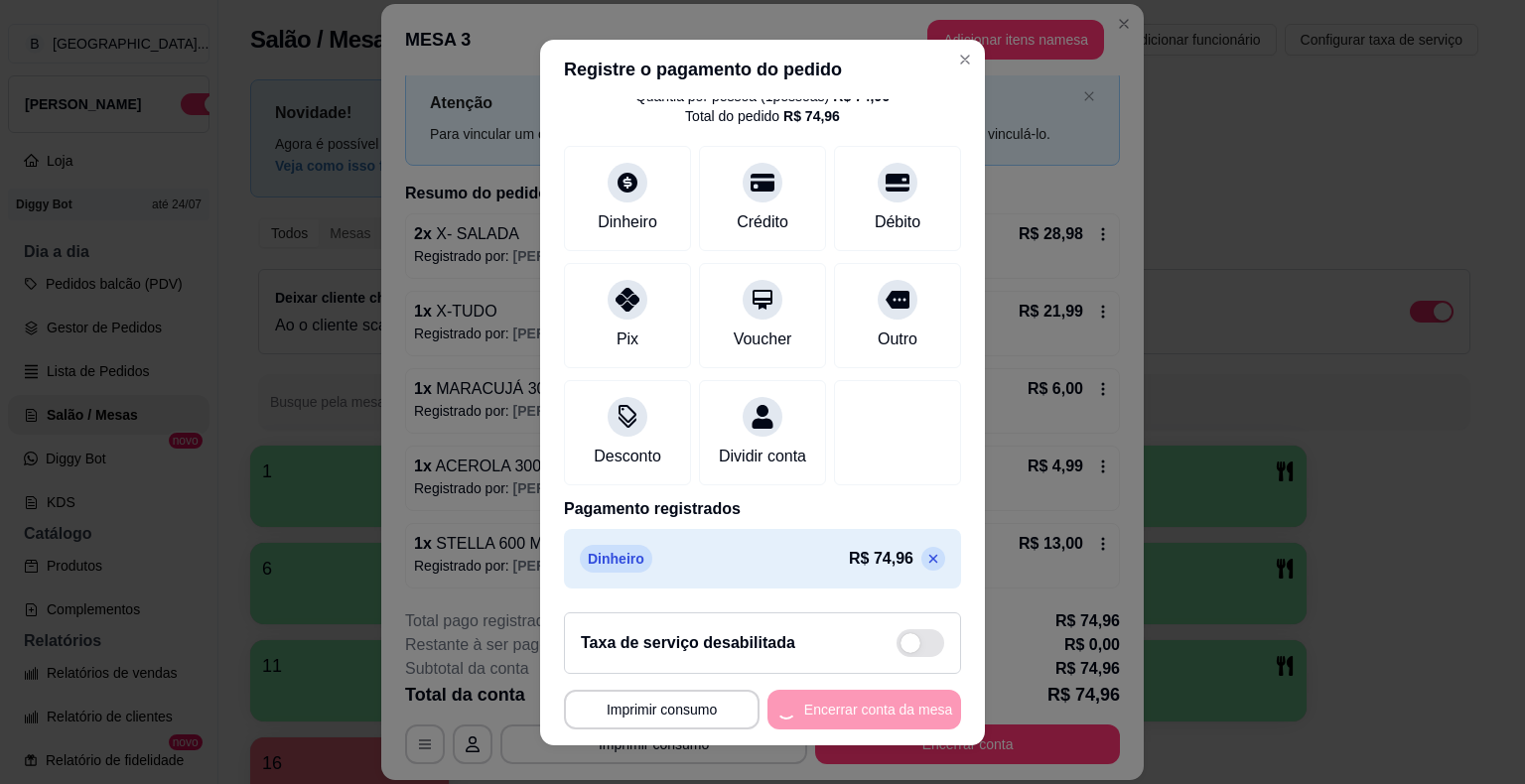scroll, scrollTop: 0, scrollLeft: 0, axis: both 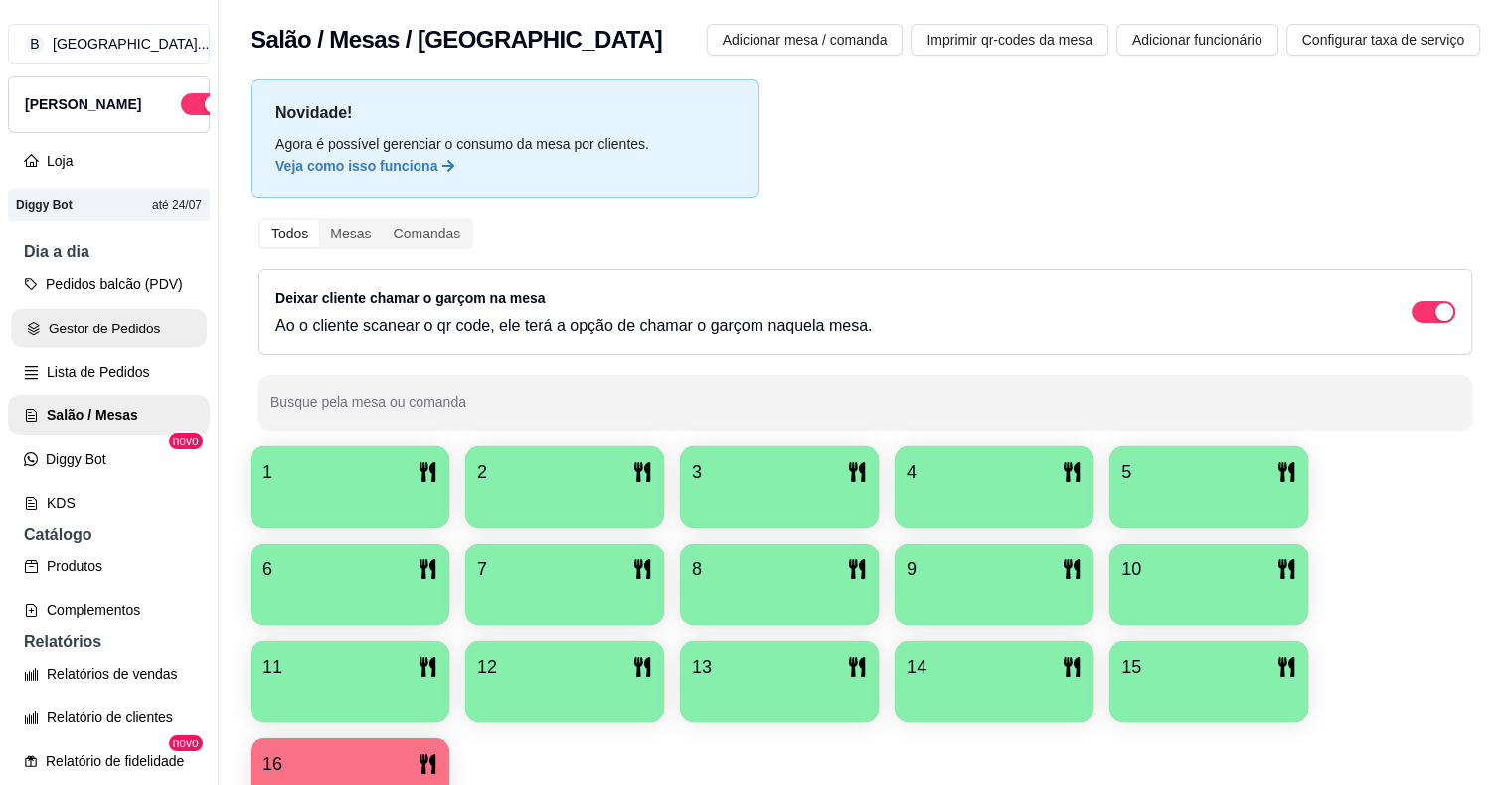click on "Gestor de Pedidos" at bounding box center [108, 328] 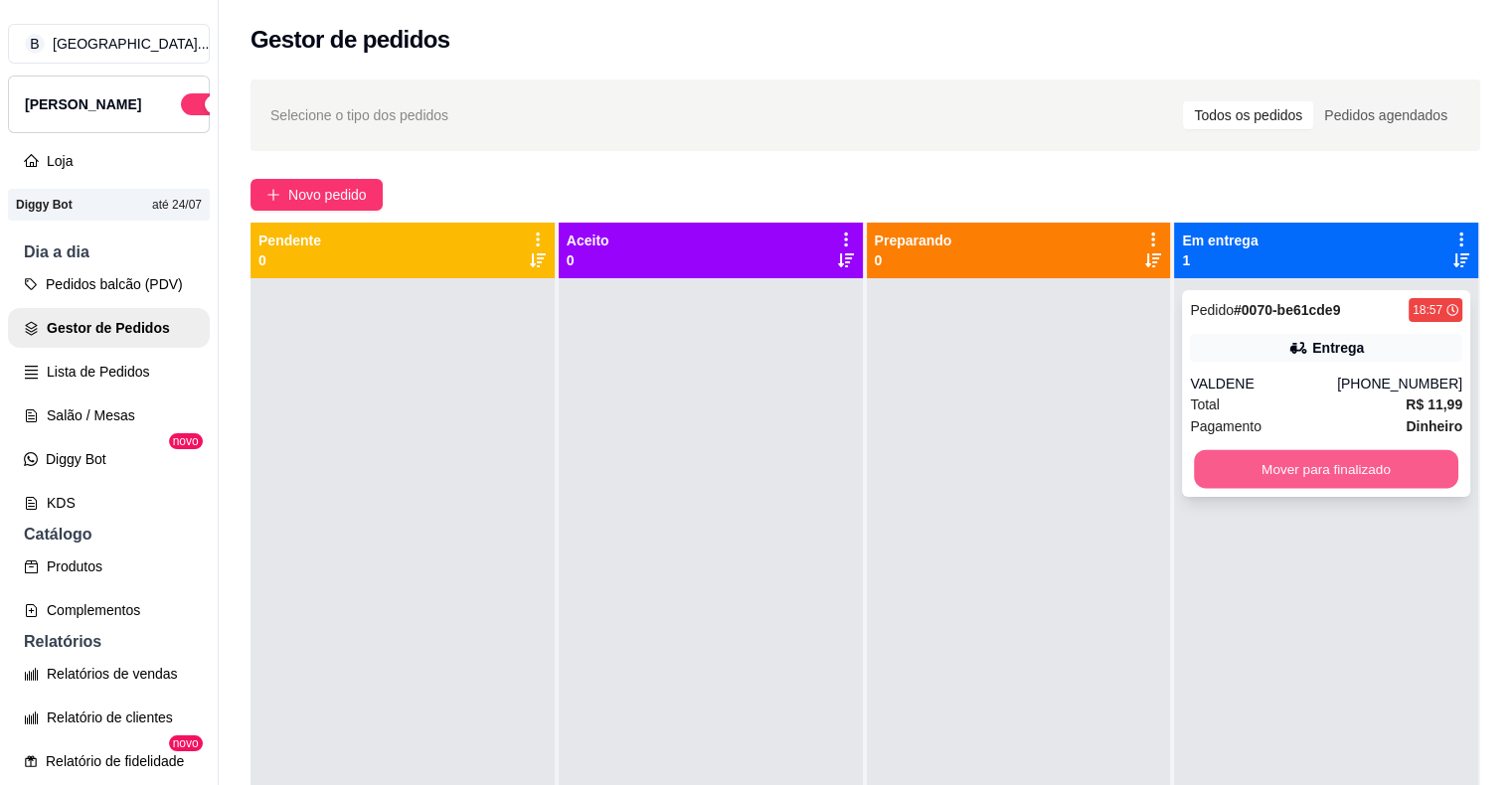 click on "Mover para finalizado" at bounding box center [1326, 469] 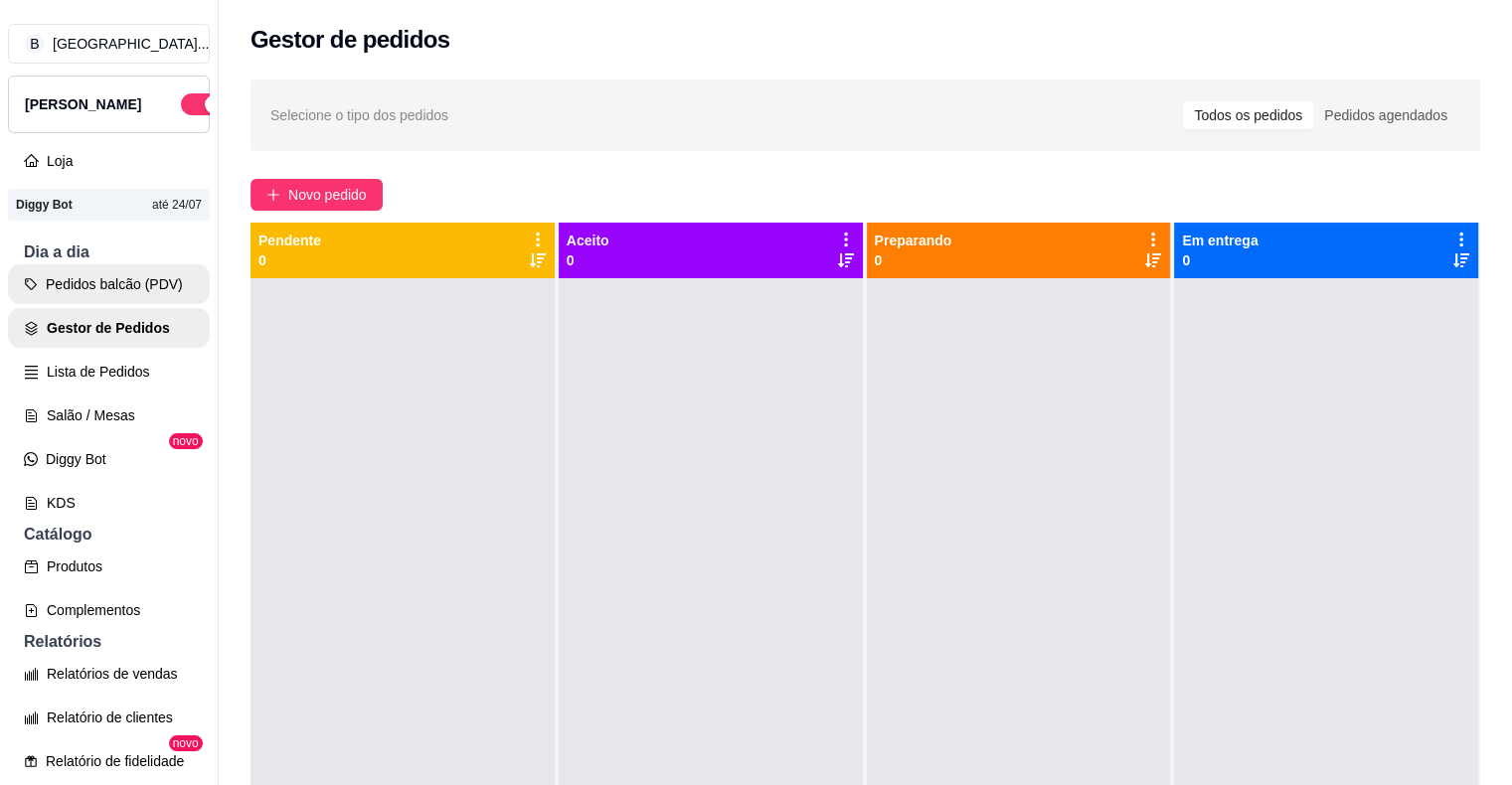 click on "Pedidos balcão (PDV)" at bounding box center (108, 284) 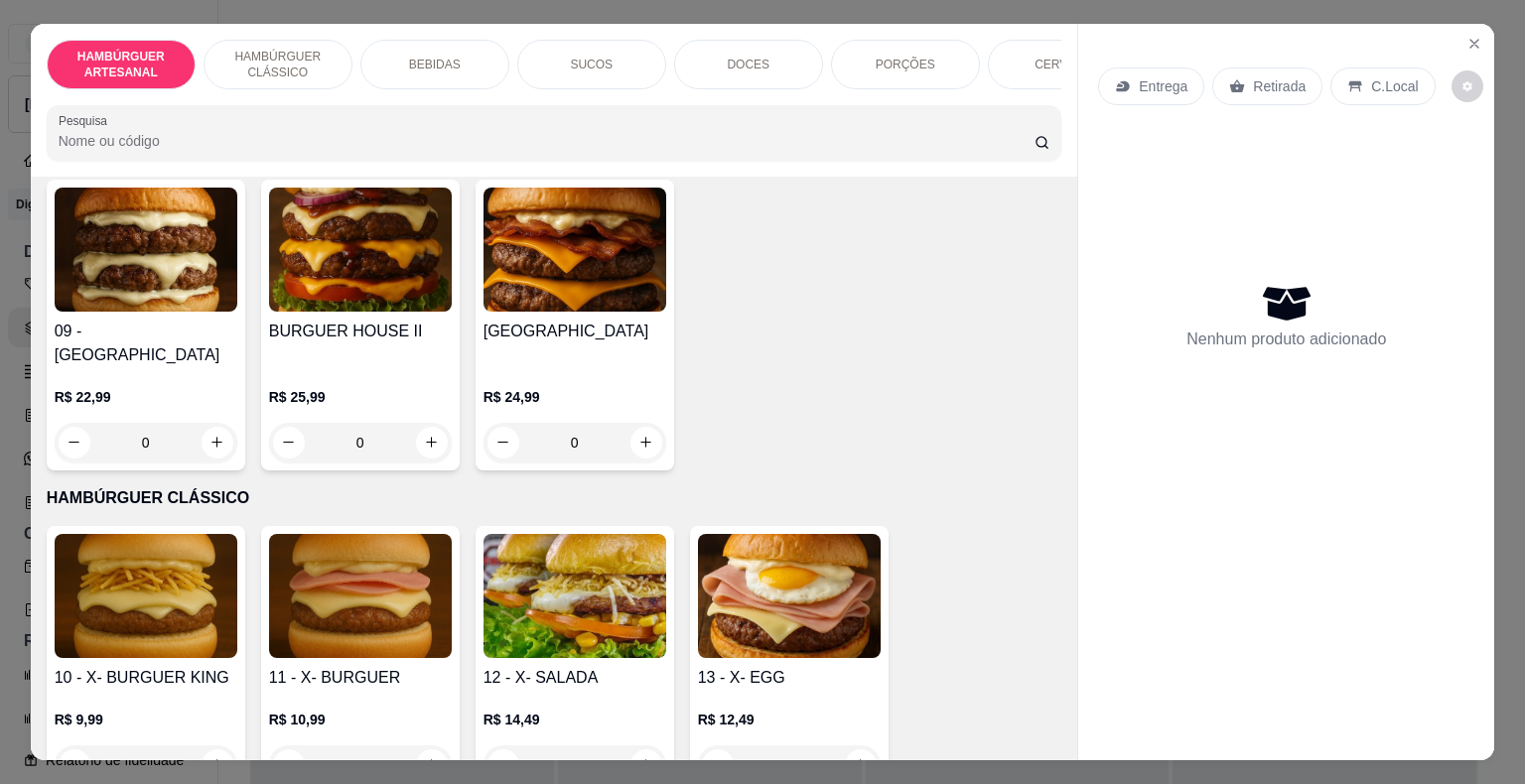 scroll, scrollTop: 595, scrollLeft: 0, axis: vertical 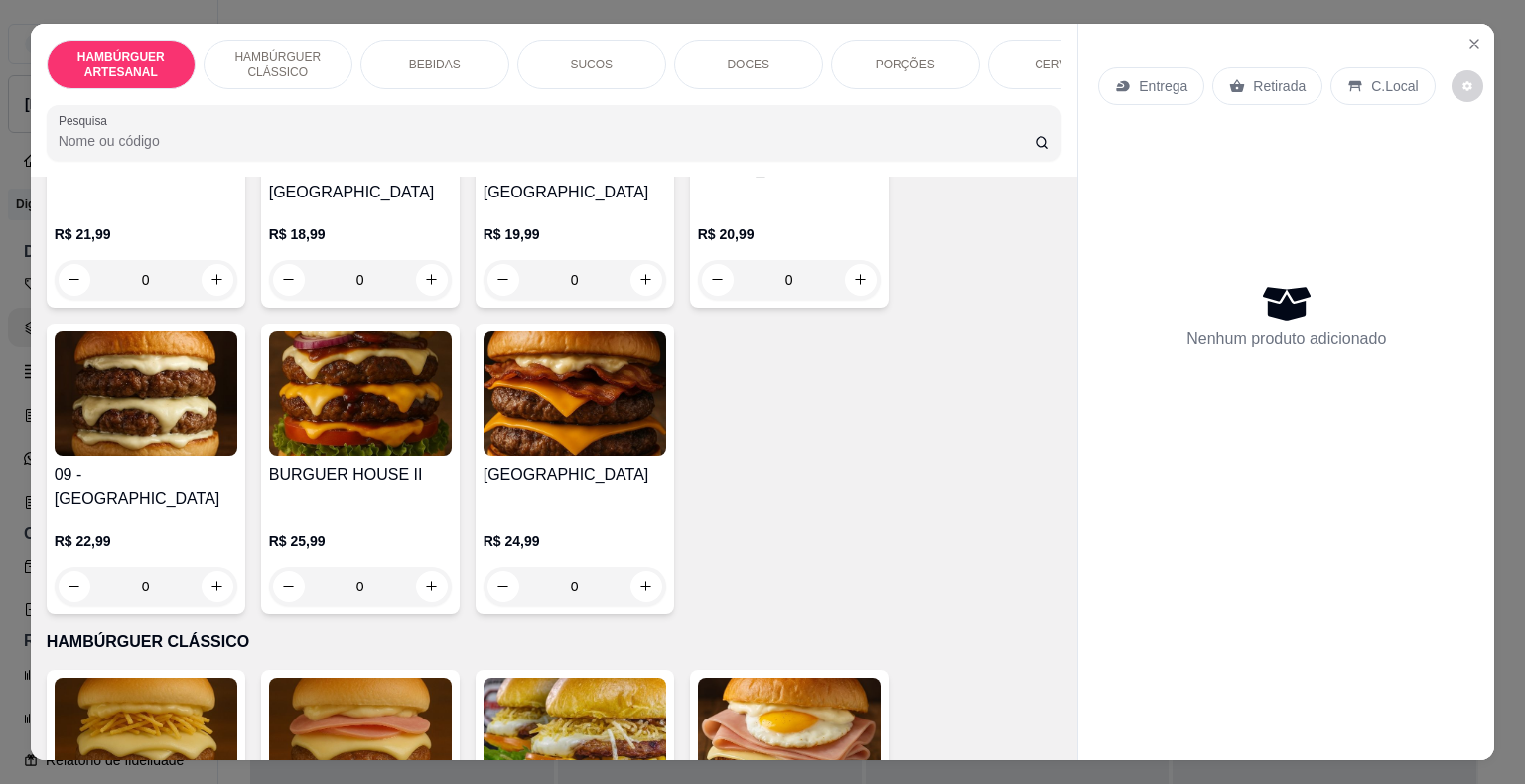 click on "0" at bounding box center [575, 587] 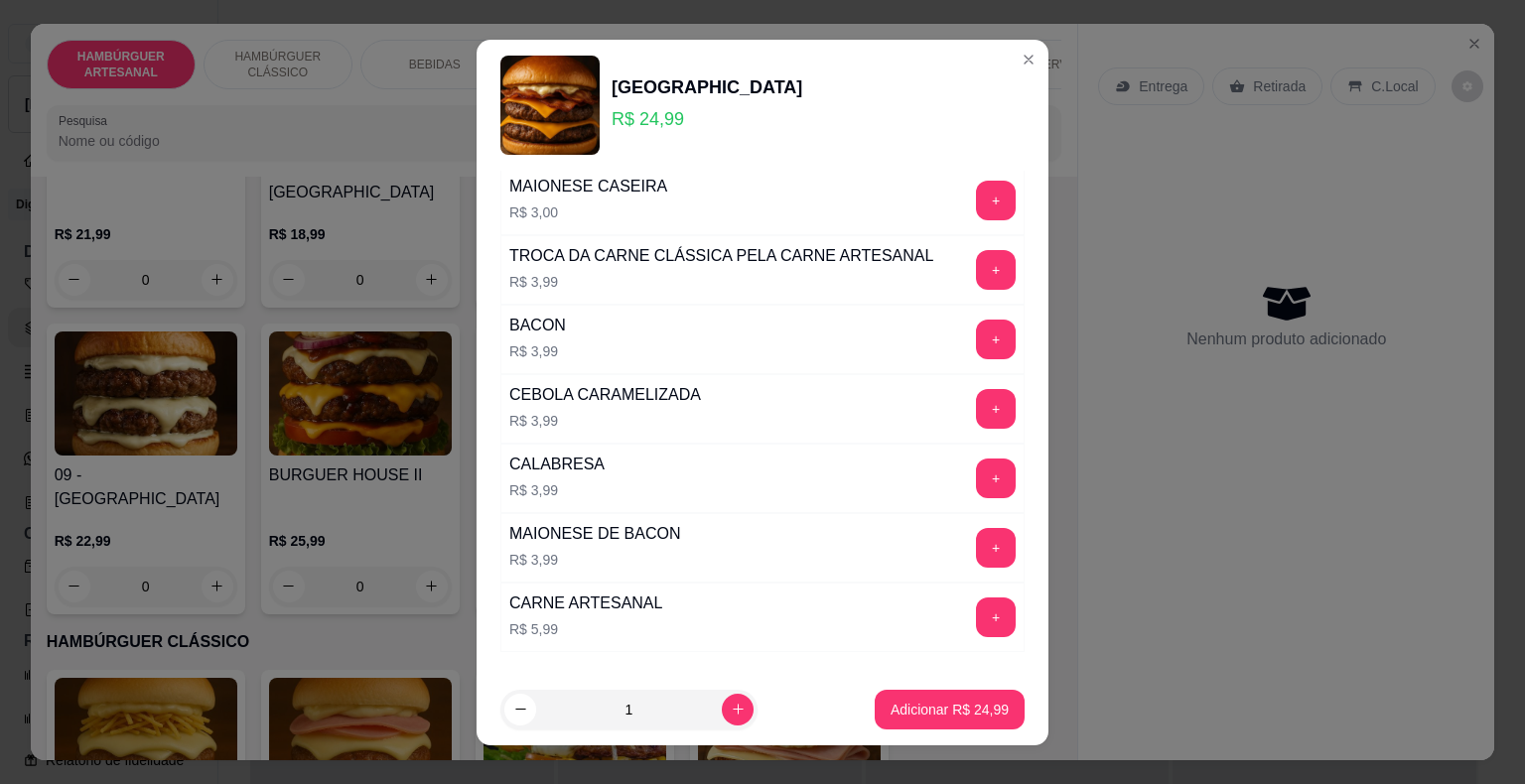 scroll, scrollTop: 891, scrollLeft: 0, axis: vertical 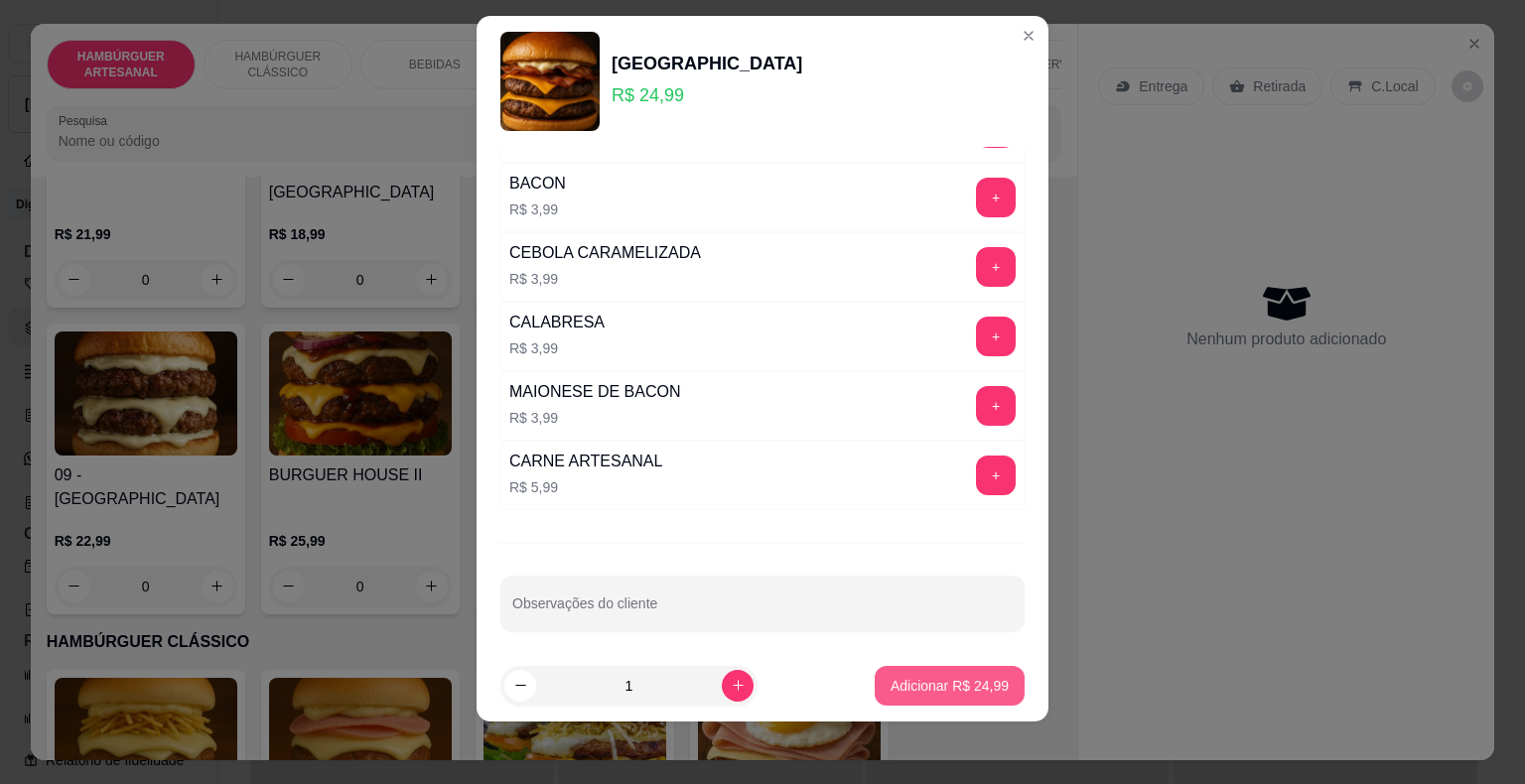 click on "Adicionar   R$ 24,99" at bounding box center (949, 686) 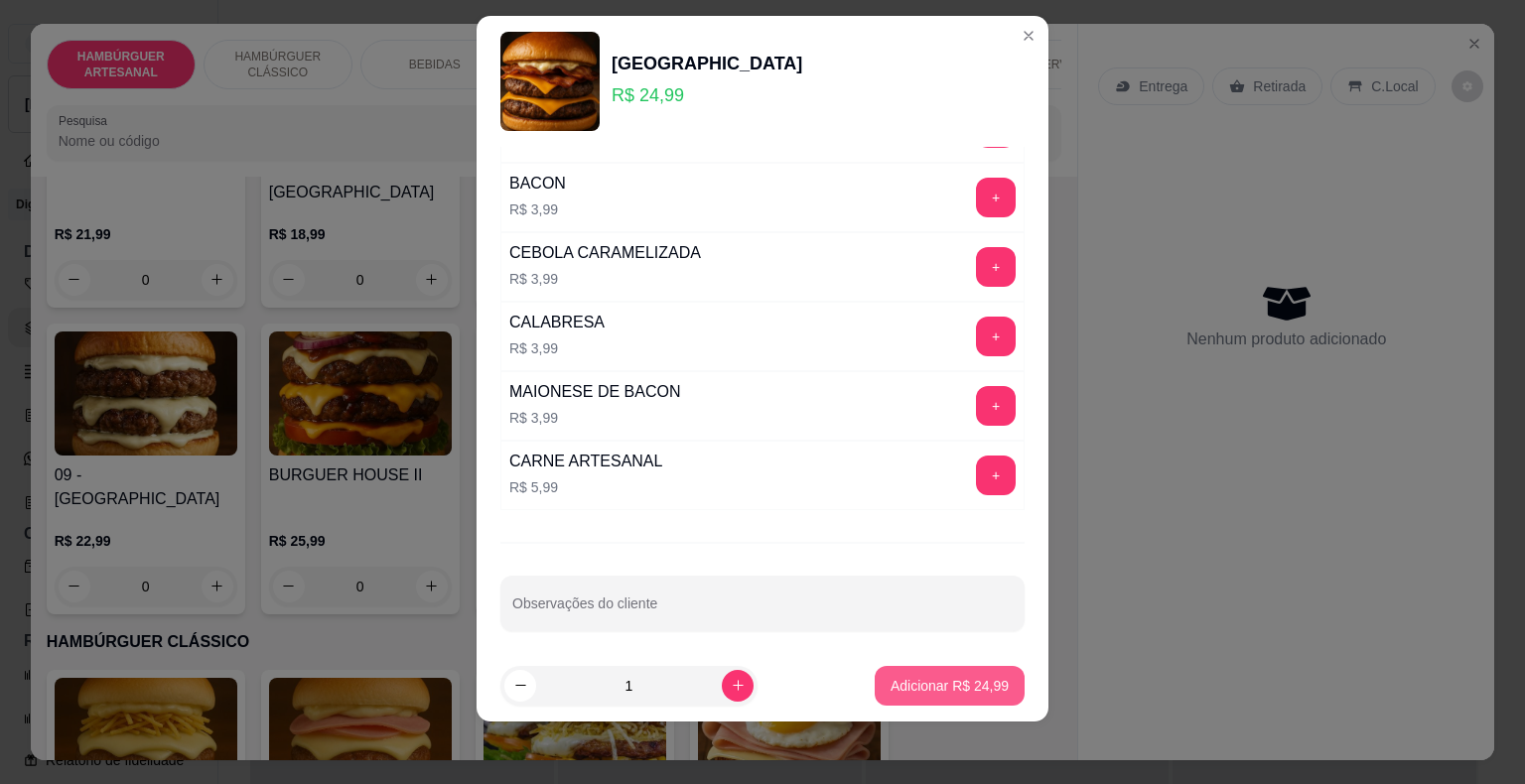 type on "1" 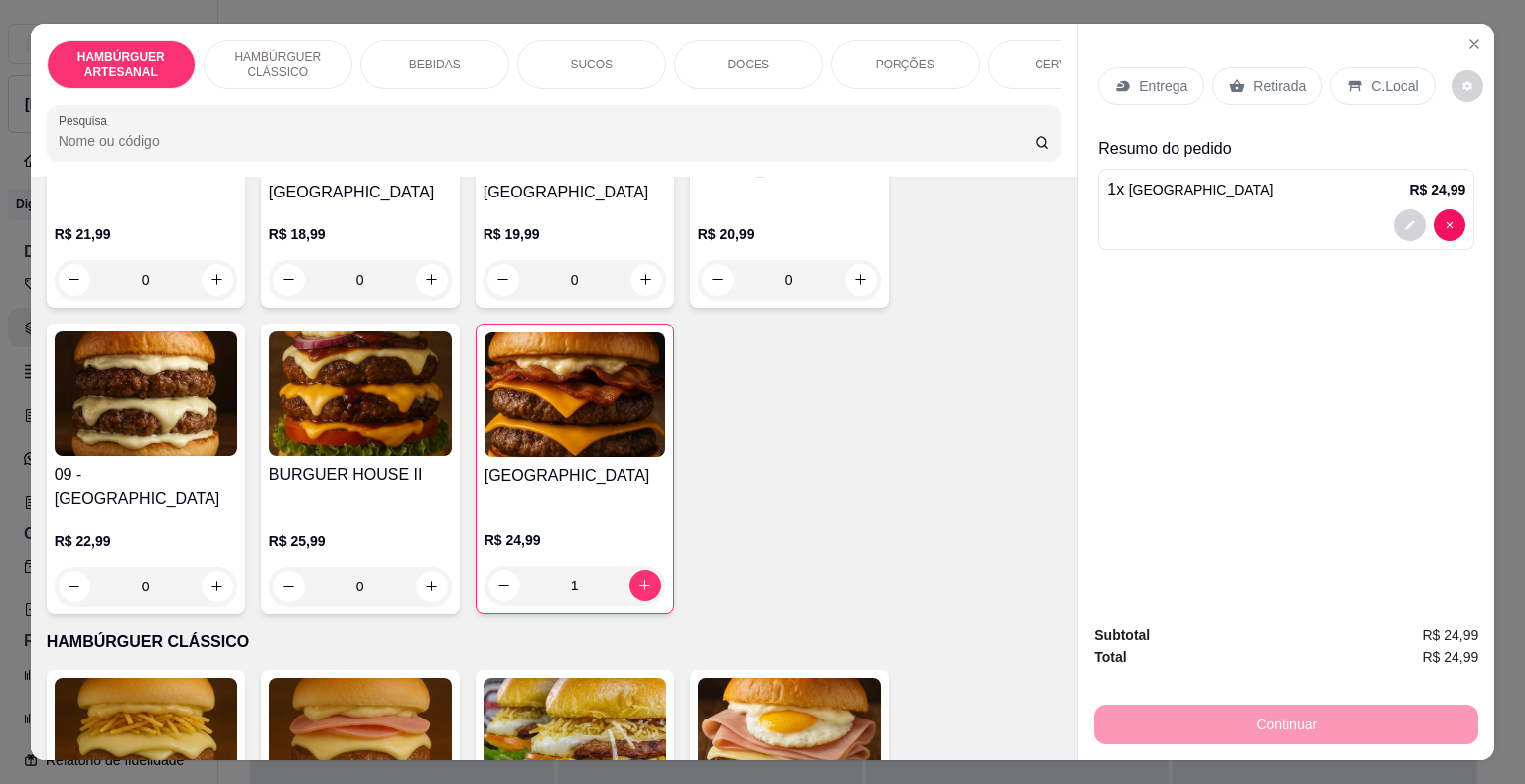 click on "Entrega" at bounding box center (1163, 86) 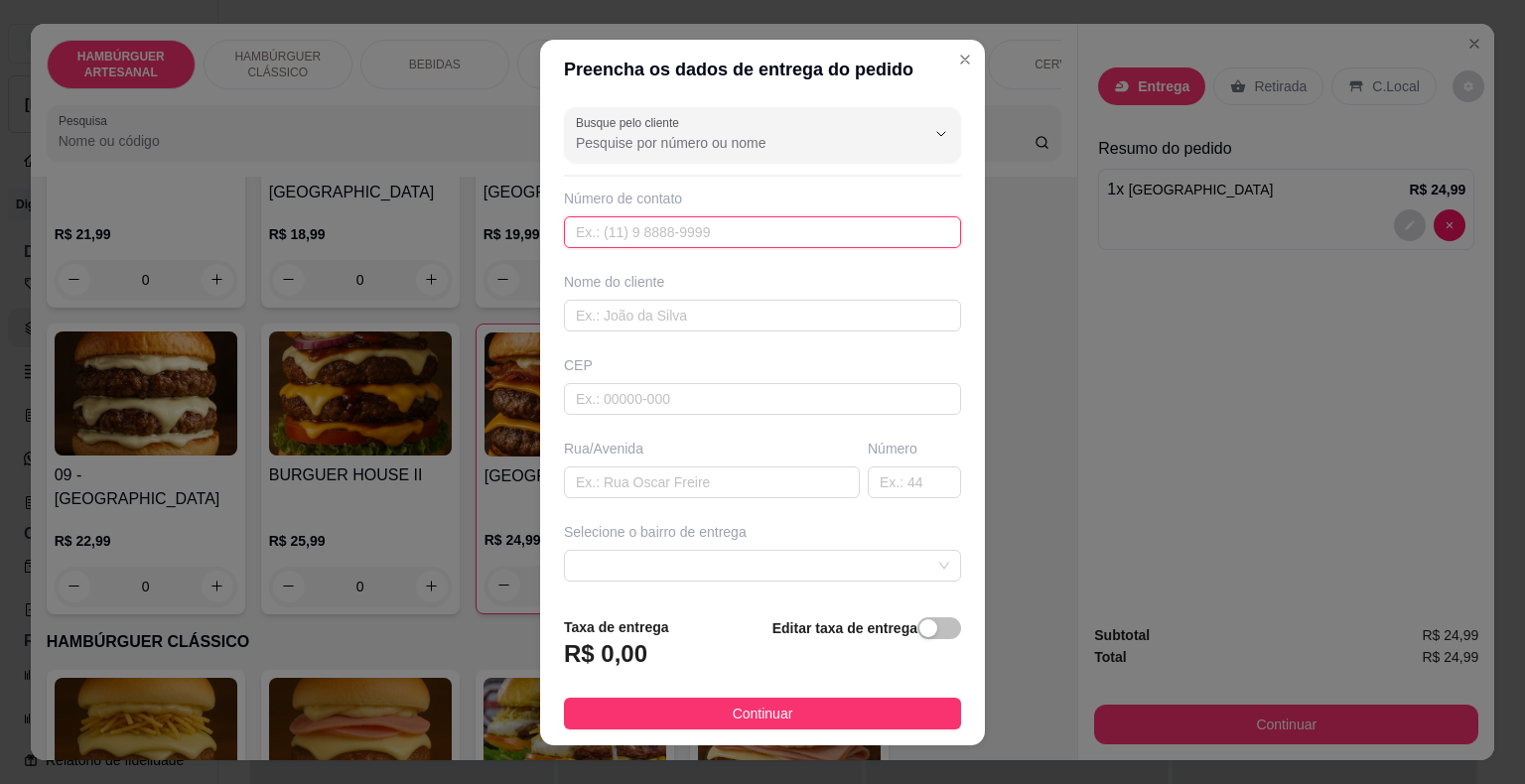 click at bounding box center [762, 232] 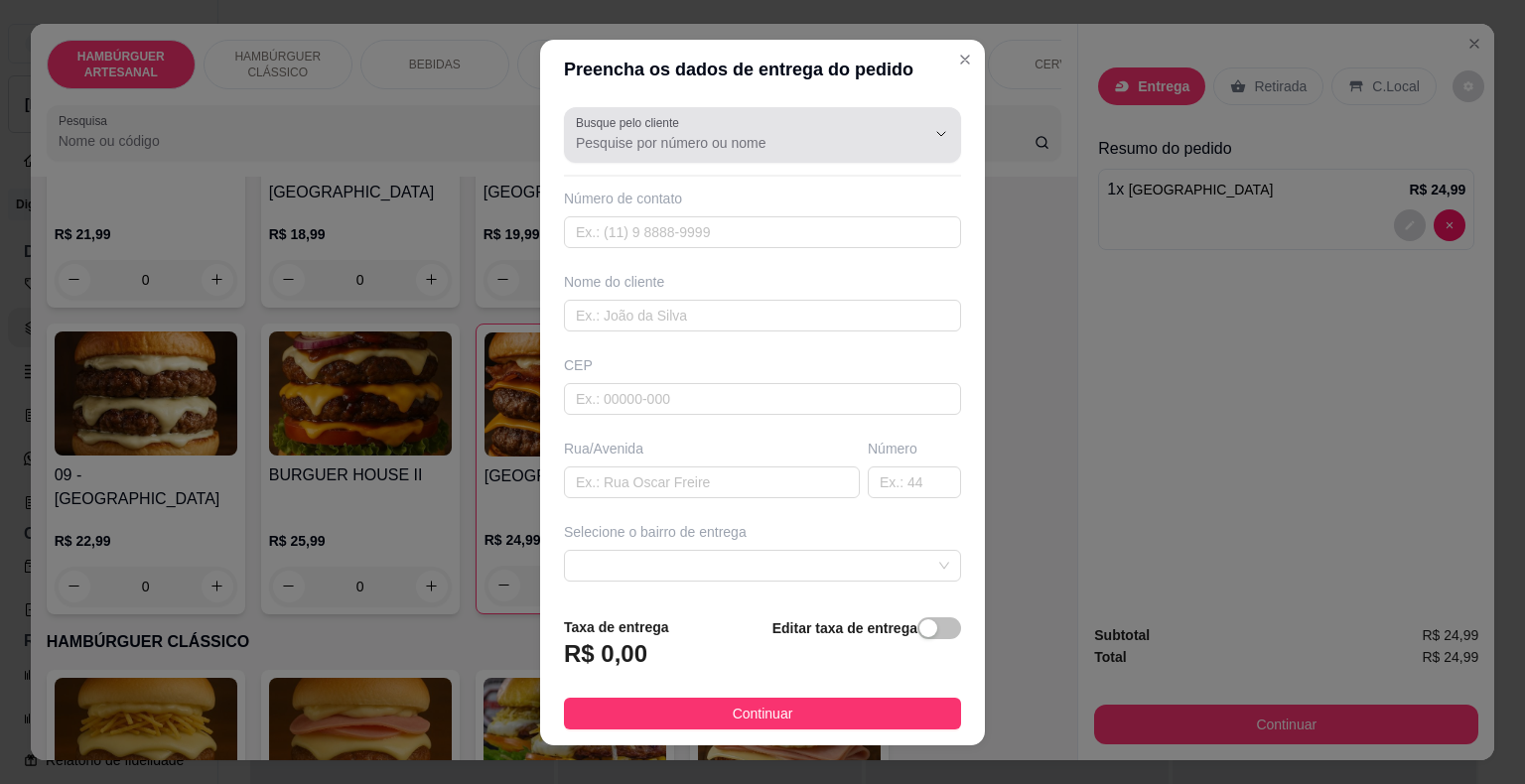 click on "Busque pelo cliente" at bounding box center [735, 143] 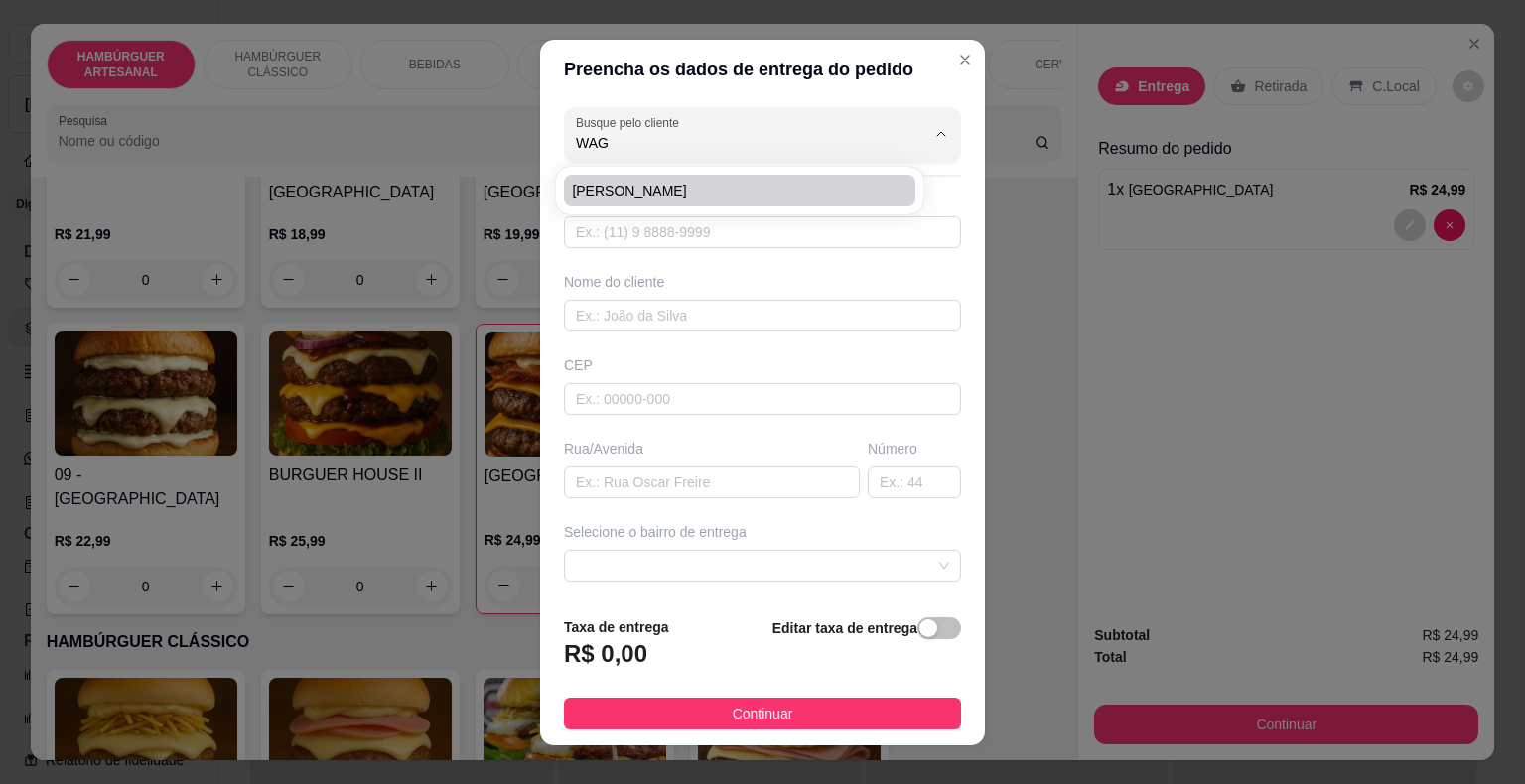click on "[PERSON_NAME]" at bounding box center (730, 191) 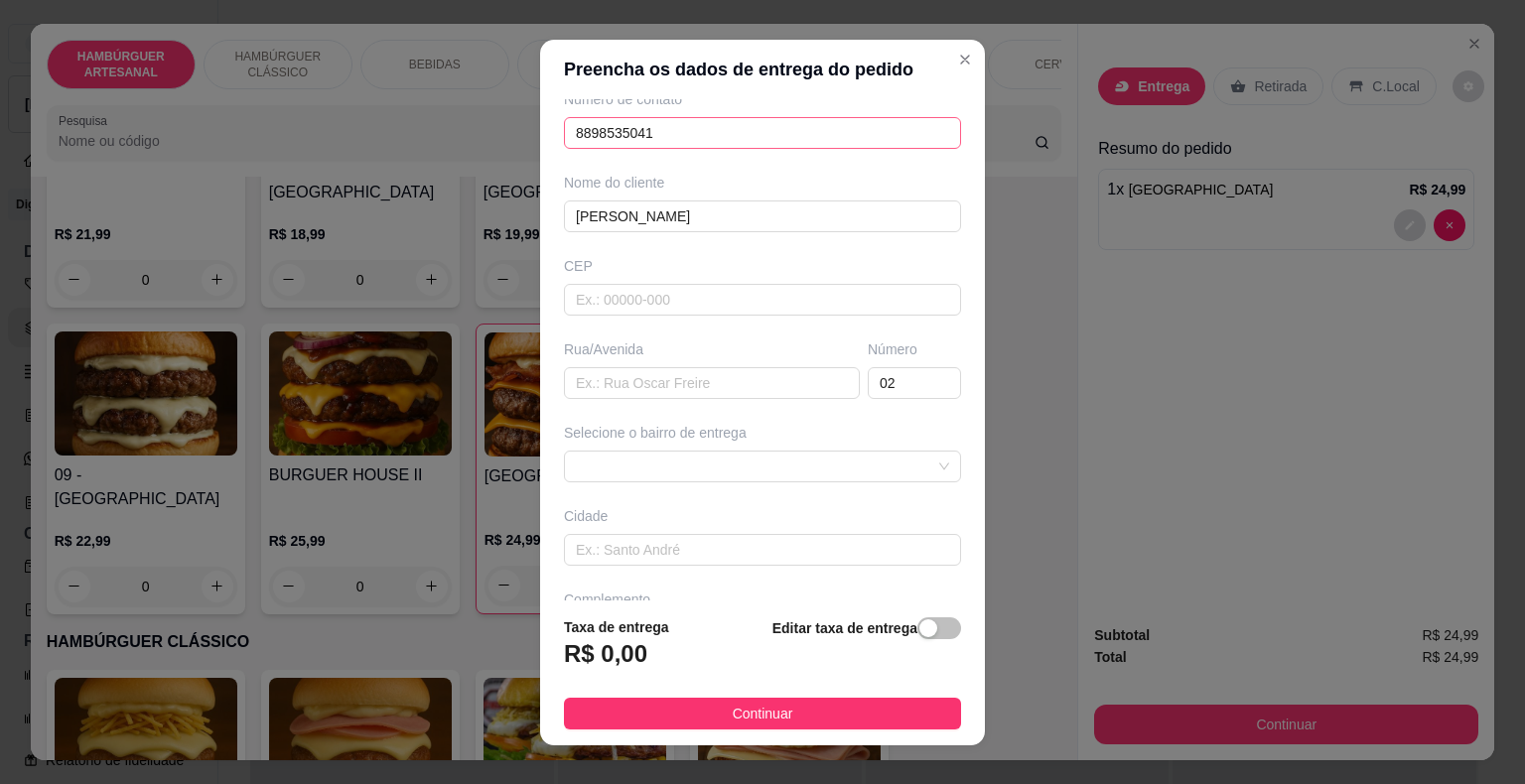 scroll, scrollTop: 164, scrollLeft: 0, axis: vertical 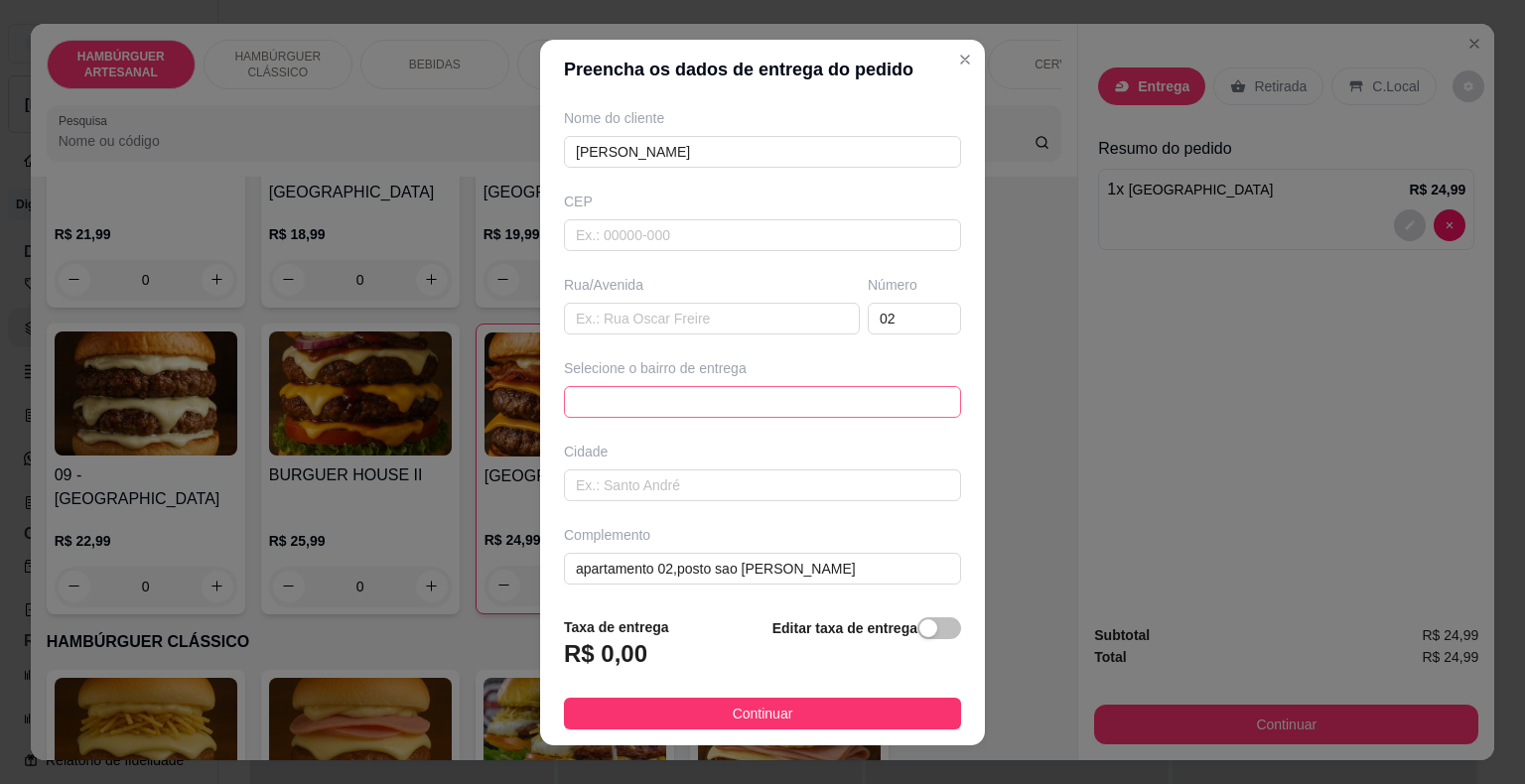click at bounding box center (762, 402) 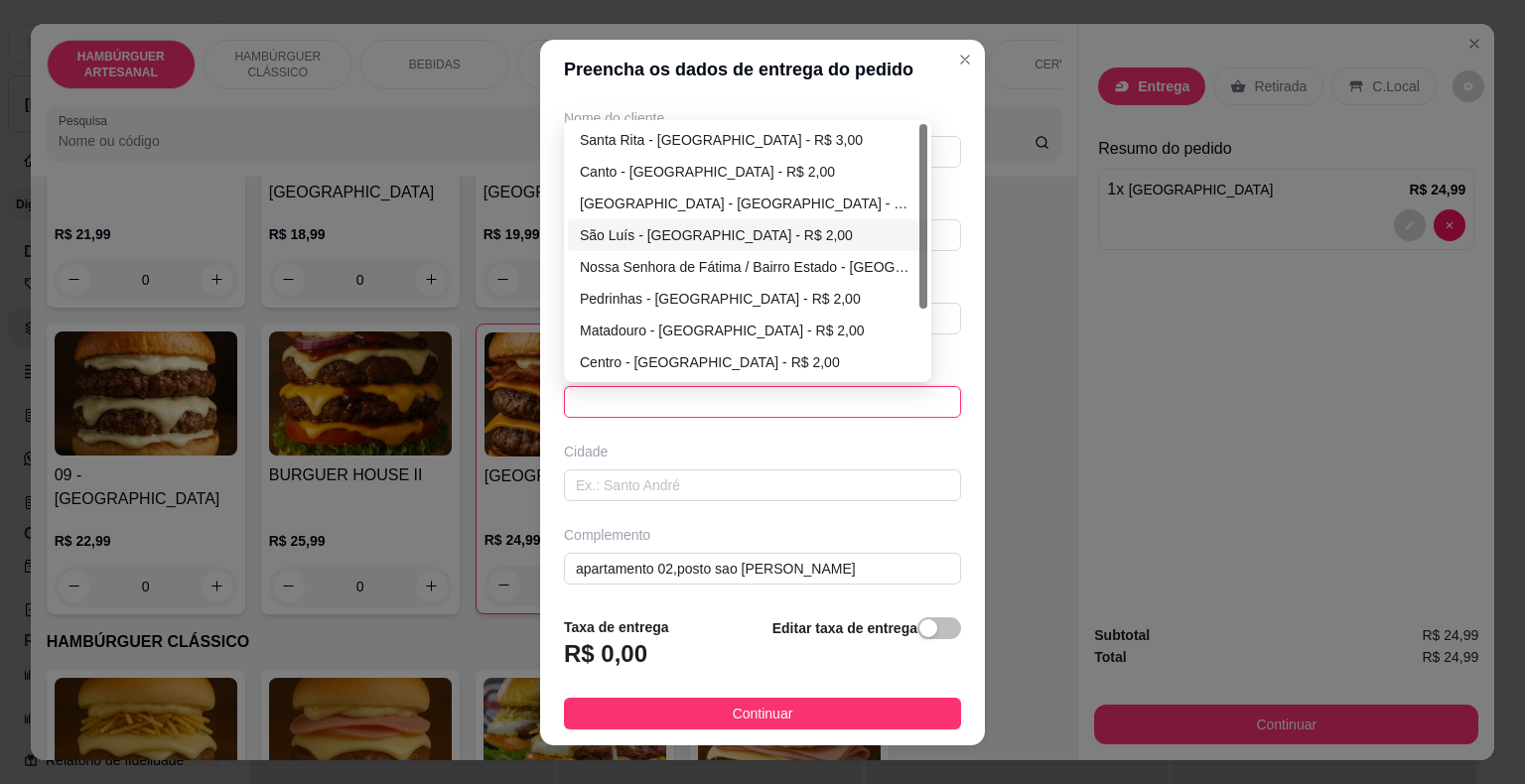 click on "São Luís  - [GEOGRAPHIC_DATA]  -  R$ 2,00" at bounding box center (748, 235) 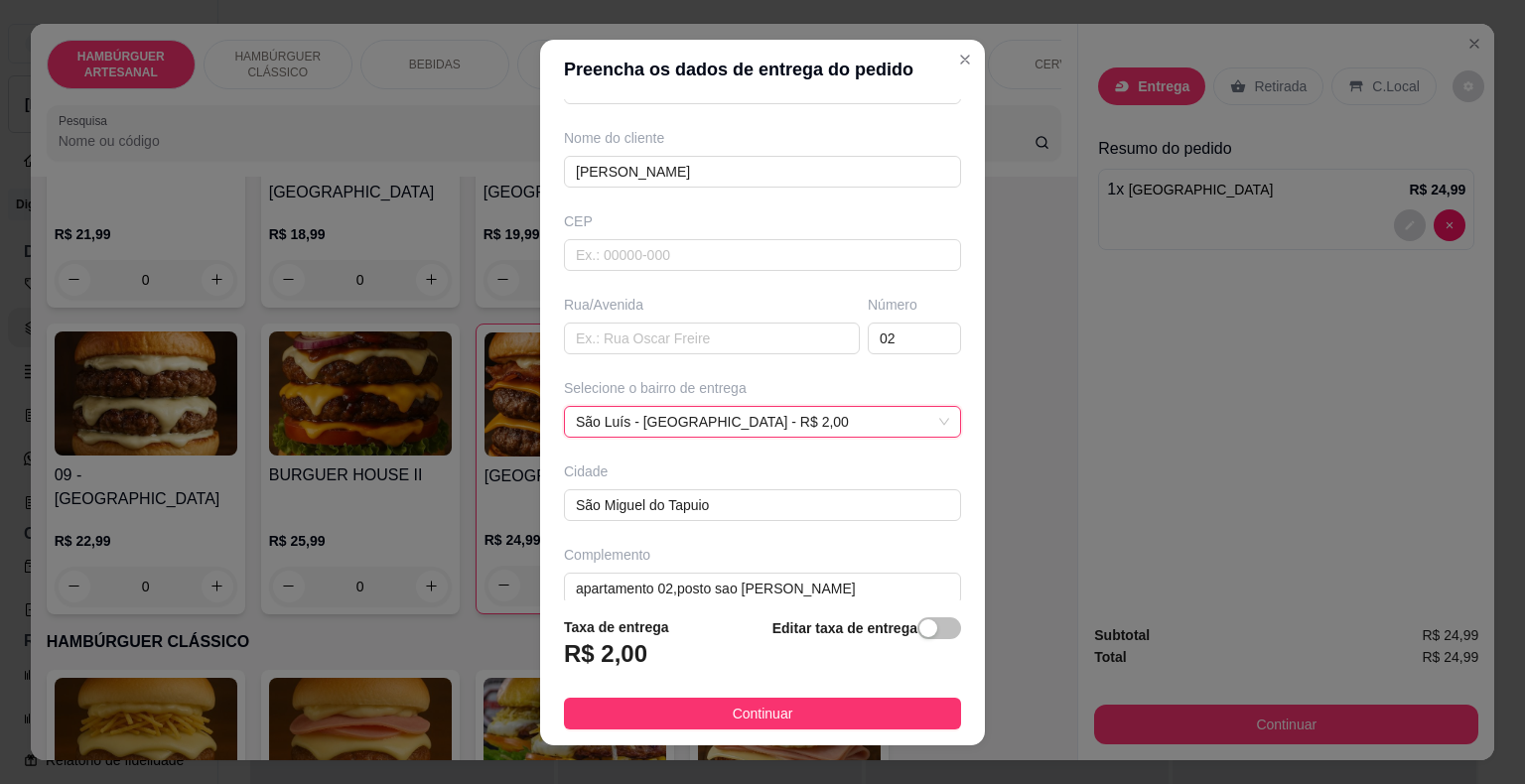 scroll, scrollTop: 164, scrollLeft: 0, axis: vertical 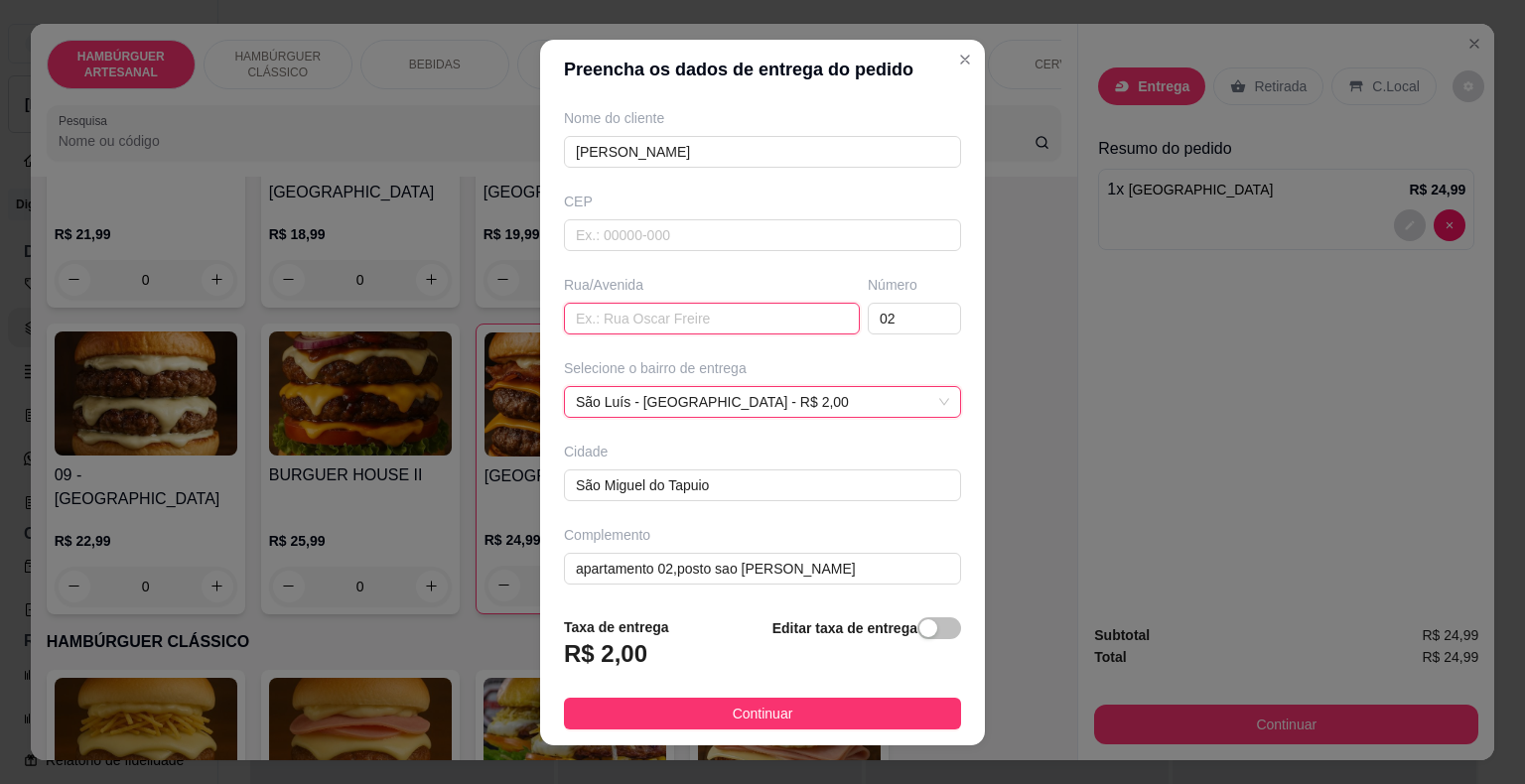 click at bounding box center [712, 319] 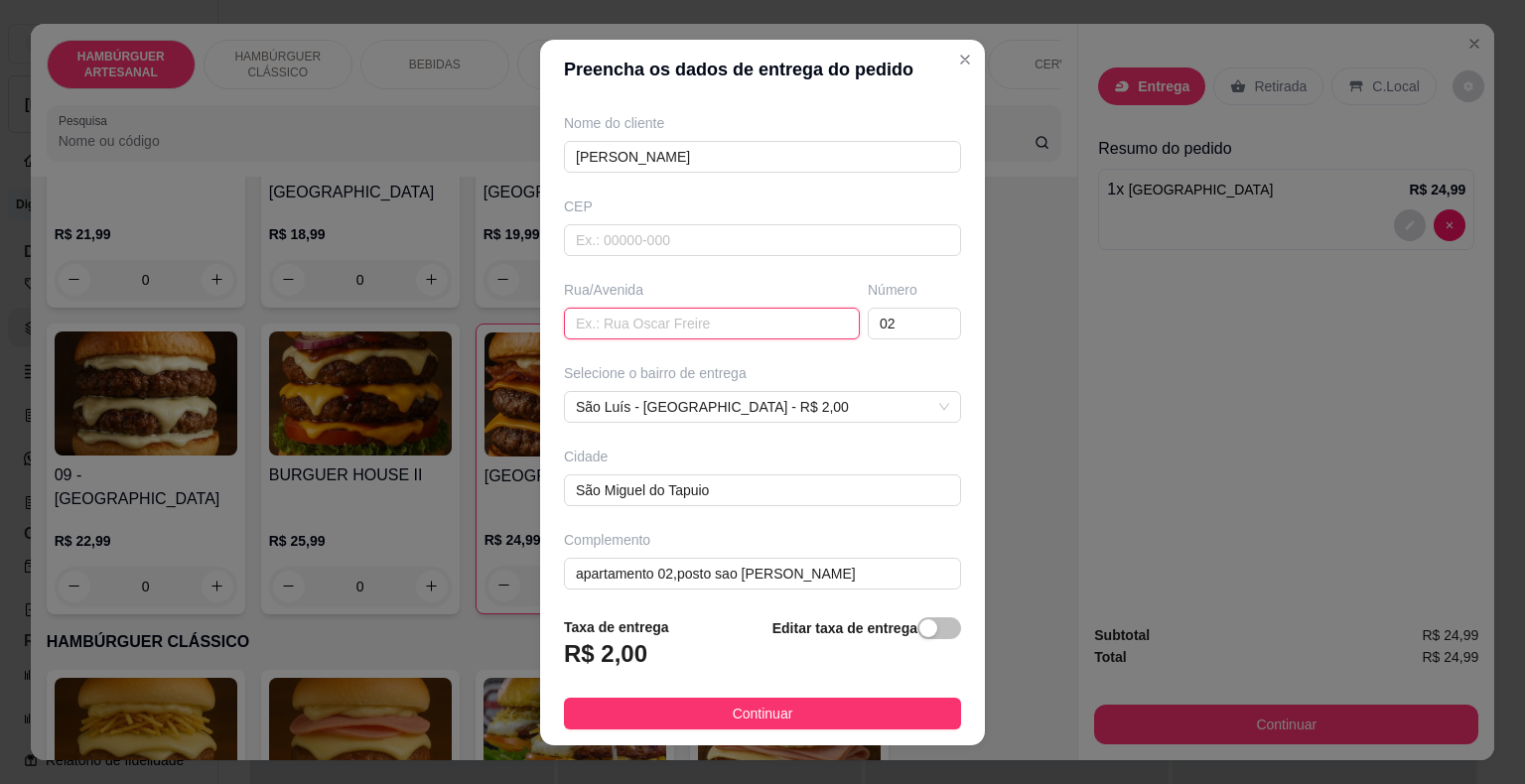 scroll, scrollTop: 164, scrollLeft: 0, axis: vertical 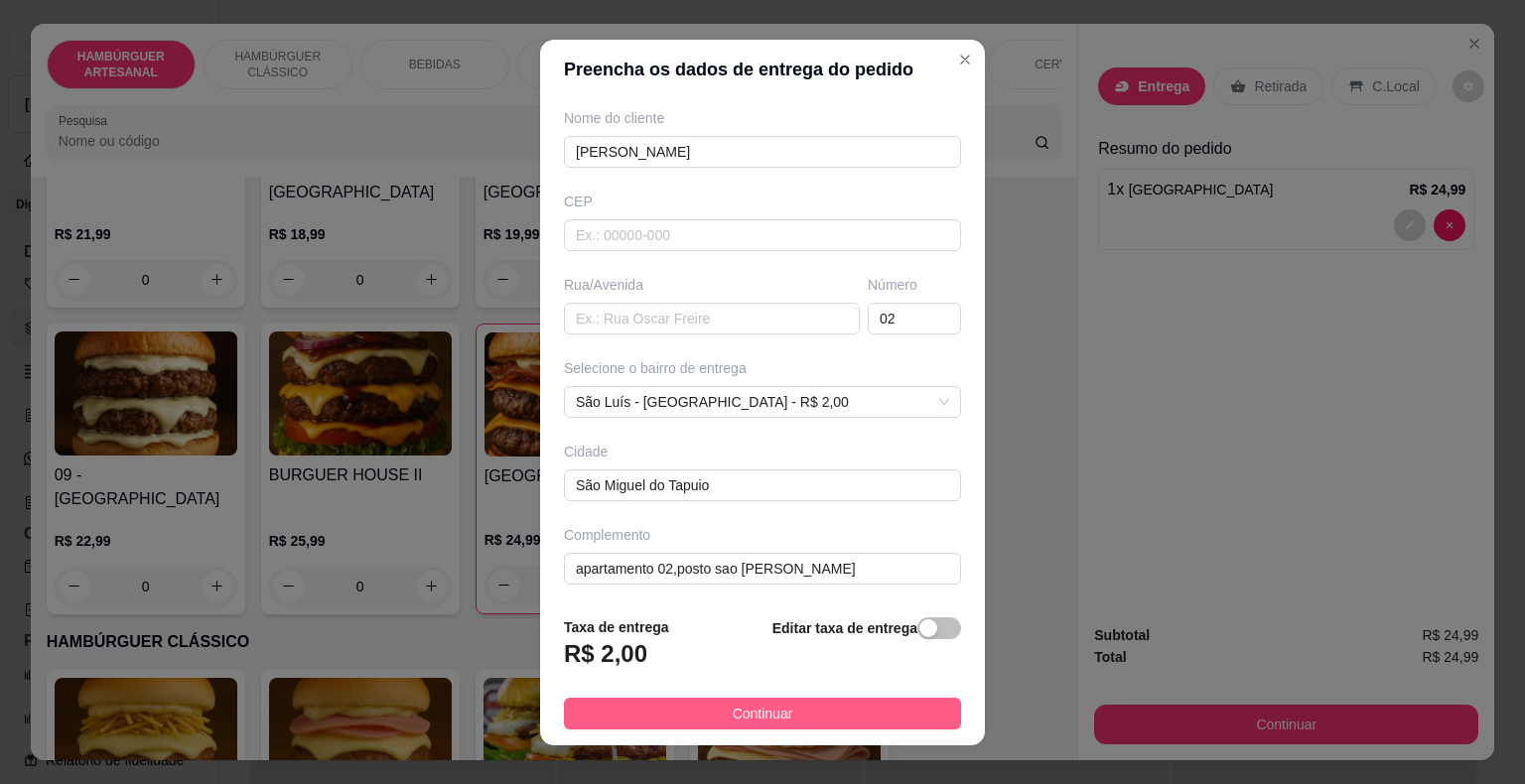 click on "Continuar" at bounding box center [762, 714] 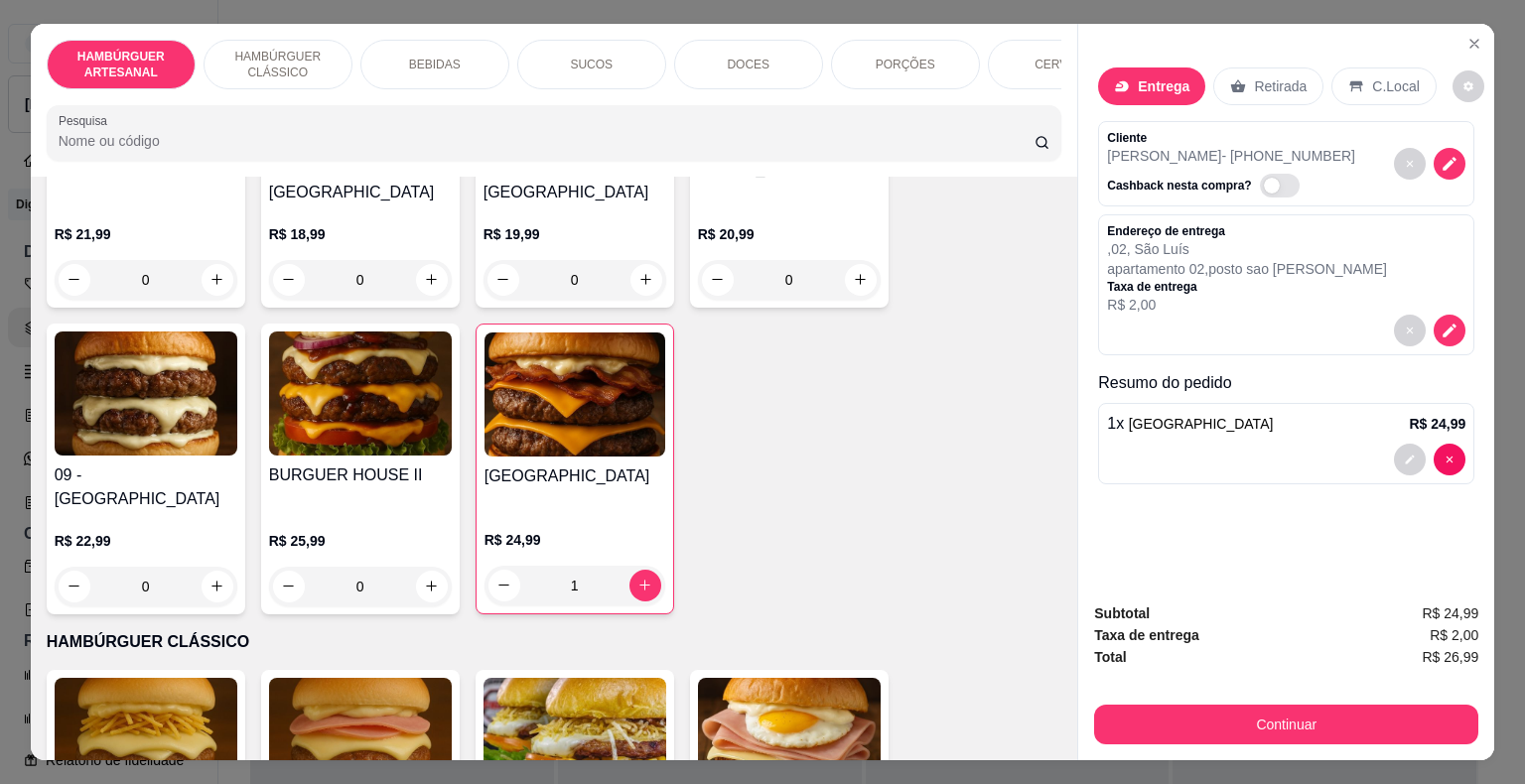 click on "BEBIDAS" at bounding box center [435, 65] 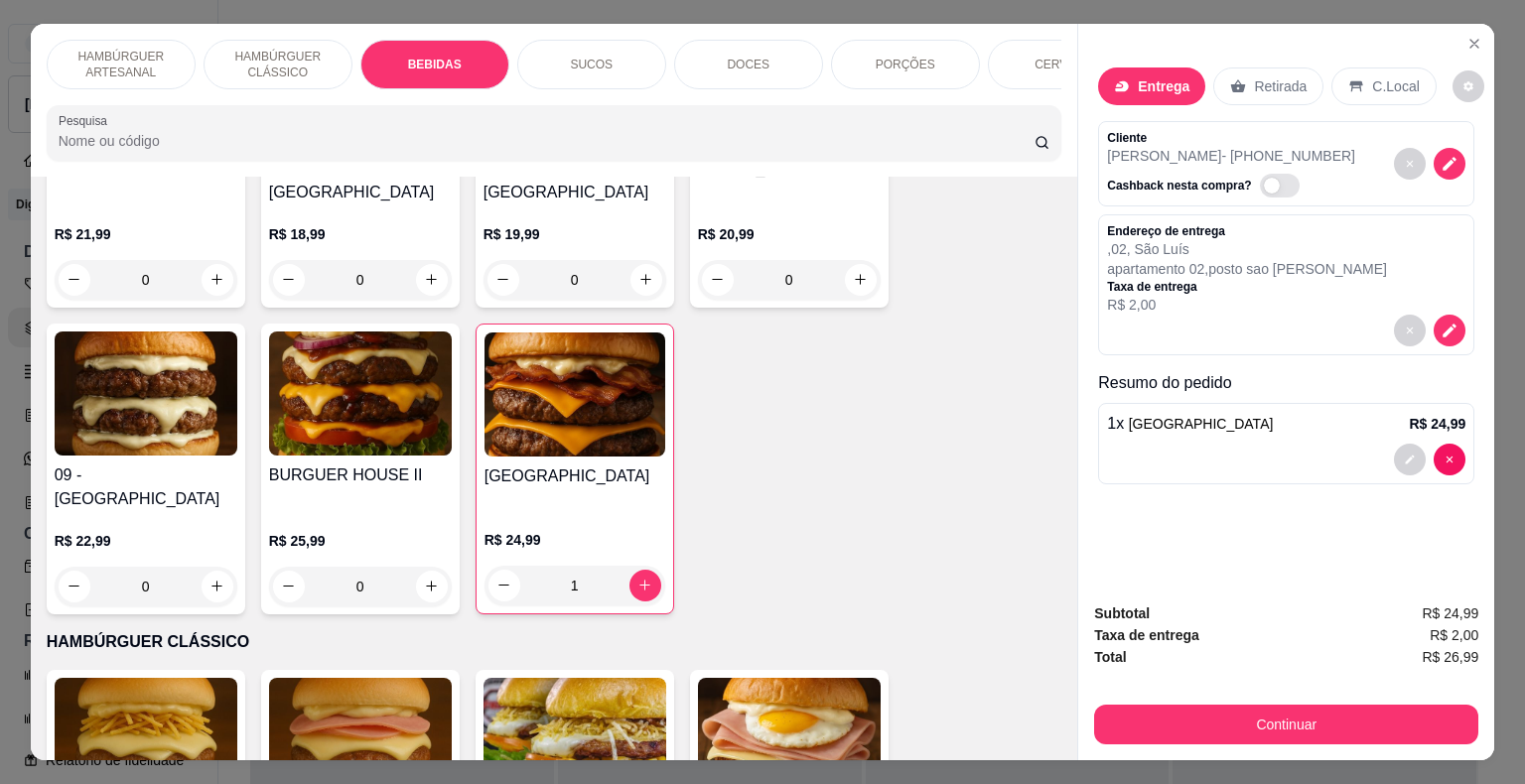 scroll, scrollTop: 1584, scrollLeft: 0, axis: vertical 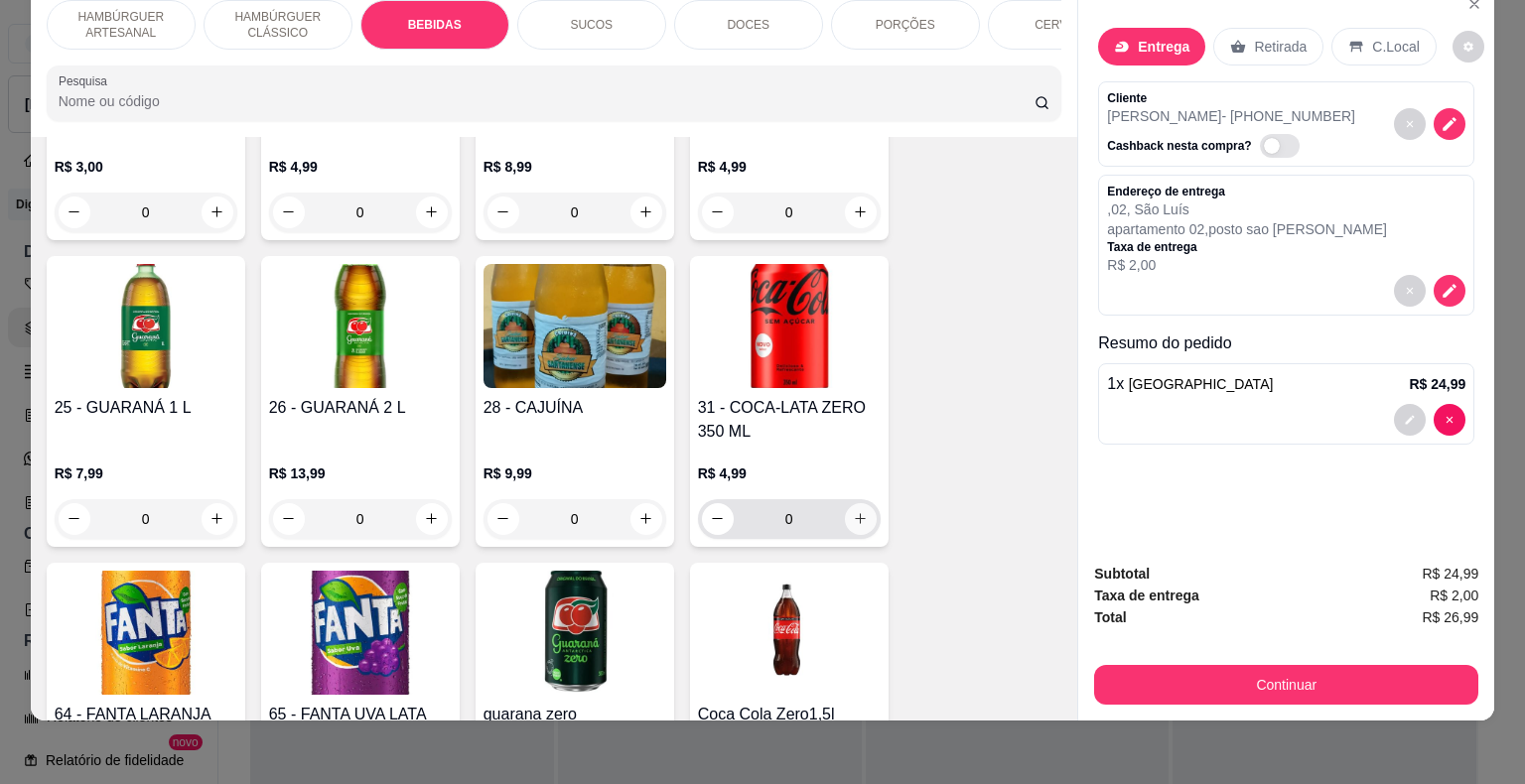 click 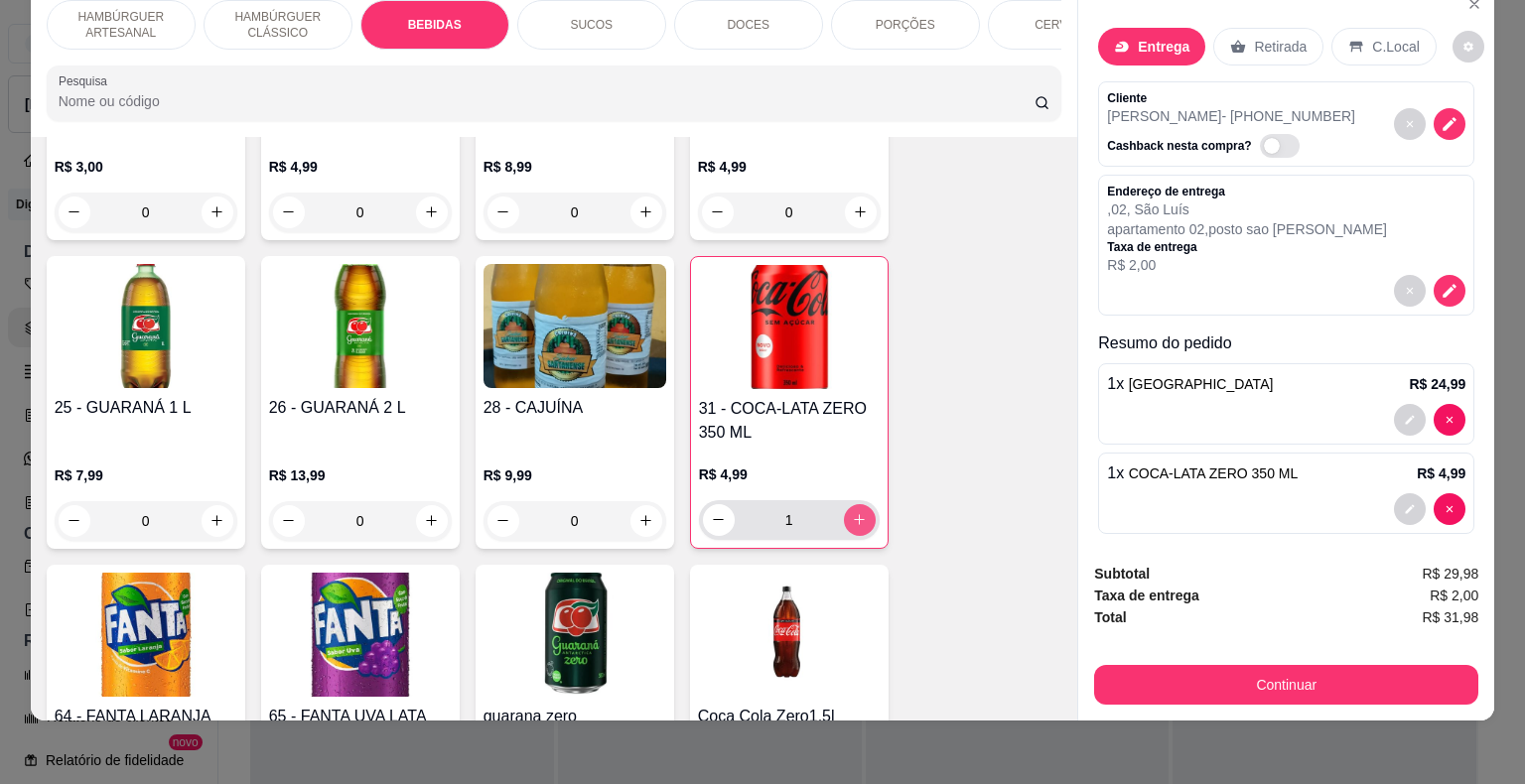 type on "1" 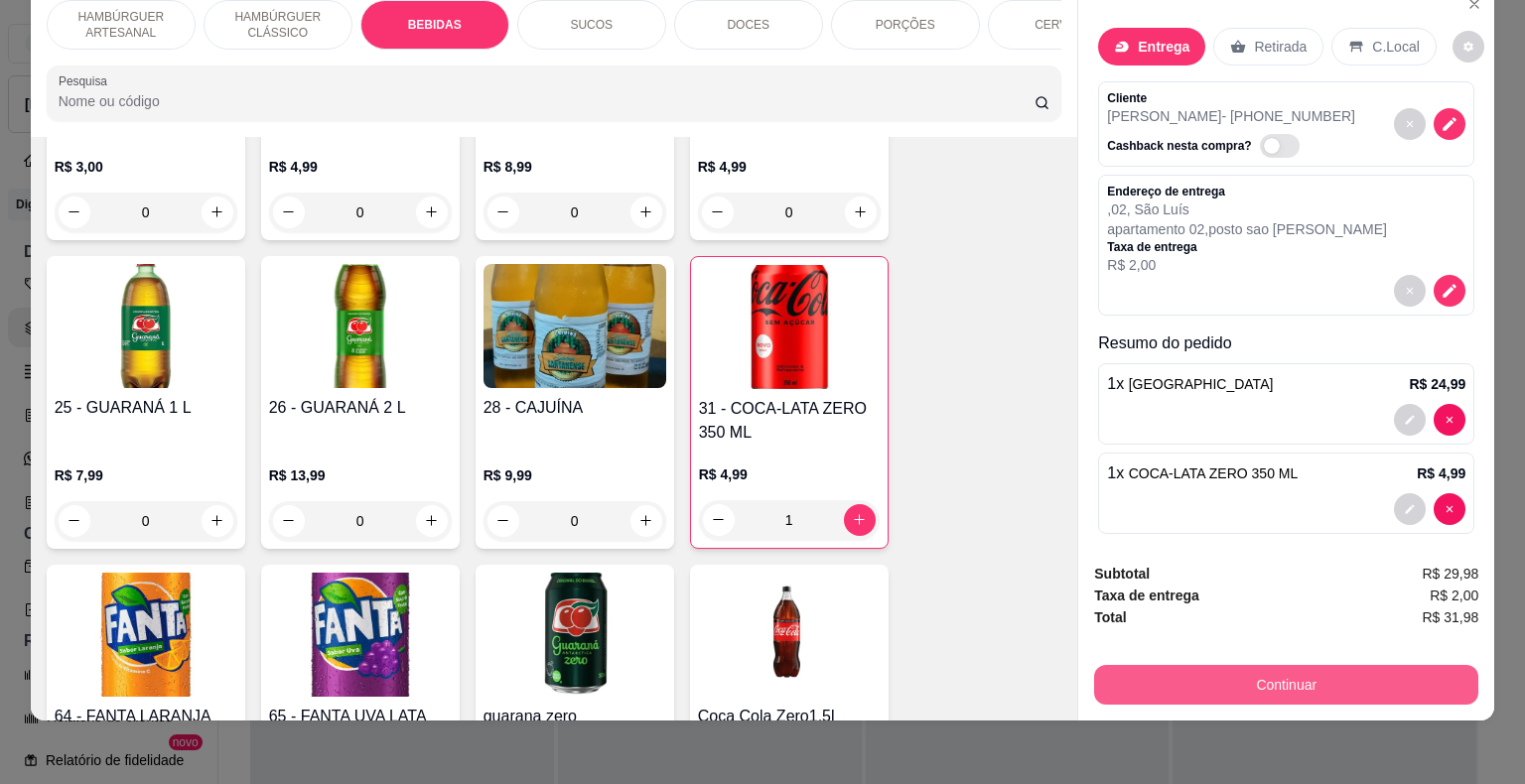 click on "Continuar" at bounding box center [1286, 685] 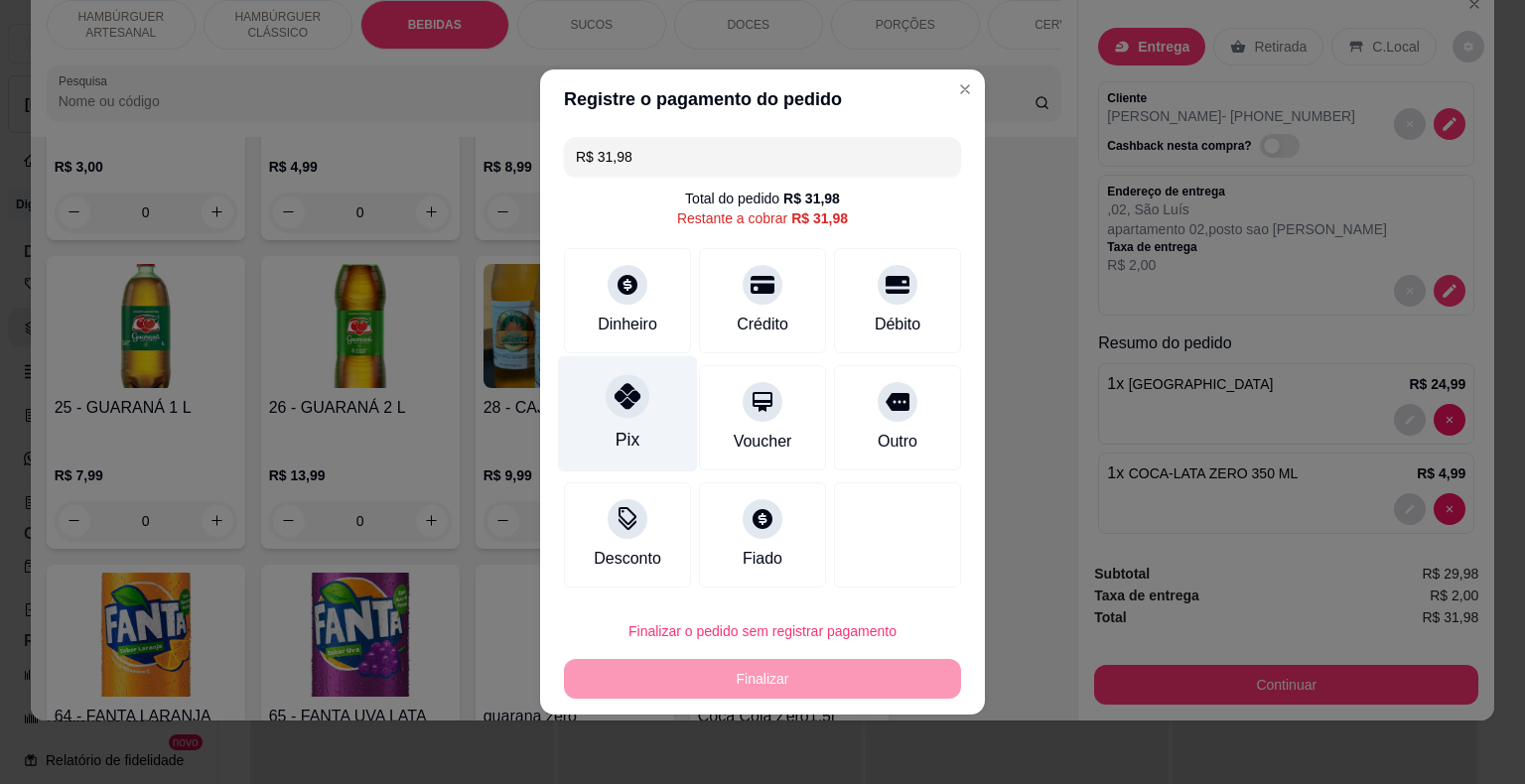click on "Pix" at bounding box center [627, 414] 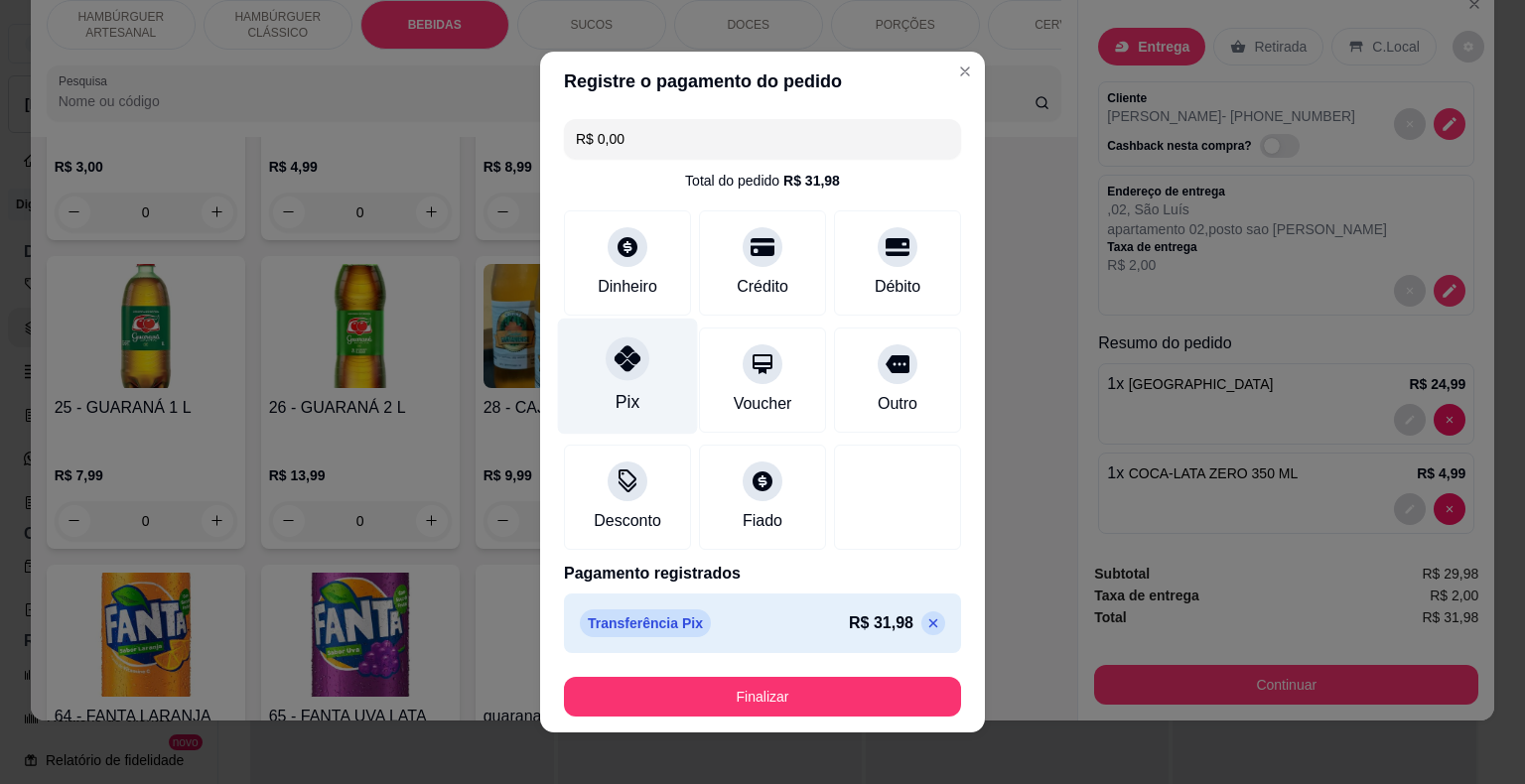type on "R$ 0,00" 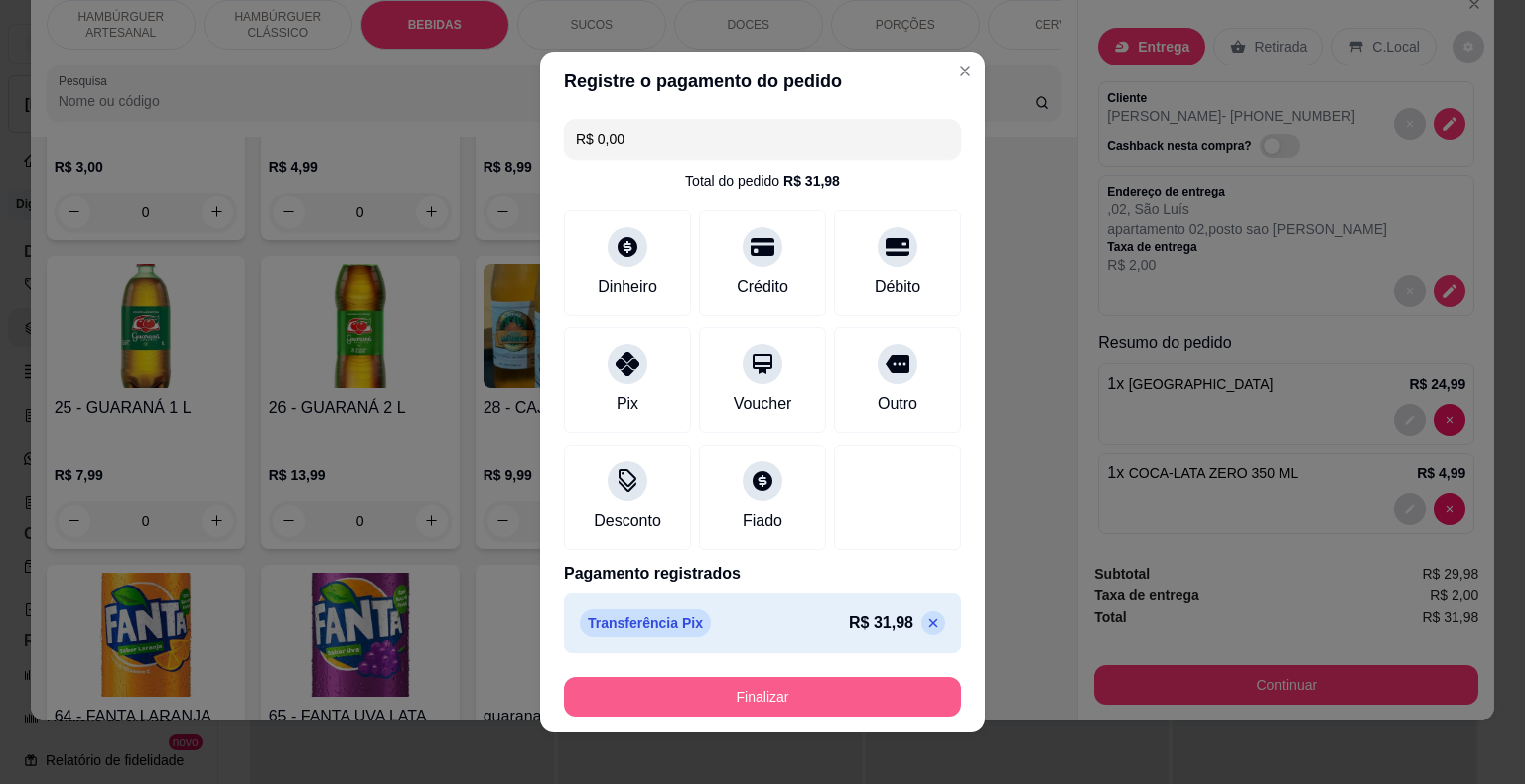 click on "Finalizar" at bounding box center (762, 697) 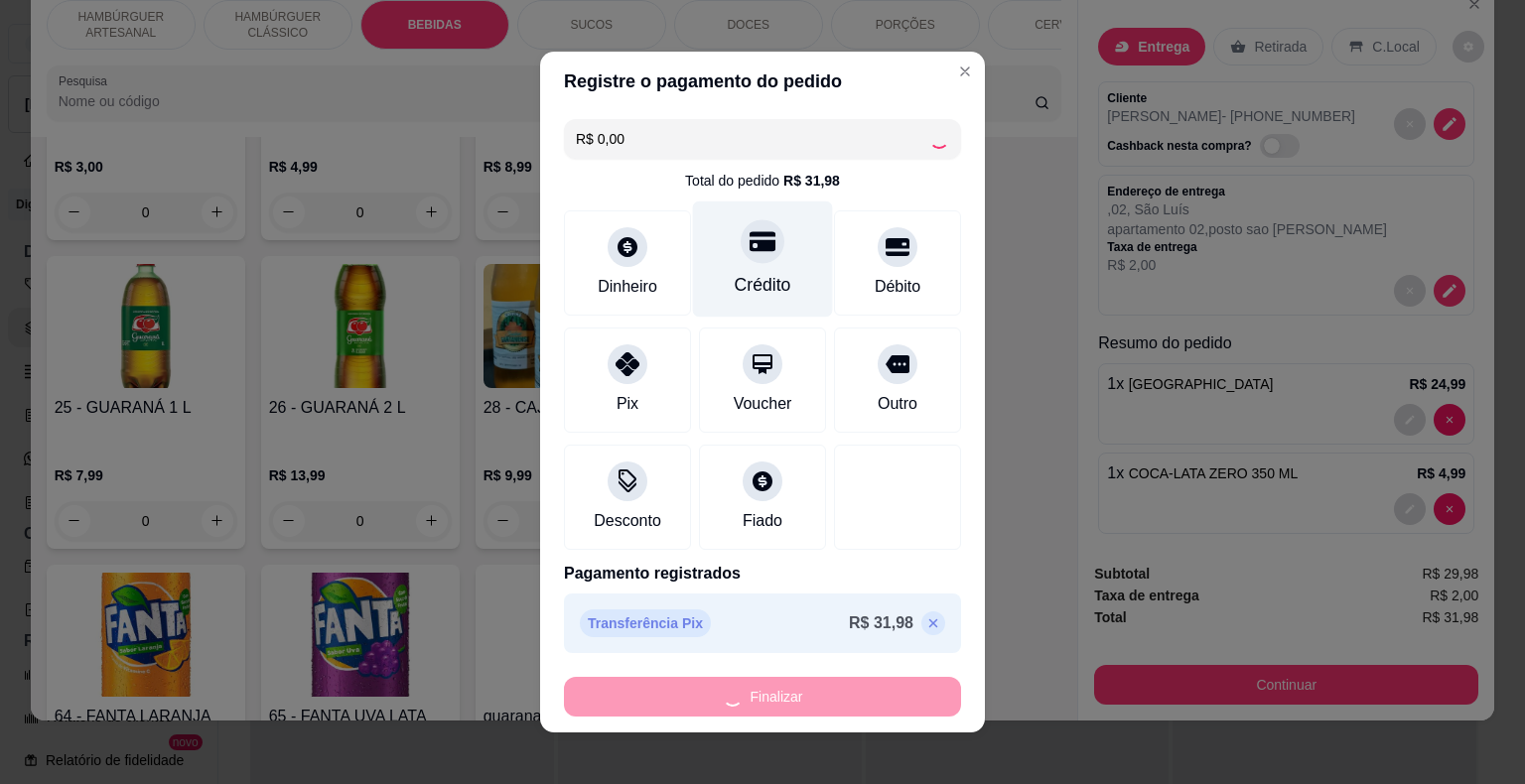 type on "0" 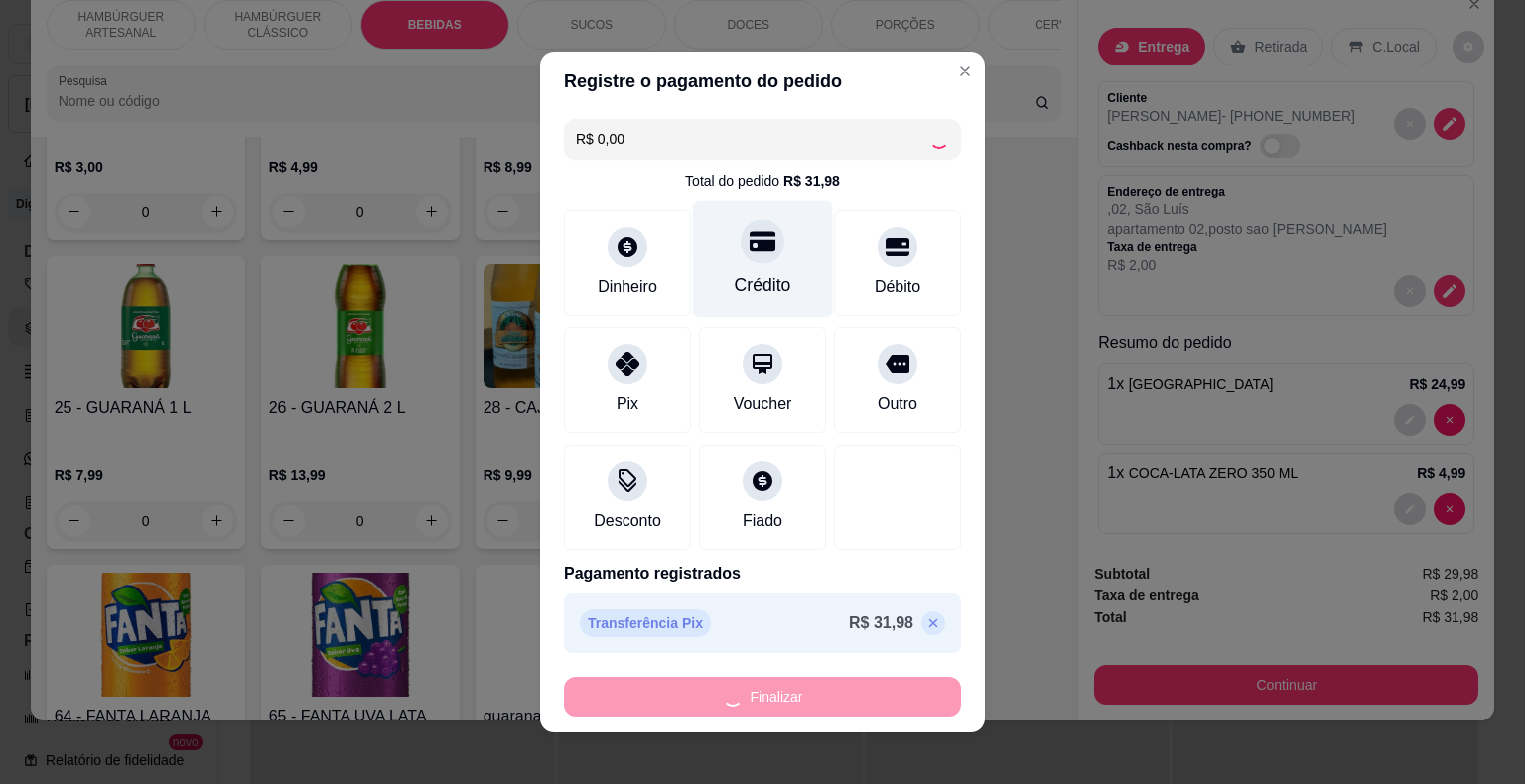 type on "0" 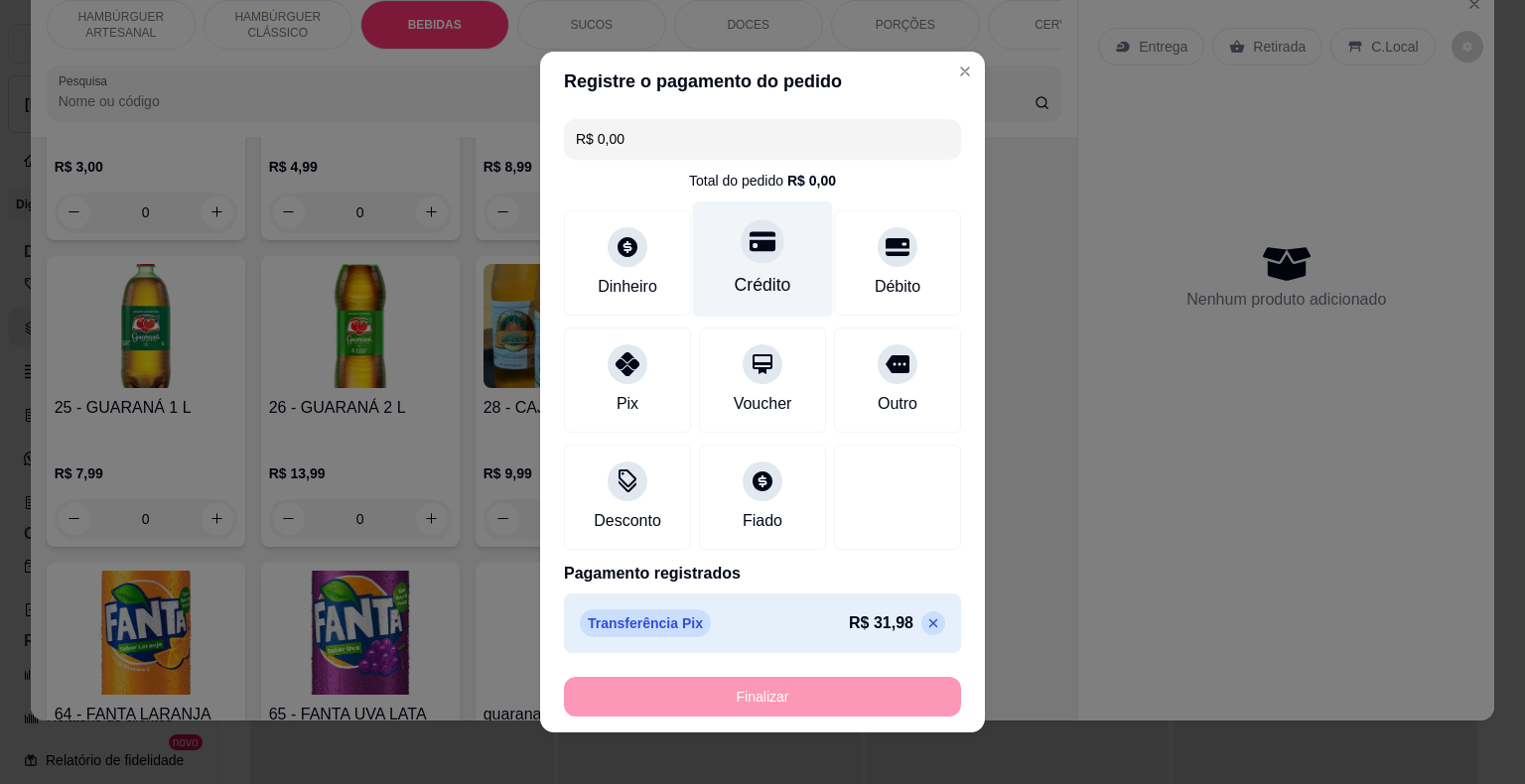type on "-R$ 31,98" 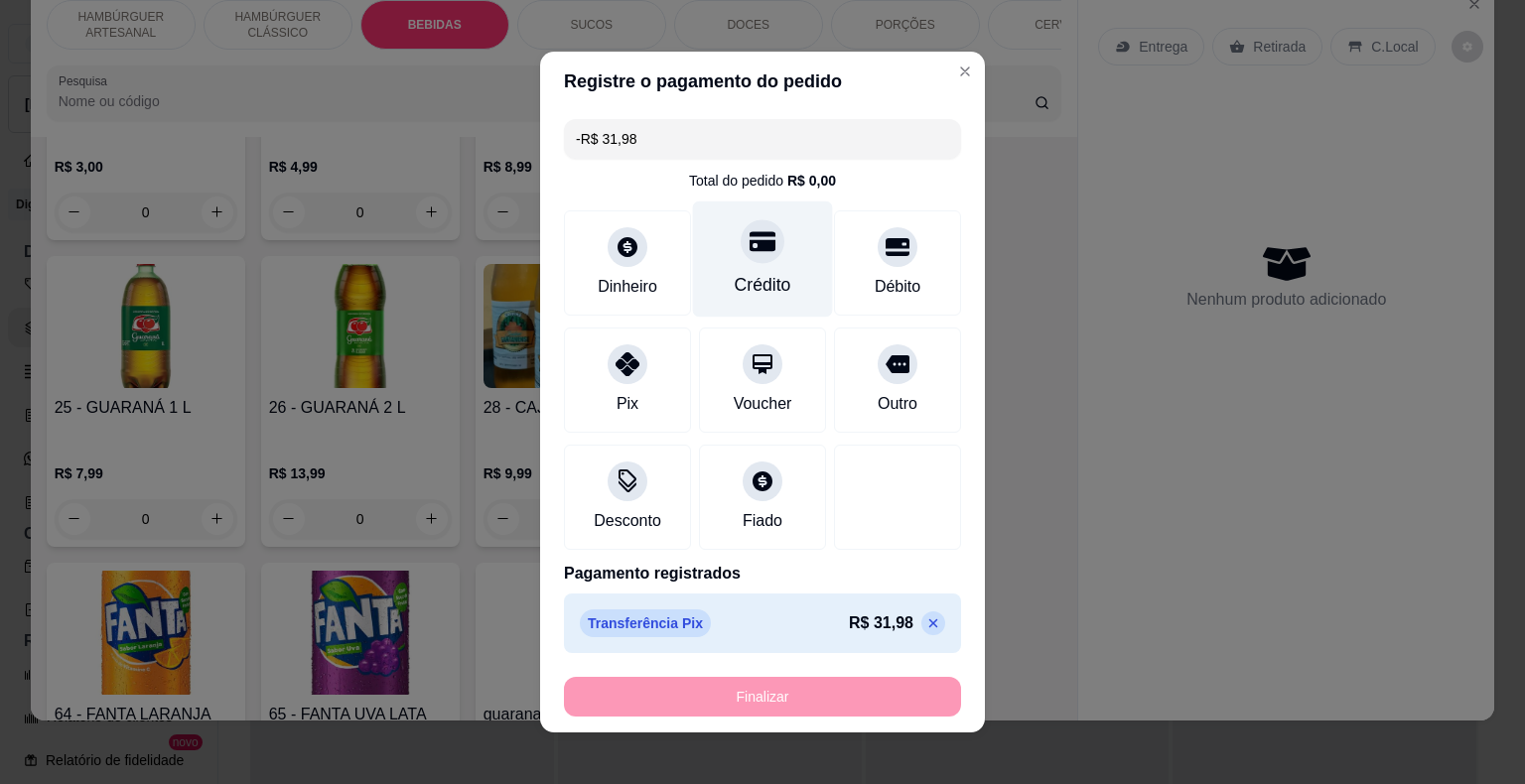 scroll, scrollTop: 1880, scrollLeft: 0, axis: vertical 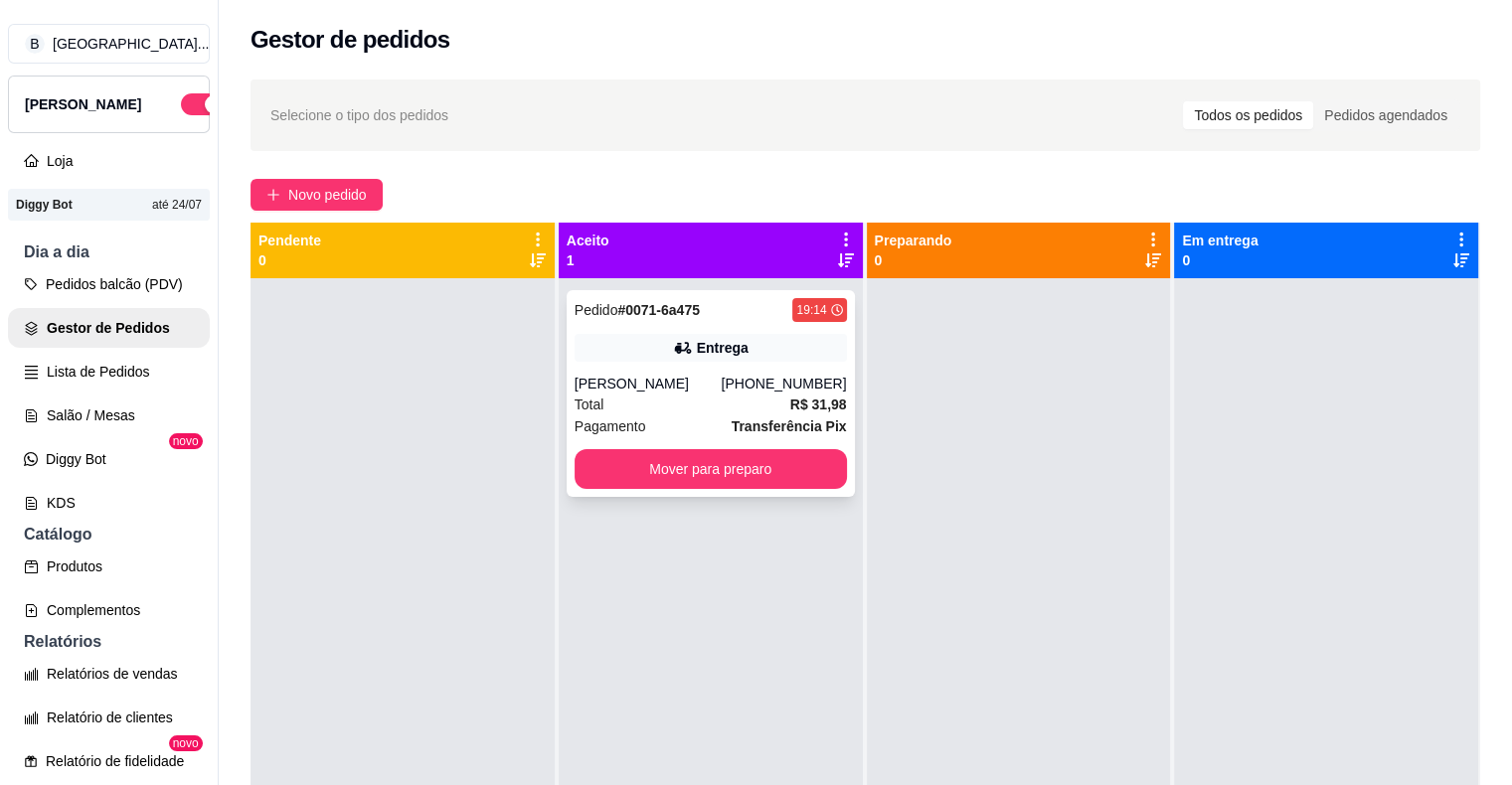click on "Entrega" at bounding box center (723, 348) 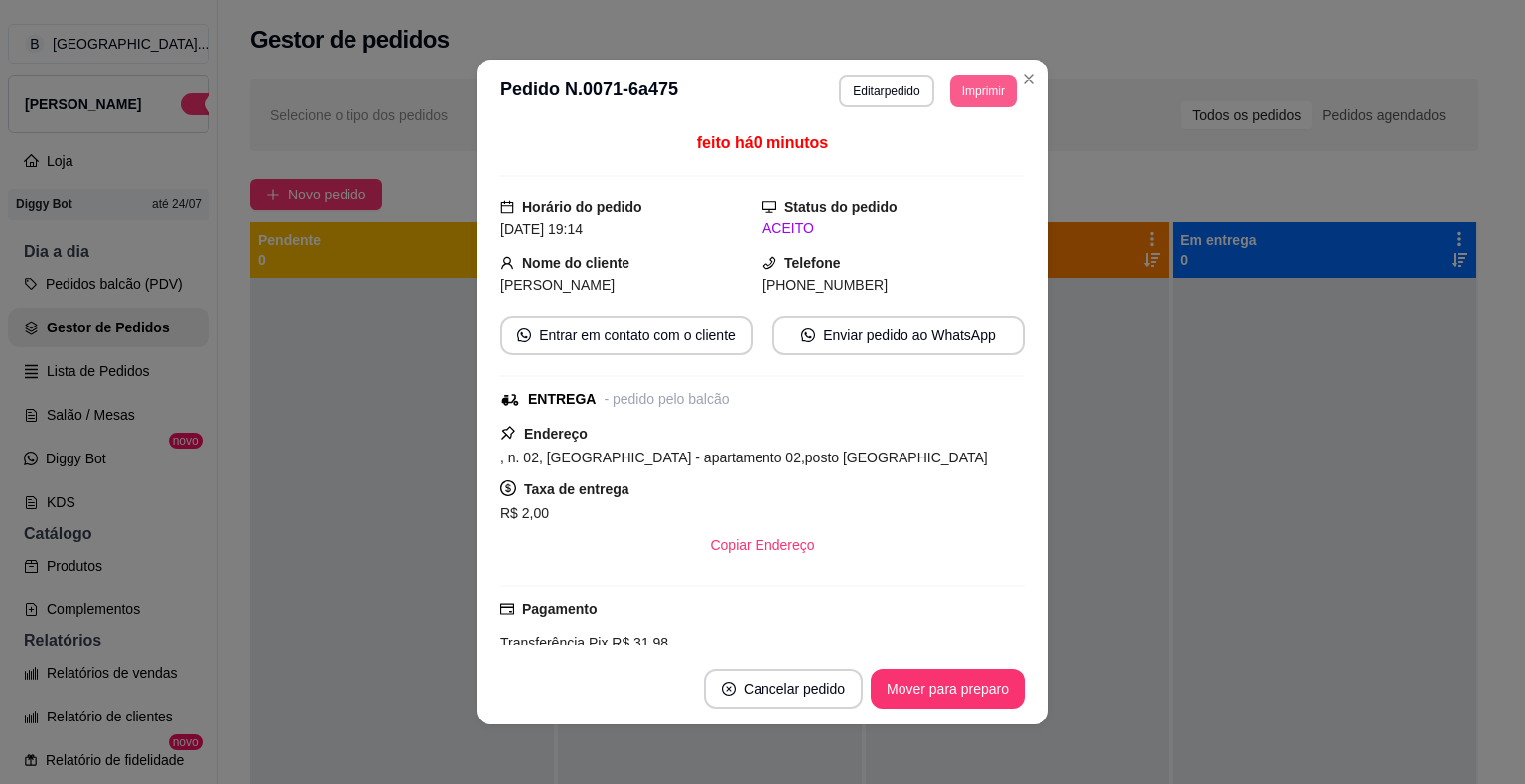 click on "Imprimir" at bounding box center [983, 91] 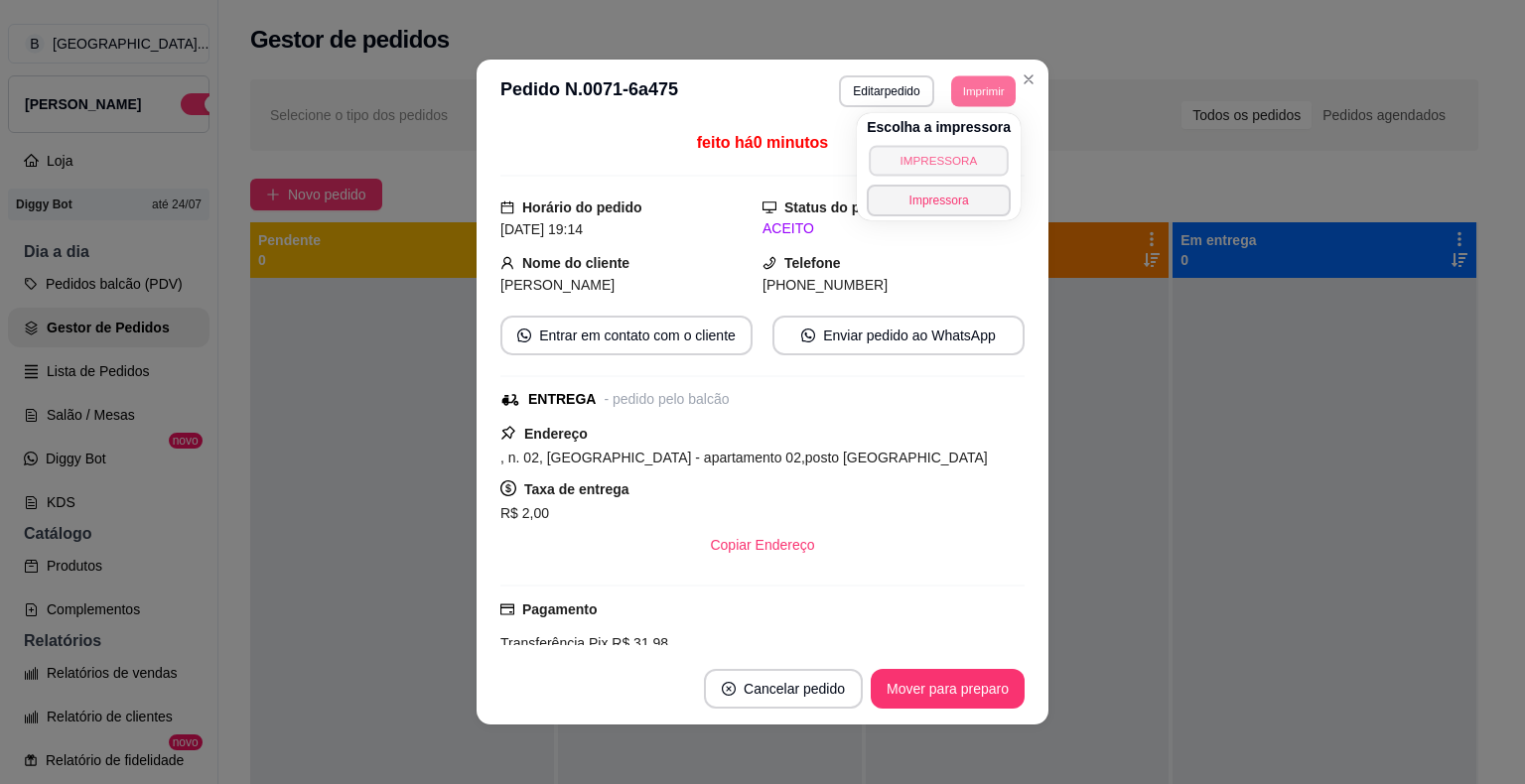 click on "IMPRESSORA" at bounding box center [938, 160] 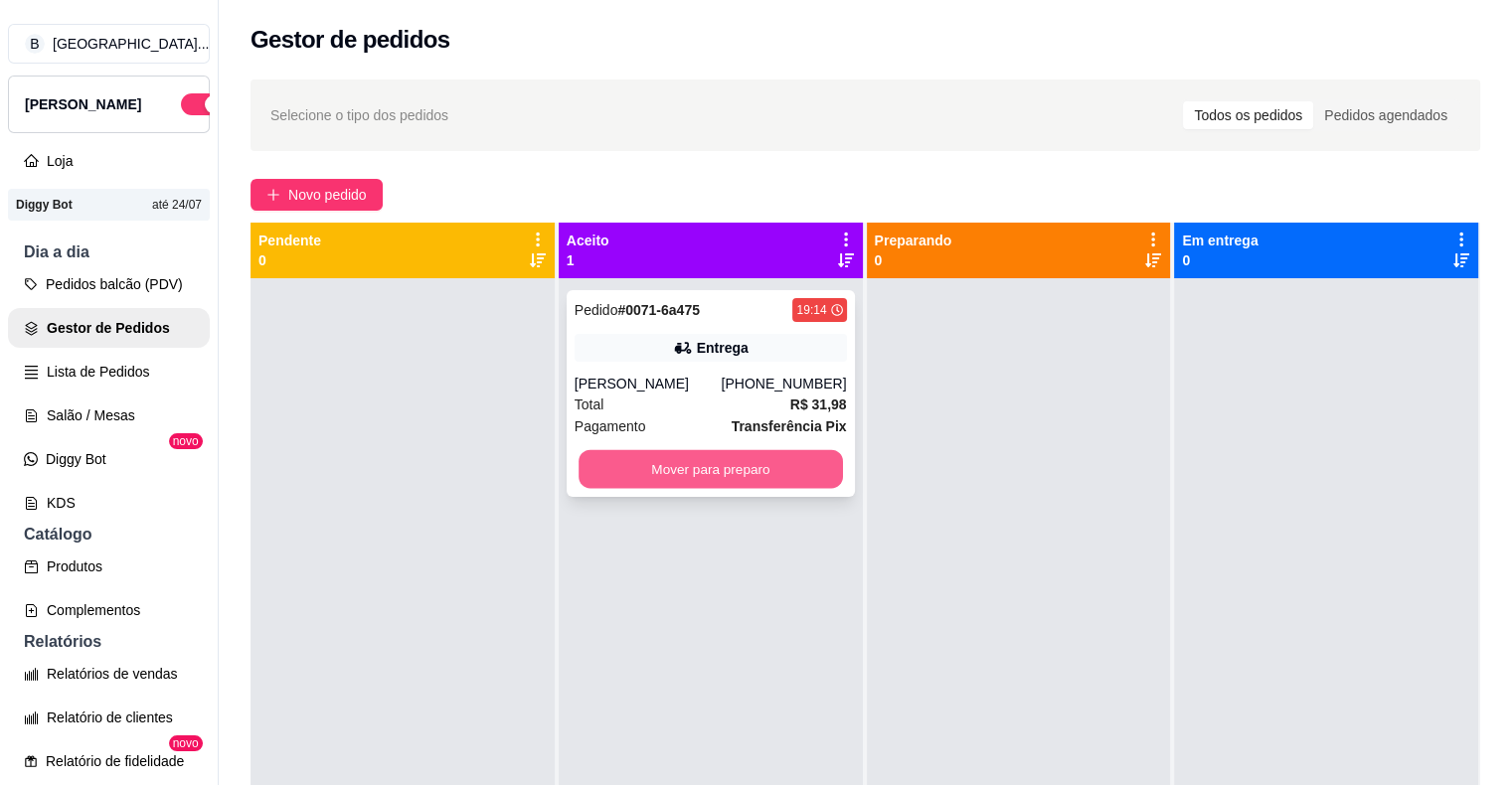 click on "Mover para preparo" at bounding box center [711, 469] 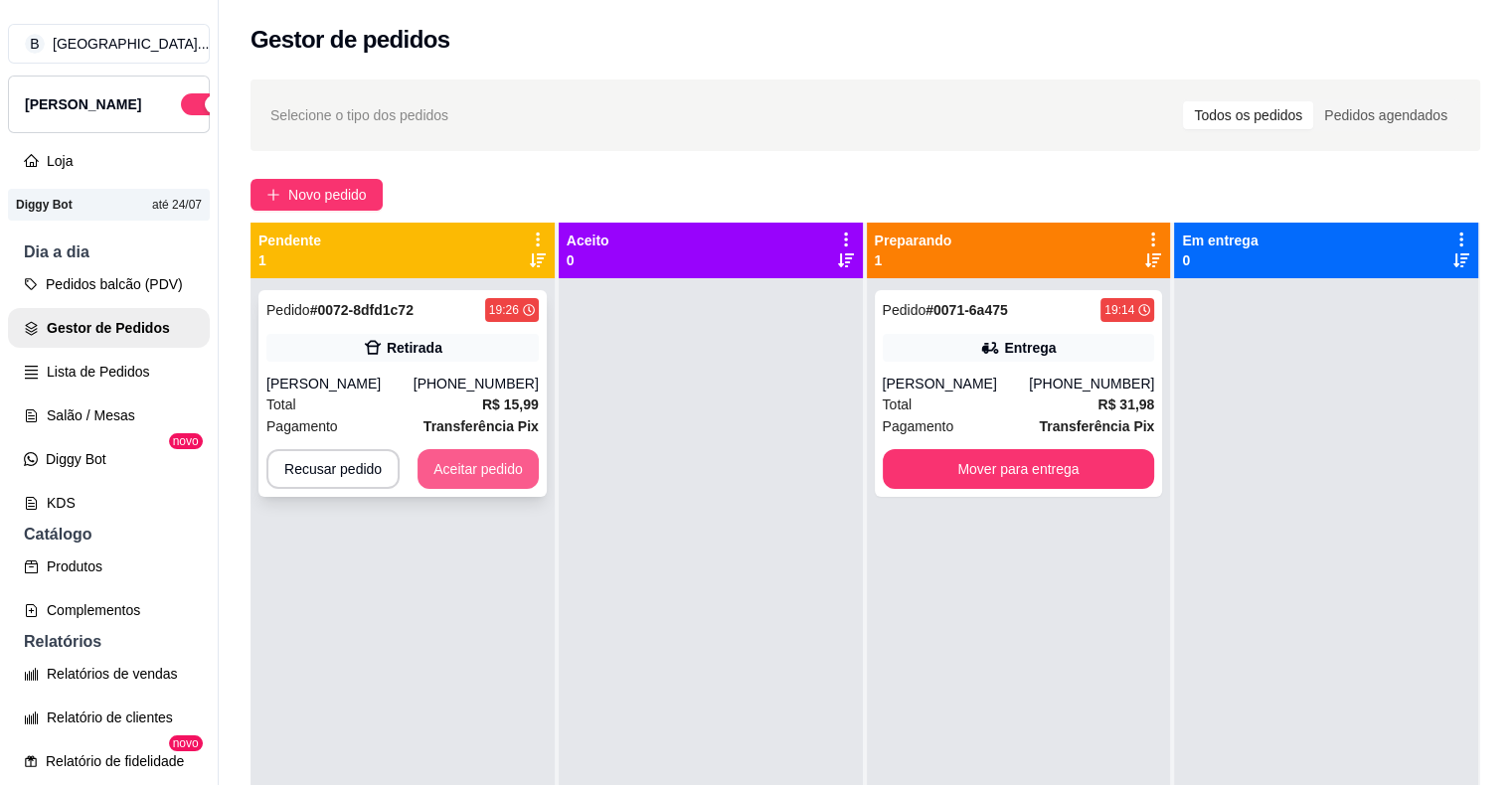 click on "Aceitar pedido" at bounding box center [478, 469] 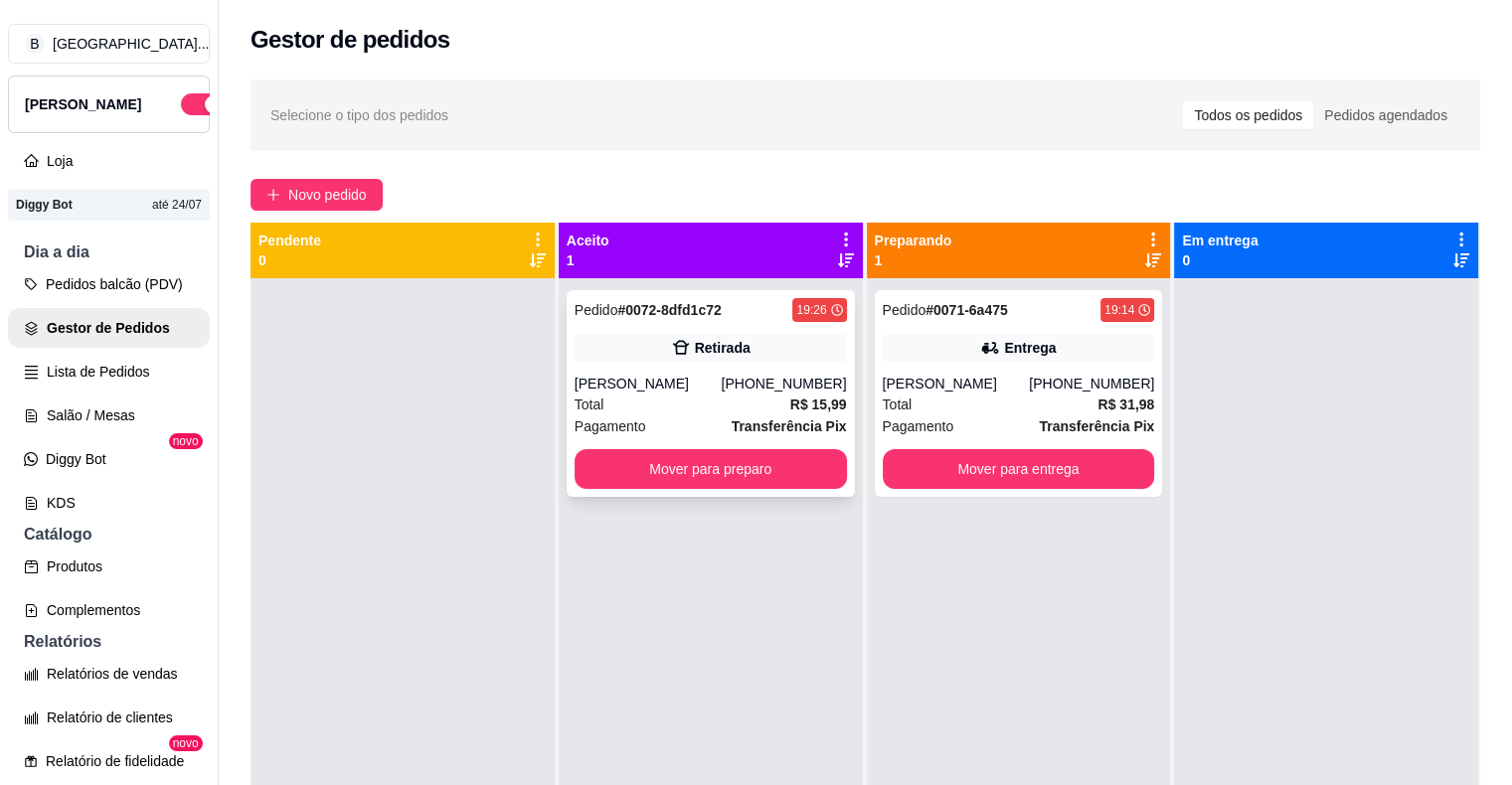 click on "[PERSON_NAME]" at bounding box center (648, 384) 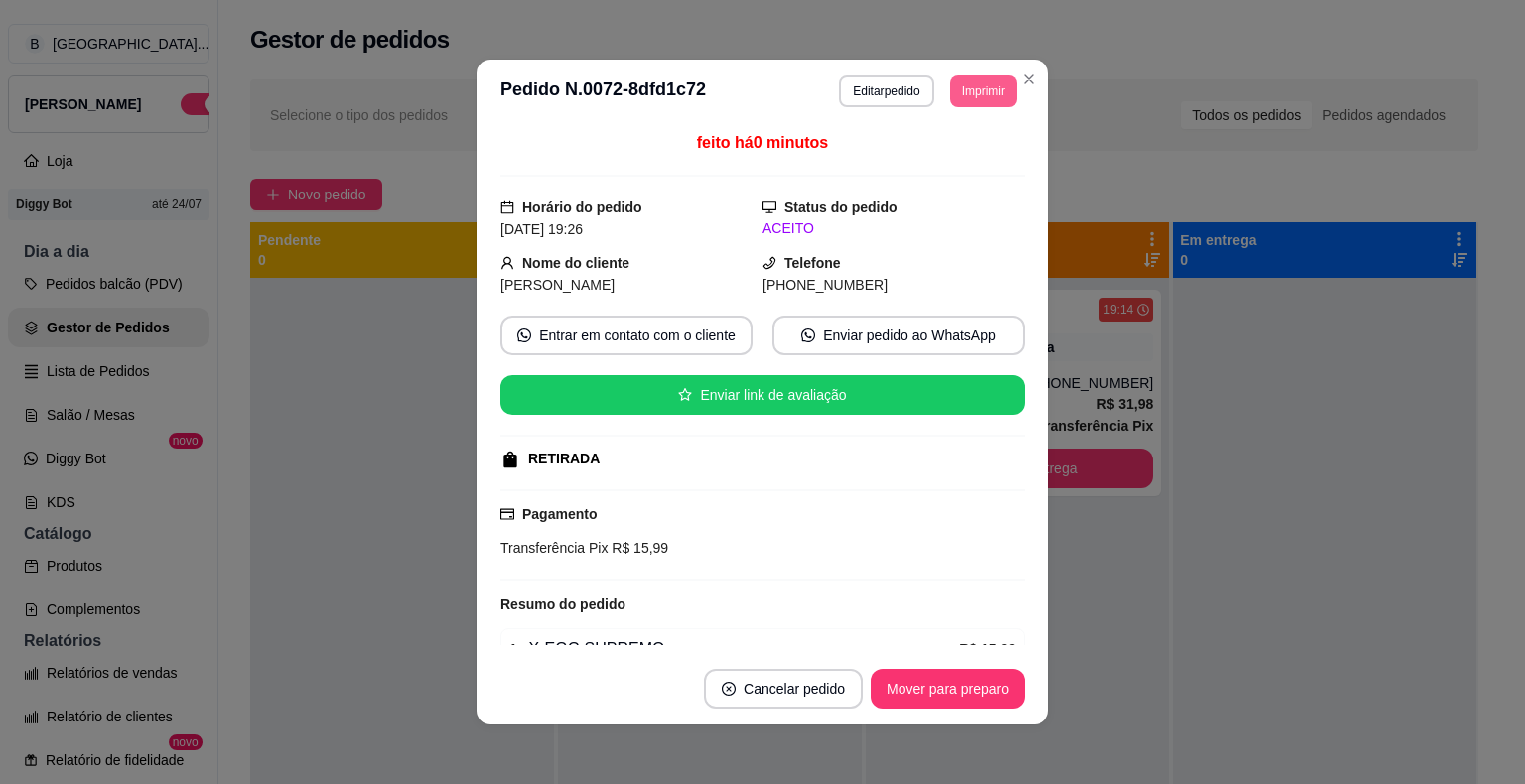 click on "Imprimir" at bounding box center [983, 91] 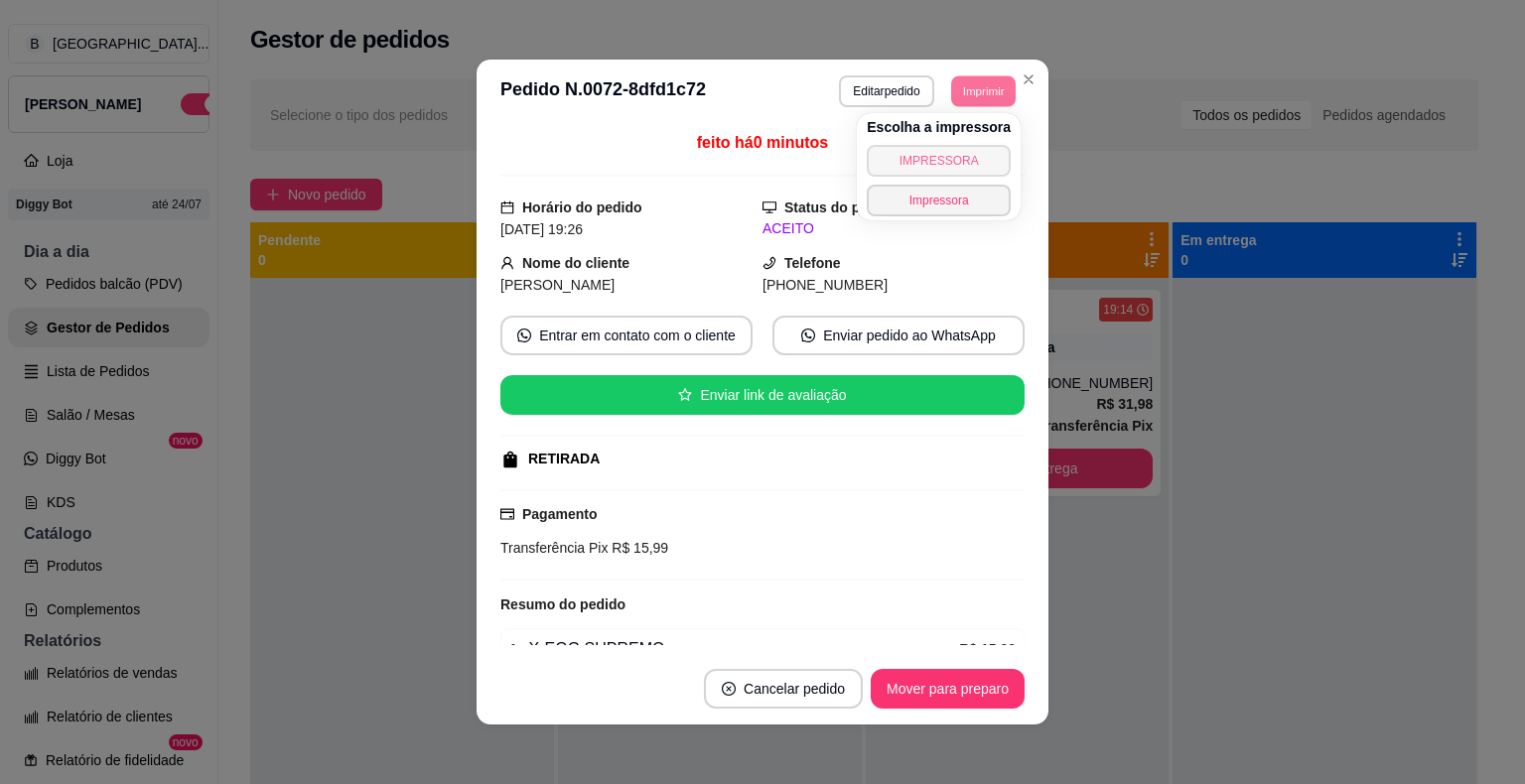 click on "IMPRESSORA" at bounding box center [938, 161] 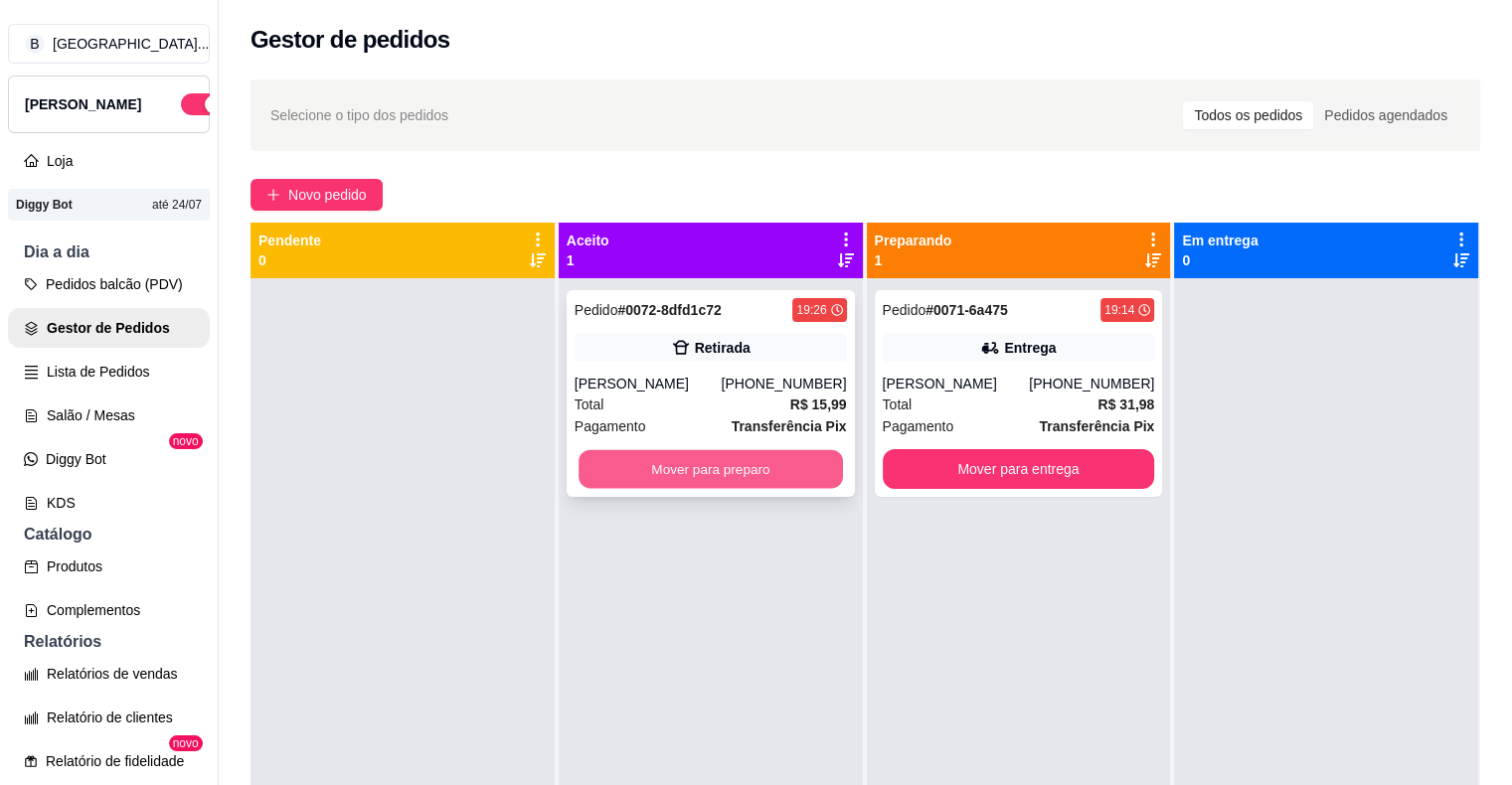 click on "Mover para preparo" at bounding box center [711, 469] 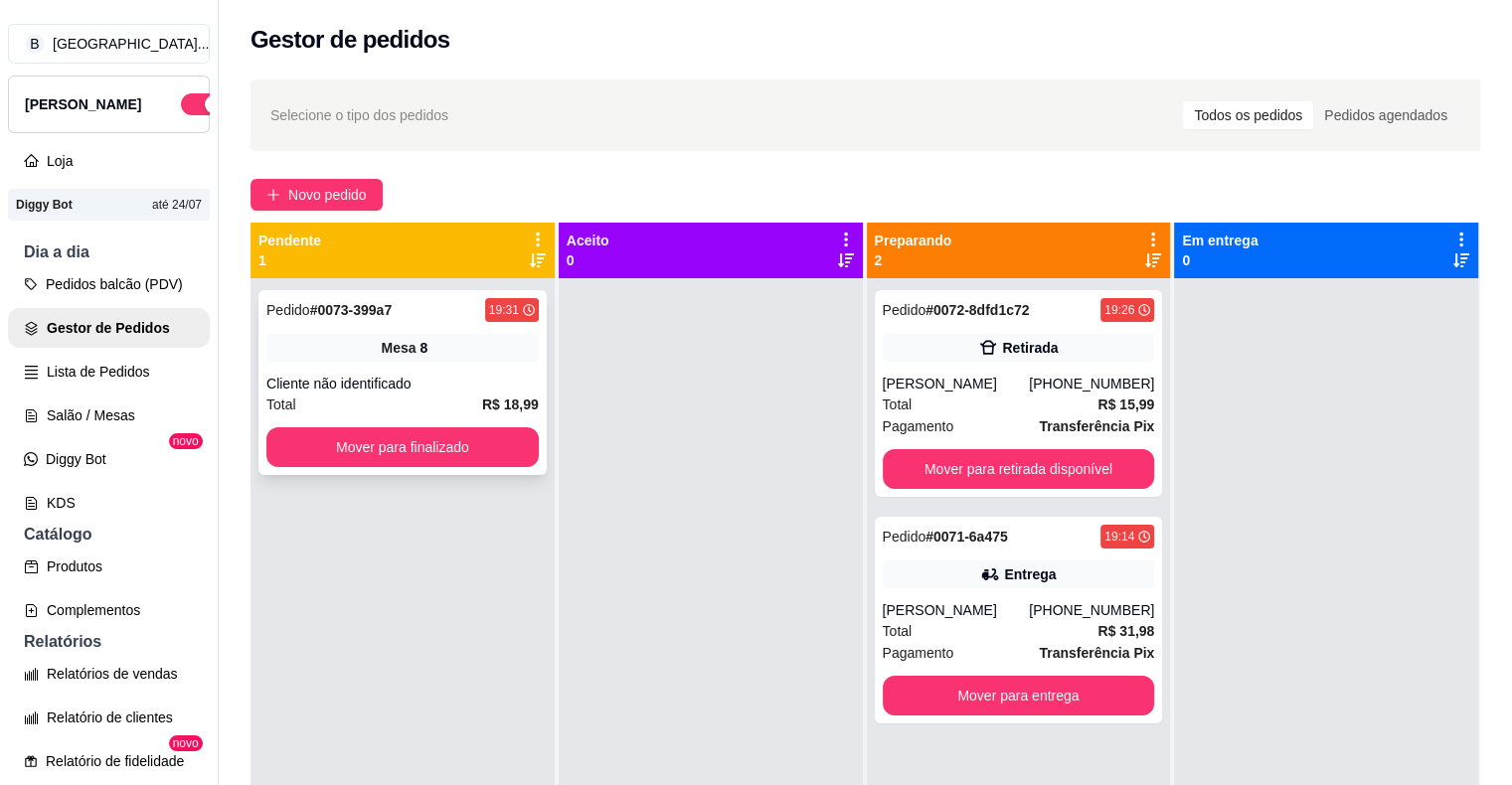 click on "Total R$ 18,99" at bounding box center (403, 404) 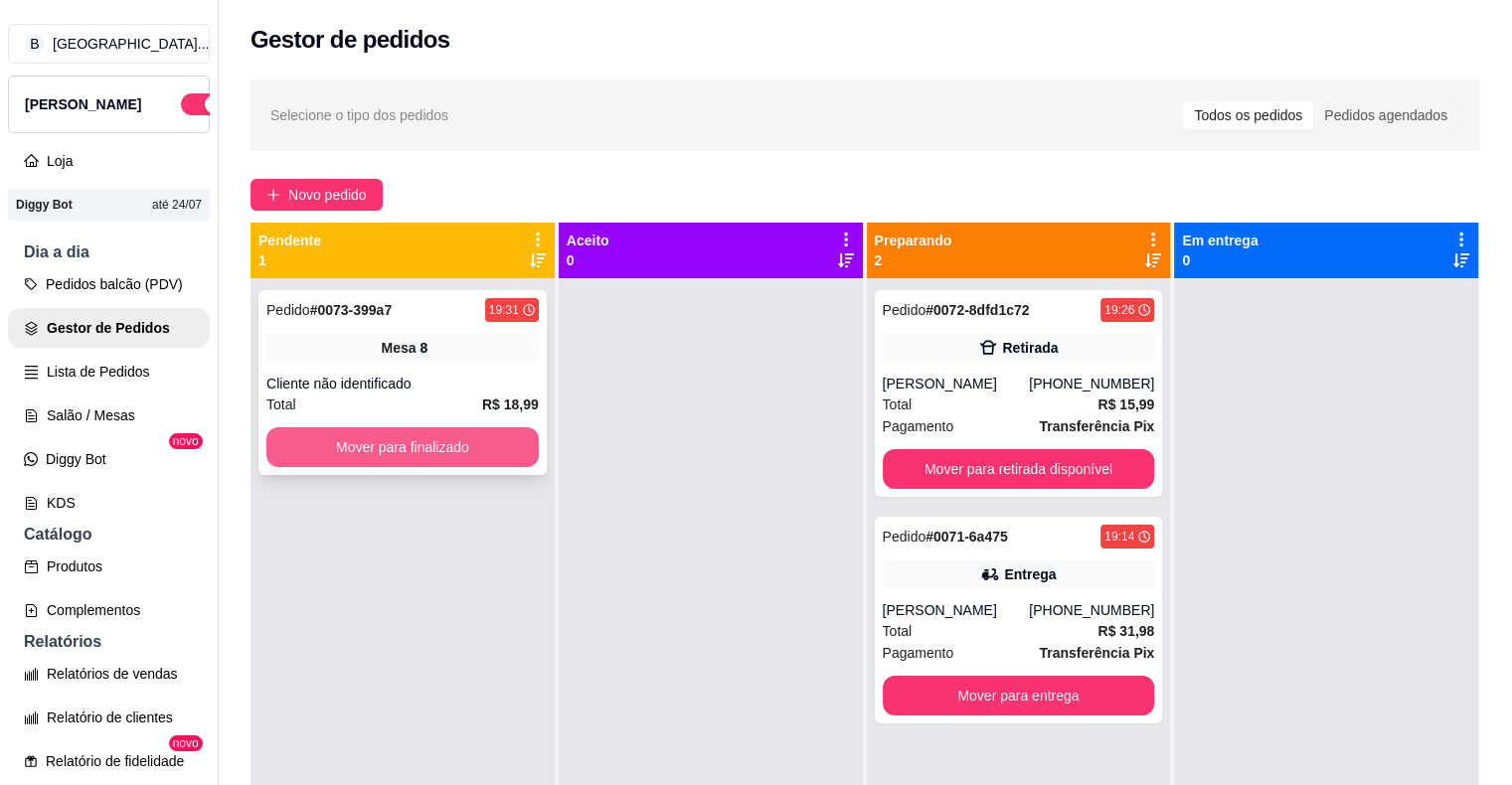 click on "Mover para finalizado" at bounding box center (403, 447) 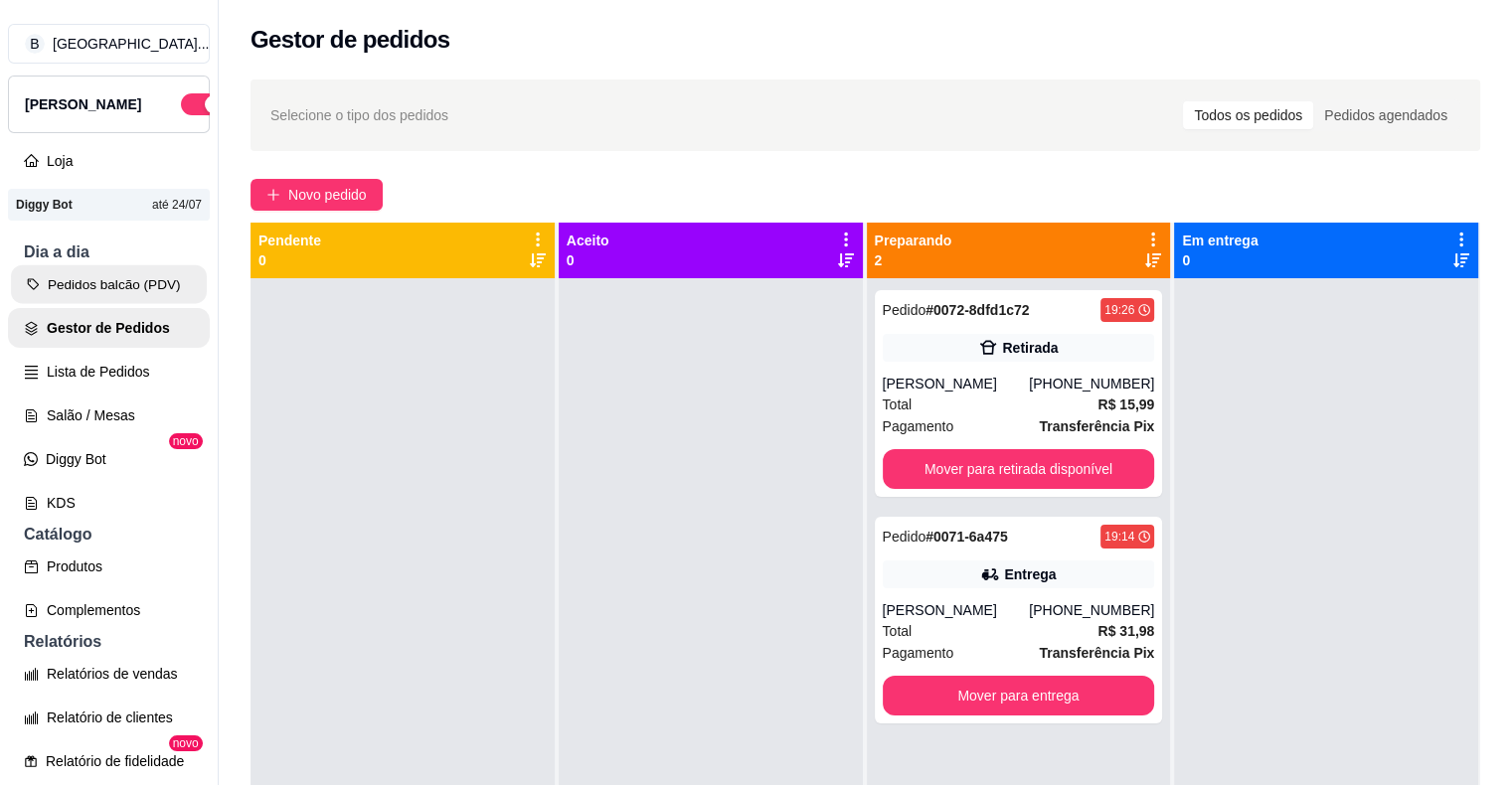 click on "Pedidos balcão (PDV)" at bounding box center [108, 284] 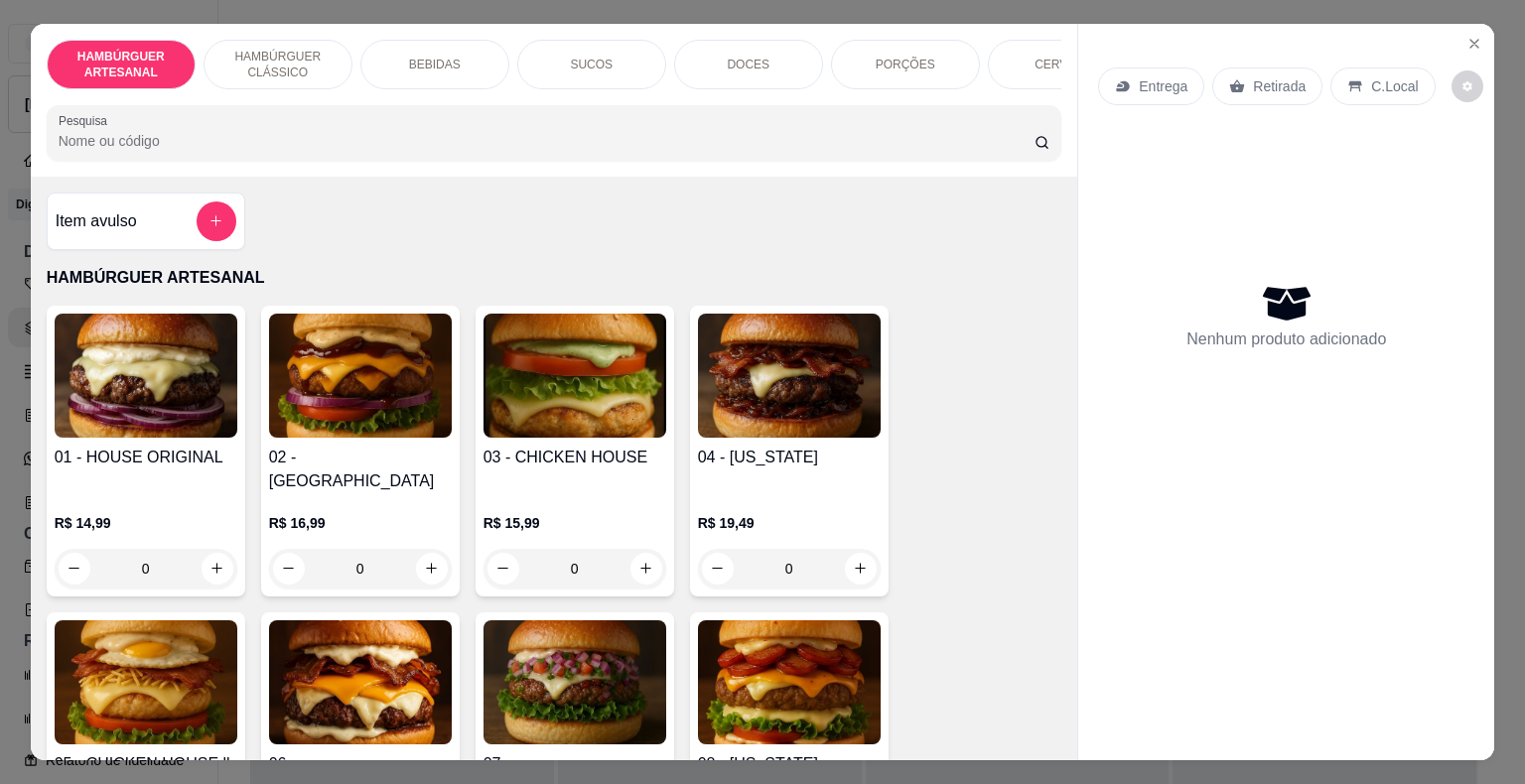 click on "BEBIDAS" at bounding box center (435, 65) 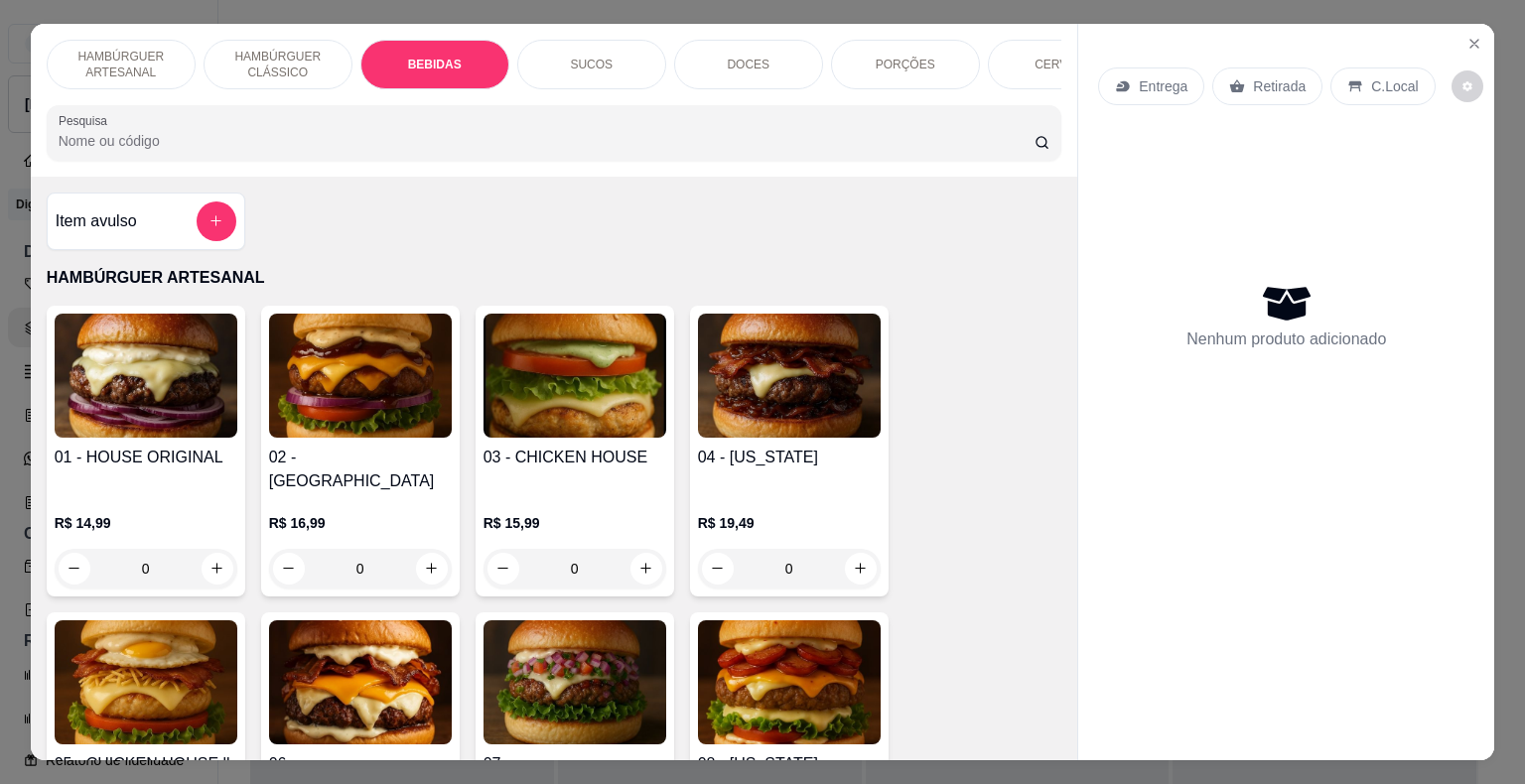 click on "HAMBÚRGUER ARTESANAL HAMBÚRGUER CLÁSSICO  BEBIDAS SUCOS DOCES PORÇÕES  CERVEJA  ENERGÉTICO E SPRITZ DRINK salgadinhos Pesquisa" at bounding box center (554, 100) 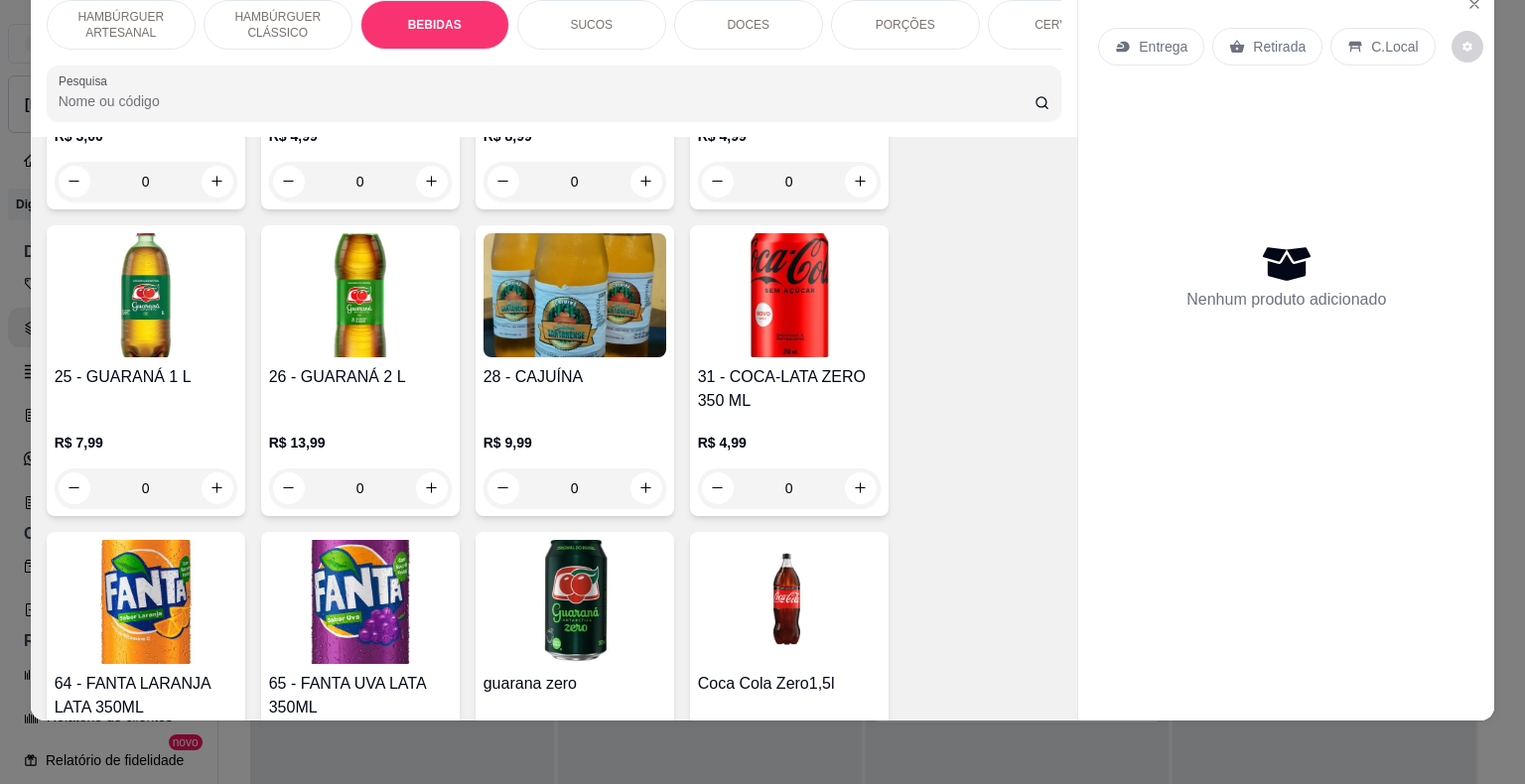 scroll, scrollTop: 1780, scrollLeft: 0, axis: vertical 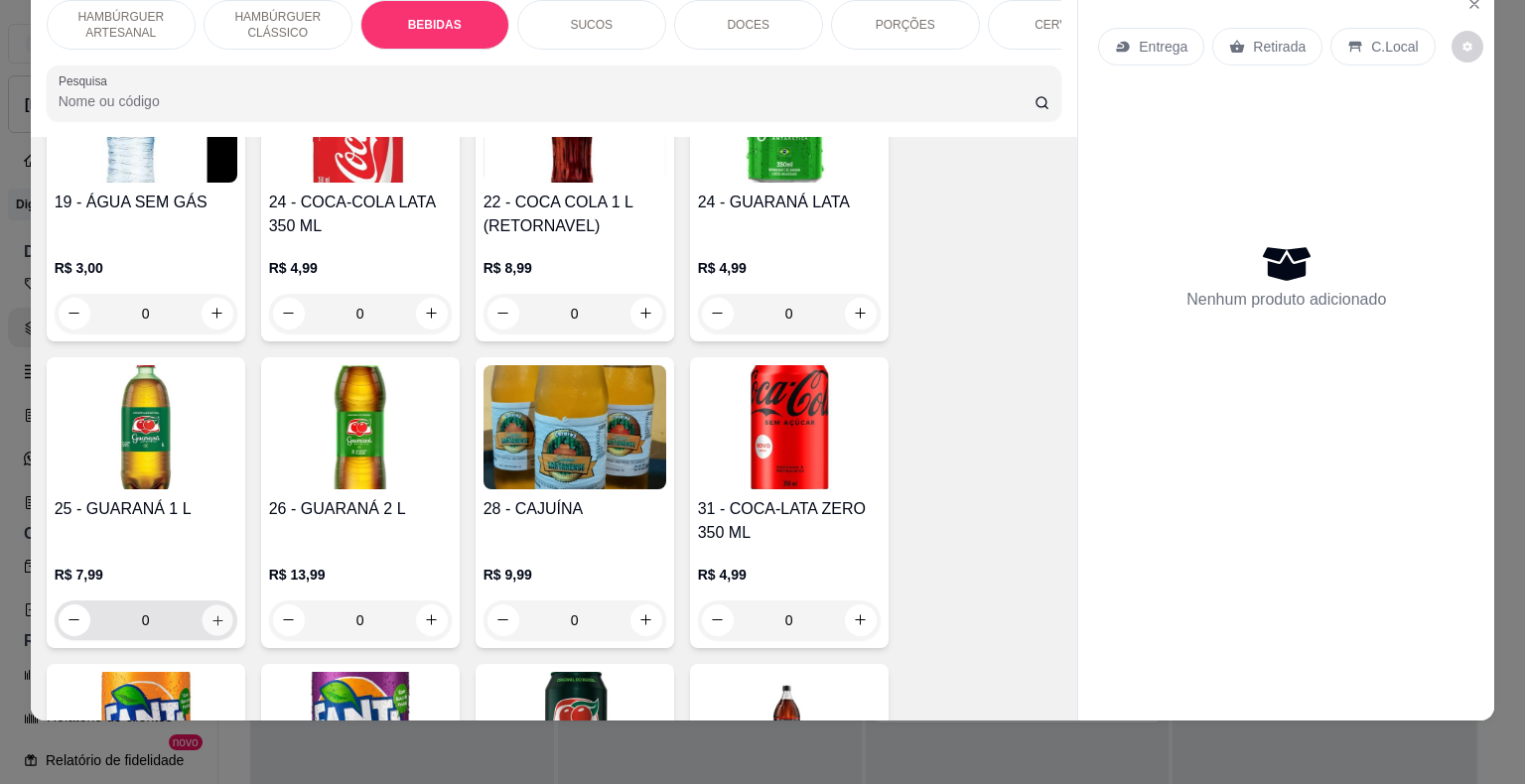 click 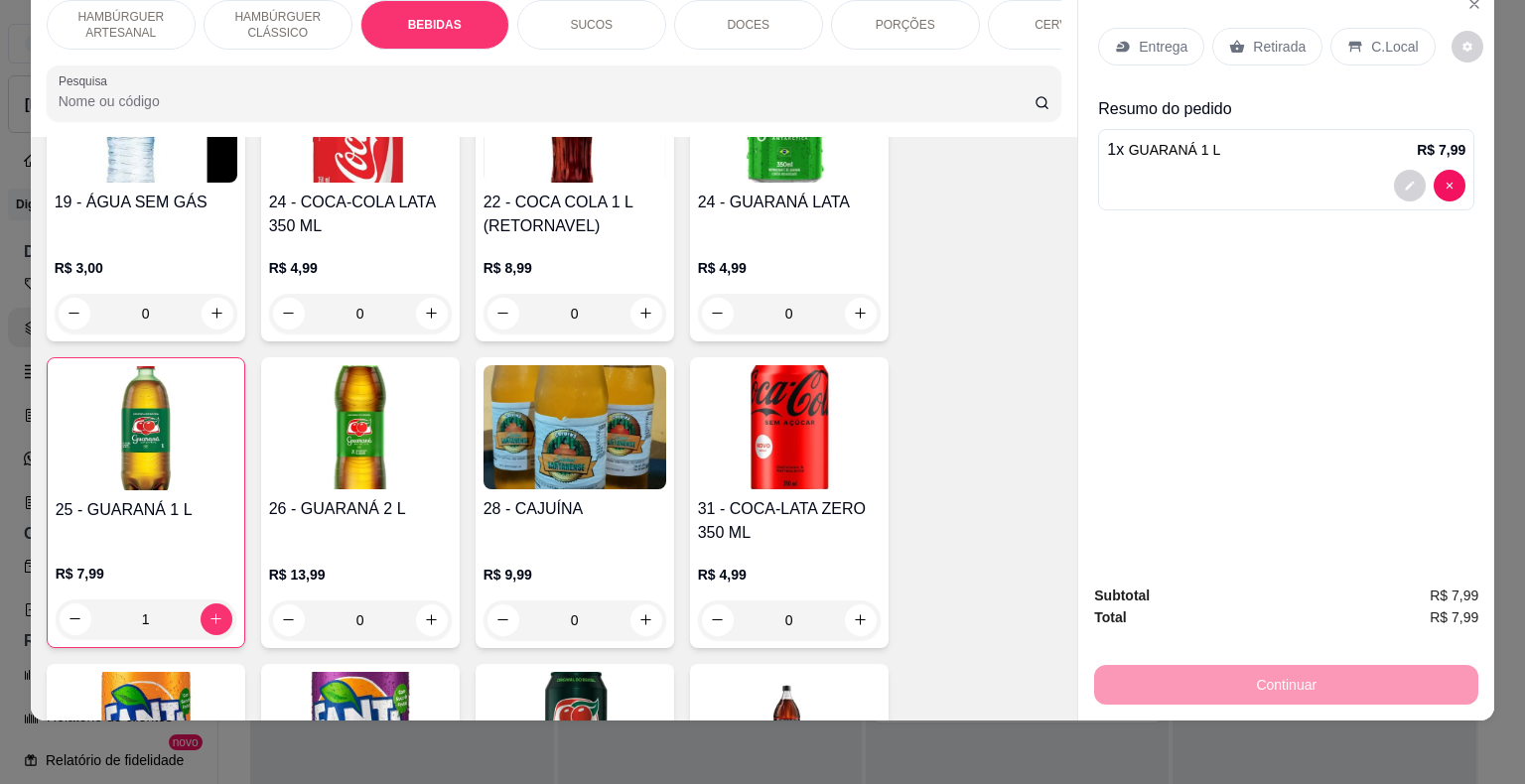 click 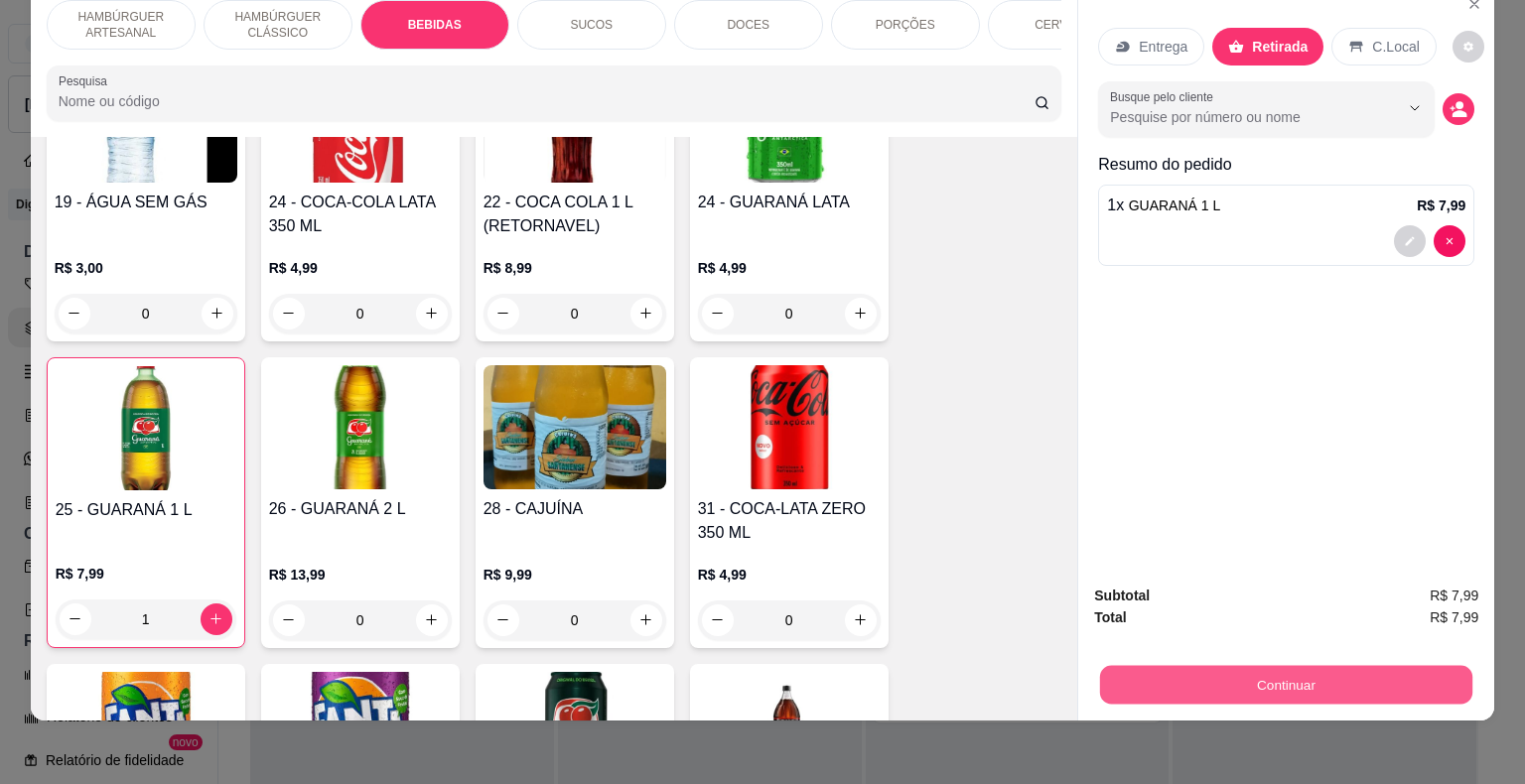 click on "Continuar" at bounding box center [1286, 685] 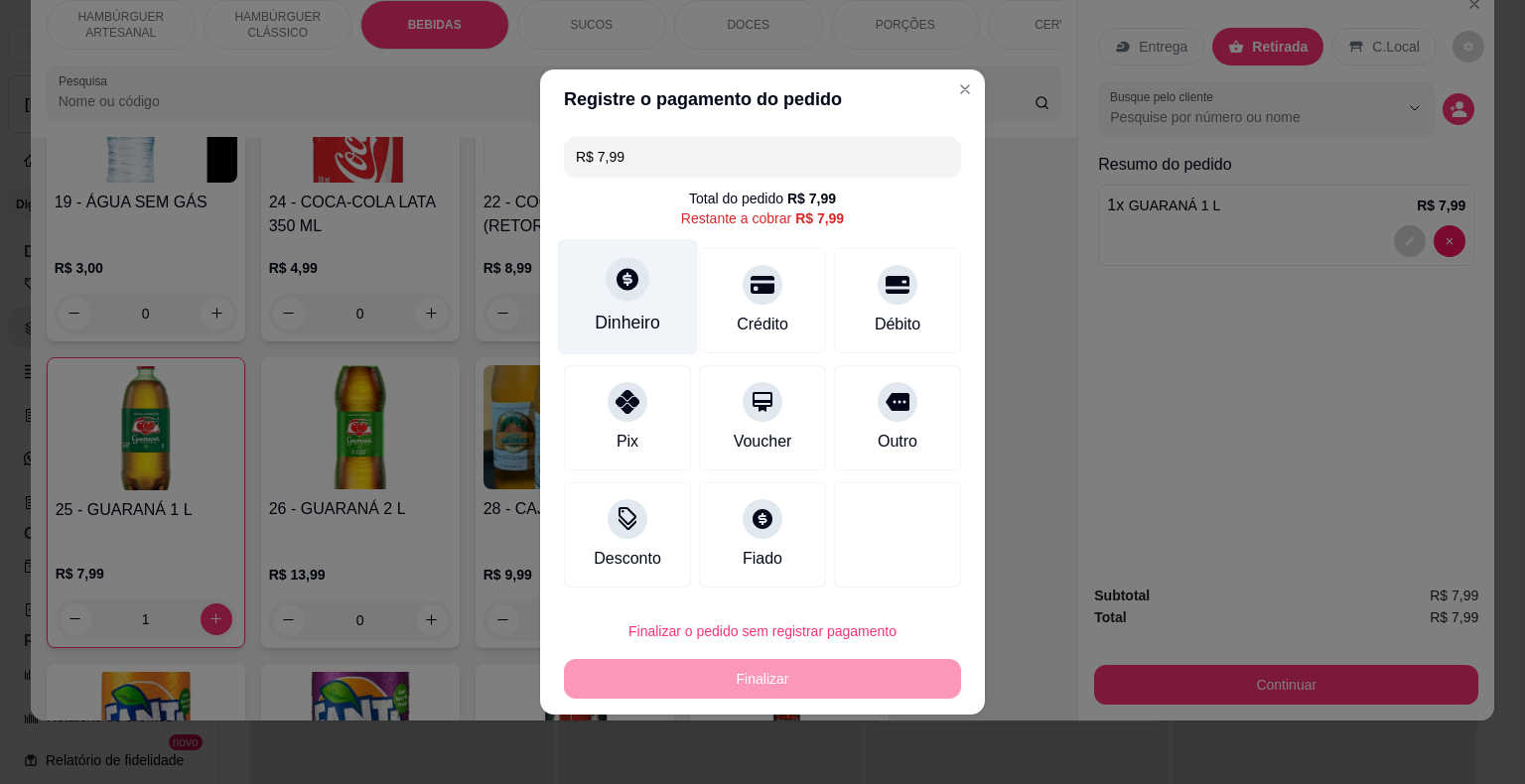 click 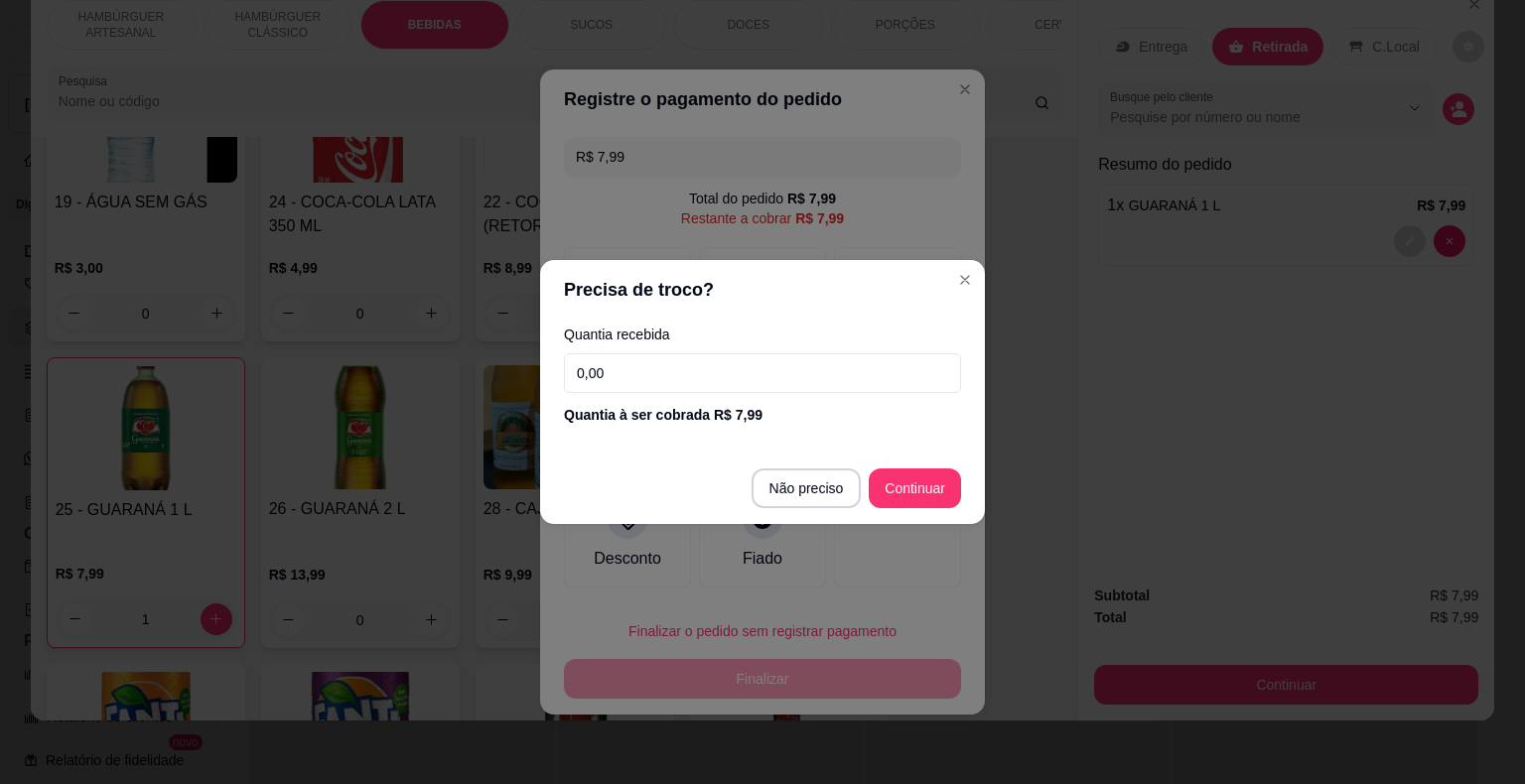 click on "0,00" at bounding box center (762, 373) 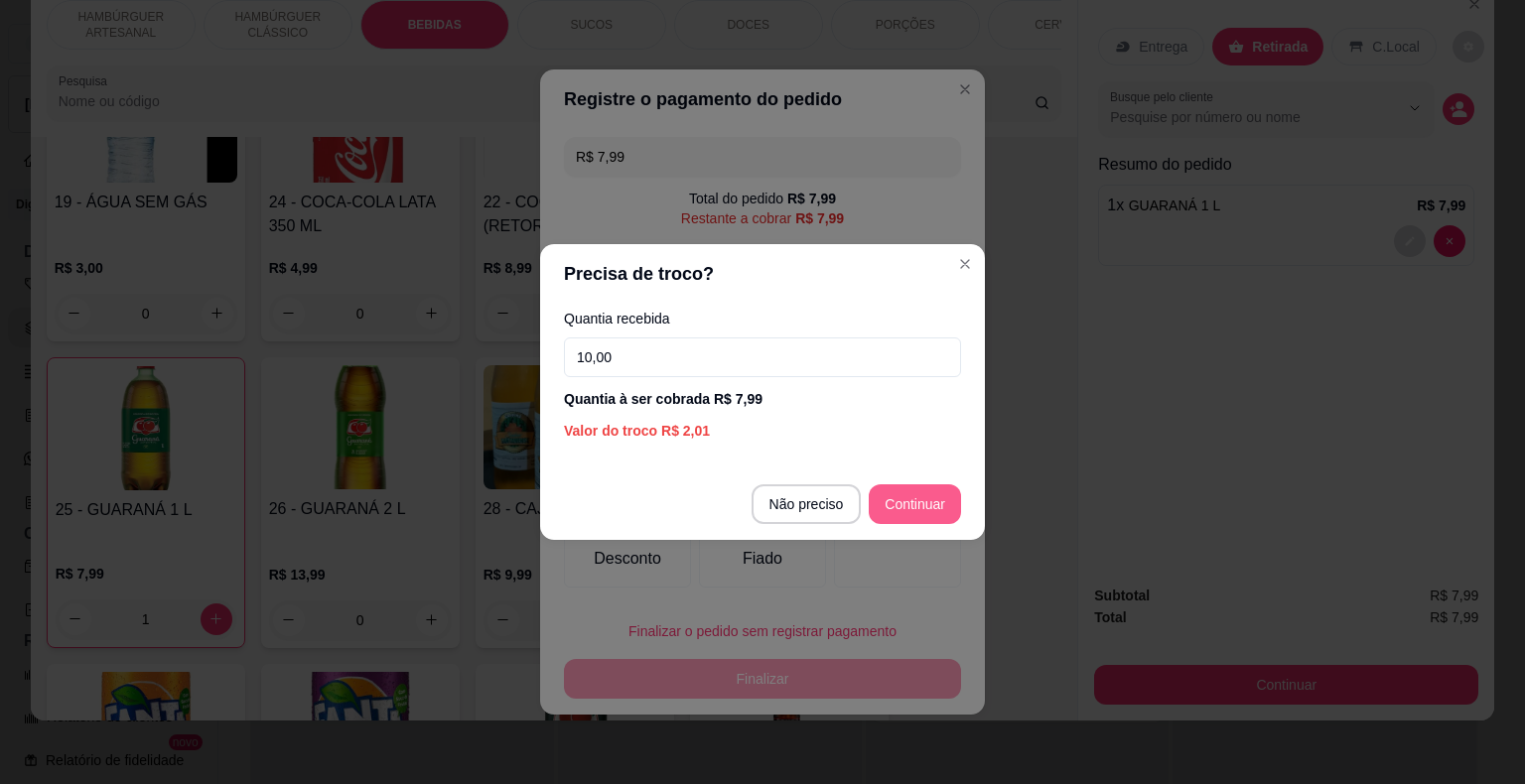 type on "10,00" 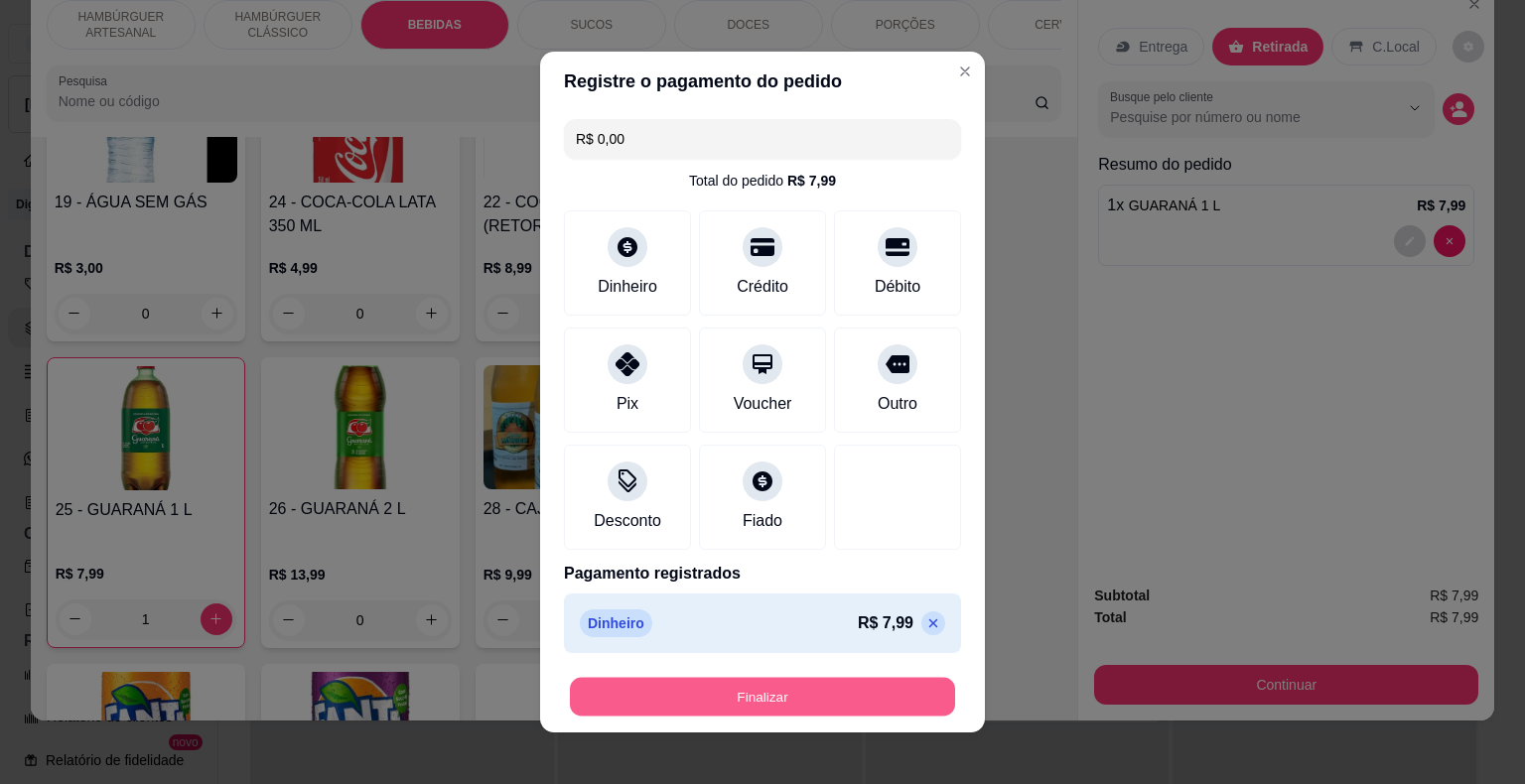 click on "Finalizar" at bounding box center [762, 697] 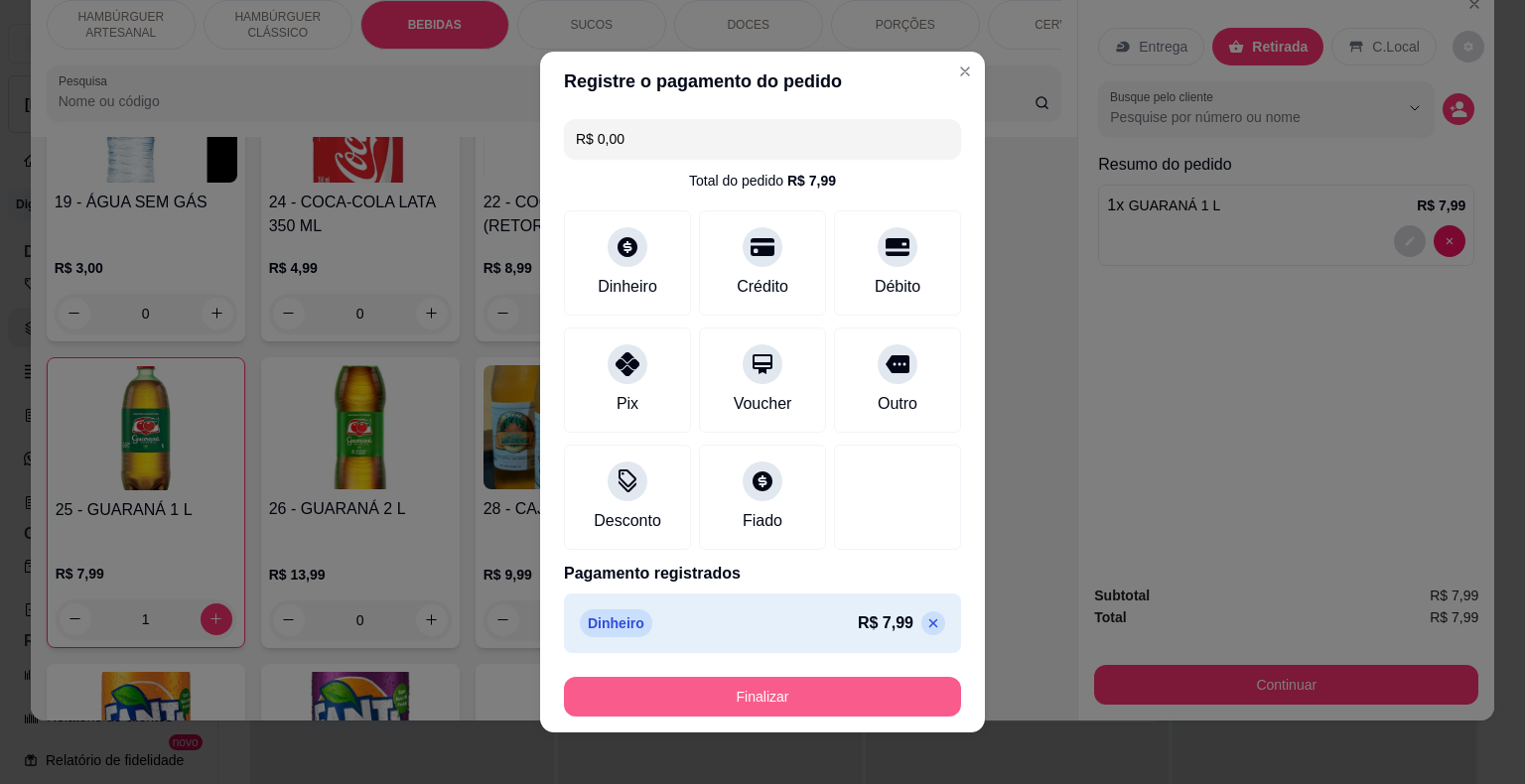 click on "Finalizar" at bounding box center (762, 697) 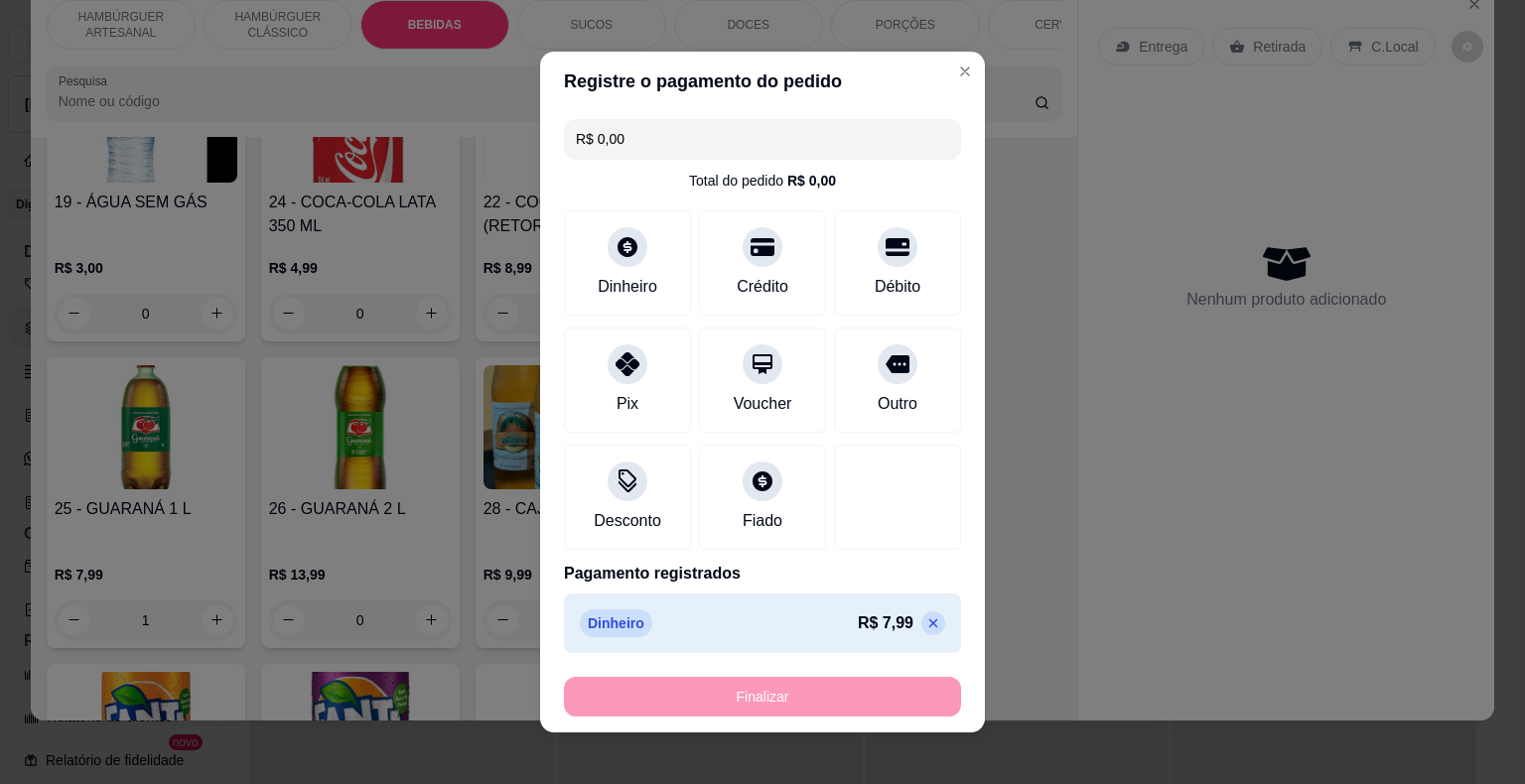 type on "0" 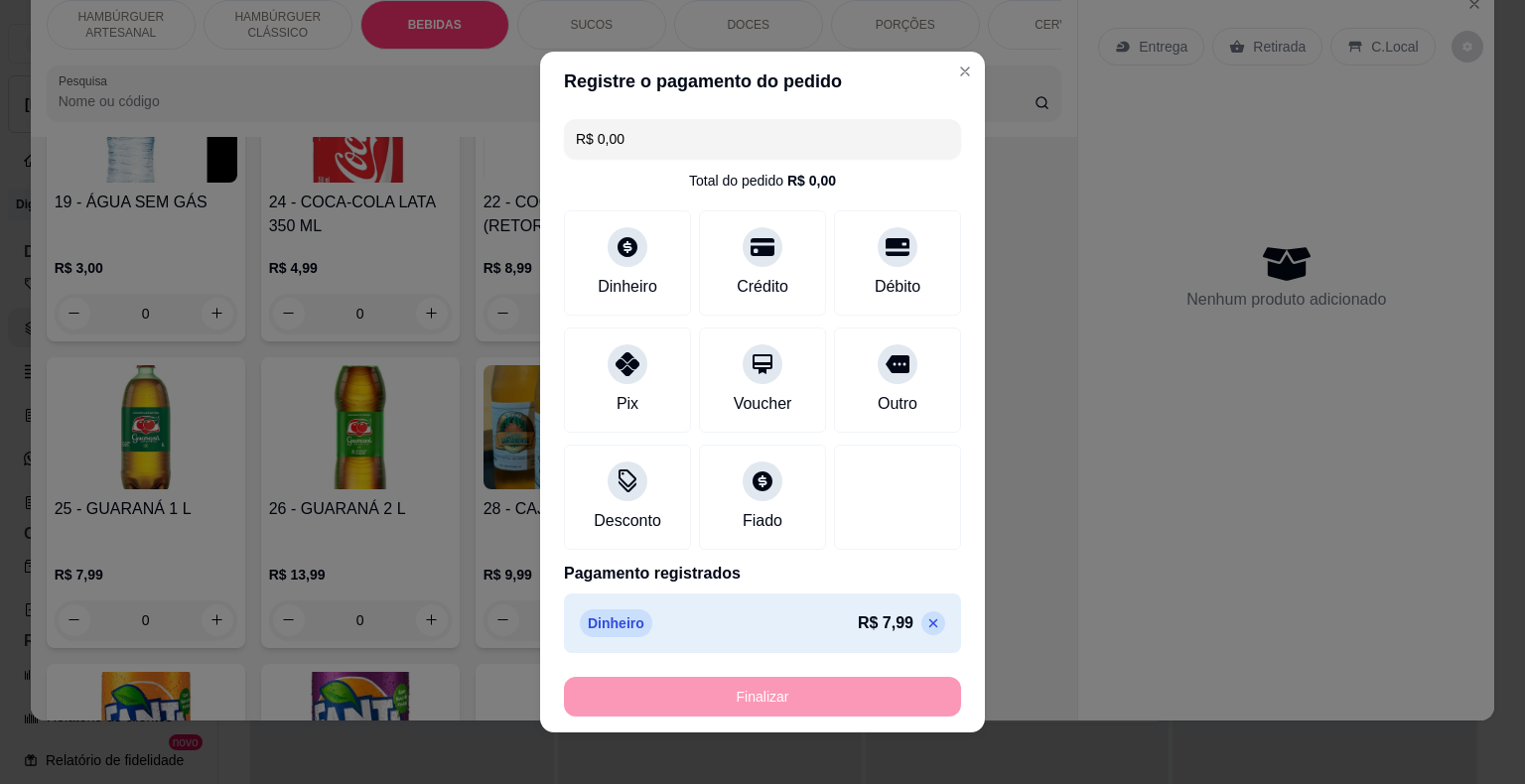 type on "-R$ 7,99" 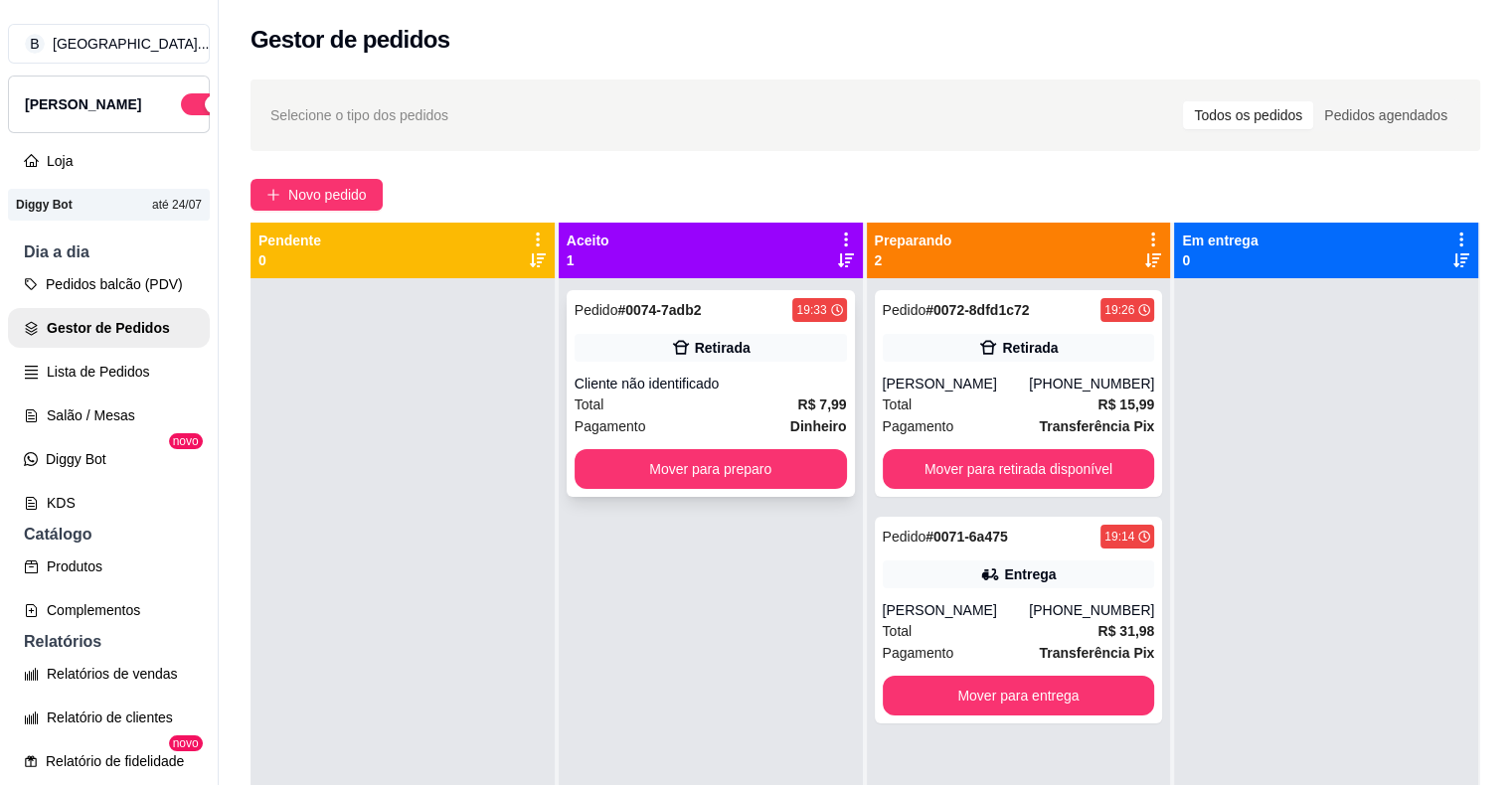 click on "Pagamento Dinheiro" at bounding box center (711, 426) 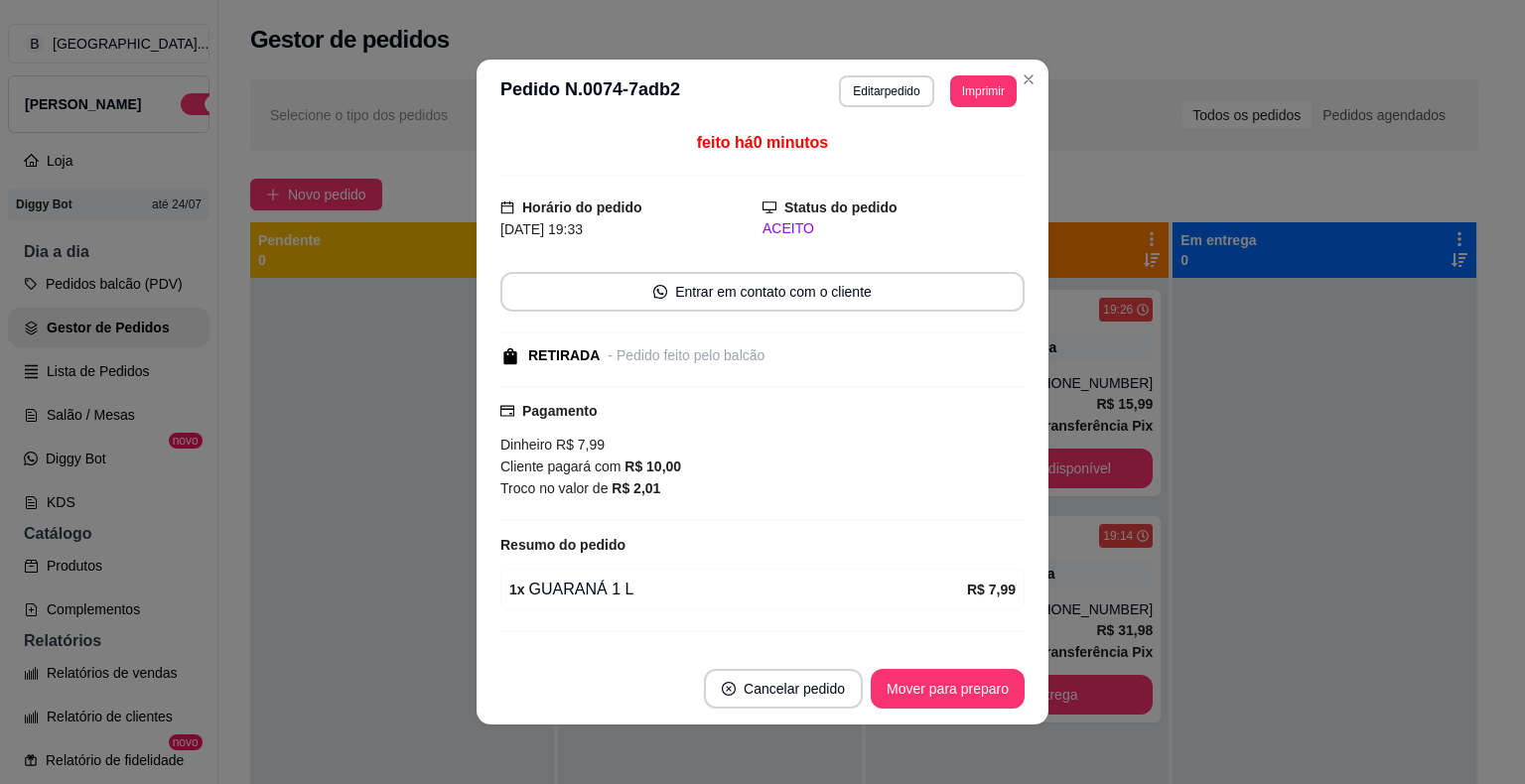 scroll, scrollTop: 40, scrollLeft: 0, axis: vertical 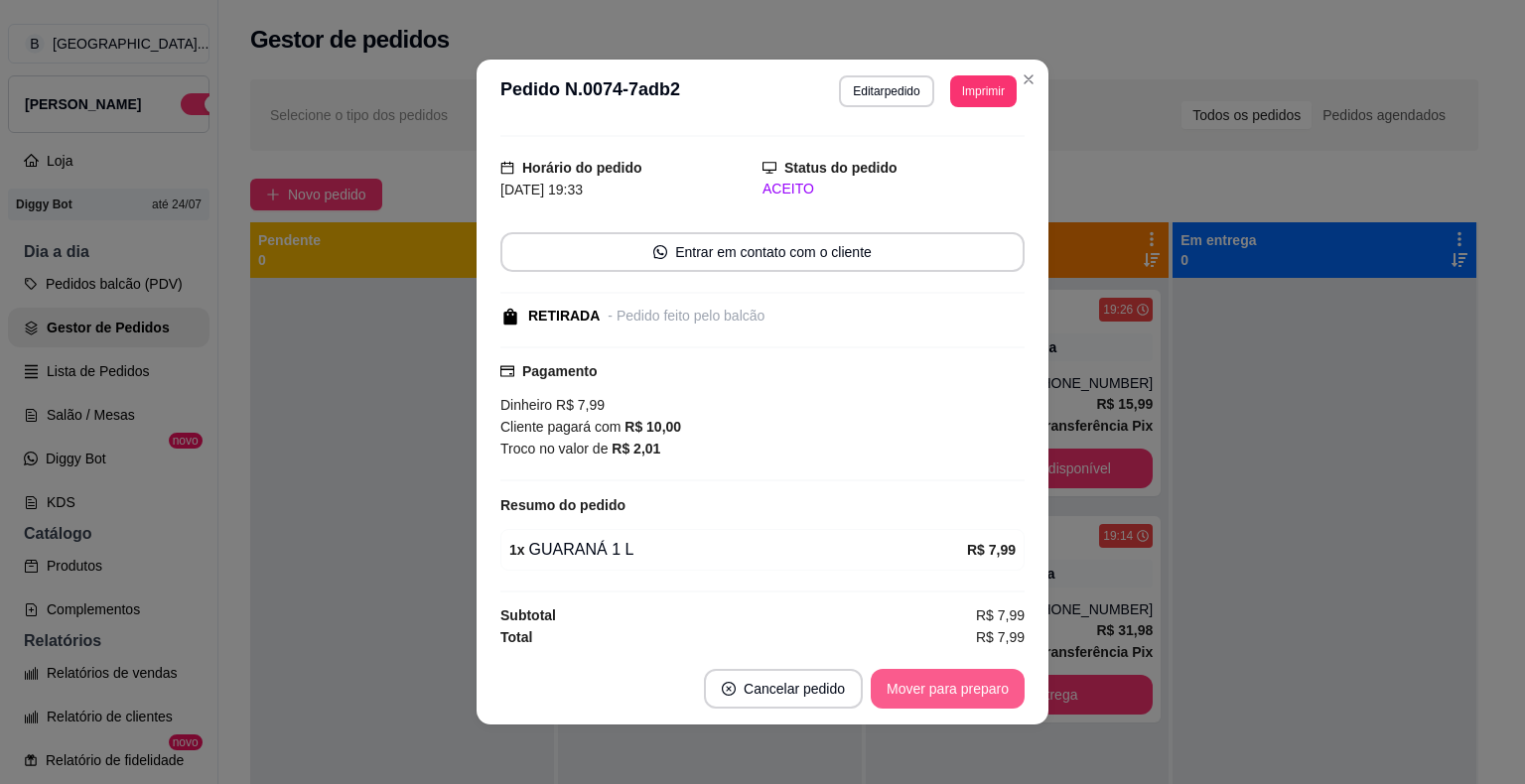 click on "Mover para preparo" at bounding box center (947, 689) 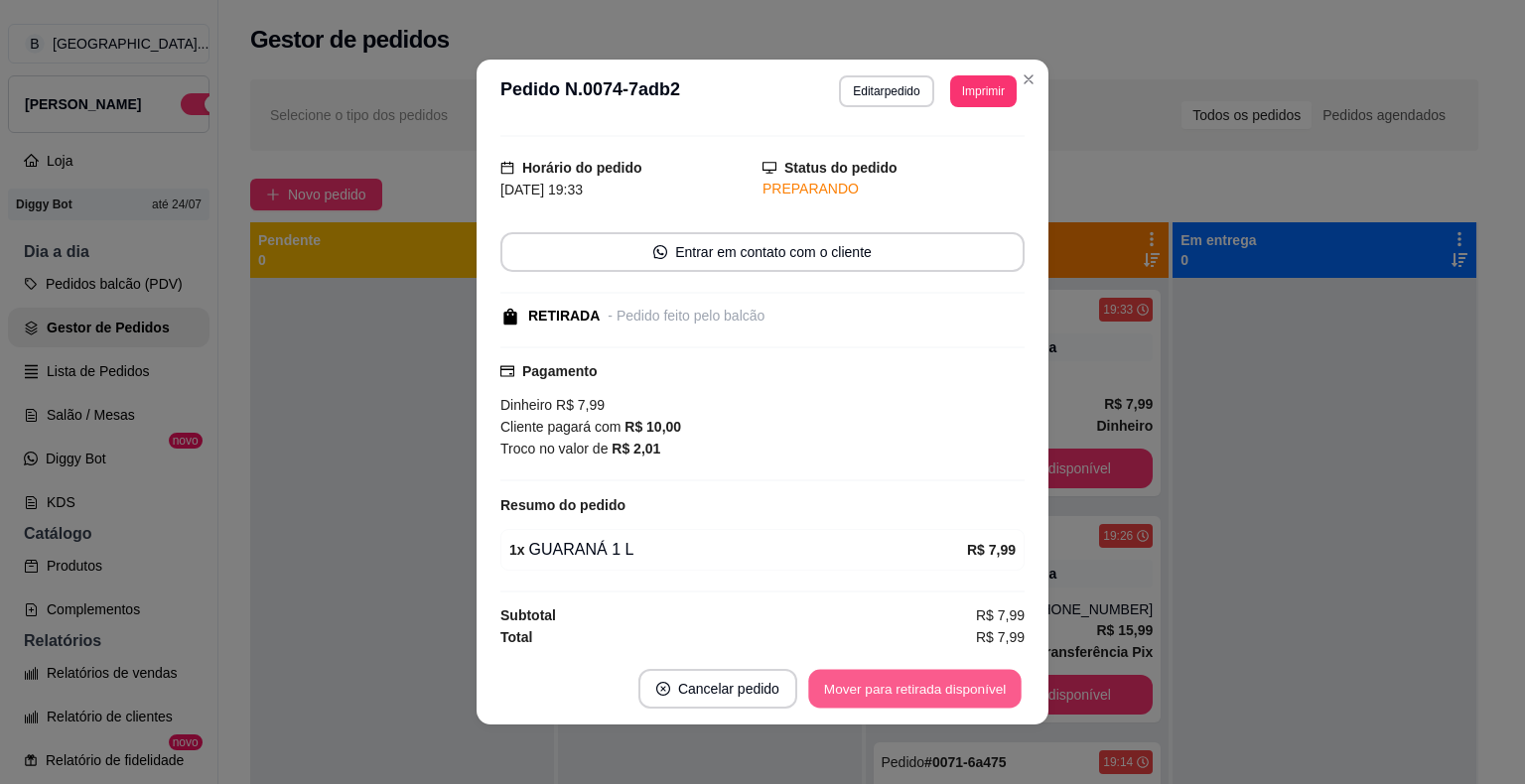click on "Mover para retirada disponível" at bounding box center (914, 689) 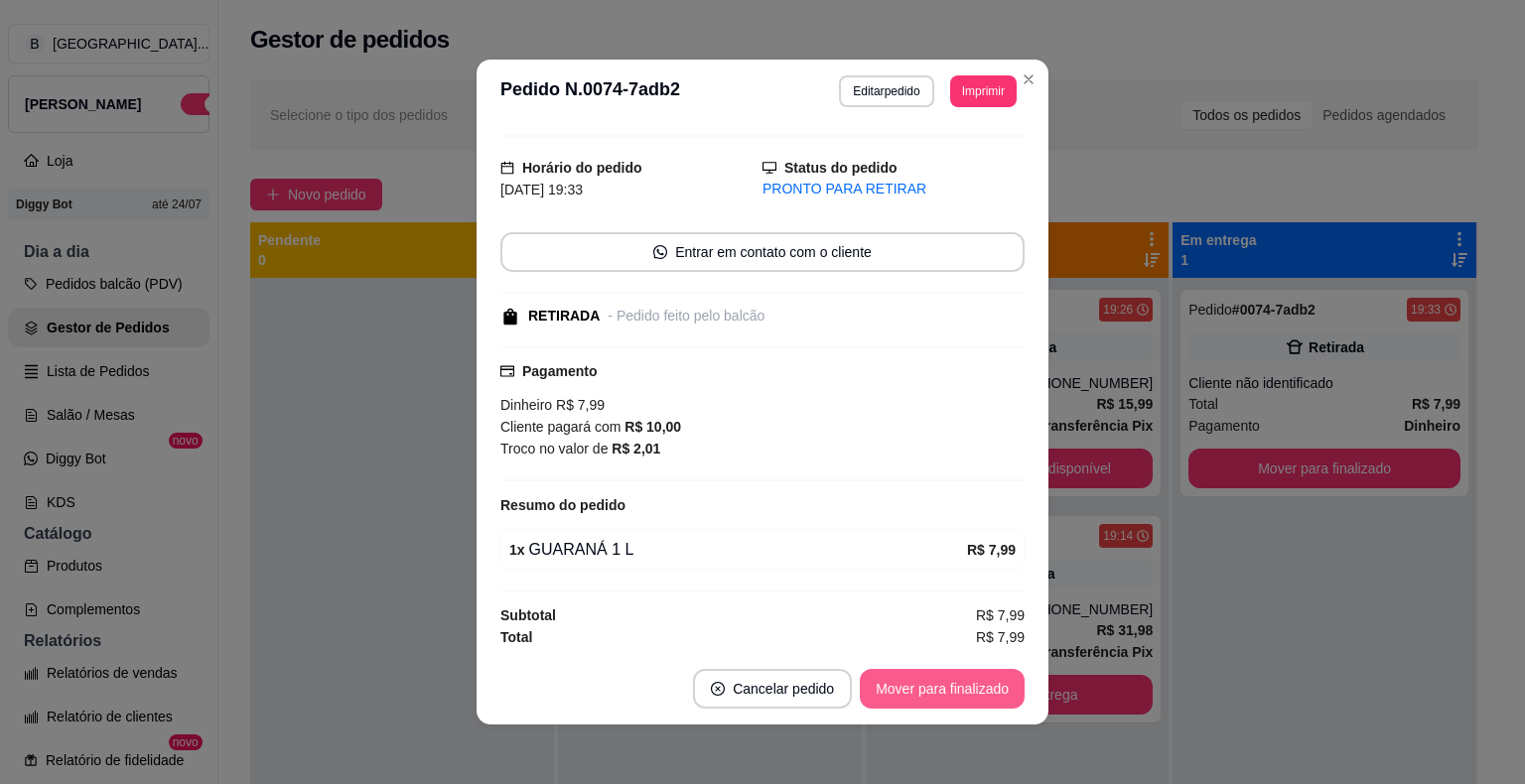 click on "Mover para finalizado" at bounding box center (942, 689) 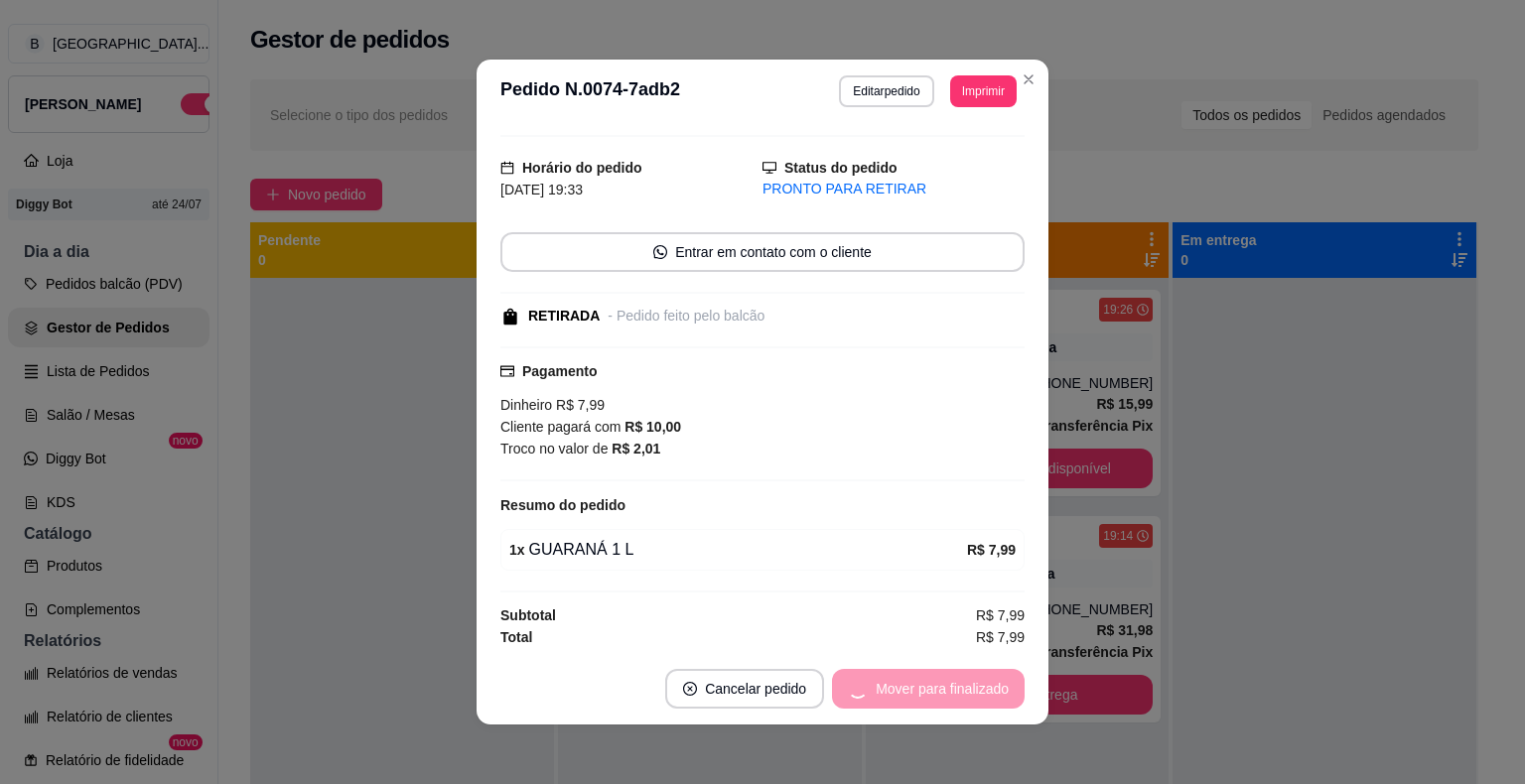 scroll, scrollTop: 0, scrollLeft: 0, axis: both 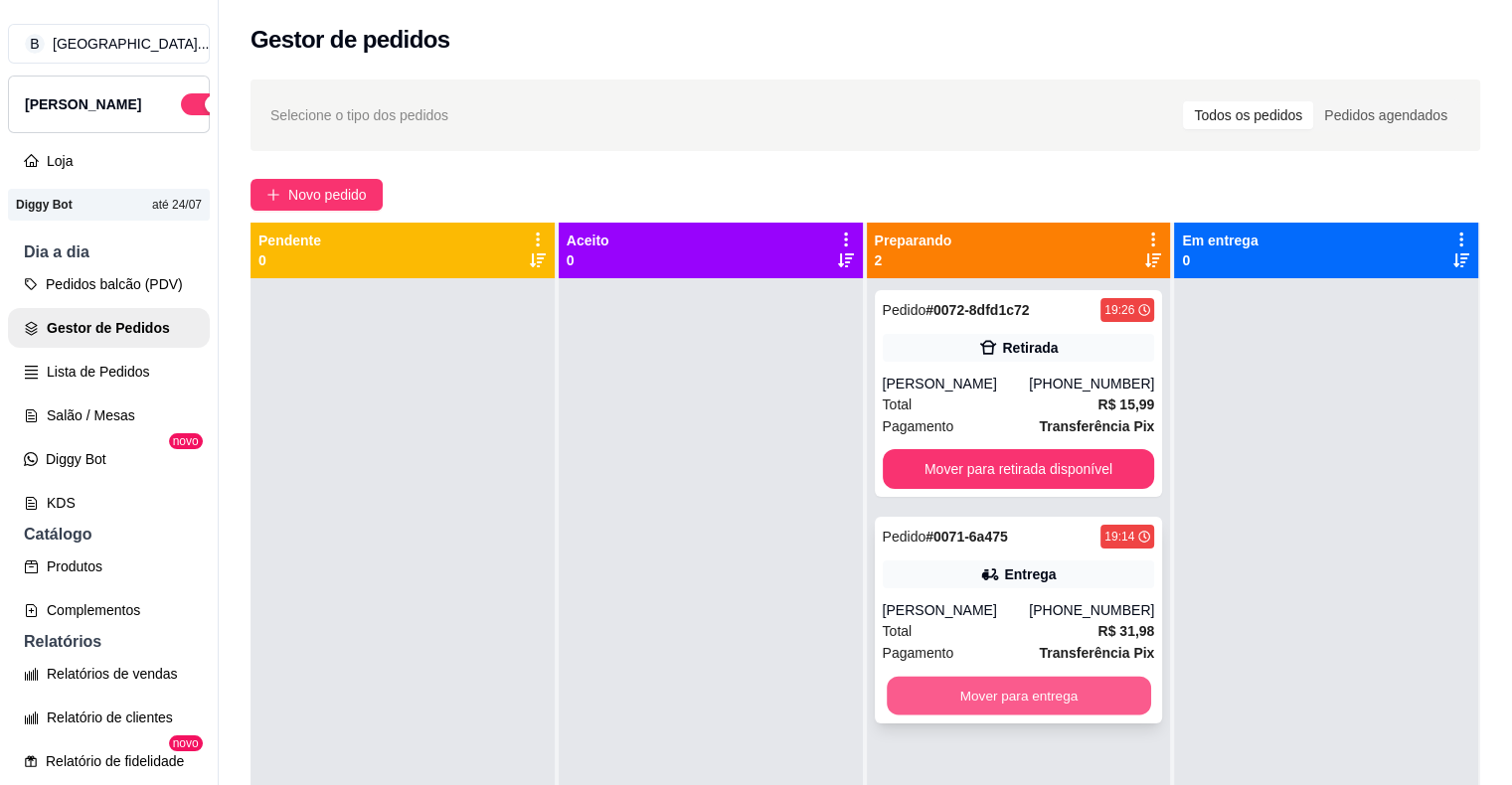 click on "Mover para entrega" at bounding box center (1019, 696) 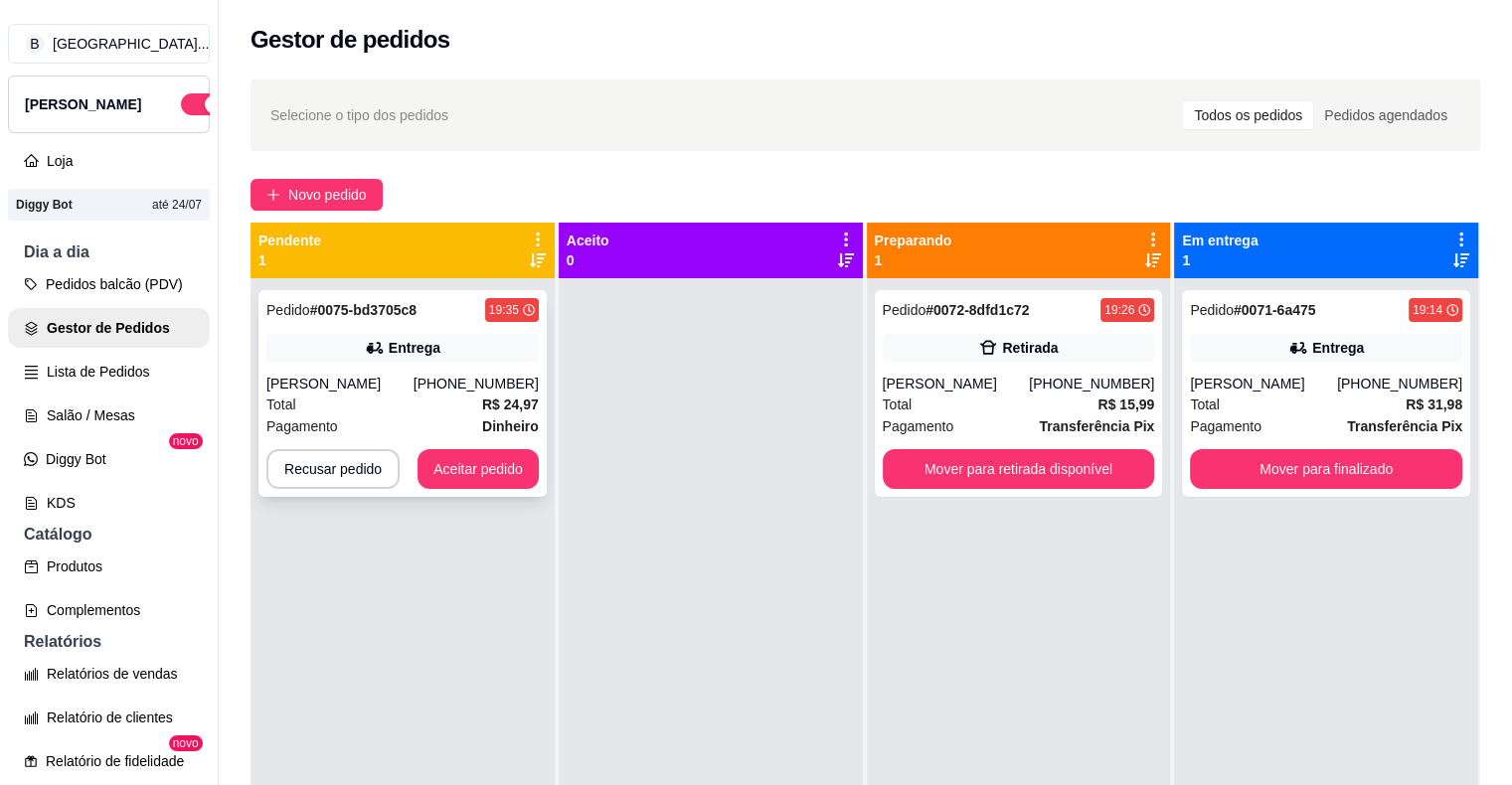 click on "Entrega" at bounding box center (415, 348) 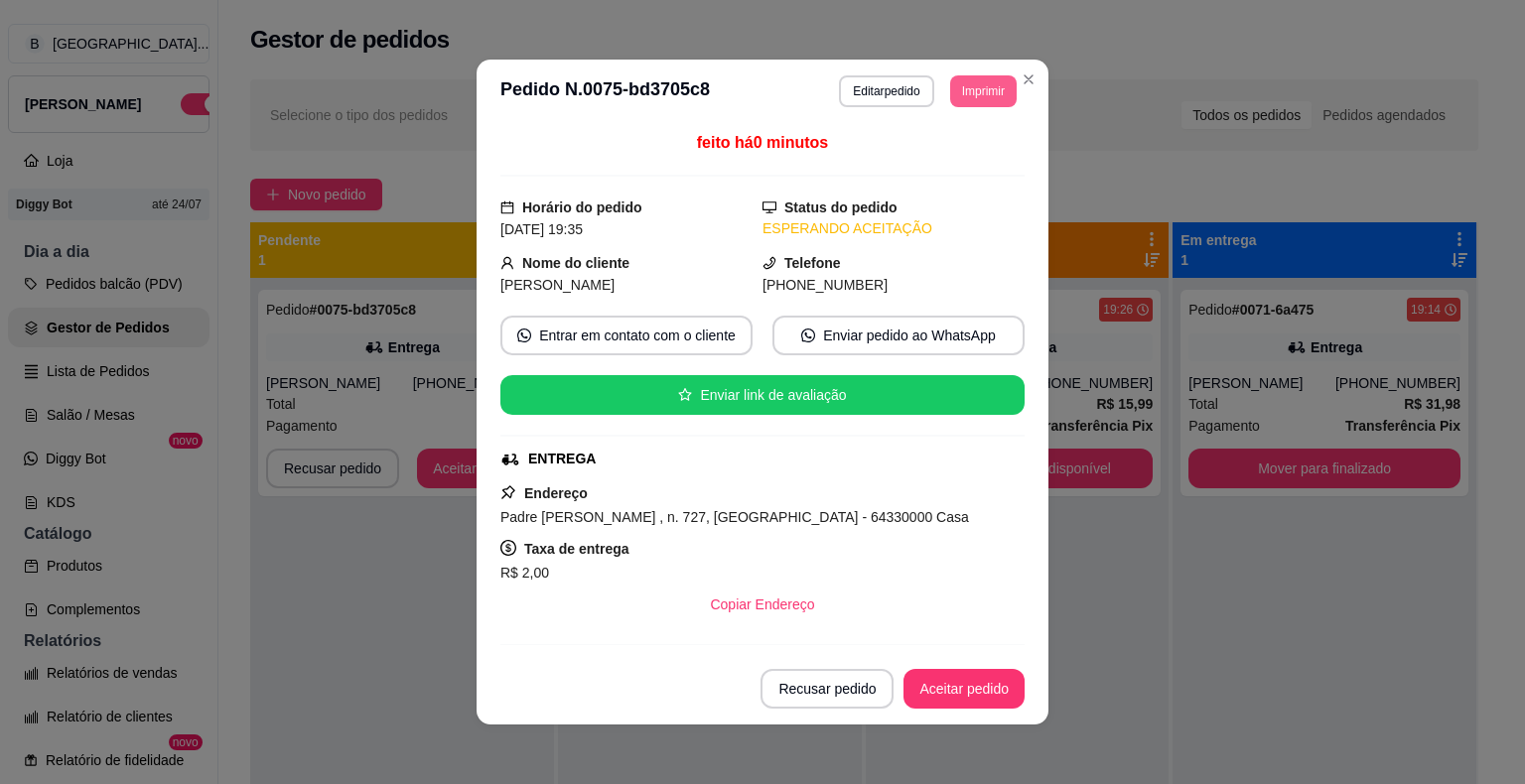 click on "Imprimir" at bounding box center (983, 91) 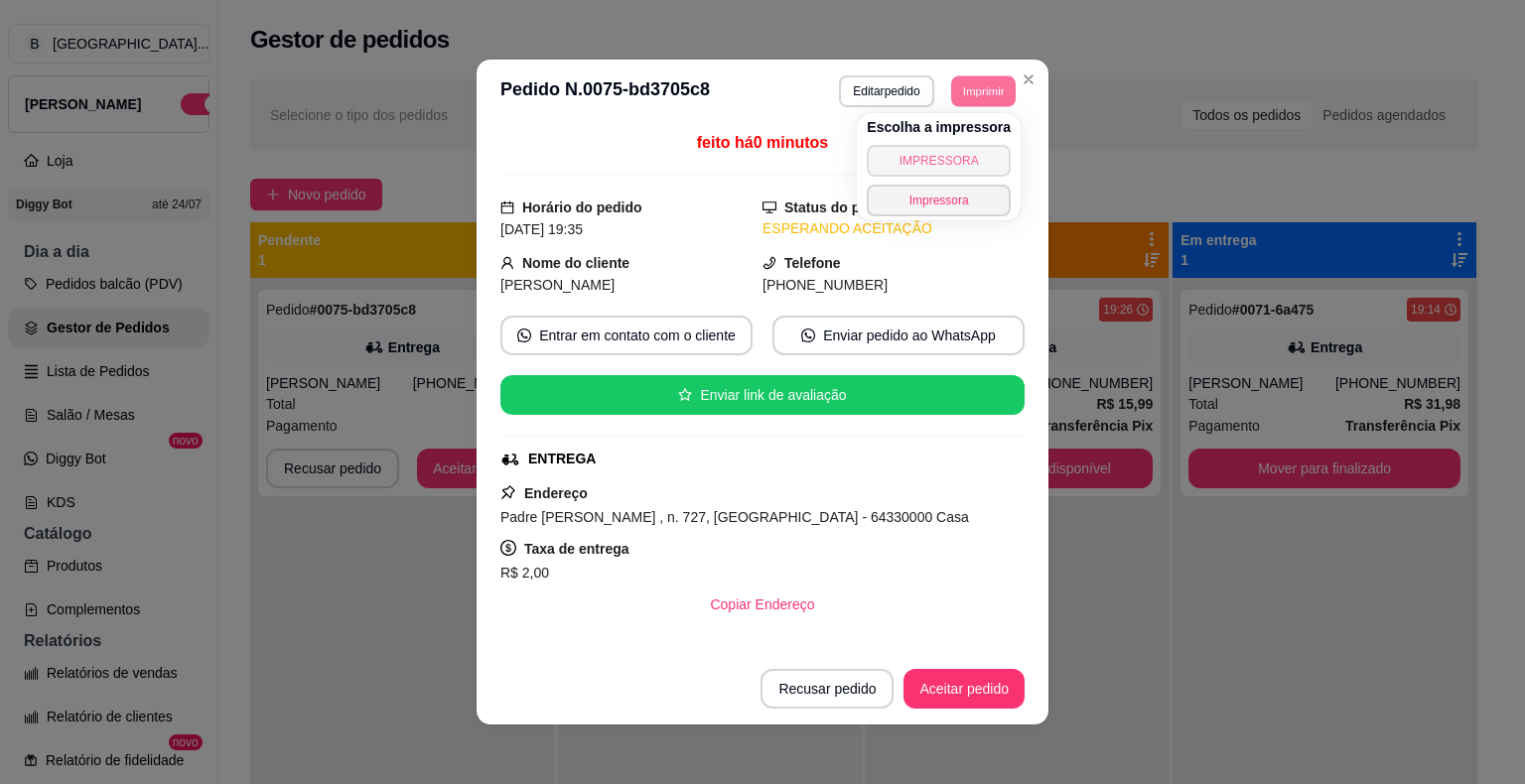 click on "IMPRESSORA" at bounding box center [938, 161] 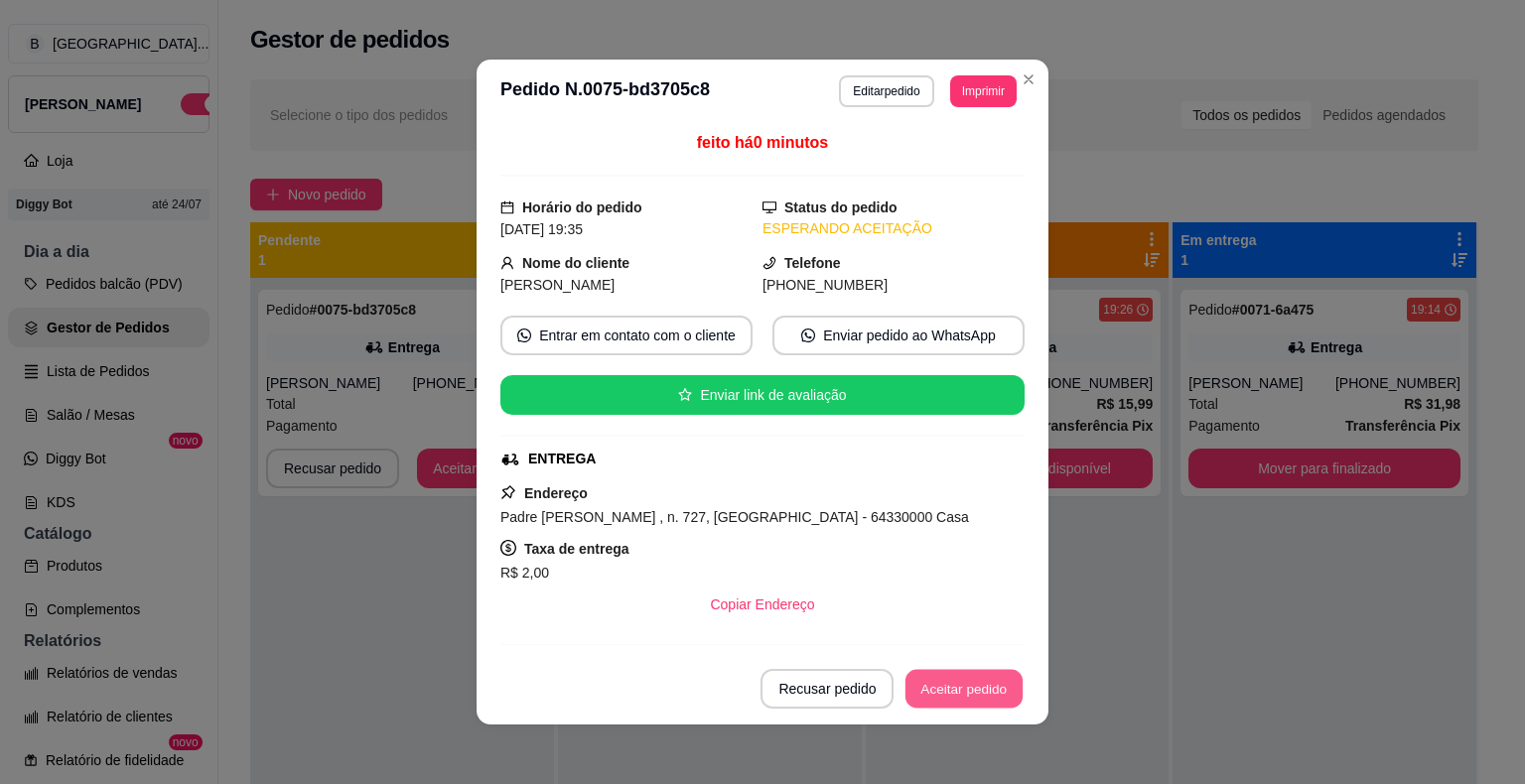 click on "Aceitar pedido" at bounding box center [964, 689] 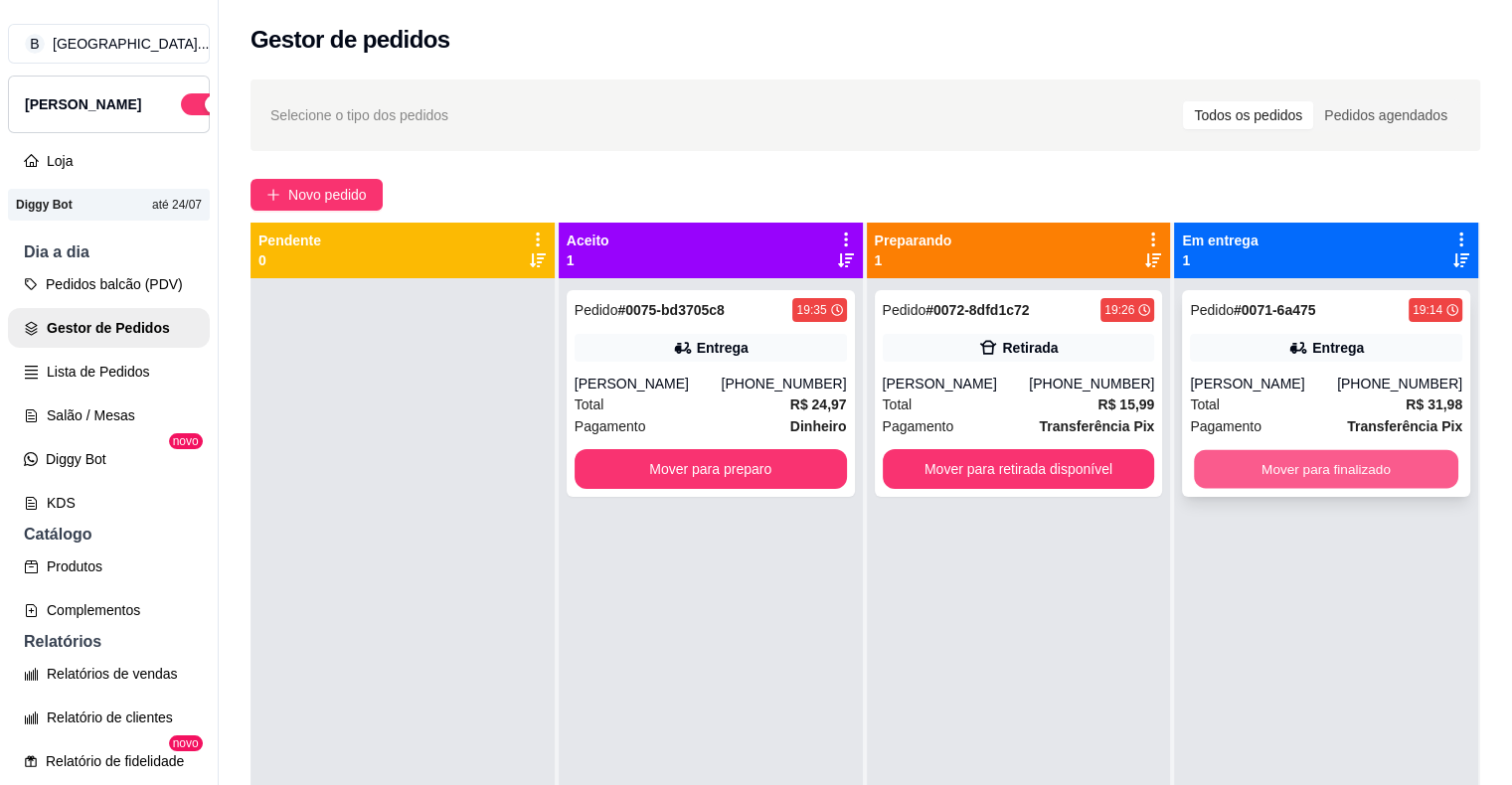 click on "Mover para finalizado" at bounding box center [1326, 469] 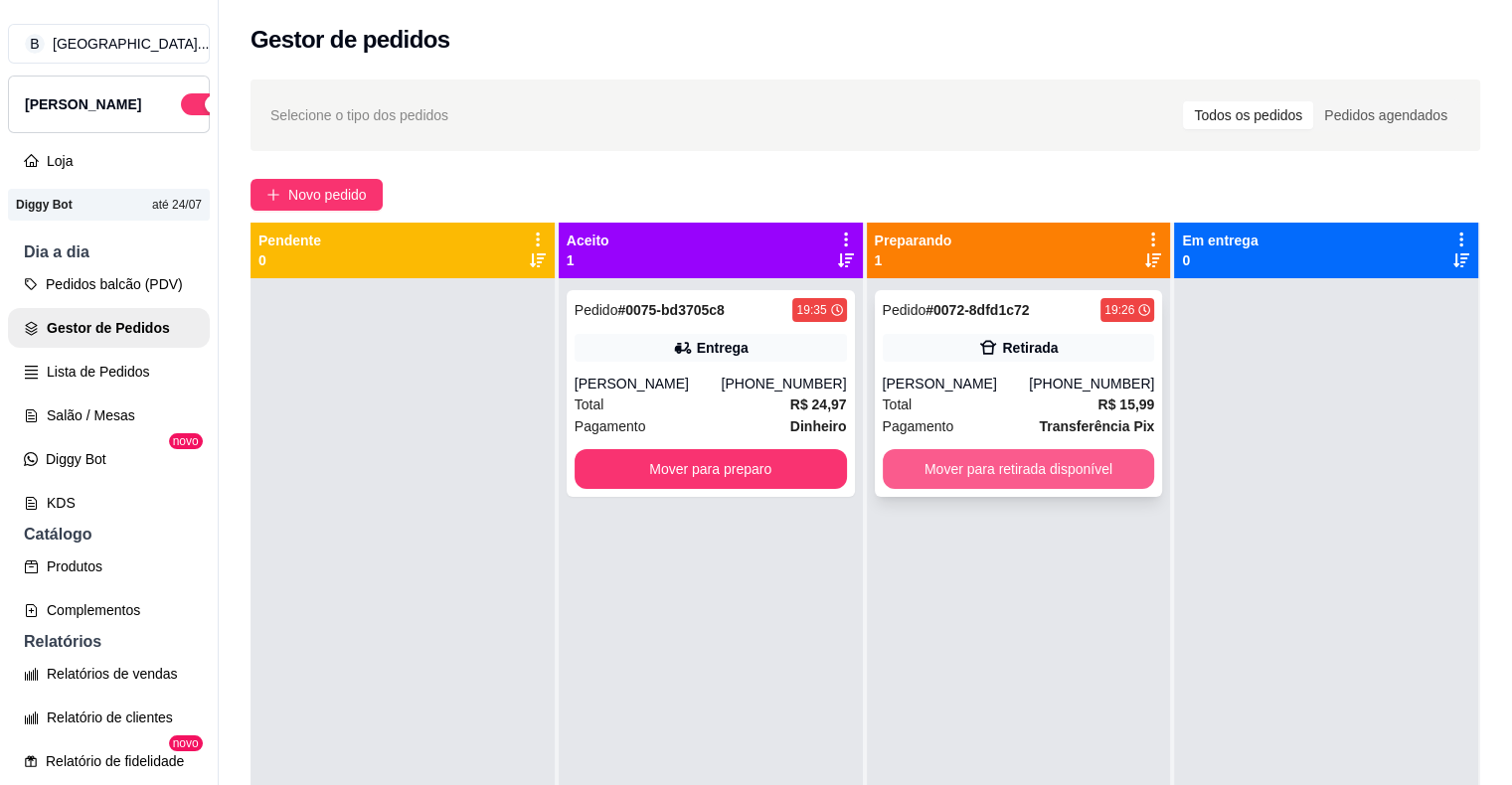 click on "Mover para retirada disponível" at bounding box center [1019, 469] 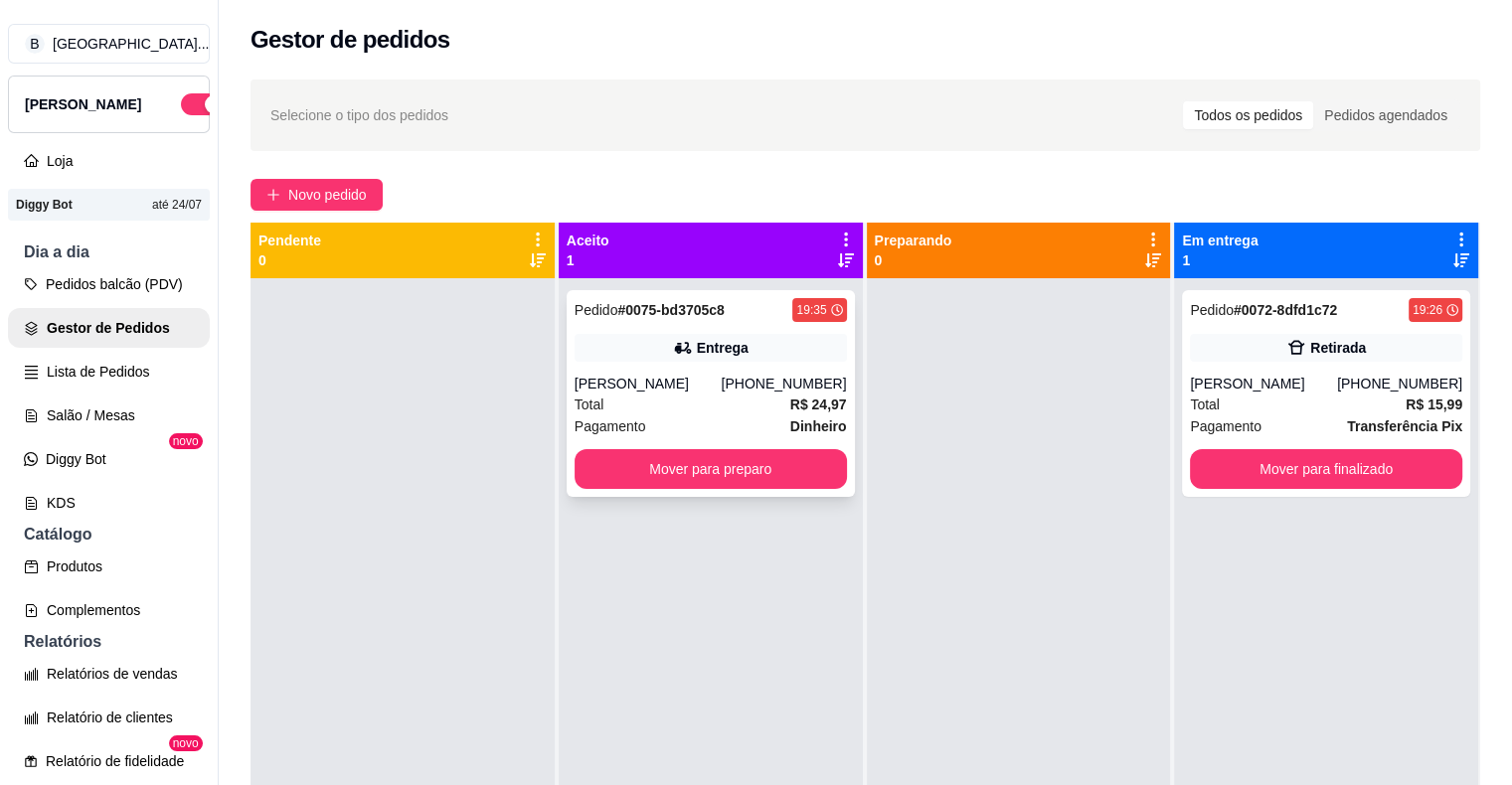 click on "Total R$ 24,97" at bounding box center [711, 404] 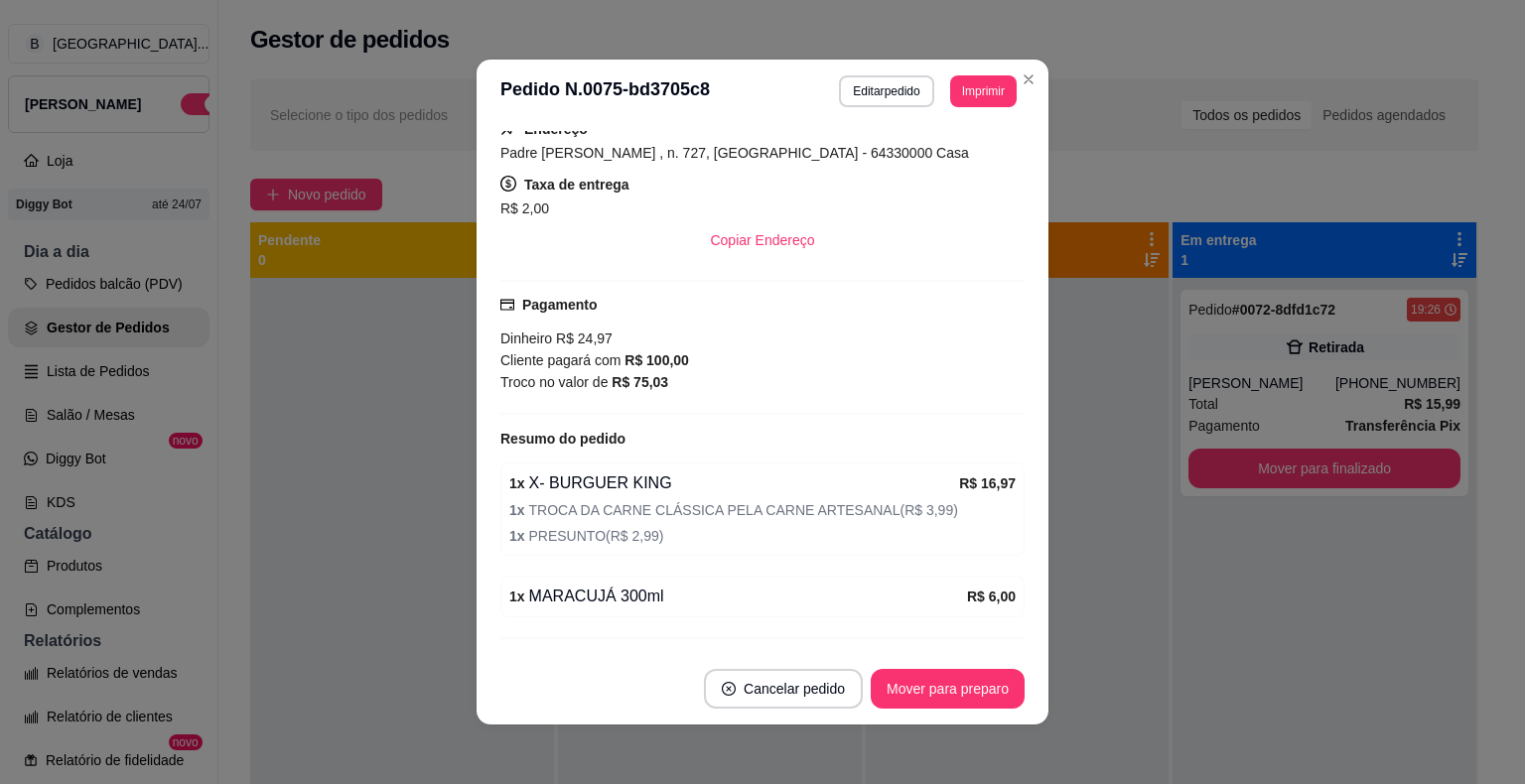 scroll, scrollTop: 410, scrollLeft: 0, axis: vertical 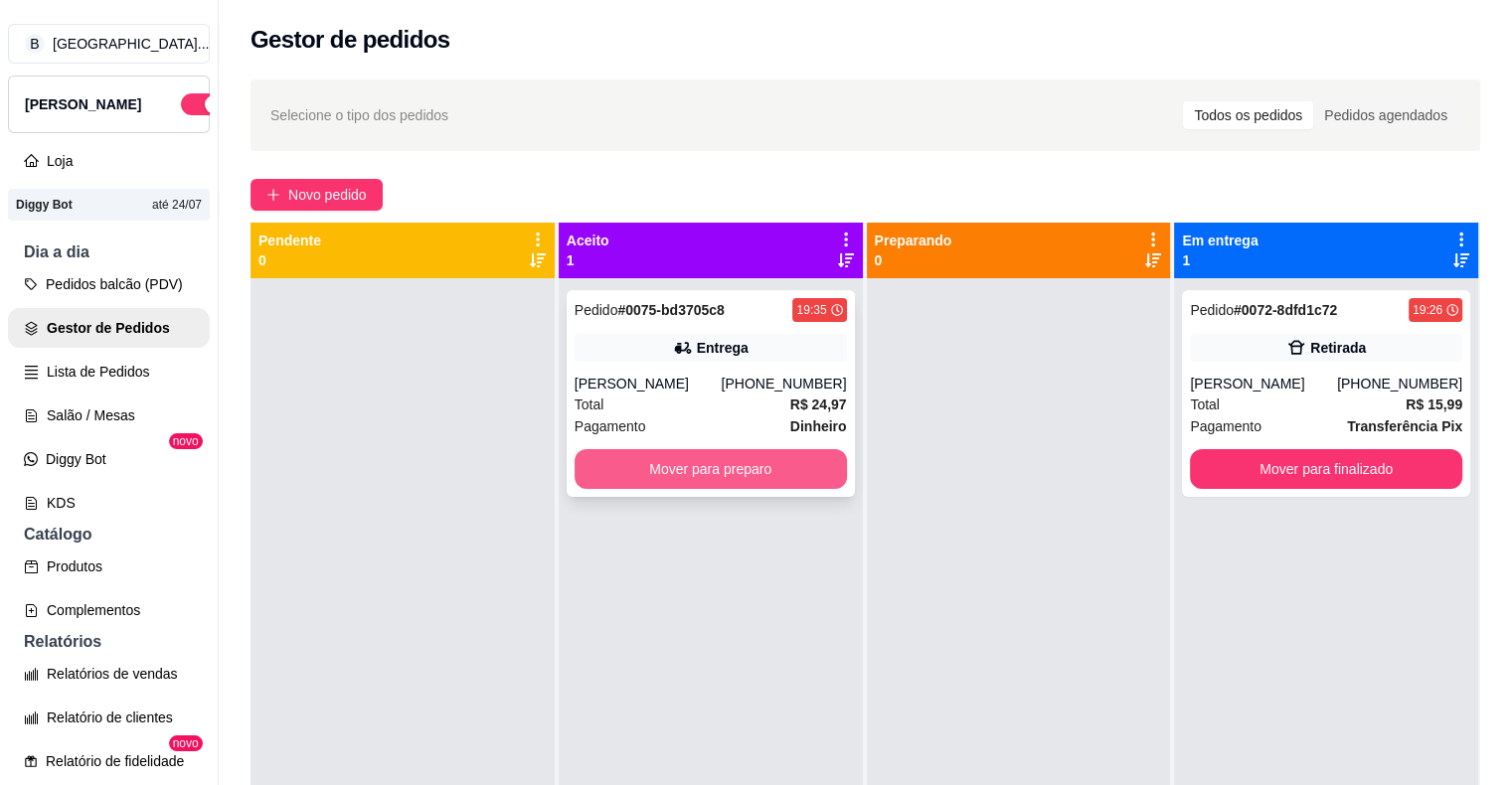 click on "Mover para preparo" at bounding box center (711, 469) 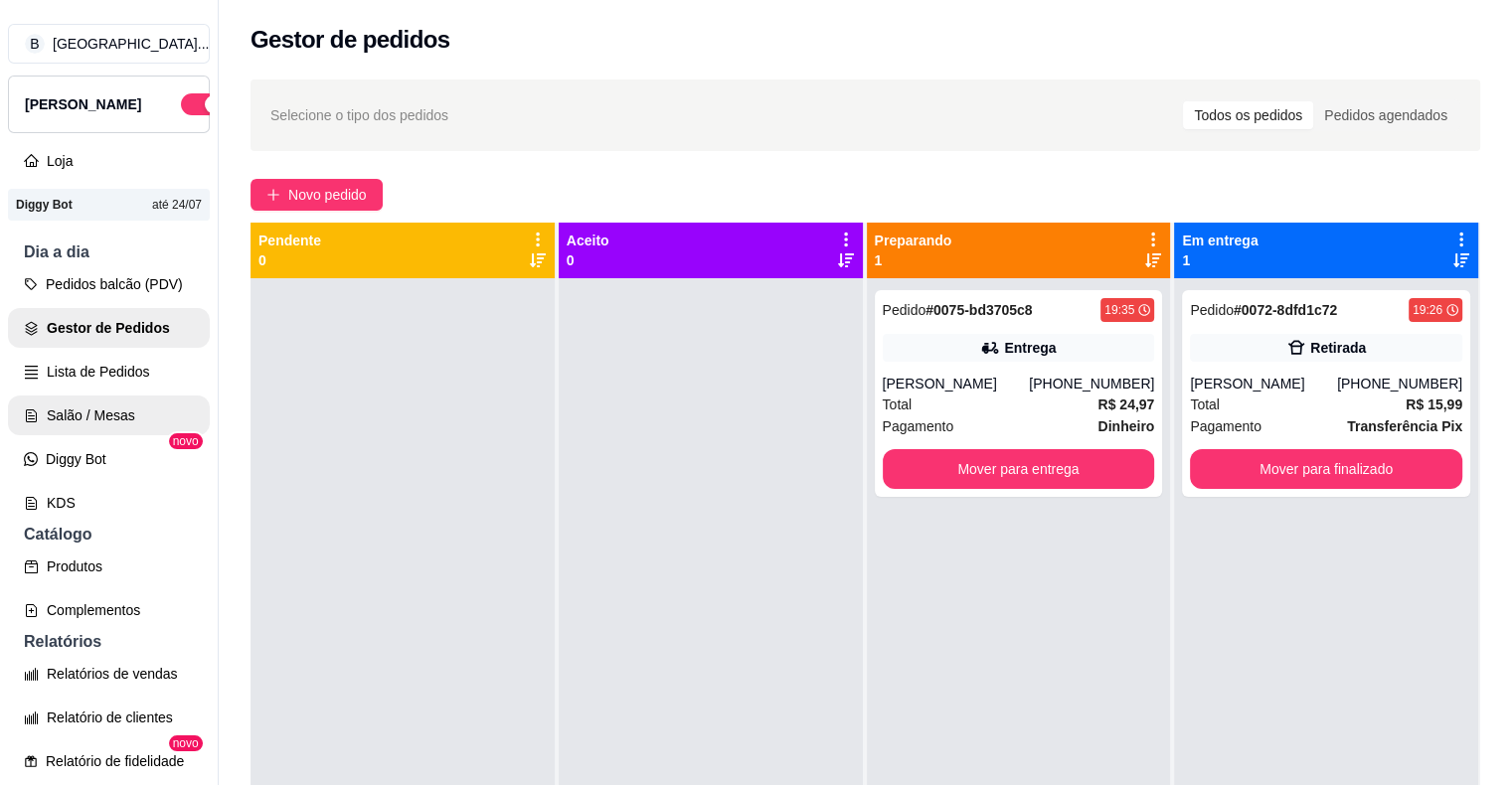click on "Salão / Mesas" at bounding box center (108, 415) 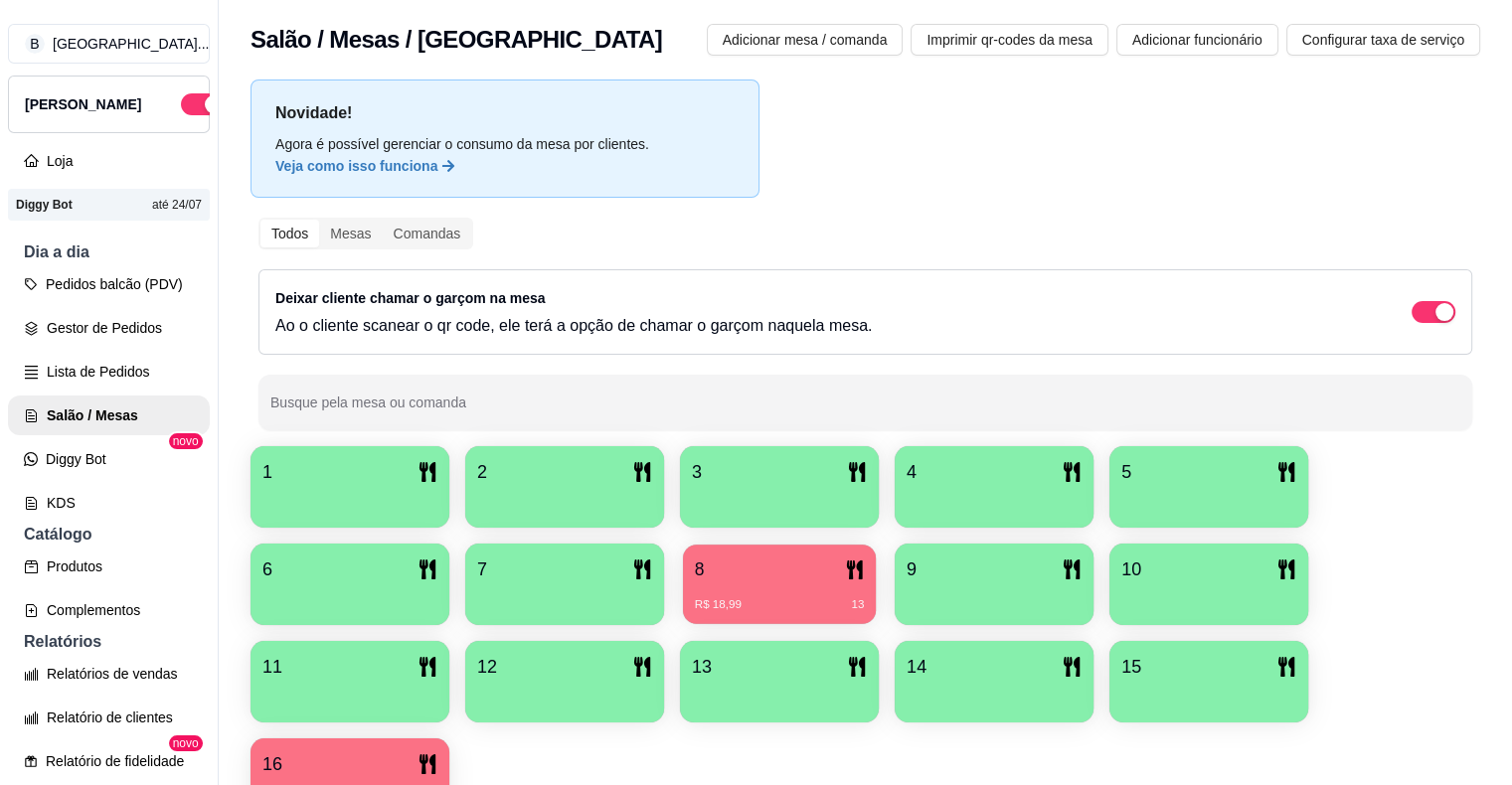 click on "8 R$ 18,99 13" at bounding box center [779, 584] 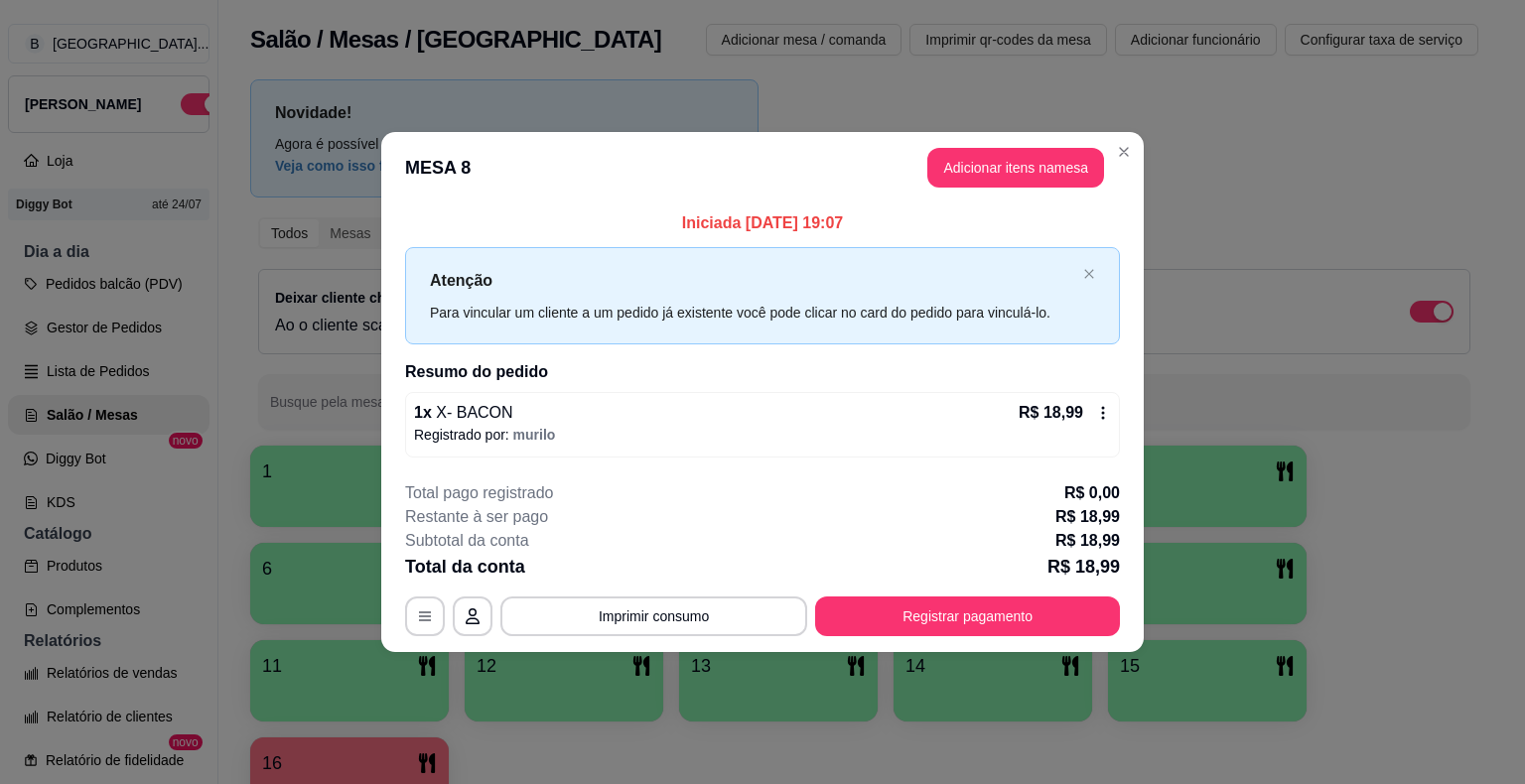 click on "**********" at bounding box center (762, 559) 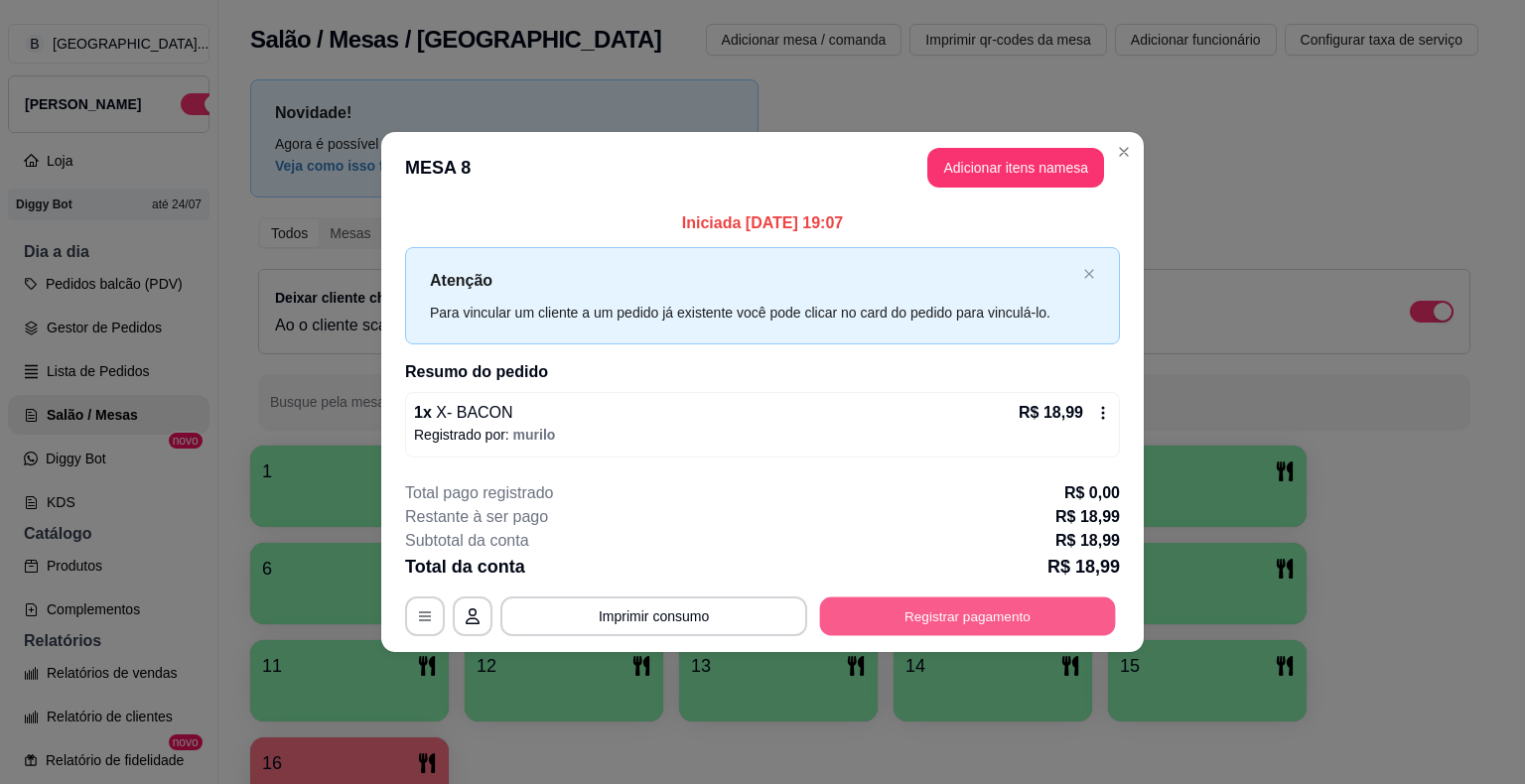 click on "Registrar pagamento" at bounding box center [968, 615] 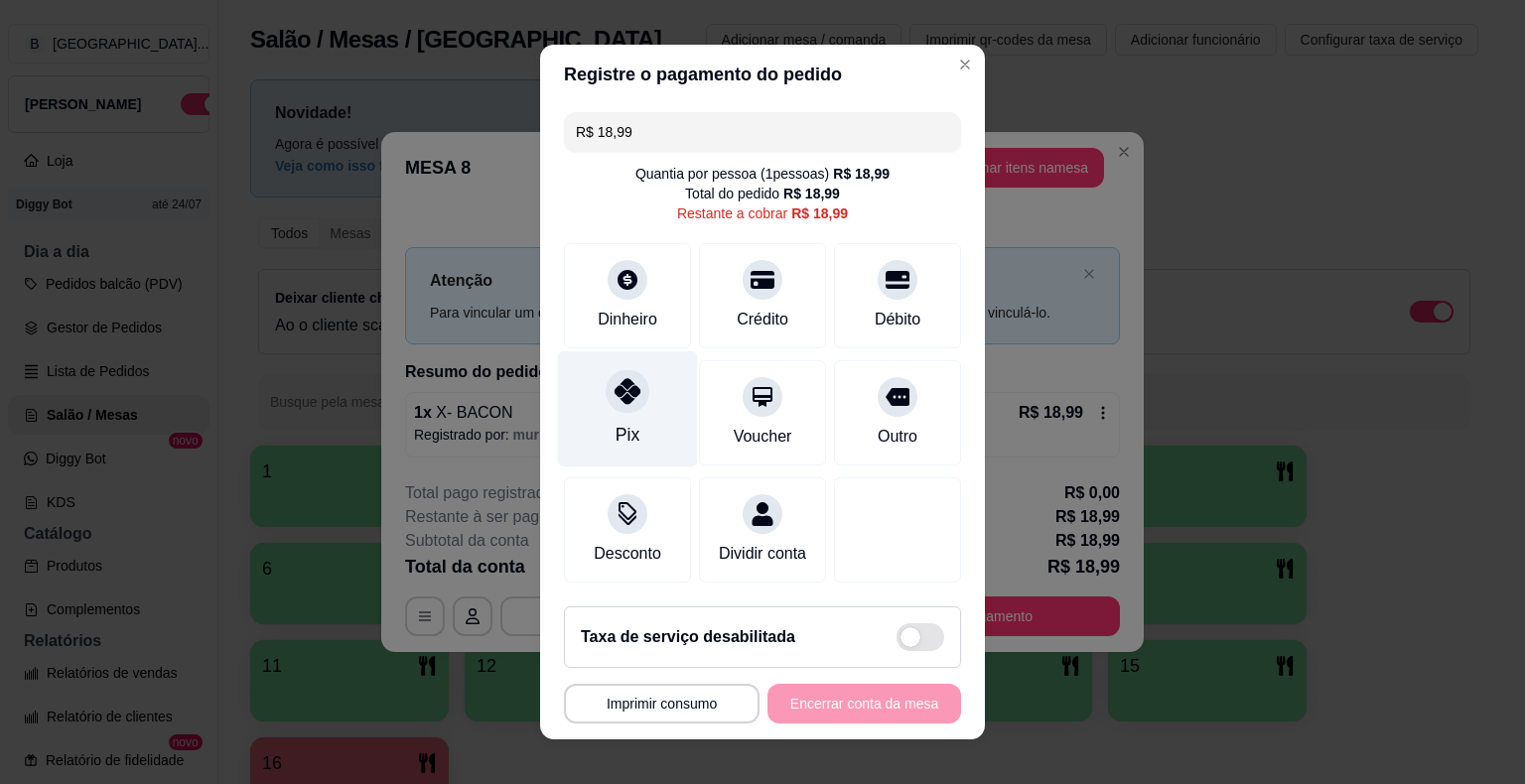 click on "Pix" at bounding box center [627, 409] 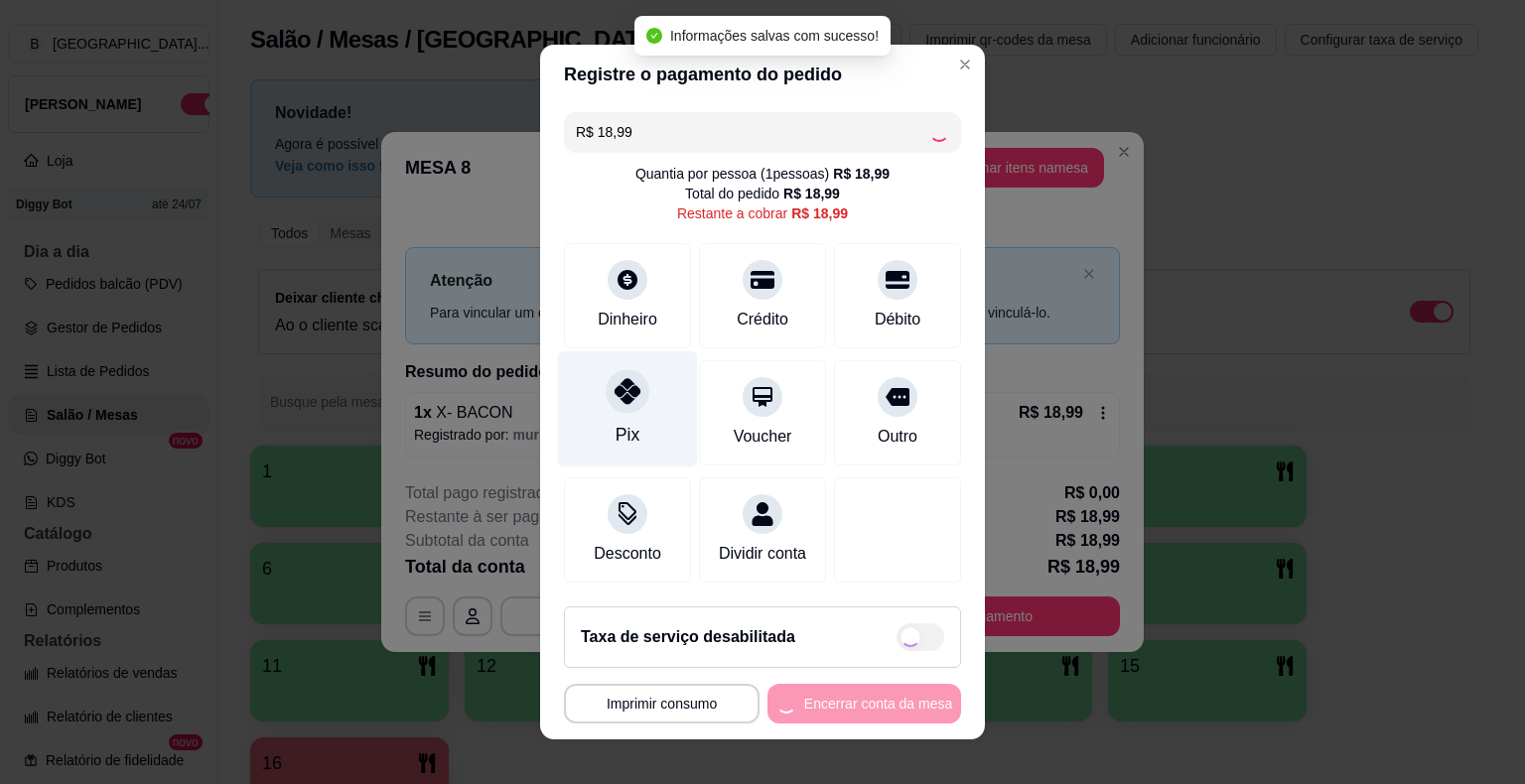 type on "R$ 0,00" 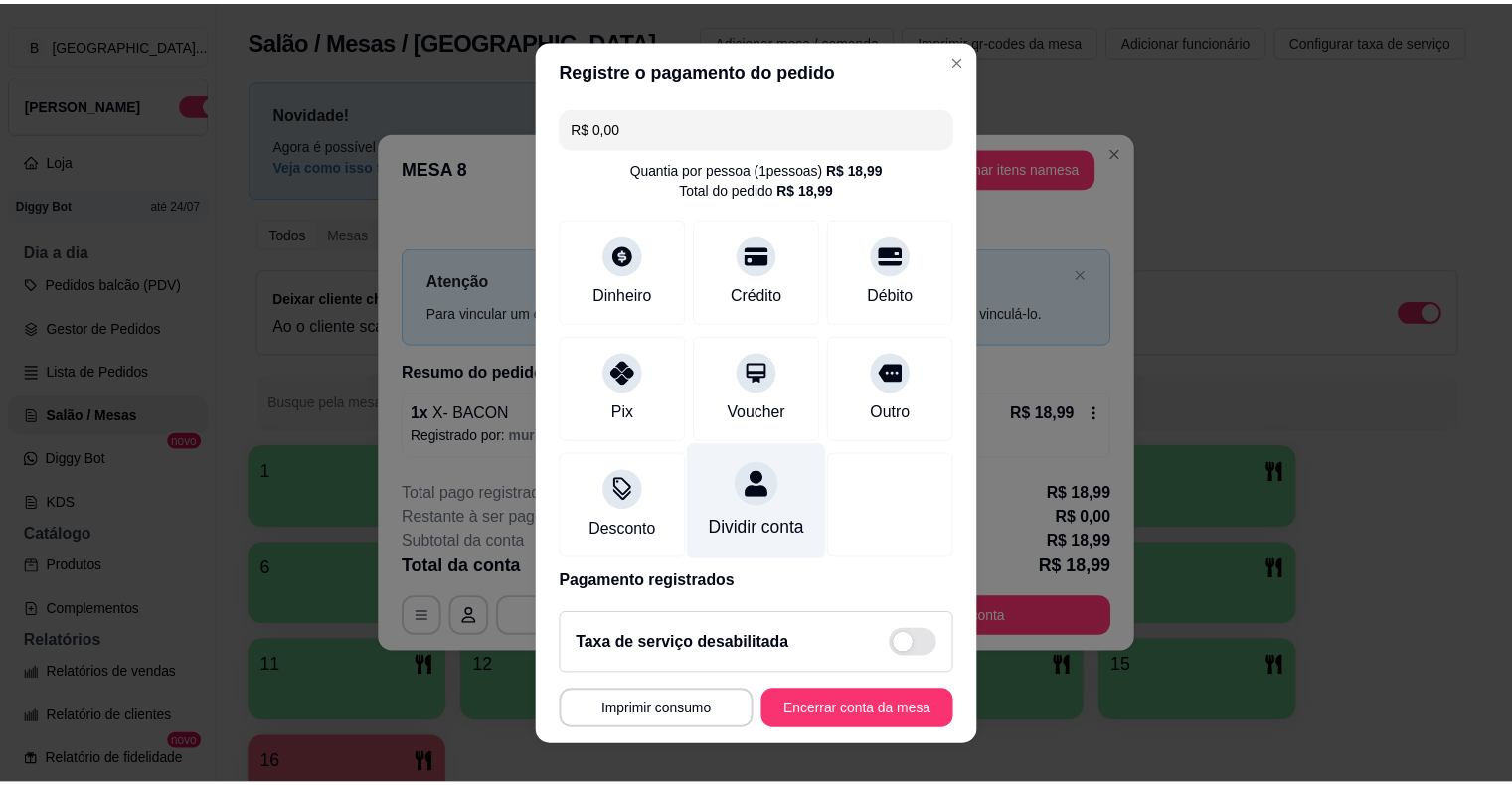 scroll, scrollTop: 93, scrollLeft: 0, axis: vertical 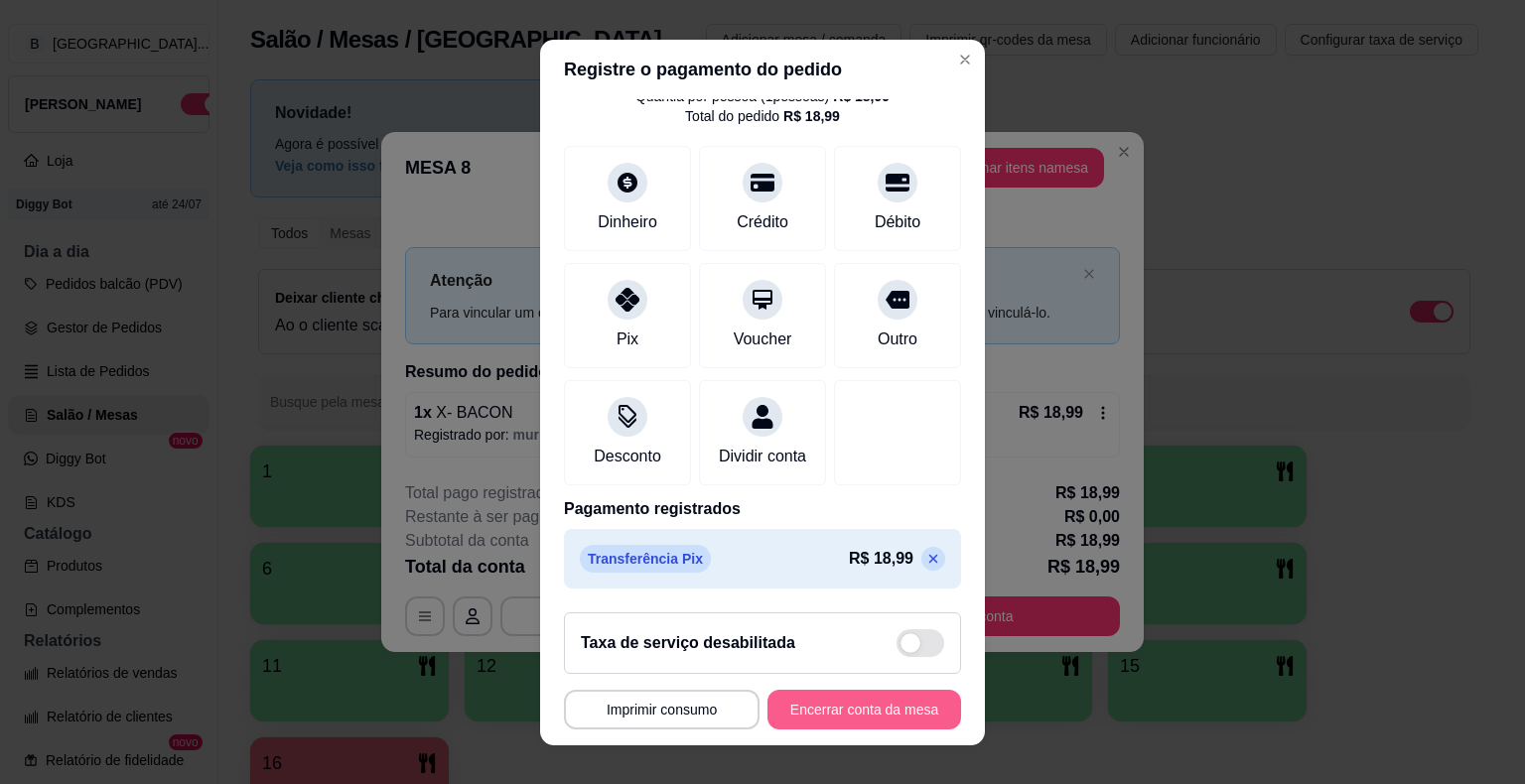 click on "Encerrar conta da mesa" at bounding box center (864, 710) 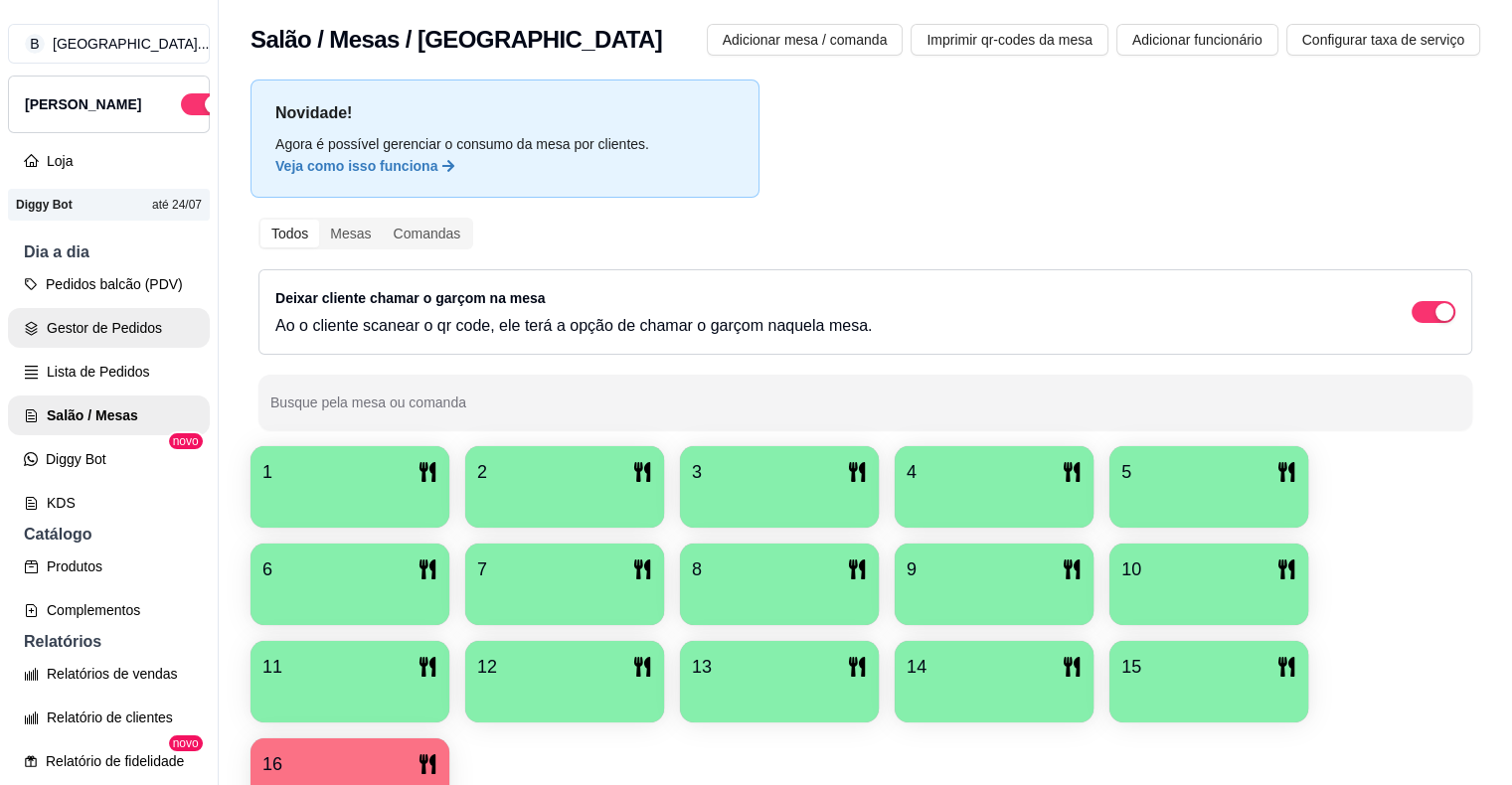 click on "Gestor de Pedidos" at bounding box center (108, 328) 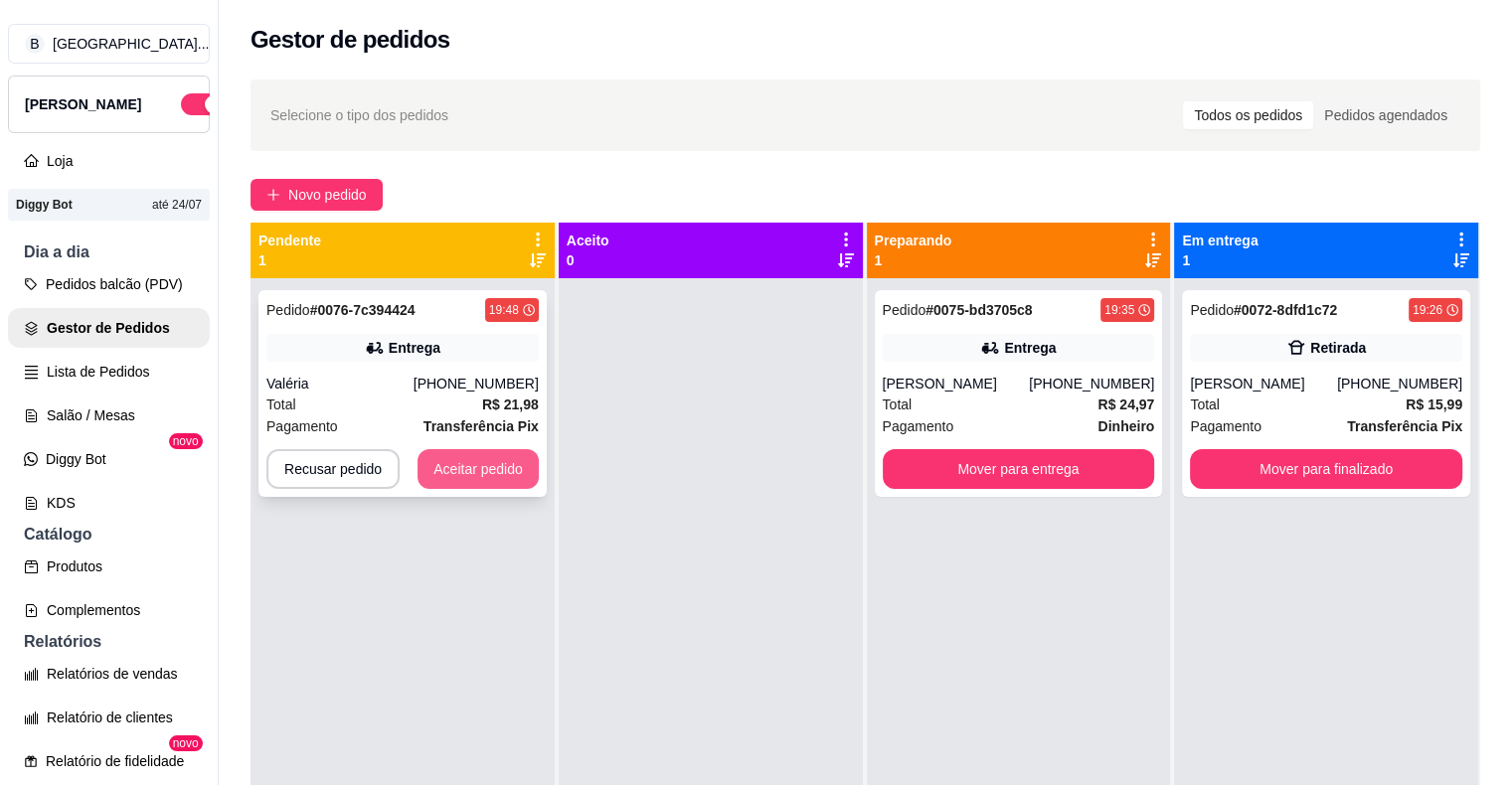 click on "Aceitar pedido" at bounding box center [478, 469] 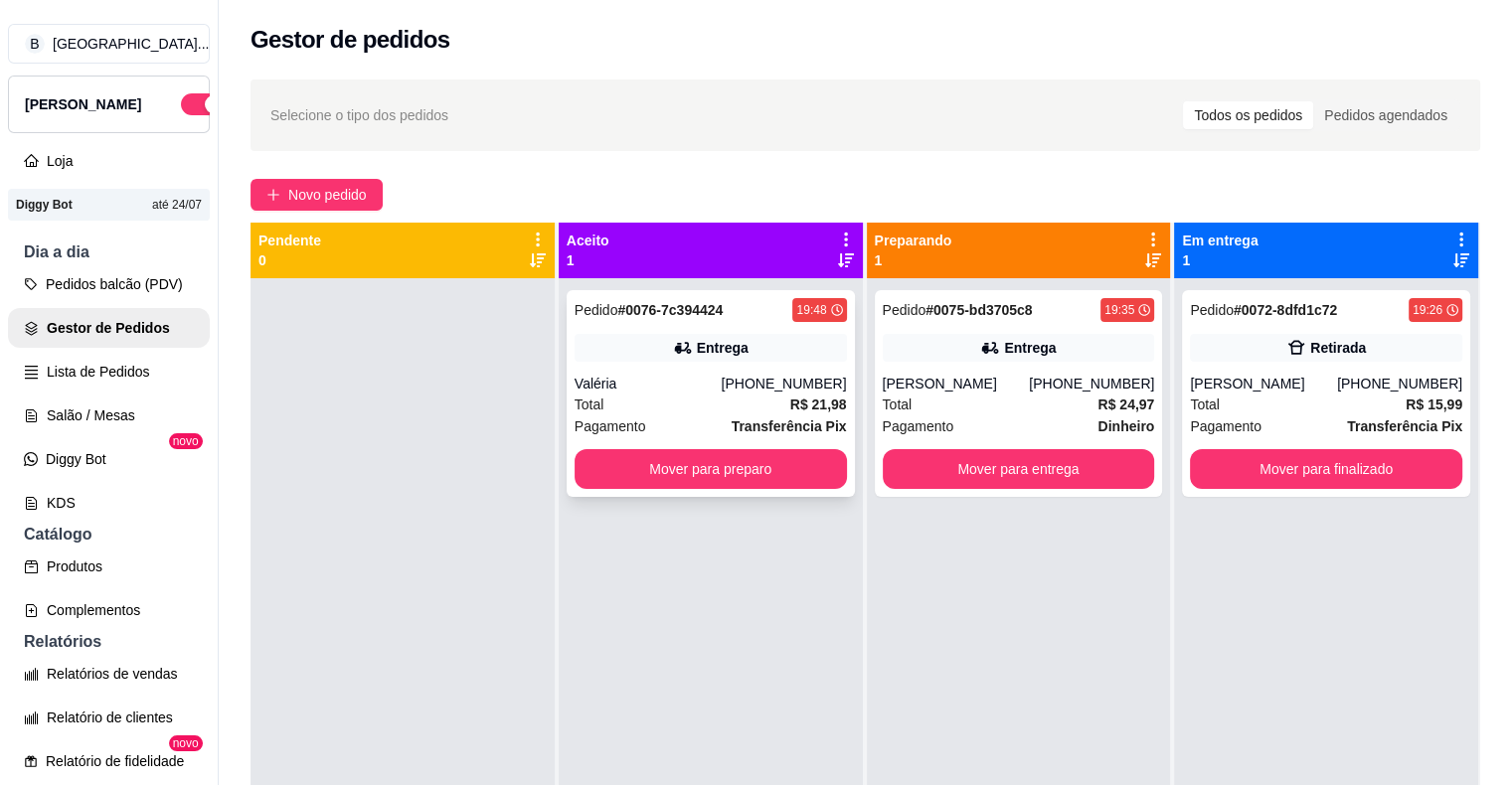 click on "Pedido  # 0076-7c394424 19:48 Entrega Valéria  (86) 99939-8507 Total R$ 21,98 Pagamento Transferência Pix Mover para preparo" at bounding box center [711, 393] 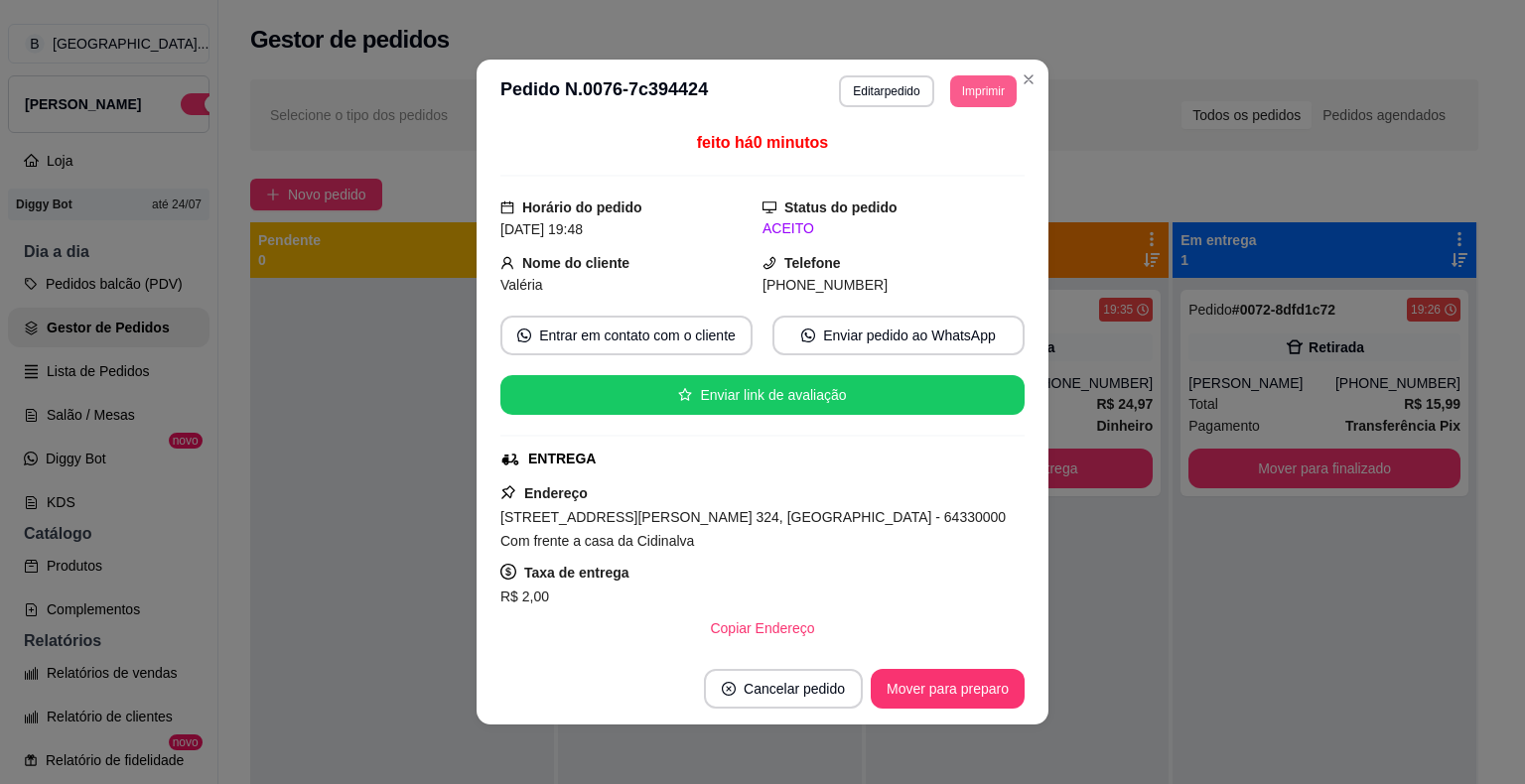 click on "Imprimir" at bounding box center [983, 91] 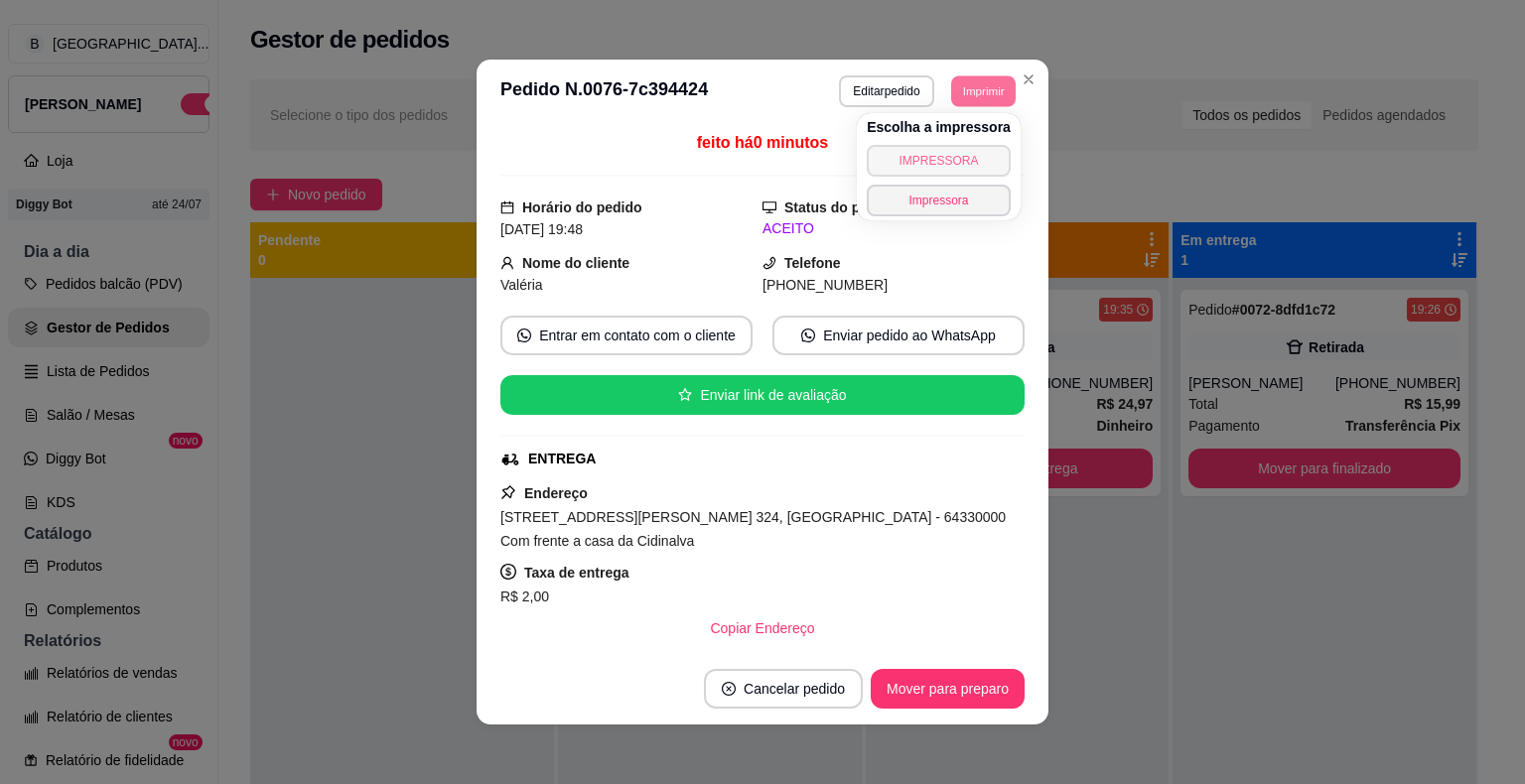 click on "IMPRESSORA" at bounding box center (938, 161) 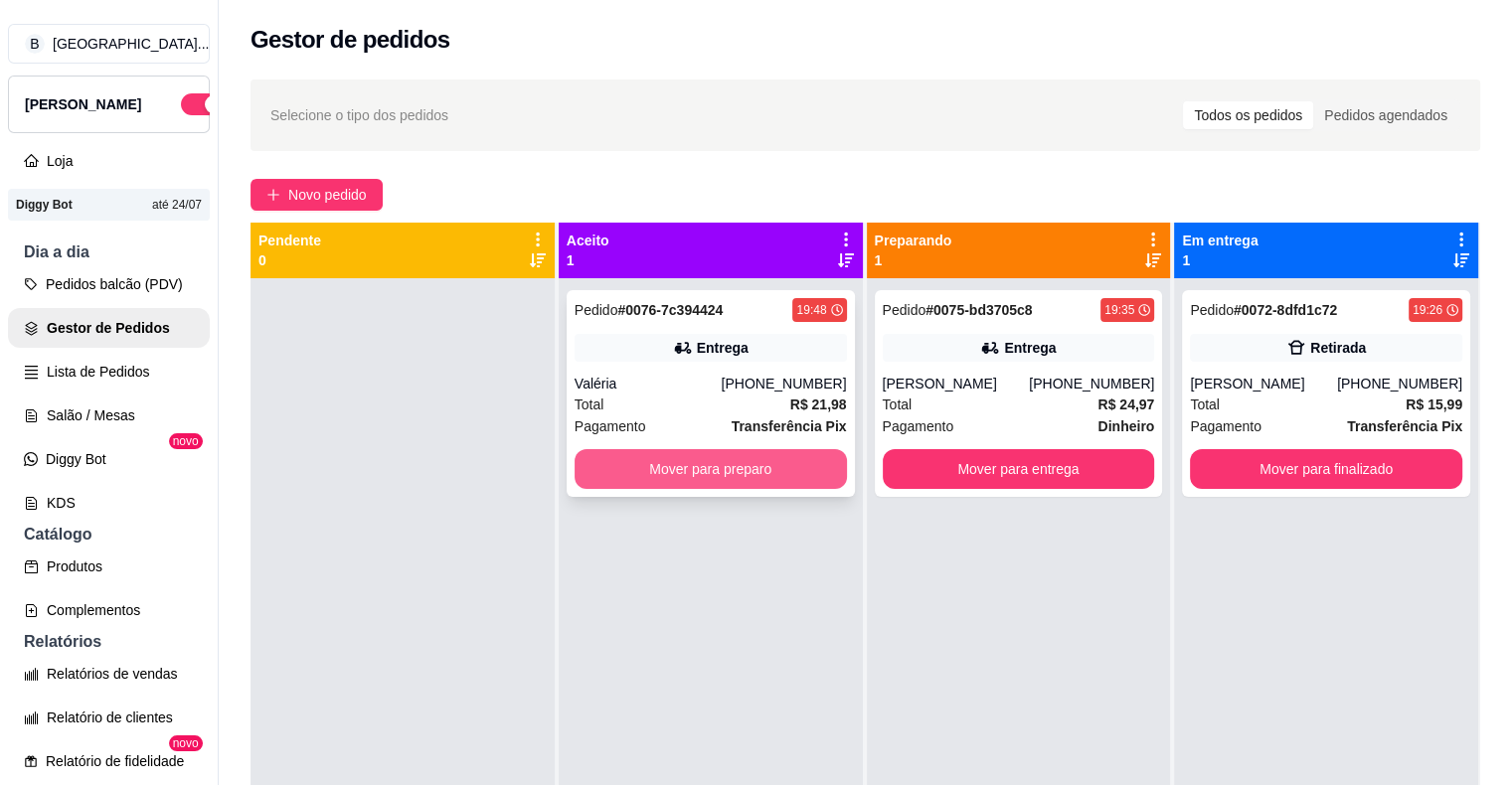 click on "Mover para preparo" at bounding box center [711, 469] 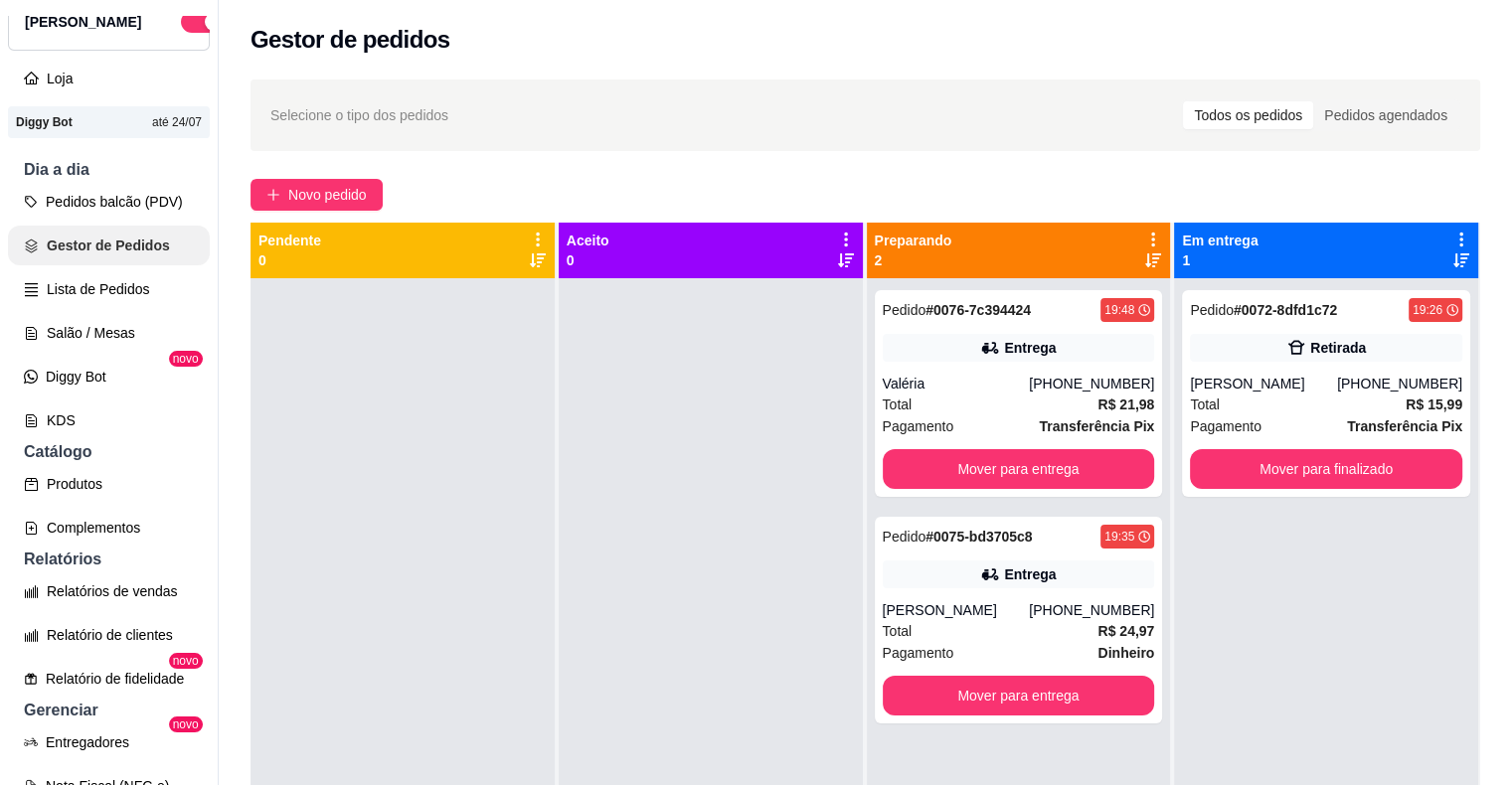 scroll, scrollTop: 99, scrollLeft: 0, axis: vertical 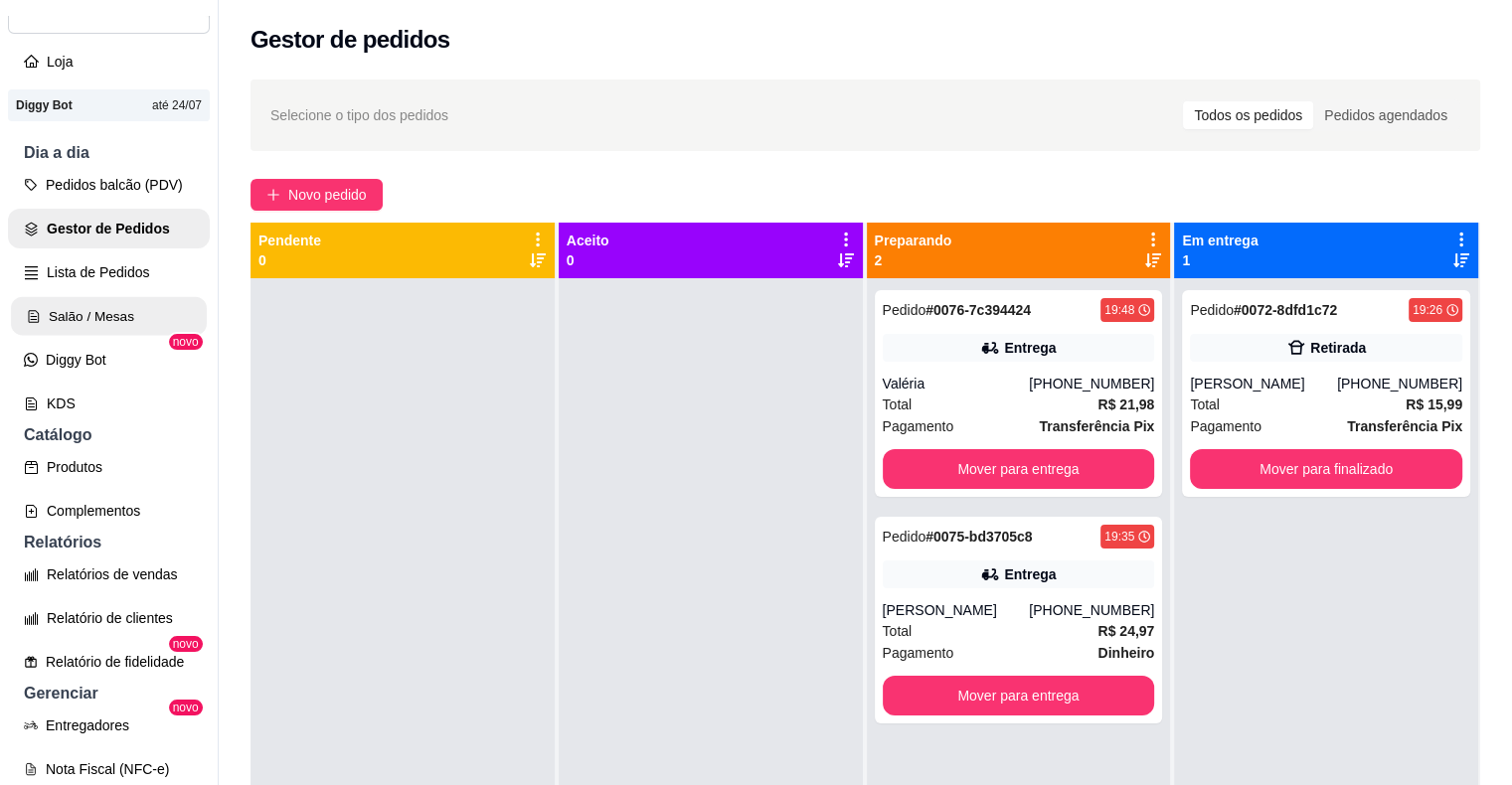 click on "Salão / Mesas" at bounding box center [108, 316] 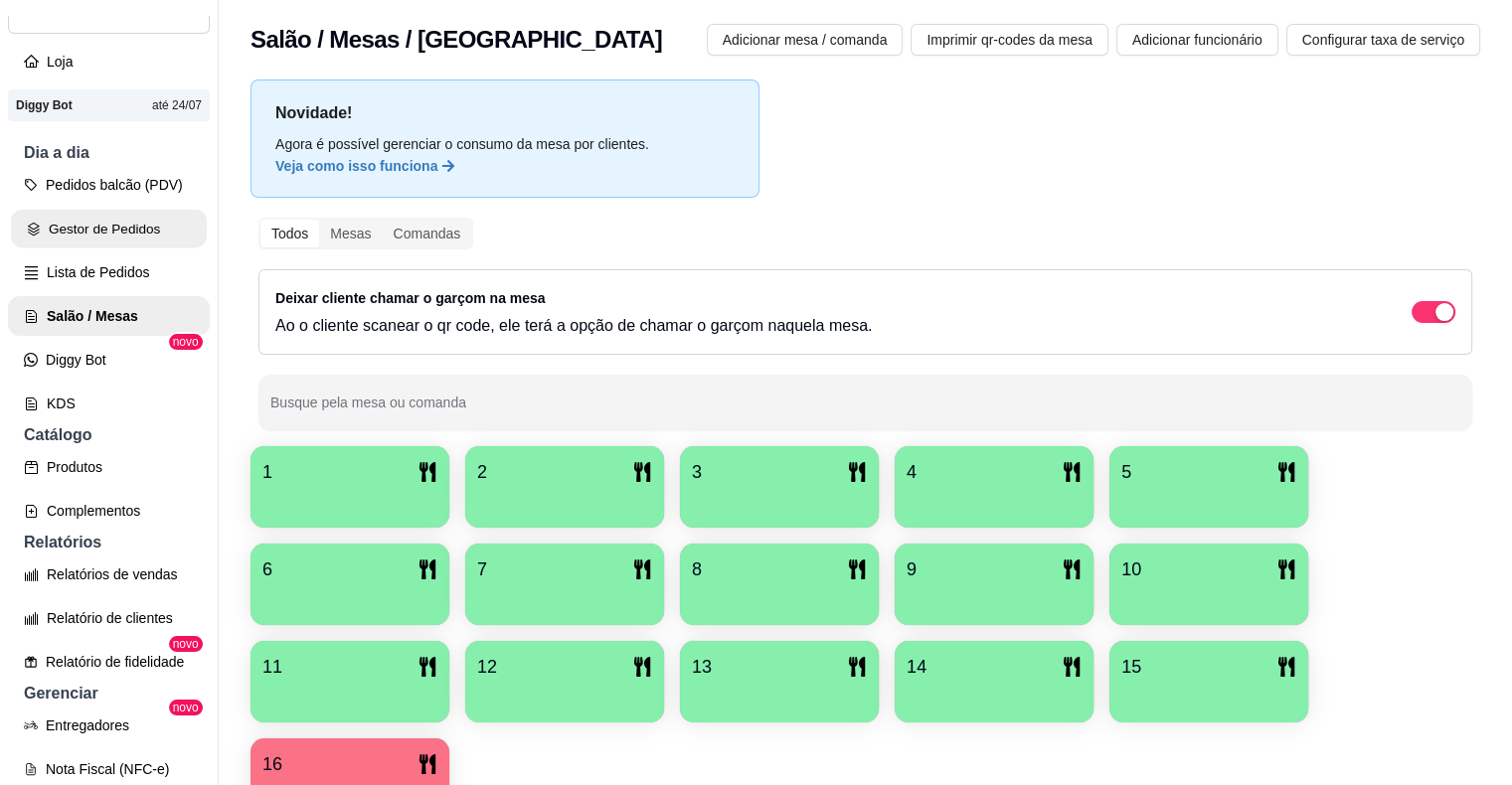 click on "Gestor de Pedidos" at bounding box center (108, 229) 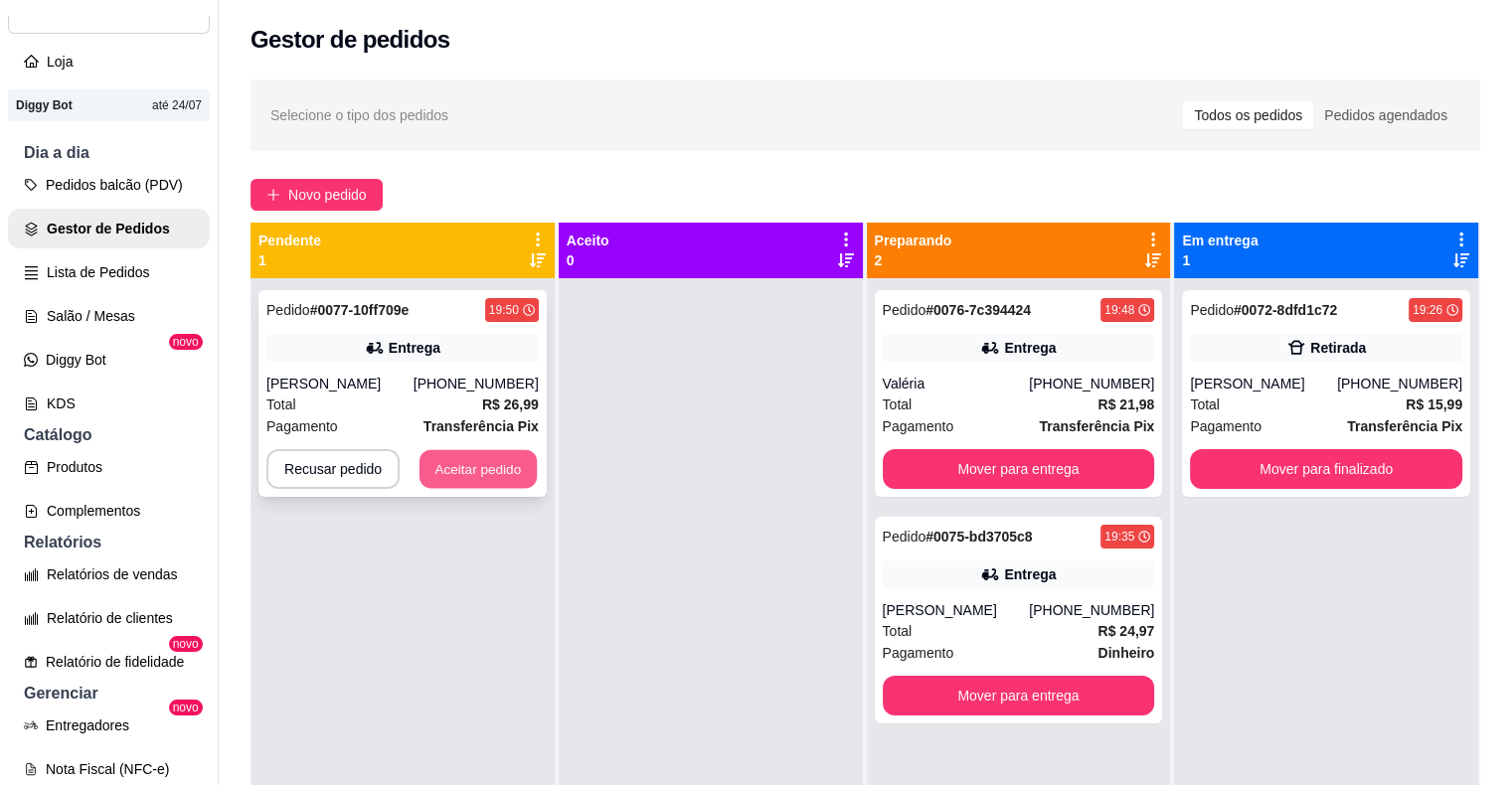 click on "Aceitar pedido" at bounding box center (478, 469) 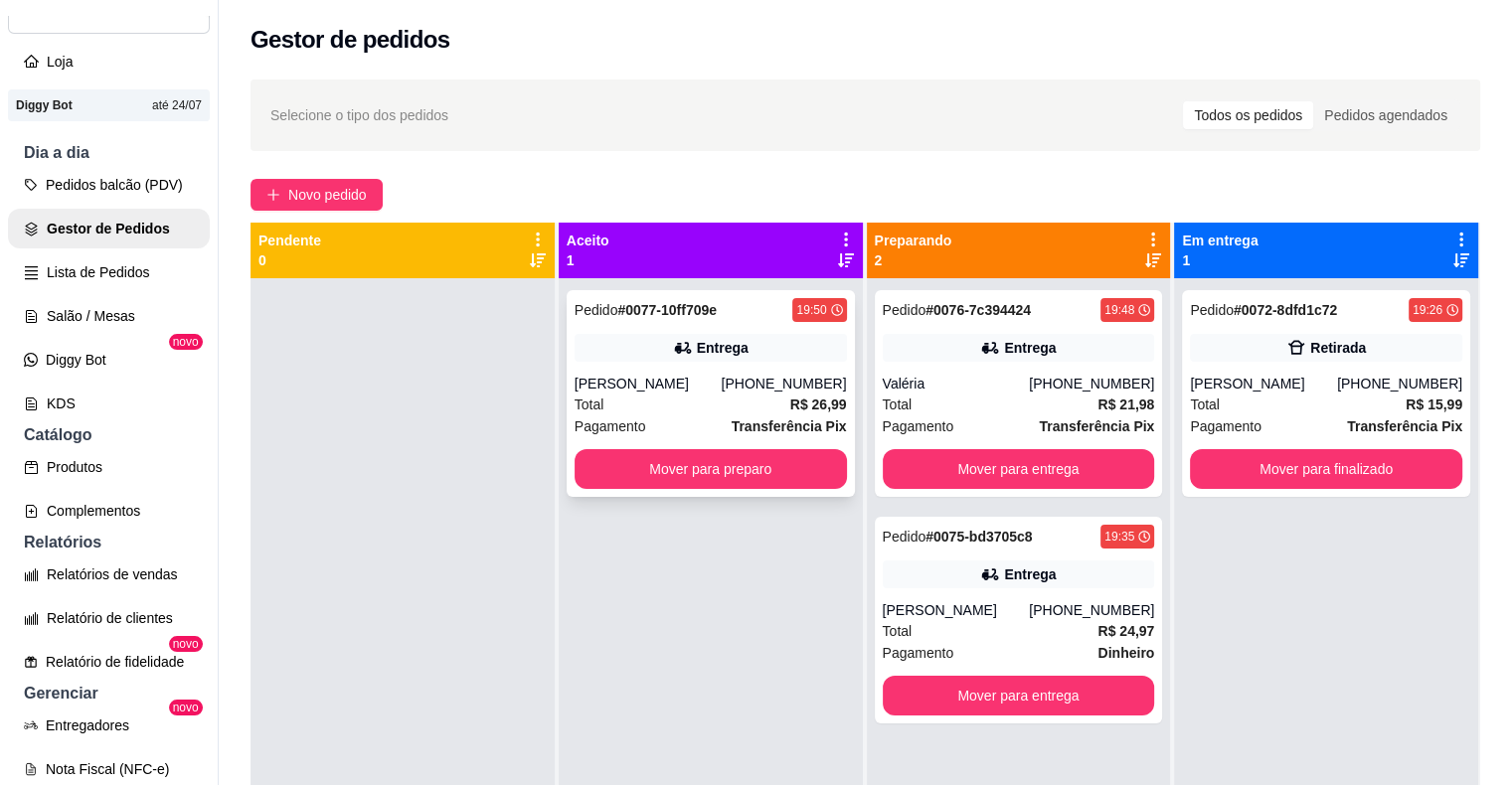 click on "Pedido  # 0077-10ff709e 19:50 Entrega Alana Isabely (86) 8813-5248 Total R$ 26,99 Pagamento Transferência Pix Mover para preparo" at bounding box center (711, 393) 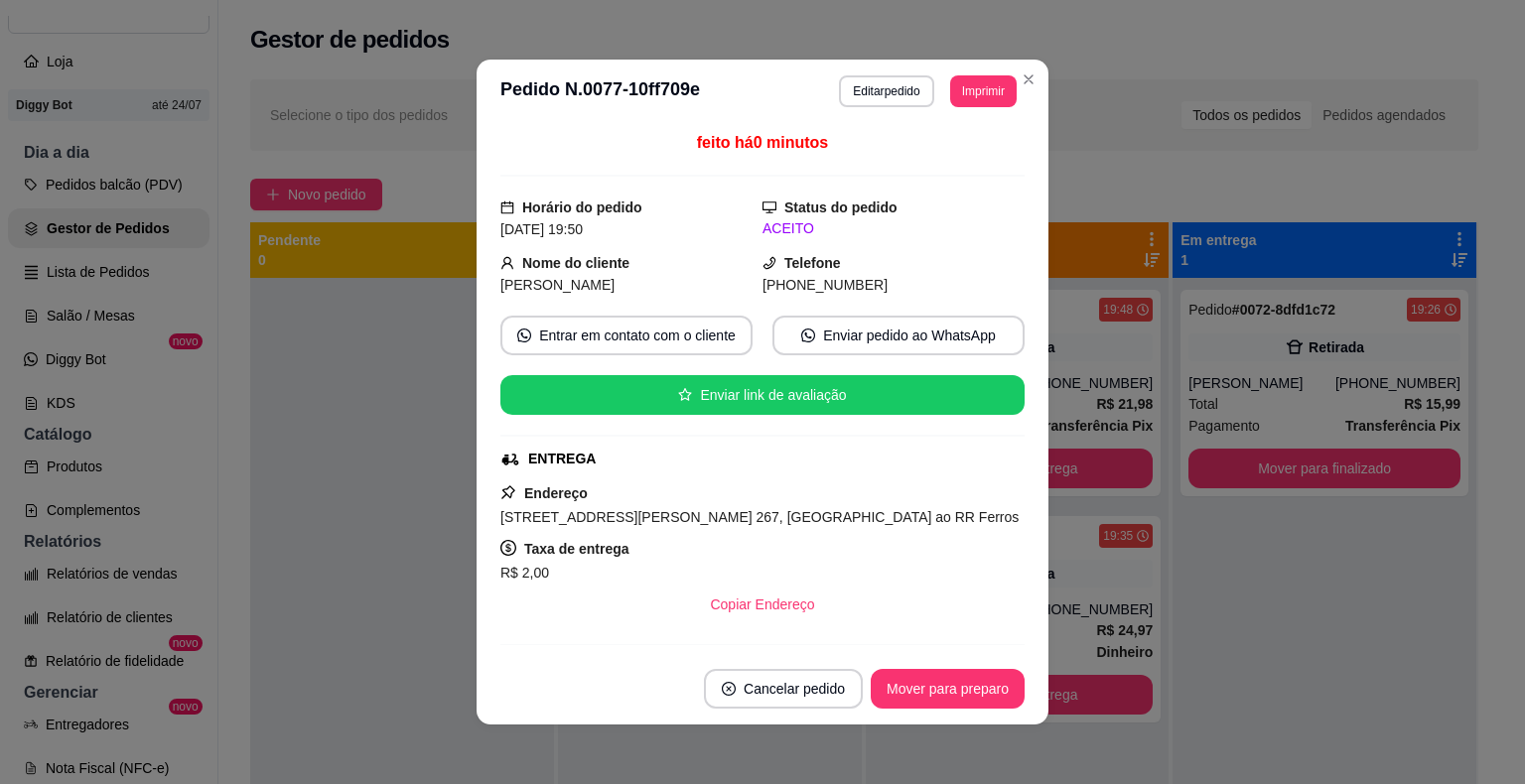 click on "**********" at bounding box center [762, 91] 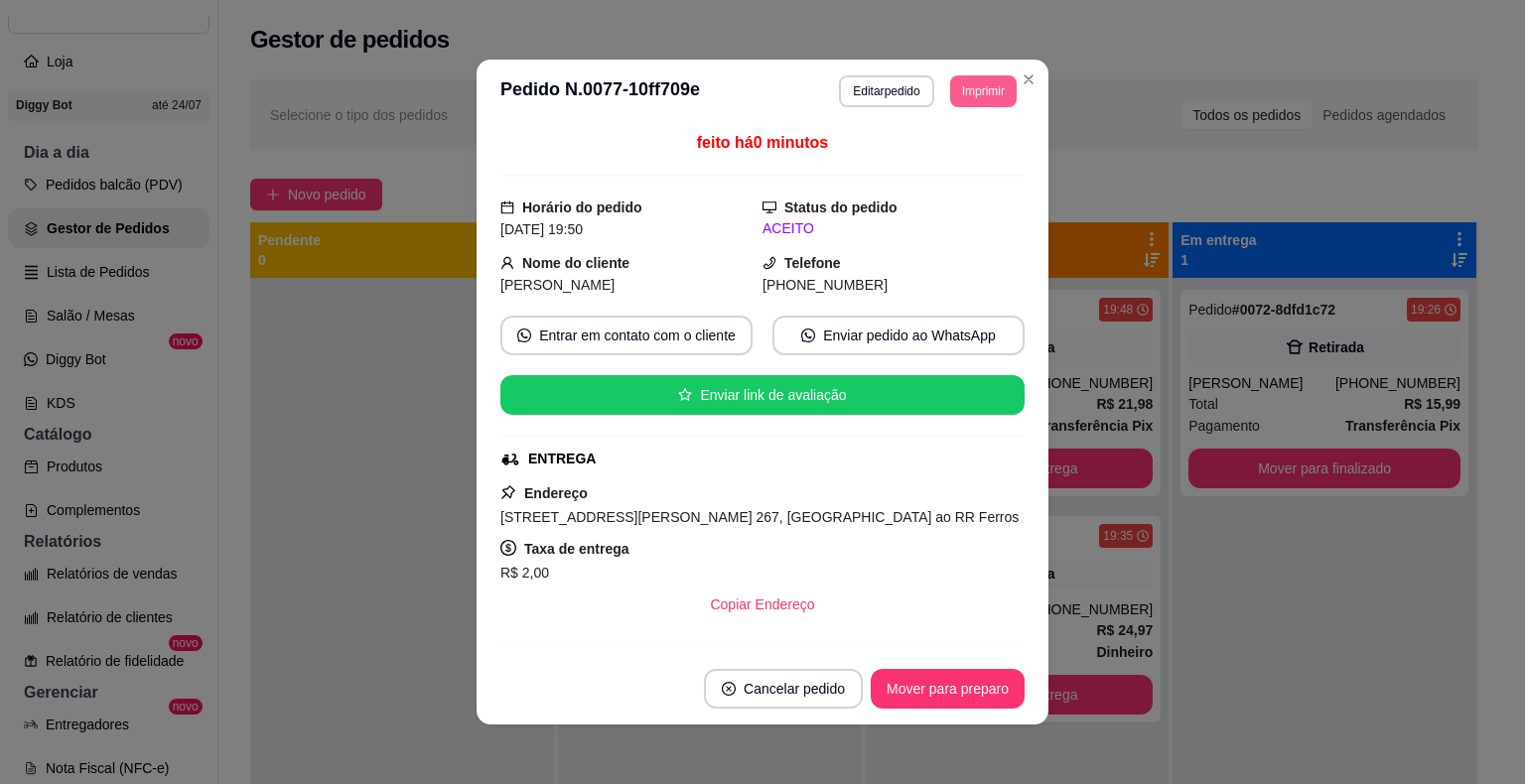 click on "Imprimir" at bounding box center (983, 91) 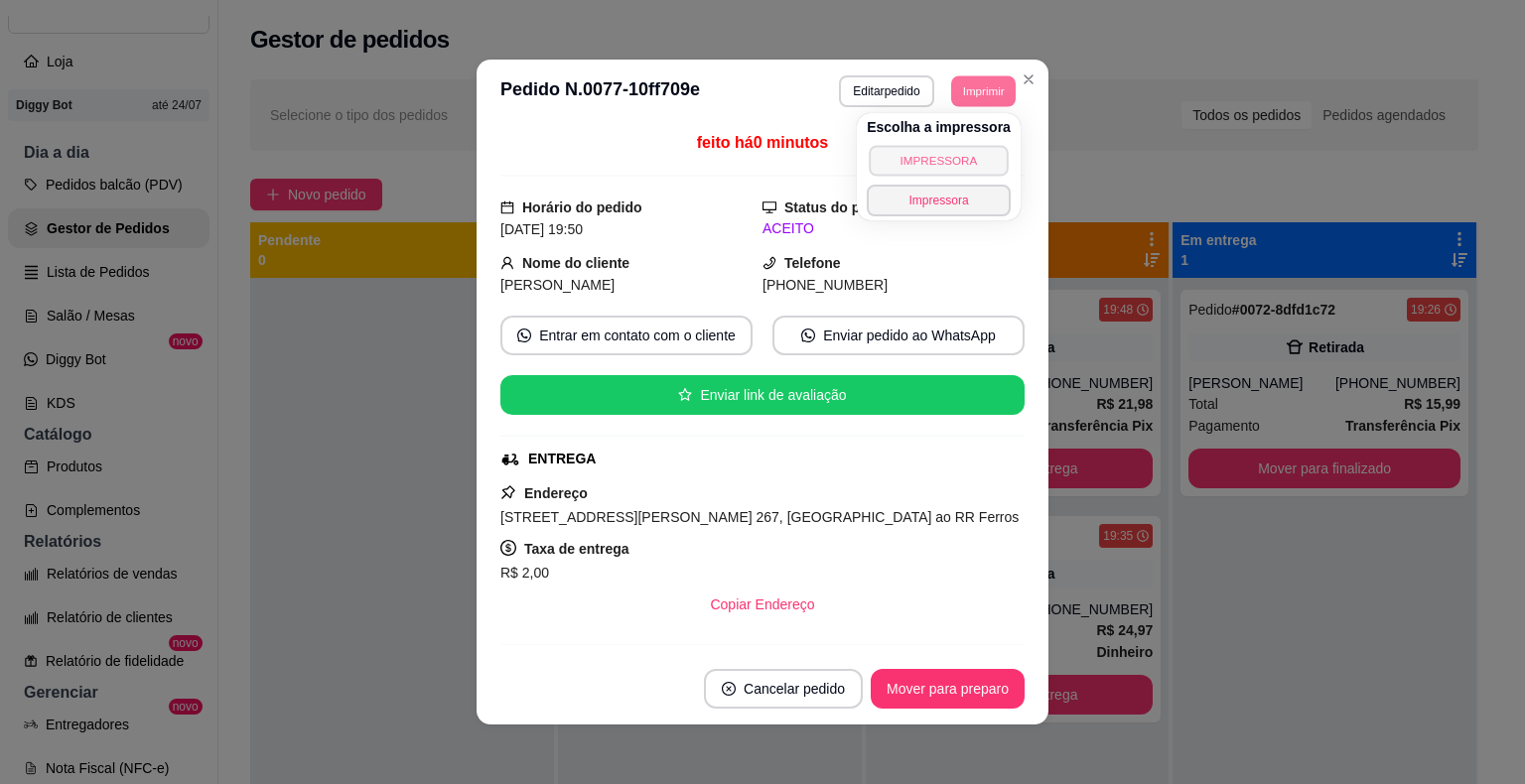 click on "IMPRESSORA" at bounding box center [938, 160] 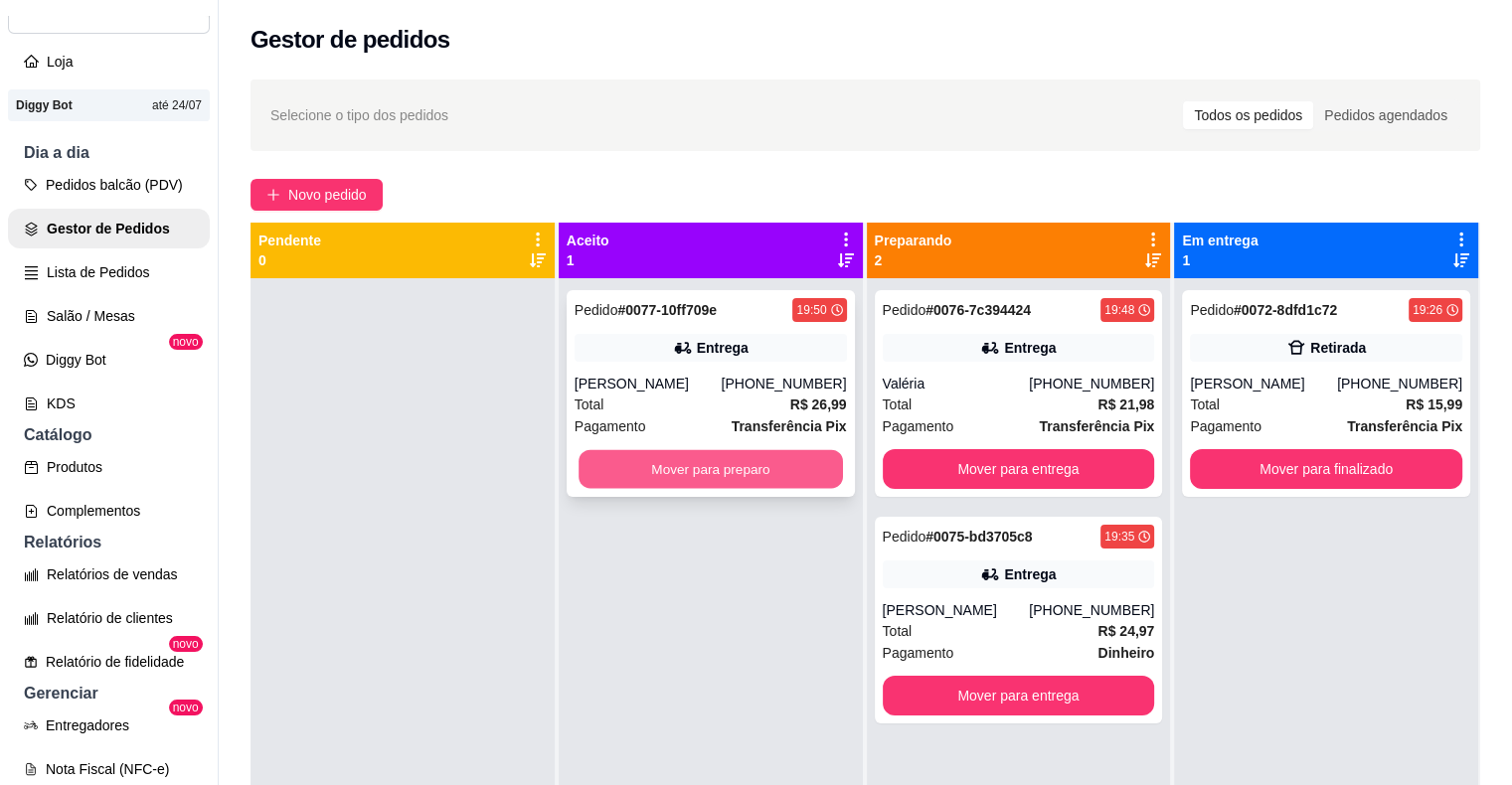 click on "Mover para preparo" at bounding box center [711, 469] 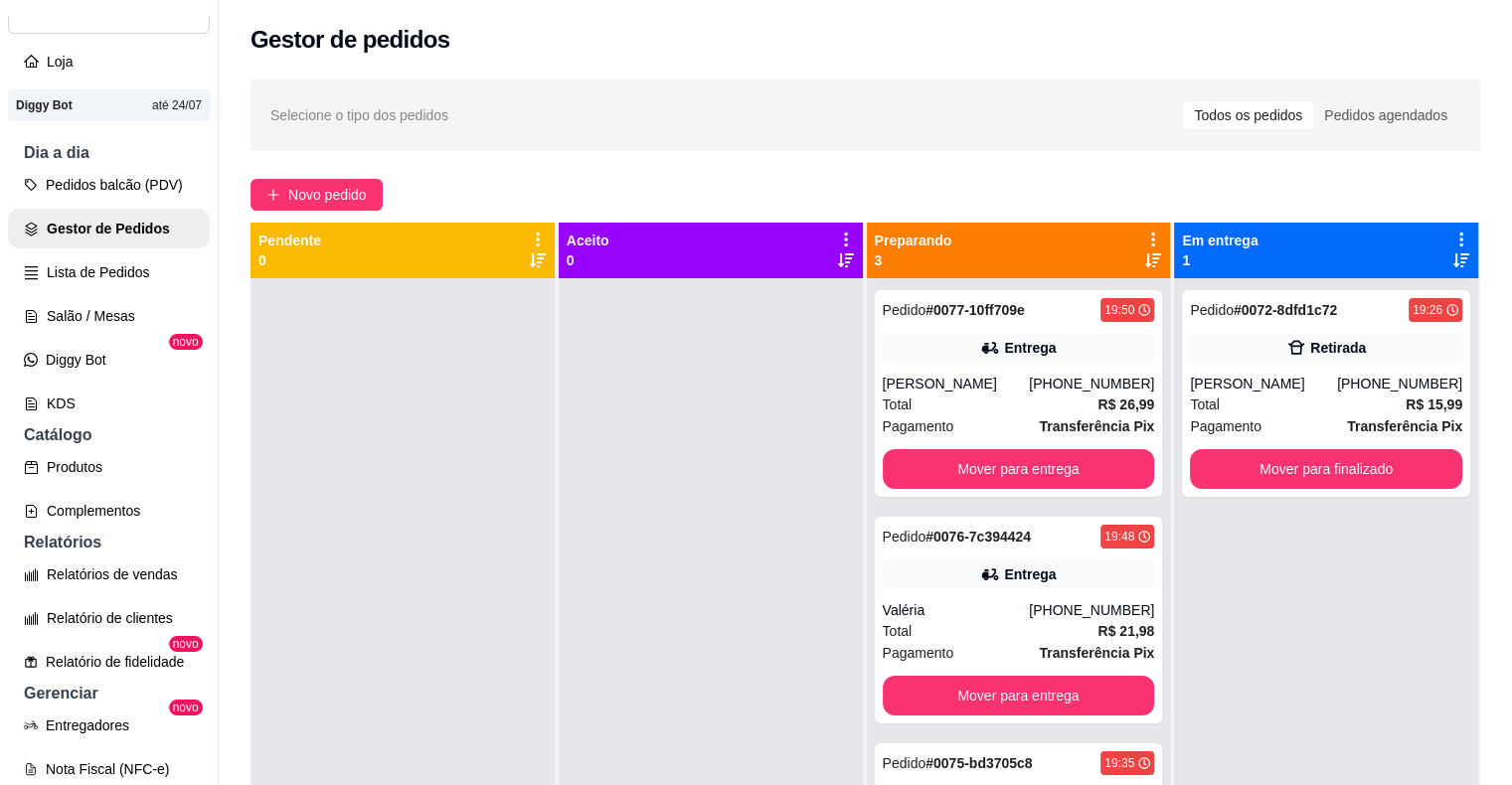scroll, scrollTop: 56, scrollLeft: 0, axis: vertical 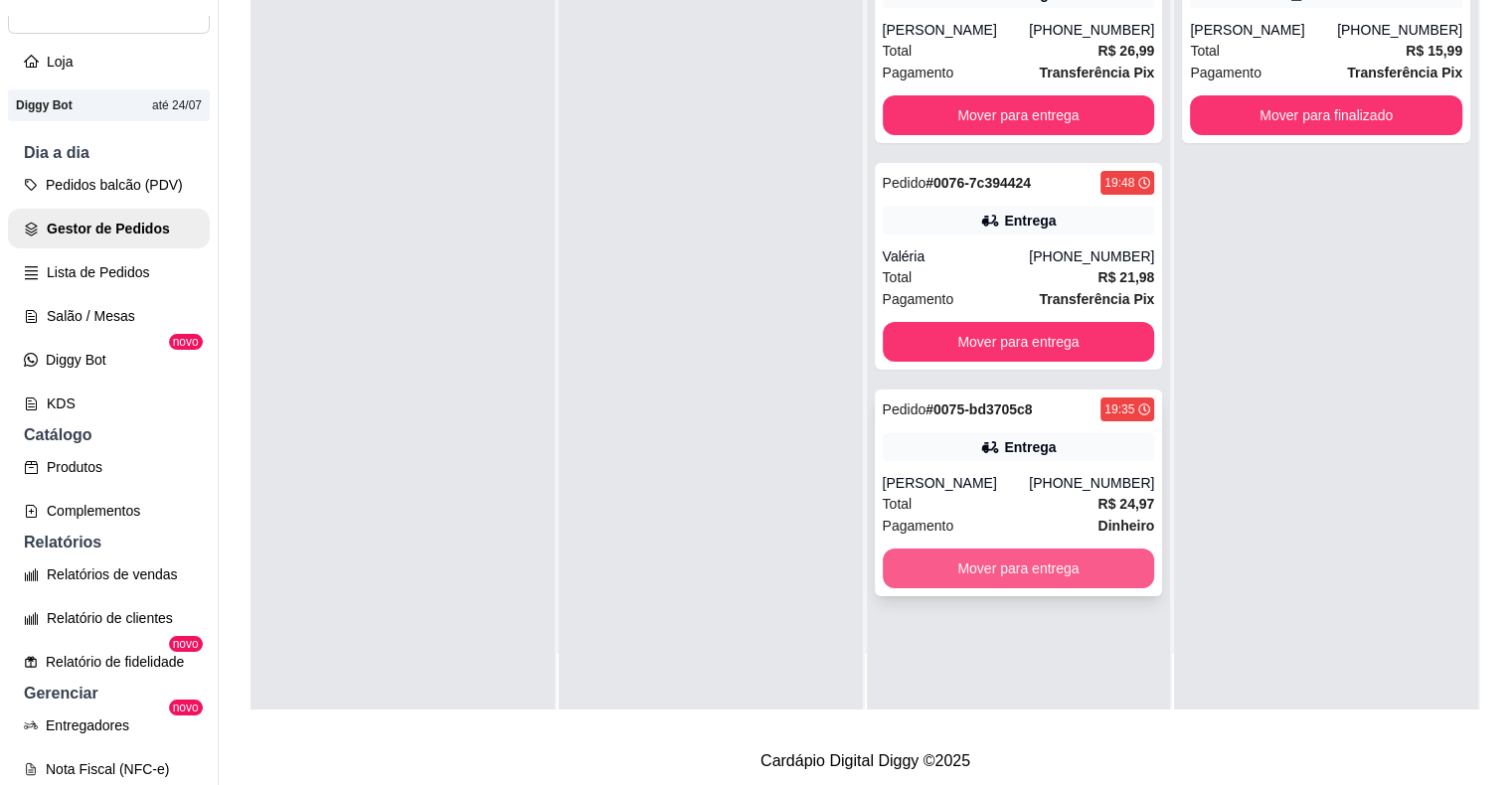 click on "Mover para entrega" at bounding box center [1019, 568] 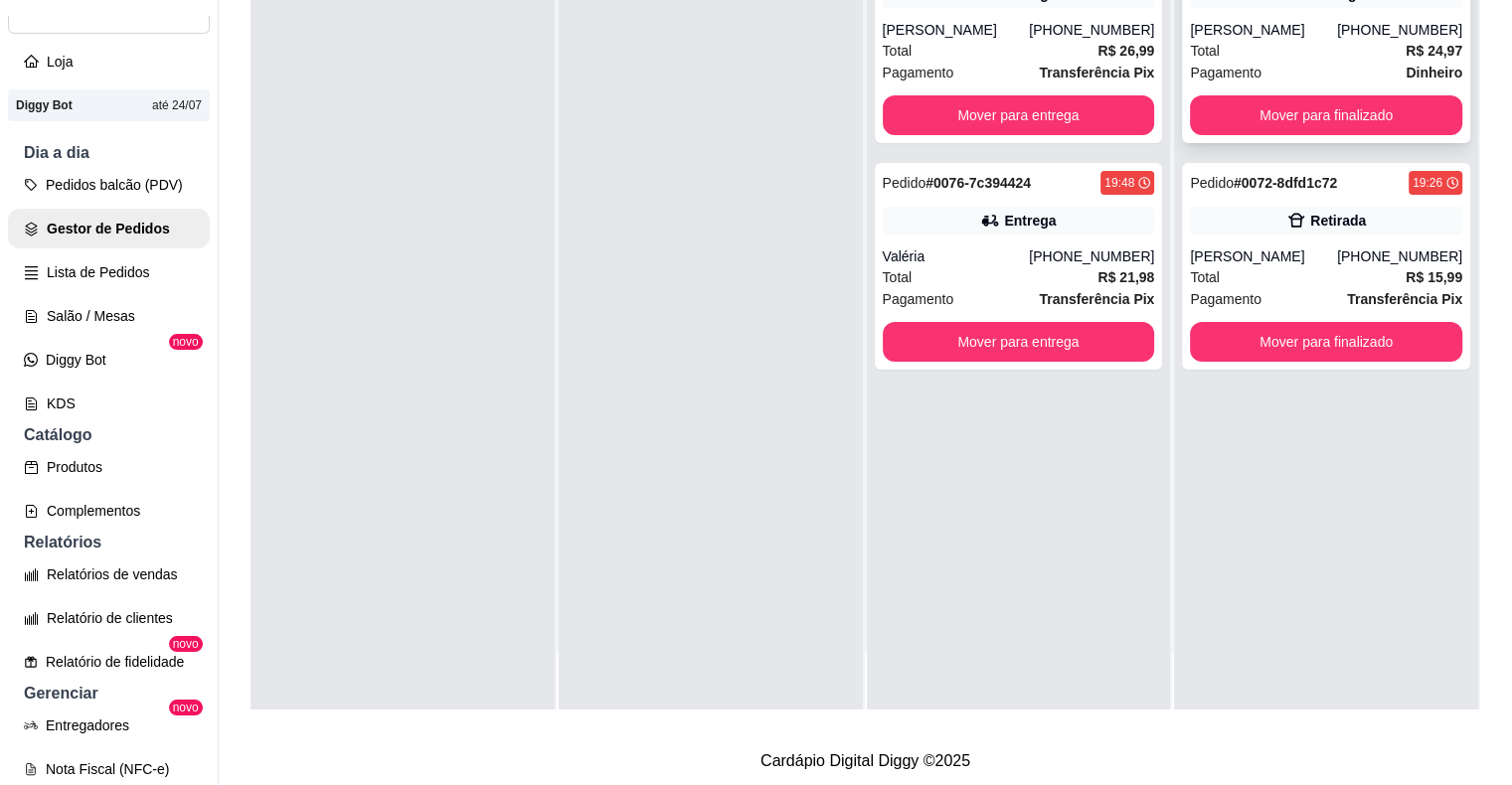 click on "[PERSON_NAME]" at bounding box center [1263, 30] 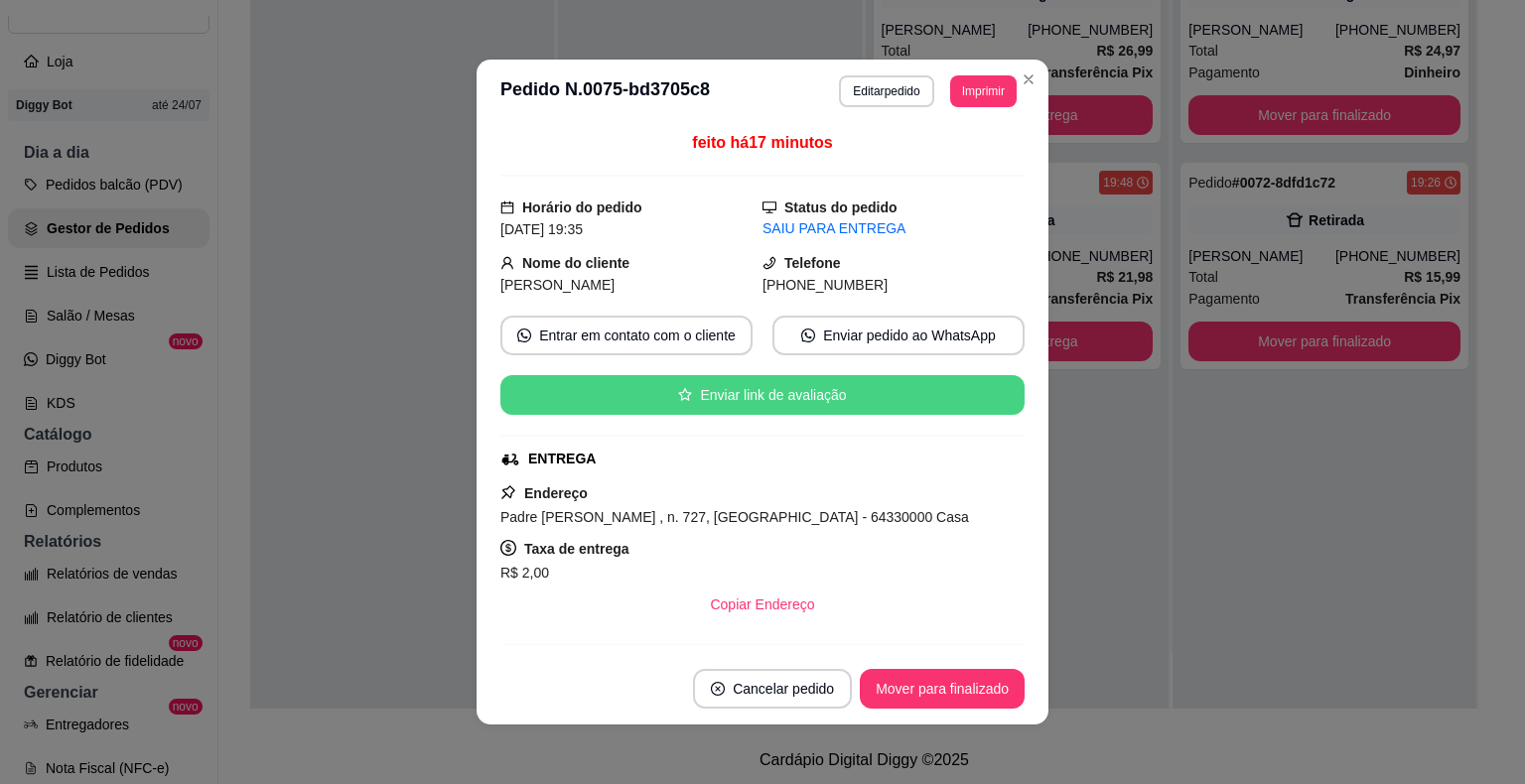 scroll, scrollTop: 410, scrollLeft: 0, axis: vertical 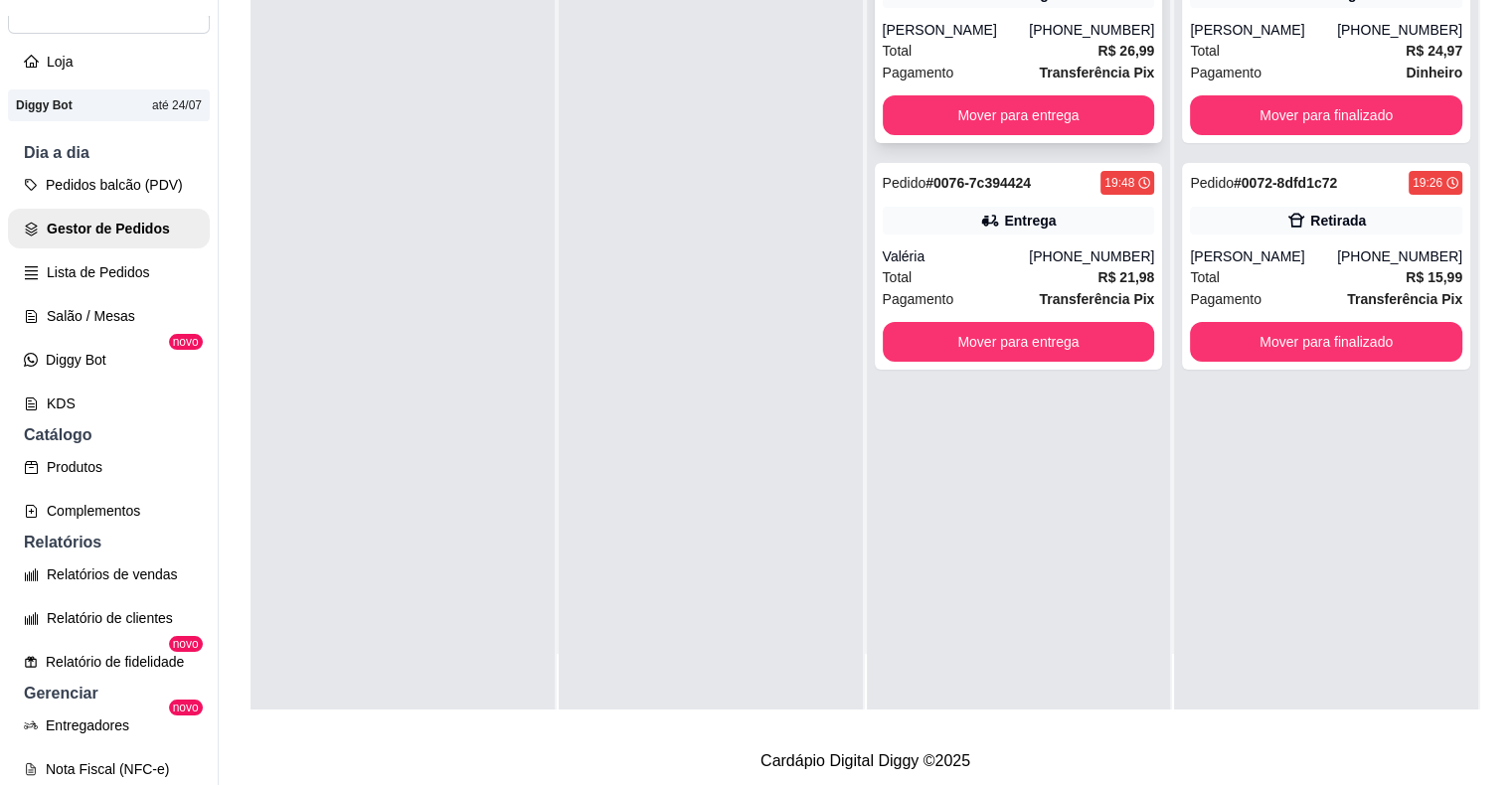 click on "[PERSON_NAME]" at bounding box center [956, 30] 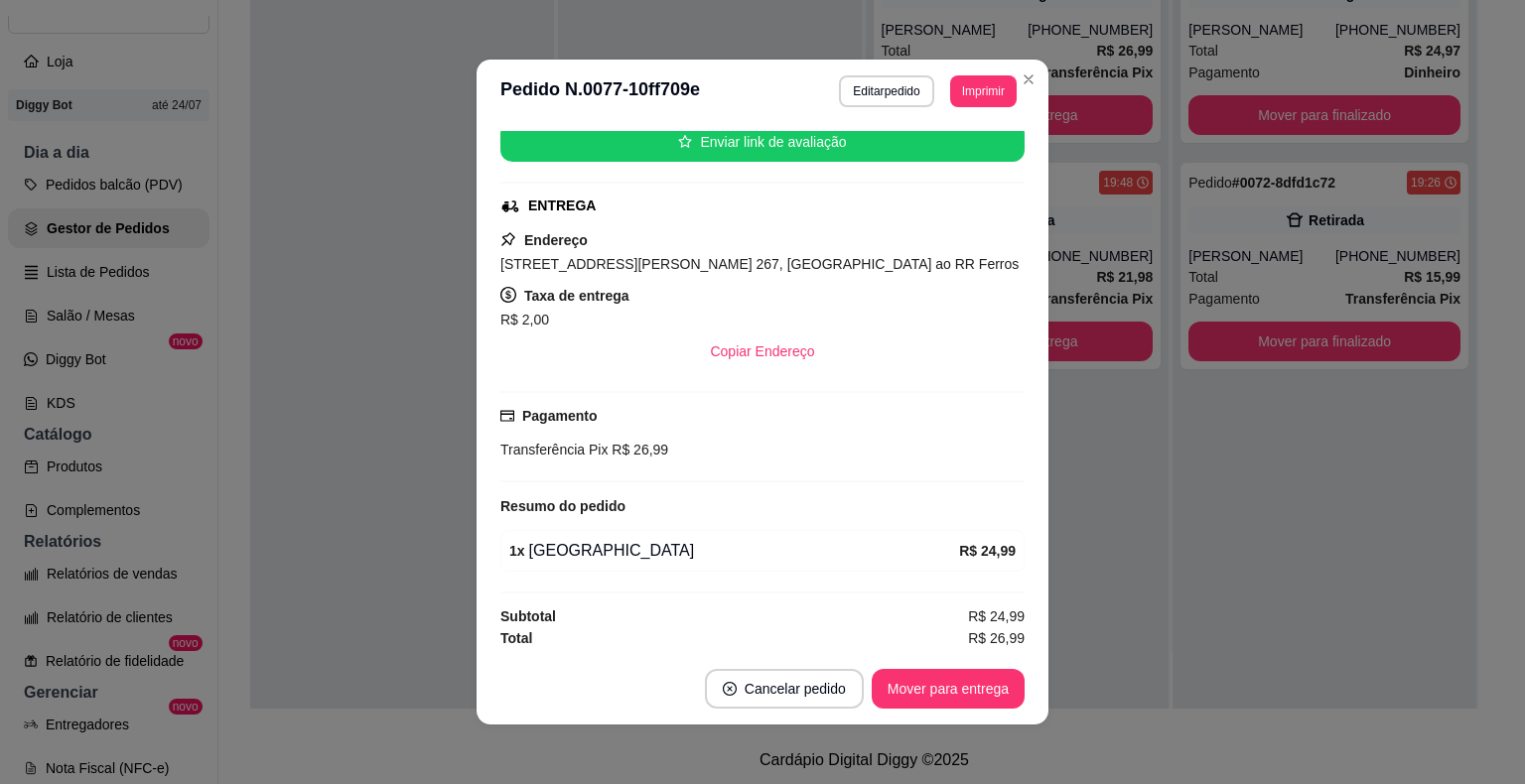 scroll, scrollTop: 254, scrollLeft: 0, axis: vertical 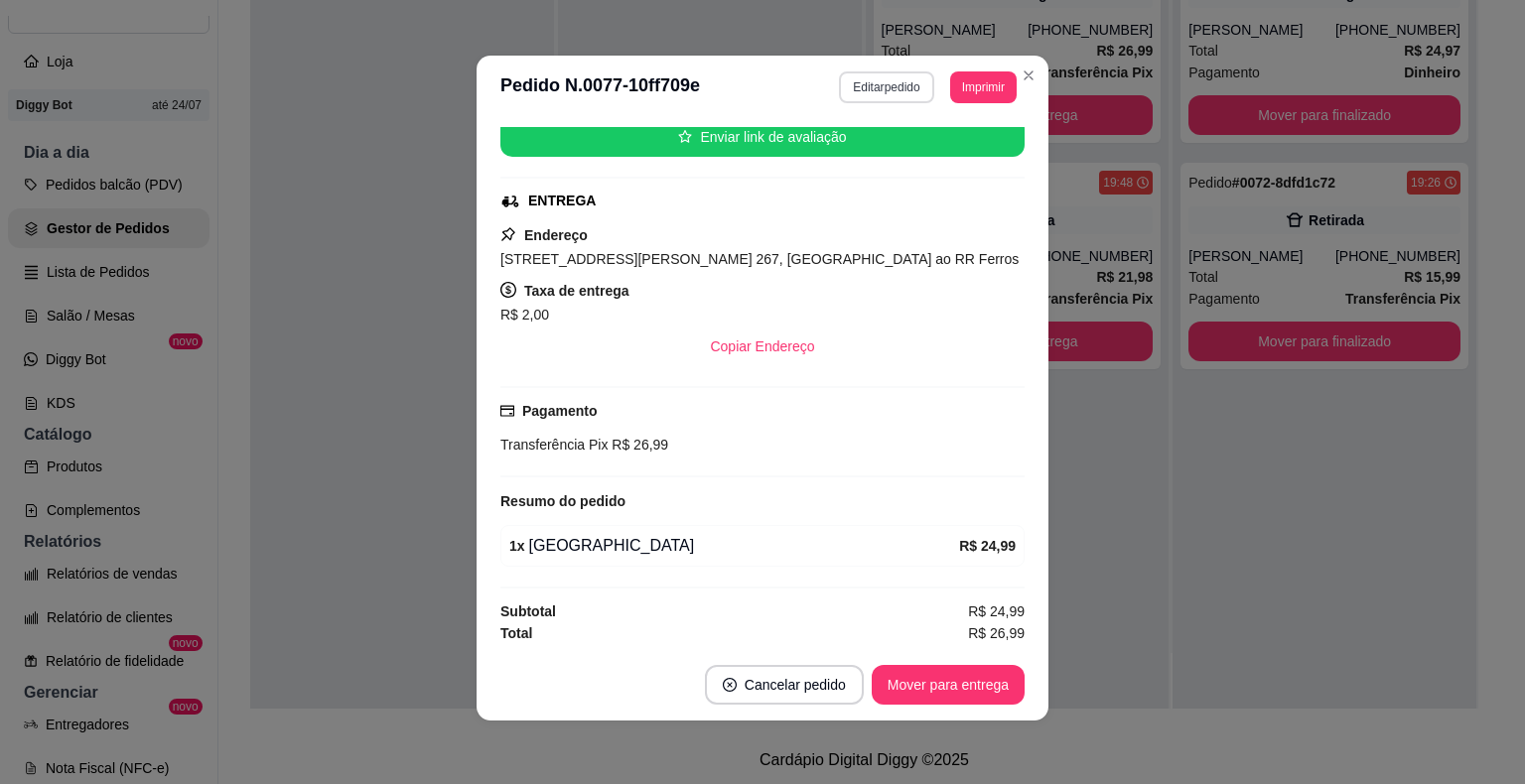 click on "Editar  pedido" at bounding box center (886, 87) 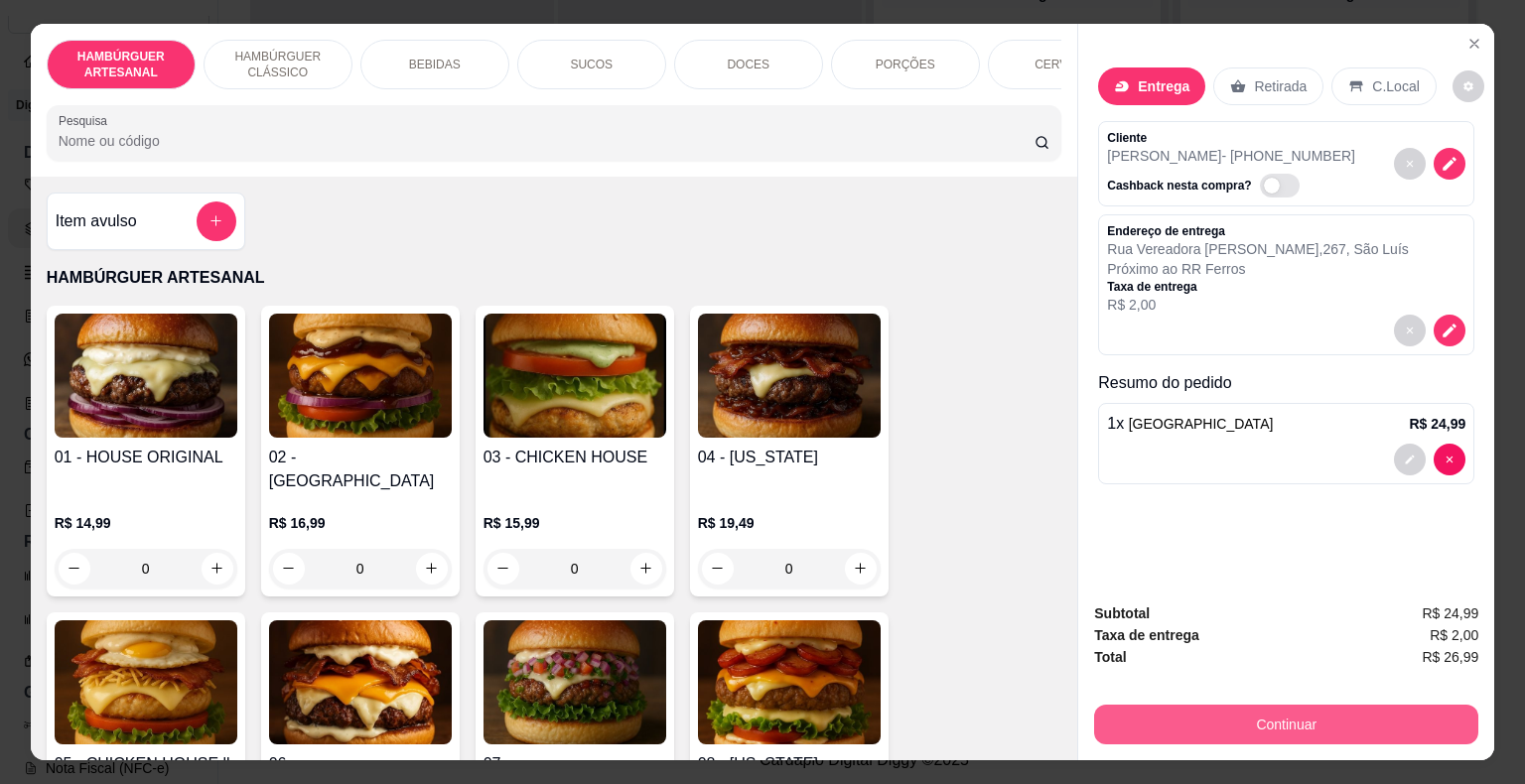 click on "Continuar" at bounding box center [1286, 724] 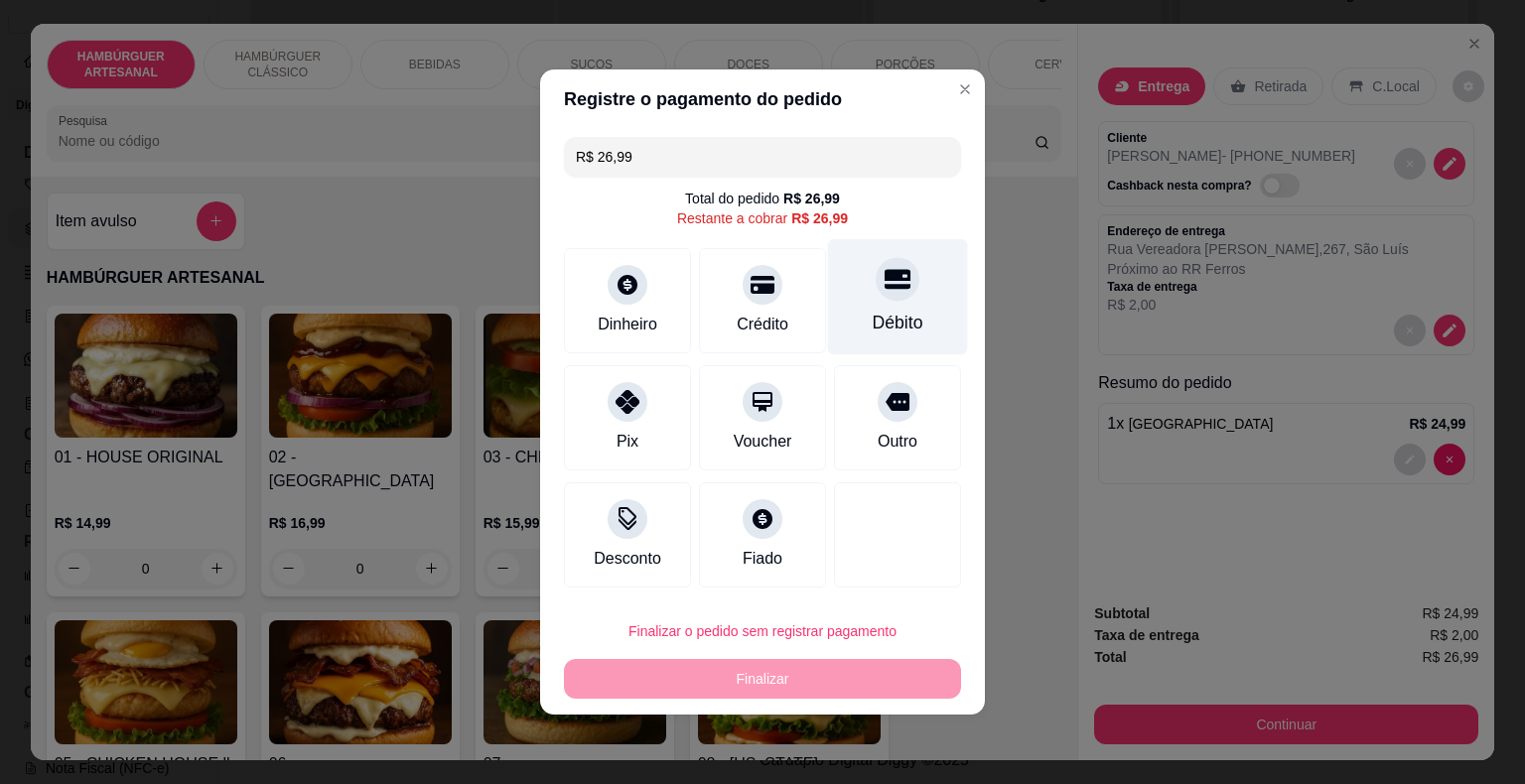 click on "Débito" at bounding box center [898, 297] 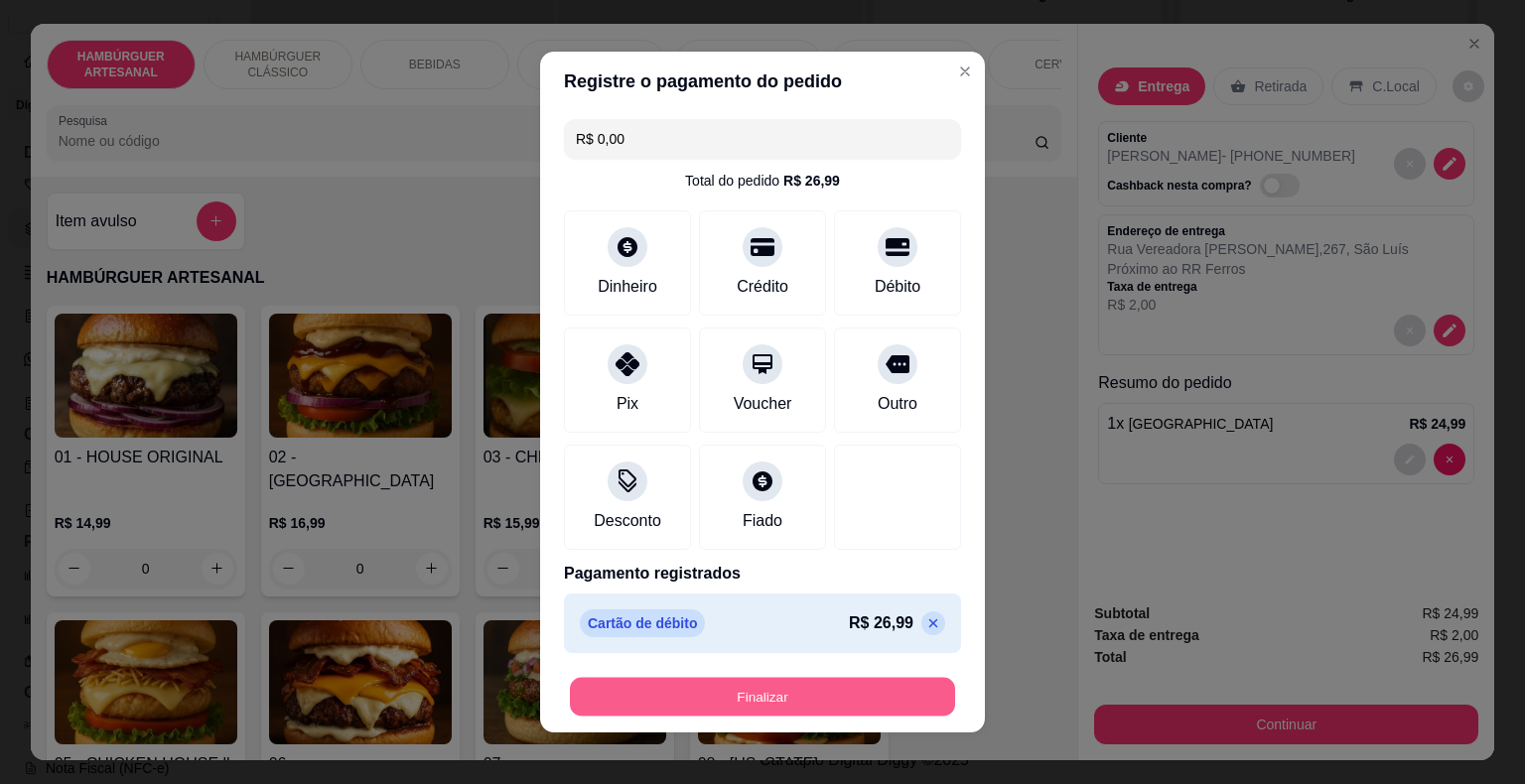 click on "Finalizar" at bounding box center [762, 697] 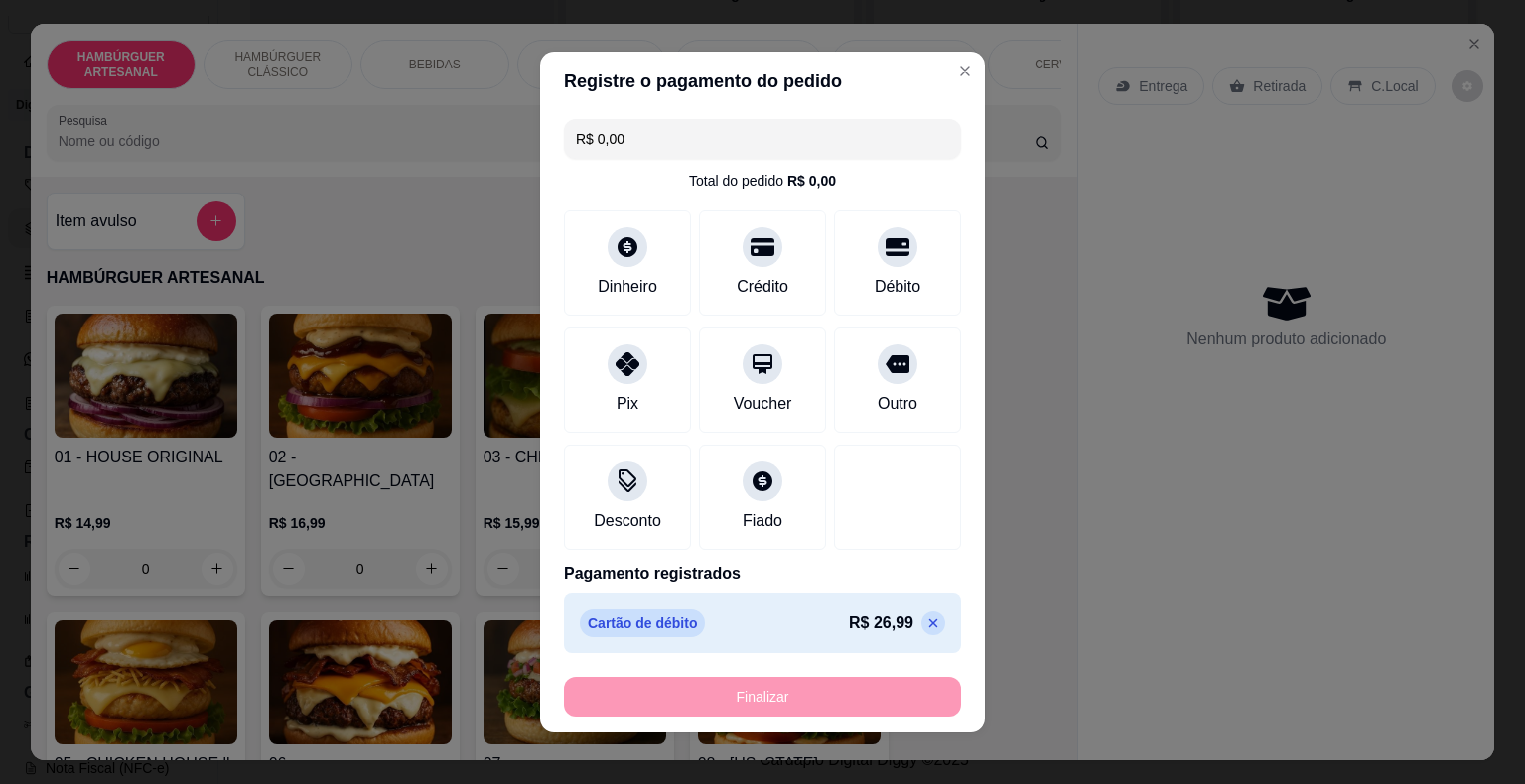 type on "0" 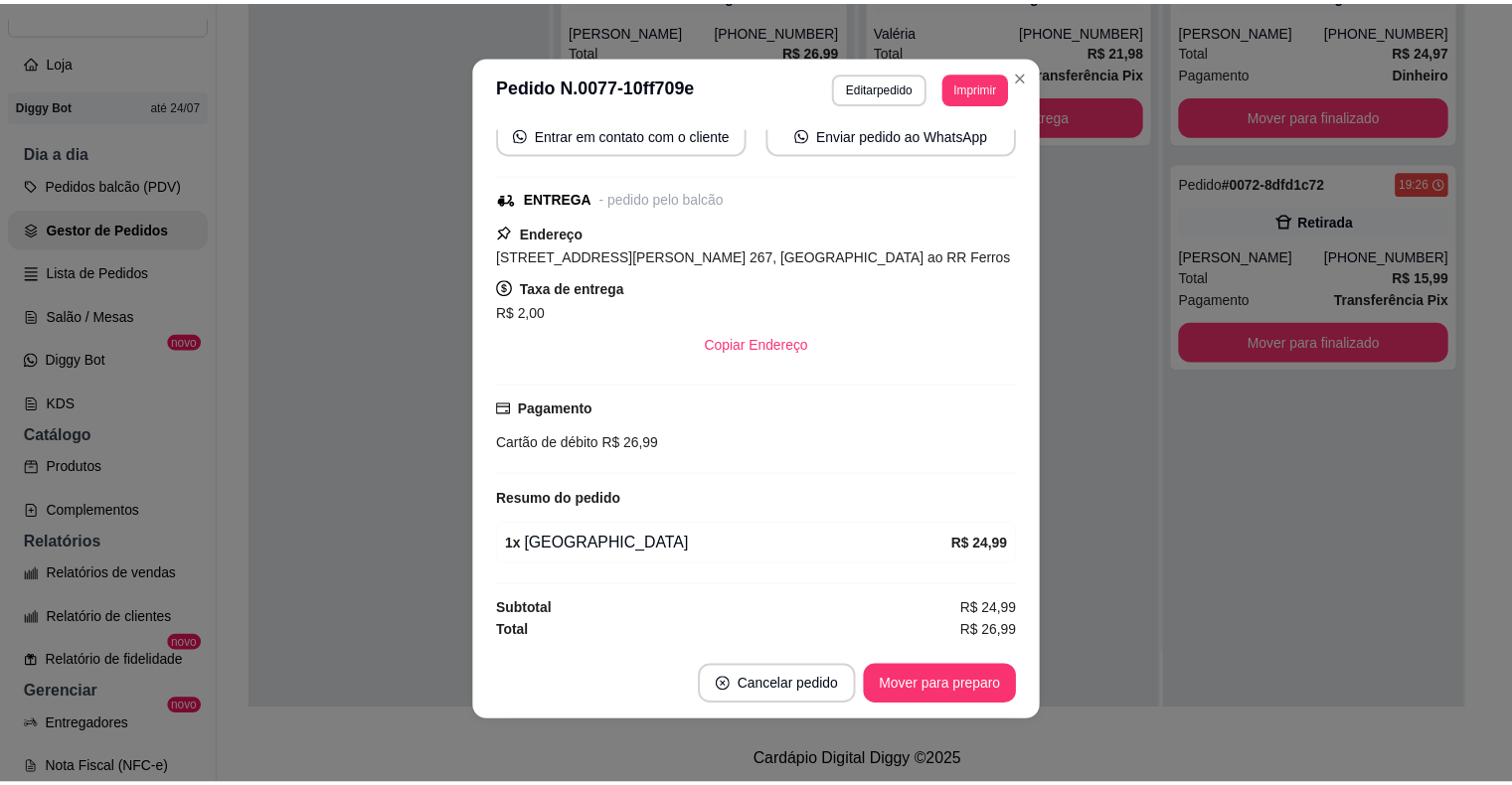 scroll, scrollTop: 238, scrollLeft: 0, axis: vertical 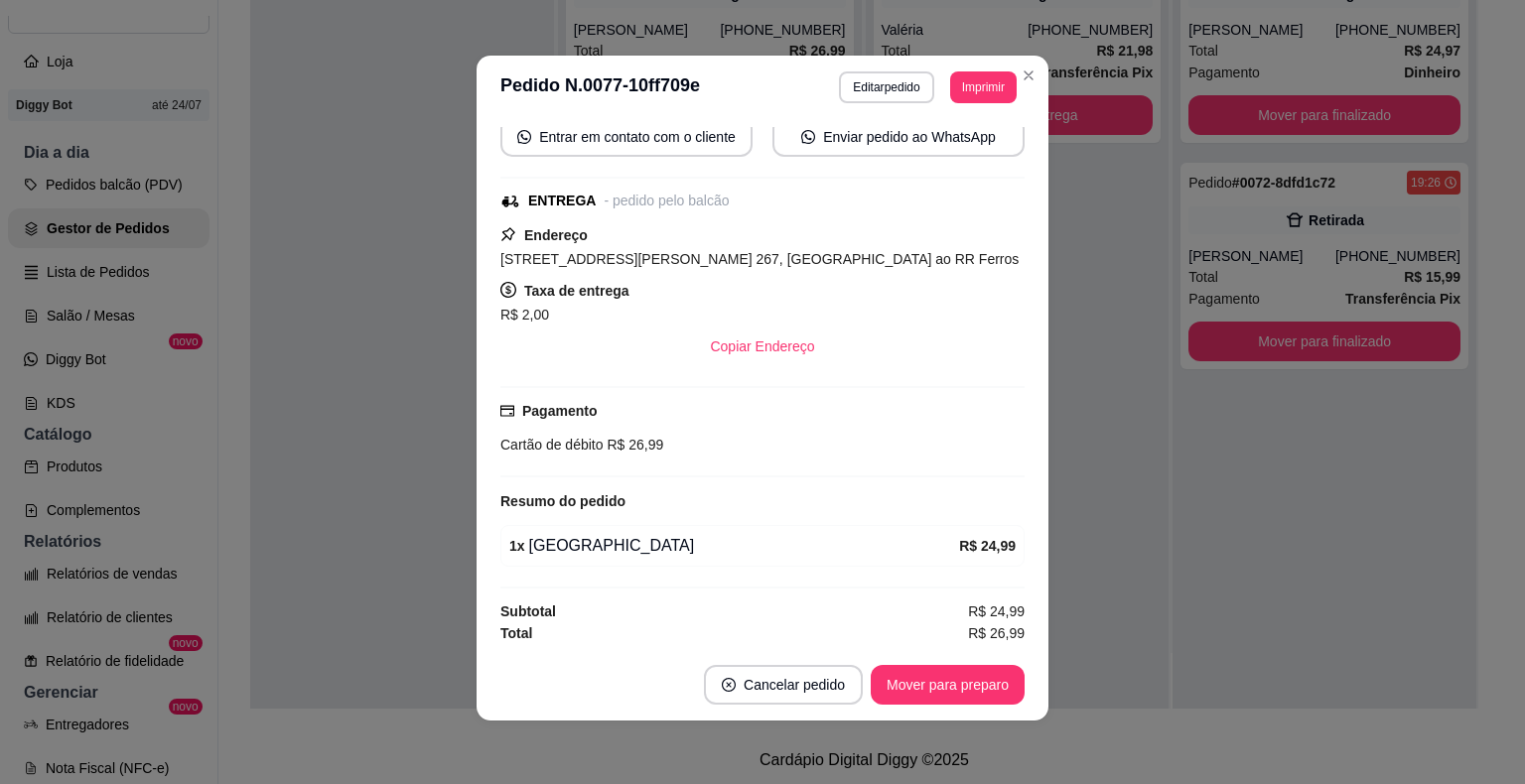 click on "Cancelar pedido Mover para preparo" at bounding box center (762, 685) 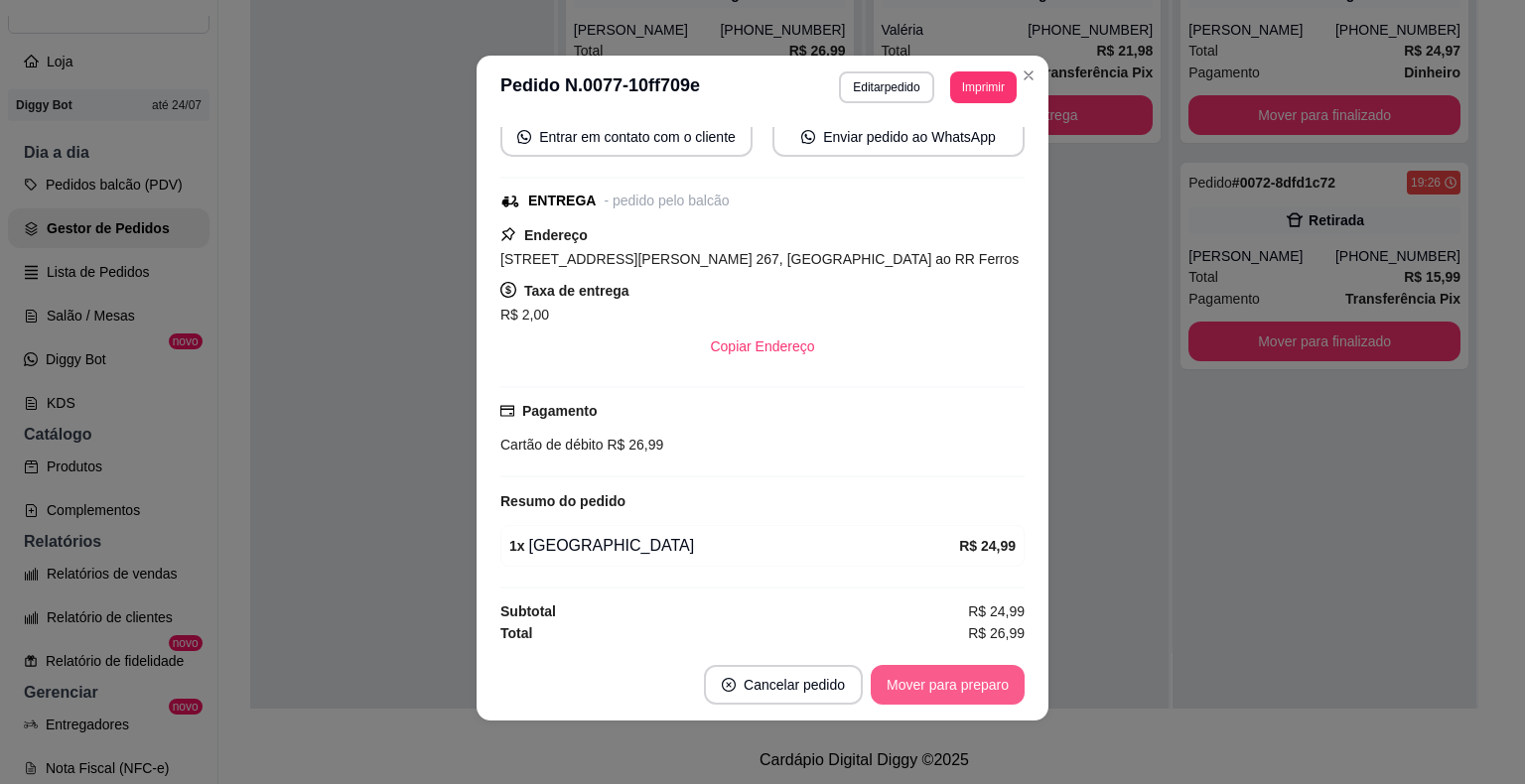 click on "Mover para preparo" at bounding box center (947, 685) 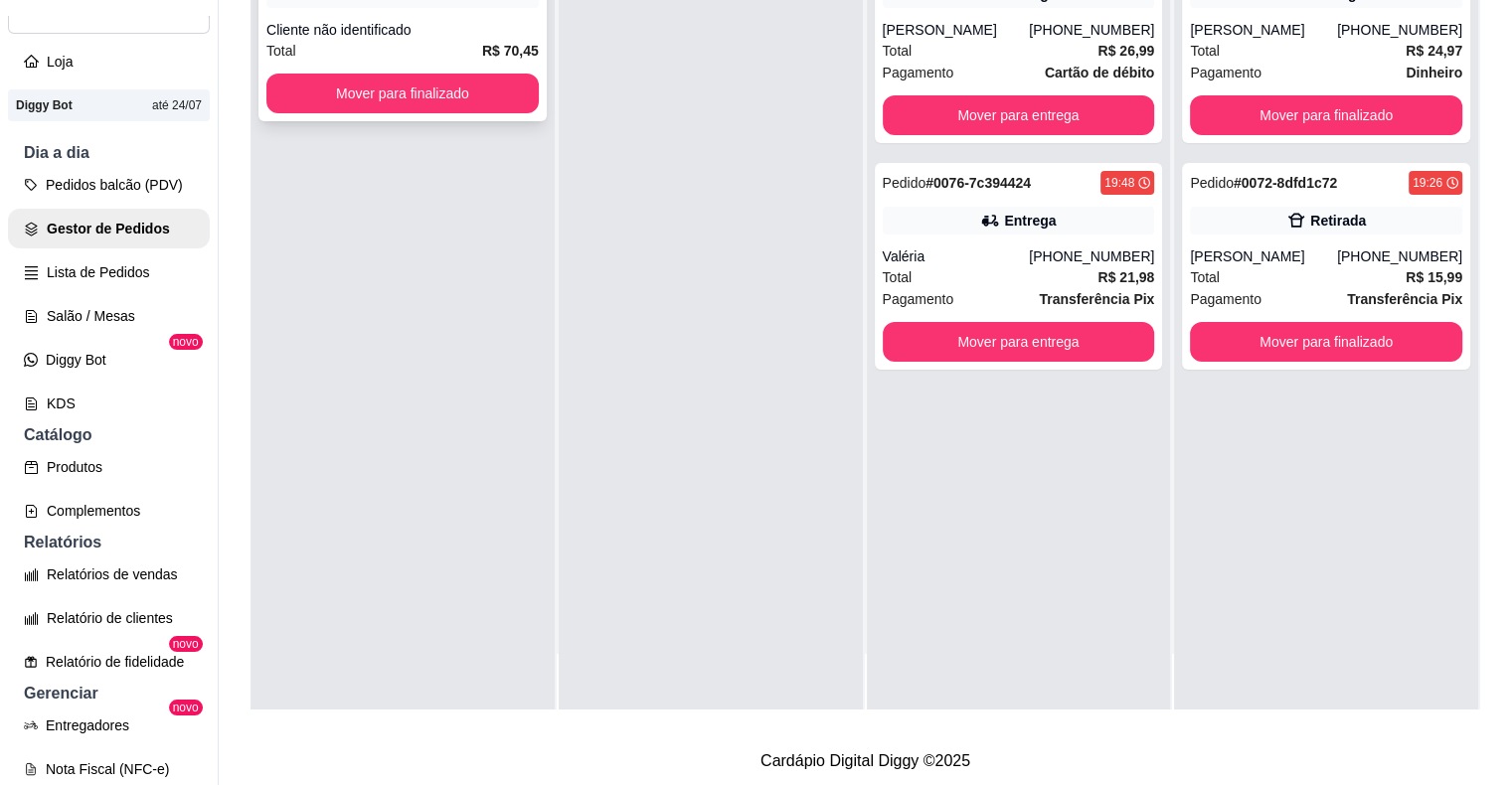 click on "Cliente não identificado" at bounding box center (403, 30) 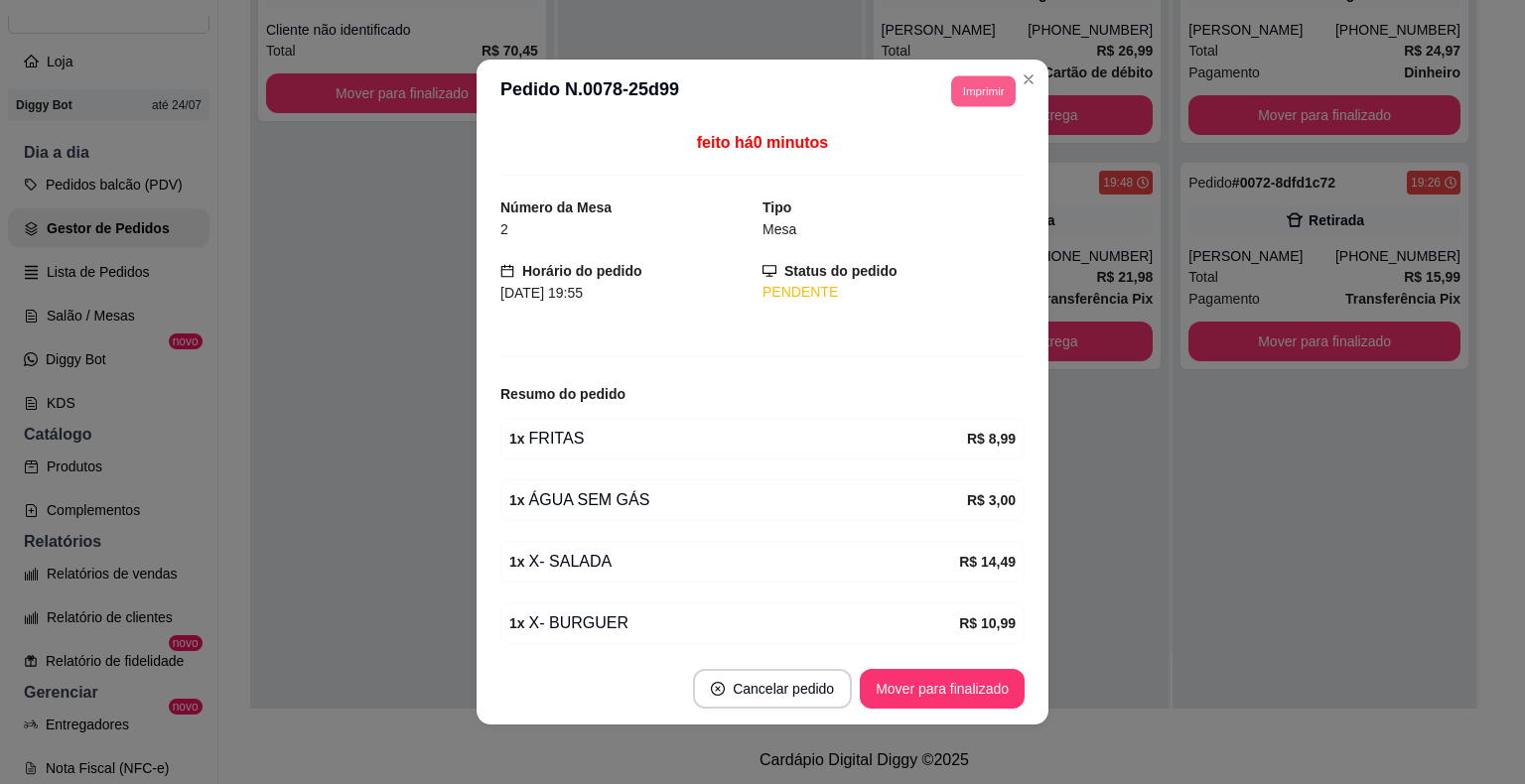 click on "Imprimir" at bounding box center [983, 90] 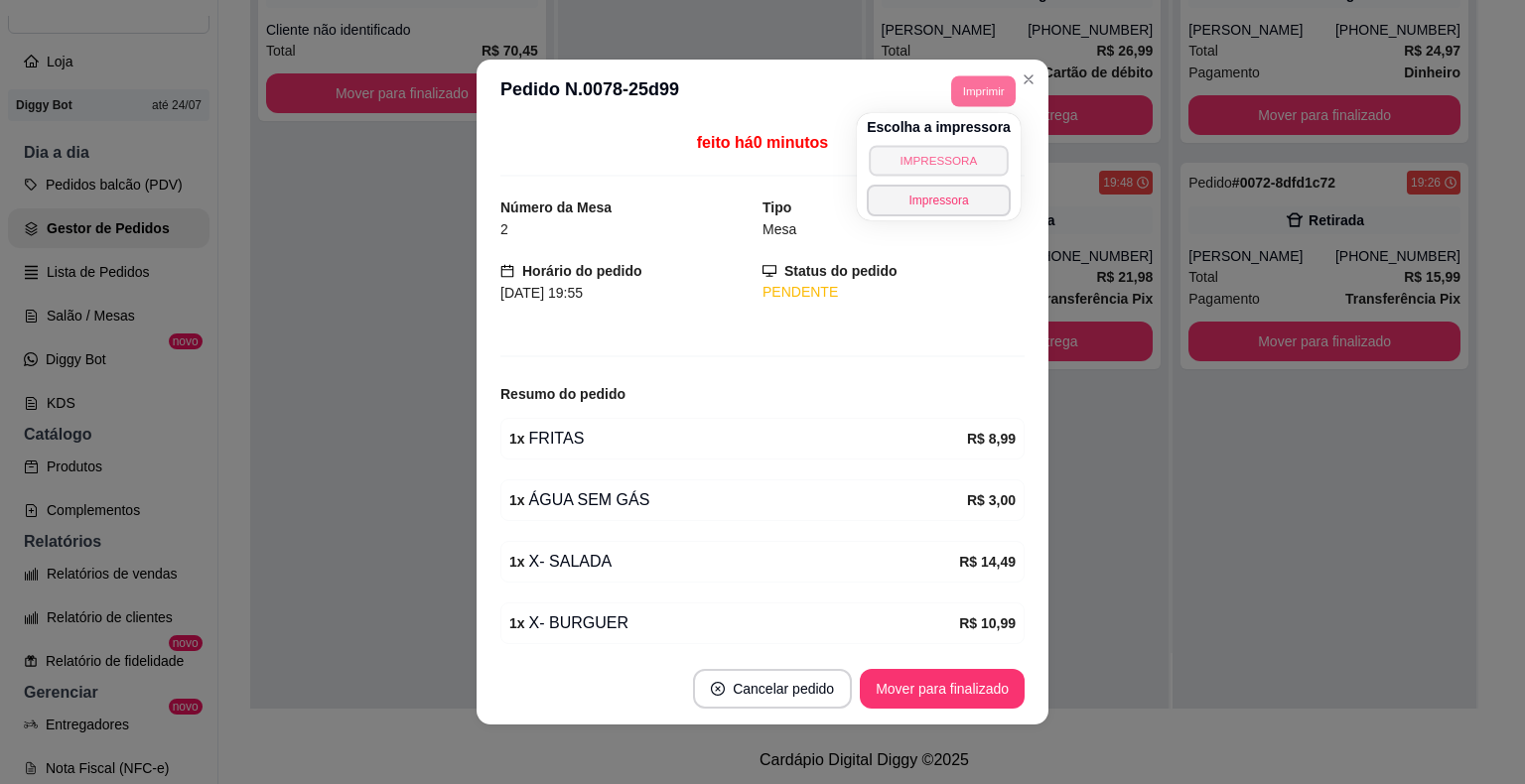 click on "IMPRESSORA" at bounding box center (938, 160) 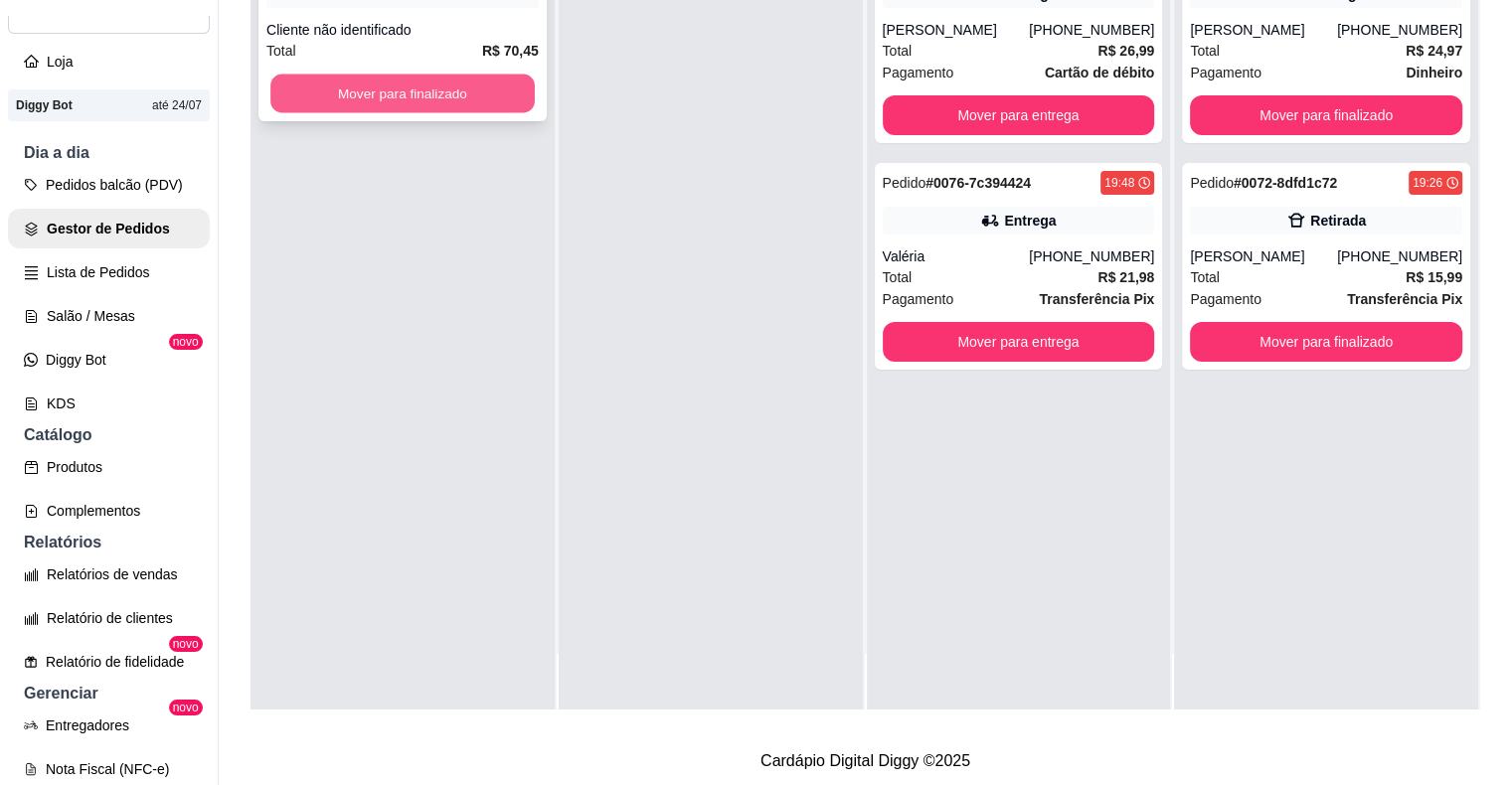 click on "Mover para finalizado" at bounding box center [403, 93] 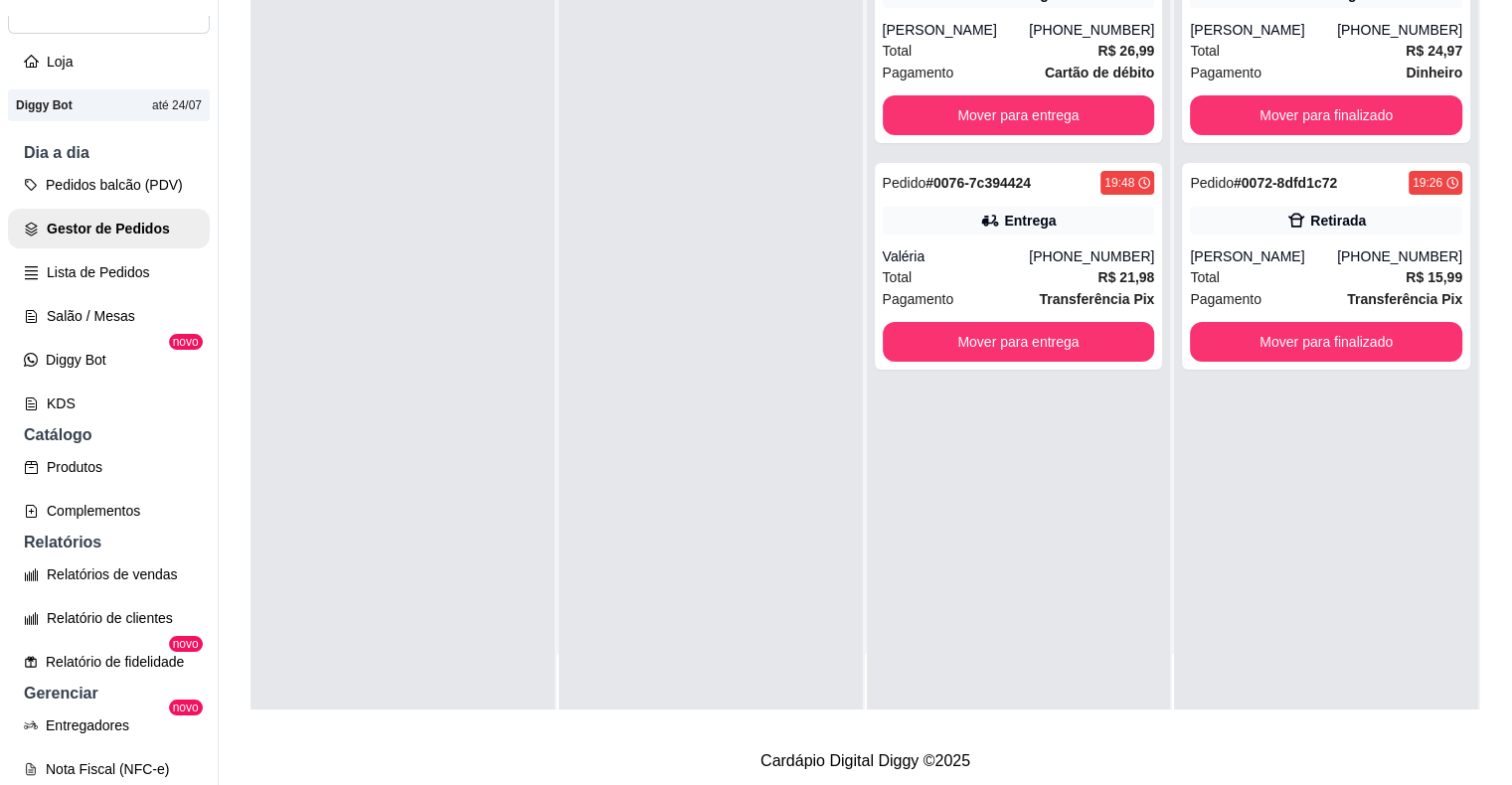 scroll, scrollTop: 0, scrollLeft: 0, axis: both 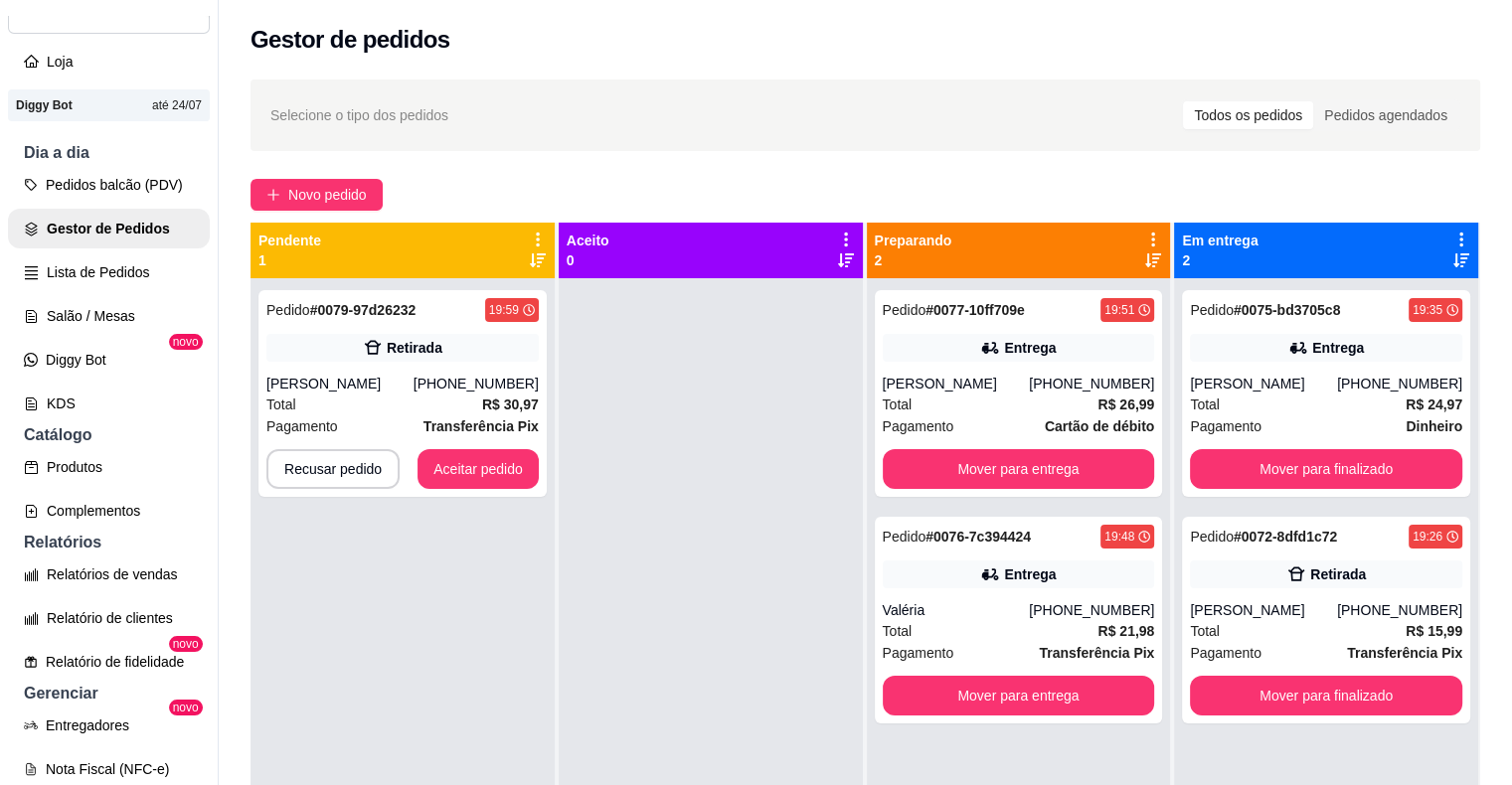 click on "Aceitar pedido" at bounding box center (478, 469) 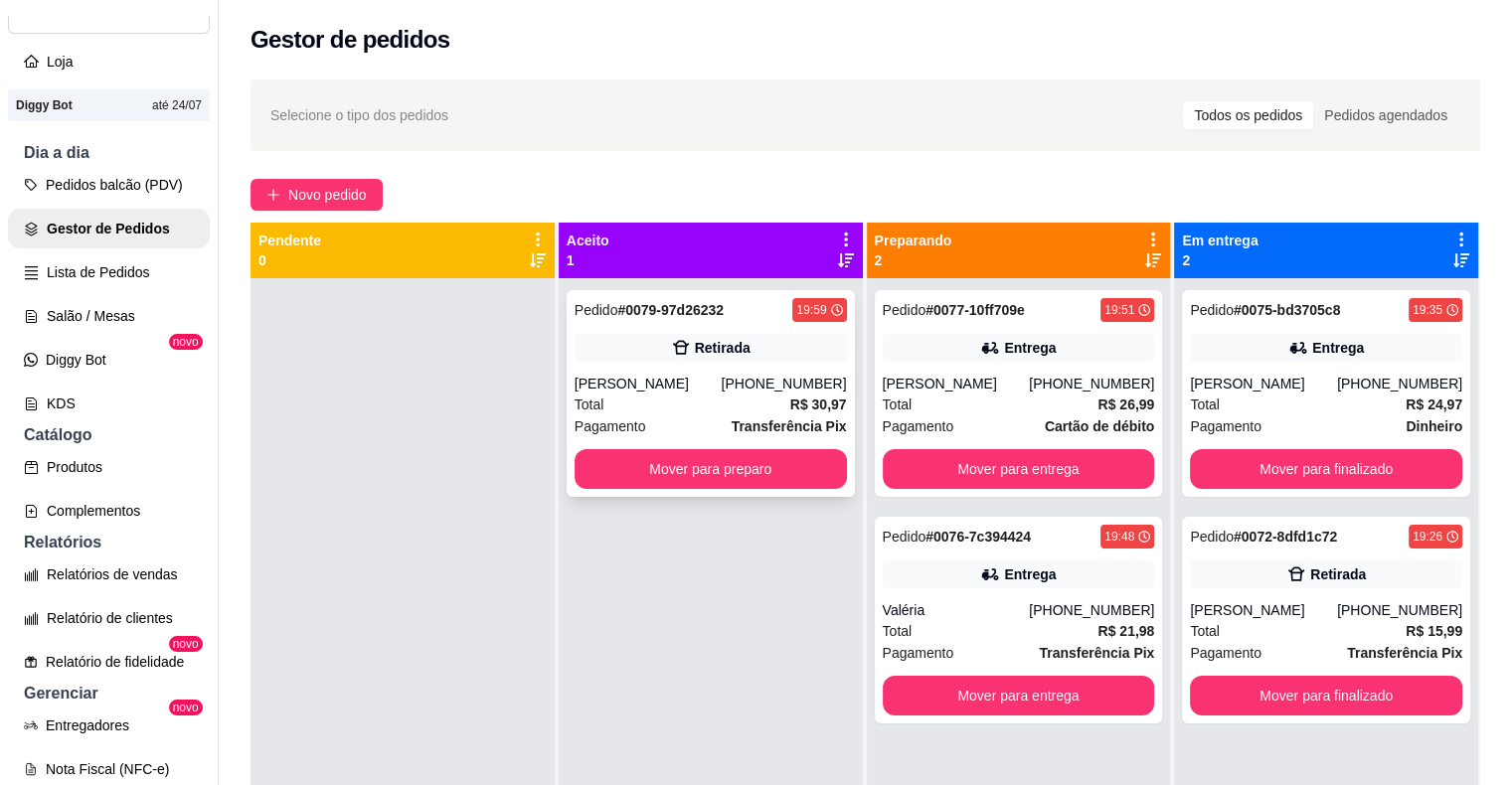 click on "[PERSON_NAME]" at bounding box center [648, 384] 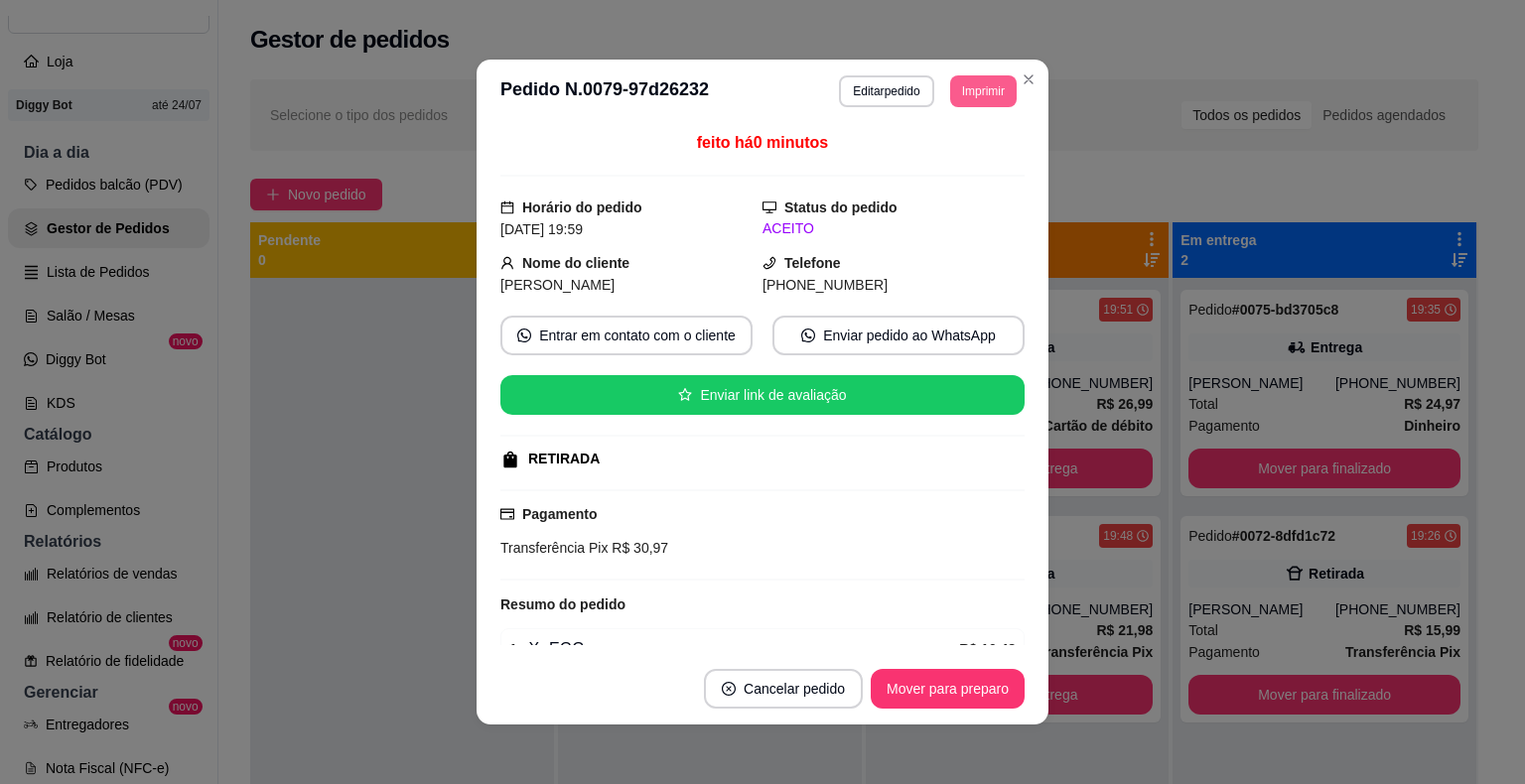 click on "Imprimir" at bounding box center (983, 91) 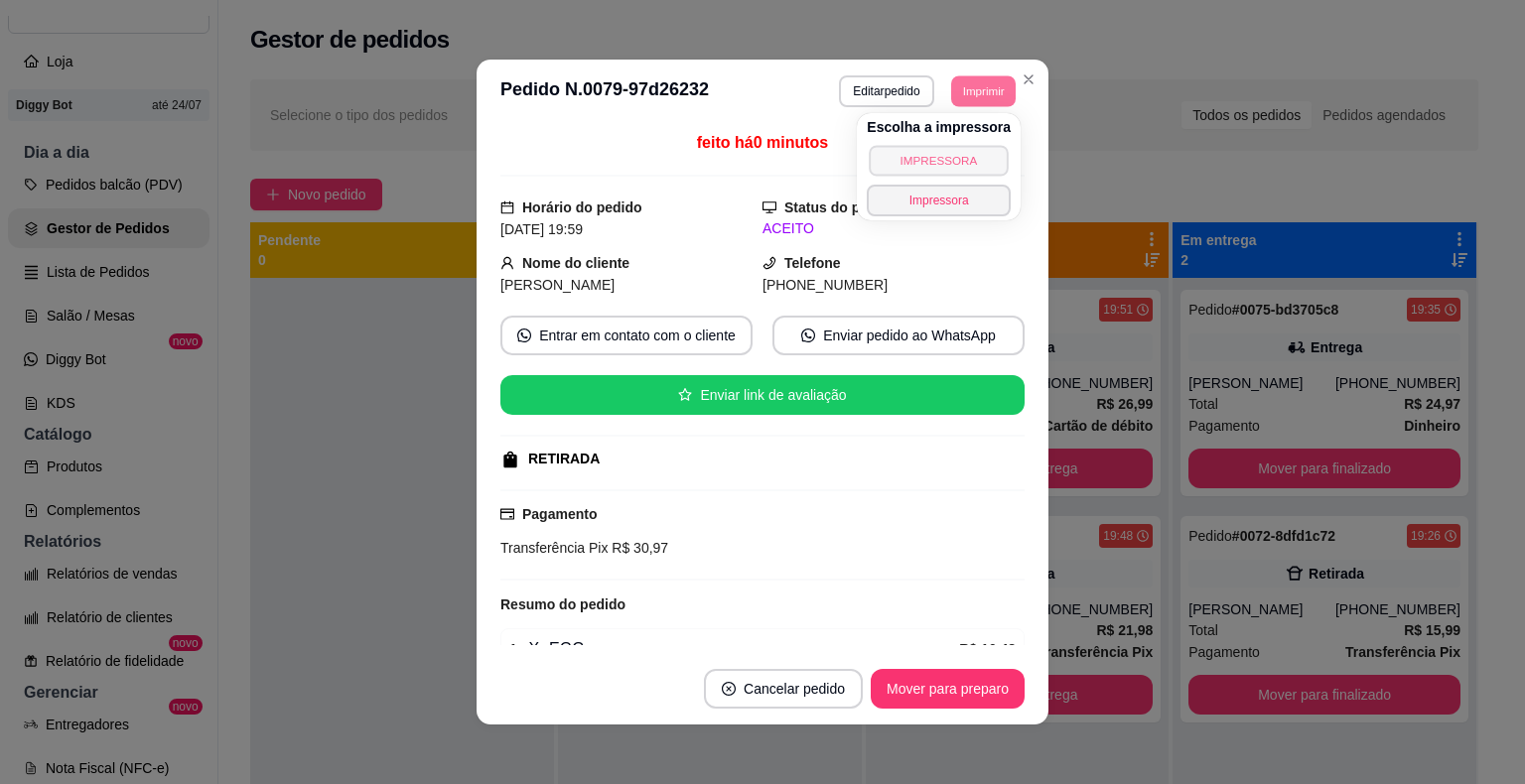 click on "IMPRESSORA" at bounding box center (938, 160) 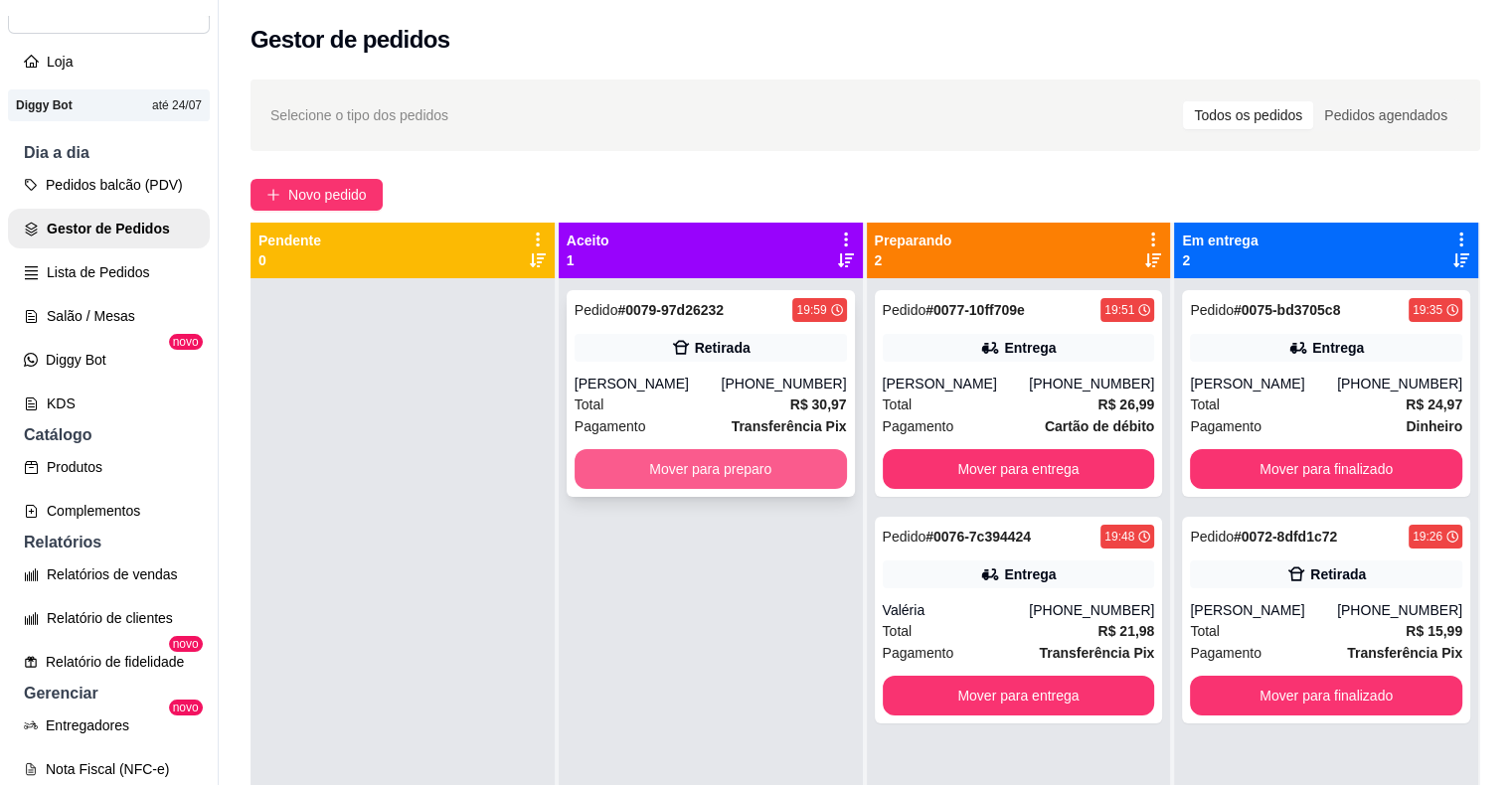 click on "Mover para preparo" at bounding box center (711, 469) 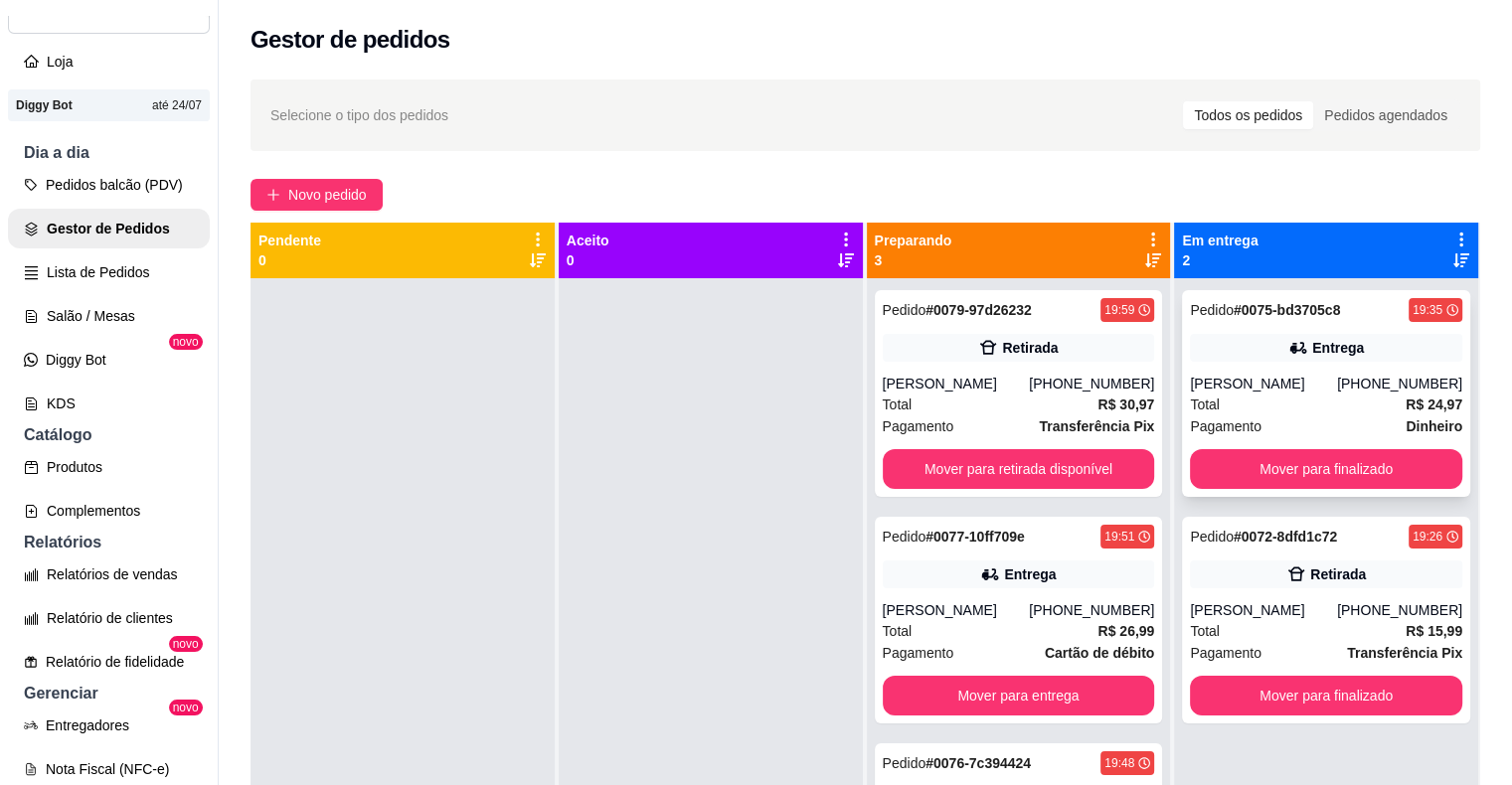 click on "Pagamento Dinheiro" at bounding box center [1326, 426] 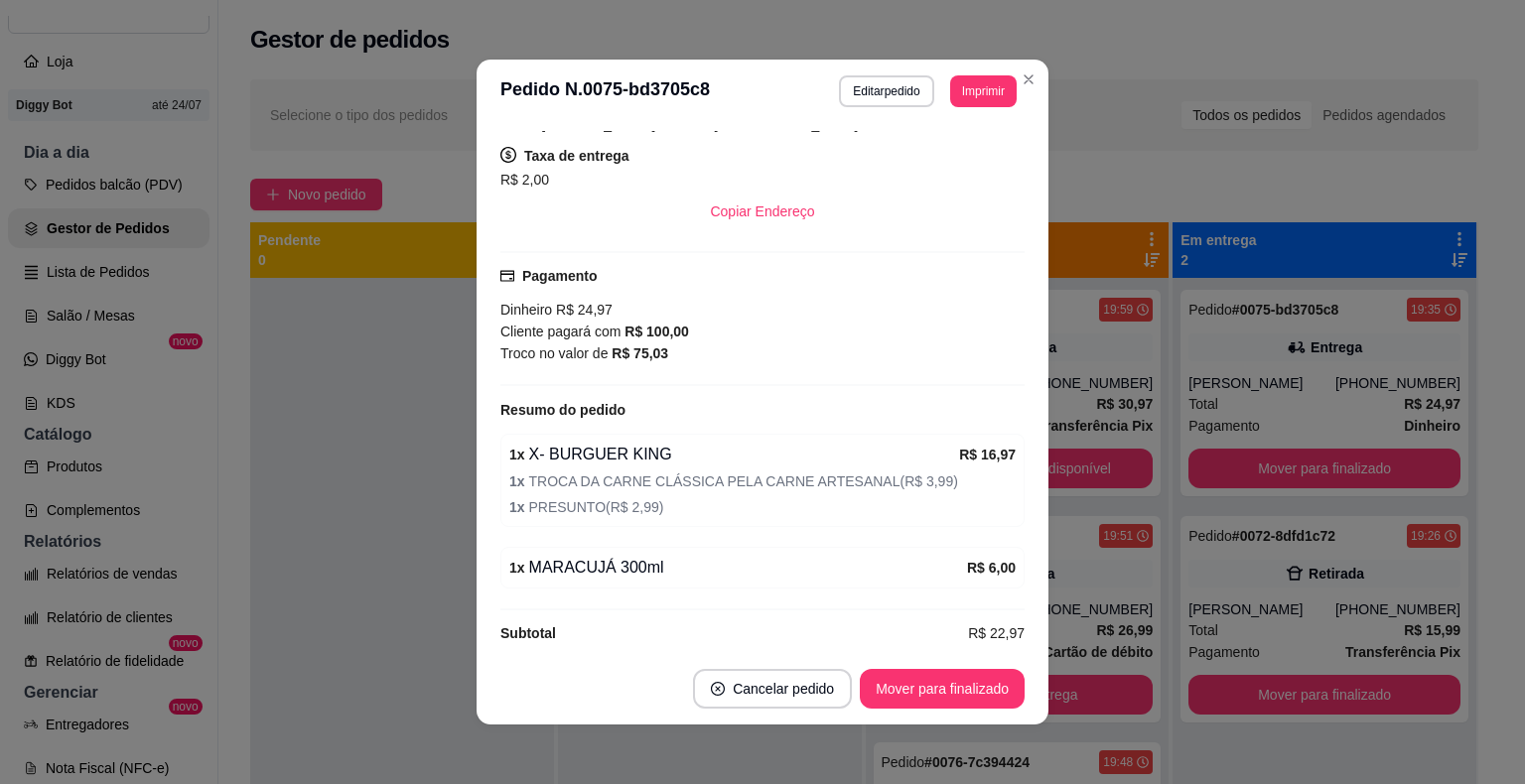 scroll, scrollTop: 410, scrollLeft: 0, axis: vertical 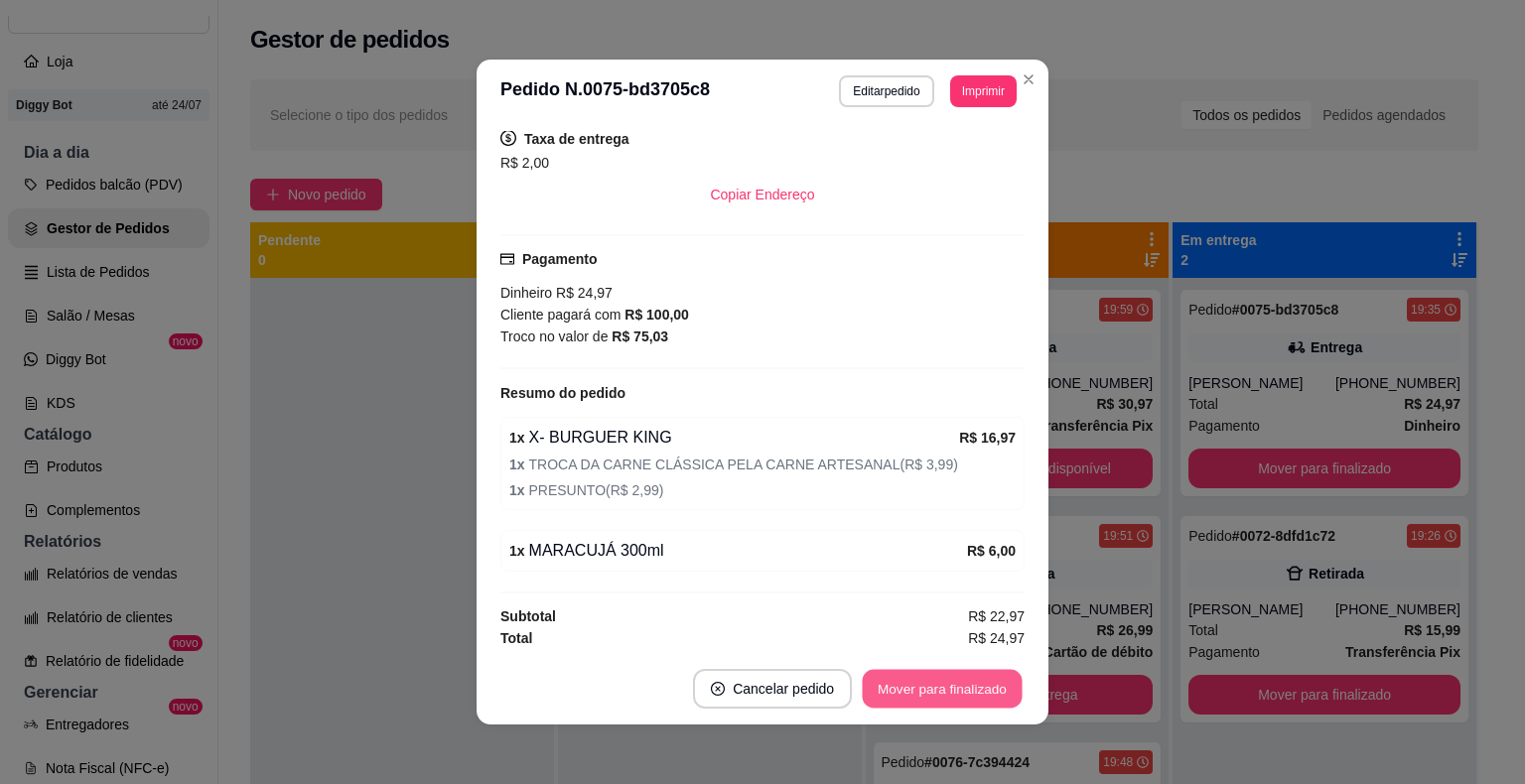 click on "Mover para finalizado" at bounding box center [942, 689] 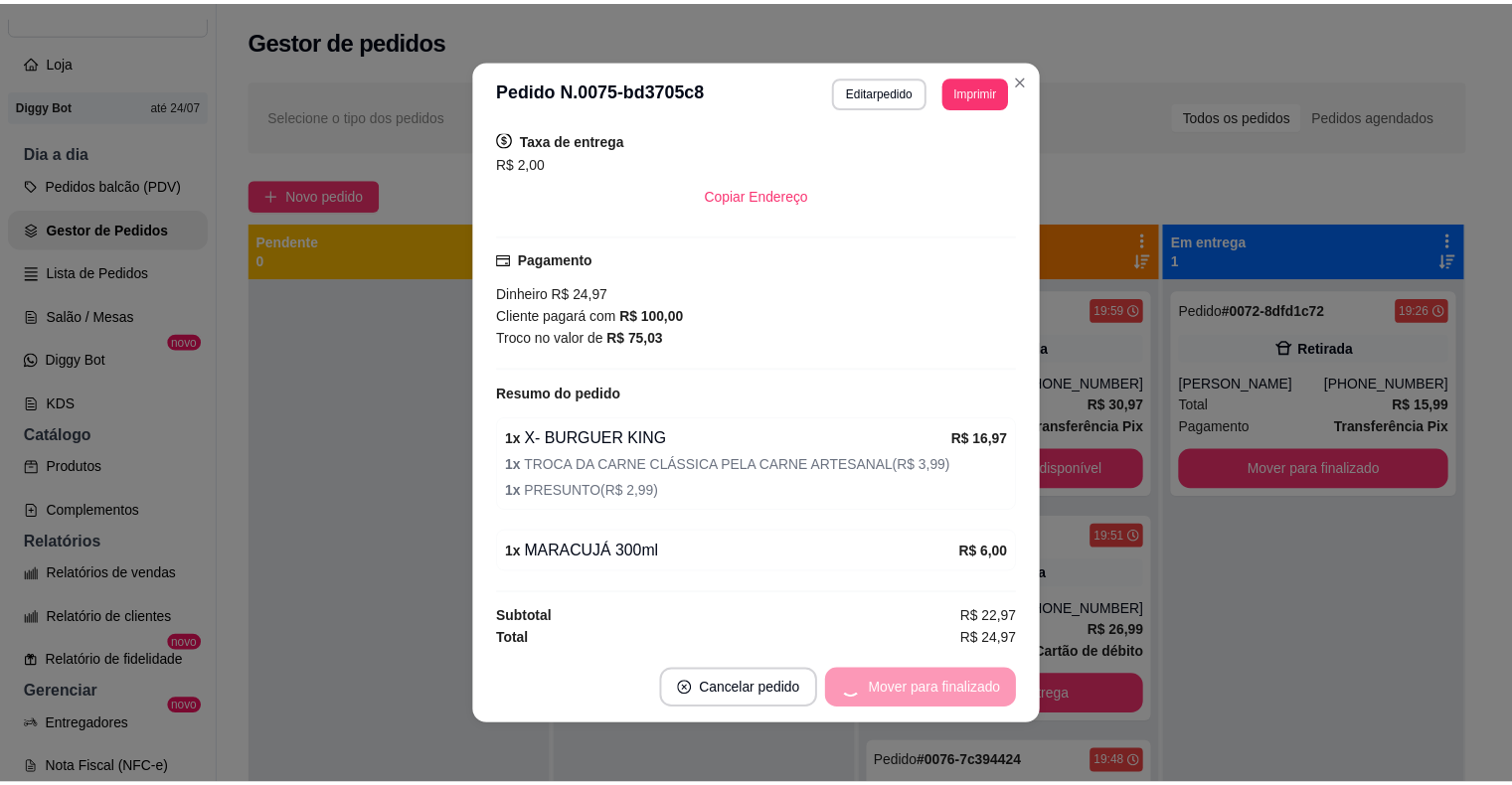 scroll, scrollTop: 366, scrollLeft: 0, axis: vertical 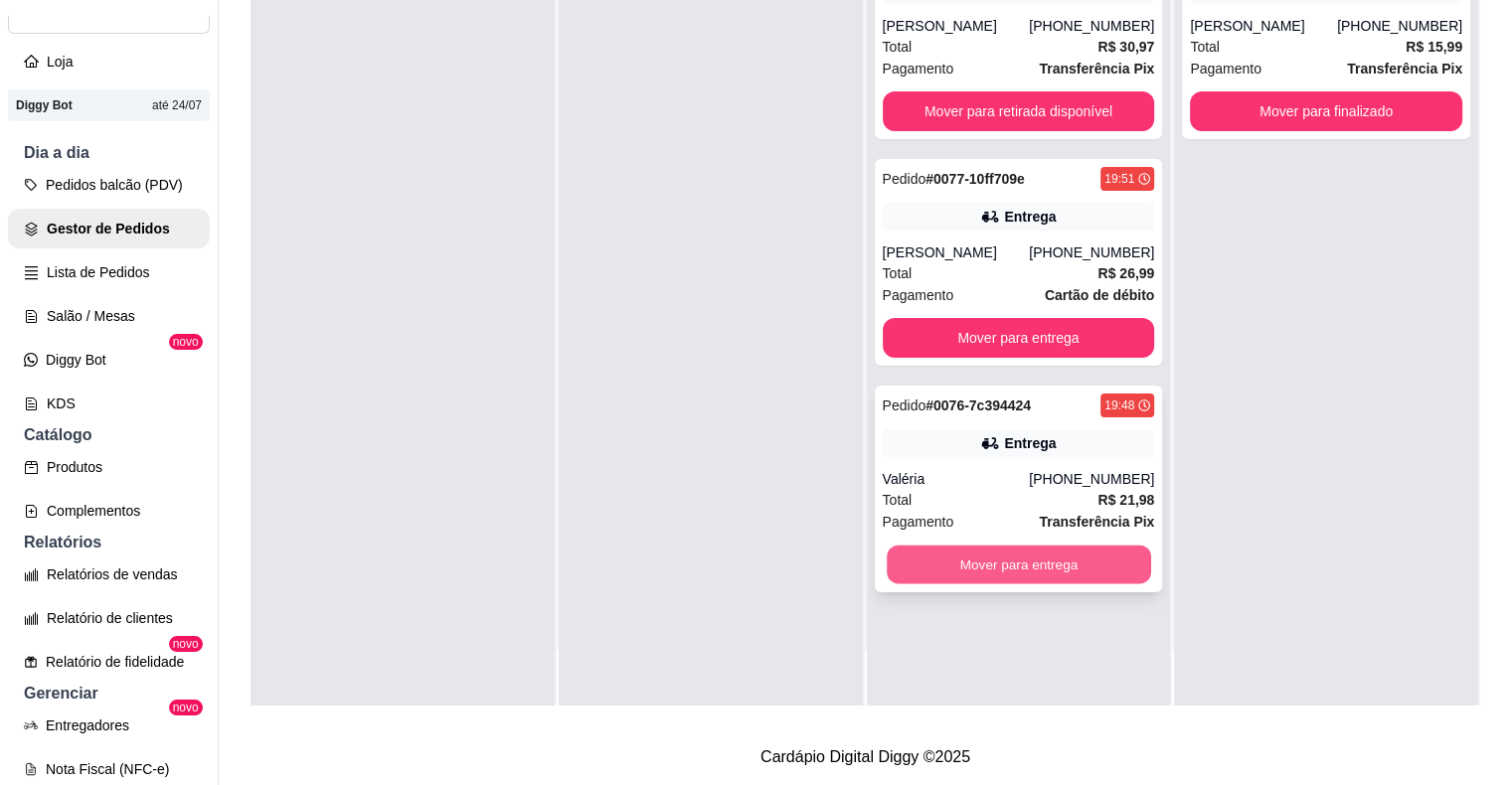 click on "Mover para entrega" at bounding box center [1019, 564] 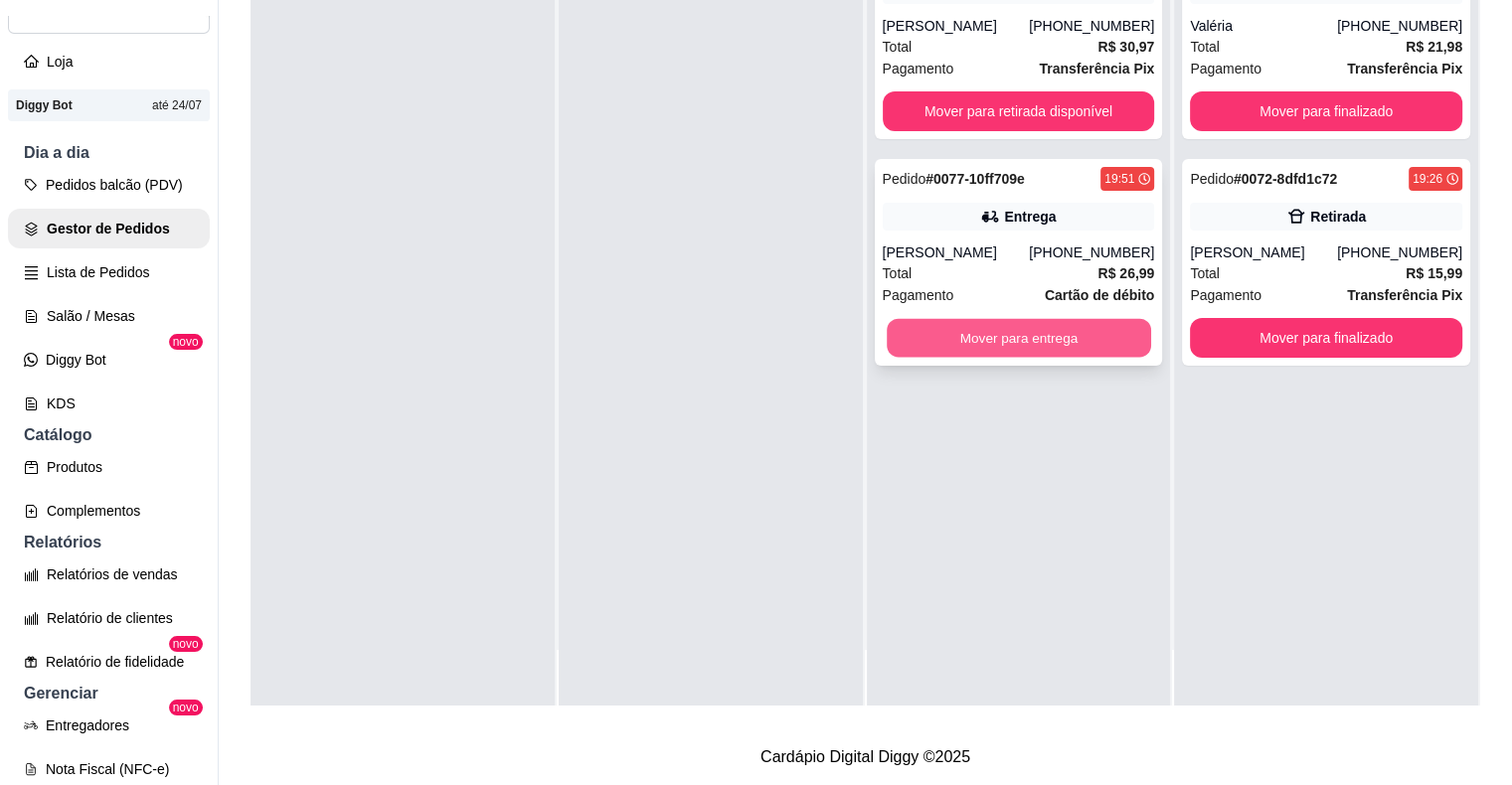 click on "Mover para entrega" at bounding box center (1019, 338) 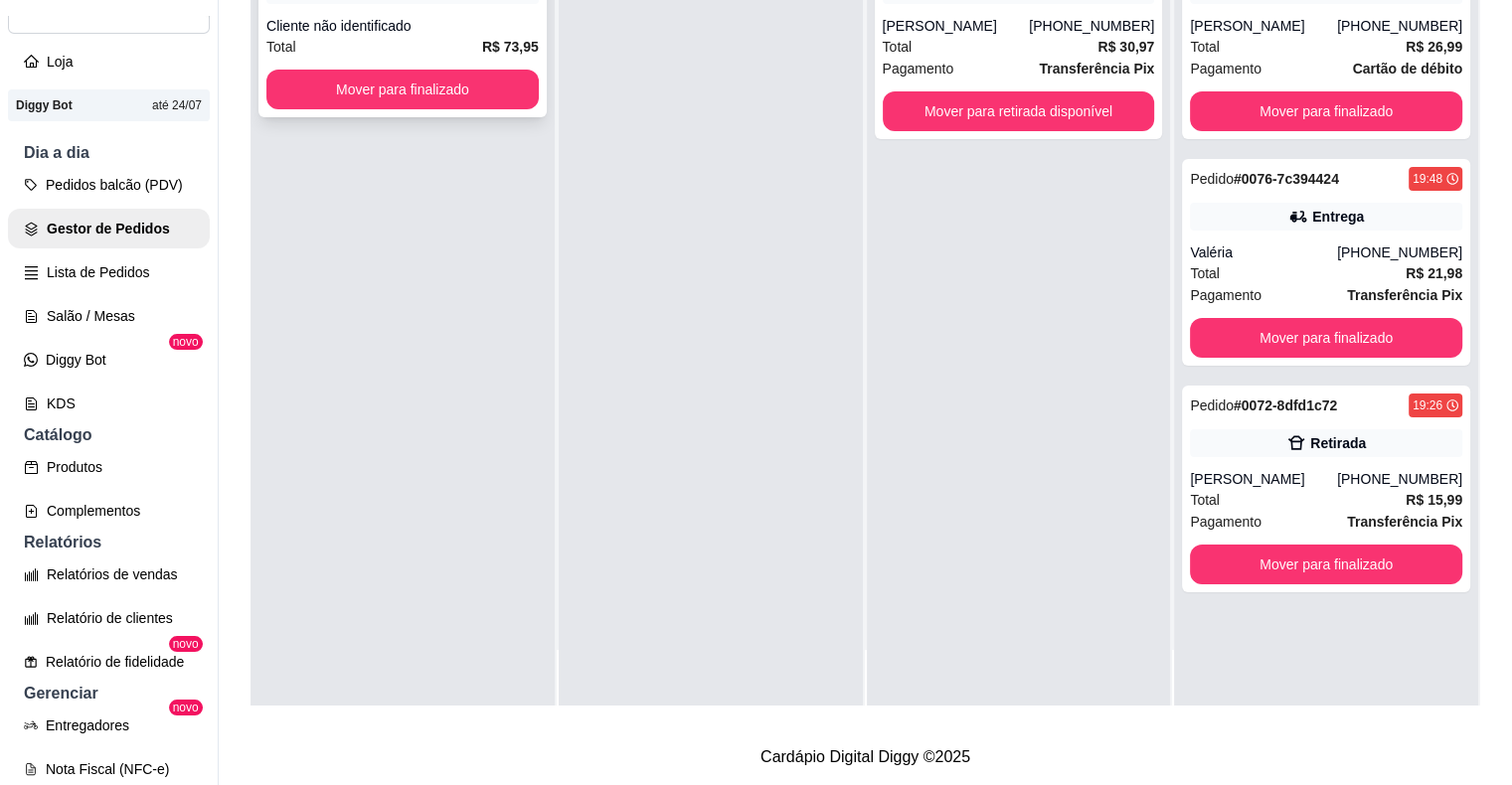 scroll, scrollTop: 0, scrollLeft: 0, axis: both 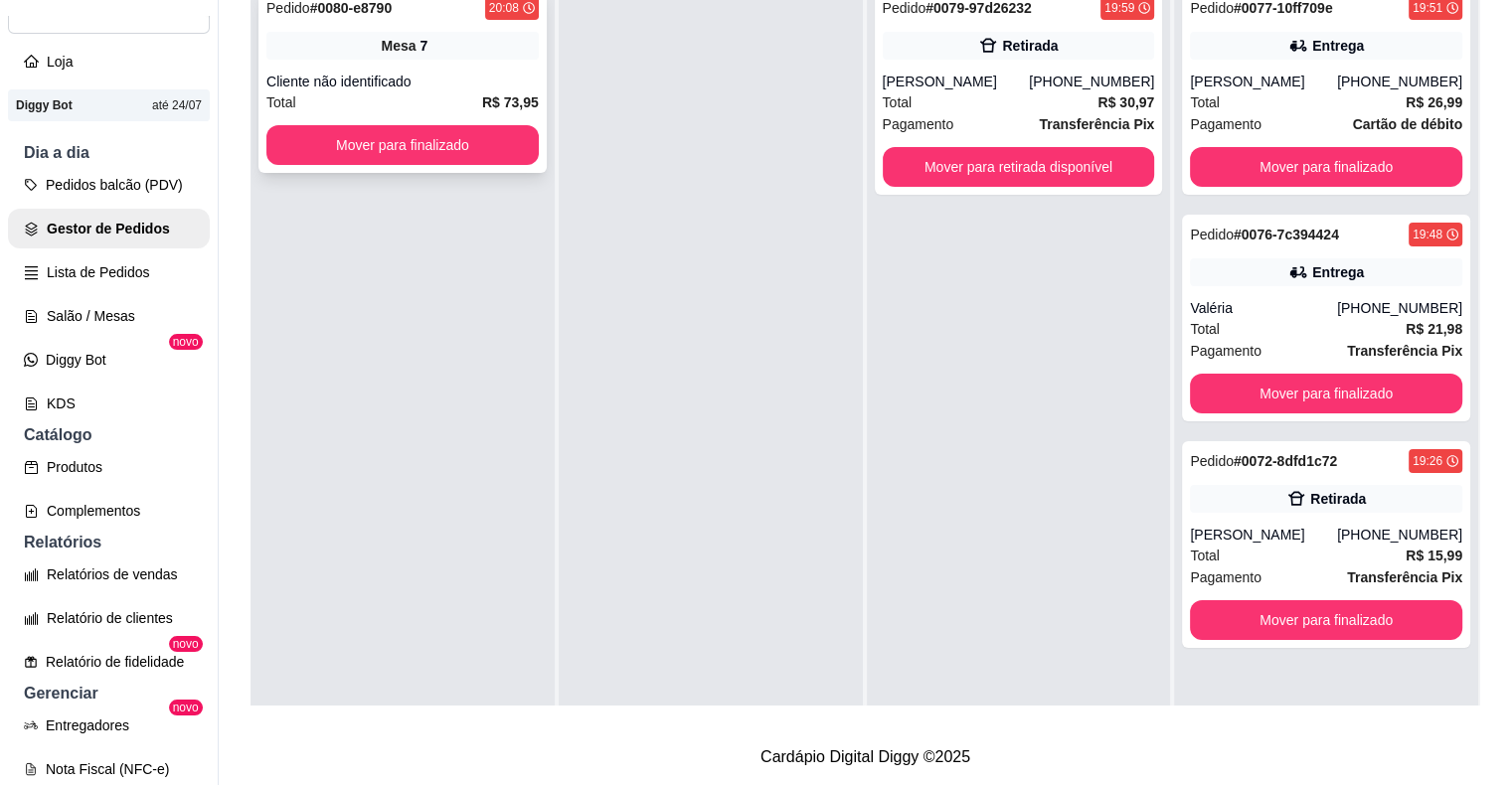 click on "Cliente não identificado" at bounding box center (403, 81) 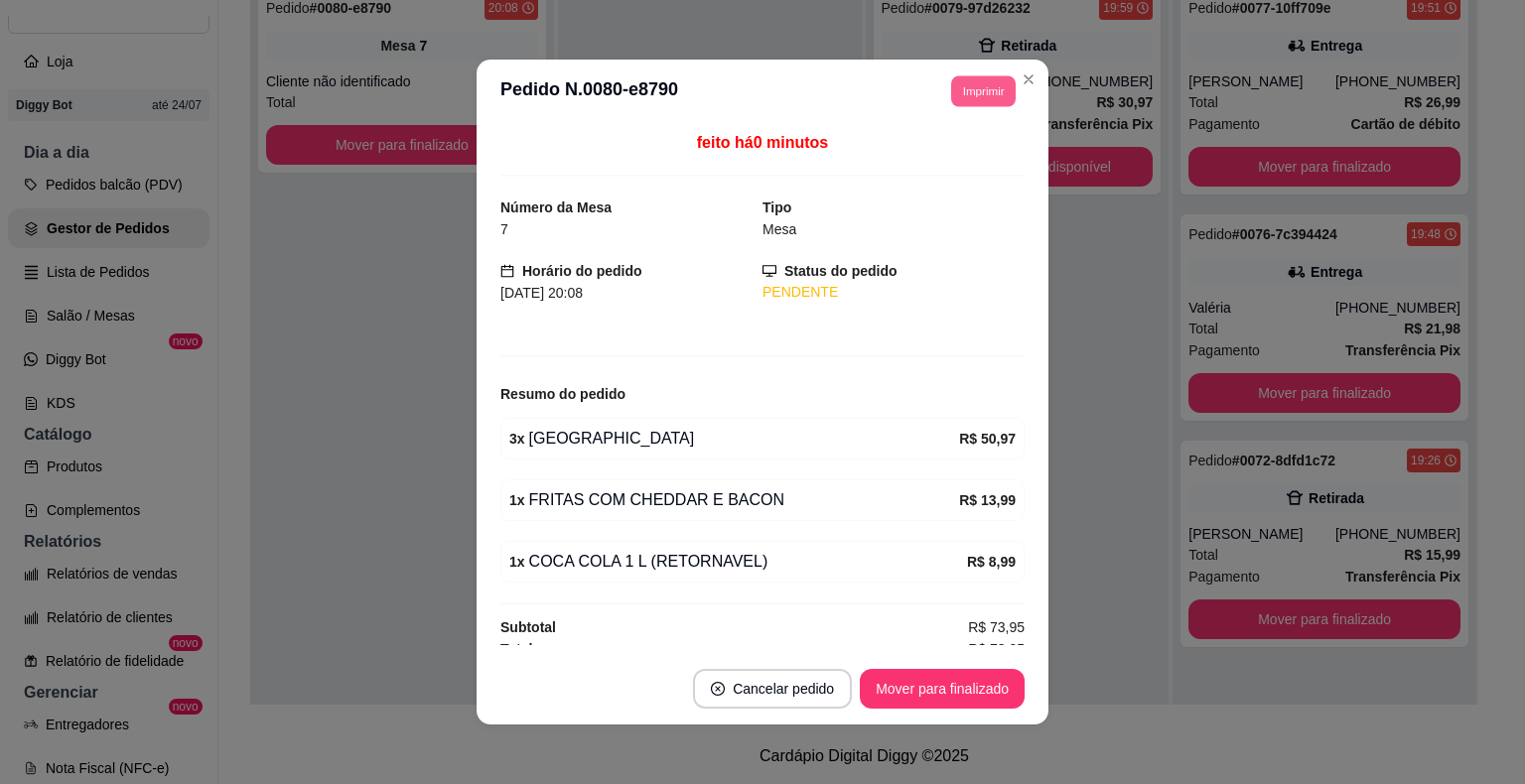 click on "Imprimir" at bounding box center [983, 90] 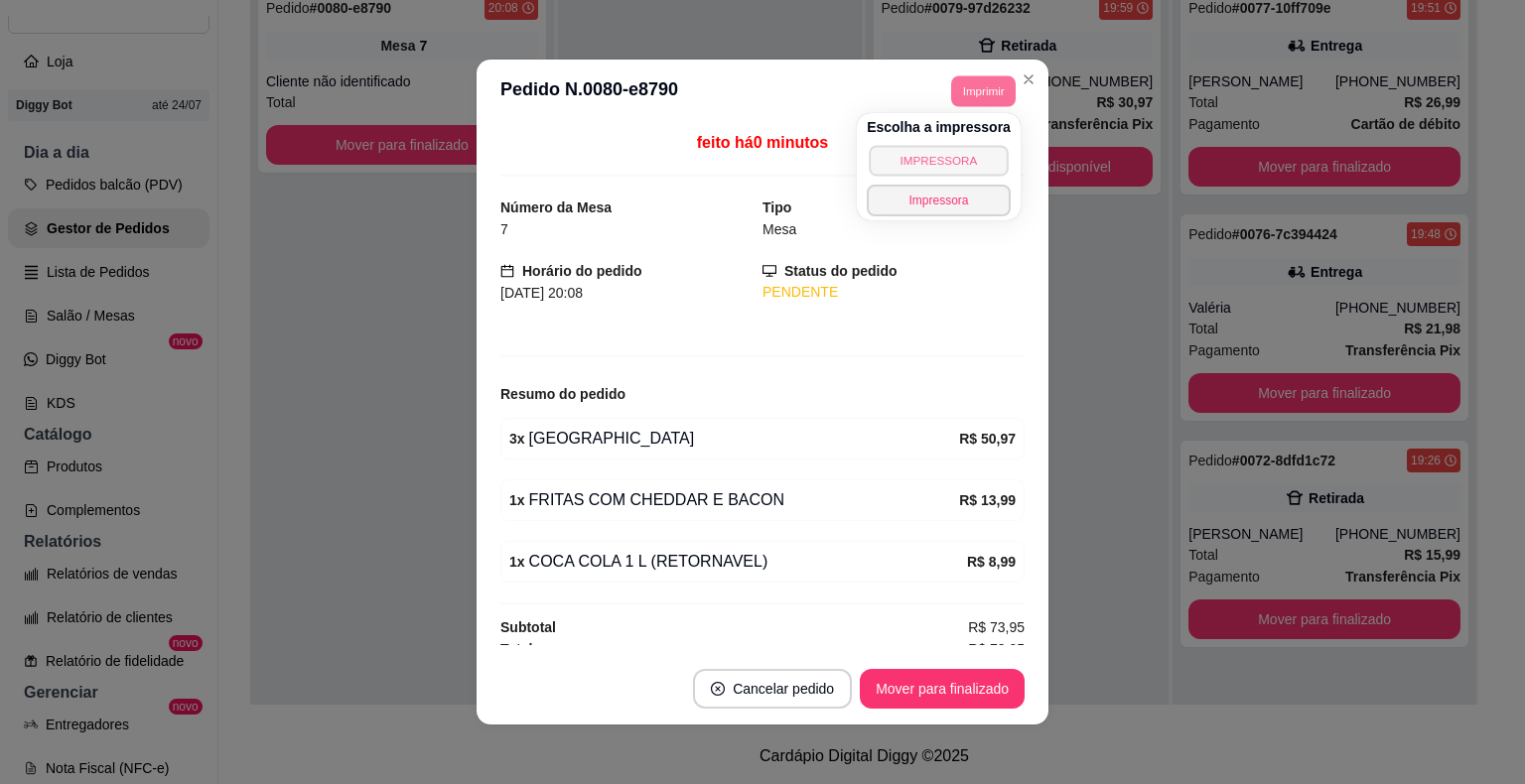 click on "IMPRESSORA" at bounding box center (938, 160) 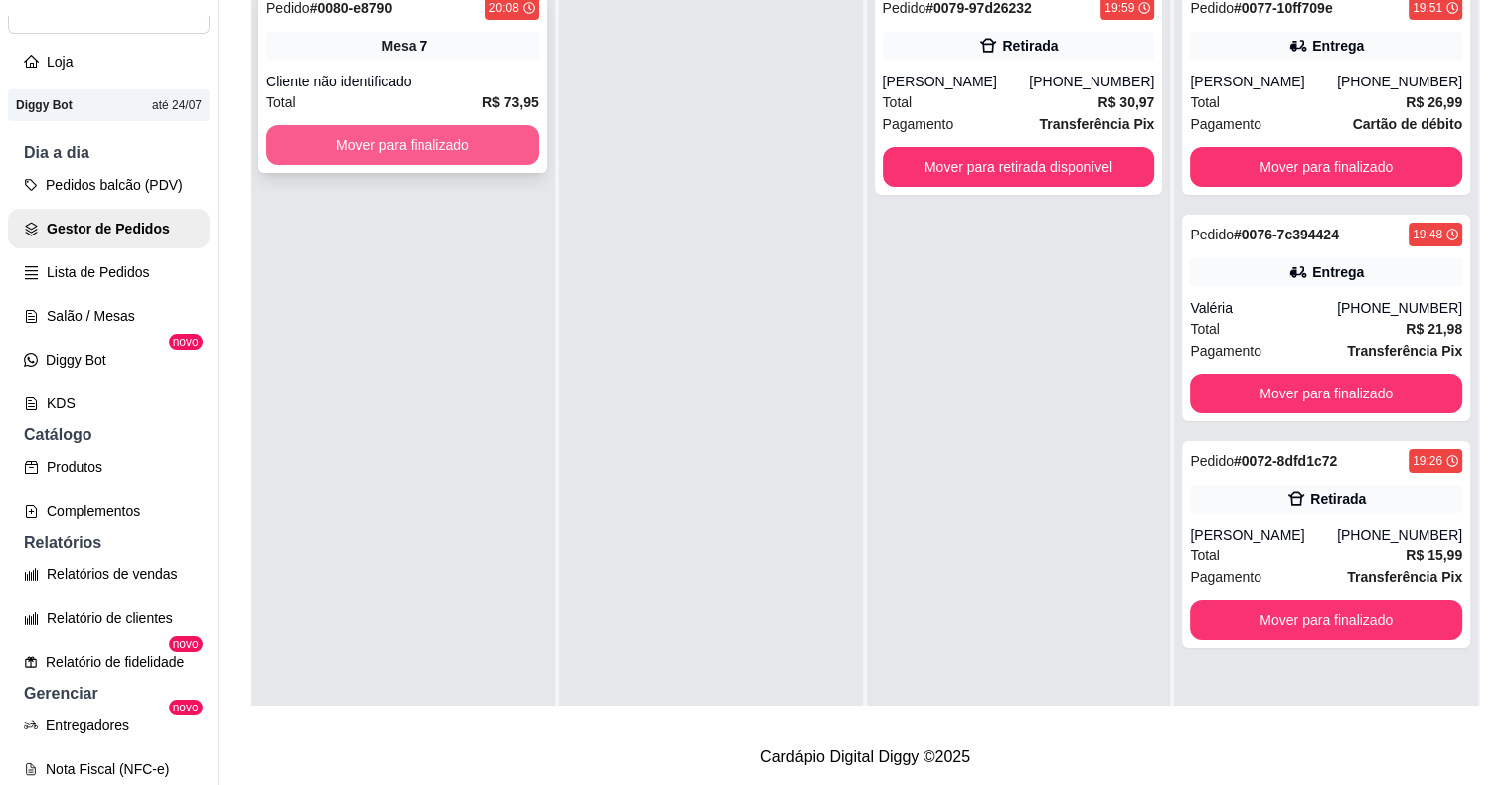 click on "Mover para finalizado" at bounding box center (403, 145) 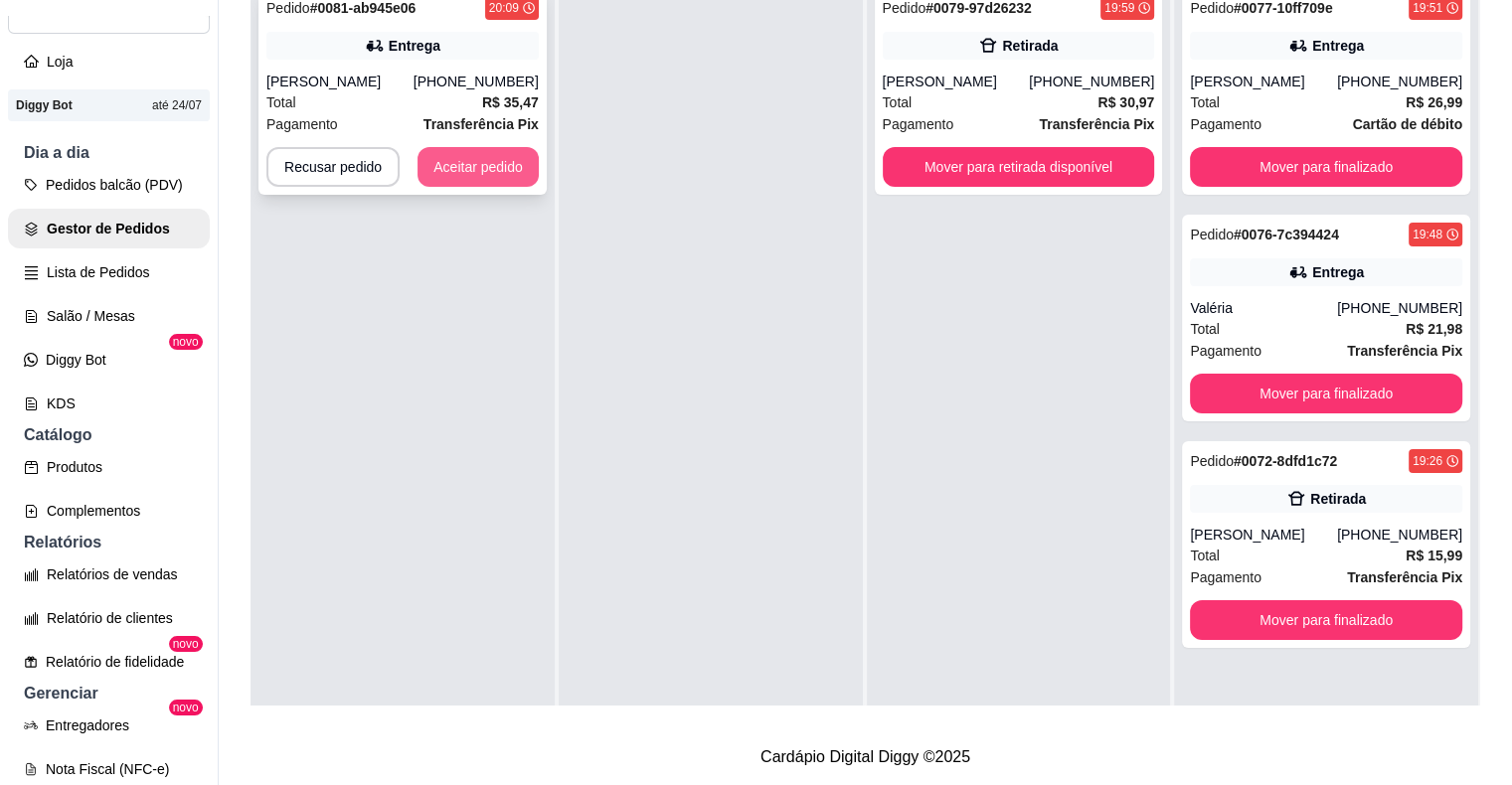 click on "Aceitar pedido" at bounding box center (478, 167) 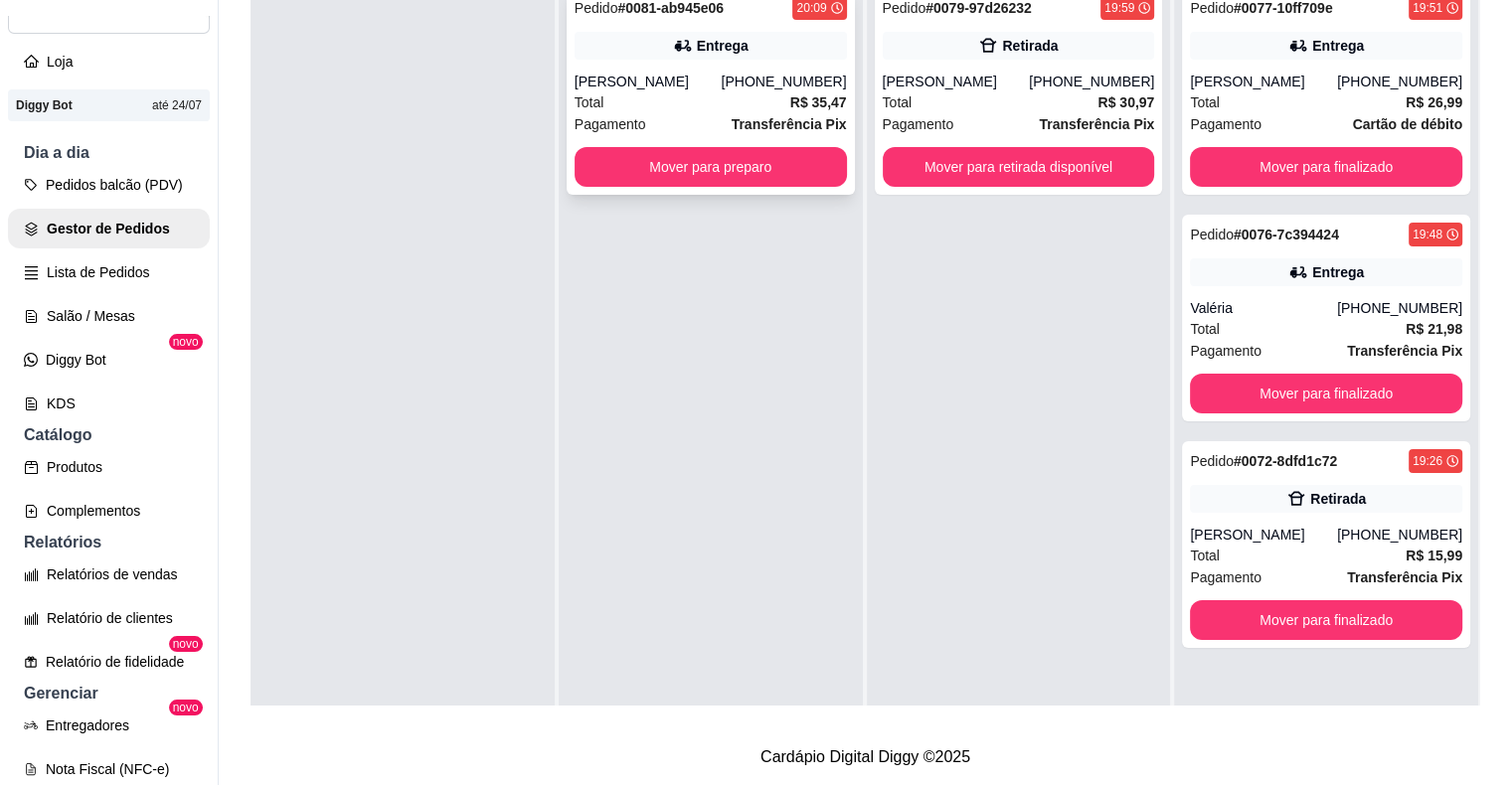 click on "Pagamento Transferência Pix" at bounding box center [711, 124] 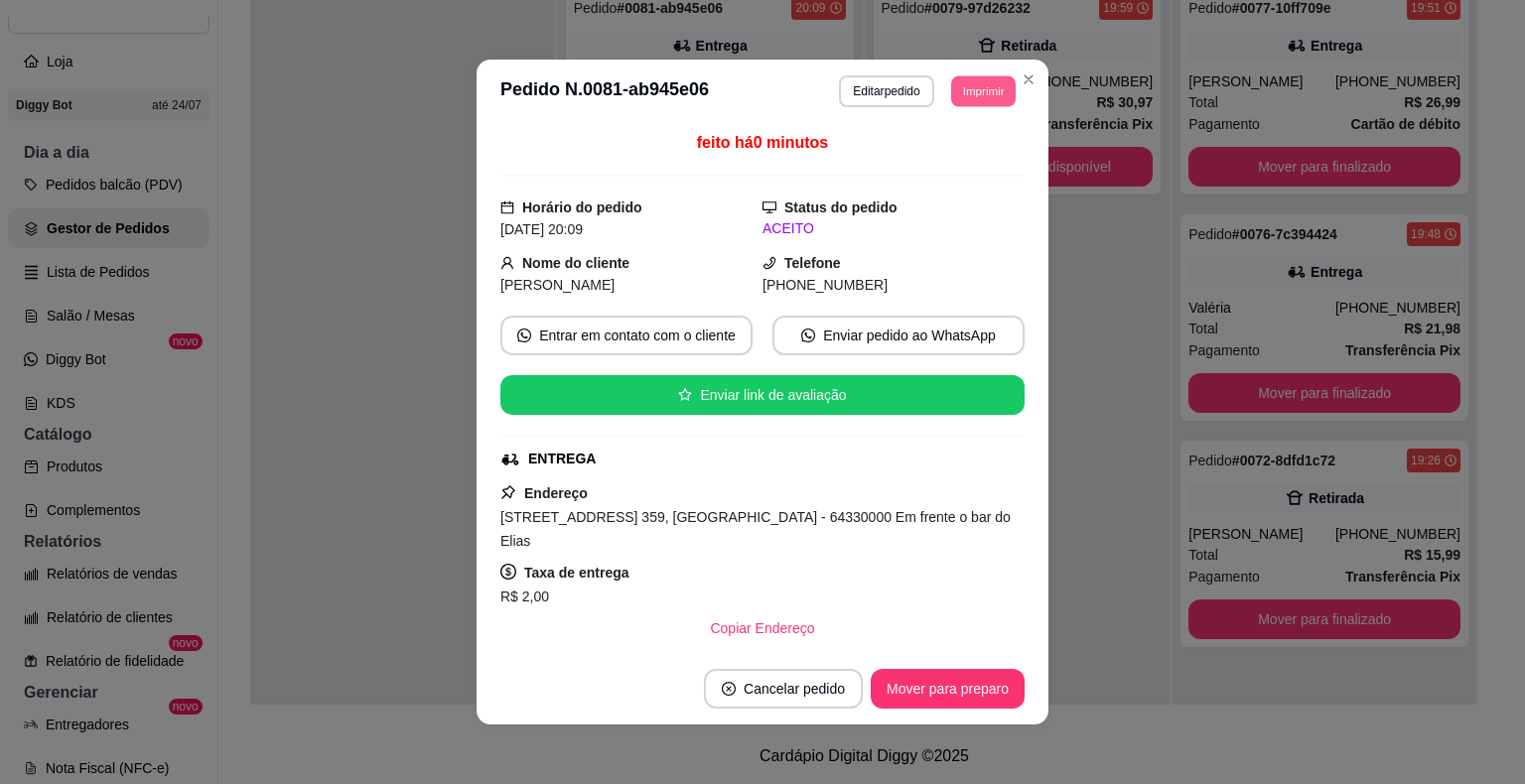 click on "**********" at bounding box center [927, 91] 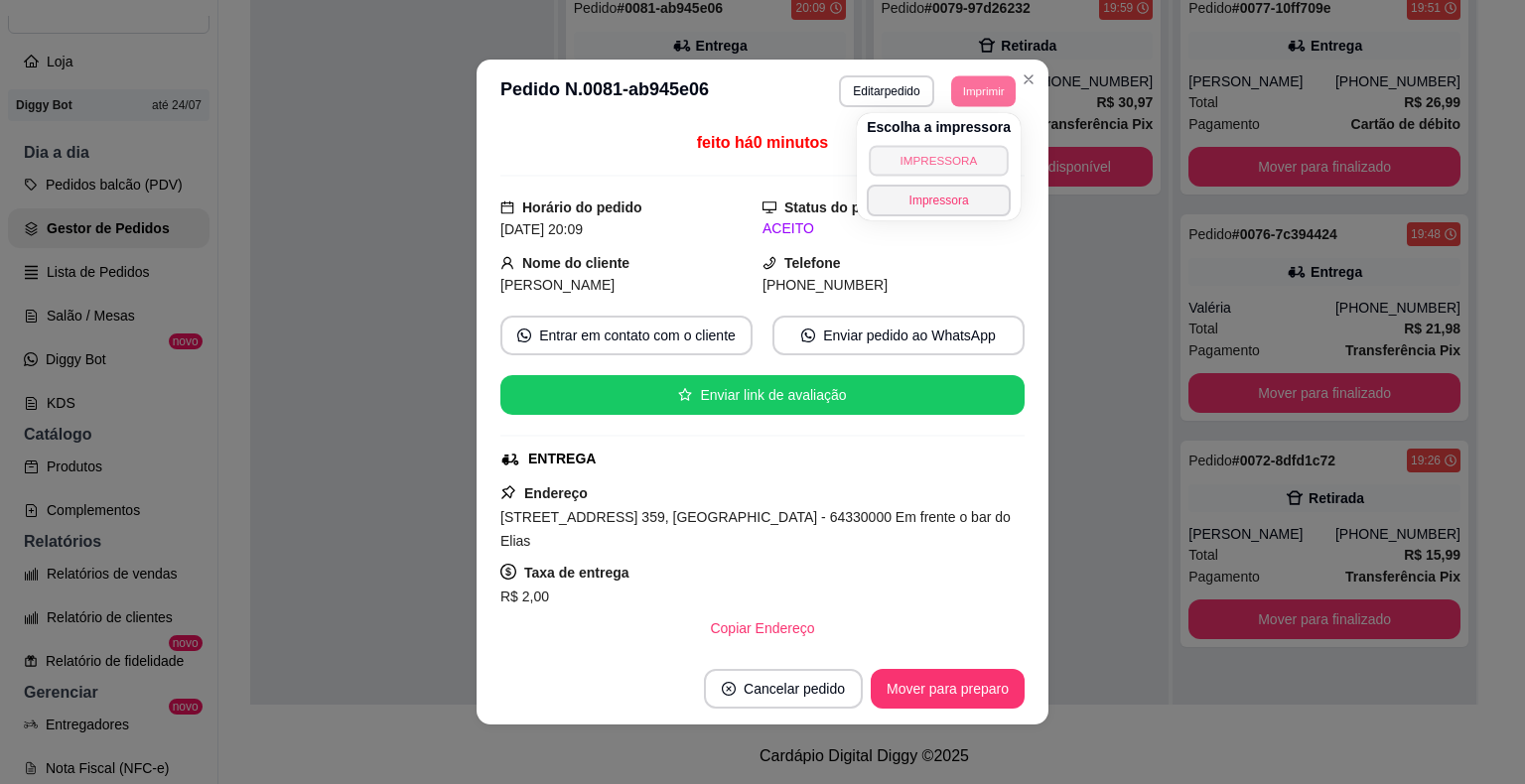 click on "IMPRESSORA" at bounding box center [938, 160] 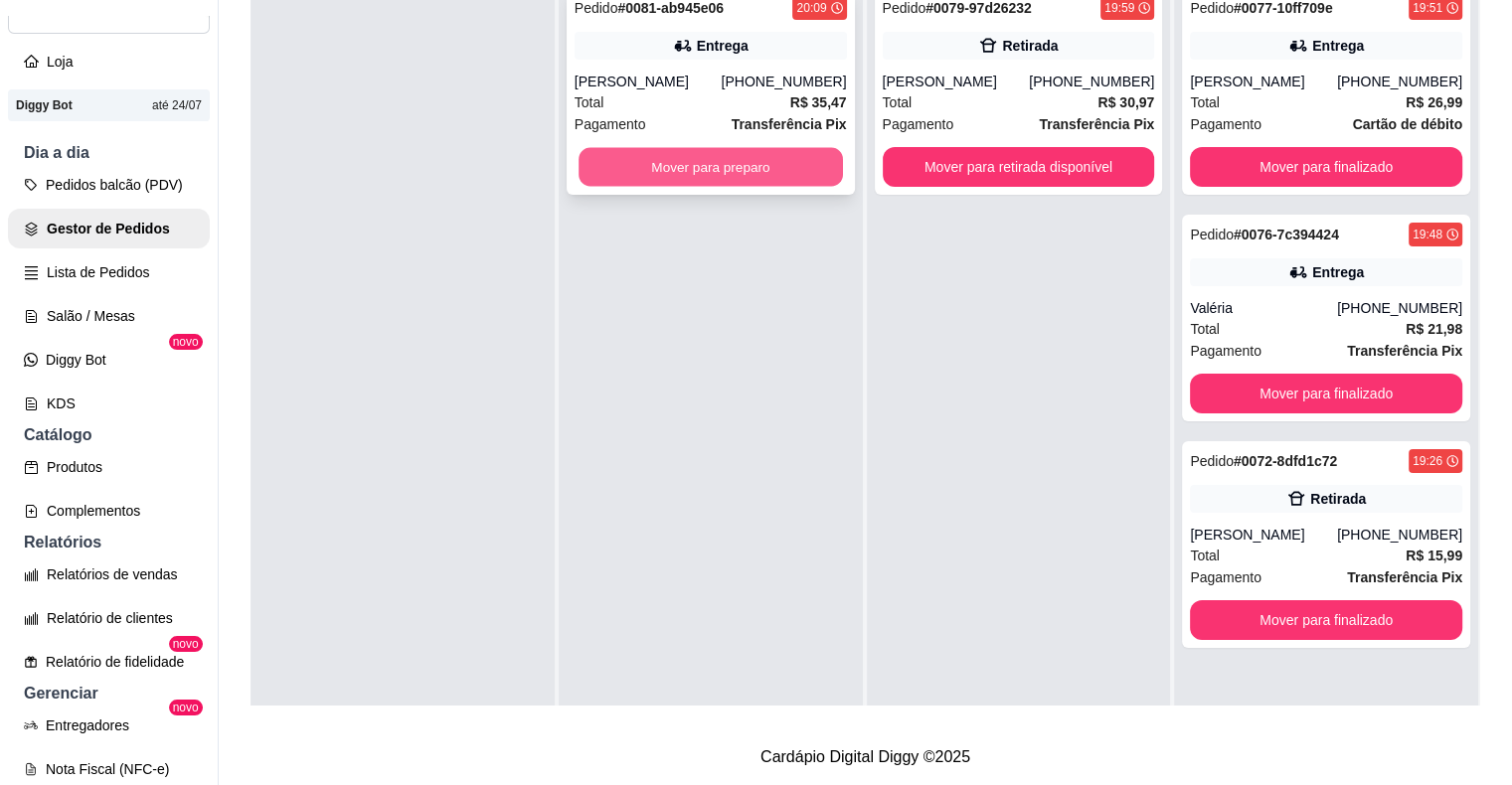 click on "Mover para preparo" at bounding box center [711, 167] 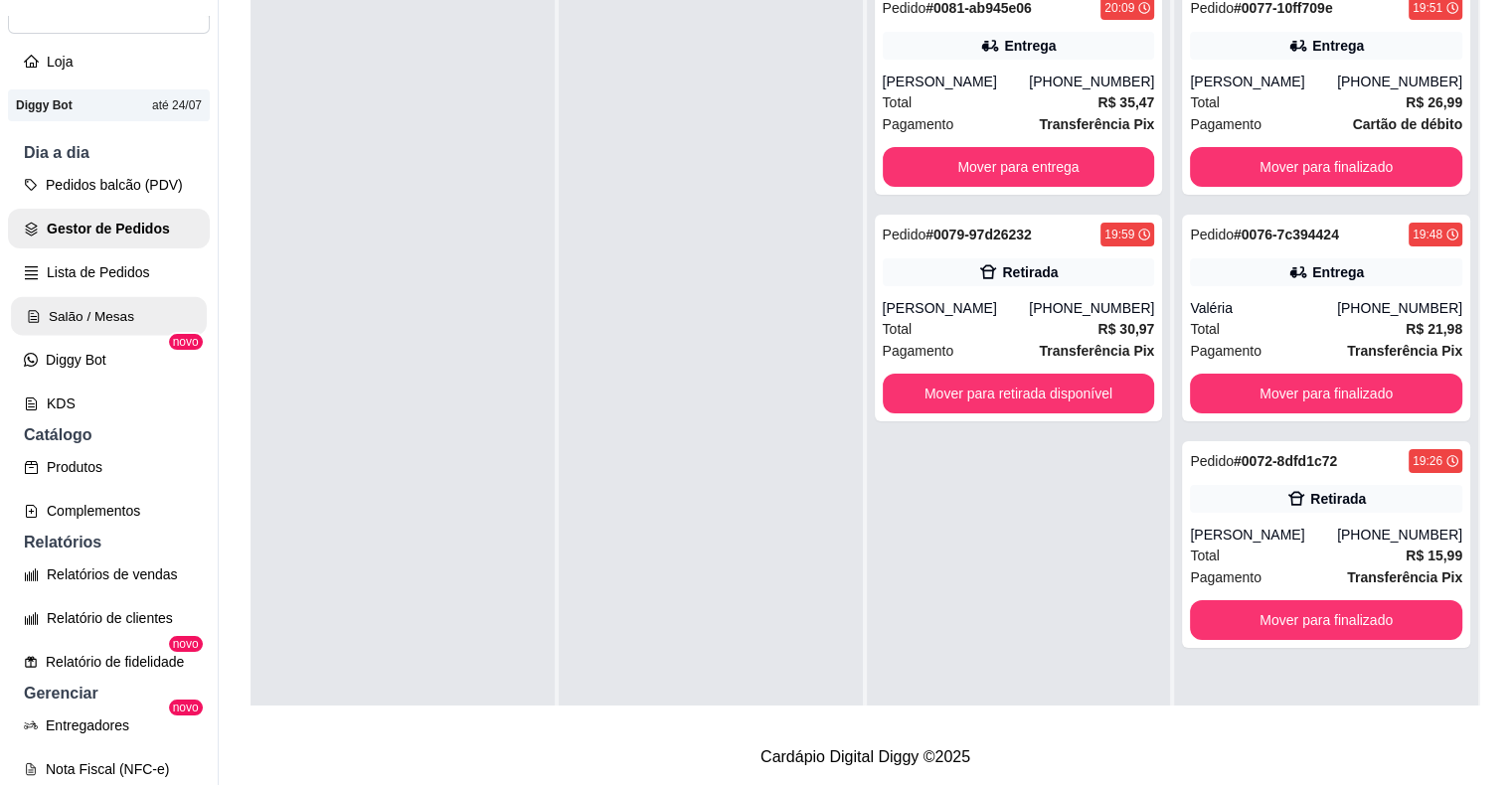 click on "Salão / Mesas" at bounding box center [108, 316] 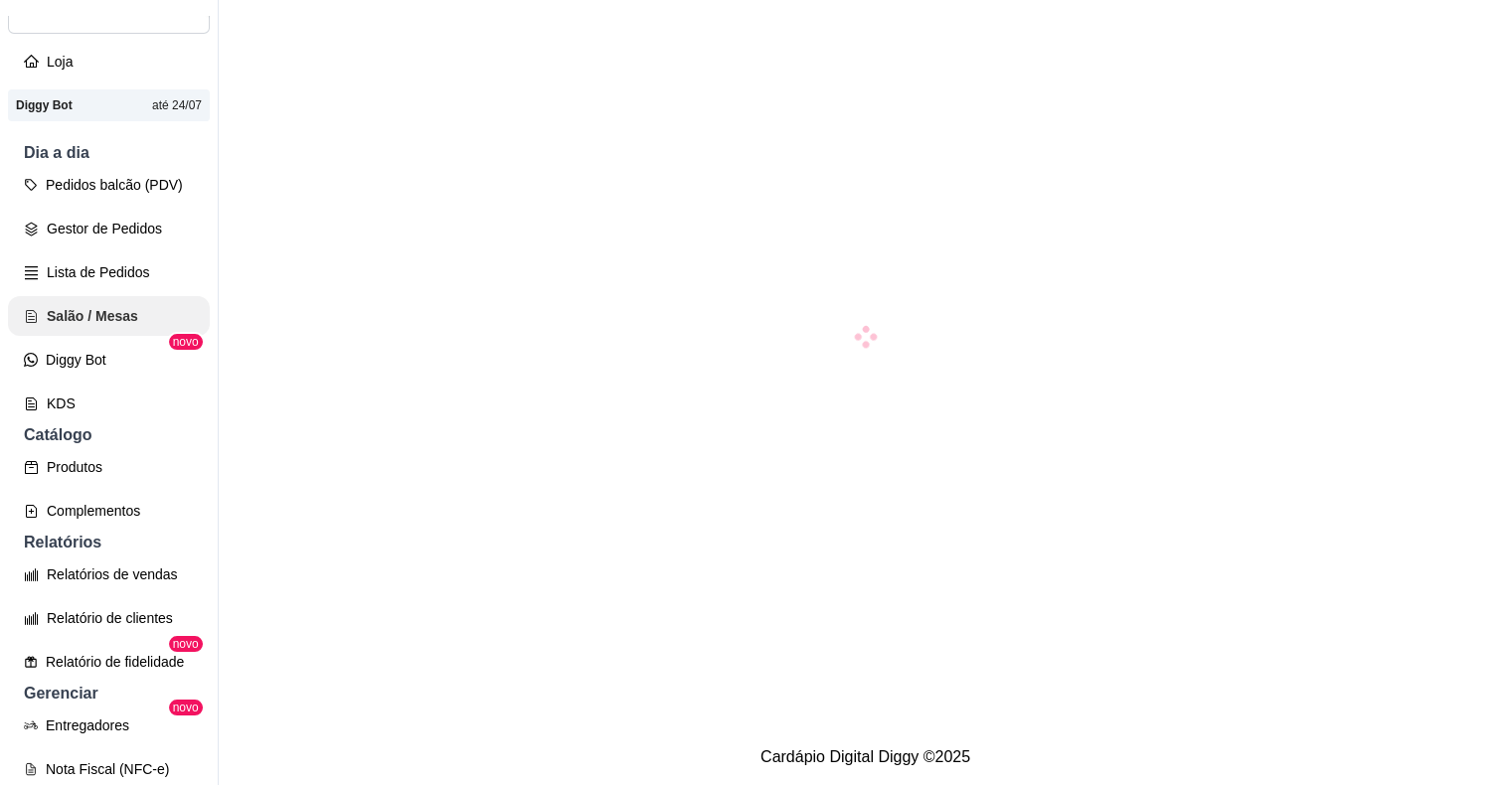 scroll, scrollTop: 0, scrollLeft: 0, axis: both 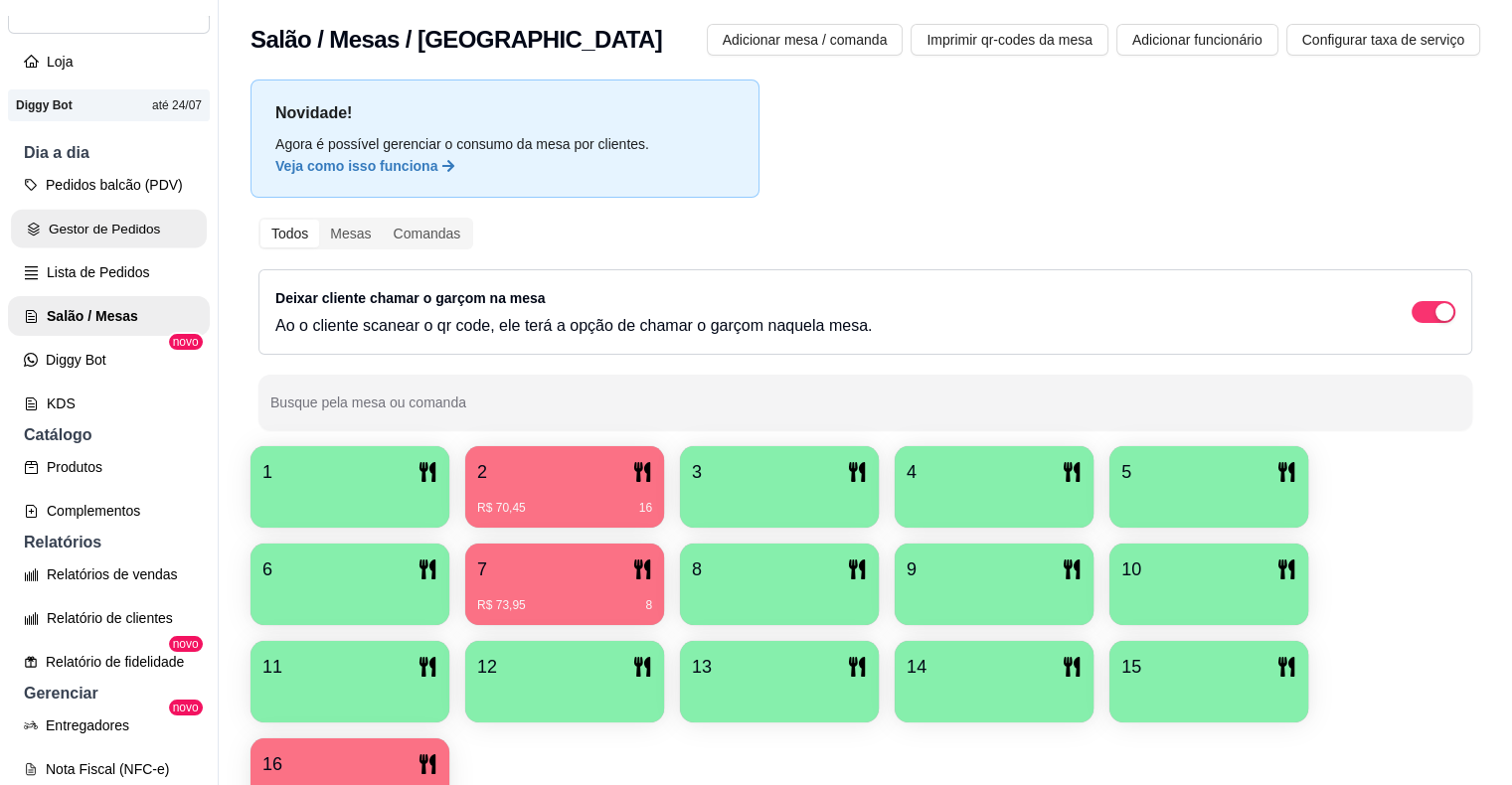 click on "Gestor de Pedidos" at bounding box center [108, 229] 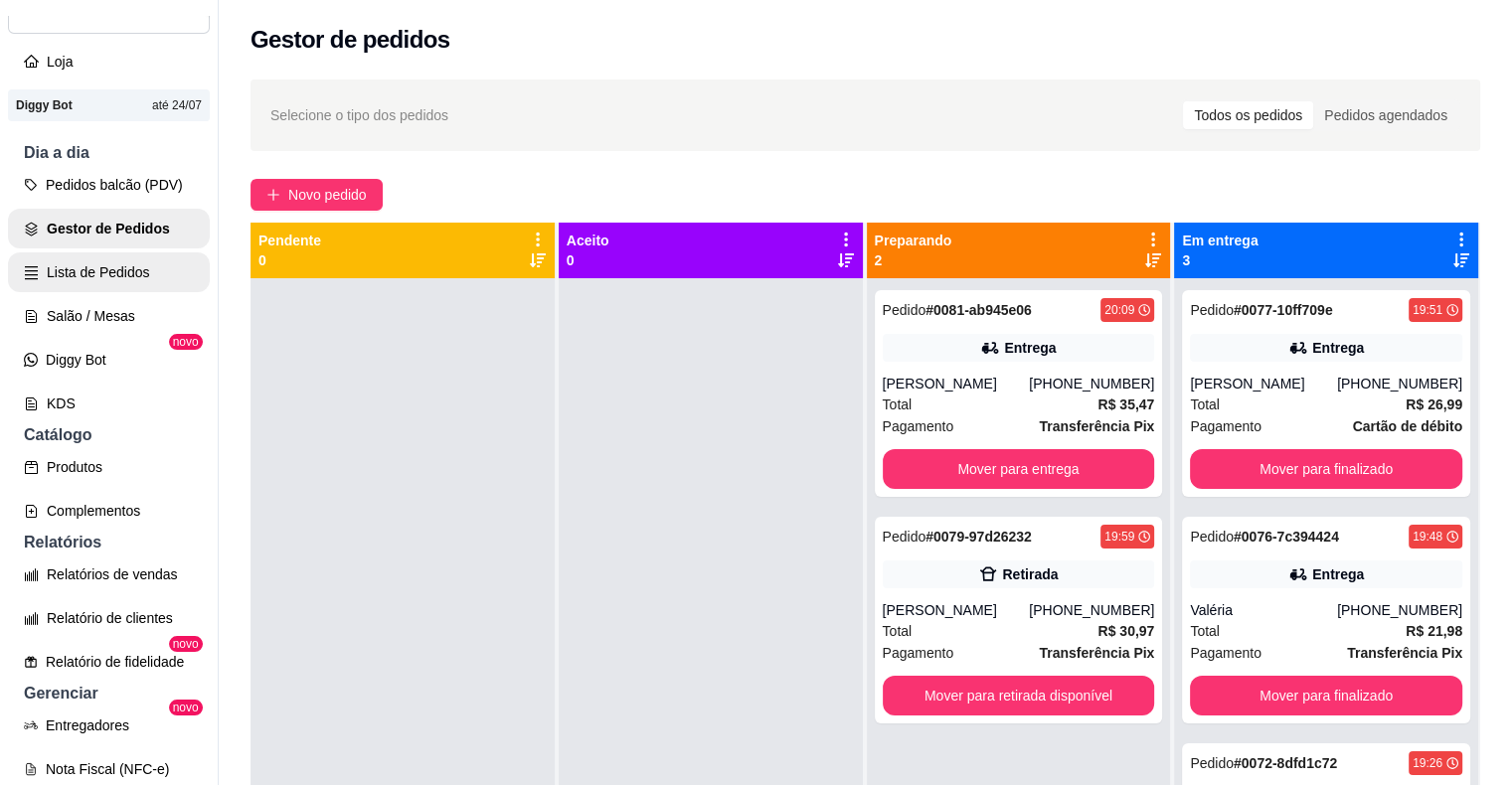 click on "Lista de Pedidos" at bounding box center [108, 272] 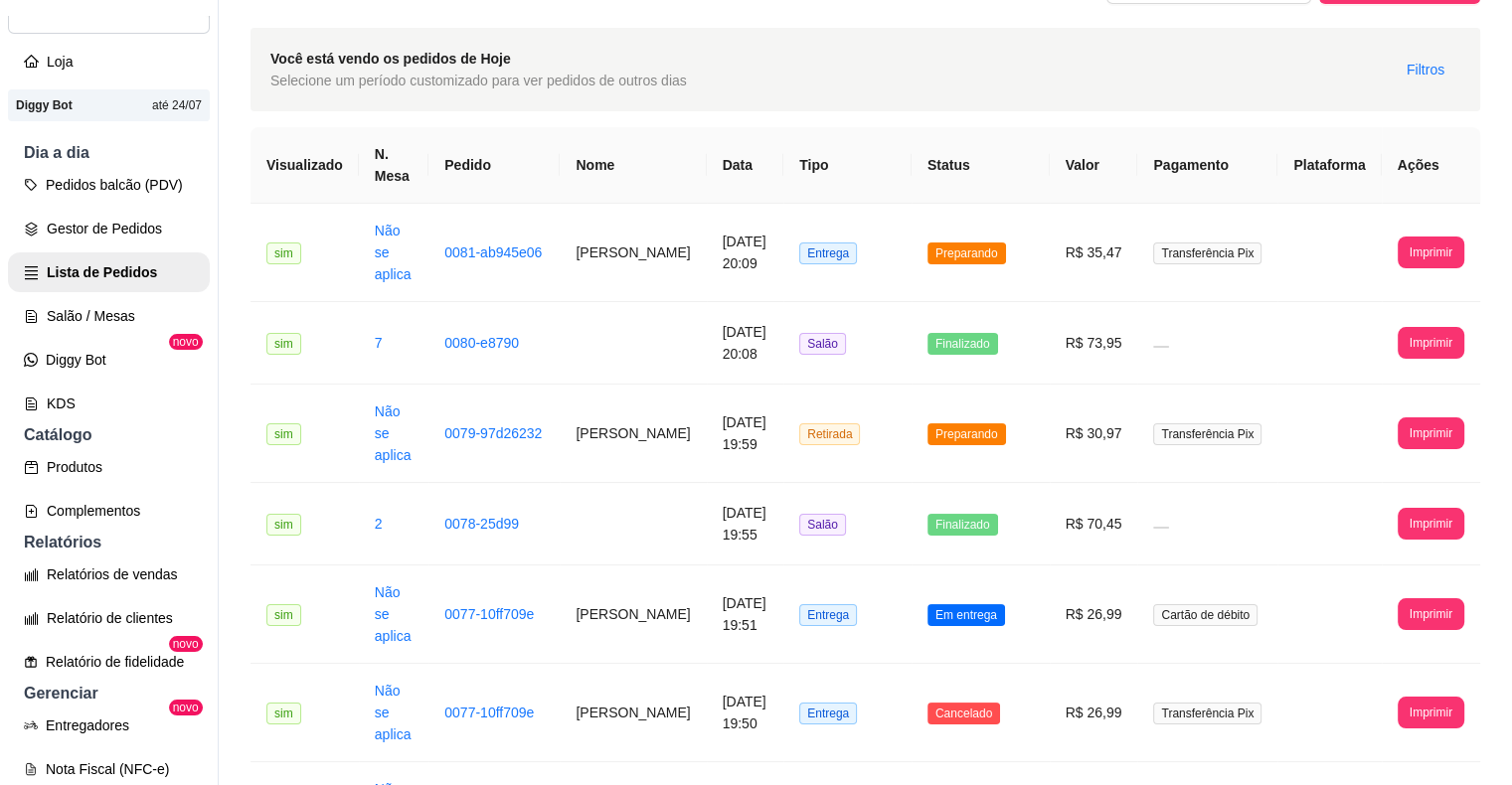 scroll, scrollTop: 0, scrollLeft: 0, axis: both 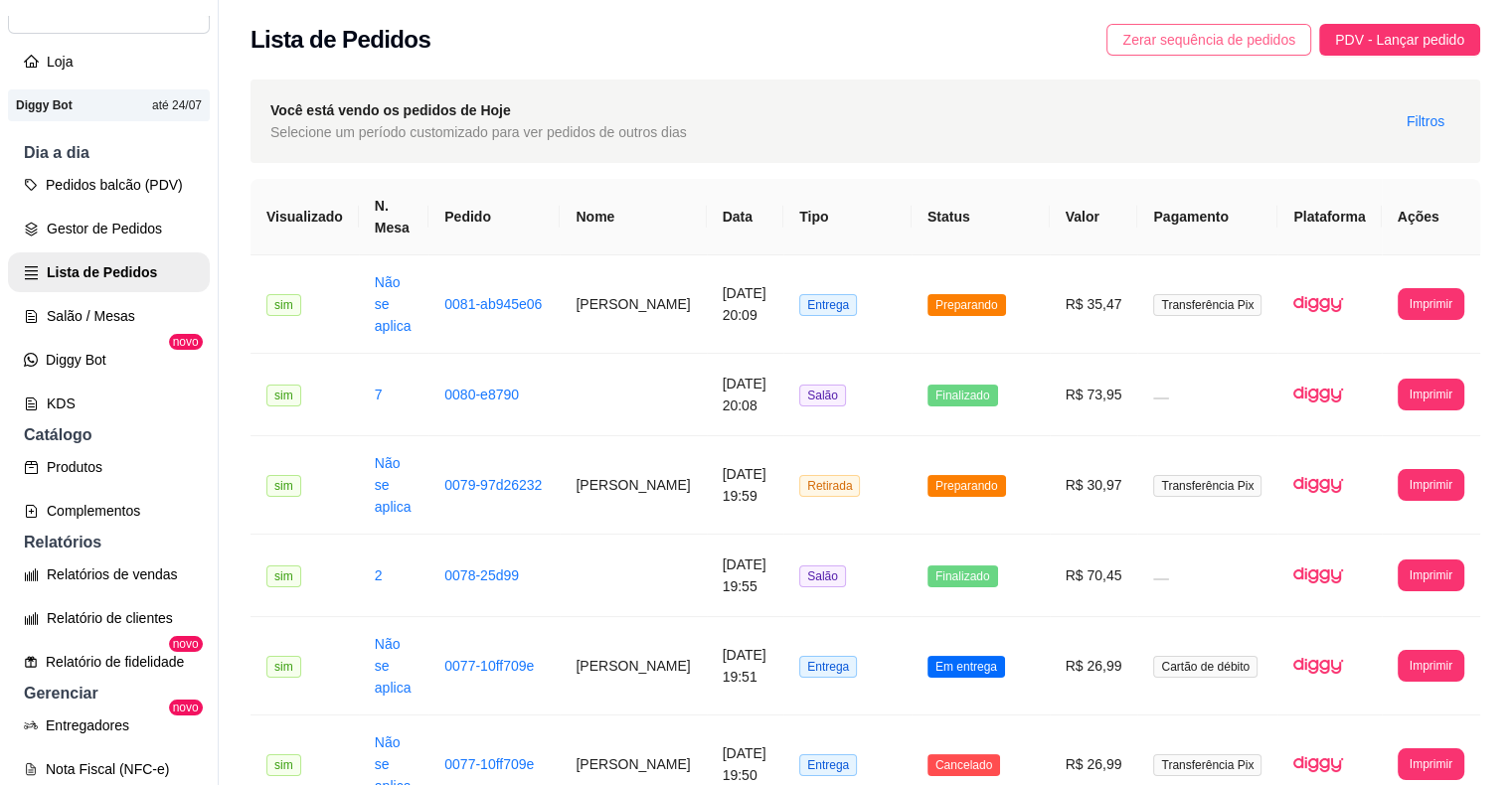 click on "Zerar sequência de pedidos" at bounding box center (1209, 40) 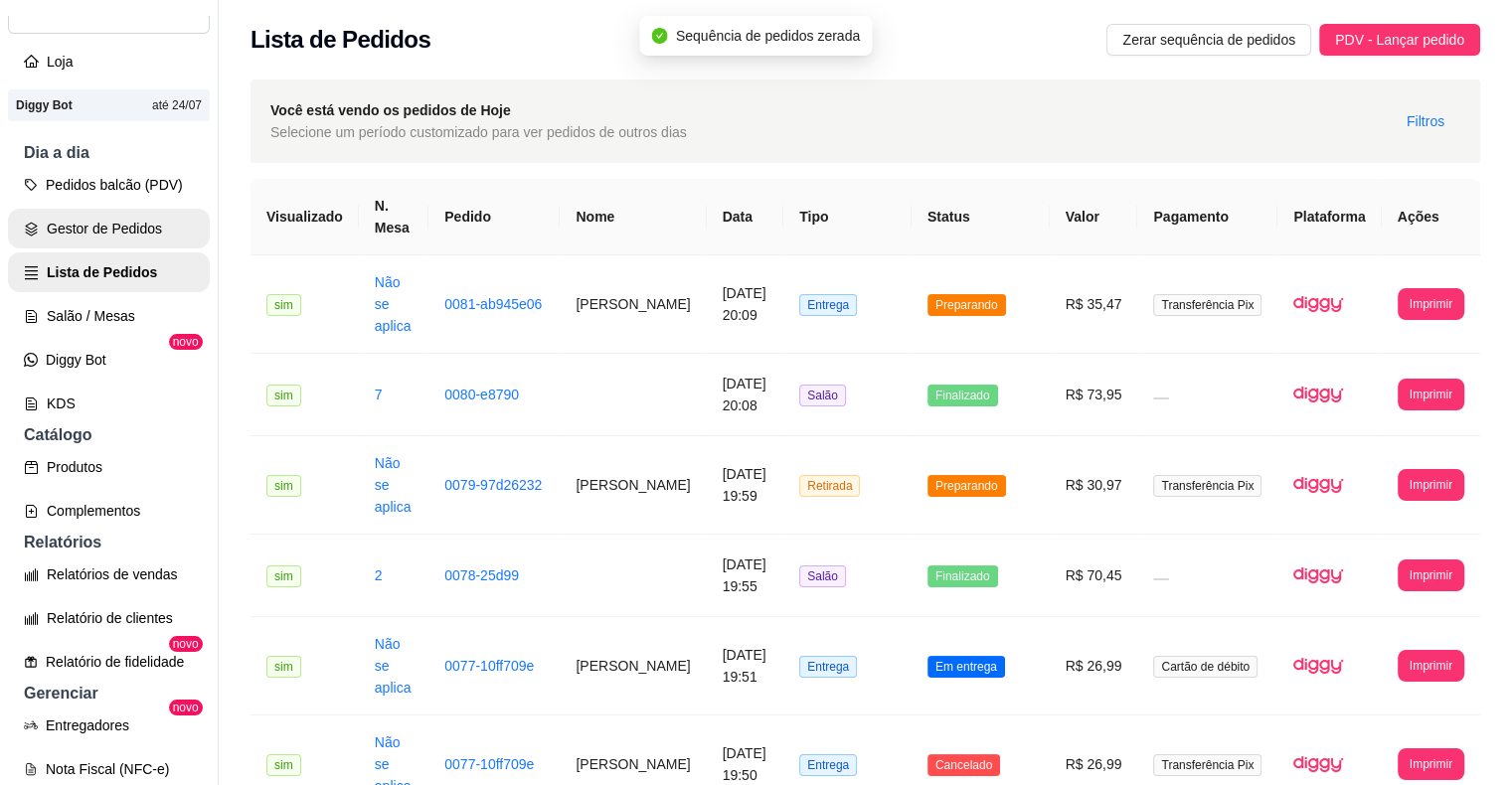 click on "Gestor de Pedidos" at bounding box center [108, 229] 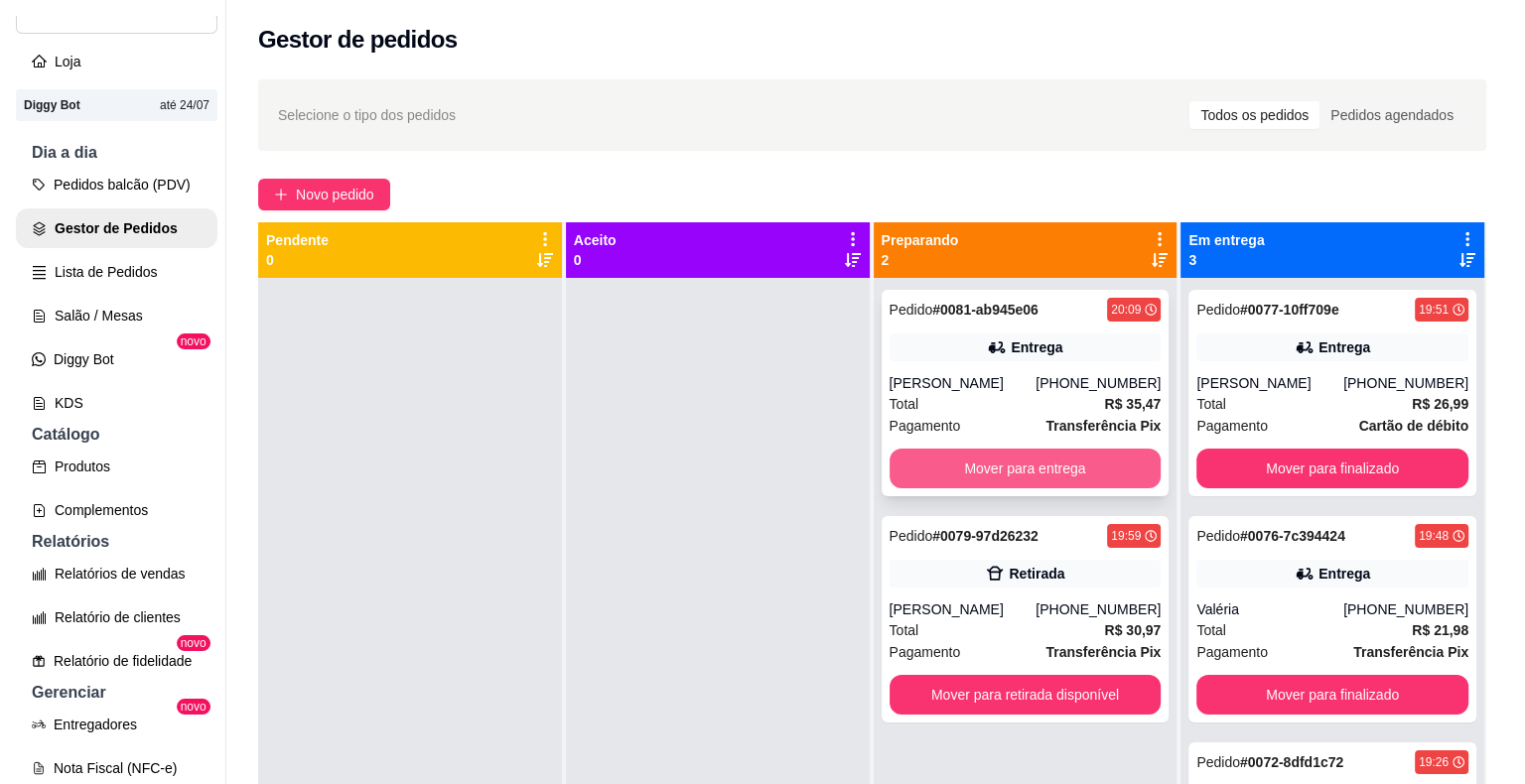 scroll, scrollTop: 56, scrollLeft: 0, axis: vertical 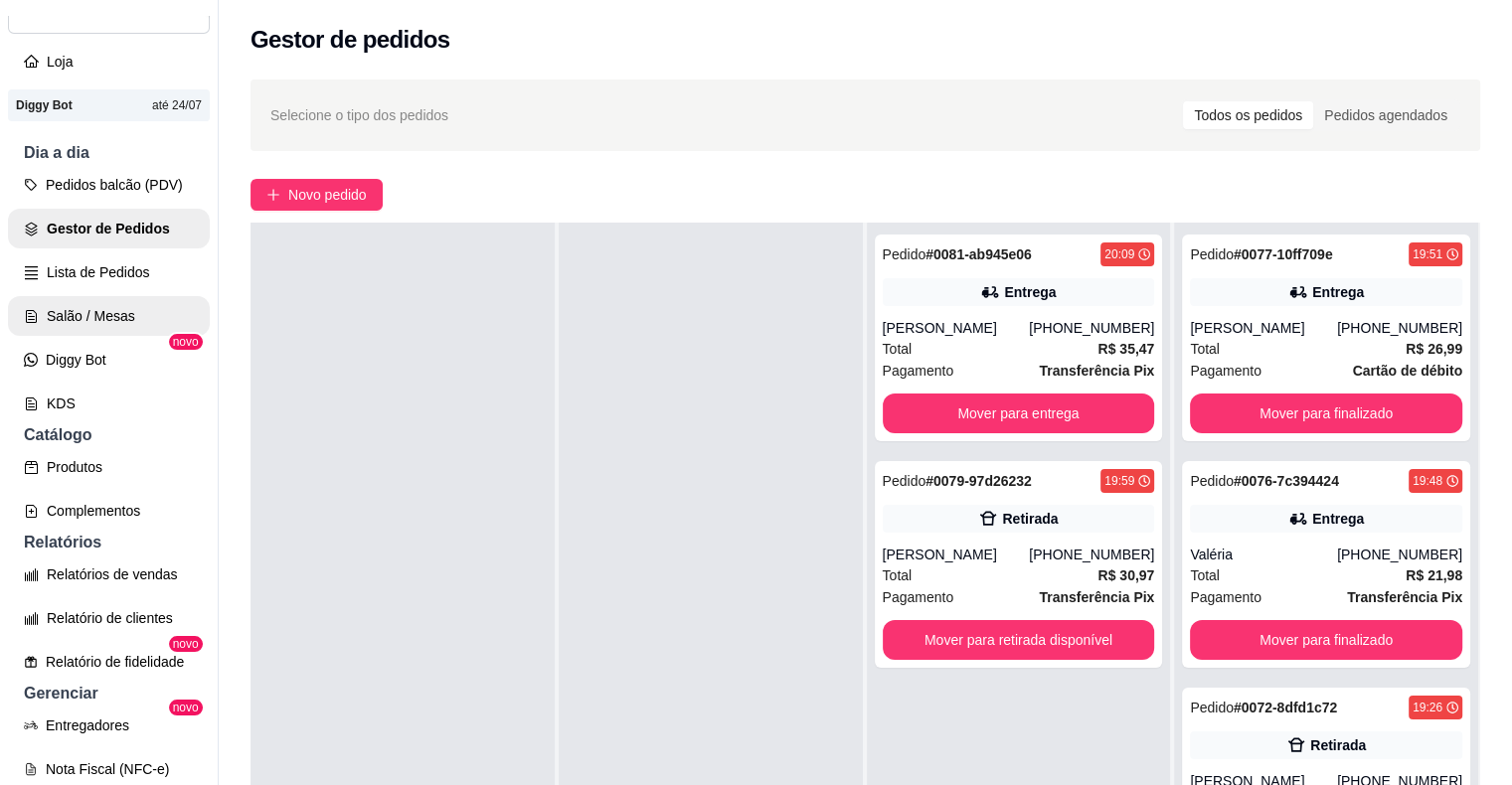 click on "Salão / Mesas" at bounding box center (108, 316) 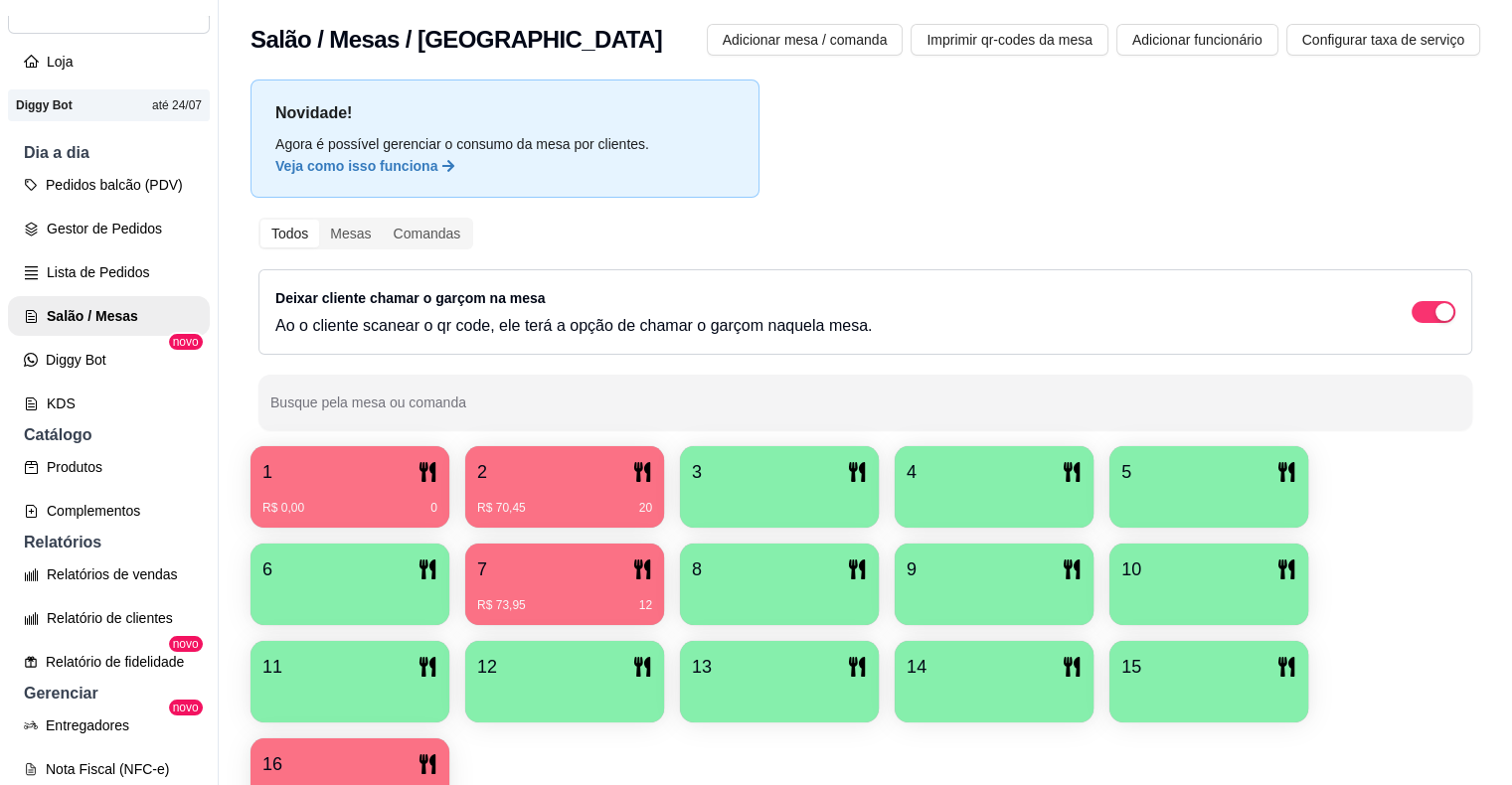 click on "2" at bounding box center (565, 472) 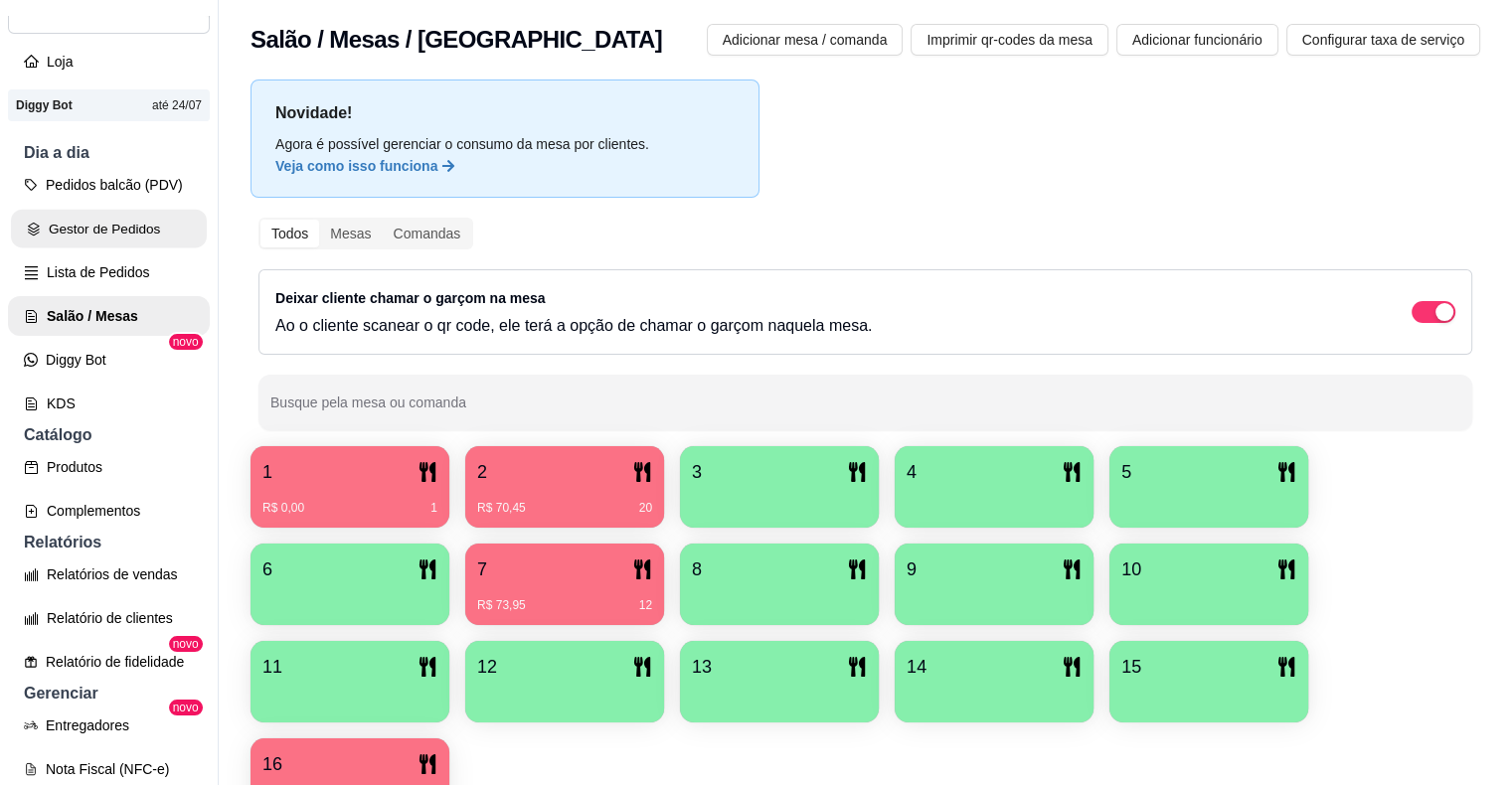 click on "Gestor de Pedidos" at bounding box center (108, 229) 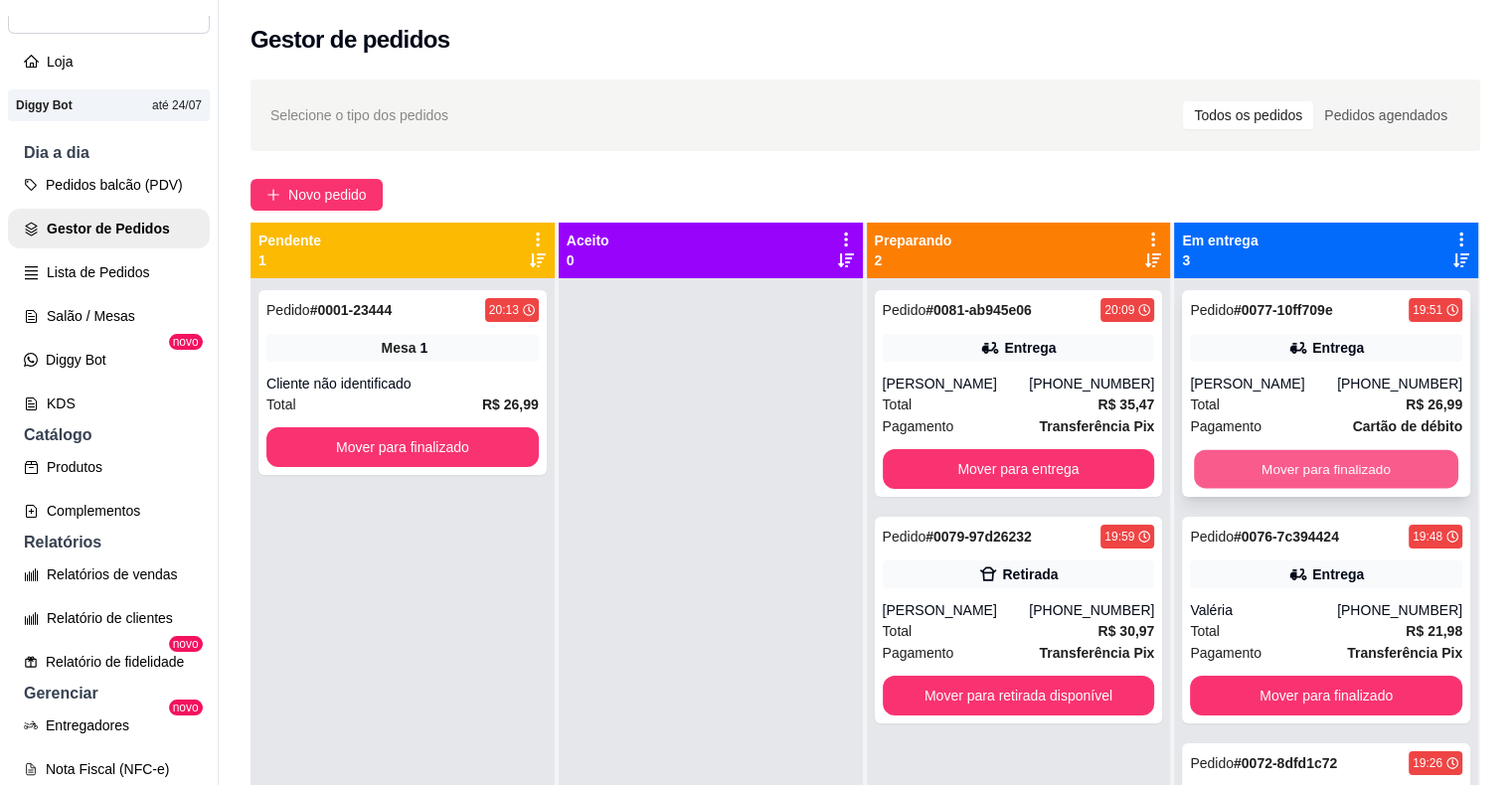 click on "Mover para finalizado" at bounding box center [1326, 469] 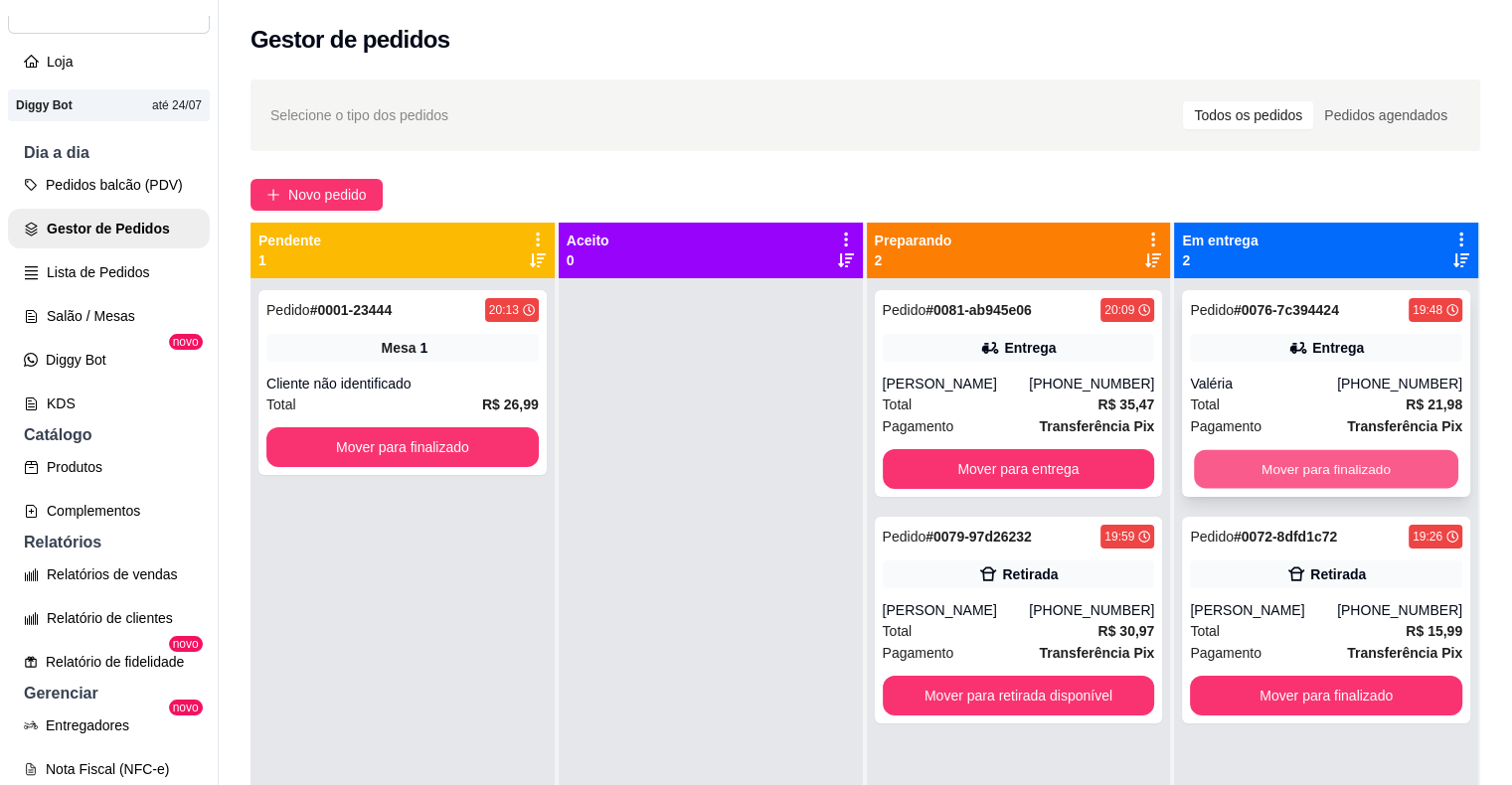 click on "Mover para finalizado" at bounding box center (1326, 469) 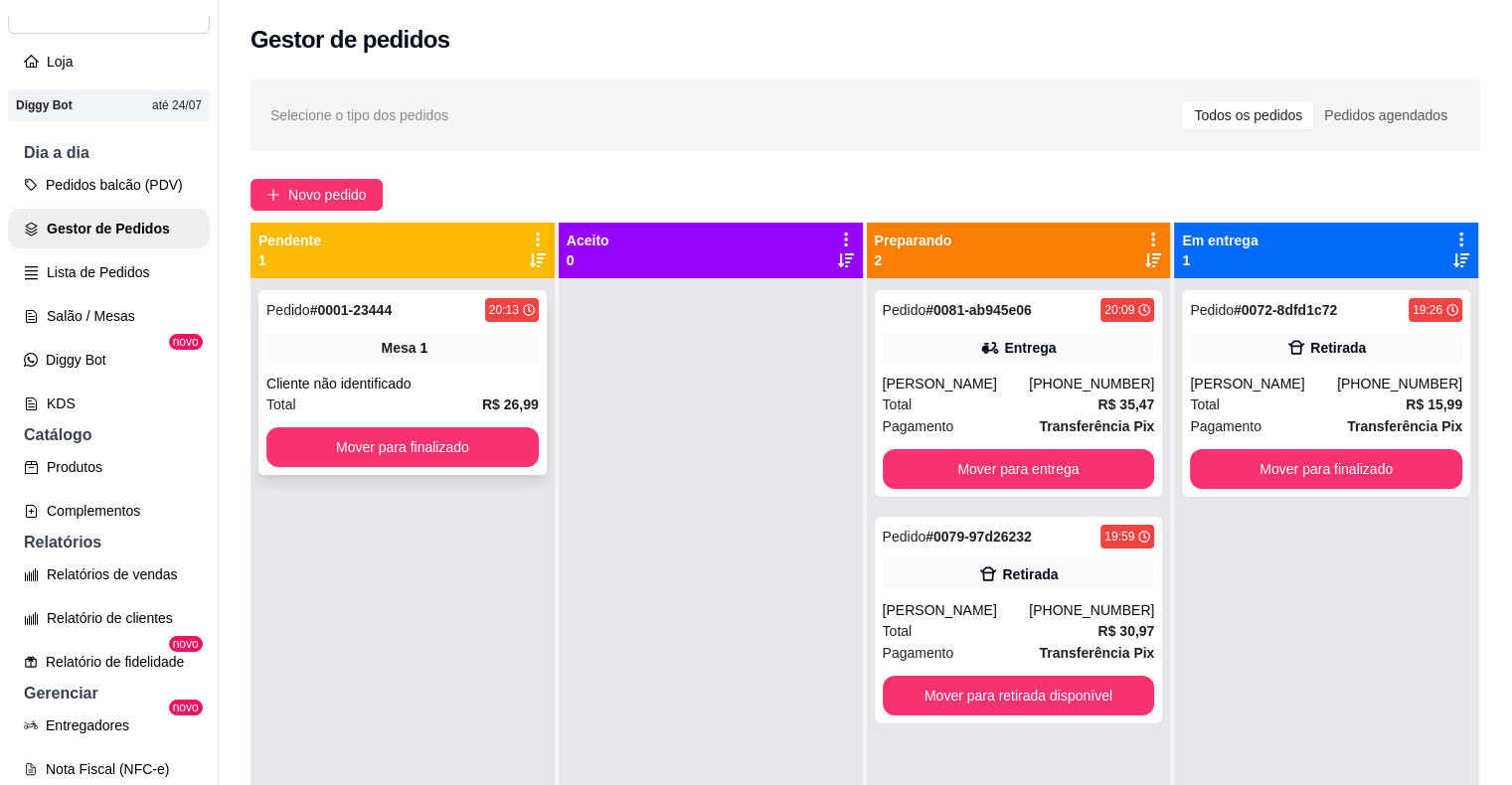 click on "Mesa 1" at bounding box center [403, 348] 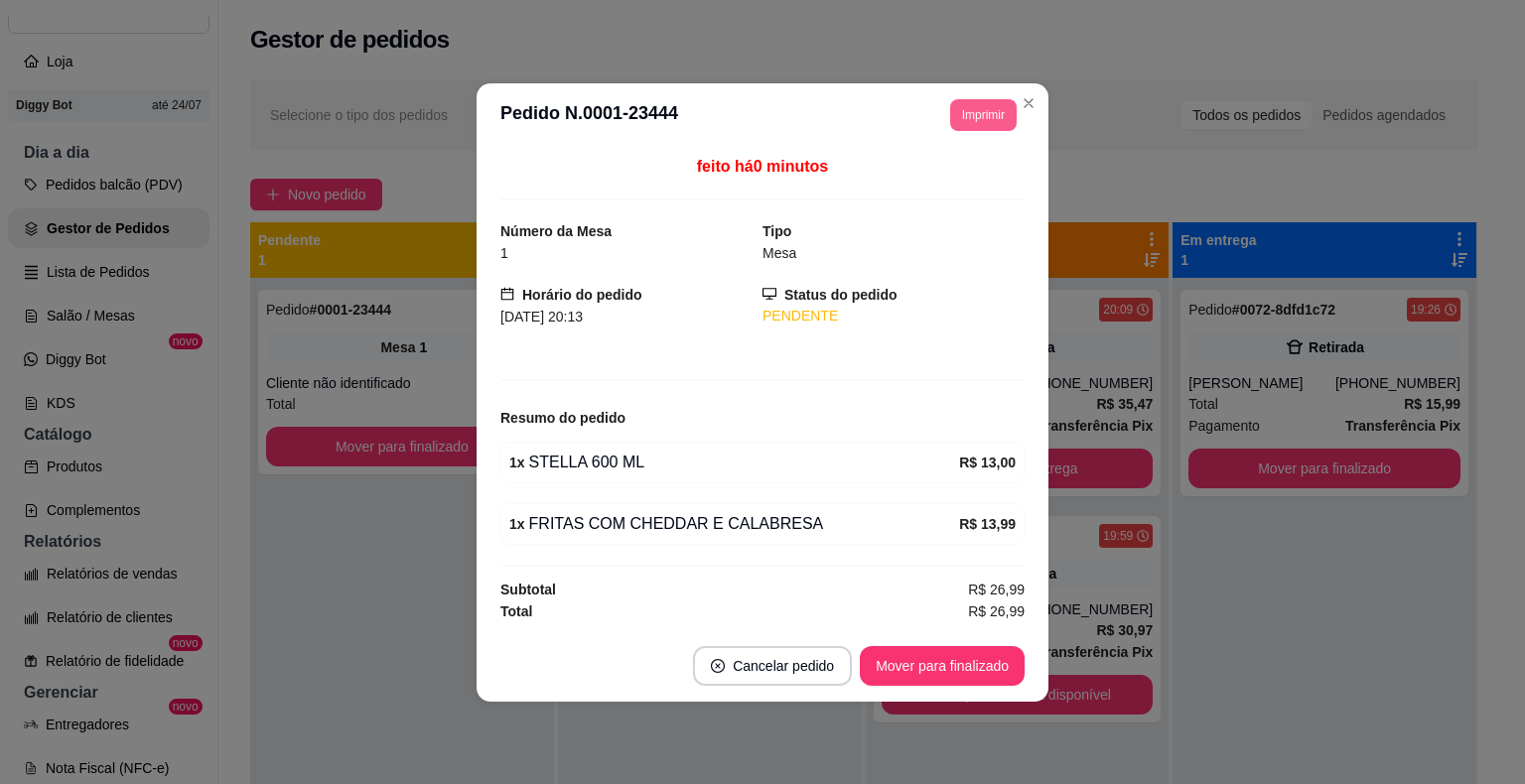 click on "Imprimir" at bounding box center [983, 115] 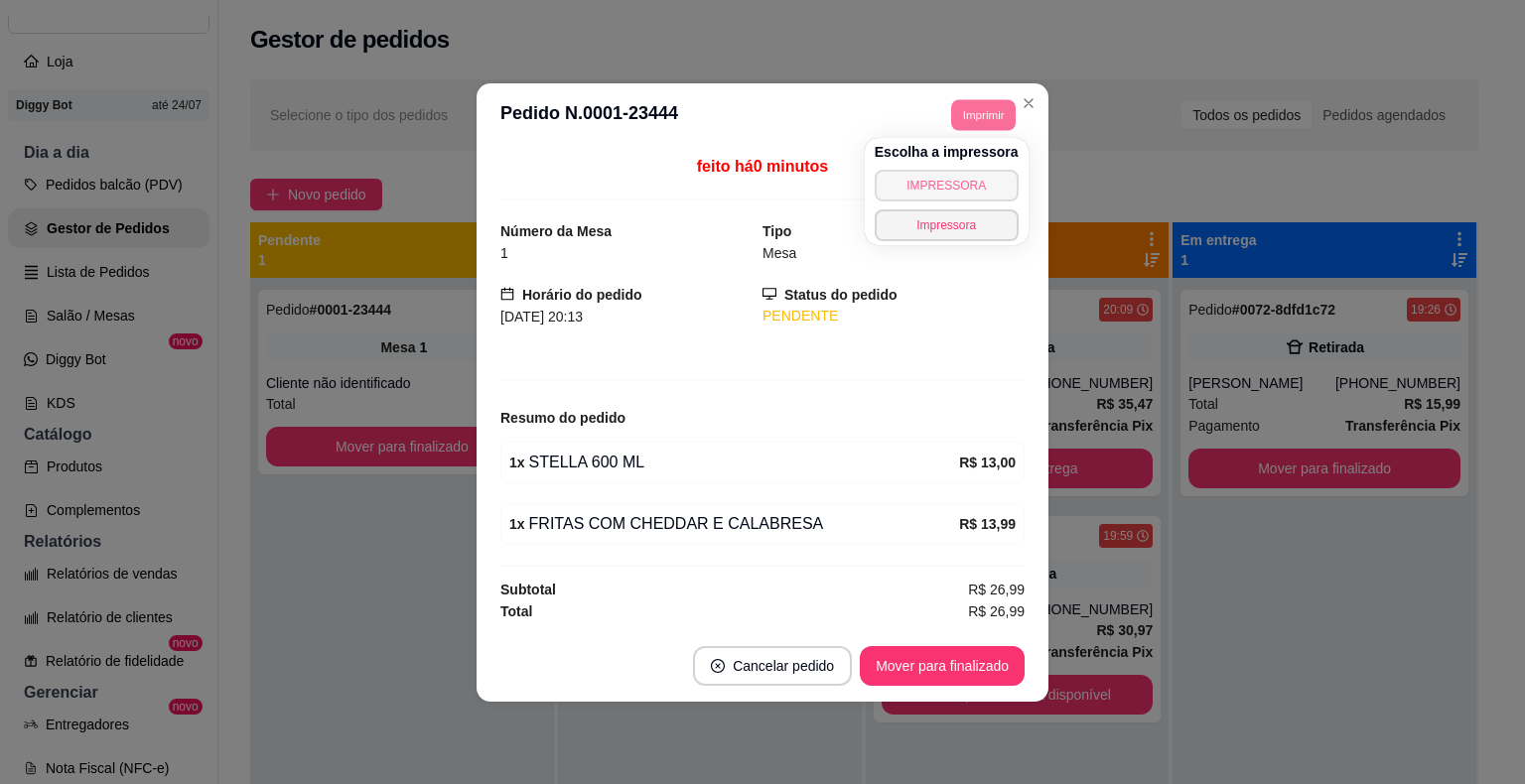 click on "IMPRESSORA" at bounding box center [946, 186] 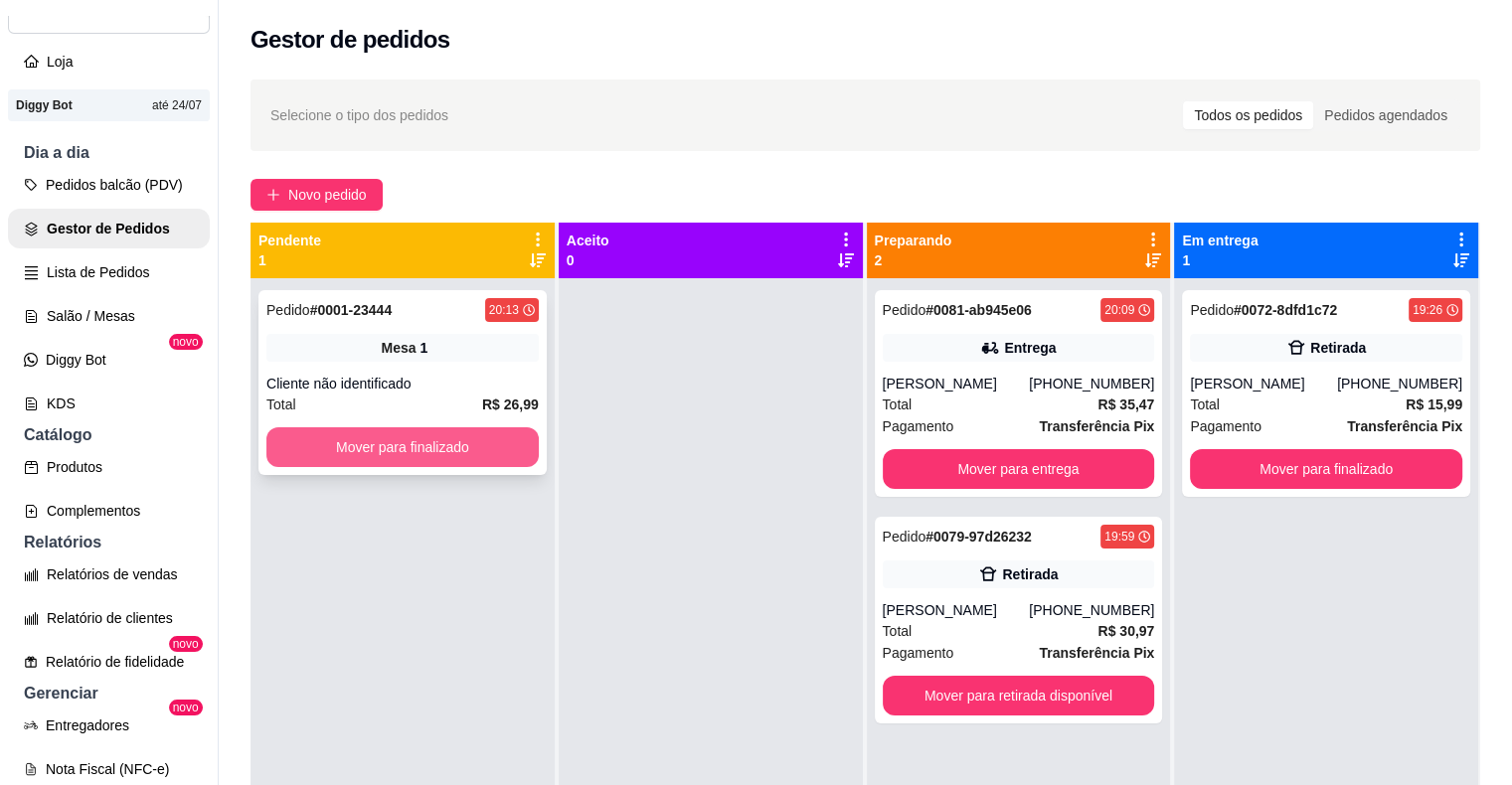 click on "Mover para finalizado" at bounding box center [403, 447] 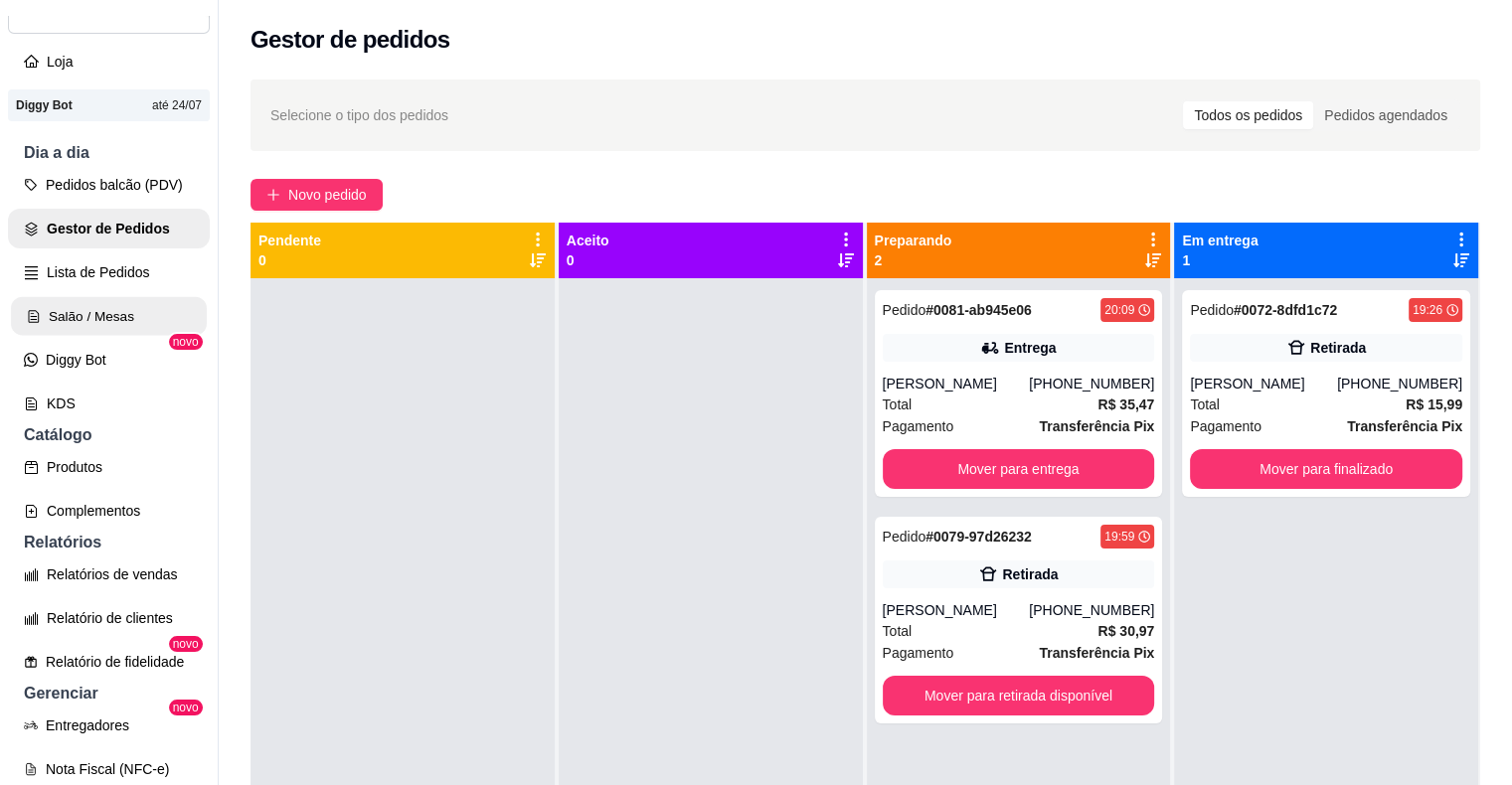 click on "Salão / Mesas" at bounding box center (108, 316) 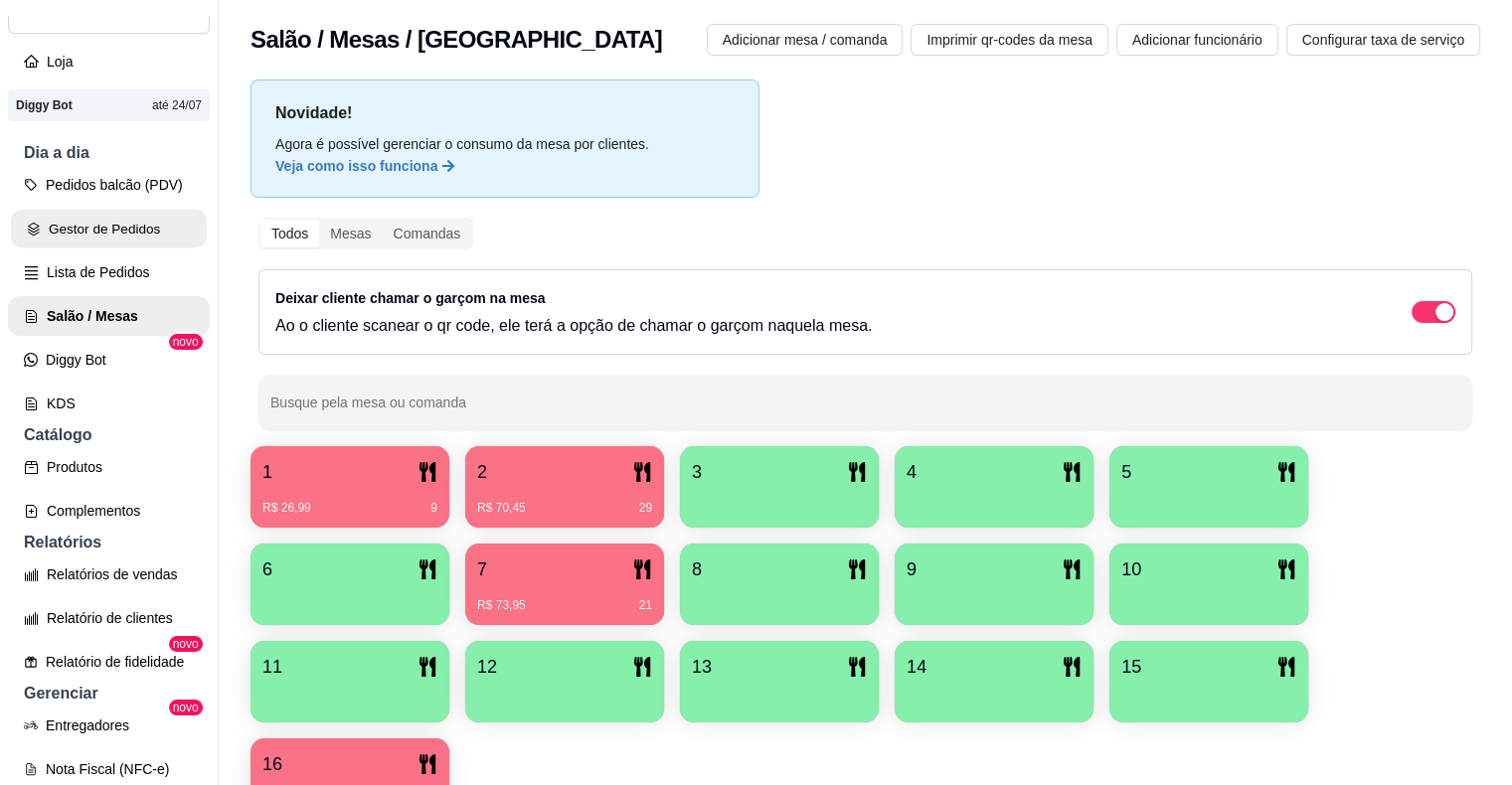 click on "Gestor de Pedidos" at bounding box center [108, 229] 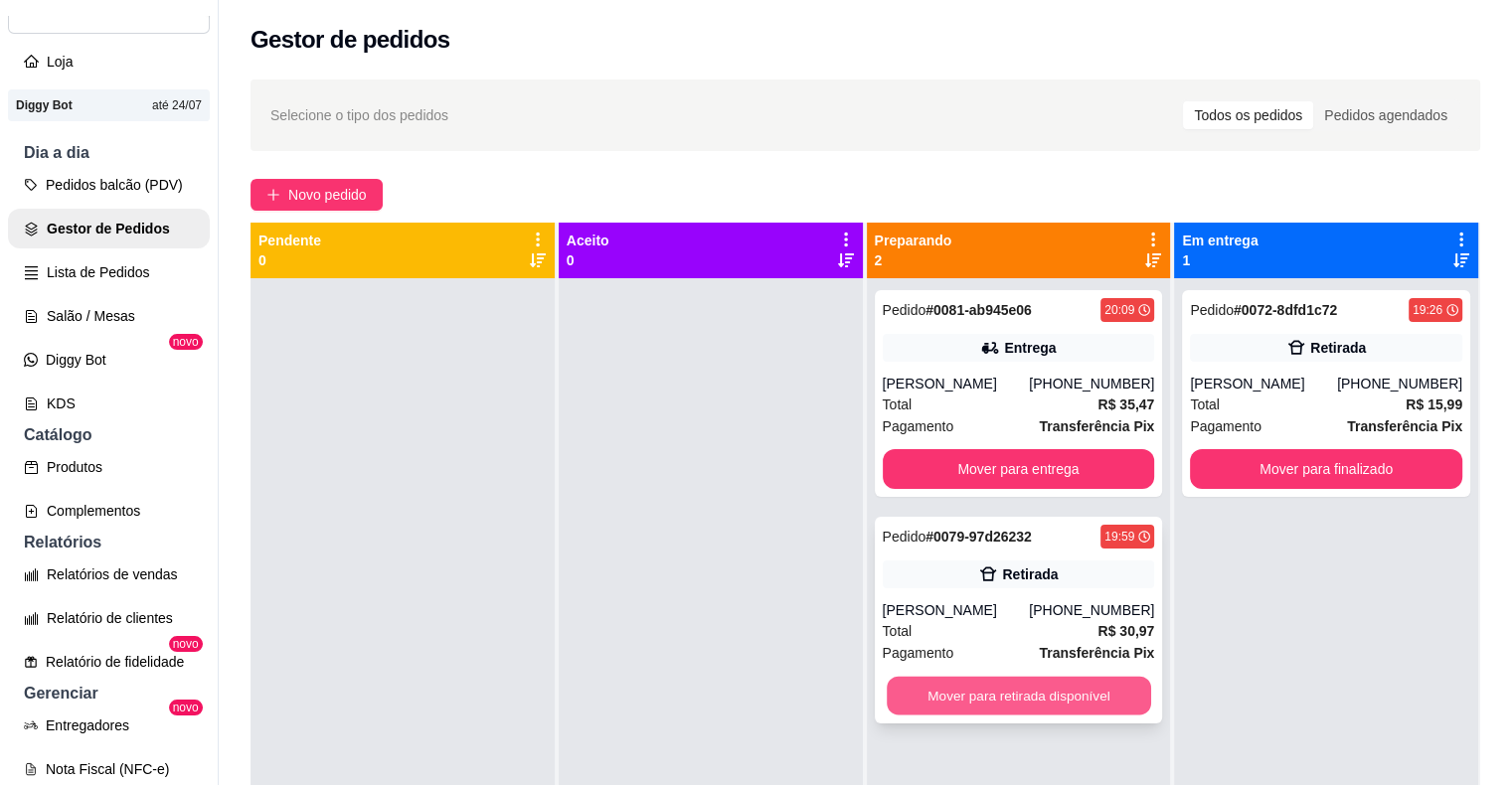 click on "Mover para retirada disponível" at bounding box center [1019, 696] 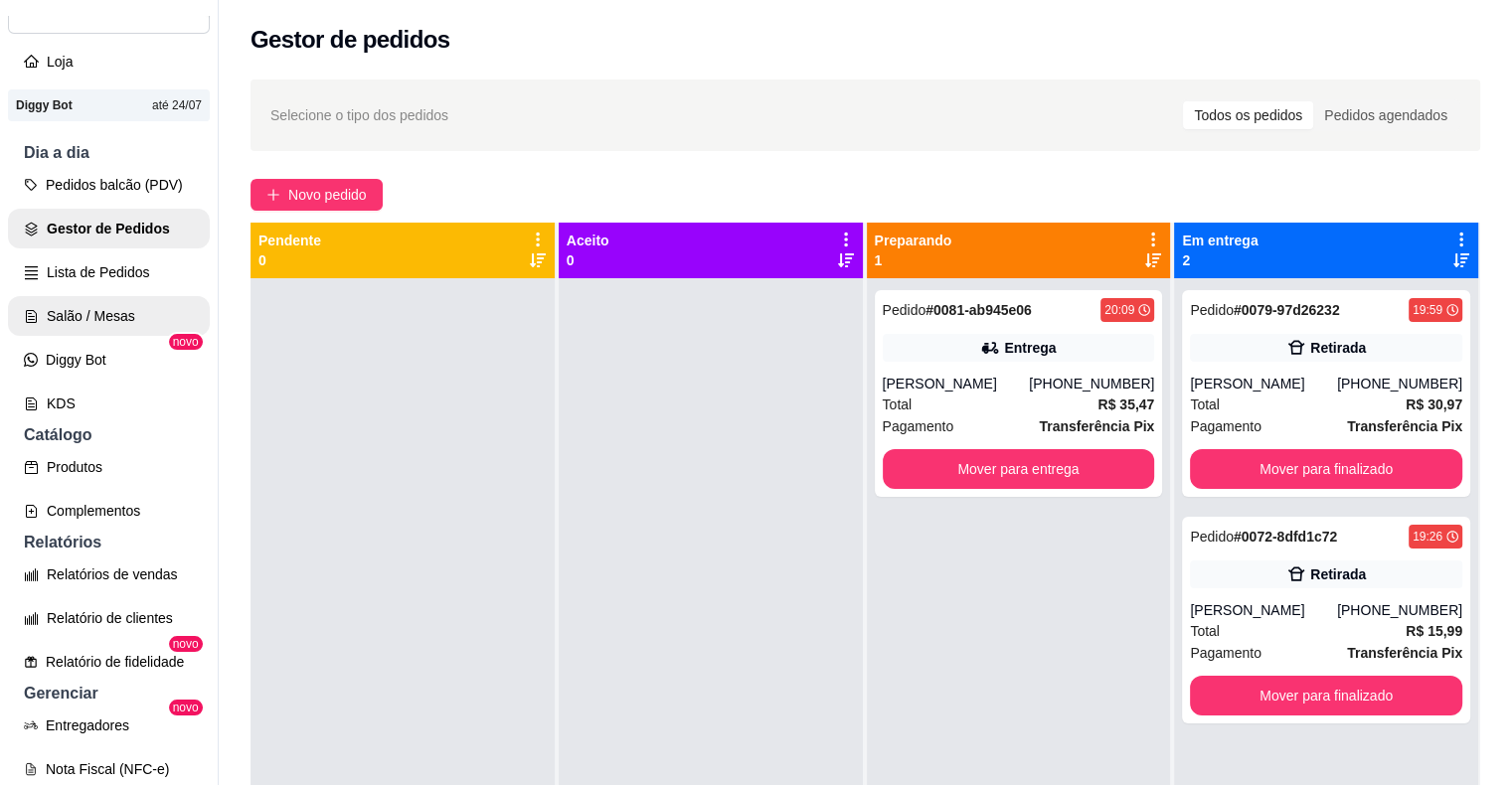 click on "Salão / Mesas" at bounding box center (108, 316) 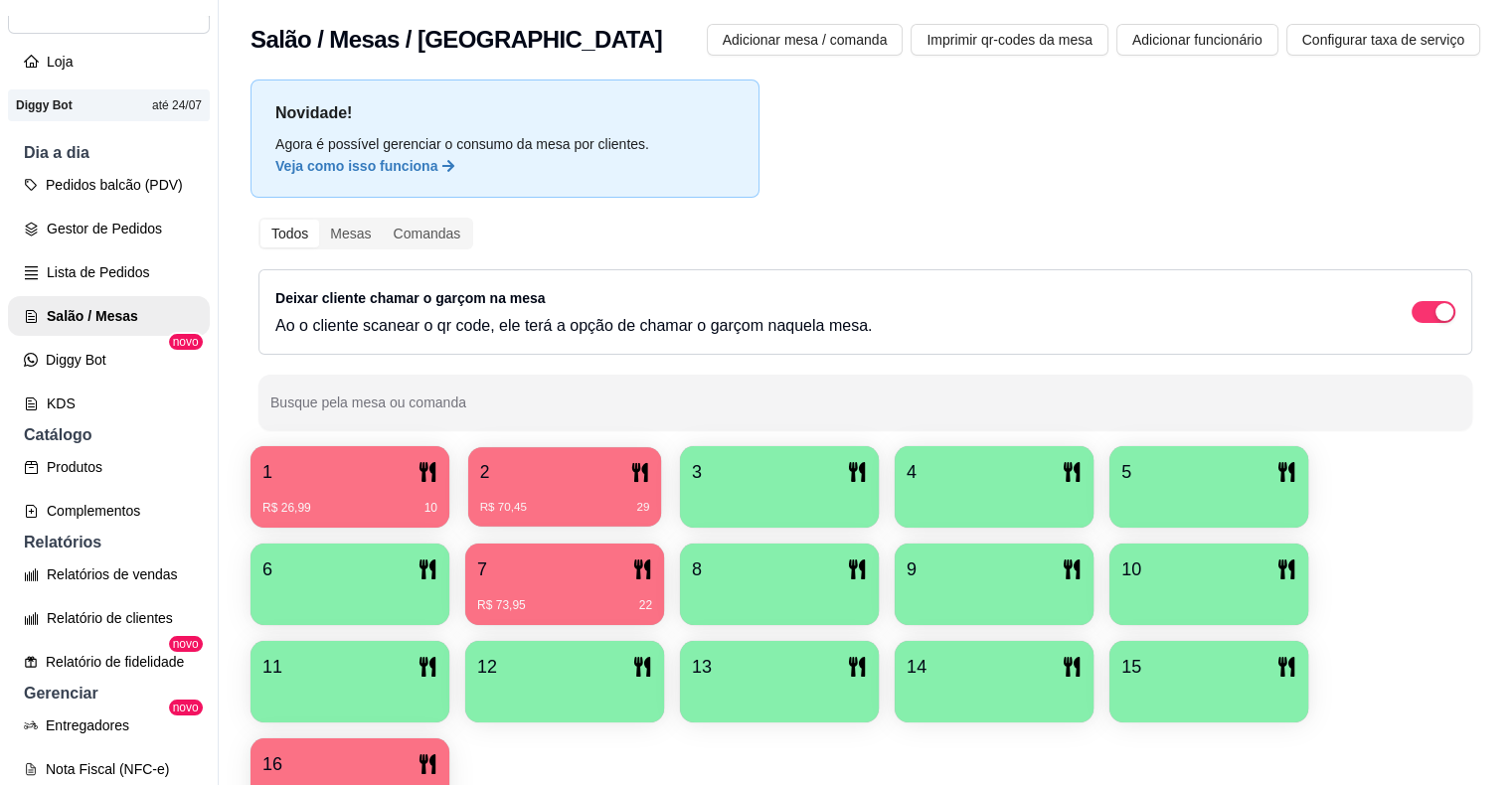 click on "R$ 70,45 29" at bounding box center (565, 508) 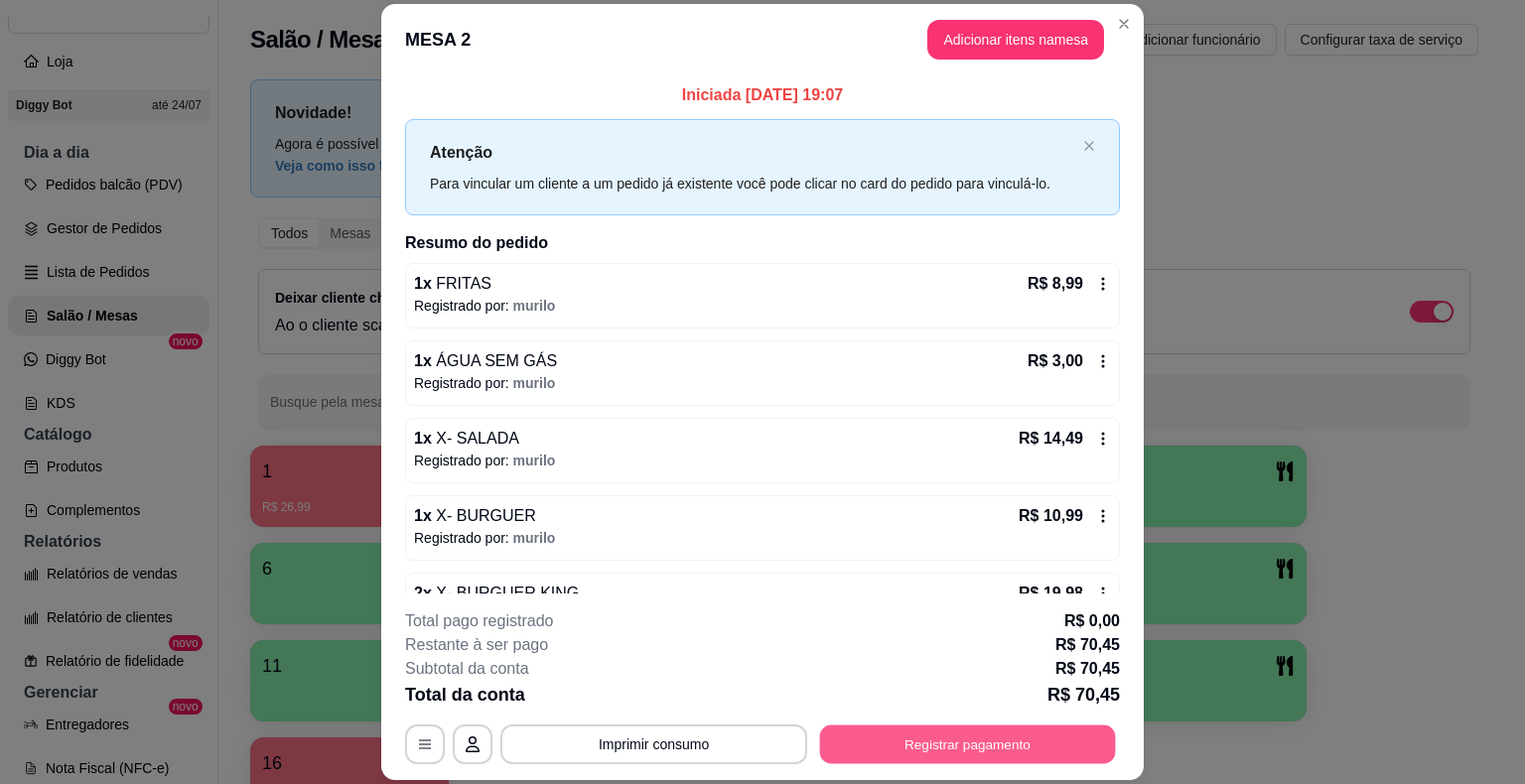 click on "Registrar pagamento" at bounding box center [968, 744] 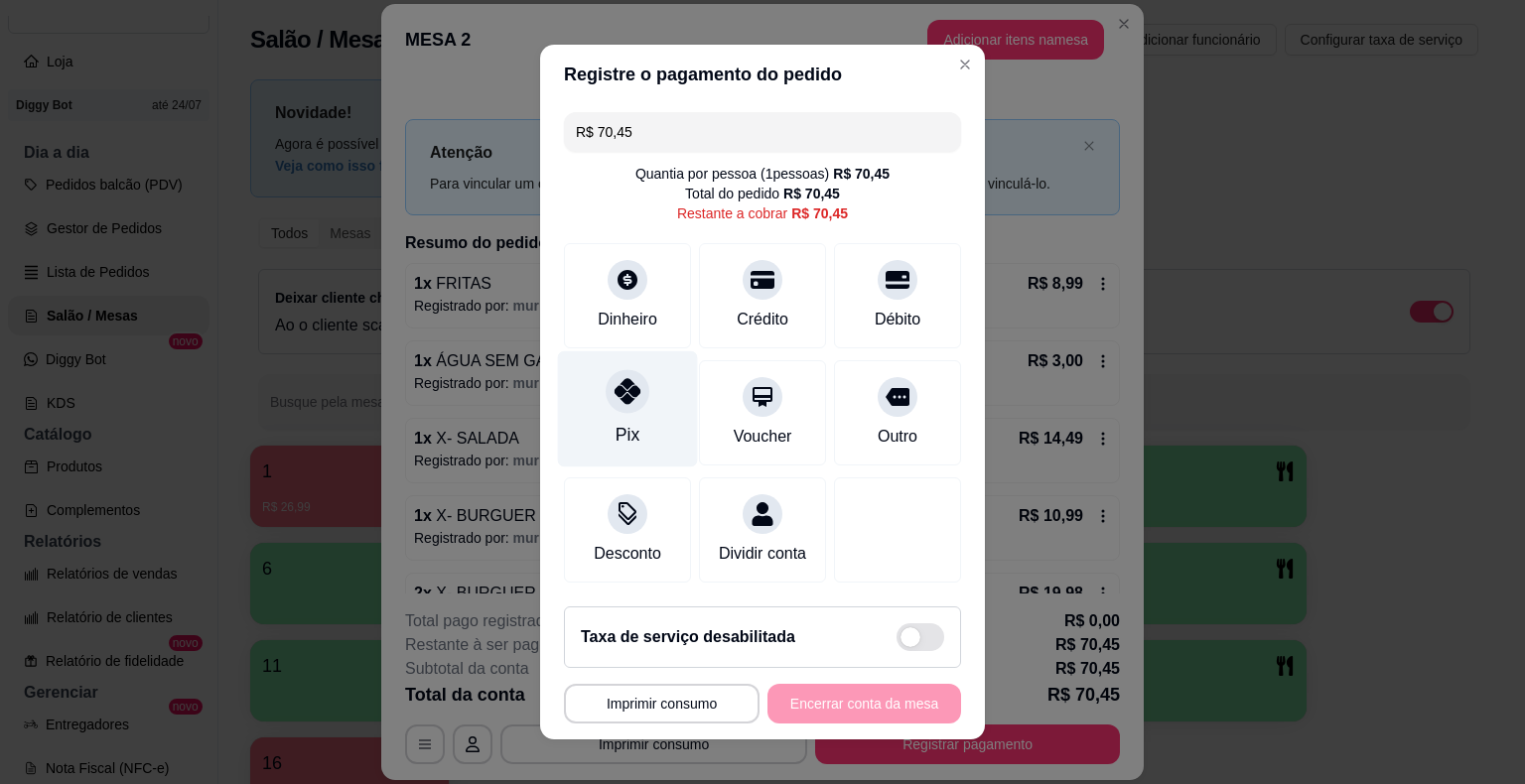 click on "Pix" at bounding box center (627, 435) 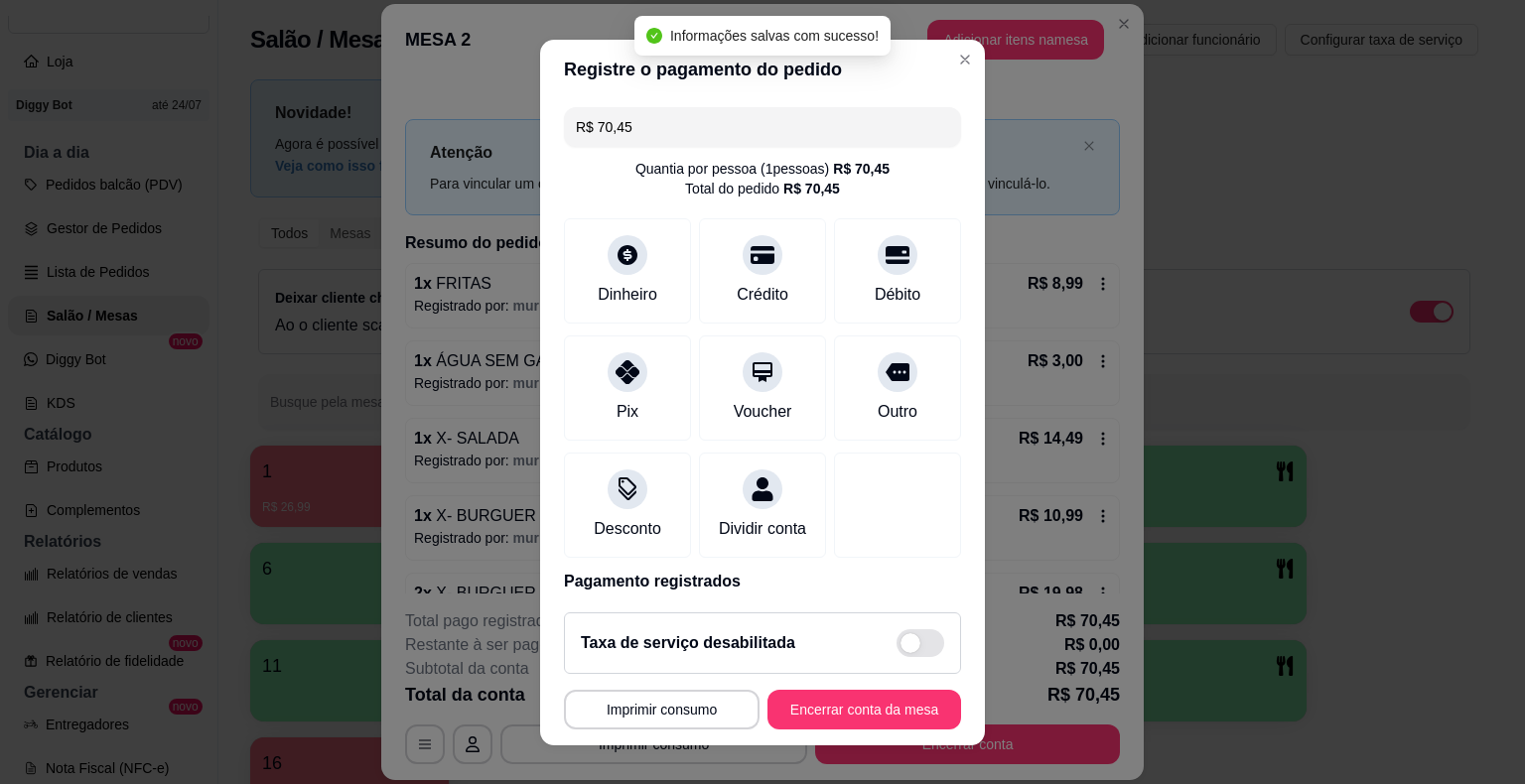 type on "R$ 0,00" 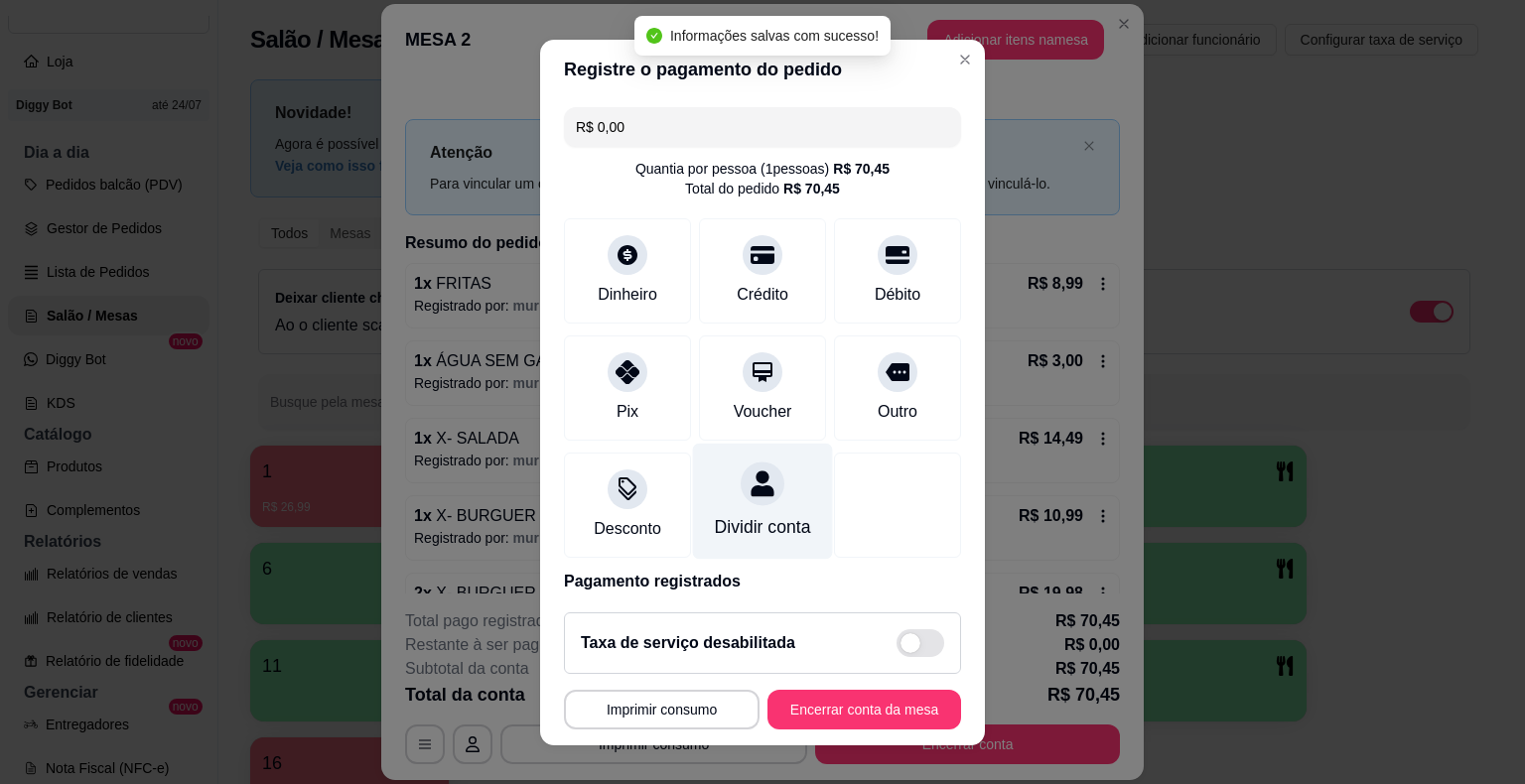 scroll, scrollTop: 93, scrollLeft: 0, axis: vertical 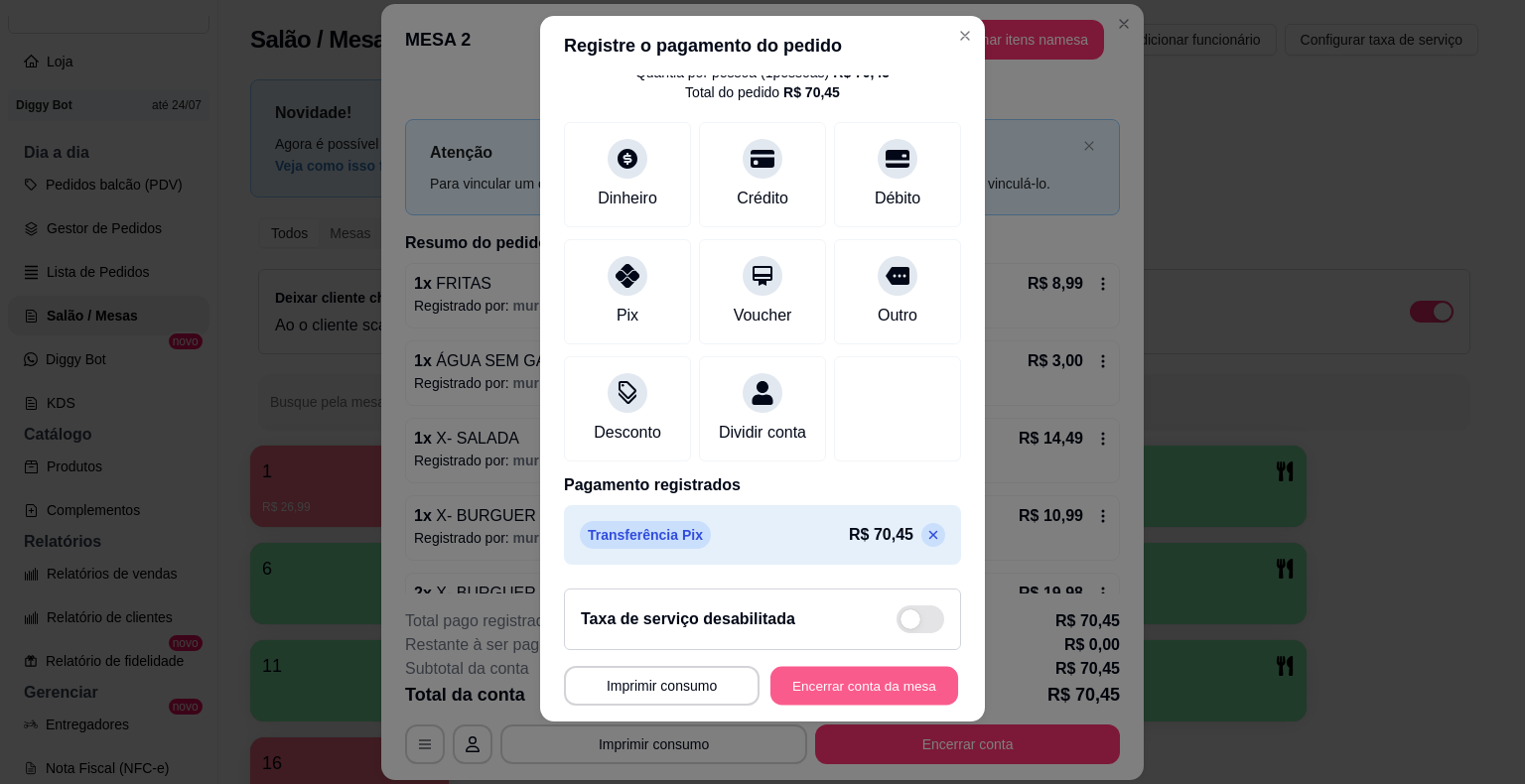 click on "Encerrar conta da mesa" at bounding box center (864, 685) 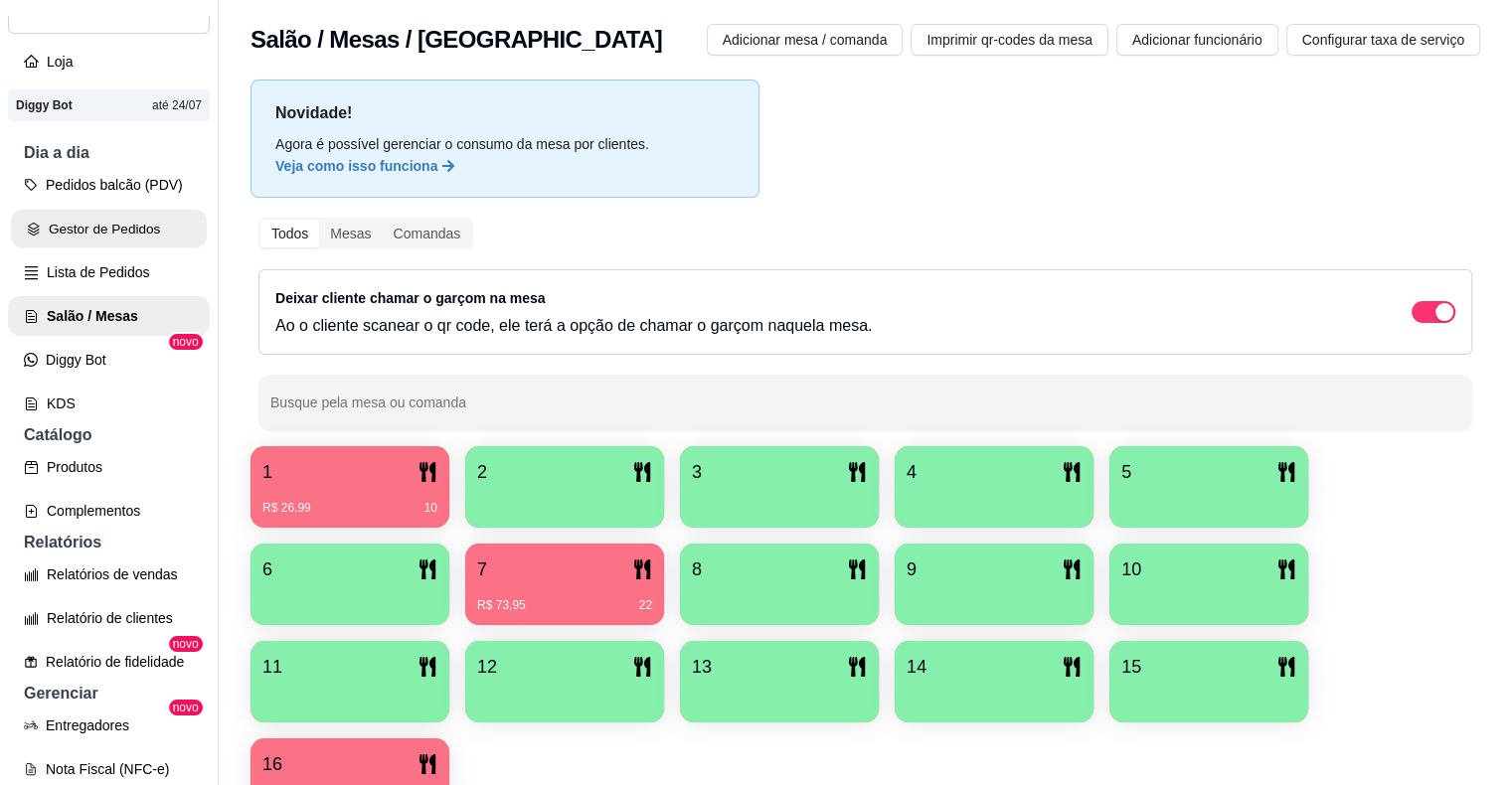click on "Gestor de Pedidos" at bounding box center [108, 229] 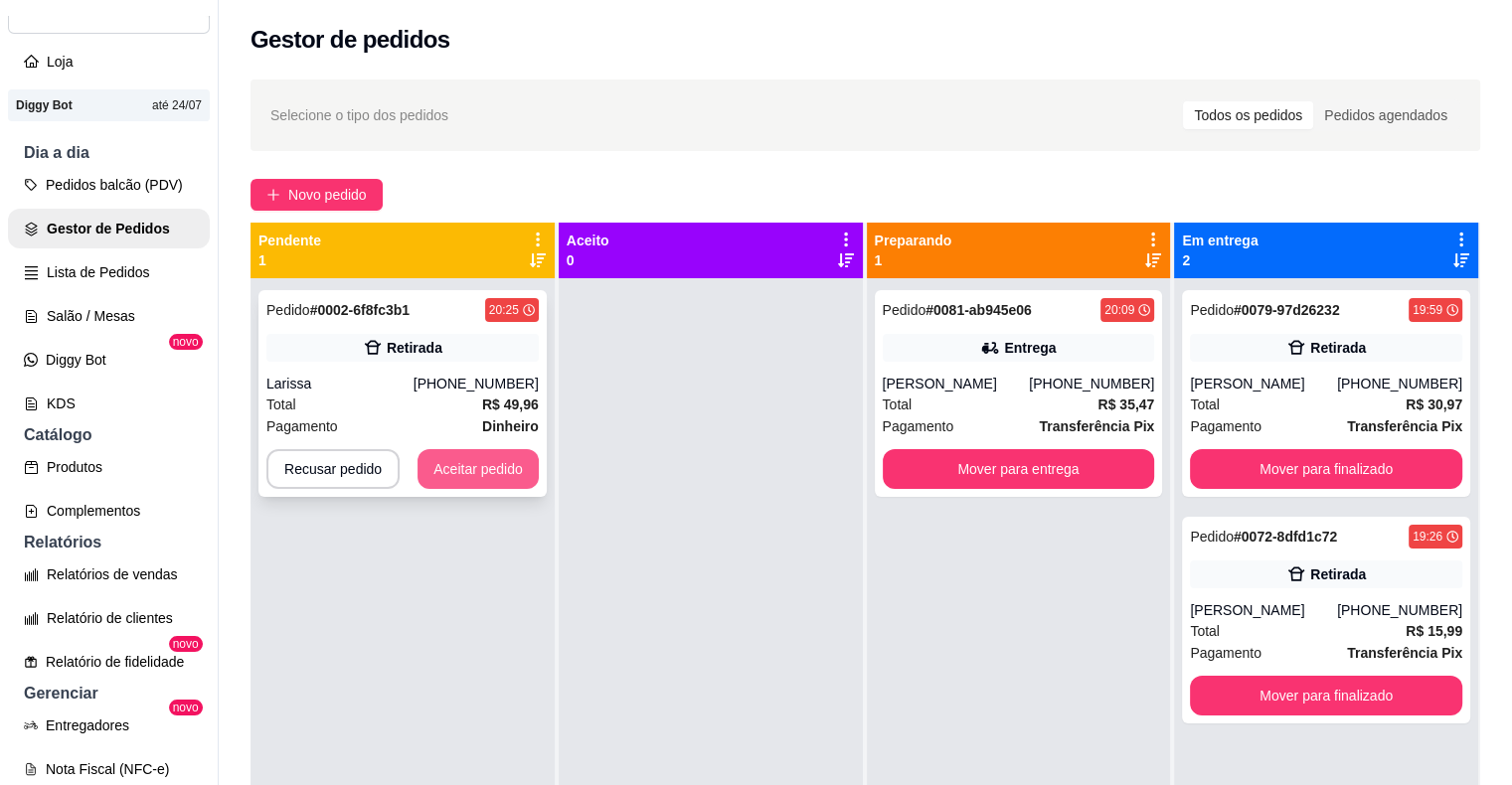 click on "Aceitar pedido" at bounding box center (478, 469) 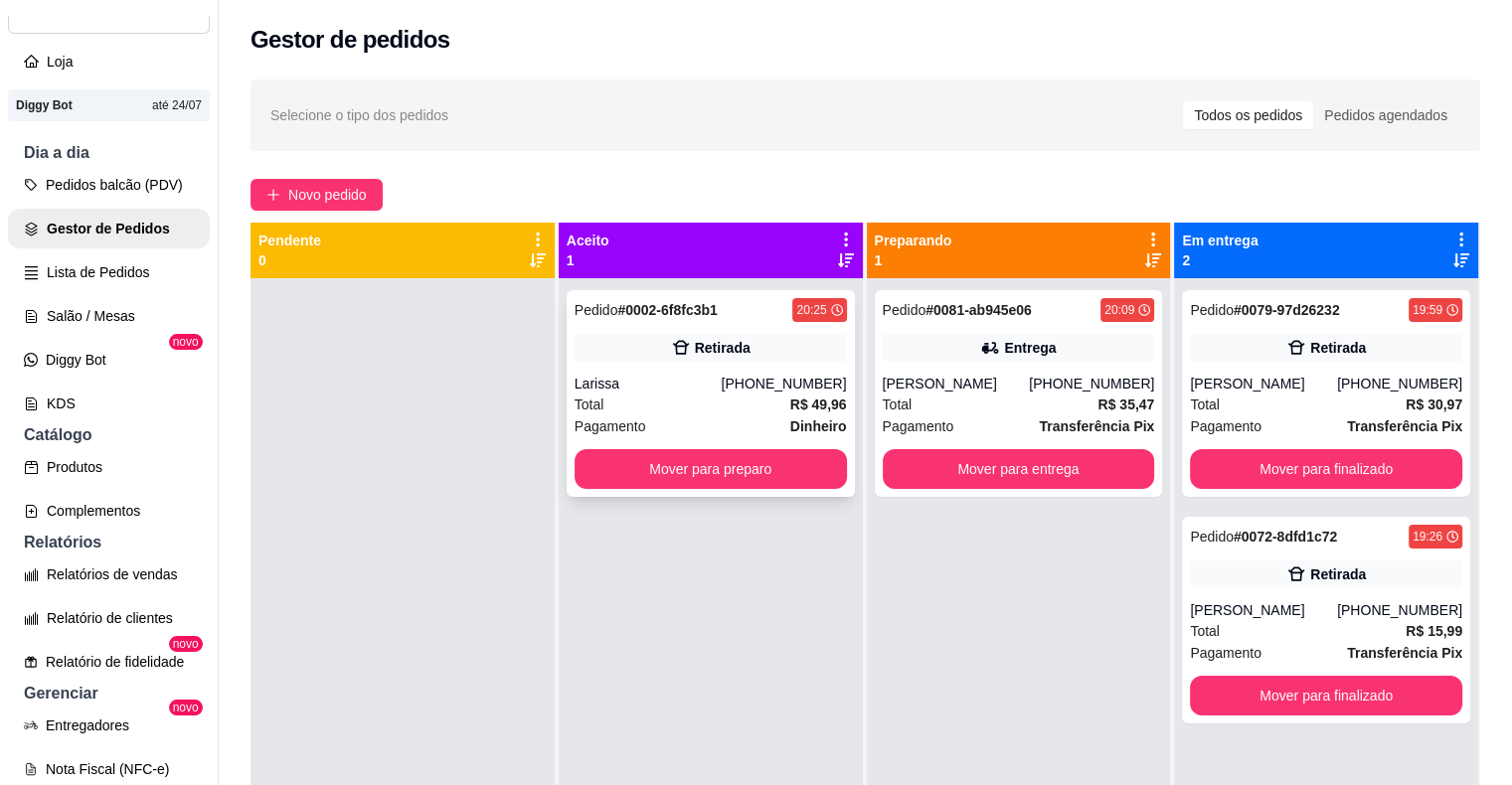 click on "Pedido  # 0002-6f8fc3b1 20:25 Retirada Larissa  (86) 98143-9165 Total R$ 49,96 Pagamento Dinheiro Mover para preparo" at bounding box center (711, 393) 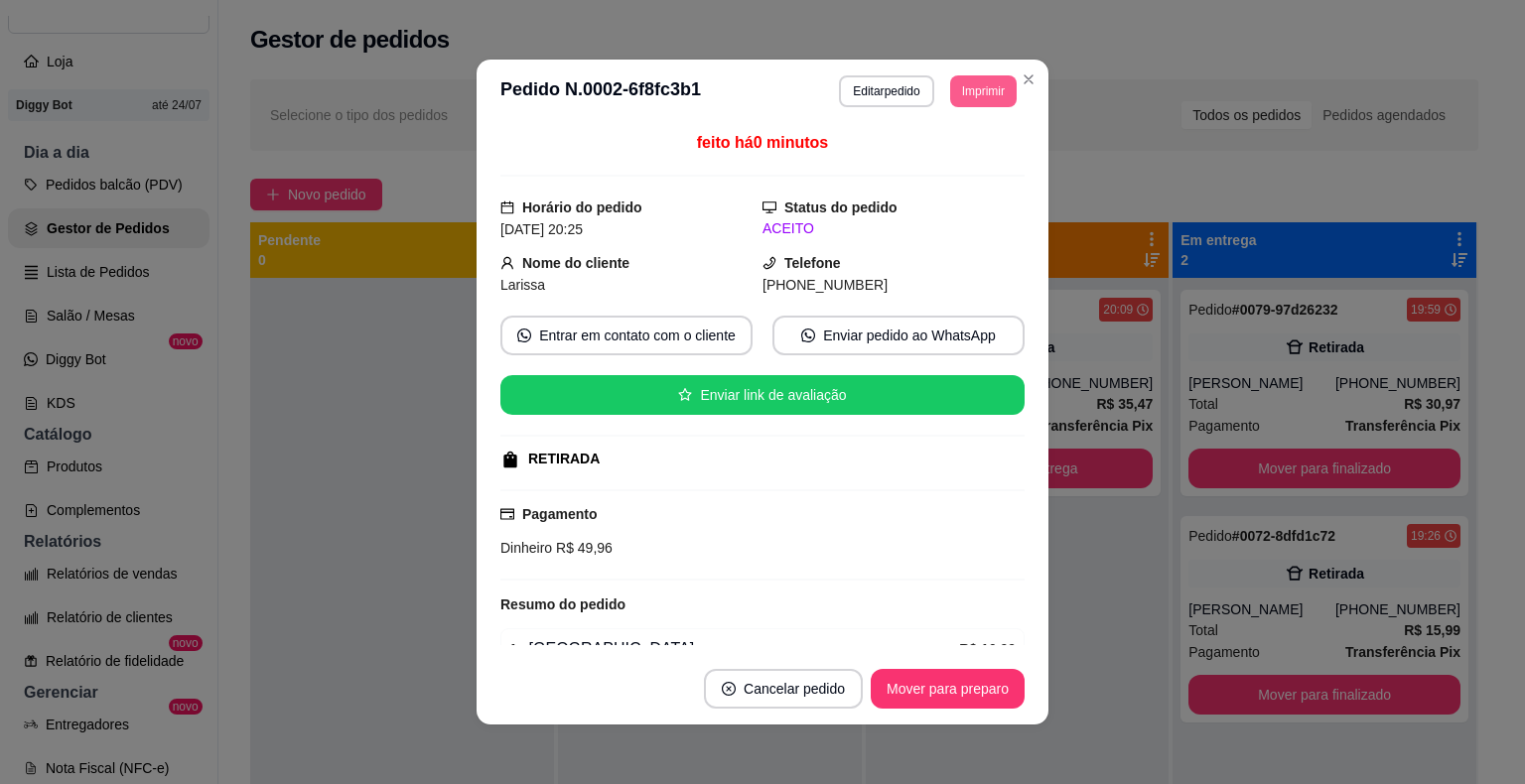 click on "Imprimir" at bounding box center [983, 91] 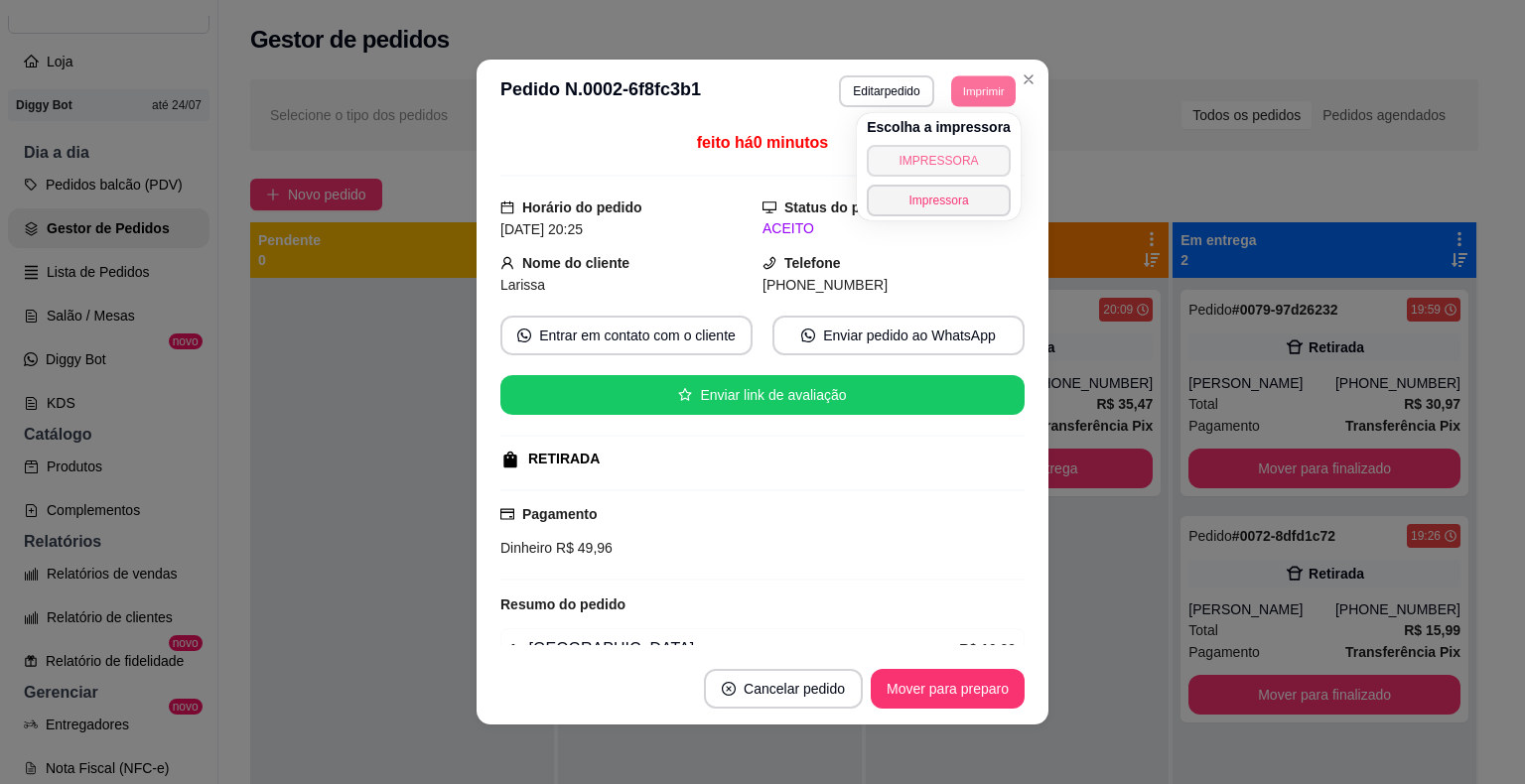 click on "IMPRESSORA" at bounding box center (938, 161) 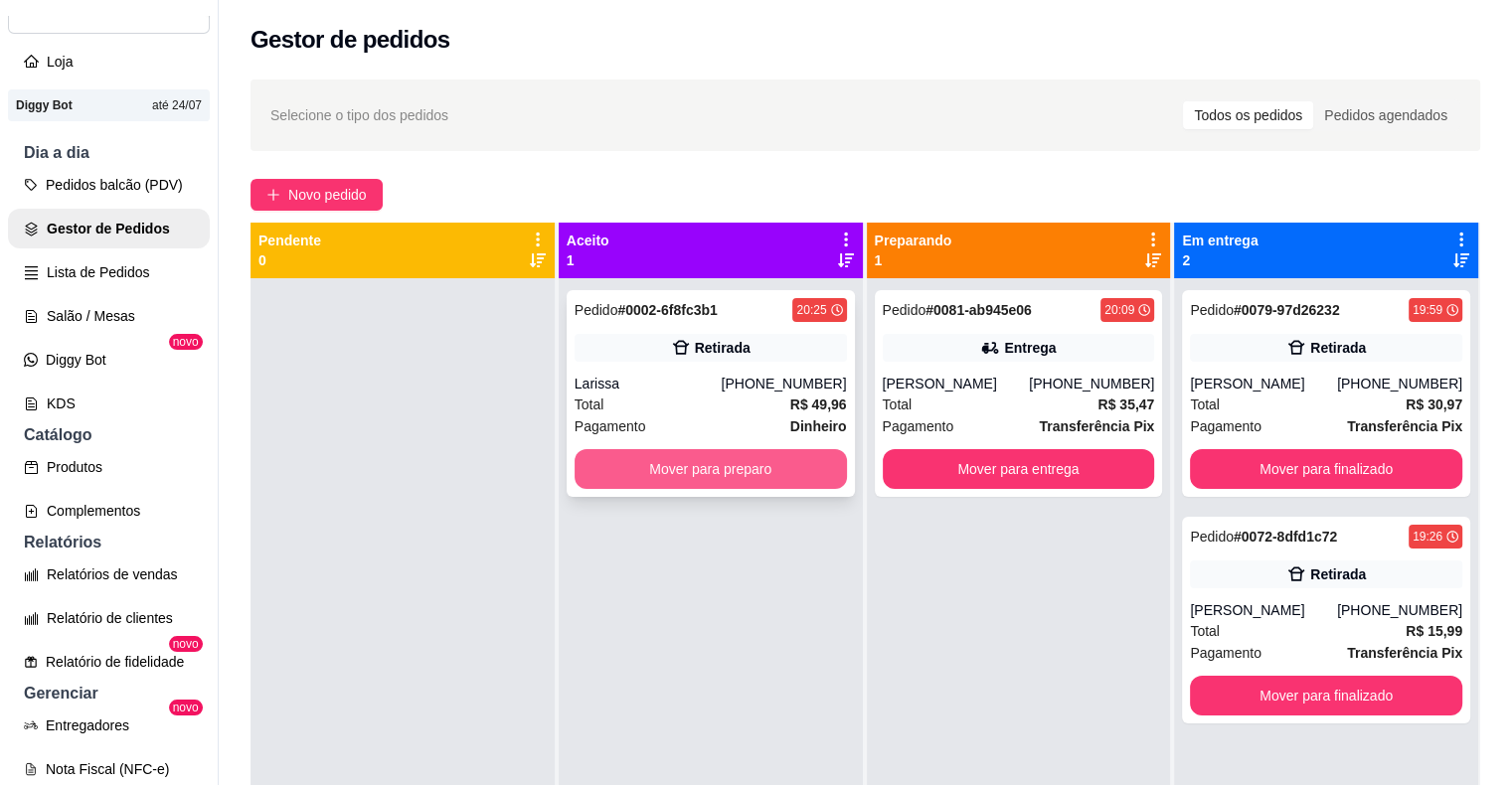 click on "Mover para preparo" at bounding box center (711, 469) 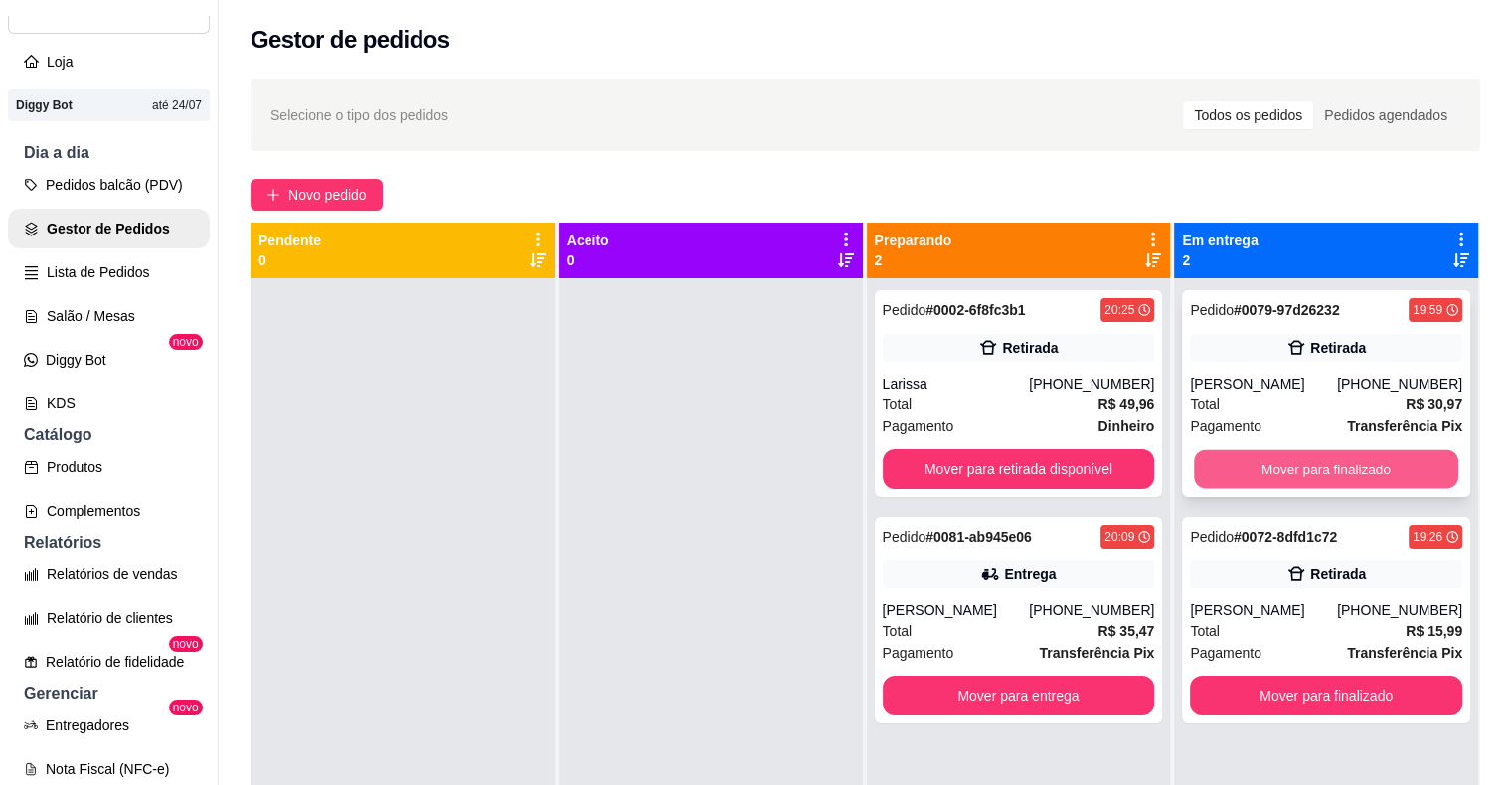 click on "Mover para finalizado" at bounding box center (1326, 469) 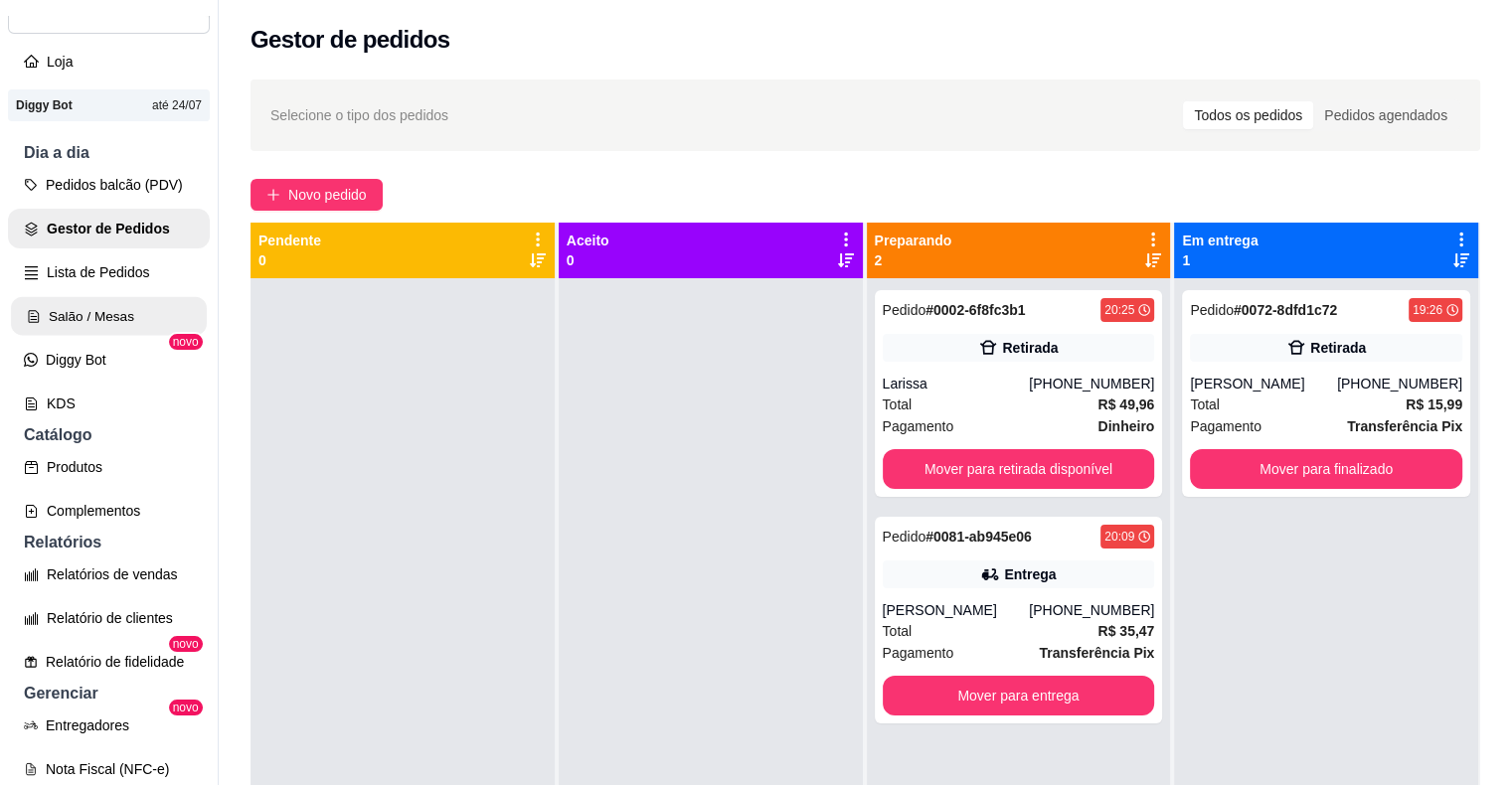 click on "Salão / Mesas" at bounding box center [108, 316] 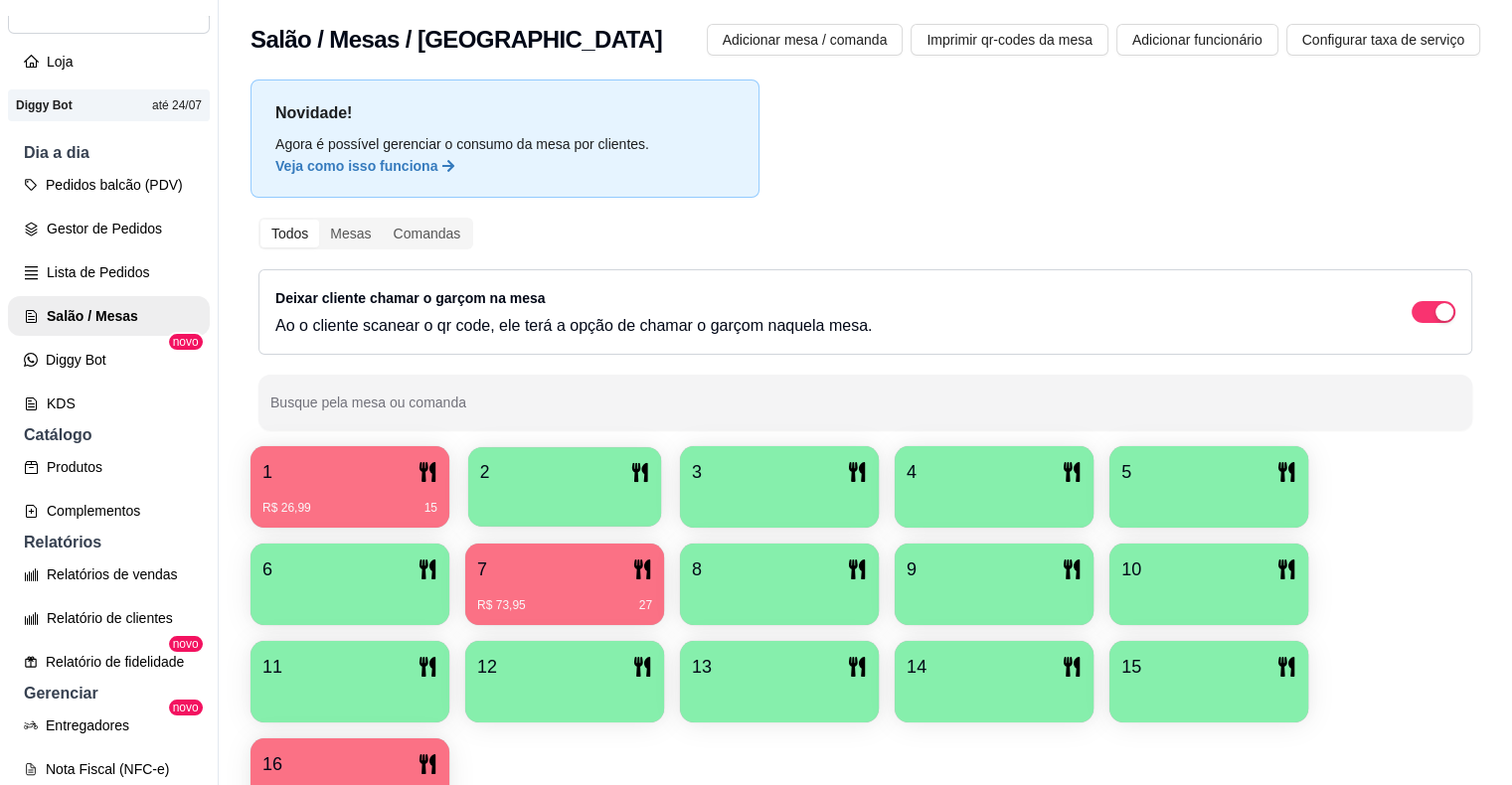 click at bounding box center (565, 500) 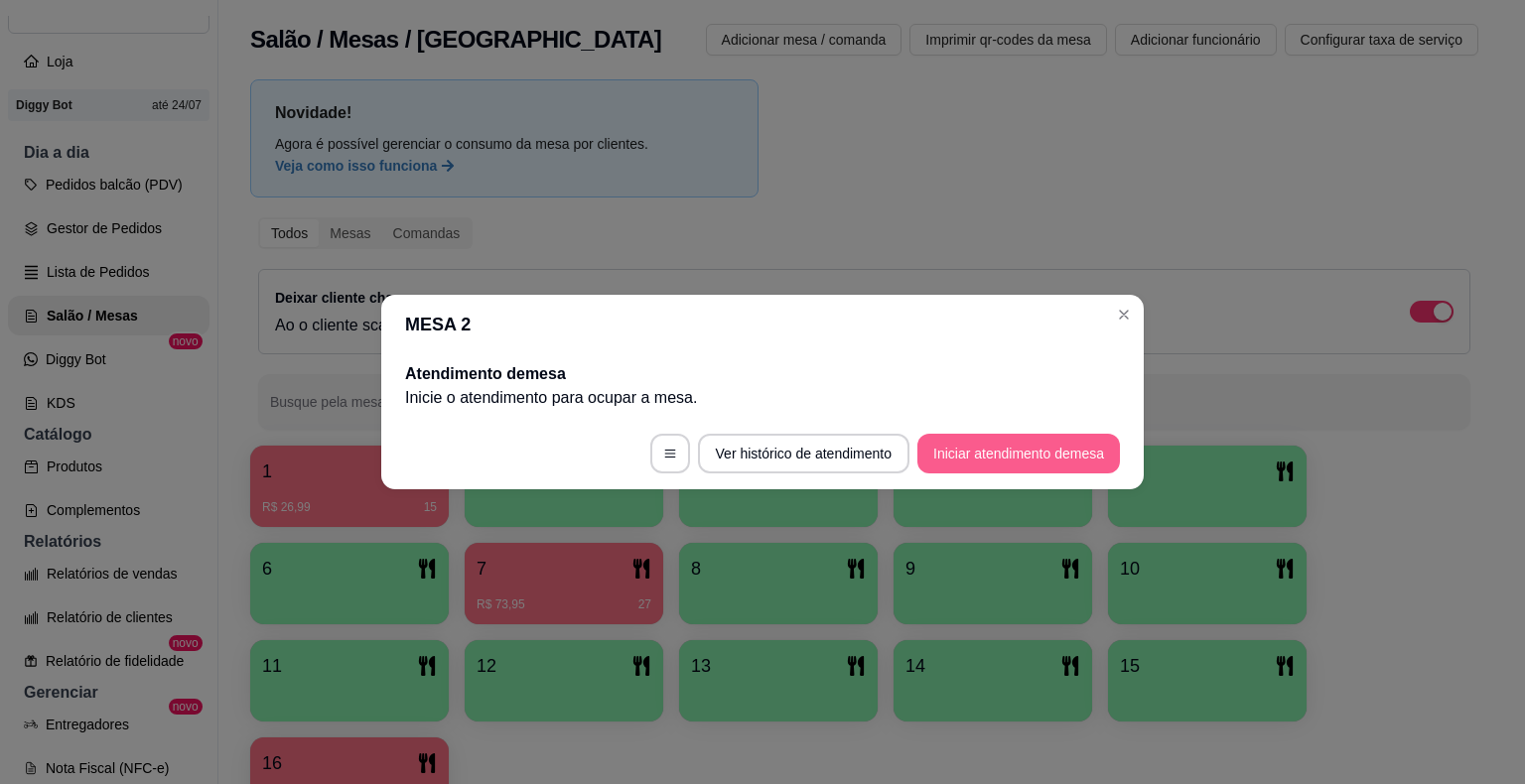 click on "Iniciar atendimento de  mesa" at bounding box center [1019, 454] 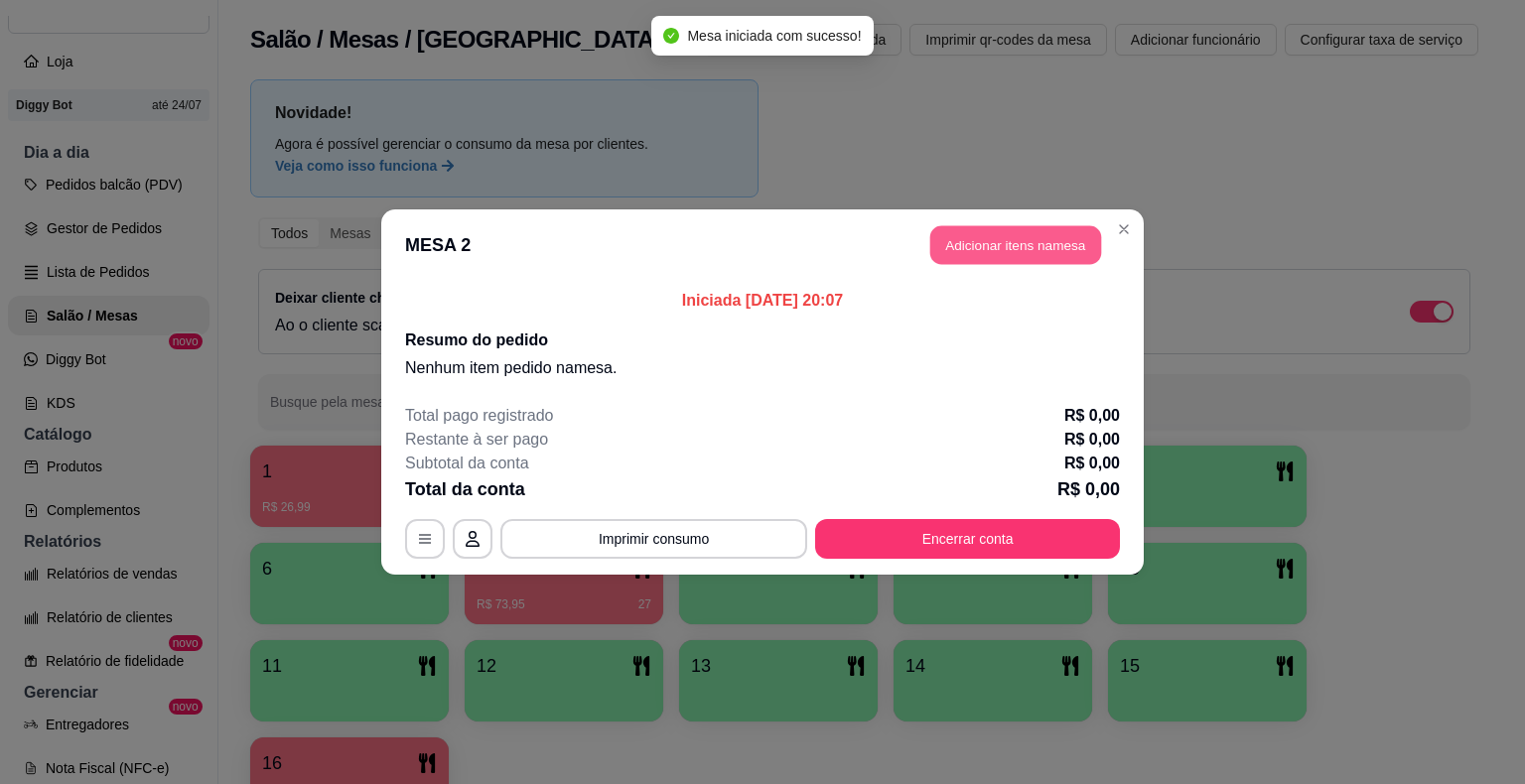 click on "Adicionar itens na  mesa" at bounding box center (1016, 245) 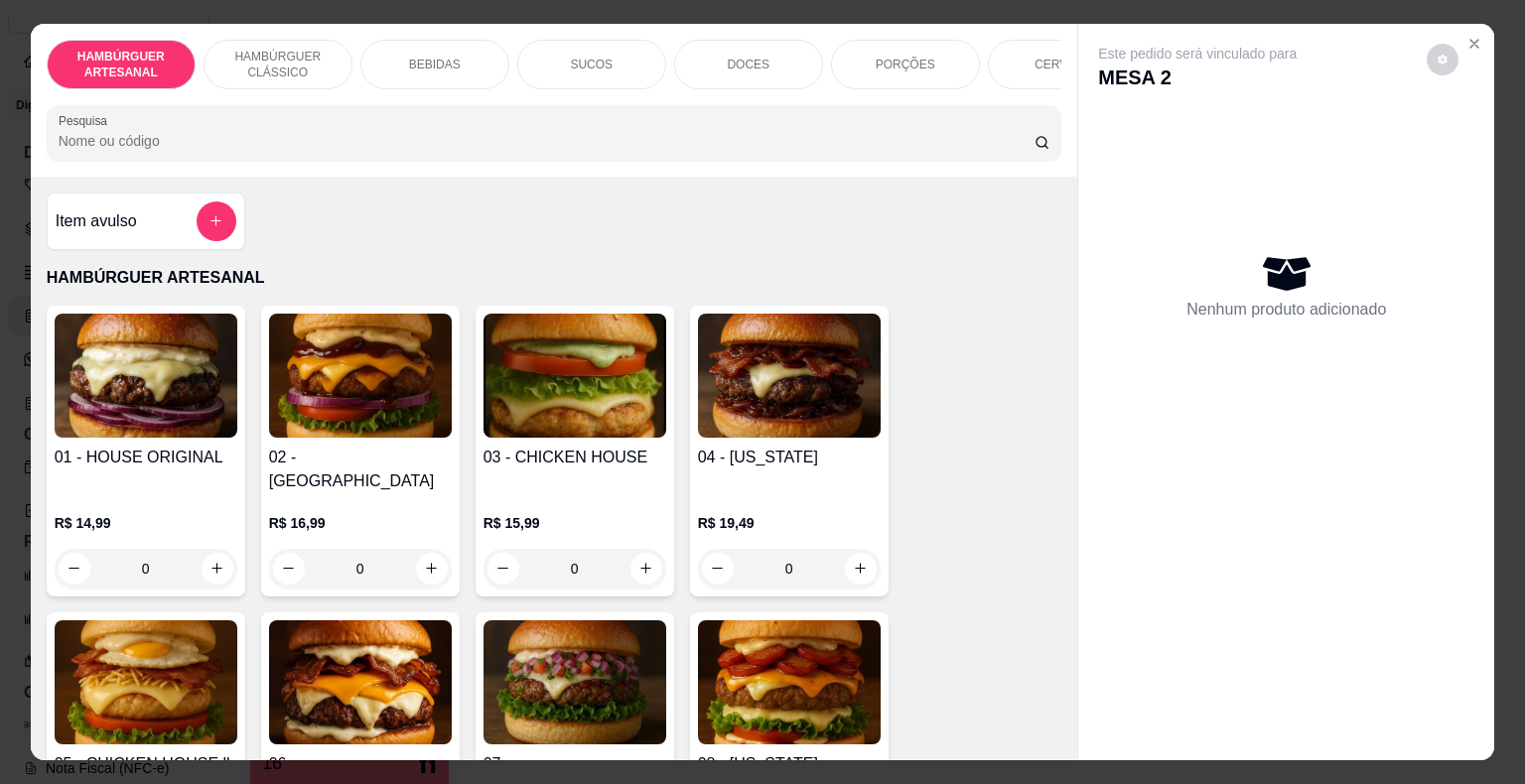 click on "BEBIDAS" at bounding box center (435, 65) 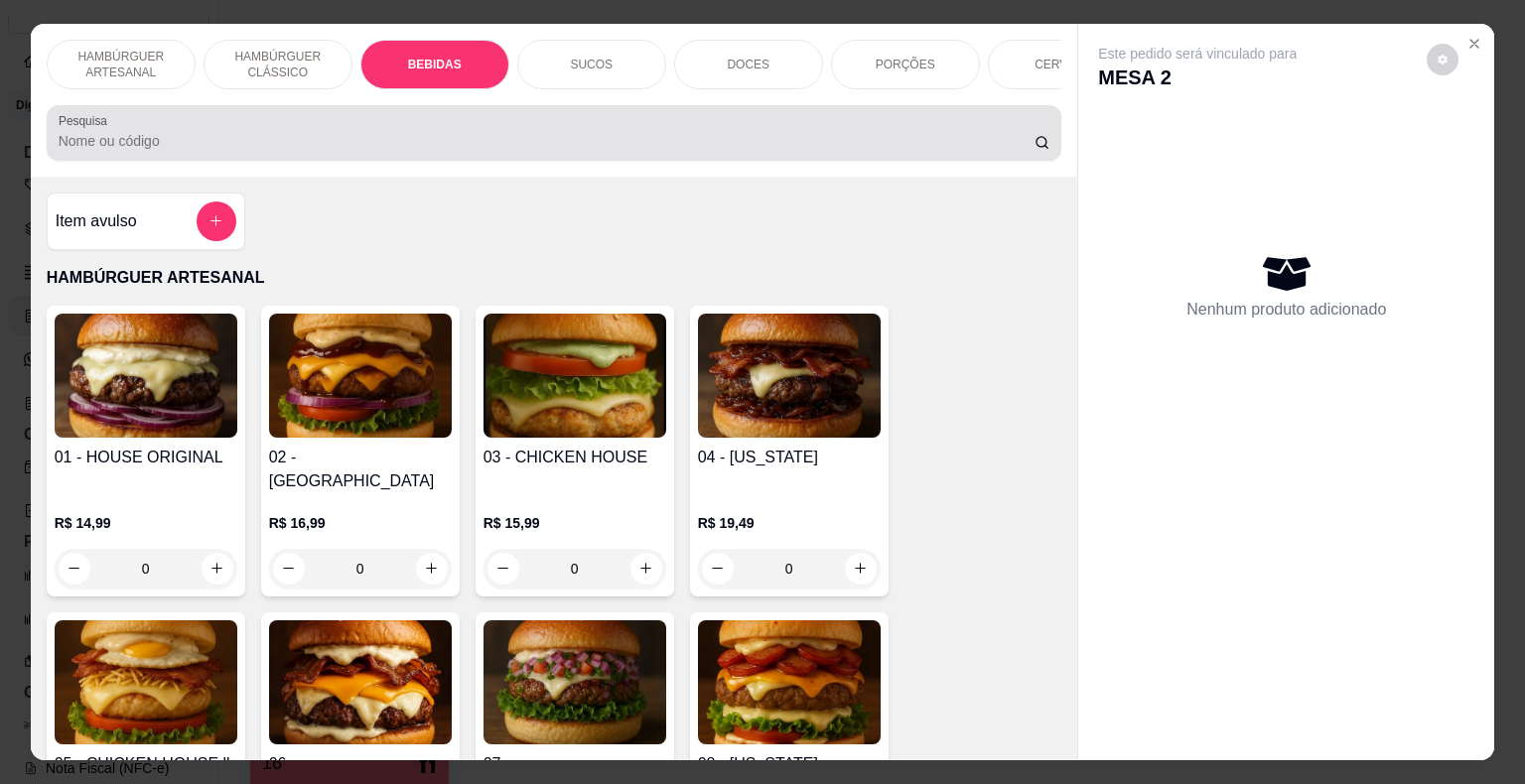 scroll, scrollTop: 1582, scrollLeft: 0, axis: vertical 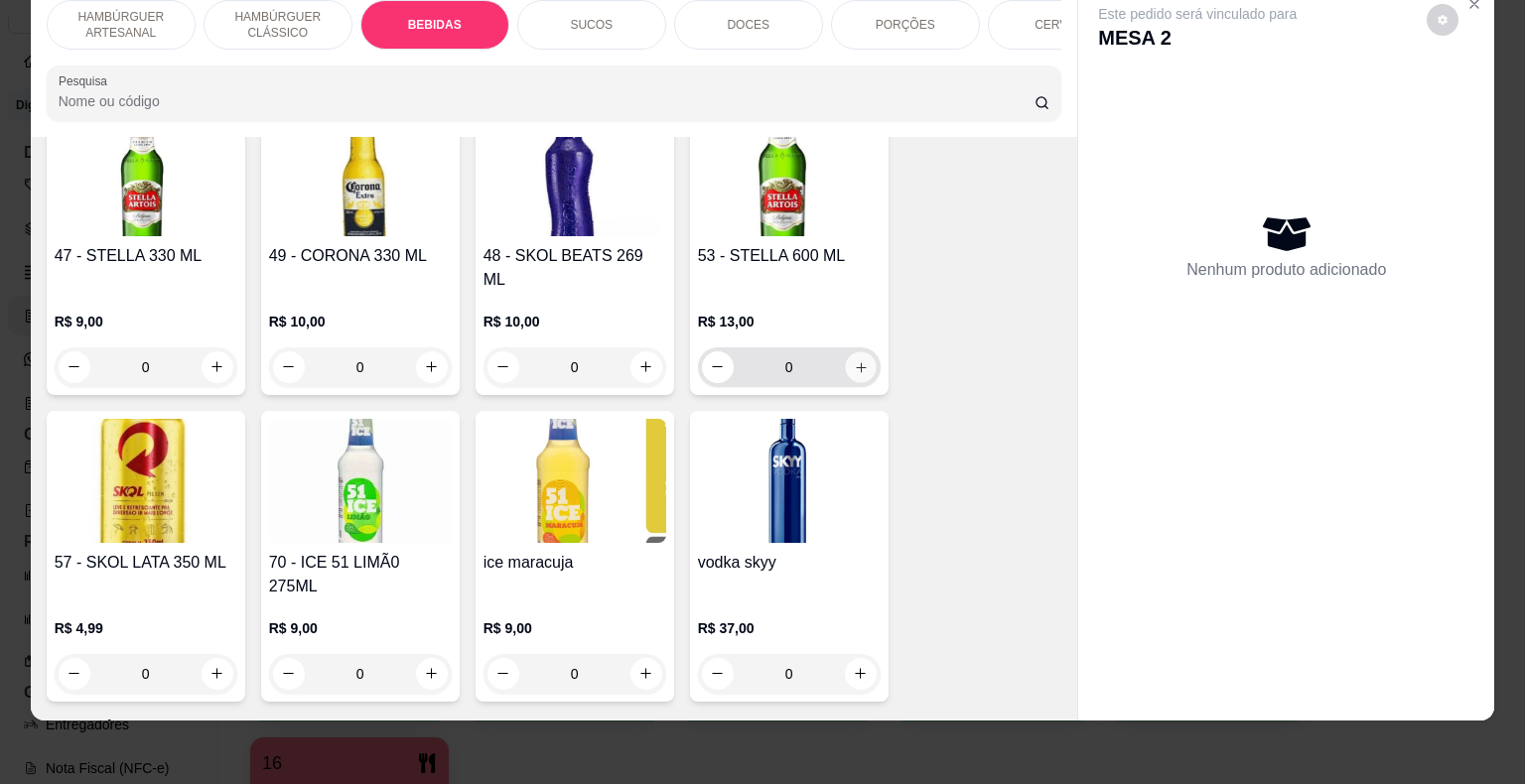 click 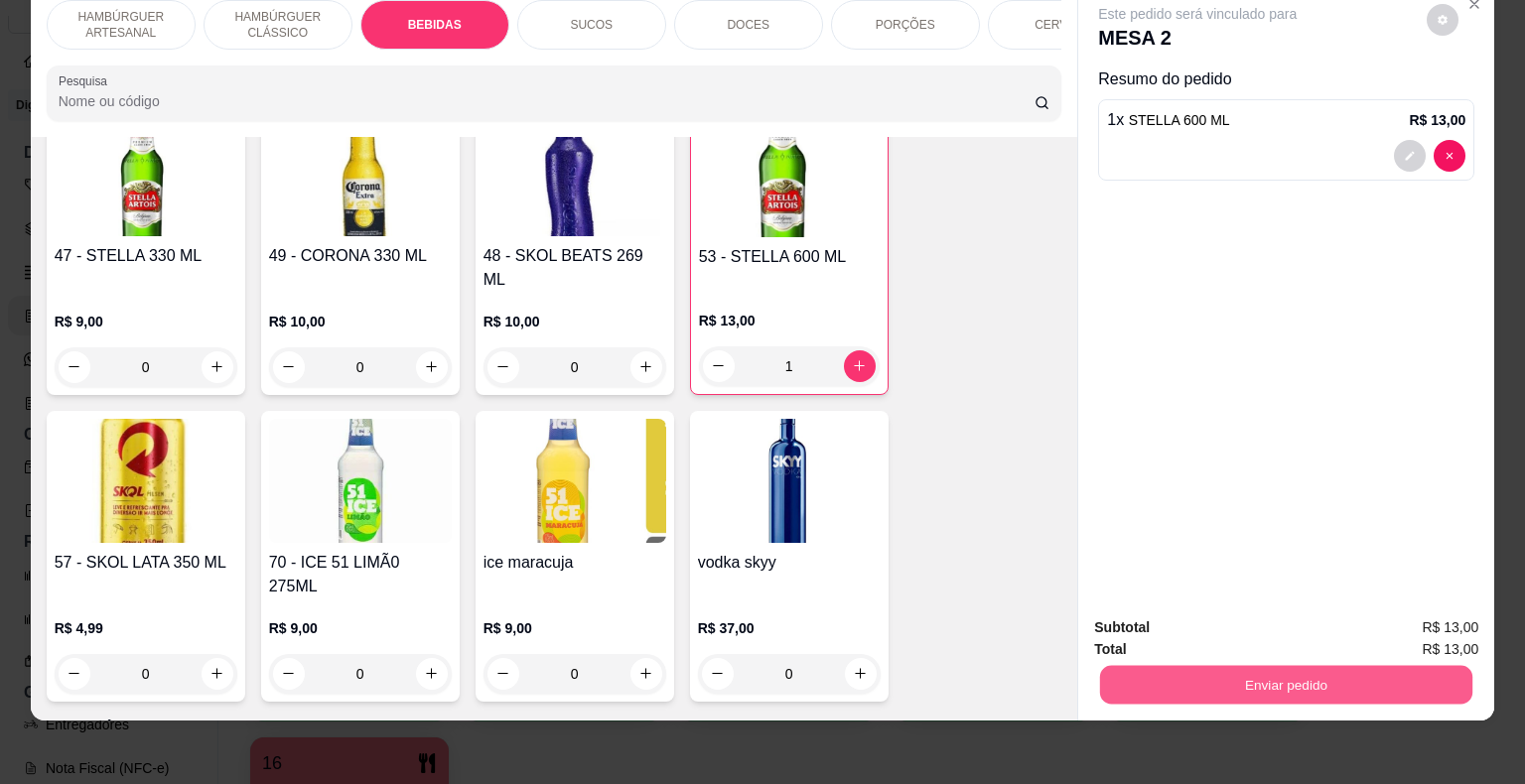 click on "Enviar pedido" at bounding box center (1286, 685) 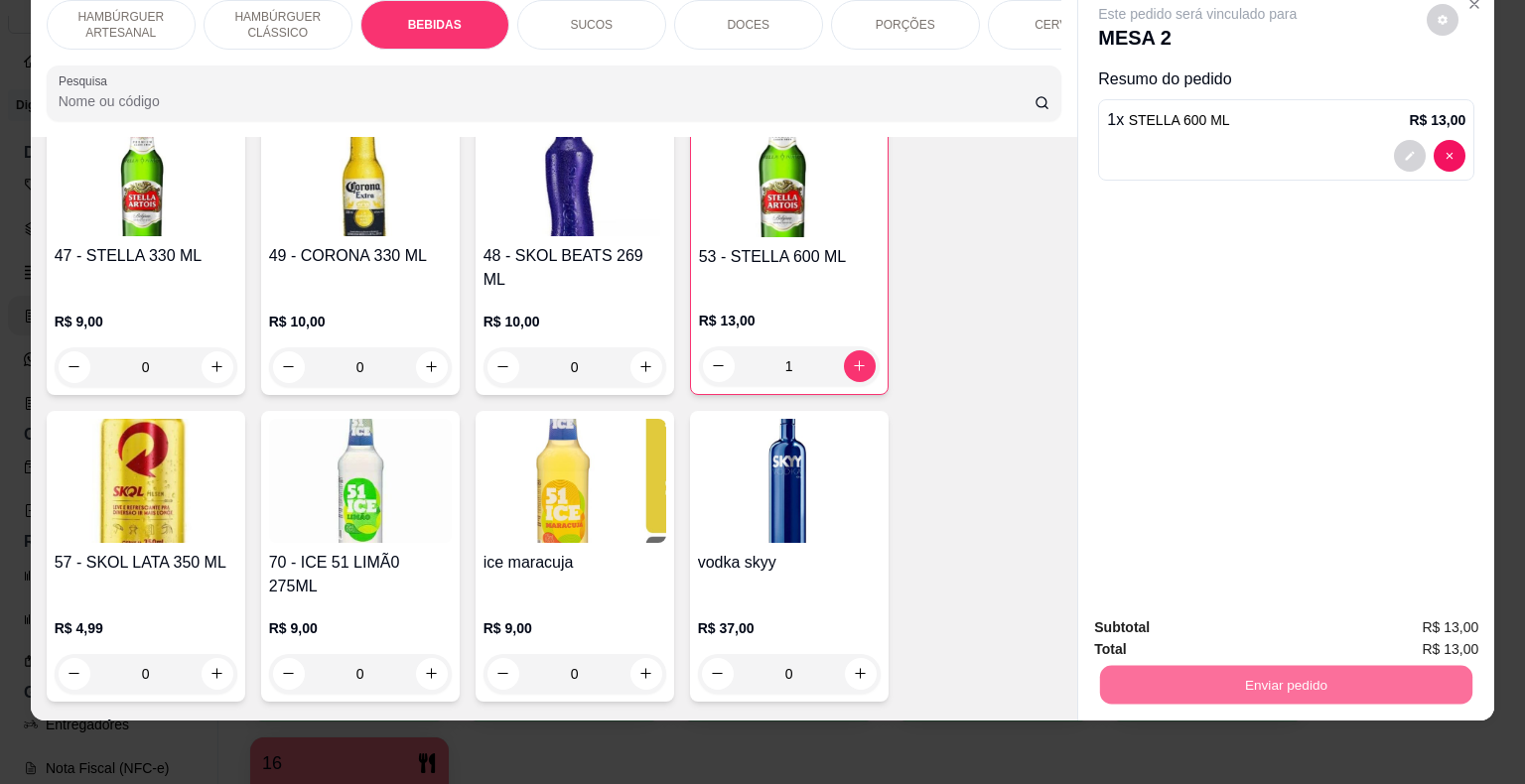 click on "Não registrar e enviar pedido" at bounding box center (1220, 620) 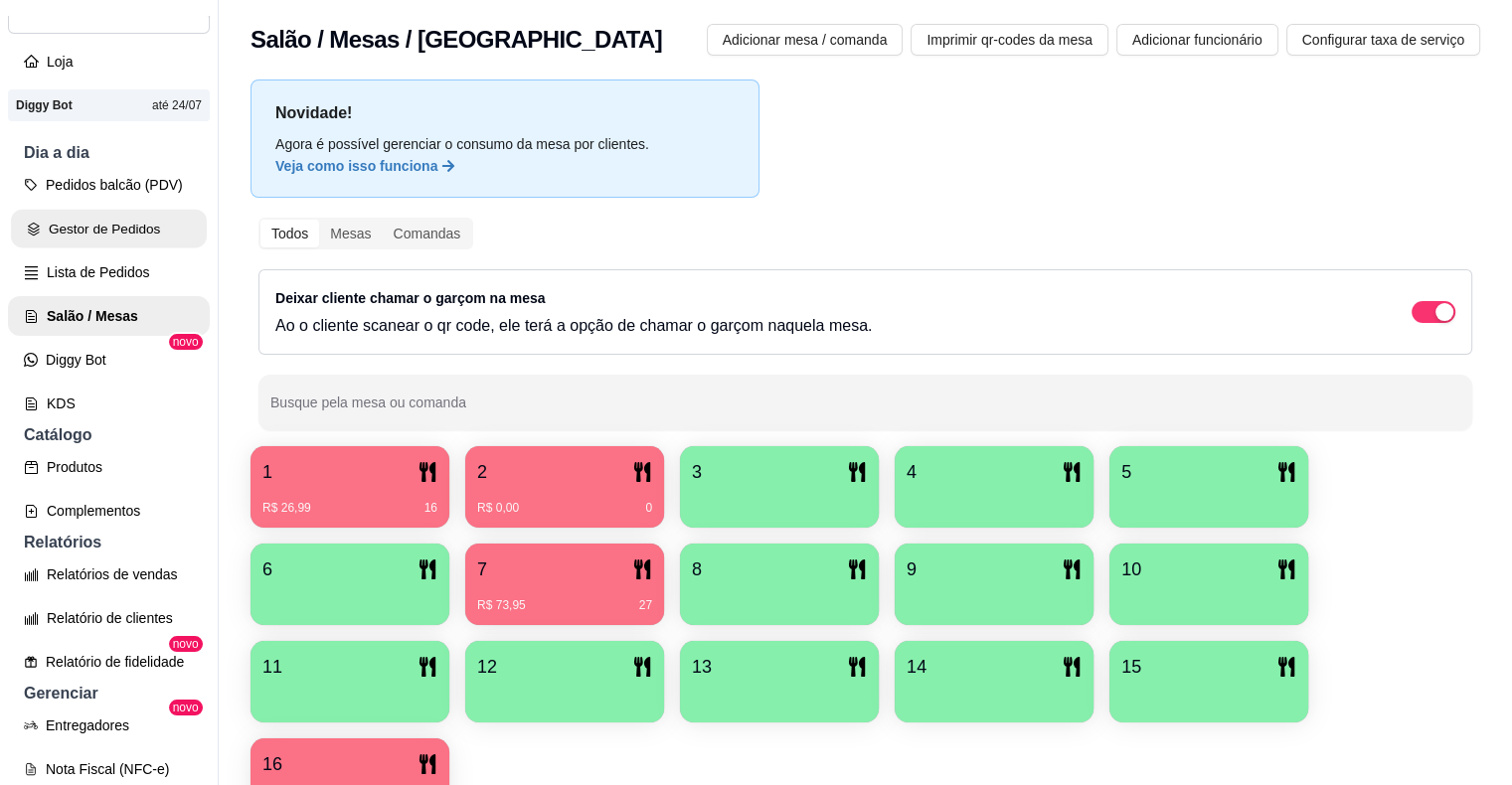 click on "Gestor de Pedidos" at bounding box center [108, 229] 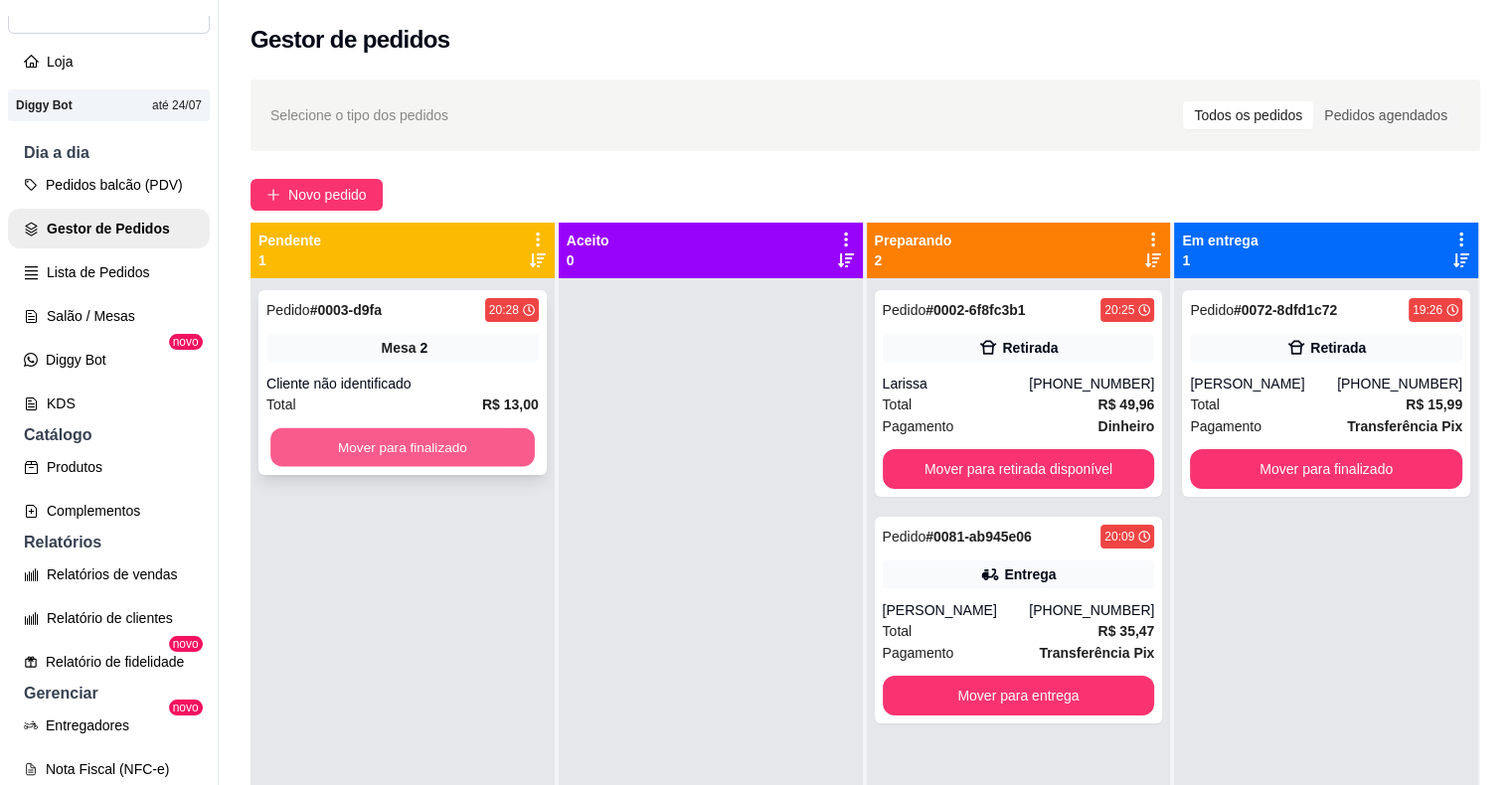 click on "Mover para finalizado" at bounding box center (403, 447) 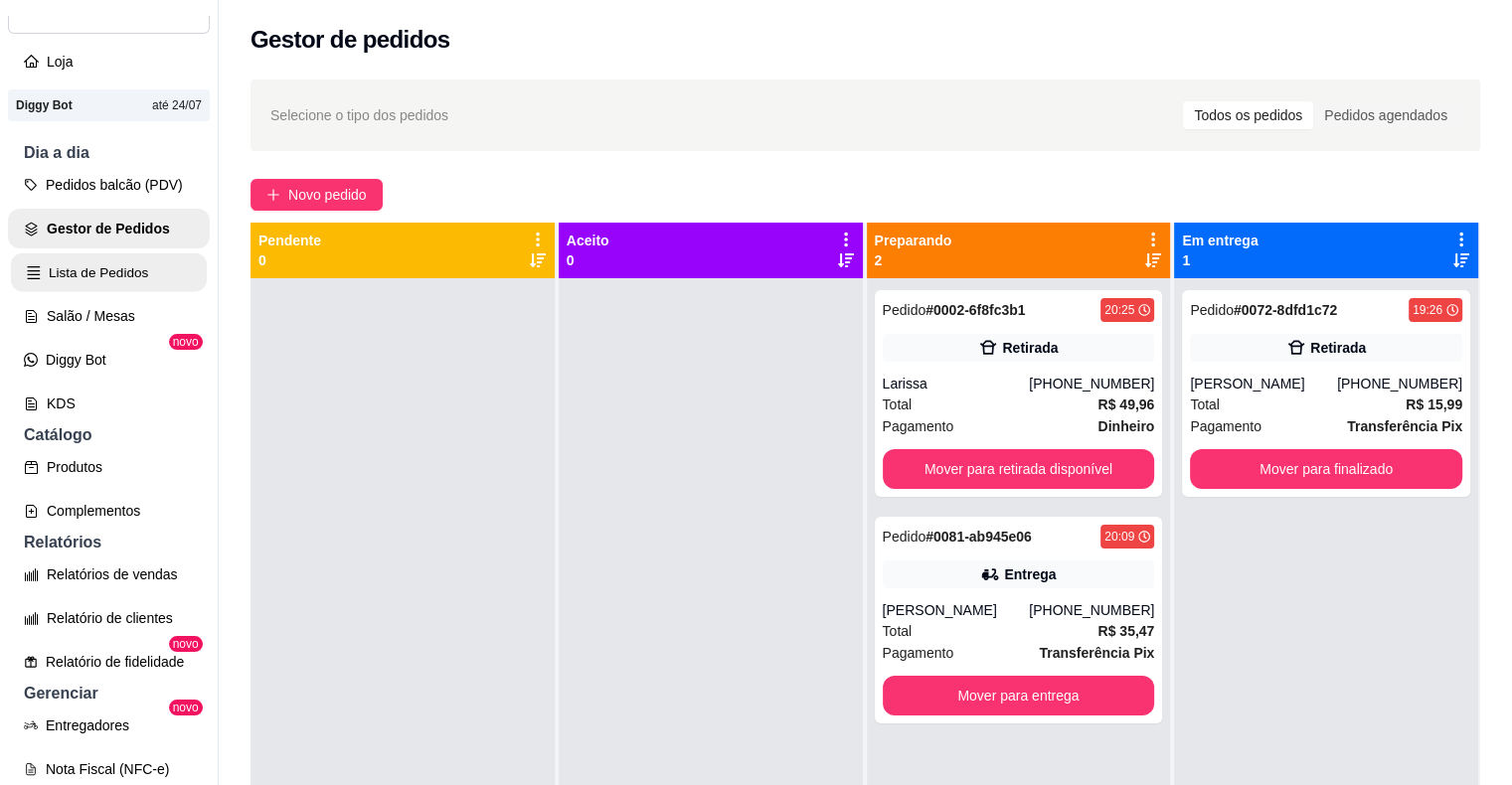 click on "Lista de Pedidos" at bounding box center (108, 272) 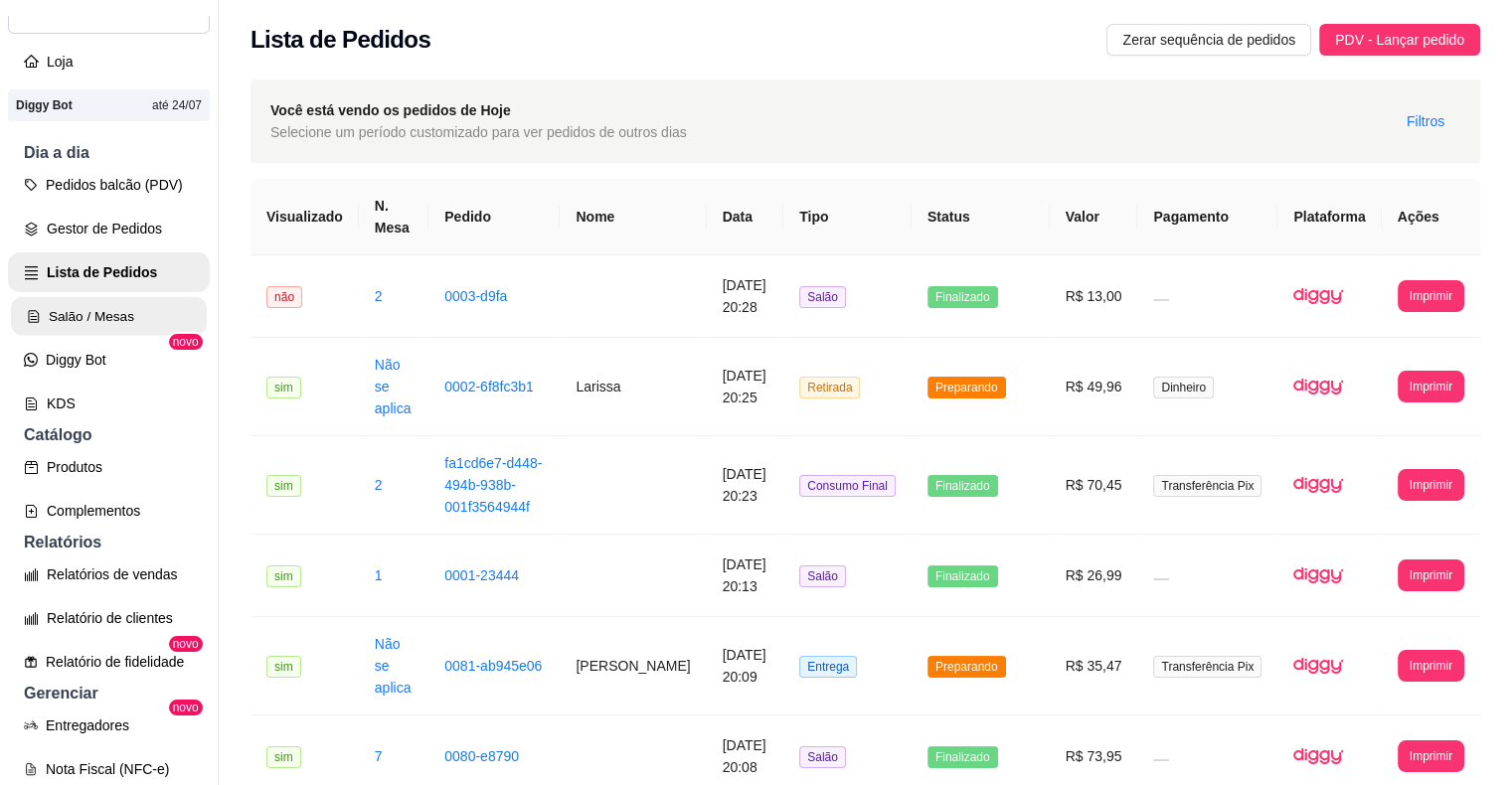 click on "Salão / Mesas" at bounding box center [108, 316] 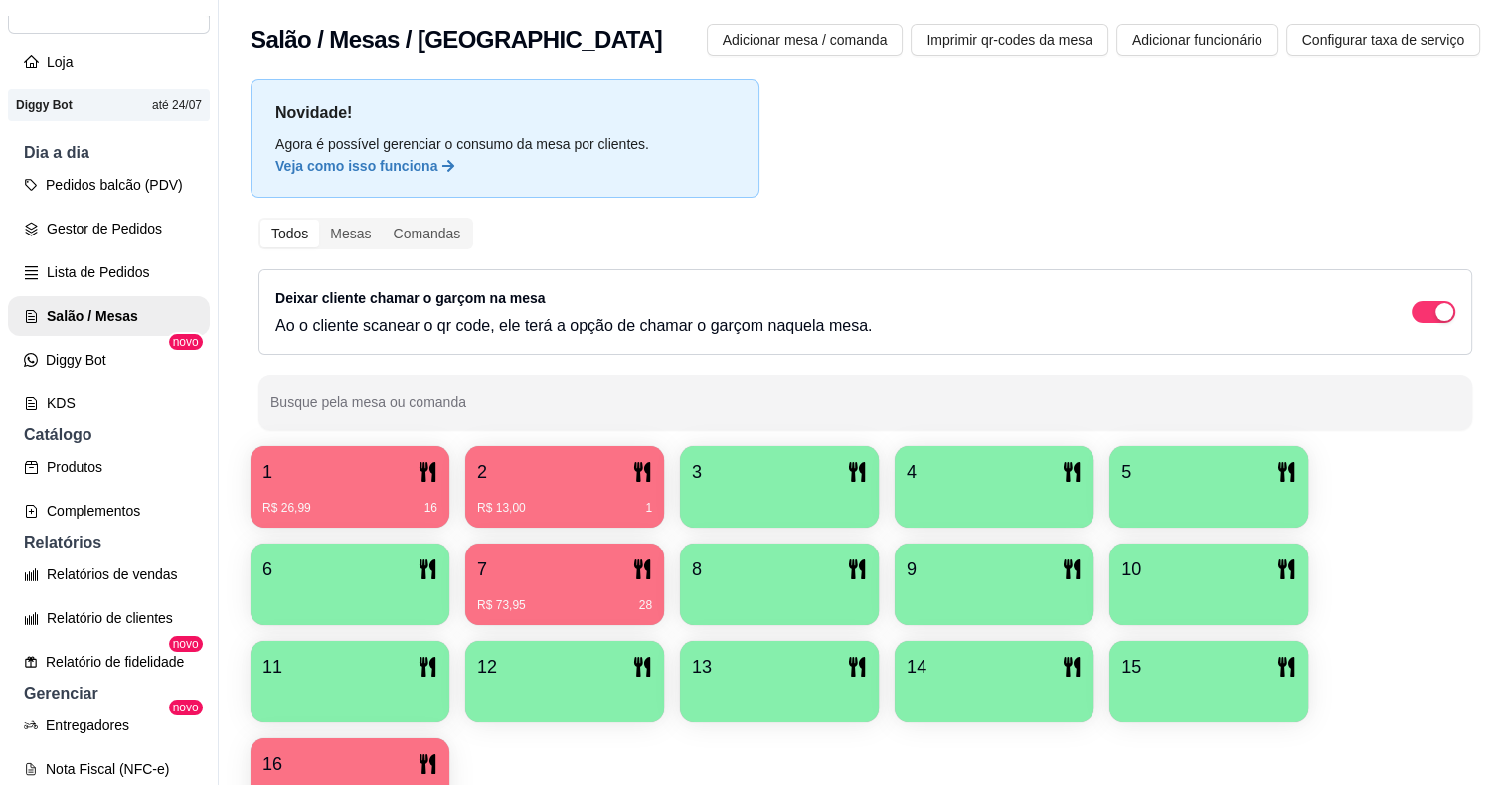click on "2" at bounding box center (565, 472) 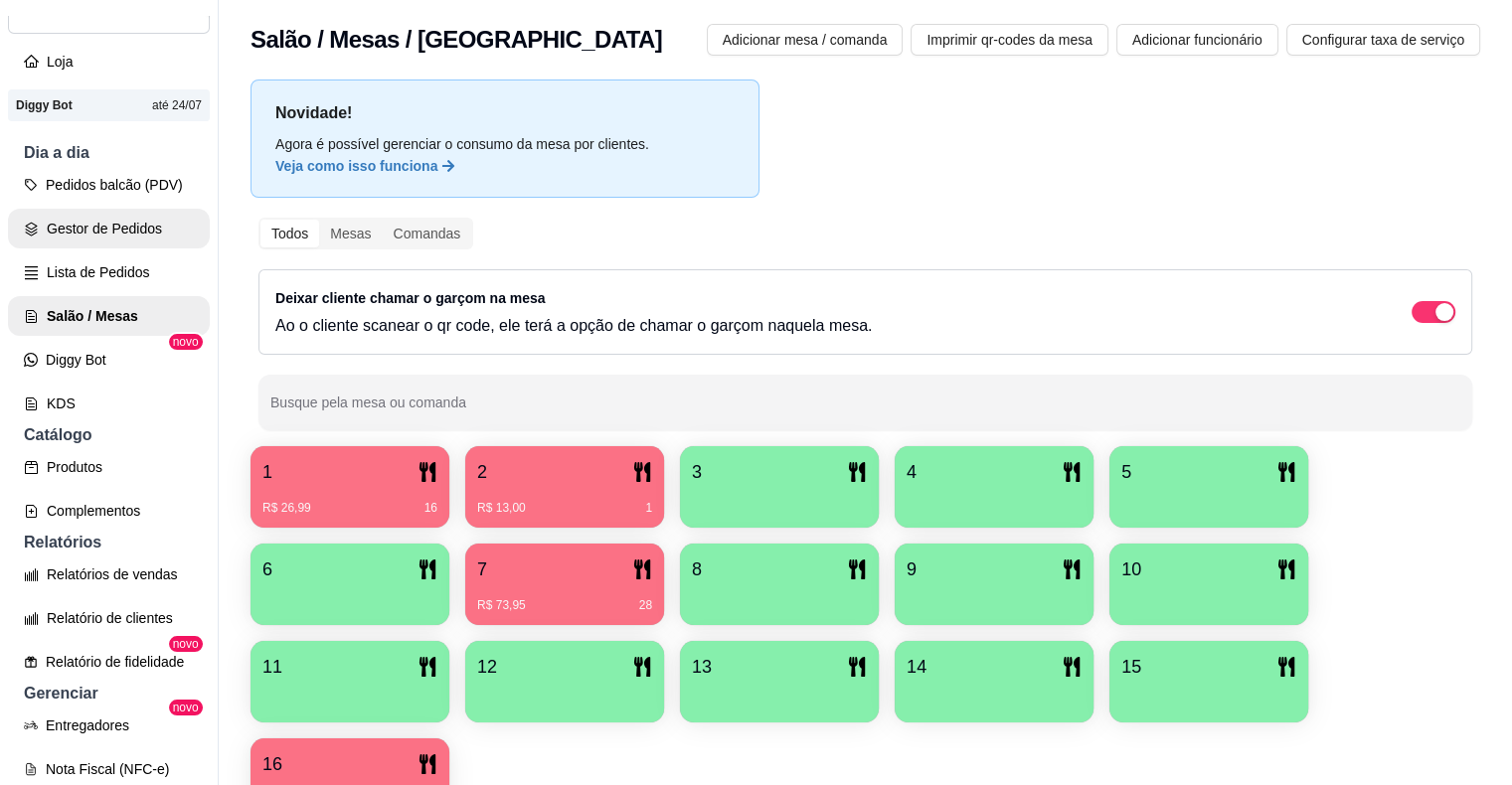 click on "Gestor de Pedidos" at bounding box center (108, 229) 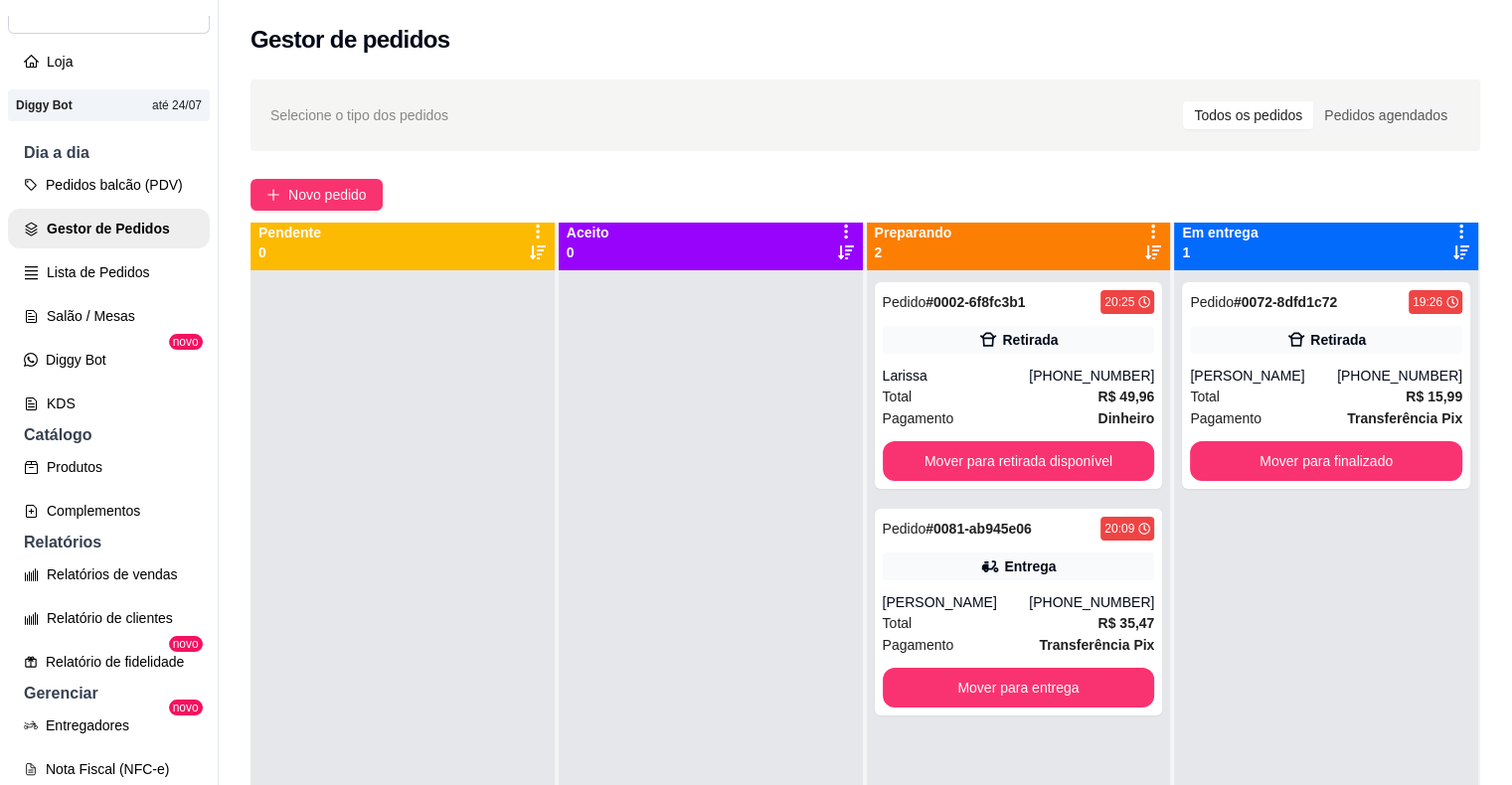 scroll, scrollTop: 0, scrollLeft: 0, axis: both 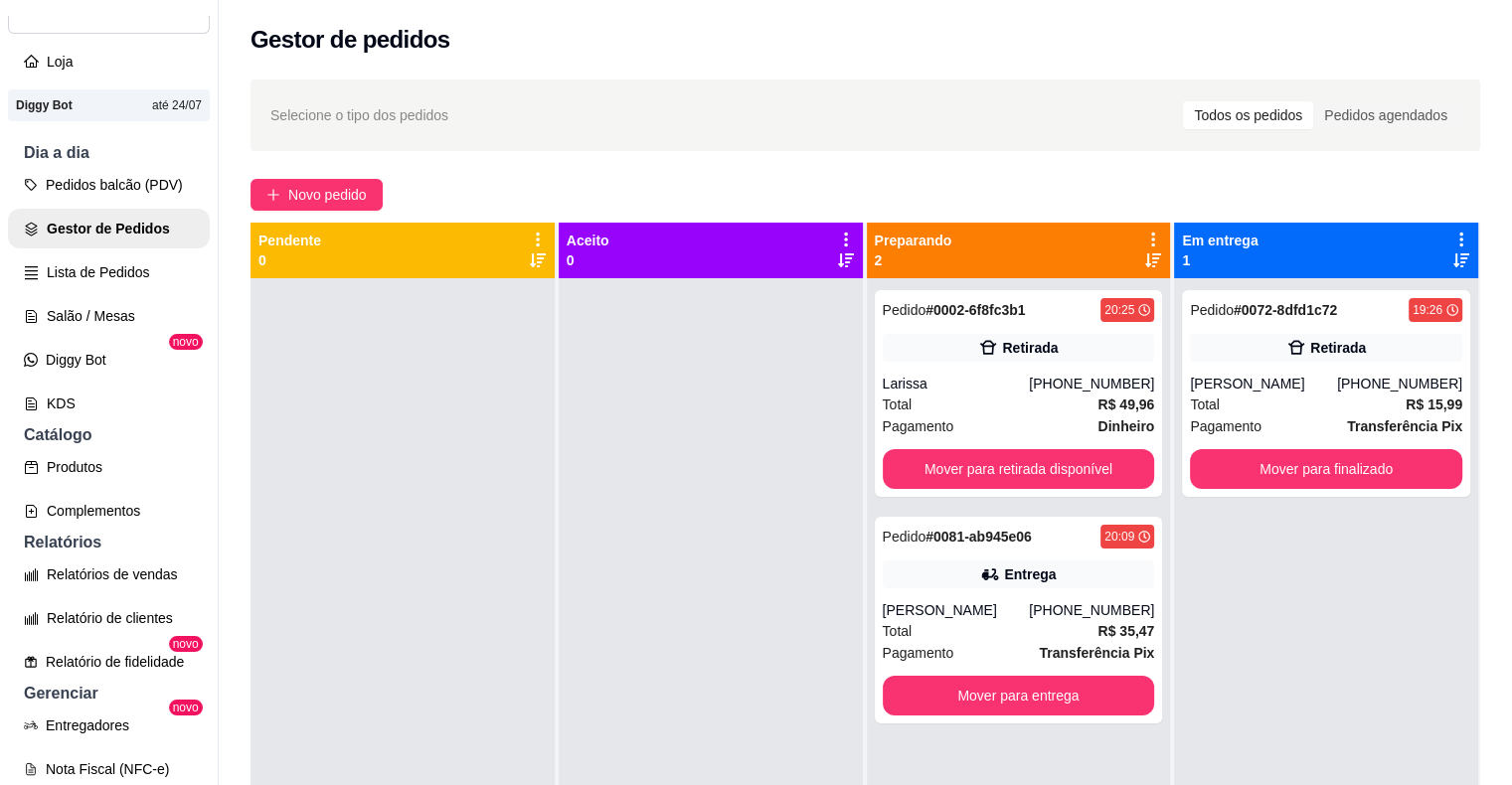 click at bounding box center (403, 671) 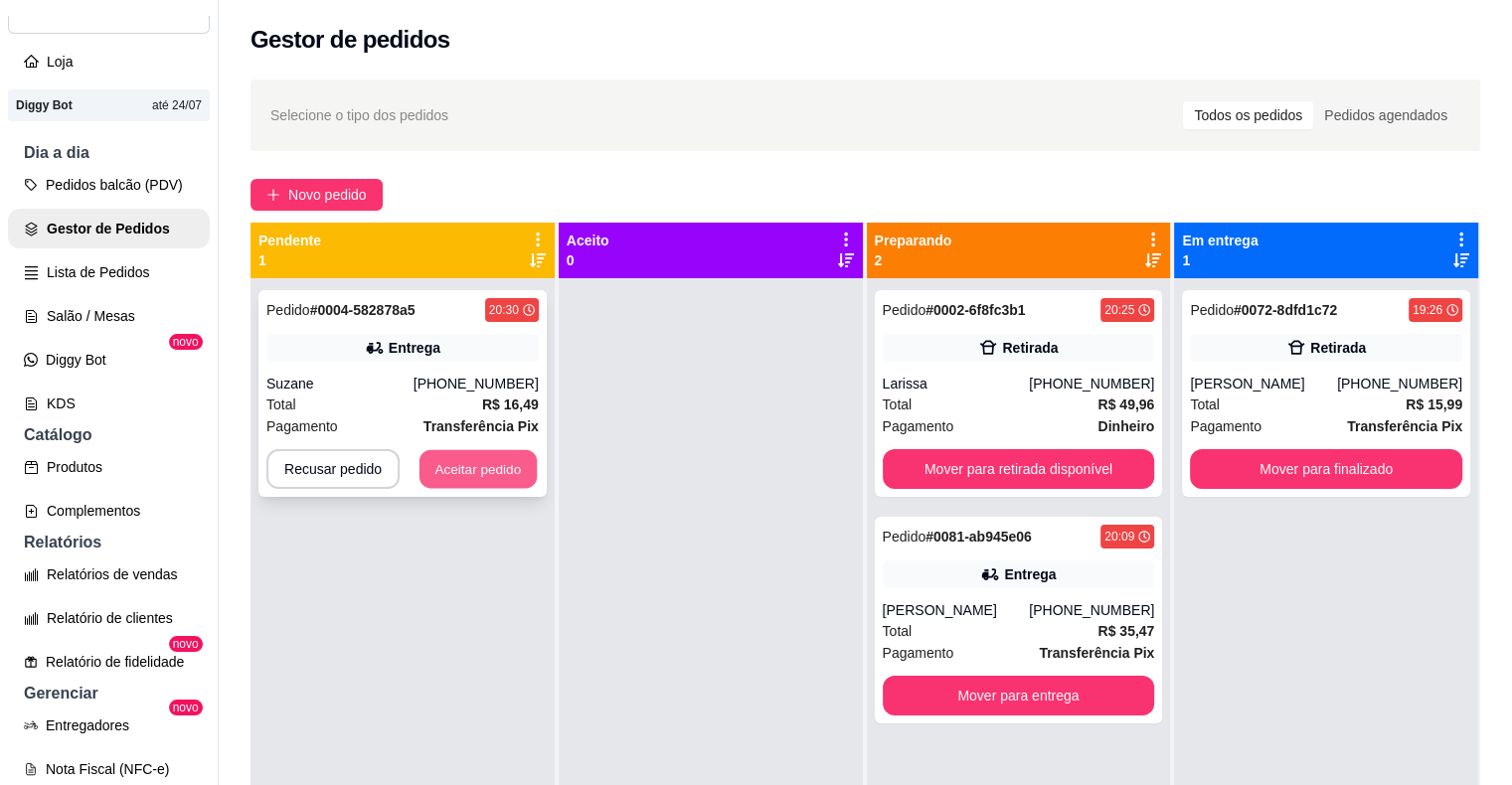 click on "Aceitar pedido" at bounding box center (478, 469) 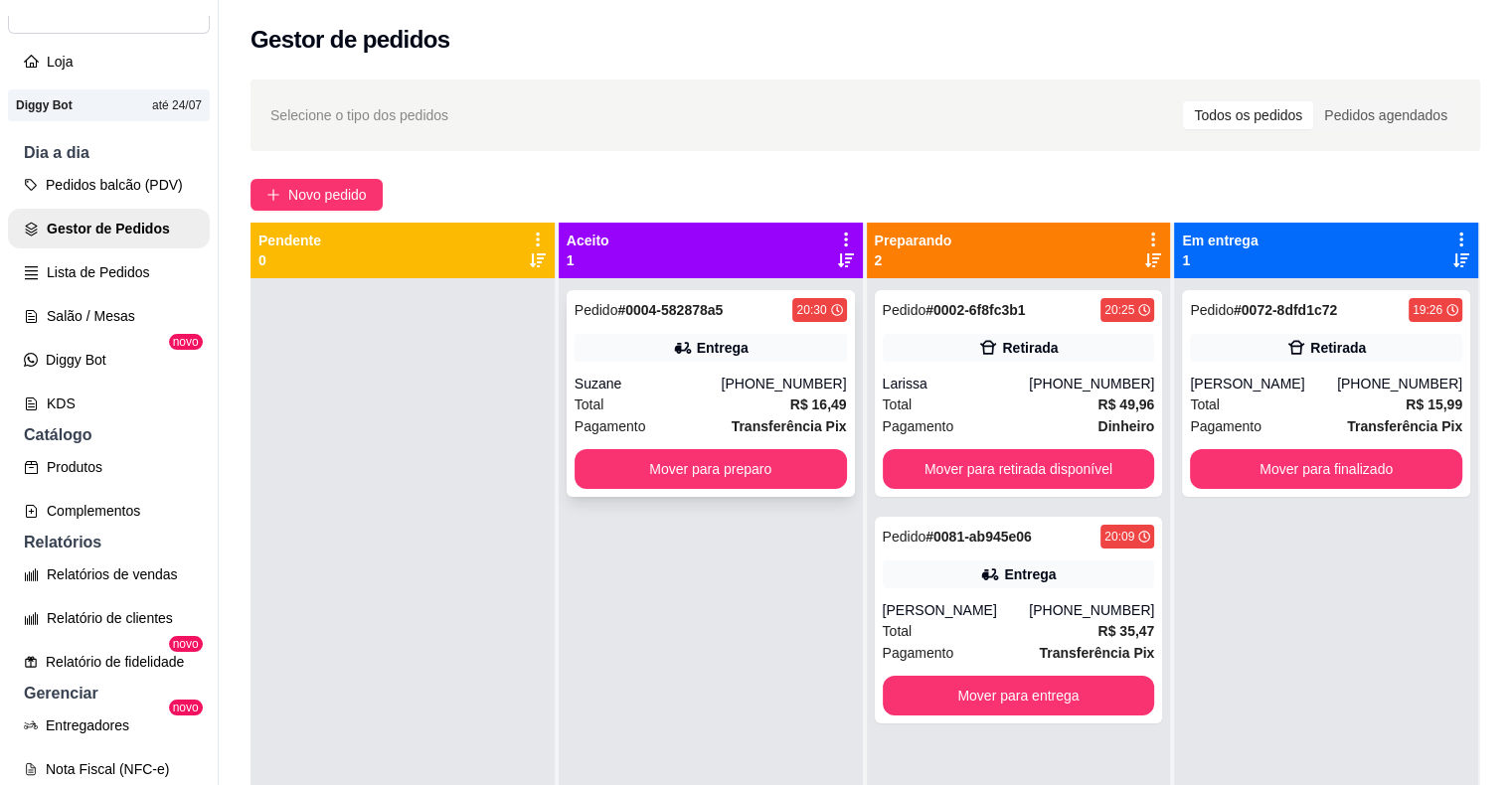 click on "Total R$ 16,49" at bounding box center [711, 404] 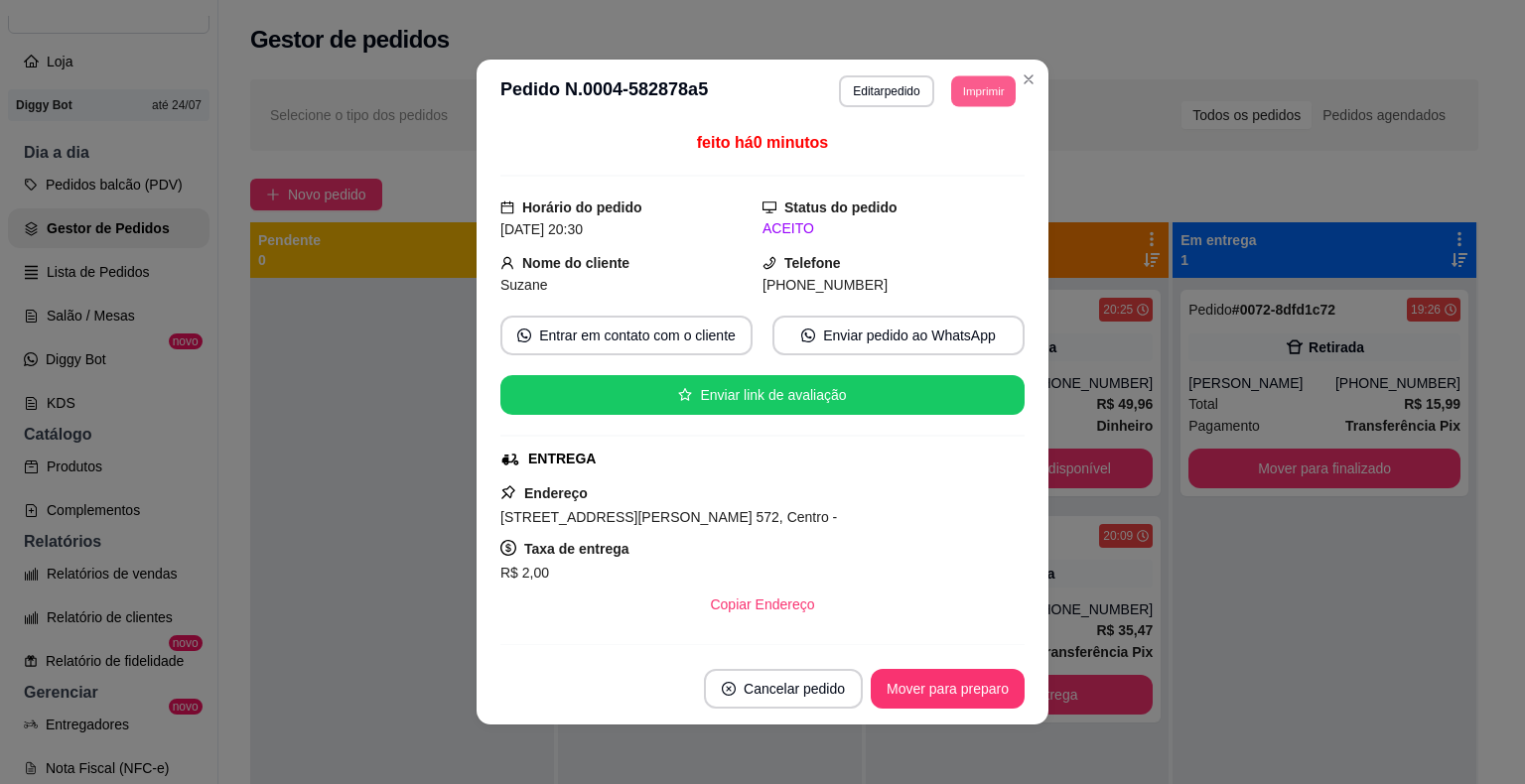 click on "Imprimir" at bounding box center (983, 90) 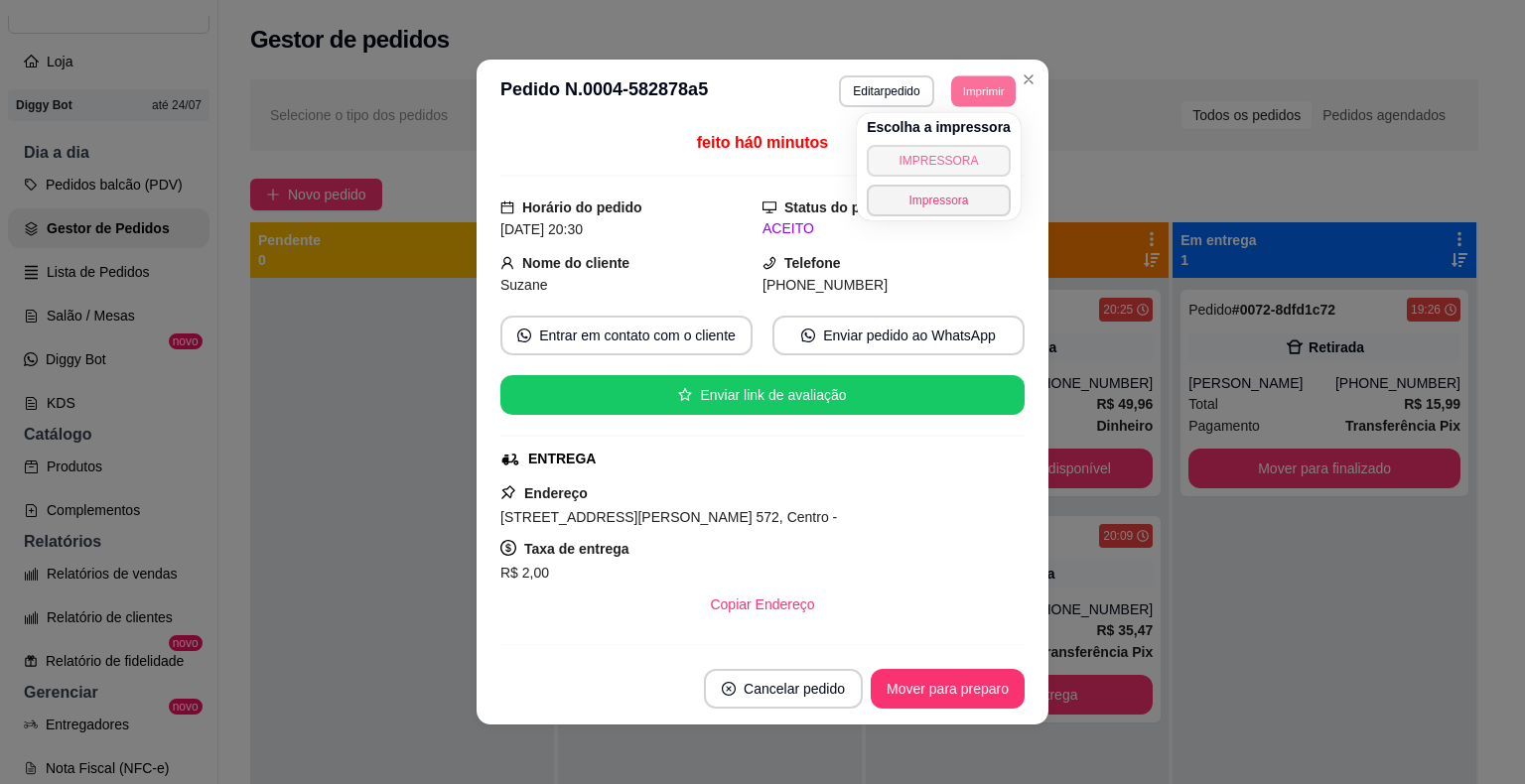 click on "IMPRESSORA" at bounding box center (938, 161) 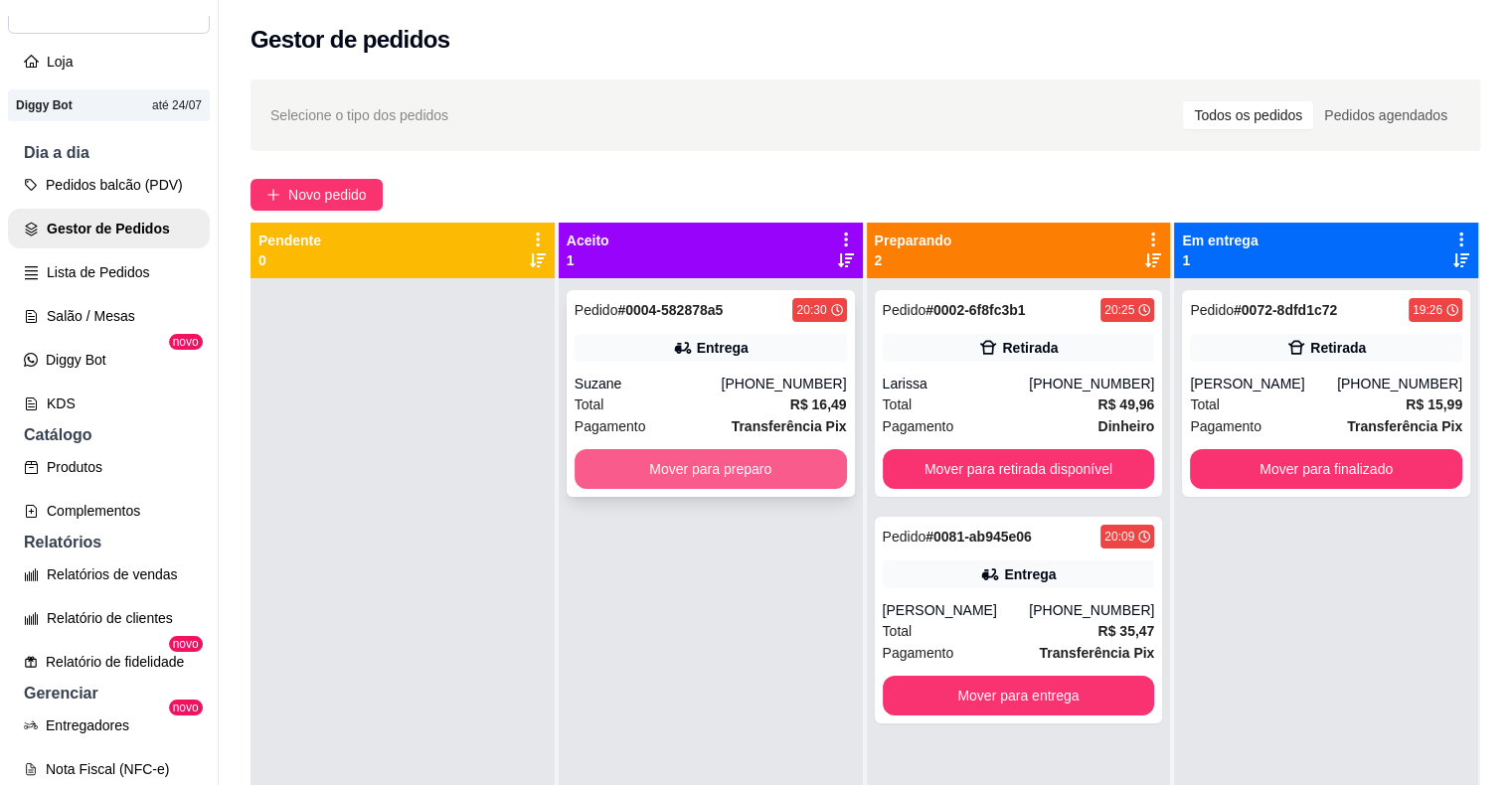 click on "Mover para preparo" at bounding box center [711, 469] 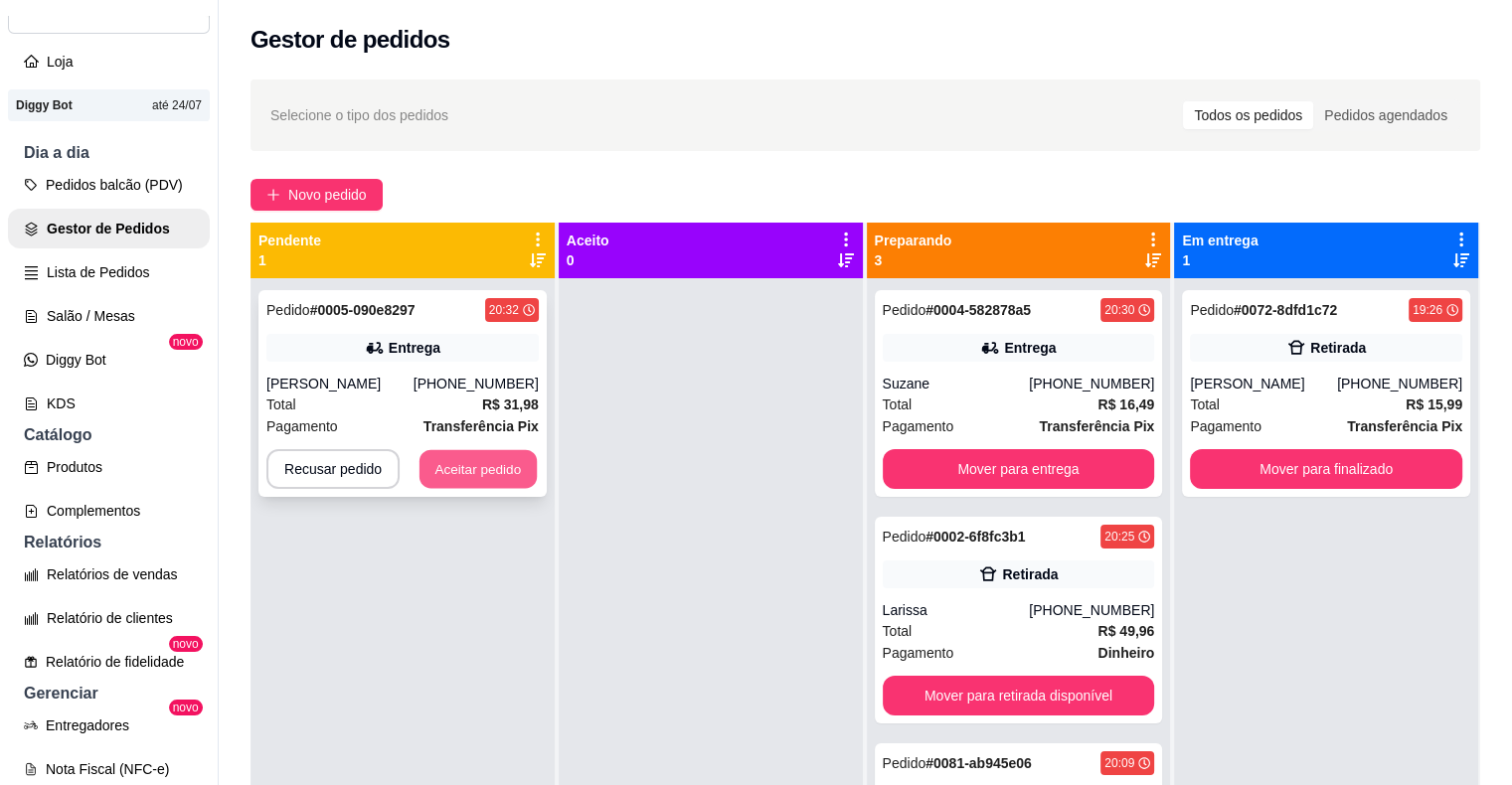 click on "Aceitar pedido" at bounding box center [478, 469] 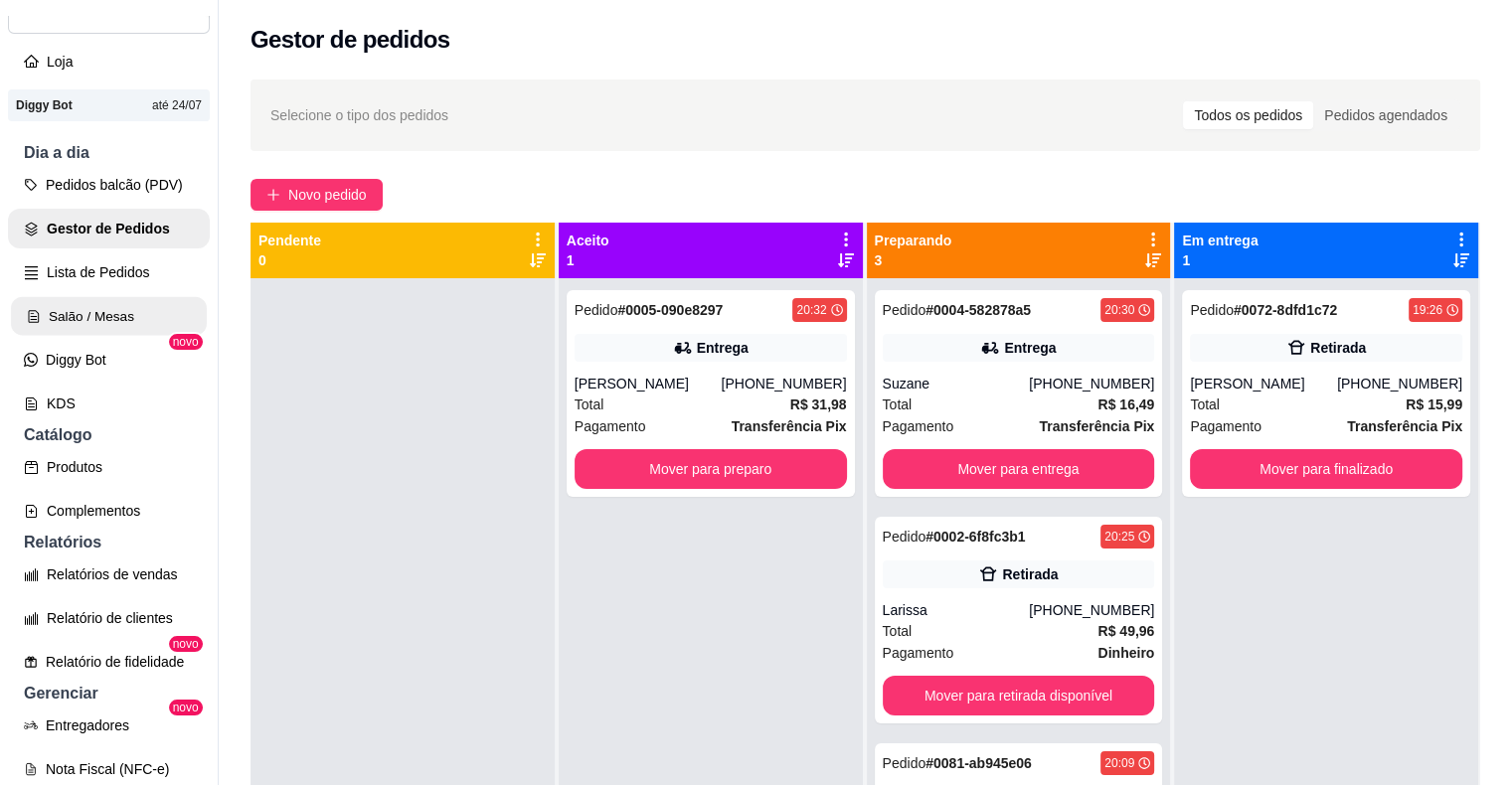 click on "Salão / Mesas" at bounding box center [108, 316] 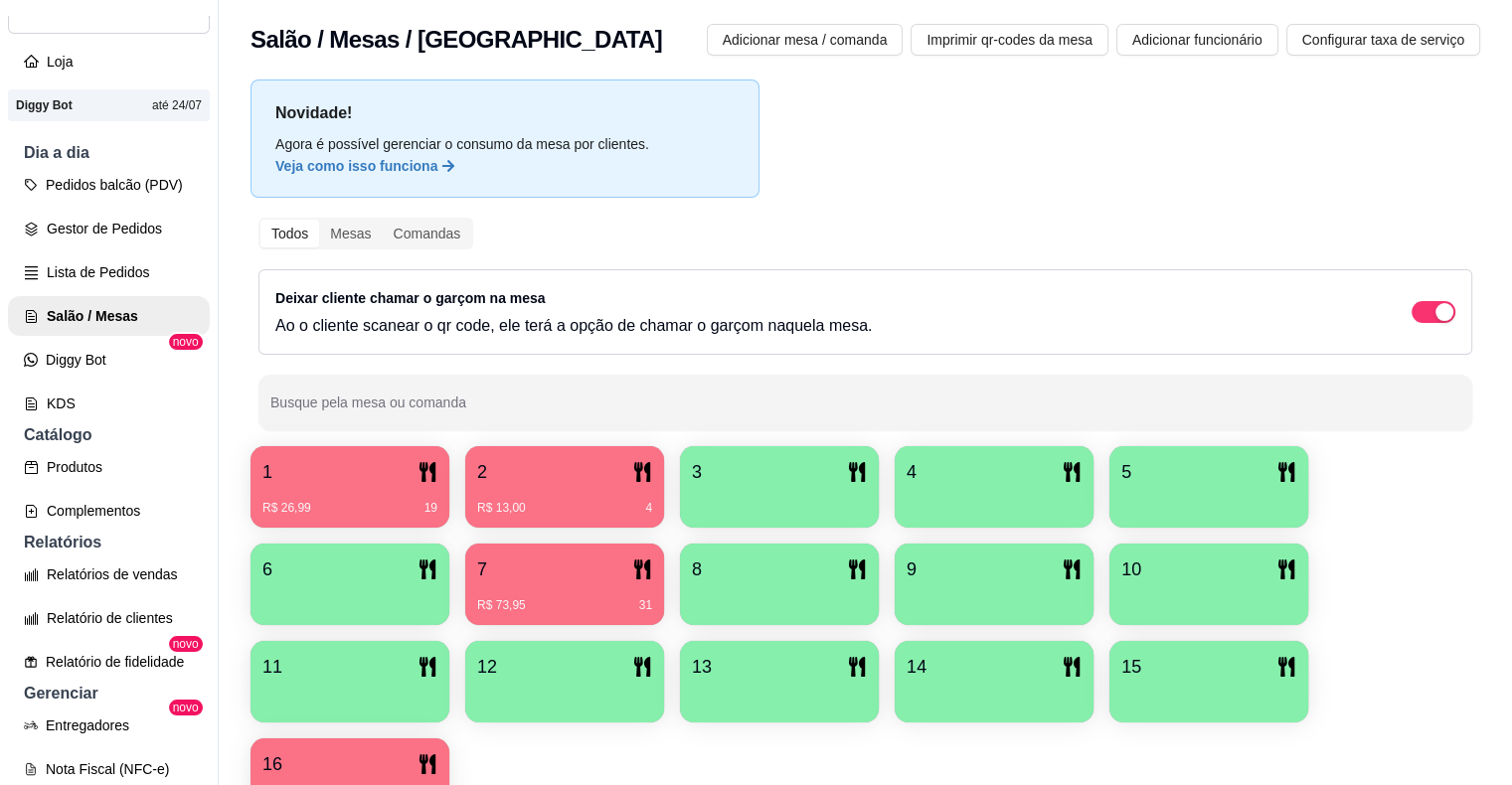 click on "2" at bounding box center (565, 472) 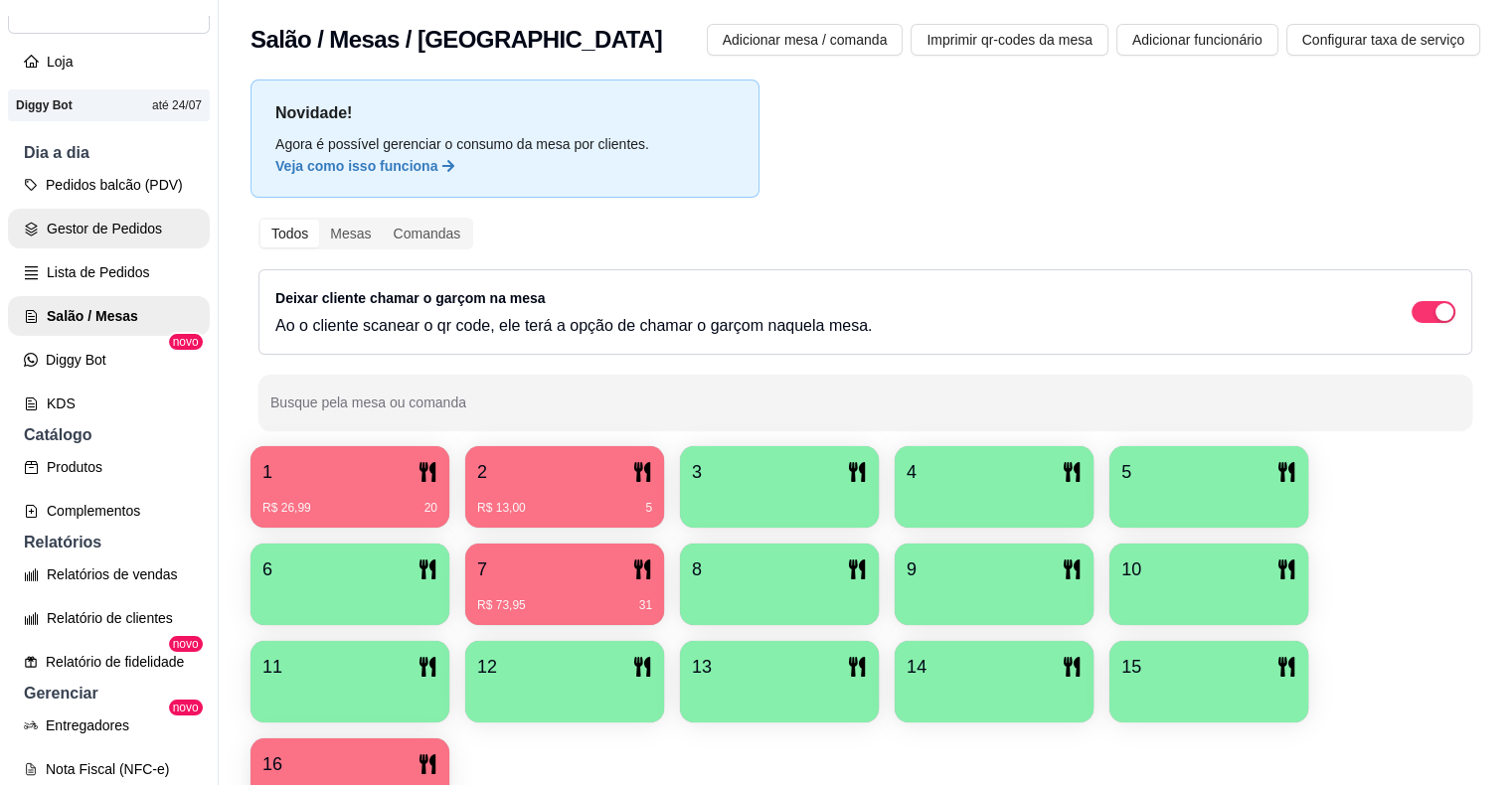 click on "Gestor de Pedidos" at bounding box center (108, 229) 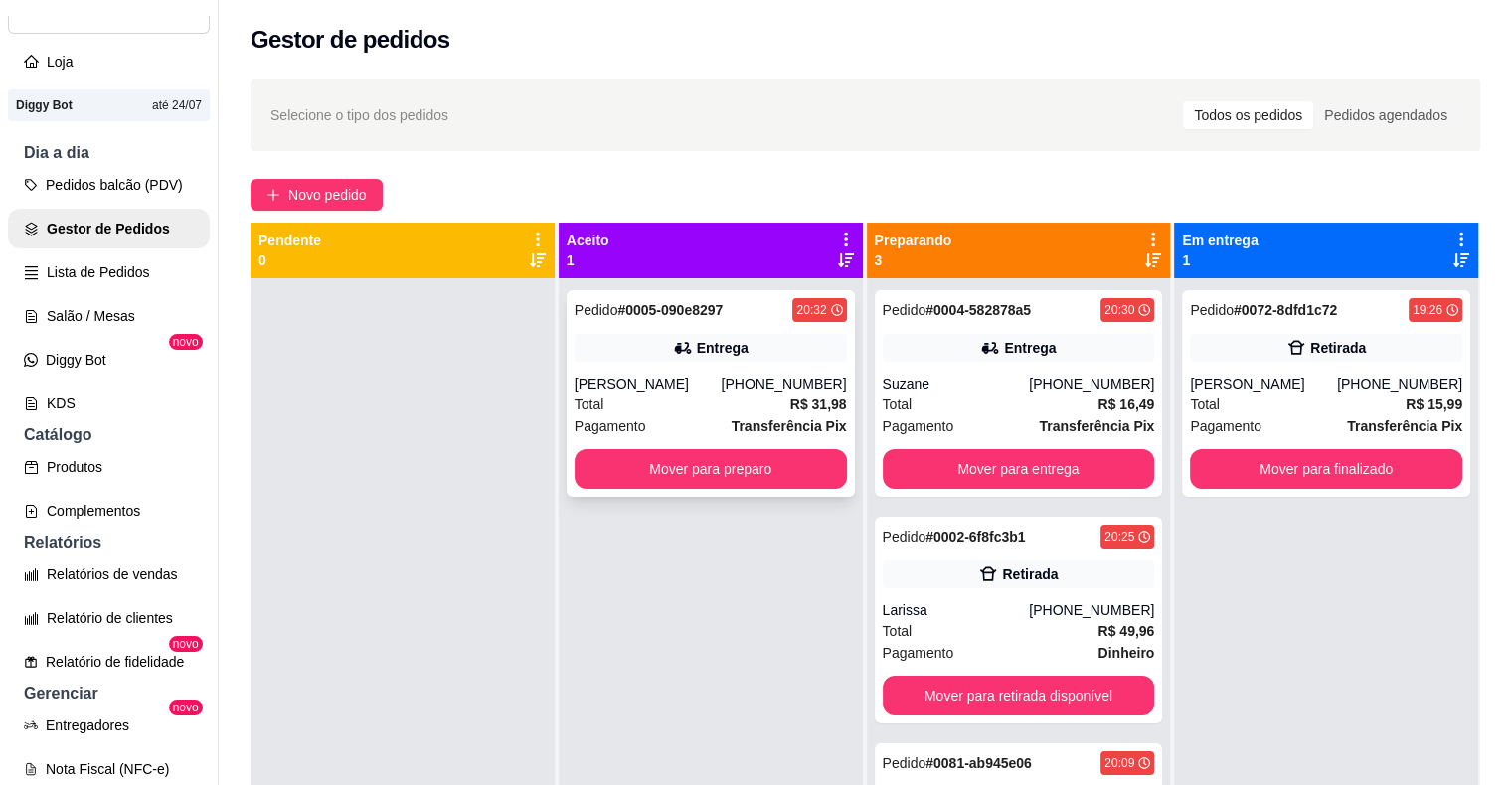 click on "[PERSON_NAME]" at bounding box center [648, 384] 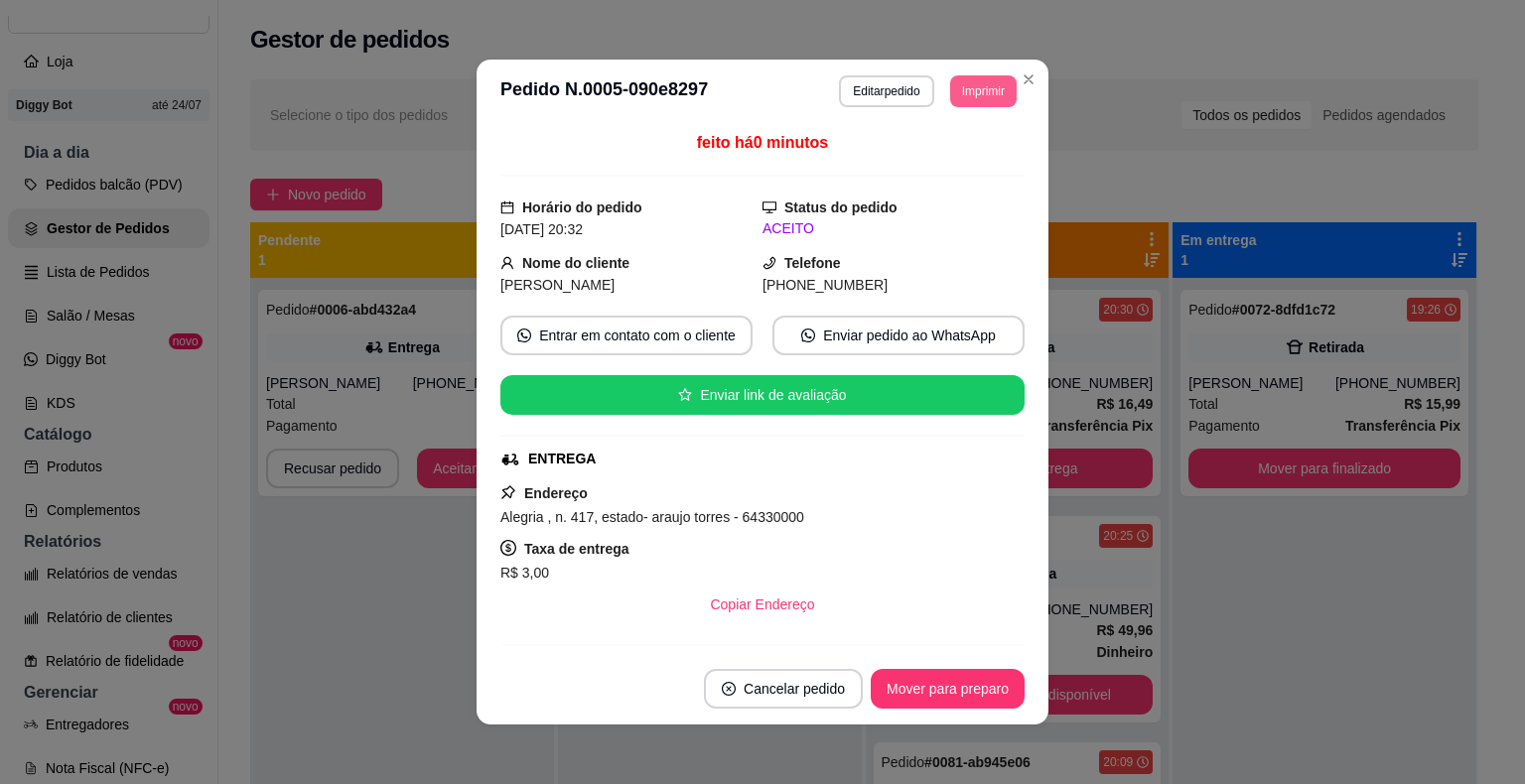 click on "Imprimir" at bounding box center [983, 91] 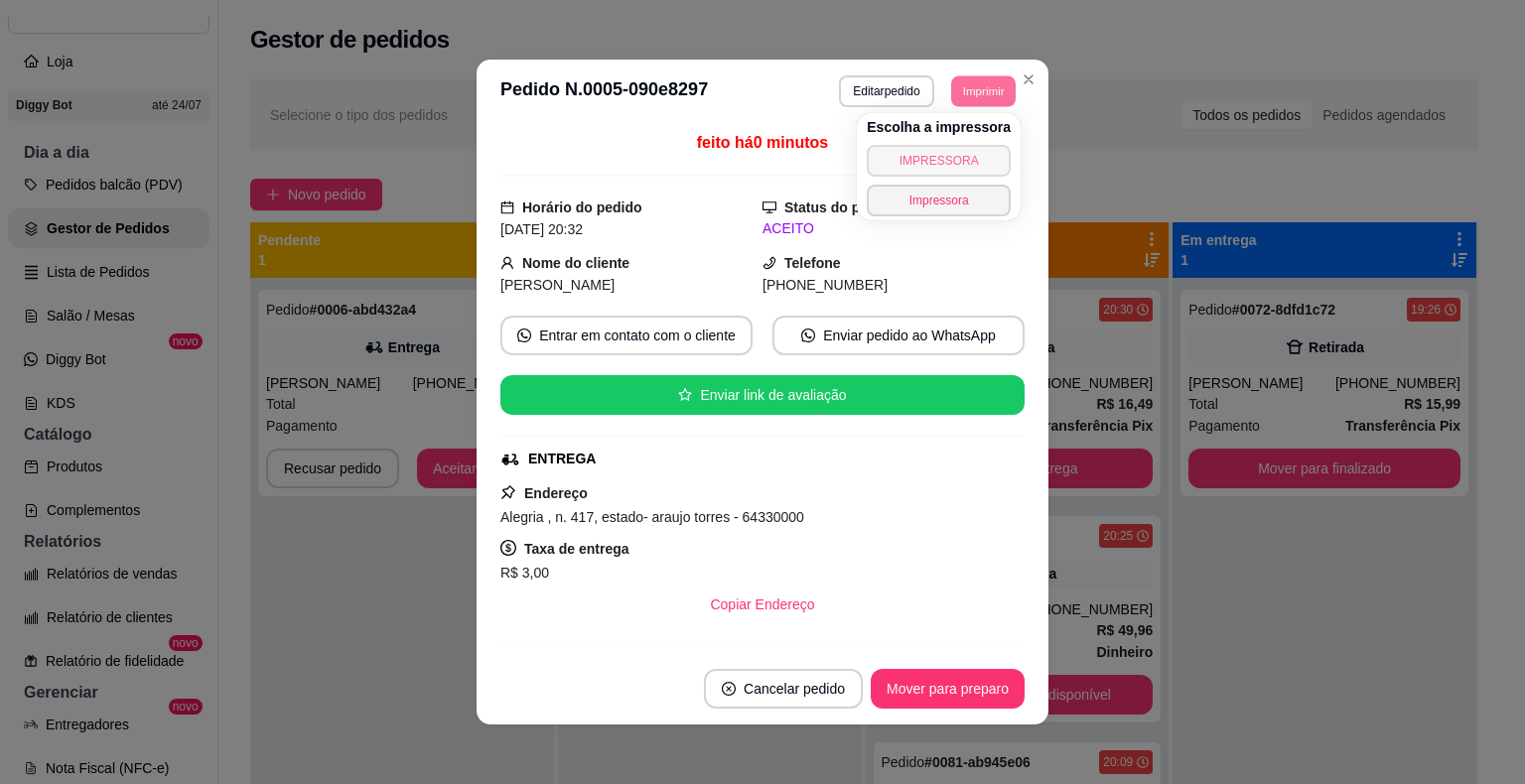 click on "IMPRESSORA" at bounding box center (938, 161) 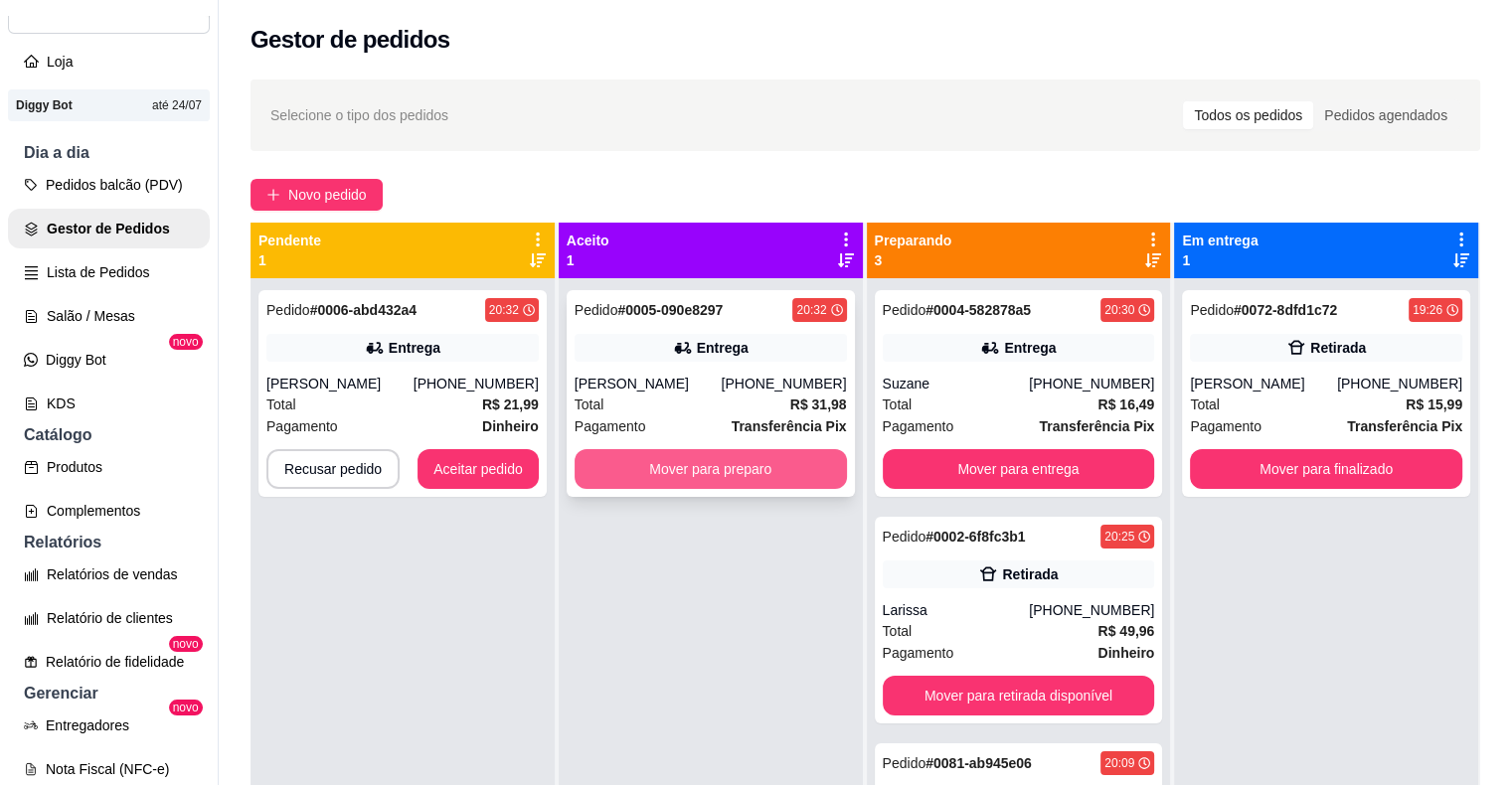 click on "Mover para preparo" at bounding box center [711, 469] 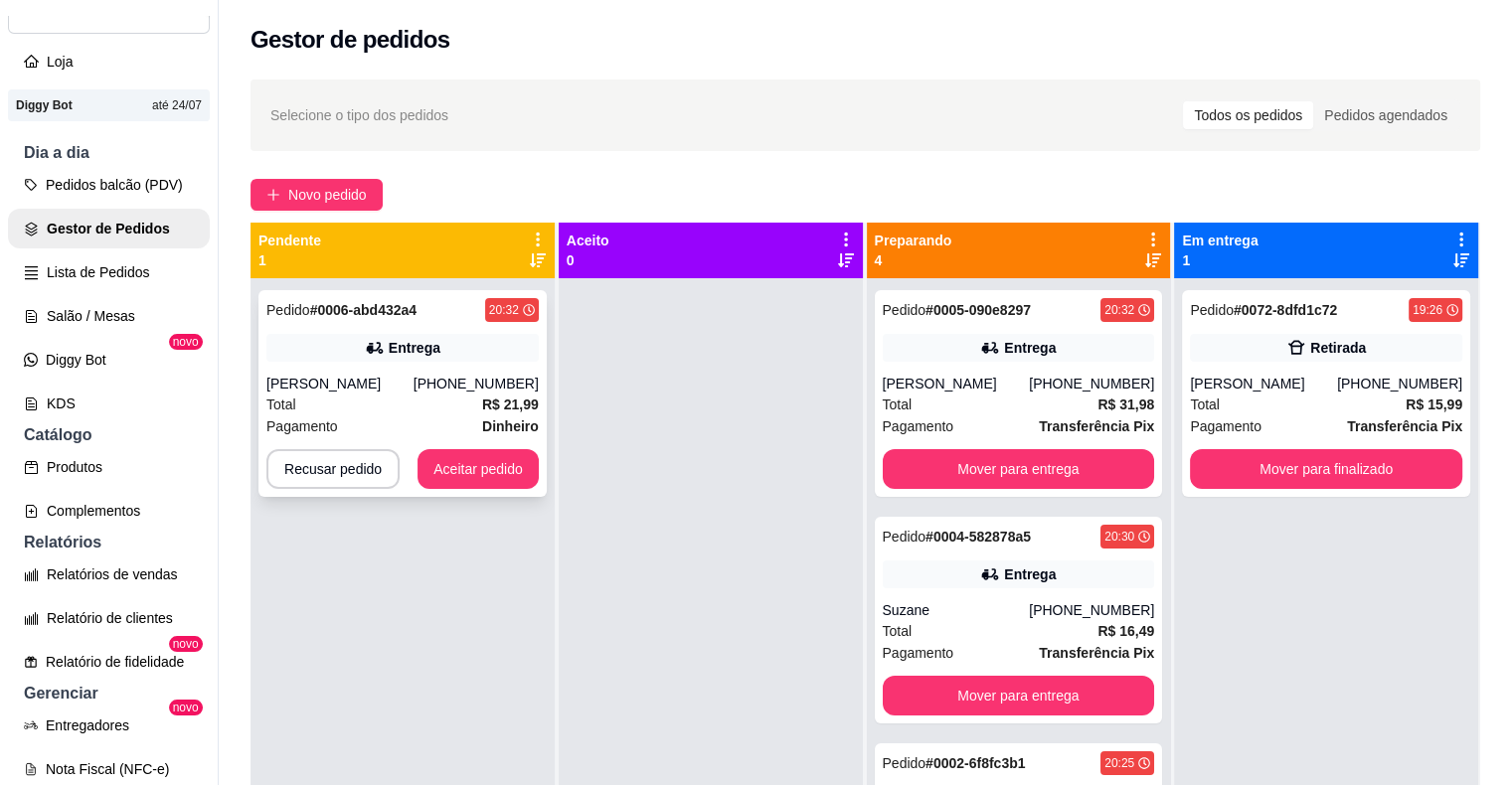 click on "[PERSON_NAME]" at bounding box center [340, 384] 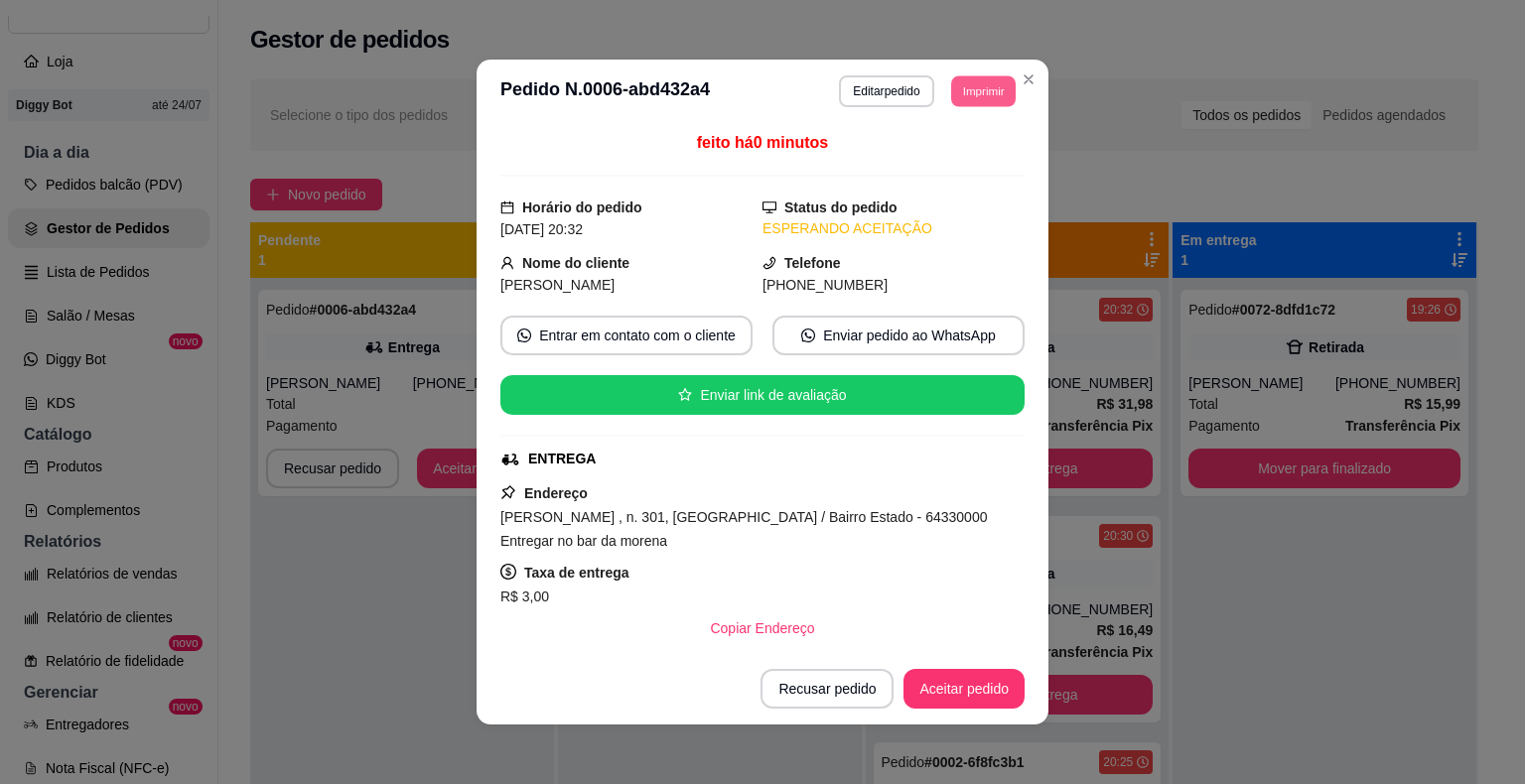 click on "Imprimir" at bounding box center [983, 90] 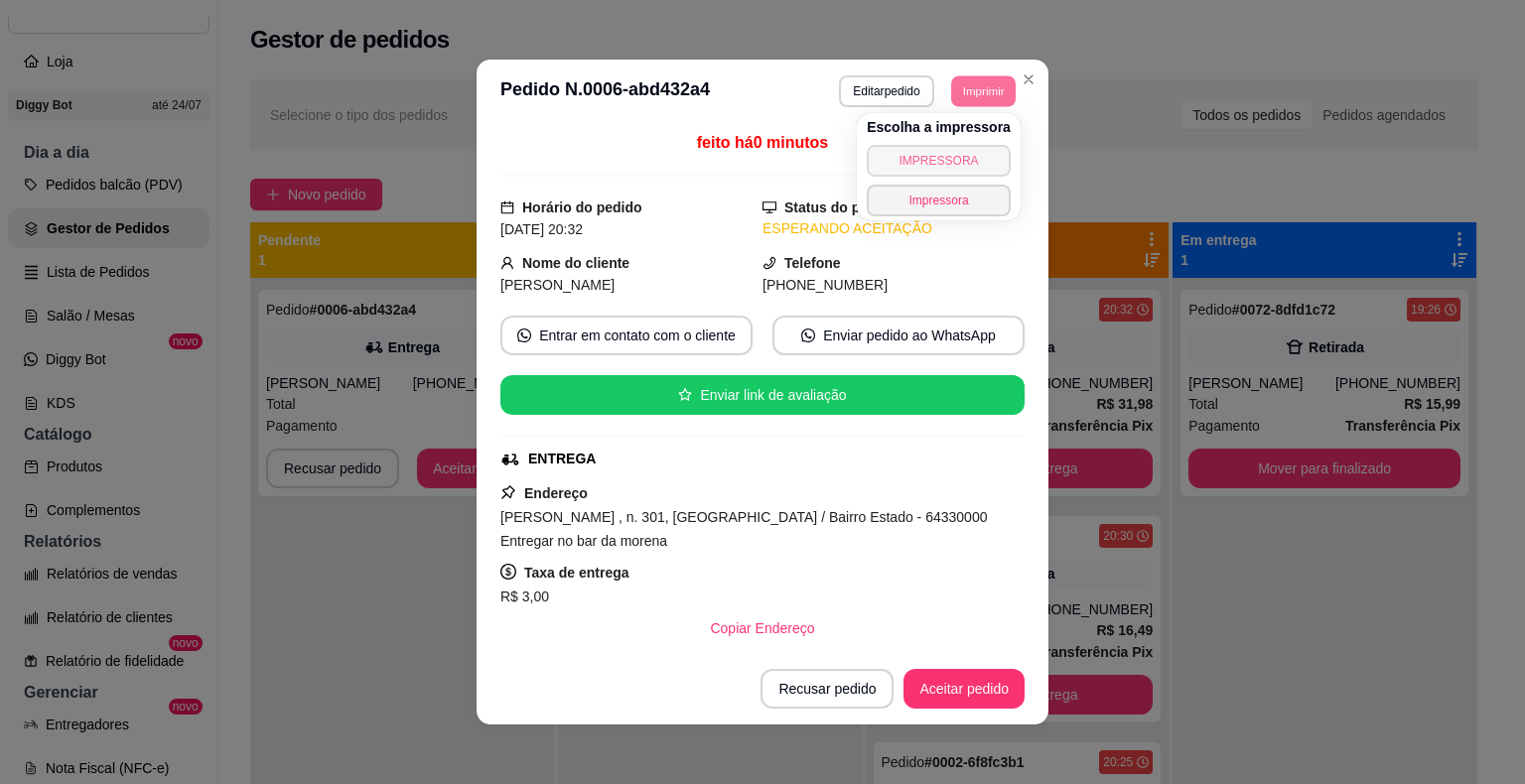 click on "IMPRESSORA" at bounding box center [938, 161] 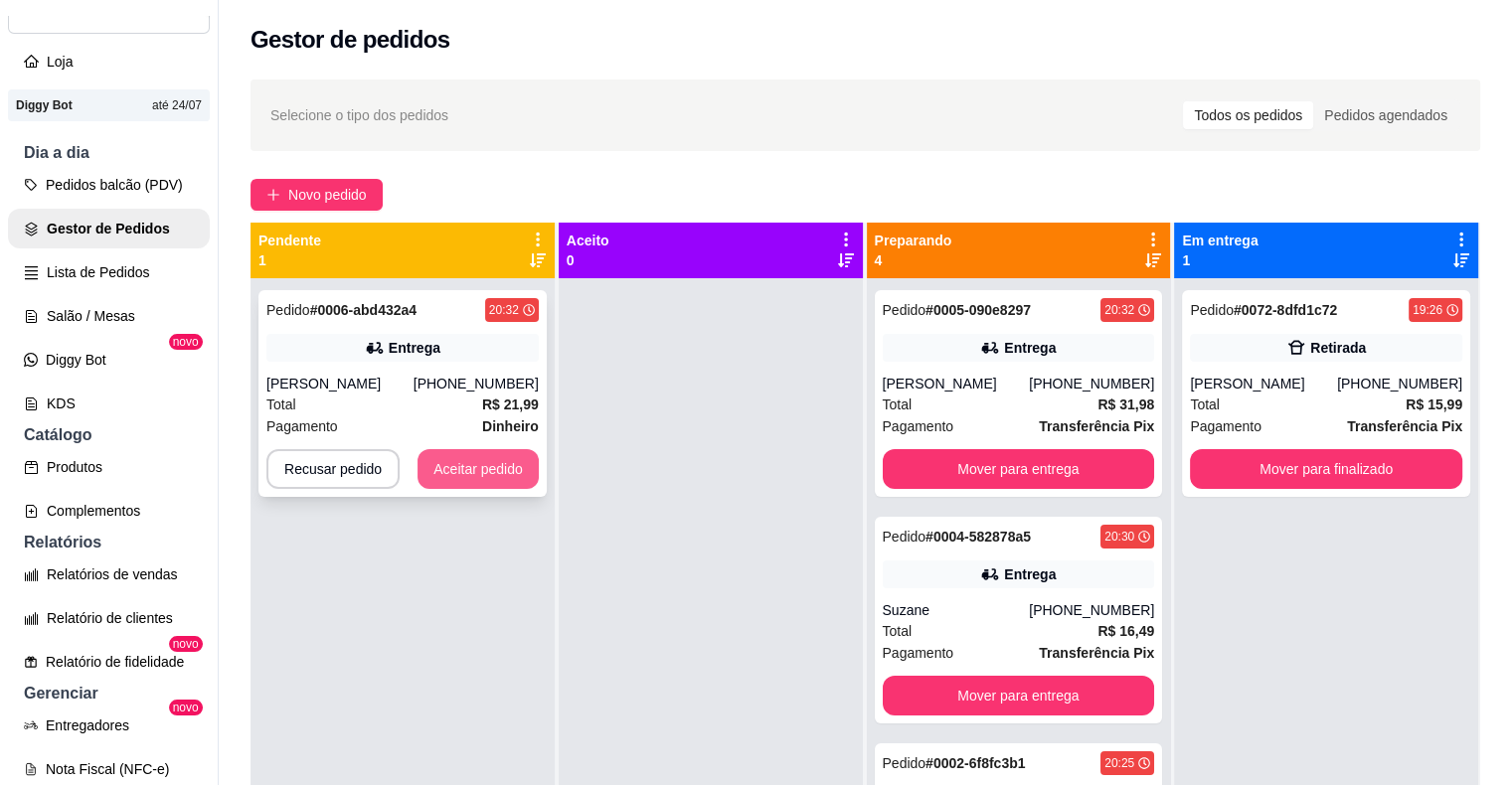 click on "Aceitar pedido" at bounding box center (478, 469) 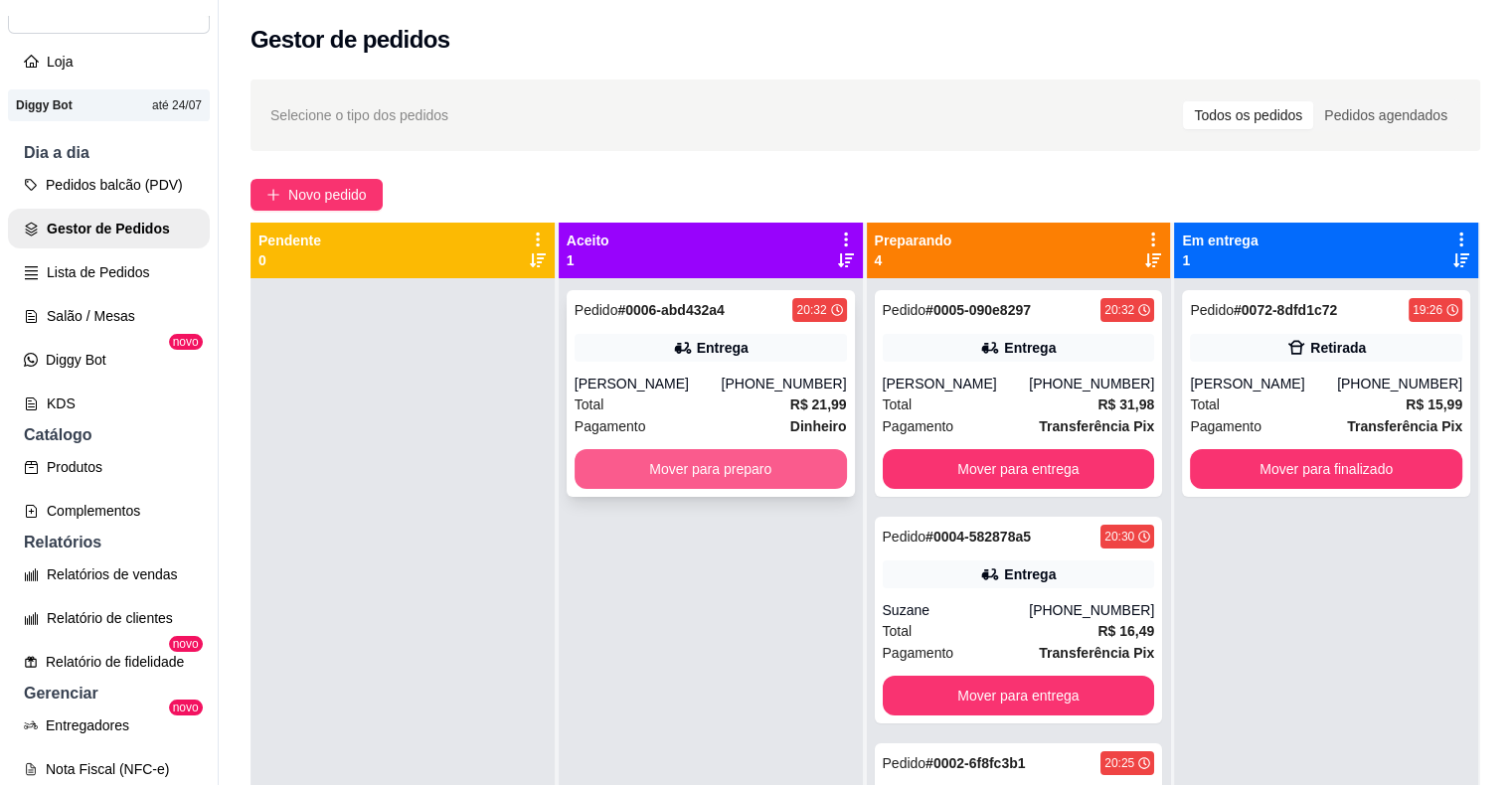 click on "Mover para preparo" at bounding box center [711, 469] 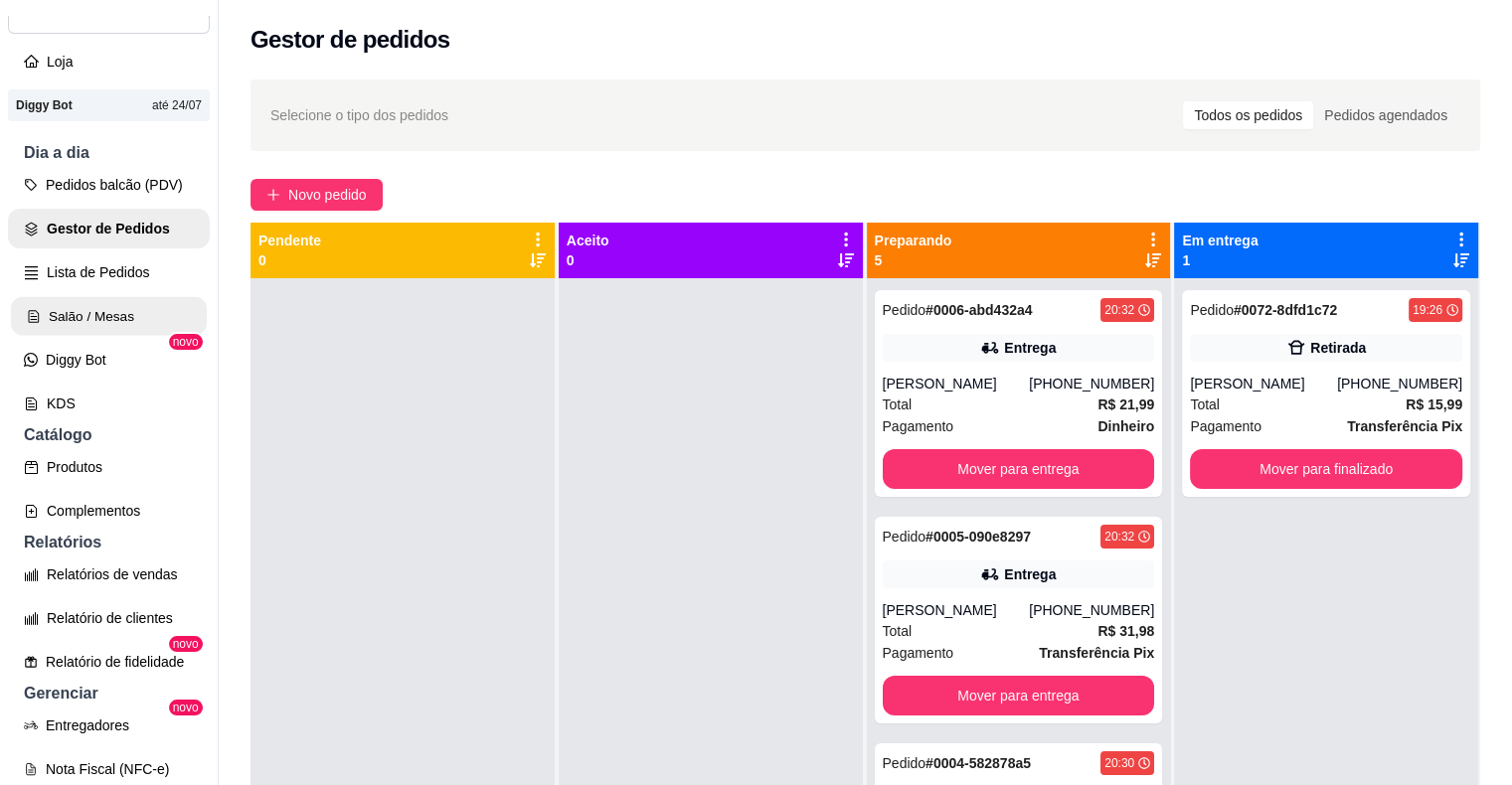 click on "Salão / Mesas" at bounding box center (108, 316) 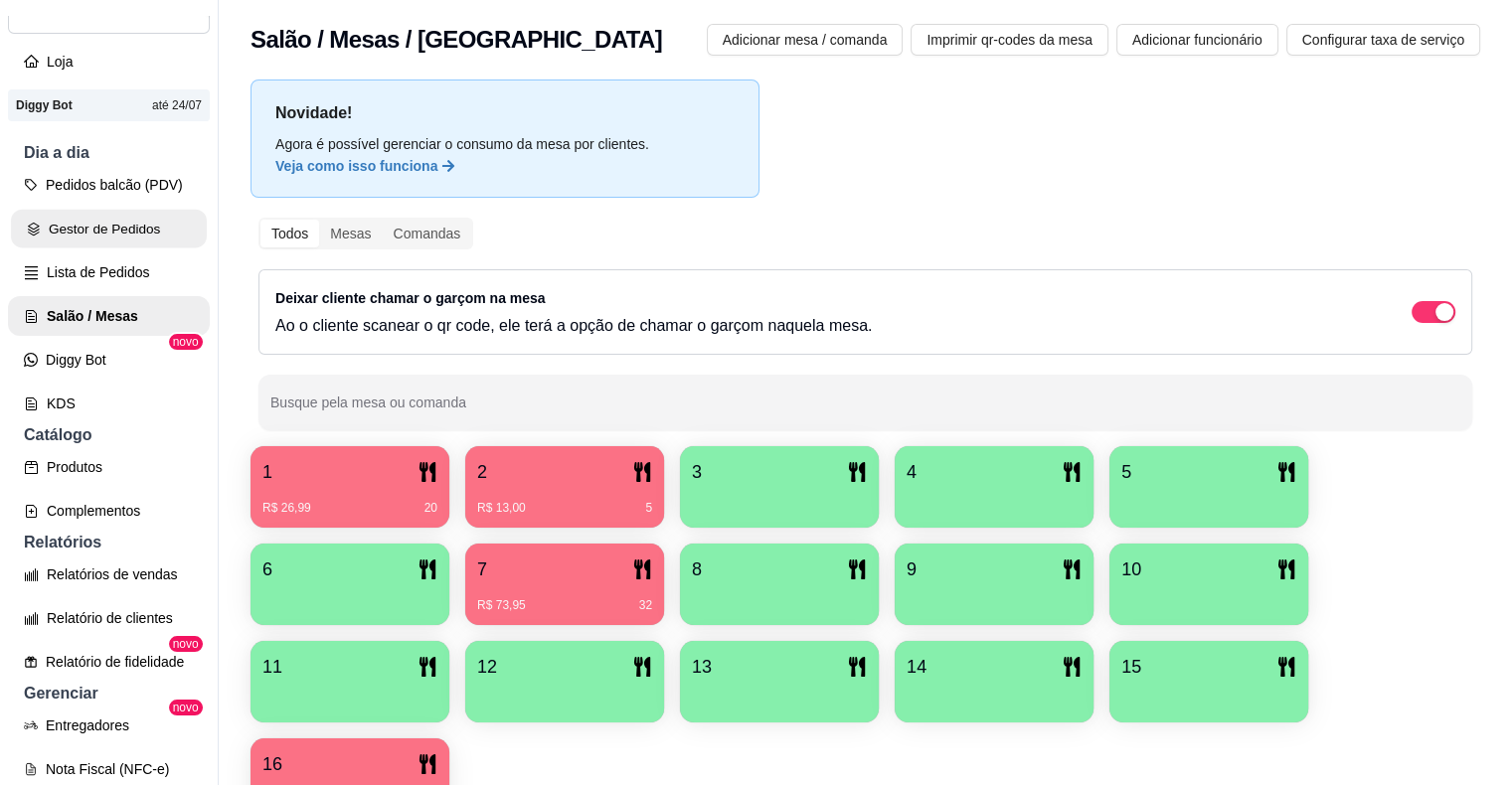 click on "Gestor de Pedidos" at bounding box center (108, 229) 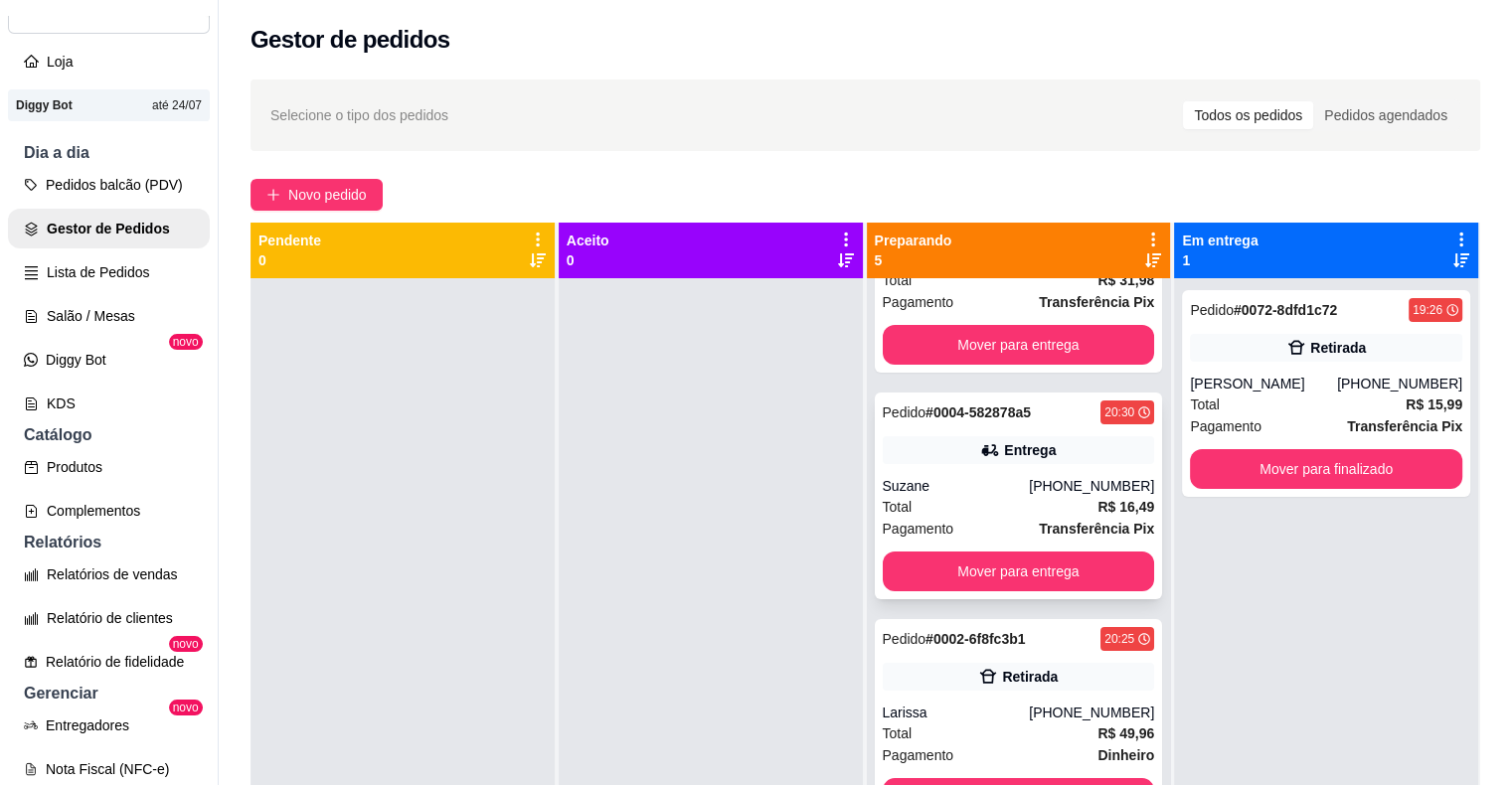 scroll, scrollTop: 367, scrollLeft: 0, axis: vertical 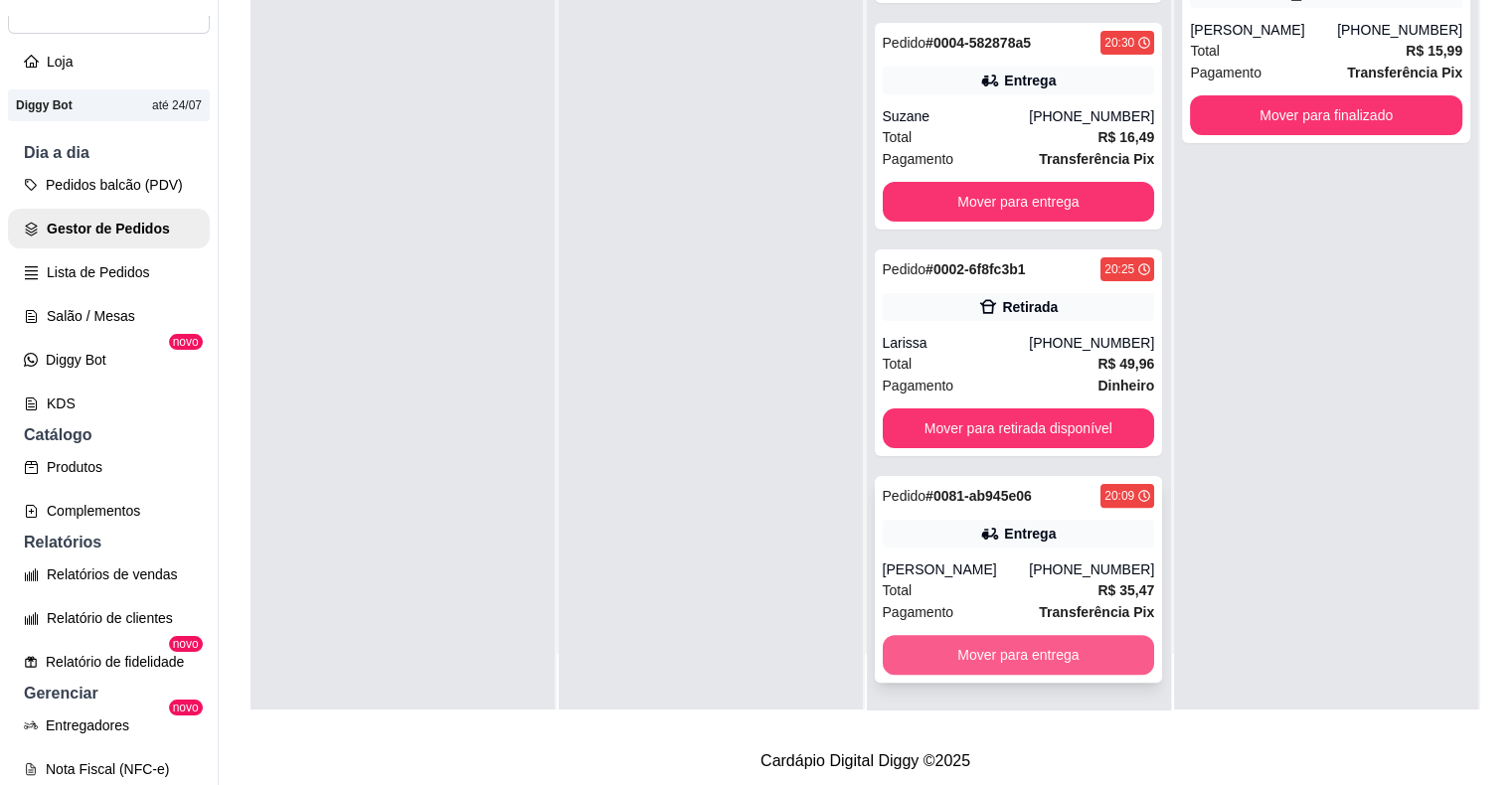 click on "Mover para entrega" at bounding box center [1019, 655] 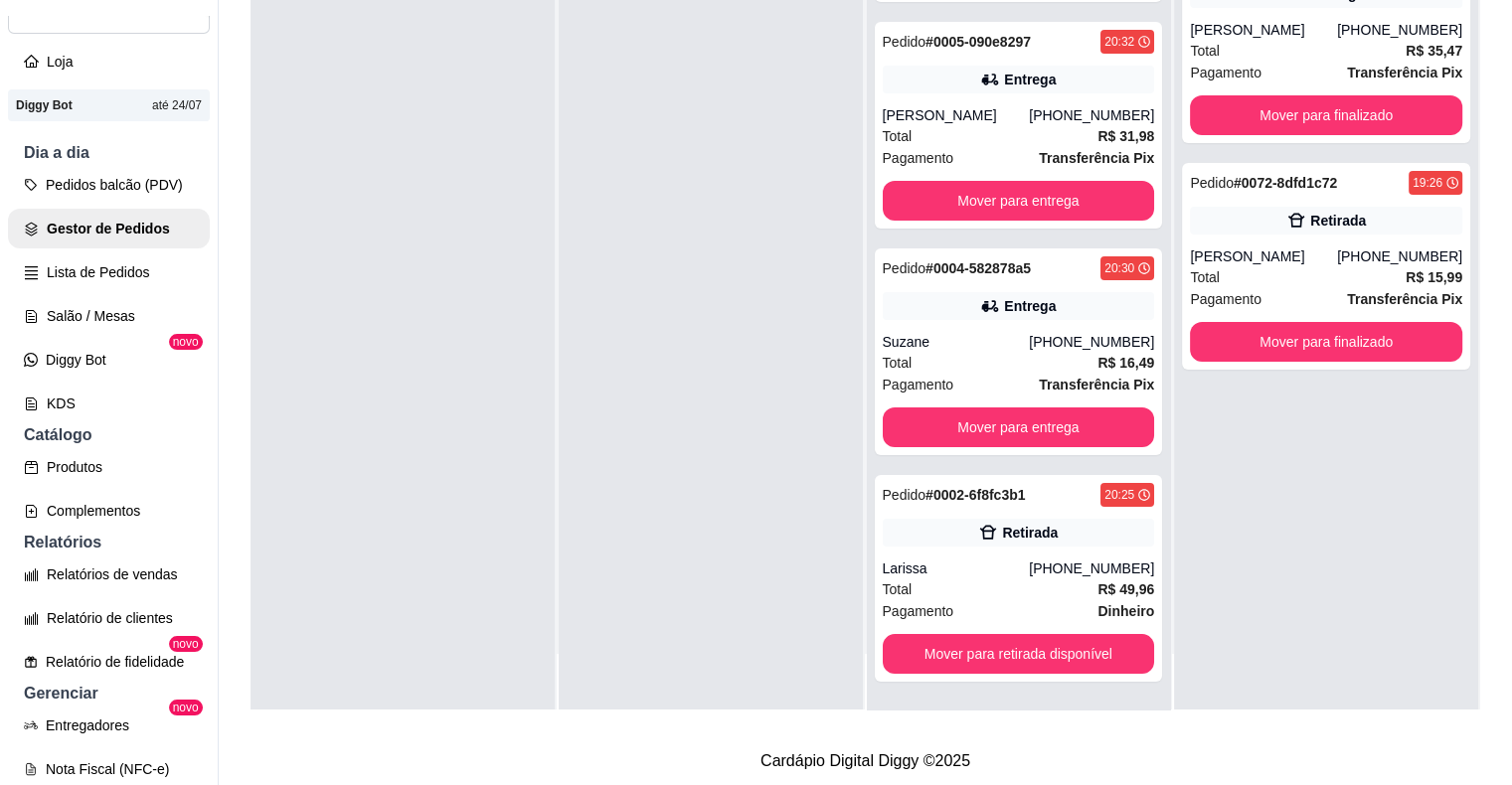 scroll, scrollTop: 140, scrollLeft: 0, axis: vertical 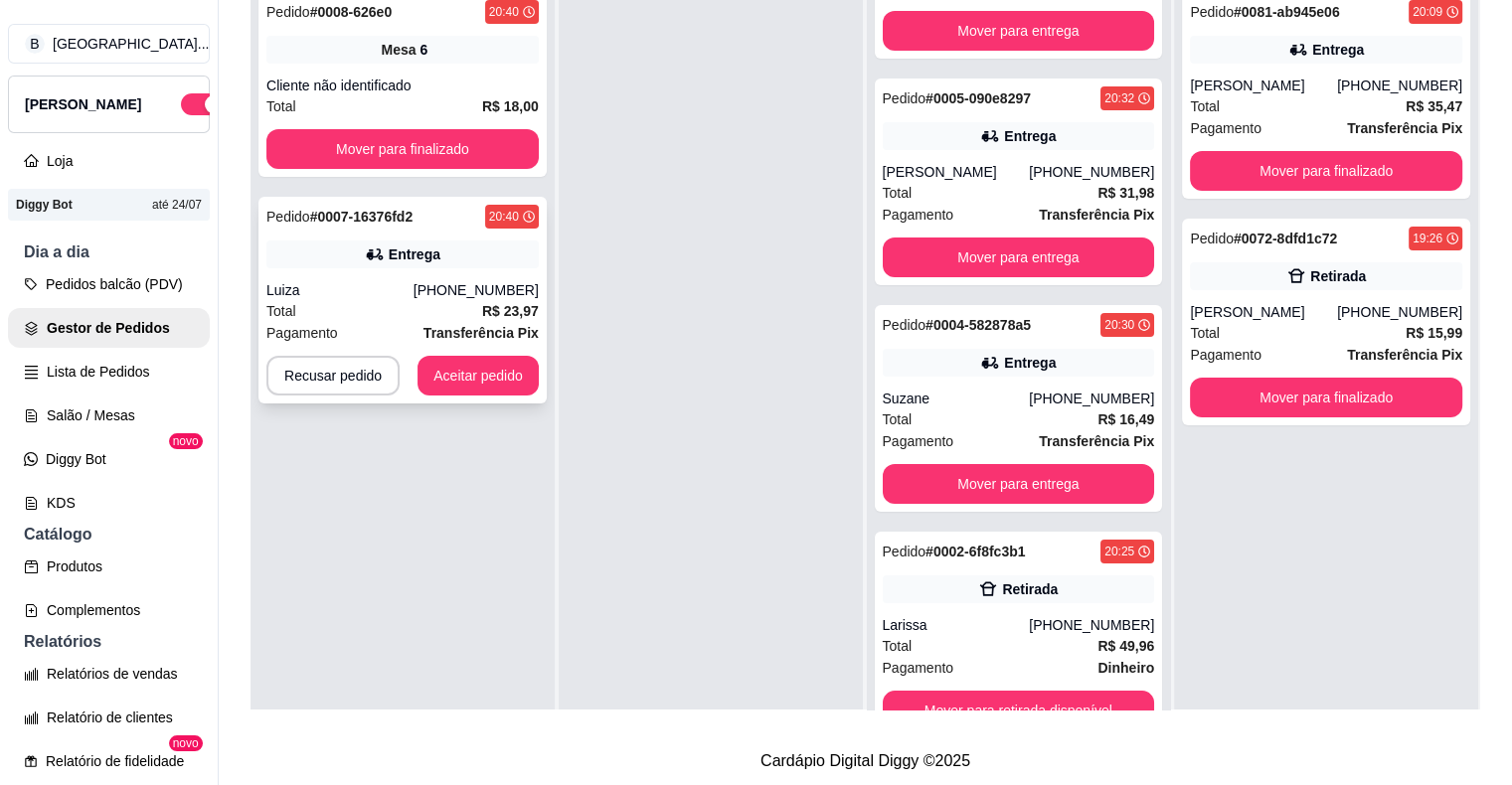 click on "Luiza" at bounding box center [340, 290] 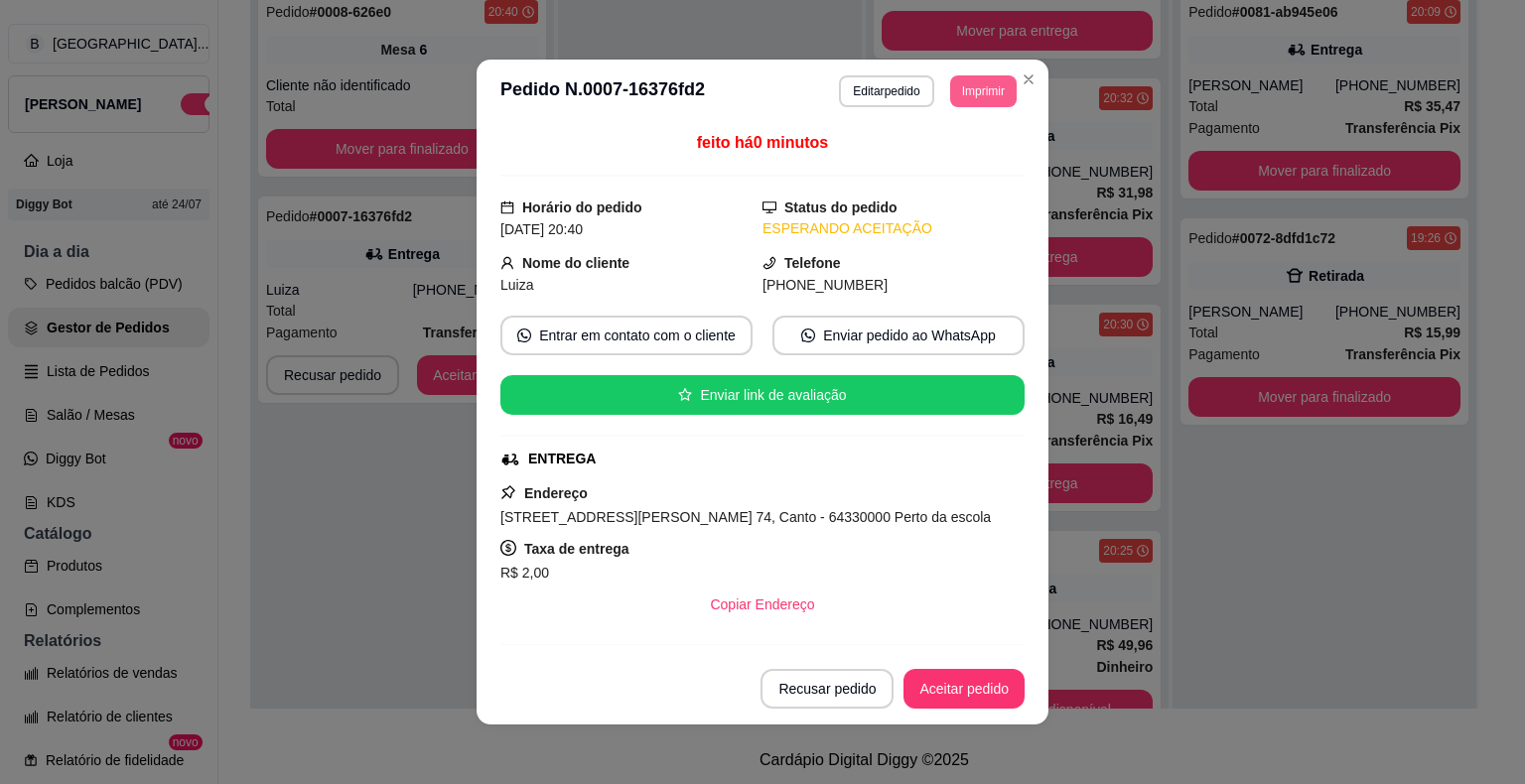 click on "Imprimir" at bounding box center (983, 91) 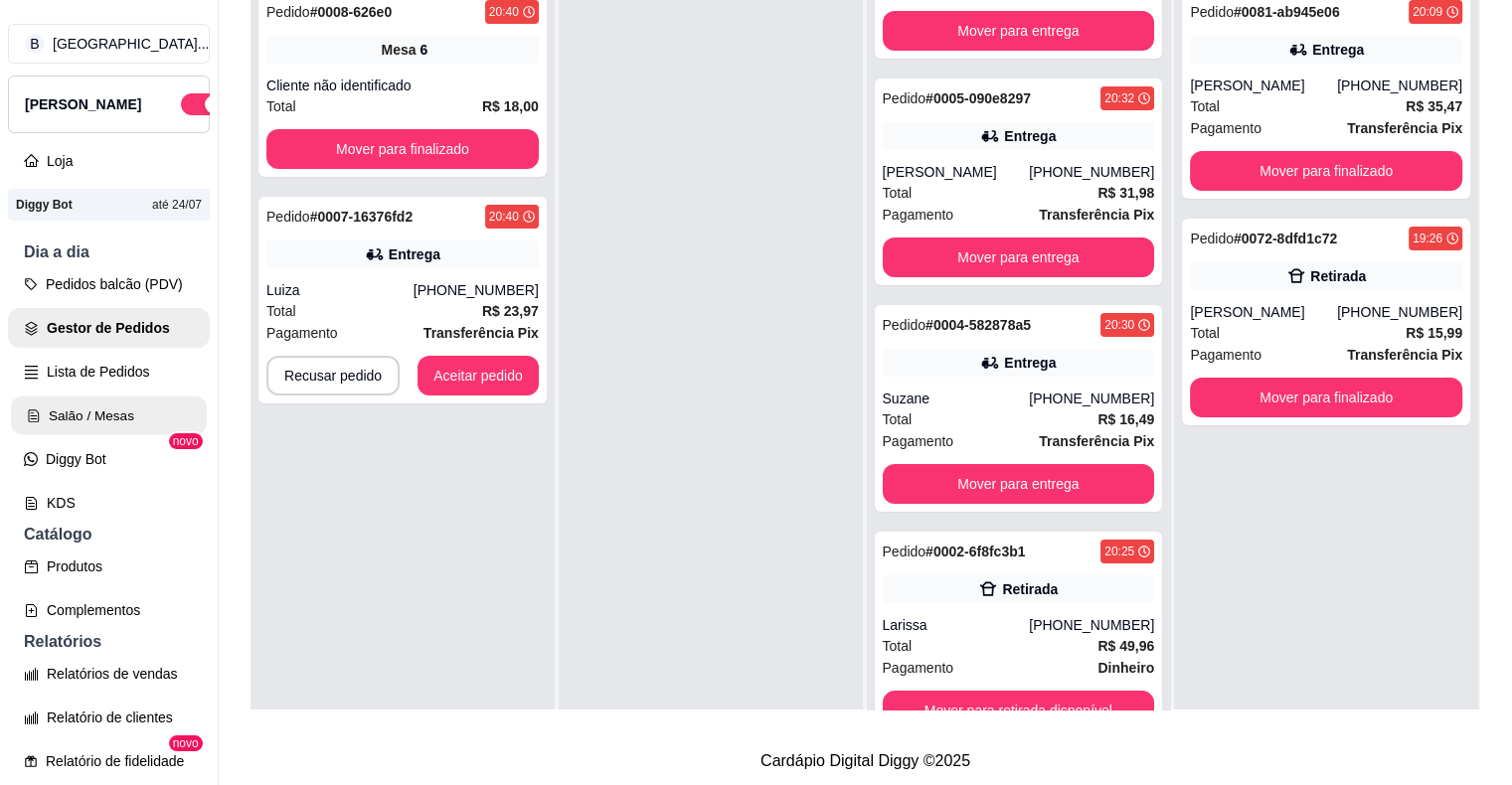 click on "Salão / Mesas" at bounding box center [108, 415] 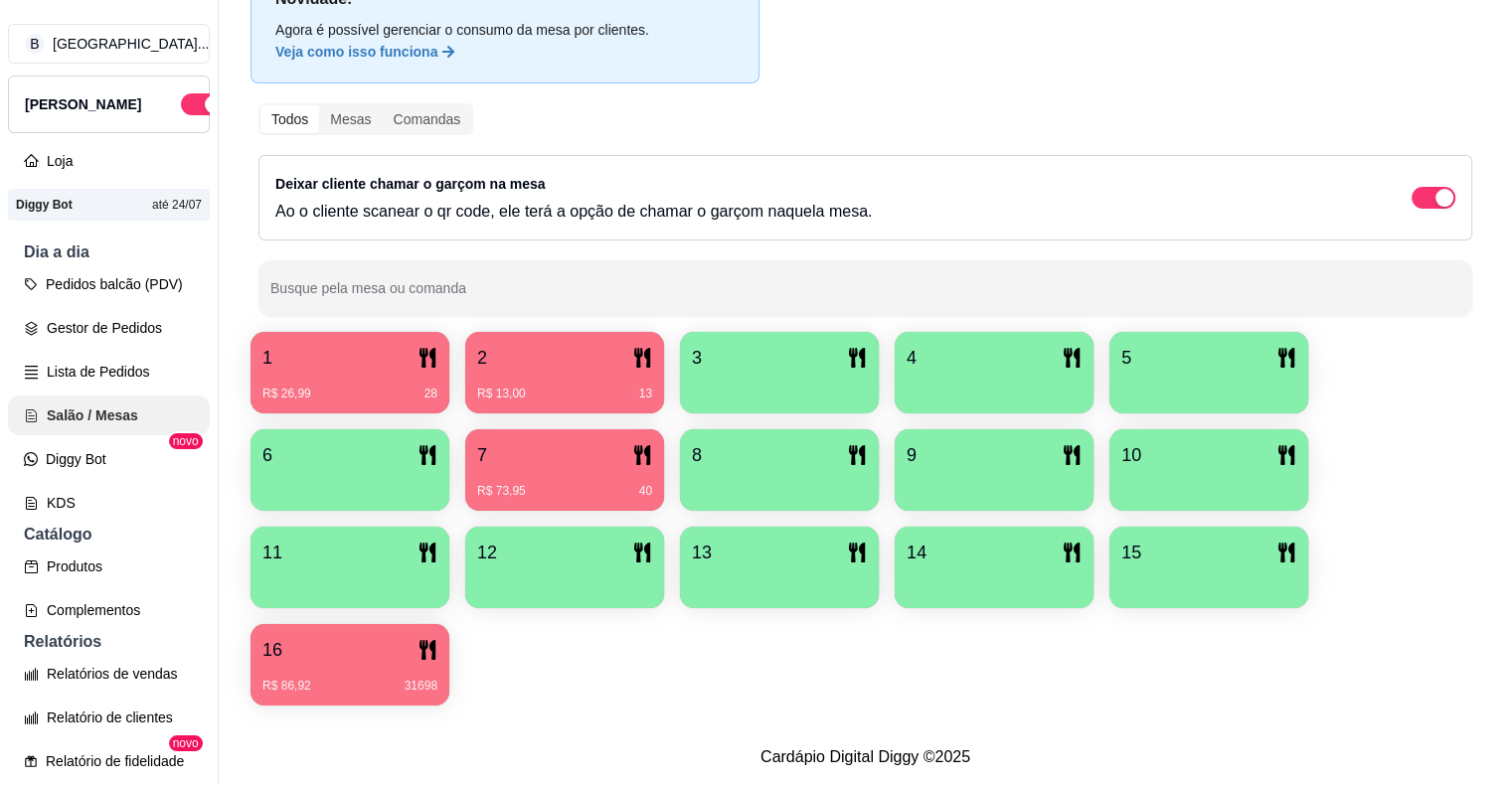scroll, scrollTop: 0, scrollLeft: 0, axis: both 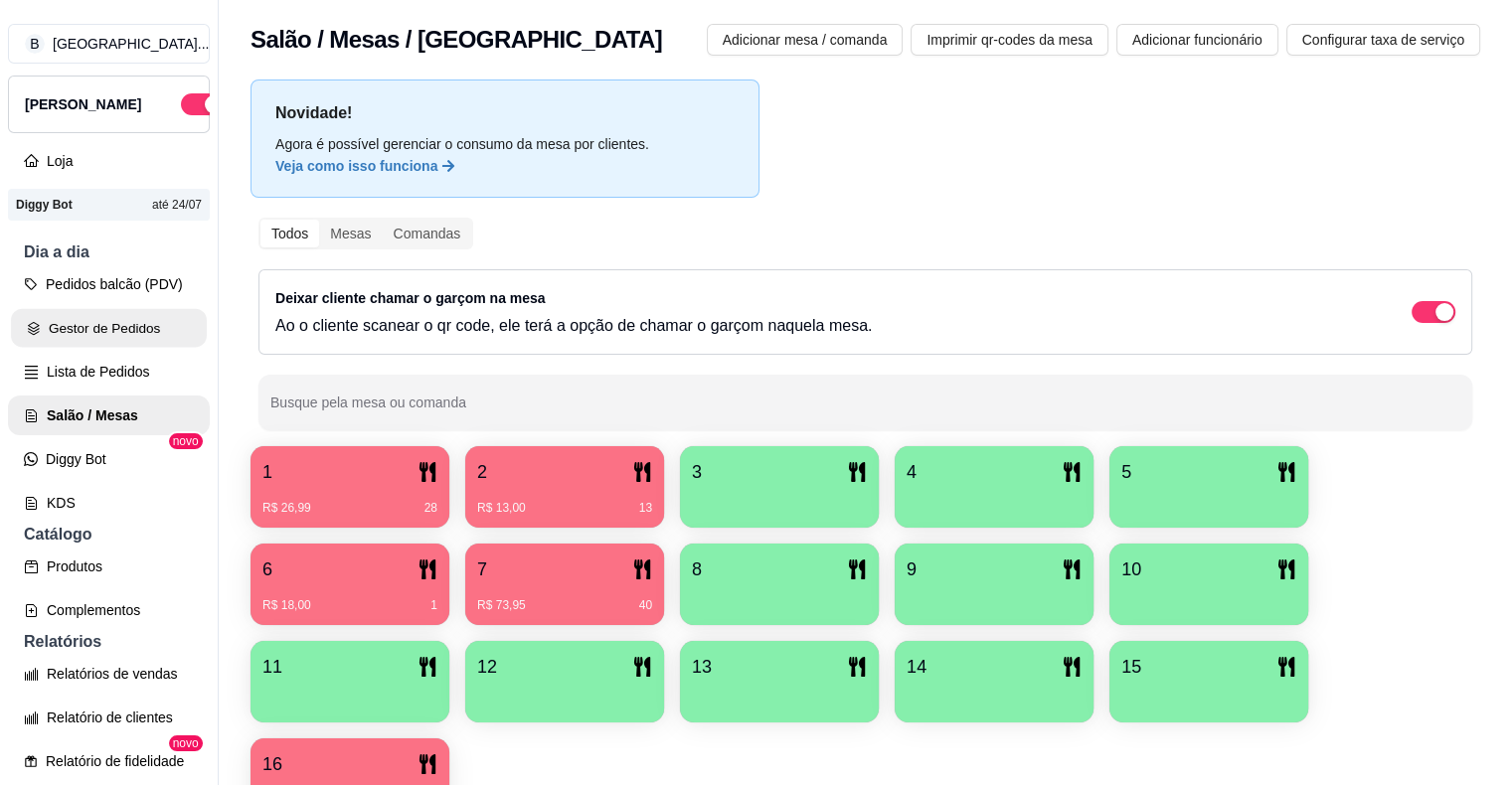 click on "Gestor de Pedidos" at bounding box center [108, 328] 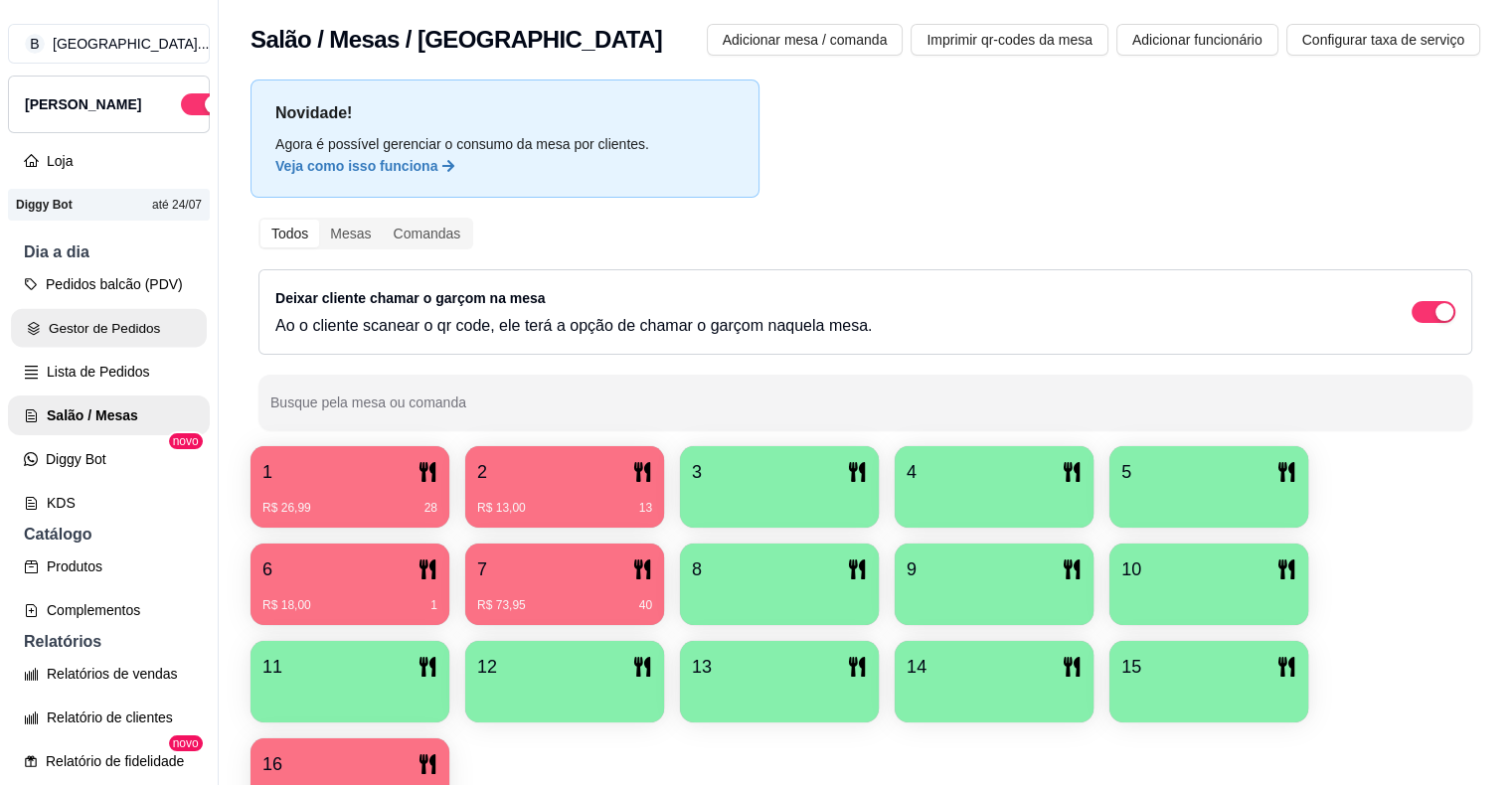 click on "Gestor de Pedidos" at bounding box center [108, 328] 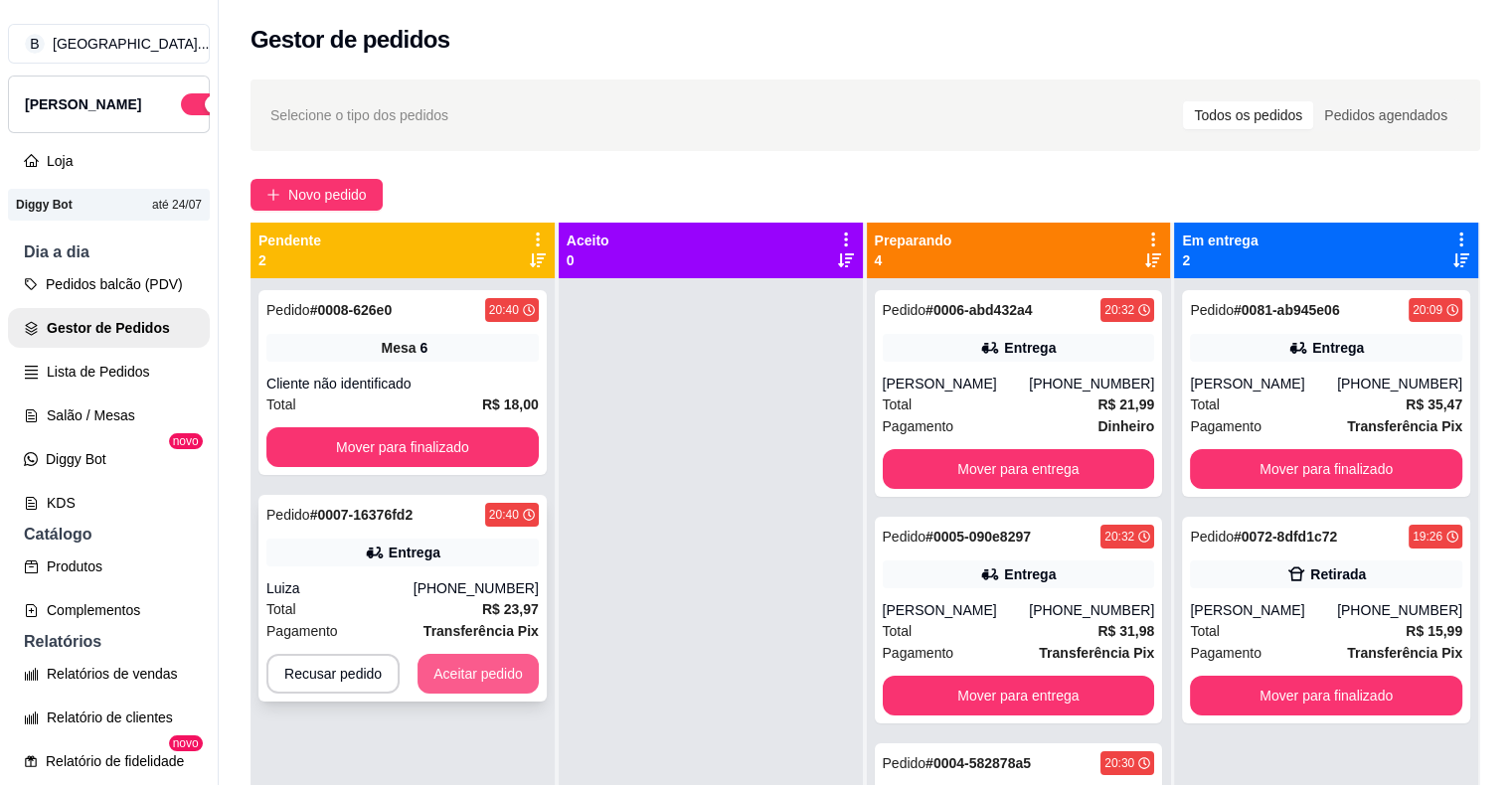 click on "Aceitar pedido" at bounding box center (478, 674) 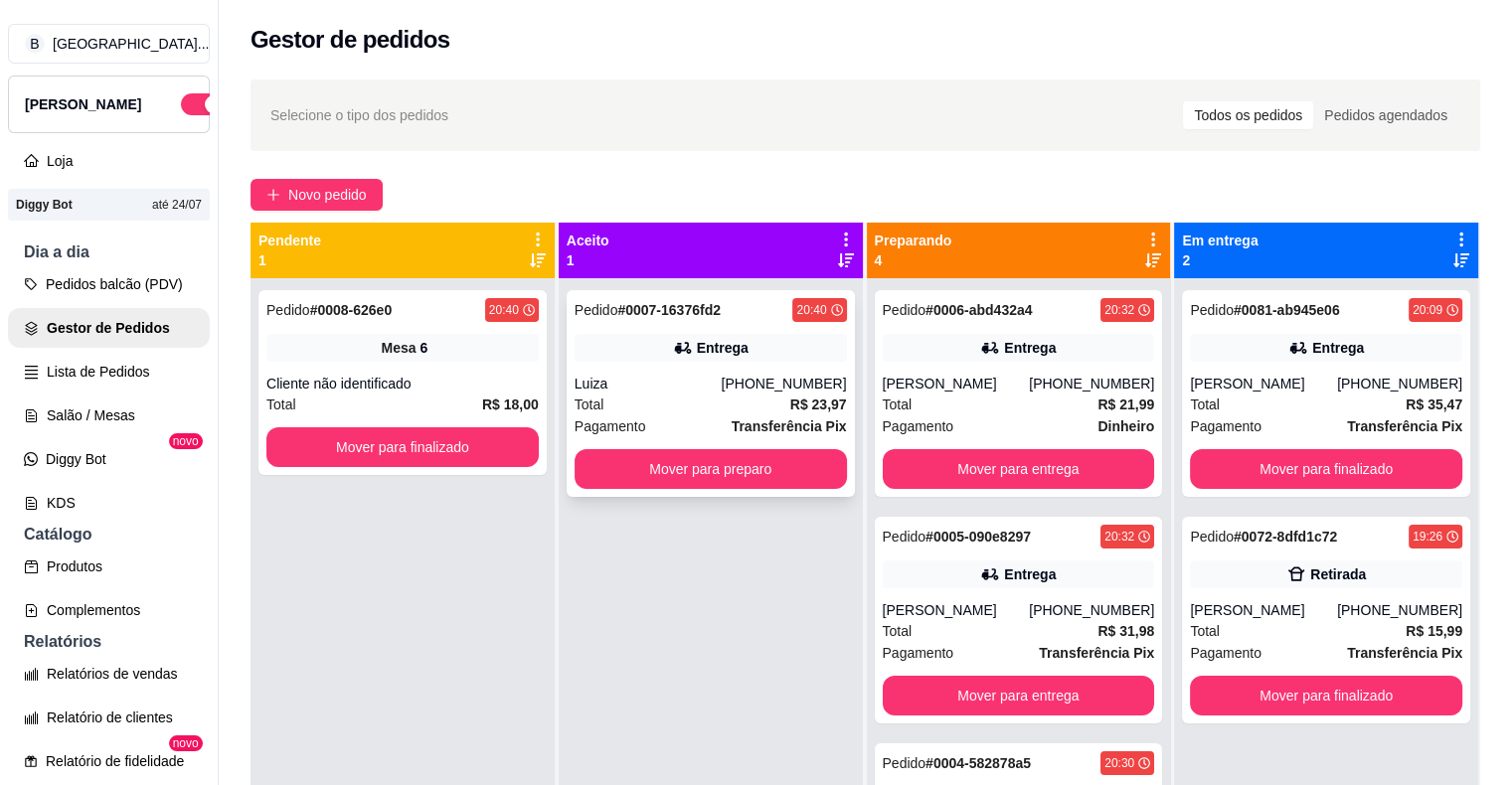 click on "Luiza" at bounding box center [648, 384] 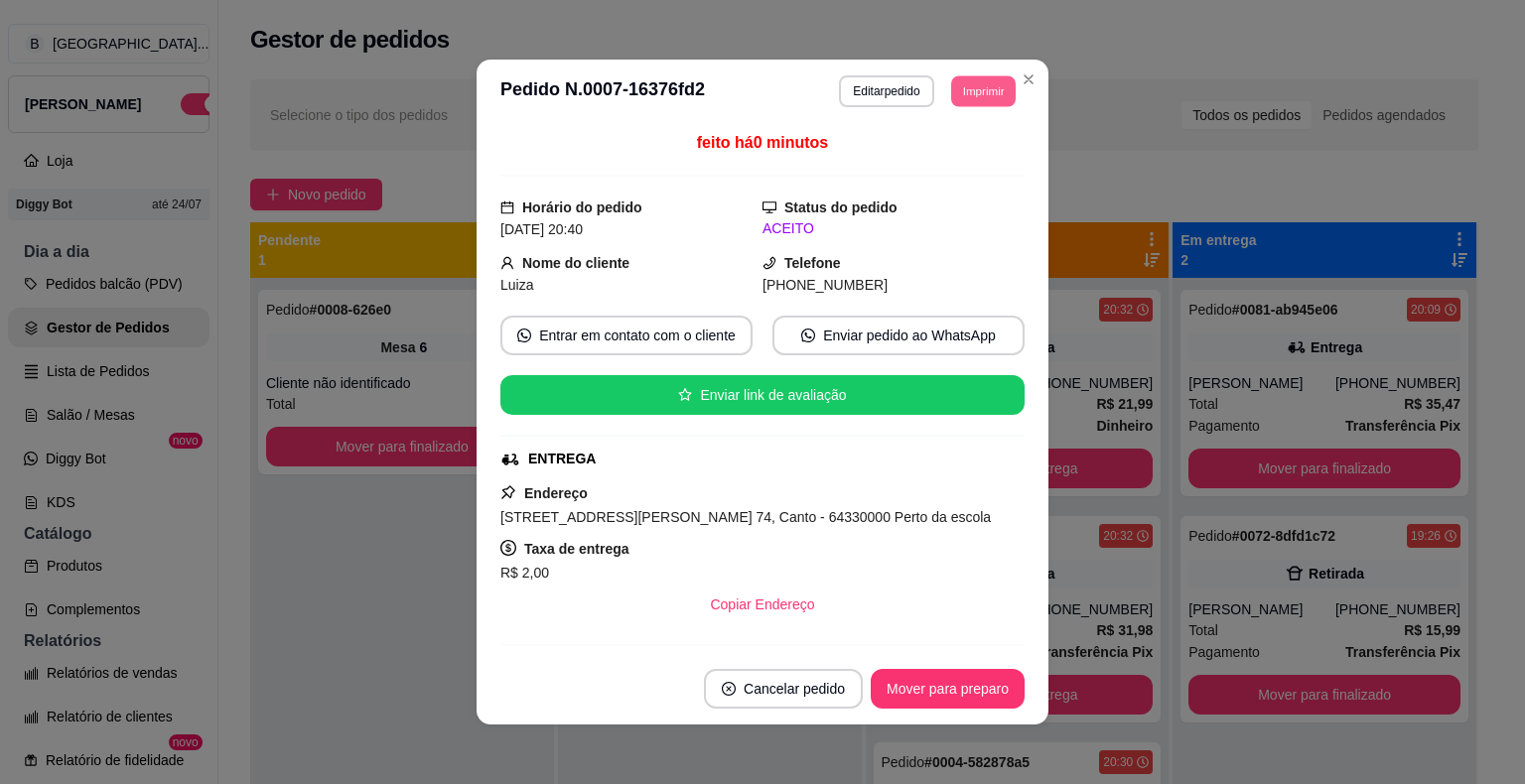 click on "Imprimir" at bounding box center [983, 90] 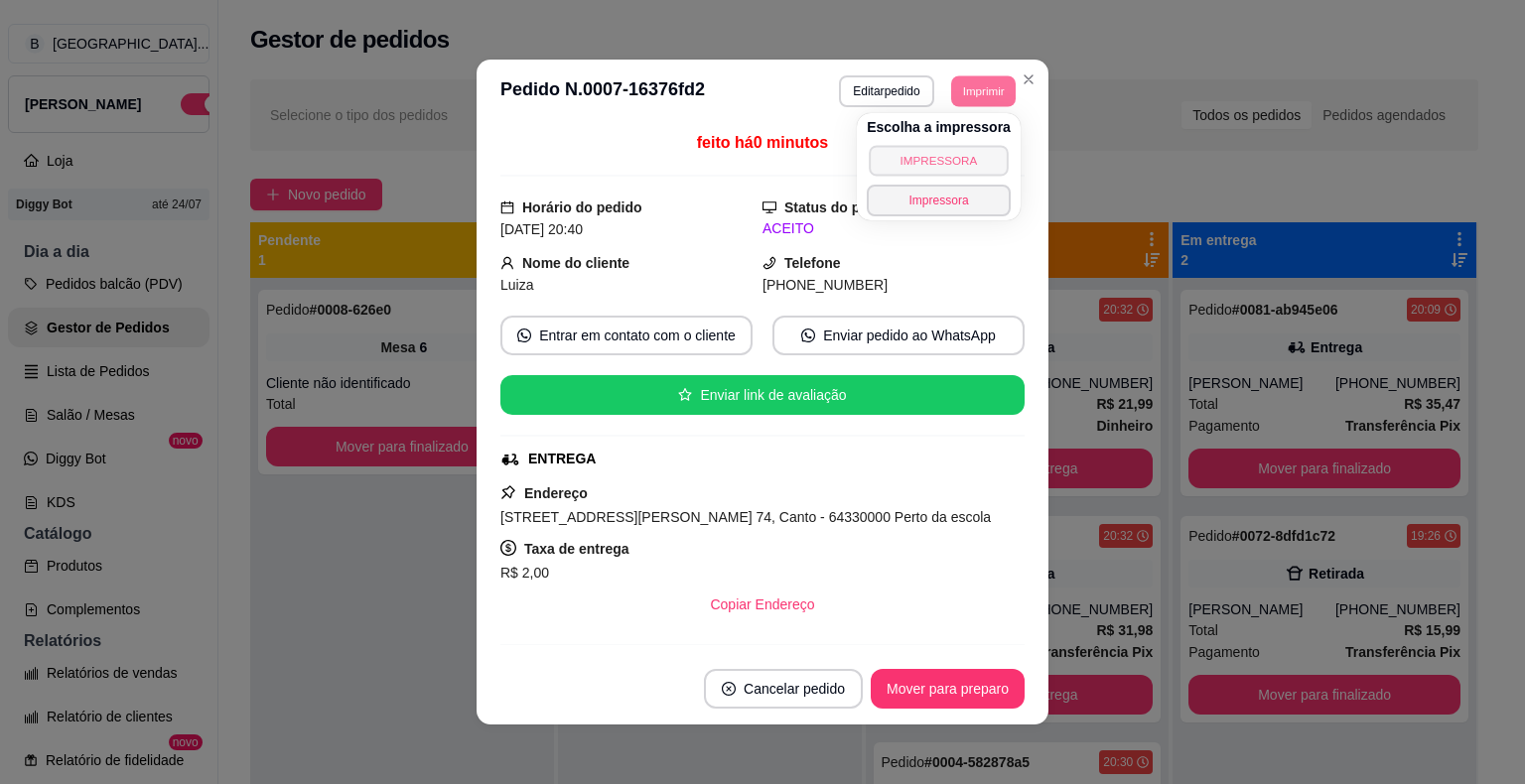 click on "IMPRESSORA" at bounding box center [938, 160] 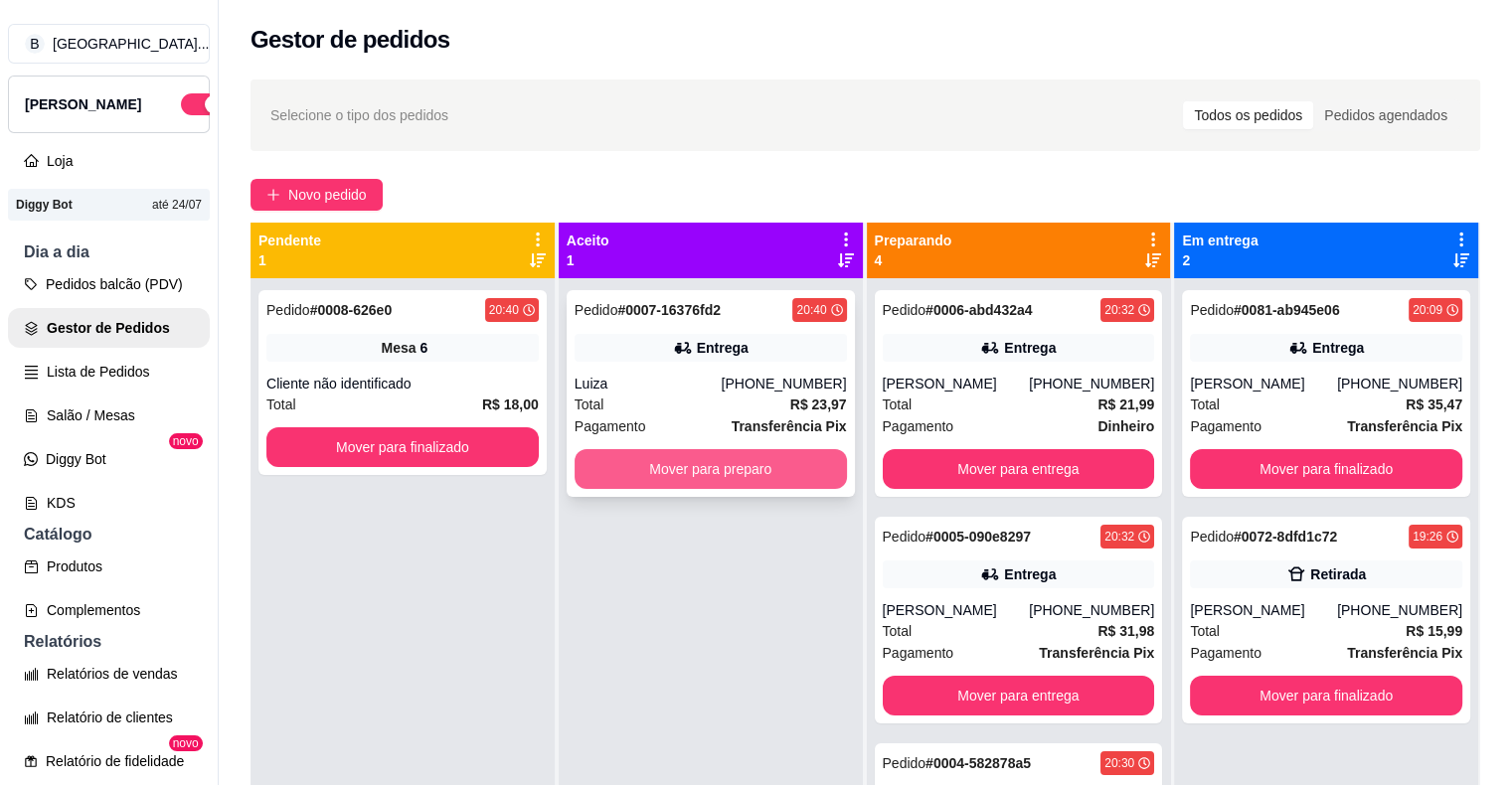 click on "Mover para preparo" at bounding box center (711, 469) 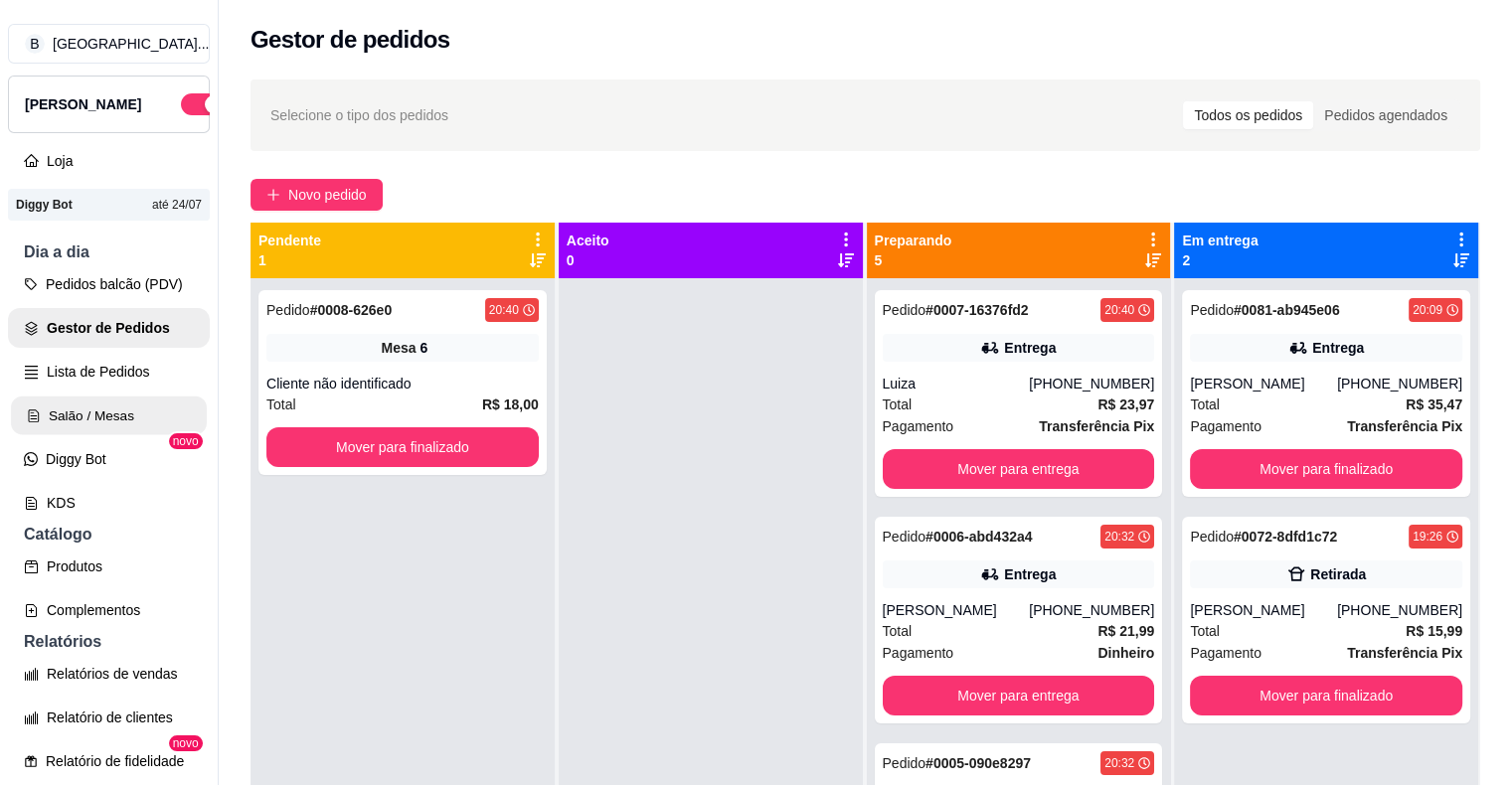 click on "Salão / Mesas" at bounding box center [108, 415] 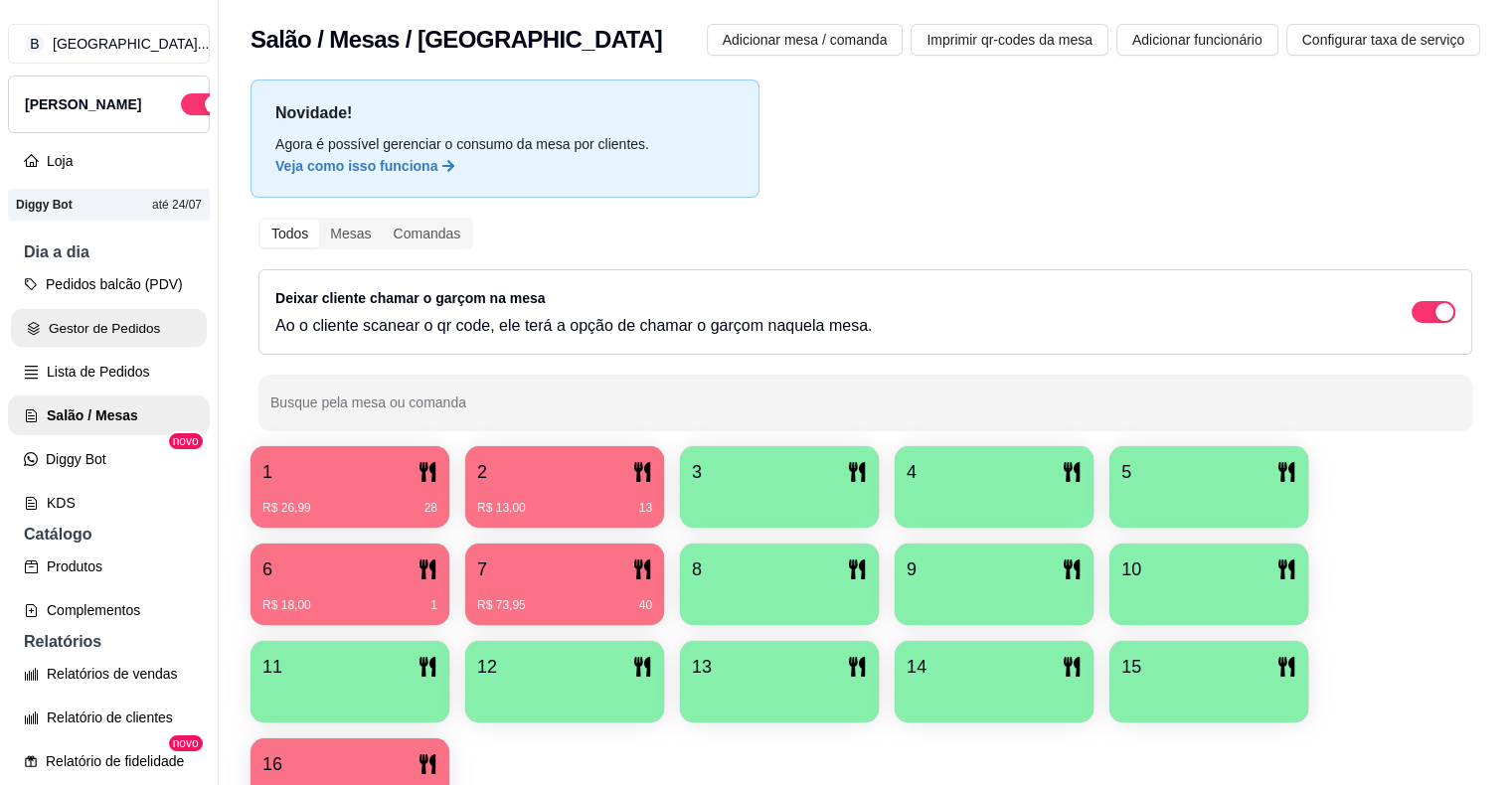 click on "Gestor de Pedidos" at bounding box center [108, 328] 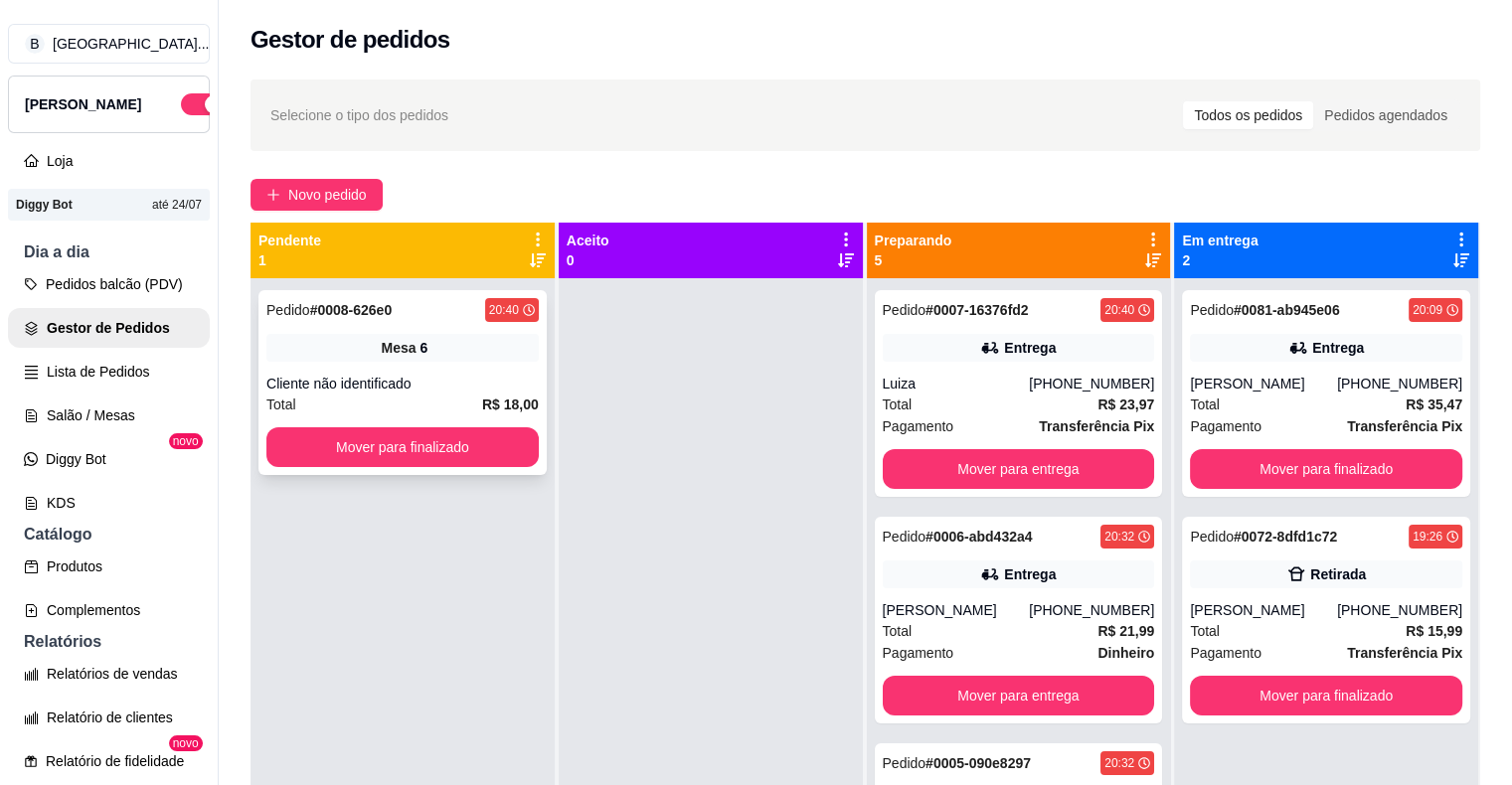 click on "Cliente não identificado" at bounding box center [403, 384] 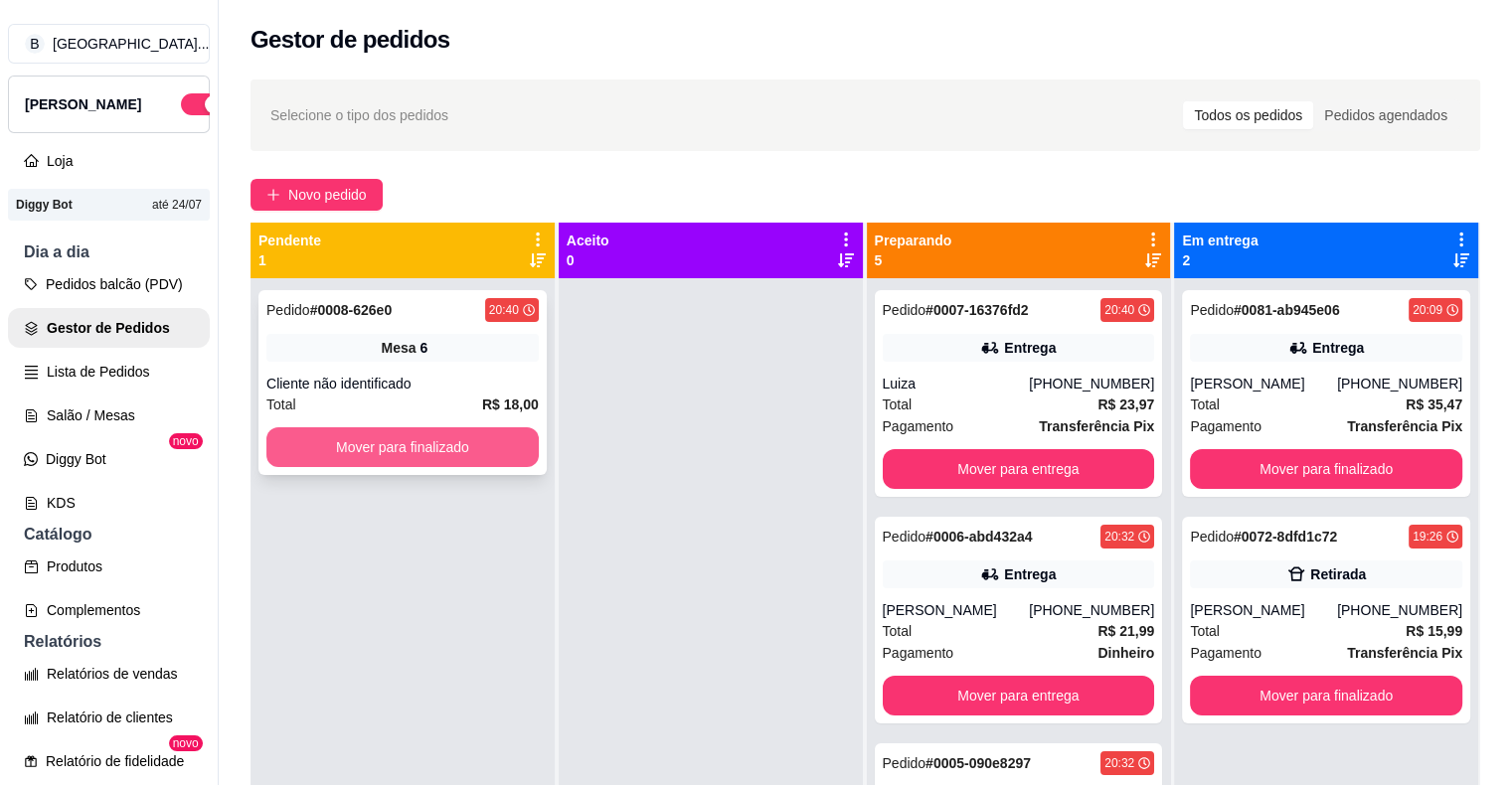 click on "Mover para finalizado" at bounding box center [403, 447] 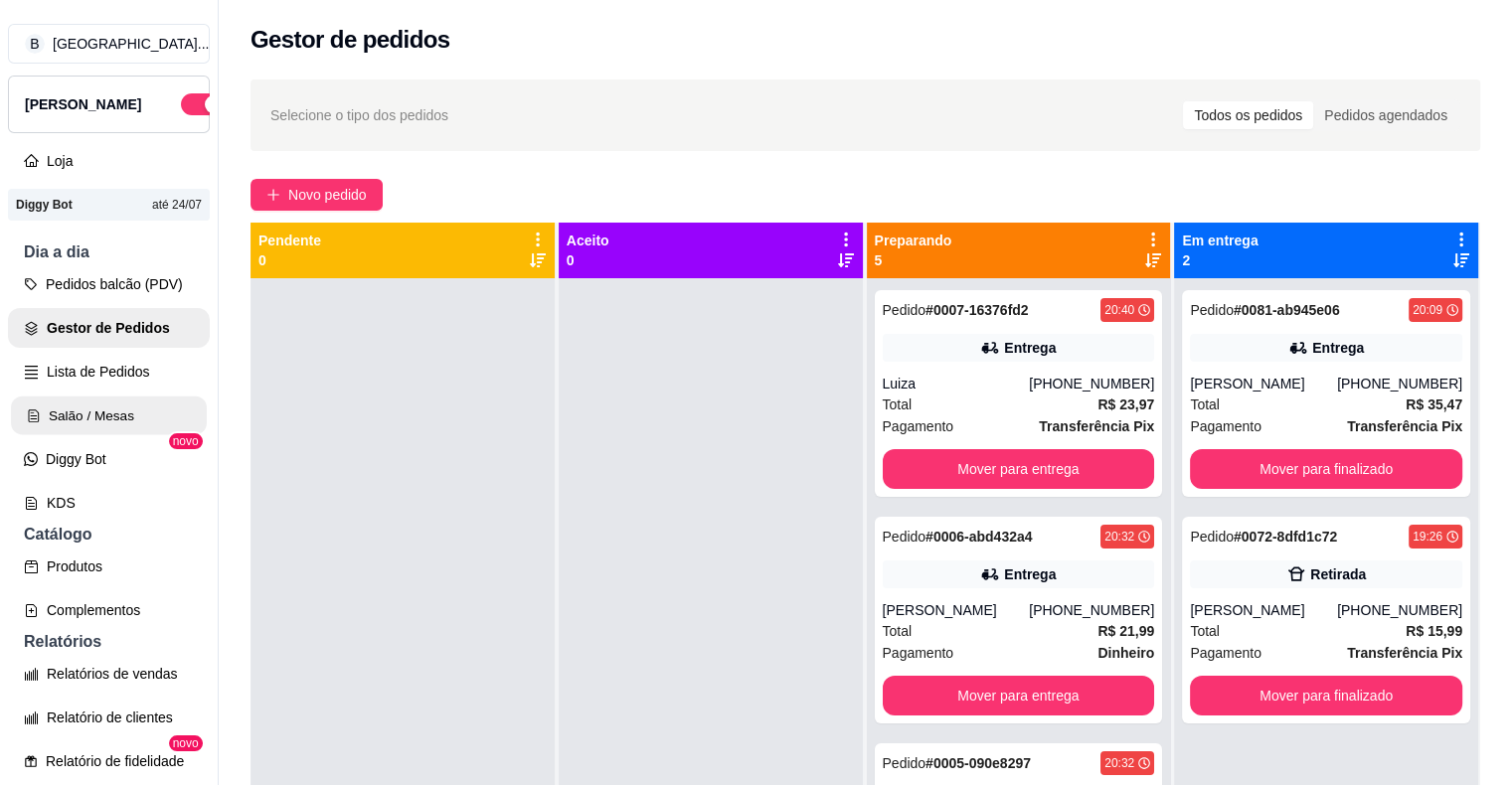 click on "Salão / Mesas" at bounding box center [108, 415] 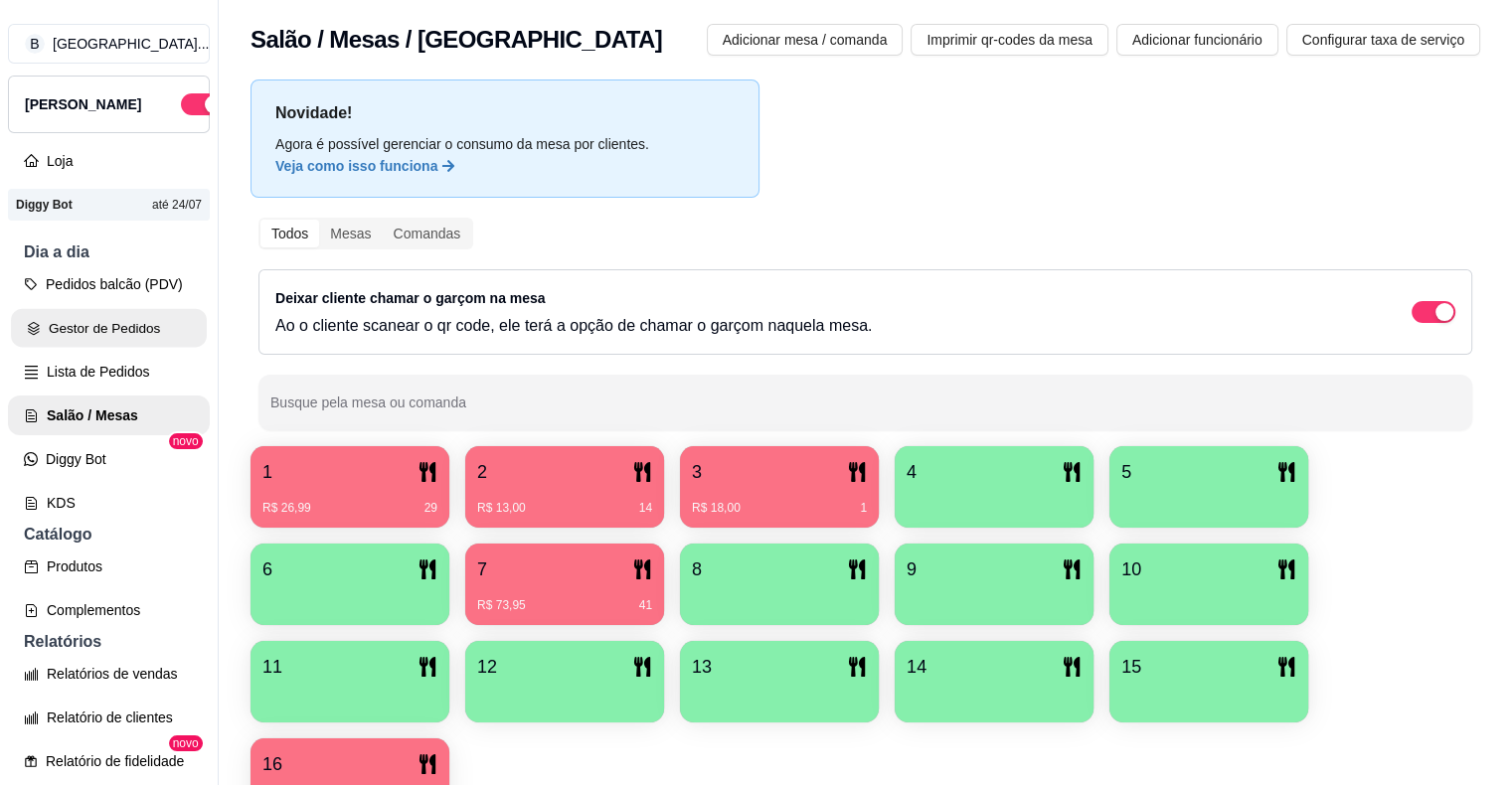 click on "Gestor de Pedidos" at bounding box center (108, 328) 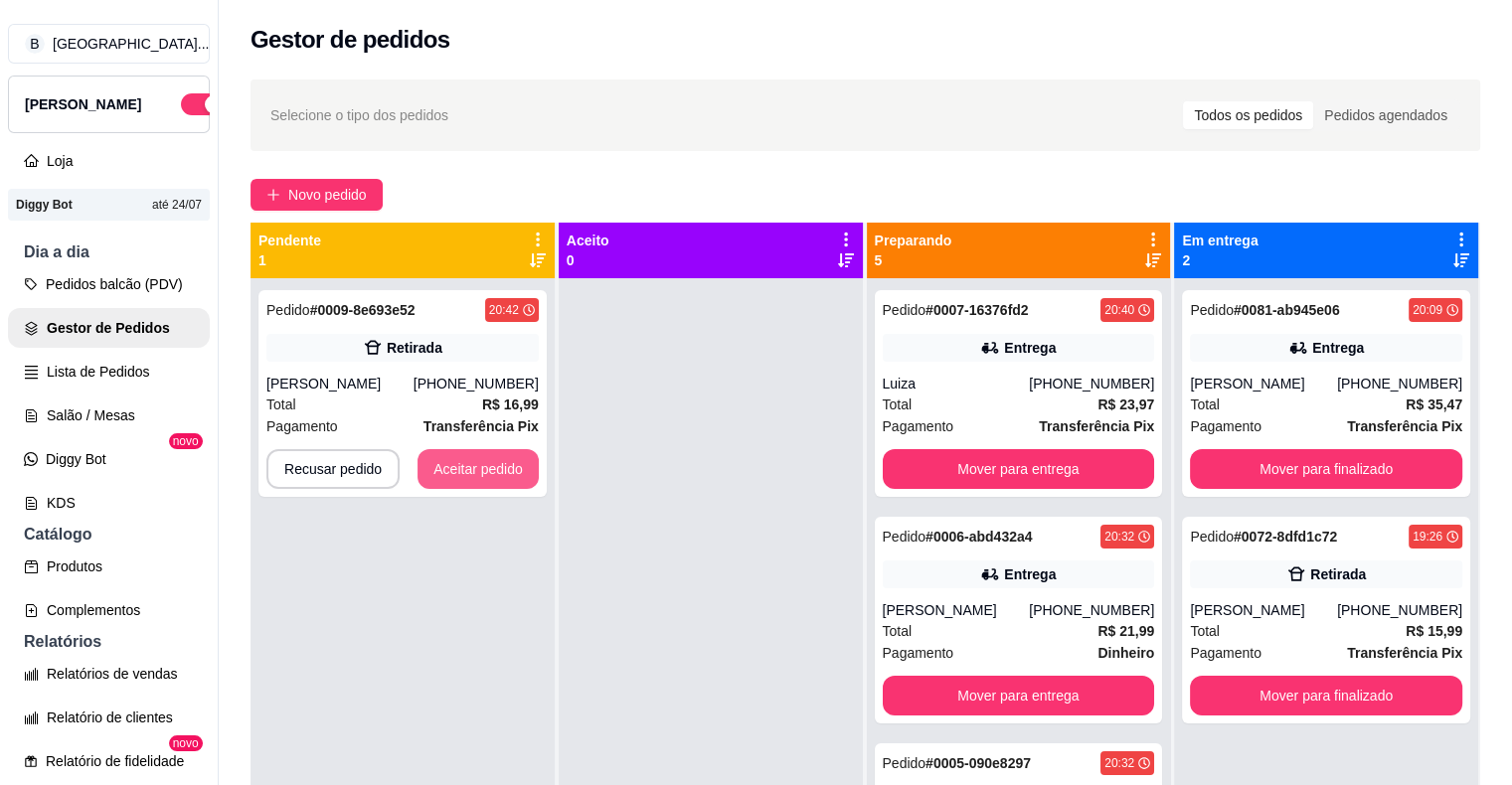 click on "Aceitar pedido" at bounding box center (478, 469) 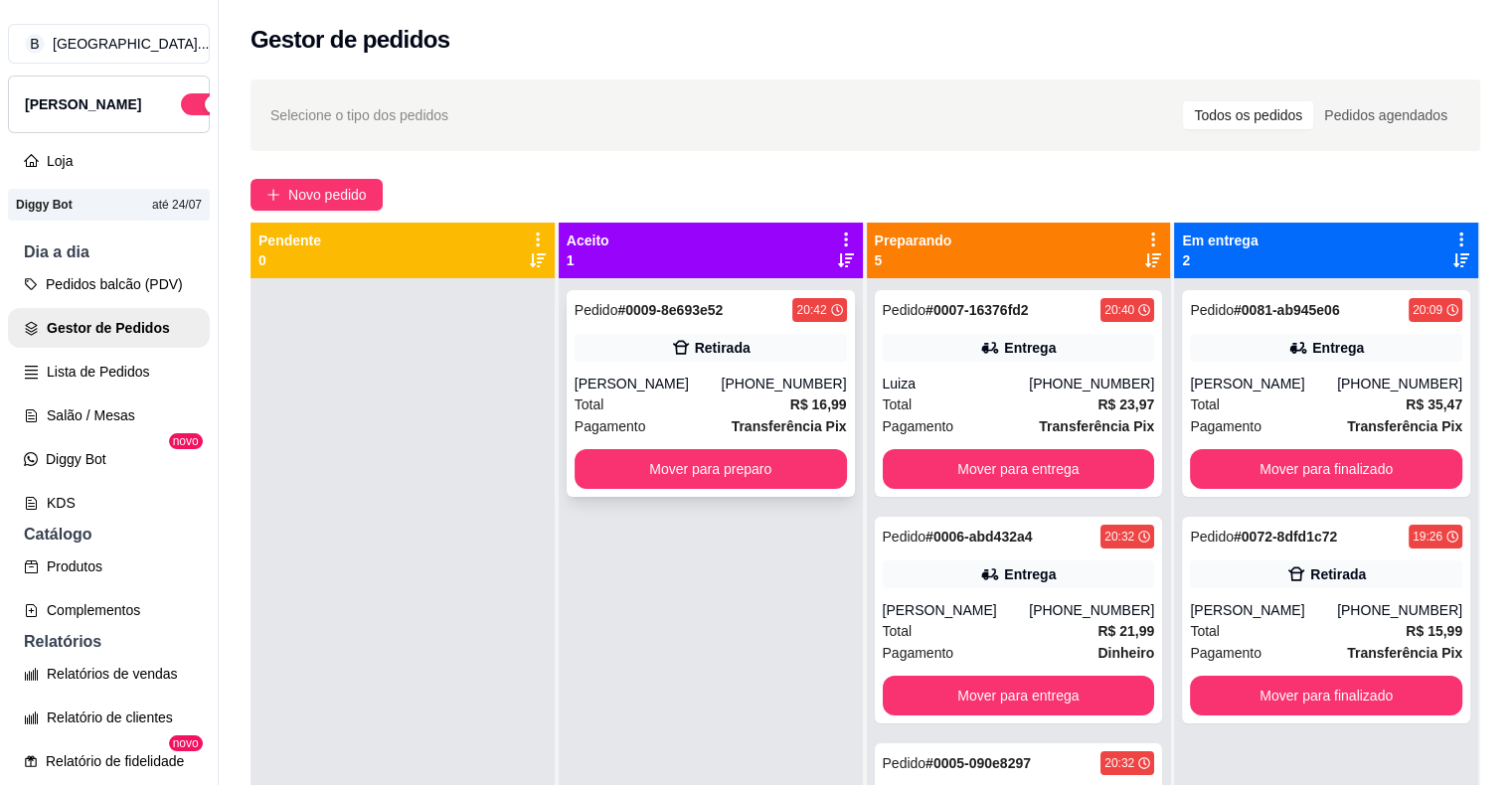 click on "[PERSON_NAME]" at bounding box center [648, 384] 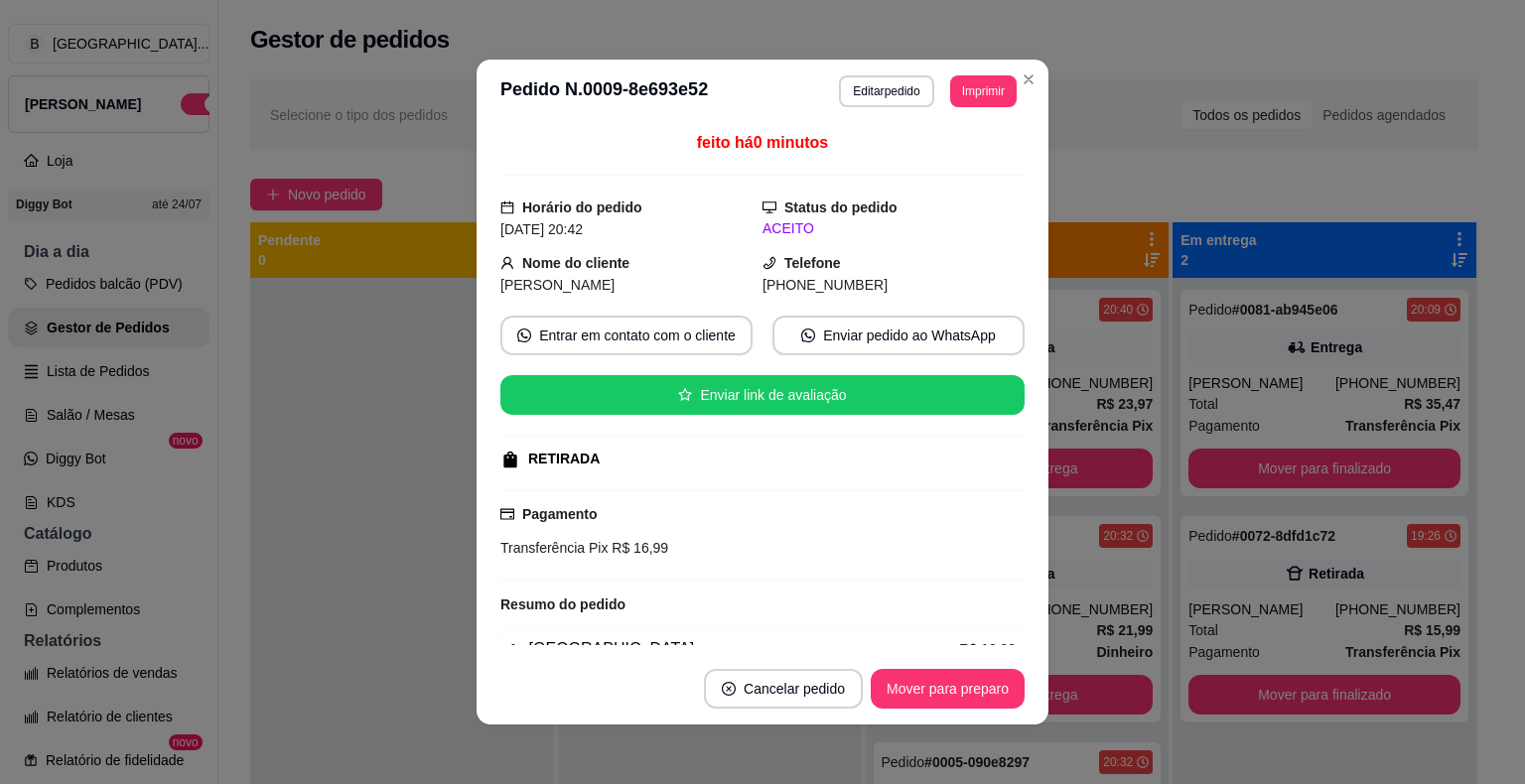 click on "**********" at bounding box center (927, 91) 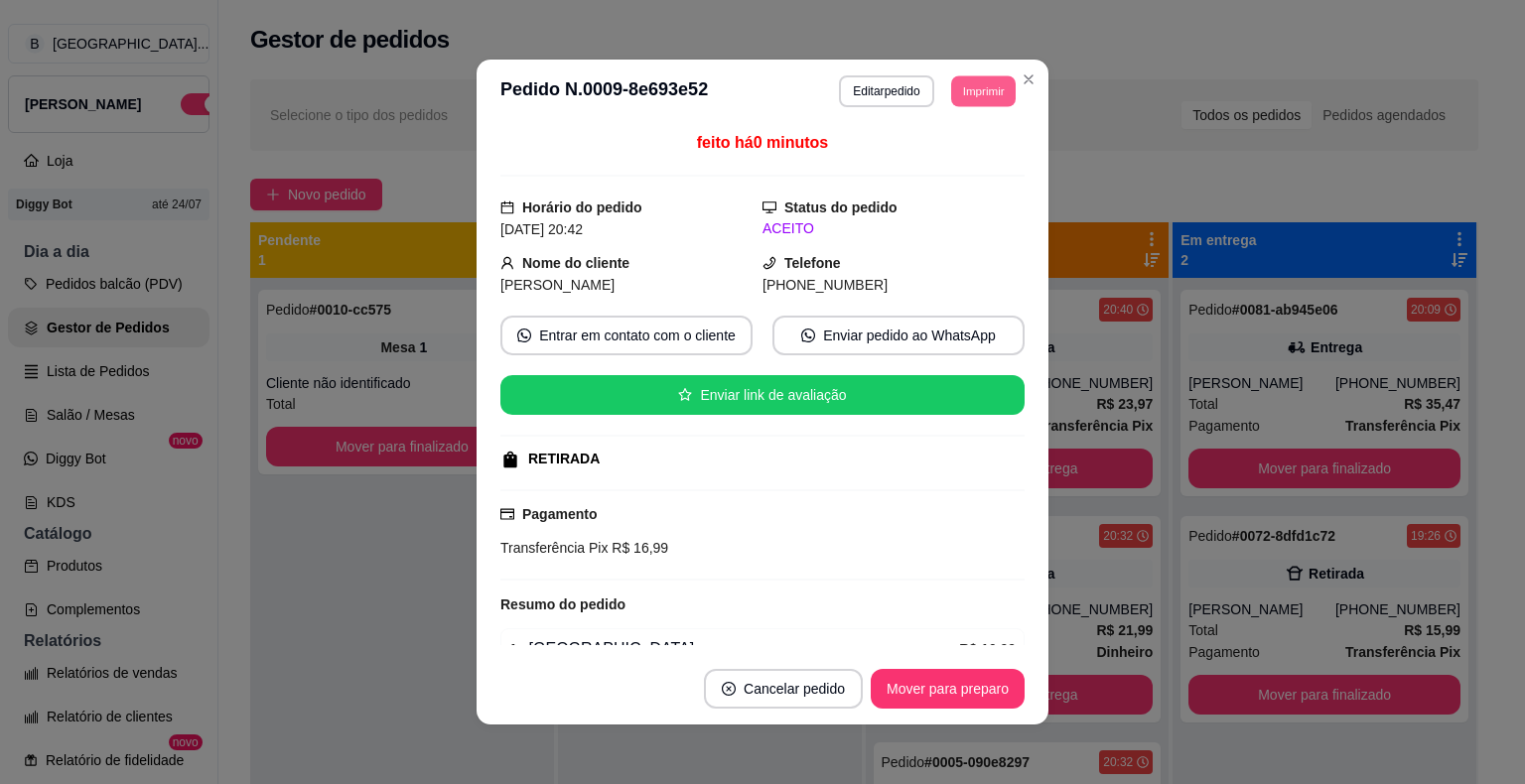click on "Imprimir" at bounding box center [983, 90] 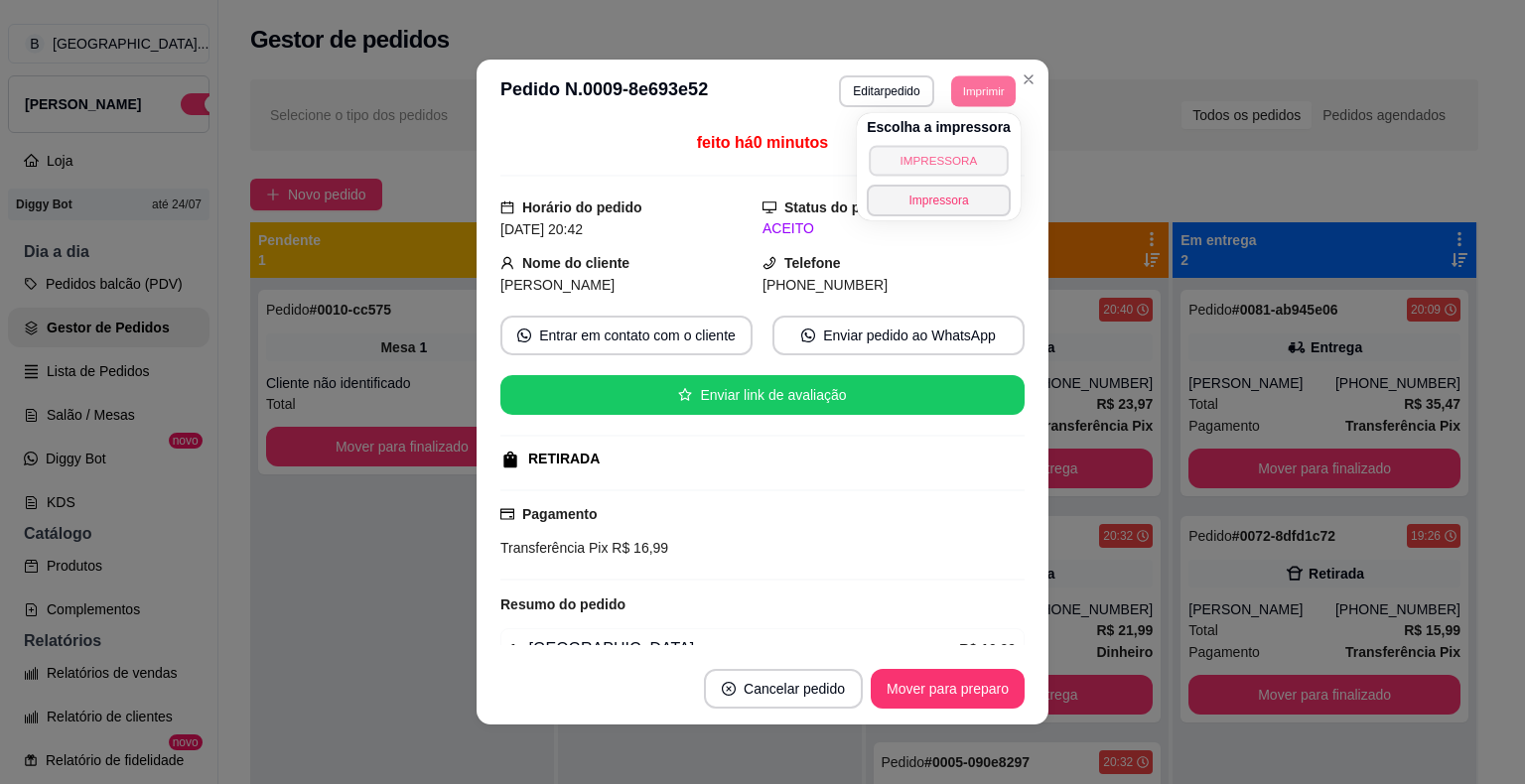 click on "IMPRESSORA" at bounding box center (938, 160) 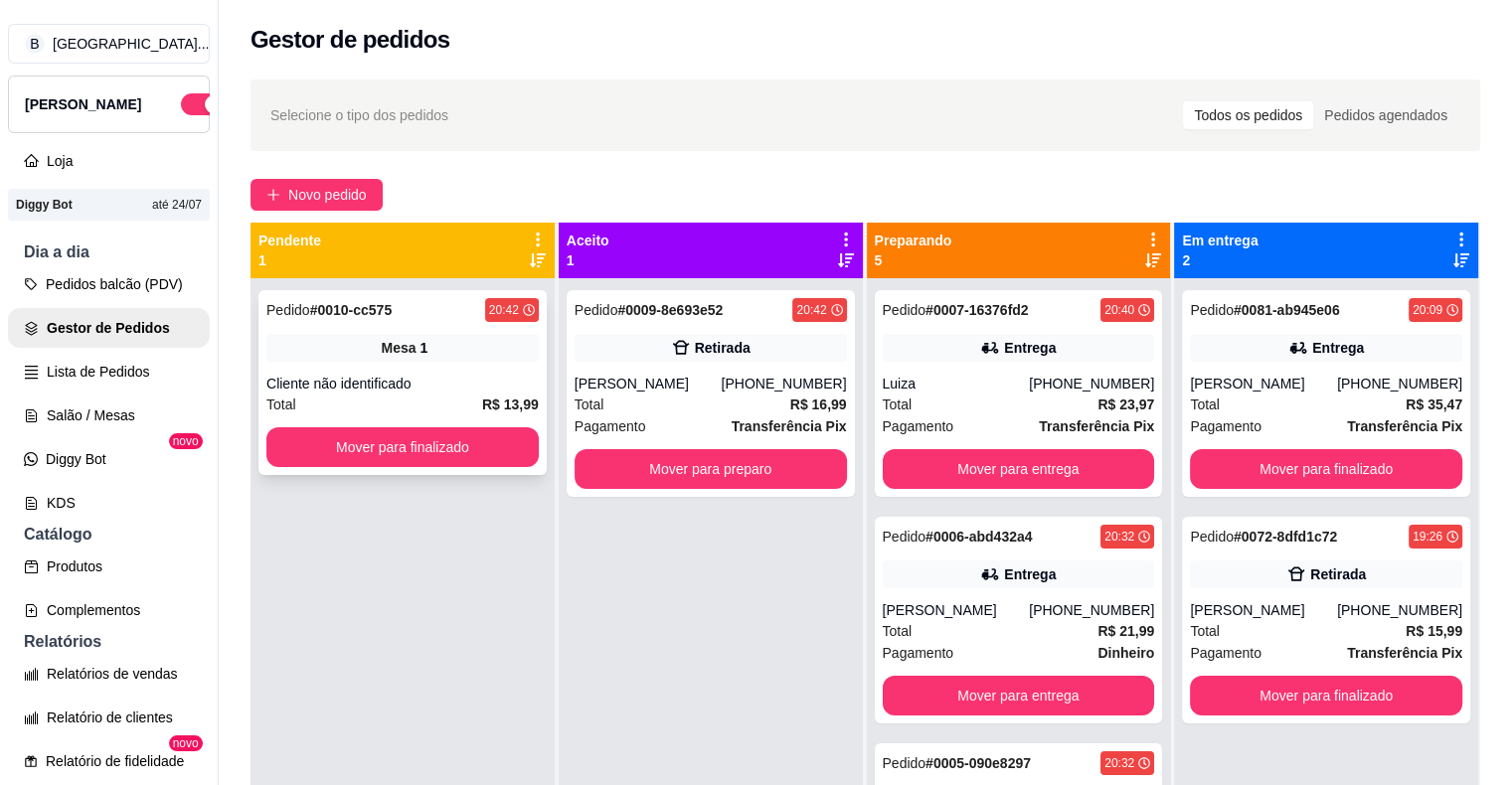 click on "Total R$ 13,99" at bounding box center [403, 404] 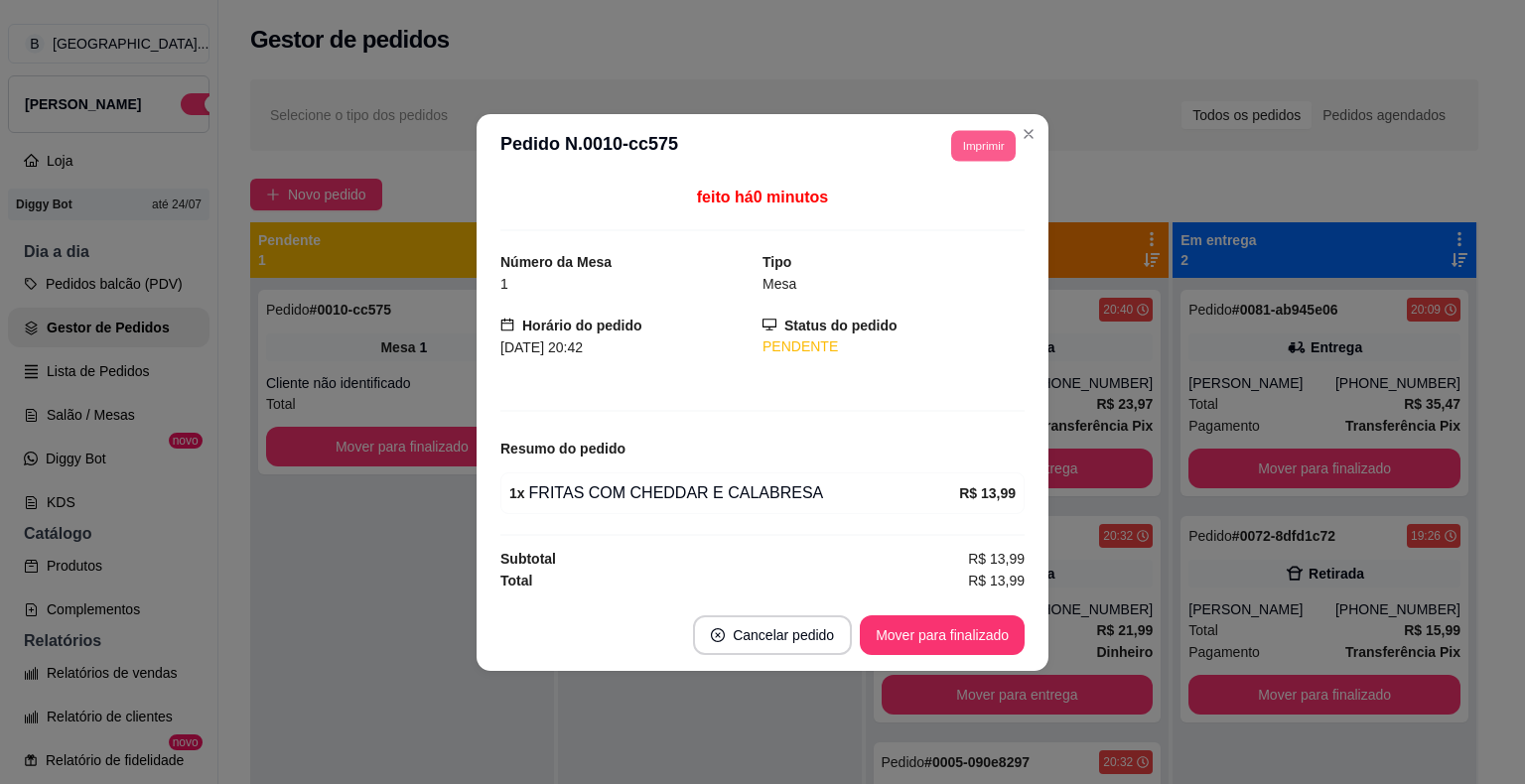 click on "Imprimir" at bounding box center [983, 145] 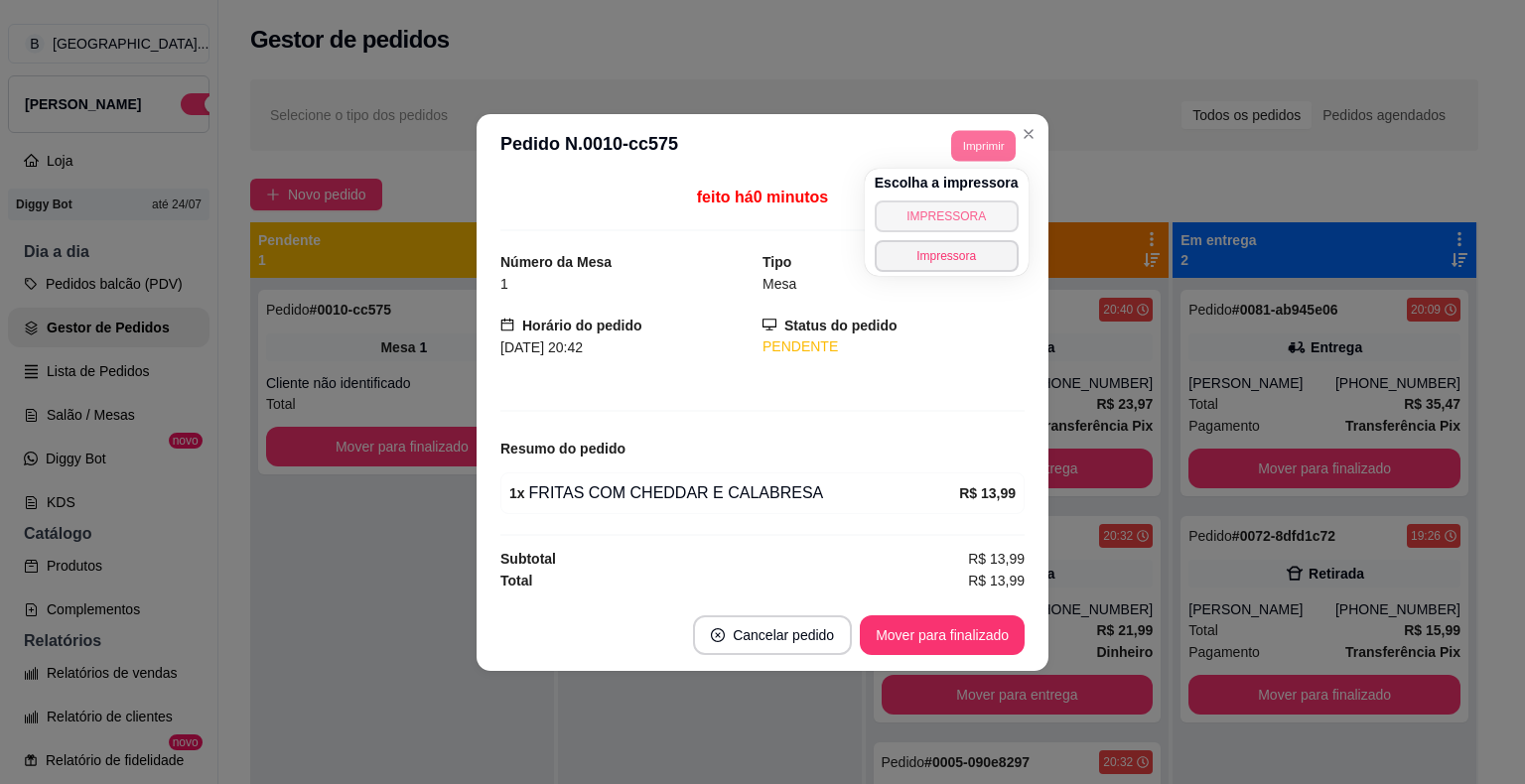 click on "IMPRESSORA" at bounding box center (946, 216) 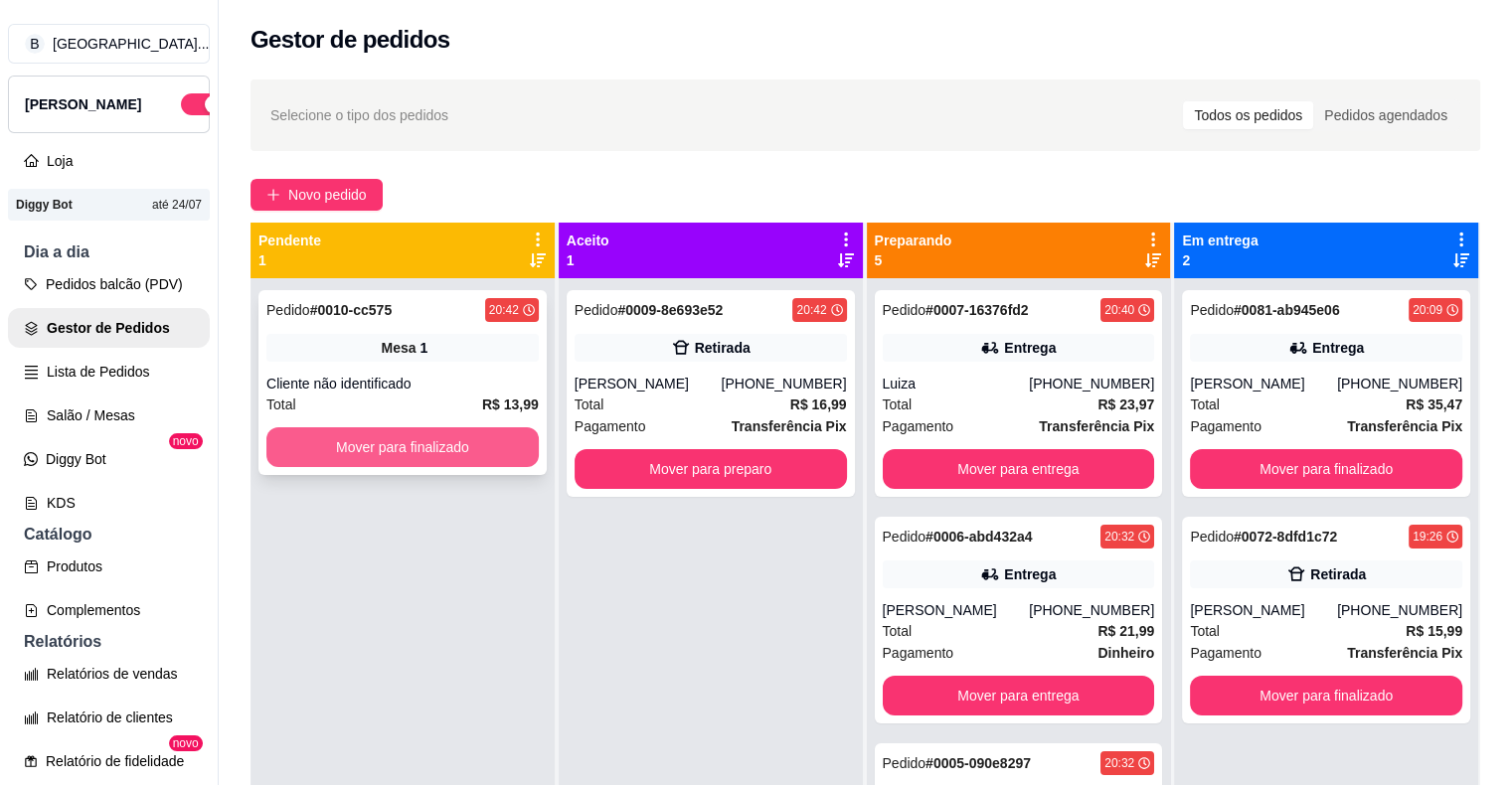click on "Mover para finalizado" at bounding box center [403, 447] 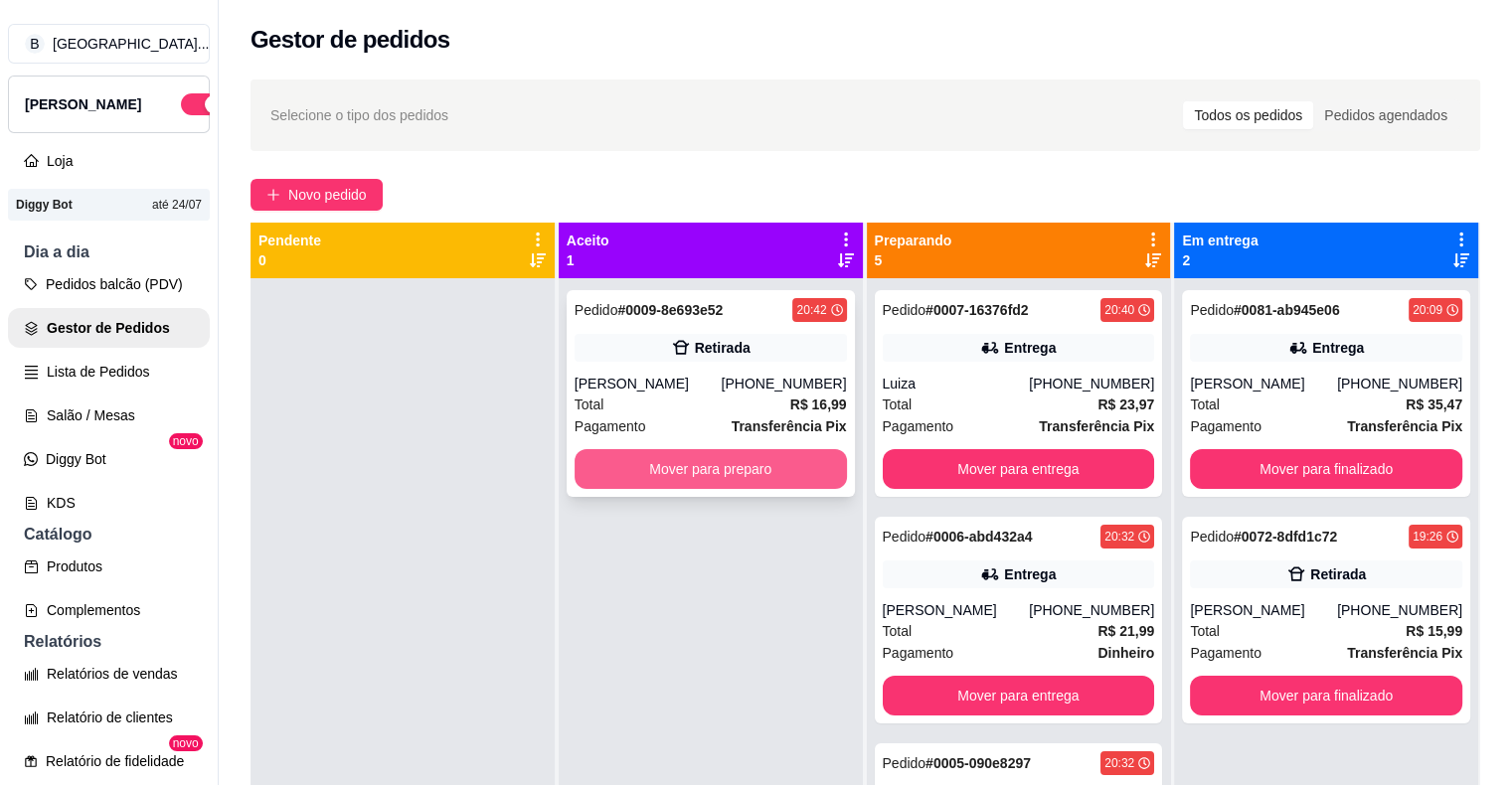 click on "Mover para preparo" at bounding box center (711, 469) 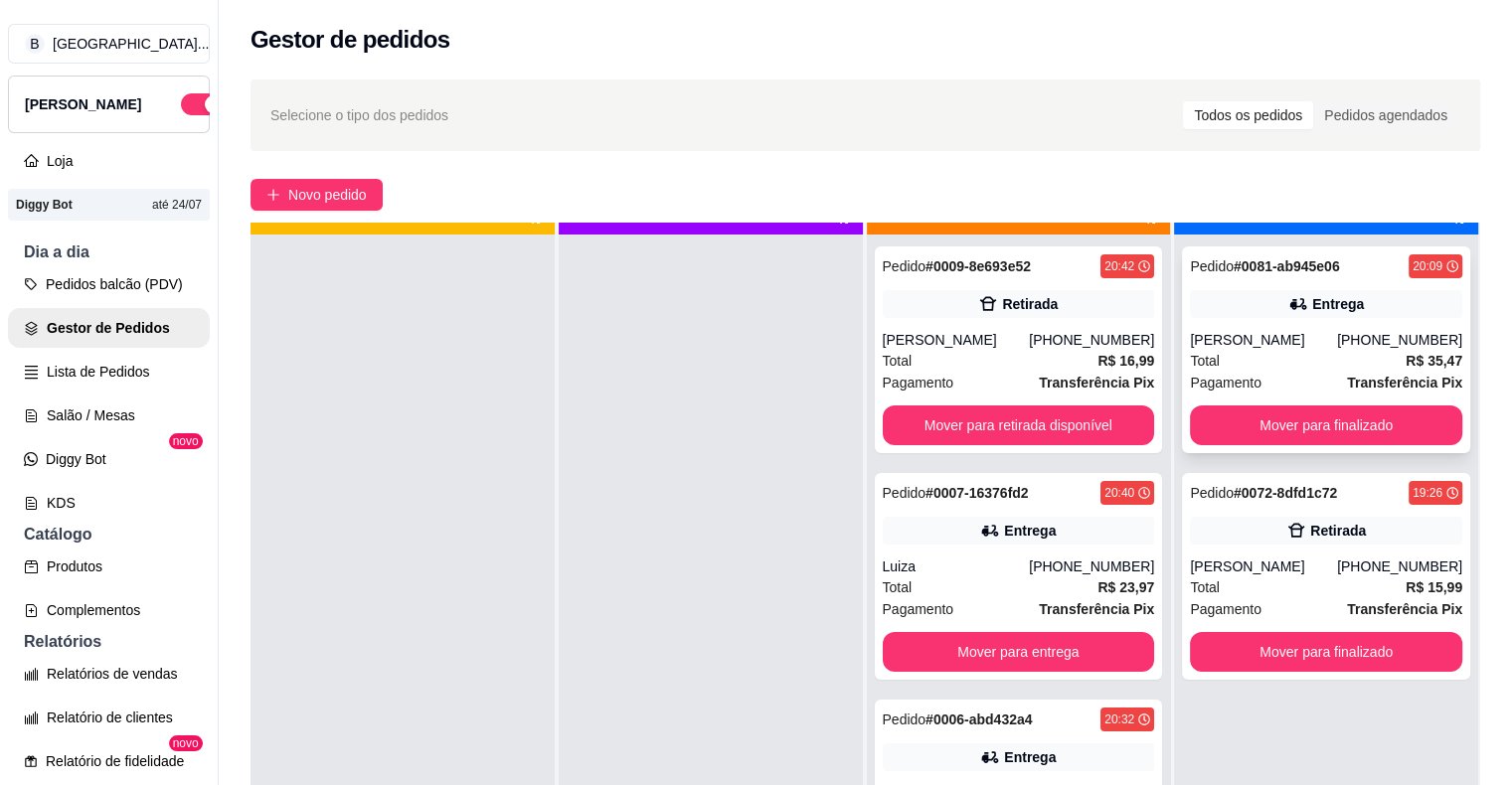 scroll, scrollTop: 56, scrollLeft: 0, axis: vertical 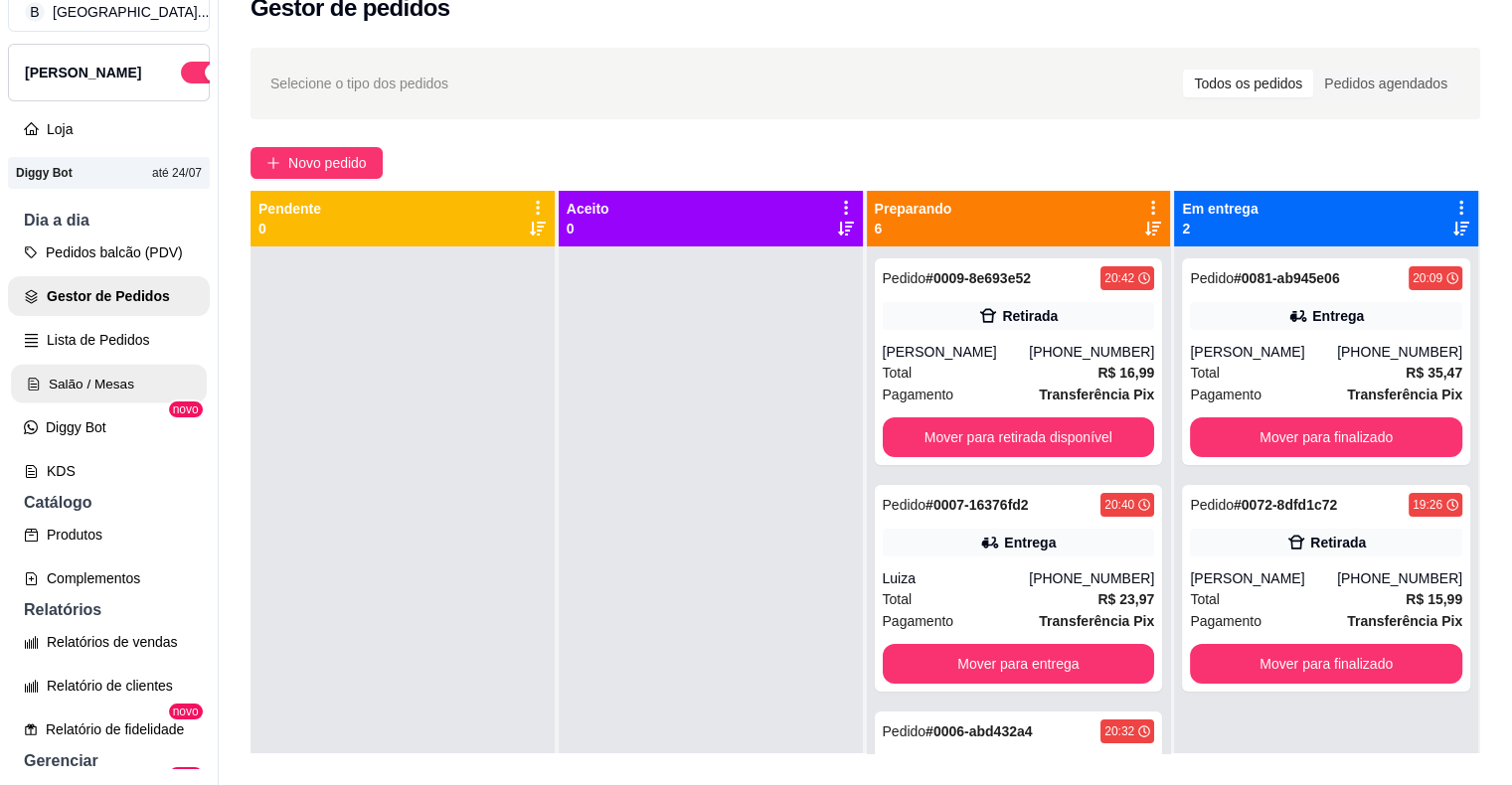 click on "Salão / Mesas" at bounding box center (108, 384) 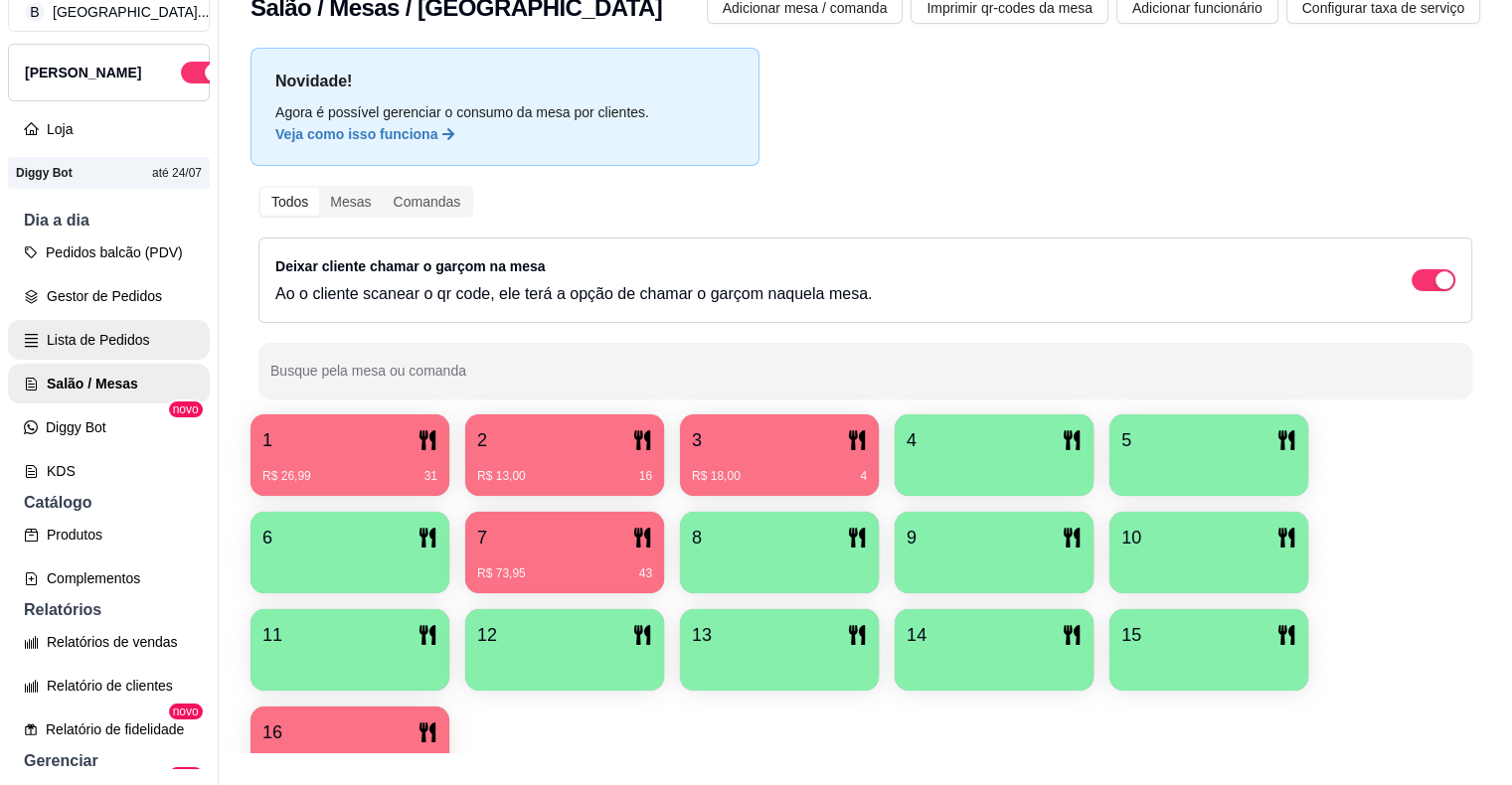 scroll, scrollTop: 0, scrollLeft: 0, axis: both 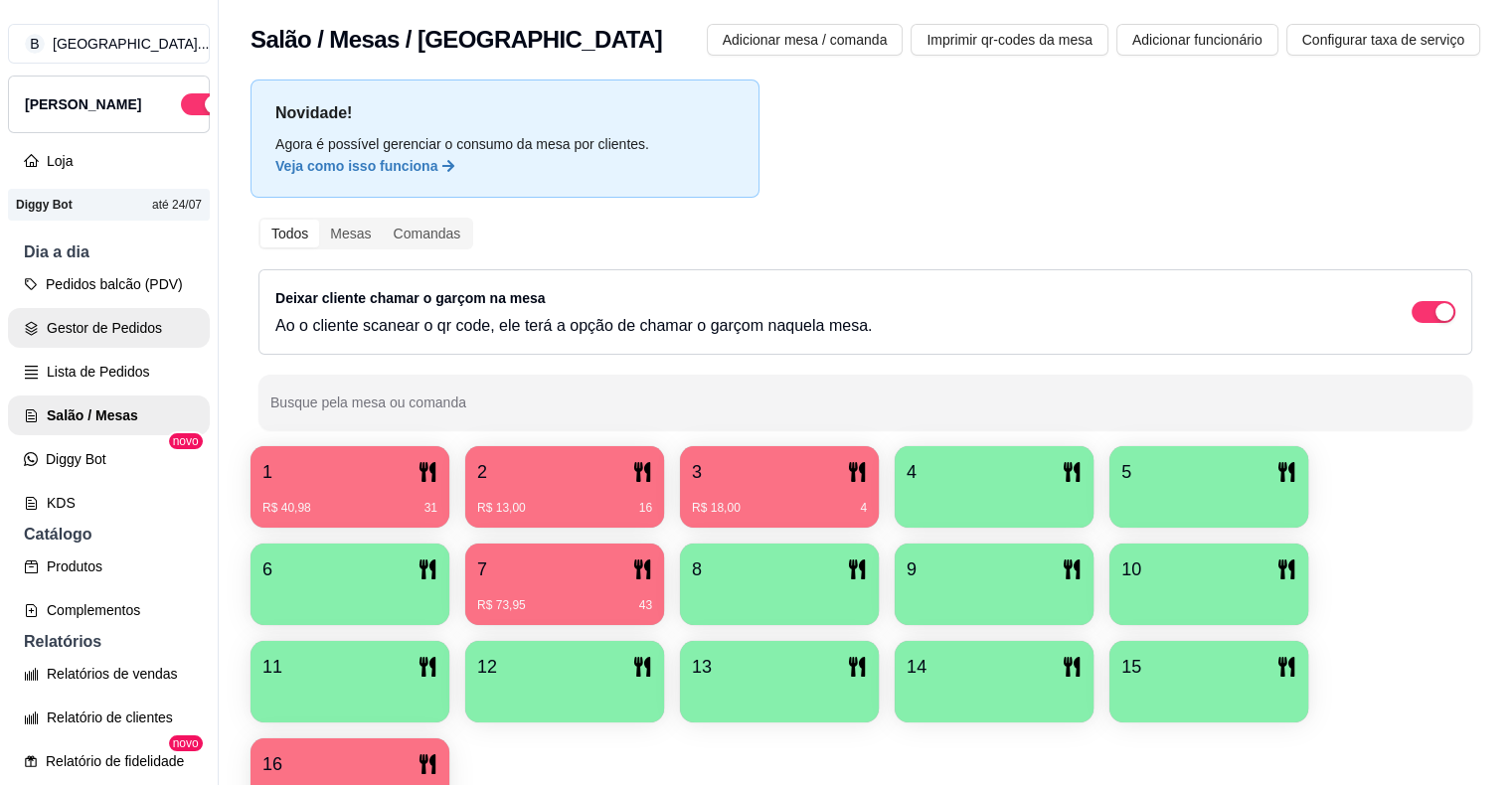 click on "Gestor de Pedidos" at bounding box center [108, 328] 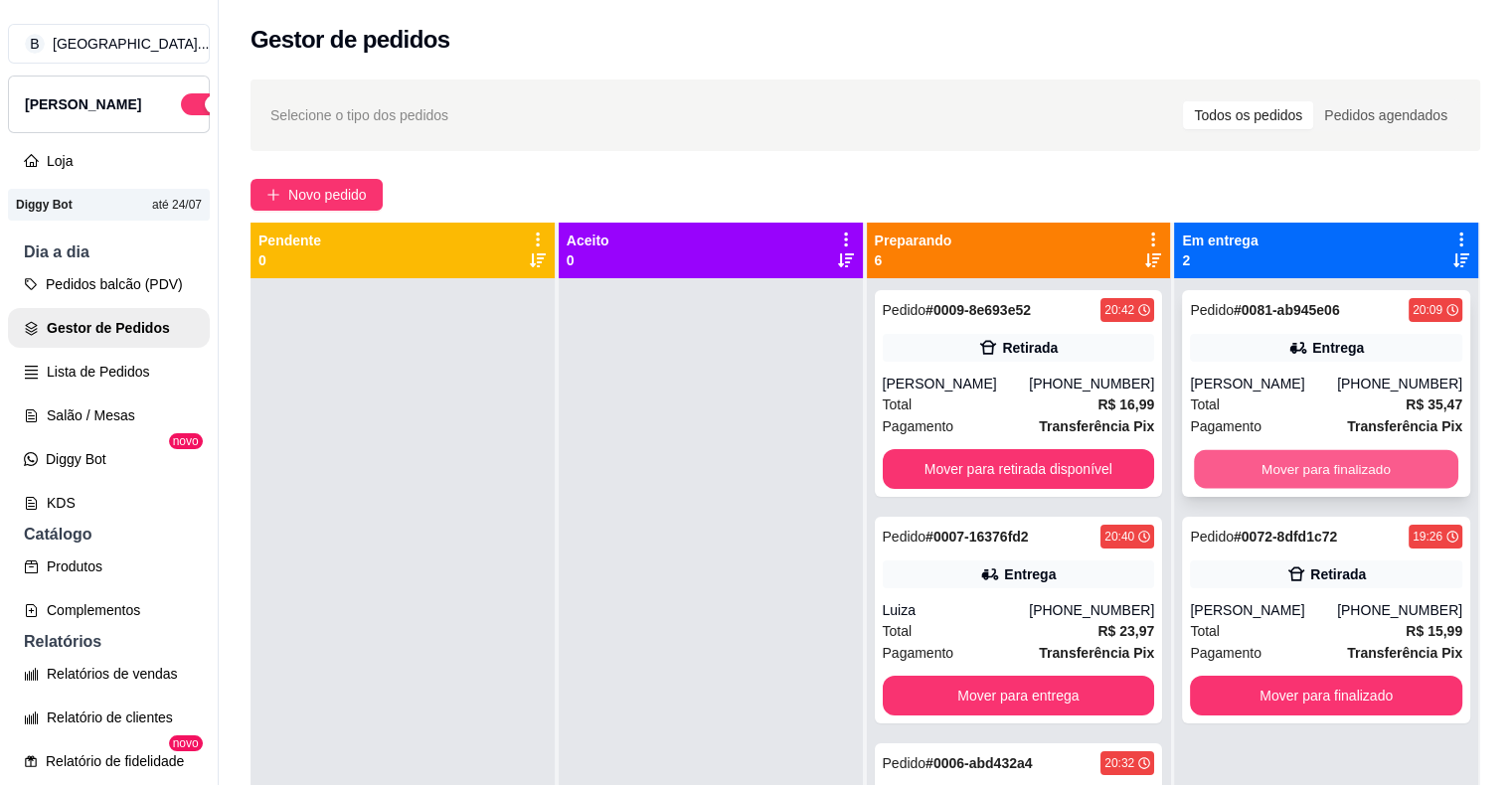click on "Mover para finalizado" at bounding box center (1326, 469) 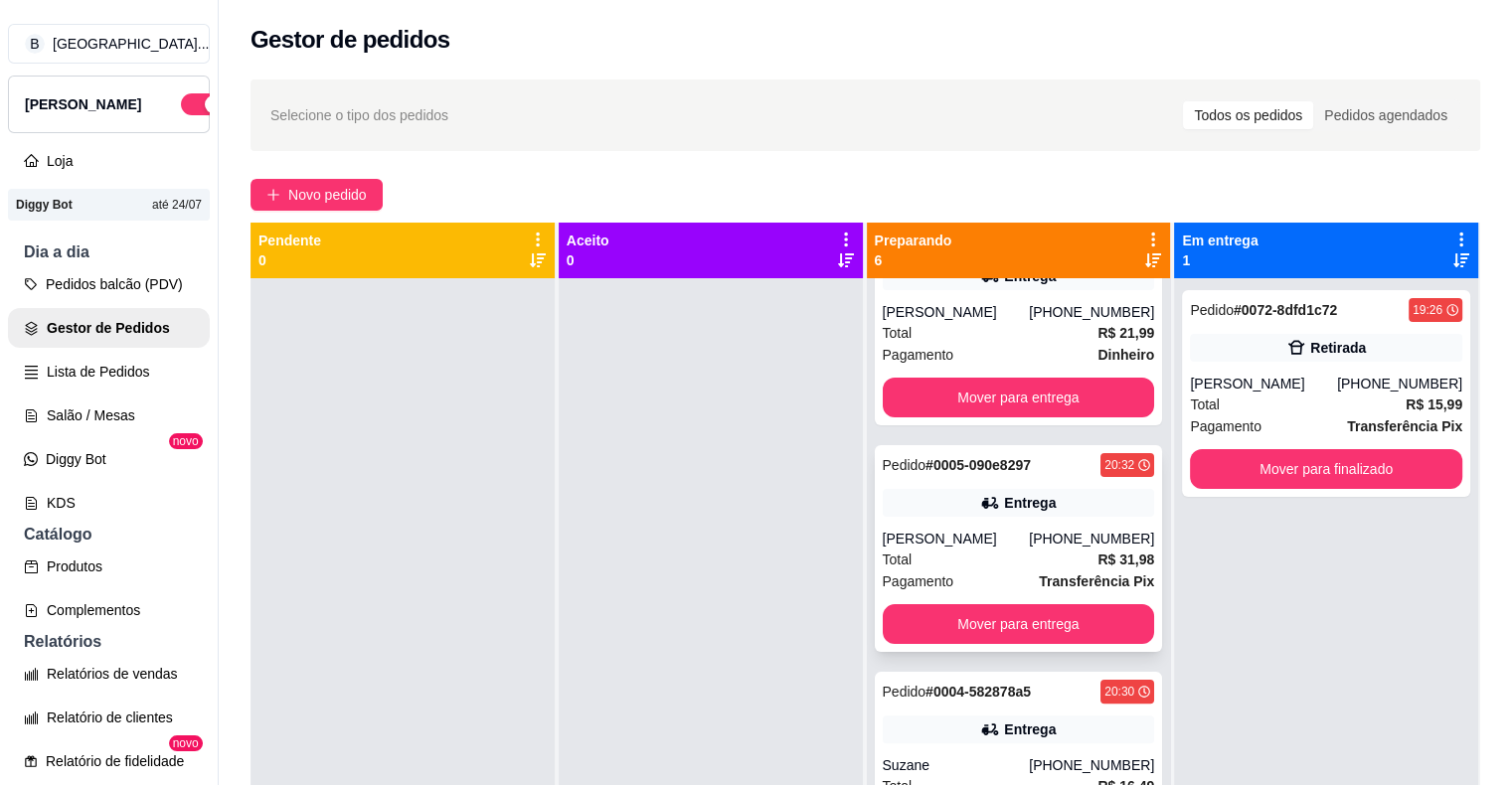 scroll, scrollTop: 593, scrollLeft: 0, axis: vertical 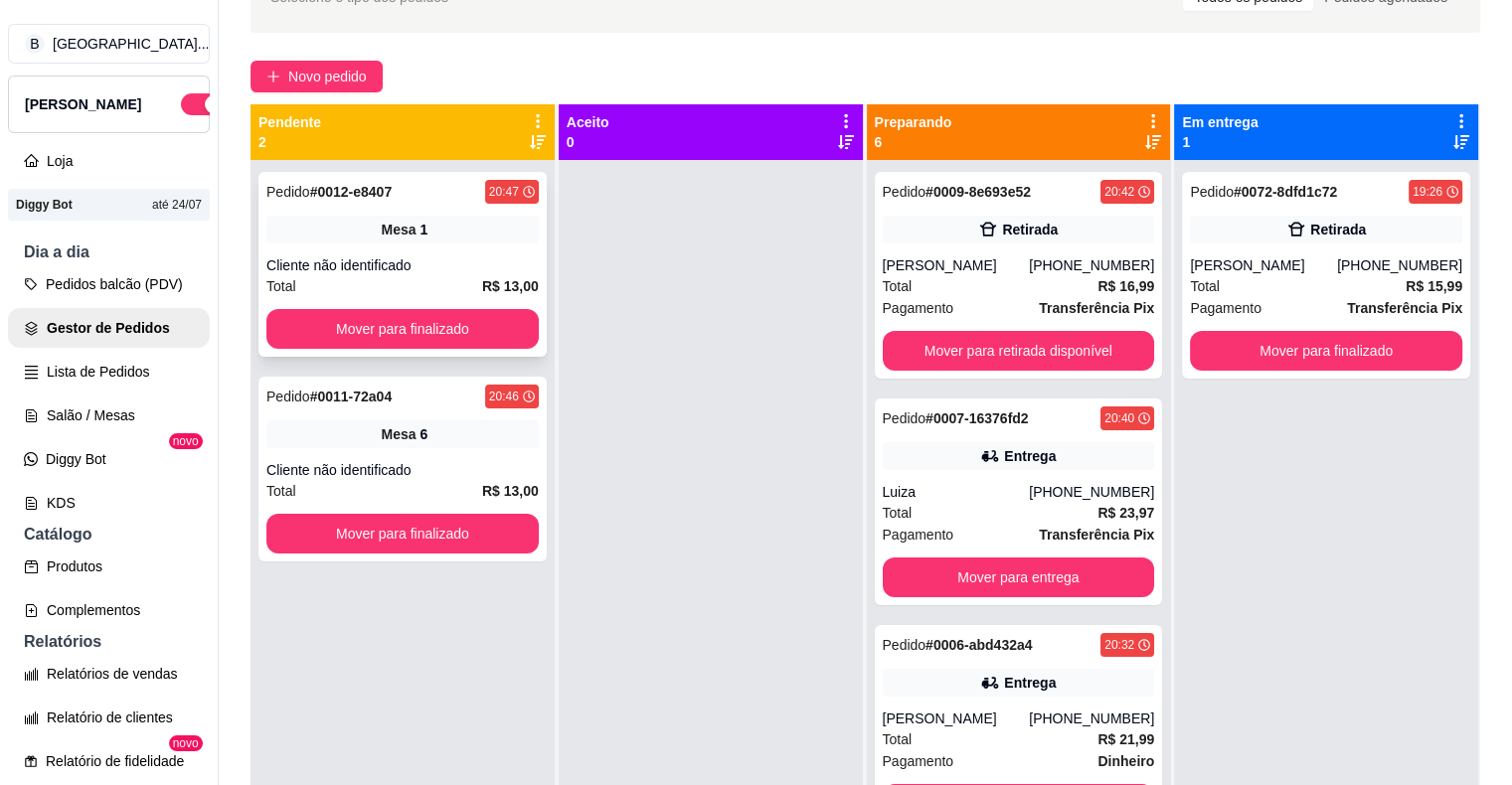 click on "Mesa 1" at bounding box center (403, 230) 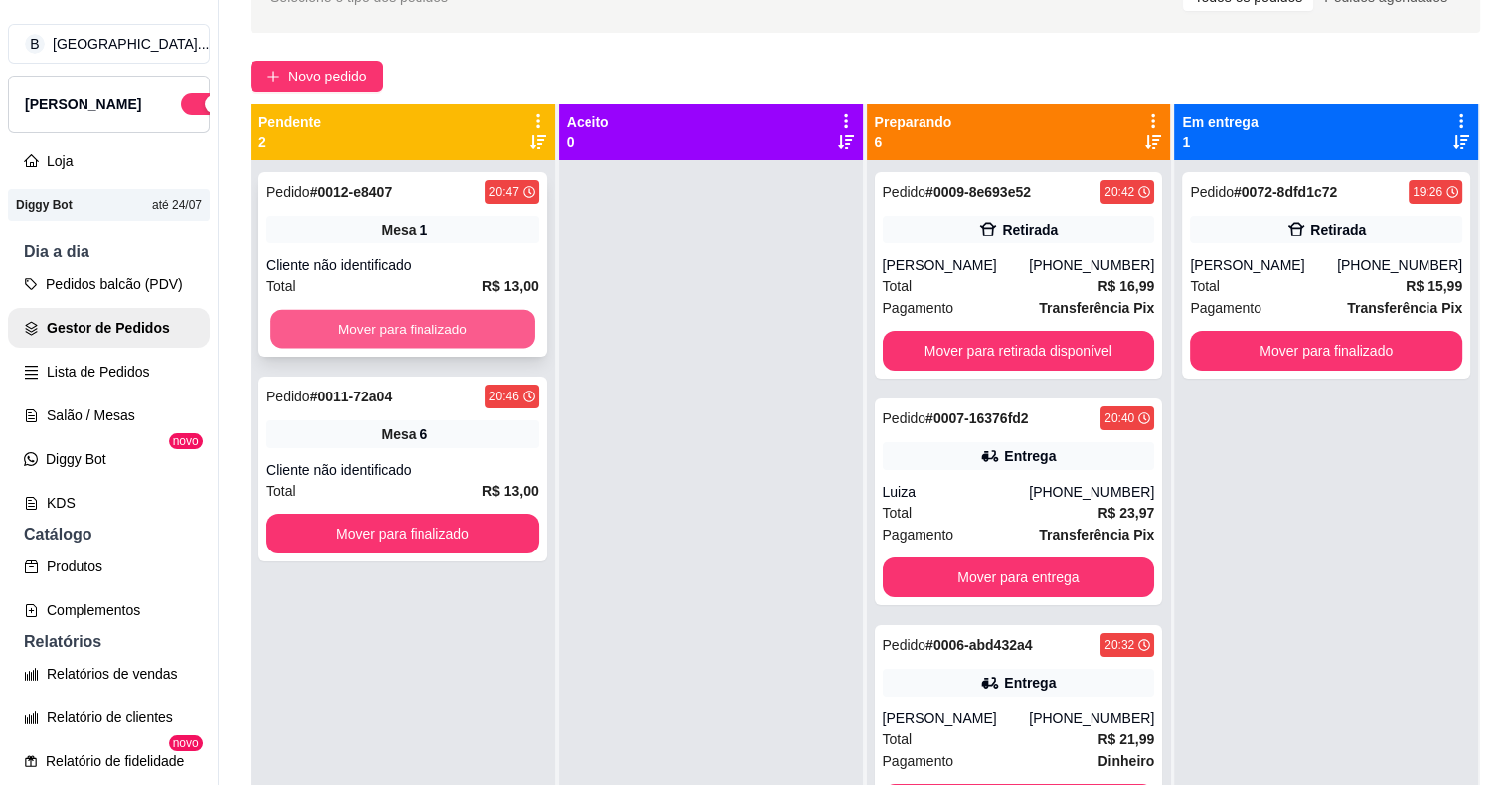 click on "Mover para finalizado" at bounding box center [403, 329] 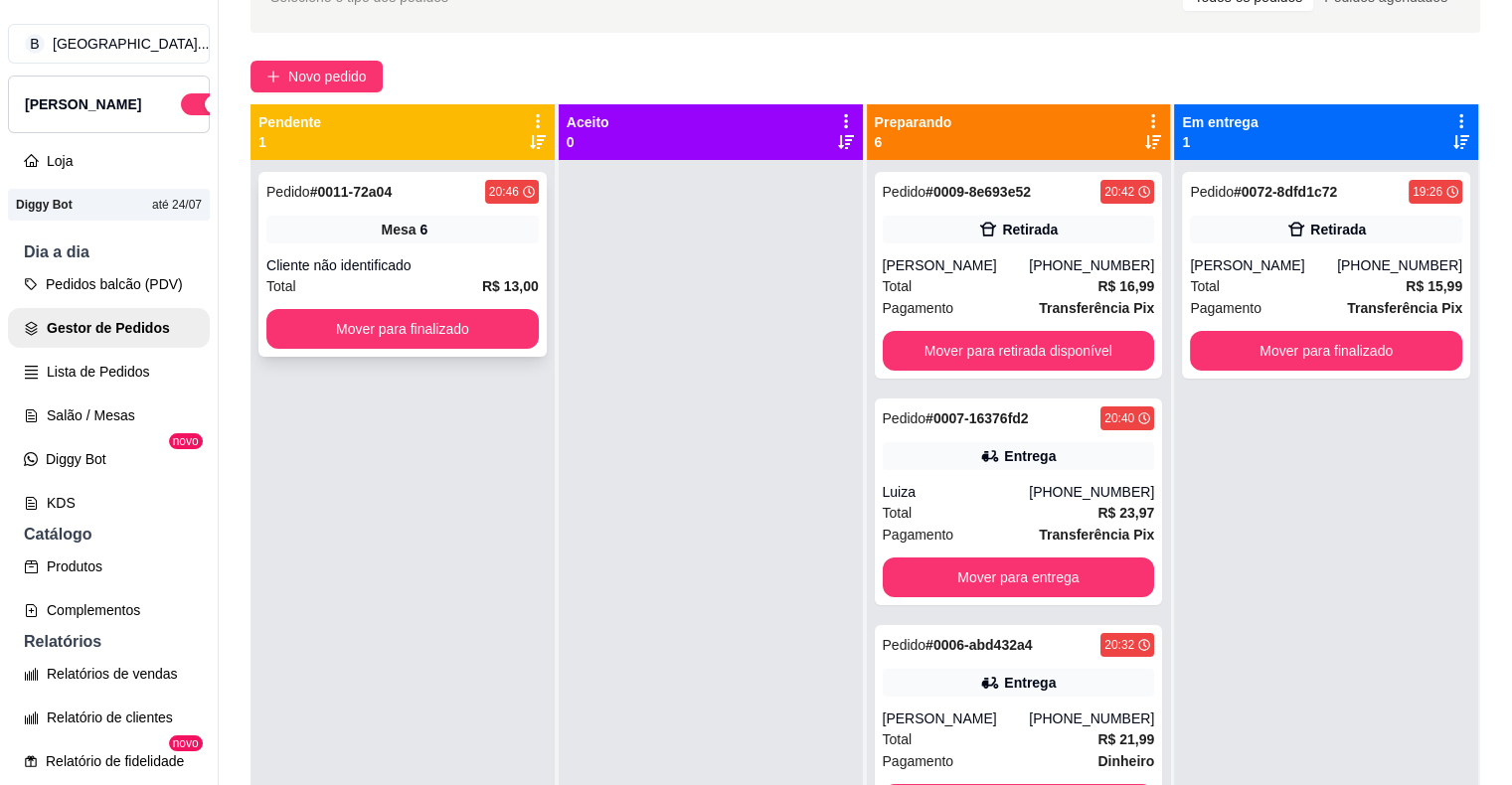 click on "Cliente não identificado" at bounding box center (403, 265) 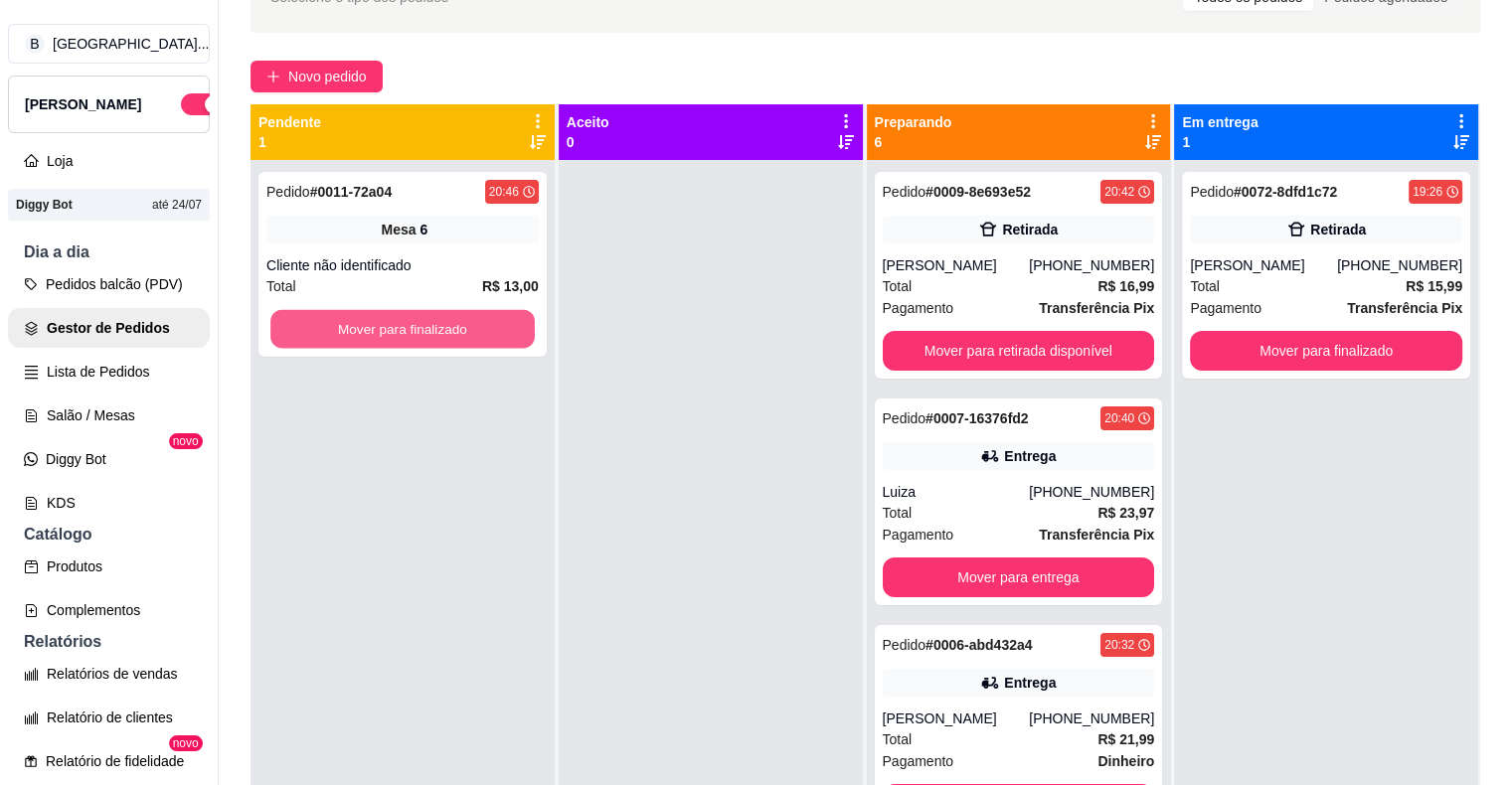 click on "Mover para finalizado" at bounding box center (403, 329) 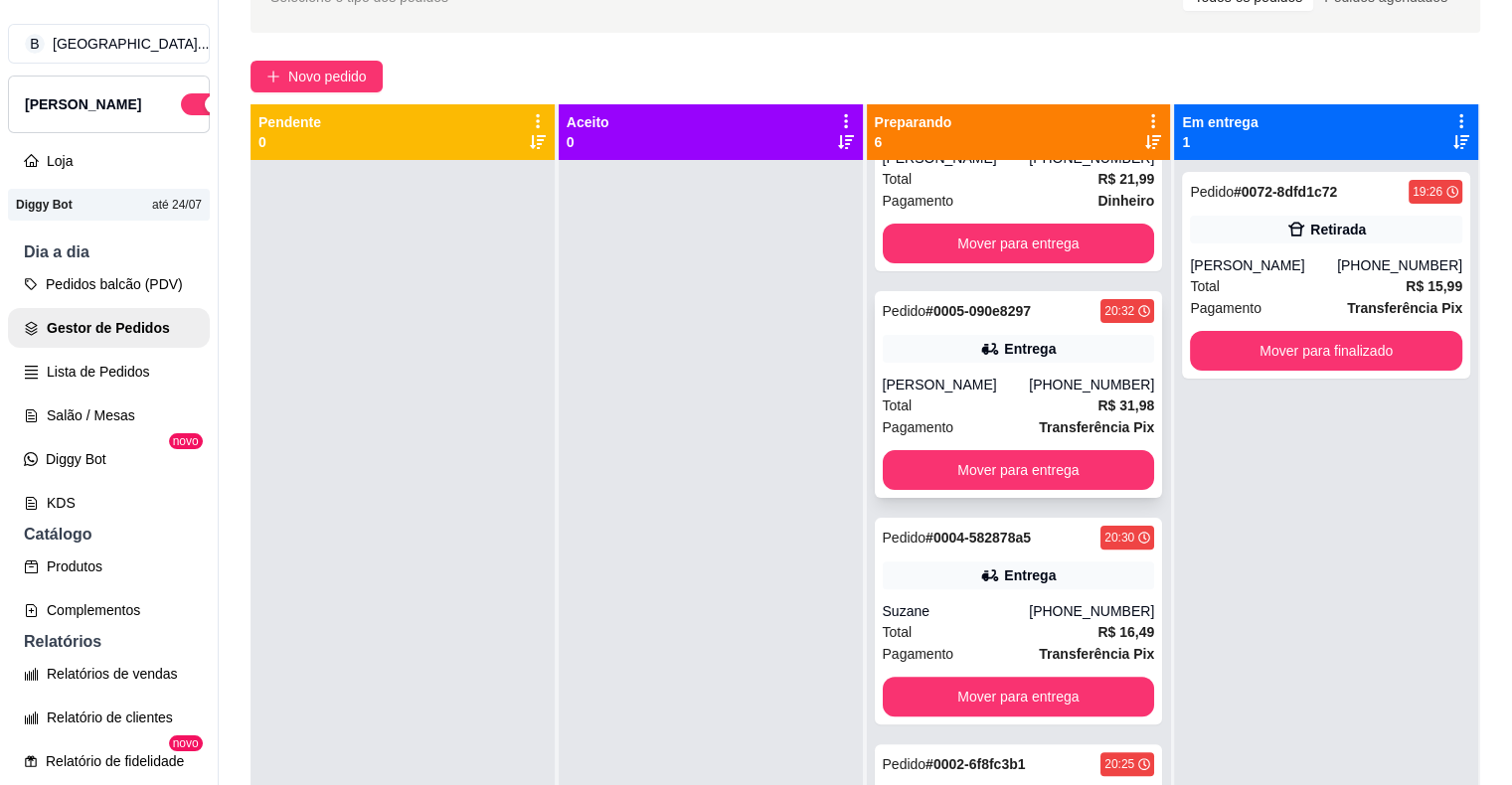 scroll, scrollTop: 593, scrollLeft: 0, axis: vertical 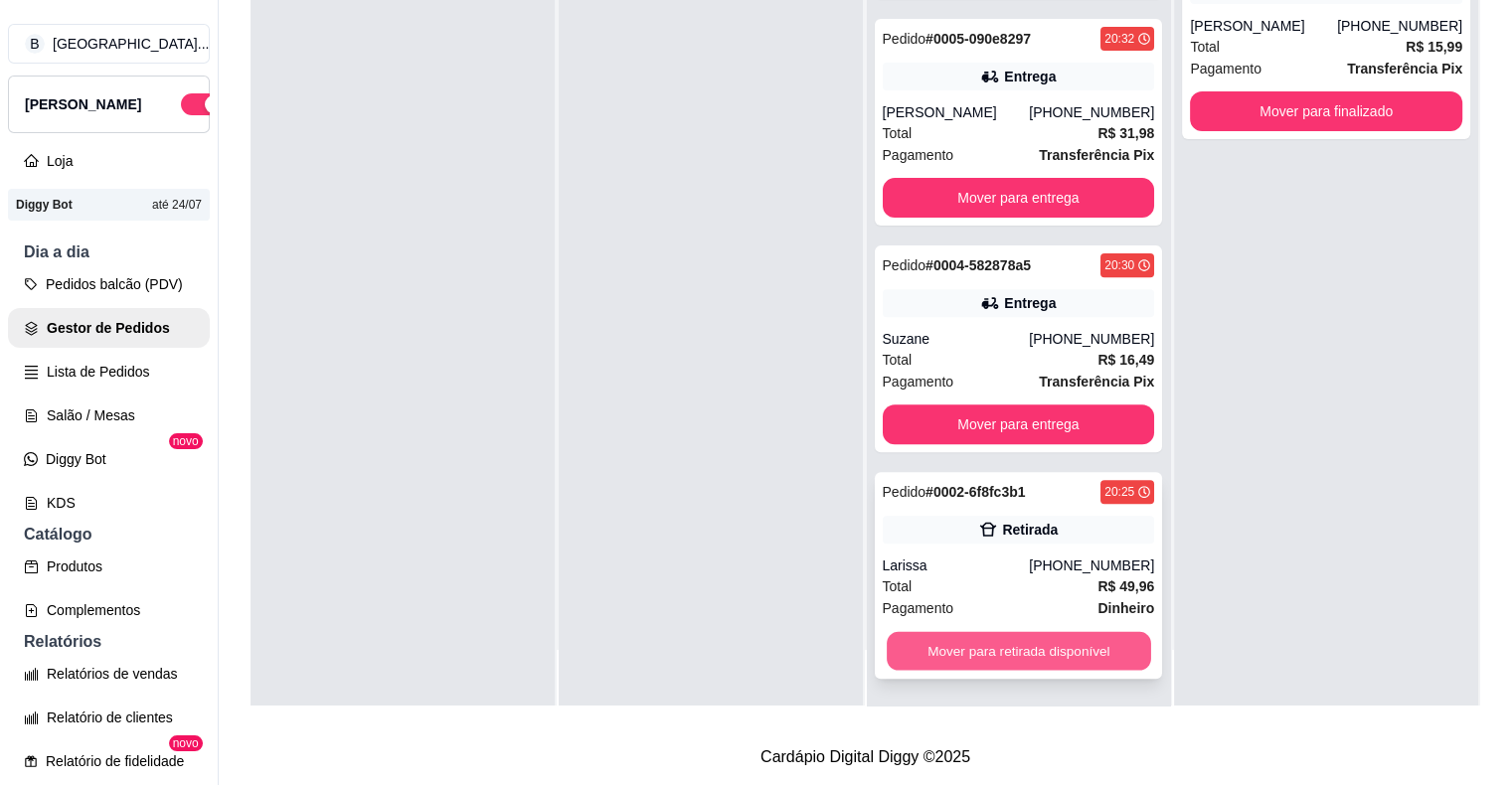 click on "Mover para retirada disponível" at bounding box center (1019, 651) 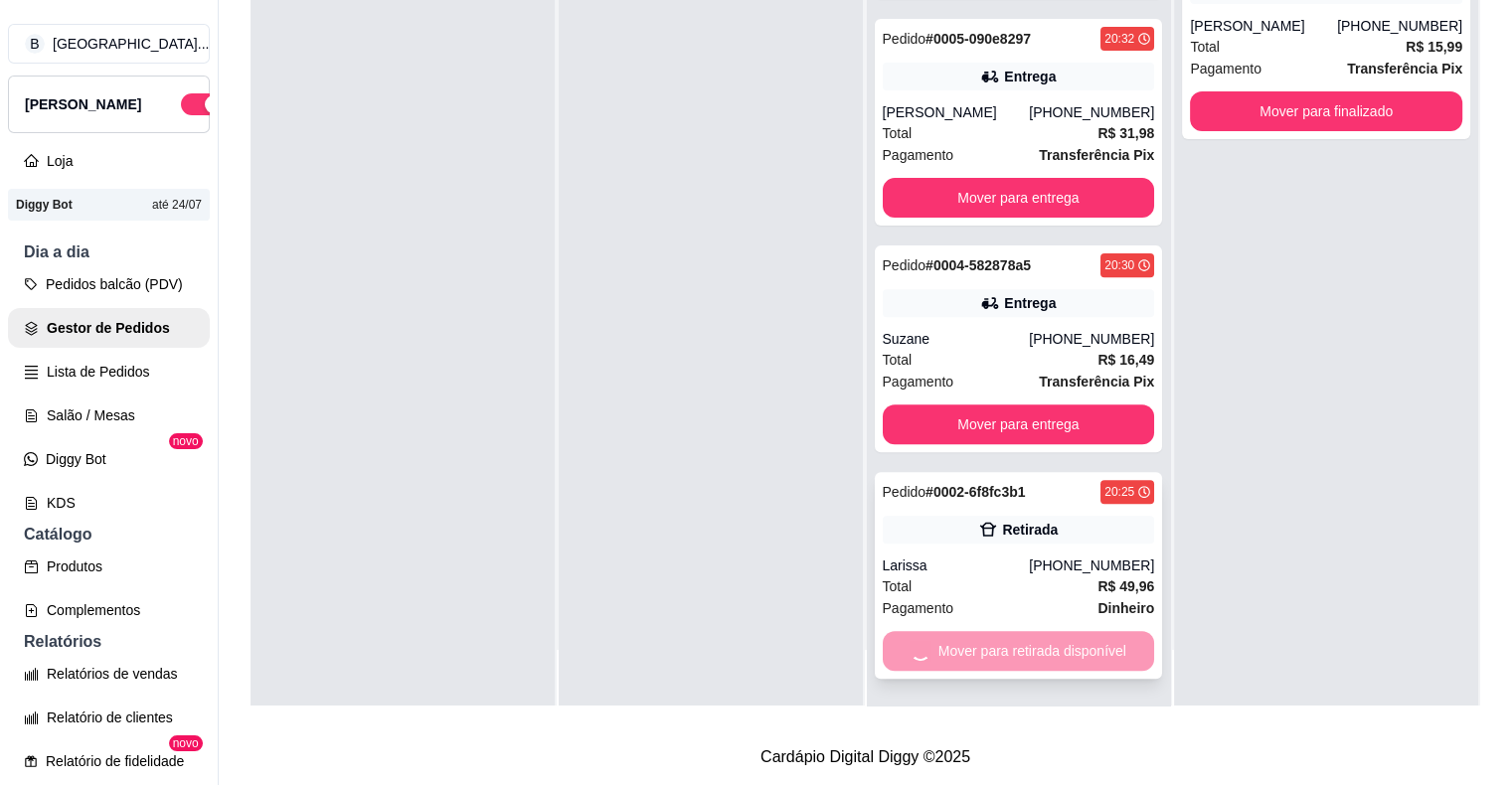 scroll, scrollTop: 367, scrollLeft: 0, axis: vertical 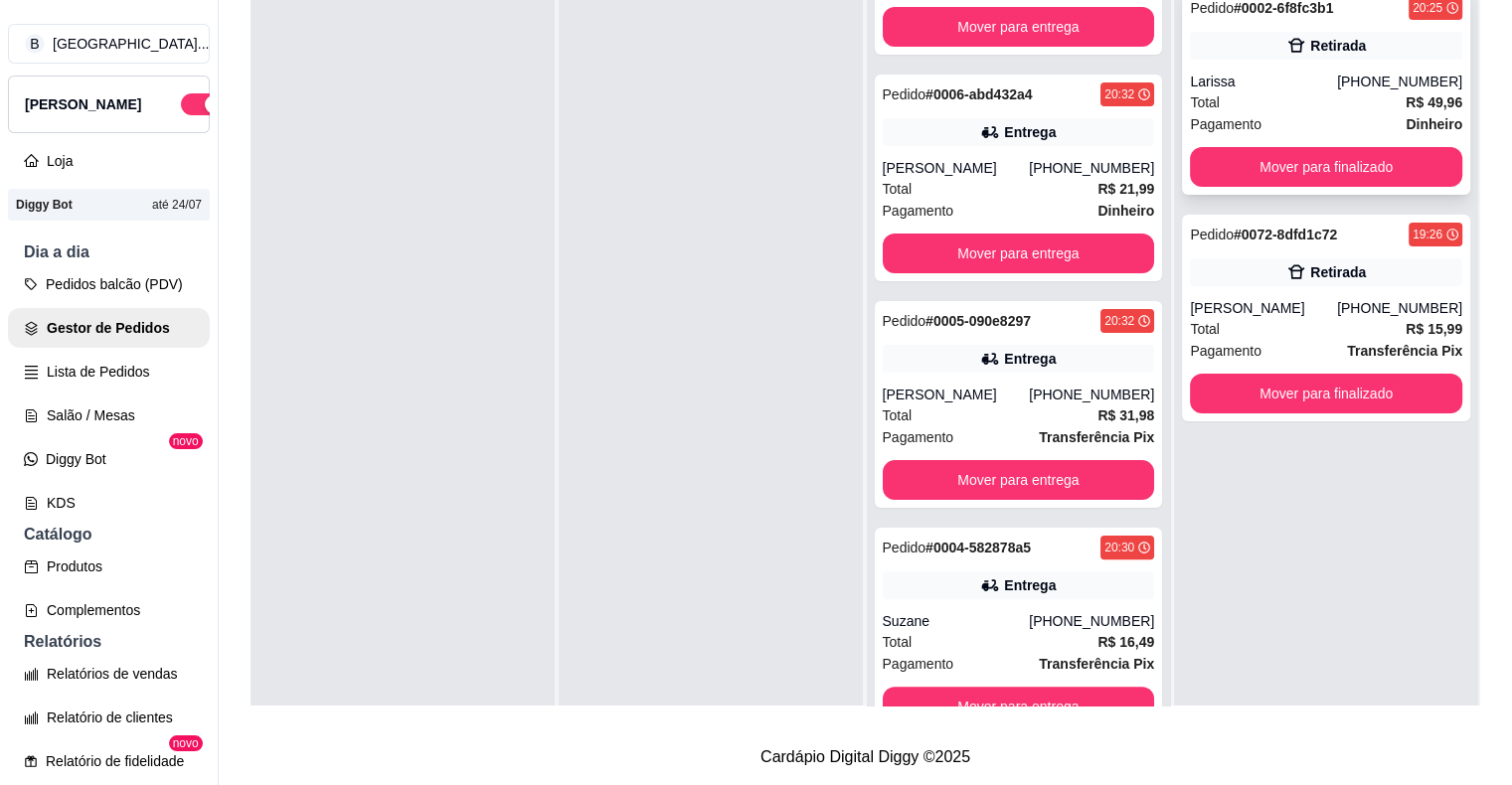 click on "Pagamento Dinheiro" at bounding box center (1326, 124) 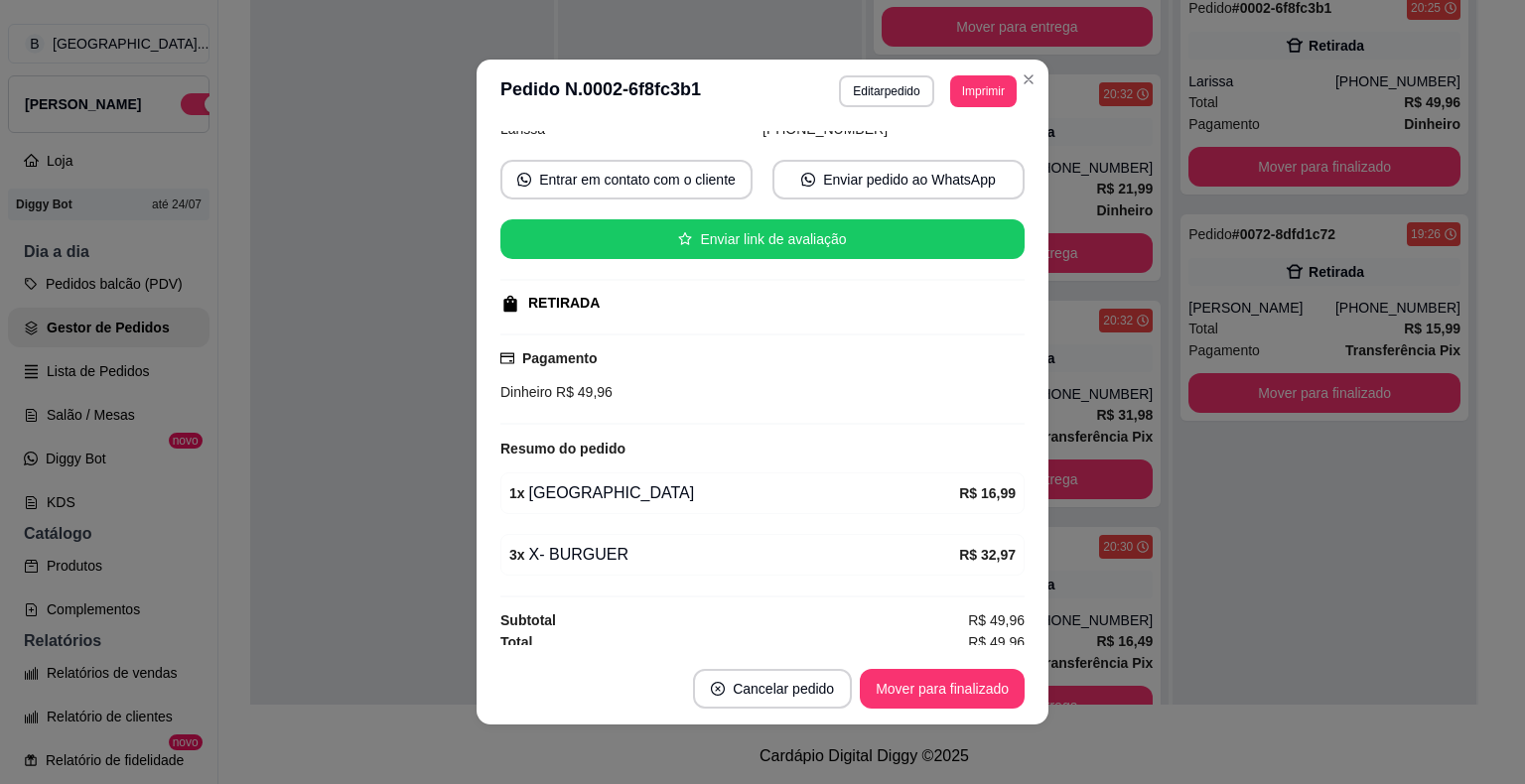 scroll, scrollTop: 160, scrollLeft: 0, axis: vertical 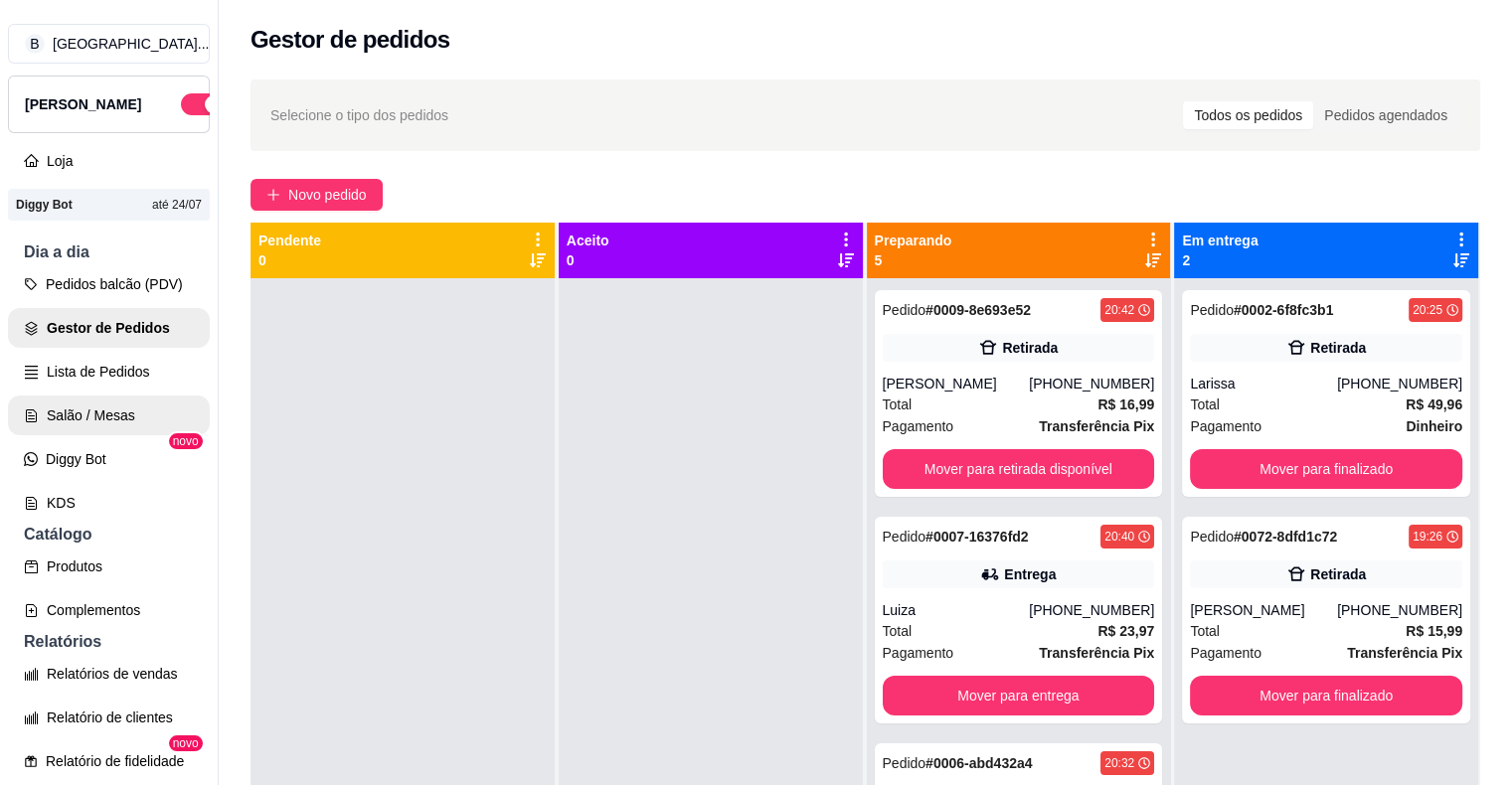 click on "Salão / Mesas" at bounding box center (108, 415) 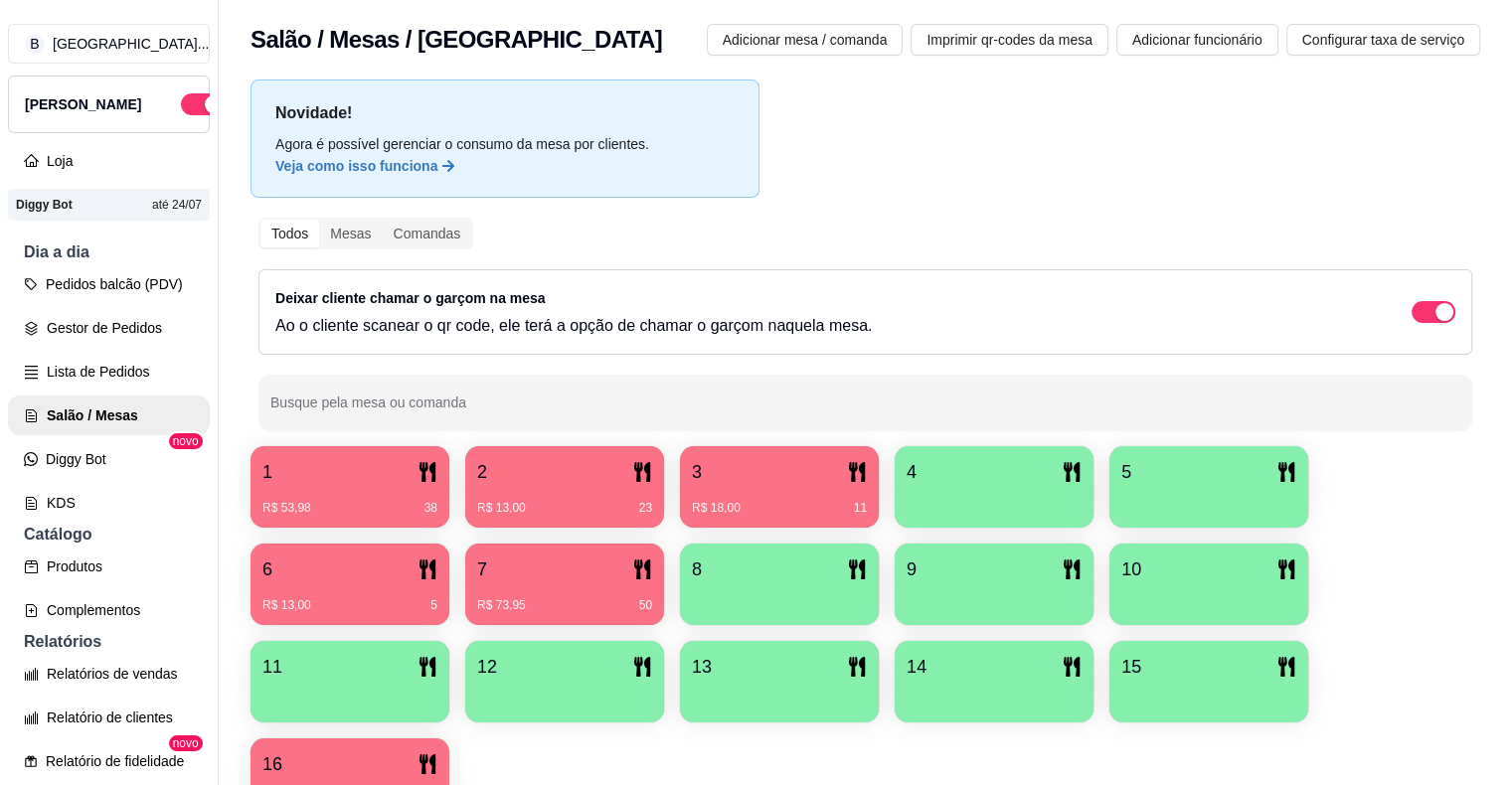 click on "R$ 13,00 23" at bounding box center (565, 501) 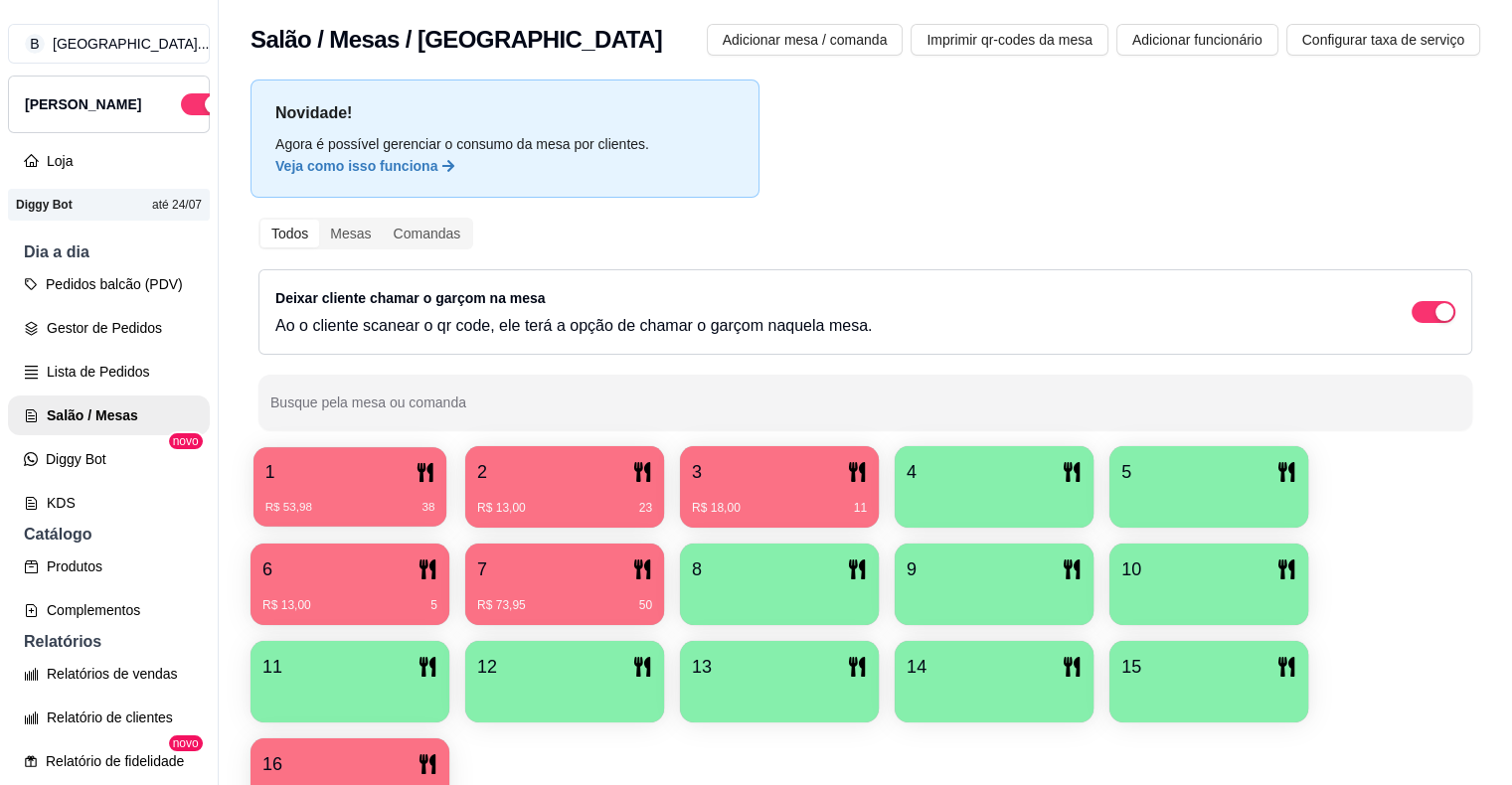 click on "1" at bounding box center [350, 472] 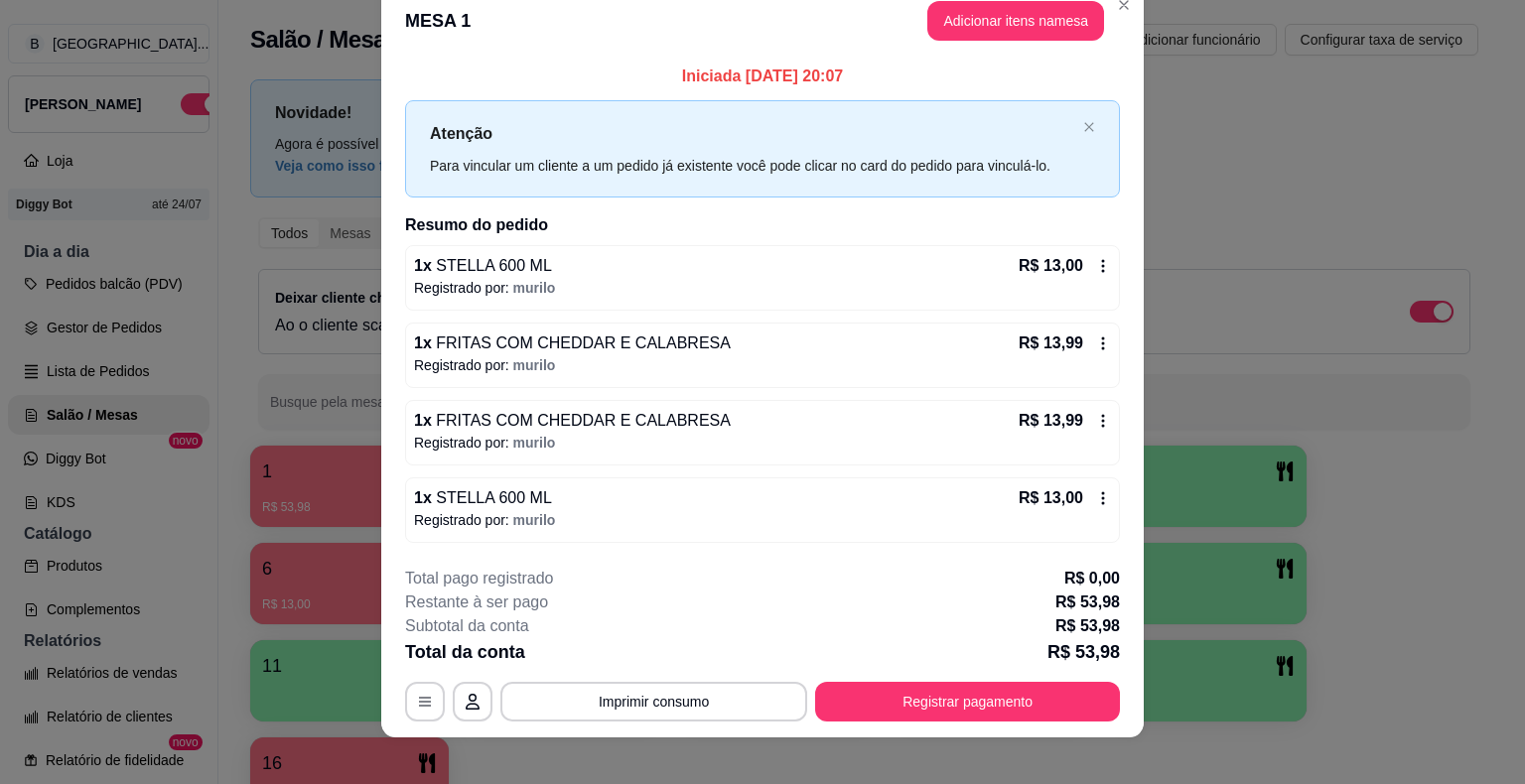 scroll, scrollTop: 46, scrollLeft: 0, axis: vertical 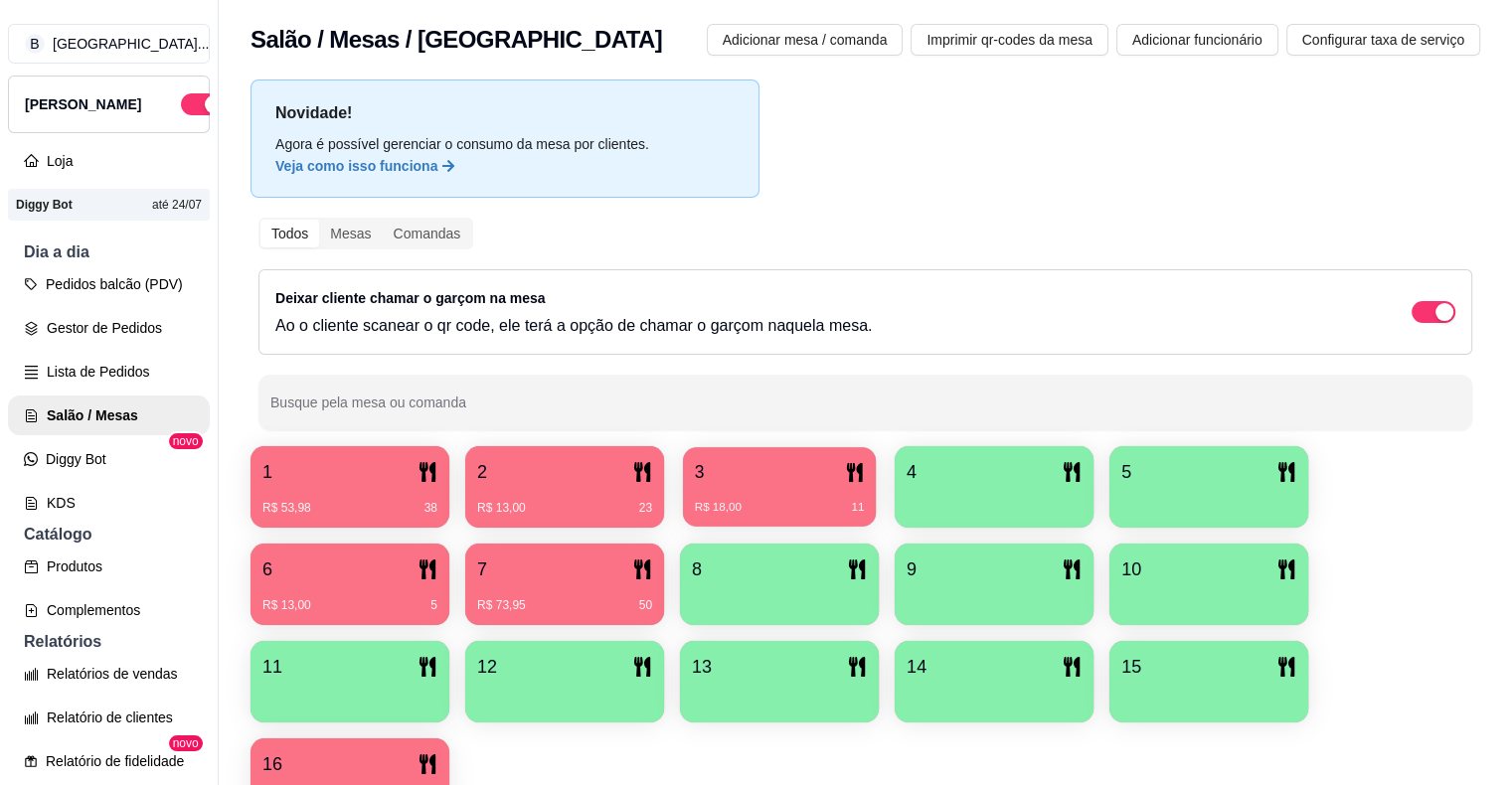 click on "3" at bounding box center (779, 472) 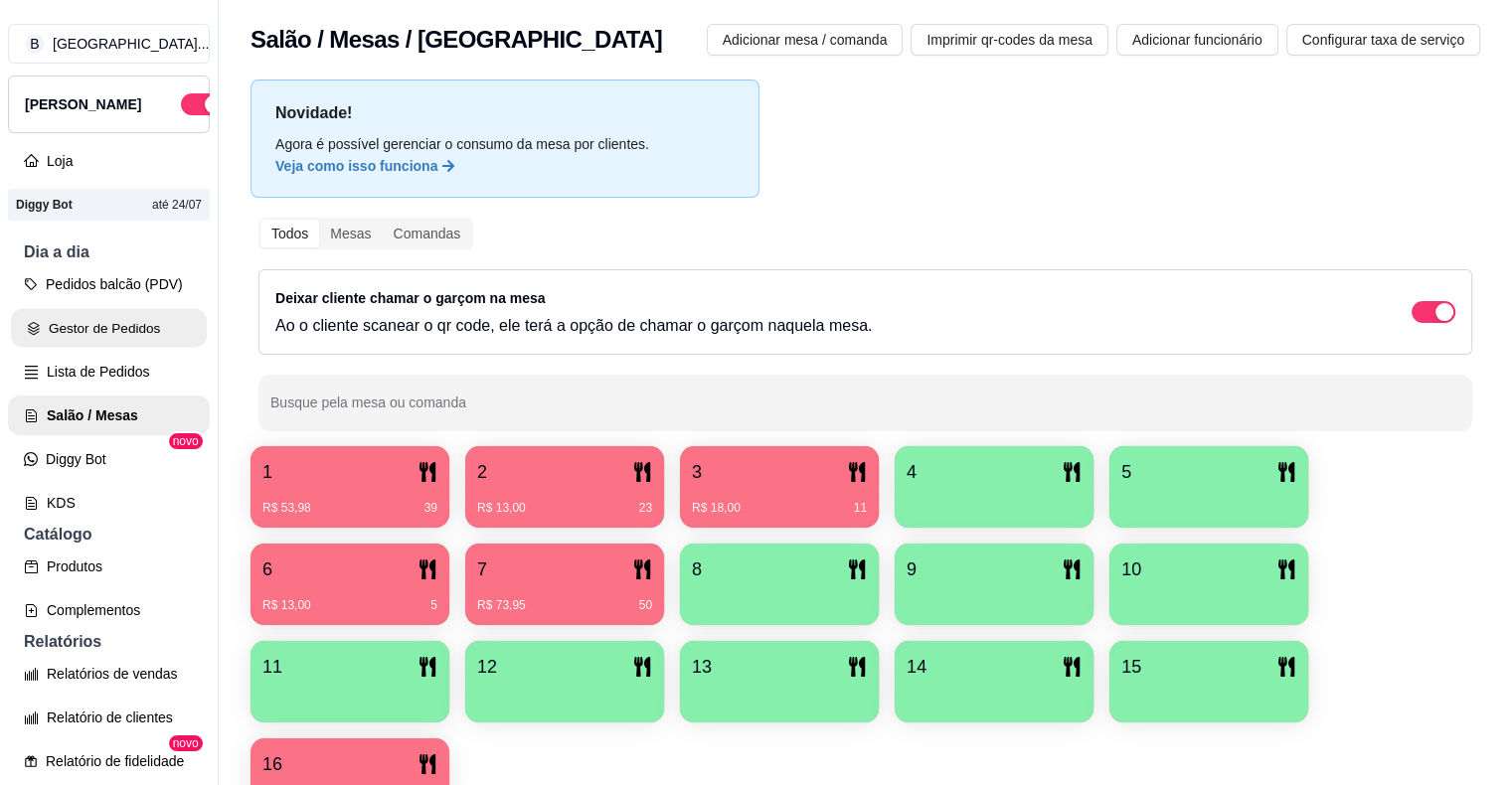 click on "Gestor de Pedidos" at bounding box center (108, 328) 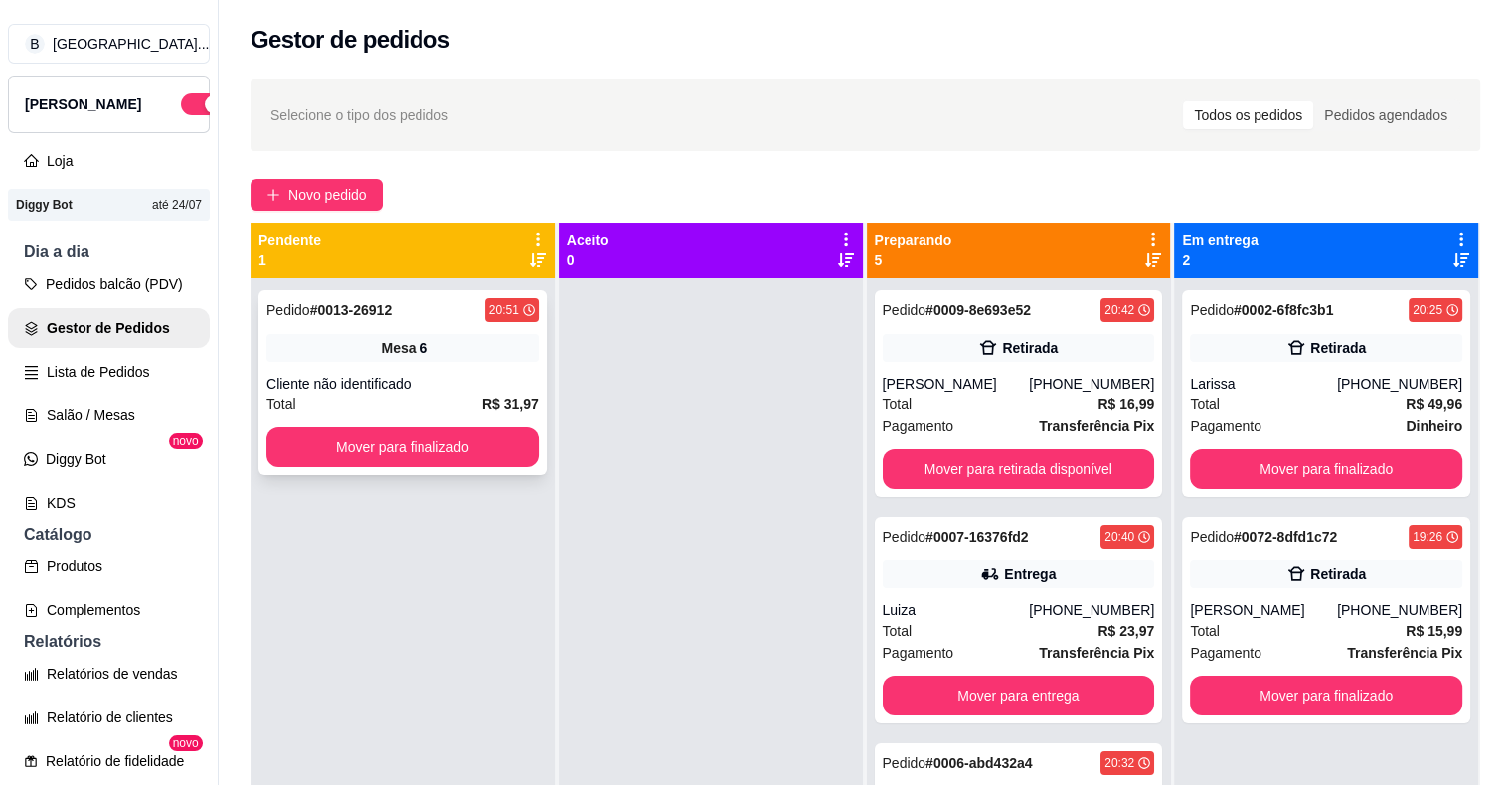 click on "Mesa 6" at bounding box center [403, 348] 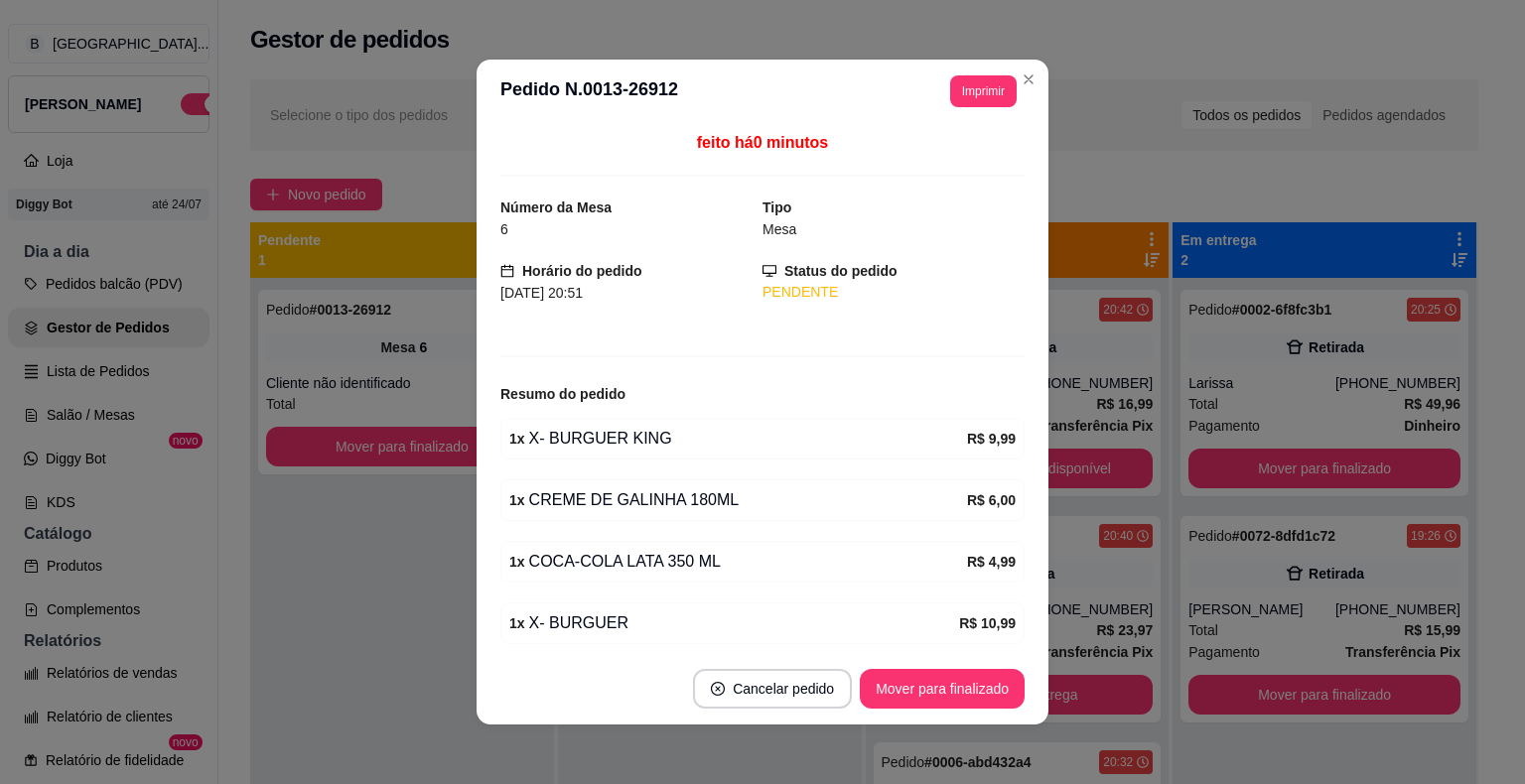 scroll, scrollTop: 72, scrollLeft: 0, axis: vertical 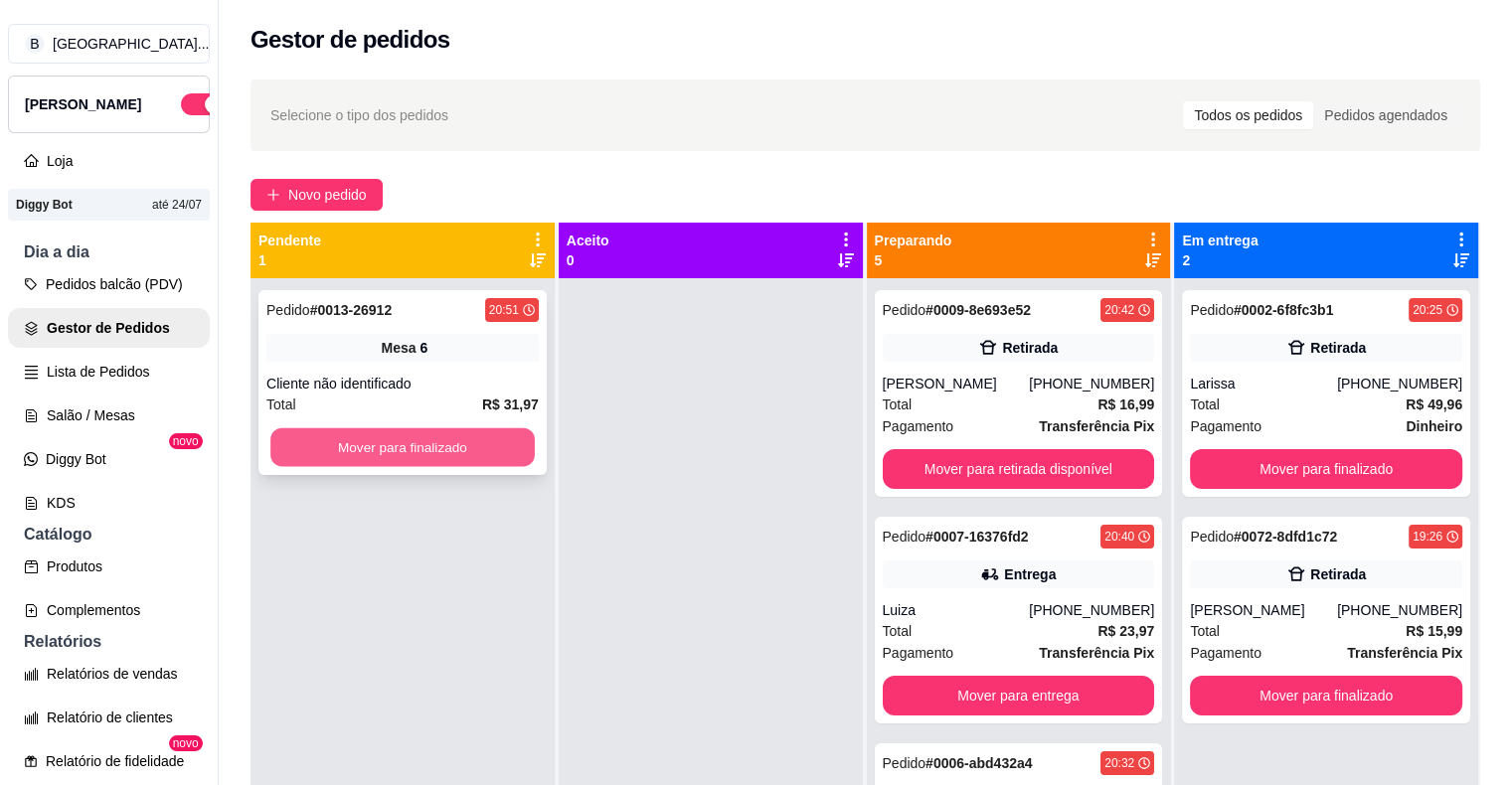 click on "Mover para finalizado" at bounding box center [403, 447] 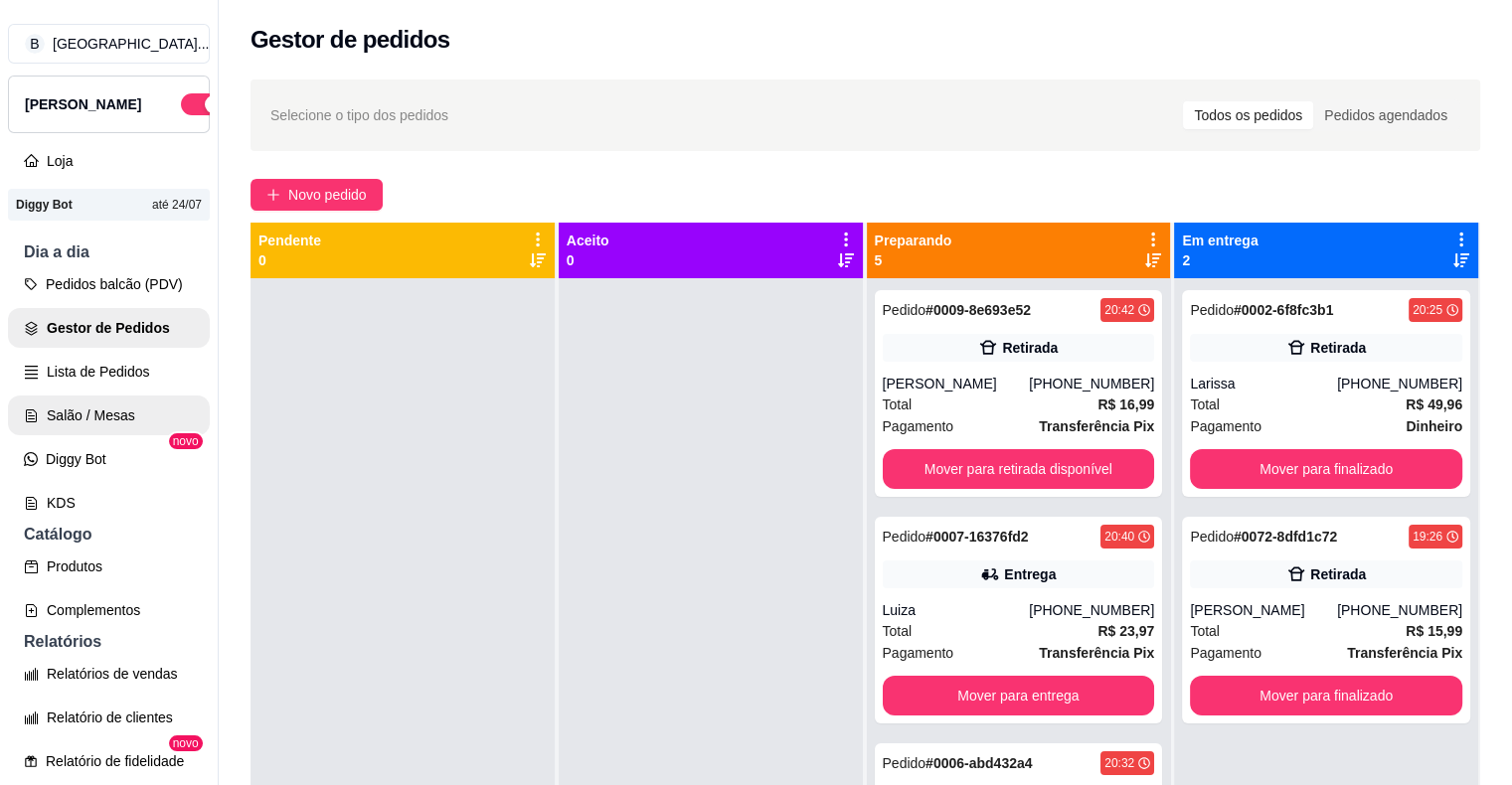 click on "Salão / Mesas" at bounding box center [108, 415] 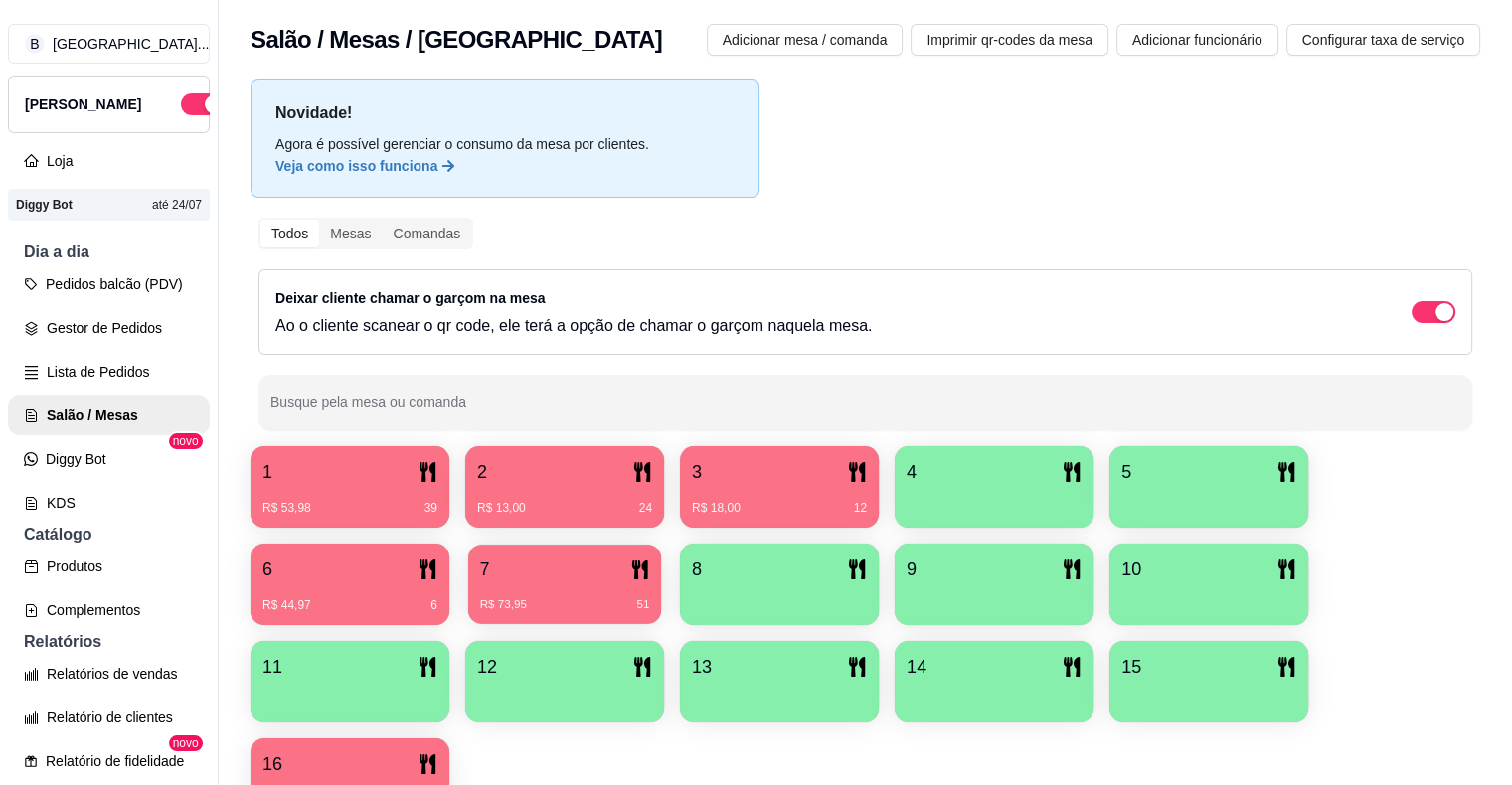 click on "R$ 73,95 51" at bounding box center (565, 597) 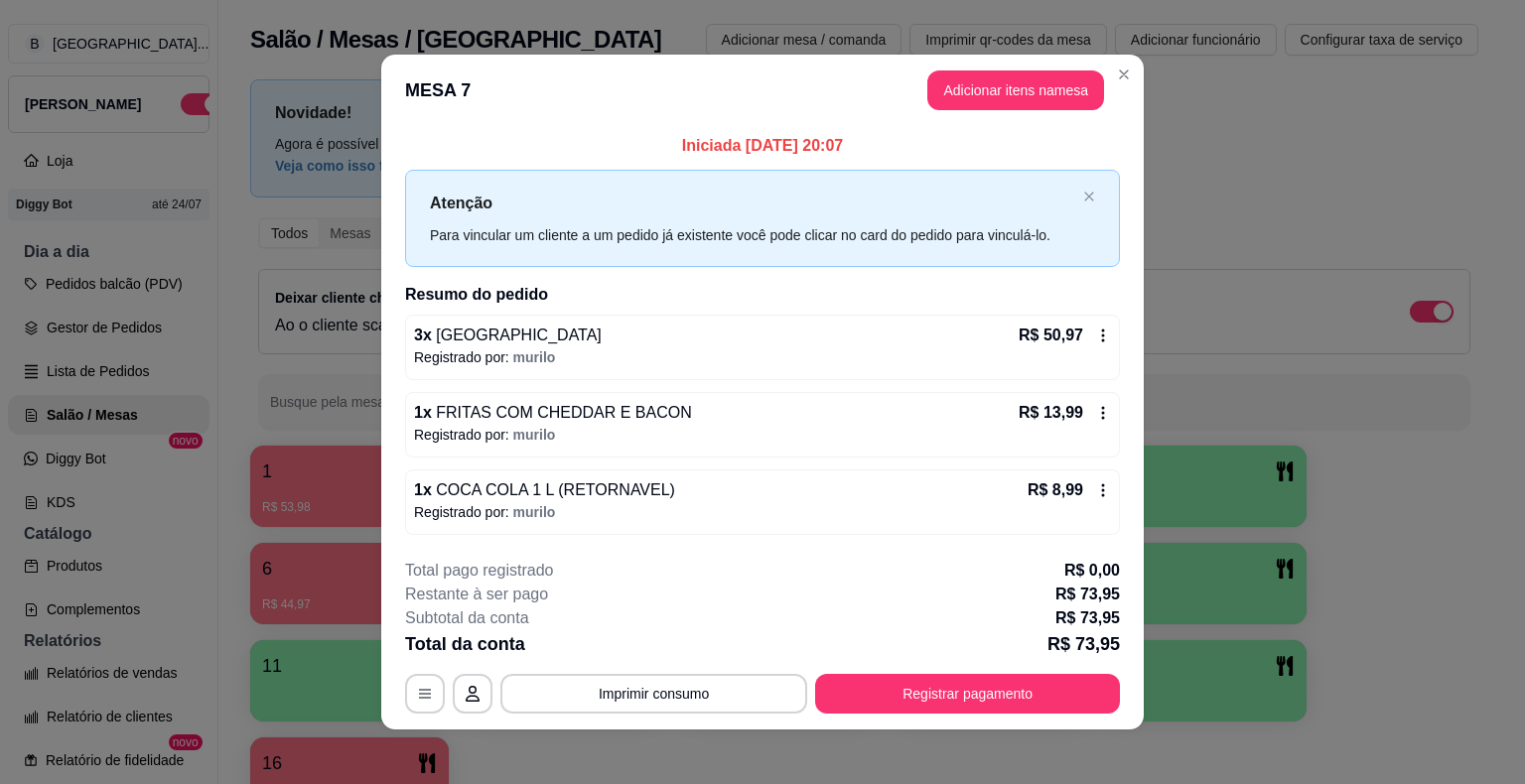 scroll, scrollTop: 7, scrollLeft: 0, axis: vertical 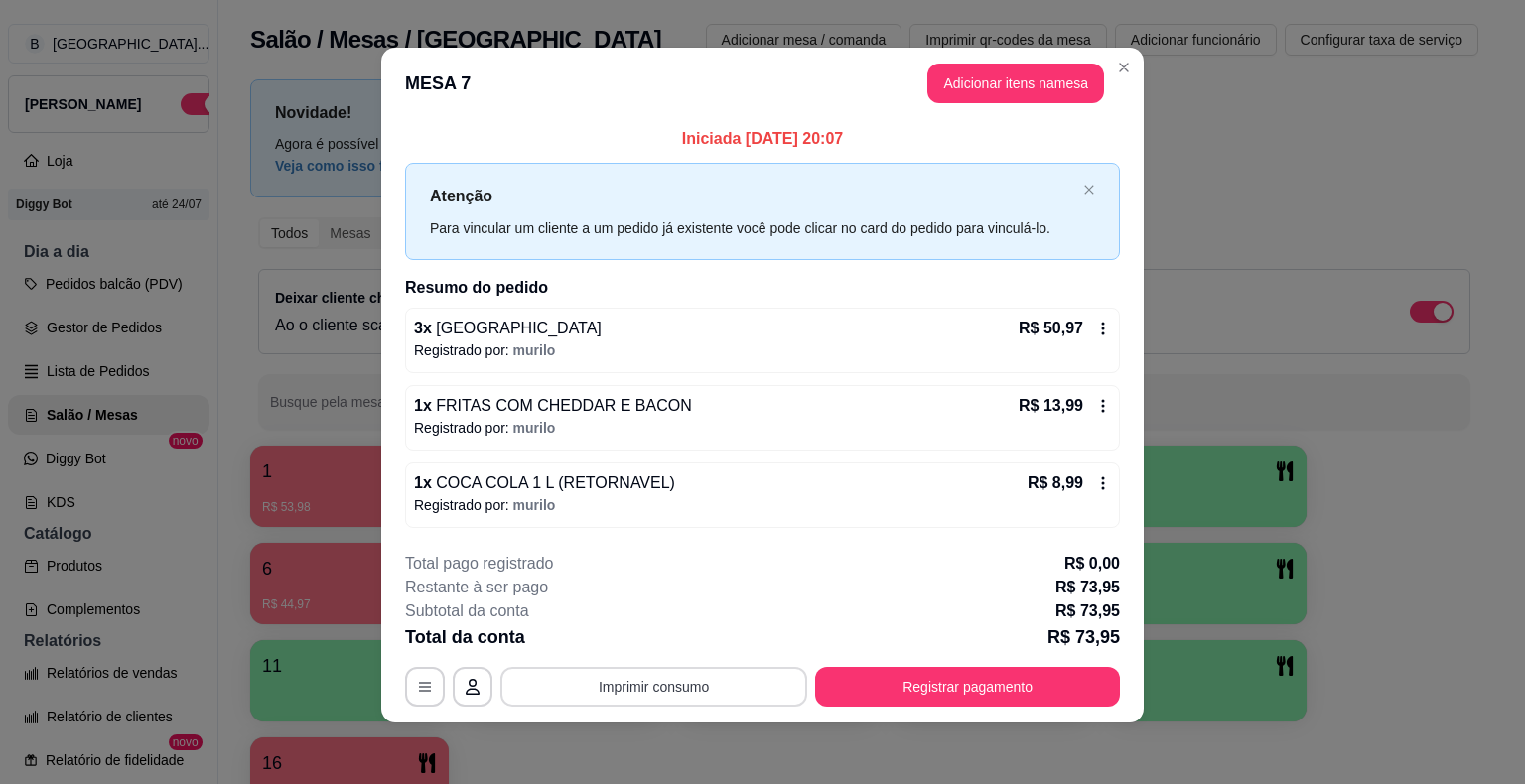 click on "Imprimir consumo" at bounding box center (653, 687) 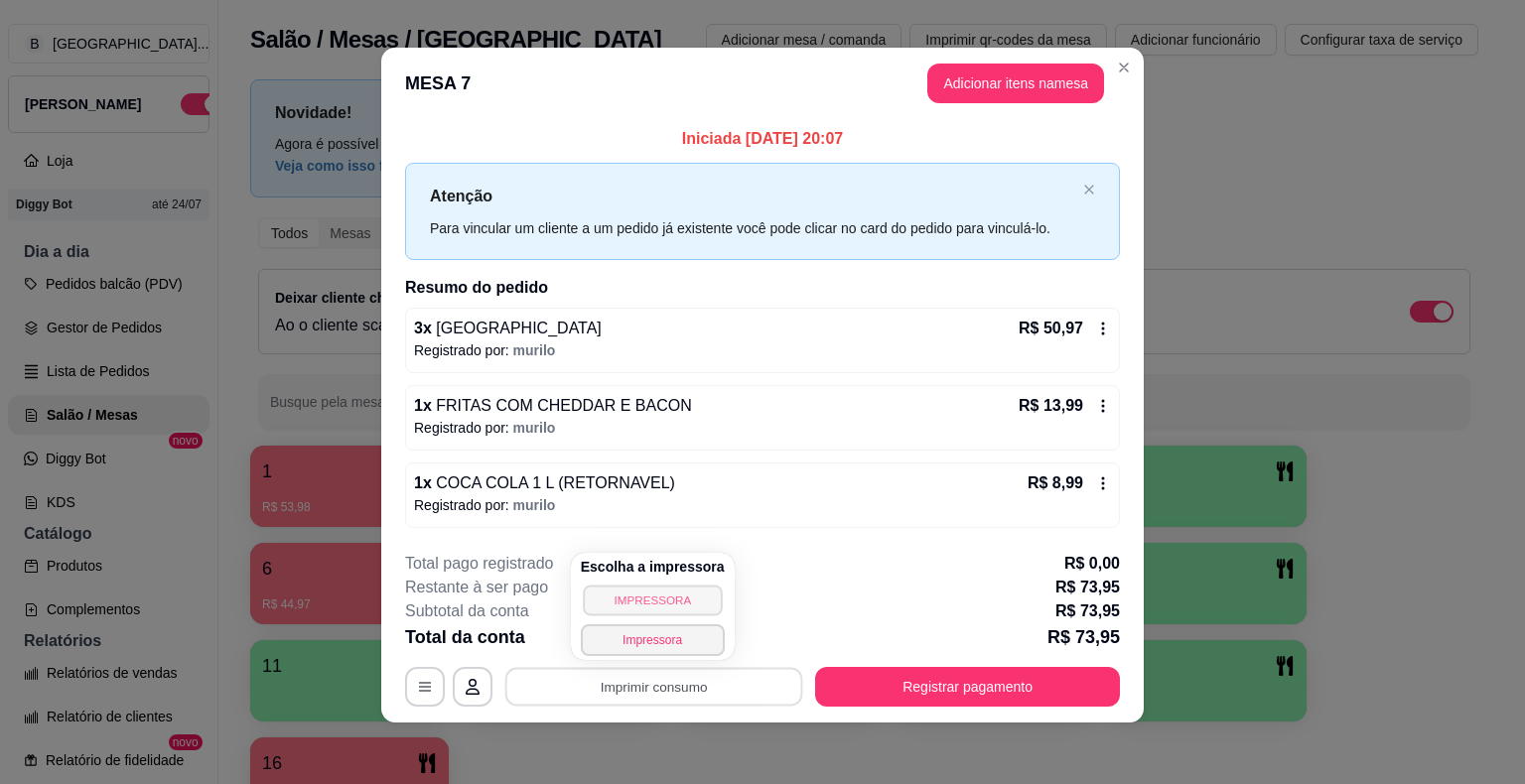 click on "IMPRESSORA" at bounding box center [652, 599] 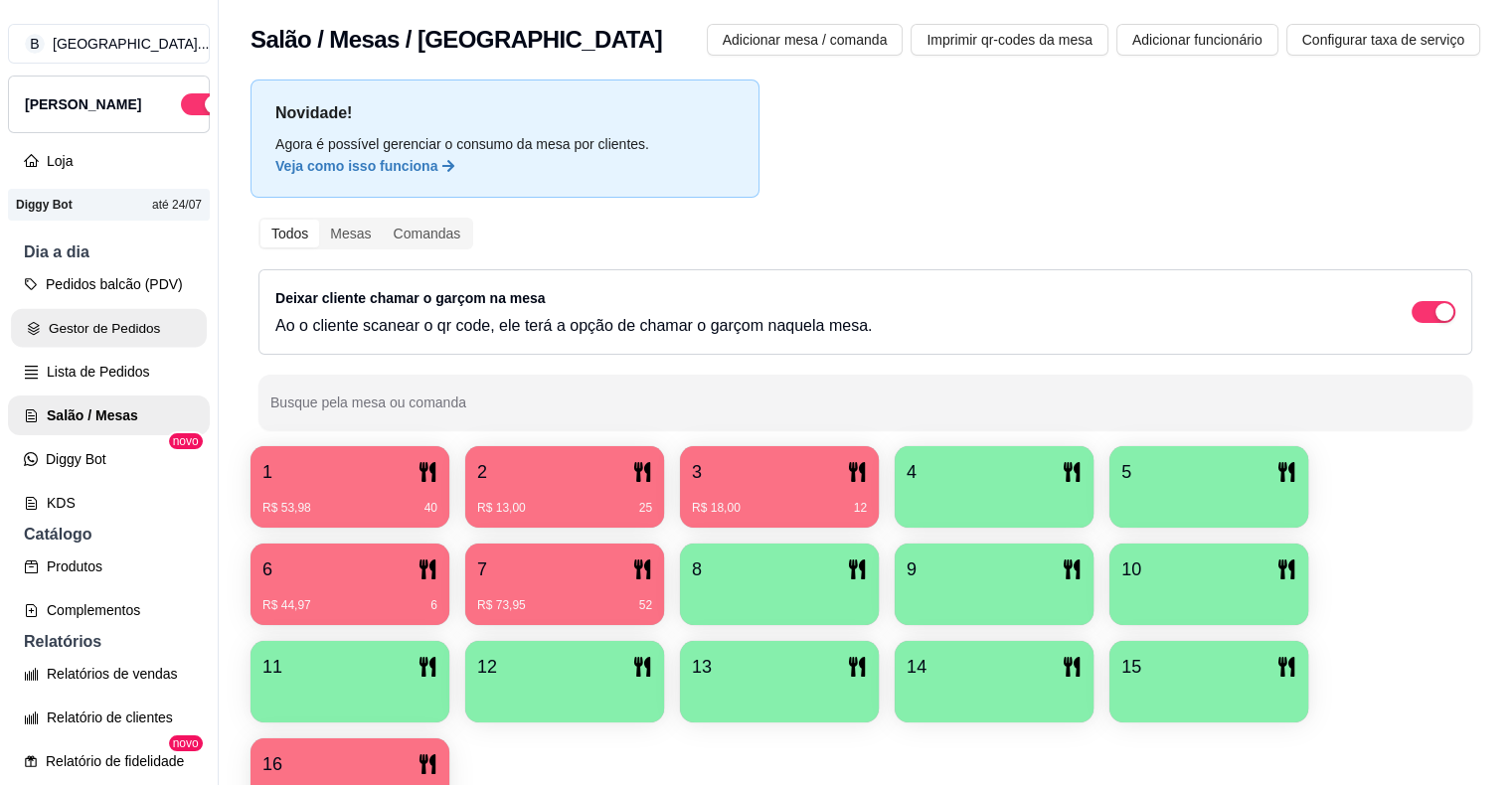 click on "Gestor de Pedidos" at bounding box center (108, 328) 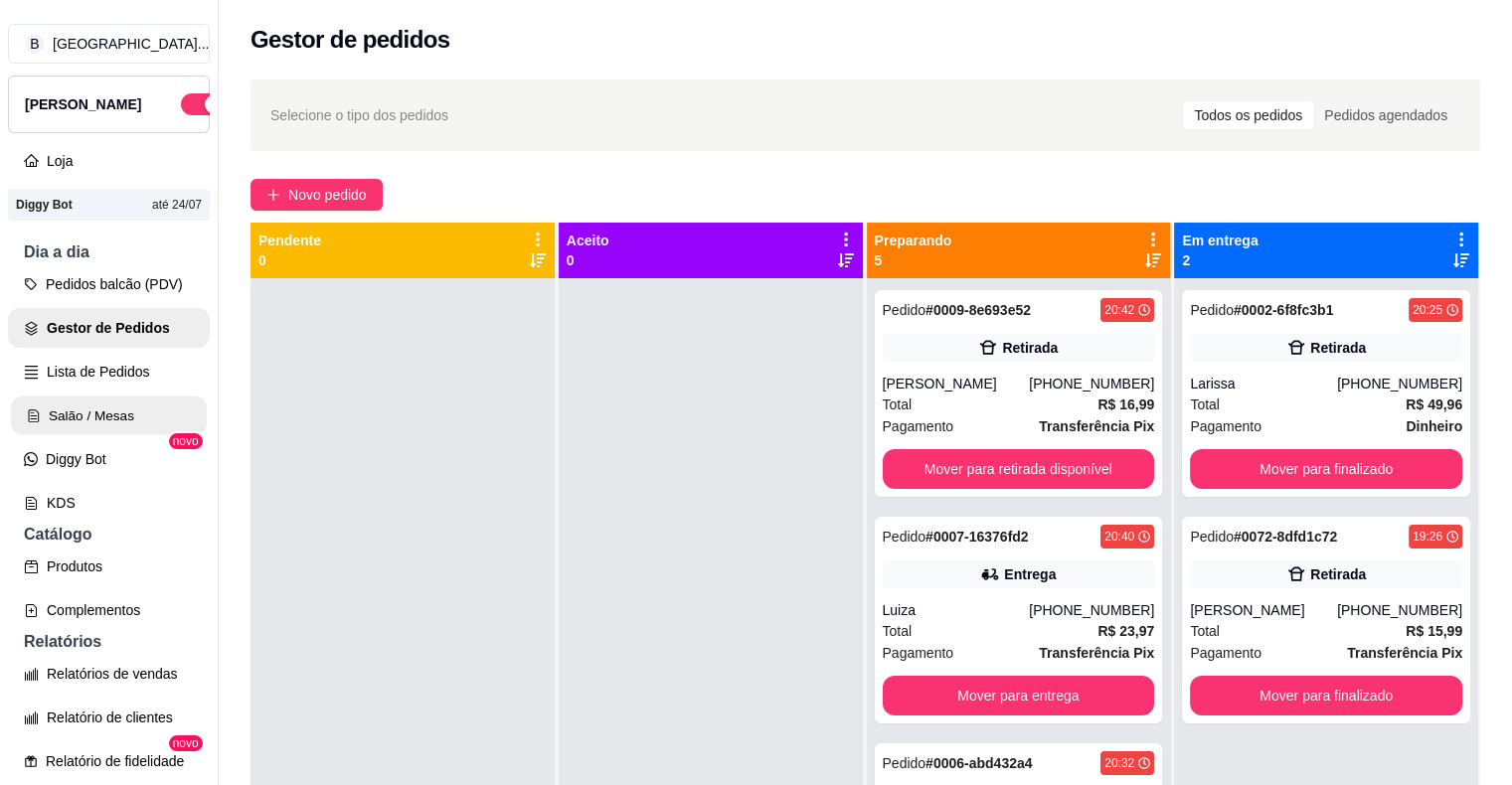 click on "Salão / Mesas" at bounding box center [108, 415] 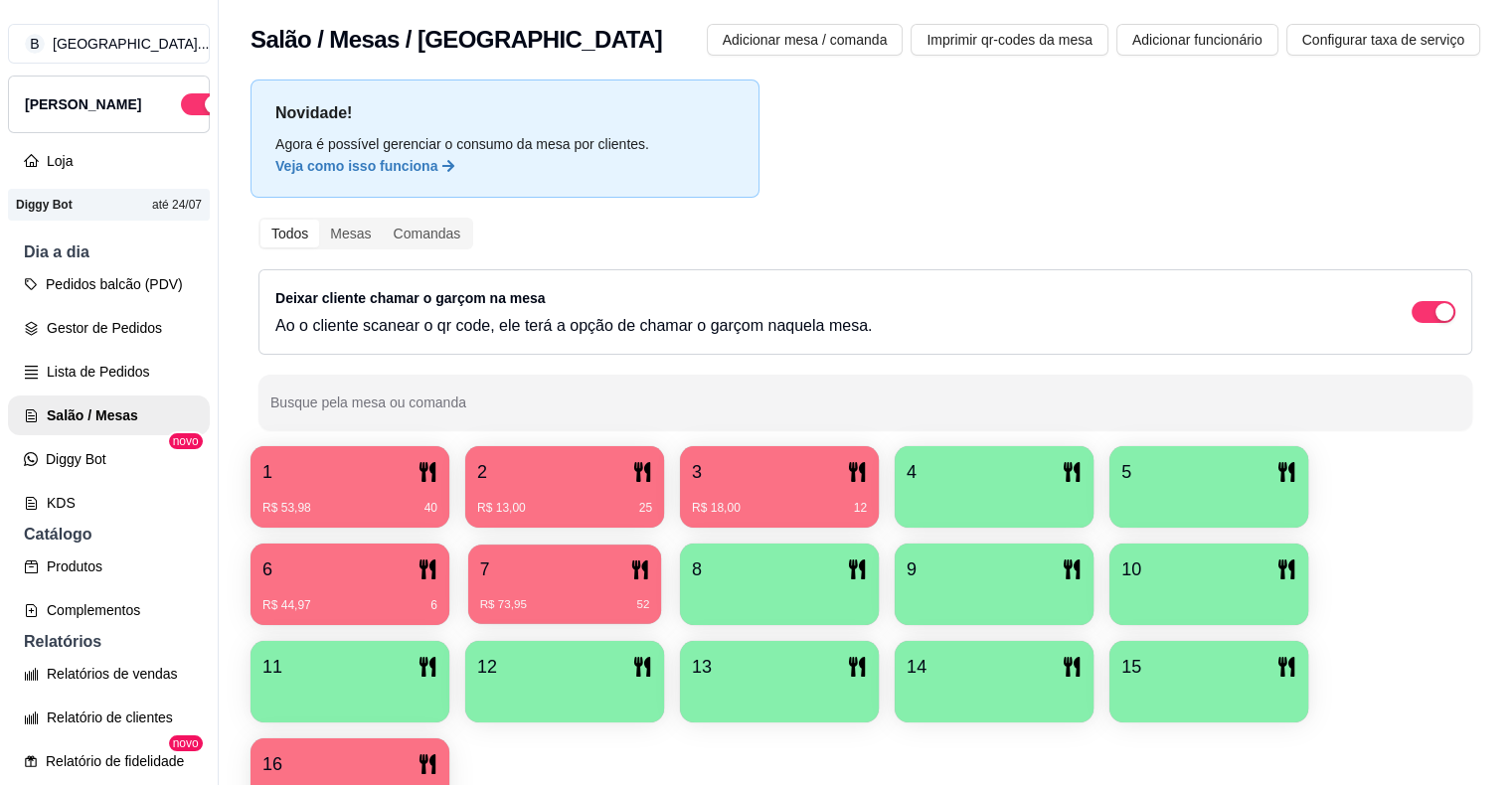 click on "R$ 73,95 52" at bounding box center (565, 597) 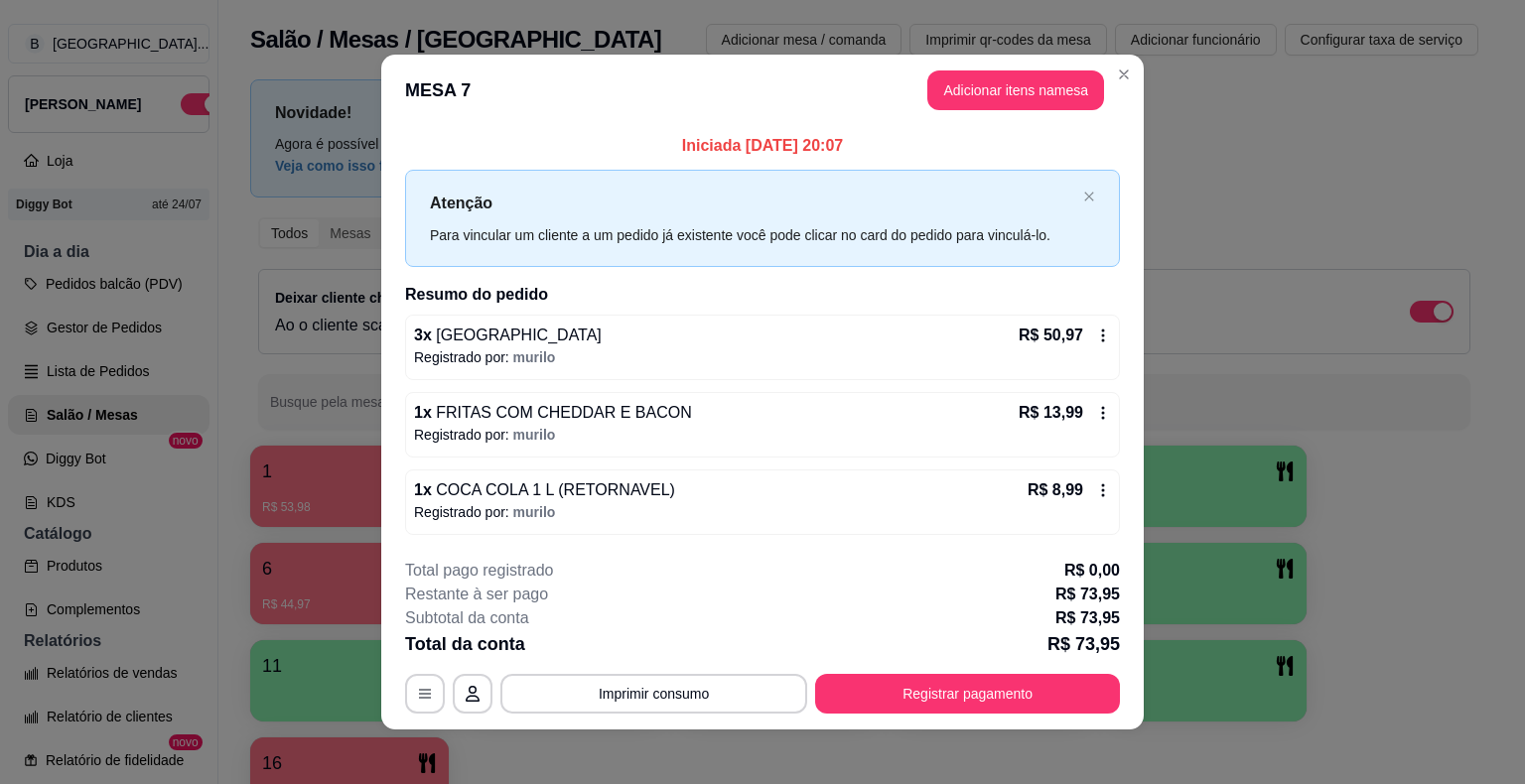 scroll, scrollTop: 7, scrollLeft: 0, axis: vertical 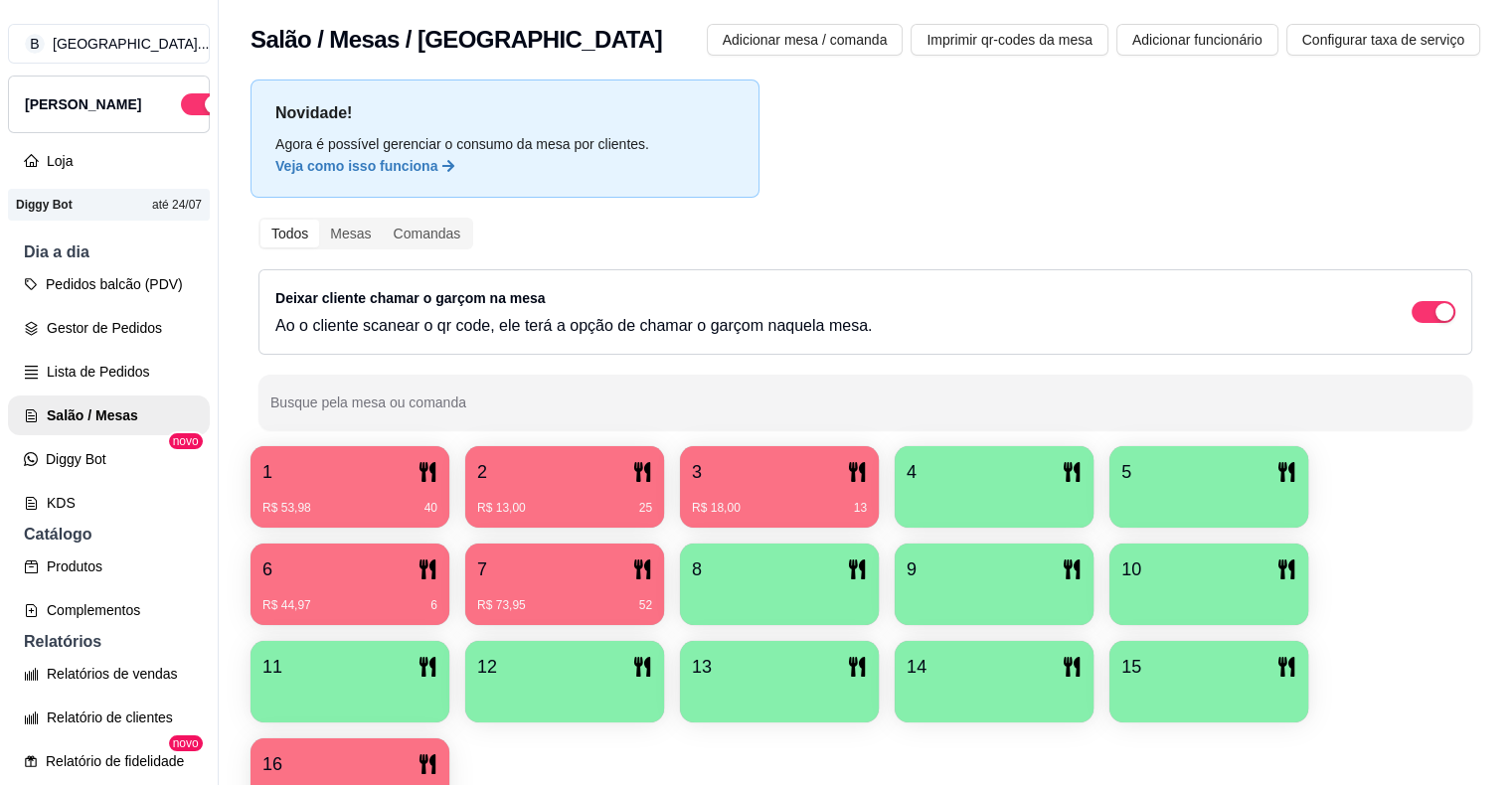 click on "7" at bounding box center (565, 569) 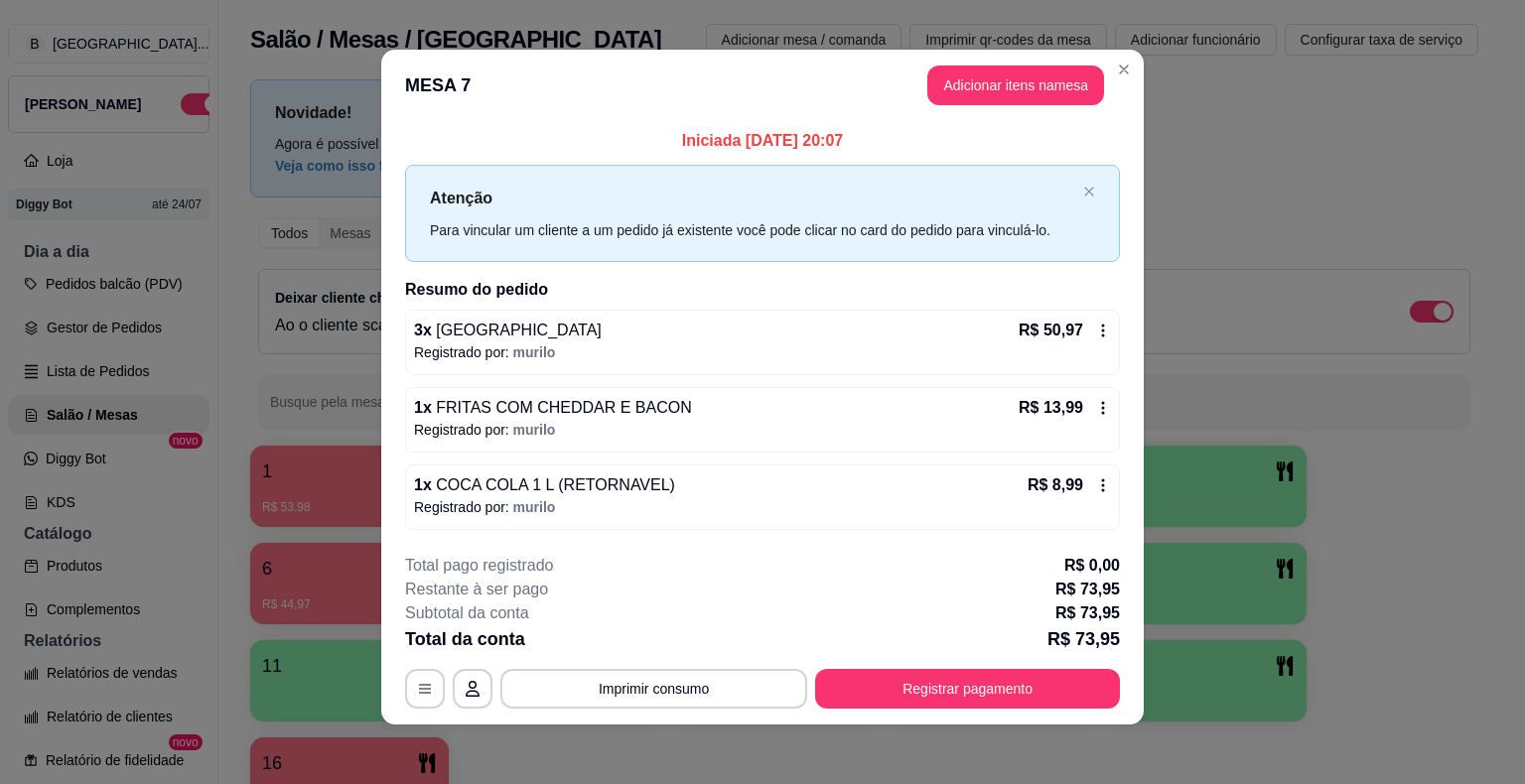 scroll, scrollTop: 7, scrollLeft: 0, axis: vertical 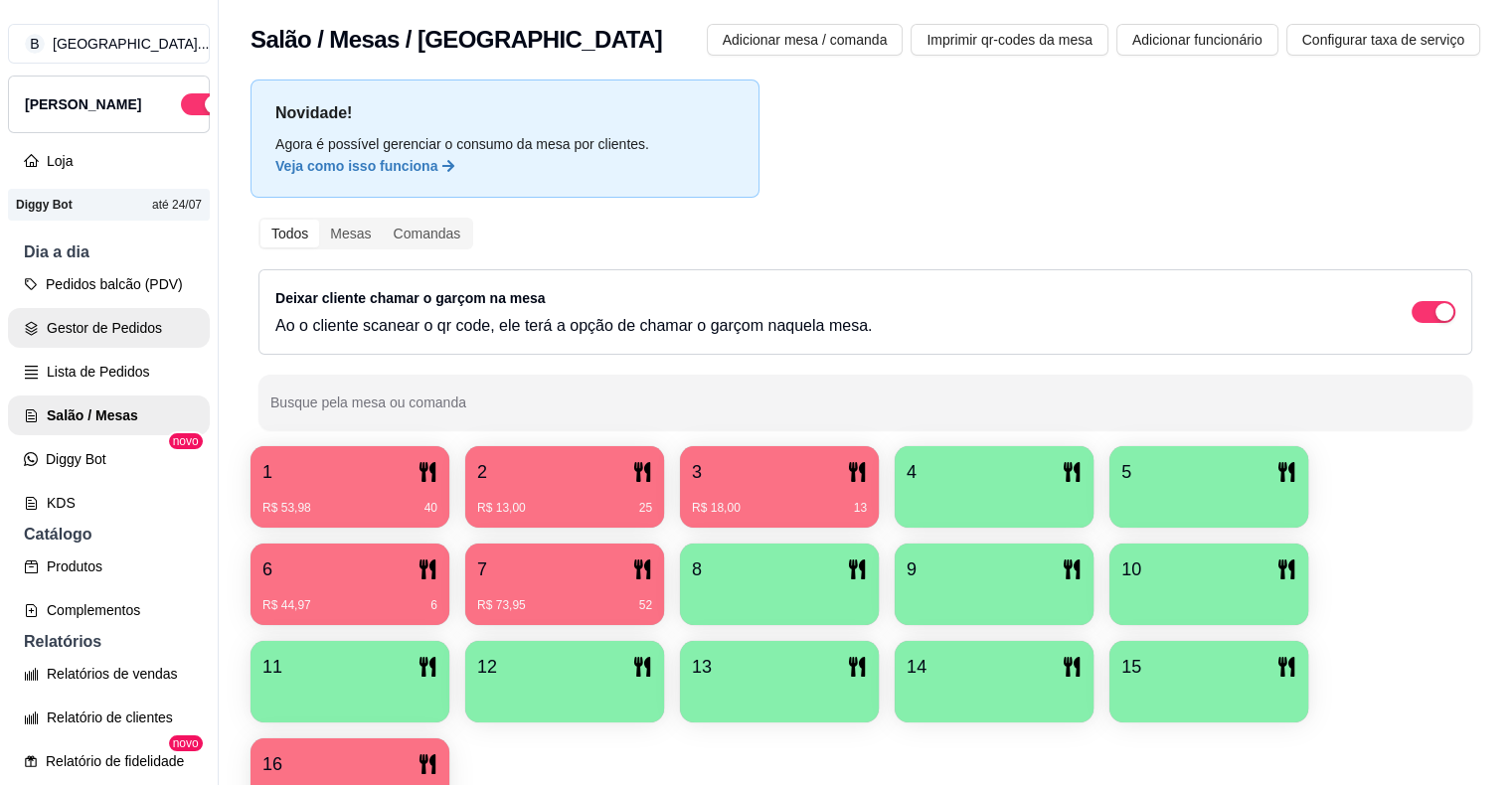 click on "Gestor de Pedidos" at bounding box center (108, 328) 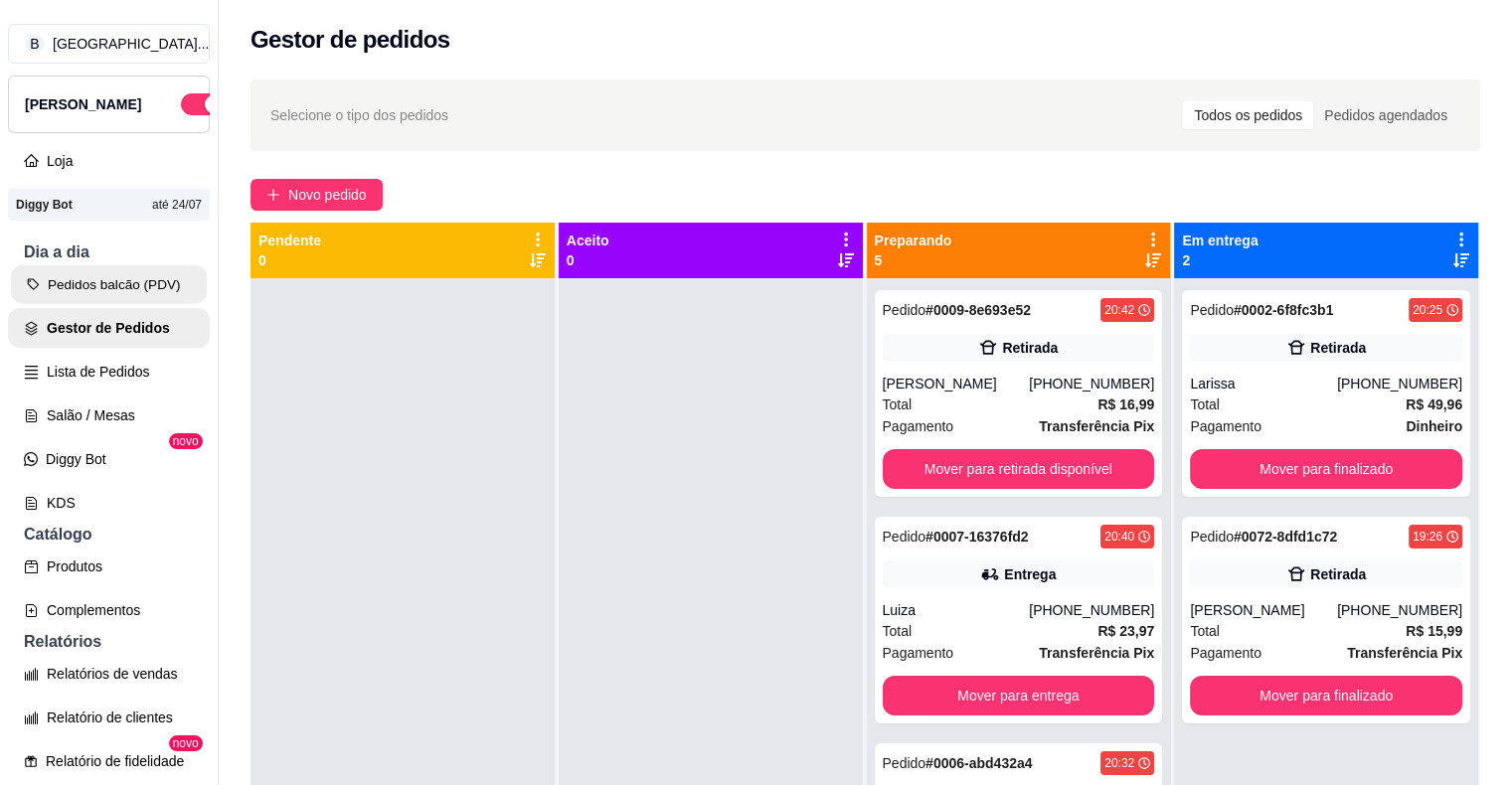 click on "Pedidos balcão (PDV)" at bounding box center (108, 284) 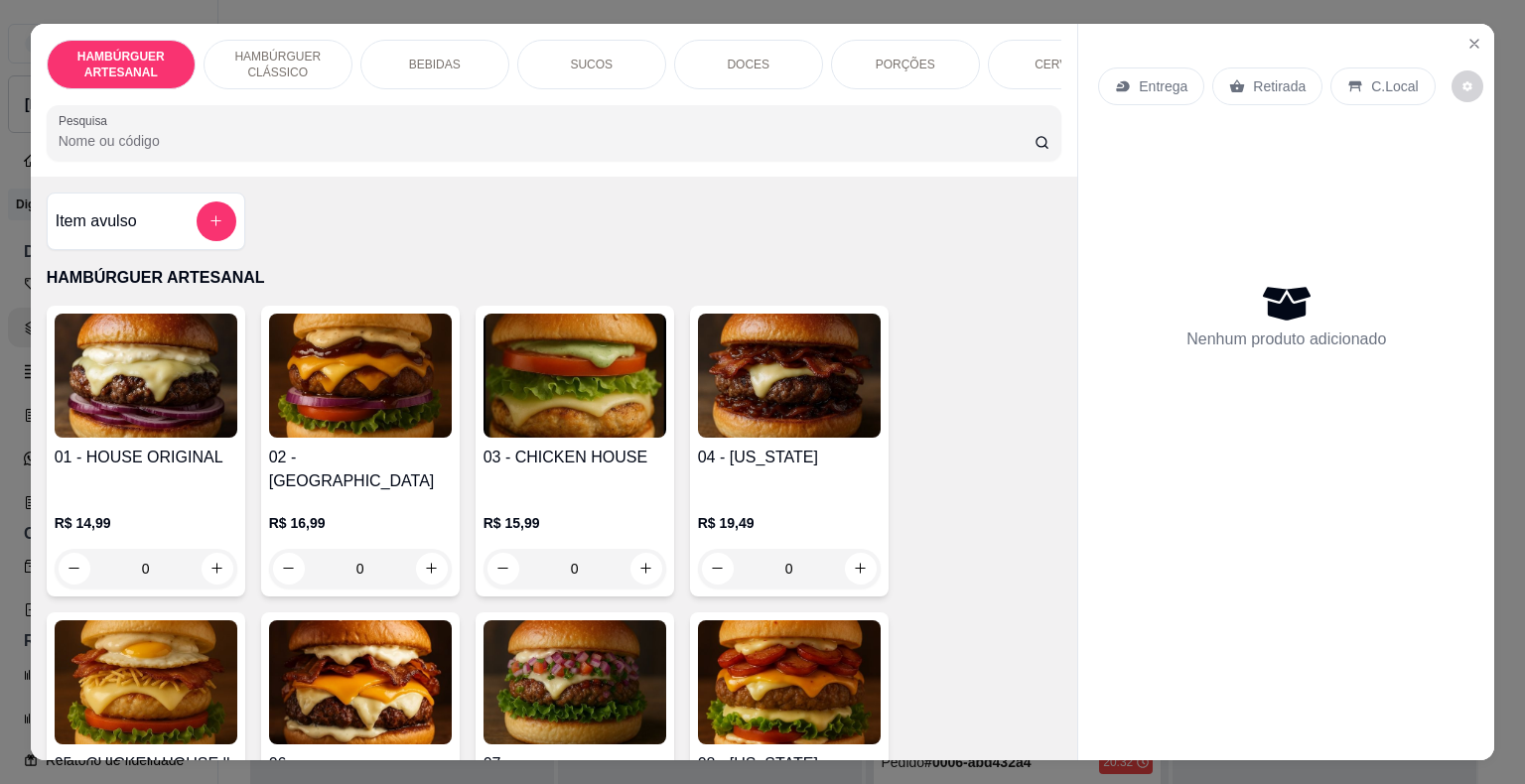 scroll, scrollTop: 99, scrollLeft: 0, axis: vertical 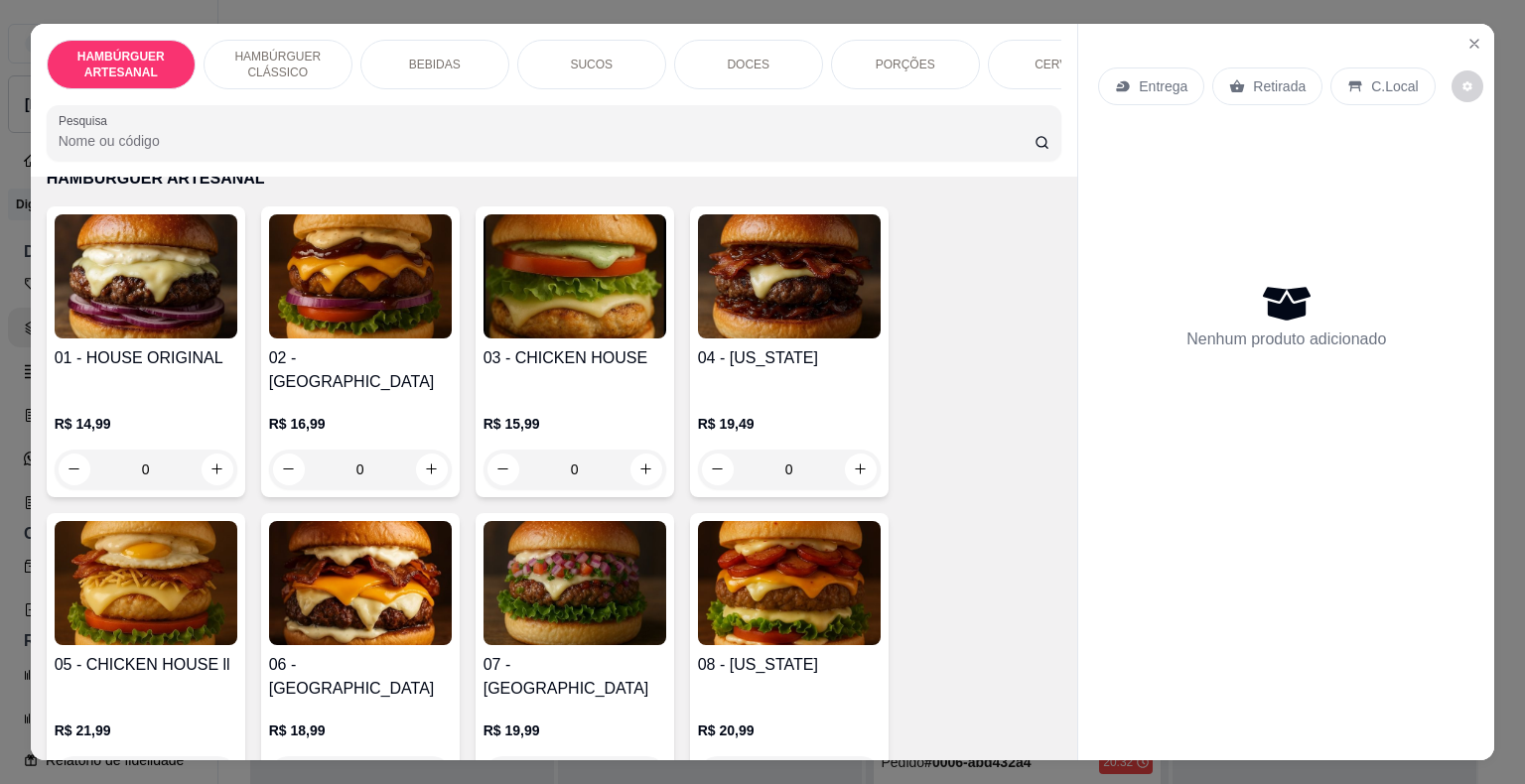click on "HAMBÚRGUER ARTESANAL HAMBÚRGUER CLÁSSICO  BEBIDAS SUCOS DOCES PORÇÕES  CERVEJA  ENERGÉTICO E SPRITZ DRINK salgadinhos Pesquisa Item avulso HAMBÚRGUER ARTESANAL 01 - HOUSE ORIGINAL   R$ 14,99 0 02 - [GEOGRAPHIC_DATA]   R$ 16,99 0 03 - CHICKEN HOUSE    R$ 15,99 0 04 - [US_STATE]   R$ 19,49 0 05 - CHICKEN HOUSE ll   R$ 21,99 0 06 - [GEOGRAPHIC_DATA]   R$ 18,99 0 07 - COSTELA HOUSE    R$ 19,99 0 08 - [US_STATE]   R$ 20,99 0 09 - [GEOGRAPHIC_DATA]    R$ 22,99 0 BURGUER HOUSE II   R$ 25,99 0 HOLLYWOOD   R$ 24,99 0 HAMBÚRGUER CLÁSSICO  10 - X- BURGUER KING   R$ 9,99 0 11 - X- BURGUER    R$ 10,99 0 12 - X- SALADA    R$ 14,49 0 13 - X- EGG   R$ 12,49 0 14 - X-EGG SUPREMO   R$ 15,99 0 15 - X- BACON    R$ 18,99 0 16 - X- CALABRESA   R$ 18,99 0 17 - X-TUDO    R$ 21,99 0 BEBIDAS 19 - ÁGUA SEM GÁS   R$ 3,00 0 24 - COCA-COLA LATA 350 ML   R$ 4,99 0 22 - COCA COLA 1 L (RETORNAVEL)   R$ 8,99 0 24 - GUARANÁ LATA   R$ 4,99 0 25 - GUARANÁ 1 L   R$ 7,99 0 26 - GUARANÁ 2 L    R$ 13,99 0 28 - CAJUÍNA   R$ 9,99 0   0" at bounding box center [762, 392] 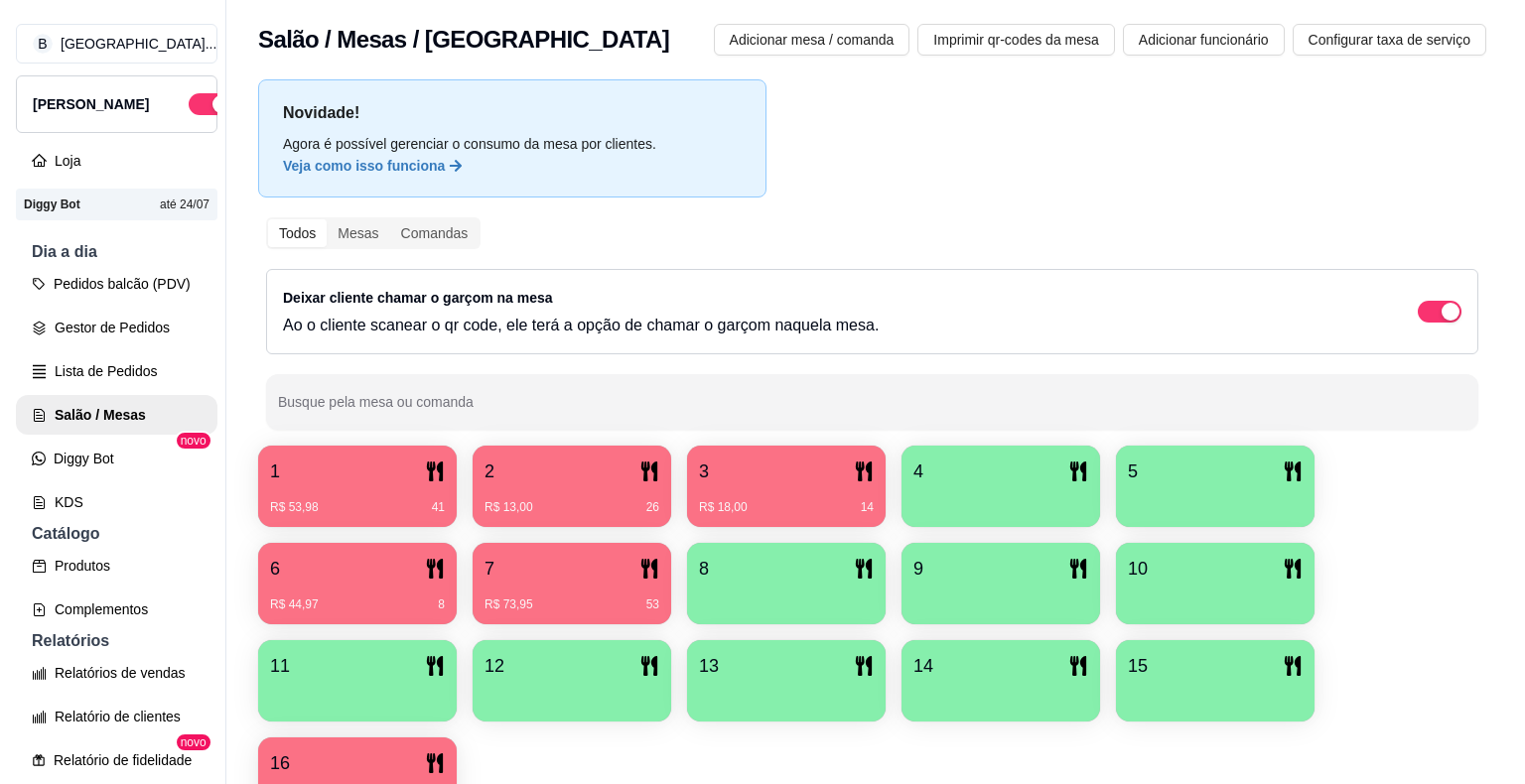 scroll, scrollTop: 0, scrollLeft: 0, axis: both 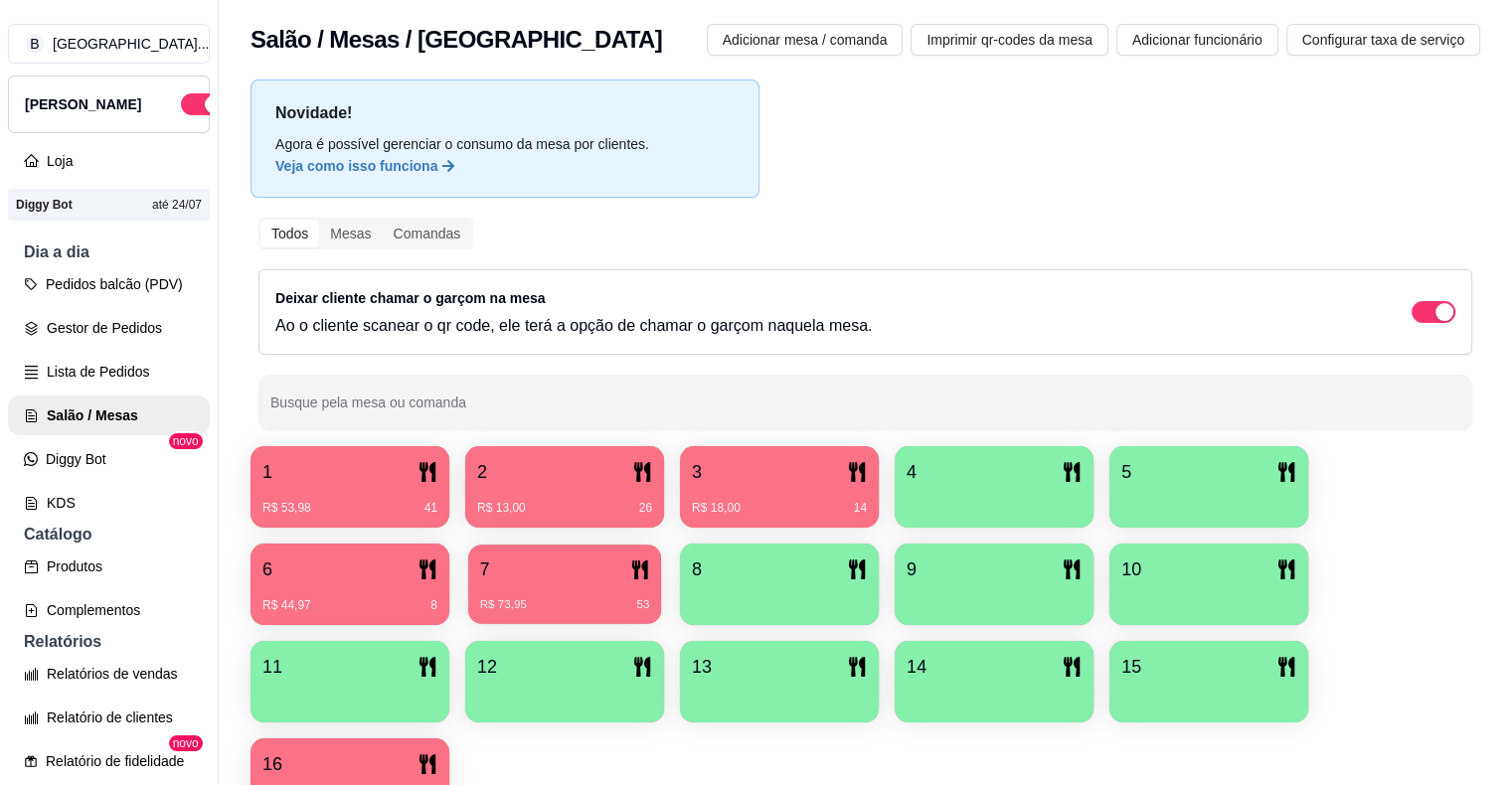 click on "7" at bounding box center [565, 569] 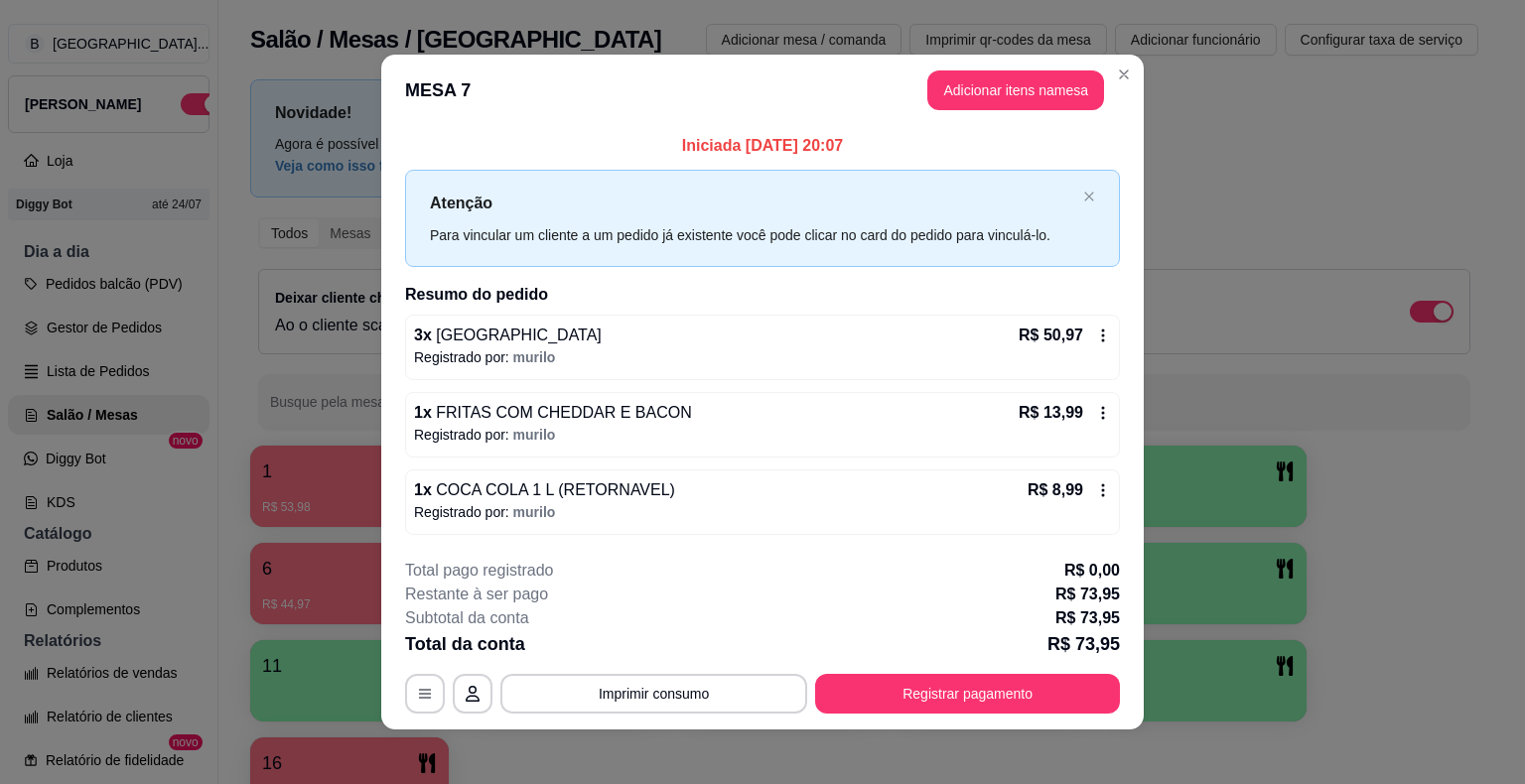 scroll, scrollTop: 7, scrollLeft: 0, axis: vertical 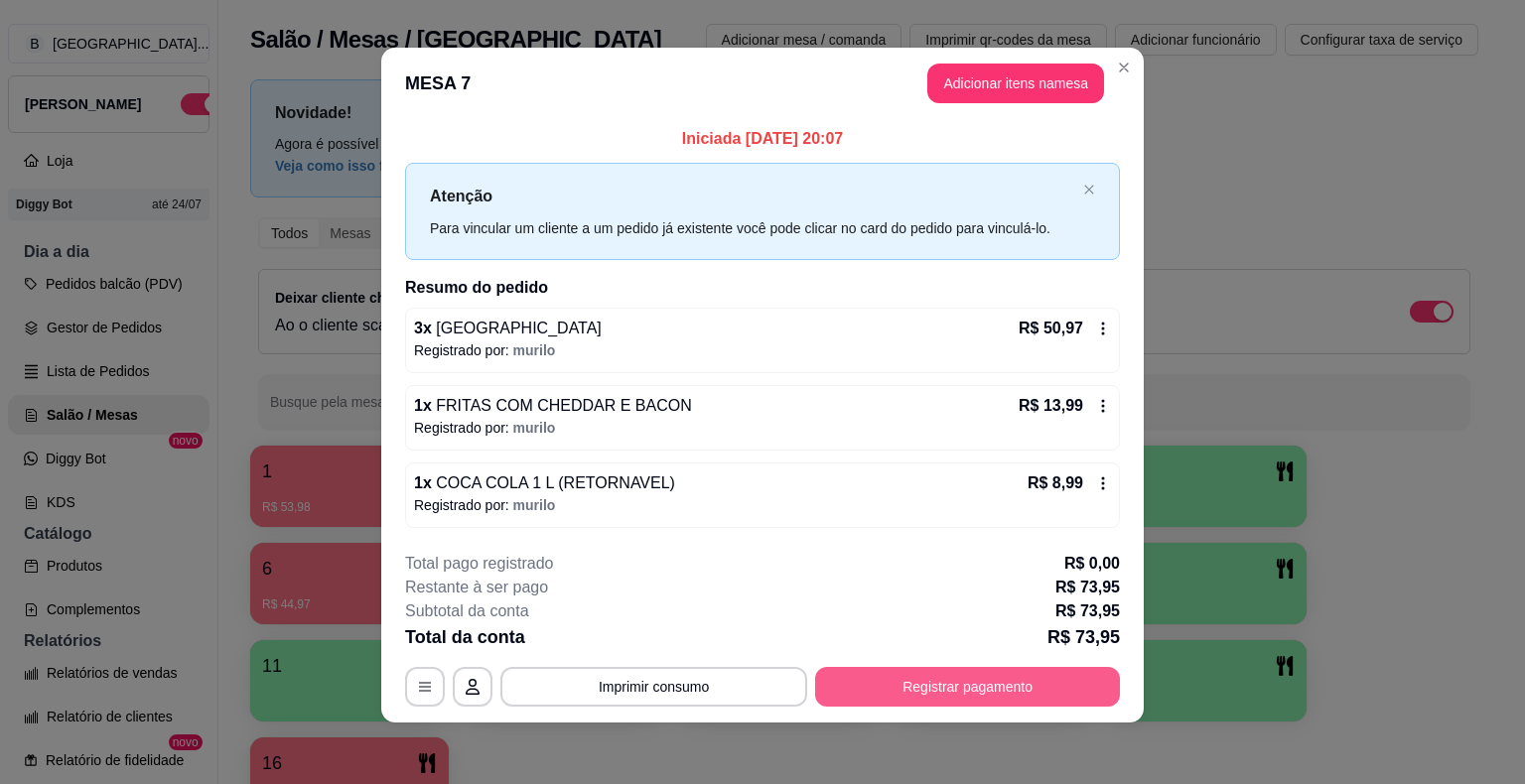 click on "Registrar pagamento" at bounding box center (967, 687) 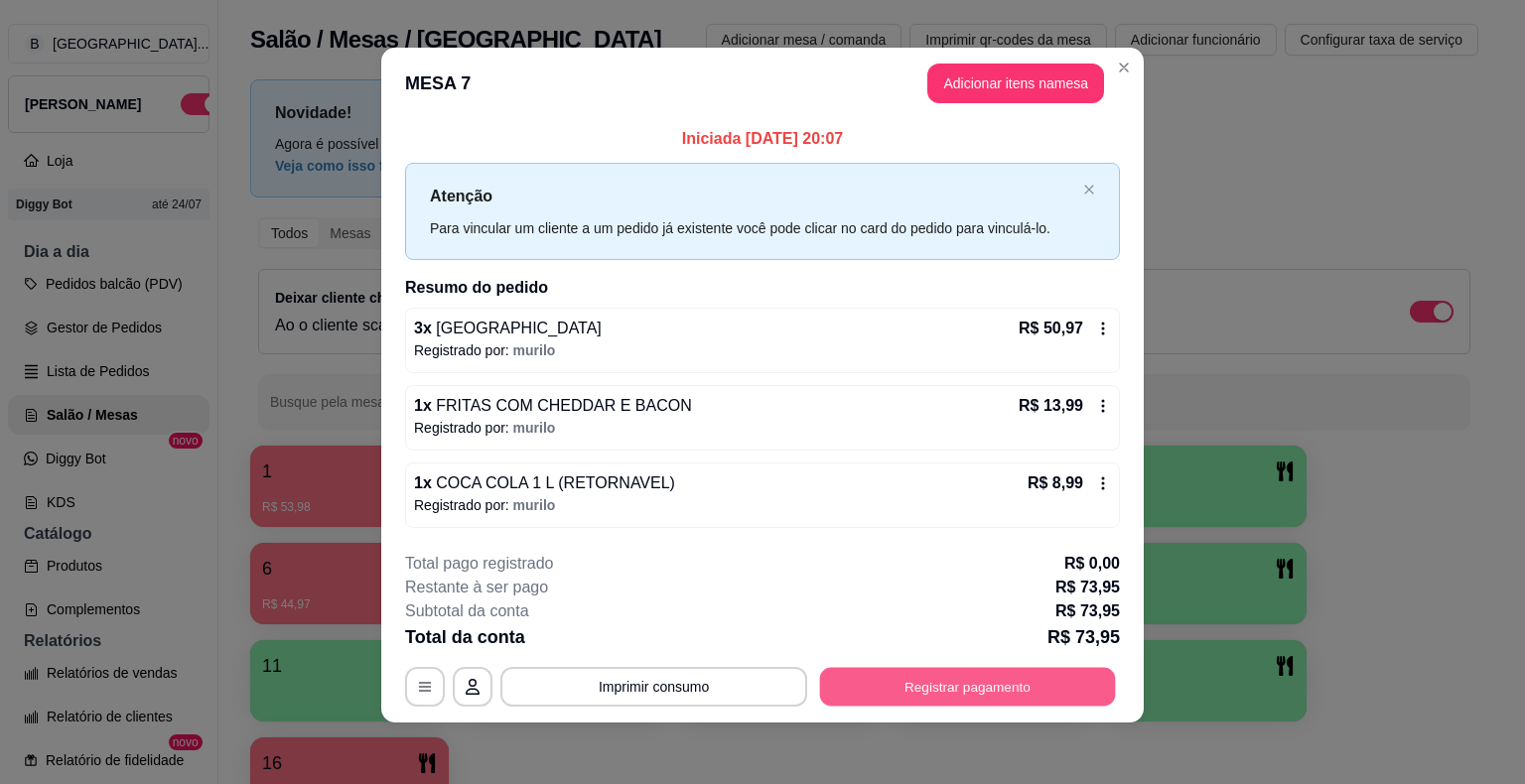 click on "Registrar pagamento" at bounding box center (968, 686) 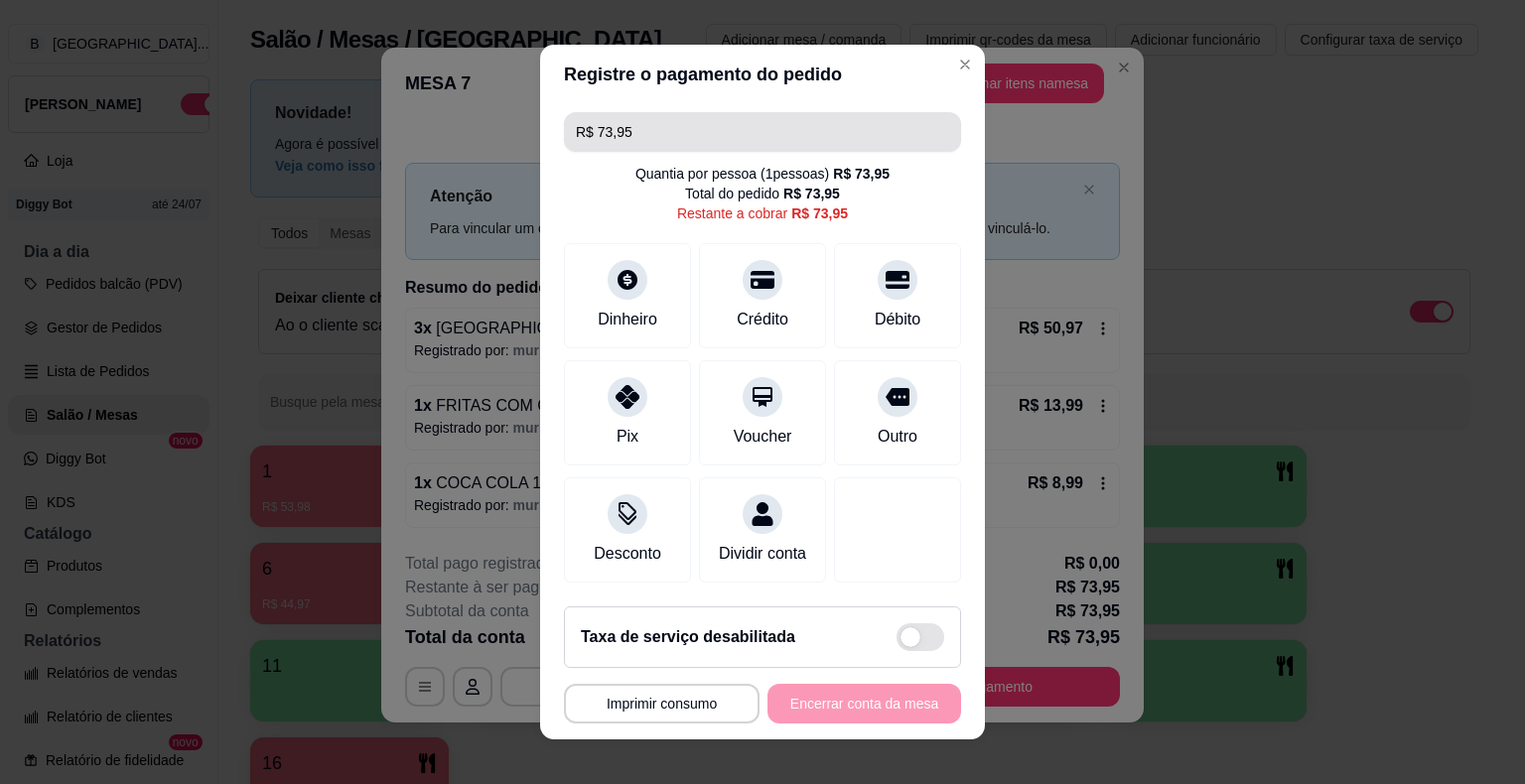 click on "R$ 73,95" at bounding box center [762, 132] 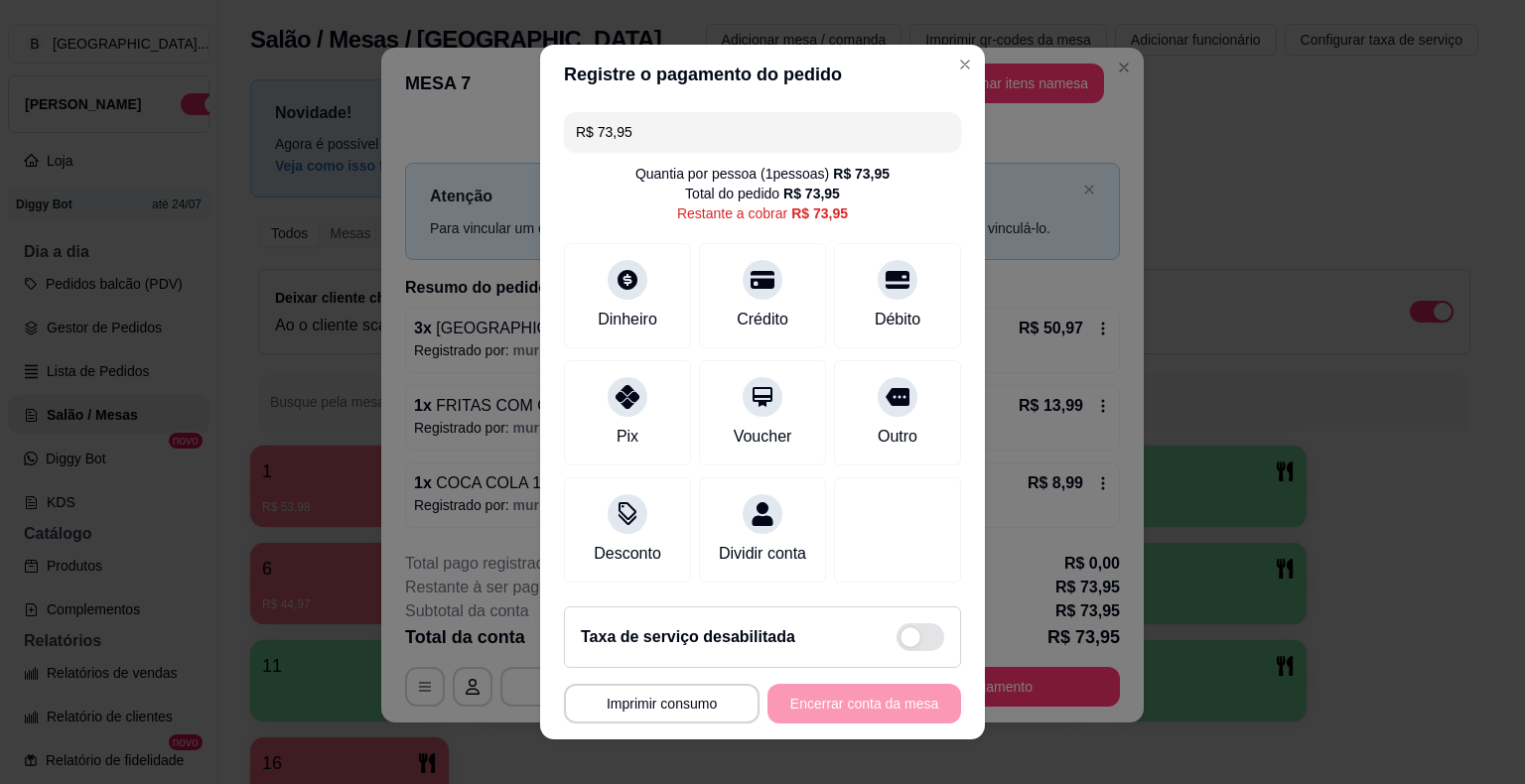click on "R$ 73,95" at bounding box center (762, 132) 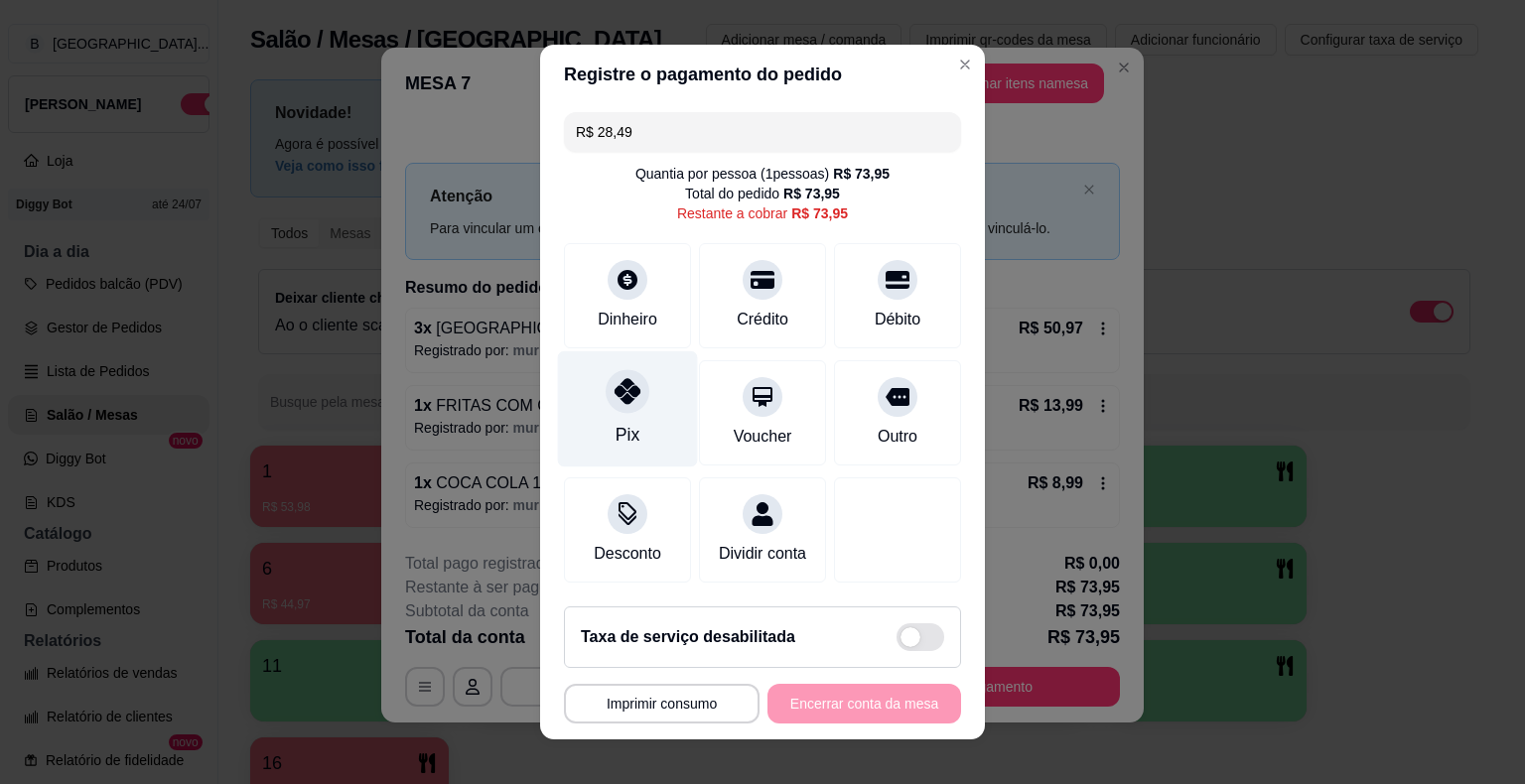 click at bounding box center [627, 391] 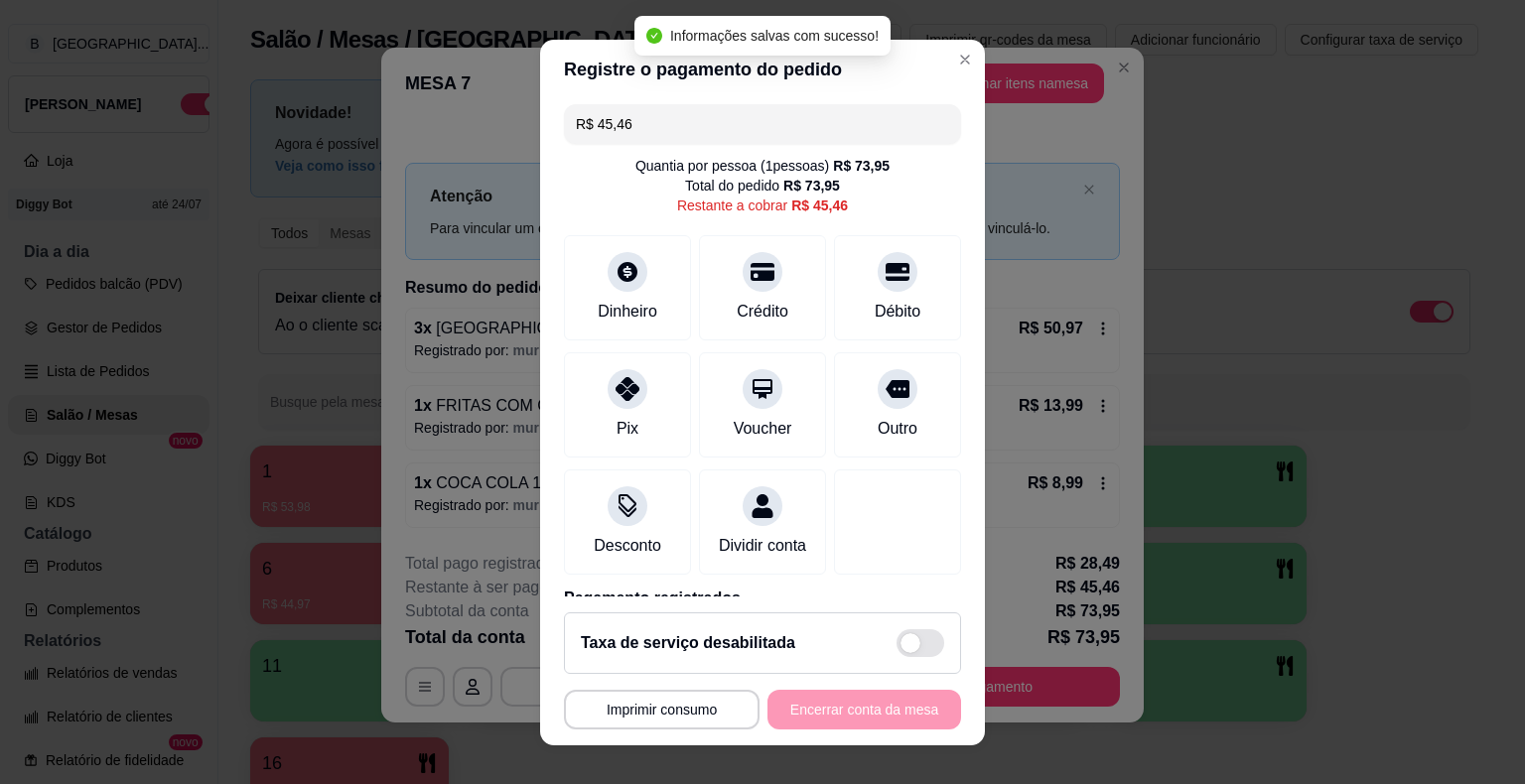 scroll, scrollTop: 0, scrollLeft: 0, axis: both 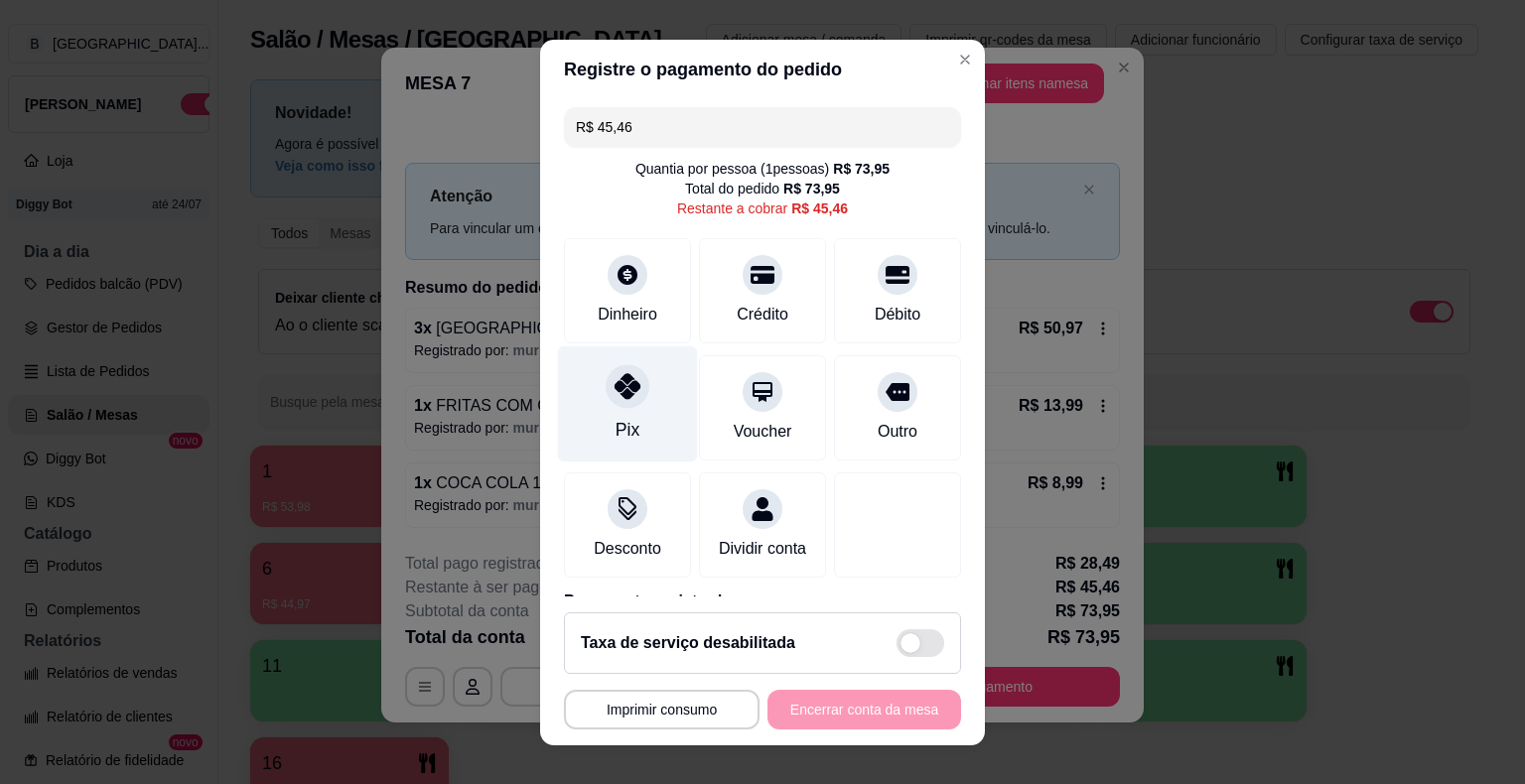 click on "Pix" at bounding box center [627, 403] 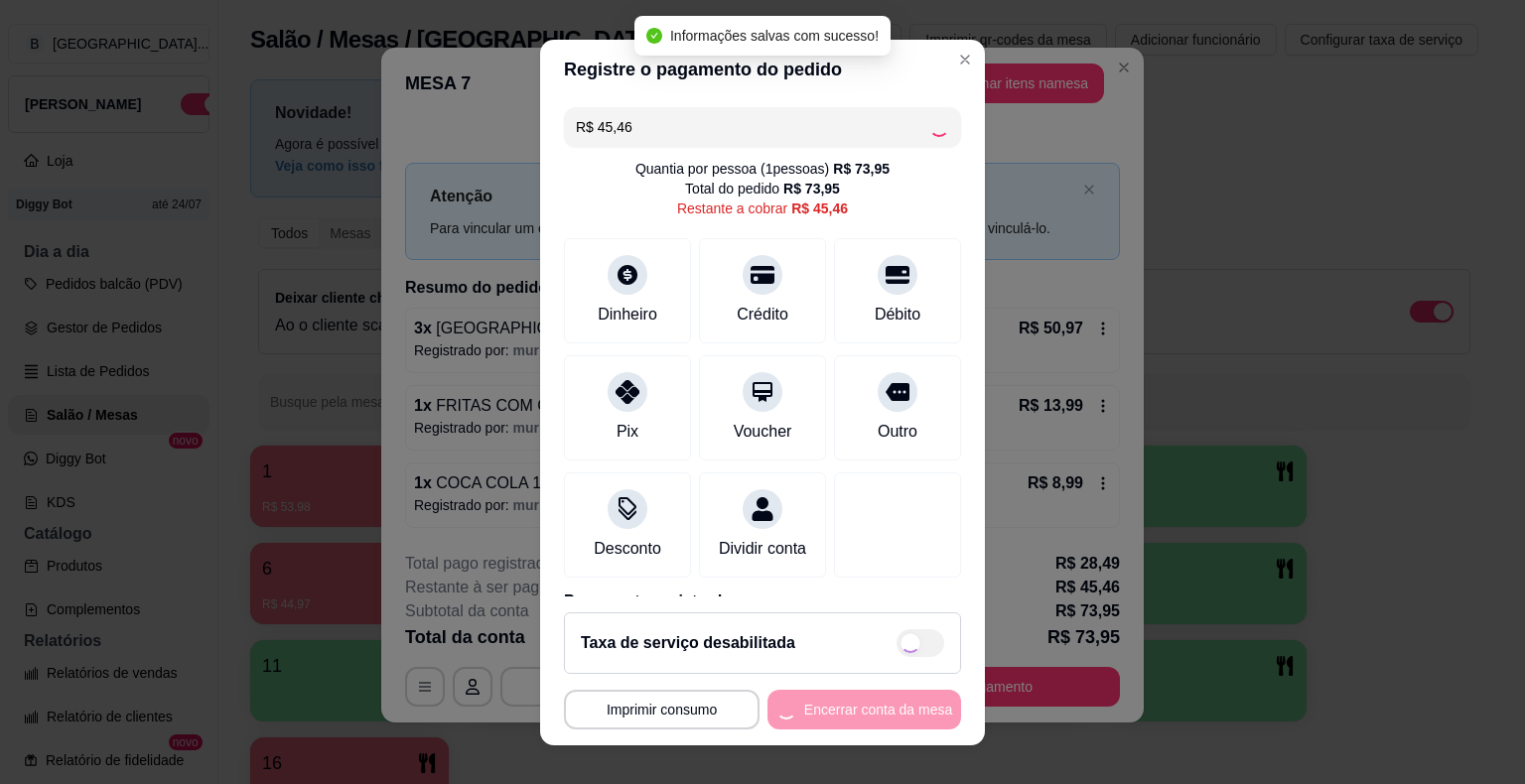 type on "R$ 0,00" 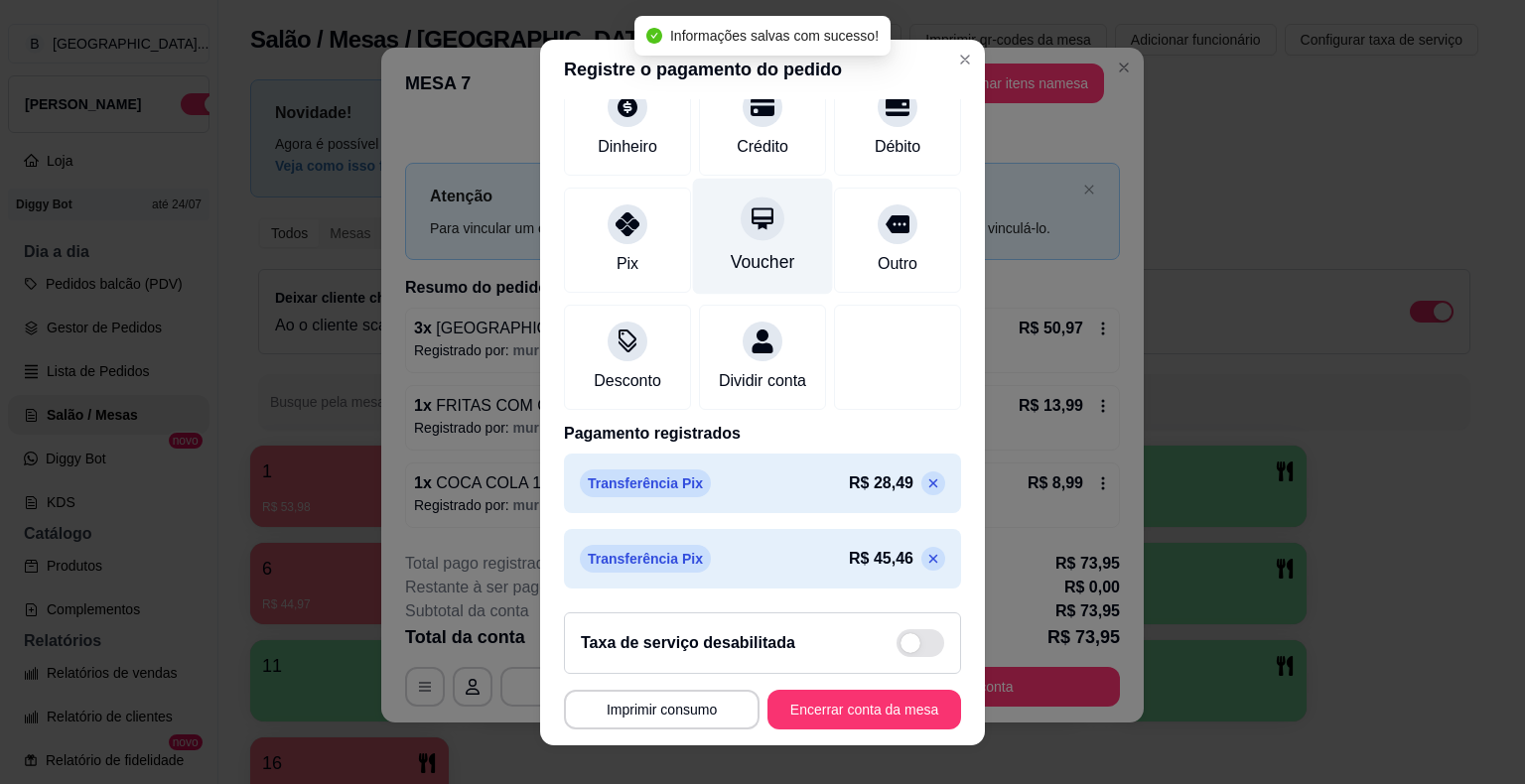 scroll, scrollTop: 169, scrollLeft: 0, axis: vertical 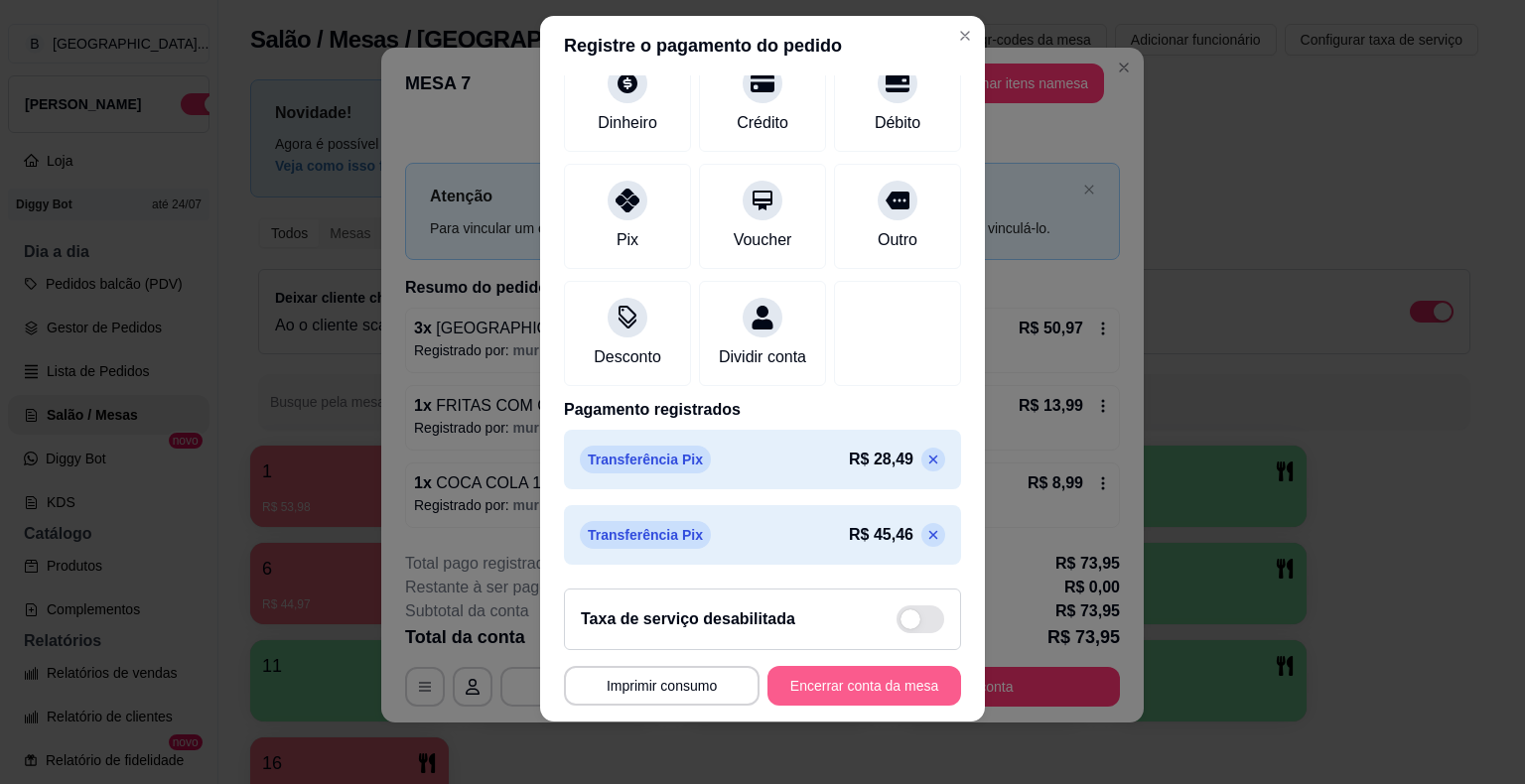 click on "Encerrar conta da mesa" at bounding box center (864, 686) 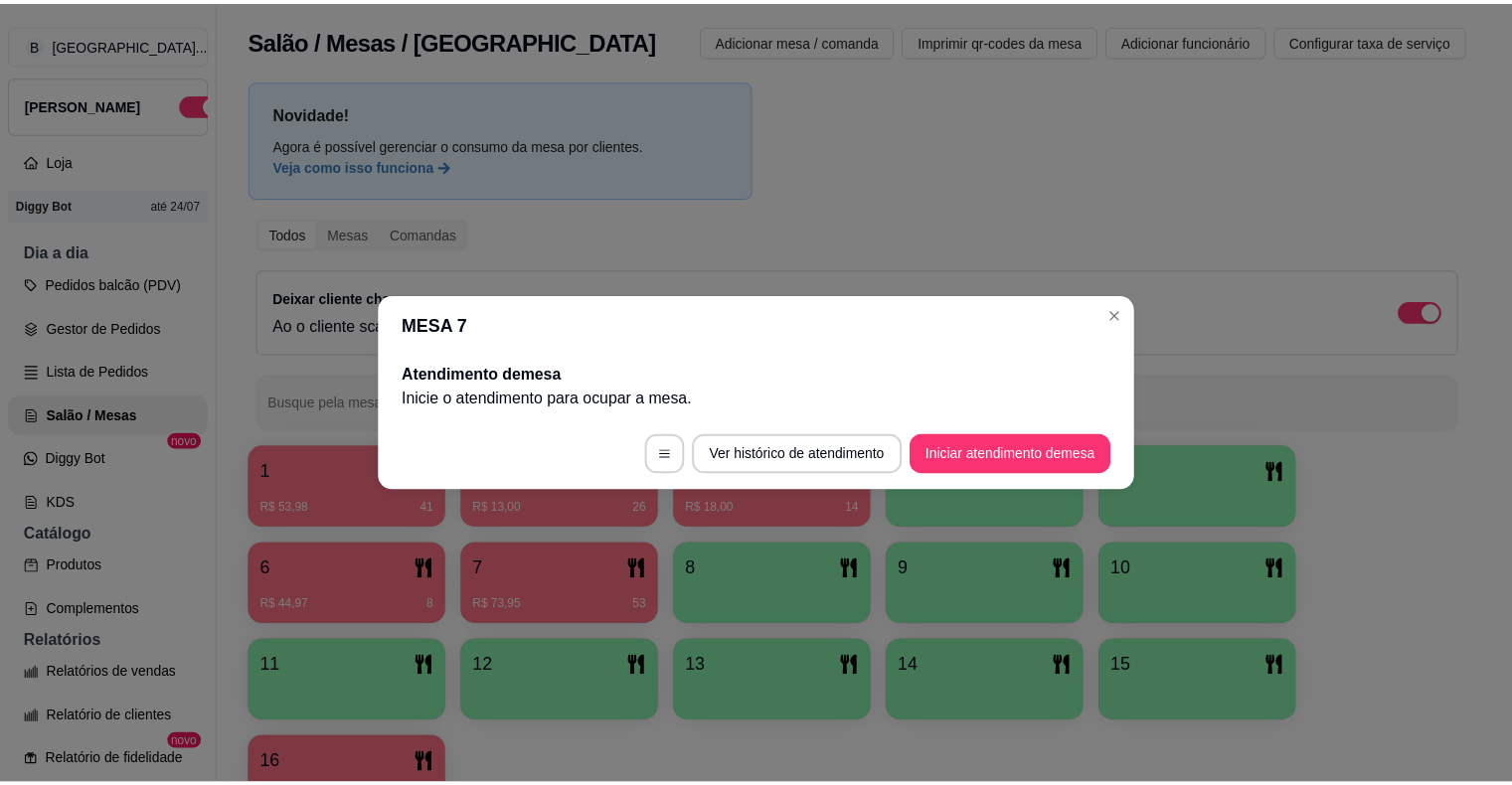 scroll, scrollTop: 0, scrollLeft: 0, axis: both 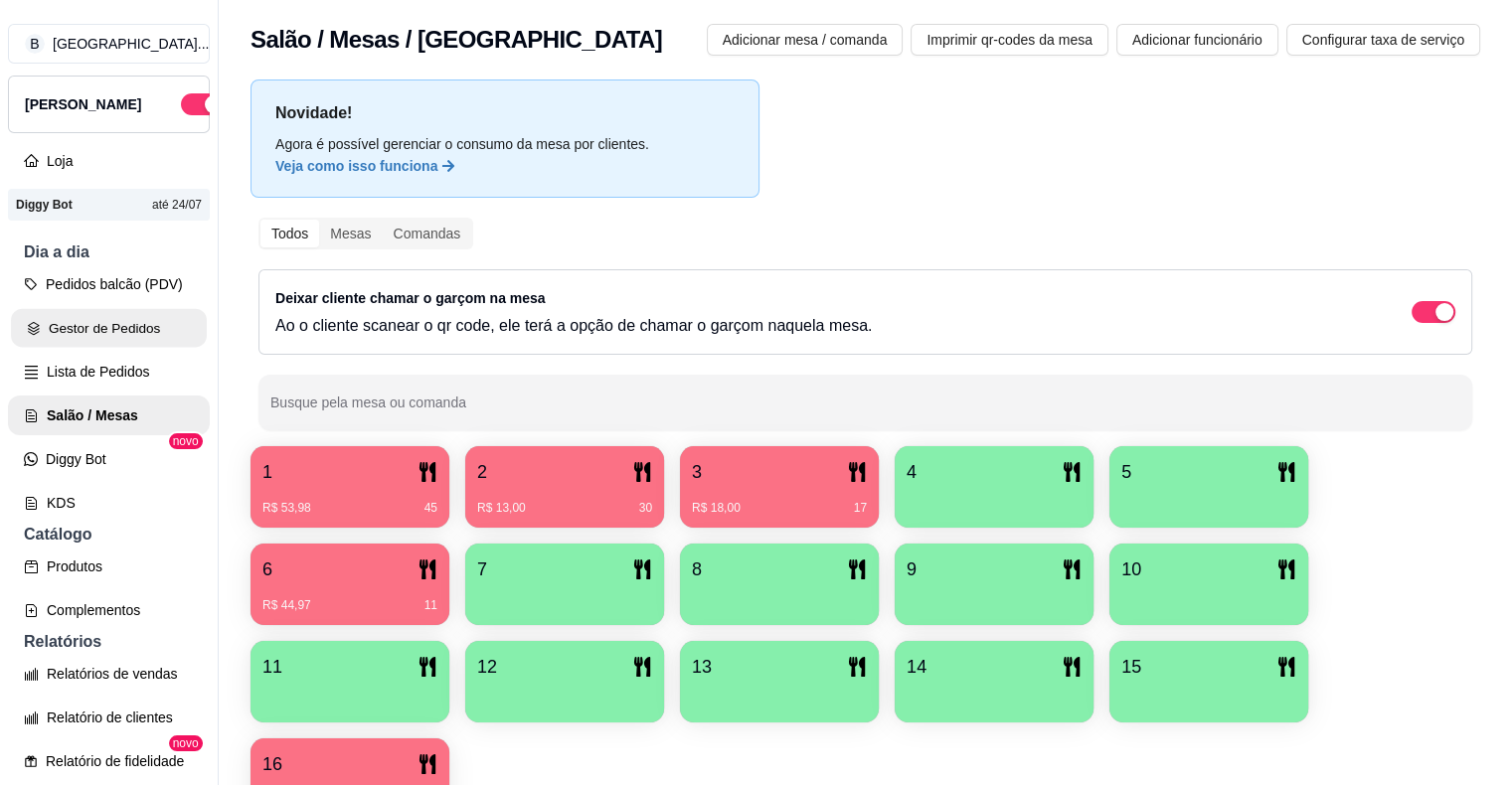 click on "Gestor de Pedidos" at bounding box center [108, 328] 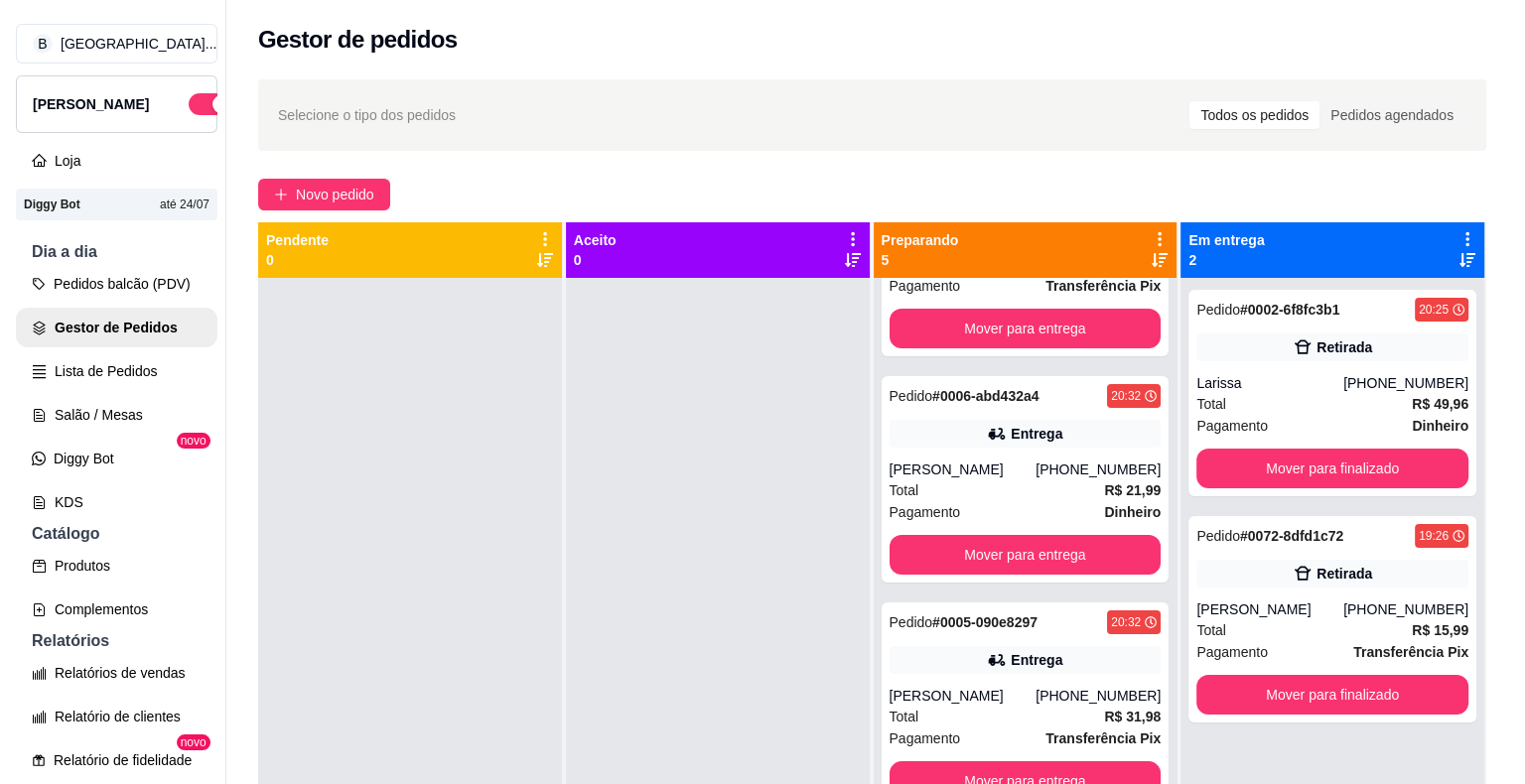 scroll, scrollTop: 0, scrollLeft: 0, axis: both 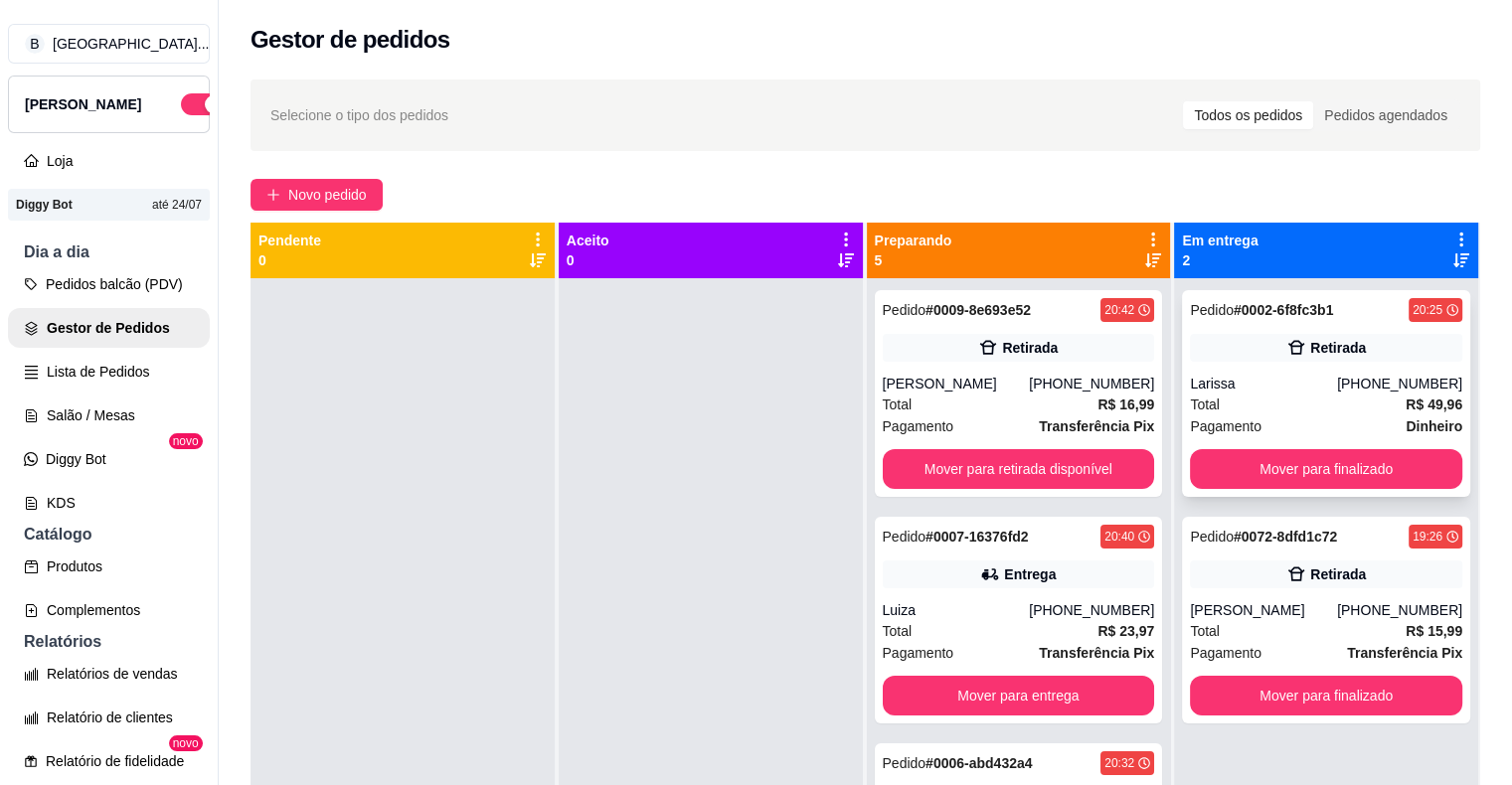 click on "Total R$ 49,96" at bounding box center (1326, 404) 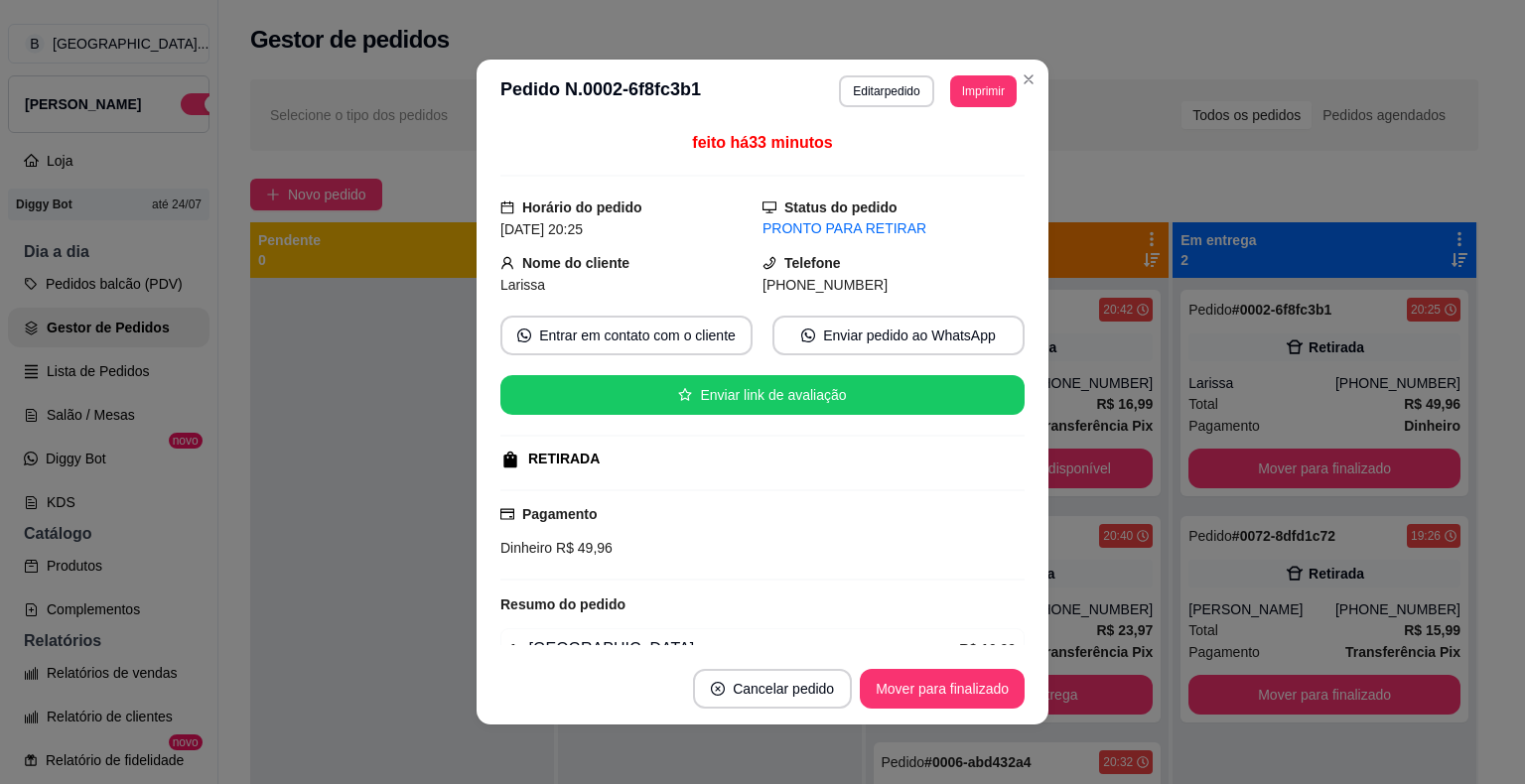scroll, scrollTop: 160, scrollLeft: 0, axis: vertical 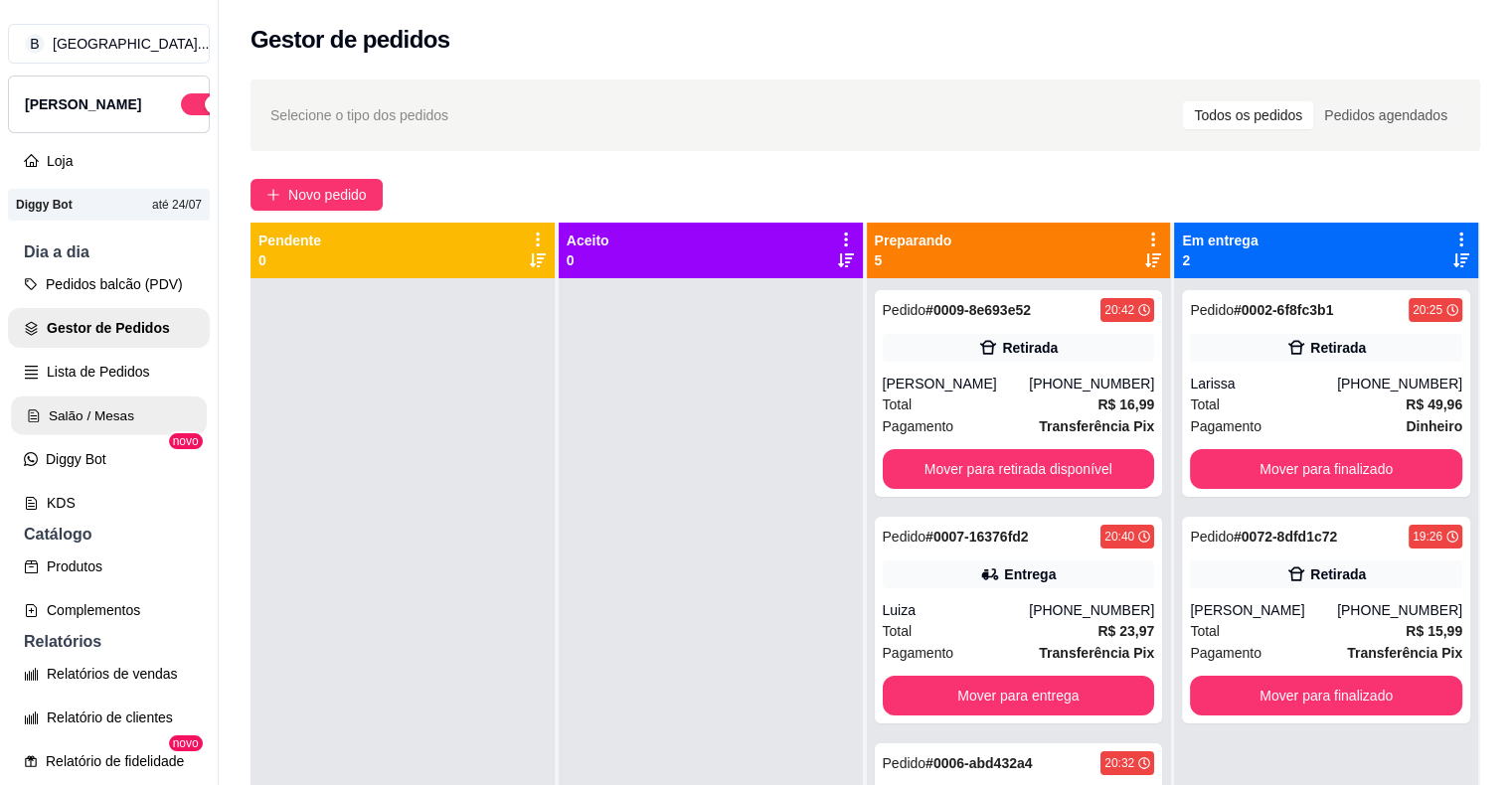click on "Salão / Mesas" at bounding box center [108, 415] 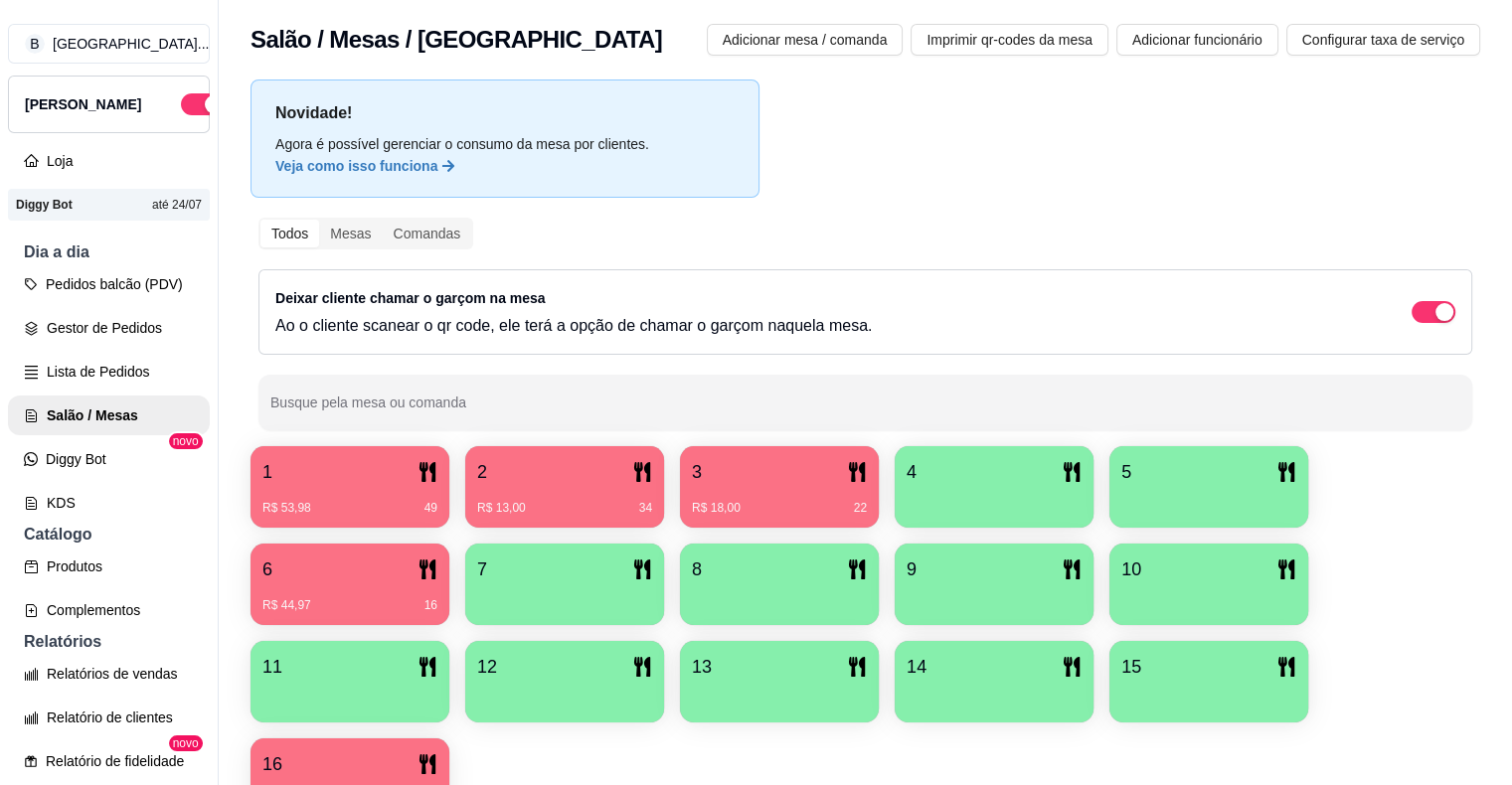 click on "Pedidos balcão (PDV) Gestor de Pedidos Lista de Pedidos Salão / Mesas Diggy Bot novo KDS" at bounding box center (108, 393) 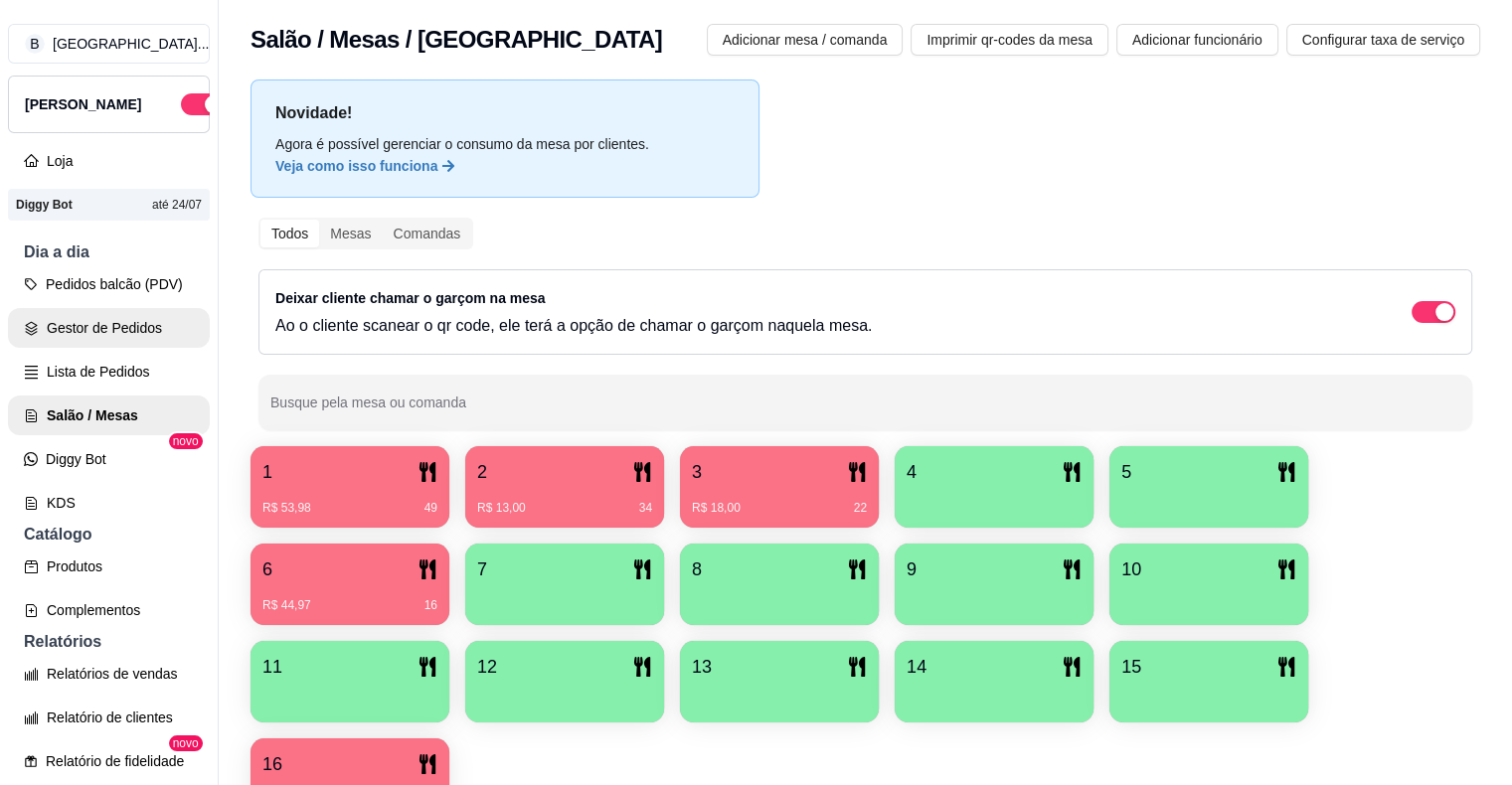 click on "Gestor de Pedidos" at bounding box center [108, 328] 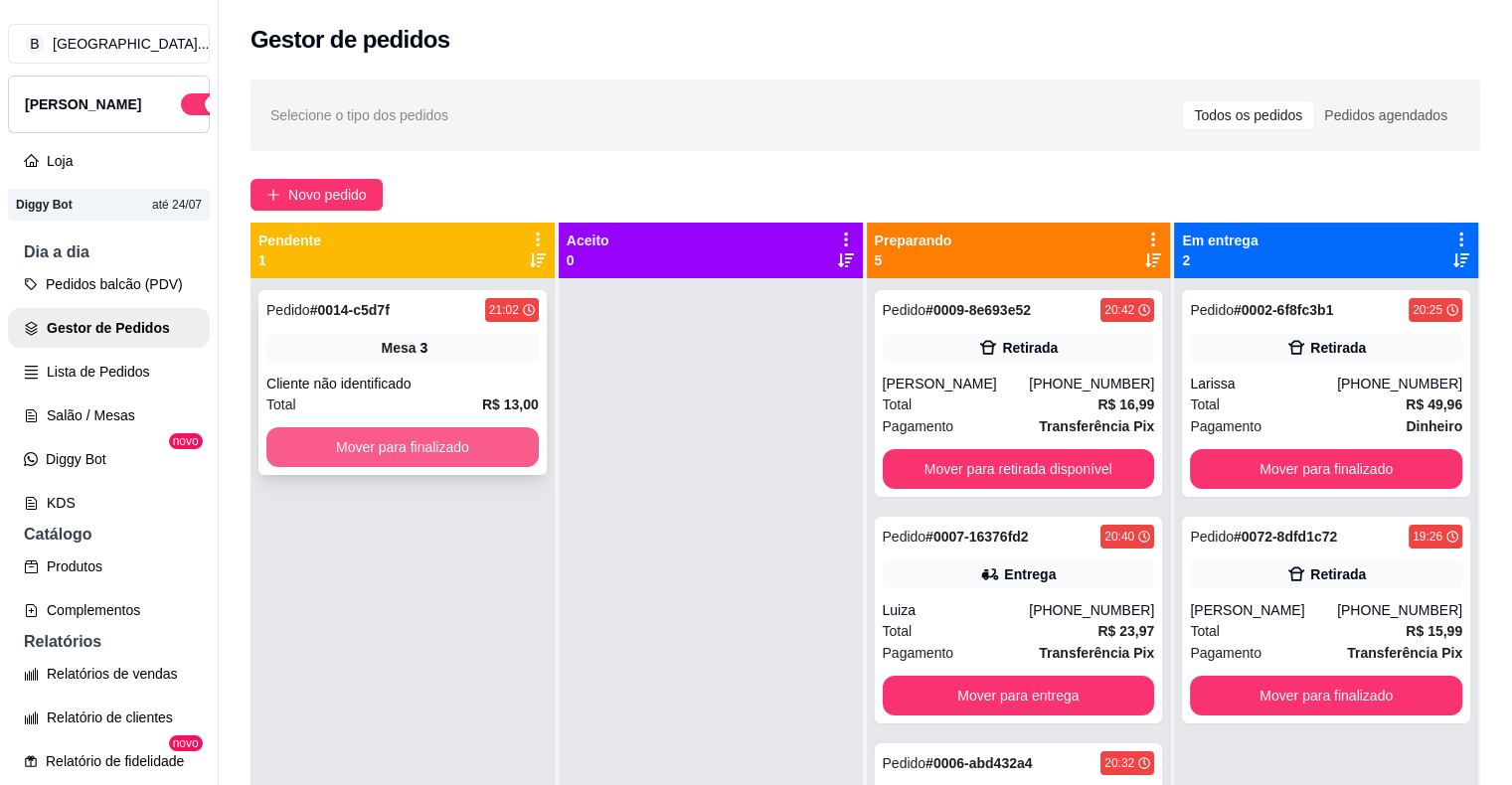click on "Mover para finalizado" at bounding box center [403, 447] 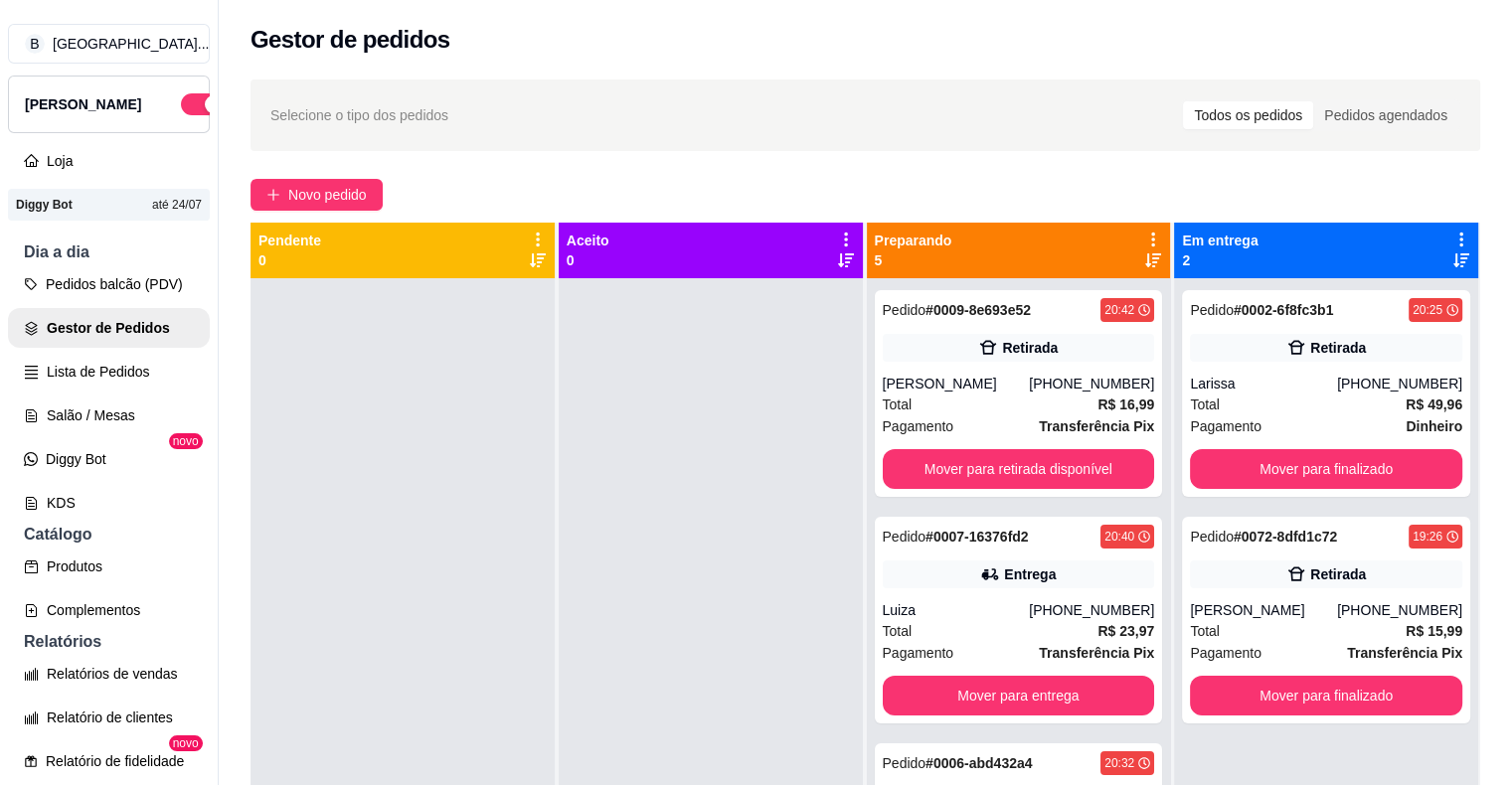 scroll, scrollTop: 367, scrollLeft: 0, axis: vertical 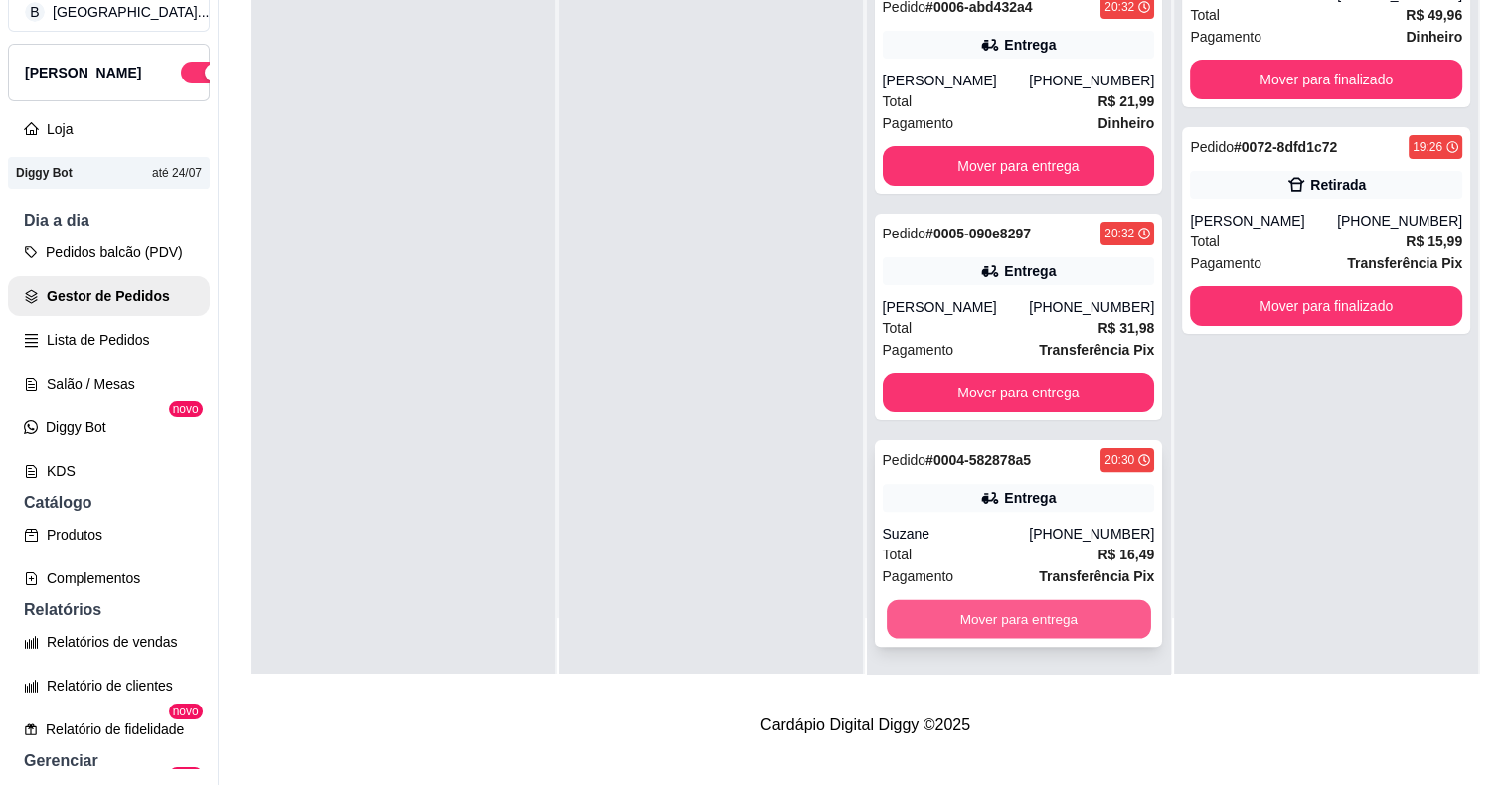 click on "Mover para entrega" at bounding box center (1019, 619) 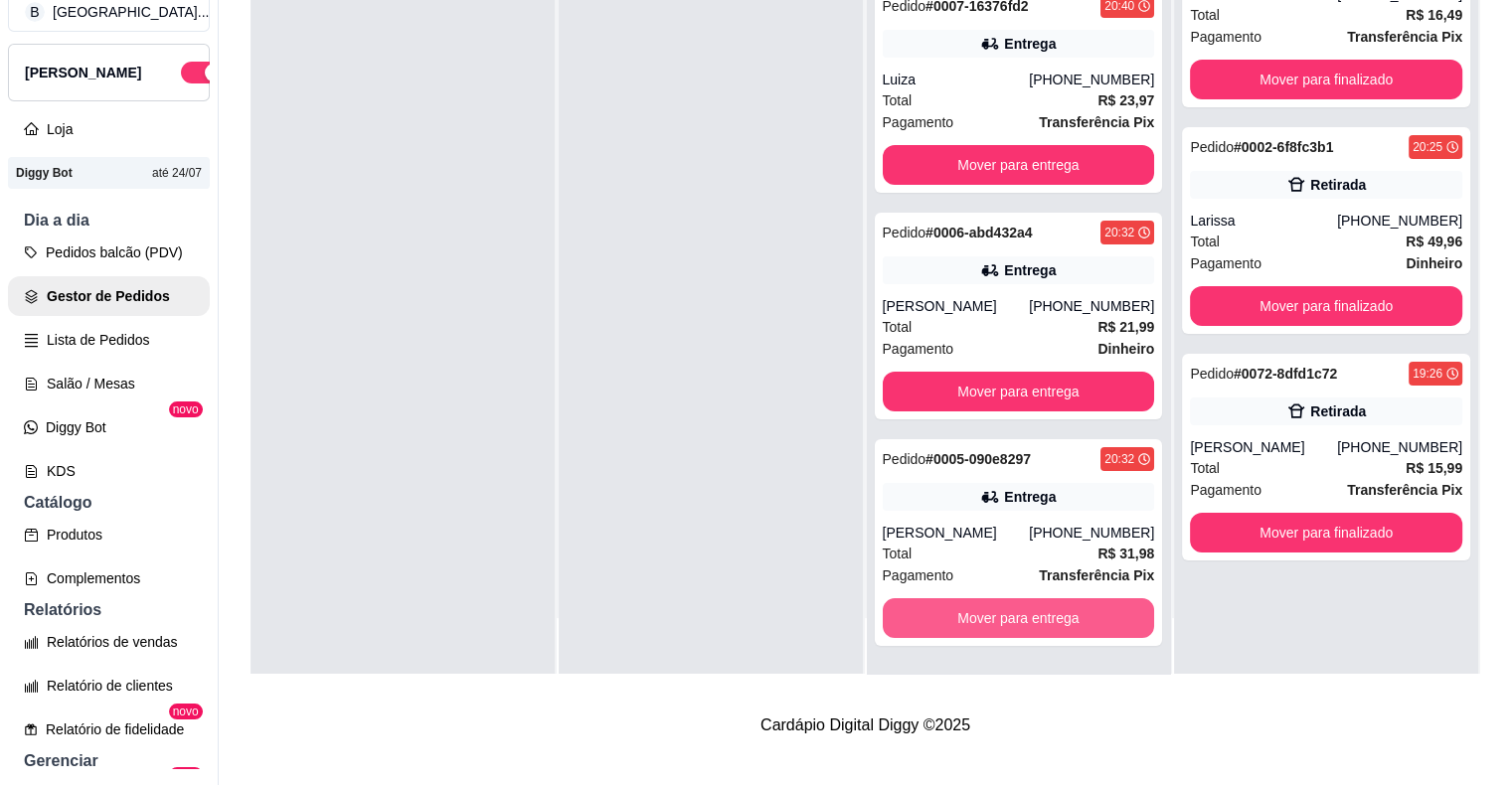 scroll, scrollTop: 140, scrollLeft: 0, axis: vertical 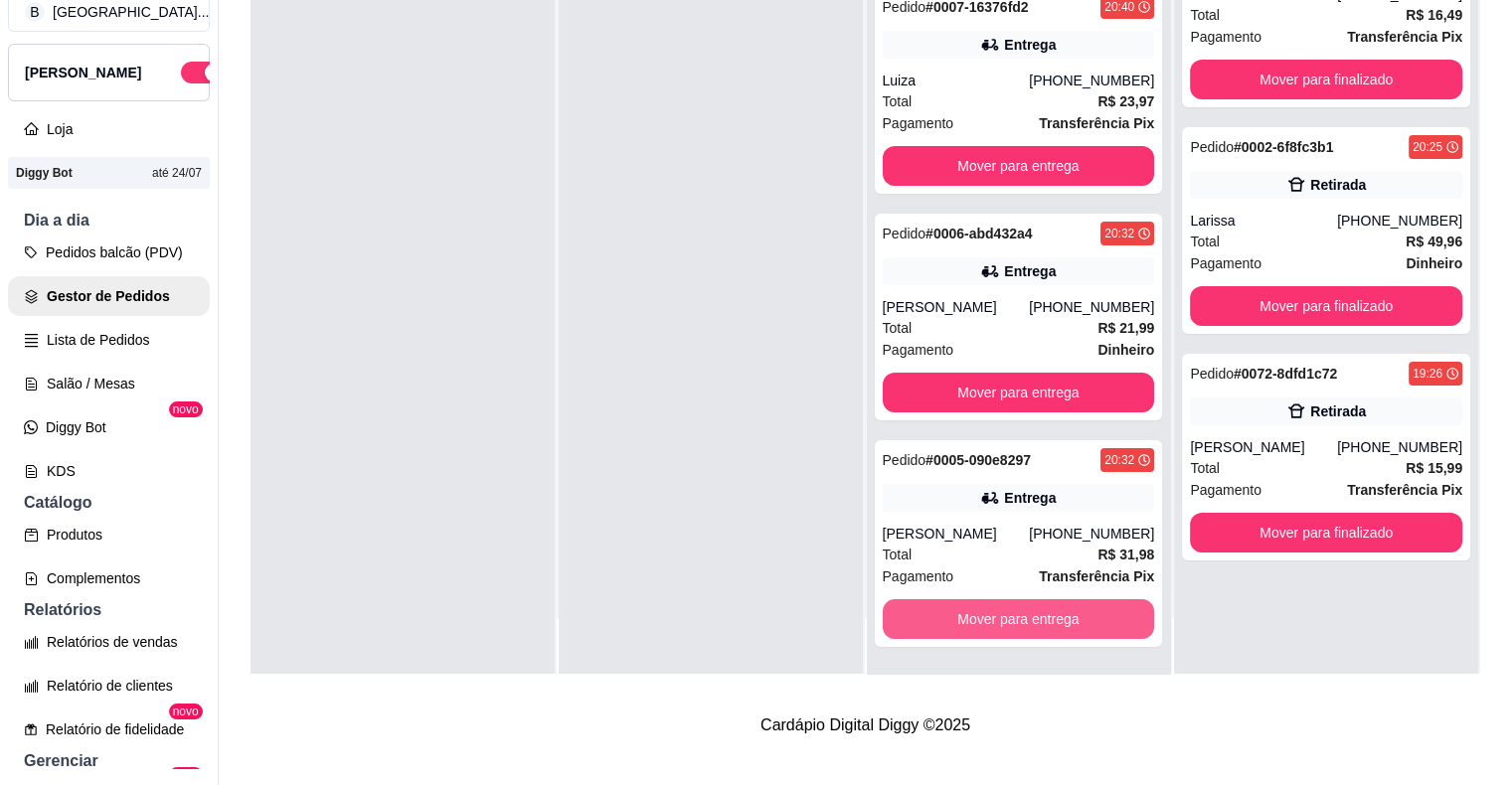 click on "Mover para entrega" at bounding box center [1019, 619] 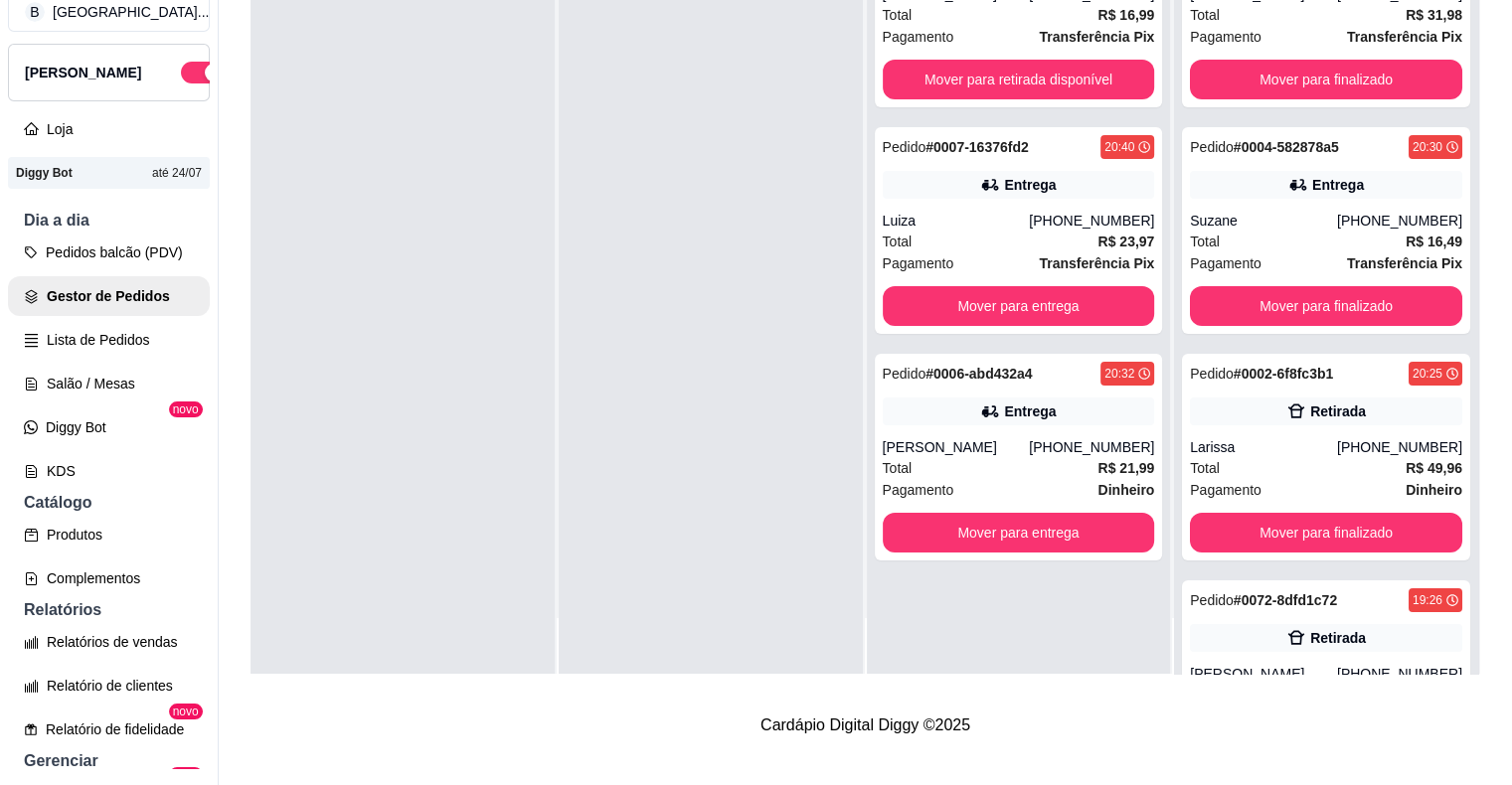 scroll, scrollTop: 0, scrollLeft: 0, axis: both 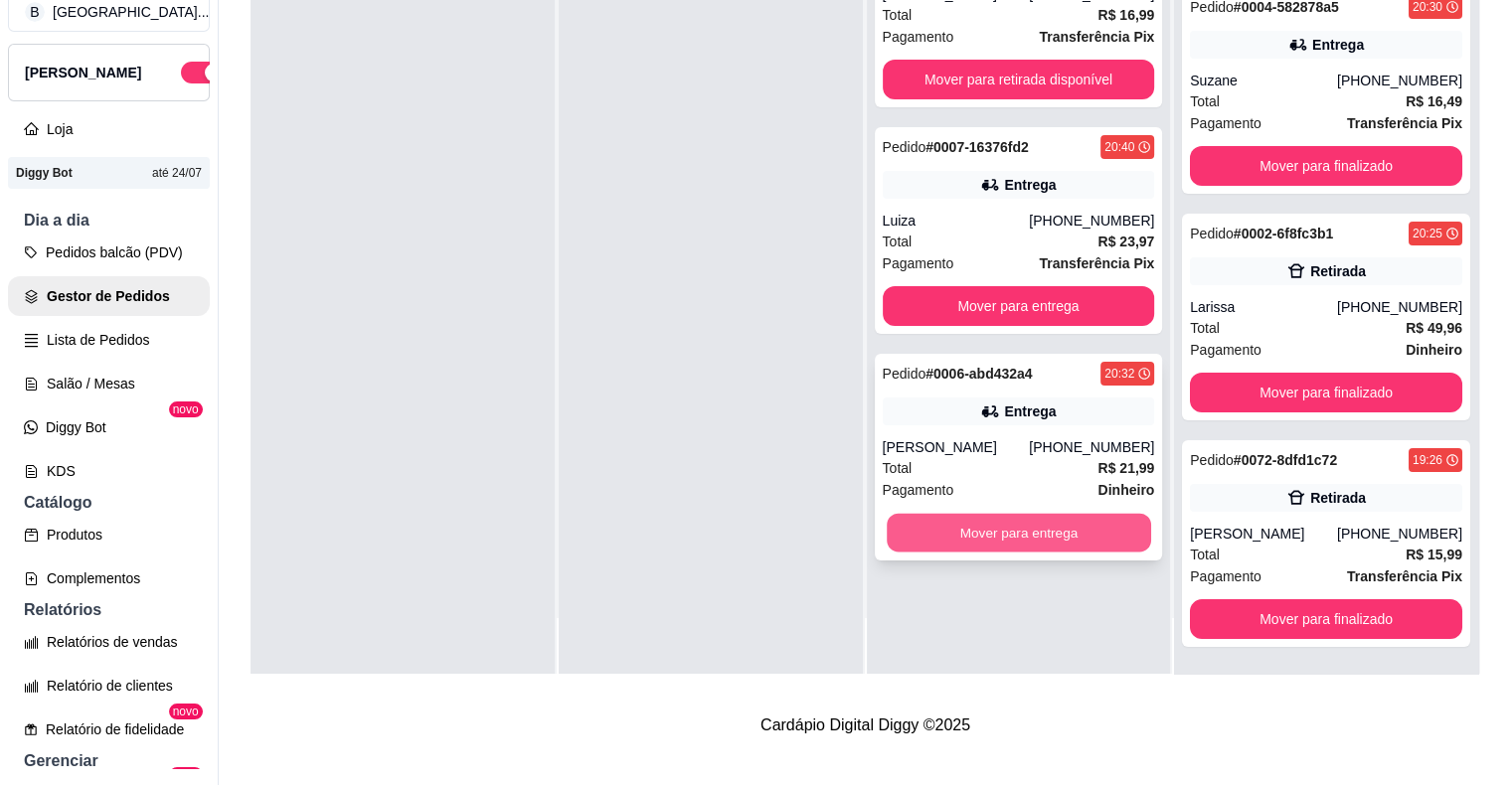 click on "Mover para entrega" at bounding box center (1019, 533) 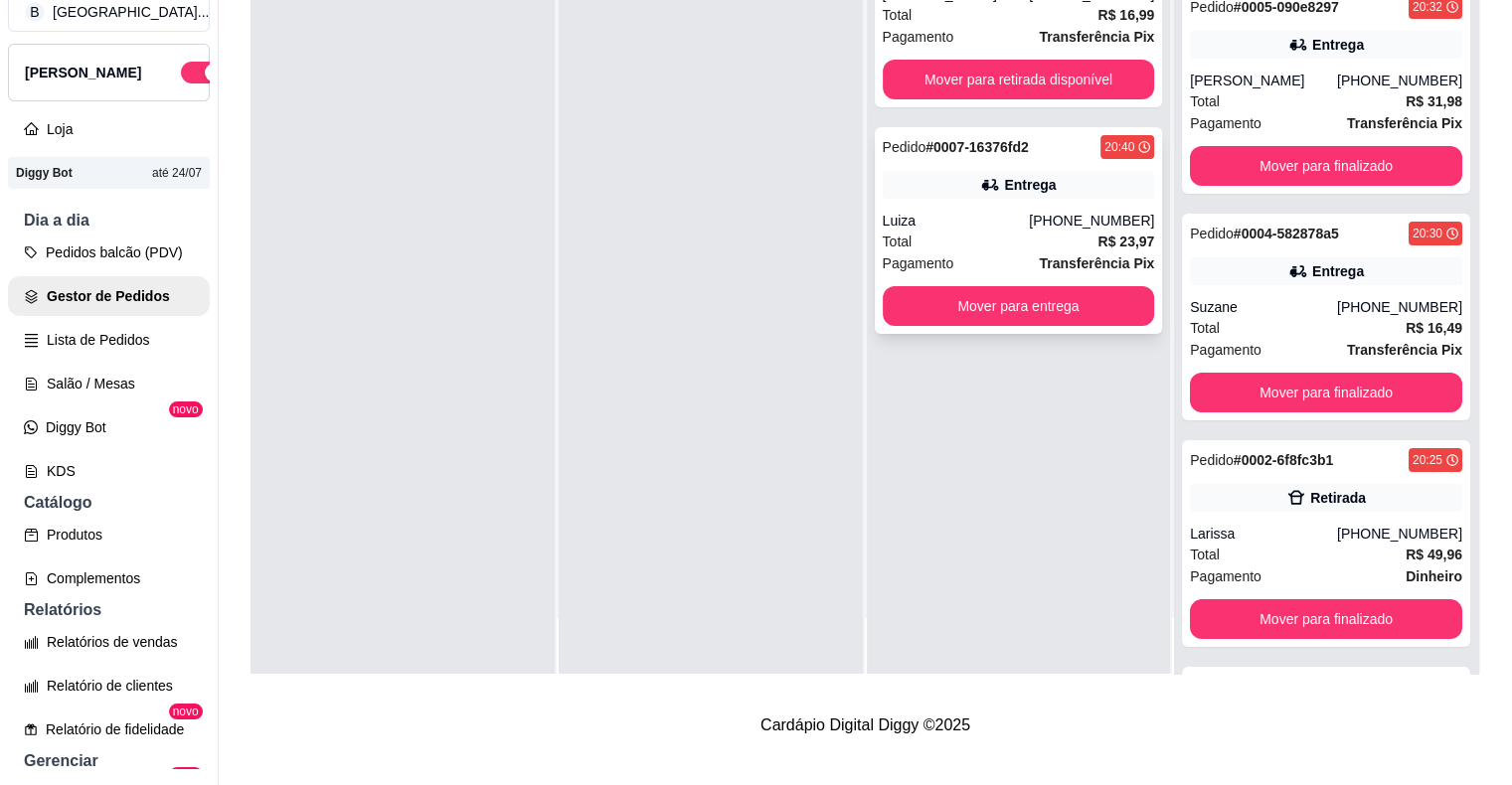scroll, scrollTop: 367, scrollLeft: 0, axis: vertical 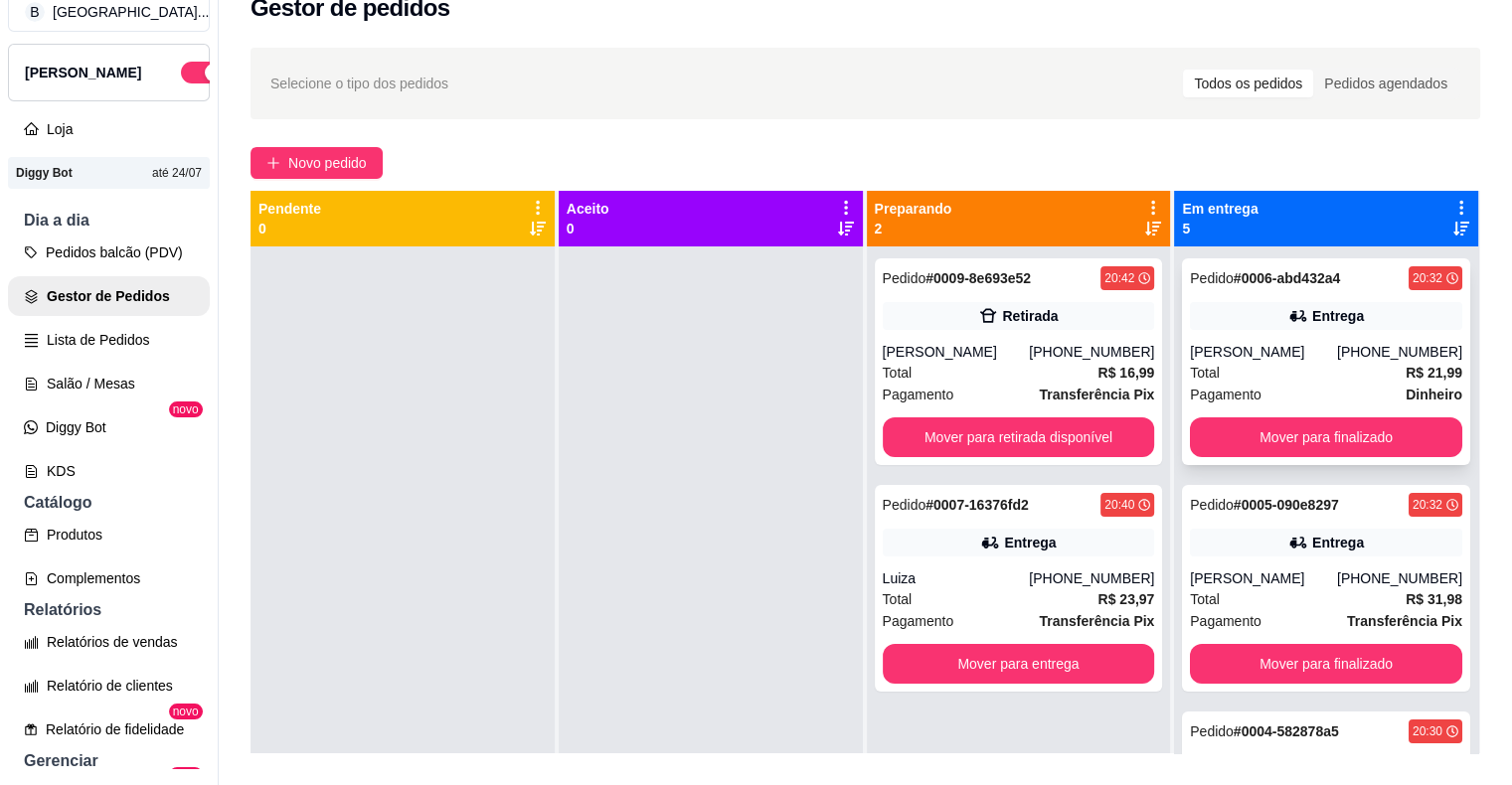 click on "[PHONE_NUMBER]" at bounding box center [1400, 352] 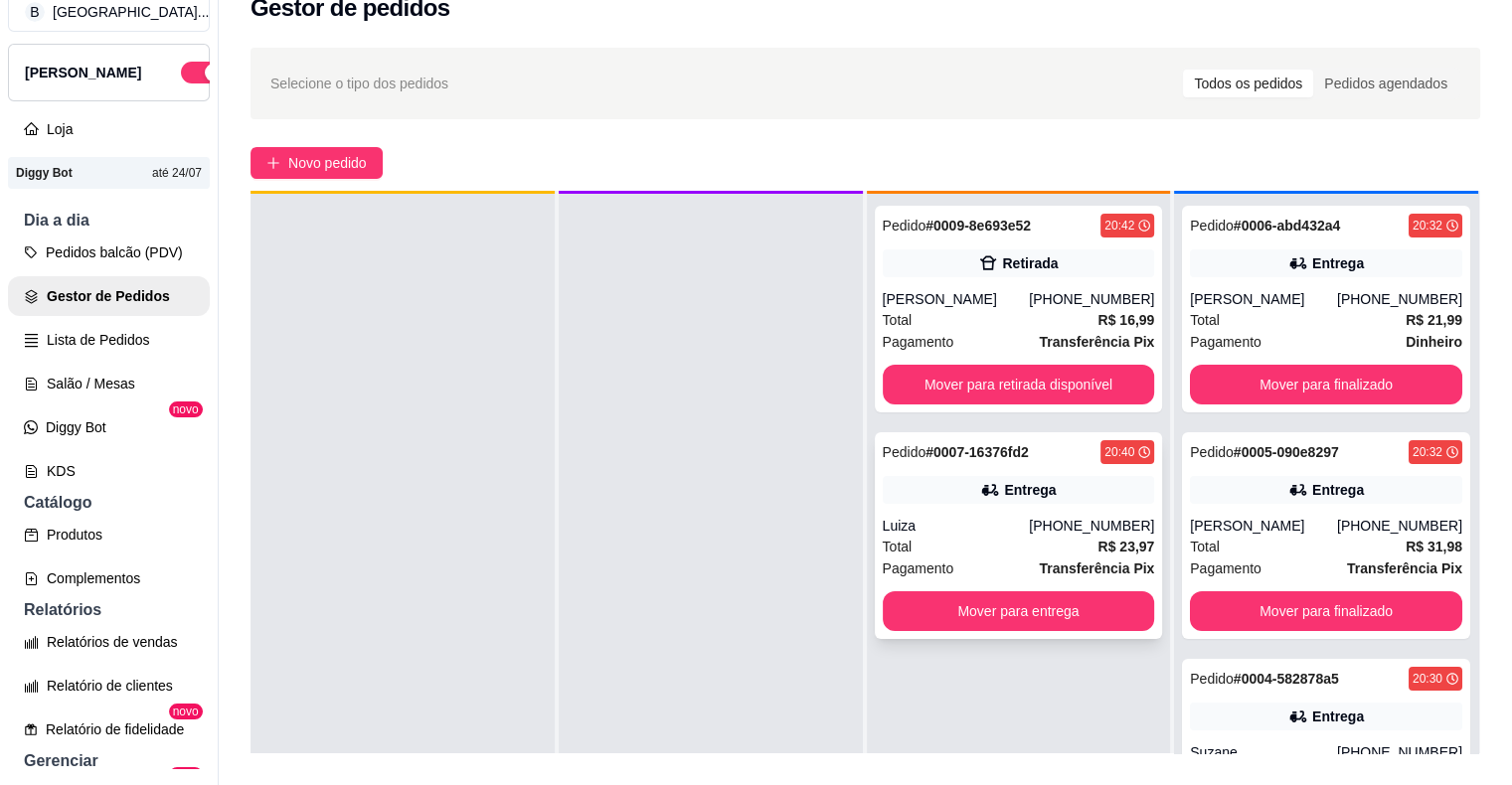 scroll, scrollTop: 56, scrollLeft: 0, axis: vertical 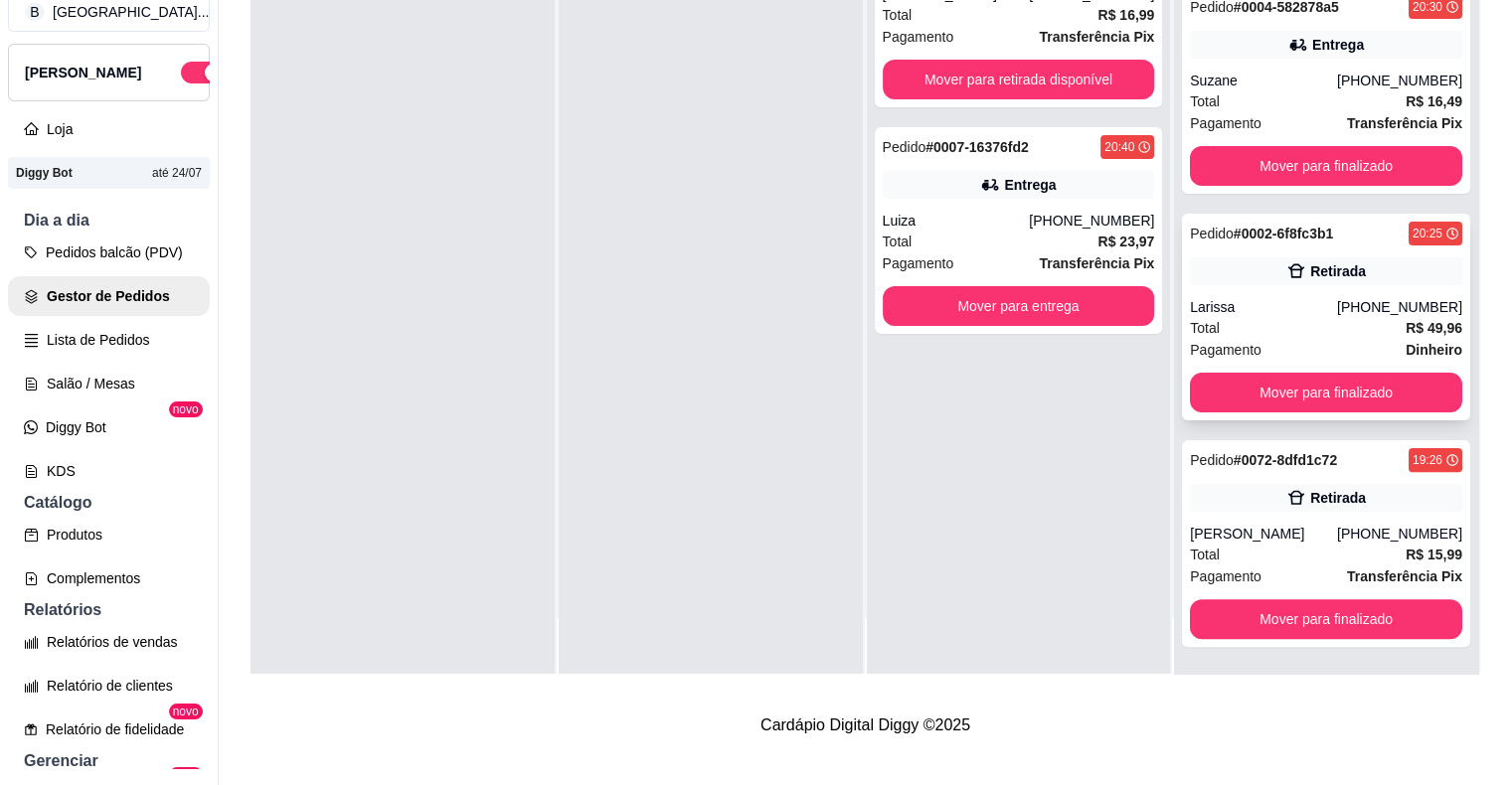 click on "Pedido  # 0002-6f8fc3b1 20:25 Retirada Larissa  [PHONE_NUMBER] Total R$ 49,96 Pagamento Dinheiro Mover para finalizado" at bounding box center [1326, 317] 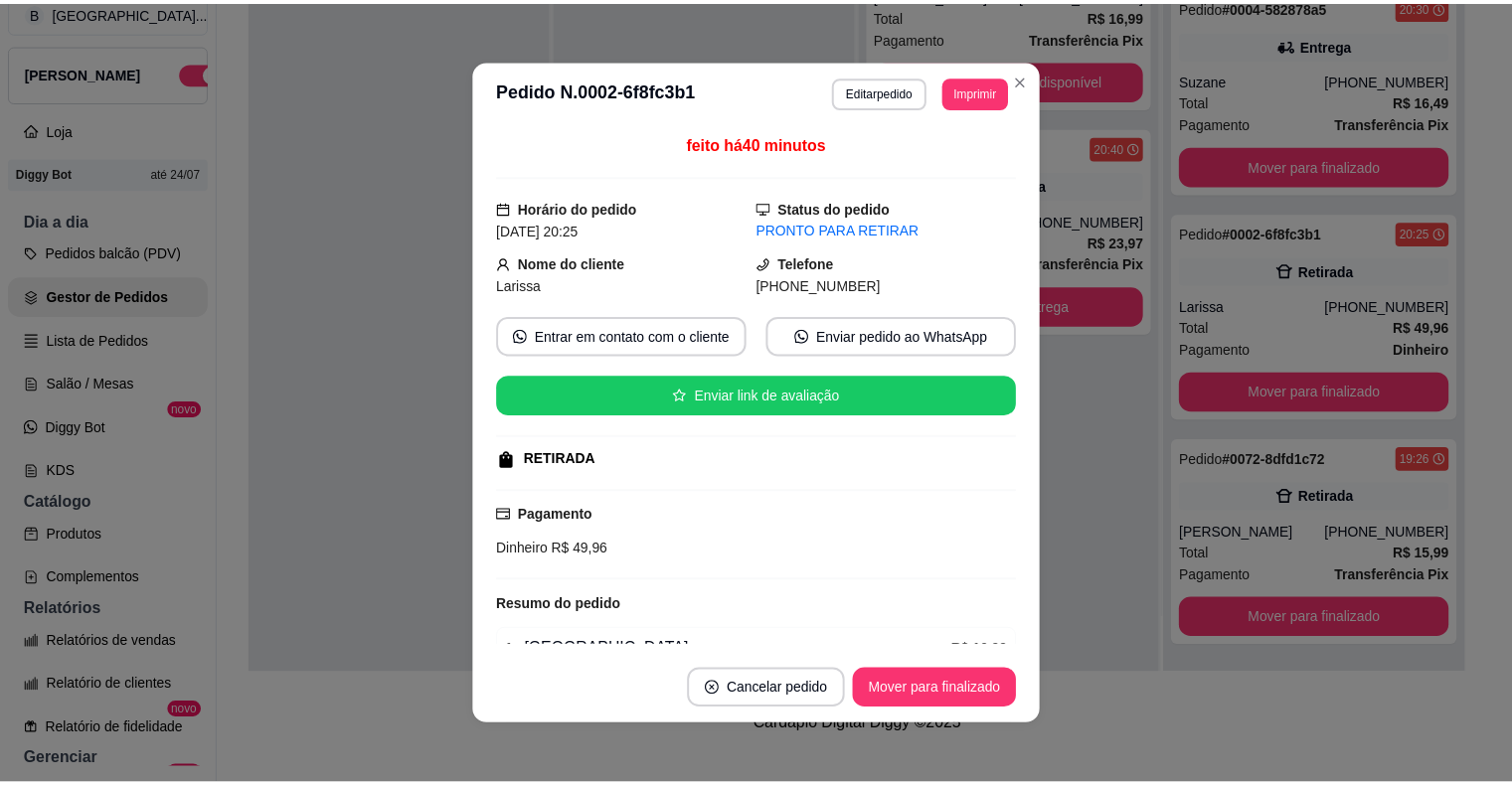 scroll, scrollTop: 160, scrollLeft: 0, axis: vertical 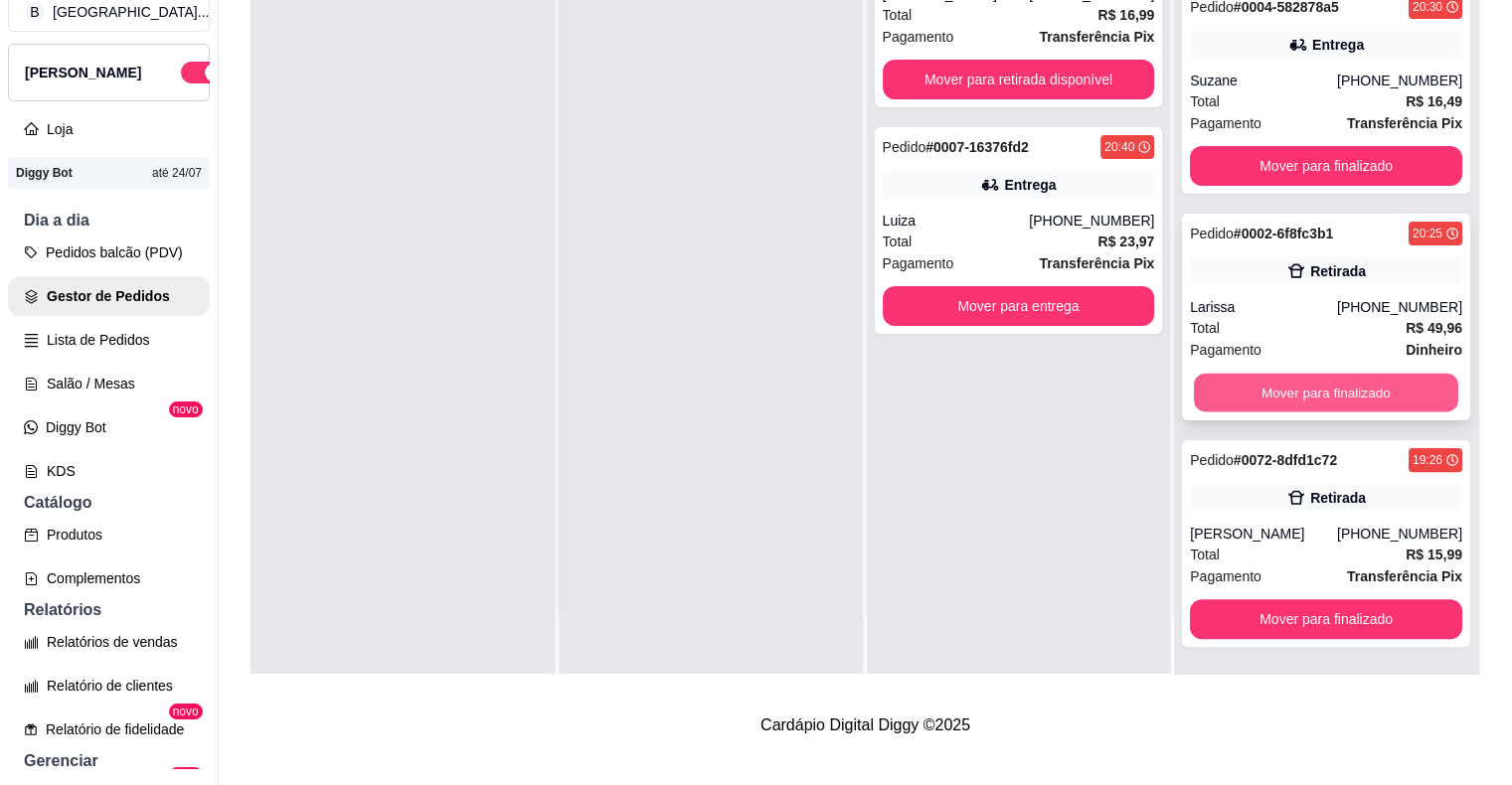click on "Mover para finalizado" at bounding box center (1326, 392) 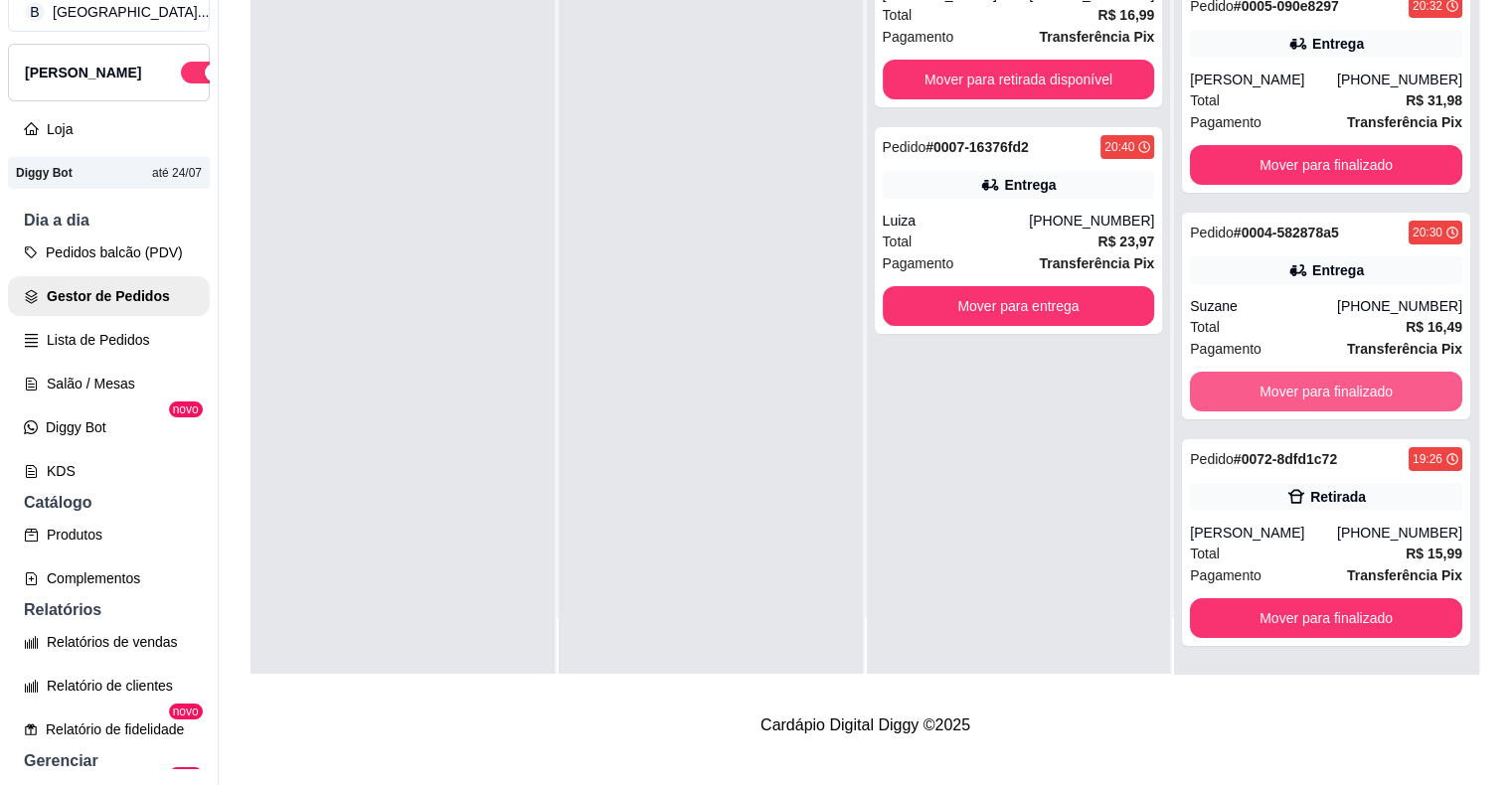 scroll, scrollTop: 140, scrollLeft: 0, axis: vertical 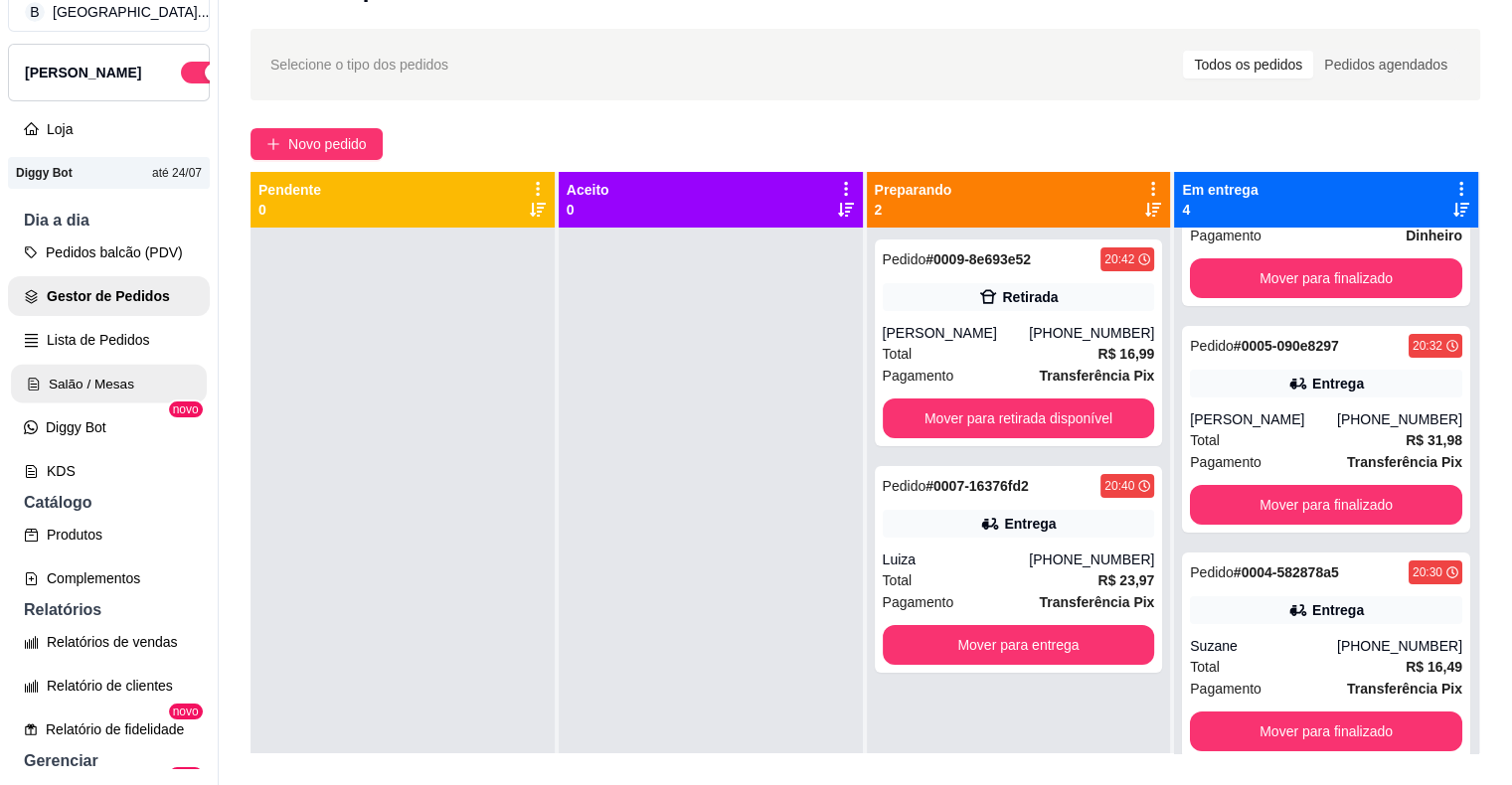 click on "Salão / Mesas" at bounding box center (108, 384) 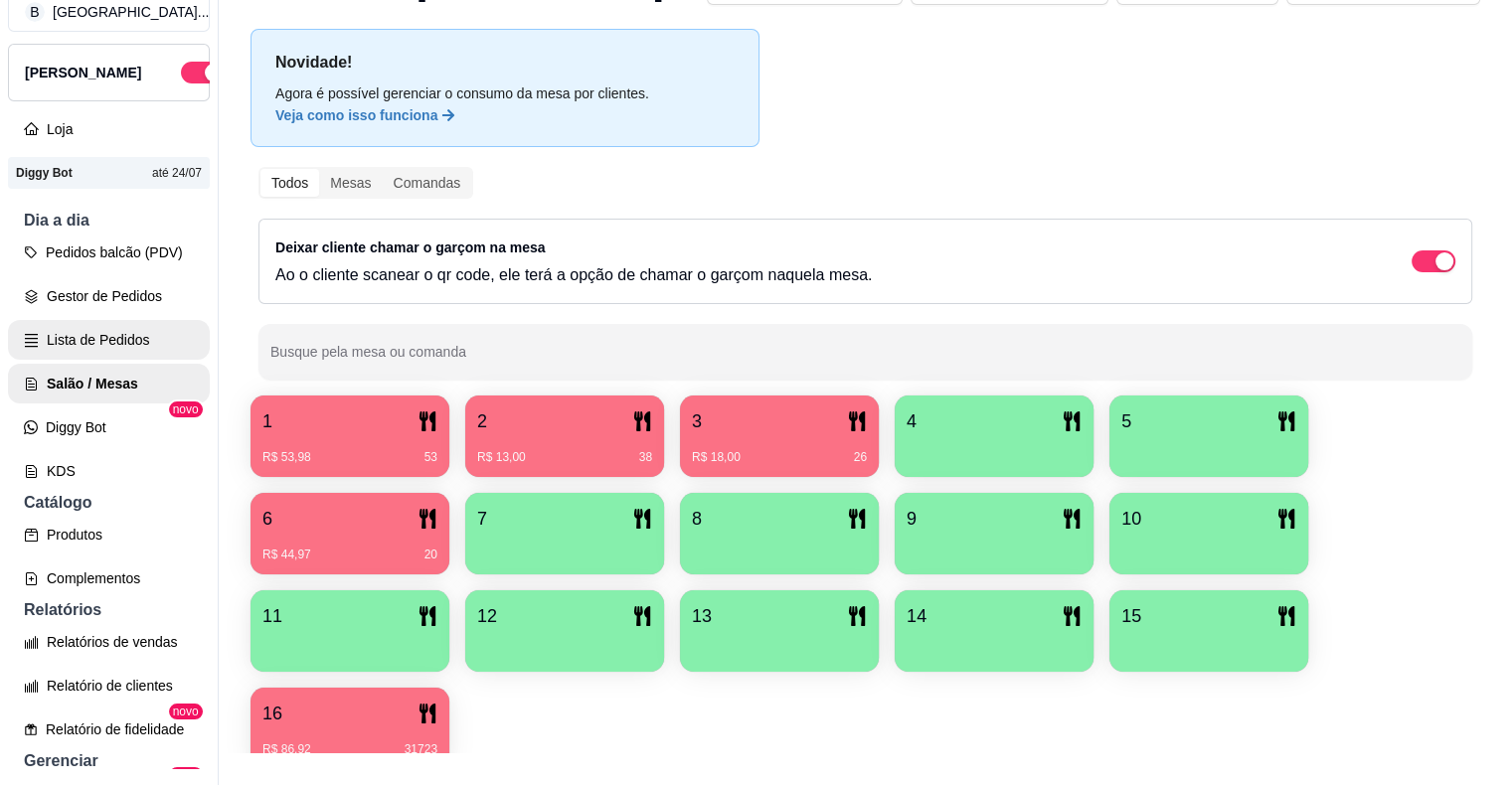 scroll, scrollTop: 0, scrollLeft: 0, axis: both 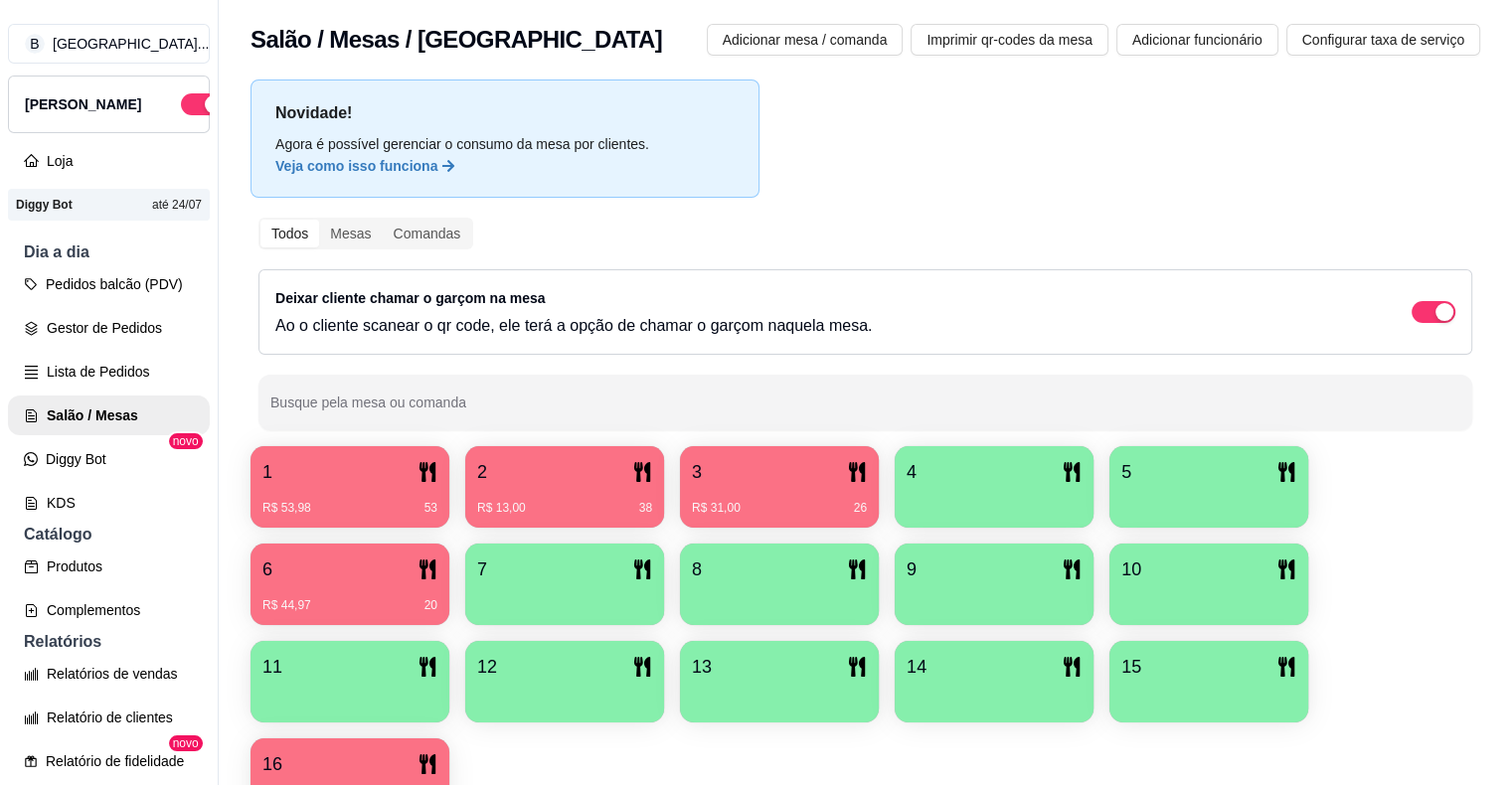 click on "R$ 13,00 38" at bounding box center (565, 501) 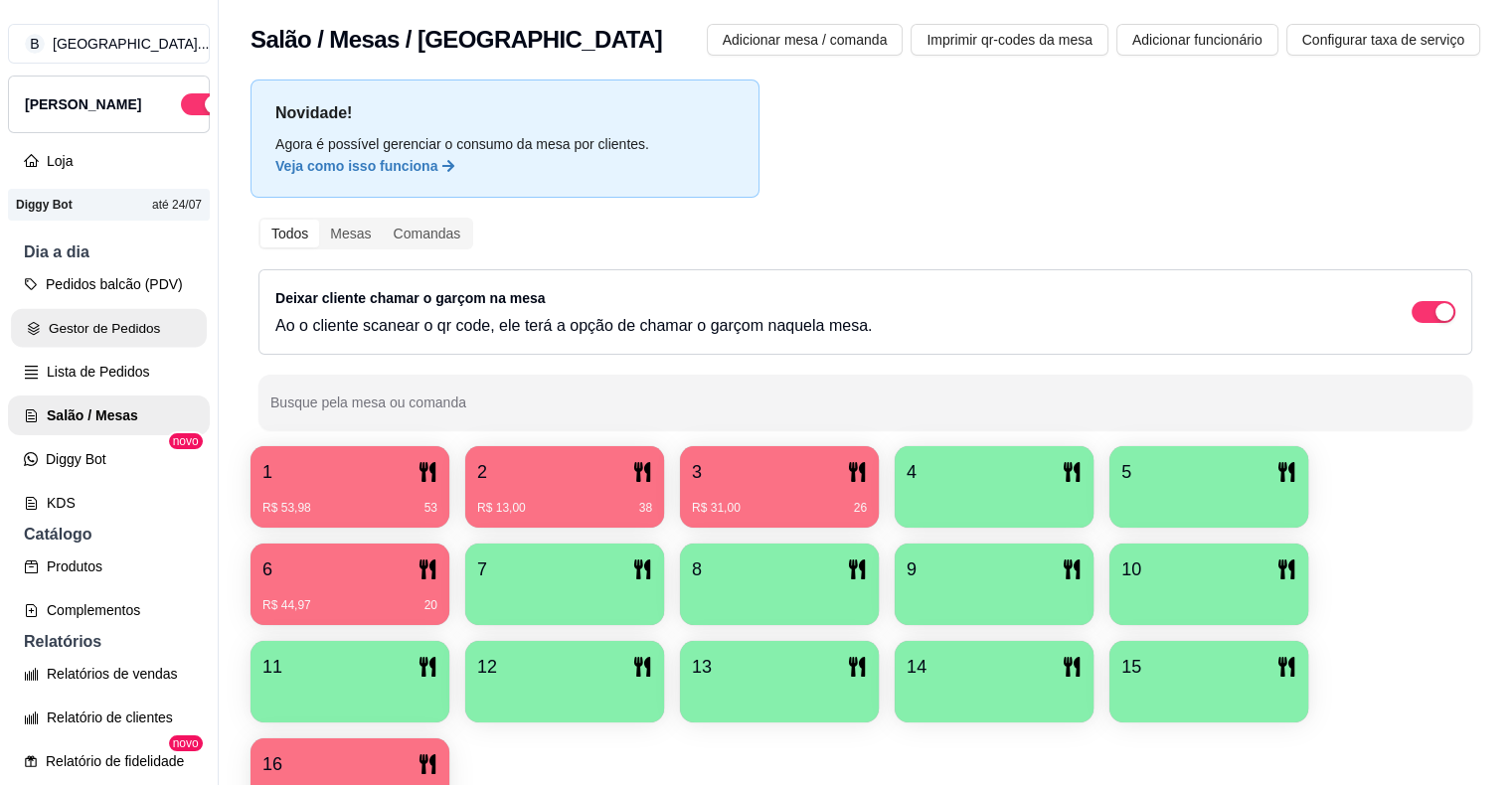 click on "Gestor de Pedidos" at bounding box center [108, 328] 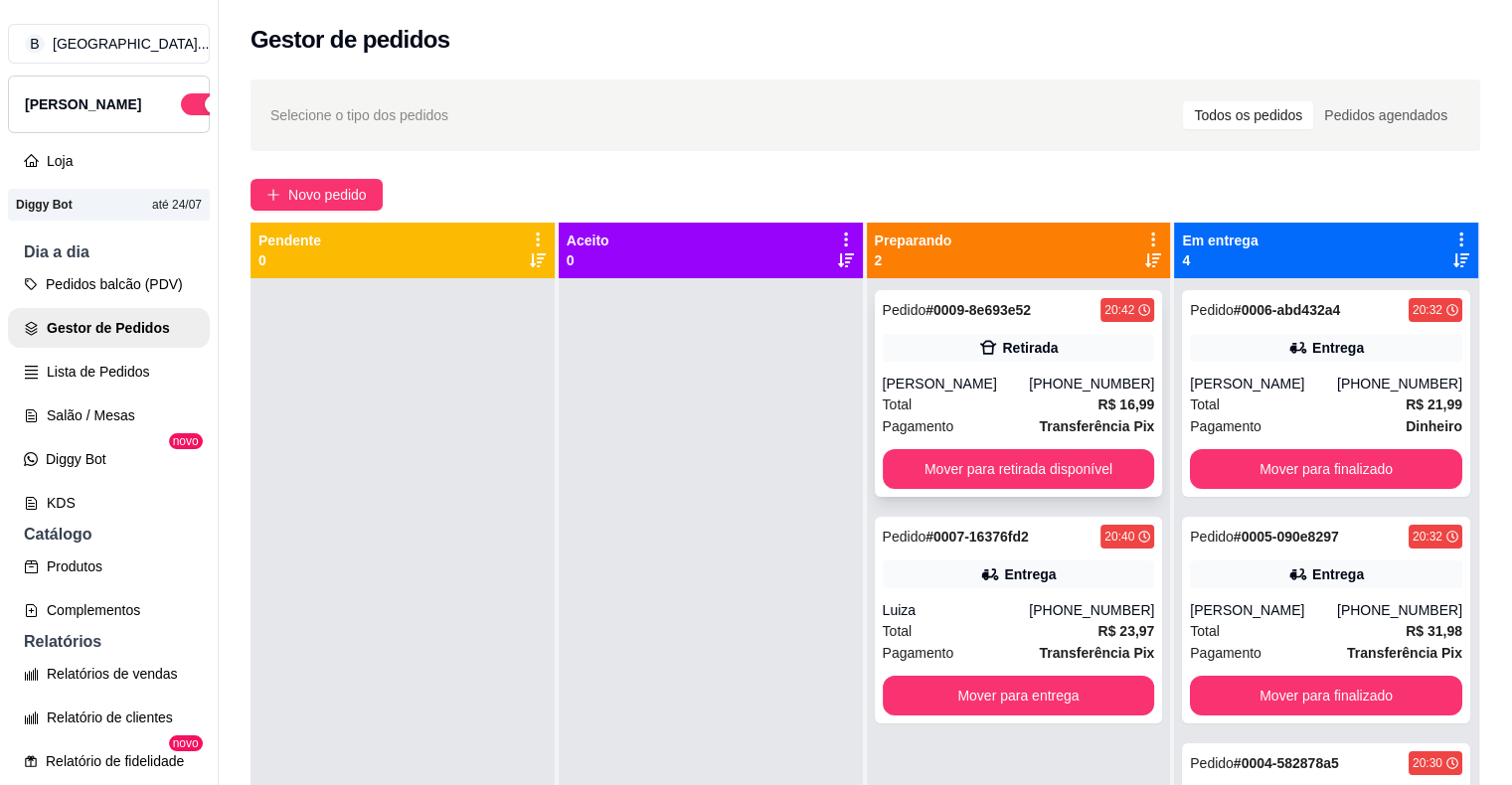 click on "Pagamento Transferência Pix" at bounding box center [1019, 426] 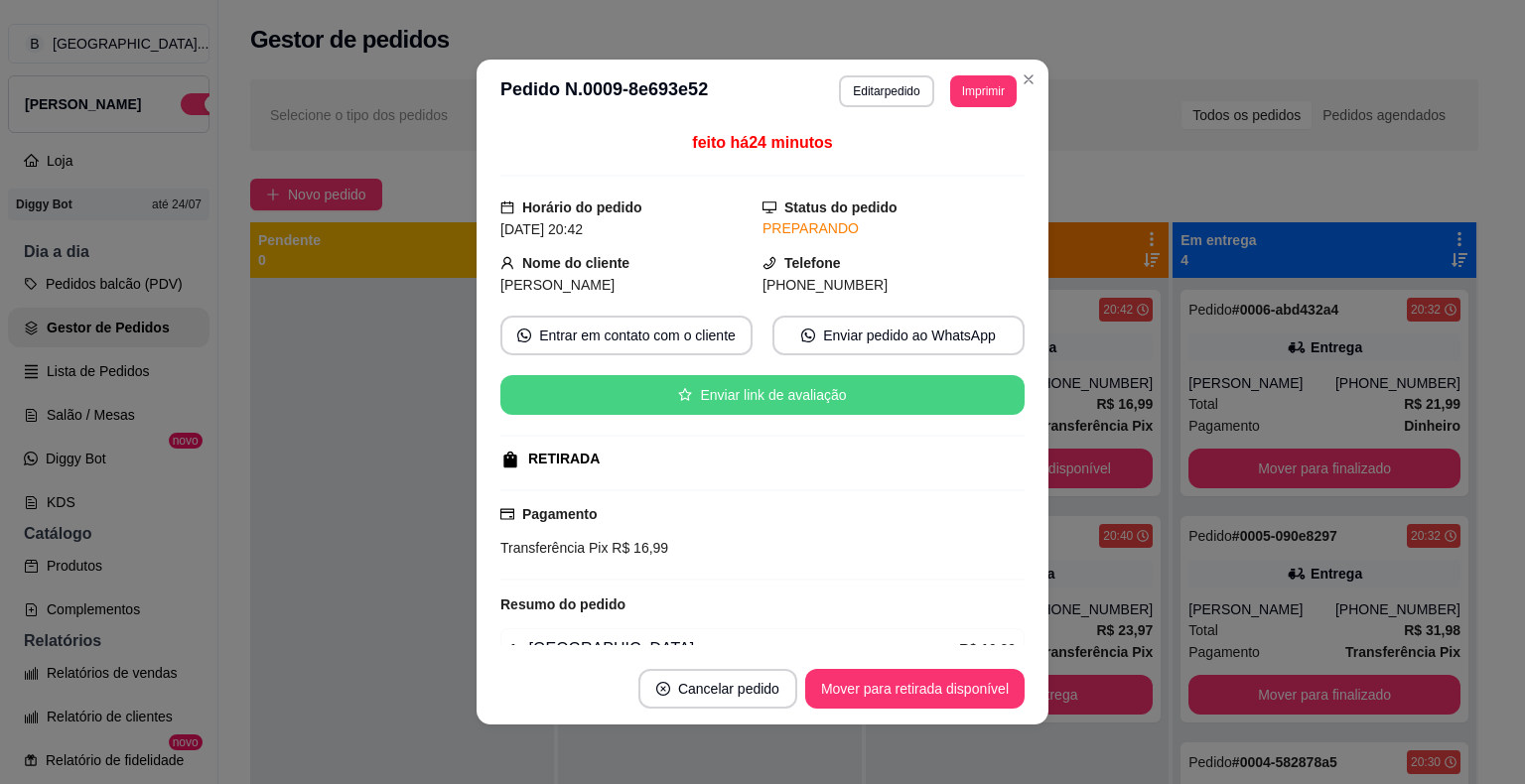 scroll, scrollTop: 99, scrollLeft: 0, axis: vertical 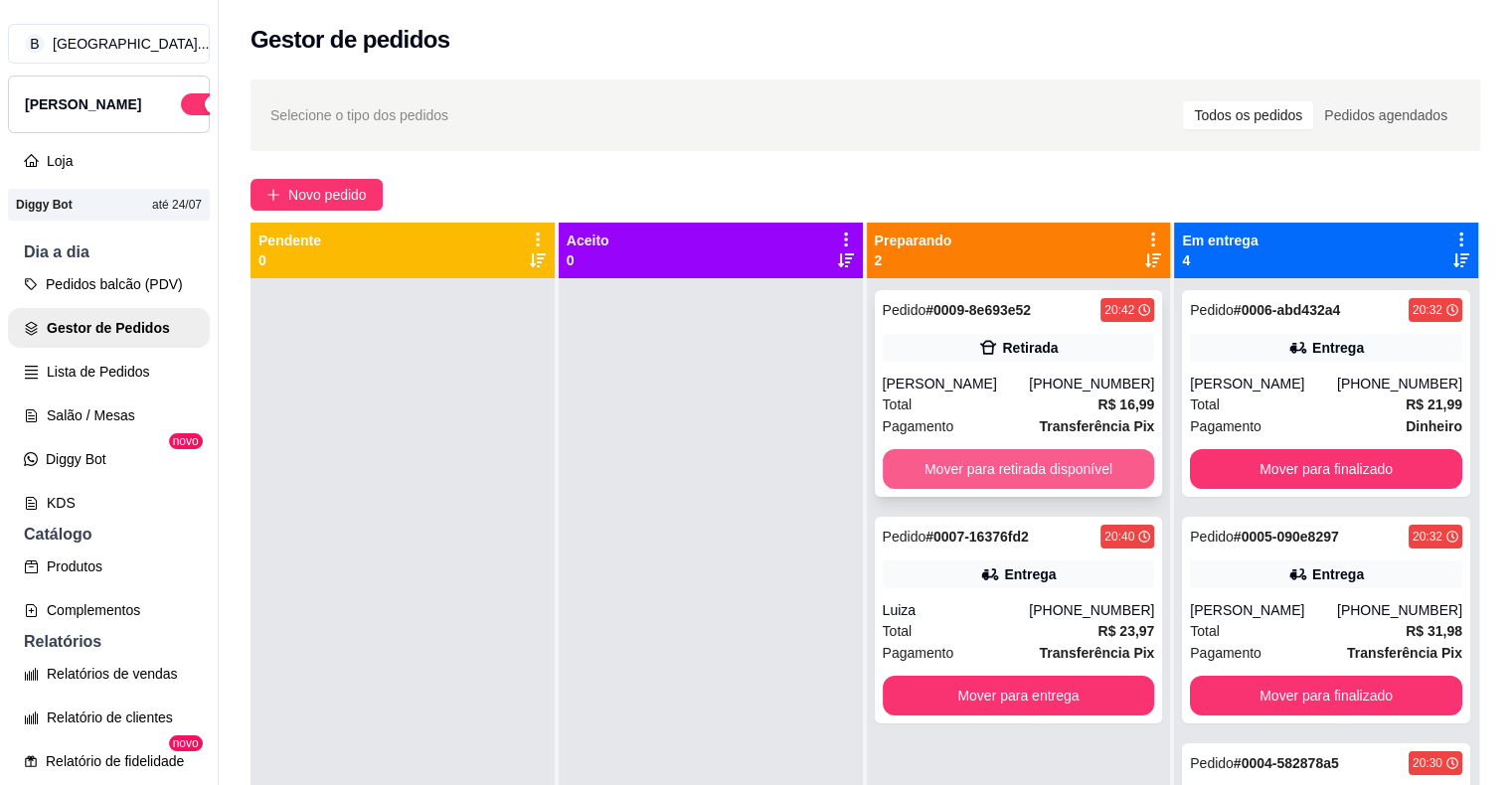 click on "Mover para retirada disponível" at bounding box center [1019, 469] 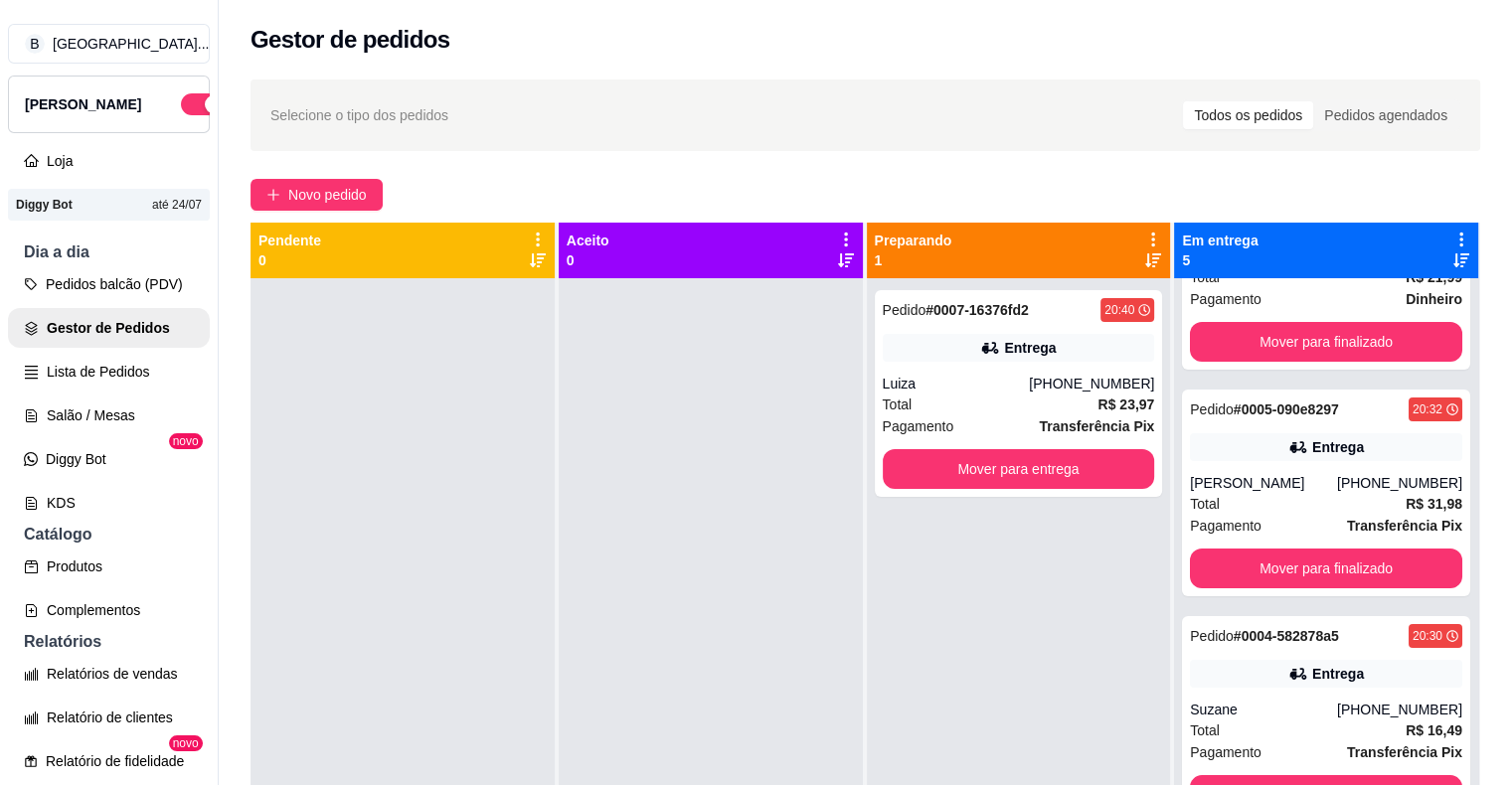 scroll, scrollTop: 367, scrollLeft: 0, axis: vertical 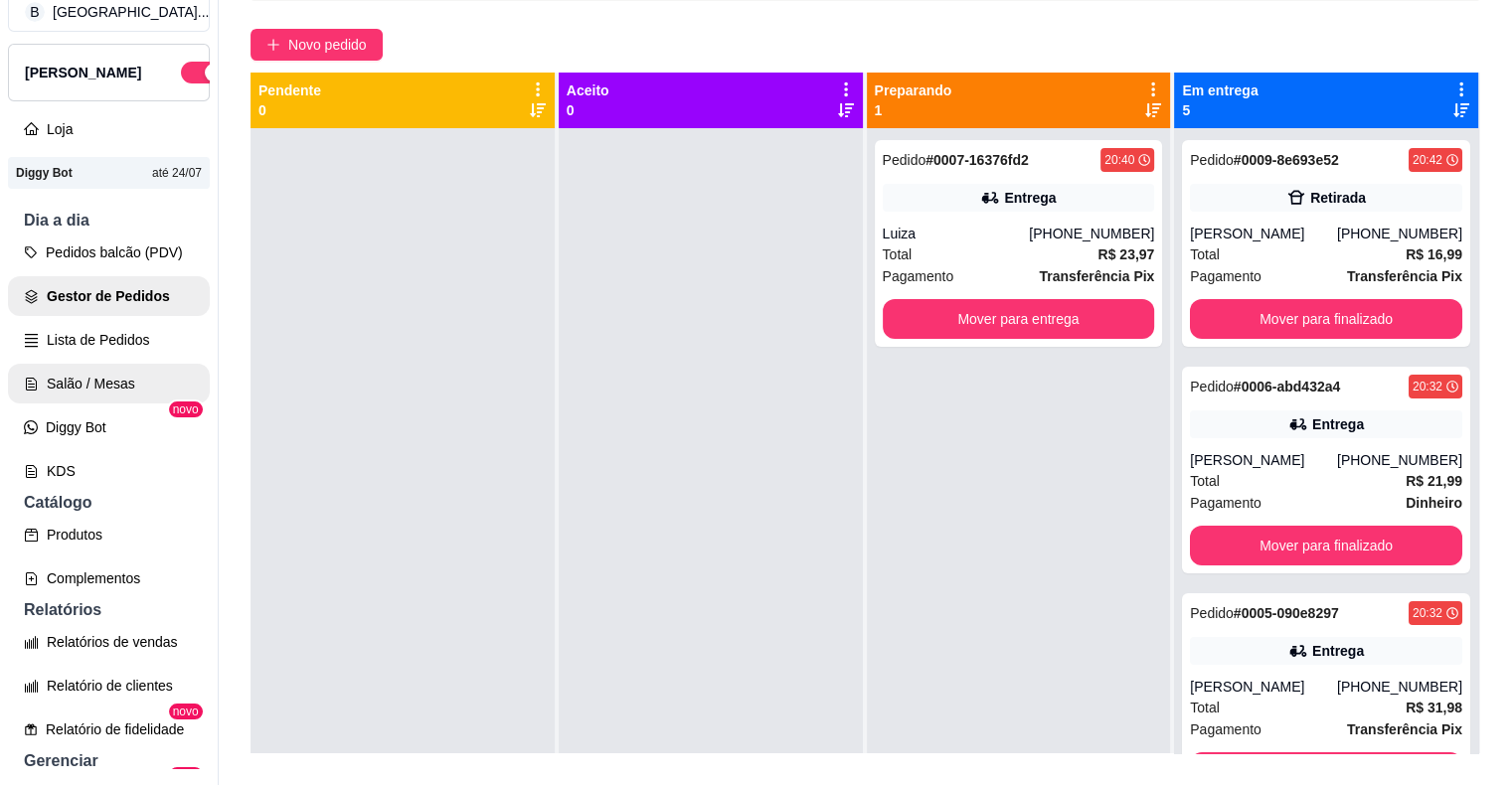 click on "Salão / Mesas" at bounding box center (108, 384) 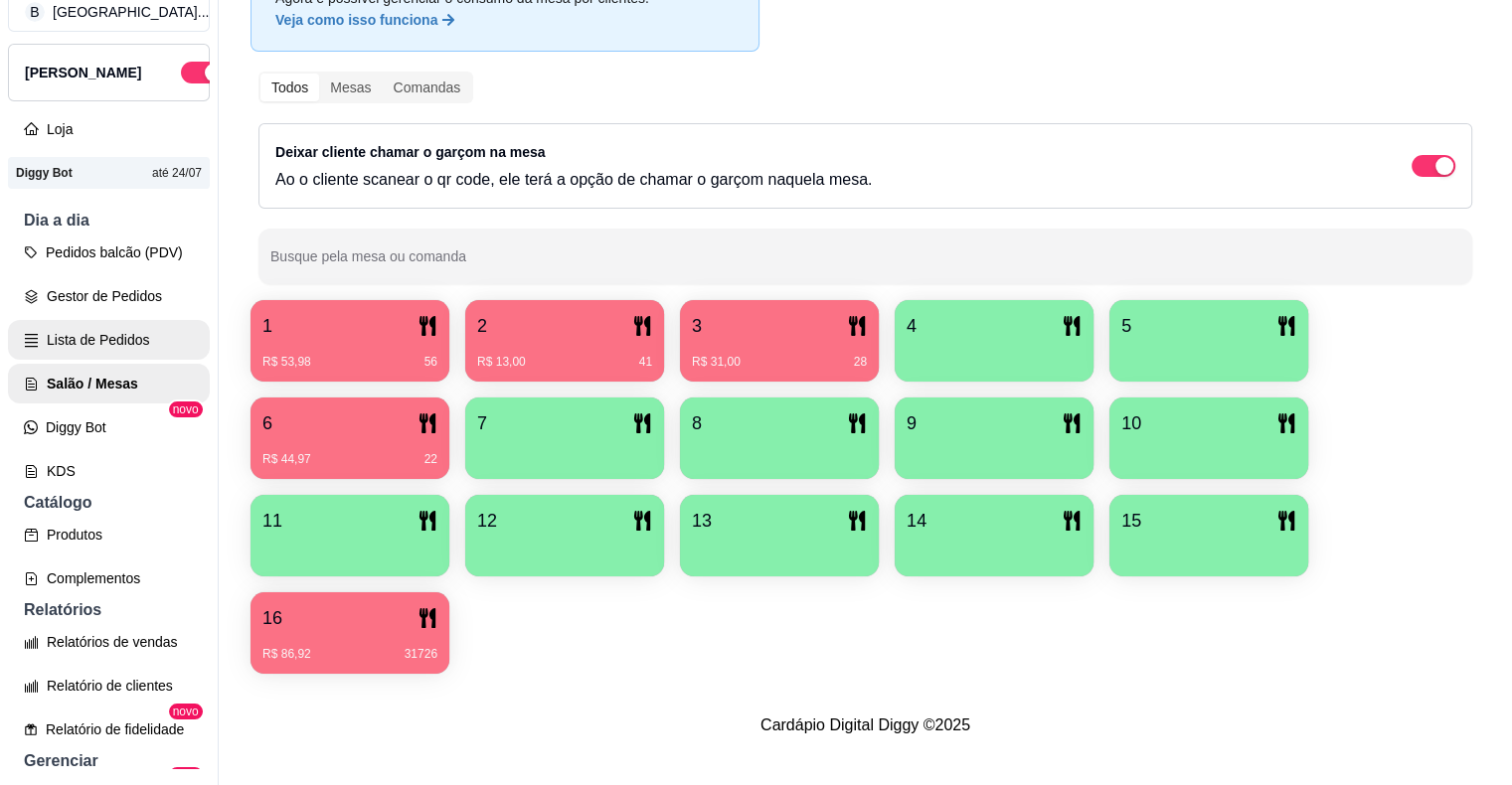 scroll, scrollTop: 0, scrollLeft: 0, axis: both 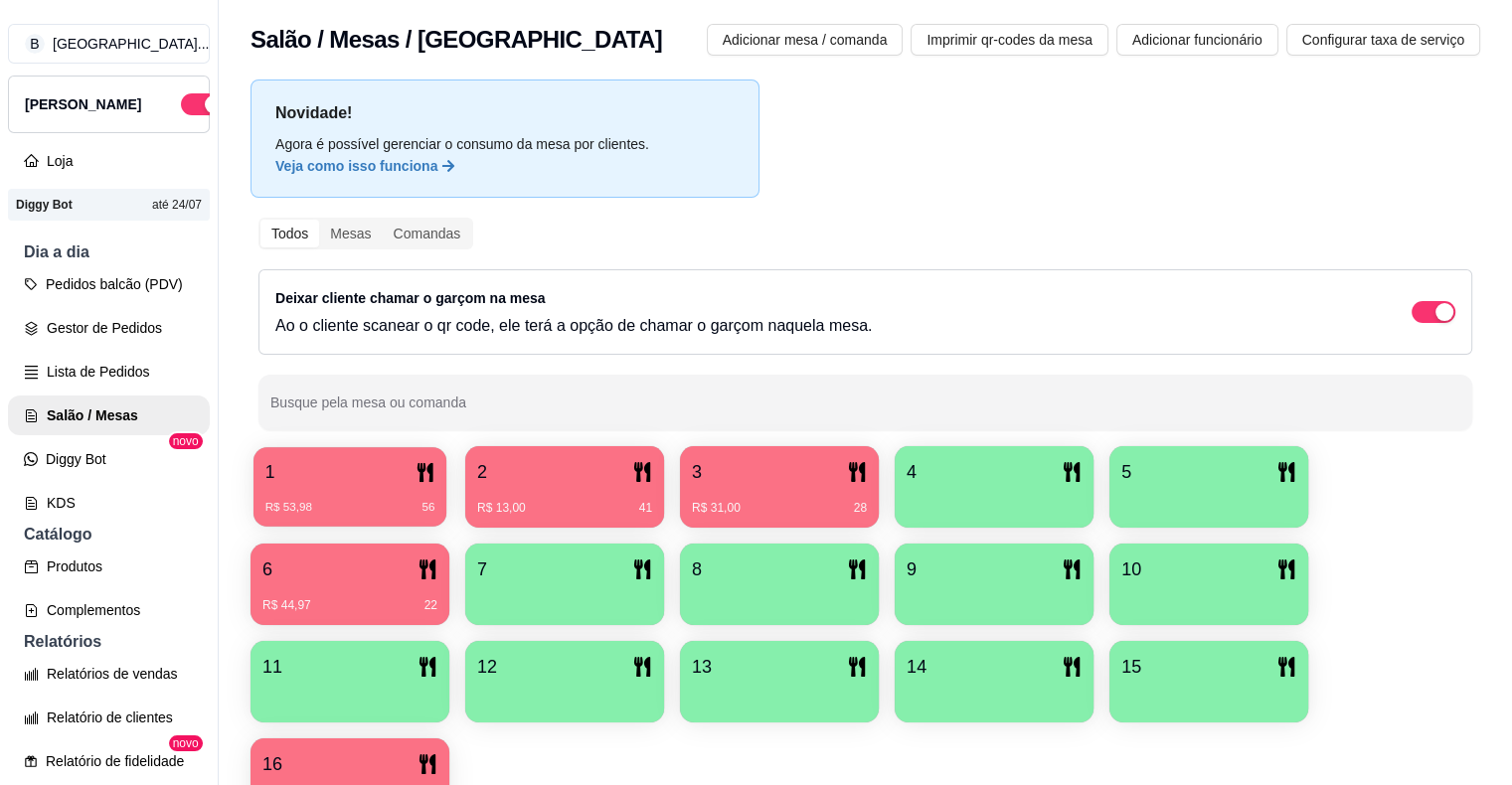 click on "1 R$ 53,98 56" at bounding box center [350, 487] 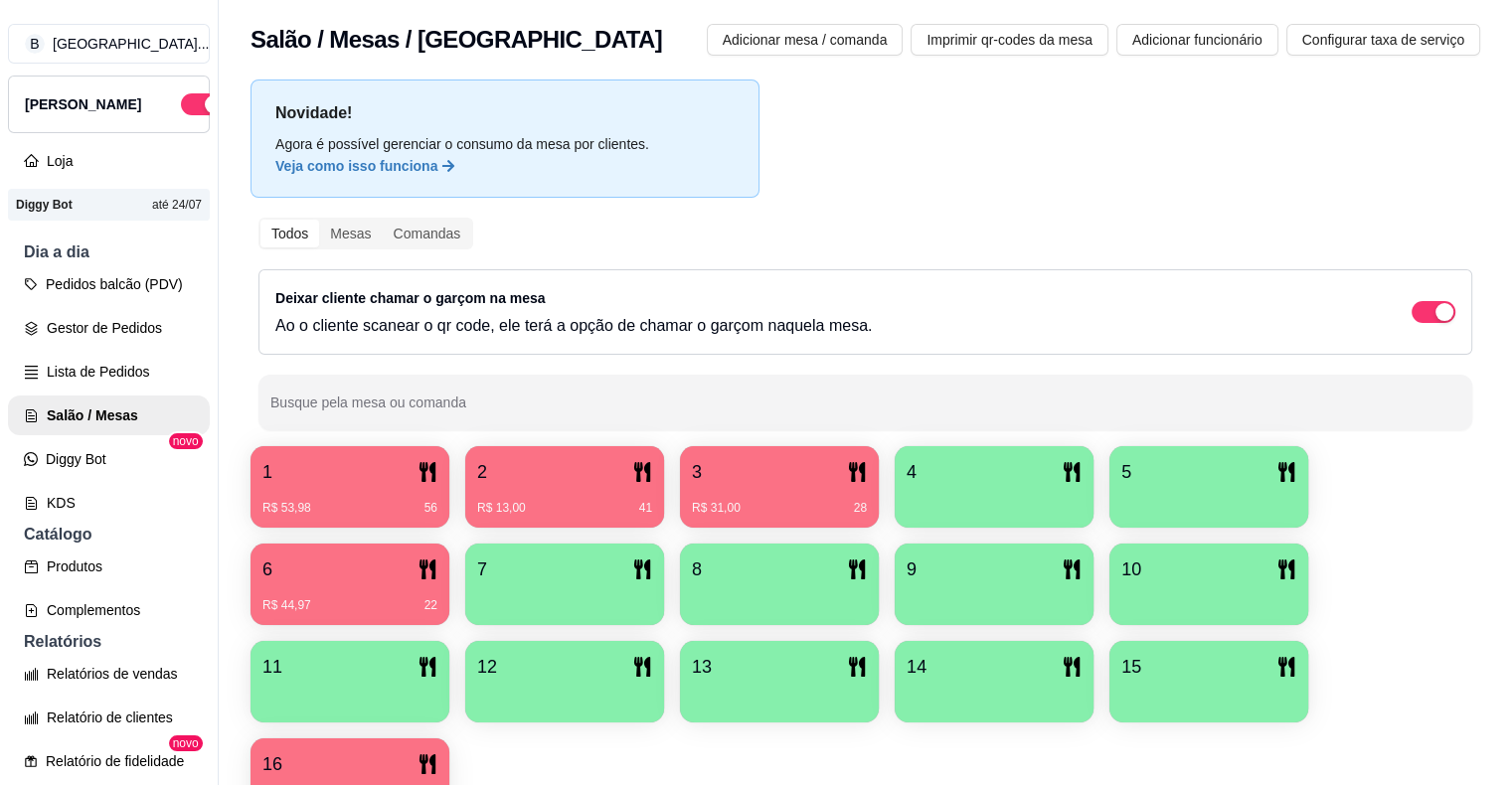 click on "1" at bounding box center [350, 472] 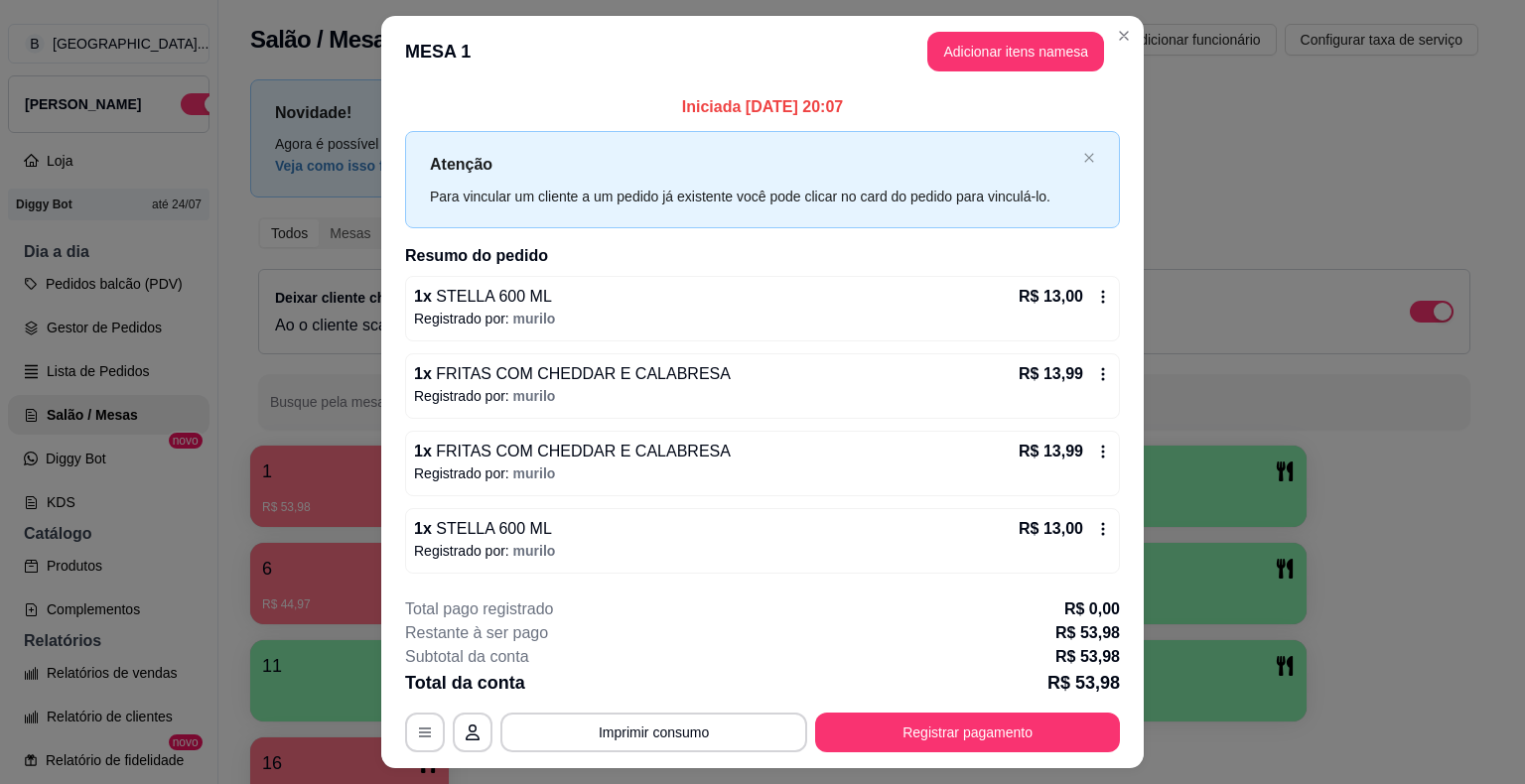 scroll, scrollTop: 46, scrollLeft: 0, axis: vertical 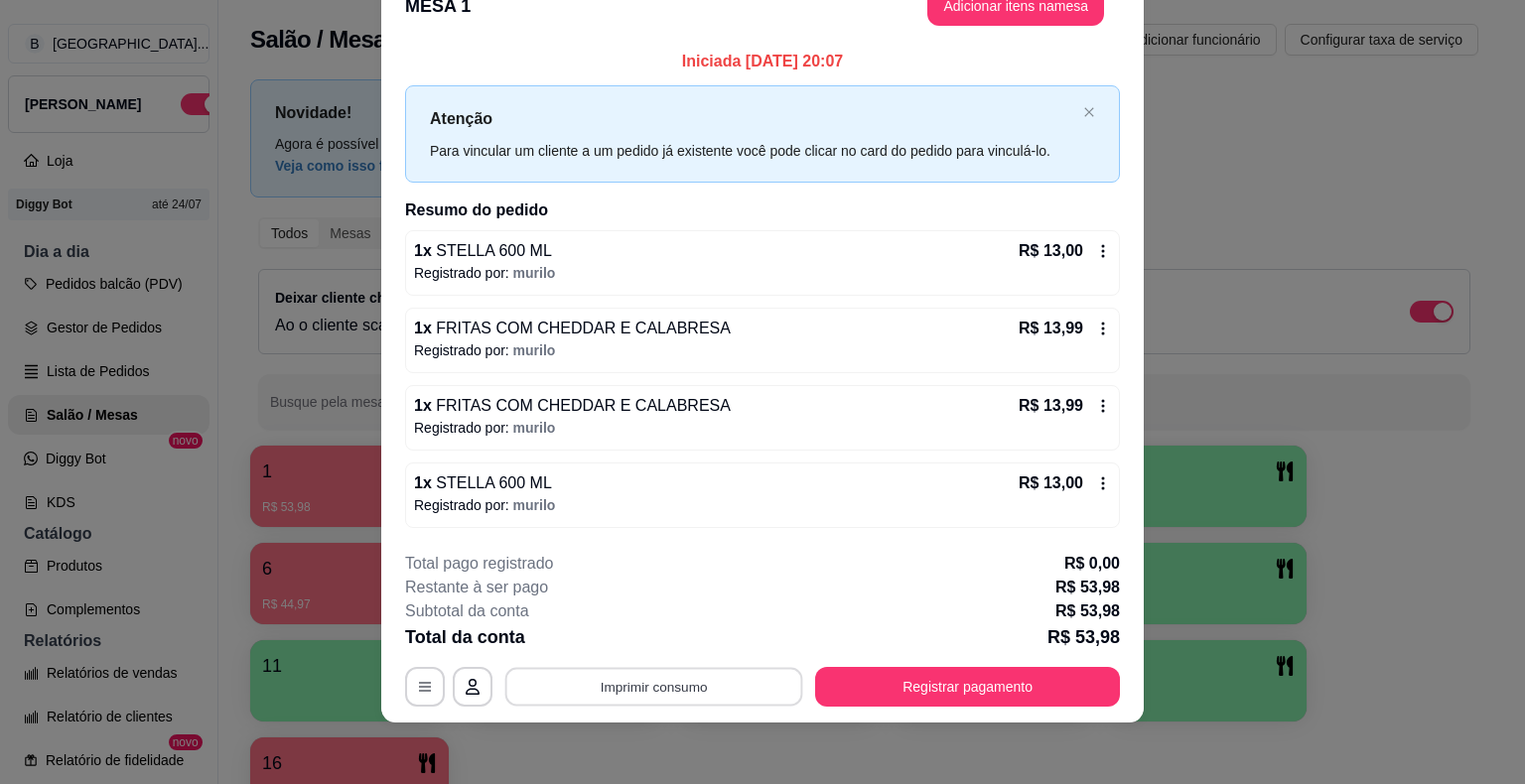 click on "Imprimir consumo" at bounding box center [654, 686] 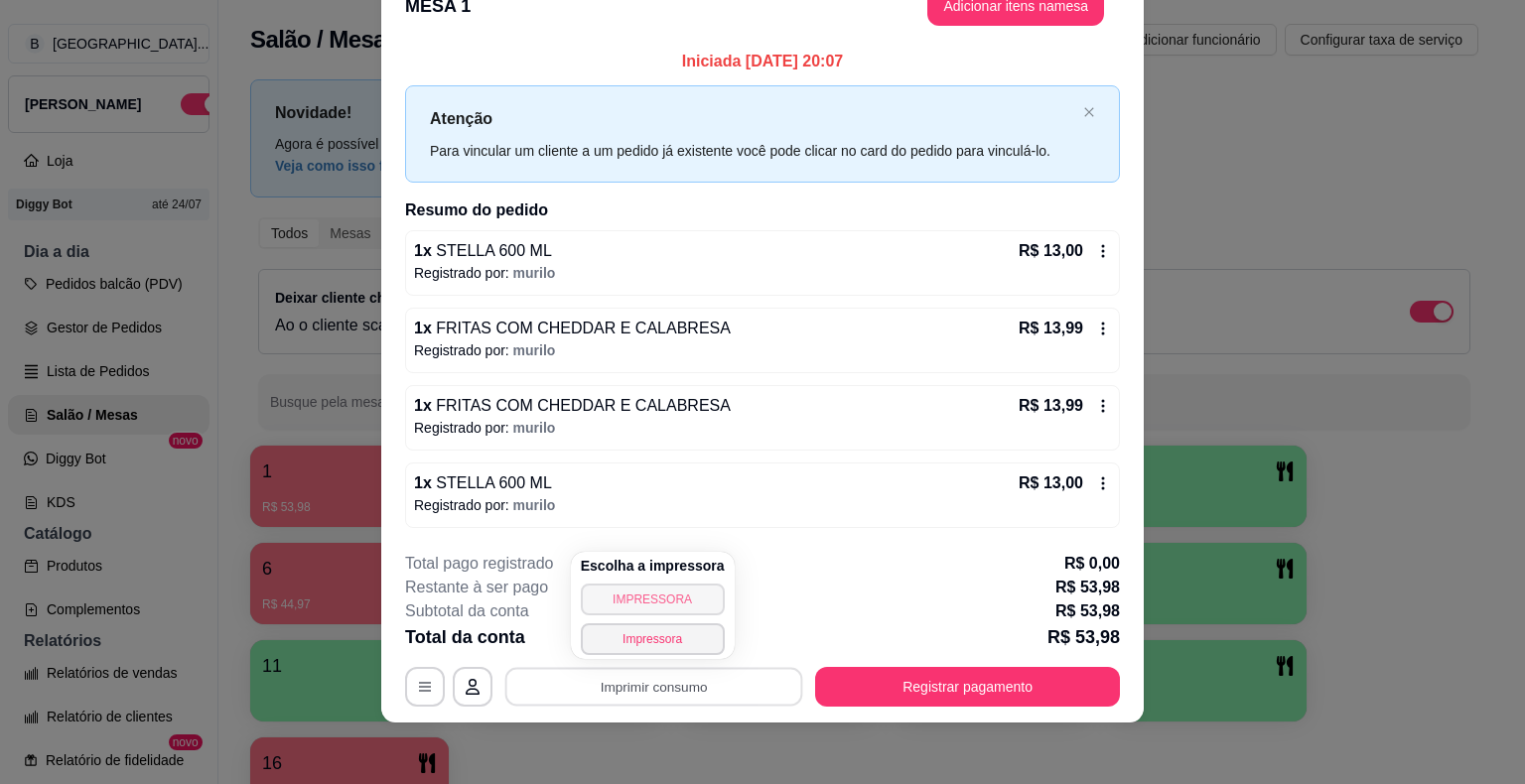 click on "IMPRESSORA" at bounding box center [652, 599] 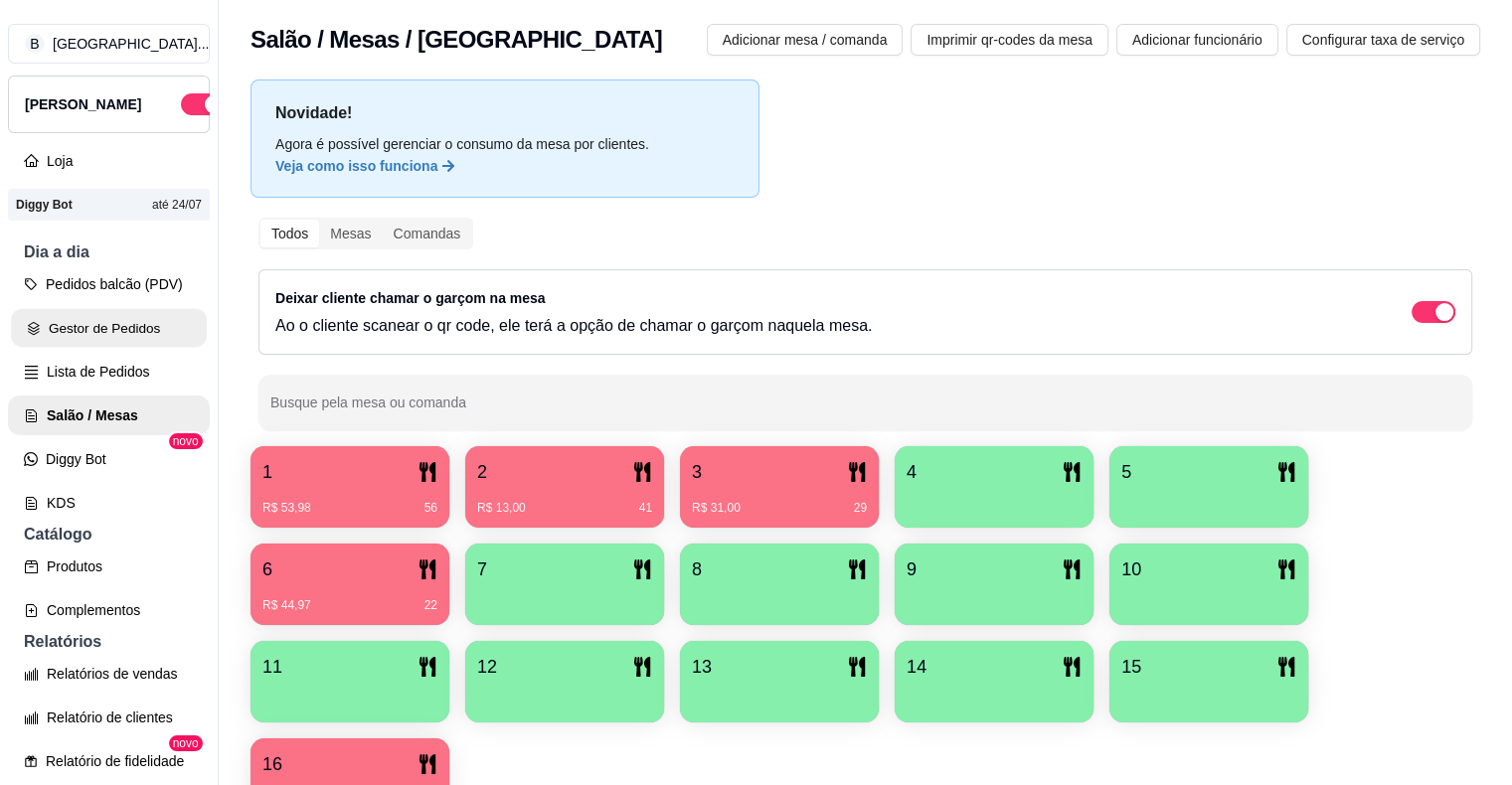click on "Gestor de Pedidos" at bounding box center (108, 328) 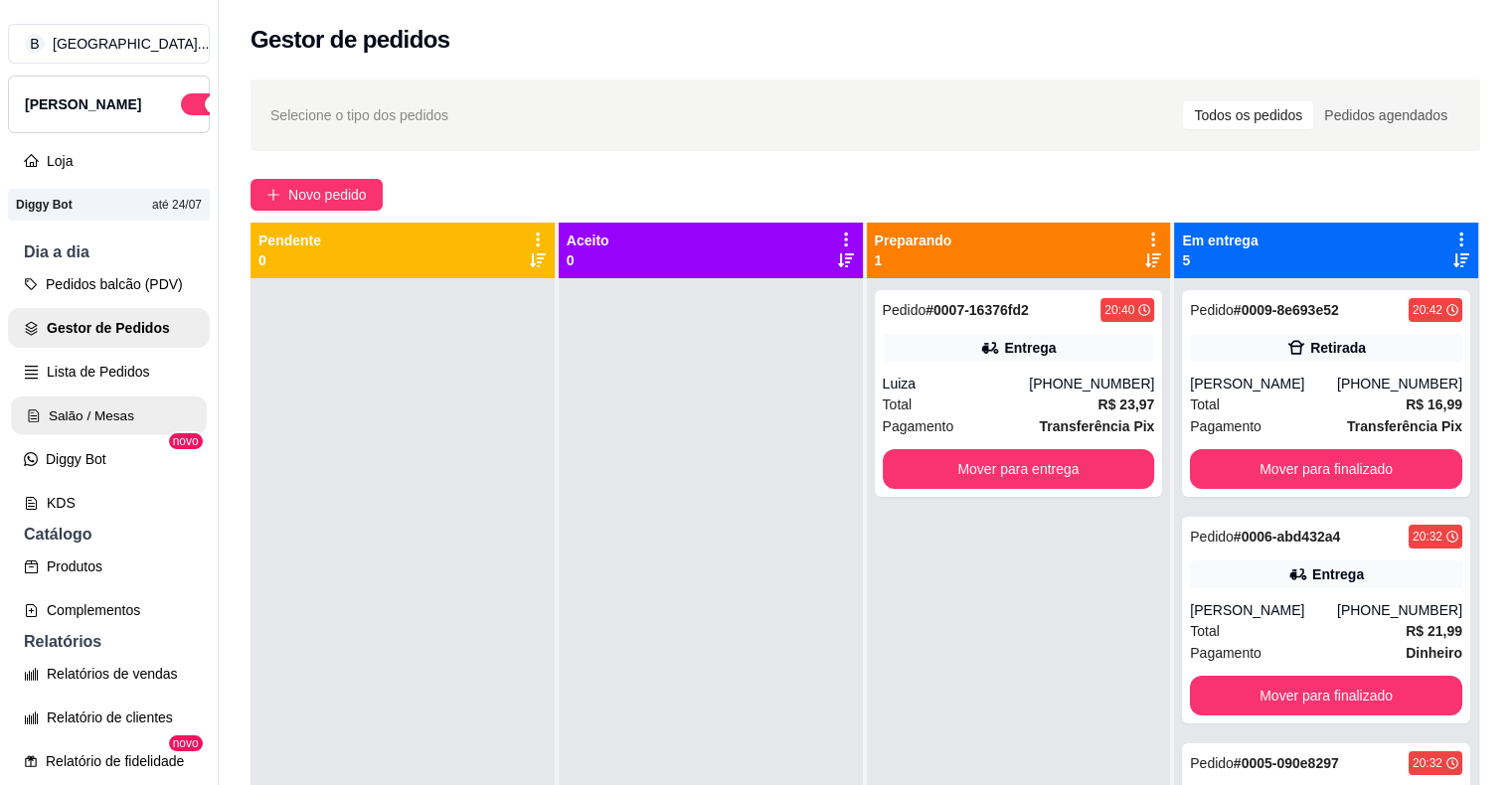 click on "Salão / Mesas" at bounding box center (108, 415) 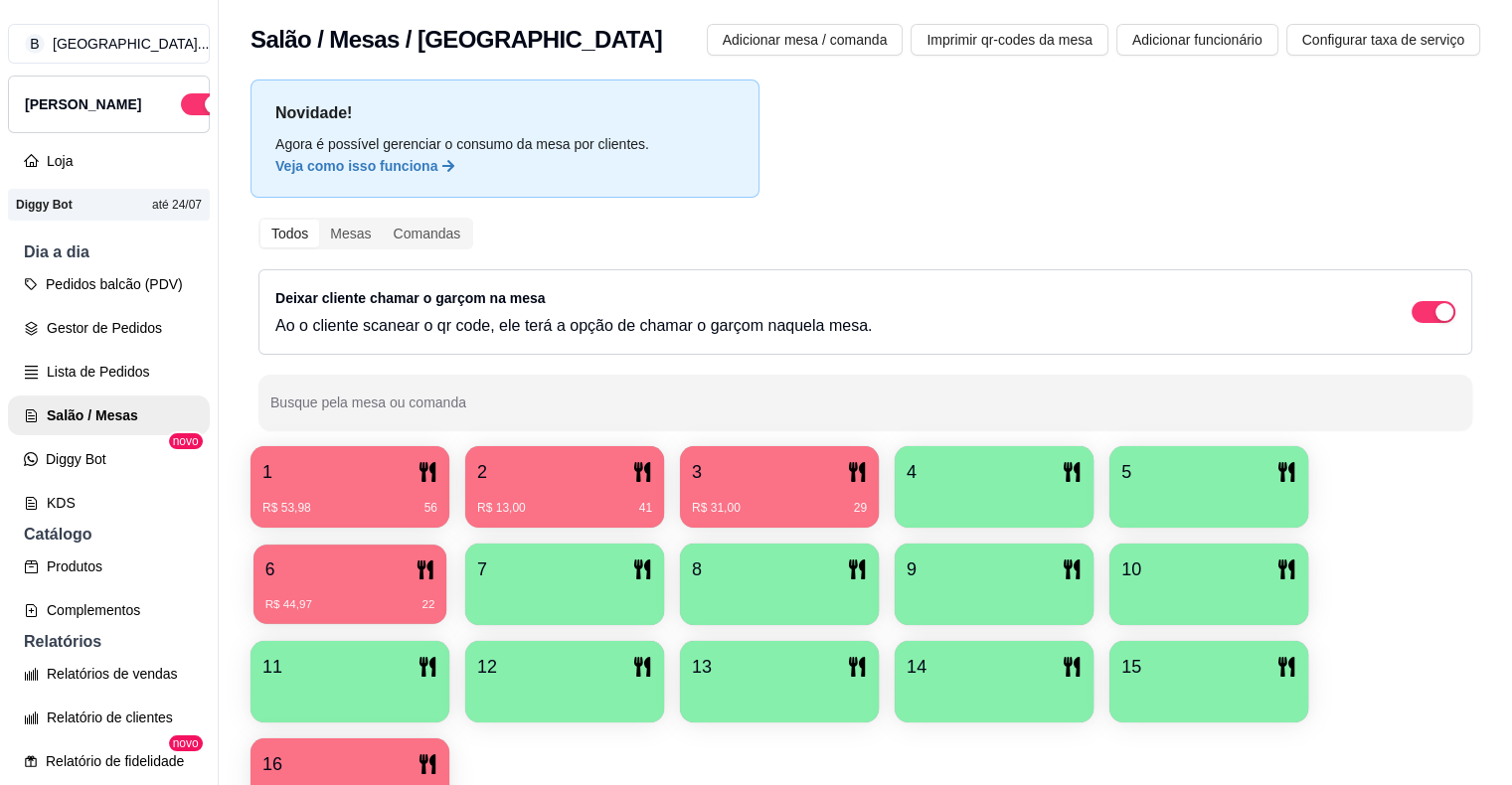 click on "R$ 44,97 22" at bounding box center (350, 597) 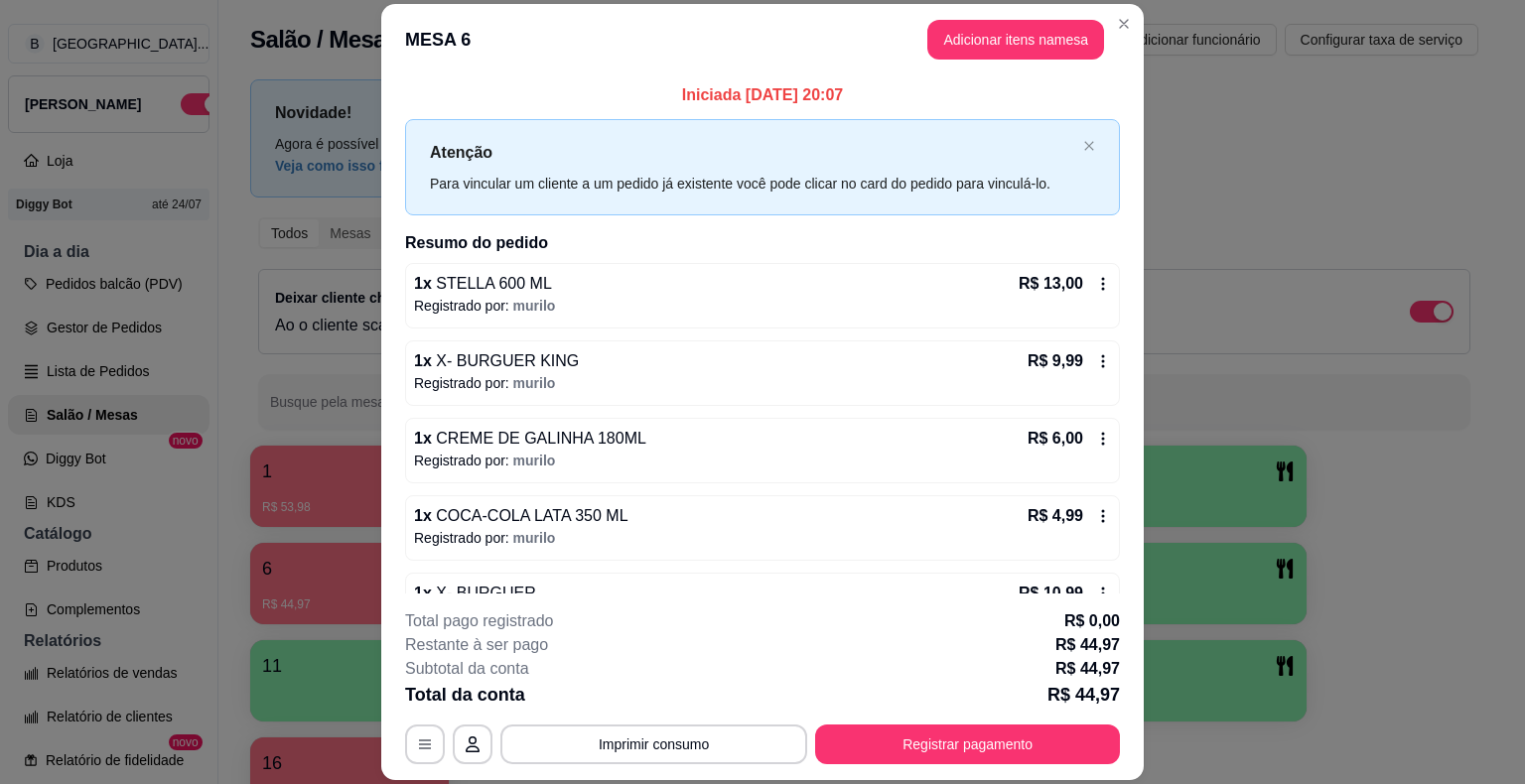 scroll, scrollTop: 50, scrollLeft: 0, axis: vertical 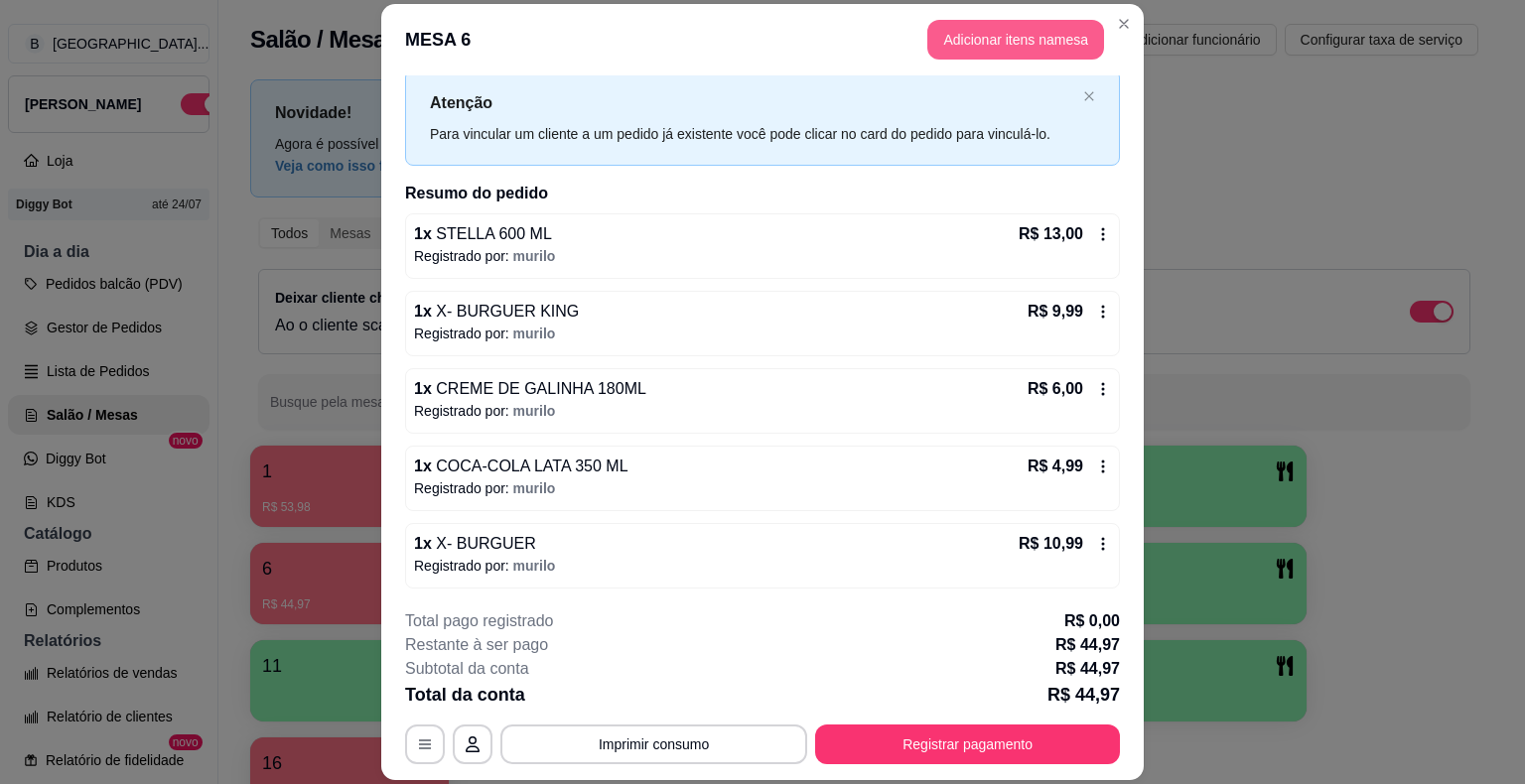 click on "Adicionar itens na  mesa" at bounding box center [1016, 40] 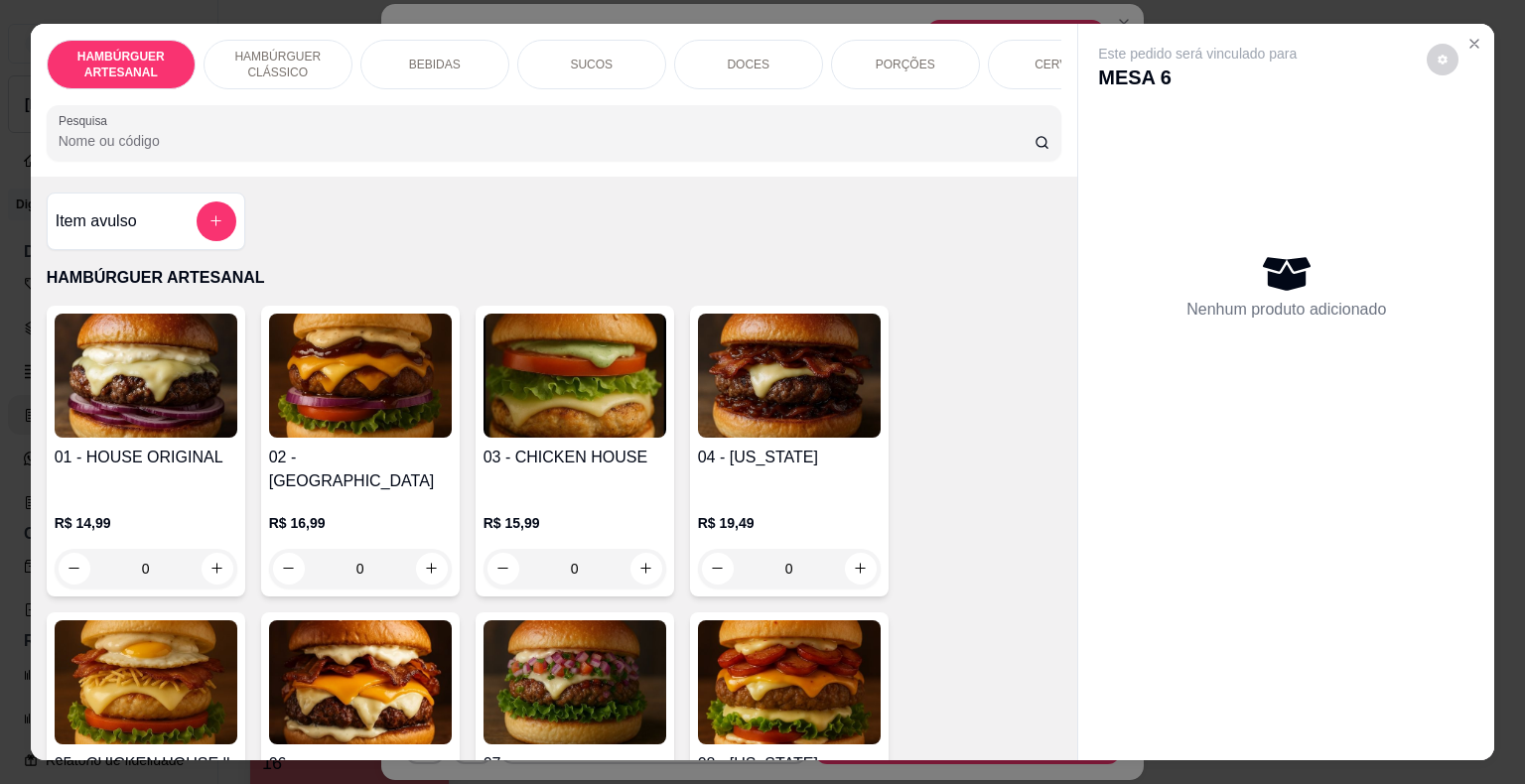 click on "BEBIDAS" at bounding box center (435, 65) 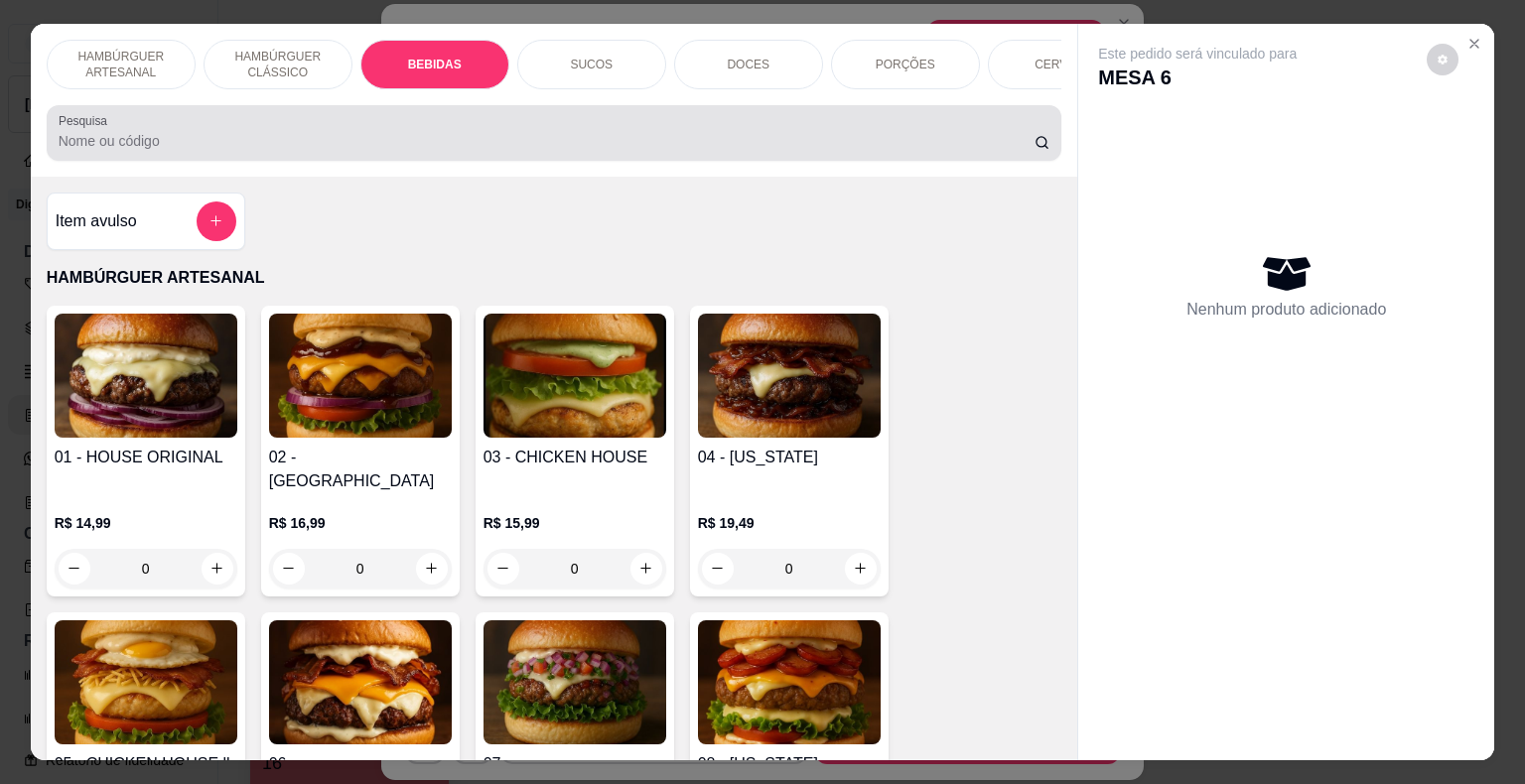 scroll, scrollTop: 1582, scrollLeft: 0, axis: vertical 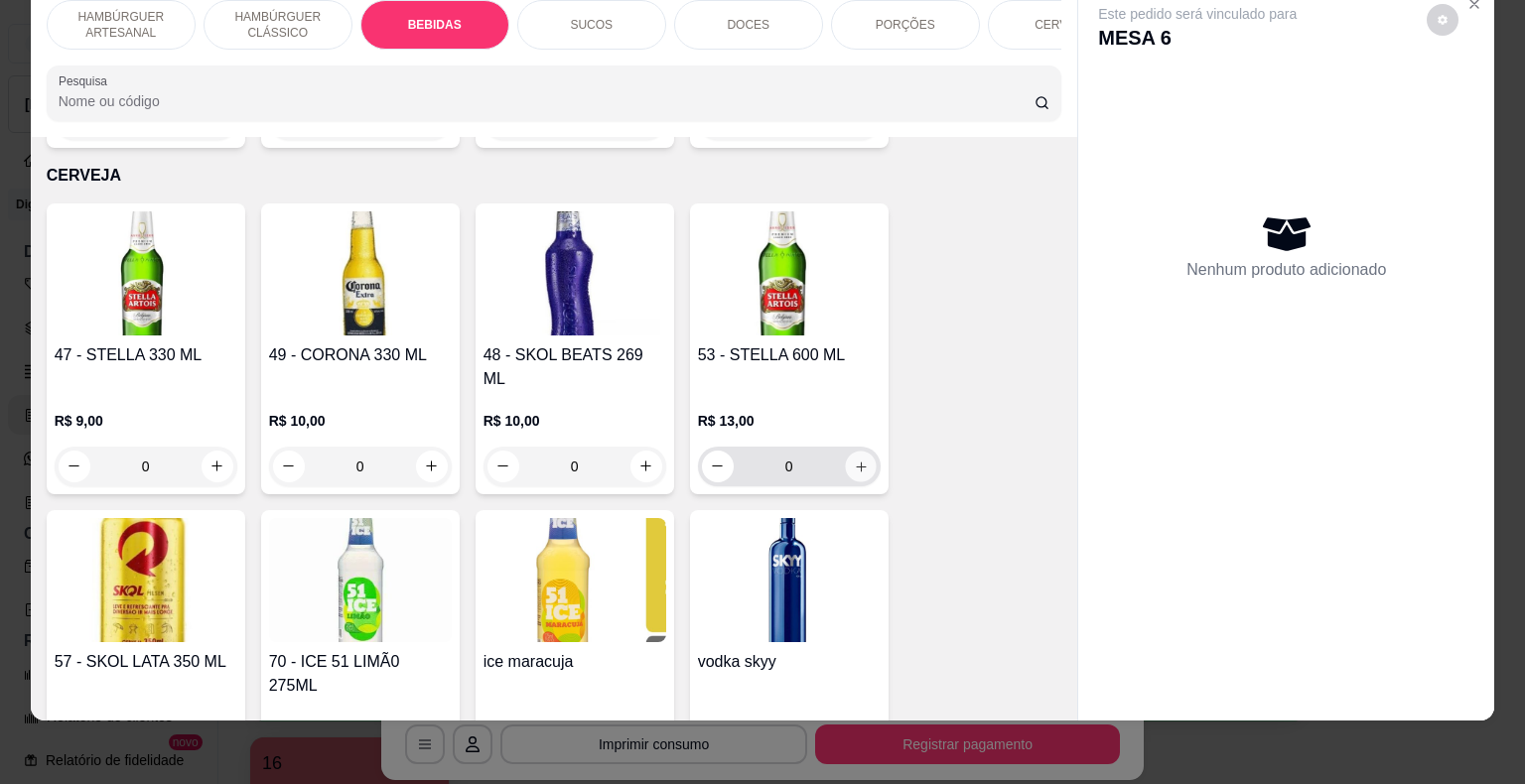 click at bounding box center [860, 465] 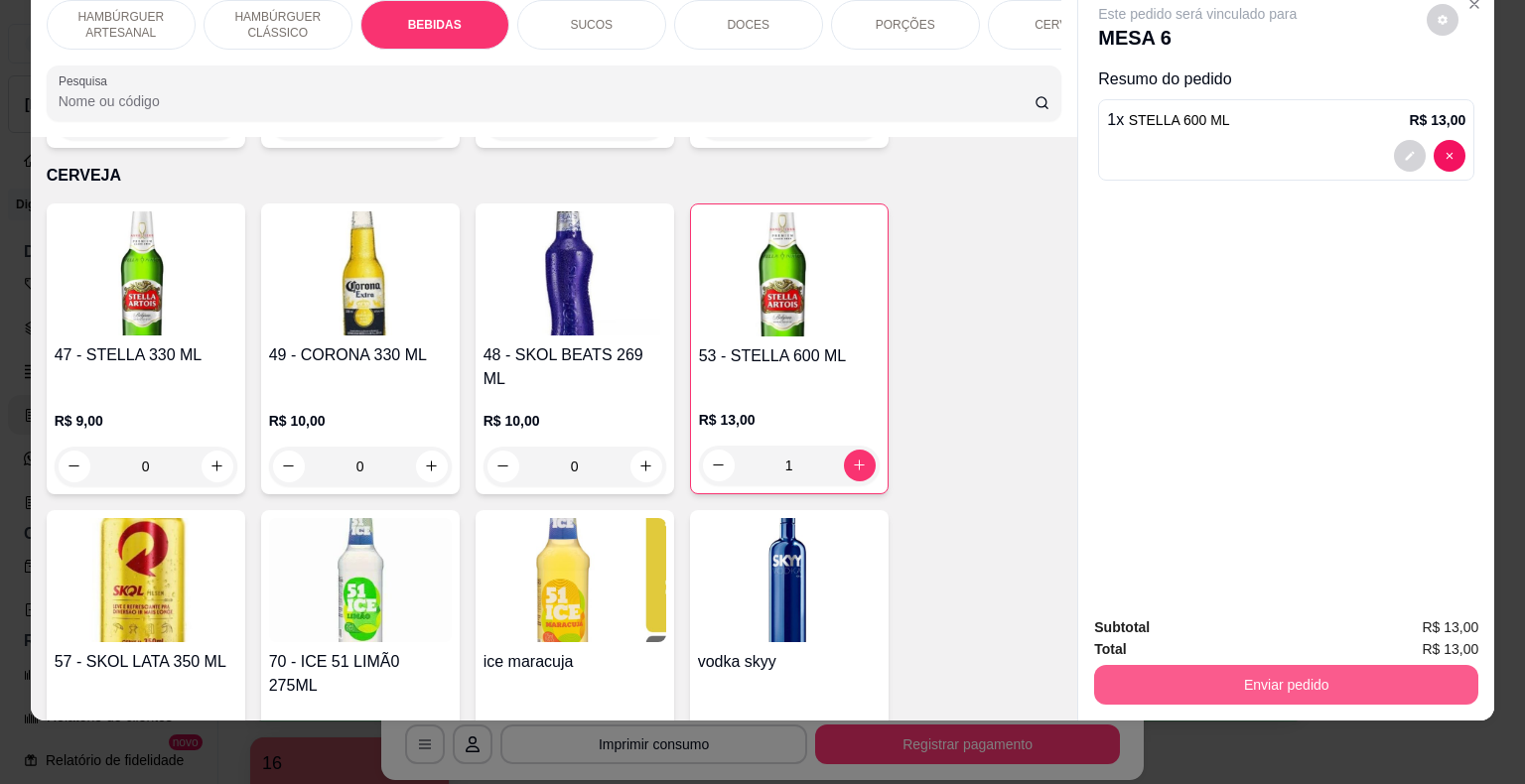 click on "Enviar pedido" at bounding box center (1286, 685) 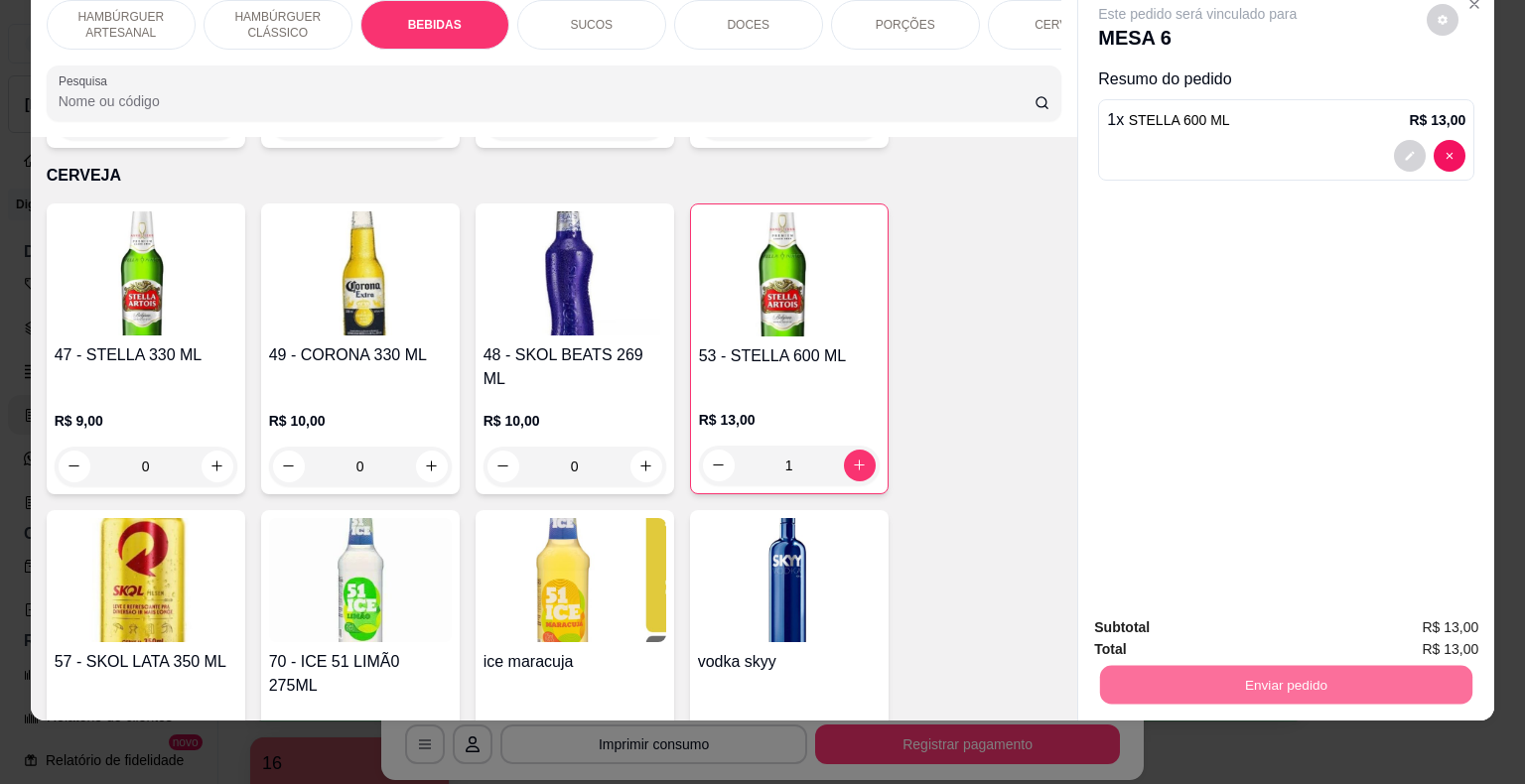 click on "Não registrar e enviar pedido" at bounding box center (1220, 620) 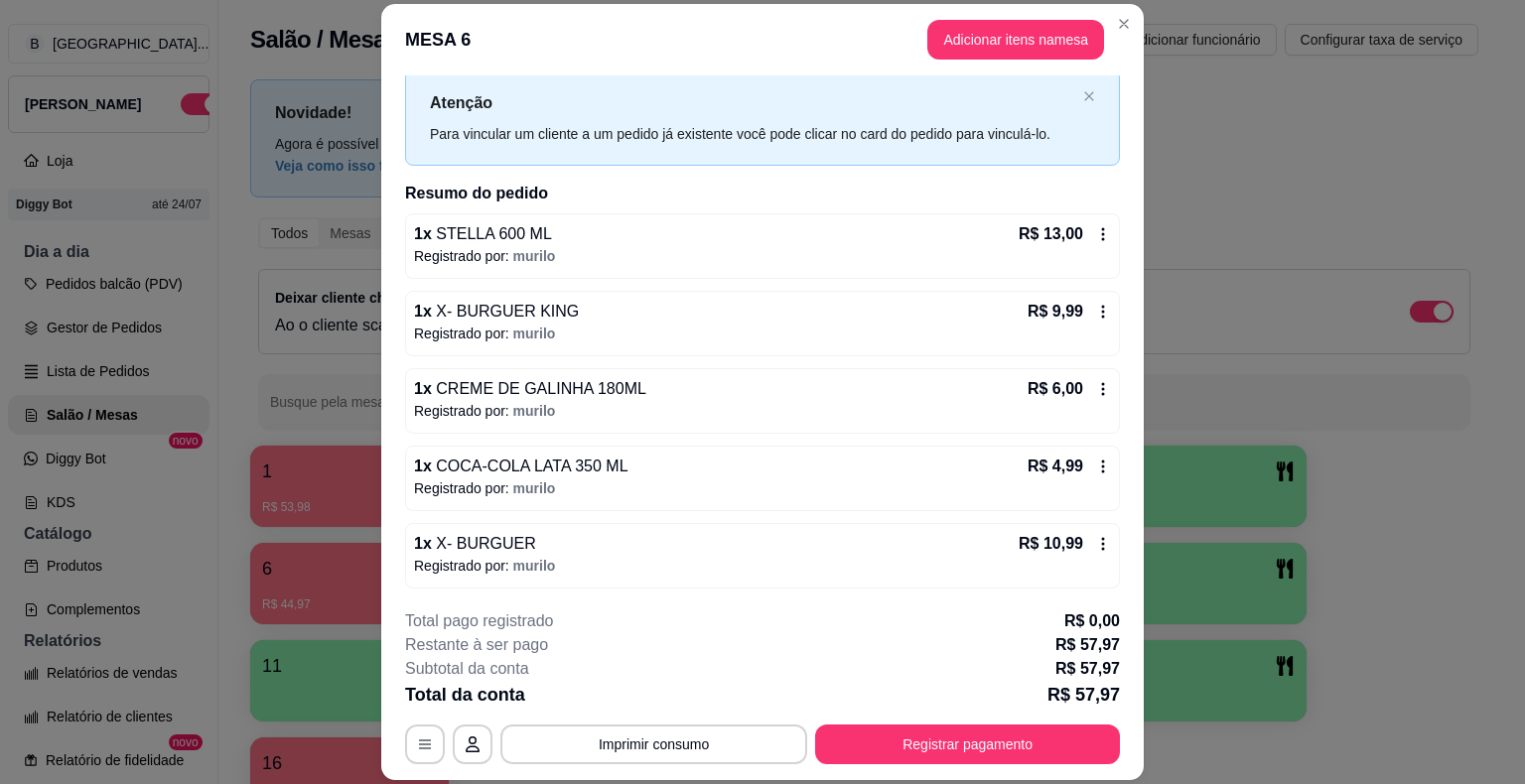 scroll, scrollTop: 127, scrollLeft: 0, axis: vertical 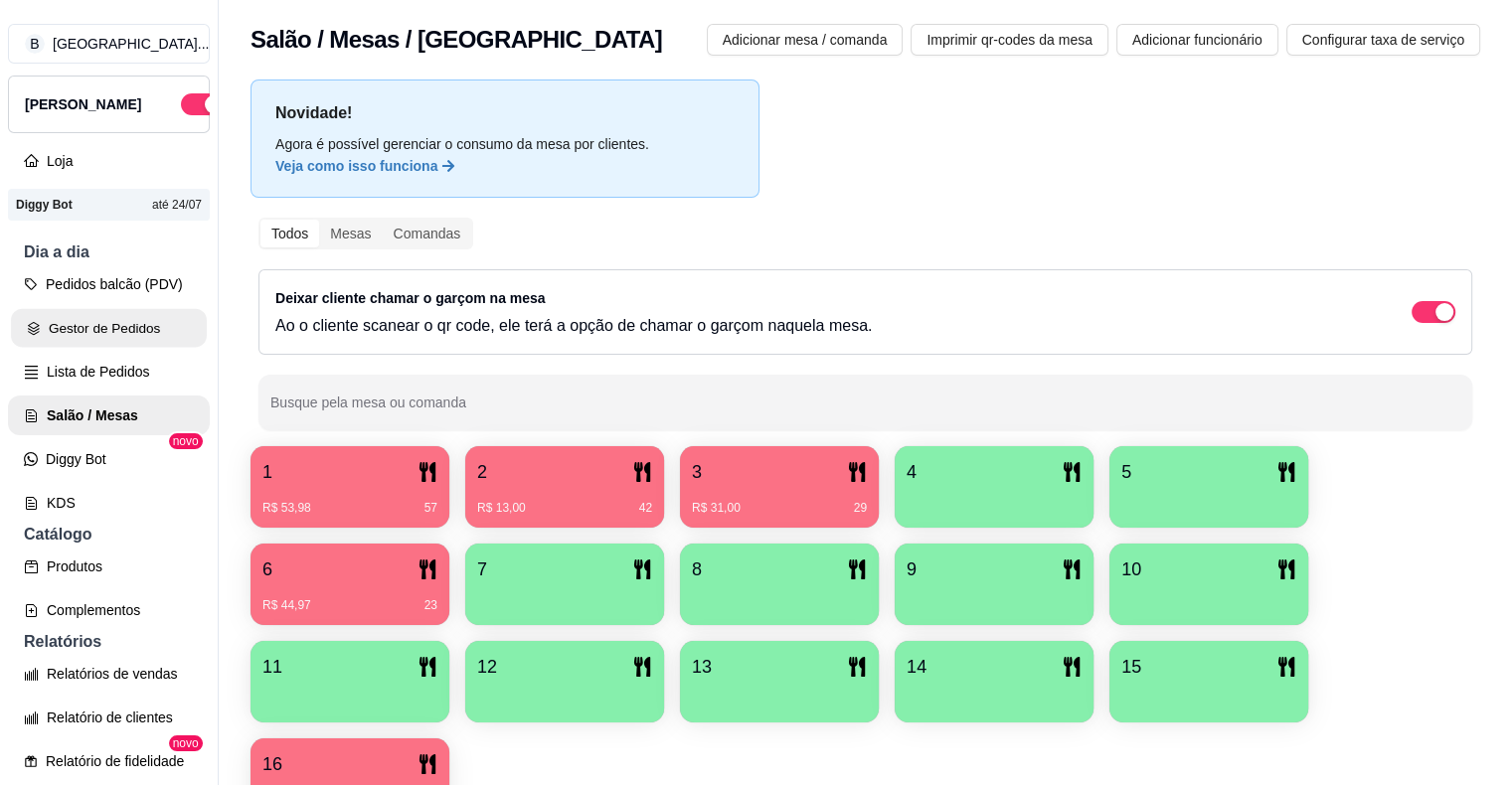 click on "Gestor de Pedidos" at bounding box center (108, 328) 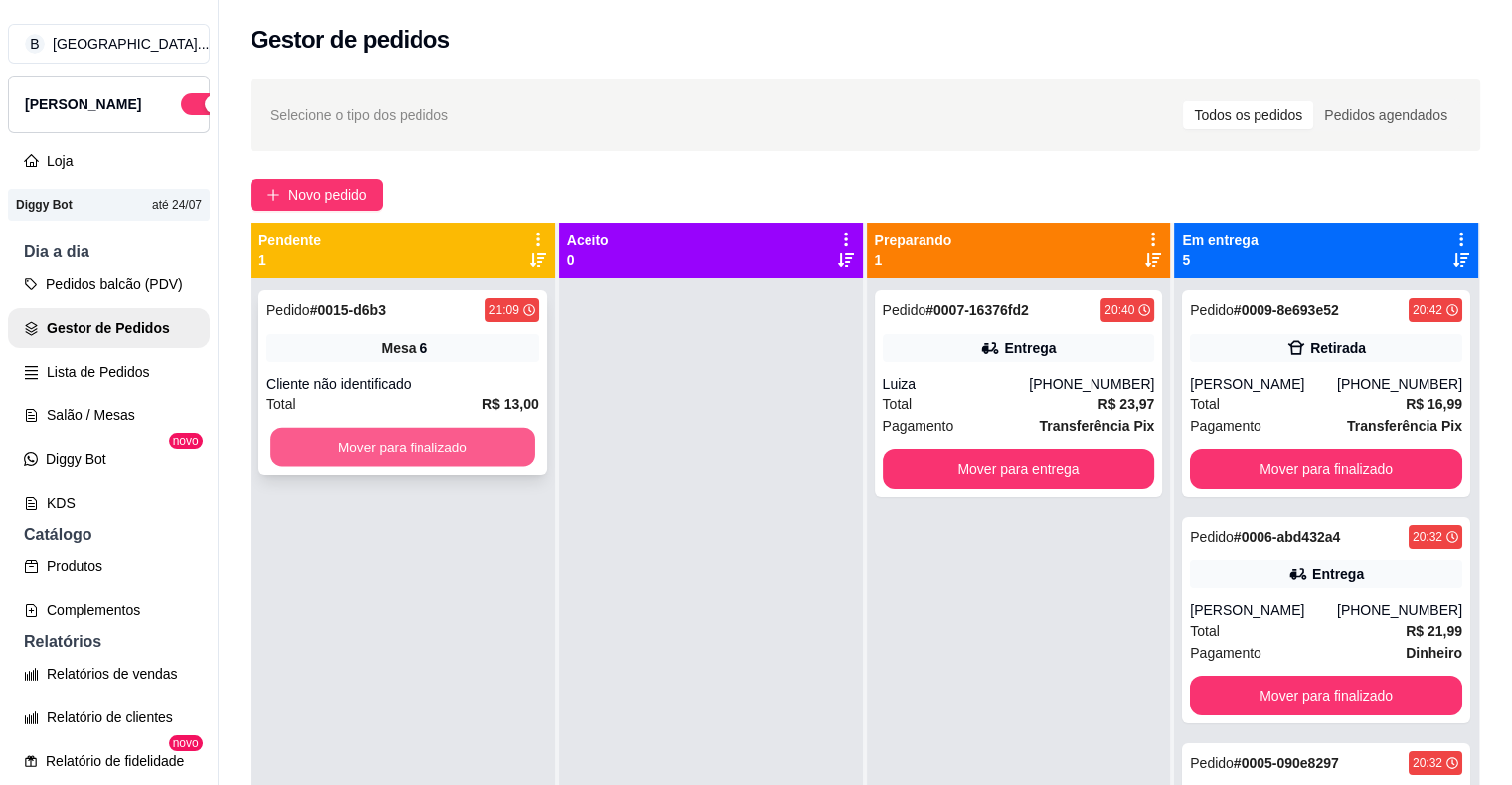 click on "Mover para finalizado" at bounding box center [403, 447] 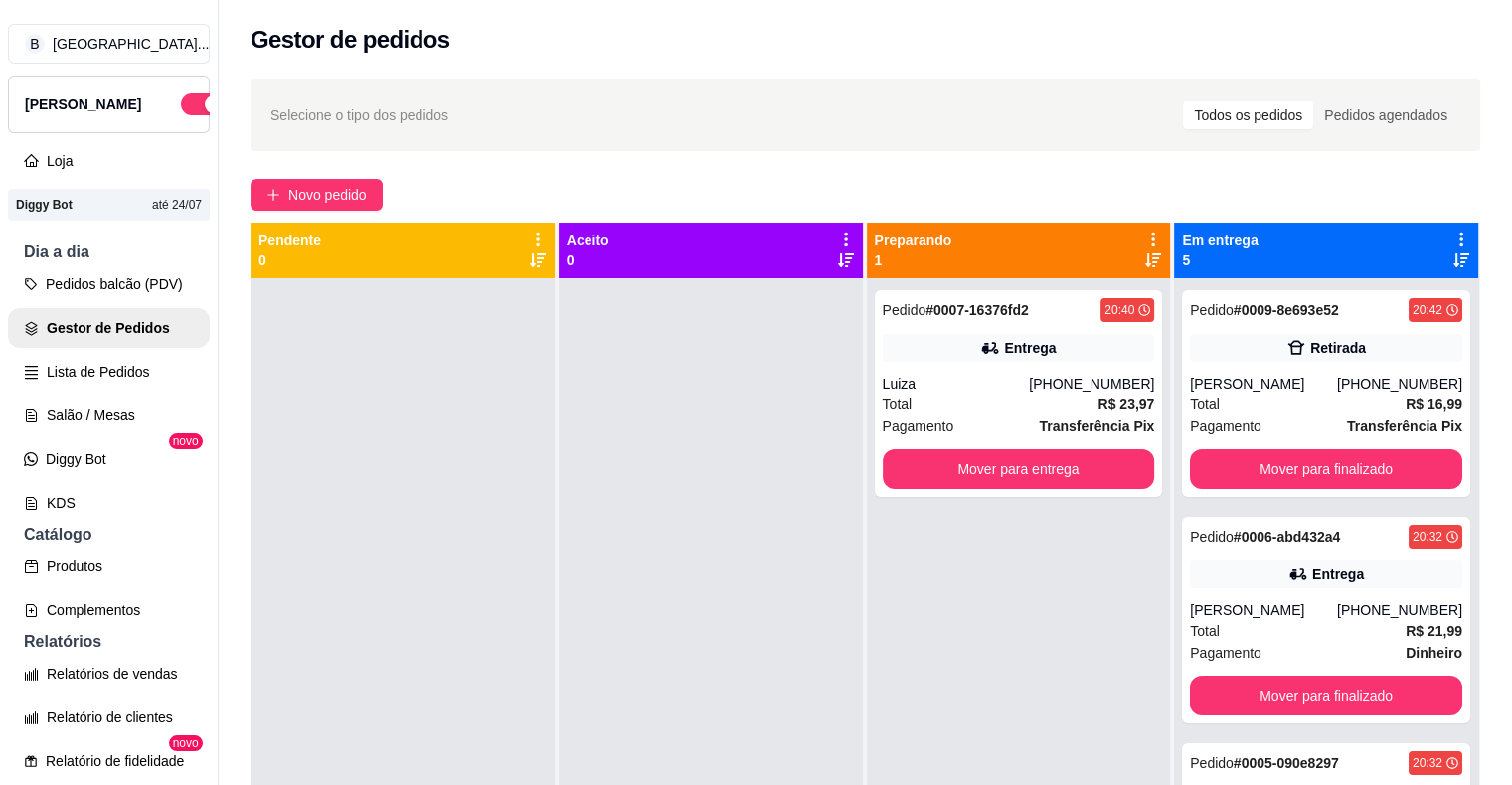 click on "Pedidos balcão (PDV) Gestor de Pedidos Lista de Pedidos Salão / Mesas Diggy Bot novo KDS" at bounding box center (108, 393) 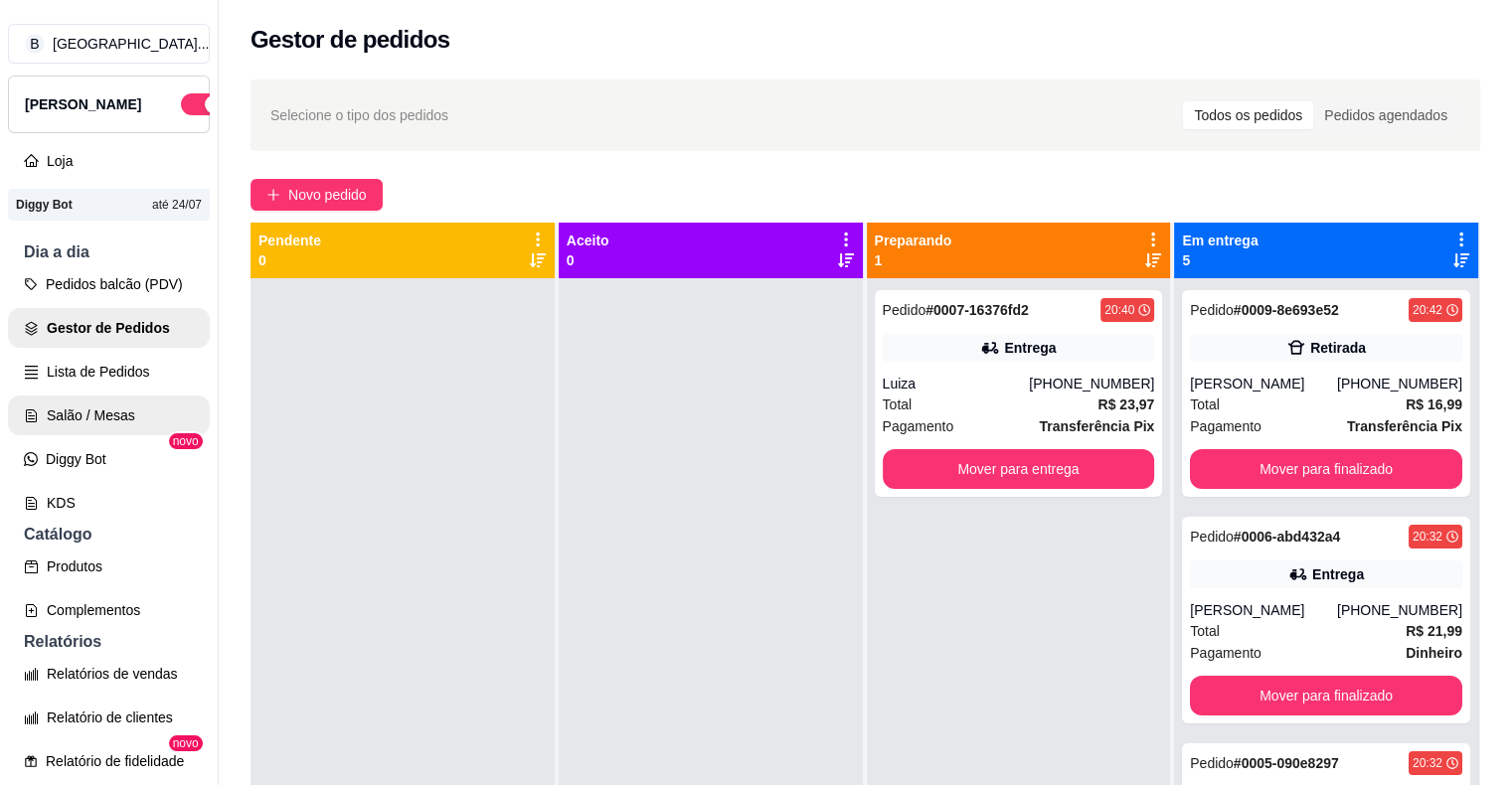click on "Salão / Mesas" at bounding box center (108, 415) 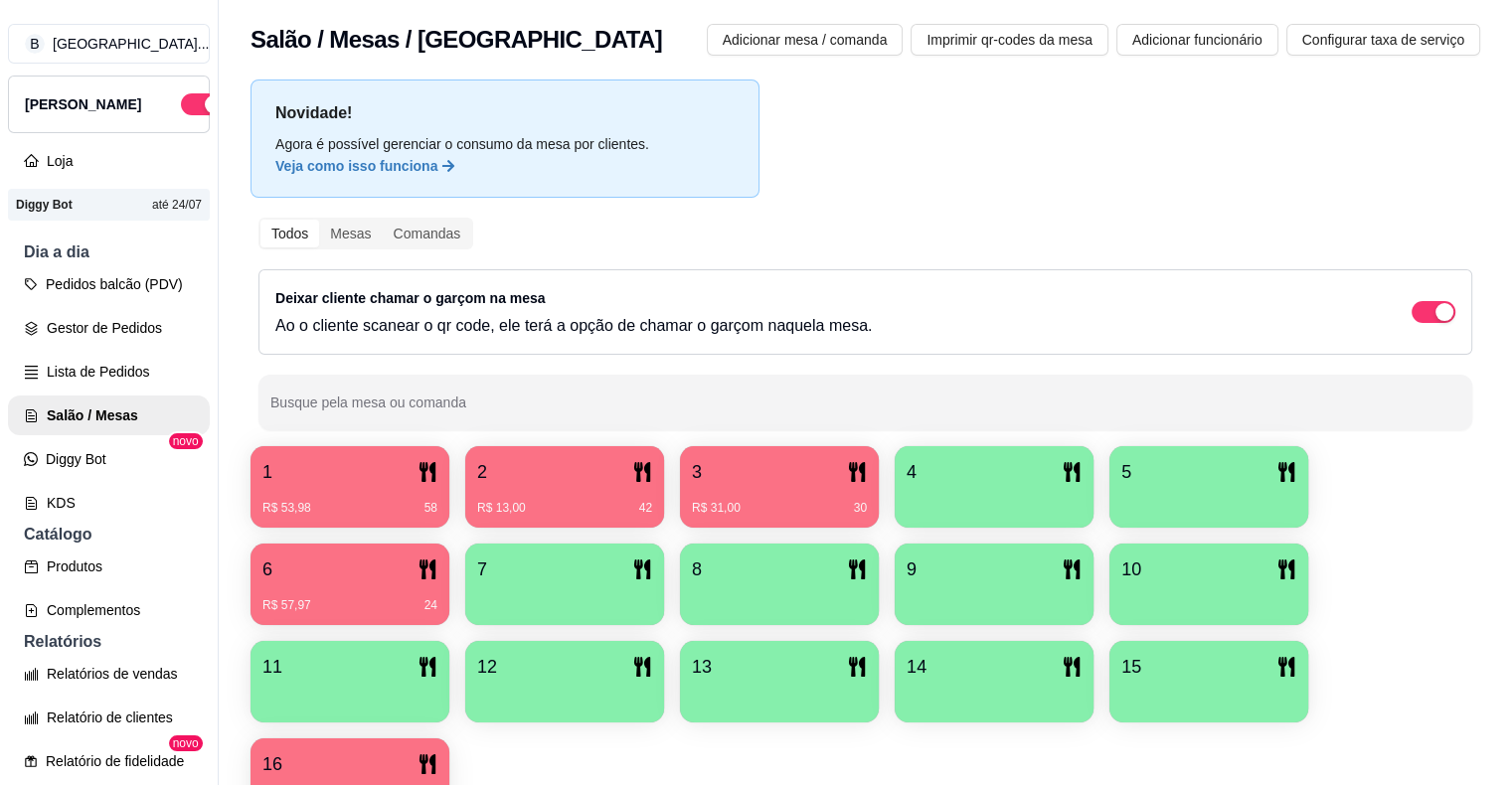 click on "1" at bounding box center [350, 472] 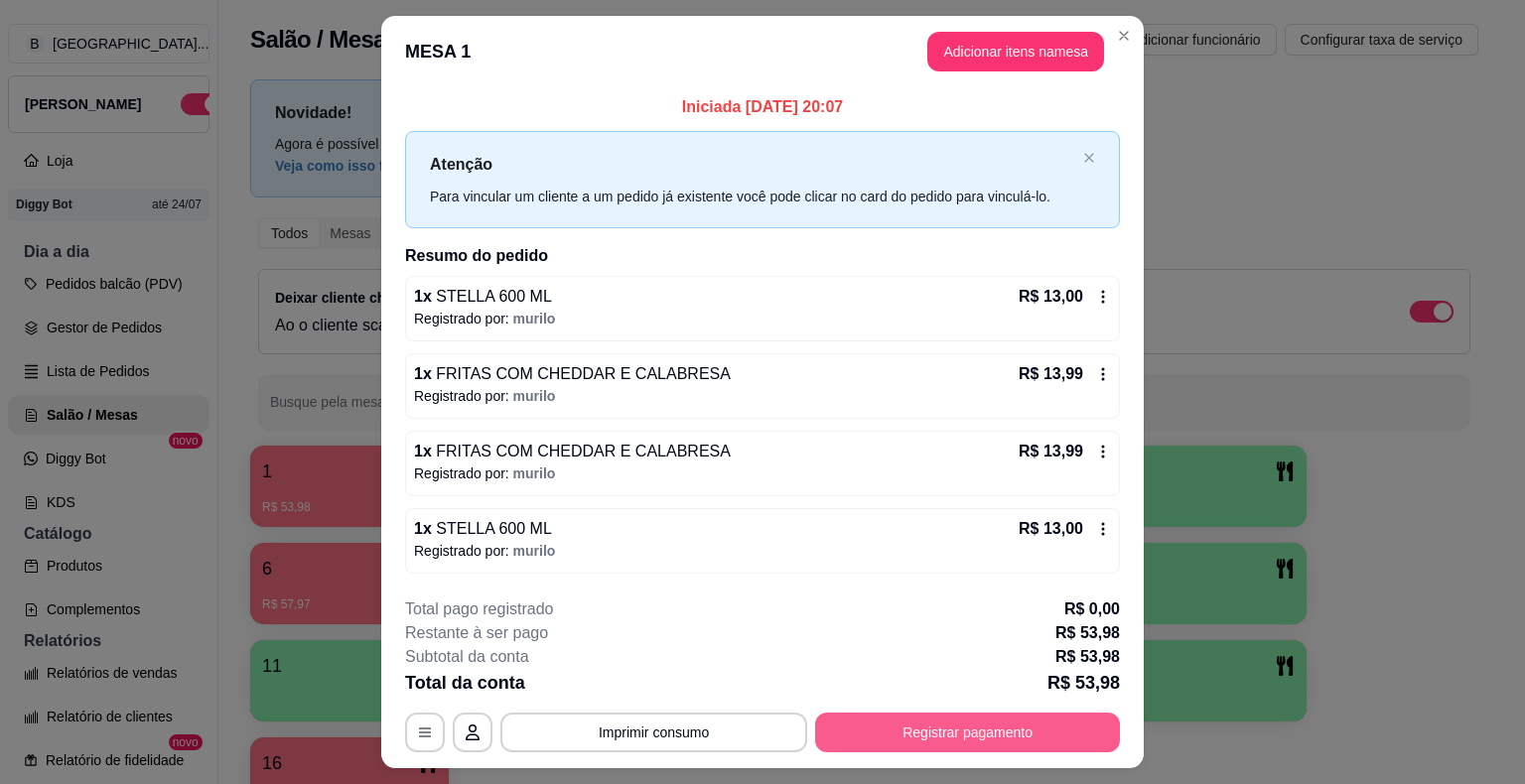 click on "Registrar pagamento" at bounding box center [967, 732] 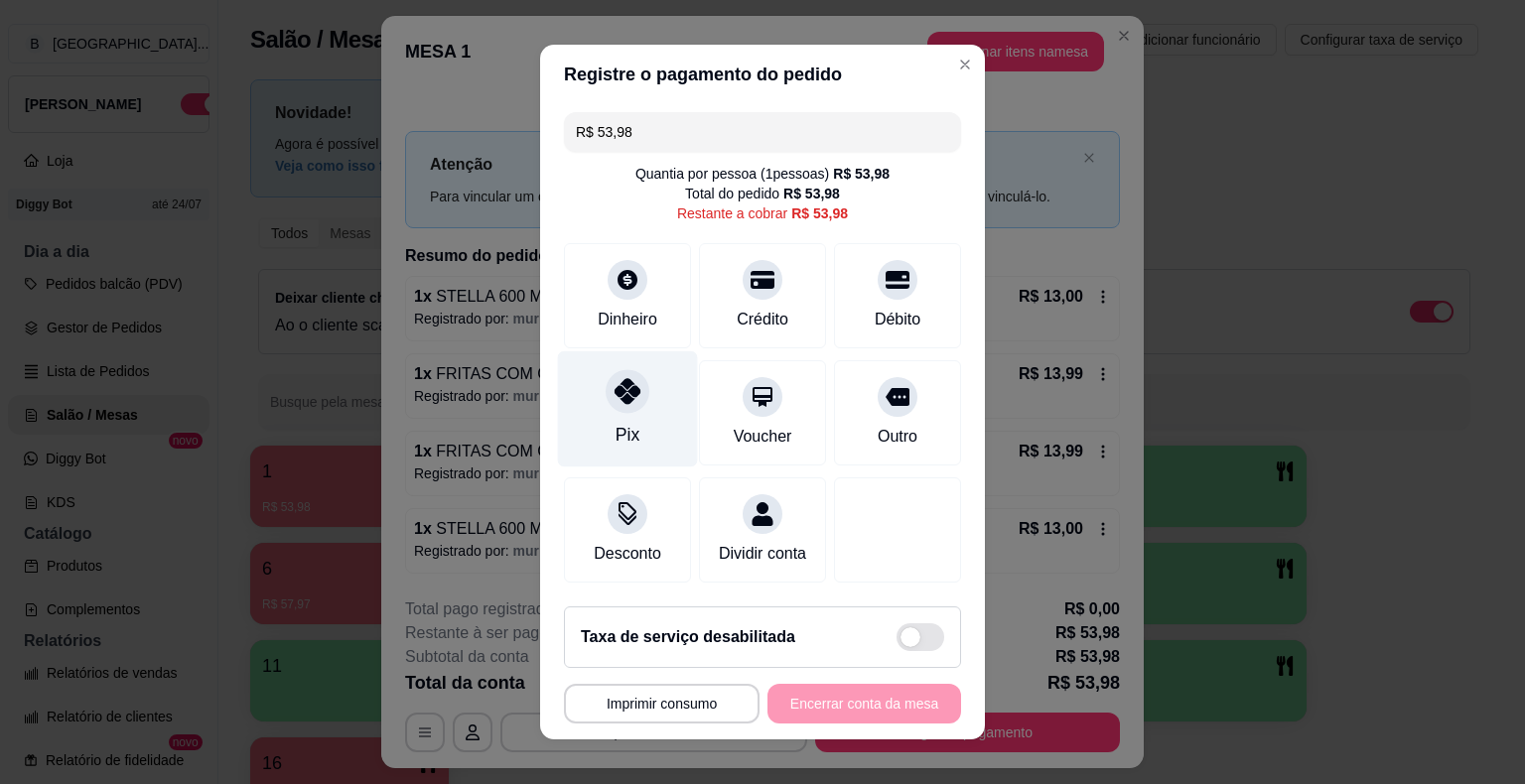 click on "Pix" at bounding box center (627, 409) 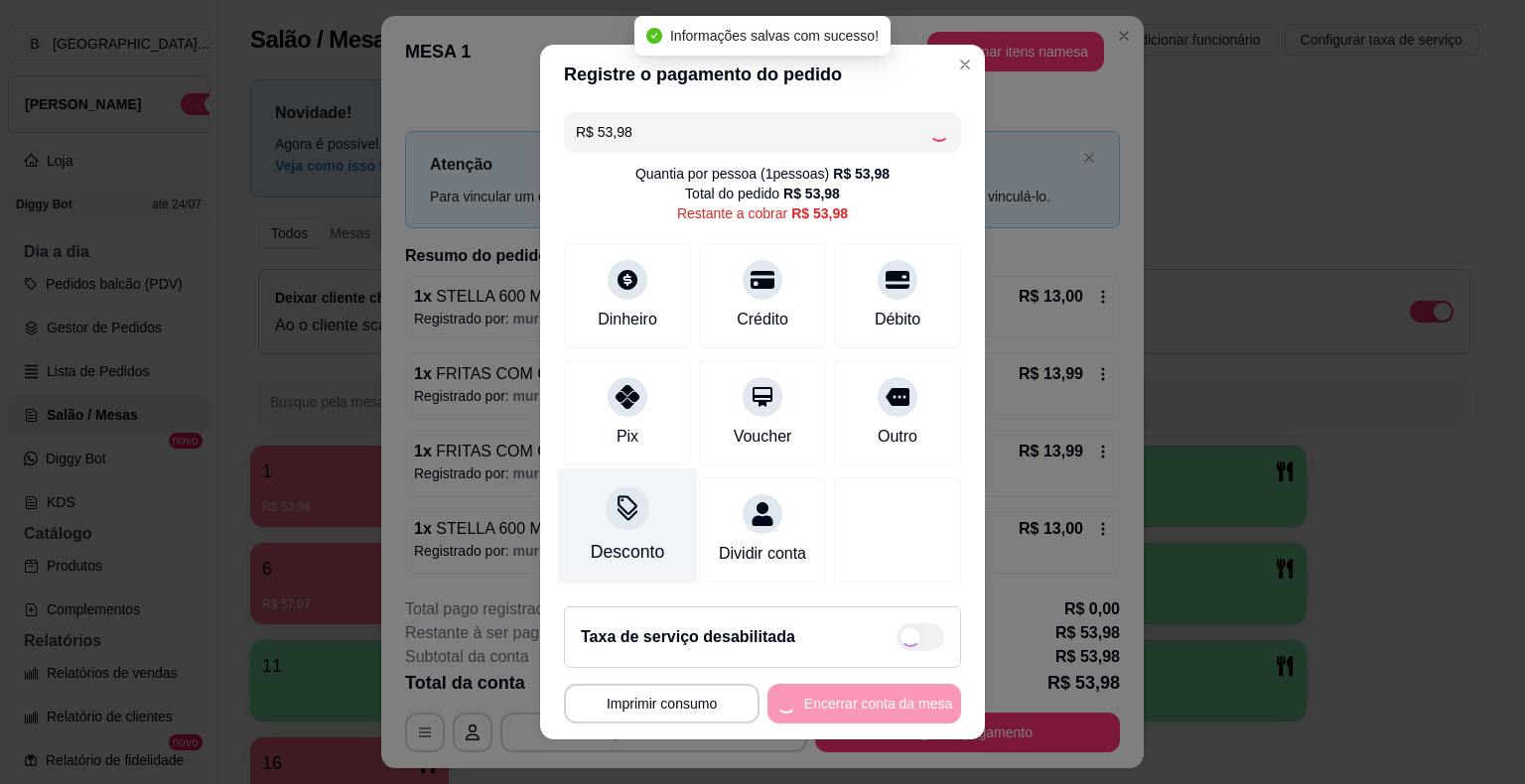 type on "R$ 0,00" 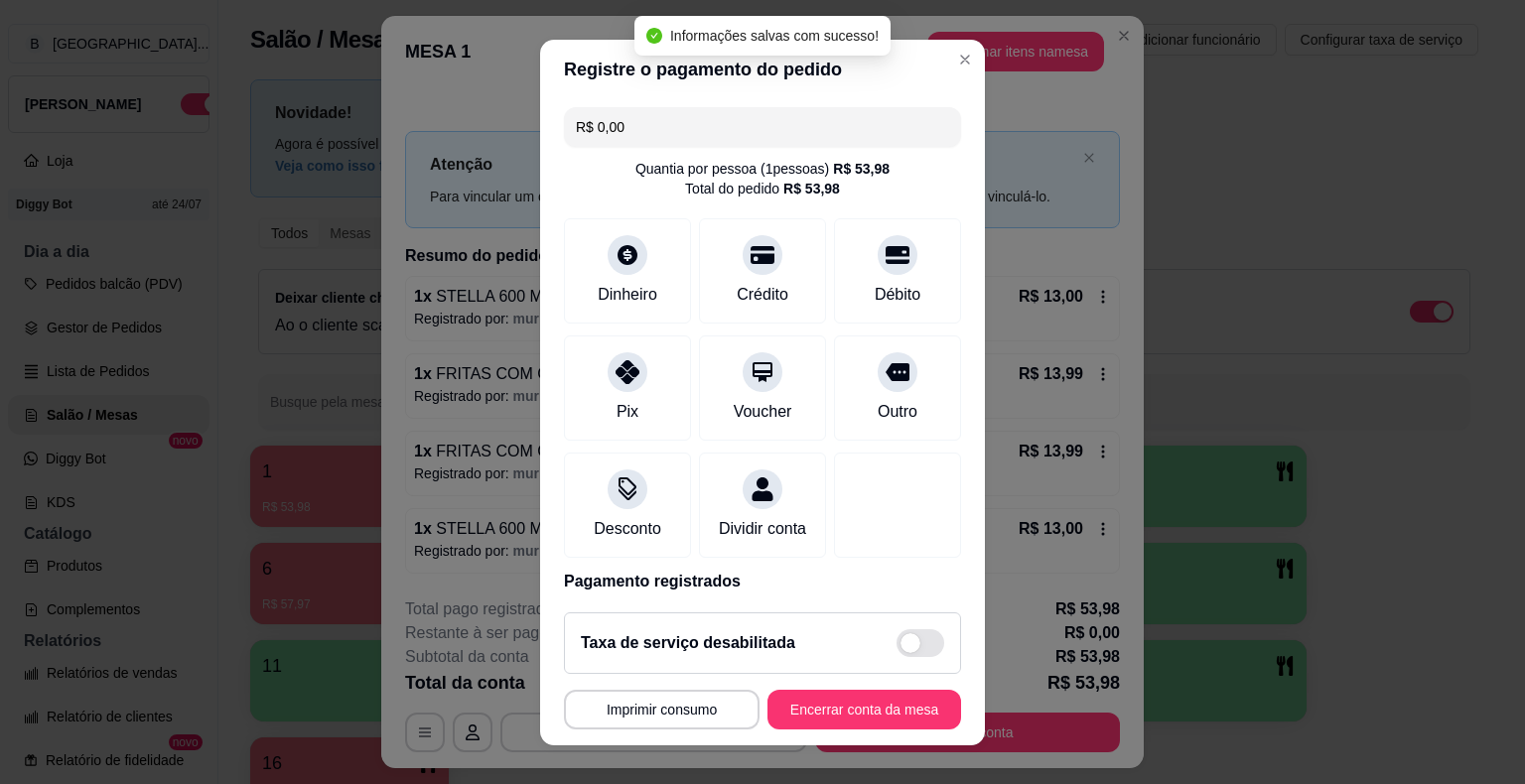 scroll, scrollTop: 93, scrollLeft: 0, axis: vertical 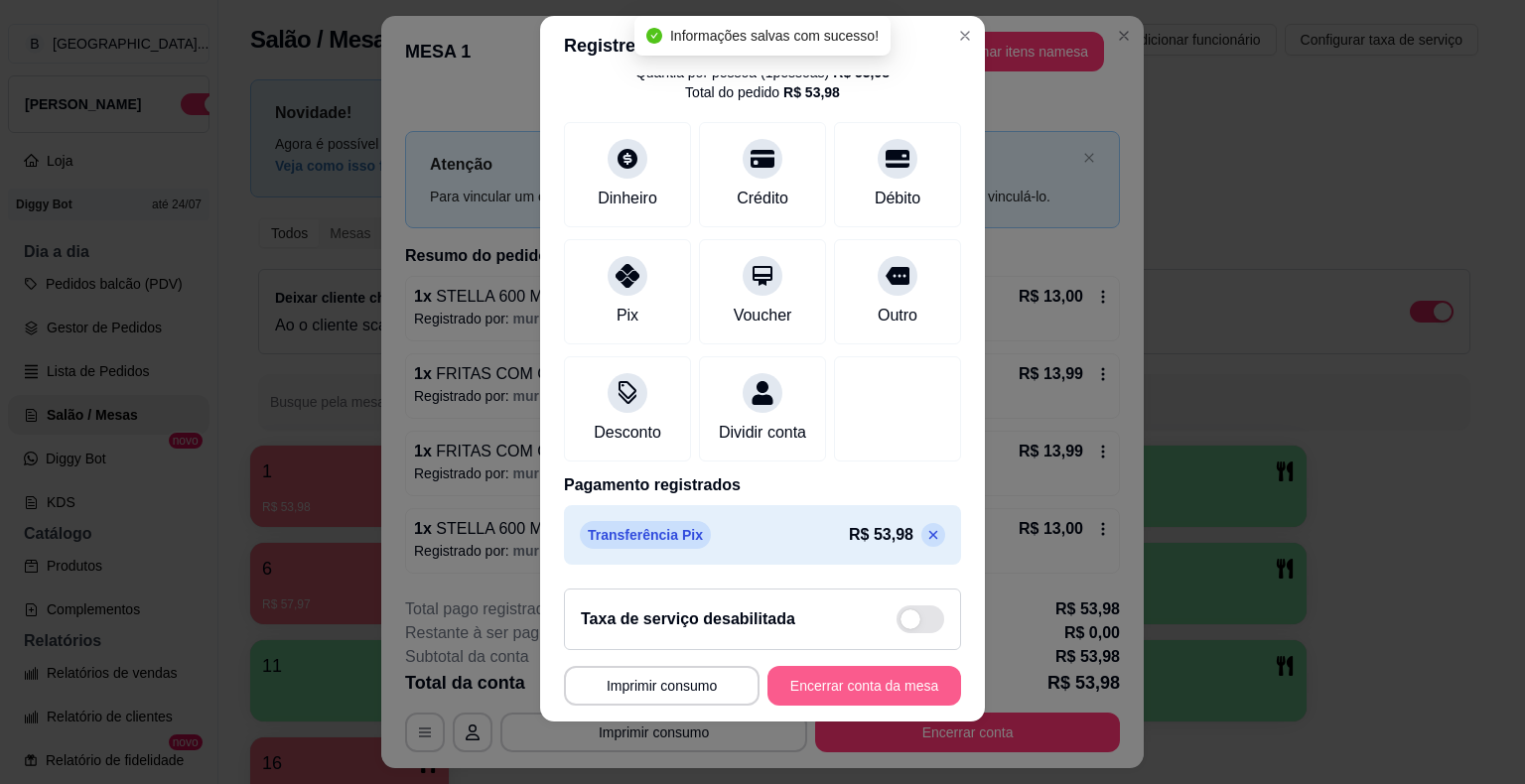 click on "Encerrar conta da mesa" at bounding box center [864, 686] 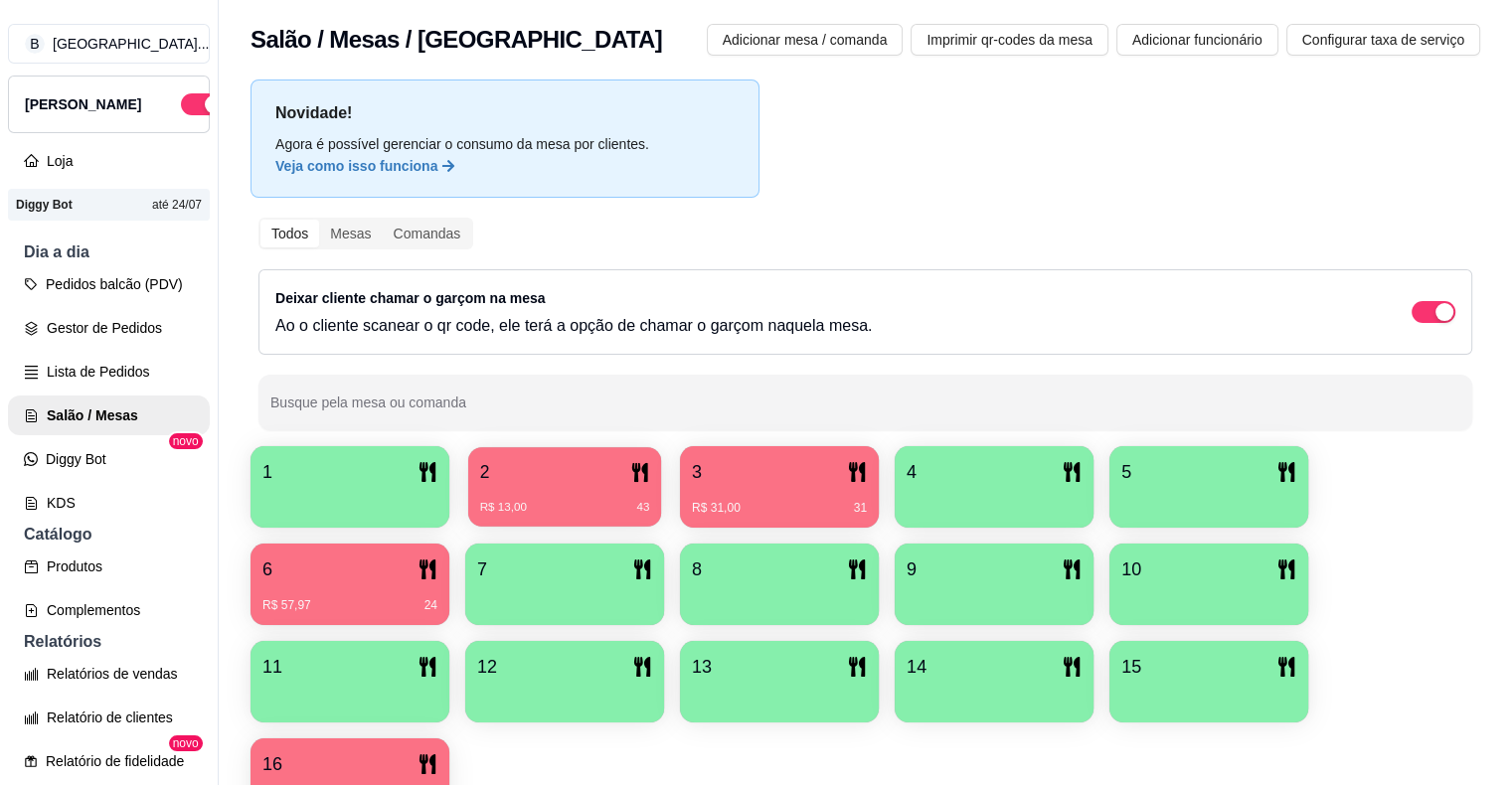 click on "R$ 13,00 43" at bounding box center [565, 500] 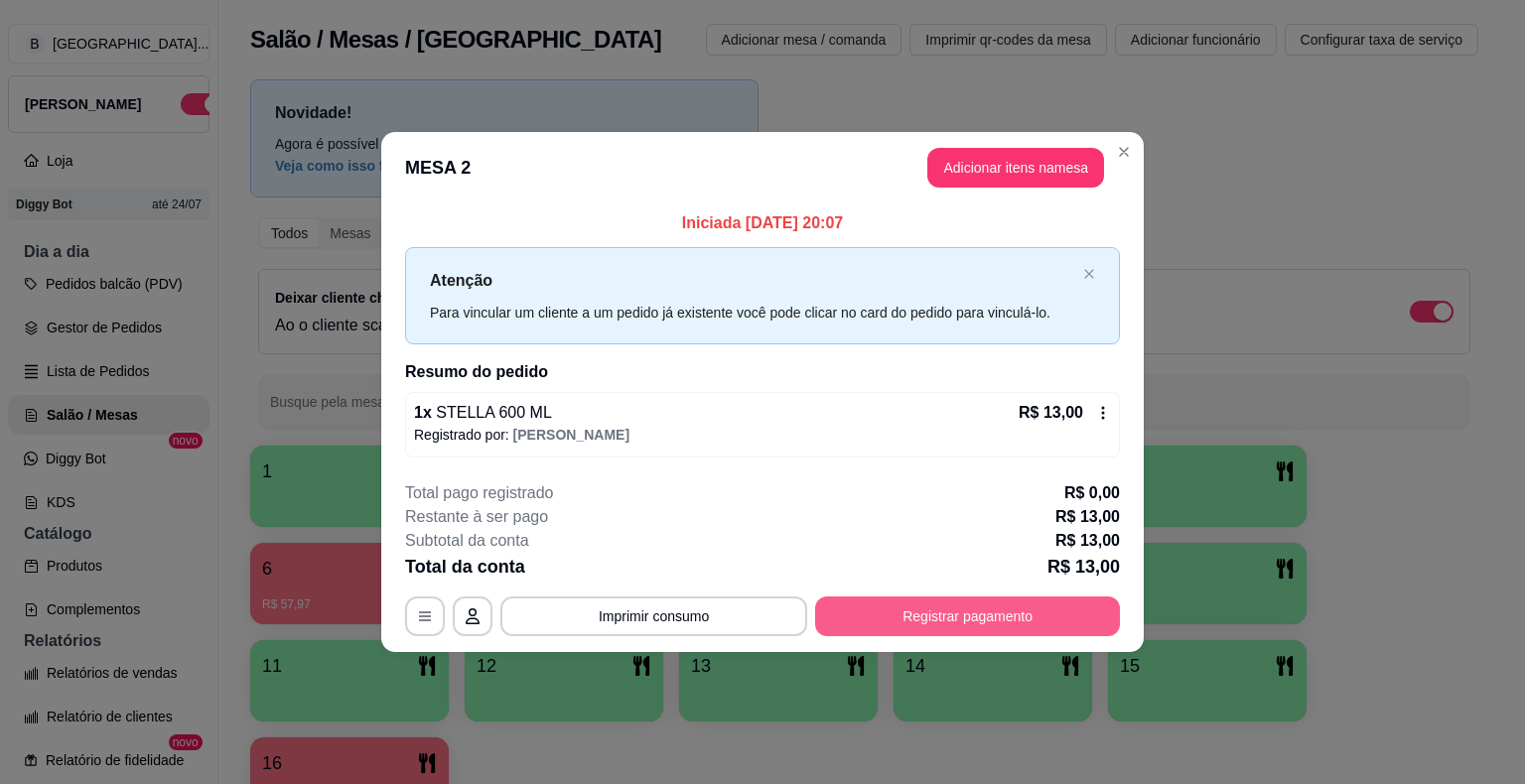 click on "Registrar pagamento" at bounding box center (967, 616) 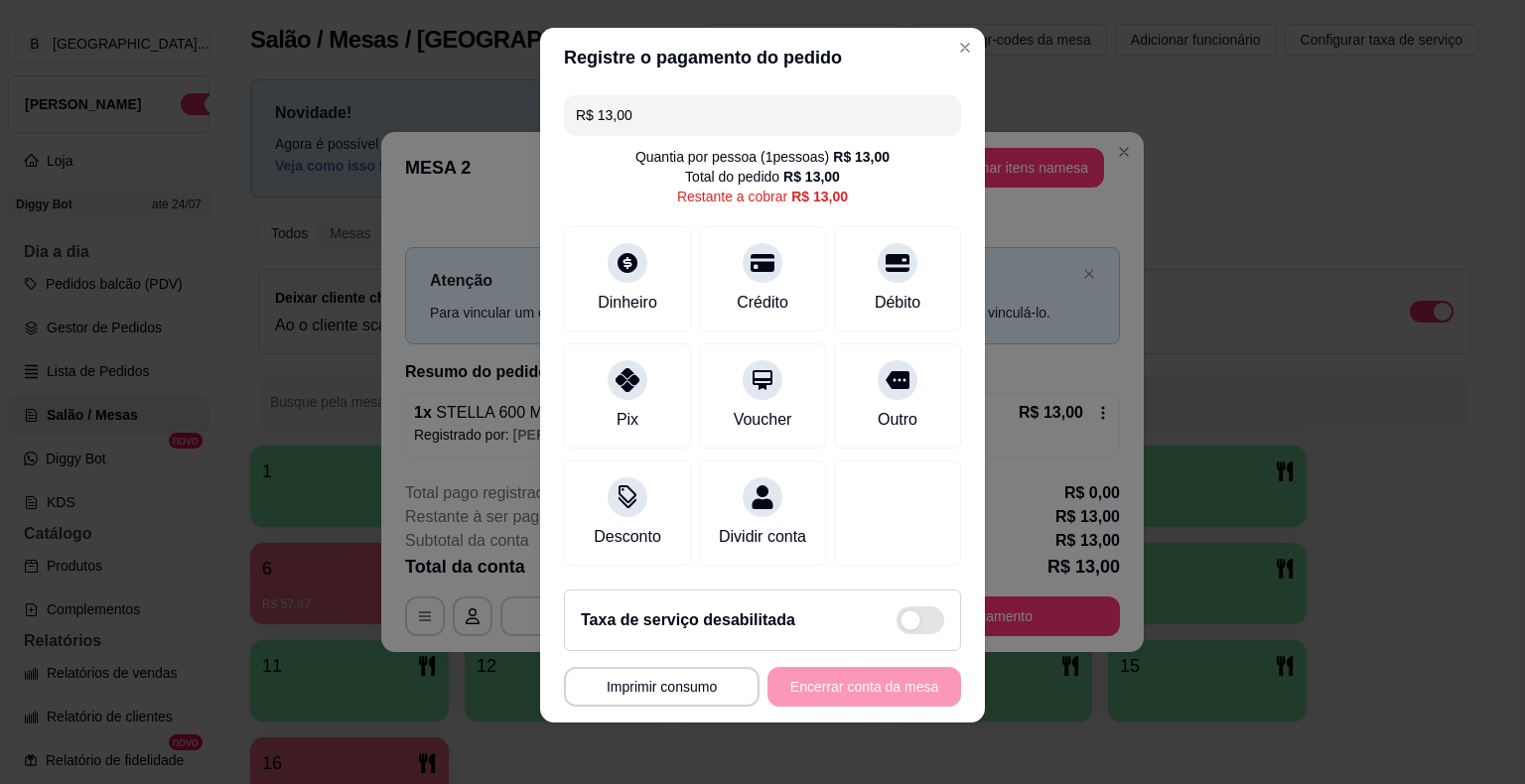 scroll, scrollTop: 18, scrollLeft: 0, axis: vertical 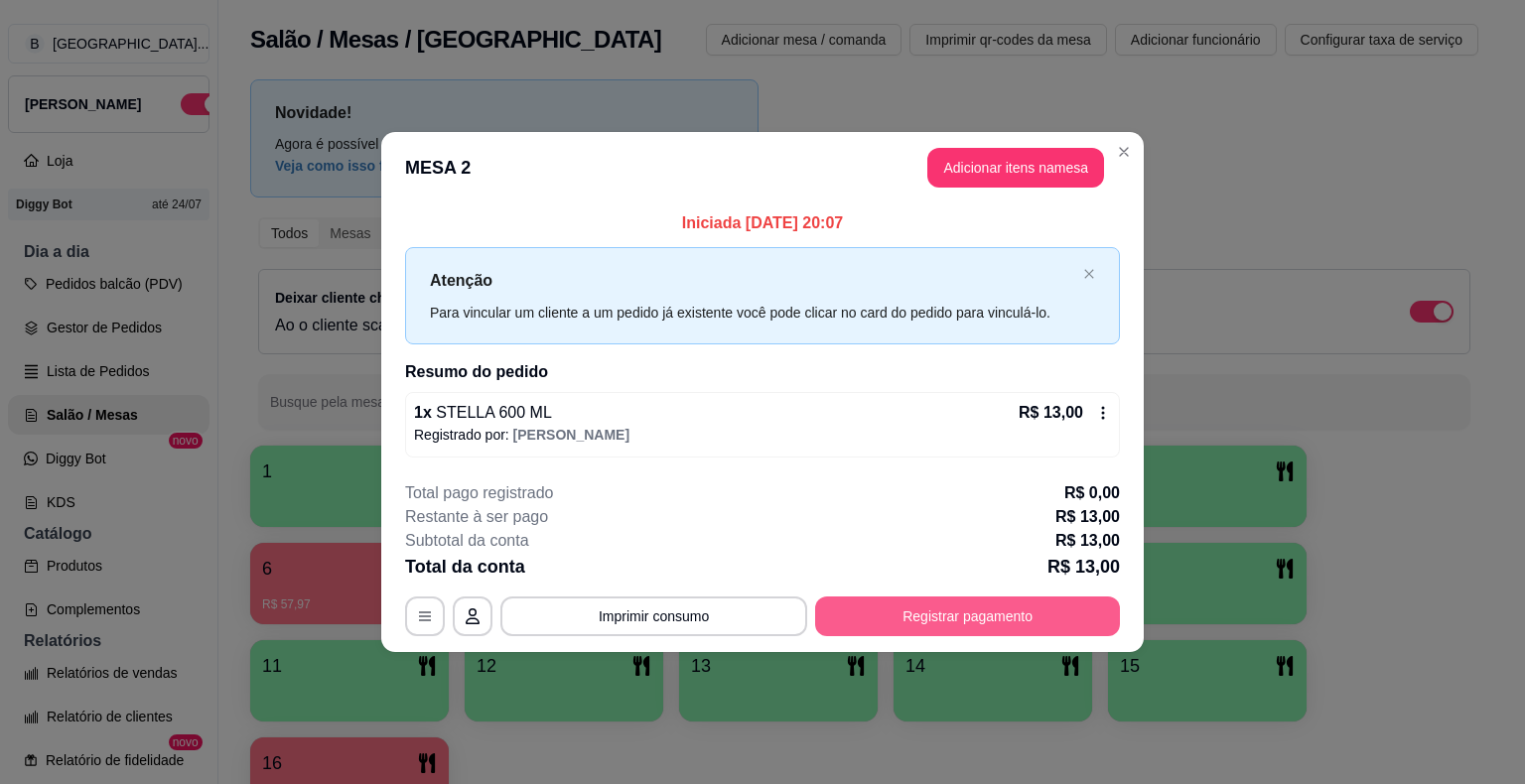 click on "Registrar pagamento" at bounding box center (967, 616) 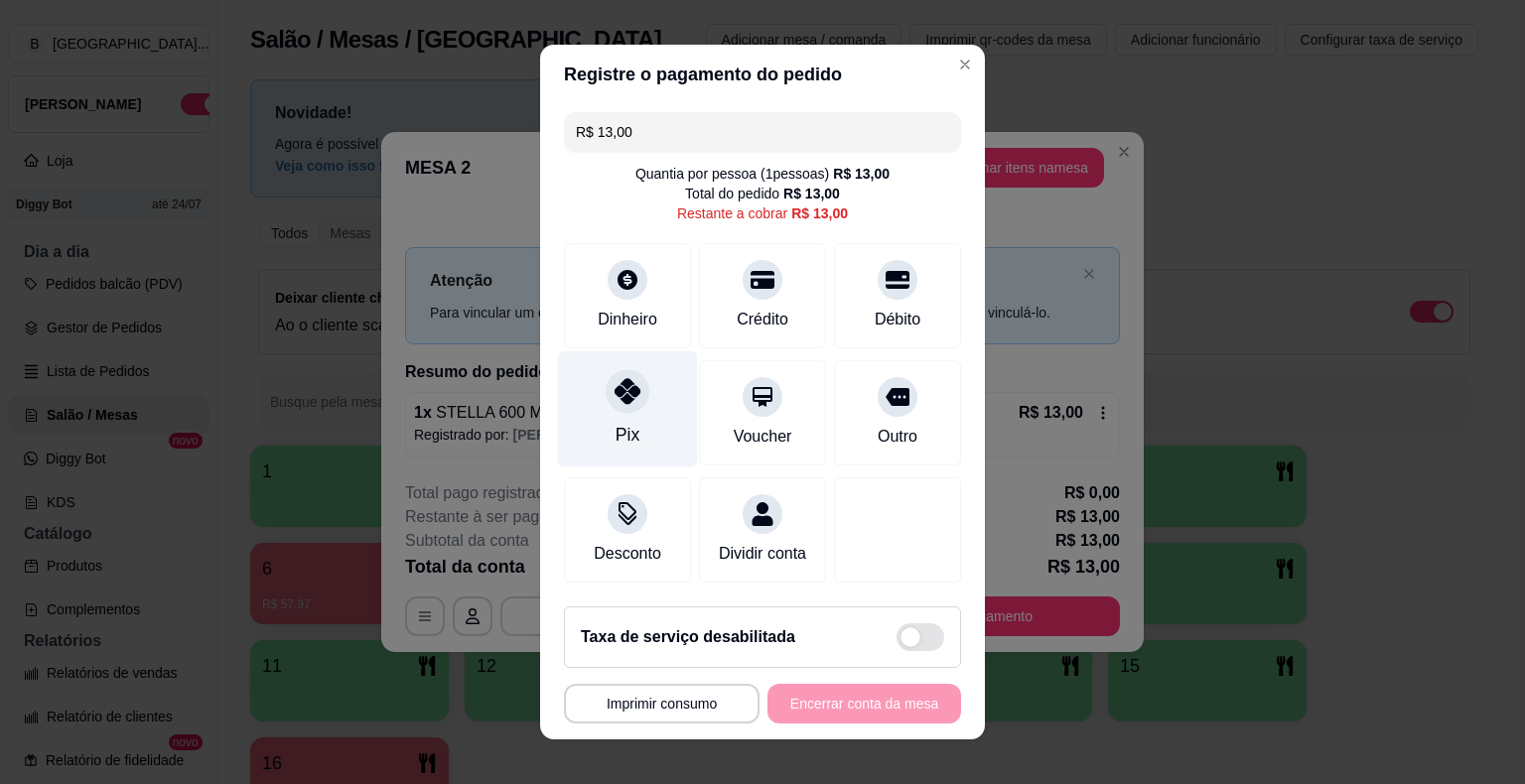 click on "Pix" at bounding box center [627, 409] 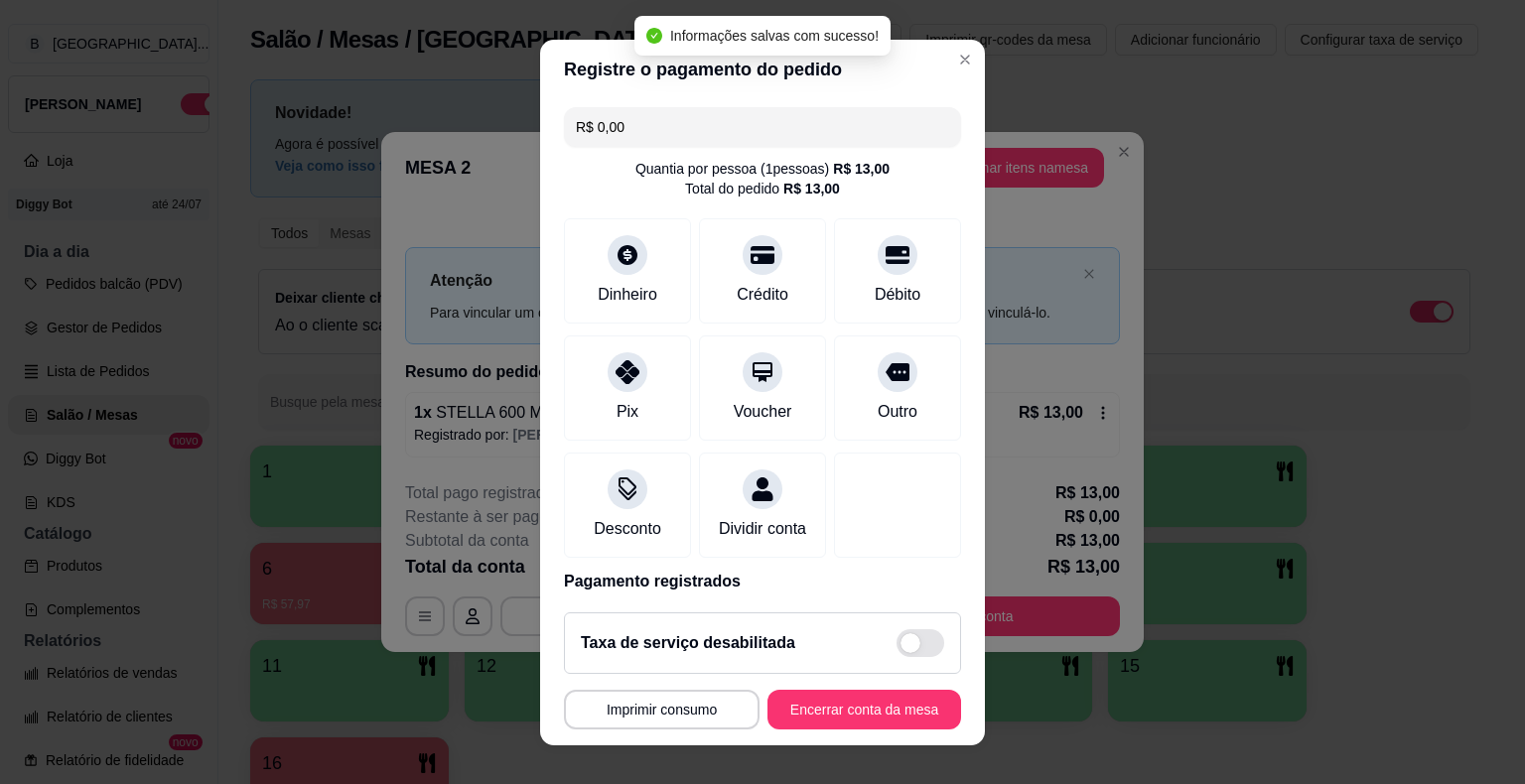 type on "R$ 0,00" 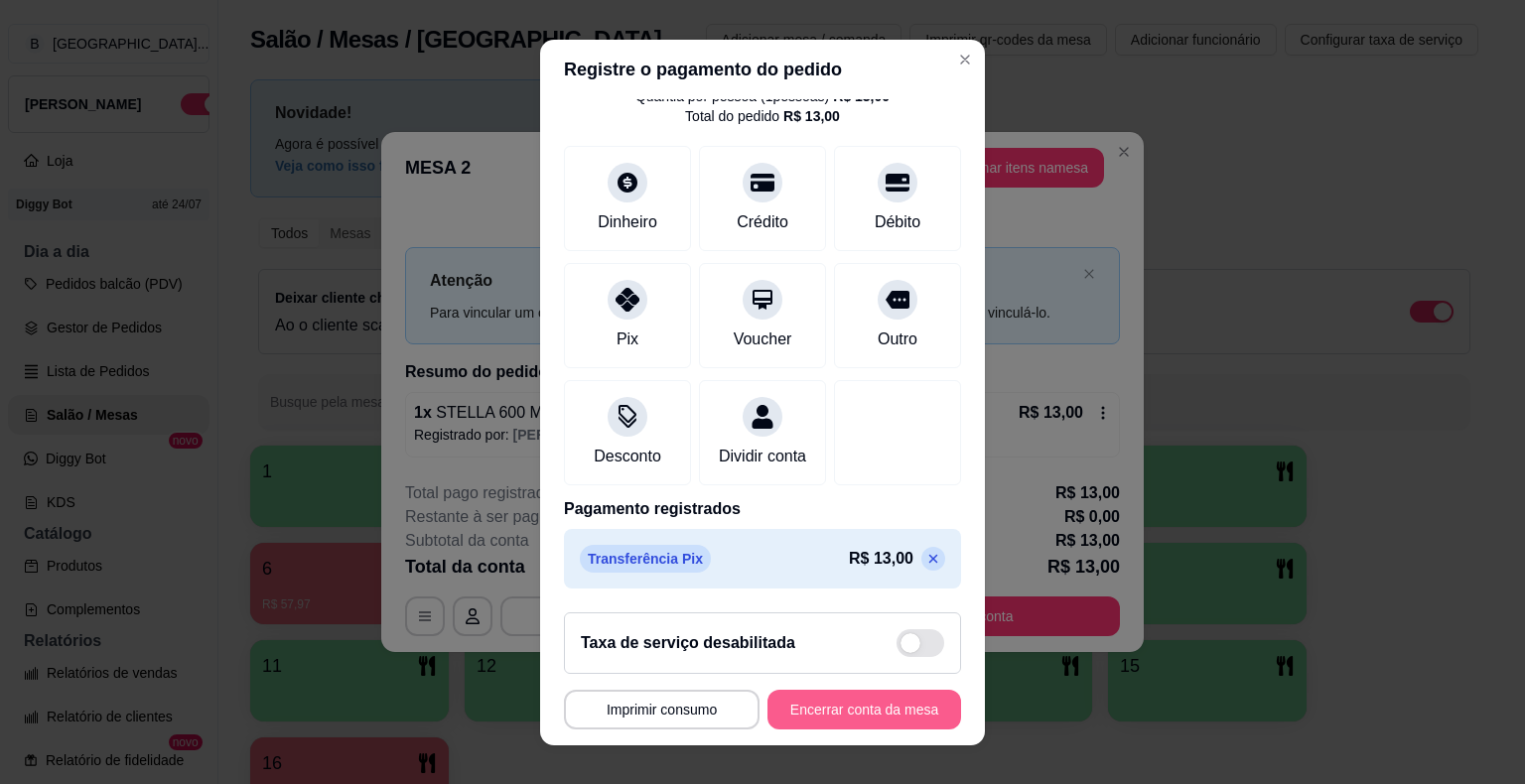 click on "Encerrar conta da mesa" at bounding box center (864, 710) 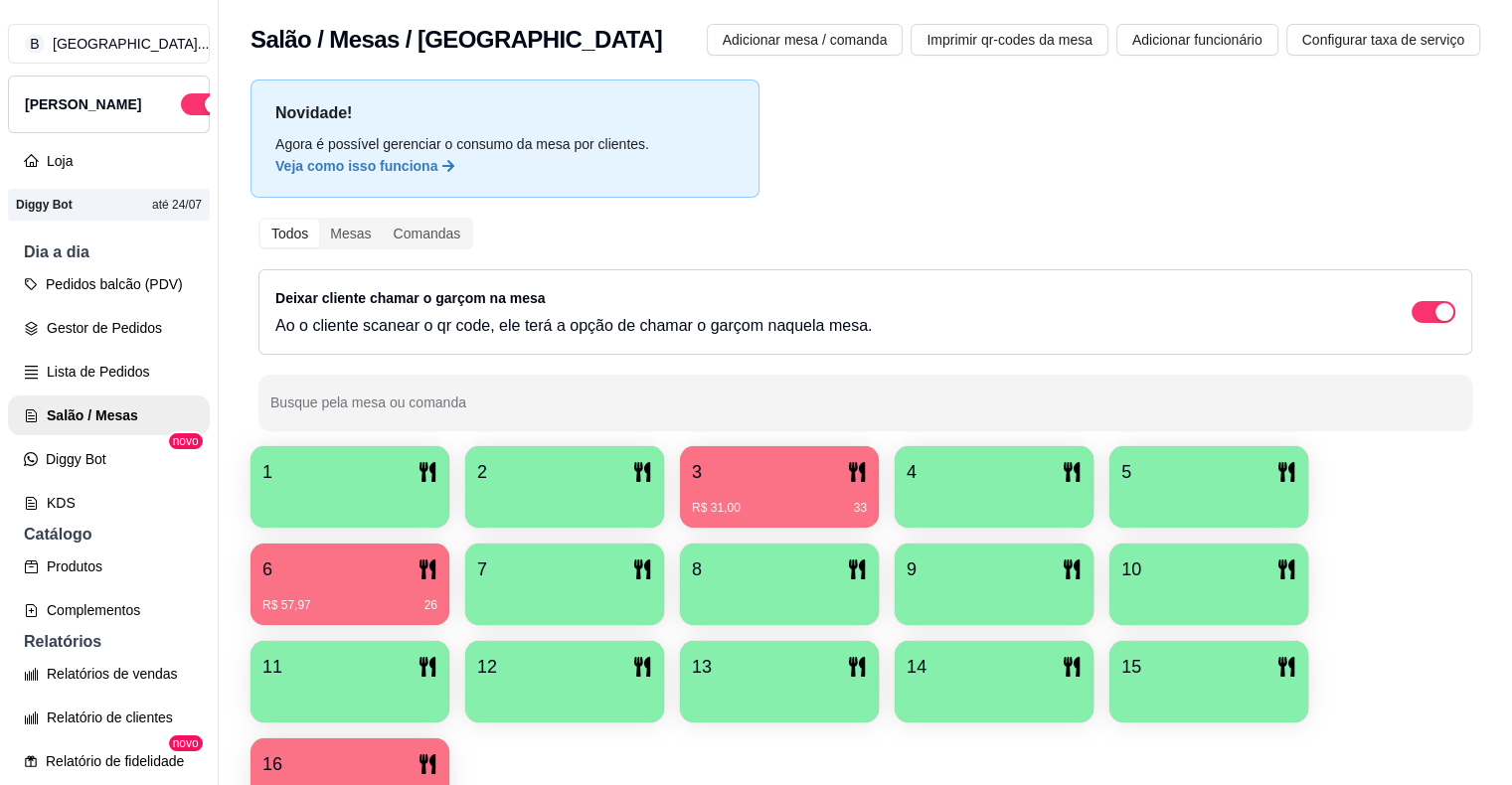 click on "Pedidos balcão (PDV) Gestor de Pedidos Lista de Pedidos Salão / Mesas Diggy Bot novo KDS" at bounding box center (108, 393) 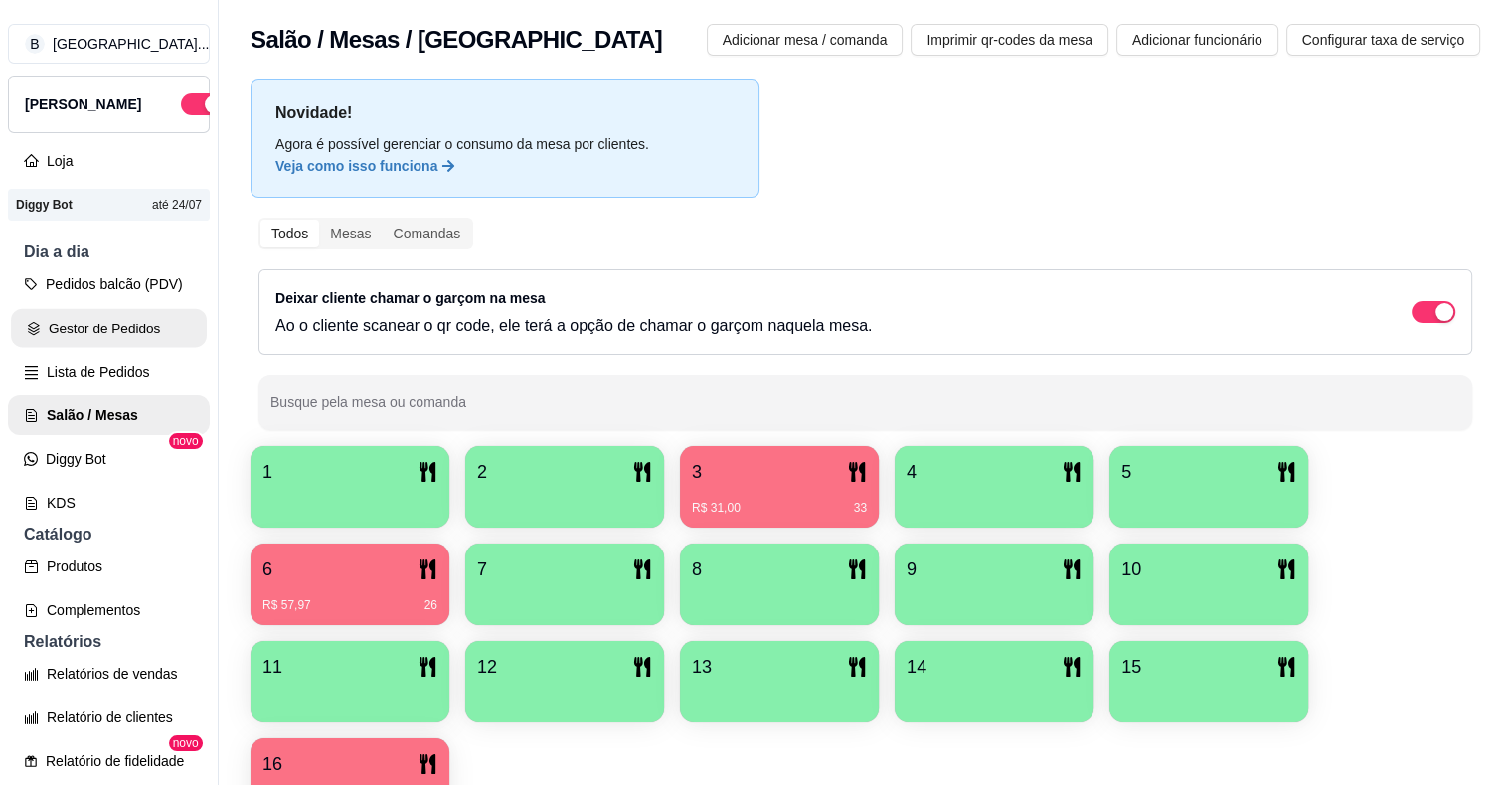 click on "Gestor de Pedidos" at bounding box center [108, 328] 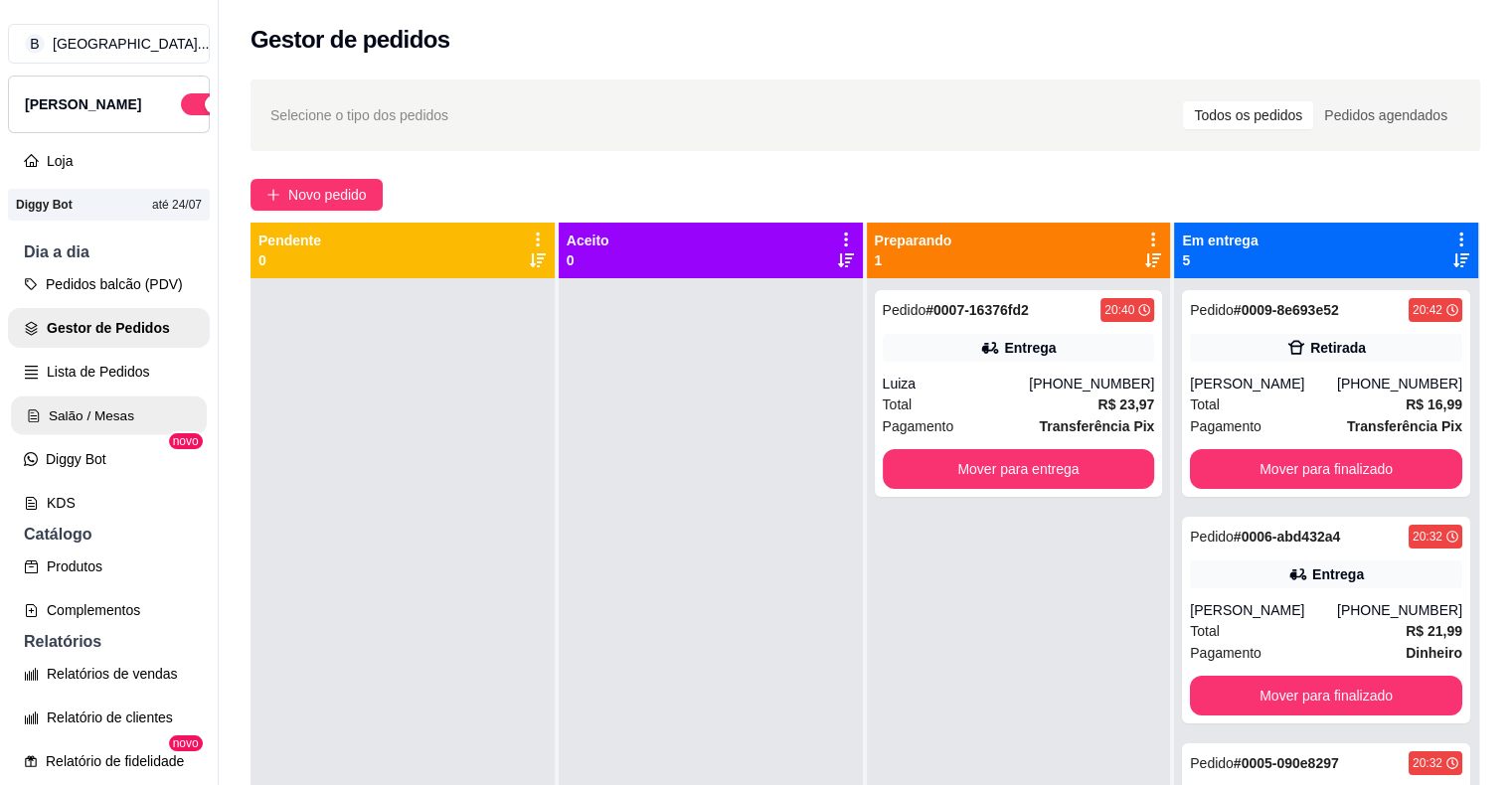click on "Salão / Mesas" at bounding box center [108, 415] 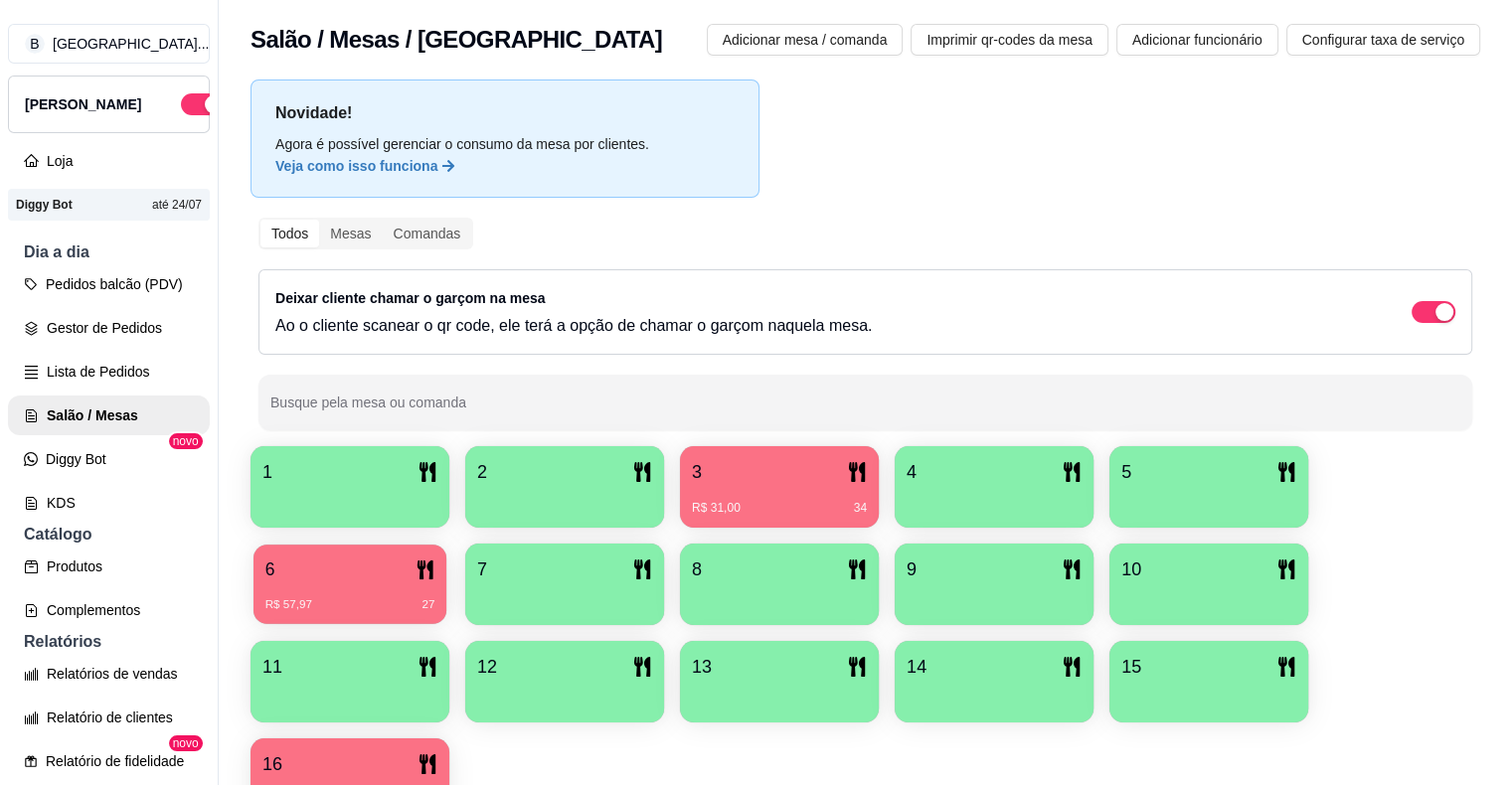 click on "R$ 57,97" at bounding box center [288, 605] 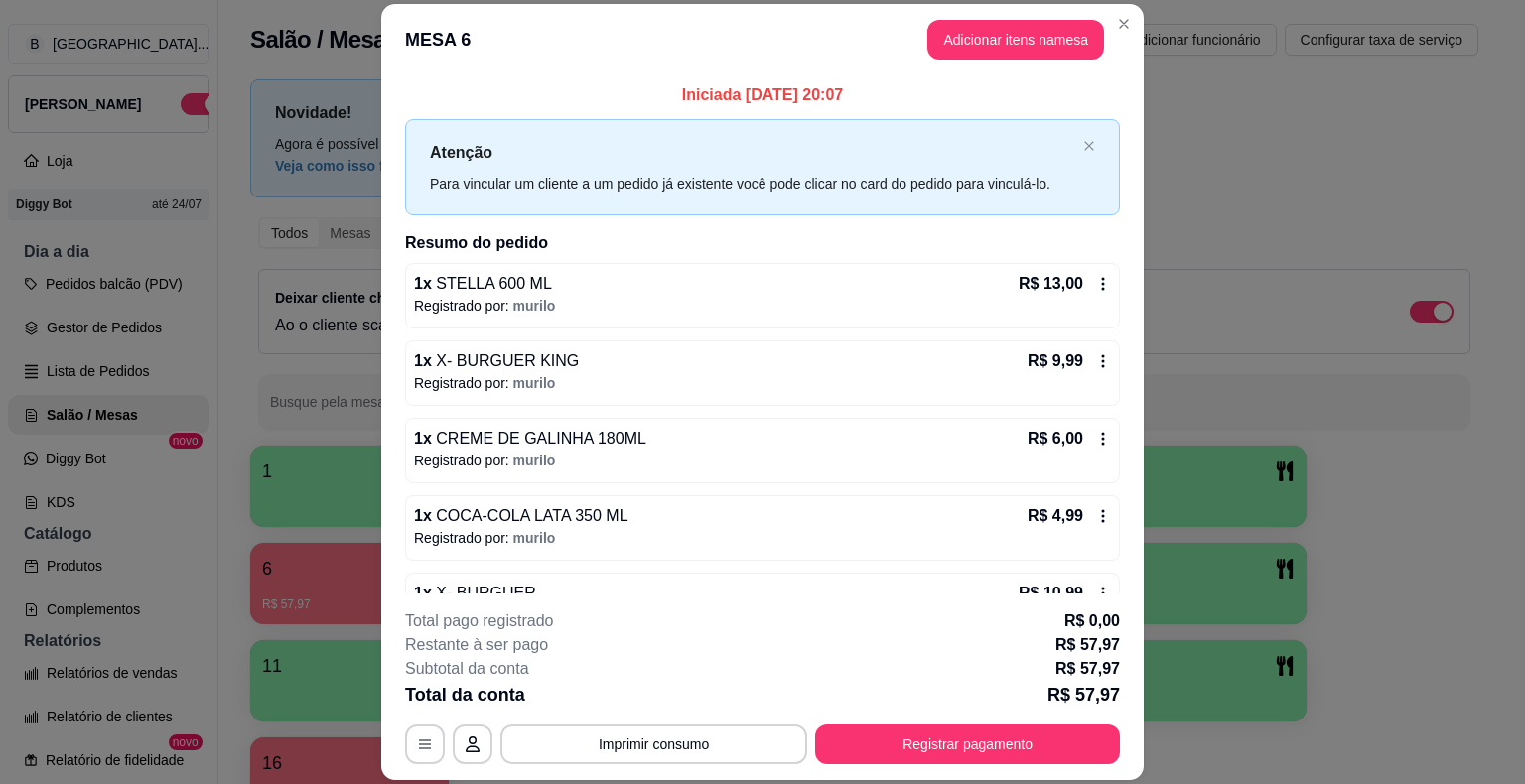 scroll, scrollTop: 60, scrollLeft: 0, axis: vertical 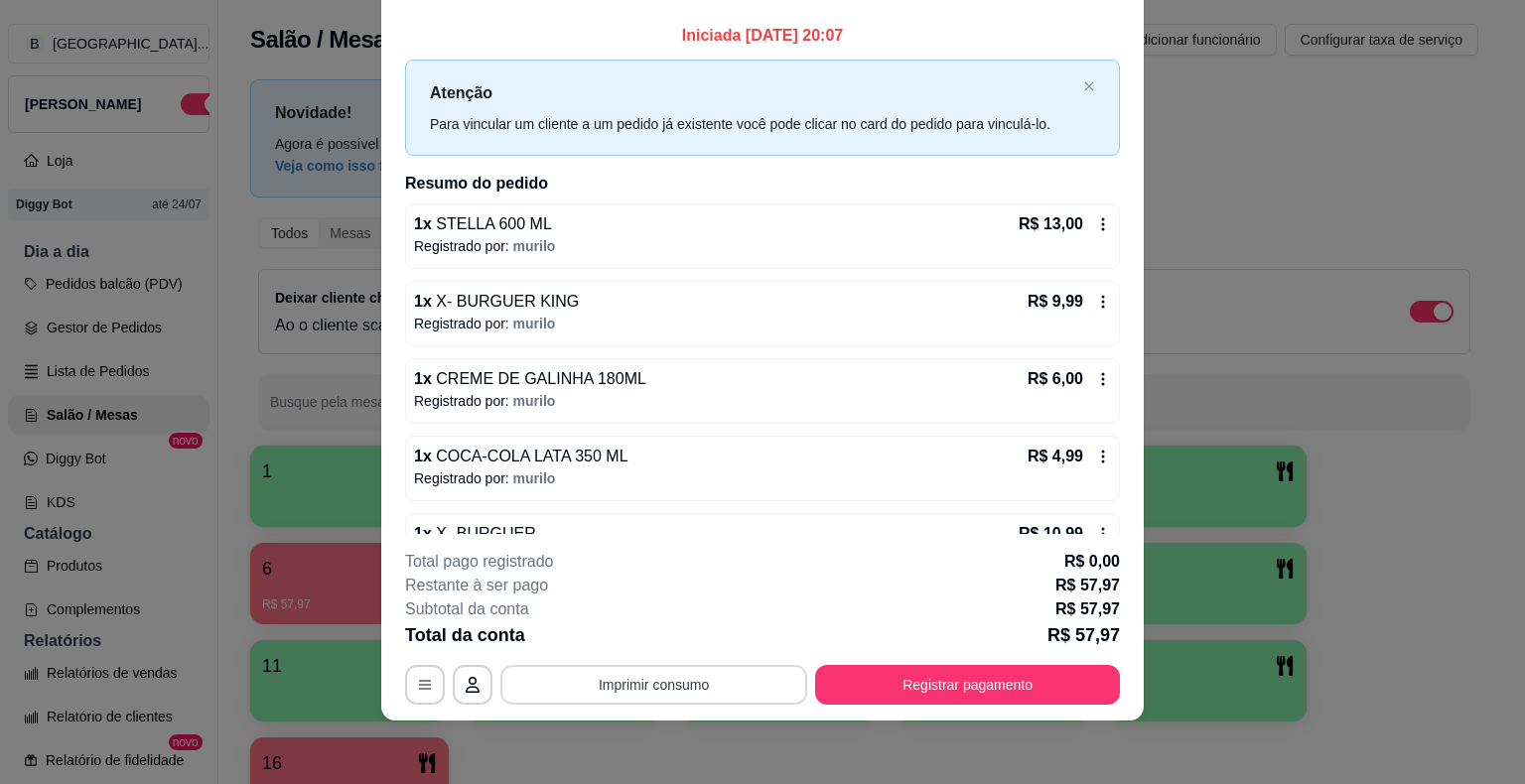 click on "Imprimir consumo" at bounding box center (653, 685) 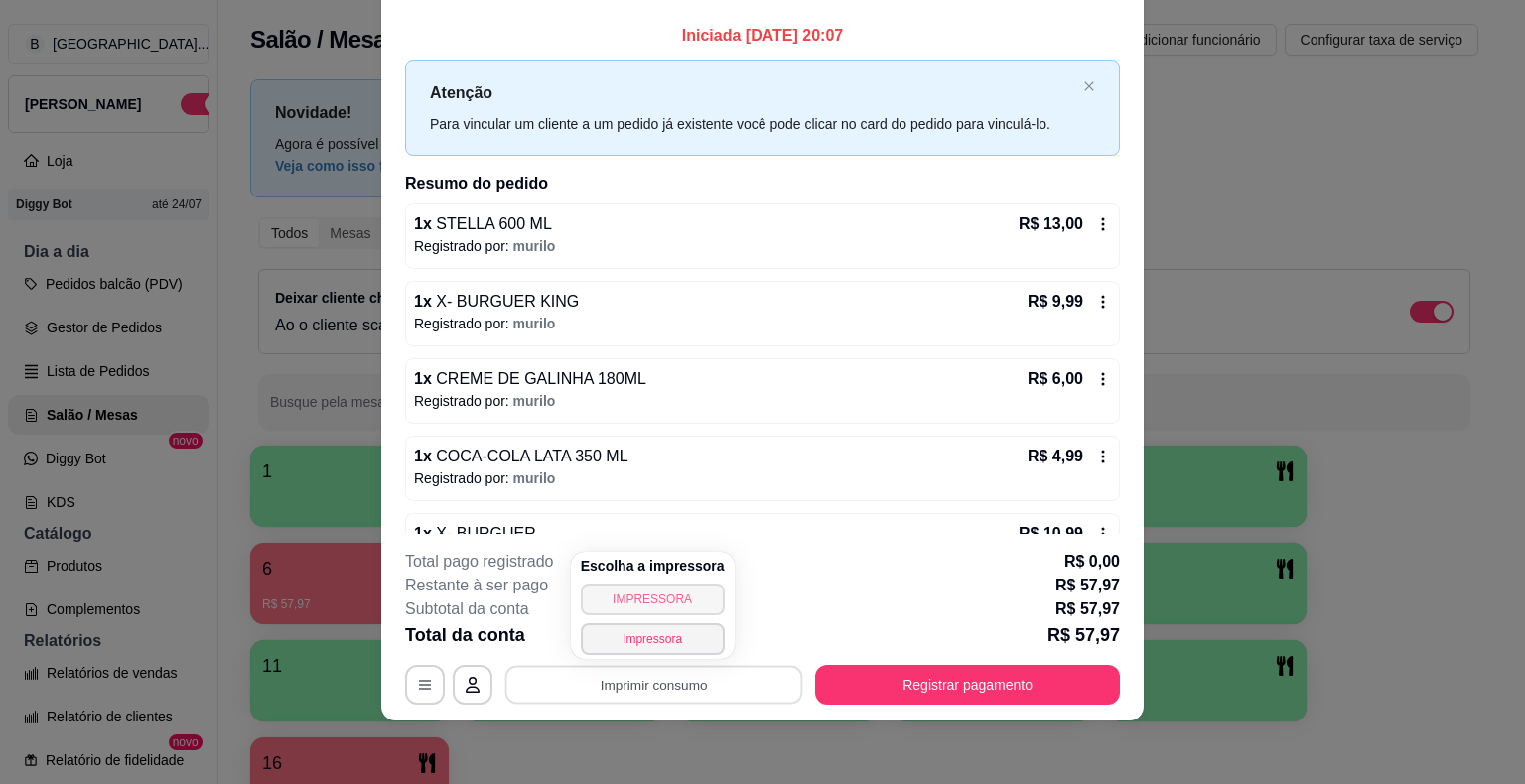 click on "IMPRESSORA" at bounding box center (652, 599) 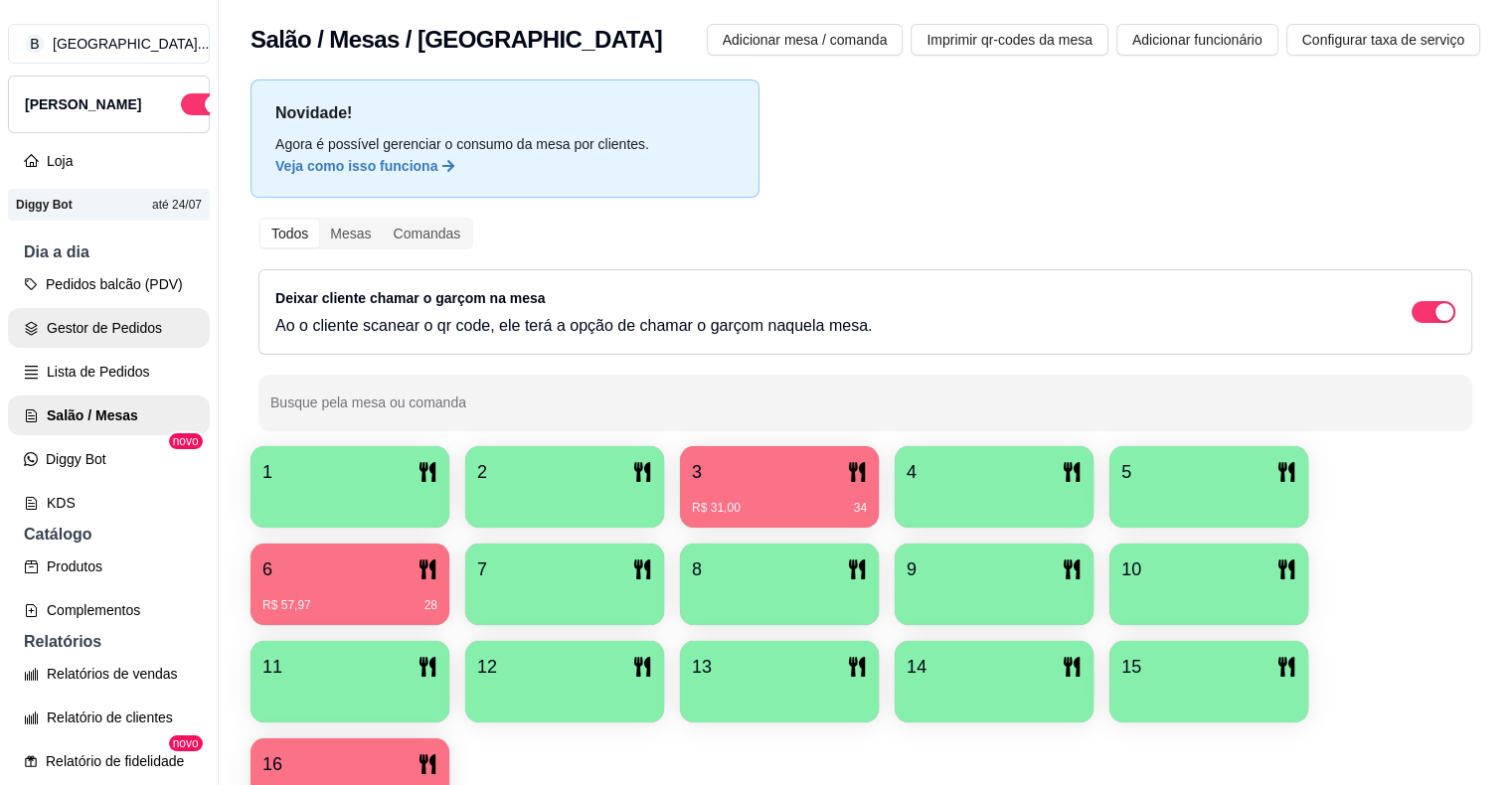 click on "Gestor de Pedidos" at bounding box center (108, 328) 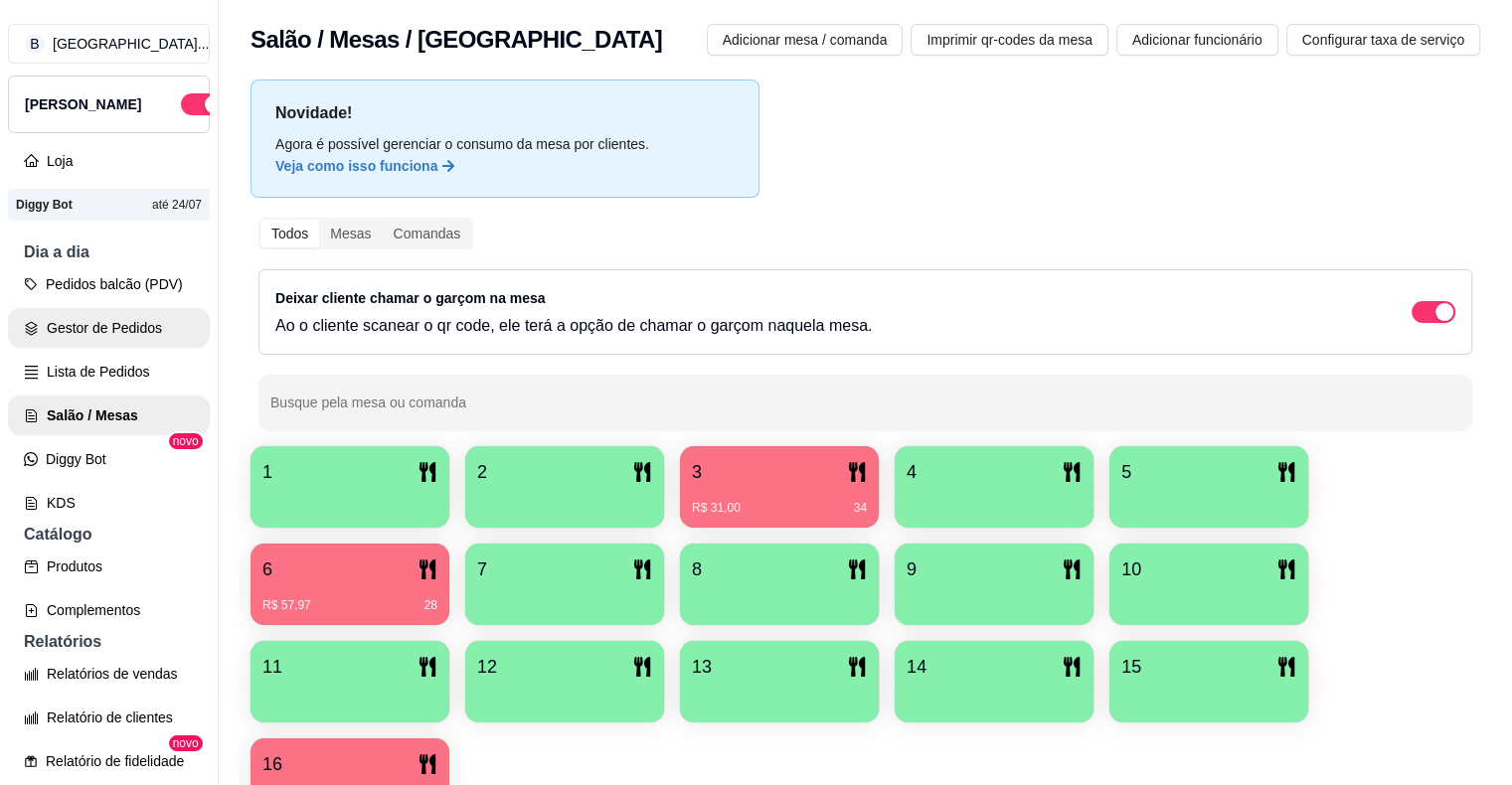 click on "Gestor de Pedidos" at bounding box center (108, 328) 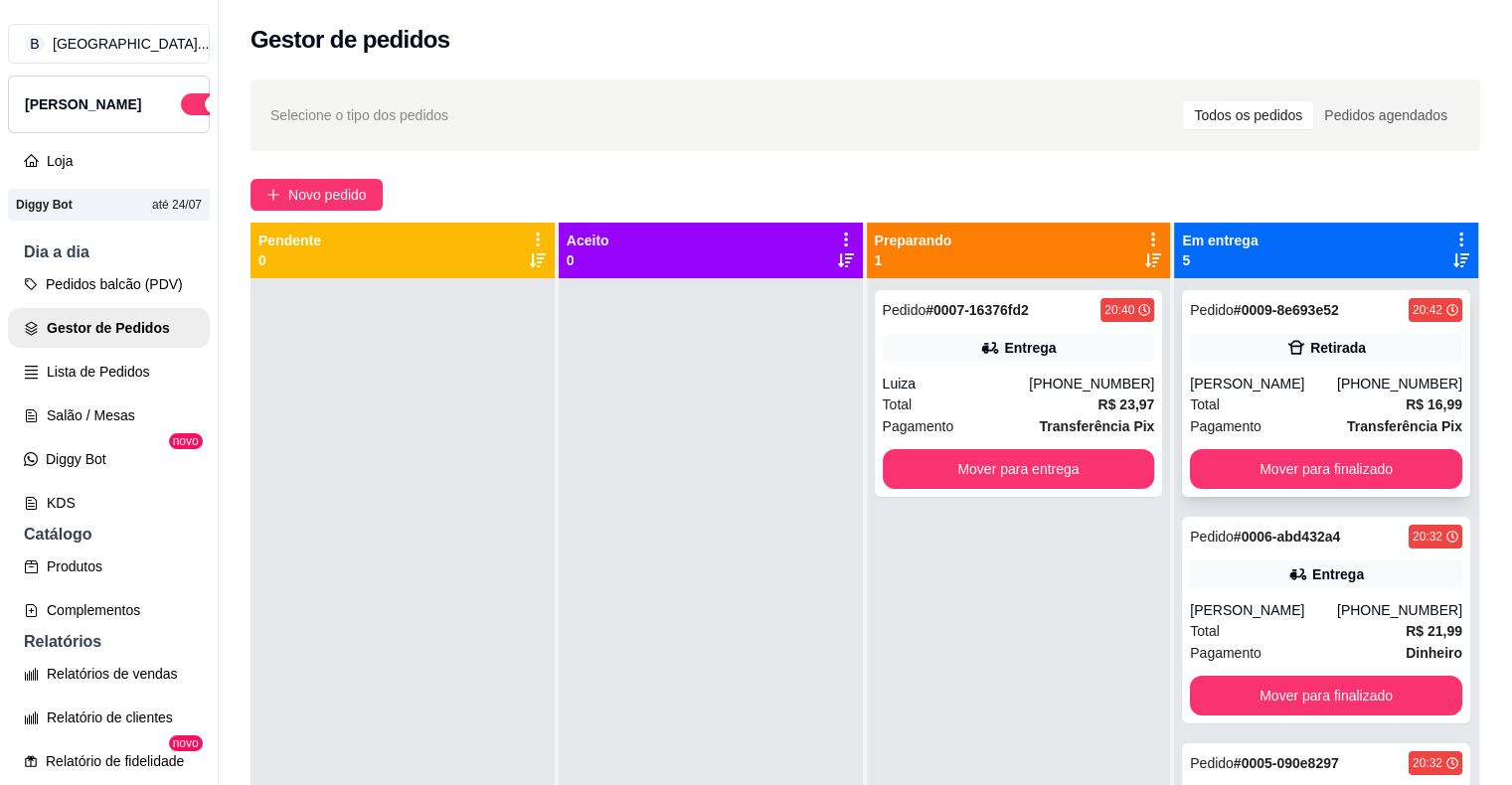 click on "[PERSON_NAME]" at bounding box center (1263, 384) 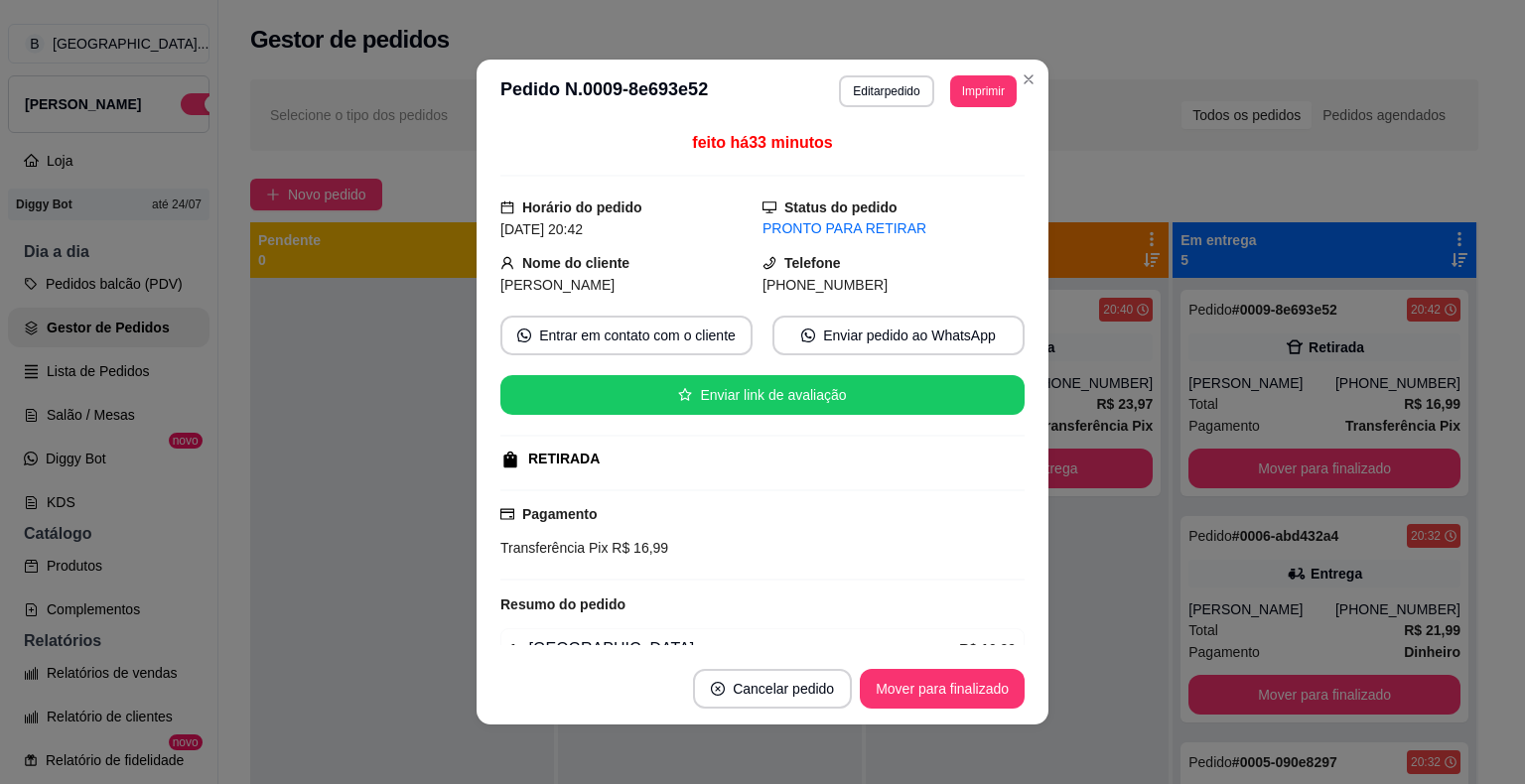 scroll, scrollTop: 99, scrollLeft: 0, axis: vertical 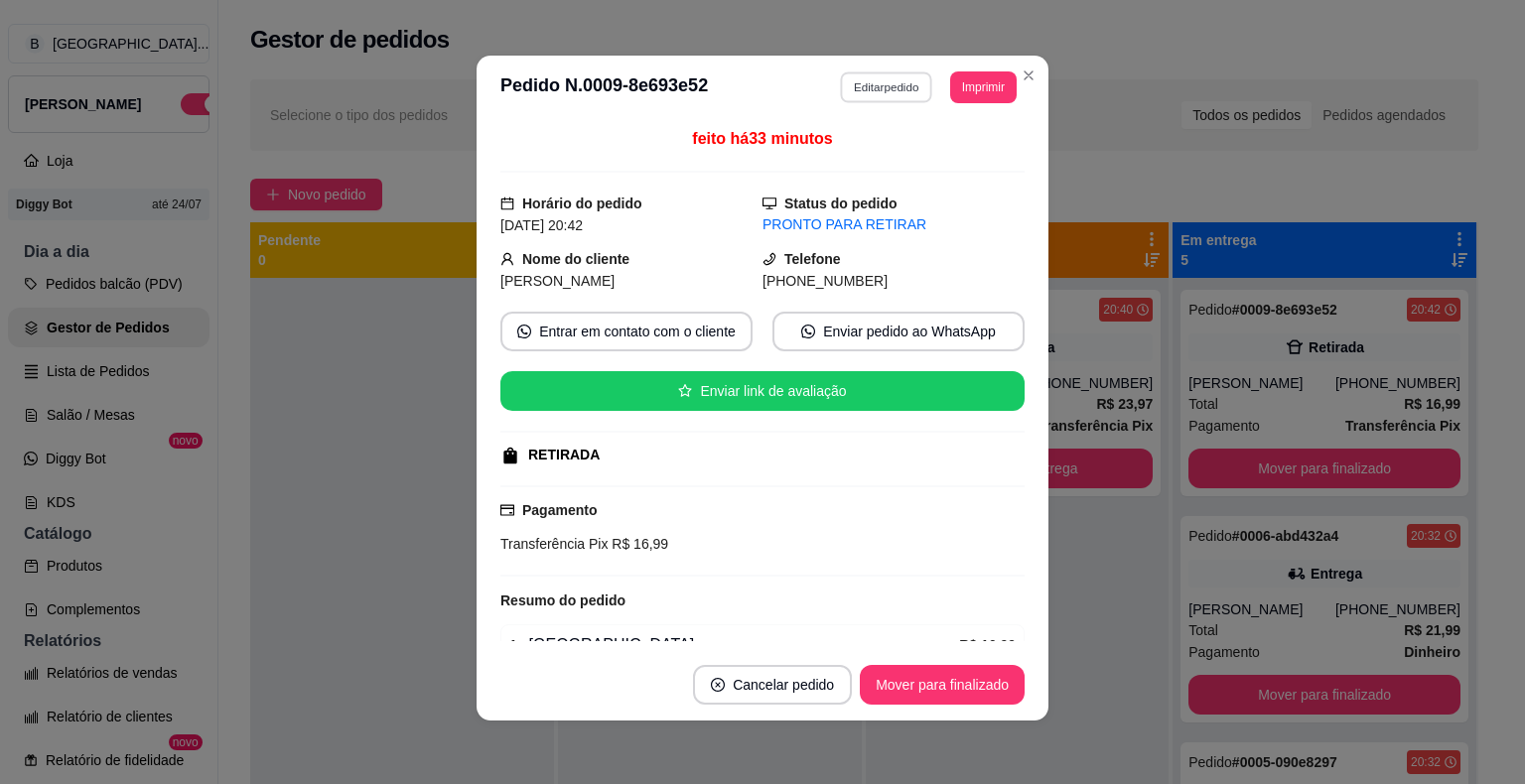 click on "Editar  pedido" at bounding box center [887, 86] 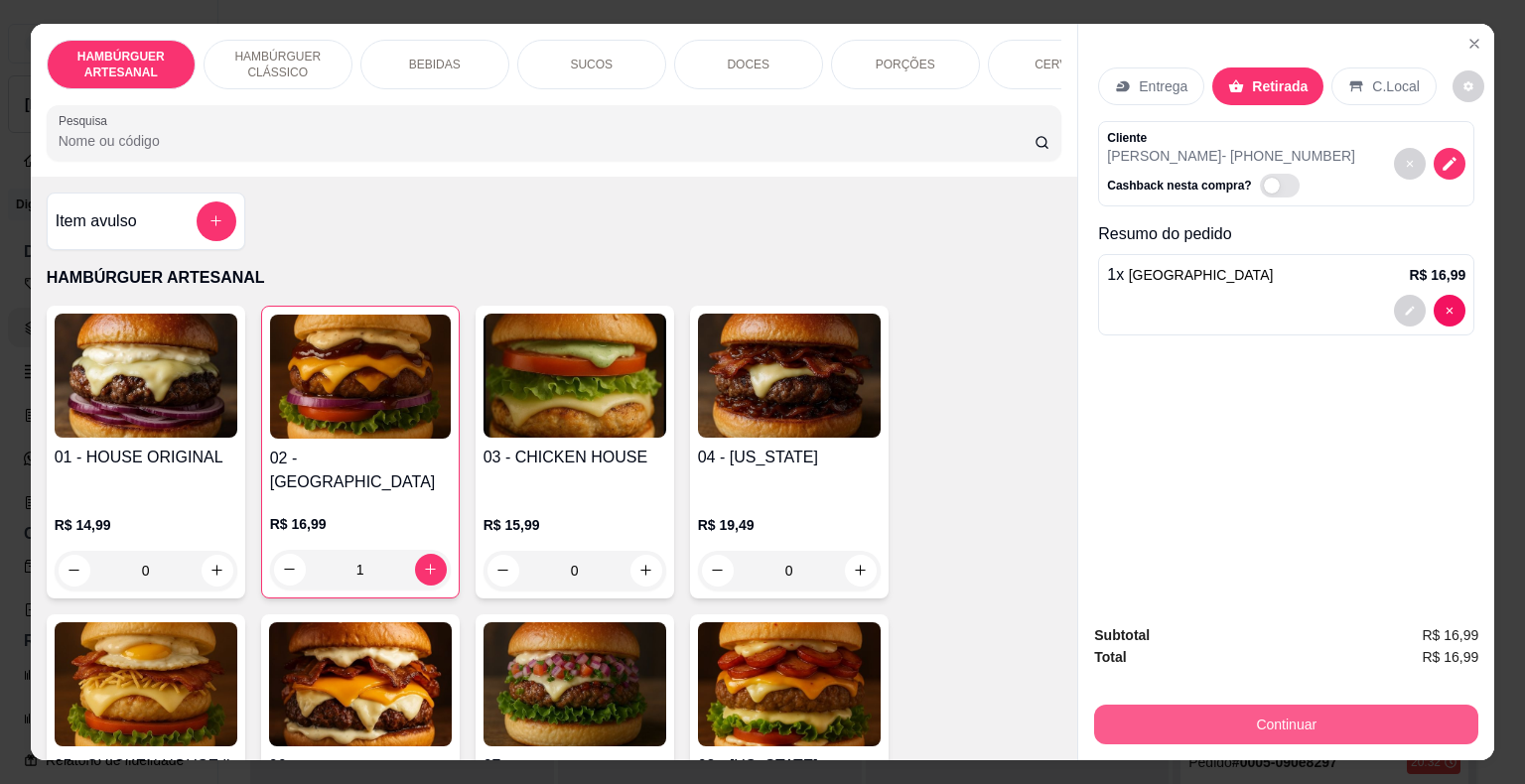 click on "Continuar" at bounding box center (1286, 724) 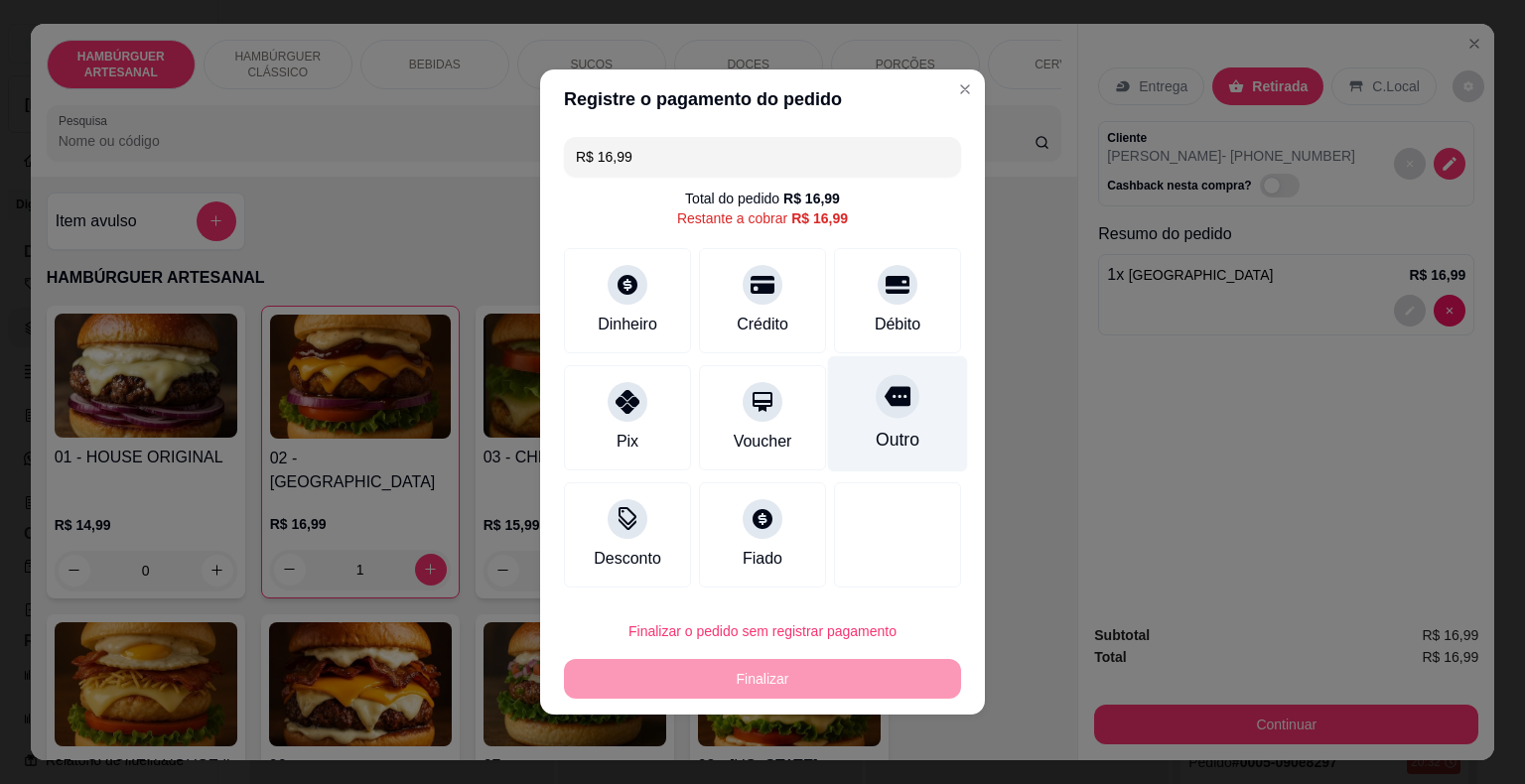 click on "Débito" at bounding box center [898, 301] 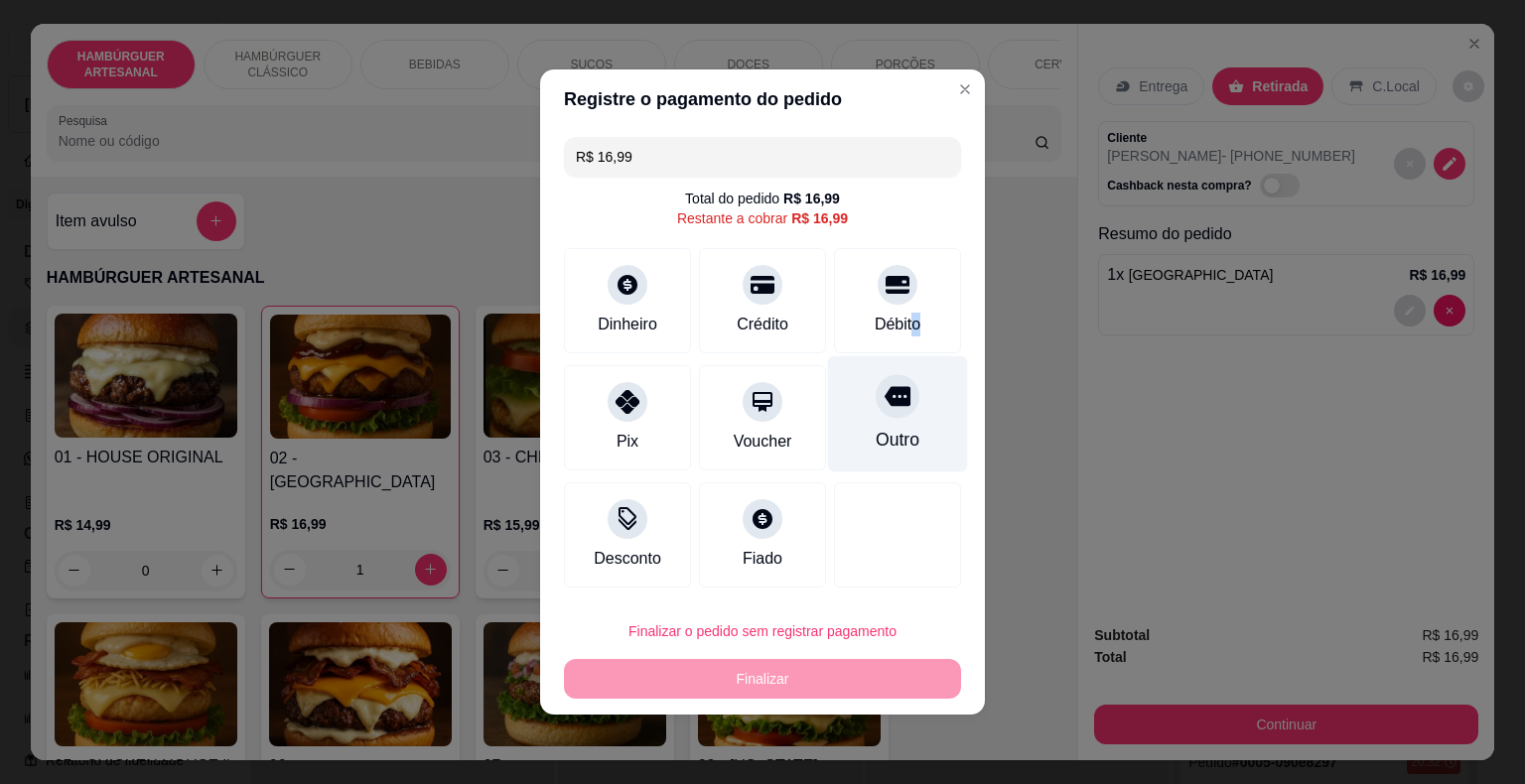 type on "R$ 0,00" 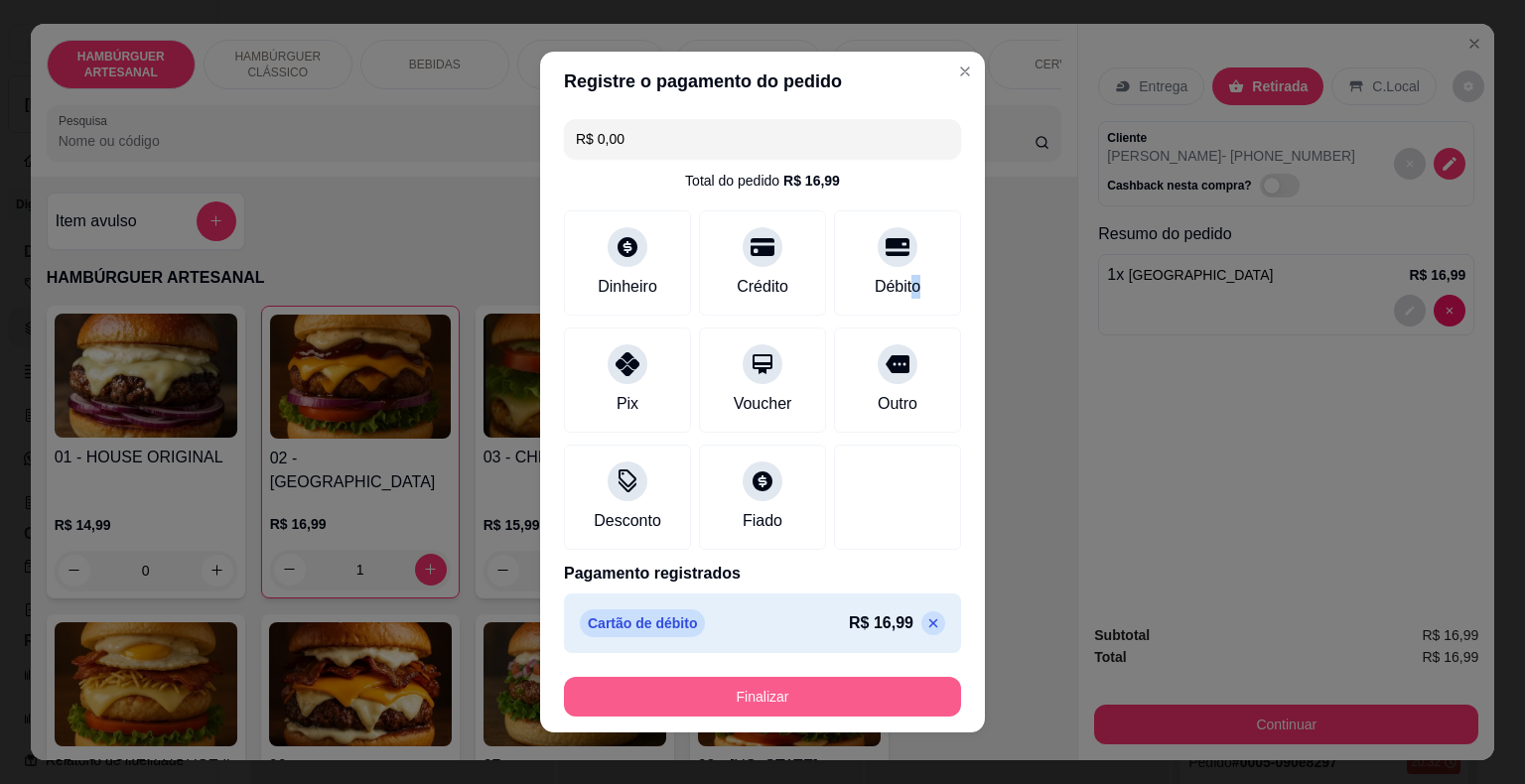 click on "Finalizar" at bounding box center [762, 697] 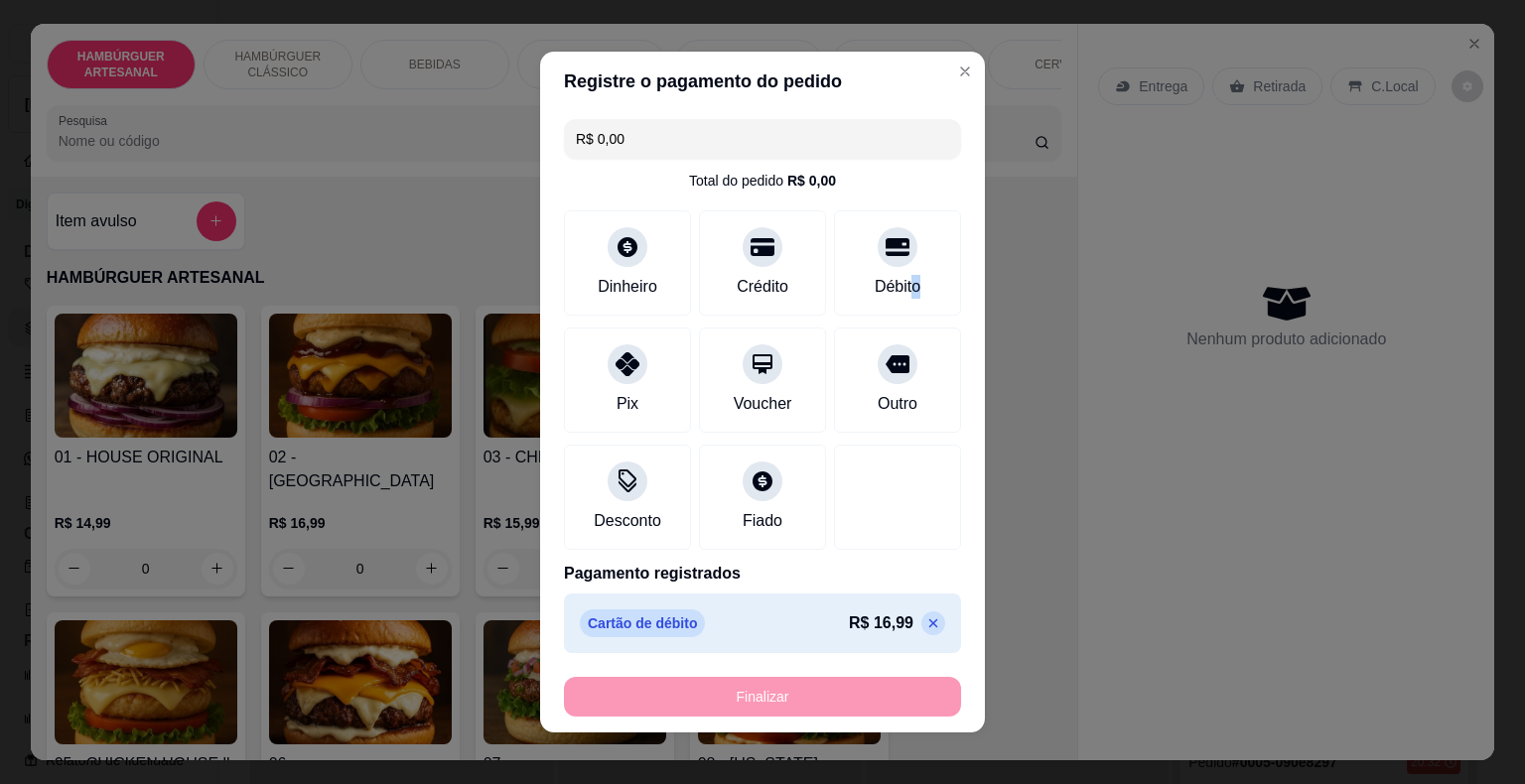 type on "0" 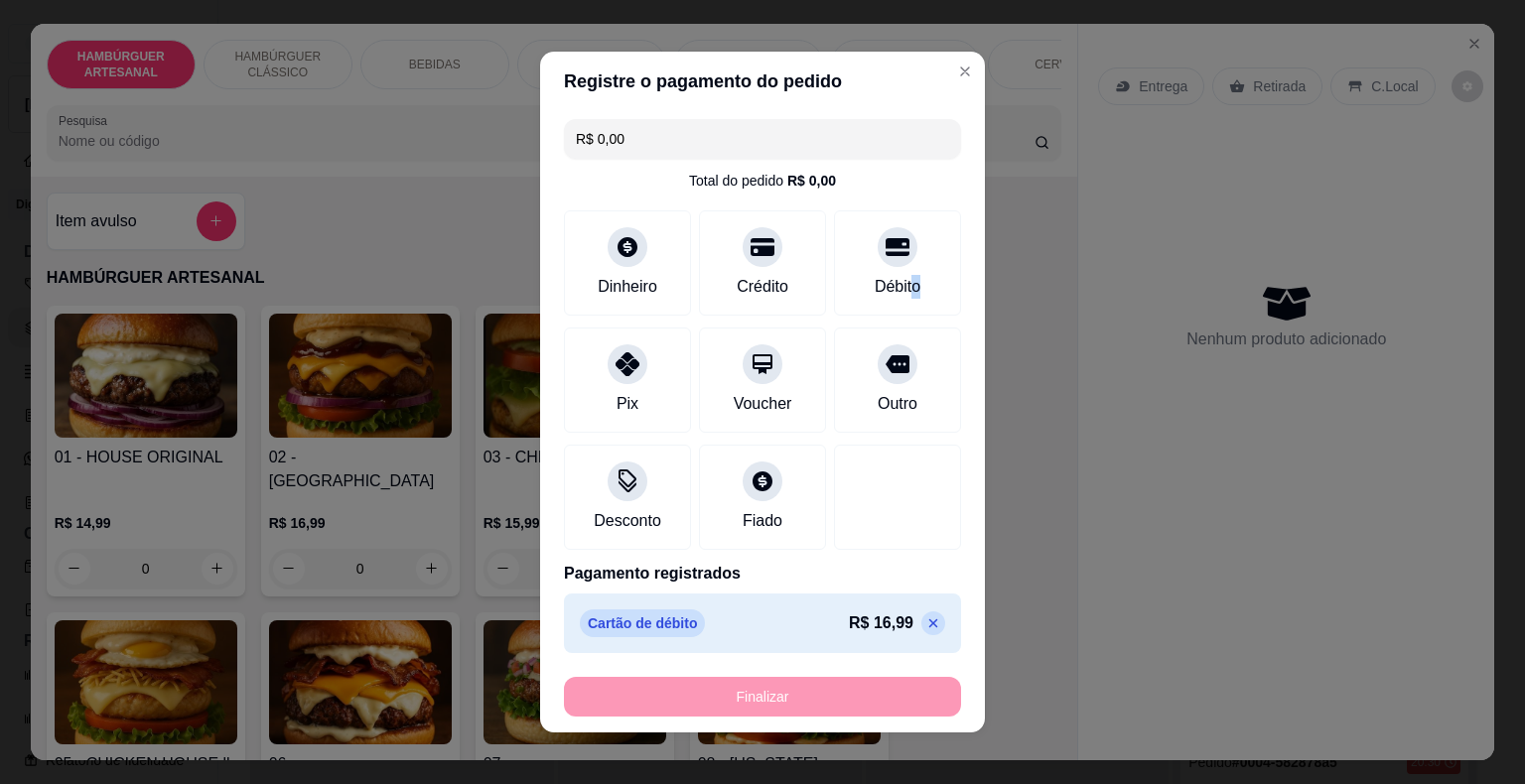 type on "-R$ 16,99" 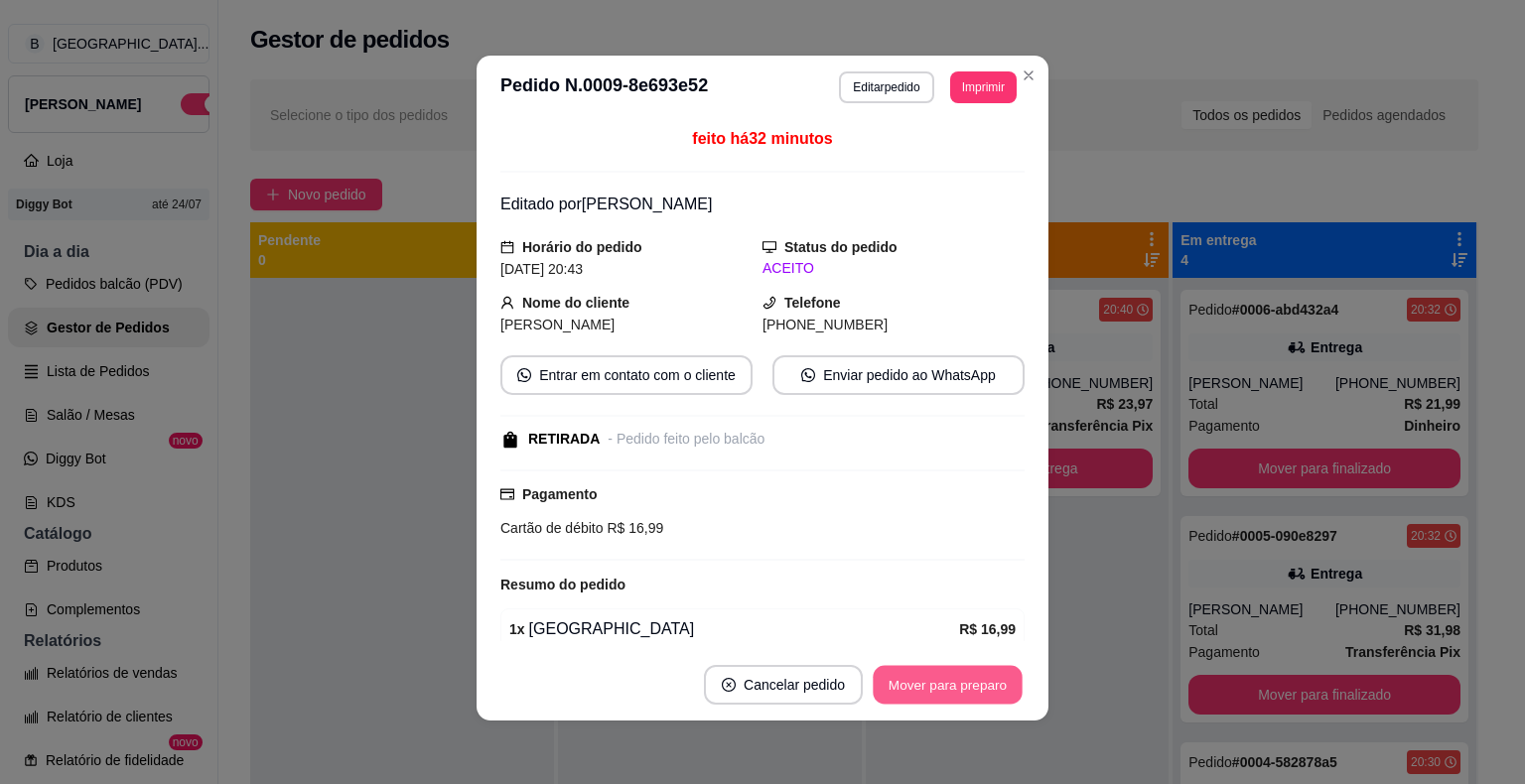 click on "Mover para preparo" at bounding box center (947, 685) 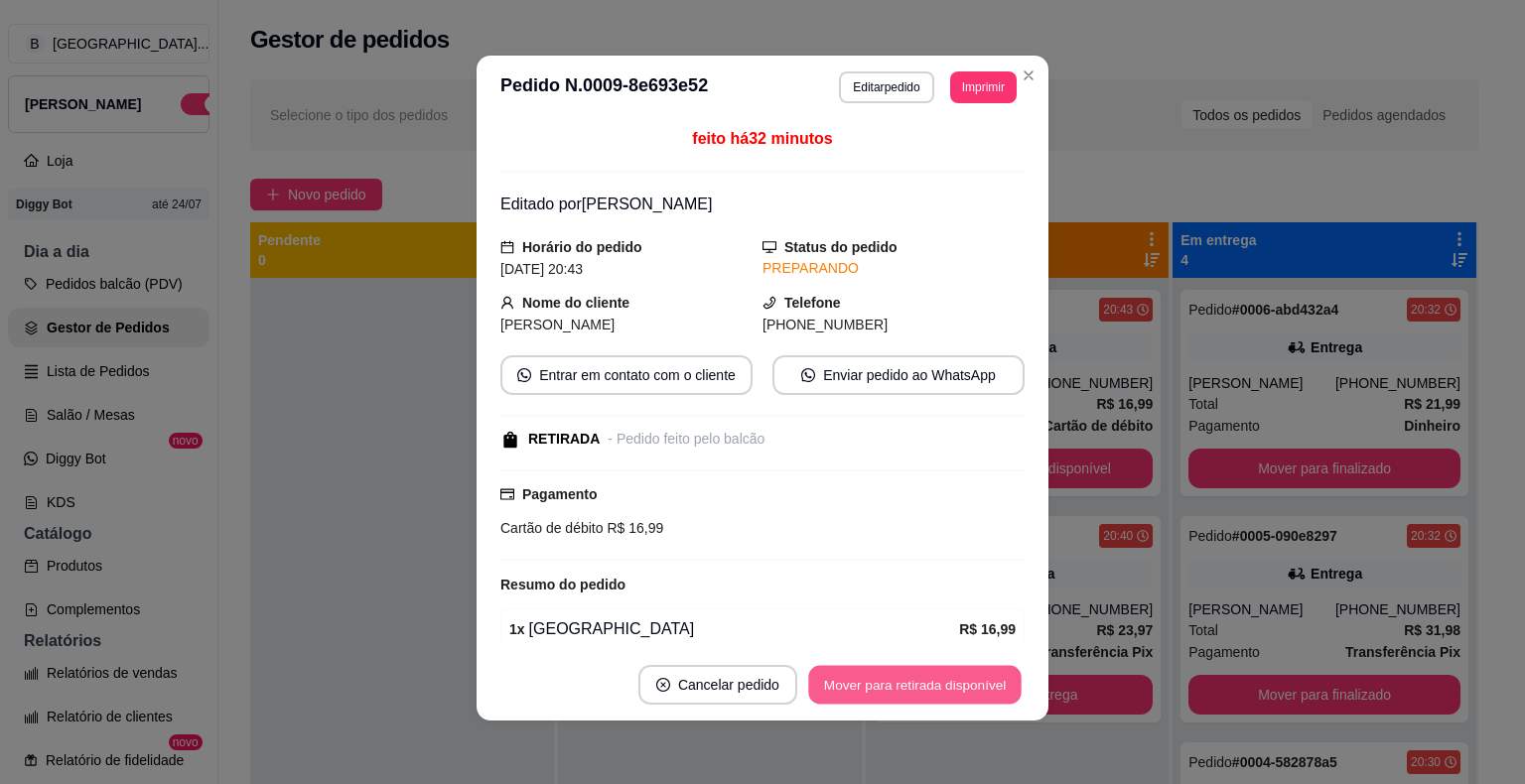 click on "Mover para retirada disponível" at bounding box center [914, 685] 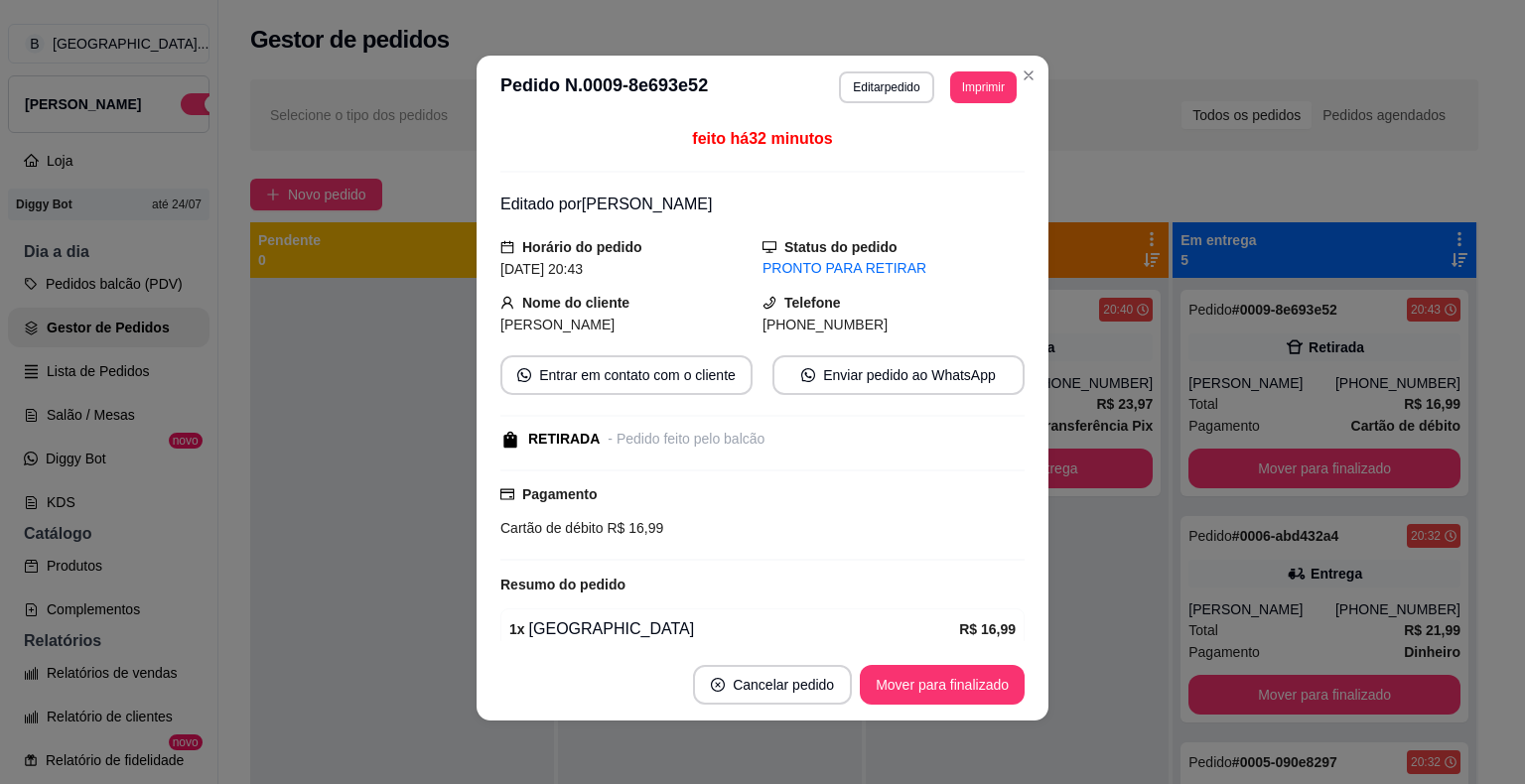 scroll, scrollTop: 83, scrollLeft: 0, axis: vertical 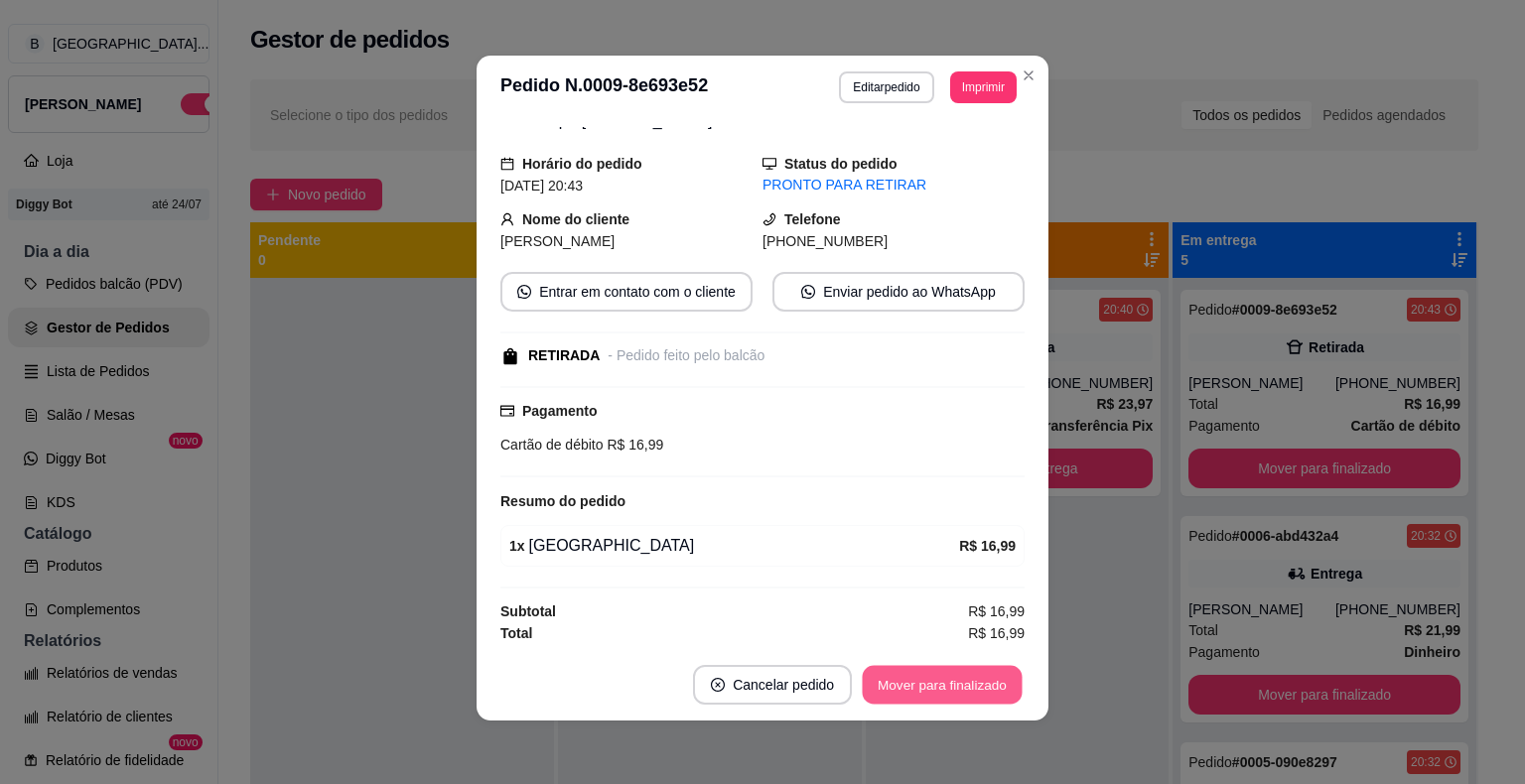 click on "Mover para finalizado" at bounding box center [942, 685] 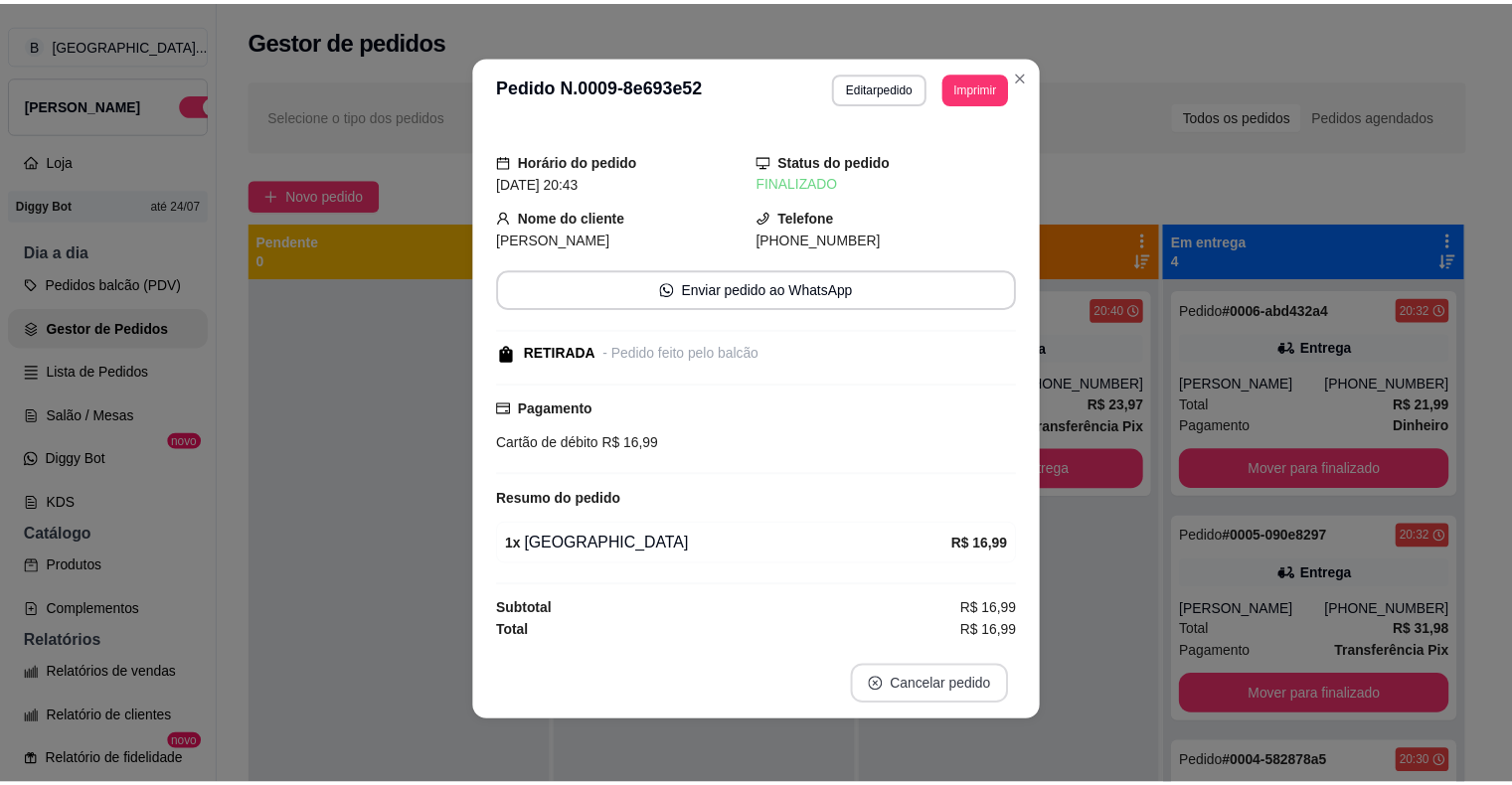 scroll, scrollTop: 18, scrollLeft: 0, axis: vertical 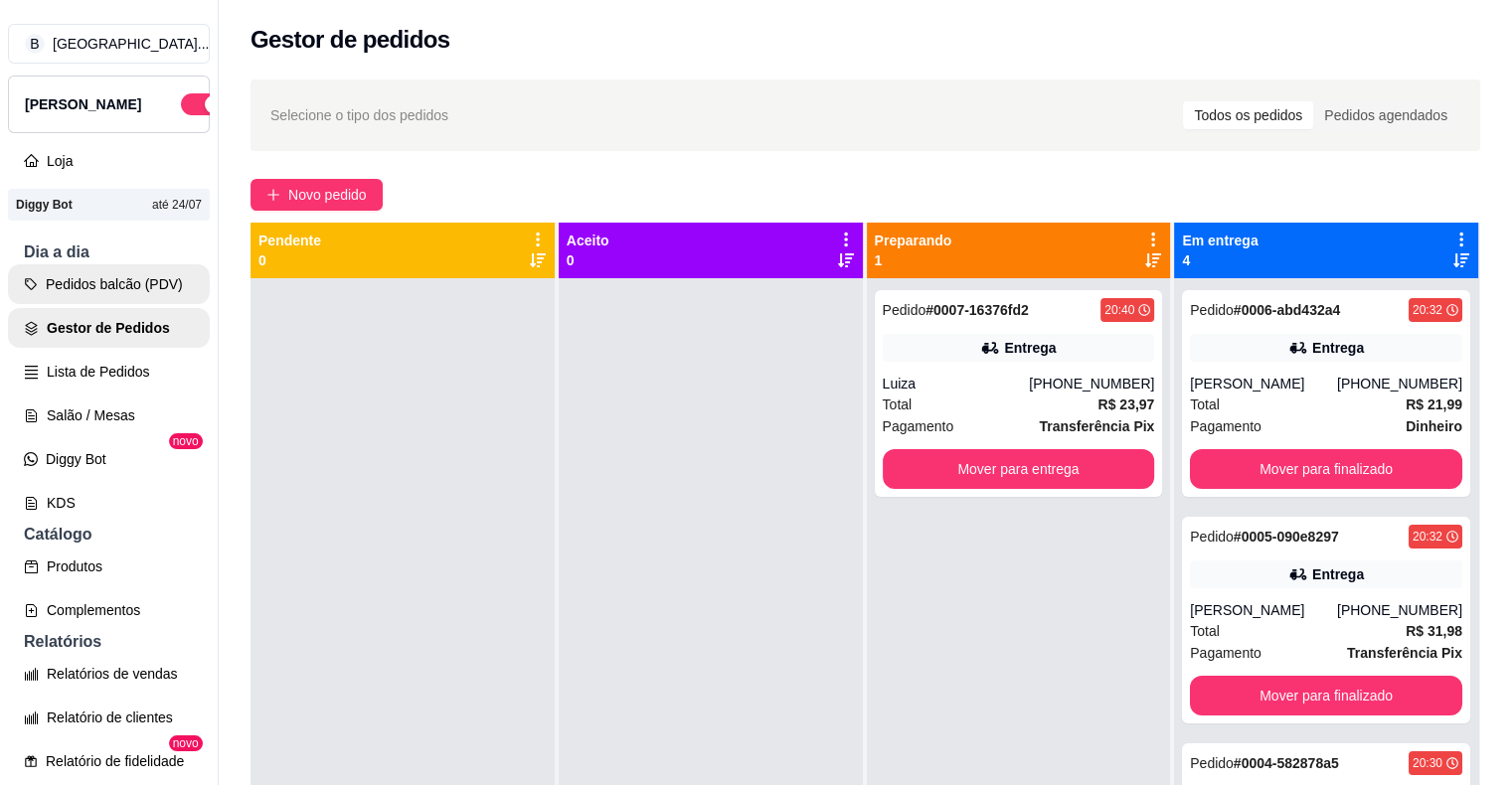 click on "Pedidos balcão (PDV)" at bounding box center (108, 284) 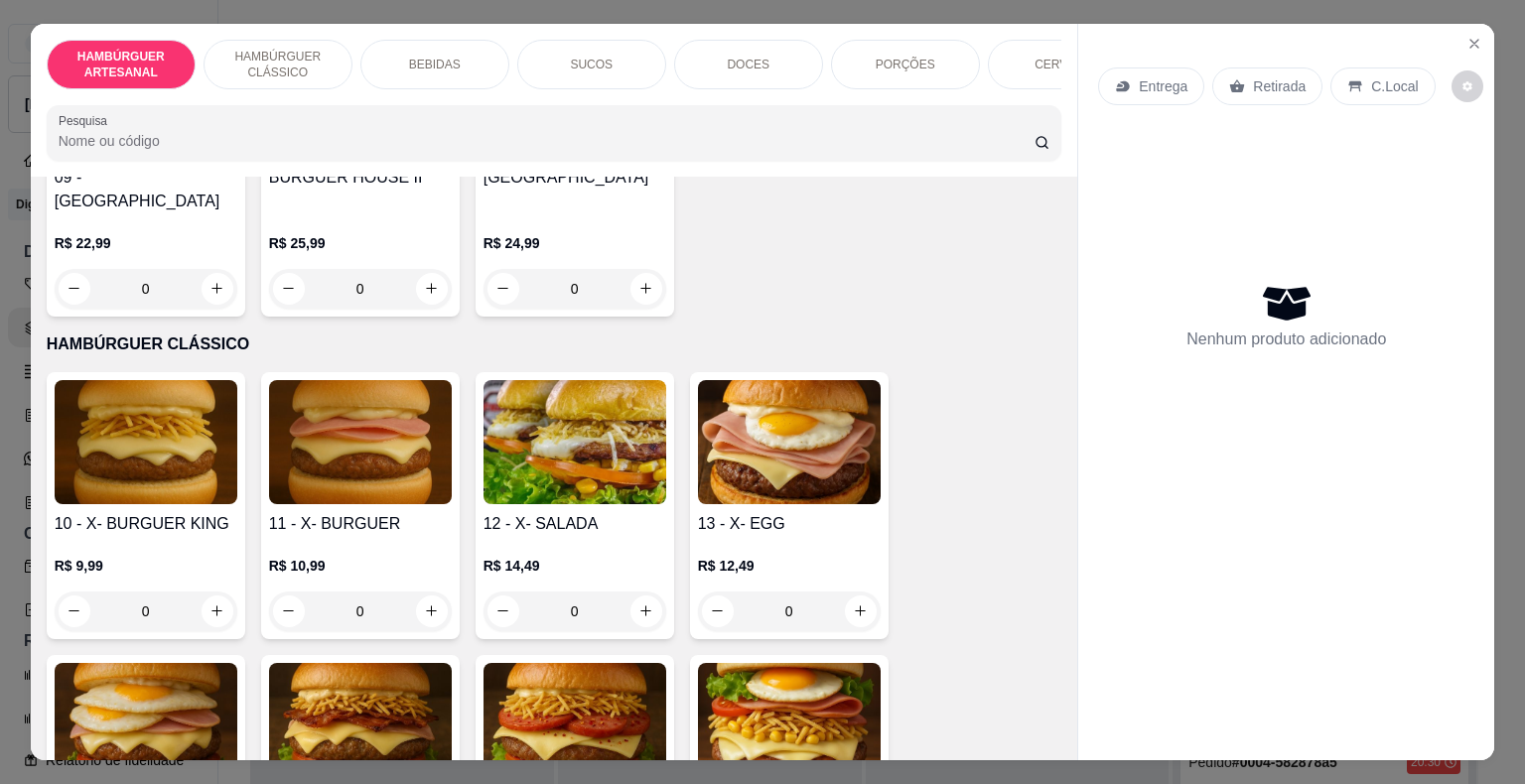 scroll, scrollTop: 992, scrollLeft: 0, axis: vertical 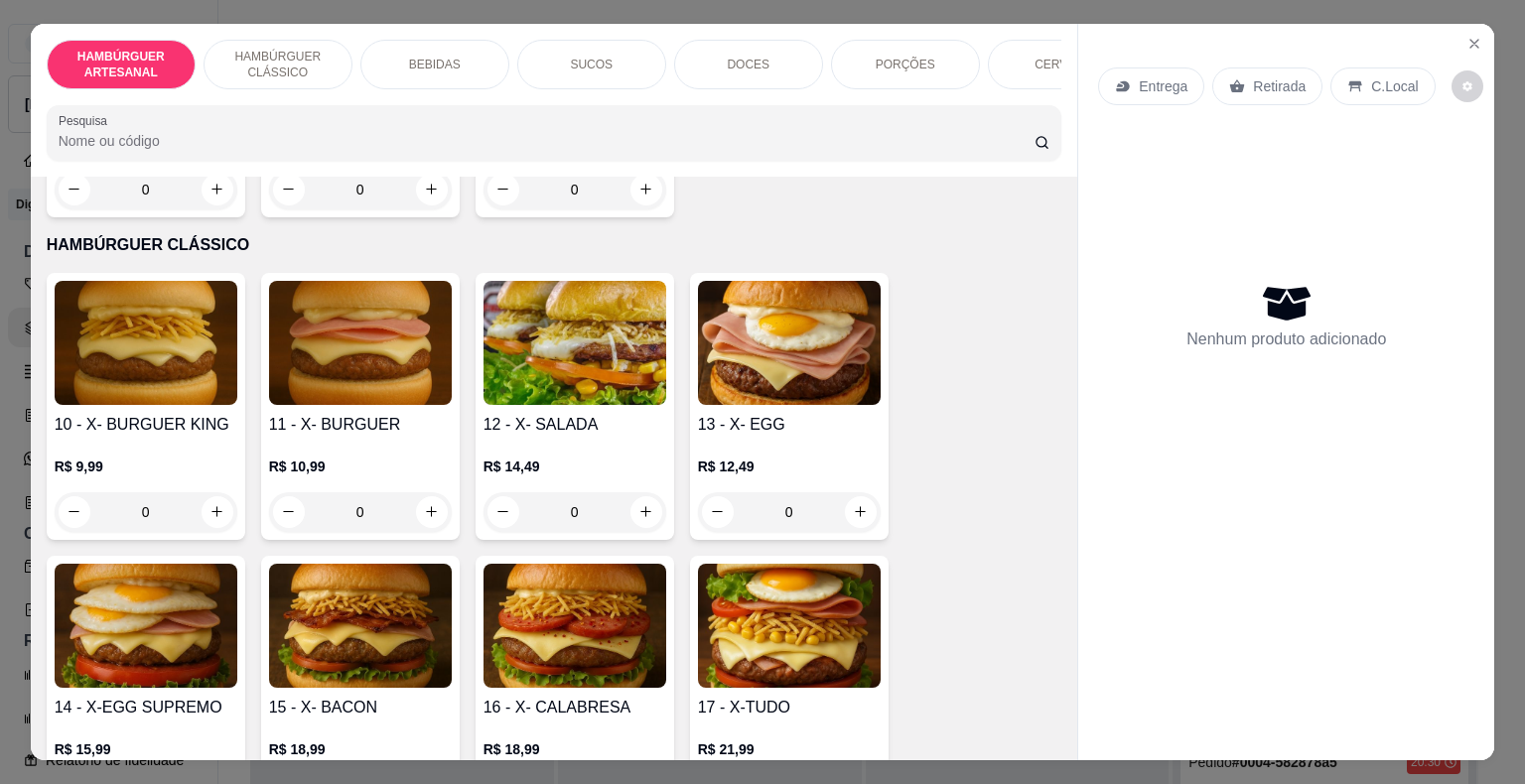 click on "0" at bounding box center [146, 795] 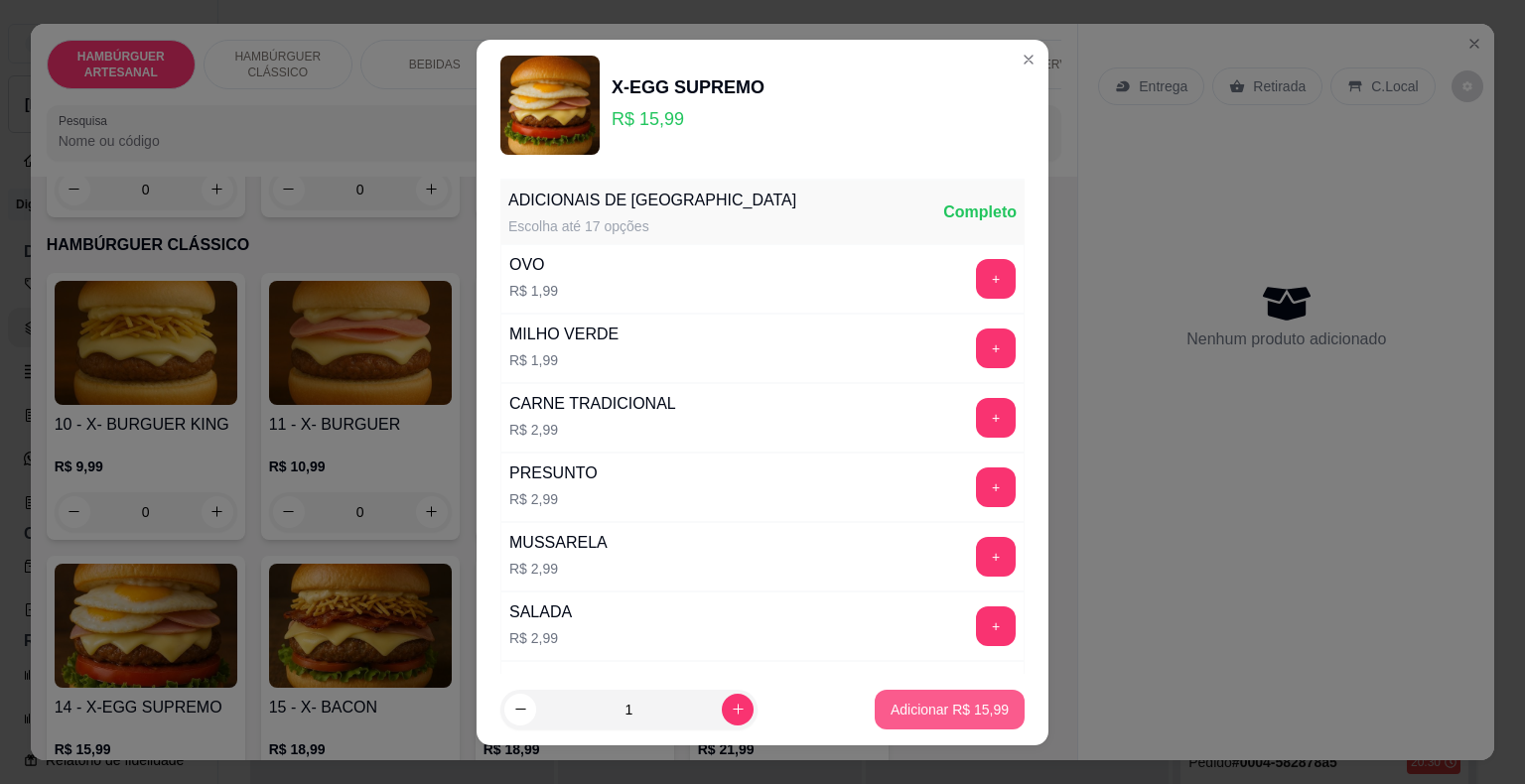 click on "Adicionar   R$ 15,99" at bounding box center [949, 710] 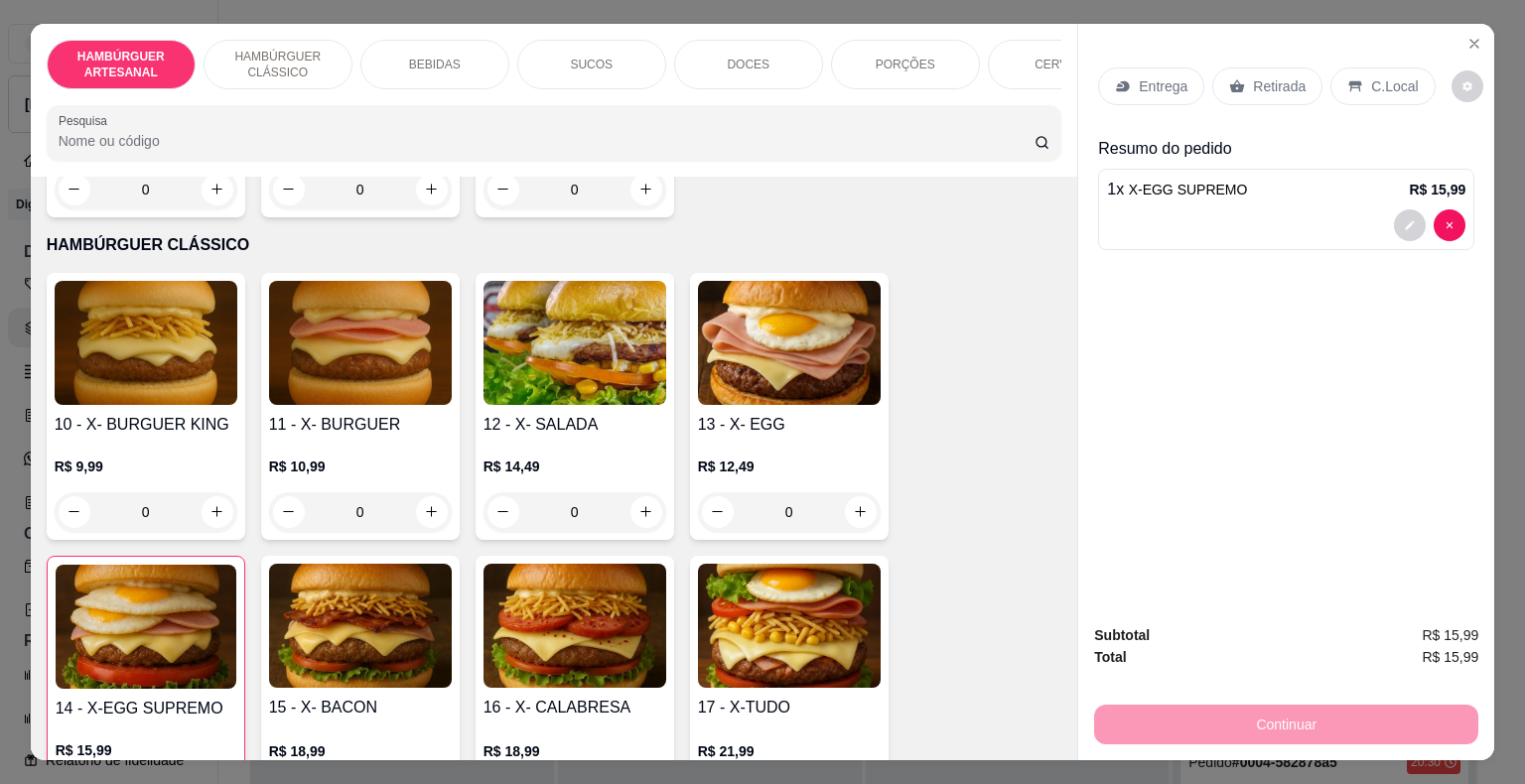 click on "Entrega" at bounding box center (1163, 86) 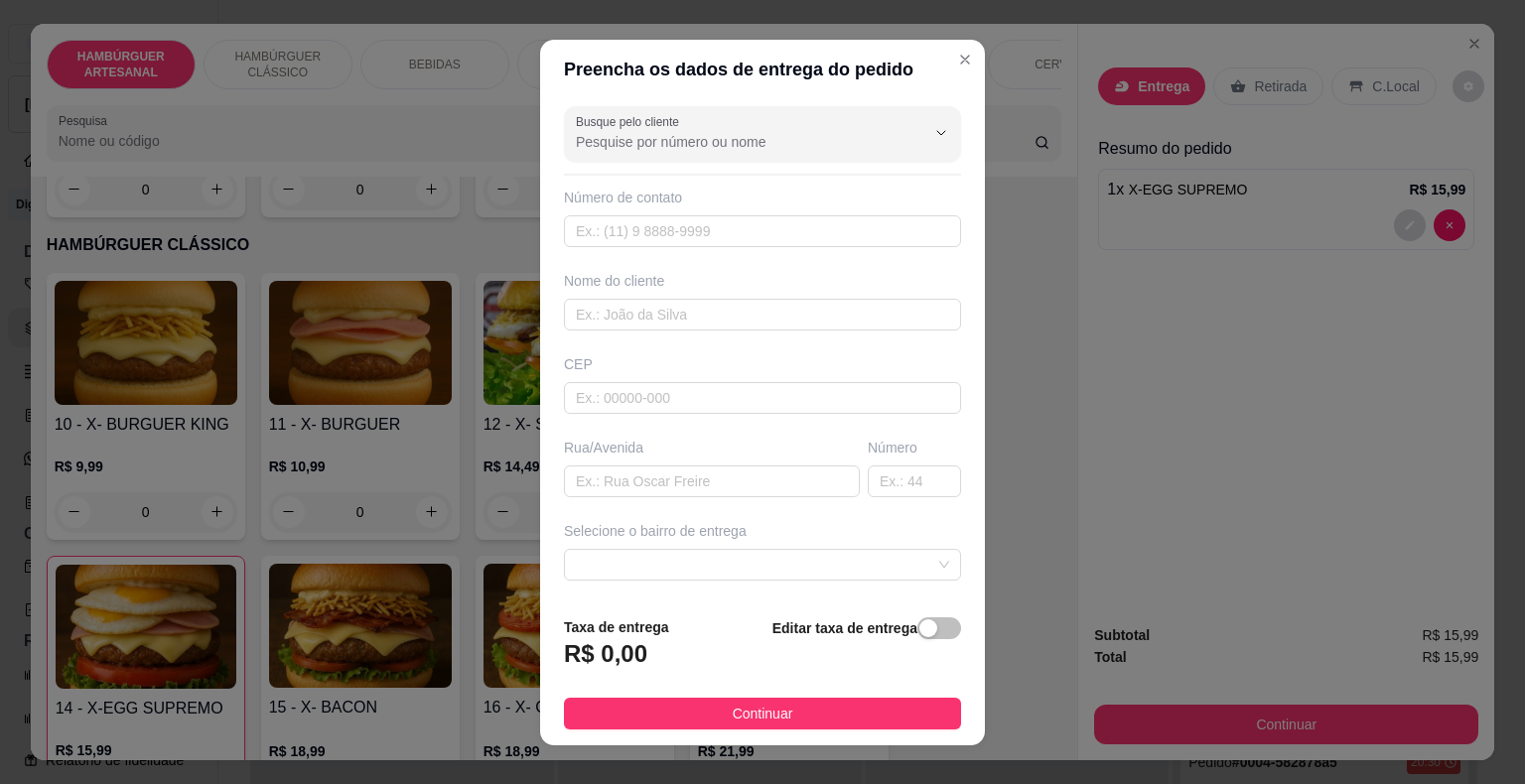 scroll, scrollTop: 0, scrollLeft: 0, axis: both 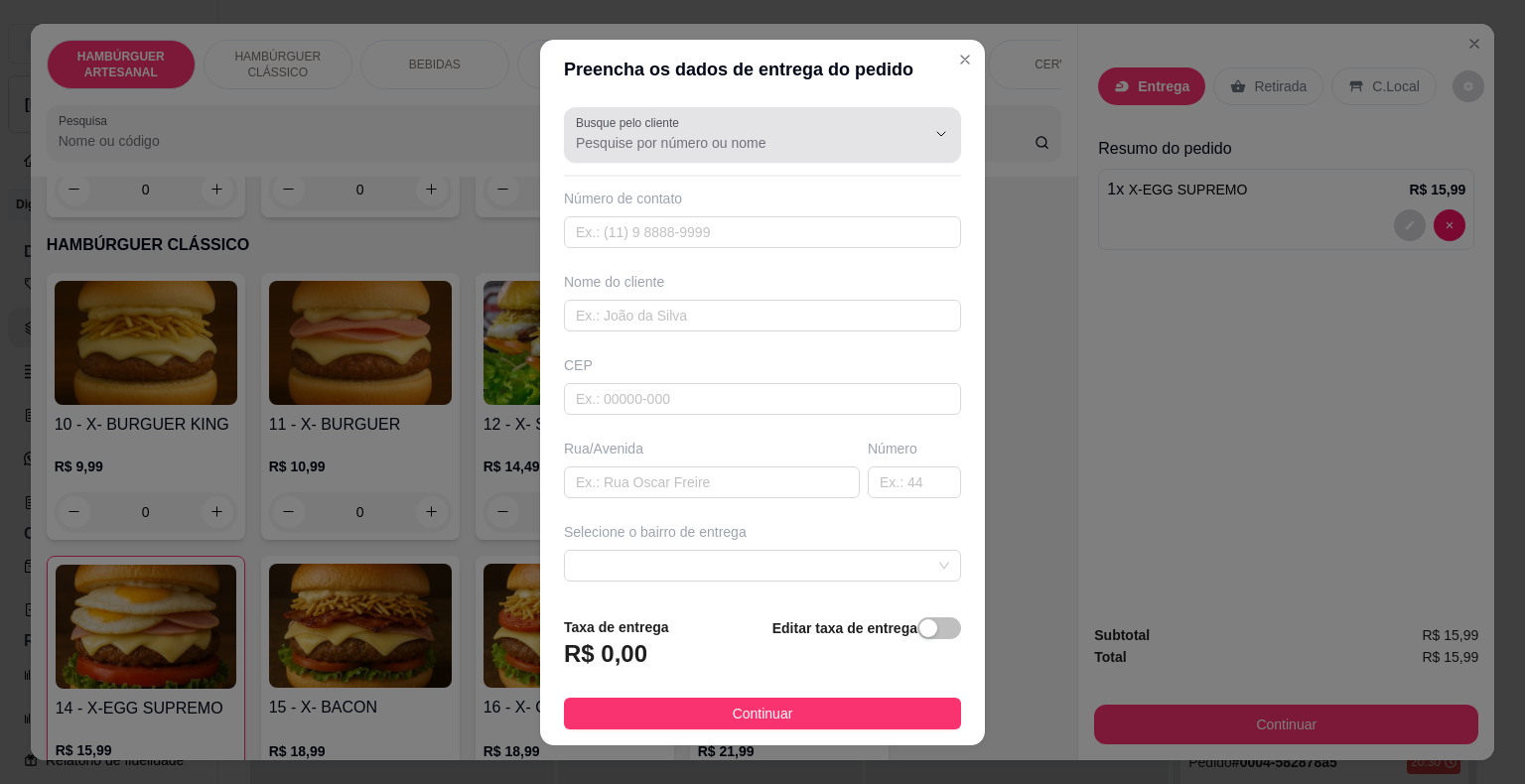click at bounding box center [762, 135] 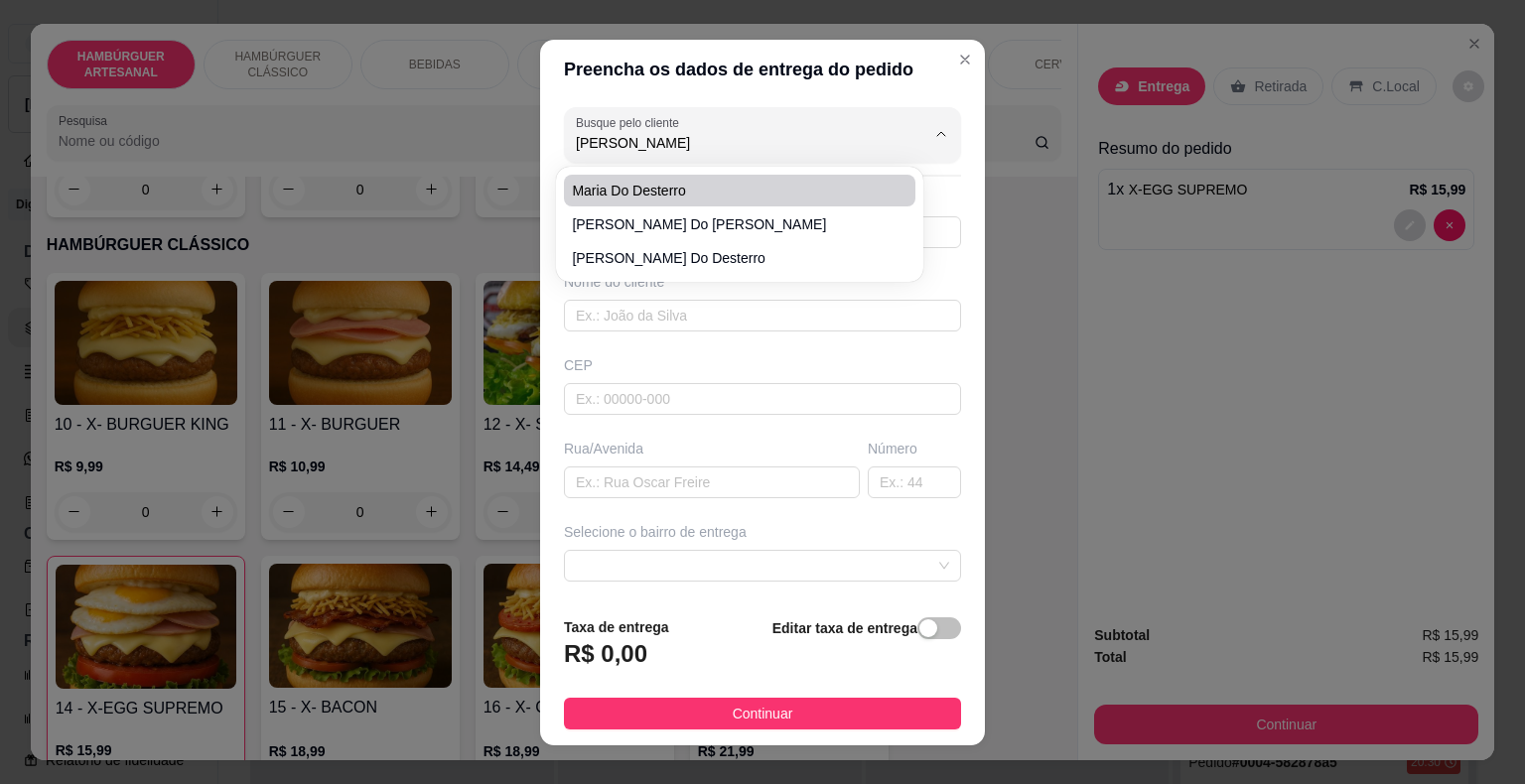 click on "maria do desterro" at bounding box center [730, 191] 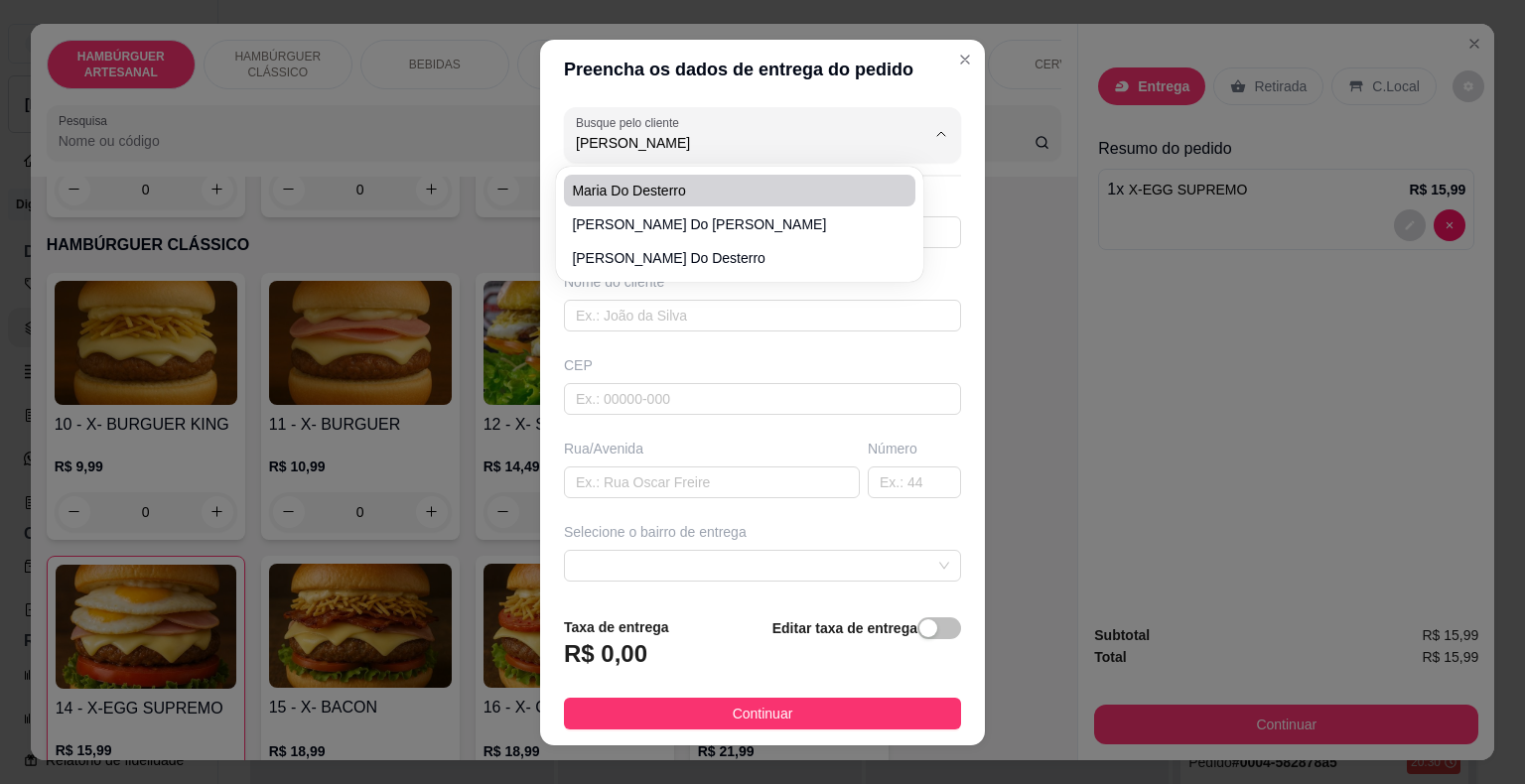 type on "maria do desterro" 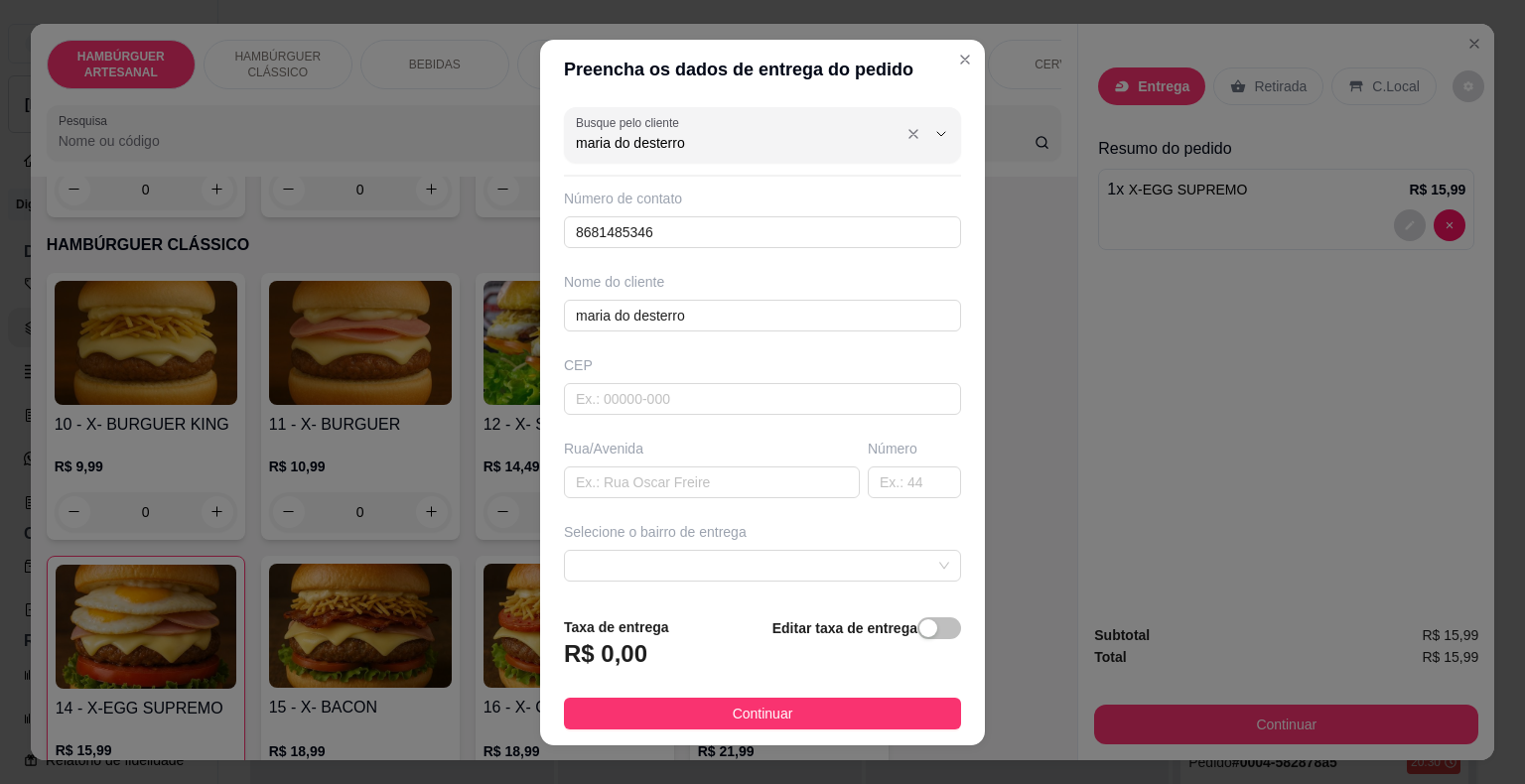 click on "Busque pelo cliente [PERSON_NAME] do desterro" at bounding box center [762, 135] 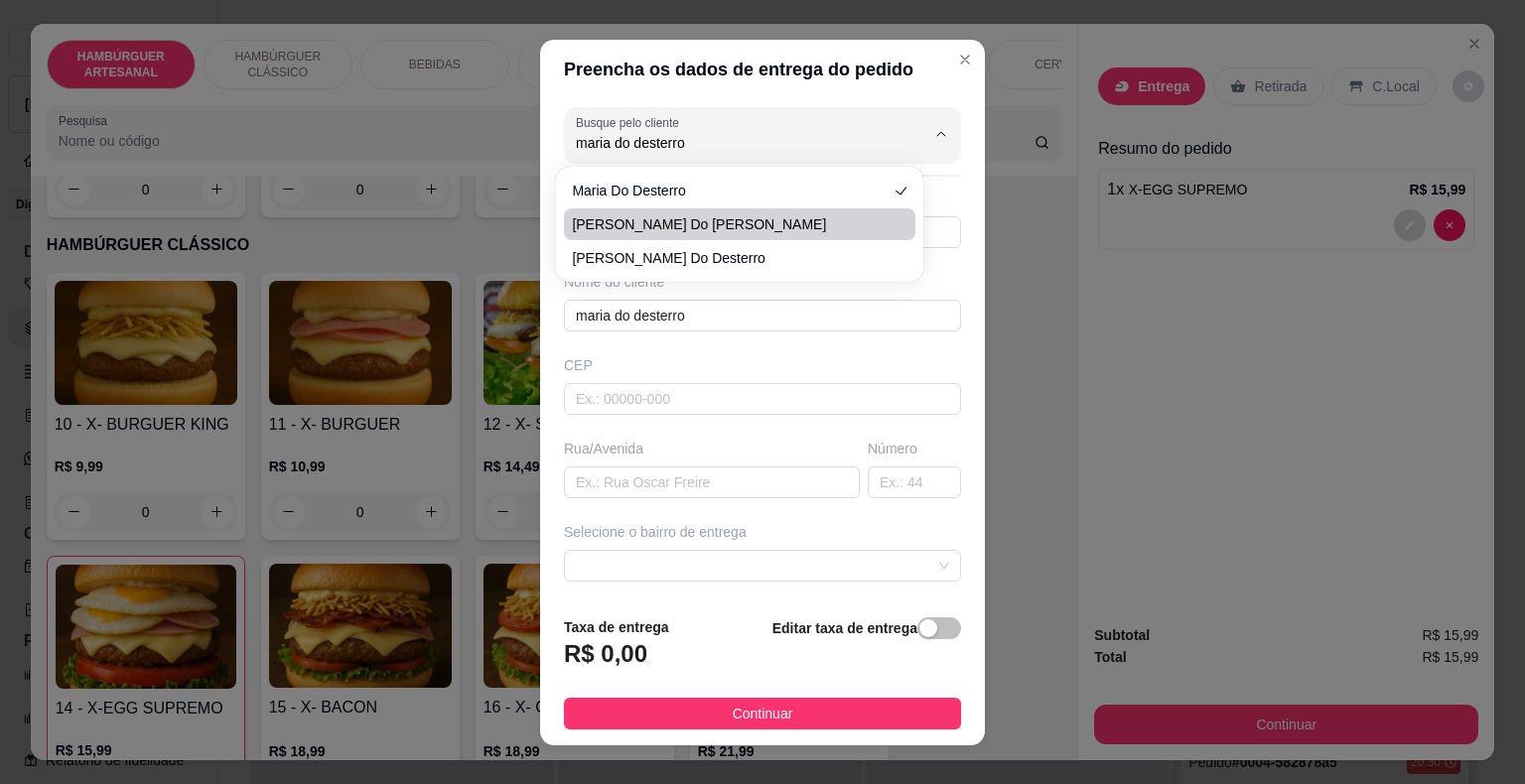 click on "[PERSON_NAME] do [PERSON_NAME]" at bounding box center (730, 224) 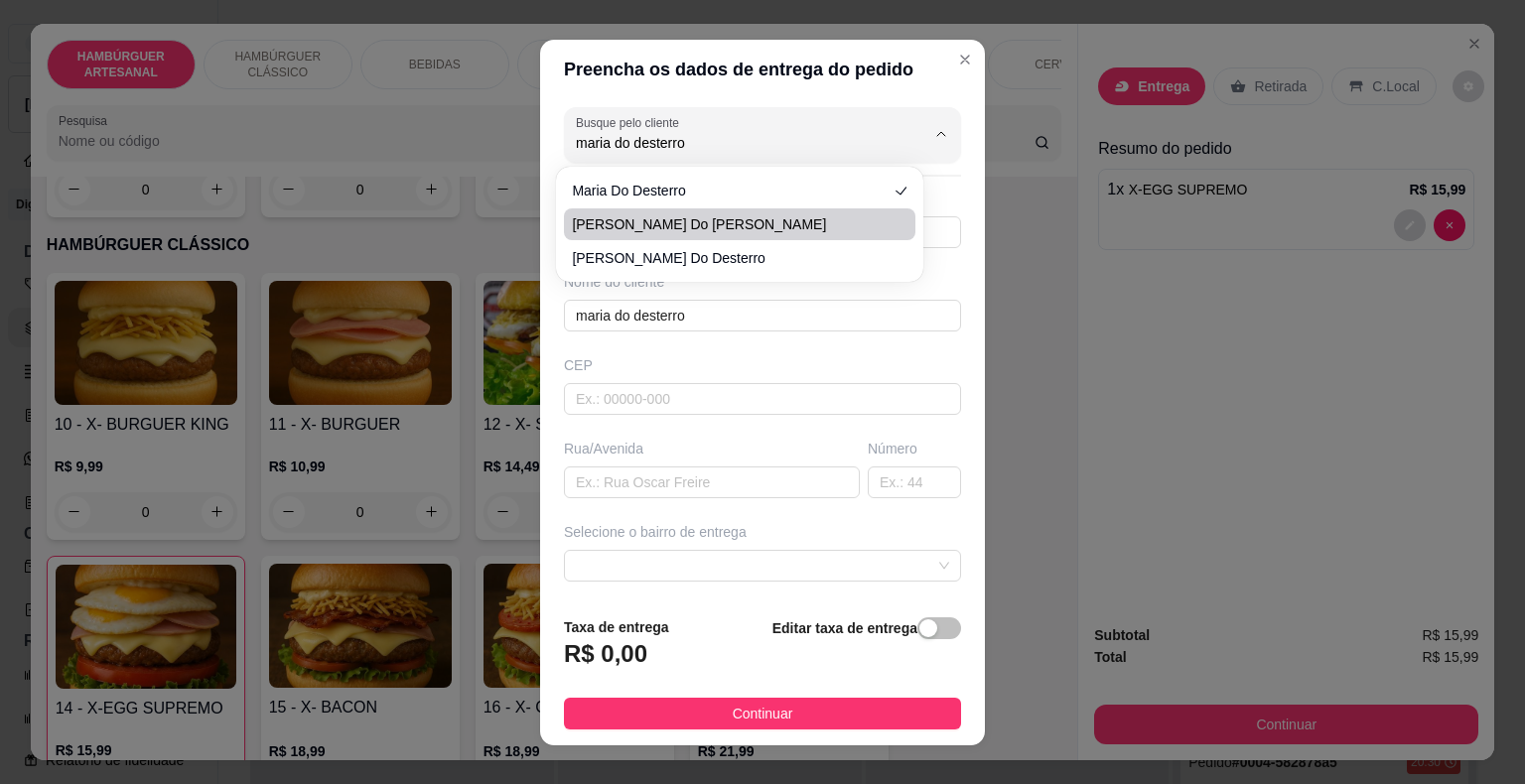 type on "[PERSON_NAME] do [PERSON_NAME]" 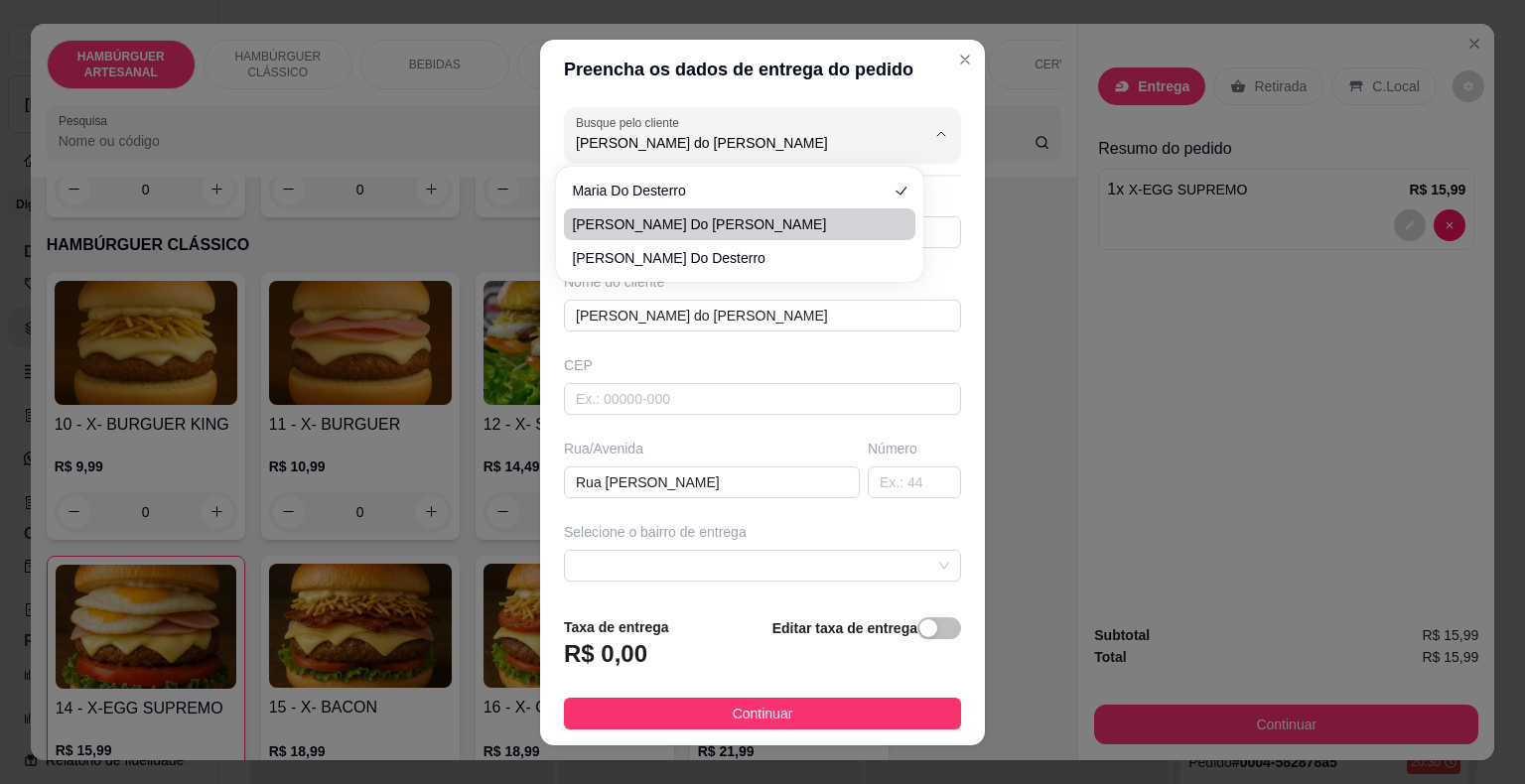 type on "286" 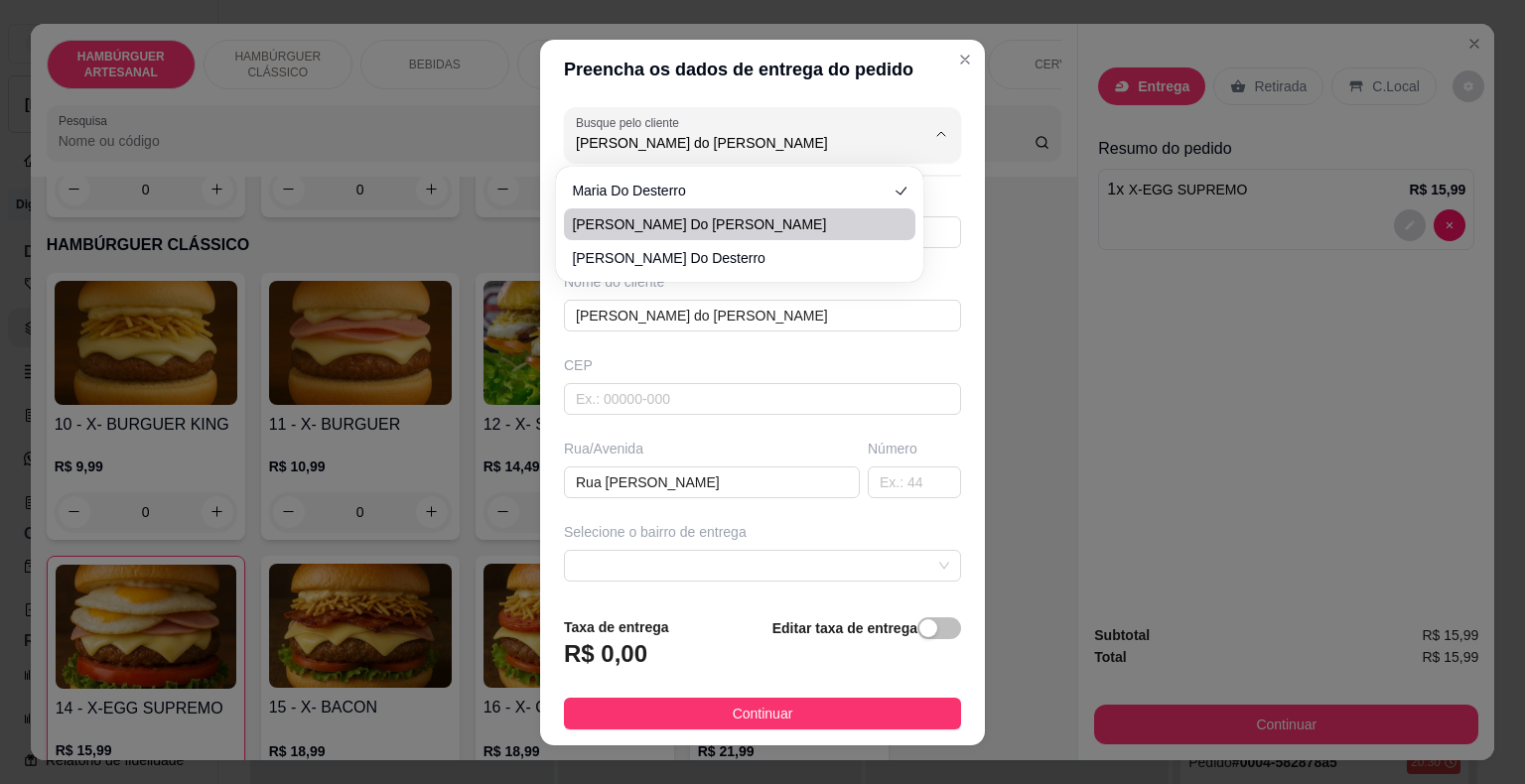 type on "Próximo a Plenafarma" 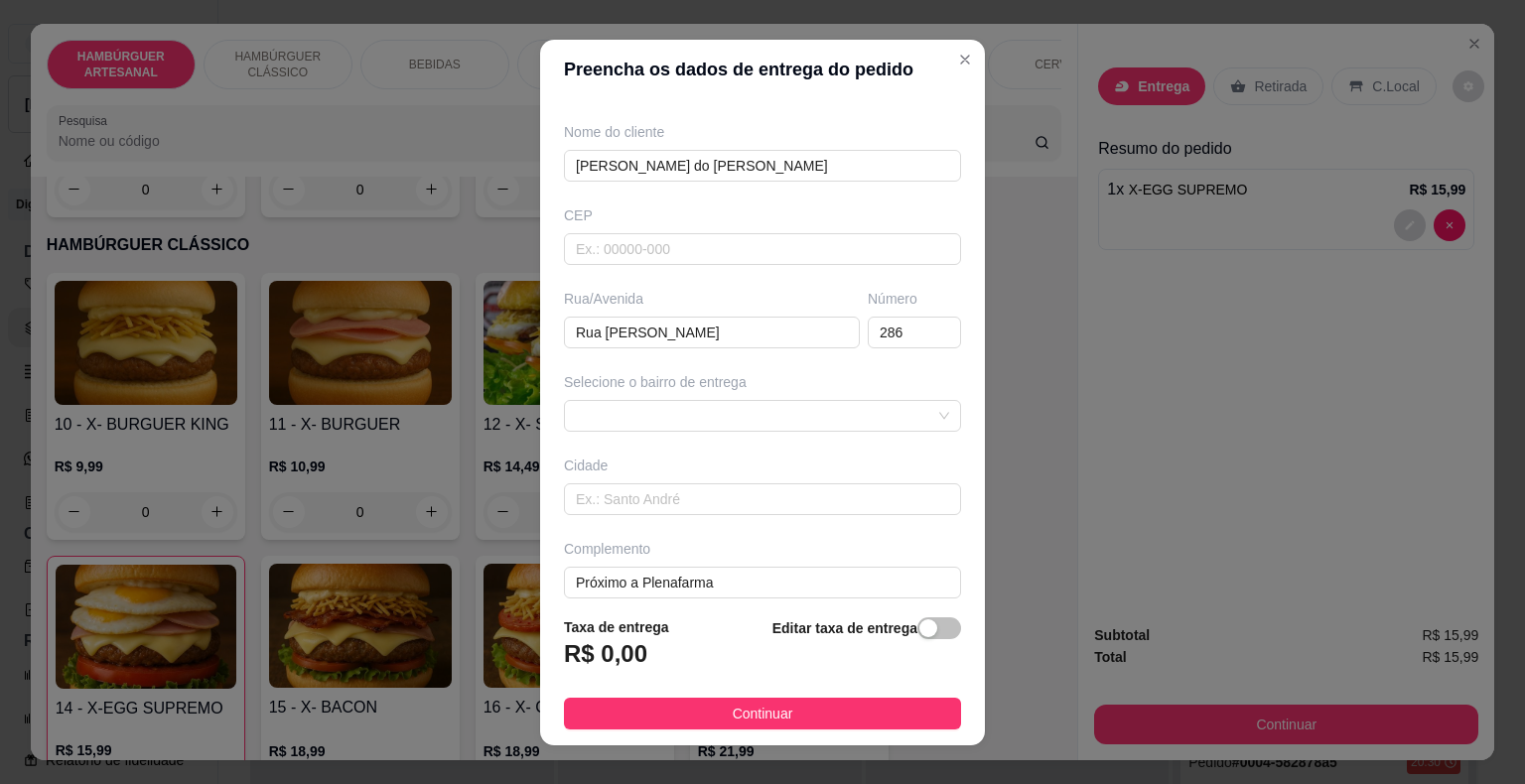 scroll, scrollTop: 164, scrollLeft: 0, axis: vertical 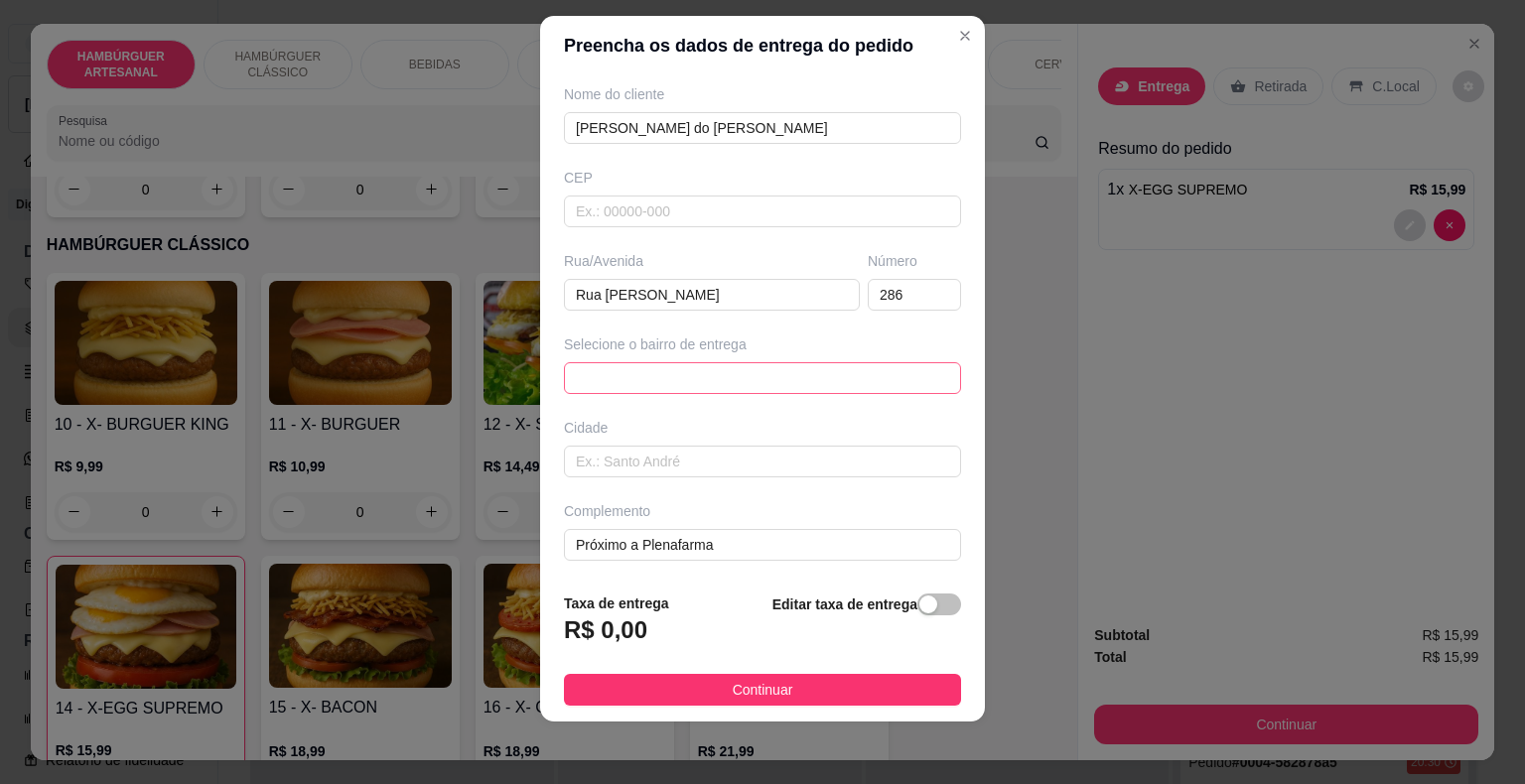 click at bounding box center (762, 378) 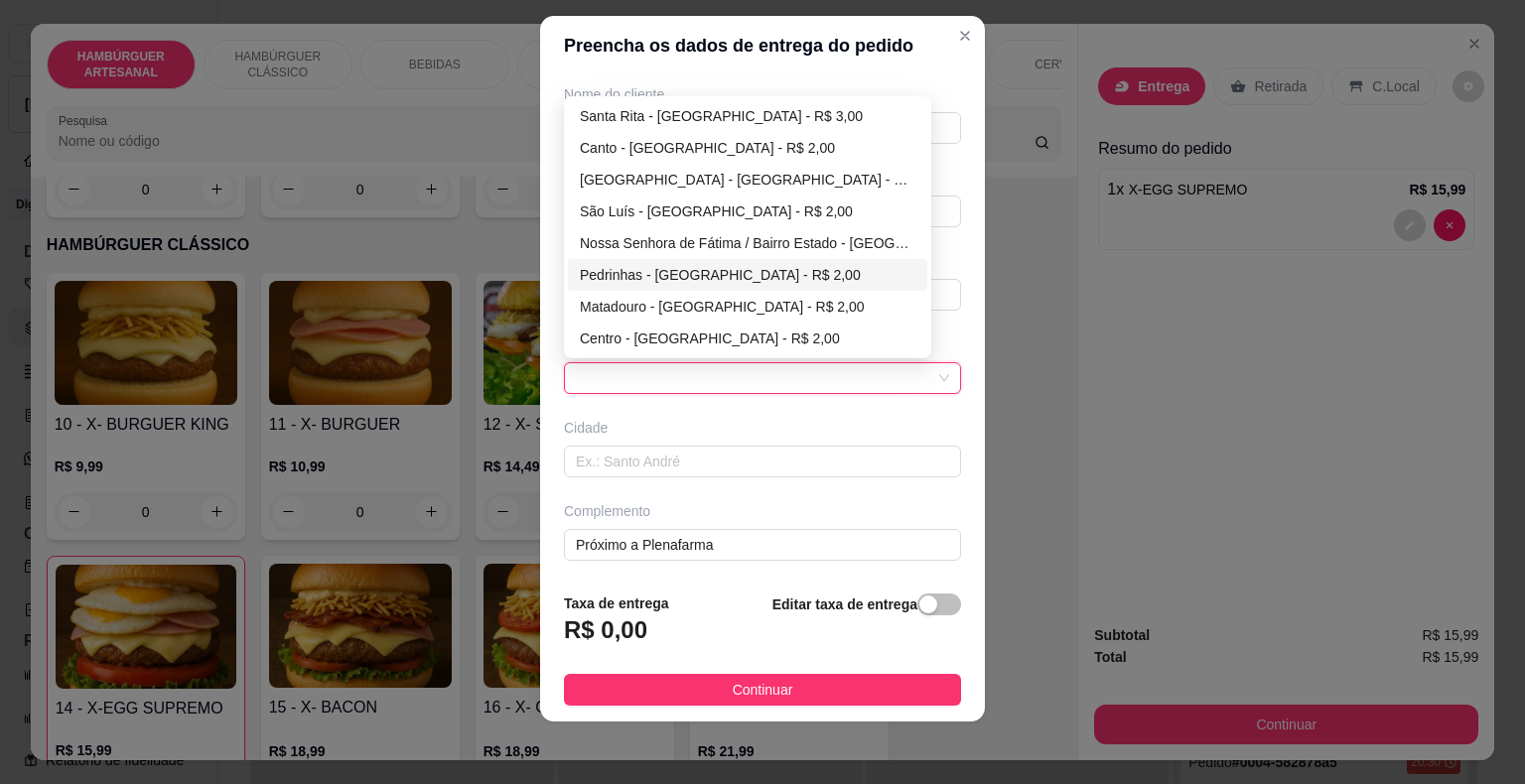 scroll, scrollTop: 0, scrollLeft: 0, axis: both 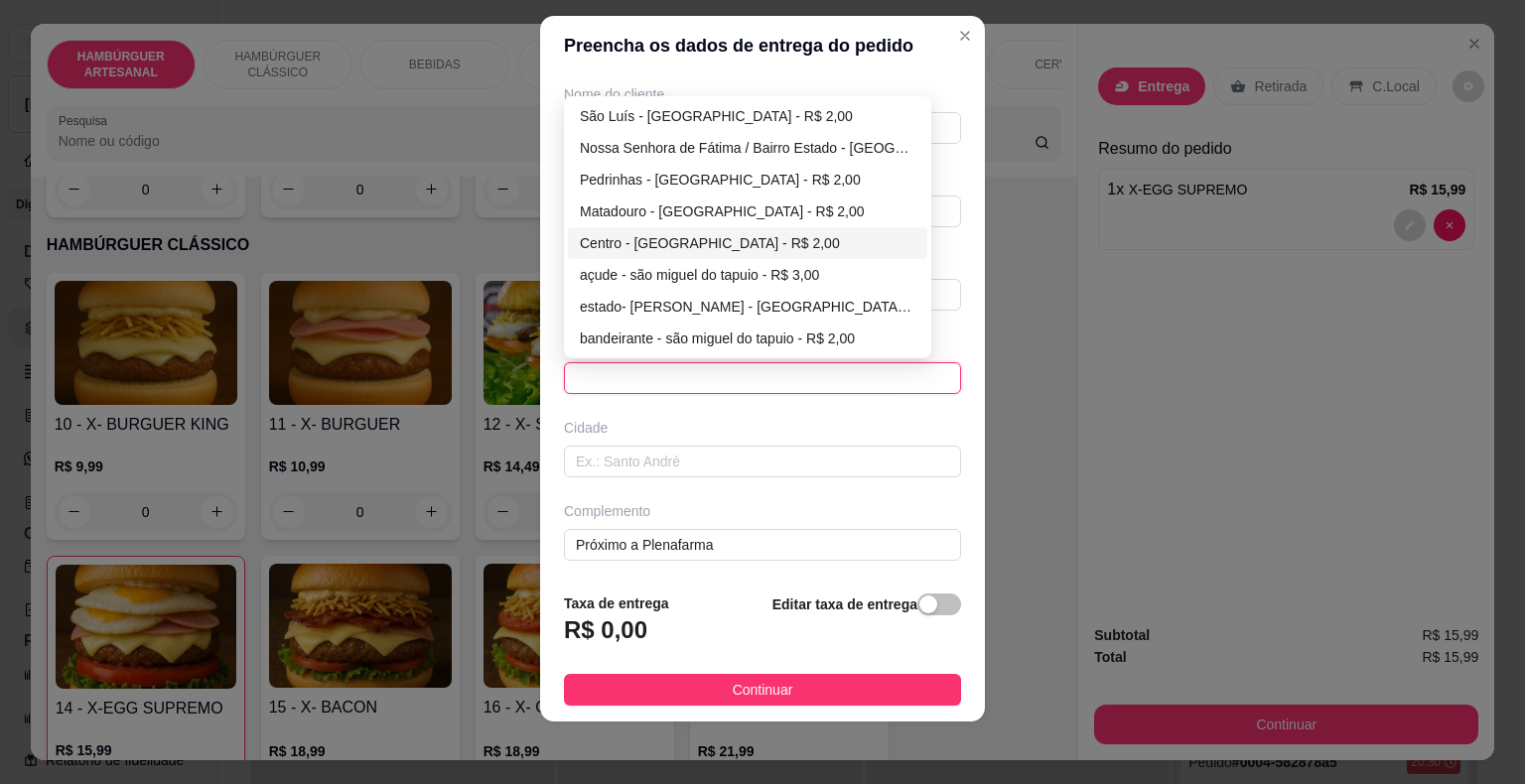 click on "Centro  - [GEOGRAPHIC_DATA]  -  R$ 2,00" at bounding box center [748, 243] 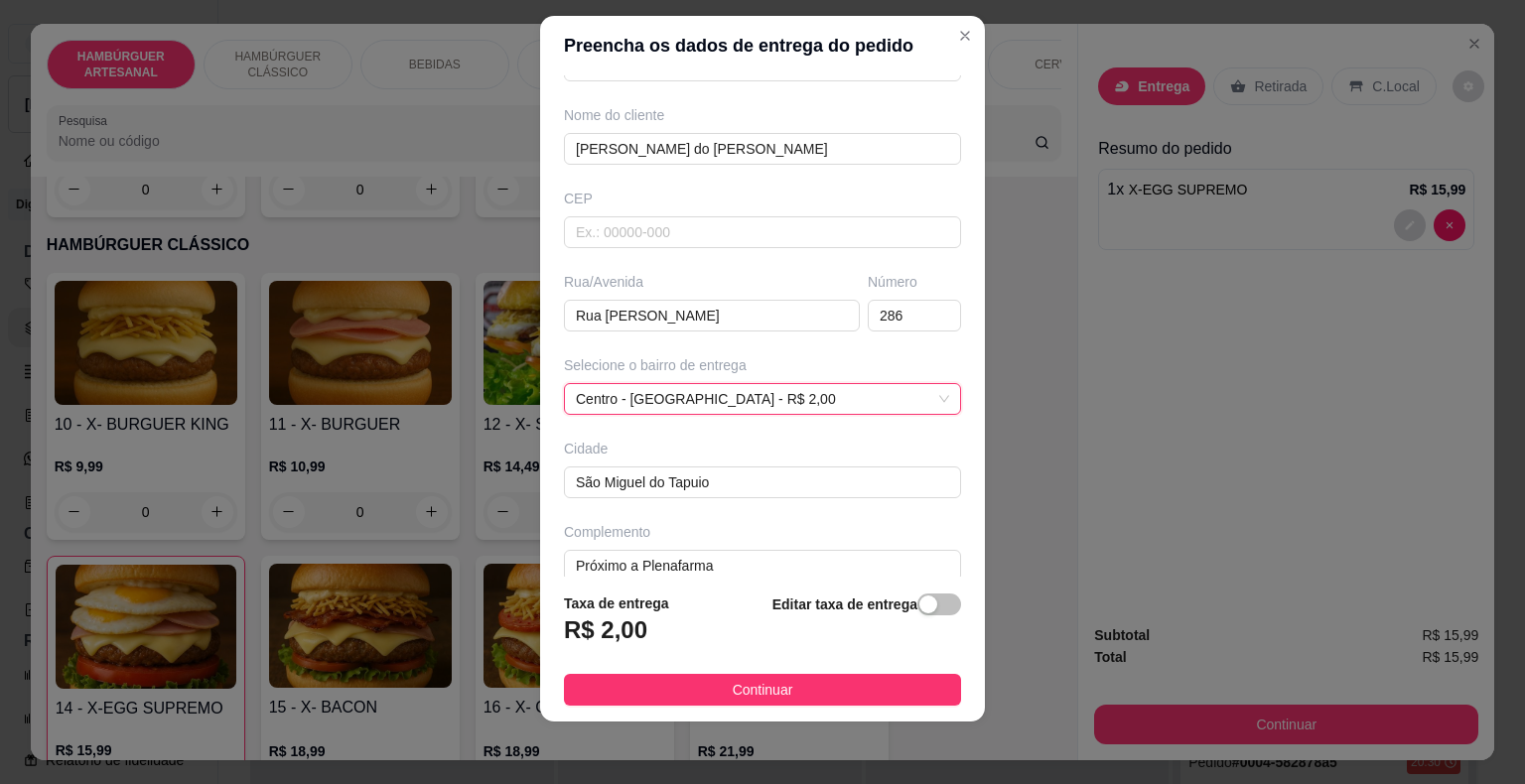 scroll, scrollTop: 164, scrollLeft: 0, axis: vertical 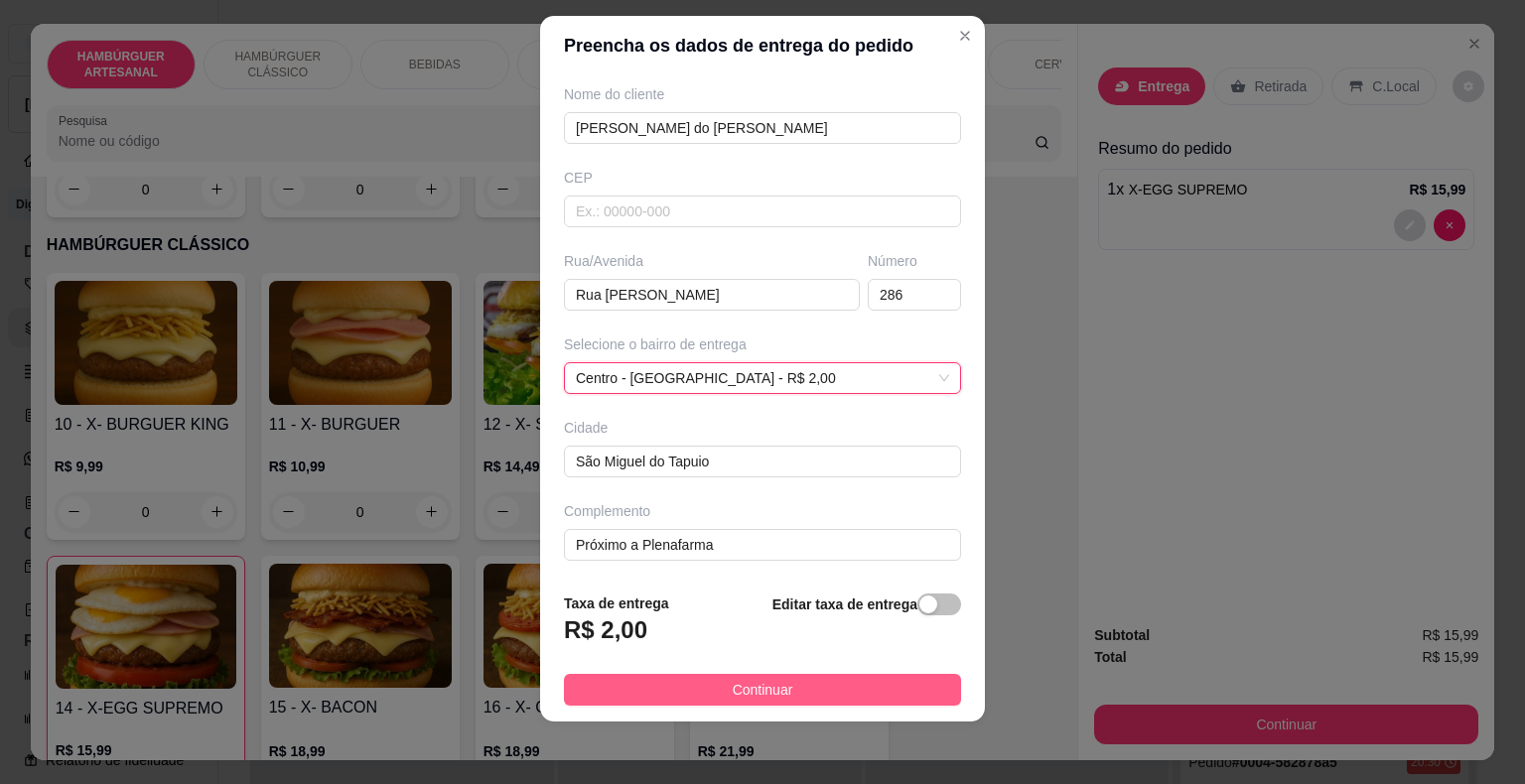 click on "Continuar" at bounding box center [762, 690] 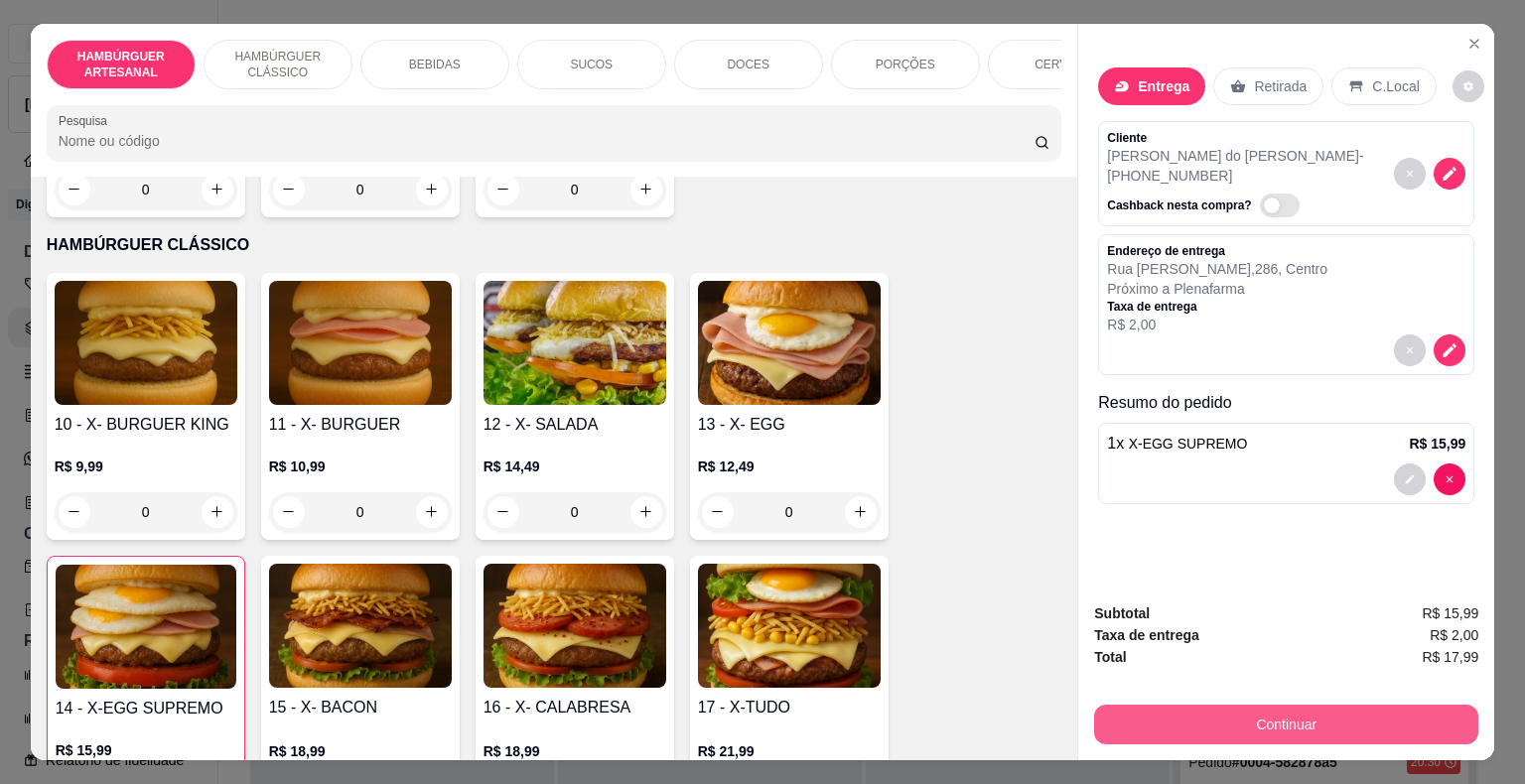 click on "Continuar" at bounding box center [1286, 724] 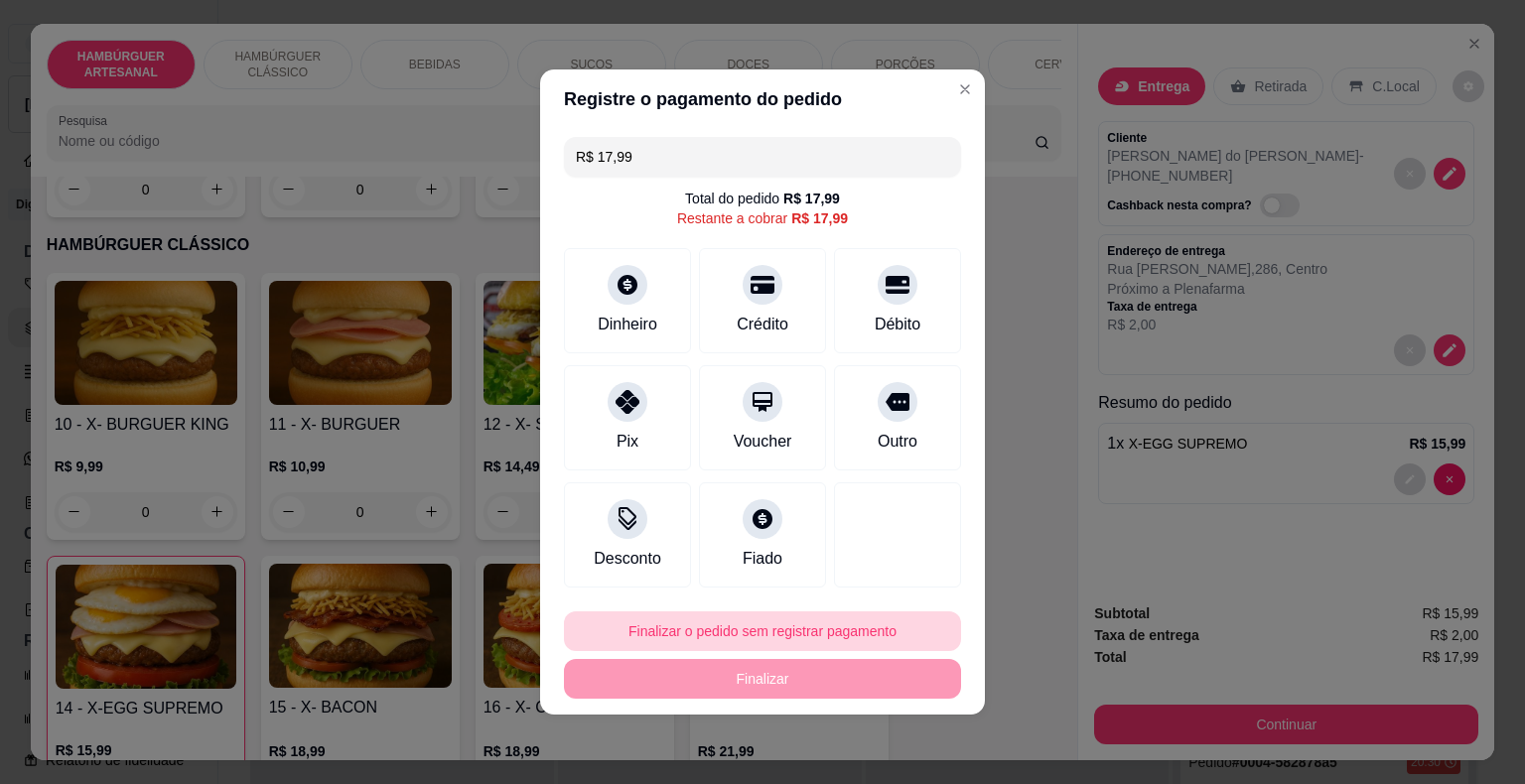 click on "Finalizar o pedido sem registrar pagamento" at bounding box center (762, 631) 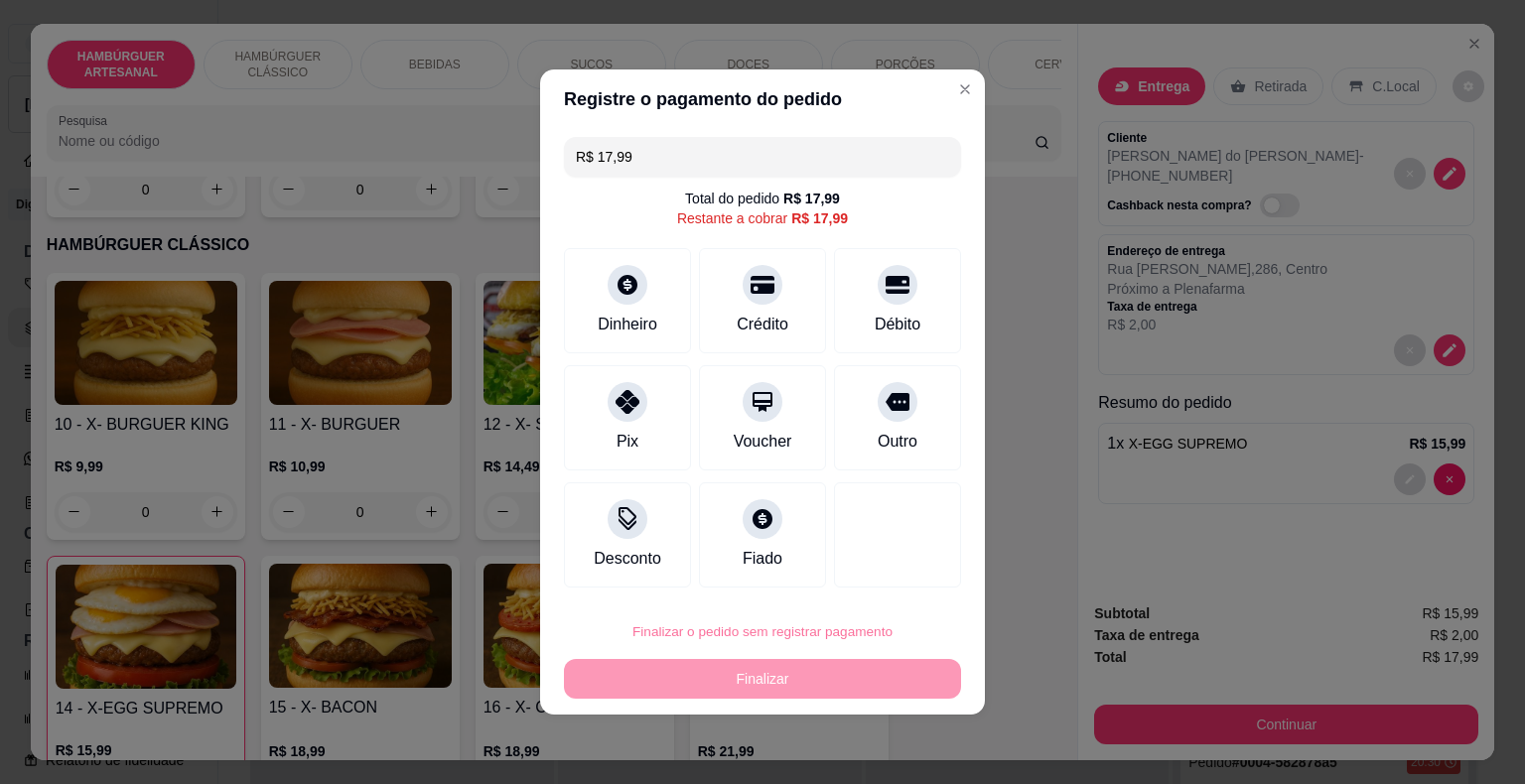 click on "Confirmar" at bounding box center [884, 575] 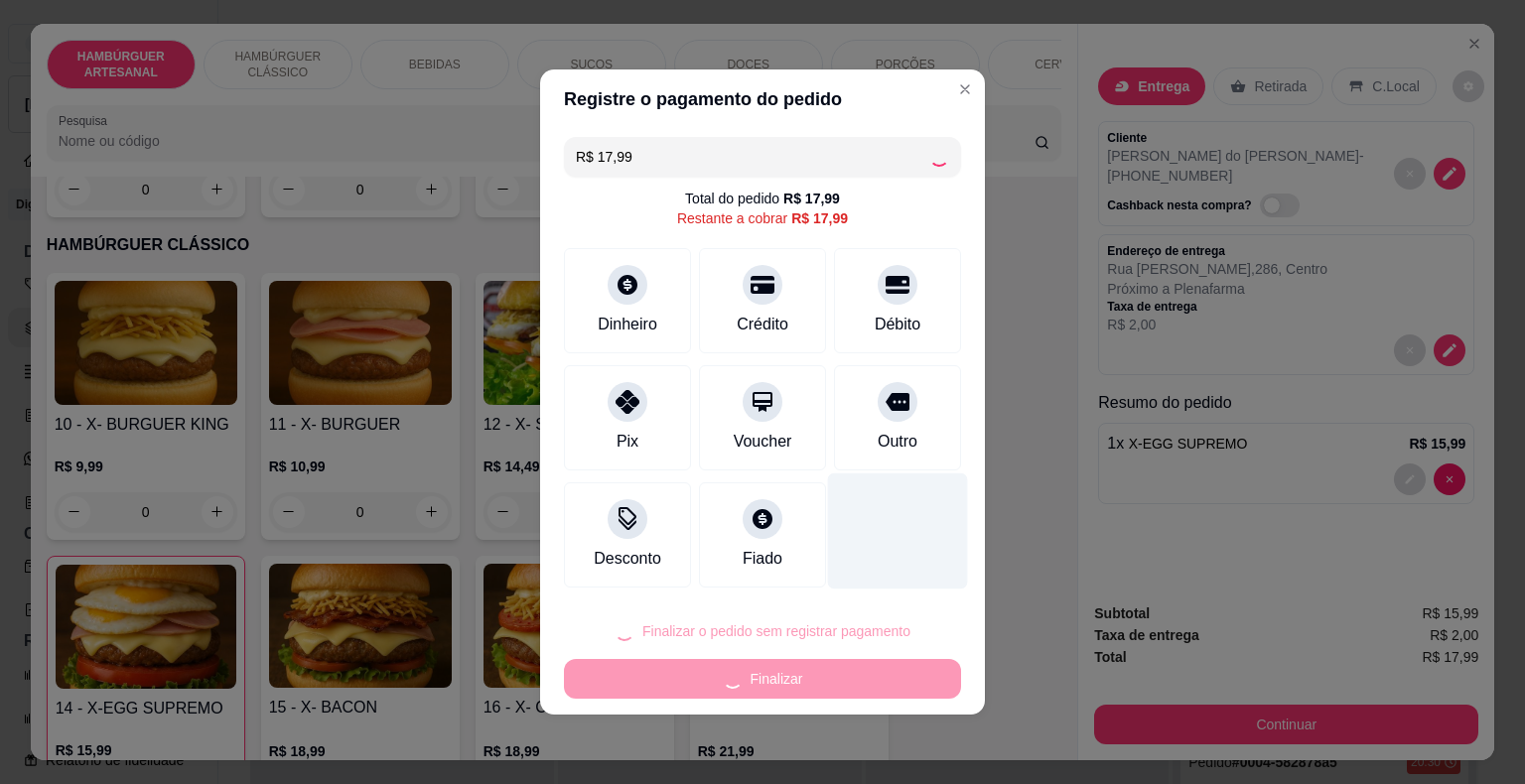 type on "0" 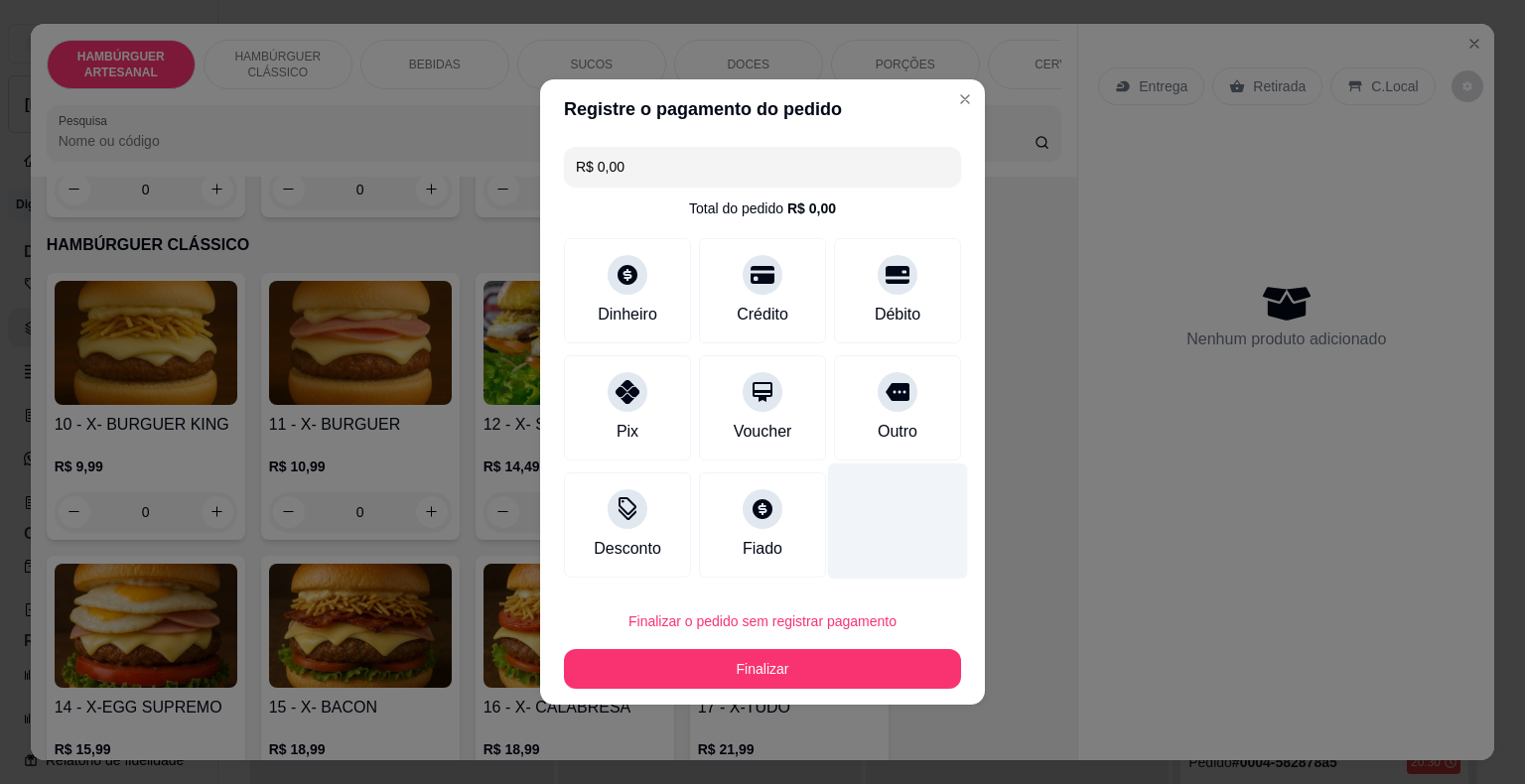 type on "R$ 0,00" 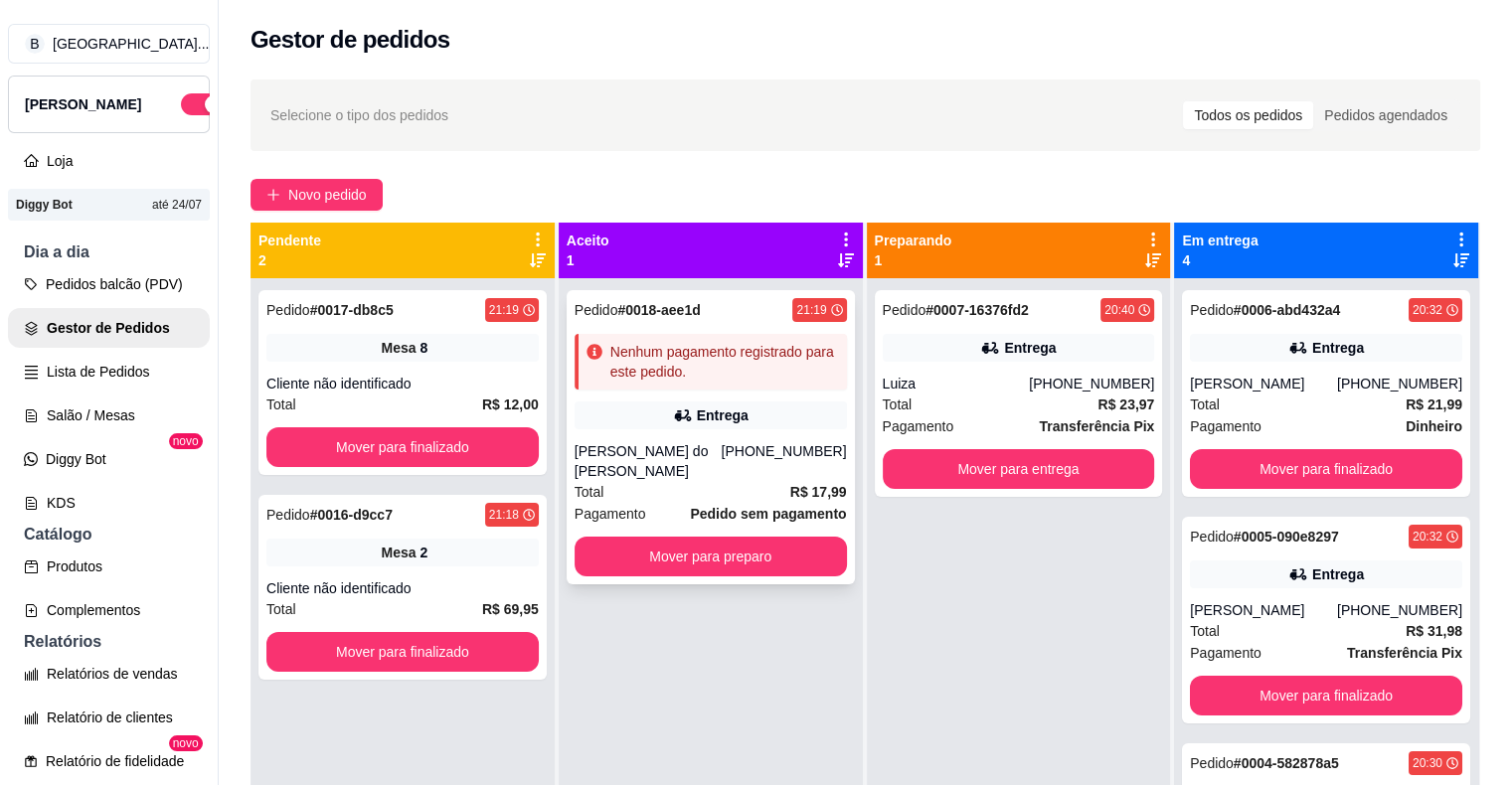 click on "Pagamento Pedido sem pagamento" at bounding box center (711, 514) 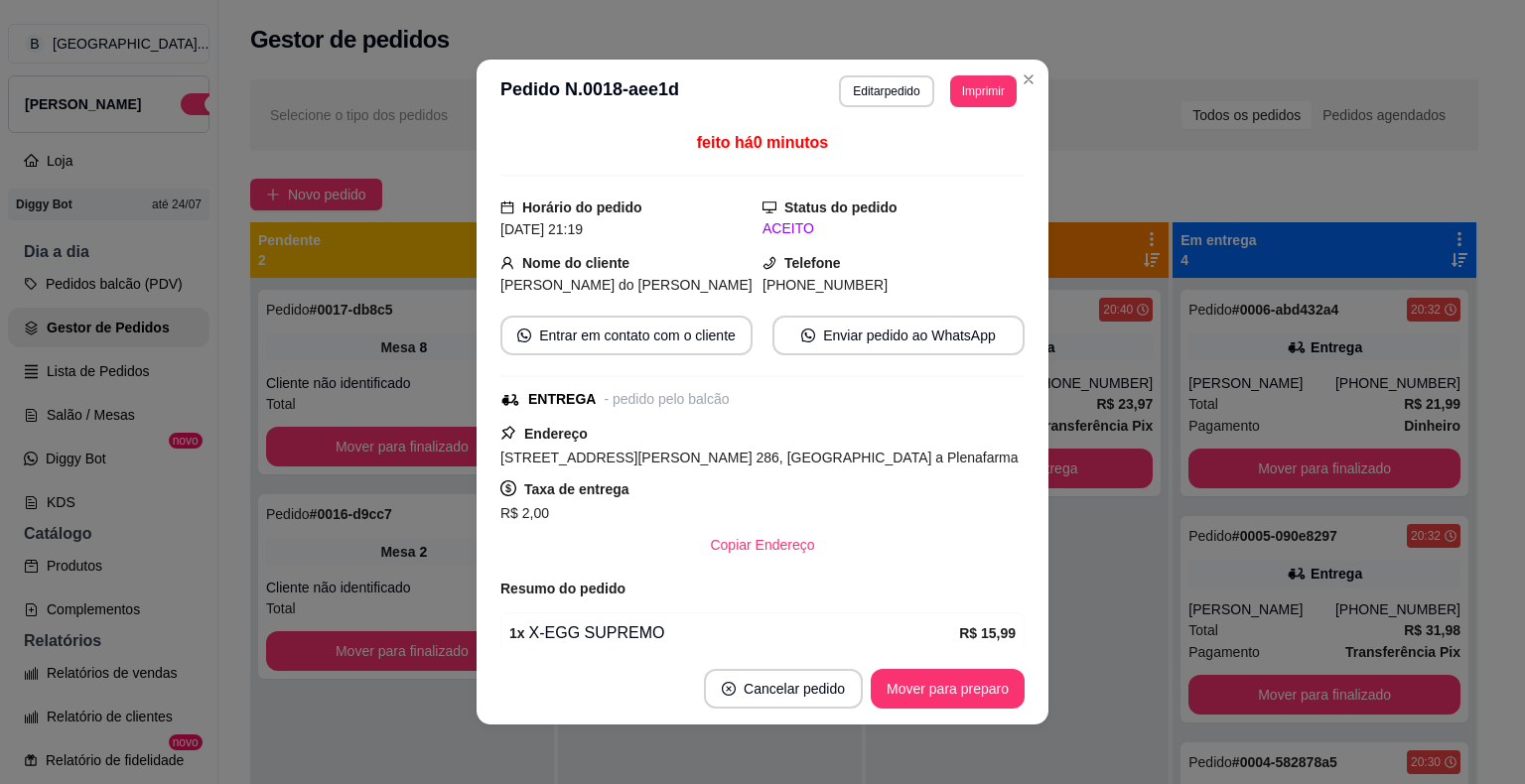scroll, scrollTop: 151, scrollLeft: 0, axis: vertical 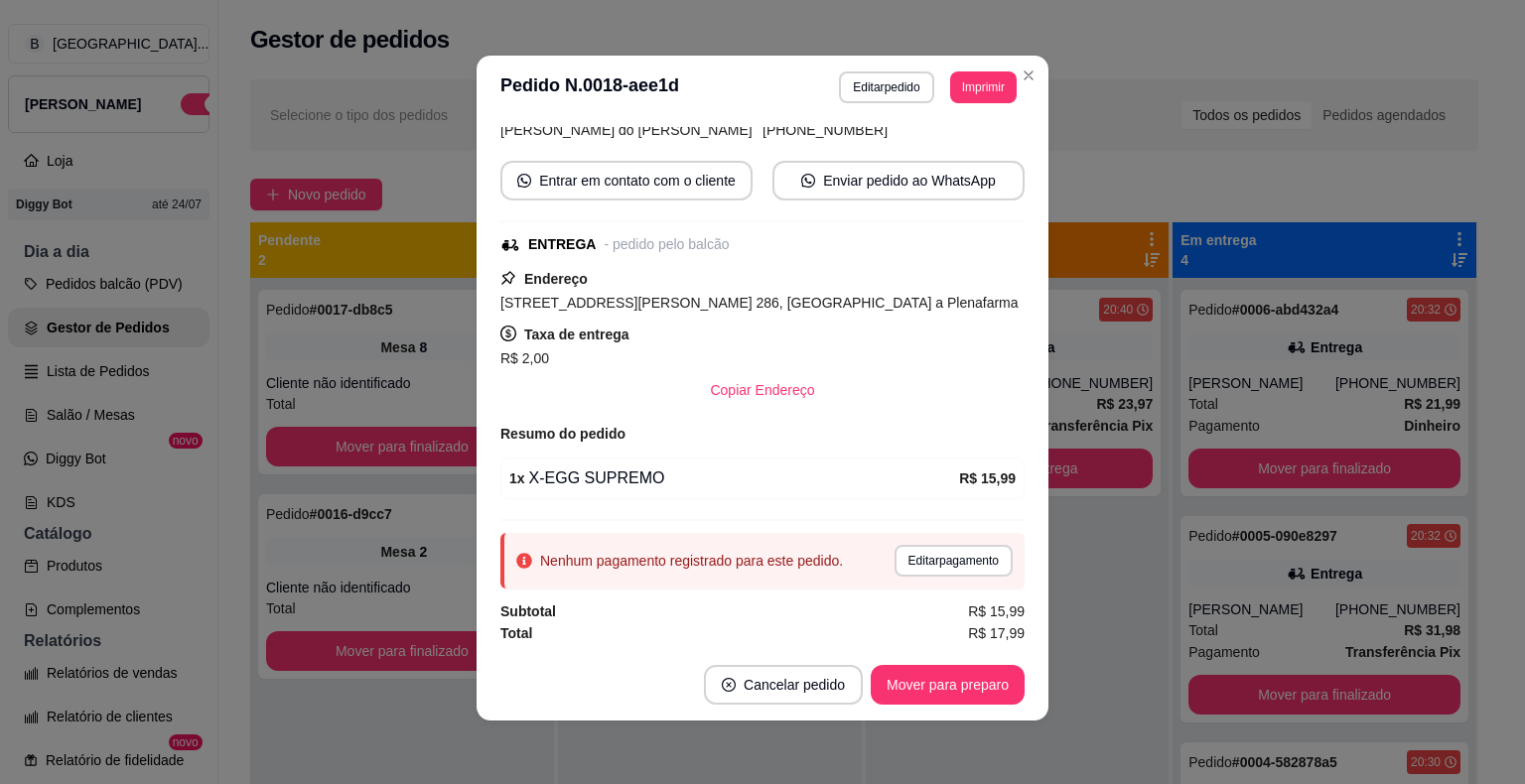 click on "1 x     X-EGG SUPREMO R$ 15,99" at bounding box center (762, 478) 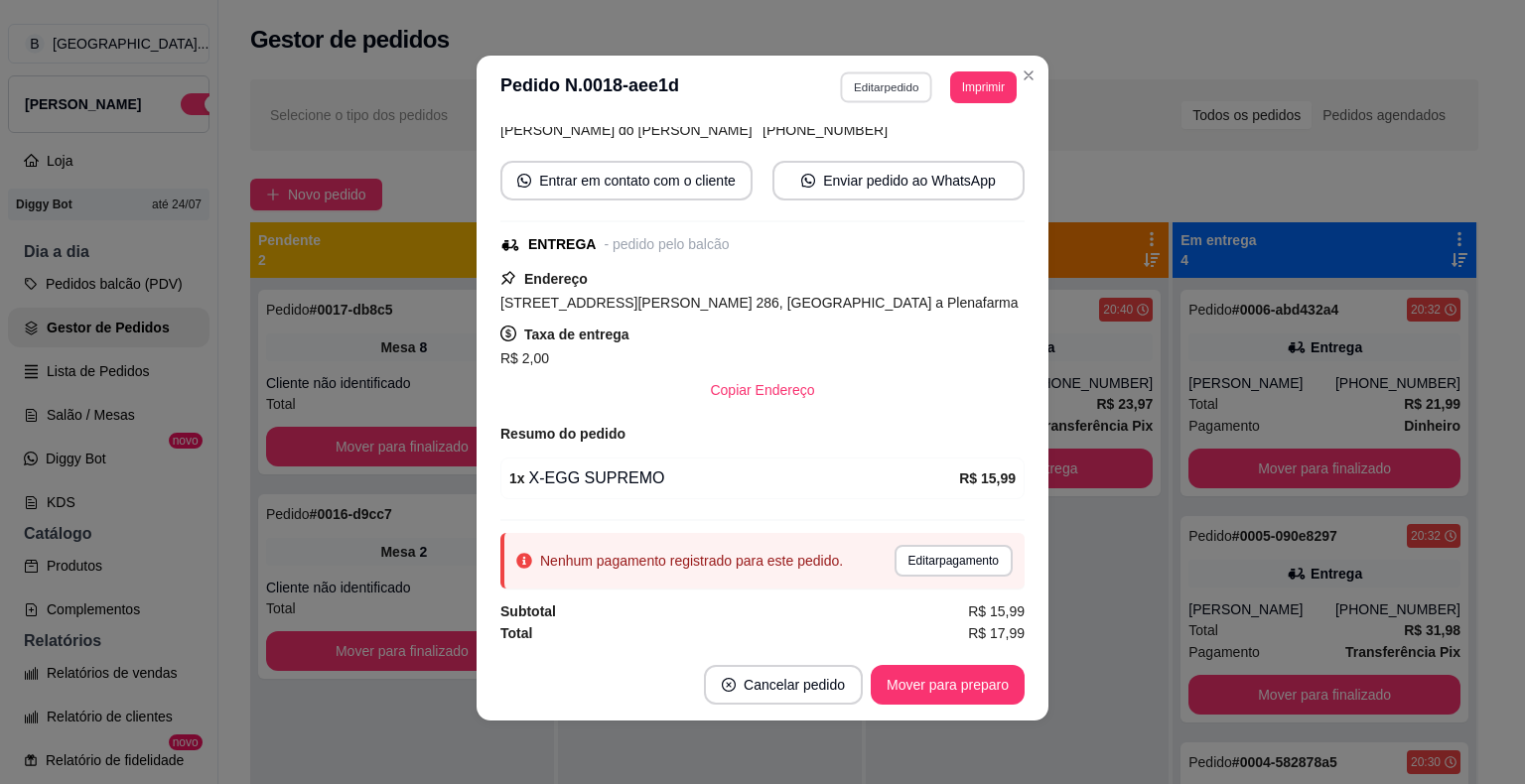 click on "Editar  pedido" at bounding box center (887, 86) 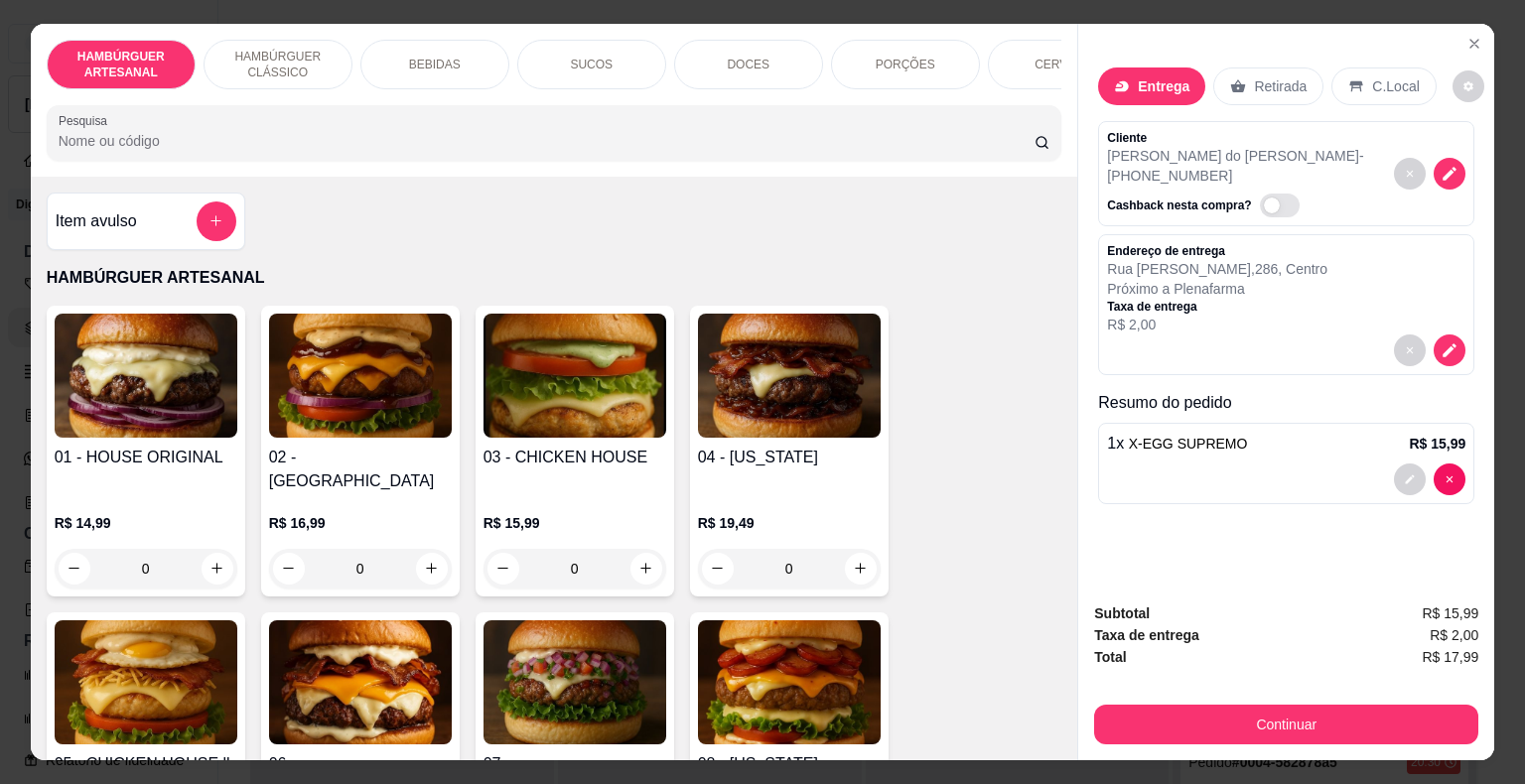 click on "Taxa de entrega" at bounding box center [1217, 307] 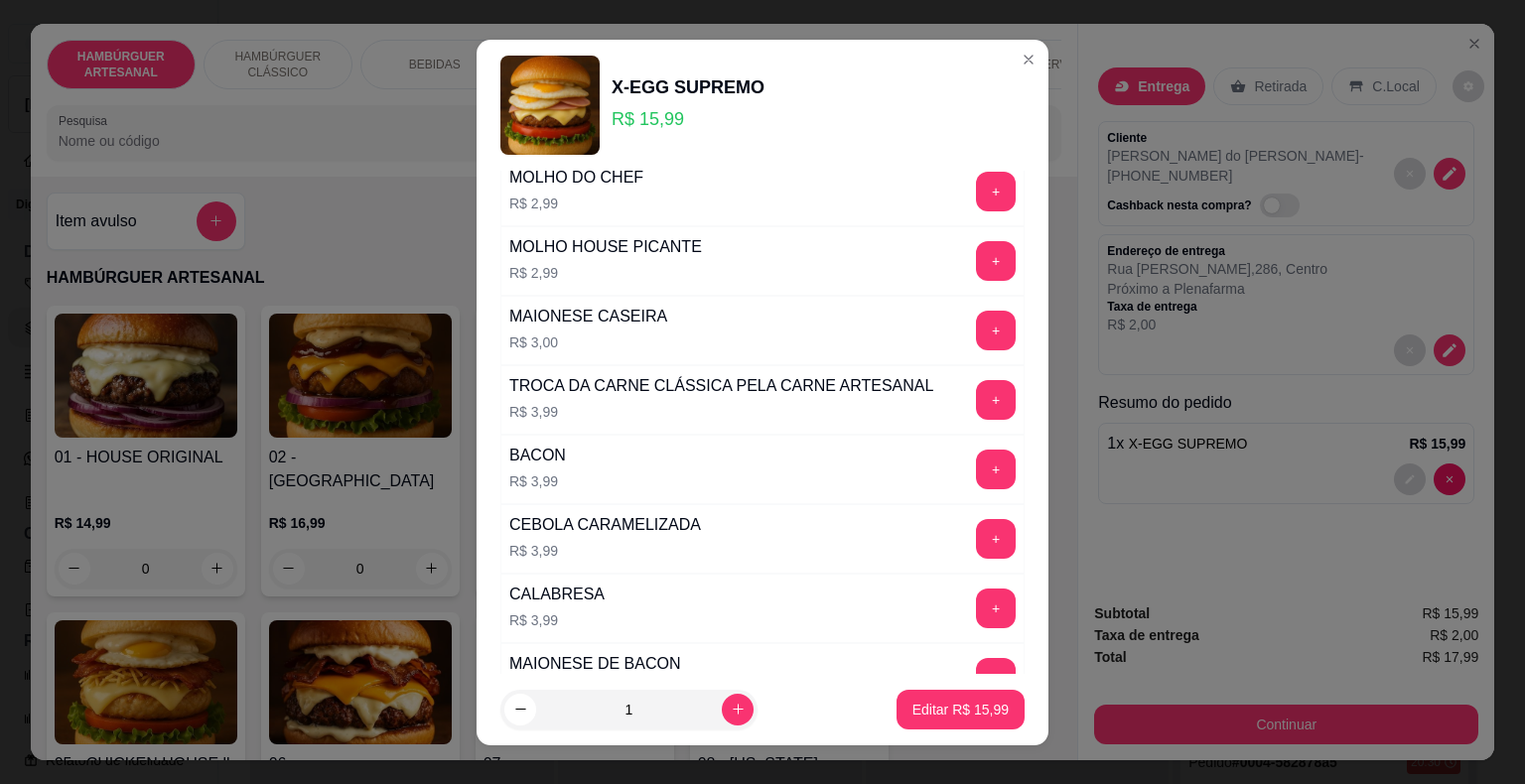scroll, scrollTop: 695, scrollLeft: 0, axis: vertical 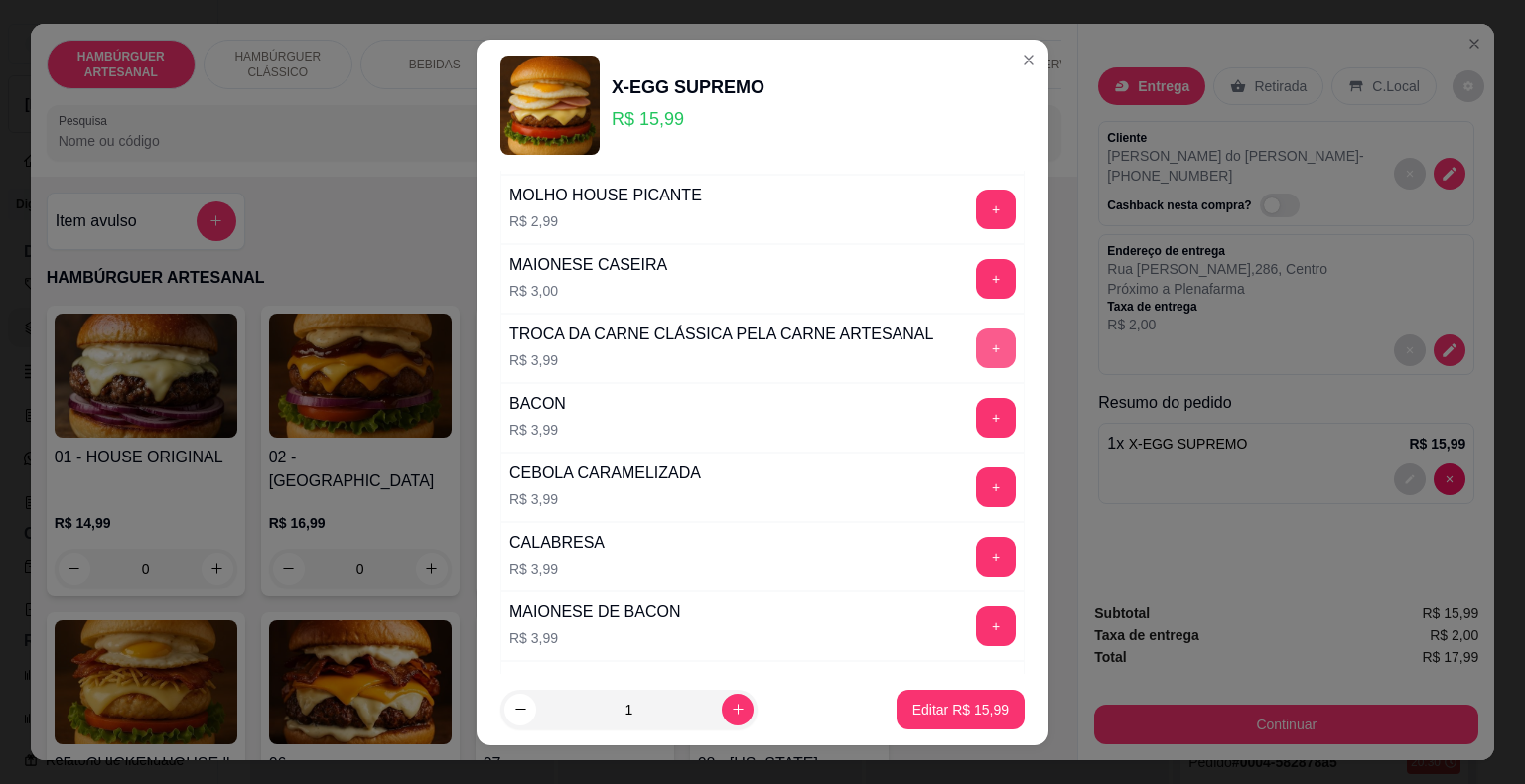 click on "+" at bounding box center (996, 348) 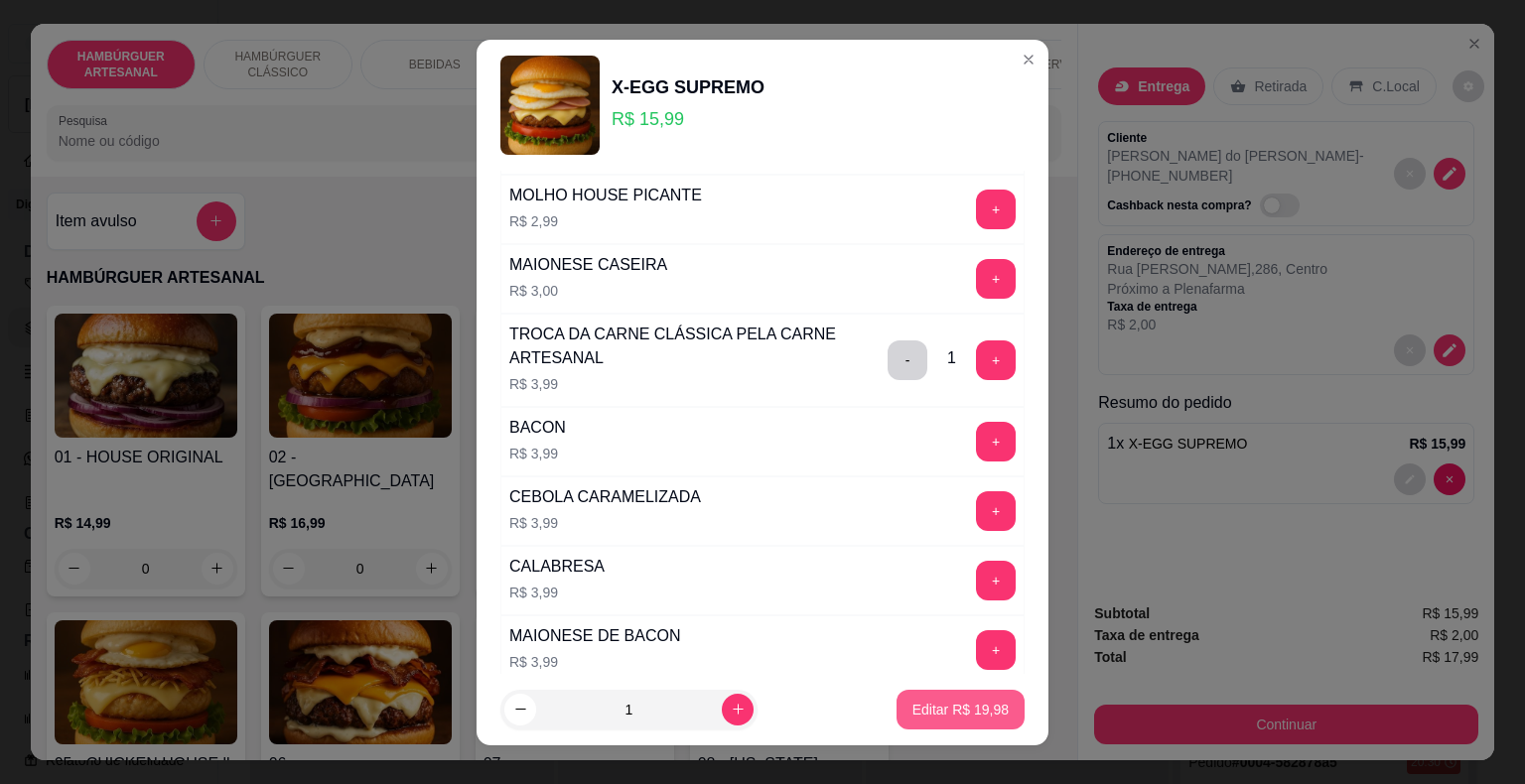 click on "Editar   R$ 19,98" at bounding box center (960, 710) 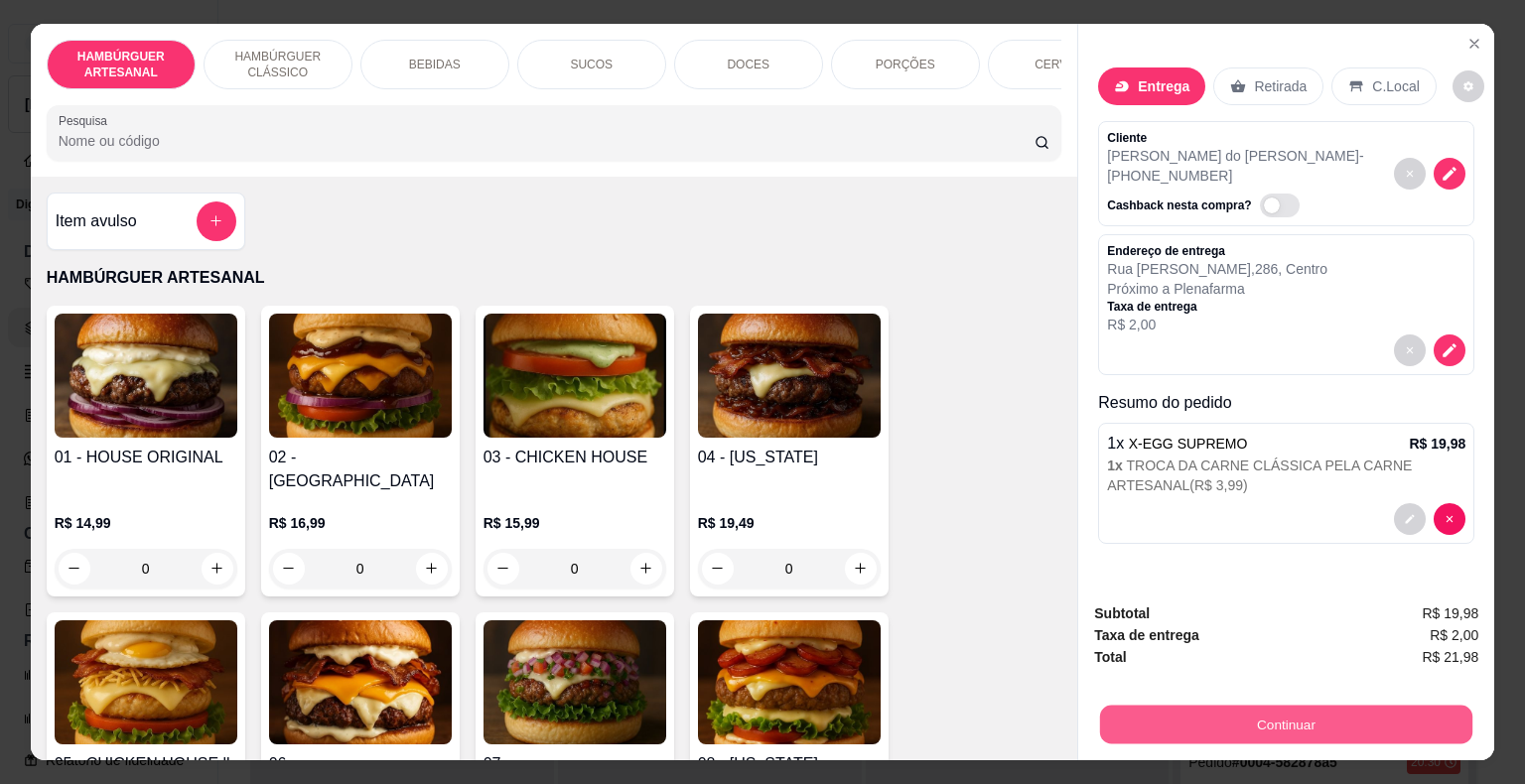 click on "Continuar" at bounding box center [1286, 724] 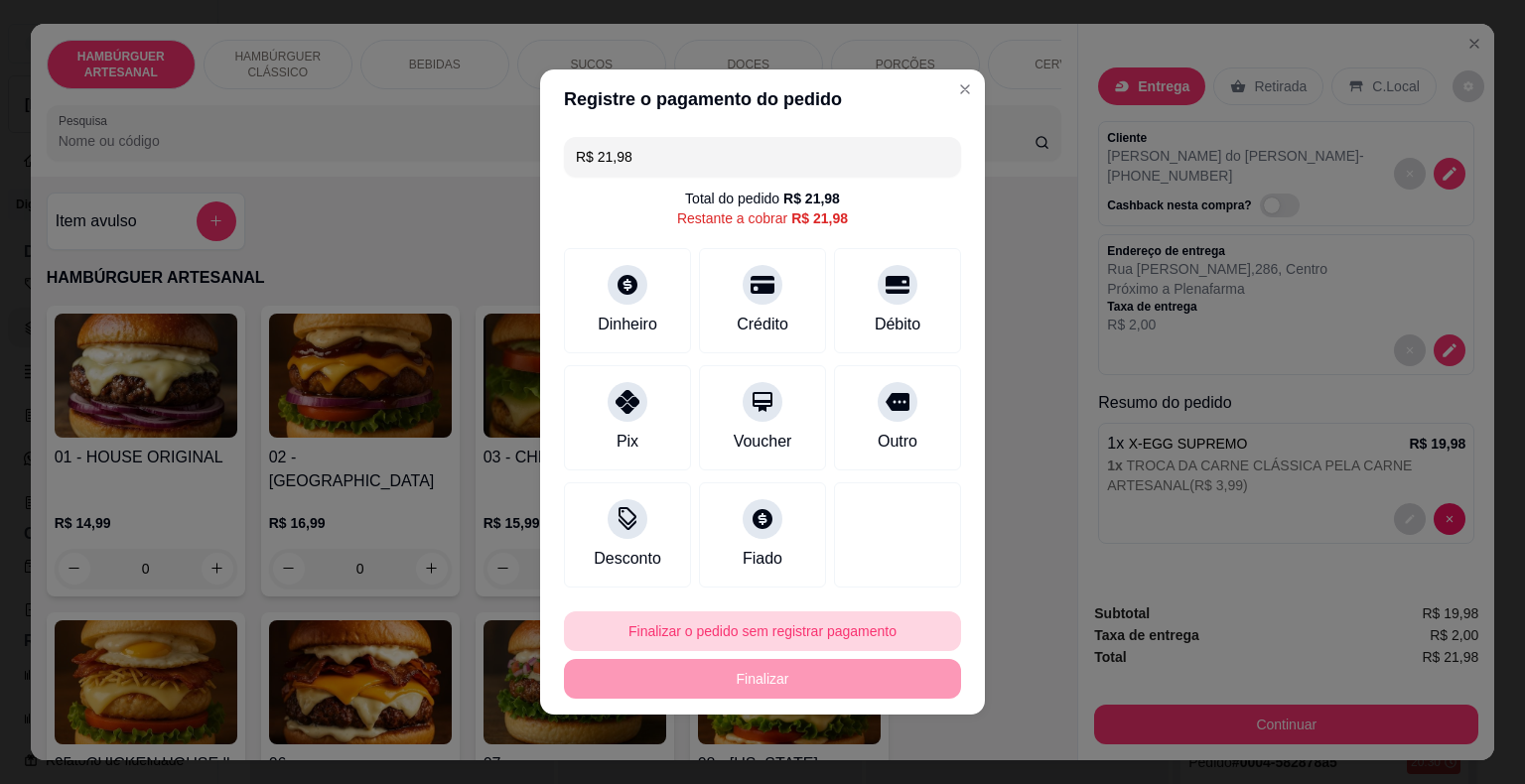 click on "Finalizar o pedido sem registrar pagamento" at bounding box center [762, 631] 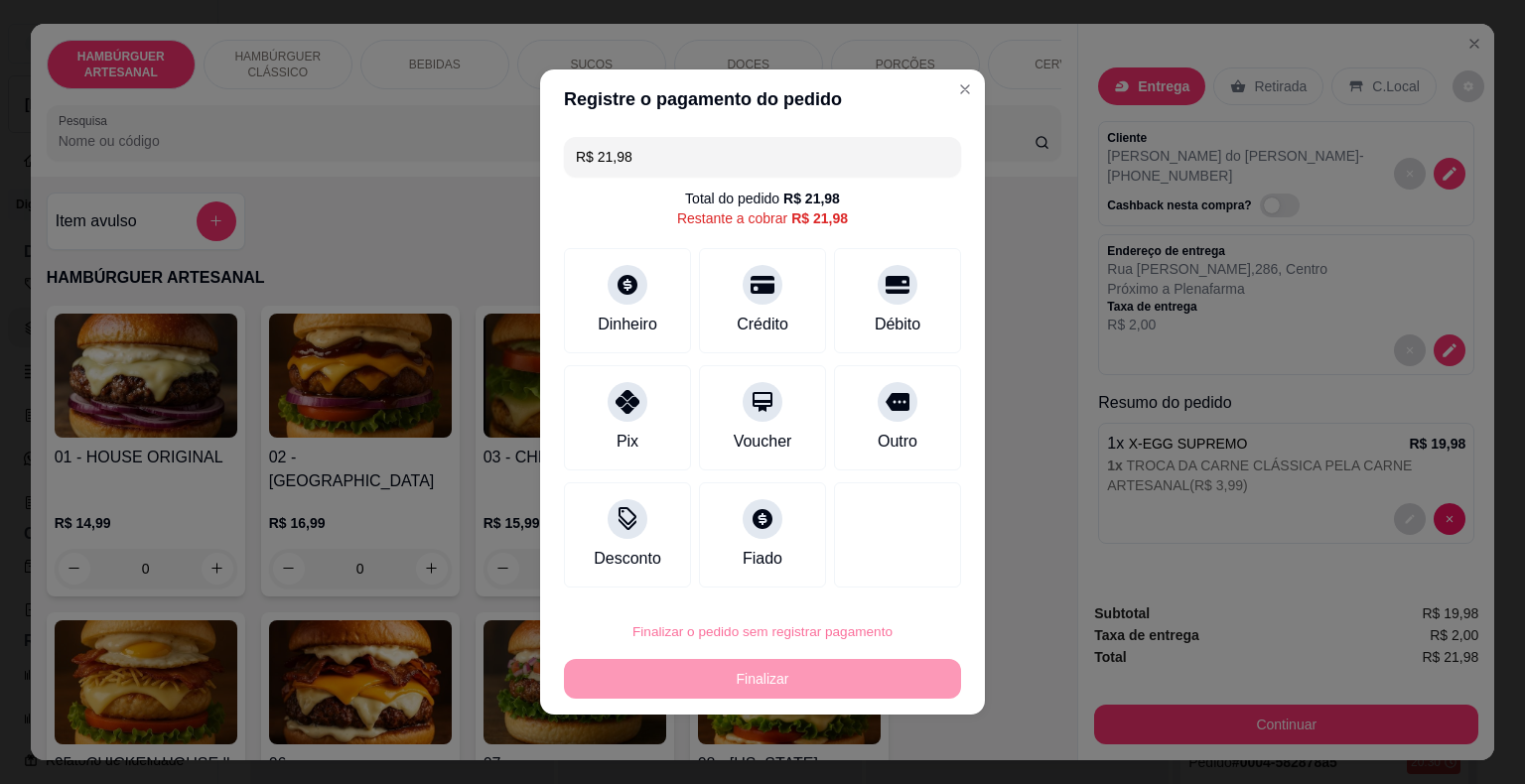 click on "Confirmar" at bounding box center (884, 575) 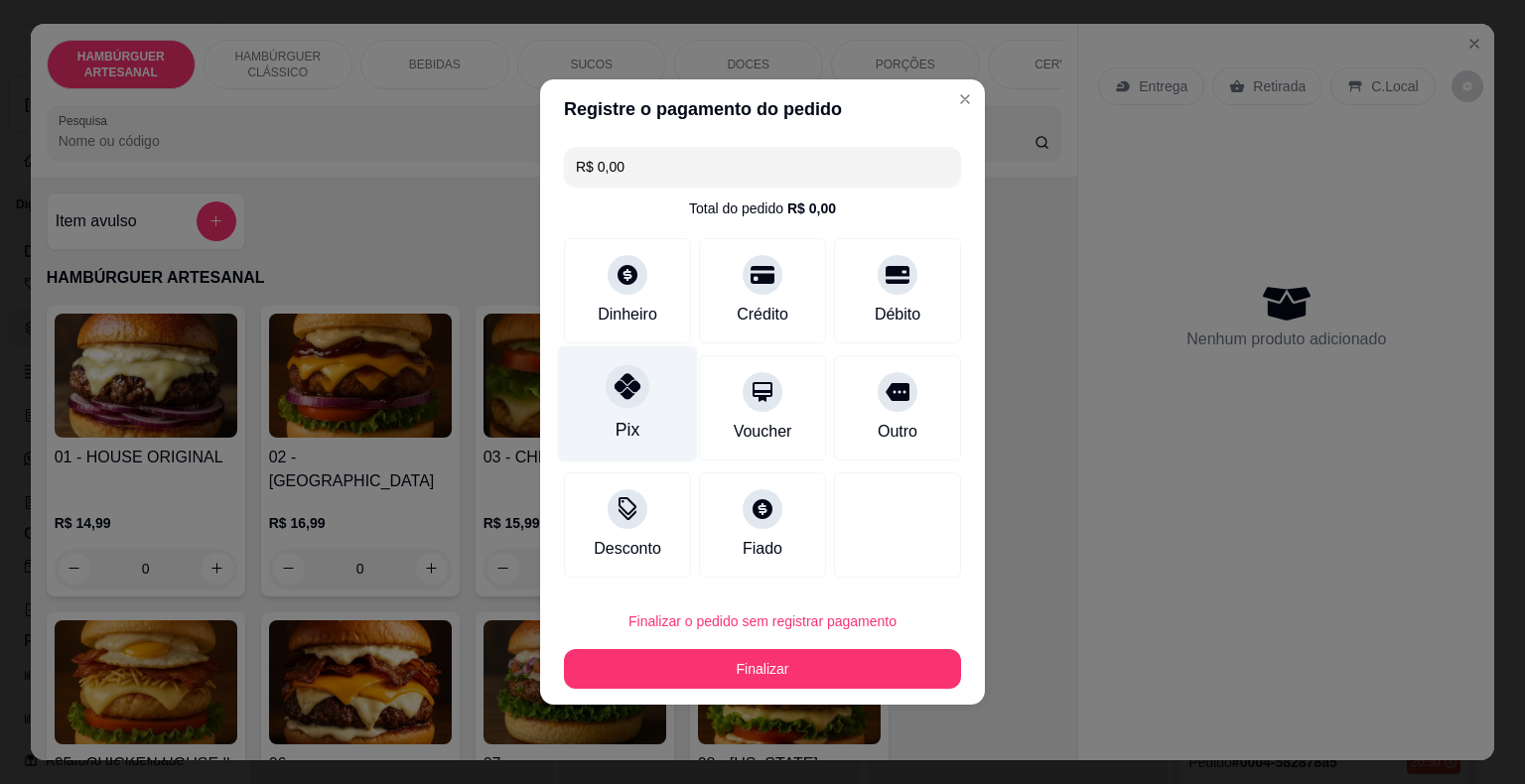 type on "R$ 0,00" 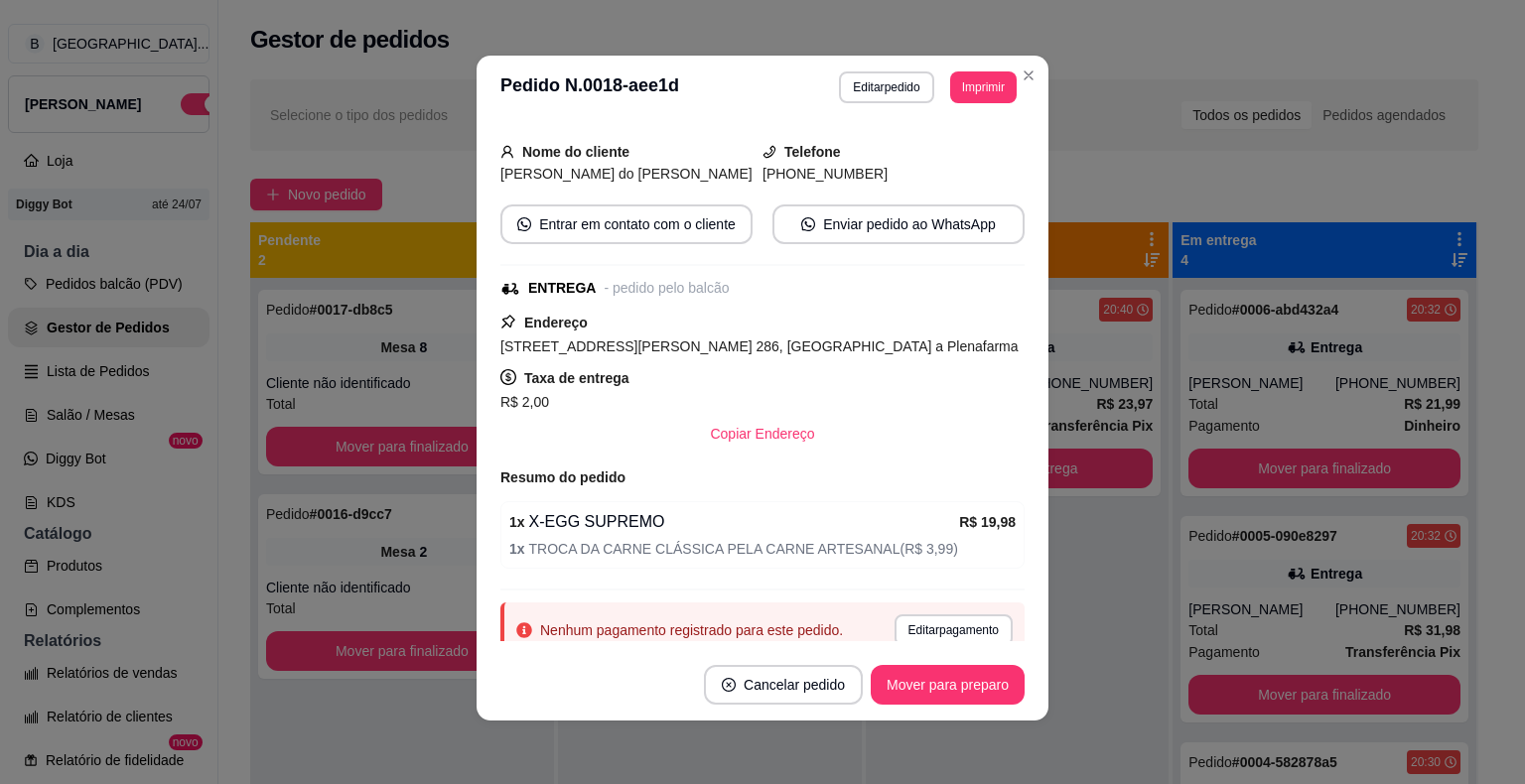 scroll, scrollTop: 195, scrollLeft: 0, axis: vertical 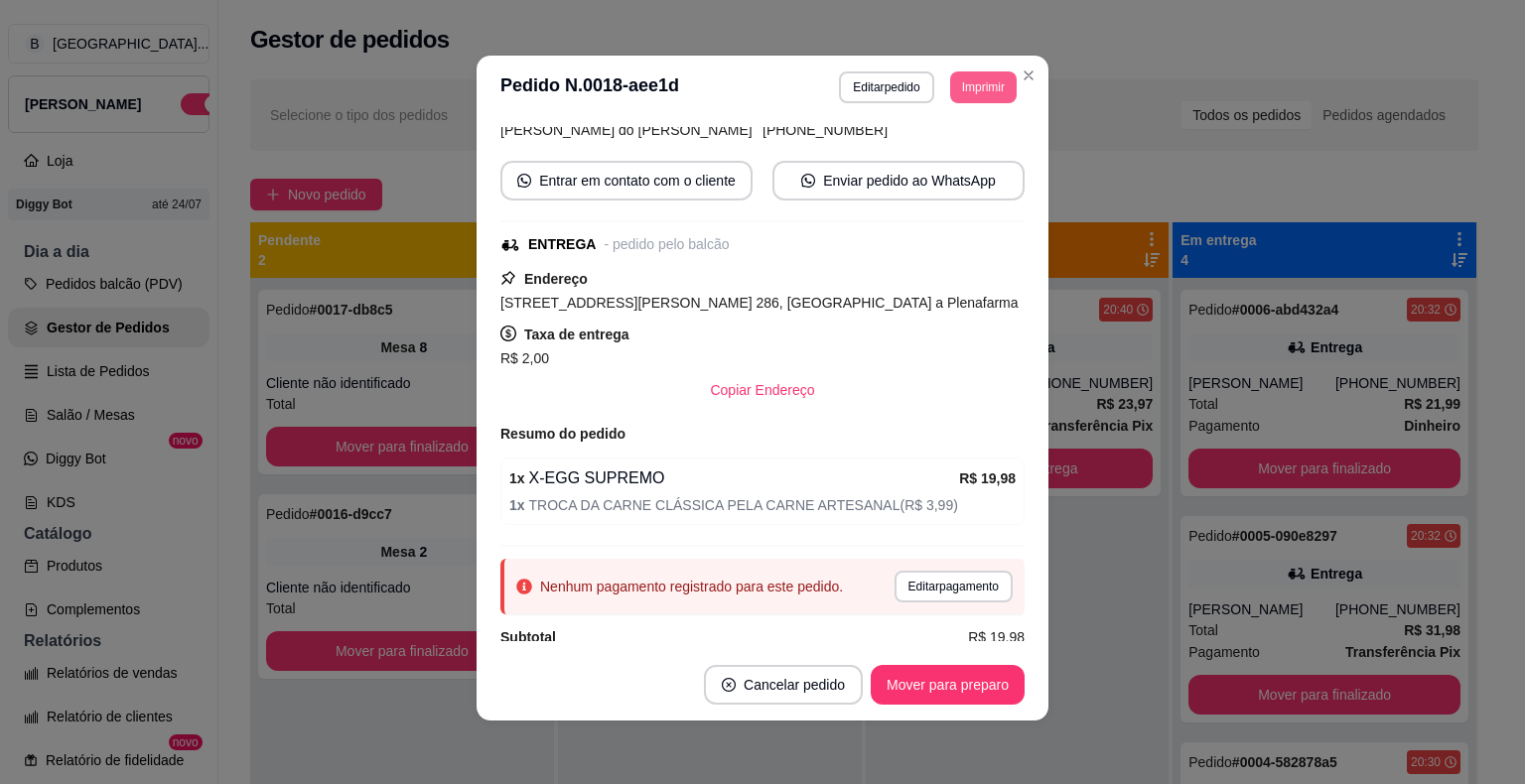 click on "Imprimir" at bounding box center [983, 87] 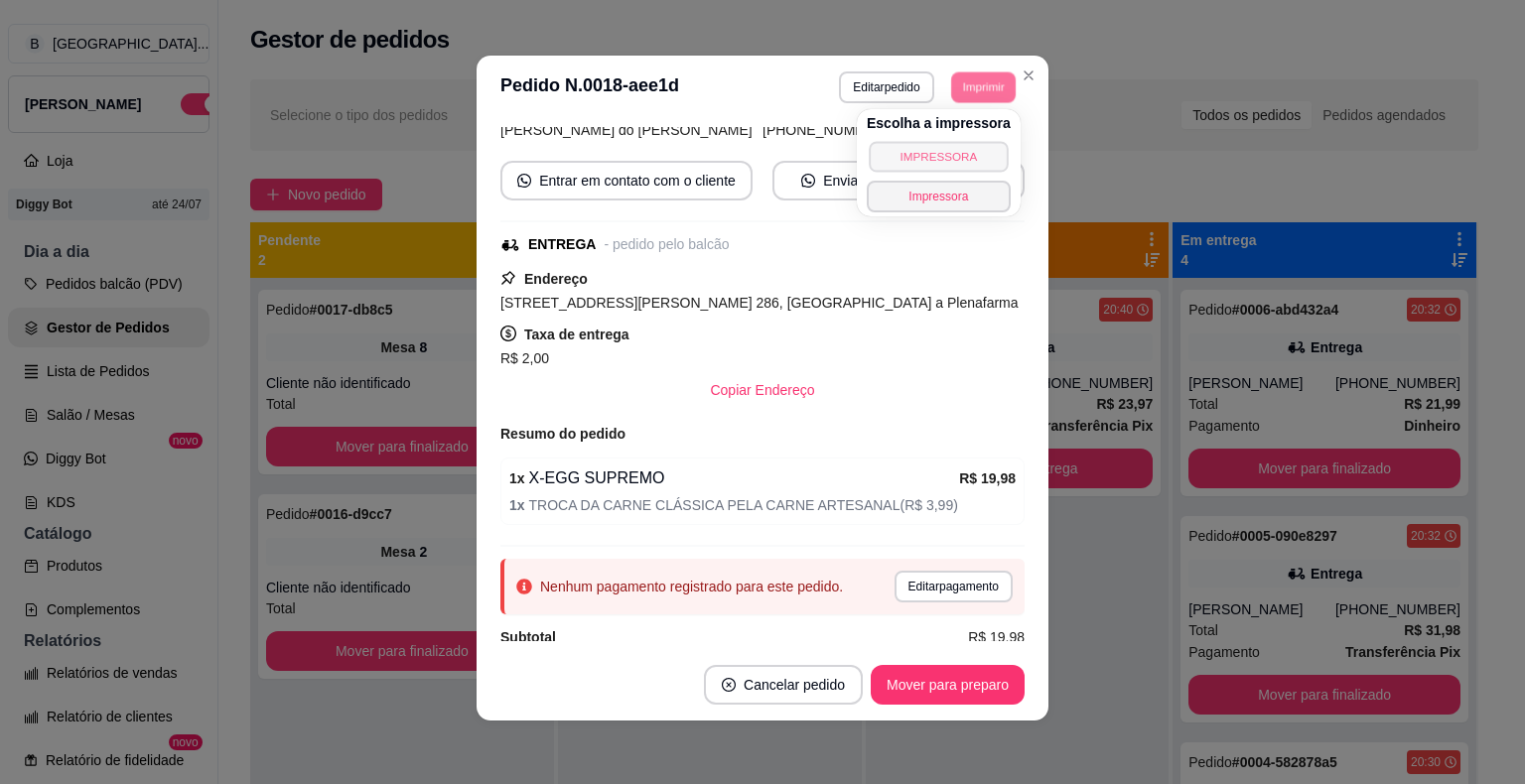 click on "IMPRESSORA" at bounding box center (938, 156) 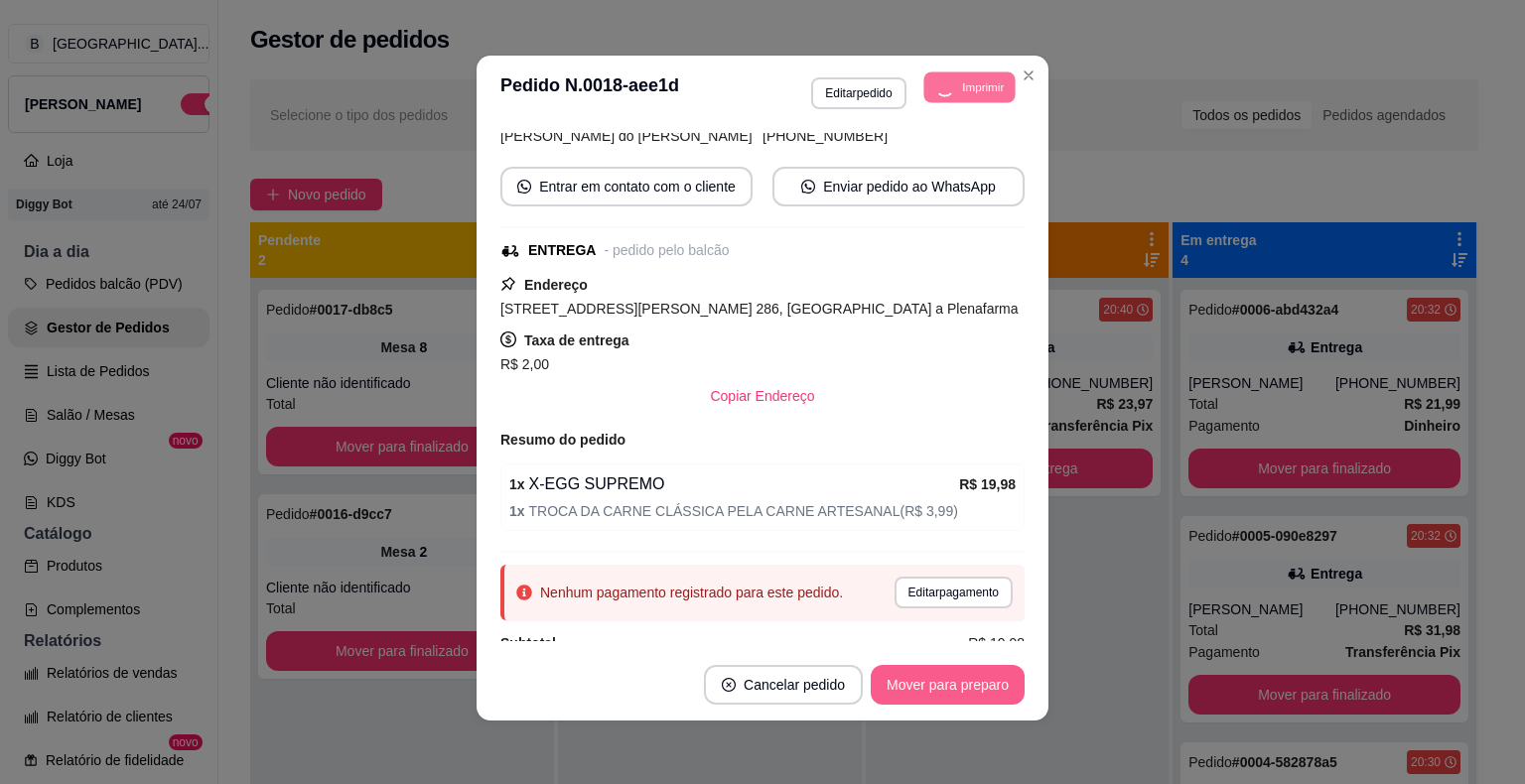 click on "Mover para preparo" at bounding box center (947, 685) 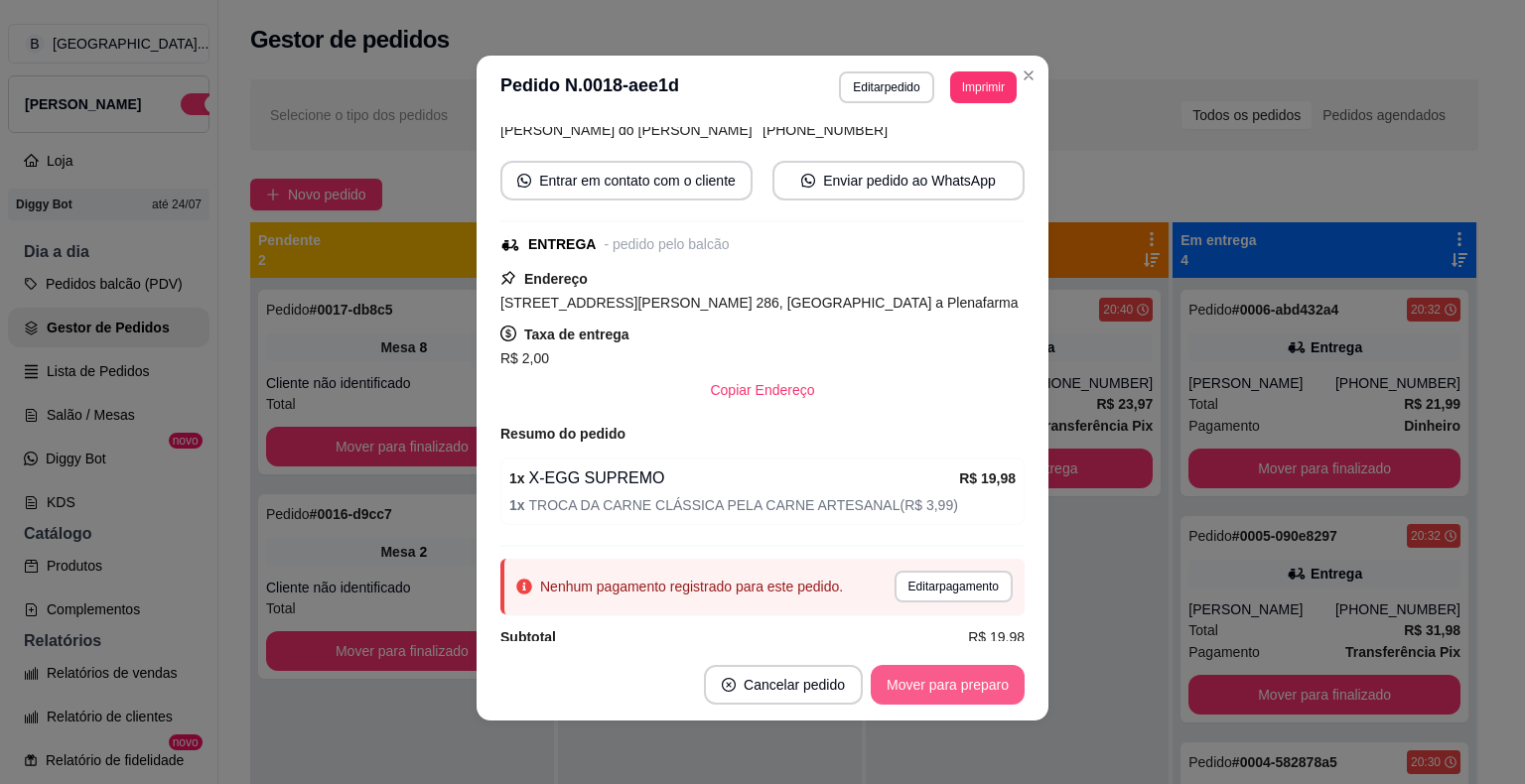 click on "Mover para preparo" at bounding box center [947, 685] 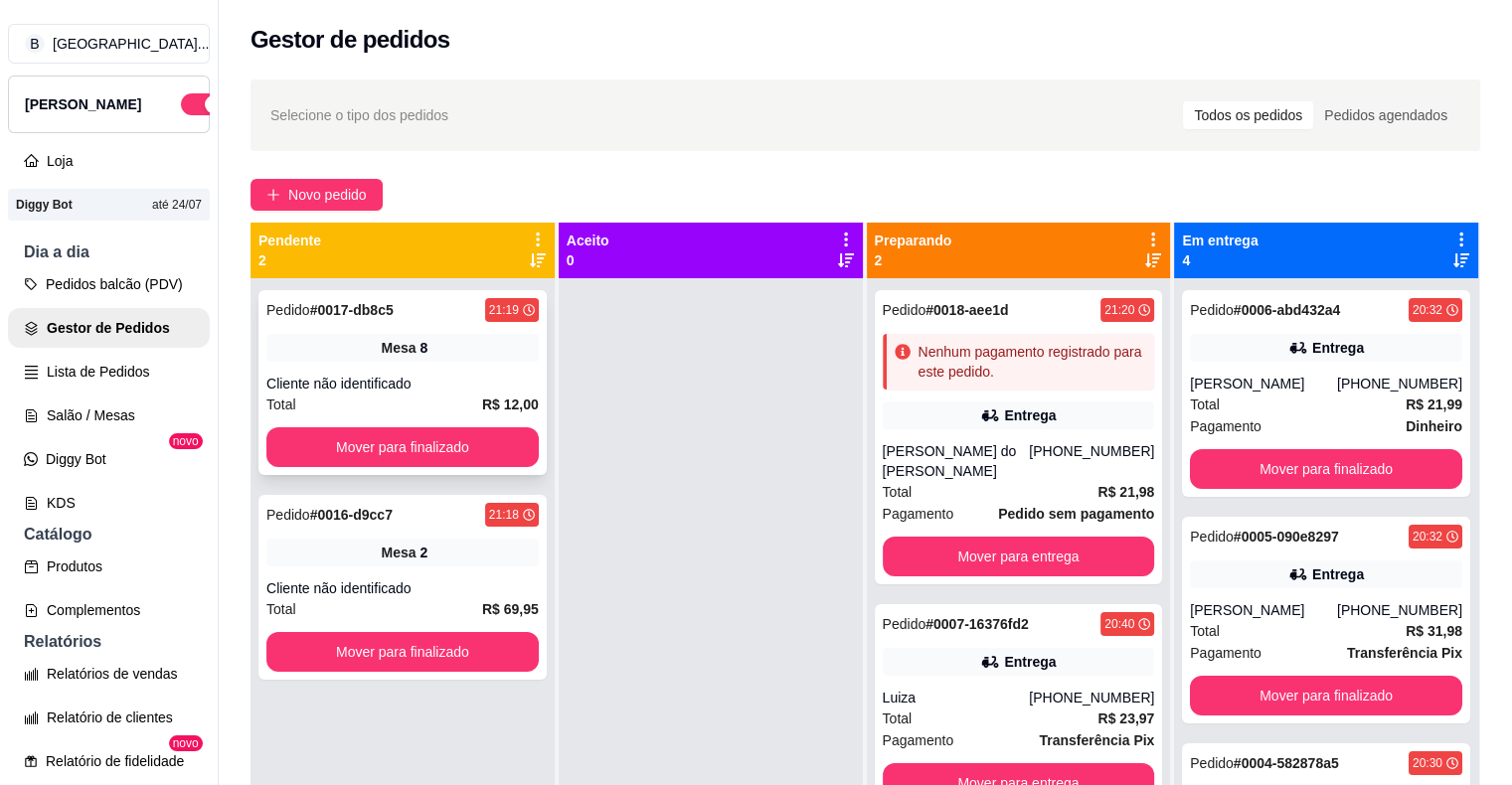 click on "Cliente não identificado" at bounding box center [403, 384] 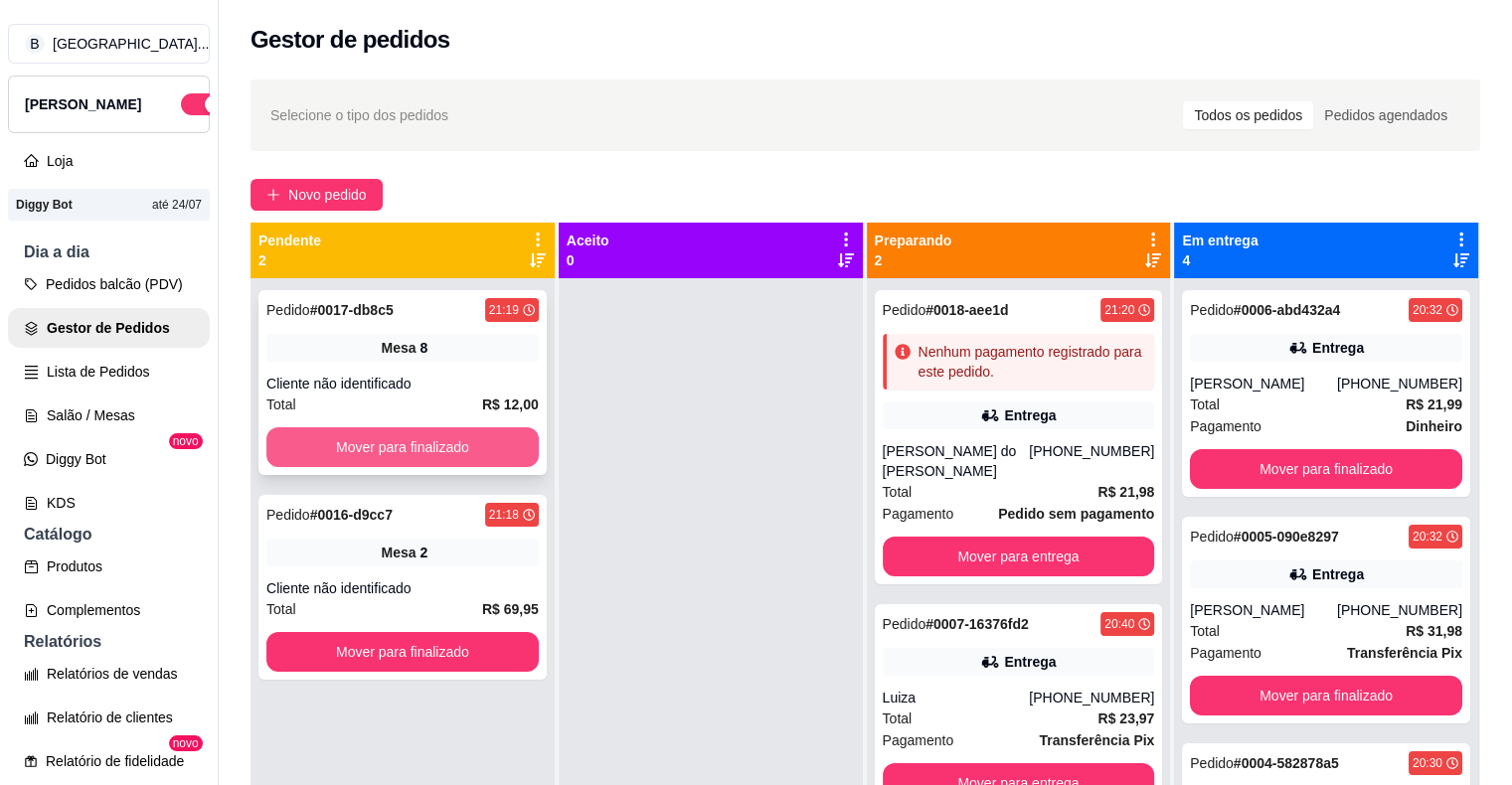 click on "Mover para finalizado" at bounding box center (403, 447) 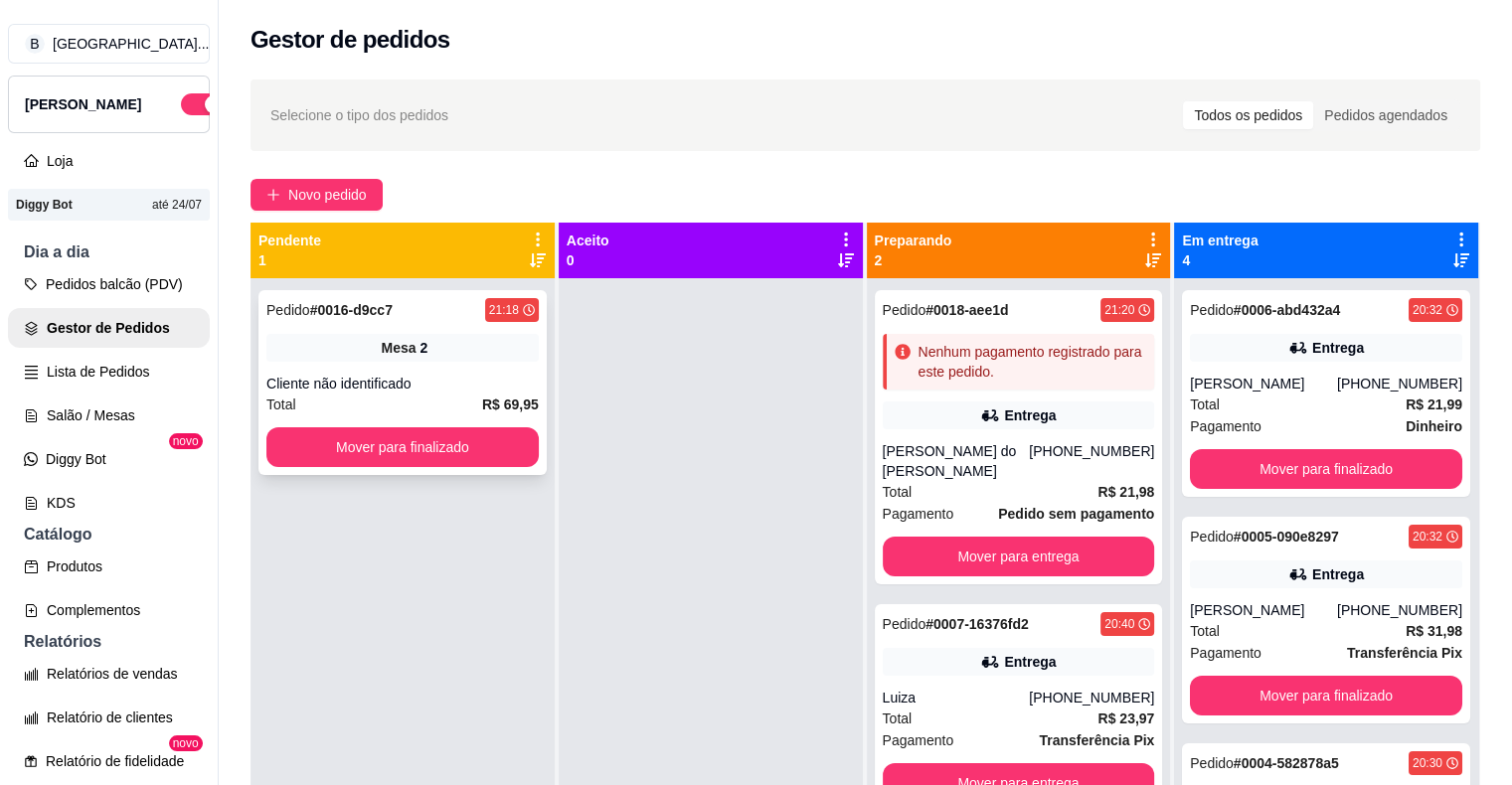 click on "Pedido  # 0016-d9cc7 21:18 Mesa 2 Cliente não identificado Total R$ 69,95 Mover para finalizado" at bounding box center (403, 383) 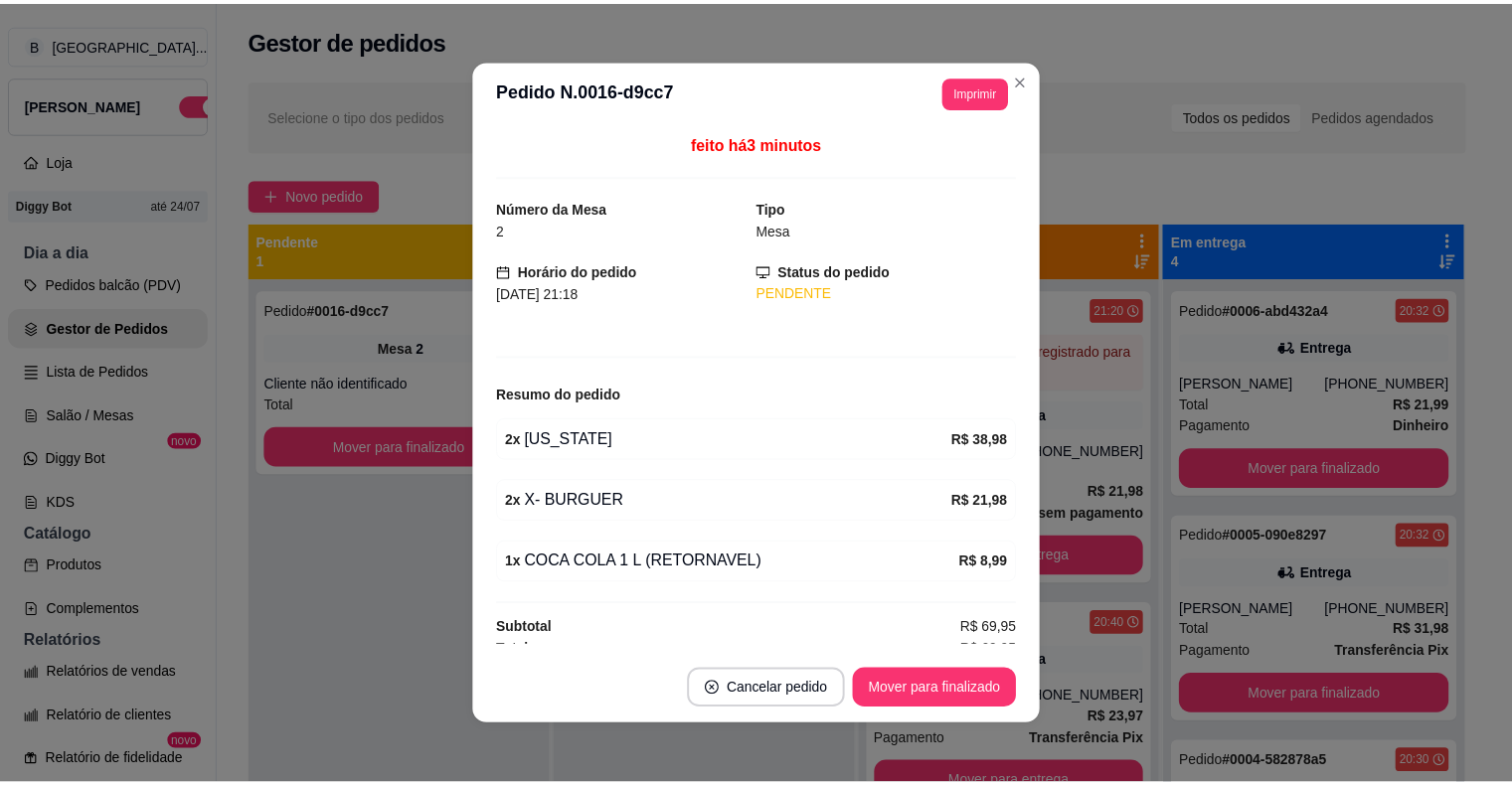 scroll, scrollTop: 4, scrollLeft: 0, axis: vertical 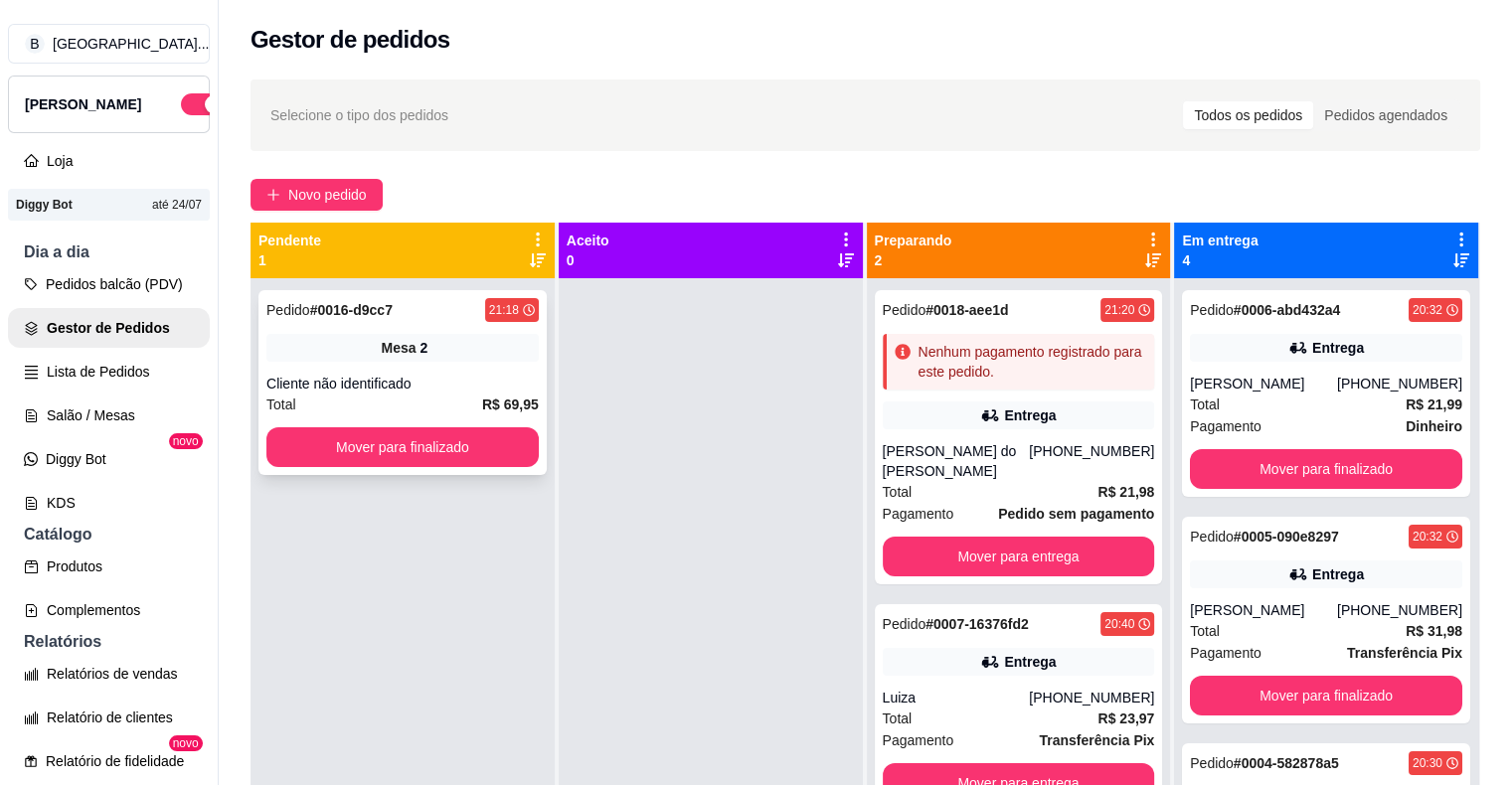 click on "Total R$ 69,95" at bounding box center (403, 404) 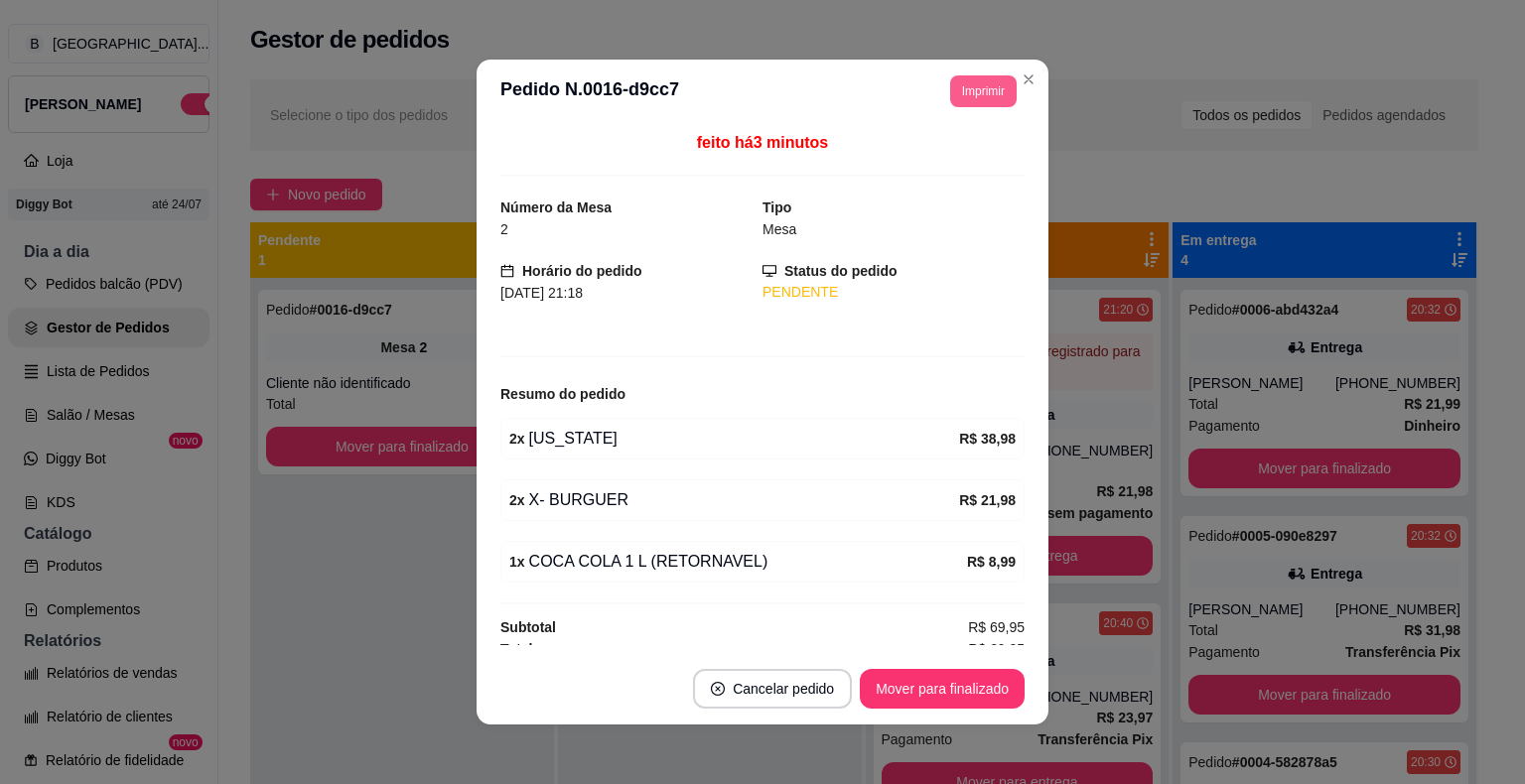 click on "Imprimir" at bounding box center [983, 91] 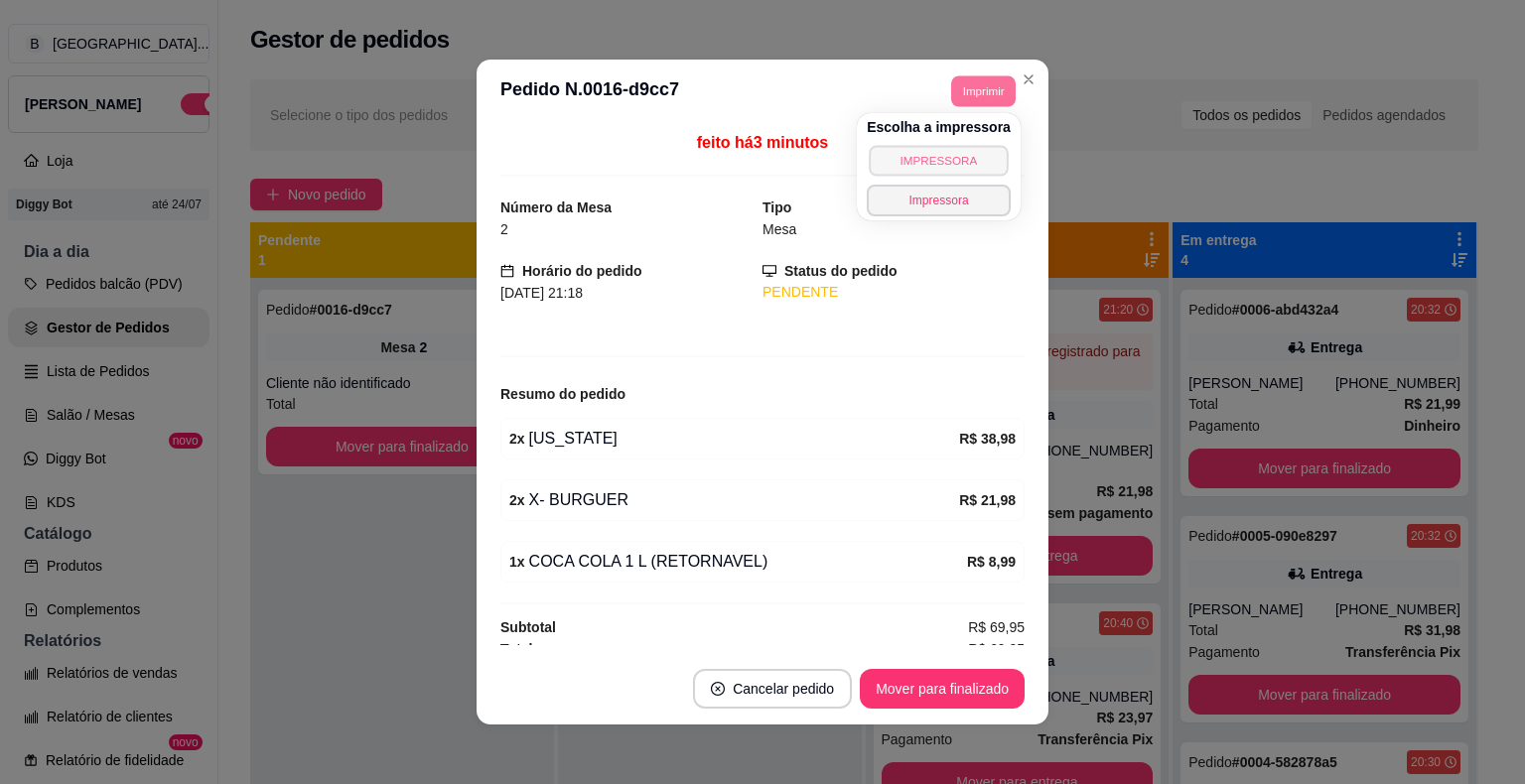 click on "IMPRESSORA" at bounding box center [938, 160] 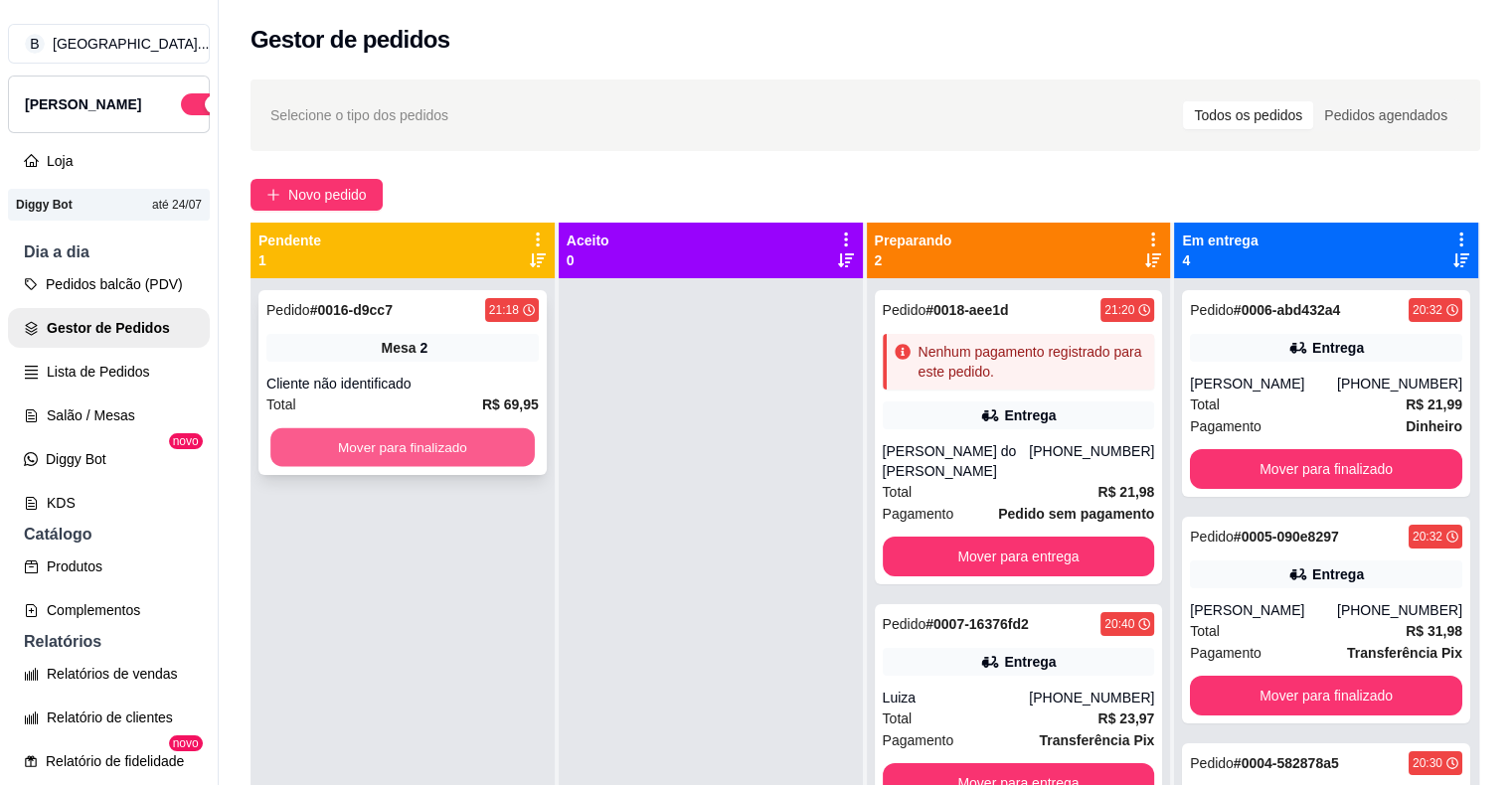 click on "Mover para finalizado" at bounding box center (403, 447) 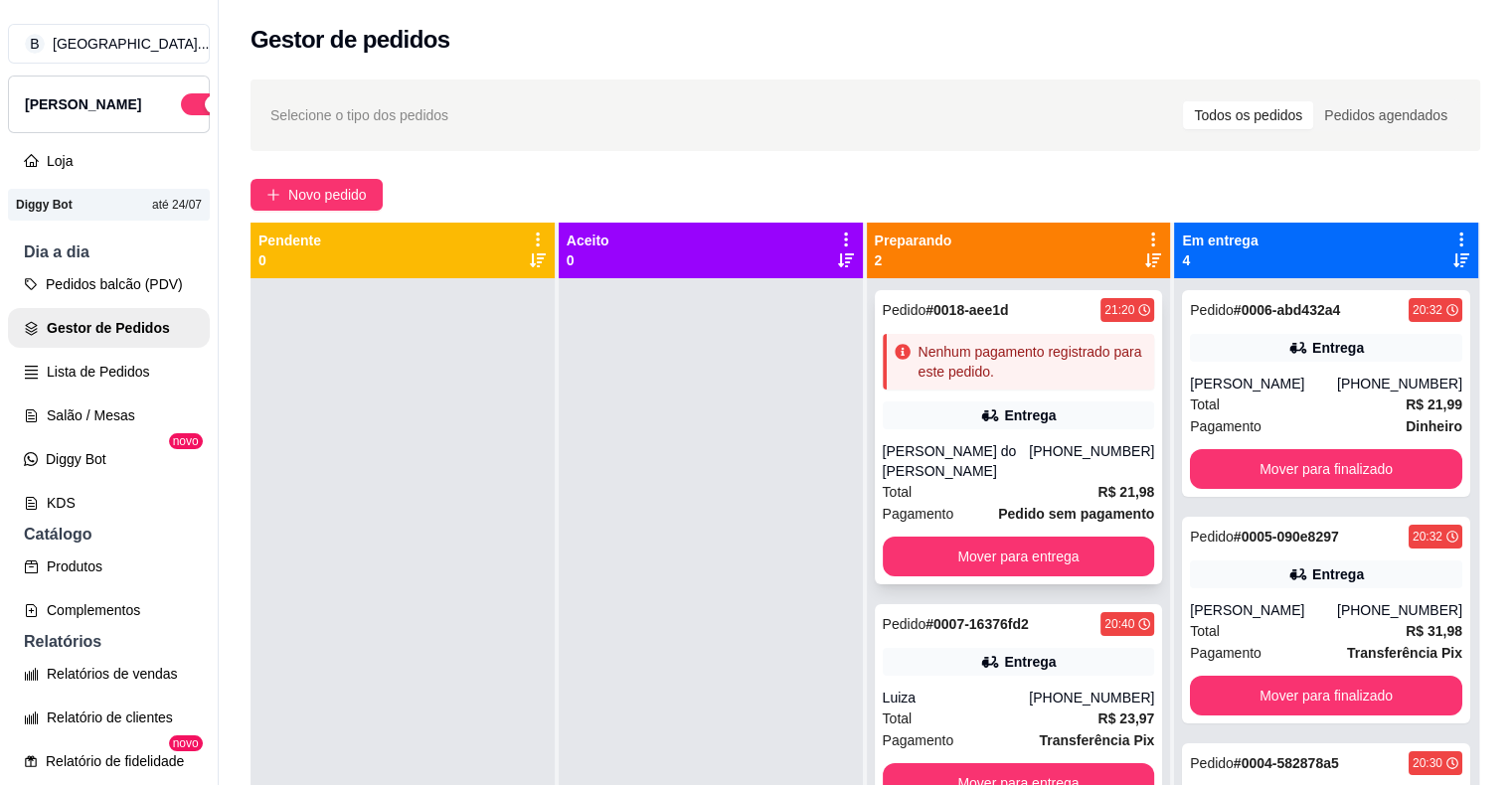 scroll, scrollTop: 56, scrollLeft: 0, axis: vertical 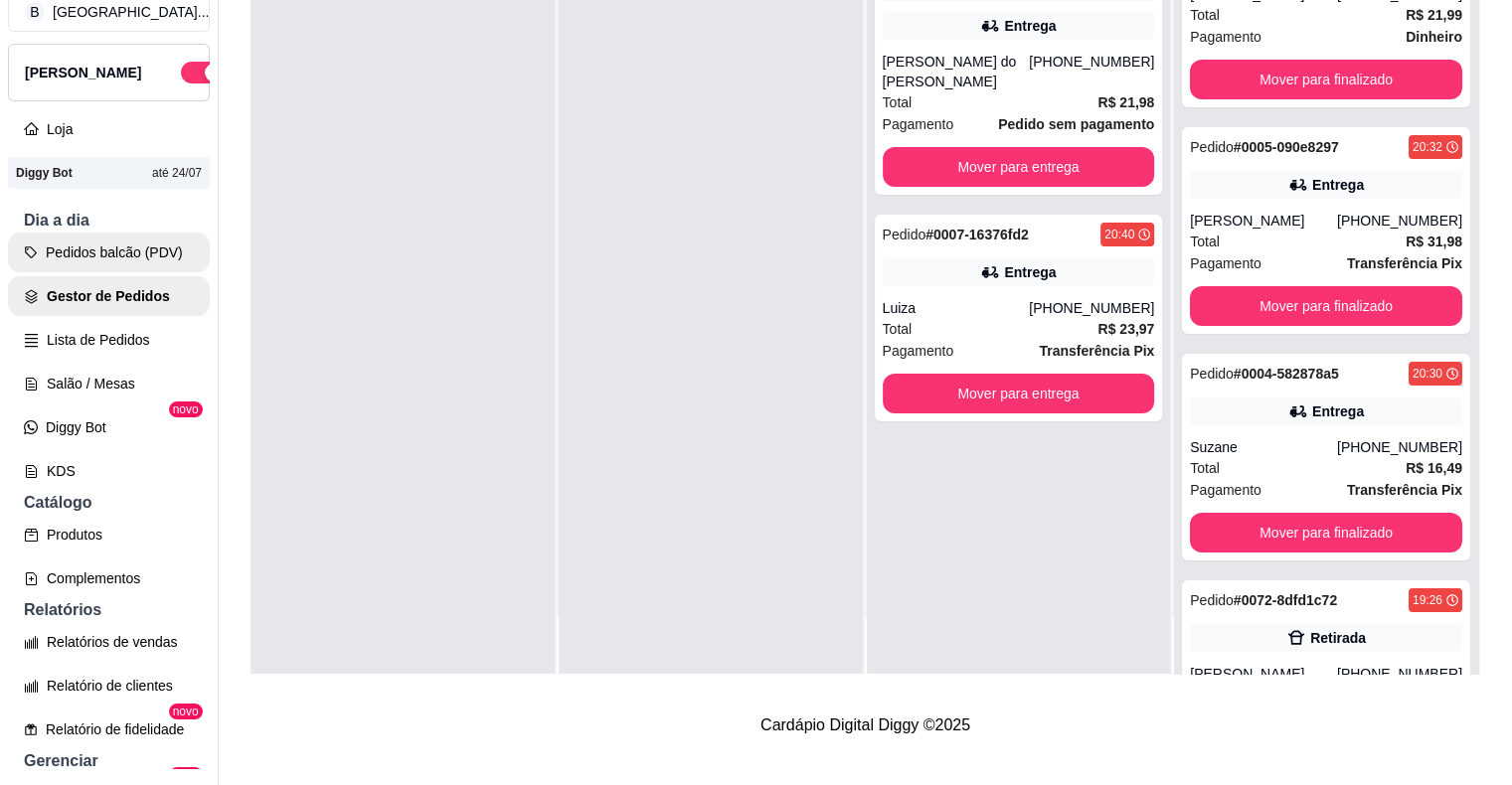 click on "Pedidos balcão (PDV)" at bounding box center (108, 252) 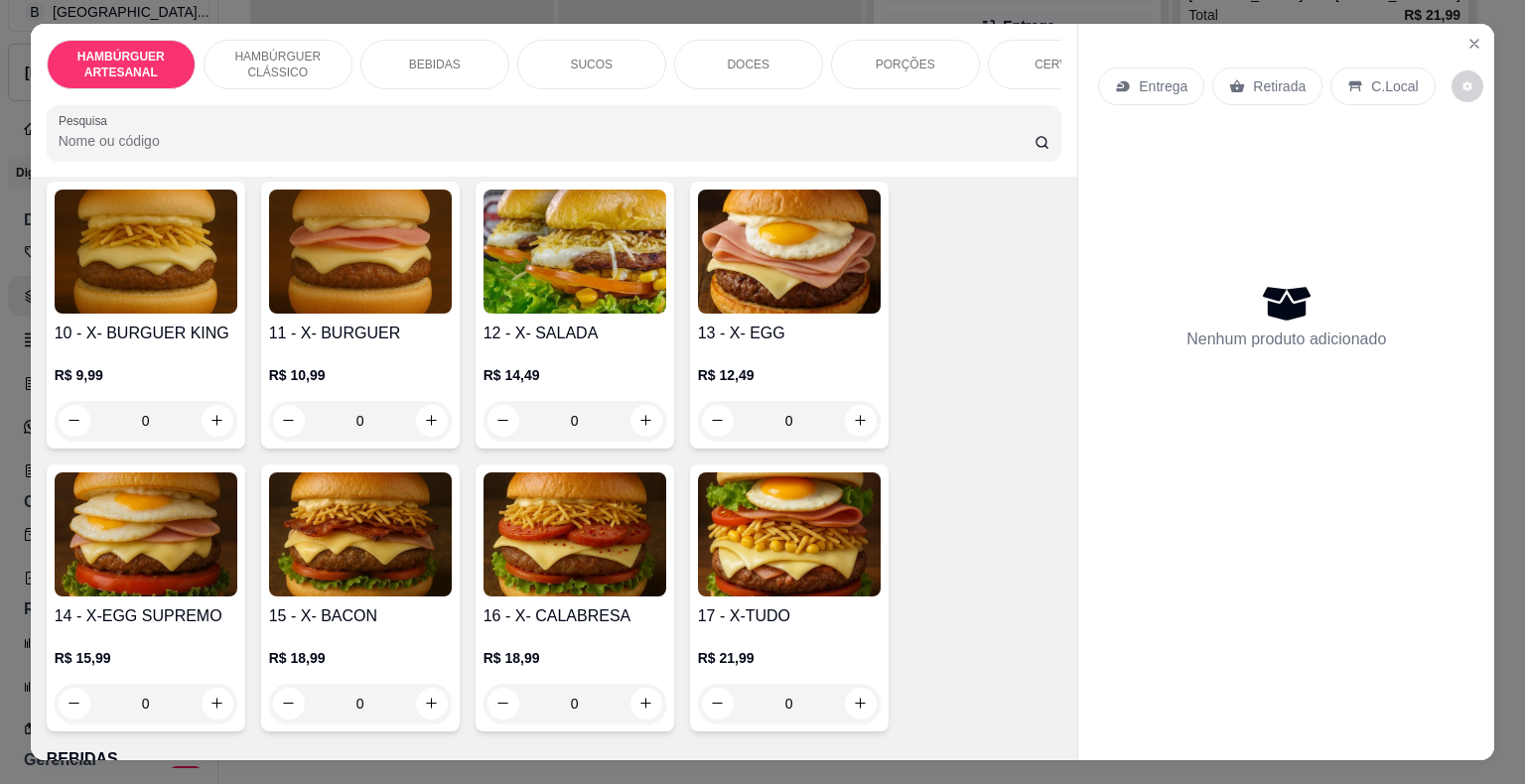 scroll, scrollTop: 1092, scrollLeft: 0, axis: vertical 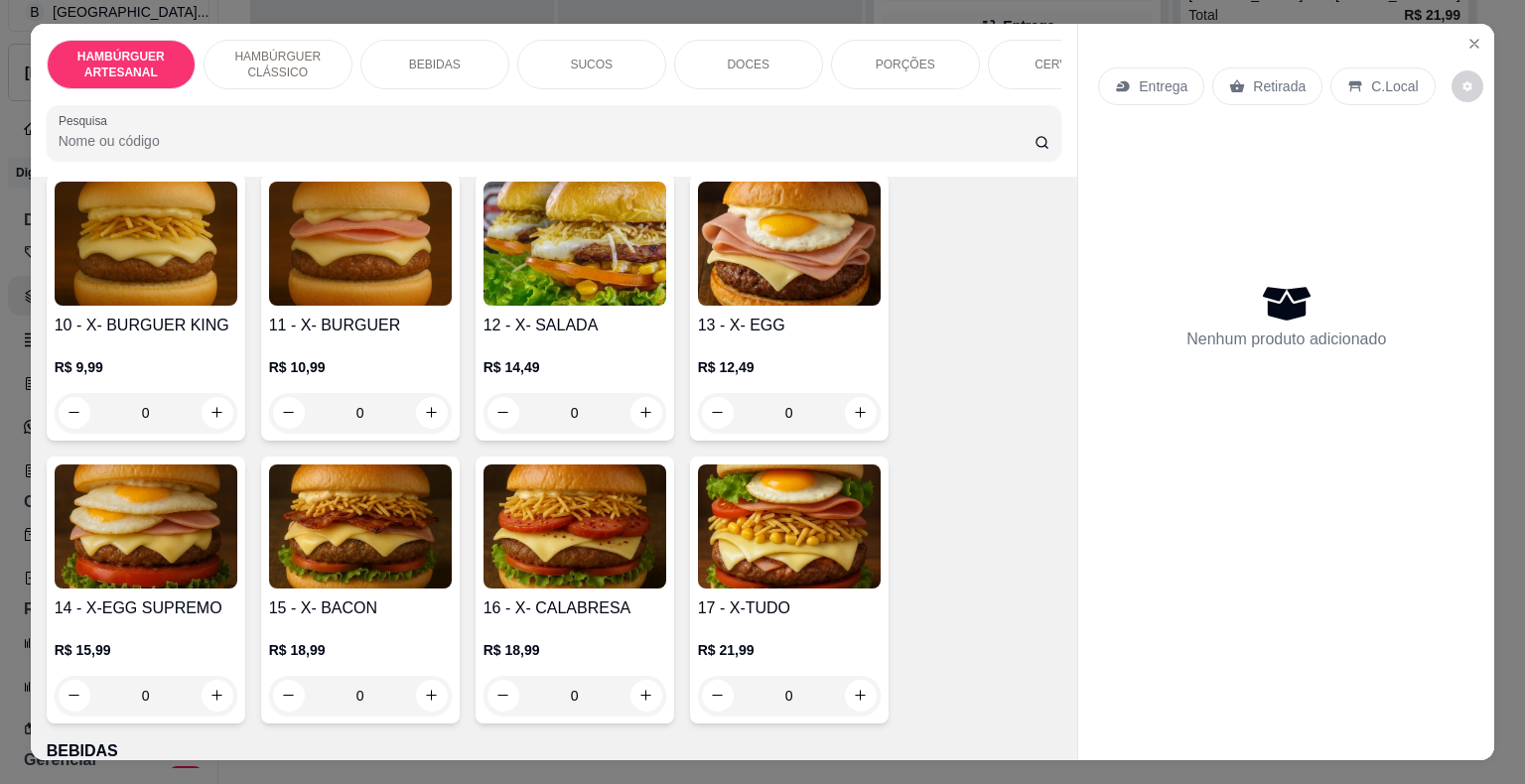 click on "0" at bounding box center [146, 413] 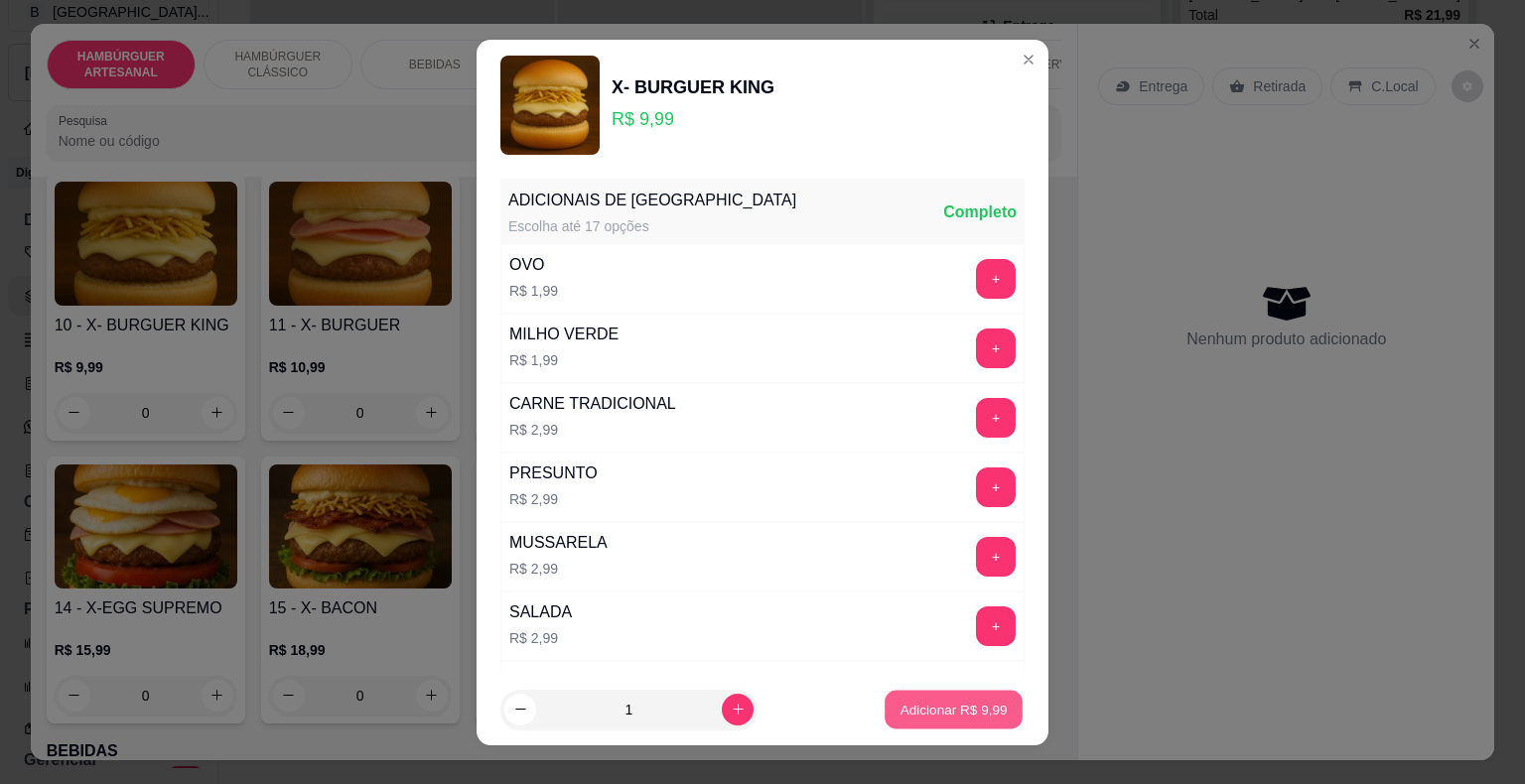 click on "Adicionar   R$ 9,99" at bounding box center [953, 709] 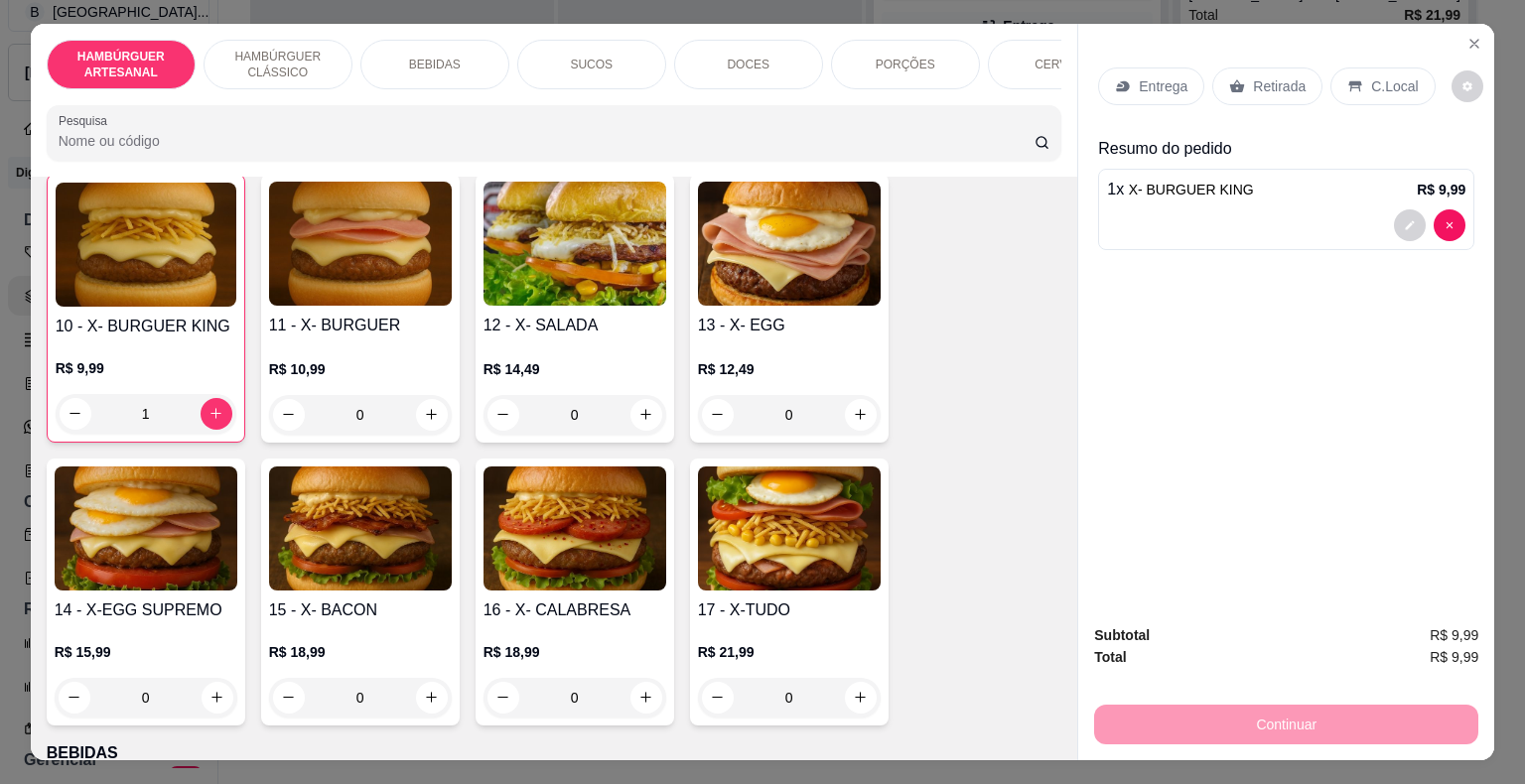 scroll, scrollTop: 1092, scrollLeft: 0, axis: vertical 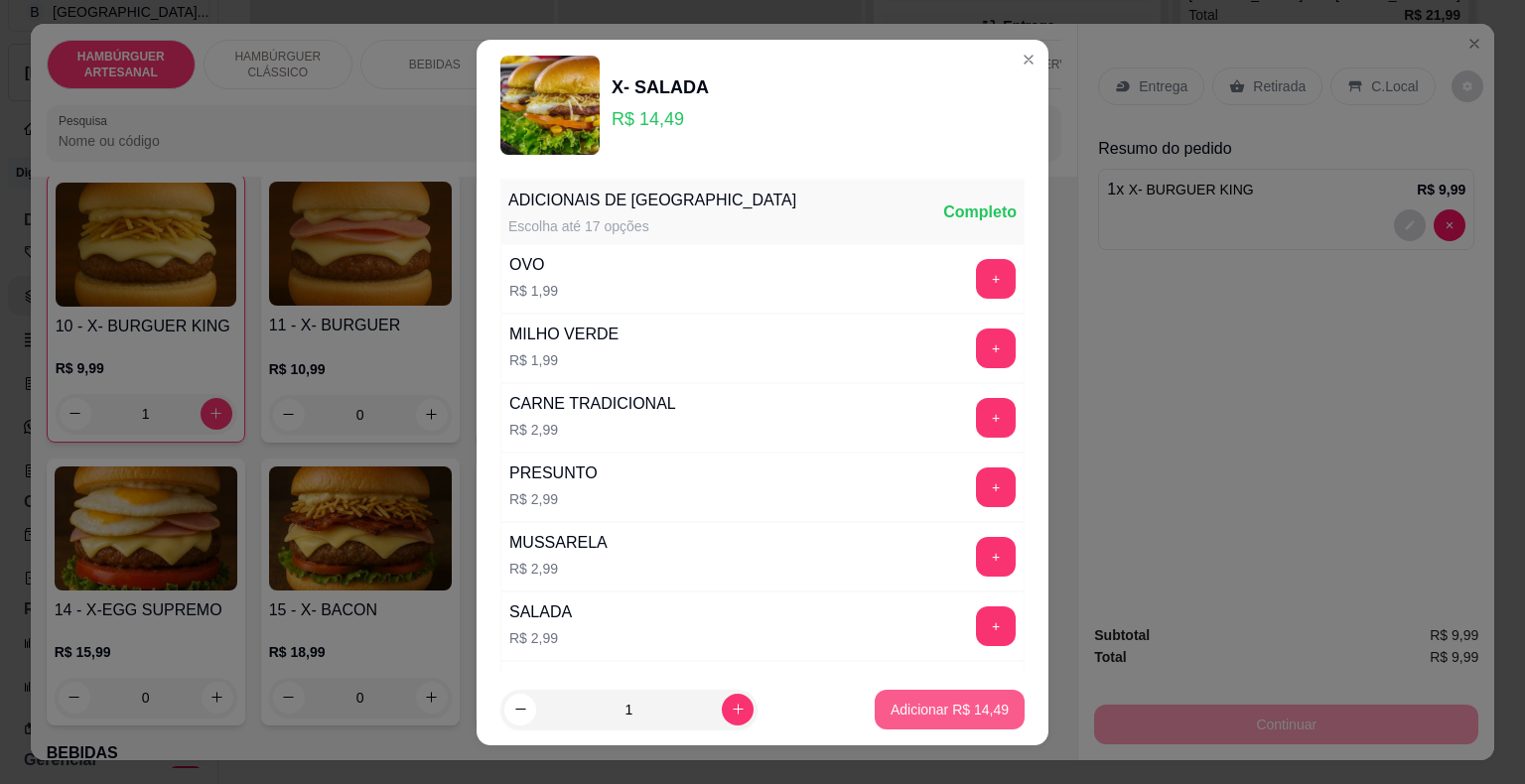 click on "Adicionar   R$ 14,49" at bounding box center [949, 710] 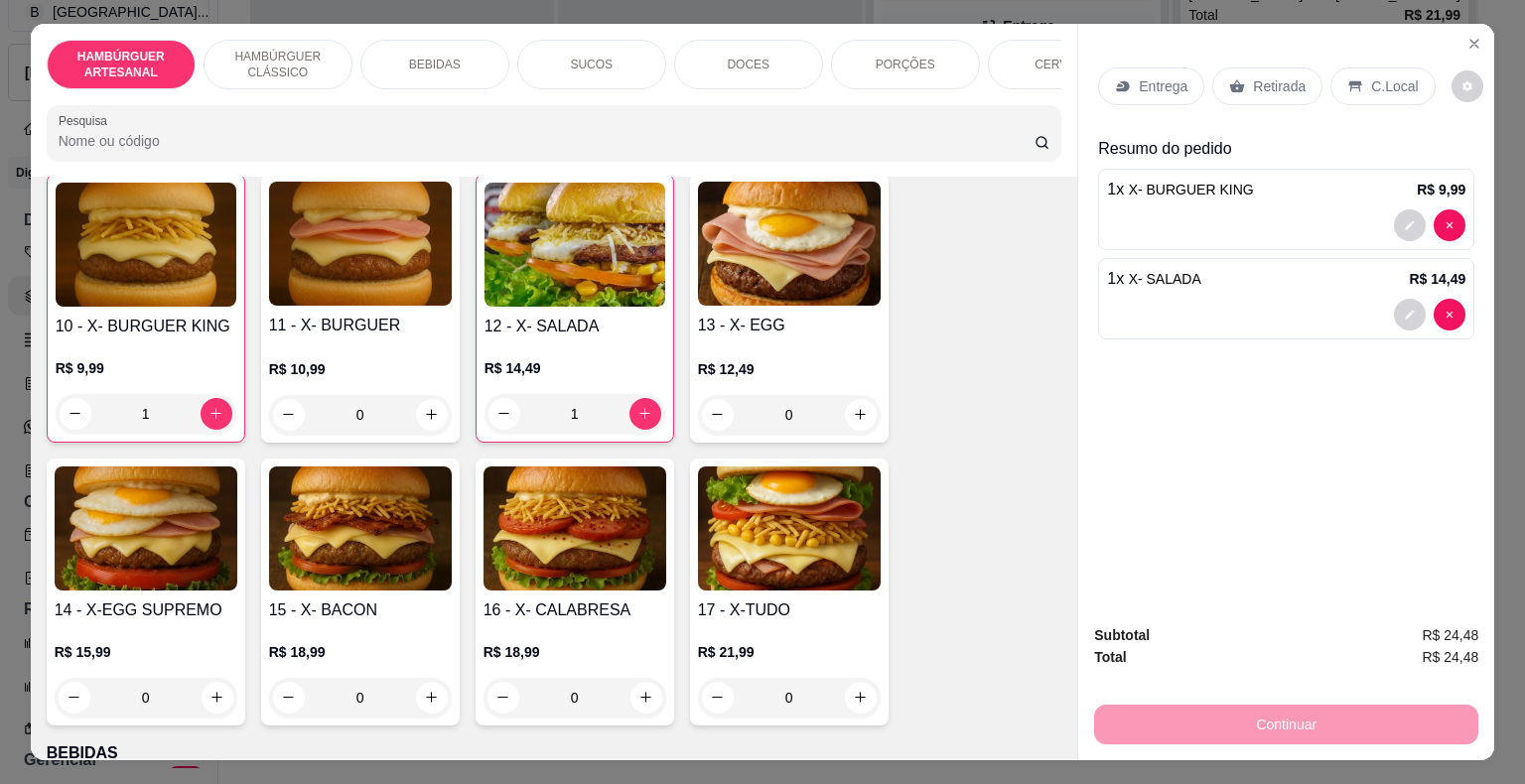 click on "Entrega" at bounding box center (1151, 86) 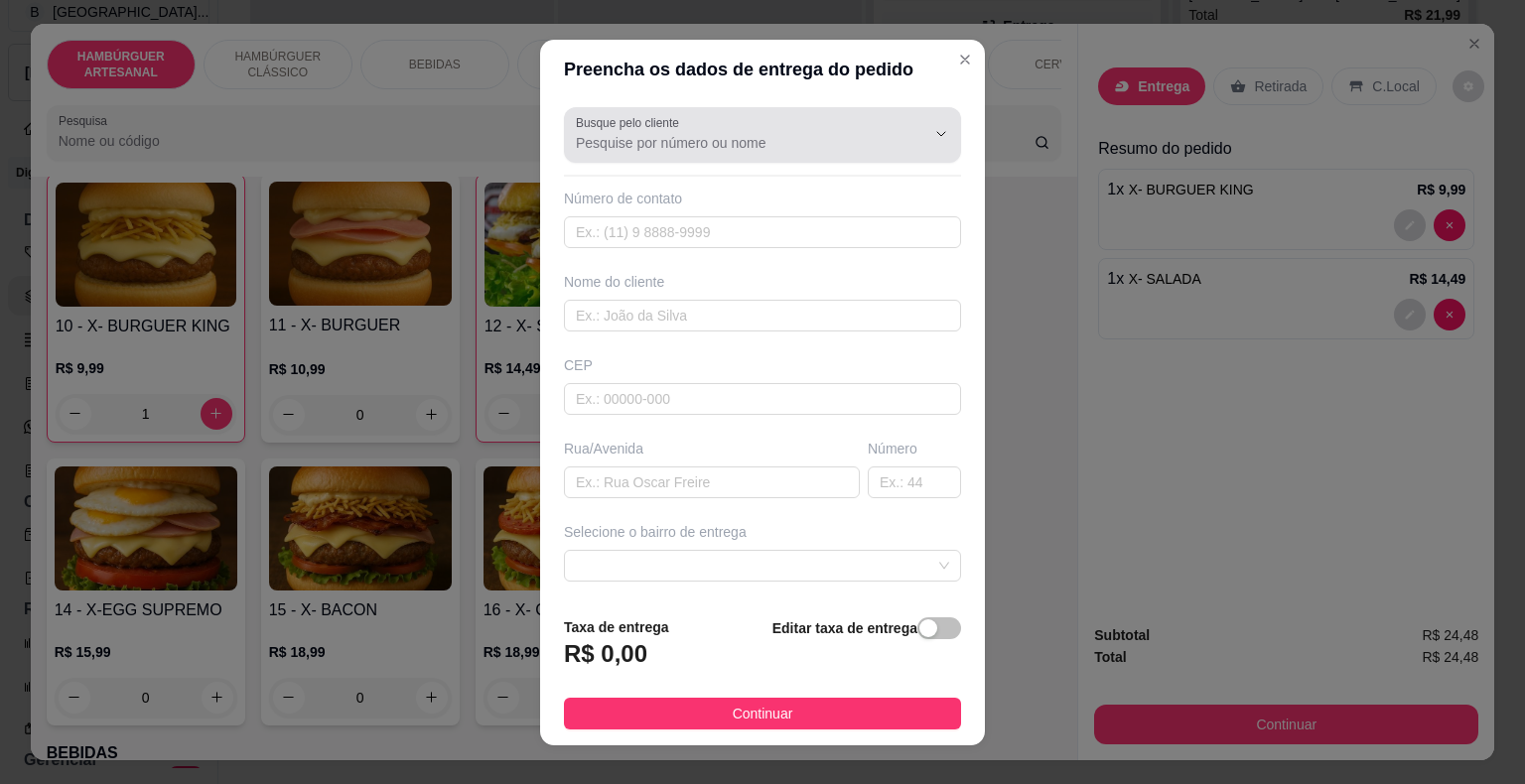 click on "Busque pelo cliente" at bounding box center [762, 135] 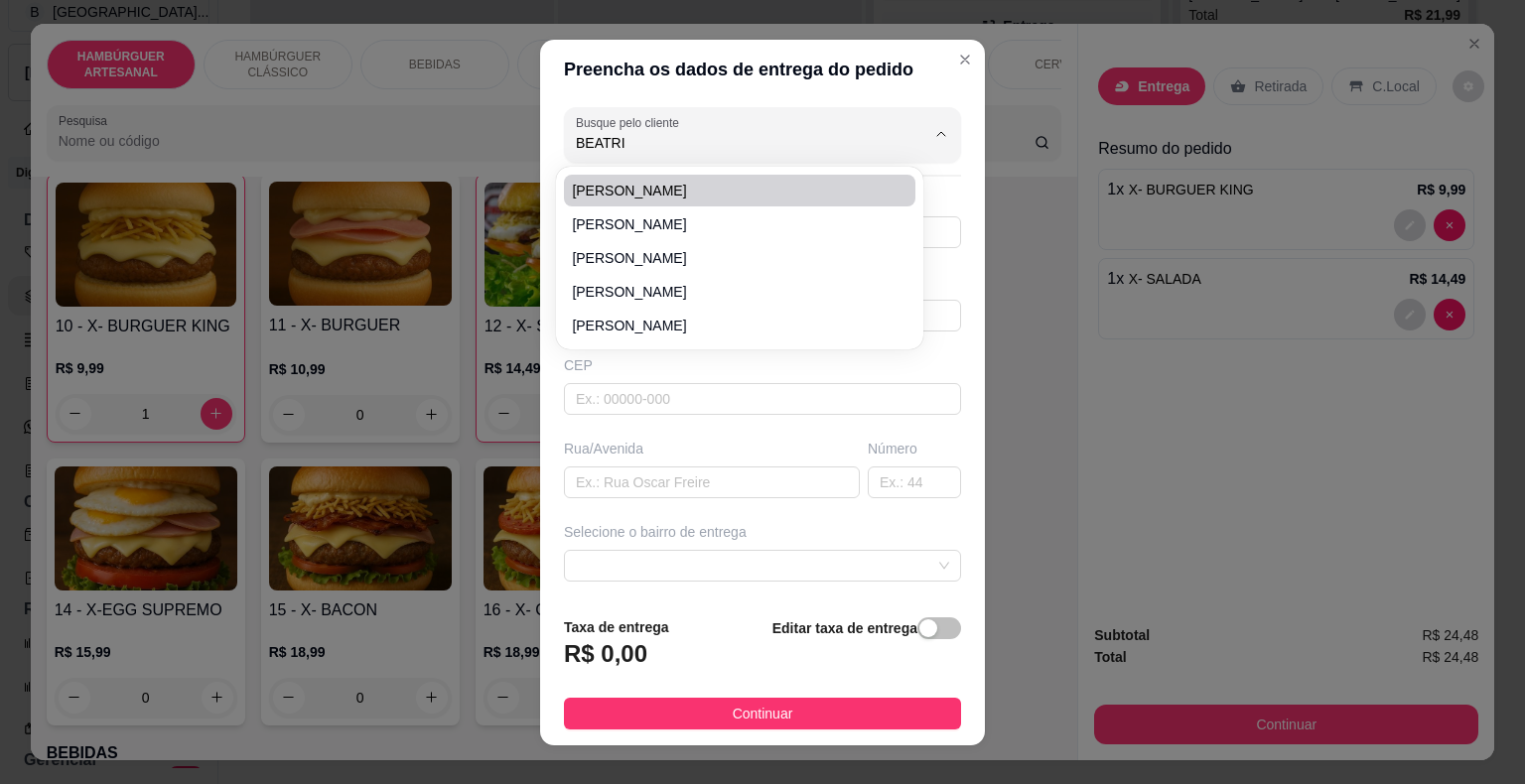click on "[PERSON_NAME]" at bounding box center [740, 191] 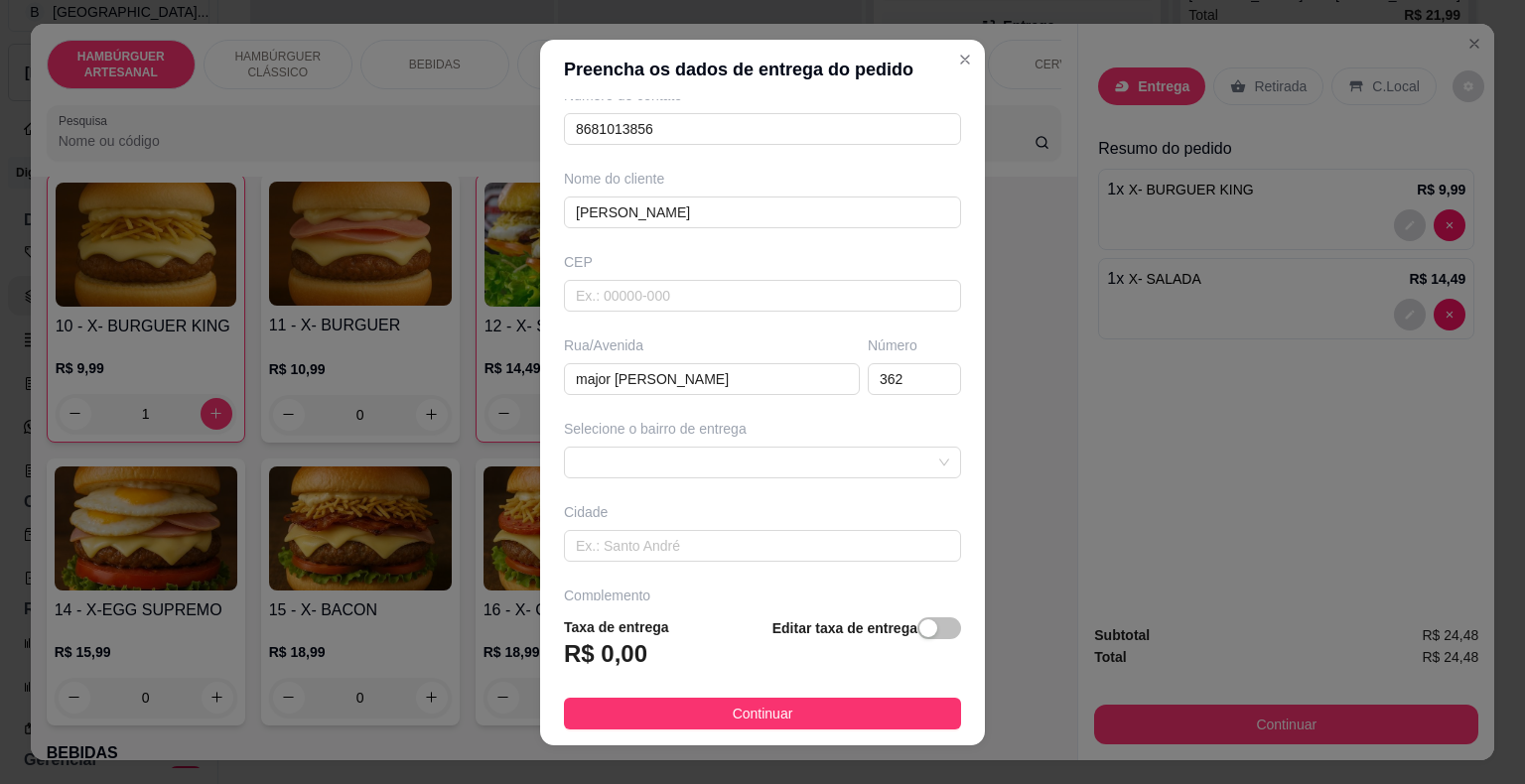 scroll, scrollTop: 164, scrollLeft: 0, axis: vertical 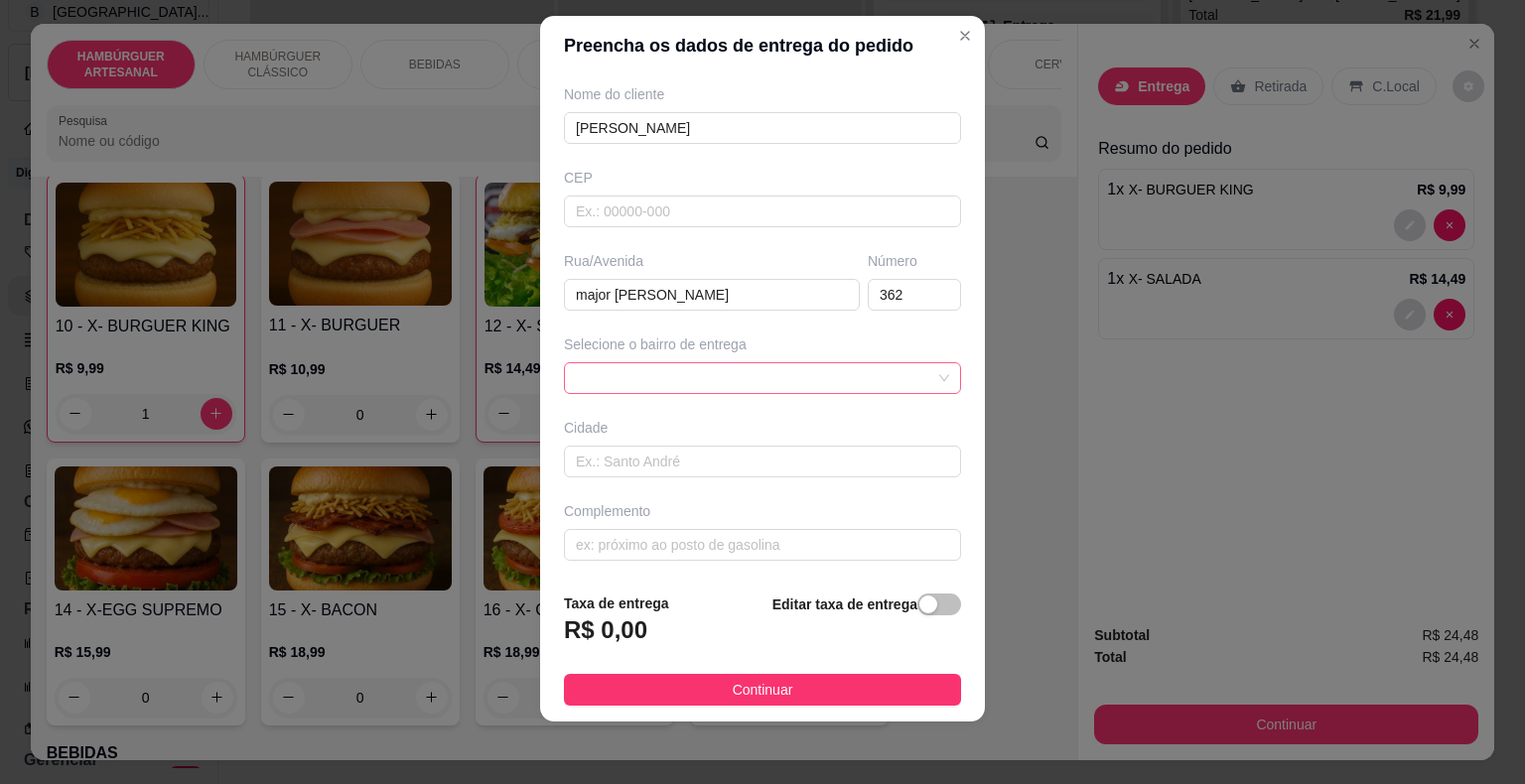 type on "[PERSON_NAME]" 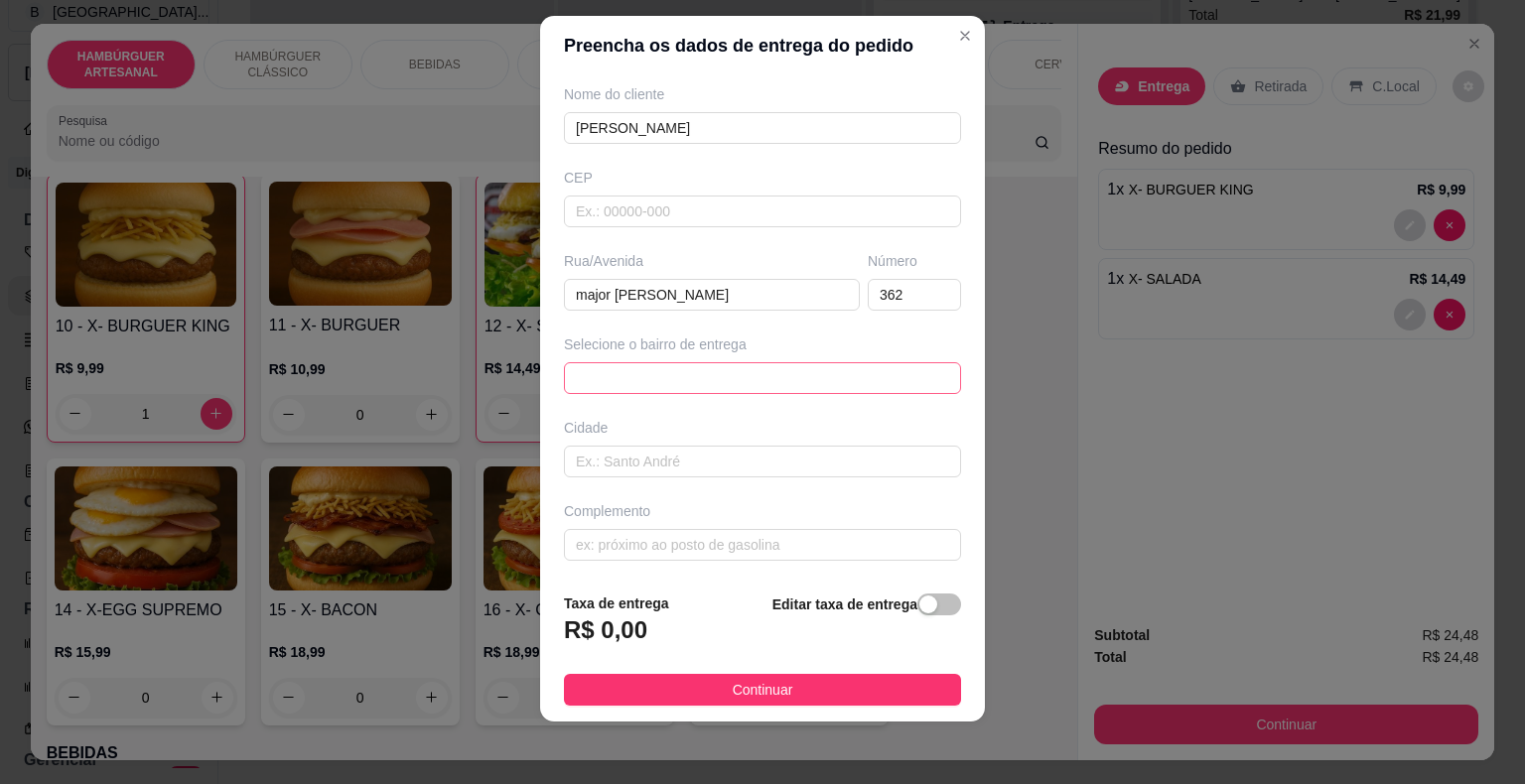click at bounding box center (762, 378) 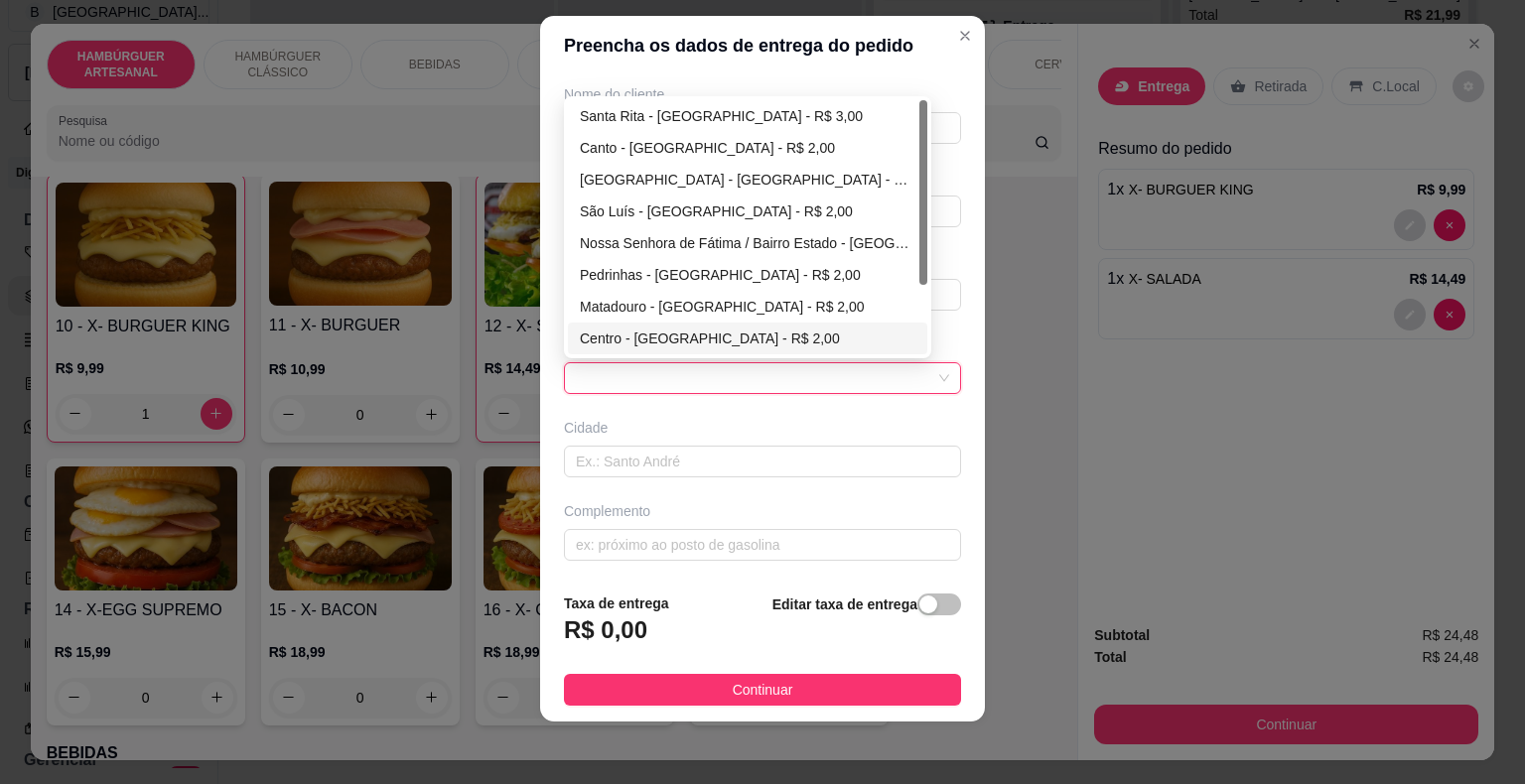 click on "Cidade" at bounding box center [762, 428] 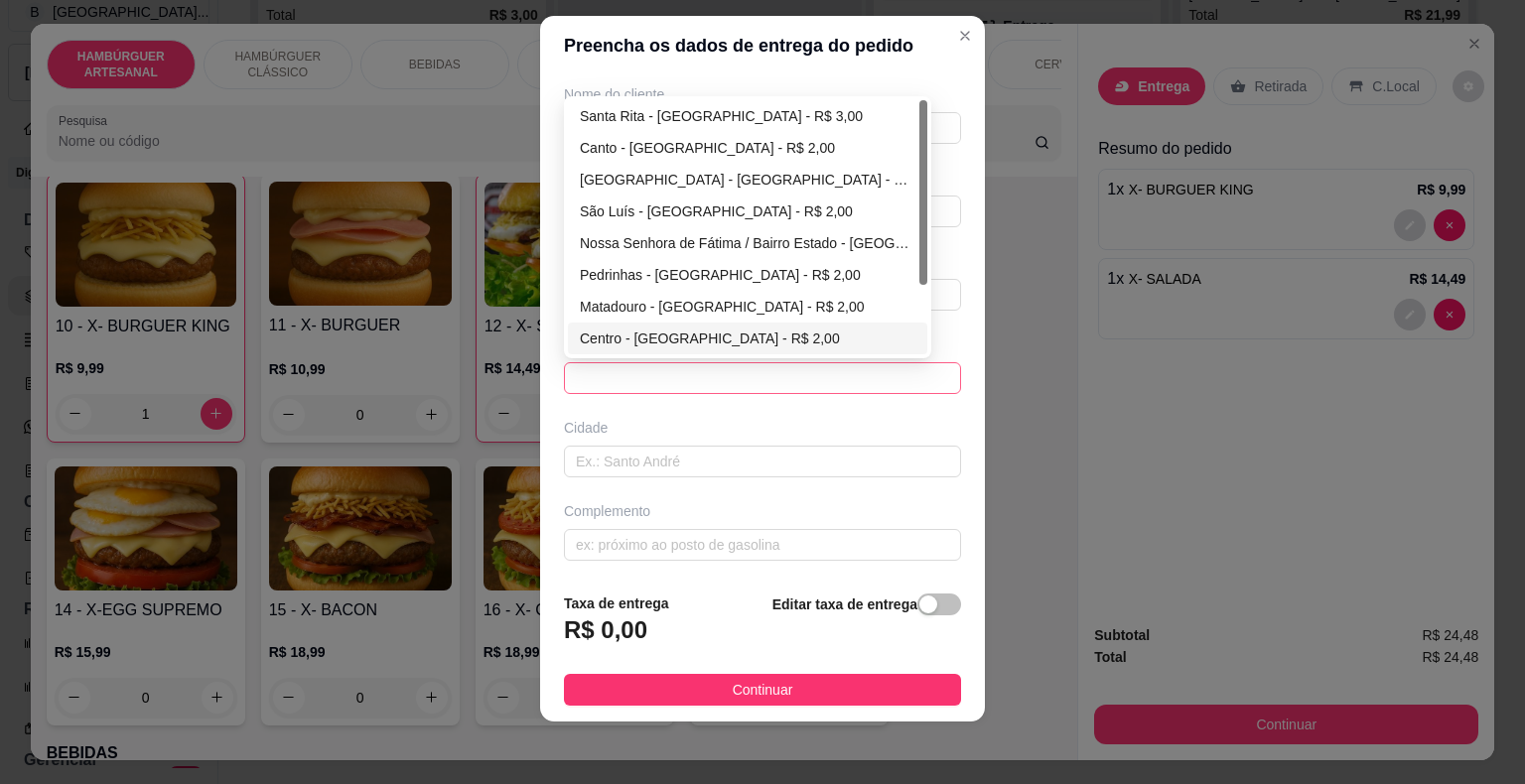 click at bounding box center [762, 378] 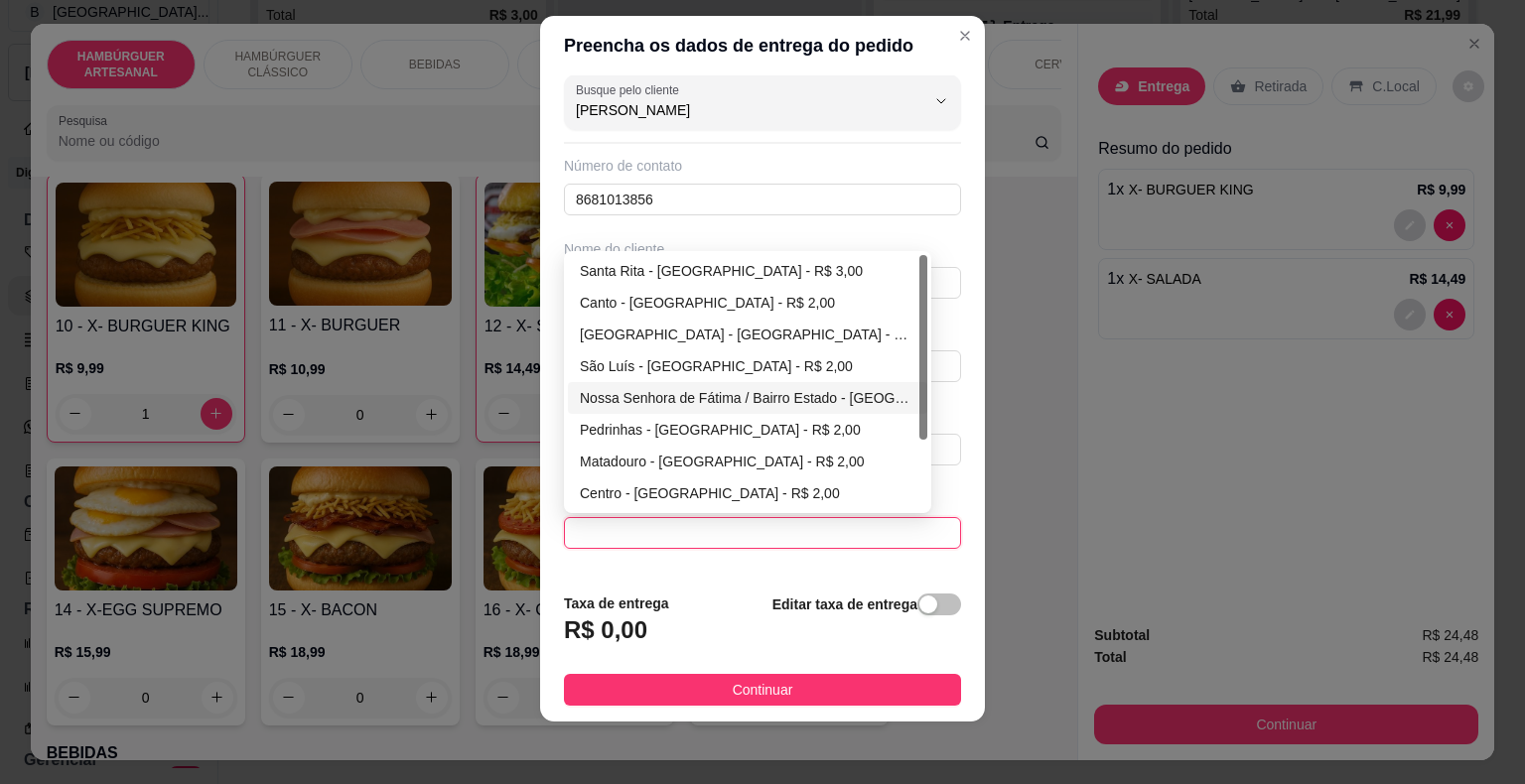 scroll, scrollTop: 0, scrollLeft: 0, axis: both 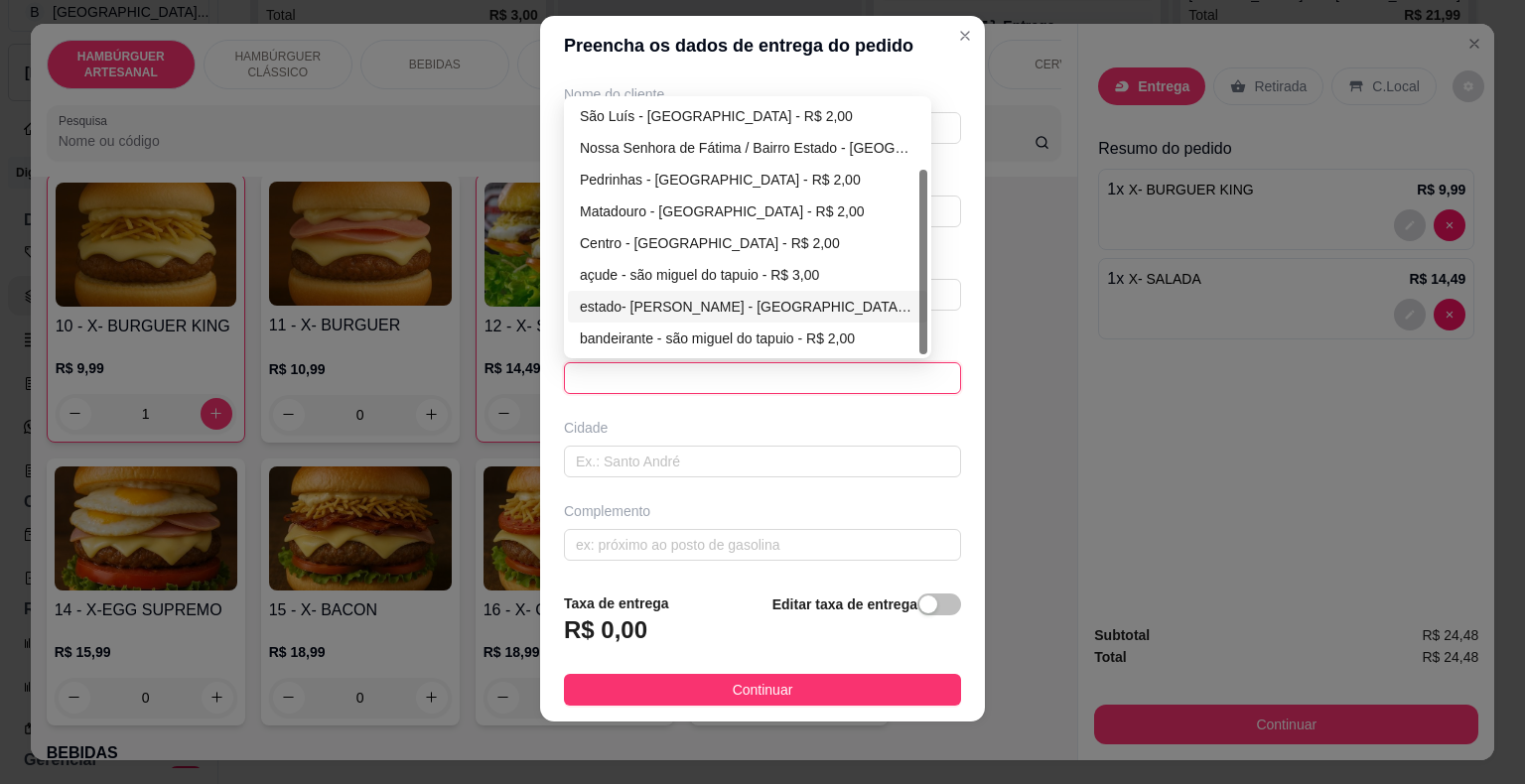 click on "estado- [PERSON_NAME] - [GEOGRAPHIC_DATA]  -  R$ 3,00" at bounding box center (748, 307) 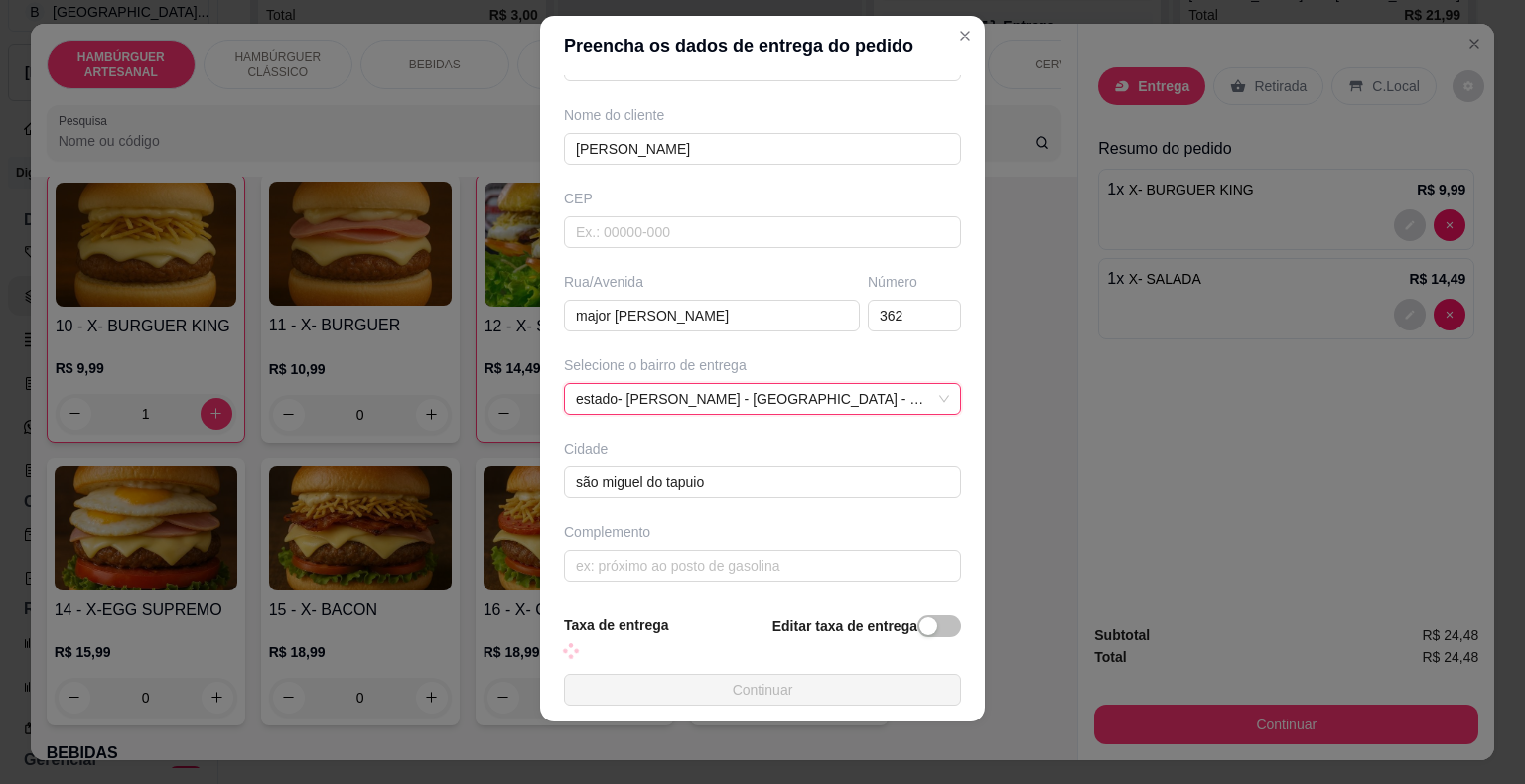 scroll, scrollTop: 164, scrollLeft: 0, axis: vertical 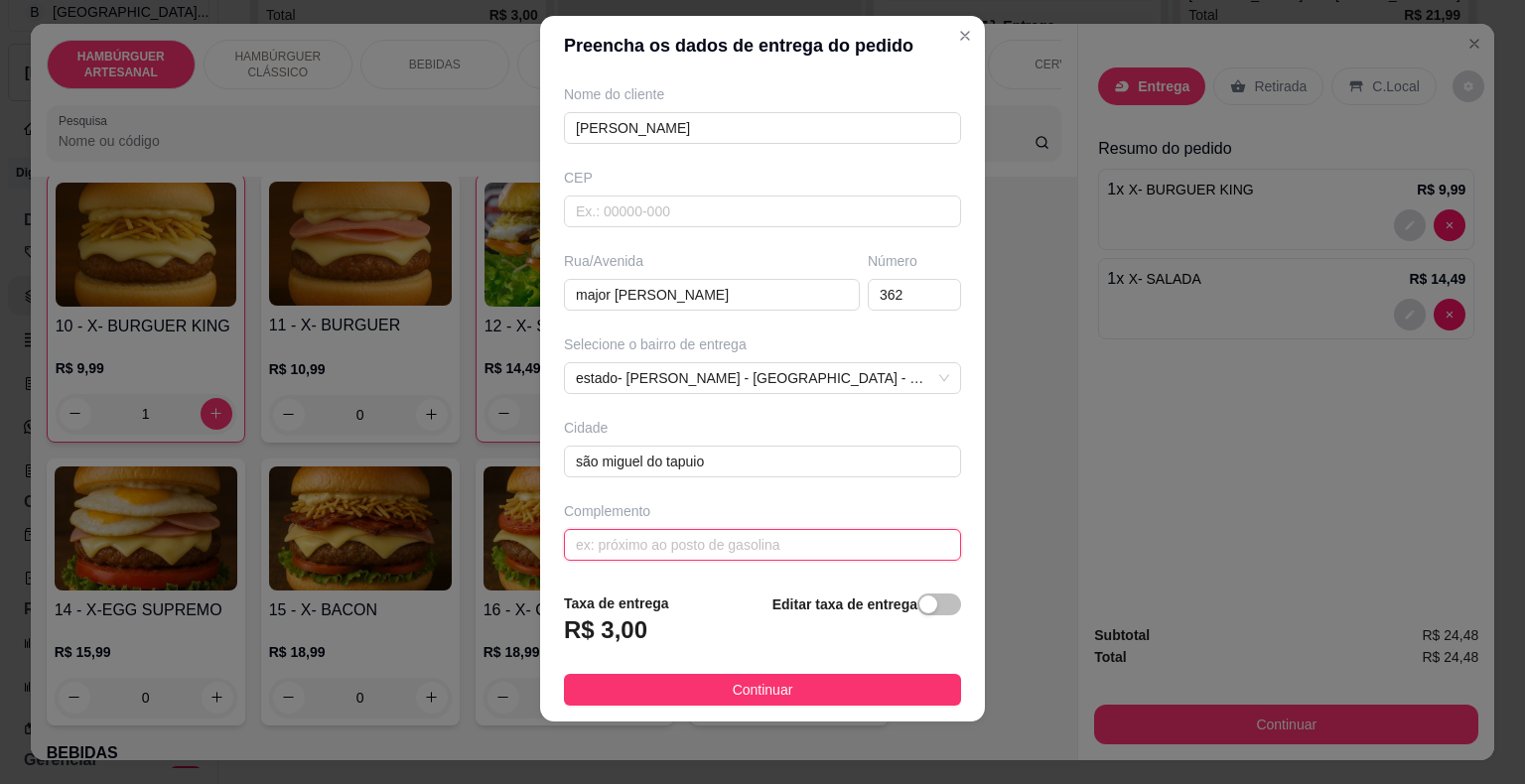 click at bounding box center (762, 545) 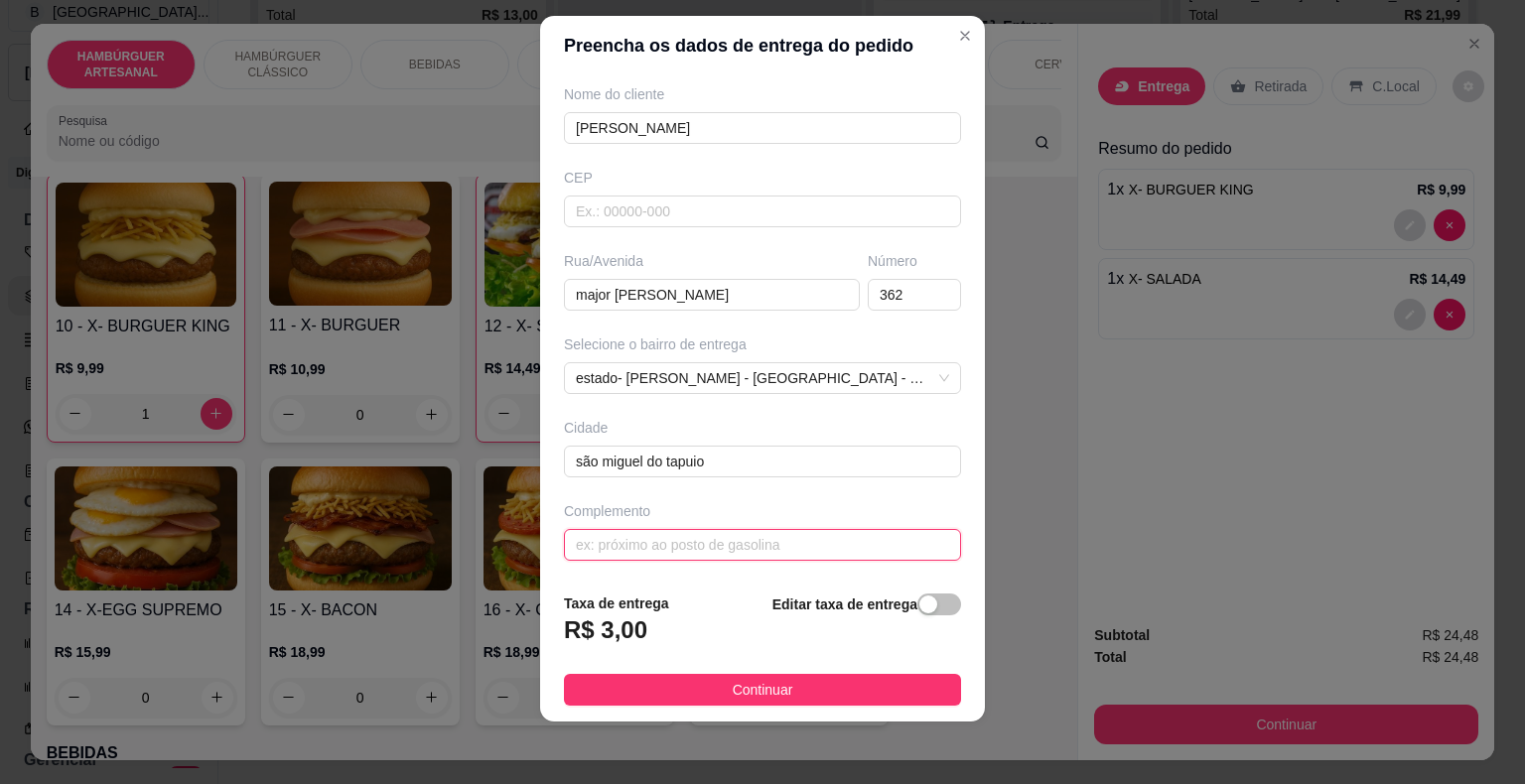 click at bounding box center [762, 545] 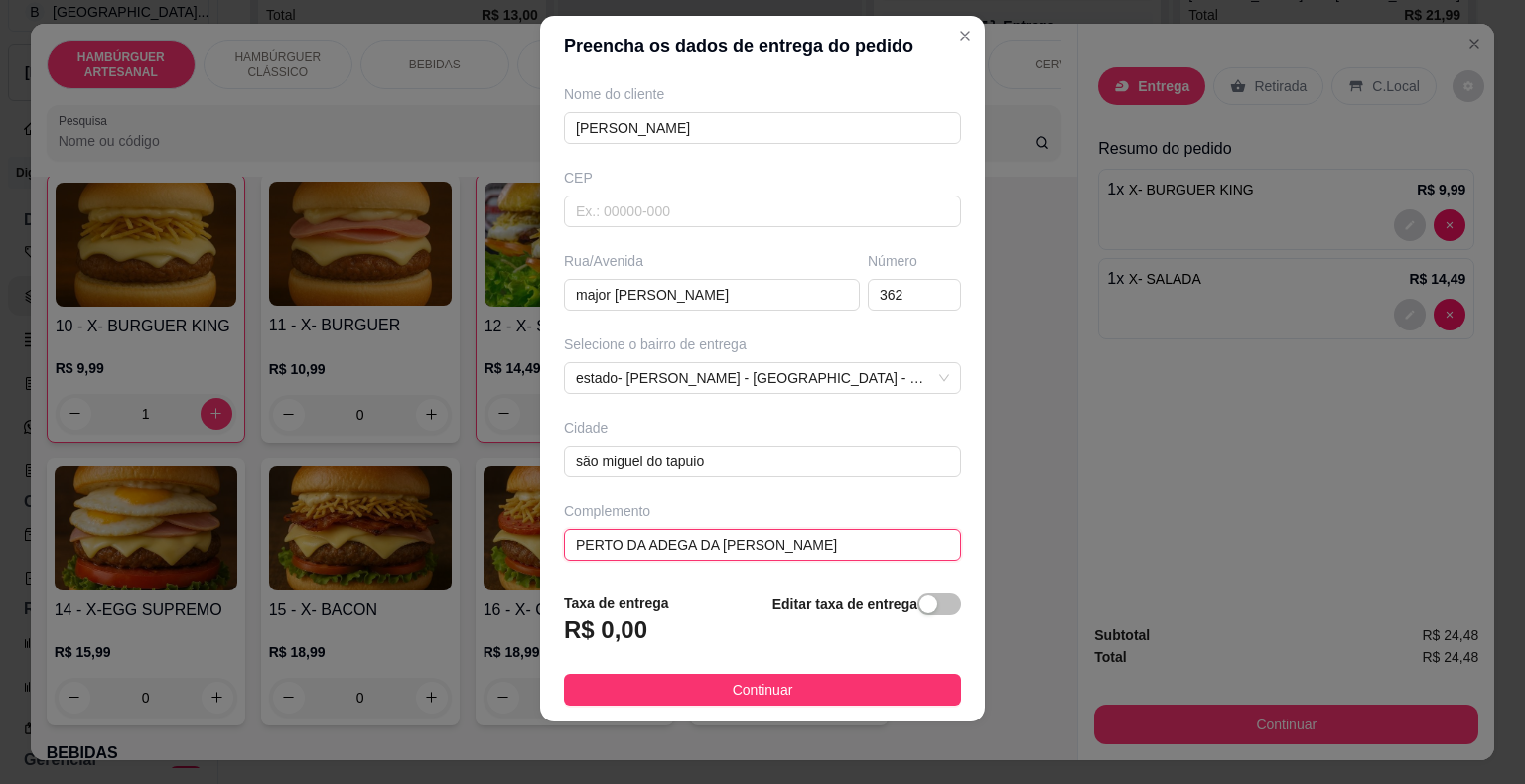 scroll, scrollTop: 164, scrollLeft: 0, axis: vertical 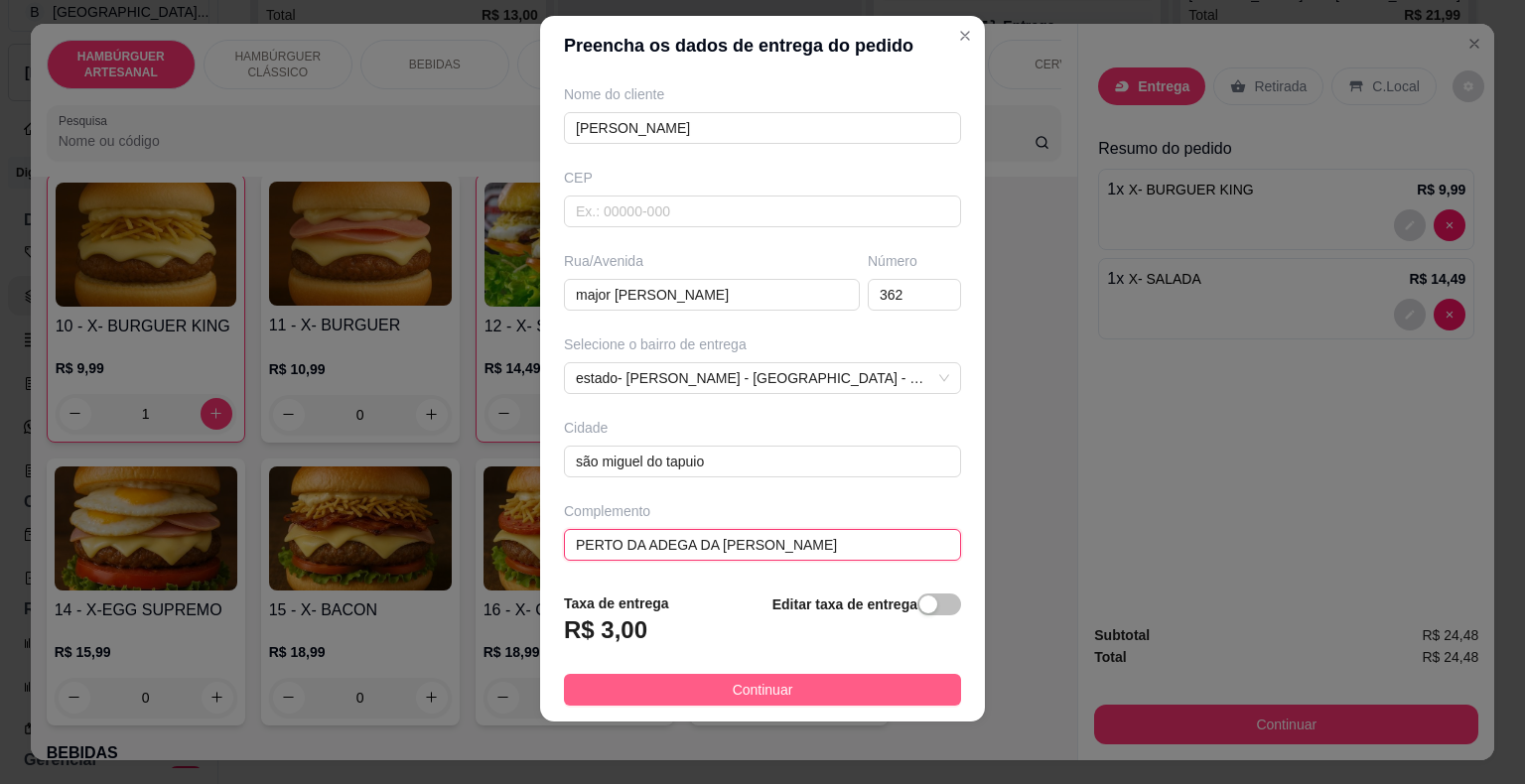type on "PERTO DA ADEGA DA [PERSON_NAME]" 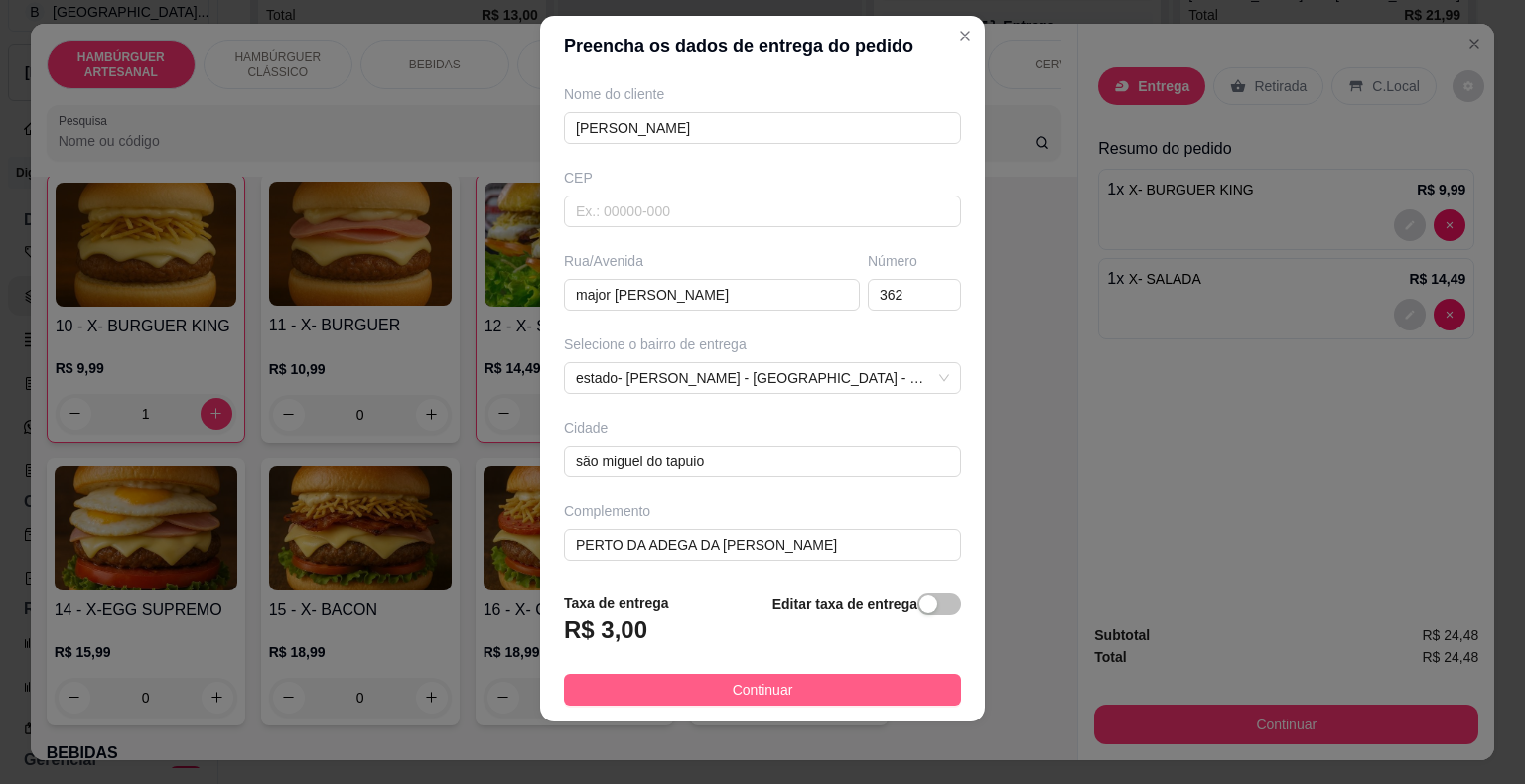 click on "Continuar" at bounding box center (762, 690) 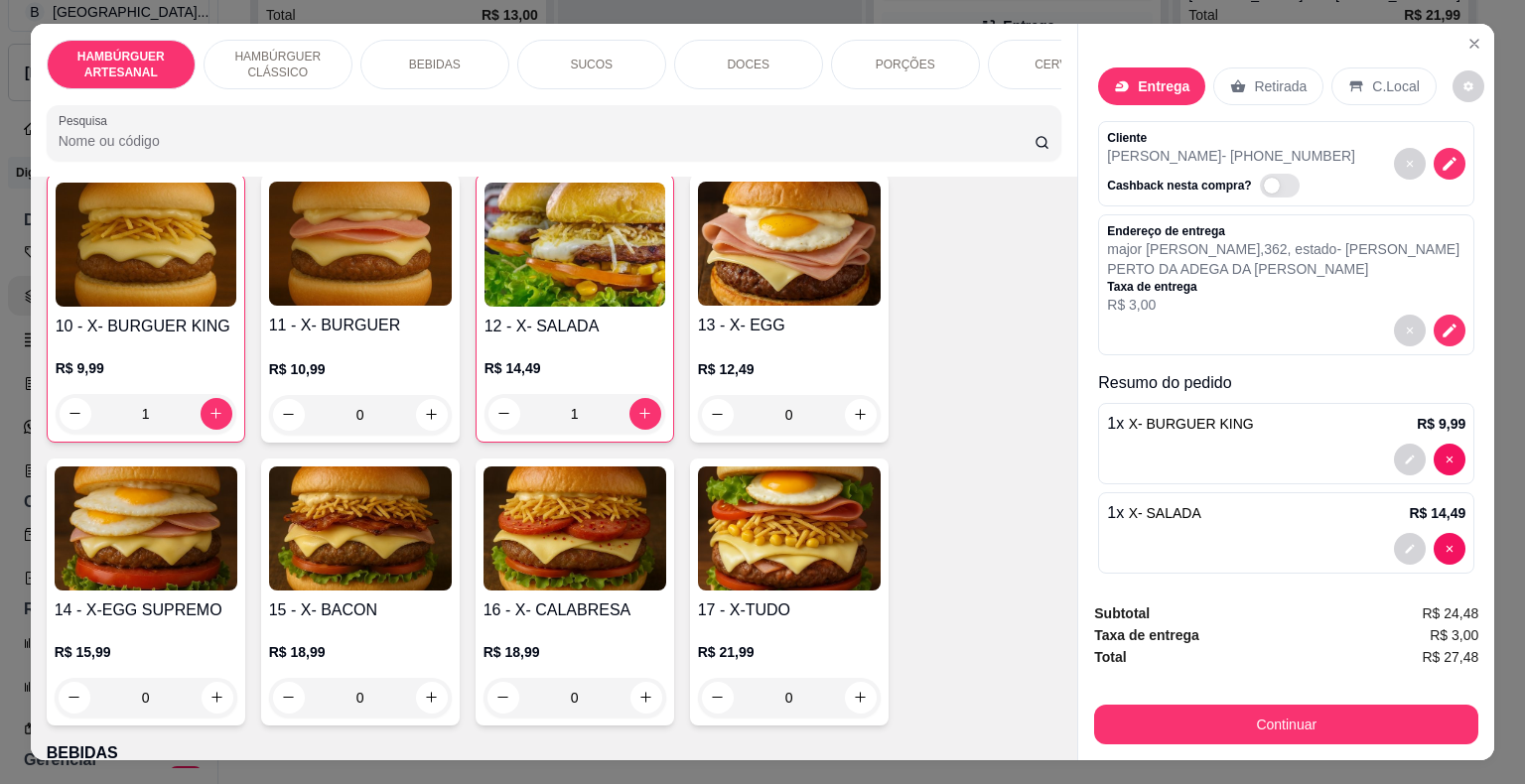 click on "BEBIDAS" at bounding box center [435, 65] 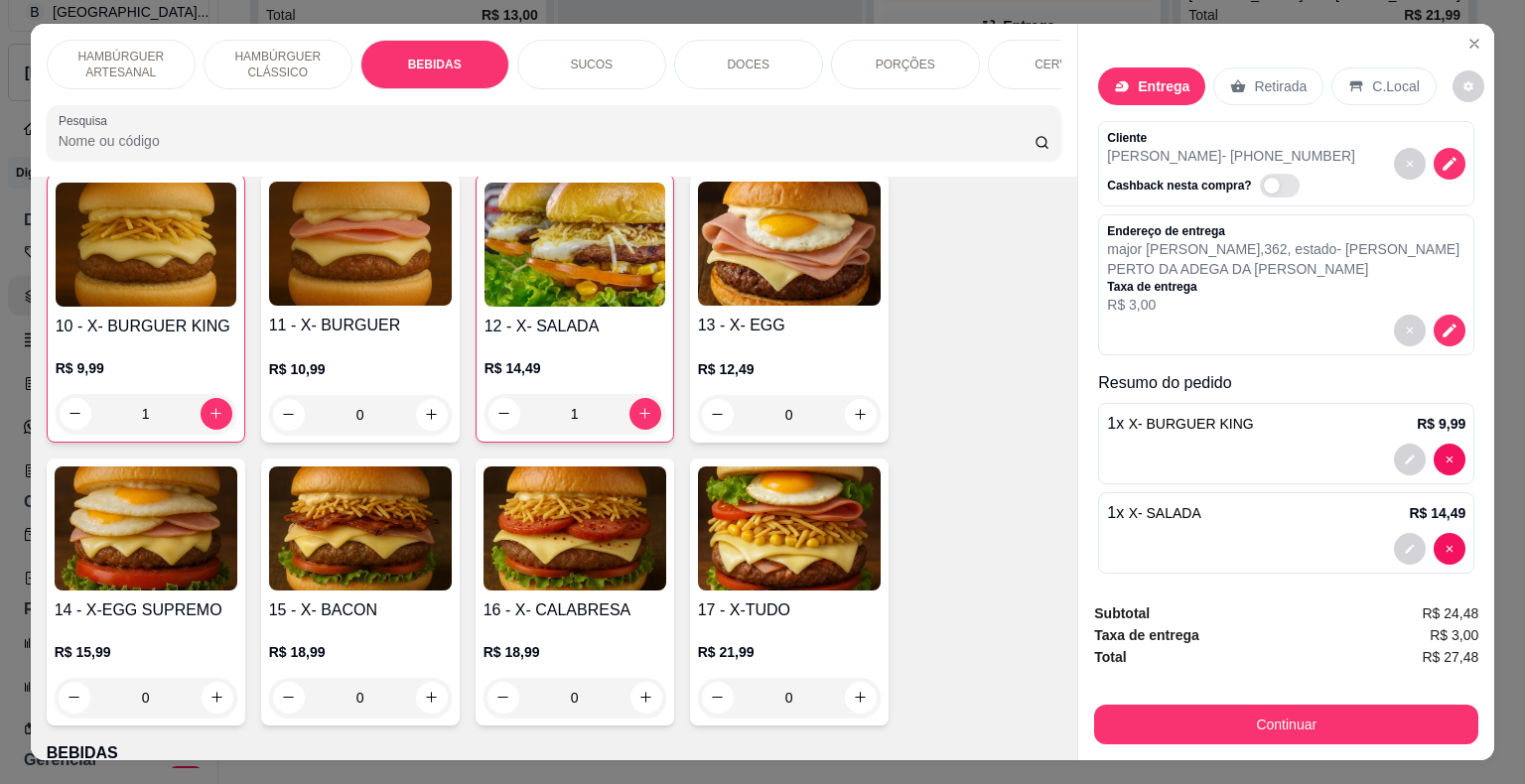 scroll, scrollTop: 1584, scrollLeft: 0, axis: vertical 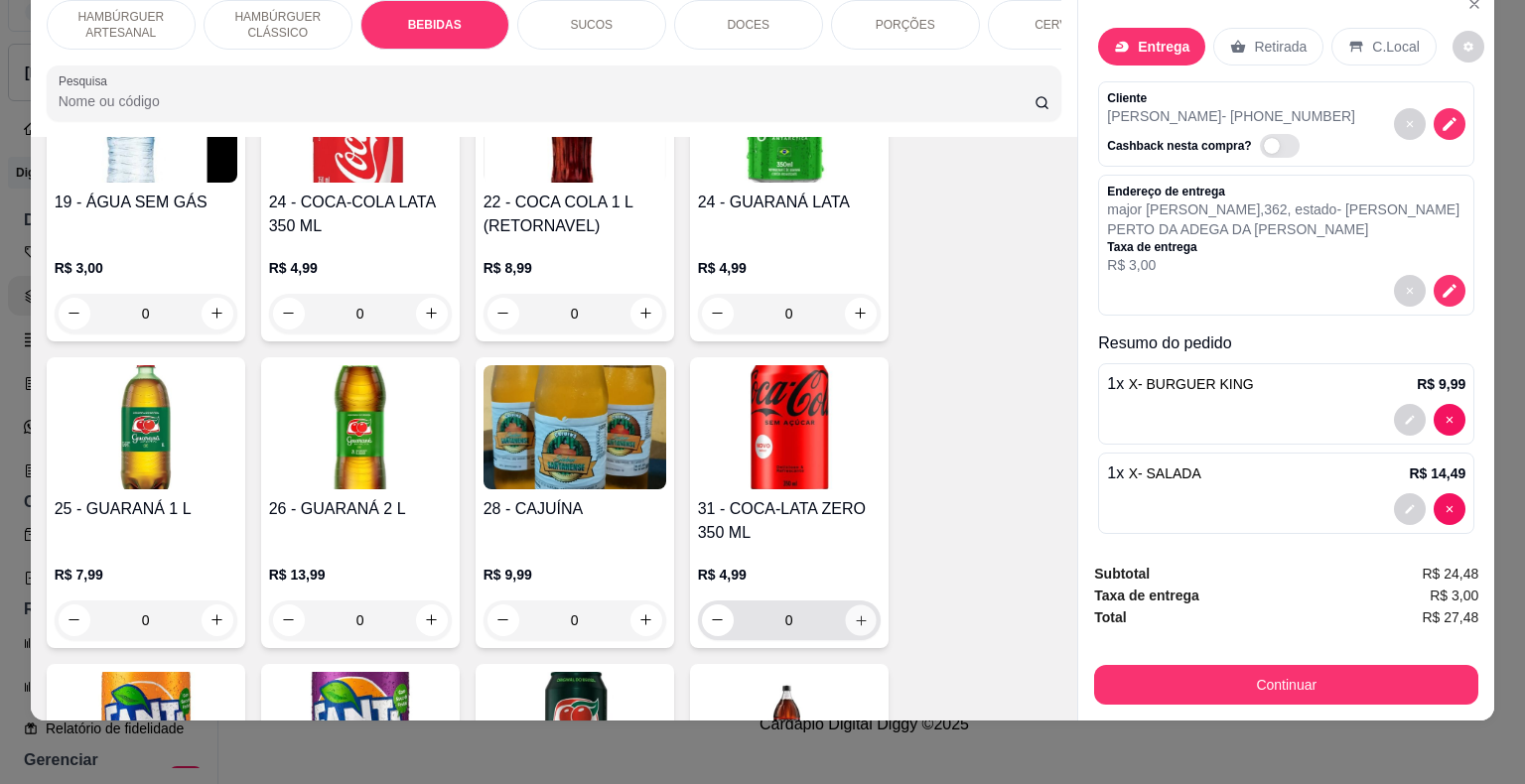 click 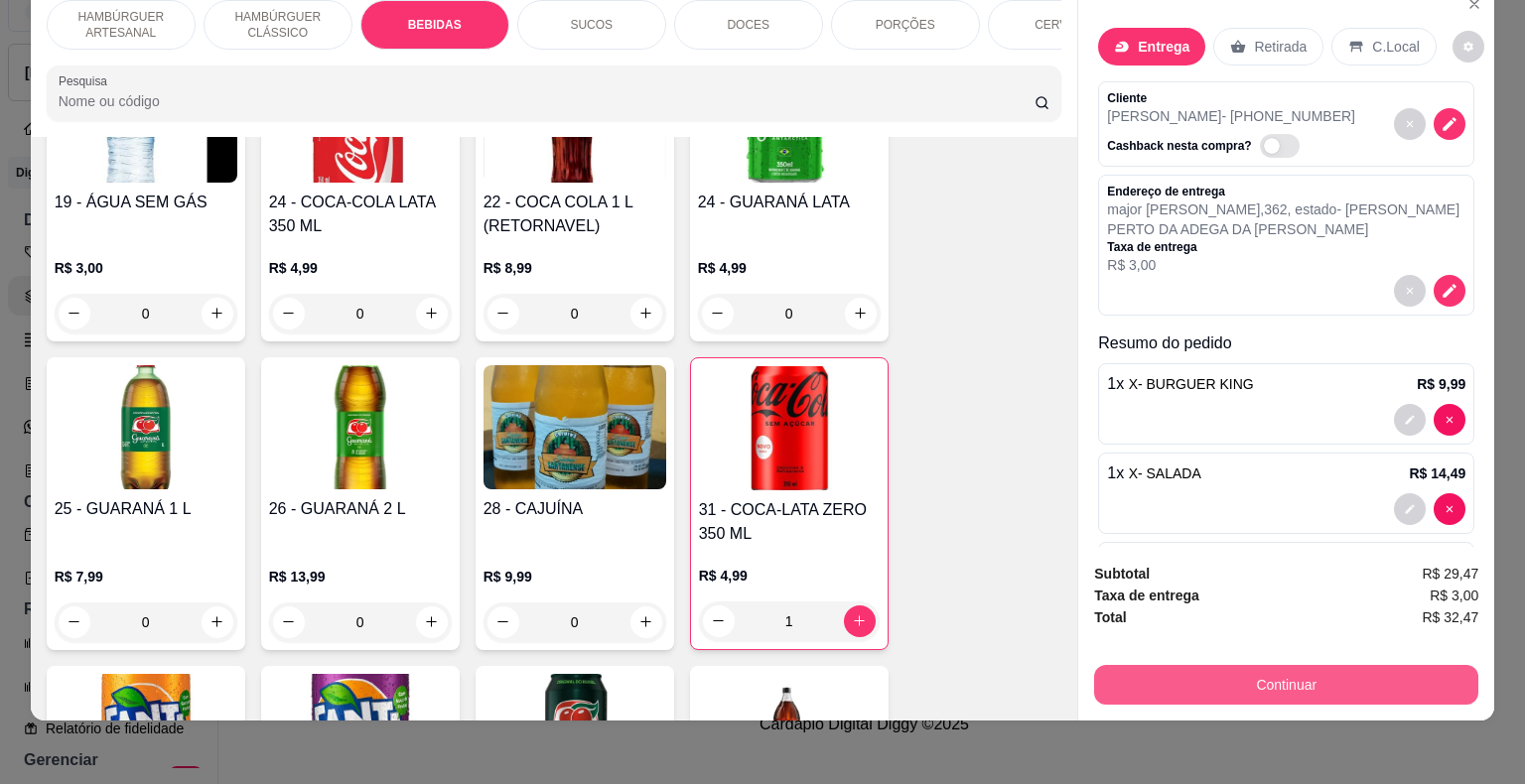 click on "Continuar" at bounding box center [1286, 685] 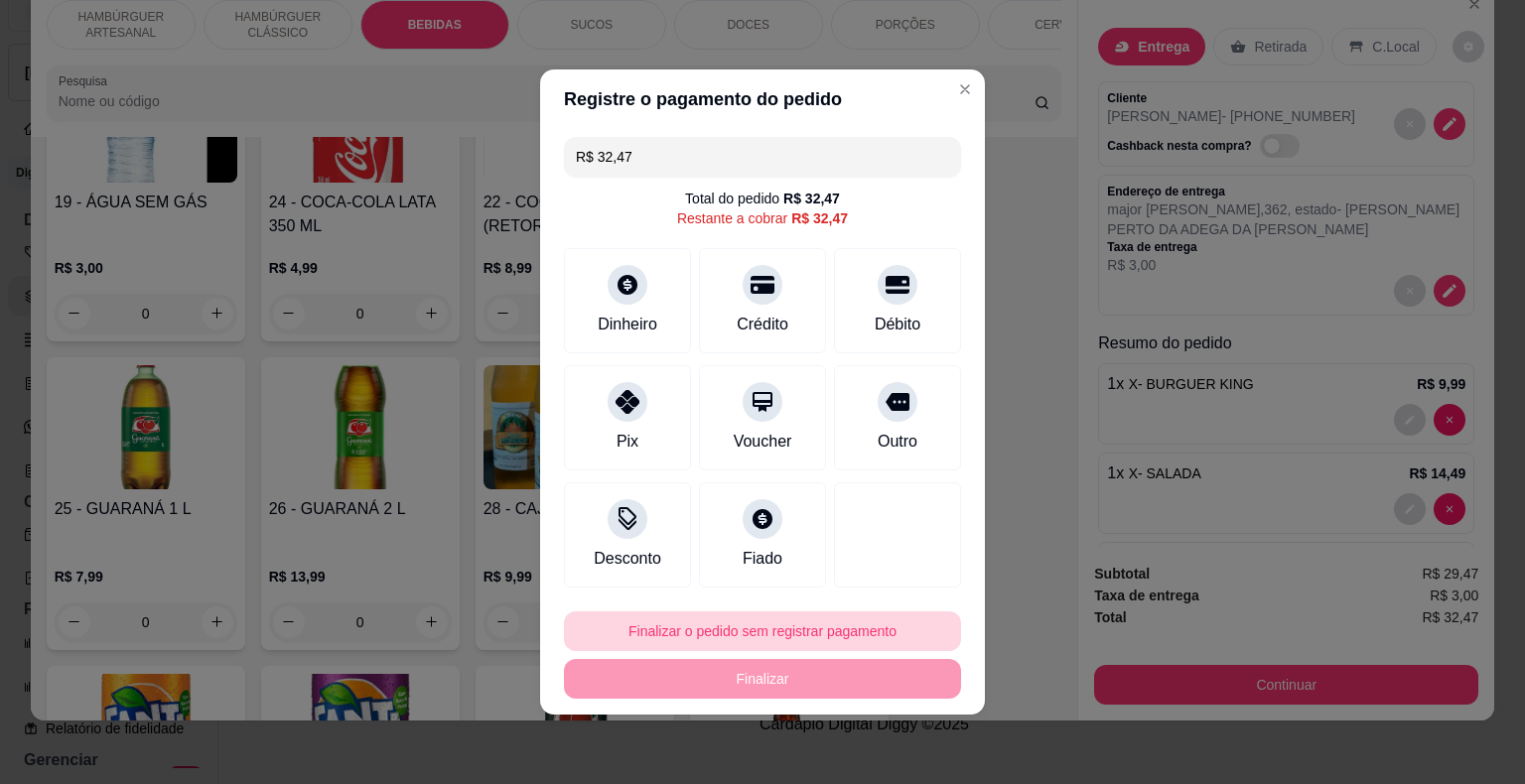 click on "Finalizar o pedido sem registrar pagamento" at bounding box center (762, 631) 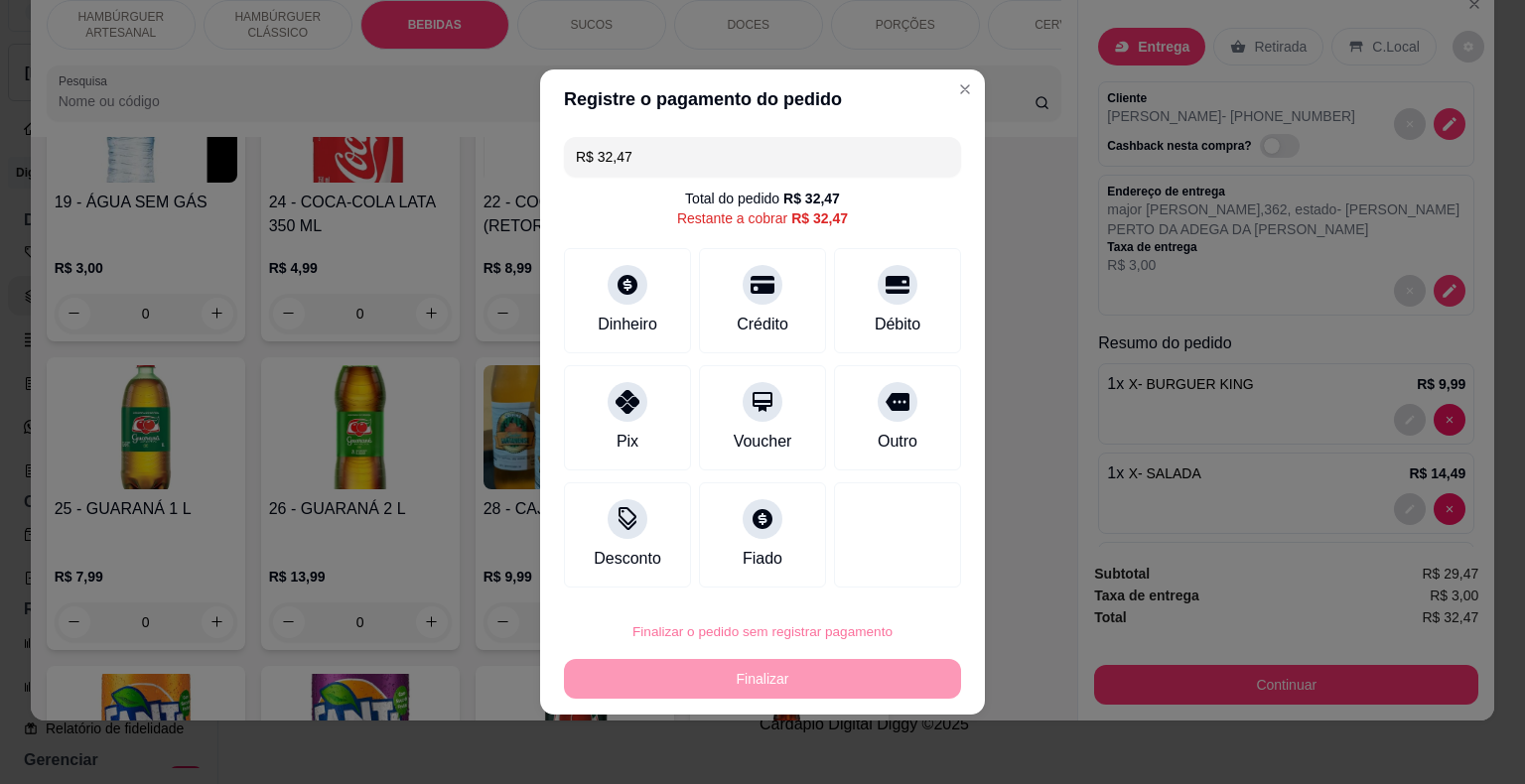 click on "Confirmar" at bounding box center [885, 575] 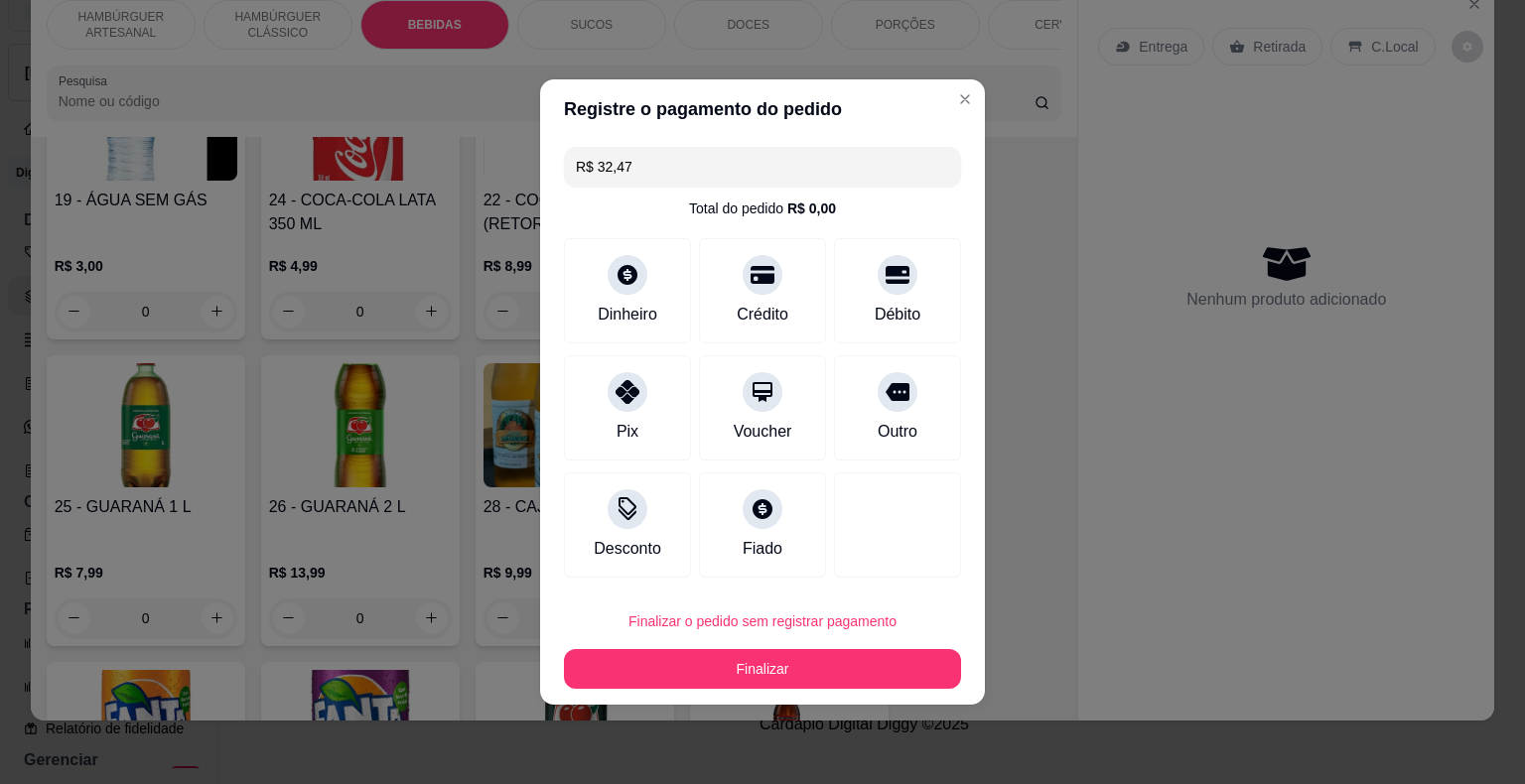 type on "0" 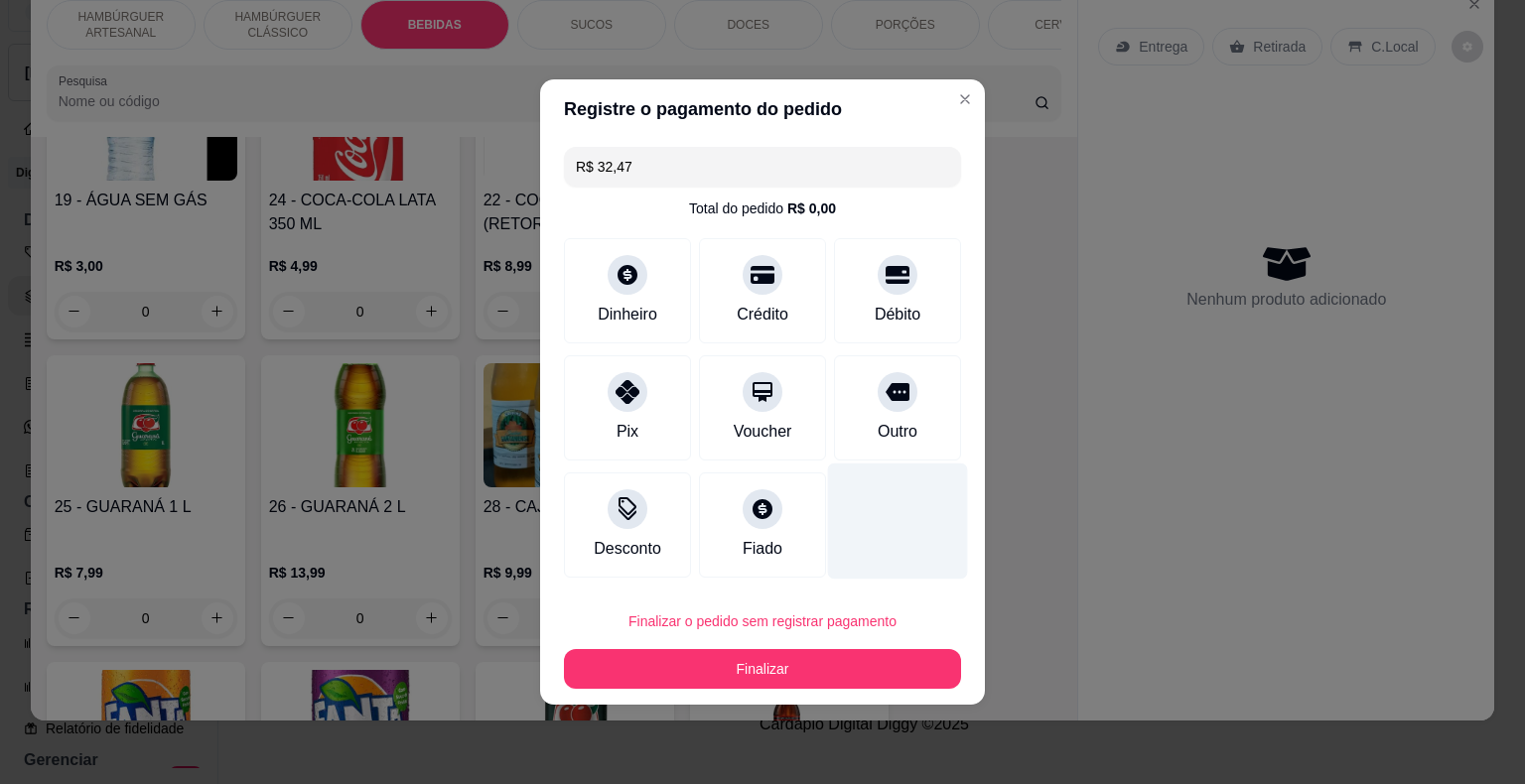 type on "R$ 0,00" 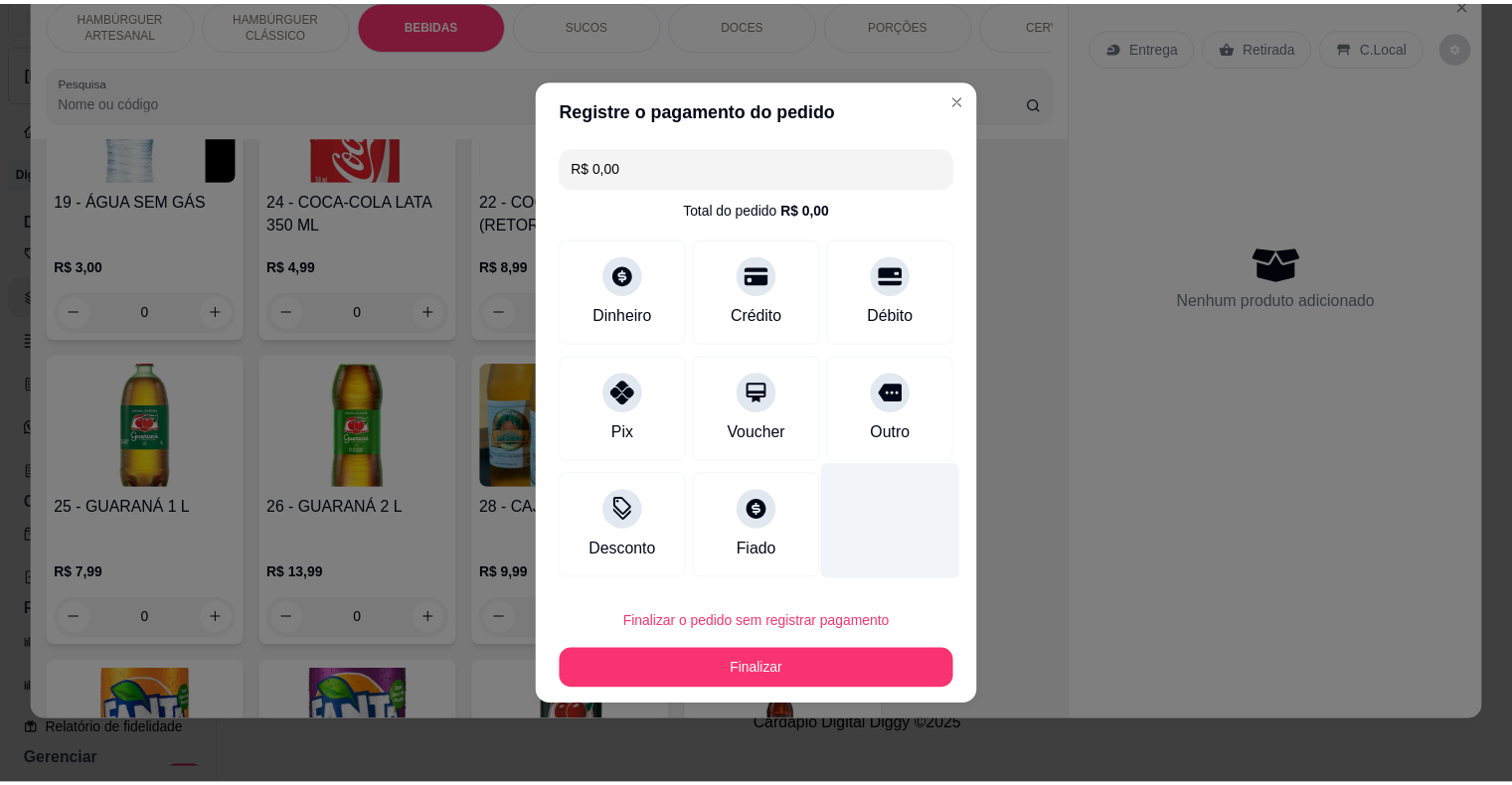 scroll, scrollTop: 1783, scrollLeft: 0, axis: vertical 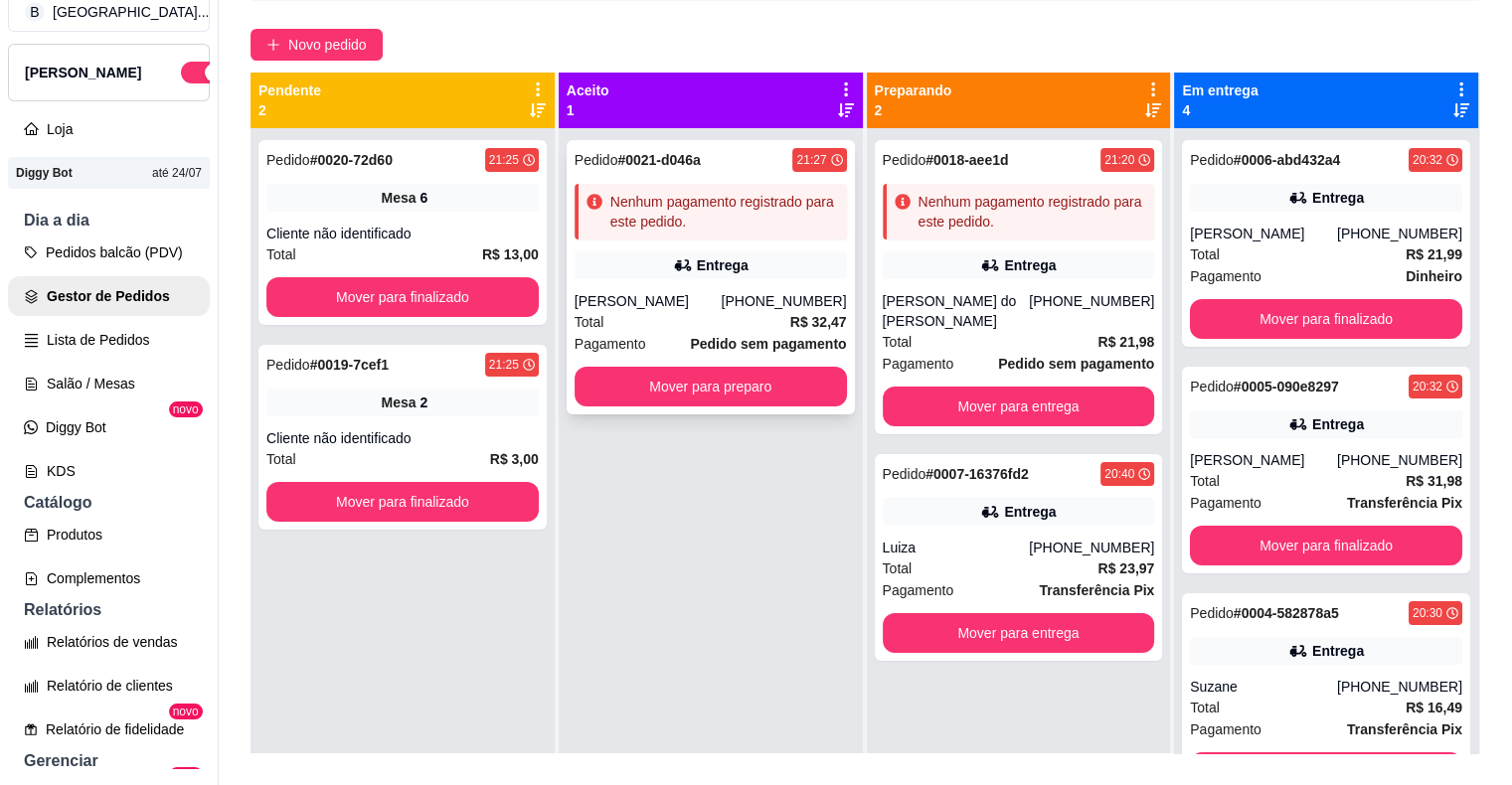click on "Pedido  # 0021-d046a 21:27 Nenhum pagamento registrado para este pedido. Entrega [PERSON_NAME] [PHONE_NUMBER] Total R$ 32,47 Pagamento Pedido sem pagamento Mover para preparo" at bounding box center (711, 277) 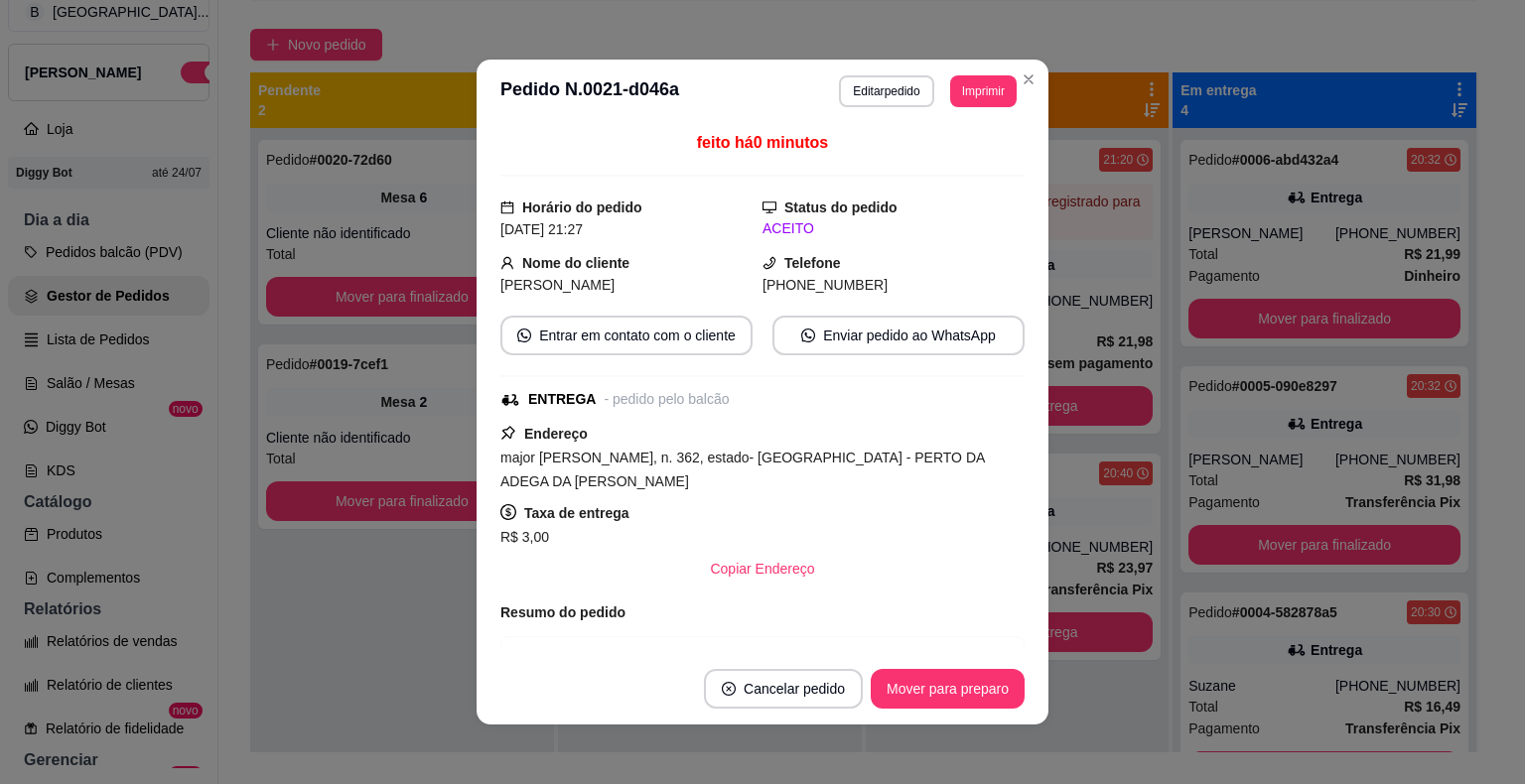 click on "**********" at bounding box center (762, 91) 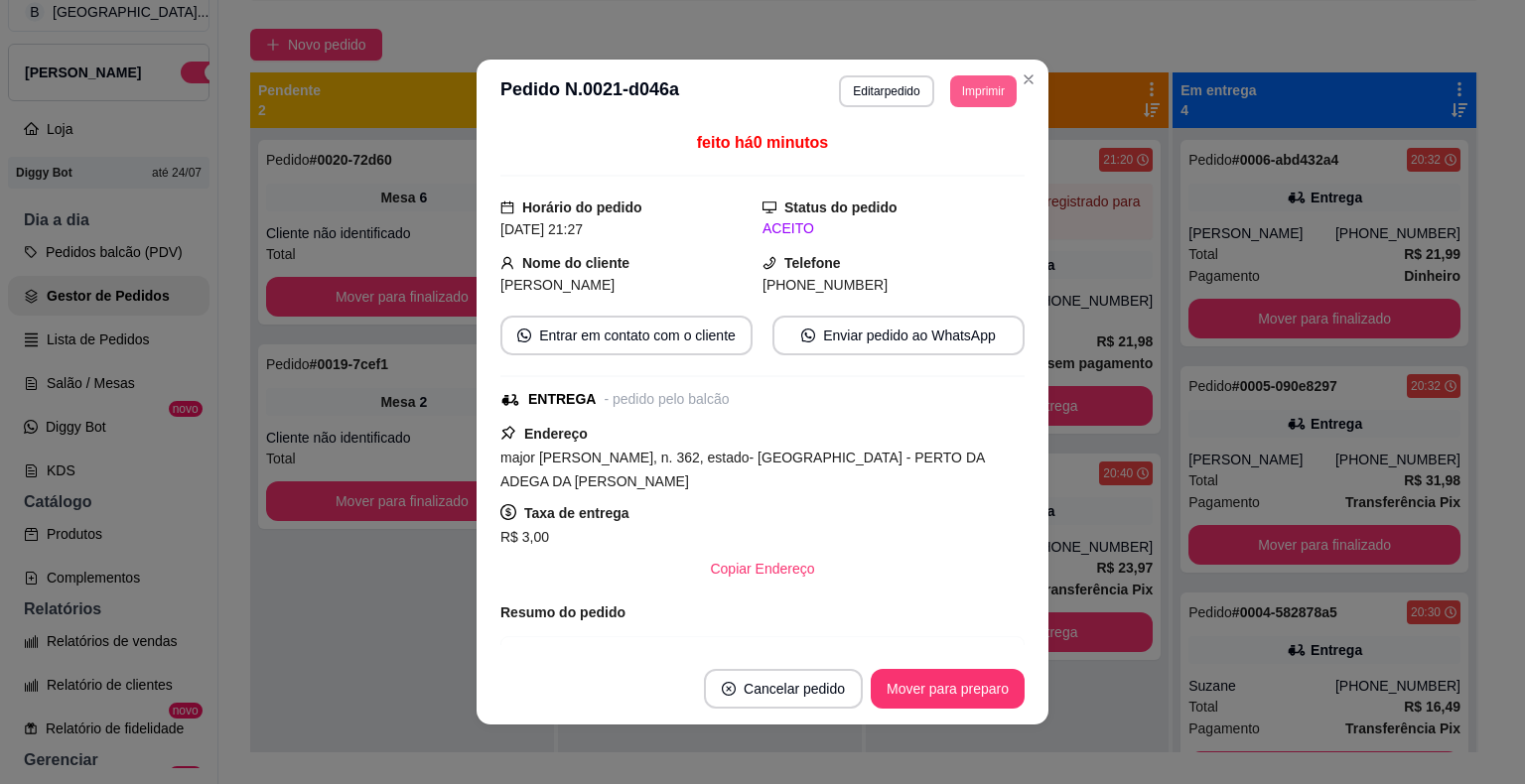 click on "Imprimir" at bounding box center [983, 91] 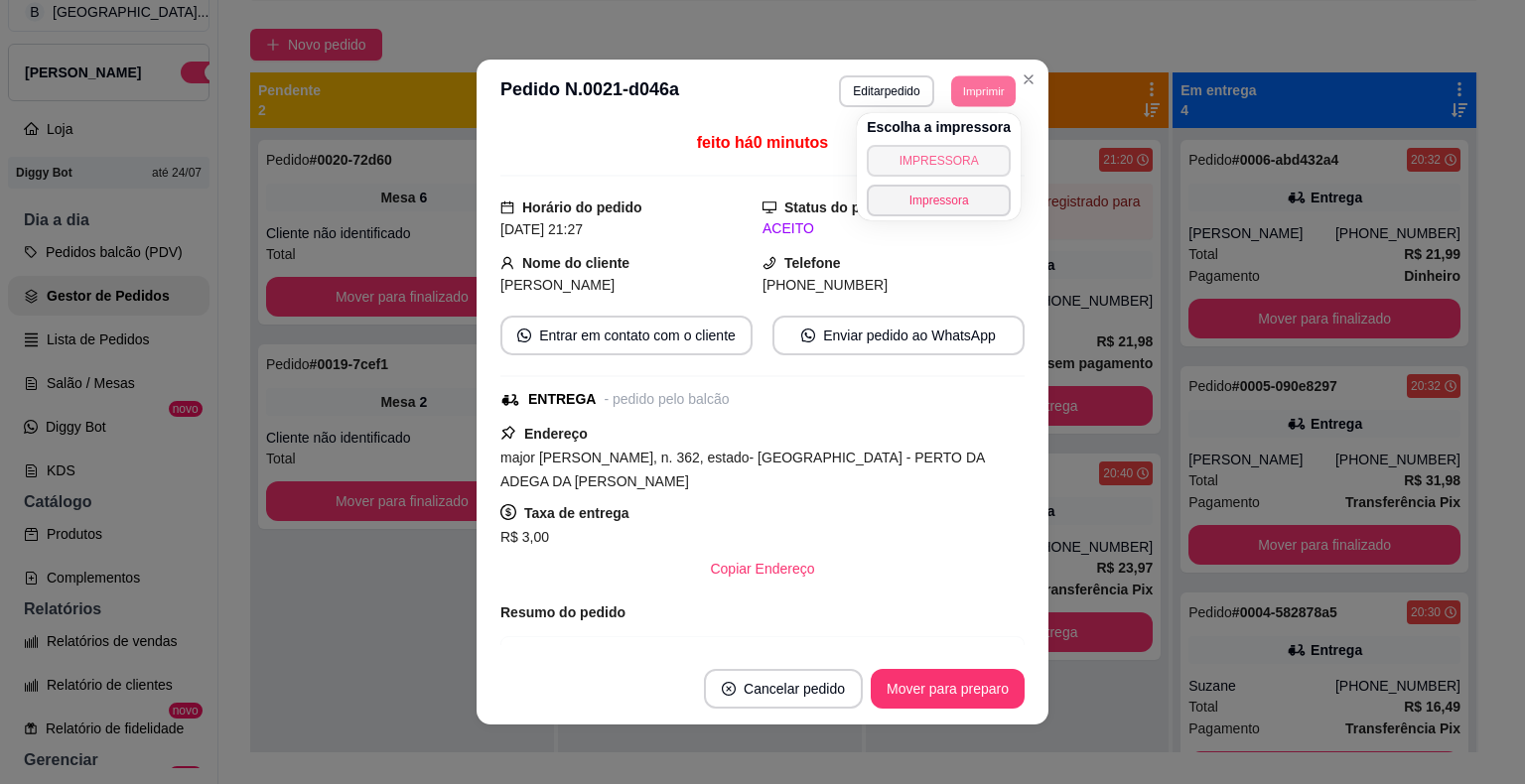 click on "IMPRESSORA" at bounding box center (938, 161) 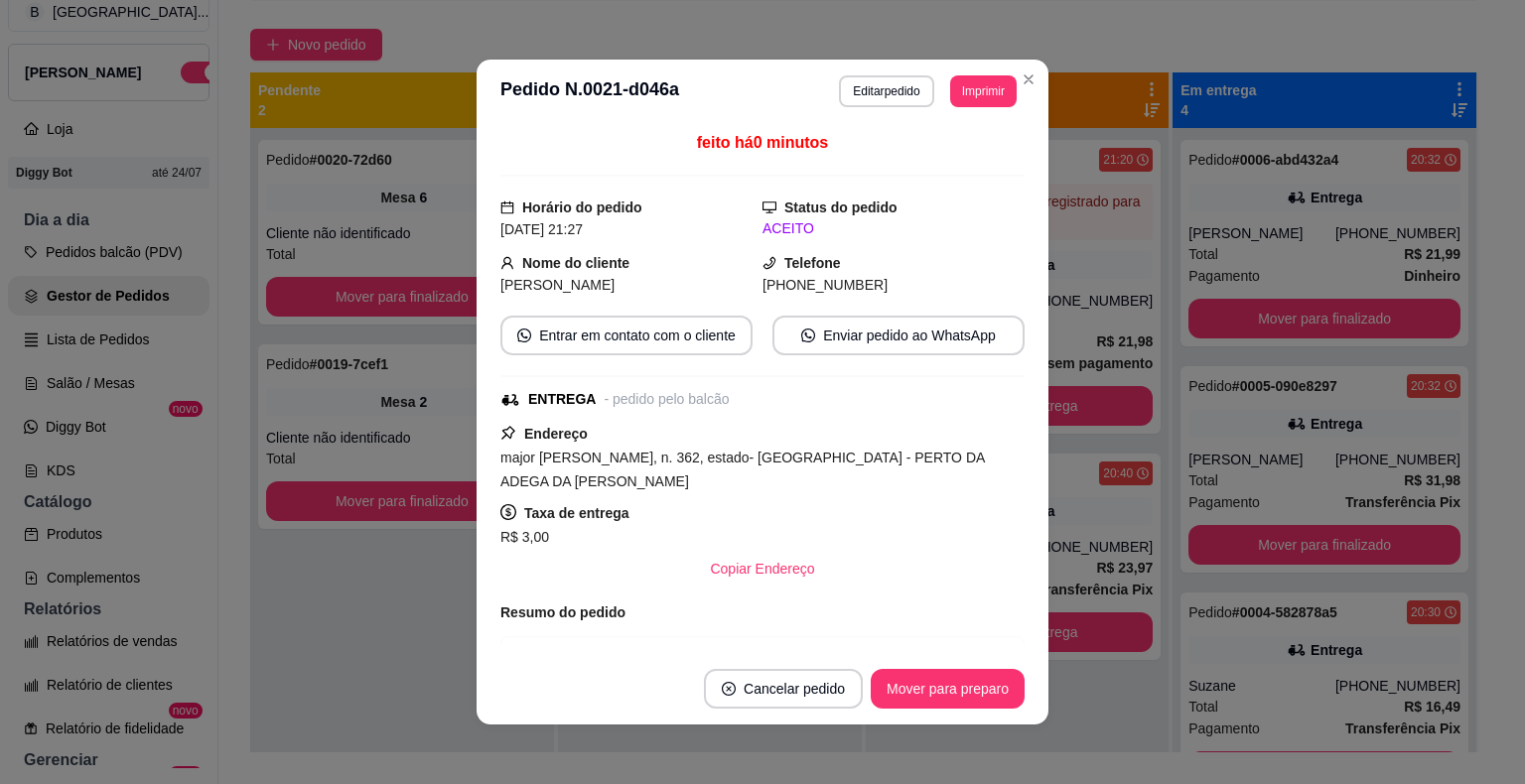 scroll, scrollTop: 298, scrollLeft: 0, axis: vertical 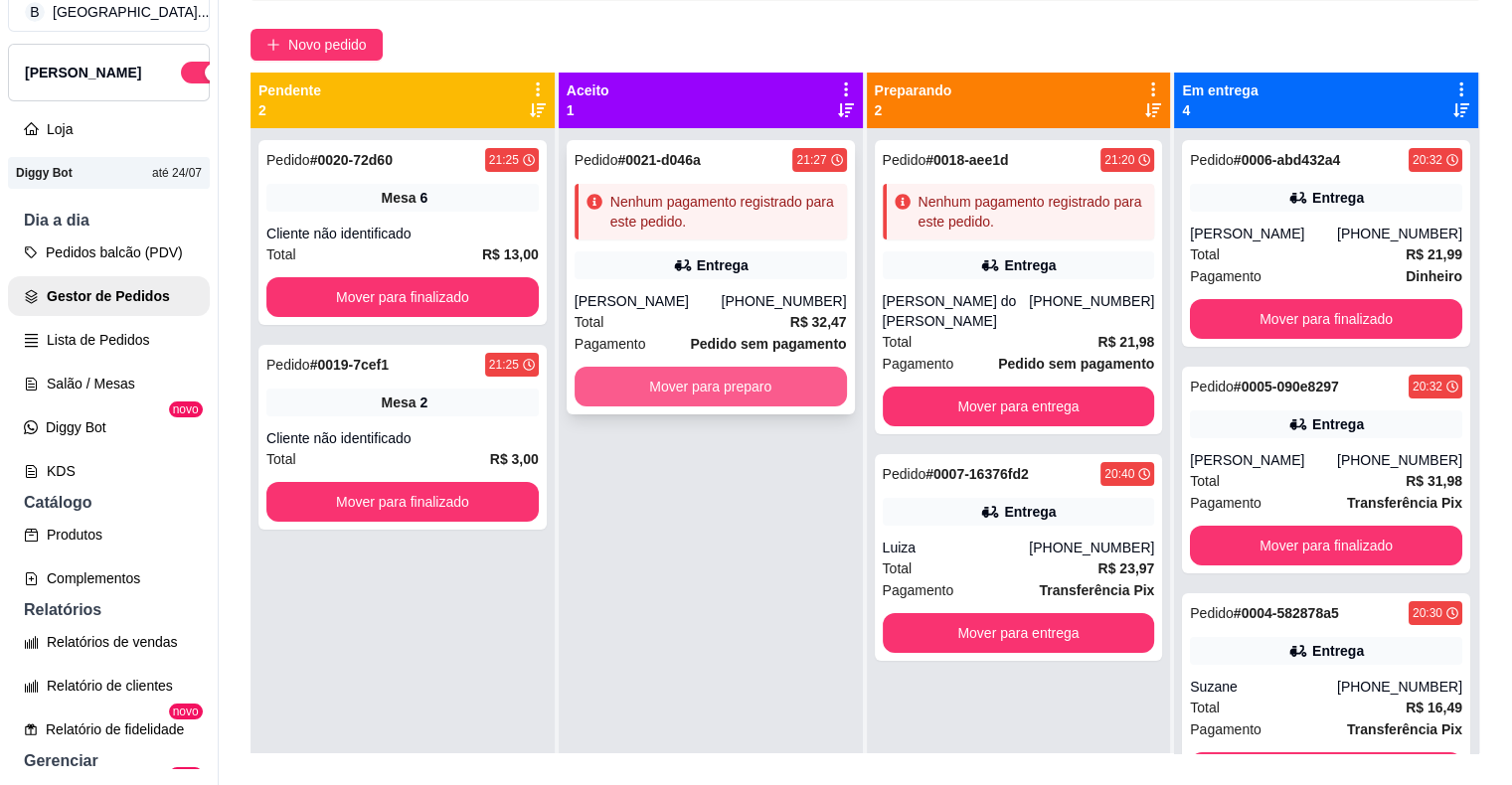 click on "Mover para preparo" at bounding box center (711, 387) 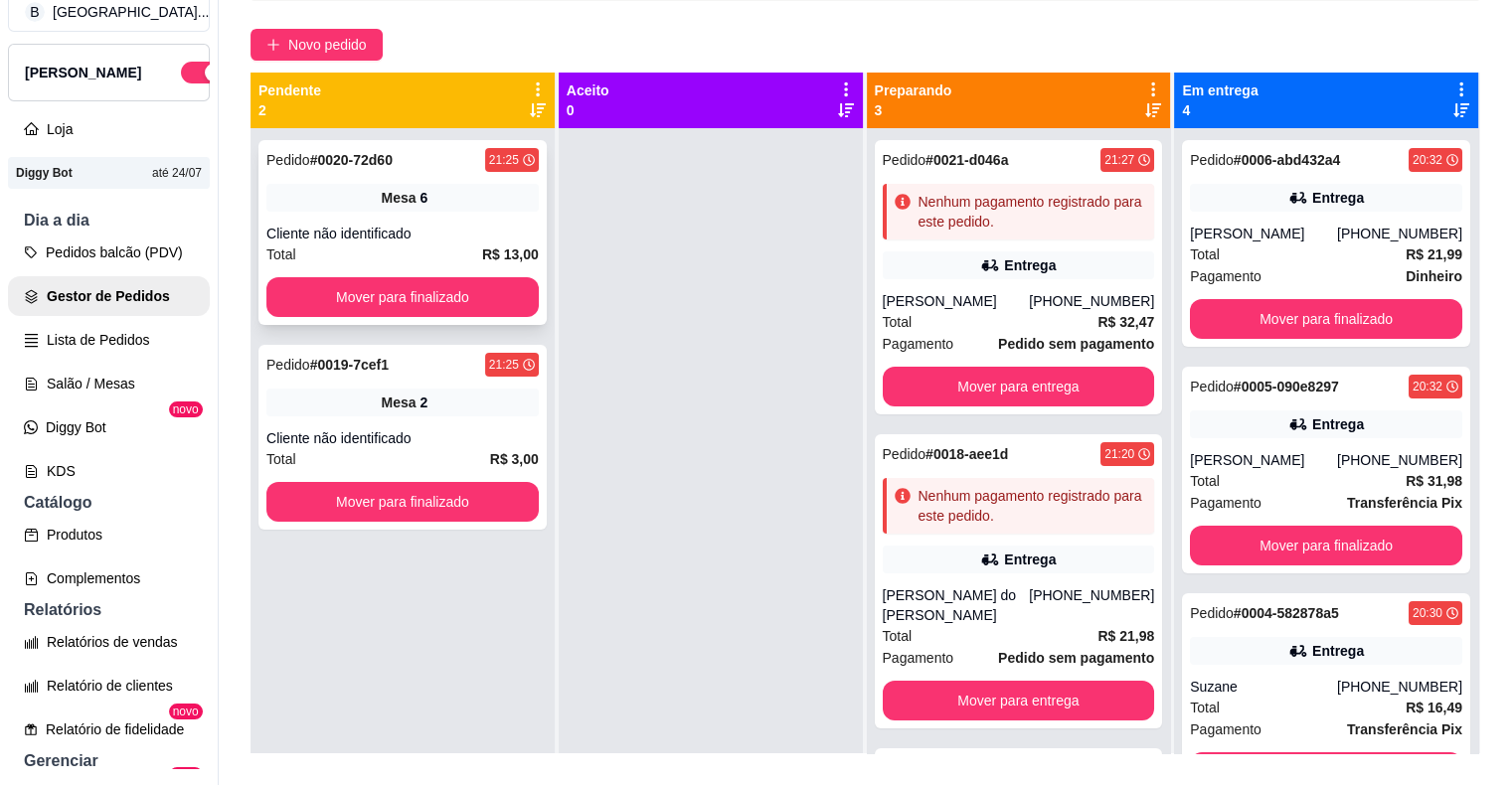 click on "Total R$ 13,00" at bounding box center (403, 254) 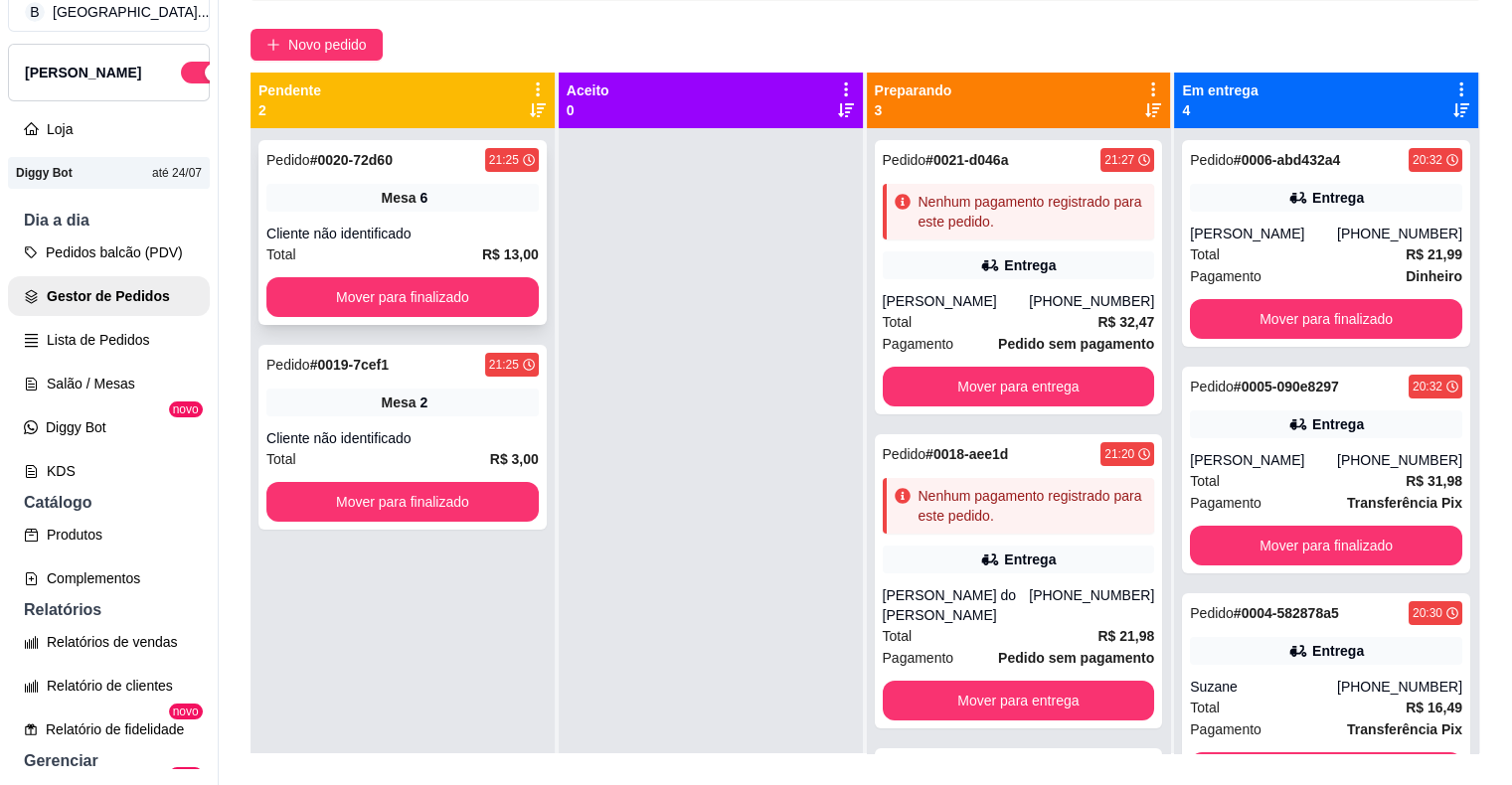 click on "Pedido  # 0020-72d60 21:25 Mesa 6 Cliente não identificado Total R$ 13,00 Mover para finalizado" at bounding box center (403, 233) 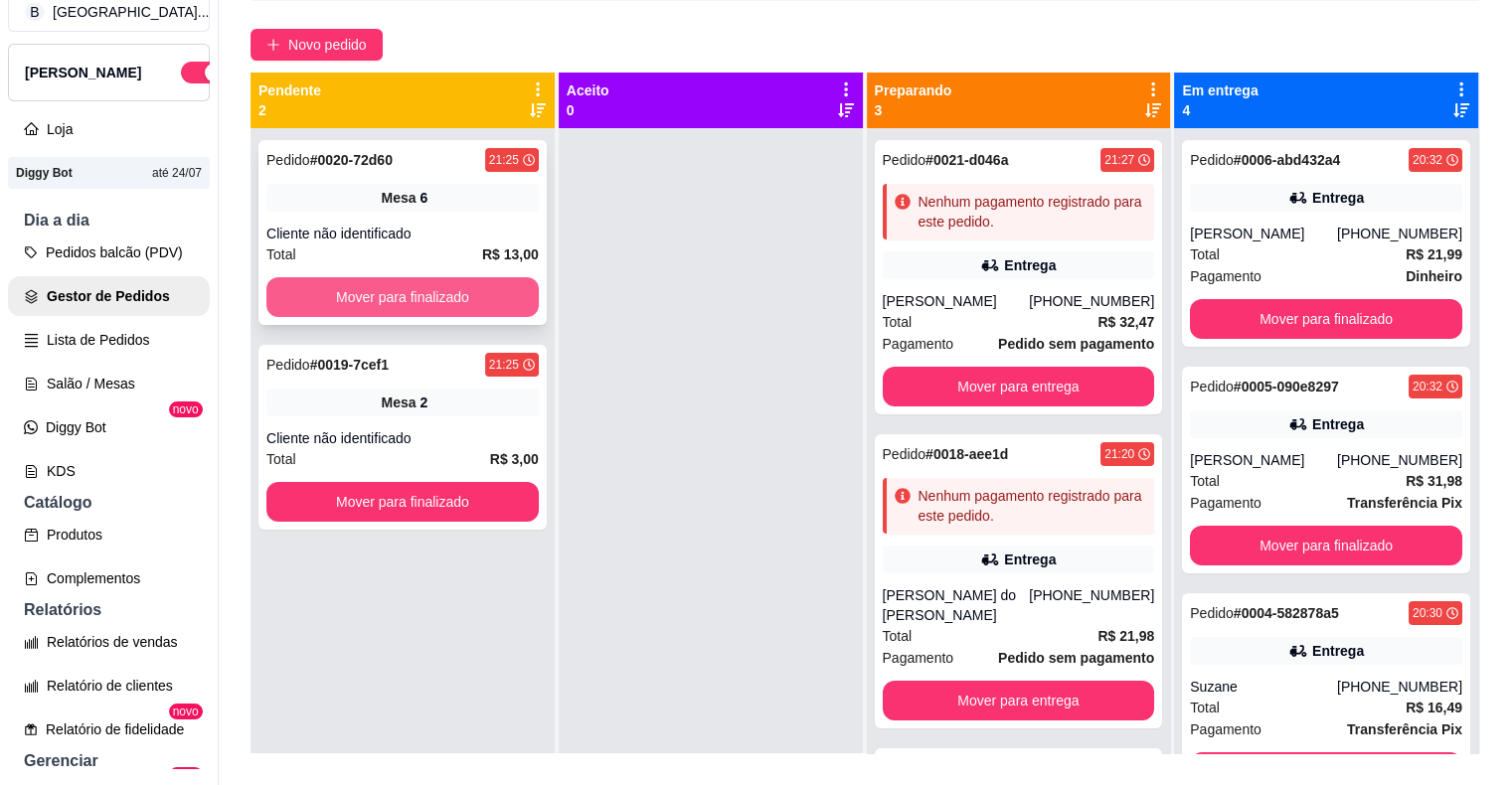 click on "Mover para finalizado" at bounding box center [403, 297] 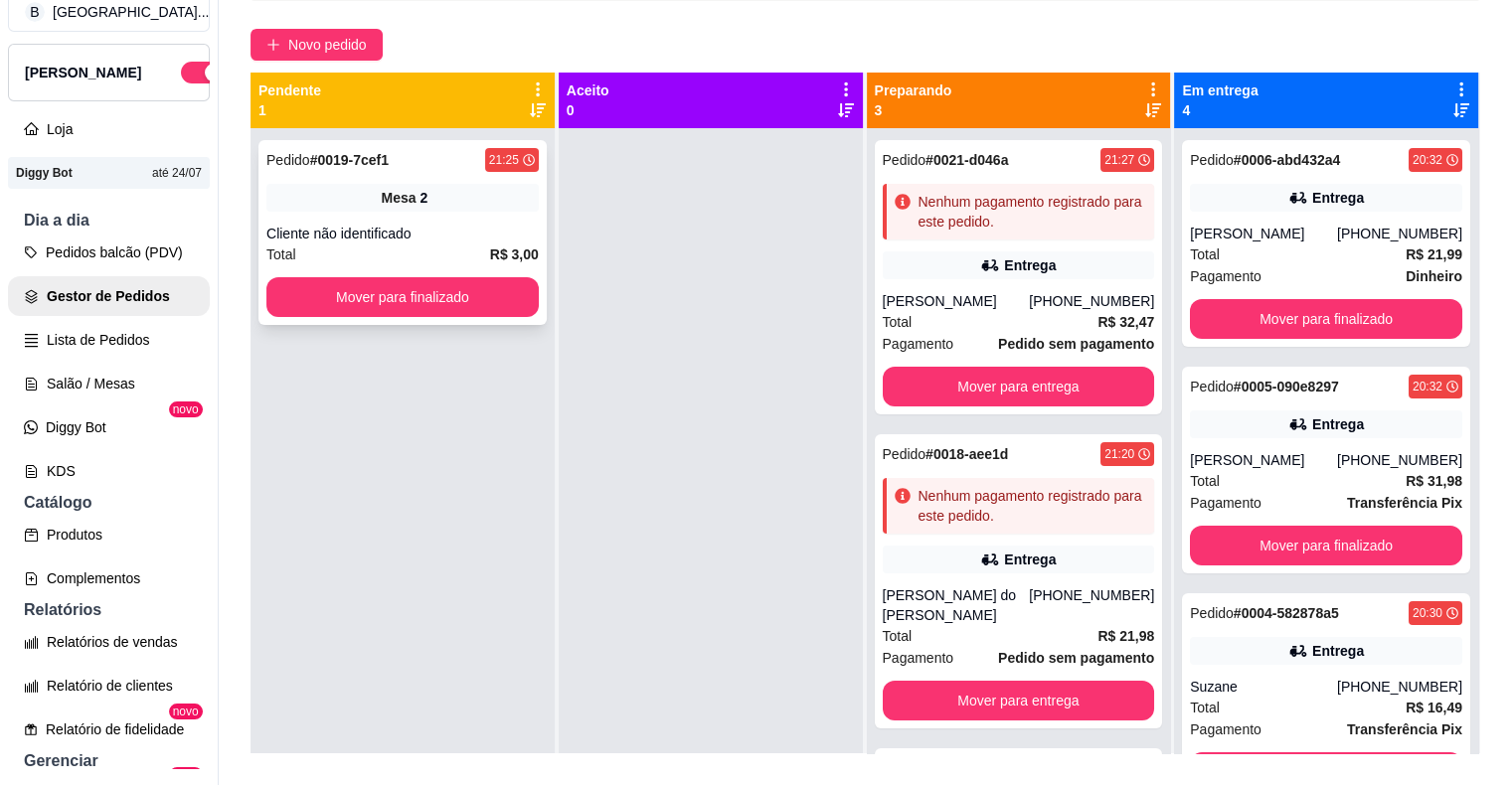 click on "Pedido  # 0019-7cef1 21:25 Mesa 2 Cliente não identificado Total R$ 3,00 Mover para finalizado" at bounding box center (403, 233) 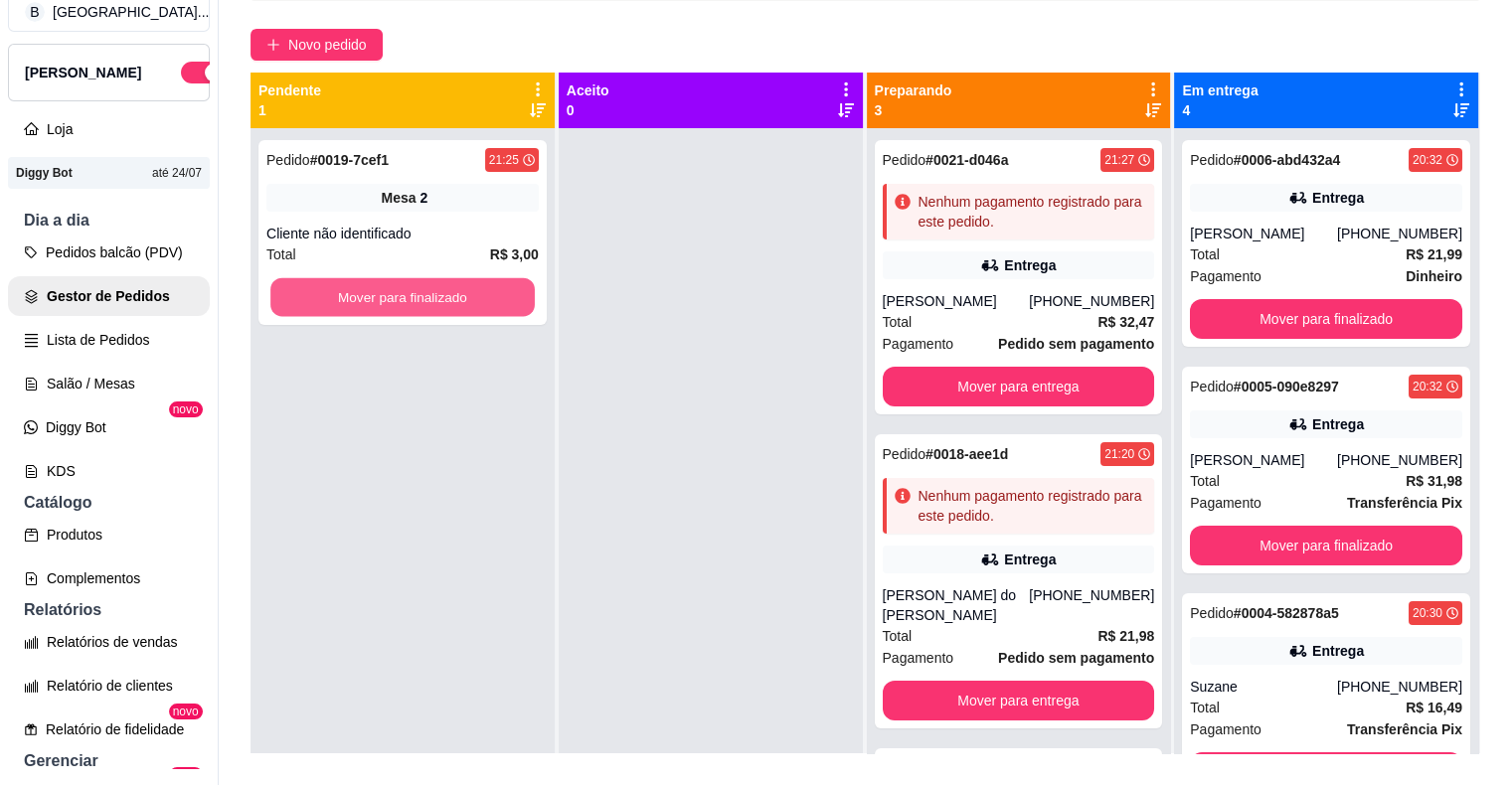 click on "Mover para finalizado" at bounding box center [403, 297] 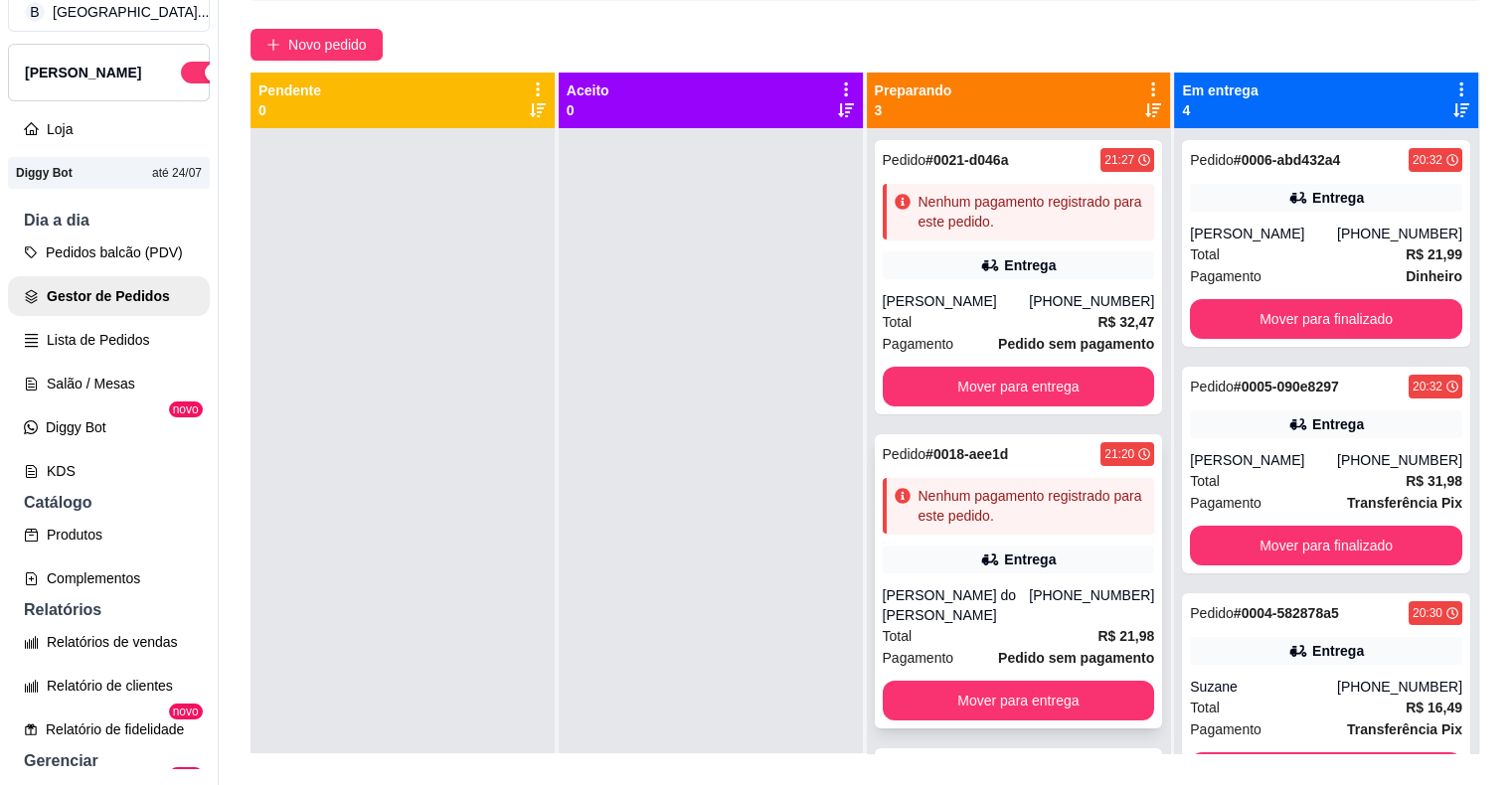 scroll, scrollTop: 69, scrollLeft: 0, axis: vertical 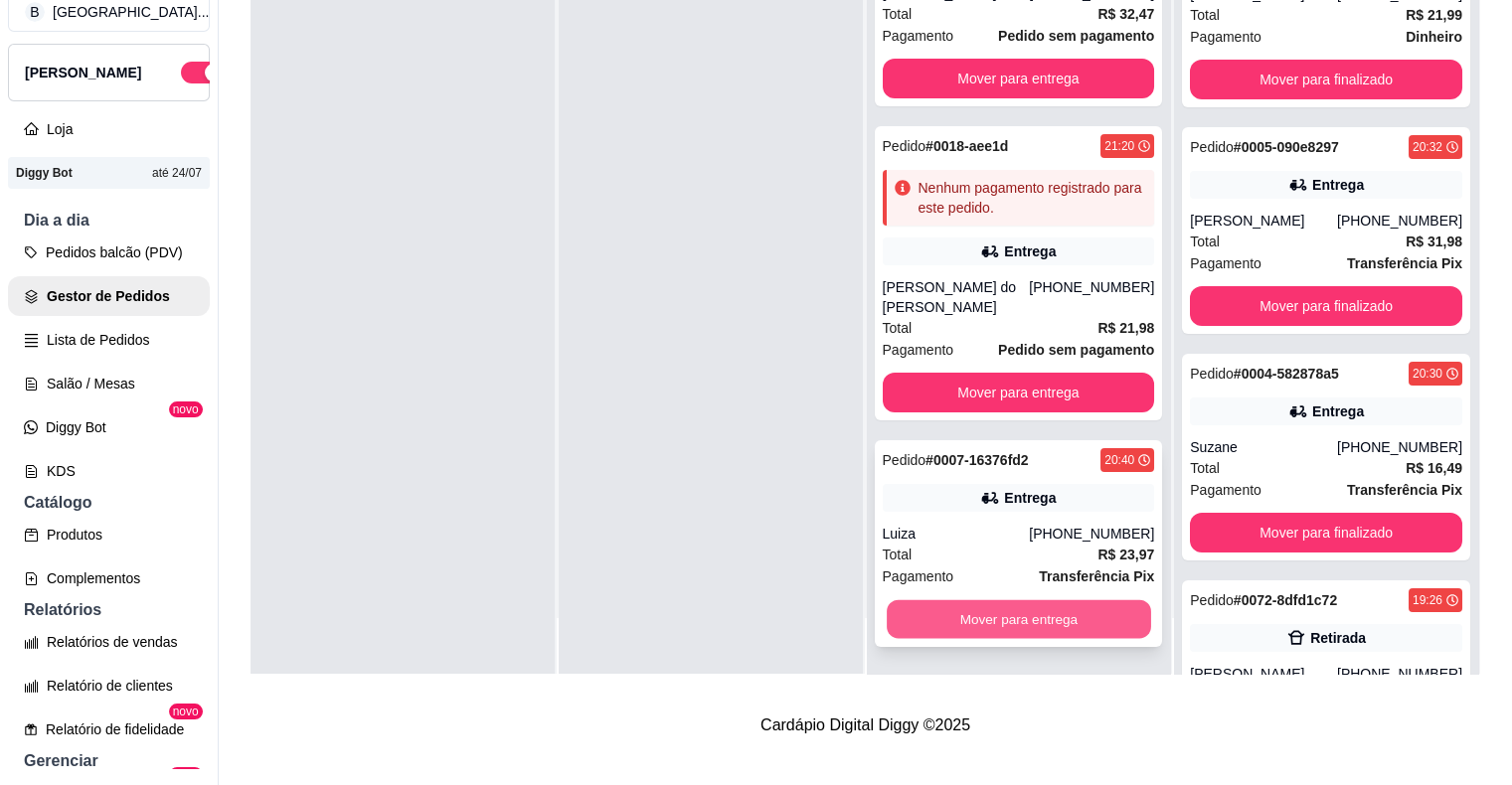 click on "Mover para entrega" at bounding box center [1019, 619] 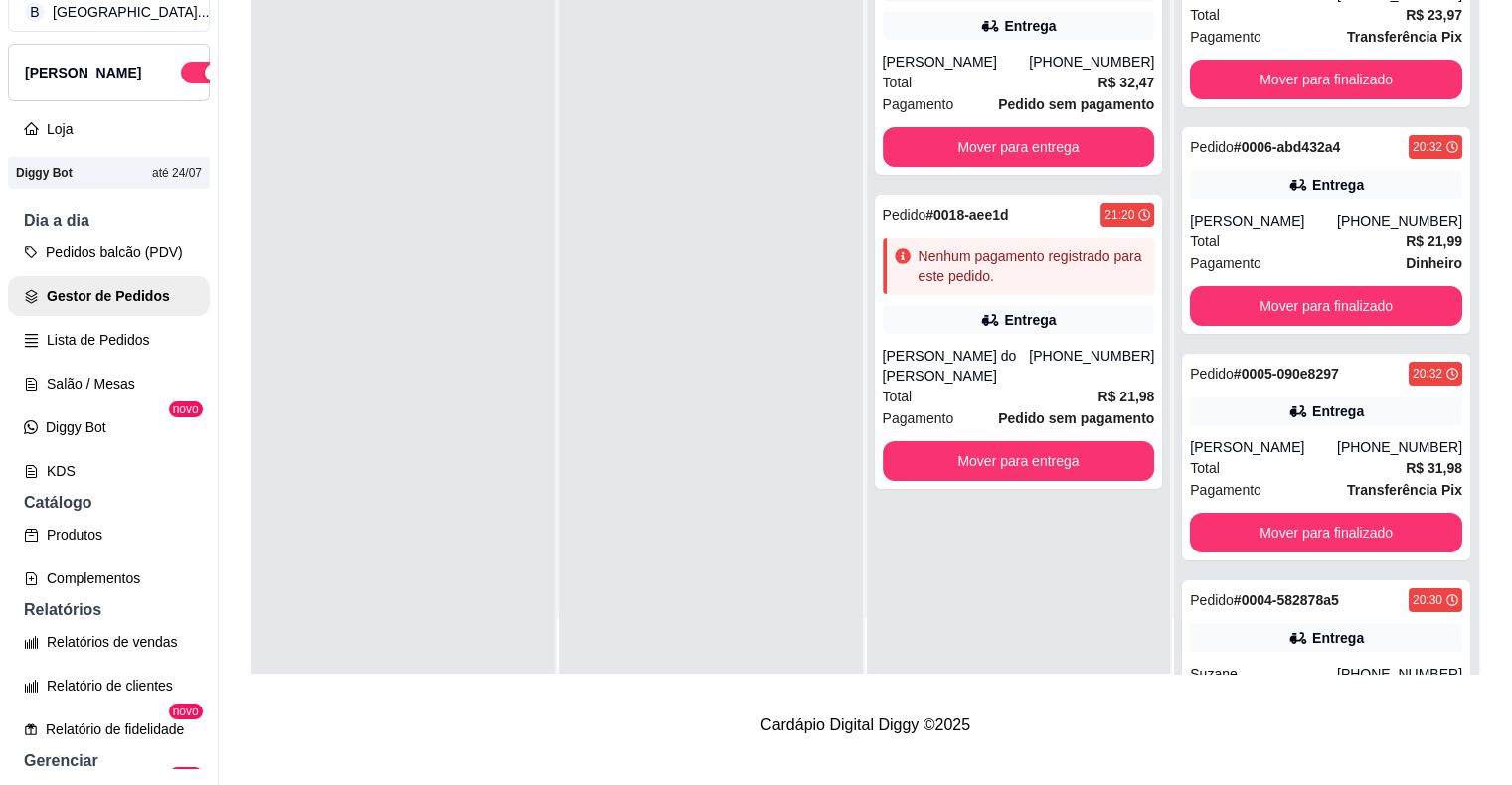 scroll, scrollTop: 0, scrollLeft: 0, axis: both 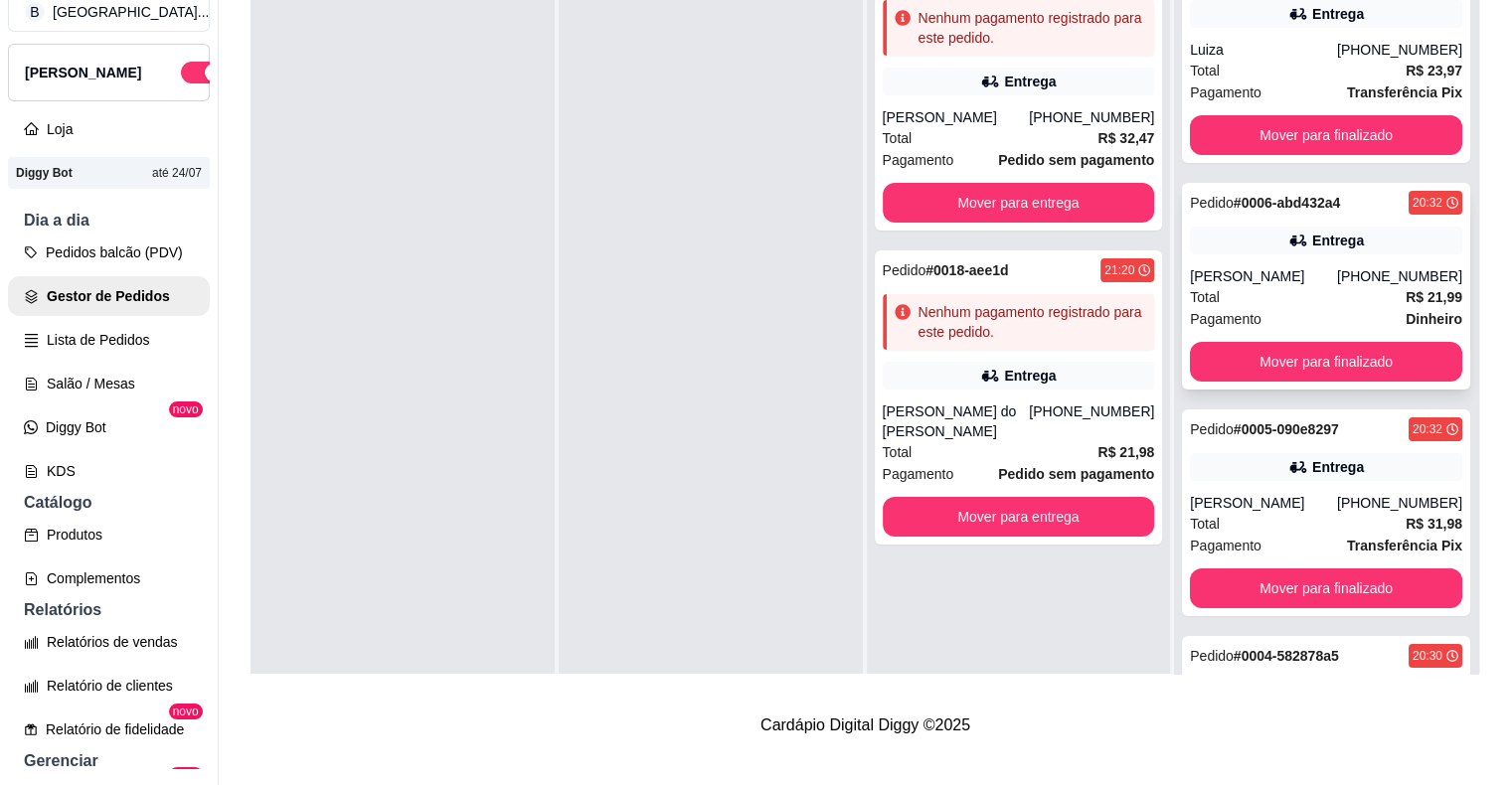 click on "Total R$ 21,99" at bounding box center (1326, 297) 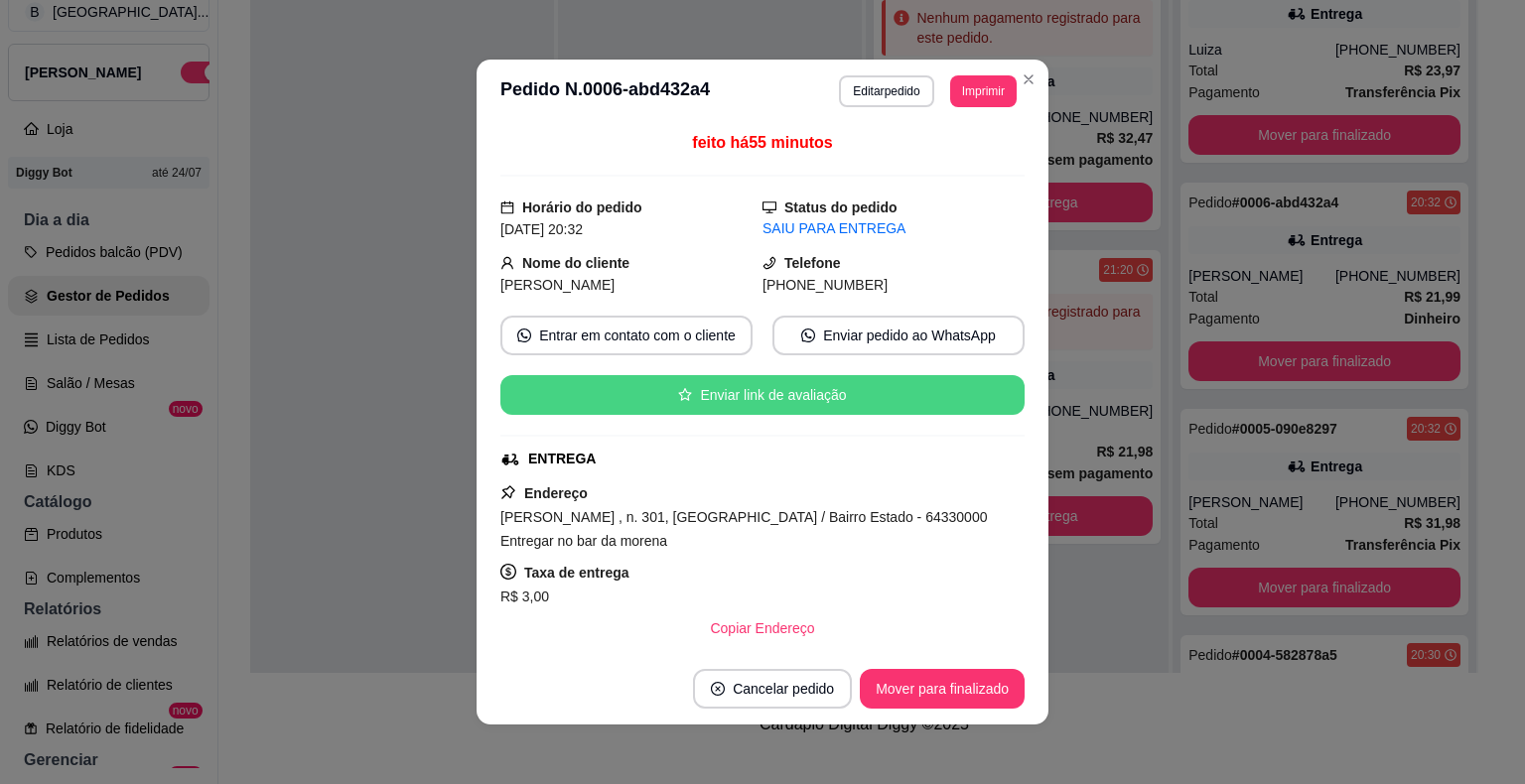 scroll, scrollTop: 278, scrollLeft: 0, axis: vertical 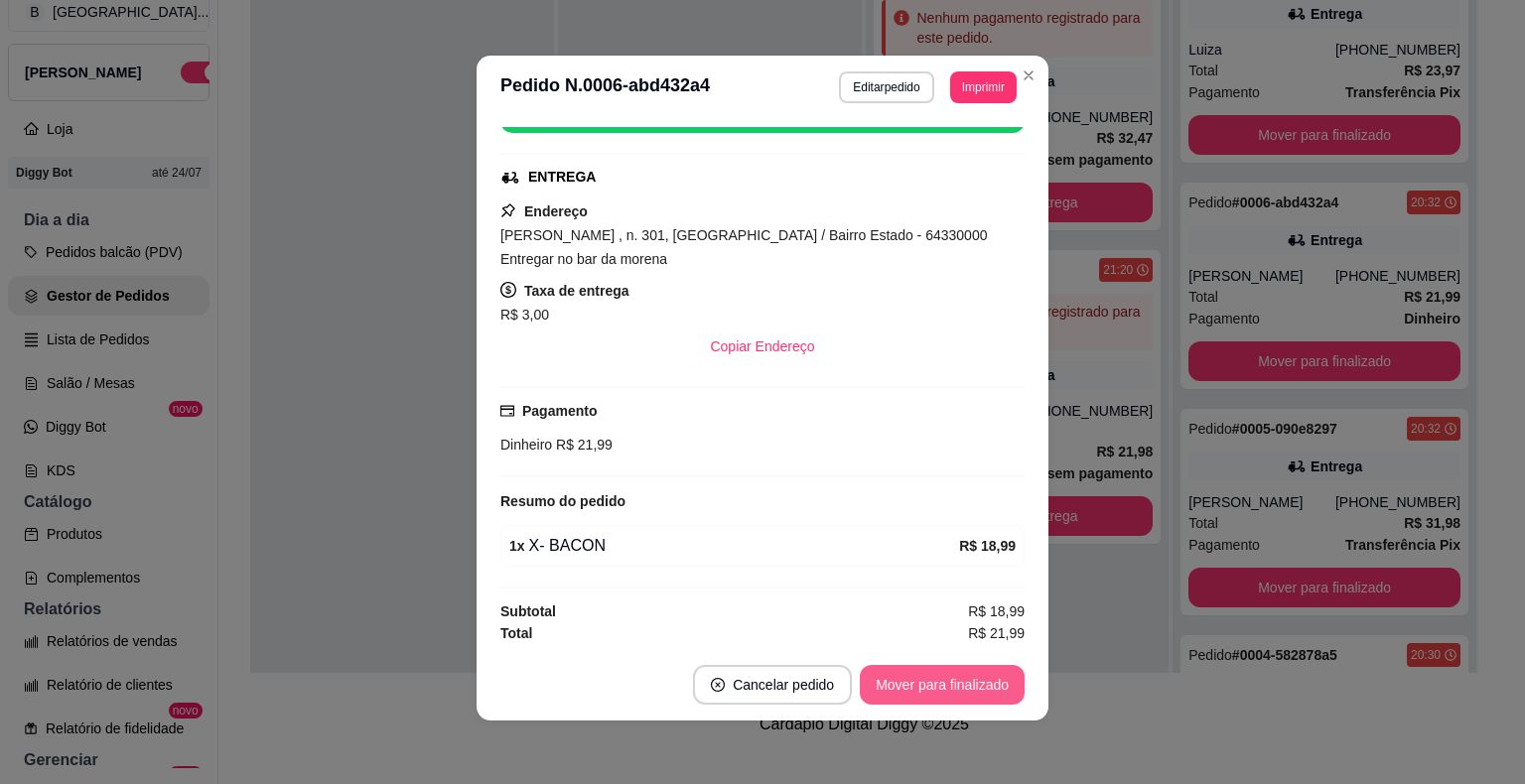click on "Mover para finalizado" at bounding box center (942, 685) 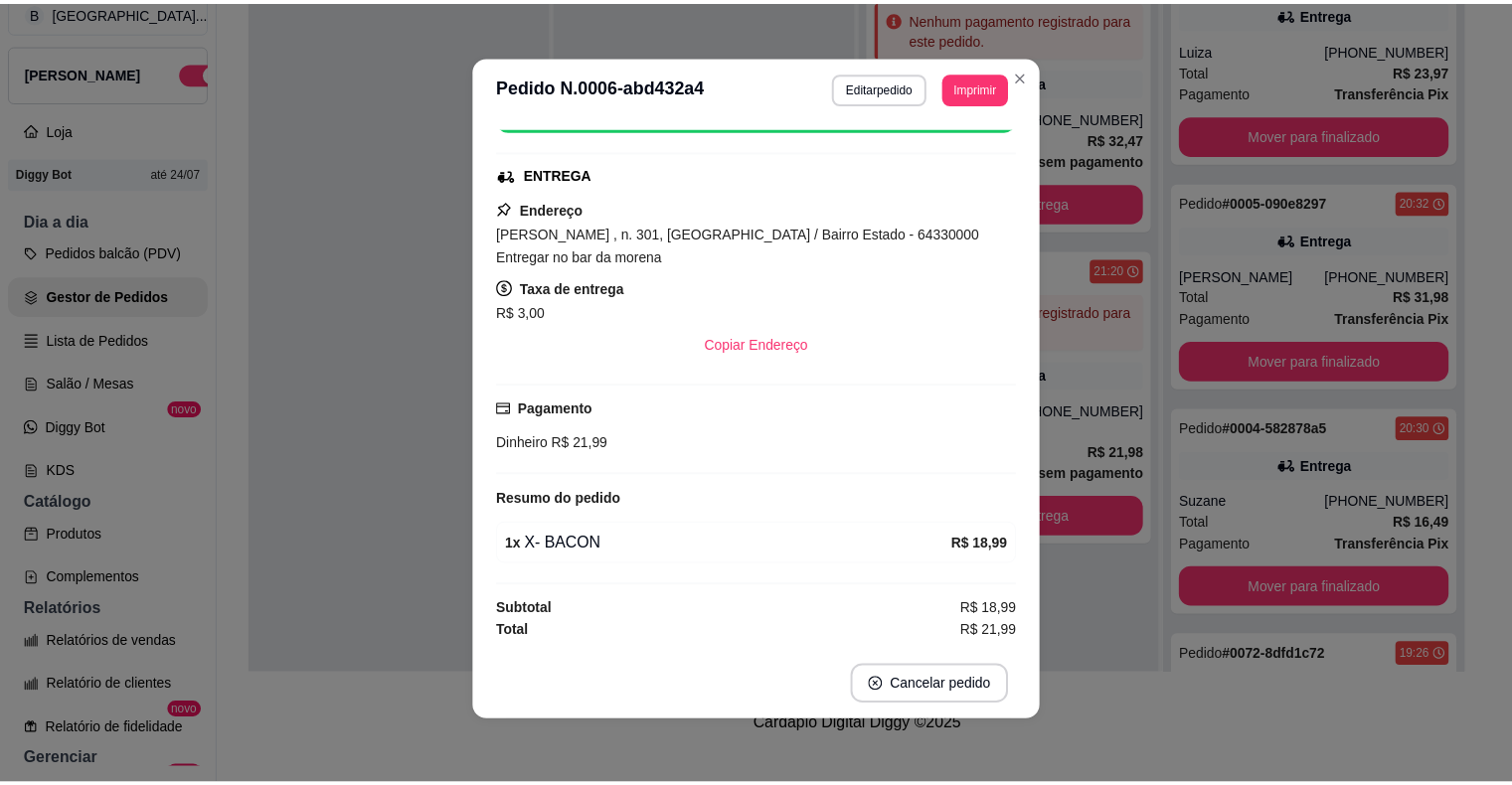 scroll, scrollTop: 233, scrollLeft: 0, axis: vertical 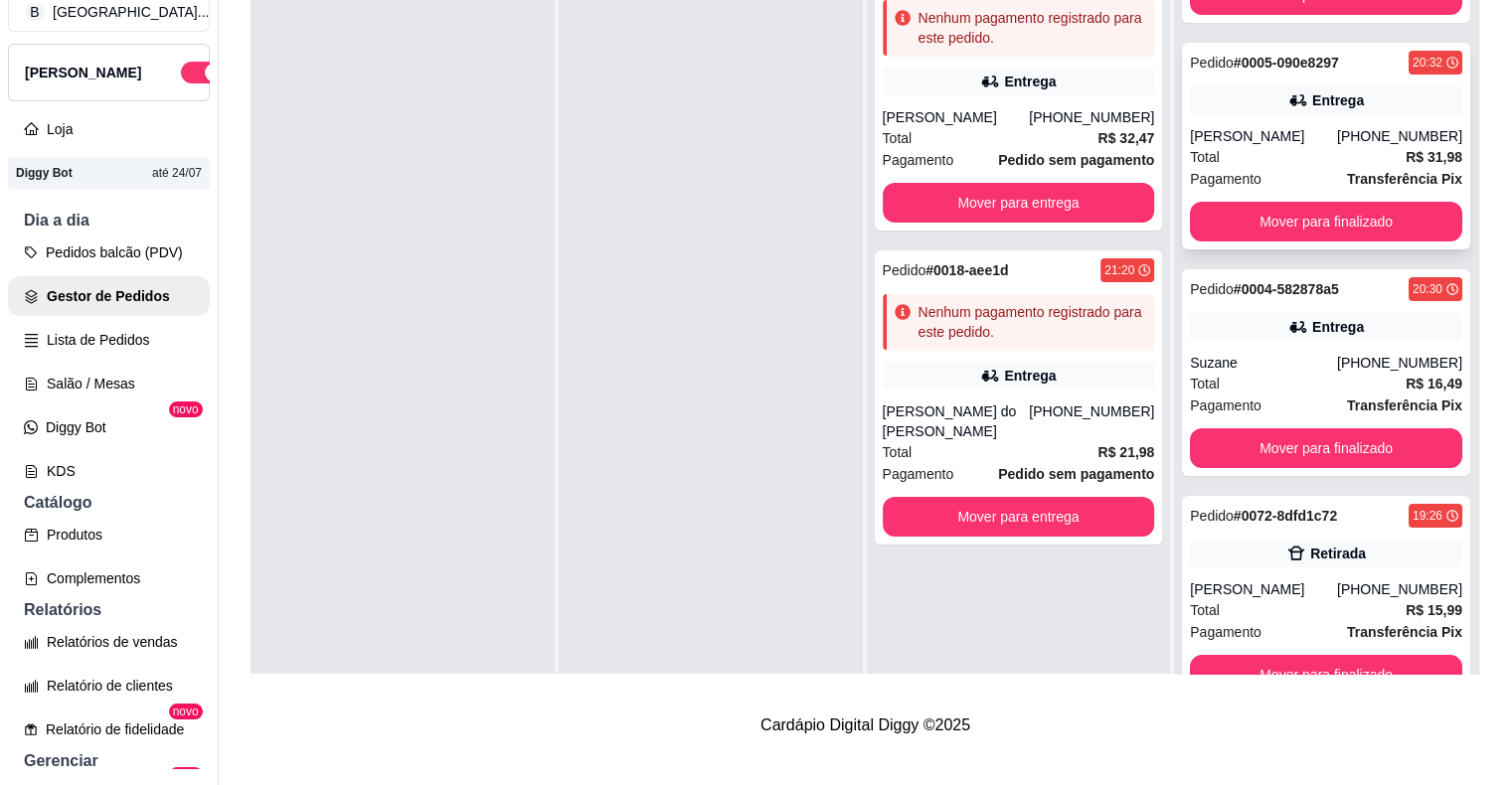 click on "[PERSON_NAME]" at bounding box center (1263, 136) 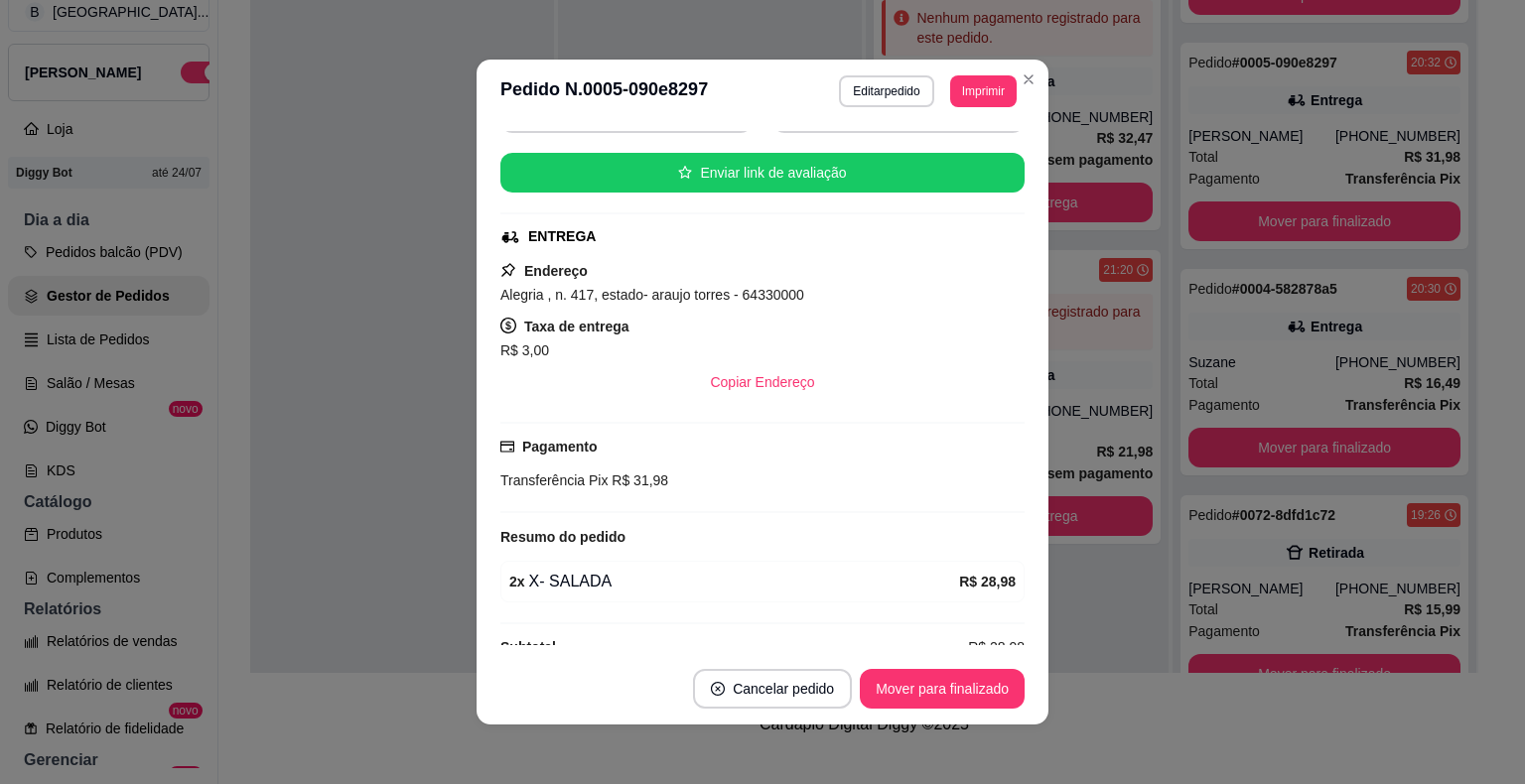 scroll, scrollTop: 254, scrollLeft: 0, axis: vertical 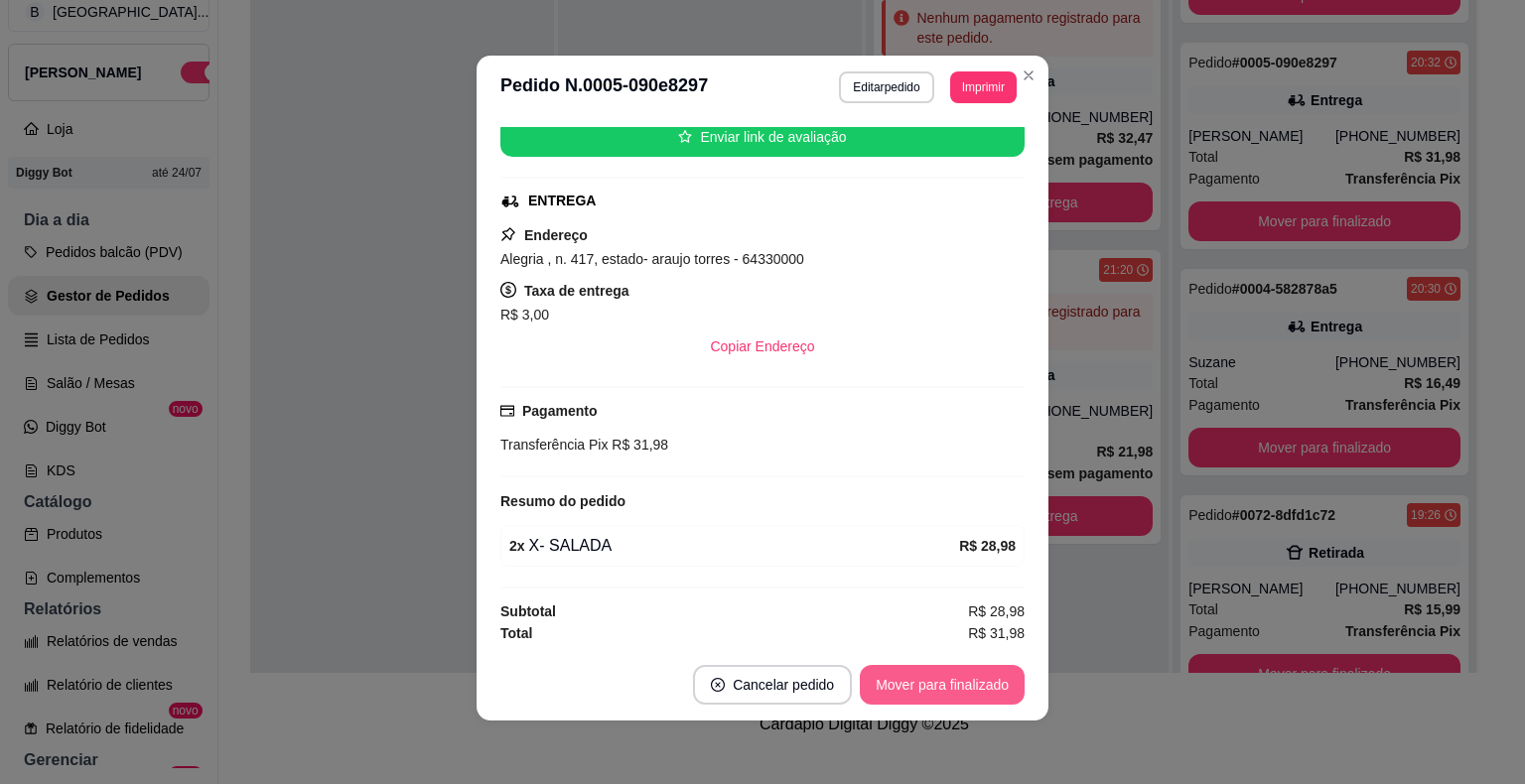 click on "Mover para finalizado" at bounding box center (942, 685) 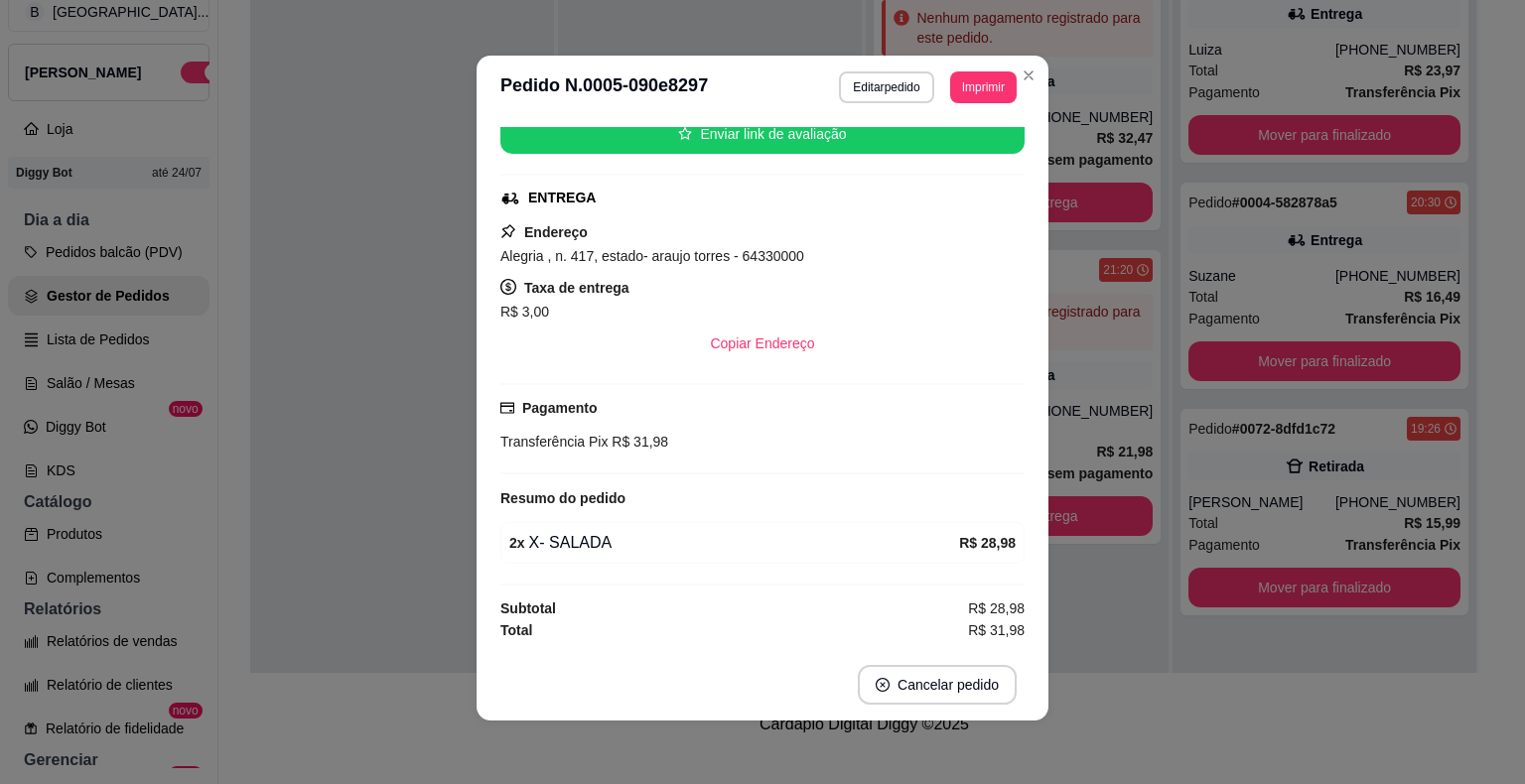 scroll, scrollTop: 0, scrollLeft: 0, axis: both 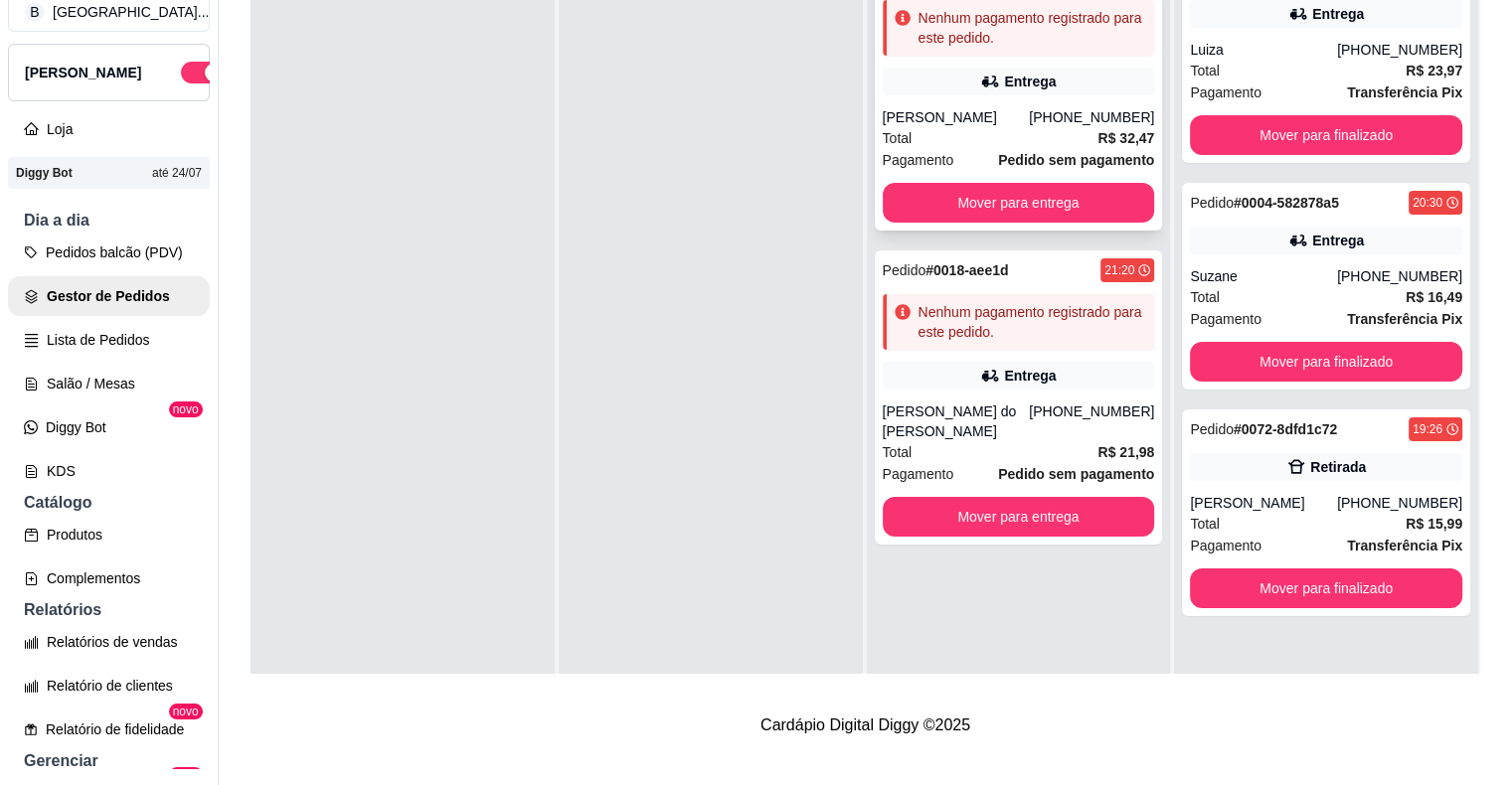 click on "Total R$ 32,47" at bounding box center (1019, 138) 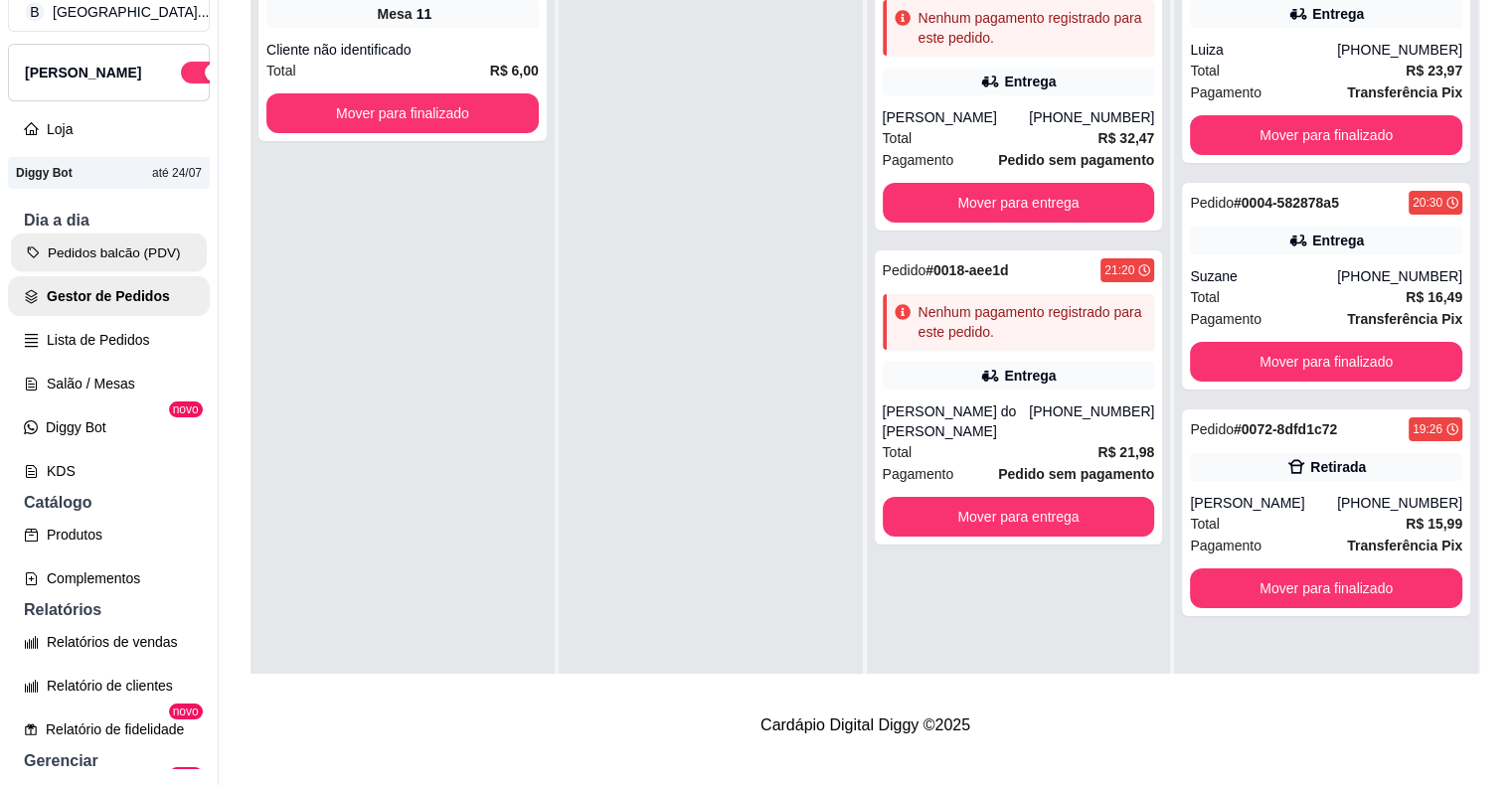 click on "Pedidos balcão (PDV)" at bounding box center [108, 252] 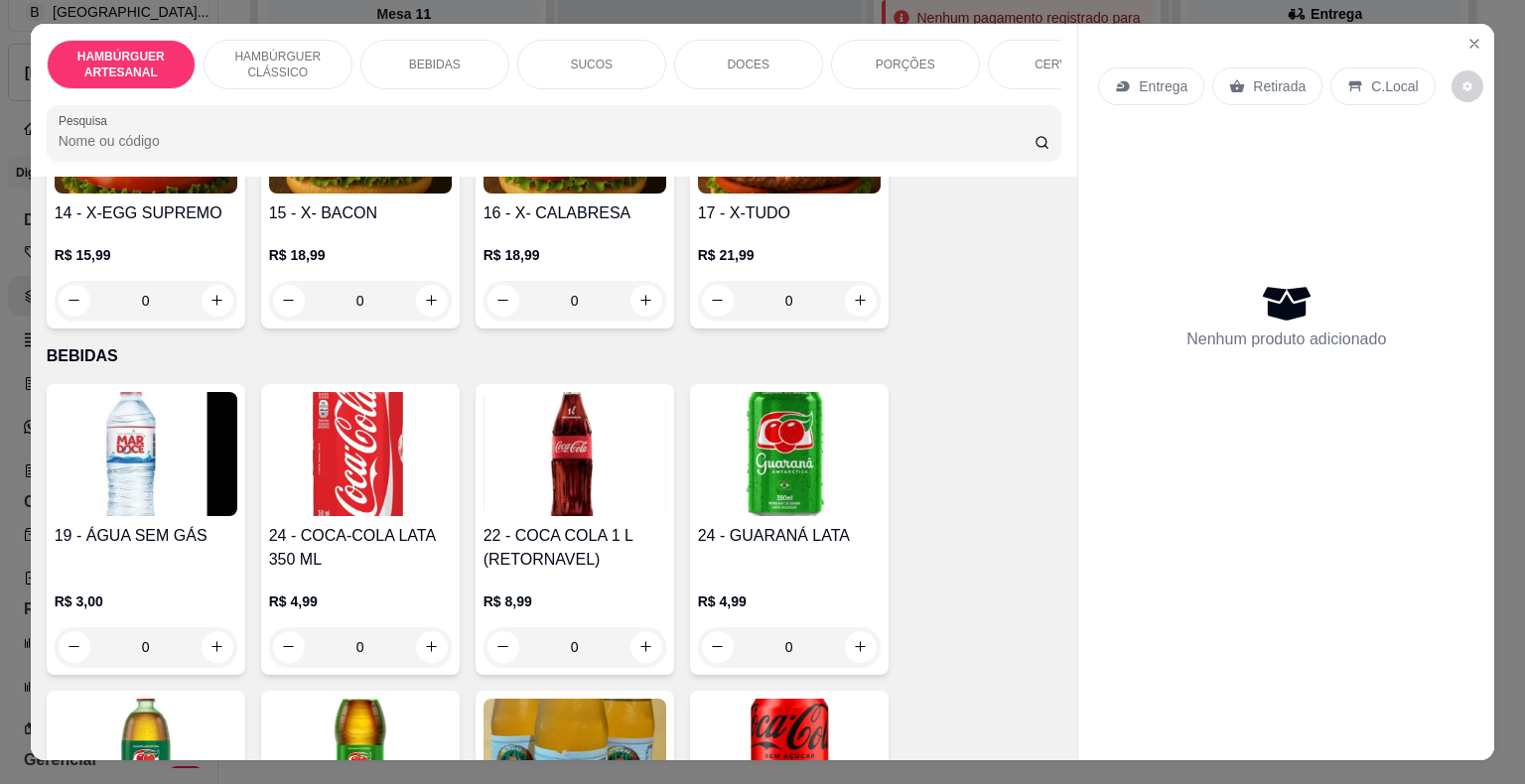 scroll, scrollTop: 1489, scrollLeft: 0, axis: vertical 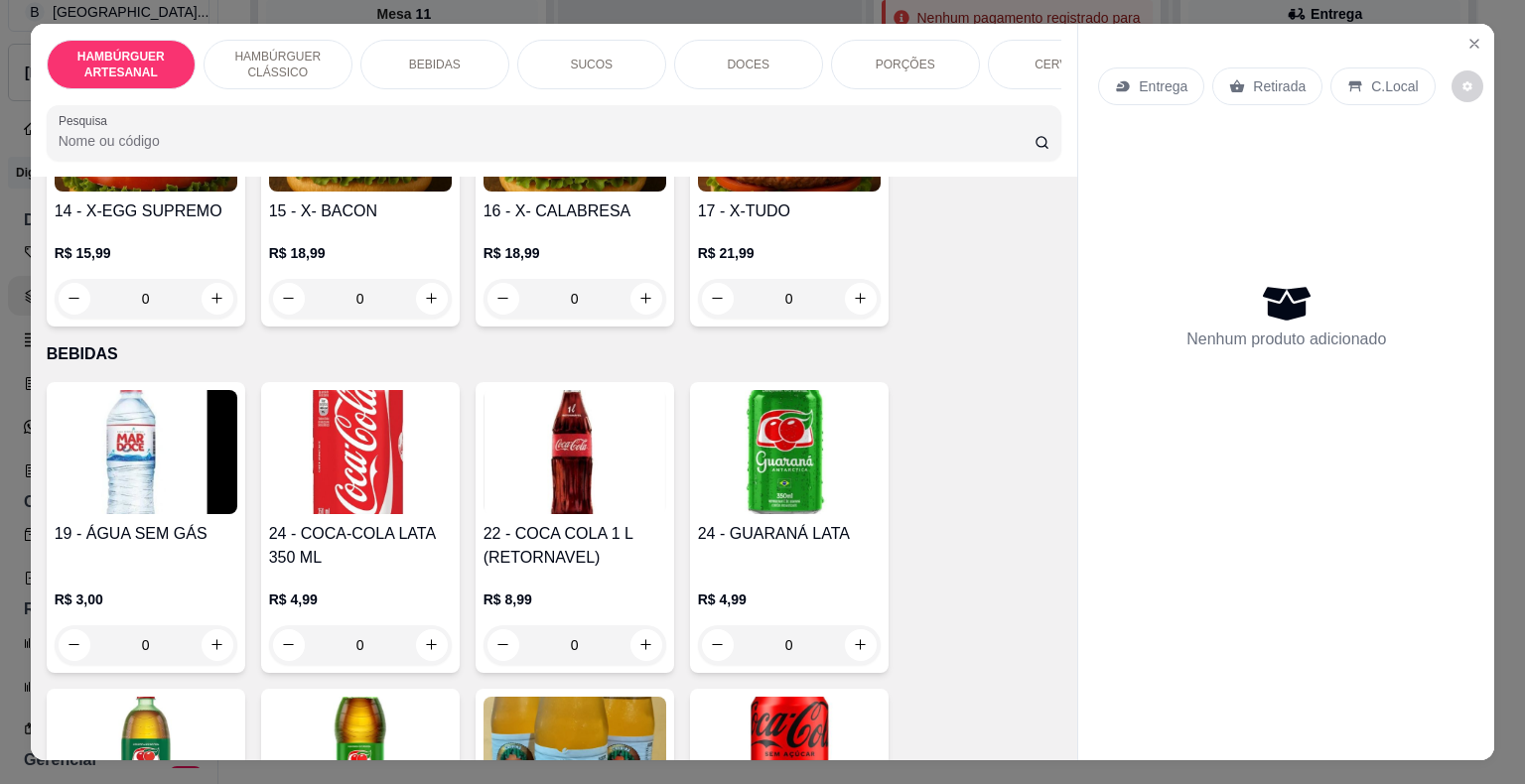 click on "PORÇÕES" at bounding box center (905, 65) 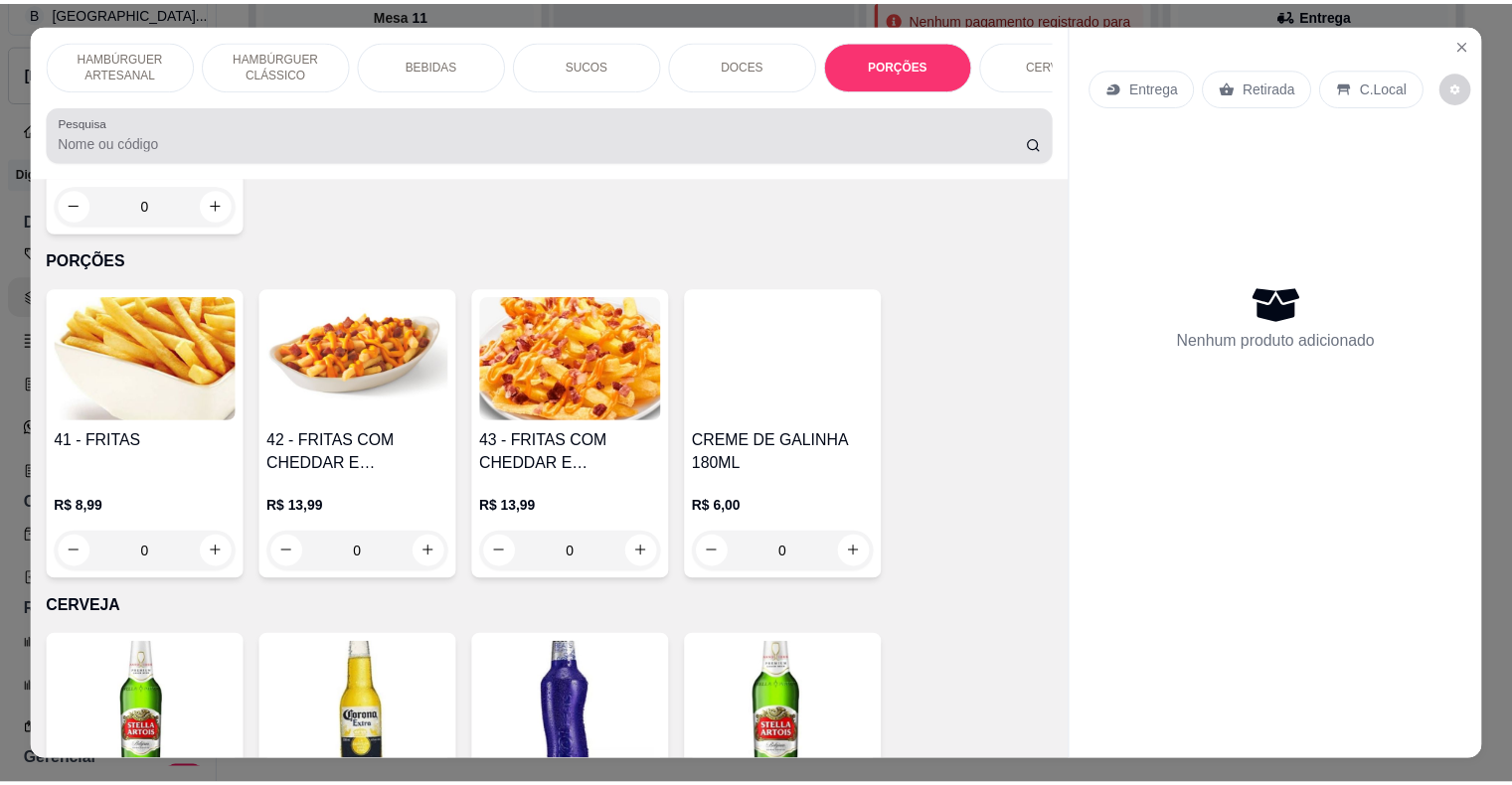scroll, scrollTop: 48, scrollLeft: 0, axis: vertical 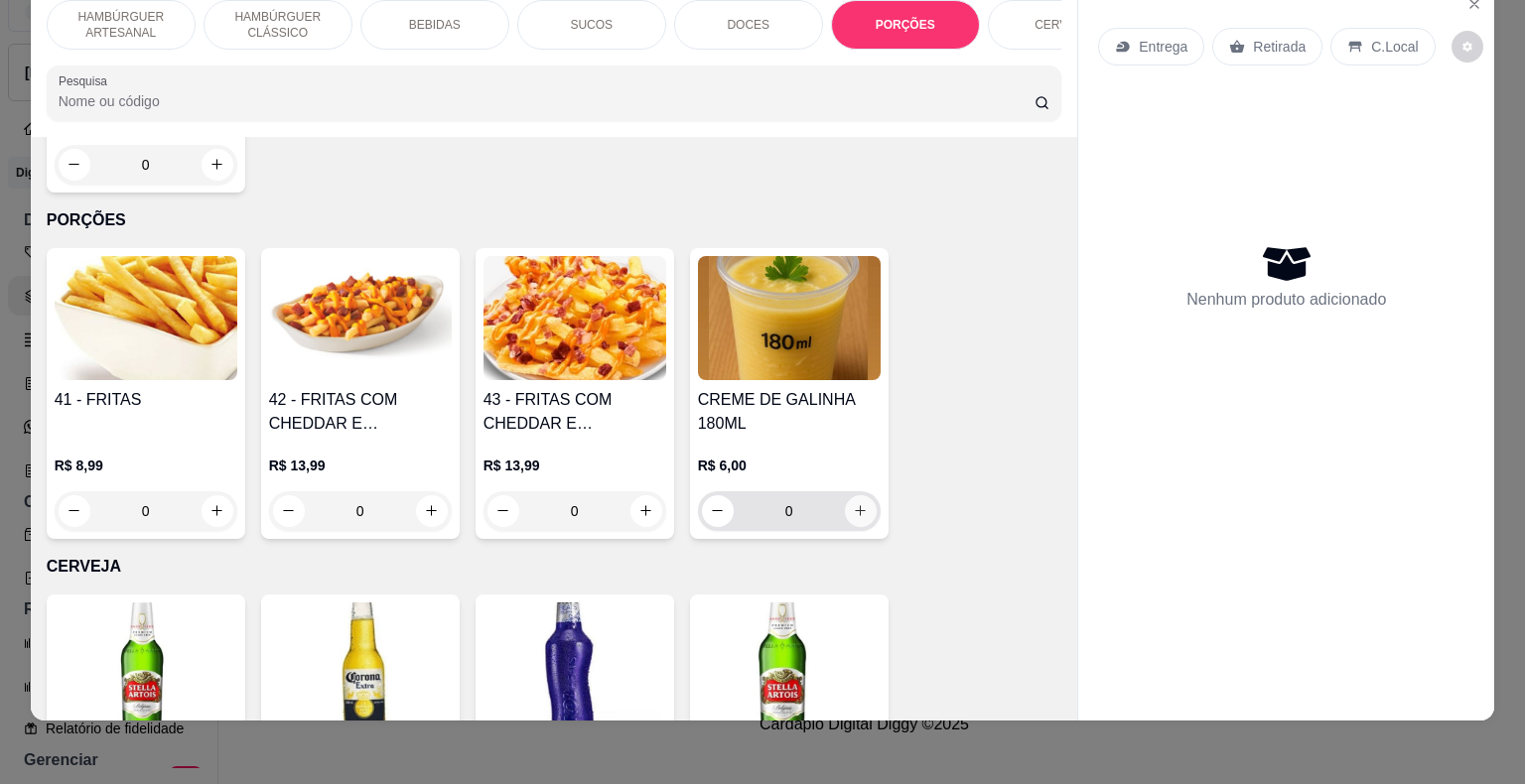 click at bounding box center (861, 511) 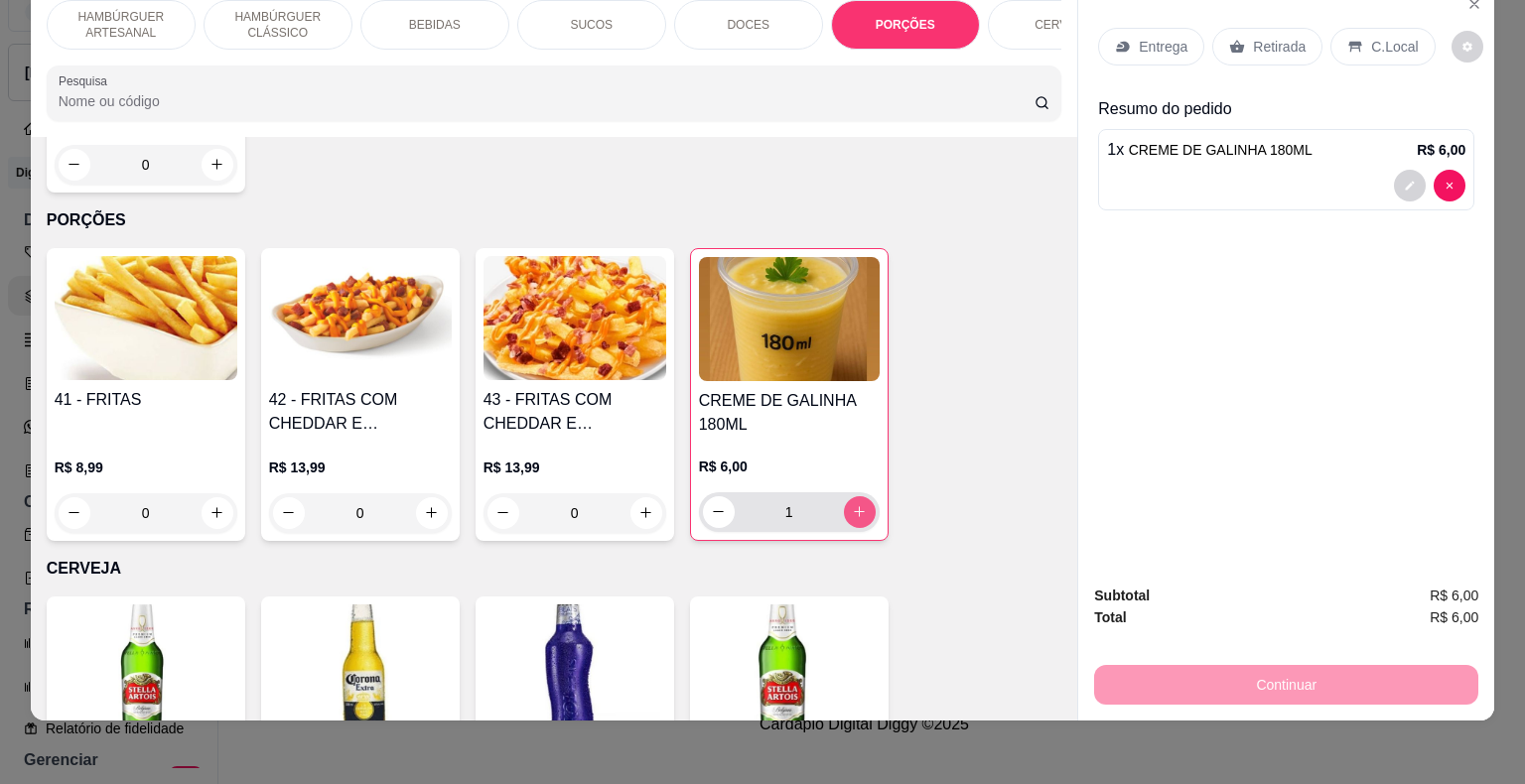 type on "1" 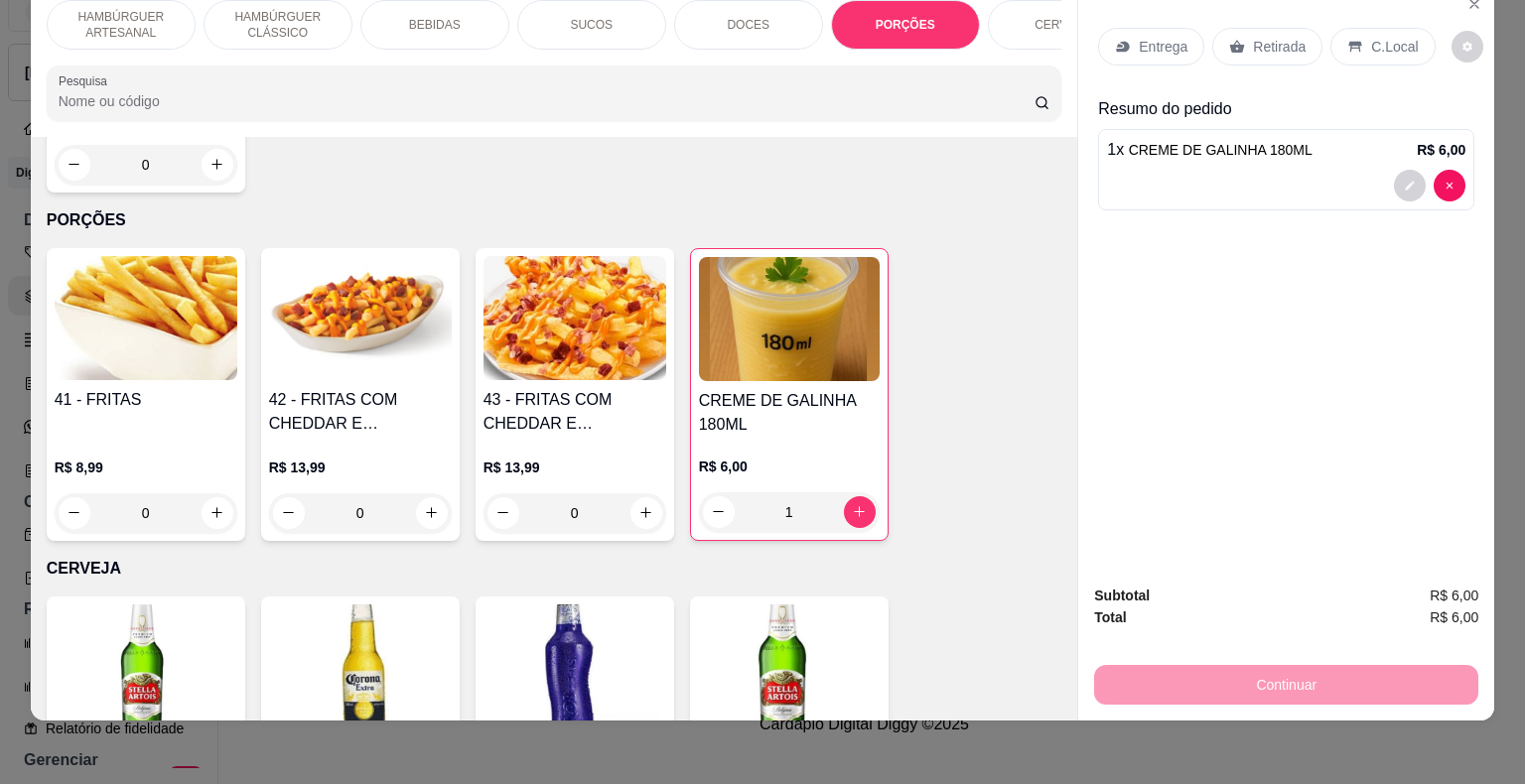 click on "C.Local" at bounding box center (1382, 47) 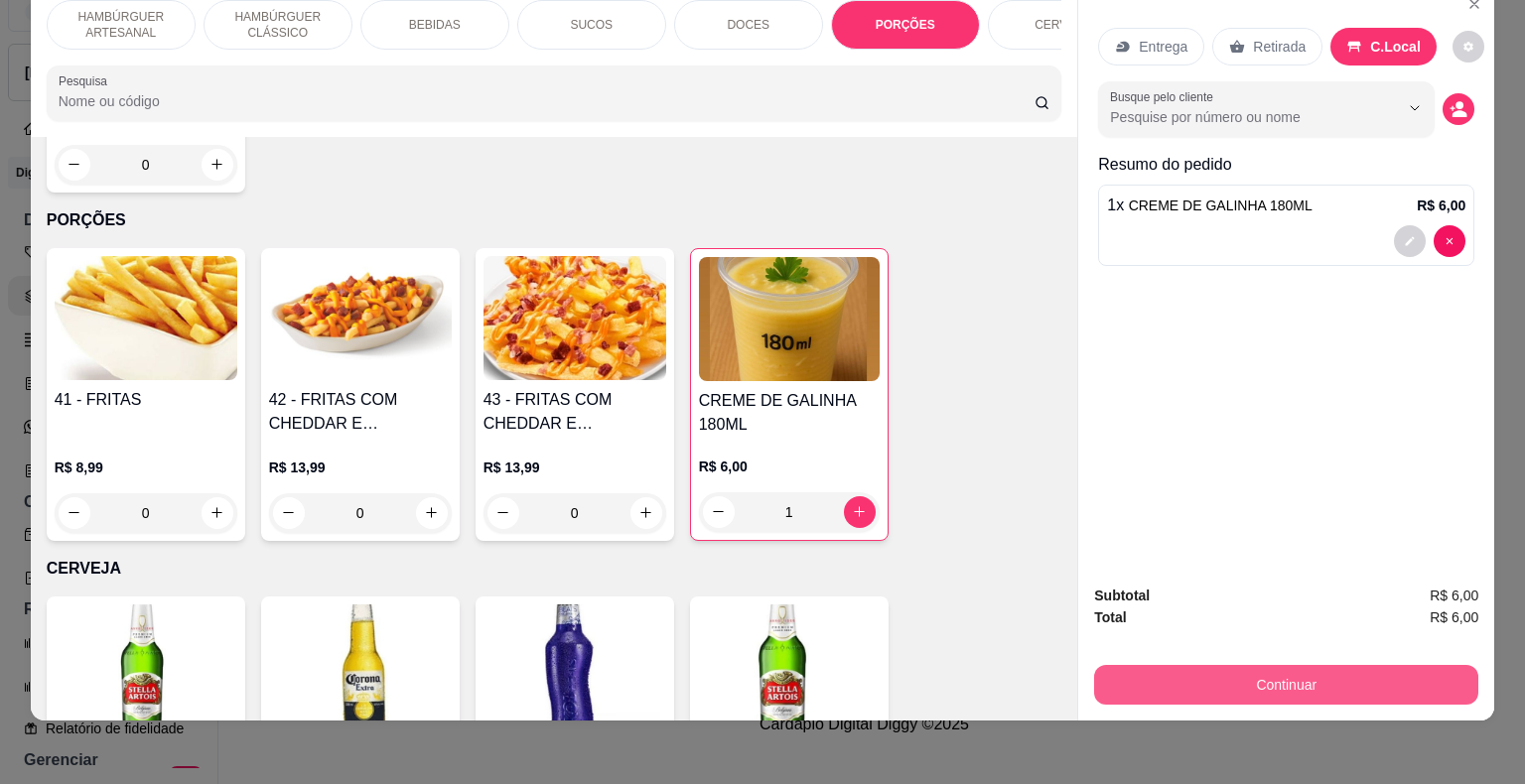 click on "Continuar" at bounding box center [1286, 685] 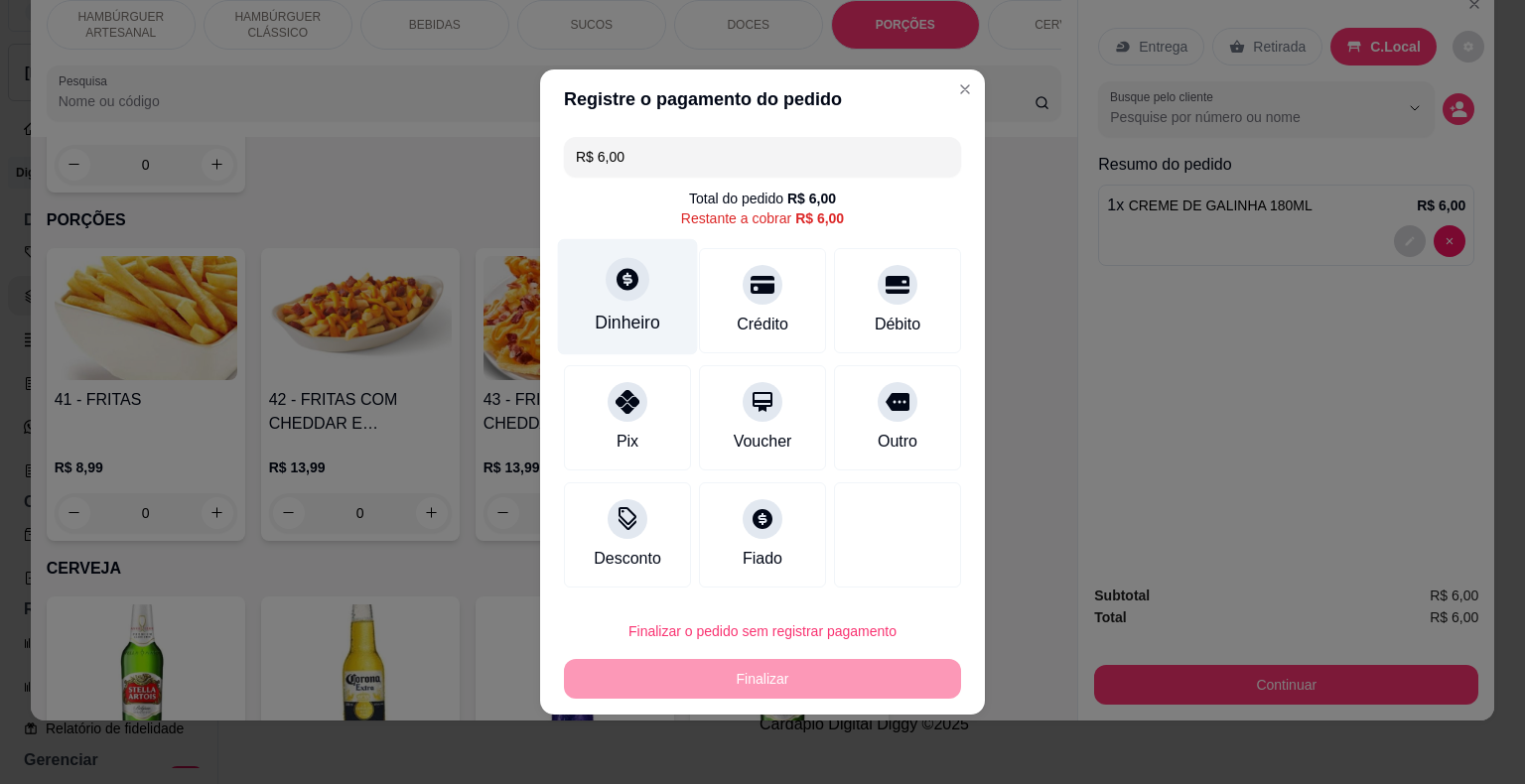 click on "Dinheiro" at bounding box center [627, 297] 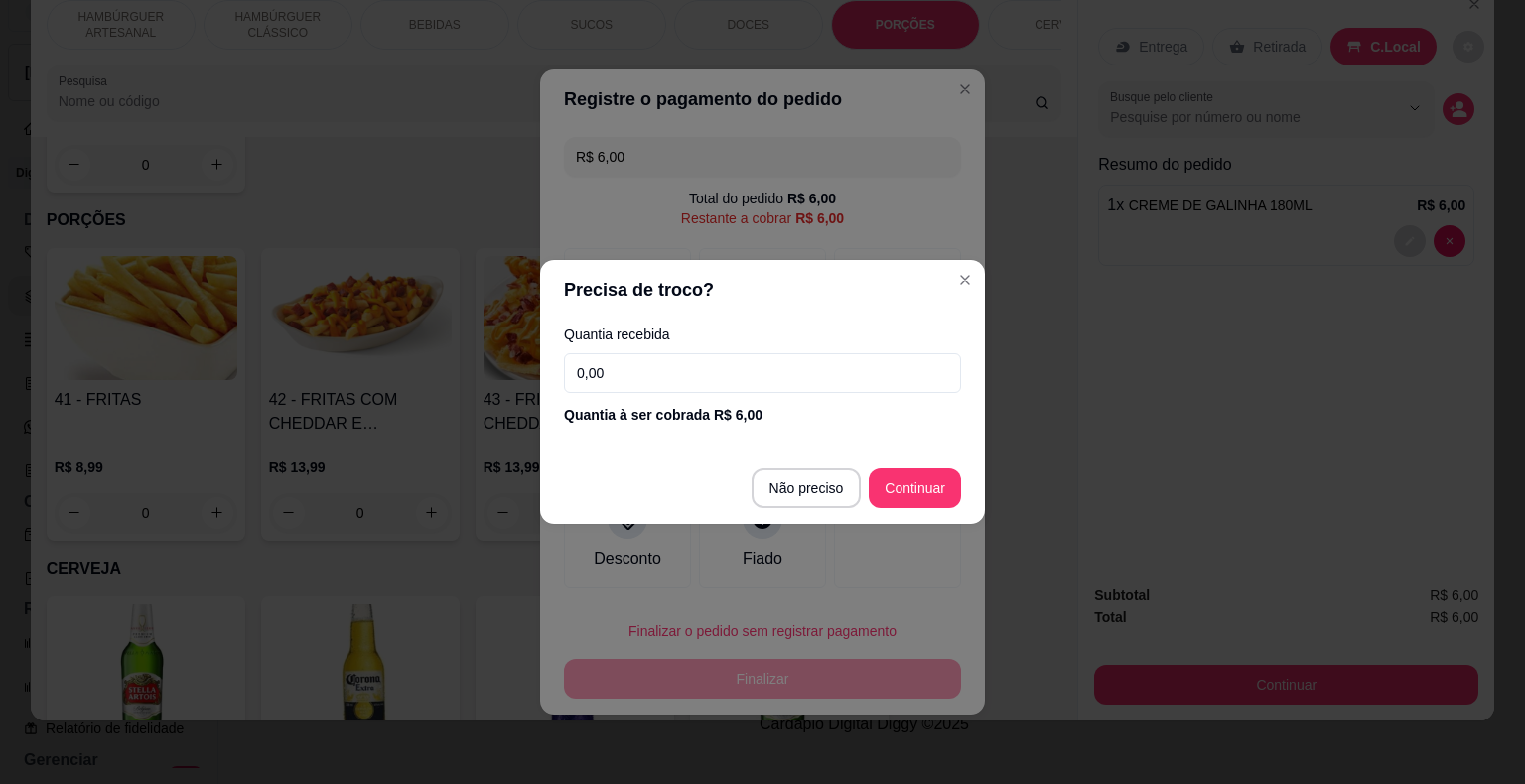 click on "0,00" at bounding box center (762, 373) 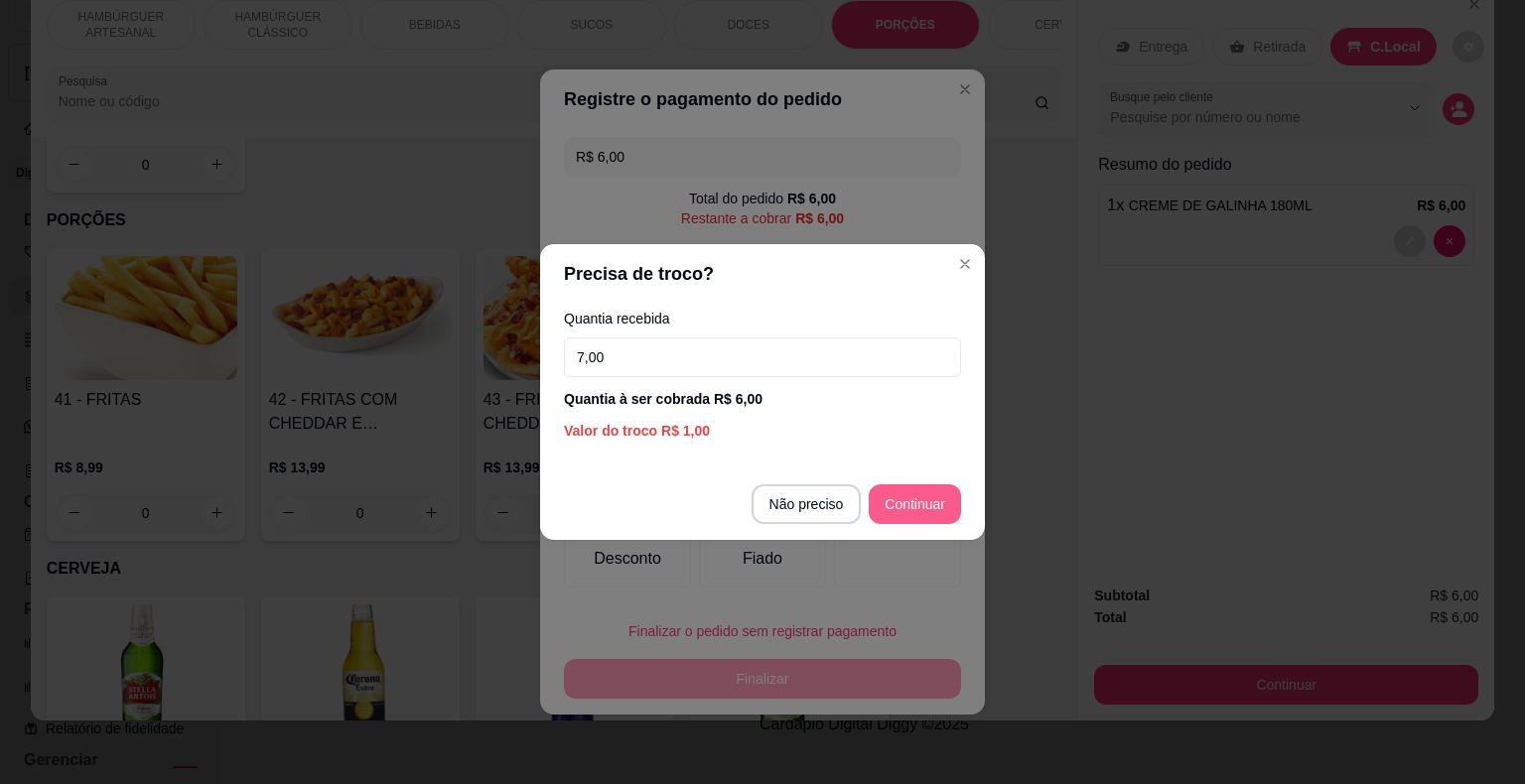 type on "7,00" 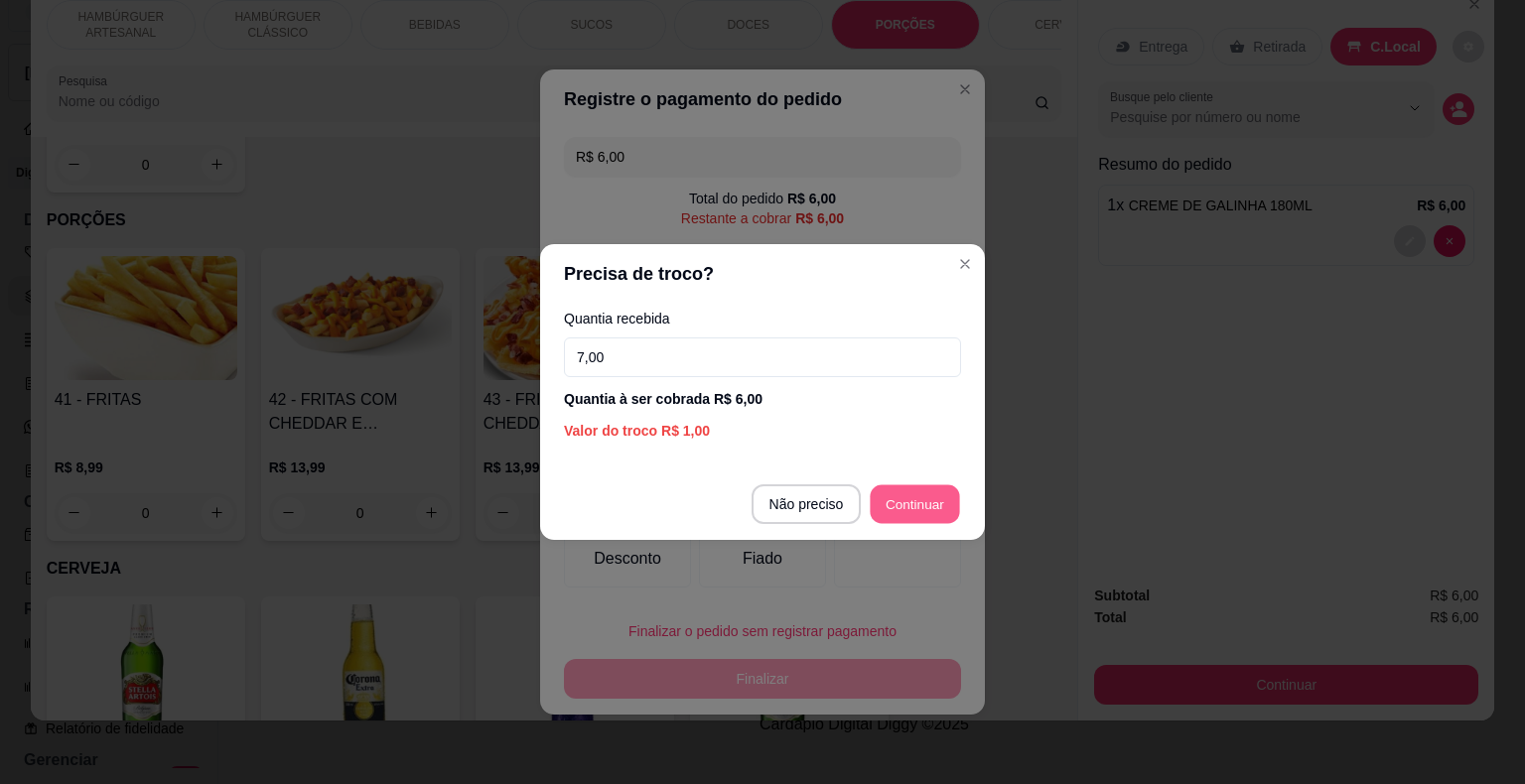 type on "R$ 0,00" 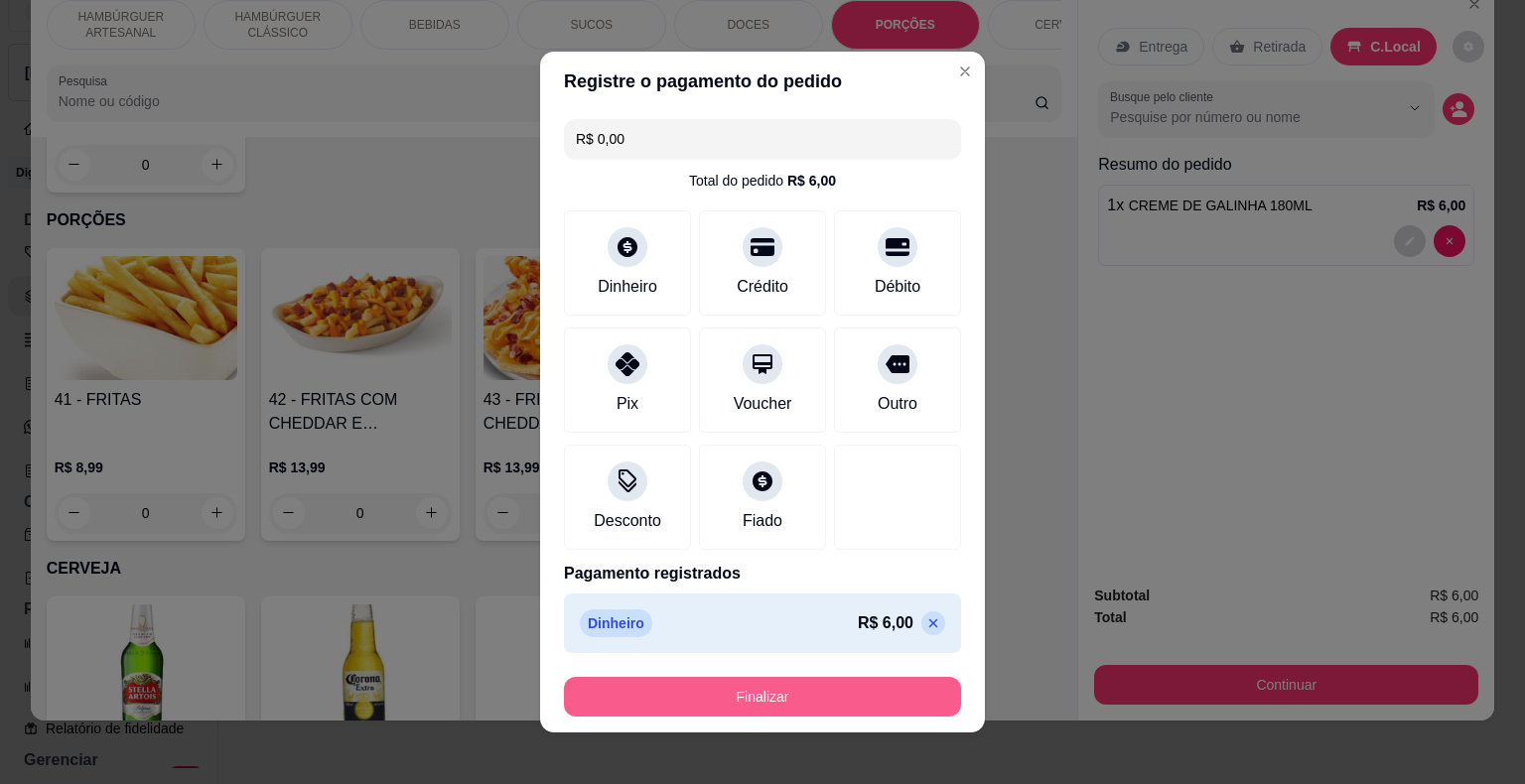 click on "Finalizar" at bounding box center (762, 697) 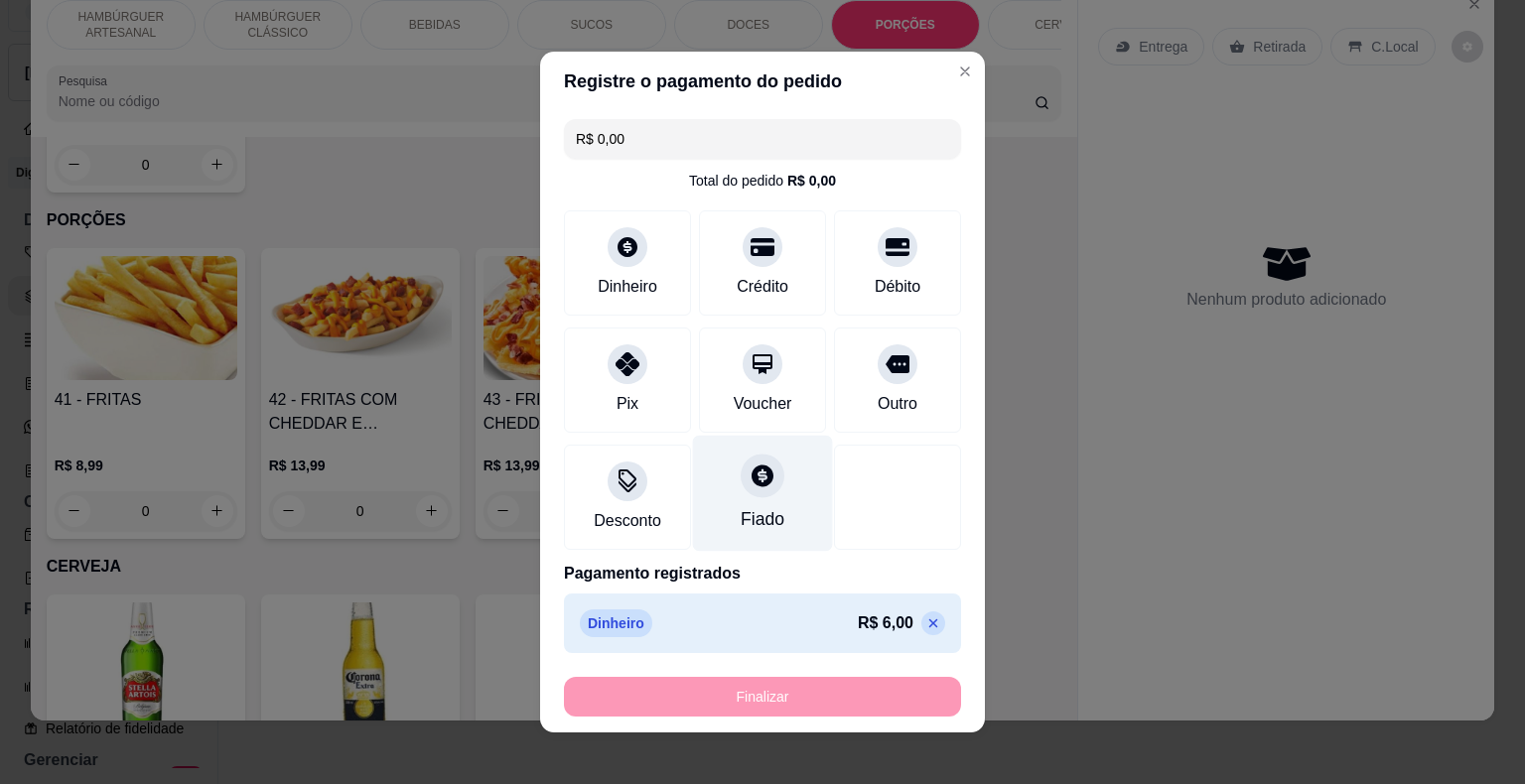 type on "0" 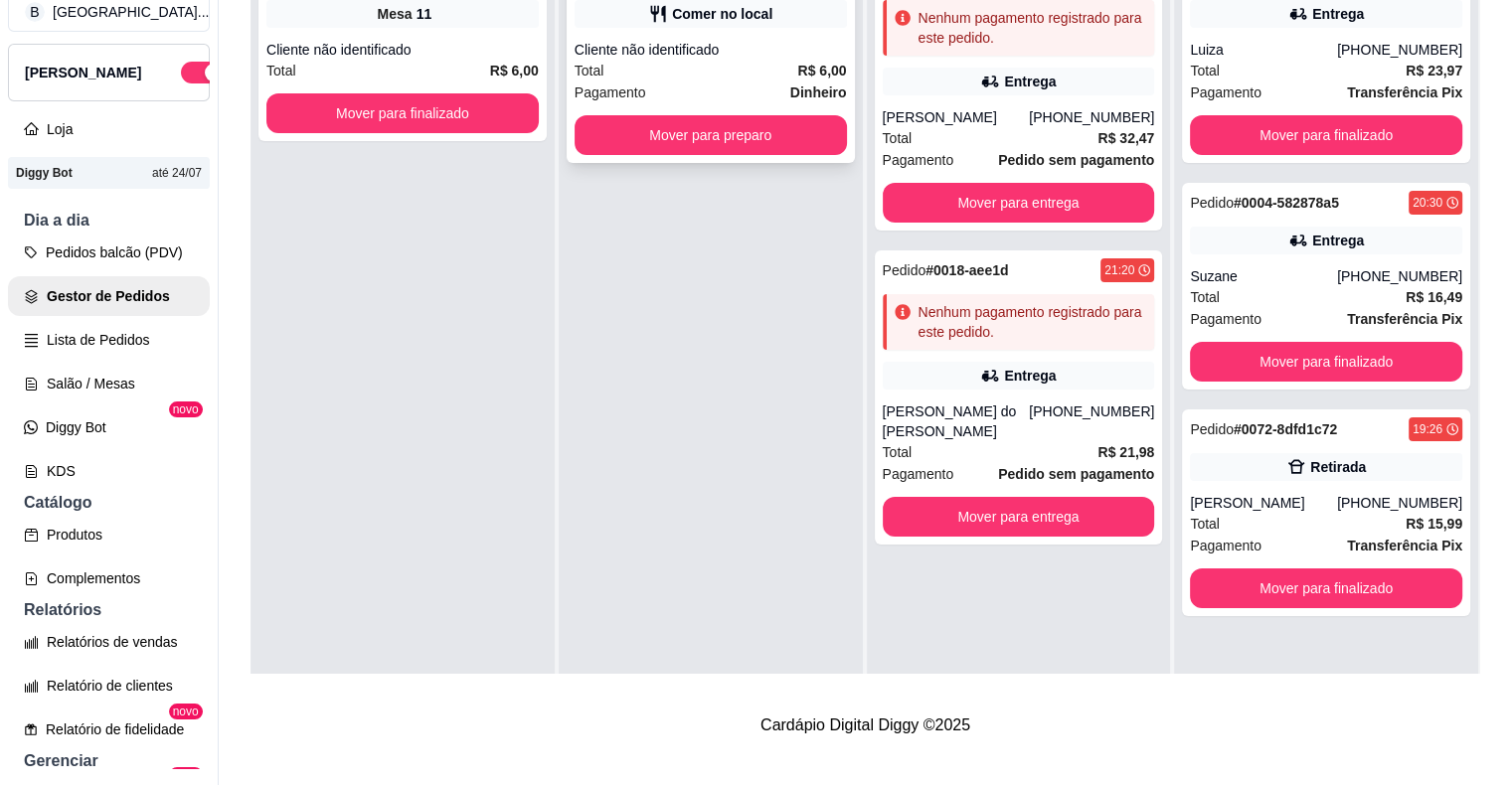click on "Pedido  # 0023-adcf7 21:30 Comer no local Cliente não identificado Total R$ 6,00 Pagamento Dinheiro Mover para preparo" at bounding box center (711, 60) 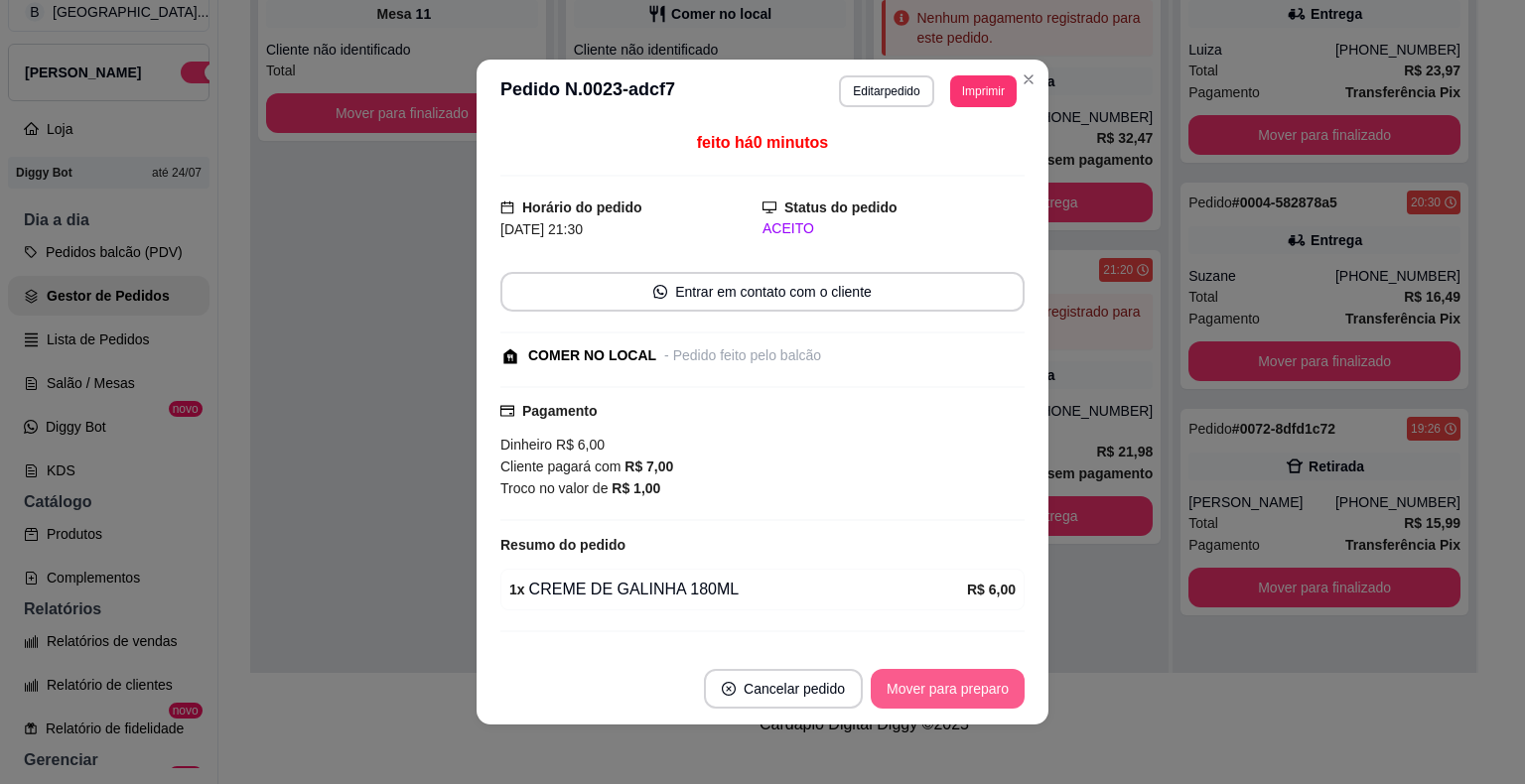 click on "Mover para preparo" at bounding box center [947, 689] 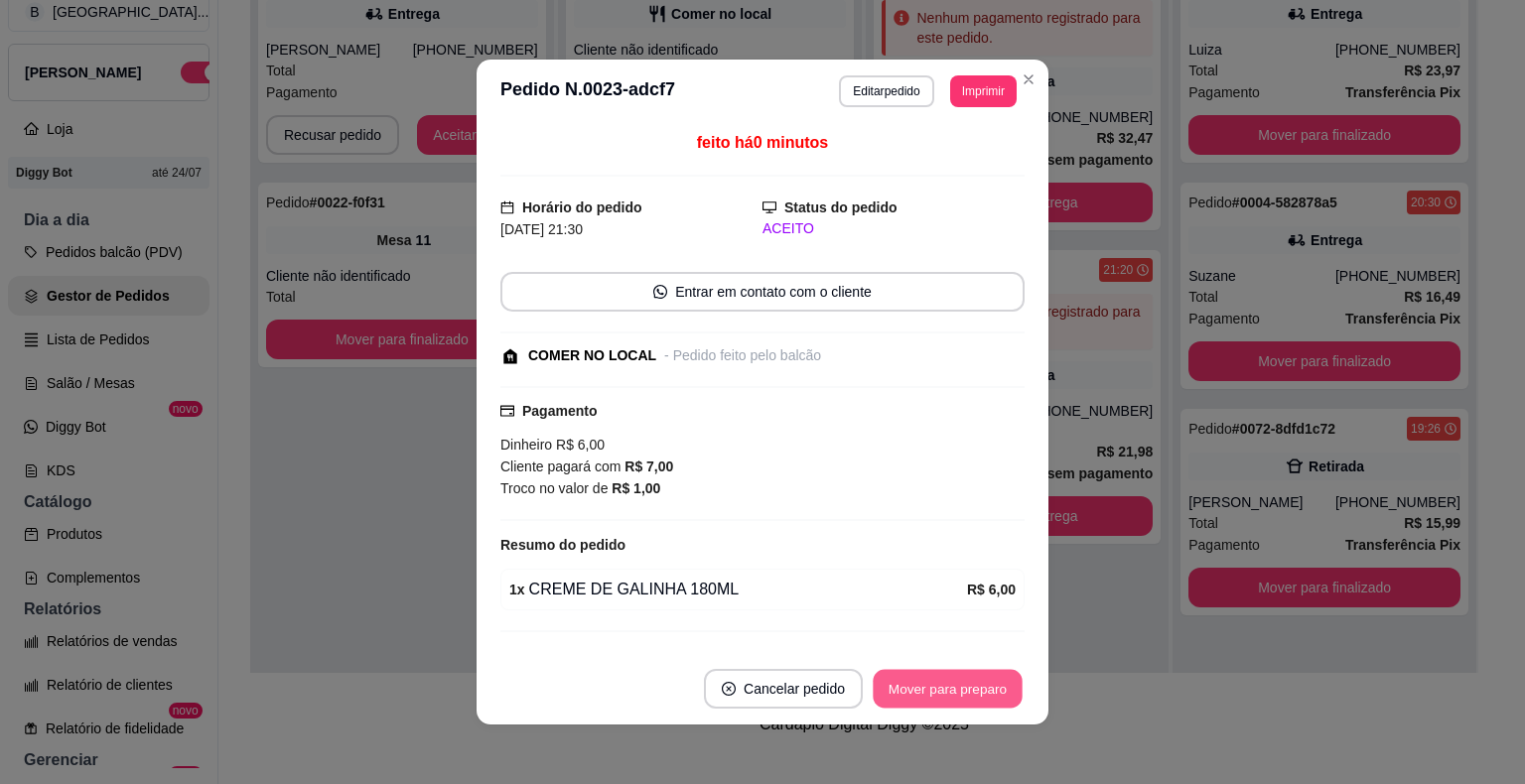 click on "Mover para preparo" at bounding box center [947, 689] 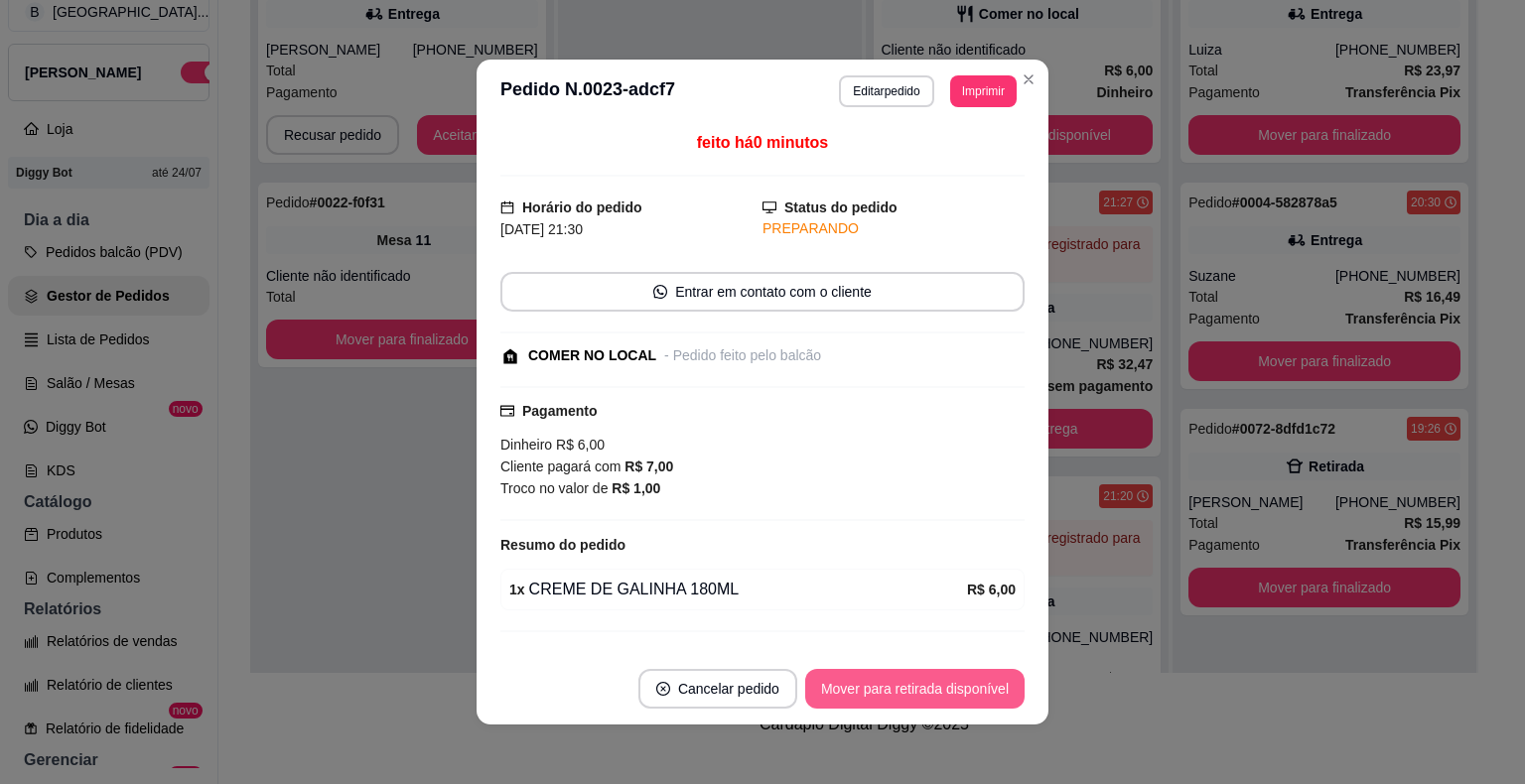 click on "Mover para retirada disponível" at bounding box center (914, 689) 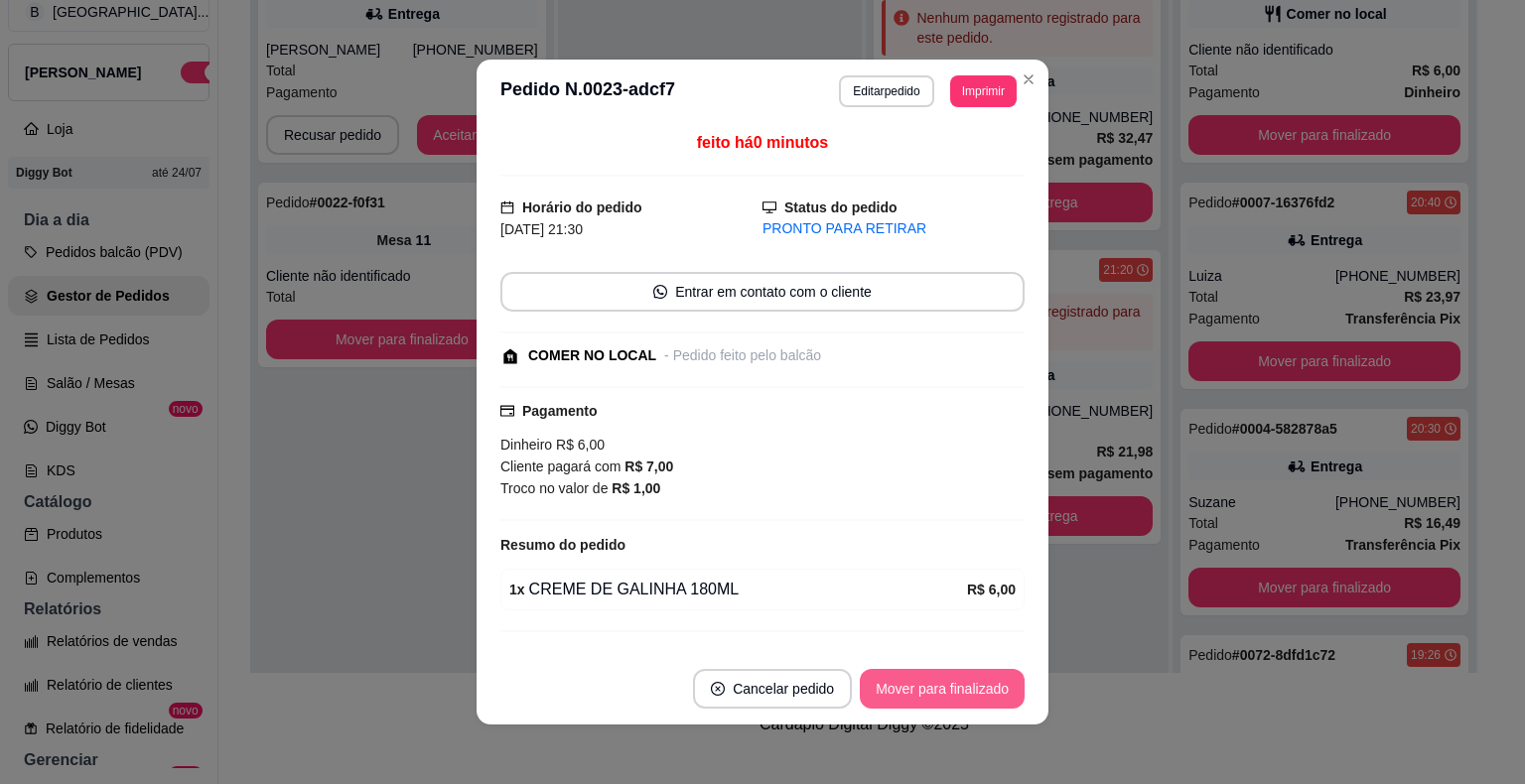 click on "Mover para finalizado" at bounding box center (942, 689) 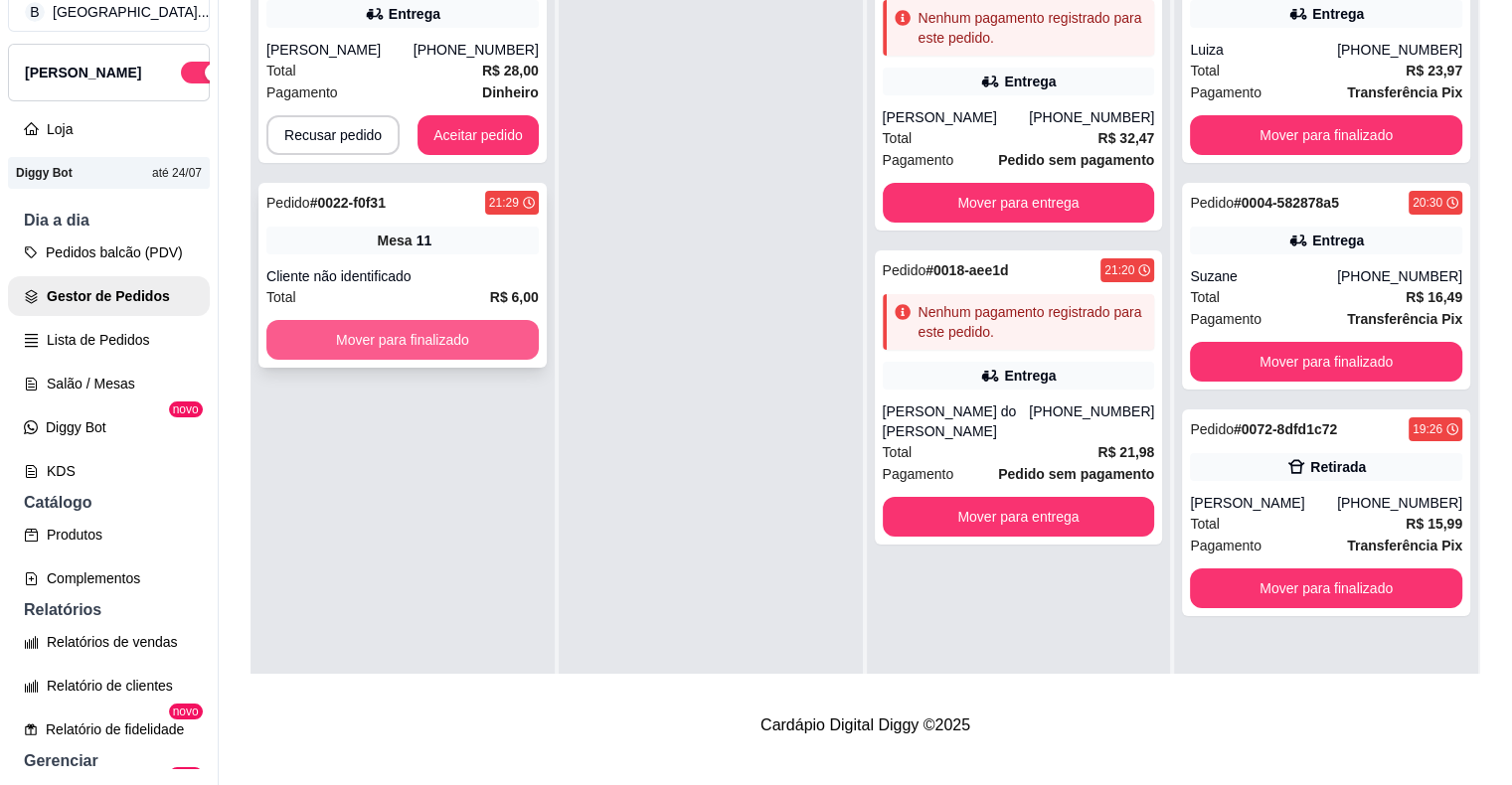 click on "Total R$ 6,00" at bounding box center [403, 297] 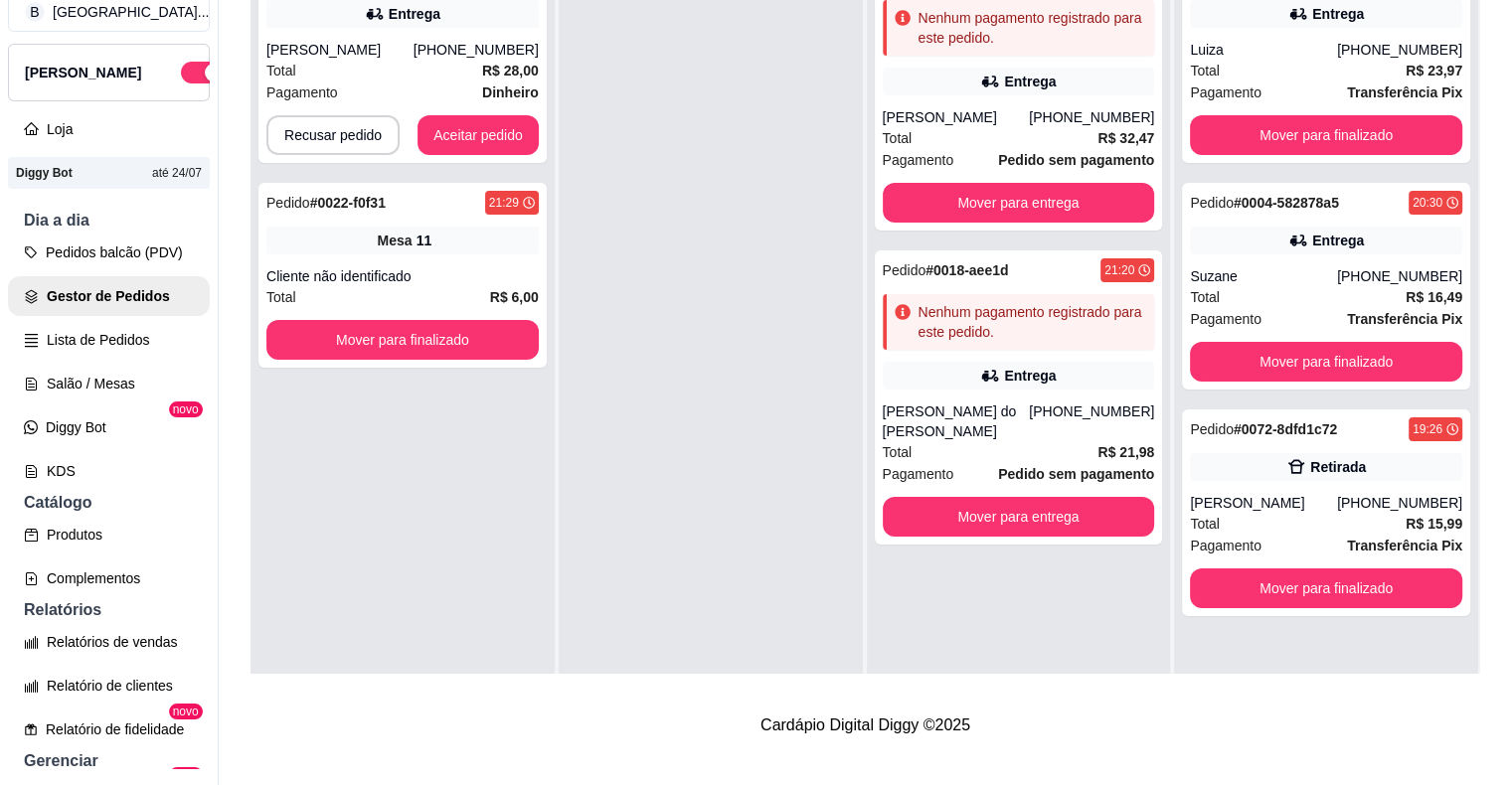 scroll, scrollTop: 19, scrollLeft: 0, axis: vertical 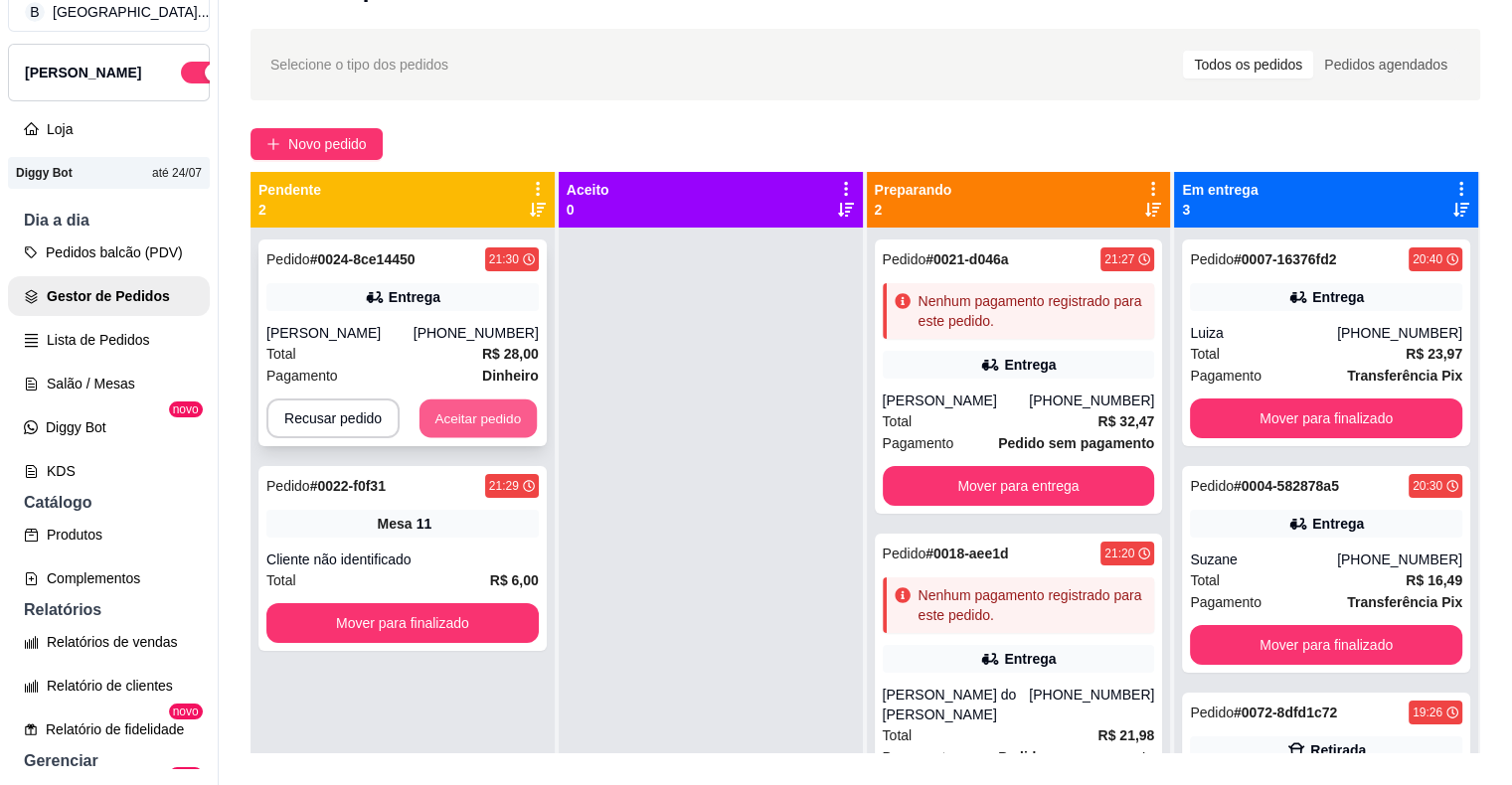 click on "Aceitar pedido" at bounding box center [478, 418] 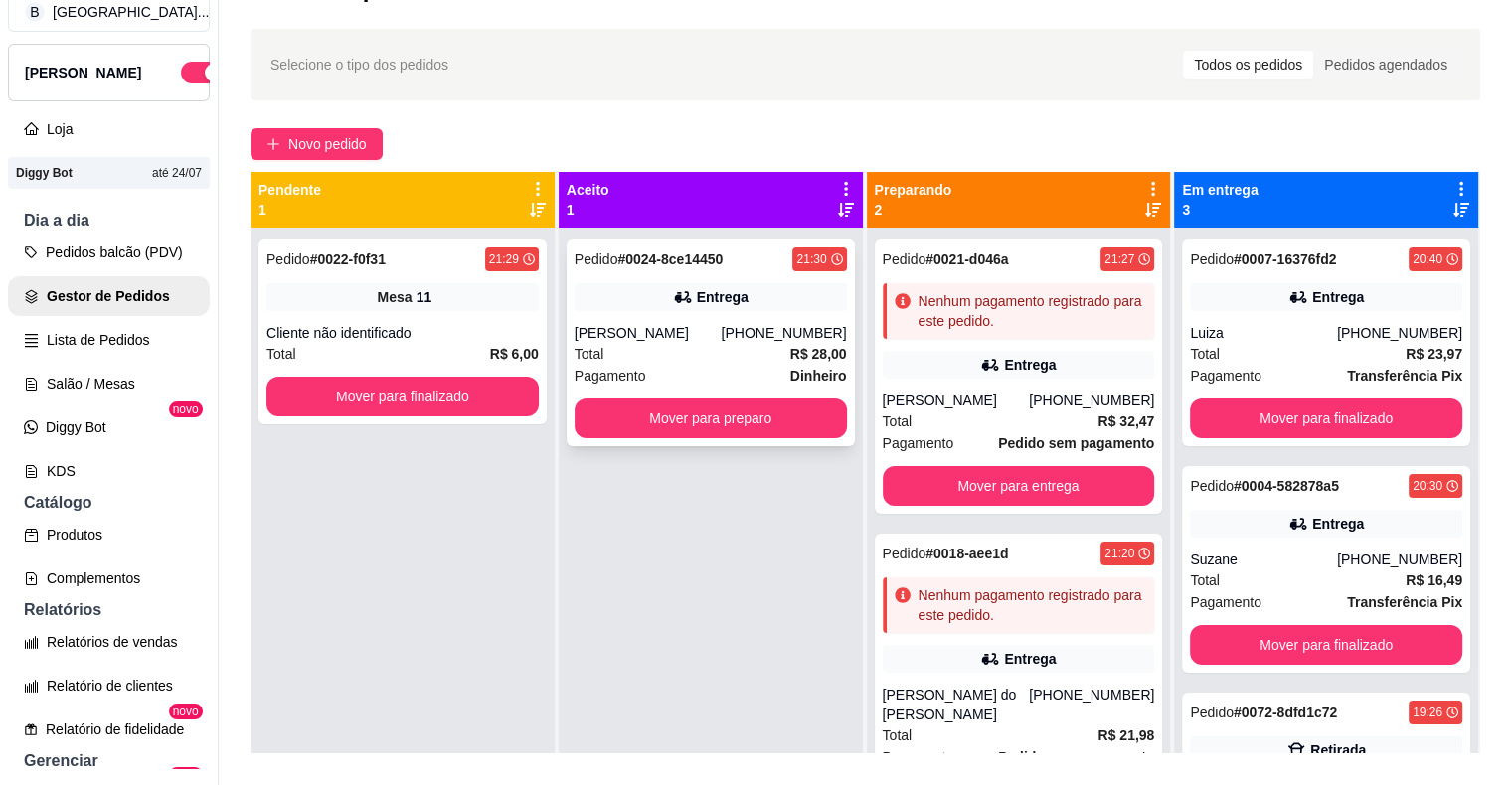 click on "Total R$ 28,00" at bounding box center (711, 354) 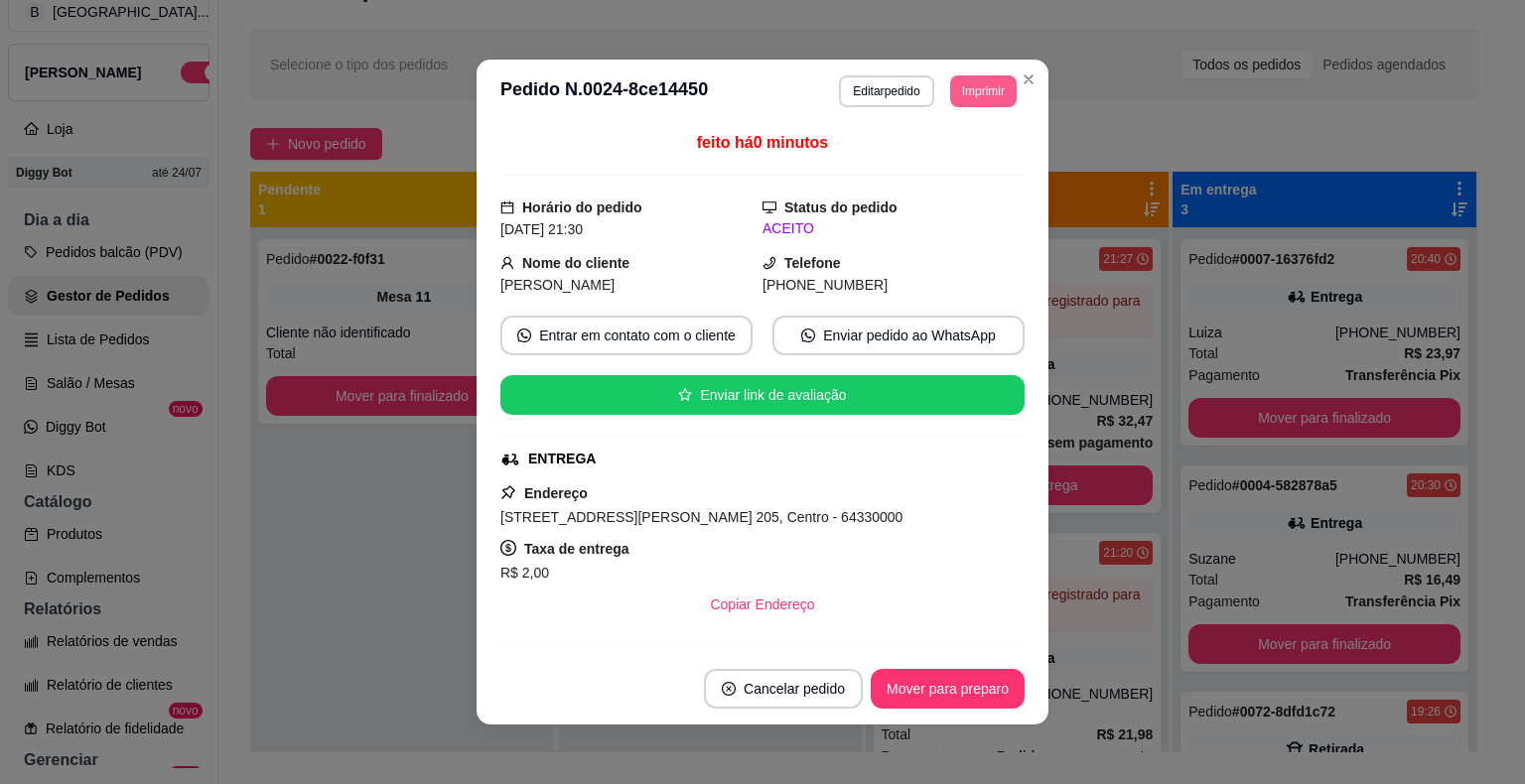 click on "Imprimir" at bounding box center [983, 91] 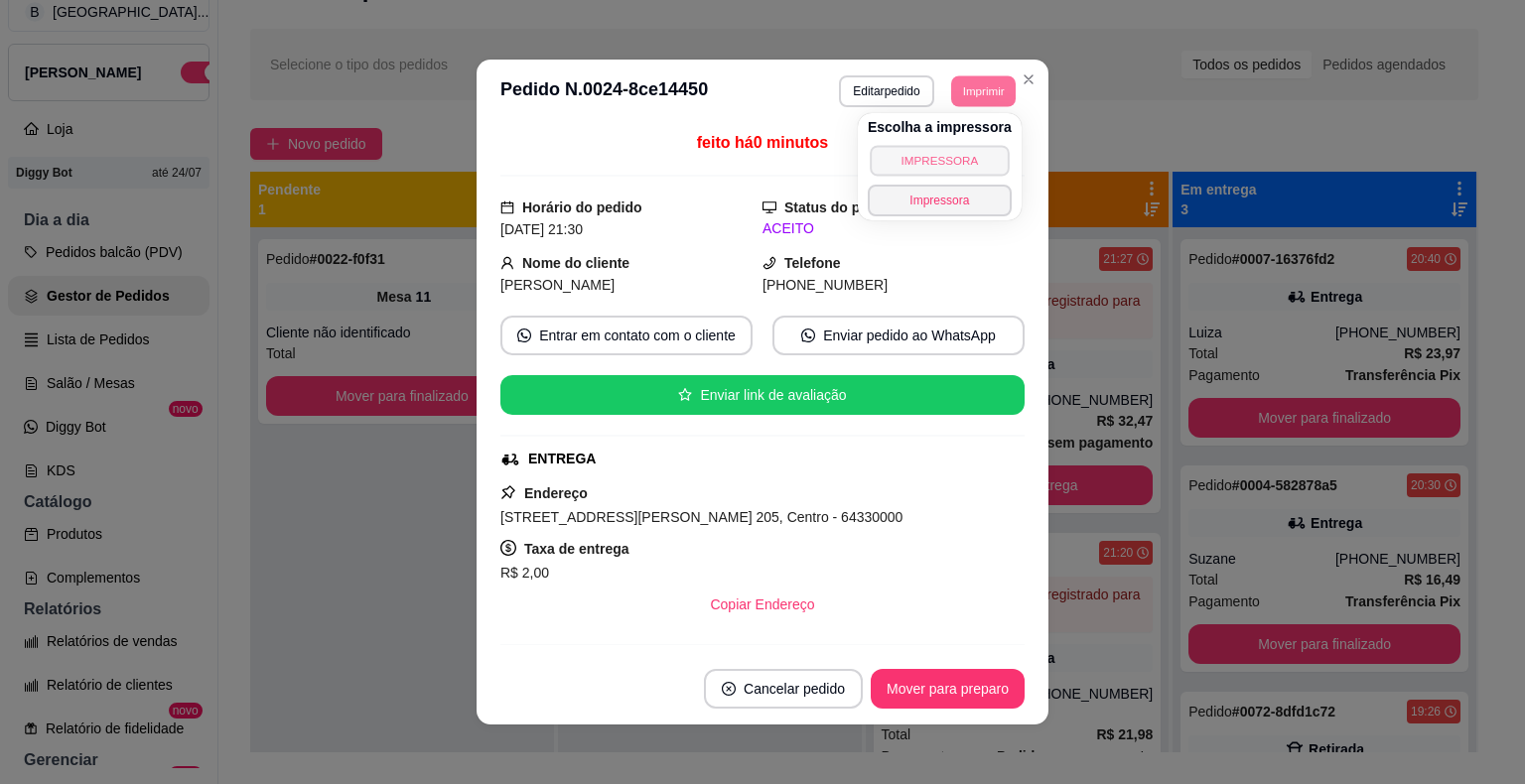 click on "IMPRESSORA" at bounding box center [939, 160] 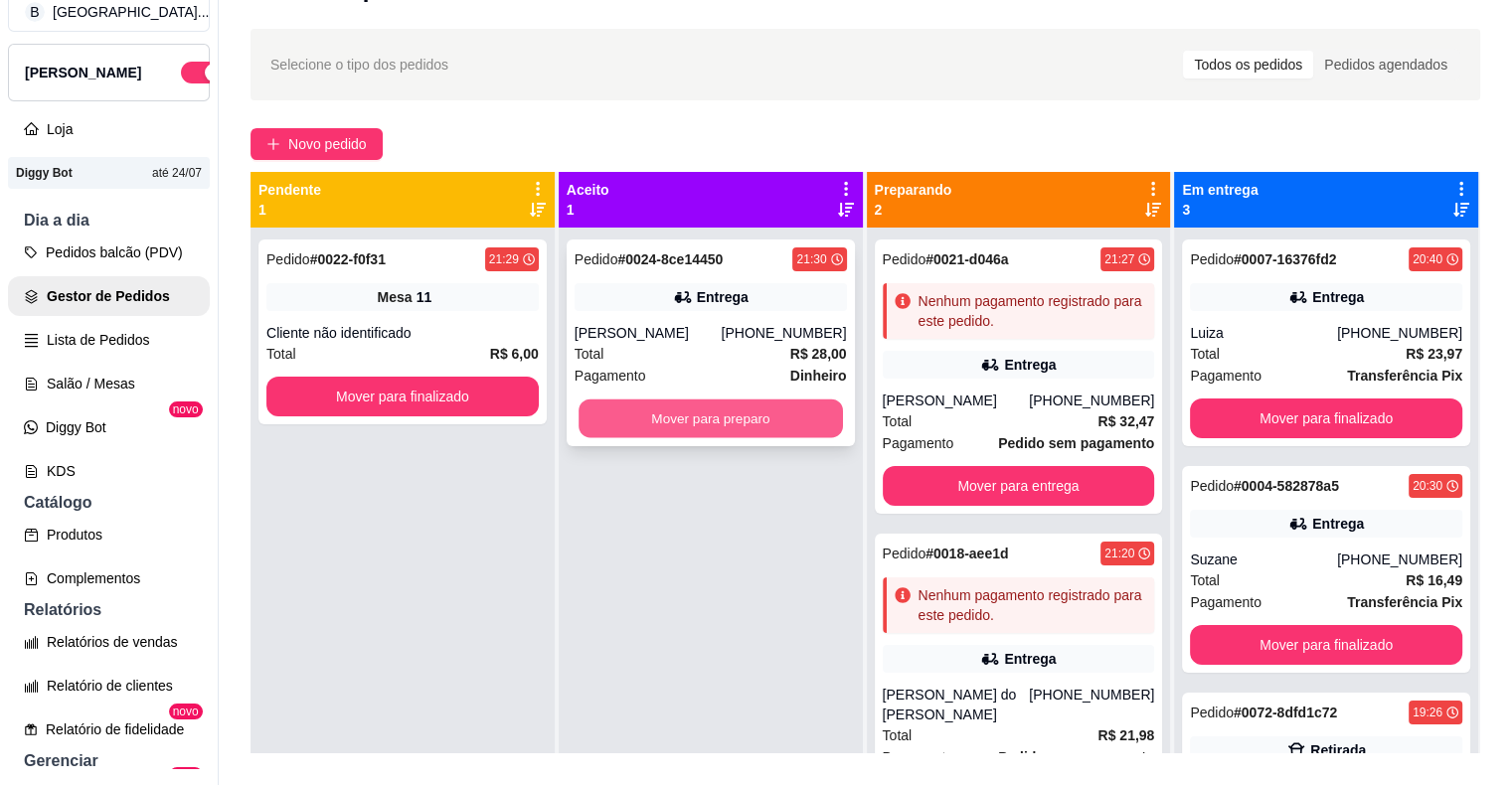 click on "Mover para preparo" at bounding box center (711, 418) 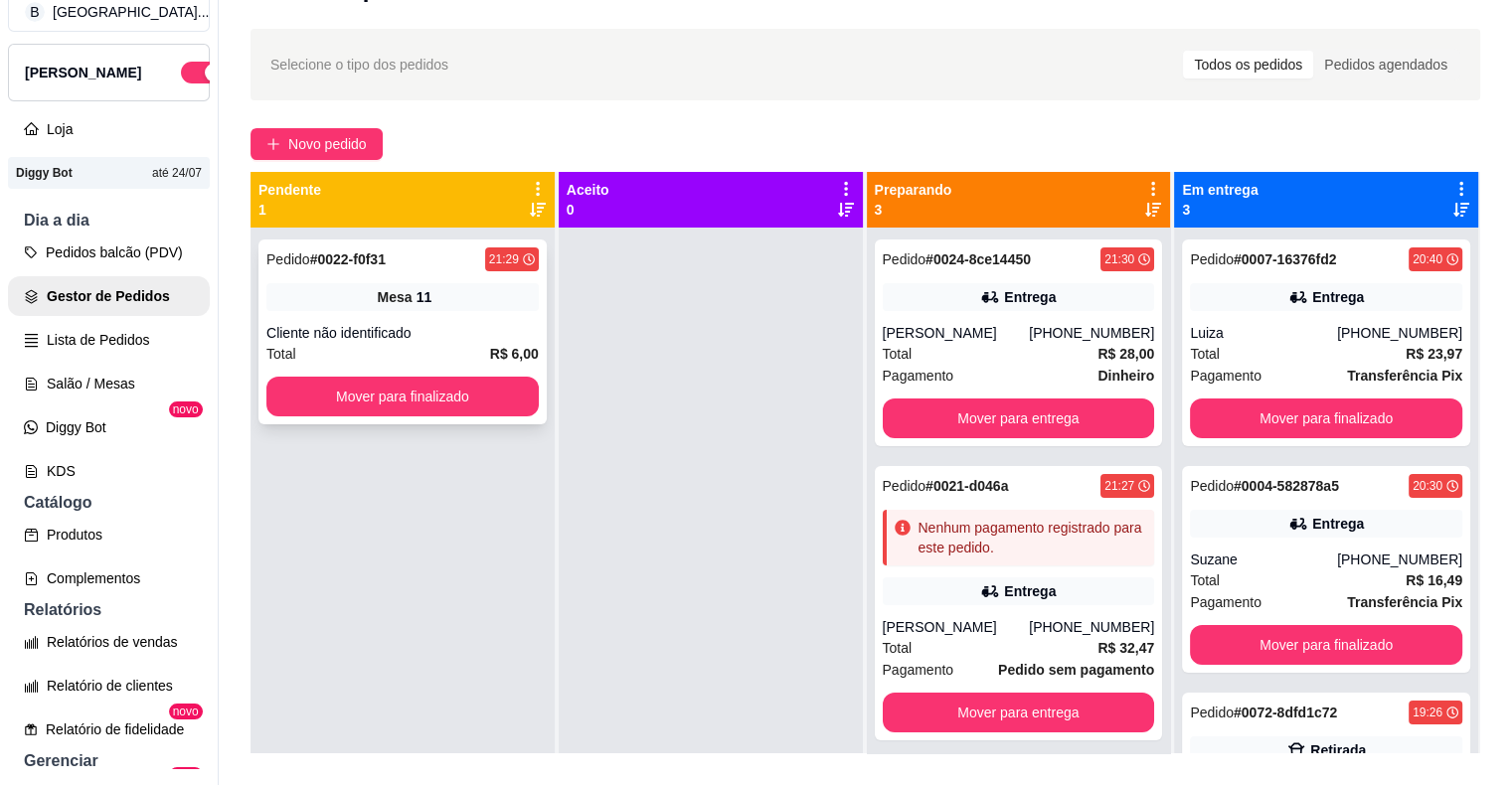click on "Cliente não identificado" at bounding box center (403, 333) 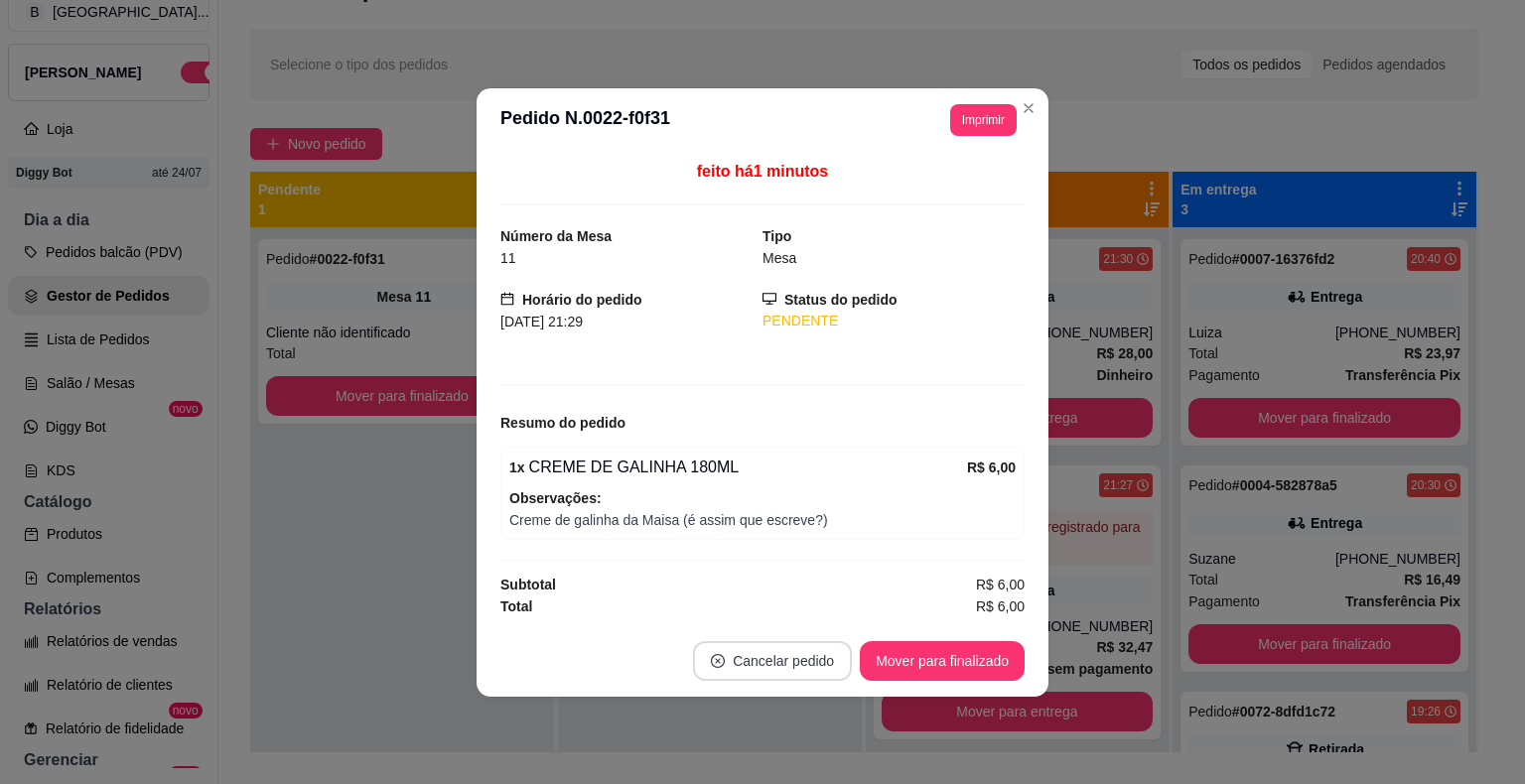 click on "Cancelar pedido" at bounding box center (772, 661) 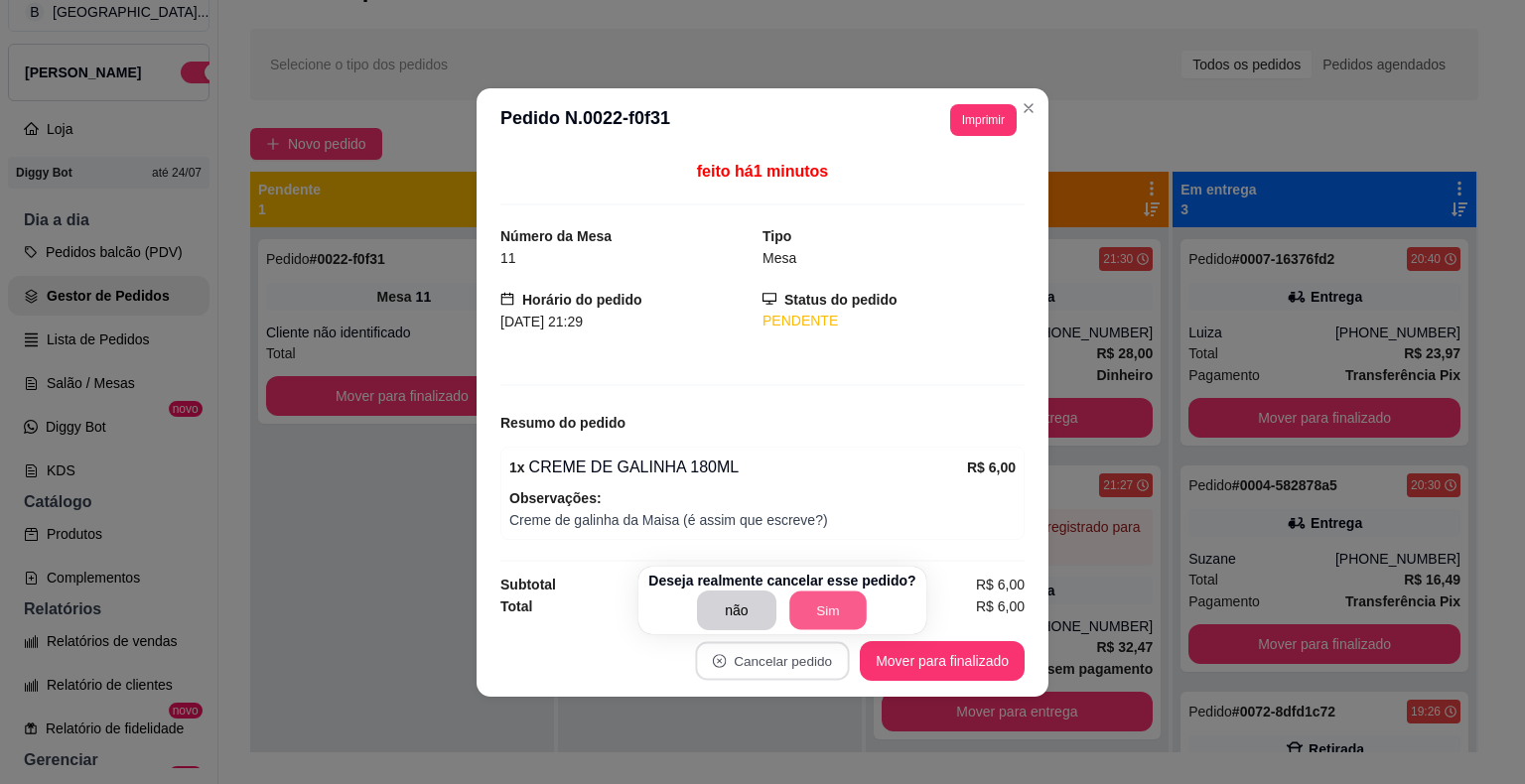 click on "Sim" at bounding box center (828, 610) 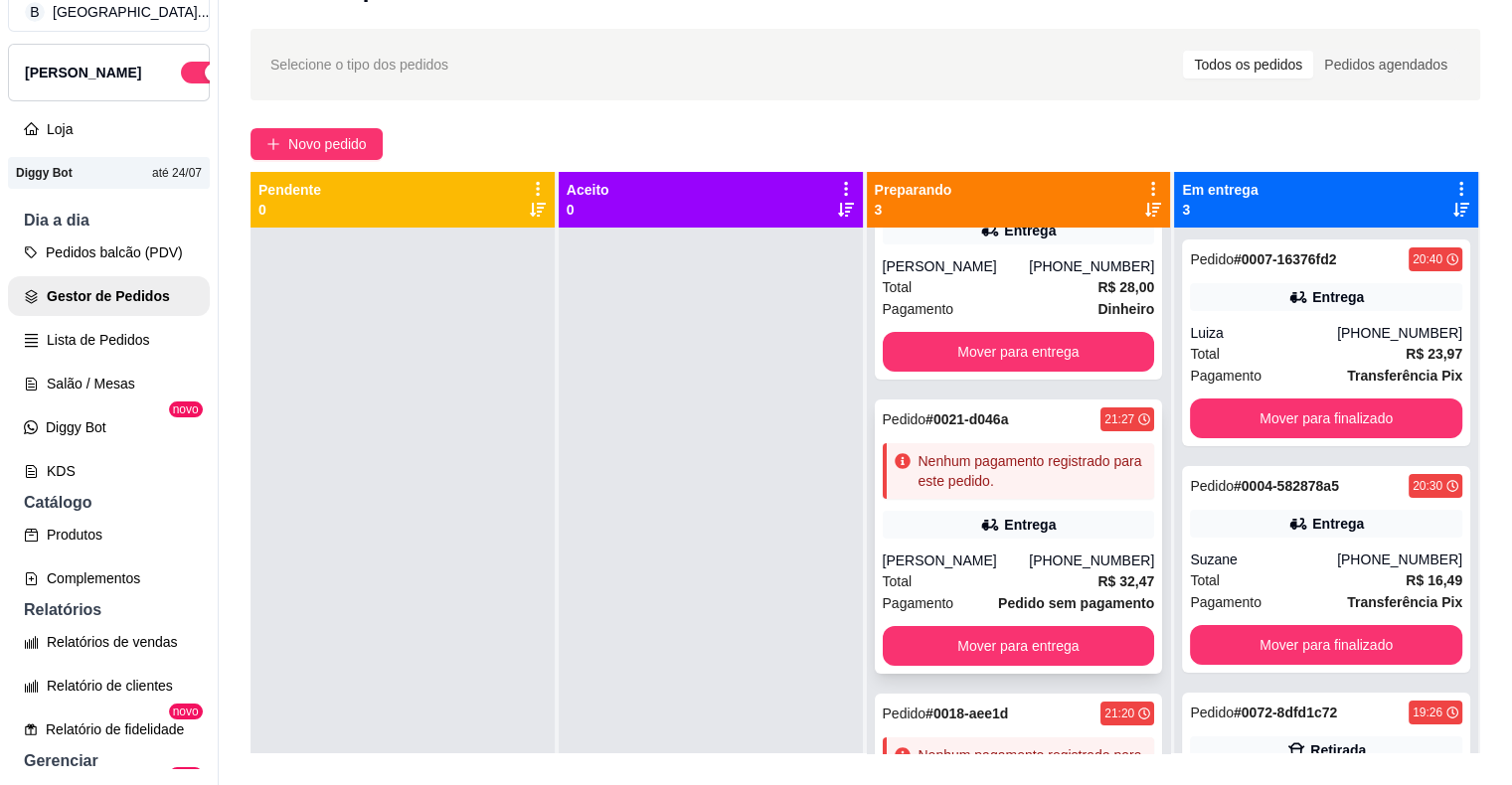 scroll, scrollTop: 69, scrollLeft: 0, axis: vertical 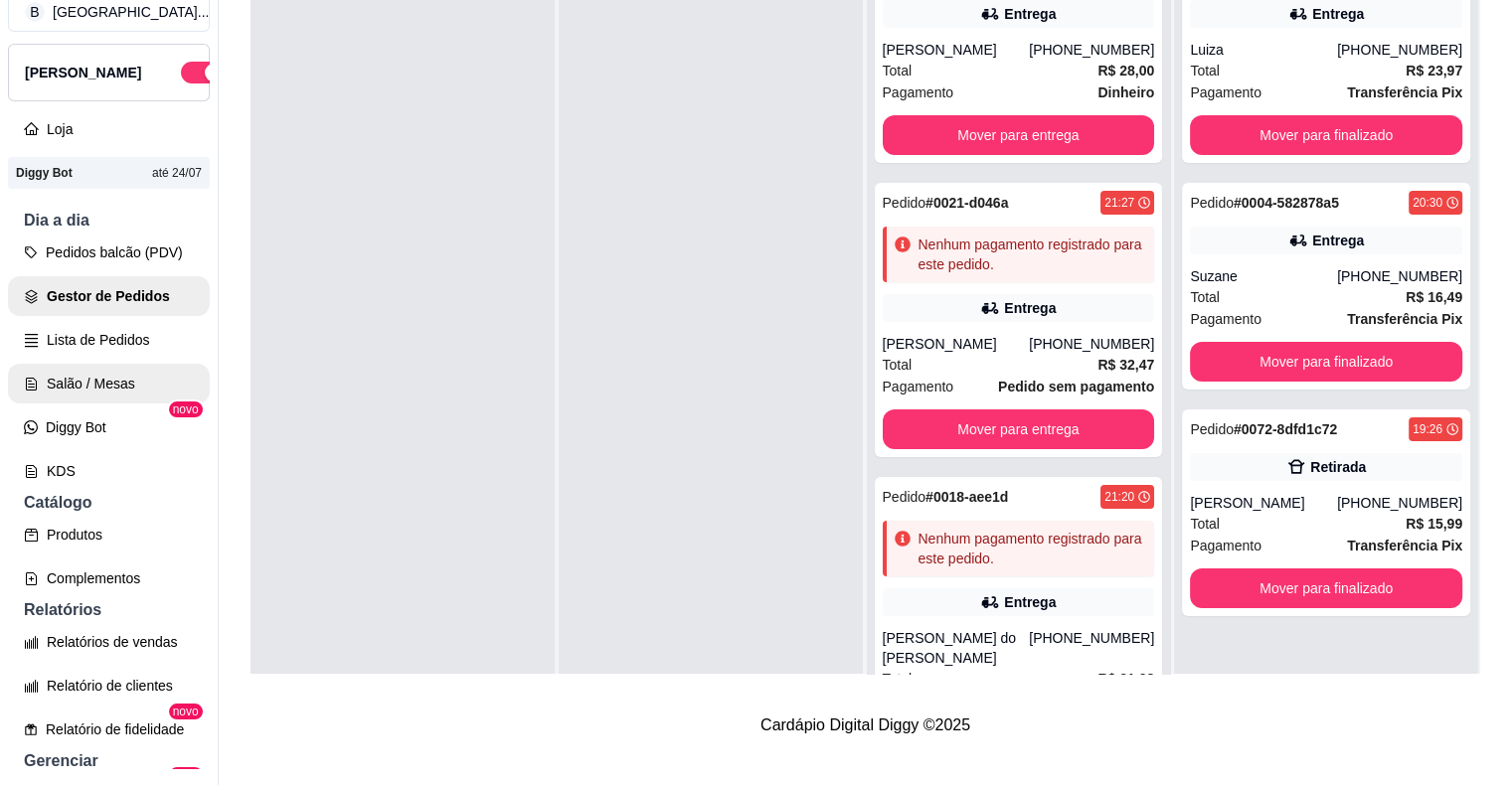 click on "Salão / Mesas" at bounding box center (108, 384) 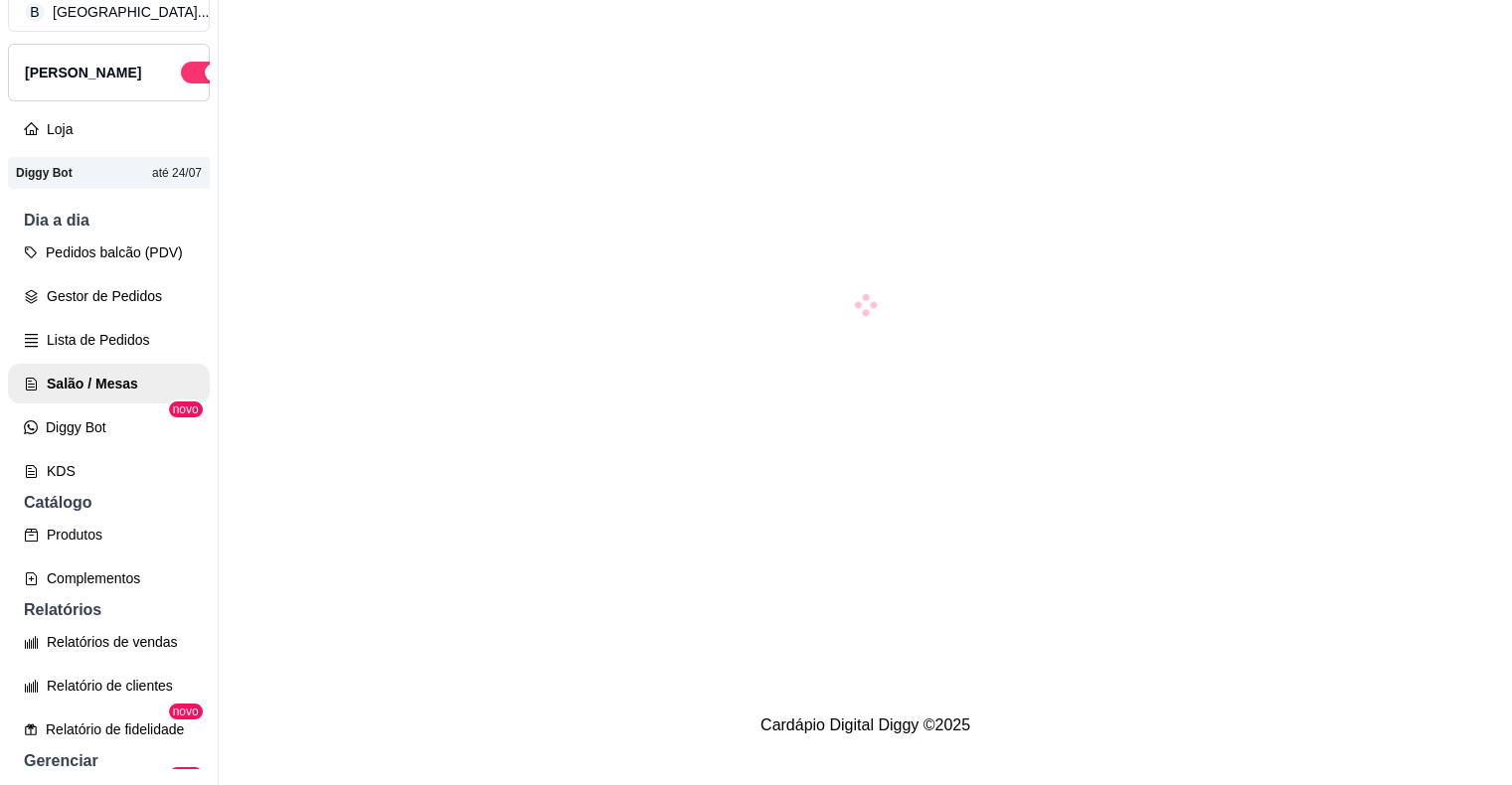scroll, scrollTop: 0, scrollLeft: 0, axis: both 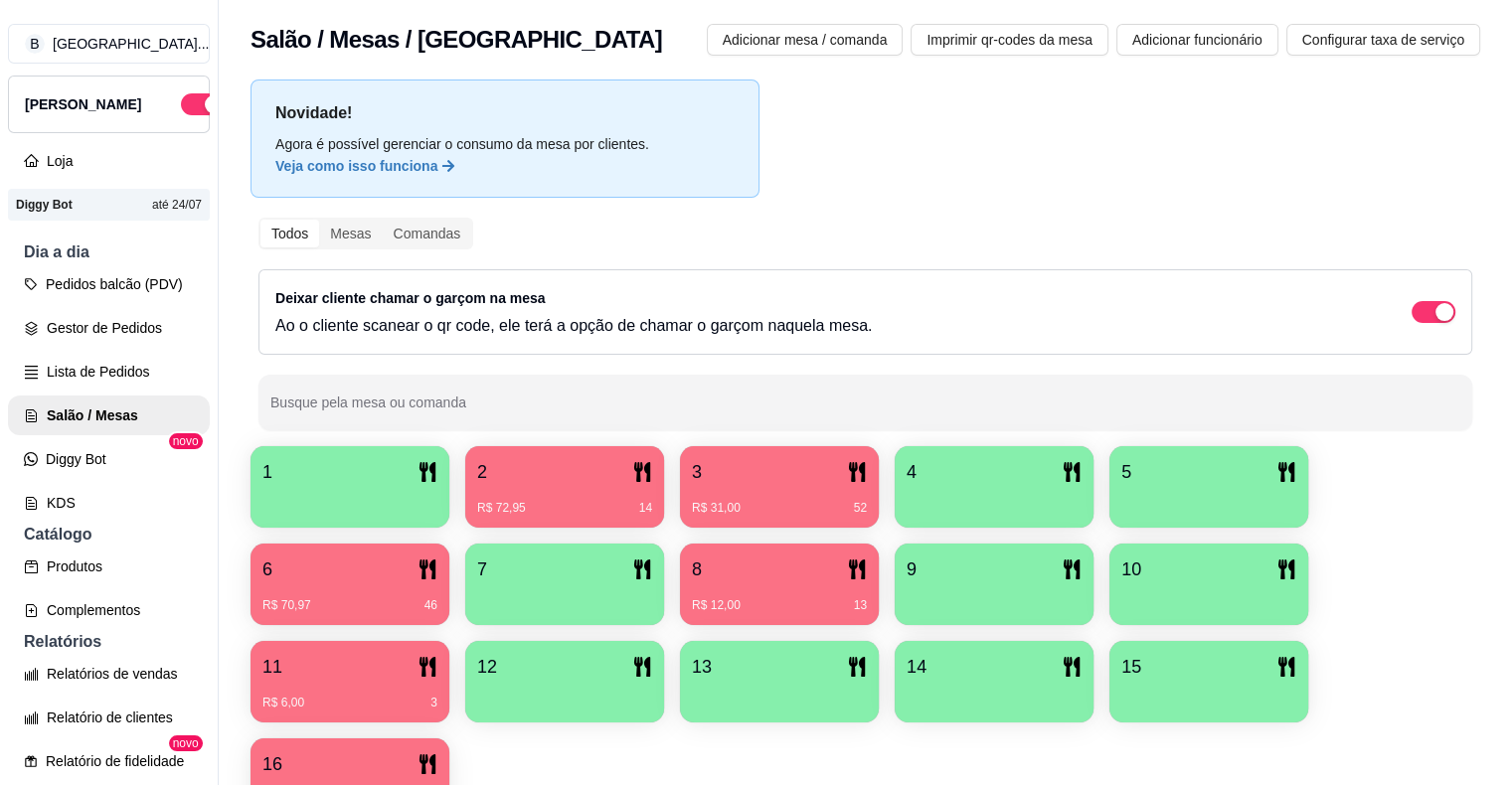 click on "R$ 6,00 3" at bounding box center (350, 703) 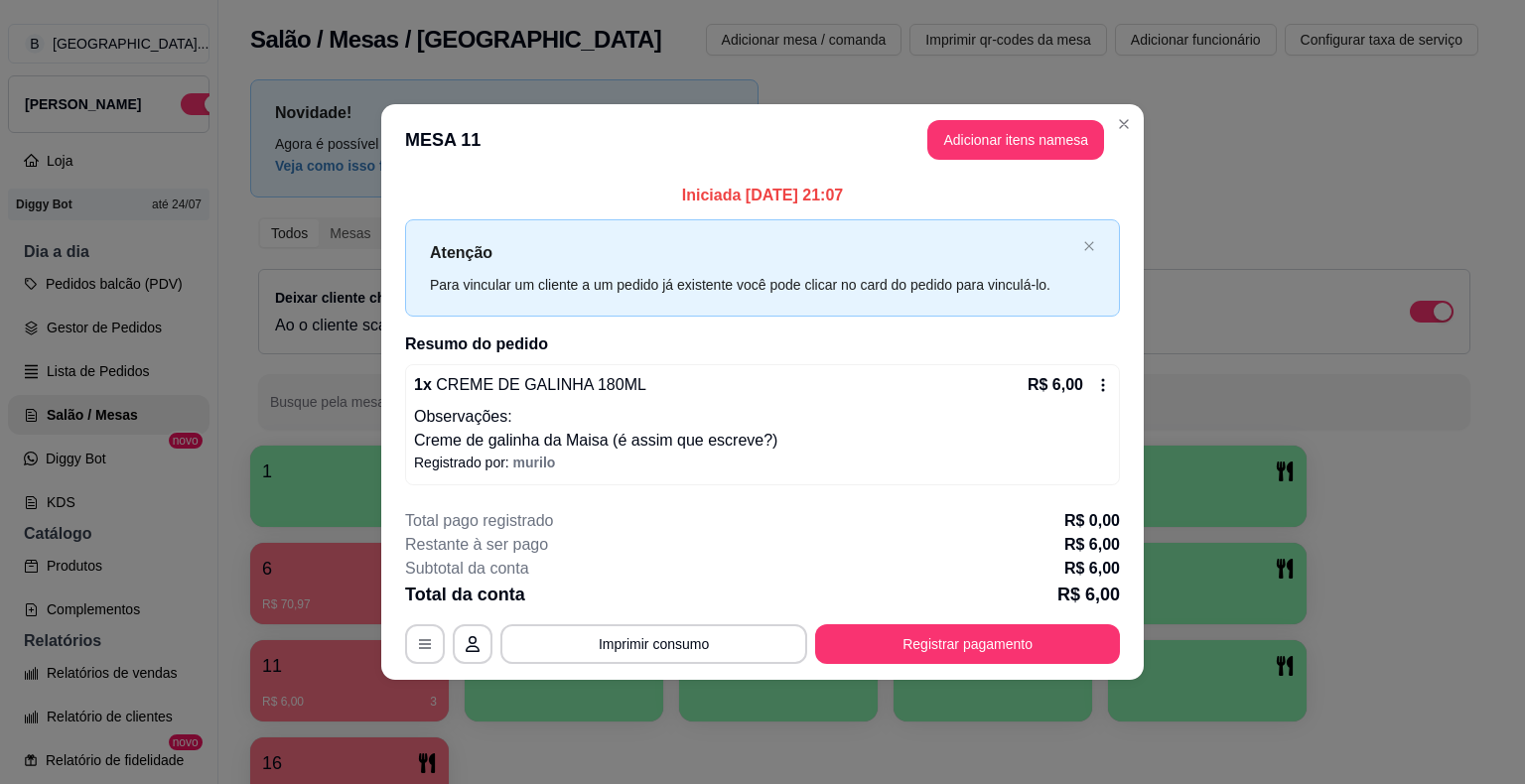 click 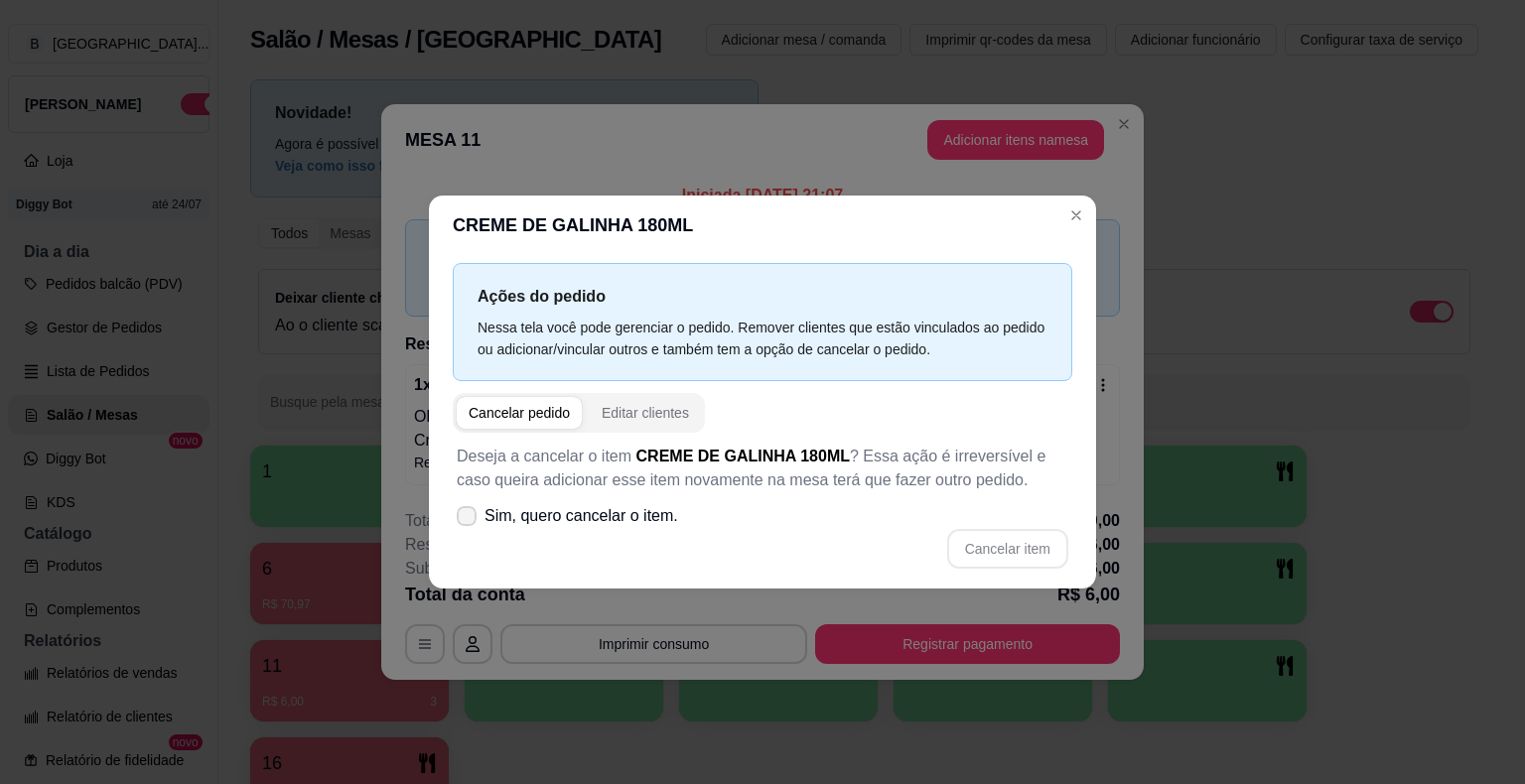 click on "Sim, quero cancelar o item." at bounding box center [581, 516] 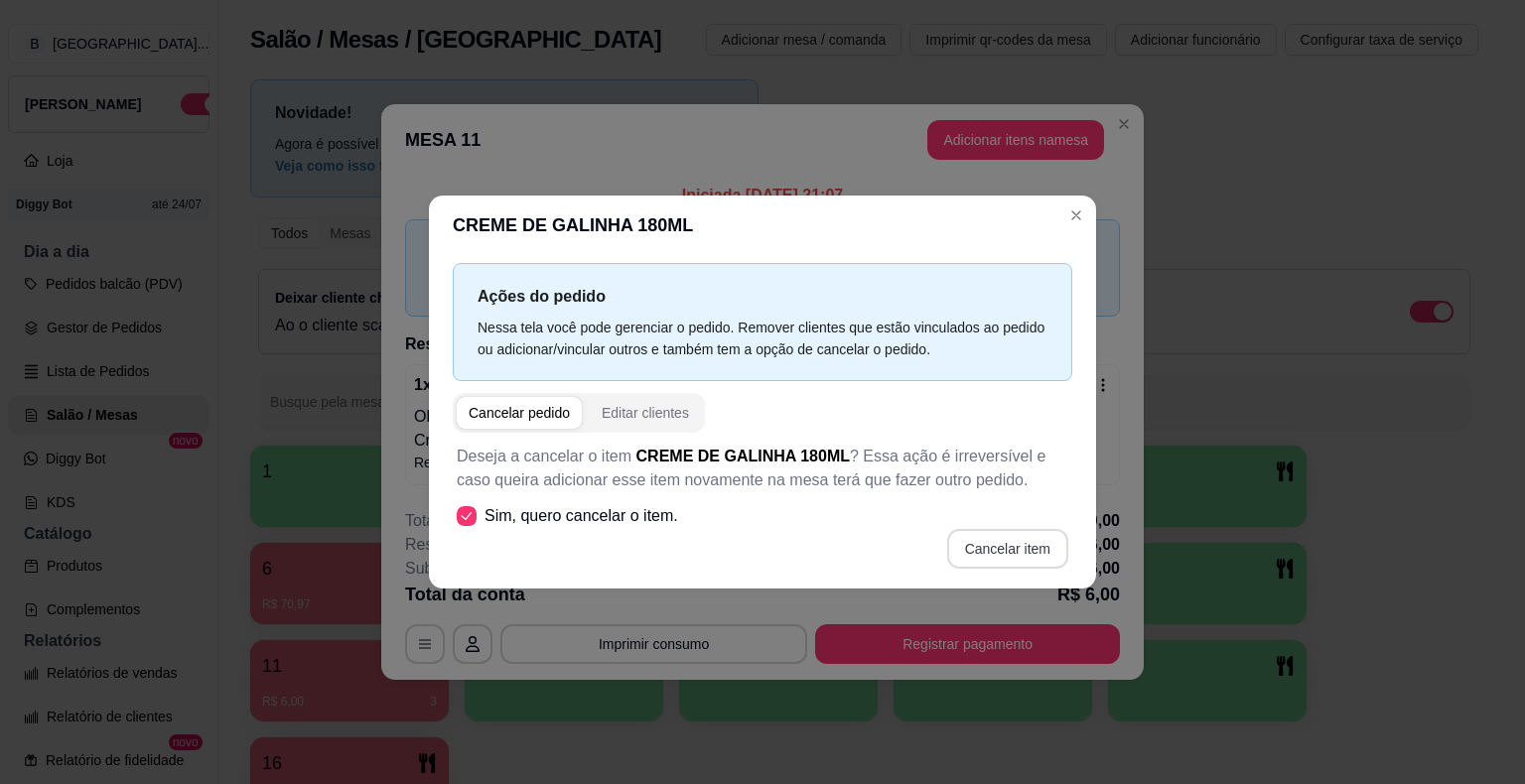 click on "Cancelar item" at bounding box center [1008, 549] 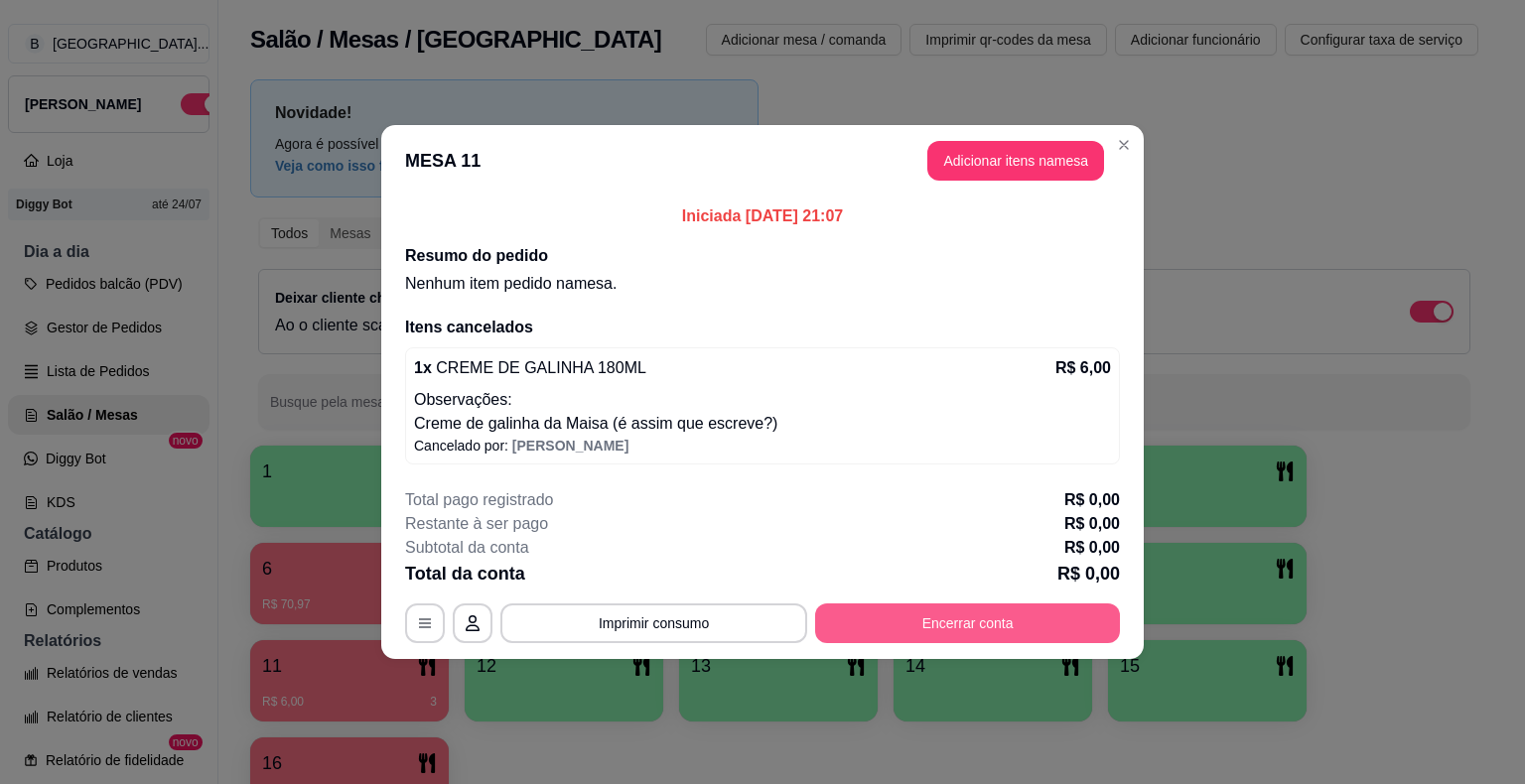 click on "Encerrar conta" at bounding box center [967, 623] 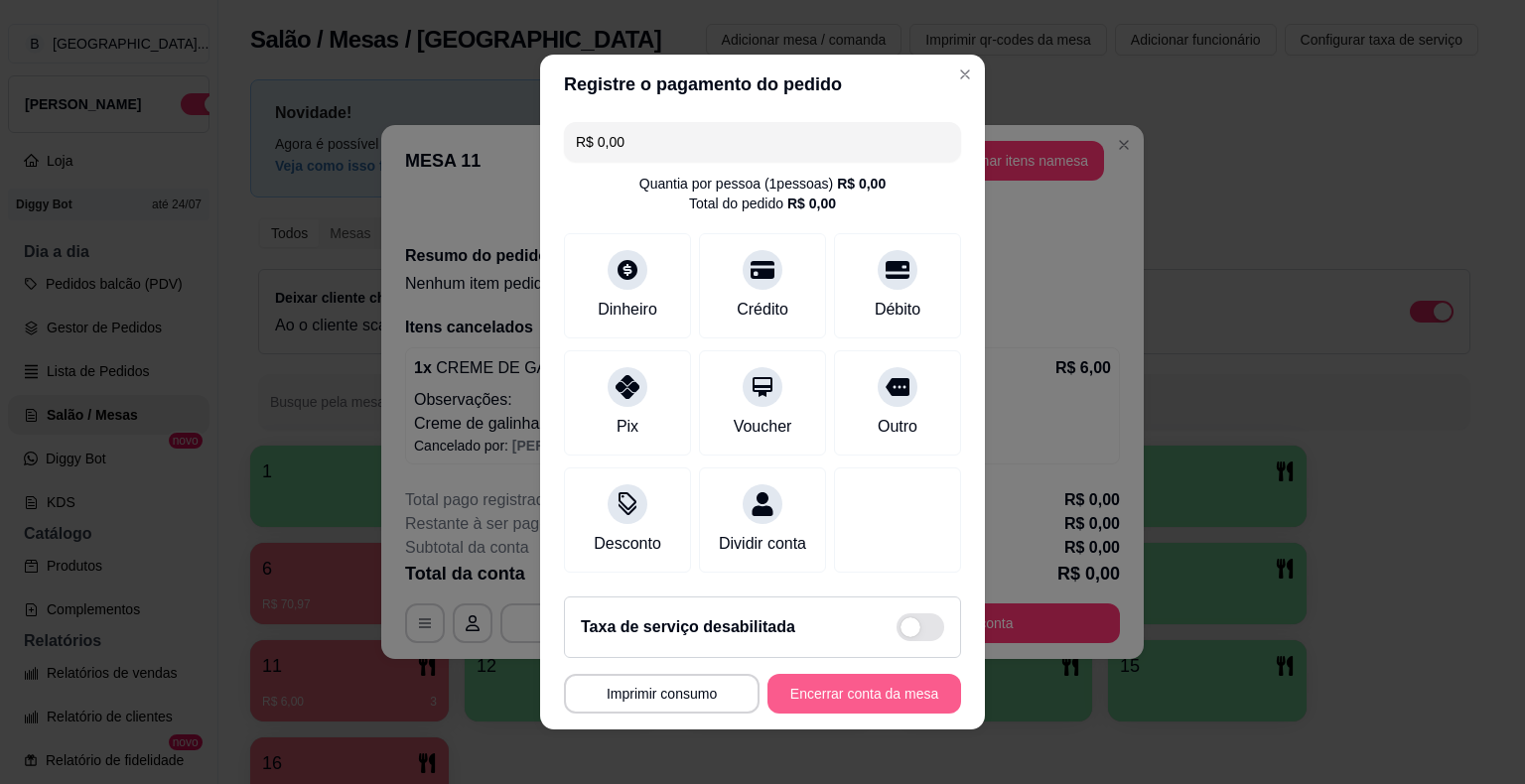 click on "Encerrar conta da mesa" at bounding box center (864, 694) 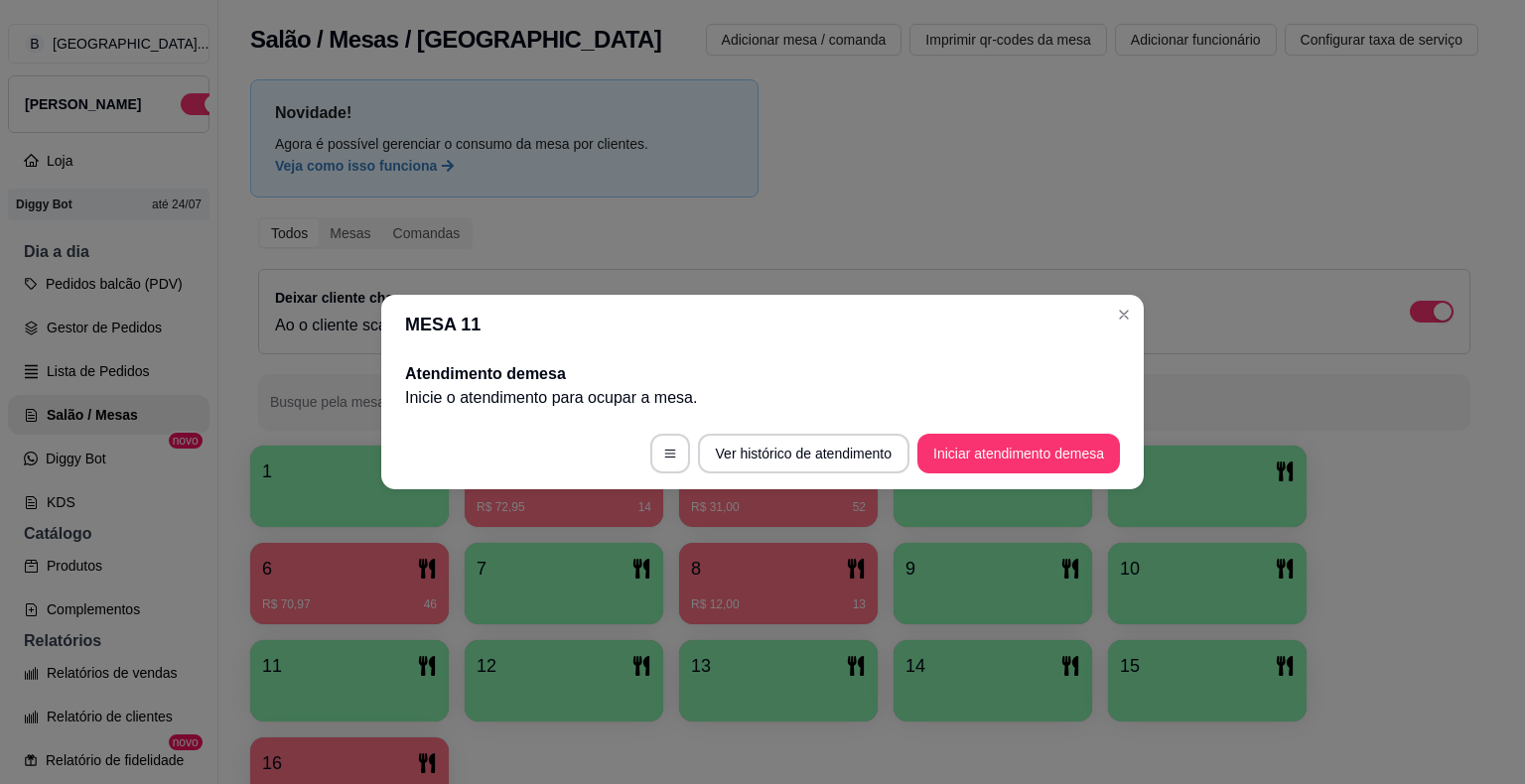 click at bounding box center (778, 695) 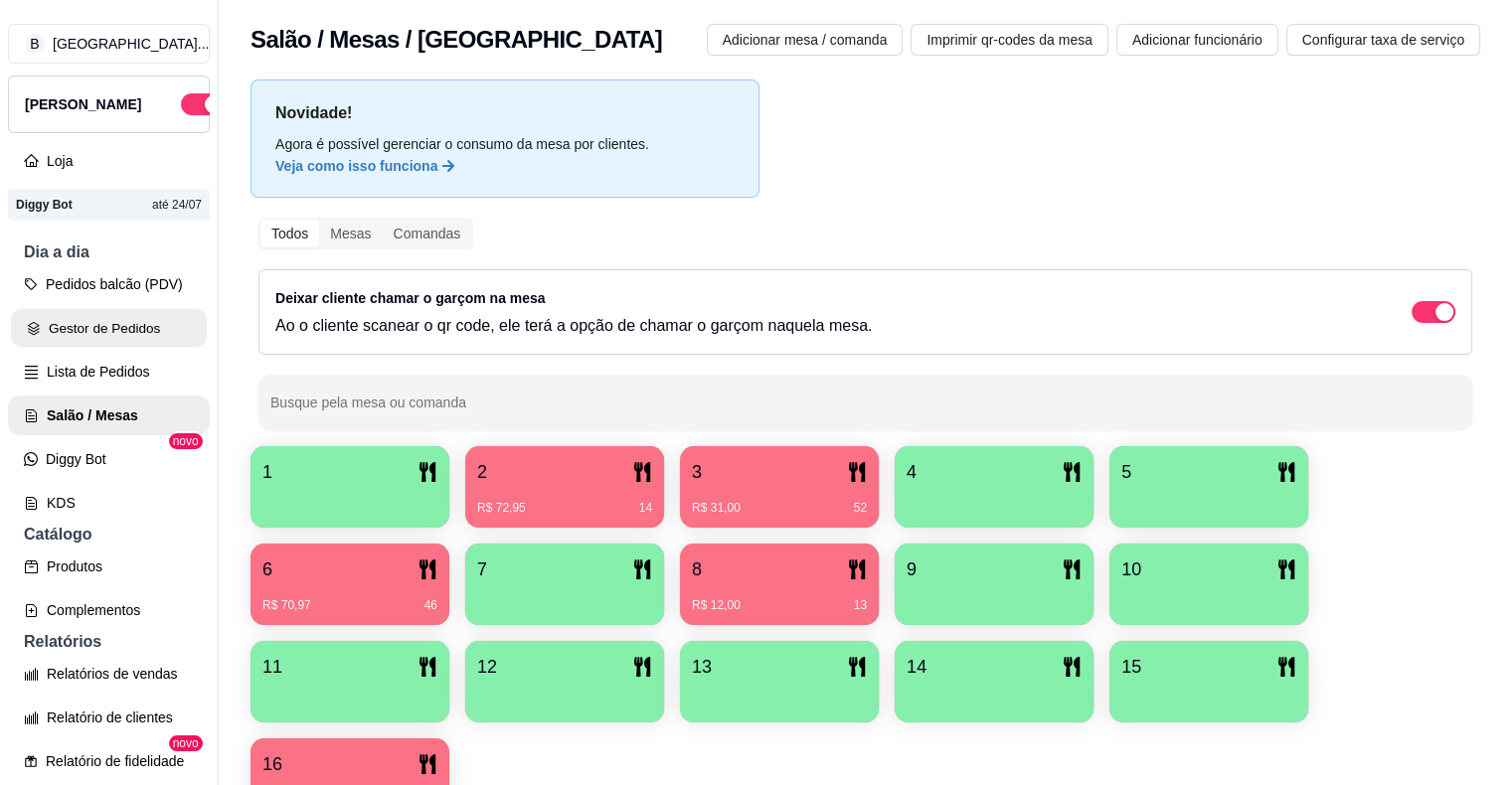 click on "Gestor de Pedidos" at bounding box center (108, 328) 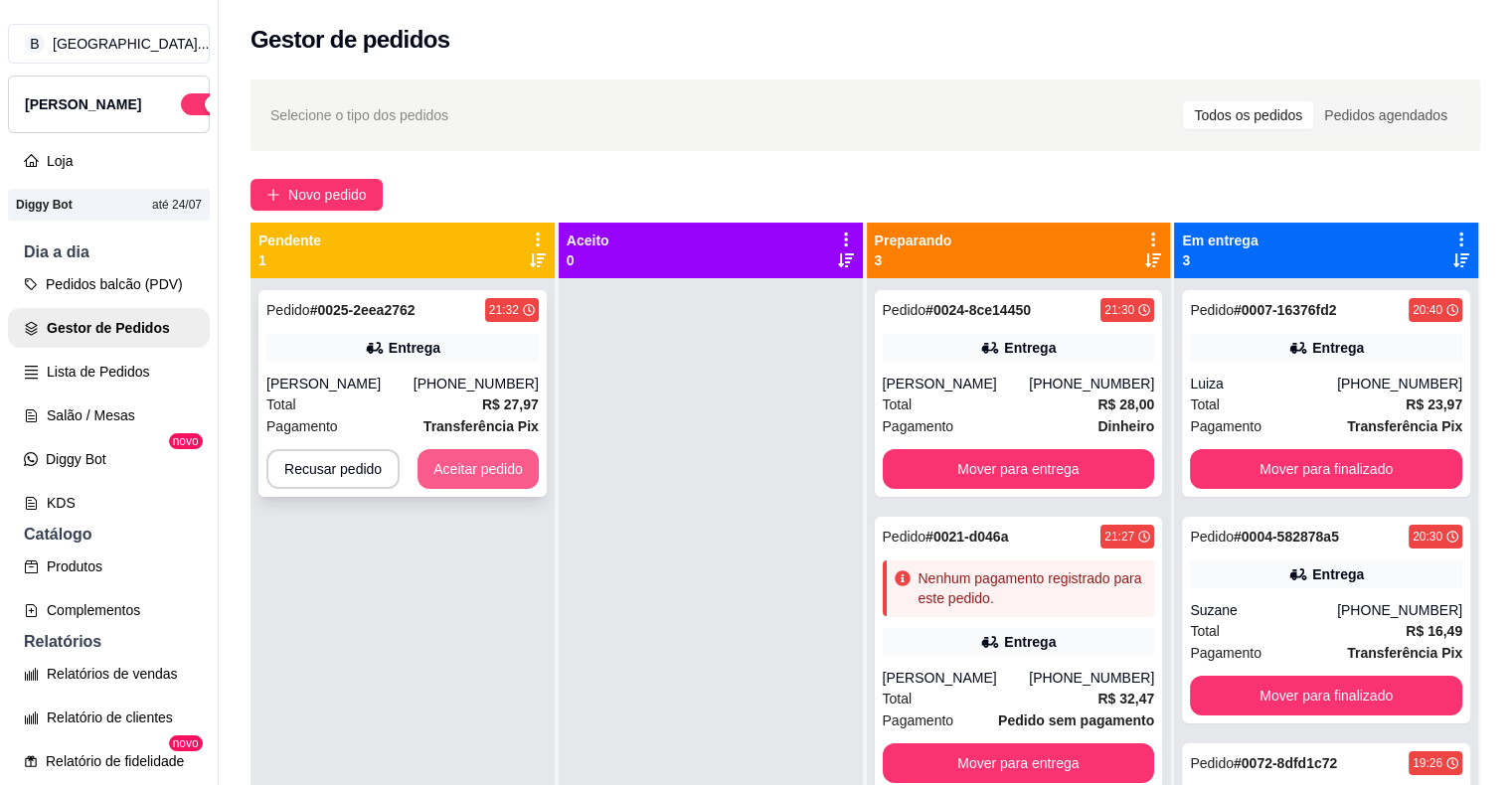 click on "Aceitar pedido" at bounding box center [478, 469] 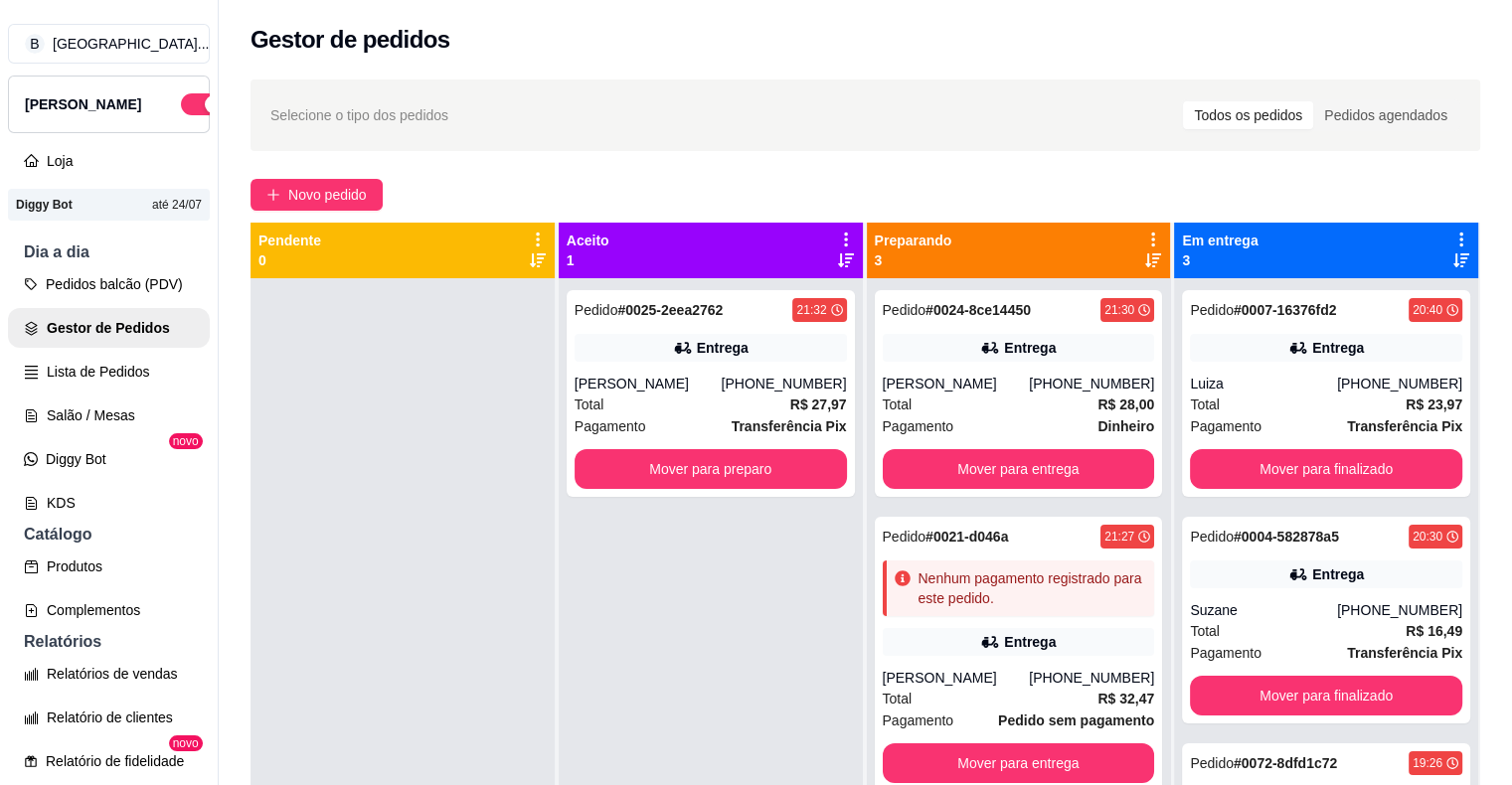 click on "[PERSON_NAME]" at bounding box center [648, 384] 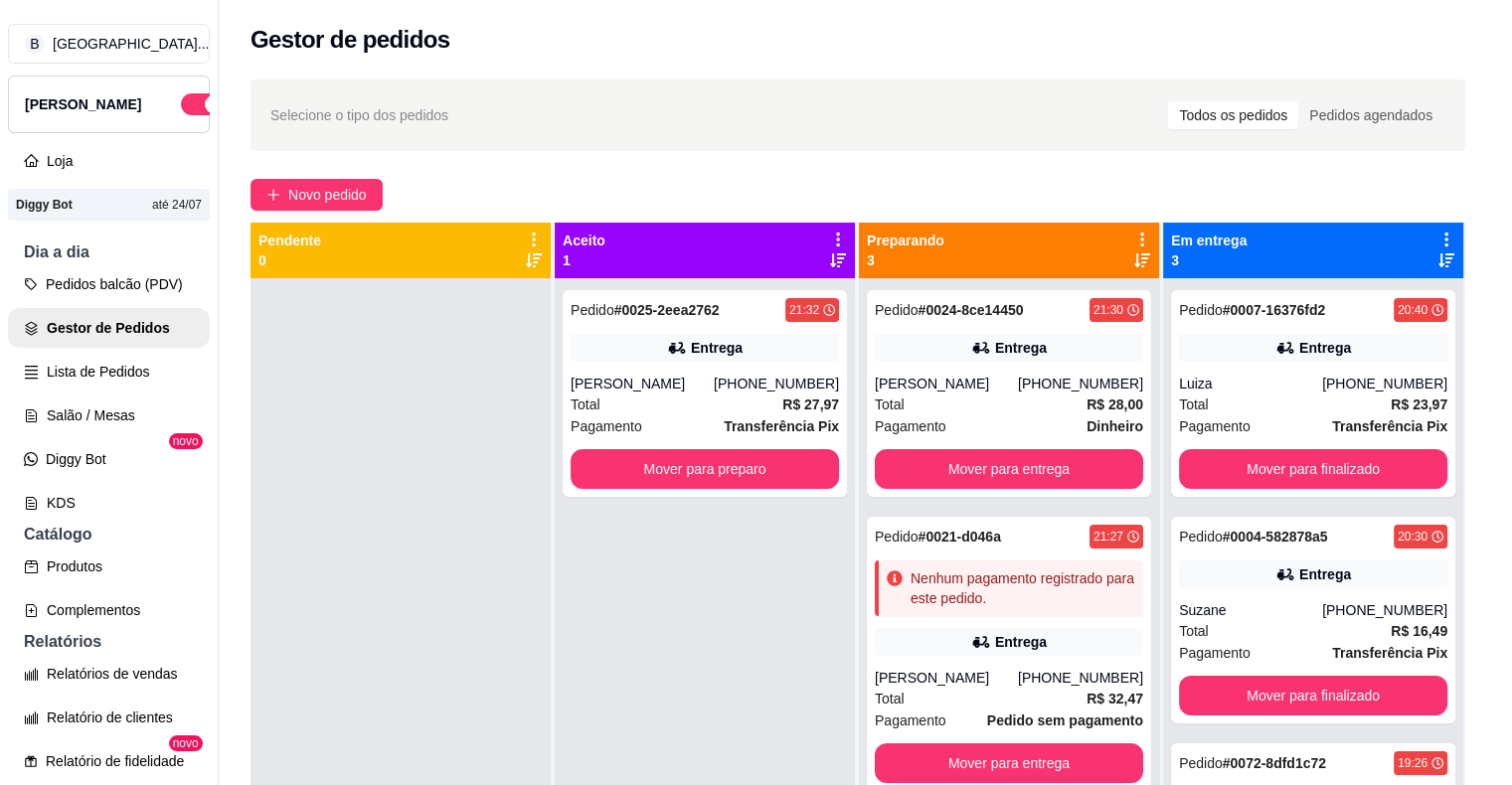click on "Enviar link de avaliação" at bounding box center (756, 395) 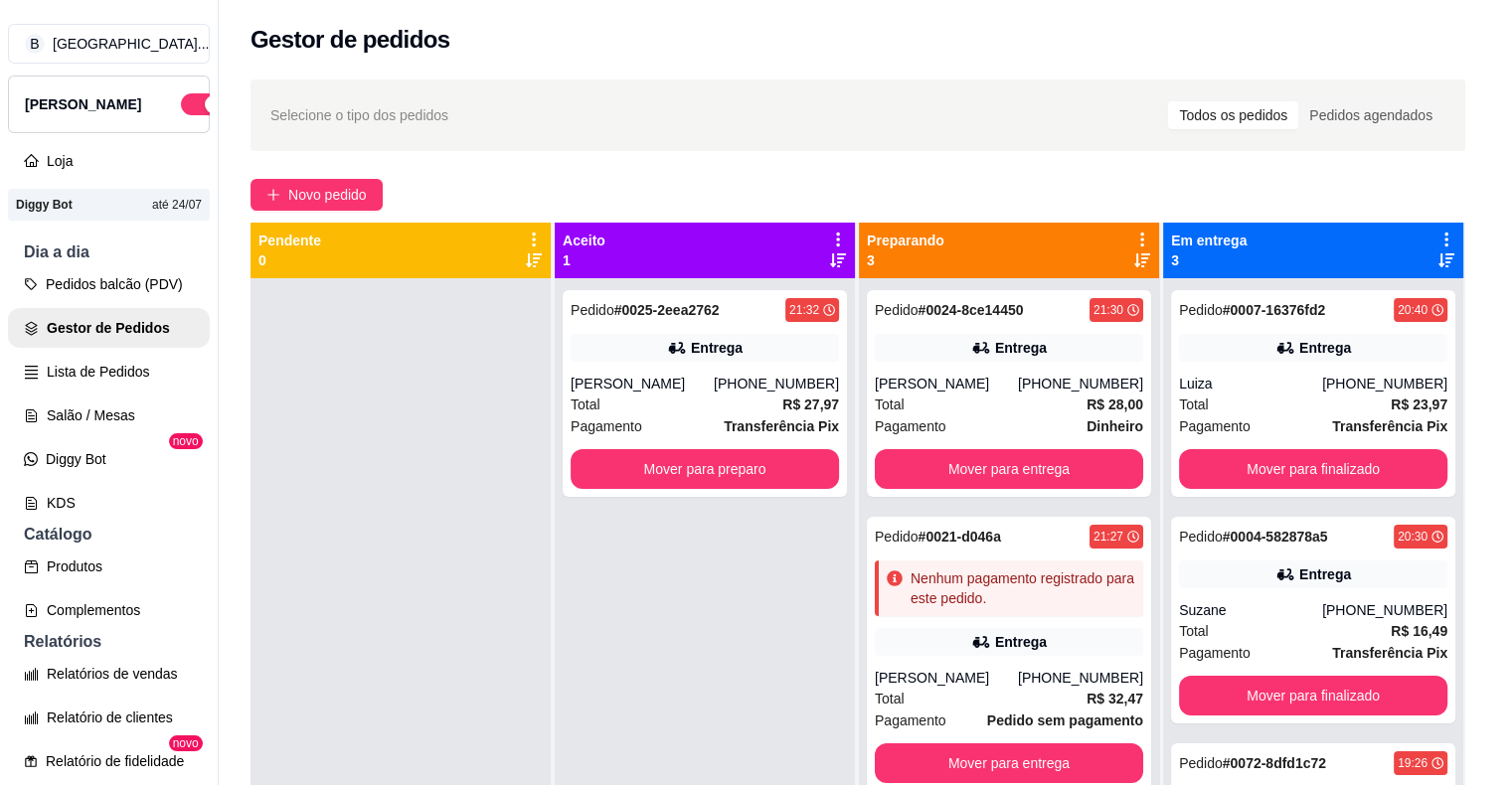 click on "Imprimir" at bounding box center (979, 88) 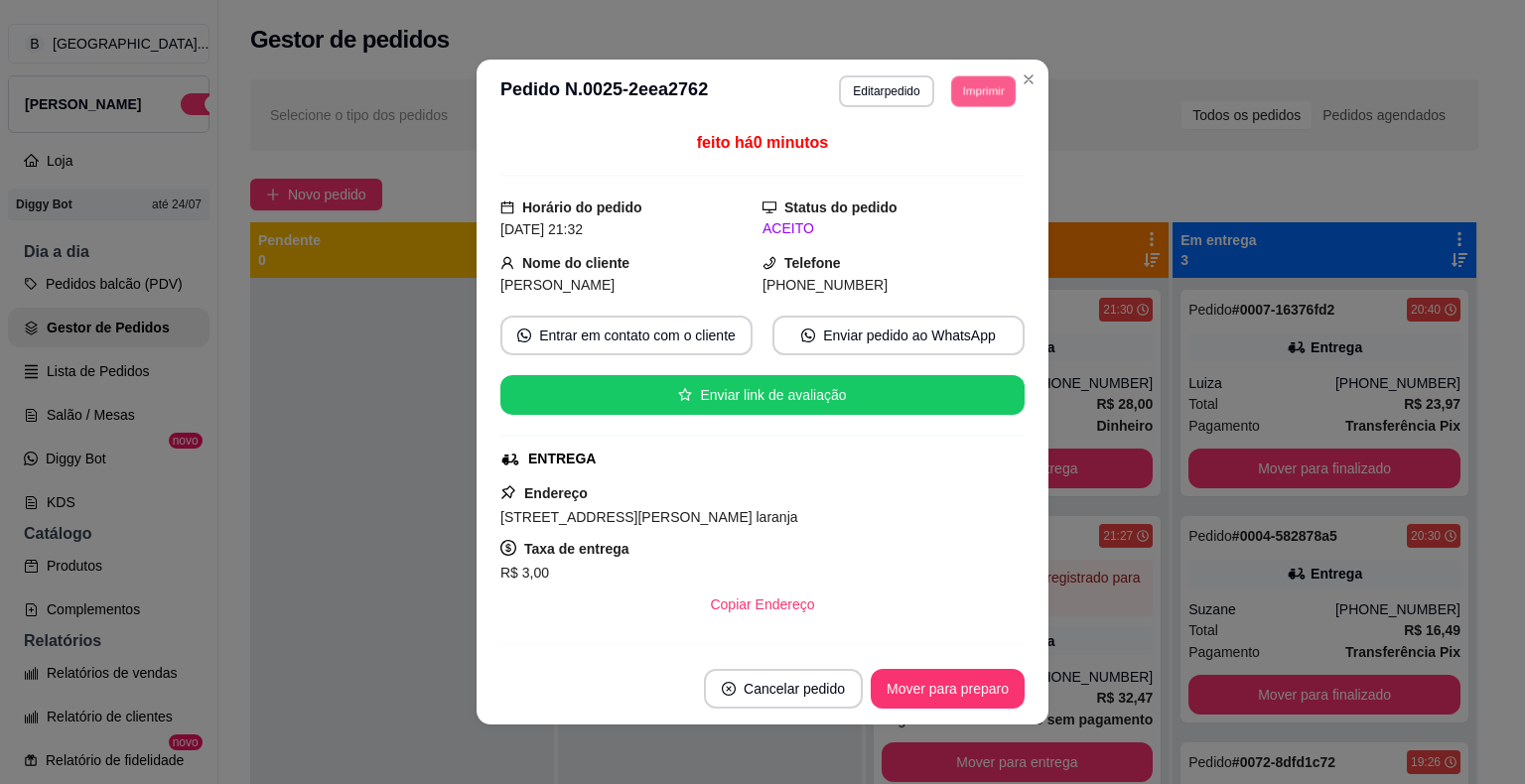 click on "Imprimir" at bounding box center [983, 90] 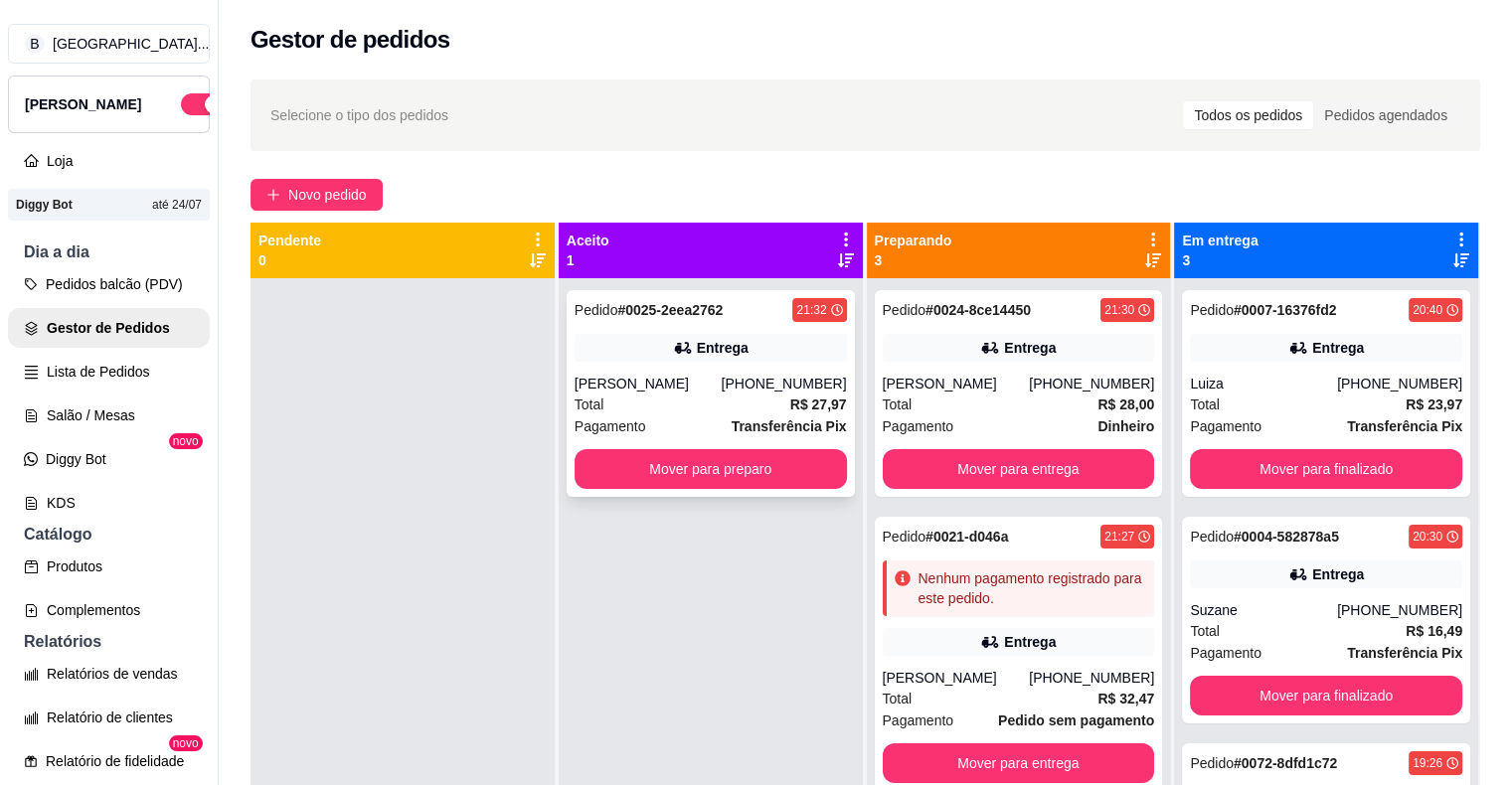 click on "Total R$ 27,97" at bounding box center [711, 404] 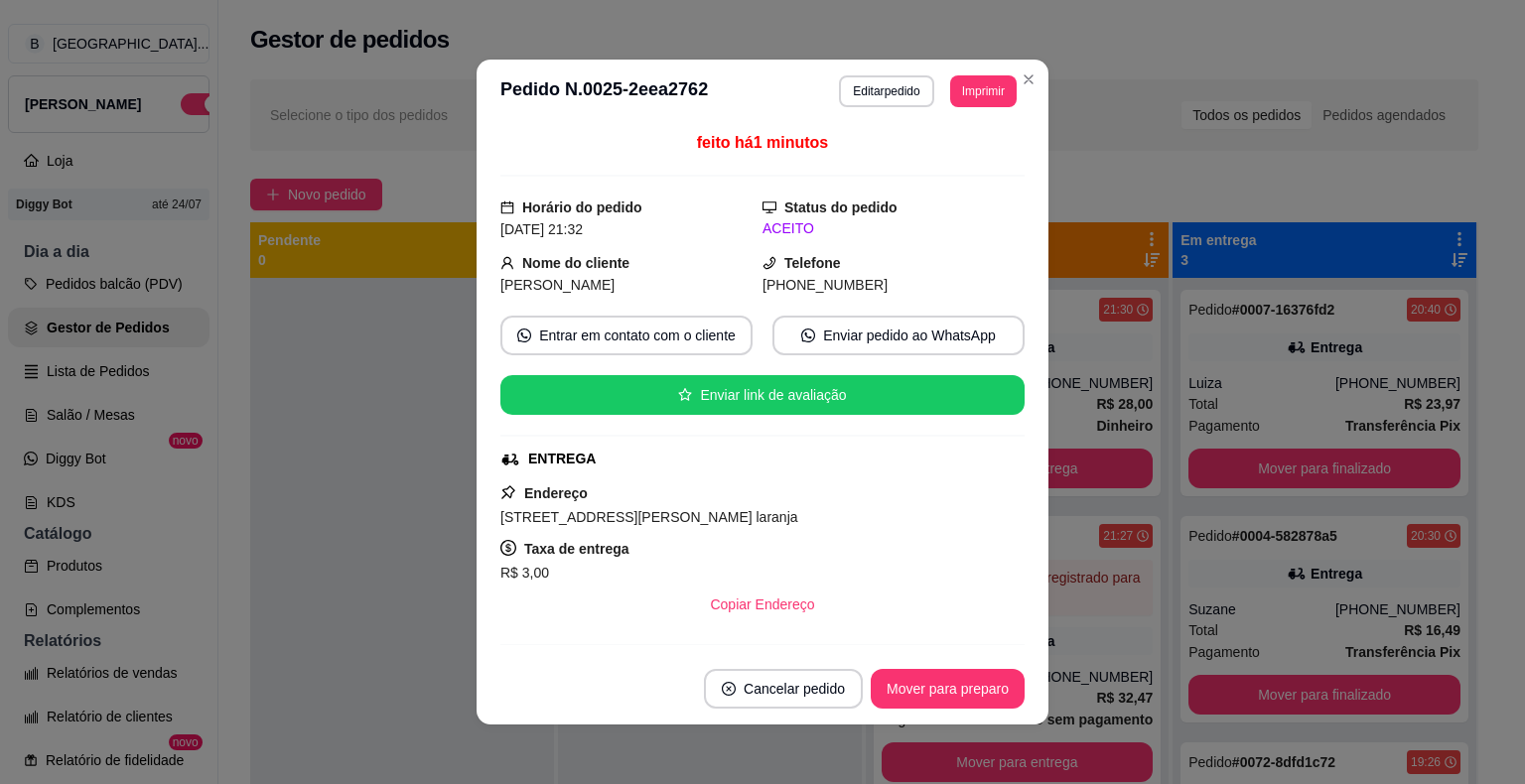 click on "Imprimir" at bounding box center (983, 91) 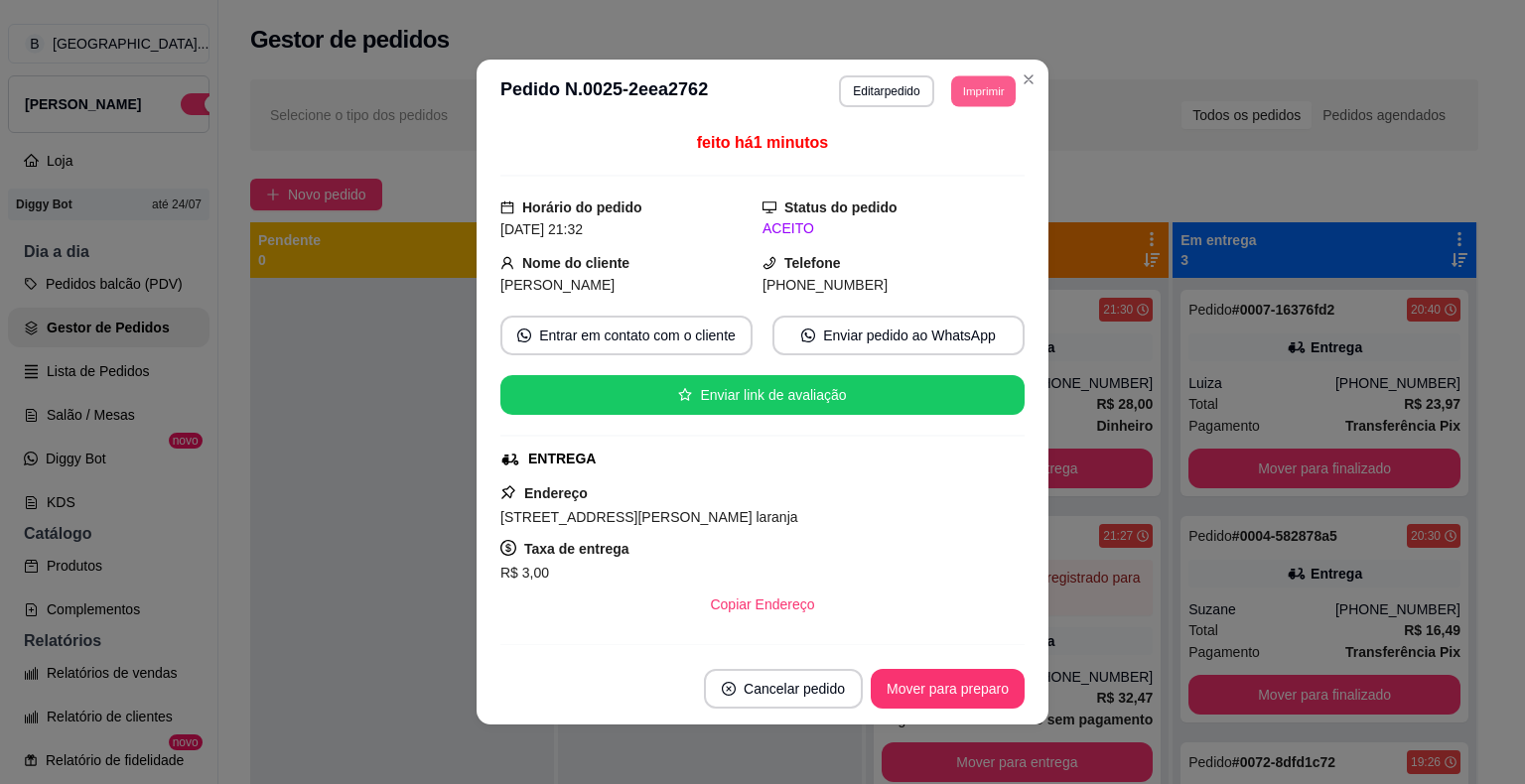 click on "Imprimir" at bounding box center [983, 90] 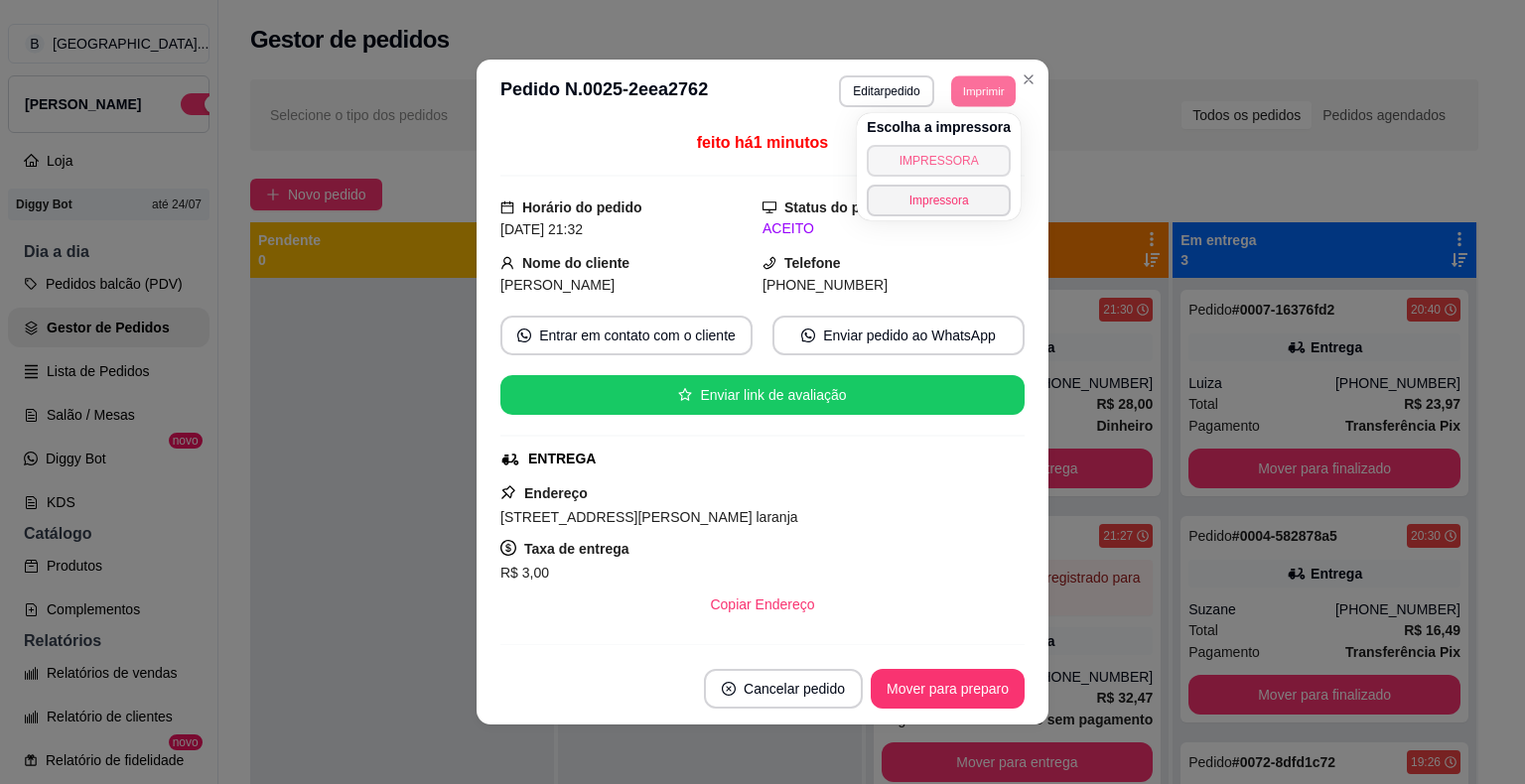 click on "IMPRESSORA" at bounding box center (938, 161) 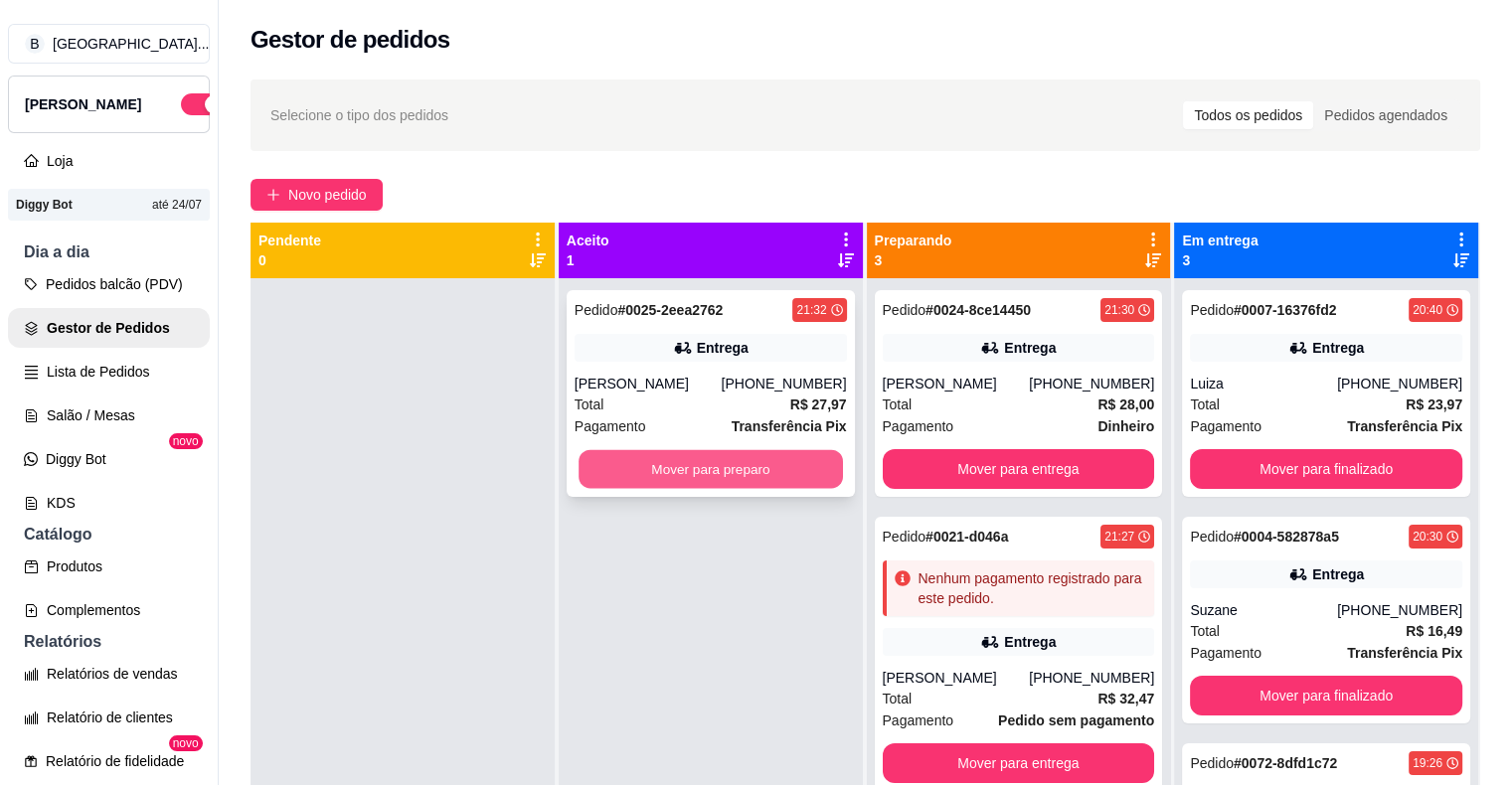 click on "Mover para preparo" at bounding box center (711, 469) 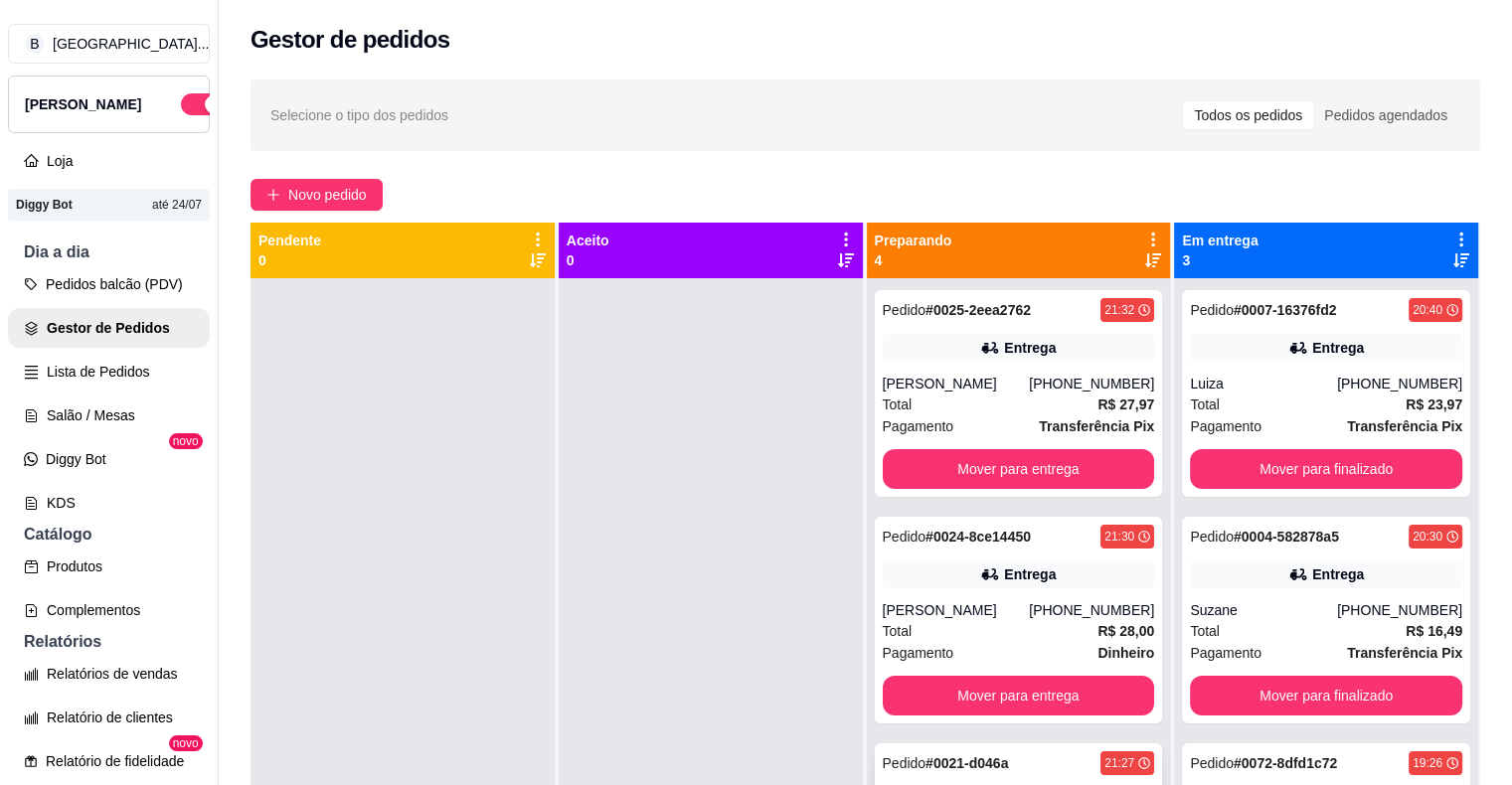scroll, scrollTop: 295, scrollLeft: 0, axis: vertical 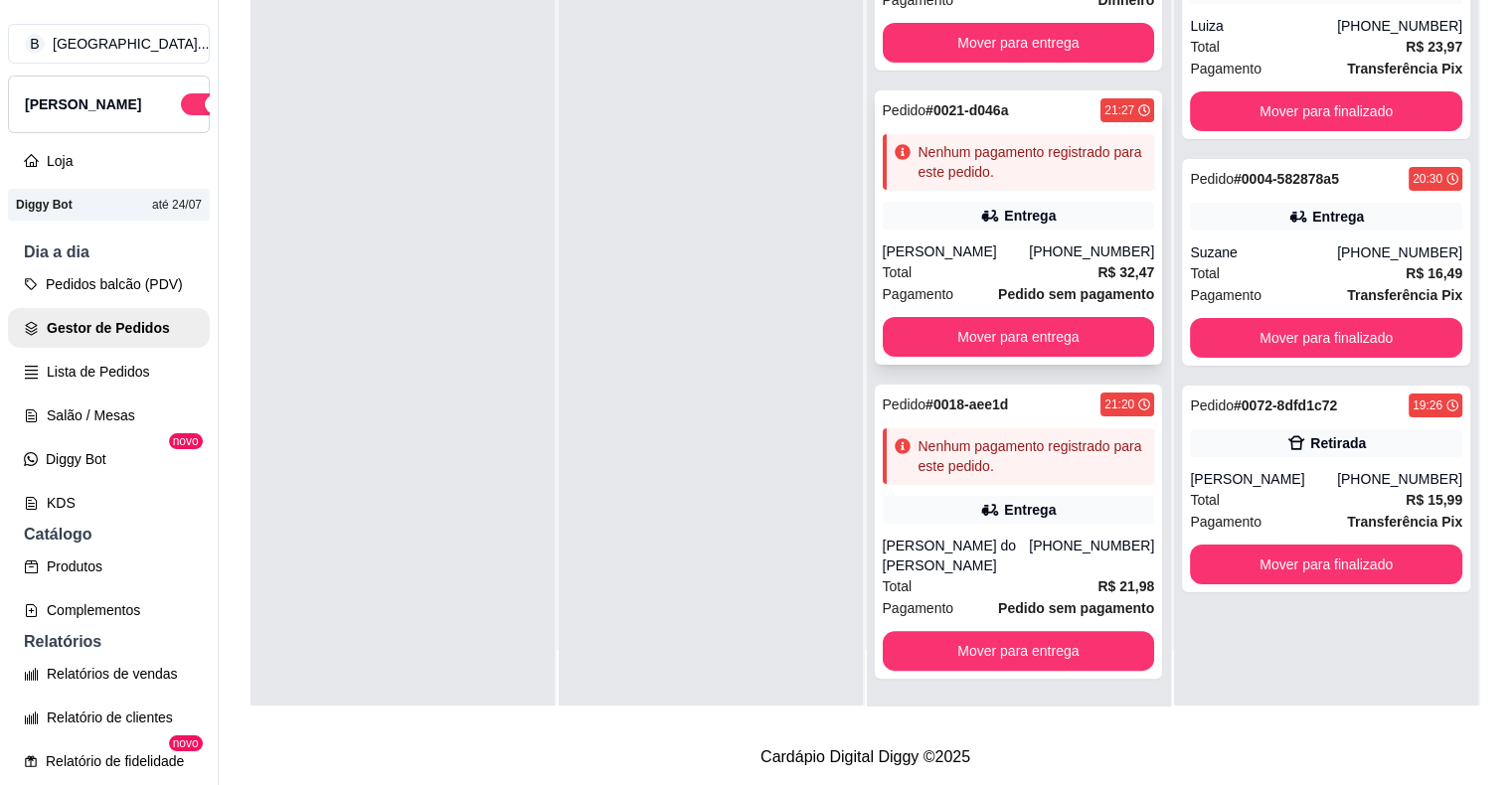 click on "[PERSON_NAME]" at bounding box center (956, 251) 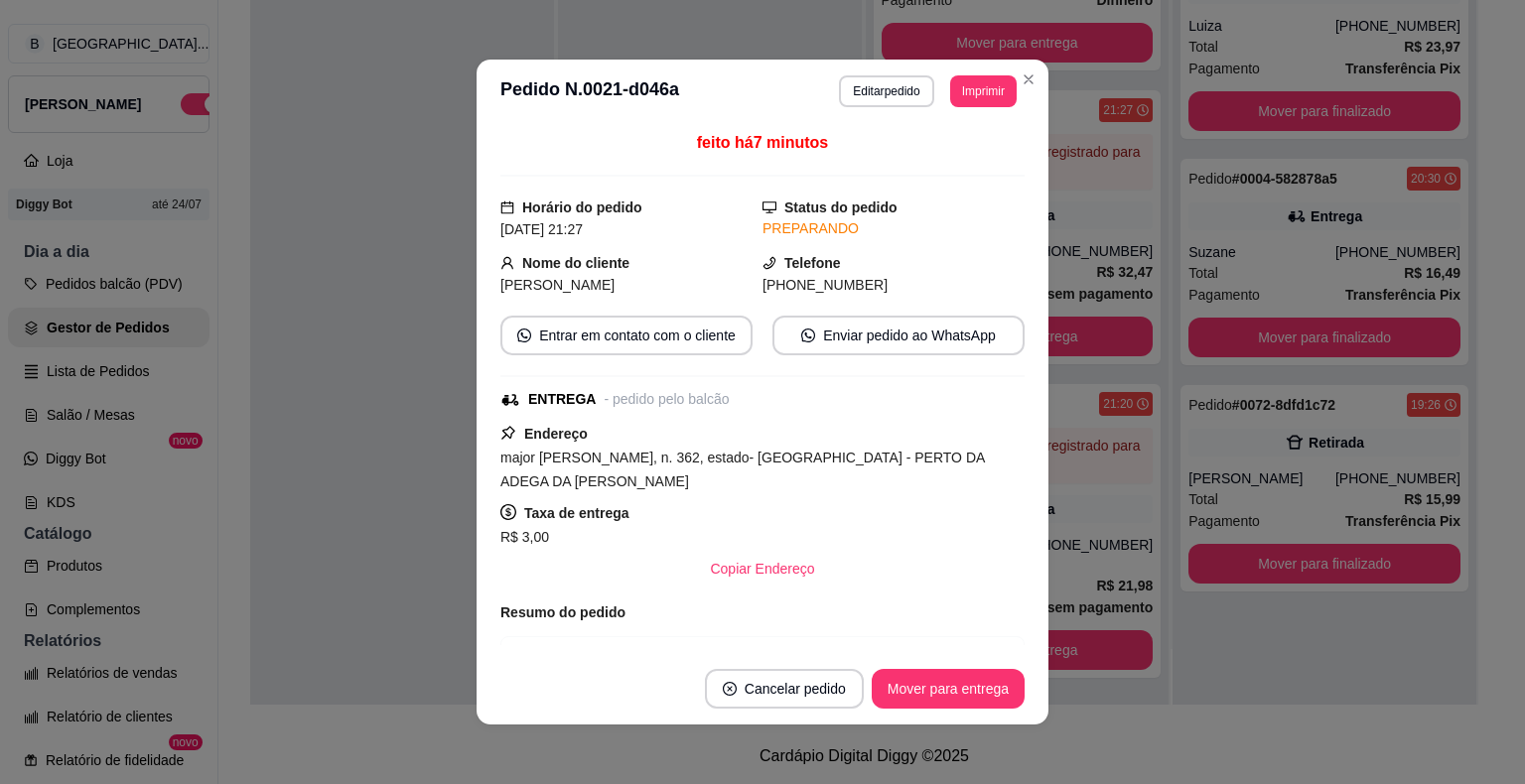 scroll, scrollTop: 298, scrollLeft: 0, axis: vertical 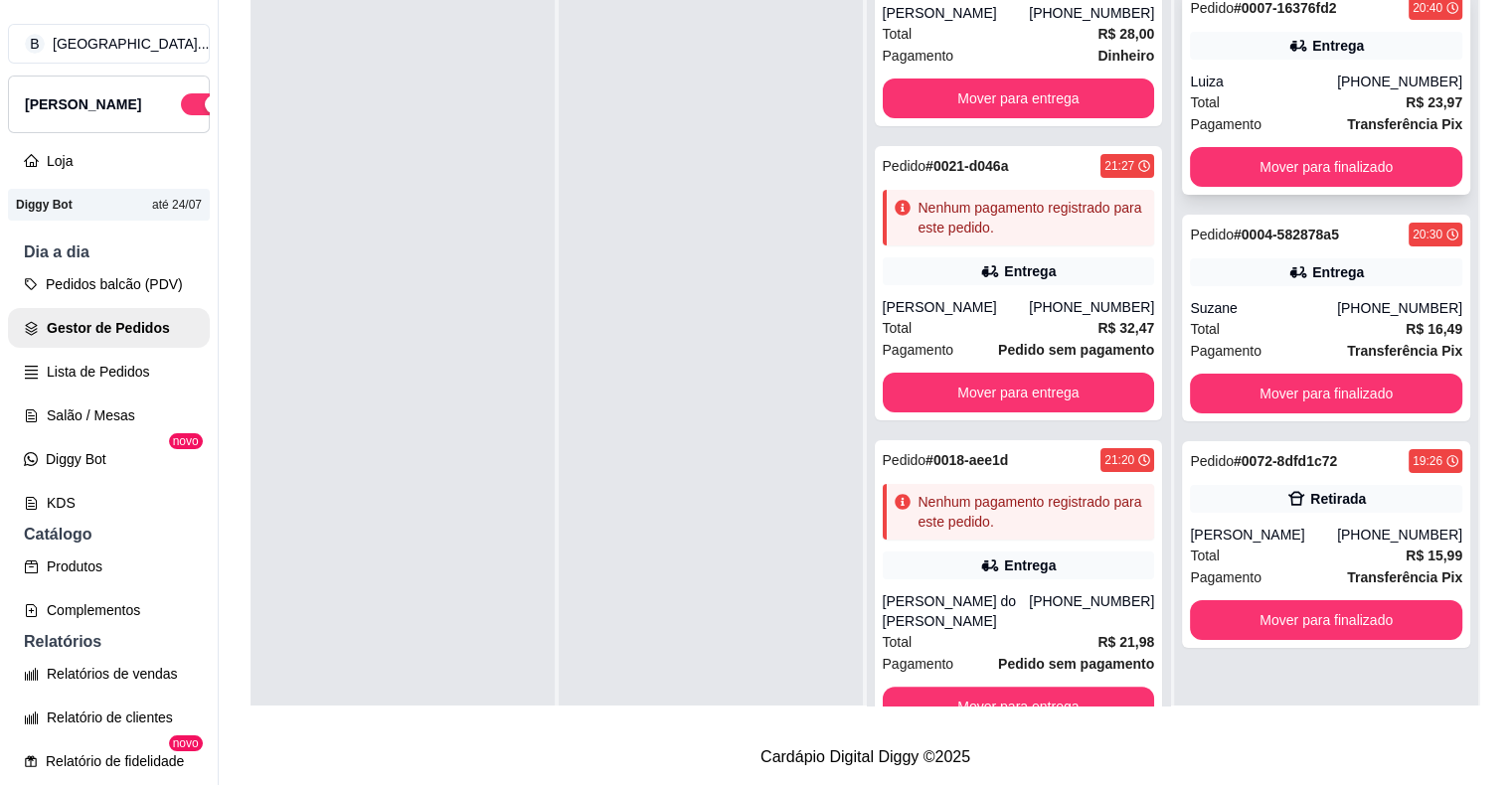 click on "Total R$ 23,97" at bounding box center [1326, 102] 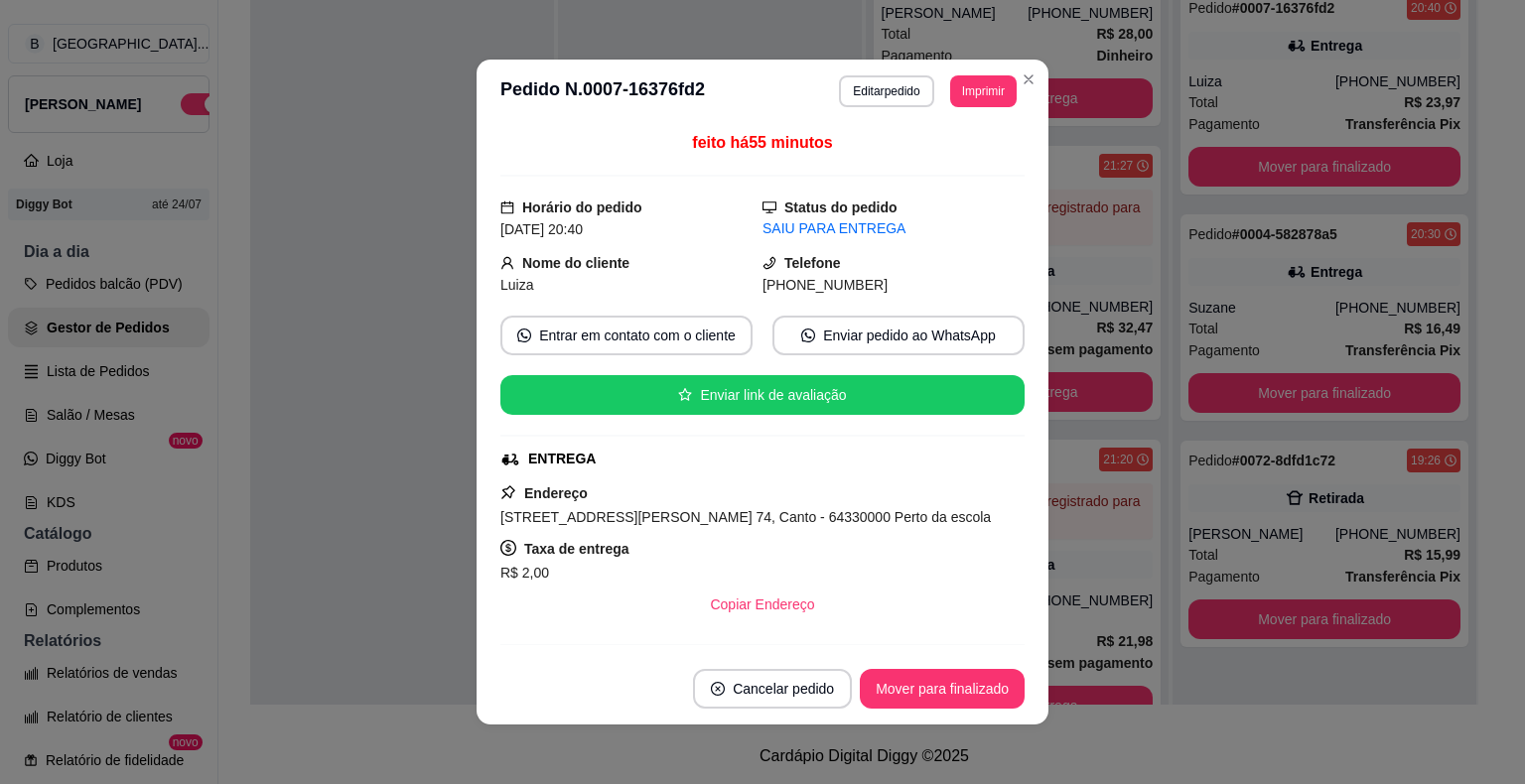 scroll, scrollTop: 306, scrollLeft: 0, axis: vertical 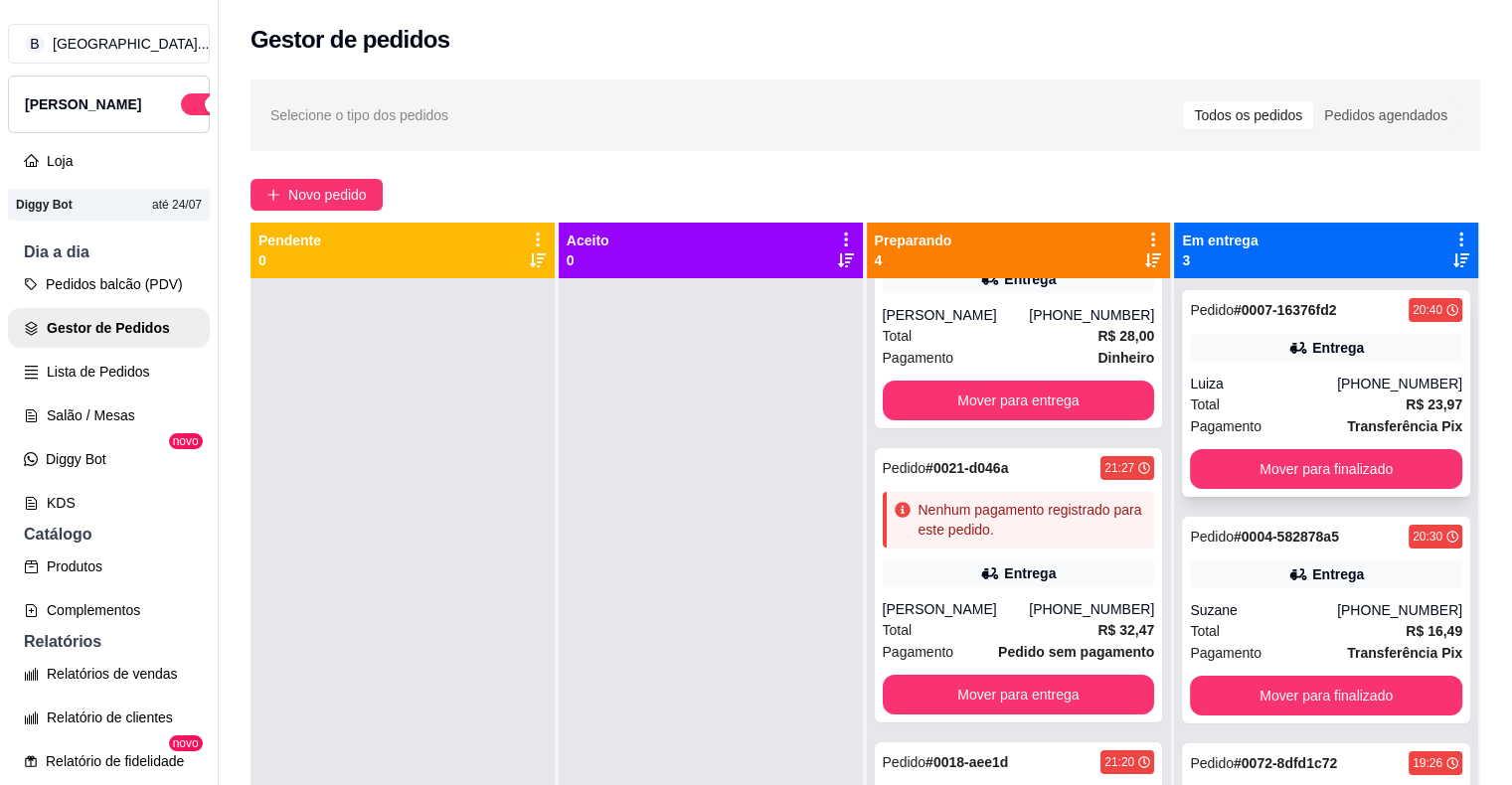click on "Total R$ 23,97" at bounding box center [1326, 404] 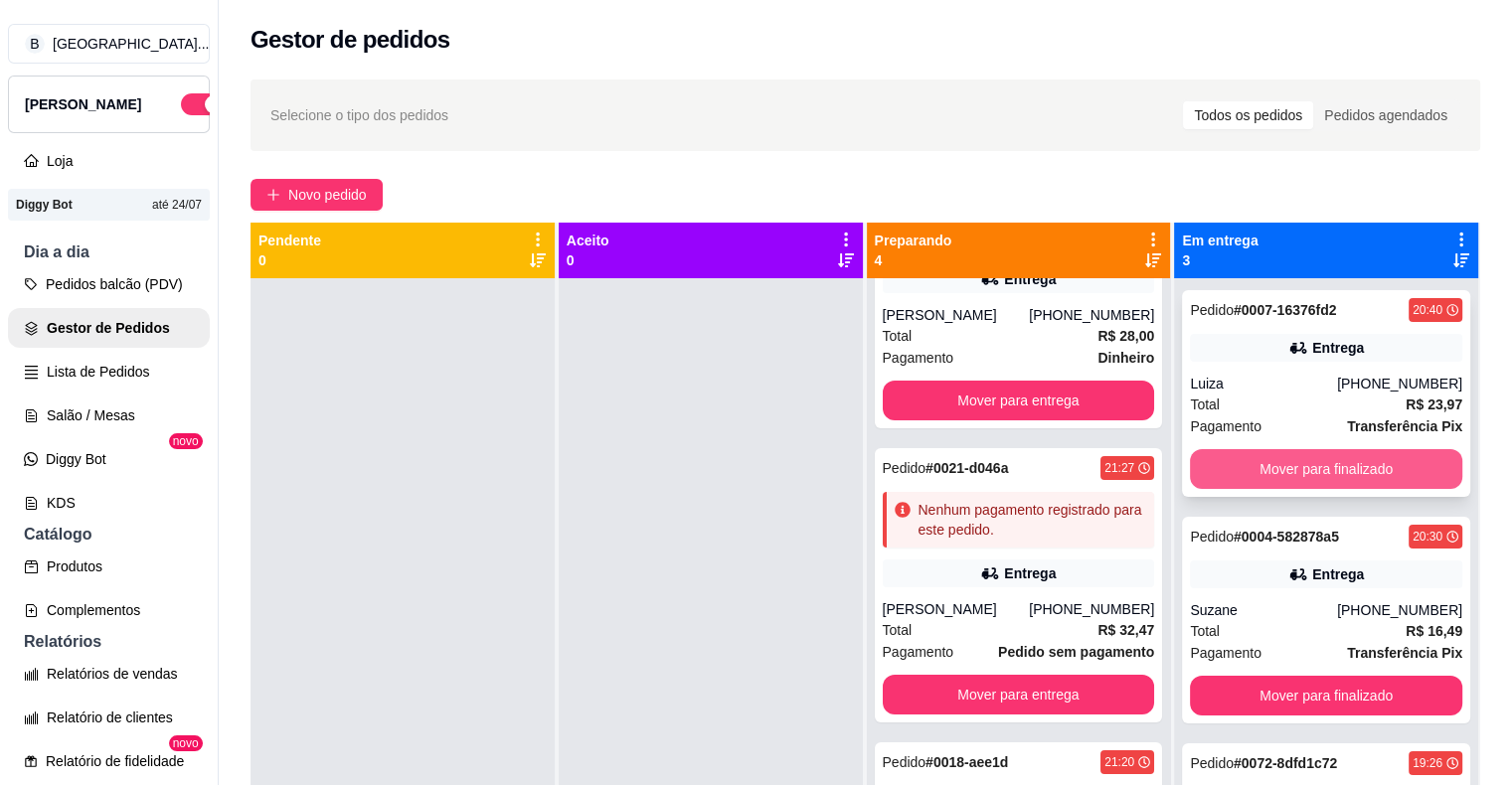 click on "Mover para finalizado" at bounding box center [1326, 469] 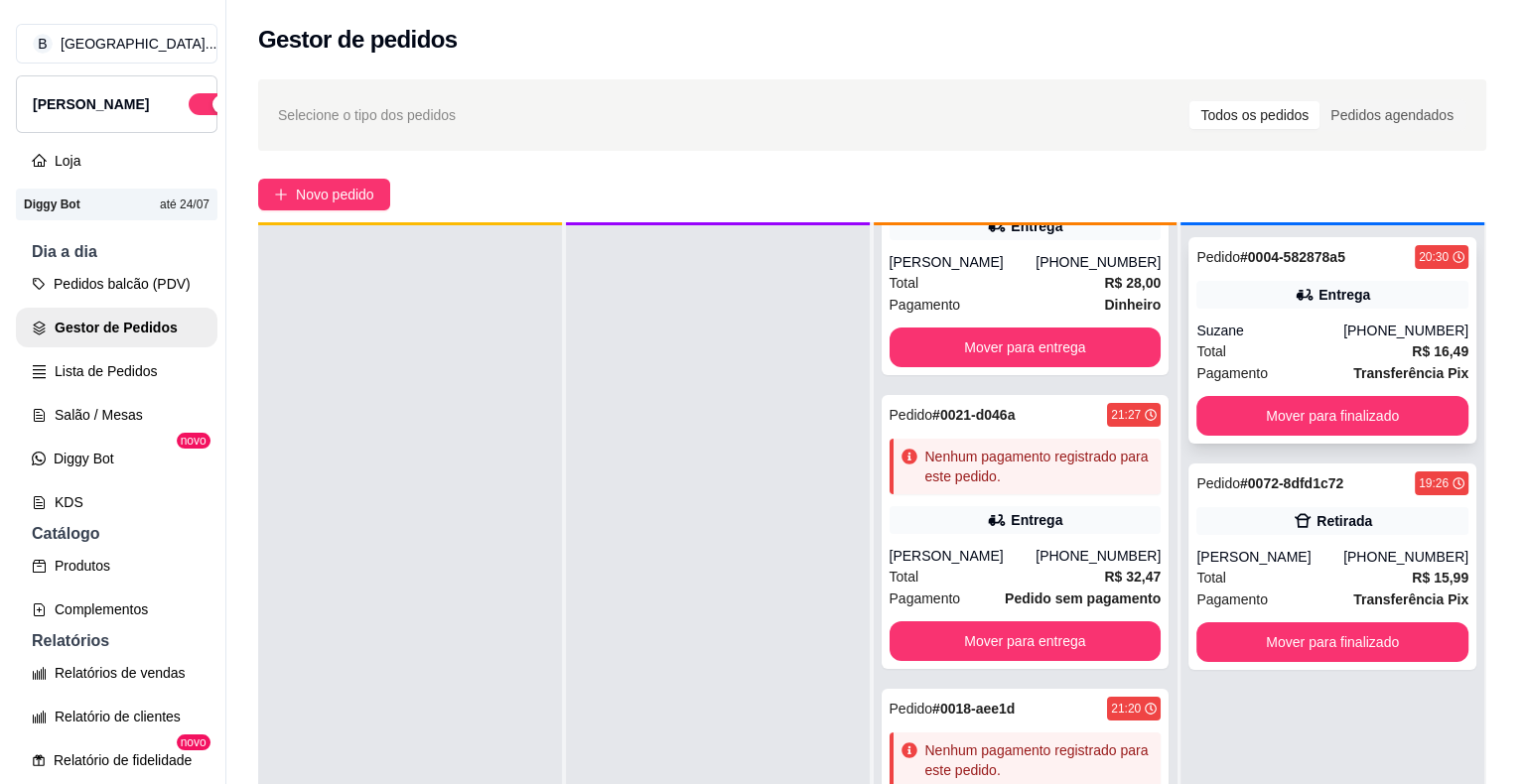 scroll, scrollTop: 56, scrollLeft: 0, axis: vertical 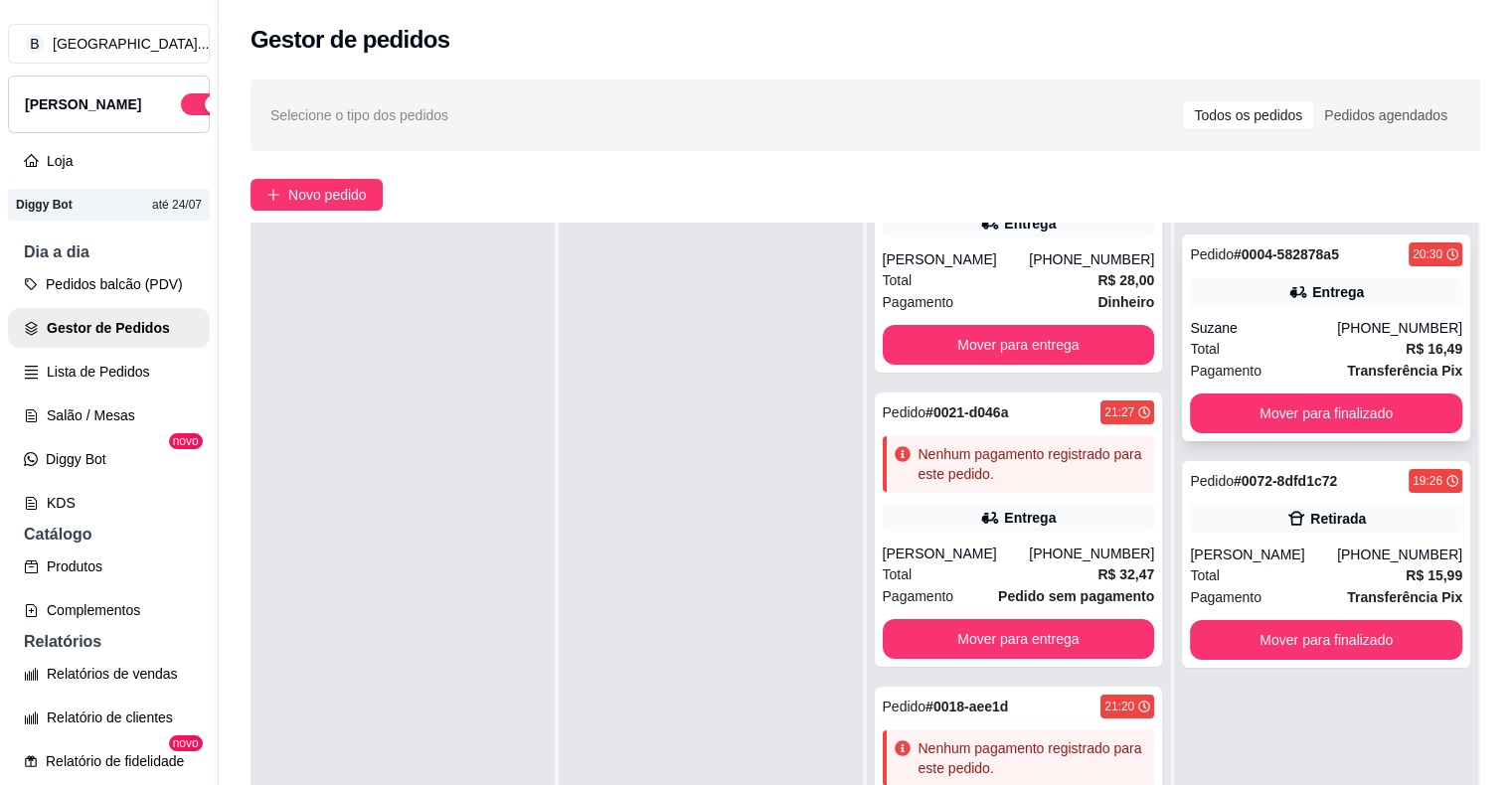 click on "Pagamento Transferência Pix" at bounding box center (1326, 371) 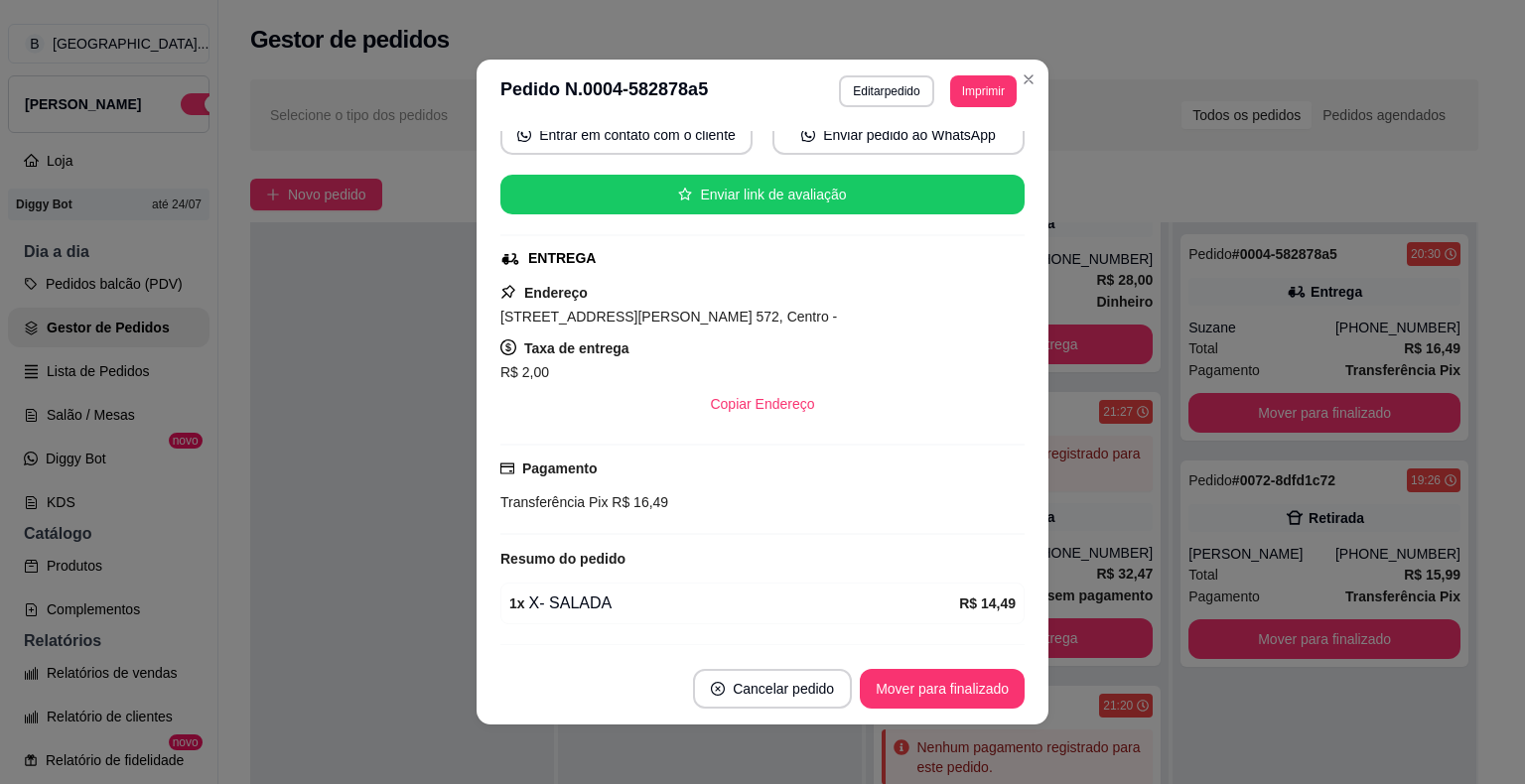 scroll, scrollTop: 254, scrollLeft: 0, axis: vertical 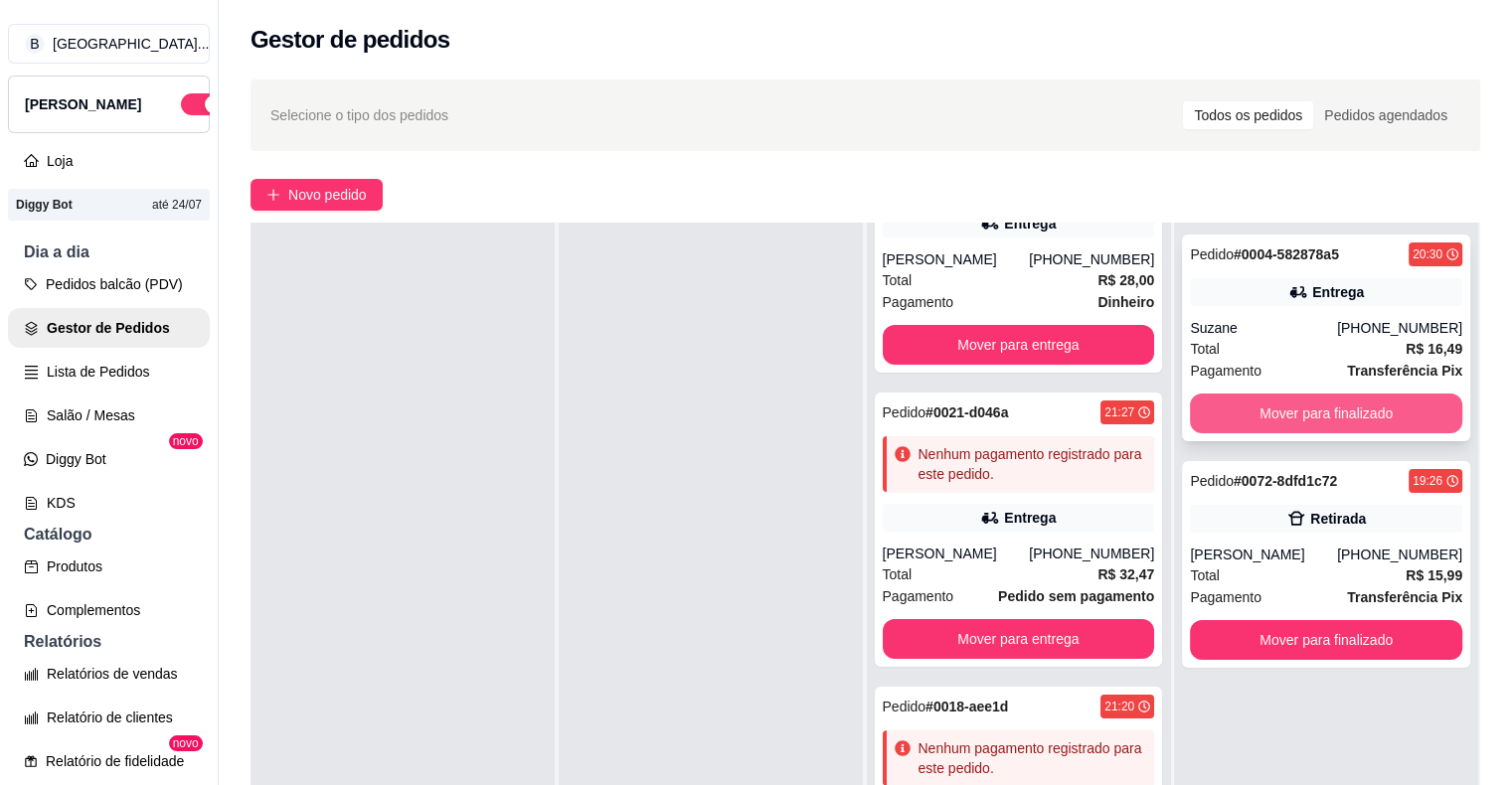 click on "Mover para finalizado" at bounding box center (1326, 413) 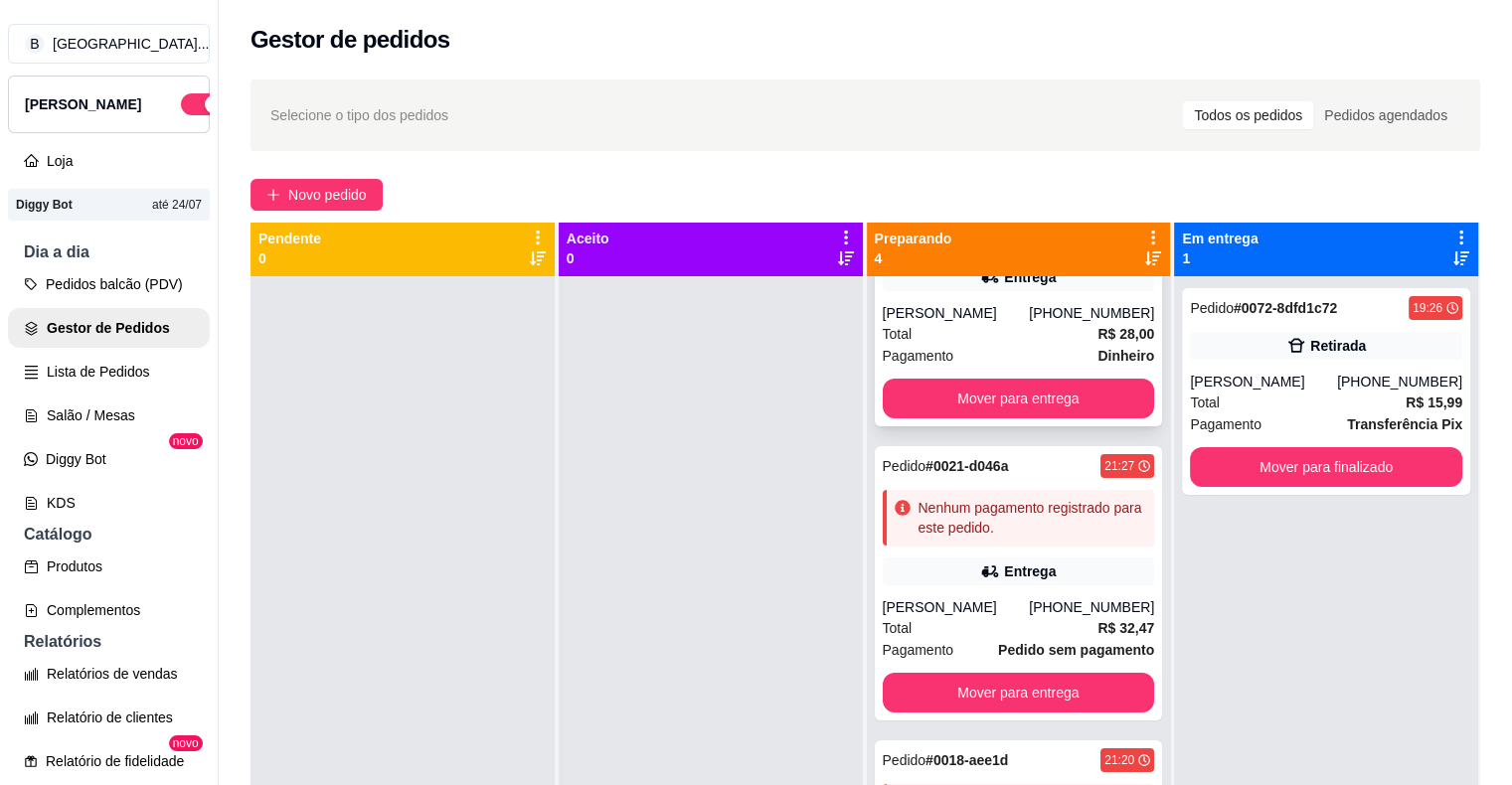 scroll, scrollTop: 0, scrollLeft: 0, axis: both 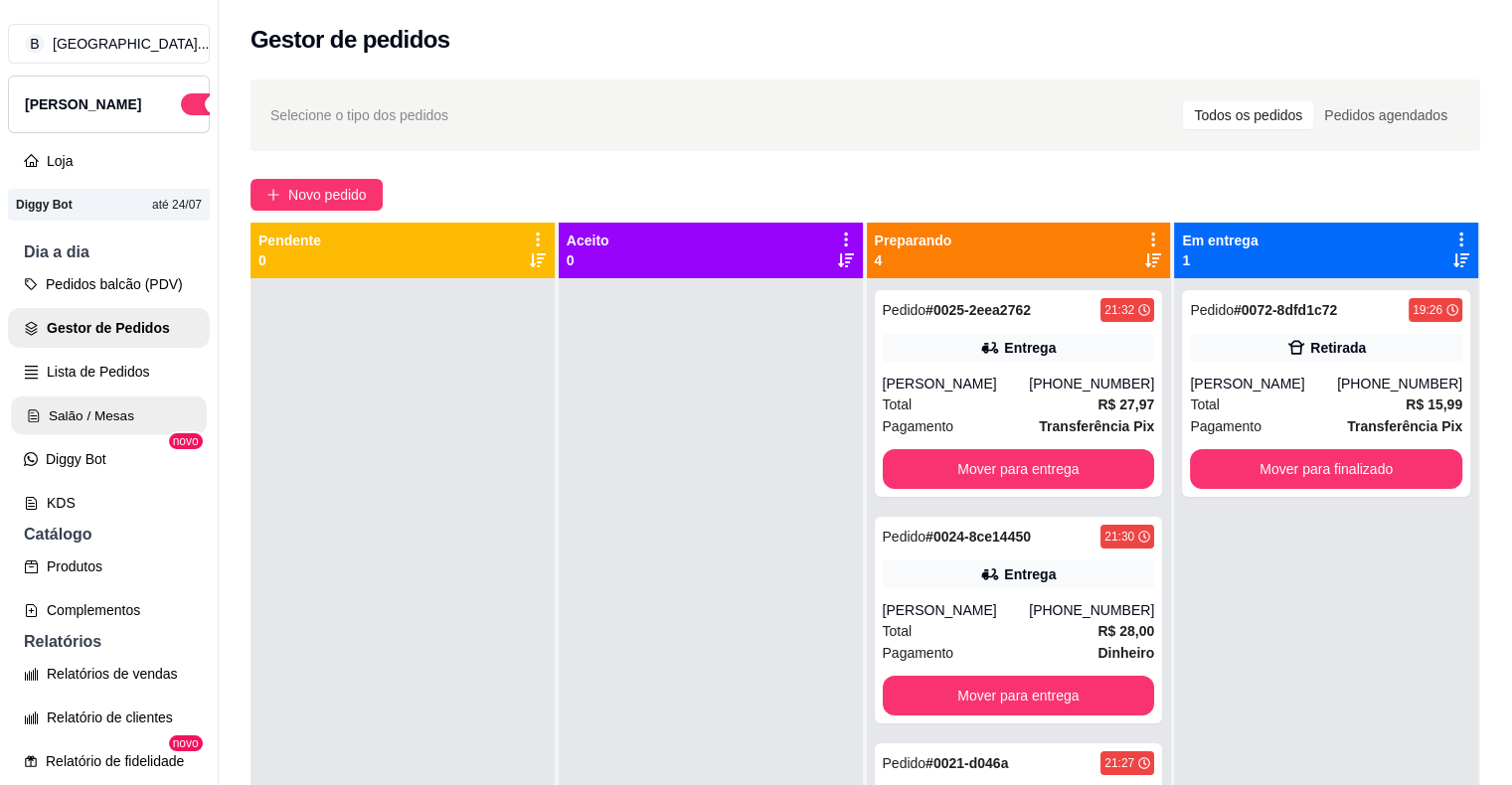 click 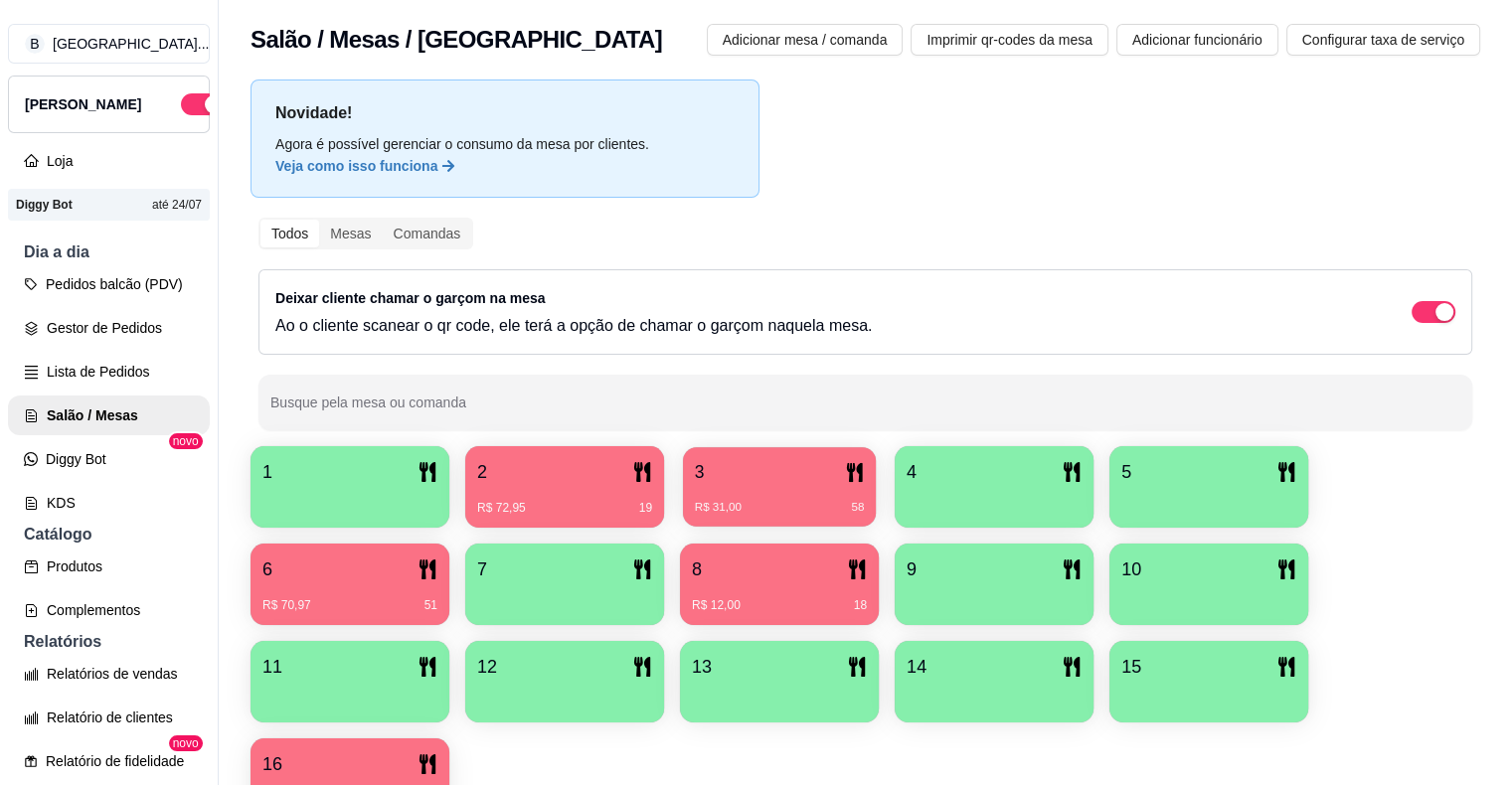 click on "R$ 31,00 58" at bounding box center [779, 500] 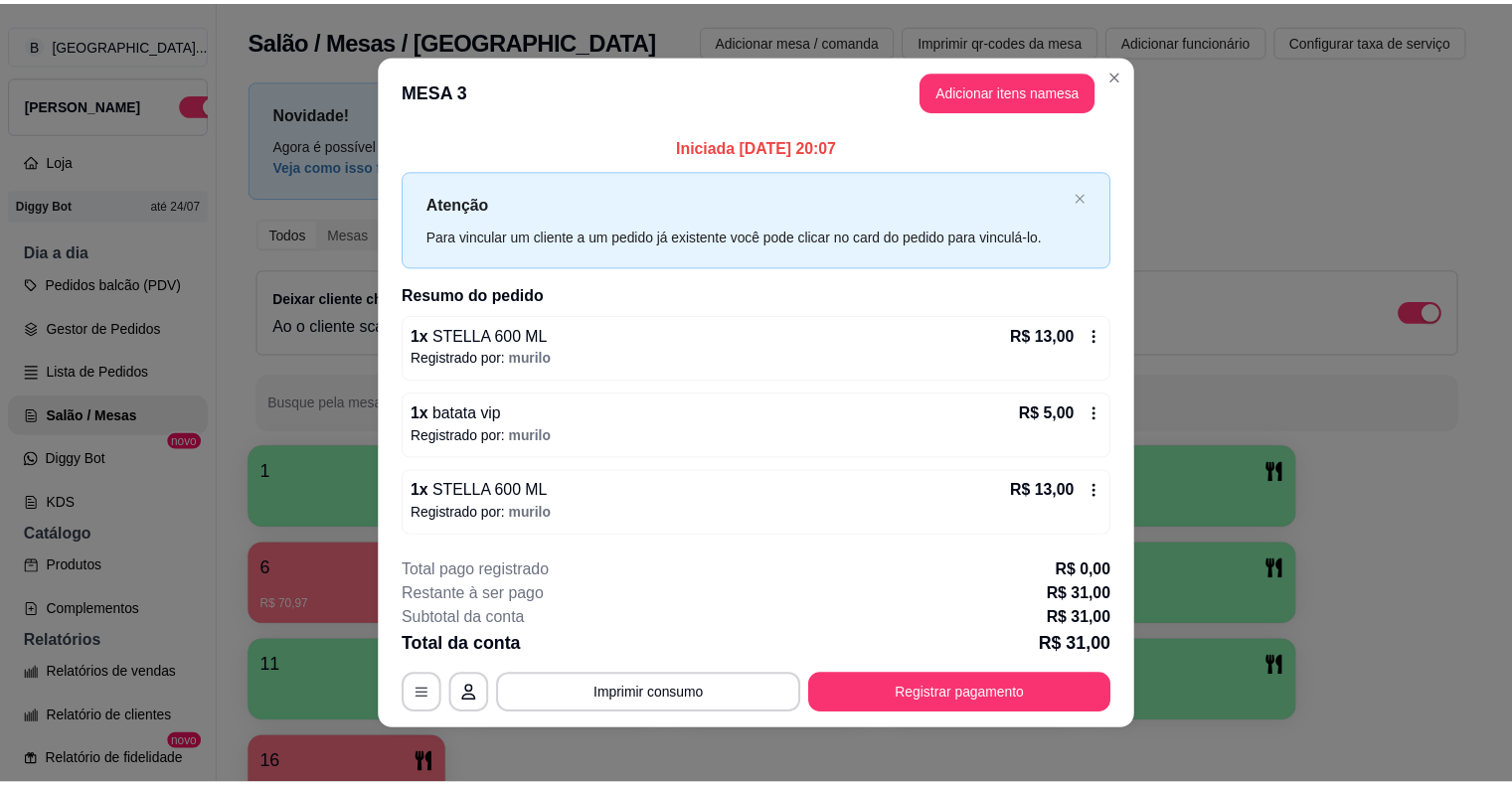 scroll, scrollTop: 7, scrollLeft: 0, axis: vertical 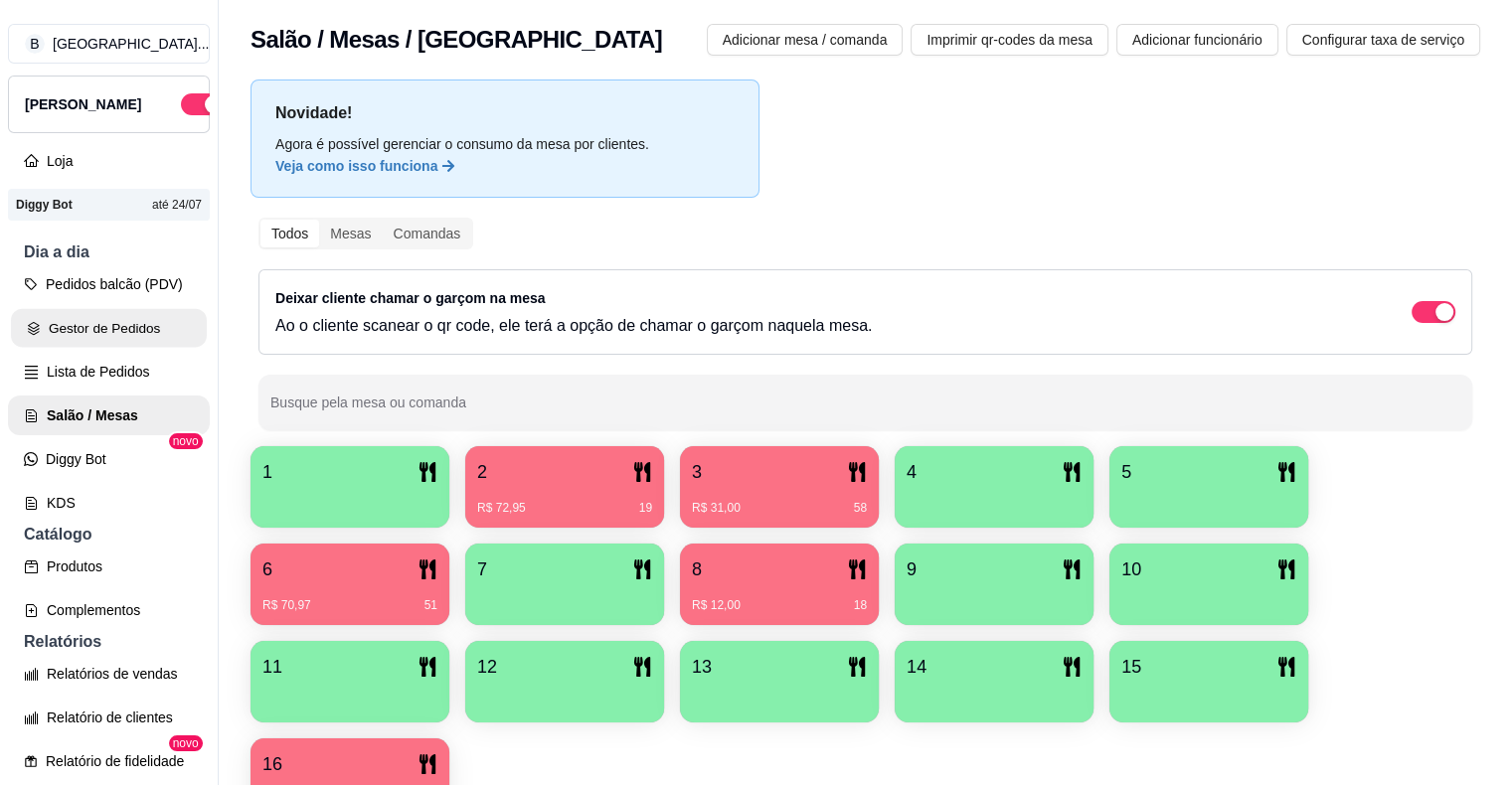 click on "Gestor de Pedidos" at bounding box center (108, 328) 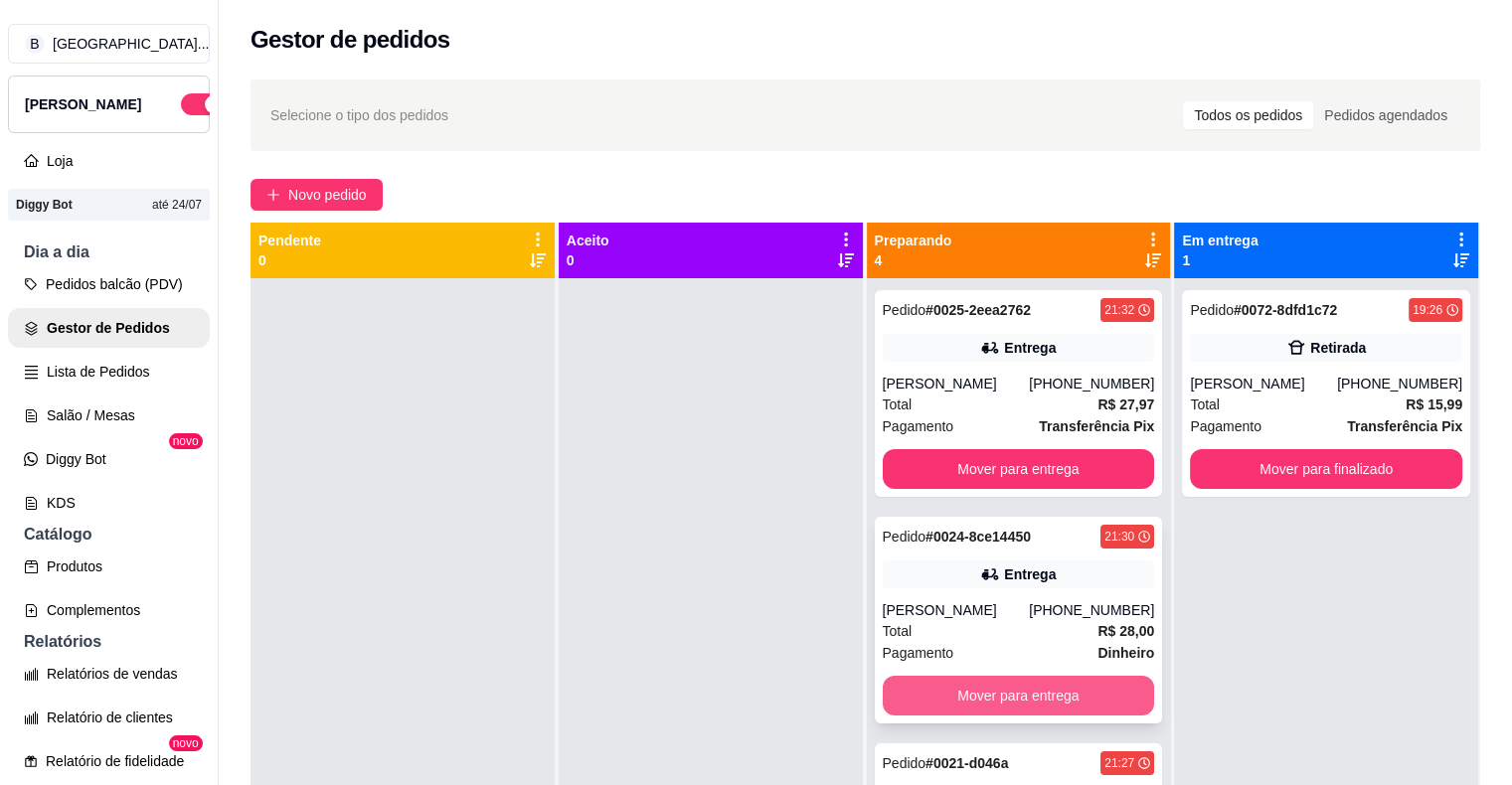 scroll, scrollTop: 295, scrollLeft: 0, axis: vertical 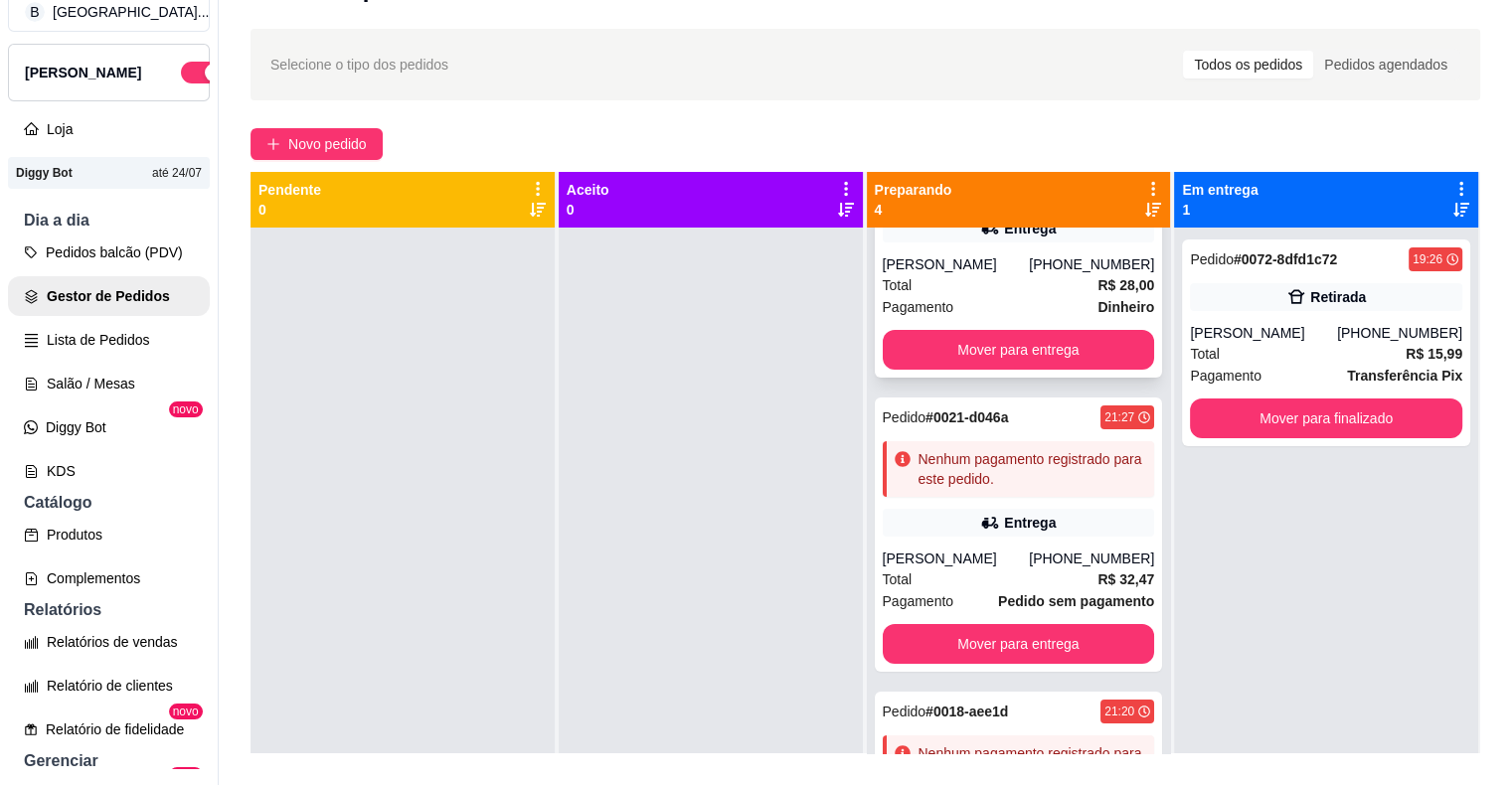 click on "Pagamento Dinheiro" at bounding box center [1019, 307] 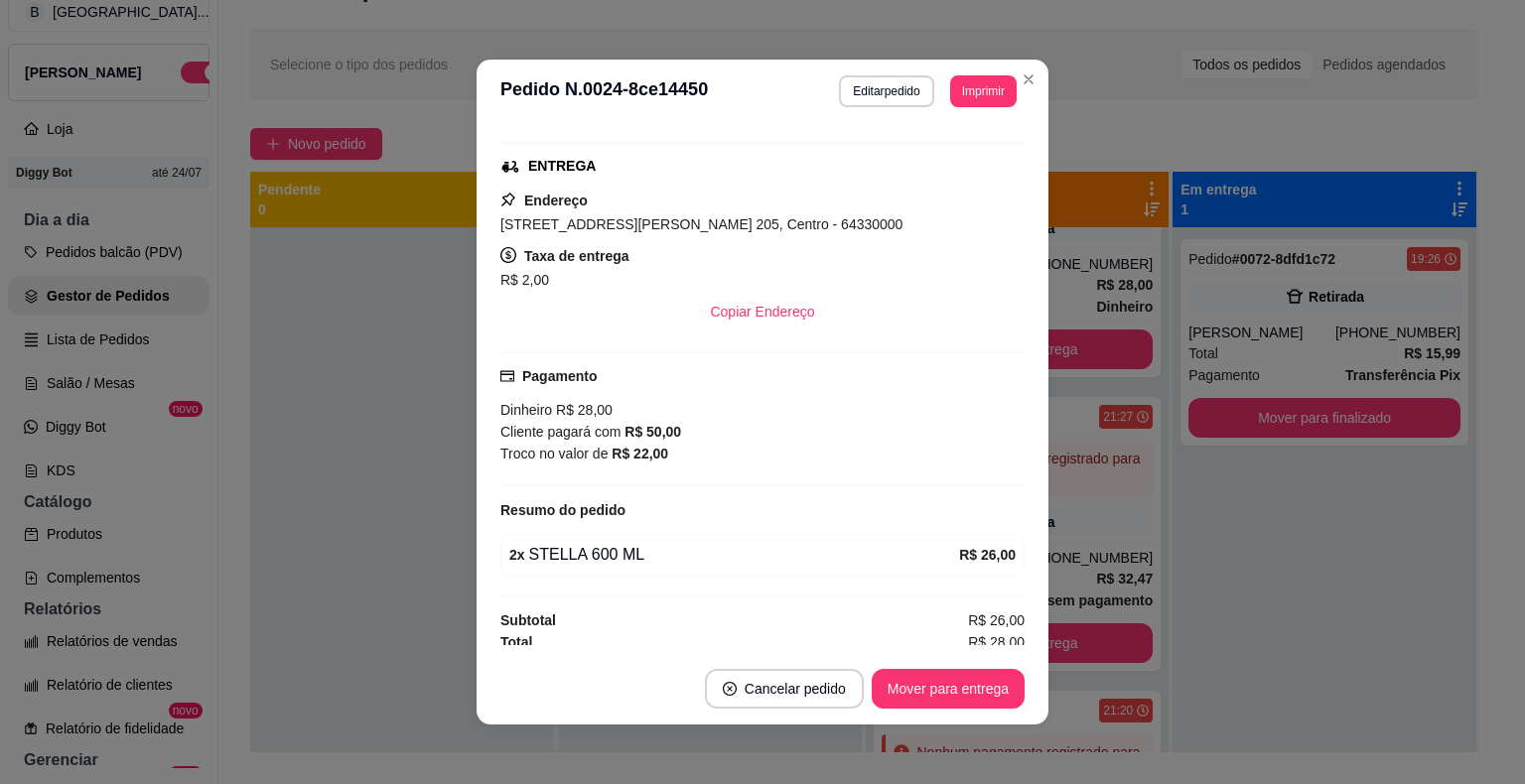 scroll, scrollTop: 298, scrollLeft: 0, axis: vertical 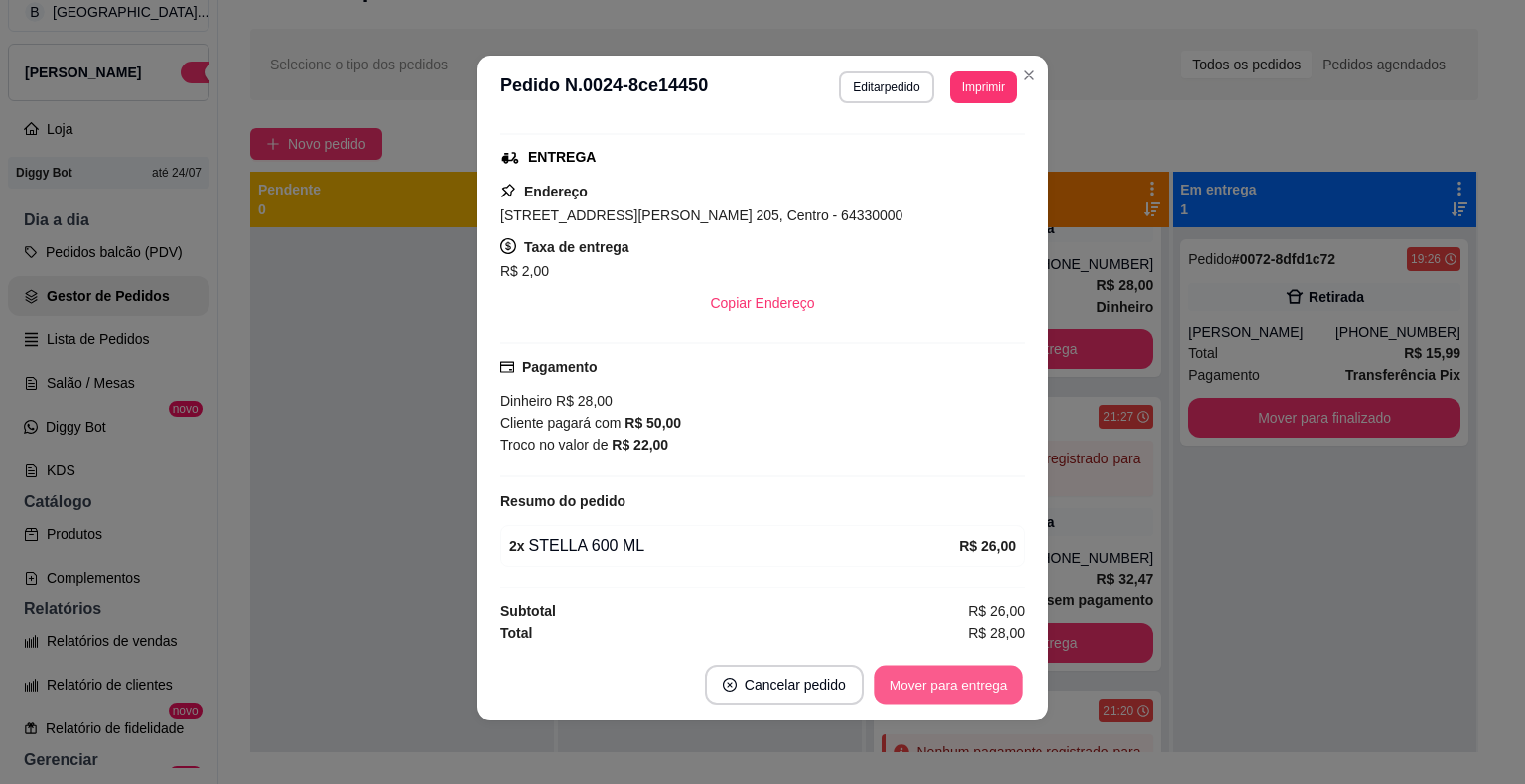 click on "Mover para entrega" at bounding box center (948, 685) 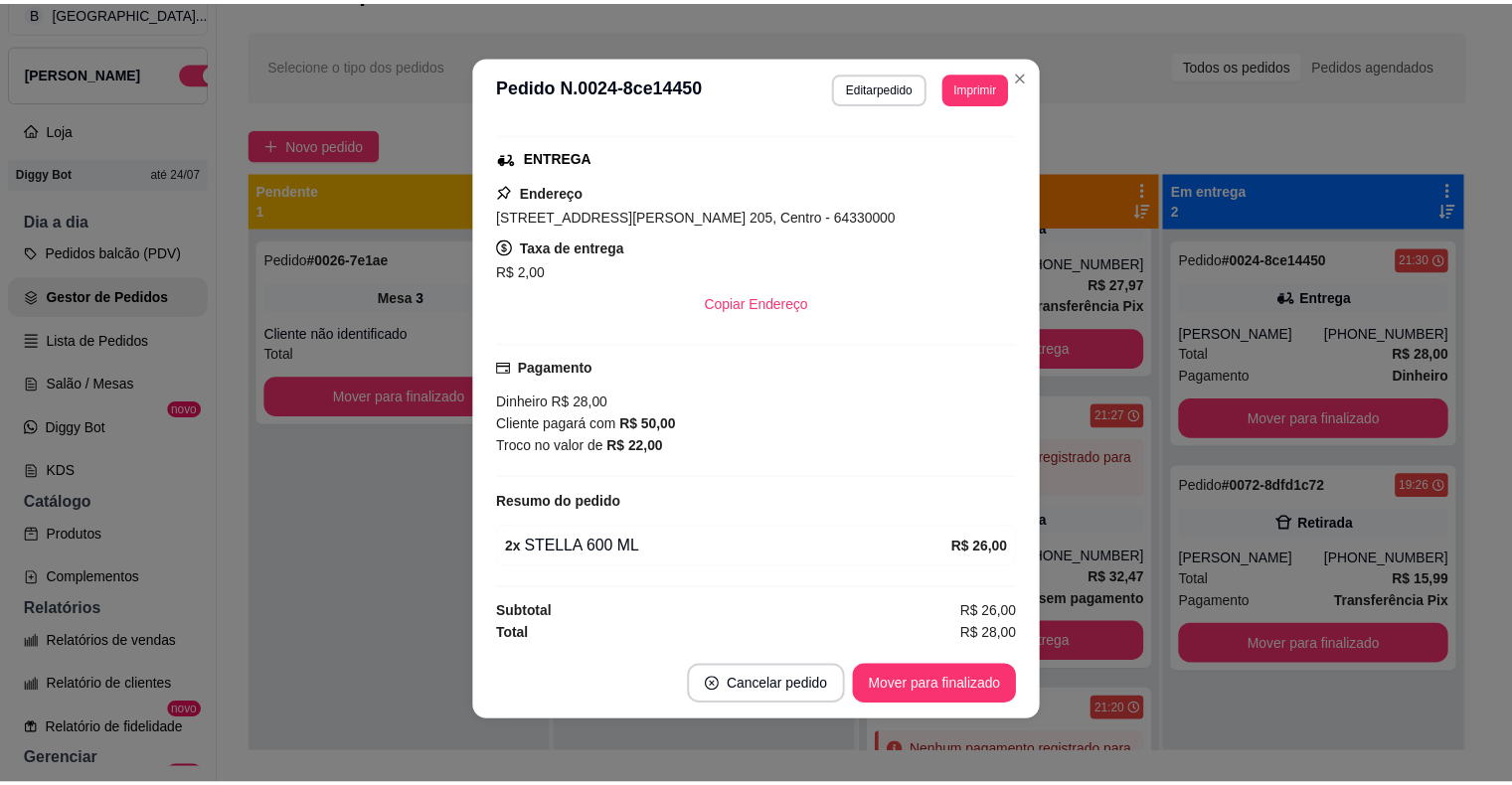 scroll, scrollTop: 69, scrollLeft: 0, axis: vertical 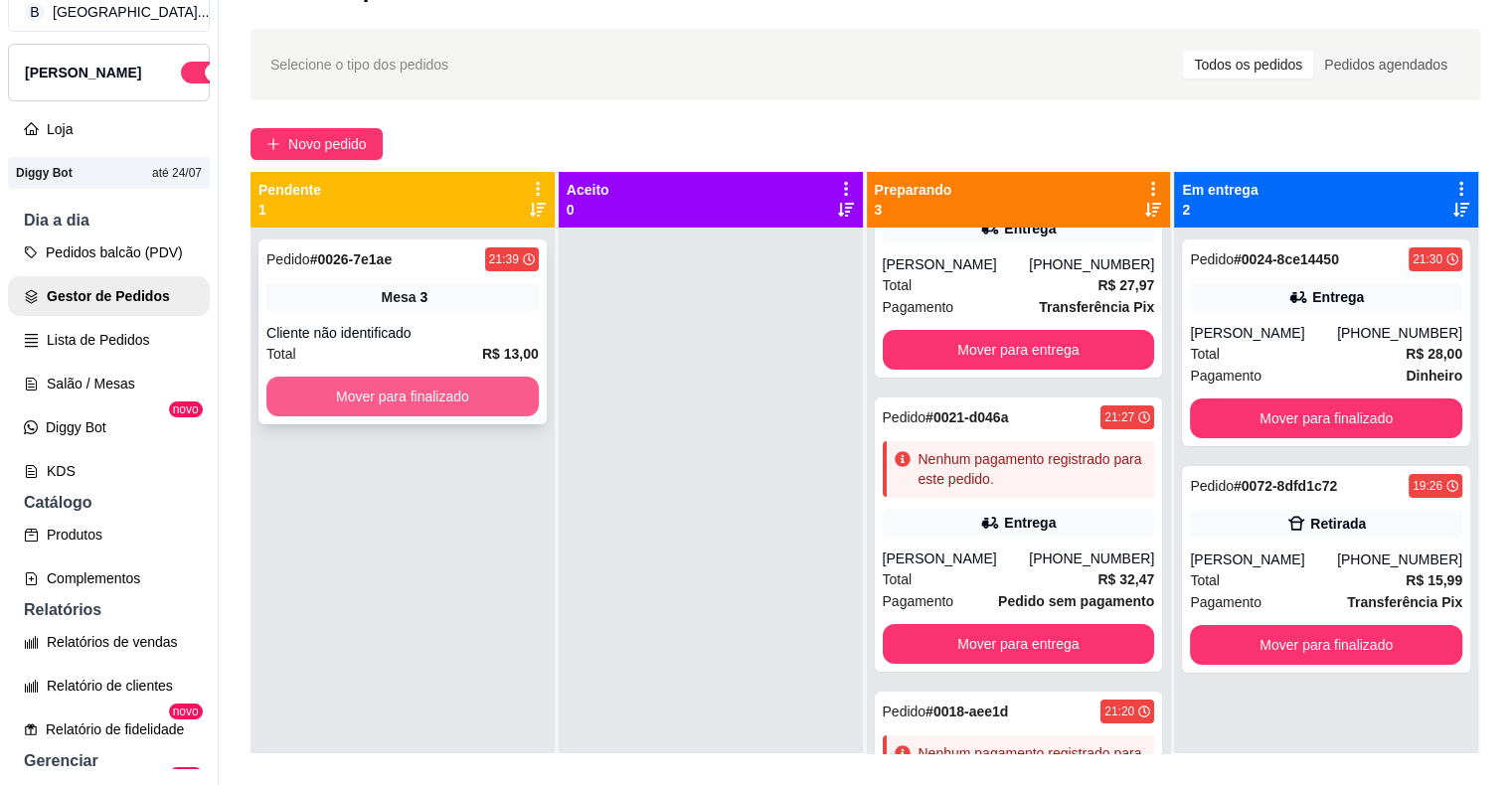 click on "Mover para finalizado" at bounding box center [403, 396] 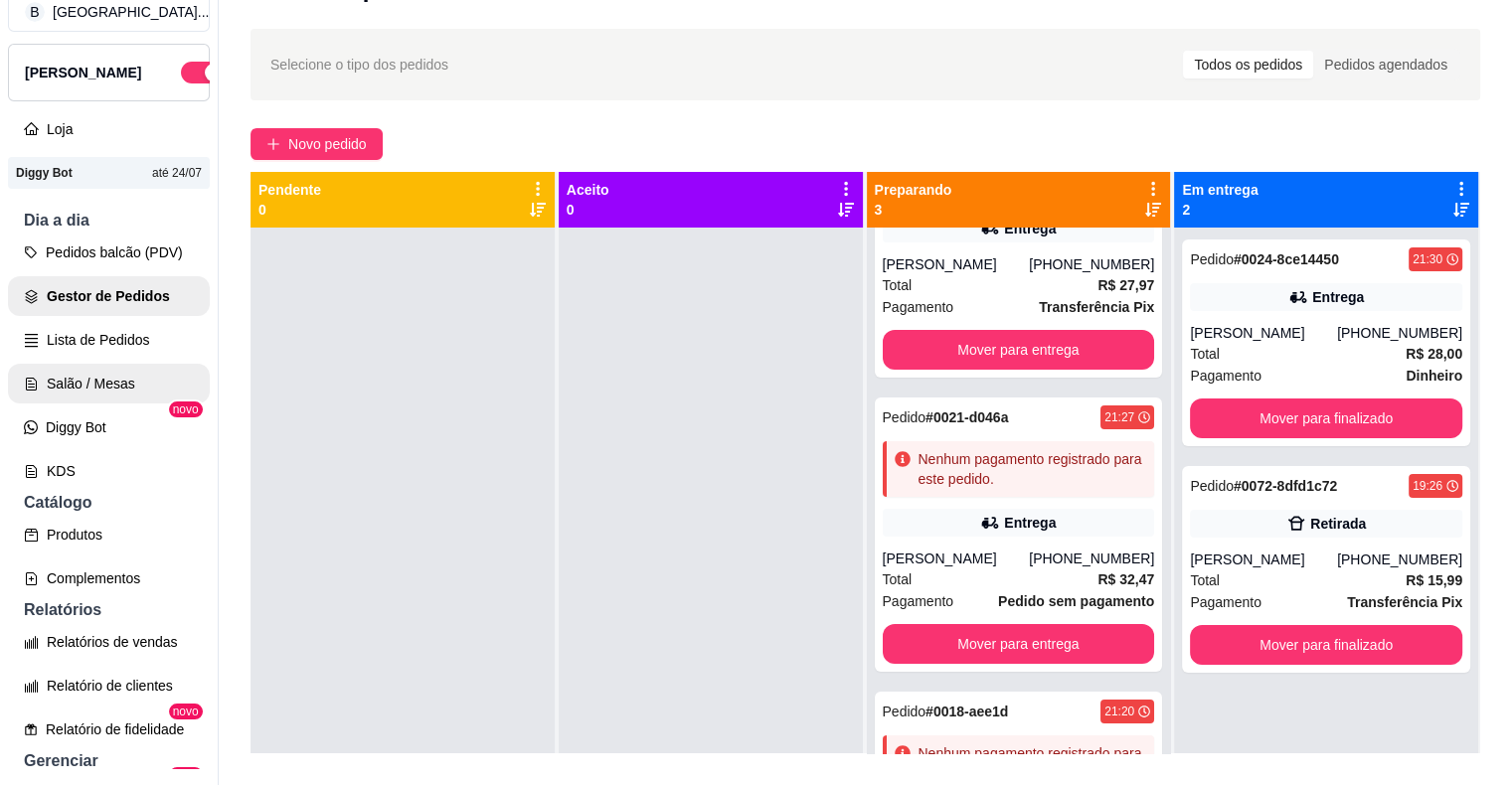 click on "Salão / Mesas" at bounding box center [108, 384] 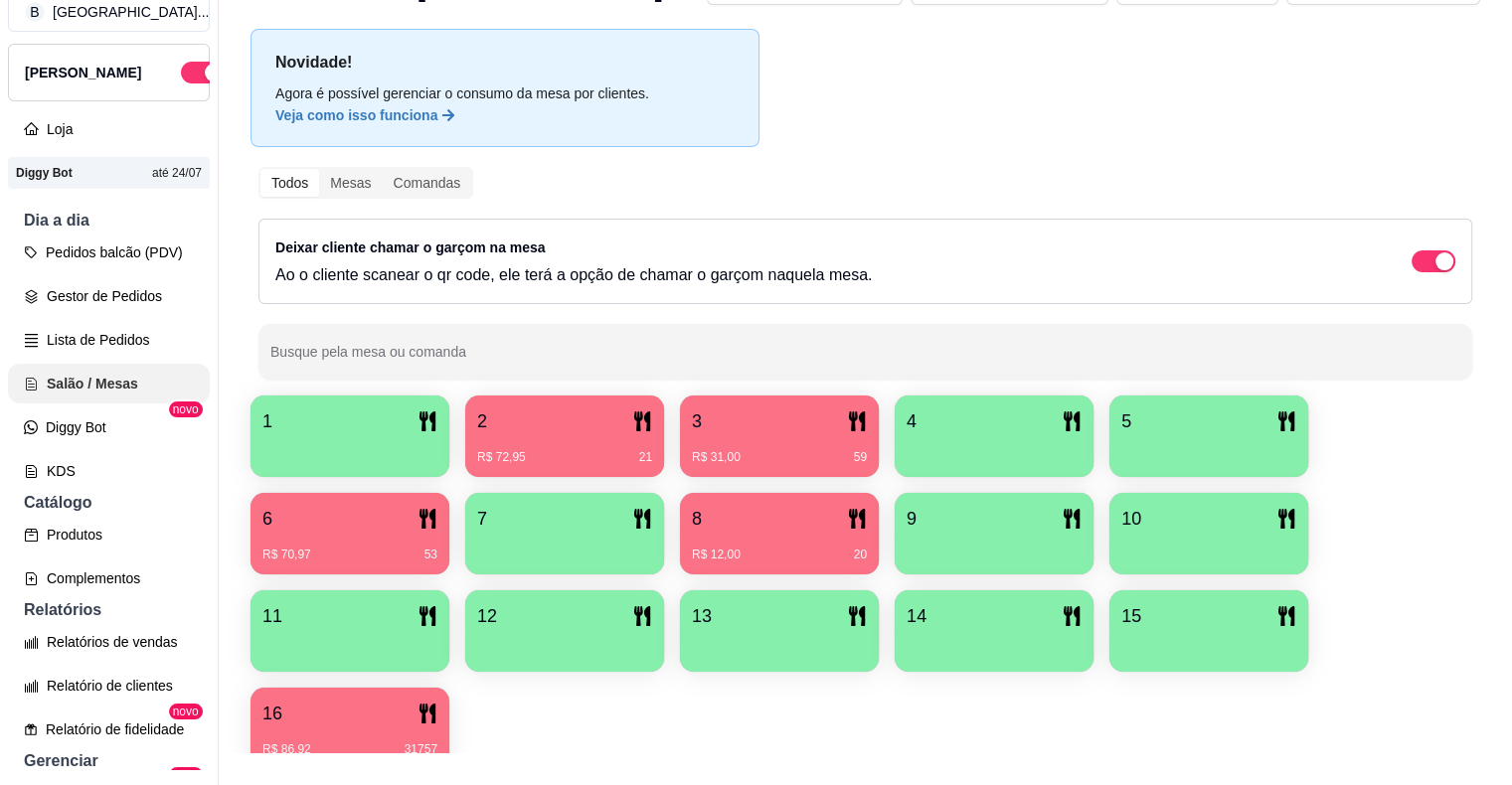 scroll, scrollTop: 0, scrollLeft: 0, axis: both 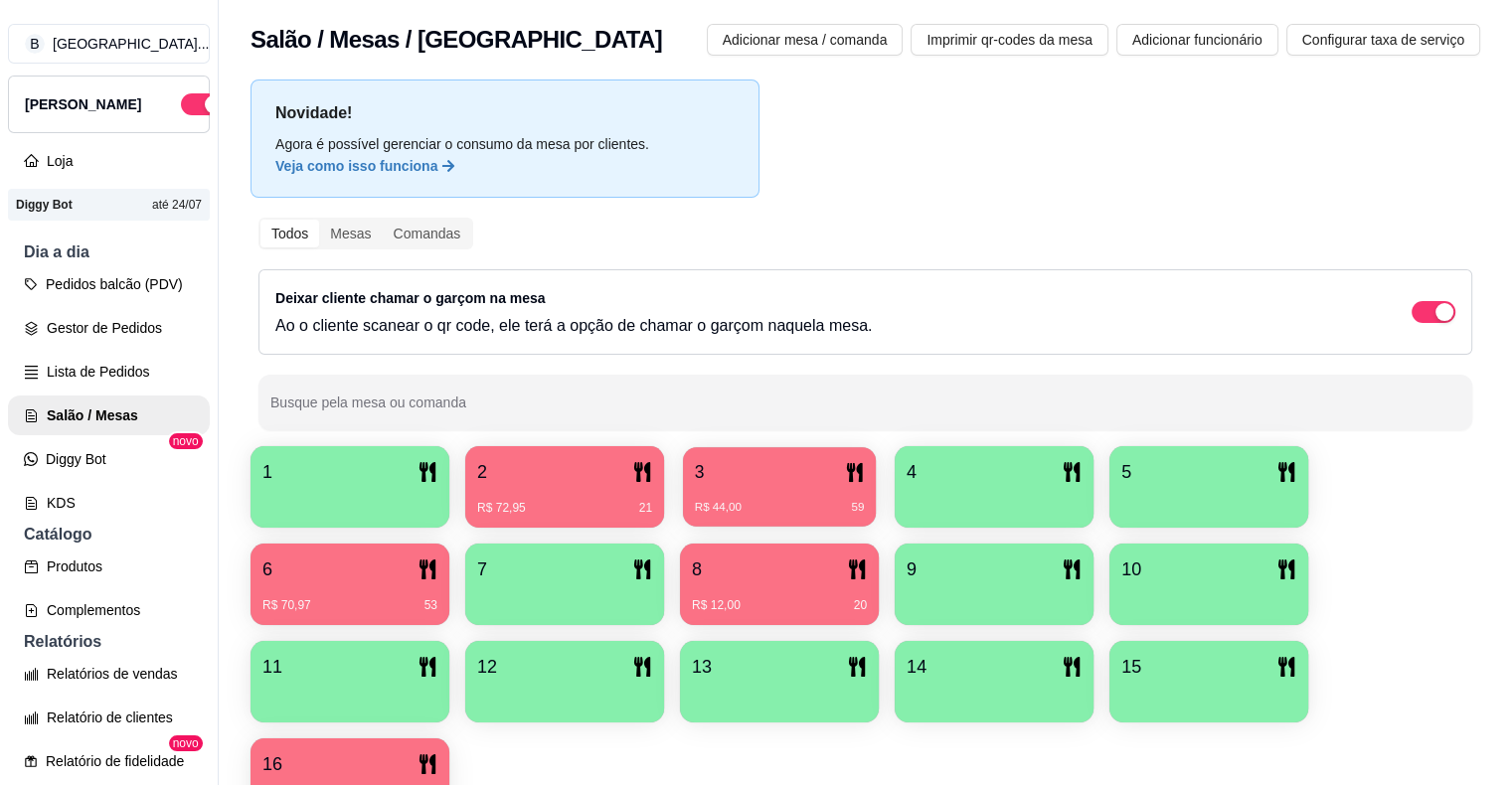 click on "R$ 44,00" at bounding box center (718, 508) 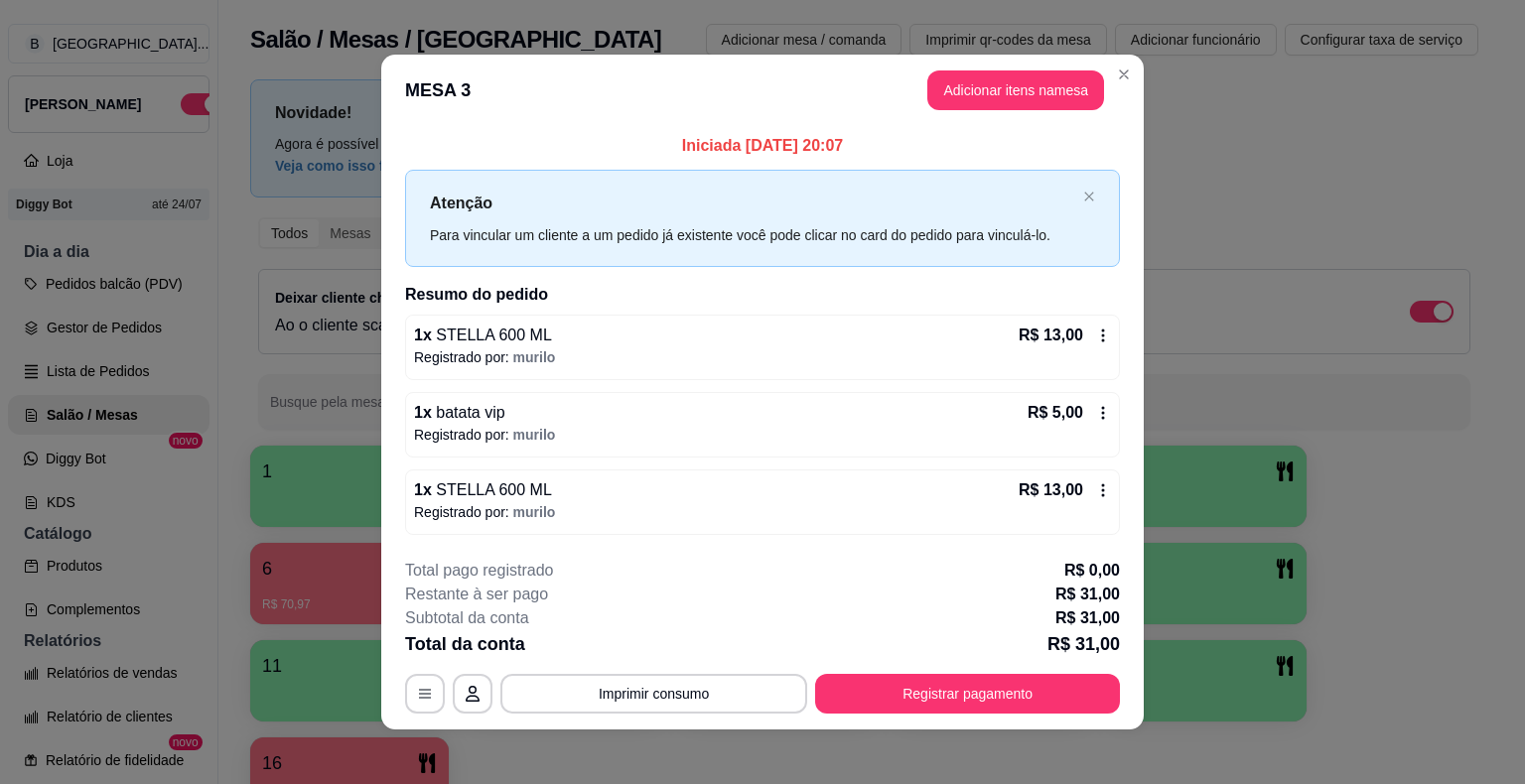 scroll, scrollTop: 7, scrollLeft: 0, axis: vertical 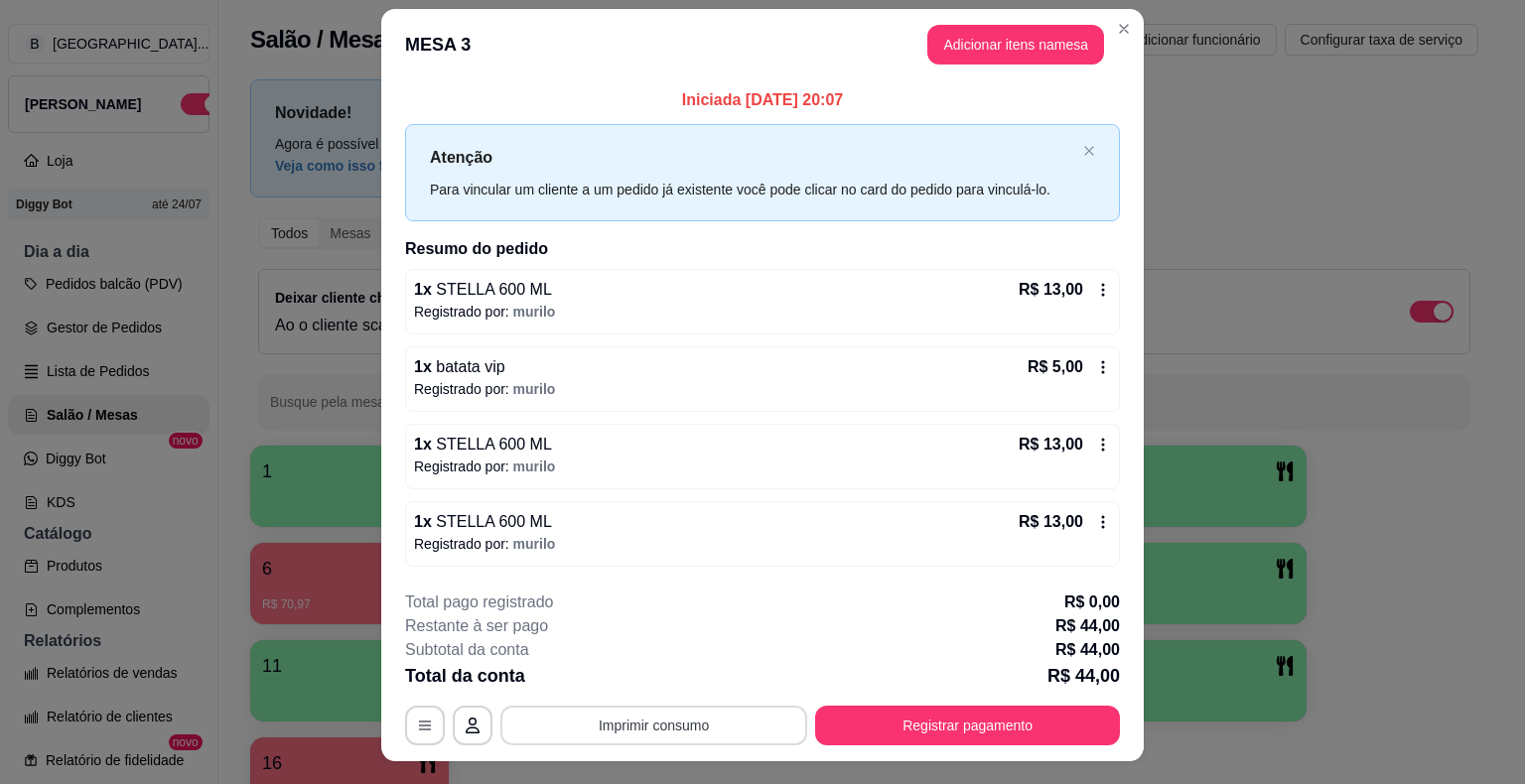 click on "Imprimir consumo" at bounding box center (653, 725) 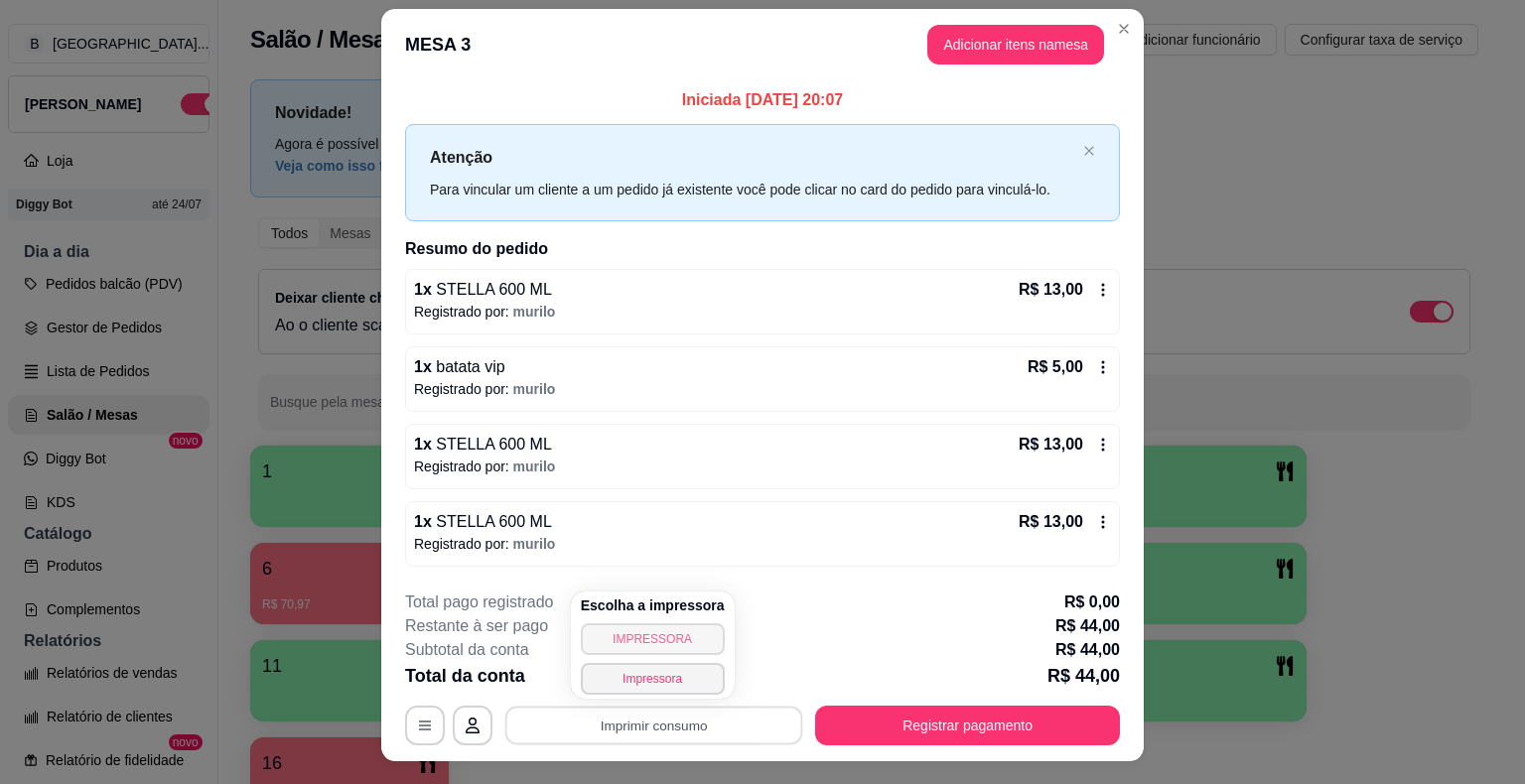 click on "IMPRESSORA" at bounding box center (652, 639) 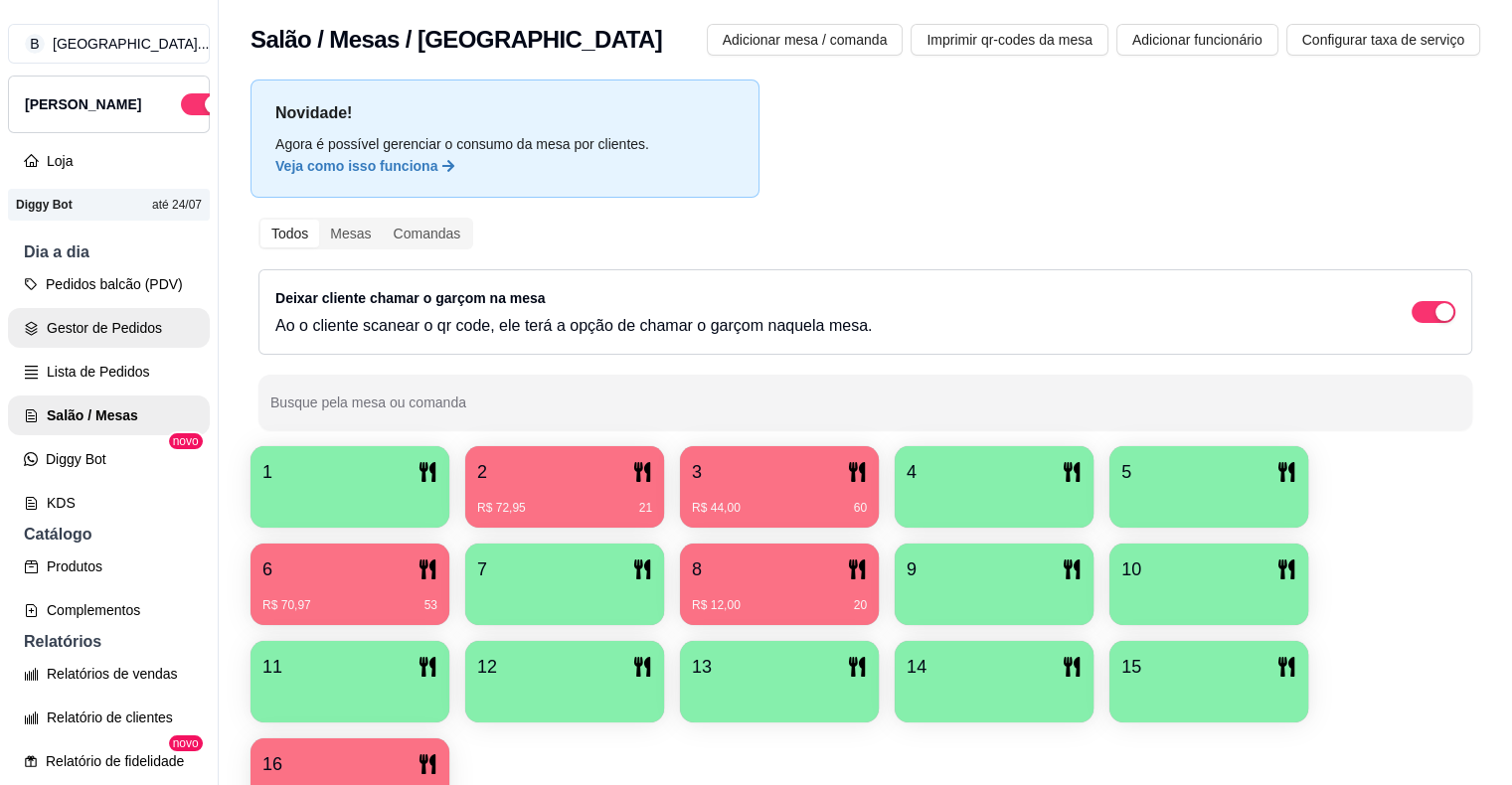 click on "Gestor de Pedidos" at bounding box center [108, 328] 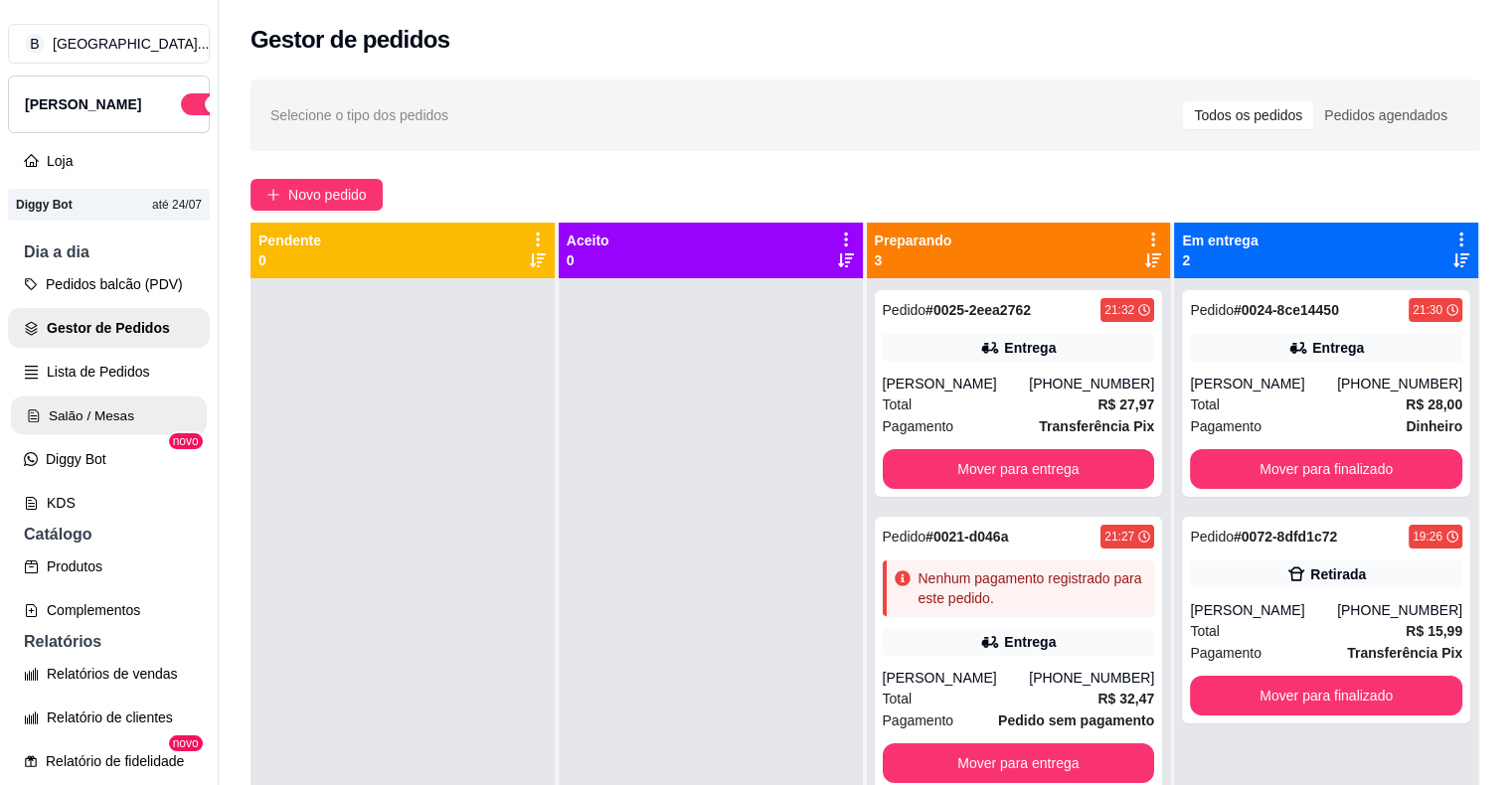 click on "Salão / Mesas" at bounding box center (108, 415) 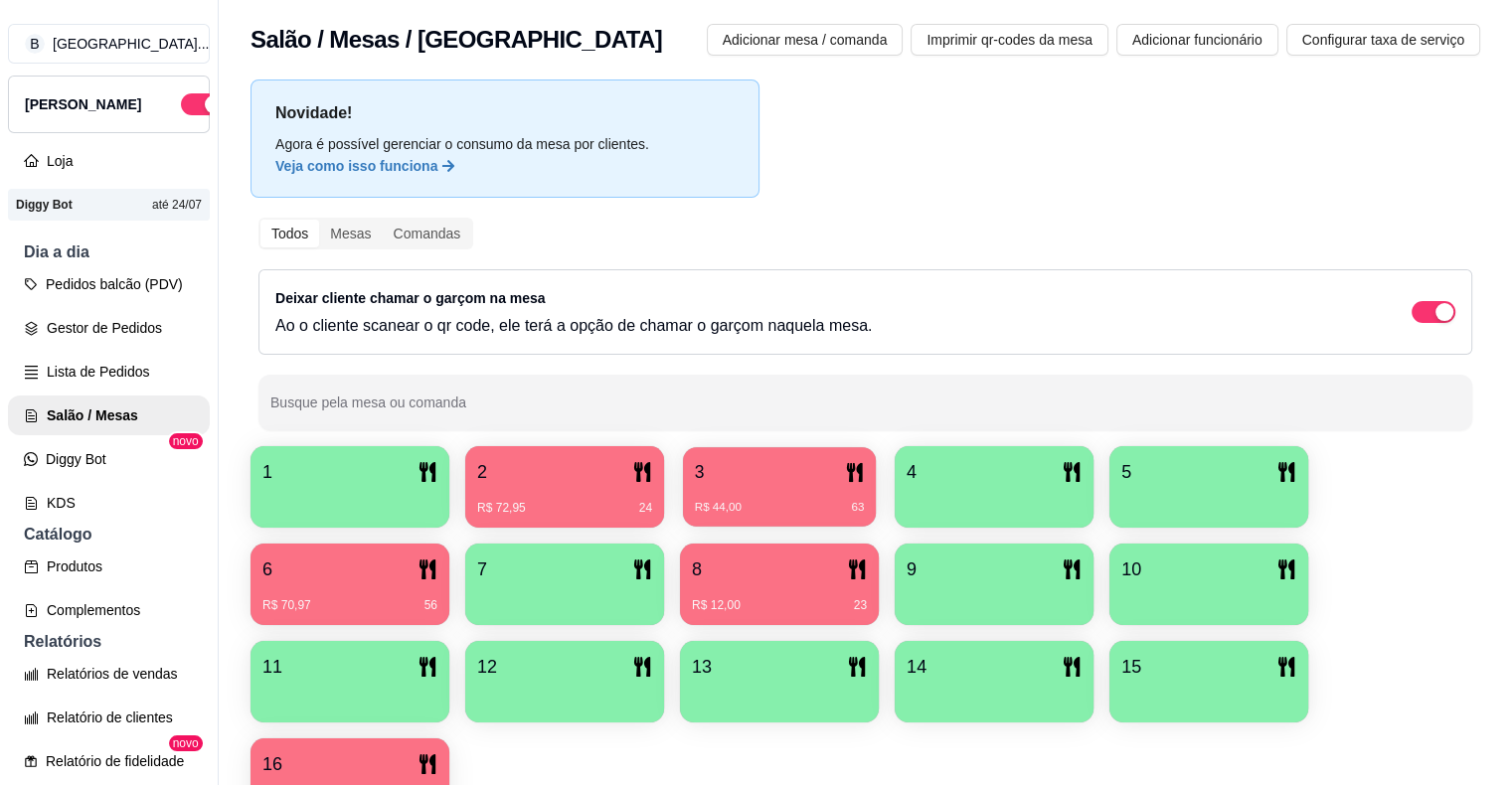 click on "R$ 44,00 63" at bounding box center [779, 500] 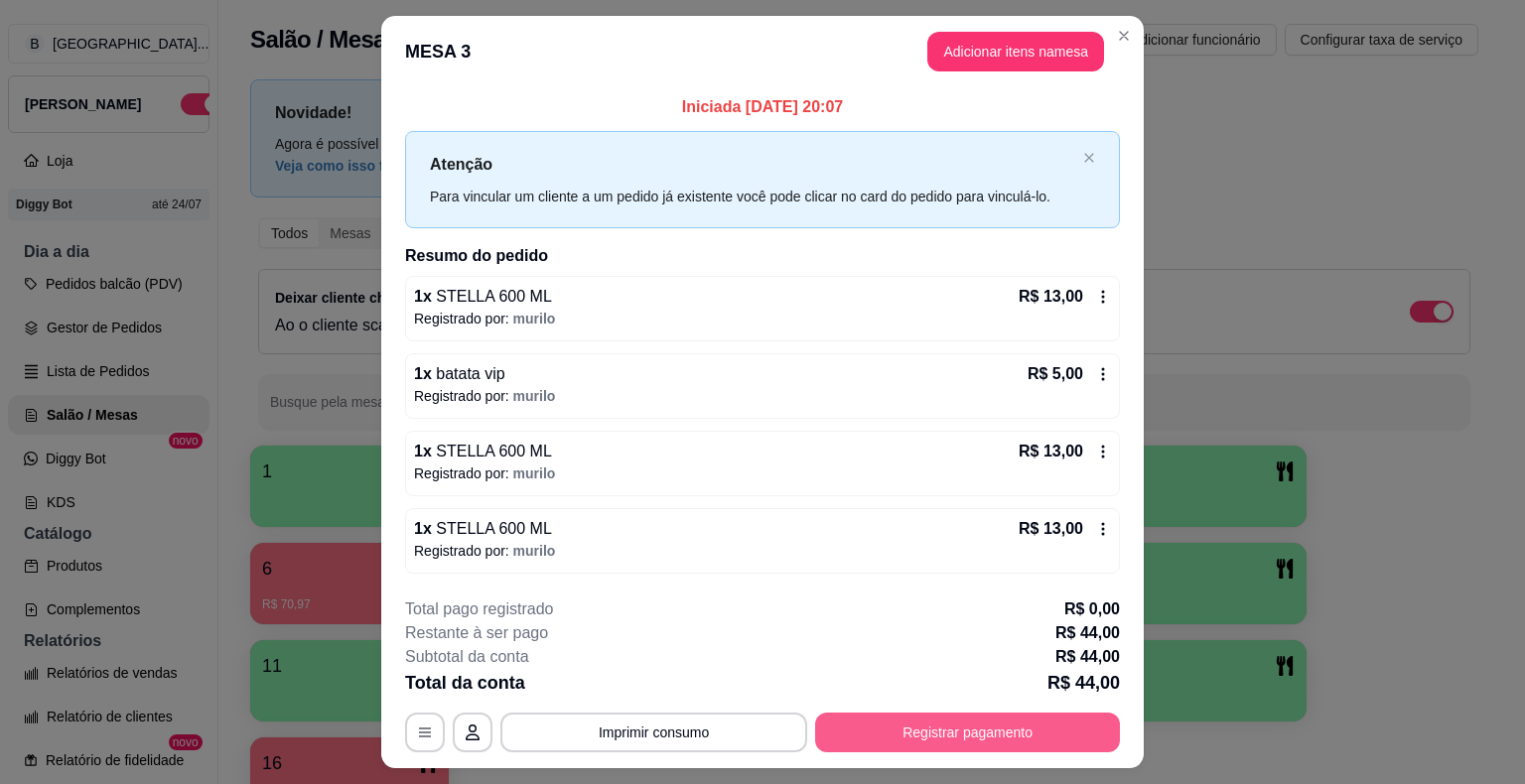 click on "Registrar pagamento" at bounding box center (967, 732) 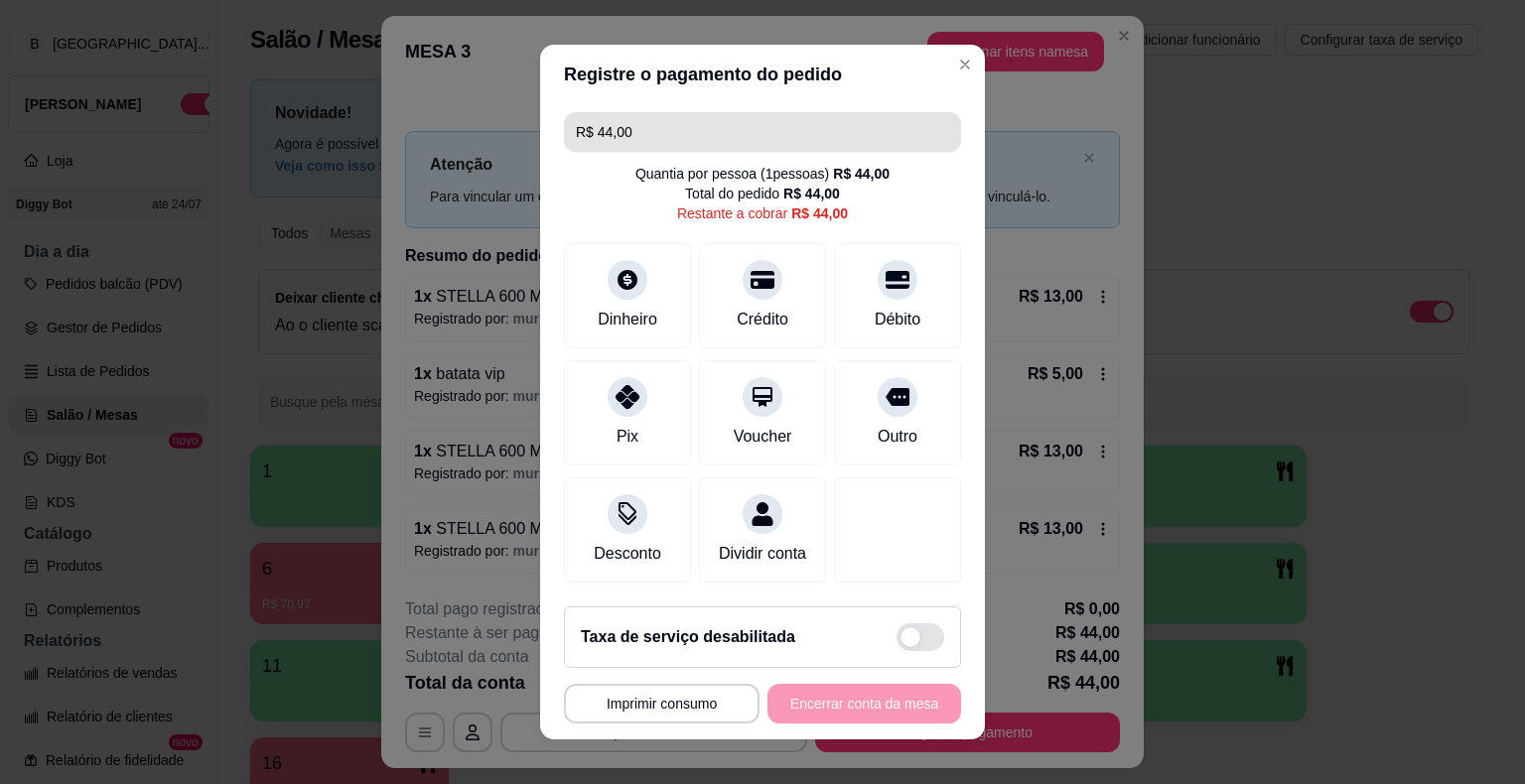 click on "R$ 44,00" at bounding box center (762, 132) 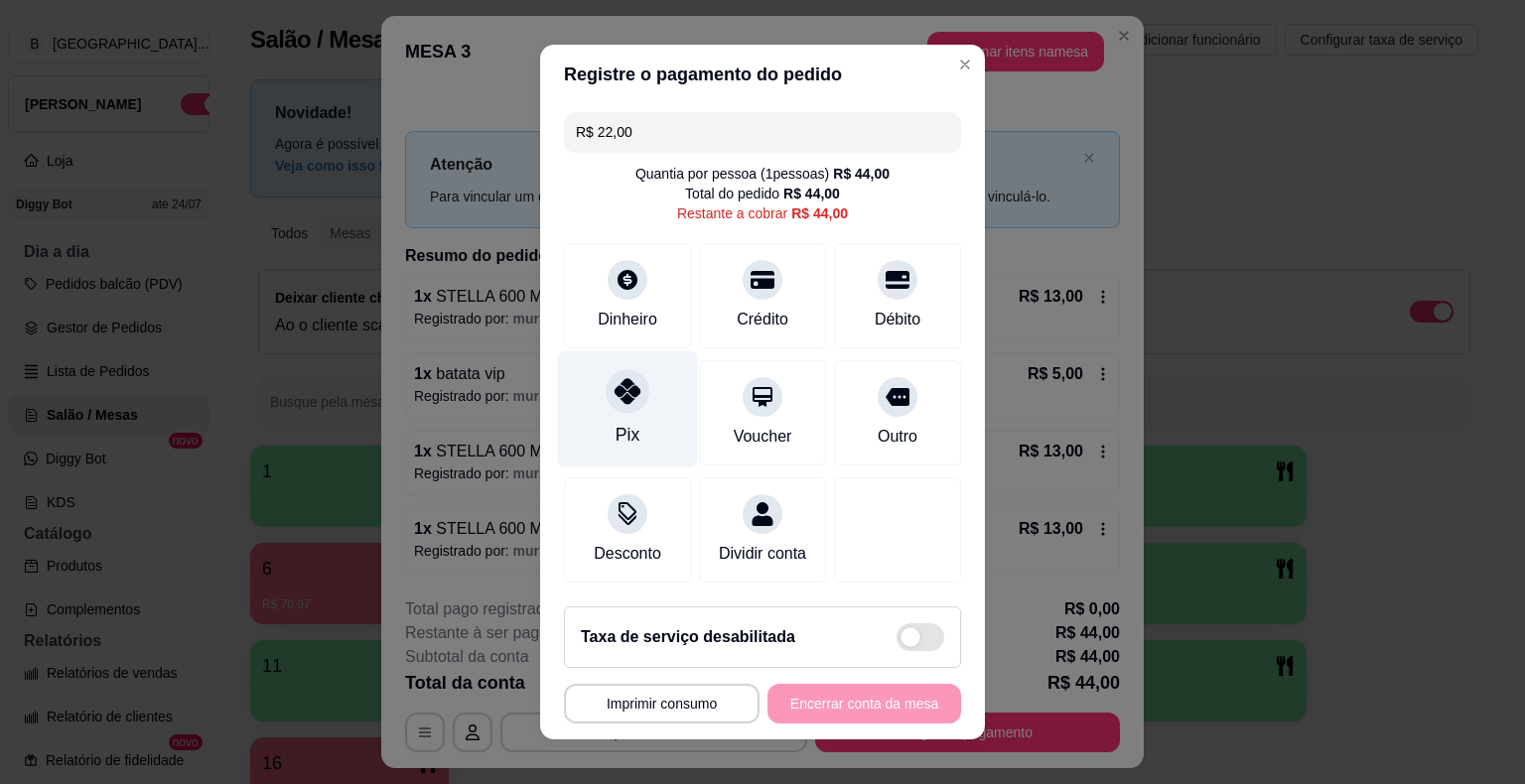 click on "Pix" at bounding box center (627, 435) 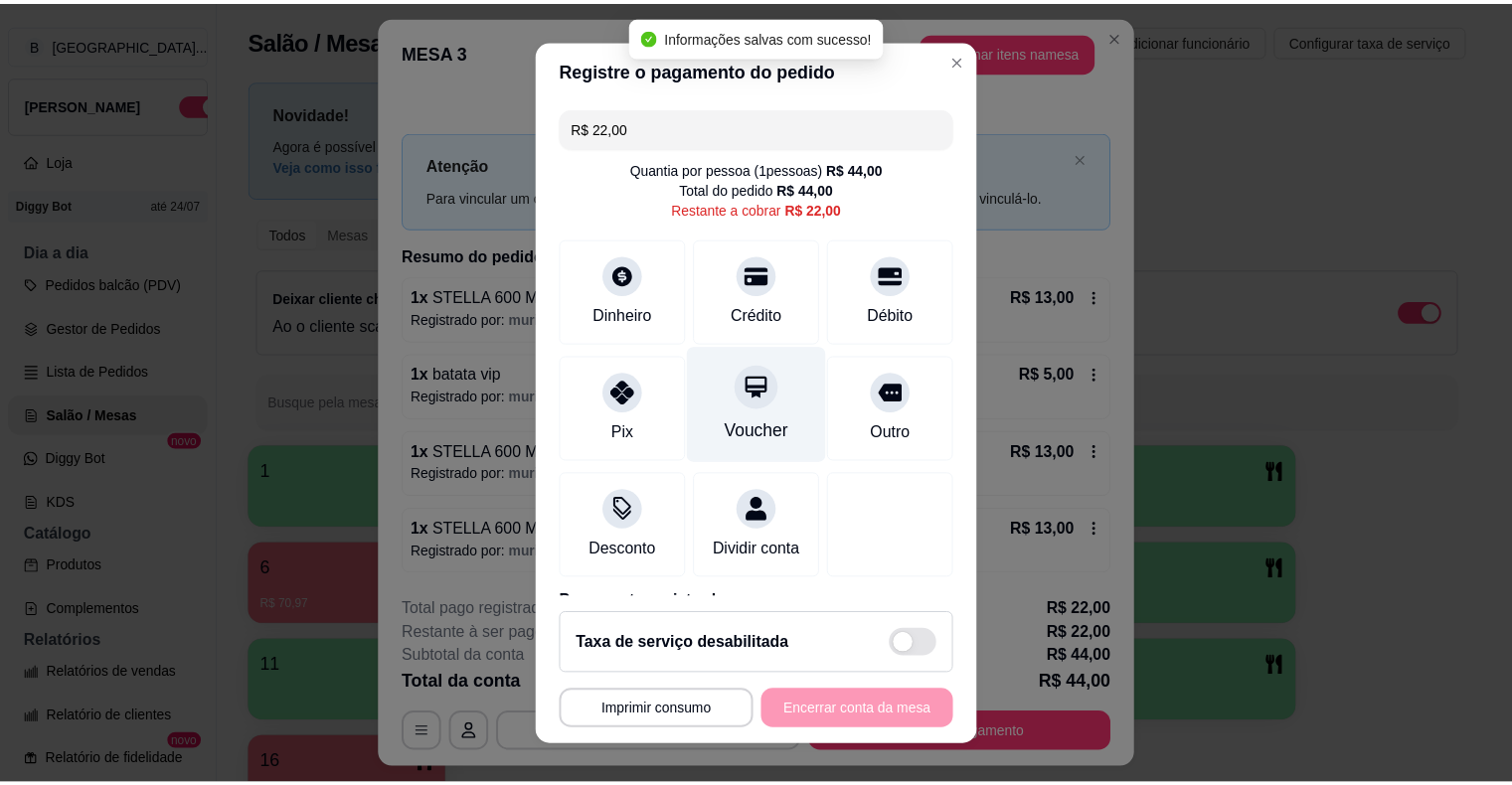 scroll, scrollTop: 113, scrollLeft: 0, axis: vertical 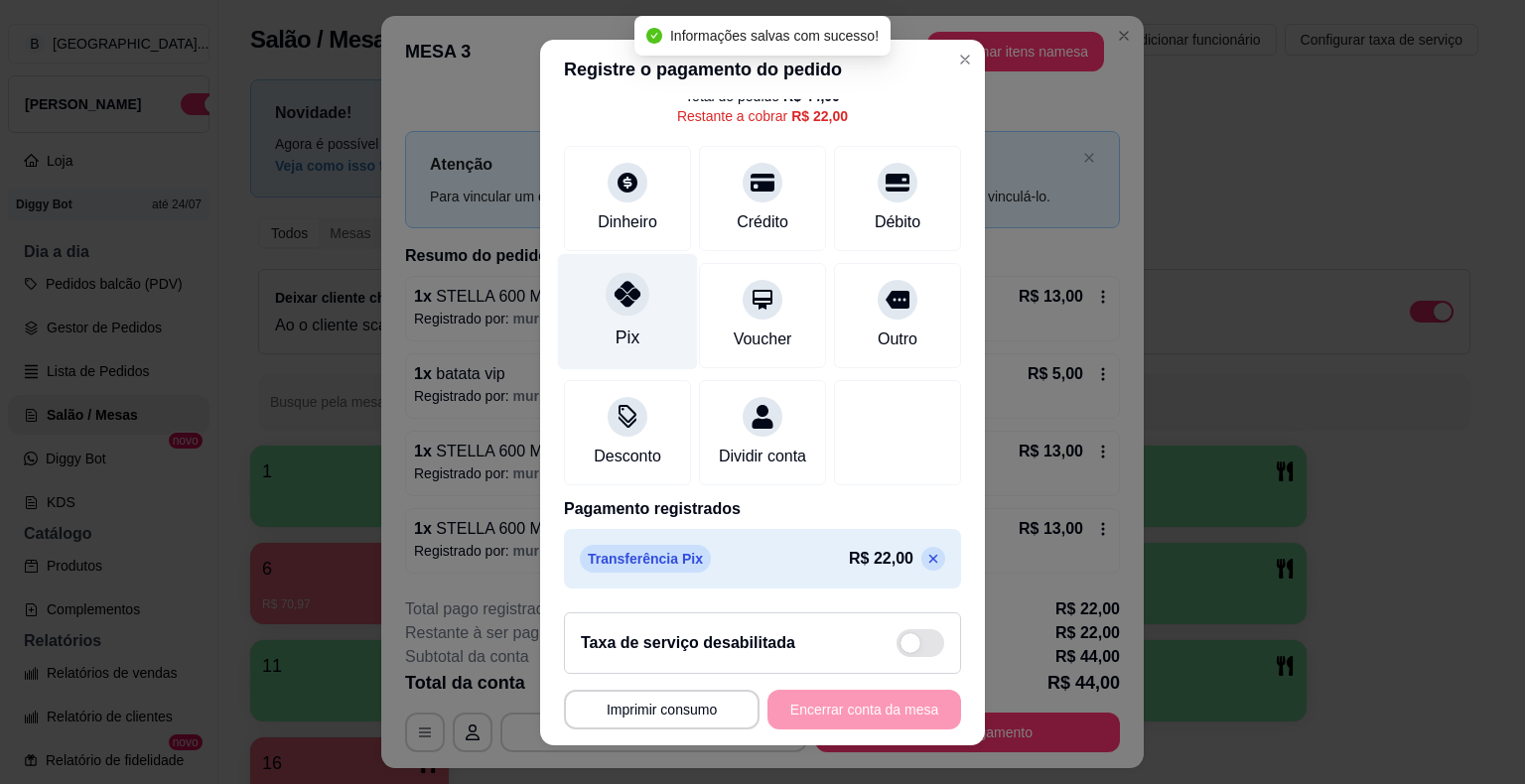 click on "Pix" at bounding box center [627, 311] 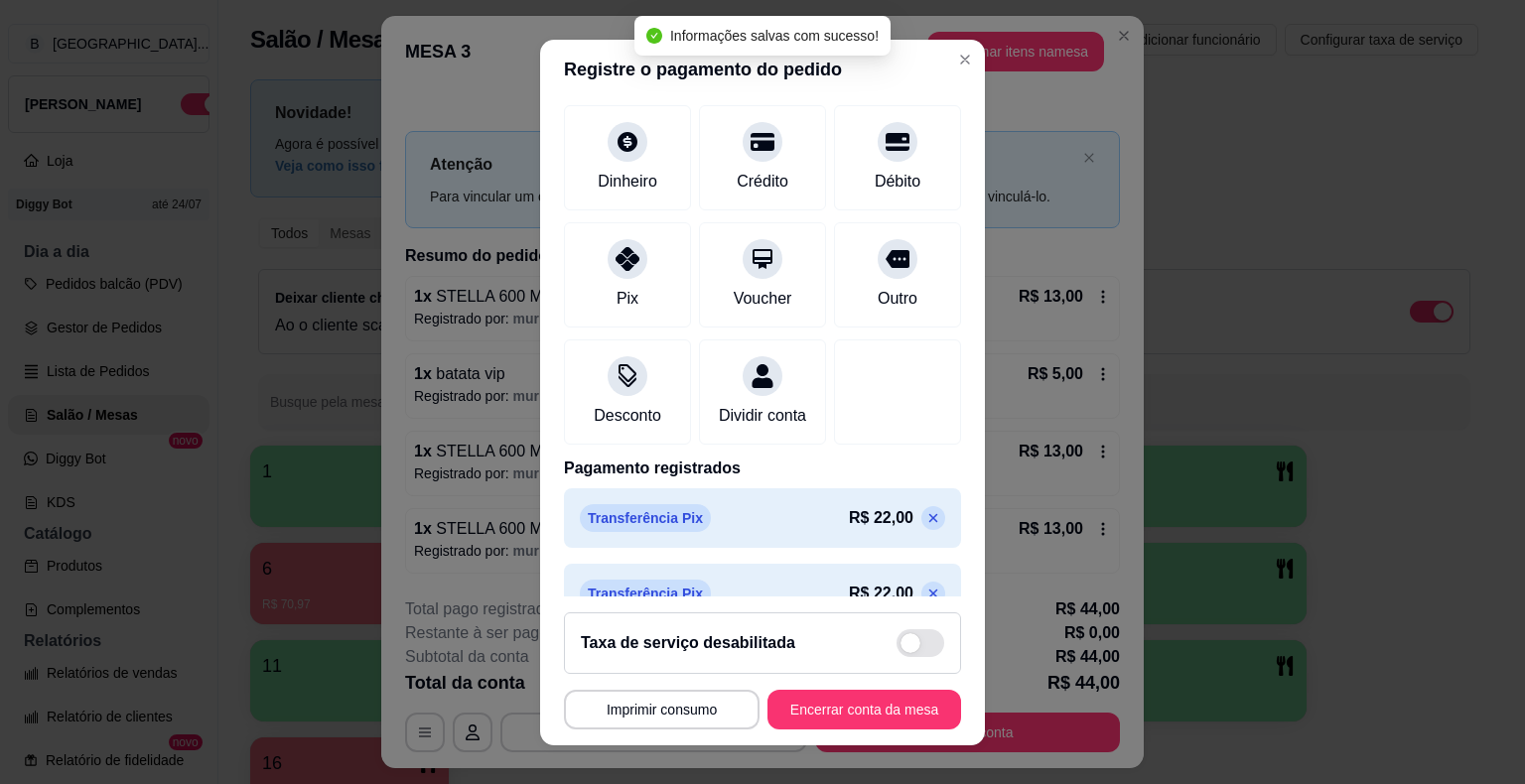 type on "R$ 0,00" 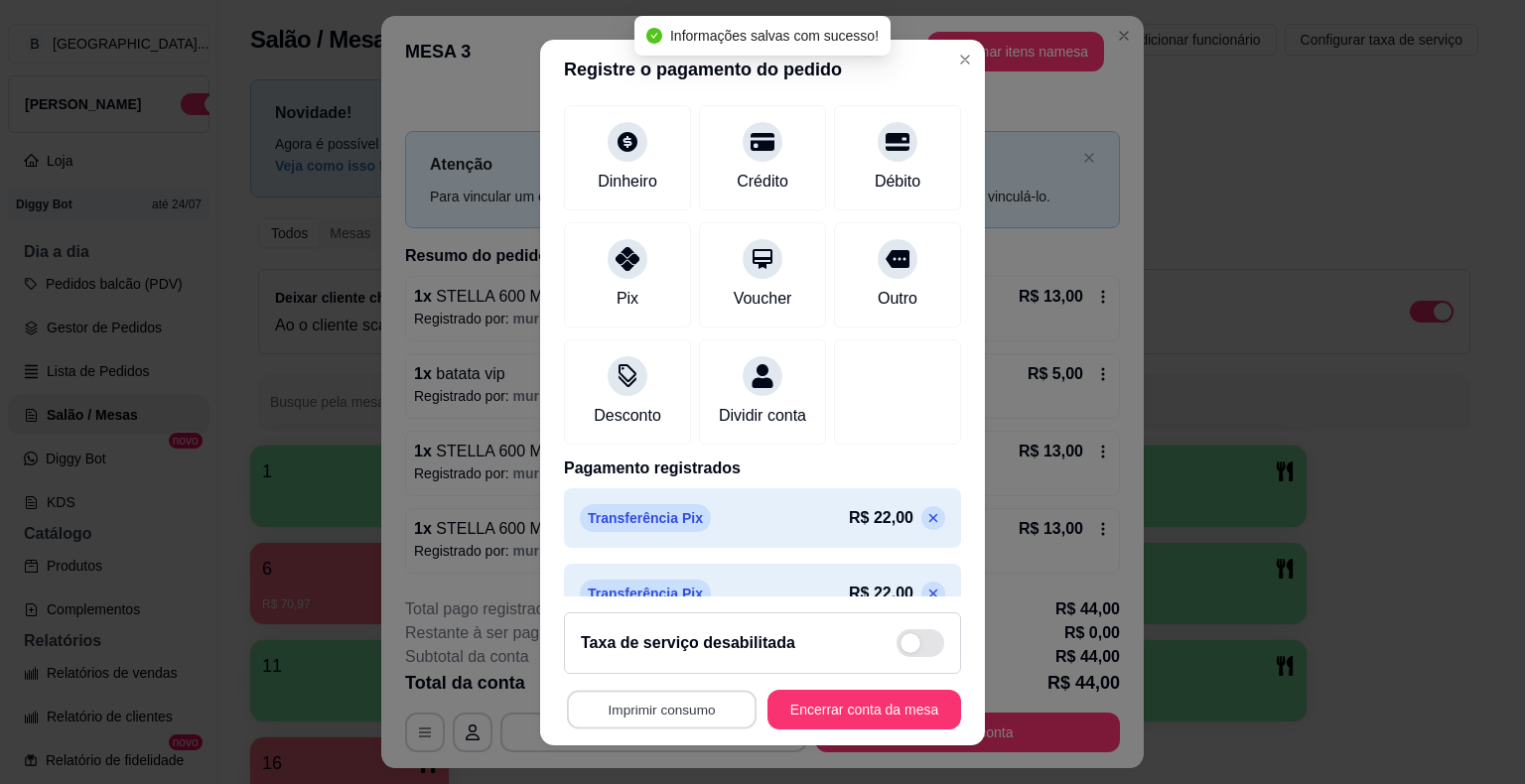 click on "Imprimir consumo" at bounding box center [661, 709] 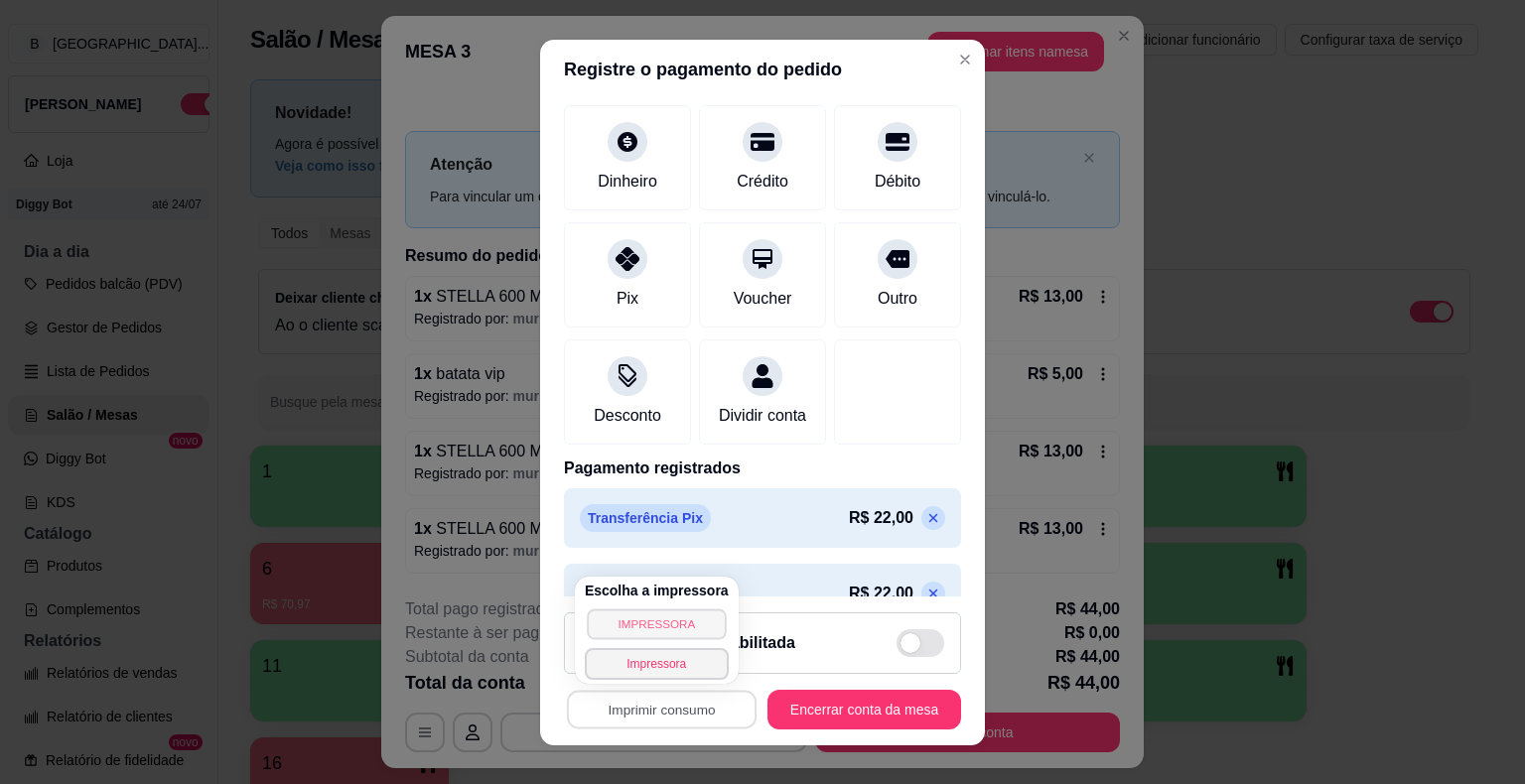 click on "IMPRESSORA" at bounding box center (656, 623) 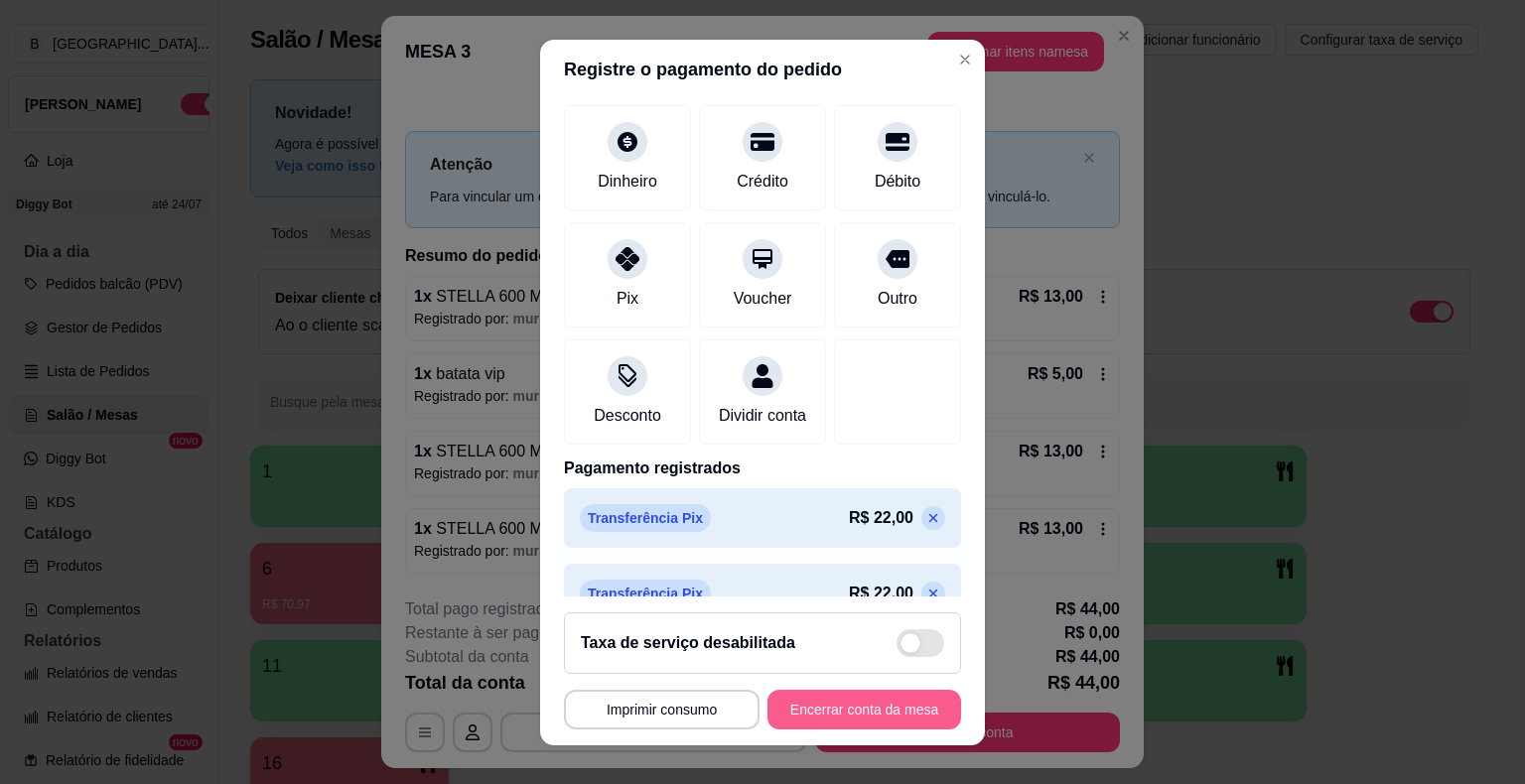 click on "Encerrar conta da mesa" at bounding box center [864, 710] 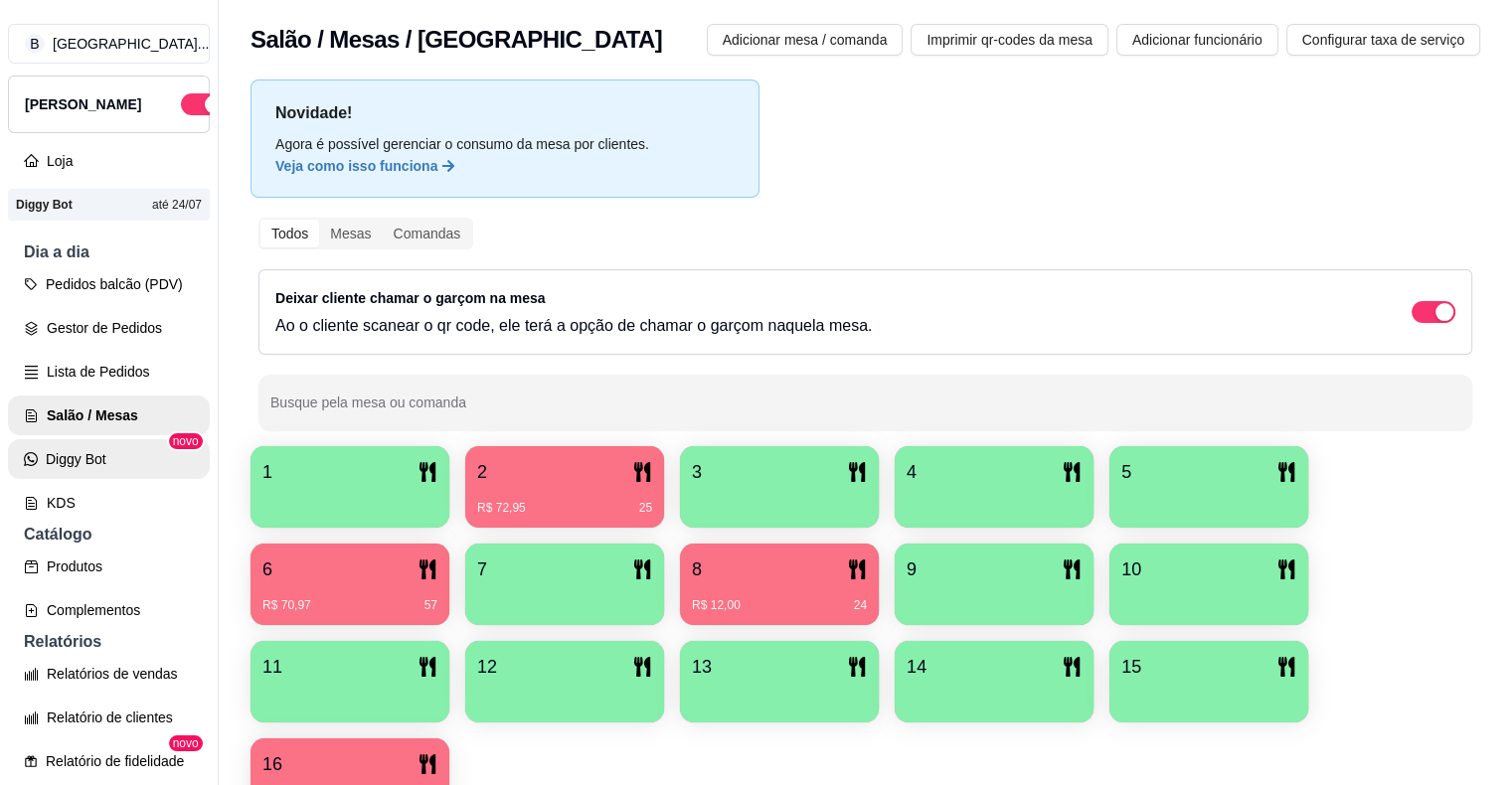 scroll, scrollTop: 199, scrollLeft: 0, axis: vertical 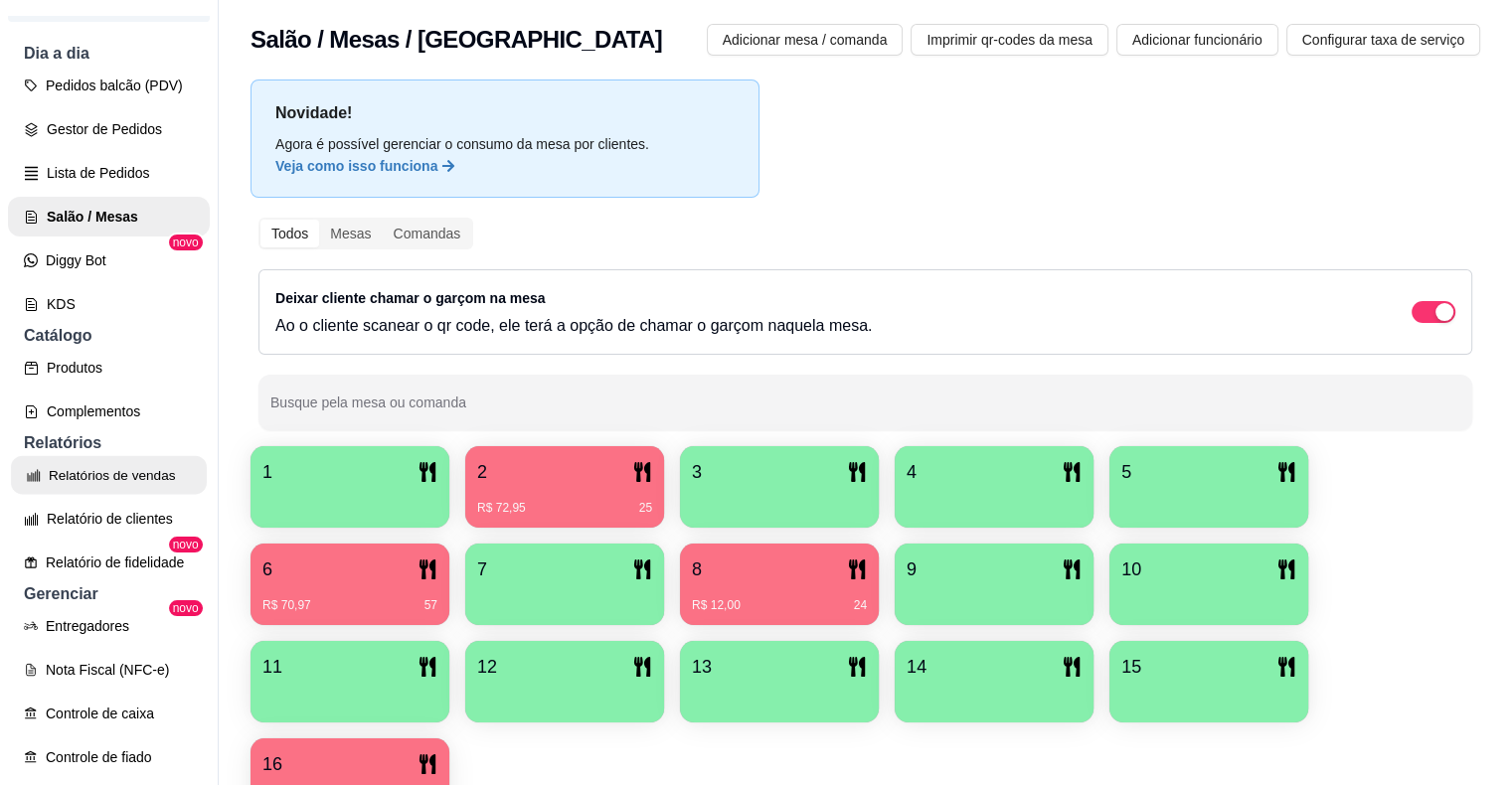 click on "Relatórios de vendas" at bounding box center [108, 475] 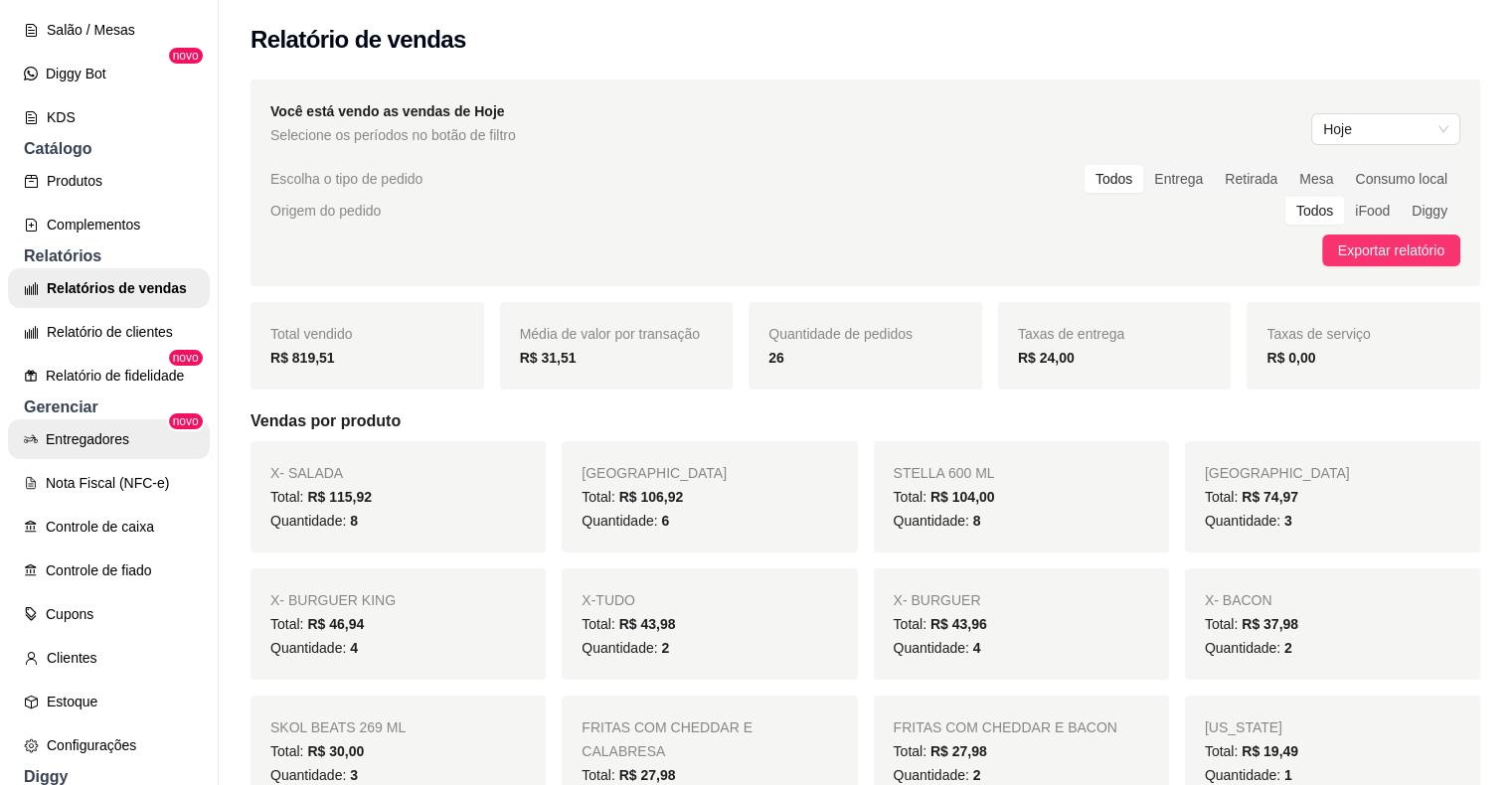 scroll, scrollTop: 397, scrollLeft: 0, axis: vertical 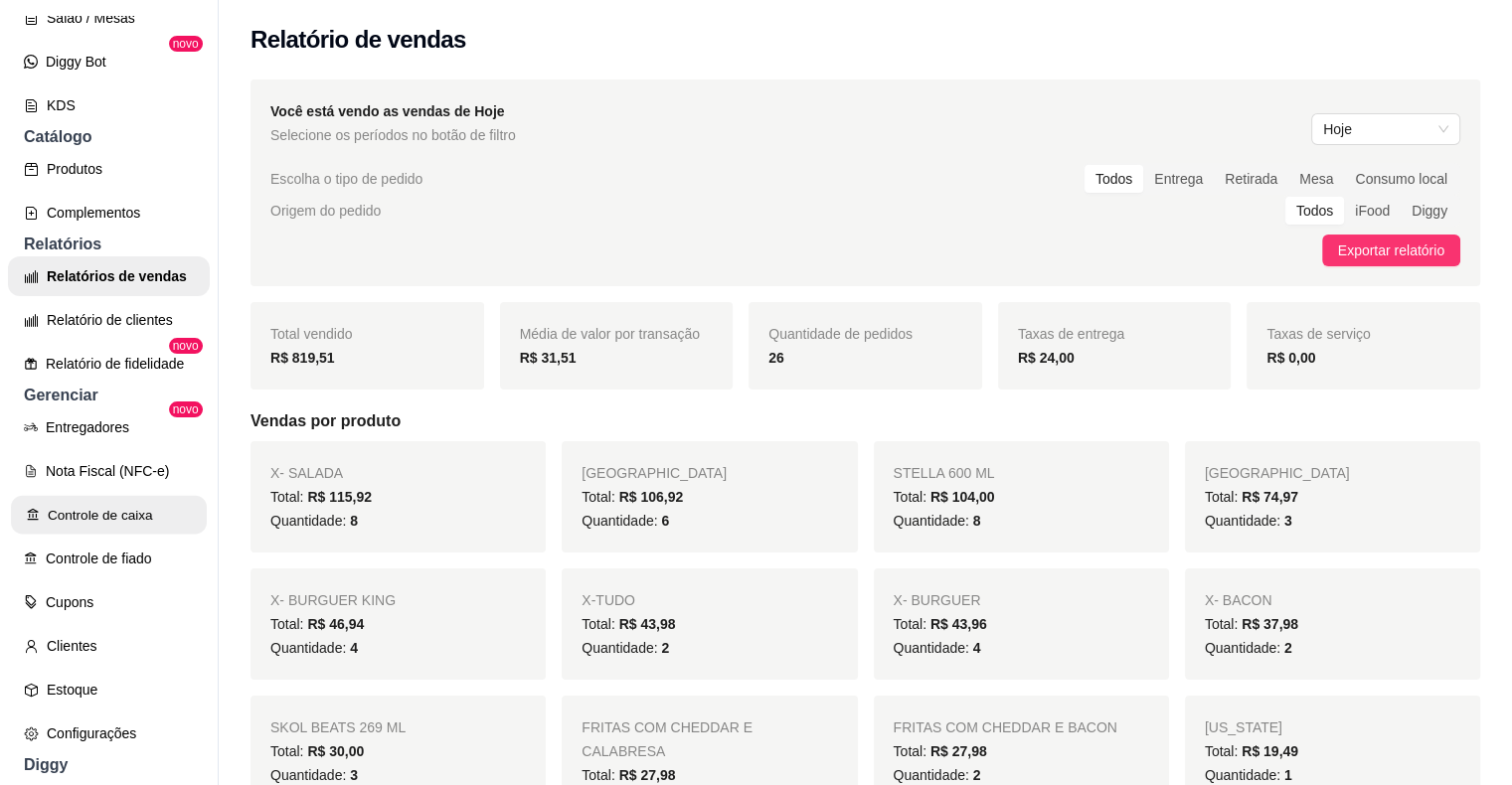 click on "Controle de caixa" at bounding box center [108, 515] 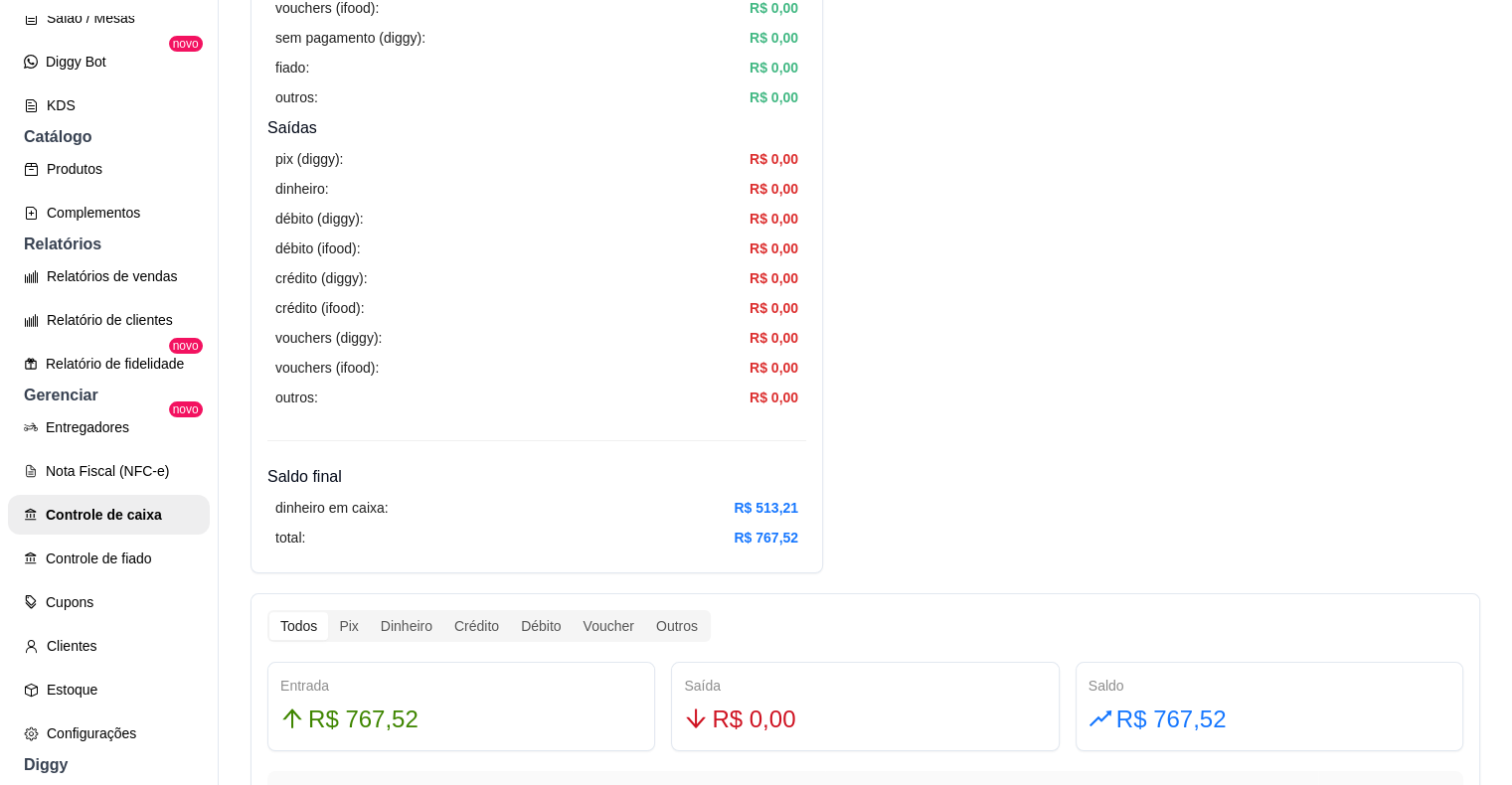 scroll, scrollTop: 596, scrollLeft: 0, axis: vertical 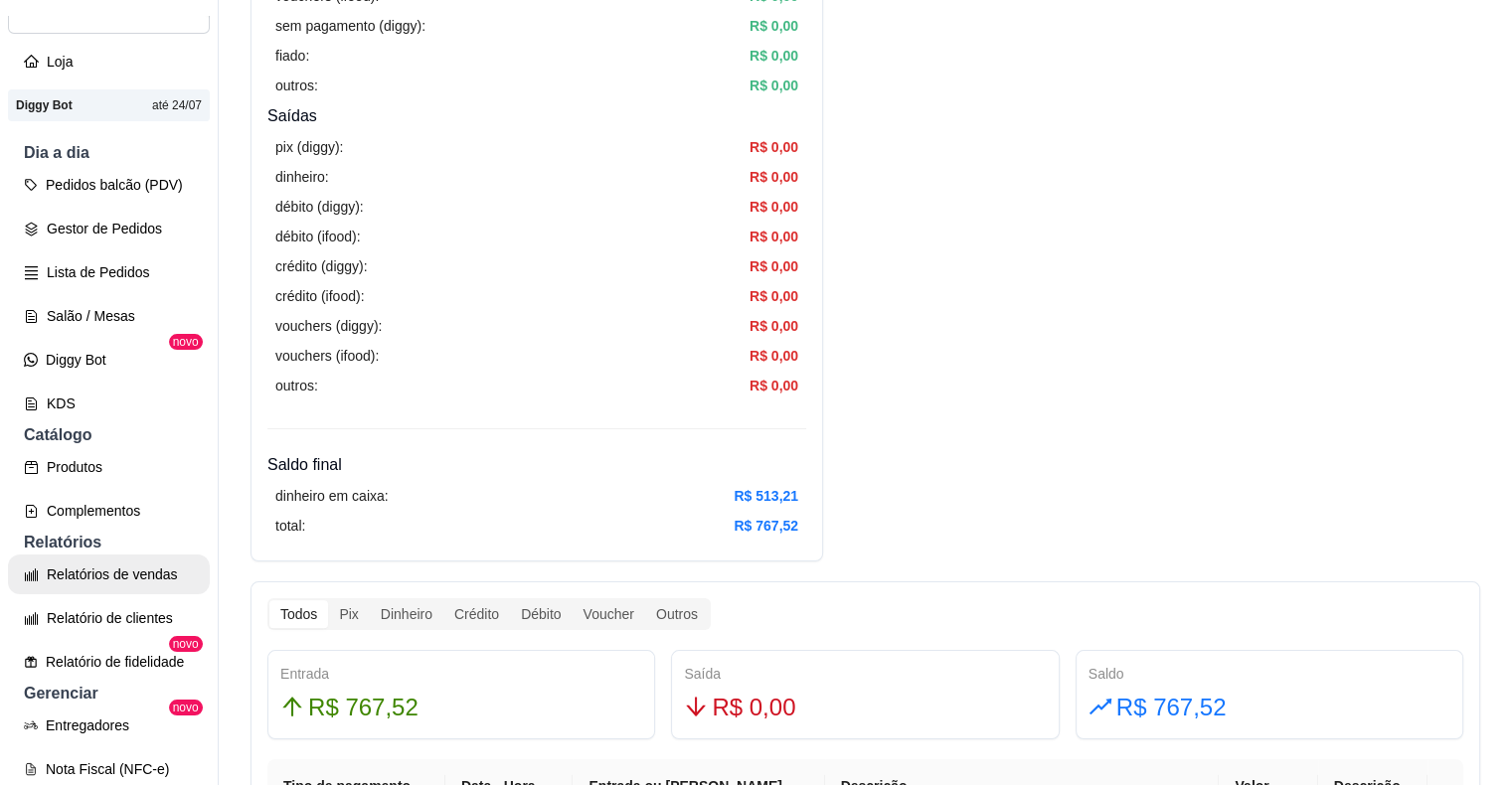 click on "Relatórios de vendas" at bounding box center (108, 574) 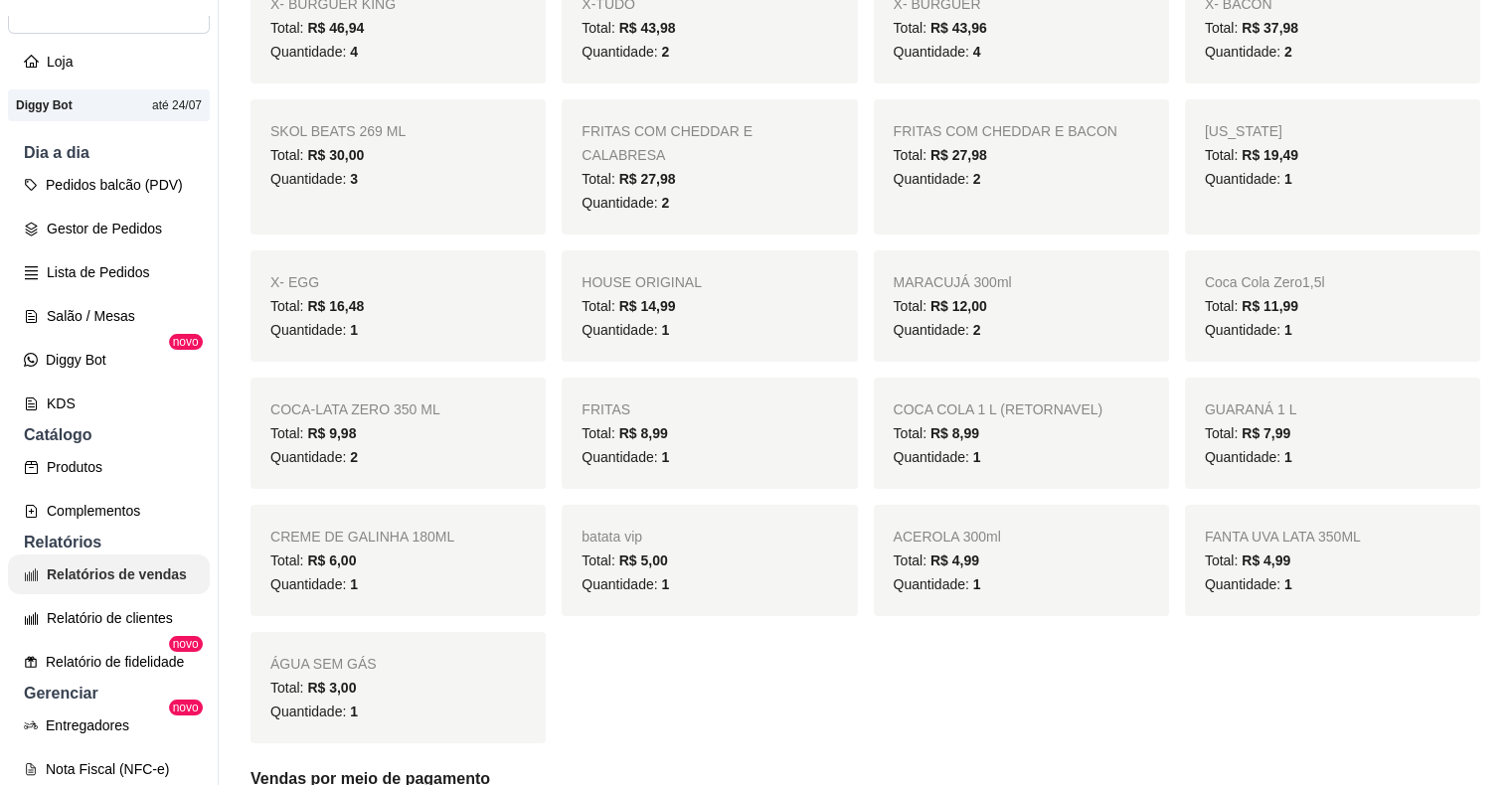 scroll, scrollTop: 0, scrollLeft: 0, axis: both 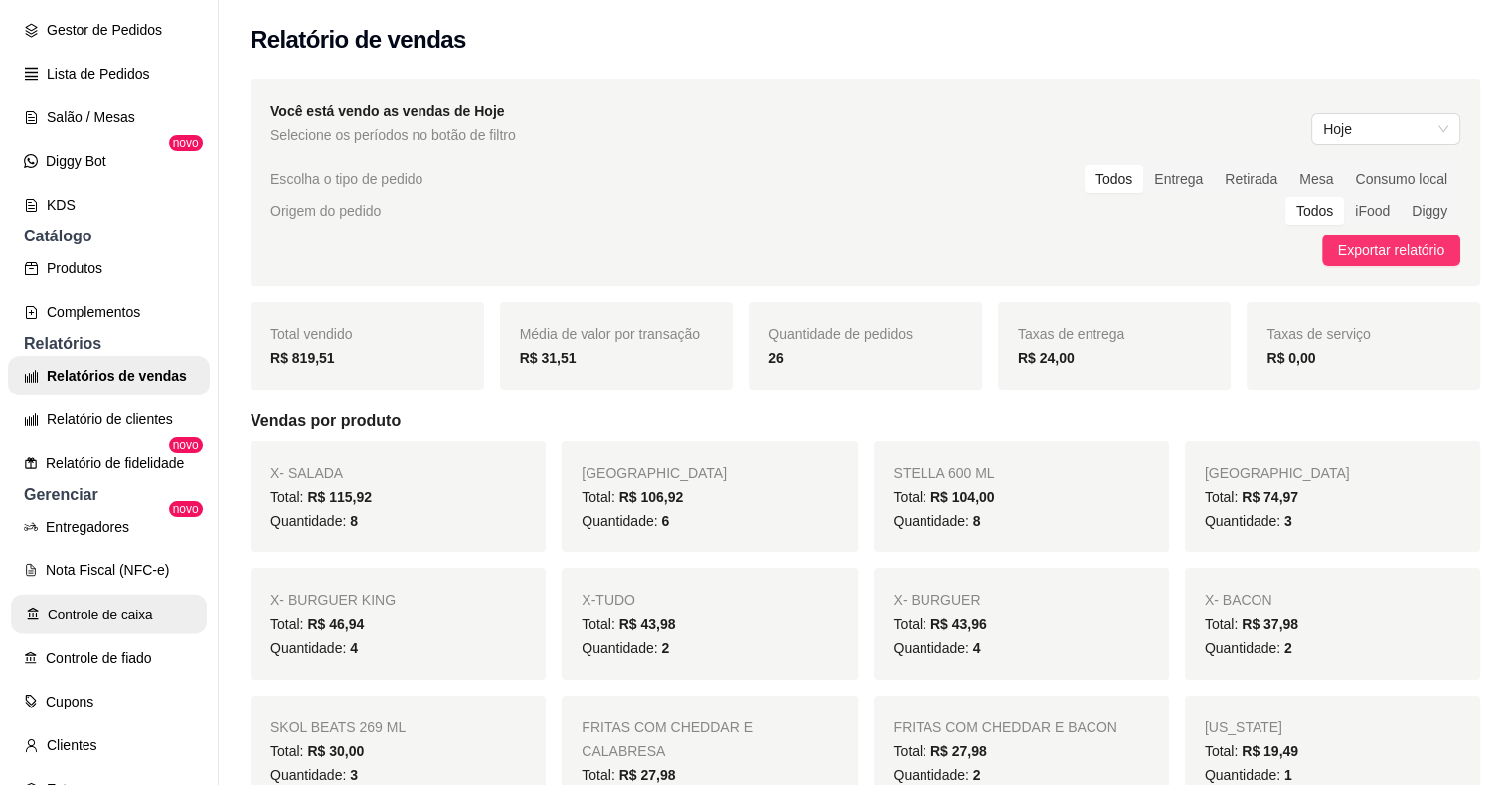 click on "Controle de caixa" at bounding box center (108, 614) 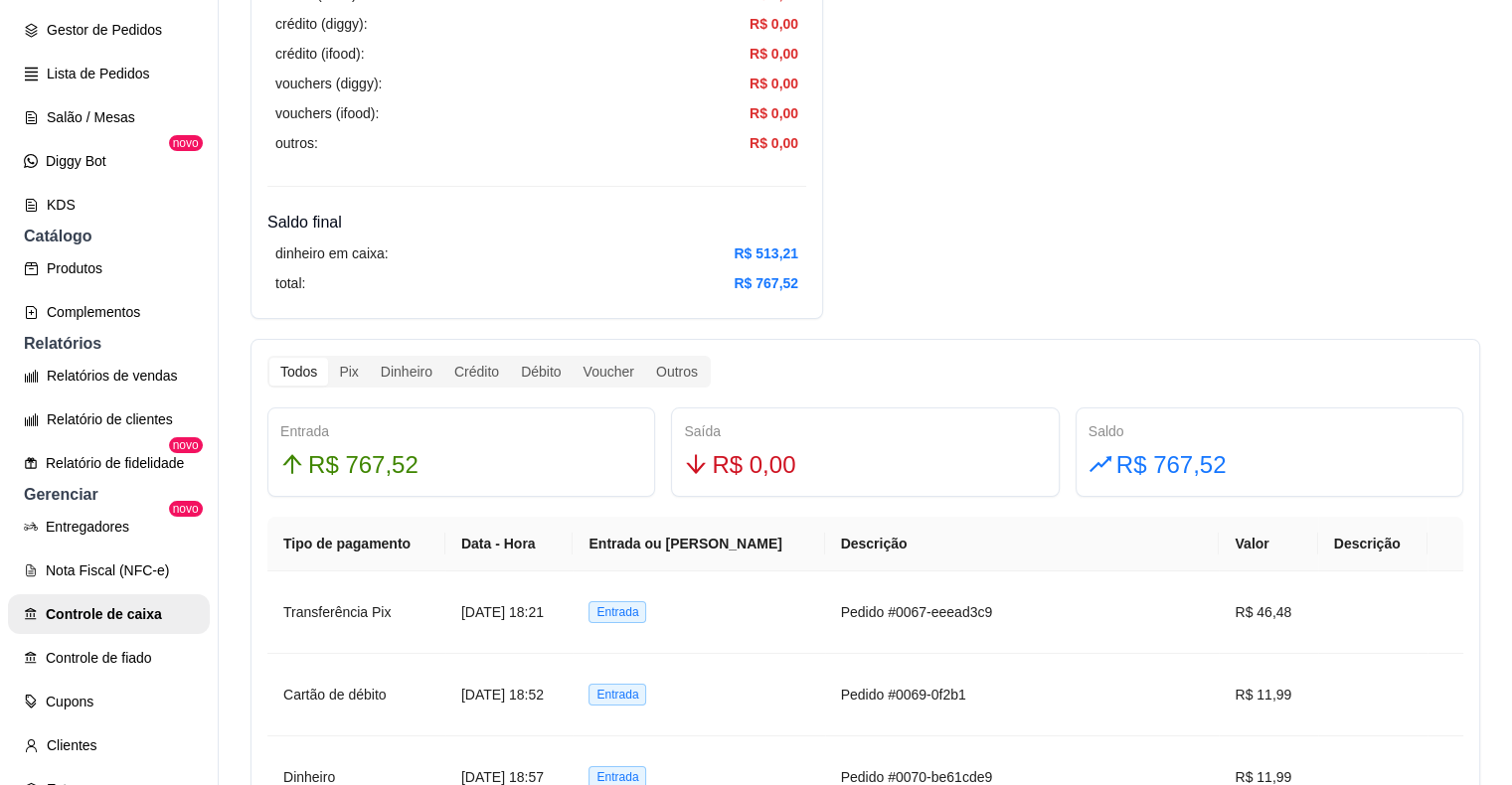 scroll, scrollTop: 894, scrollLeft: 0, axis: vertical 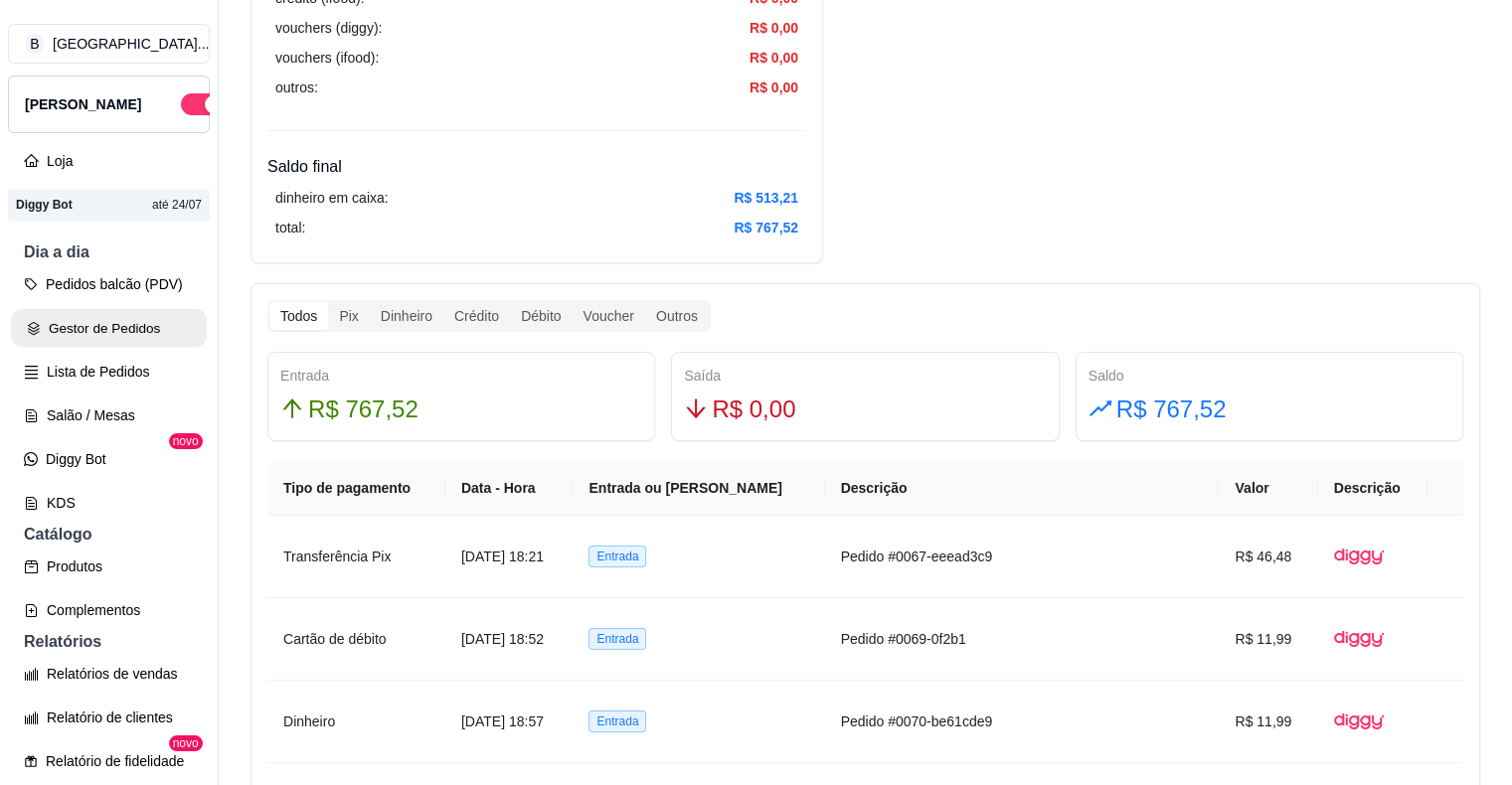 click on "Gestor de Pedidos" at bounding box center (108, 328) 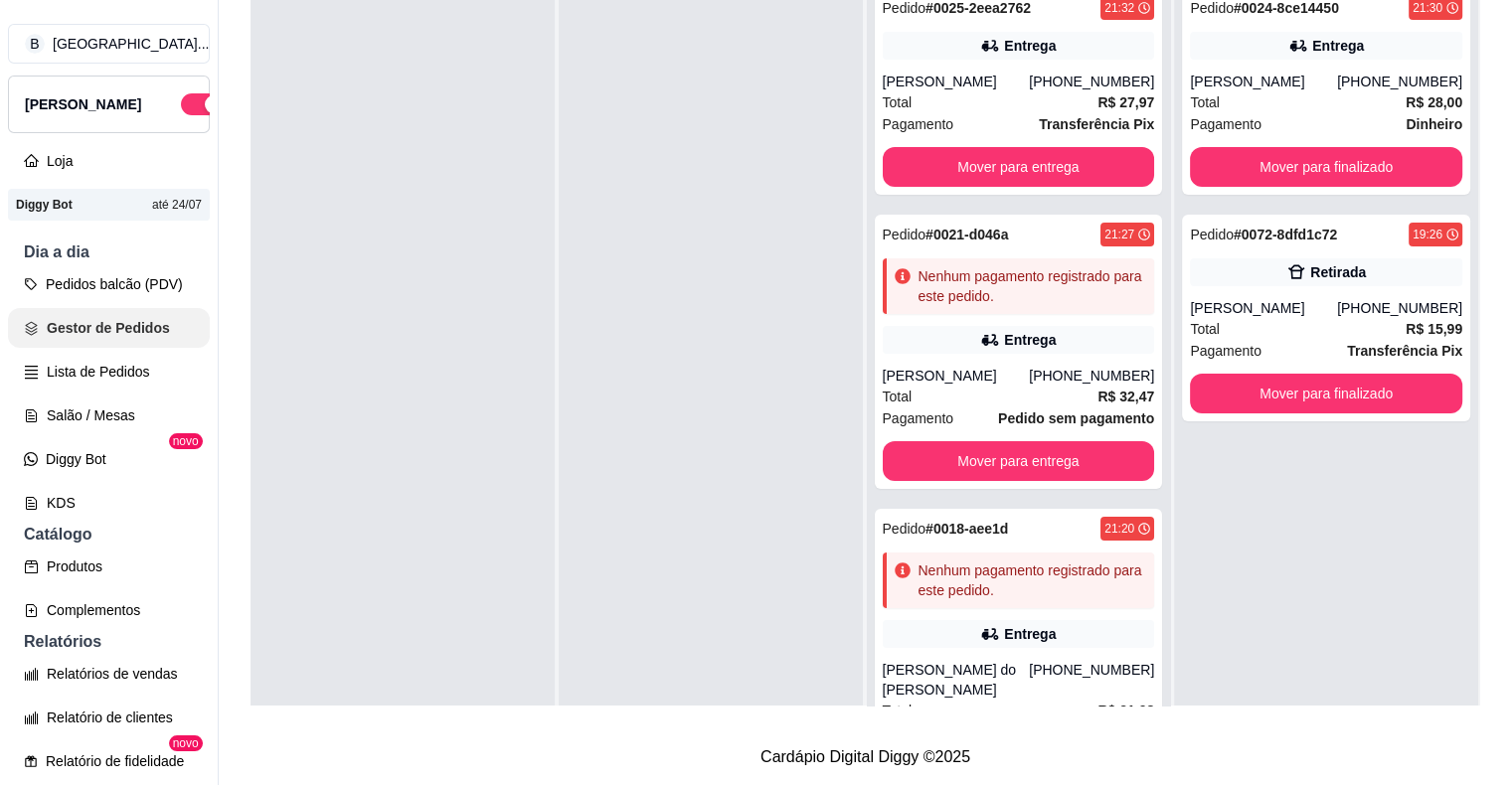 scroll, scrollTop: 0, scrollLeft: 0, axis: both 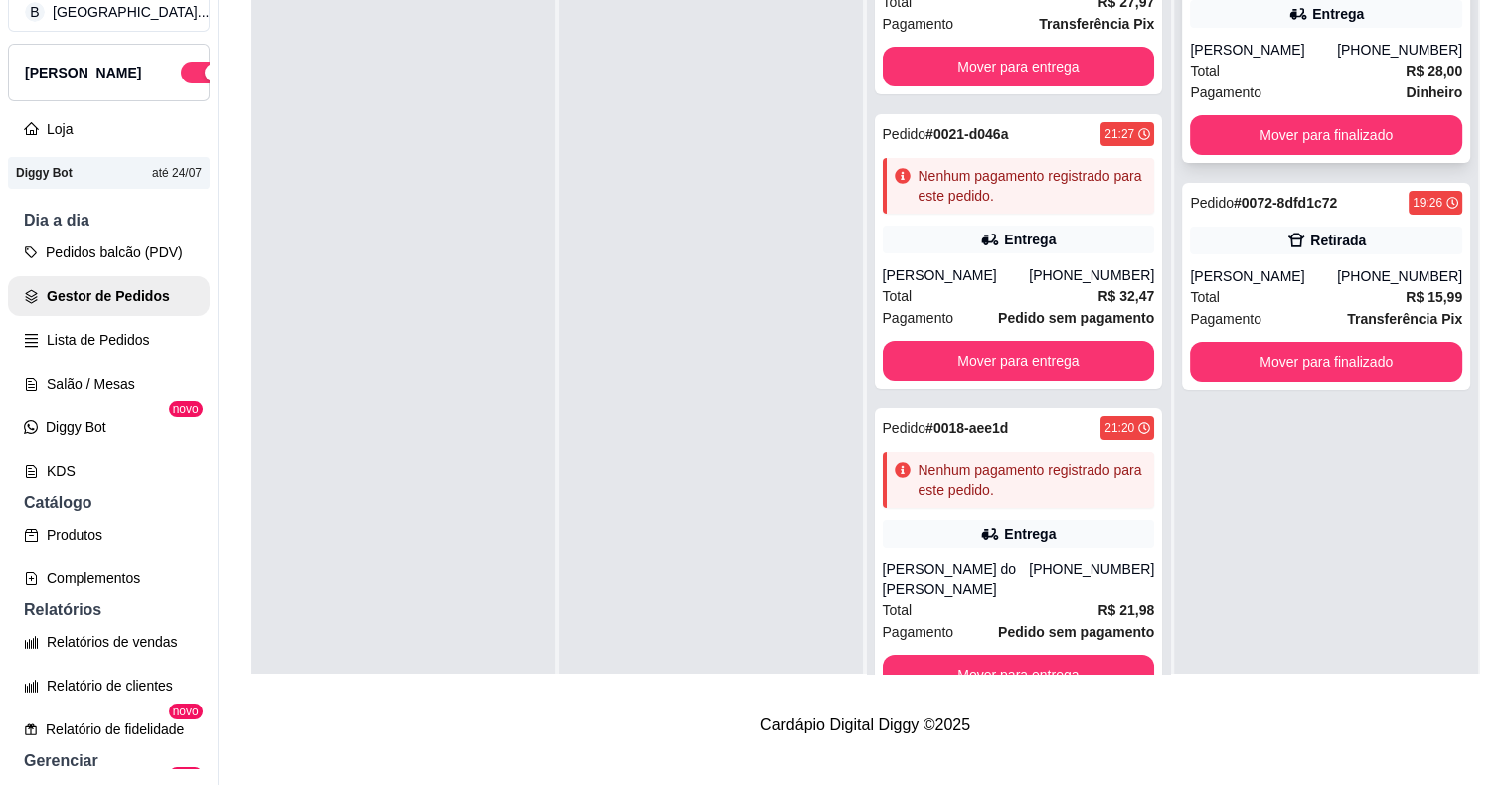 click on "Pagamento Dinheiro" at bounding box center (1326, 92) 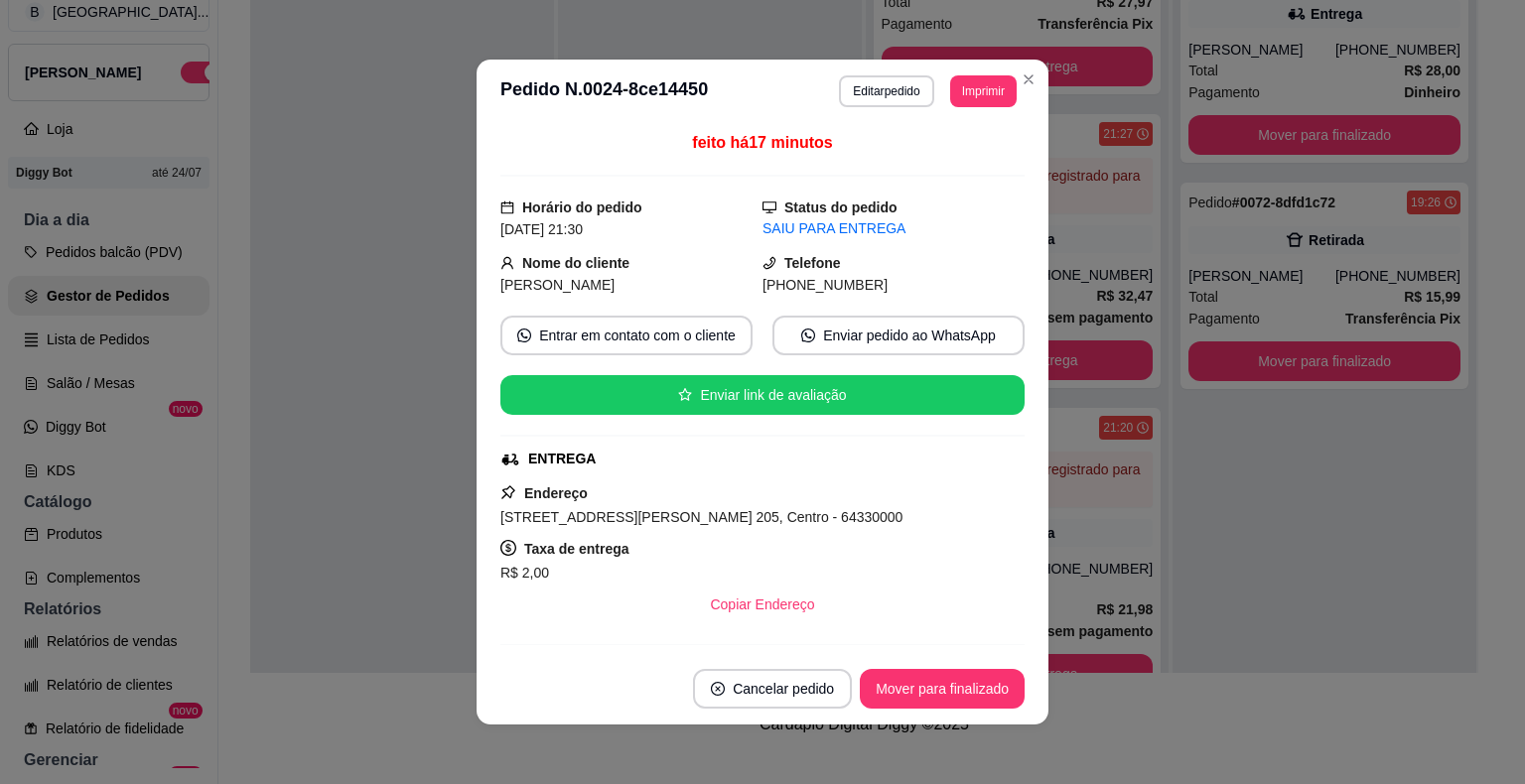 scroll, scrollTop: 298, scrollLeft: 0, axis: vertical 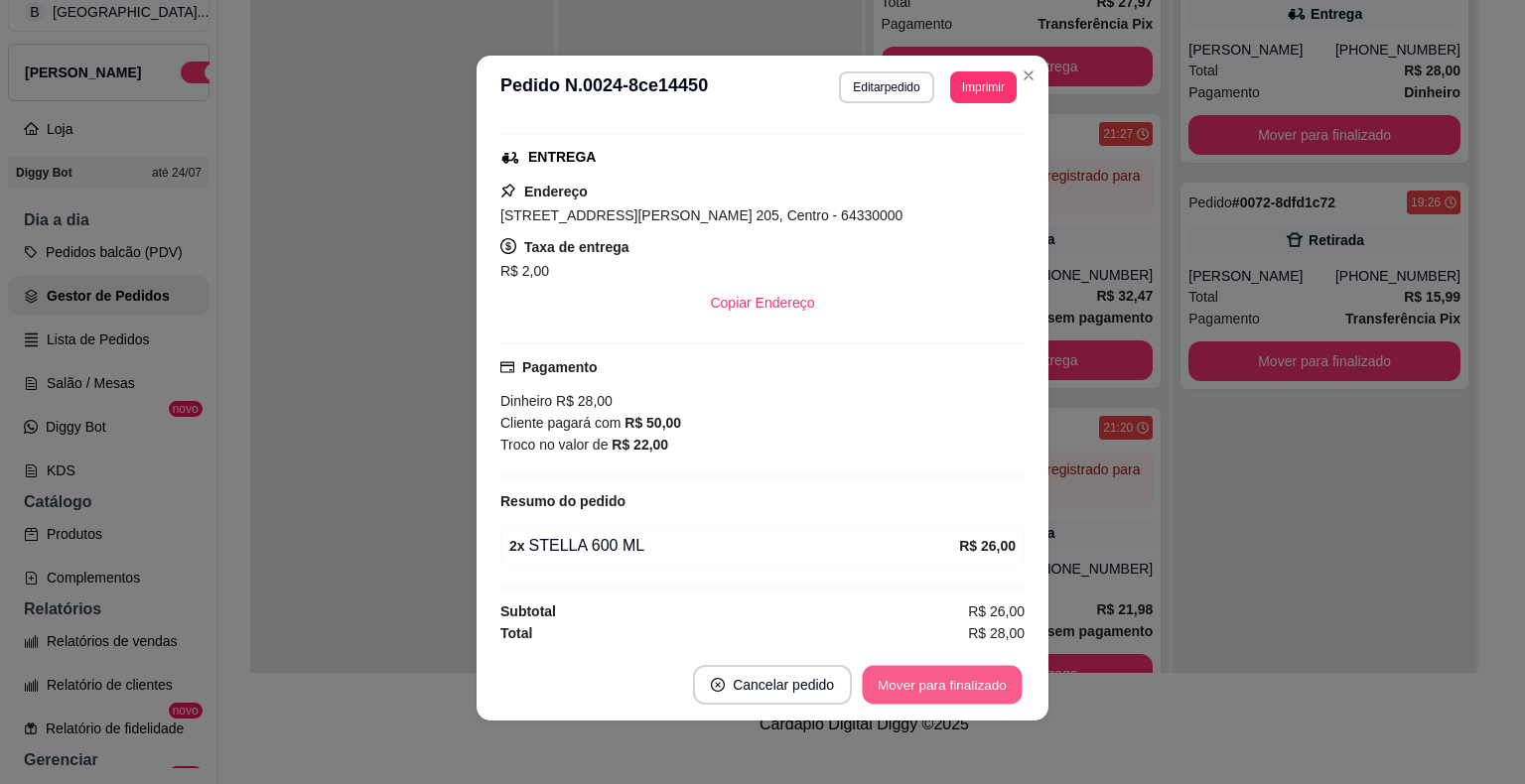 click on "Mover para finalizado" at bounding box center (942, 685) 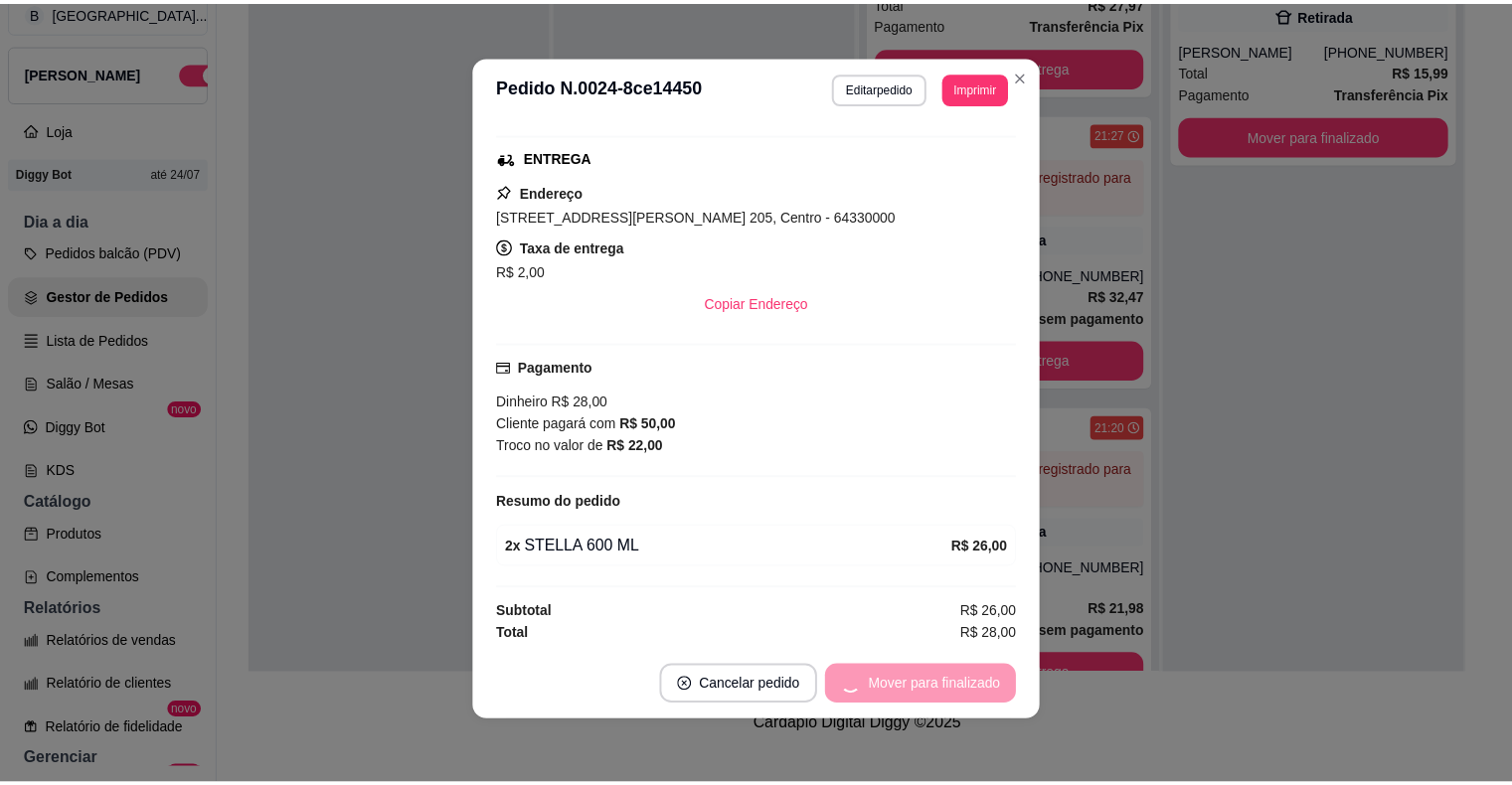 scroll, scrollTop: 252, scrollLeft: 0, axis: vertical 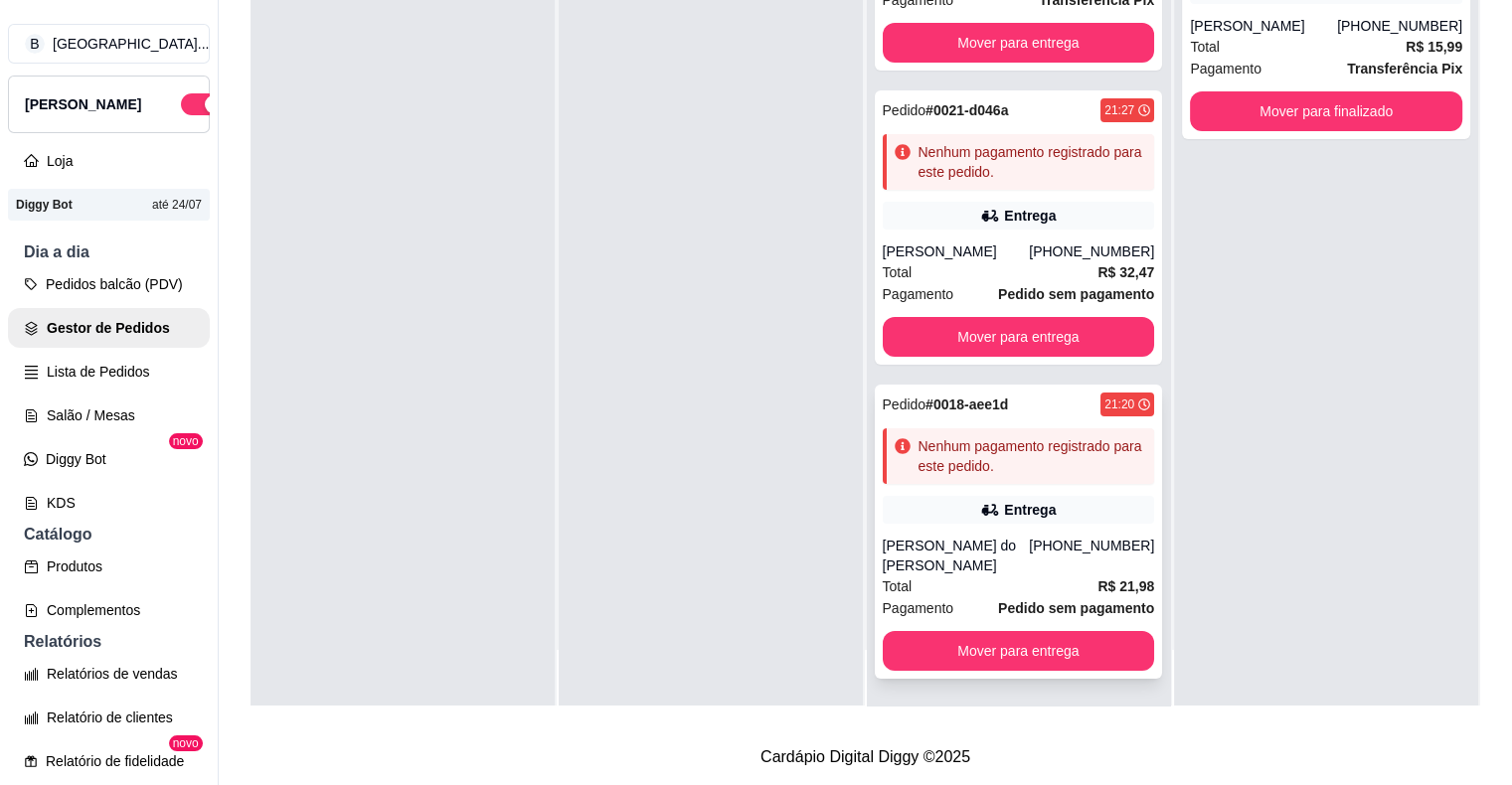 click on "[PERSON_NAME] do [PERSON_NAME]" at bounding box center (956, 555) 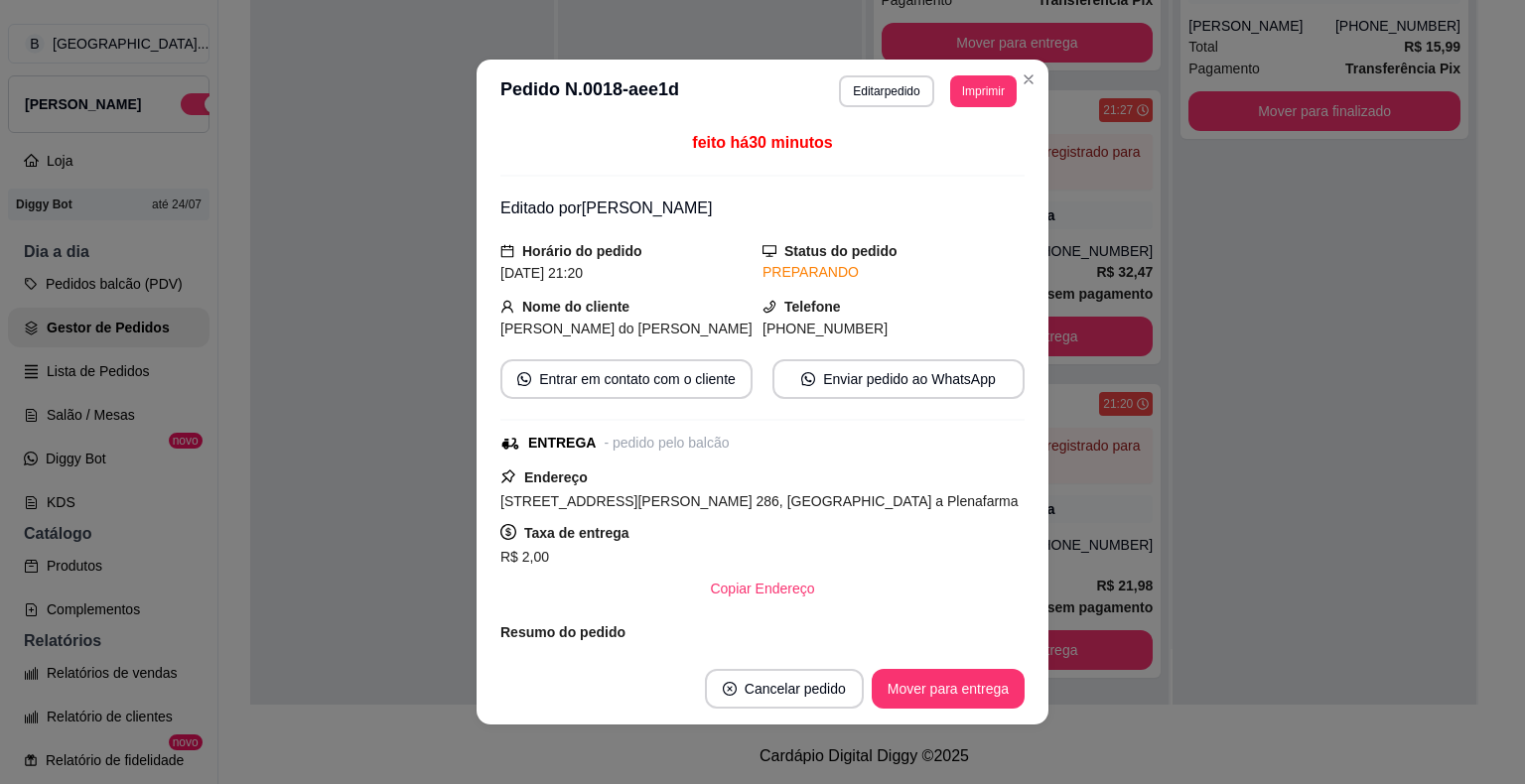 scroll, scrollTop: 221, scrollLeft: 0, axis: vertical 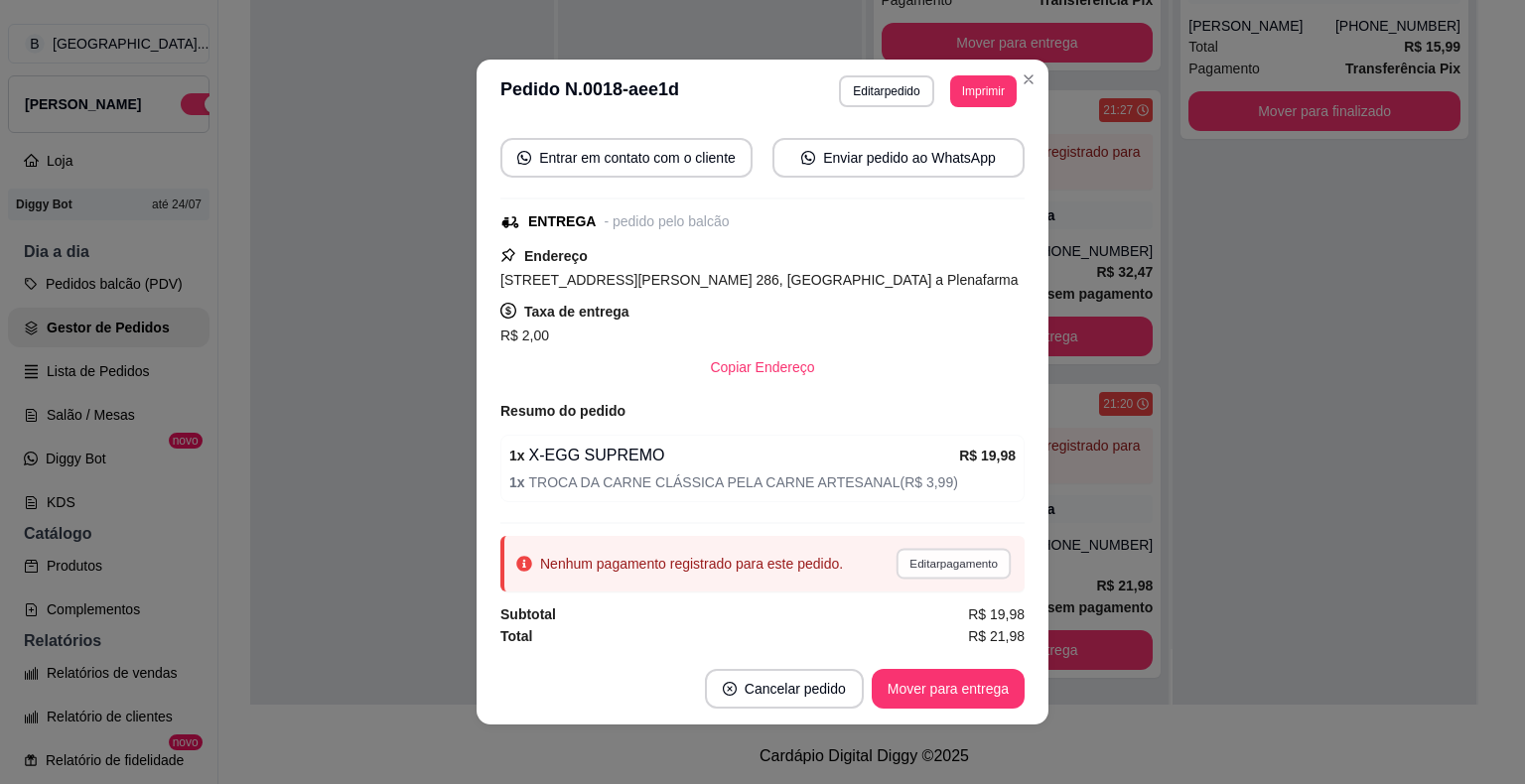 click on "Editar  pagamento" at bounding box center [953, 563] 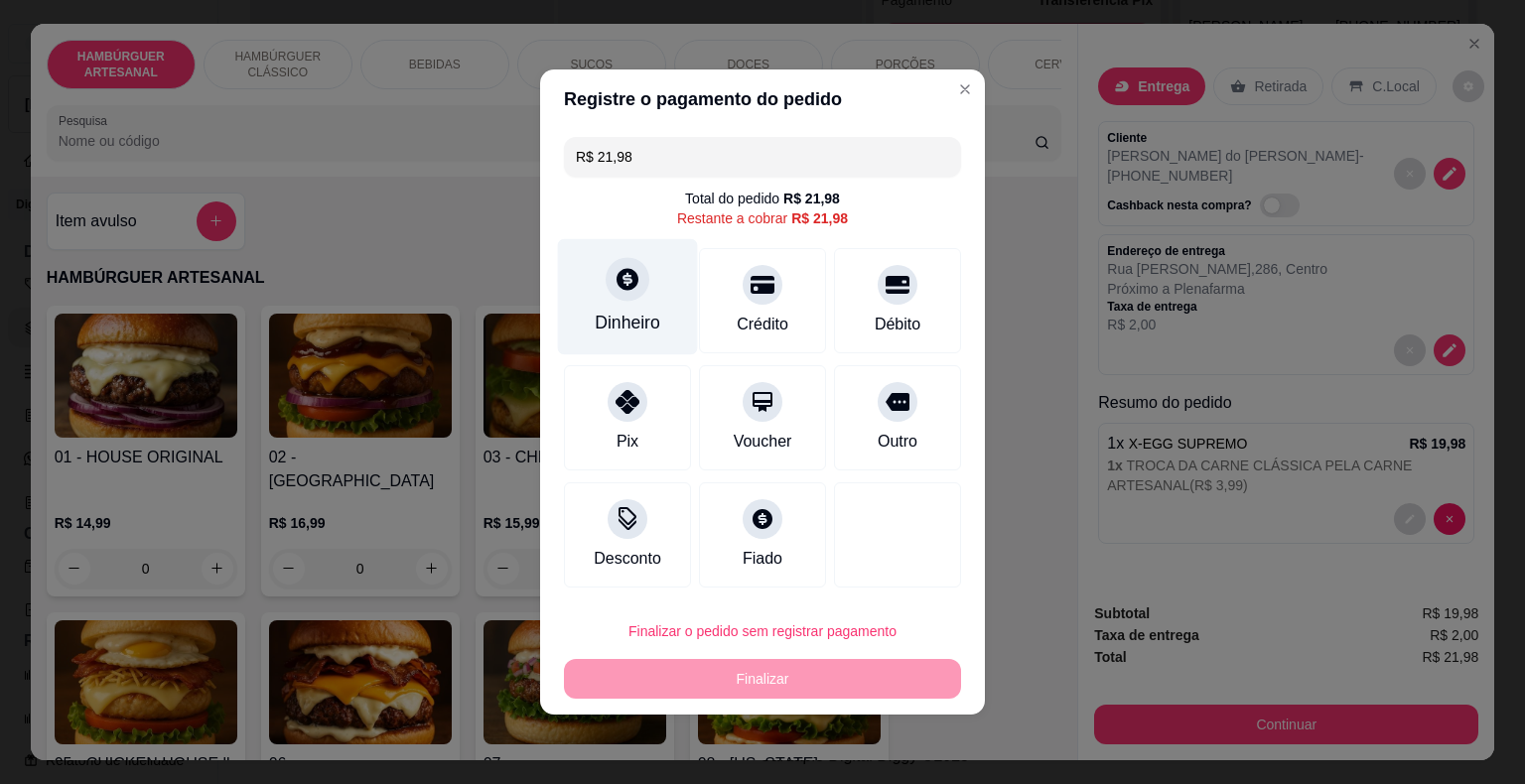 click on "Dinheiro" at bounding box center (627, 323) 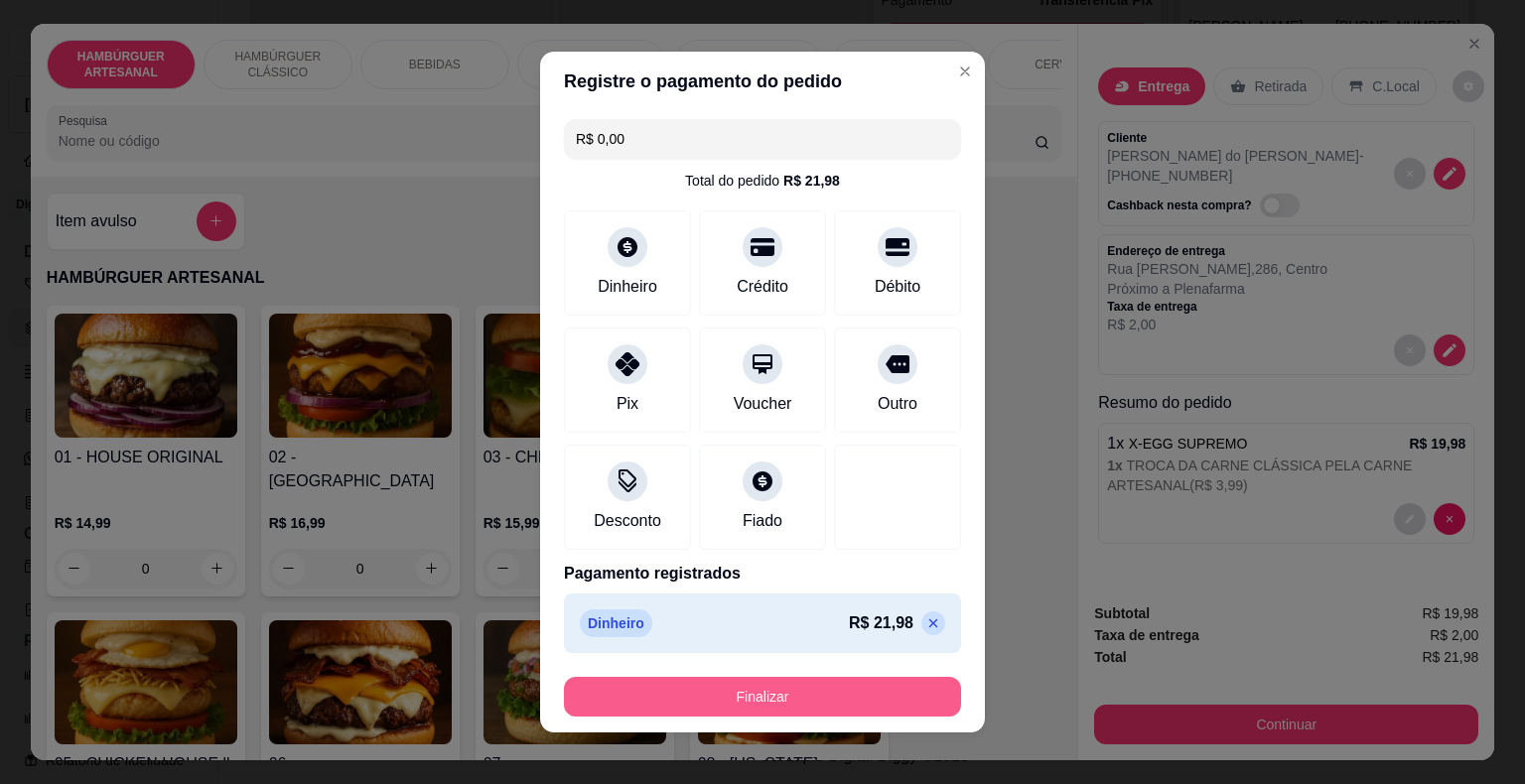 click on "Finalizar" at bounding box center (762, 697) 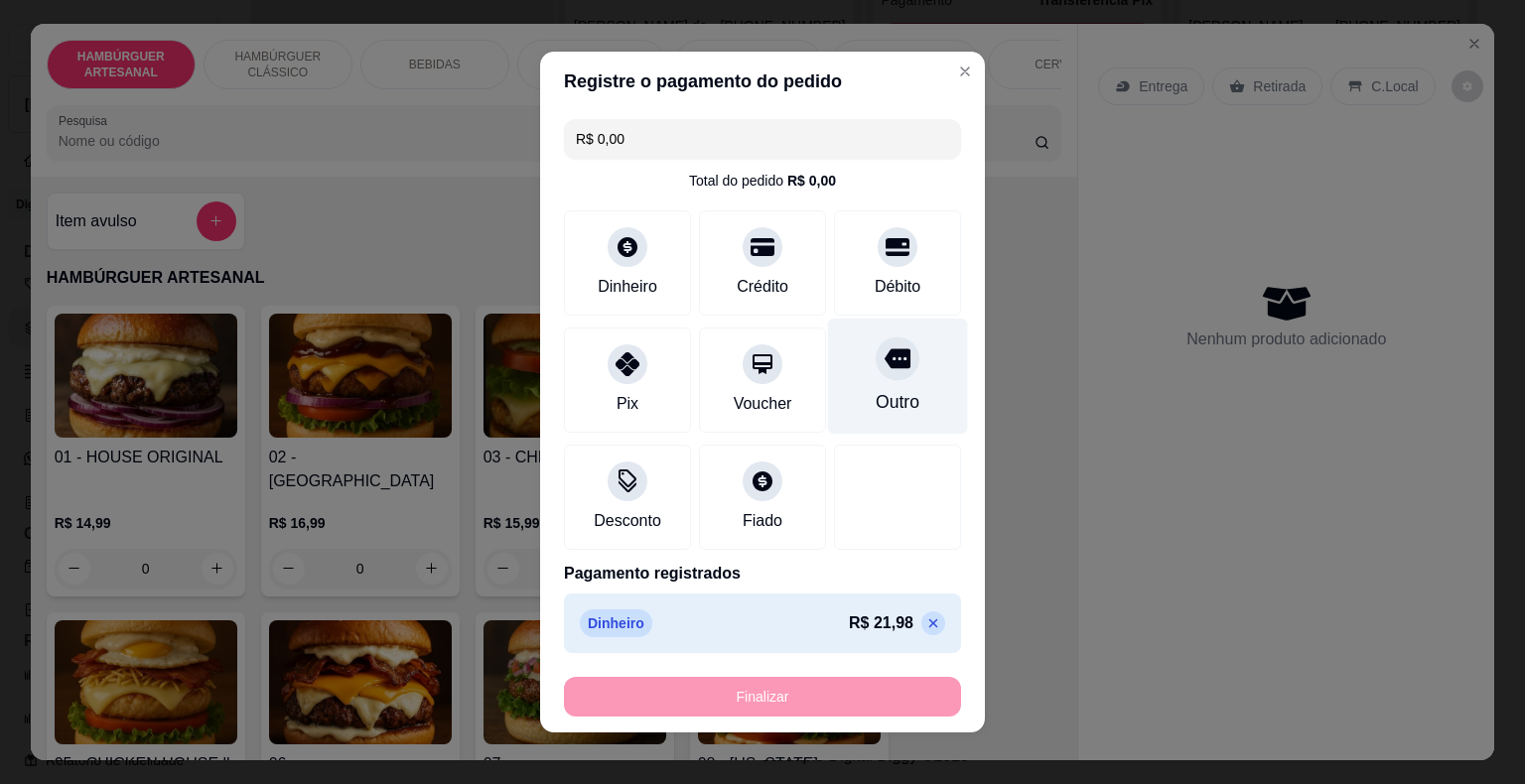 type on "-R$ 21,98" 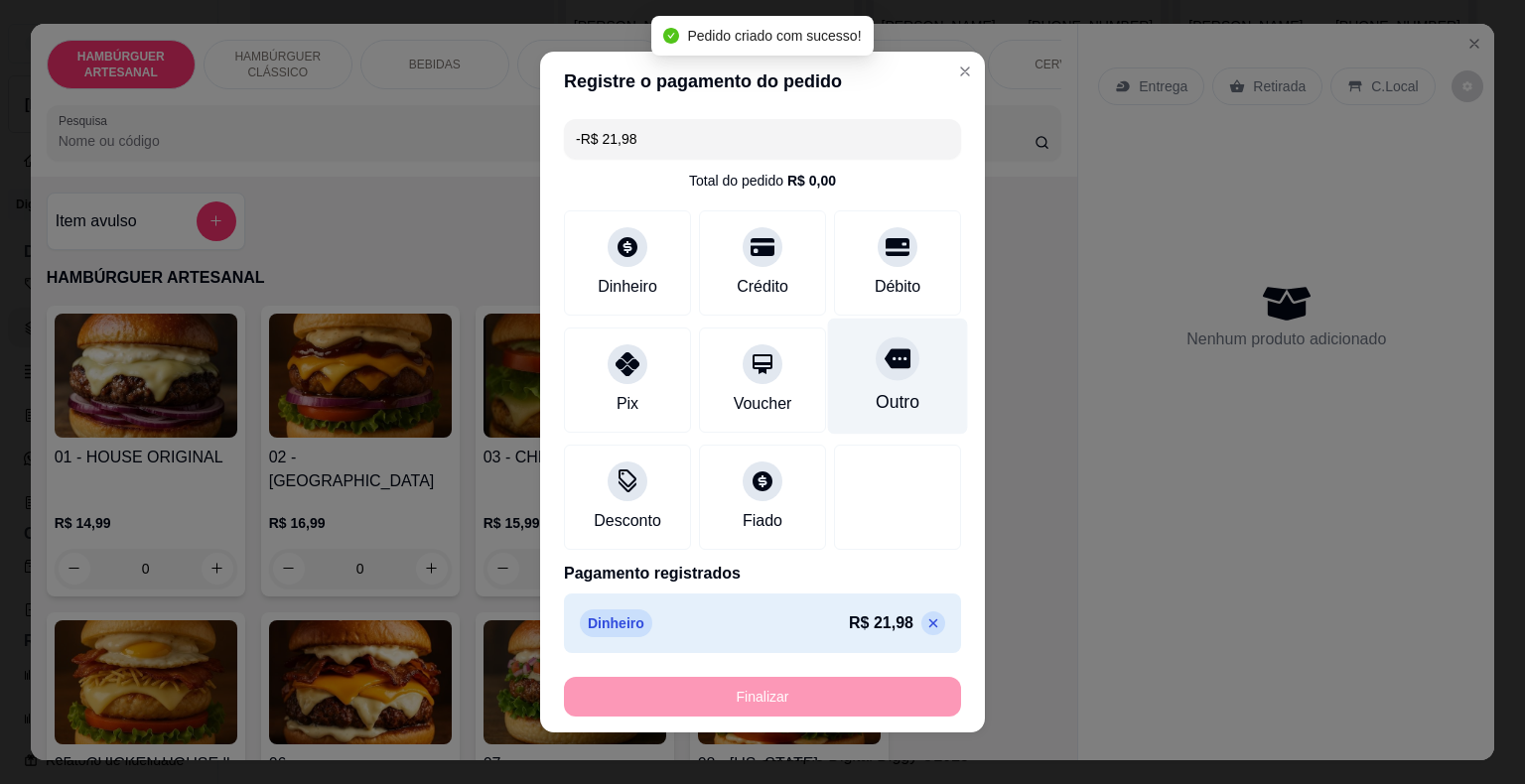 scroll, scrollTop: 0, scrollLeft: 0, axis: both 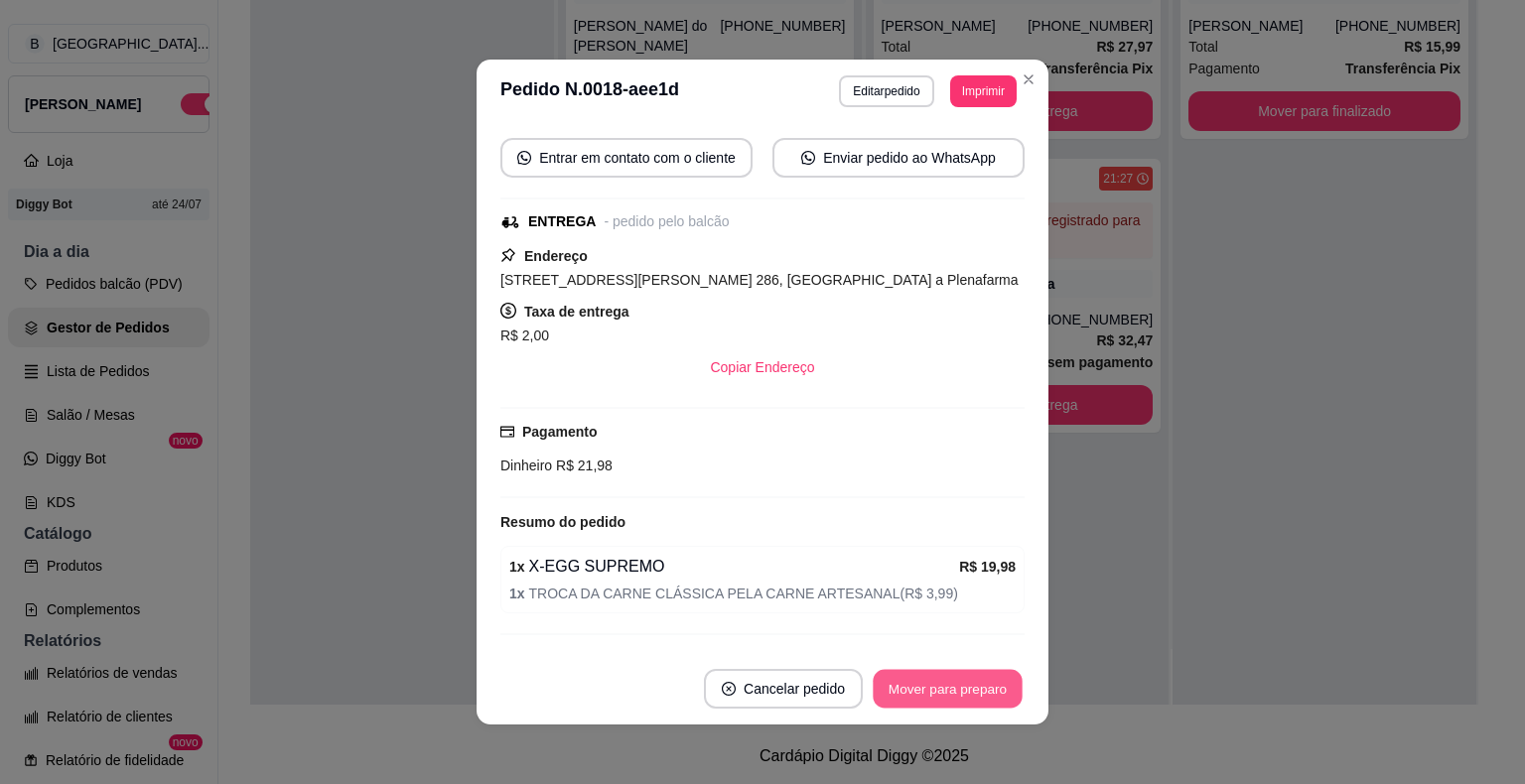 click on "Mover para preparo" at bounding box center (947, 689) 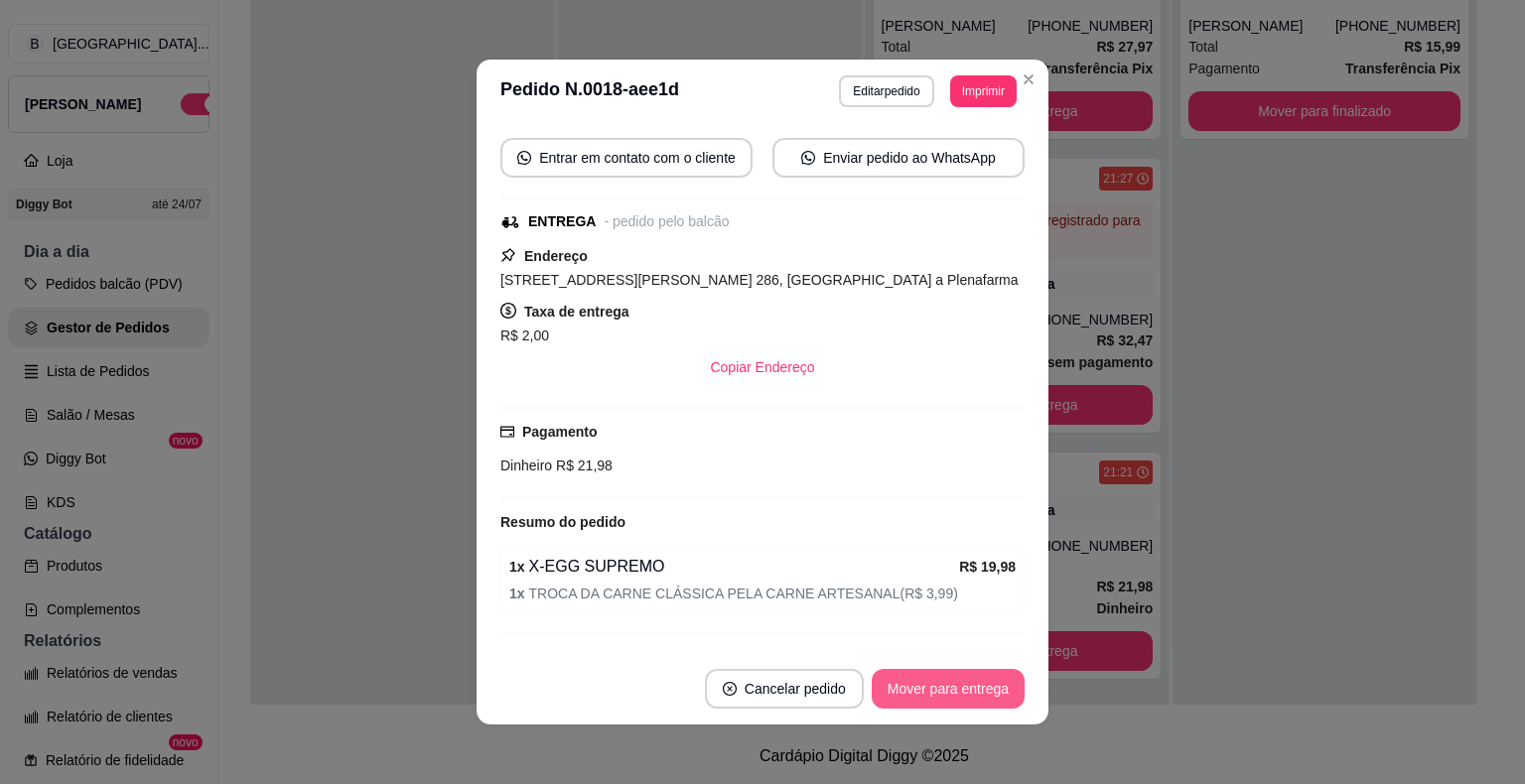 click on "Mover para entrega" at bounding box center (948, 689) 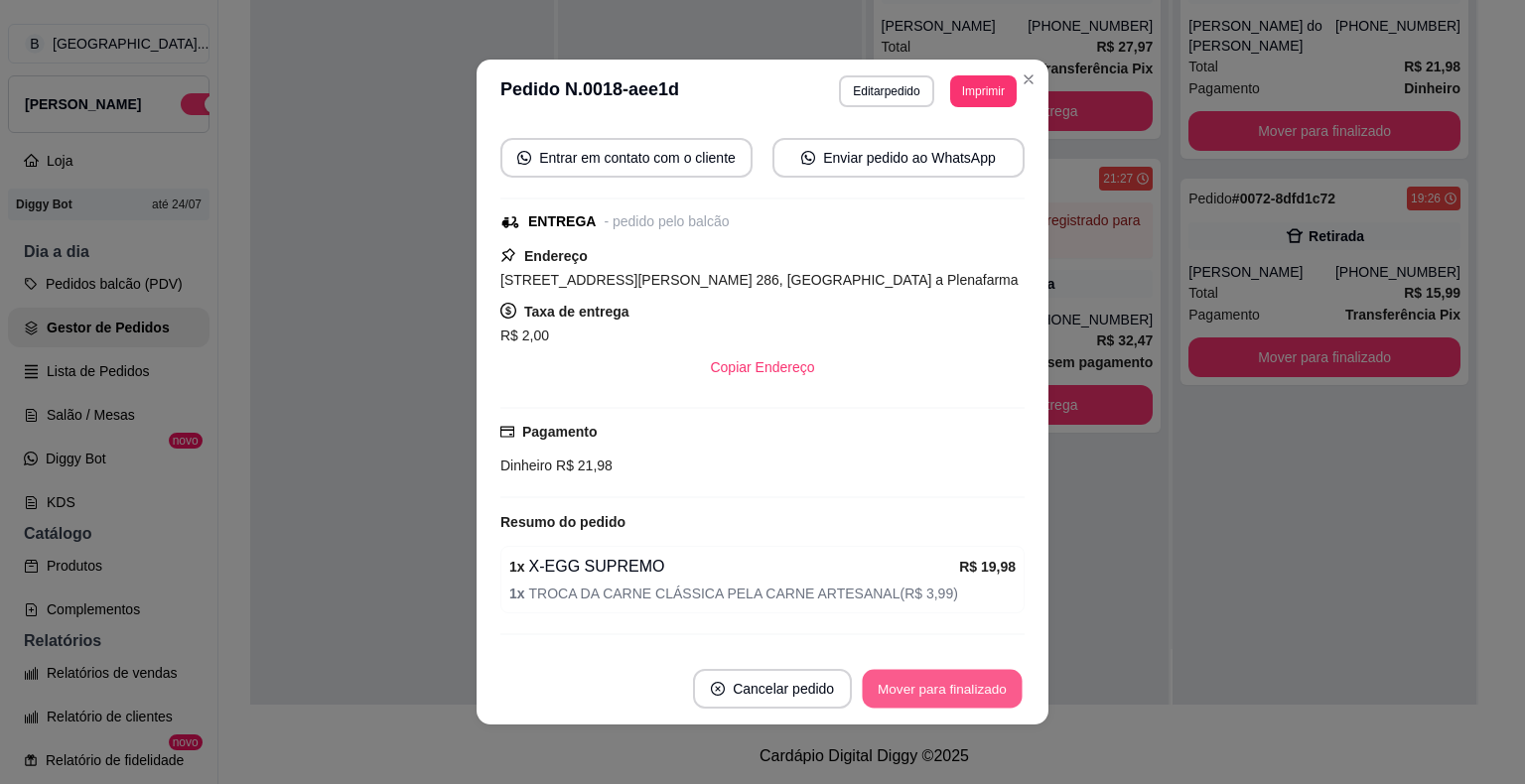 click on "Mover para finalizado" at bounding box center [942, 689] 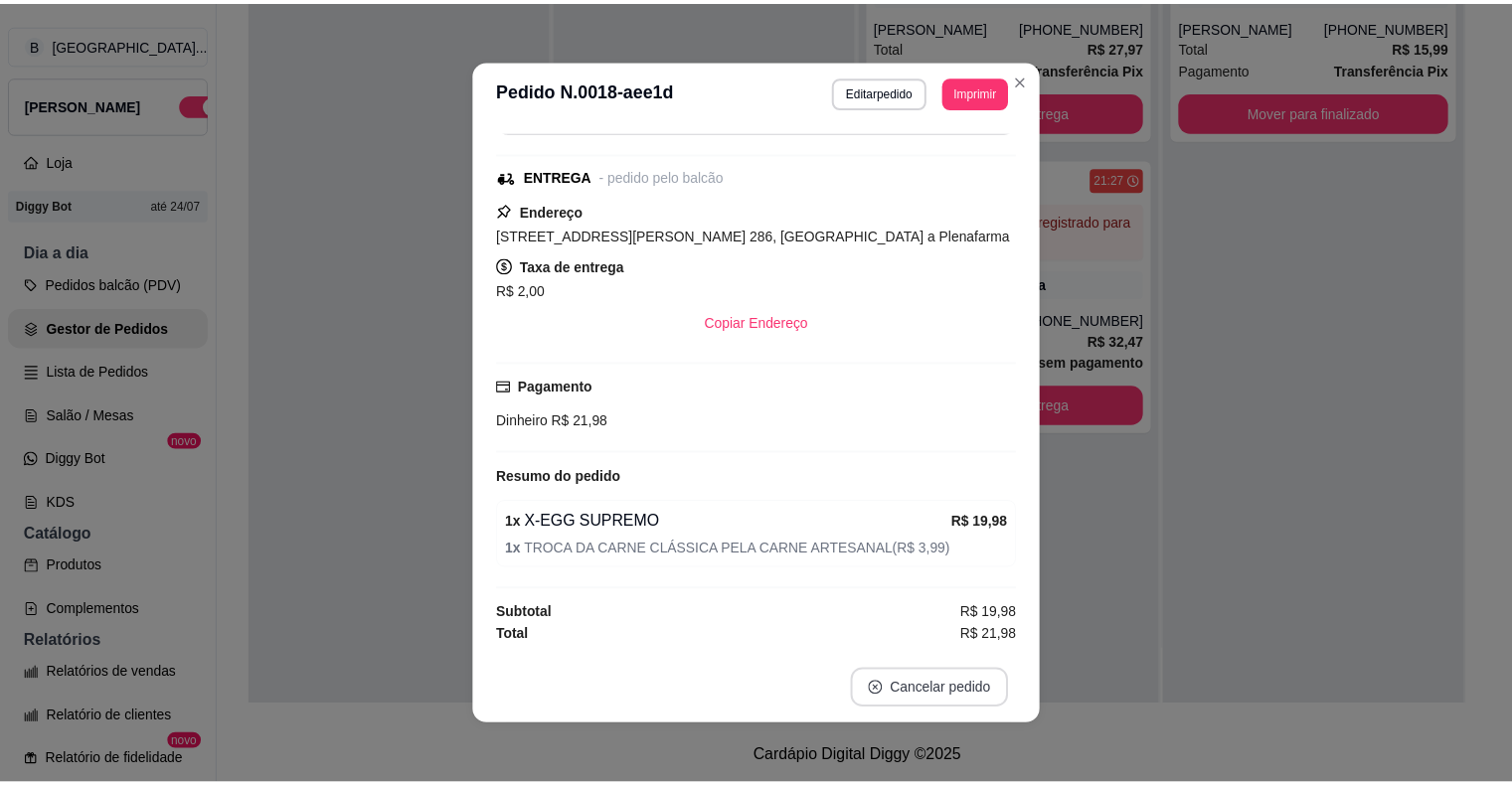 scroll, scrollTop: 156, scrollLeft: 0, axis: vertical 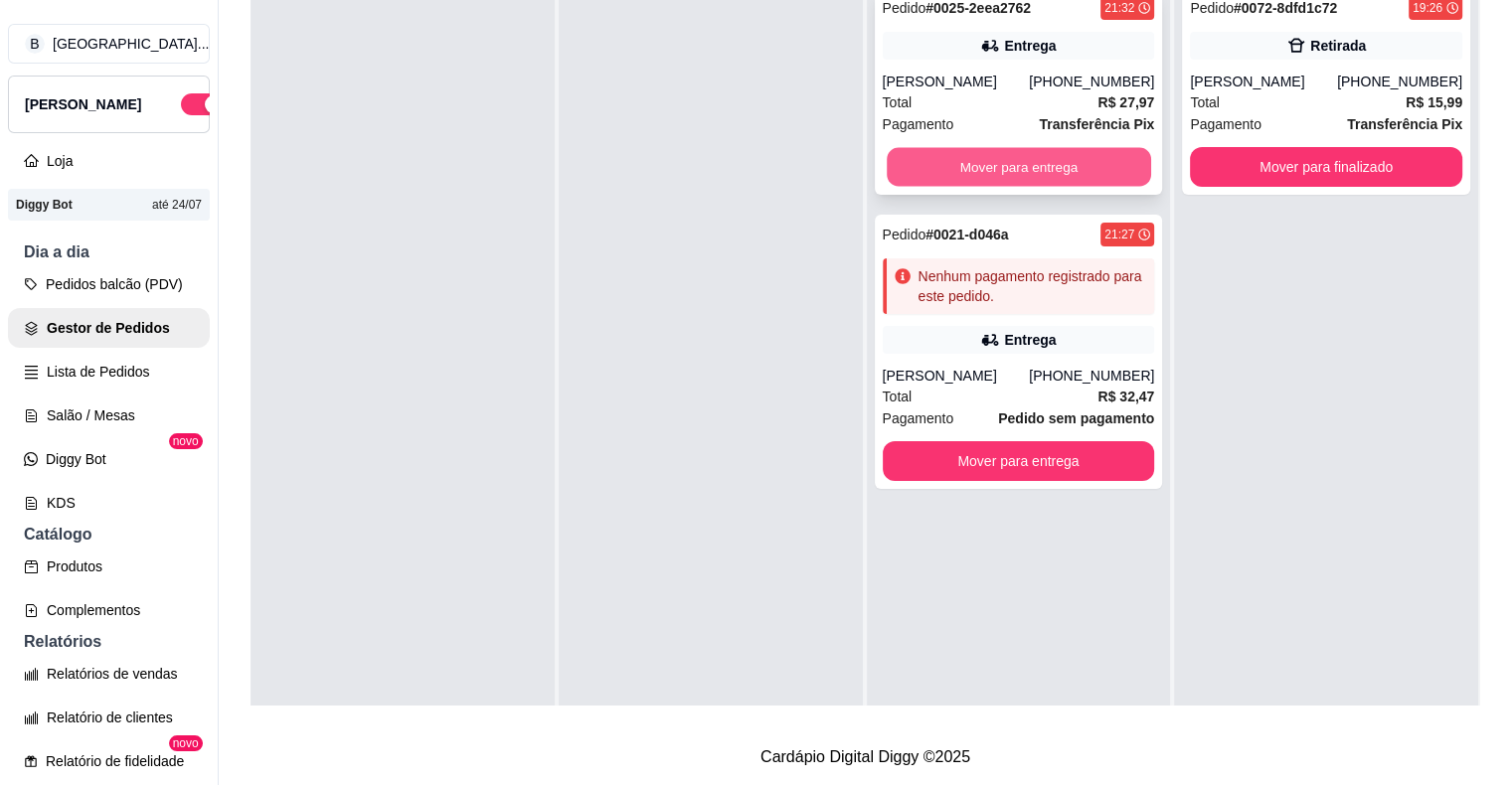click on "Mover para entrega" at bounding box center (1019, 167) 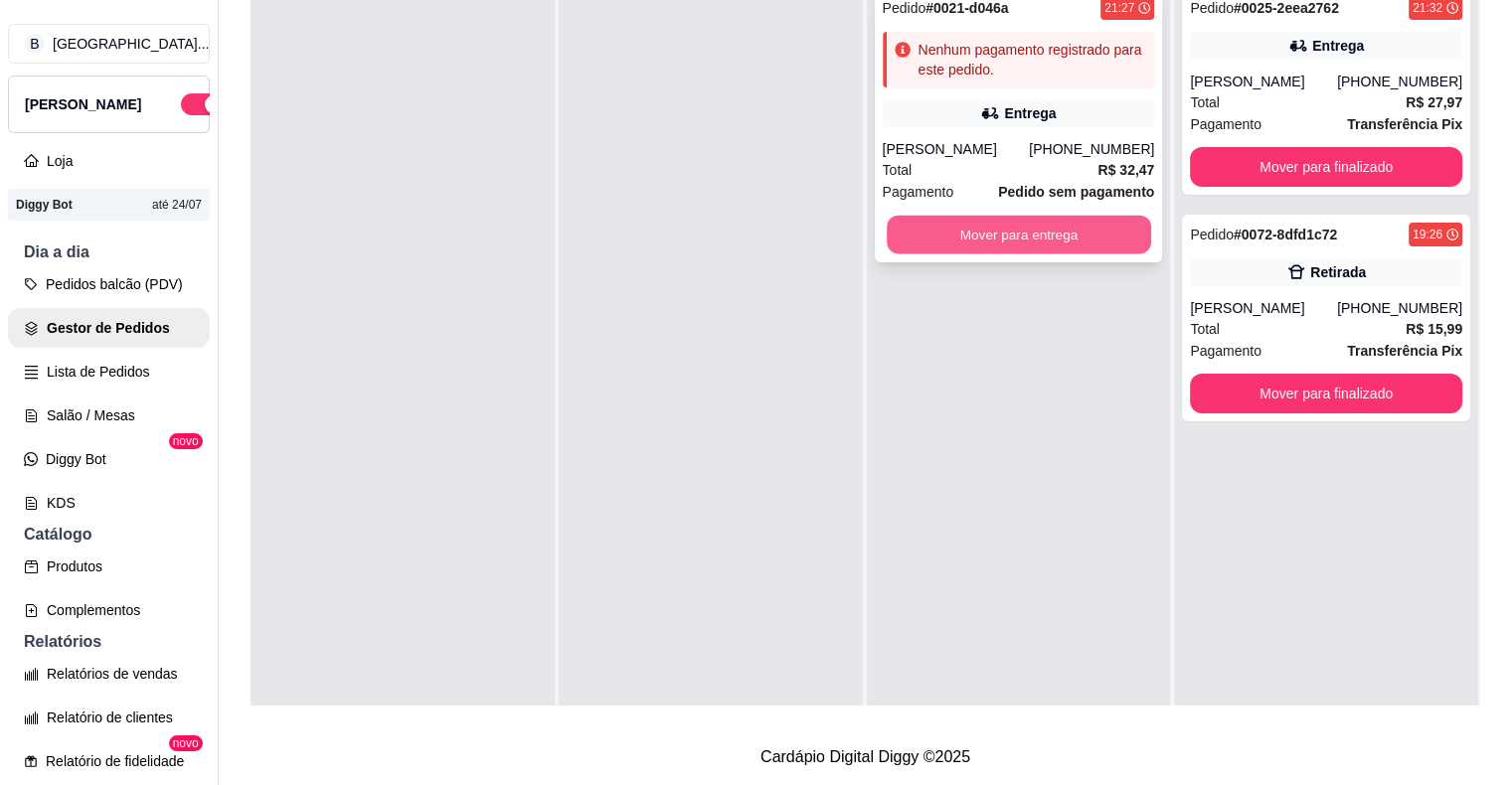click on "Mover para entrega" at bounding box center [1019, 235] 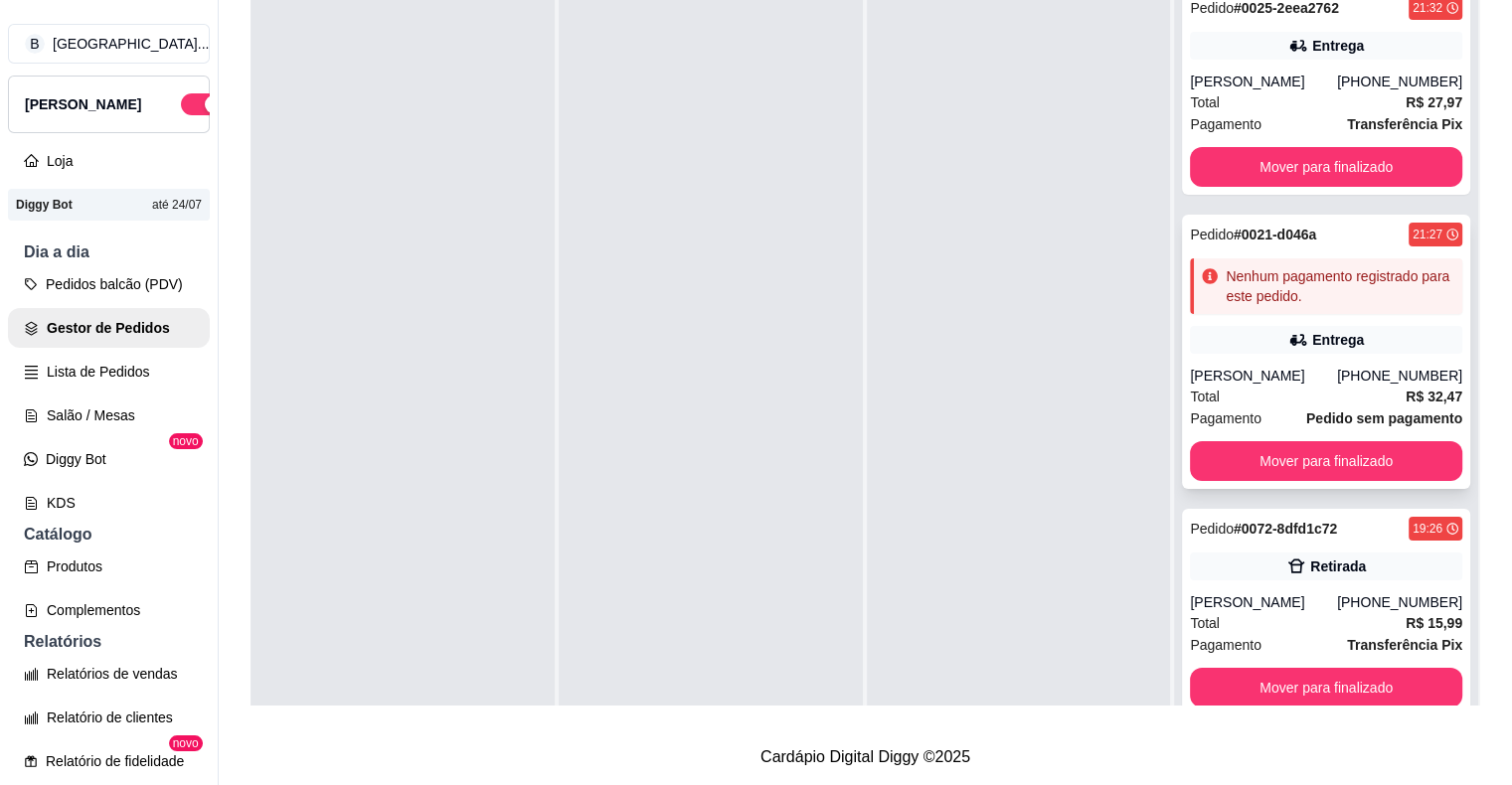 scroll, scrollTop: 56, scrollLeft: 0, axis: vertical 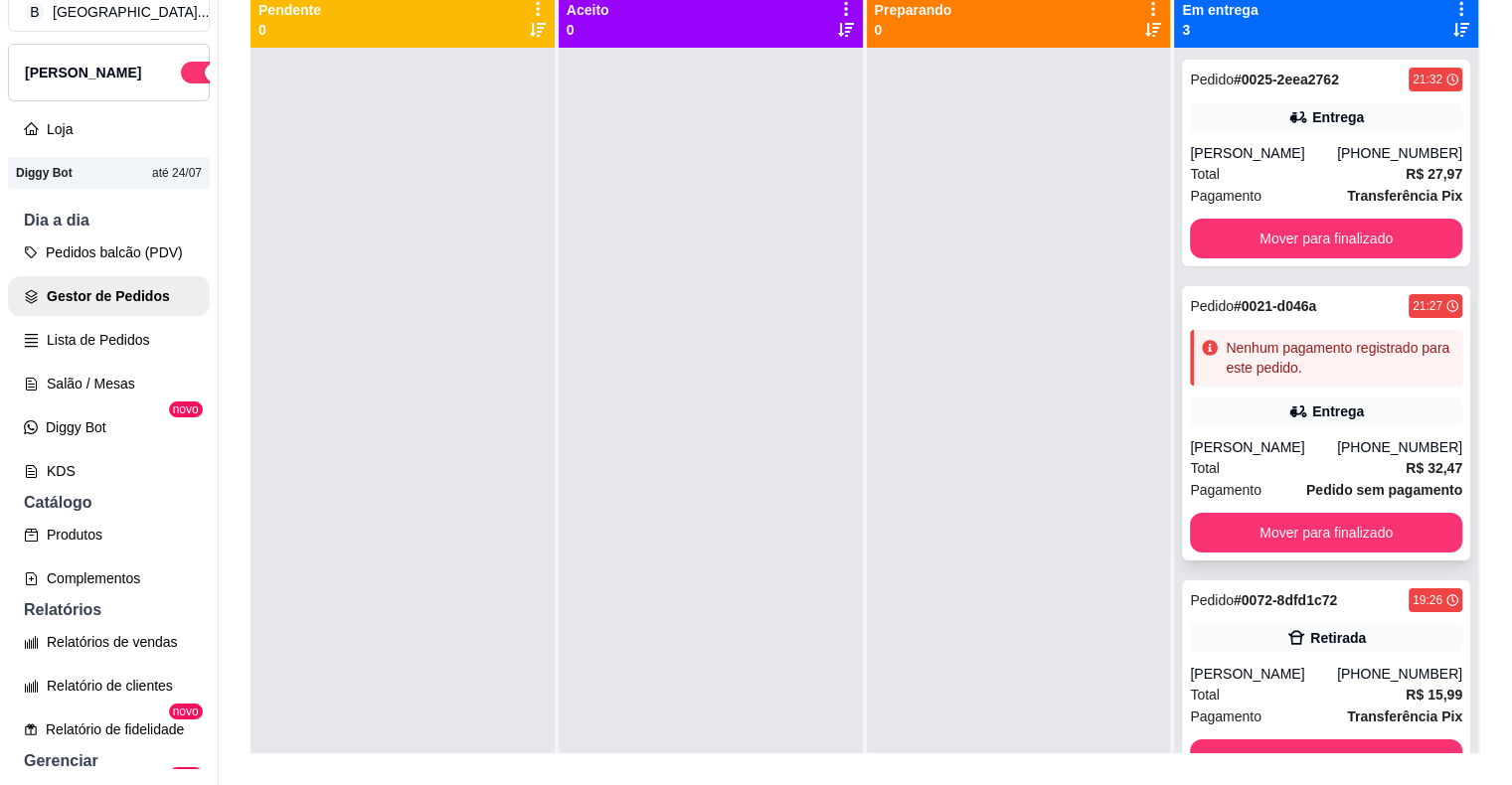 click on "Total R$ 32,47" at bounding box center (1326, 468) 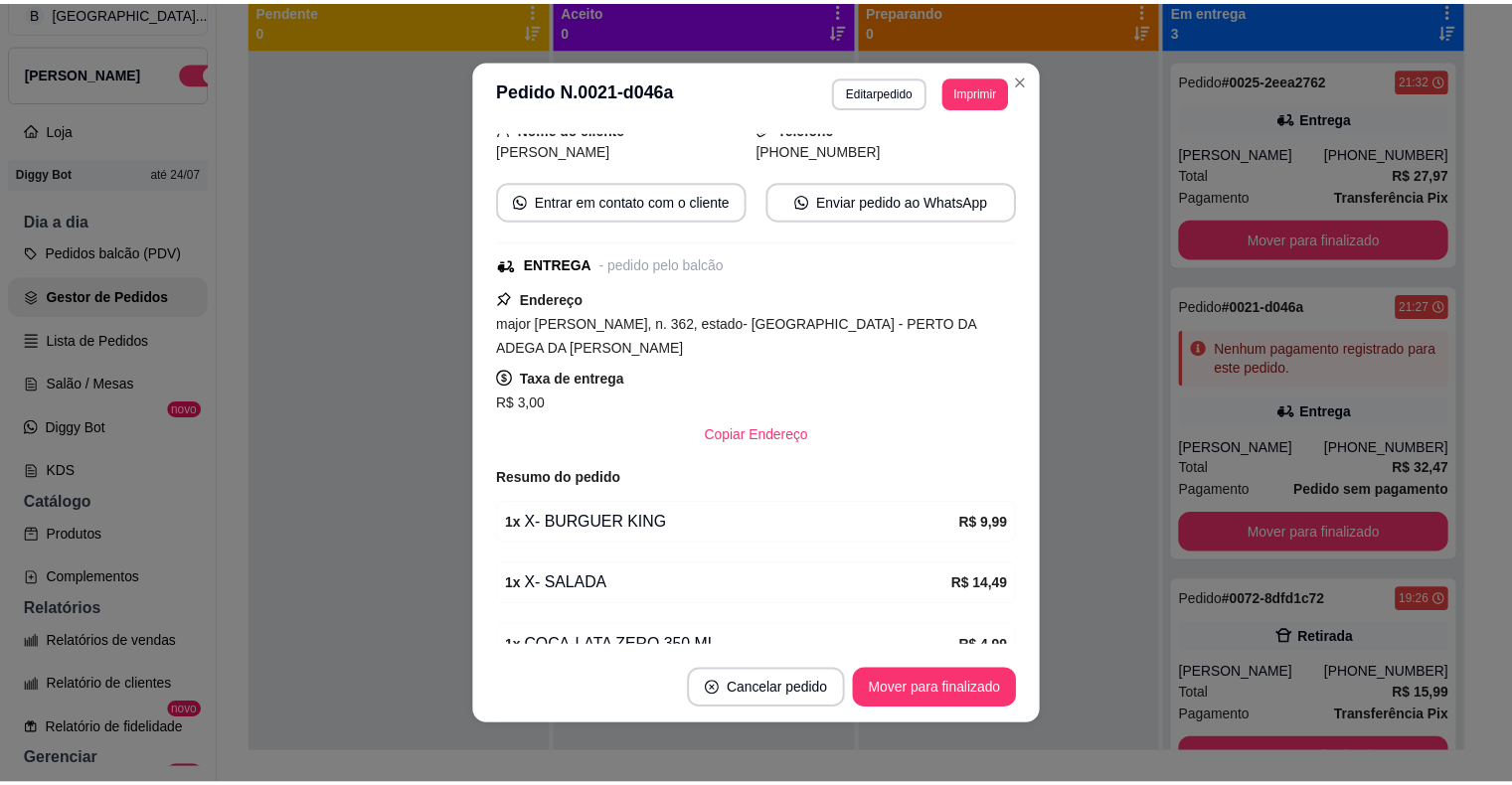 scroll, scrollTop: 298, scrollLeft: 0, axis: vertical 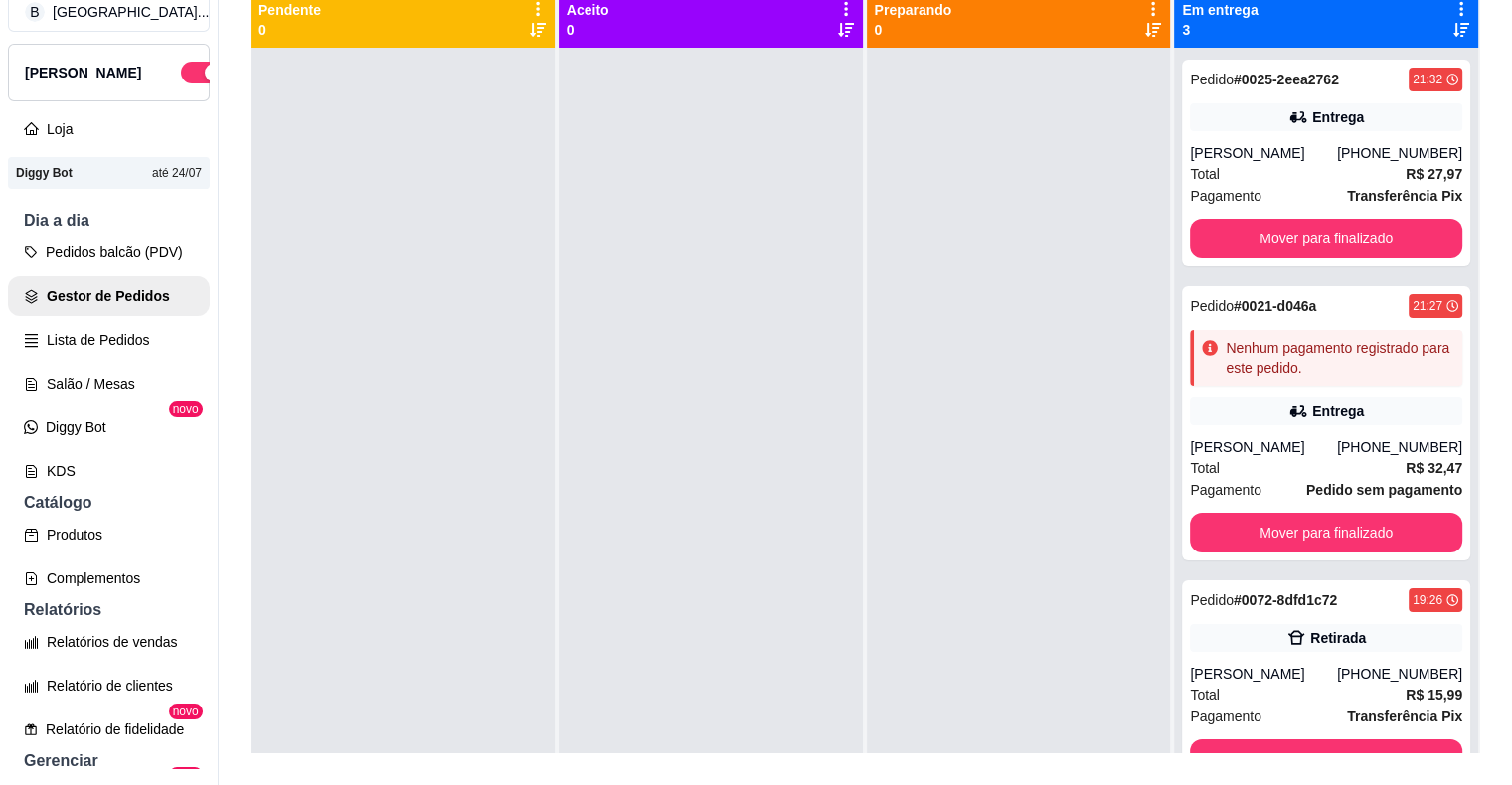 click at bounding box center [711, 440] 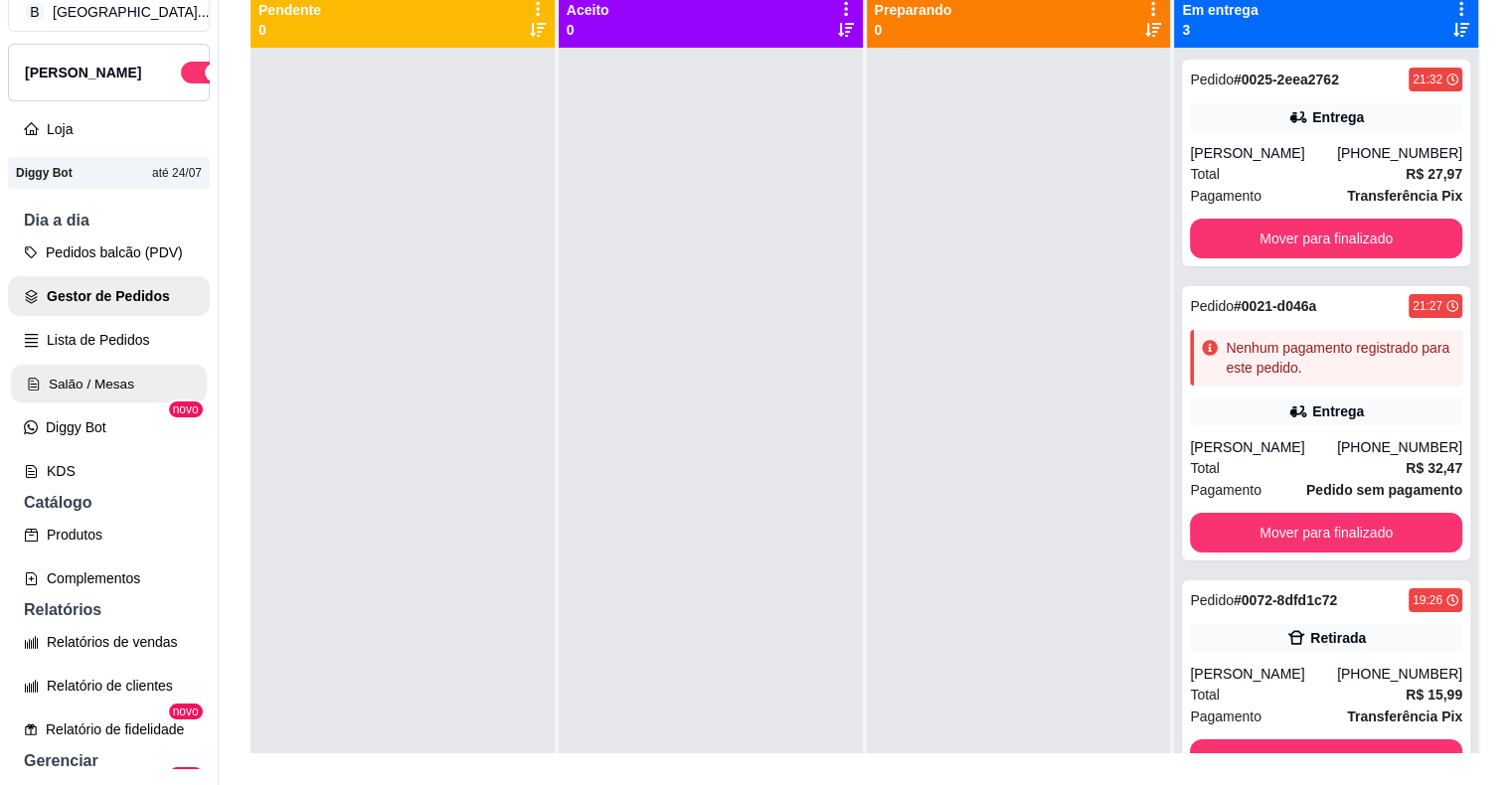 click on "Salão / Mesas" at bounding box center (108, 384) 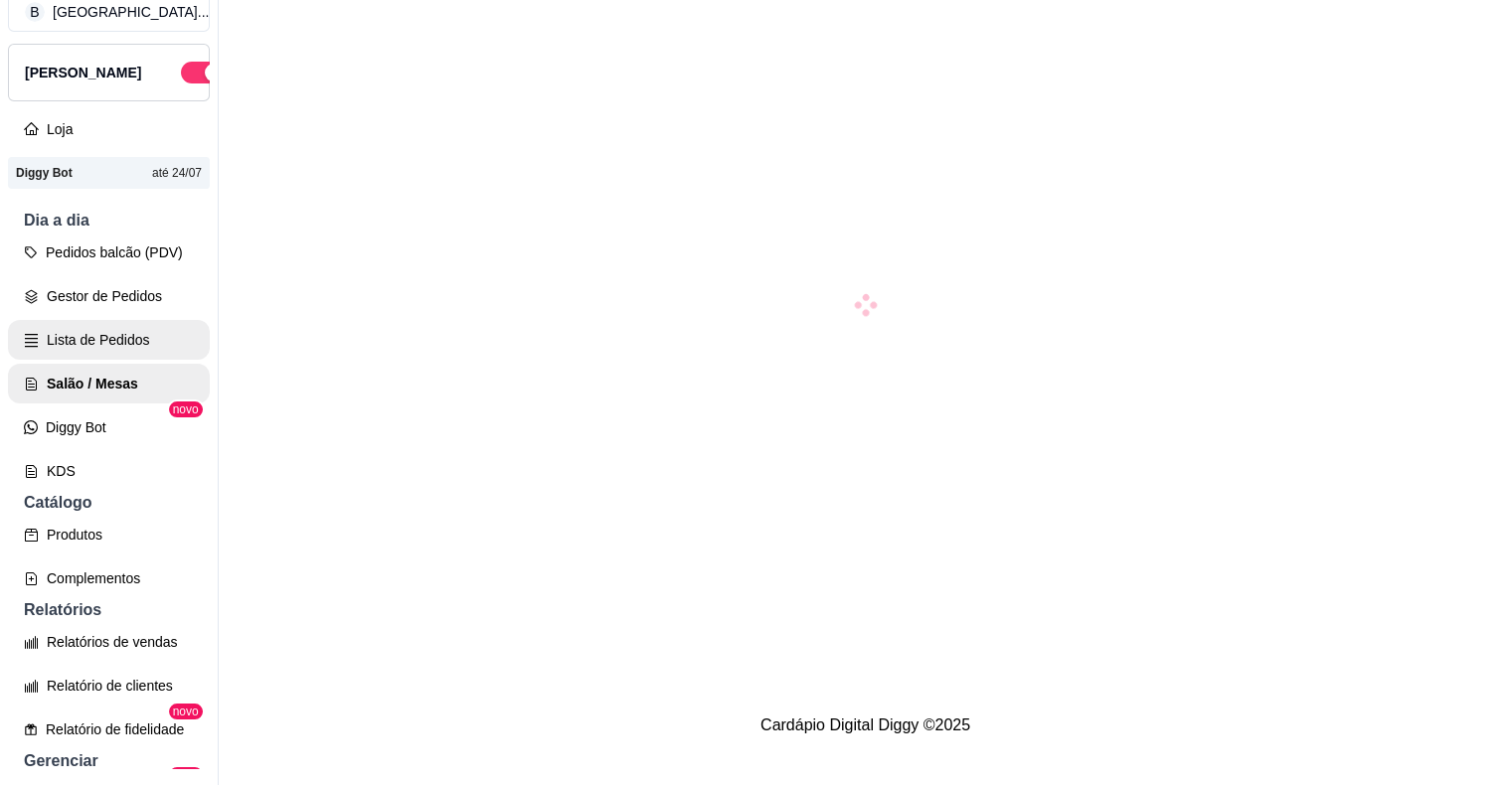 scroll, scrollTop: 0, scrollLeft: 0, axis: both 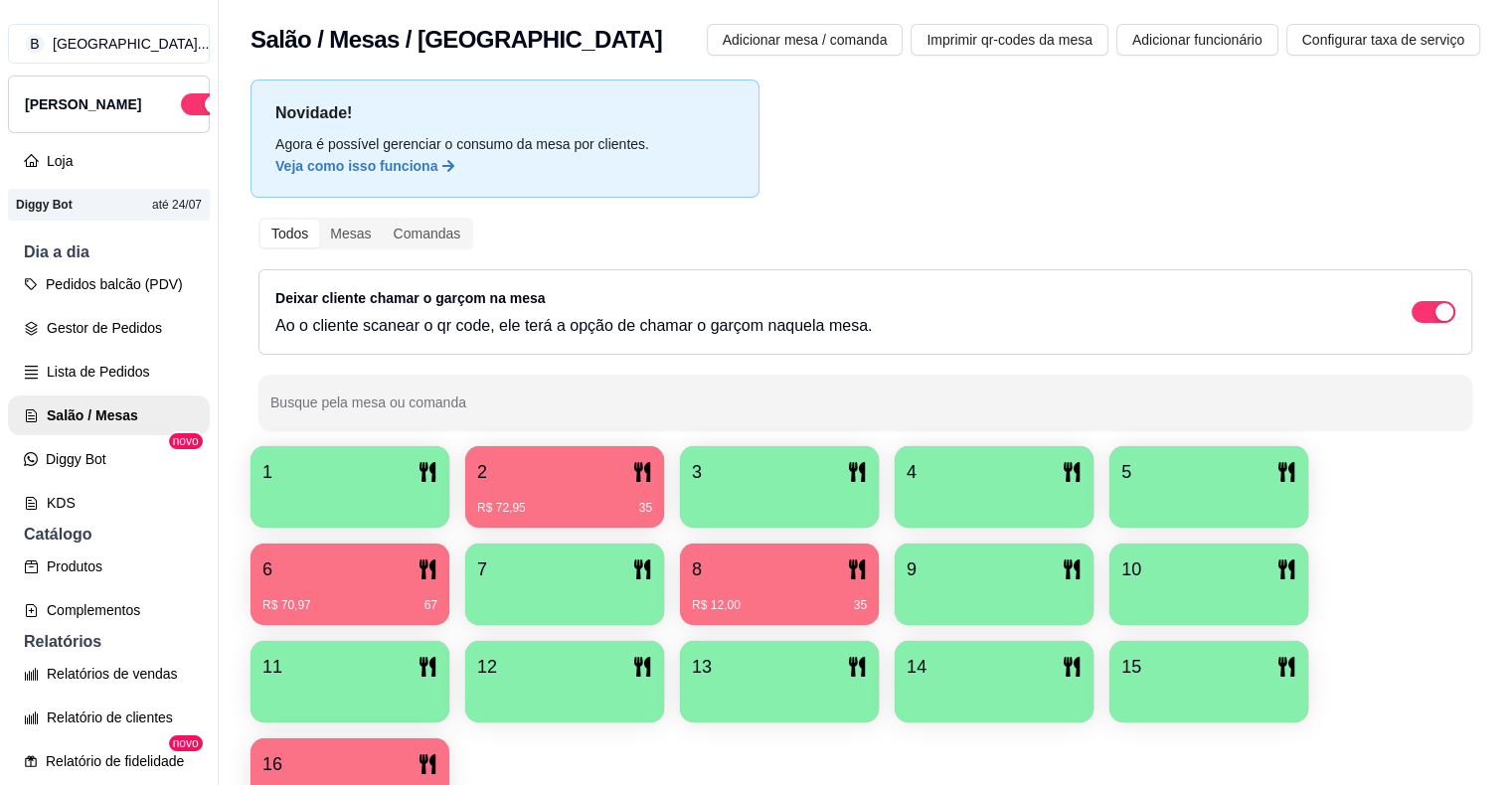 click on "R$ 70,97 67" at bounding box center (350, 605) 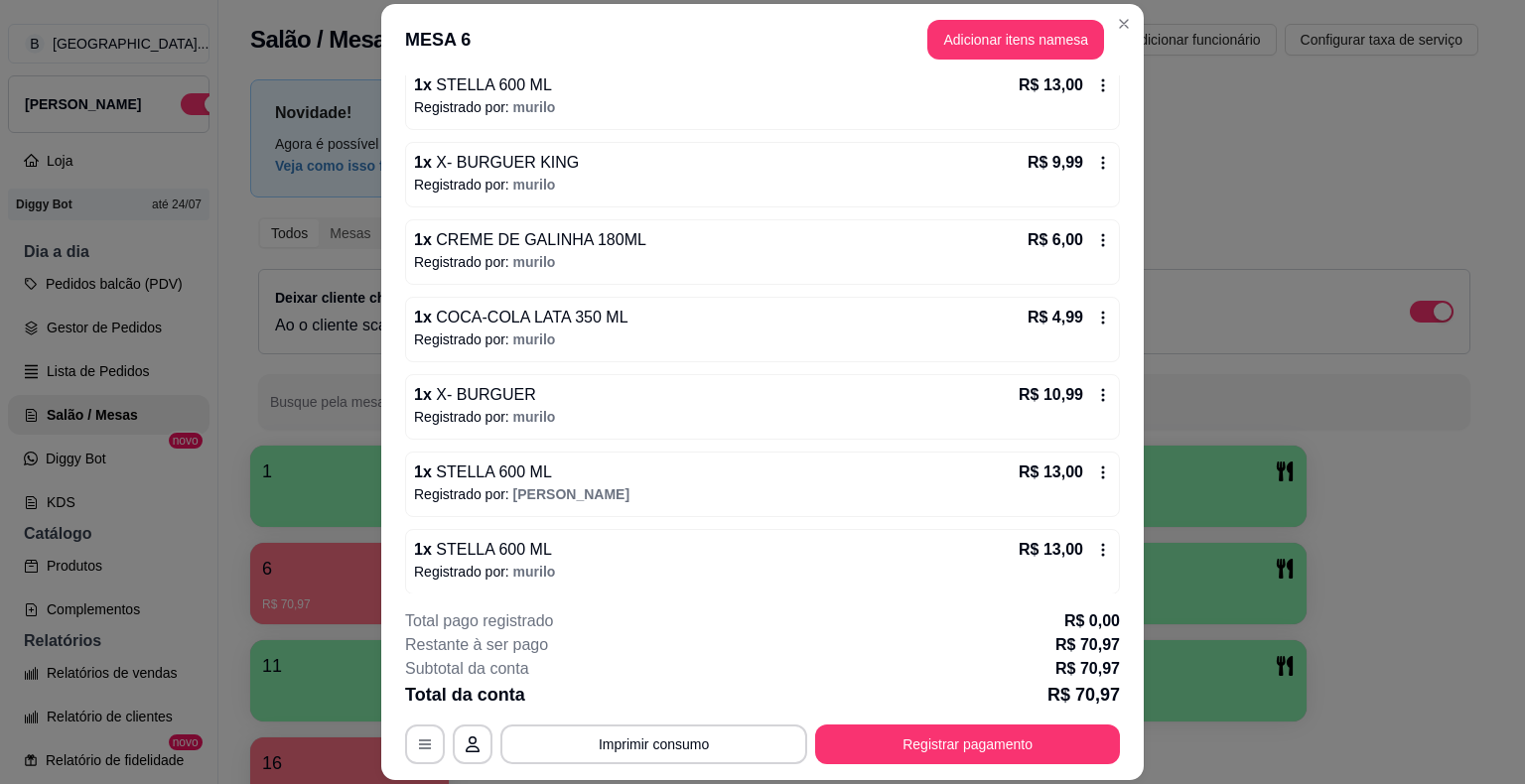 scroll, scrollTop: 203, scrollLeft: 0, axis: vertical 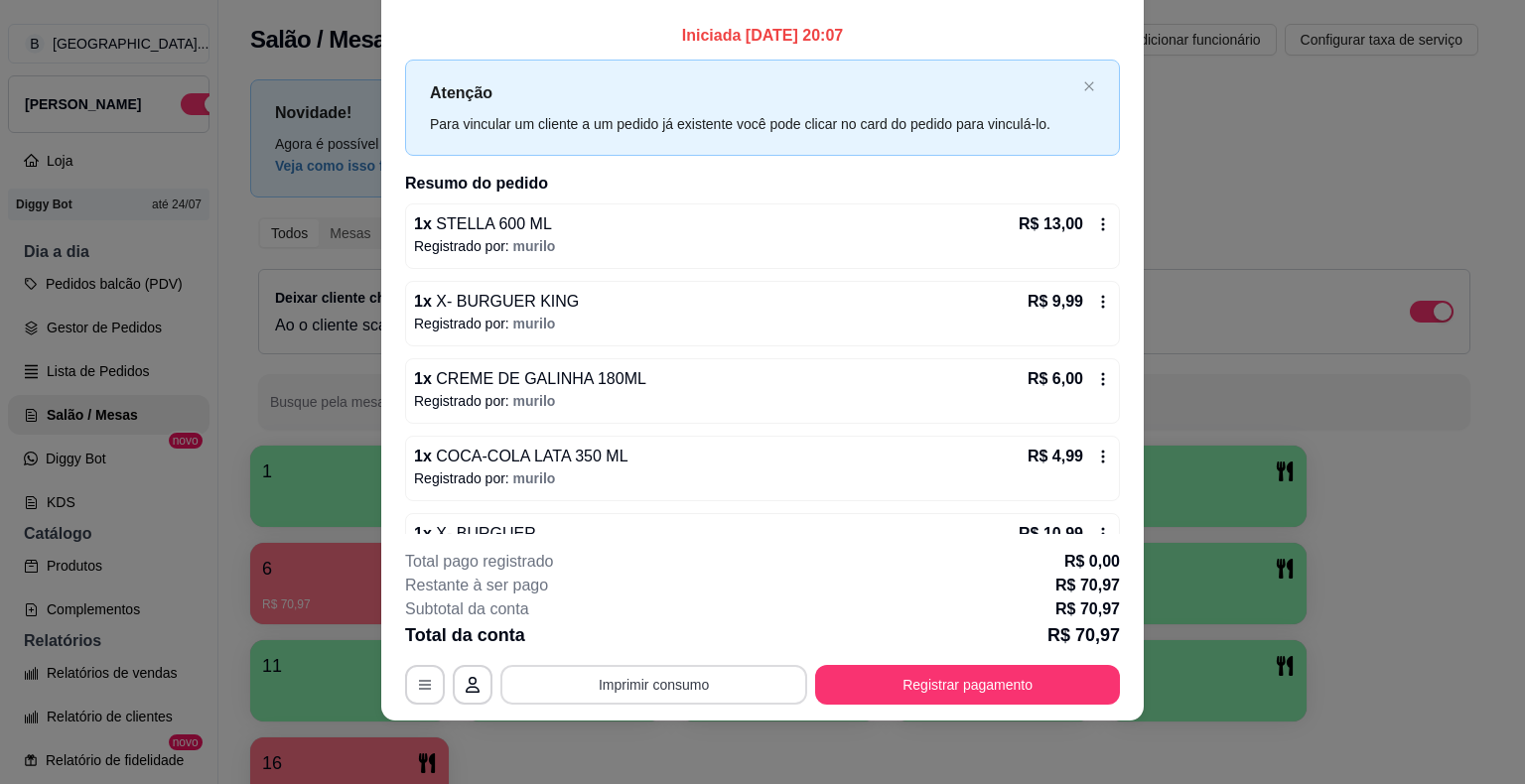 click on "Imprimir consumo" at bounding box center [653, 685] 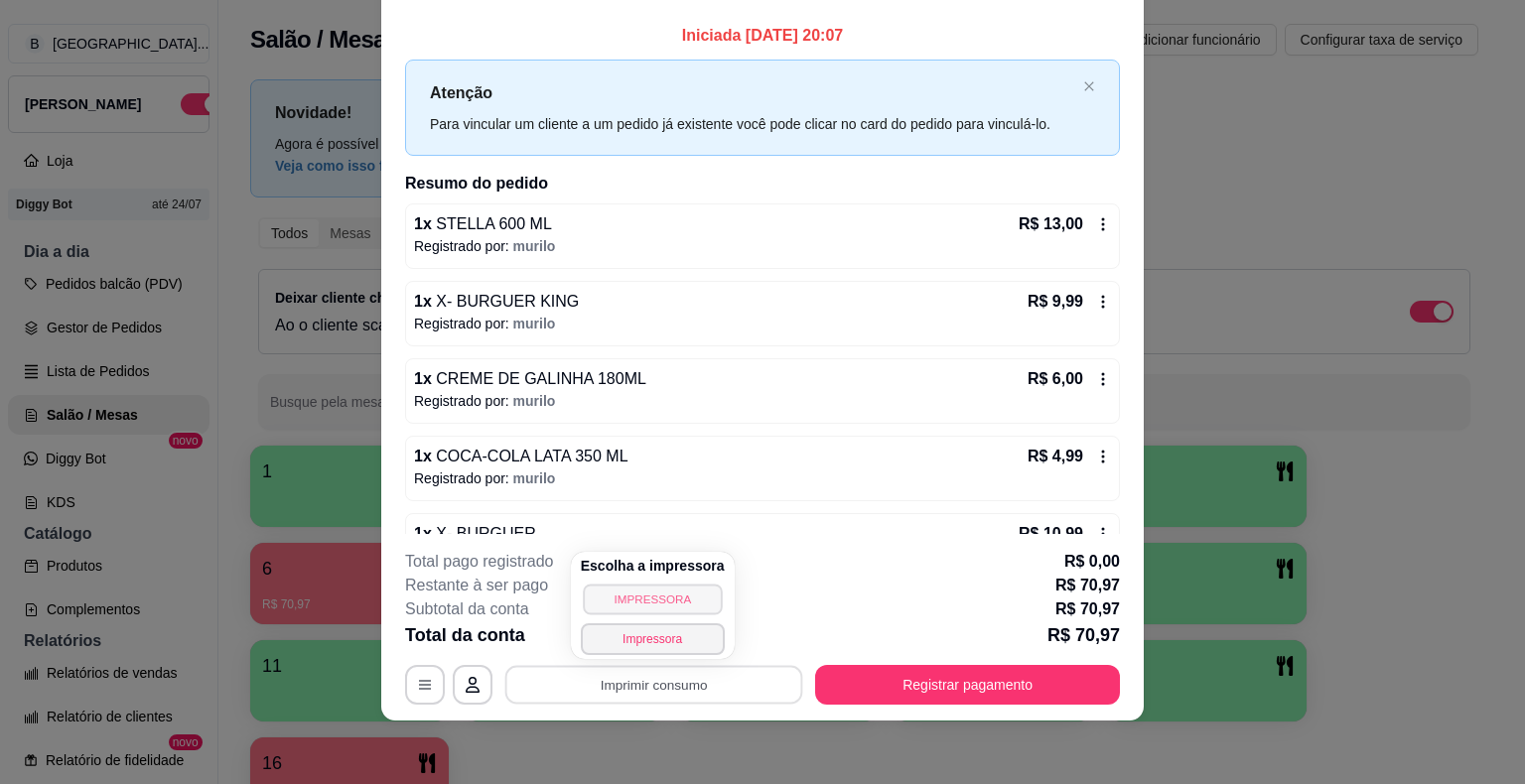 click on "IMPRESSORA" at bounding box center (652, 598) 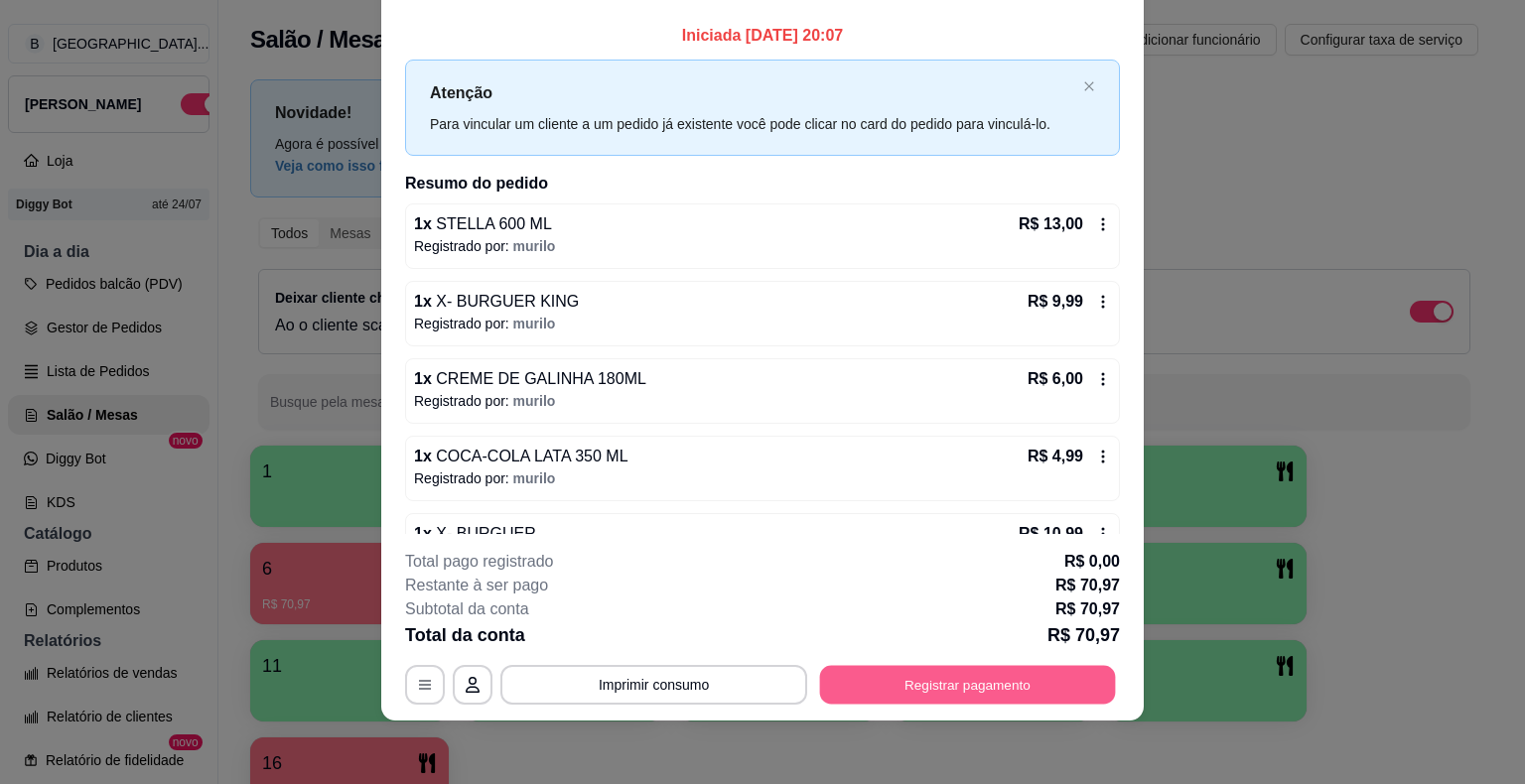 click on "Registrar pagamento" at bounding box center (968, 685) 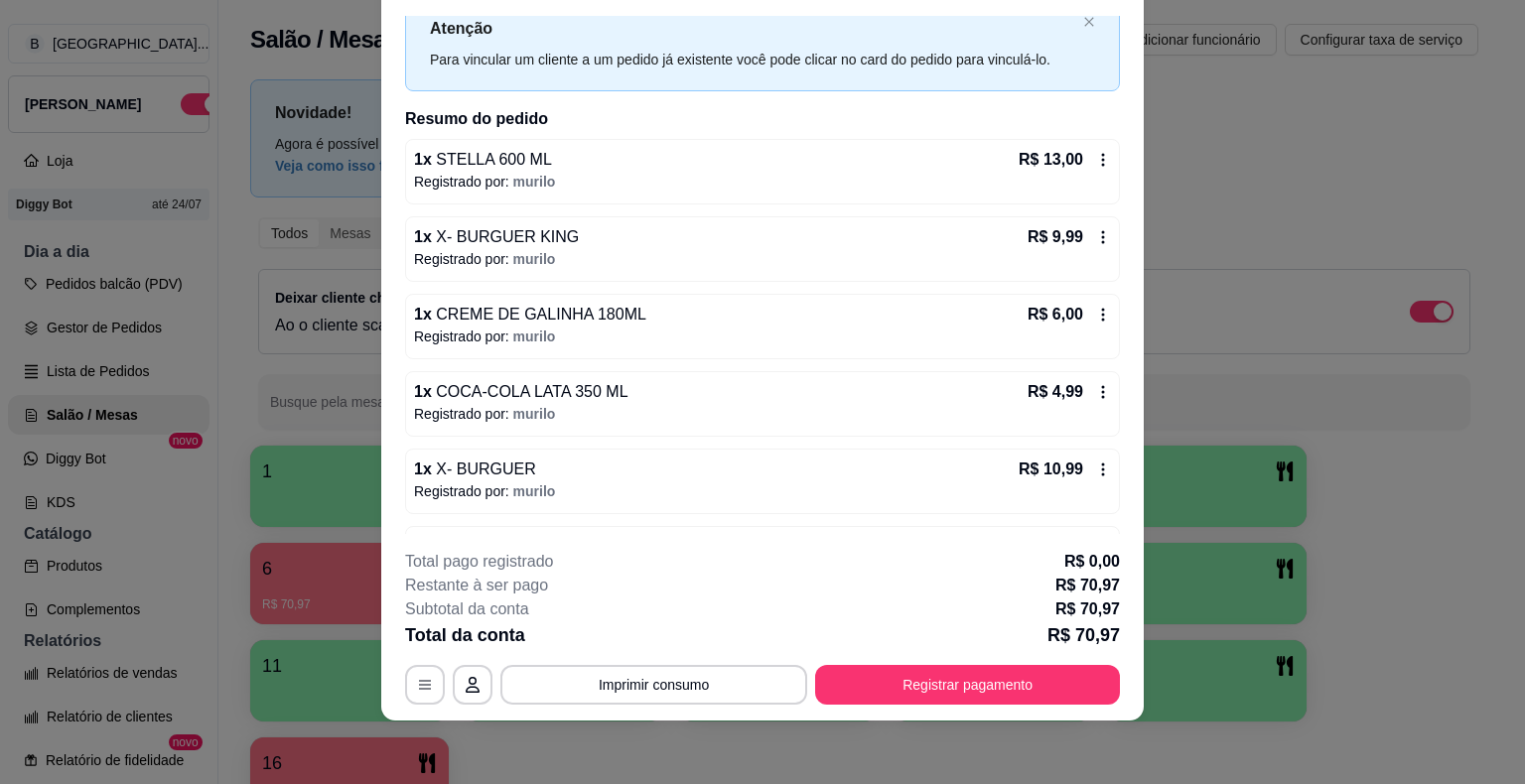 scroll, scrollTop: 0, scrollLeft: 0, axis: both 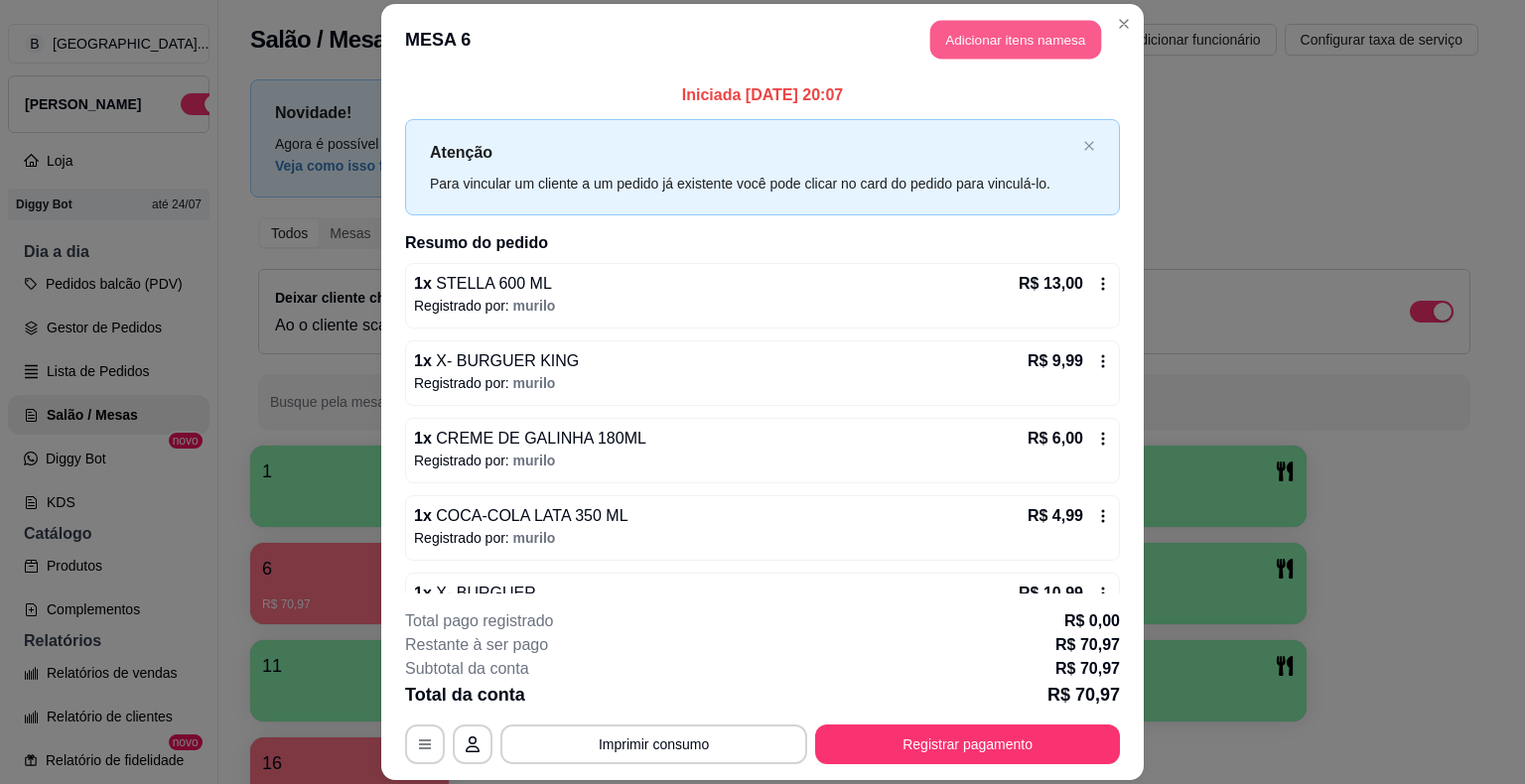 click on "Adicionar itens na  mesa" at bounding box center (1016, 40) 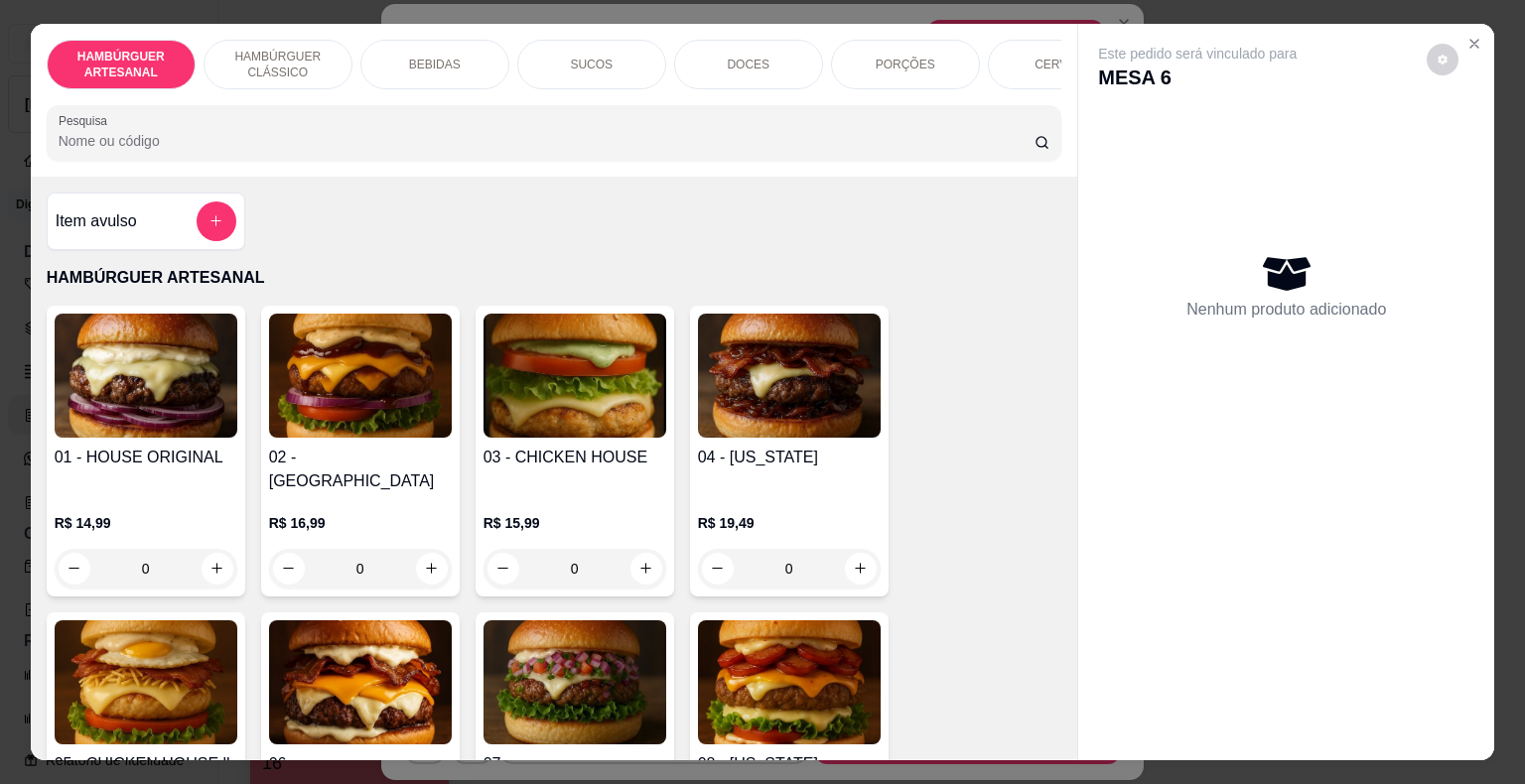 click on "DOCES" at bounding box center [749, 65] 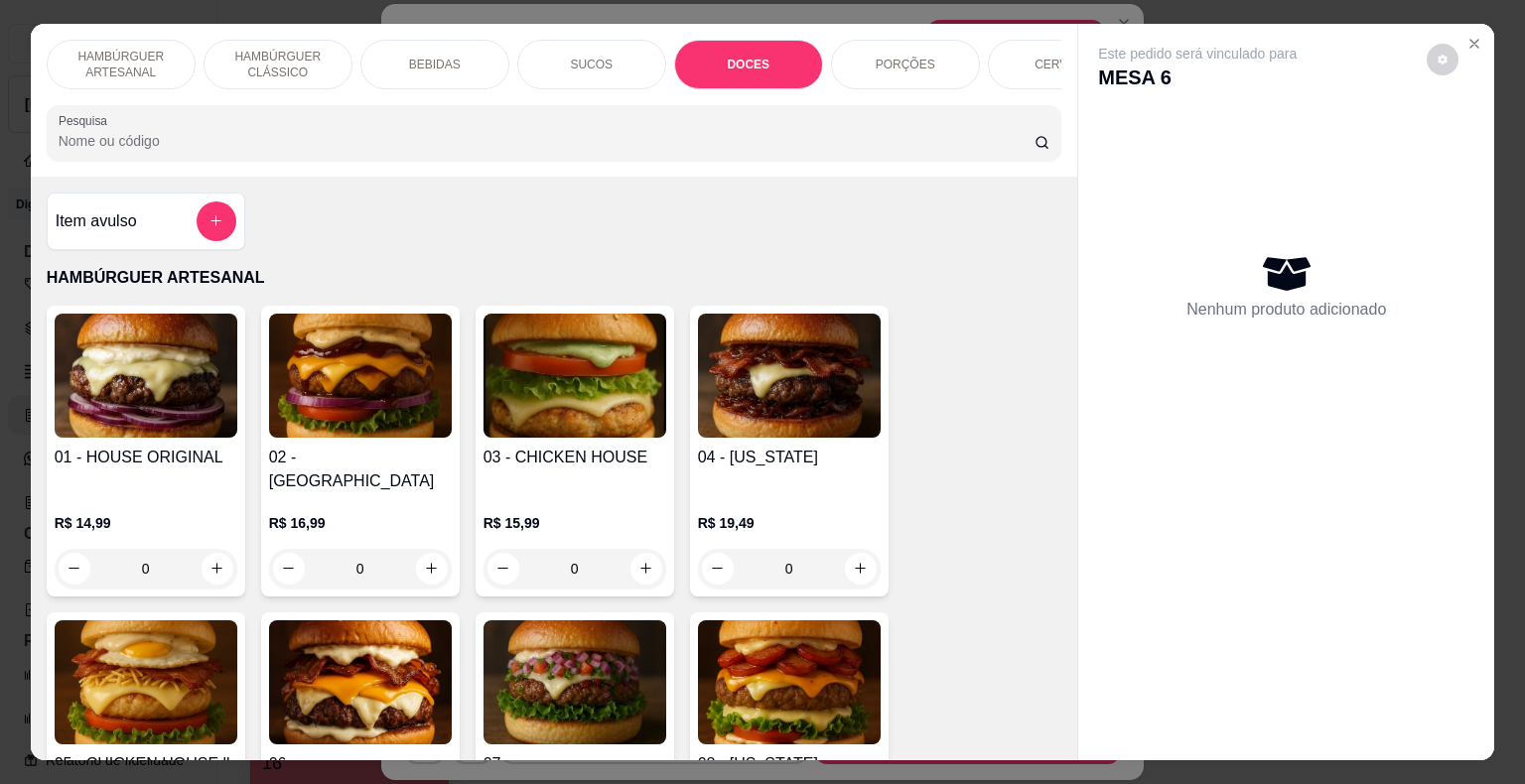 scroll, scrollTop: 3477, scrollLeft: 0, axis: vertical 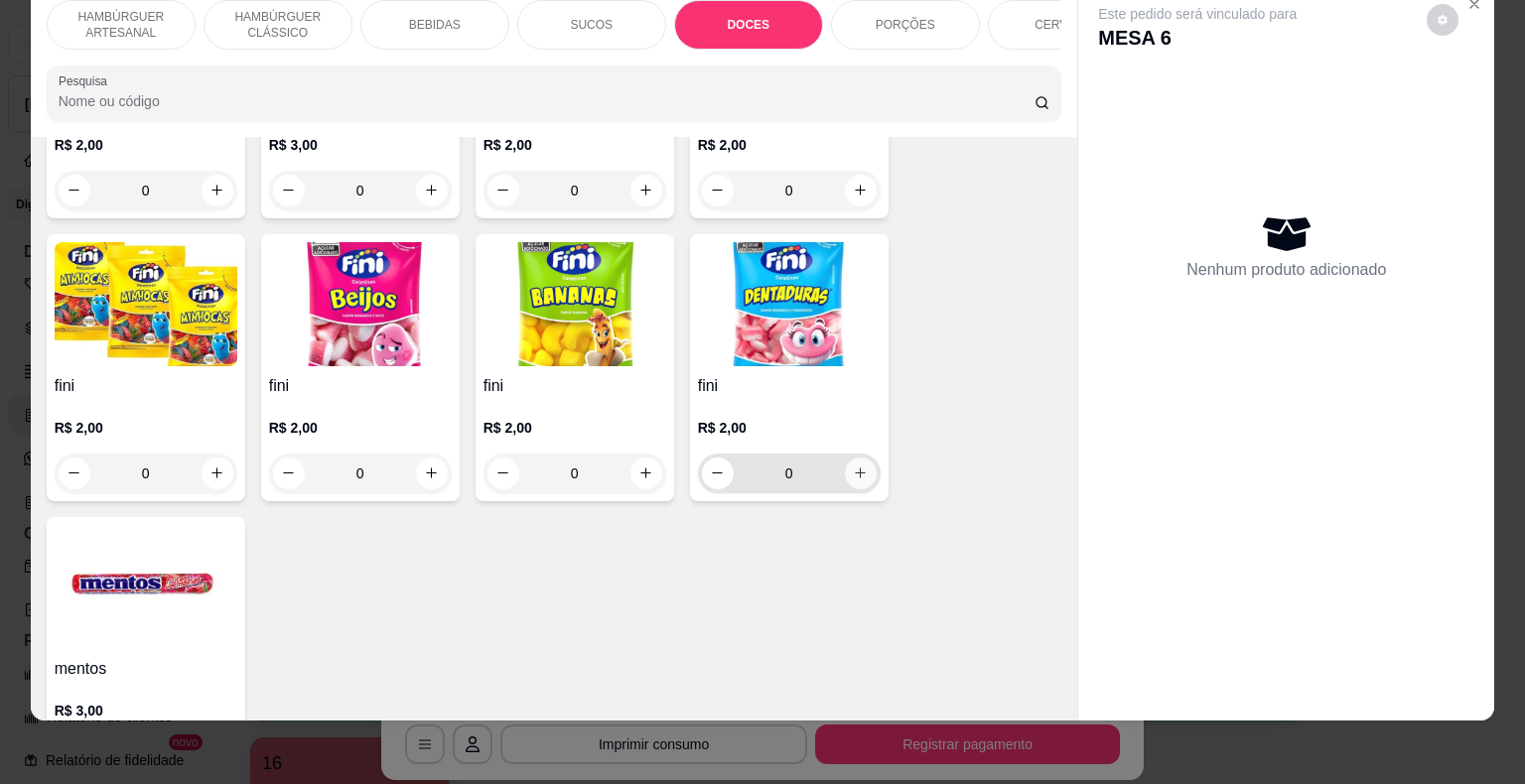 click 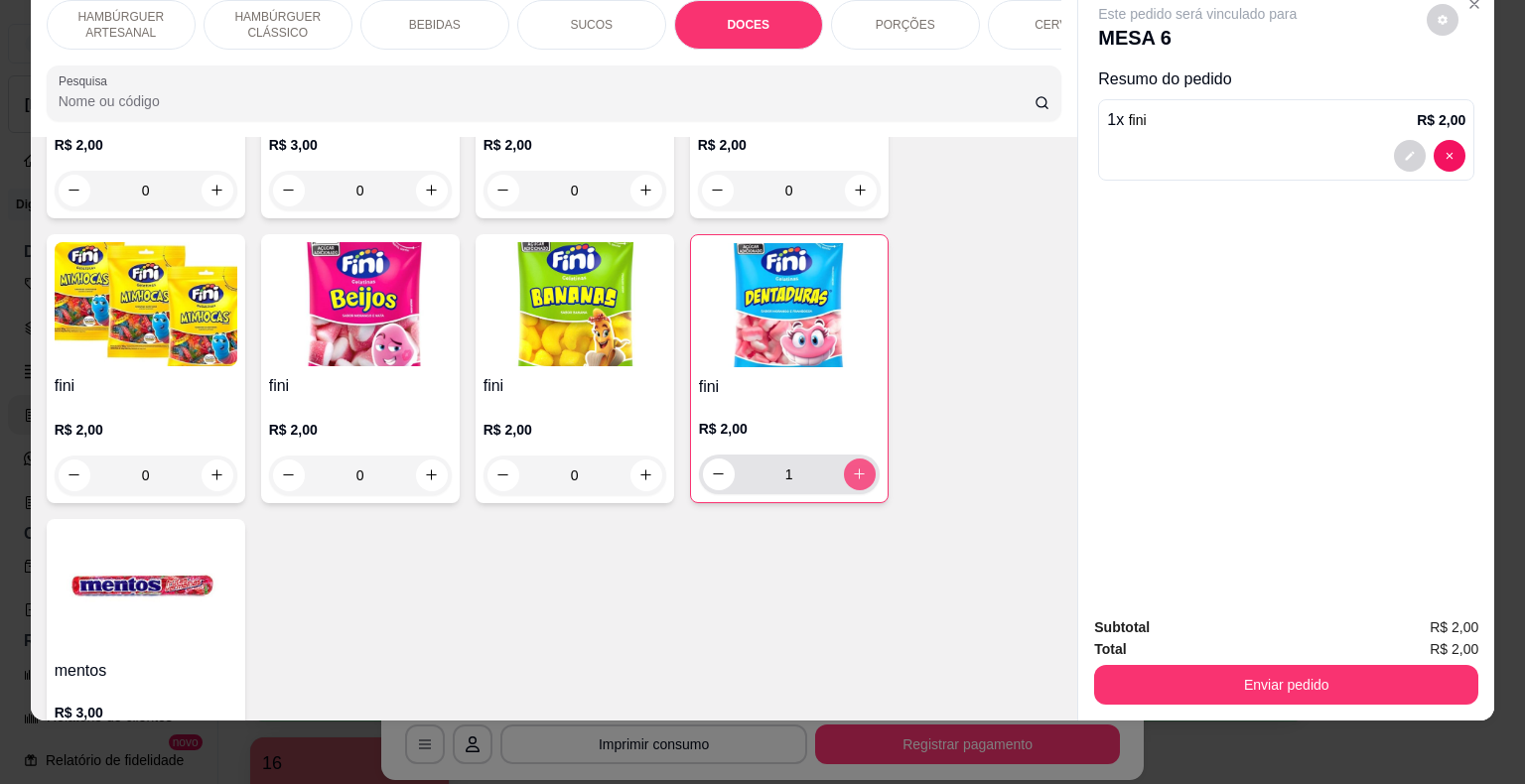 type on "1" 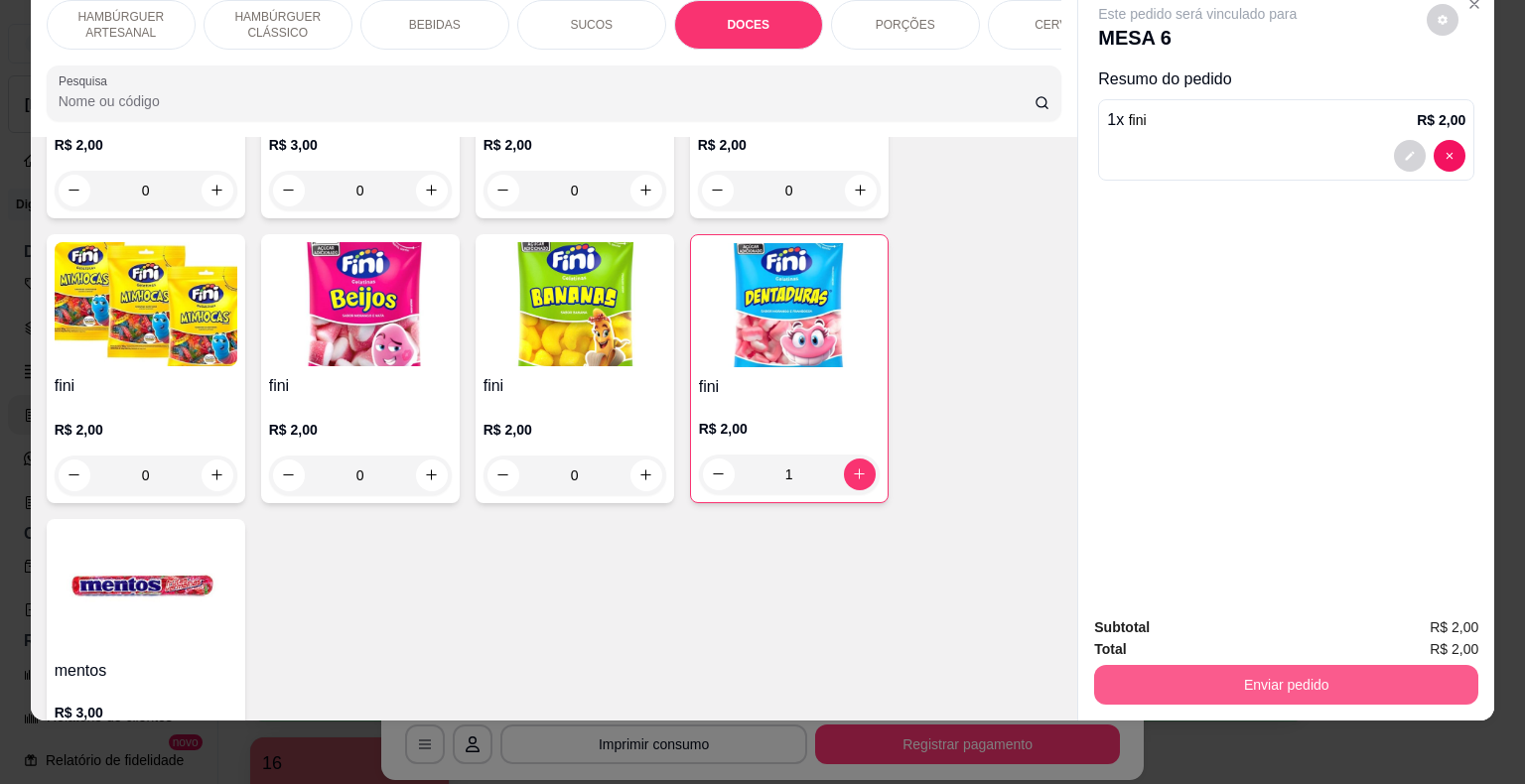 click on "Enviar pedido" at bounding box center [1286, 685] 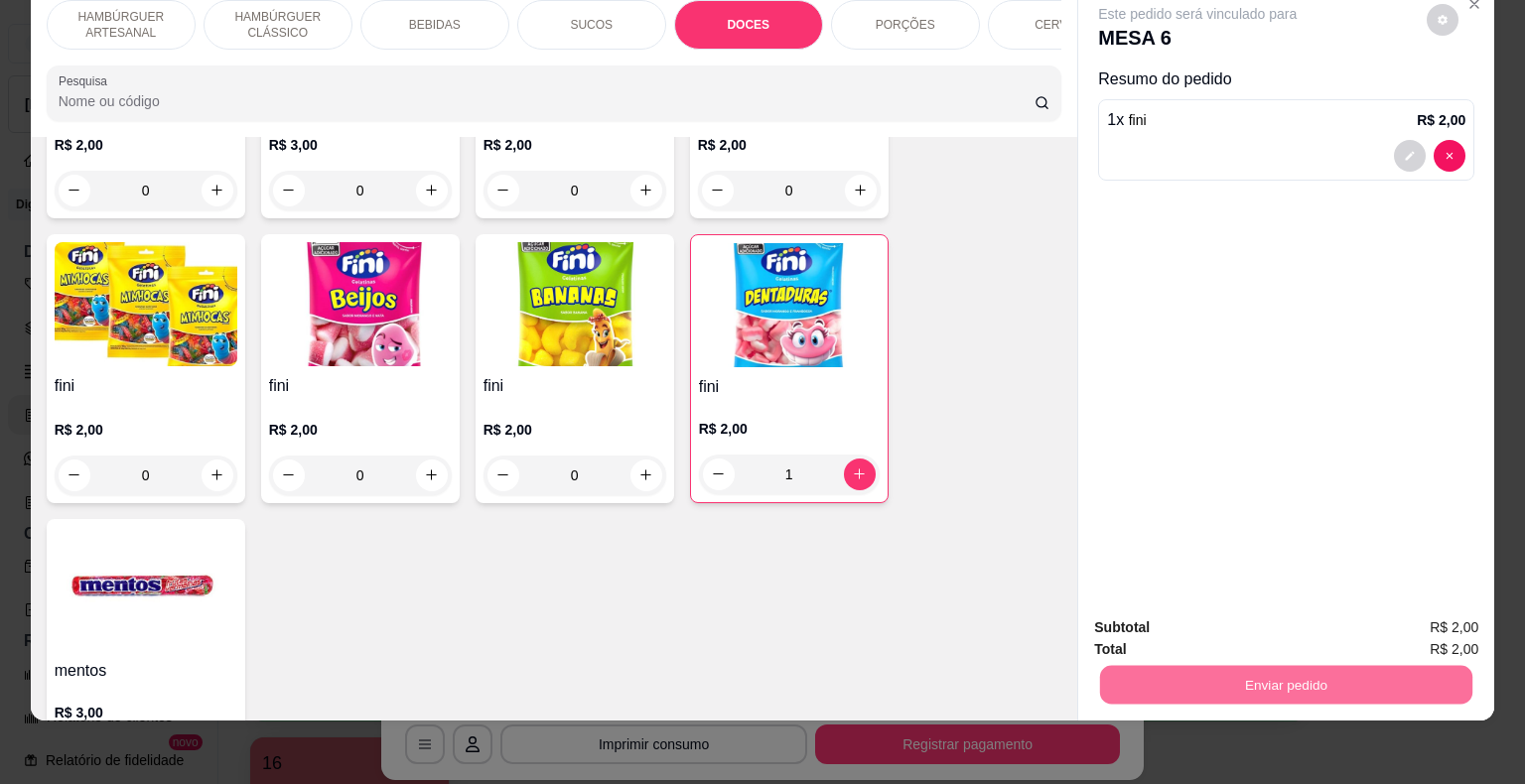 click on "Não registrar e enviar pedido" at bounding box center [1220, 620] 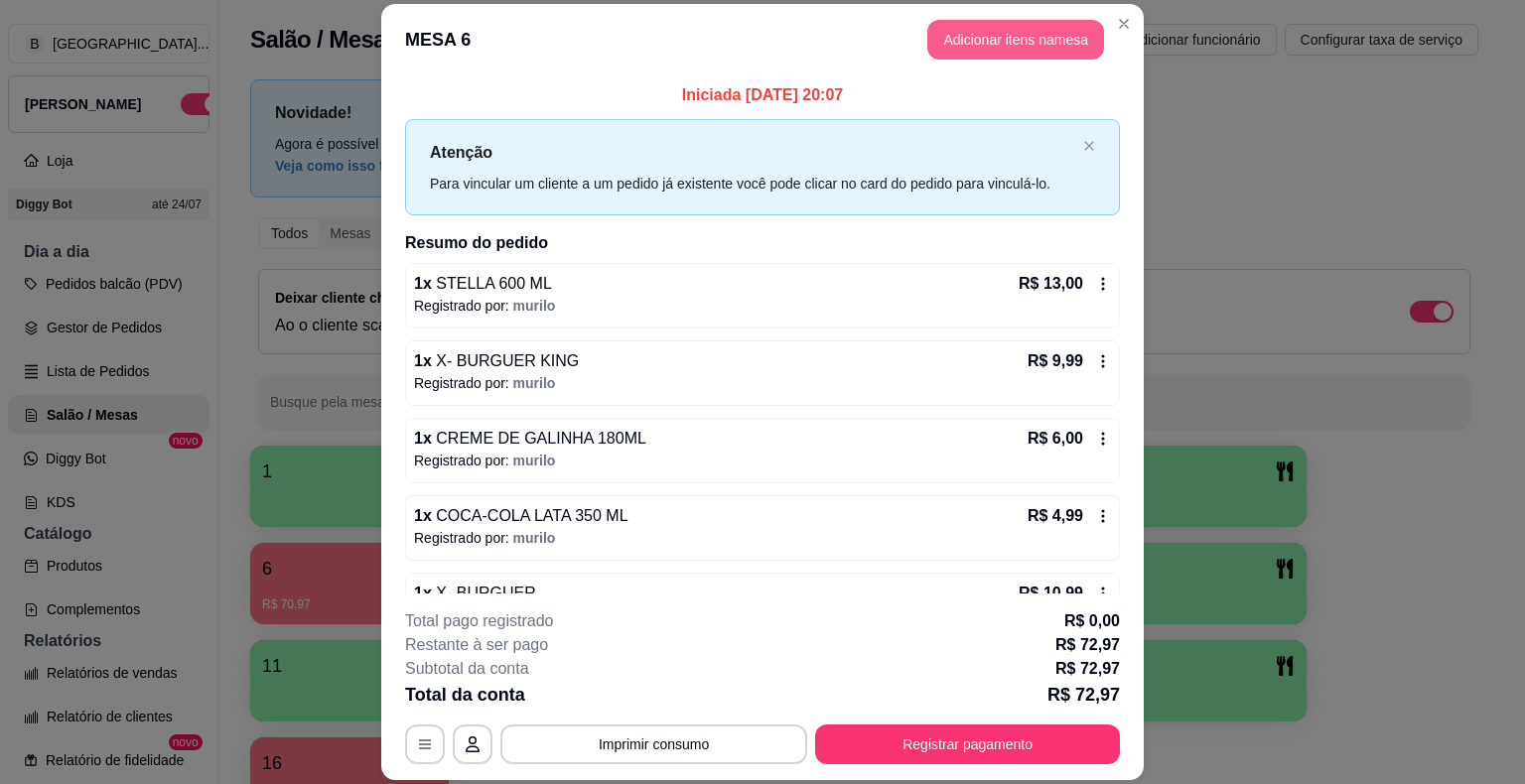 click on "MESA 6 Adicionar itens na  mesa" at bounding box center [762, 40] 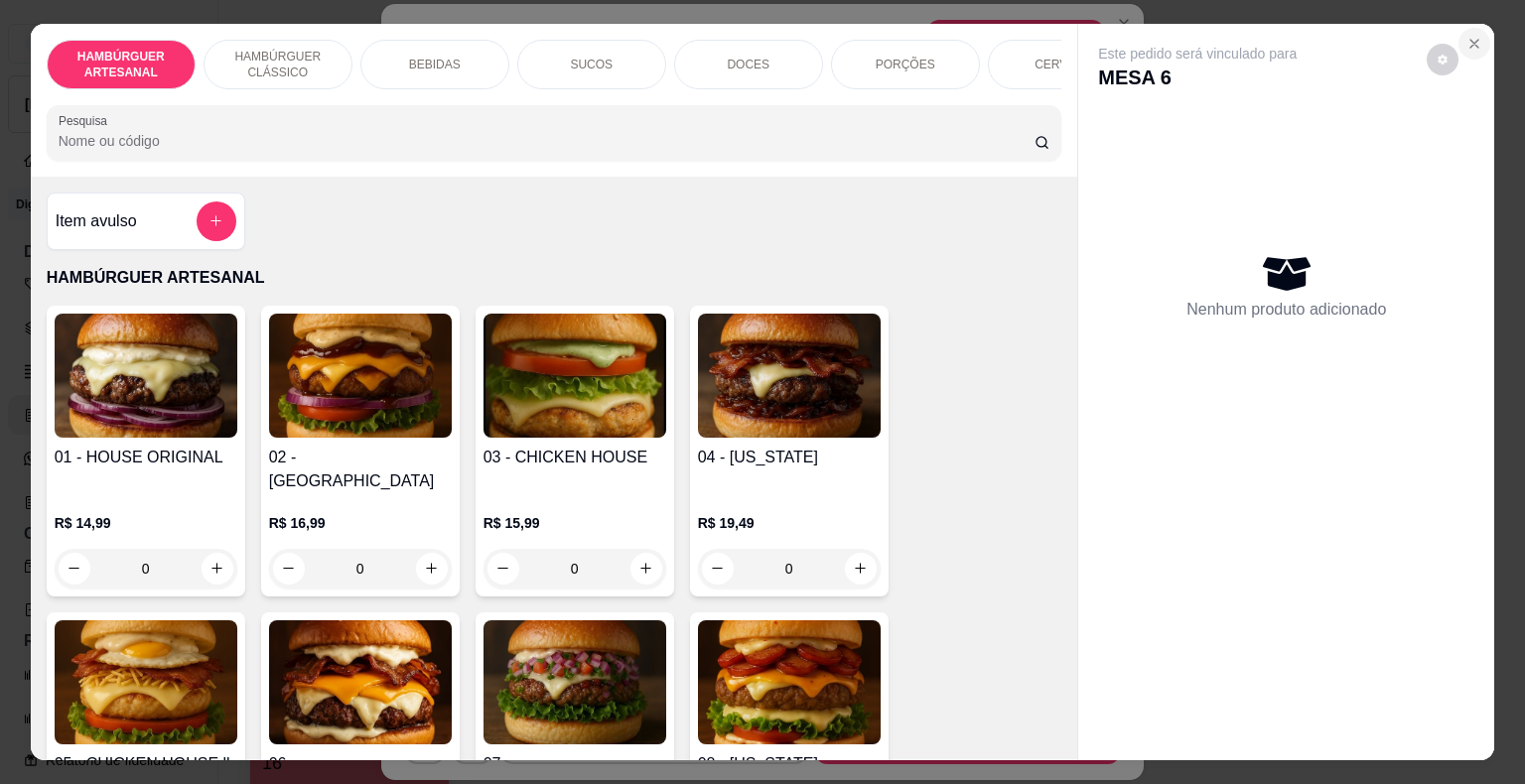 click at bounding box center [1474, 44] 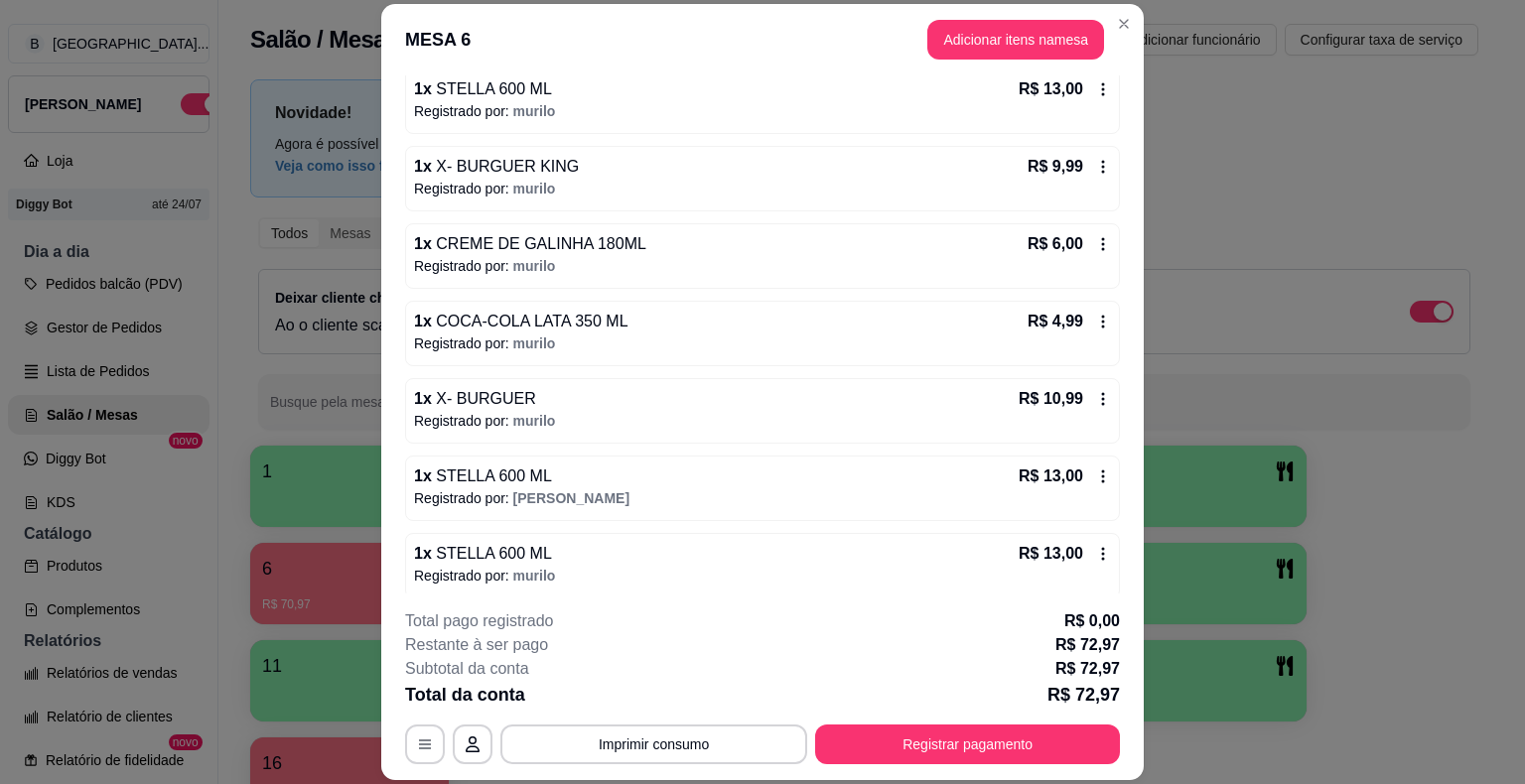 scroll, scrollTop: 281, scrollLeft: 0, axis: vertical 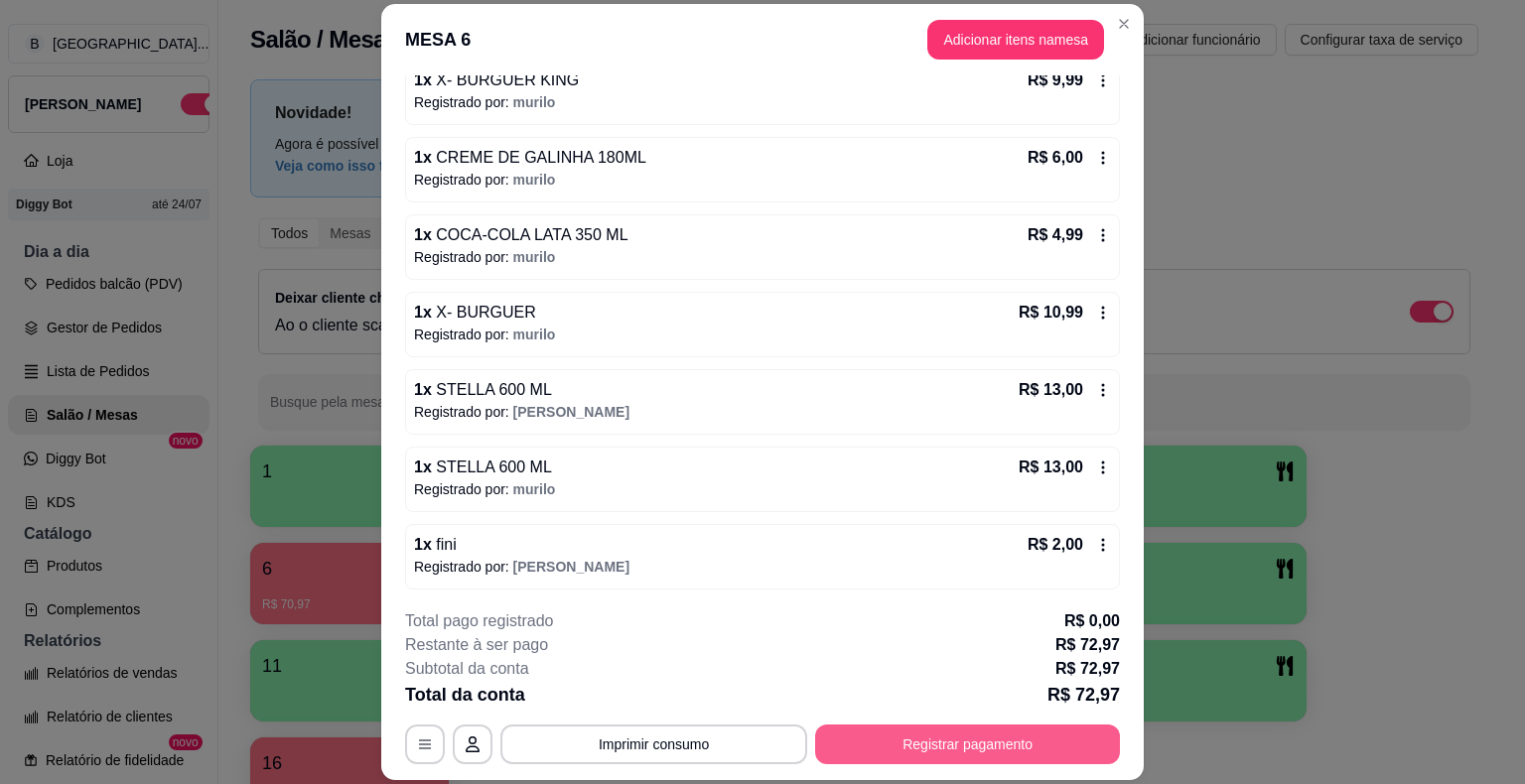 click on "Registrar pagamento" at bounding box center [967, 744] 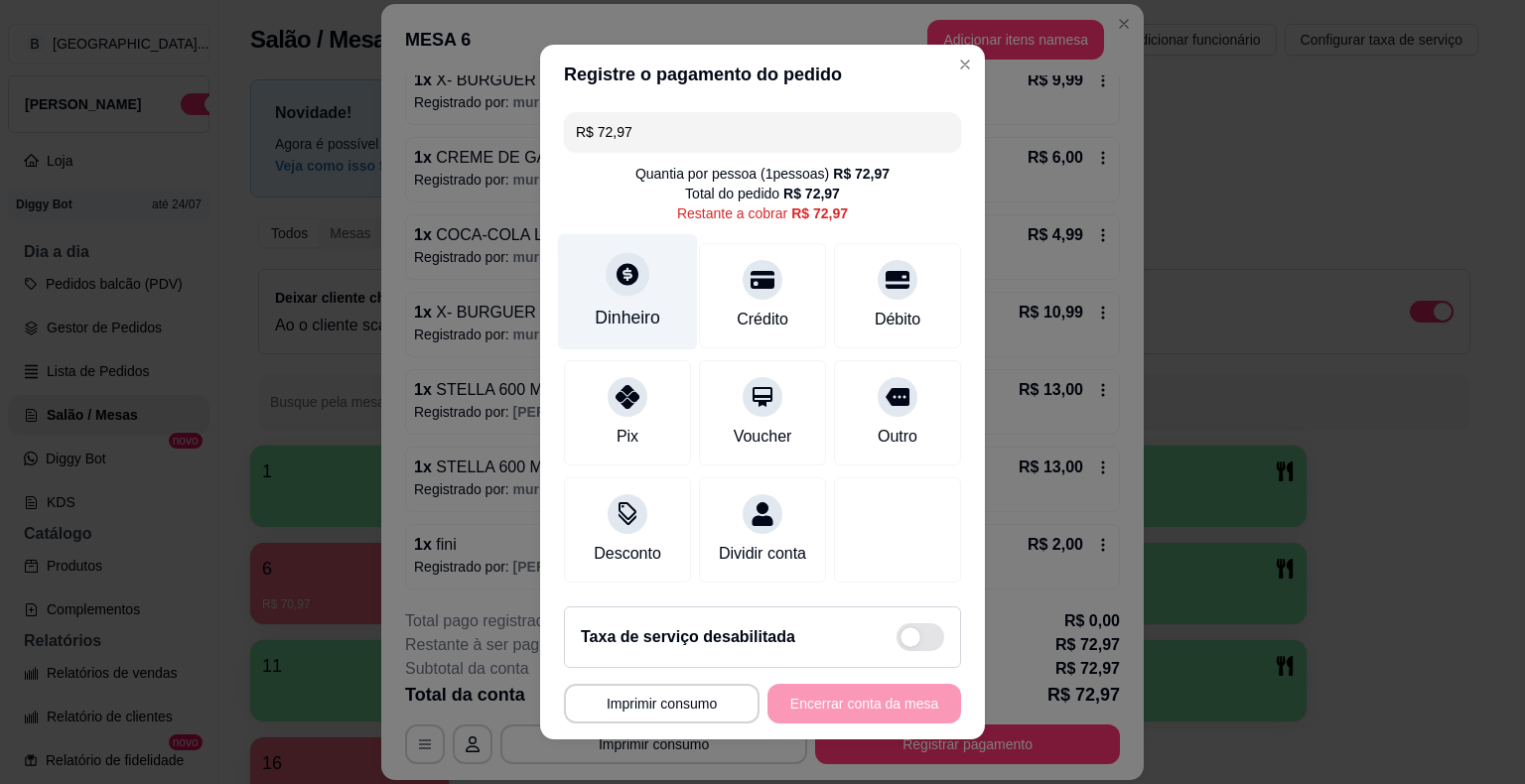 click on "Dinheiro" at bounding box center [627, 292] 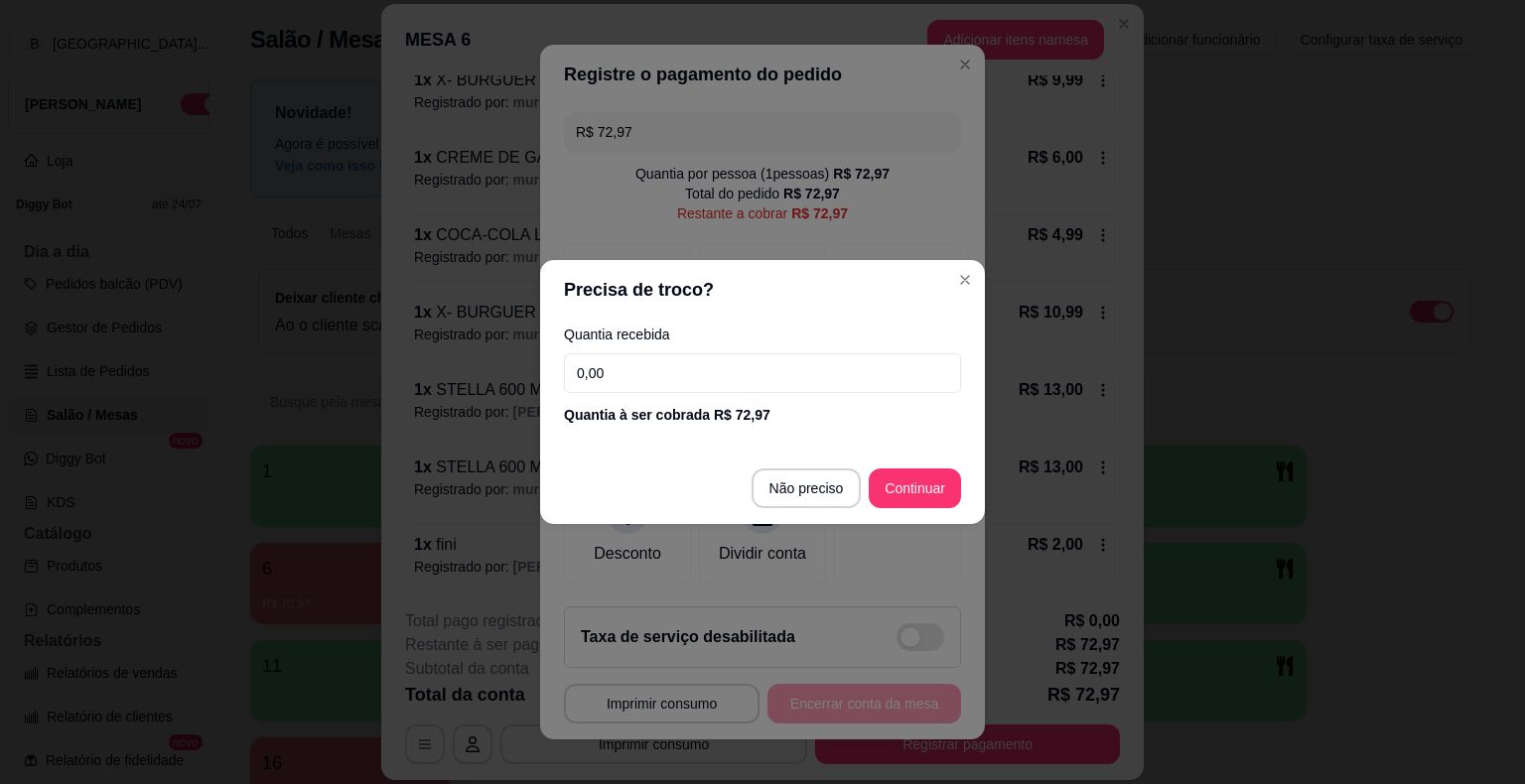 click on "0,00" at bounding box center (762, 373) 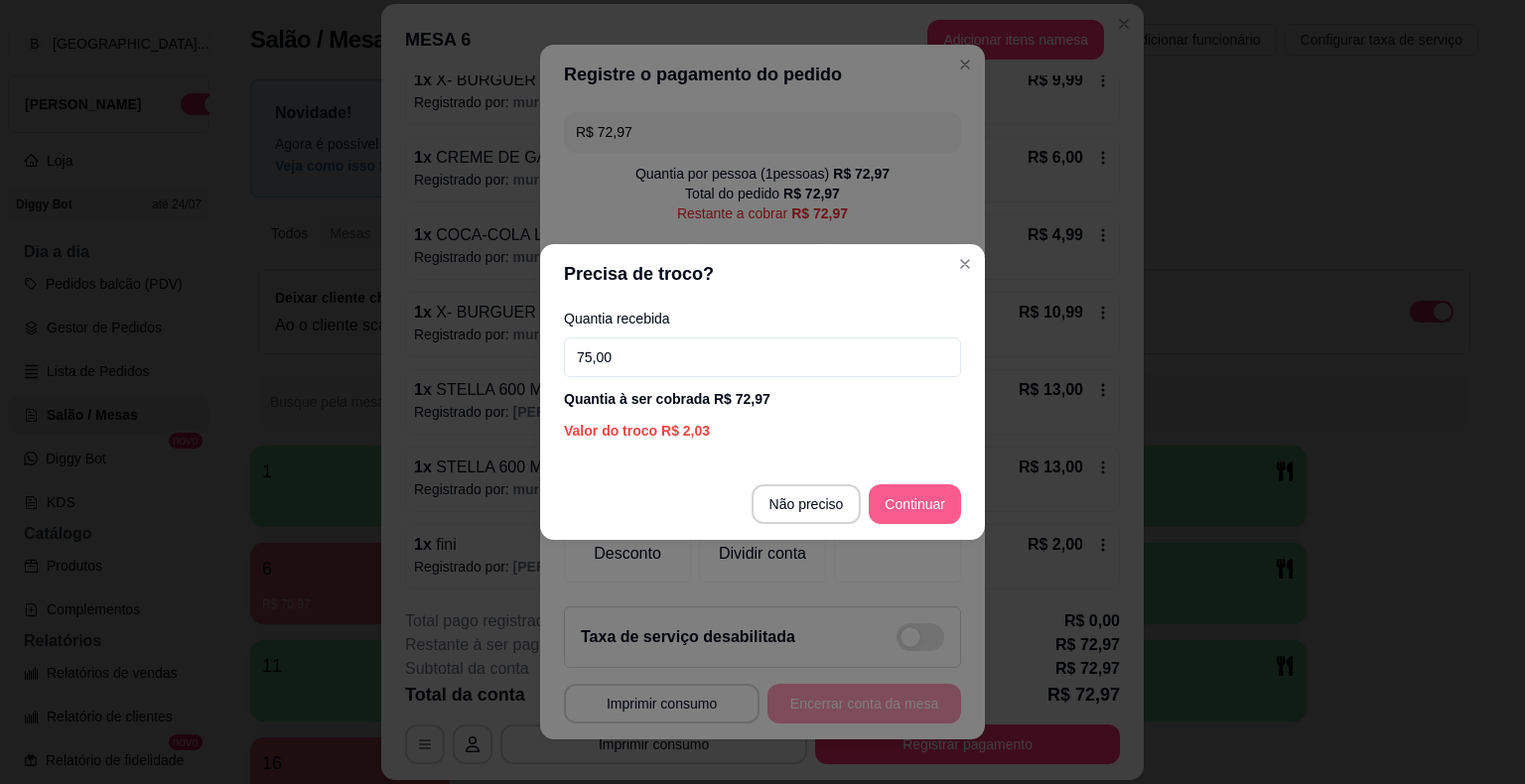 type on "75,00" 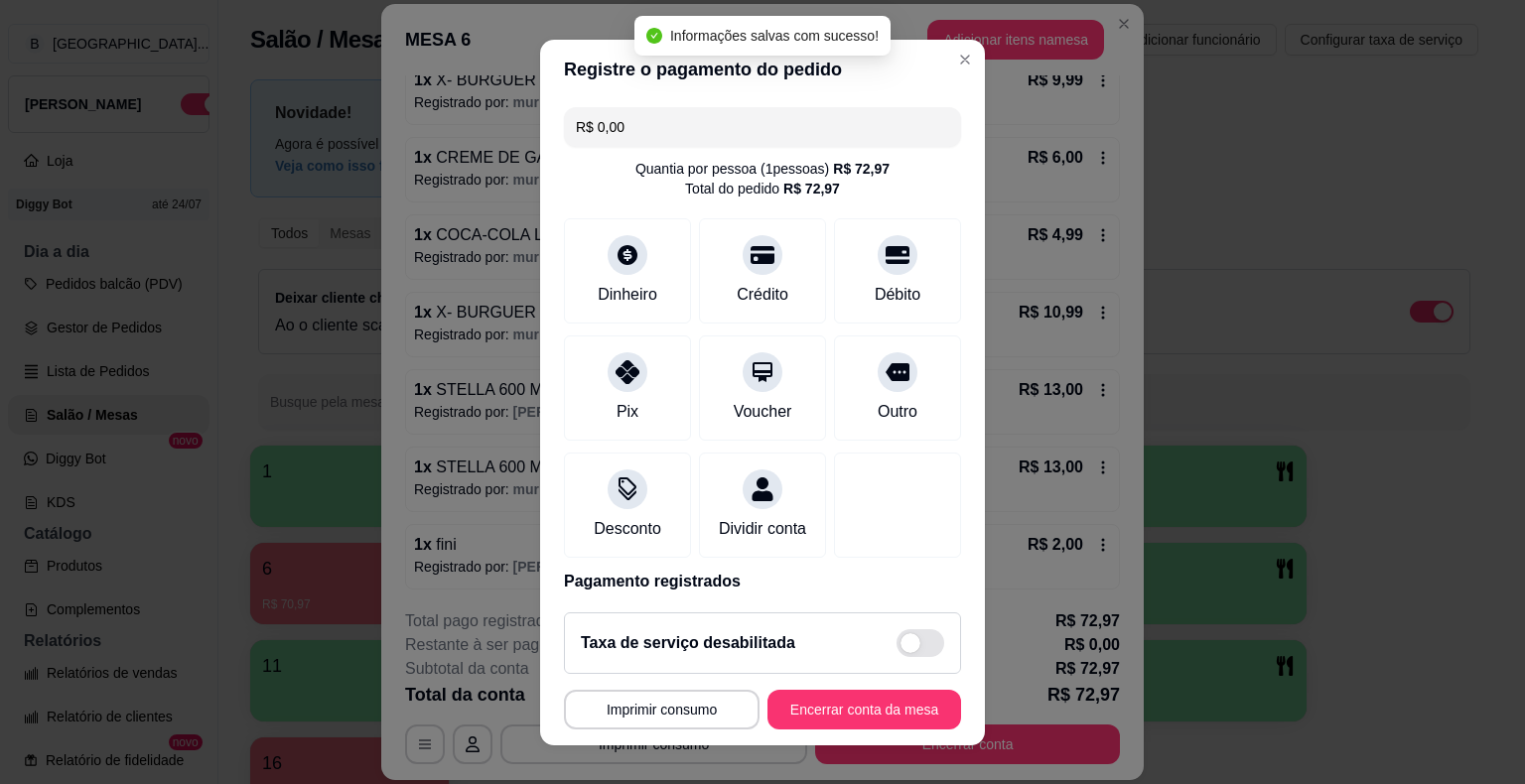 type on "R$ 0,00" 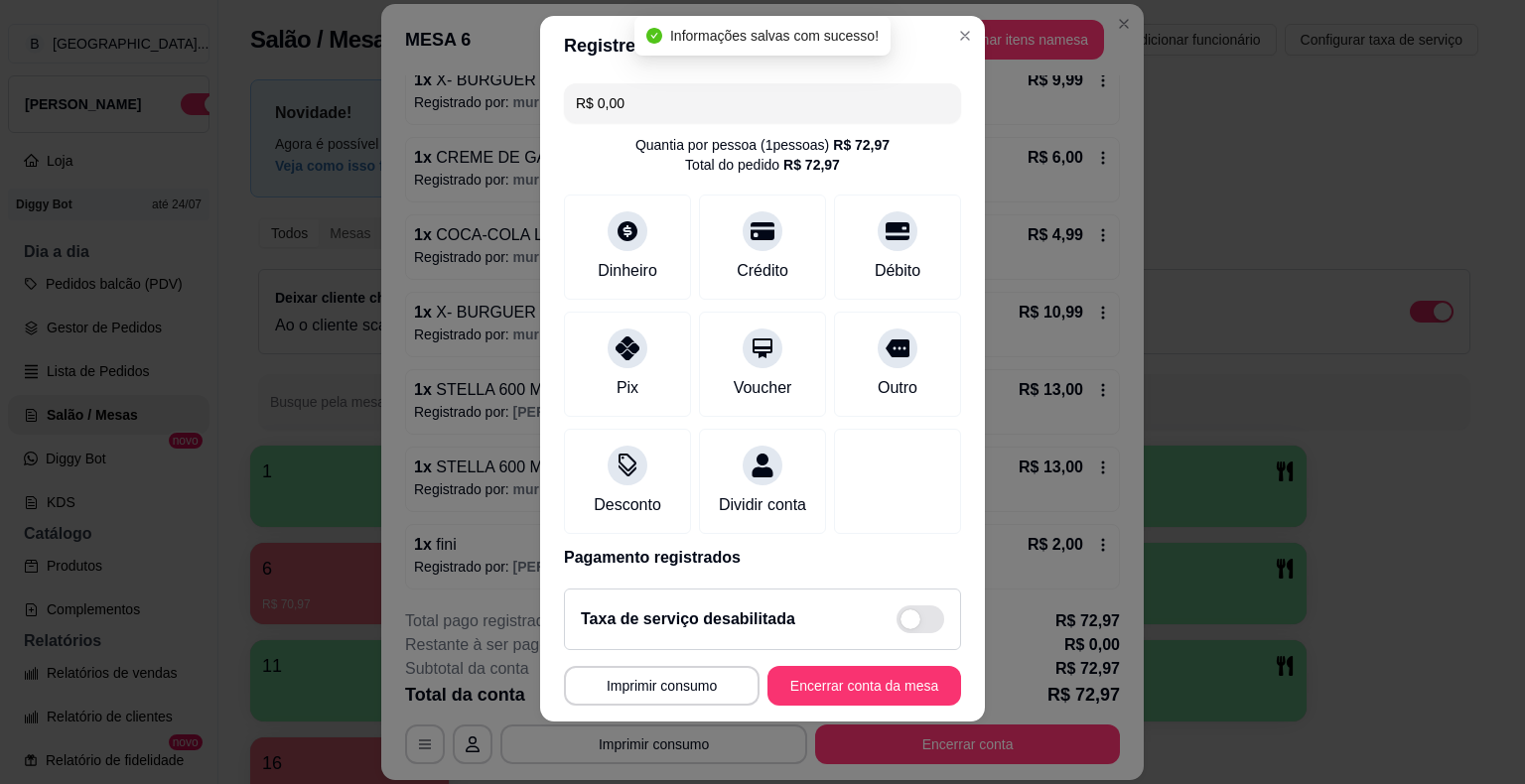 scroll, scrollTop: 24, scrollLeft: 0, axis: vertical 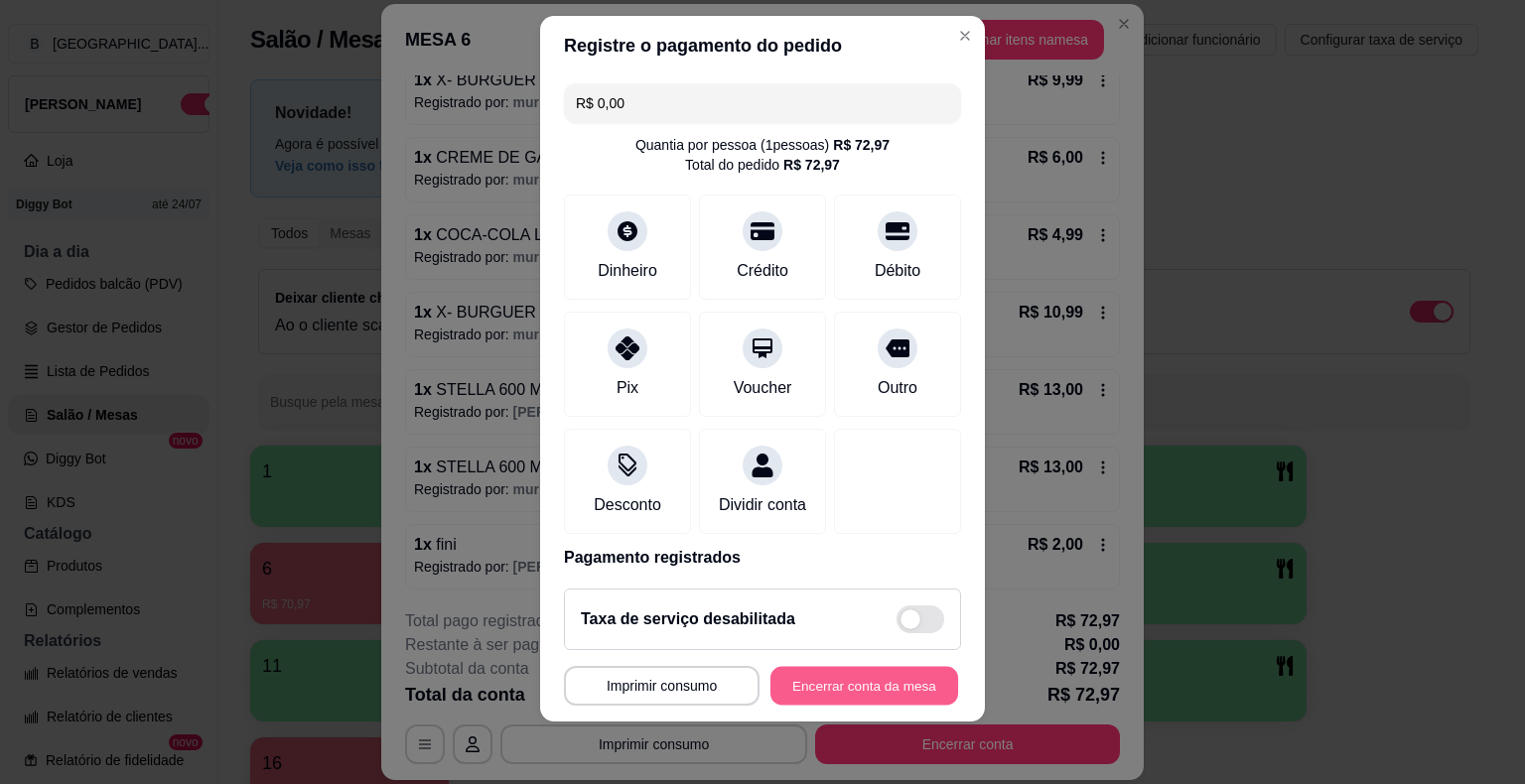 click on "Encerrar conta da mesa" at bounding box center [864, 685] 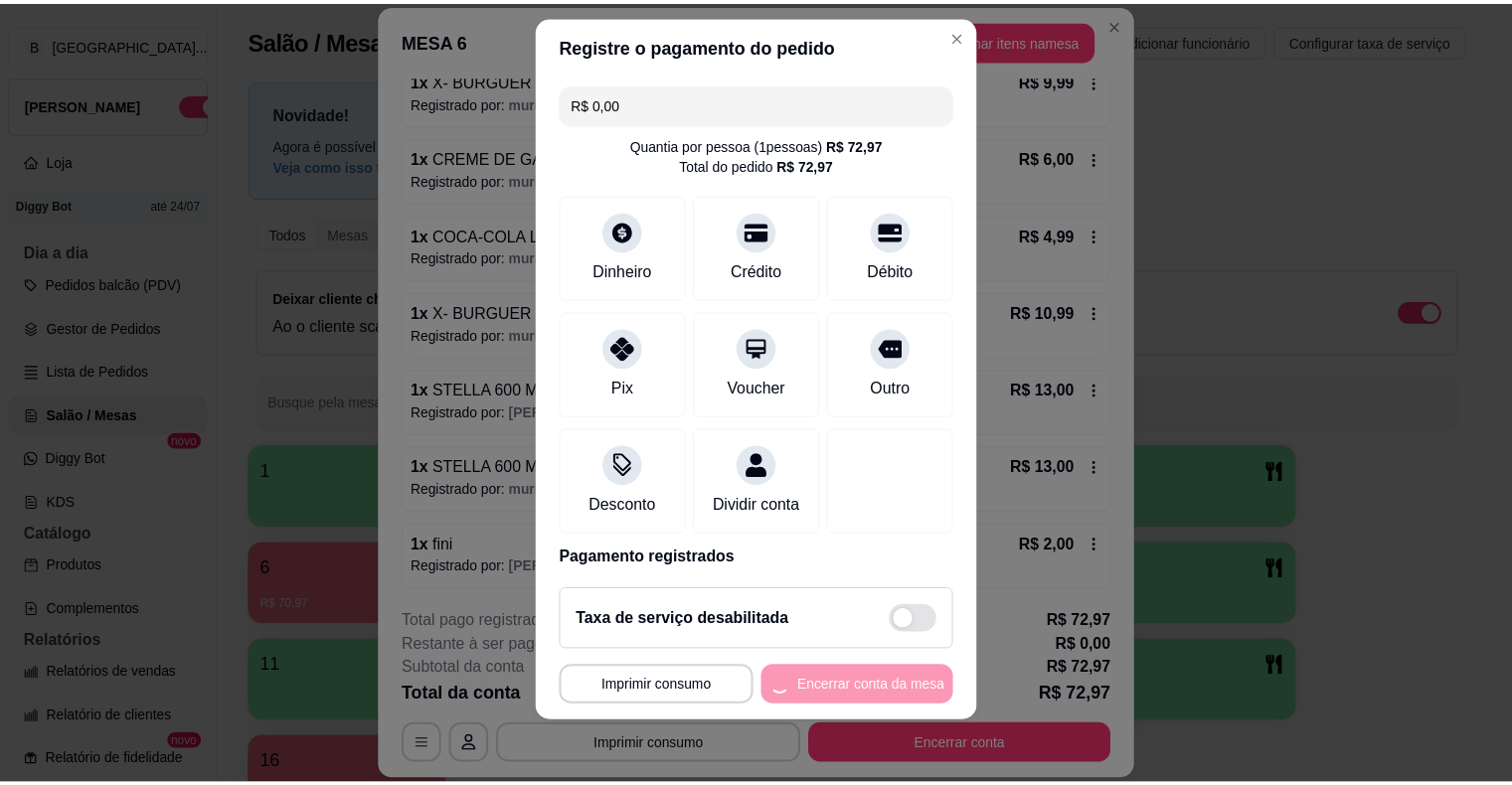 scroll, scrollTop: 0, scrollLeft: 0, axis: both 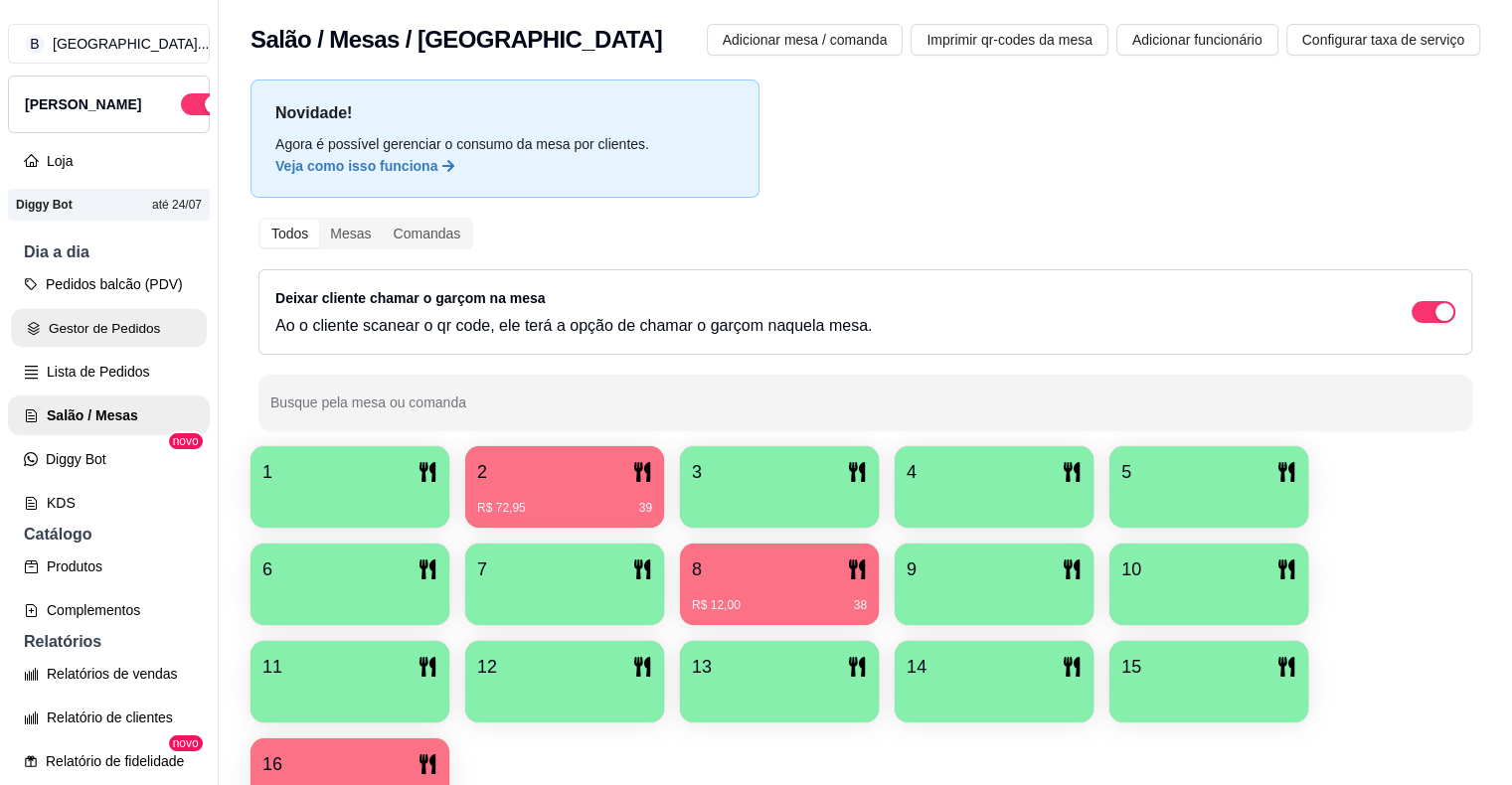 click on "Gestor de Pedidos" at bounding box center [108, 328] 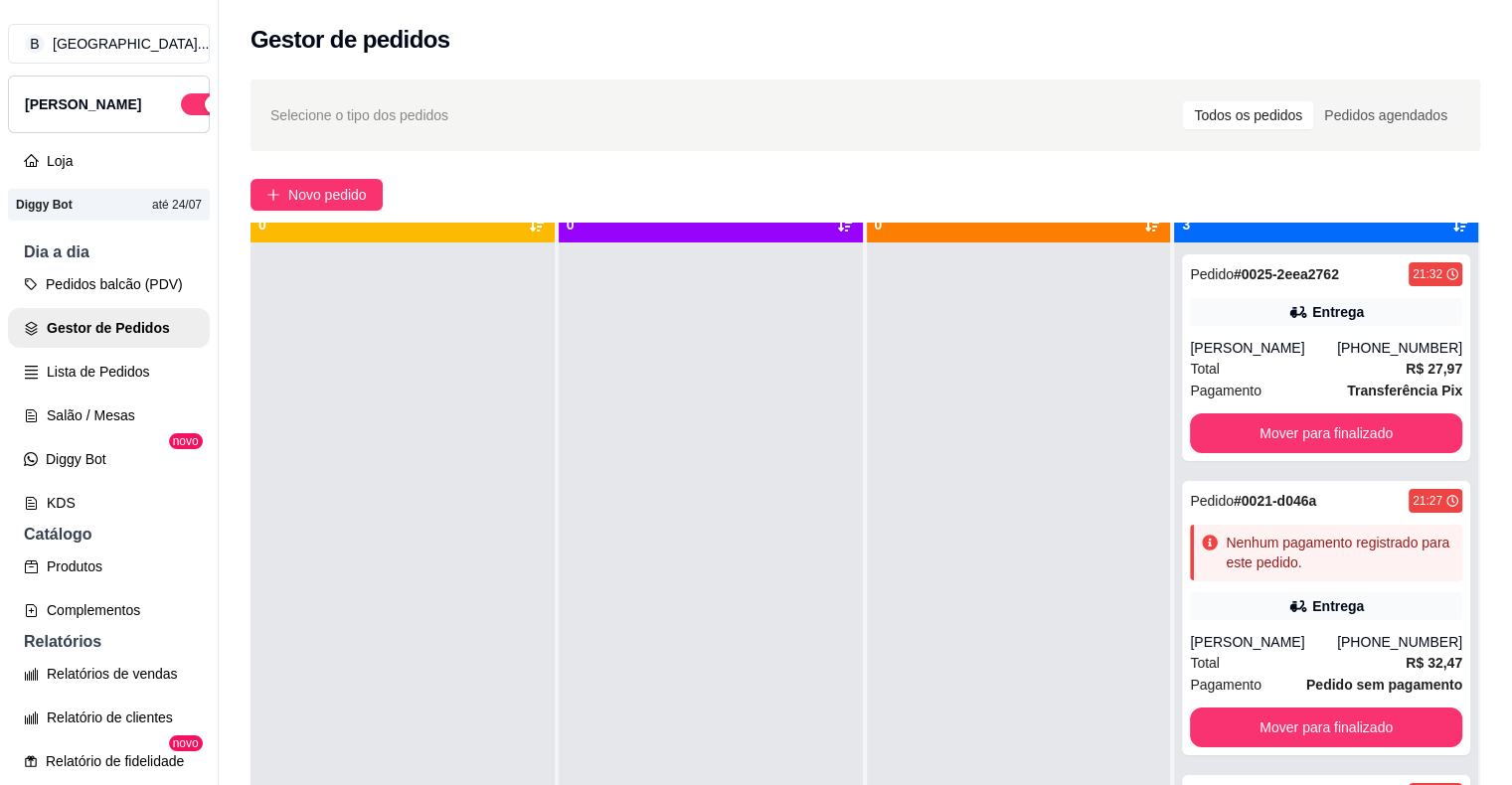 scroll, scrollTop: 56, scrollLeft: 0, axis: vertical 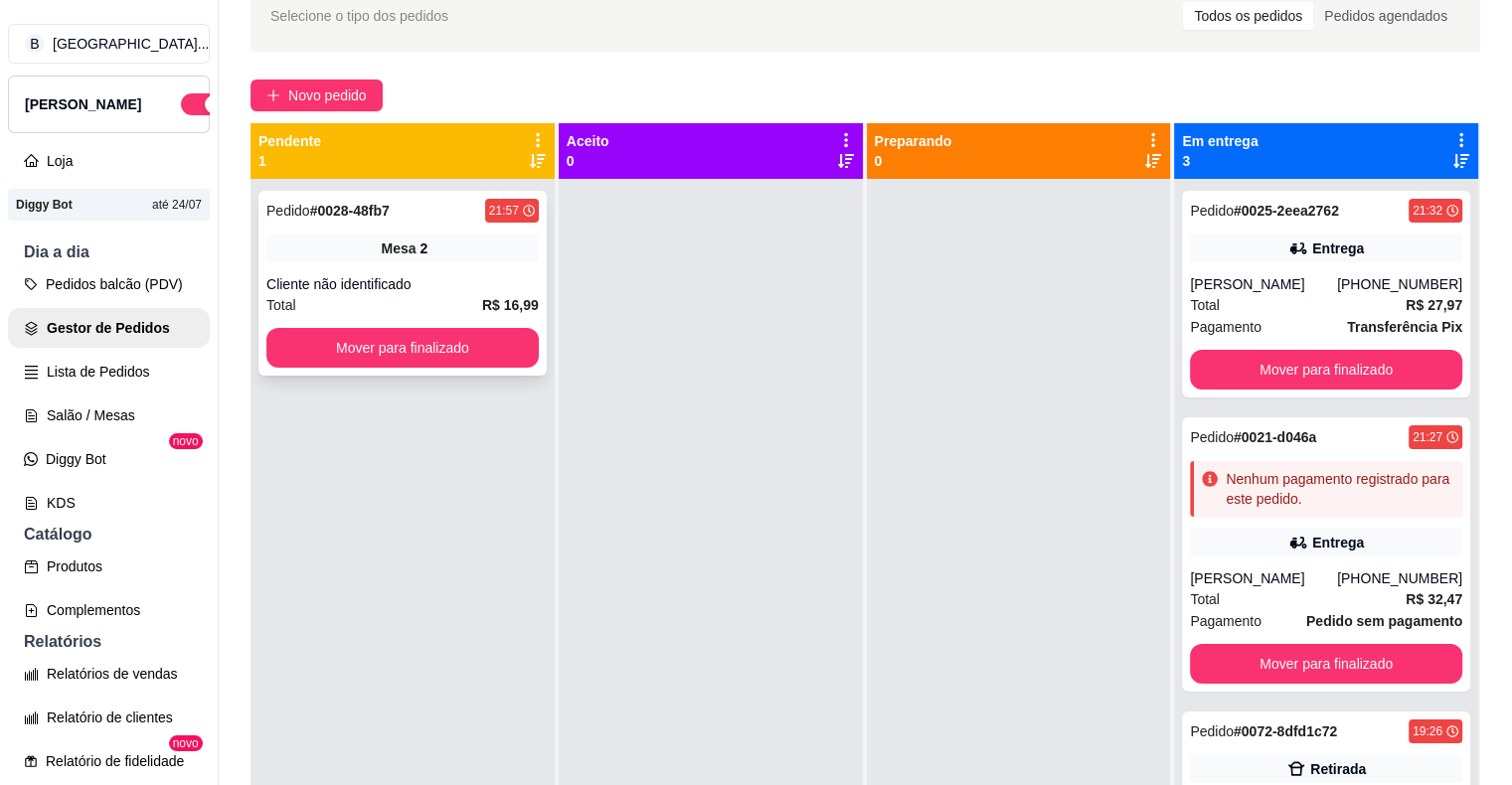 click on "Pedido  # 0028-48fb7 21:57 Mesa 2 Cliente não identificado Total R$ 16,99 Mover para finalizado" at bounding box center [403, 283] 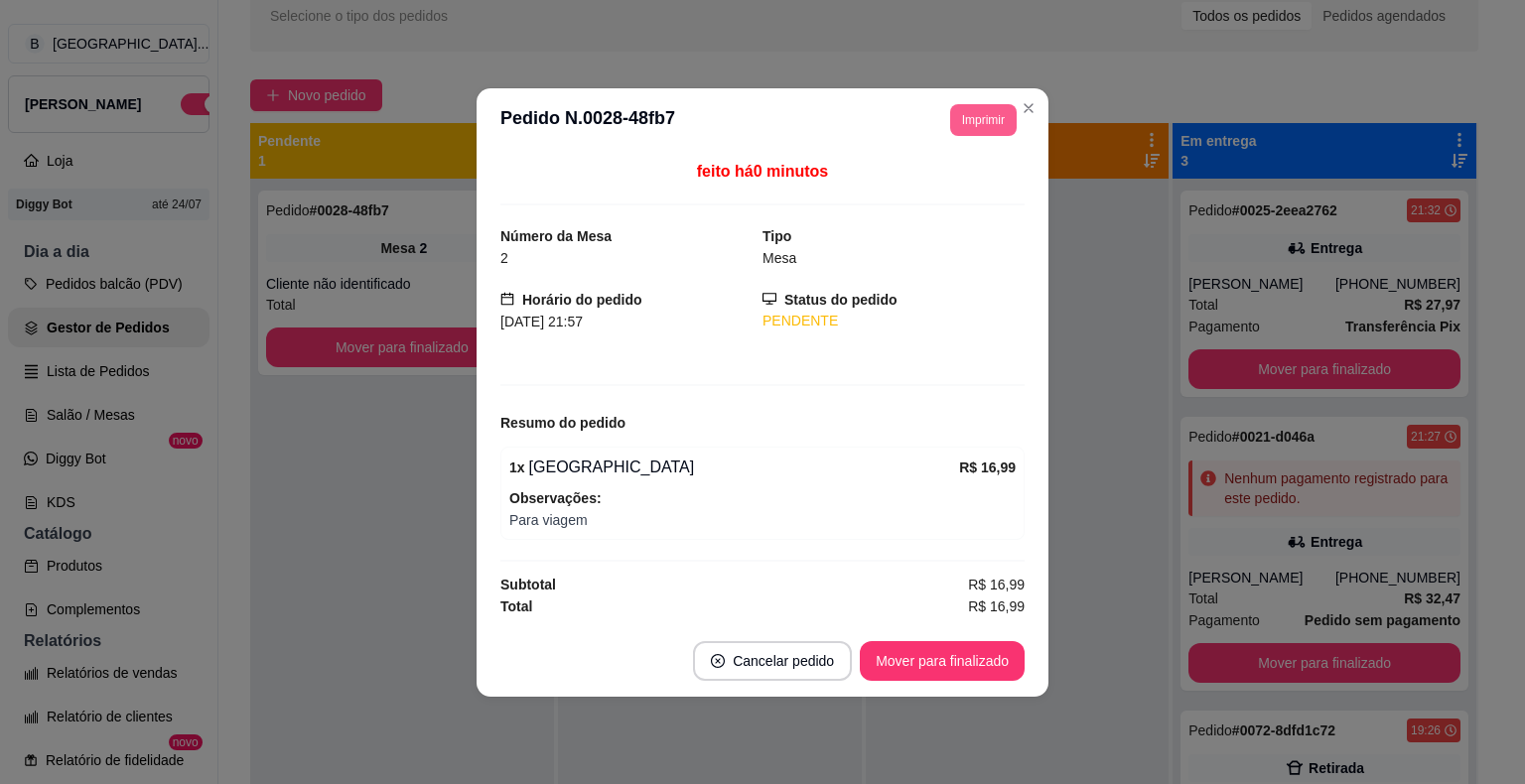 click on "Imprimir" at bounding box center [983, 120] 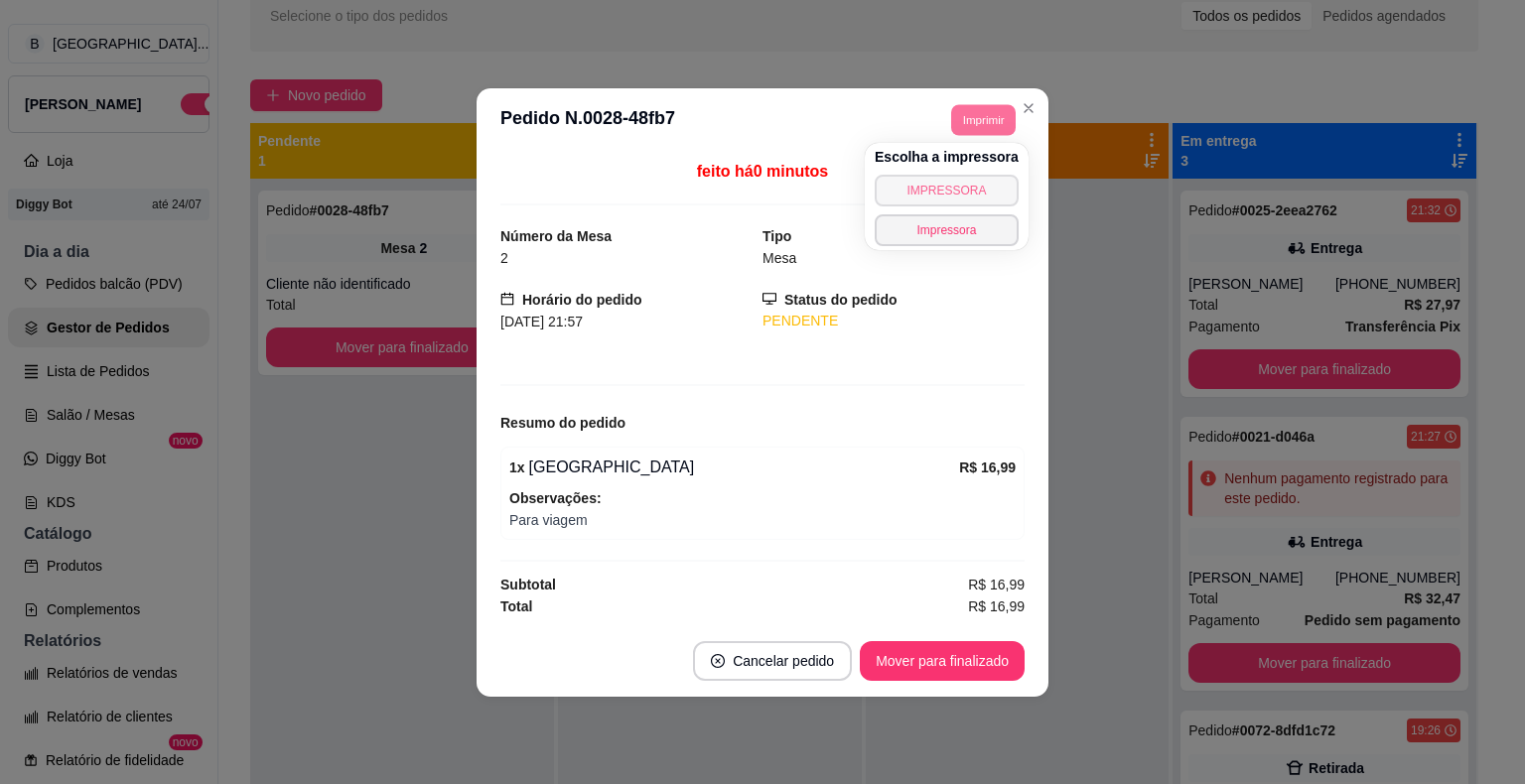 click on "IMPRESSORA" at bounding box center [946, 191] 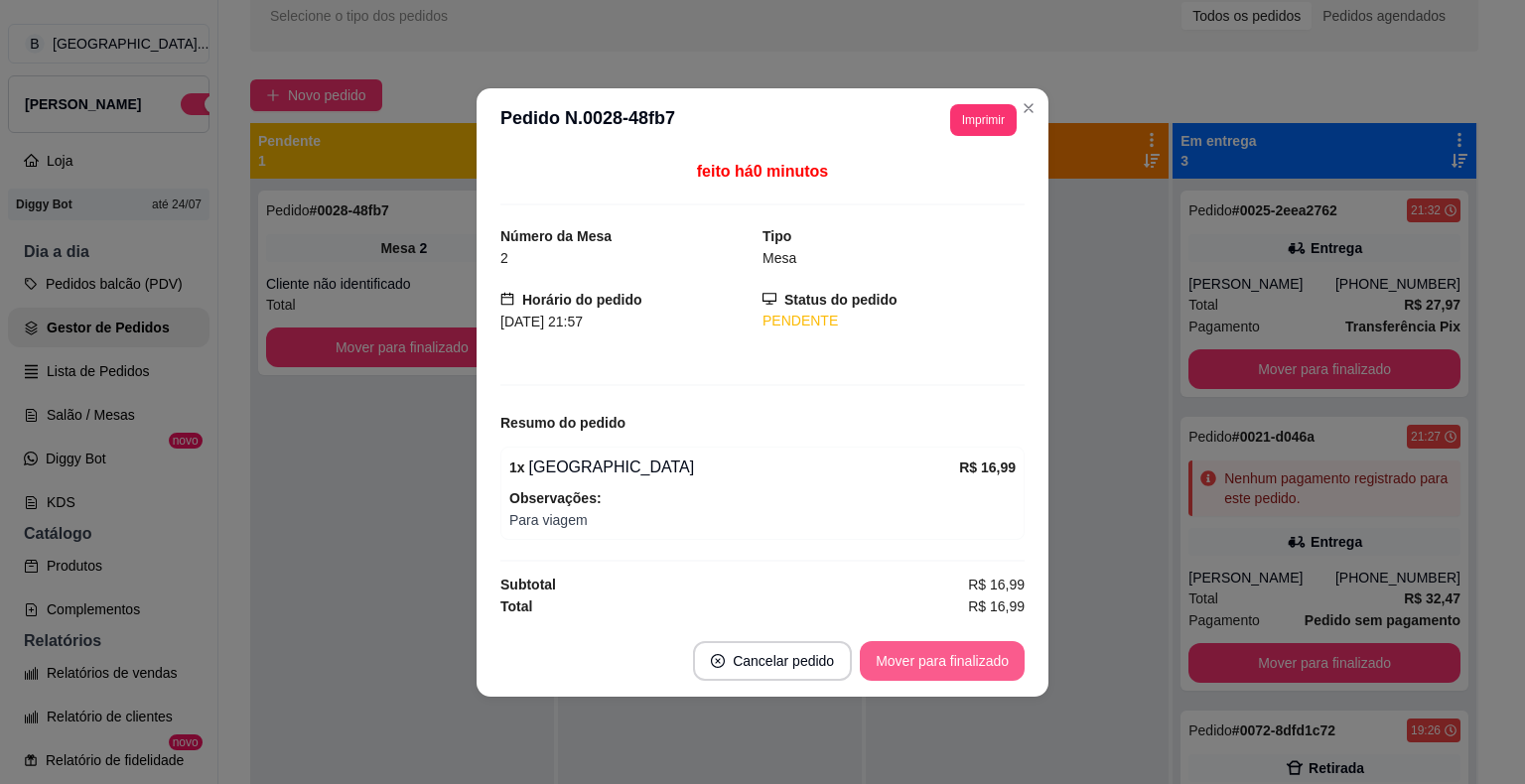 click on "Mover para finalizado" at bounding box center (942, 661) 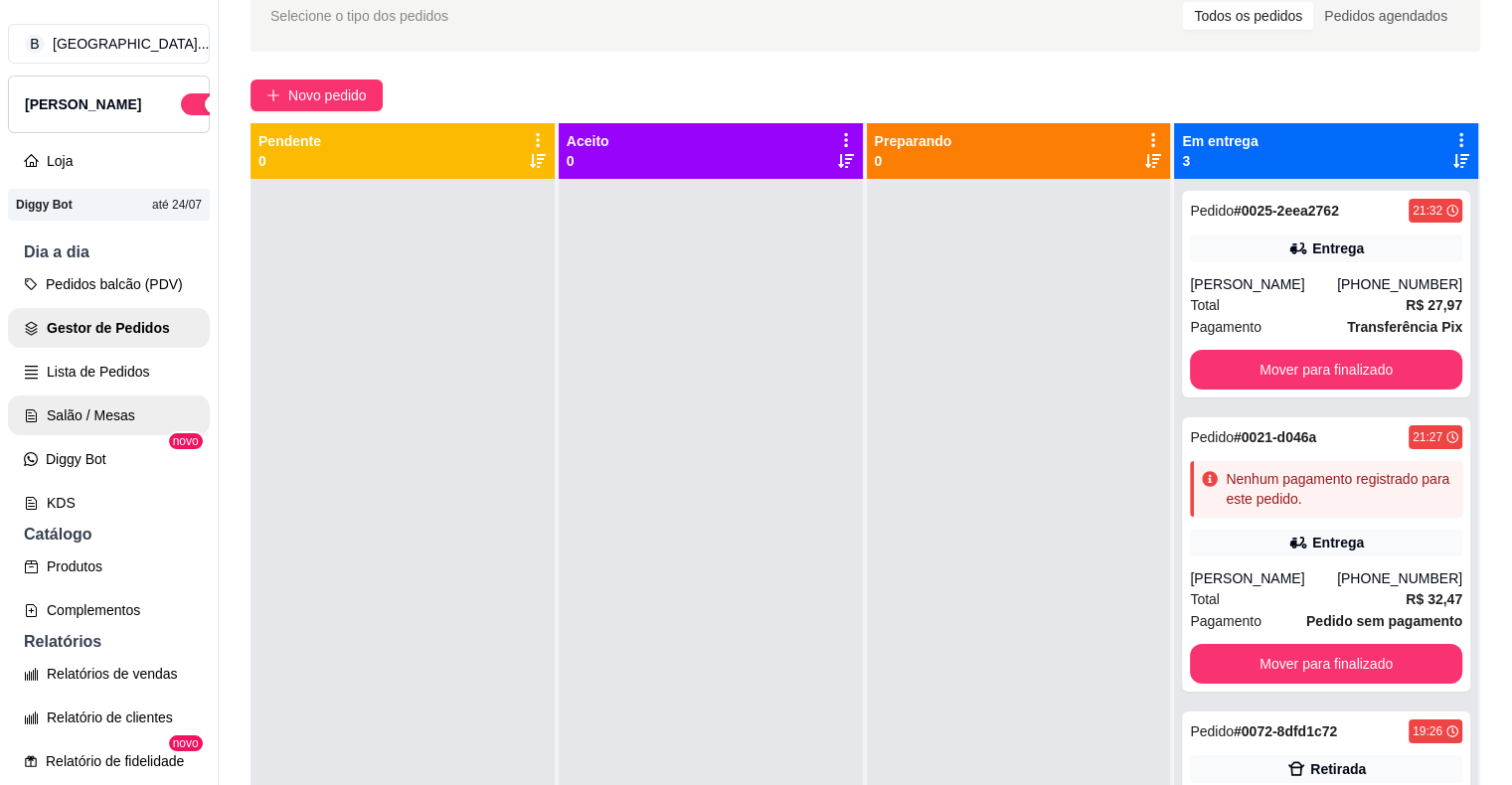 click on "Salão / Mesas" at bounding box center (108, 415) 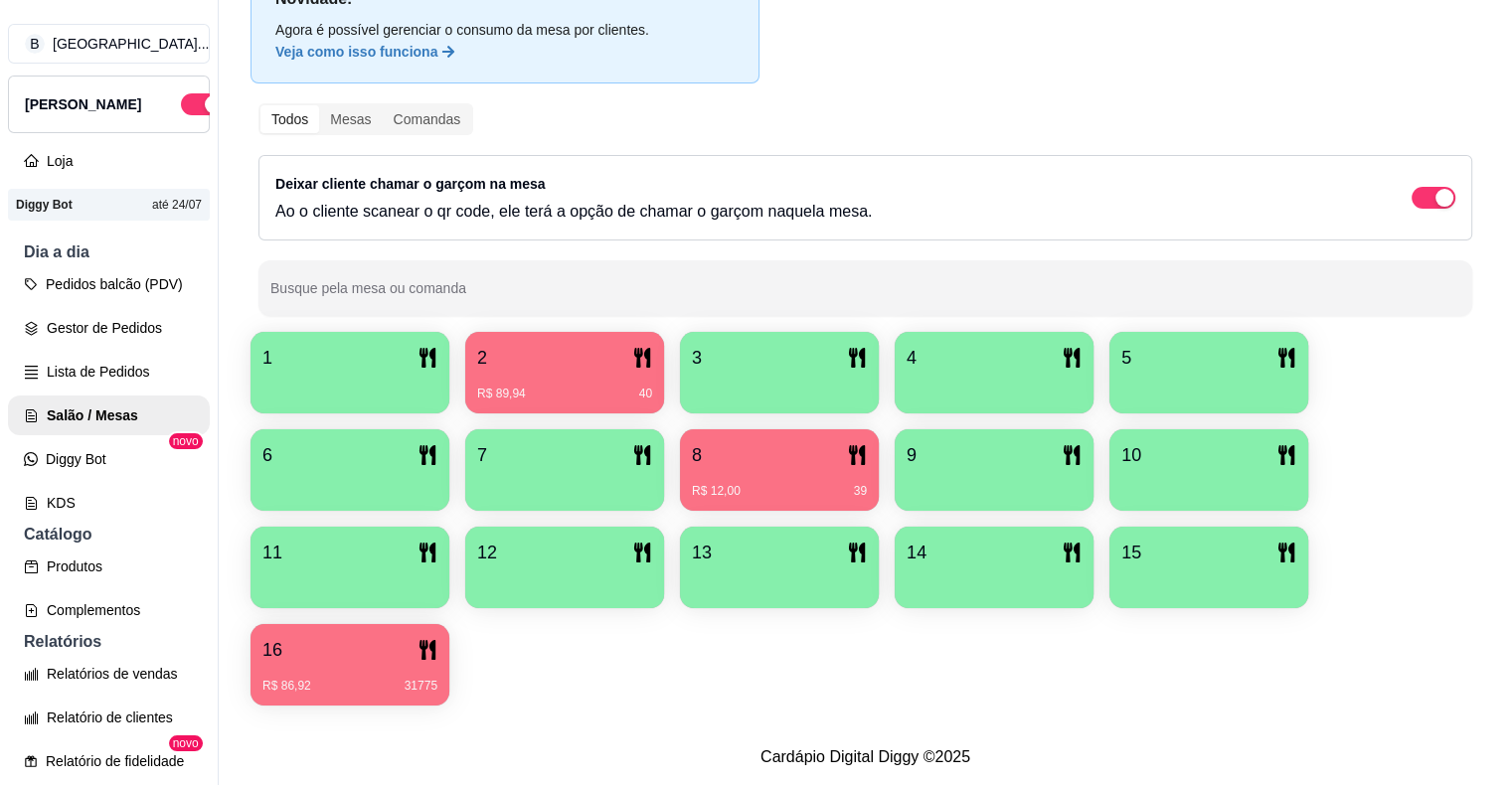 scroll, scrollTop: 127, scrollLeft: 0, axis: vertical 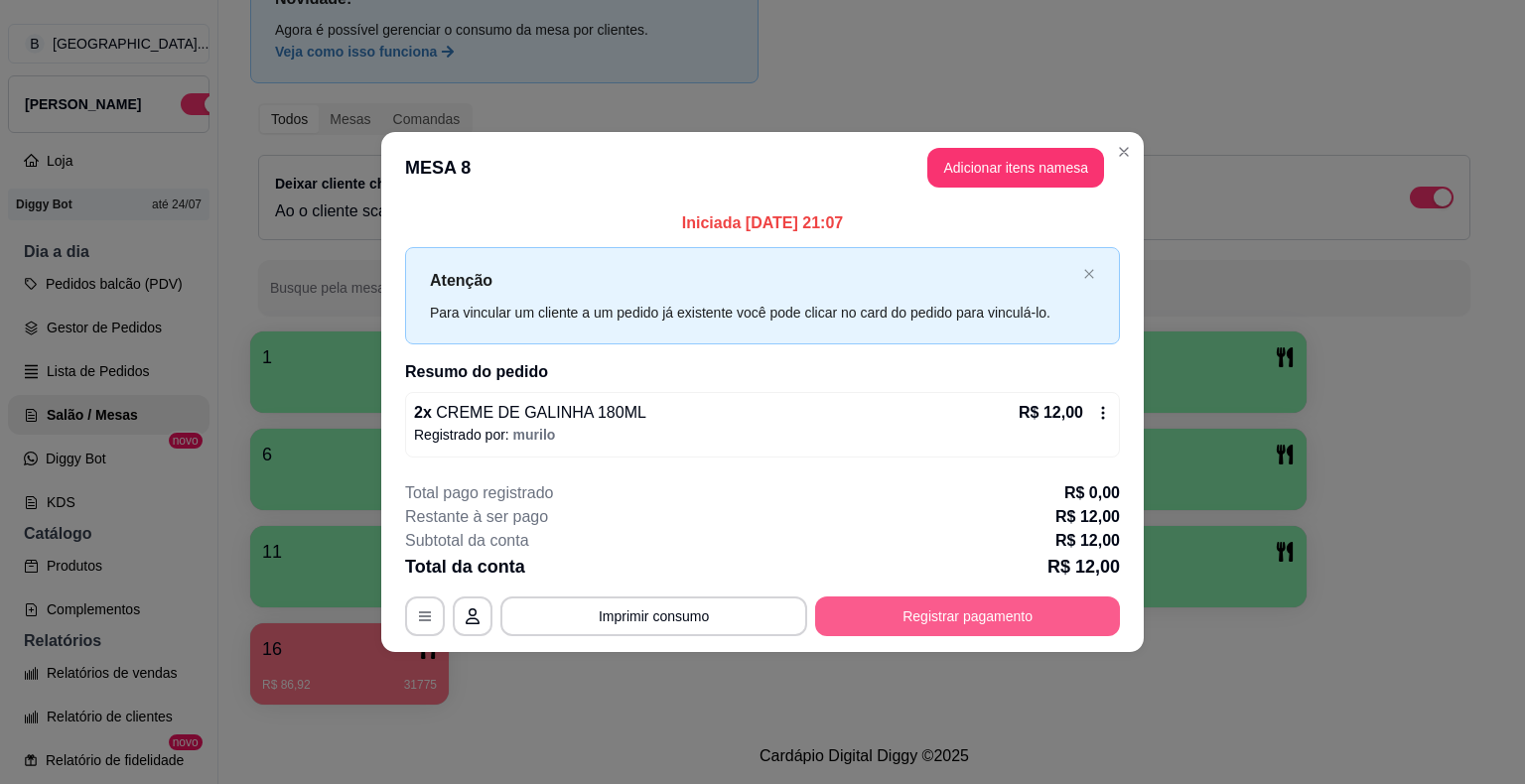 click on "Registrar pagamento" at bounding box center [967, 616] 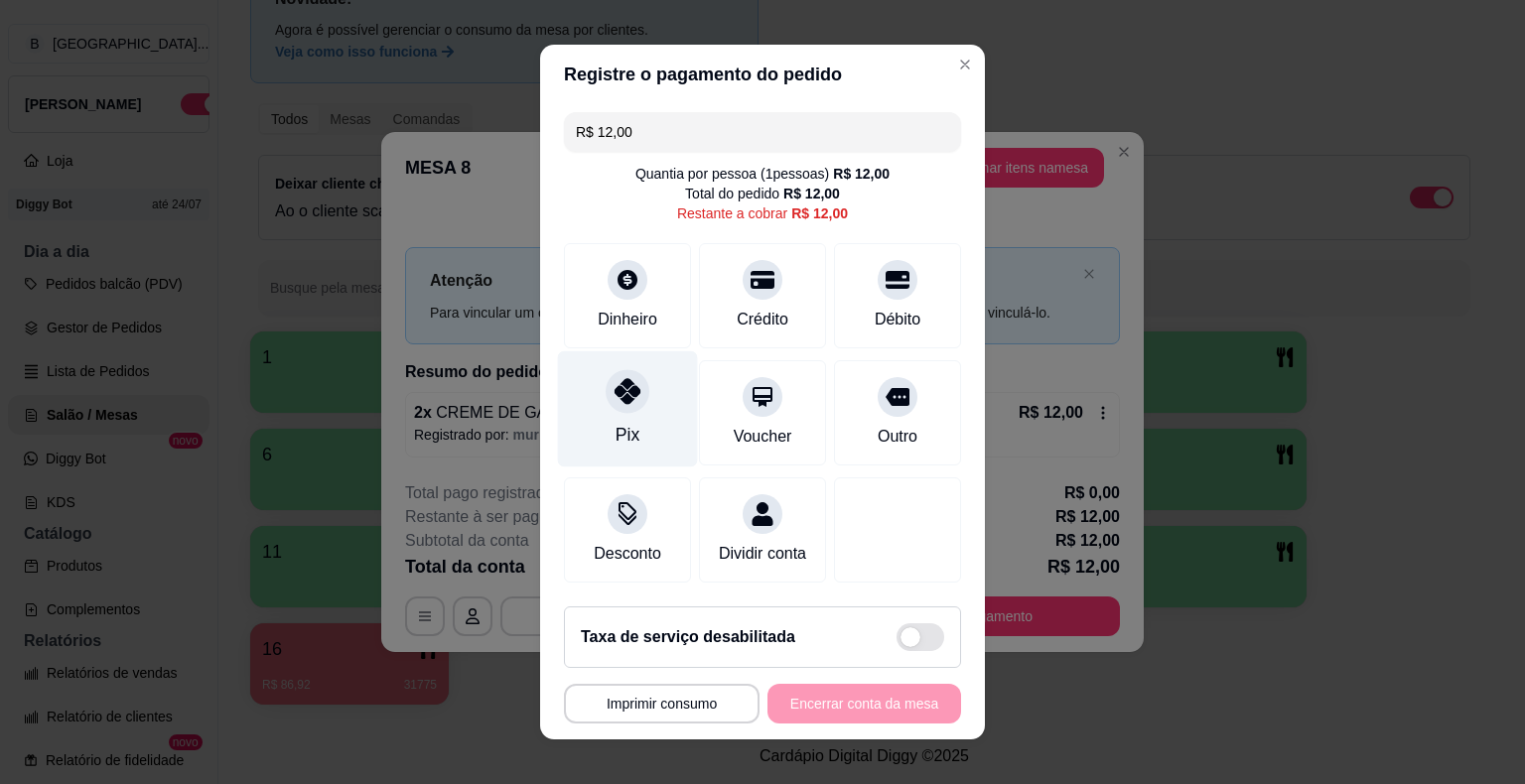 click 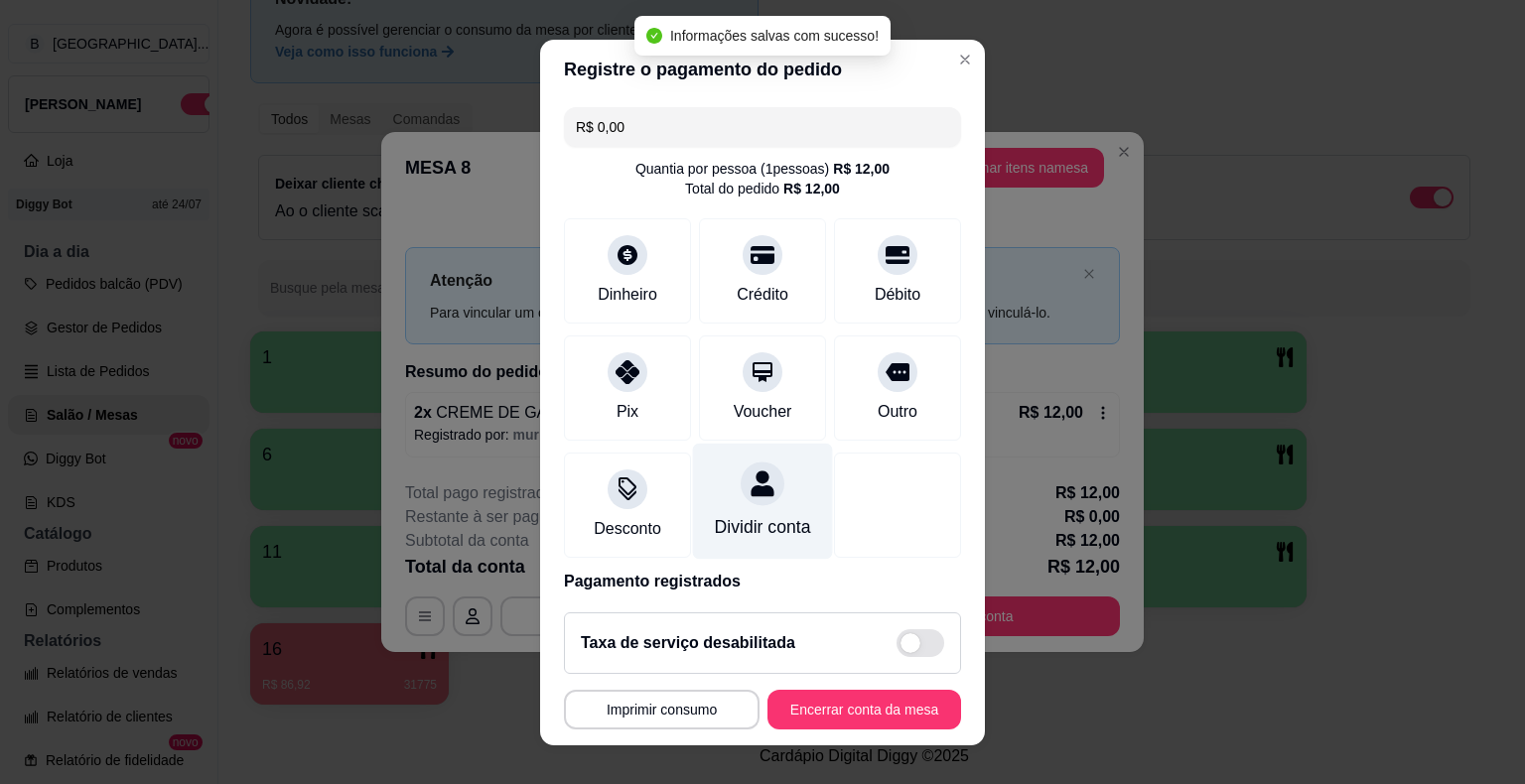 type on "R$ 0,00" 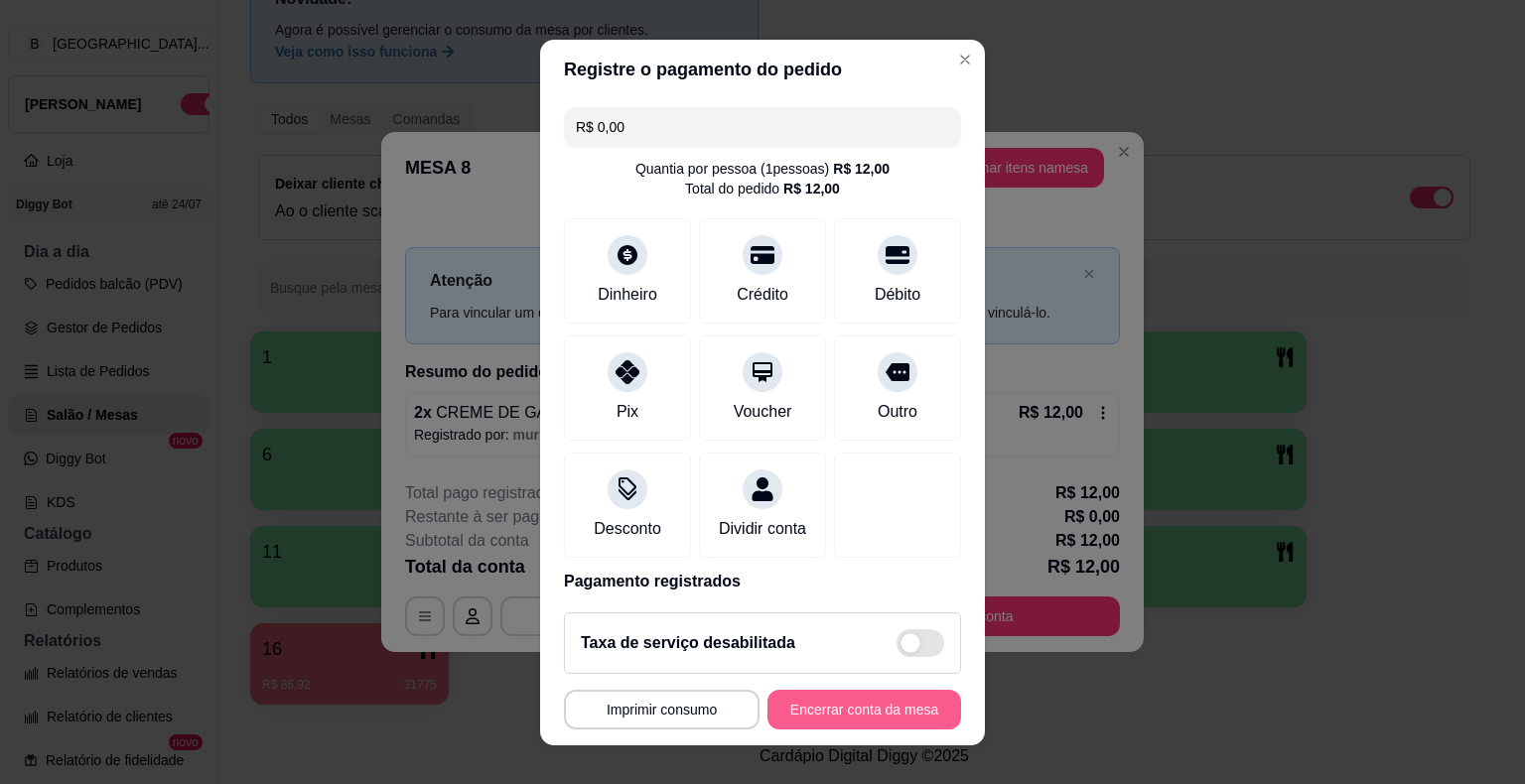 click on "Encerrar conta da mesa" at bounding box center [864, 710] 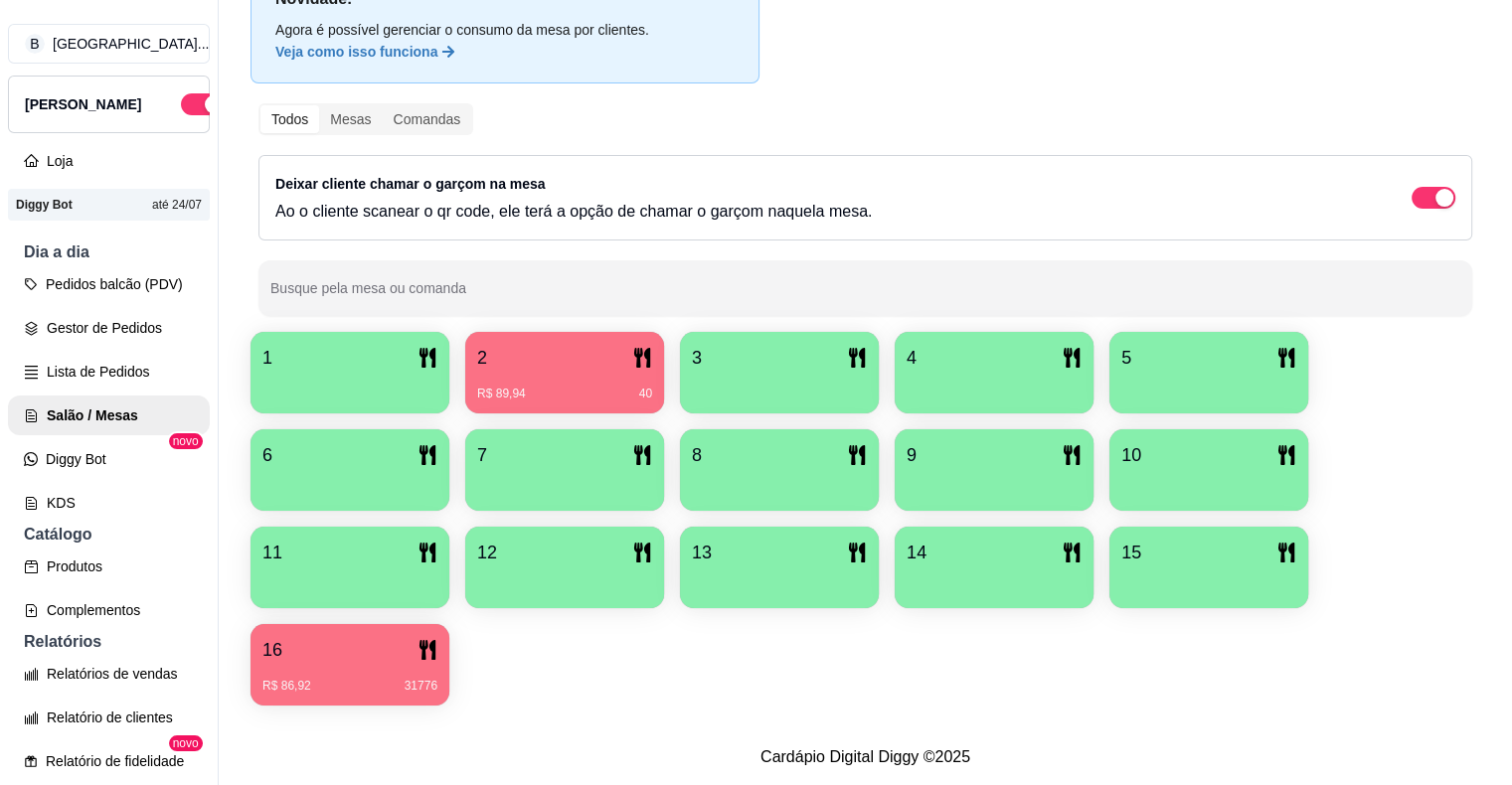 click at bounding box center [350, 387] 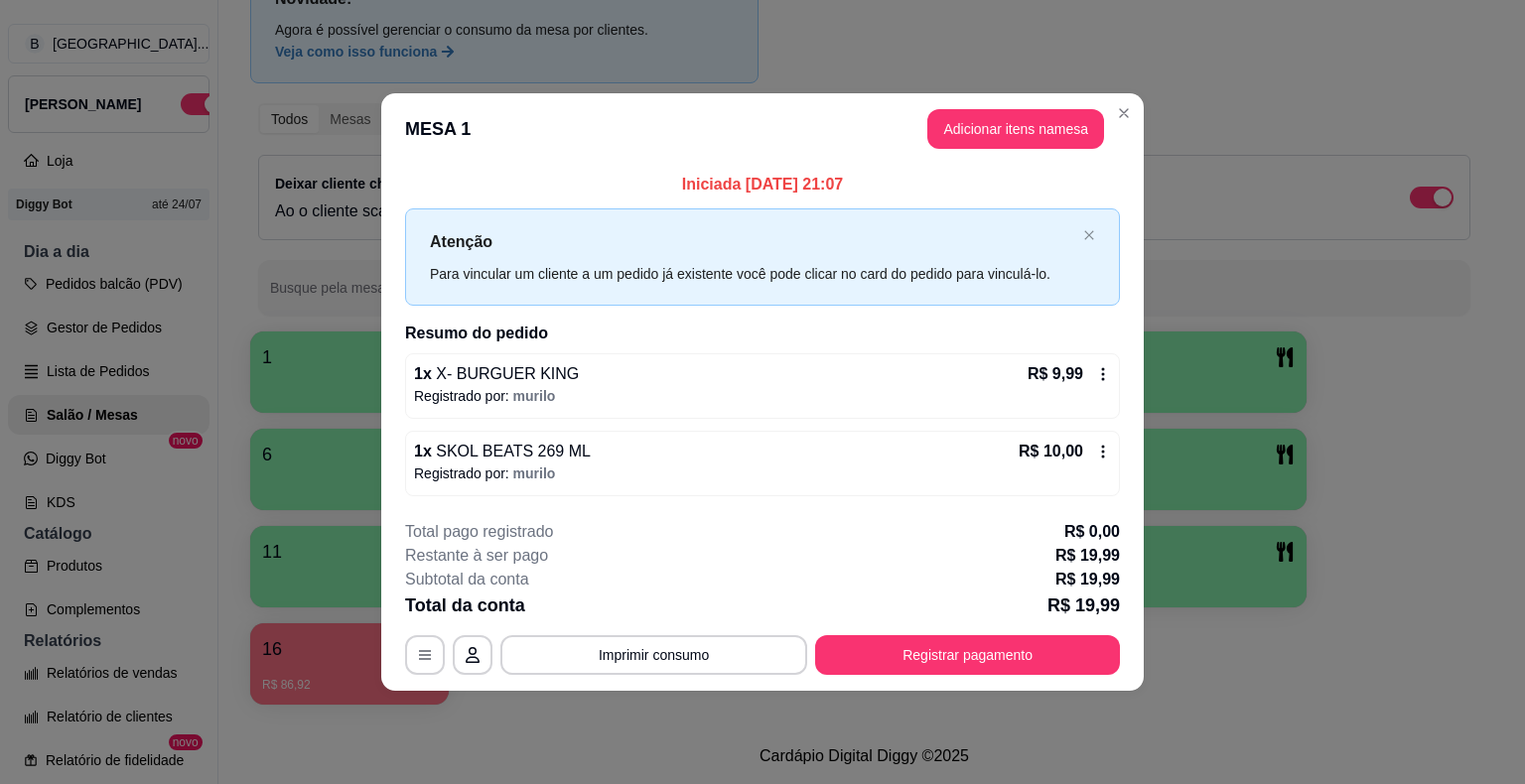 click 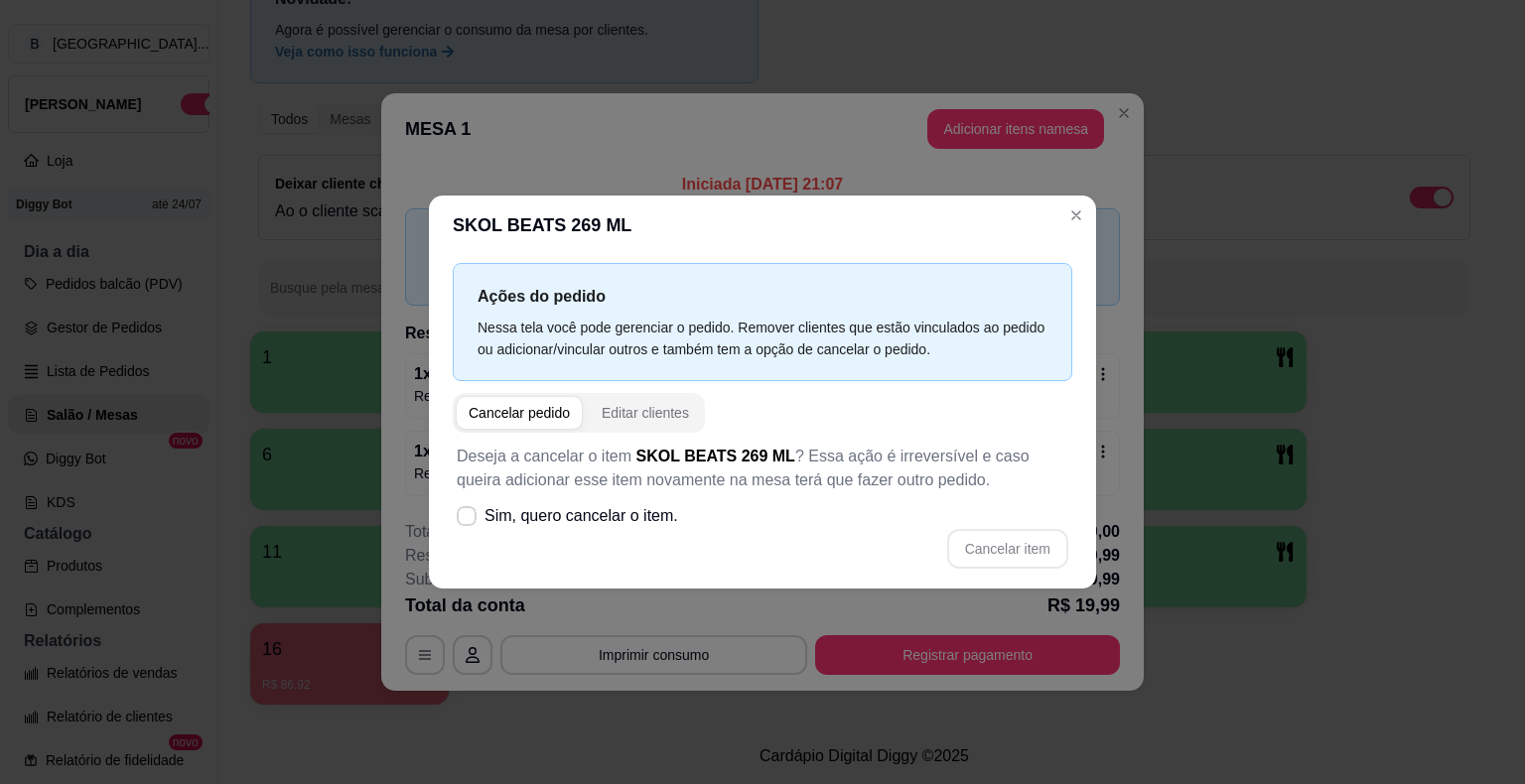 click on "Cancelar pedido" at bounding box center [519, 413] 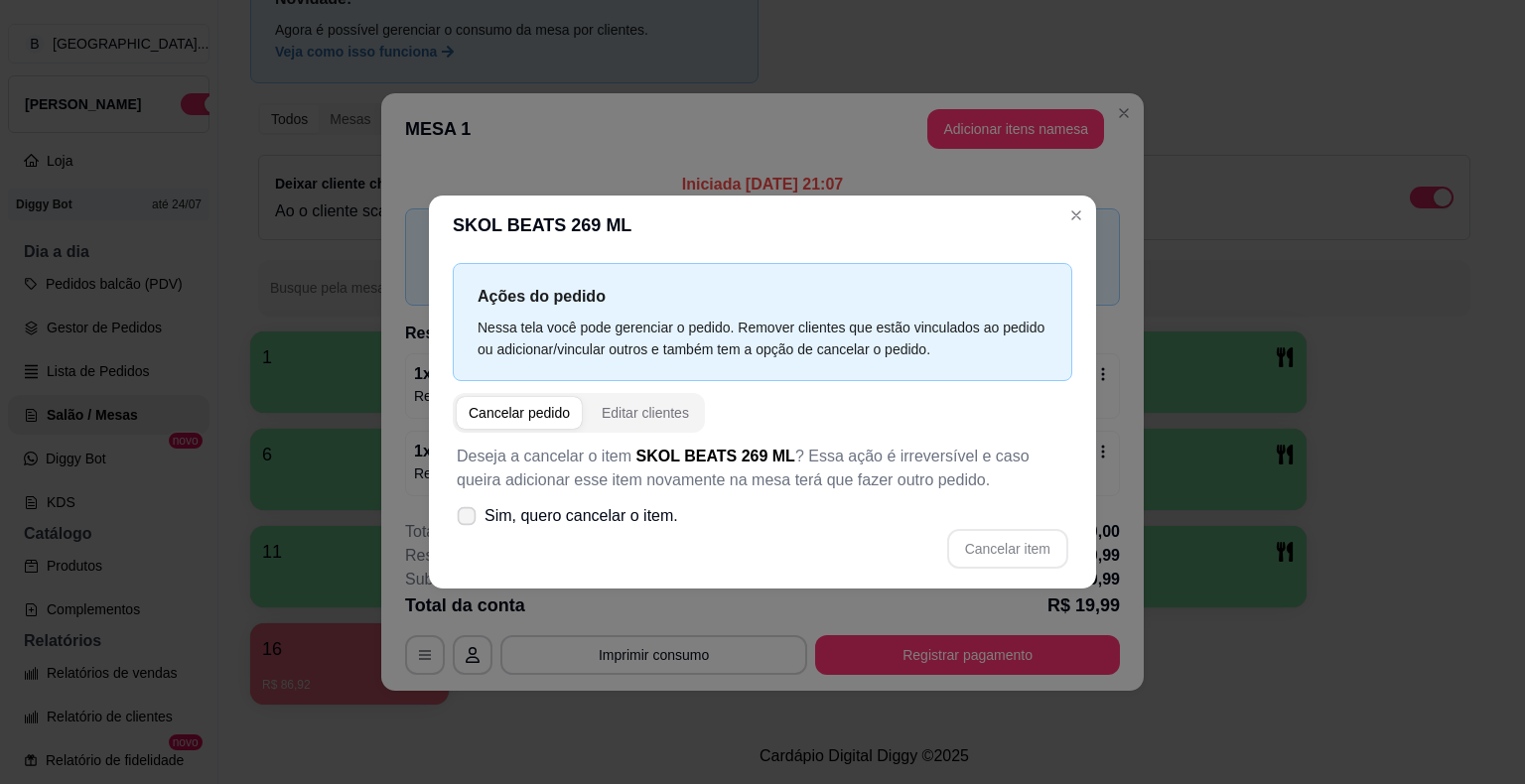 click 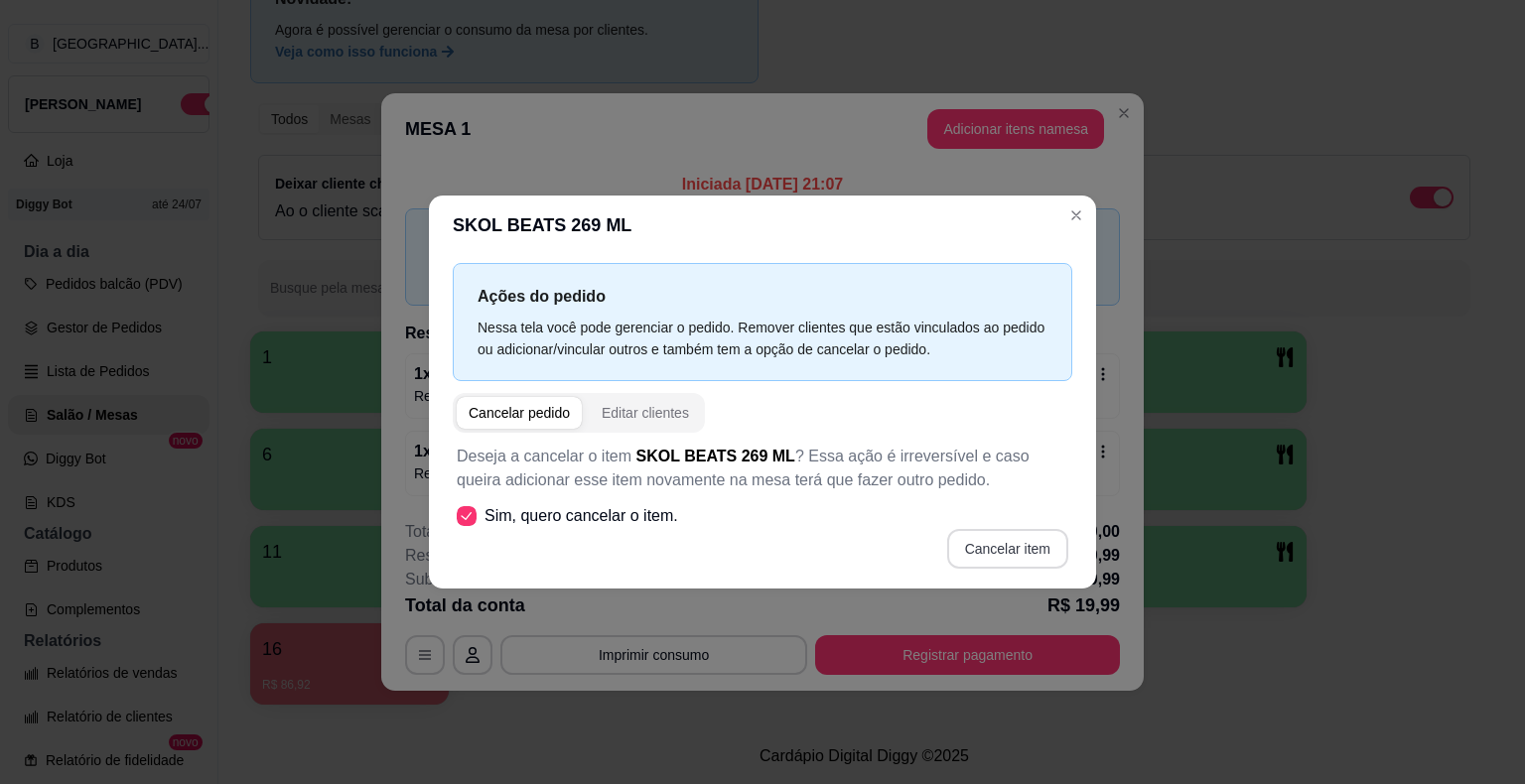 click on "Cancelar item" at bounding box center (1008, 549) 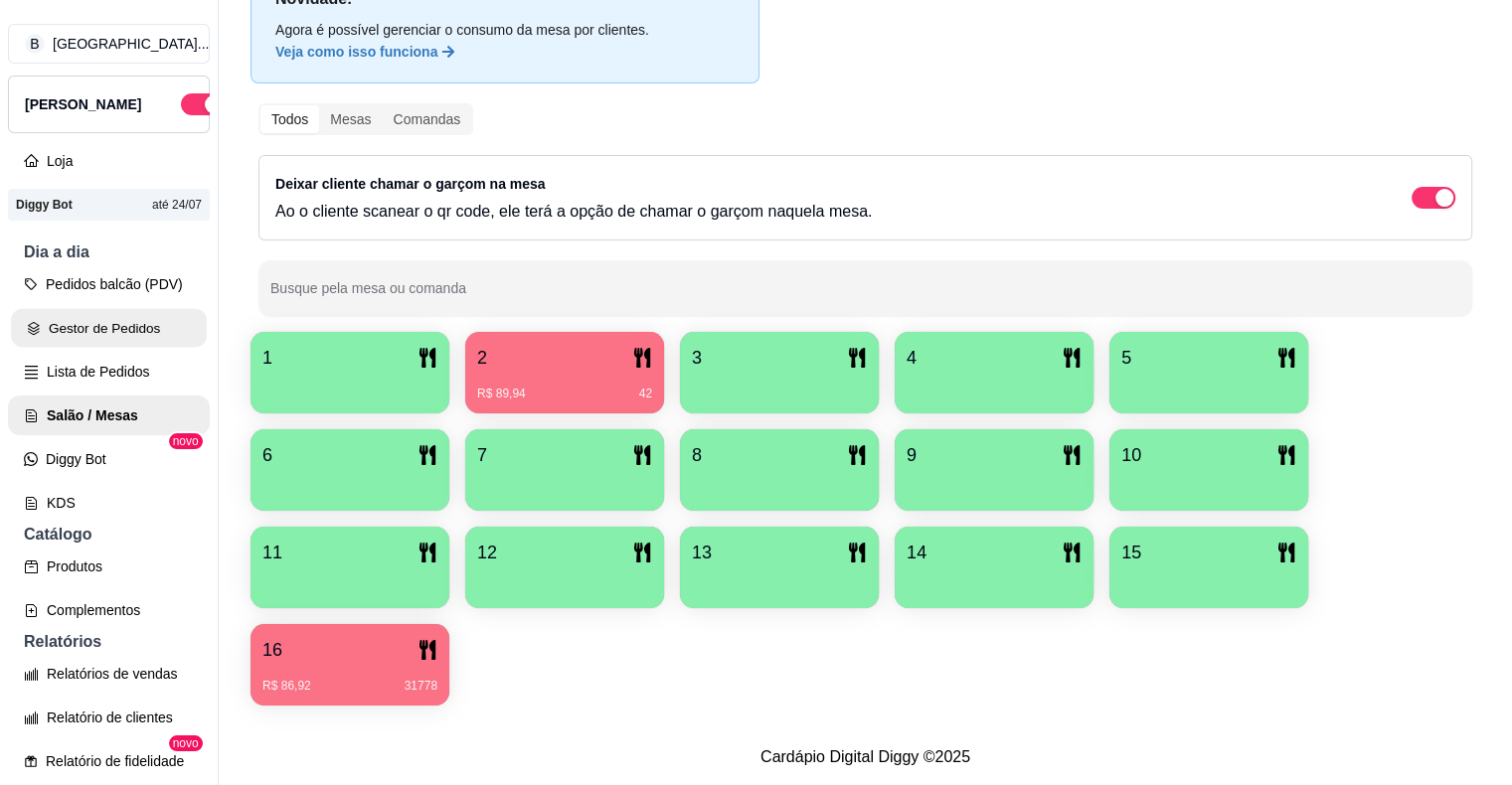 click on "Gestor de Pedidos" at bounding box center [108, 328] 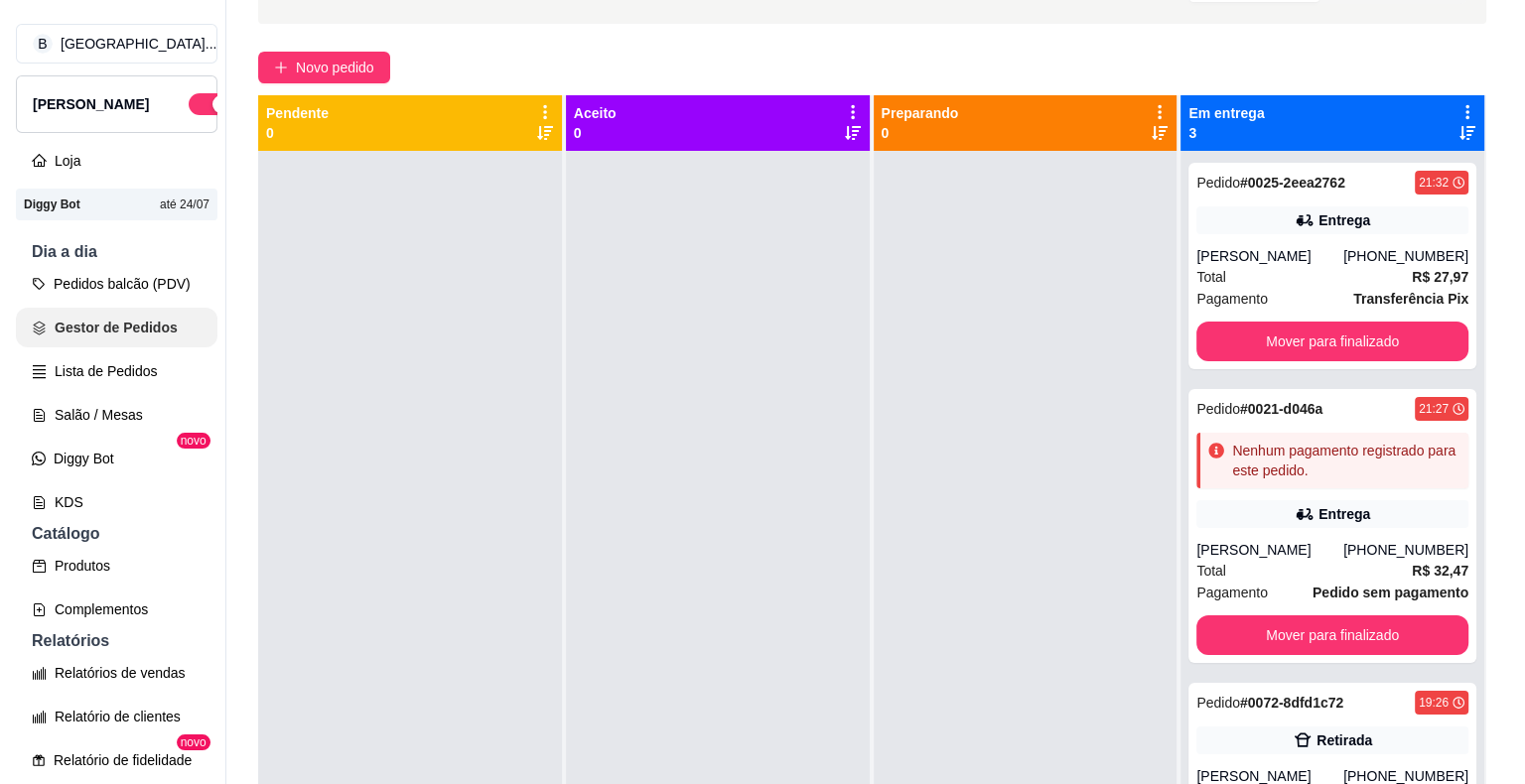 scroll, scrollTop: 0, scrollLeft: 0, axis: both 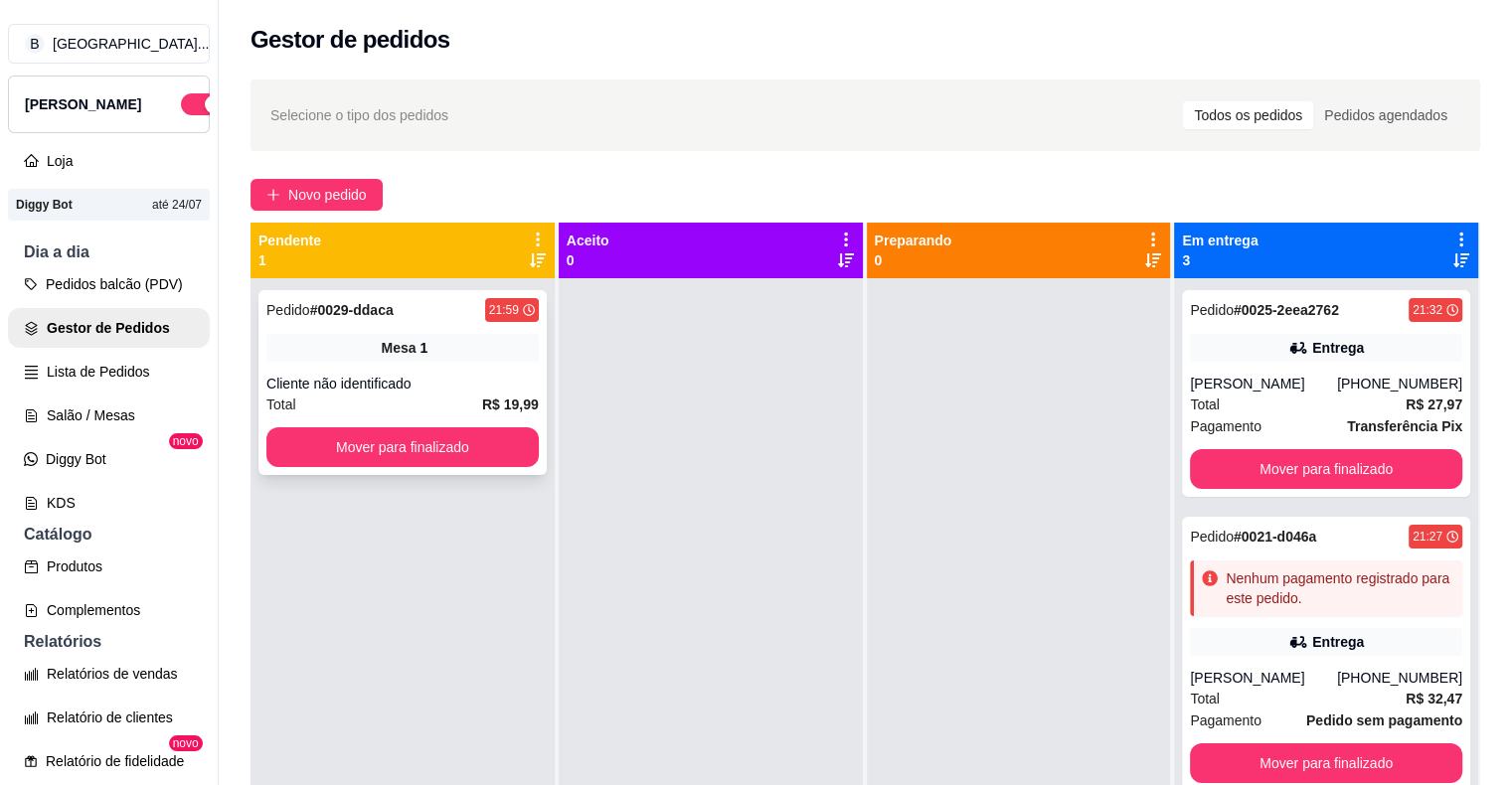 click on "Cliente não identificado" at bounding box center (403, 384) 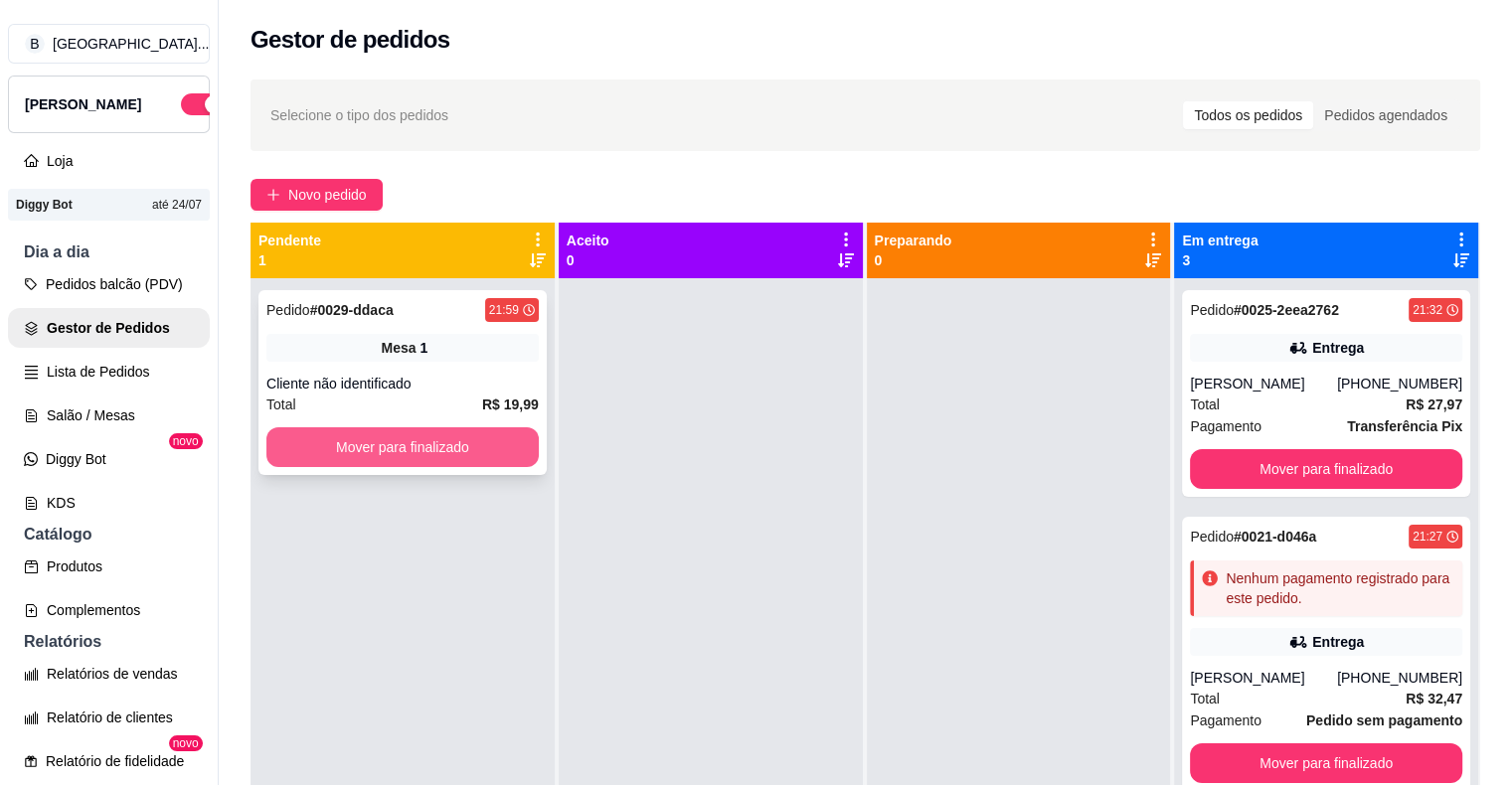 click on "Mover para finalizado" at bounding box center [403, 447] 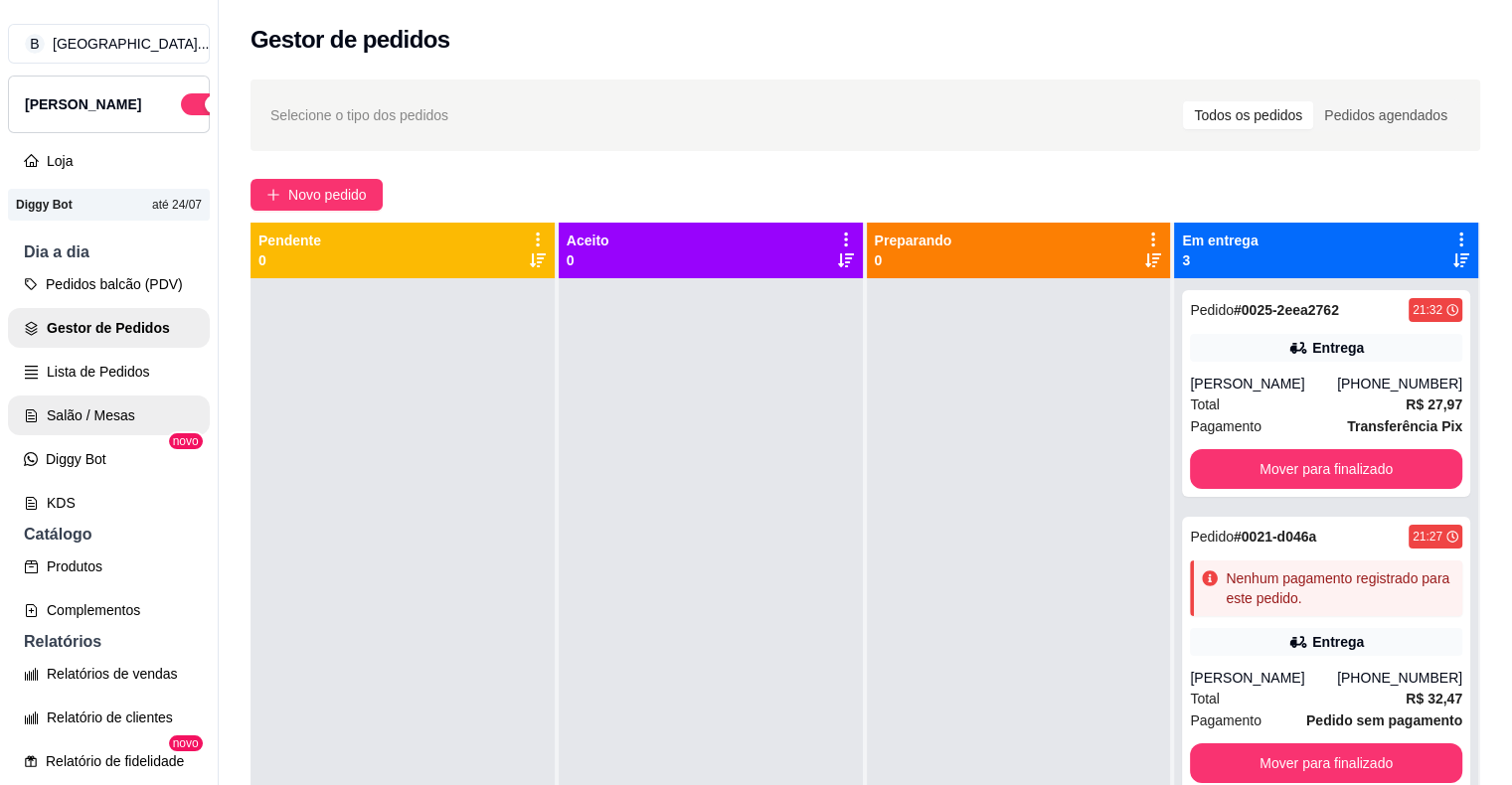 click on "Salão / Mesas" at bounding box center (108, 415) 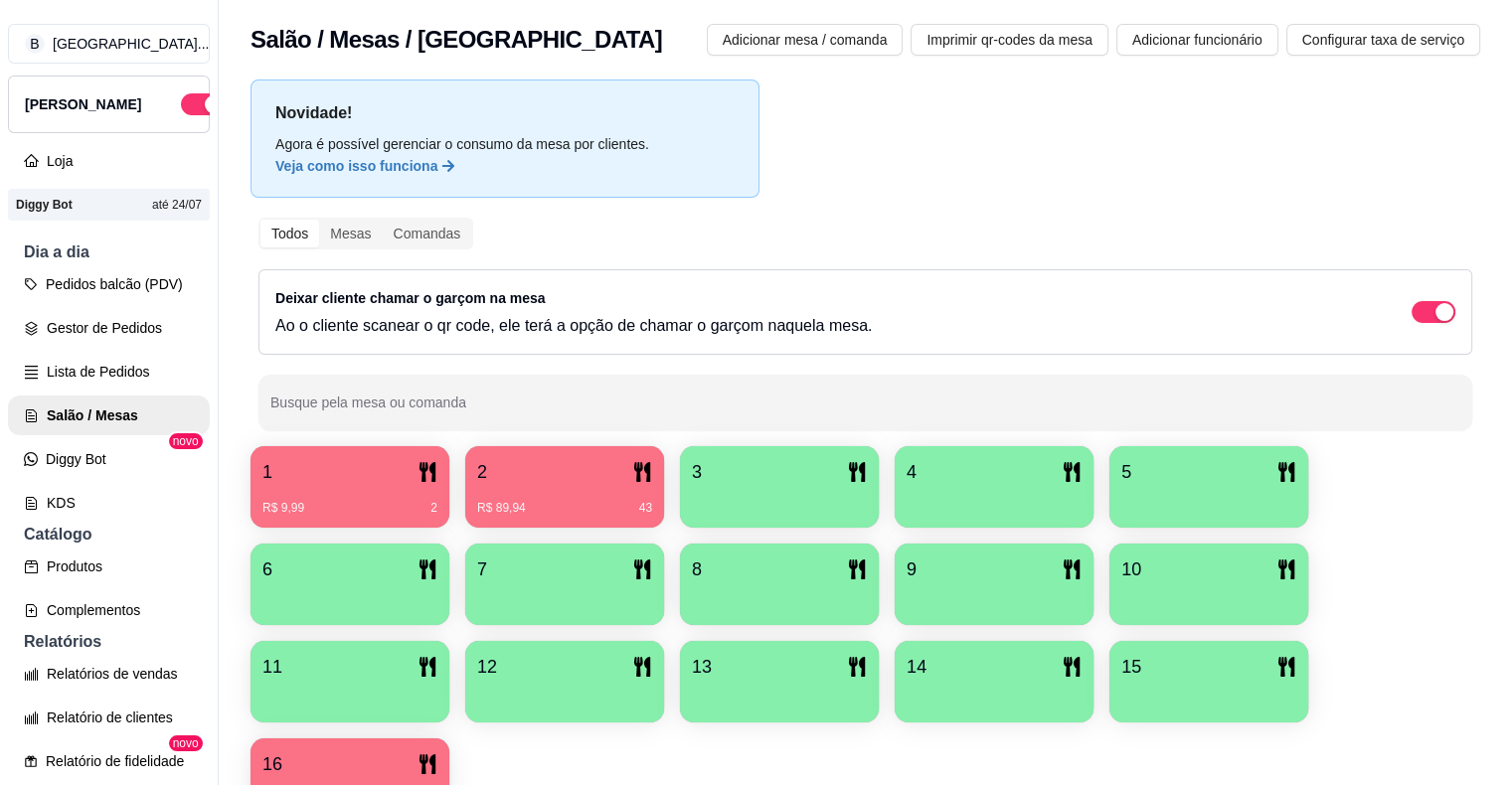 click on "R$ 9,99 2" at bounding box center [350, 501] 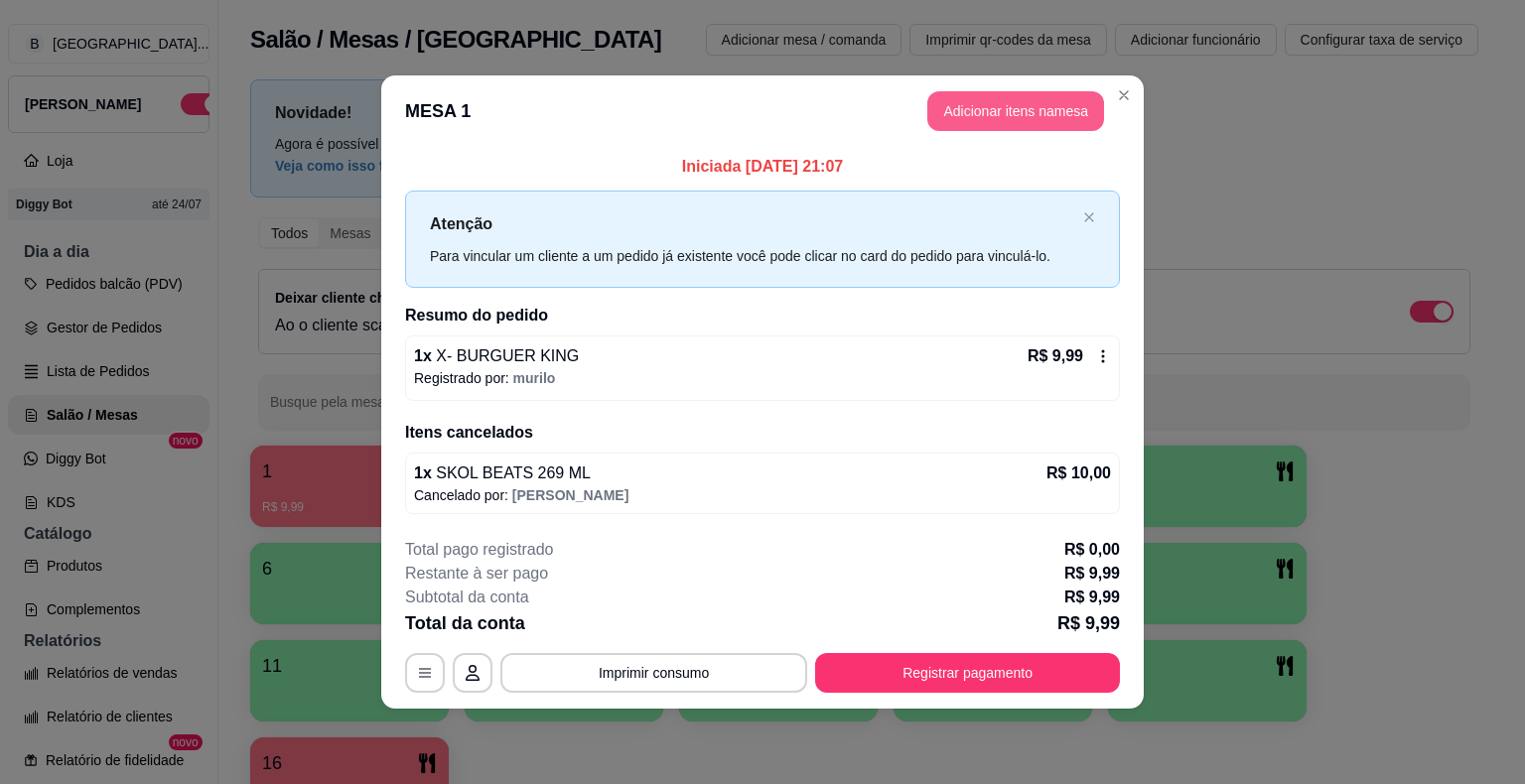 click on "Adicionar itens na  mesa" at bounding box center [1016, 111] 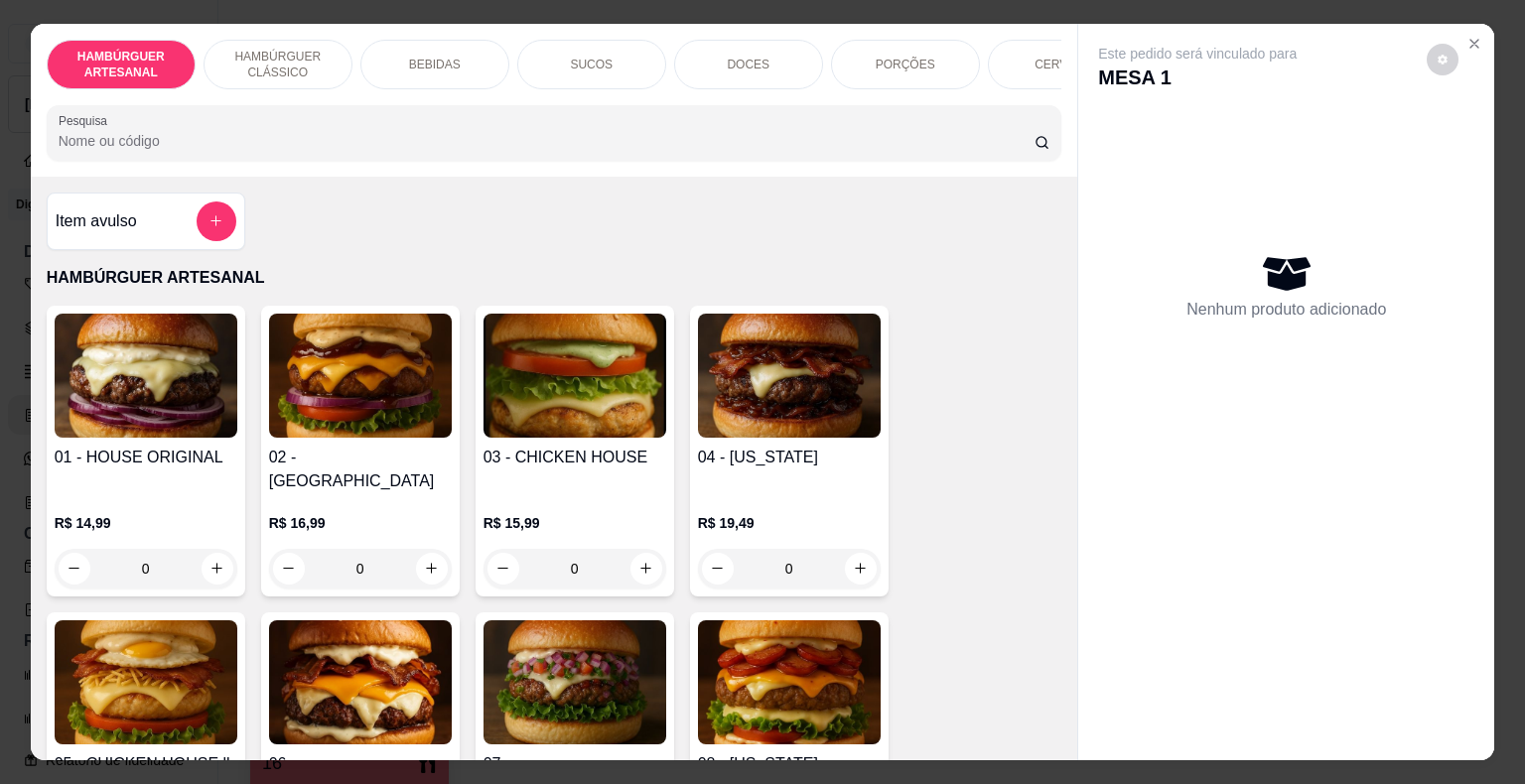 click on "BEBIDAS" at bounding box center (435, 65) 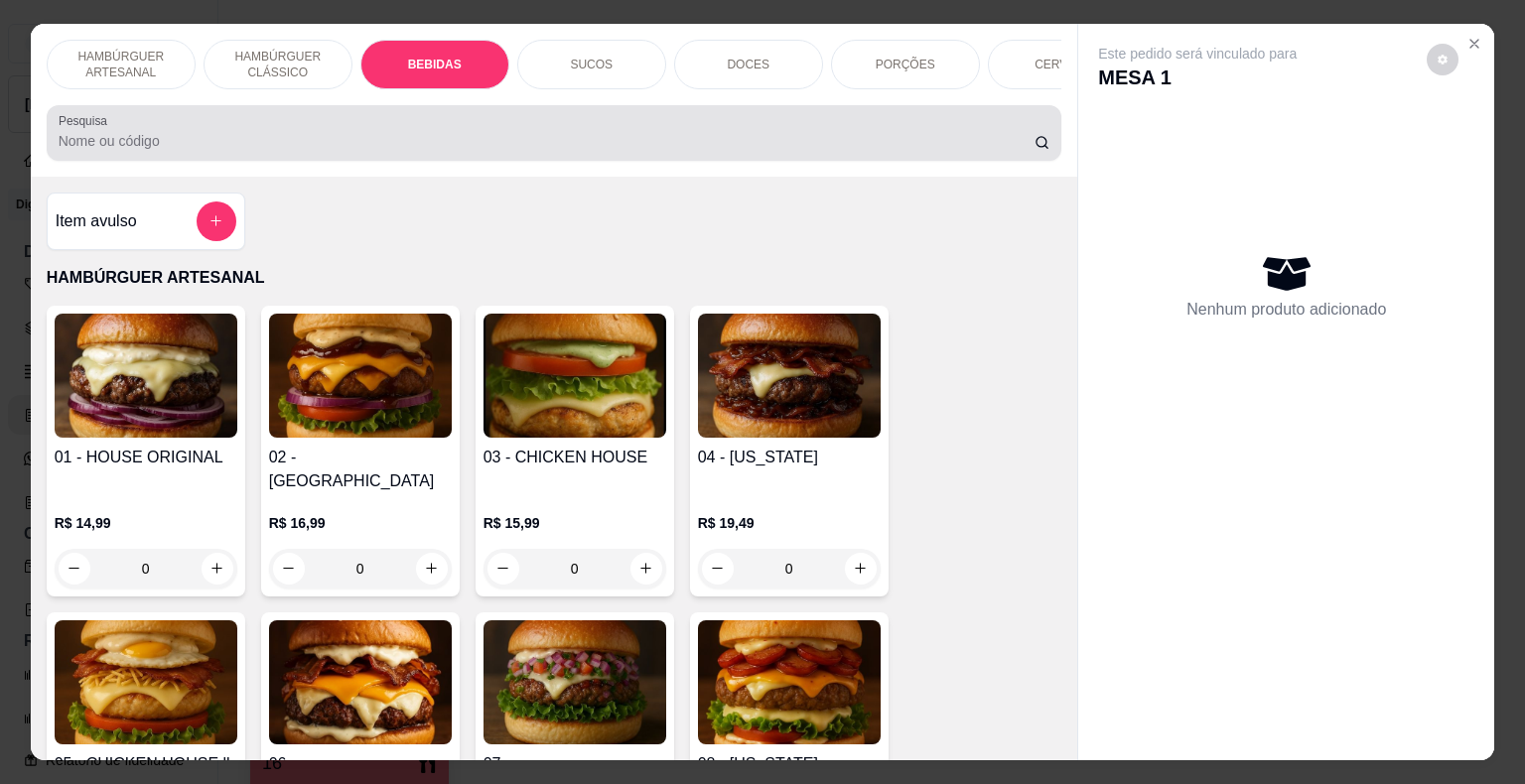 scroll, scrollTop: 1582, scrollLeft: 0, axis: vertical 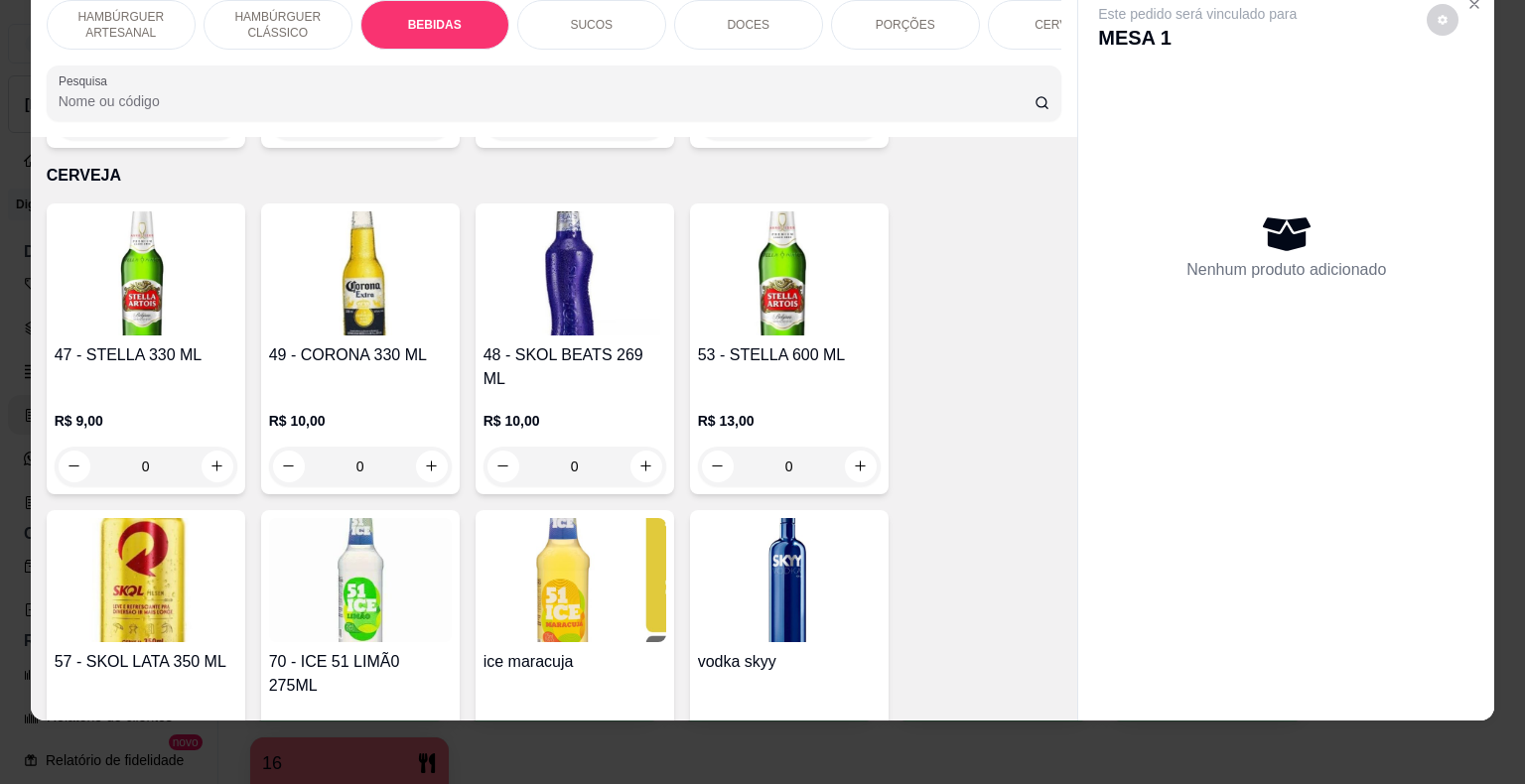 click at bounding box center (216, 772) 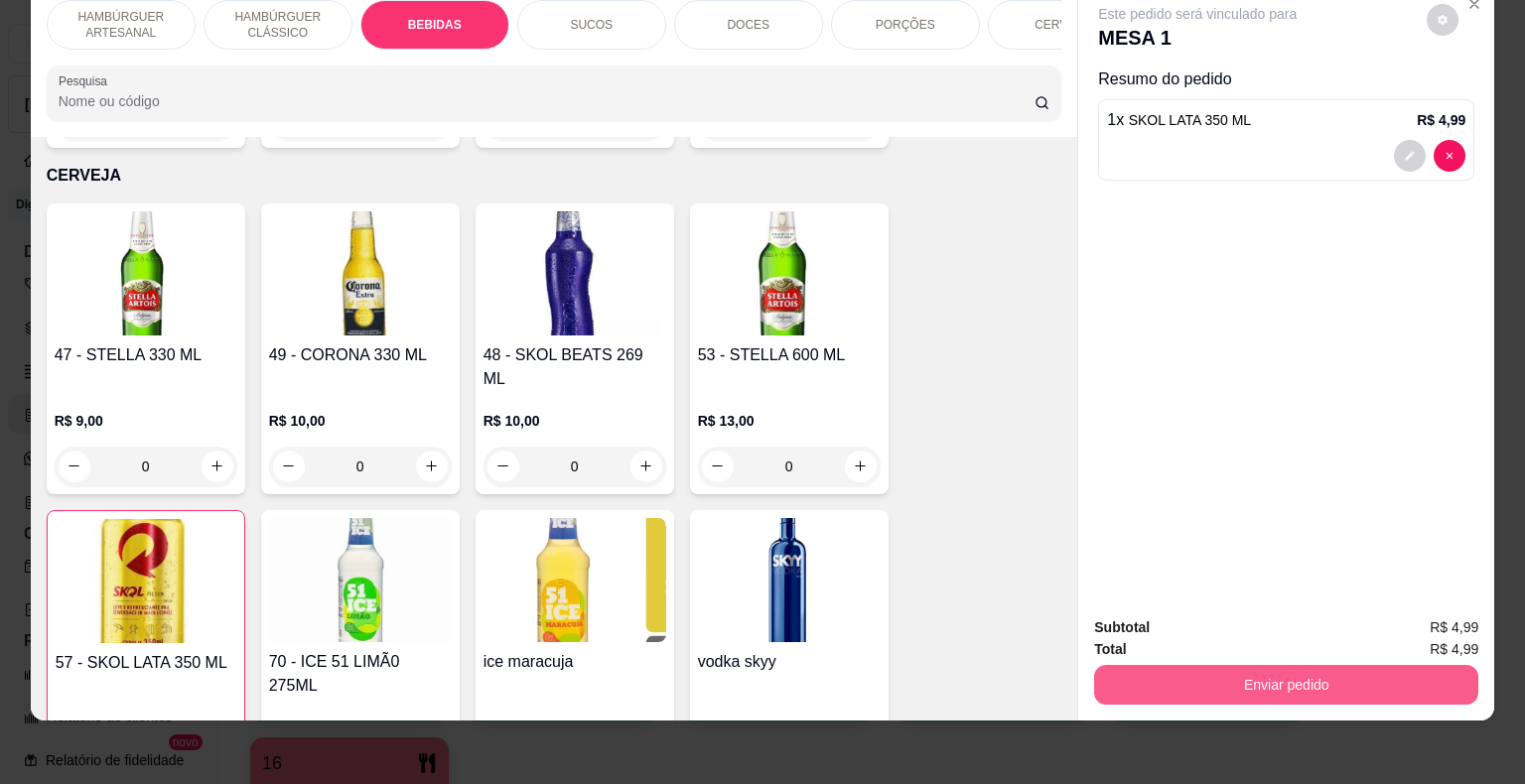 click on "Enviar pedido" at bounding box center (1286, 685) 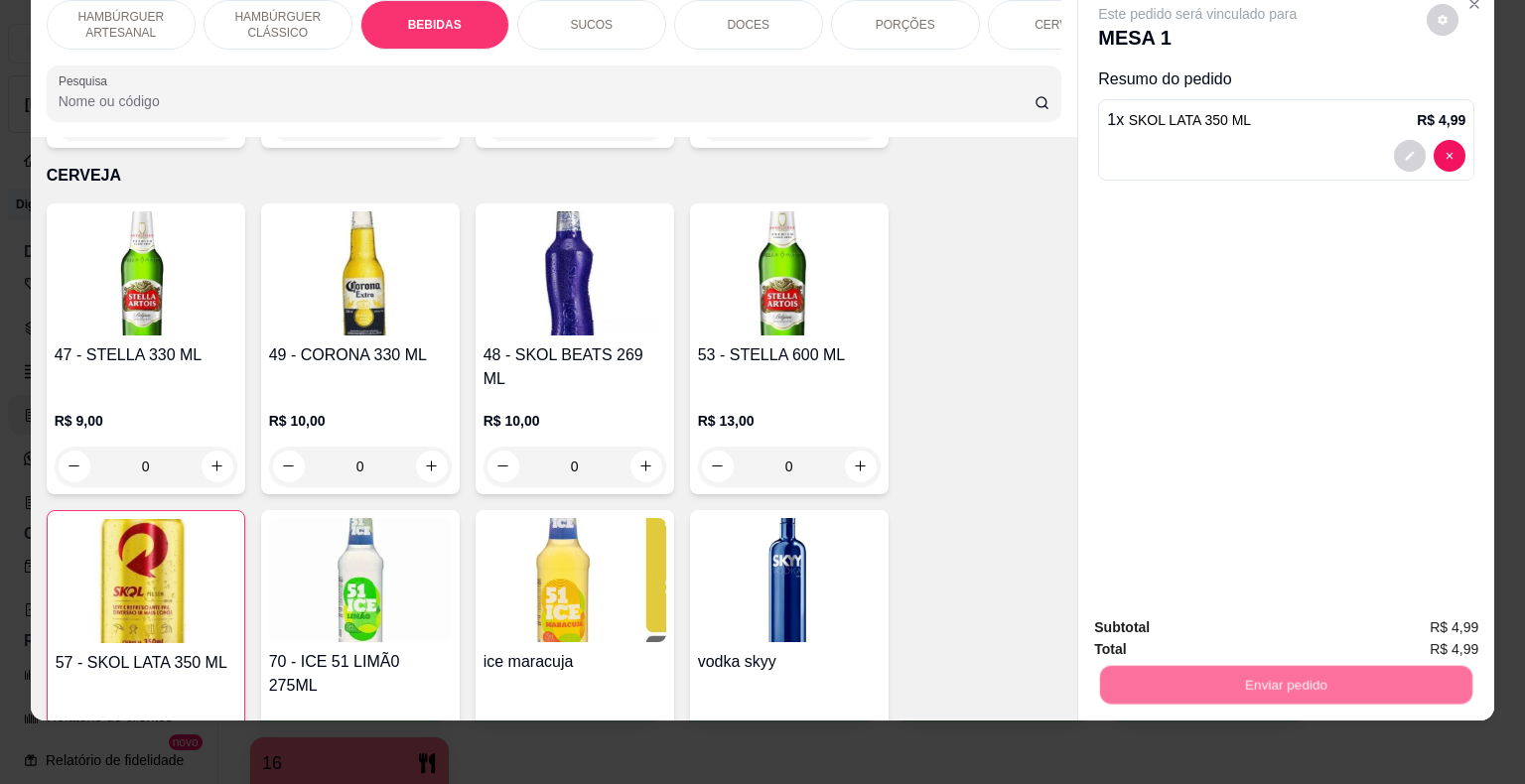 click on "Não registrar e enviar pedido" at bounding box center (1220, 621) 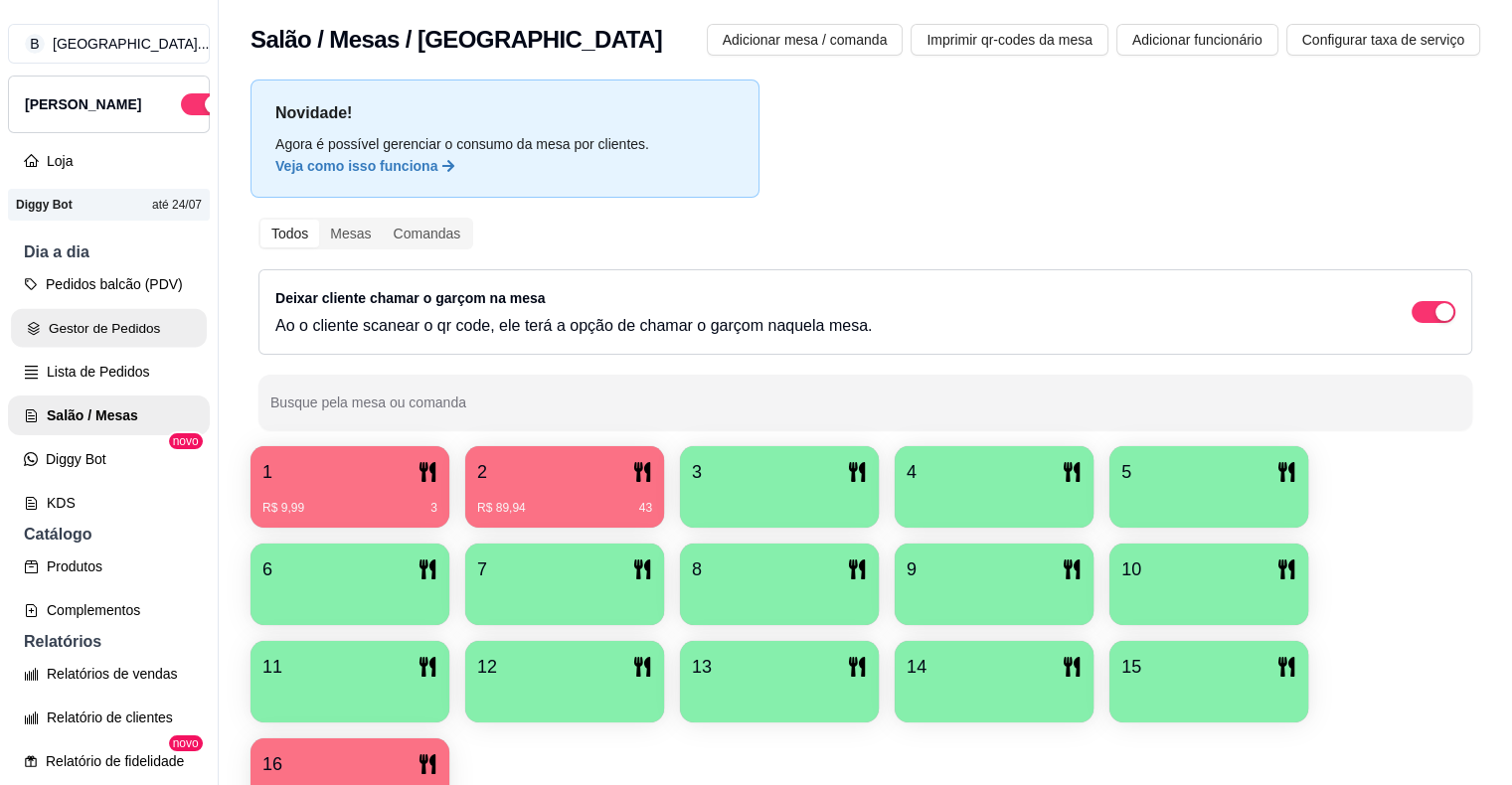 click on "Gestor de Pedidos" at bounding box center (108, 328) 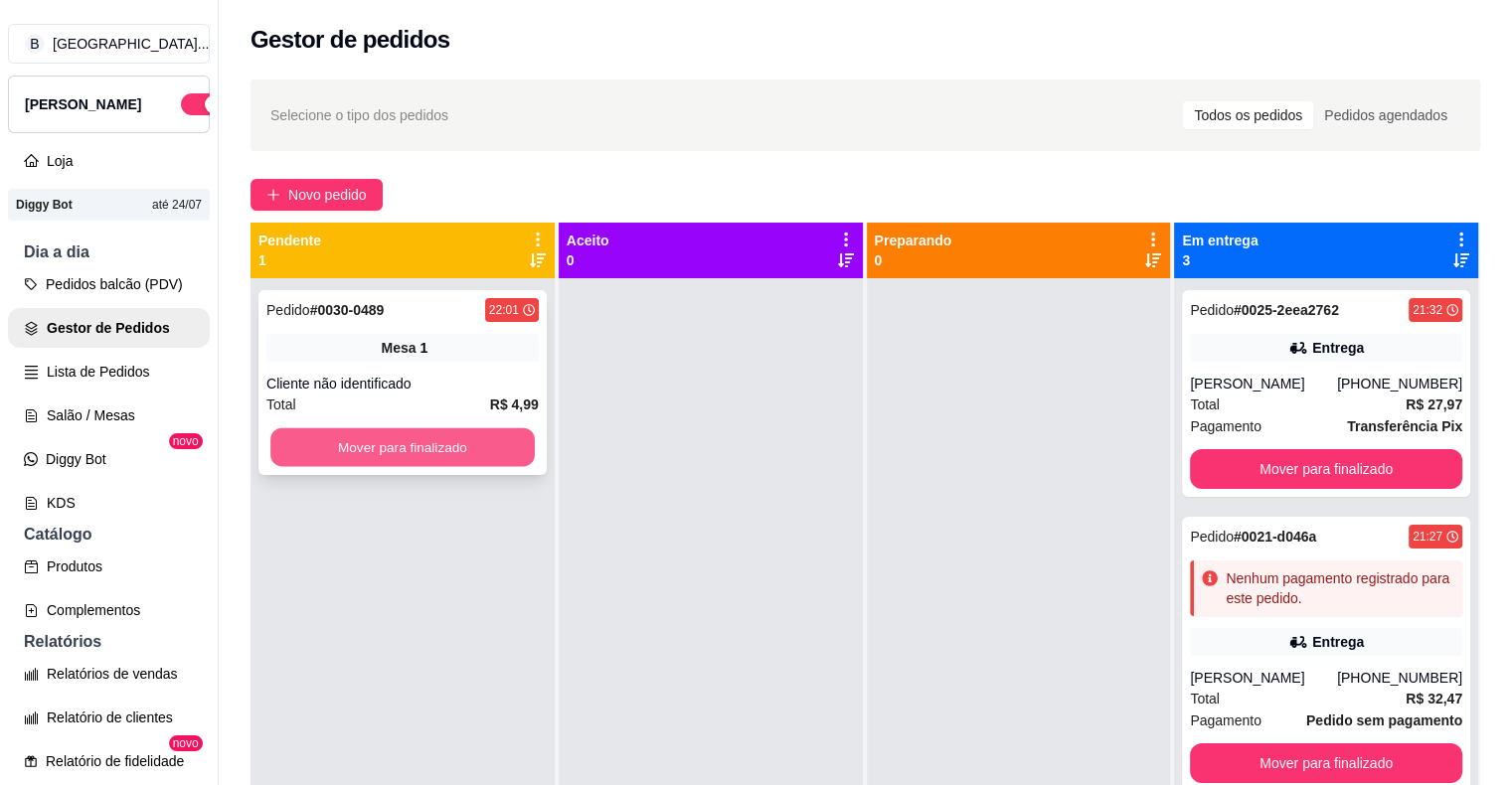 click on "Mover para finalizado" at bounding box center (403, 447) 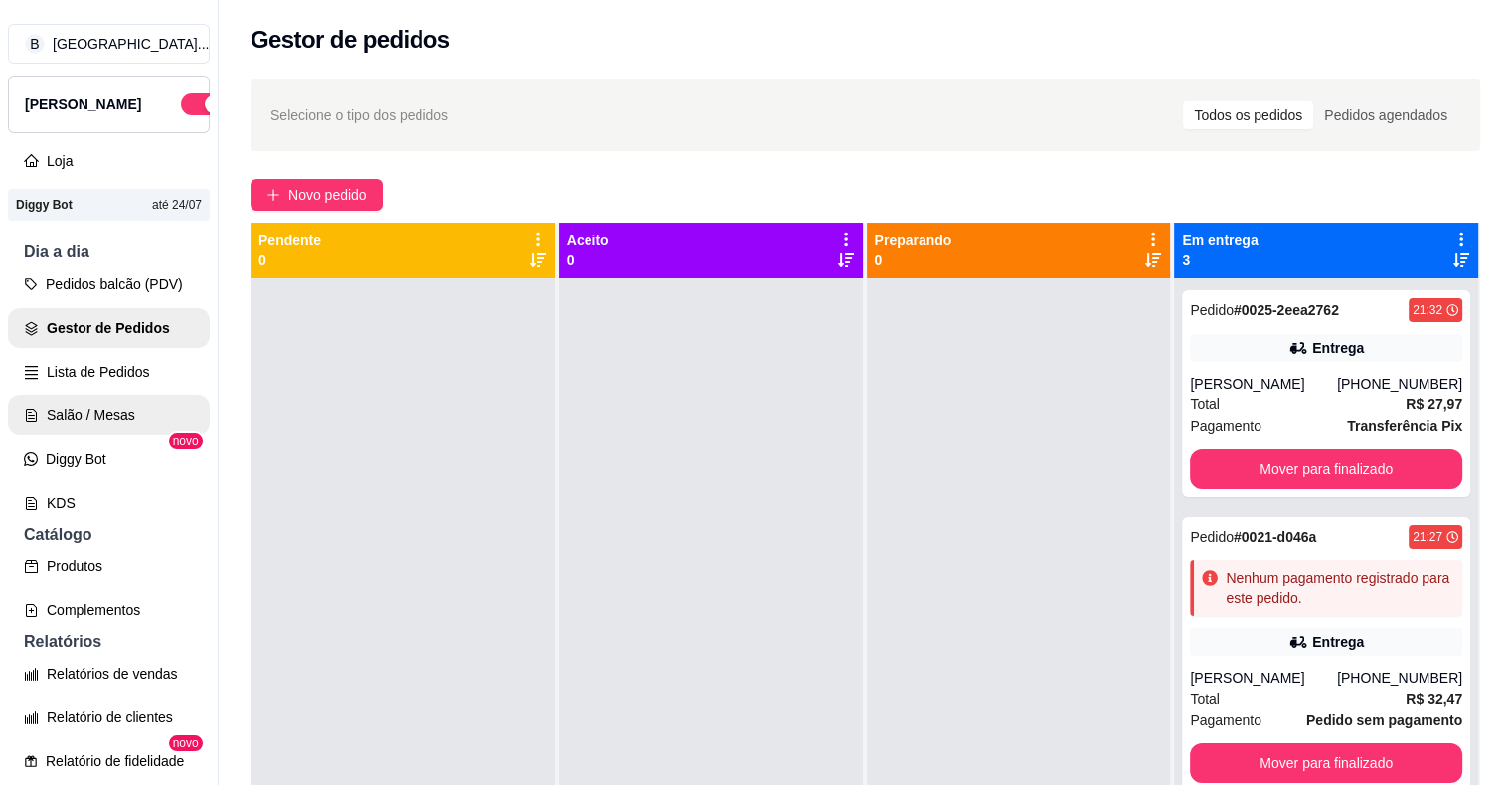 click on "Salão / Mesas" at bounding box center (108, 415) 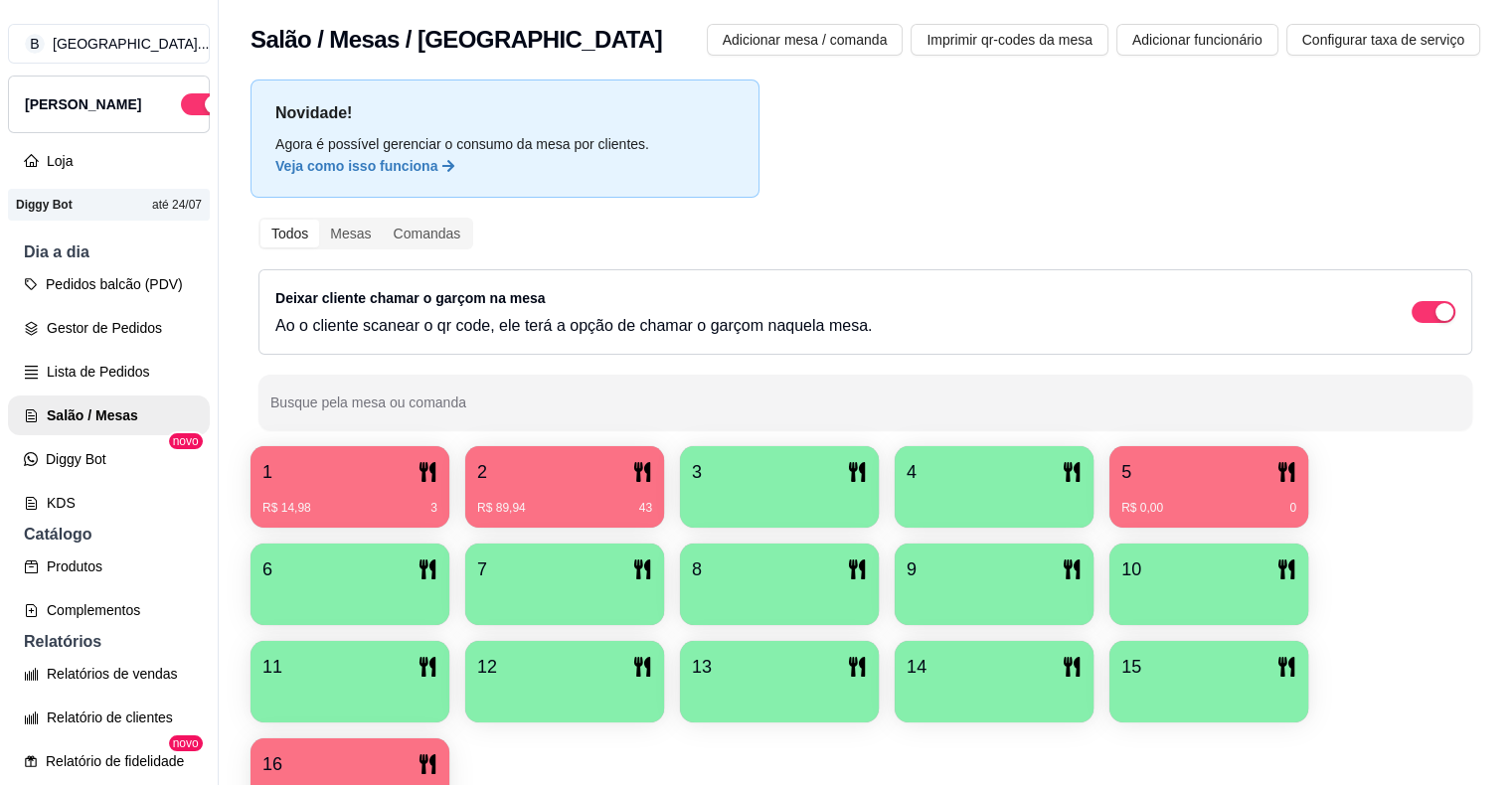 click on "R$ 14,98 3" at bounding box center [350, 501] 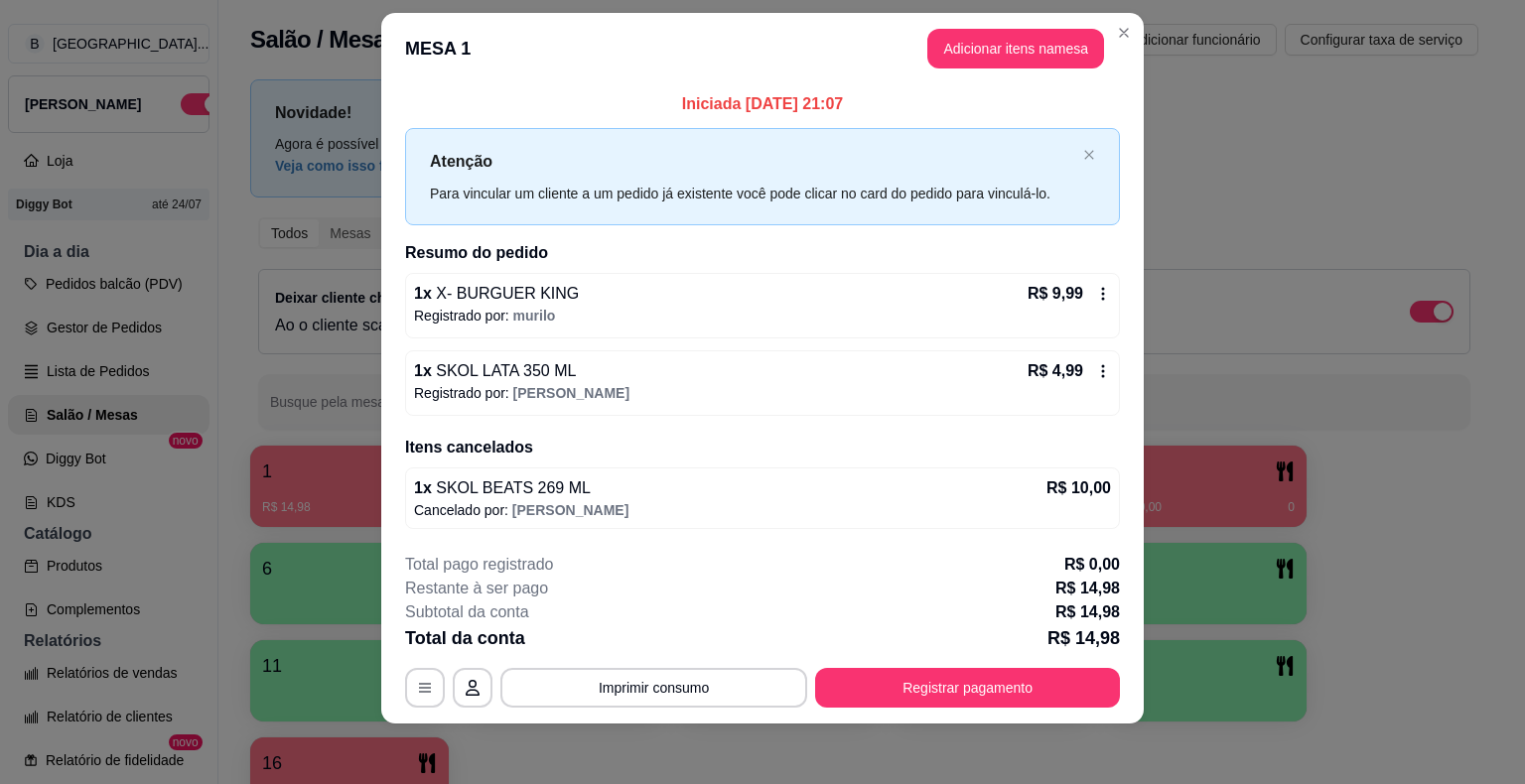 scroll, scrollTop: 25, scrollLeft: 0, axis: vertical 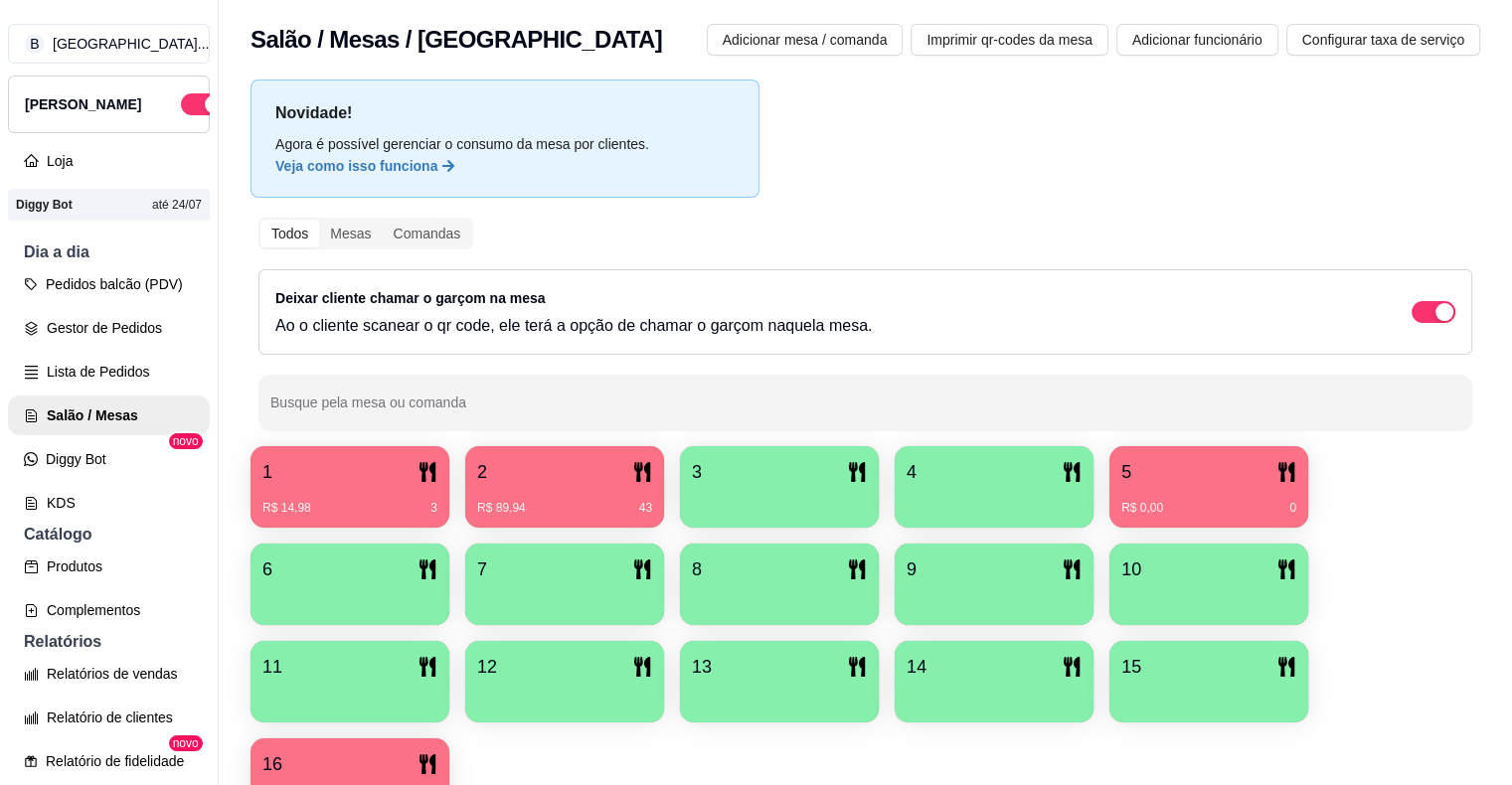 click on "2" at bounding box center [565, 472] 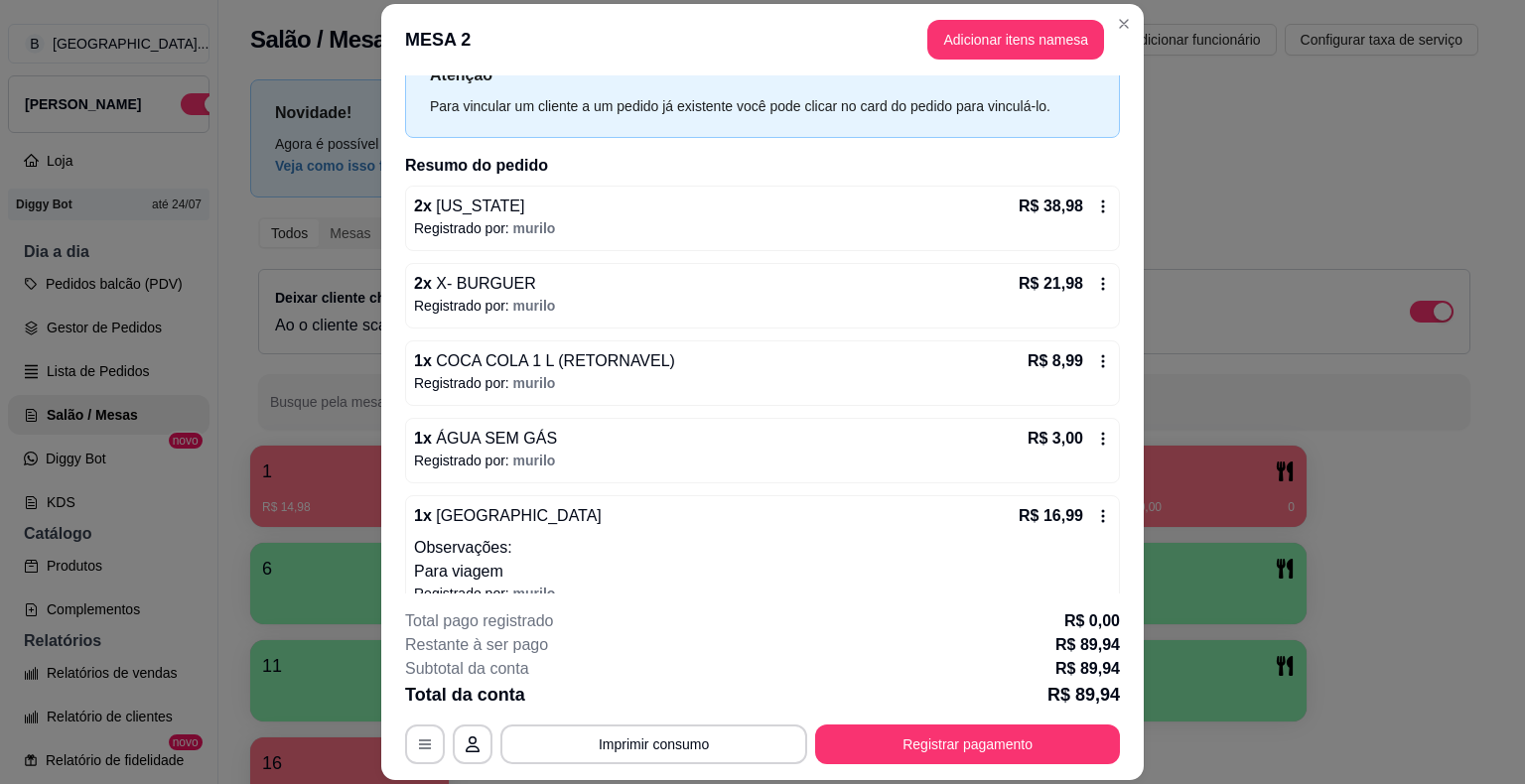 scroll, scrollTop: 105, scrollLeft: 0, axis: vertical 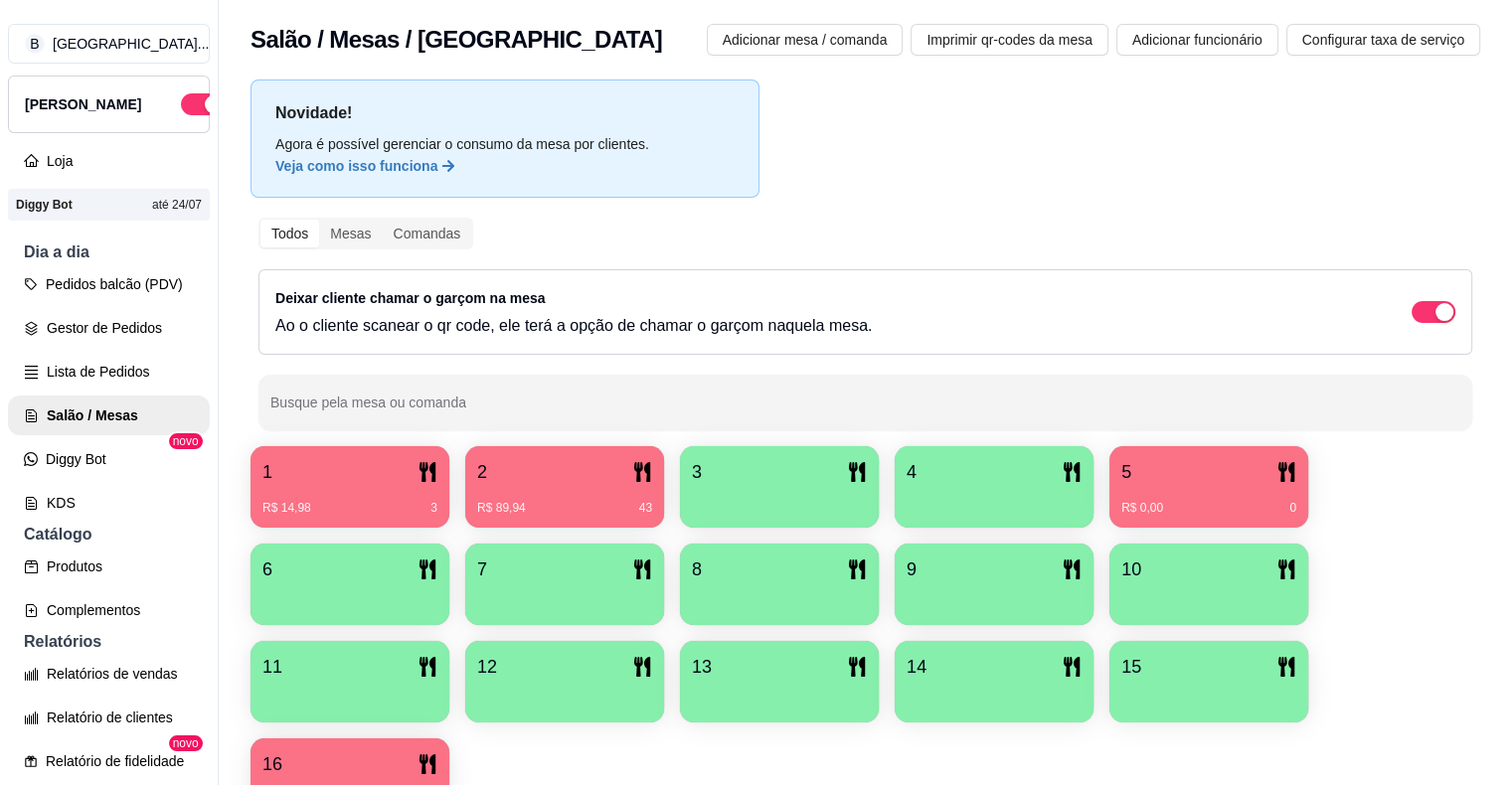 click on "R$ 0,00 0" at bounding box center (1209, 501) 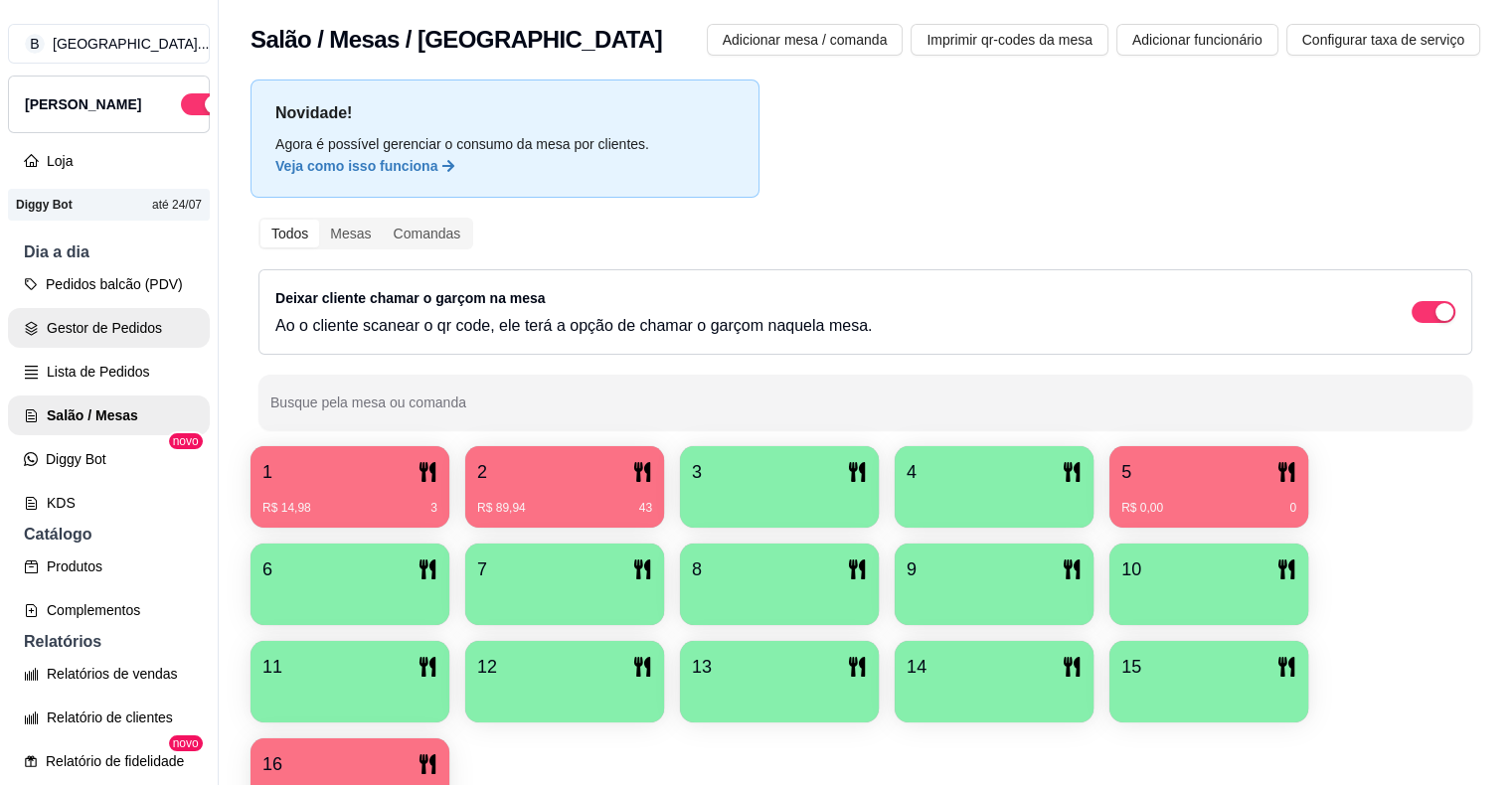 click on "Gestor de Pedidos" at bounding box center [108, 328] 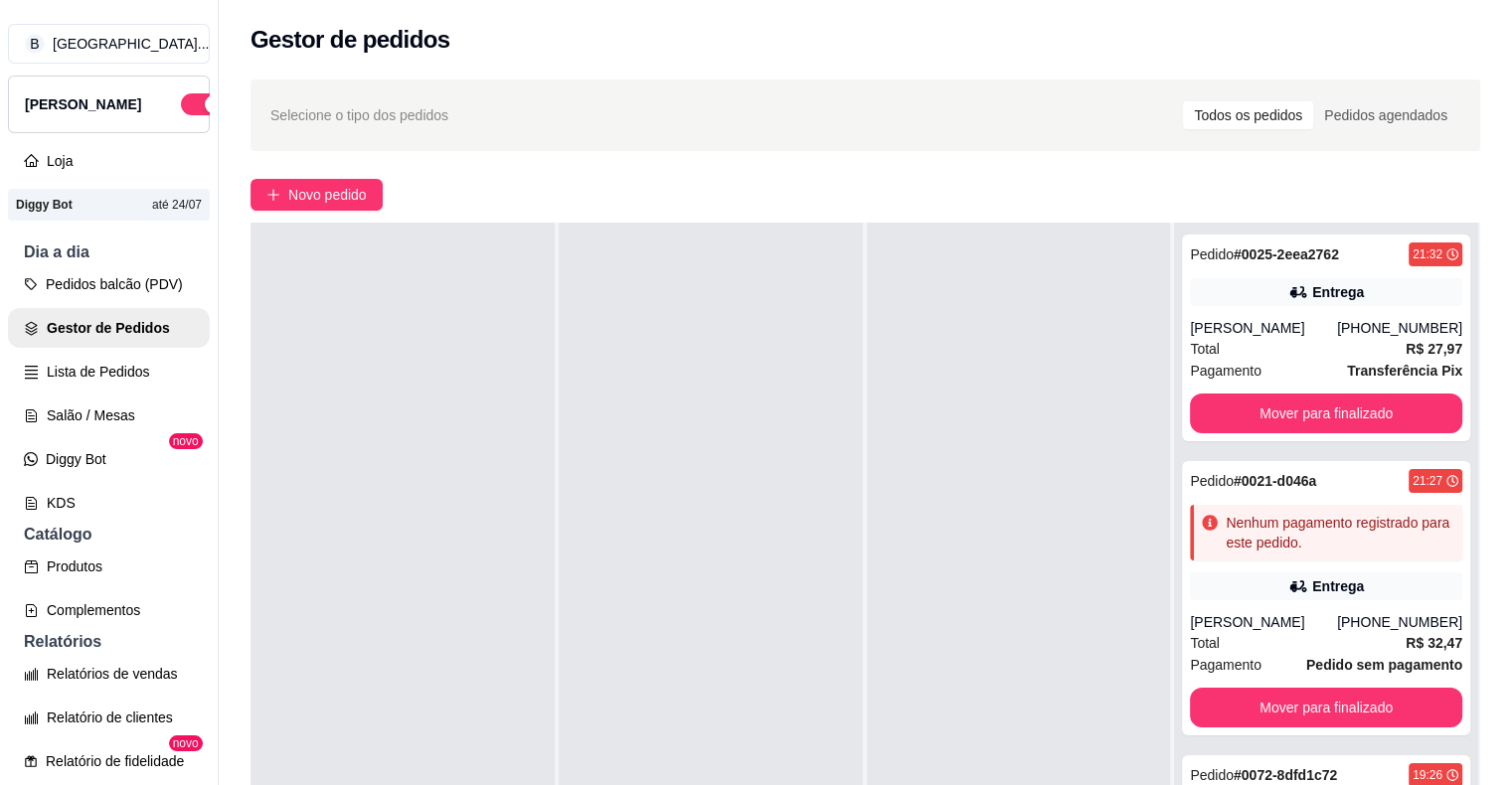 scroll, scrollTop: 0, scrollLeft: 0, axis: both 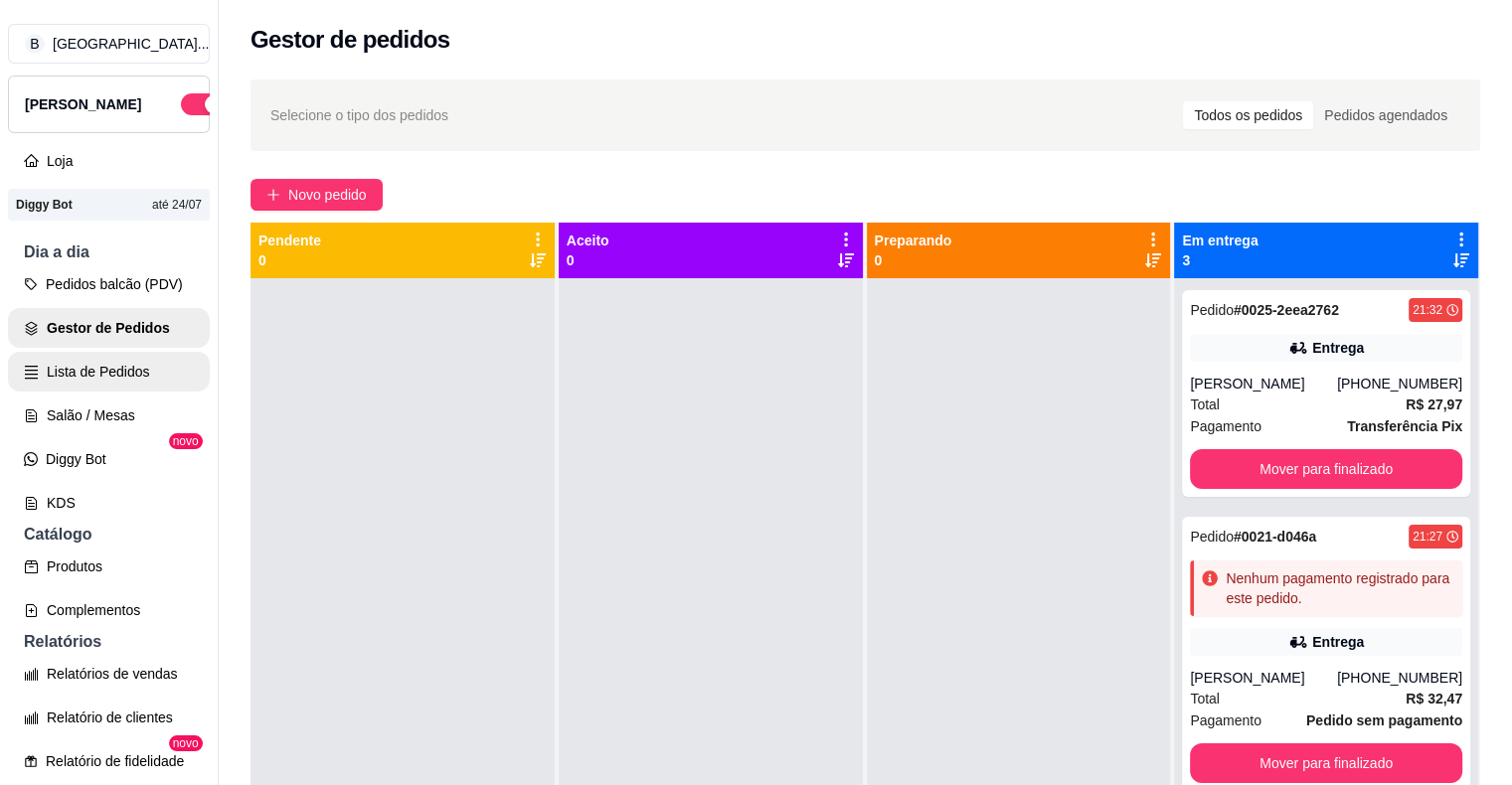 click on "Lista de Pedidos" at bounding box center [108, 372] 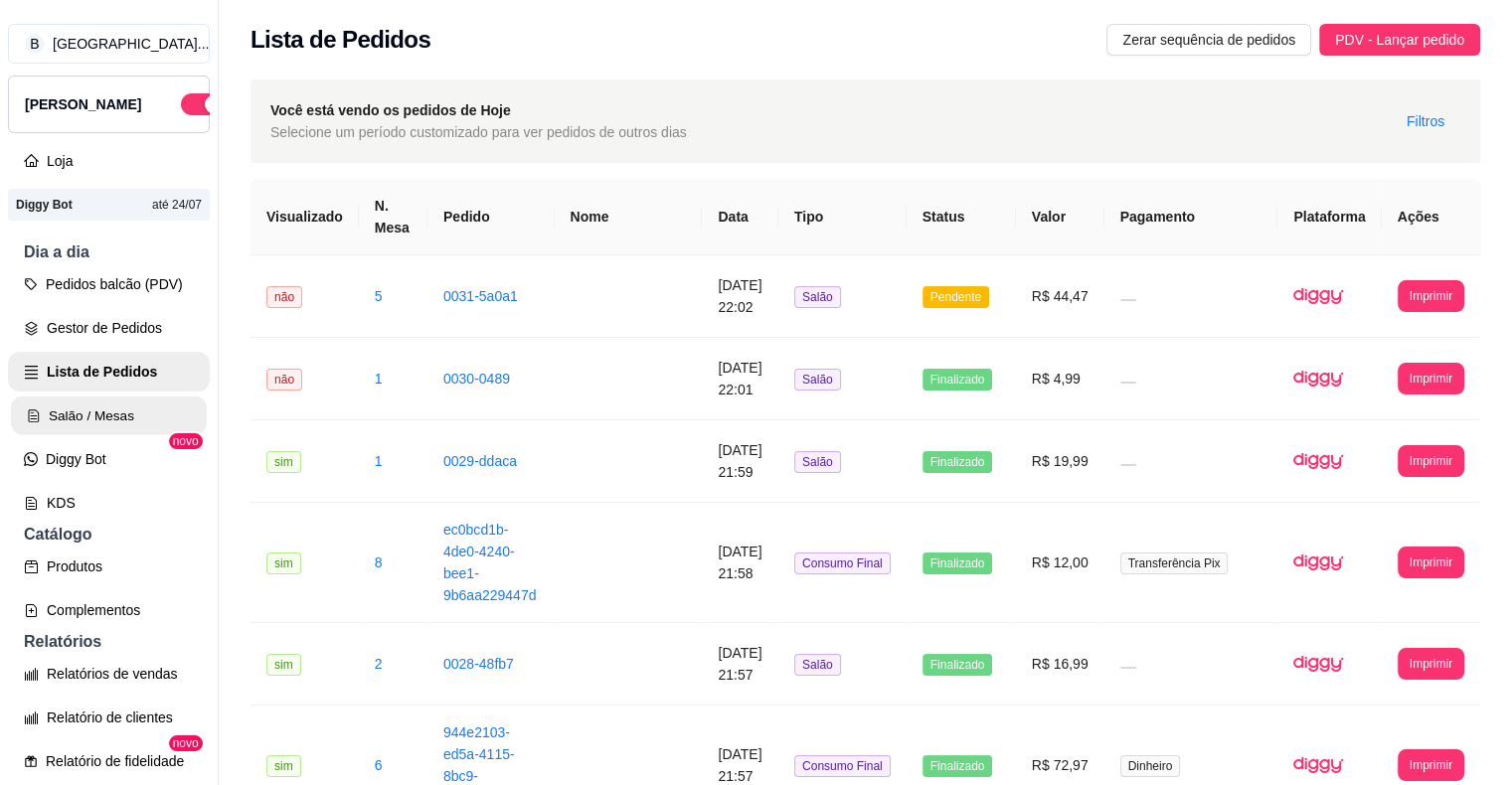 click on "Salão / Mesas" at bounding box center (108, 415) 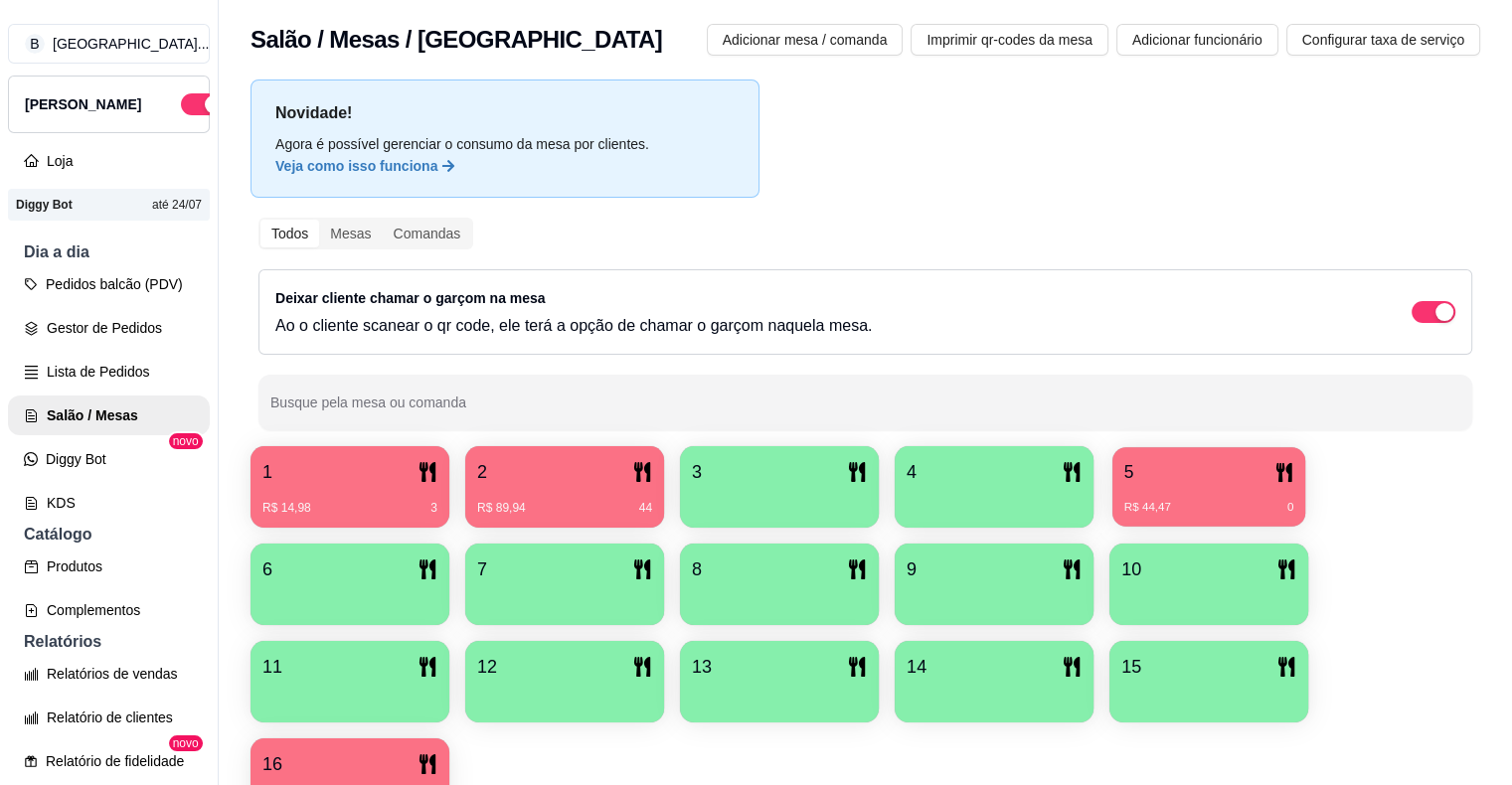 click on "5" at bounding box center (1209, 472) 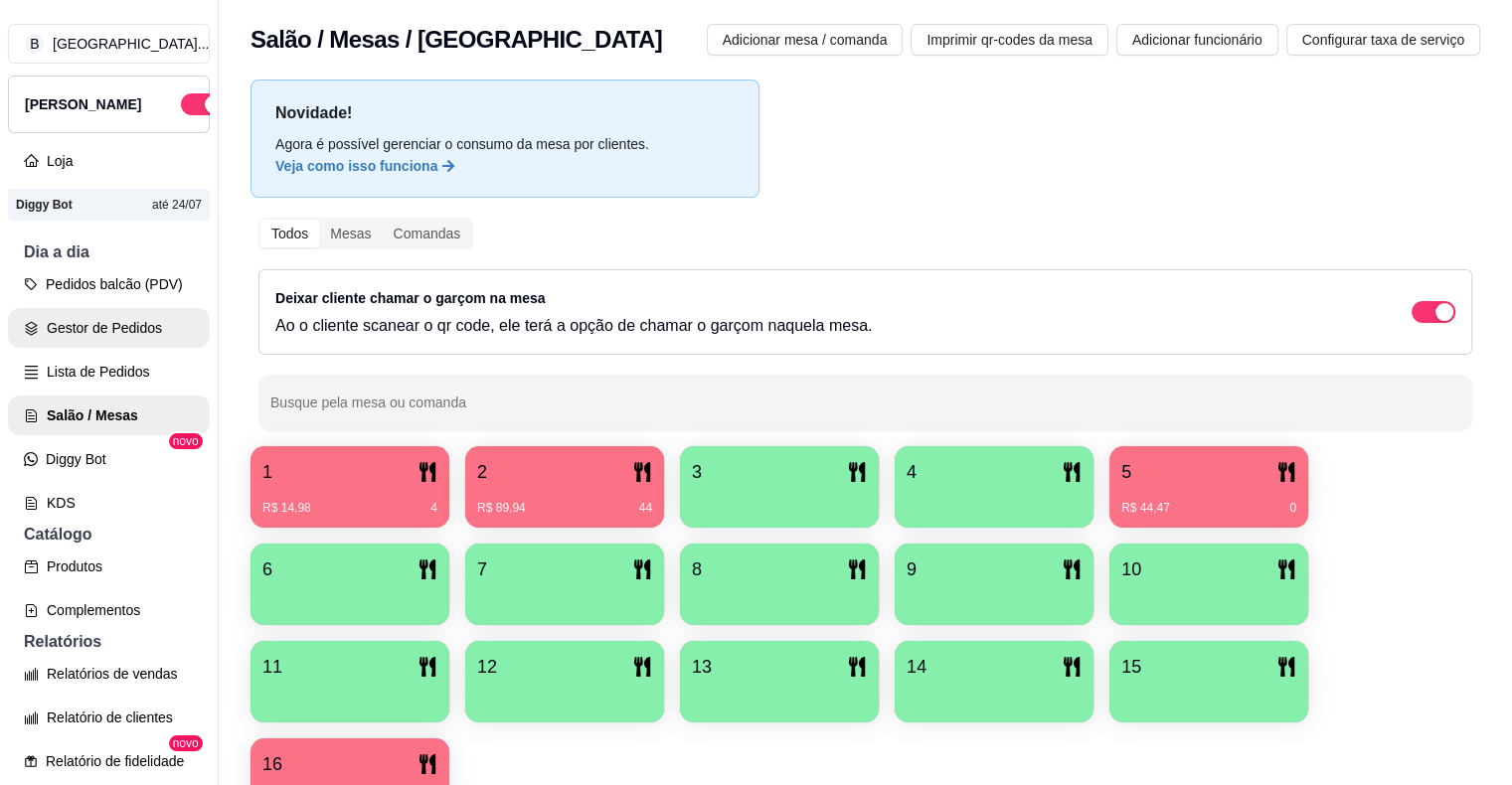 click on "Gestor de Pedidos" at bounding box center [108, 328] 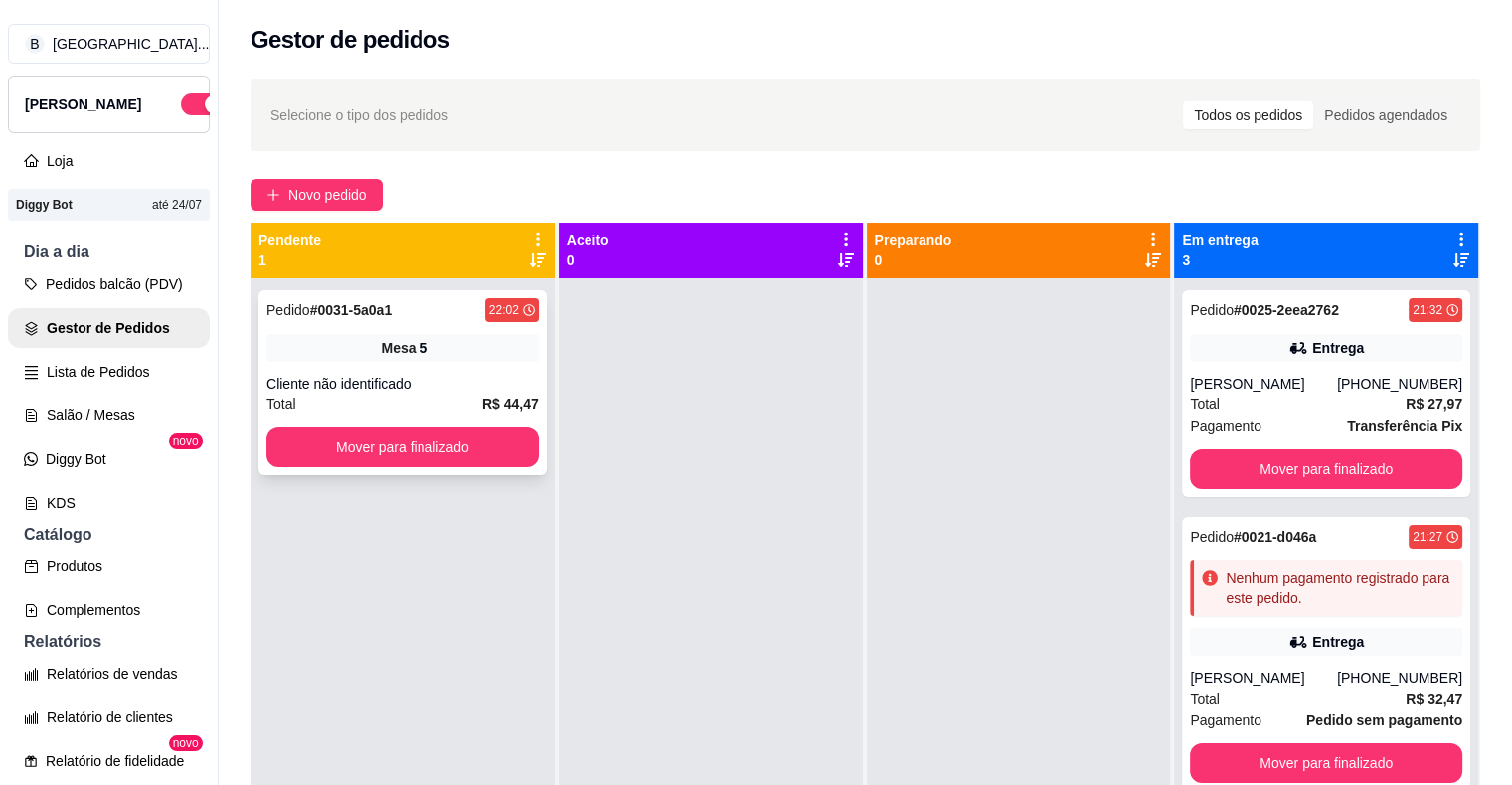 click on "Pedido  # 0031-5a0a1 22:02 Mesa 5 Cliente não identificado Total R$ 44,47 Mover para finalizado" at bounding box center (403, 383) 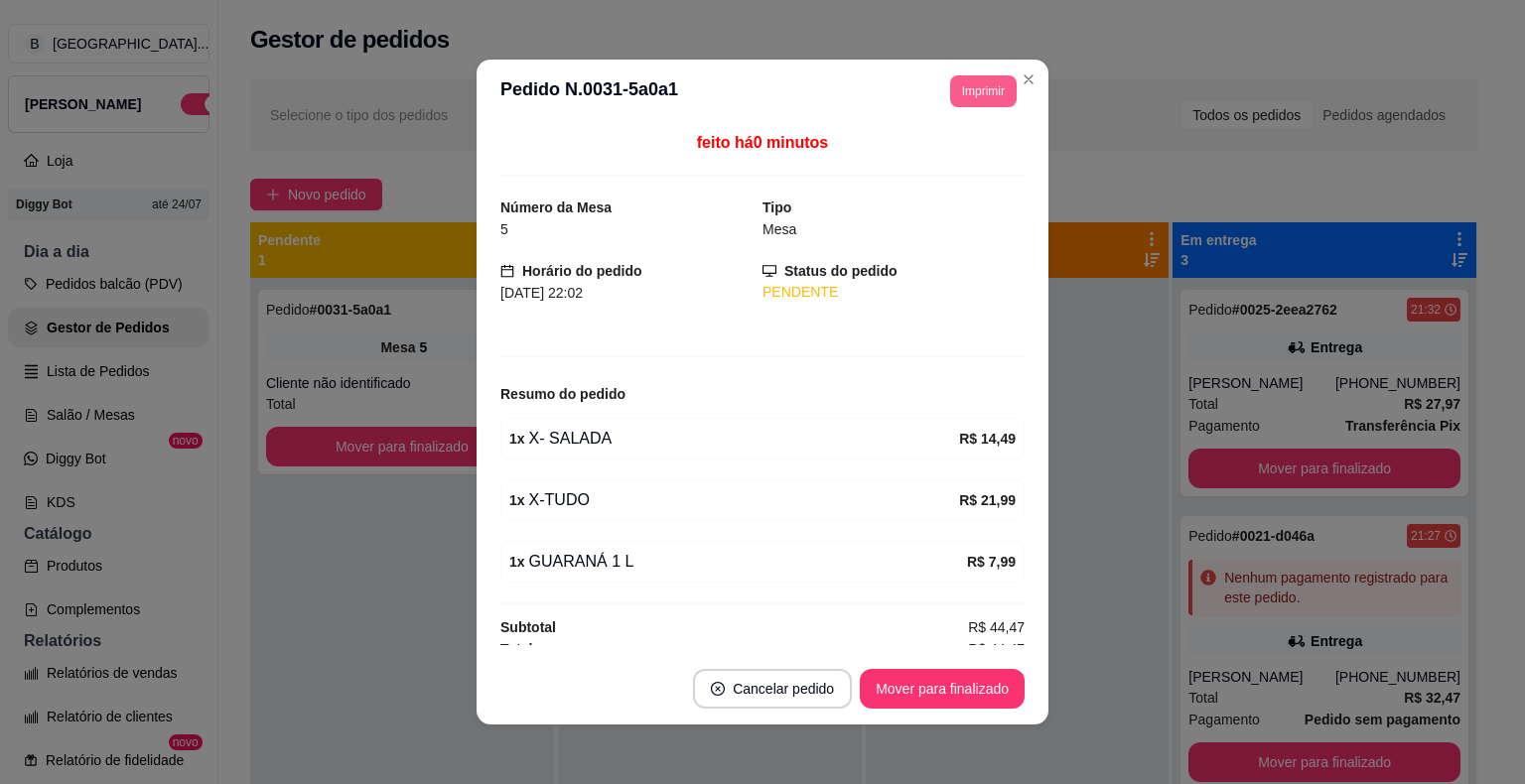 click on "**********" at bounding box center [762, 392] 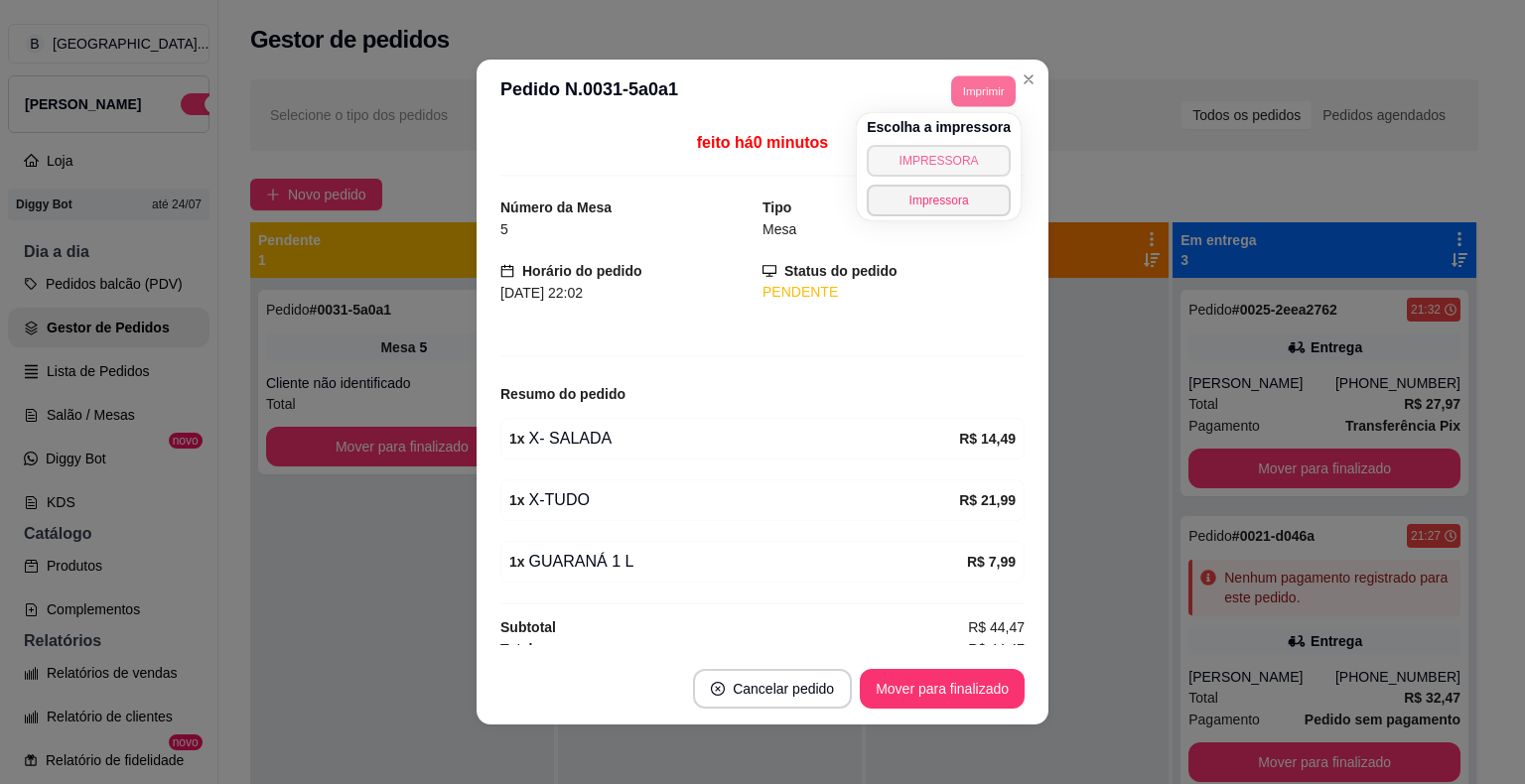 click on "IMPRESSORA" at bounding box center (938, 161) 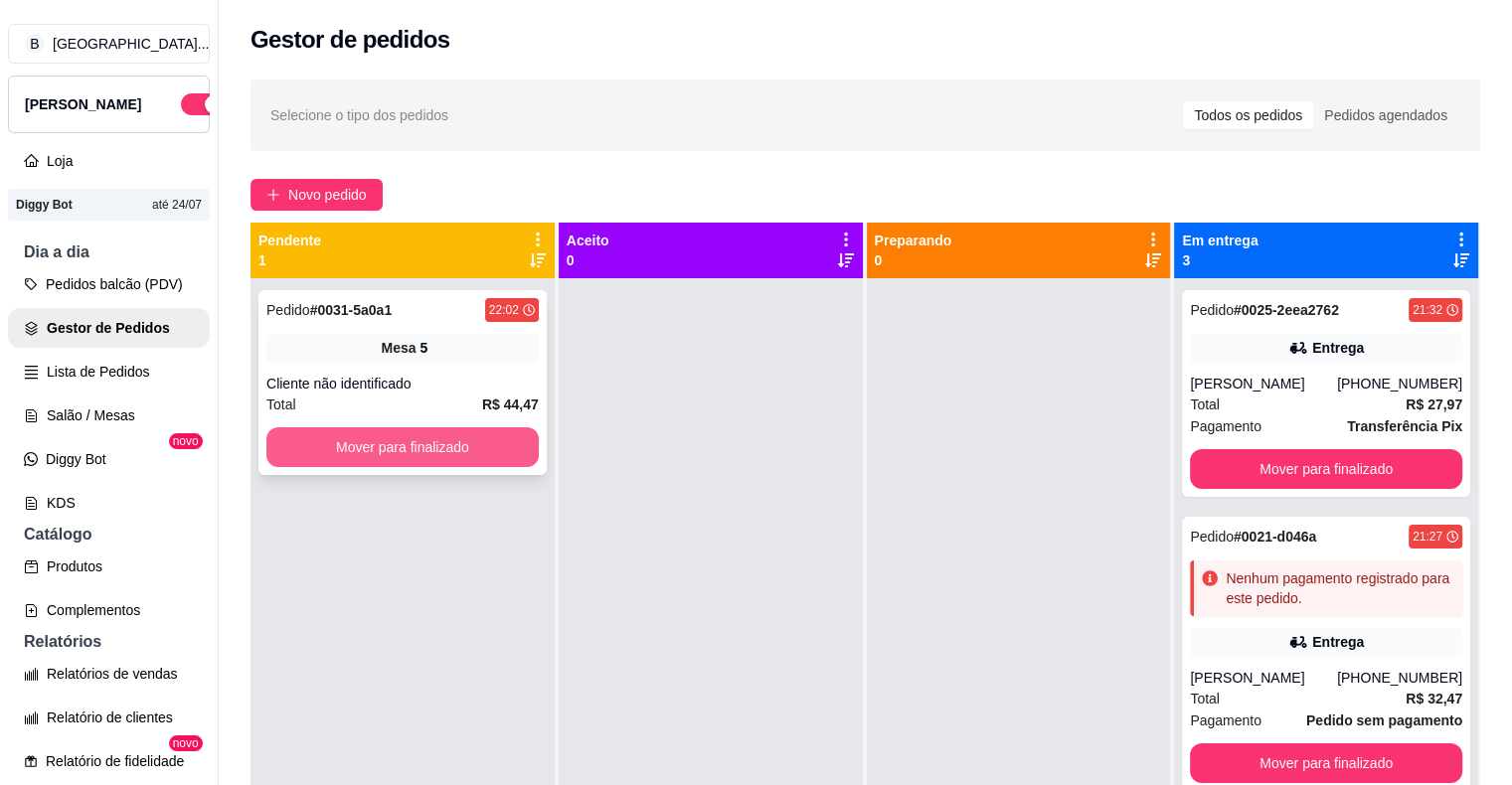 click on "Mover para finalizado" at bounding box center [403, 447] 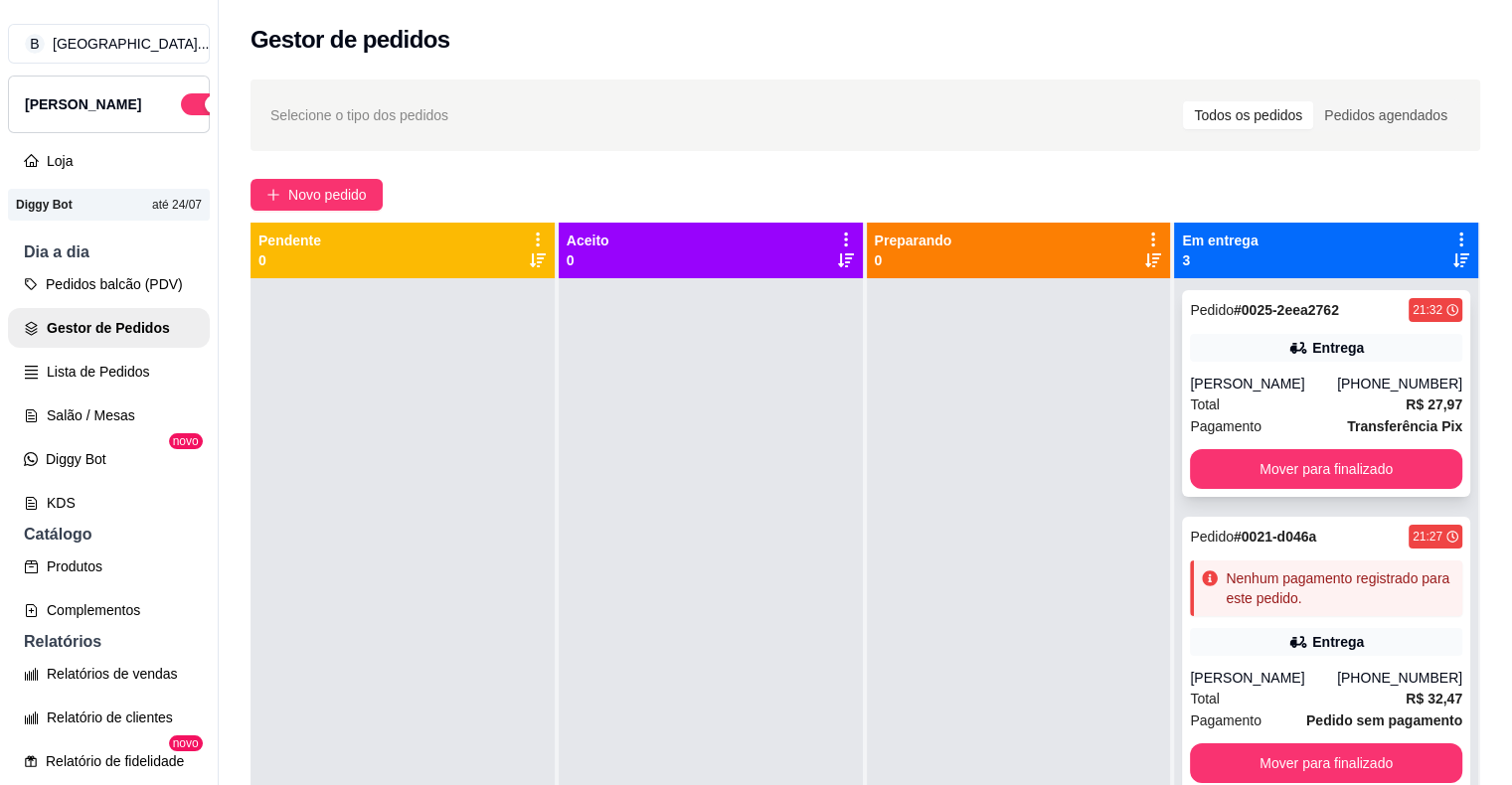 scroll, scrollTop: 56, scrollLeft: 0, axis: vertical 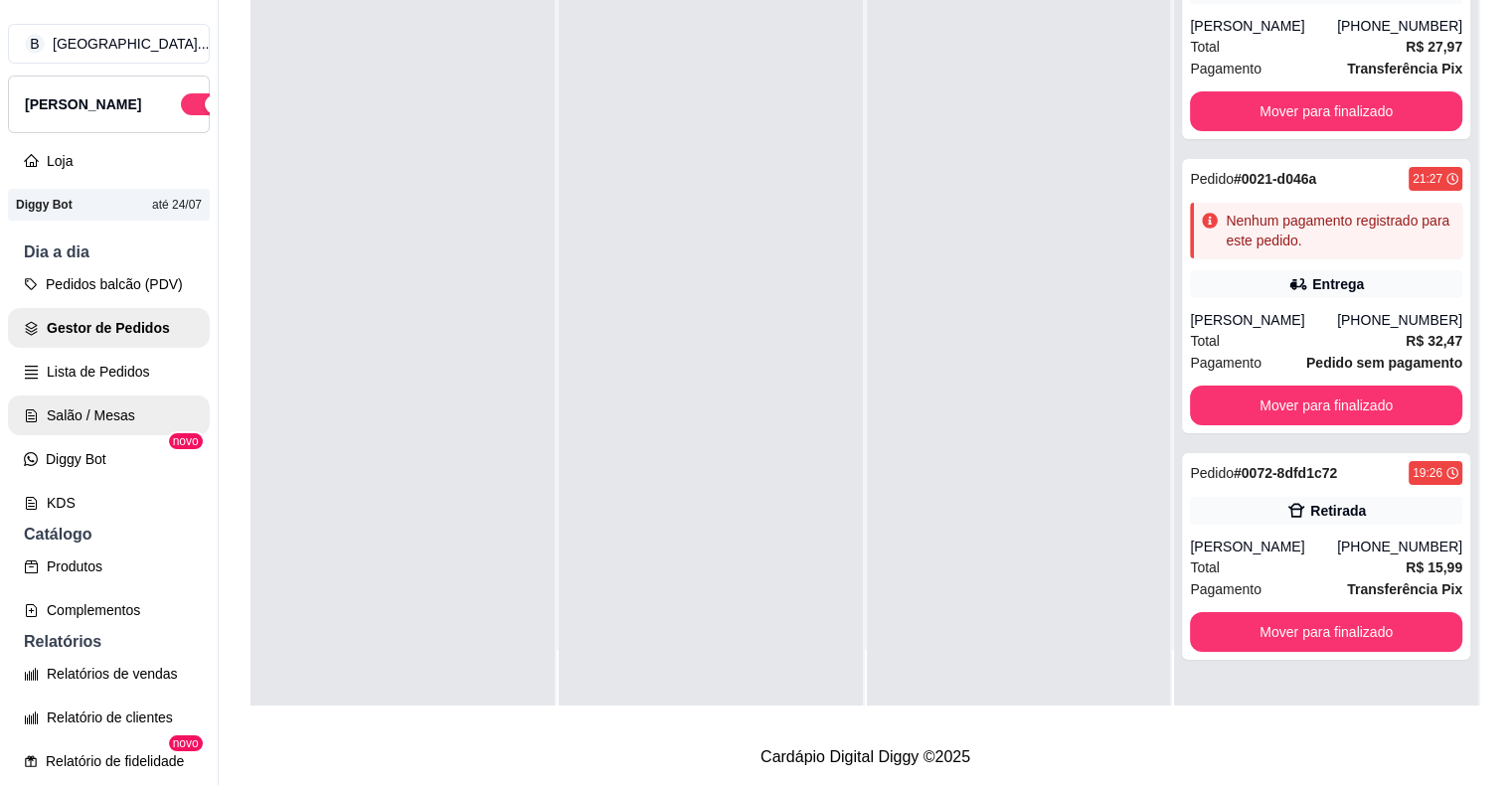 click on "Salão / Mesas" at bounding box center [108, 415] 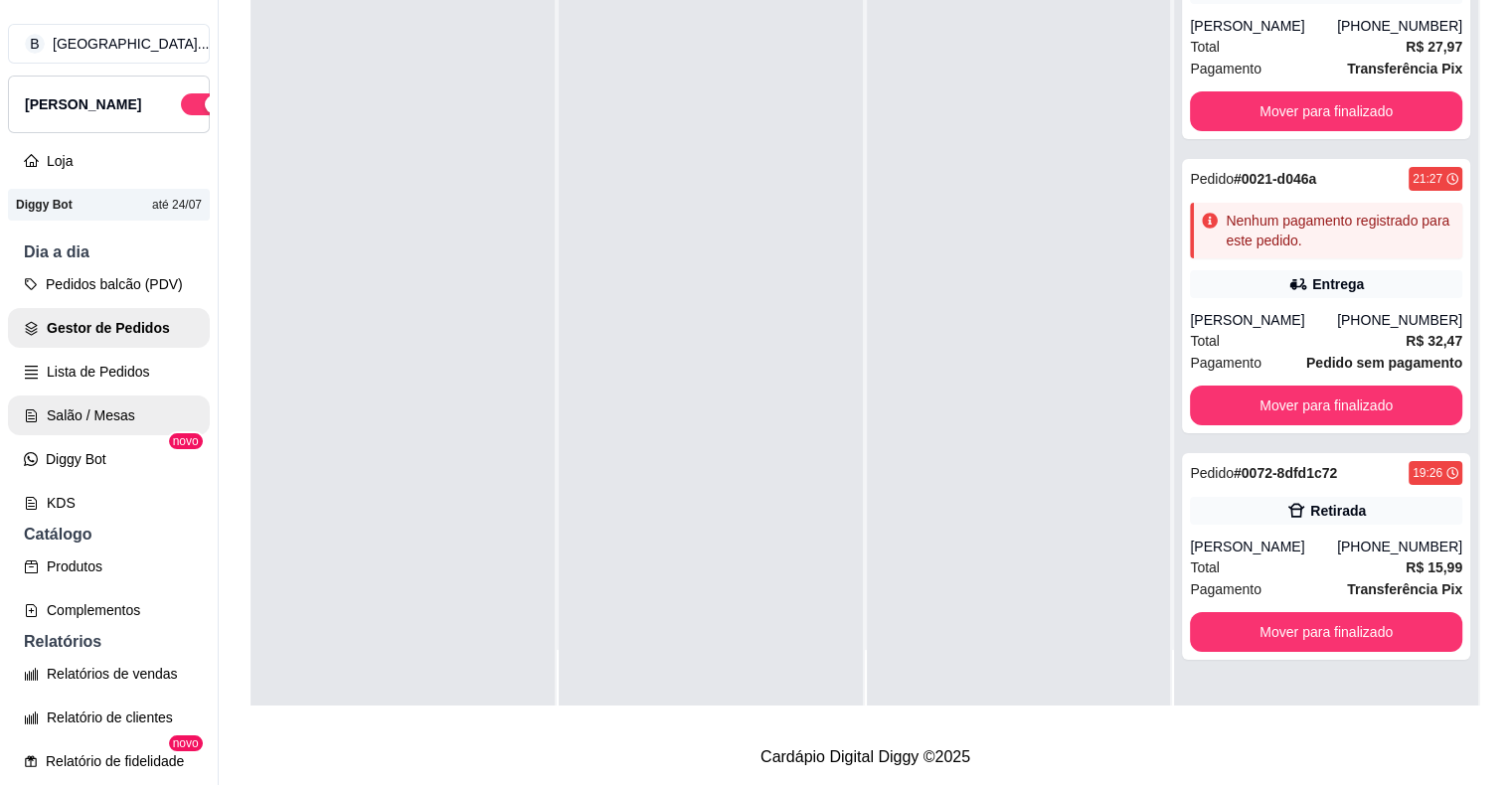 scroll, scrollTop: 0, scrollLeft: 0, axis: both 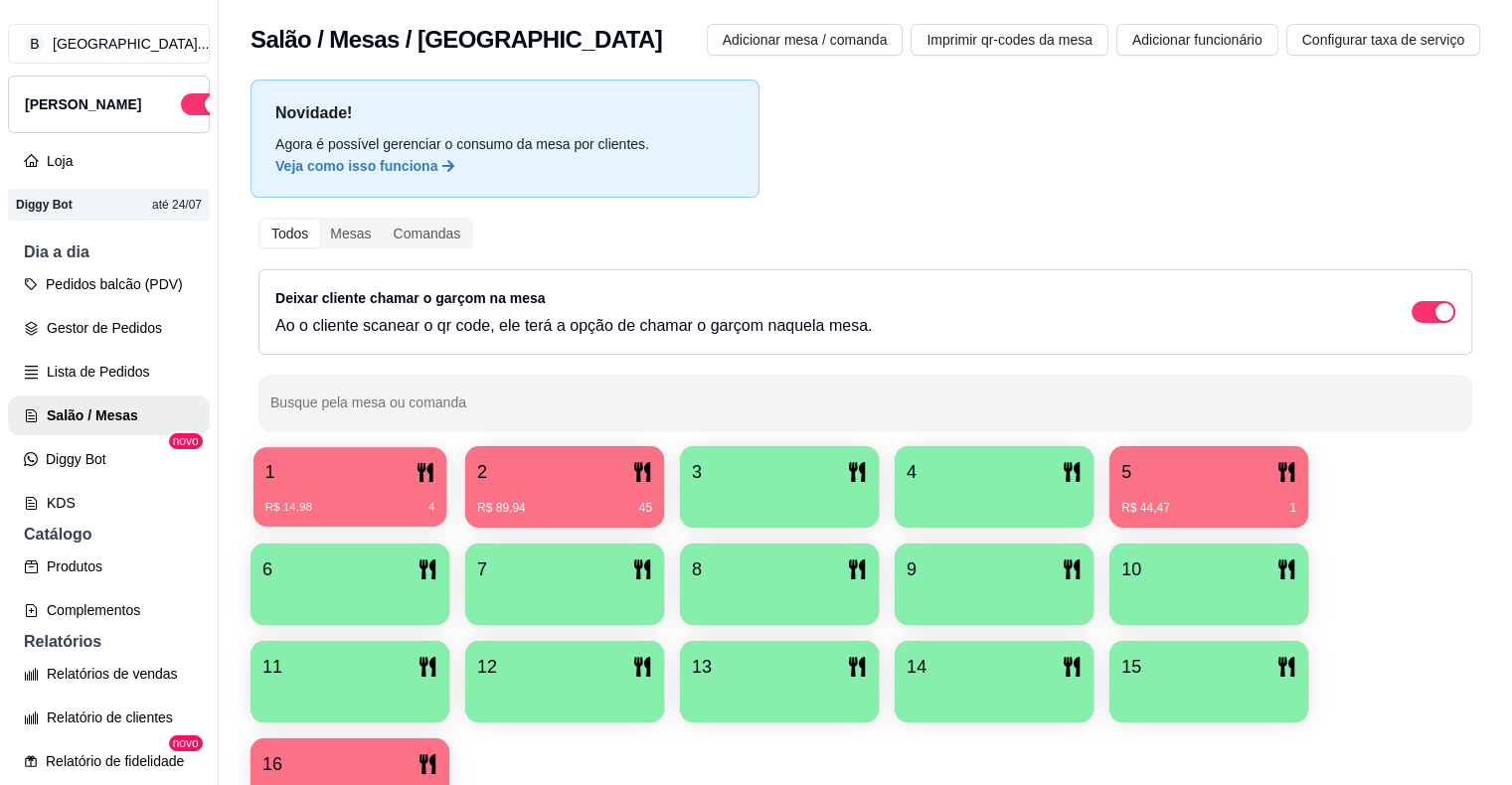 click on "1 R$ 14,98 4" at bounding box center (350, 487) 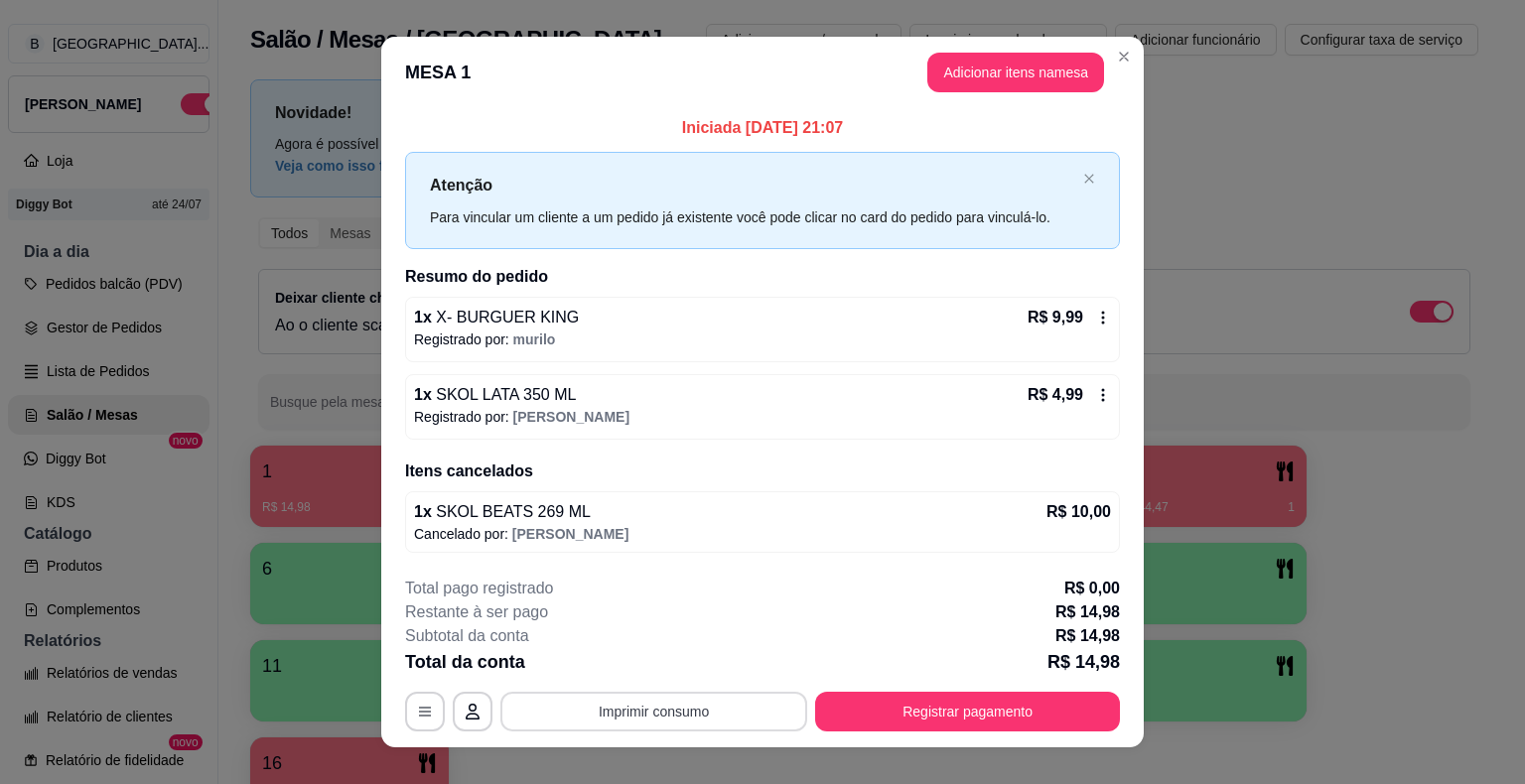 click on "Imprimir consumo" at bounding box center [653, 712] 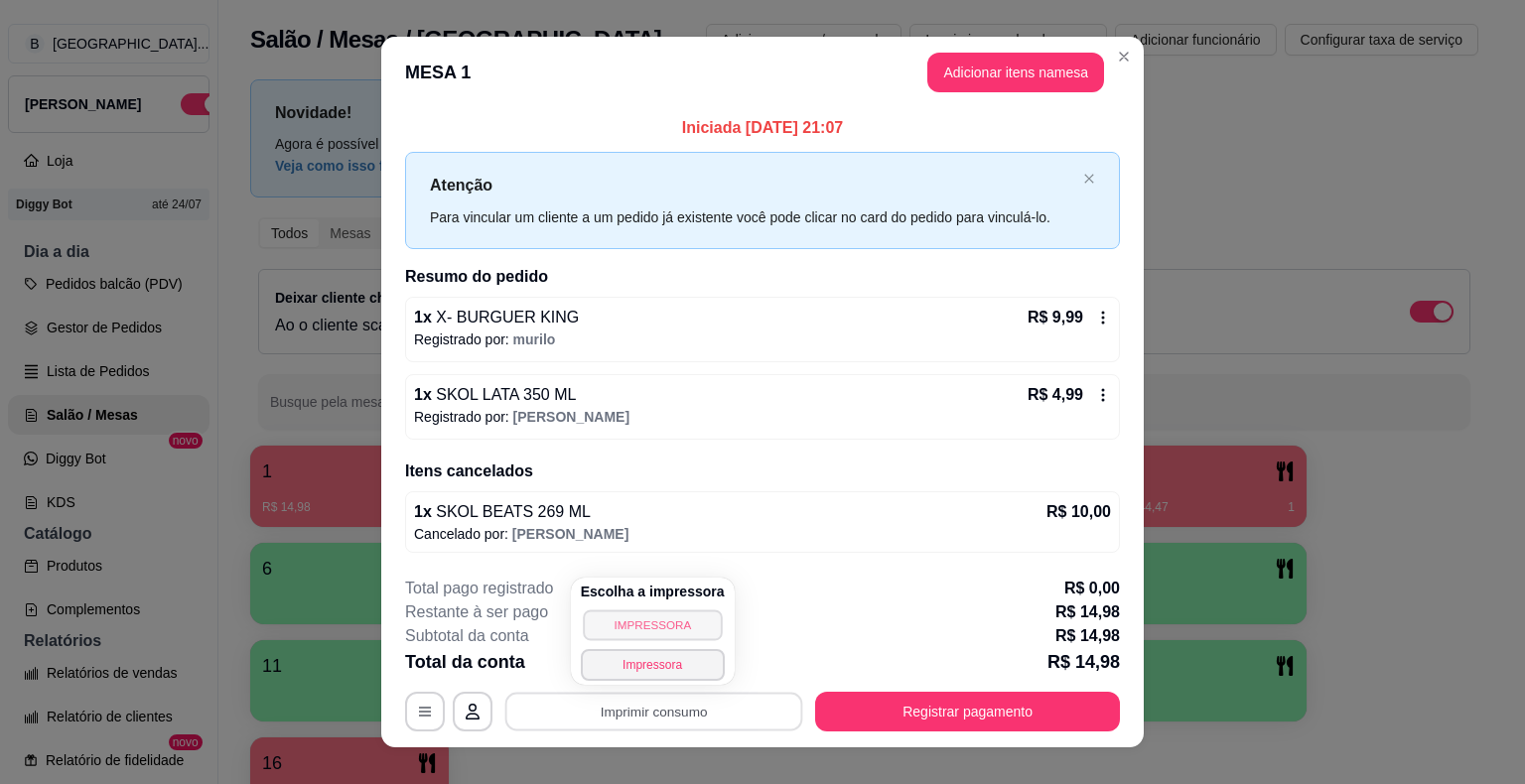 click on "IMPRESSORA" at bounding box center (652, 624) 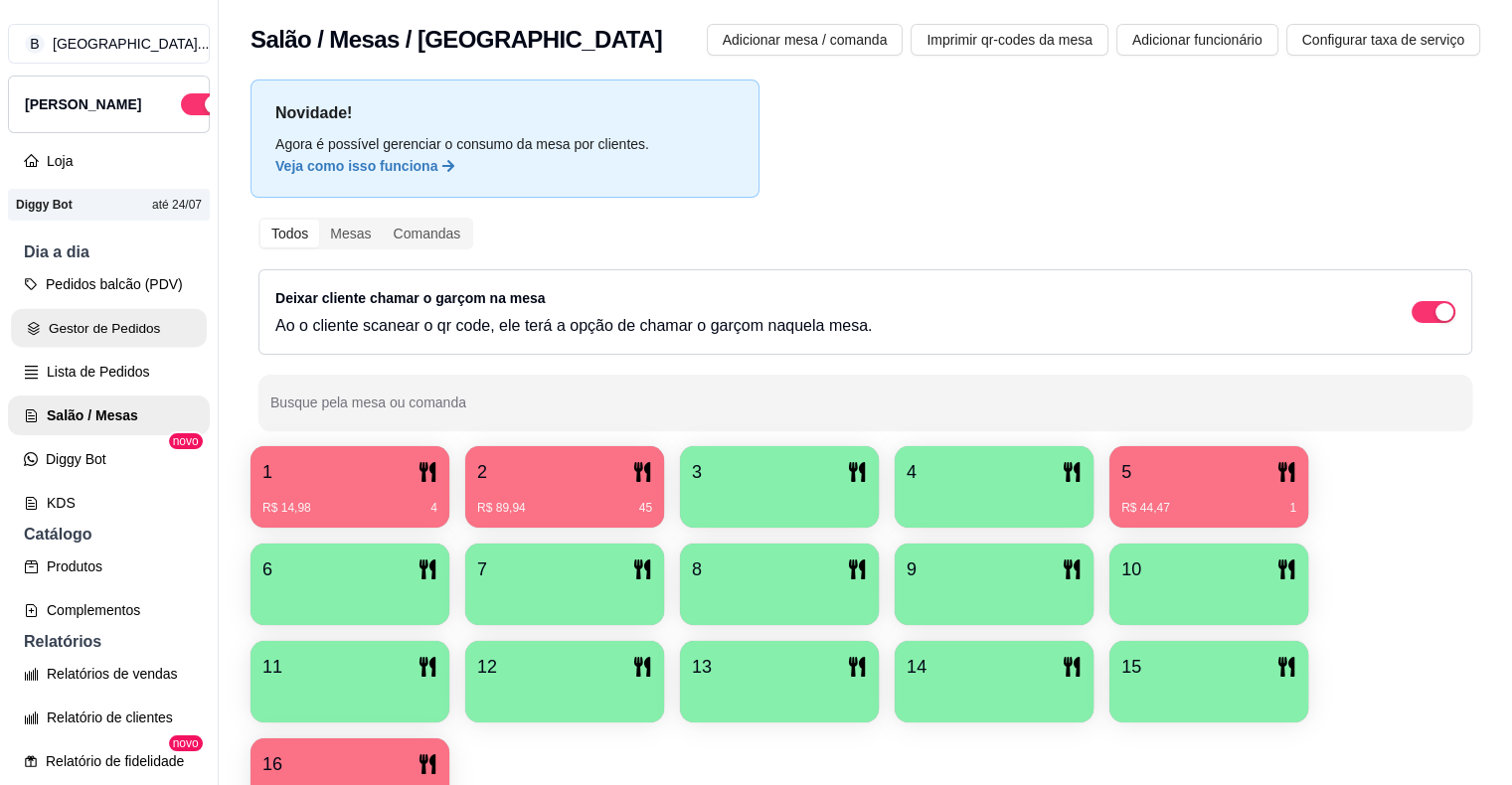 click on "Gestor de Pedidos" at bounding box center [108, 328] 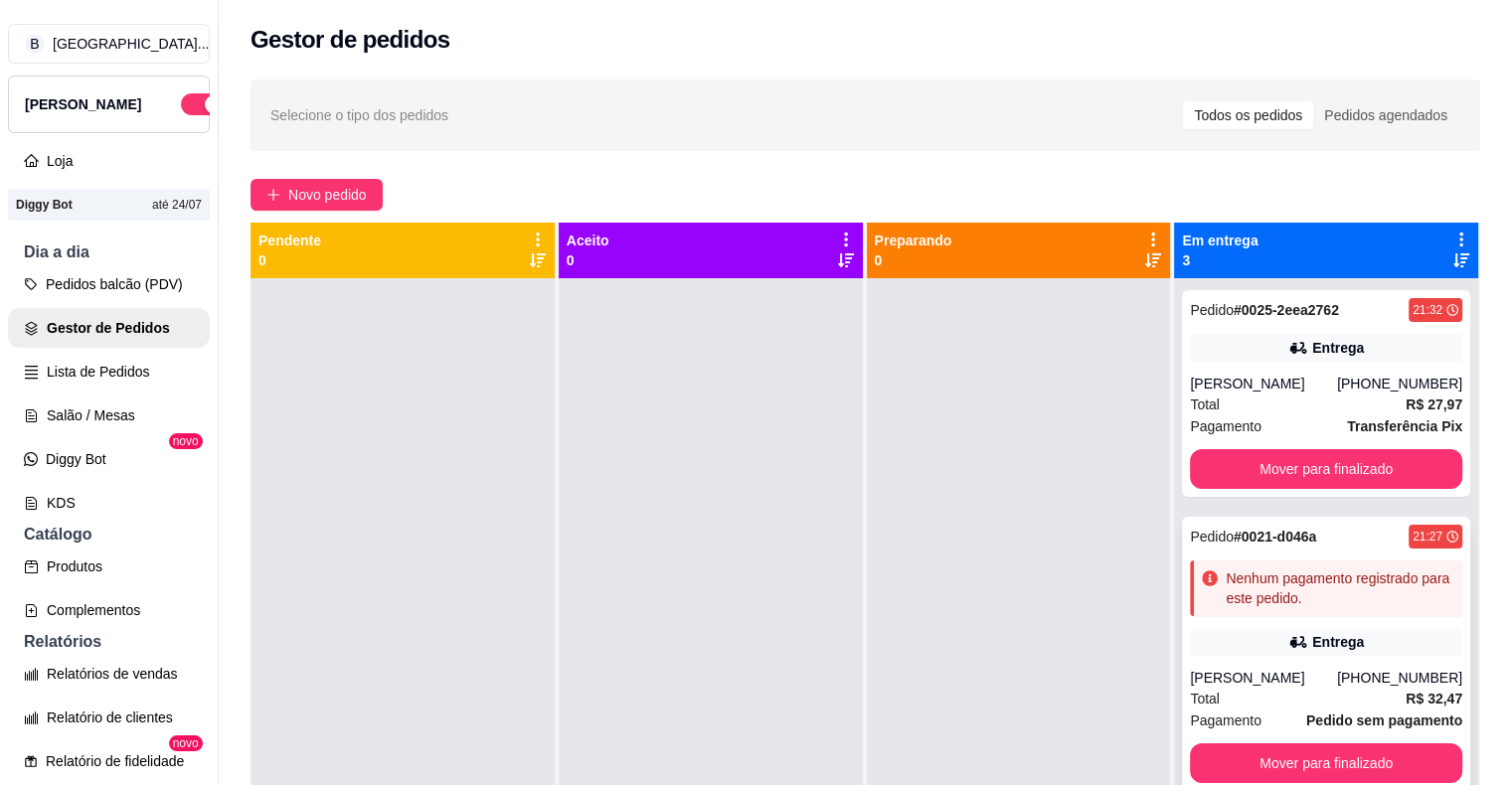 scroll, scrollTop: 56, scrollLeft: 0, axis: vertical 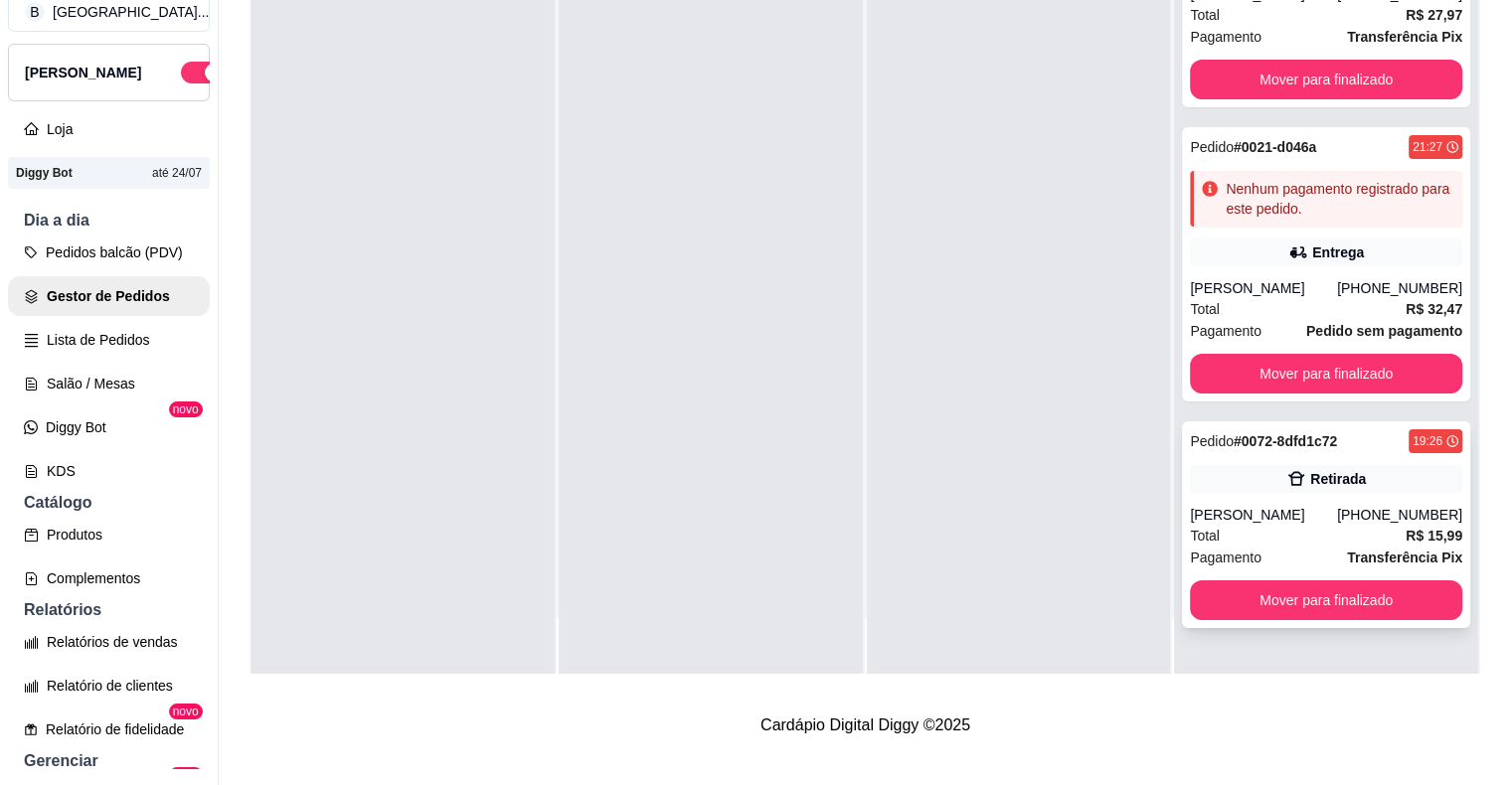 click on "Pedido  # 0072-8dfd1c72 19:26 Retirada [PERSON_NAME]  [PHONE_NUMBER] Total R$ 15,99 Pagamento Transferência Pix Mover para finalizado" at bounding box center [1326, 525] 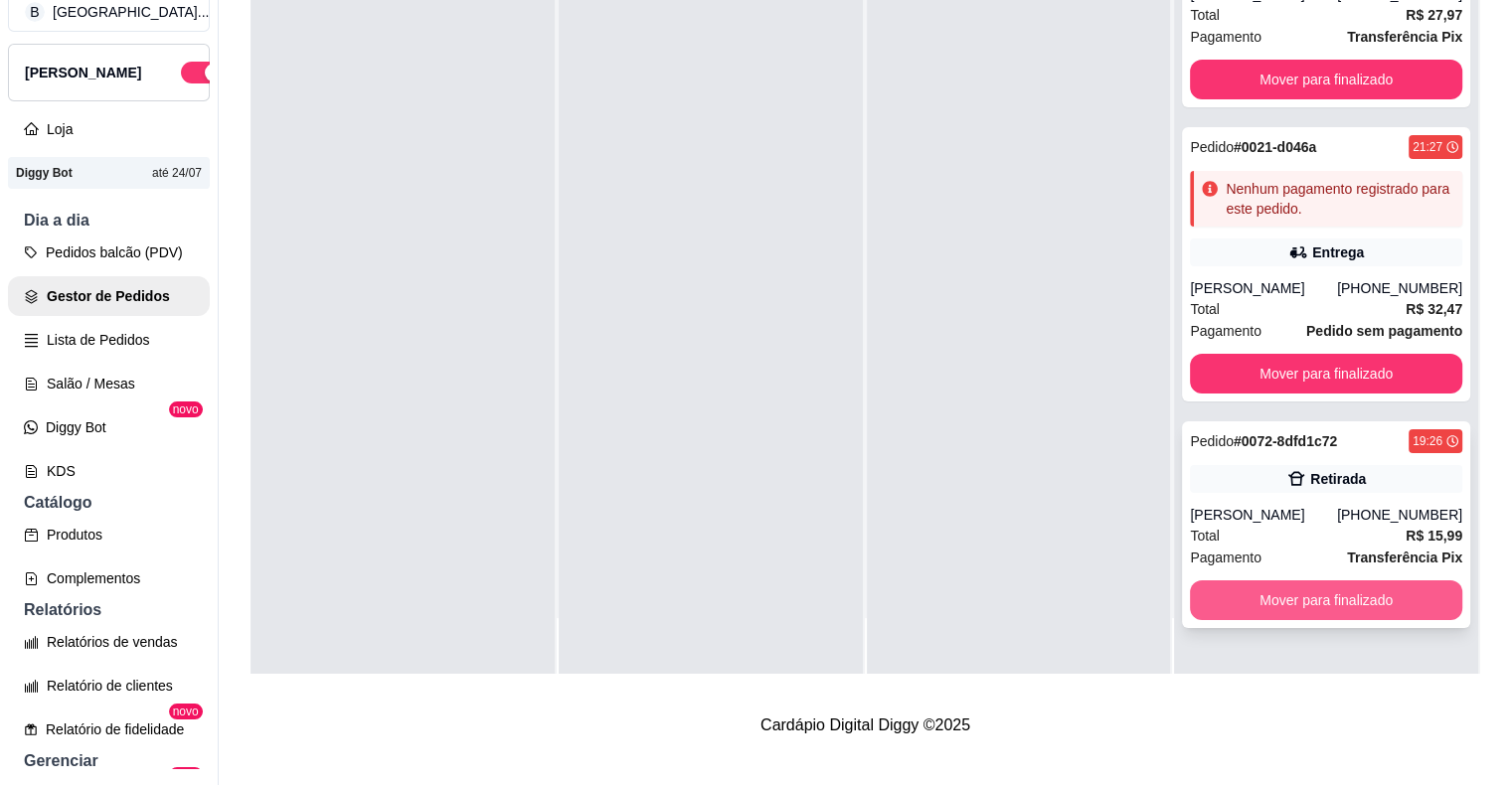 click on "Mover para finalizado" at bounding box center [1326, 600] 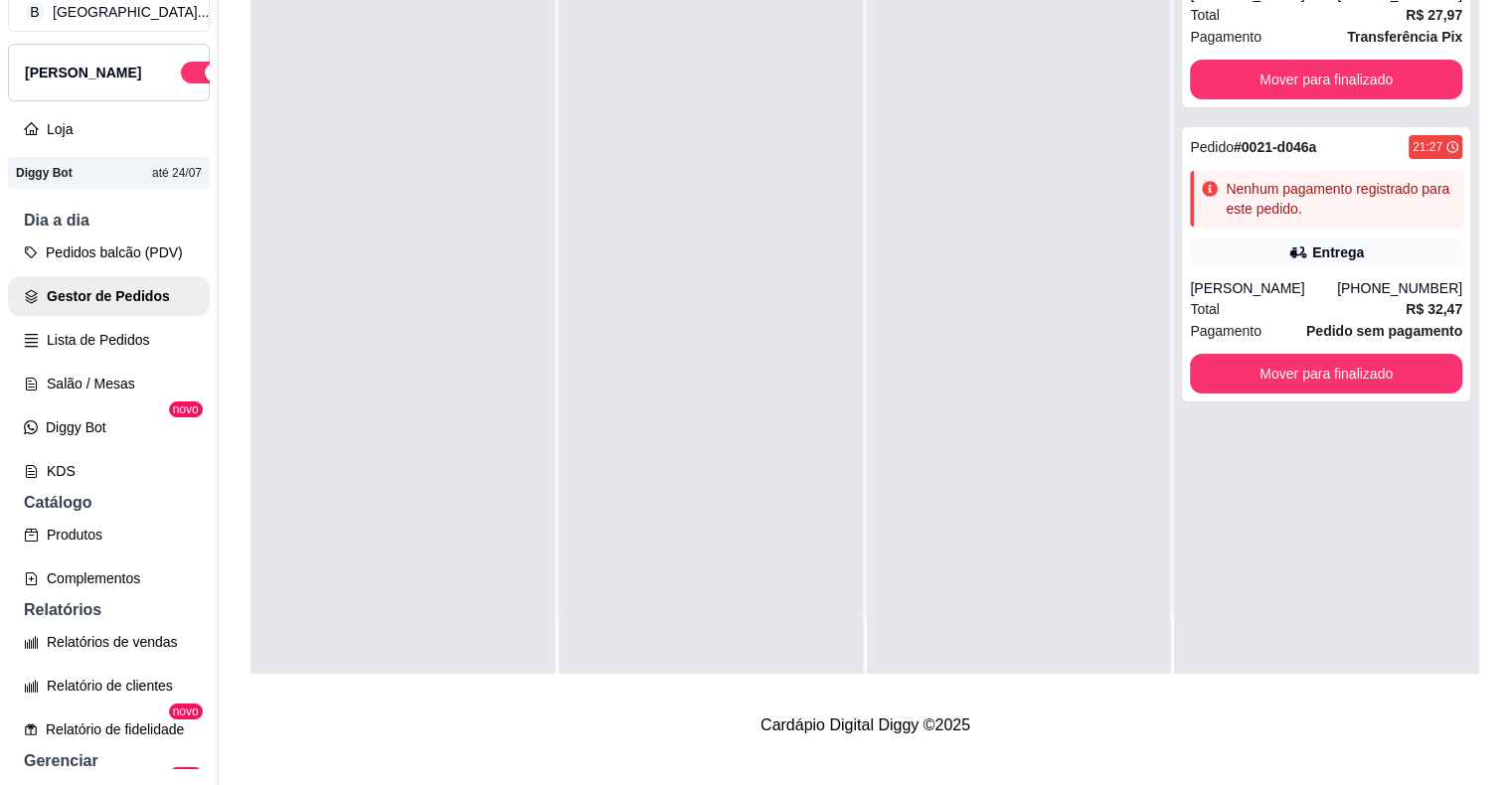 scroll, scrollTop: 0, scrollLeft: 0, axis: both 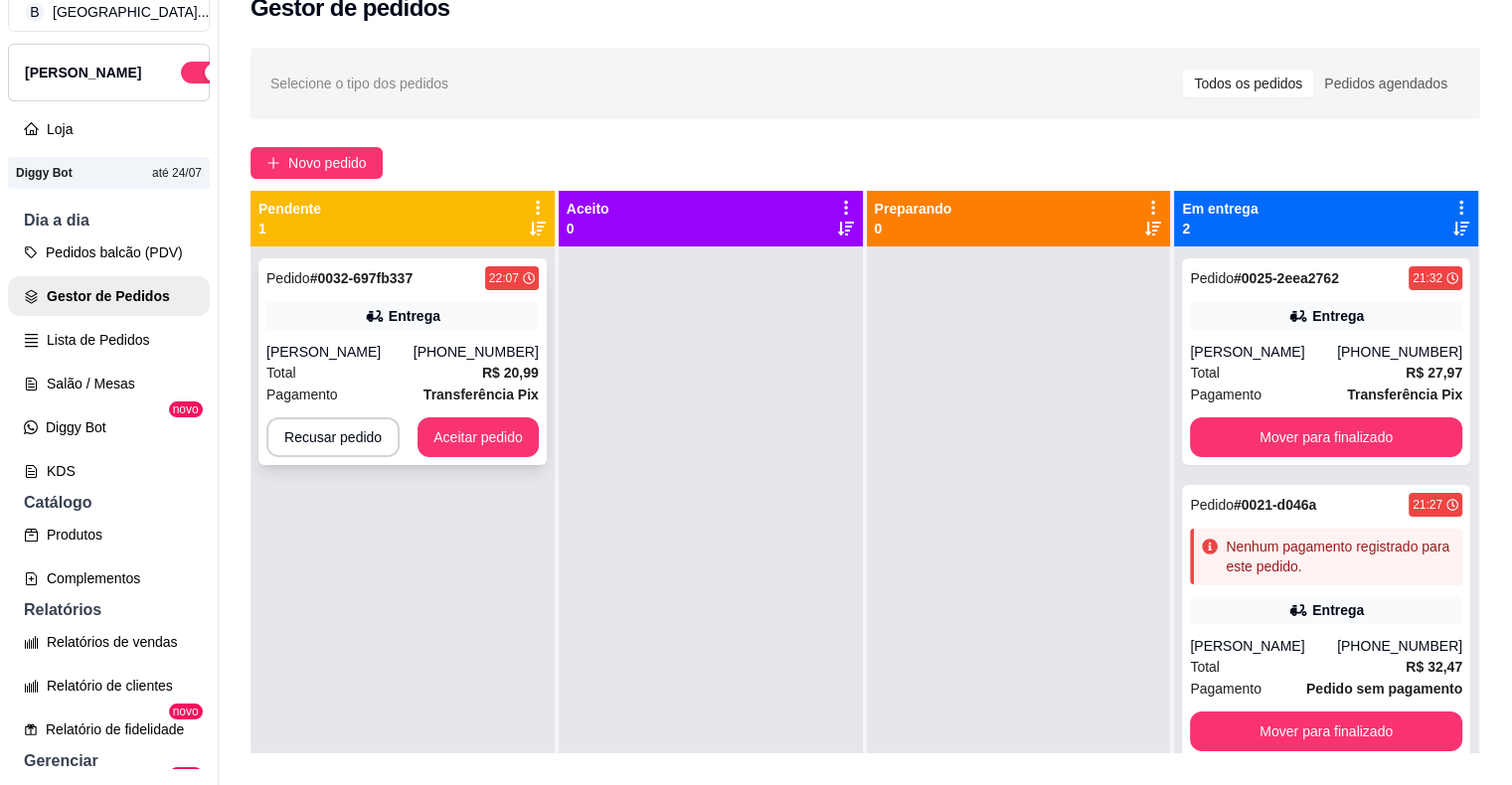 click on "Pedido  # 0032-697fb337 22:07 Entrega [PERSON_NAME]  [PHONE_NUMBER] Total R$ 20,99 Pagamento Transferência Pix Recusar pedido Aceitar pedido" at bounding box center [403, 362] 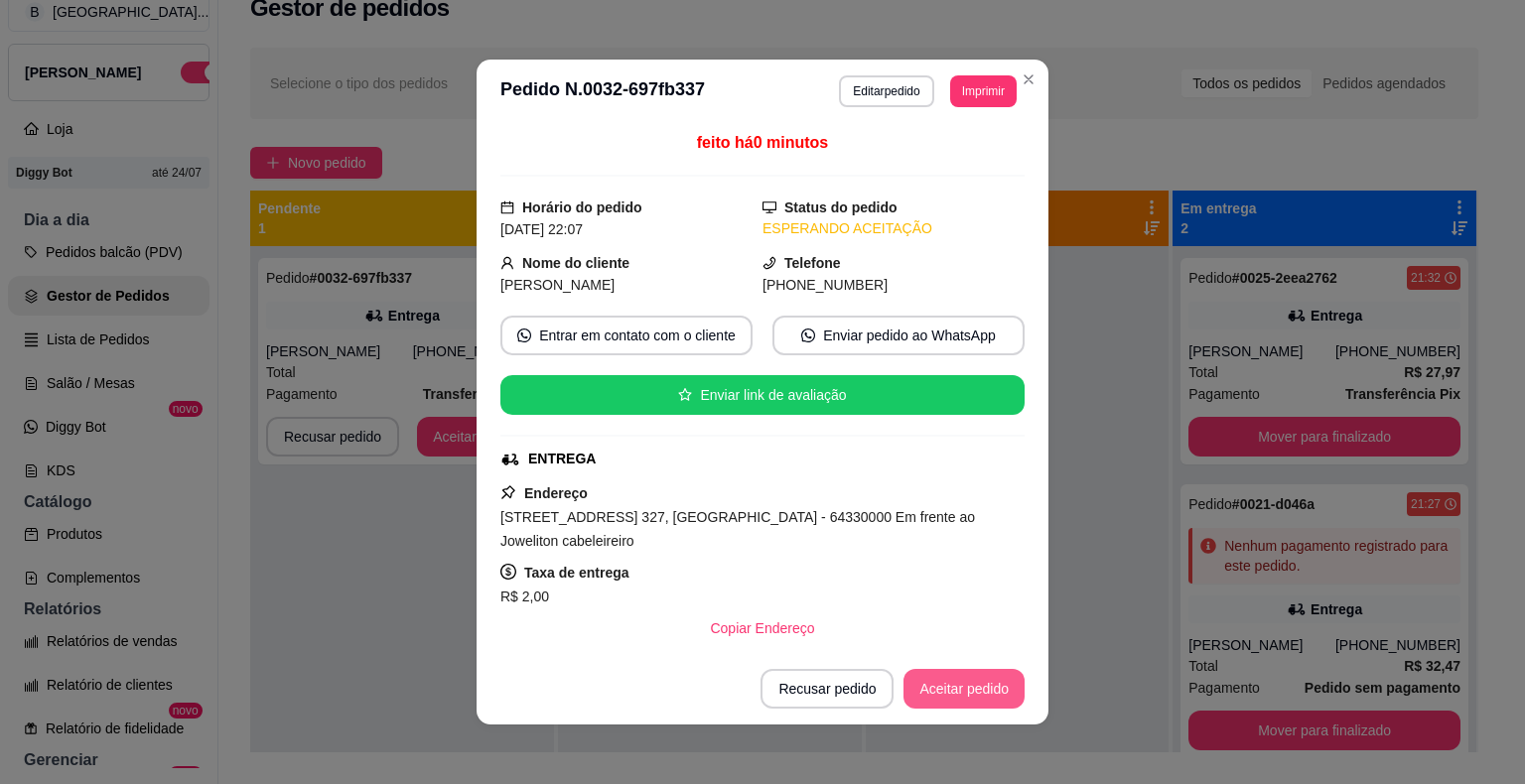 click on "Aceitar pedido" at bounding box center [964, 689] 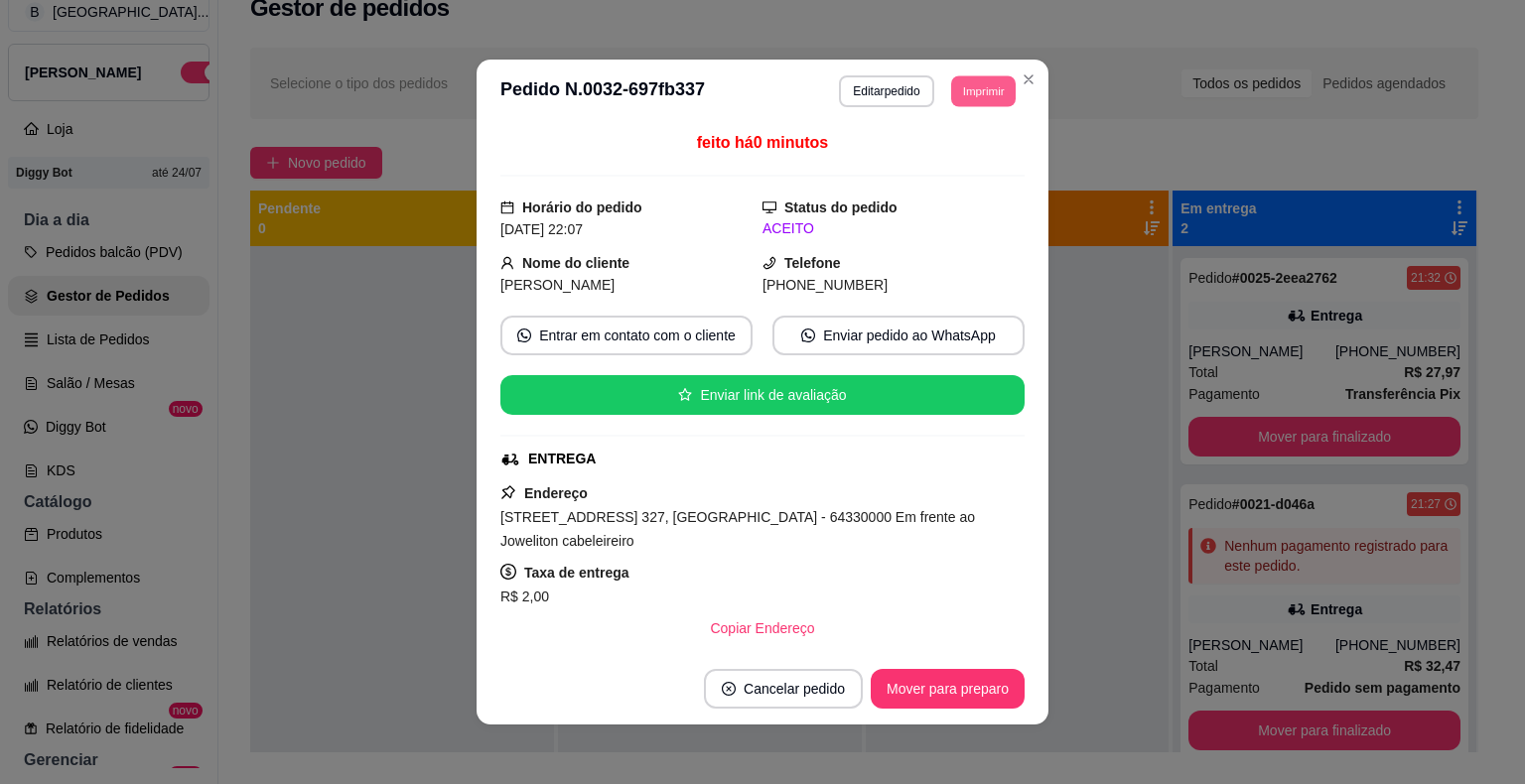 click on "Imprimir" at bounding box center [983, 90] 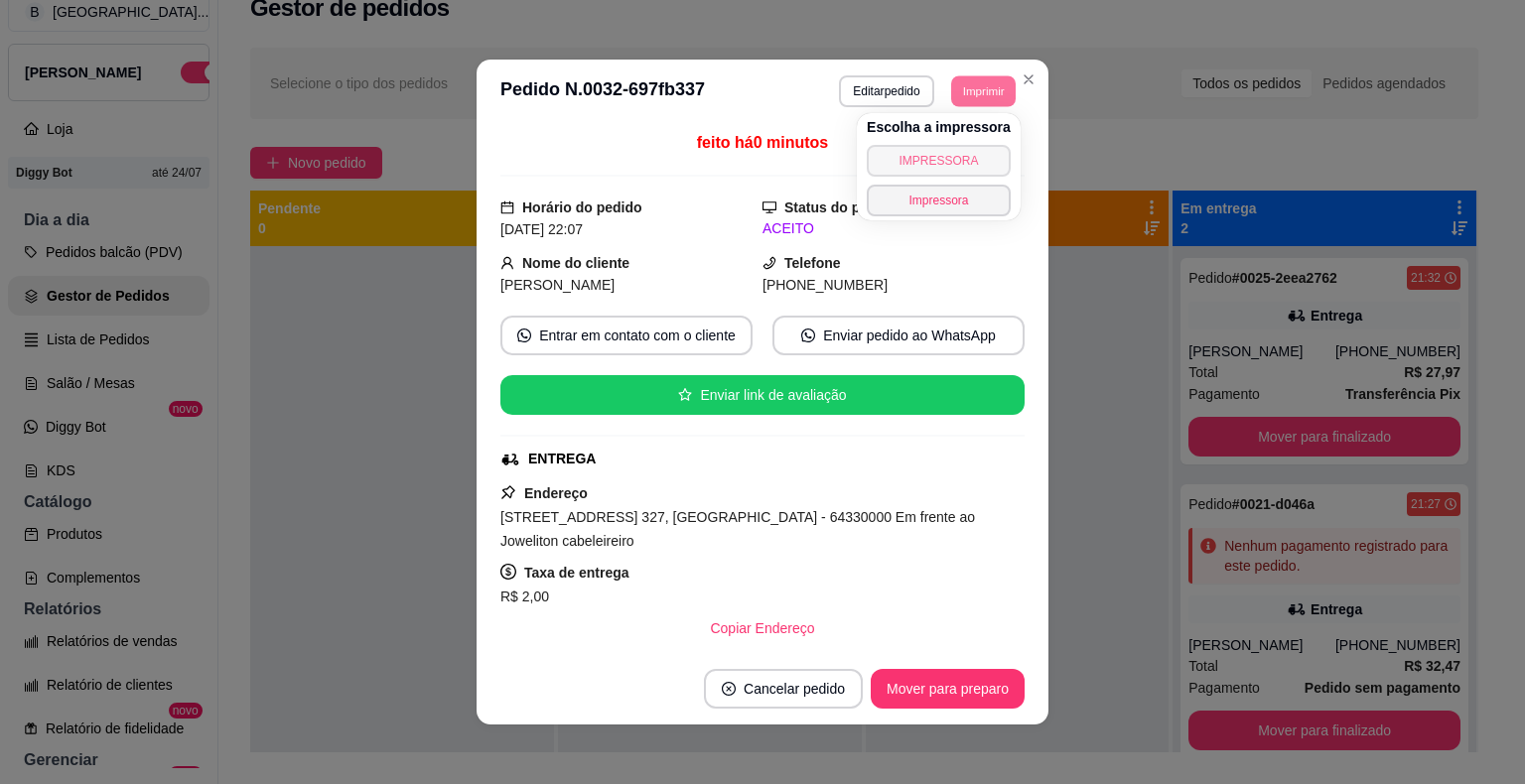 click on "IMPRESSORA" at bounding box center (938, 161) 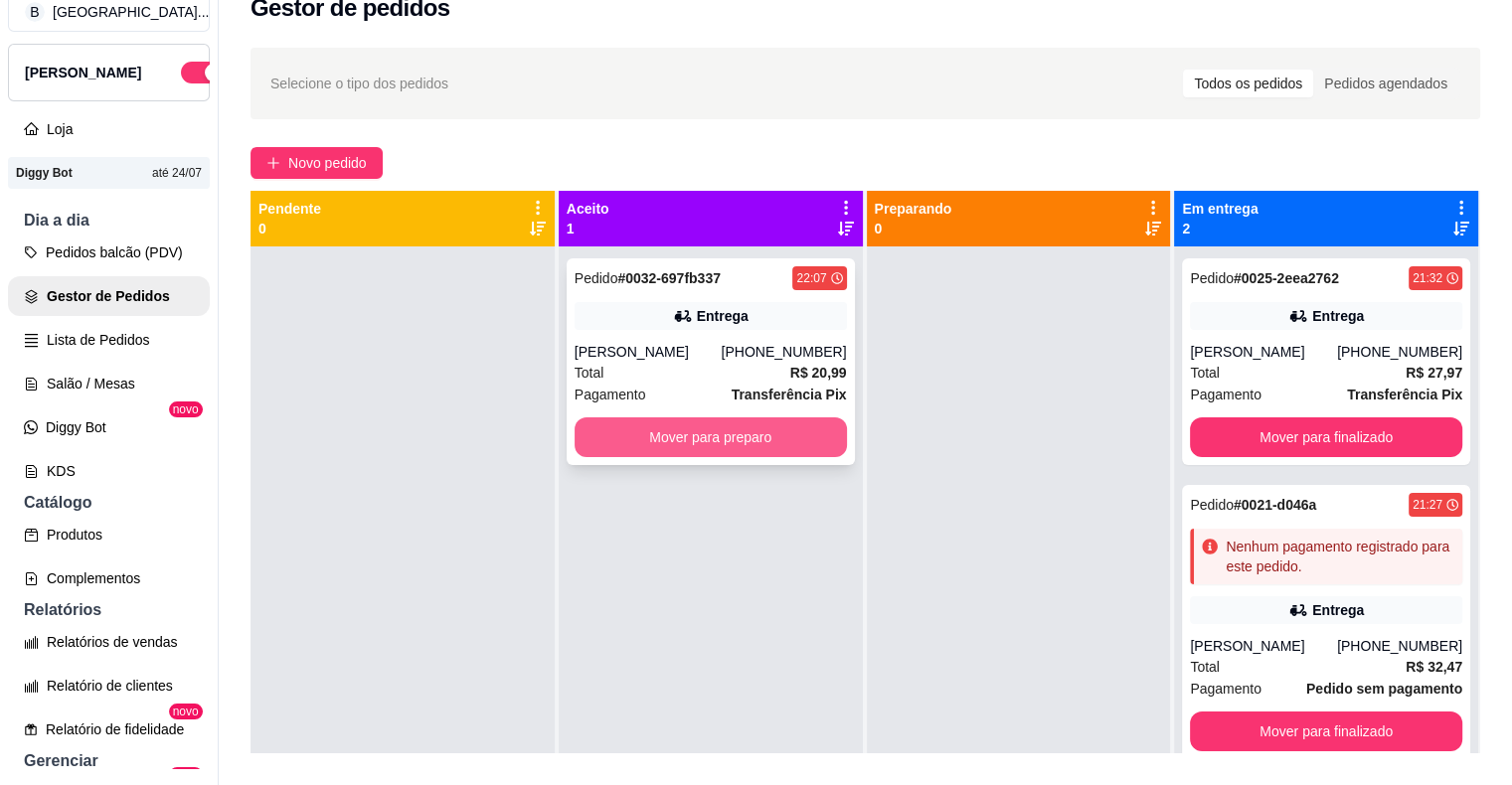 click on "Mover para preparo" at bounding box center [711, 437] 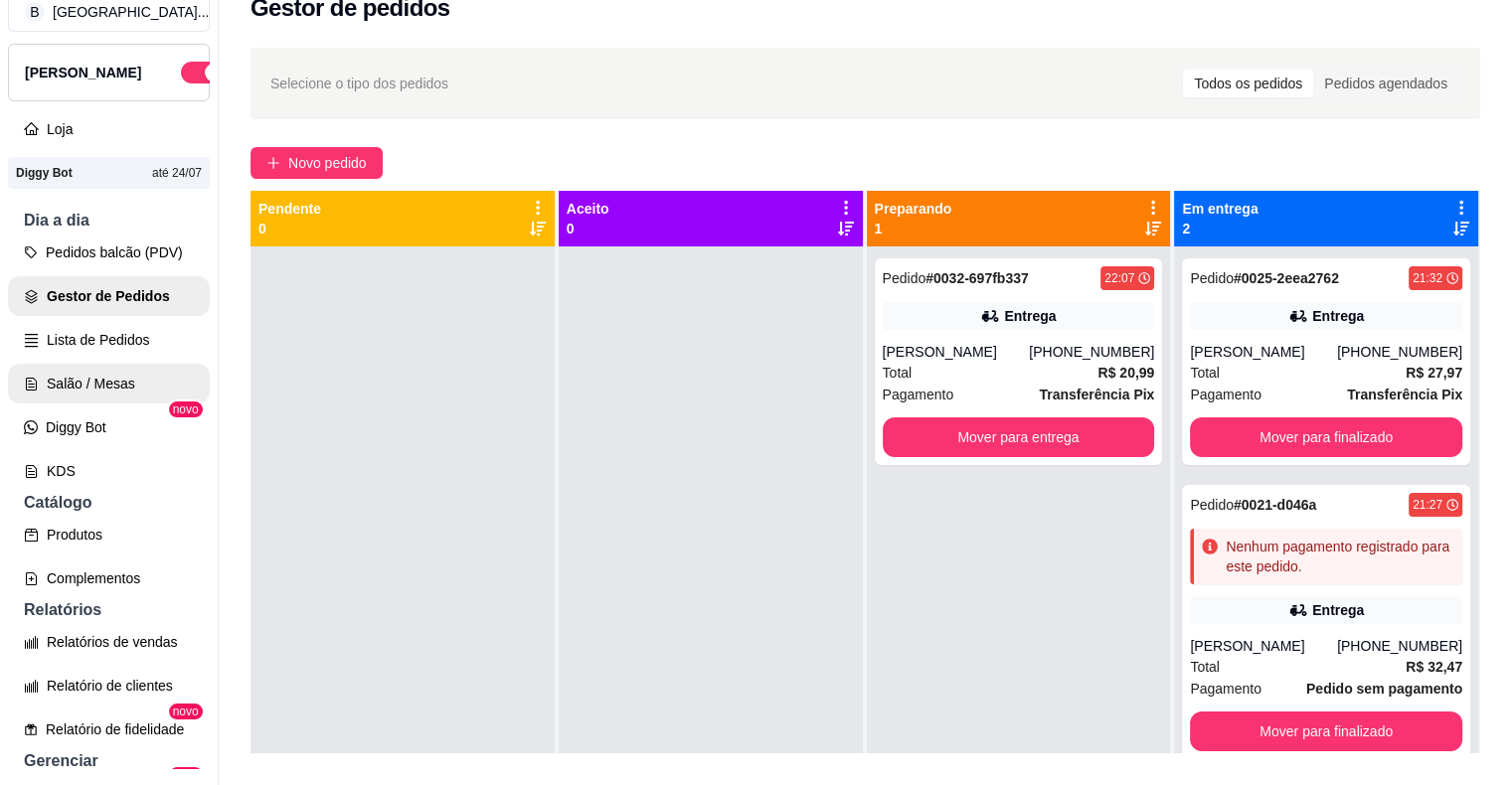 click on "Salão / Mesas" at bounding box center [108, 384] 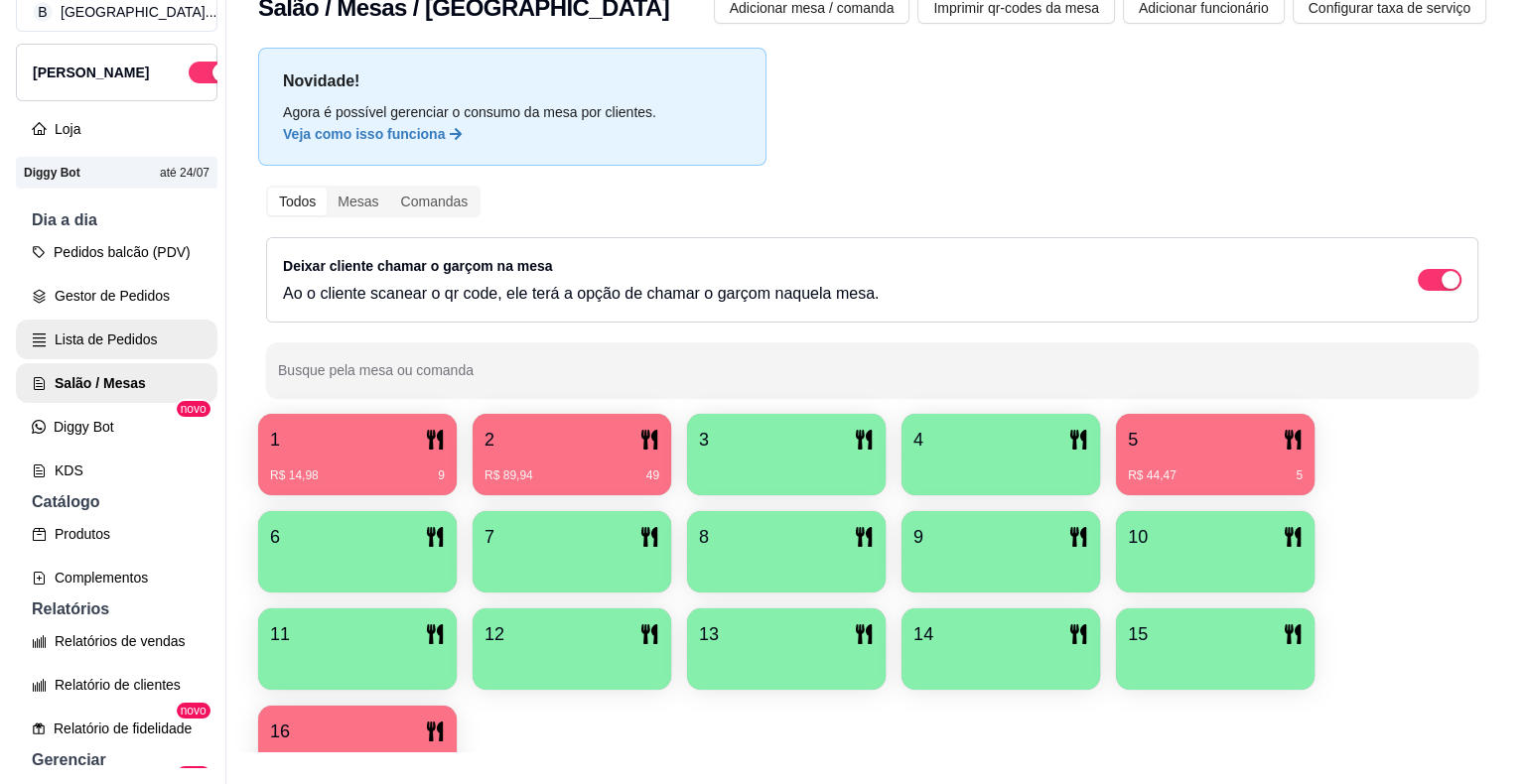 scroll, scrollTop: 0, scrollLeft: 0, axis: both 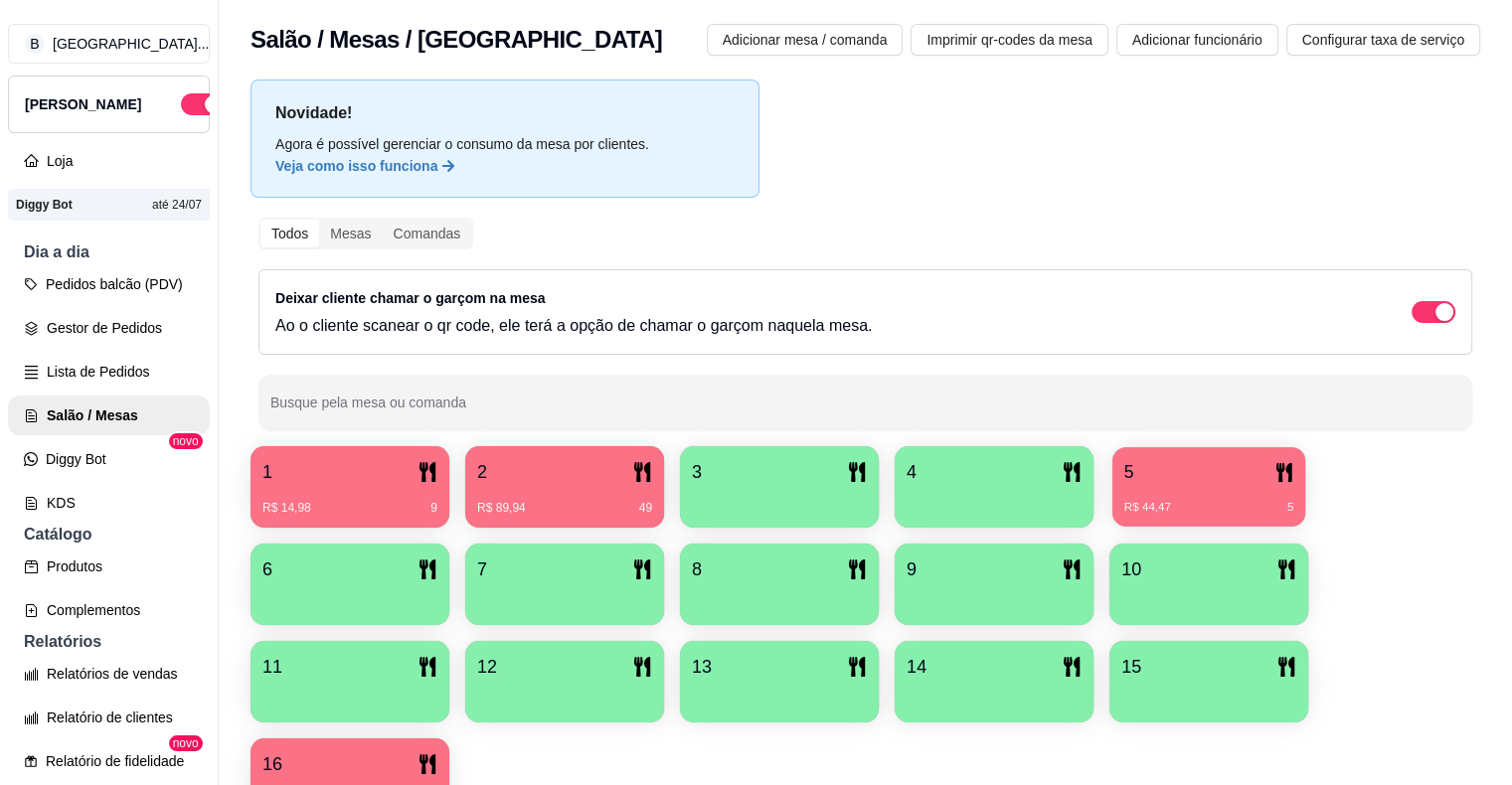 click on "5 R$ 44,47 5" at bounding box center [1209, 487] 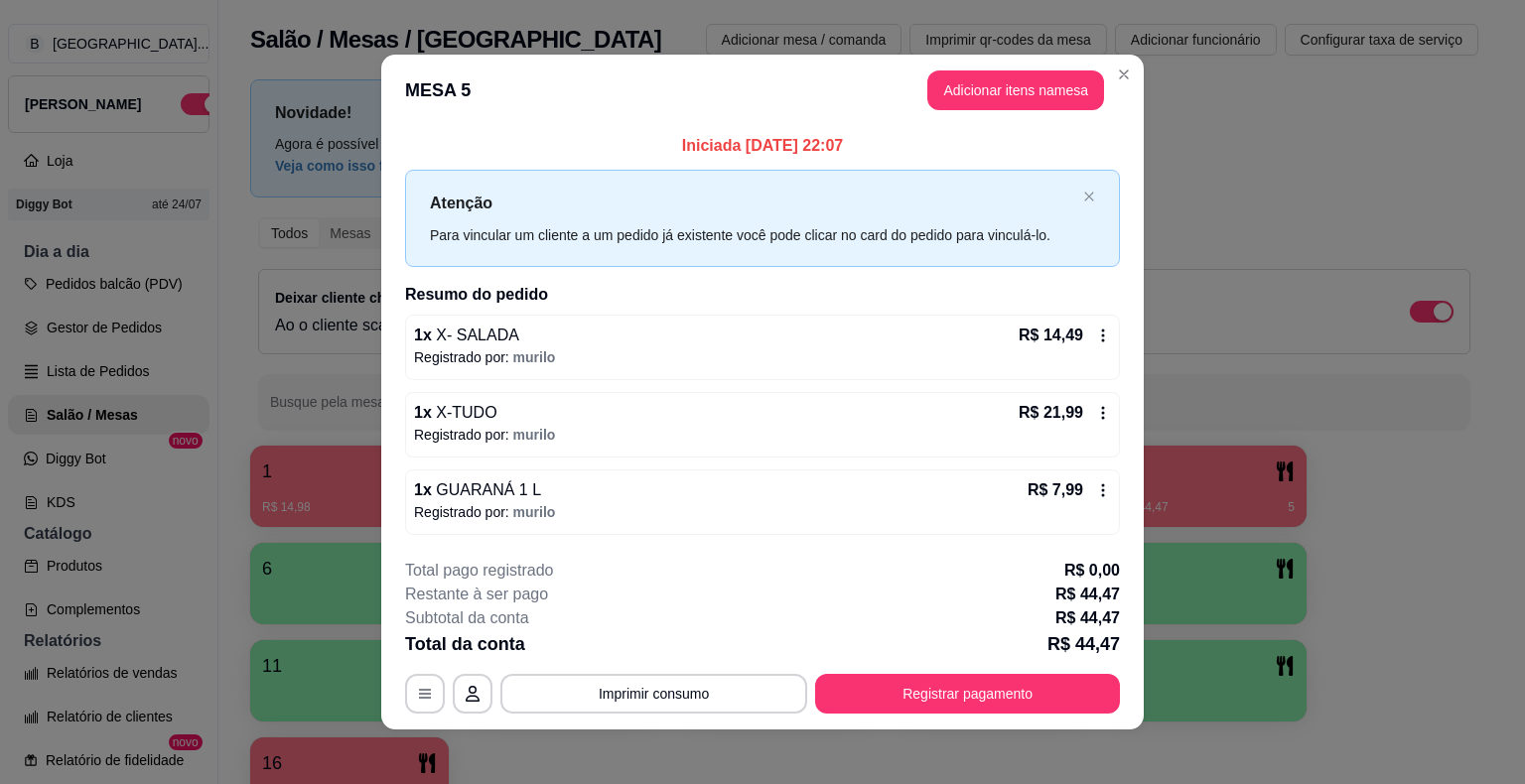 scroll, scrollTop: 7, scrollLeft: 0, axis: vertical 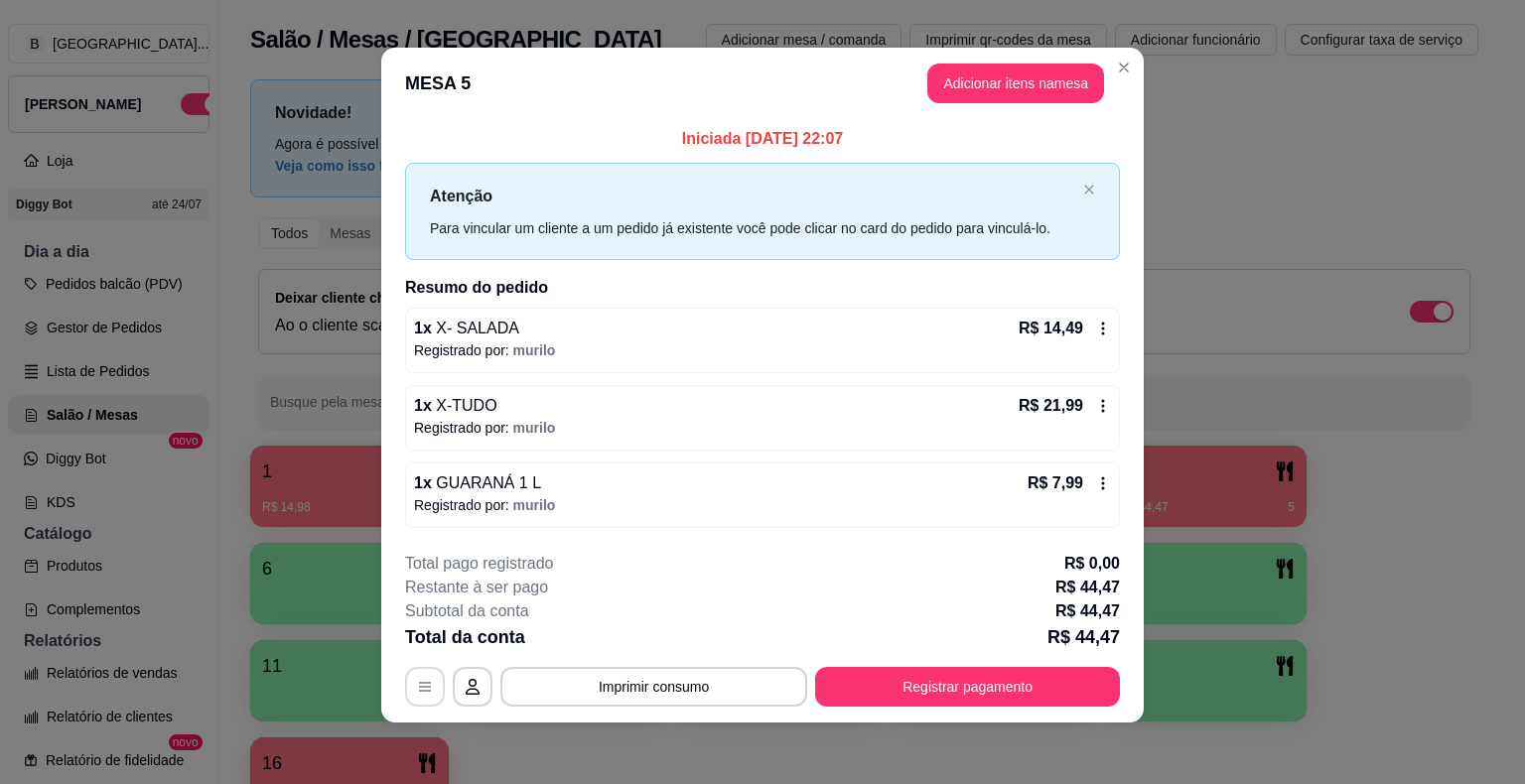 click 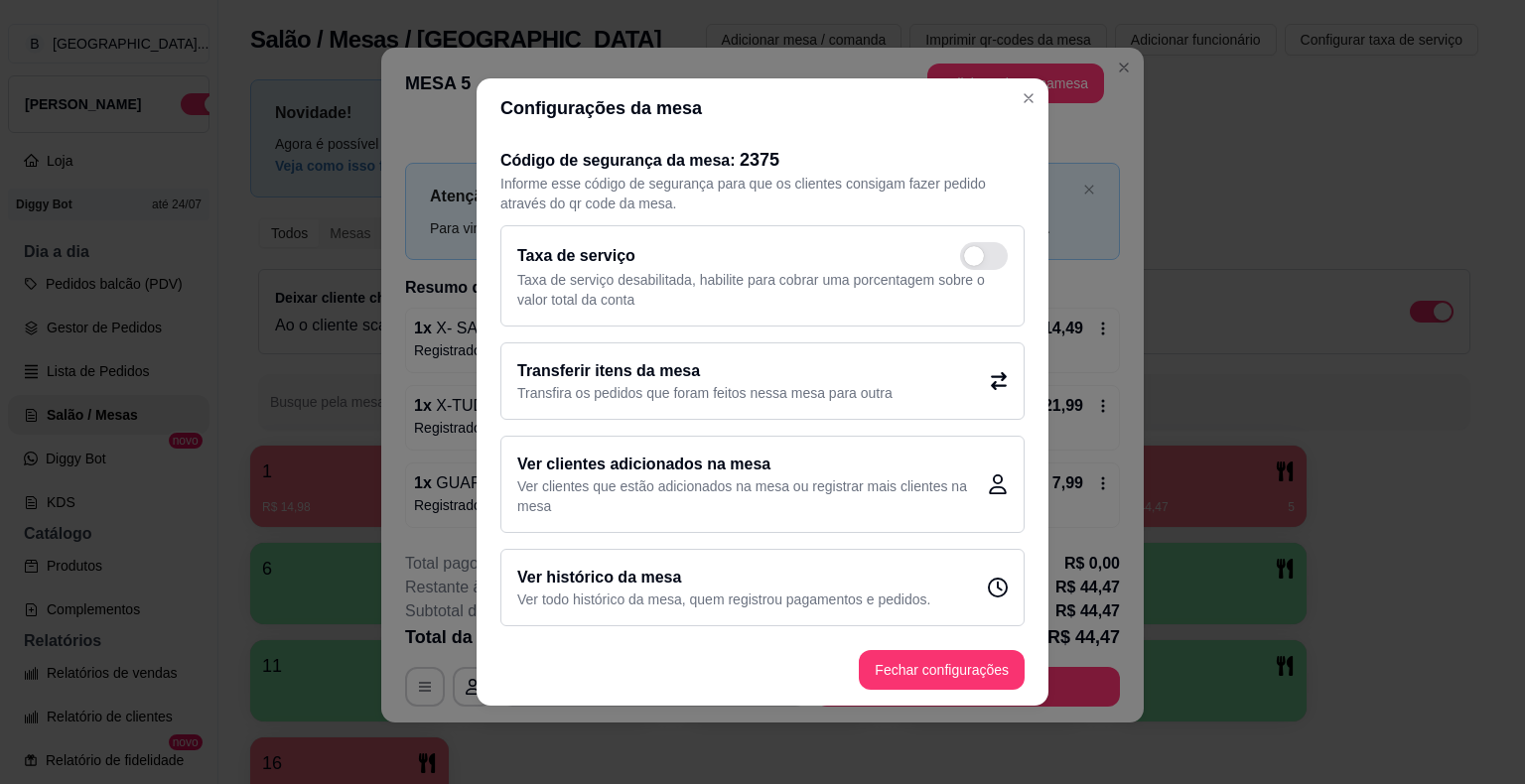 click on "Transferir itens da mesa Transfira os pedidos que foram feitos nessa mesa para outra" at bounding box center [762, 381] 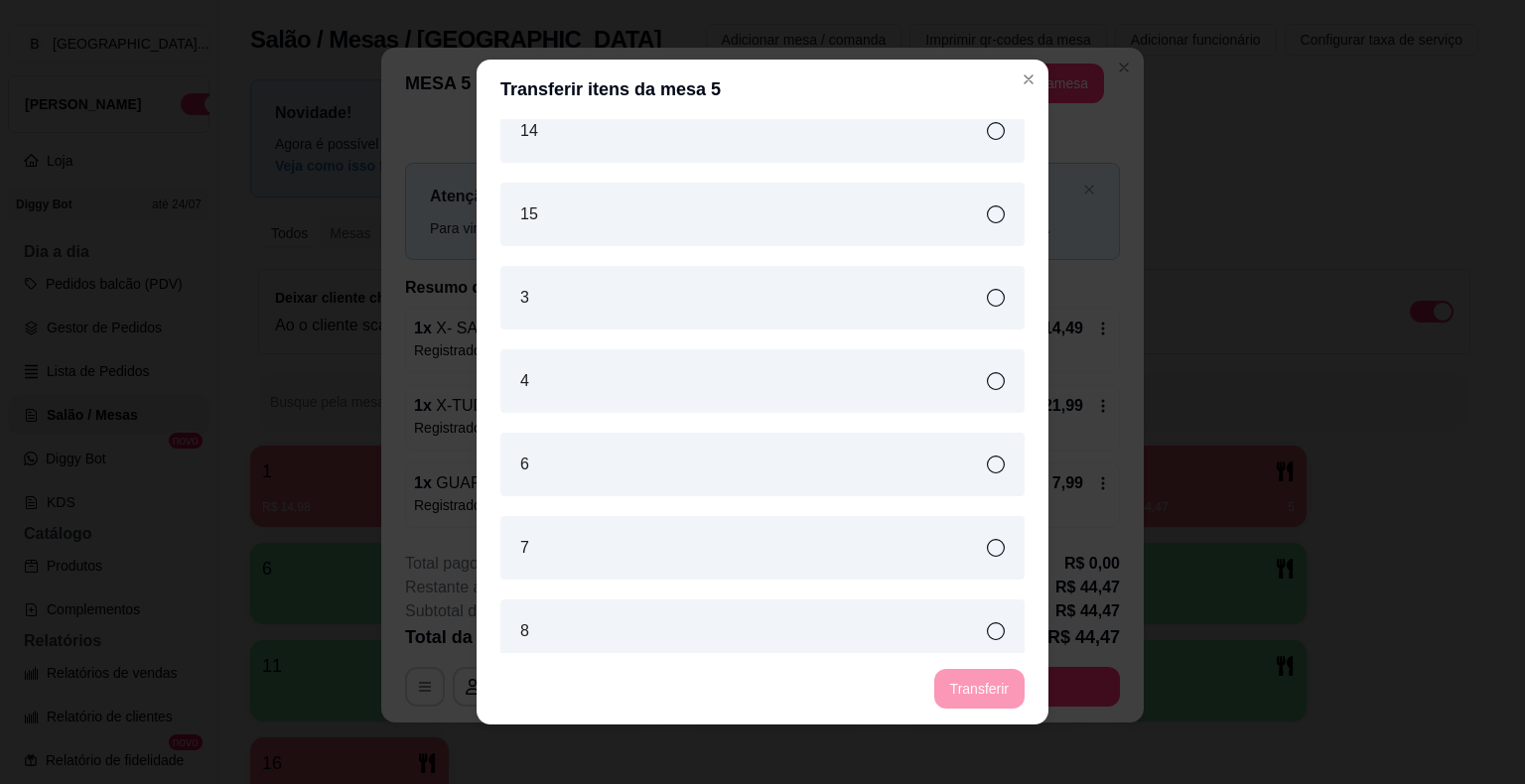 scroll, scrollTop: 461, scrollLeft: 0, axis: vertical 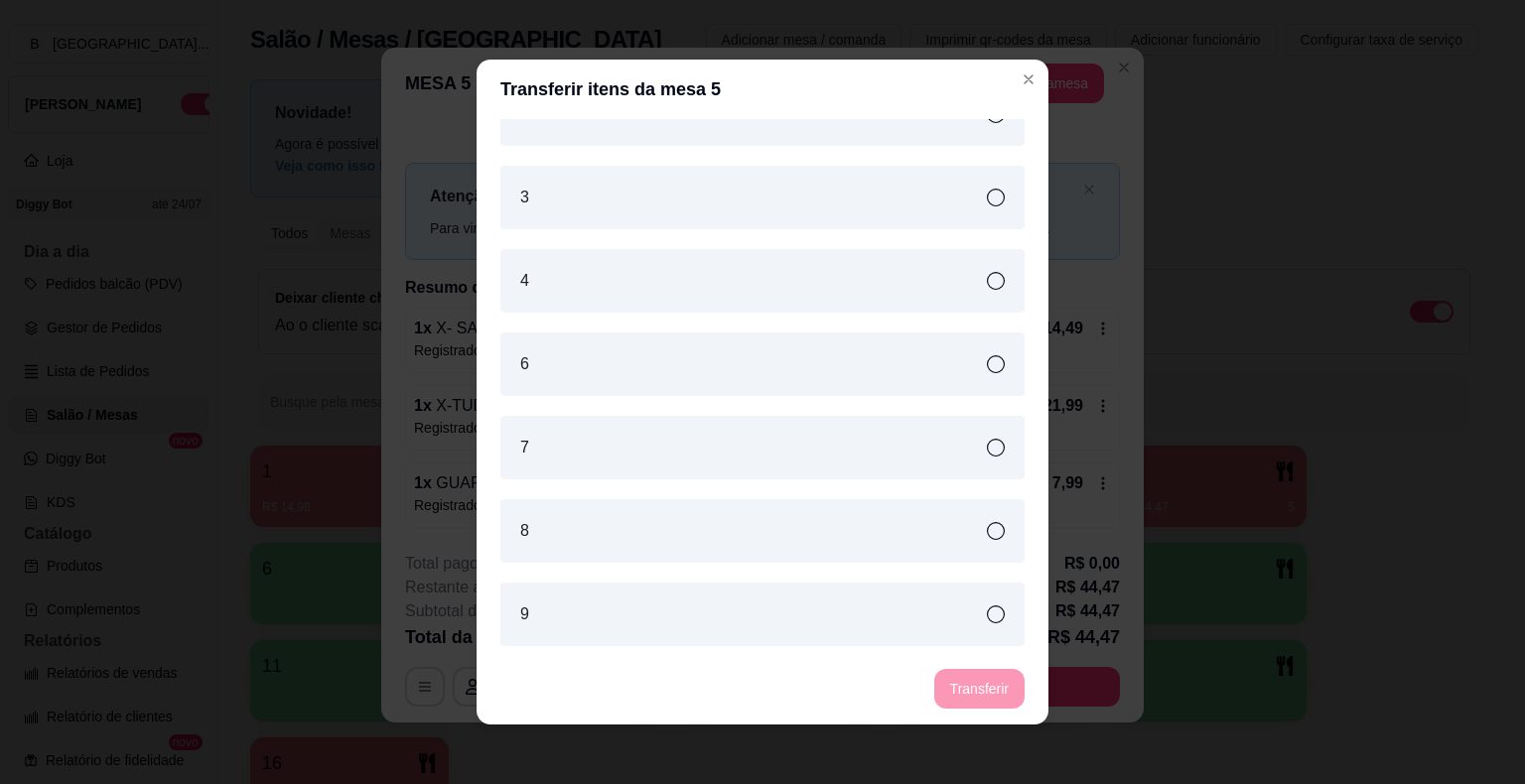 click on "8" at bounding box center (762, 531) 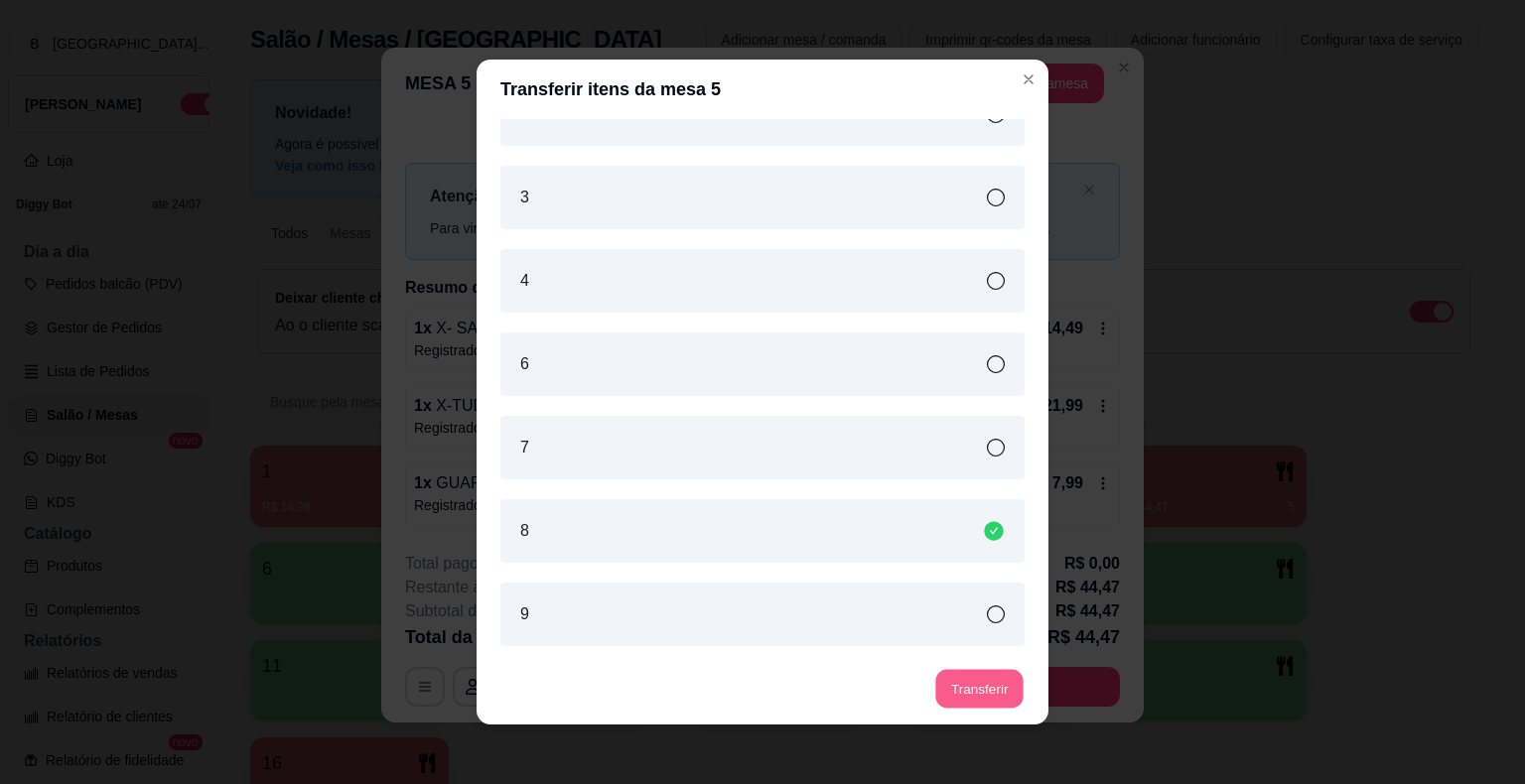 click on "Transferir" at bounding box center [979, 689] 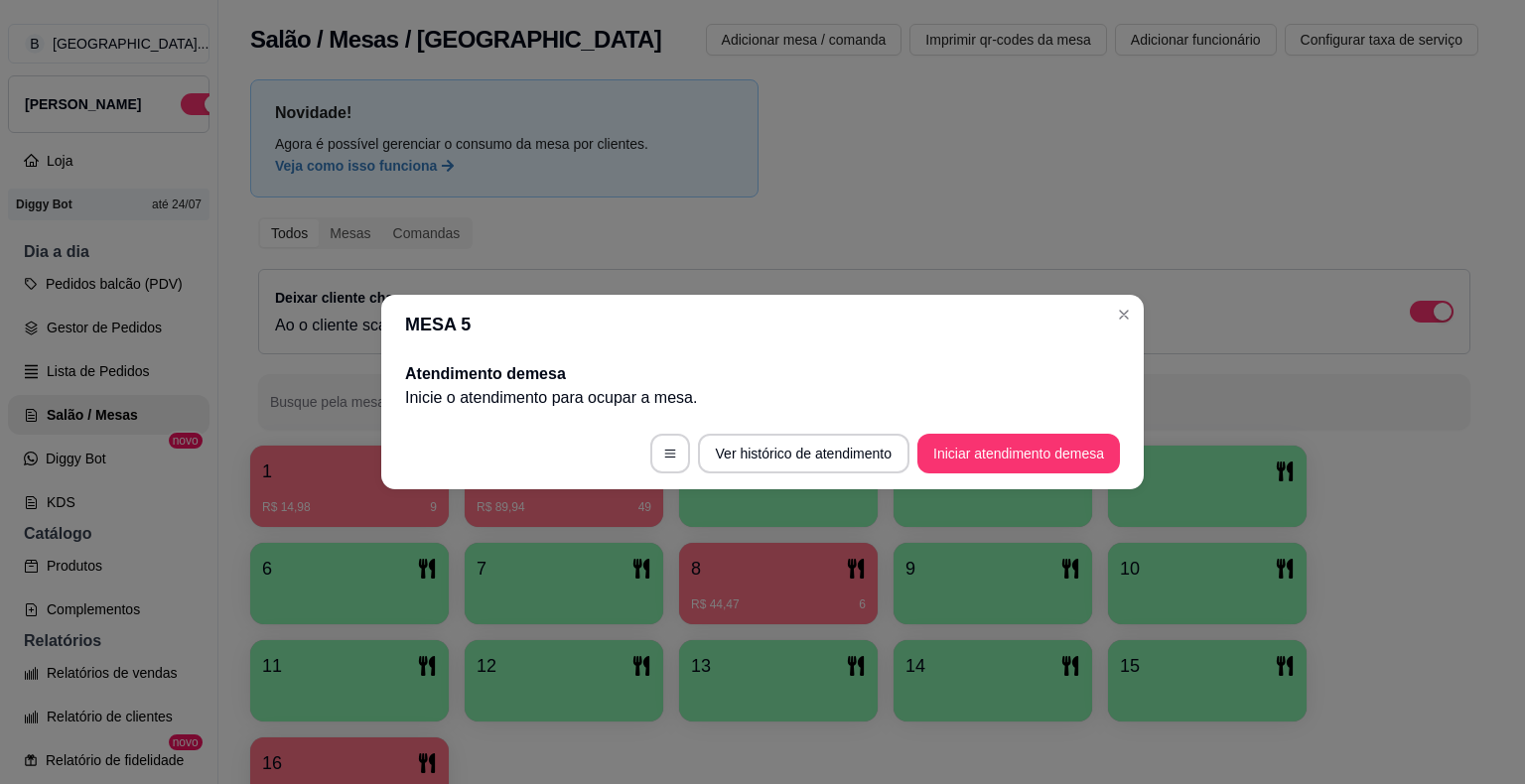 scroll, scrollTop: 0, scrollLeft: 0, axis: both 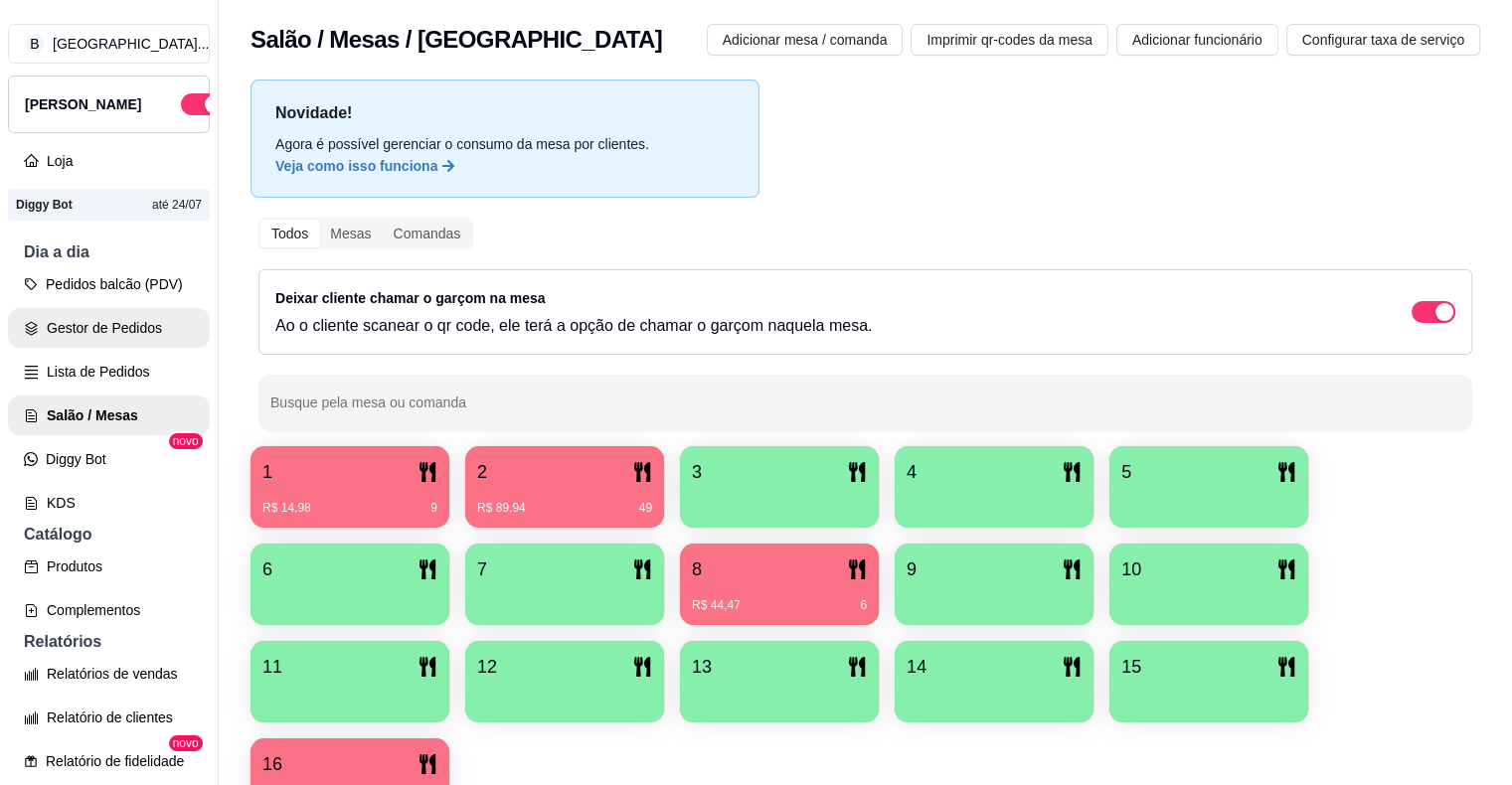 click on "Gestor de Pedidos" at bounding box center (108, 328) 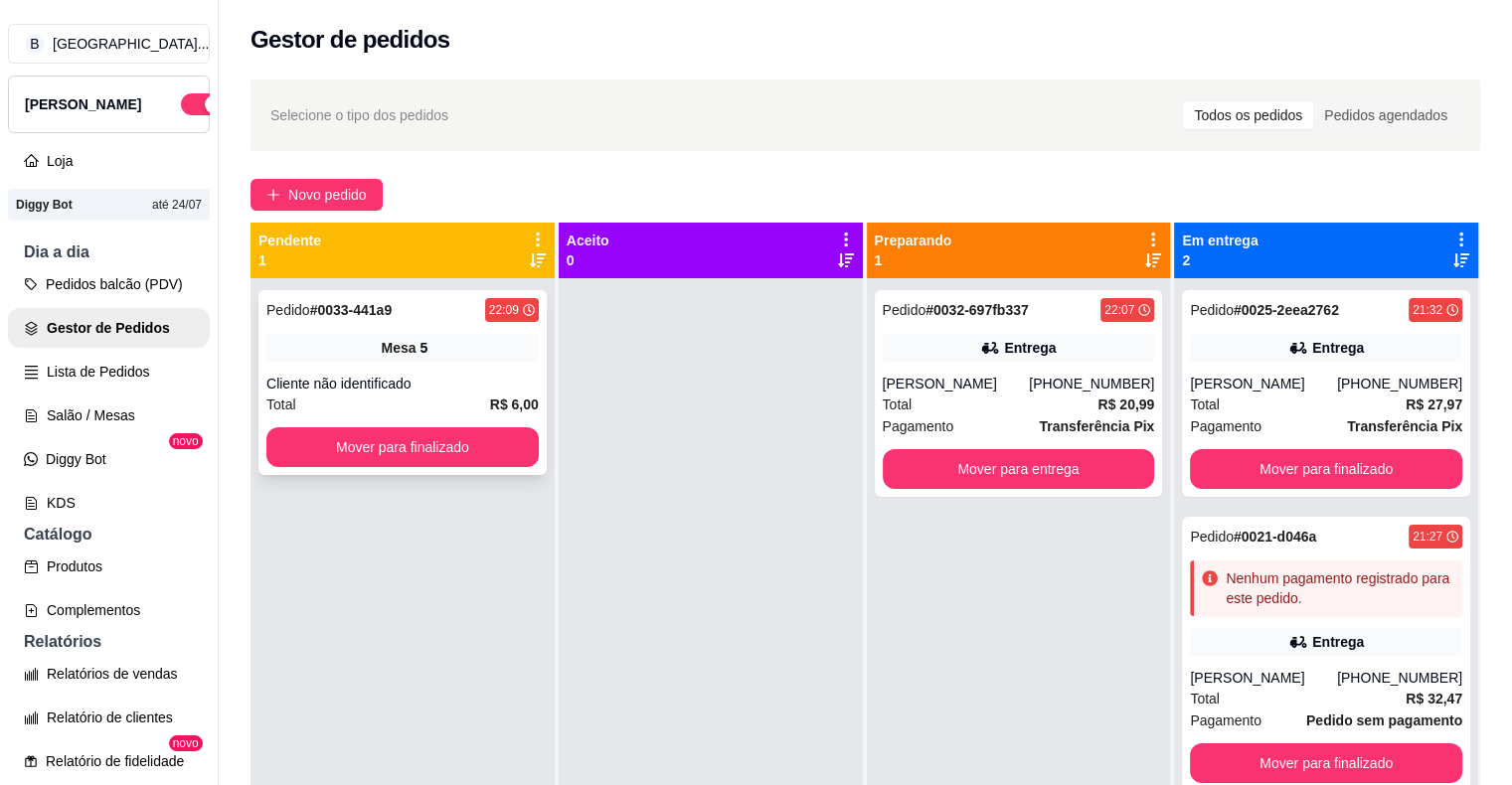 click on "Pedido  # 0033-441a9 22:09 Mesa 5 Cliente não identificado Total R$ 6,00 Mover para finalizado" at bounding box center (403, 383) 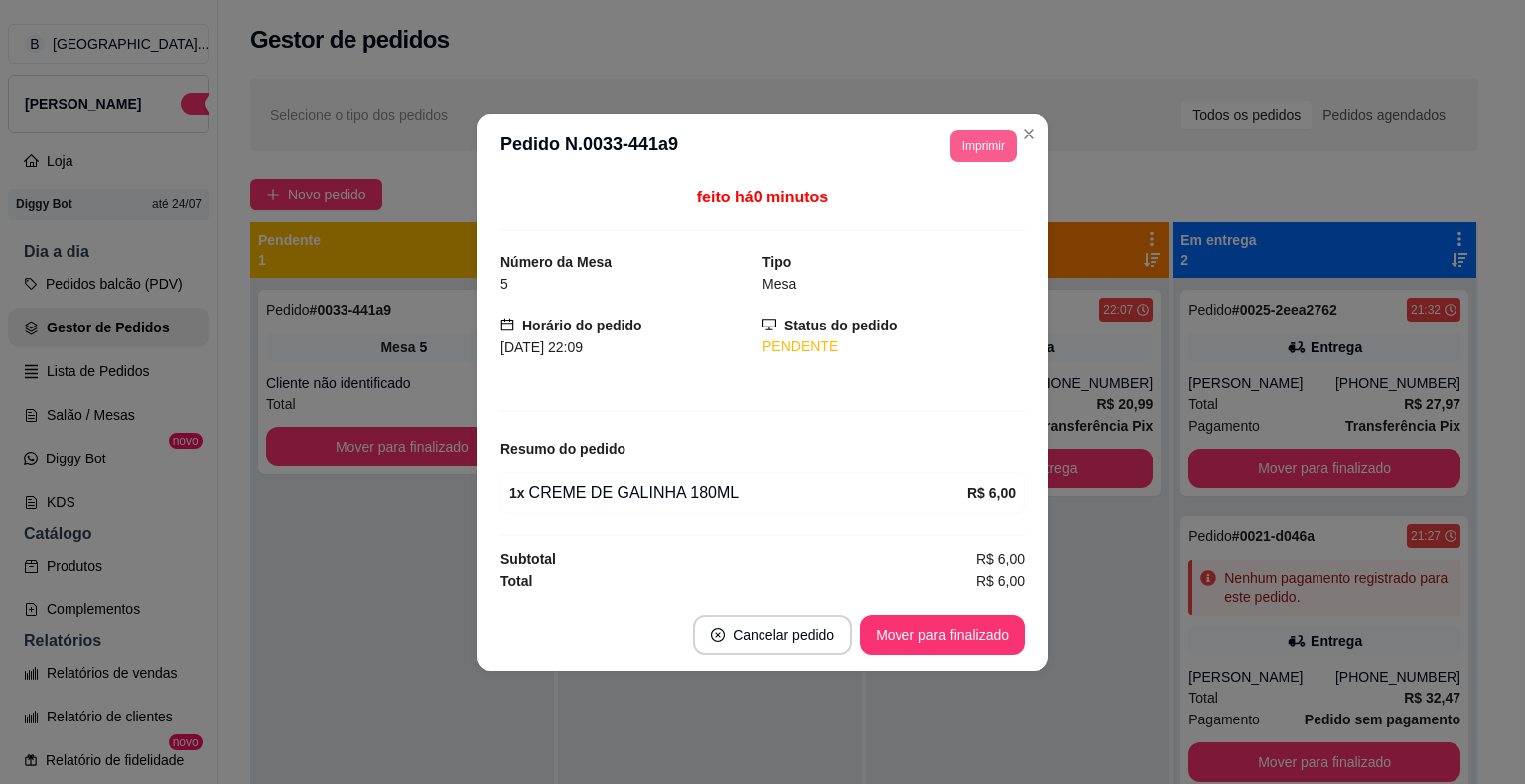 click on "Imprimir" at bounding box center [983, 146] 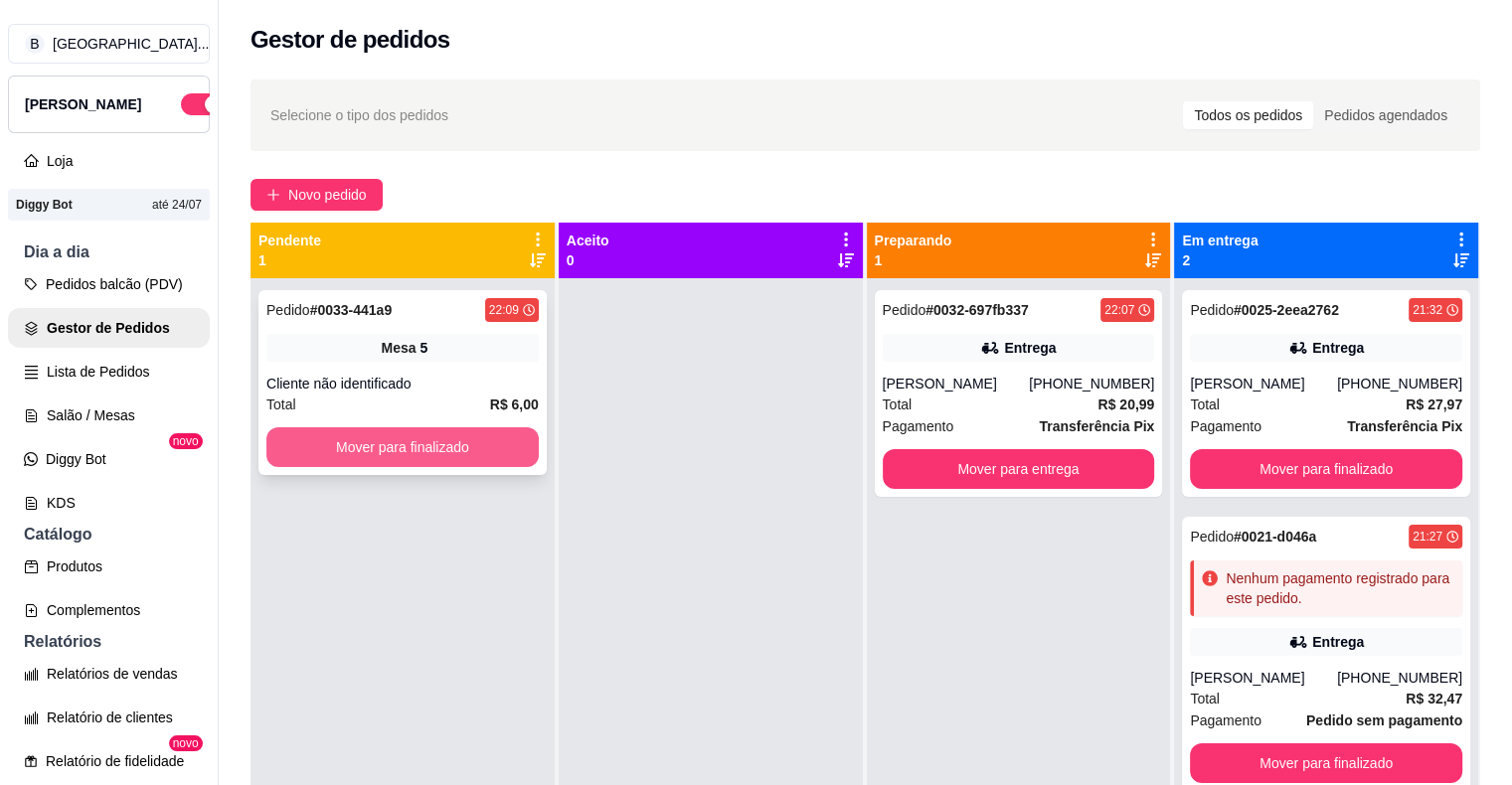 click on "Mover para finalizado" at bounding box center [403, 447] 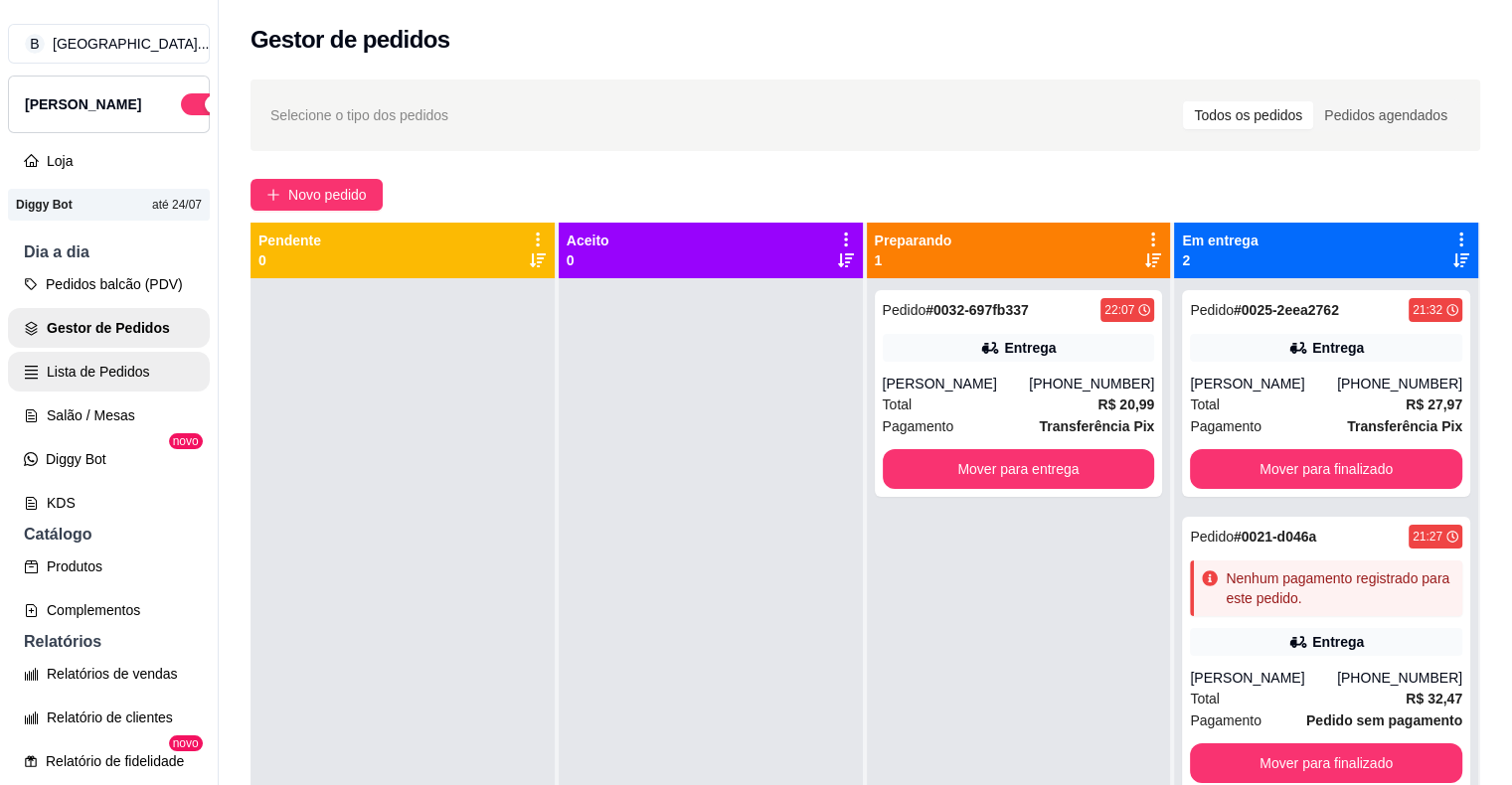 click on "Lista de Pedidos" at bounding box center [108, 372] 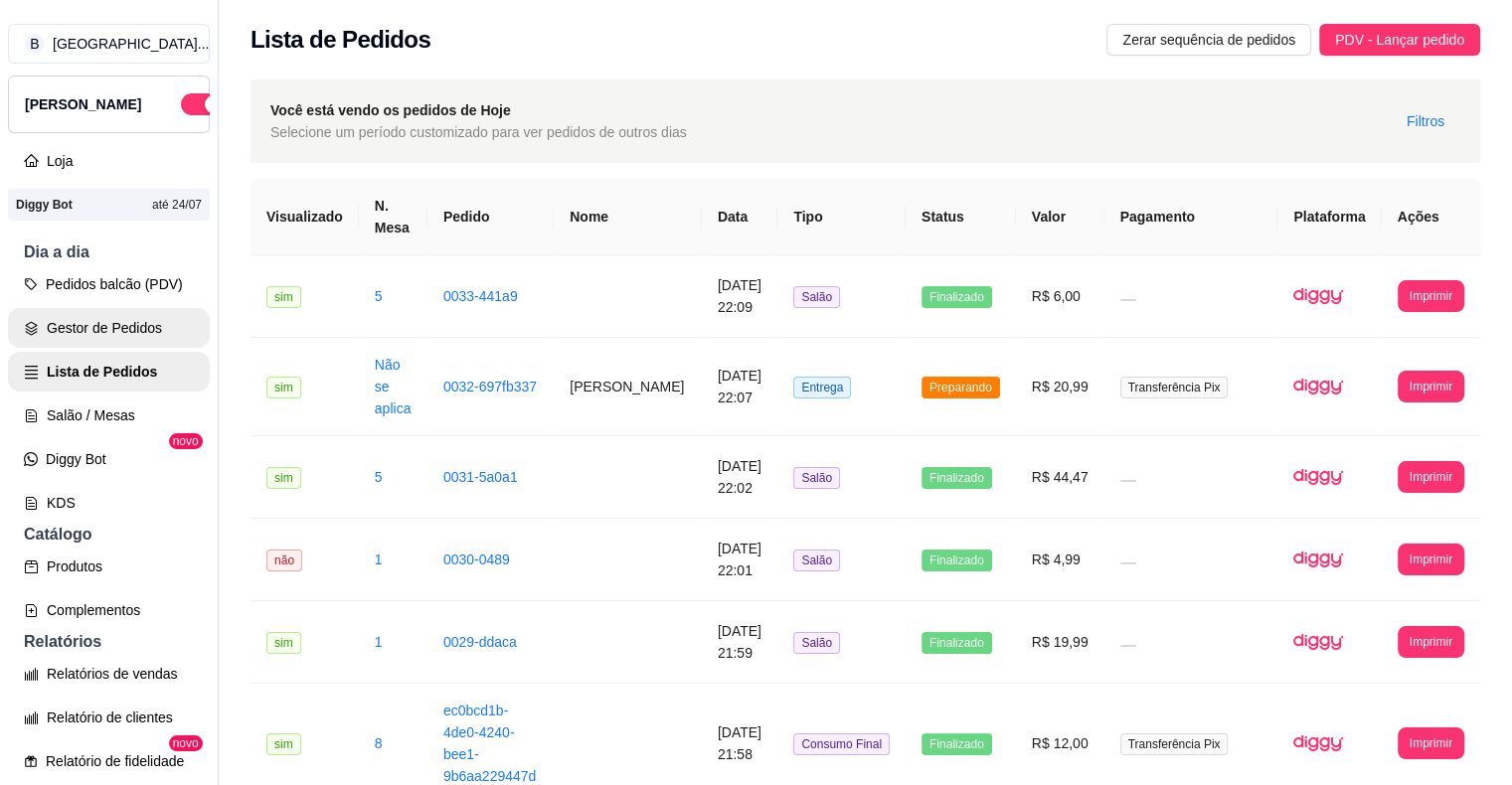 click on "Gestor de Pedidos" at bounding box center (108, 328) 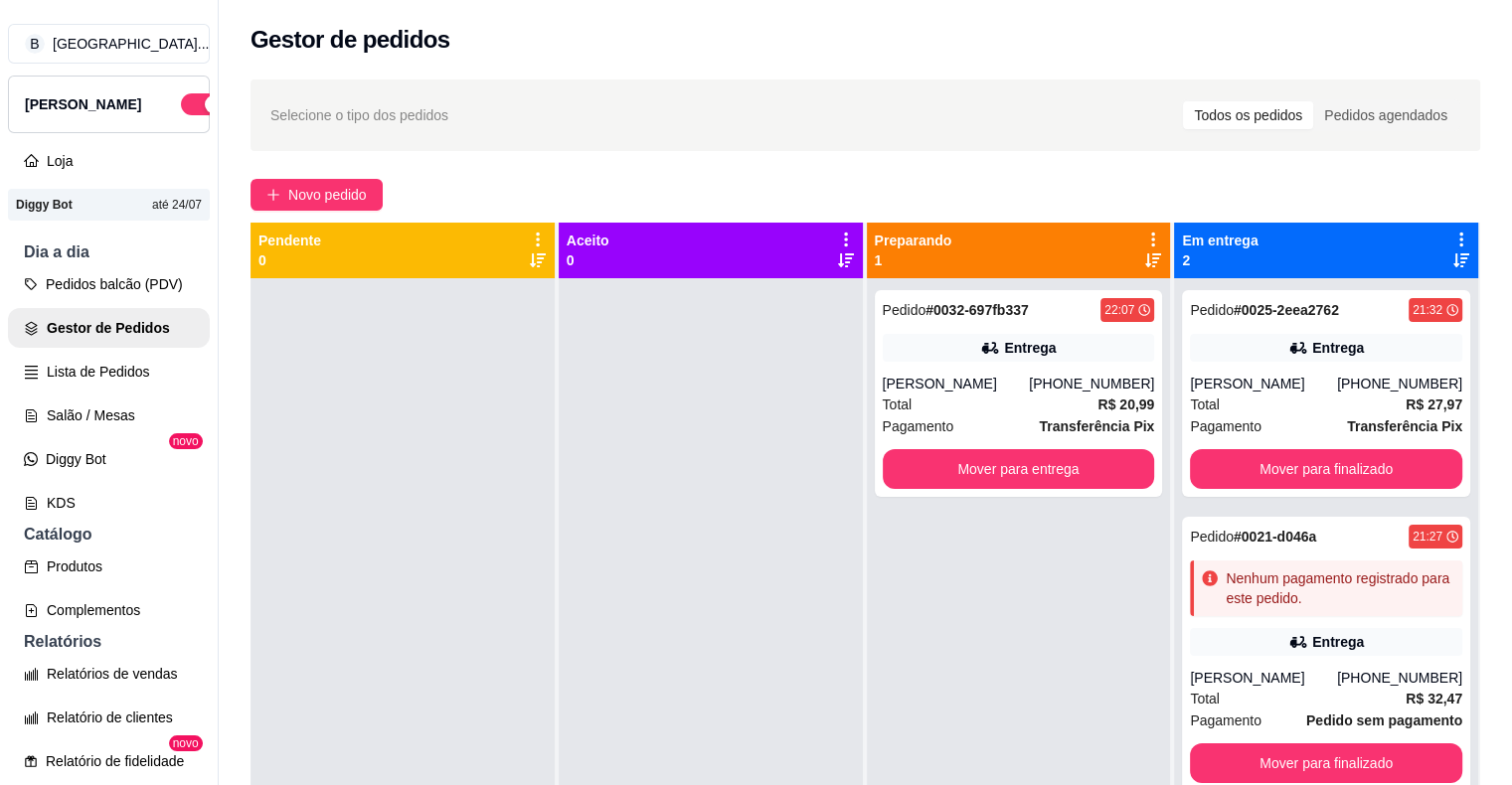 click on "Pedidos balcão (PDV) Gestor de Pedidos Lista de Pedidos Salão / Mesas Diggy Bot novo KDS" at bounding box center (108, 393) 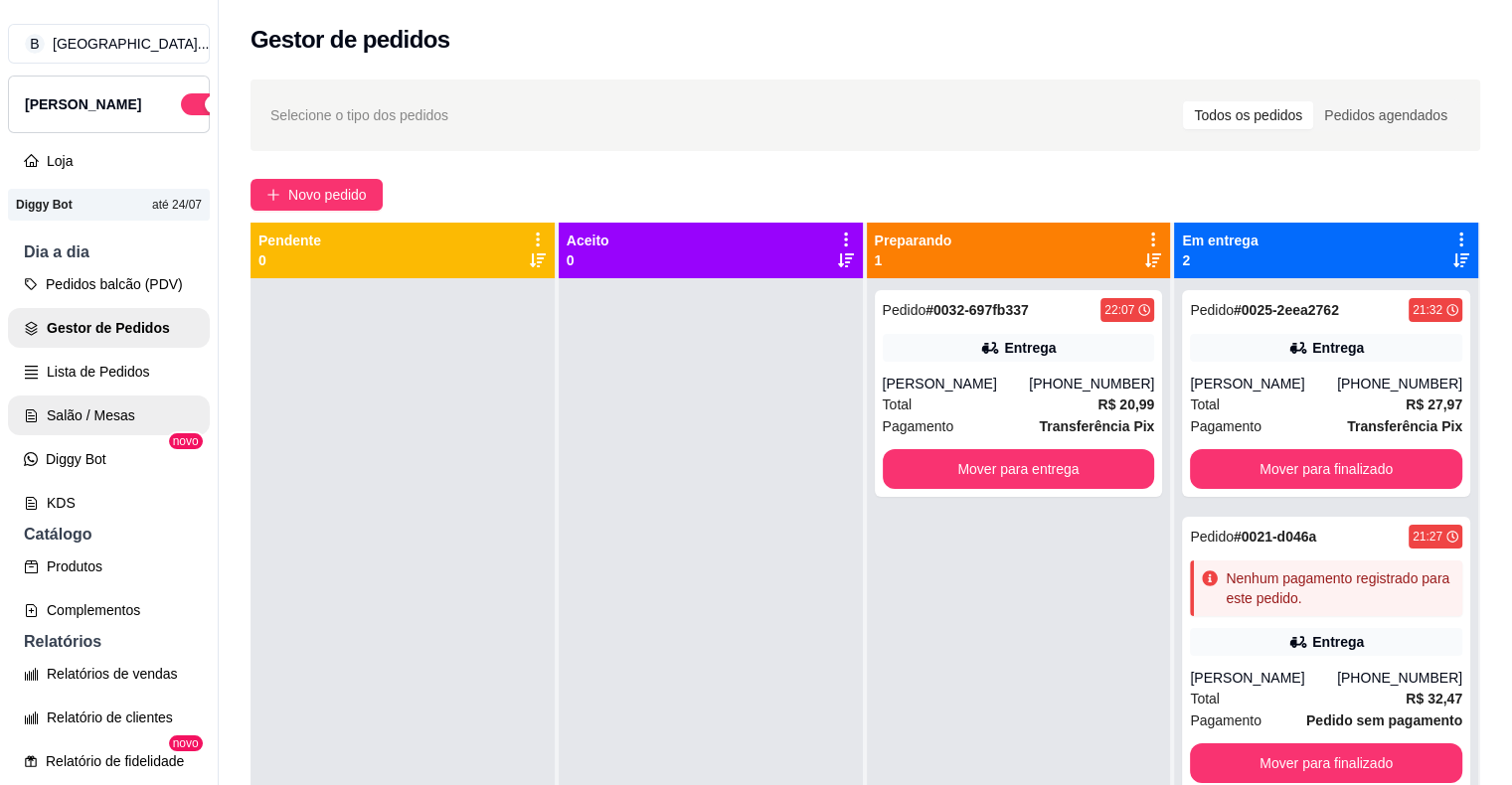 click on "Salão / Mesas" at bounding box center (108, 415) 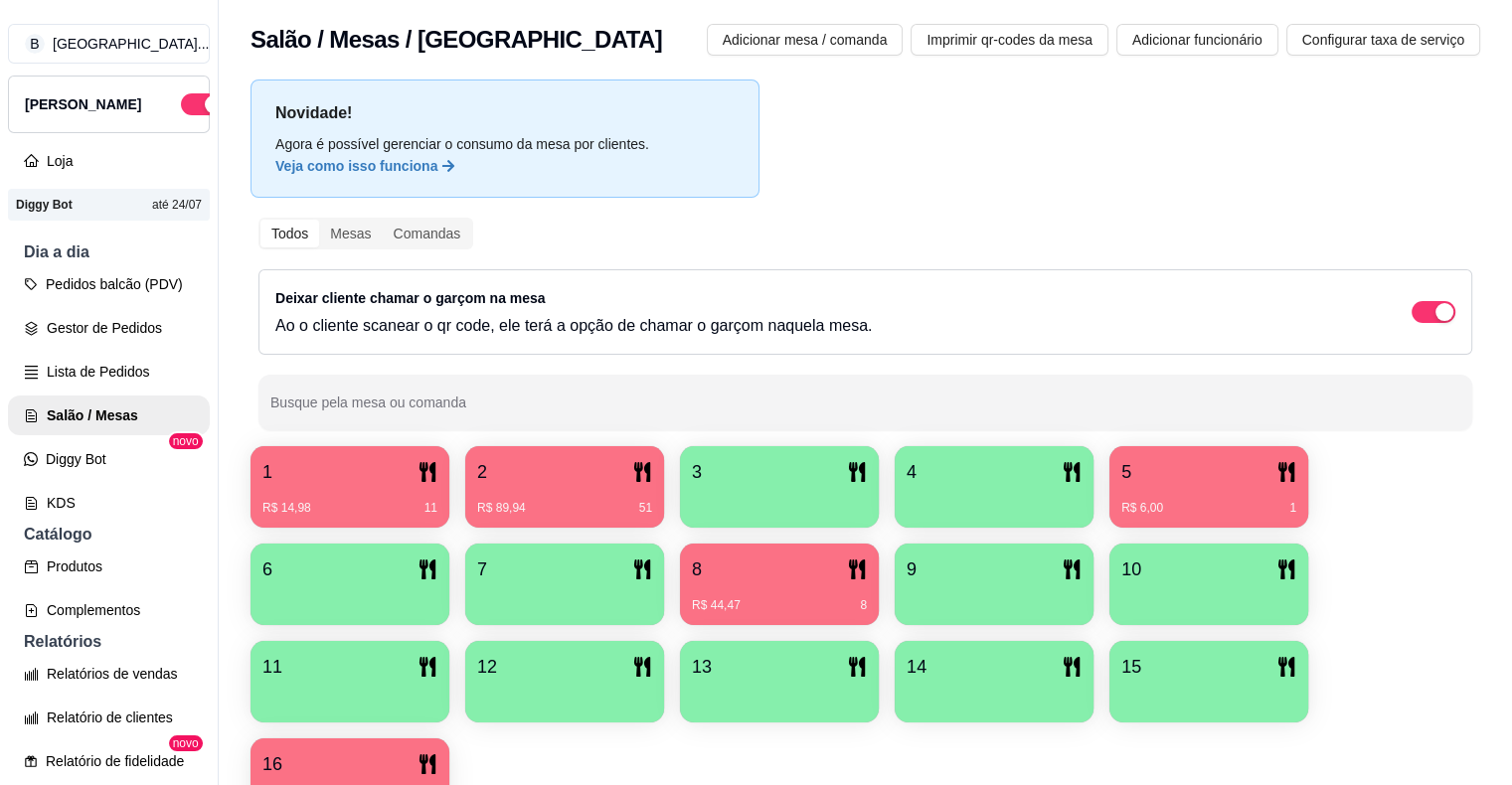 click on "R$ 89,94 51" at bounding box center (565, 501) 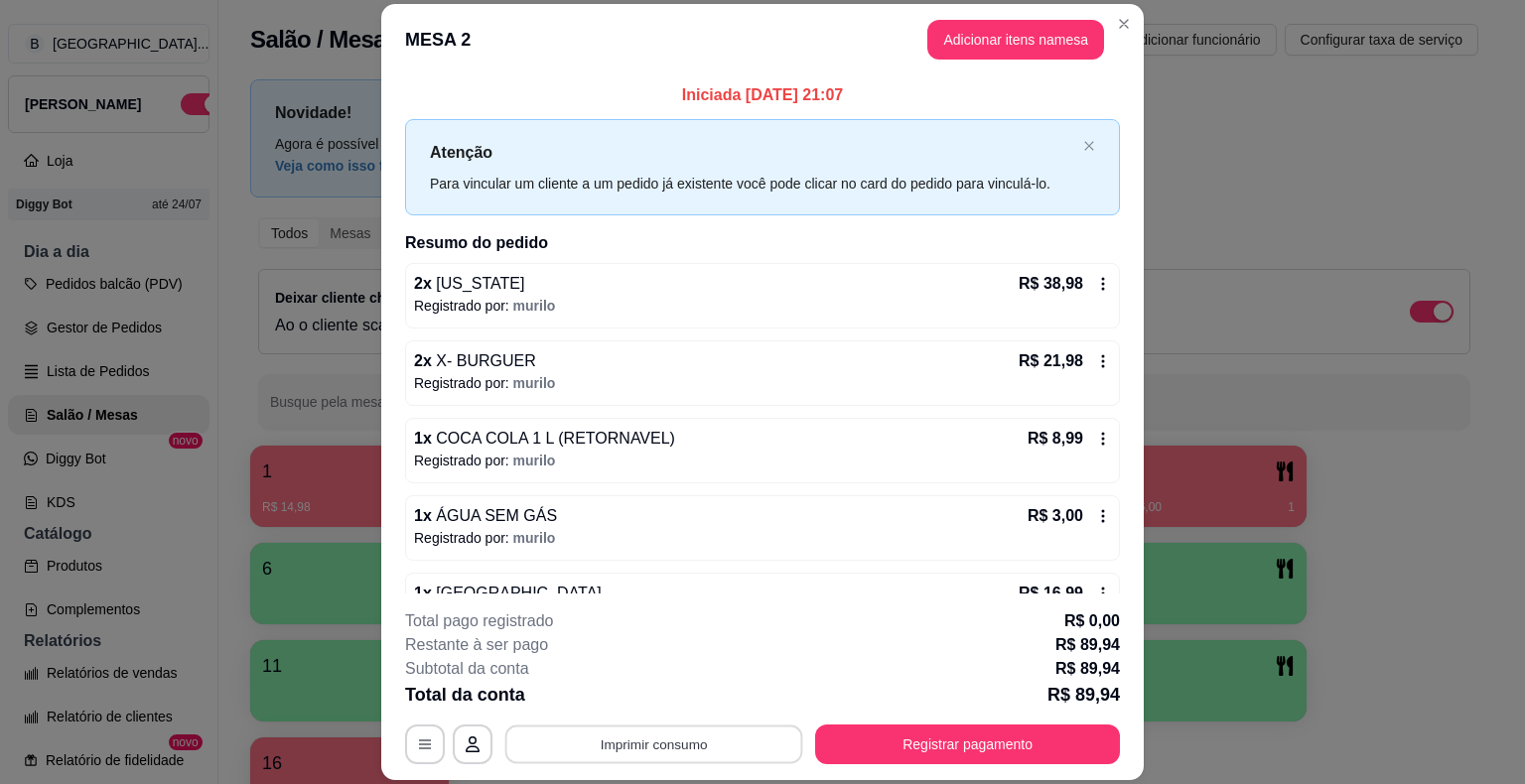 click on "Imprimir consumo" at bounding box center [654, 744] 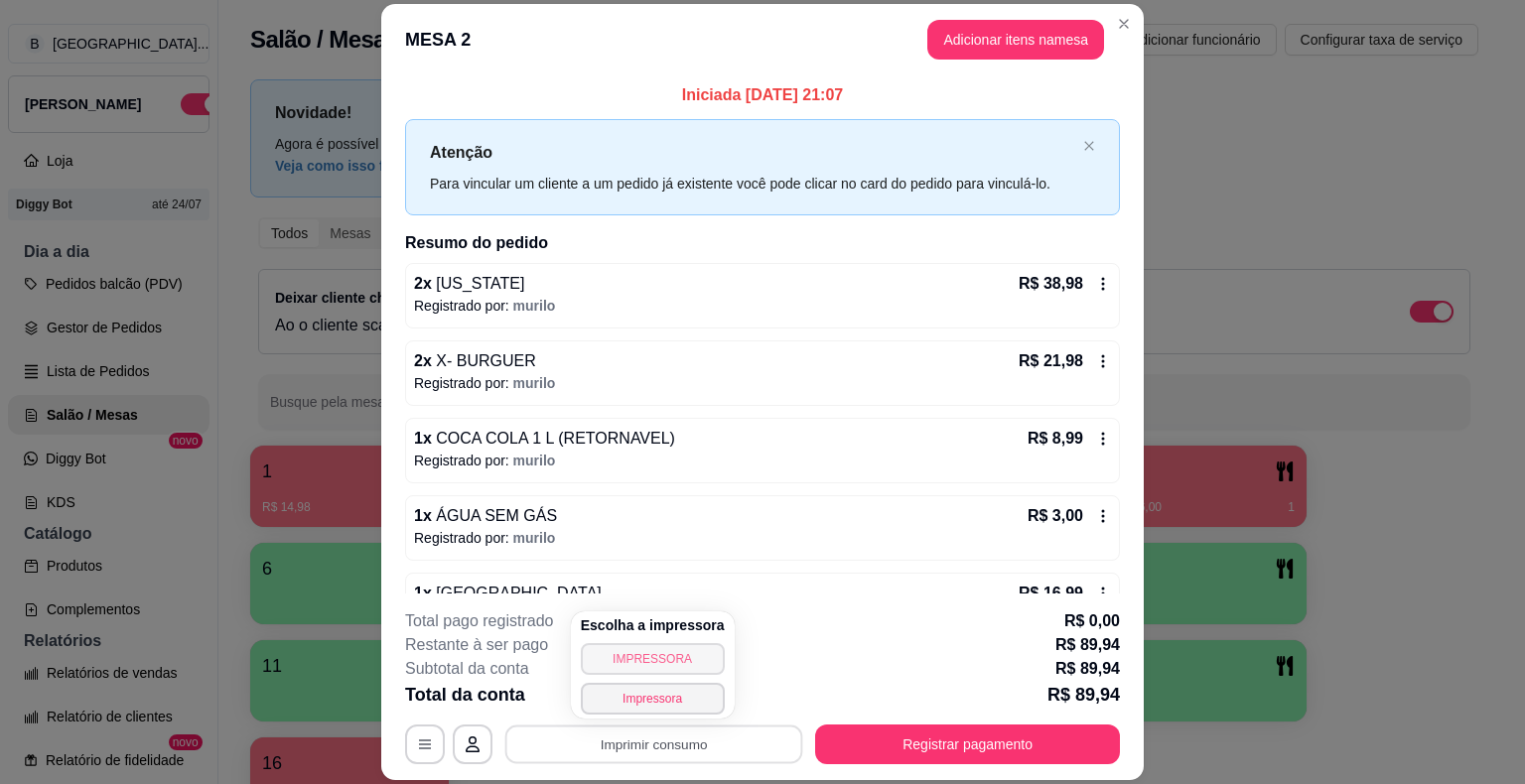 click on "IMPRESSORA" at bounding box center (652, 659) 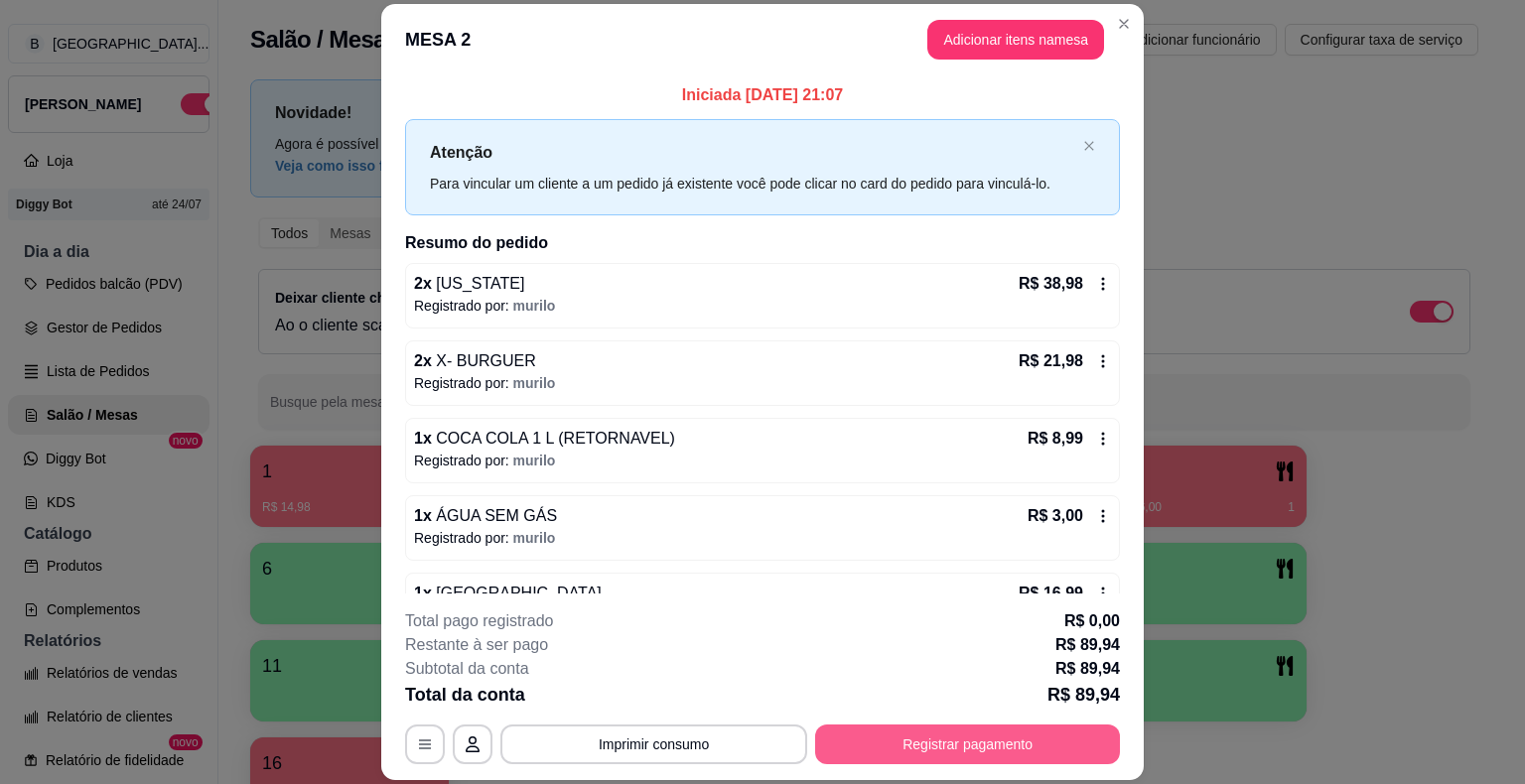click on "Registrar pagamento" at bounding box center [967, 744] 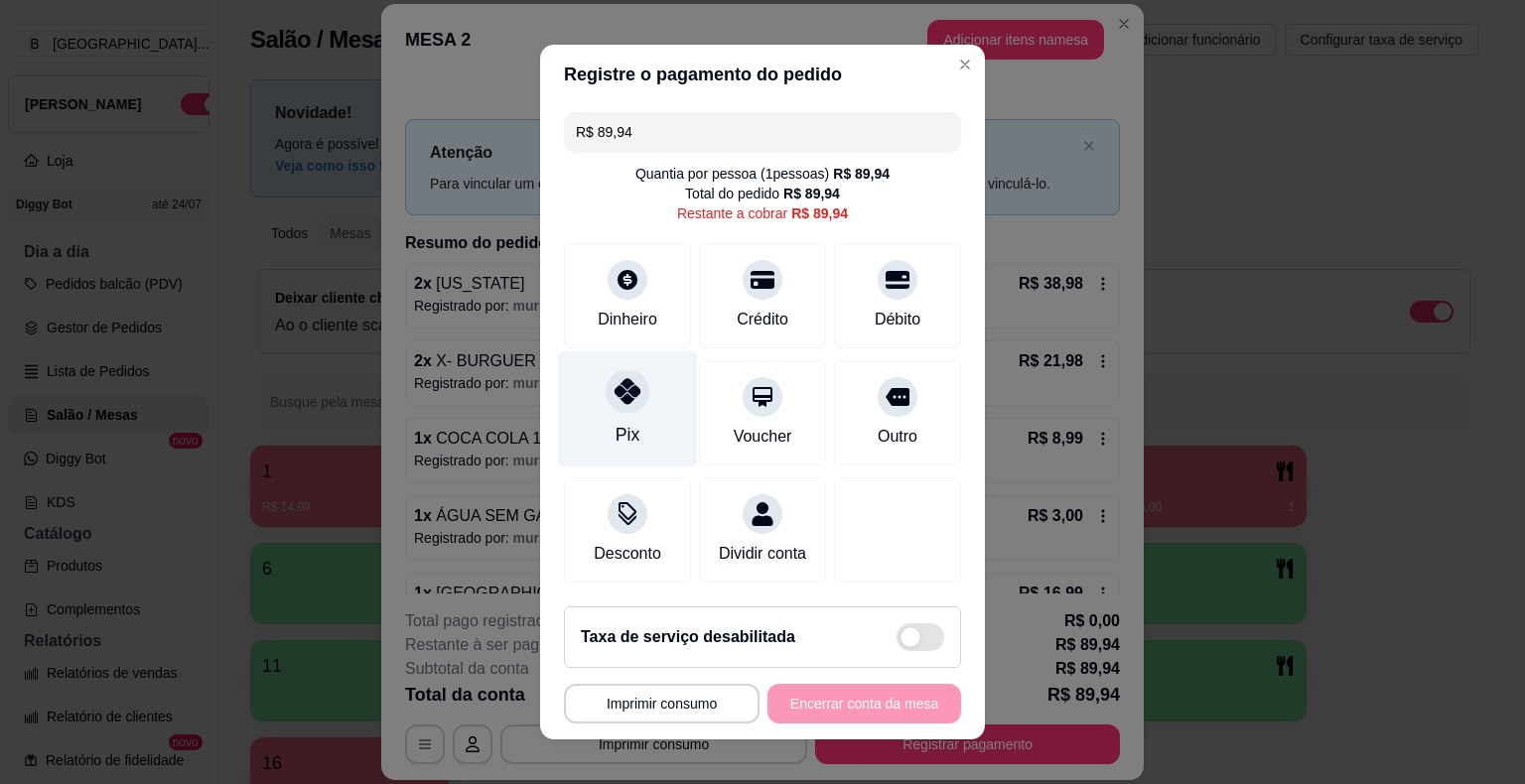 click on "Pix" at bounding box center [627, 409] 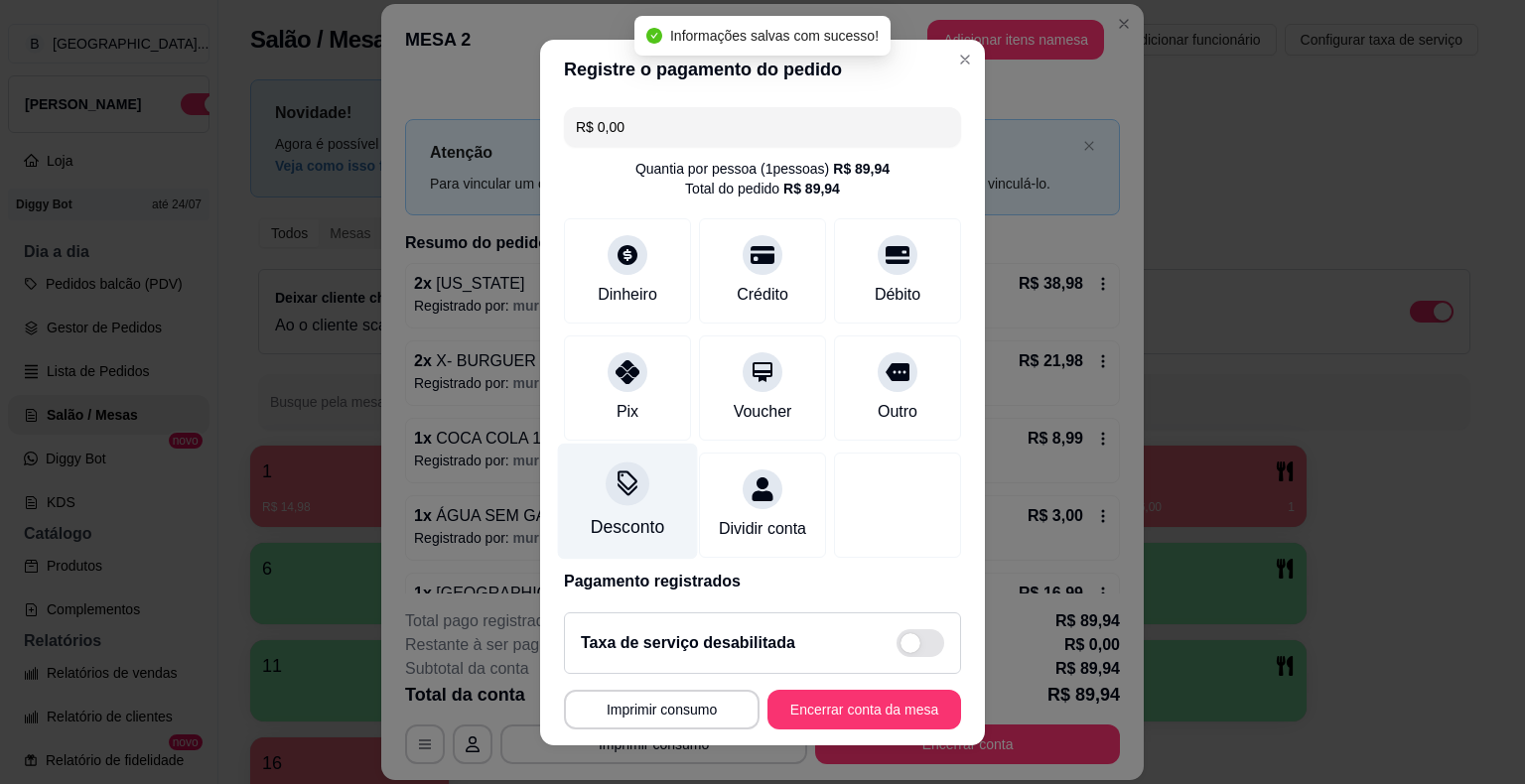 type on "R$ 0,00" 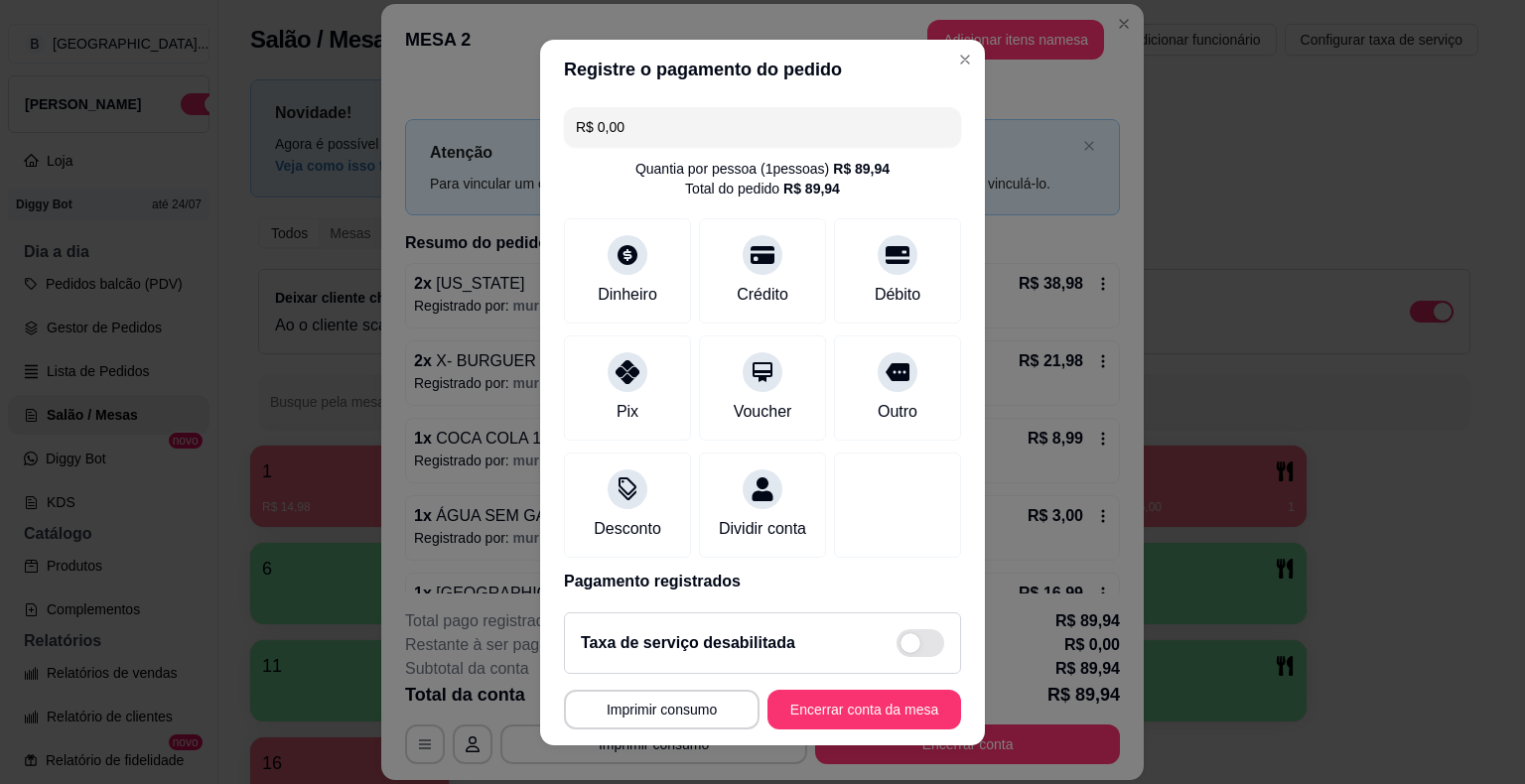scroll, scrollTop: 93, scrollLeft: 0, axis: vertical 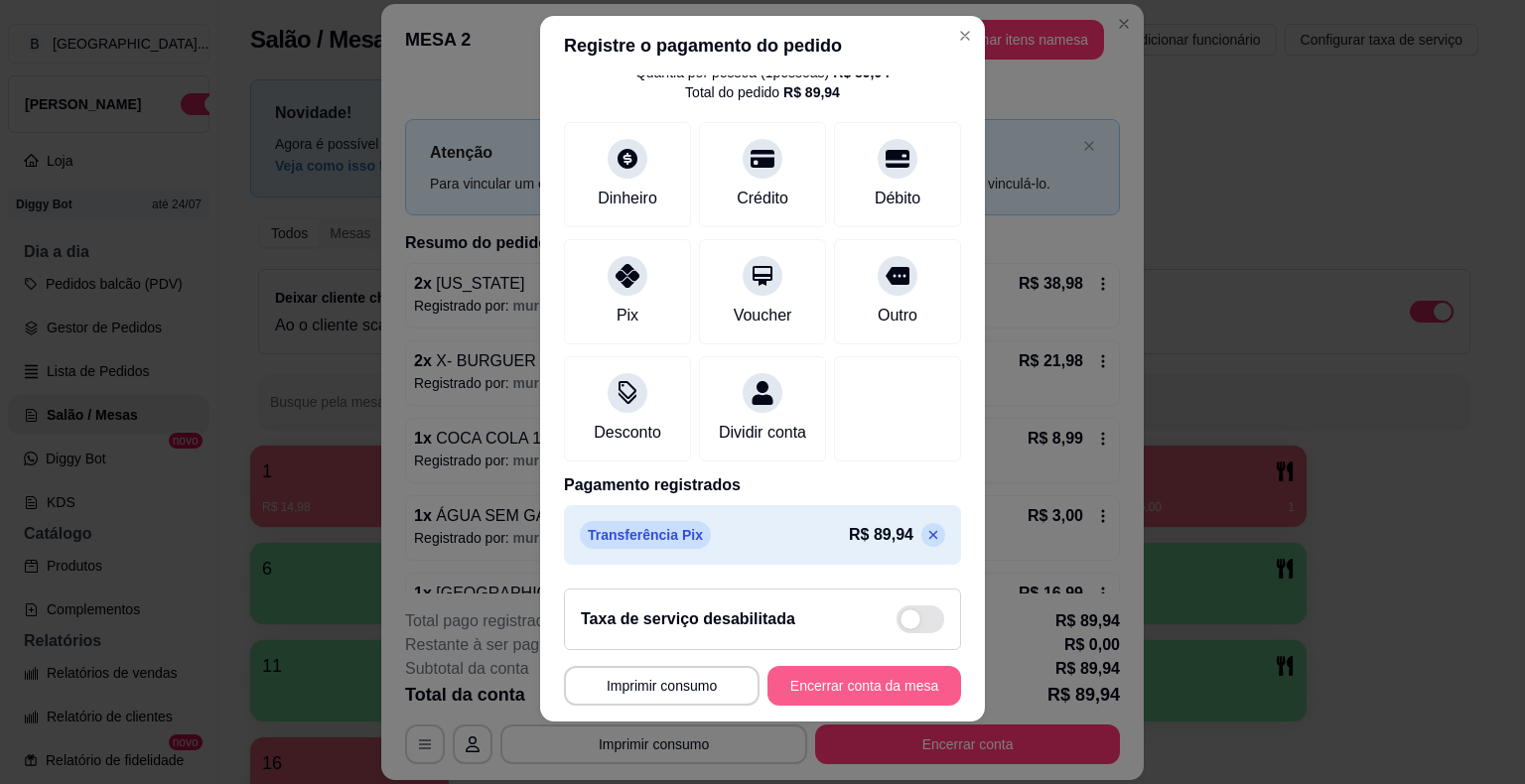 click on "Encerrar conta da mesa" at bounding box center (864, 686) 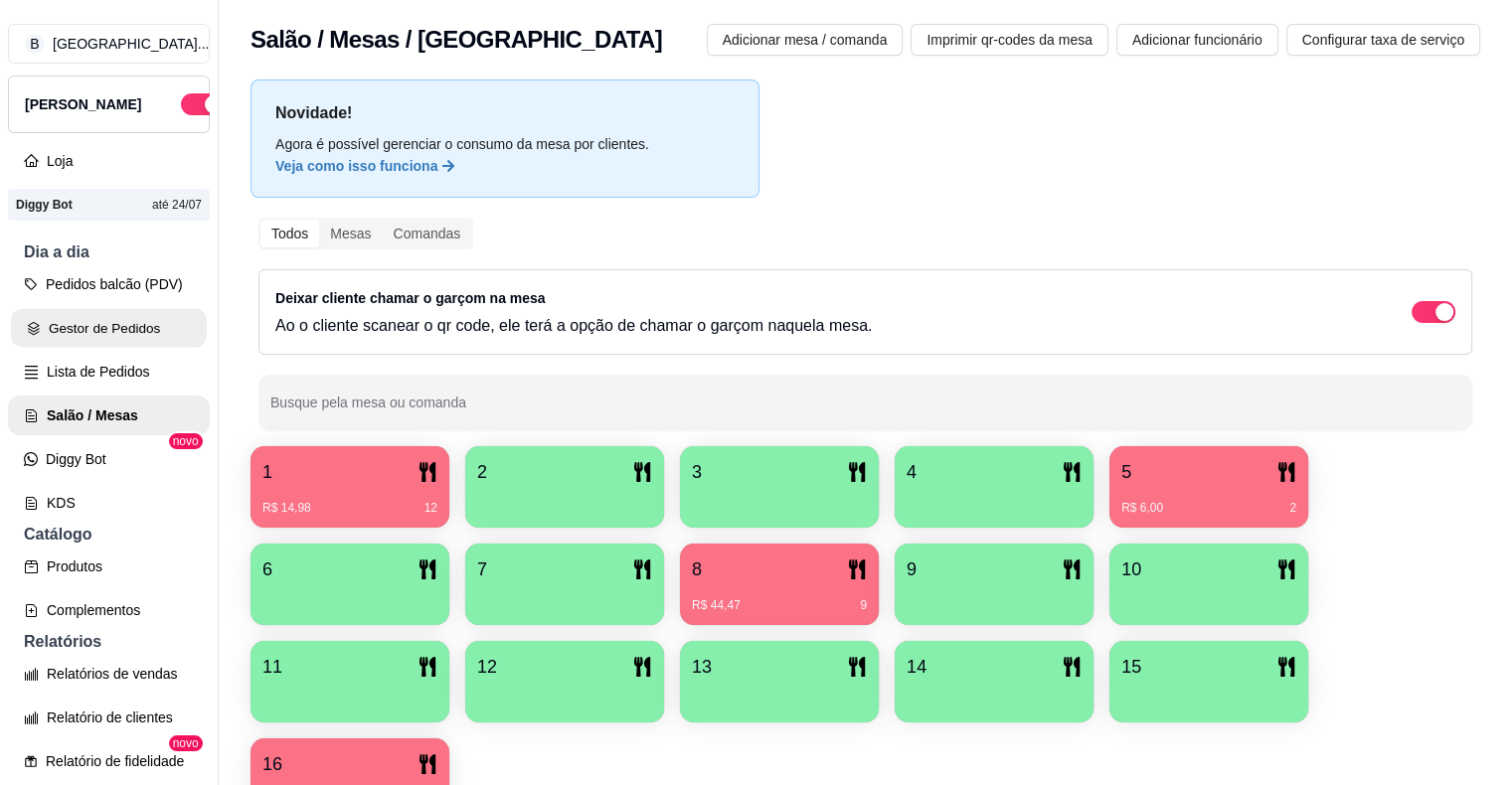 click on "Gestor de Pedidos" at bounding box center (108, 328) 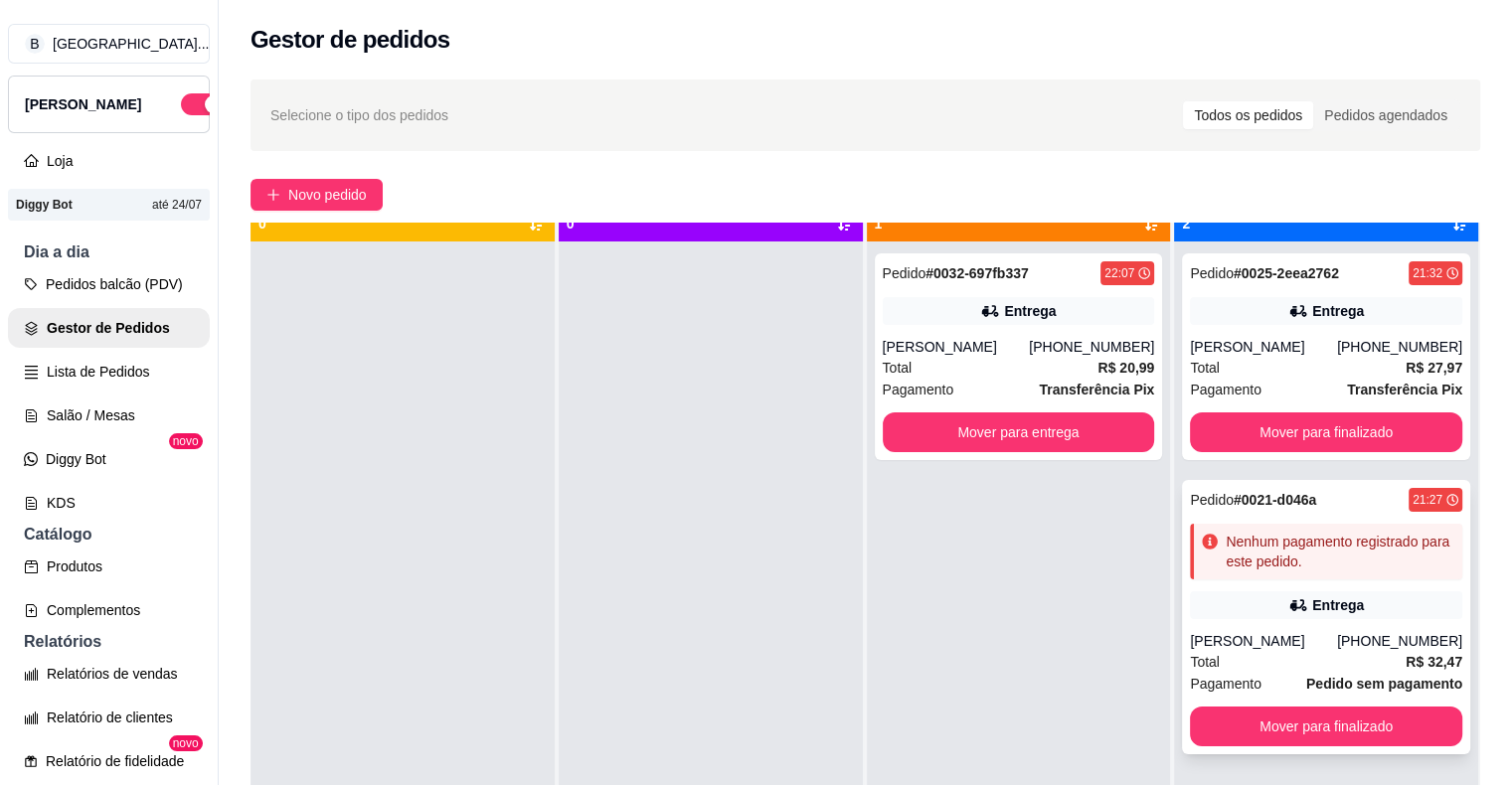 scroll, scrollTop: 56, scrollLeft: 0, axis: vertical 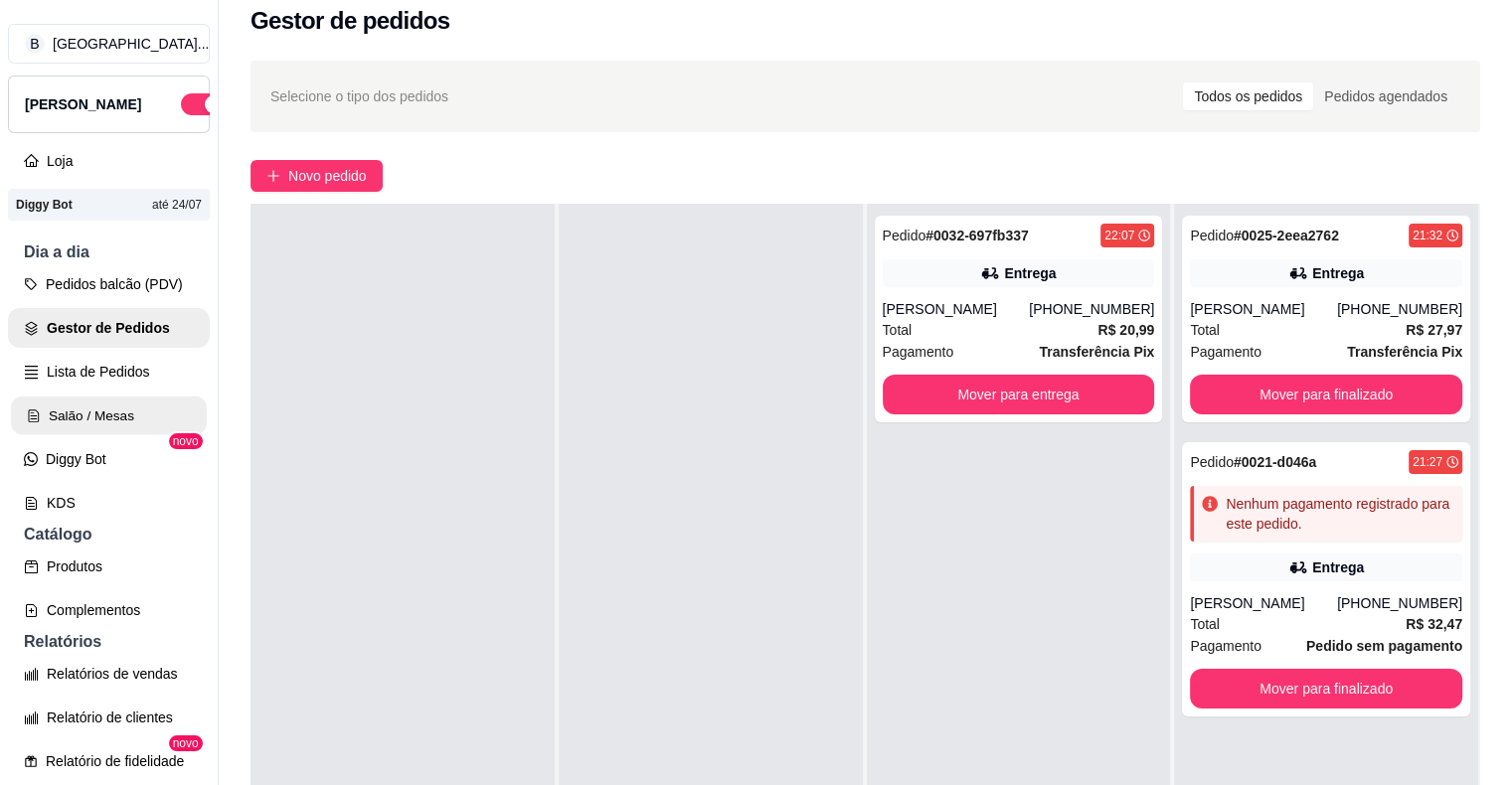 click on "Salão / Mesas" at bounding box center (108, 415) 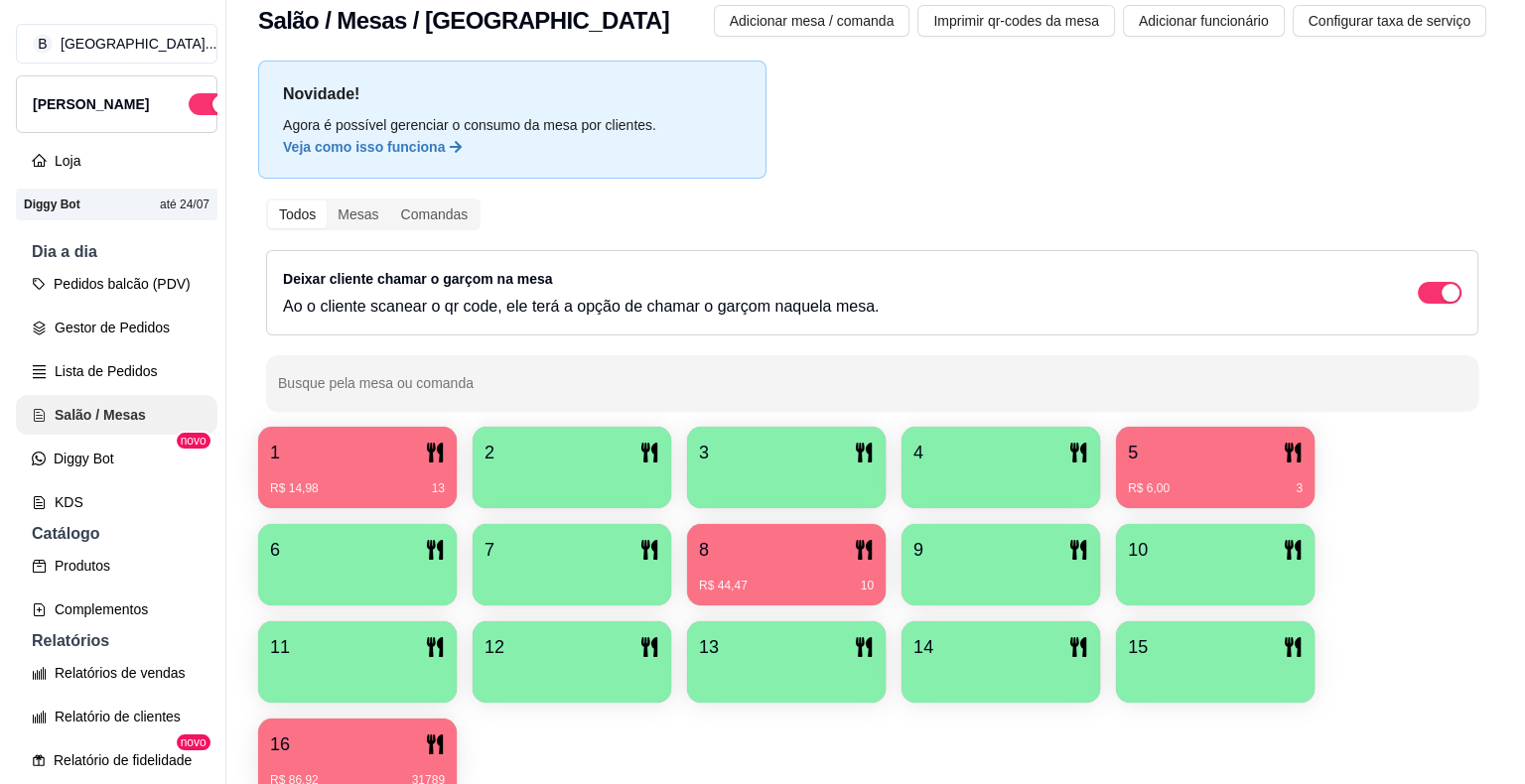 scroll, scrollTop: 0, scrollLeft: 0, axis: both 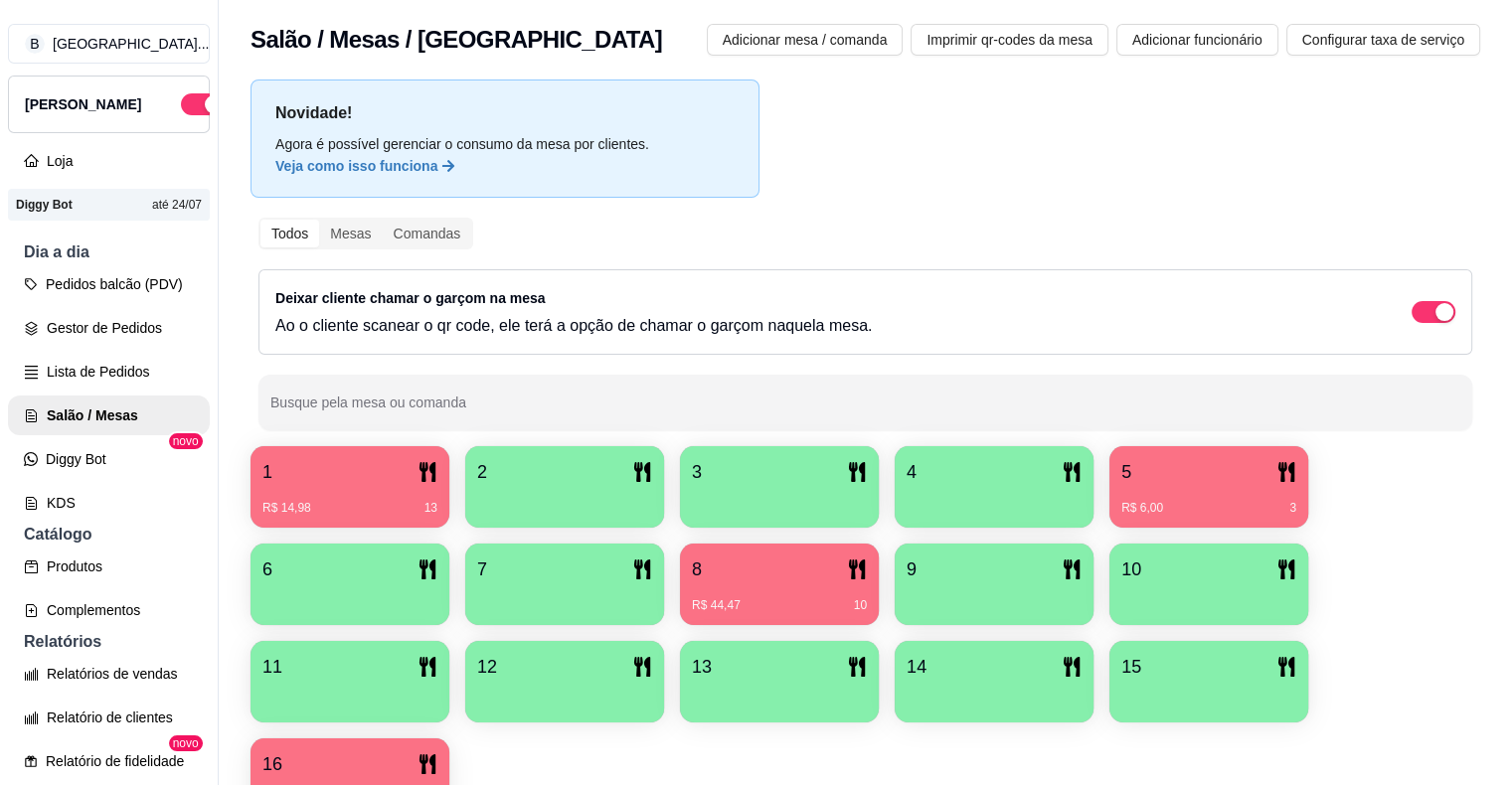 click on "R$ 44,47 10" at bounding box center (779, 598) 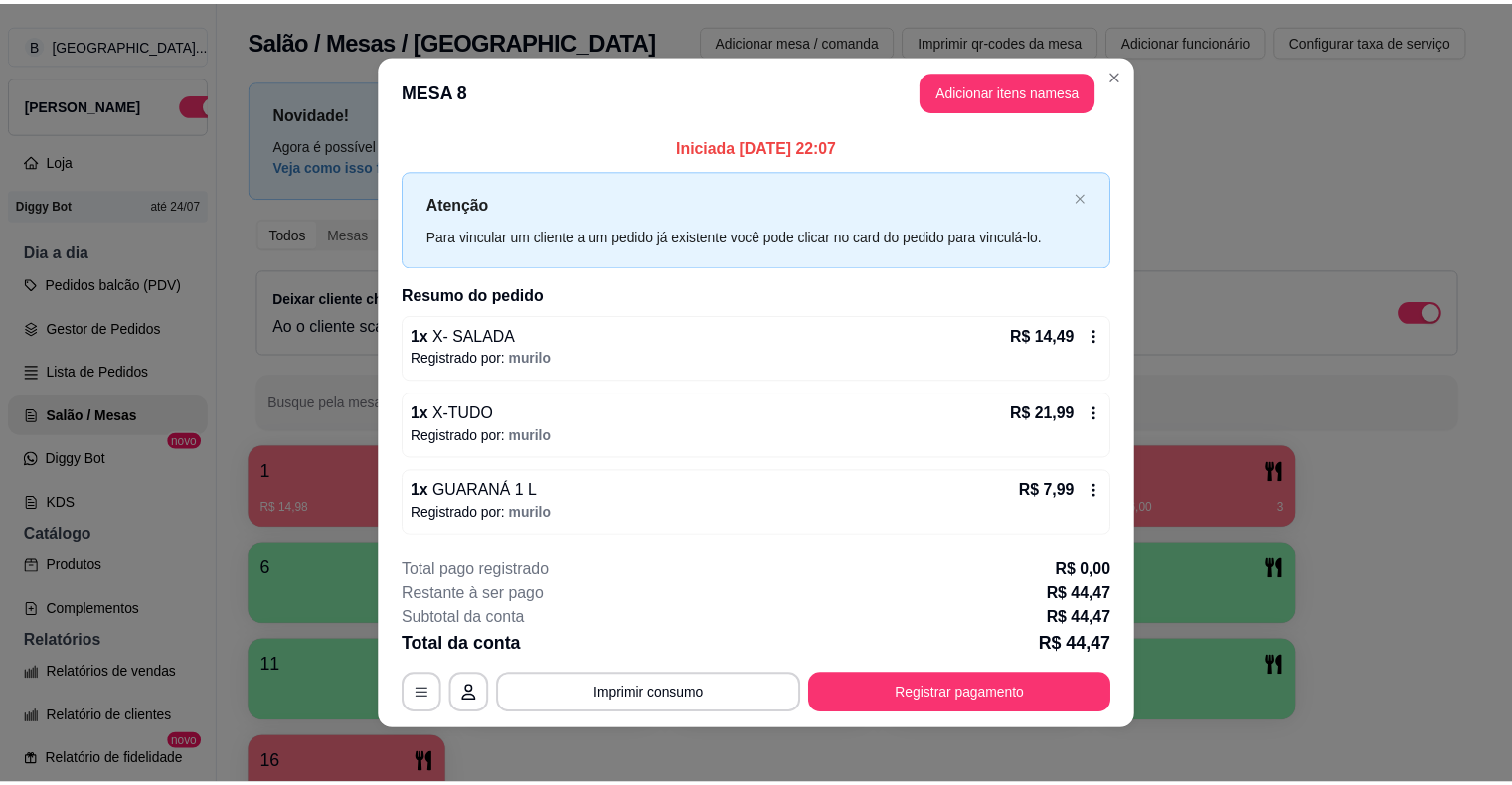 scroll, scrollTop: 7, scrollLeft: 0, axis: vertical 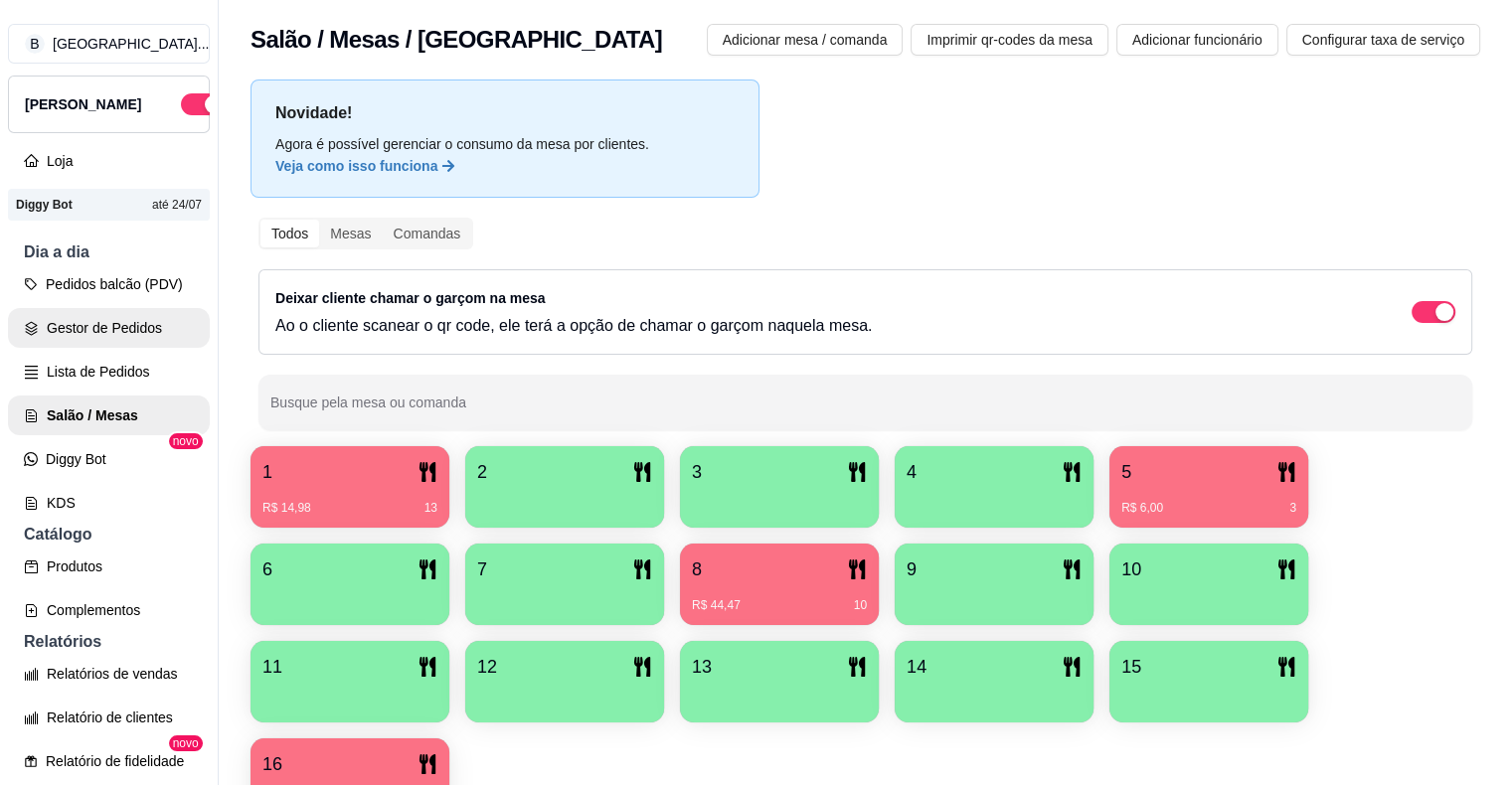 click on "Gestor de Pedidos" at bounding box center (108, 328) 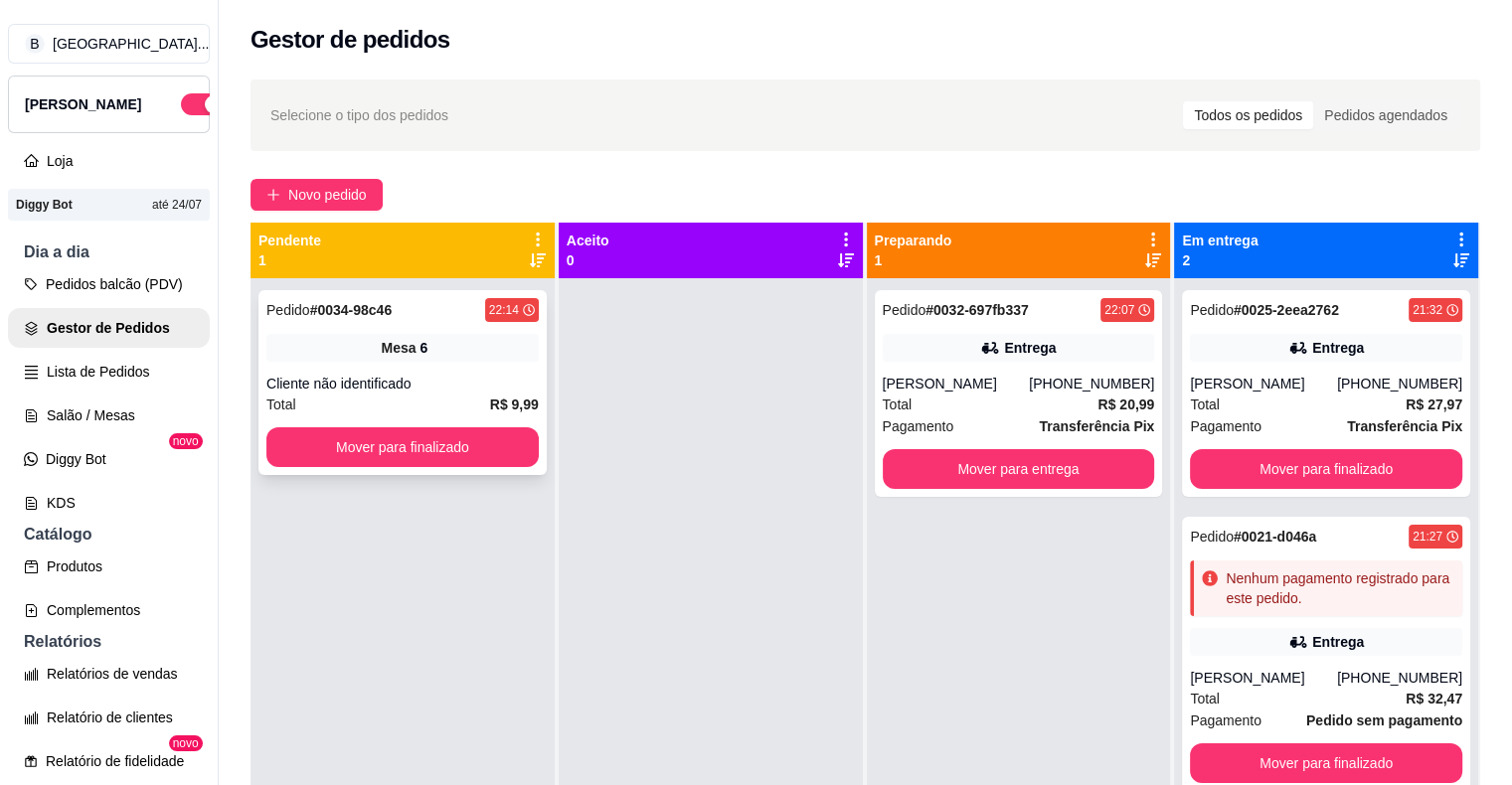 click on "Cliente não identificado" at bounding box center [403, 384] 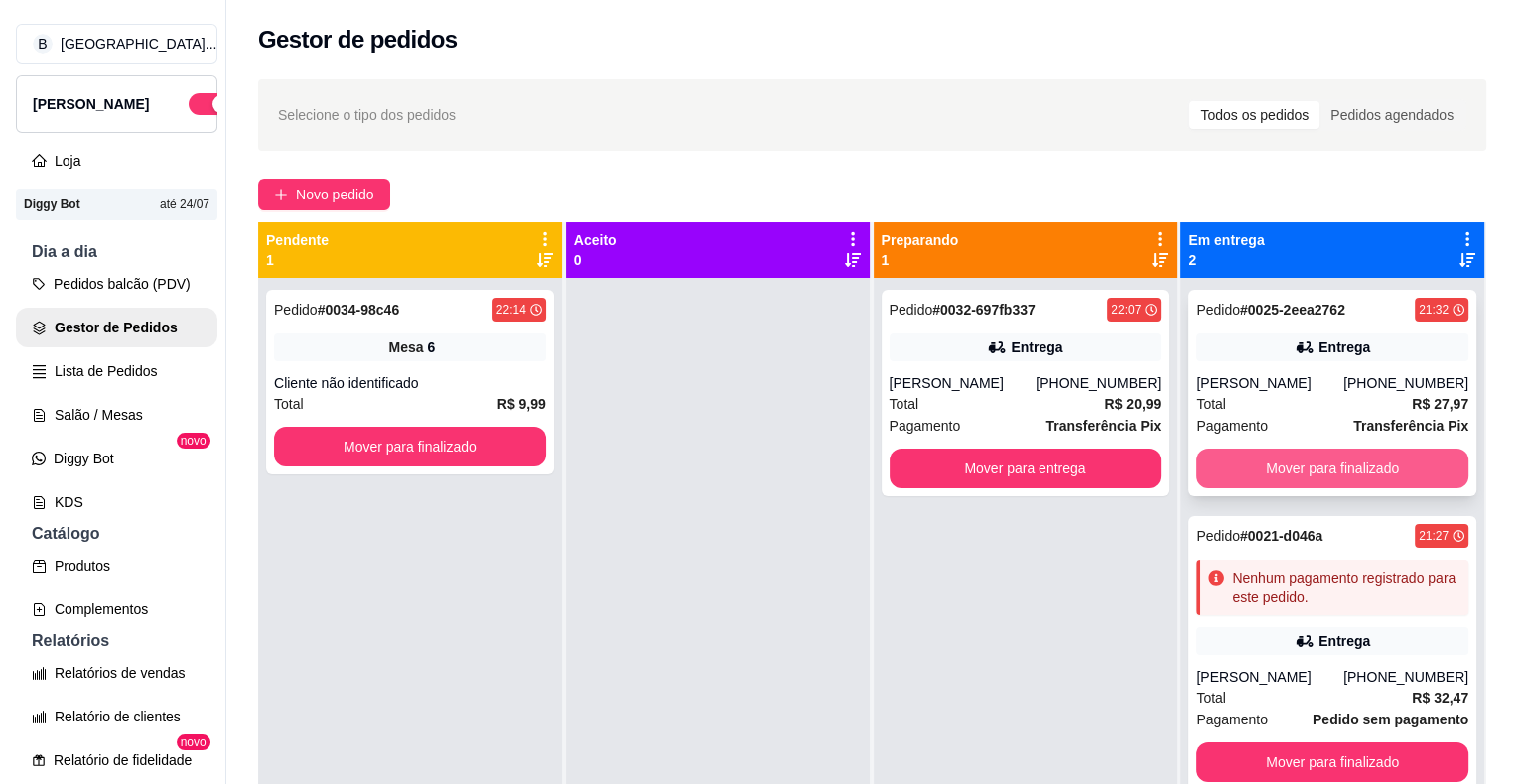 scroll, scrollTop: 56, scrollLeft: 0, axis: vertical 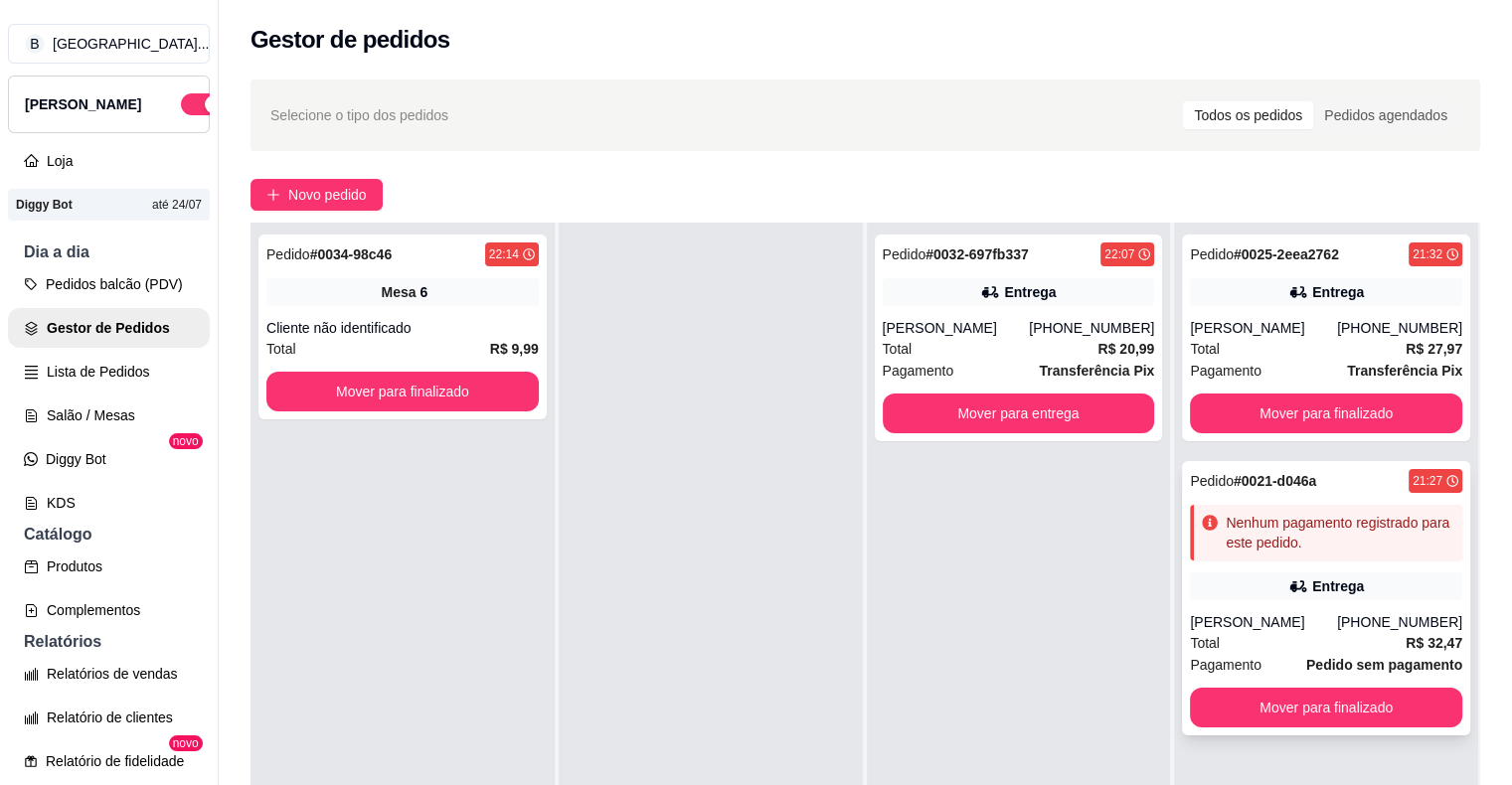 click on "Pedido  # 0021-d046a 21:27 Nenhum pagamento registrado para este pedido. Entrega [PERSON_NAME] [PHONE_NUMBER] Total R$ 32,47 Pagamento Pedido sem pagamento Mover para finalizado" at bounding box center [1326, 598] 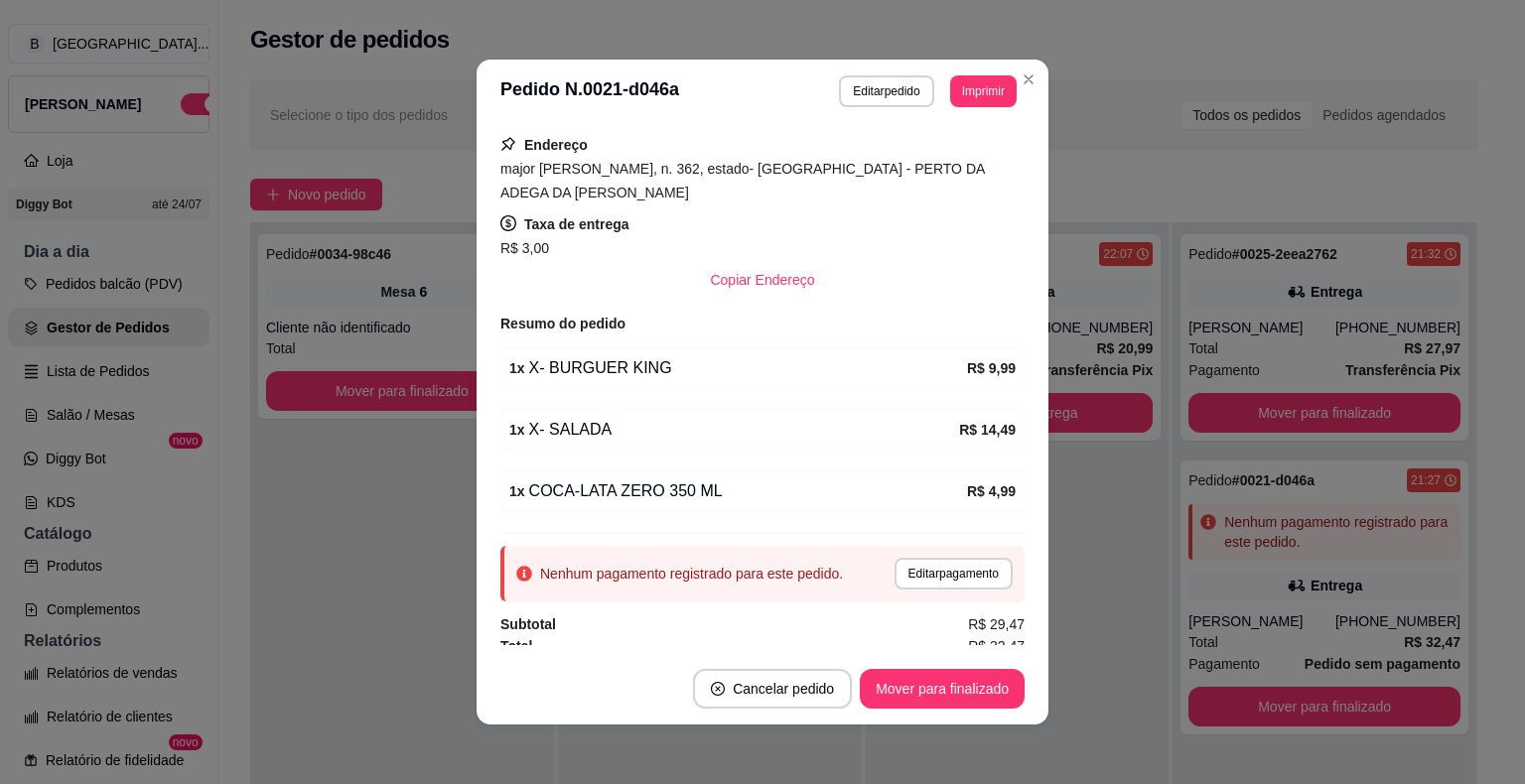 scroll, scrollTop: 298, scrollLeft: 0, axis: vertical 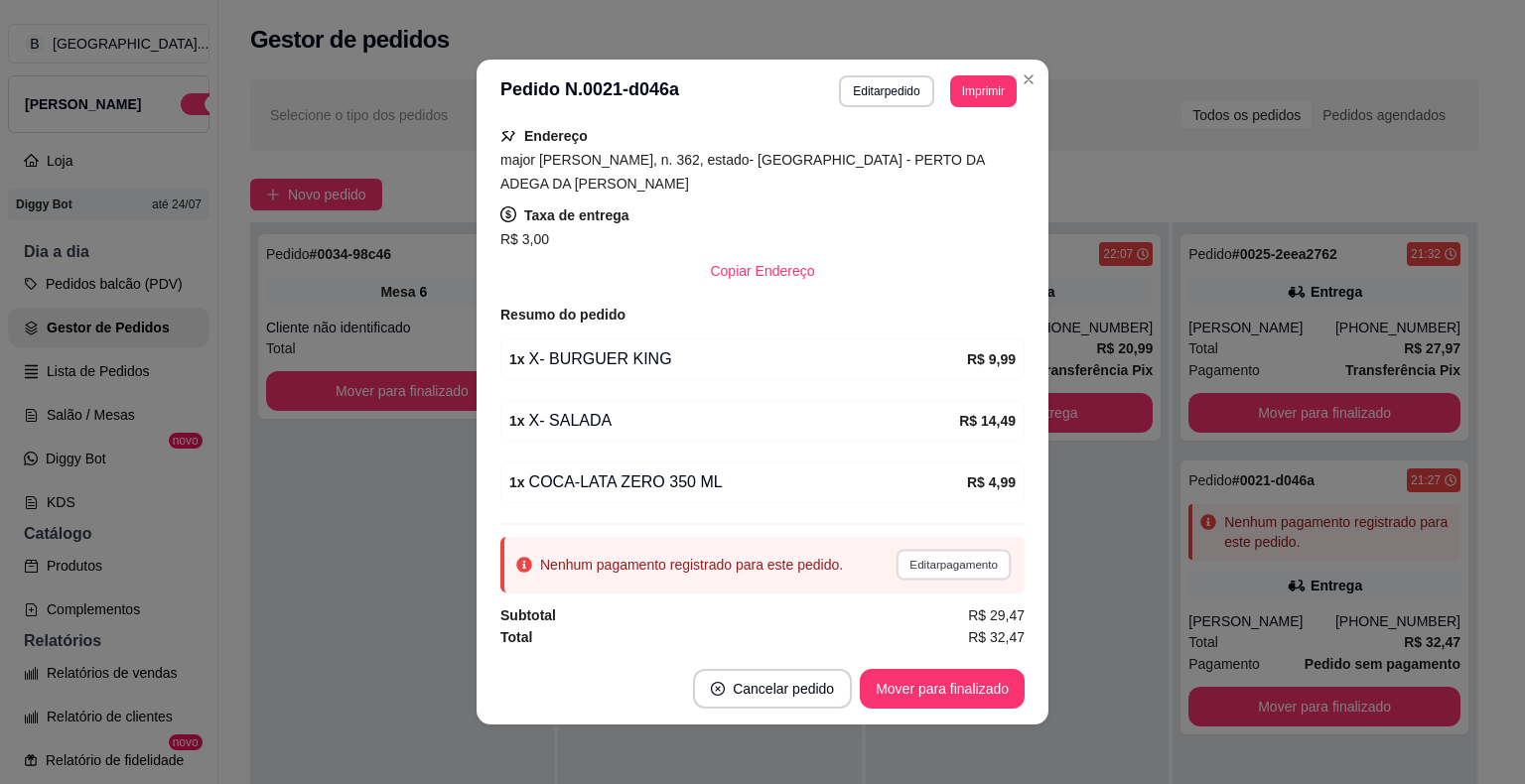 click on "Editar  pagamento" at bounding box center (953, 564) 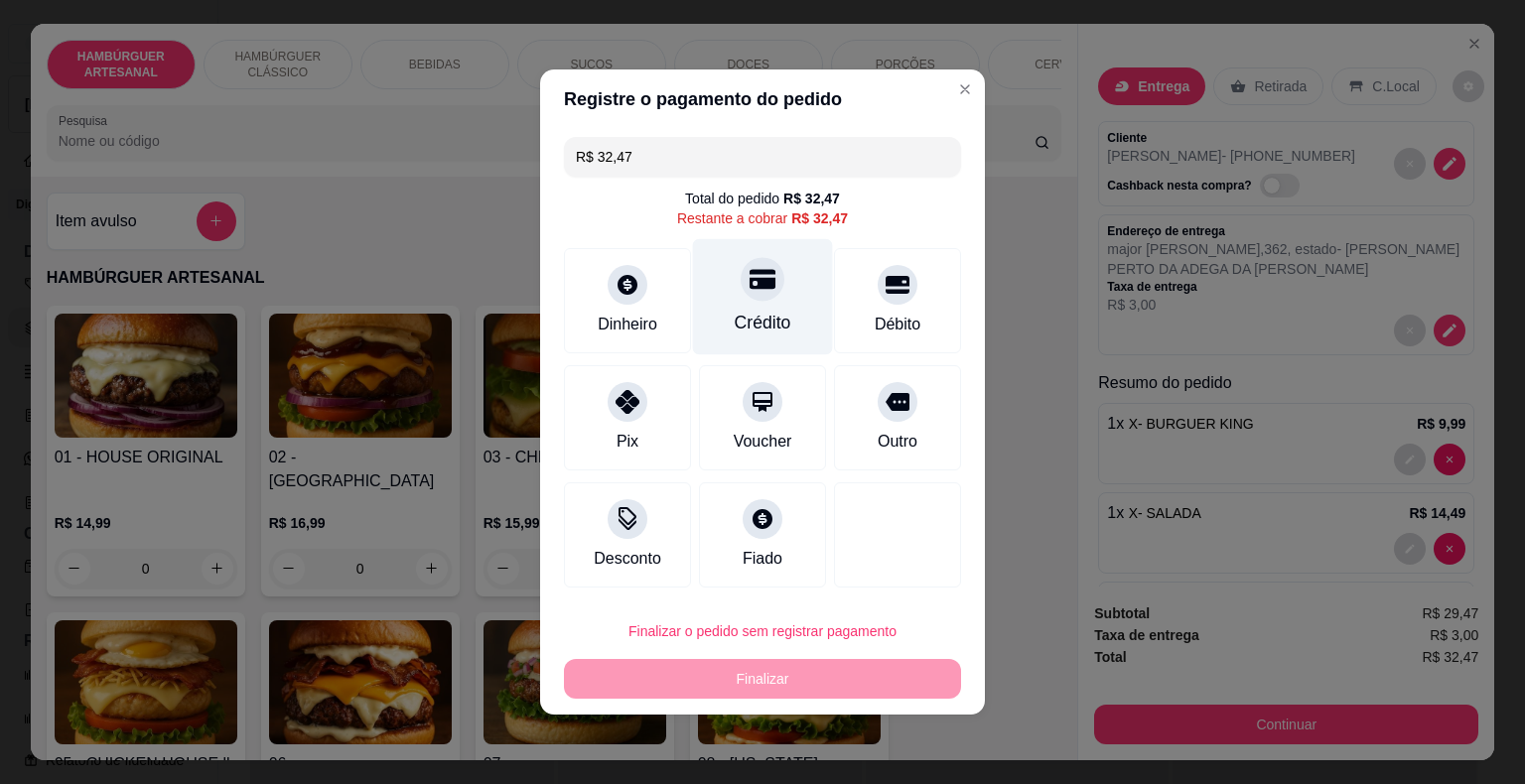 click on "Crédito" at bounding box center [762, 297] 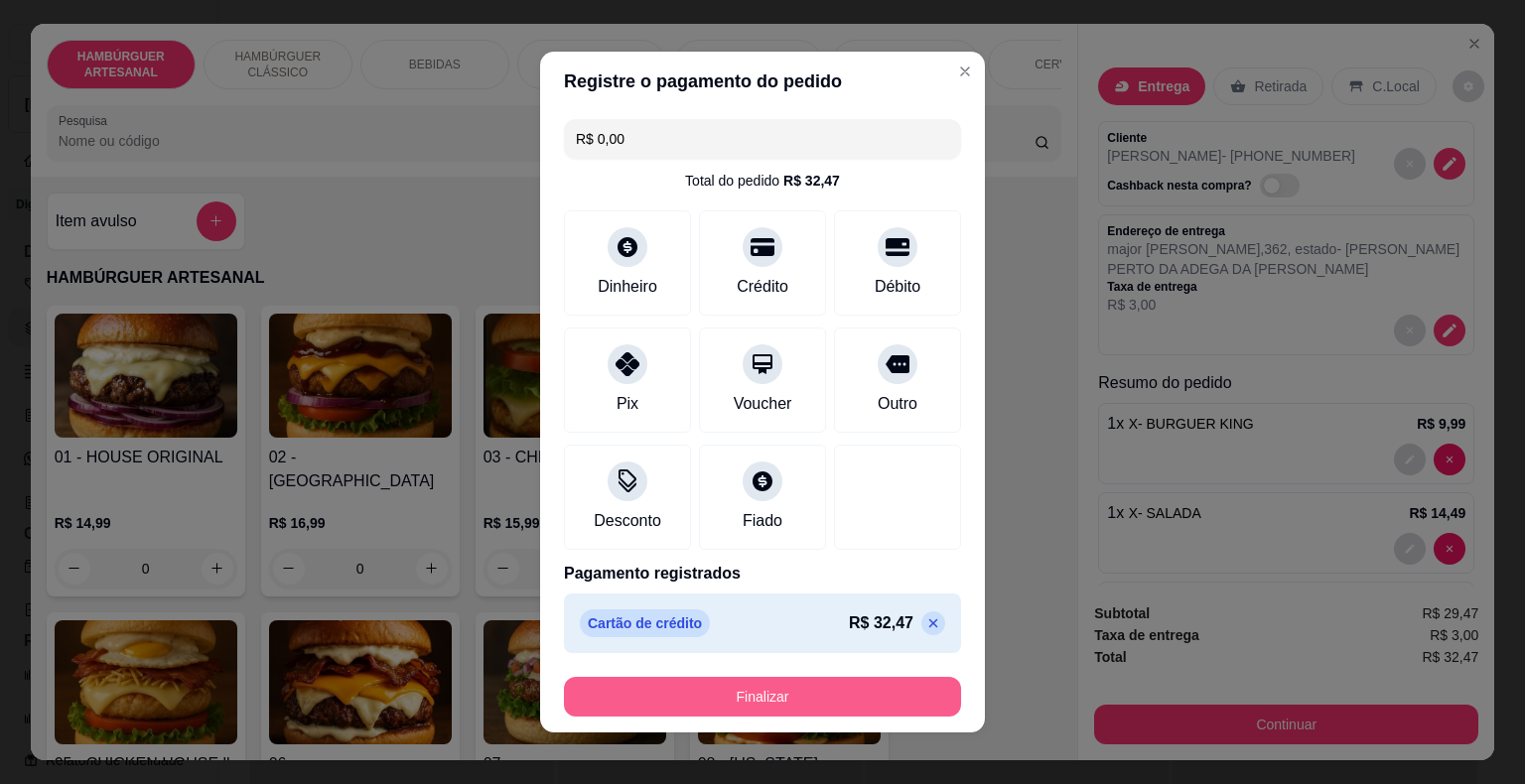 click on "Finalizar" at bounding box center (762, 697) 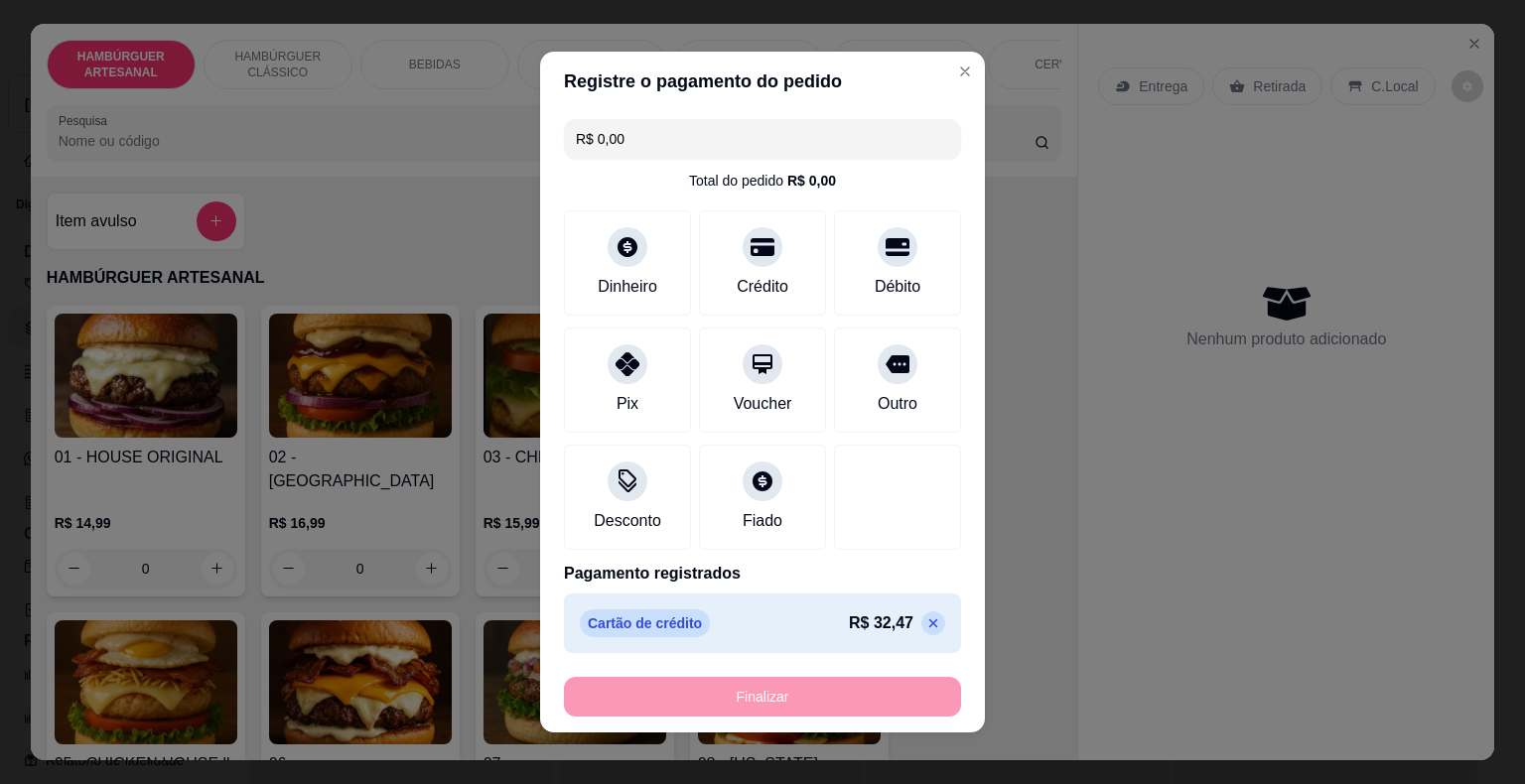 type on "0" 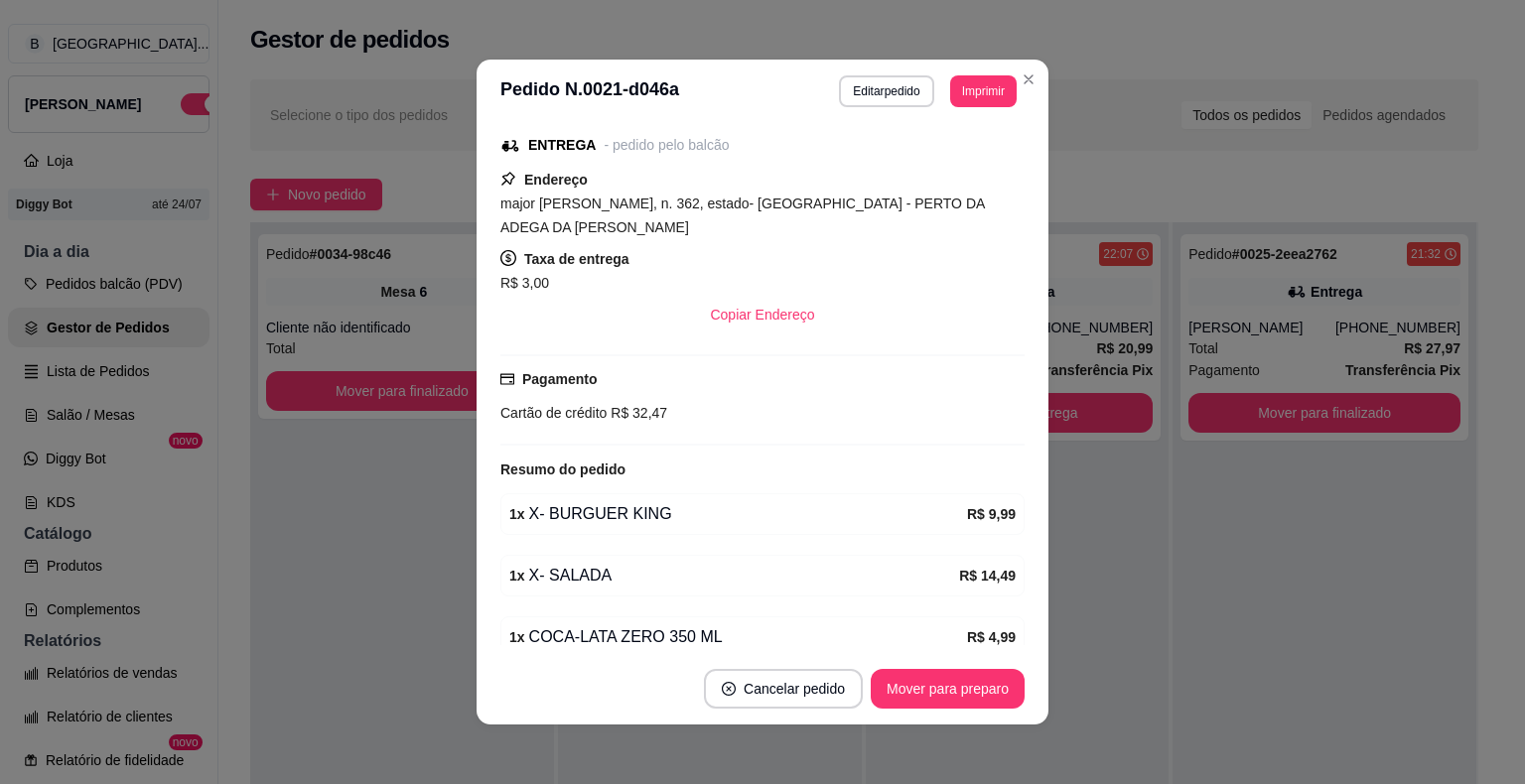 scroll, scrollTop: 341, scrollLeft: 0, axis: vertical 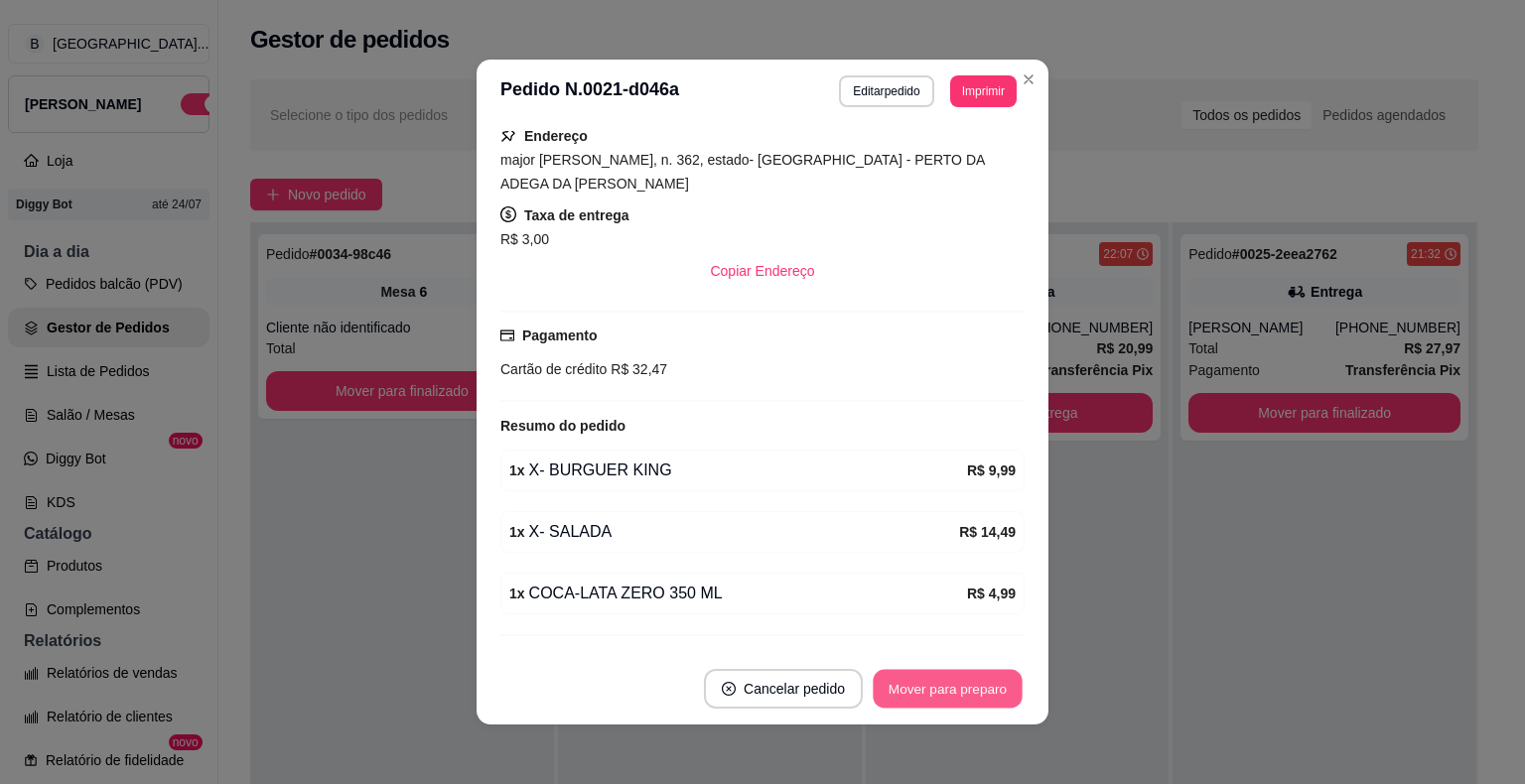 click on "Mover para preparo" at bounding box center [947, 689] 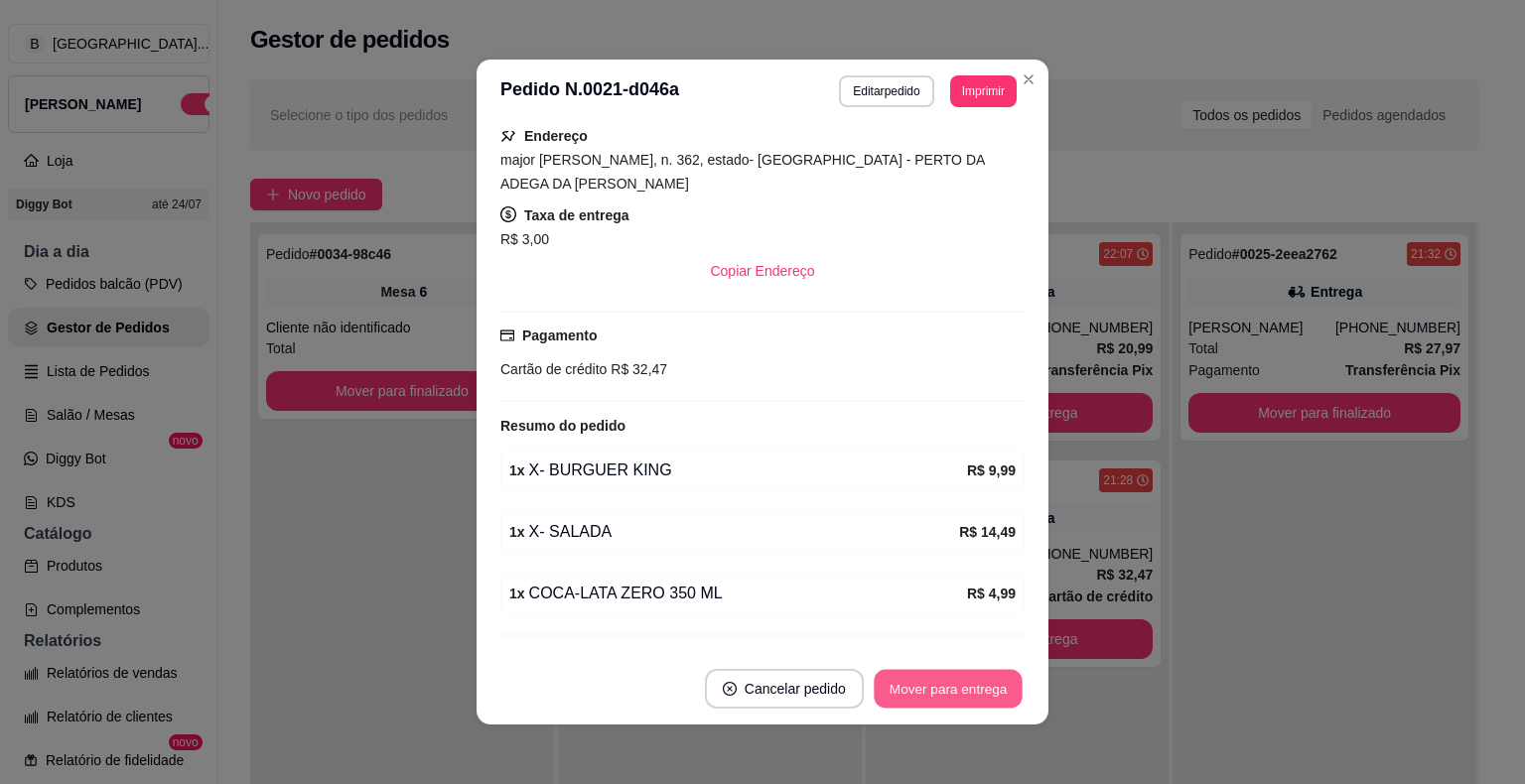 click on "Mover para entrega" at bounding box center (948, 689) 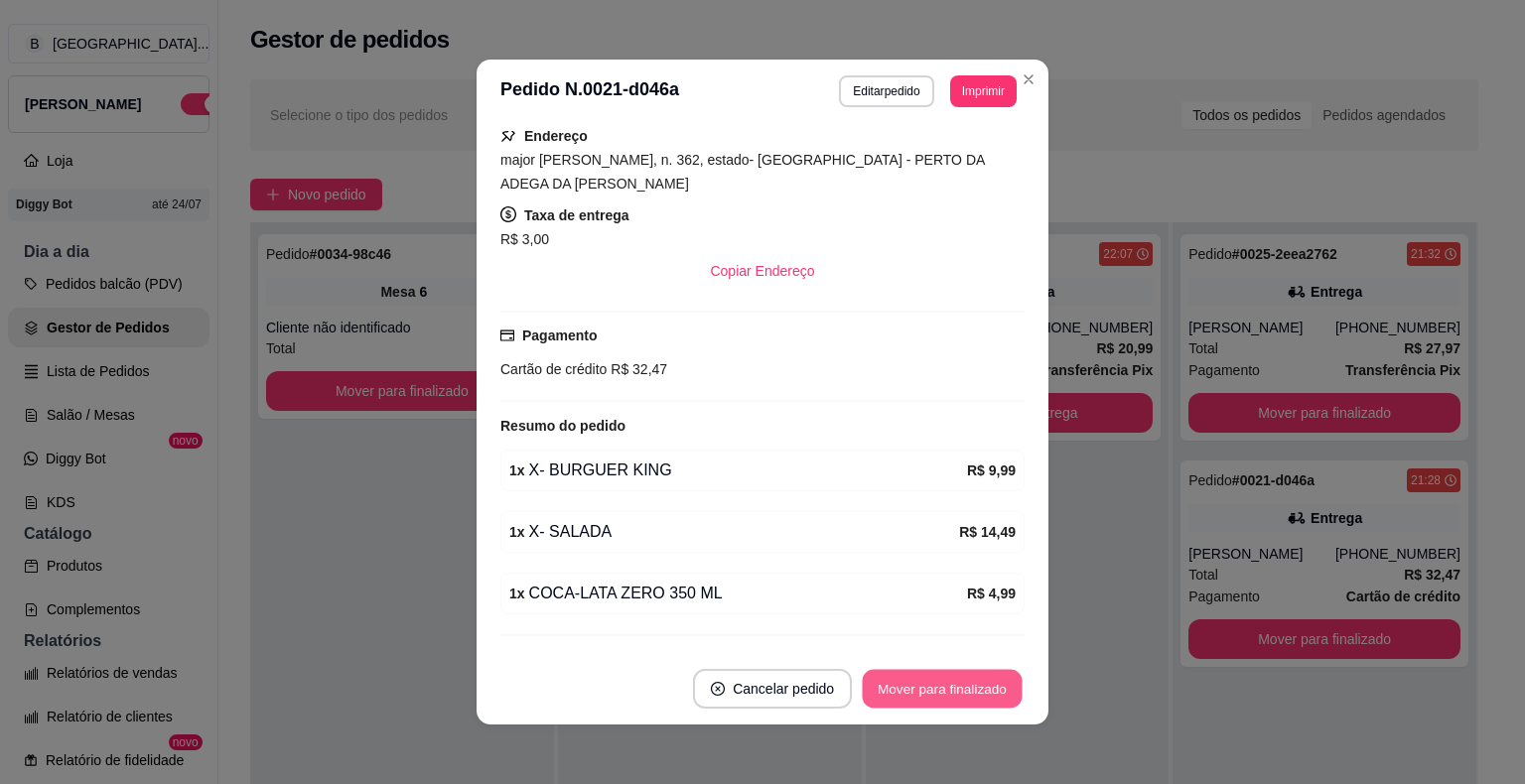 click on "Mover para finalizado" at bounding box center (942, 689) 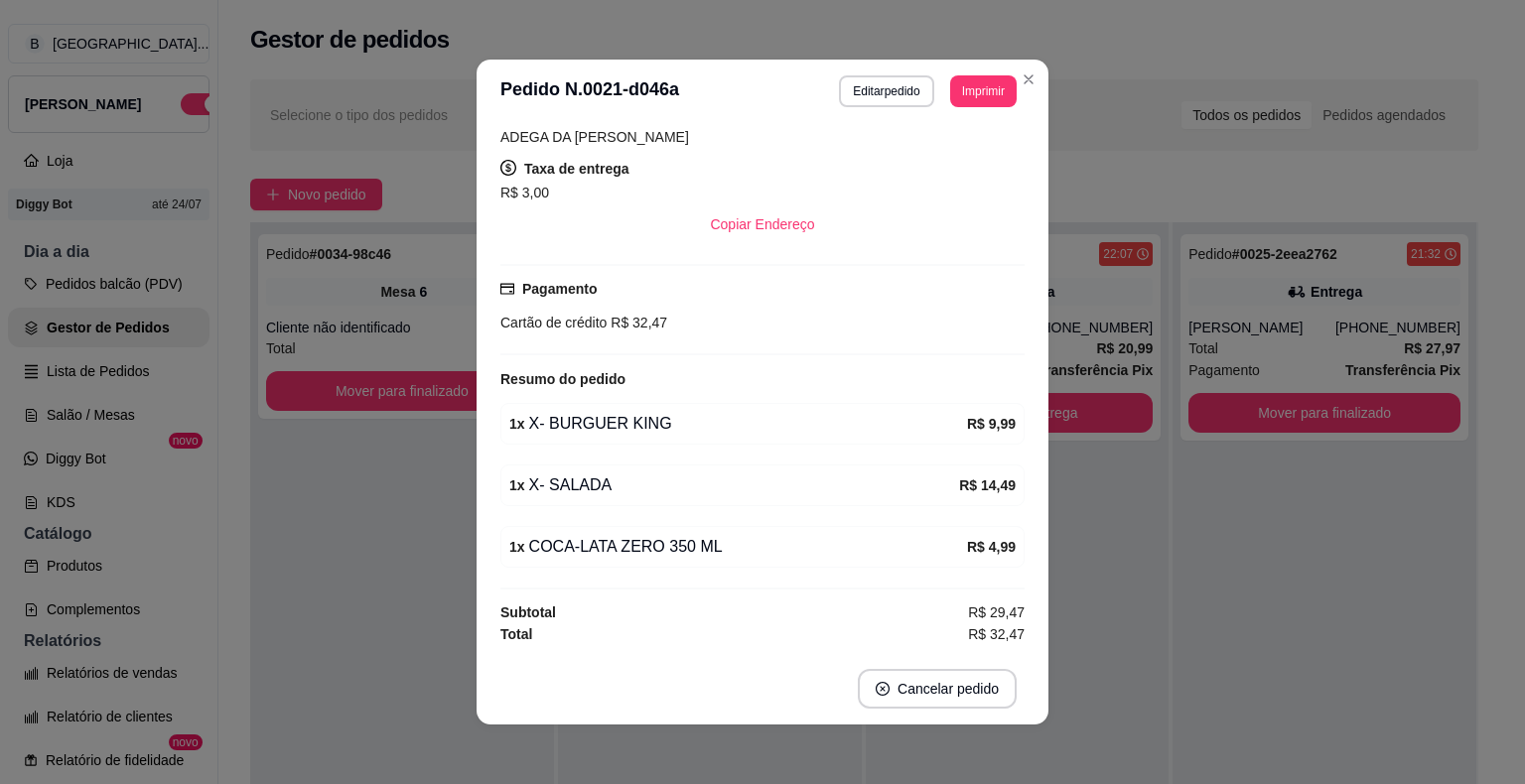 scroll, scrollTop: 276, scrollLeft: 0, axis: vertical 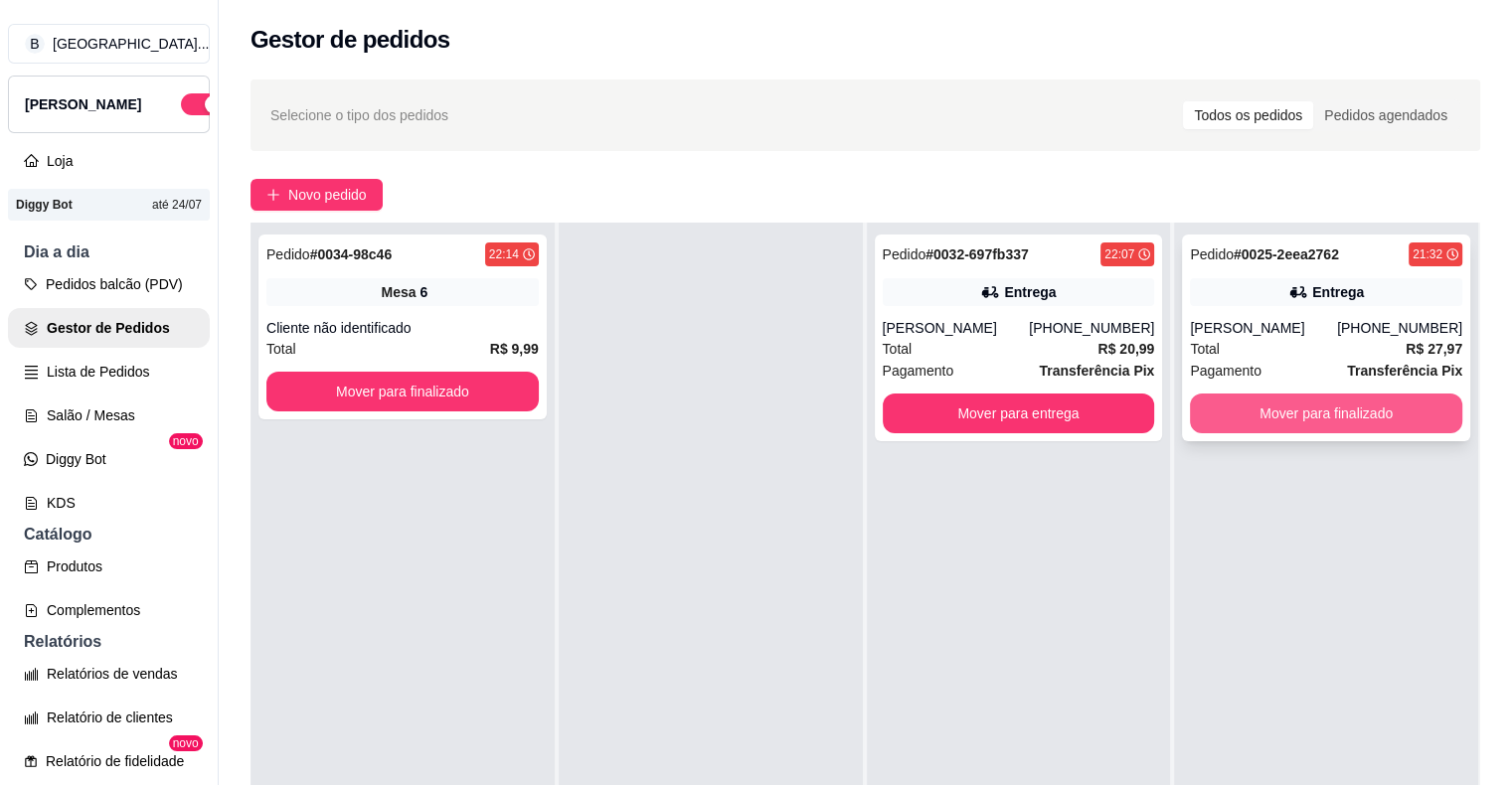 click on "Mover para finalizado" at bounding box center [1326, 413] 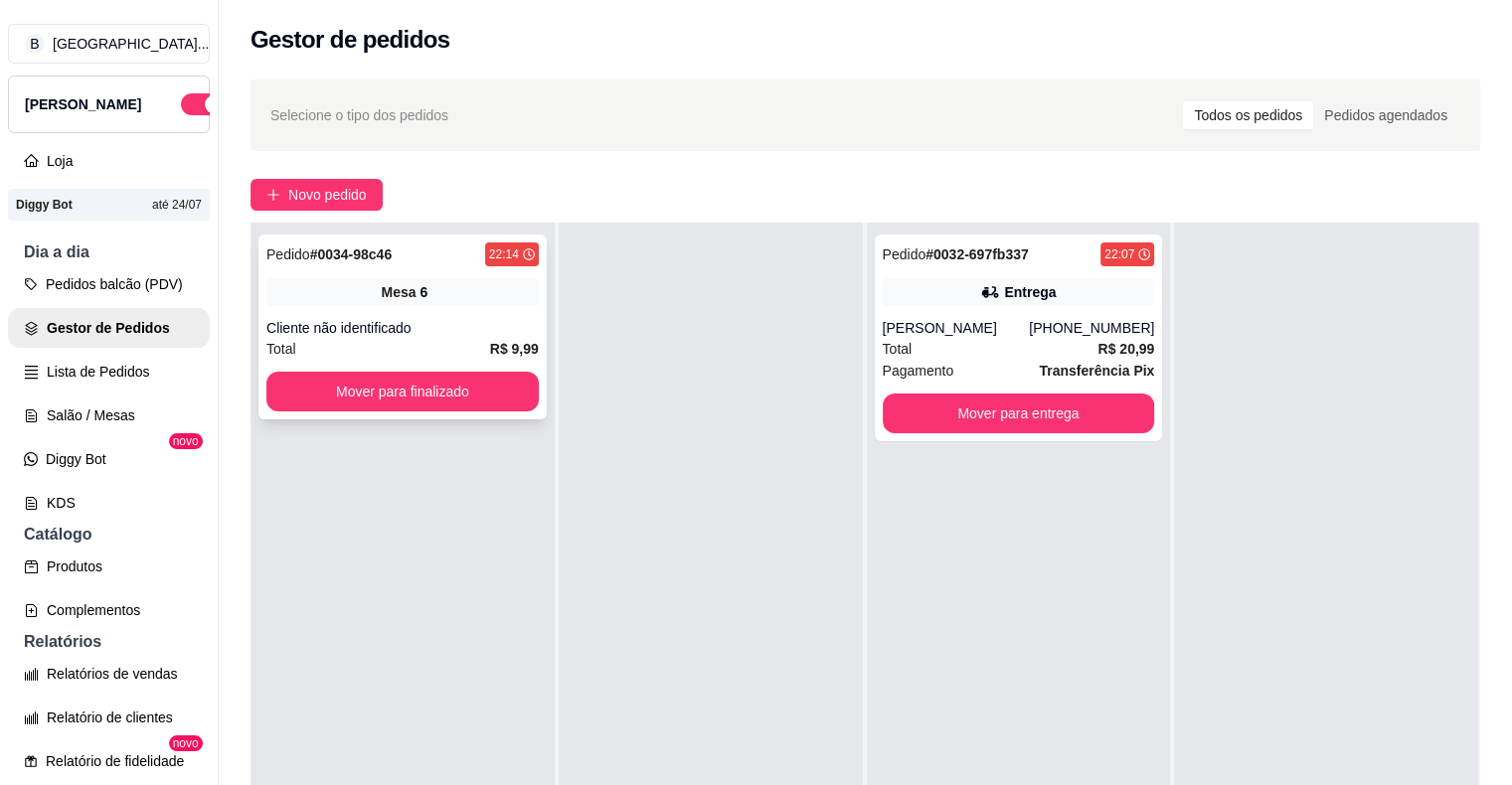 click on "Pedido  # 0034-98c46 22:14 Mesa 6 Cliente não identificado Total R$ 9,99 Mover para finalizado" at bounding box center (403, 327) 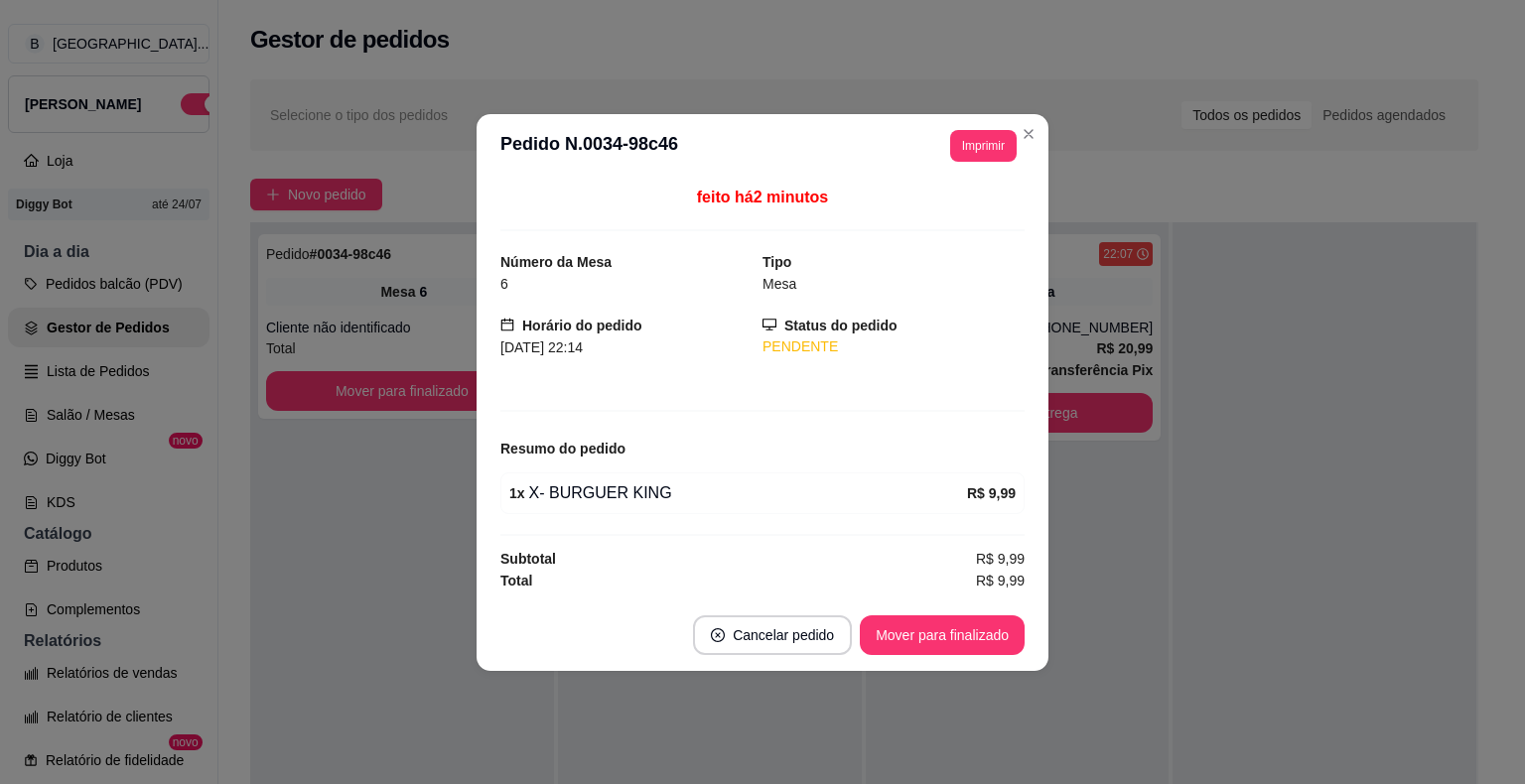 click on "**********" at bounding box center [975, 146] 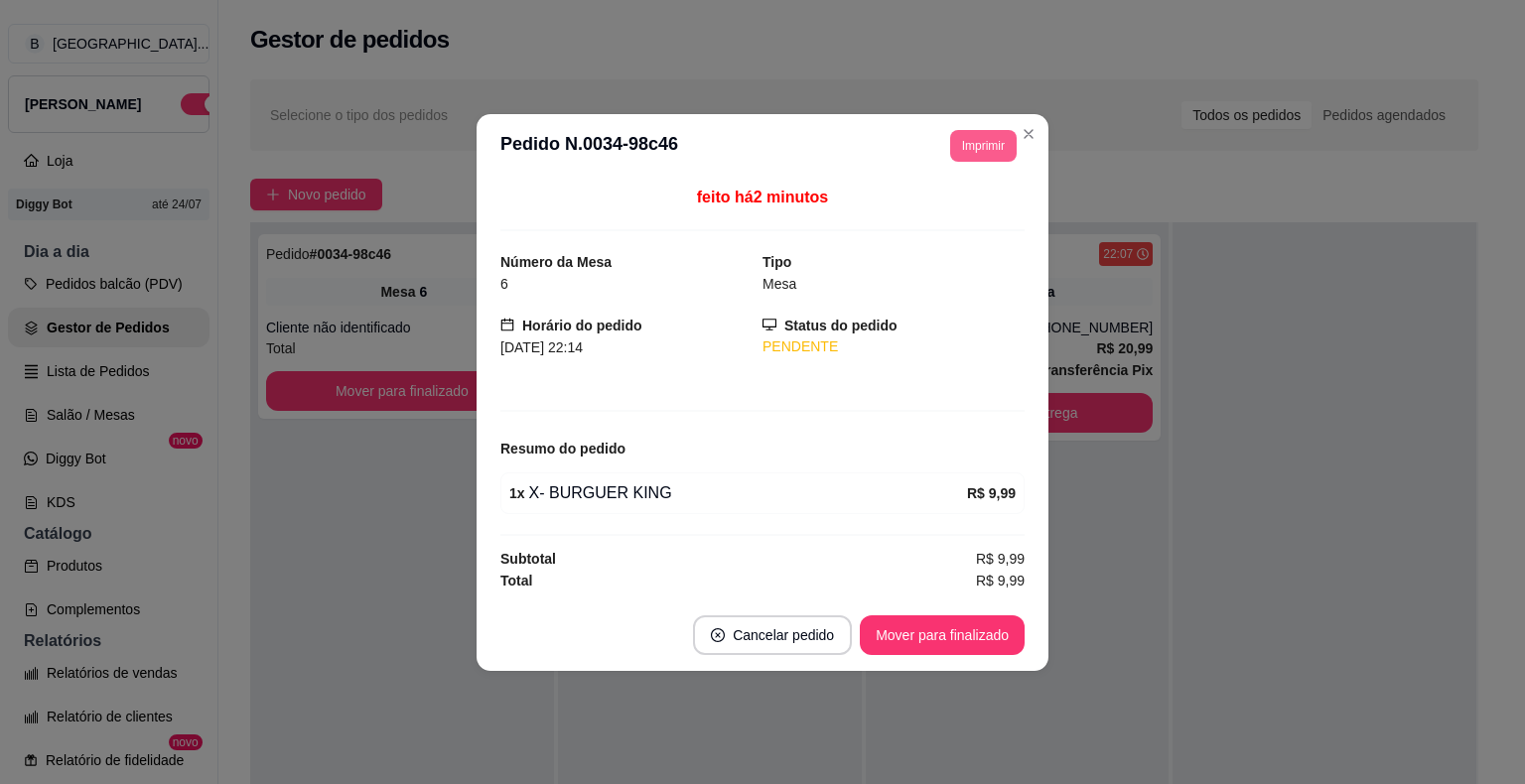click on "Imprimir" at bounding box center [983, 146] 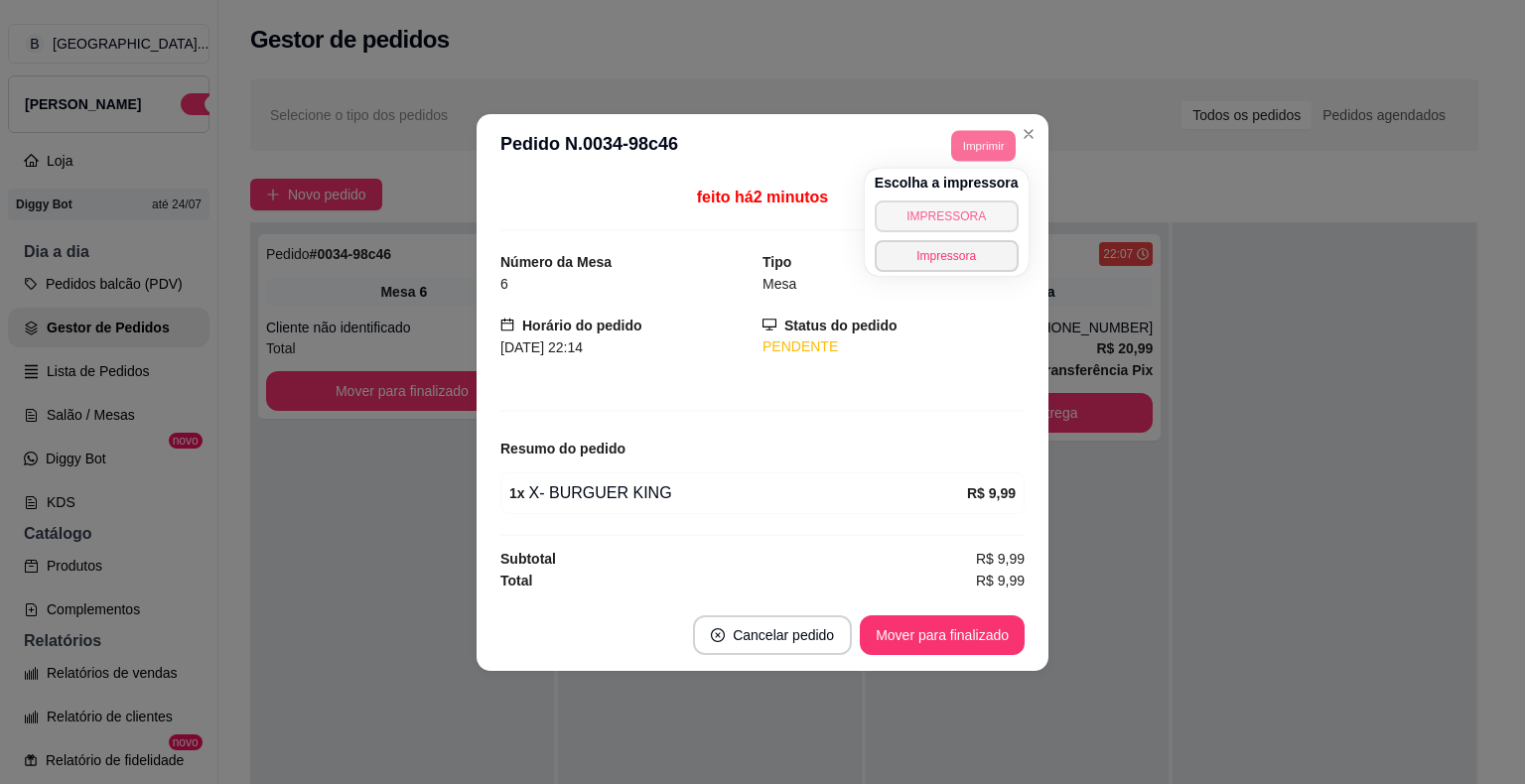 click on "IMPRESSORA" at bounding box center [946, 216] 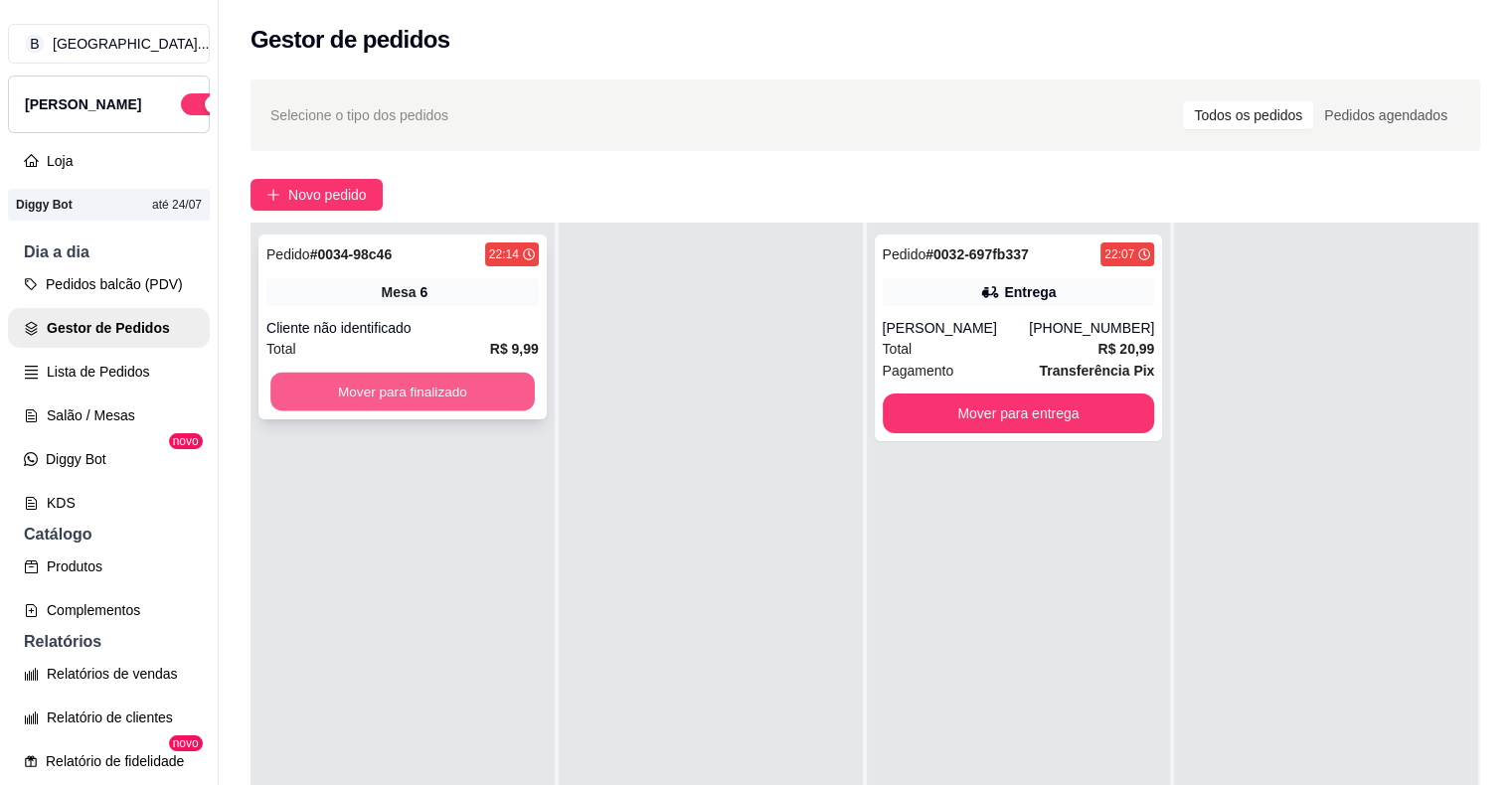 click on "Mover para finalizado" at bounding box center [403, 392] 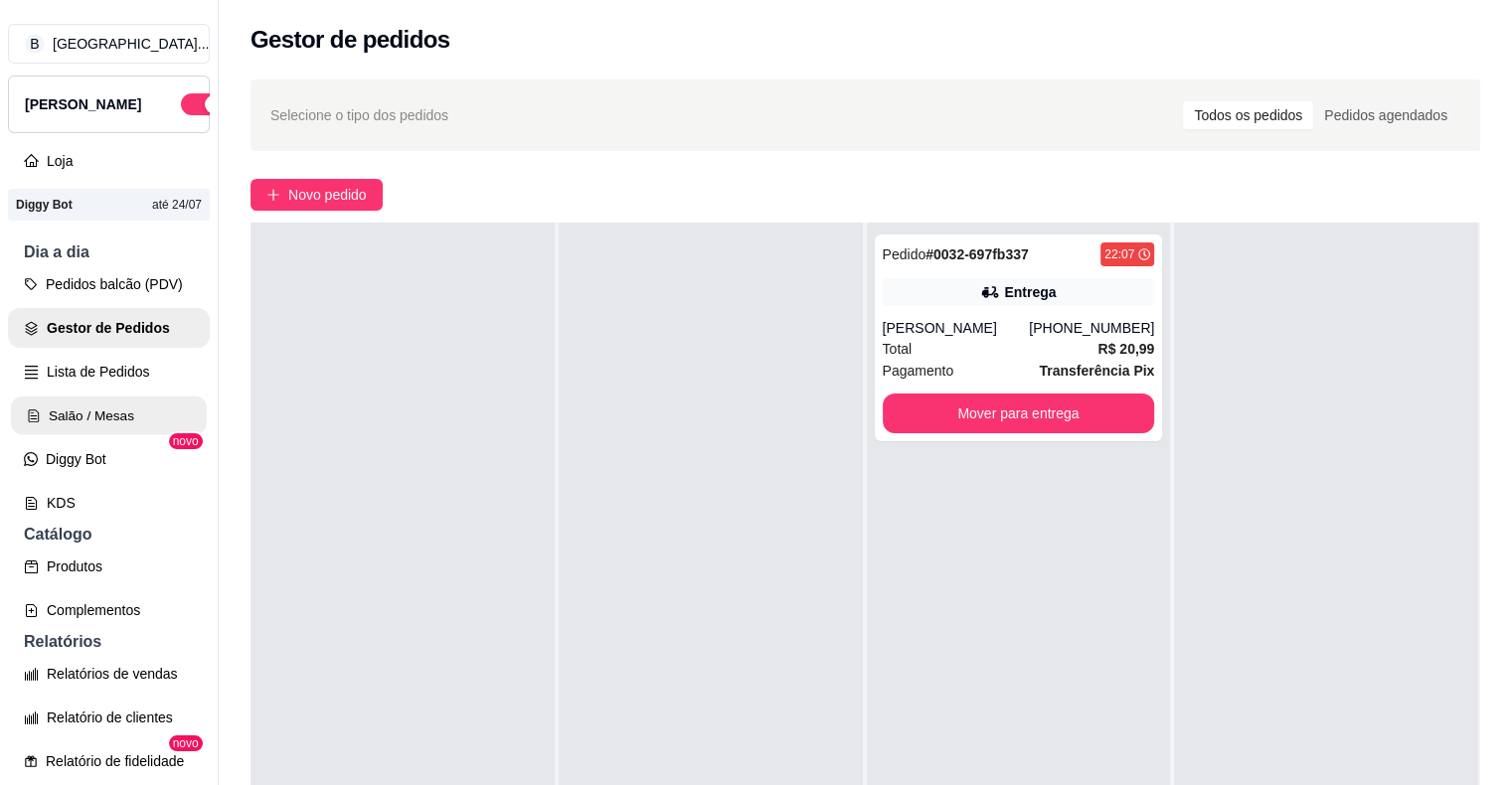 click on "Salão / Mesas" at bounding box center (108, 415) 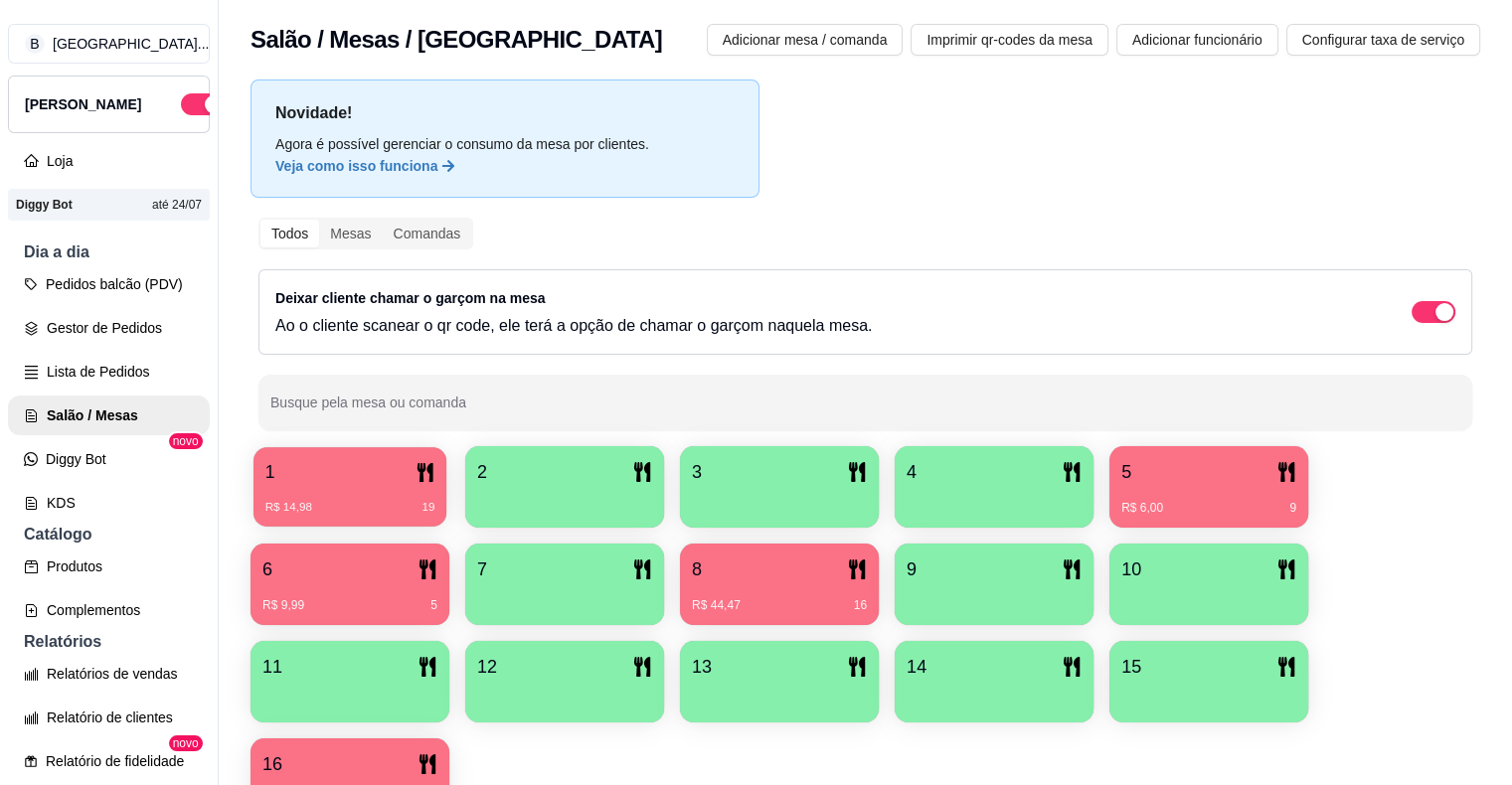 click on "1 R$ 14,98 19 2 3 4 5 R$ 6,00 9 6 R$ 9,99 5 7 8 R$ 44,47 16 9 10 11 12 13 14 15 16 R$ 86,92 31795" at bounding box center (865, 633) 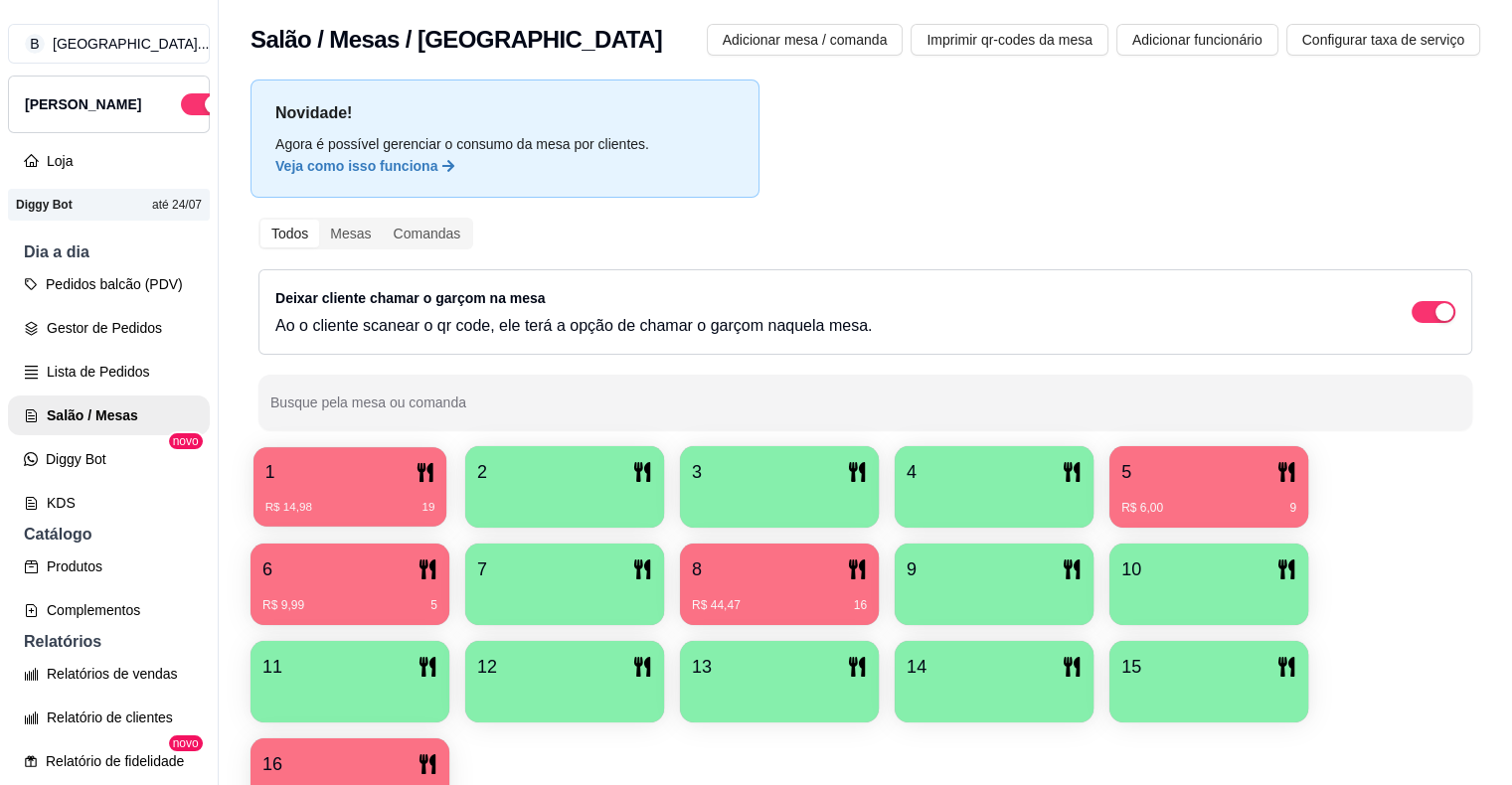 click on "1" at bounding box center (350, 472) 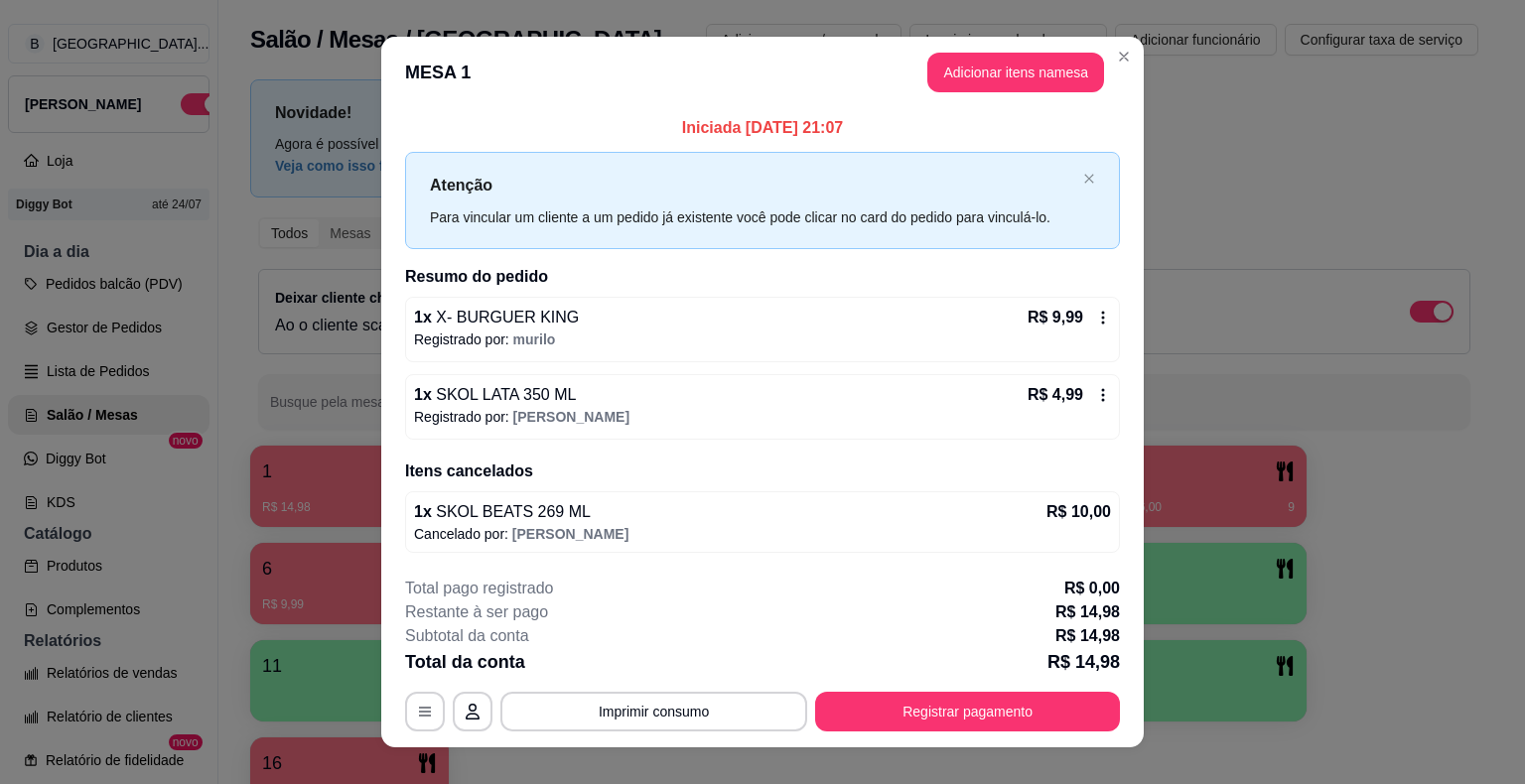 scroll, scrollTop: 25, scrollLeft: 0, axis: vertical 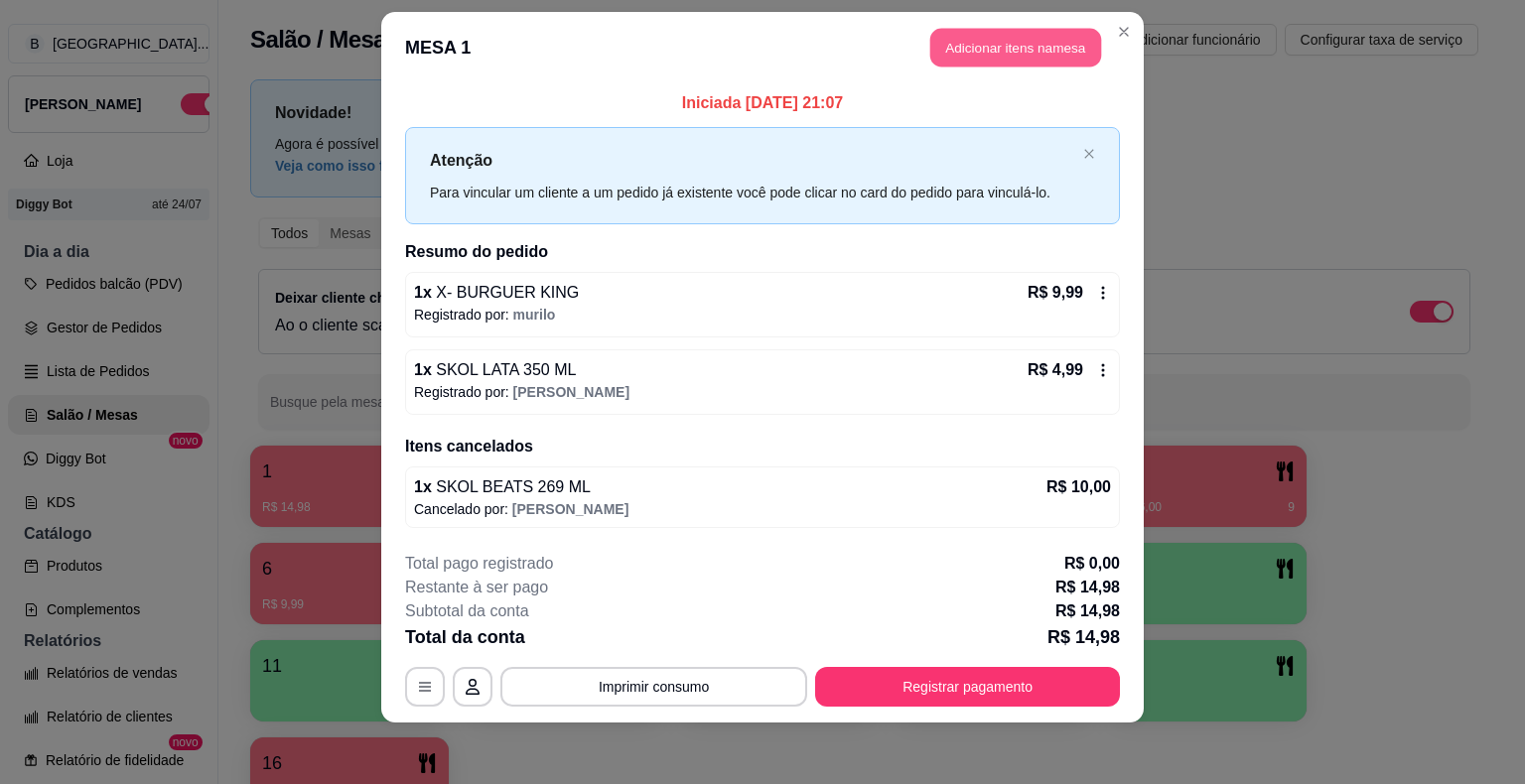 click on "Adicionar itens na  mesa" at bounding box center [1016, 48] 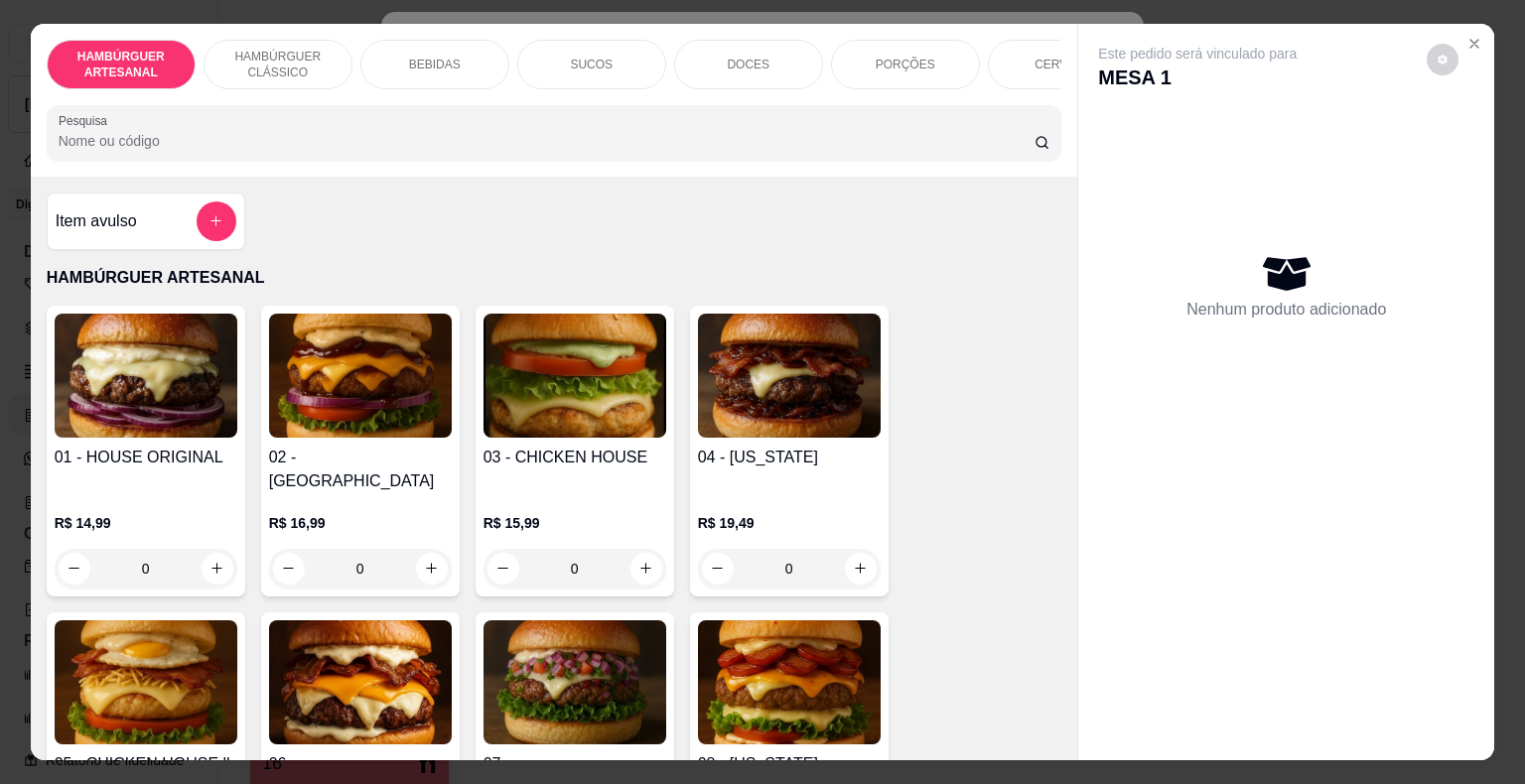 click on "BEBIDAS" at bounding box center [435, 65] 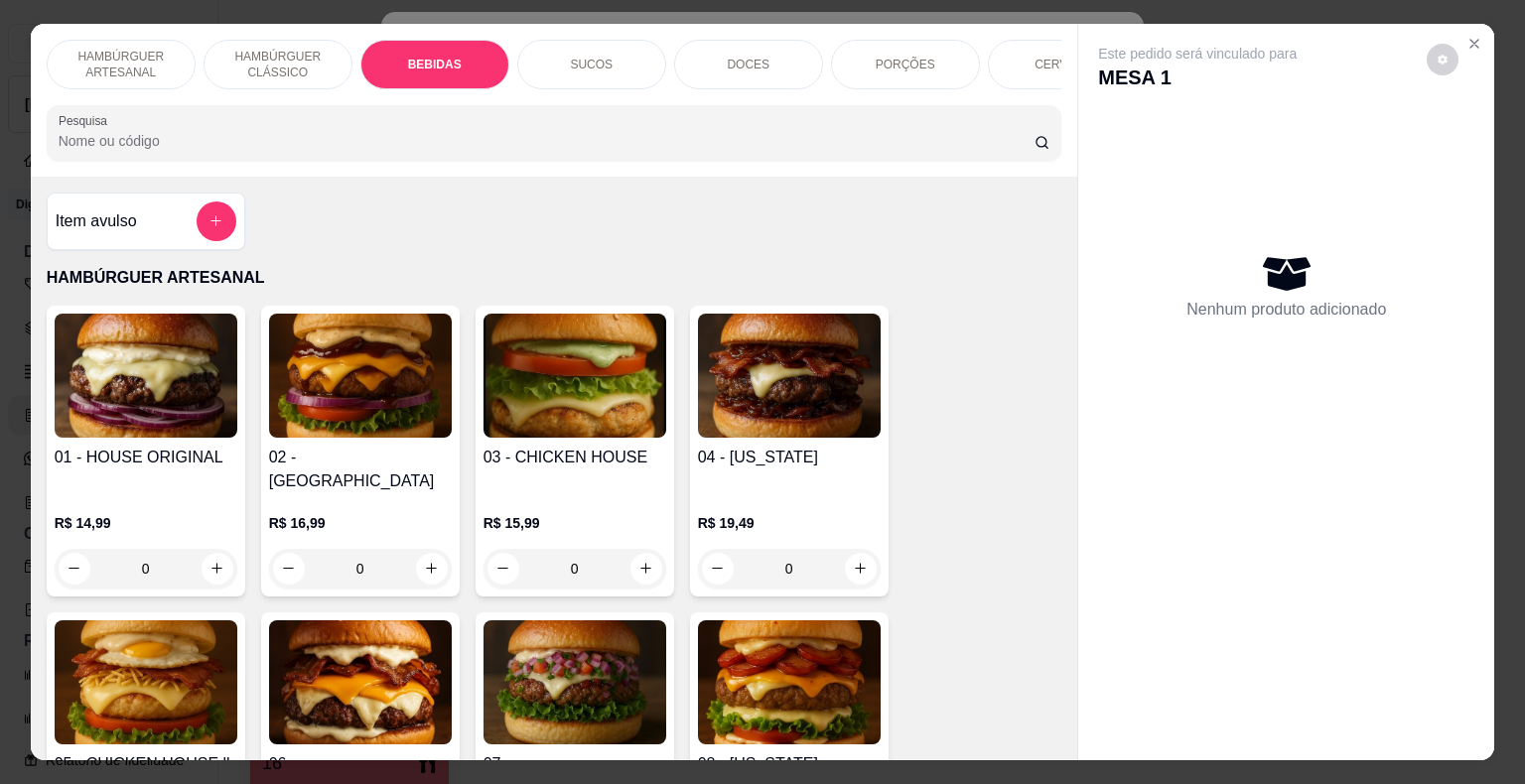 scroll, scrollTop: 1582, scrollLeft: 0, axis: vertical 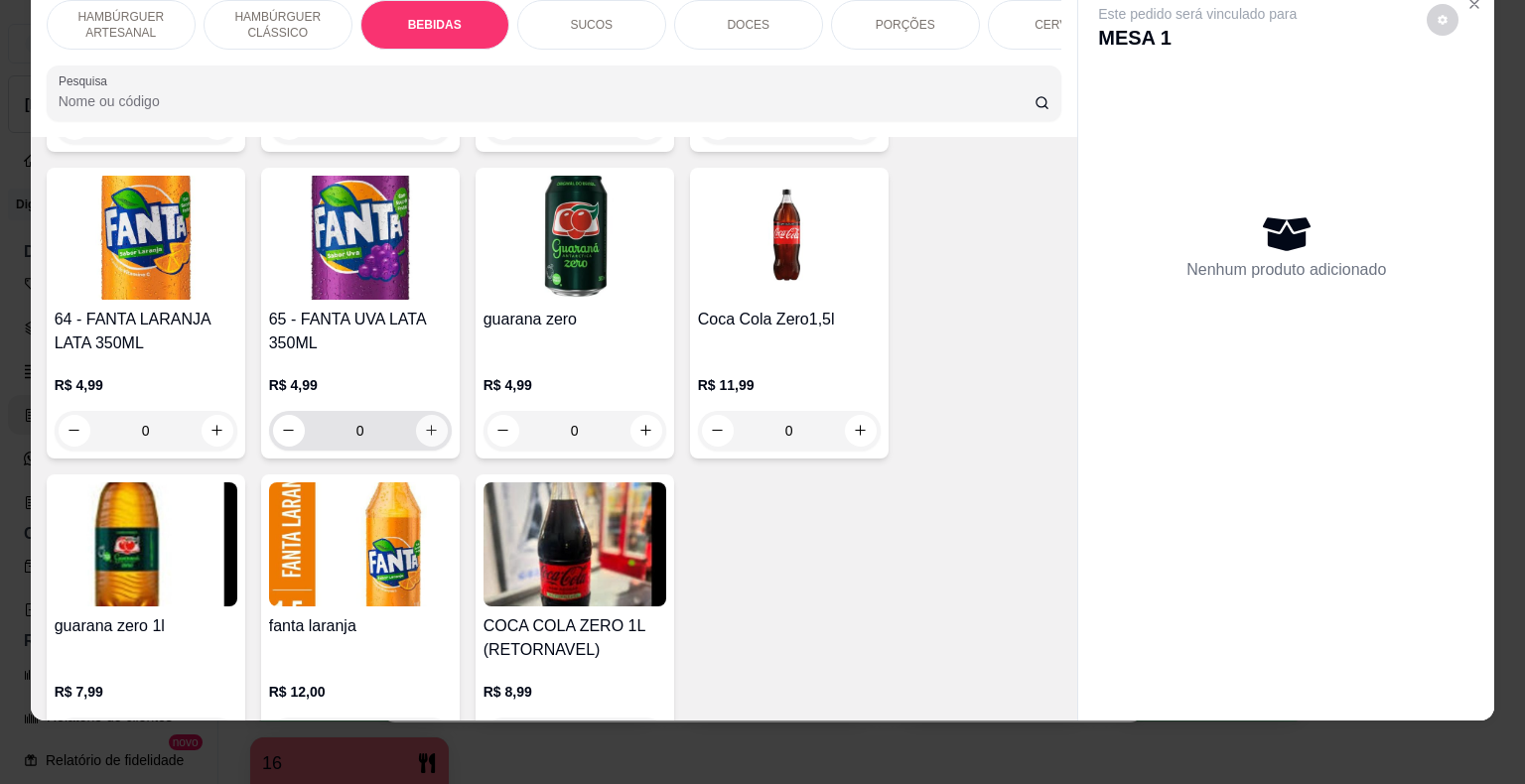 click 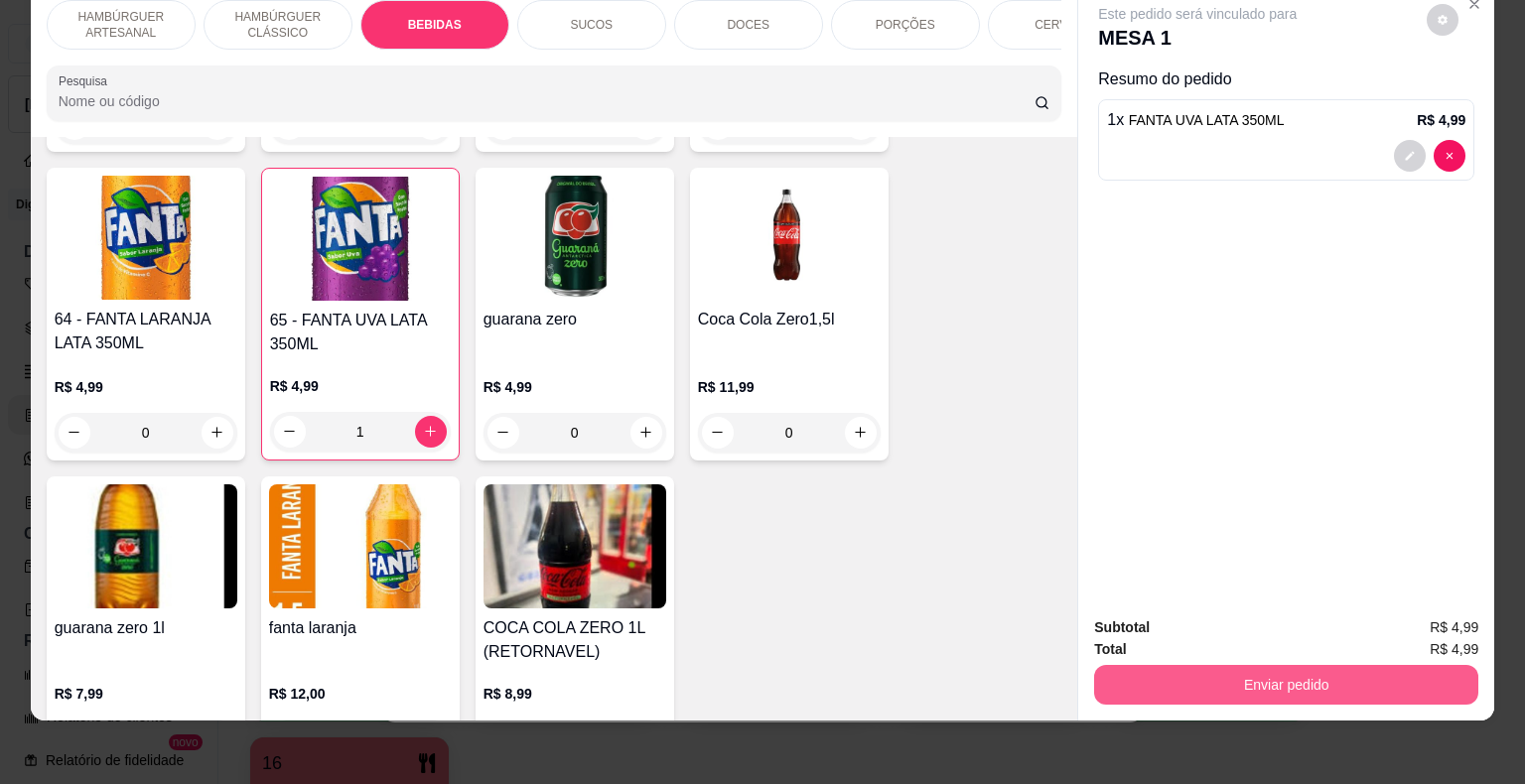 click on "Enviar pedido" at bounding box center (1286, 685) 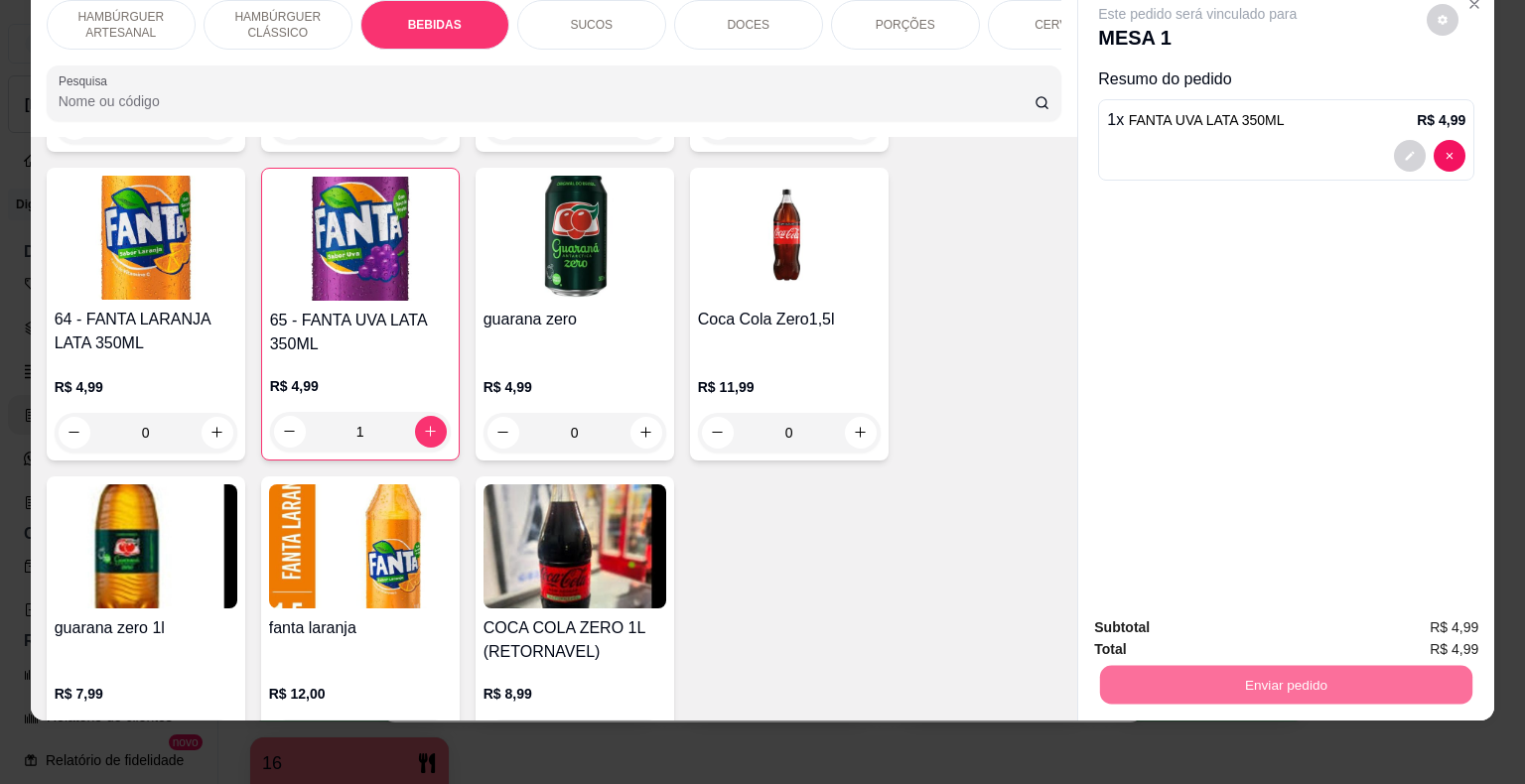 click on "Não registrar e enviar pedido" at bounding box center (1220, 620) 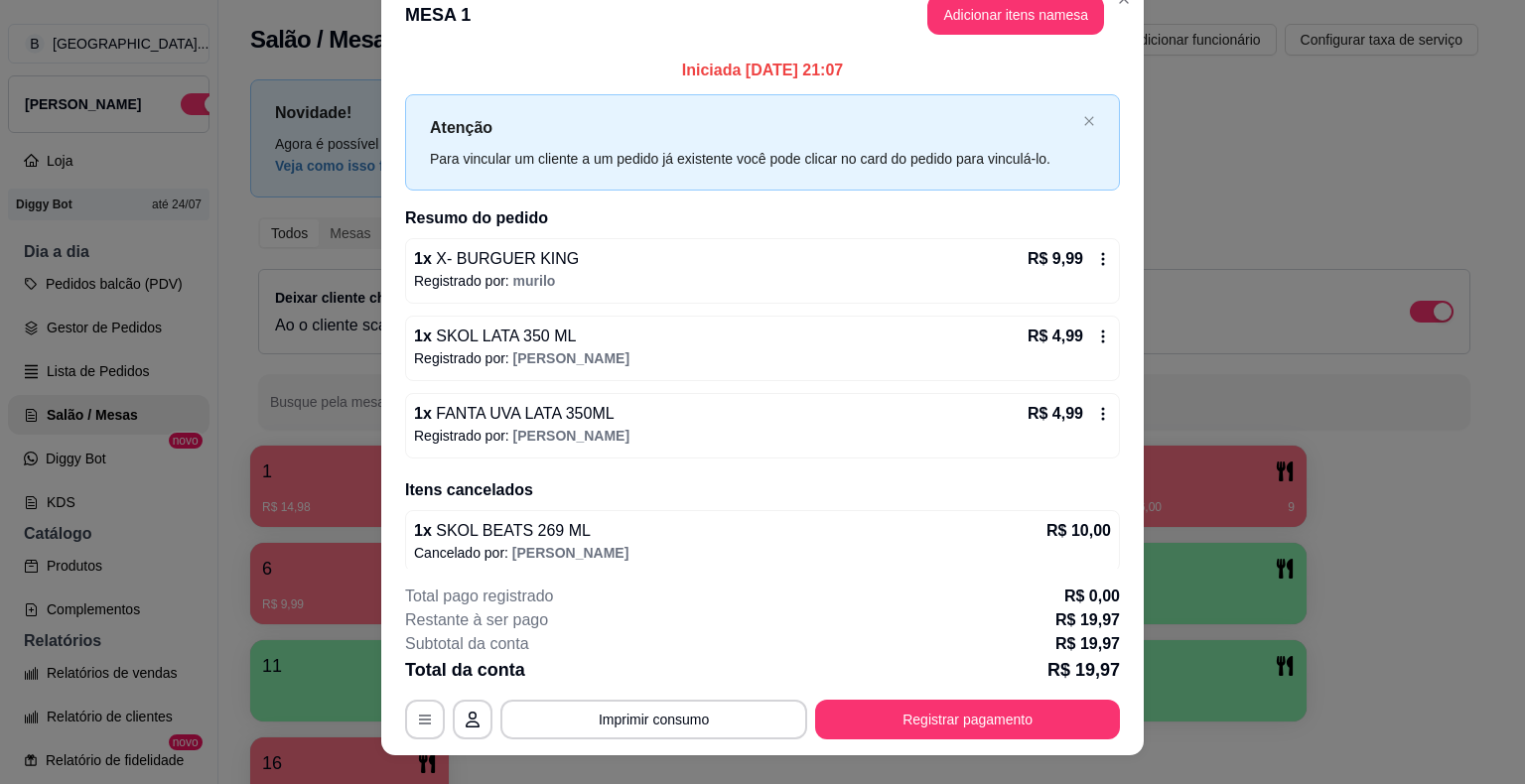 scroll, scrollTop: 0, scrollLeft: 0, axis: both 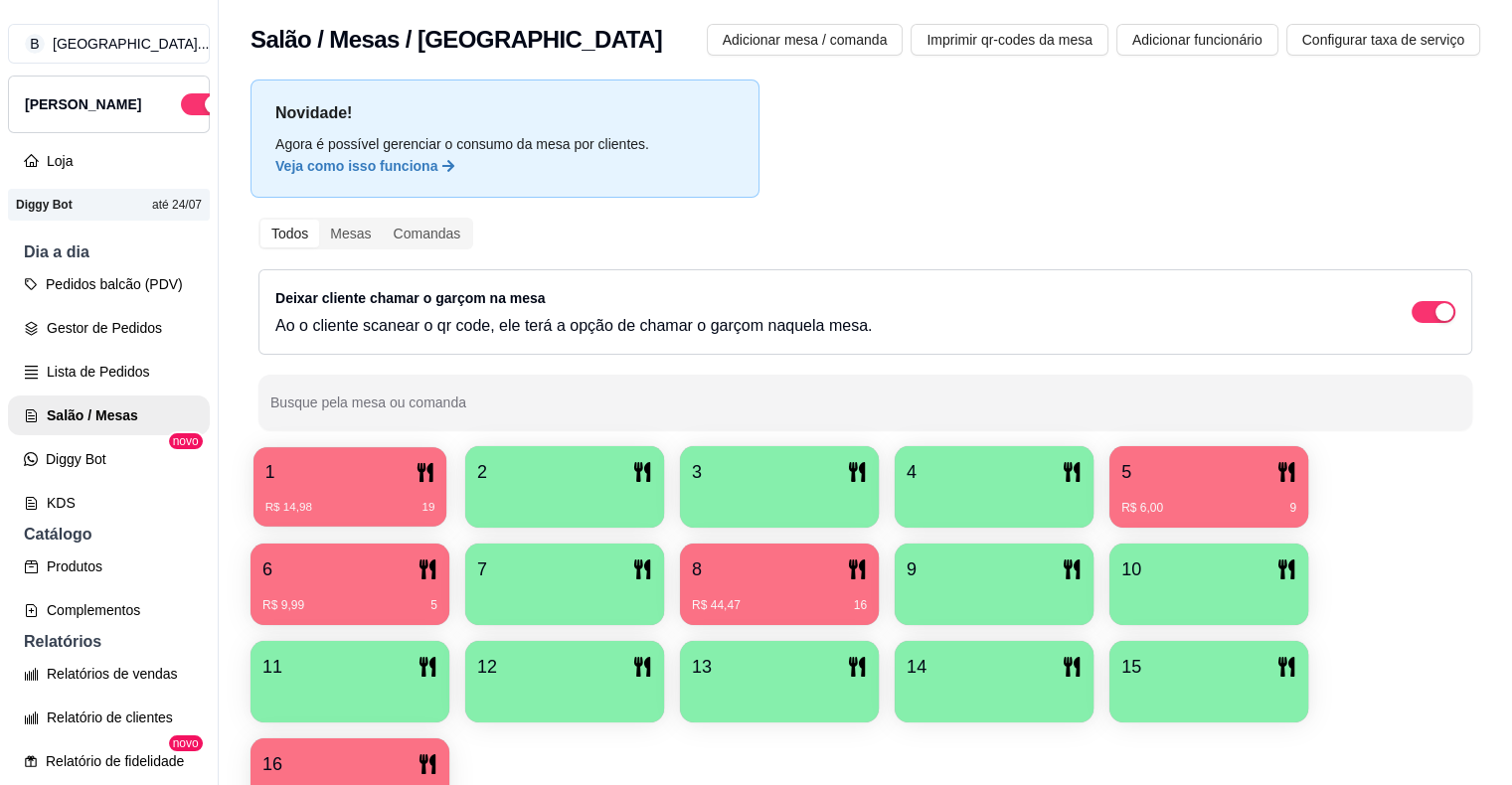 click on "1" at bounding box center [350, 472] 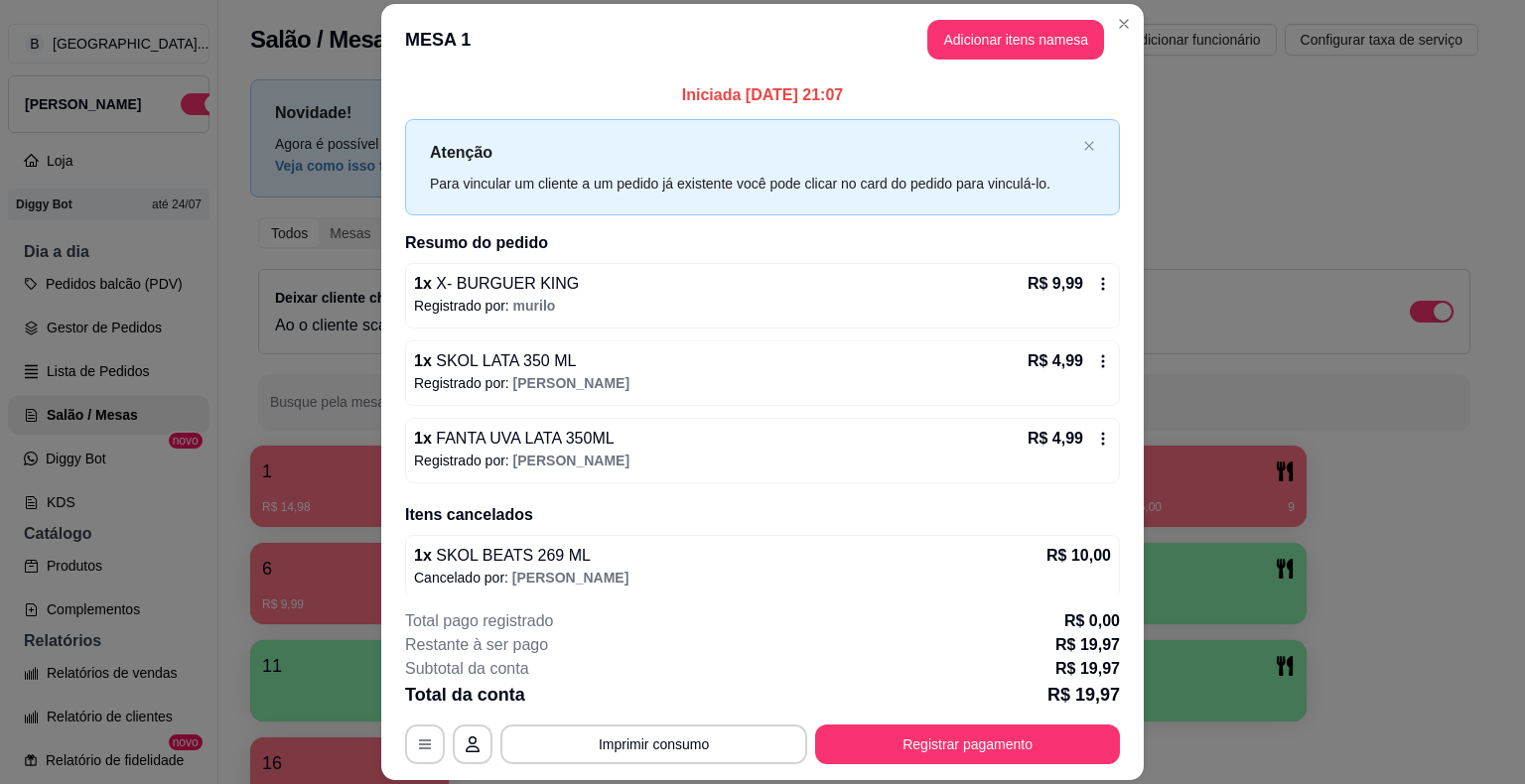 scroll, scrollTop: 8, scrollLeft: 0, axis: vertical 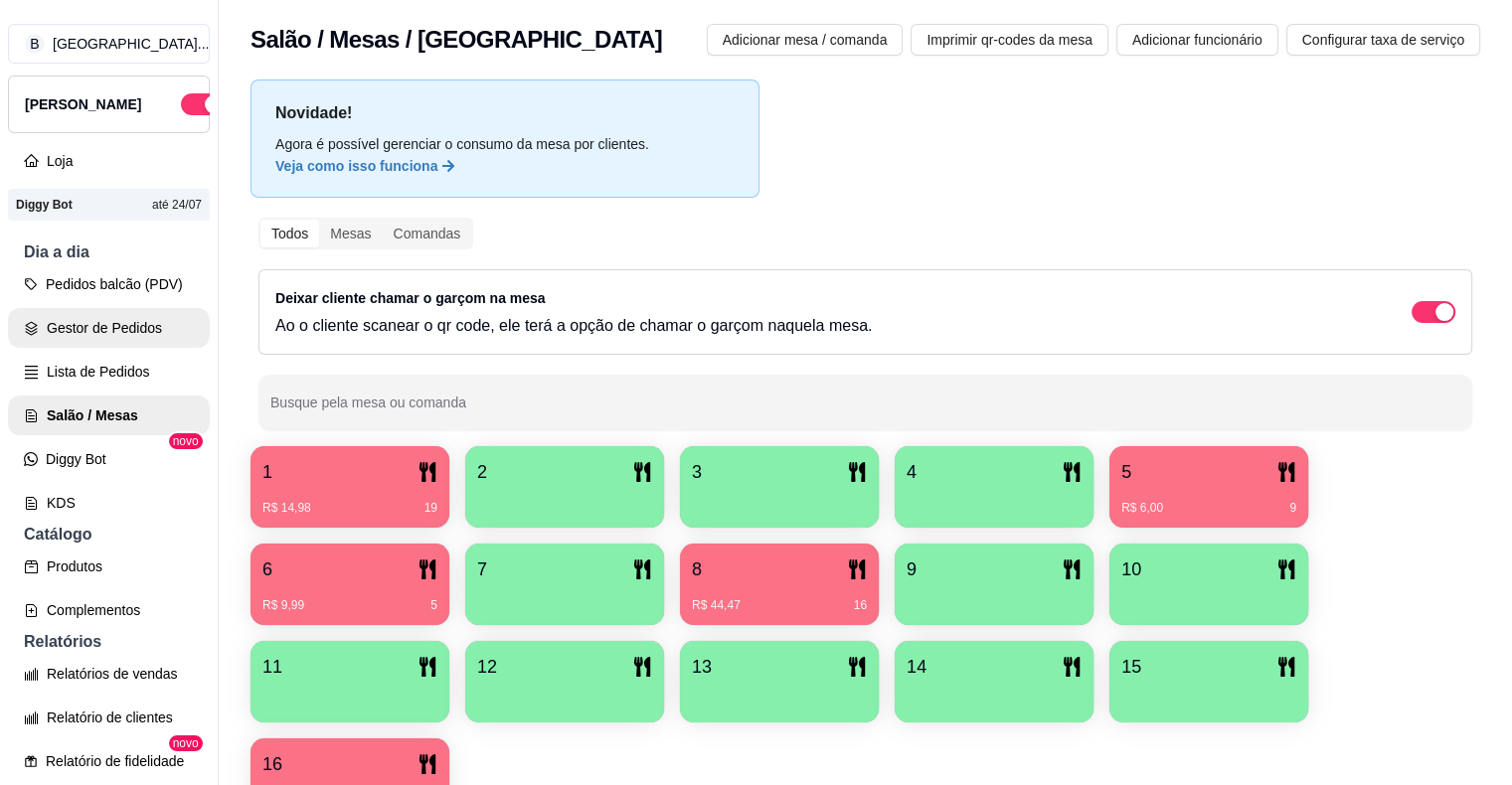 click on "Gestor de Pedidos" at bounding box center [108, 328] 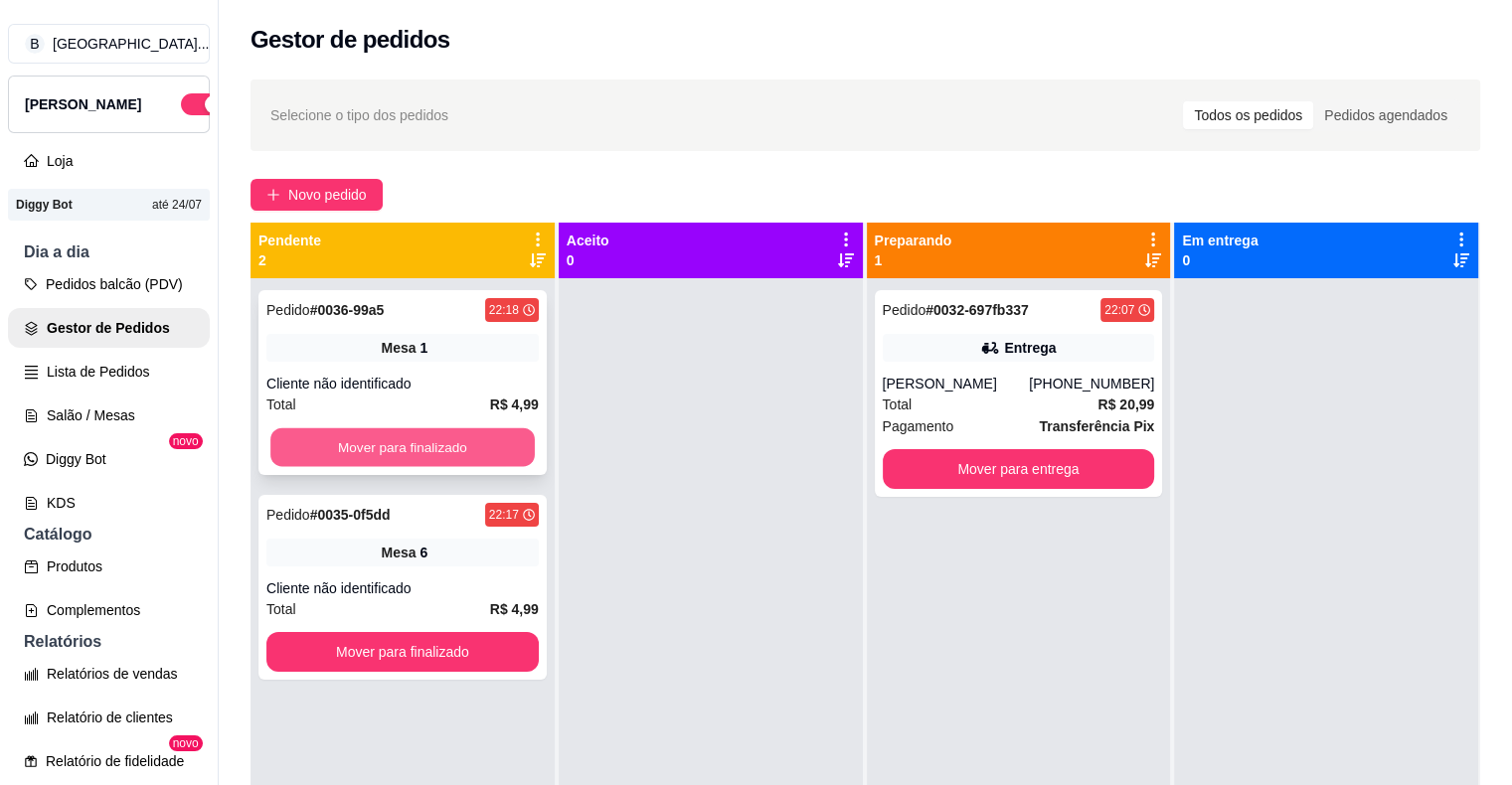 click on "Mover para finalizado" at bounding box center [403, 447] 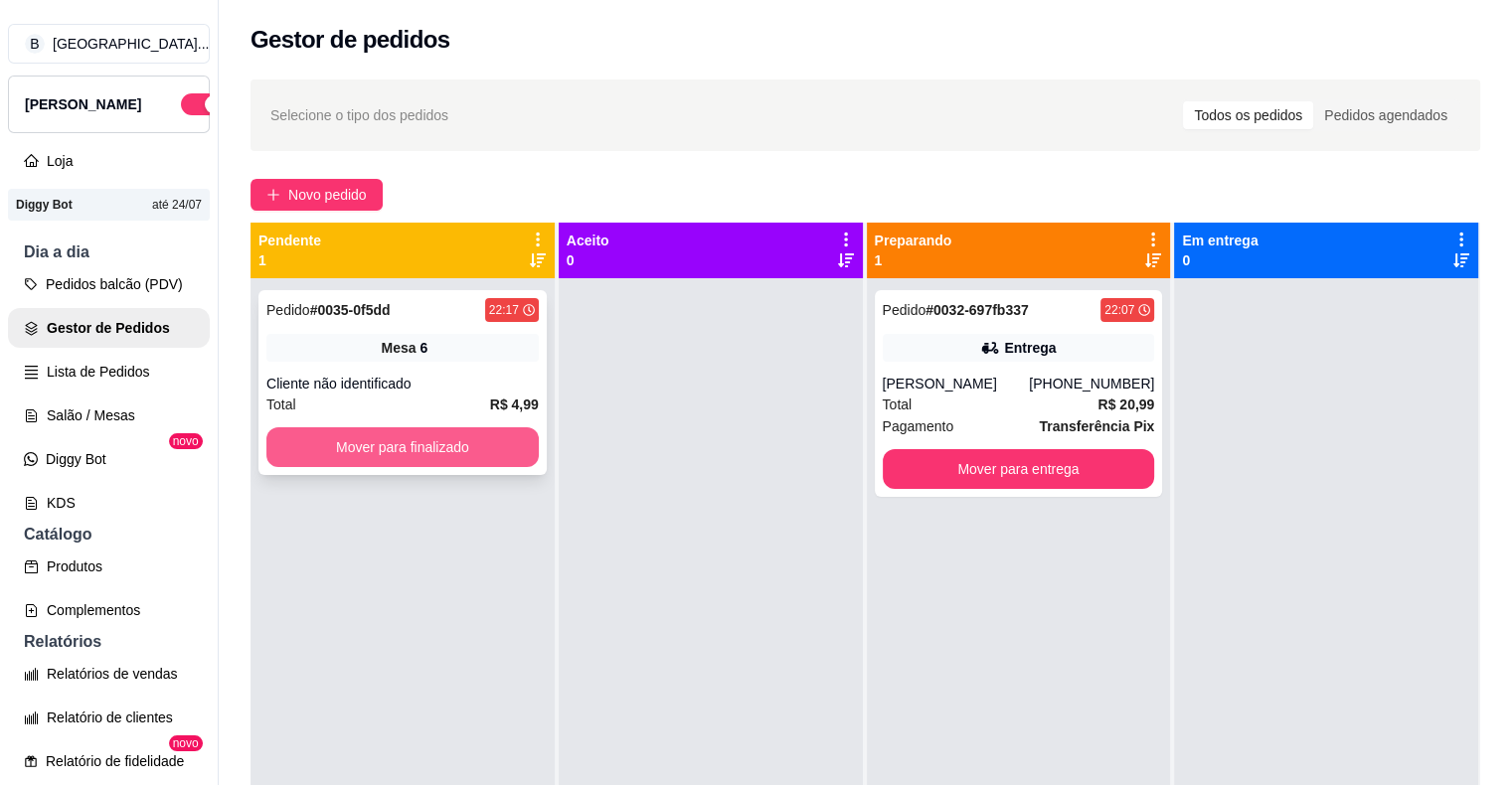 click on "Mover para finalizado" at bounding box center (403, 447) 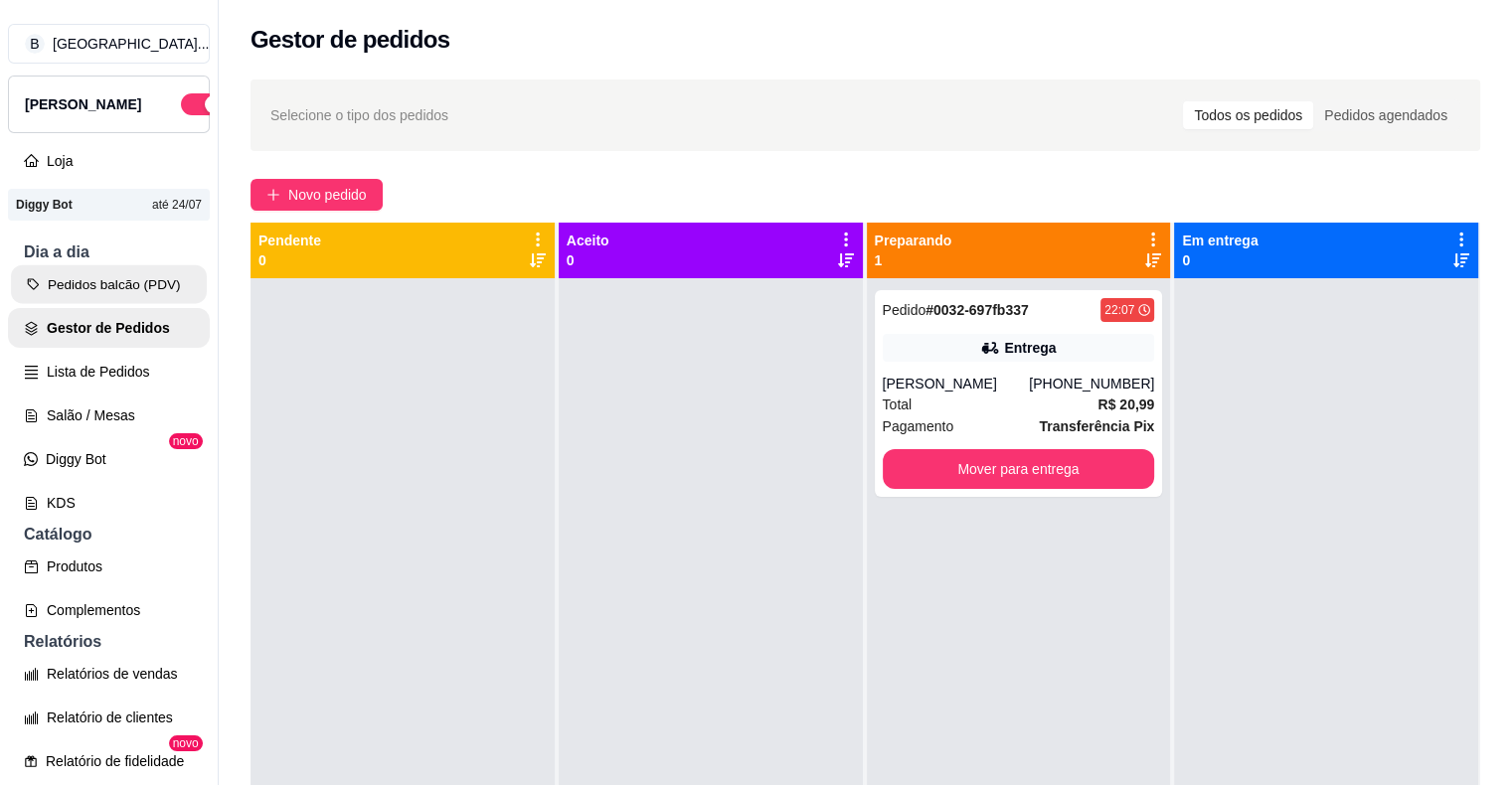 click on "Pedidos balcão (PDV)" at bounding box center (108, 284) 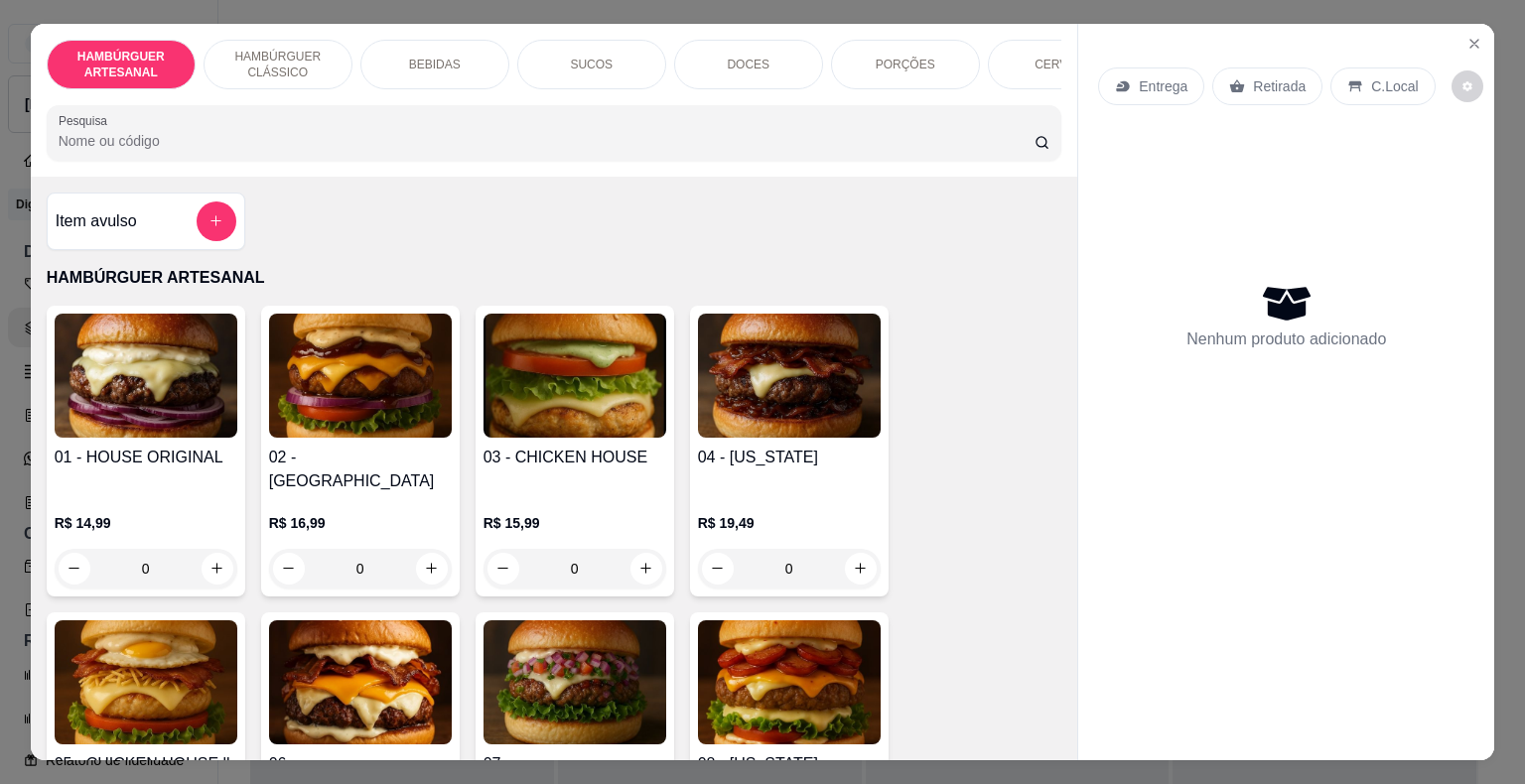 click on "PORÇÕES" at bounding box center (905, 65) 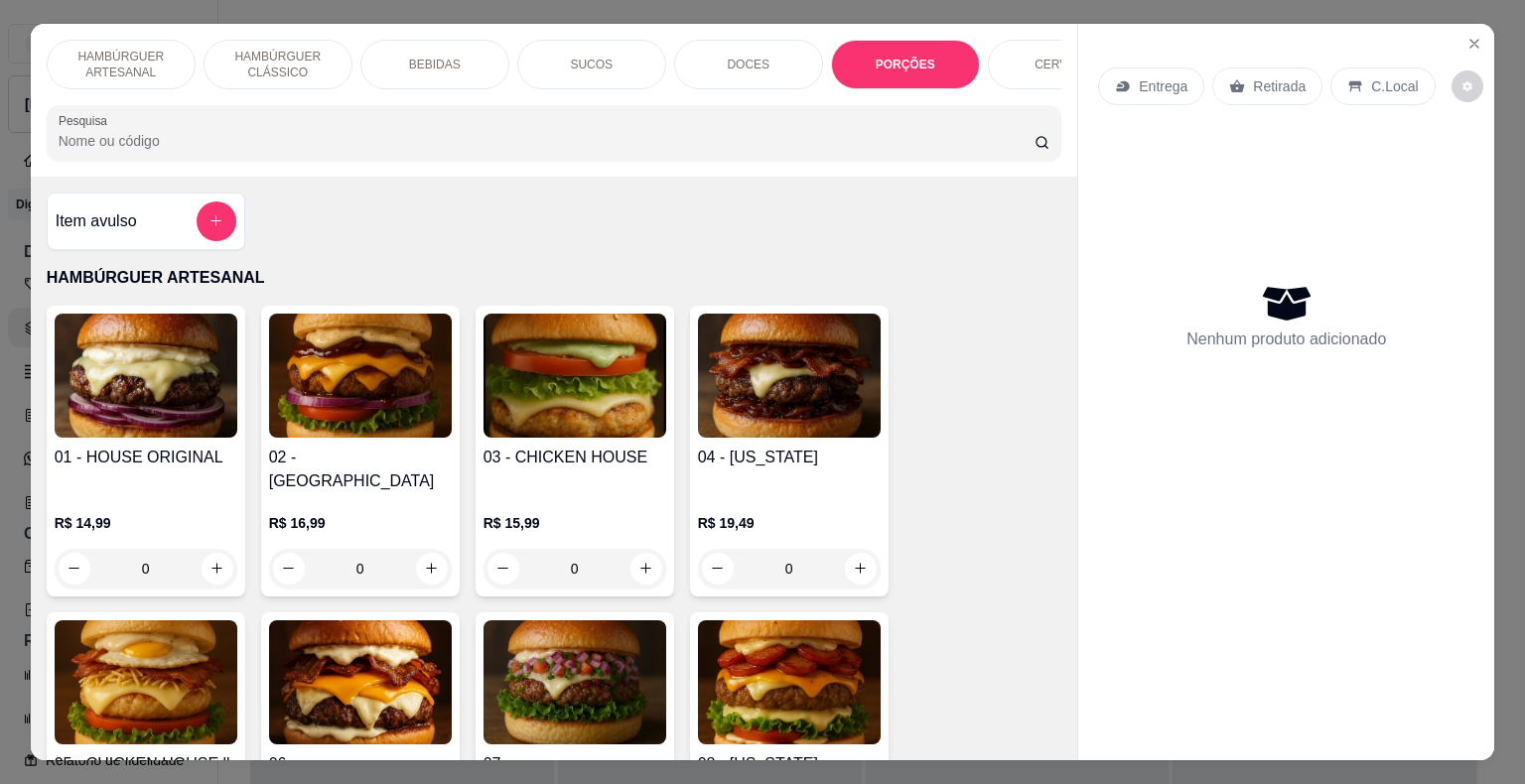 scroll, scrollTop: 4367, scrollLeft: 0, axis: vertical 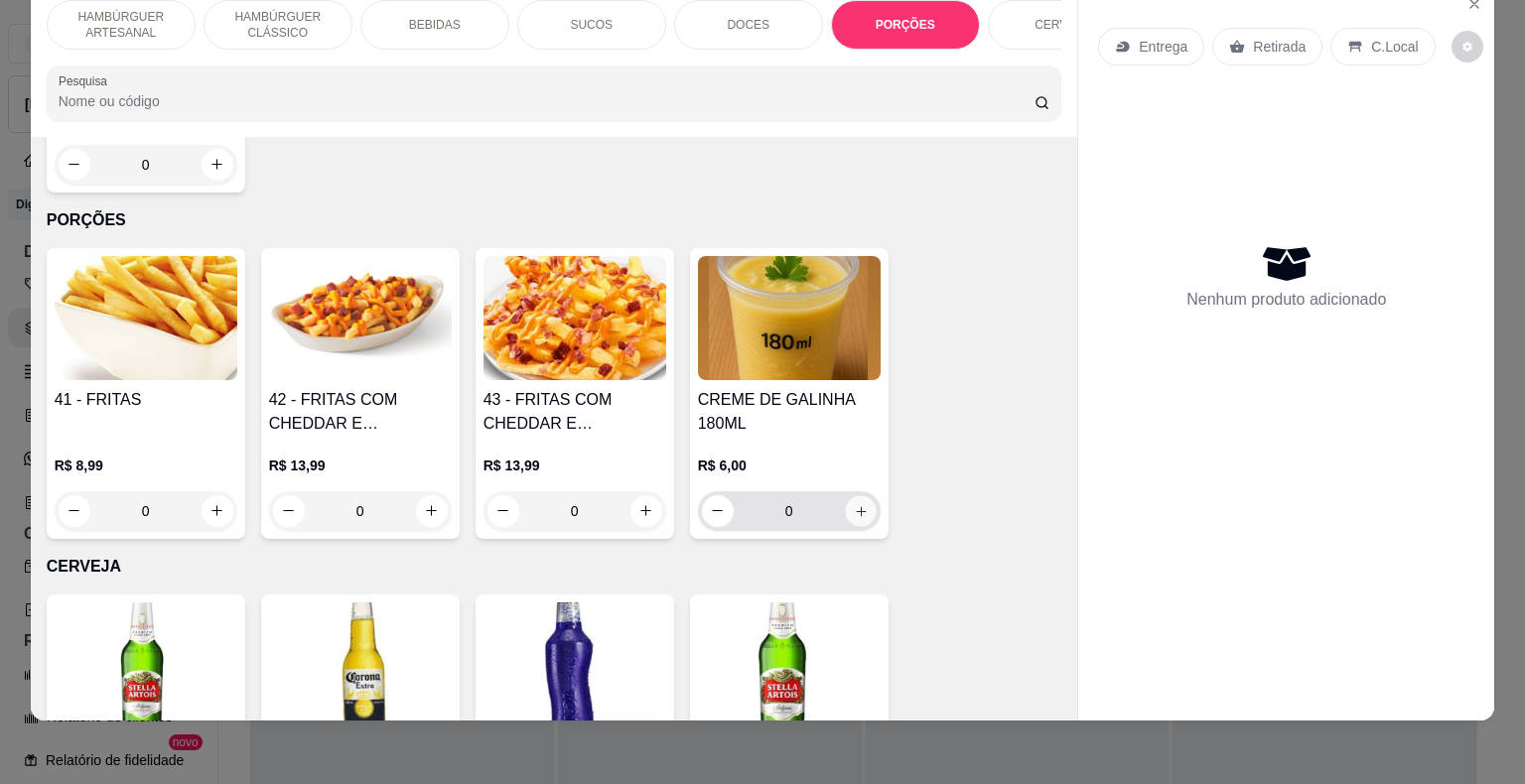 click at bounding box center [860, 510] 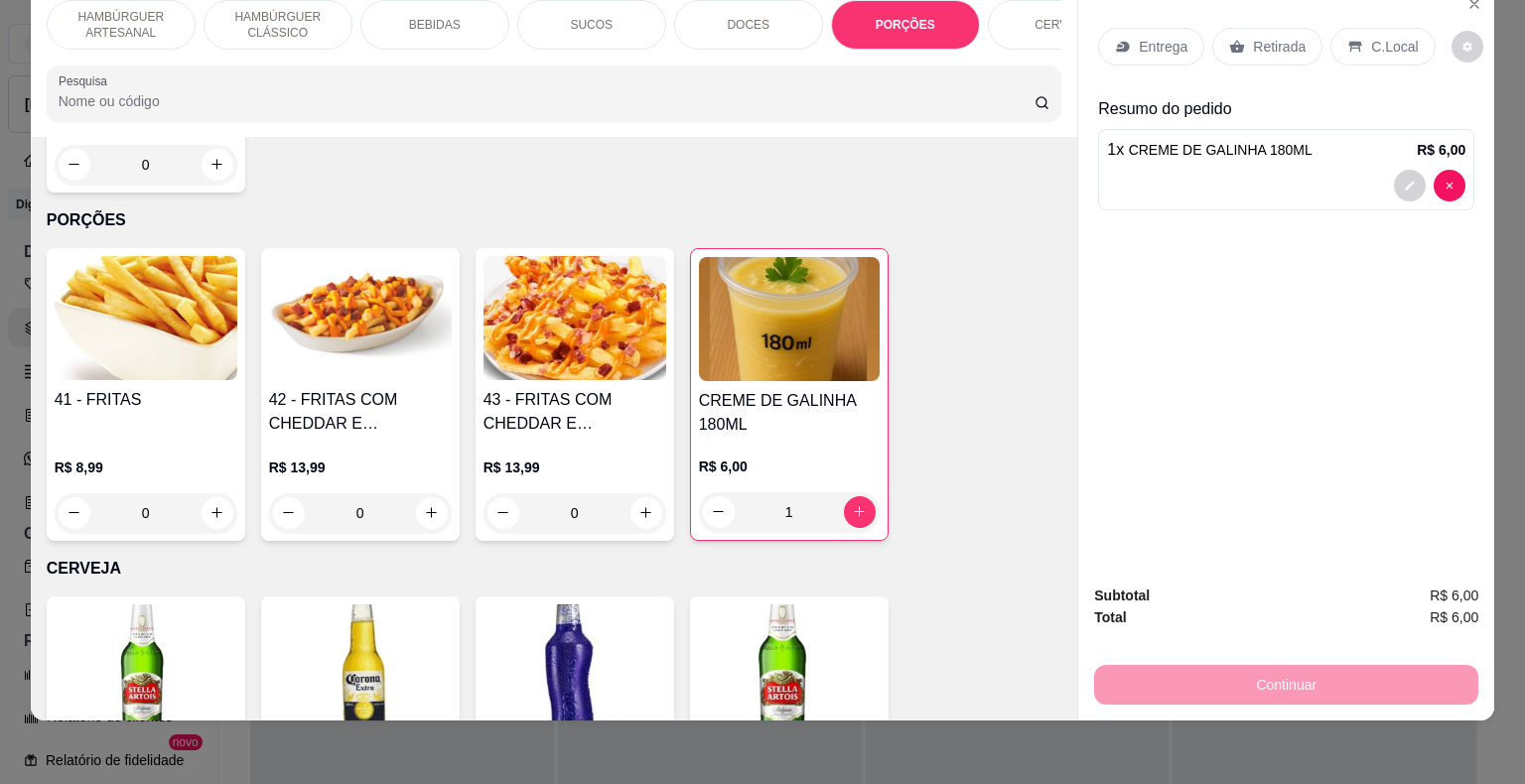 click on "C.Local" at bounding box center [1382, 47] 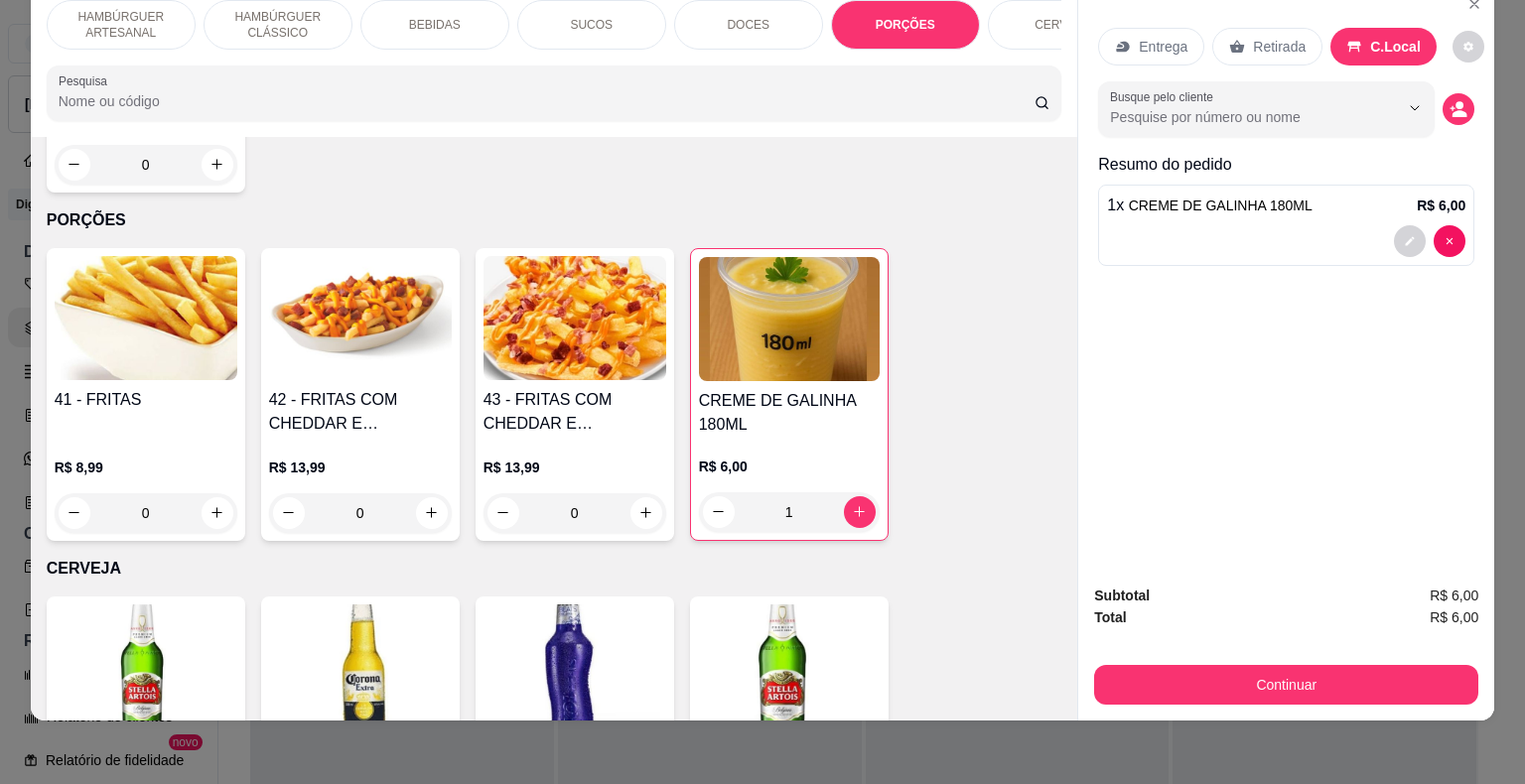 click on "Continuar" at bounding box center [1286, 682] 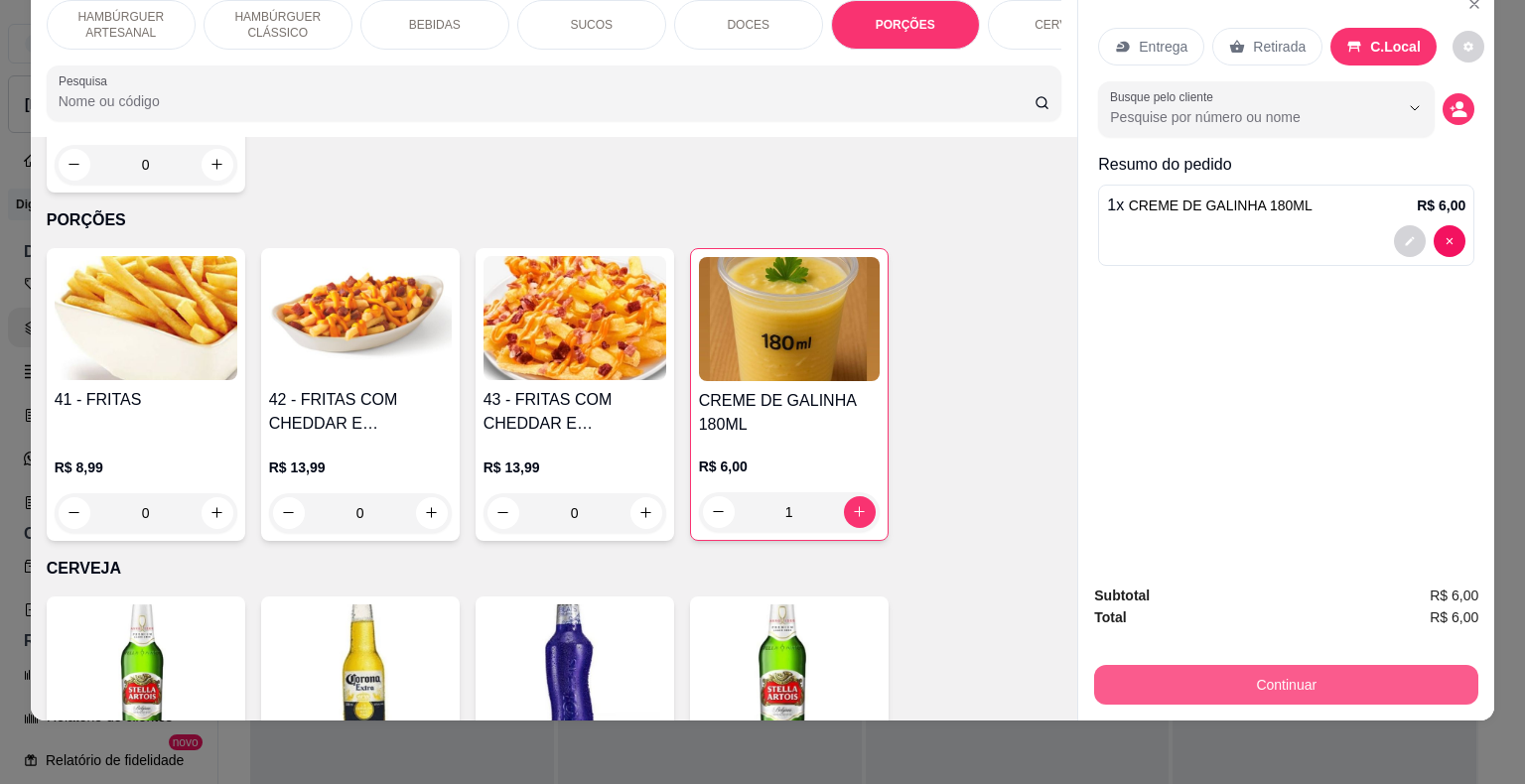 click on "Continuar" at bounding box center (1286, 685) 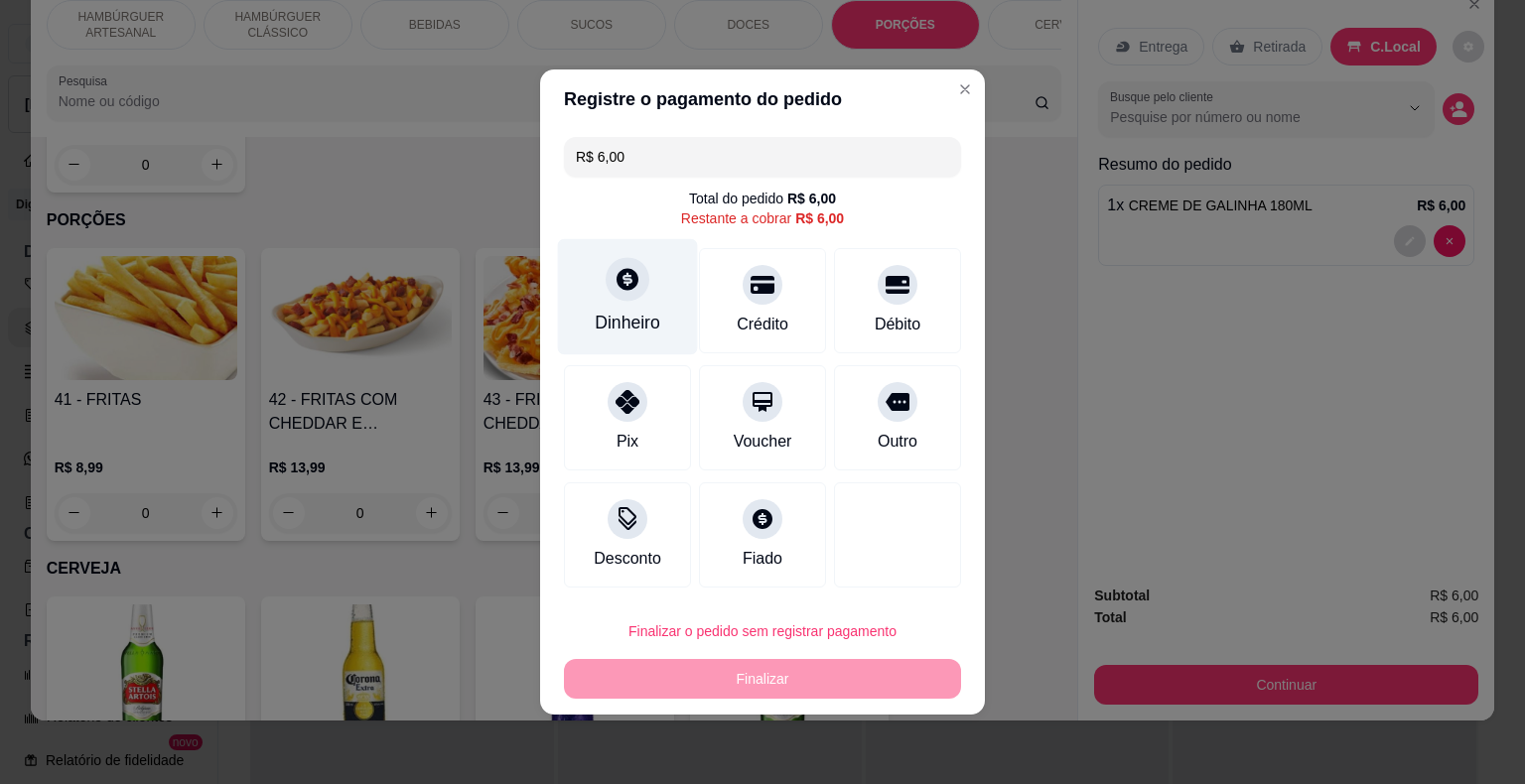 click on "Dinheiro" at bounding box center [627, 297] 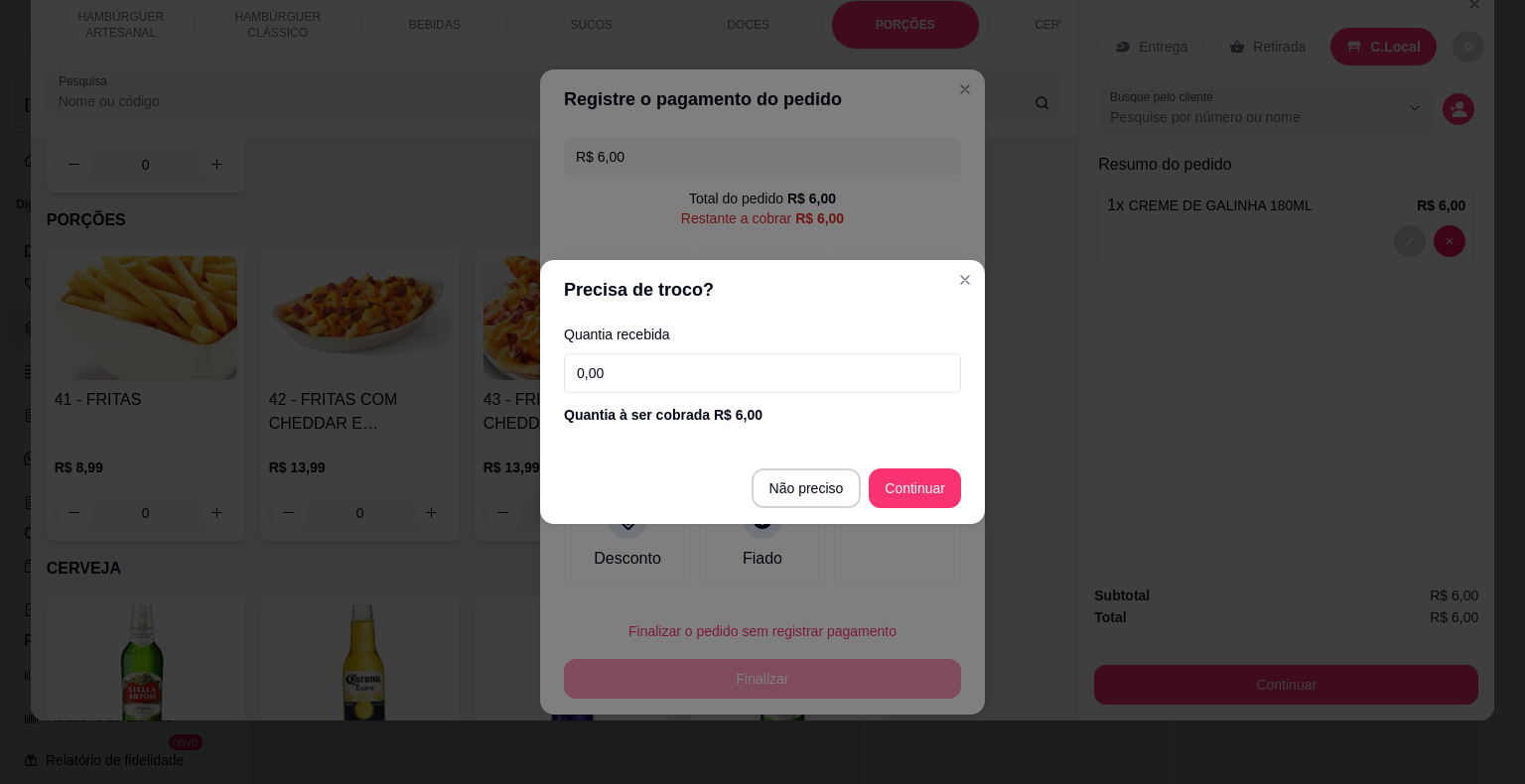 click on "0,00" at bounding box center [762, 373] 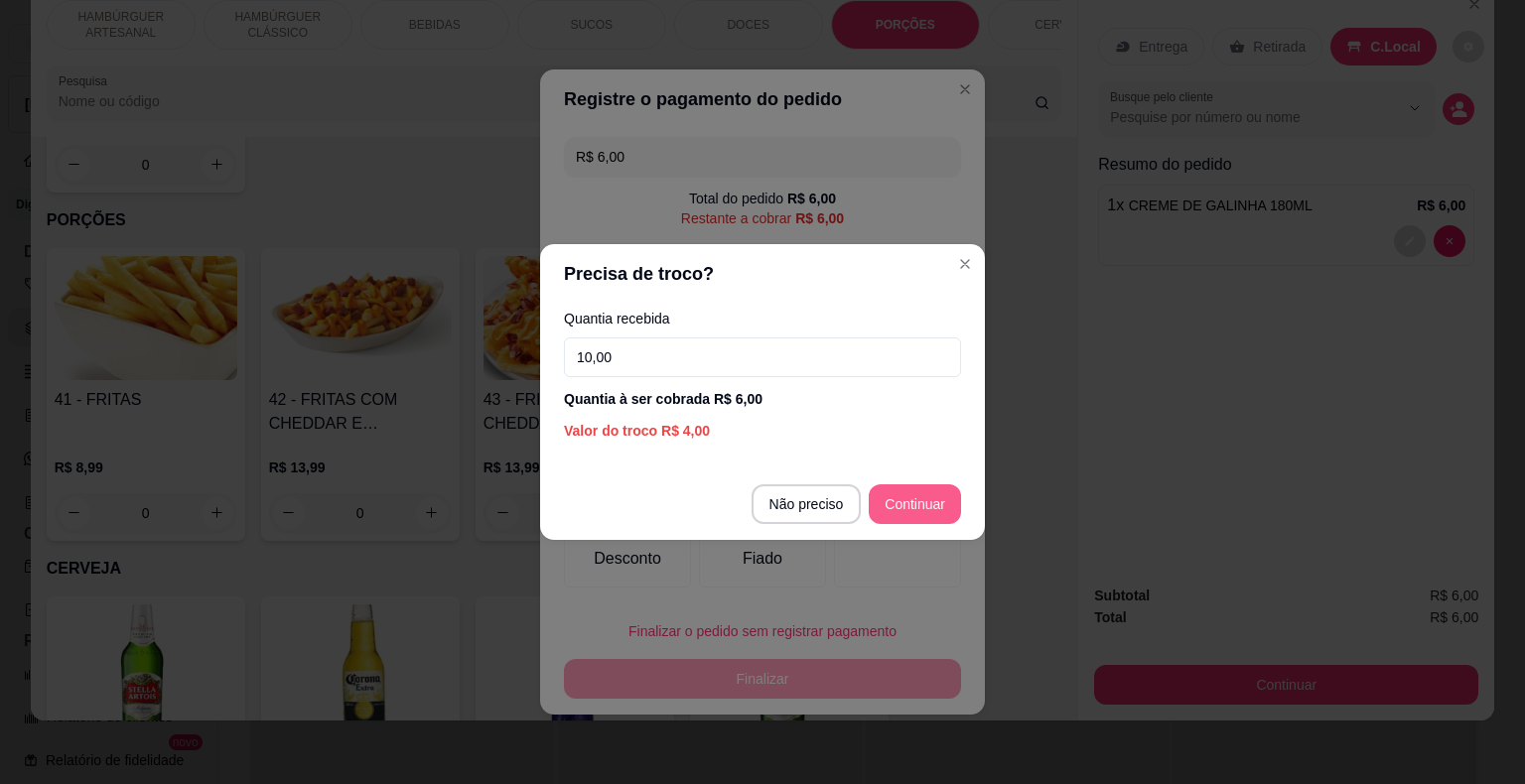 type on "10,00" 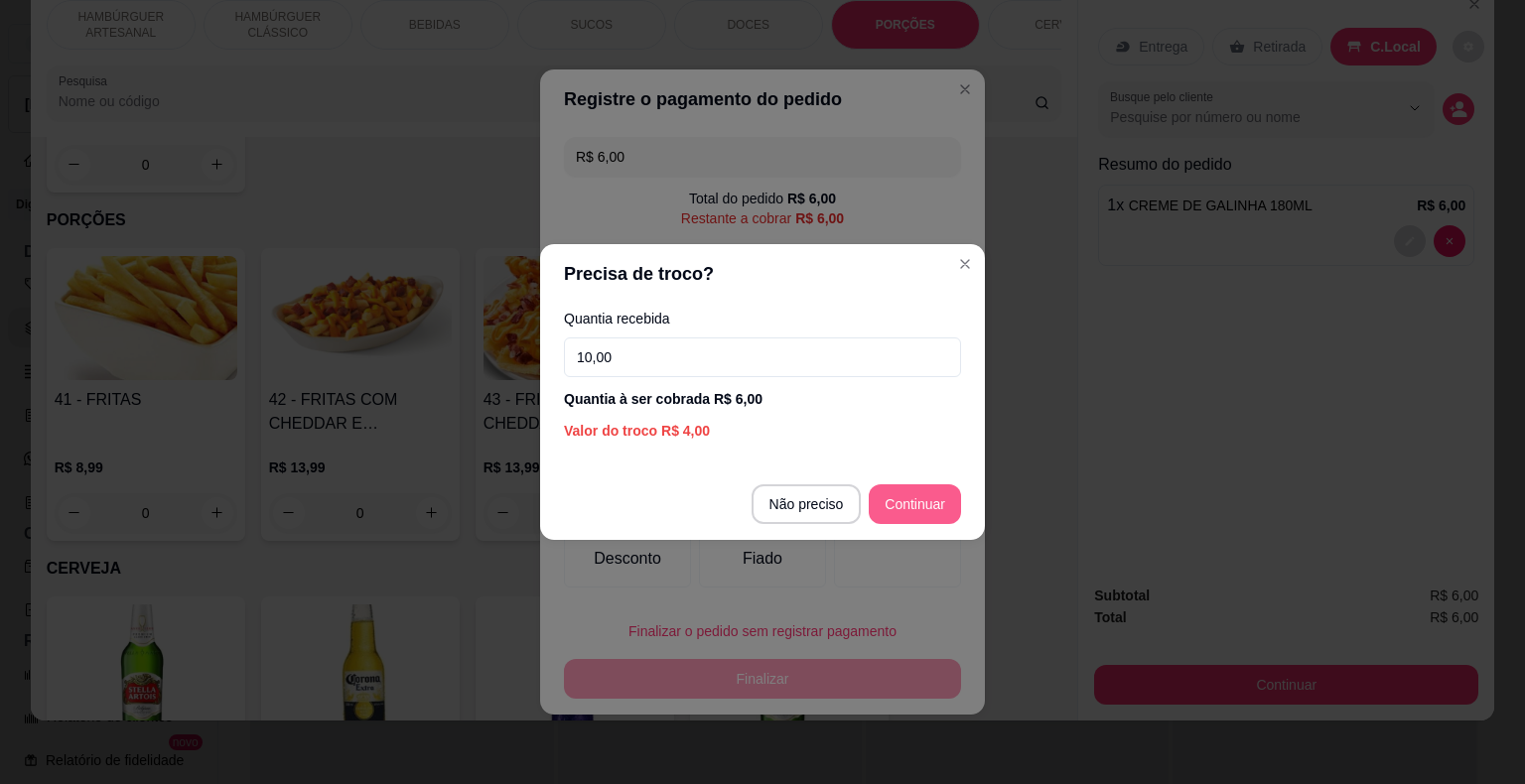 type on "R$ 0,00" 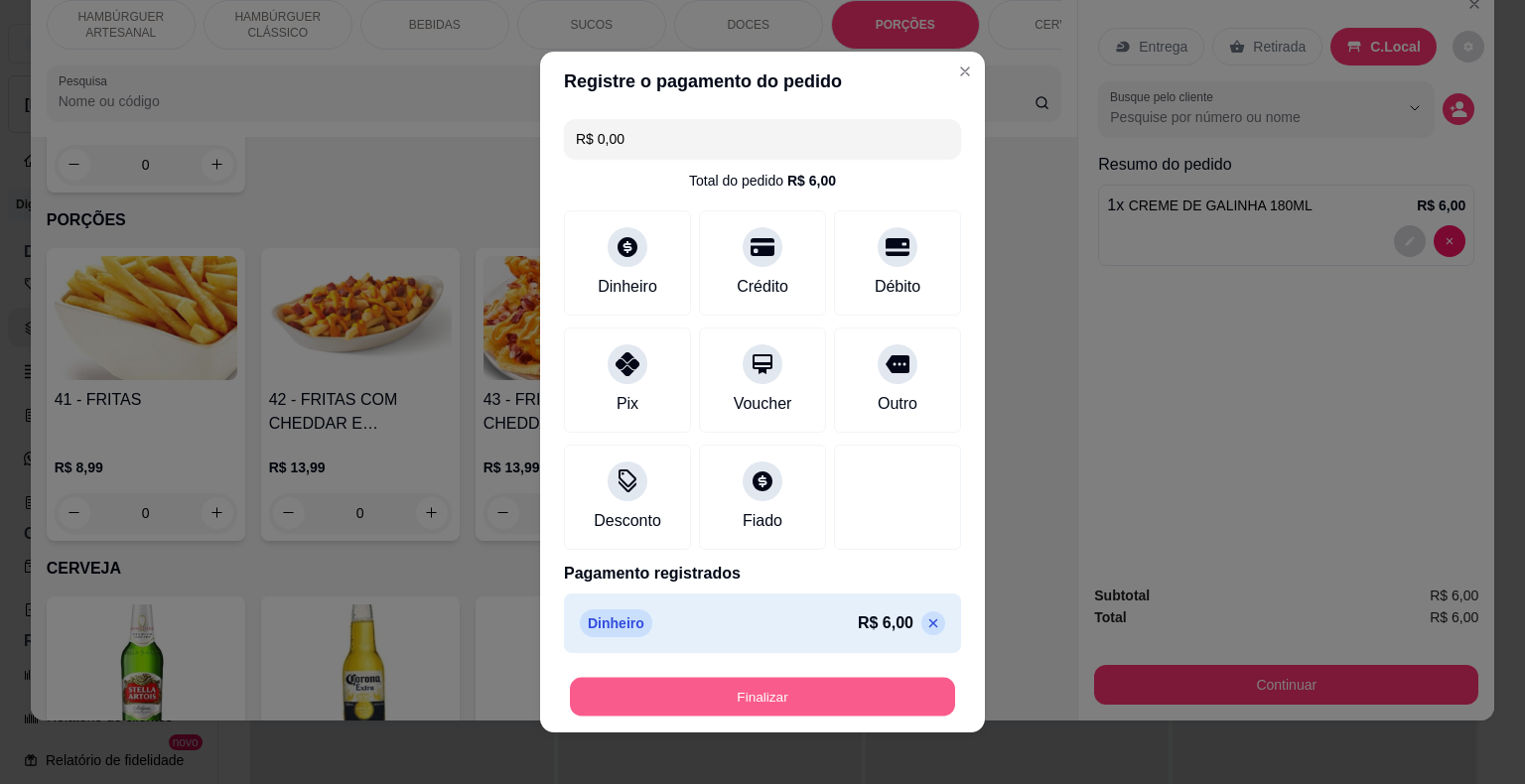 click on "Finalizar" at bounding box center (762, 697) 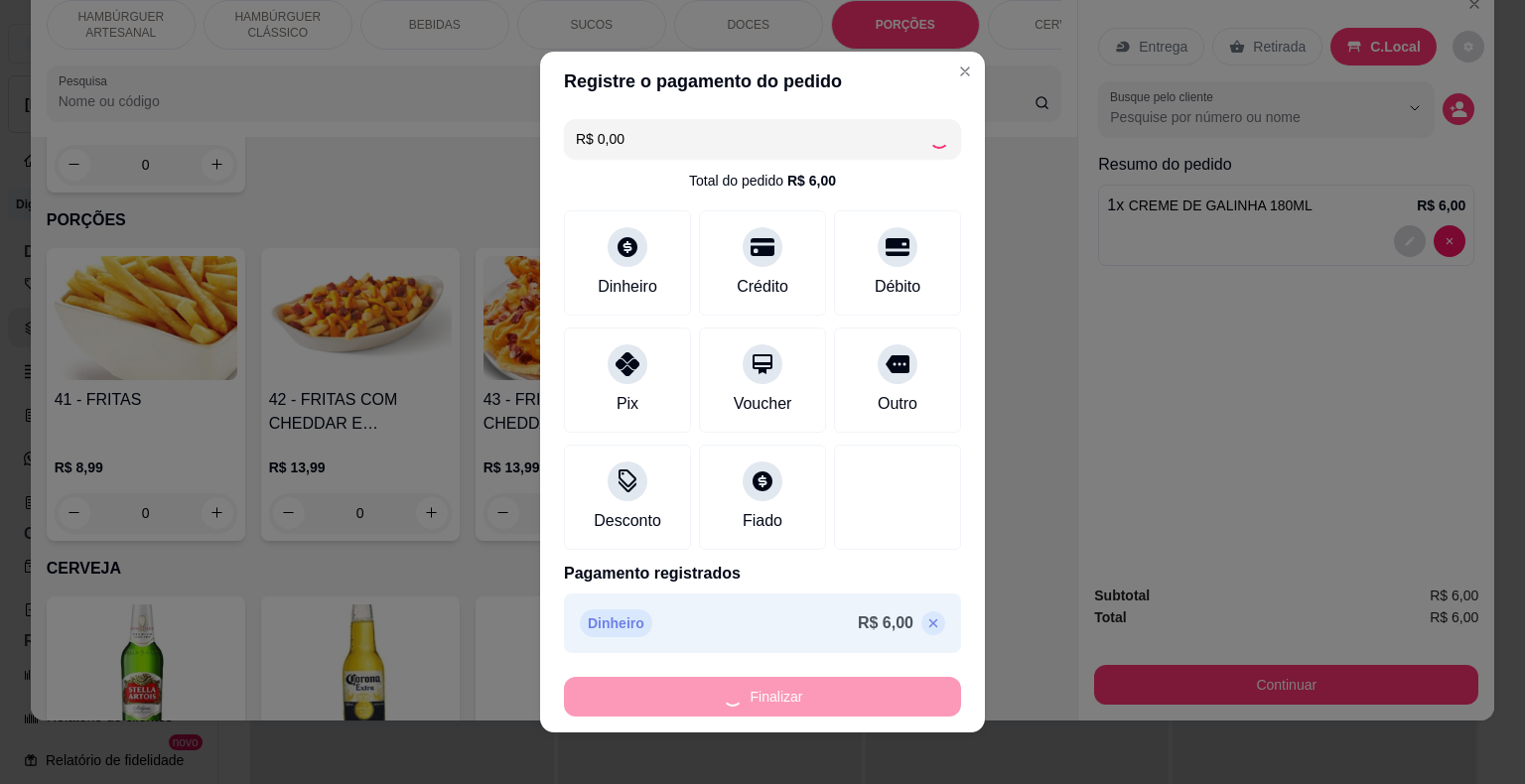 type on "0" 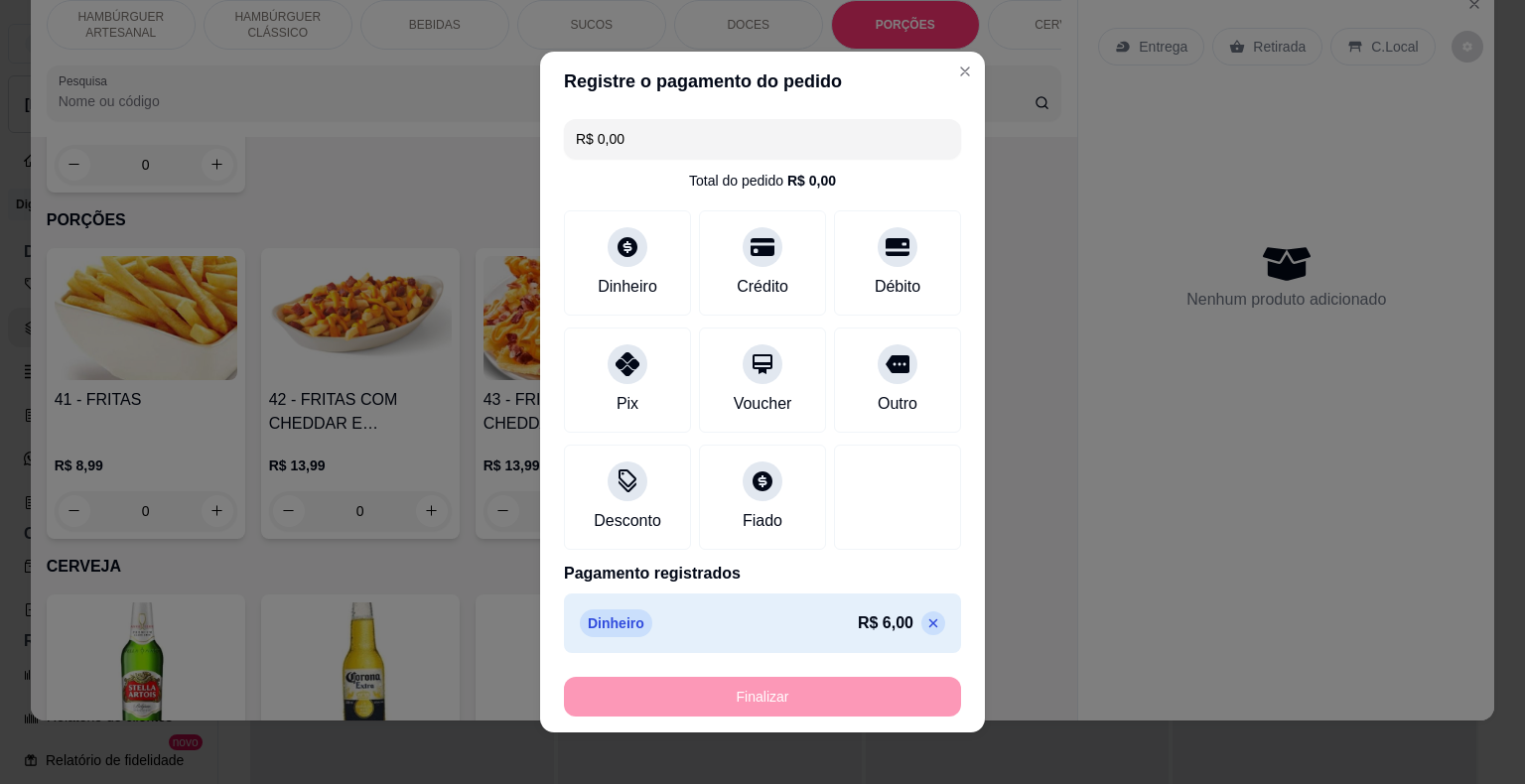 type on "-R$ 6,00" 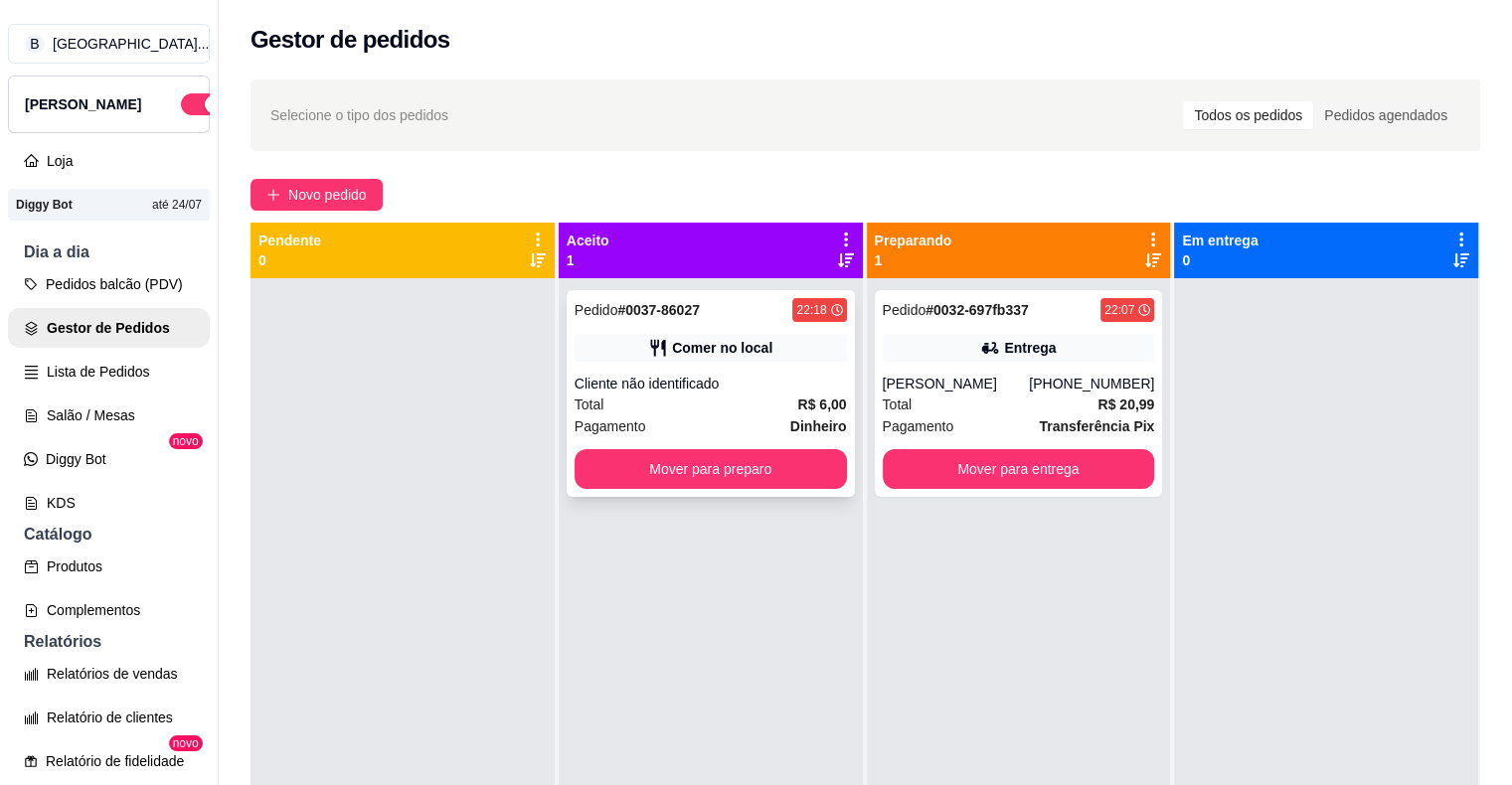 click on "Total R$ 6,00" at bounding box center [711, 404] 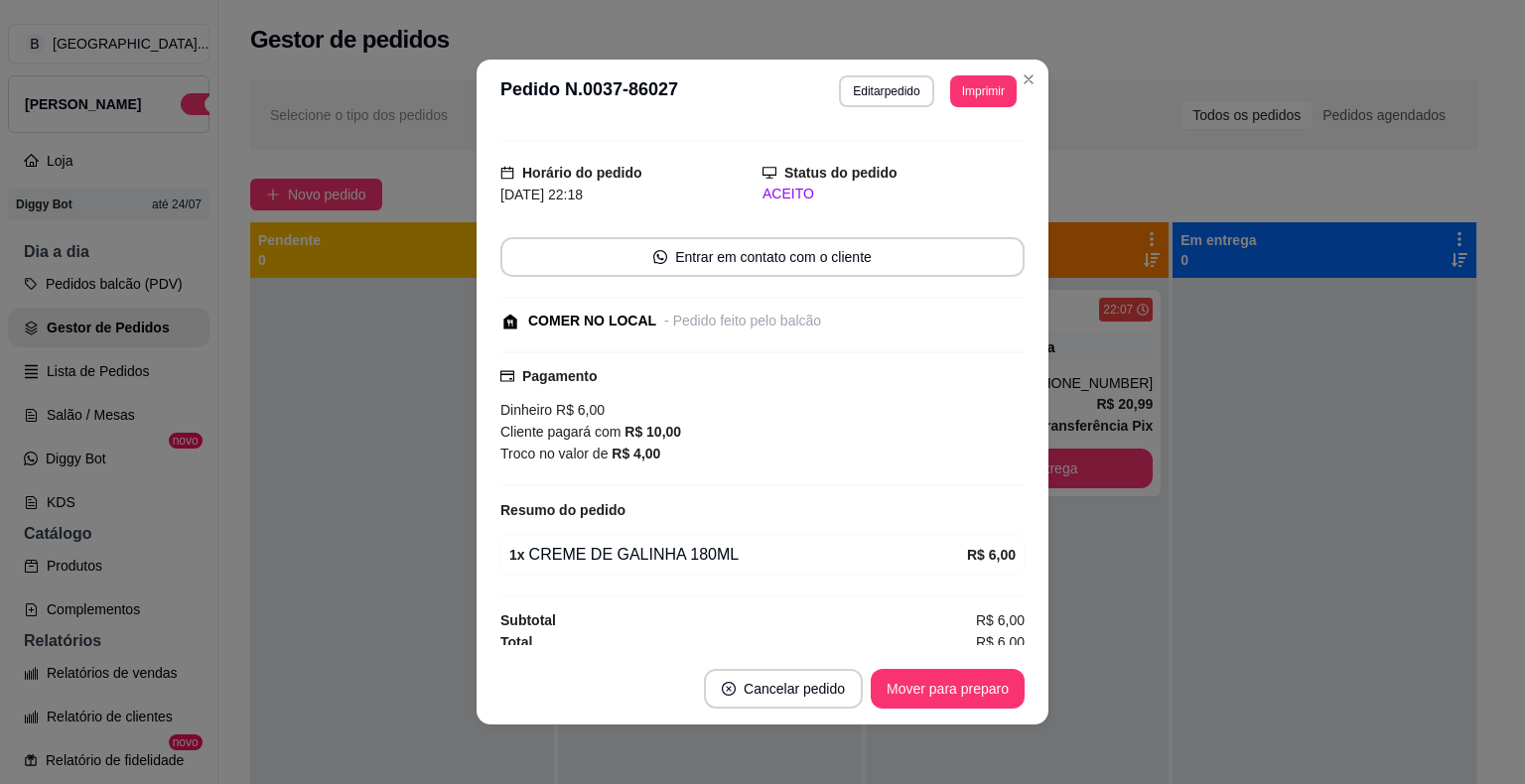 scroll, scrollTop: 40, scrollLeft: 0, axis: vertical 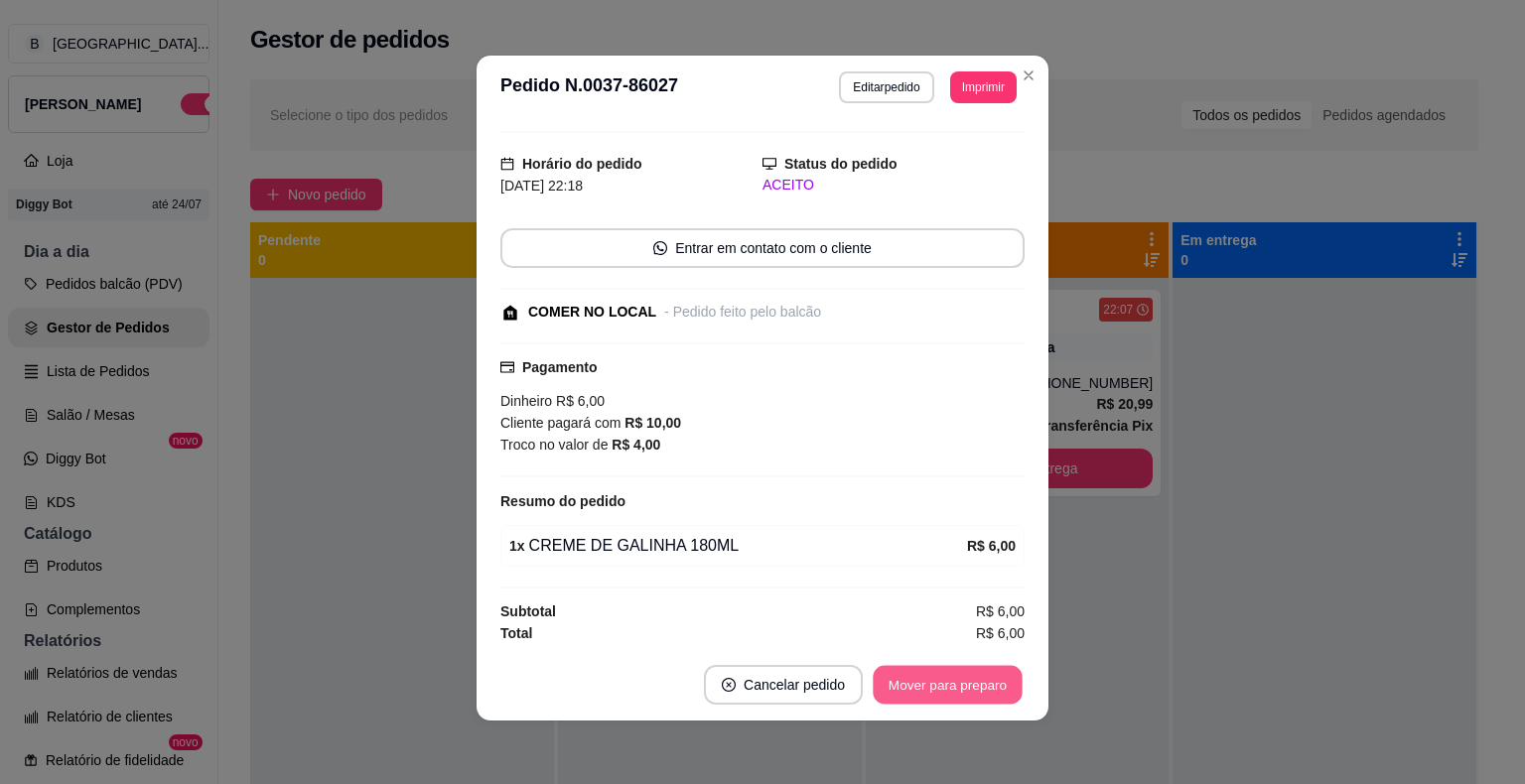 click on "Mover para preparo" at bounding box center [947, 685] 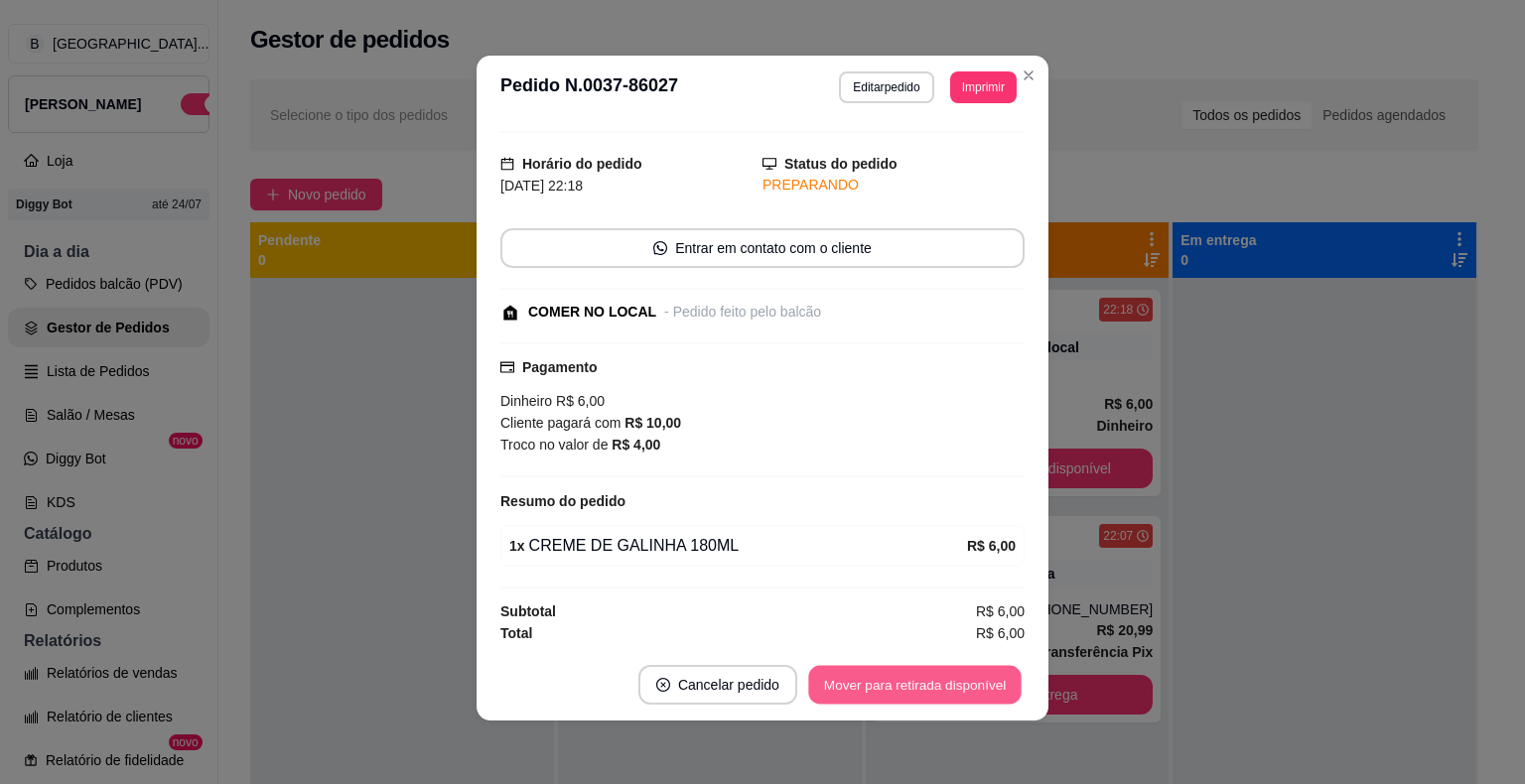 click on "Mover para retirada disponível" at bounding box center (914, 685) 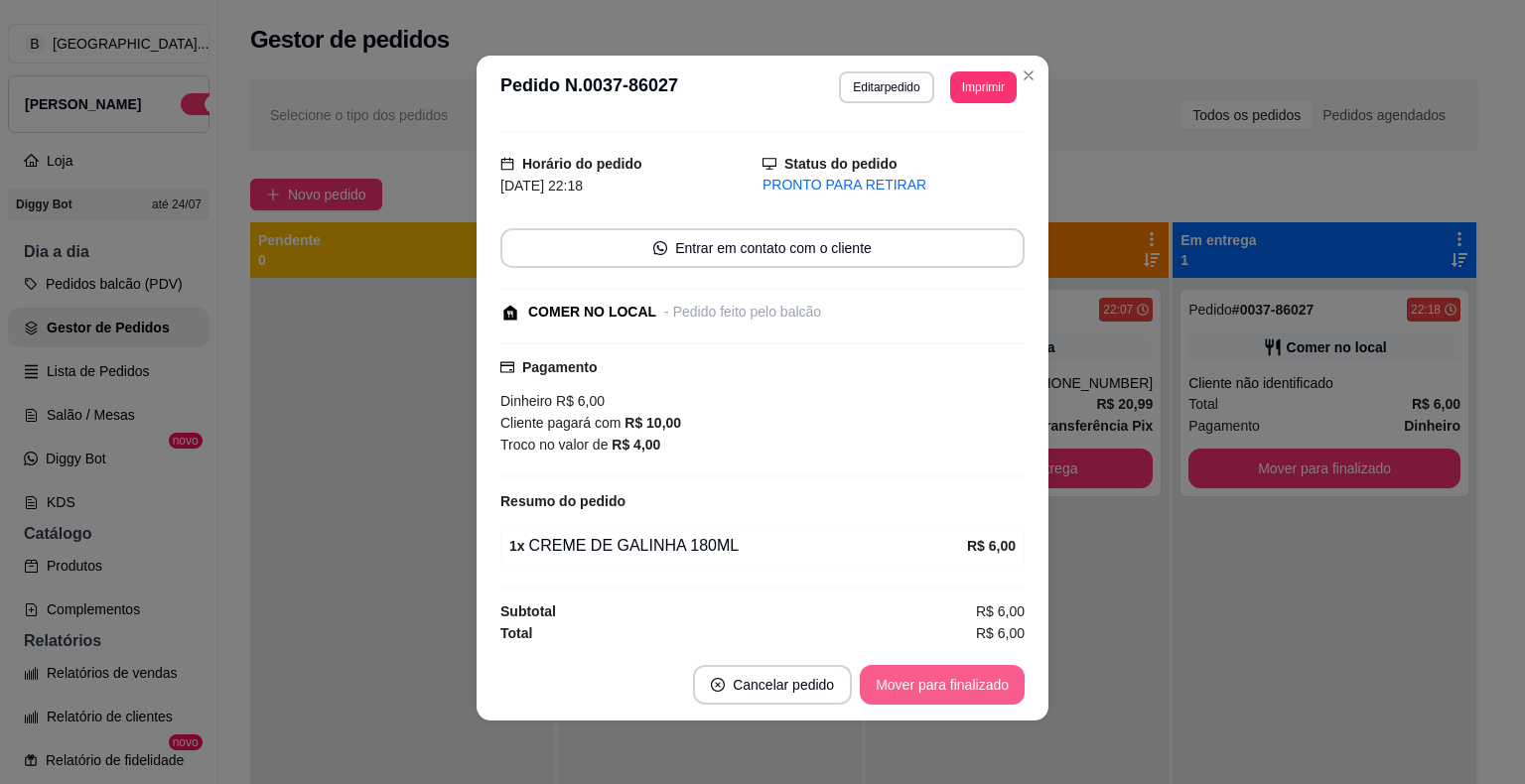 click on "Mover para finalizado" at bounding box center [942, 685] 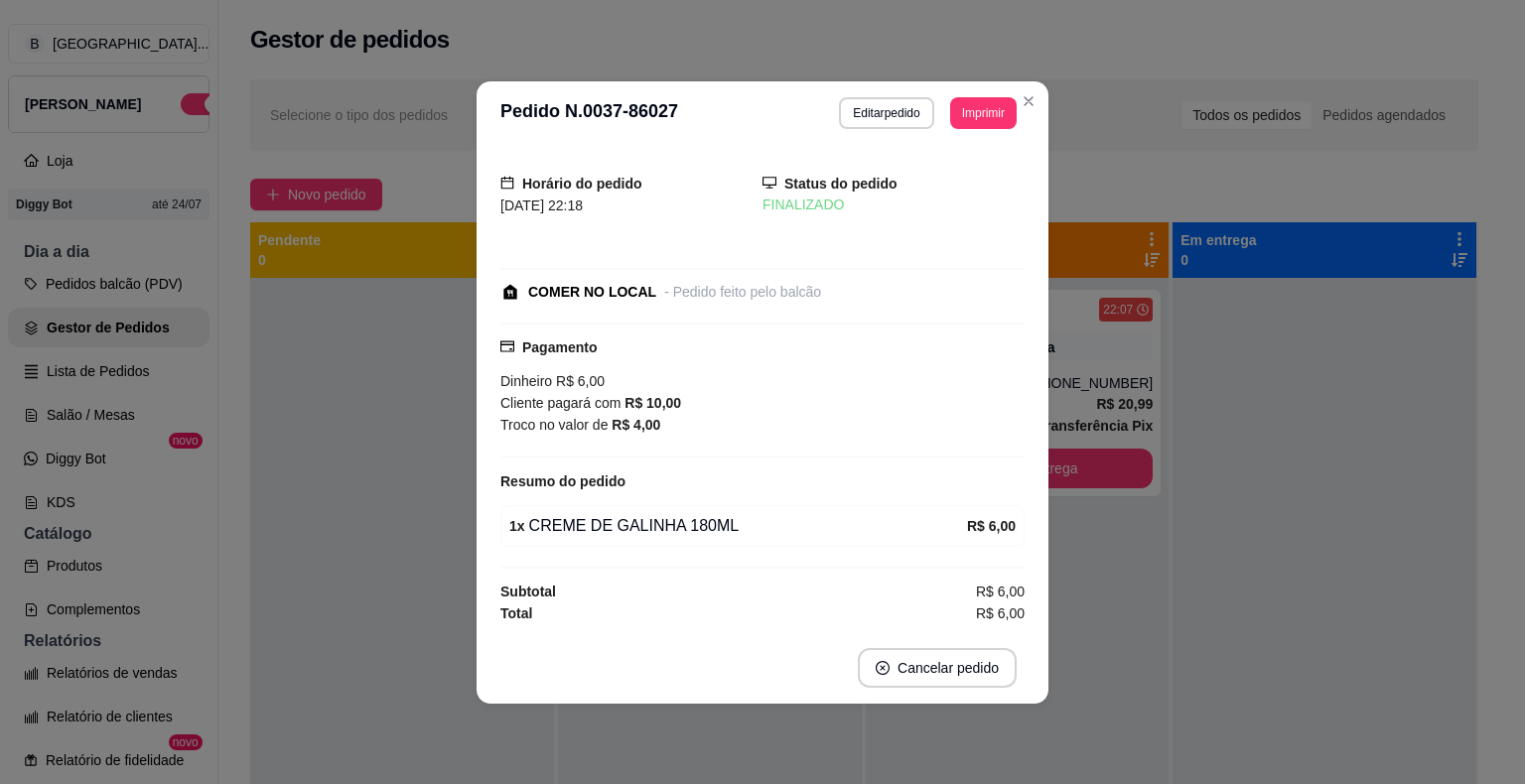 scroll, scrollTop: 0, scrollLeft: 0, axis: both 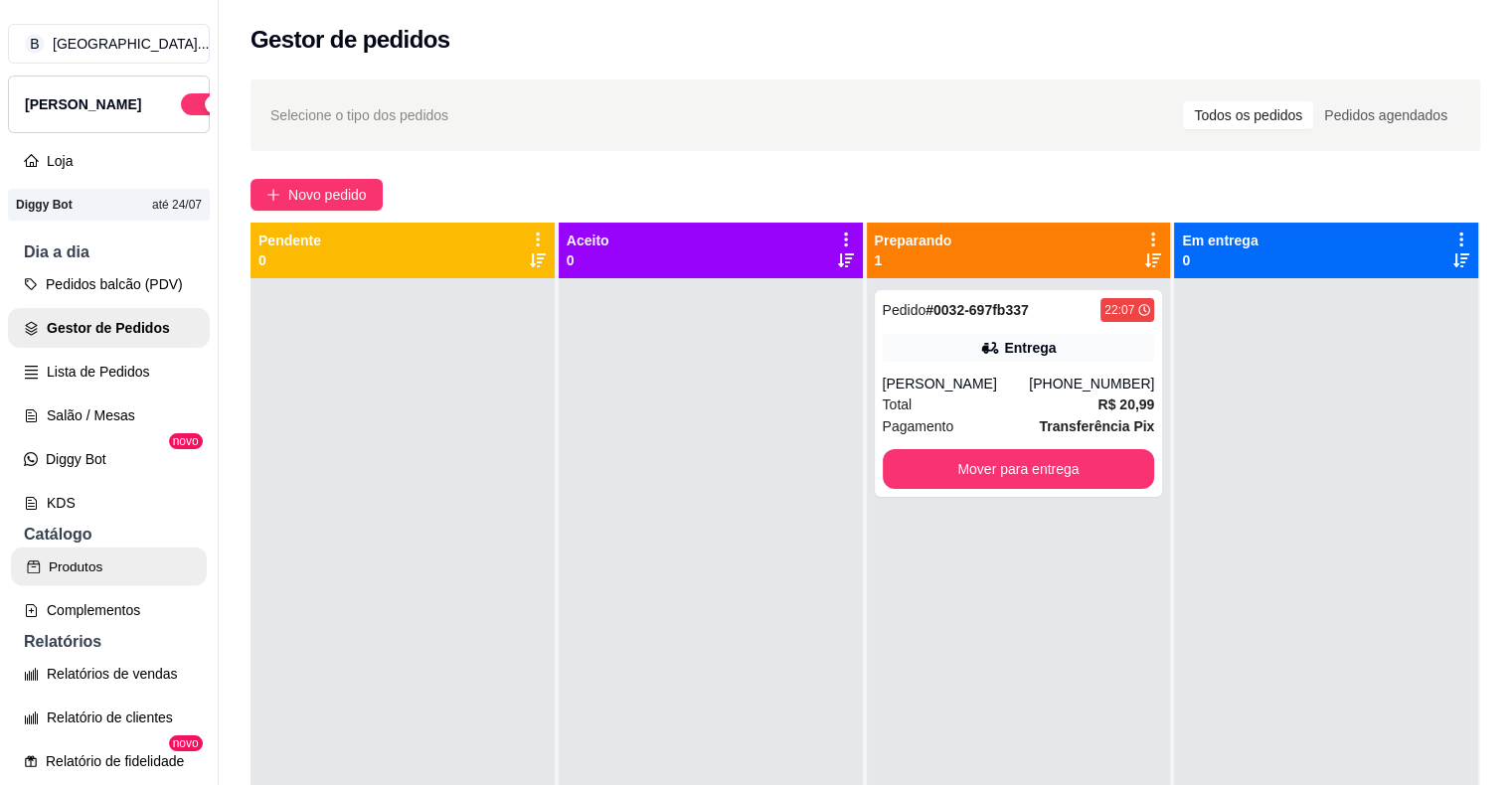 click on "Produtos" at bounding box center (108, 566) 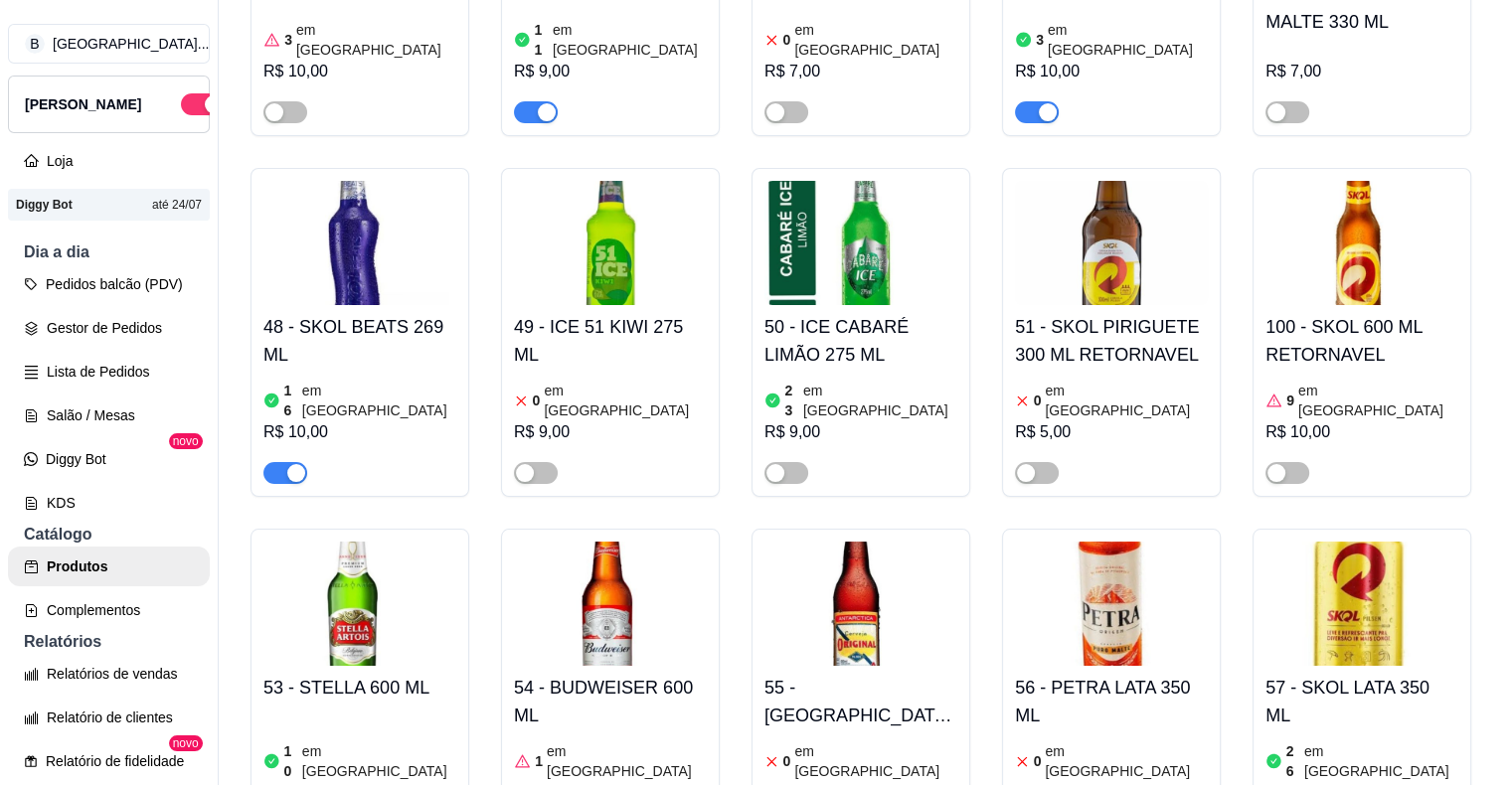 scroll, scrollTop: 7353, scrollLeft: 0, axis: vertical 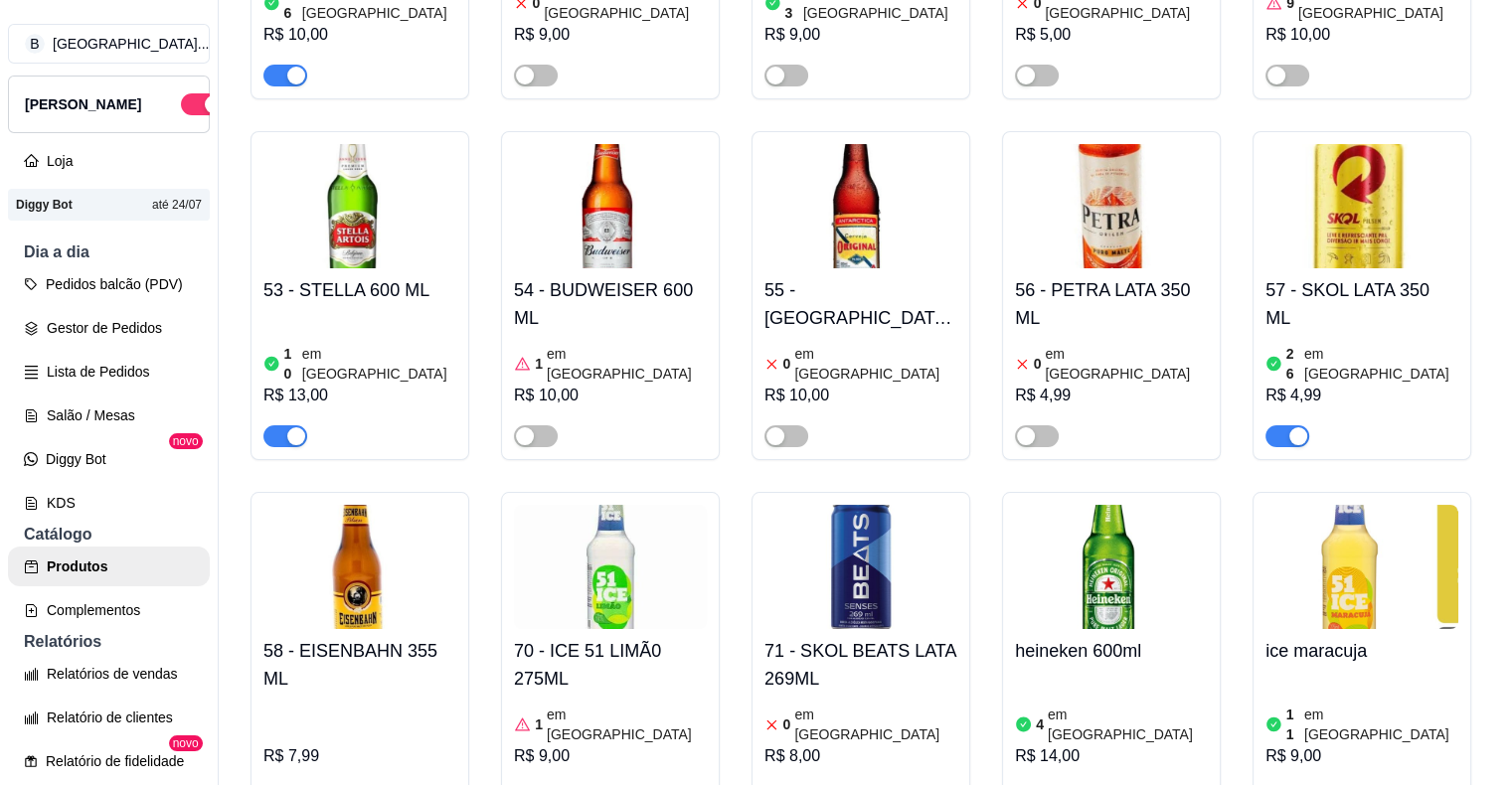 click at bounding box center (1048, -698) 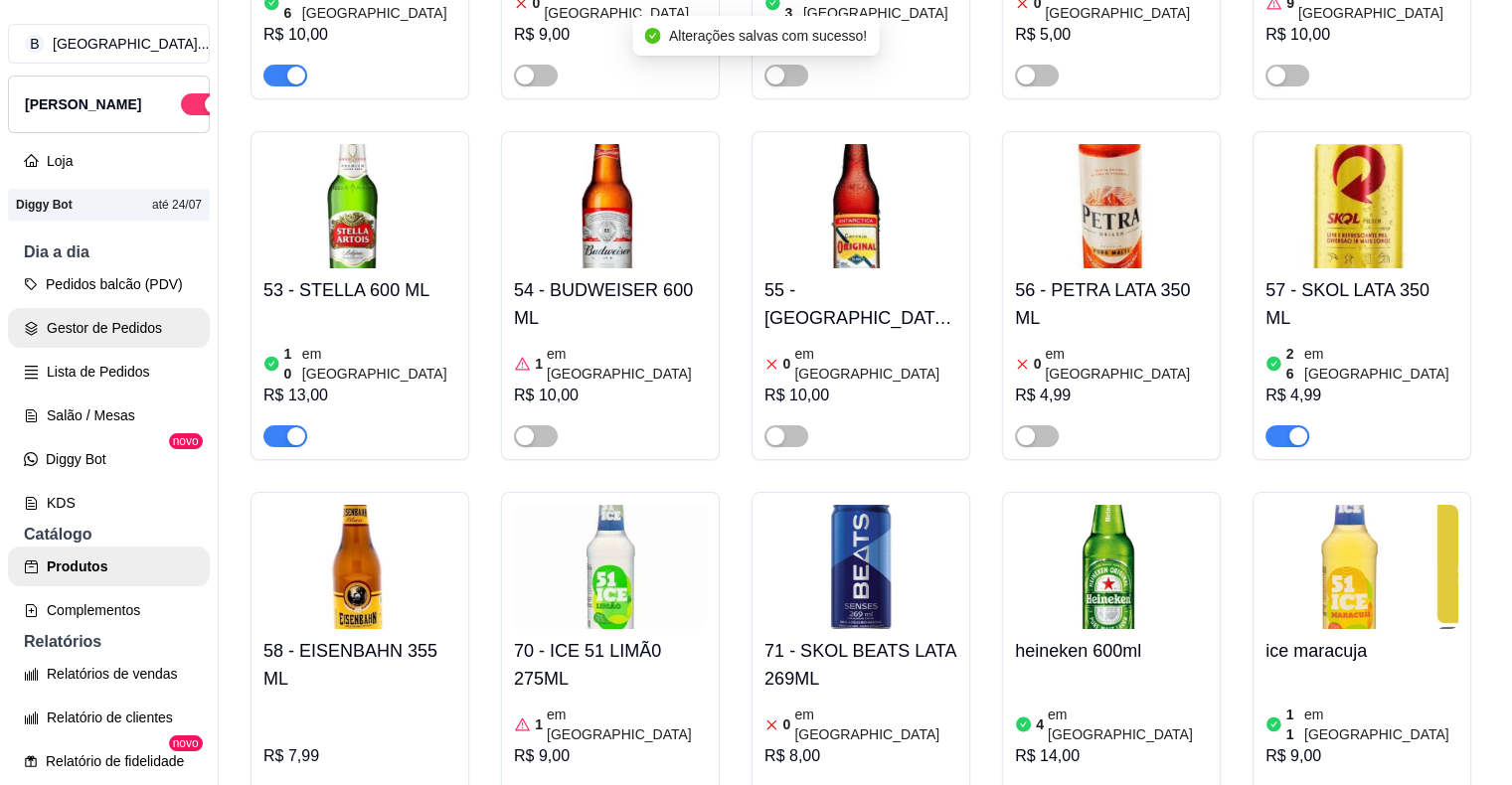 click on "Gestor de Pedidos" at bounding box center [108, 328] 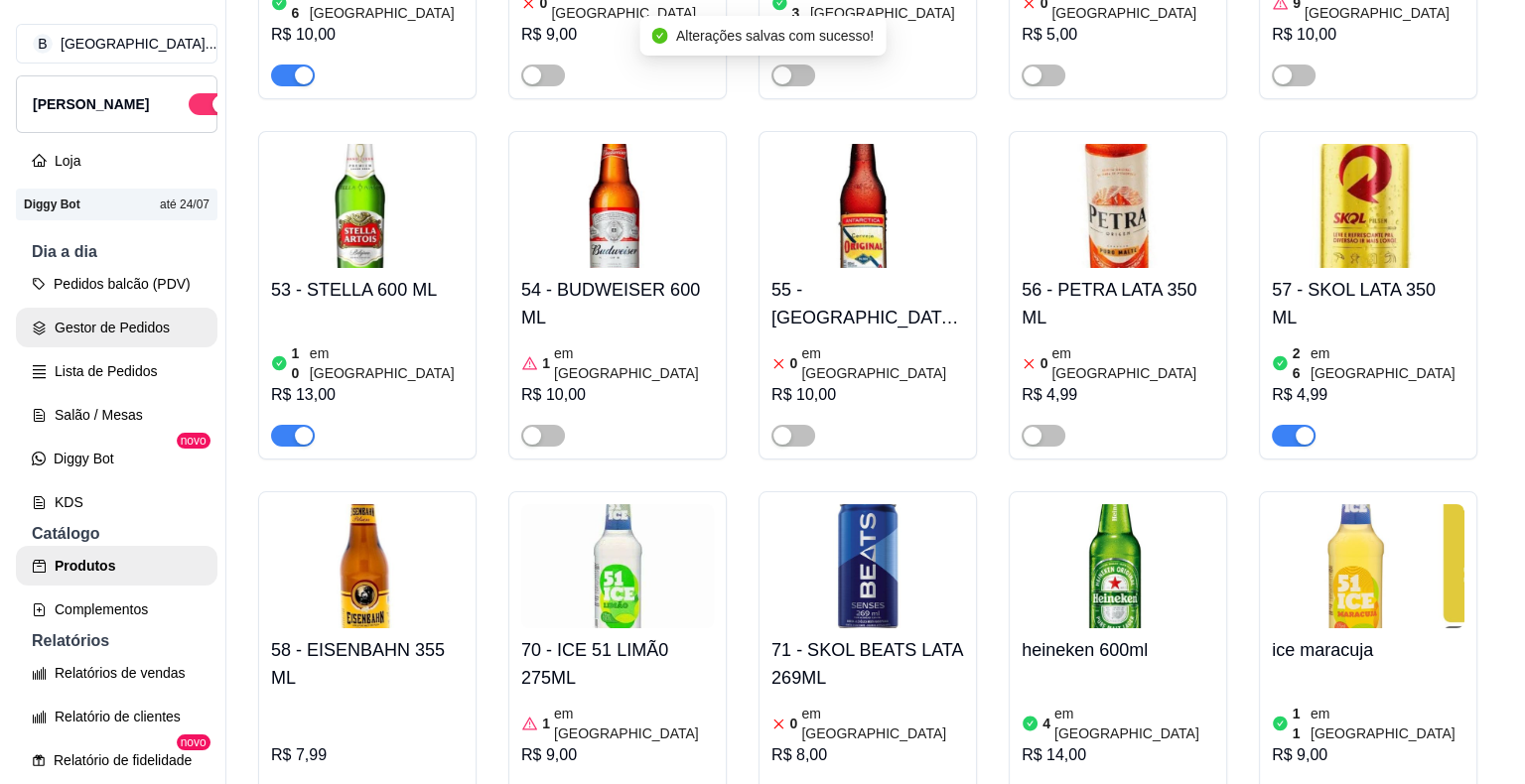 scroll, scrollTop: 0, scrollLeft: 0, axis: both 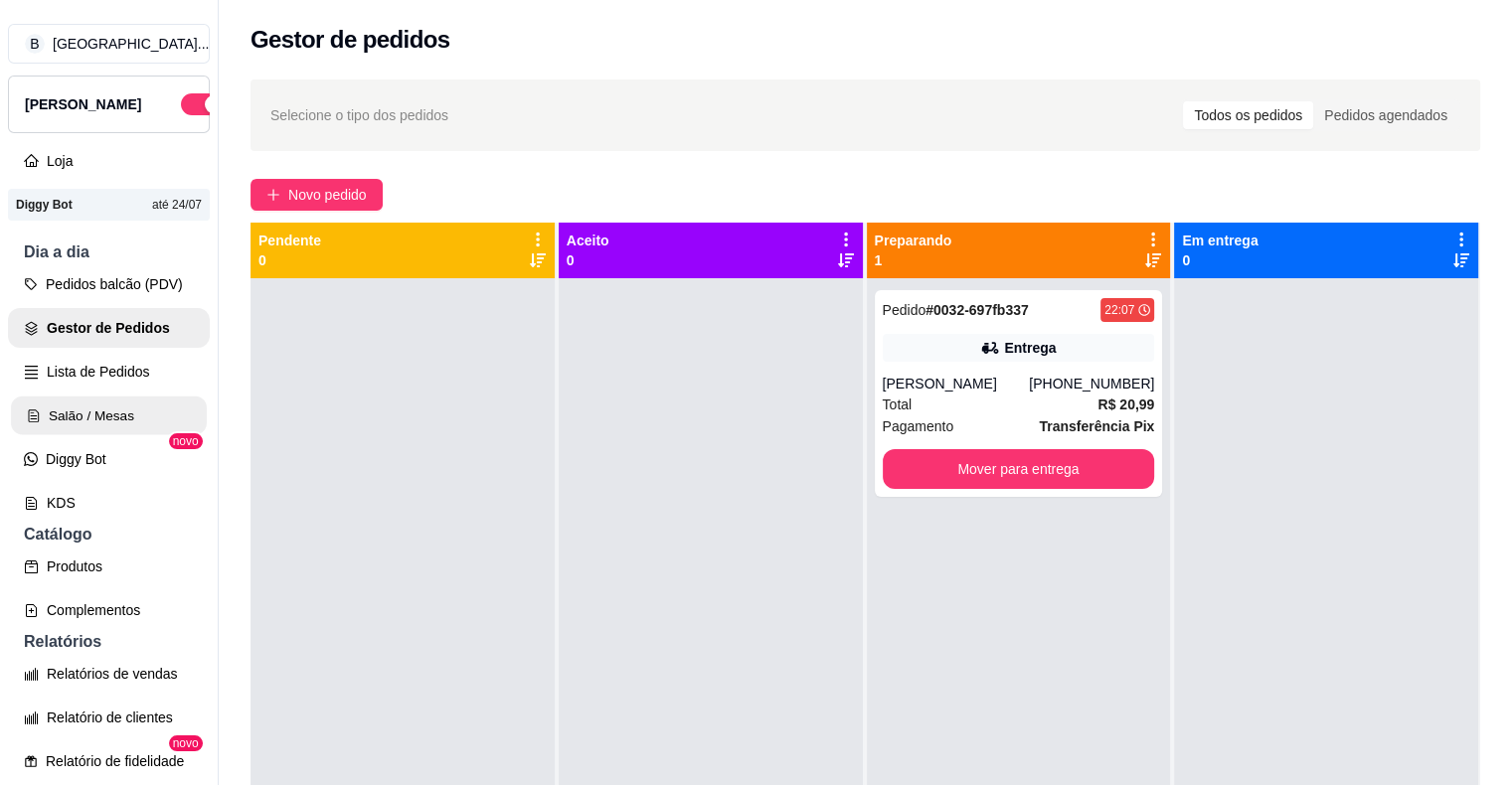 click on "Salão / Mesas" at bounding box center [108, 415] 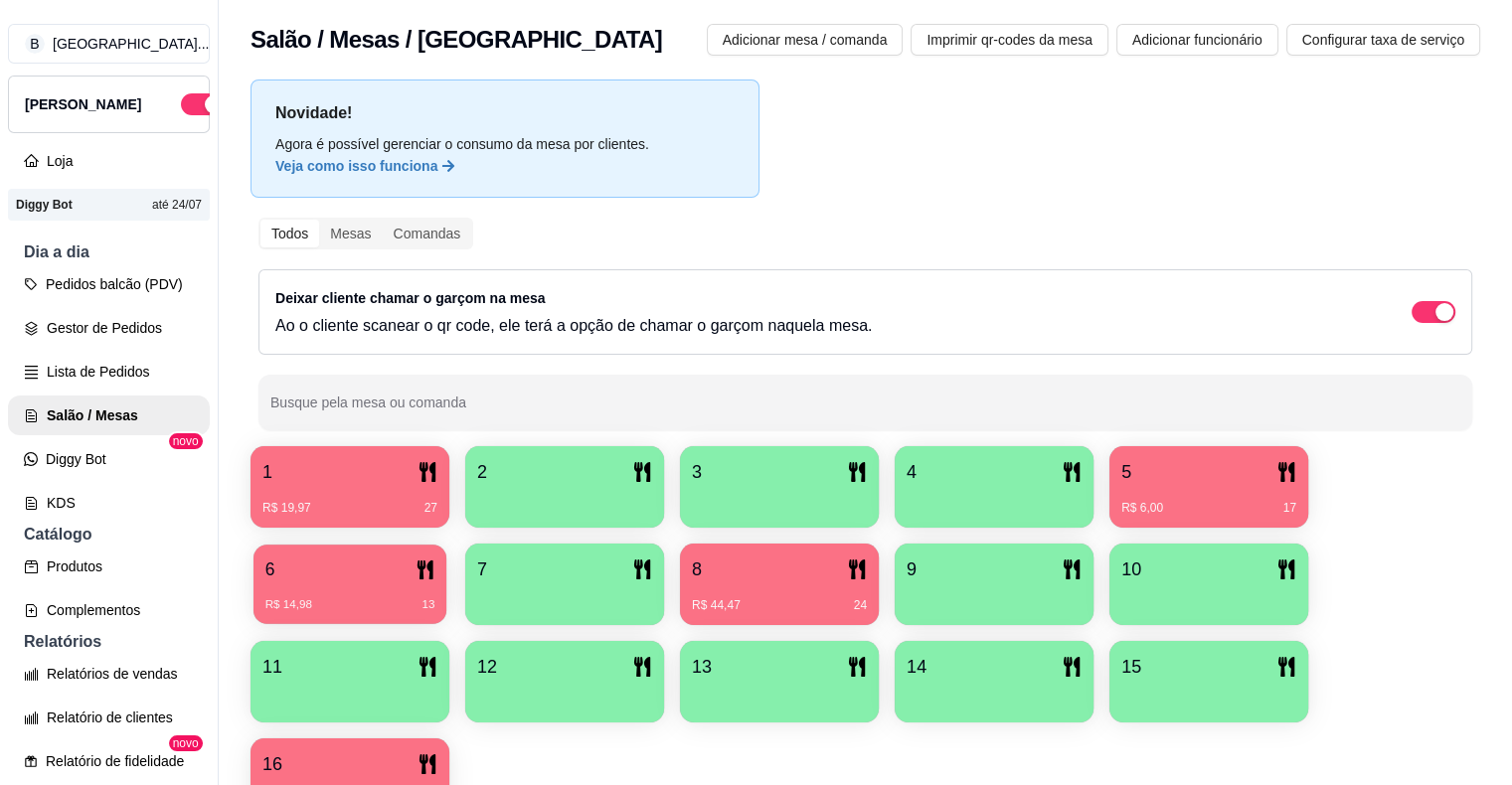 click on "6" at bounding box center [350, 569] 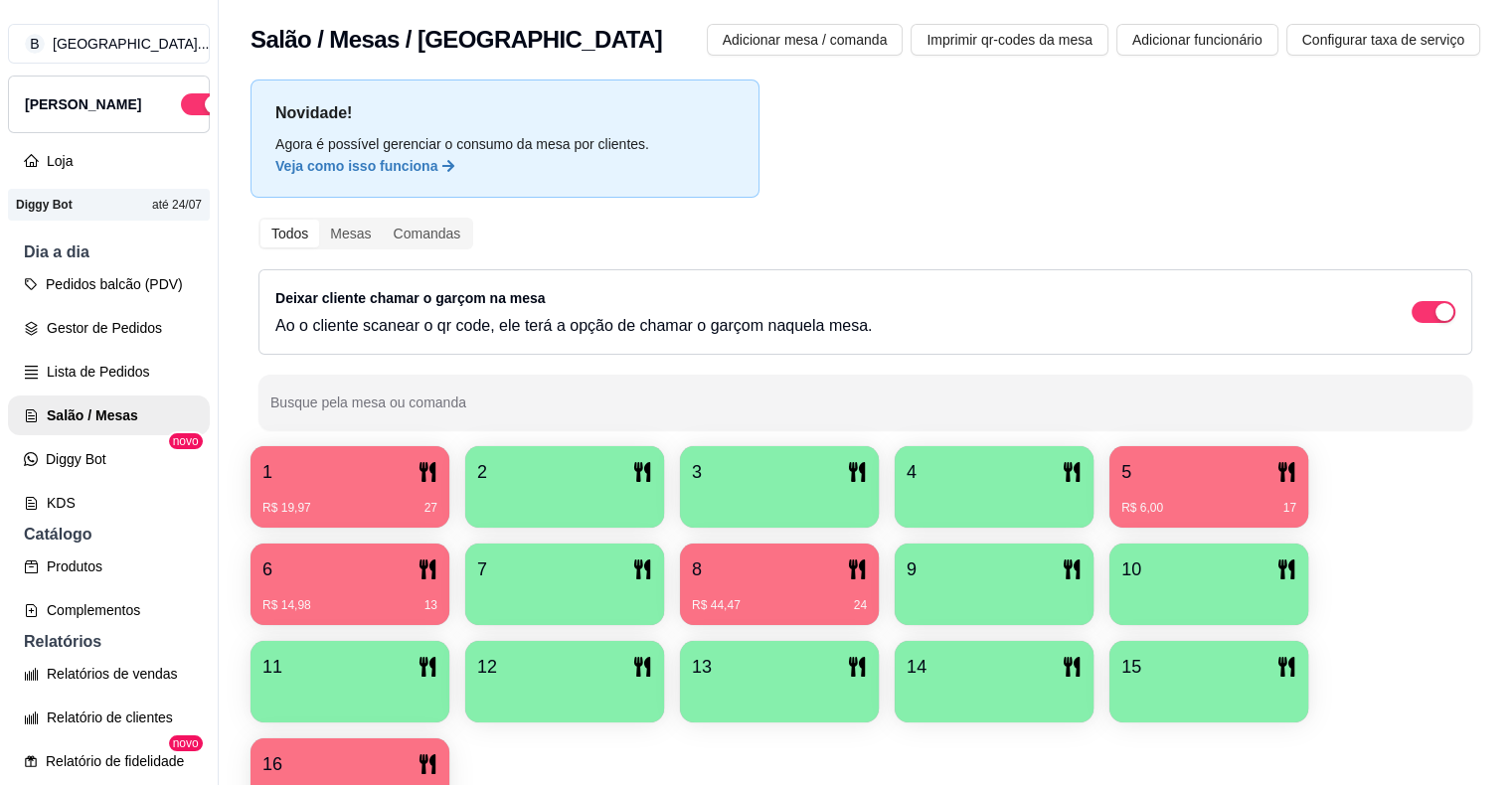 click on "5 R$ 6,00 17" at bounding box center [1209, 487] 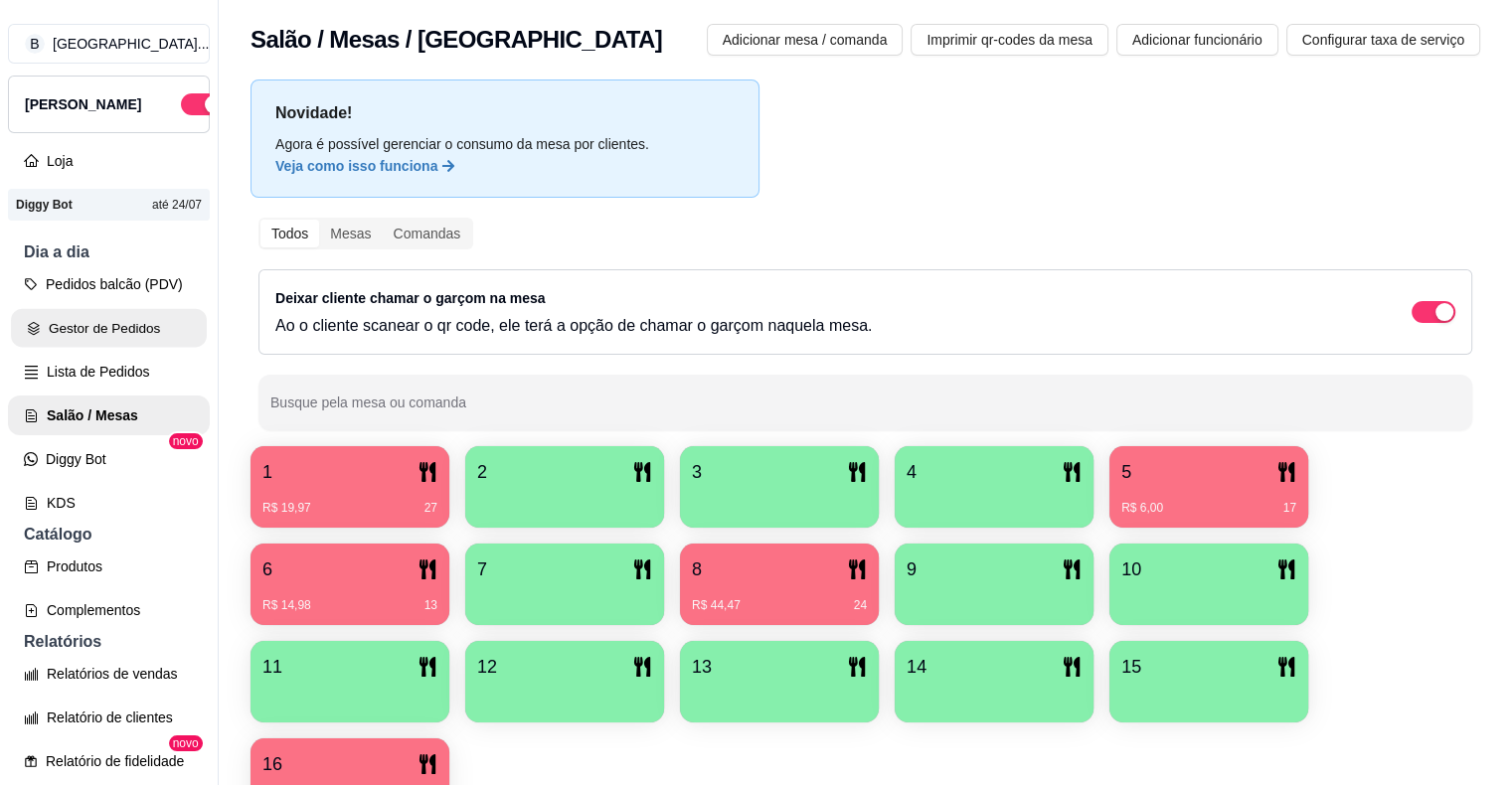 click on "Gestor de Pedidos" at bounding box center [108, 328] 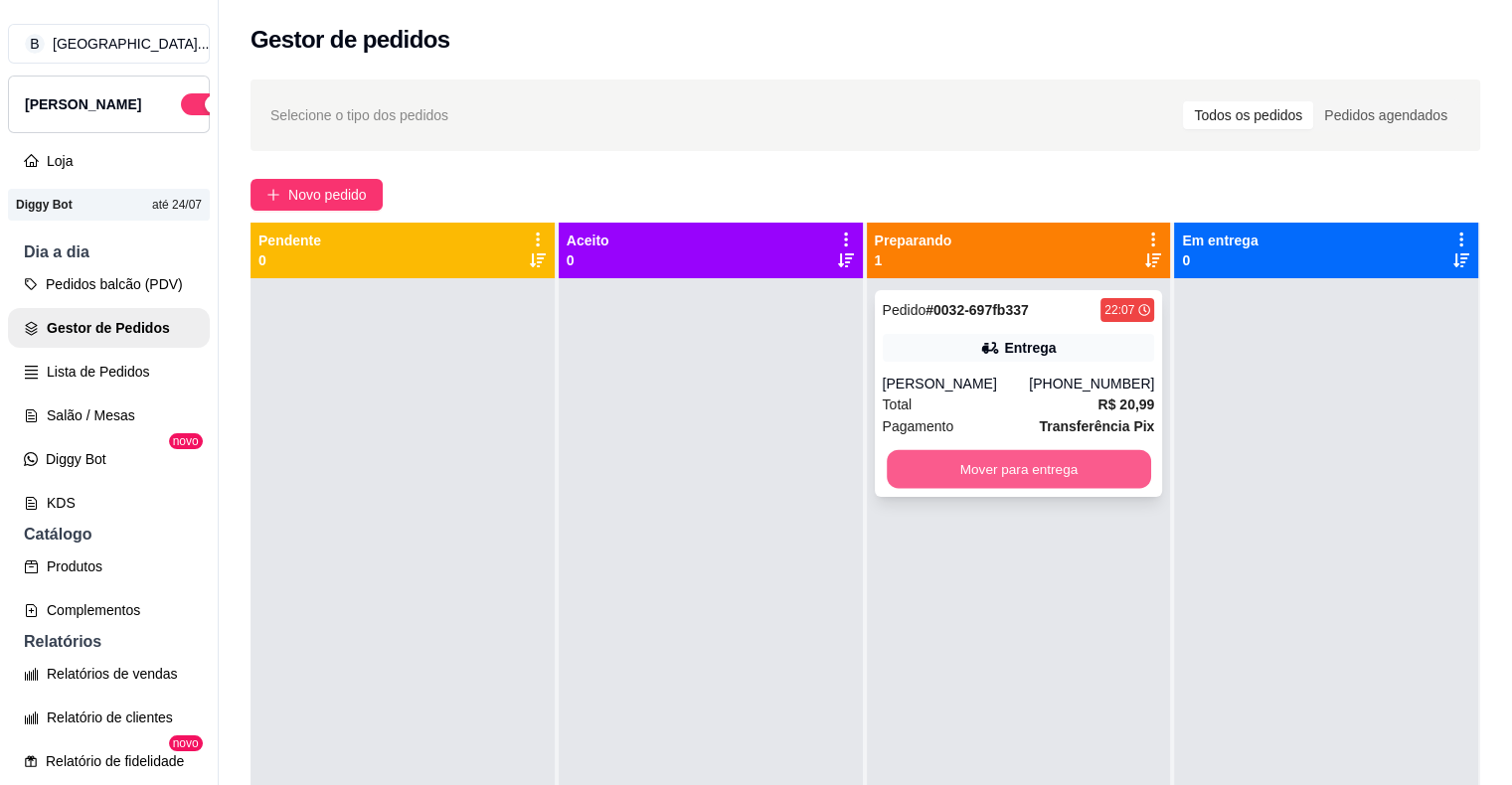 click on "Mover para entrega" at bounding box center (1019, 469) 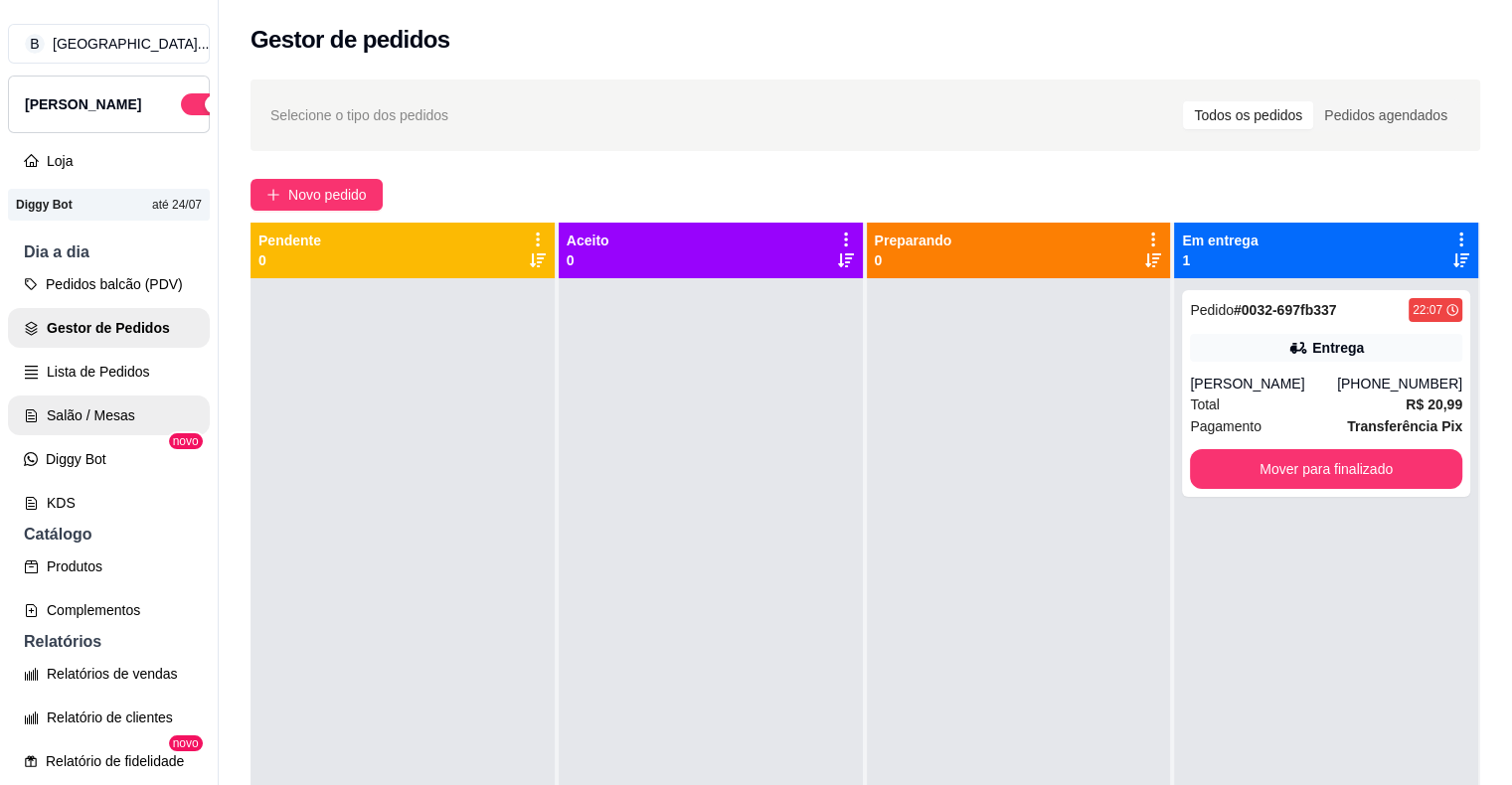 click 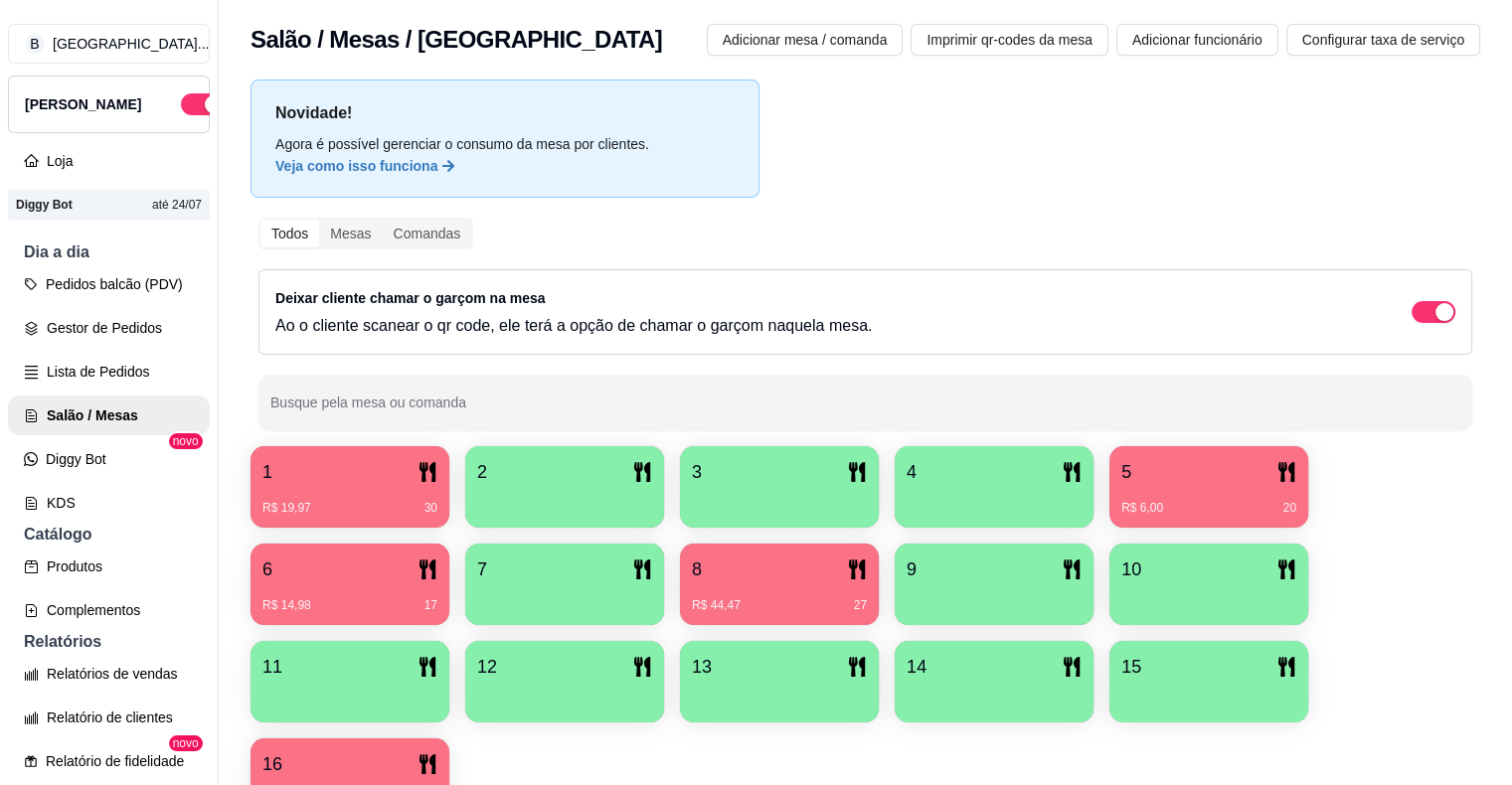 click on "R$ 19,97 30" at bounding box center (350, 508) 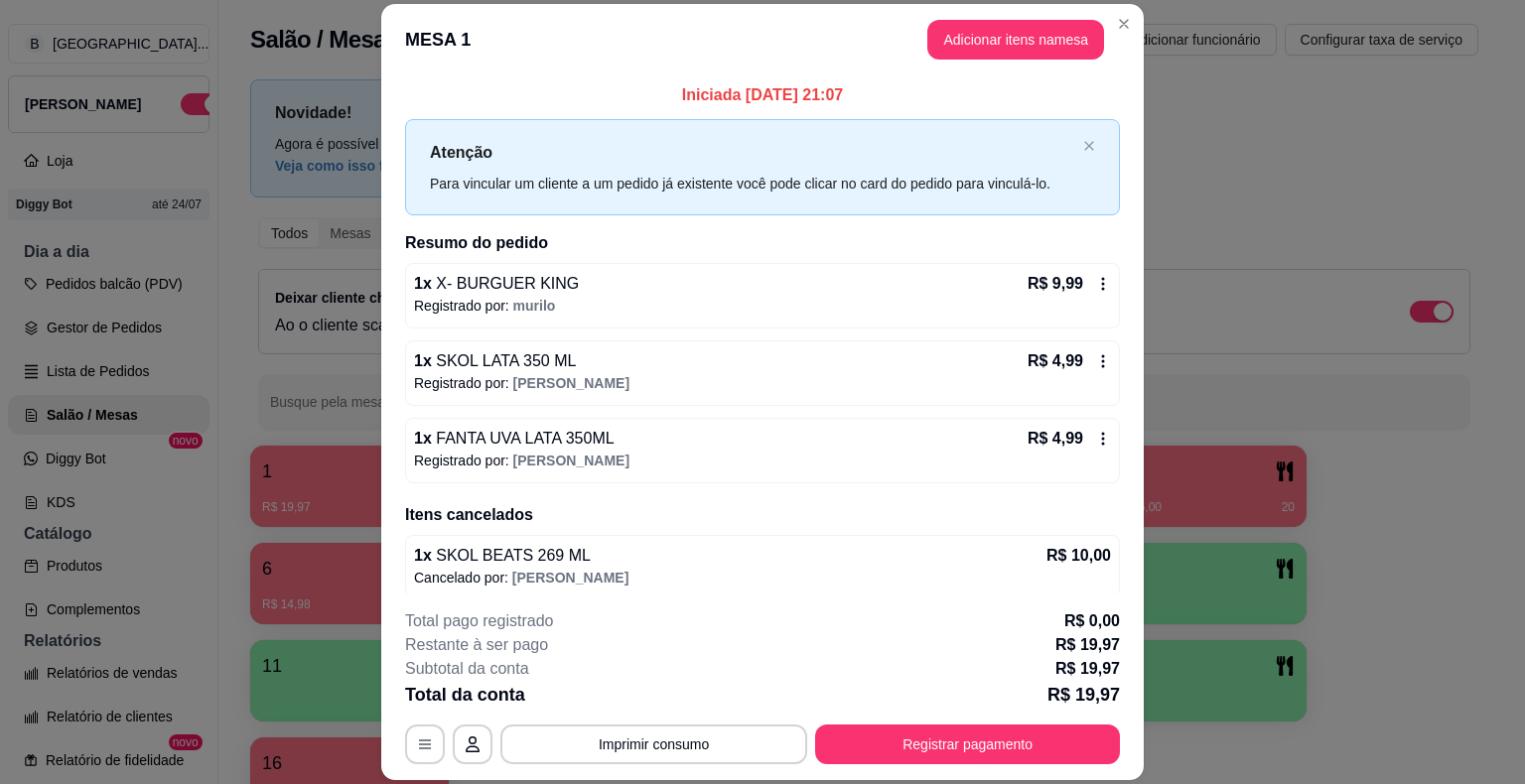scroll, scrollTop: 8, scrollLeft: 0, axis: vertical 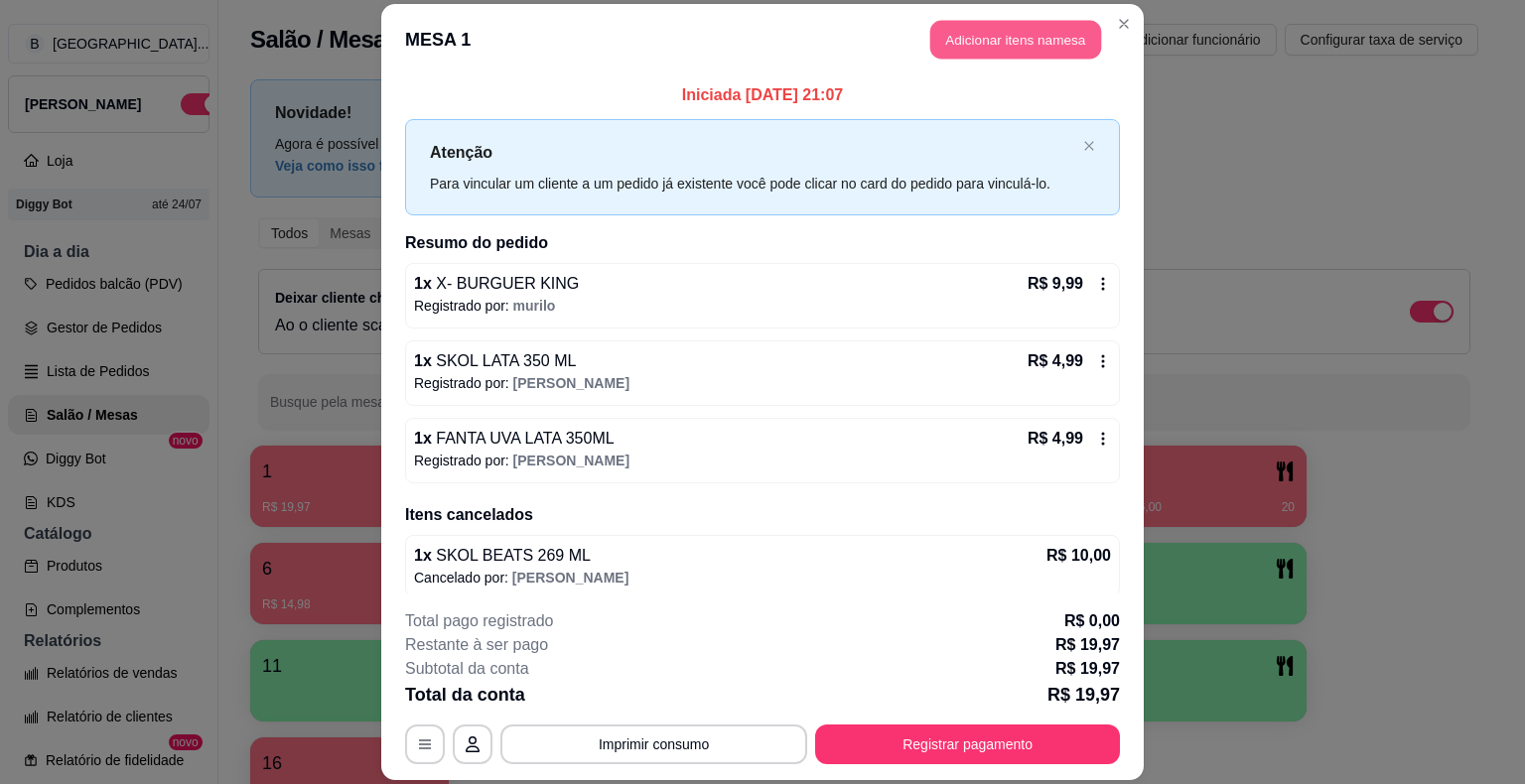 click on "Adicionar itens na  mesa" at bounding box center (1016, 40) 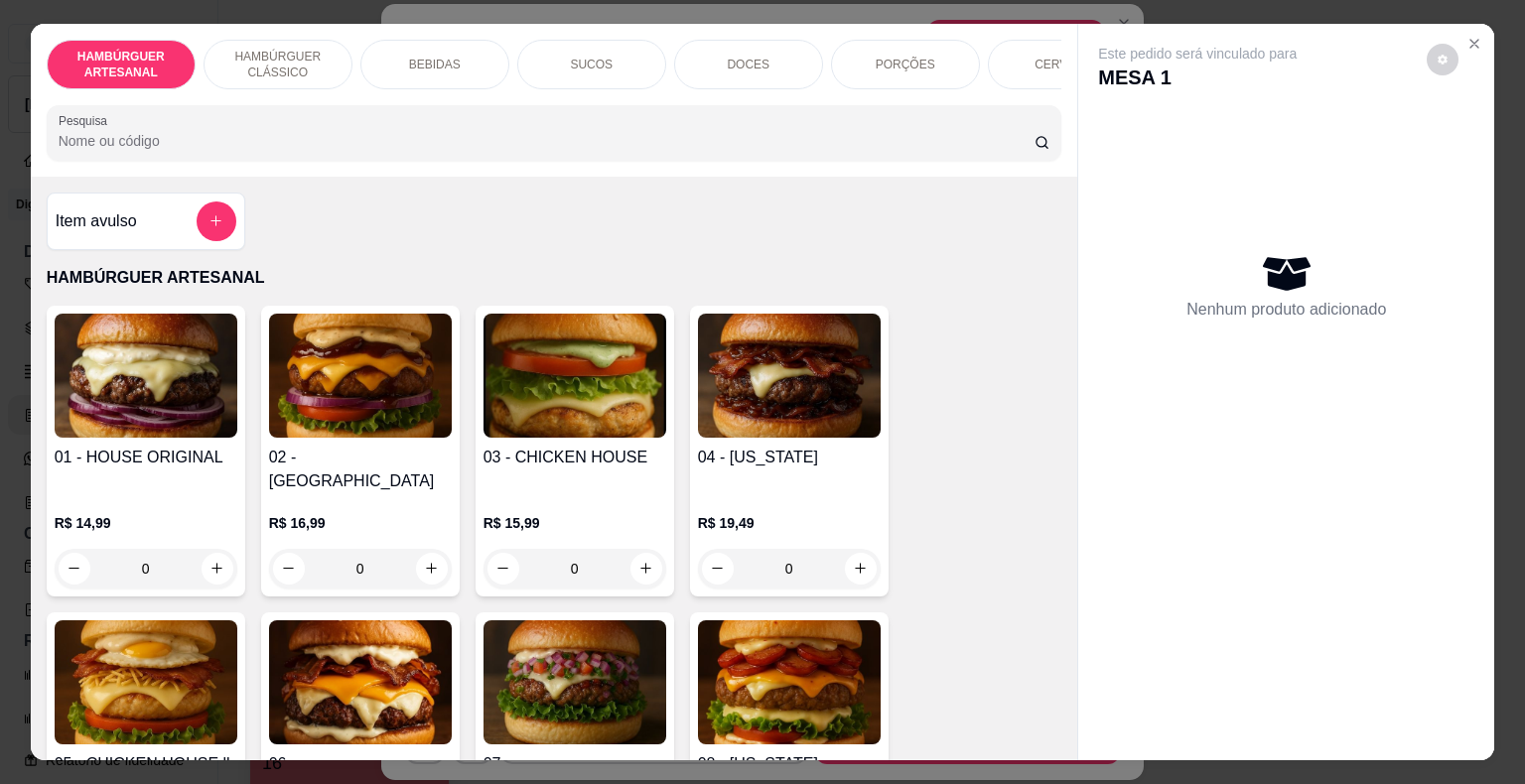 click on "BEBIDAS" at bounding box center (435, 65) 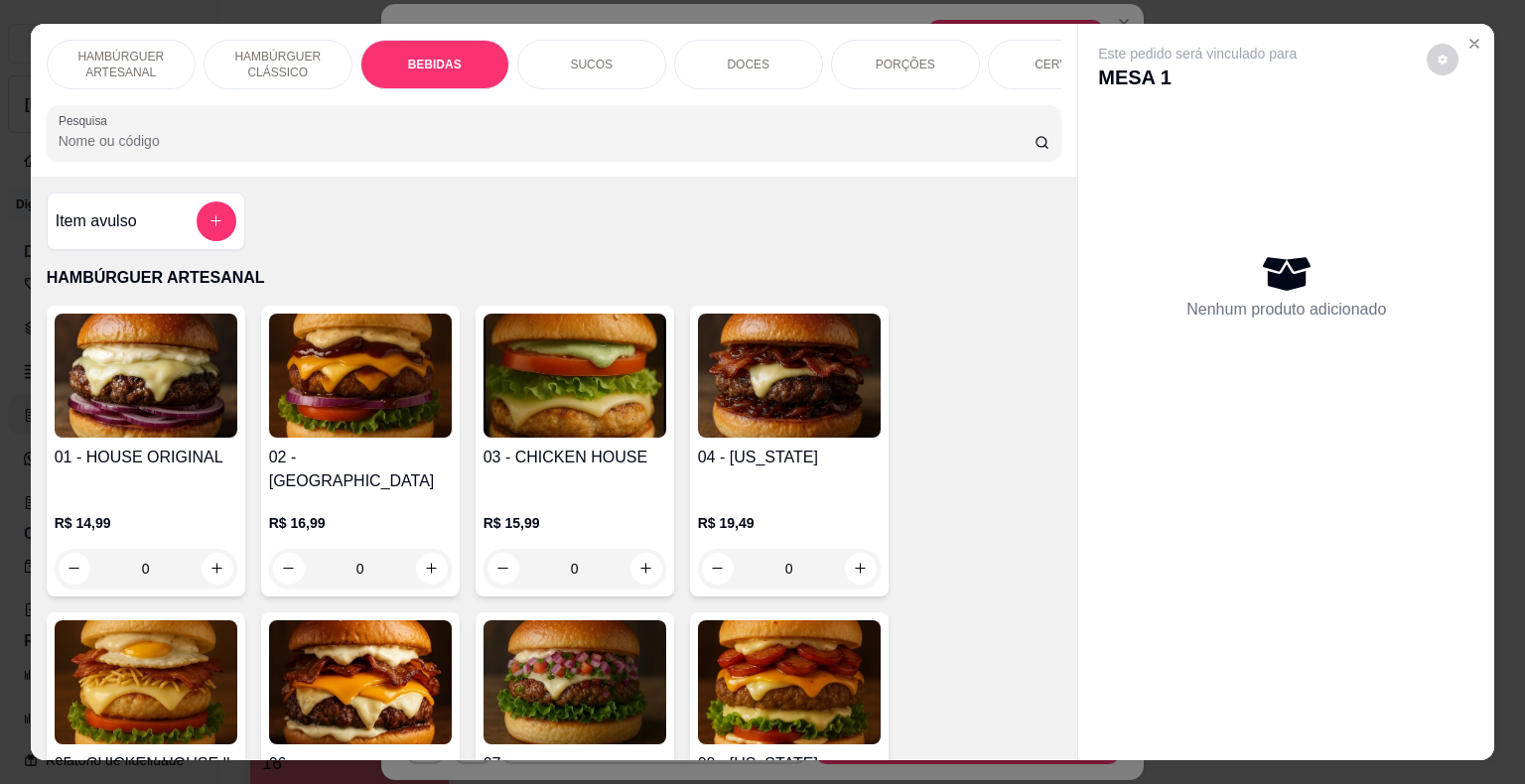 scroll, scrollTop: 1582, scrollLeft: 0, axis: vertical 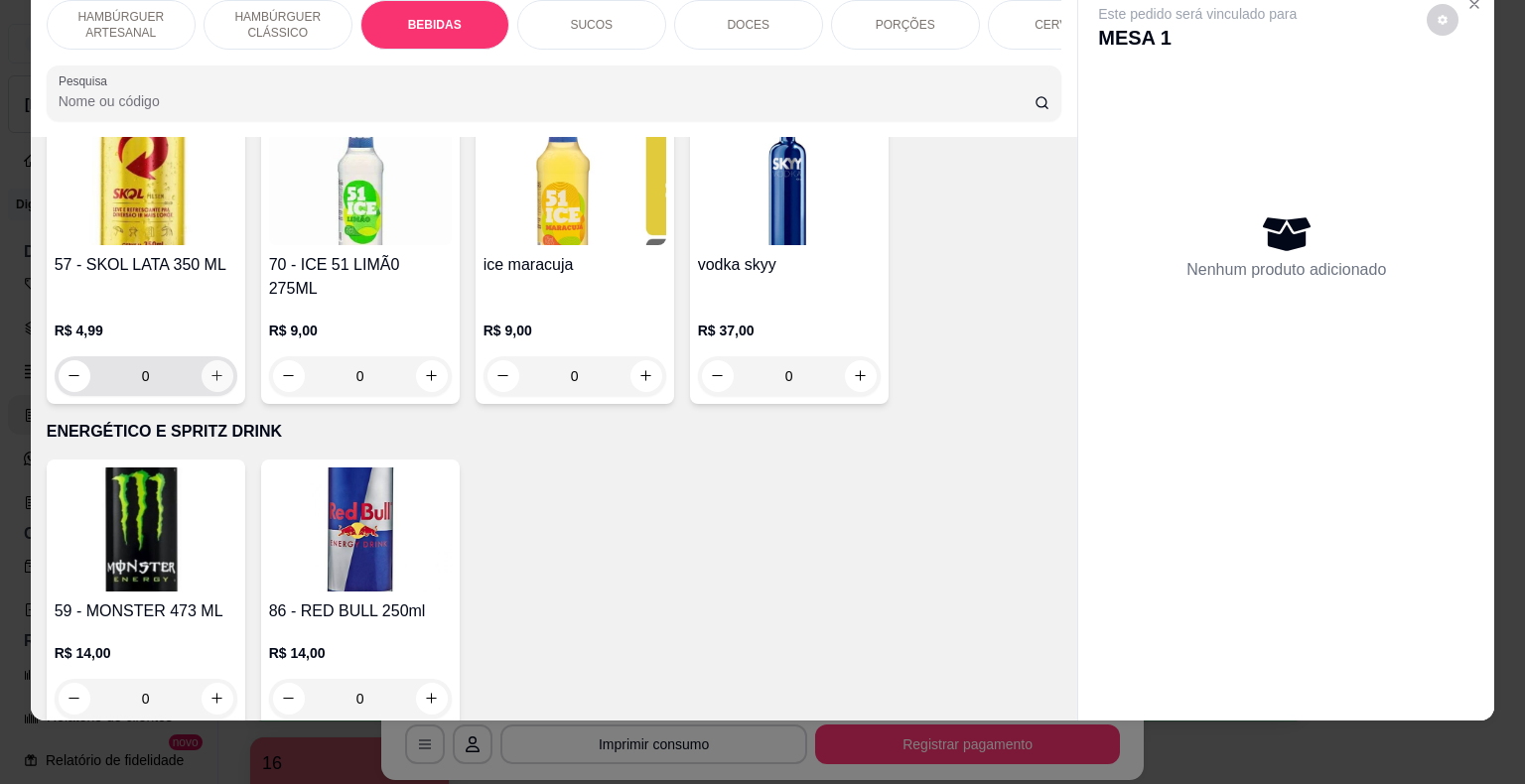click 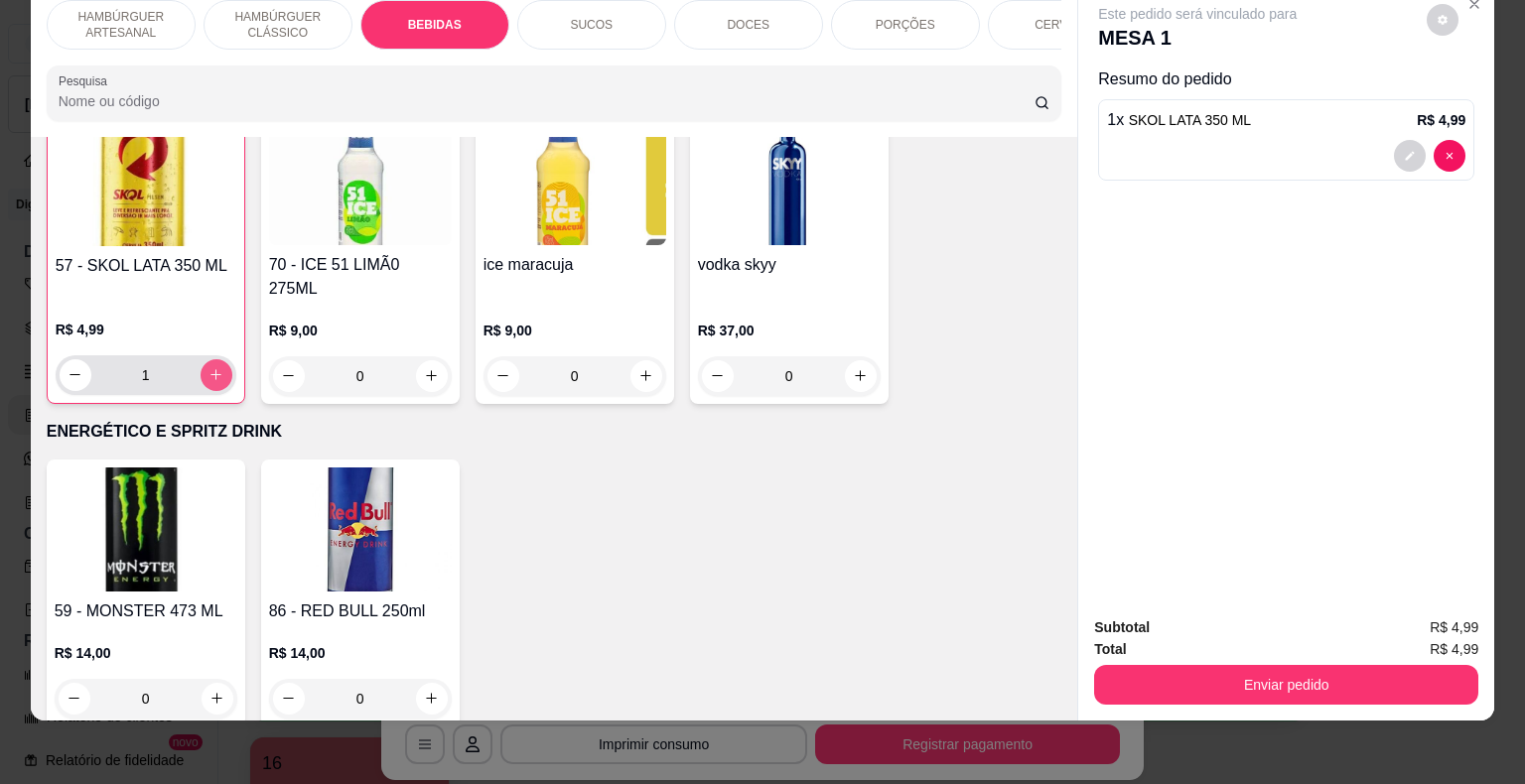 scroll, scrollTop: 5156, scrollLeft: 0, axis: vertical 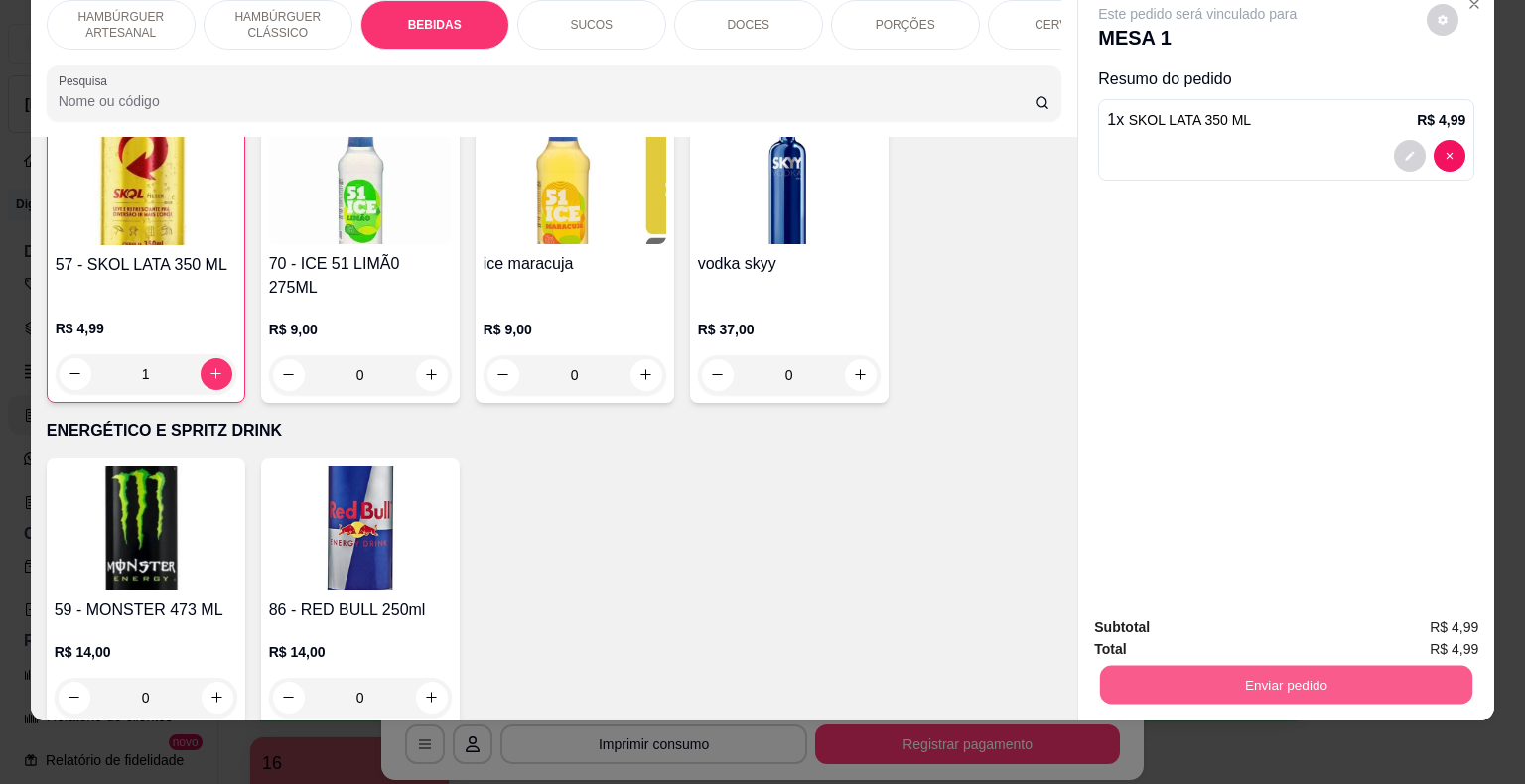 click on "Enviar pedido" at bounding box center [1286, 685] 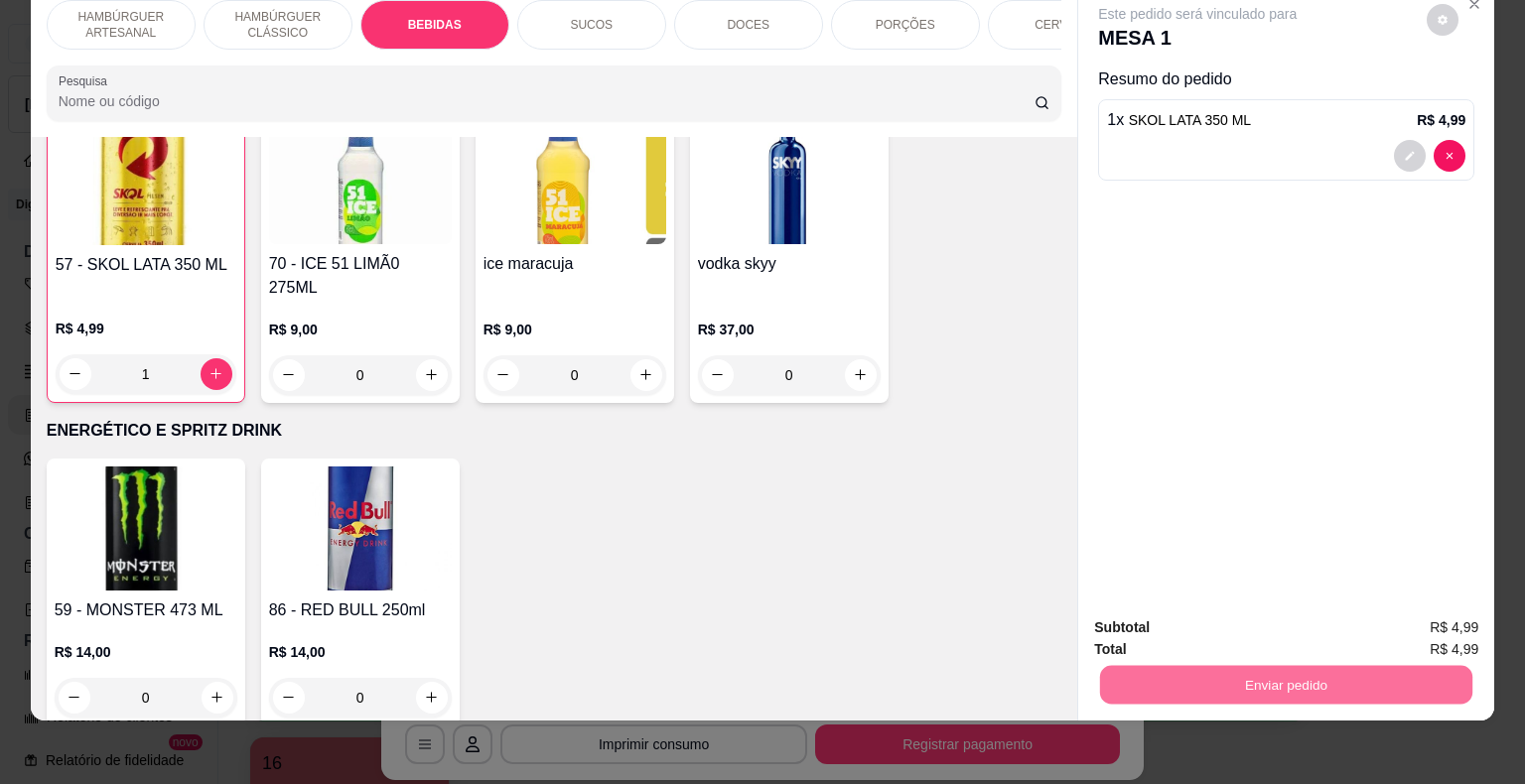 click on "Não registrar e enviar pedido" at bounding box center [1220, 620] 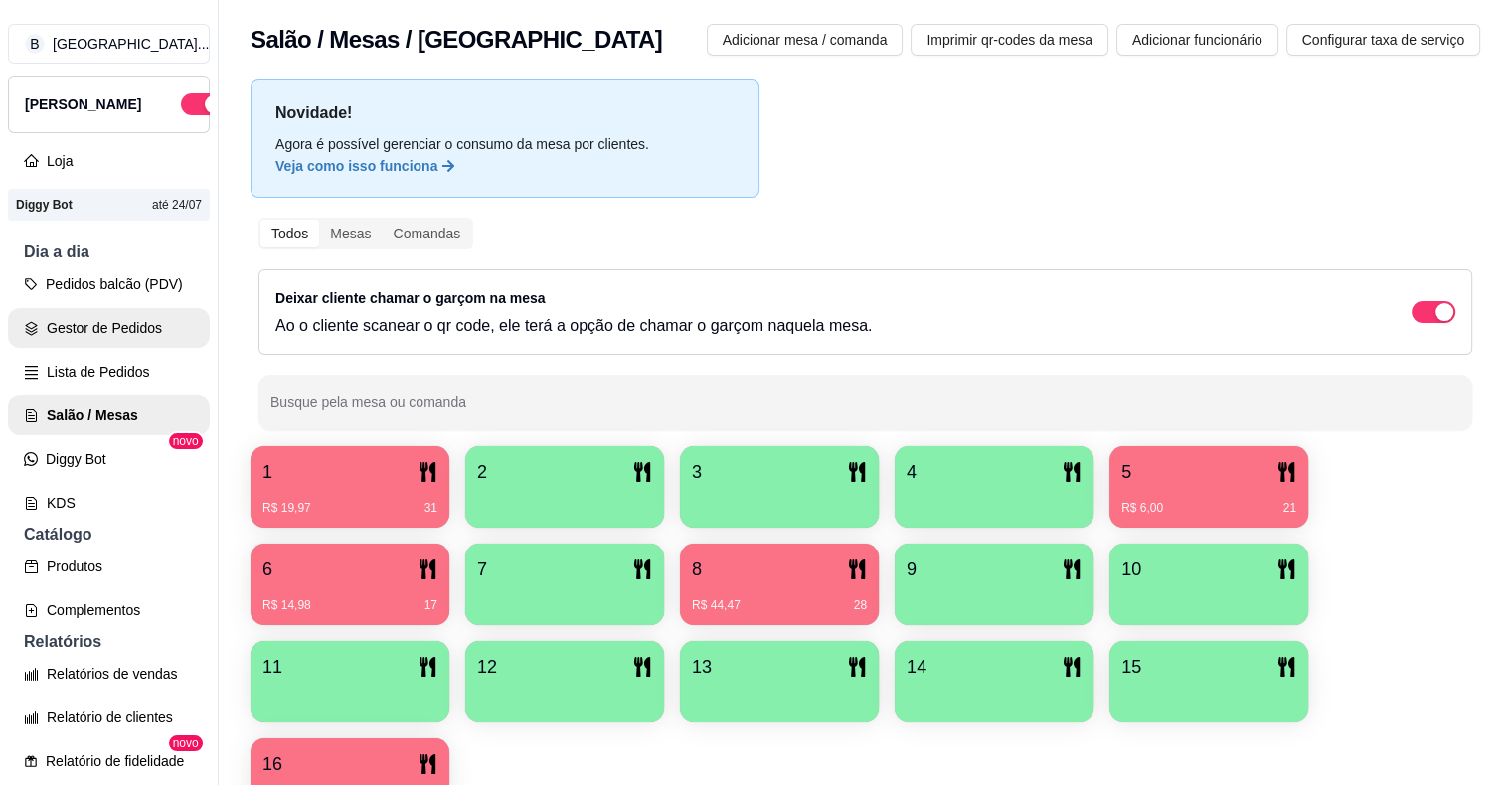click on "Gestor de Pedidos" at bounding box center [108, 328] 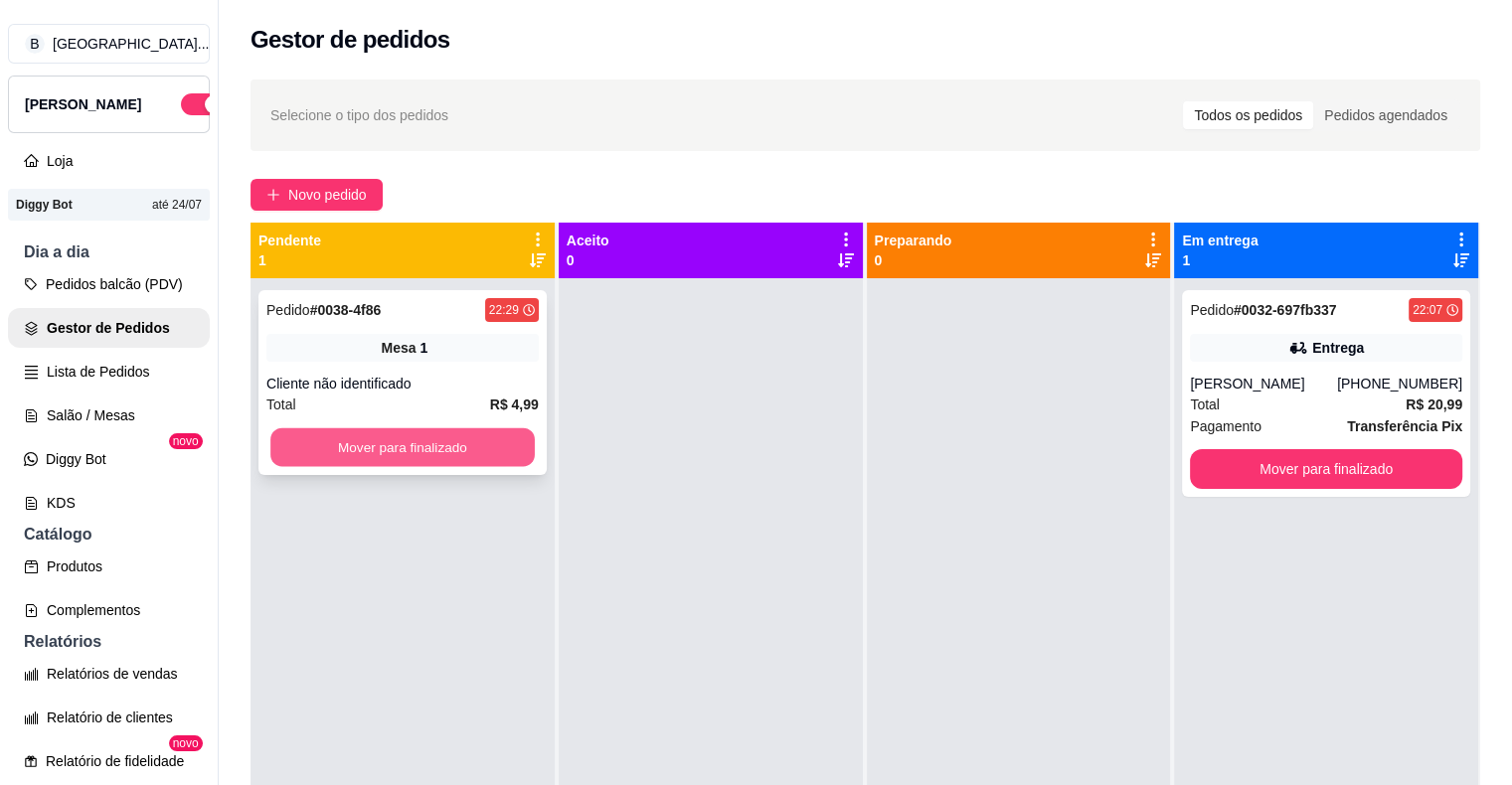 click on "Mover para finalizado" at bounding box center (403, 447) 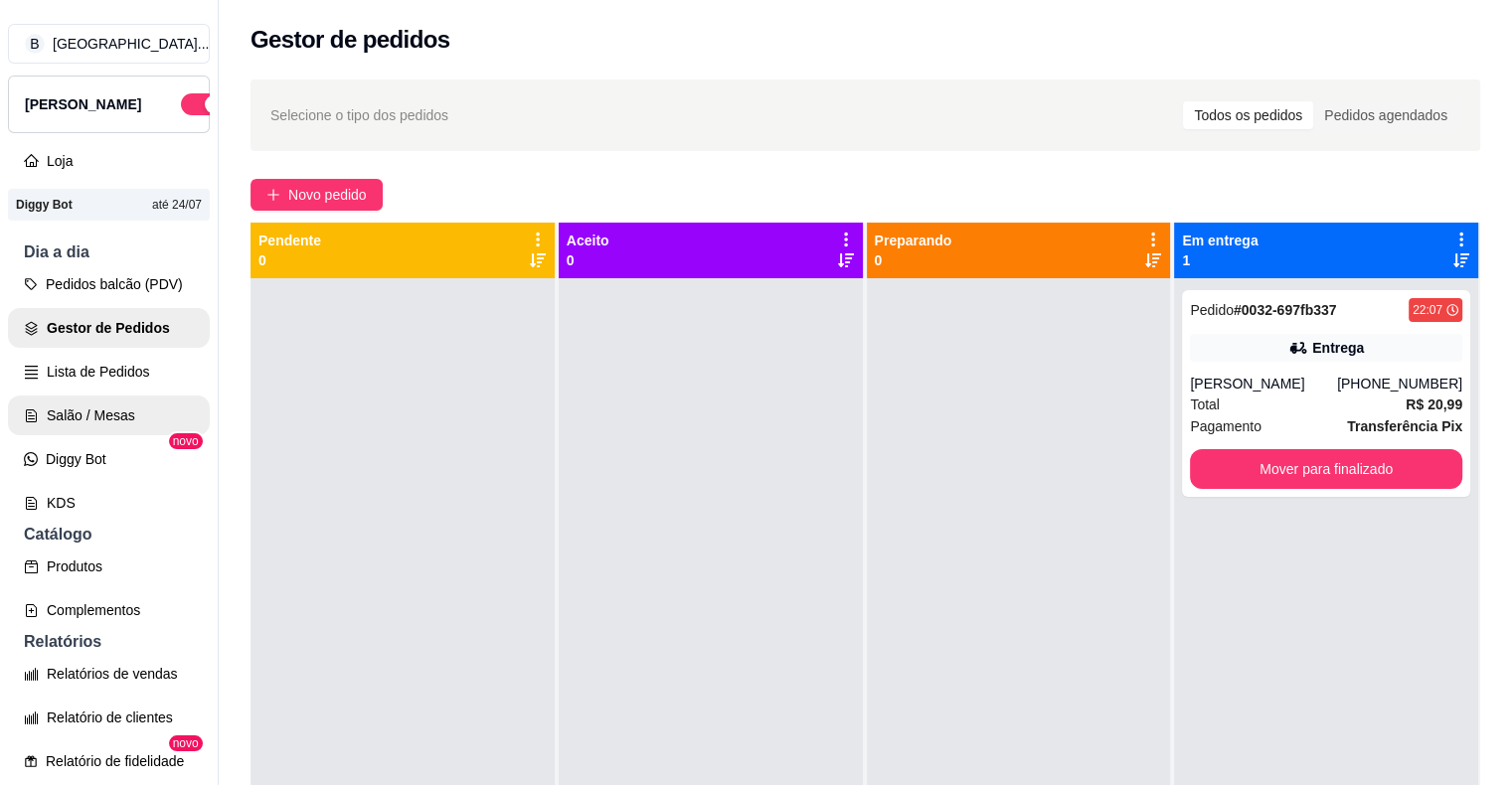 click on "Salão / Mesas" at bounding box center [108, 415] 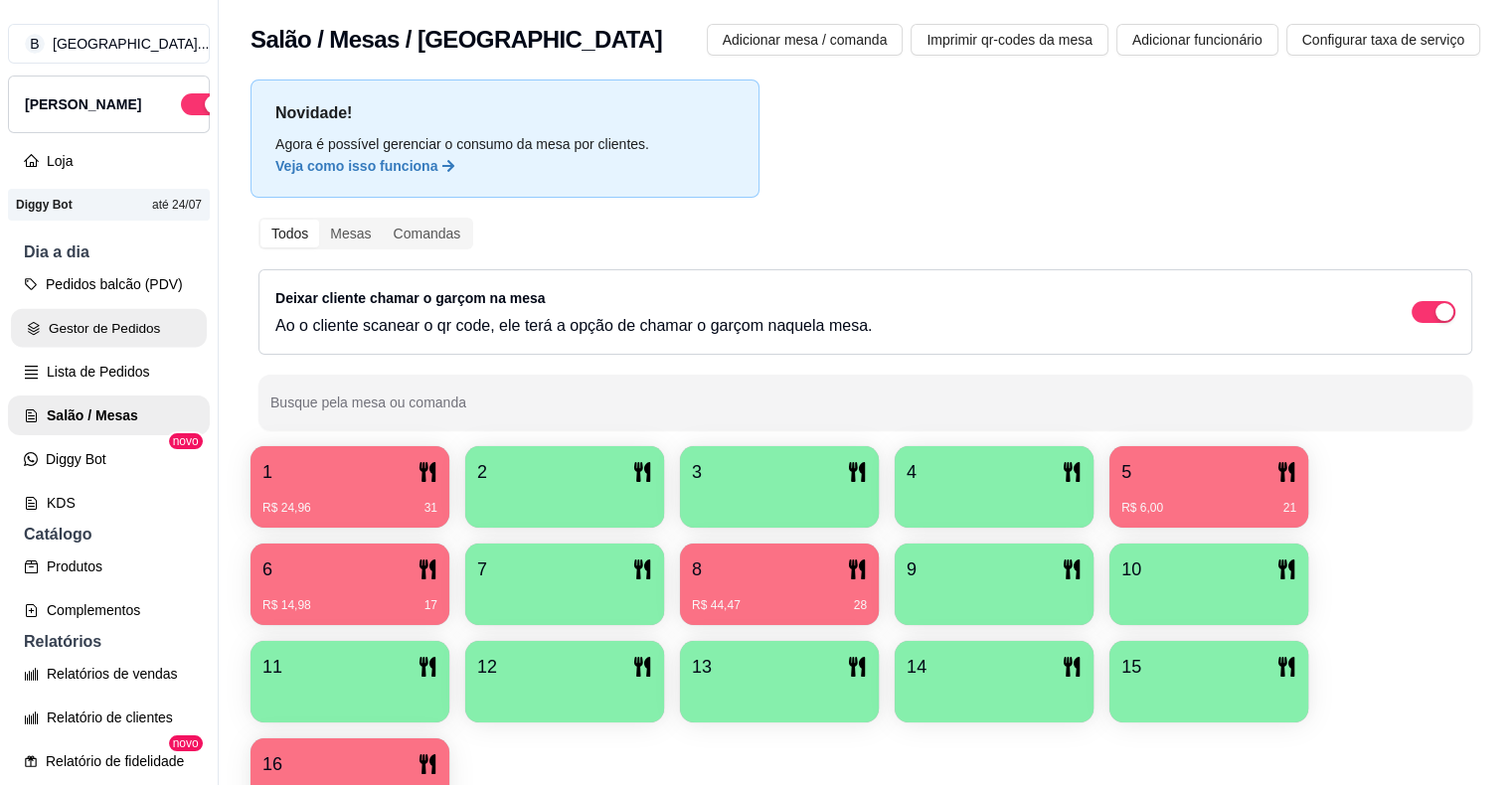 click on "Gestor de Pedidos" at bounding box center (108, 328) 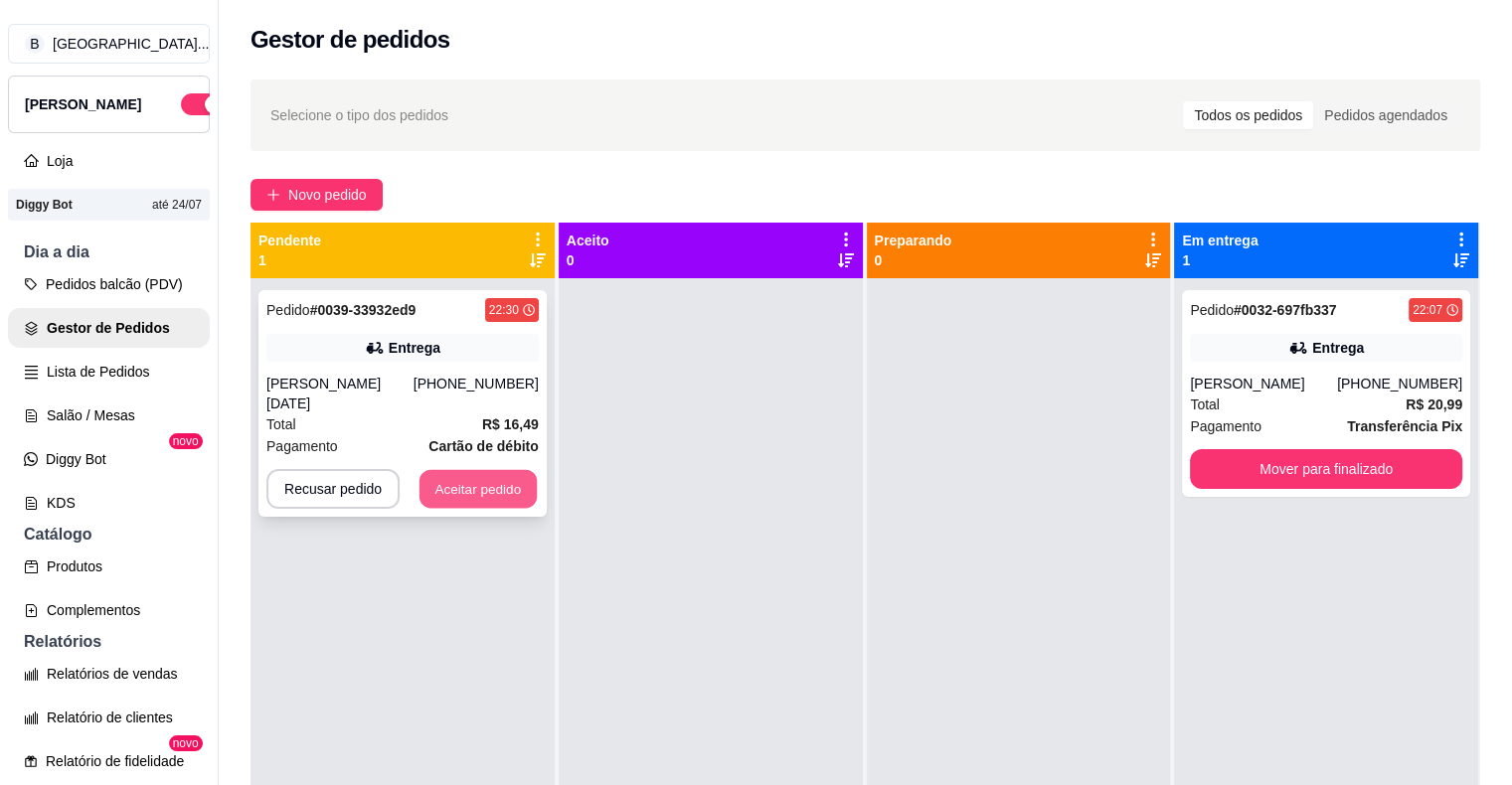 click on "Aceitar pedido" at bounding box center [478, 489] 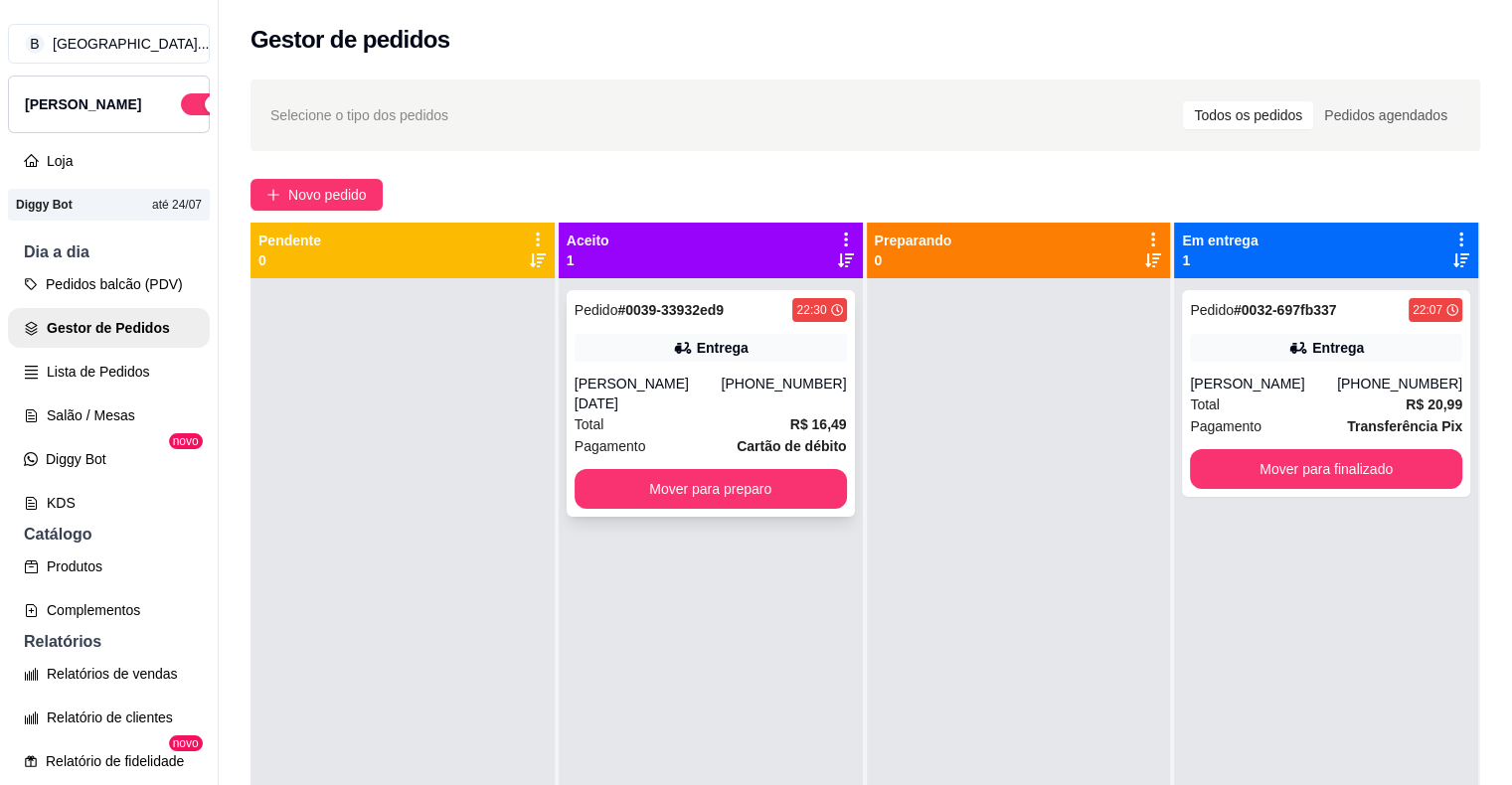 click on "[PERSON_NAME][DATE]" at bounding box center [648, 393] 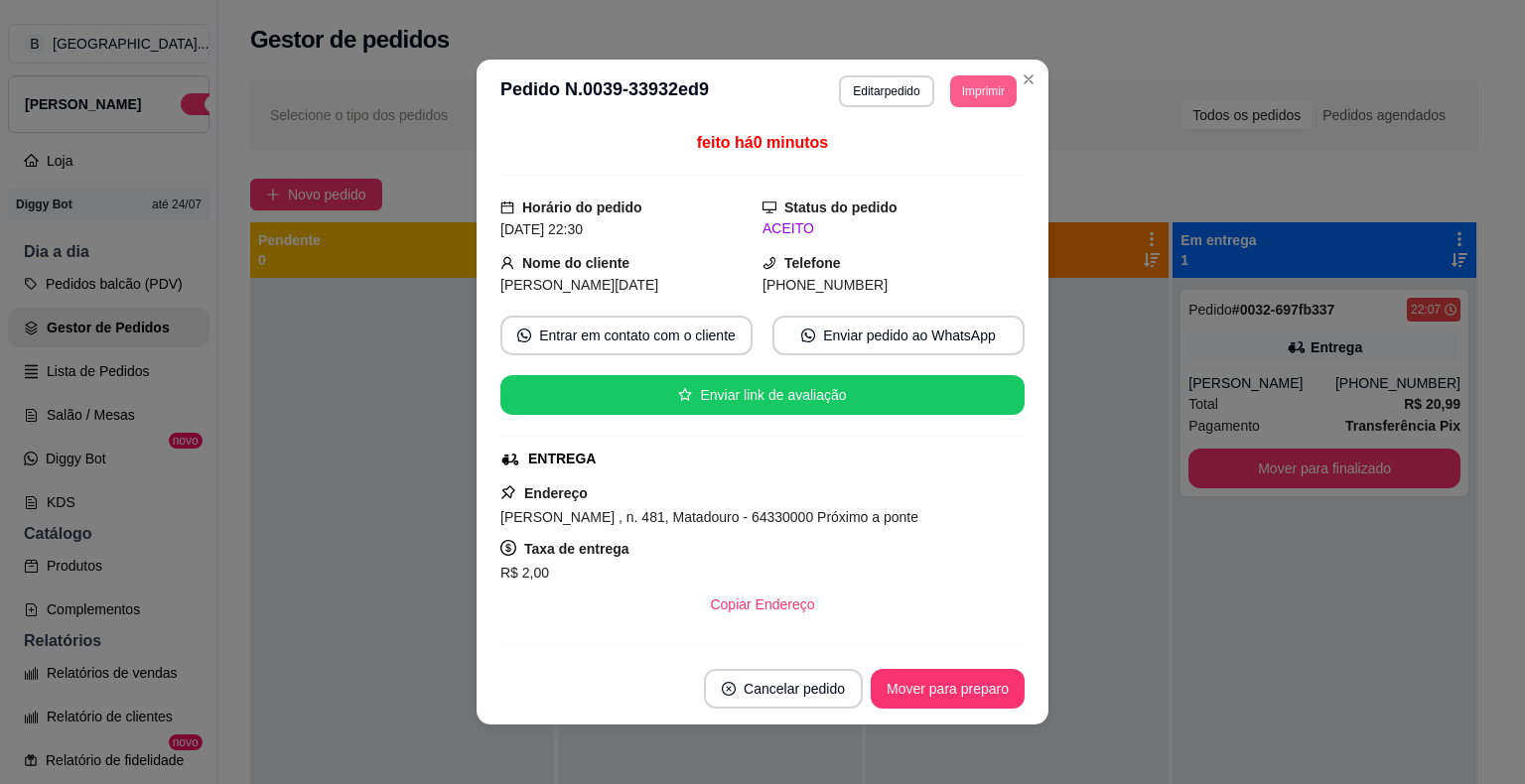 click on "Imprimir" at bounding box center (983, 91) 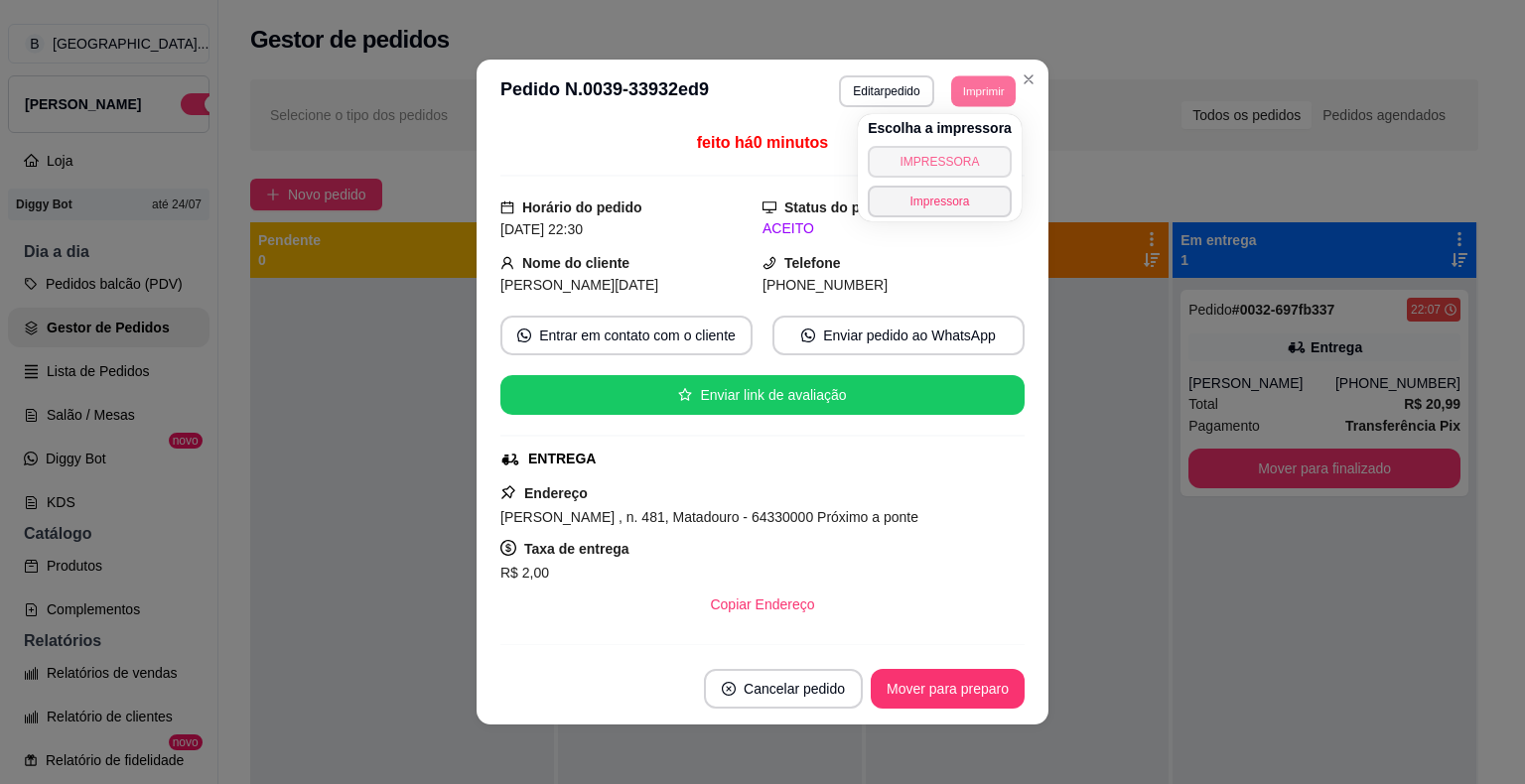 click on "IMPRESSORA" at bounding box center (939, 162) 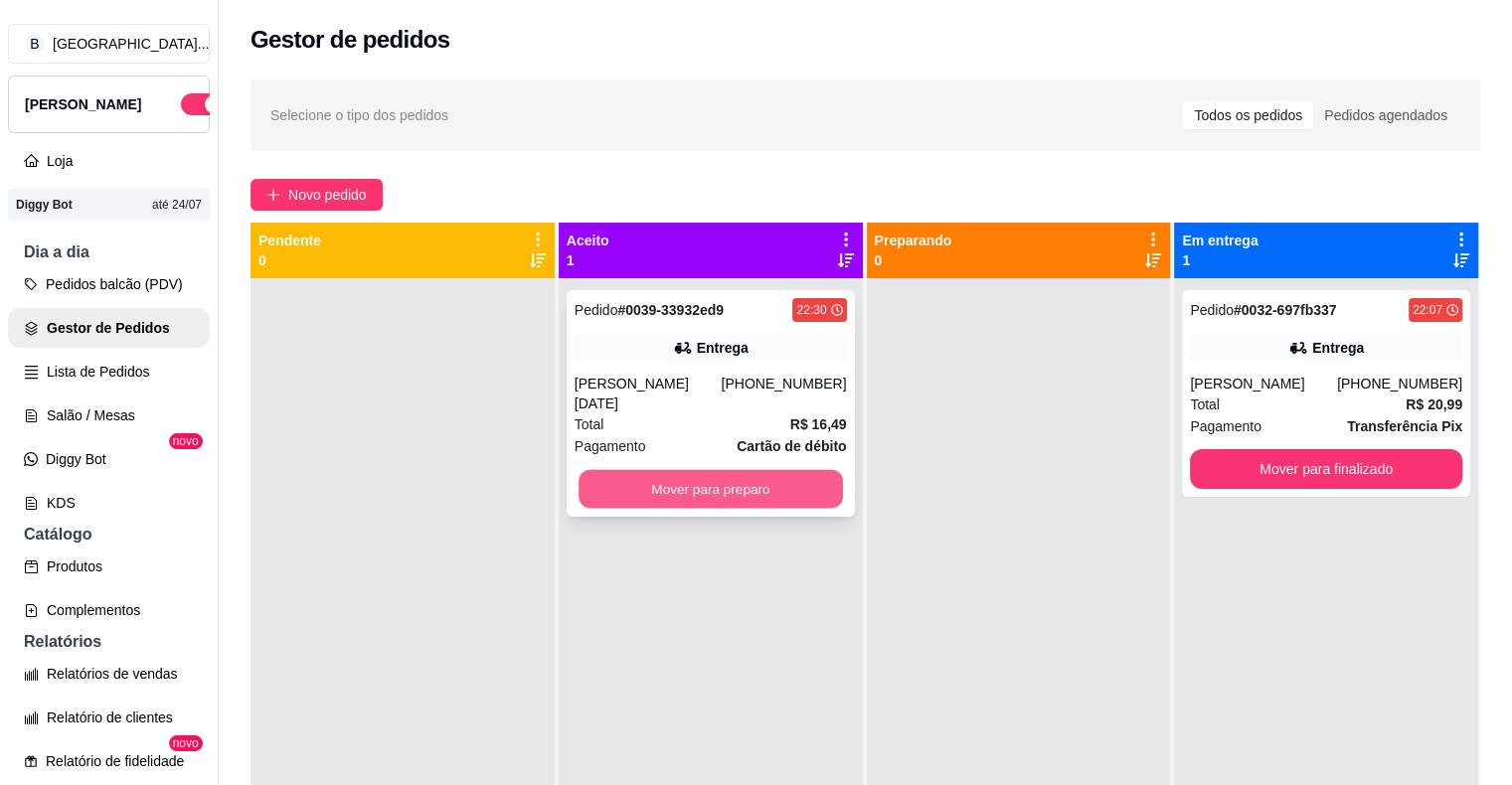 click on "Mover para preparo" at bounding box center [711, 489] 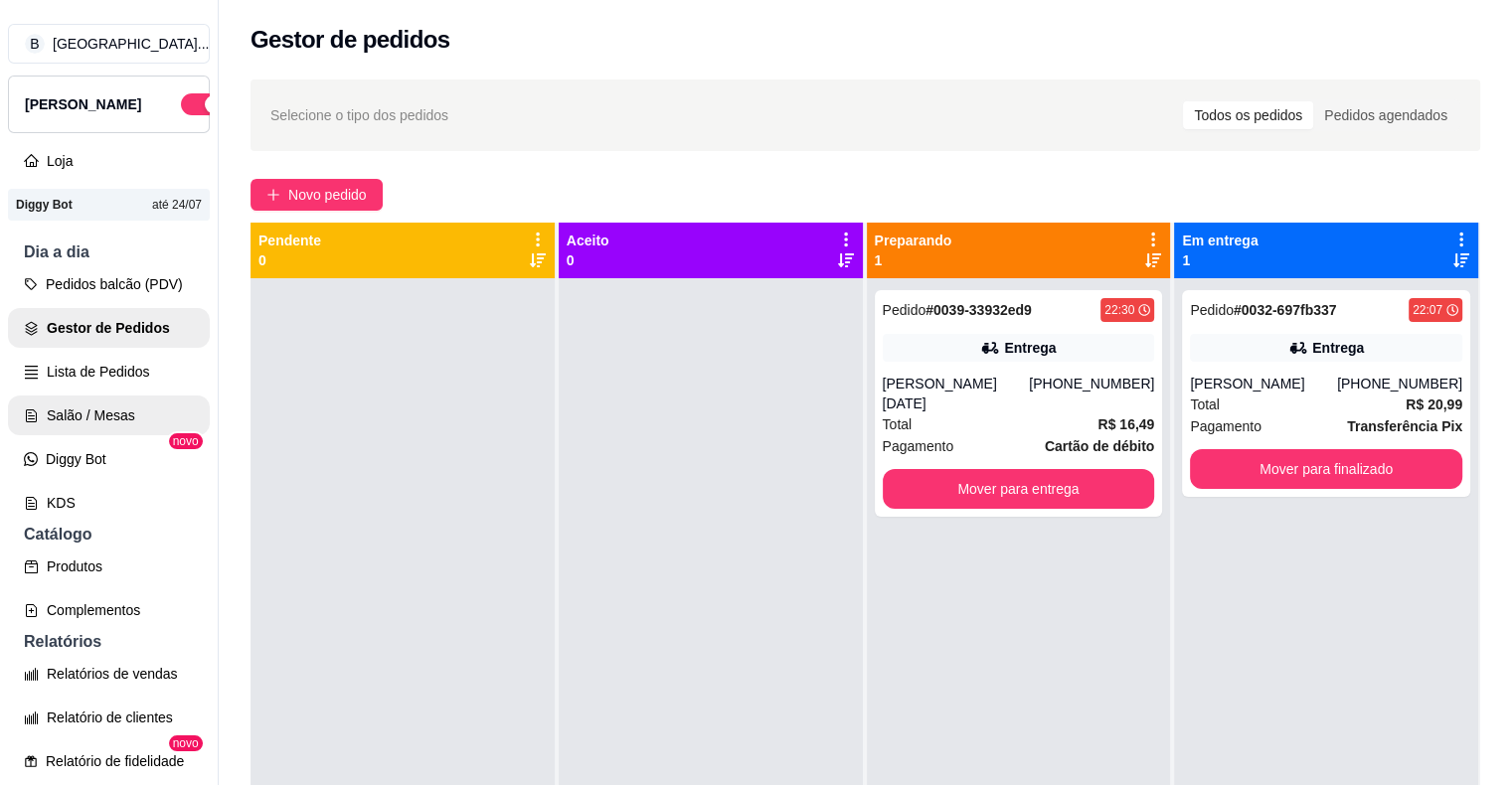 click on "Salão / Mesas" at bounding box center [108, 415] 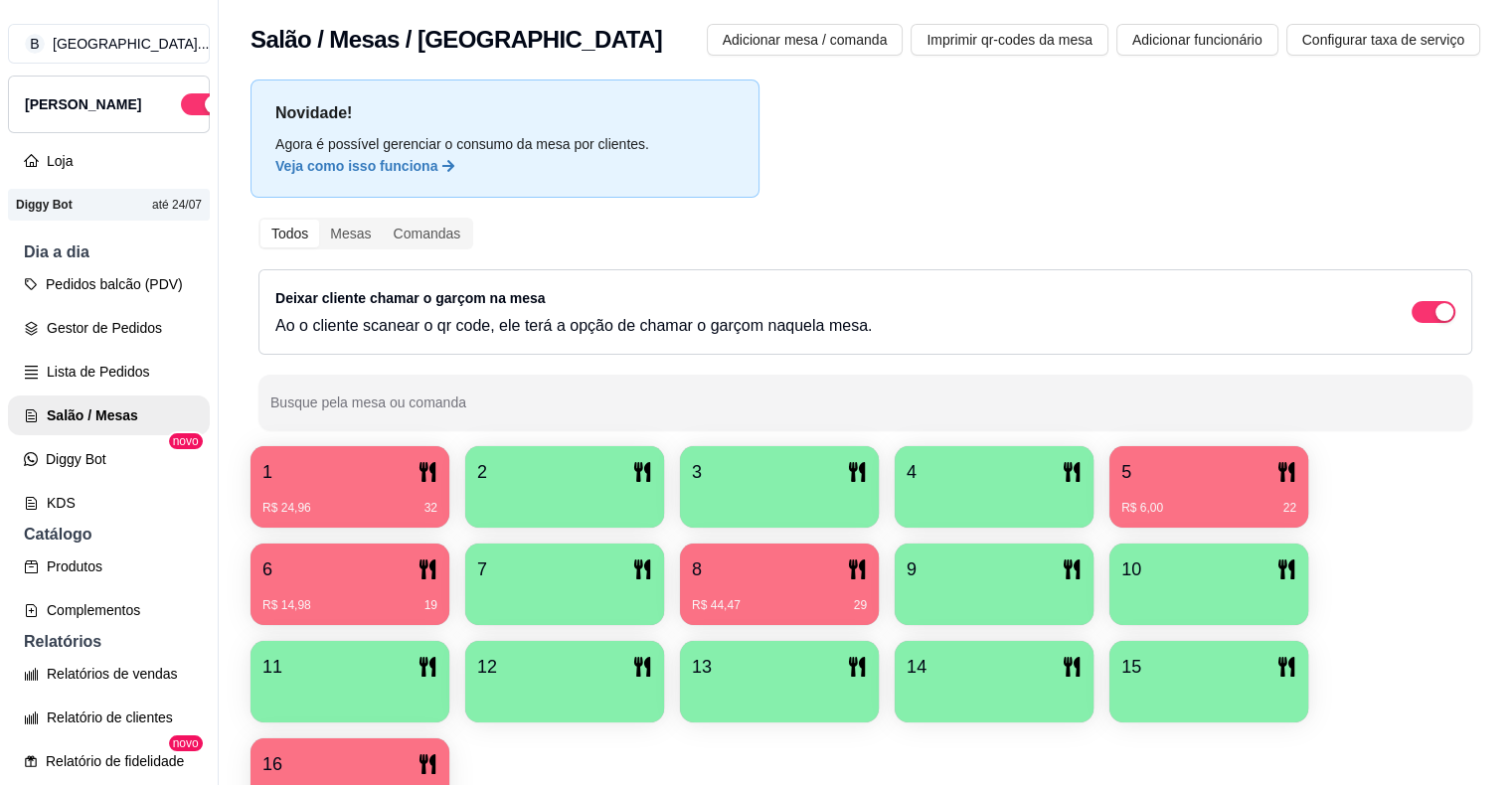 click on "R$ 14,98 19" at bounding box center [350, 605] 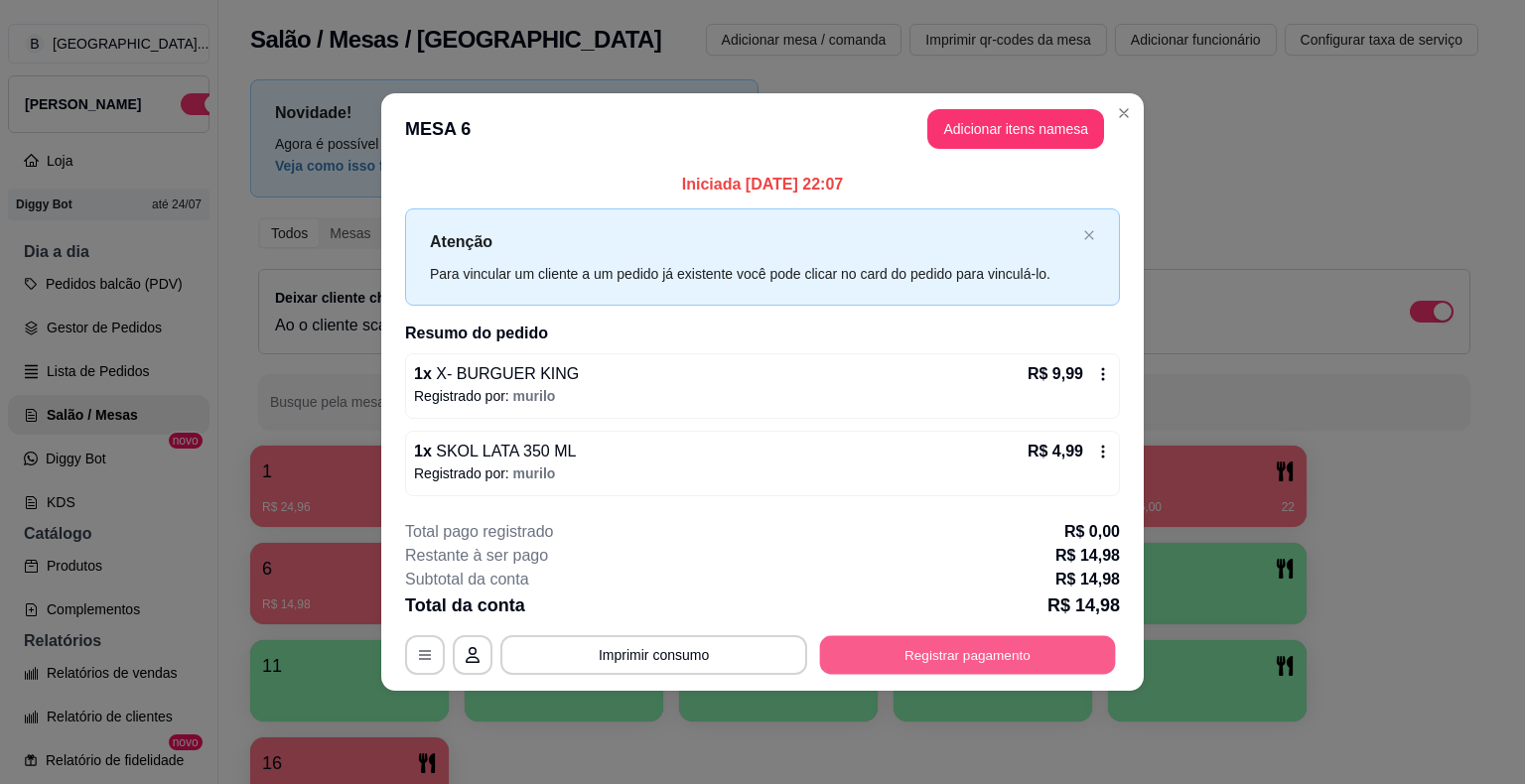 click on "Registrar pagamento" at bounding box center (968, 654) 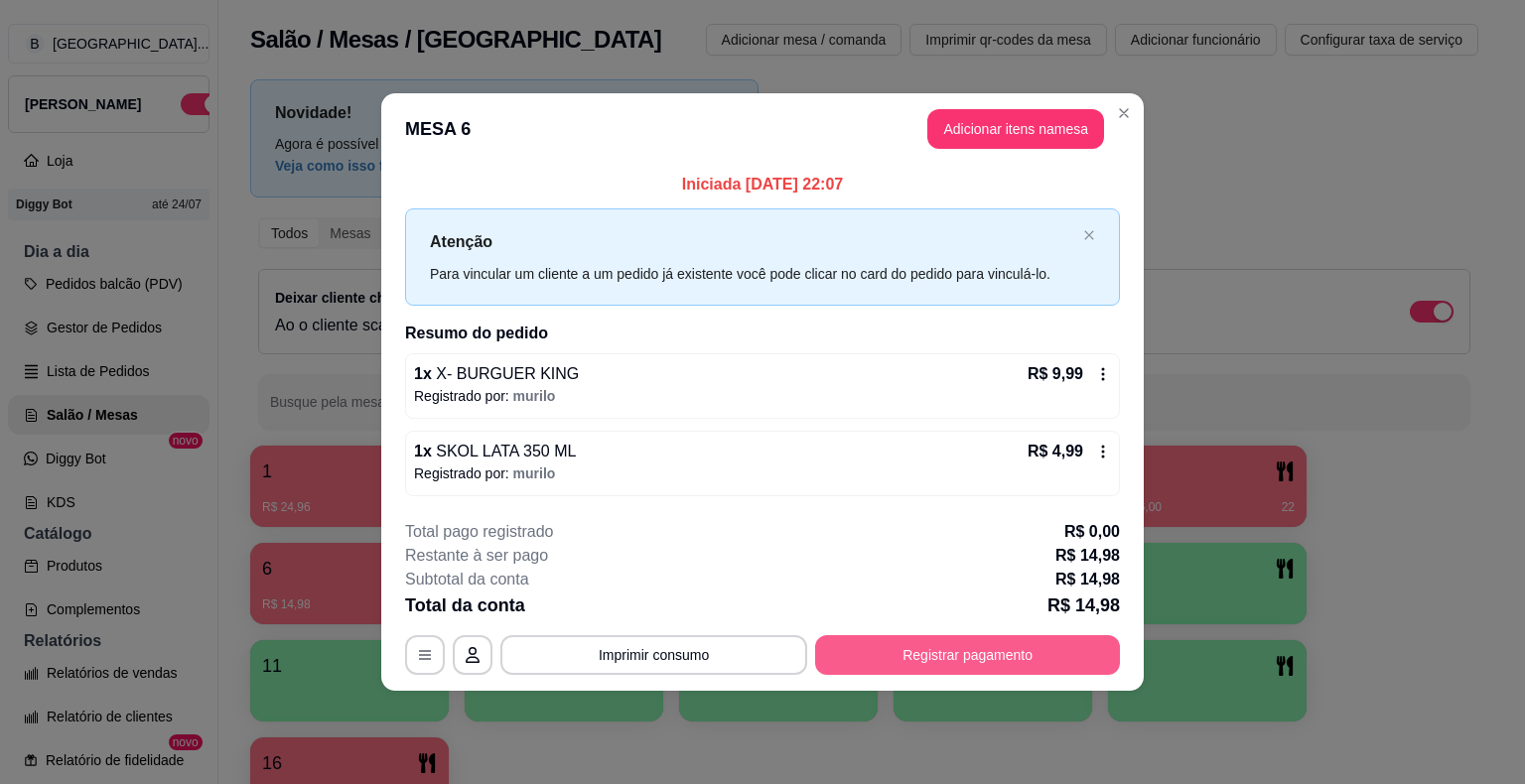 click on "Registrar pagamento" at bounding box center (967, 655) 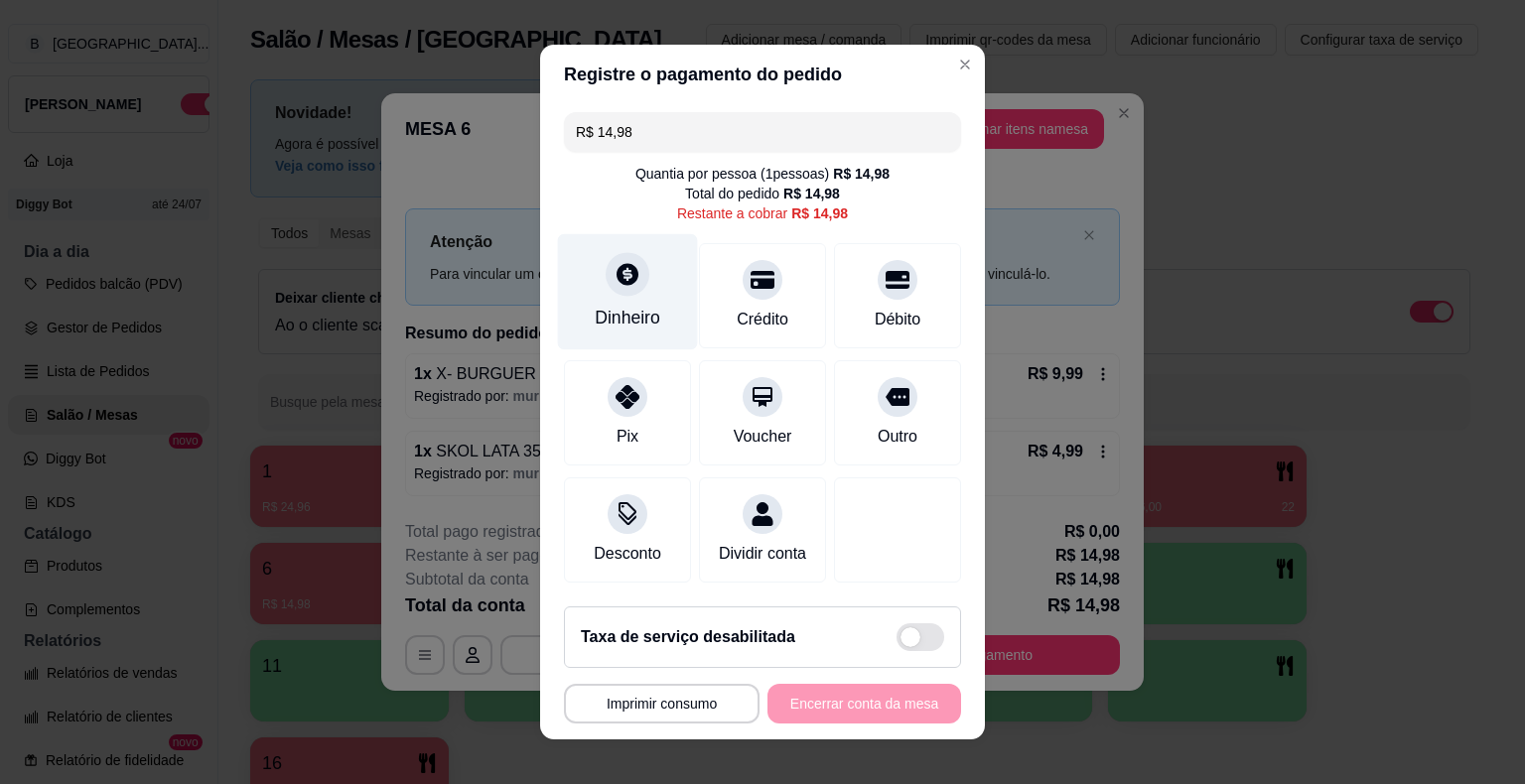 click on "Dinheiro" at bounding box center (627, 292) 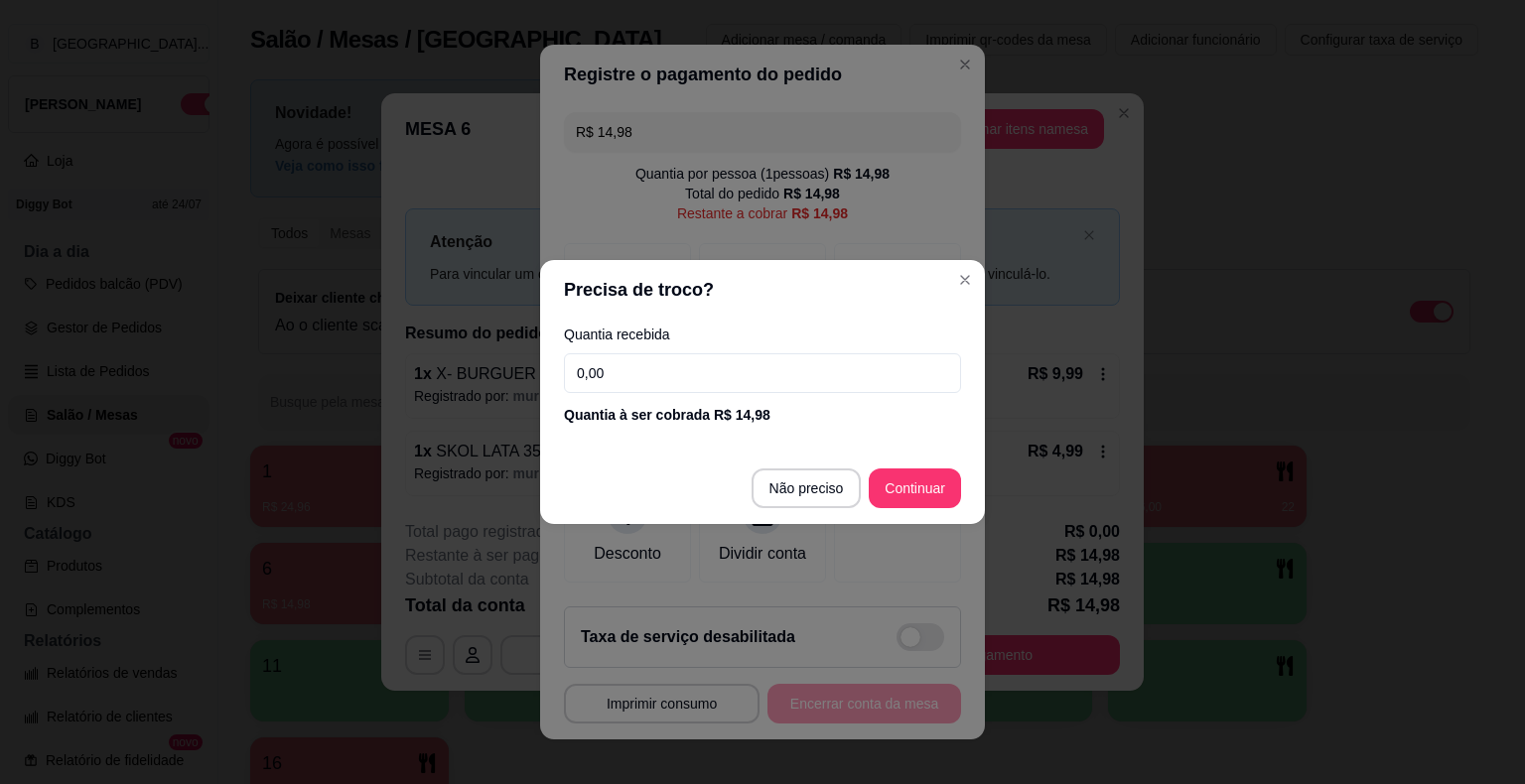 click on "0,00" at bounding box center (762, 373) 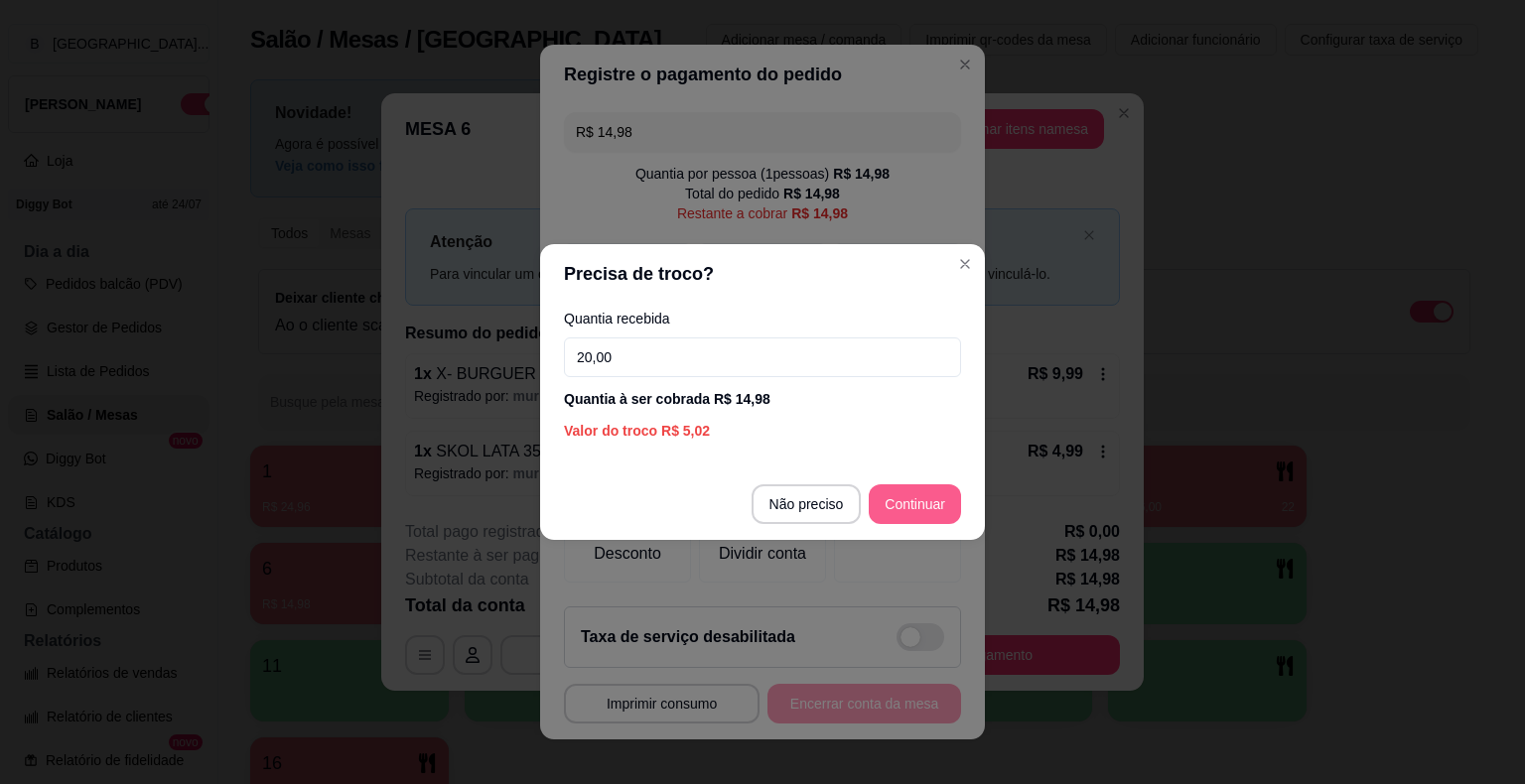 type on "20,00" 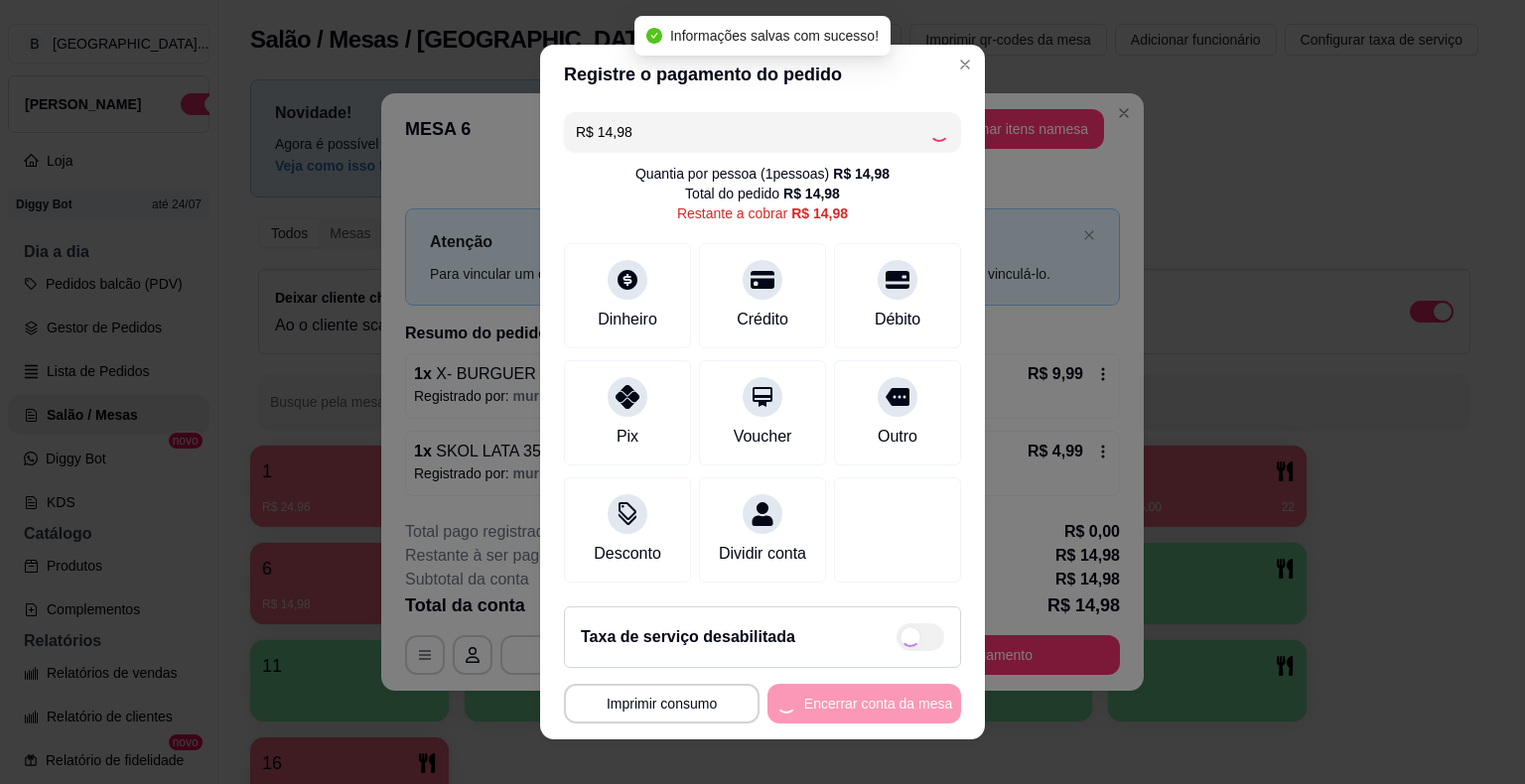 type on "R$ 0,00" 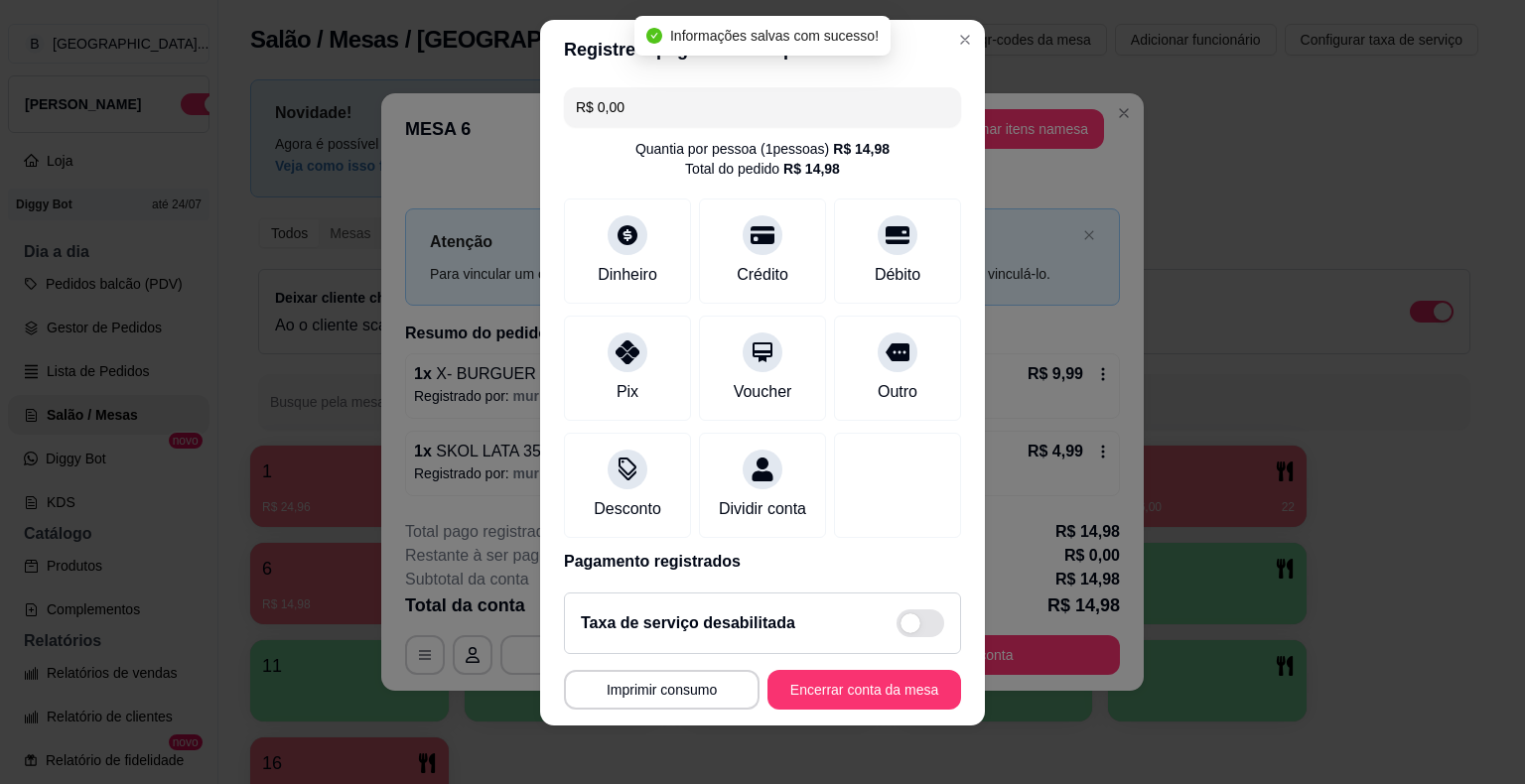 scroll, scrollTop: 24, scrollLeft: 0, axis: vertical 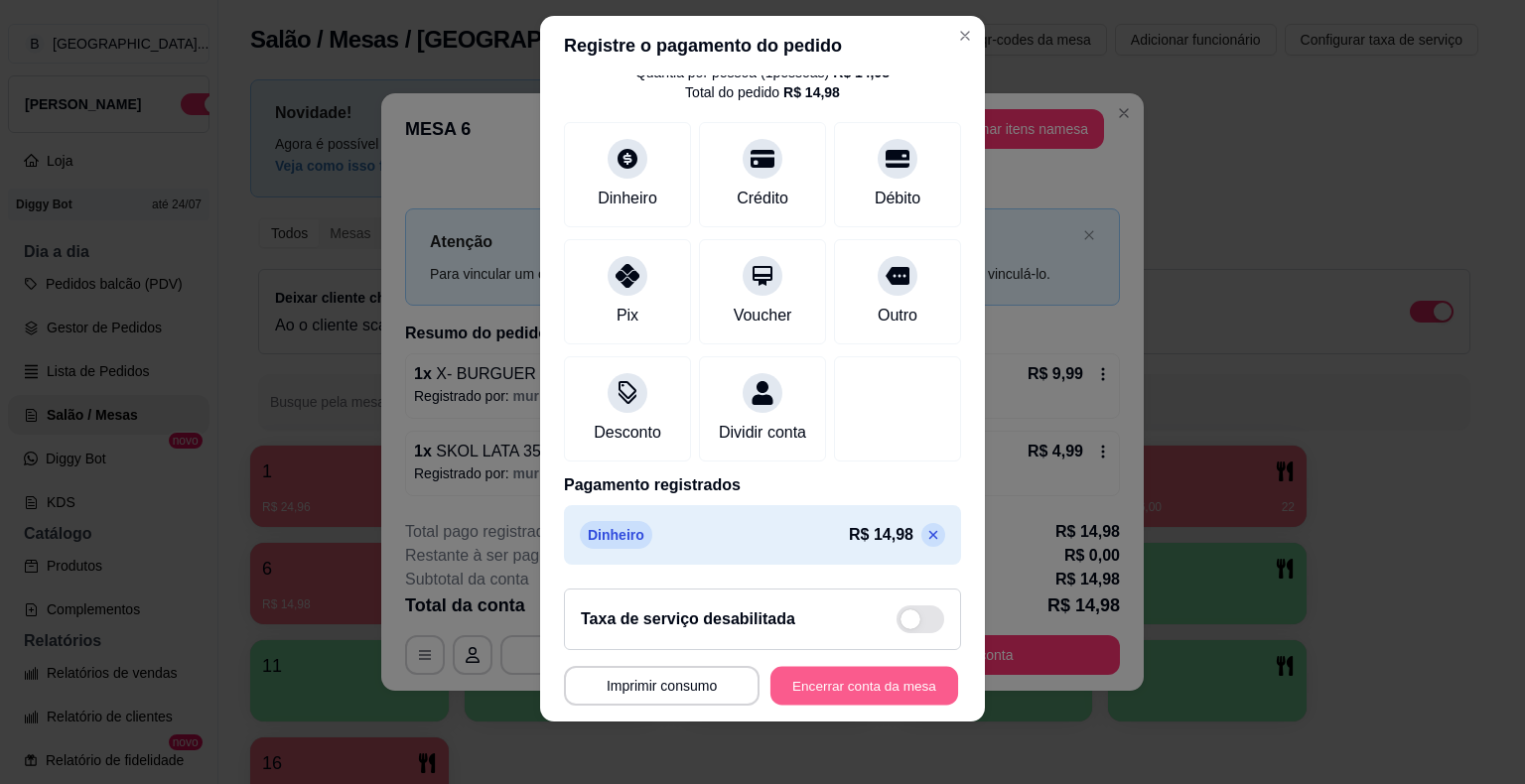 click on "Encerrar conta da mesa" at bounding box center (864, 685) 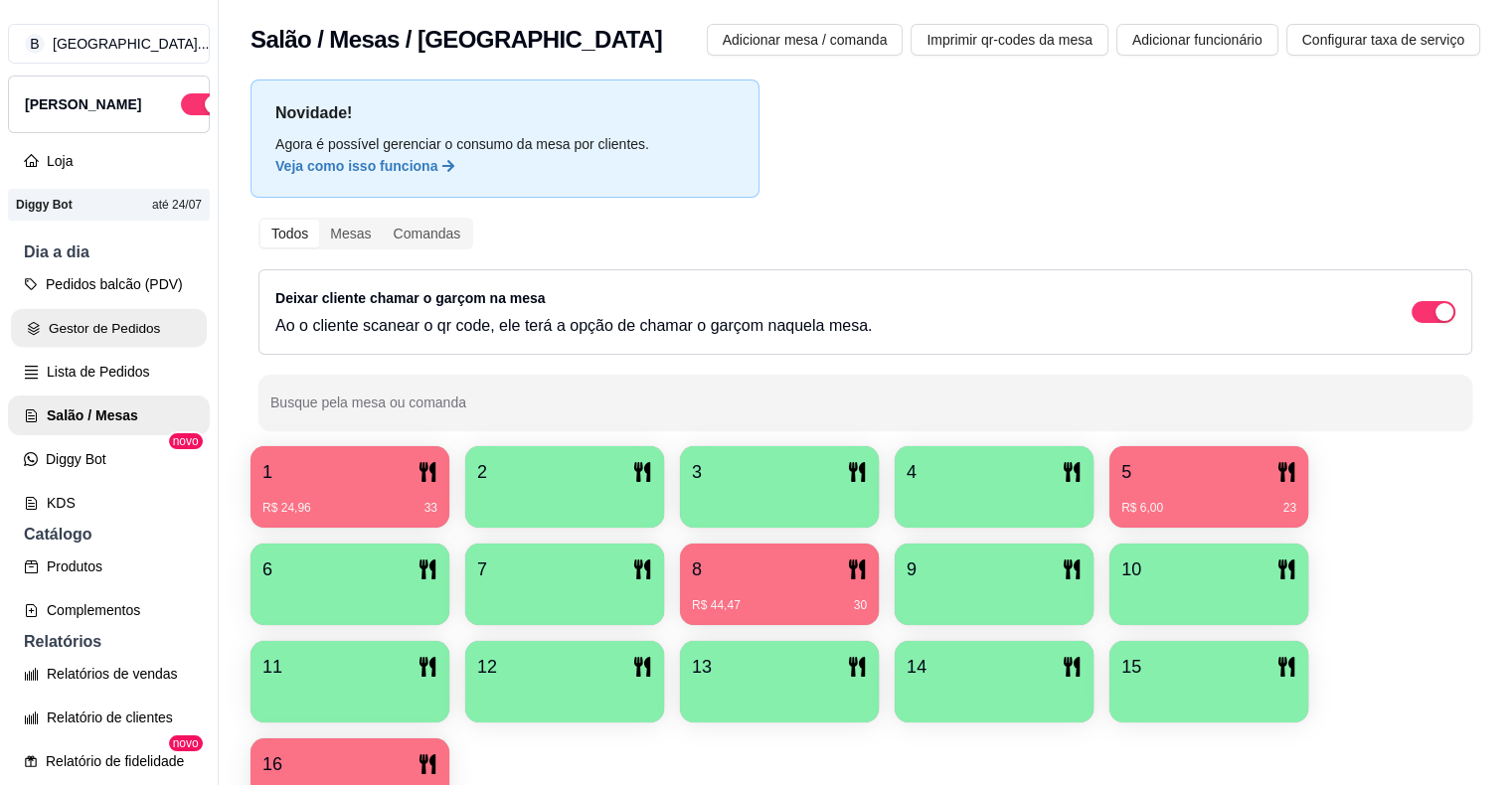 click on "Gestor de Pedidos" at bounding box center (108, 328) 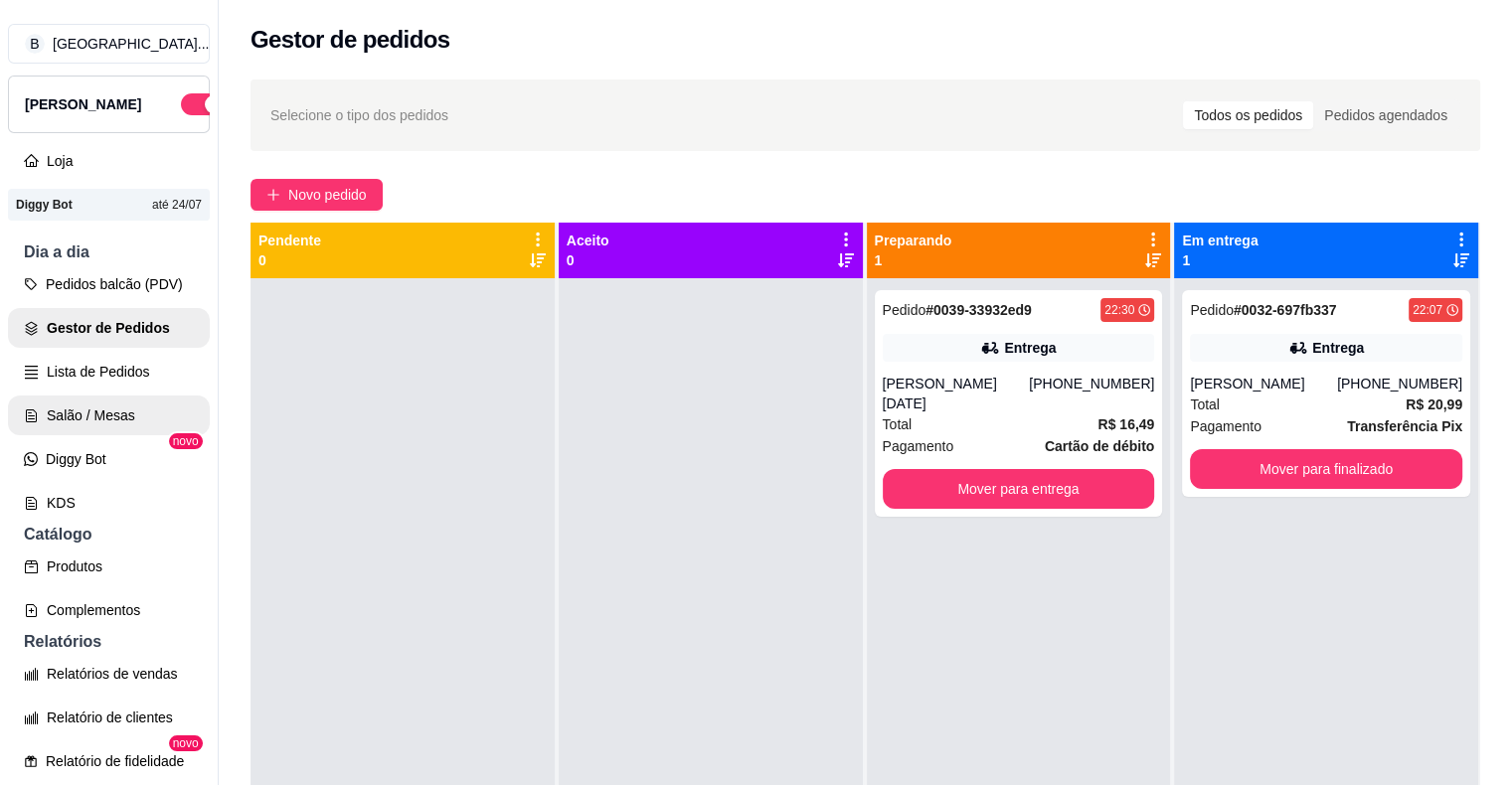 click on "Salão / Mesas" at bounding box center [108, 415] 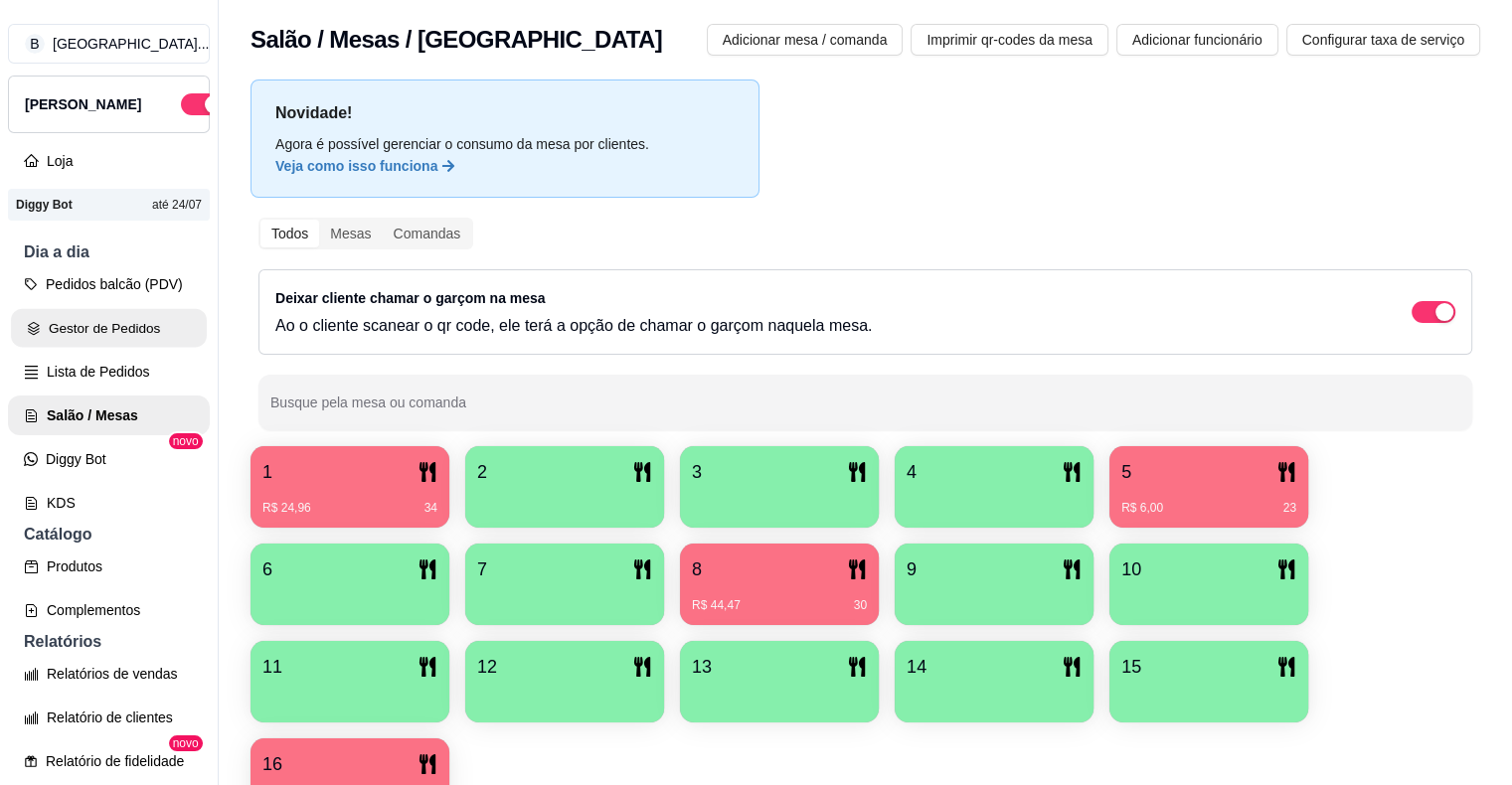 click on "Gestor de Pedidos" at bounding box center [108, 328] 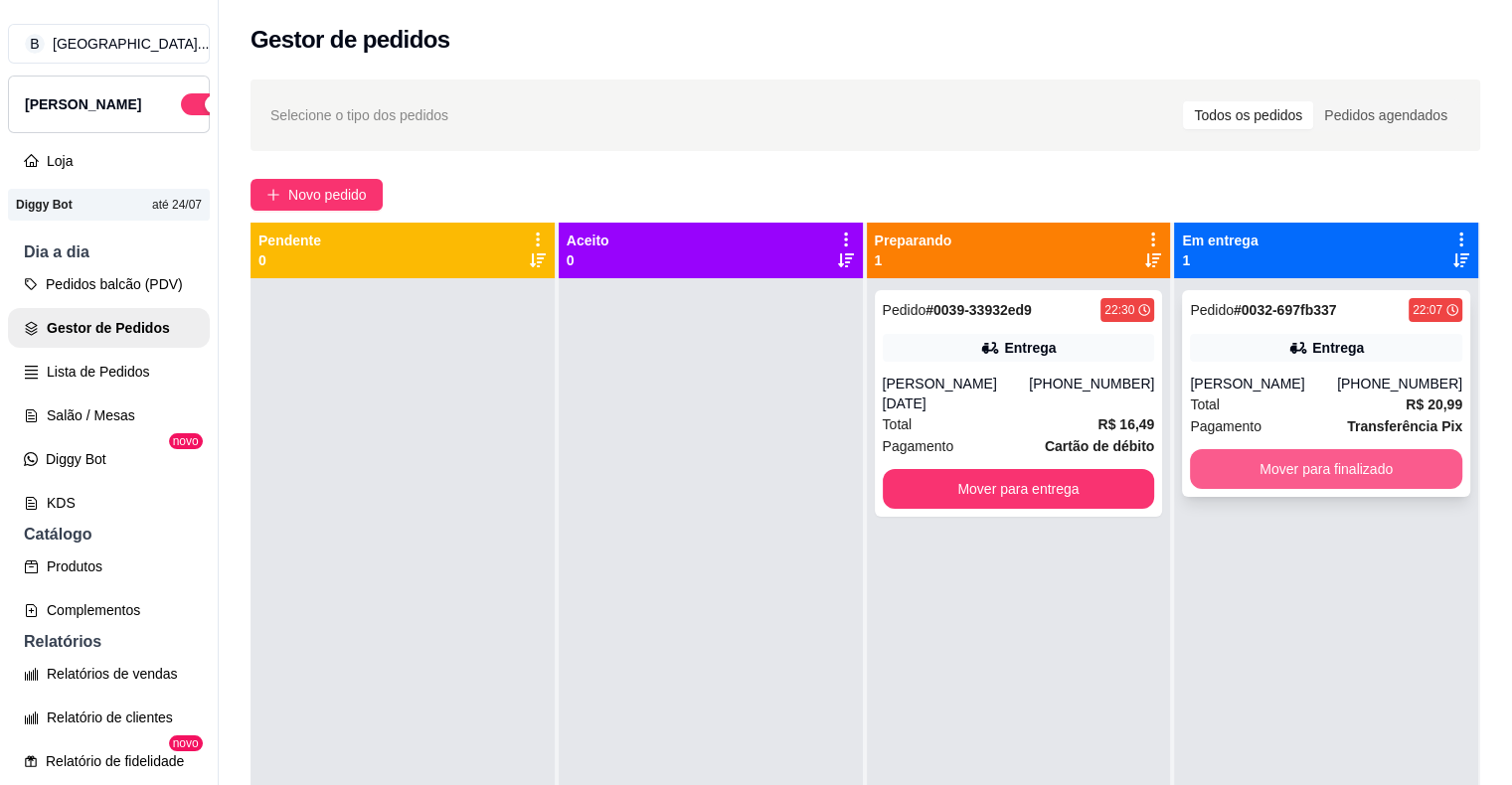 click on "Mover para finalizado" at bounding box center [1326, 469] 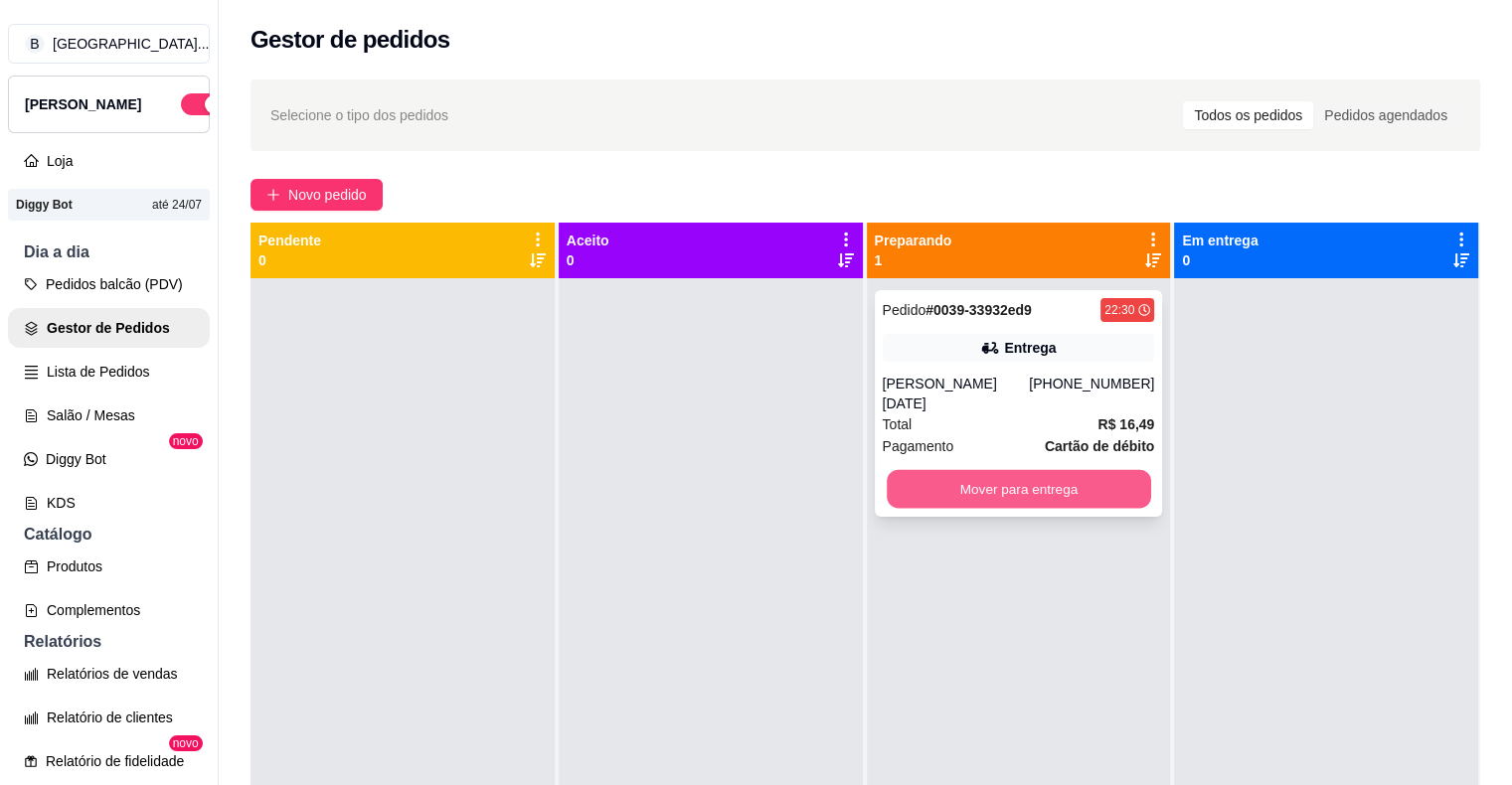 click on "Mover para entrega" at bounding box center (1019, 489) 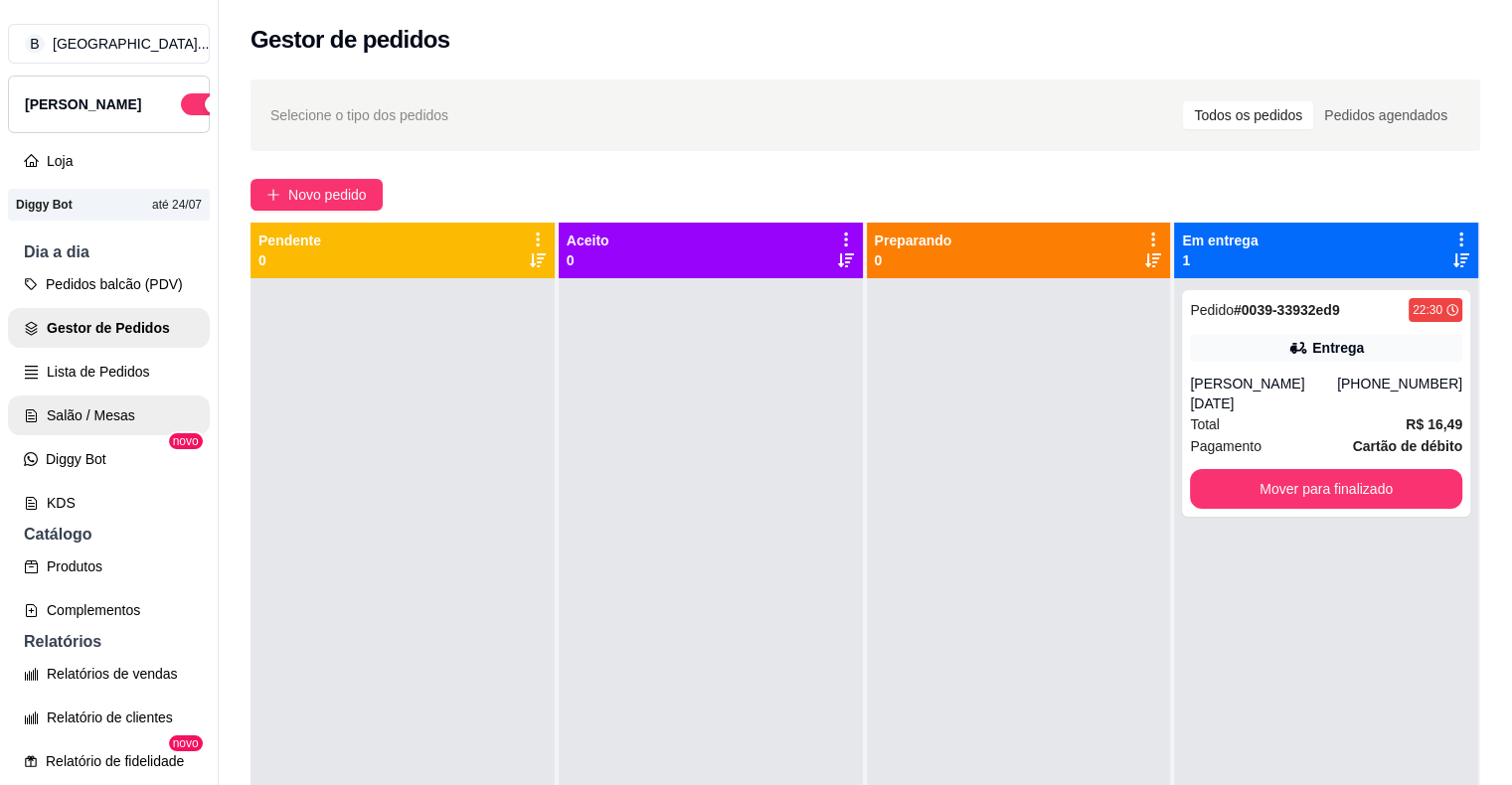 click on "Salão / Mesas" at bounding box center (108, 415) 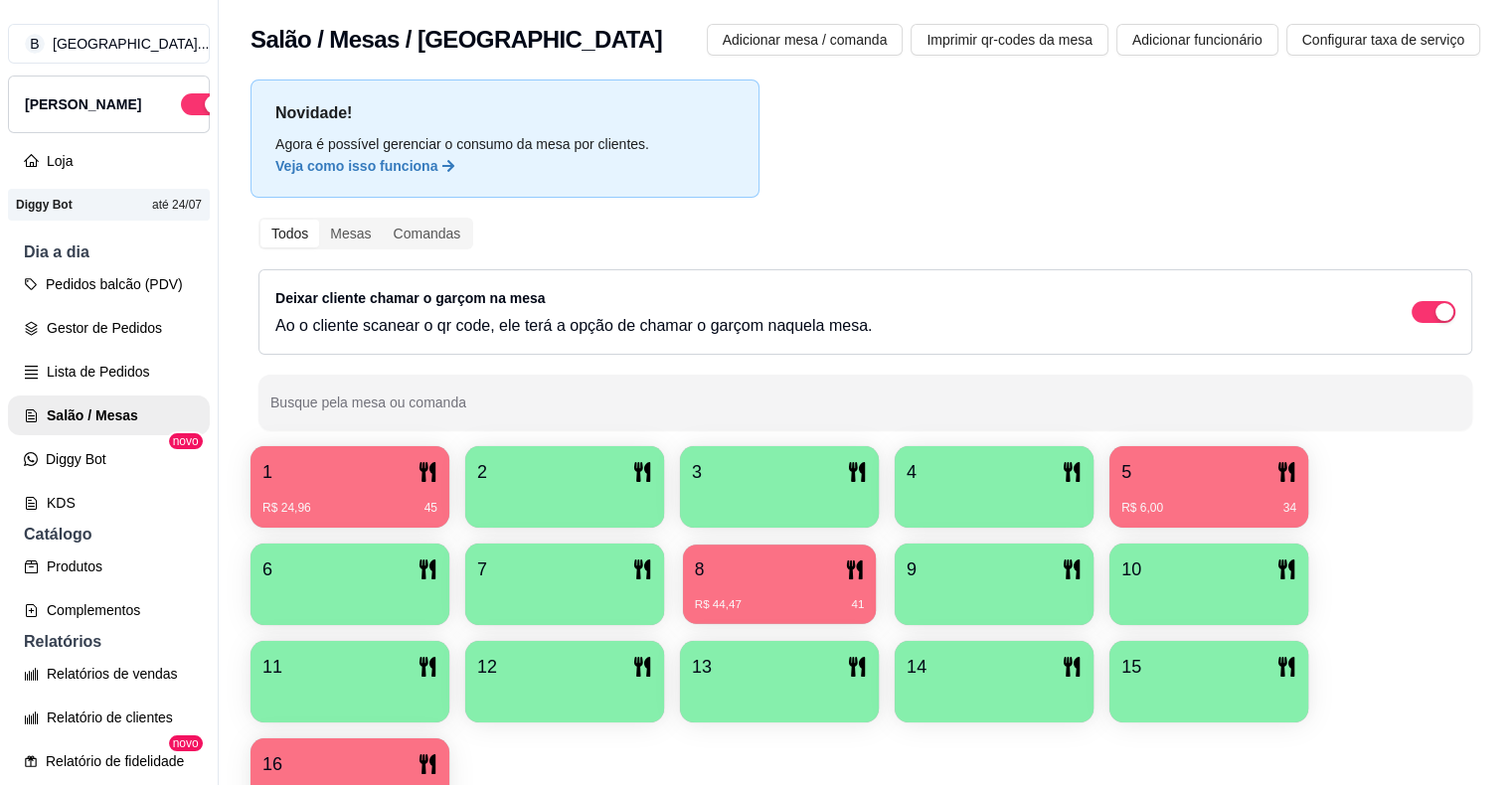 click on "R$ 44,47 41" at bounding box center [779, 597] 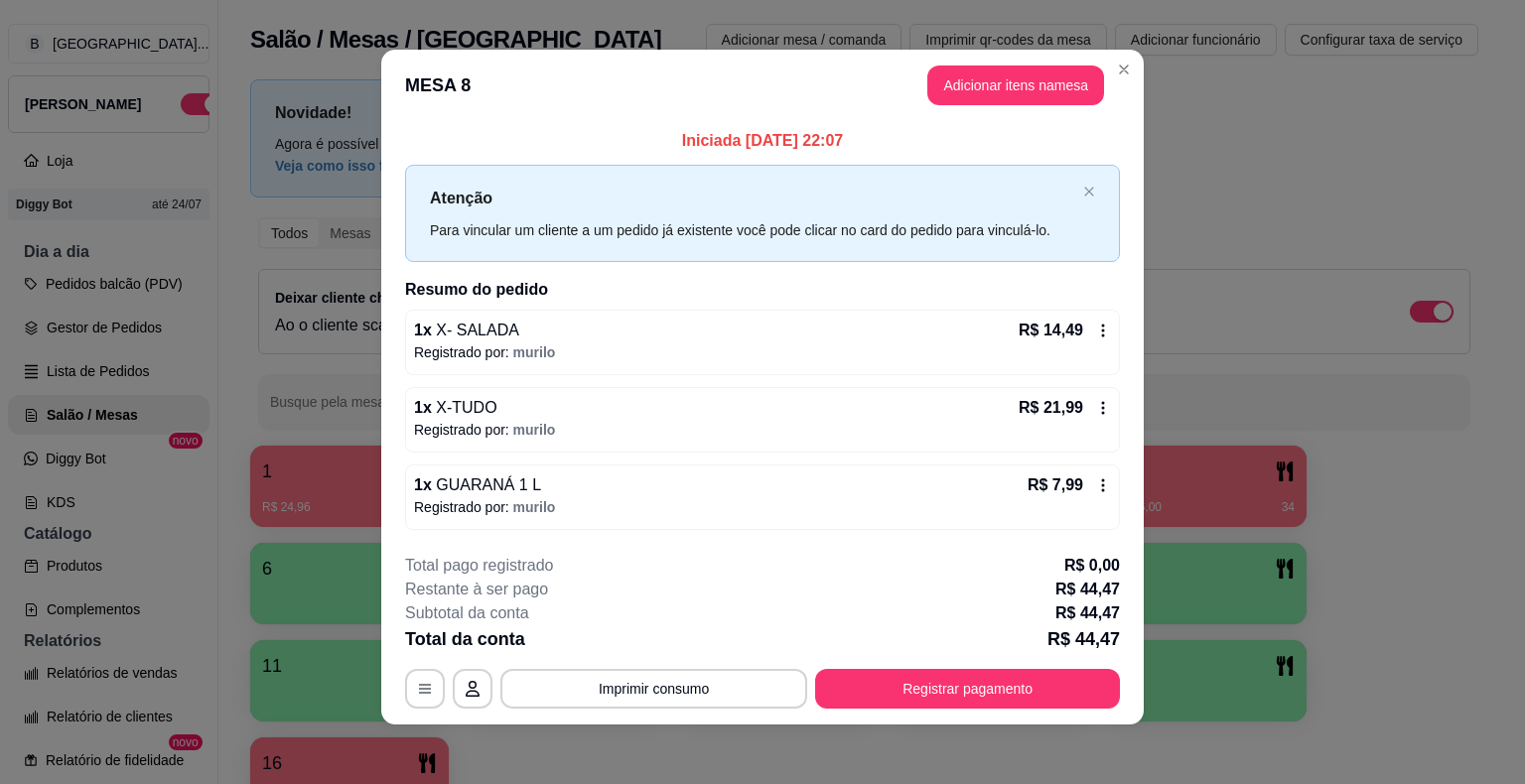 scroll, scrollTop: 7, scrollLeft: 0, axis: vertical 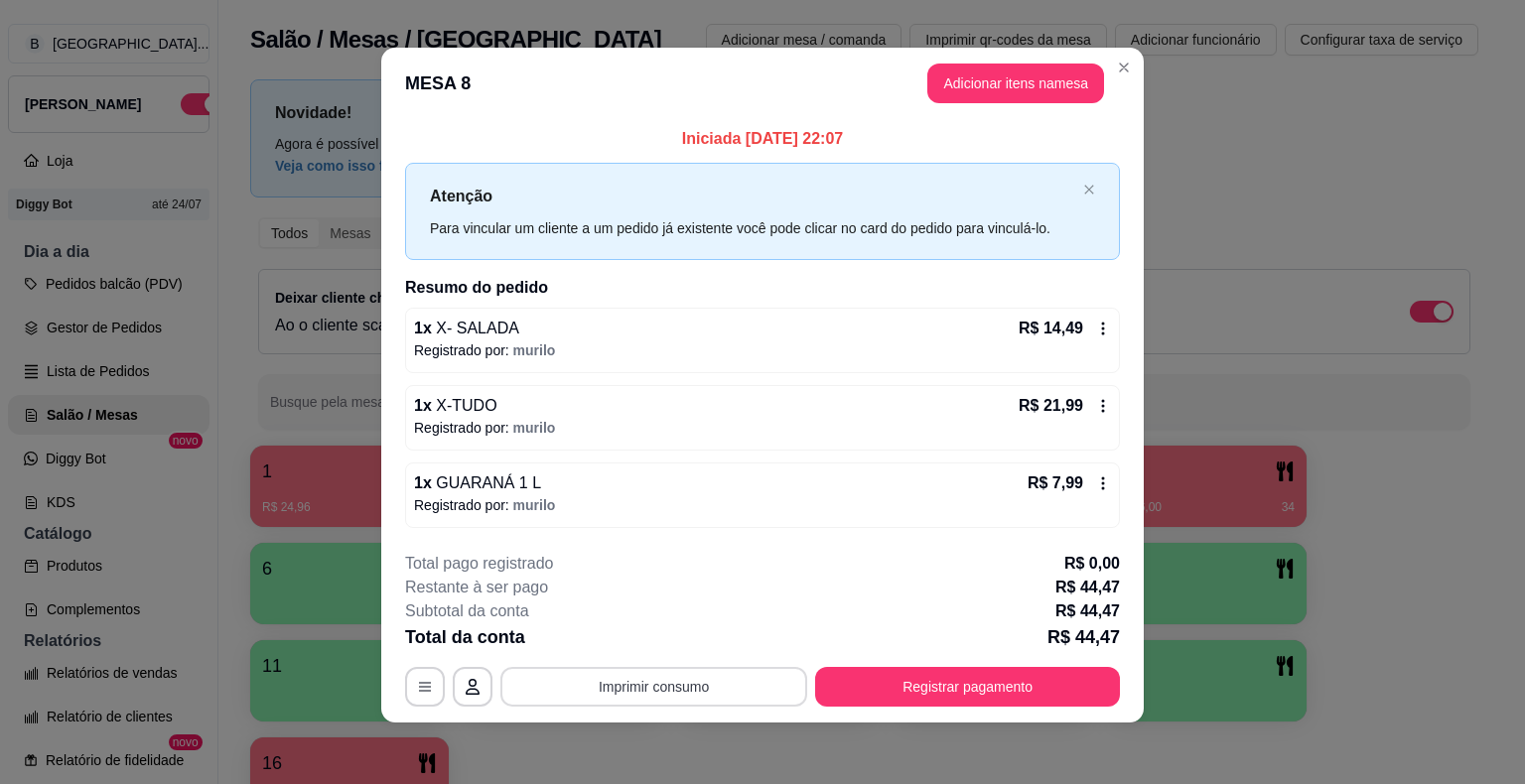click on "Imprimir consumo" at bounding box center (653, 687) 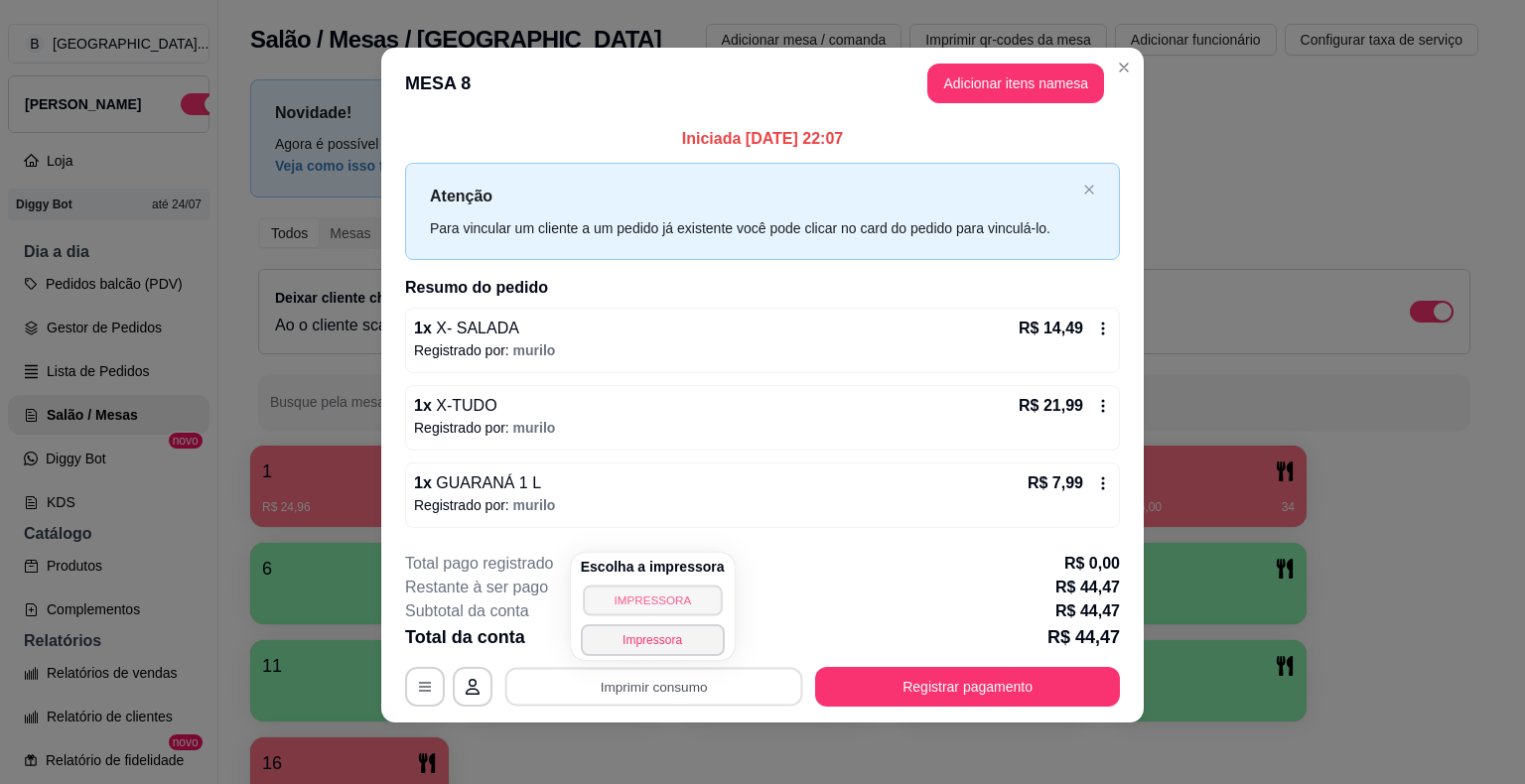 click on "IMPRESSORA" at bounding box center (652, 599) 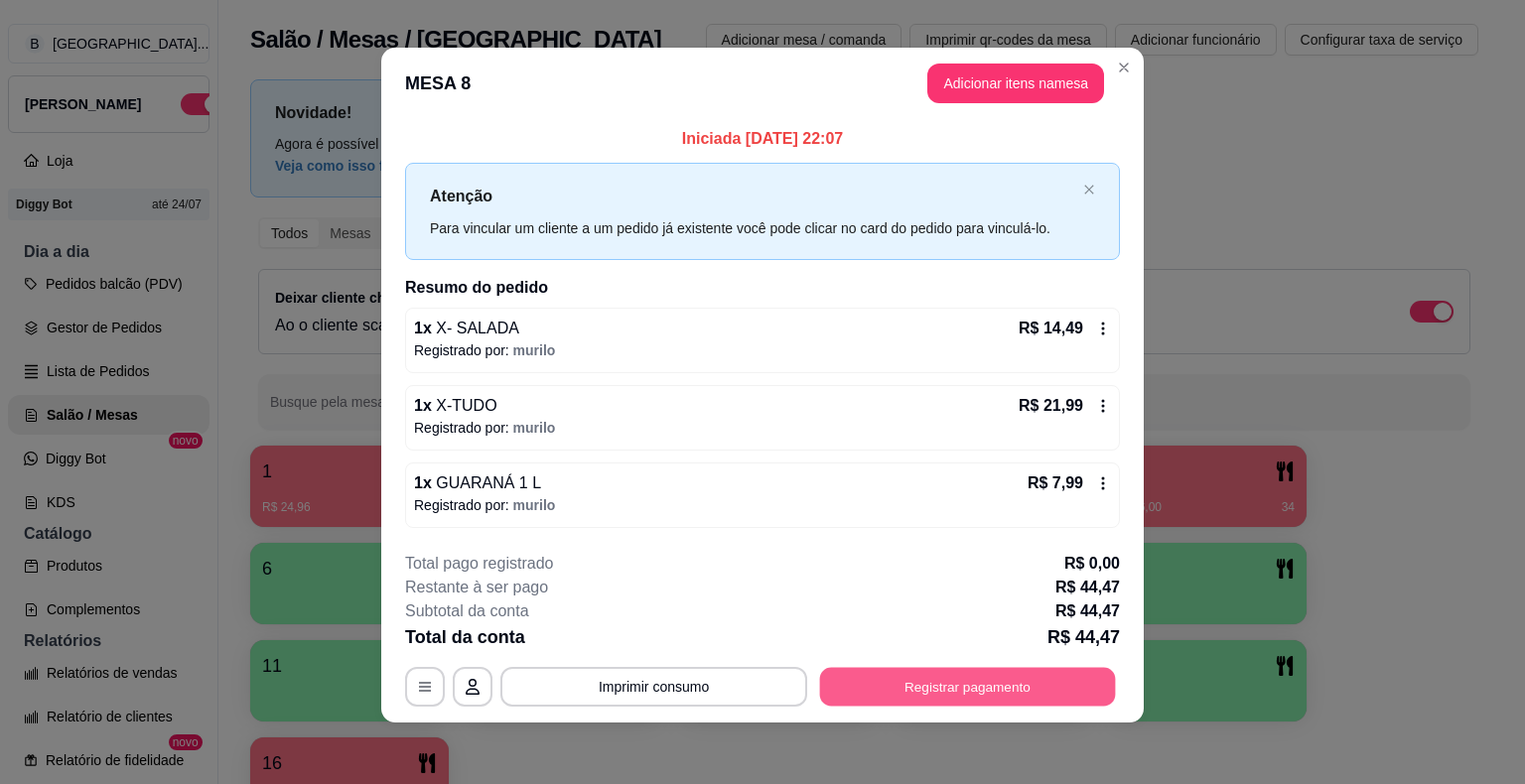 click on "Registrar pagamento" at bounding box center (968, 686) 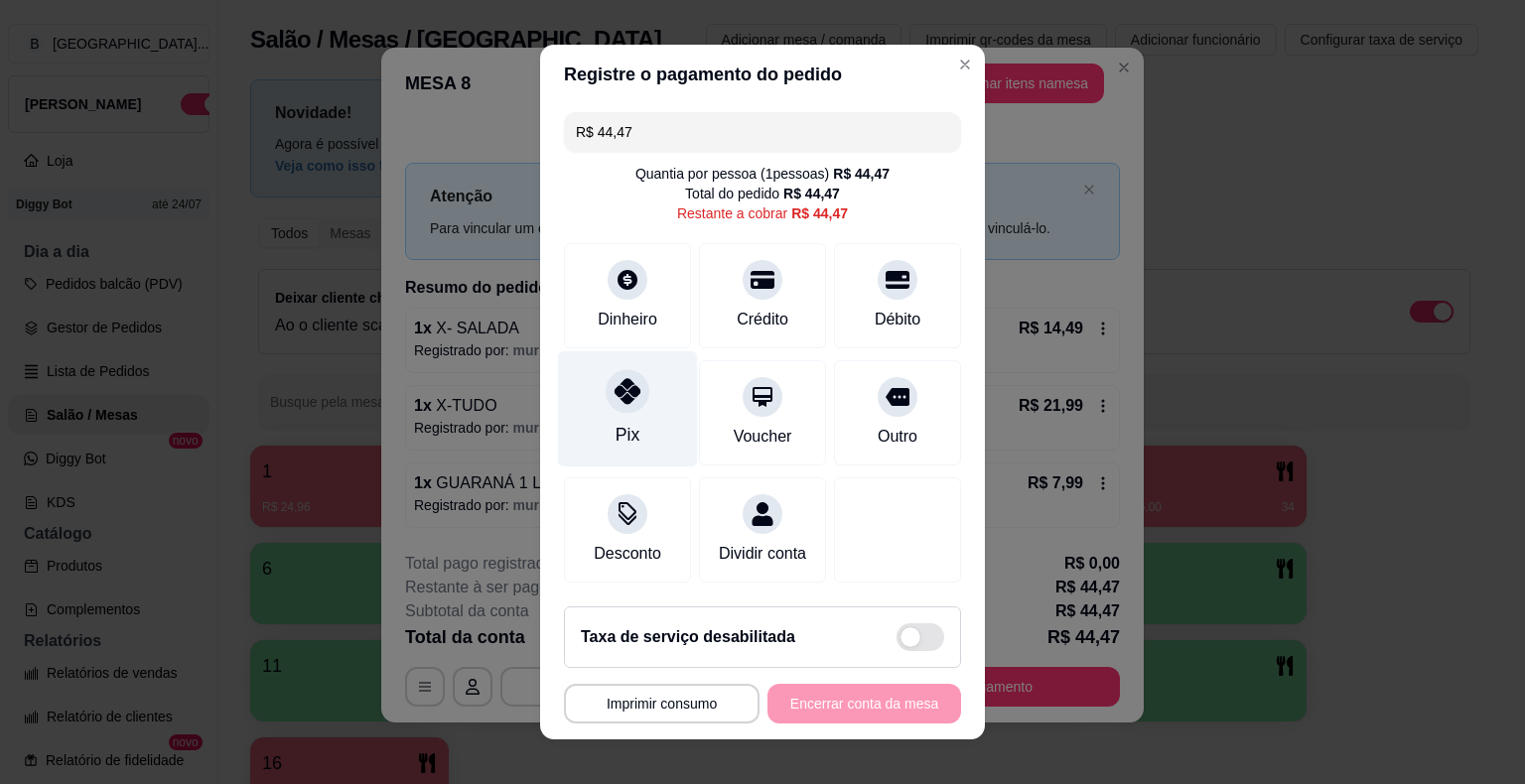 click 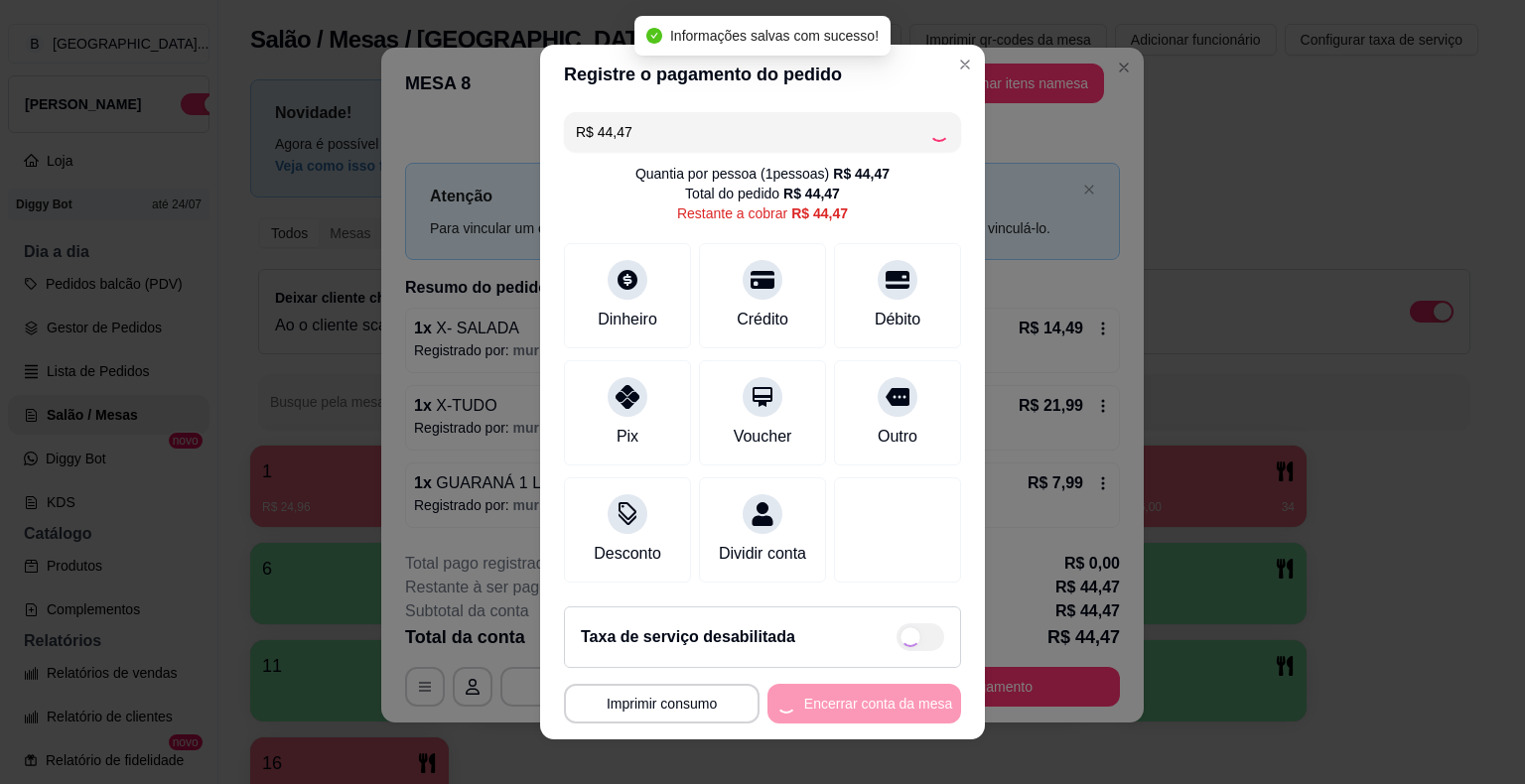 type on "R$ 0,00" 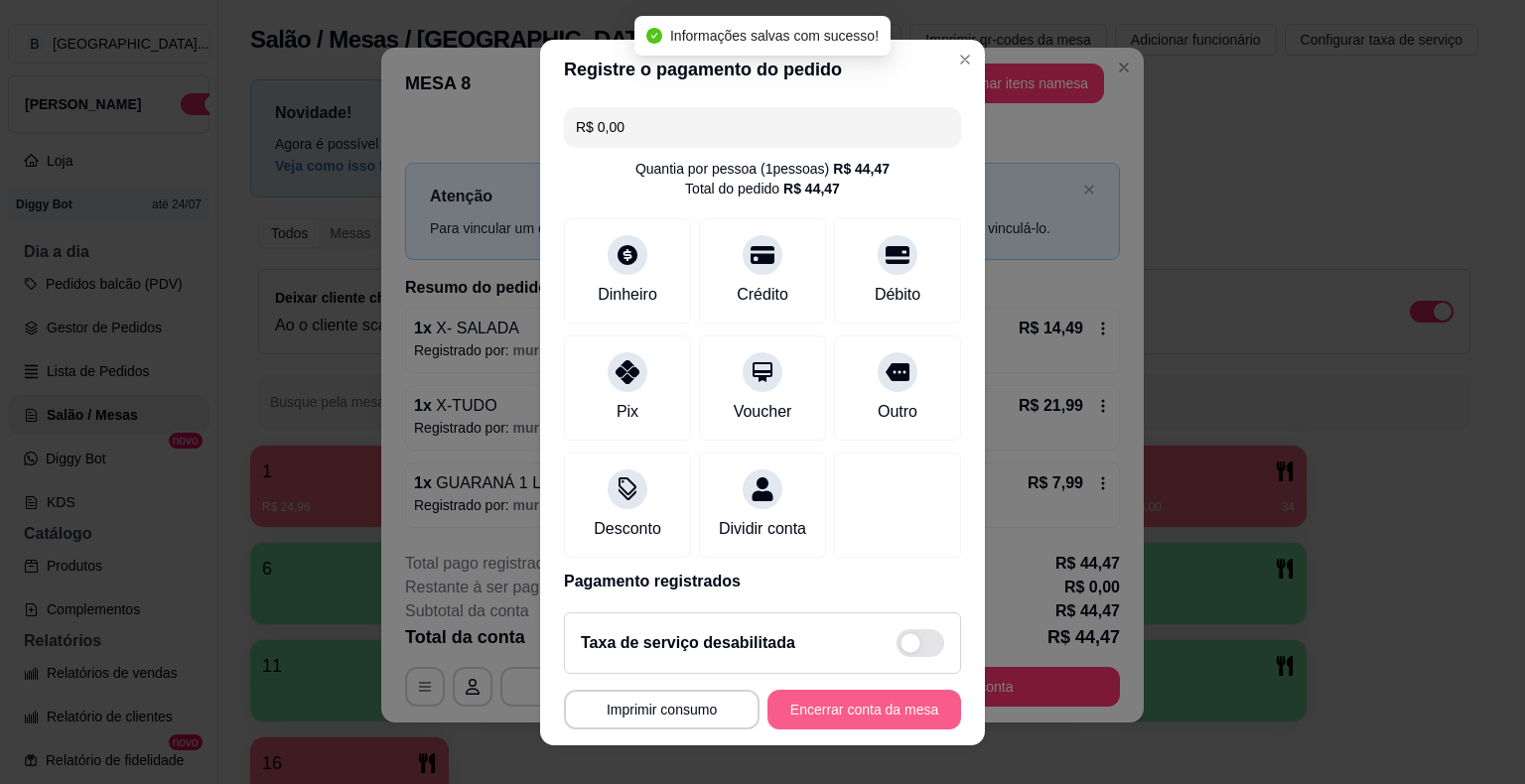 click on "Encerrar conta da mesa" at bounding box center (864, 710) 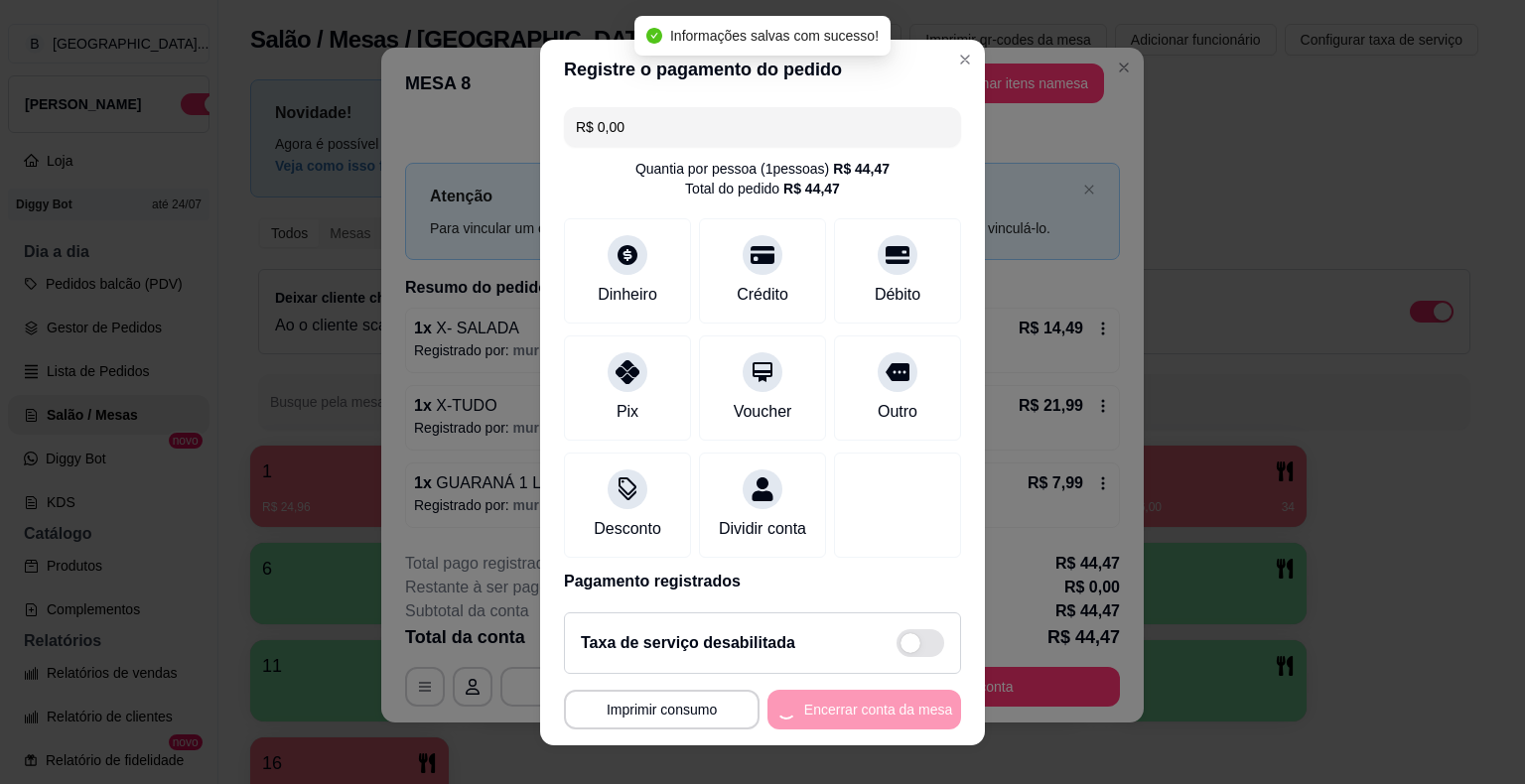 scroll, scrollTop: 0, scrollLeft: 0, axis: both 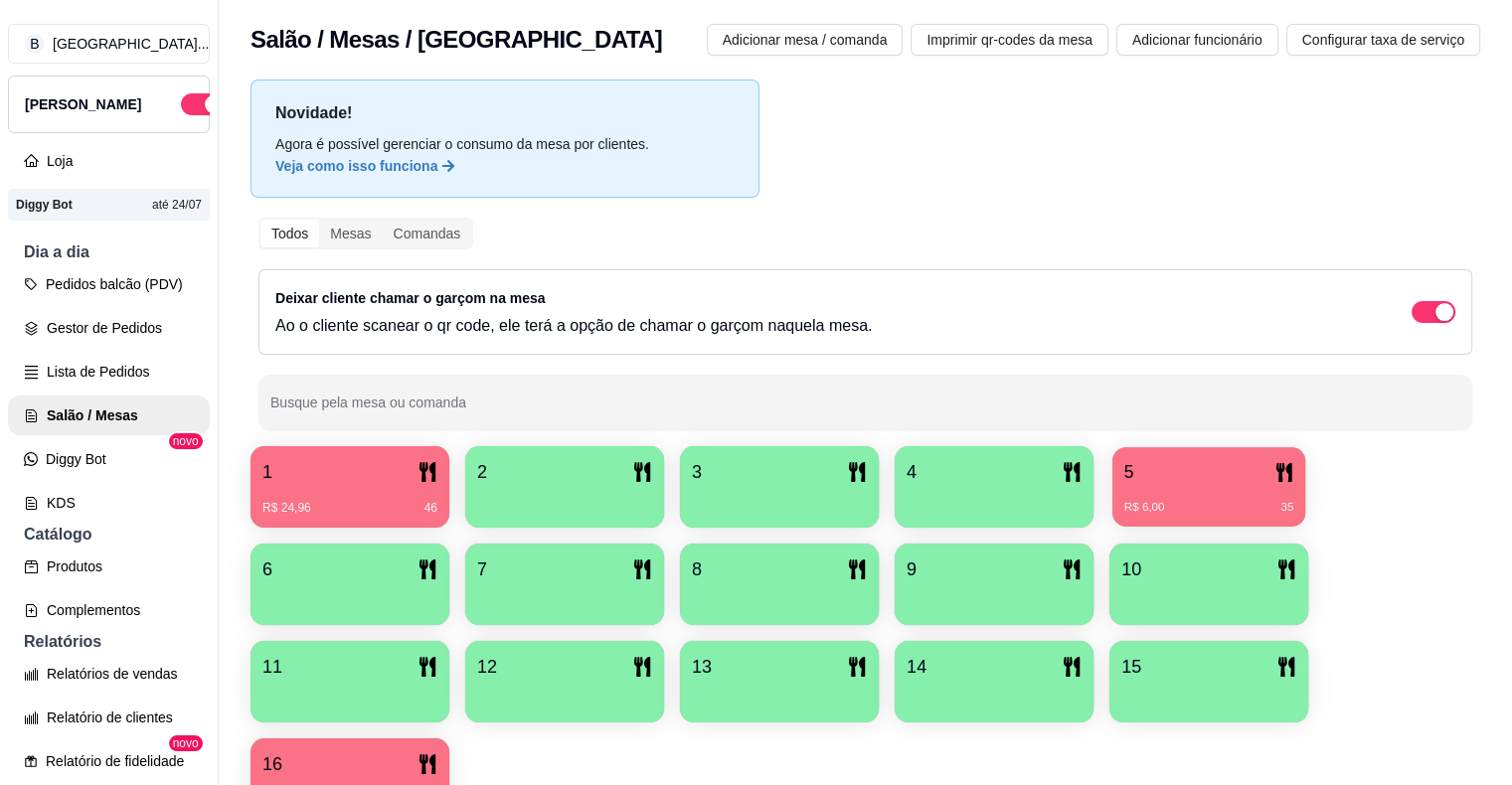 click on "R$ 6,00 35" at bounding box center (1209, 508) 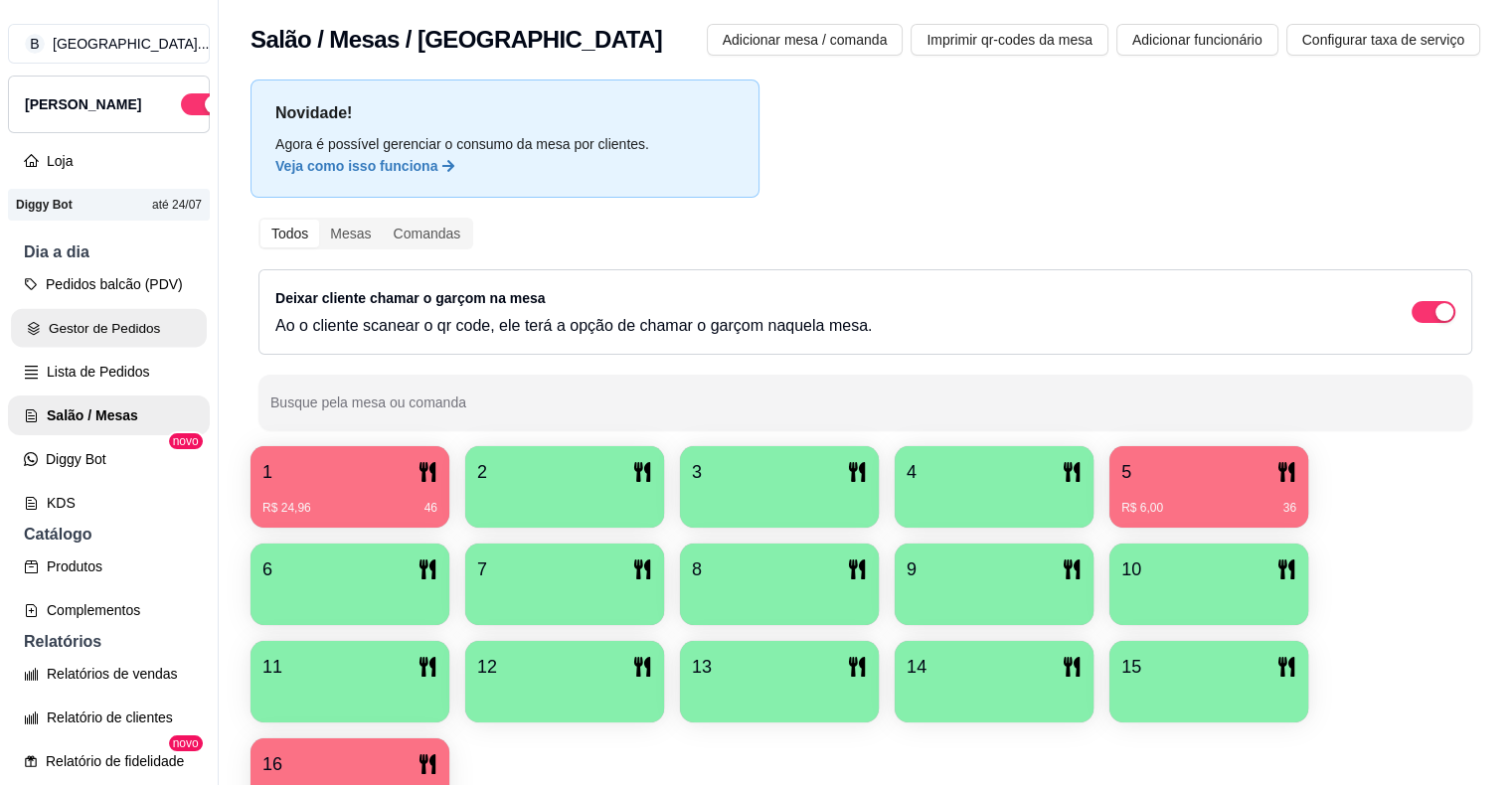 click on "Gestor de Pedidos" at bounding box center (108, 328) 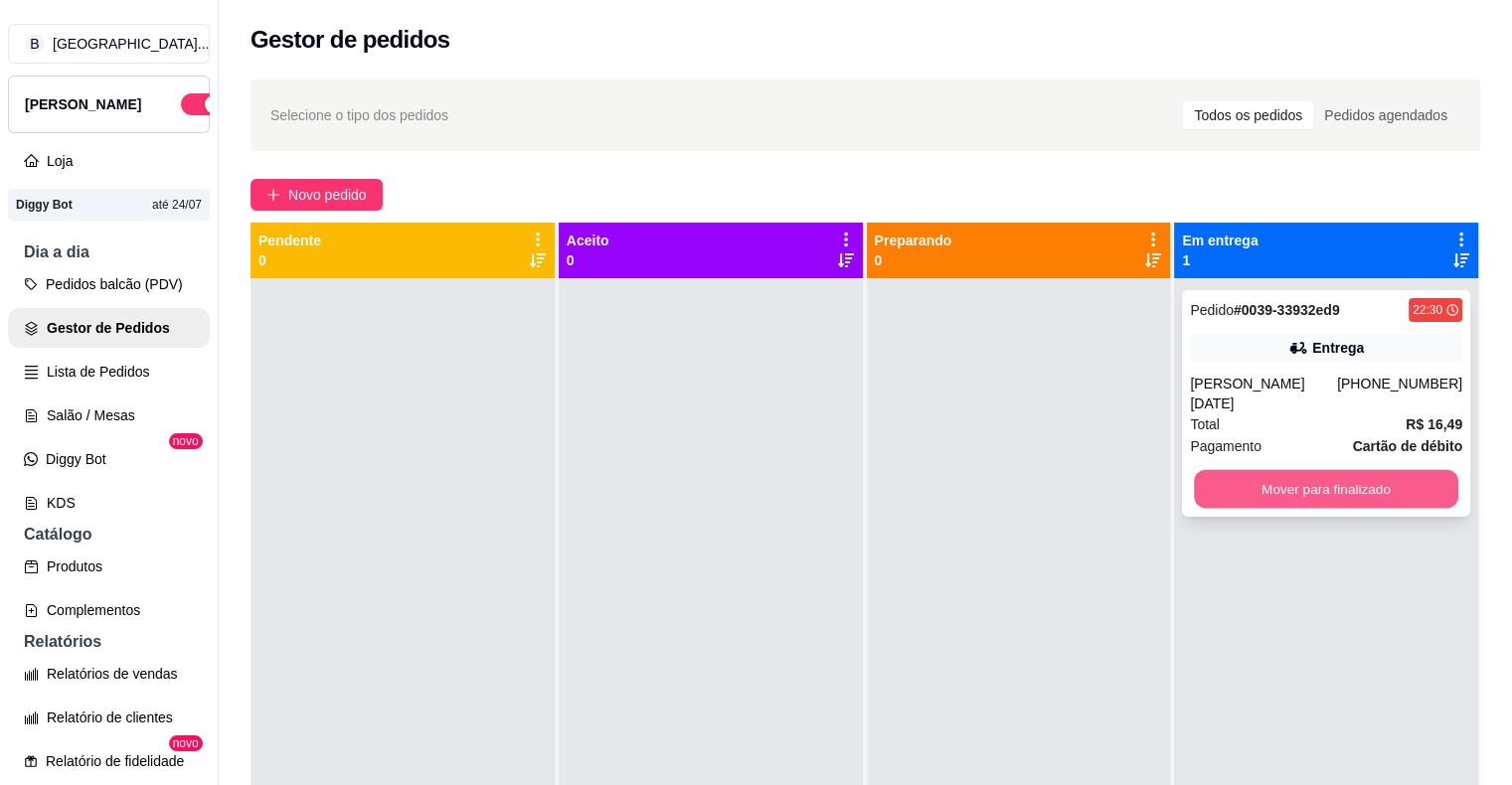 click on "Mover para finalizado" at bounding box center [1326, 489] 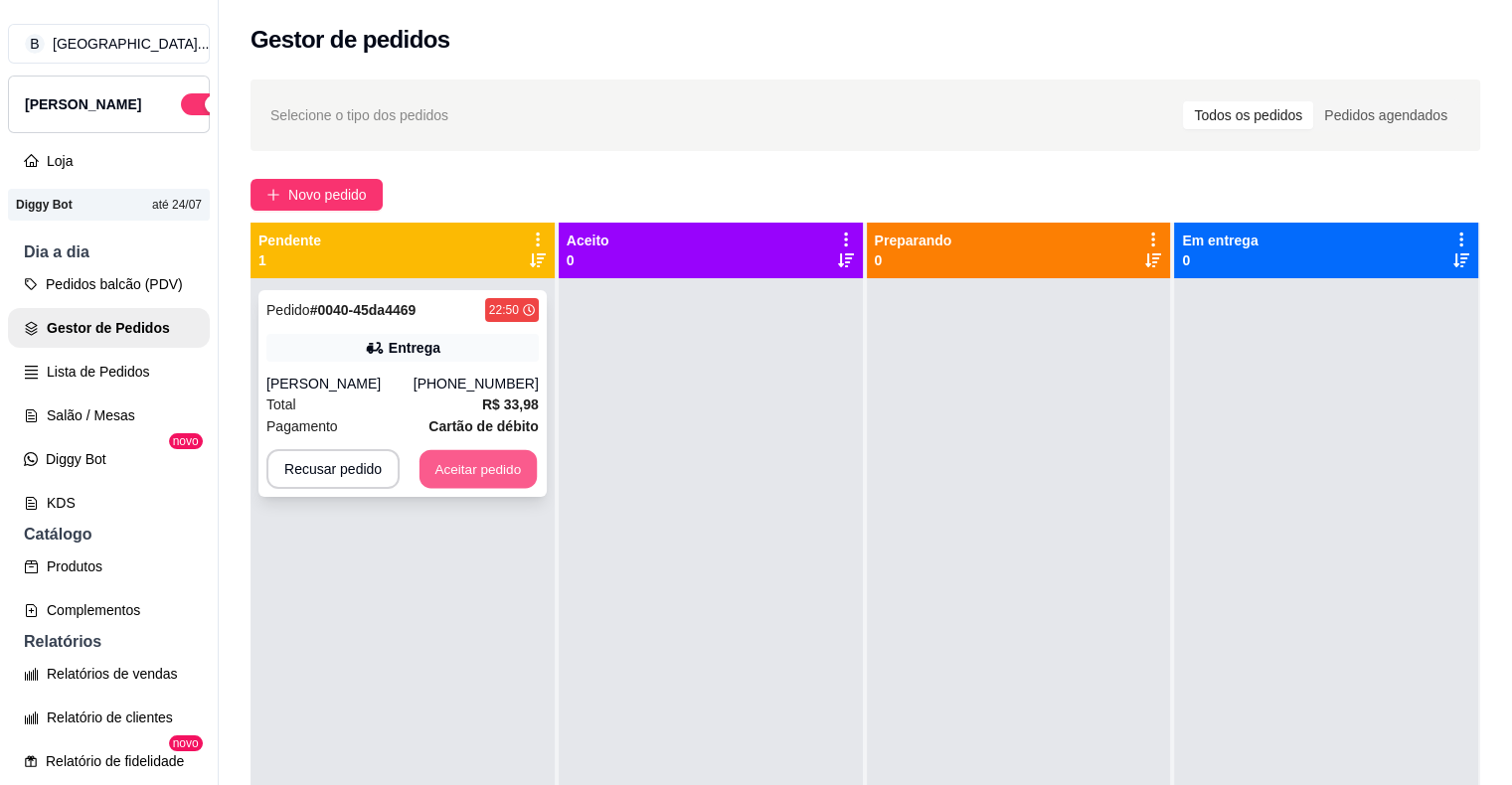 click on "Aceitar pedido" at bounding box center (478, 469) 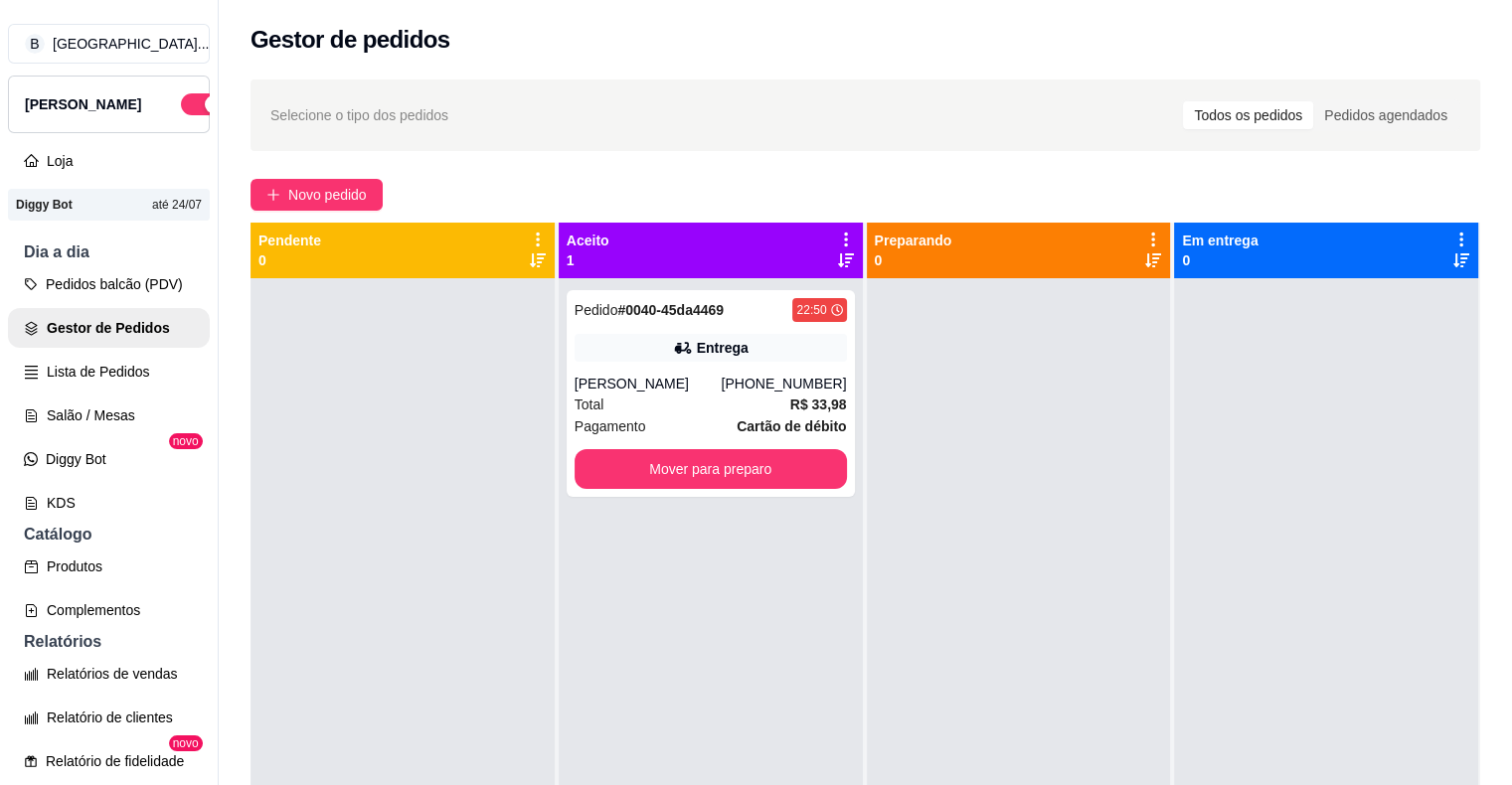 click on "Total R$ 33,98" at bounding box center [711, 404] 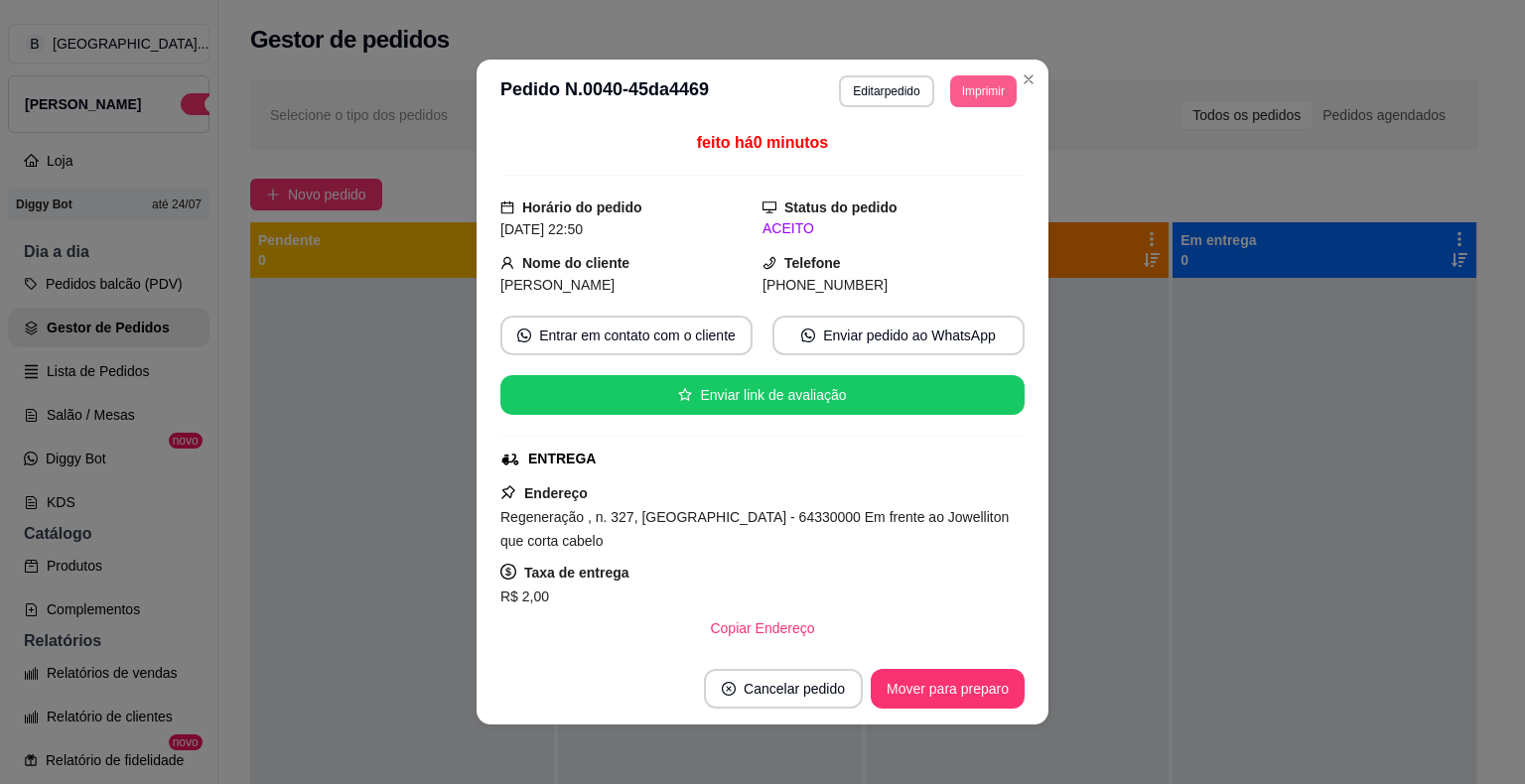 click on "Imprimir" at bounding box center [983, 91] 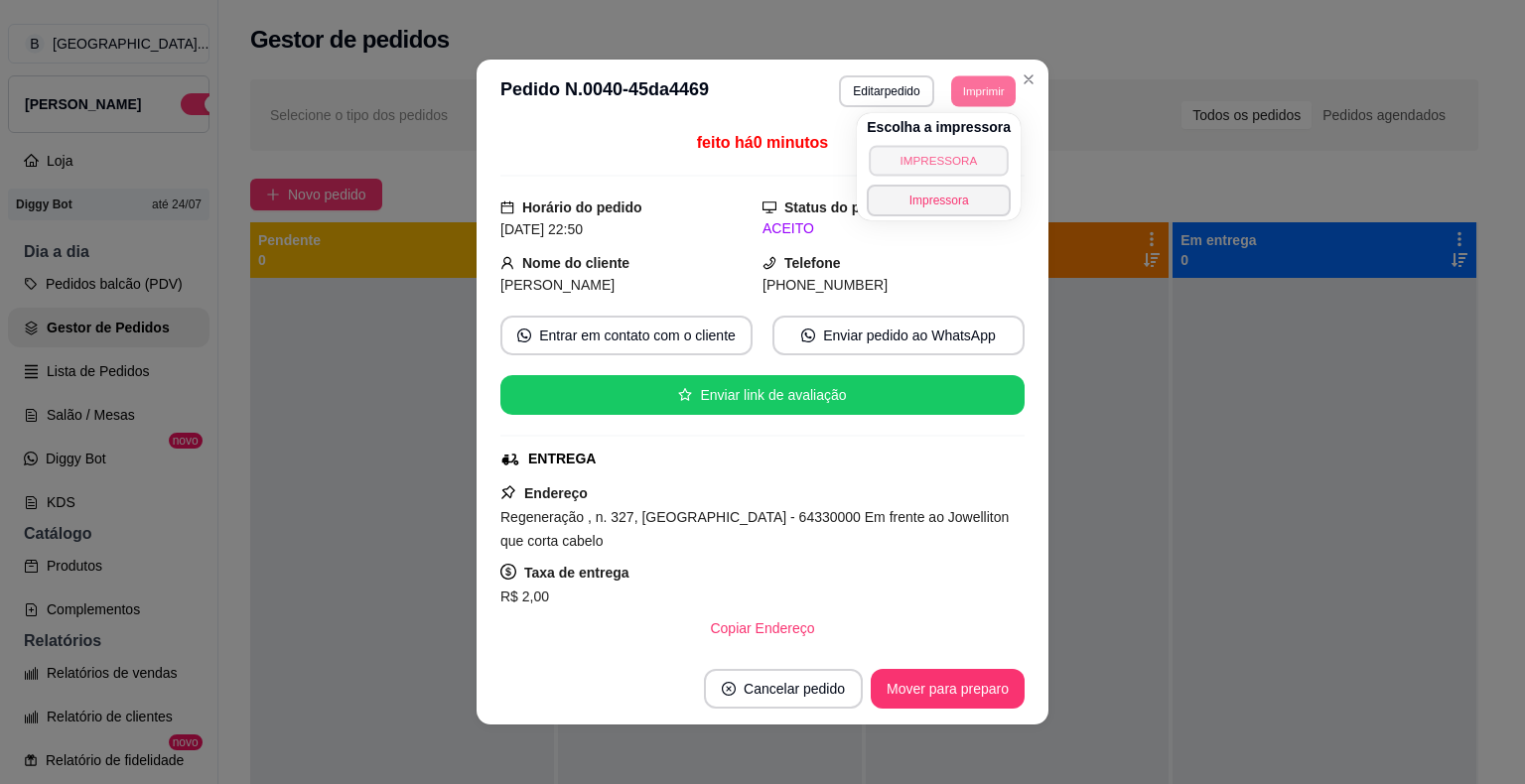 click on "IMPRESSORA" at bounding box center (938, 160) 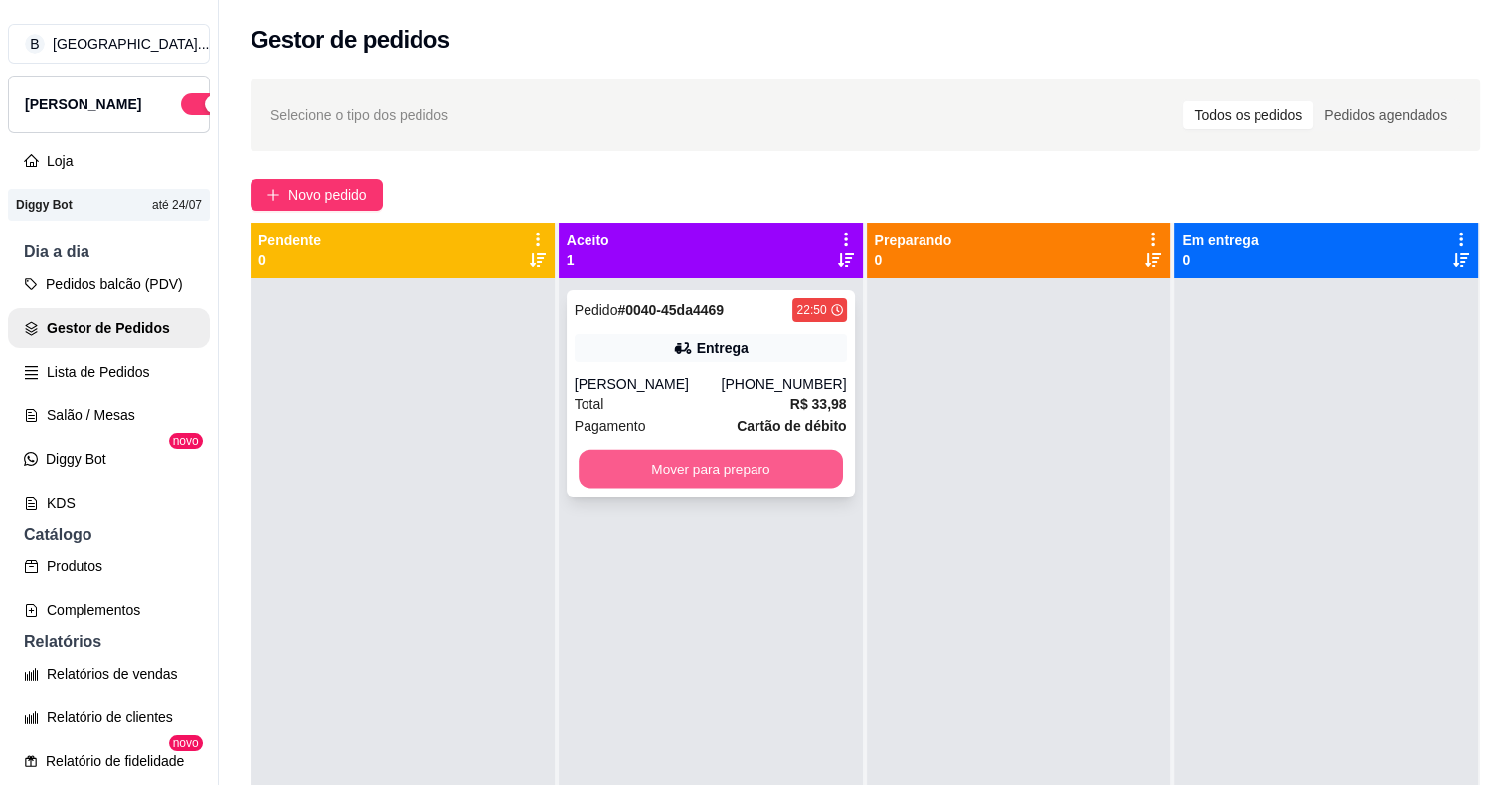 click on "Mover para preparo" at bounding box center (711, 469) 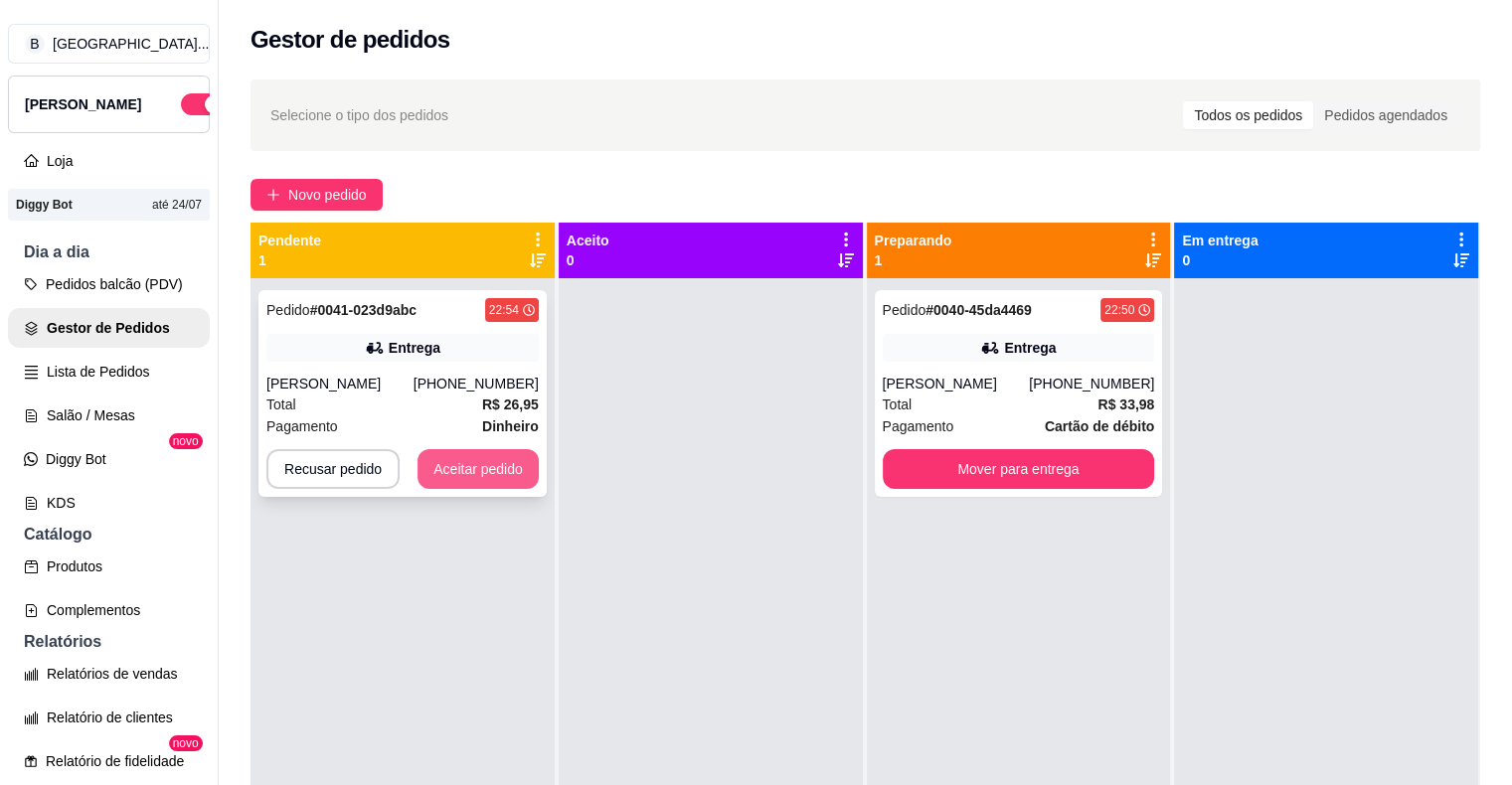 click on "Aceitar pedido" at bounding box center [478, 469] 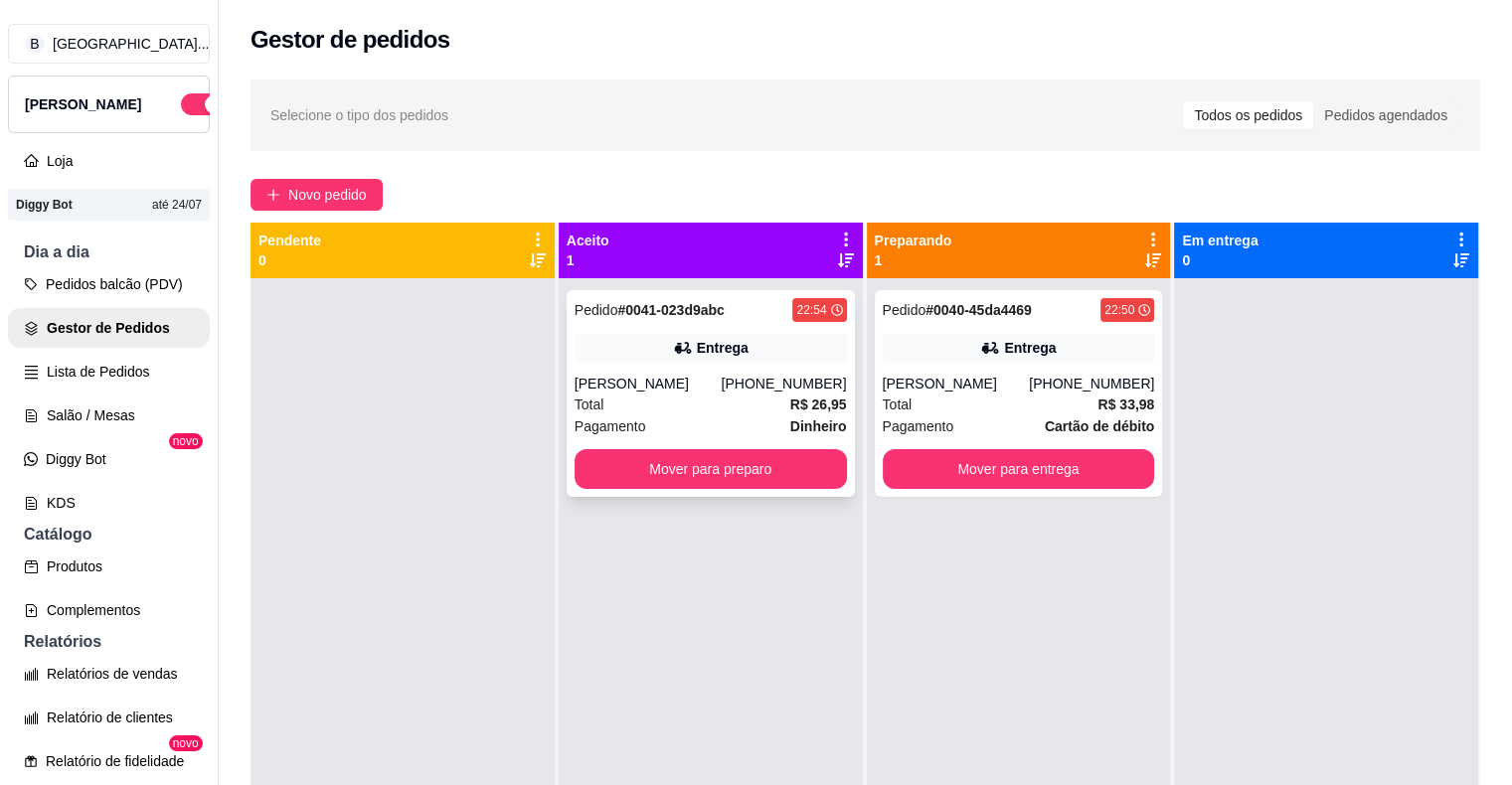click on "Total R$ 26,95" at bounding box center [711, 404] 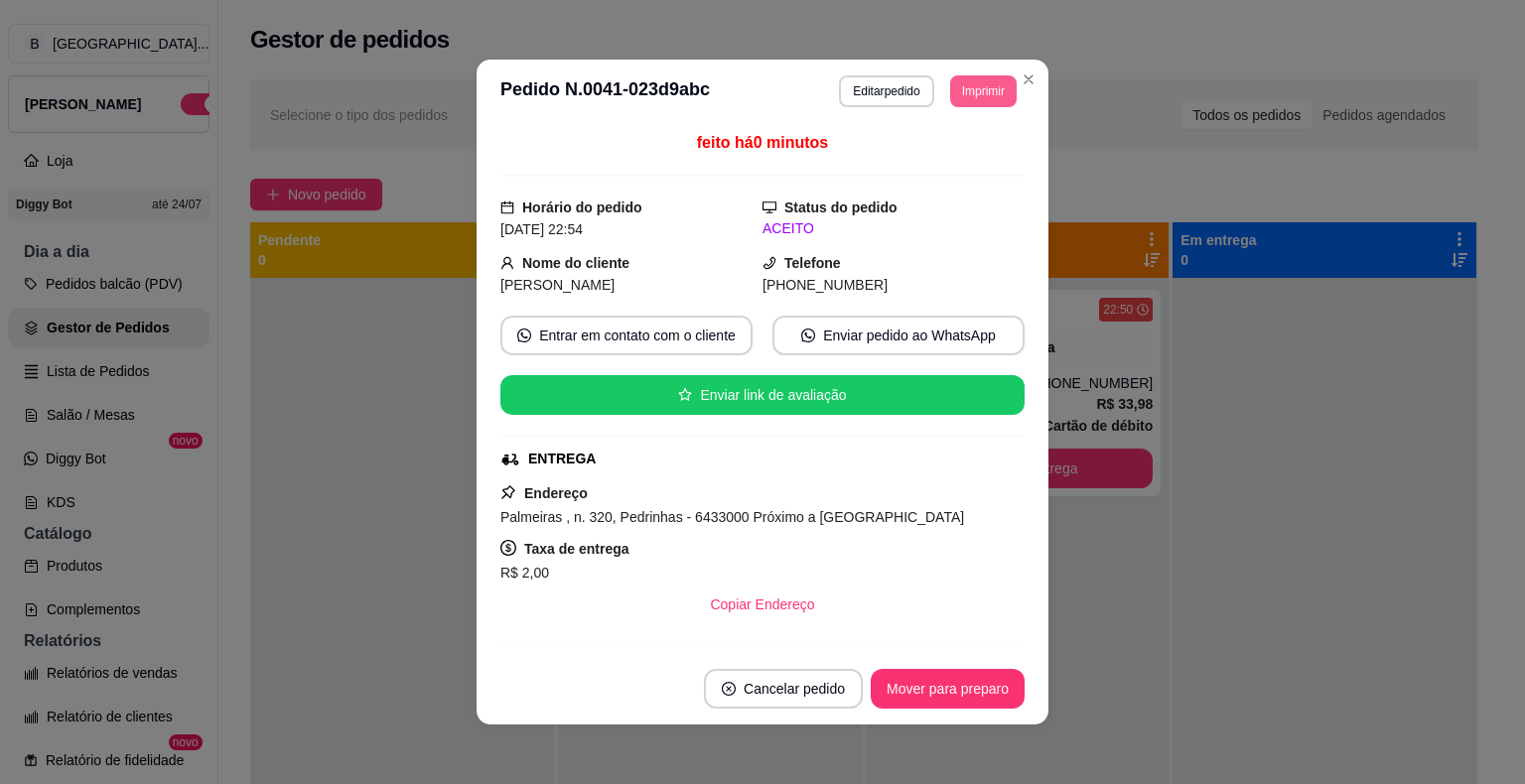 click on "Imprimir" at bounding box center (983, 91) 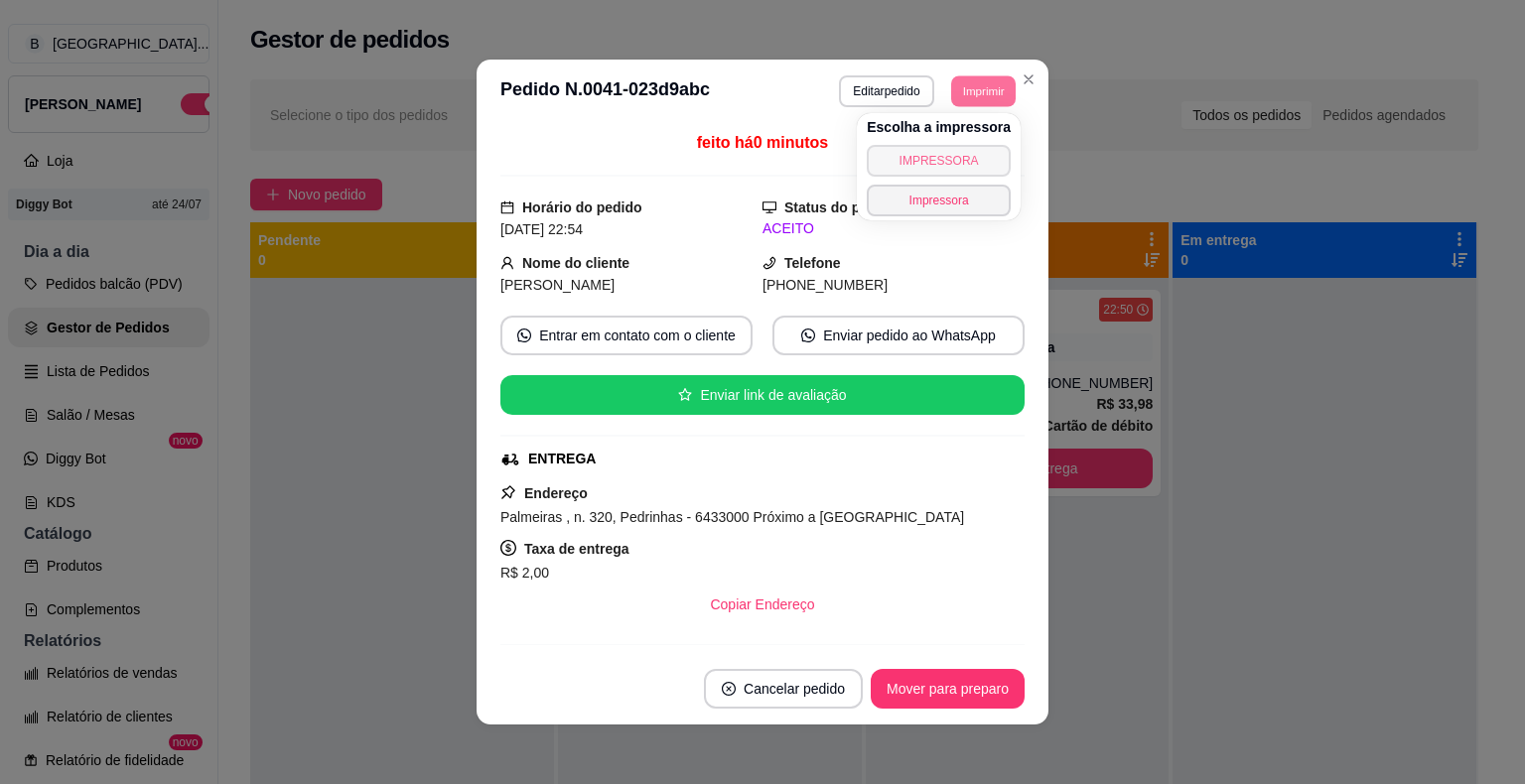 click on "IMPRESSORA" at bounding box center (938, 161) 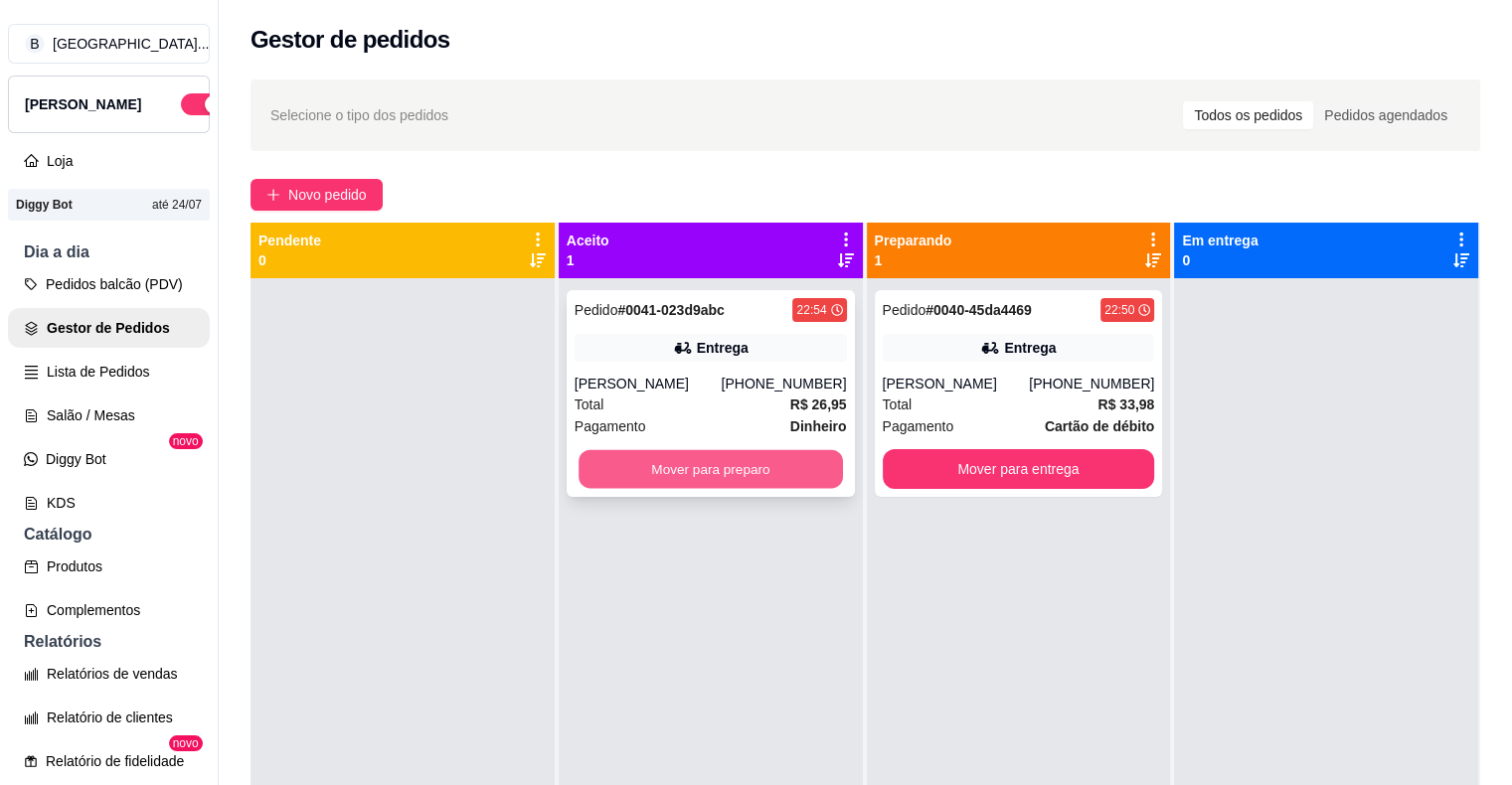 click on "Mover para preparo" at bounding box center [711, 469] 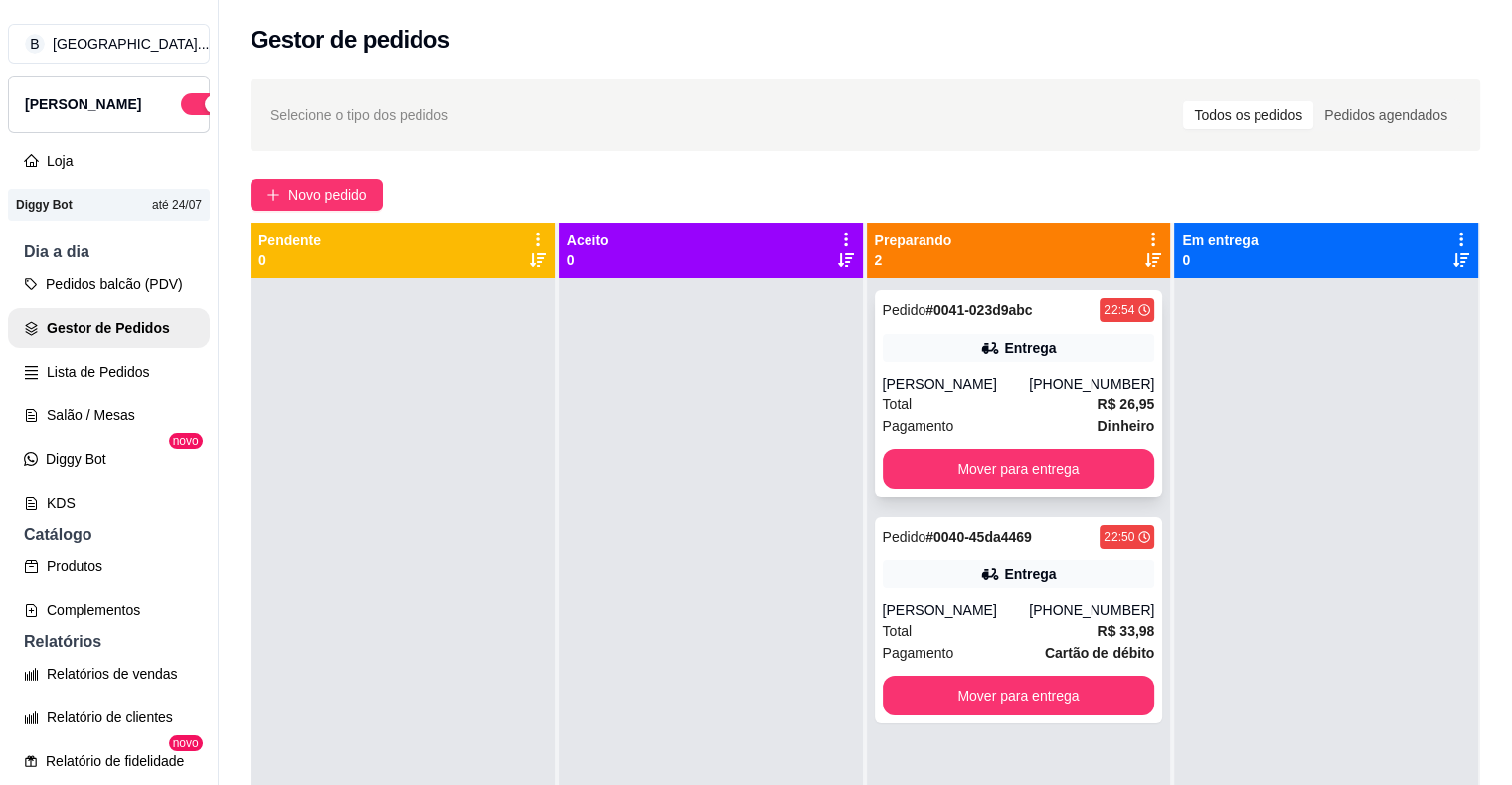 click on "Pagamento Dinheiro" at bounding box center [1019, 426] 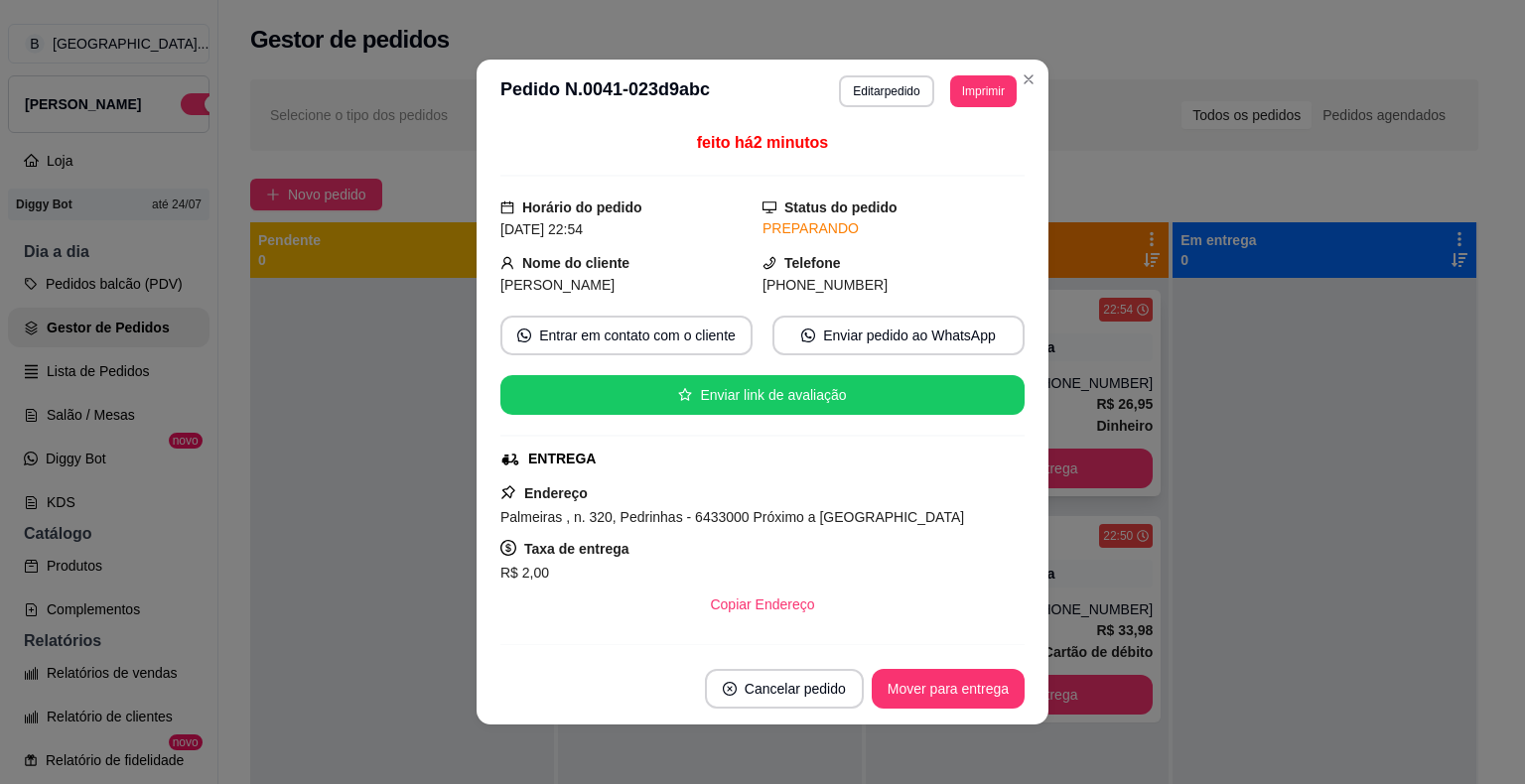 scroll, scrollTop: 4, scrollLeft: 0, axis: vertical 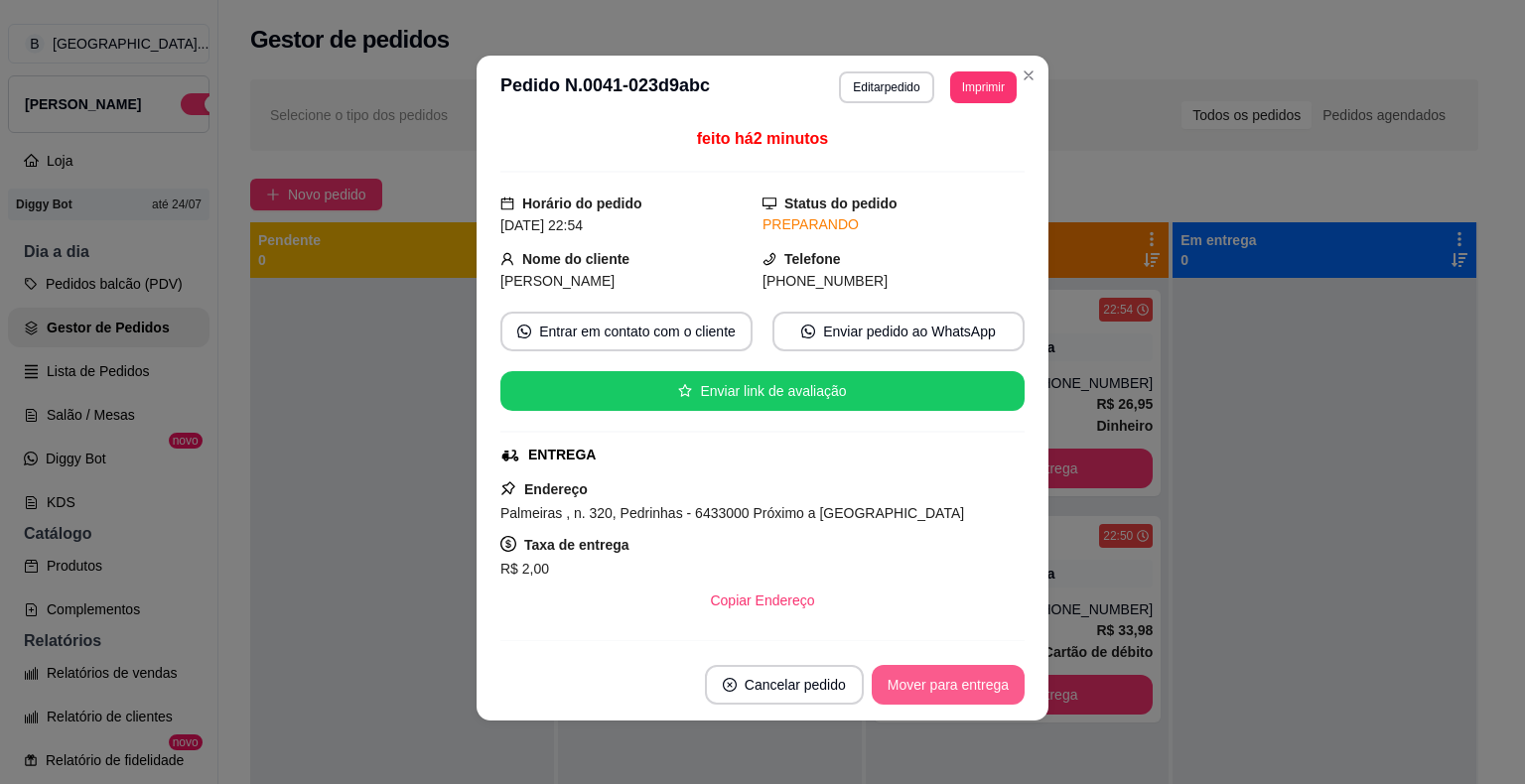 click on "Mover para entrega" at bounding box center (948, 685) 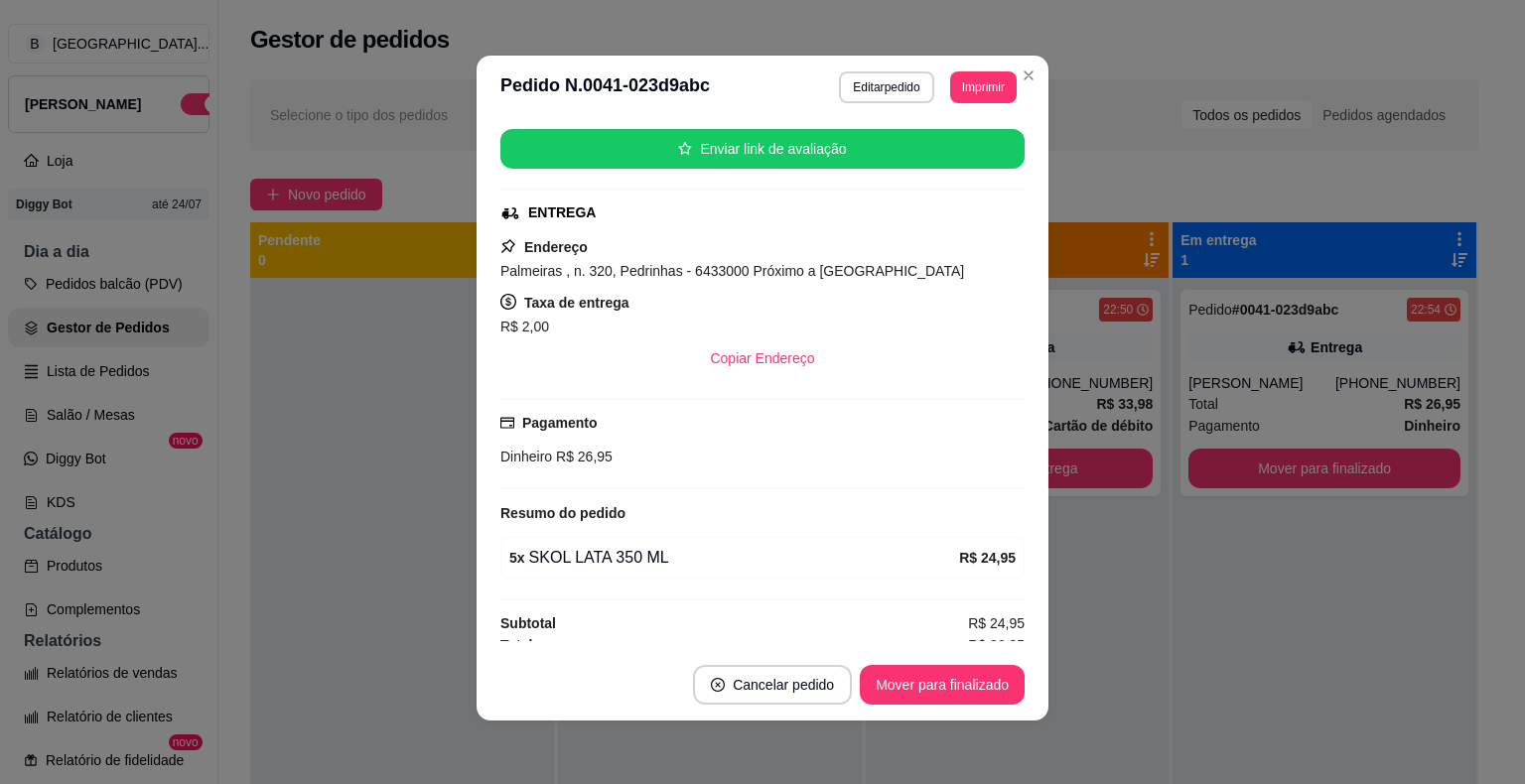 scroll, scrollTop: 254, scrollLeft: 0, axis: vertical 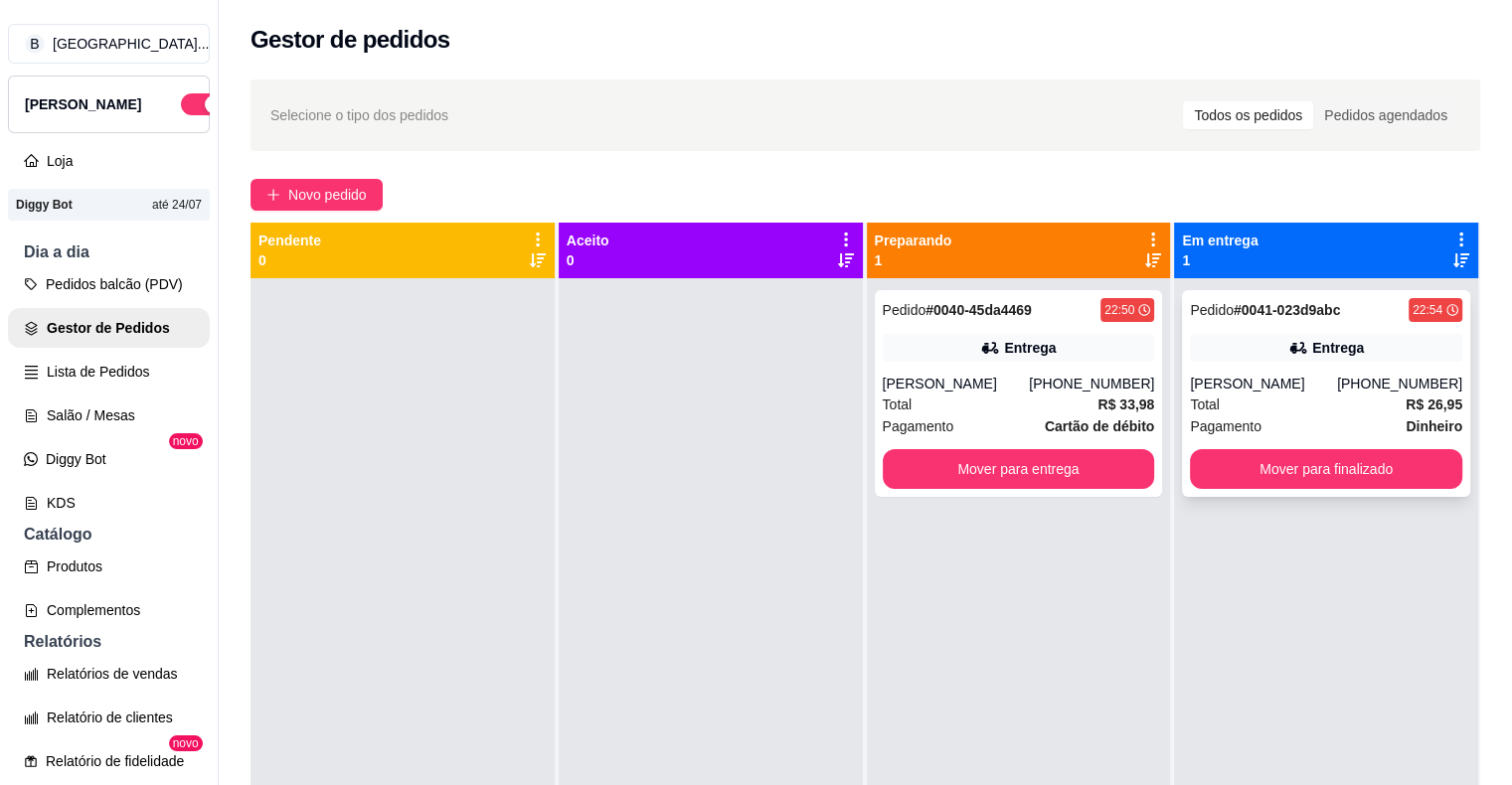 click on "[PHONE_NUMBER]" at bounding box center [1400, 384] 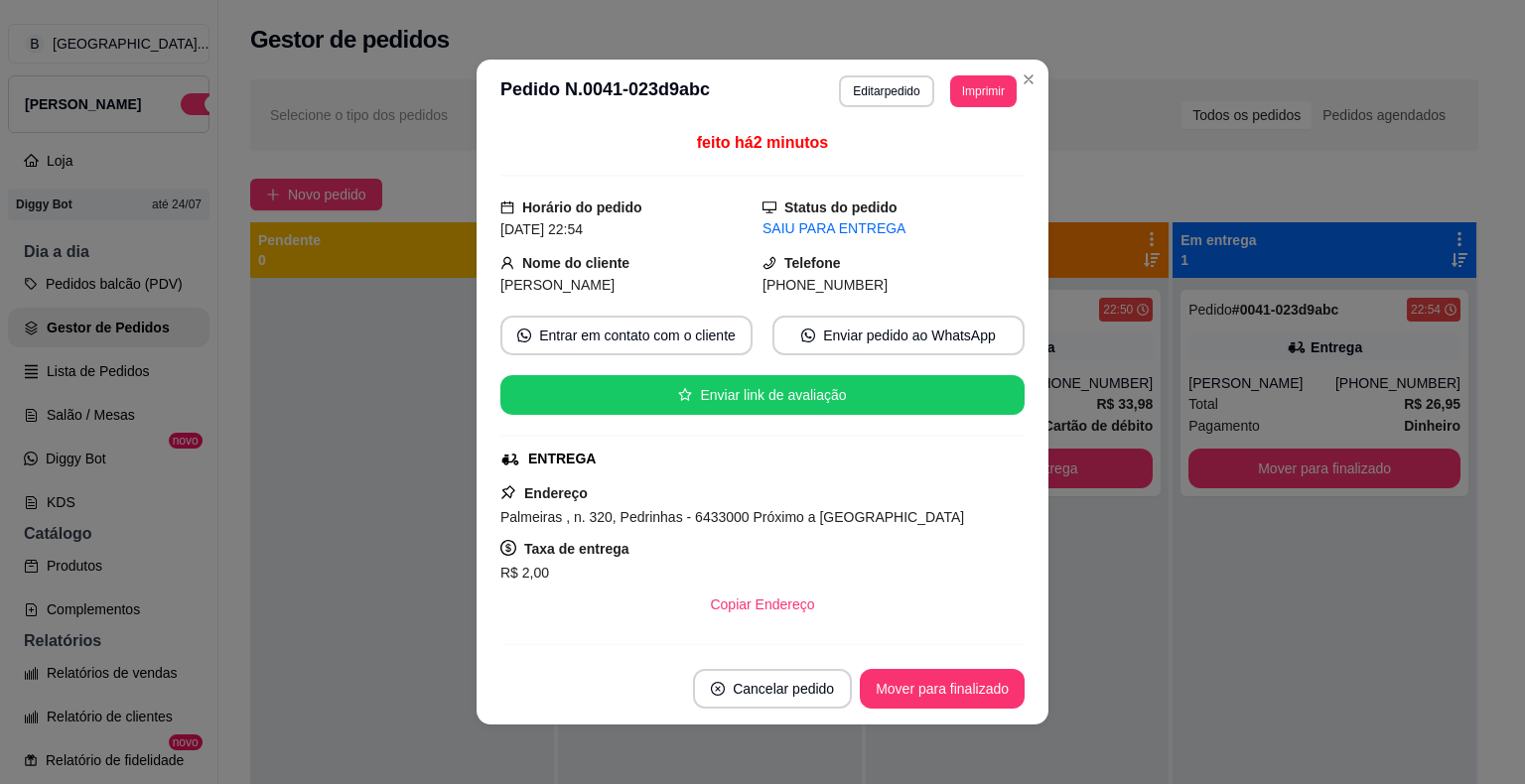 scroll, scrollTop: 4, scrollLeft: 0, axis: vertical 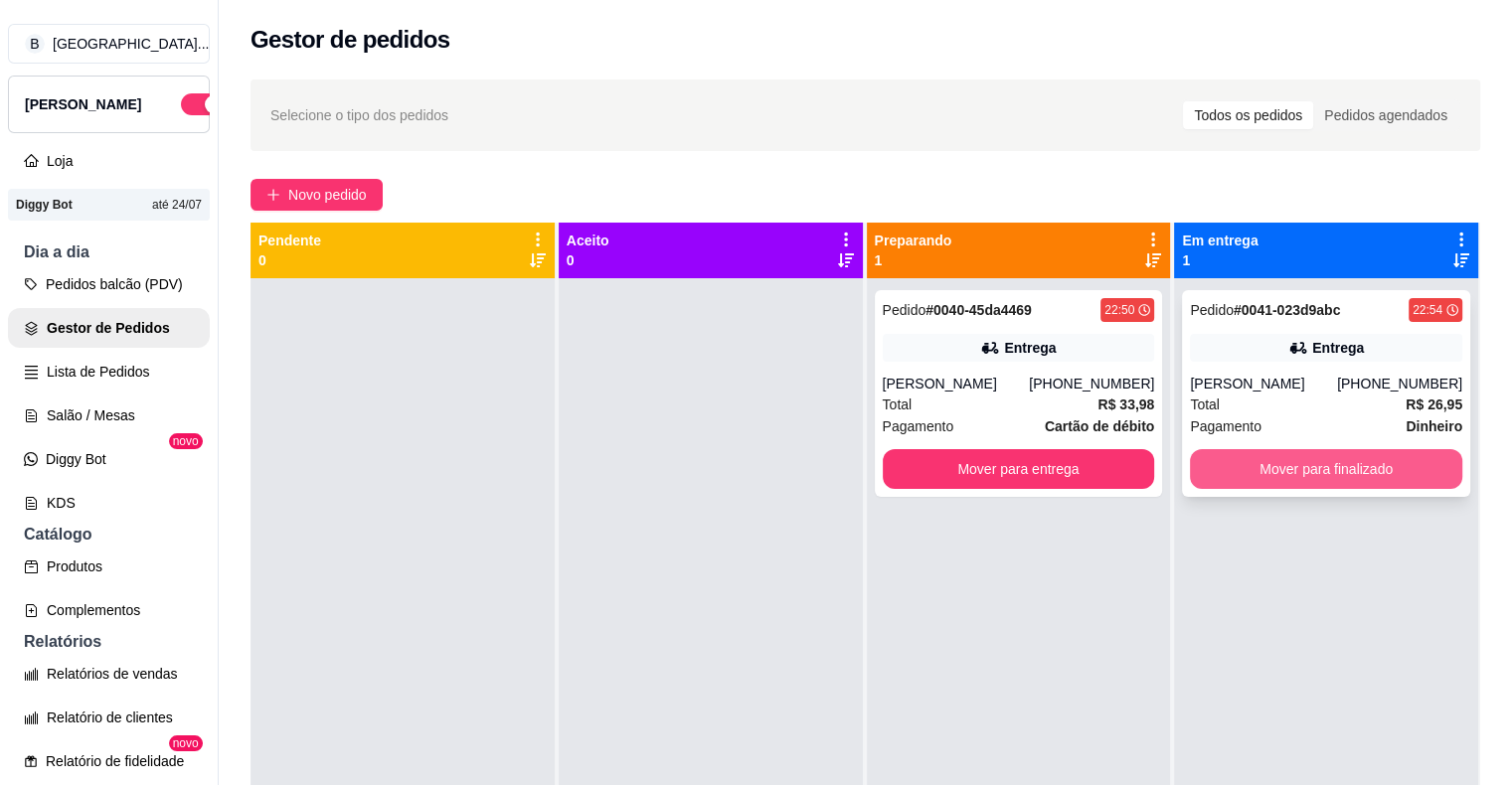 click on "Mover para finalizado" at bounding box center [1326, 469] 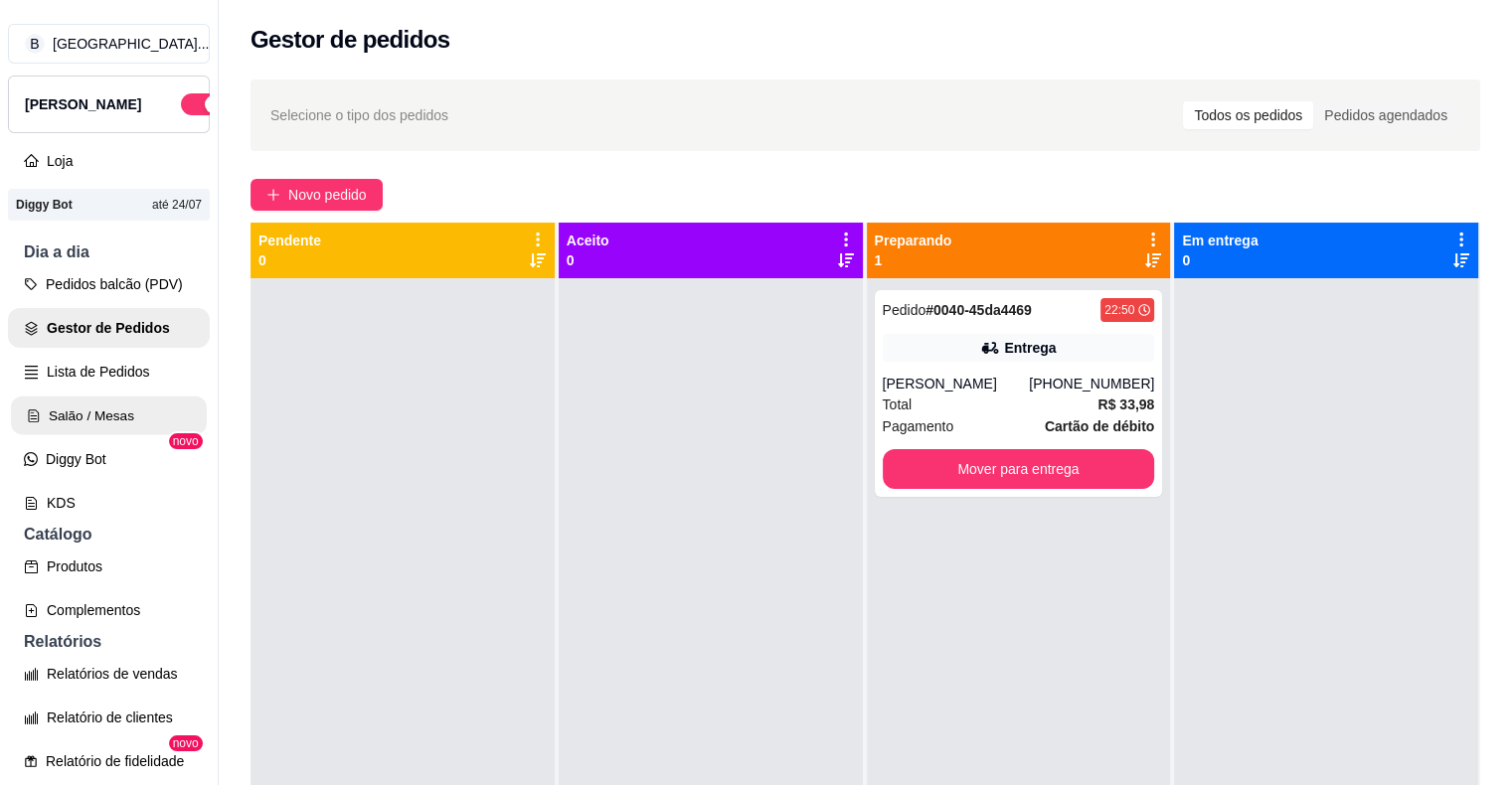 click on "Salão / Mesas" at bounding box center [108, 415] 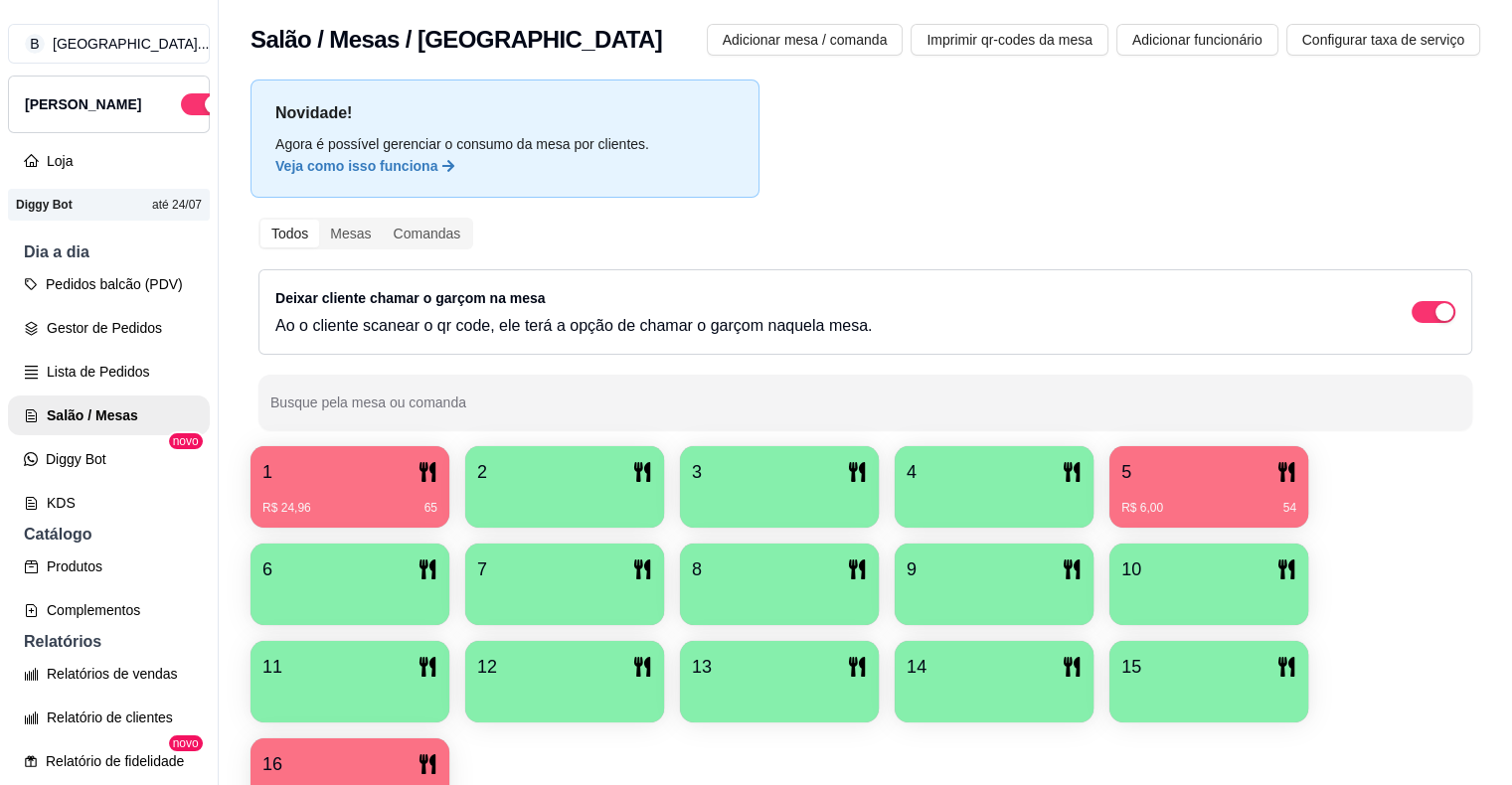 click on "R$ 24,96 65" at bounding box center [350, 501] 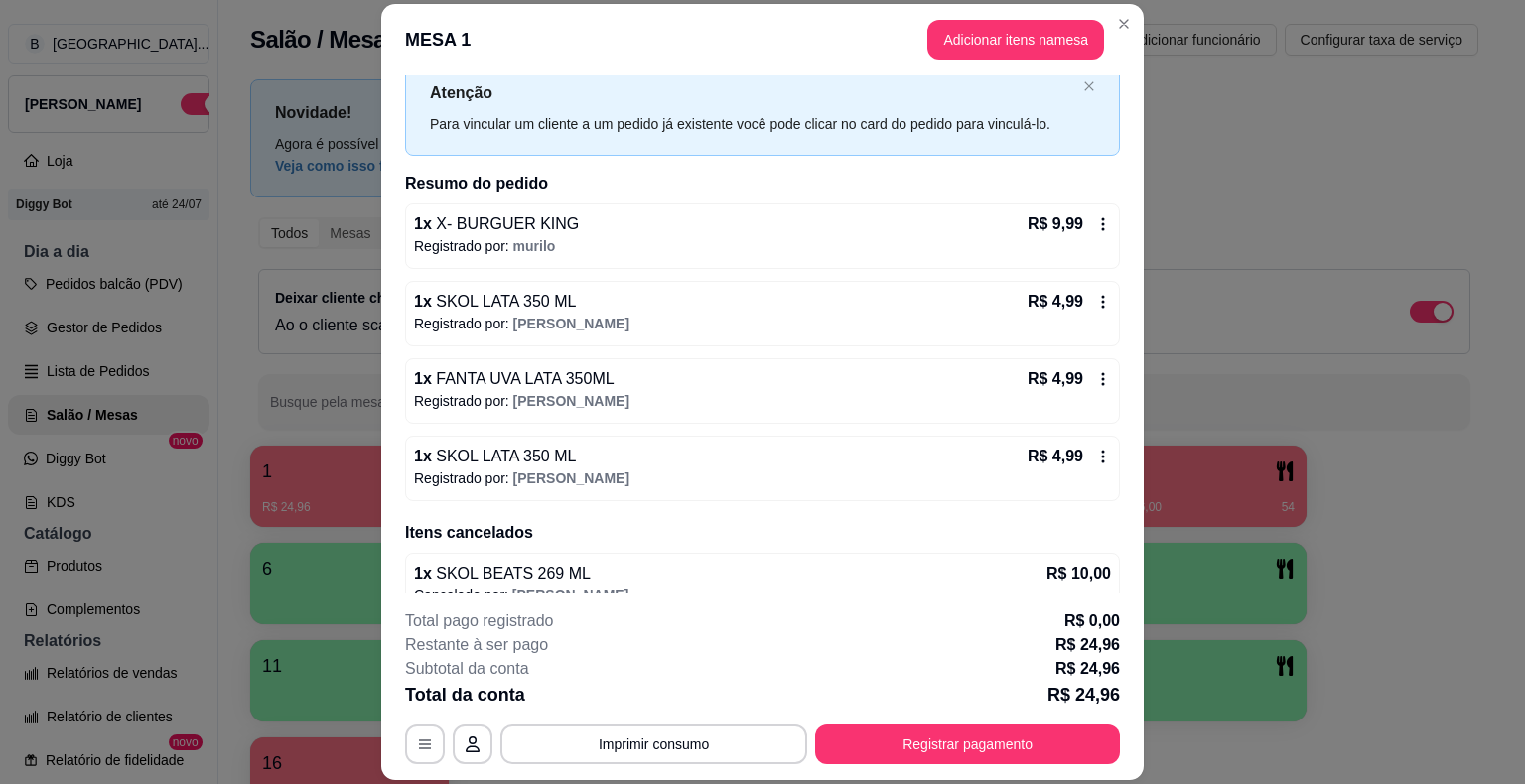 scroll, scrollTop: 85, scrollLeft: 0, axis: vertical 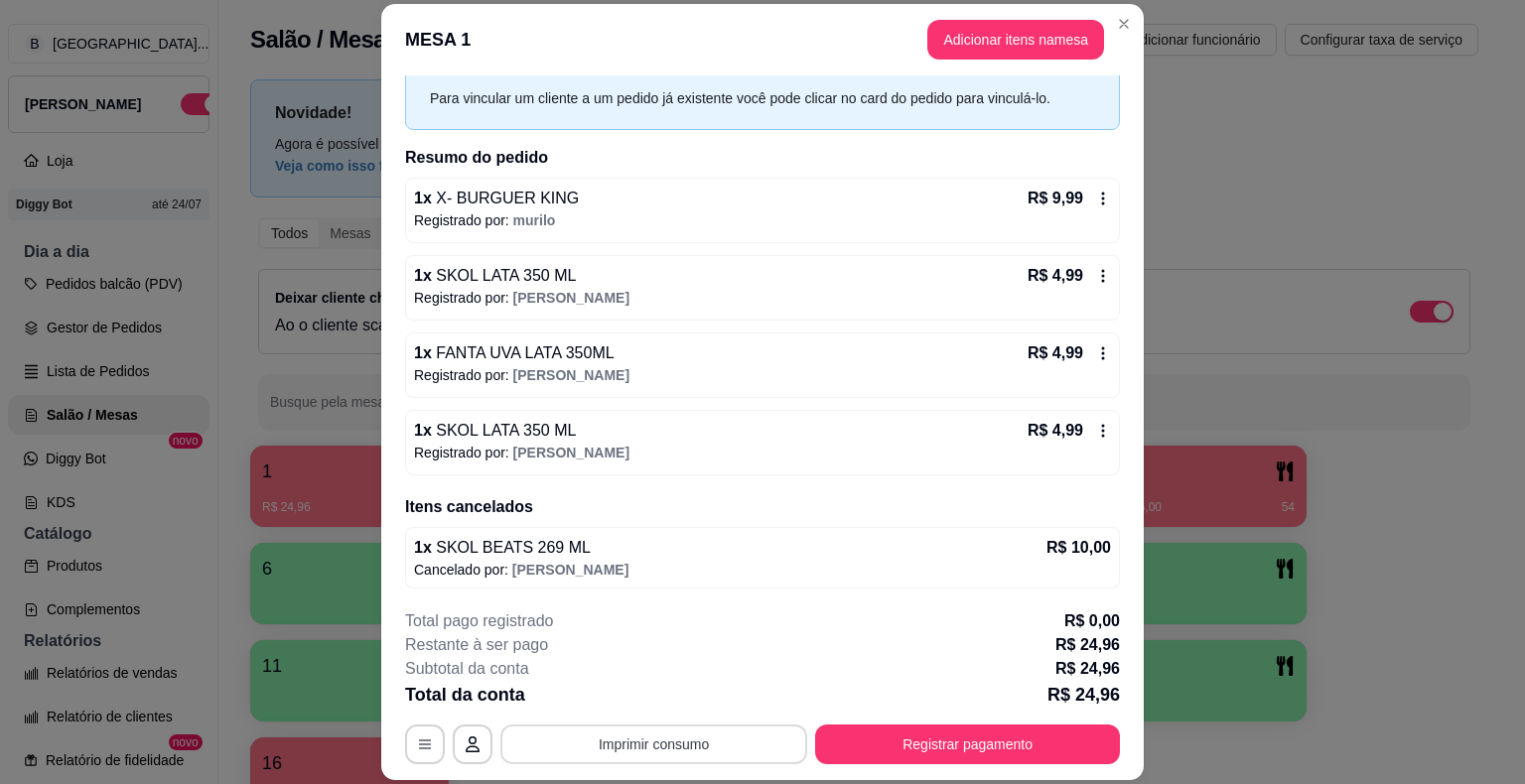 click on "Imprimir consumo" at bounding box center [653, 744] 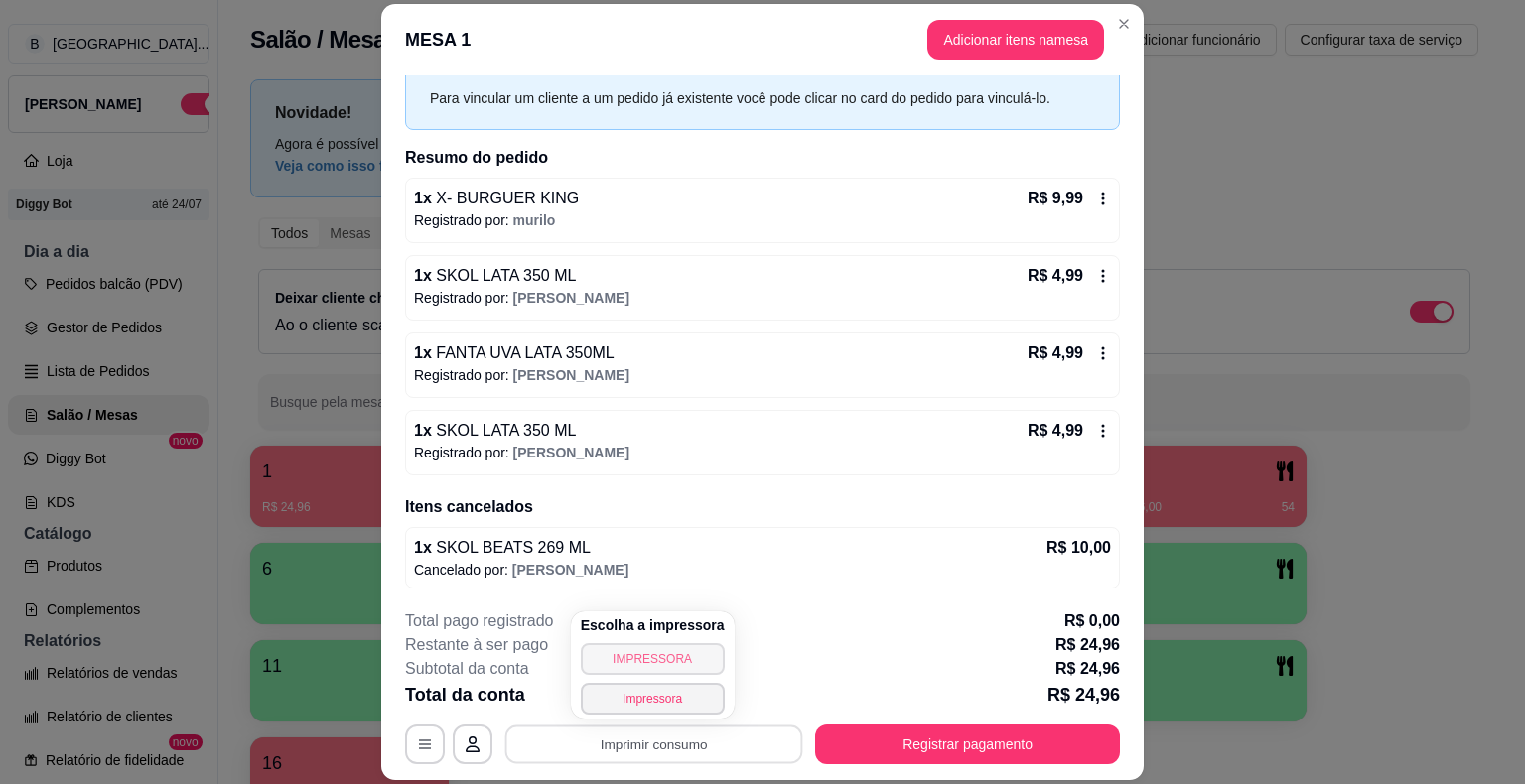 click on "IMPRESSORA" at bounding box center (652, 659) 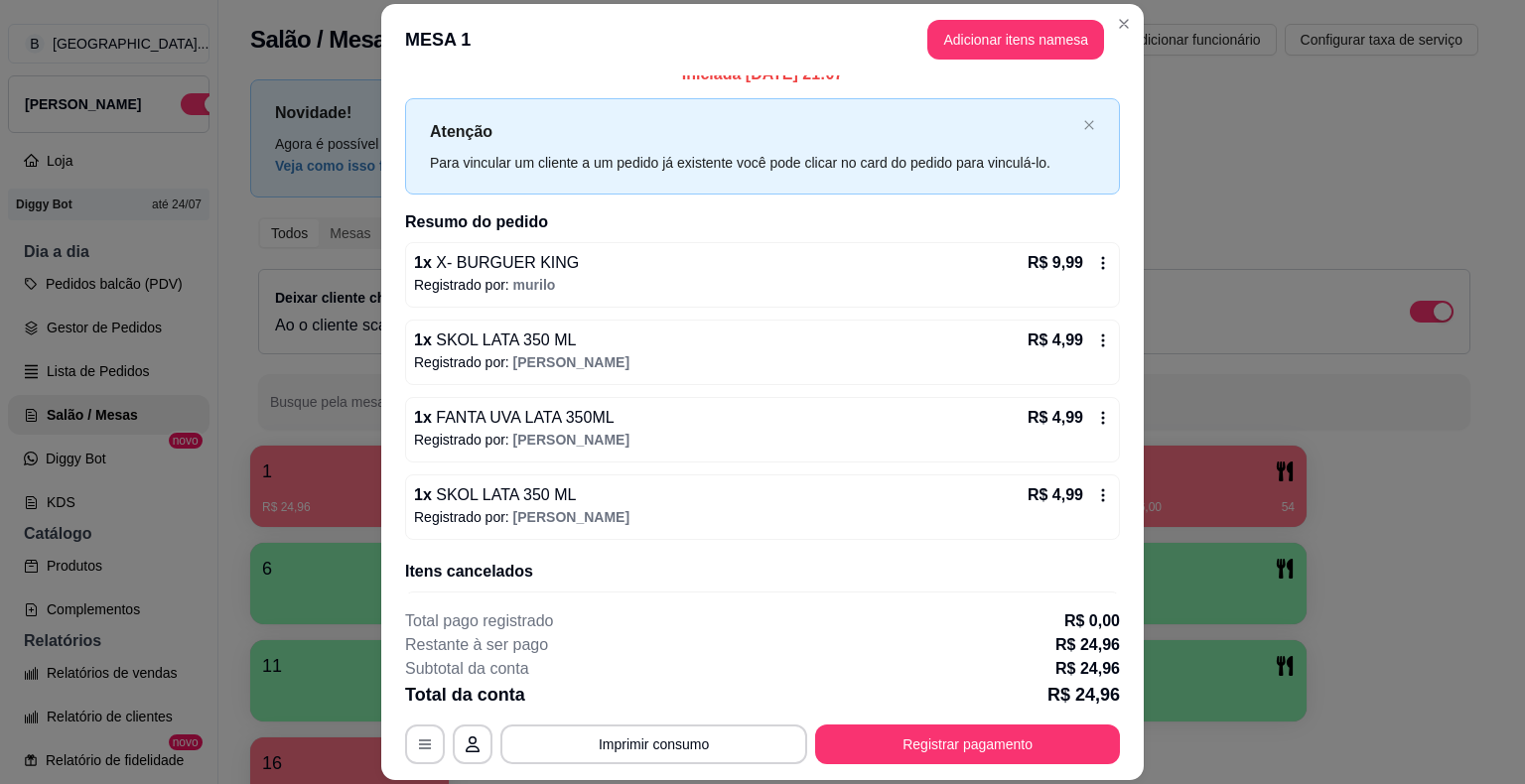 scroll, scrollTop: 0, scrollLeft: 0, axis: both 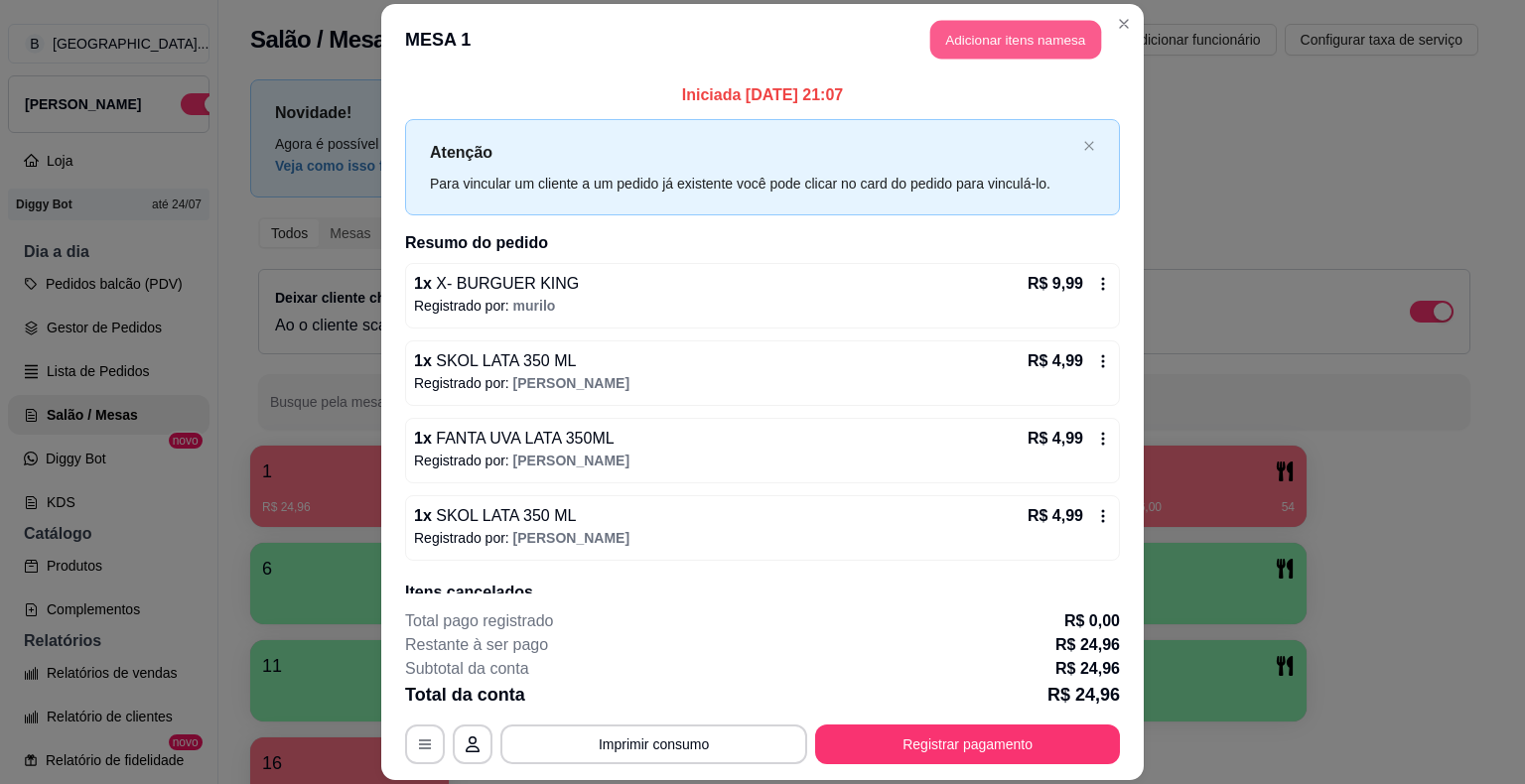 click on "Adicionar itens na  mesa" at bounding box center [1016, 40] 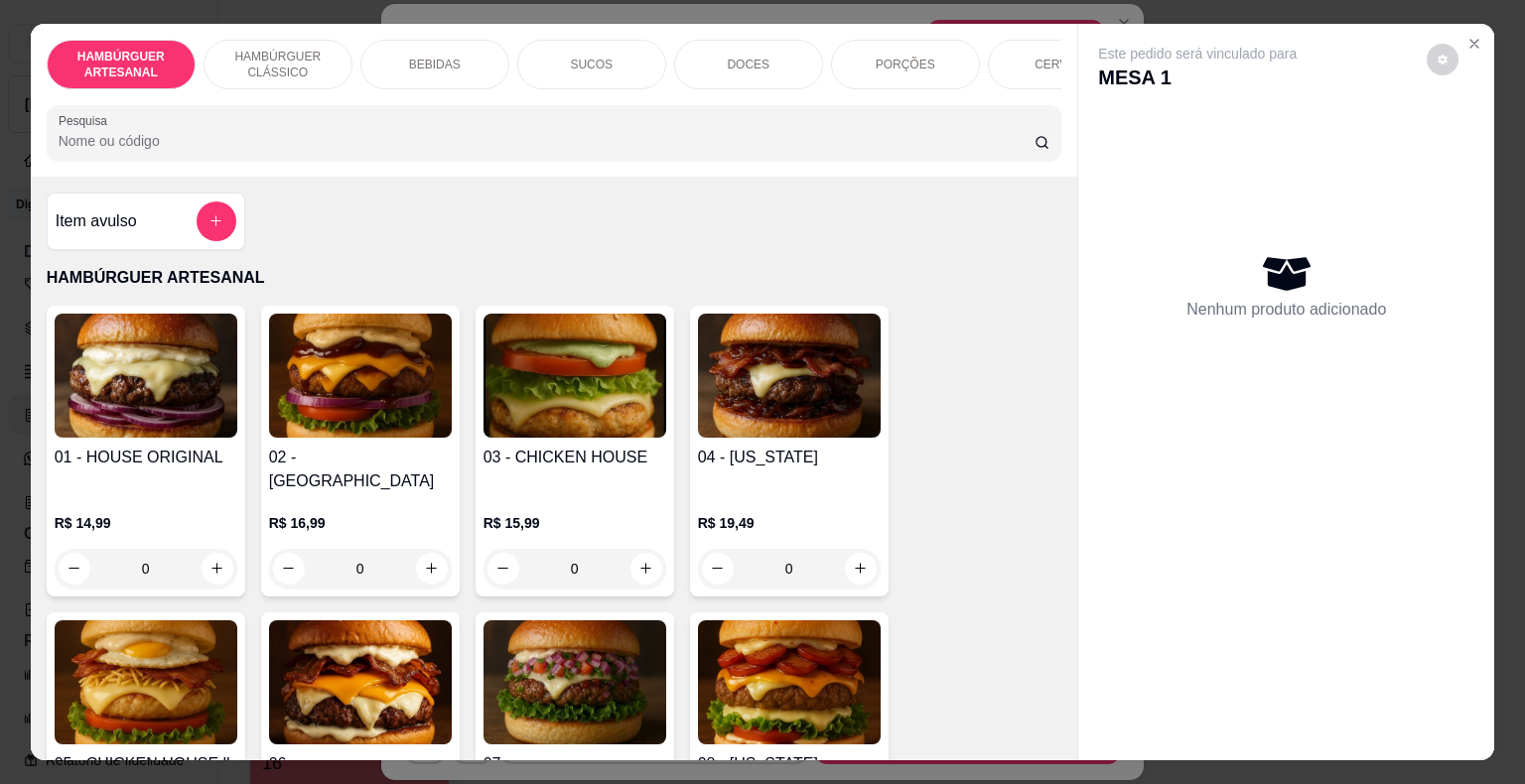 click on "BEBIDAS" at bounding box center [435, 65] 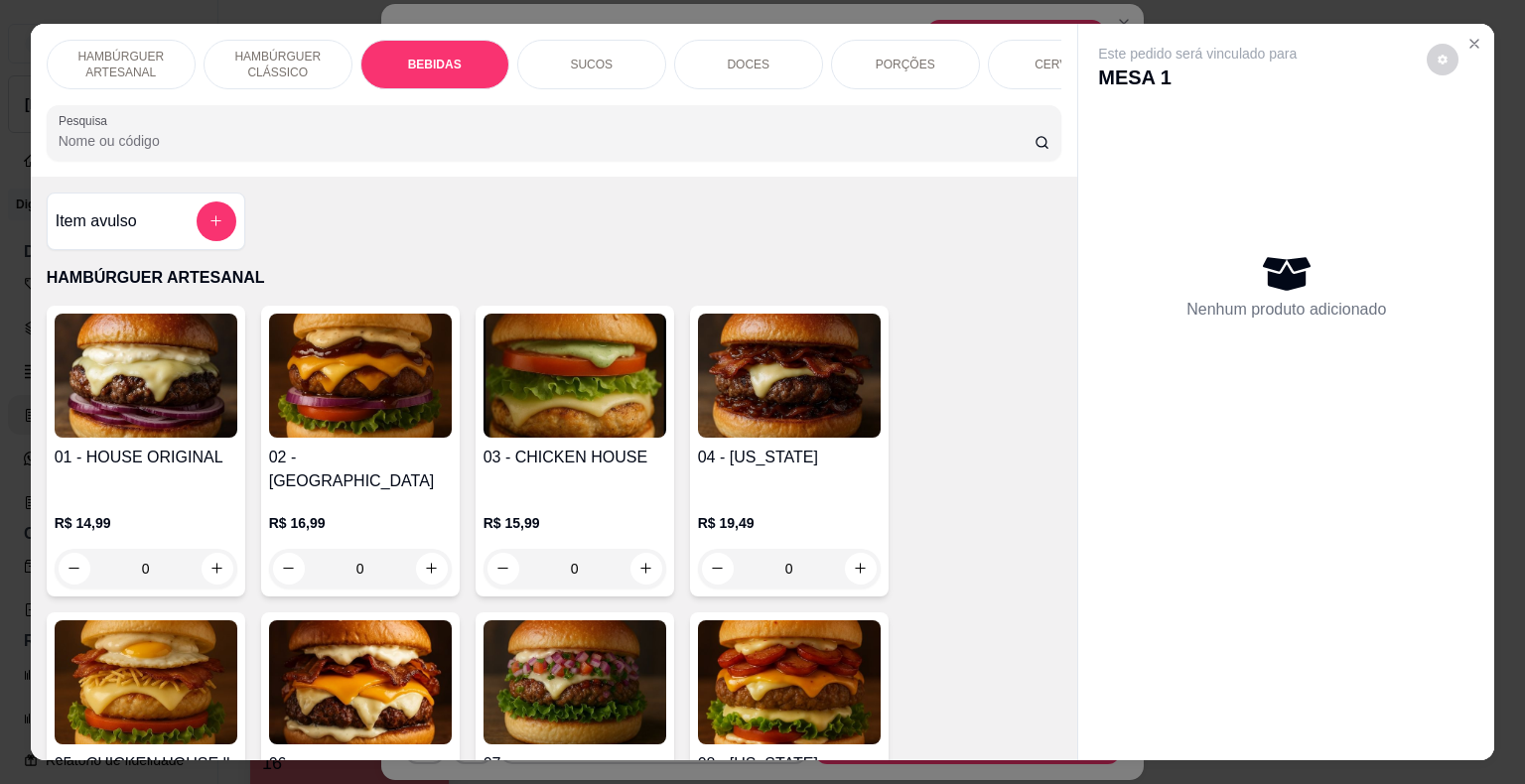 scroll, scrollTop: 1582, scrollLeft: 0, axis: vertical 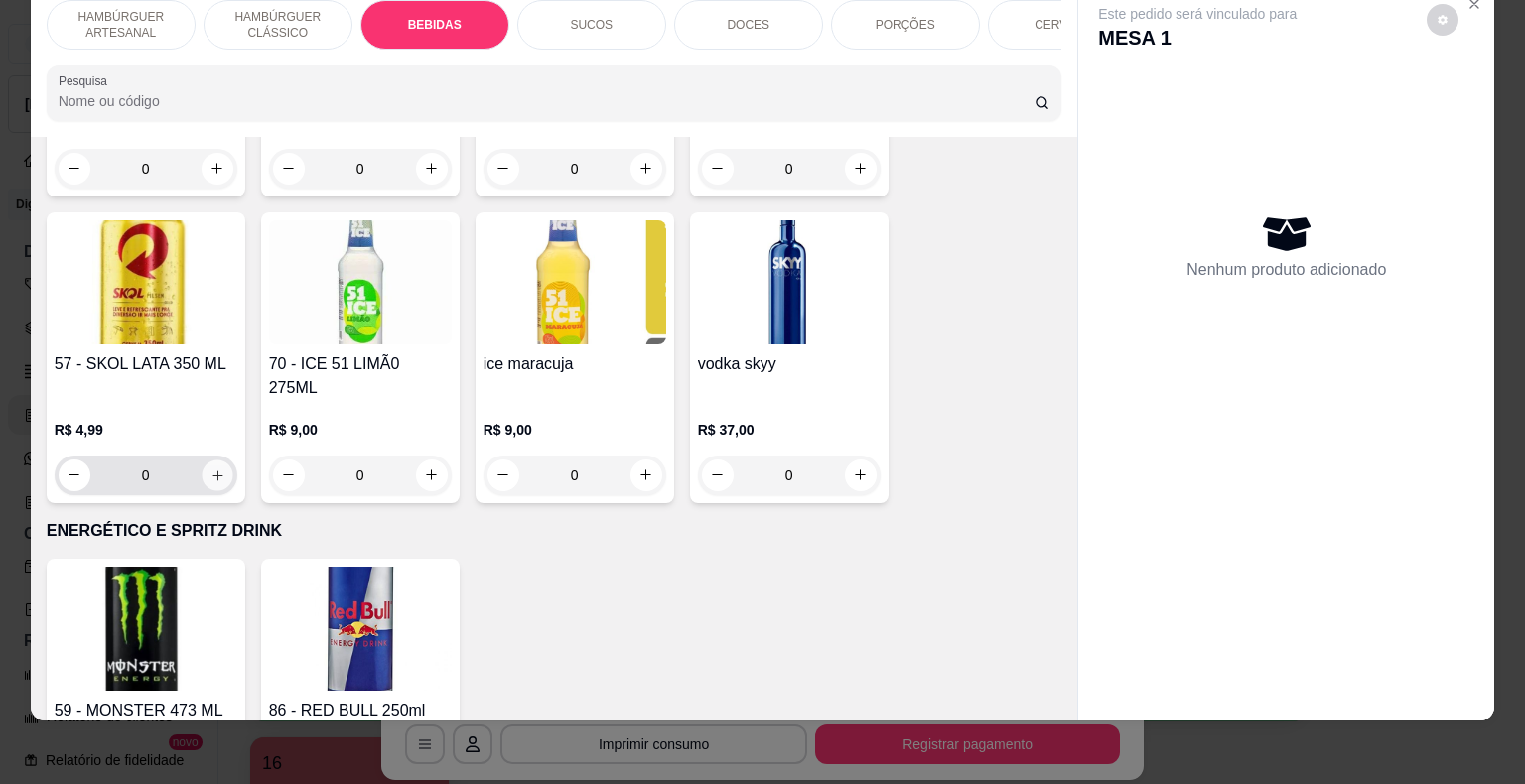 click at bounding box center (216, 474) 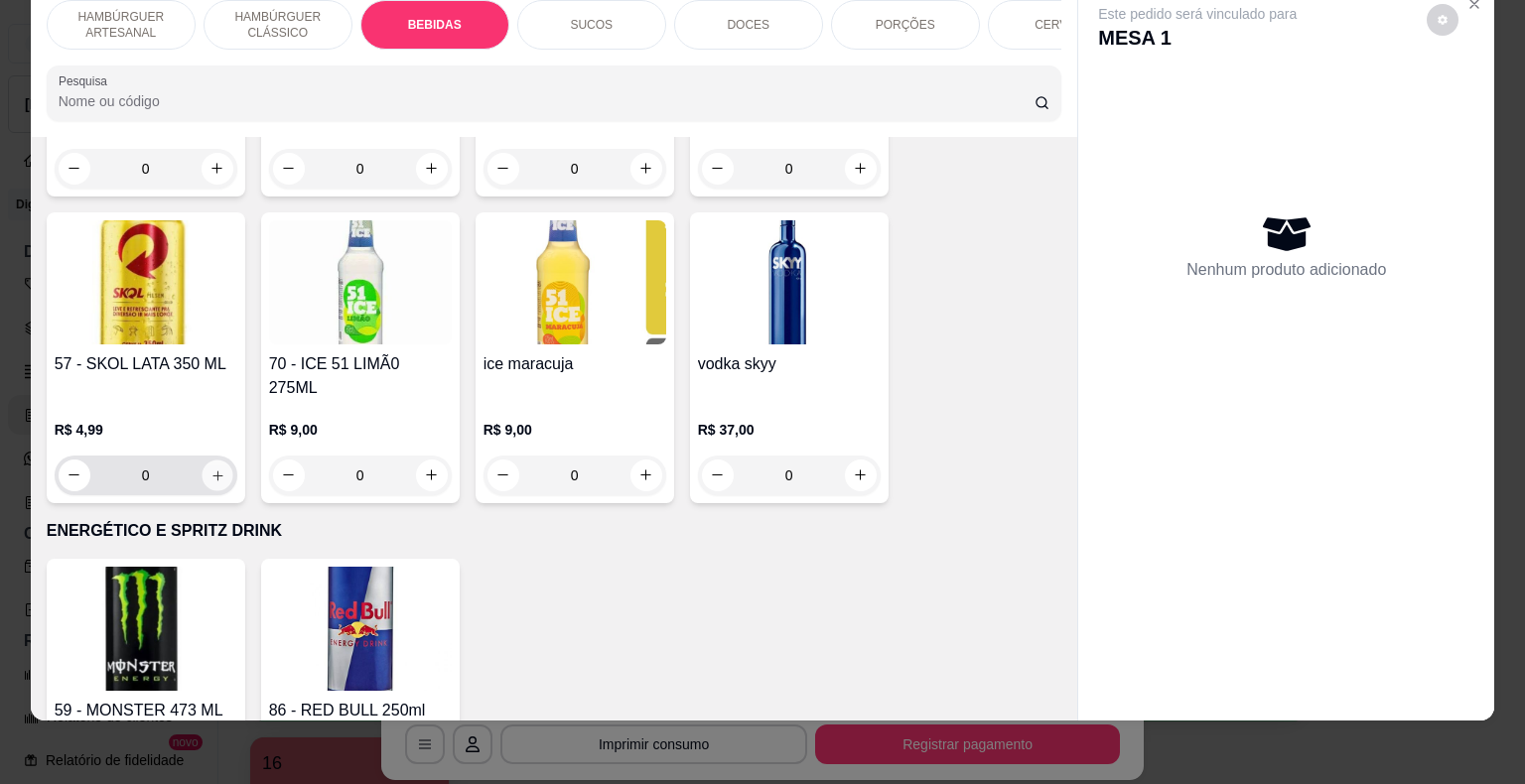 type on "1" 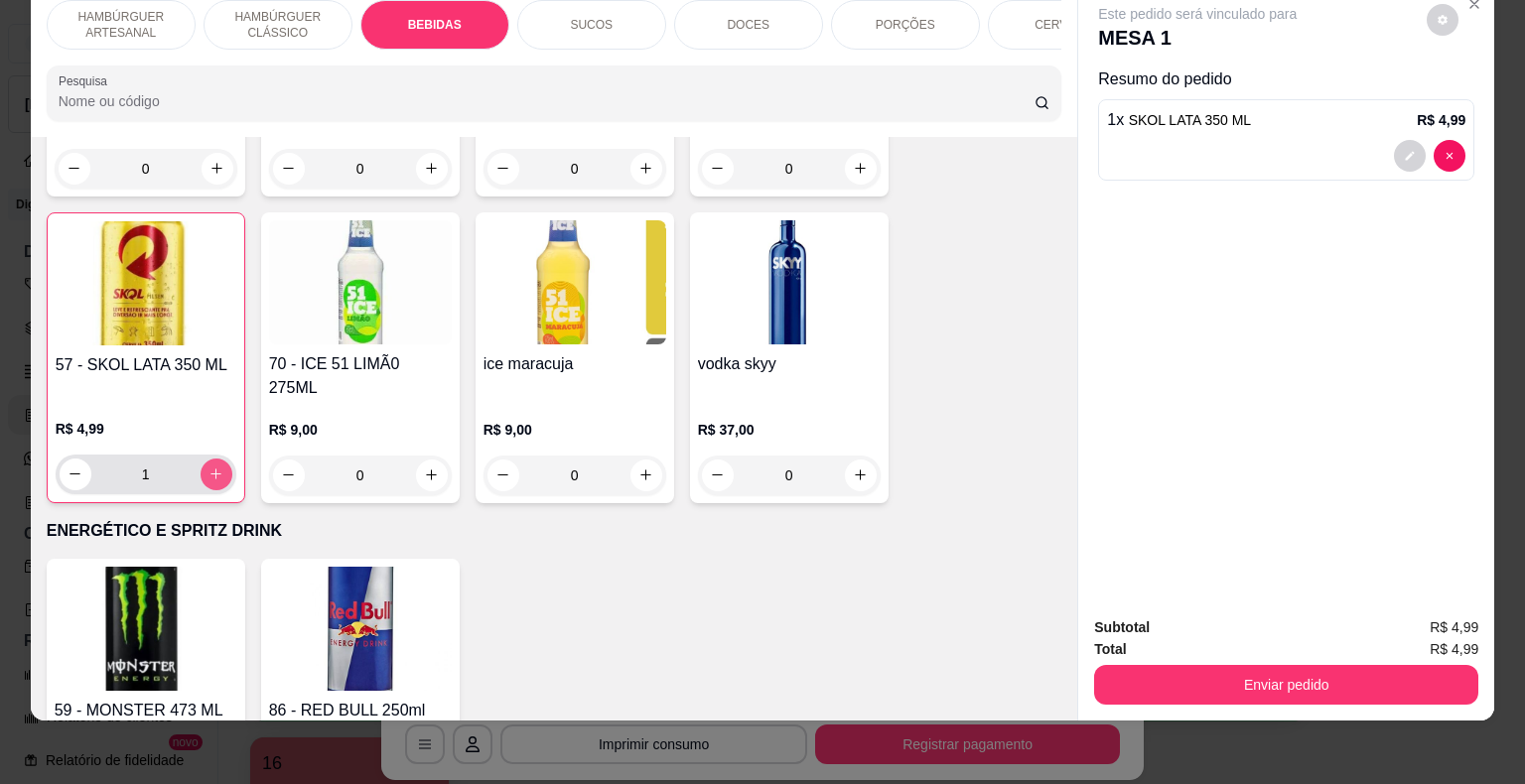 scroll, scrollTop: 5056, scrollLeft: 0, axis: vertical 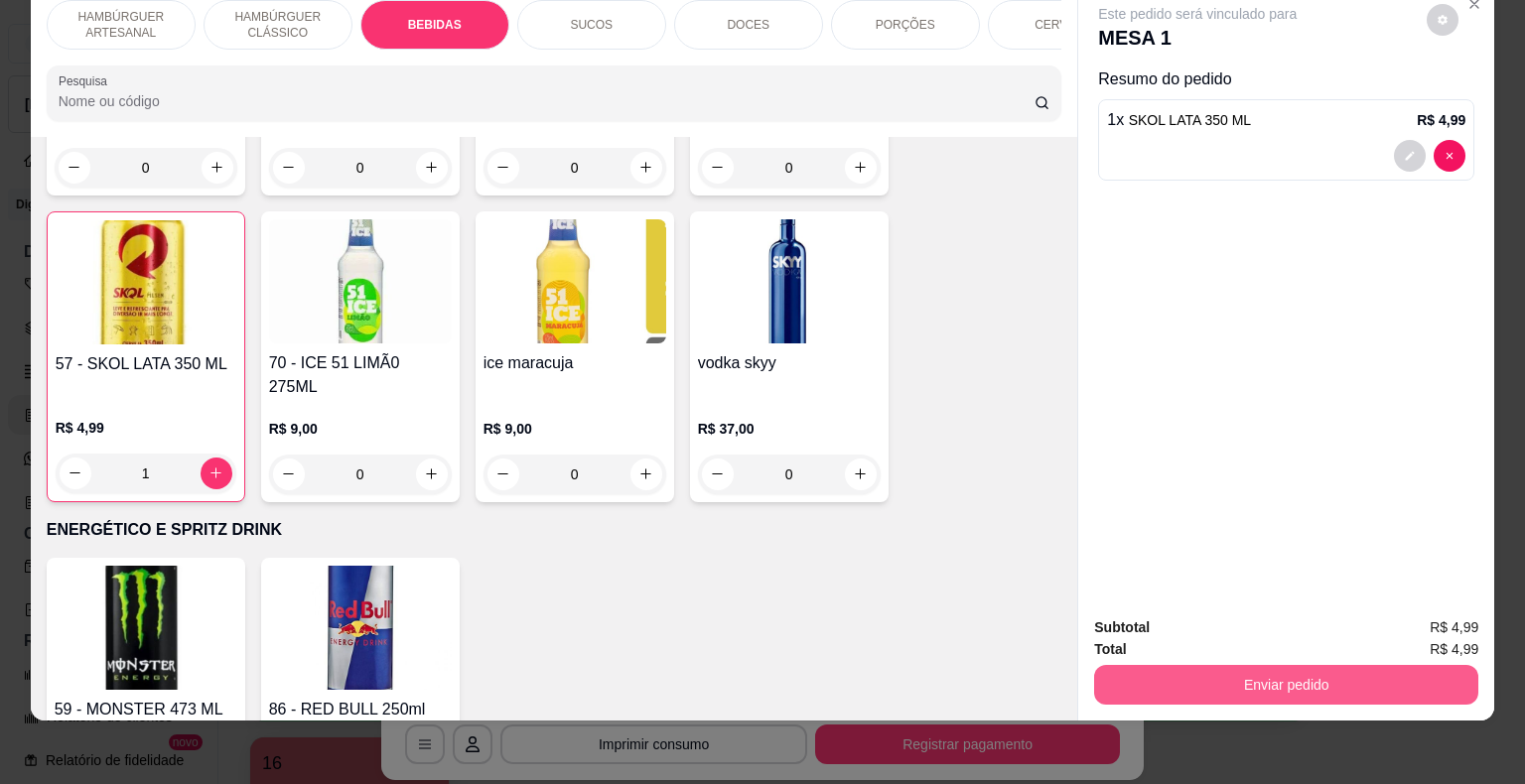 click on "Enviar pedido" at bounding box center [1286, 685] 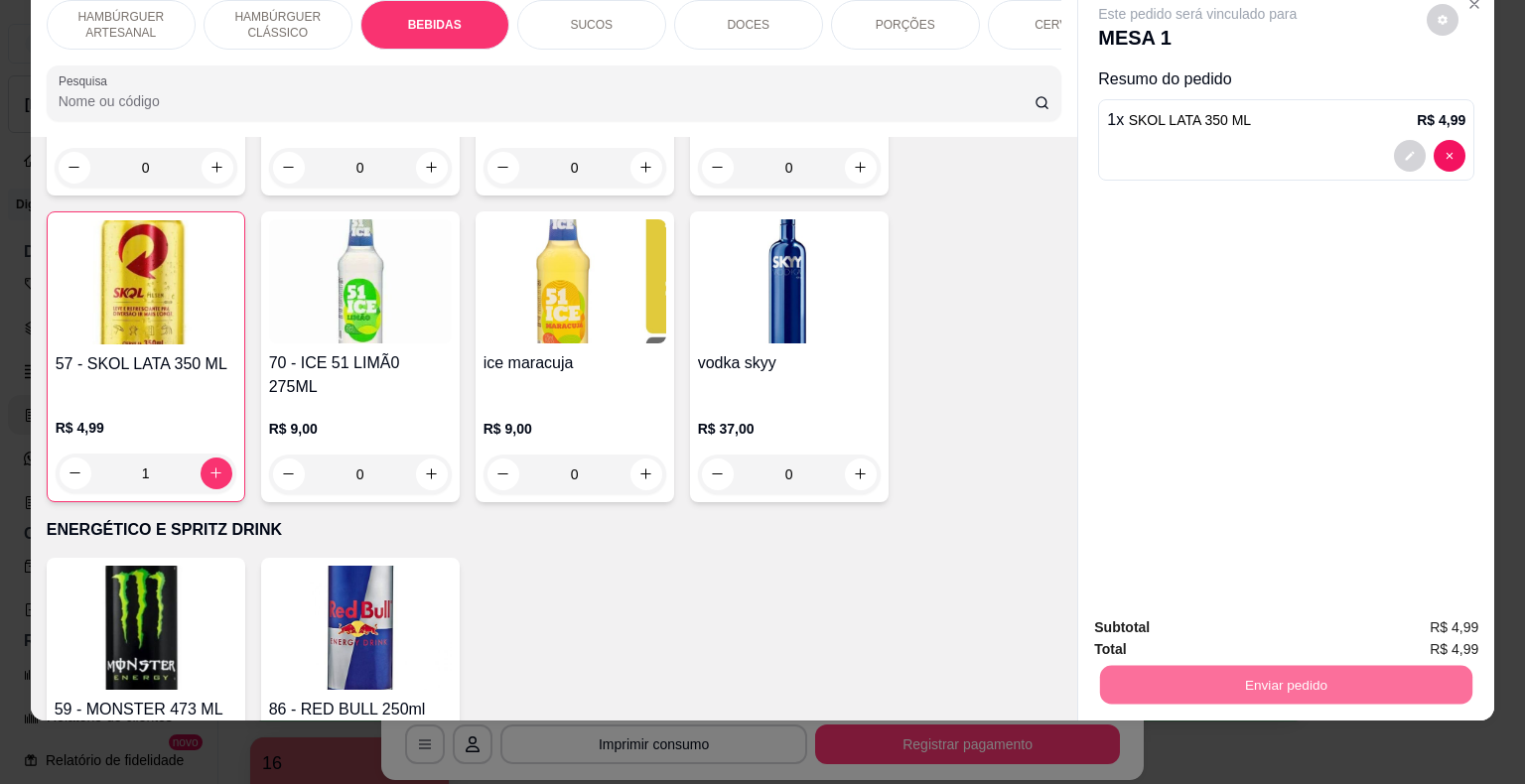 click on "Não registrar e enviar pedido" at bounding box center (1220, 620) 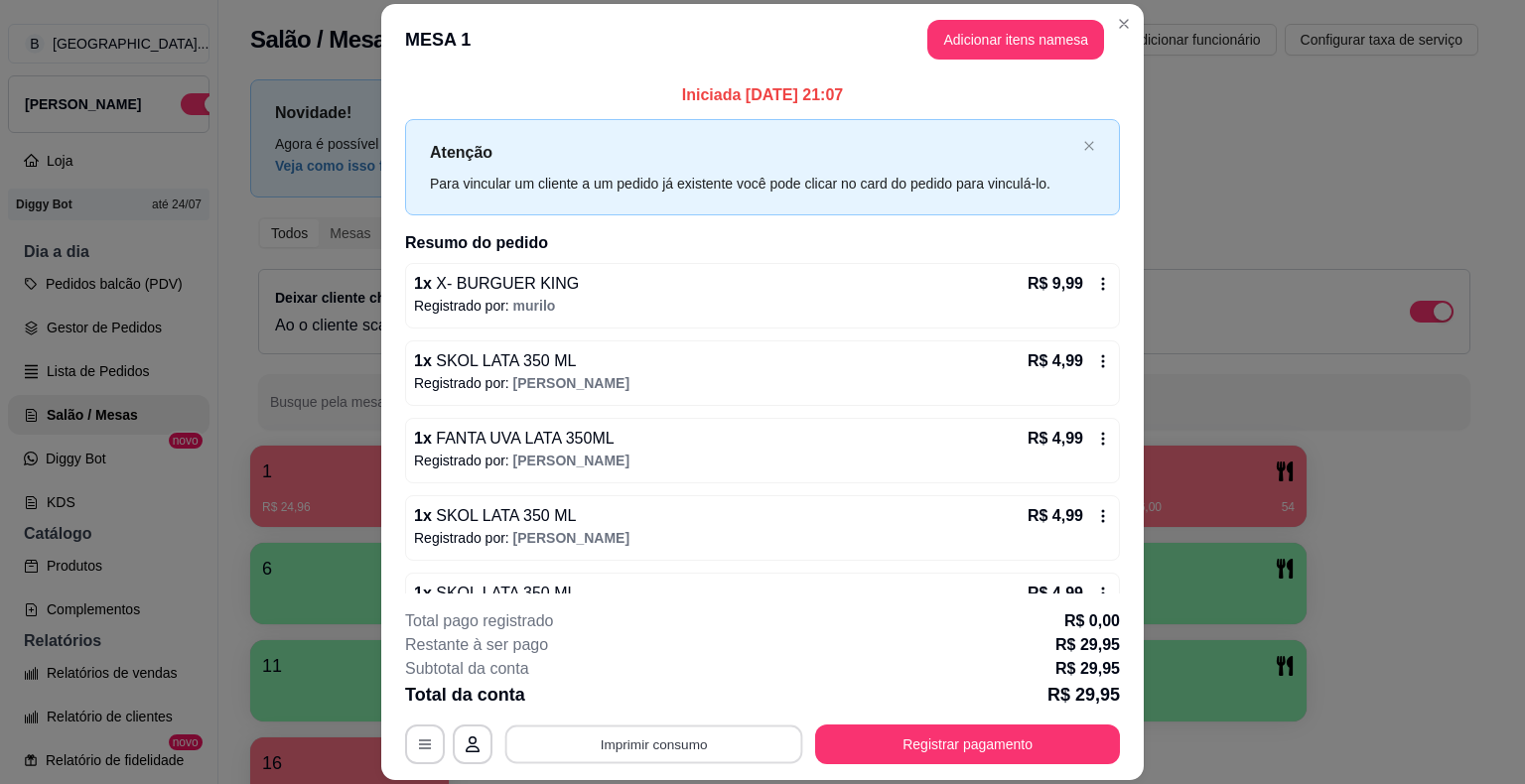 click on "Imprimir consumo" at bounding box center (654, 744) 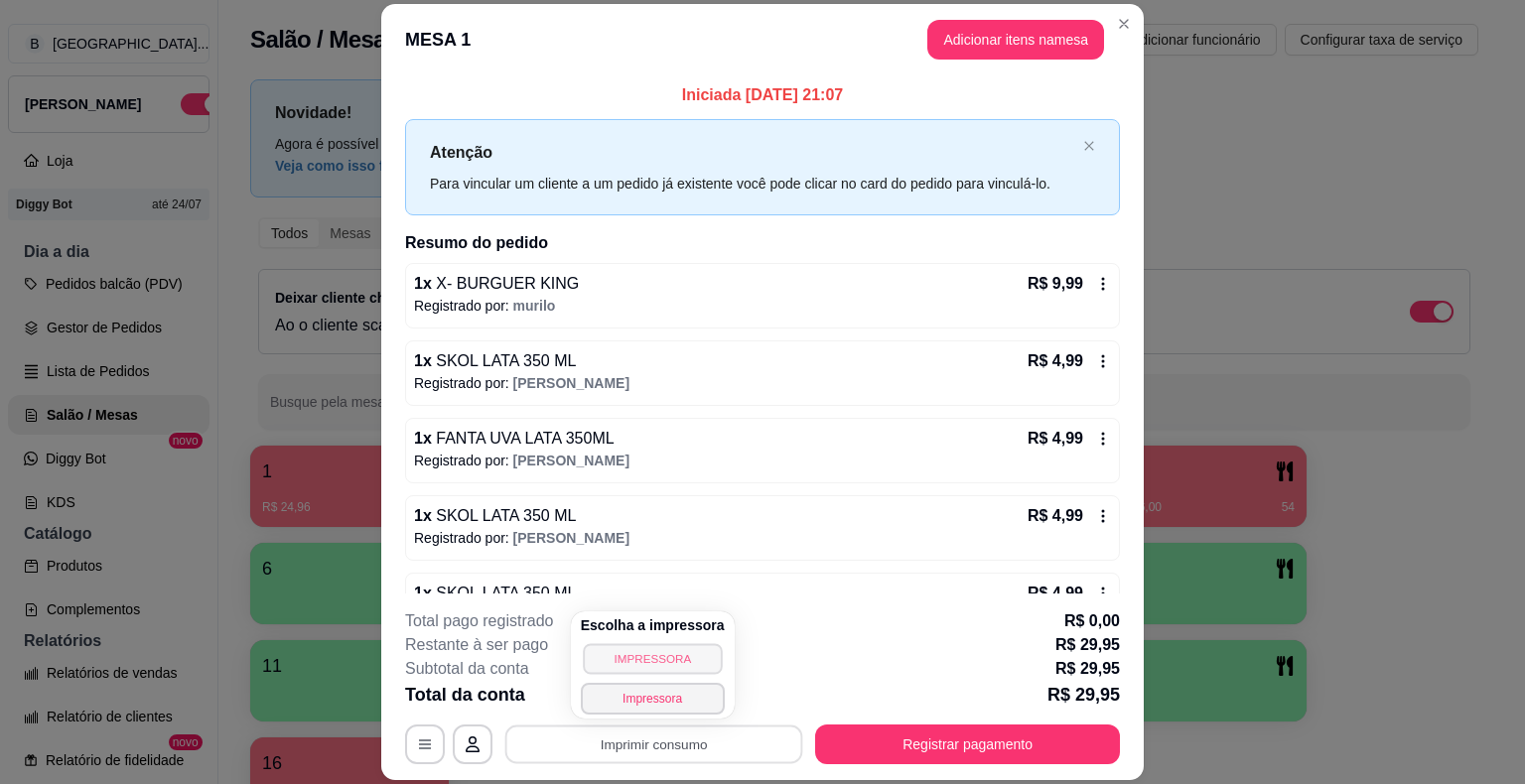 click on "IMPRESSORA" at bounding box center [652, 658] 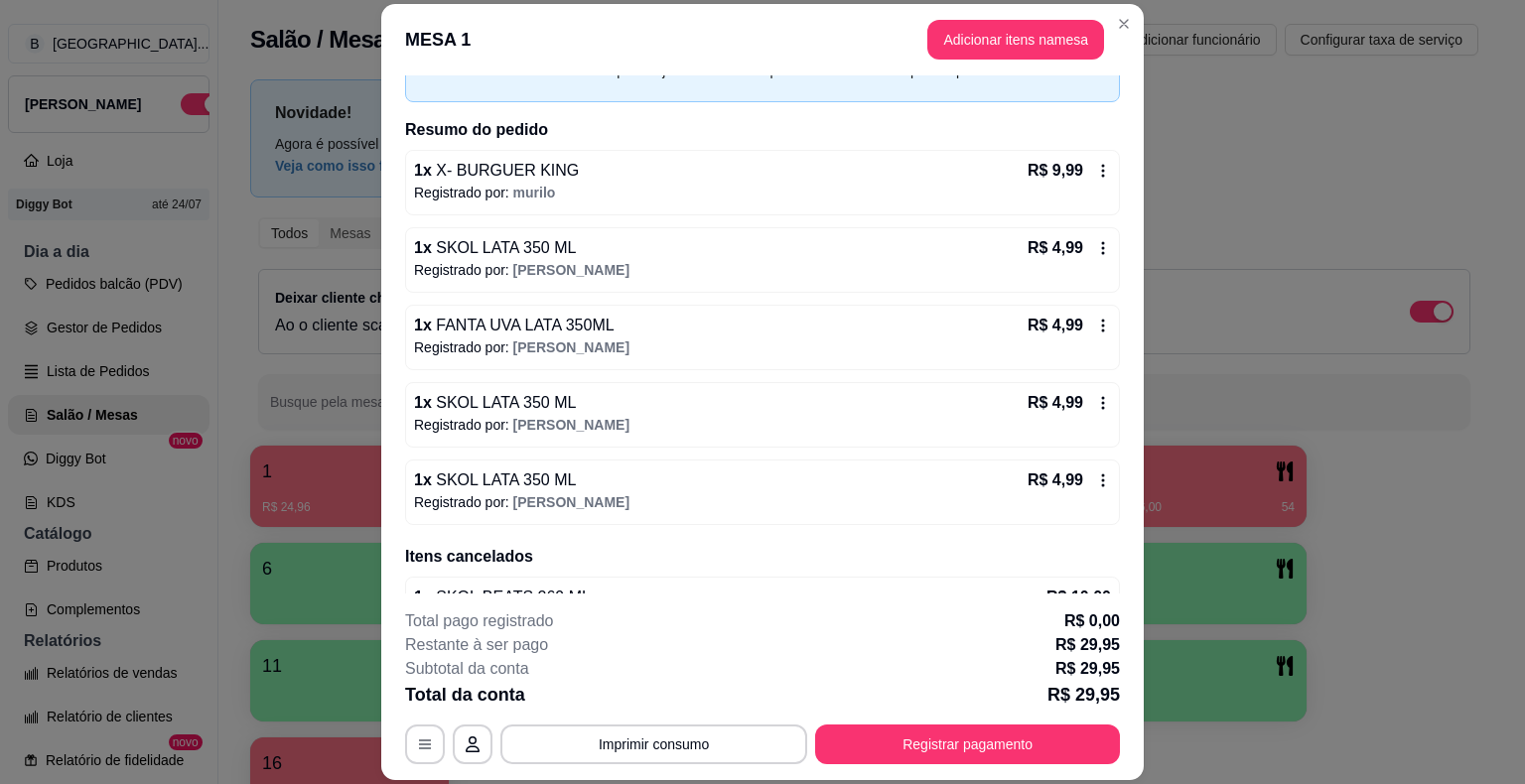 scroll, scrollTop: 163, scrollLeft: 0, axis: vertical 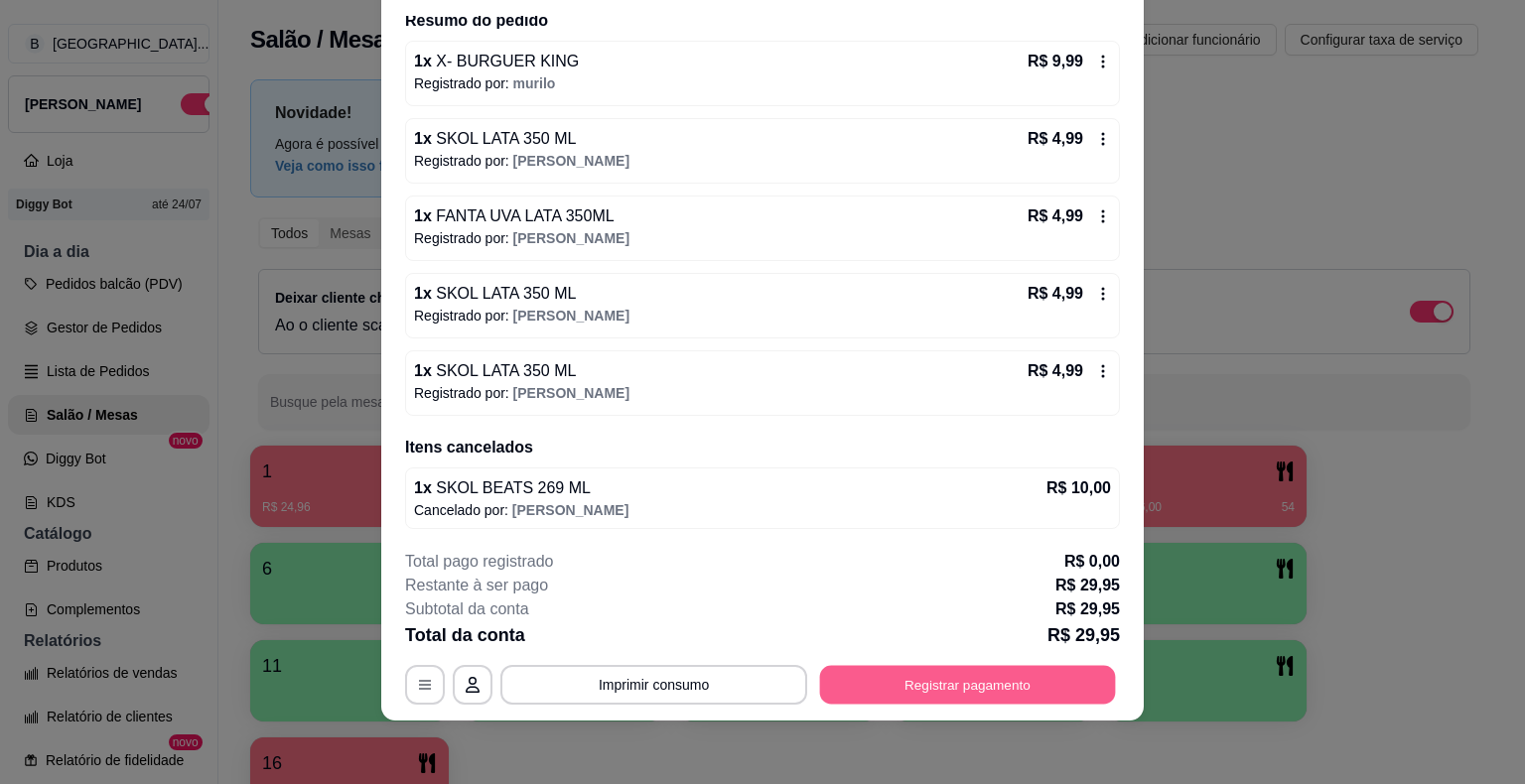click on "Registrar pagamento" at bounding box center [968, 685] 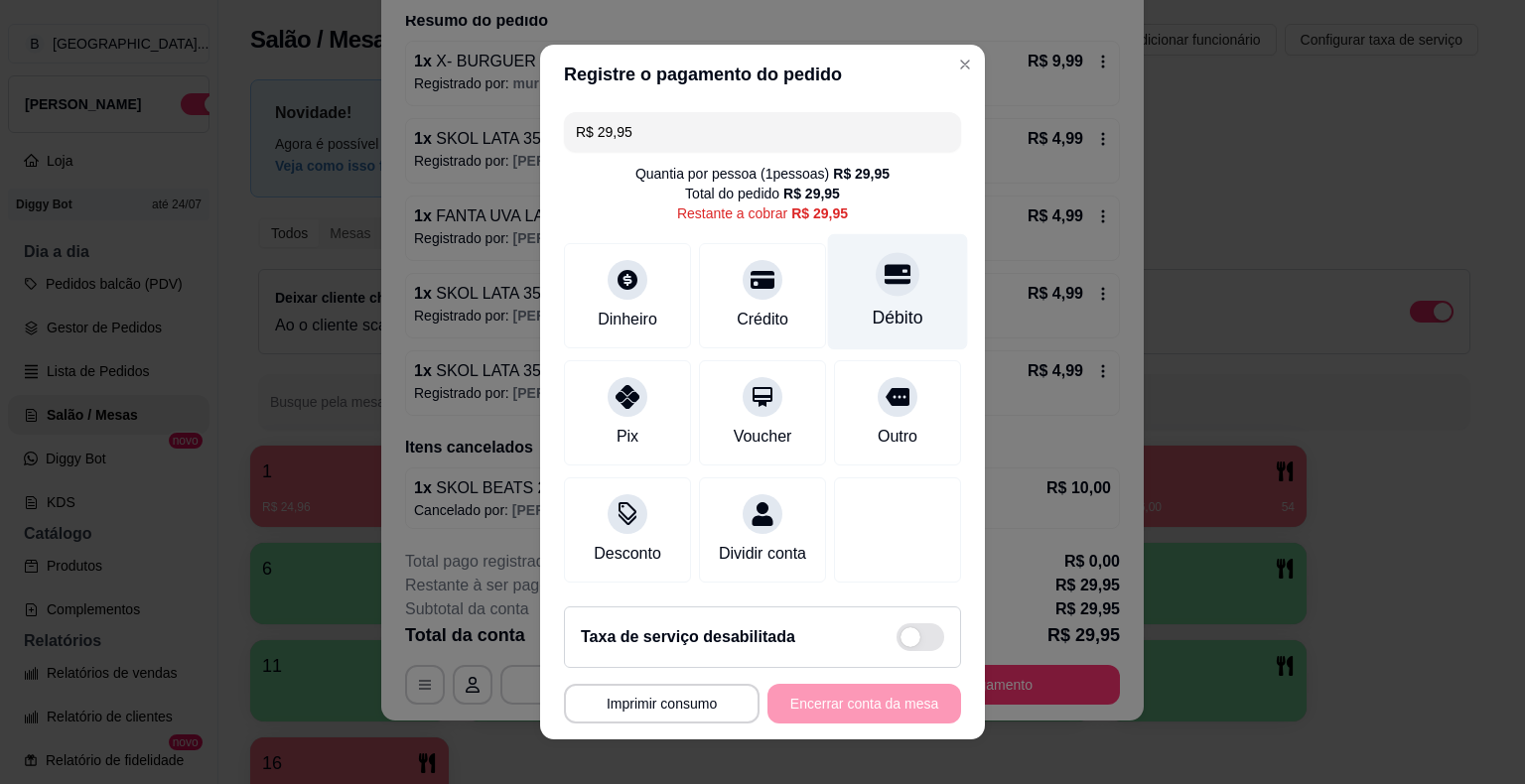 click on "Débito" at bounding box center [898, 292] 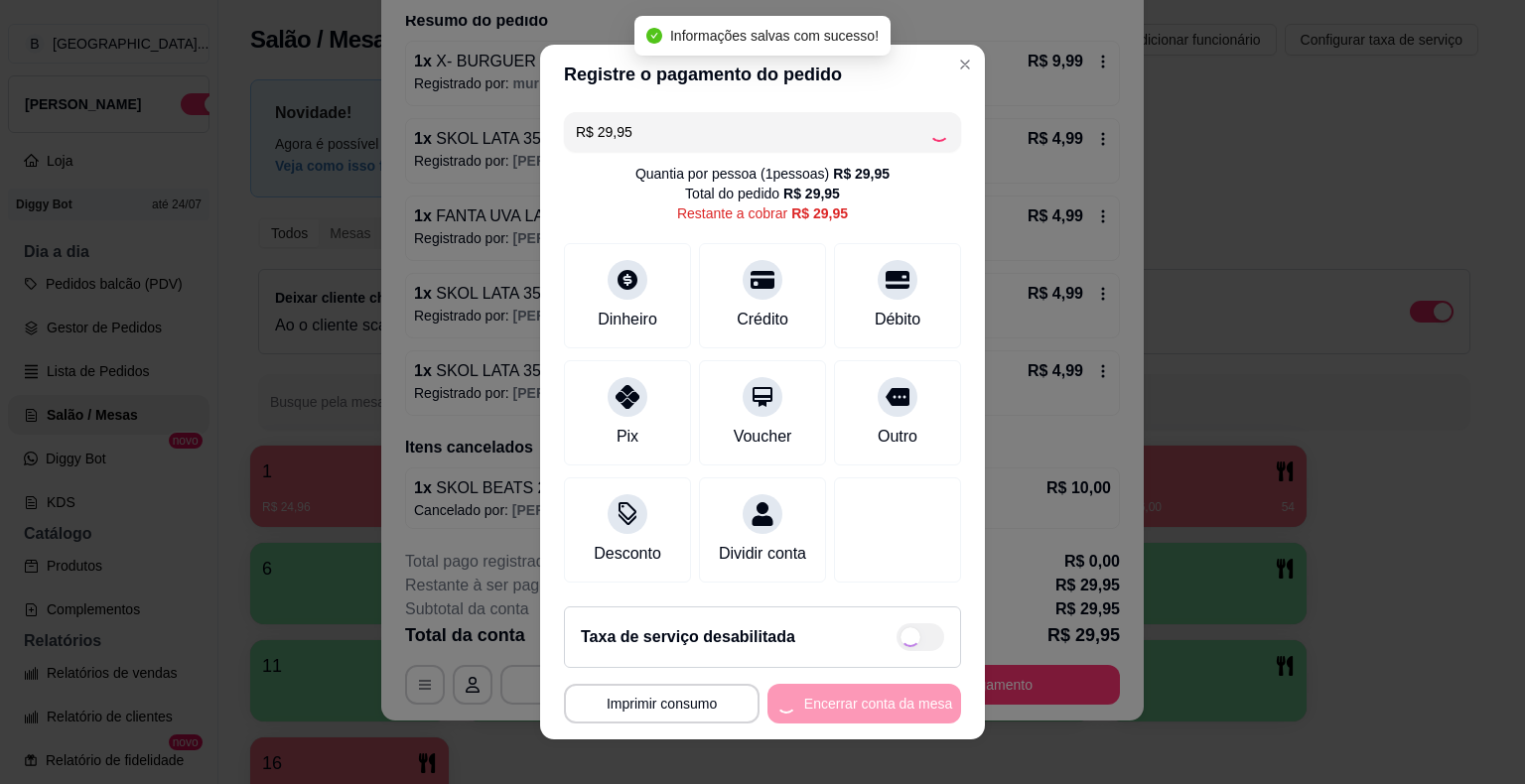 type on "R$ 0,00" 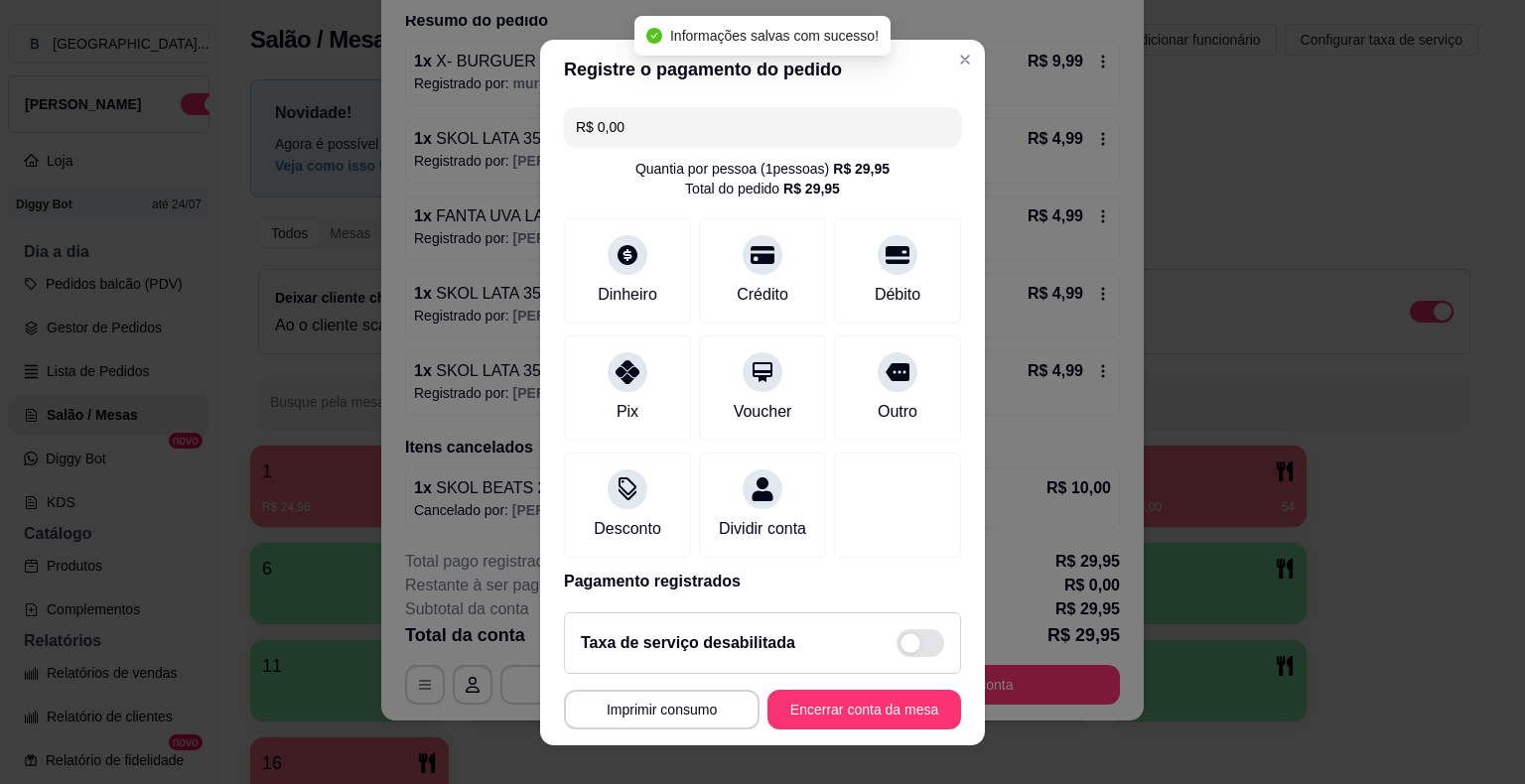 scroll, scrollTop: 93, scrollLeft: 0, axis: vertical 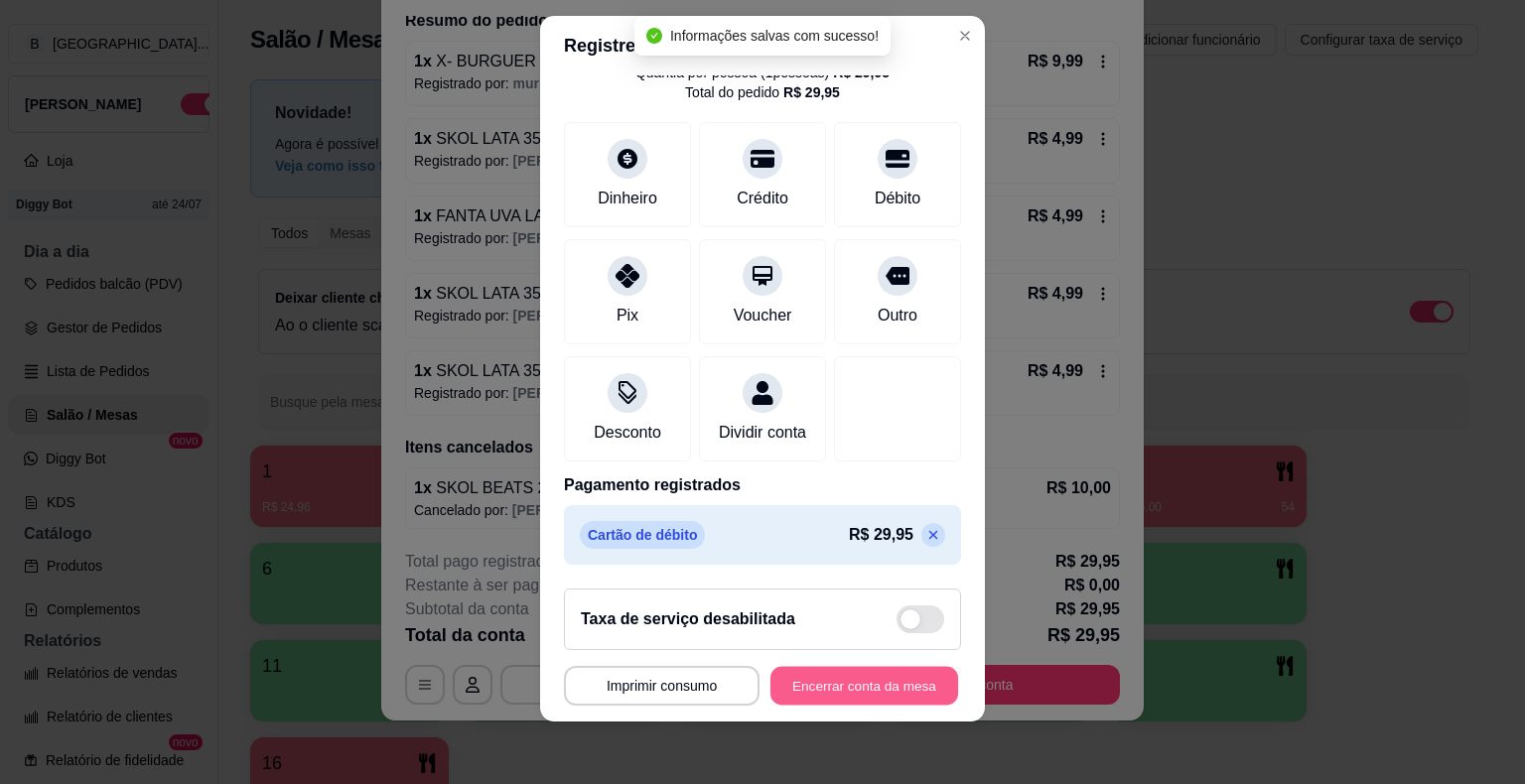 click on "Encerrar conta da mesa" at bounding box center [864, 685] 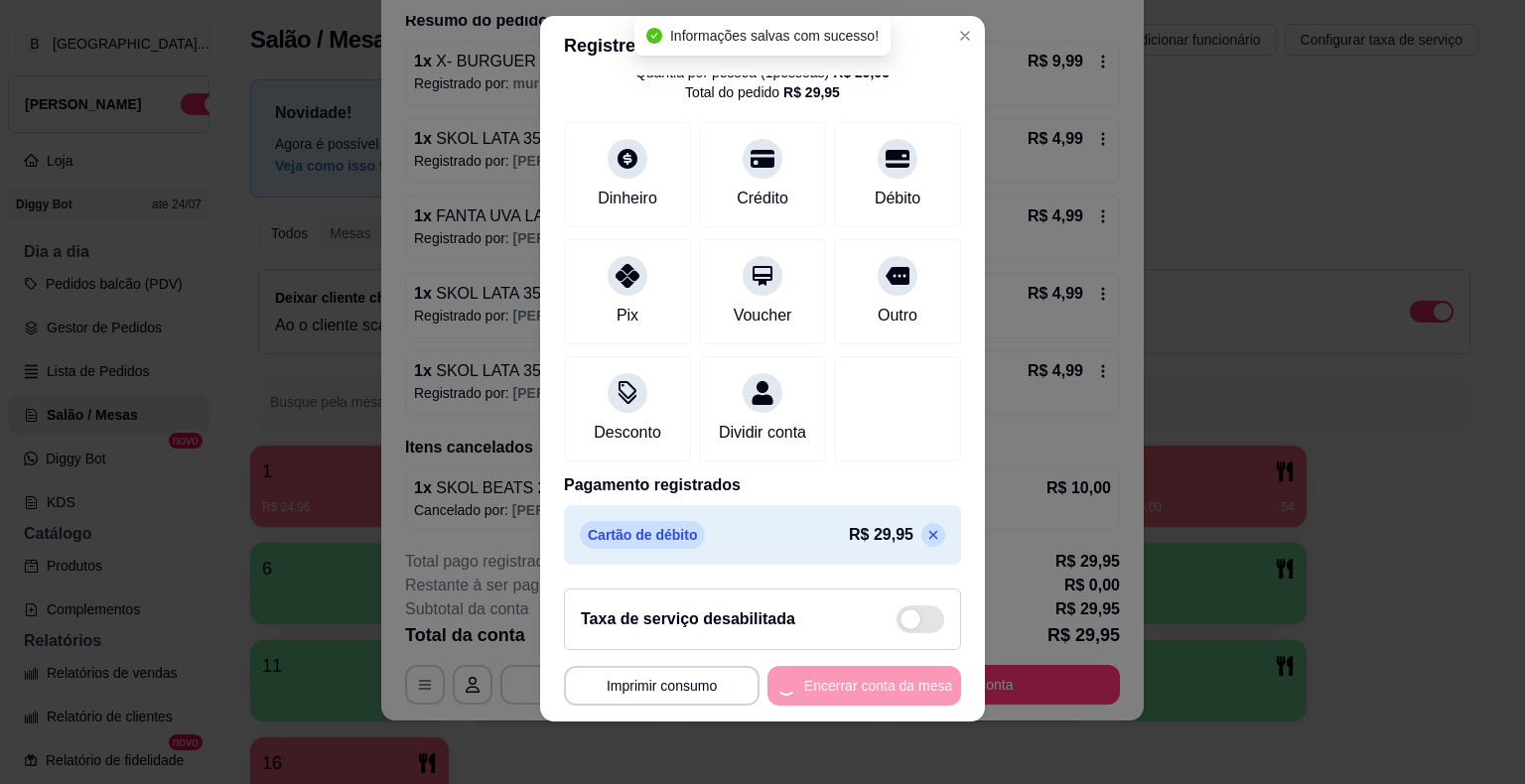 scroll, scrollTop: 0, scrollLeft: 0, axis: both 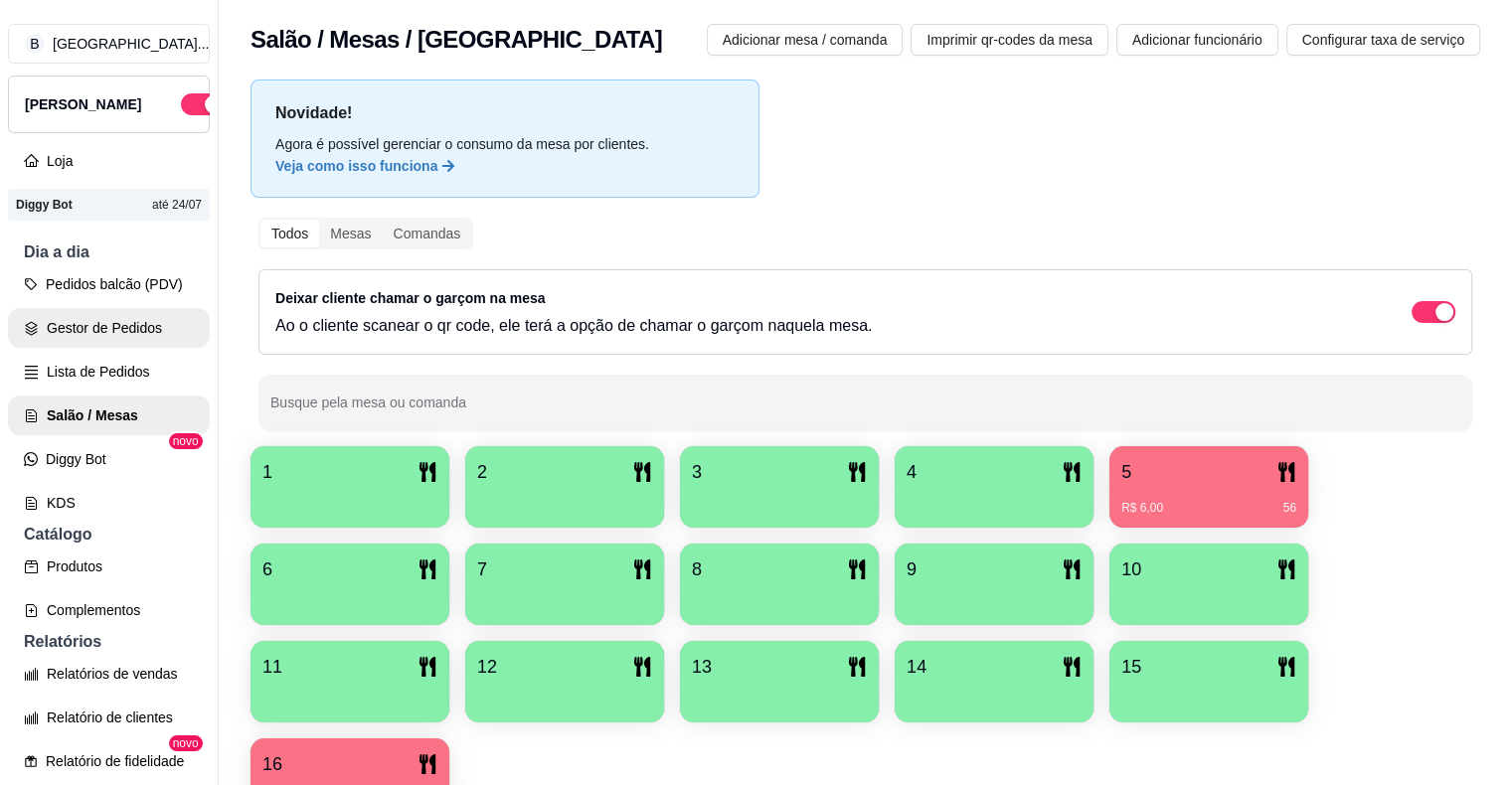 click on "Gestor de Pedidos" at bounding box center (108, 328) 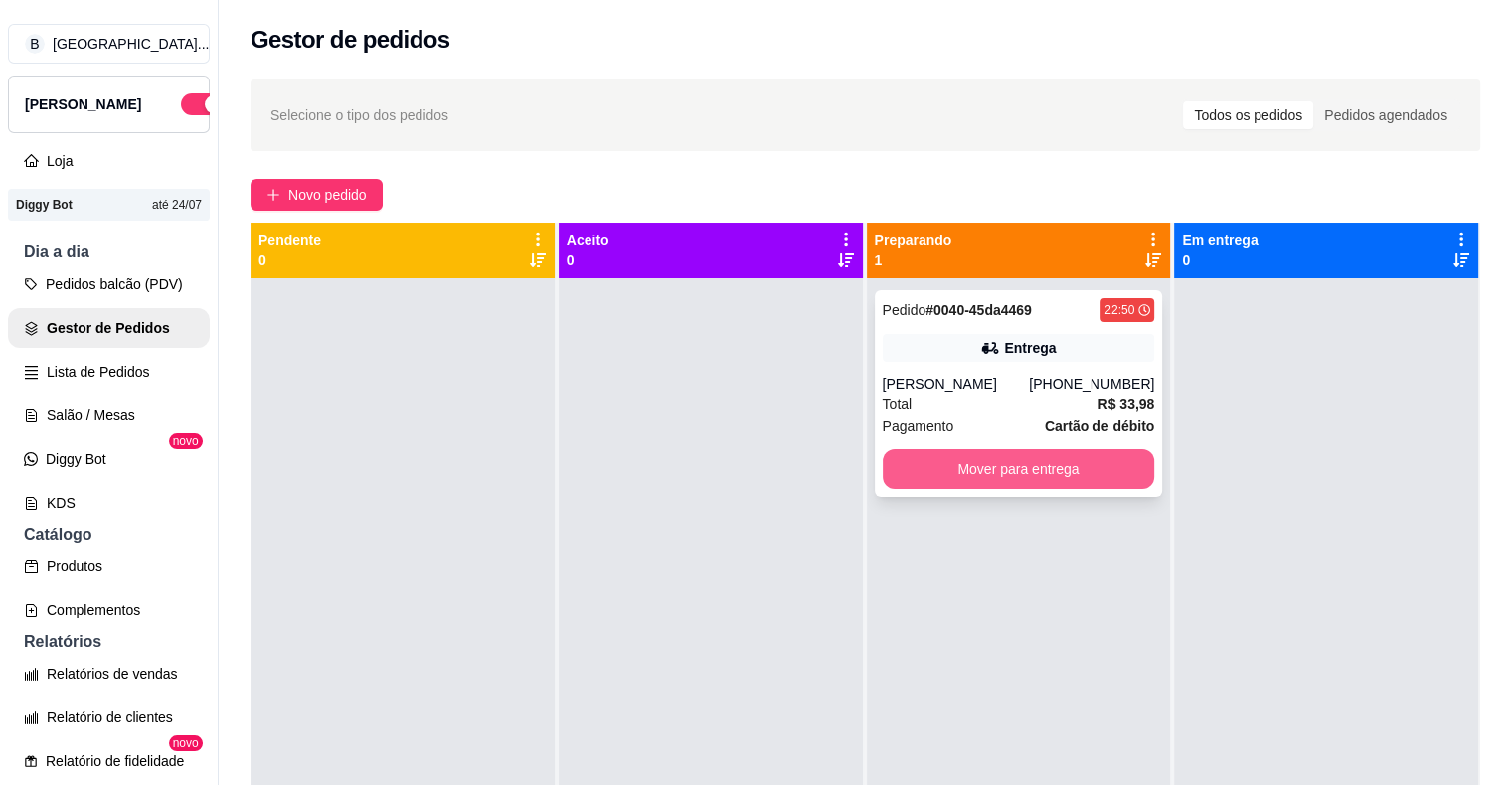 click on "Mover para entrega" at bounding box center (1019, 469) 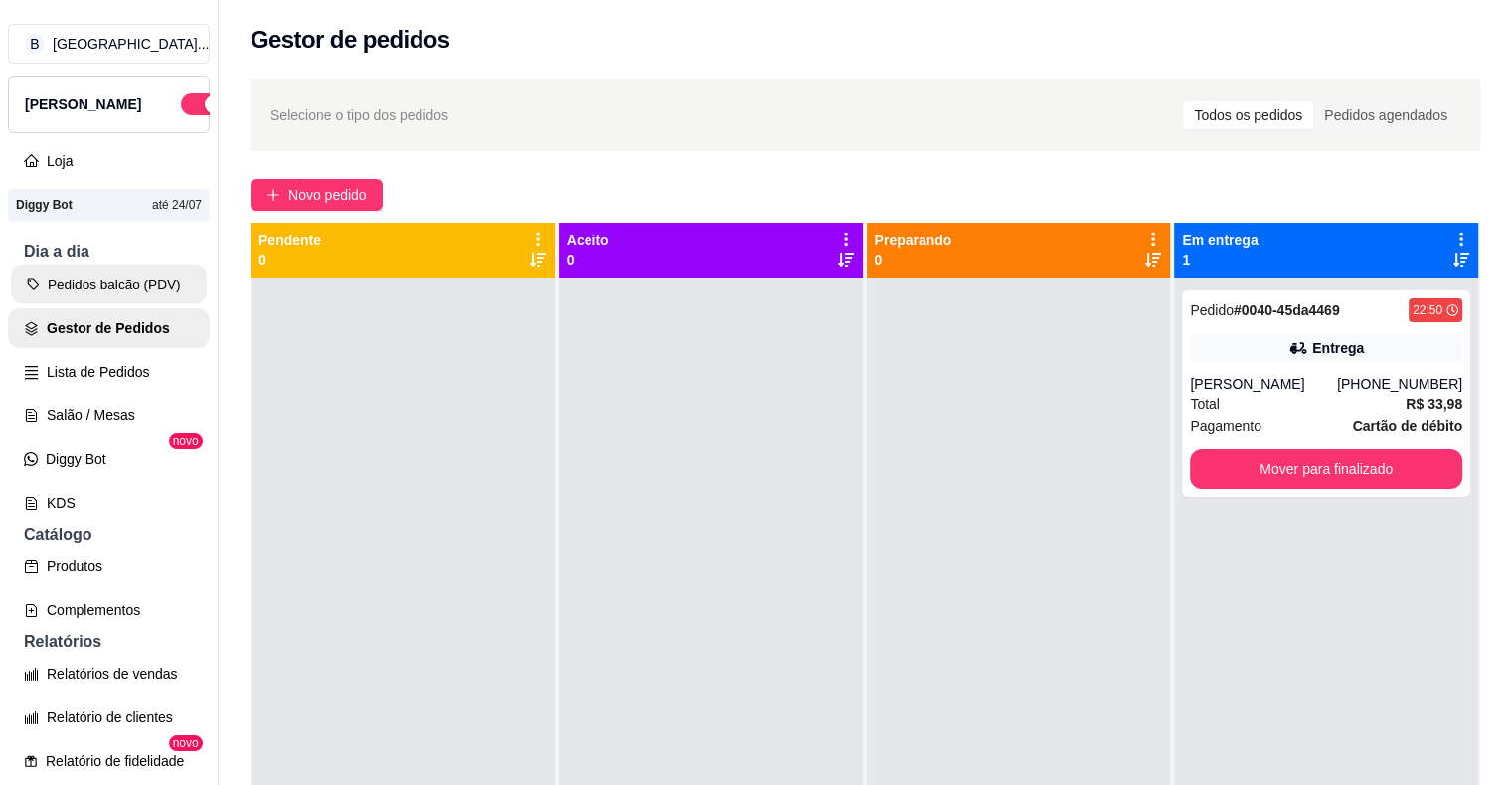 click on "Pedidos balcão (PDV)" at bounding box center (108, 284) 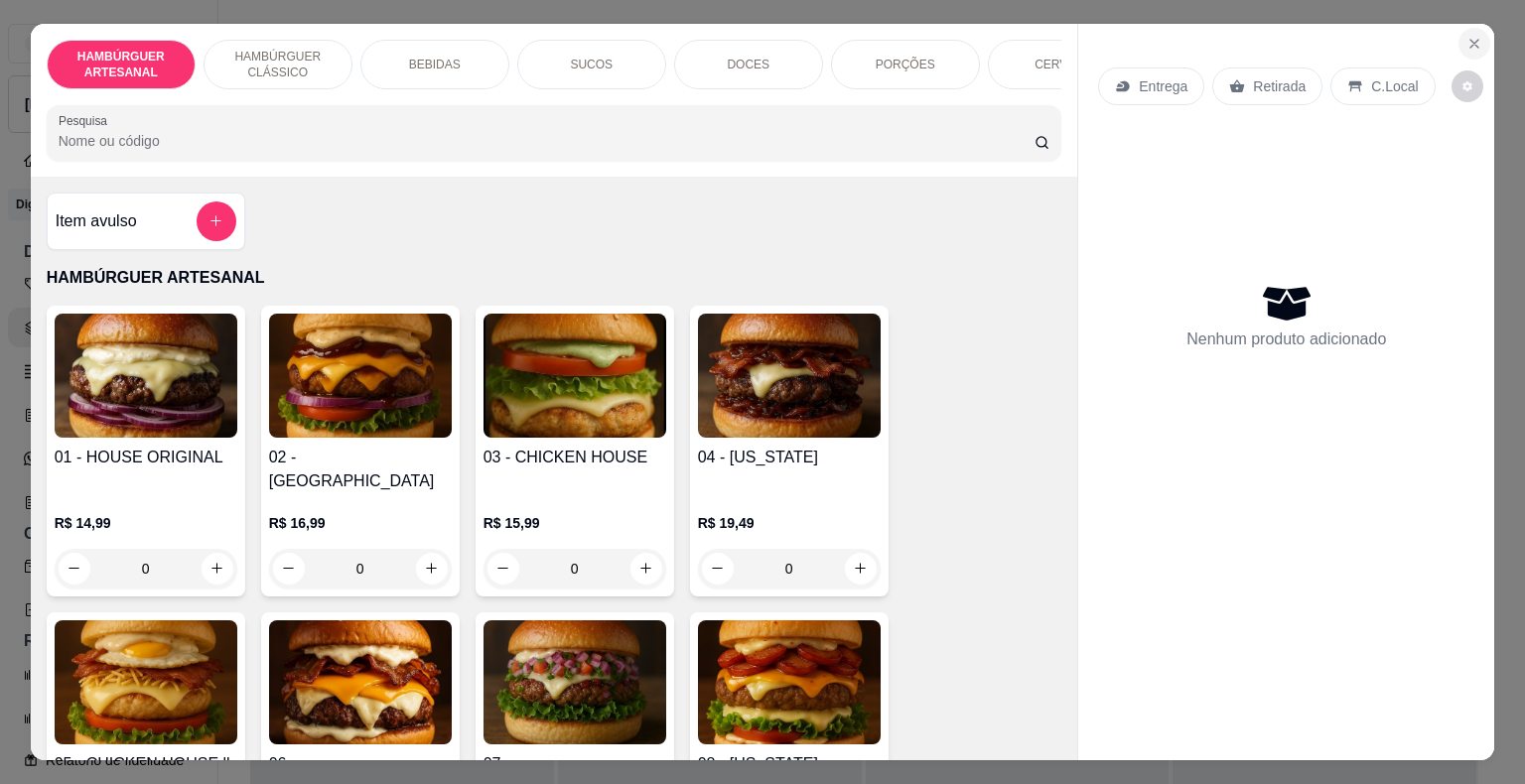 click at bounding box center [1474, 44] 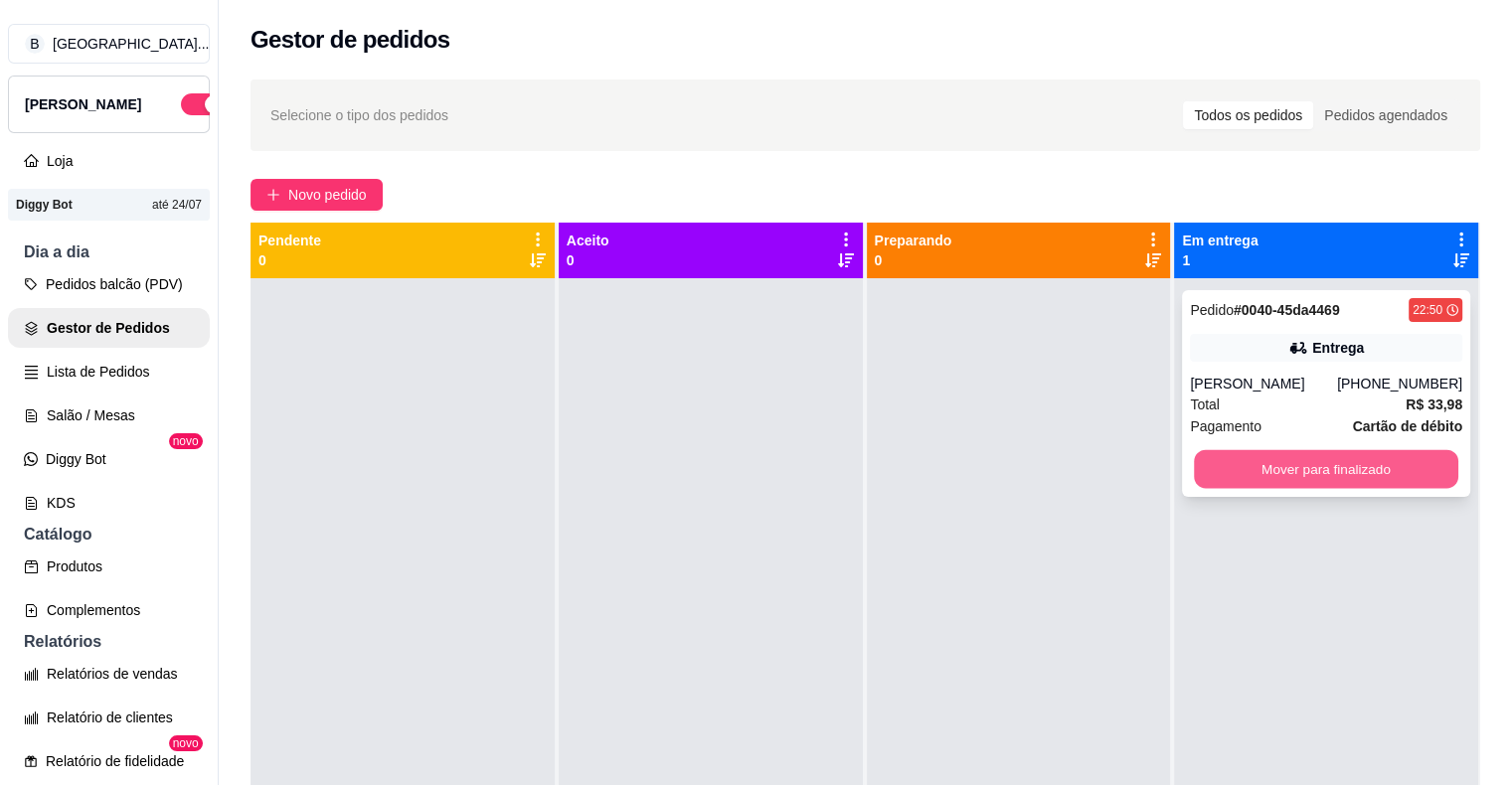 click on "Mover para finalizado" at bounding box center [1326, 469] 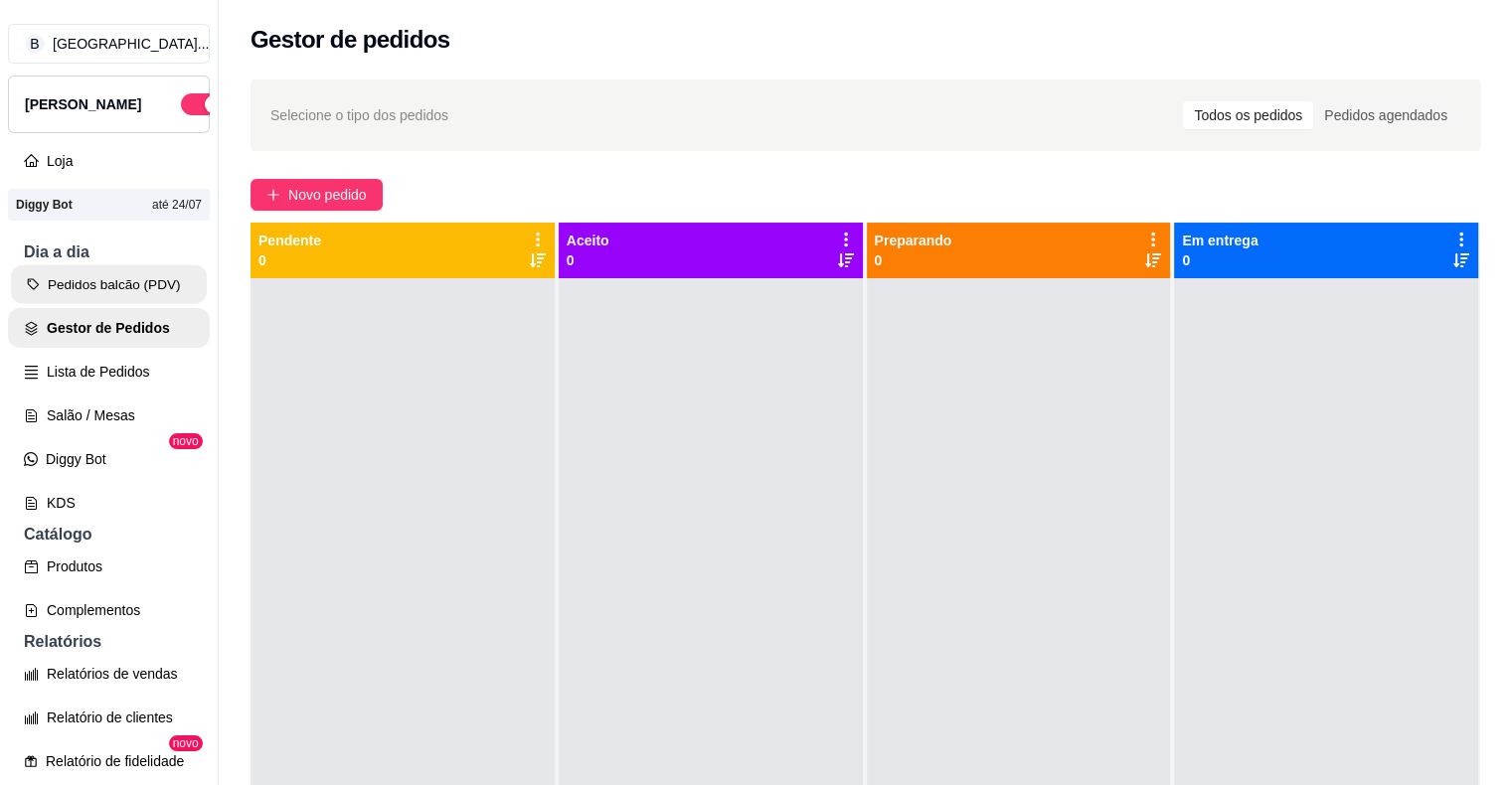 click on "Pedidos balcão (PDV)" at bounding box center (108, 284) 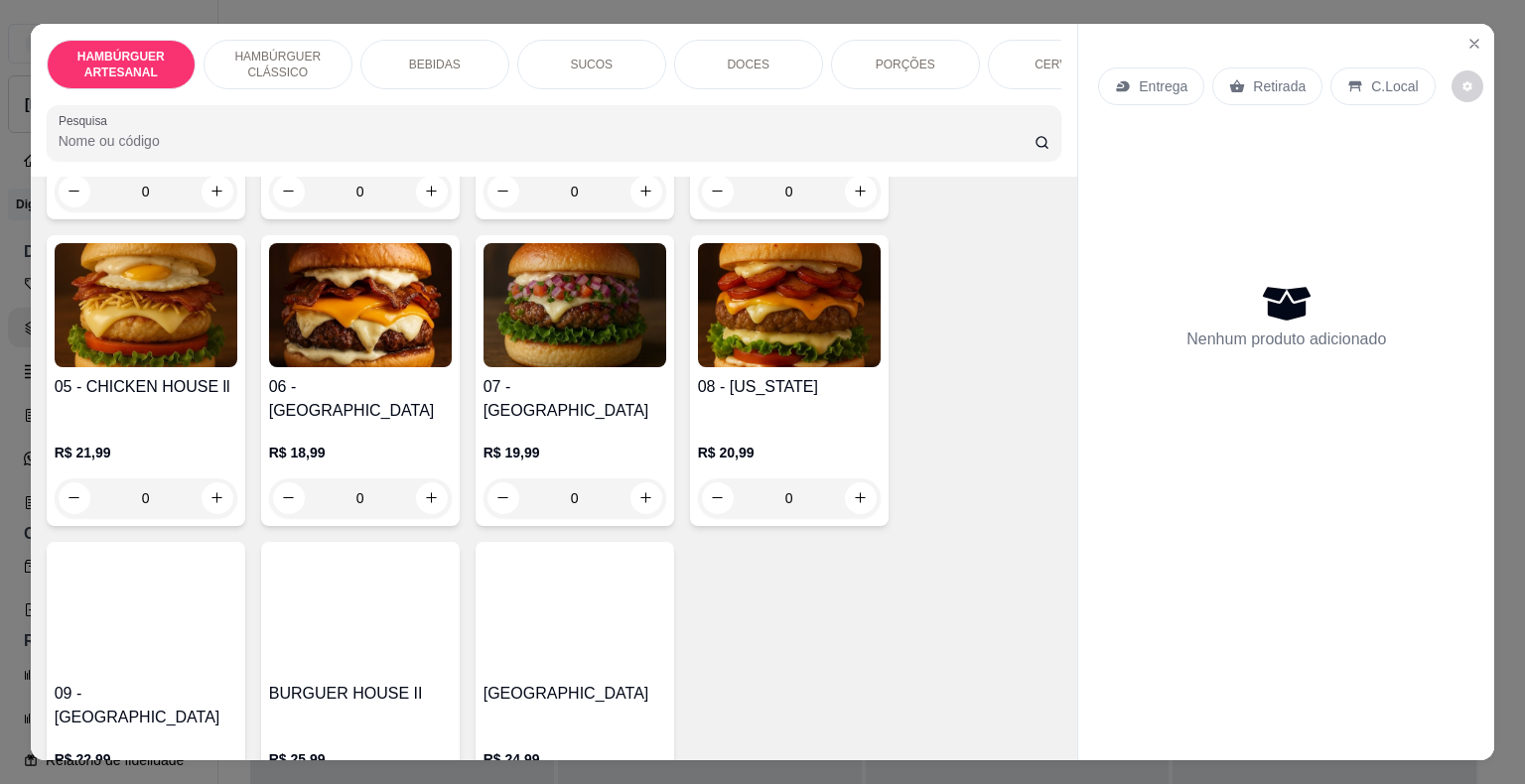 scroll, scrollTop: 397, scrollLeft: 0, axis: vertical 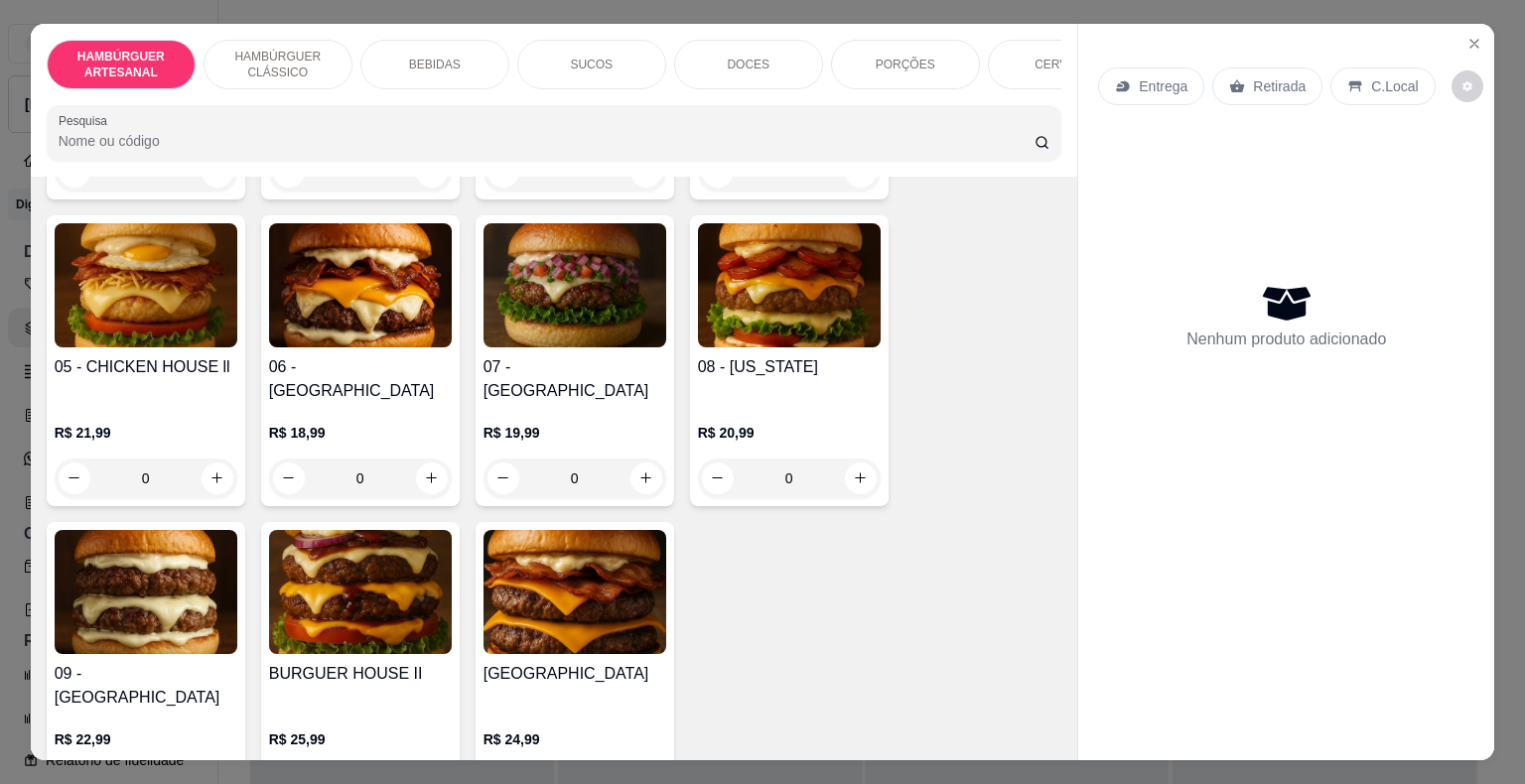 click at bounding box center [146, 591] 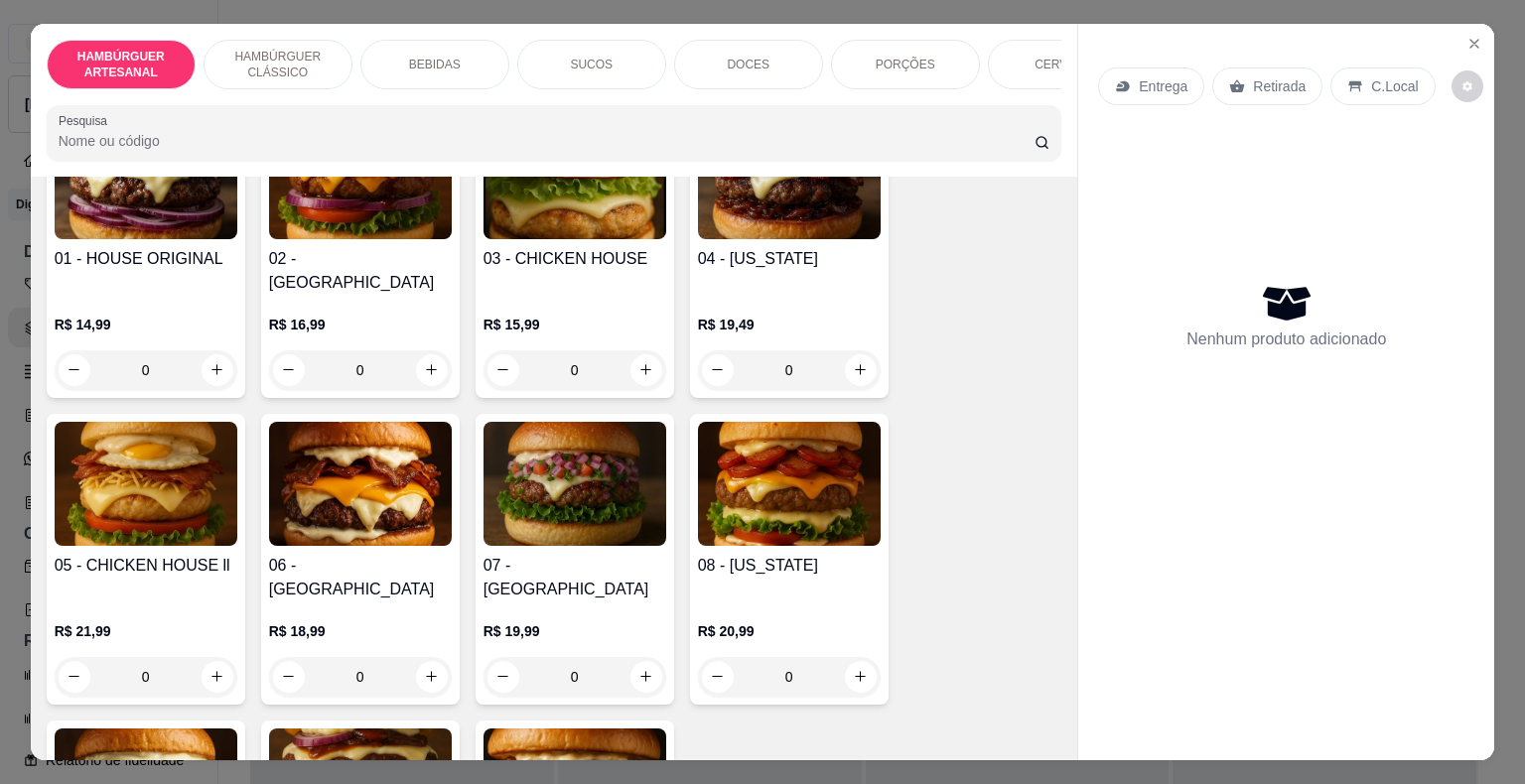 scroll, scrollTop: 99, scrollLeft: 0, axis: vertical 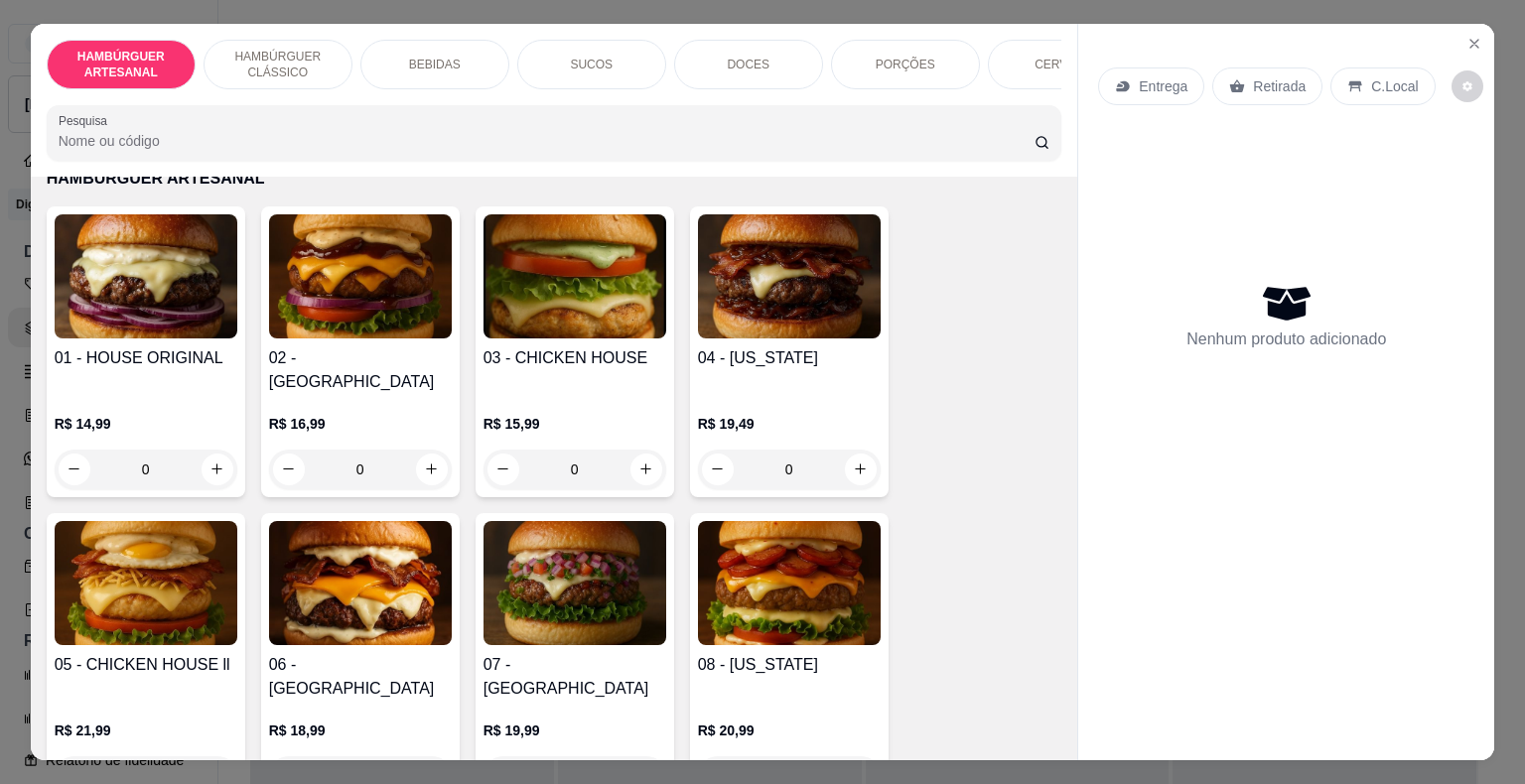 click on "0" at bounding box center [146, 469] 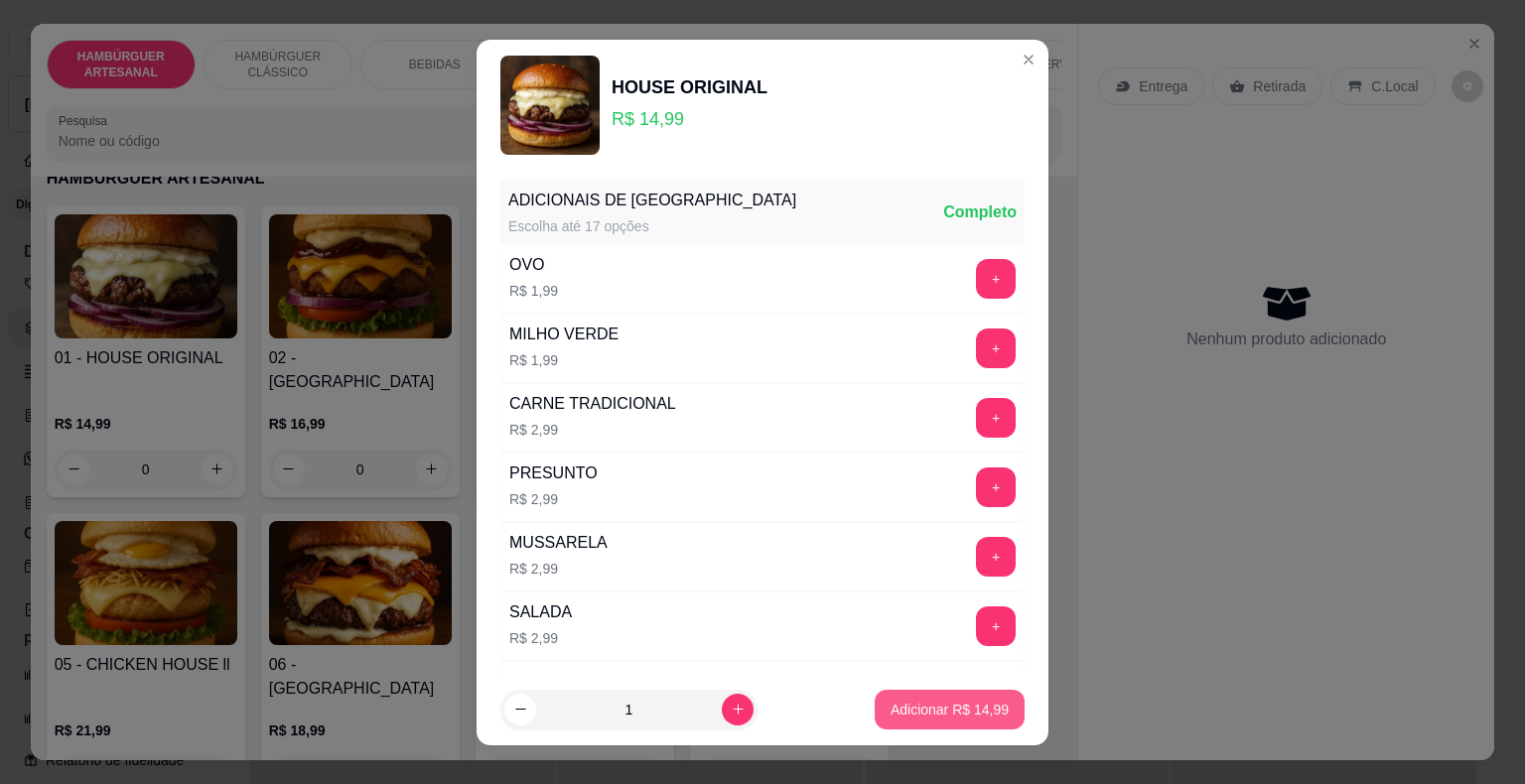 click on "Adicionar   R$ 14,99" at bounding box center (949, 710) 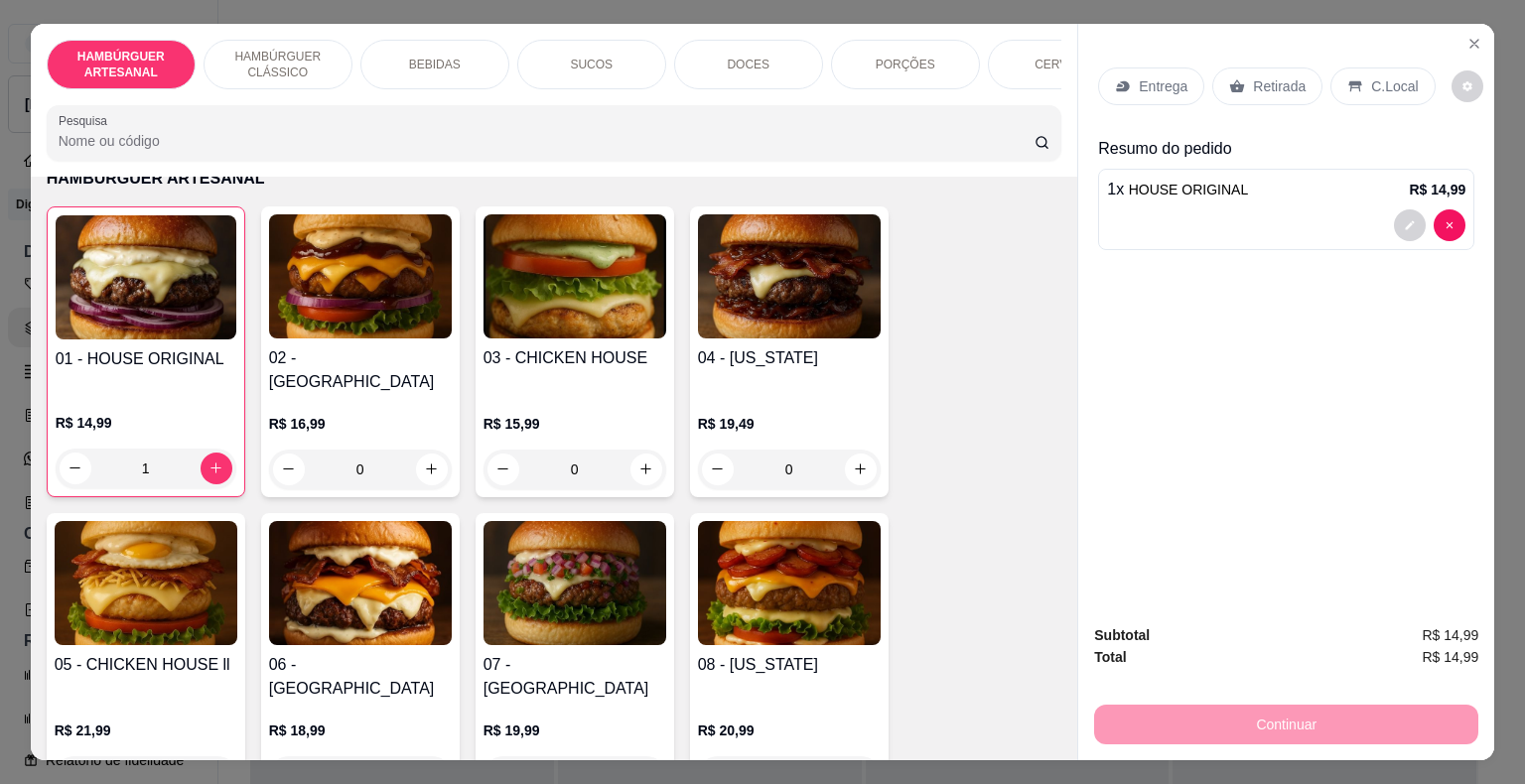 click on "Entrega" at bounding box center [1151, 86] 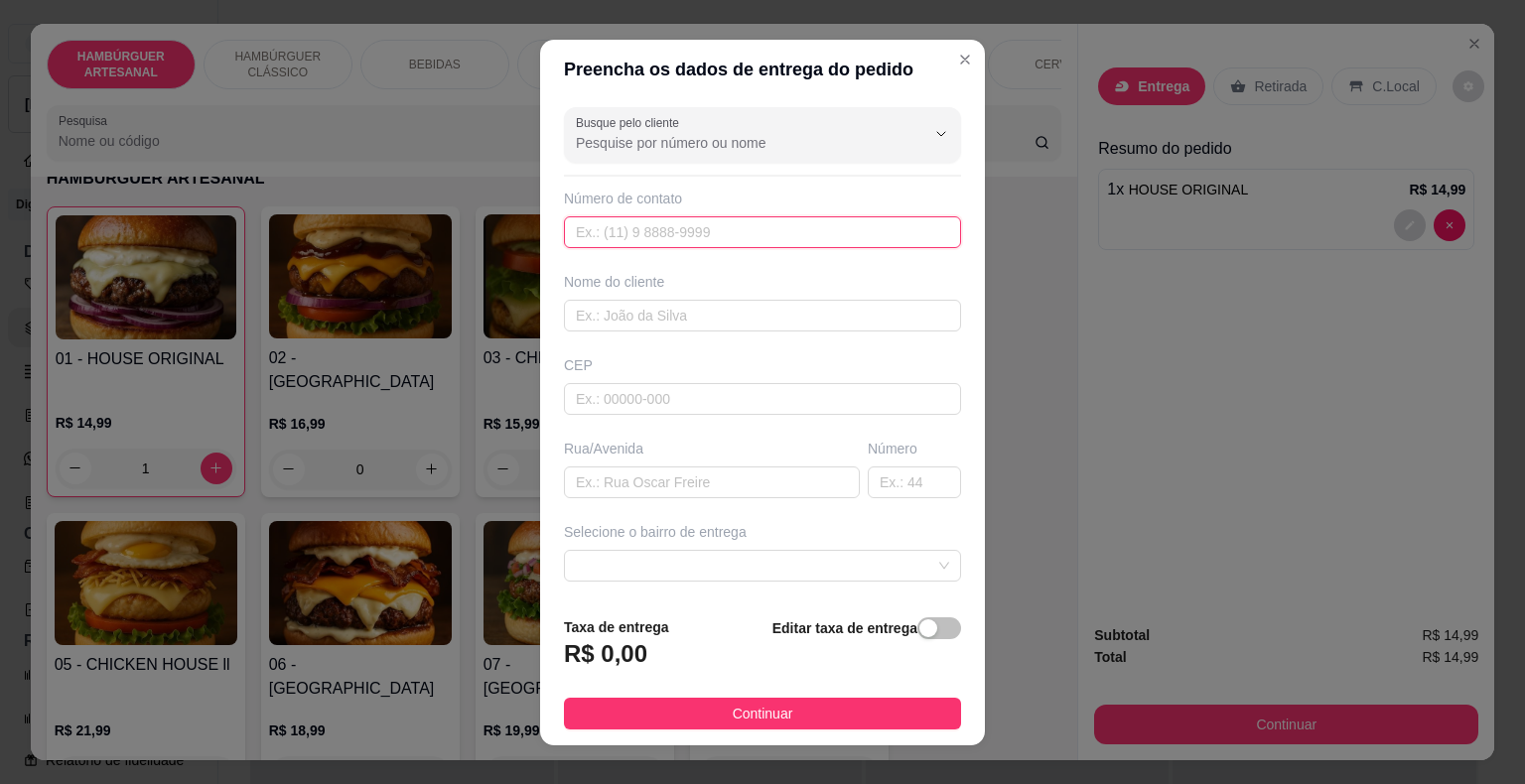 click at bounding box center (762, 232) 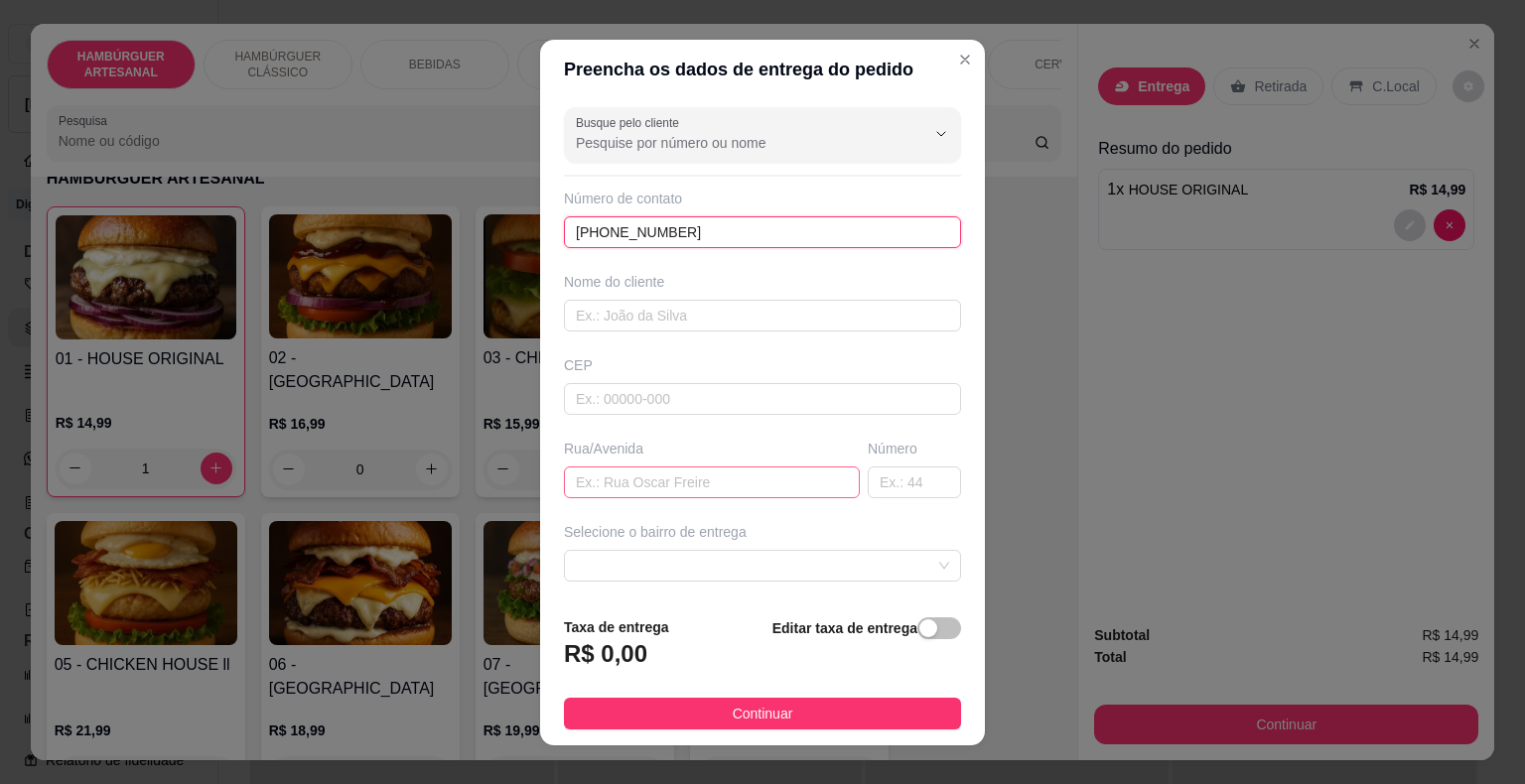 type on "[PHONE_NUMBER]" 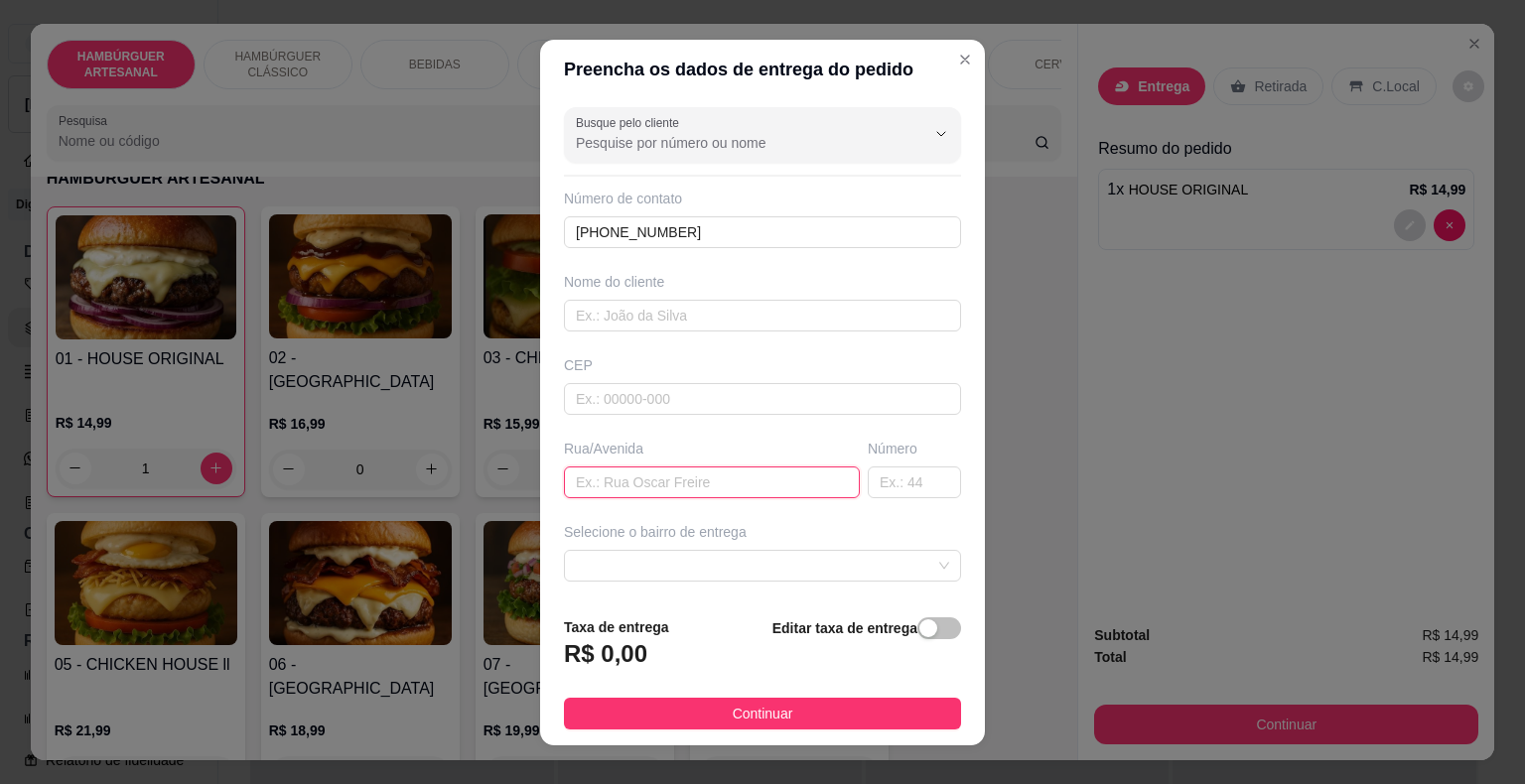 click at bounding box center (712, 482) 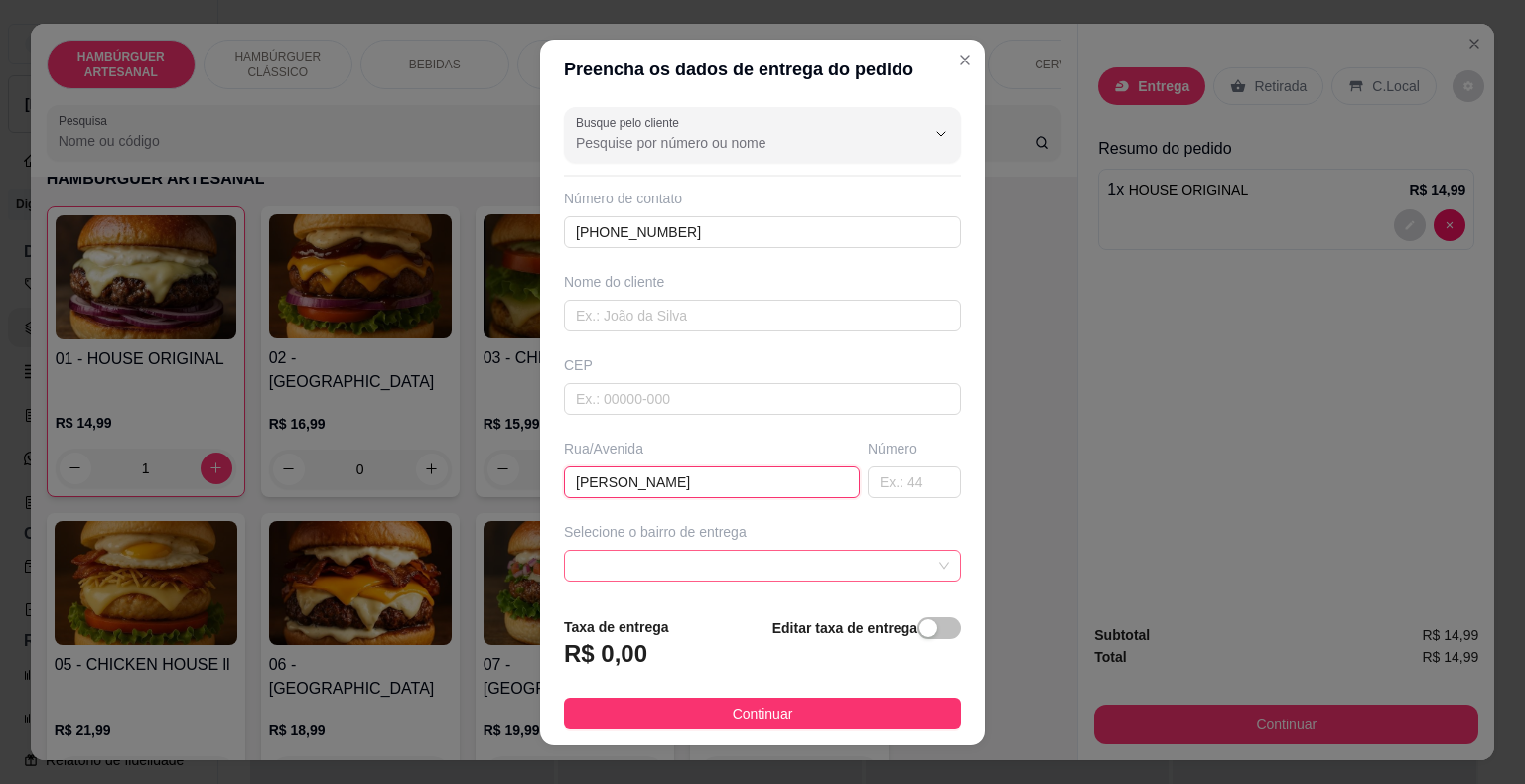 click at bounding box center [762, 566] 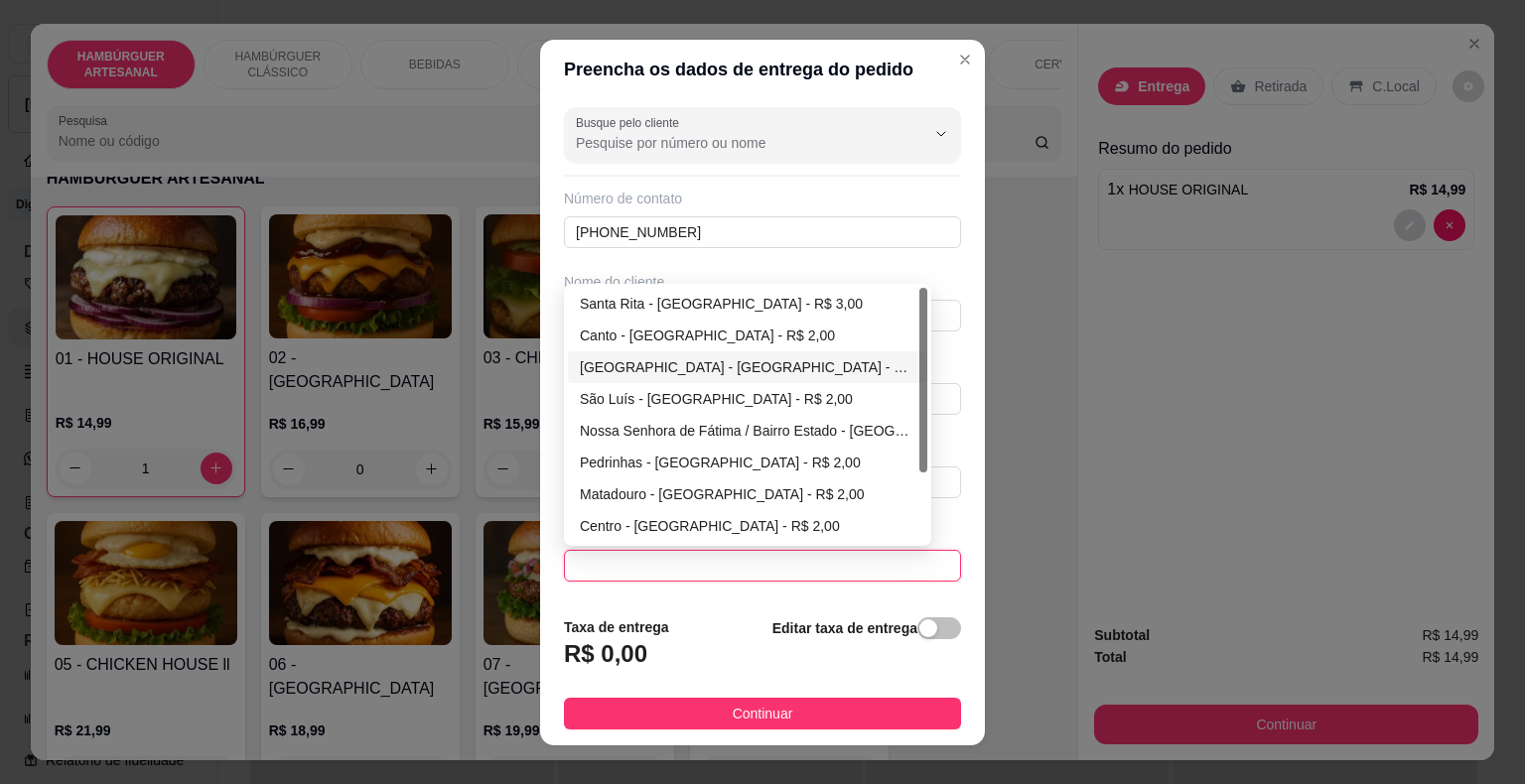 scroll, scrollTop: 95, scrollLeft: 0, axis: vertical 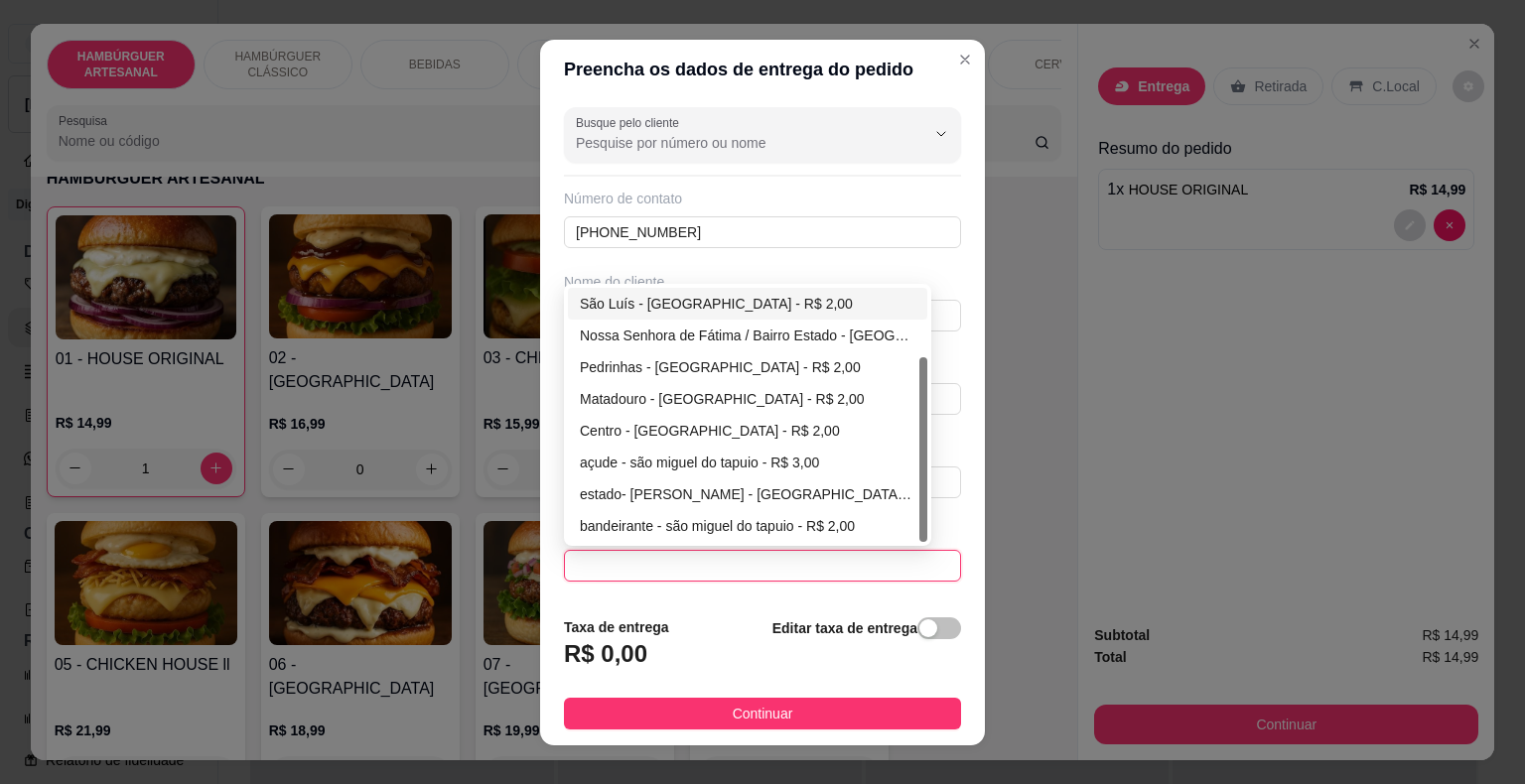 click on "São Luís  - [GEOGRAPHIC_DATA]  -  R$ 2,00" at bounding box center (748, 304) 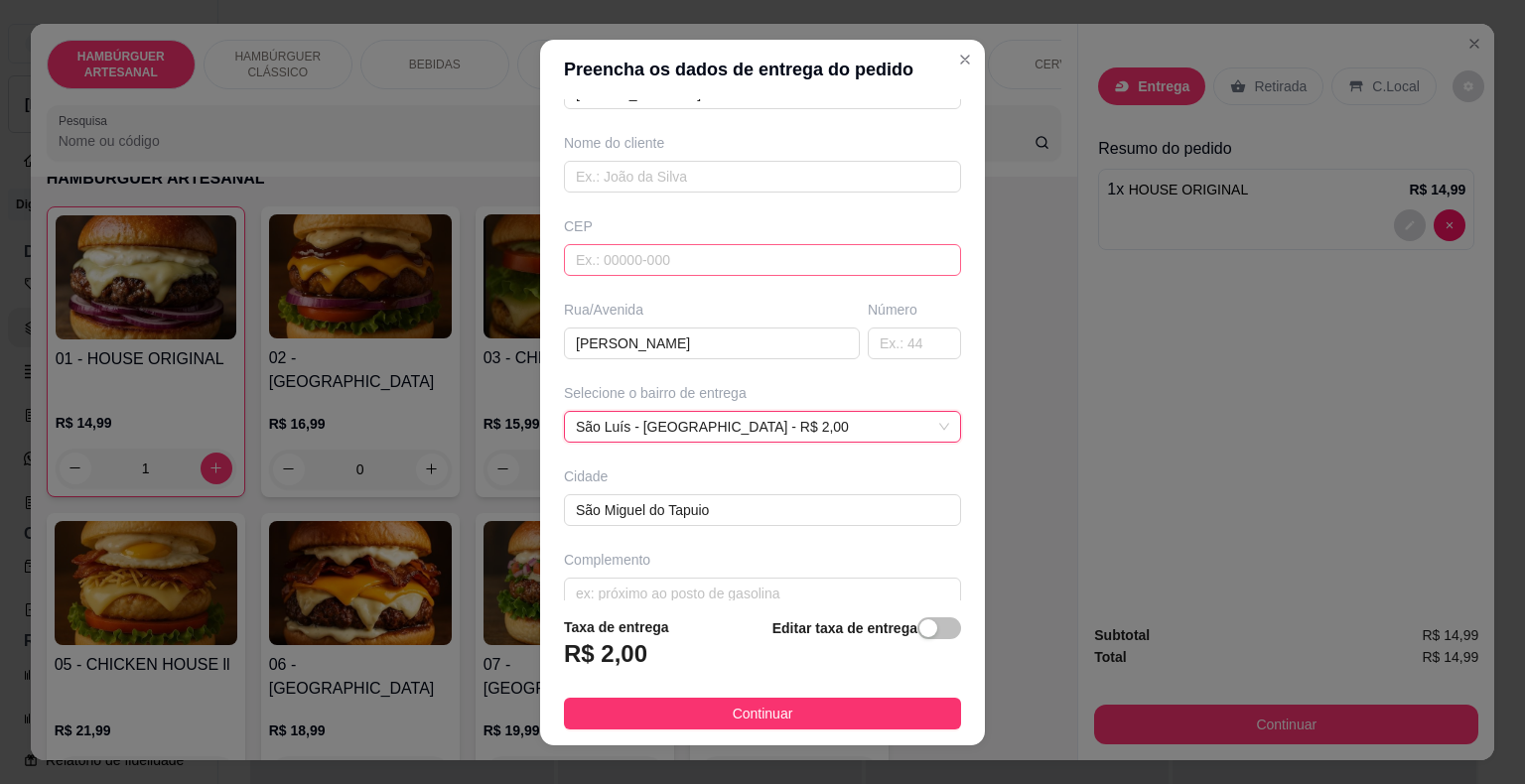 scroll, scrollTop: 164, scrollLeft: 0, axis: vertical 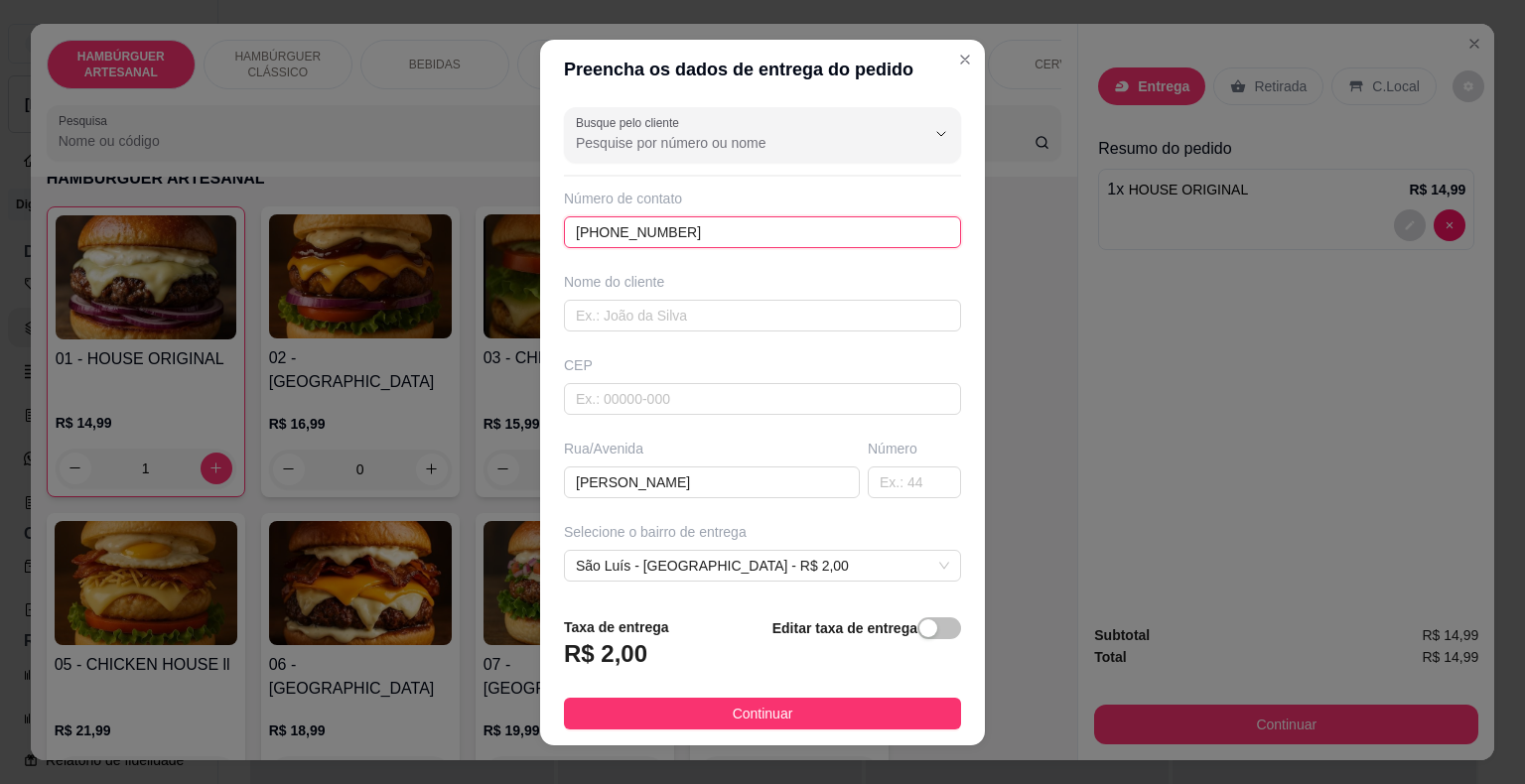 click on "[PHONE_NUMBER]" at bounding box center (762, 232) 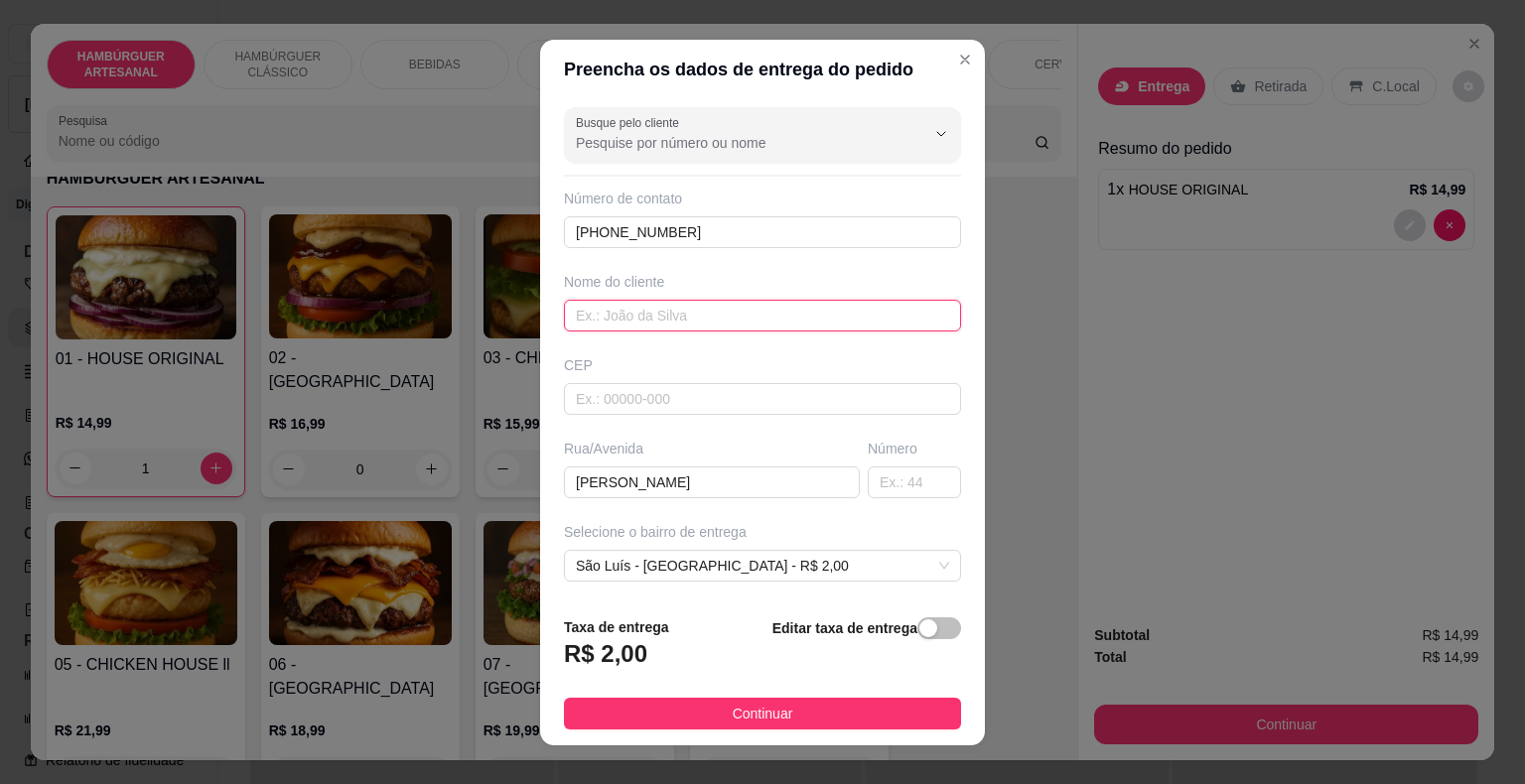 click at bounding box center (762, 316) 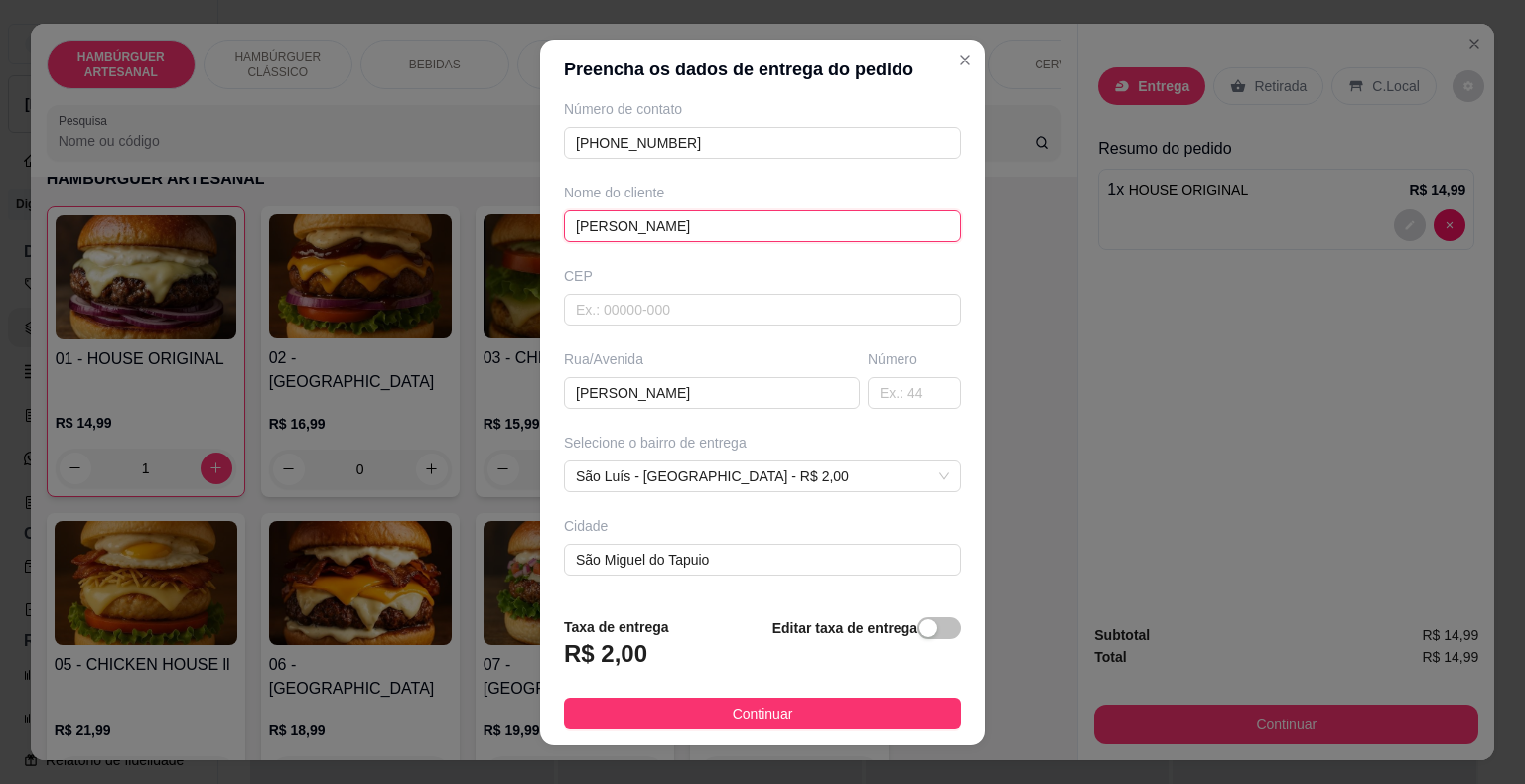 scroll, scrollTop: 164, scrollLeft: 0, axis: vertical 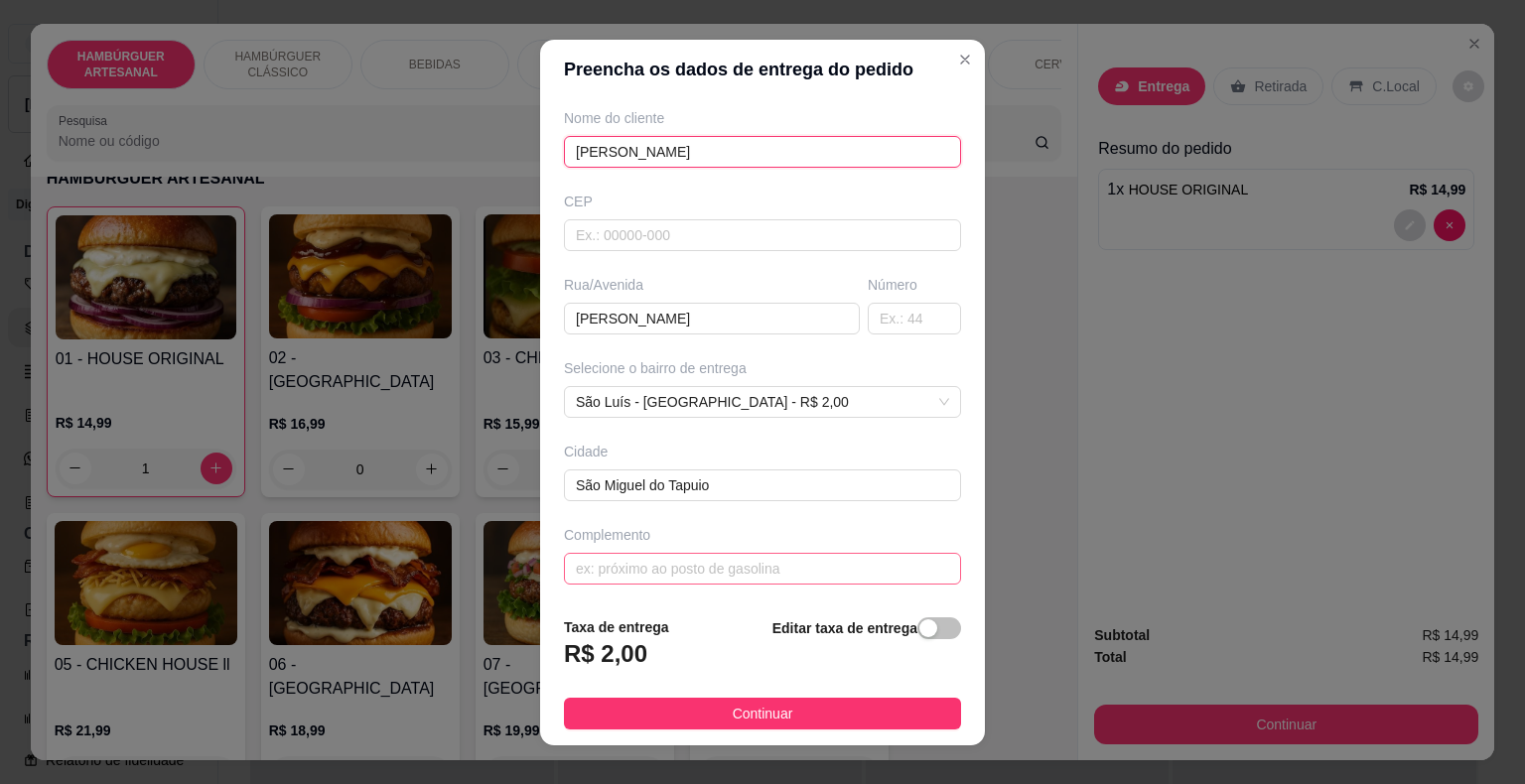 type on "[PERSON_NAME]" 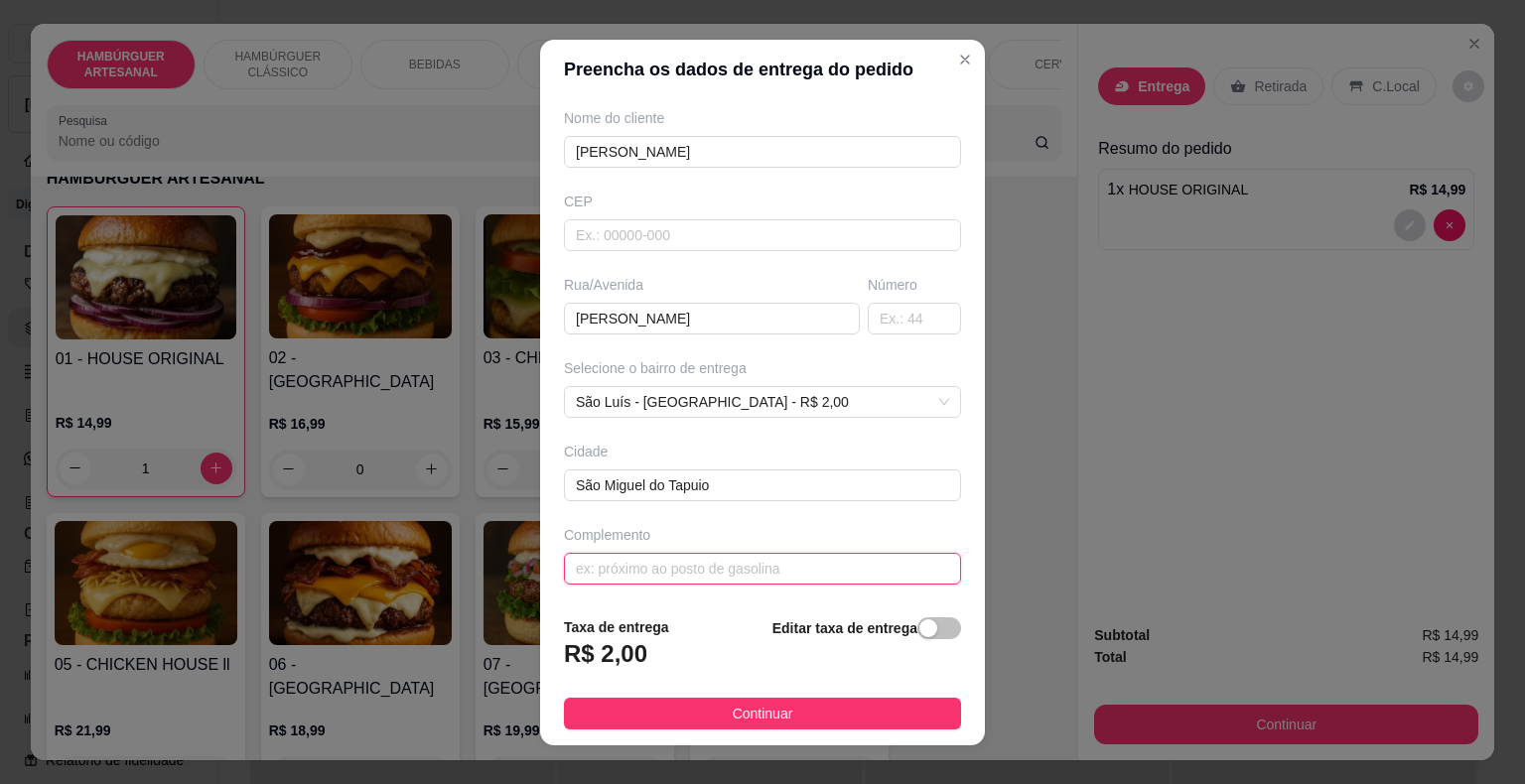 click at bounding box center (762, 569) 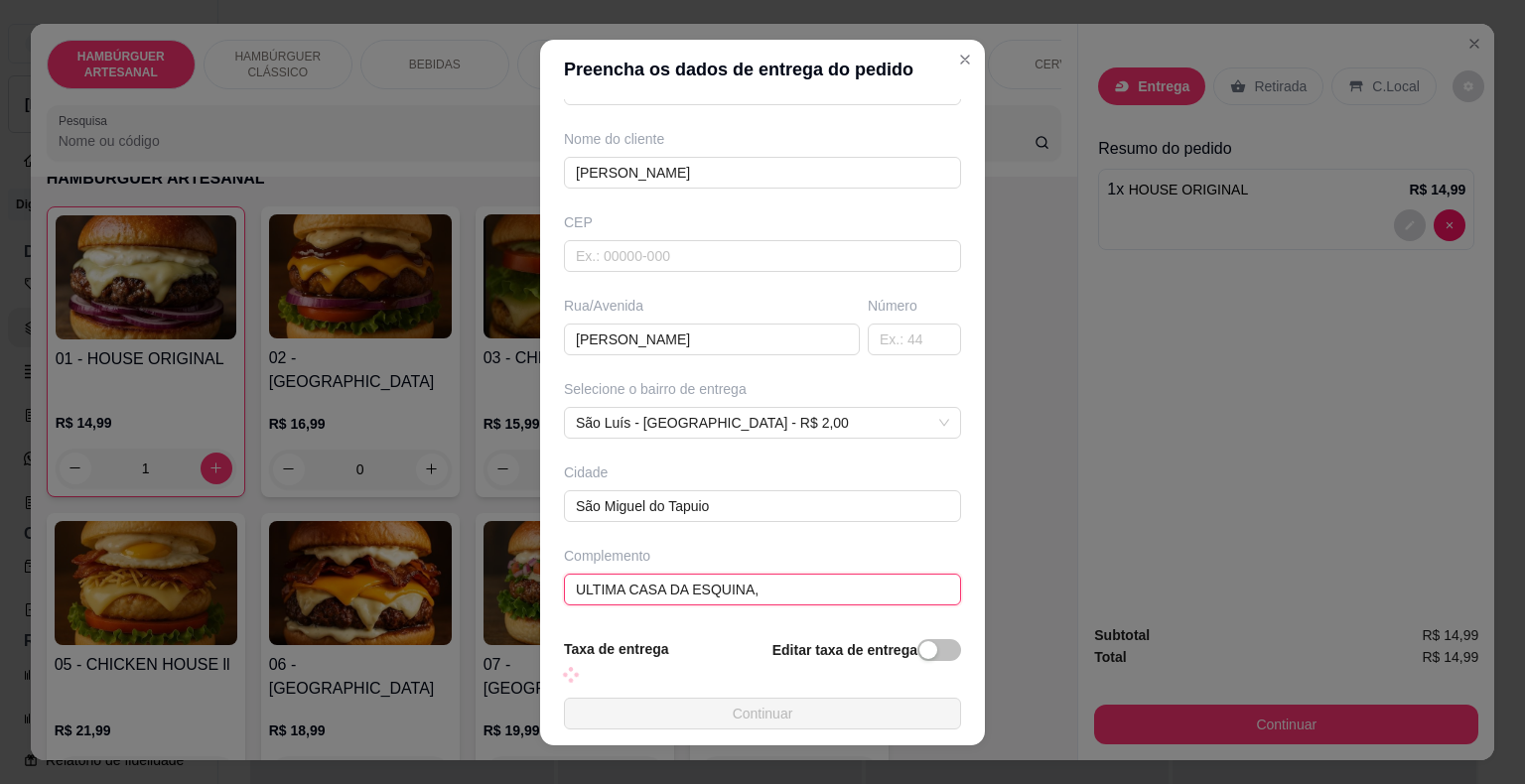 scroll, scrollTop: 164, scrollLeft: 0, axis: vertical 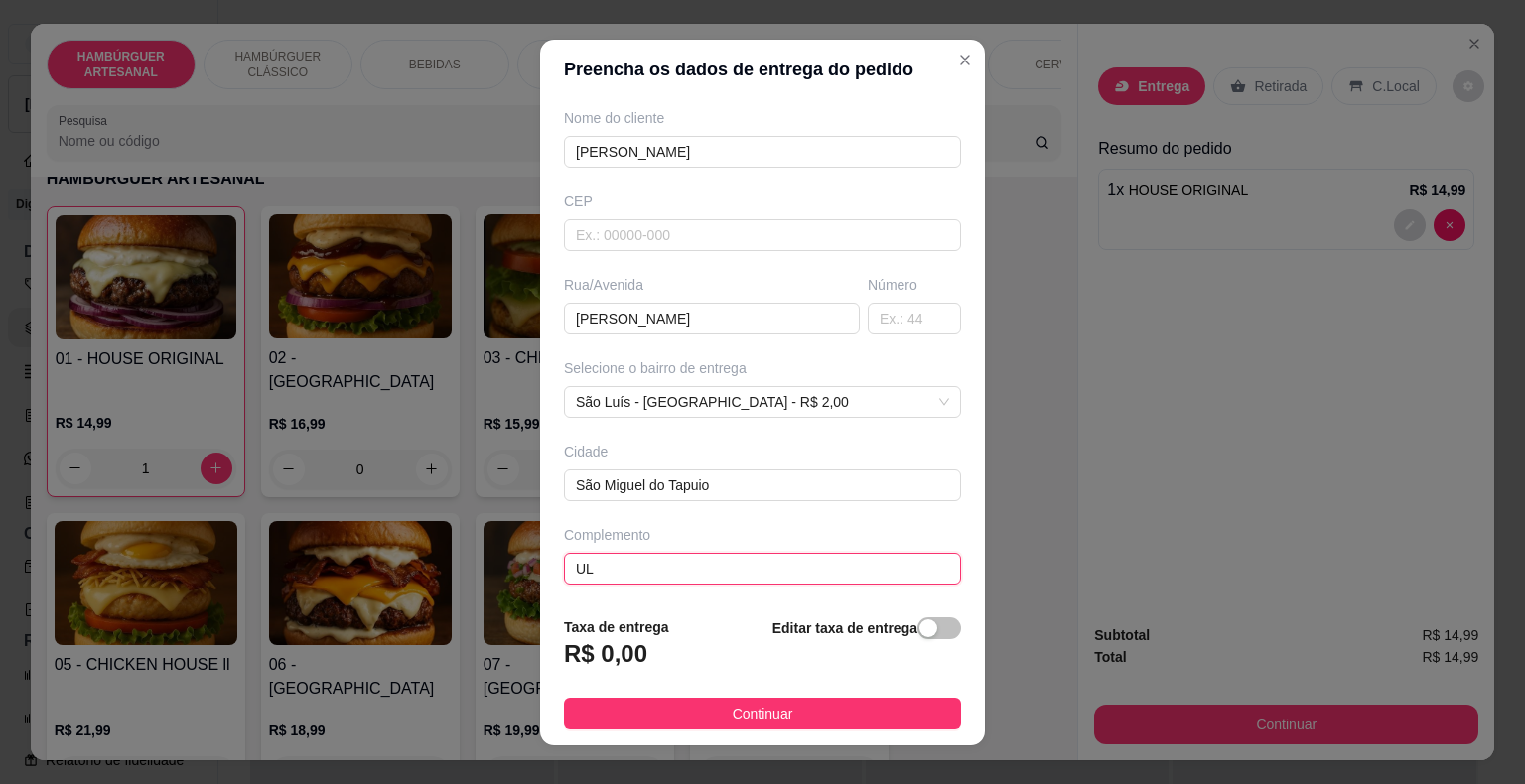 type on "U" 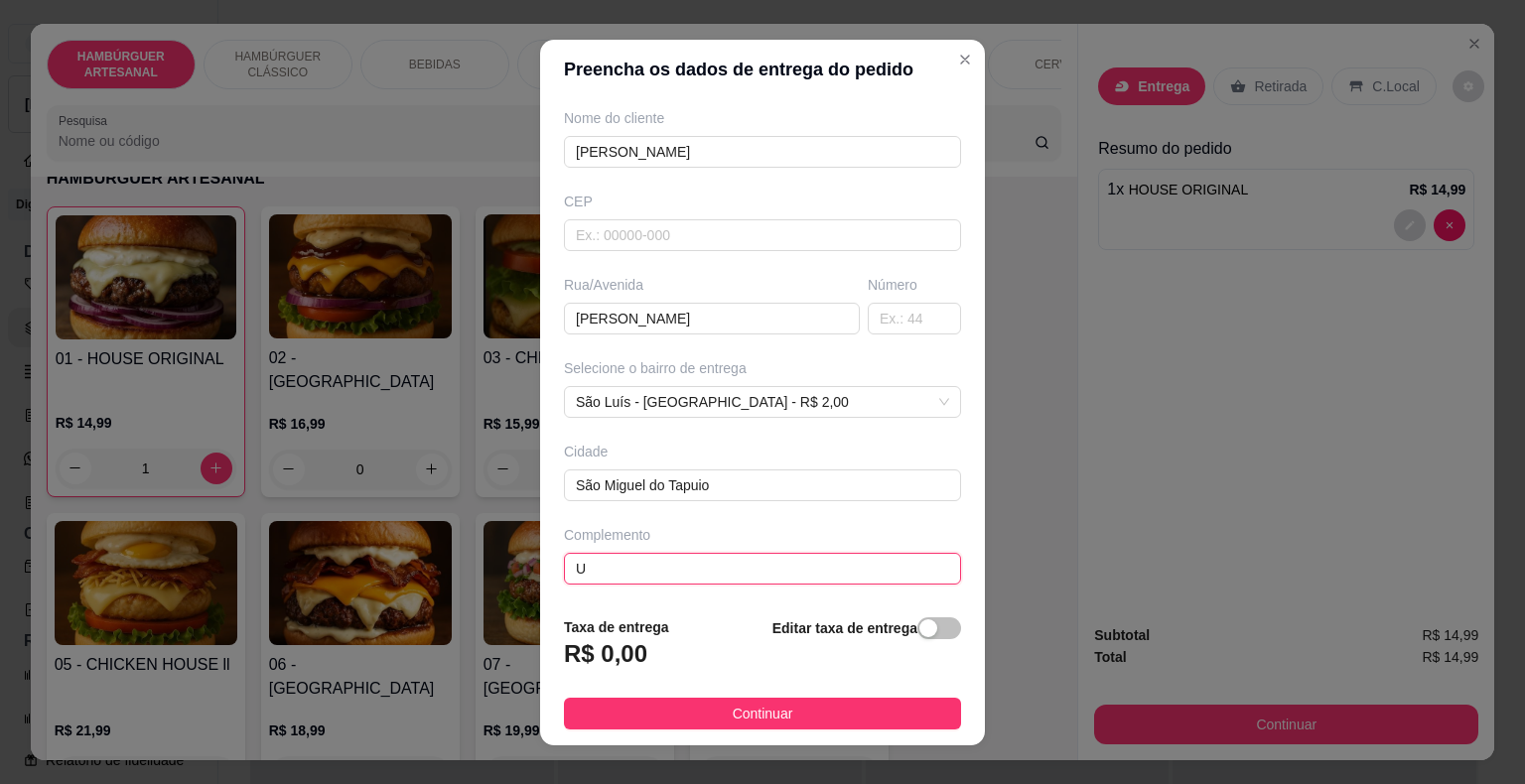 type 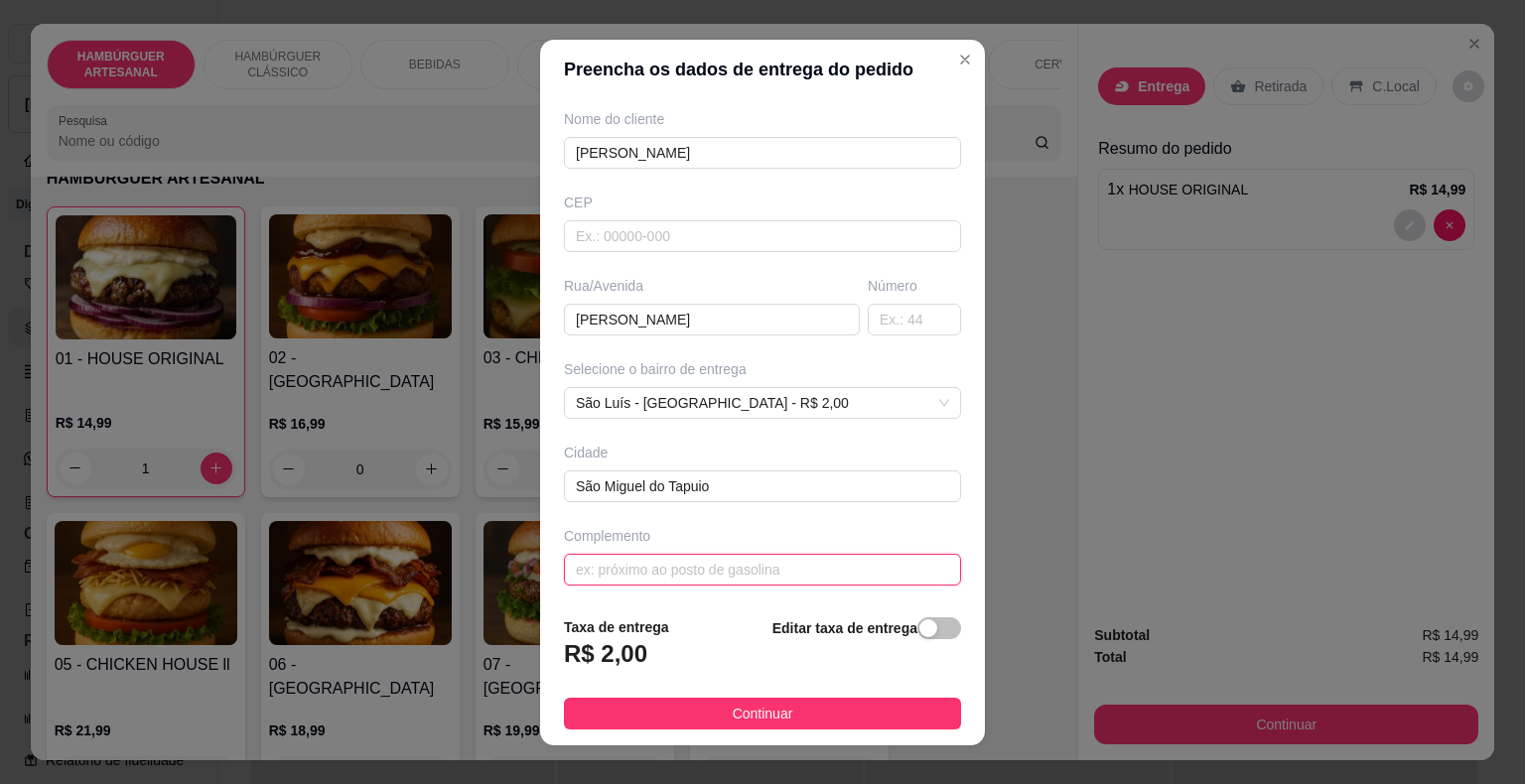 scroll, scrollTop: 164, scrollLeft: 0, axis: vertical 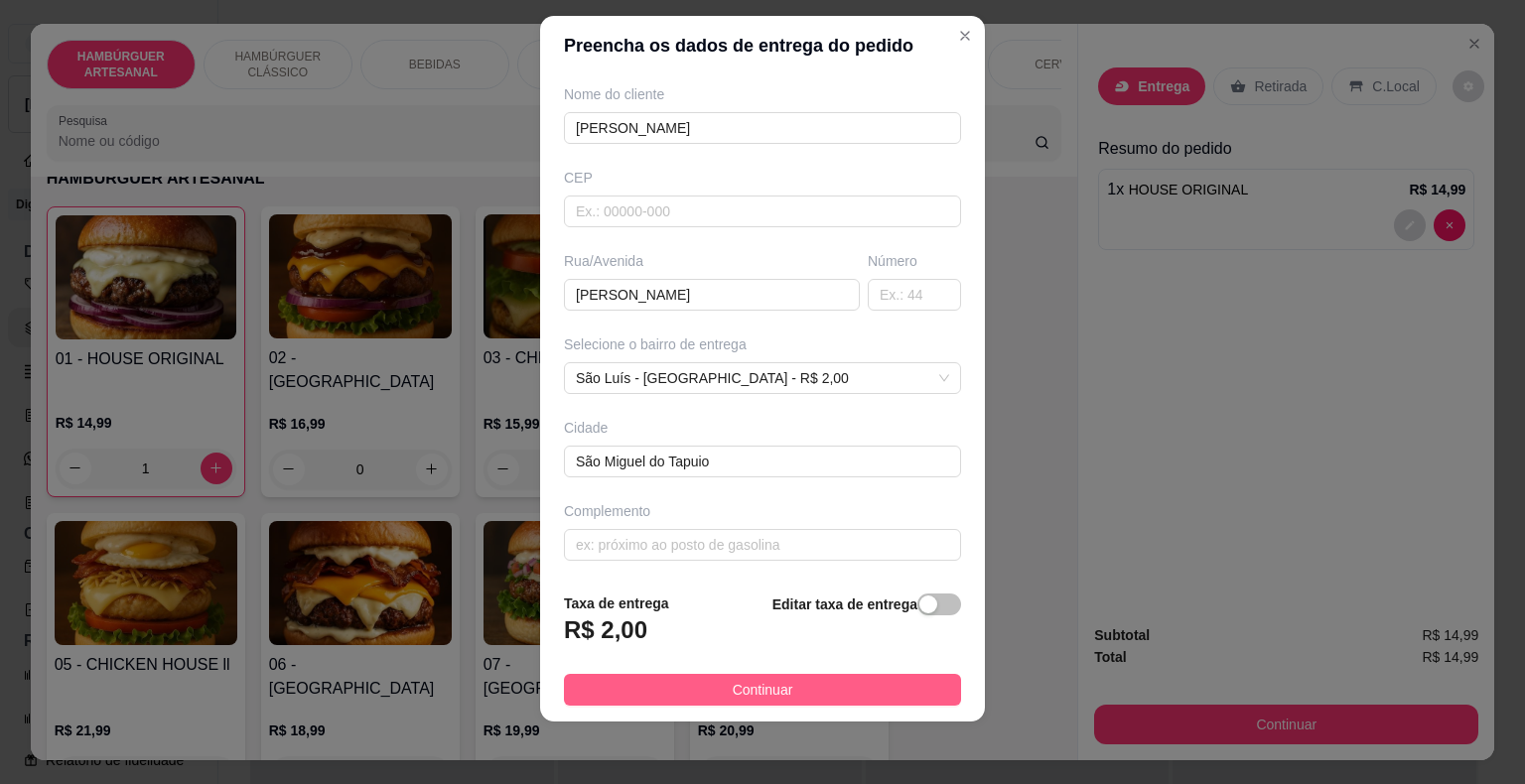 click on "Continuar" at bounding box center (762, 690) 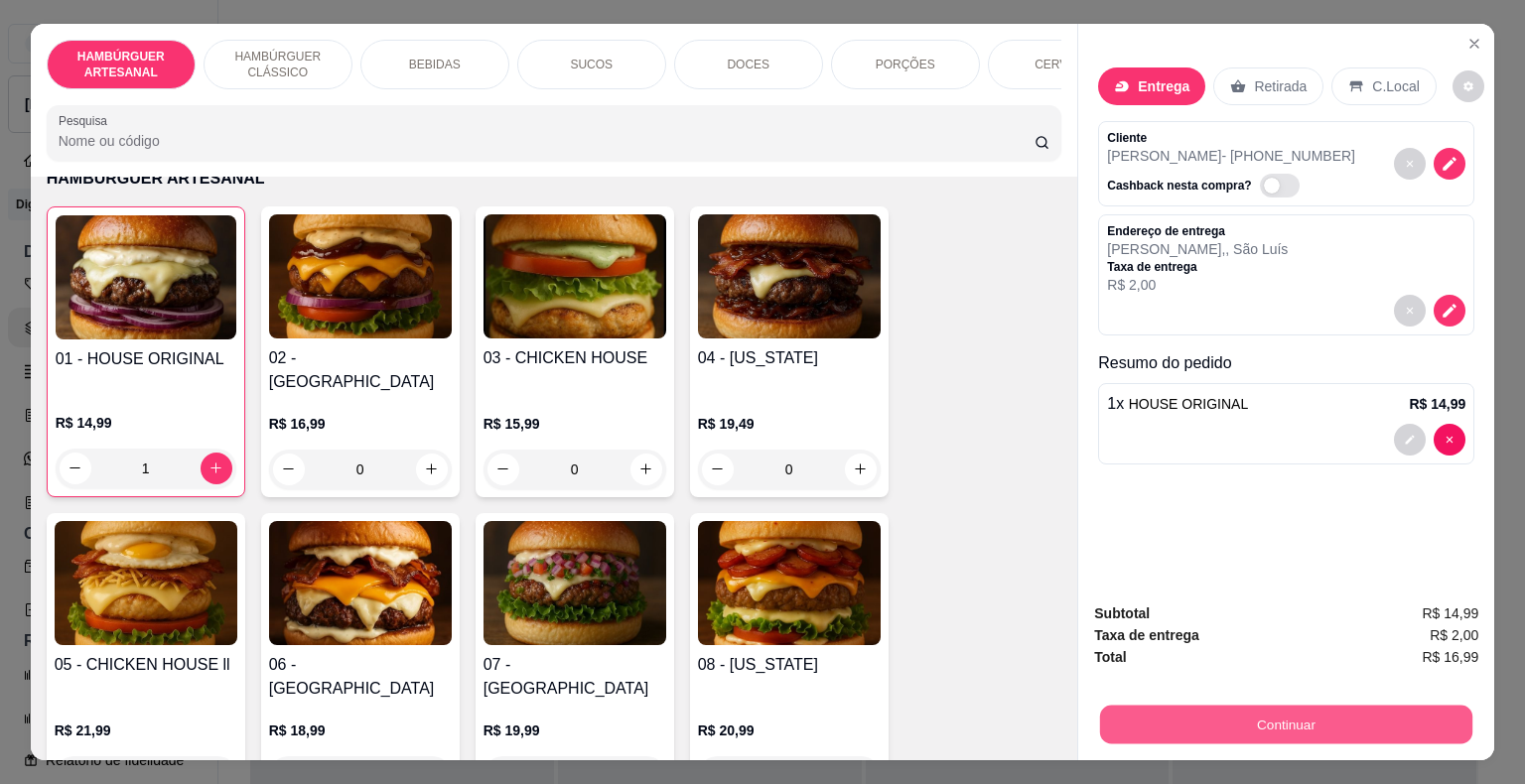 click on "Continuar" at bounding box center (1286, 724) 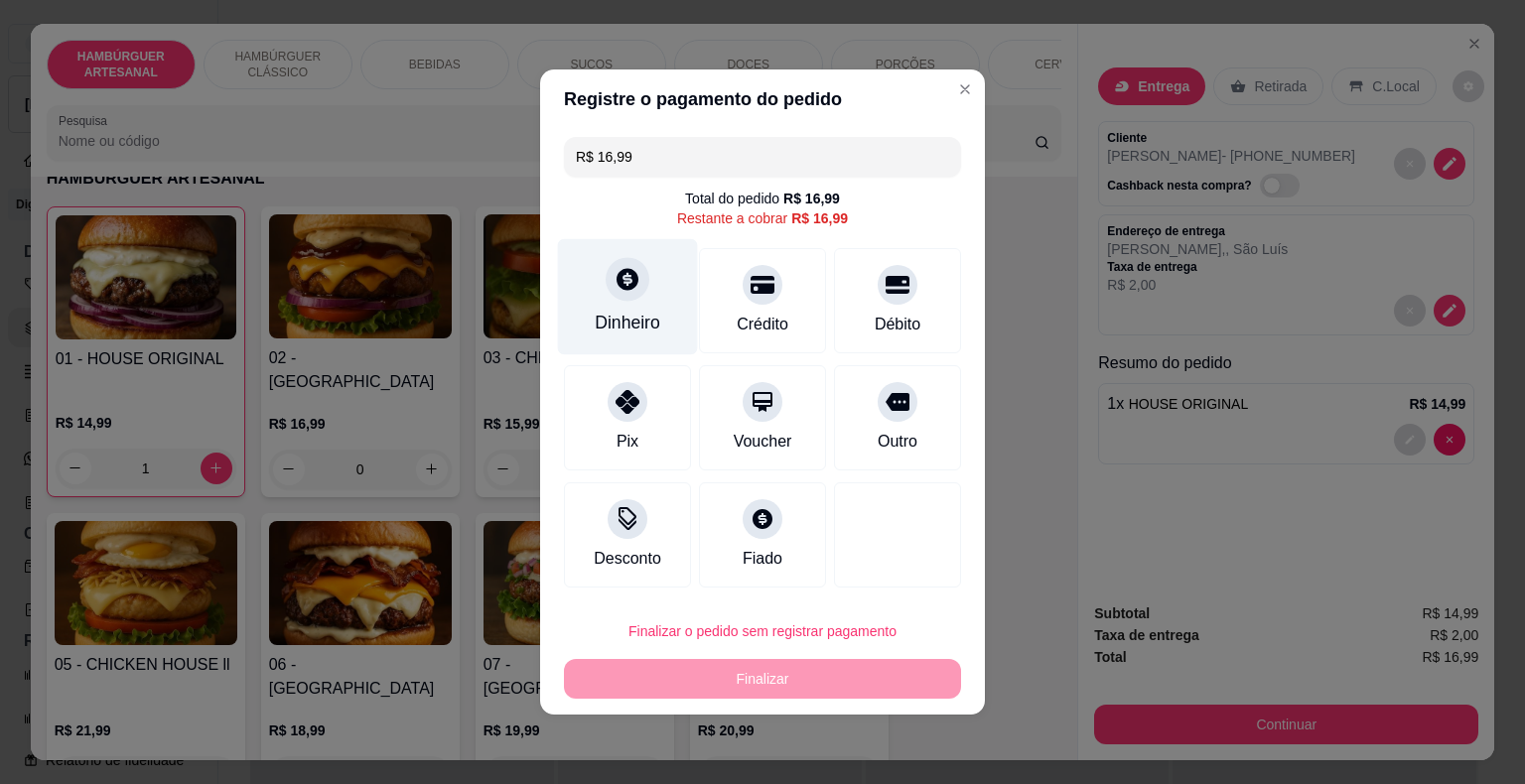 drag, startPoint x: 545, startPoint y: 310, endPoint x: 584, endPoint y: 316, distance: 39.45884 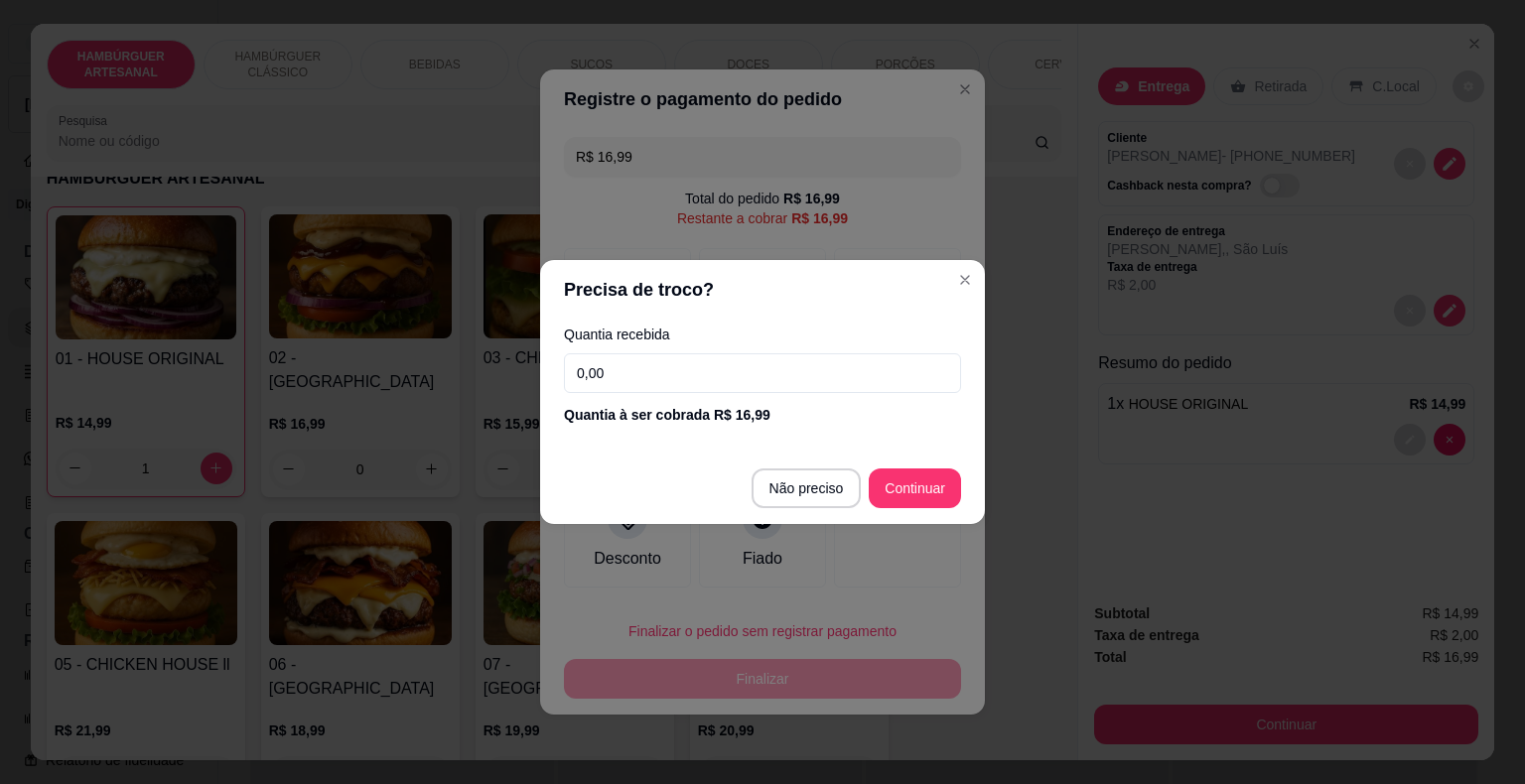 click on "0,00" at bounding box center [762, 373] 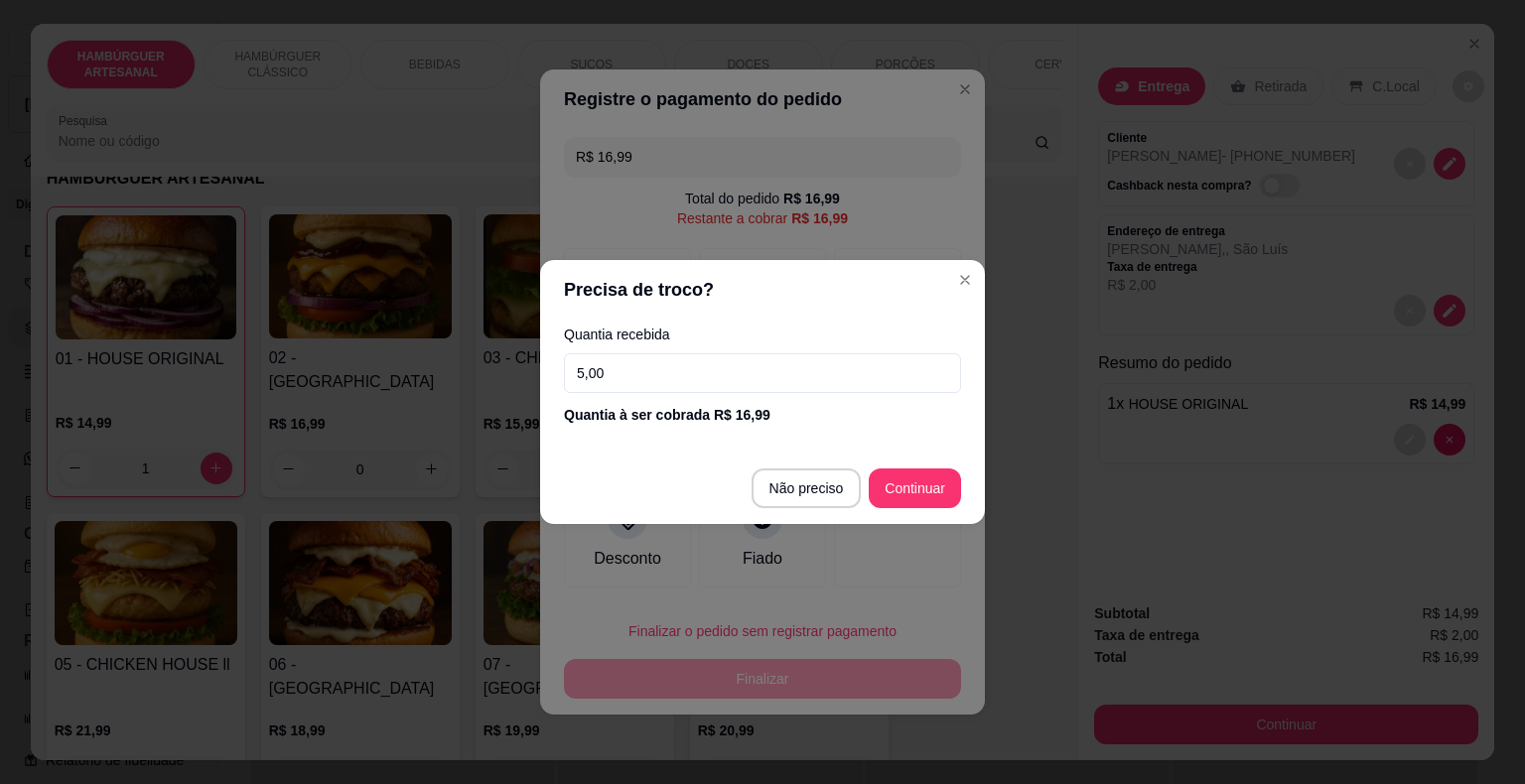 type on "50,00" 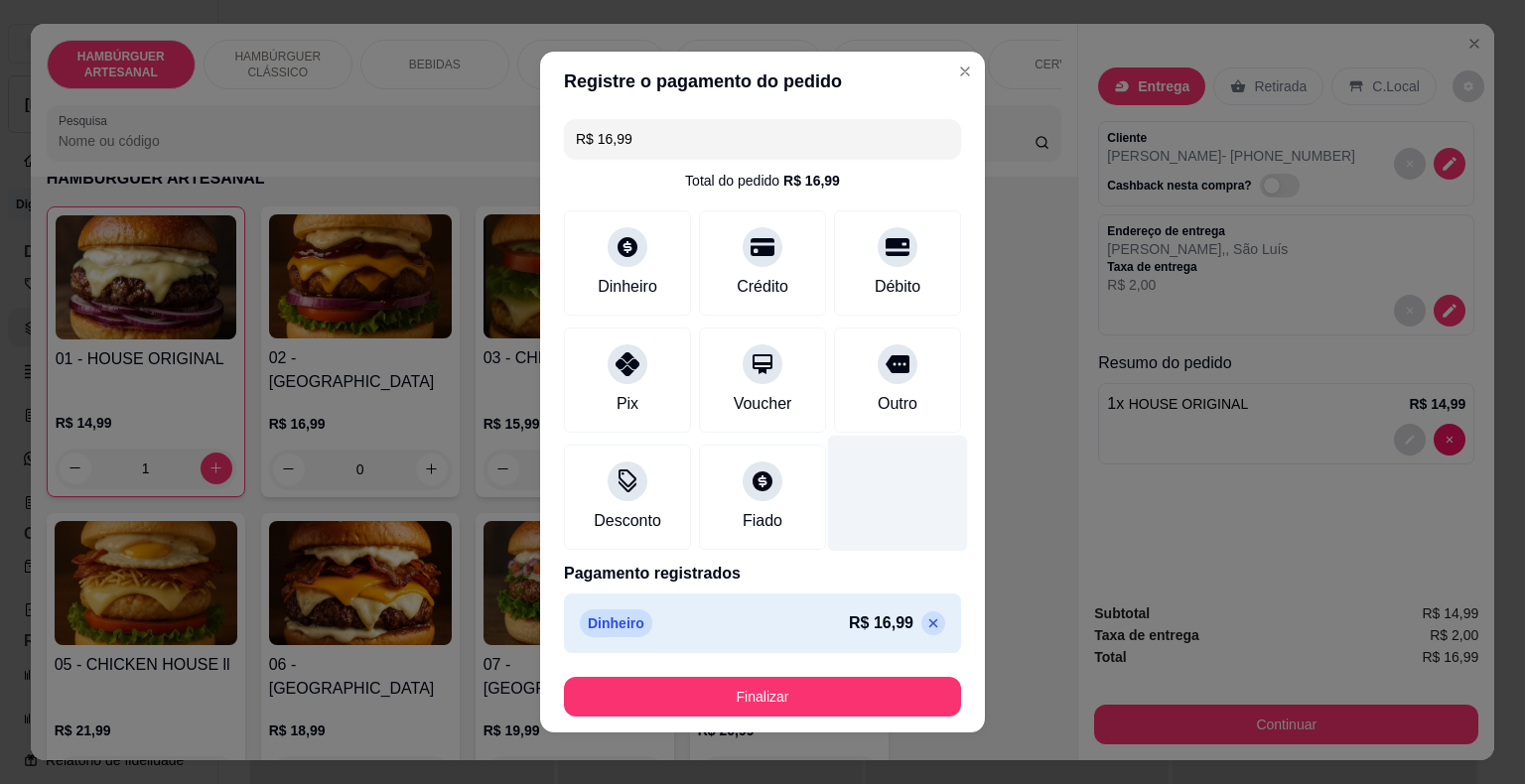 type on "R$ 0,00" 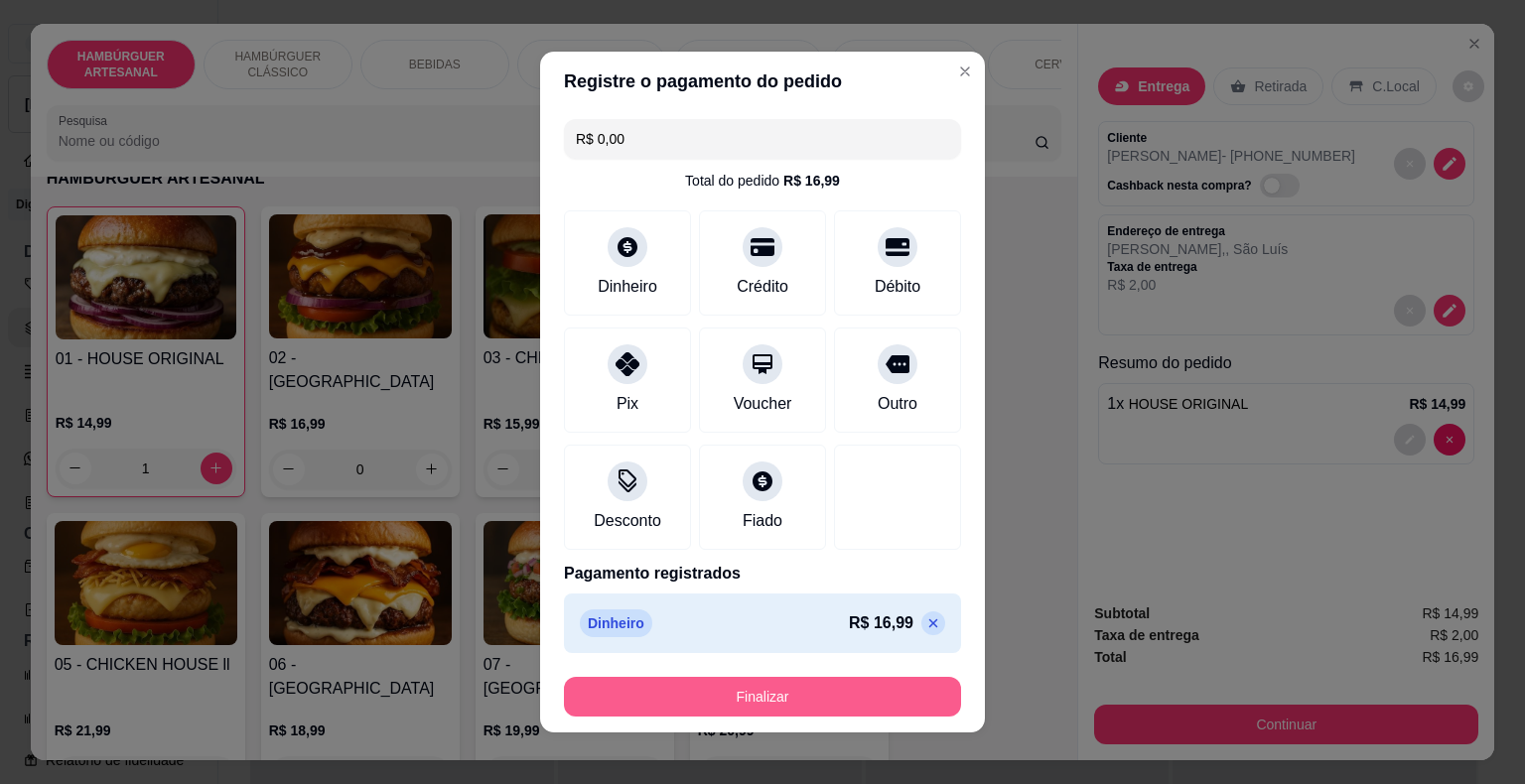 click on "Finalizar" at bounding box center (762, 697) 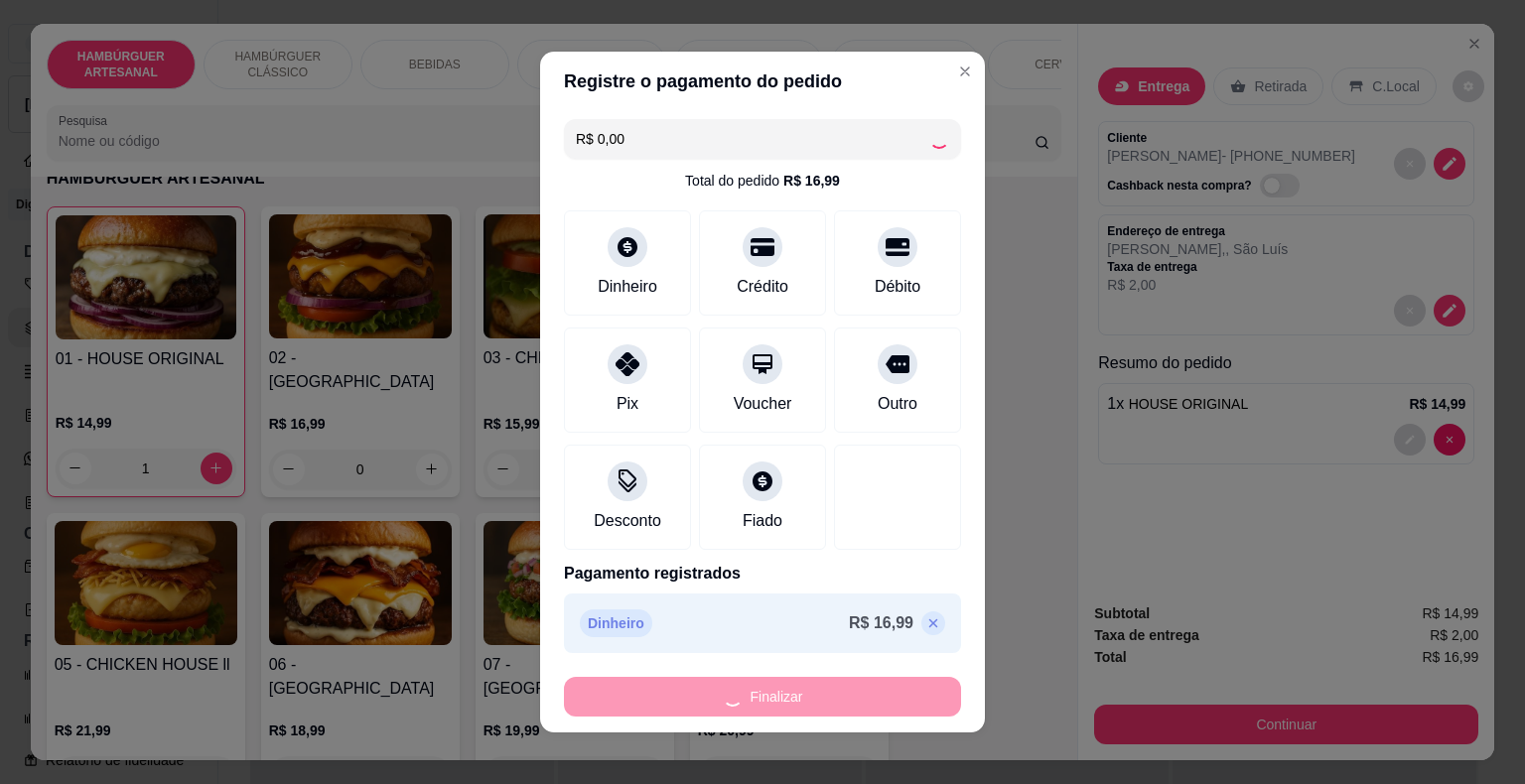 type on "0" 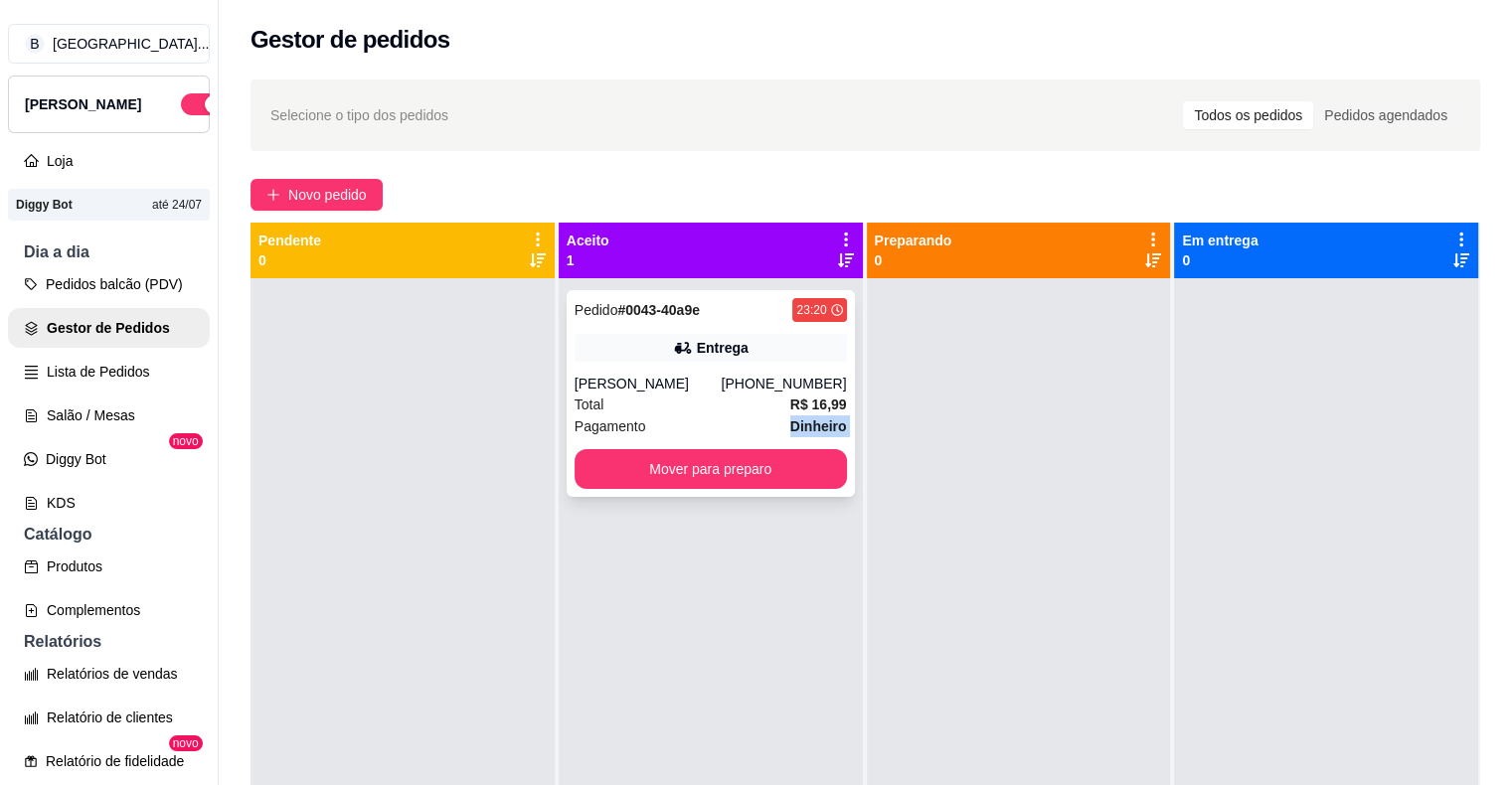 click on "Pedido  # 0043-40a9e 23:20 Entrega MARCOS [PHONE_NUMBER] Total R$ 16,99 Pagamento Dinheiro Mover para preparo" at bounding box center (711, 393) 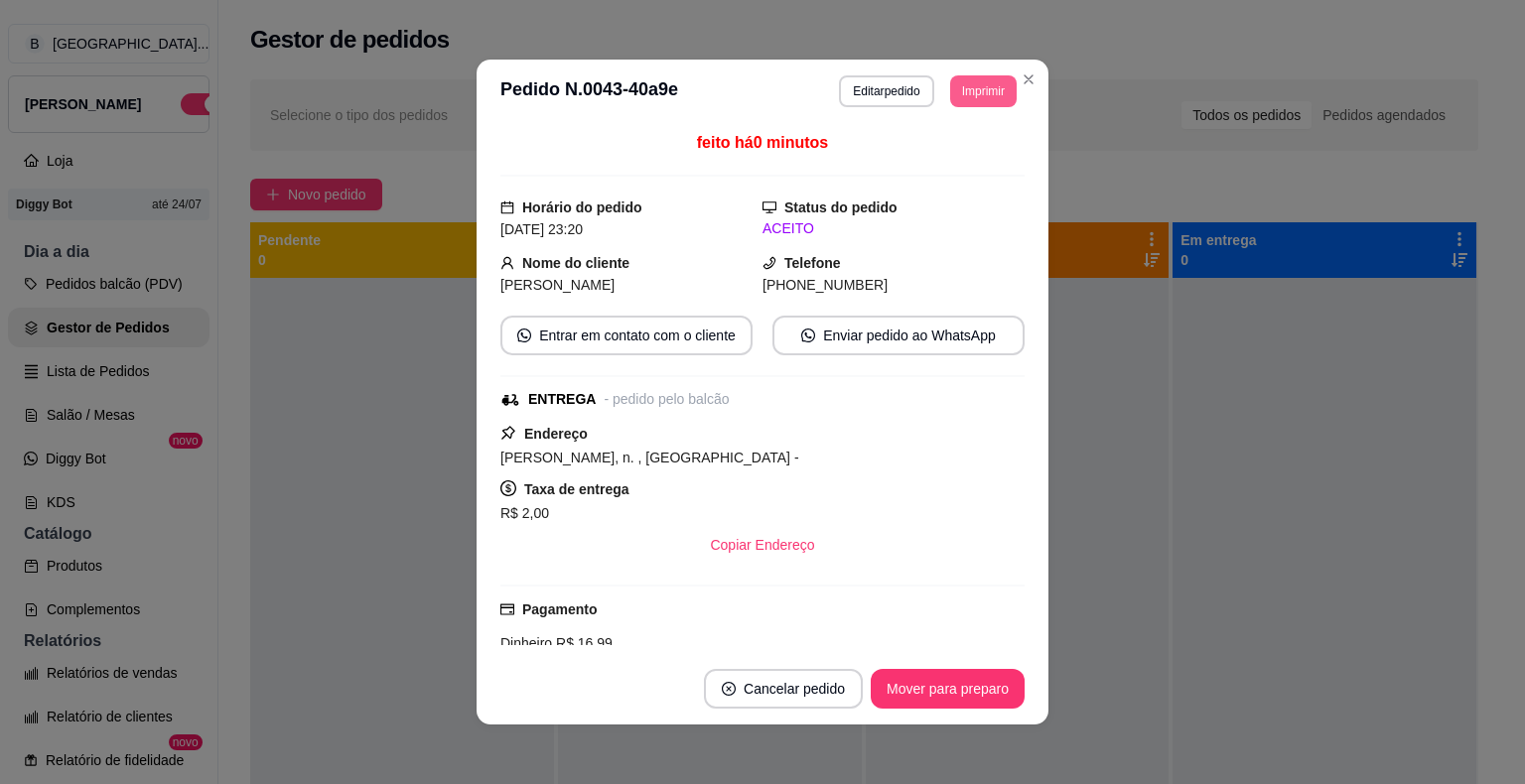 click on "Imprimir" at bounding box center [983, 91] 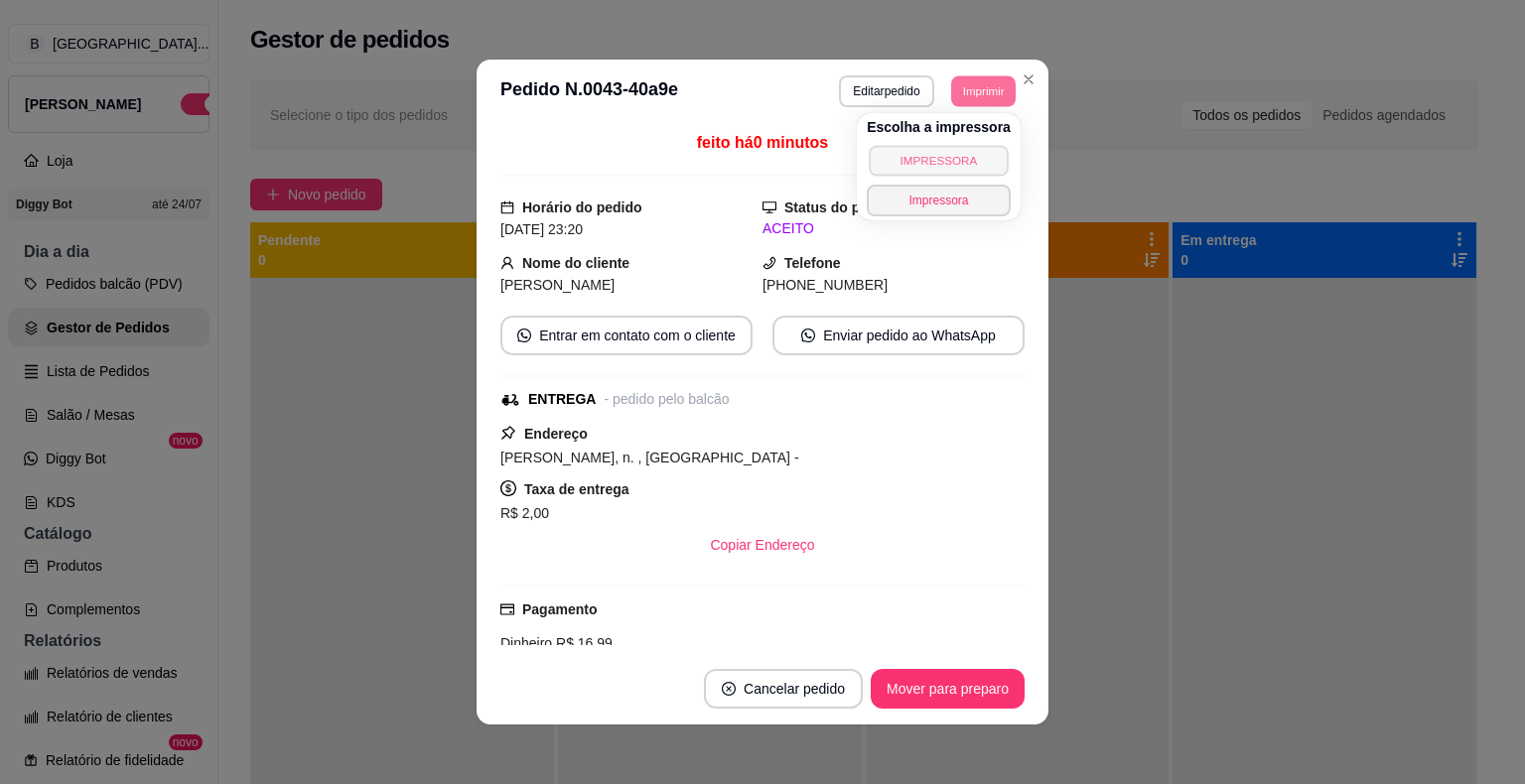 click on "Escolha a impressora IMPRESSORA Impressora" at bounding box center (938, 167) 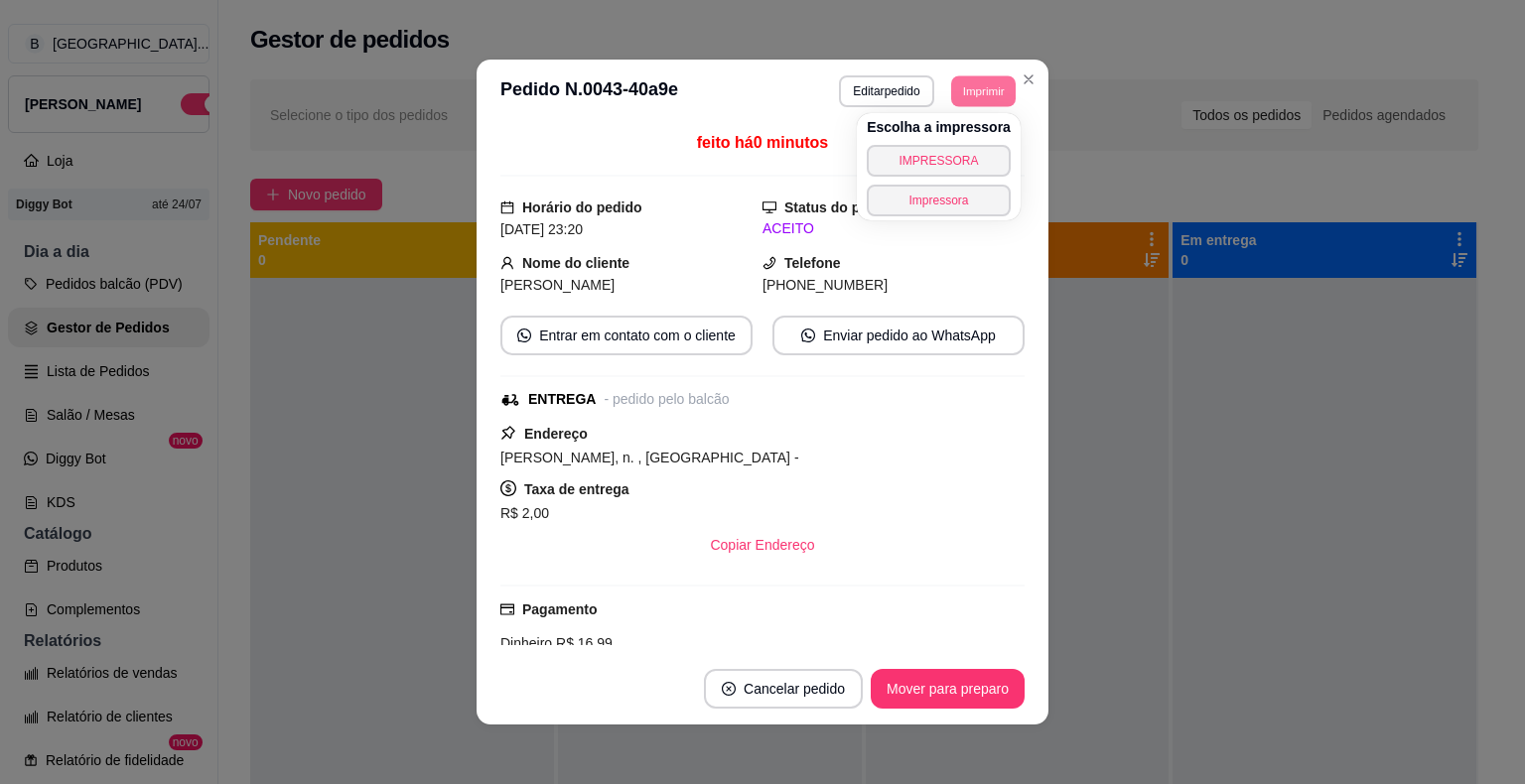 click on "Escolha a impressora" at bounding box center (938, 127) 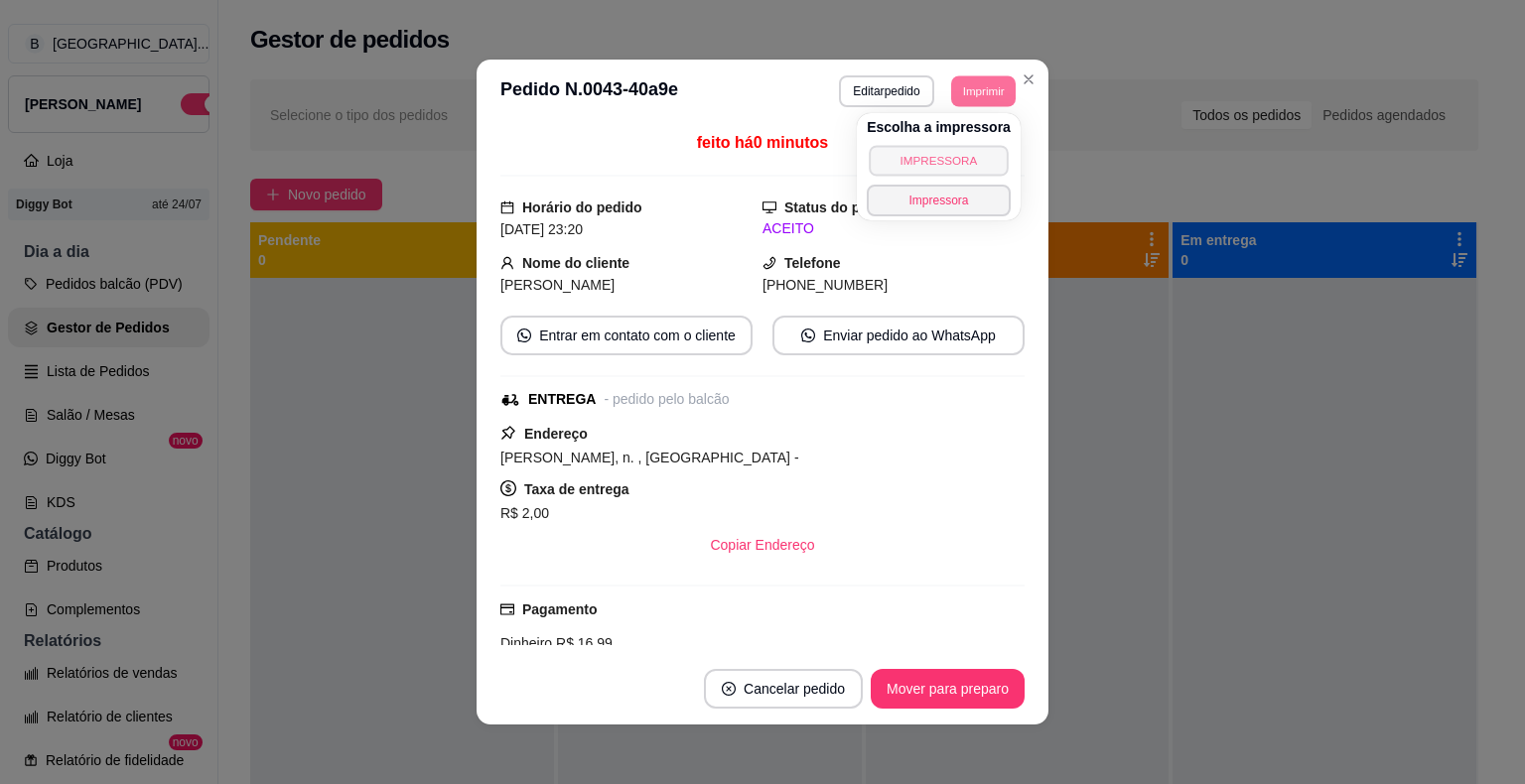 click on "IMPRESSORA" at bounding box center (938, 160) 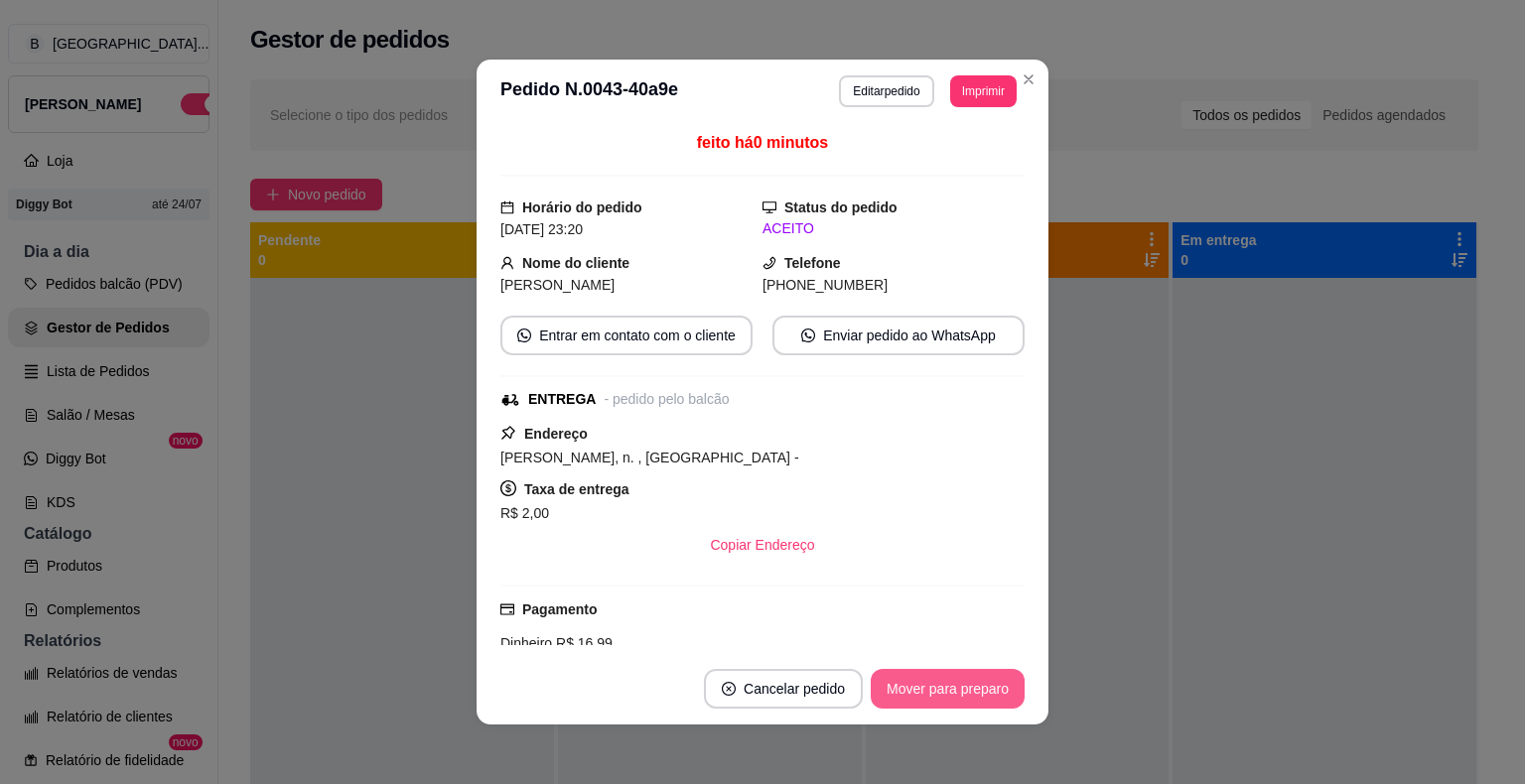 click on "Mover para preparo" at bounding box center [947, 689] 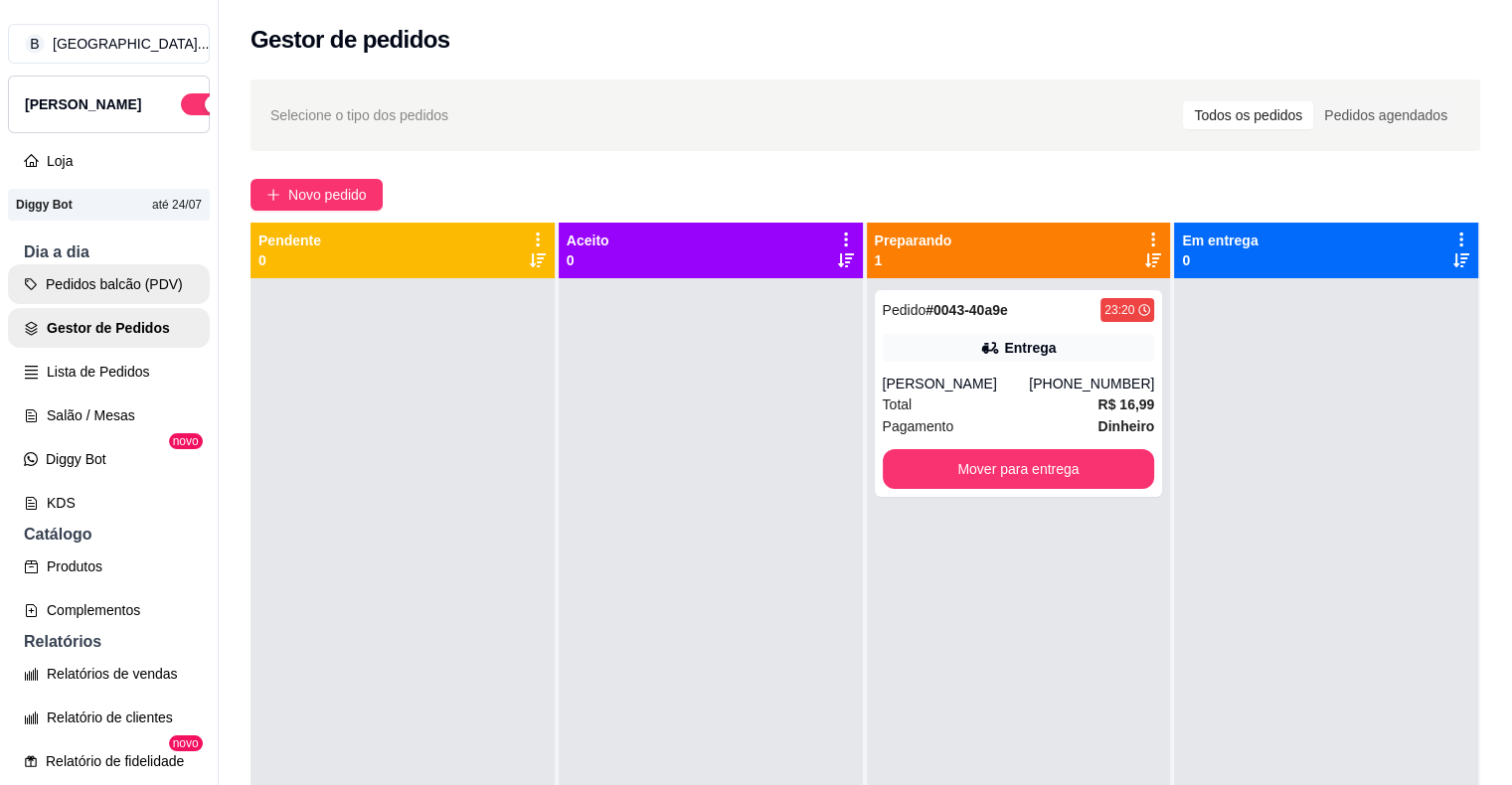 click on "Pedidos balcão (PDV)" at bounding box center [108, 284] 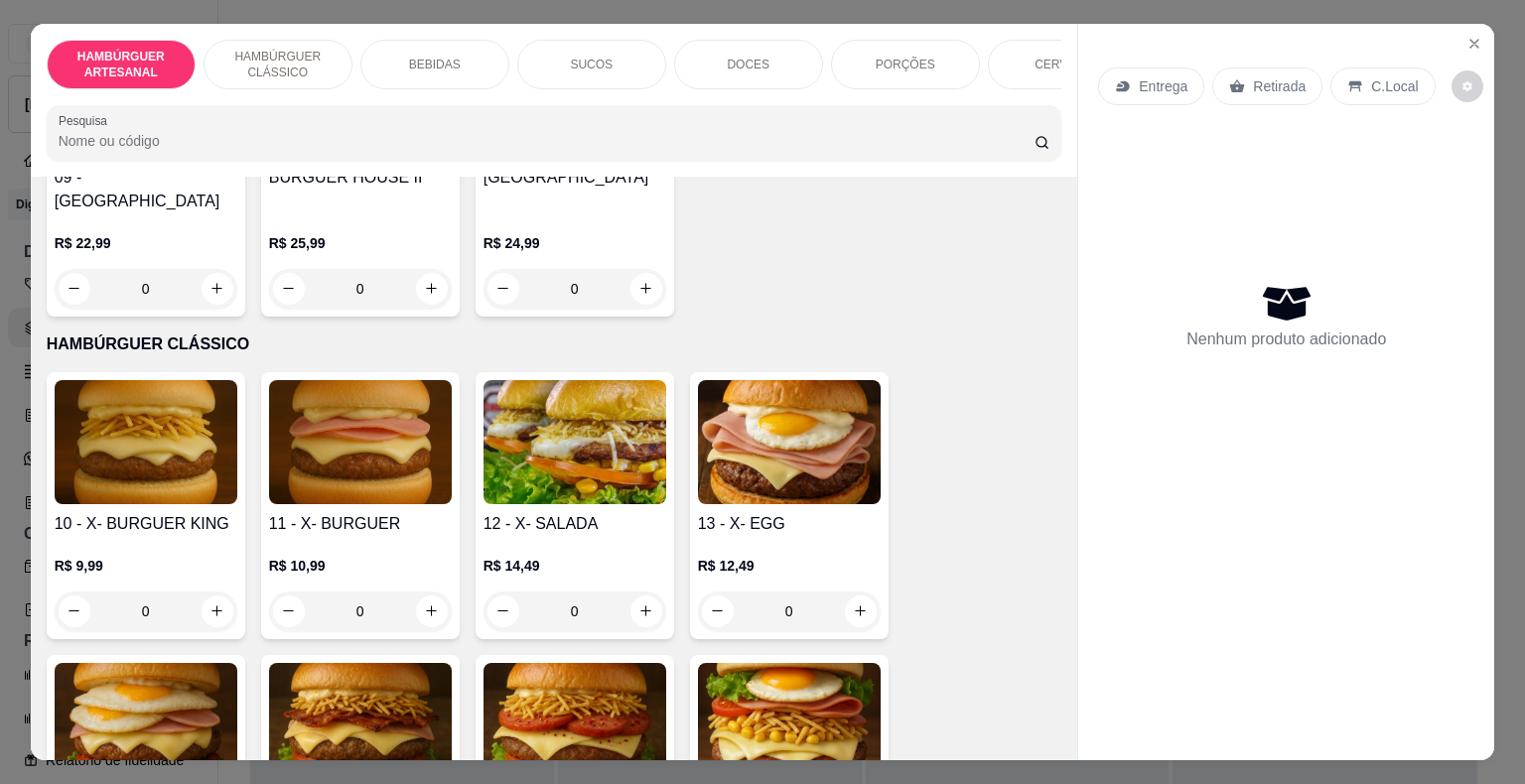 scroll, scrollTop: 1092, scrollLeft: 0, axis: vertical 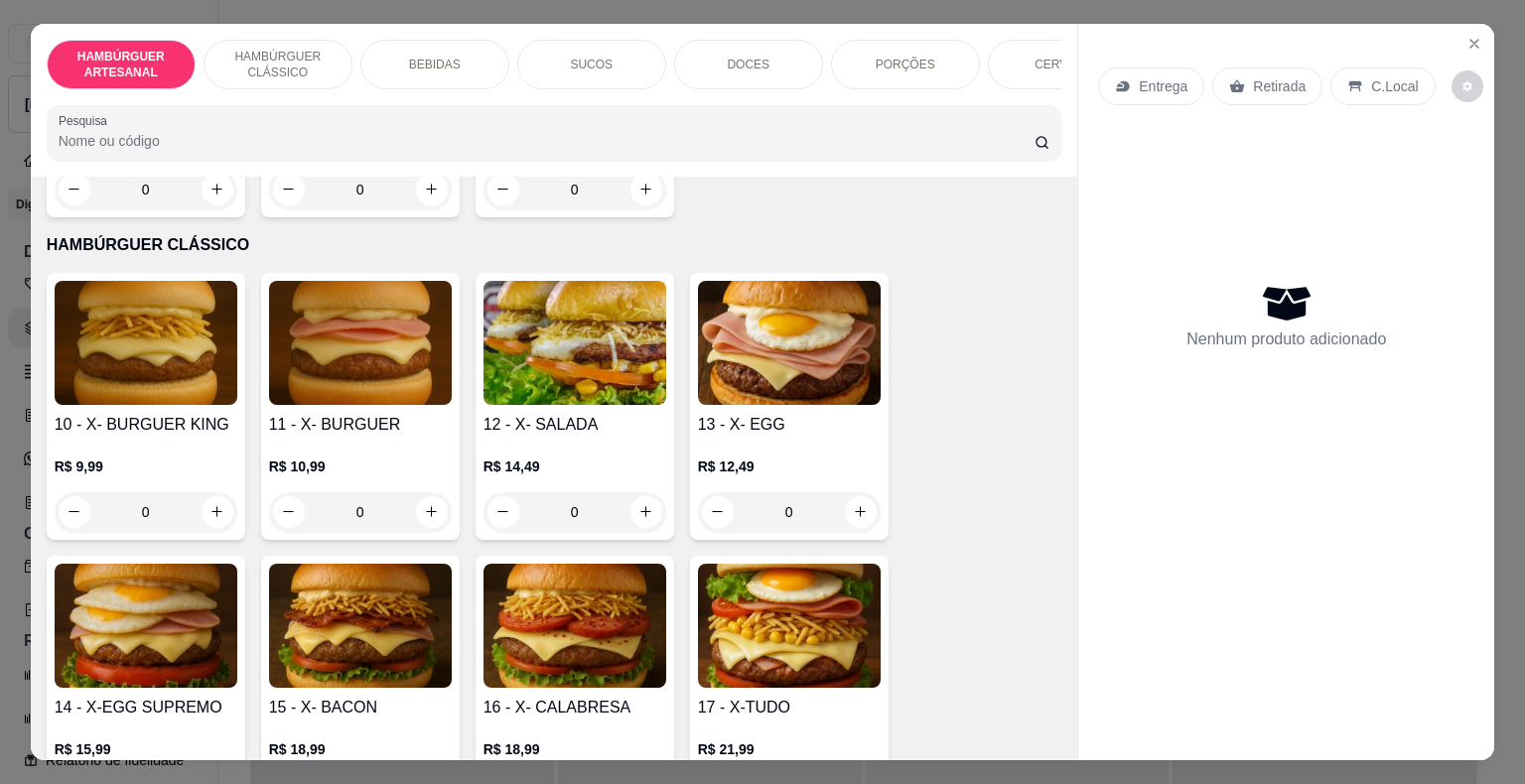 drag, startPoint x: 893, startPoint y: 463, endPoint x: 911, endPoint y: 464, distance: 18.027756 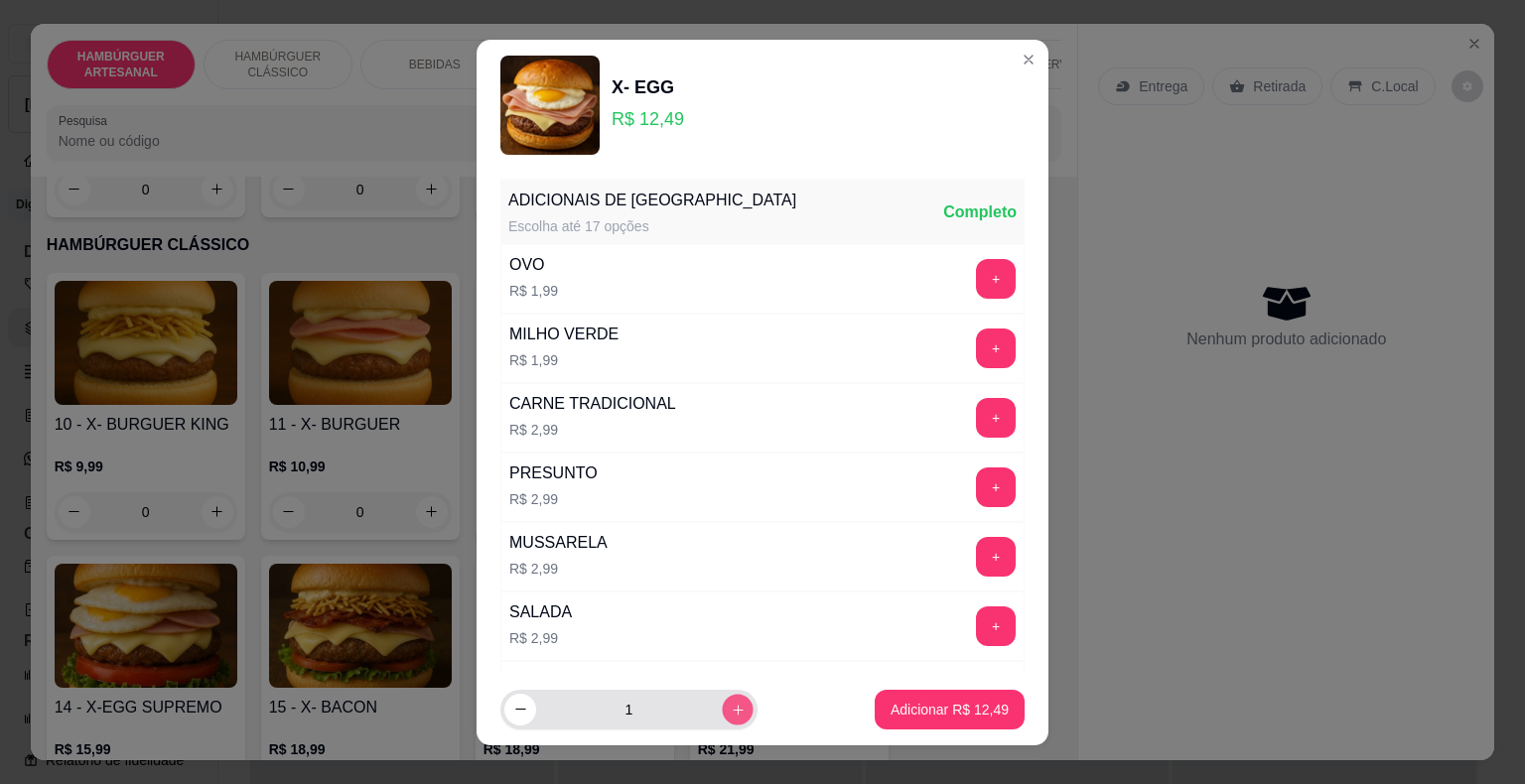 click 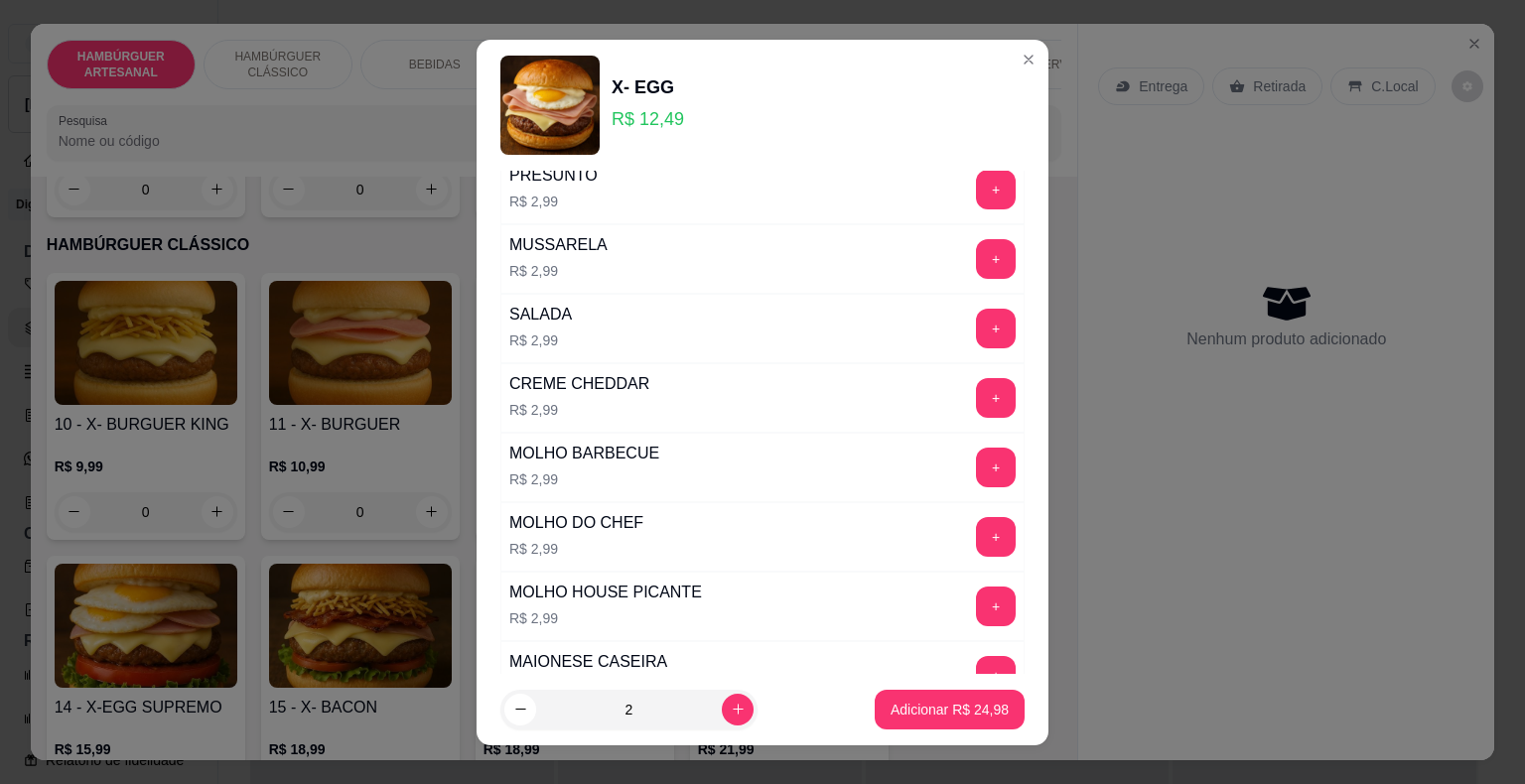 scroll, scrollTop: 794, scrollLeft: 0, axis: vertical 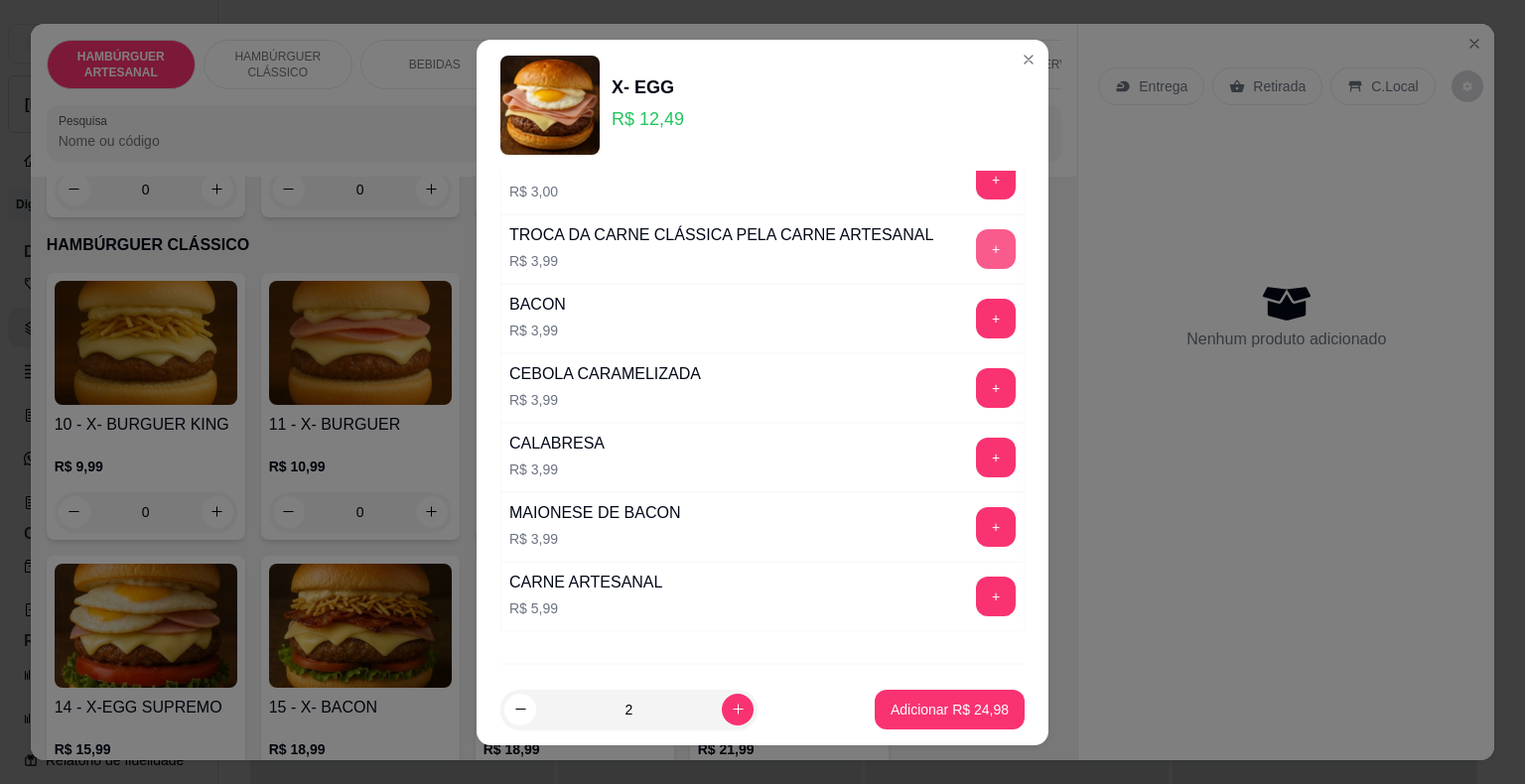 click on "+" at bounding box center [996, 249] 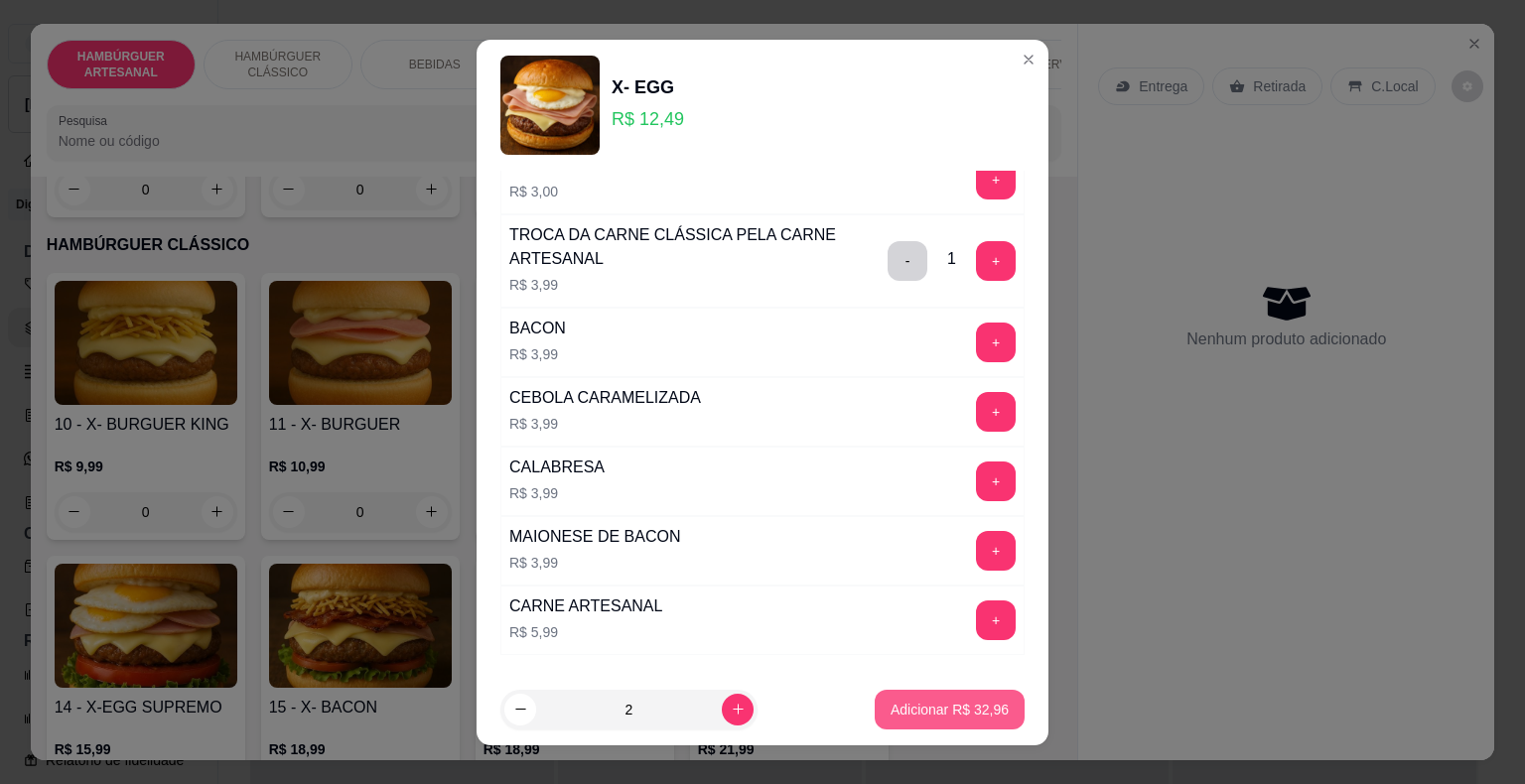 click on "Adicionar   R$ 32,96" at bounding box center [949, 710] 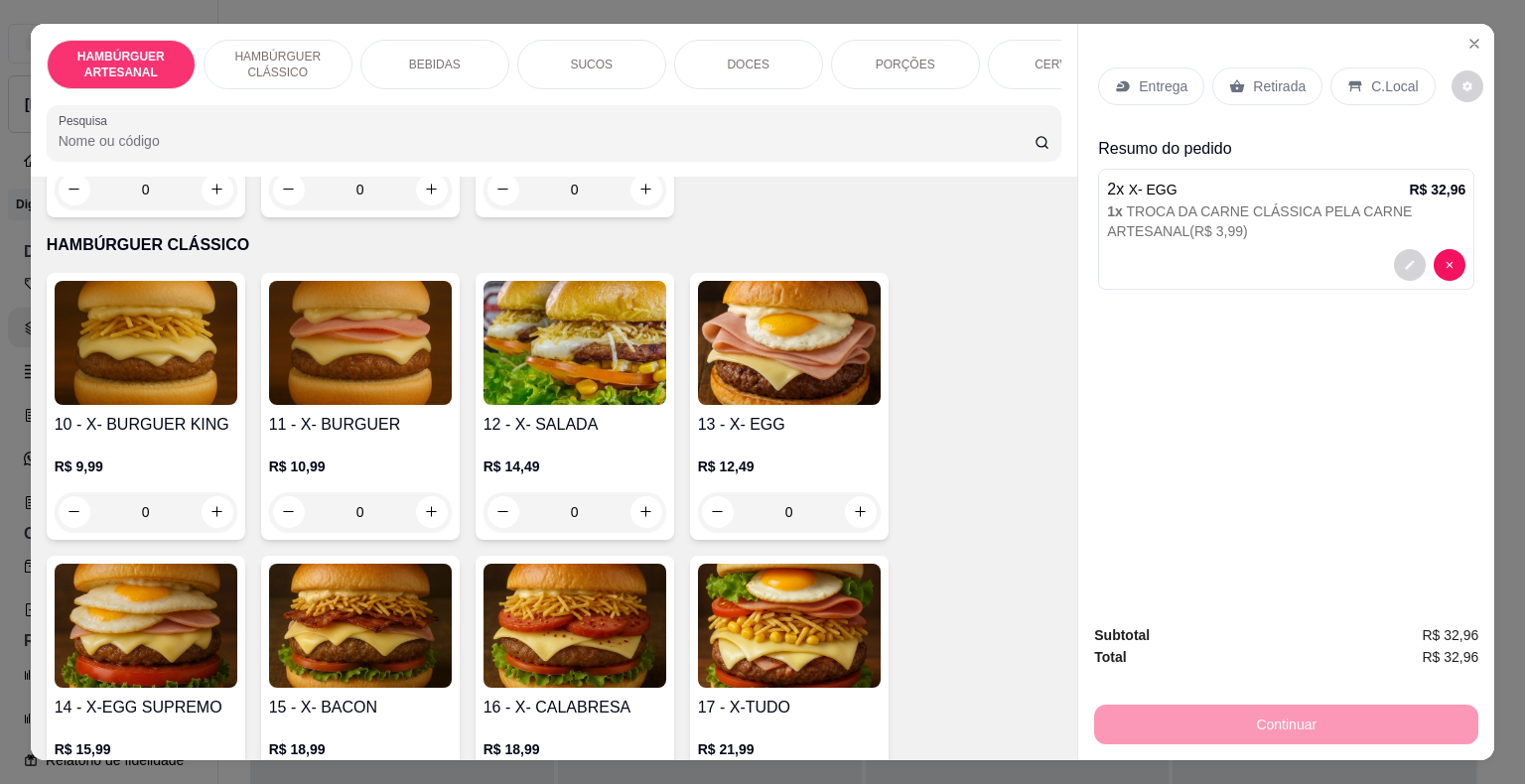 click on "1 x   TROCA DA CARNE CLÁSSICA PELA CARNE ARTESANAL  ( R$ 3,99 )" at bounding box center (1286, 221) 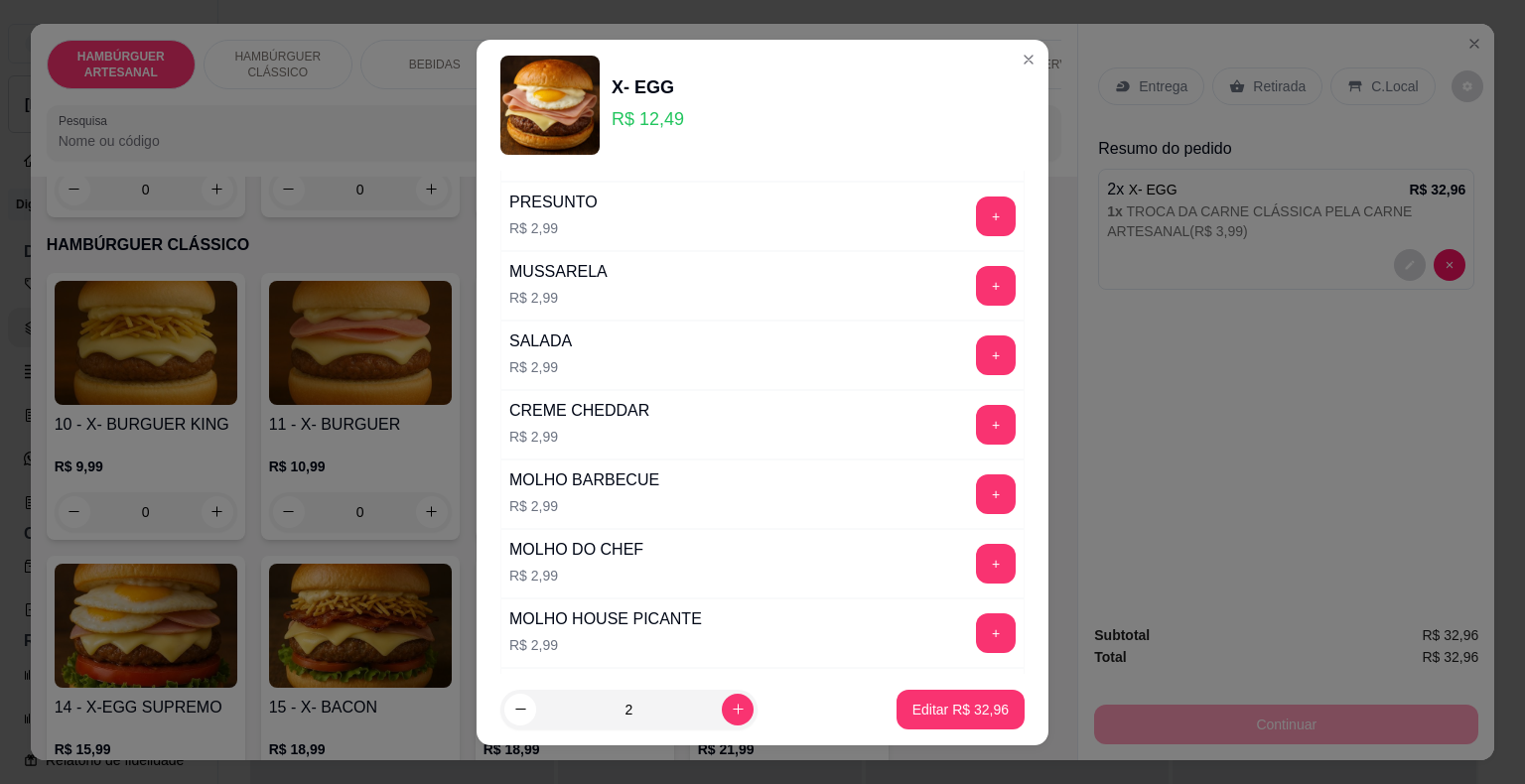scroll, scrollTop: 496, scrollLeft: 0, axis: vertical 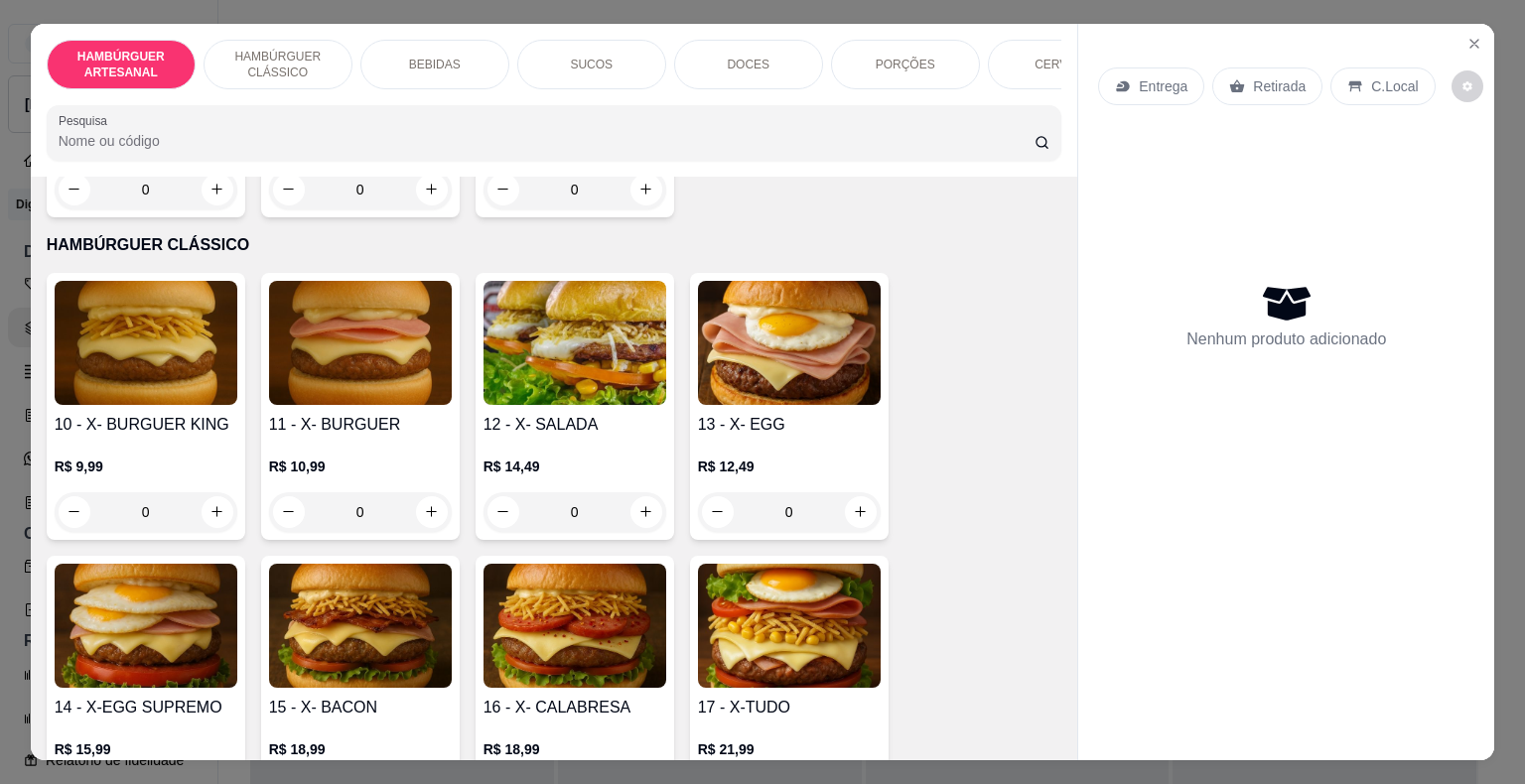 click on "0" at bounding box center [789, 512] 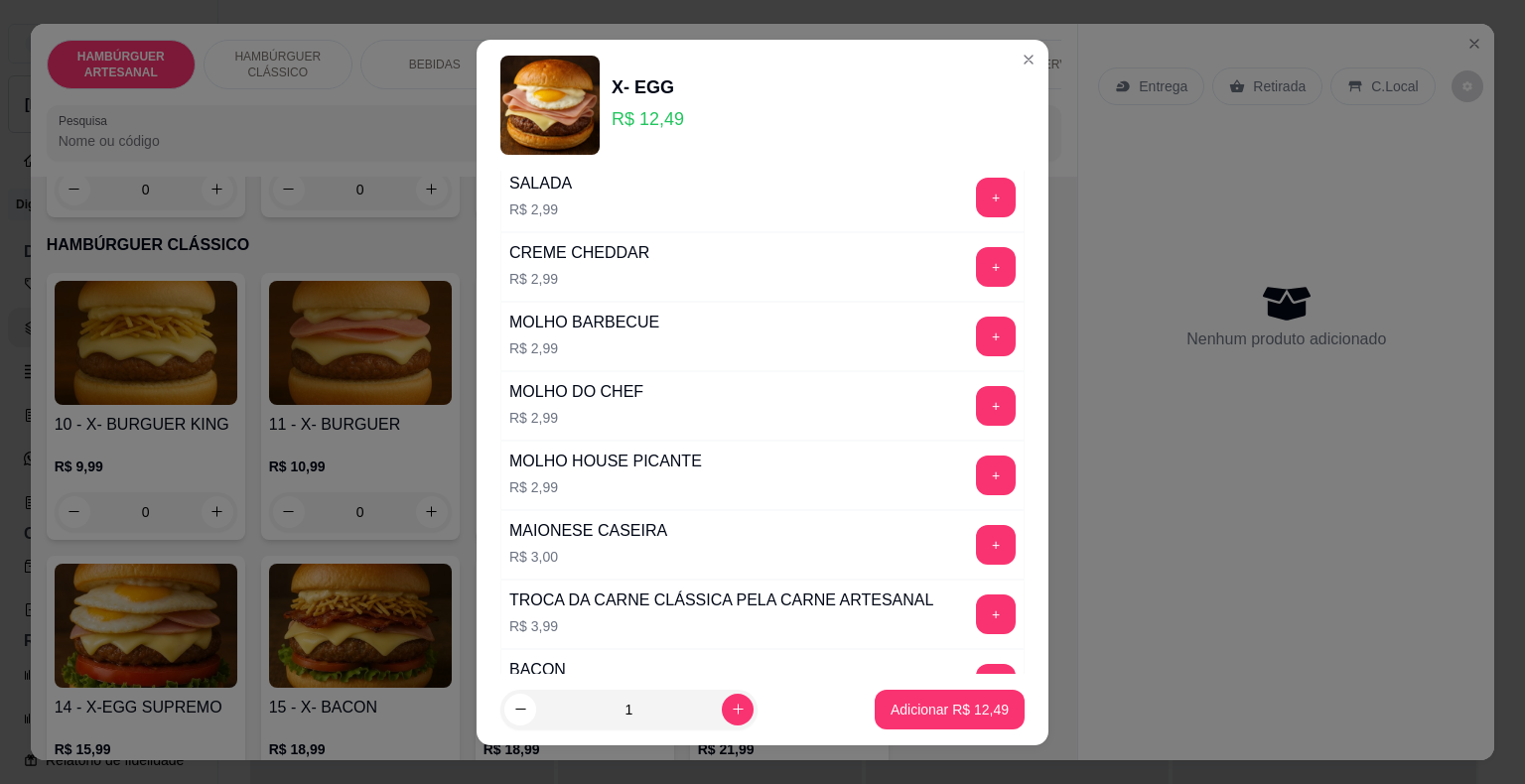 scroll, scrollTop: 794, scrollLeft: 0, axis: vertical 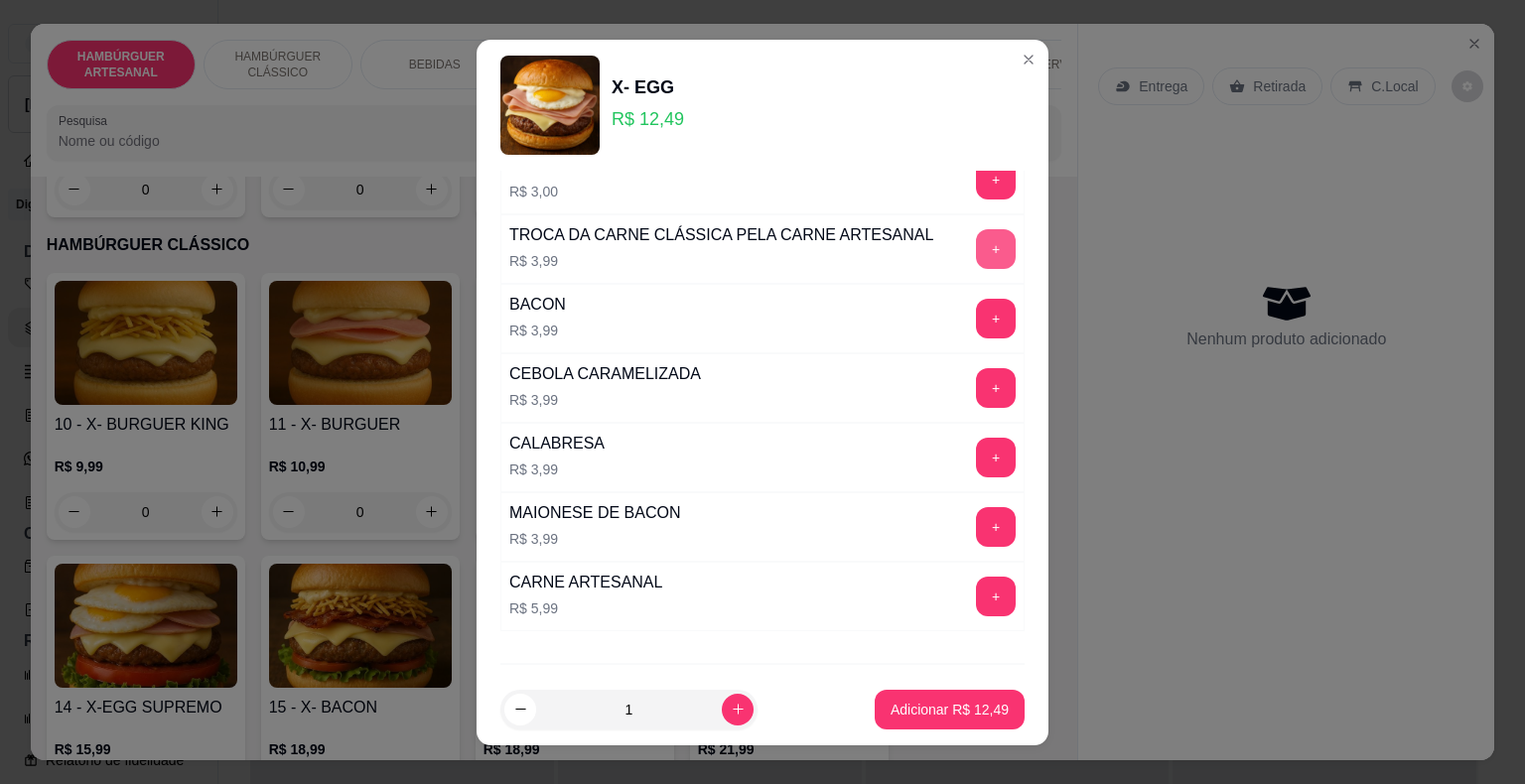 click on "+" at bounding box center (996, 249) 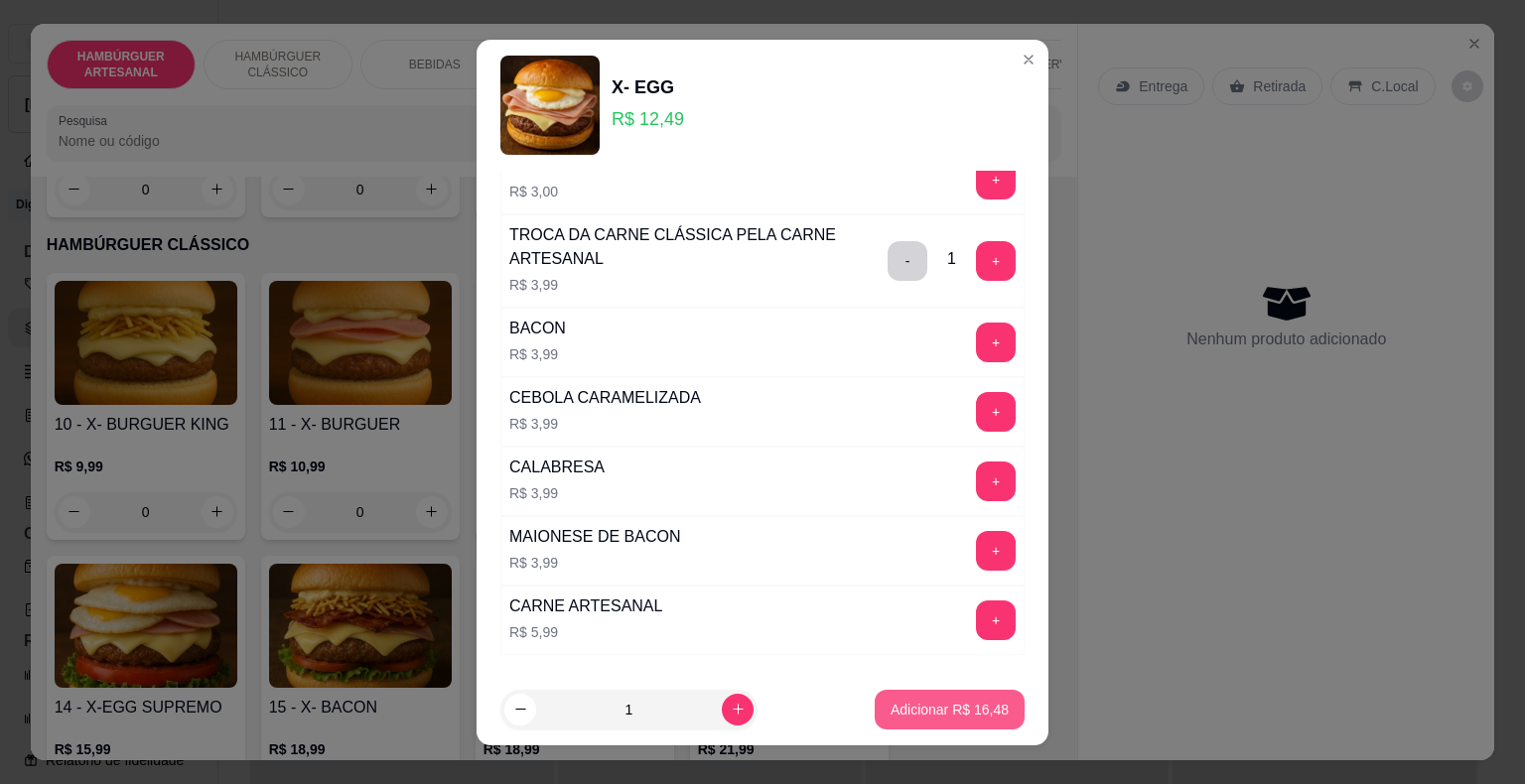 click on "Adicionar   R$ 16,48" at bounding box center [949, 710] 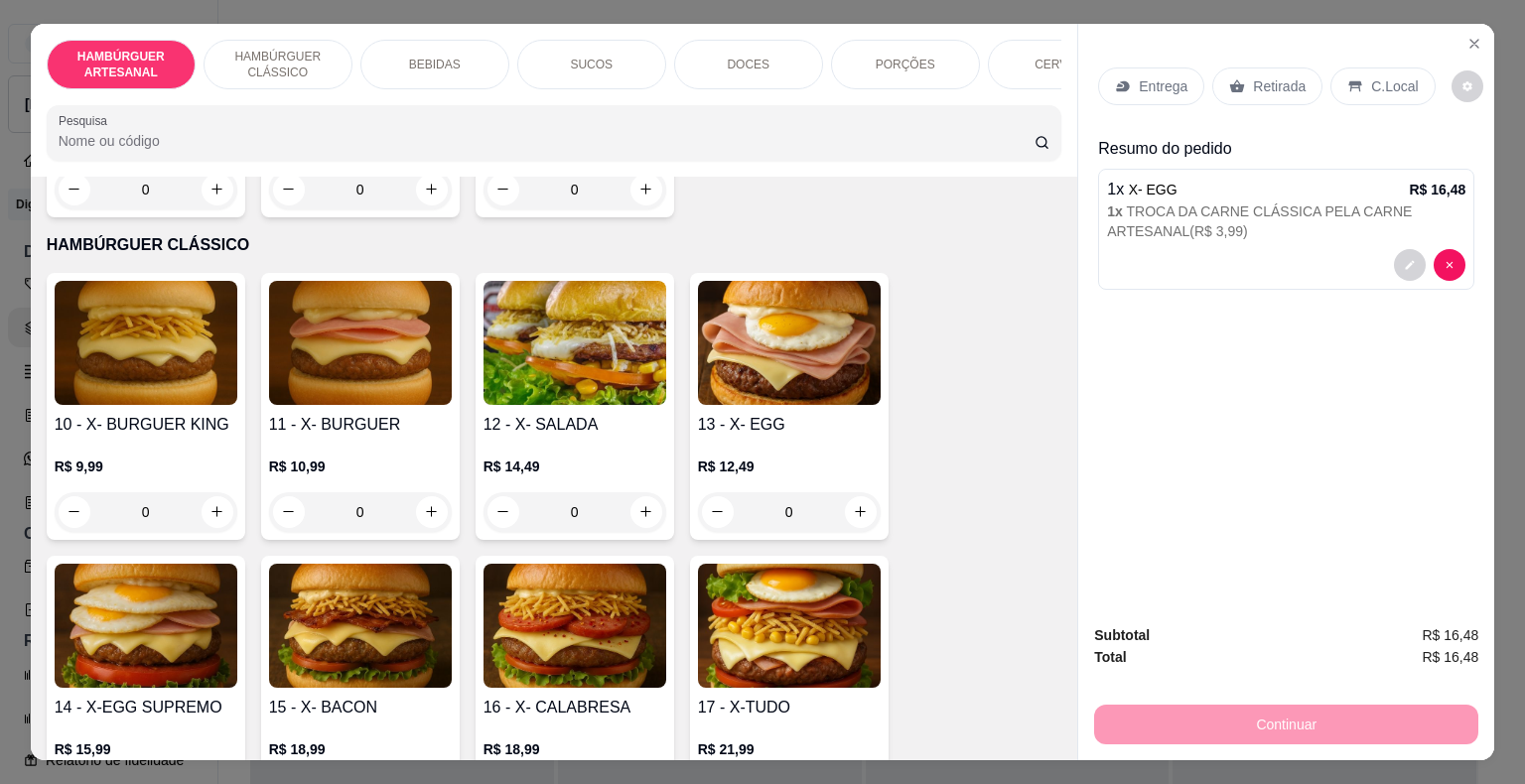 click on "0" at bounding box center [789, 512] 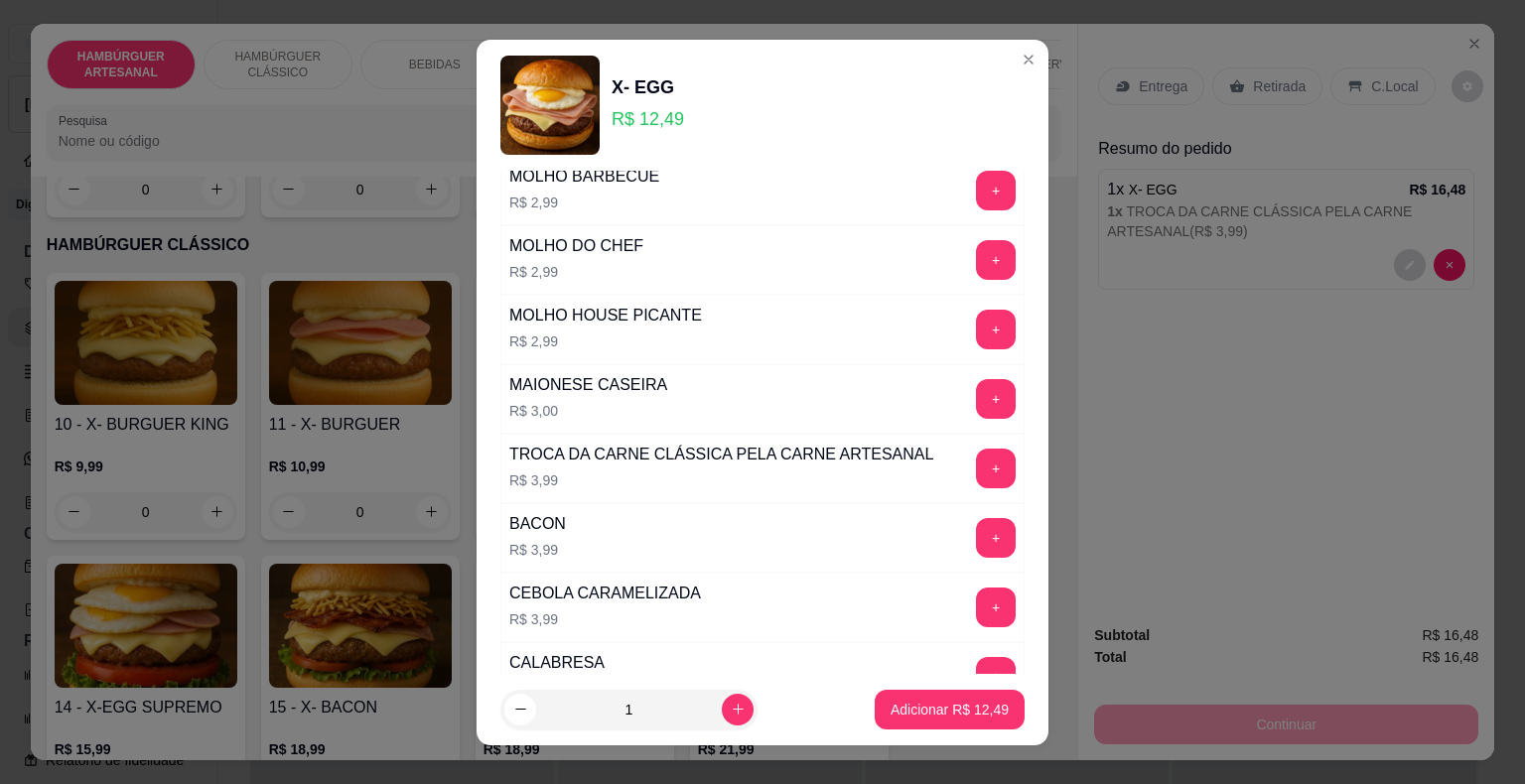 scroll, scrollTop: 595, scrollLeft: 0, axis: vertical 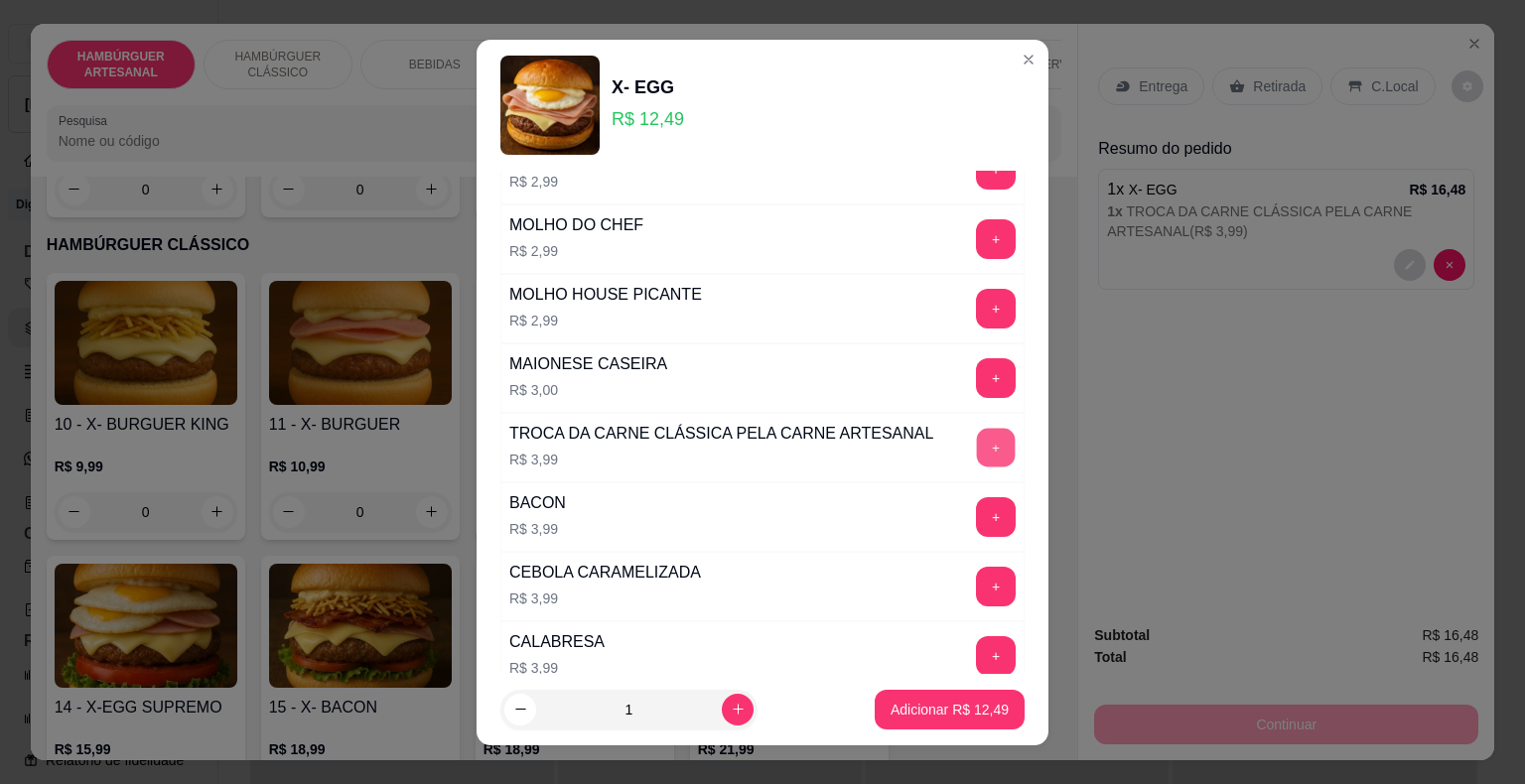 click on "+" at bounding box center [996, 447] 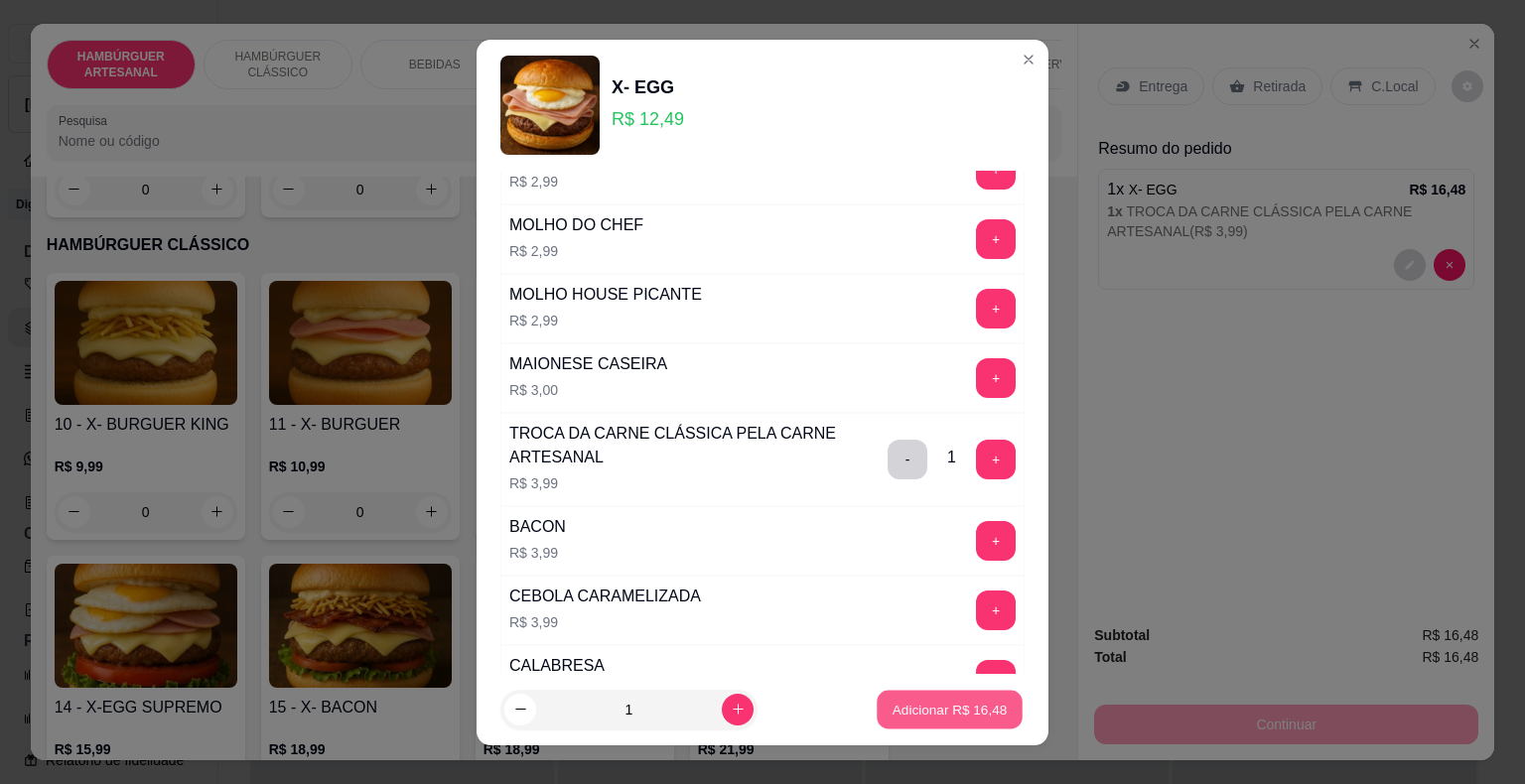click on "Adicionar   R$ 16,48" at bounding box center [949, 709] 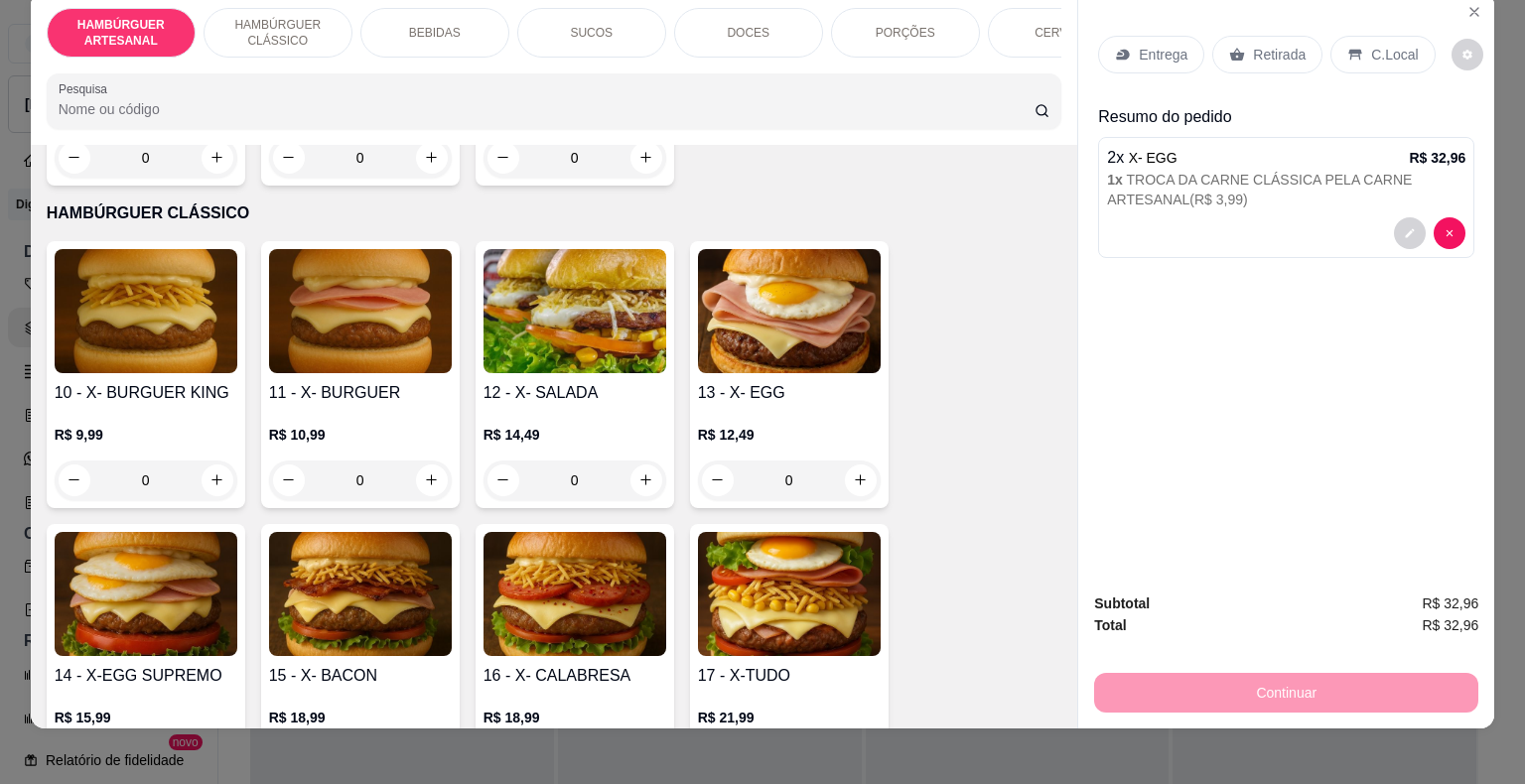 scroll, scrollTop: 48, scrollLeft: 0, axis: vertical 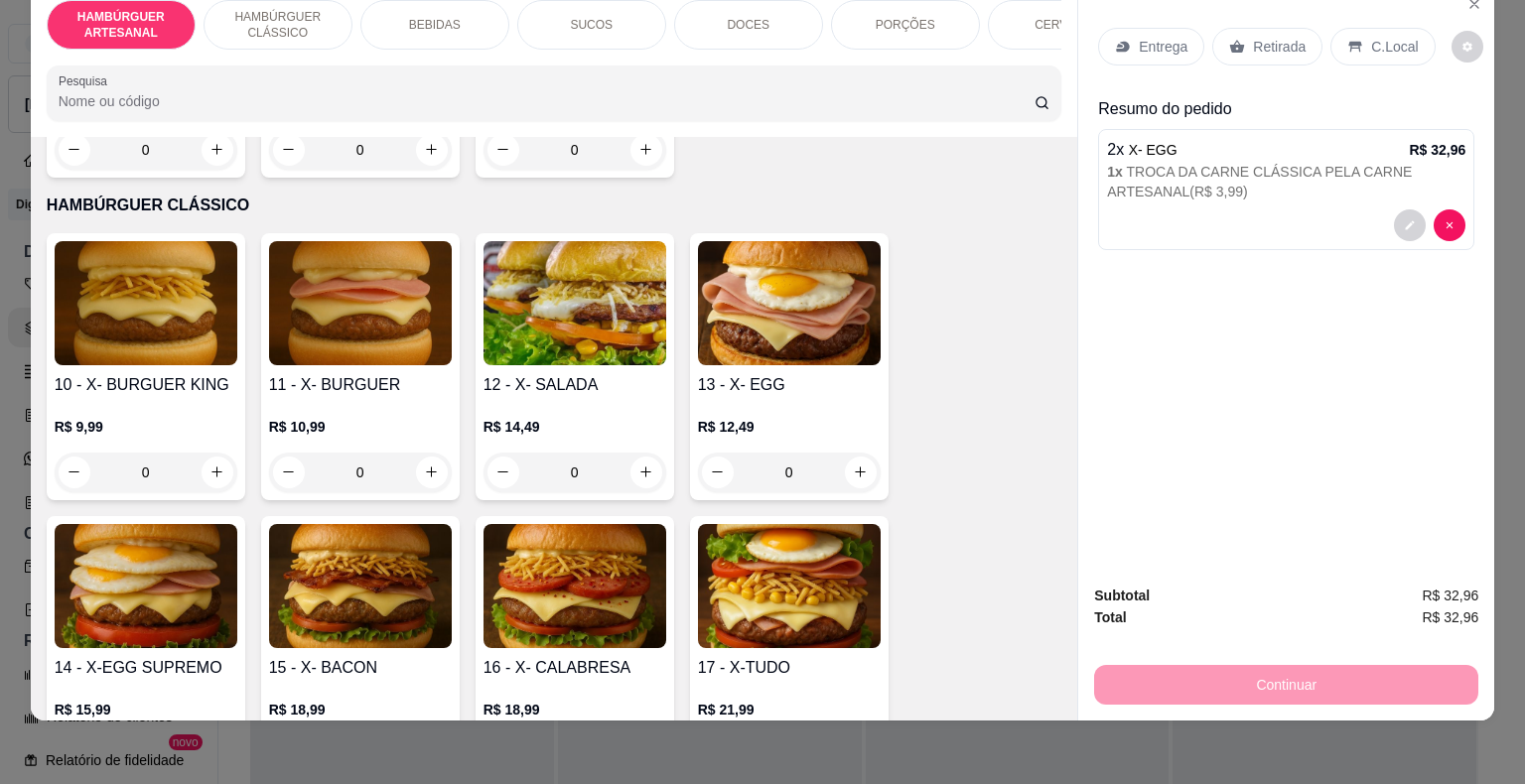 click on "1 x   TROCA DA CARNE CLÁSSICA PELA CARNE ARTESANAL  ( R$ 3,99 )" at bounding box center (1286, 182) 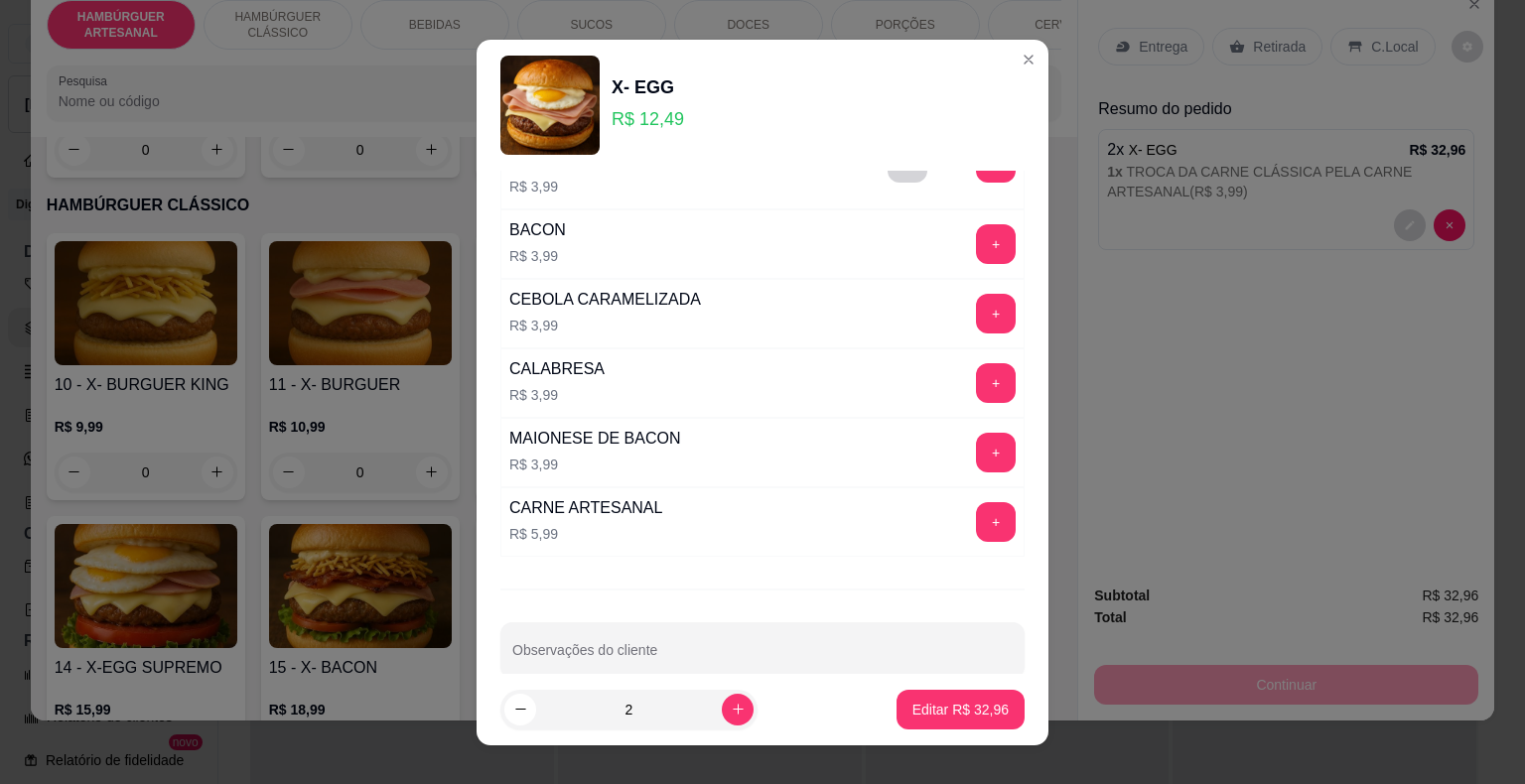 scroll, scrollTop: 893, scrollLeft: 0, axis: vertical 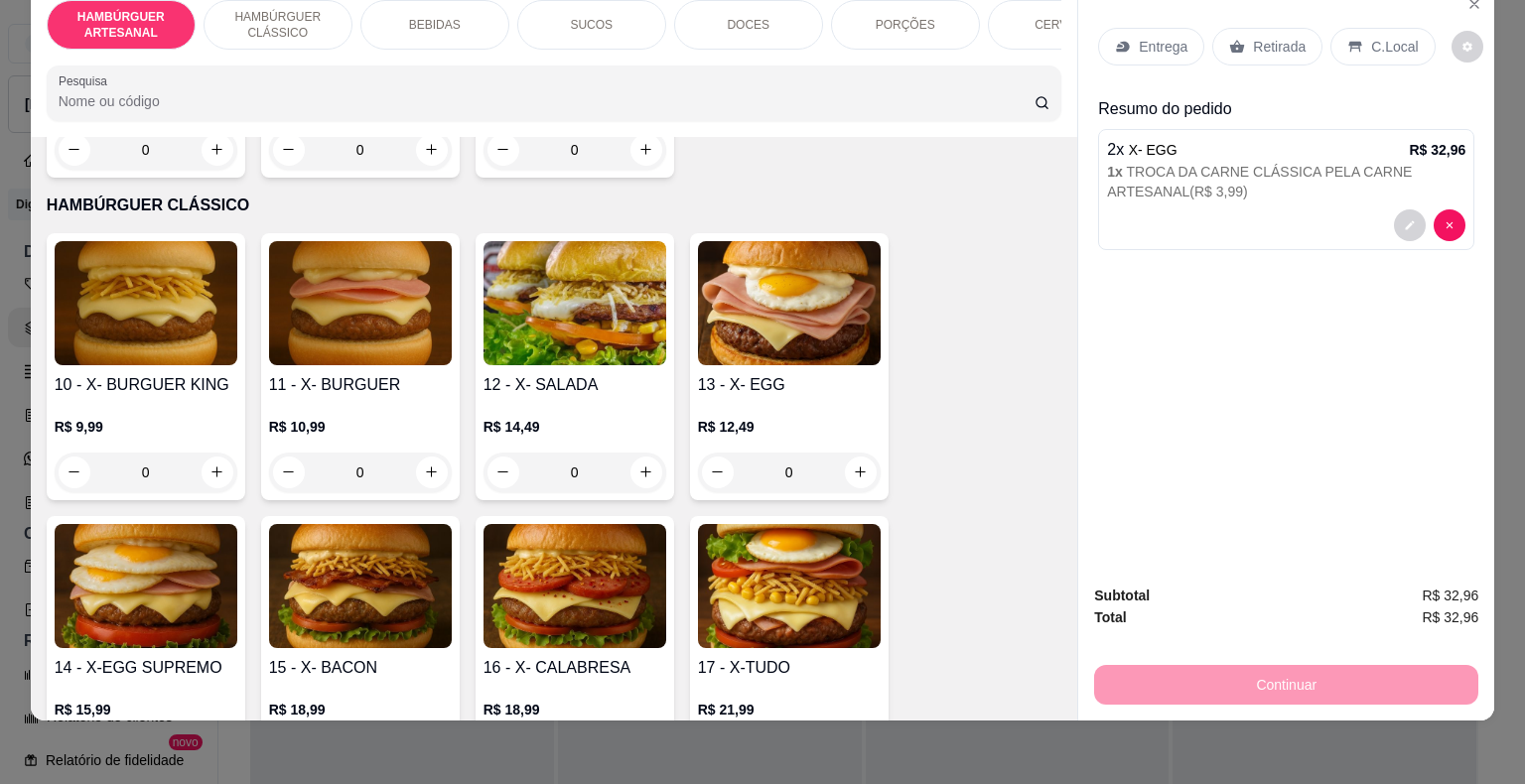 click on "Entrega" at bounding box center [1163, 47] 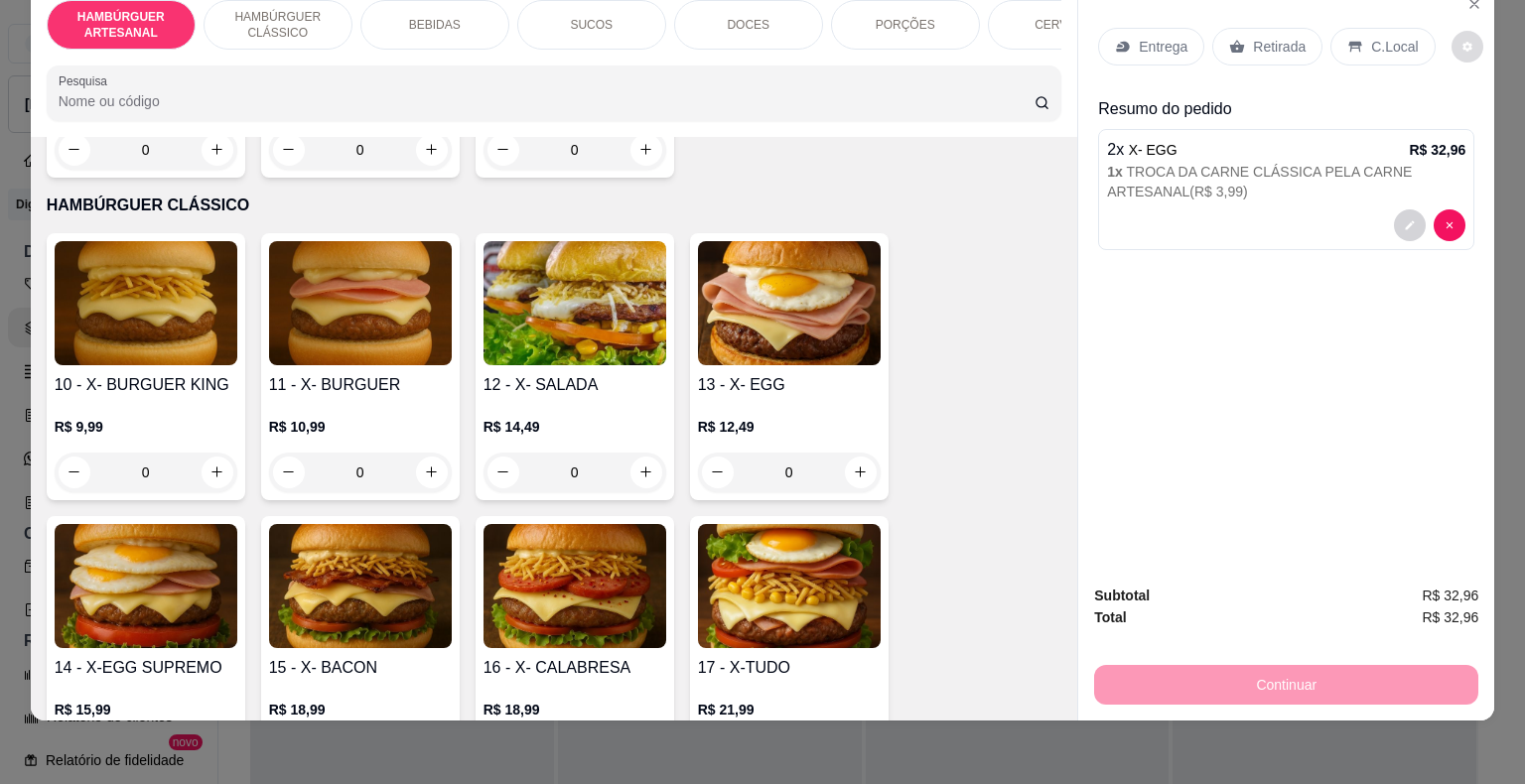 scroll, scrollTop: 0, scrollLeft: 0, axis: both 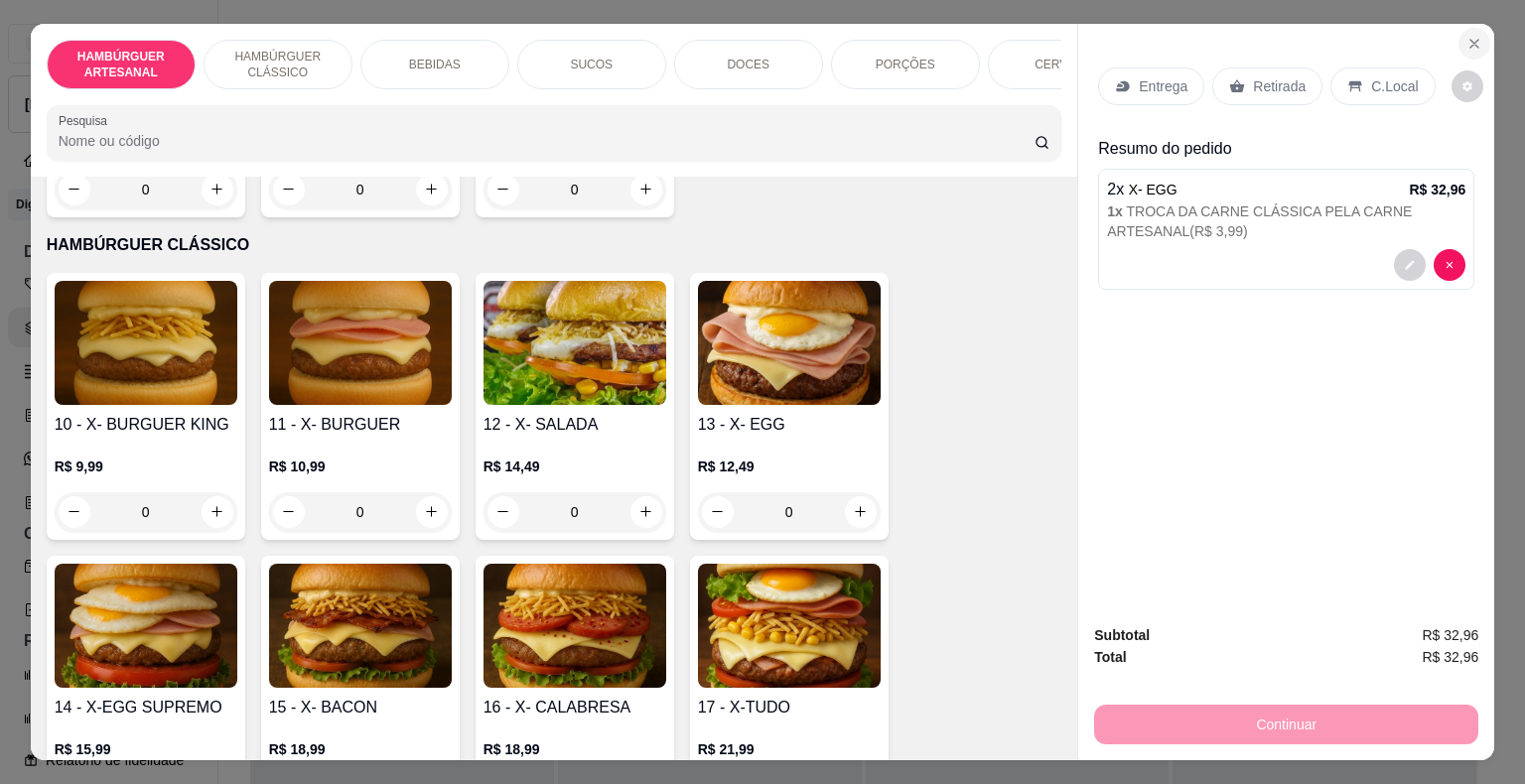 click at bounding box center (1474, 44) 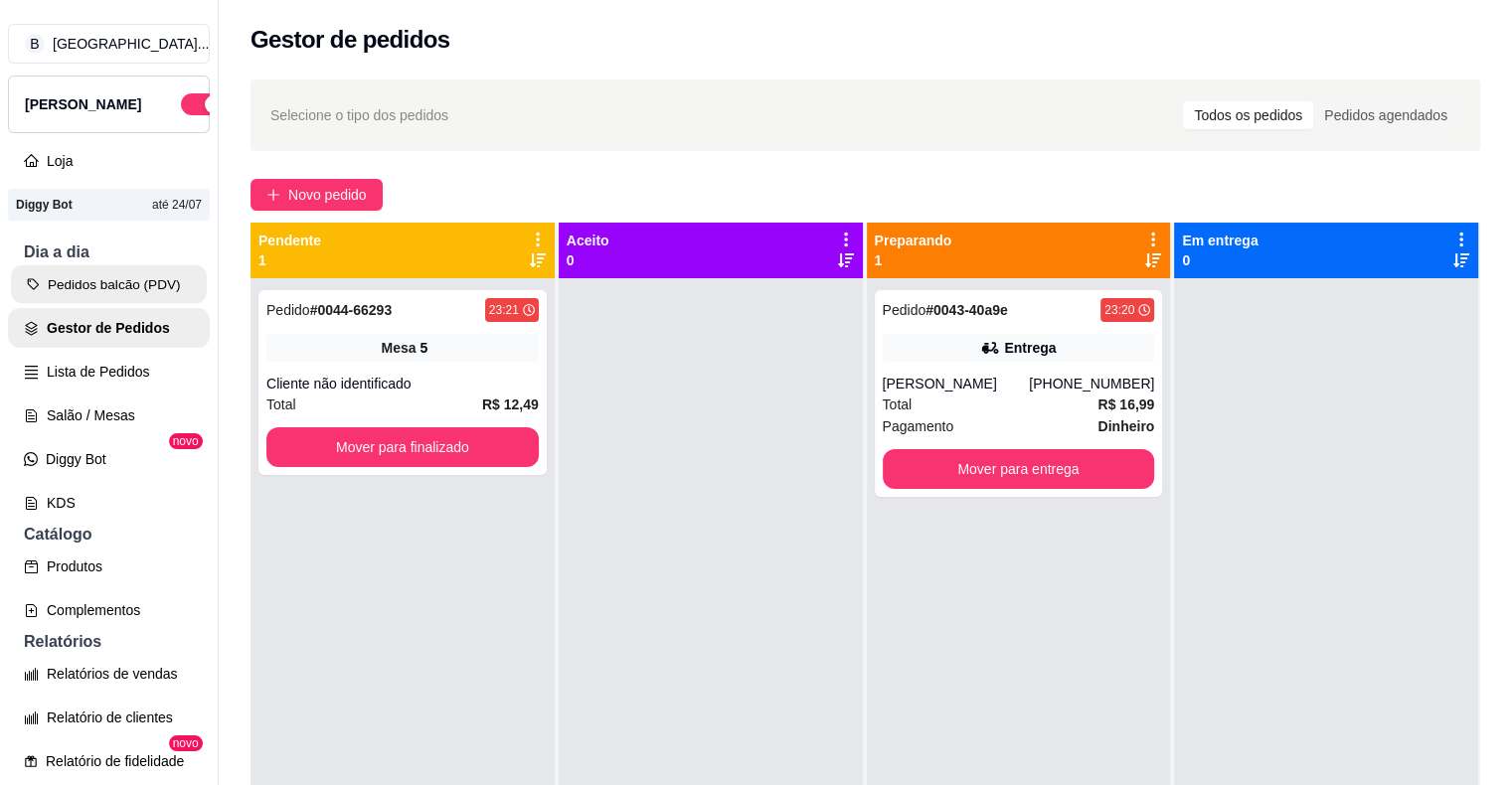 click on "Pedidos balcão (PDV)" at bounding box center [108, 284] 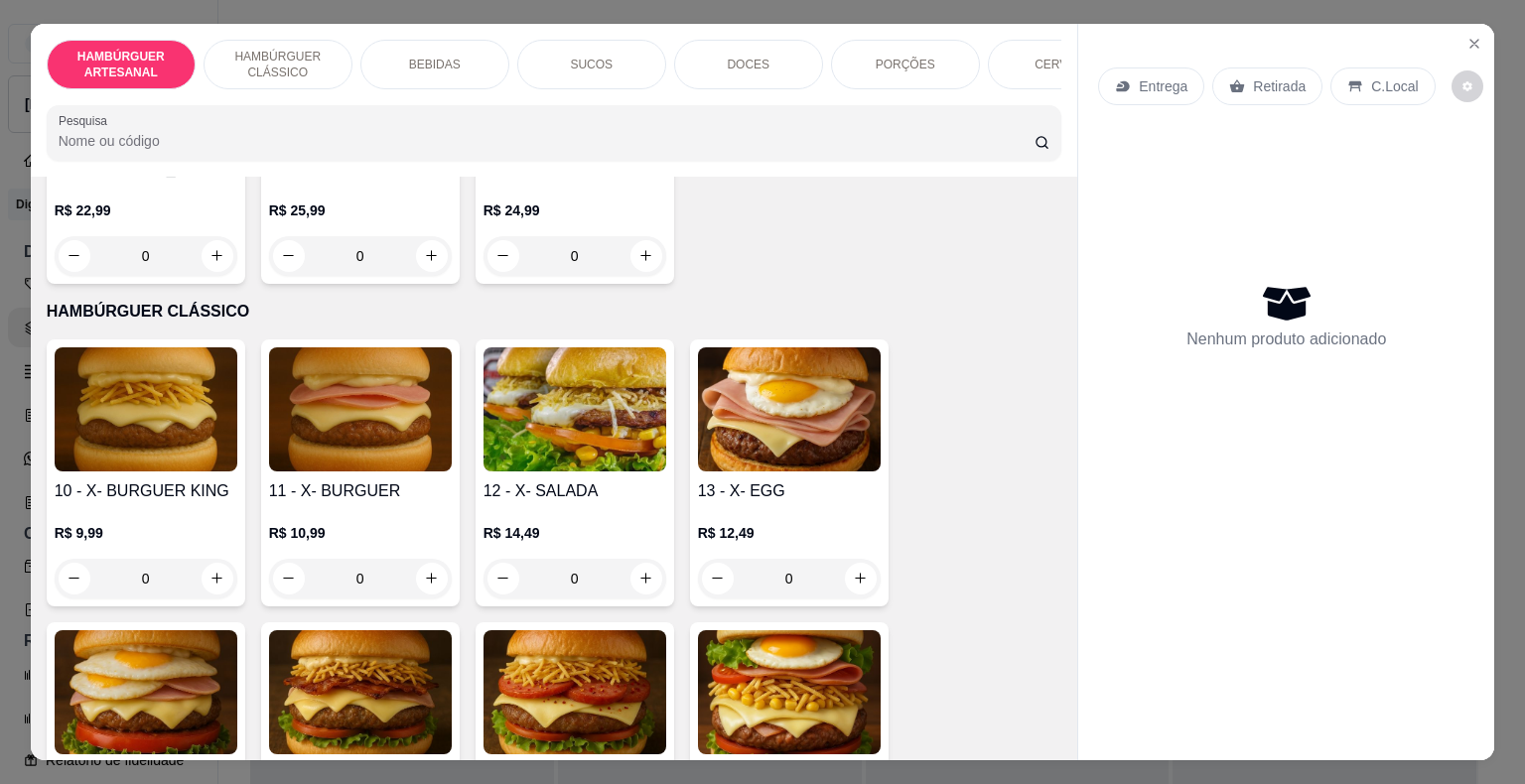 scroll, scrollTop: 992, scrollLeft: 0, axis: vertical 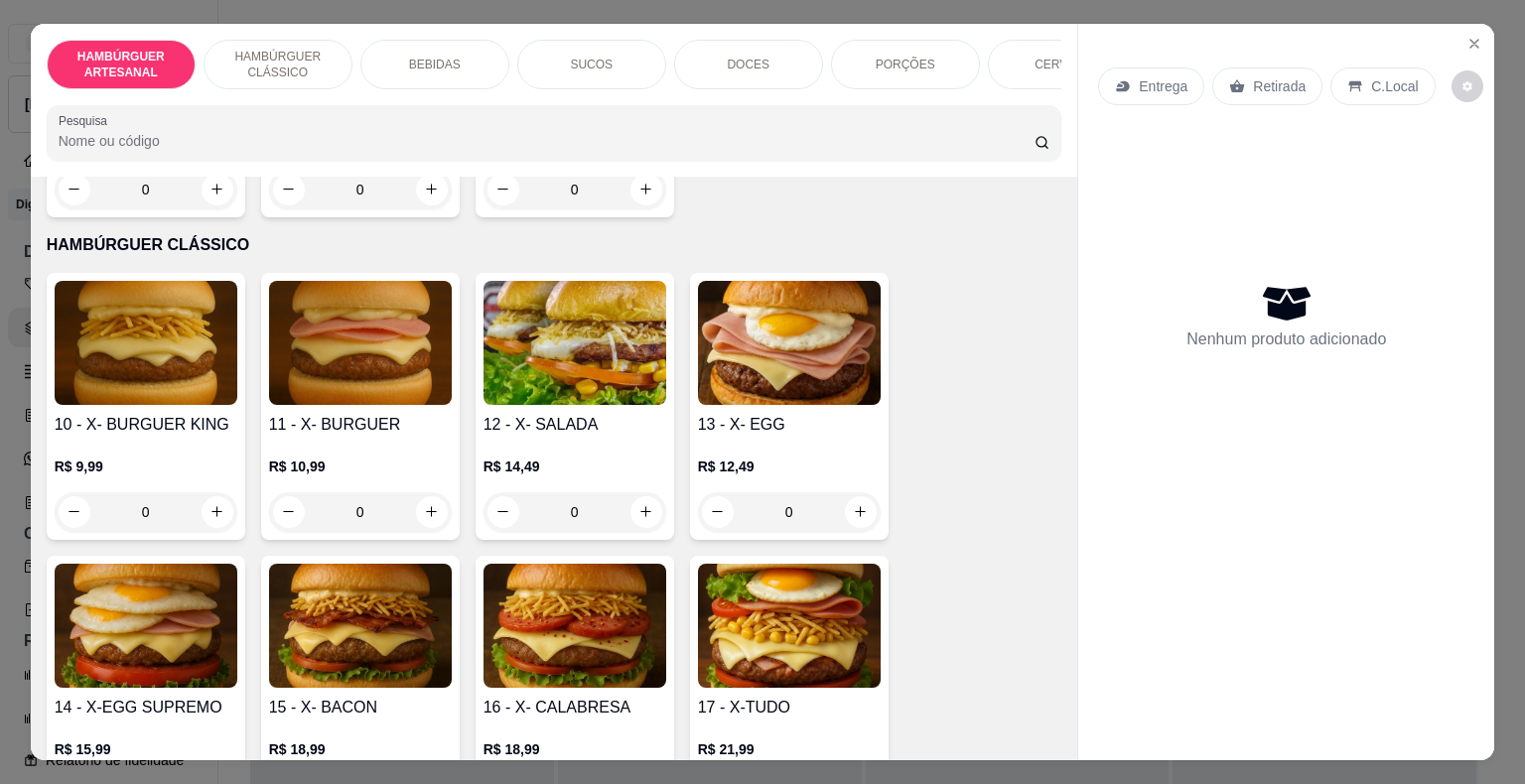 click on "0" at bounding box center (789, 512) 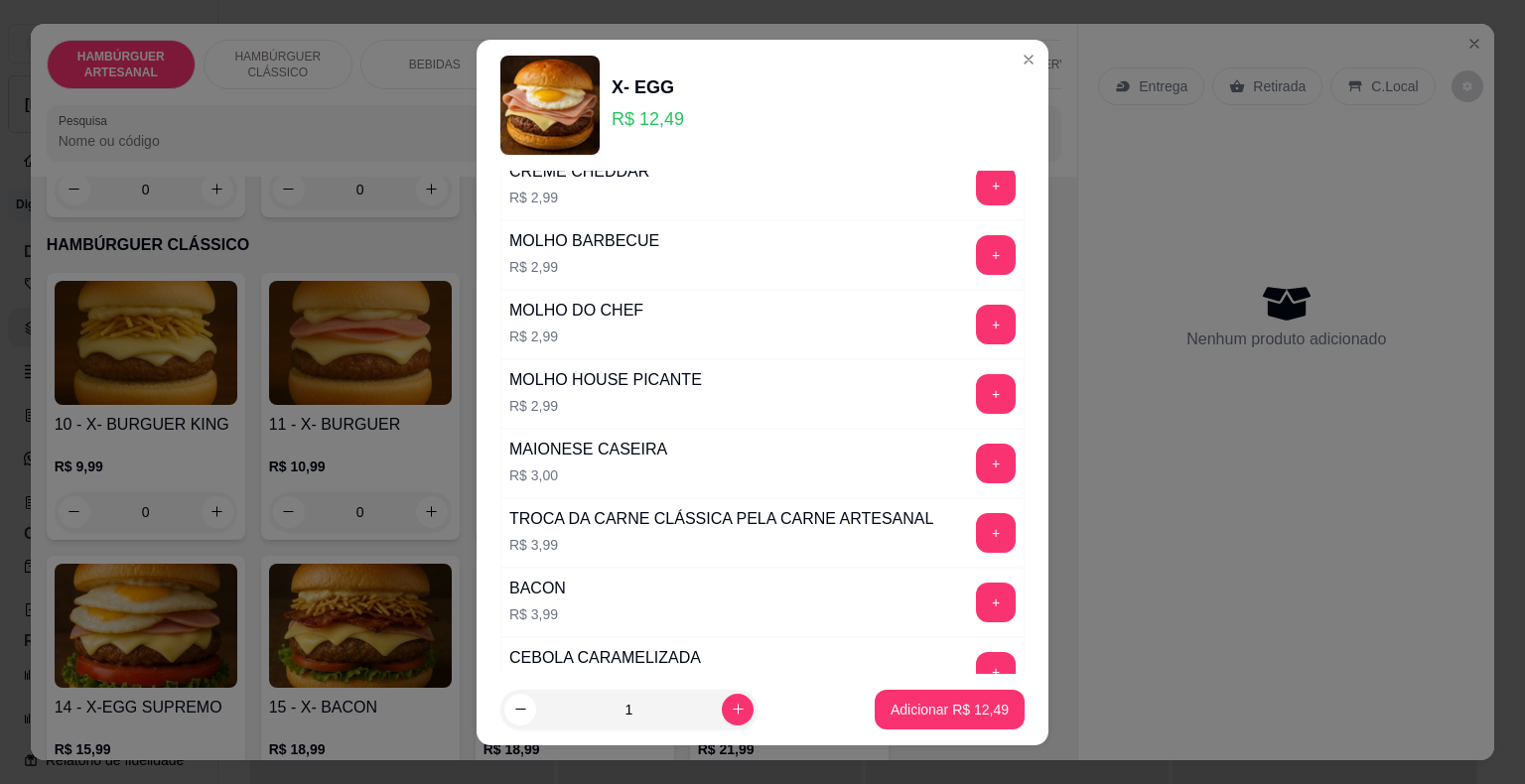 scroll, scrollTop: 695, scrollLeft: 0, axis: vertical 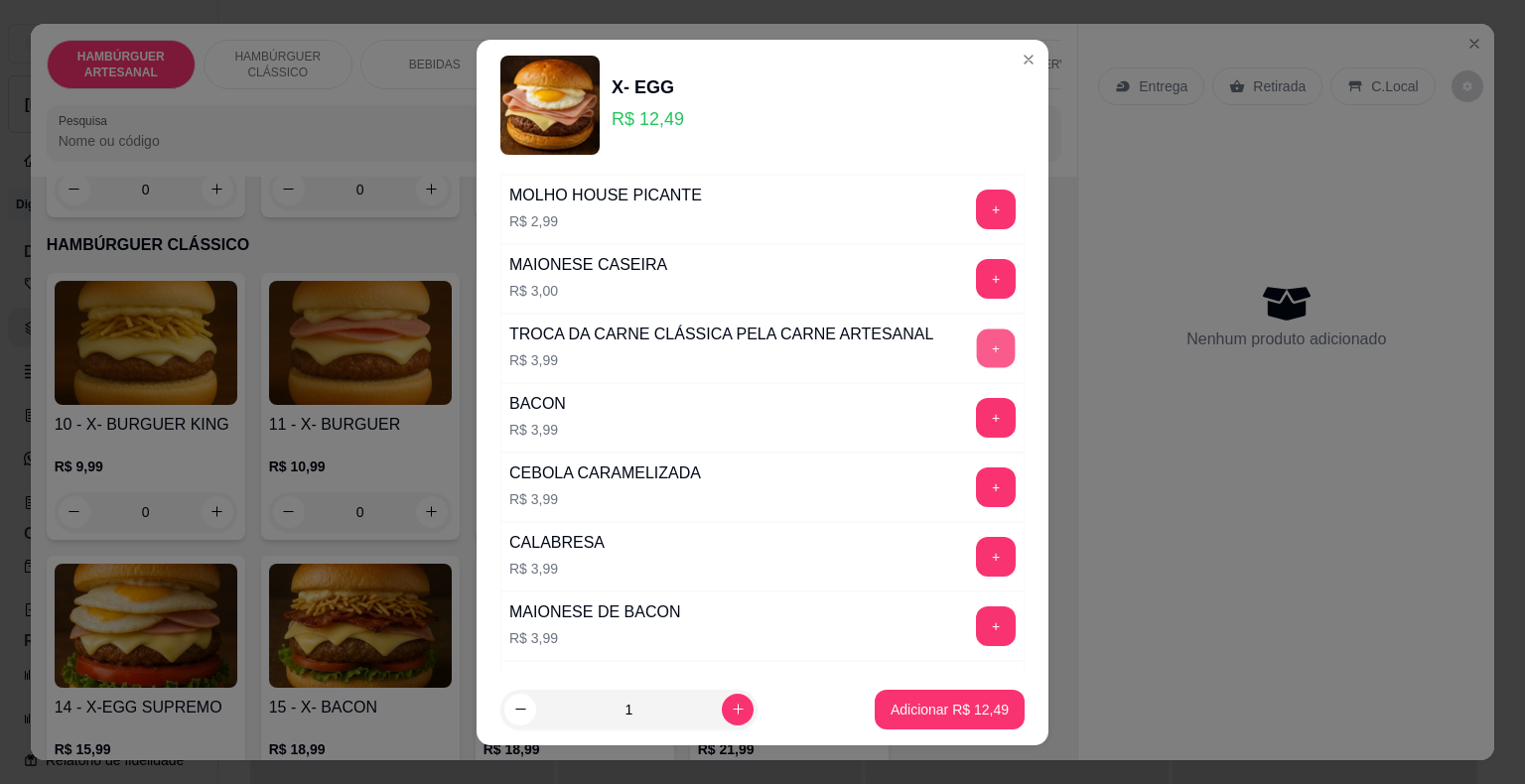 click on "+" at bounding box center (996, 347) 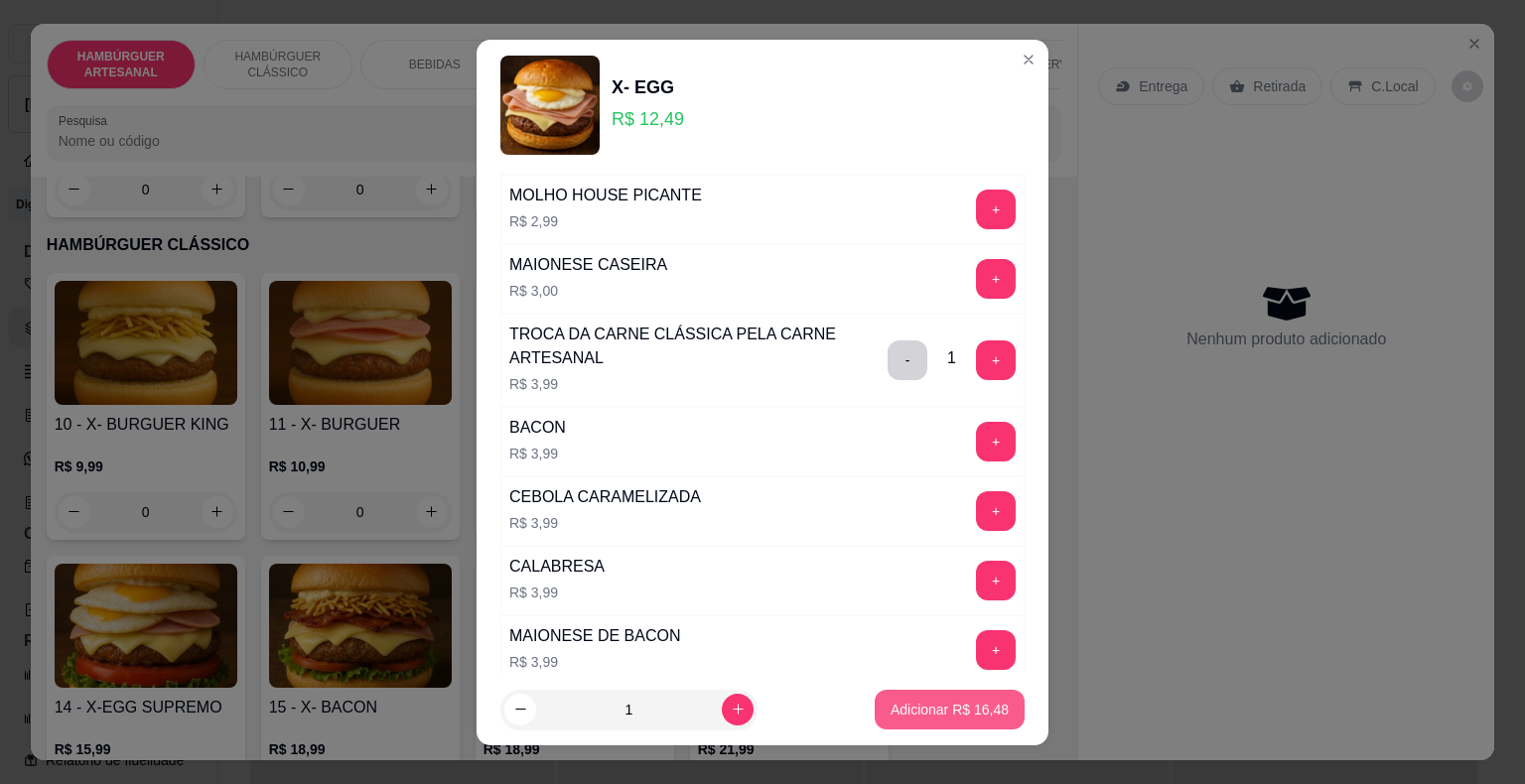 click on "Adicionar   R$ 16,48" at bounding box center (949, 710) 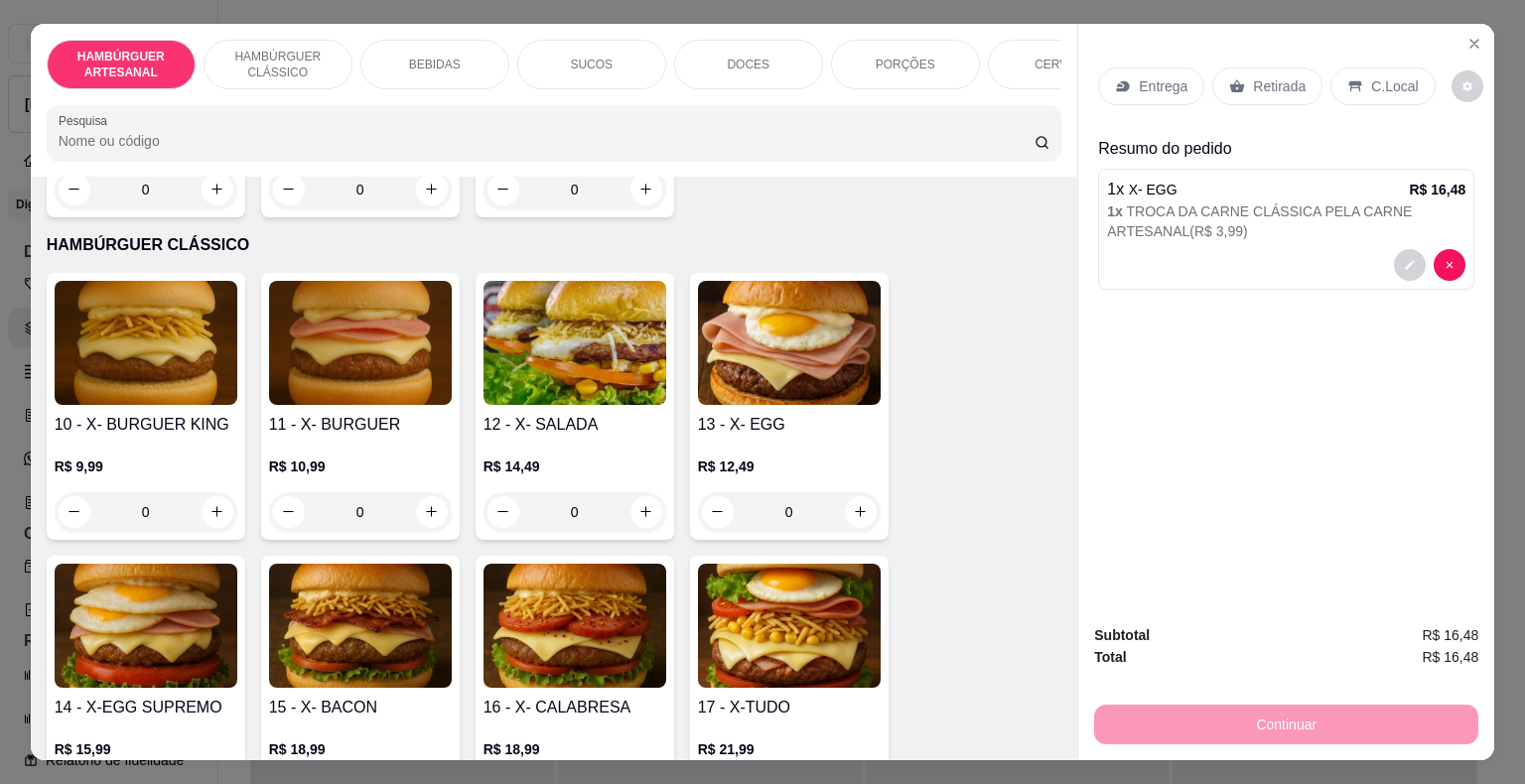 click on "0" at bounding box center [789, 512] 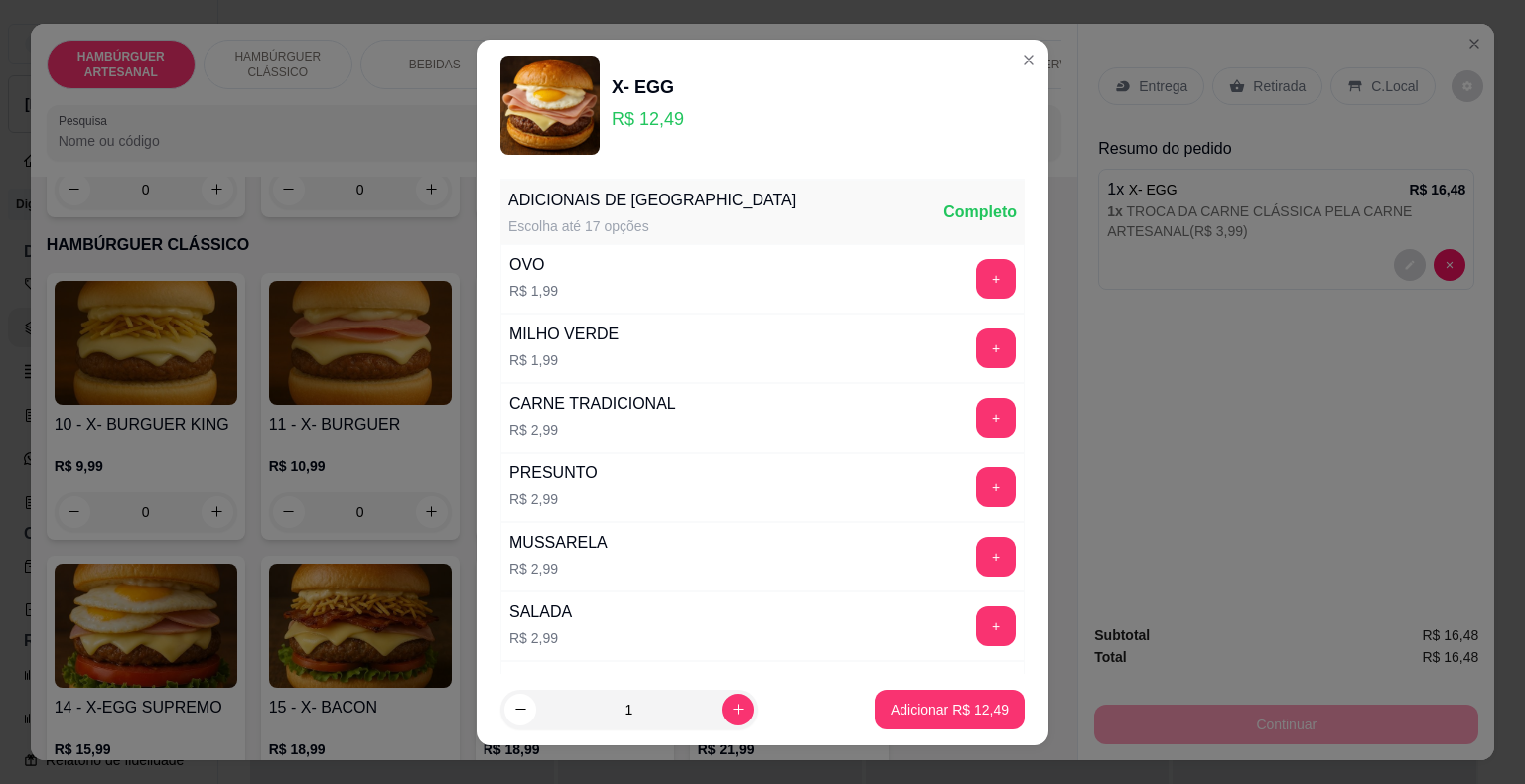 scroll, scrollTop: 496, scrollLeft: 0, axis: vertical 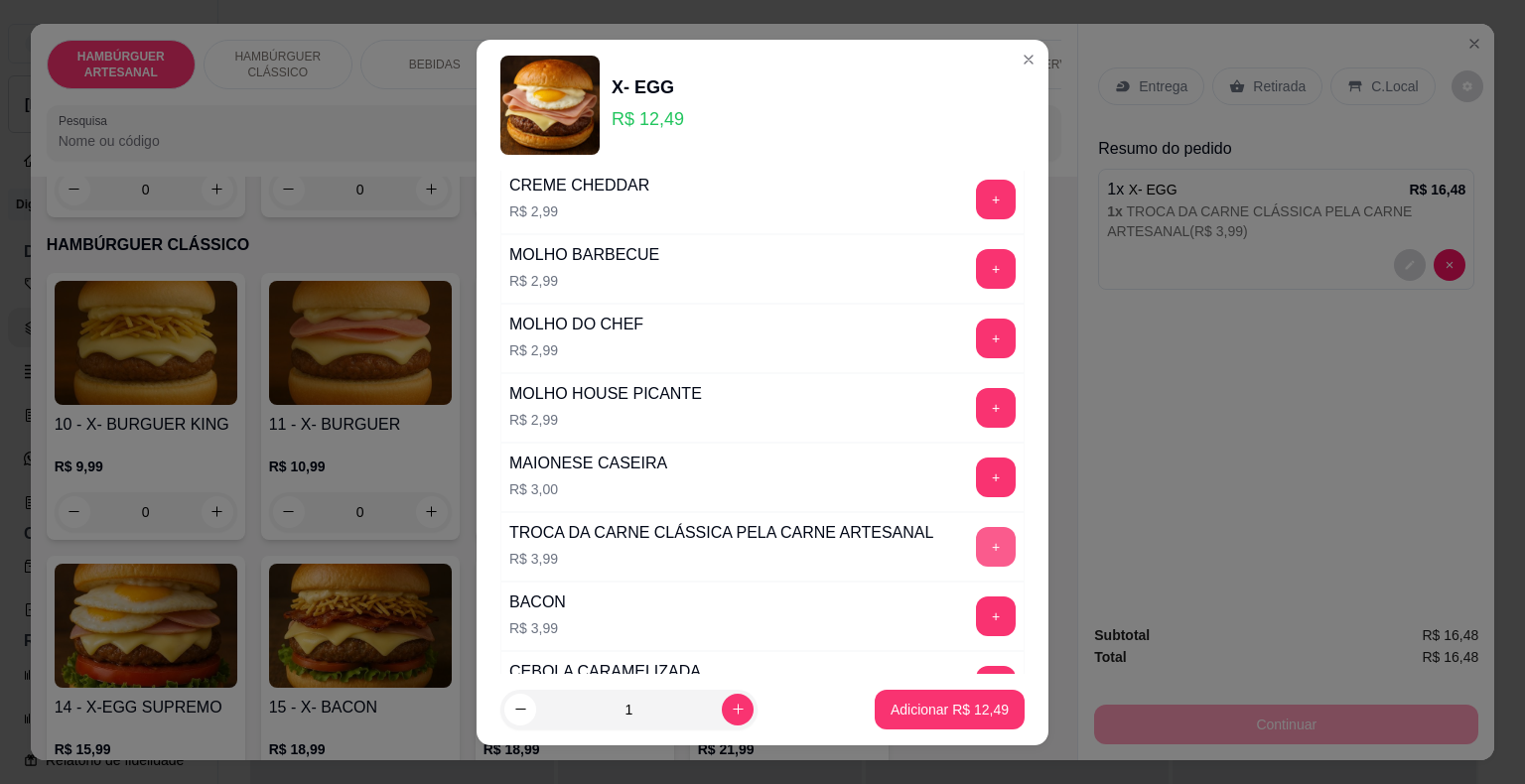 click on "+" at bounding box center (996, 547) 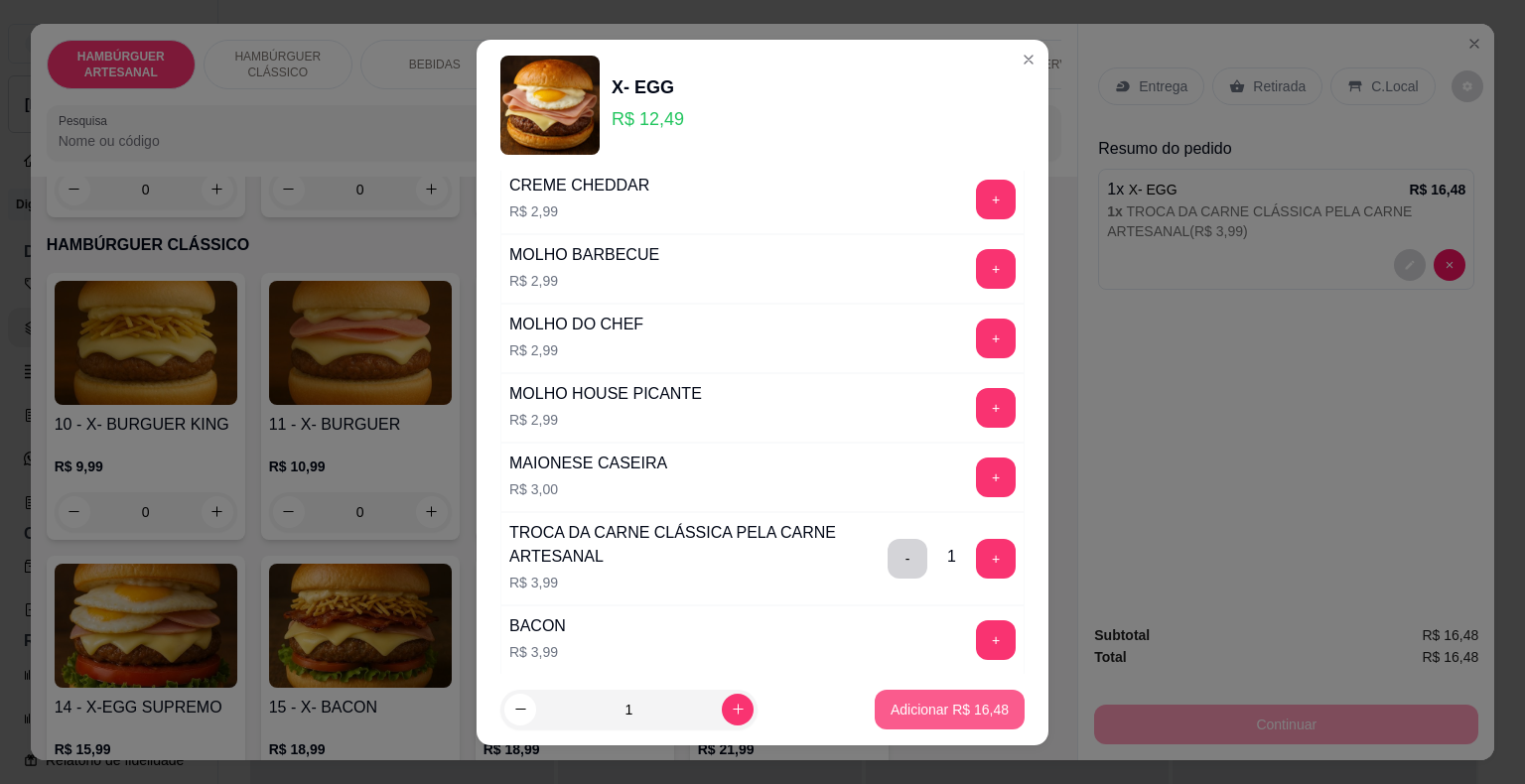 click on "Adicionar   R$ 16,48" at bounding box center [949, 710] 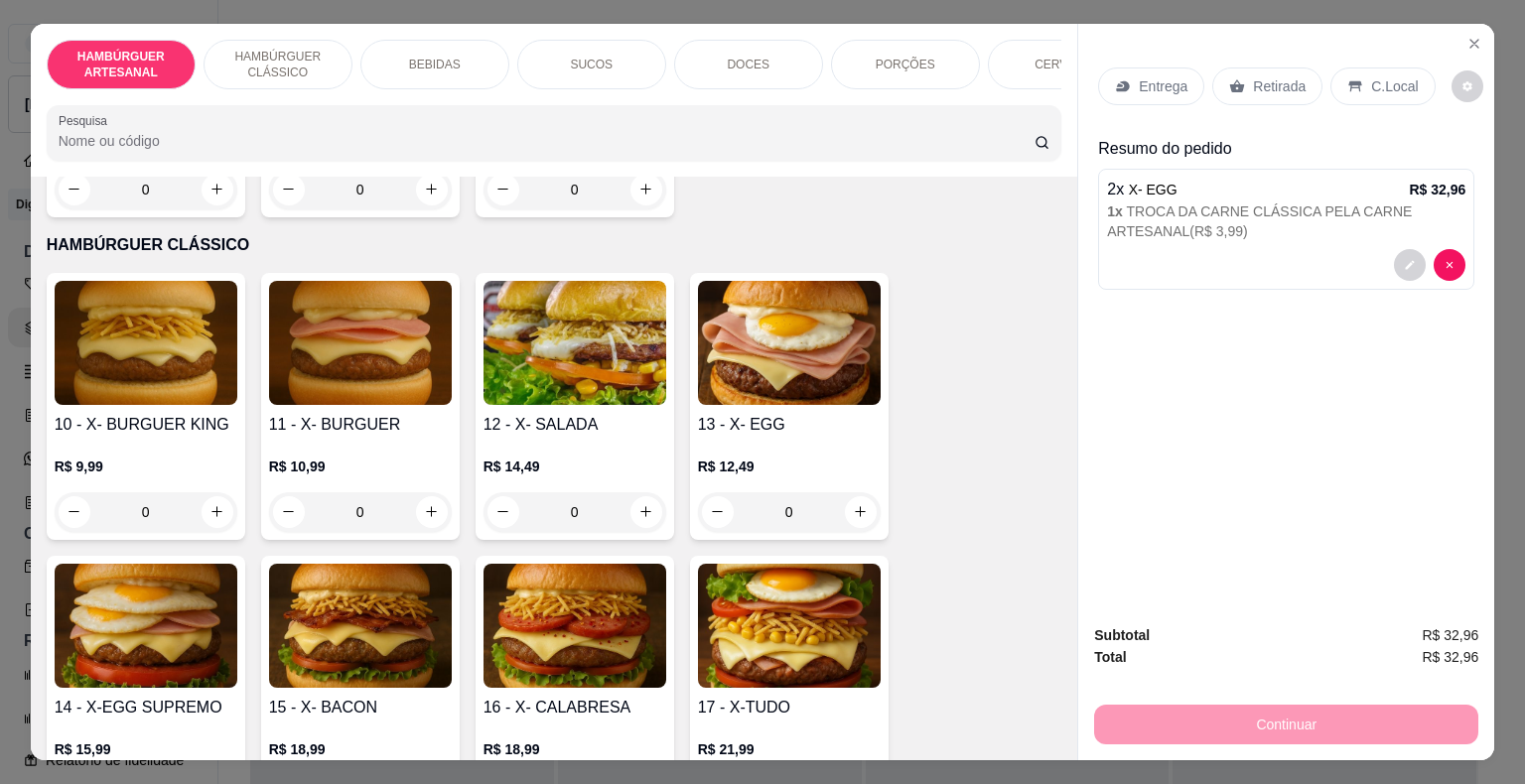 click on "Entrega" at bounding box center (1163, 86) 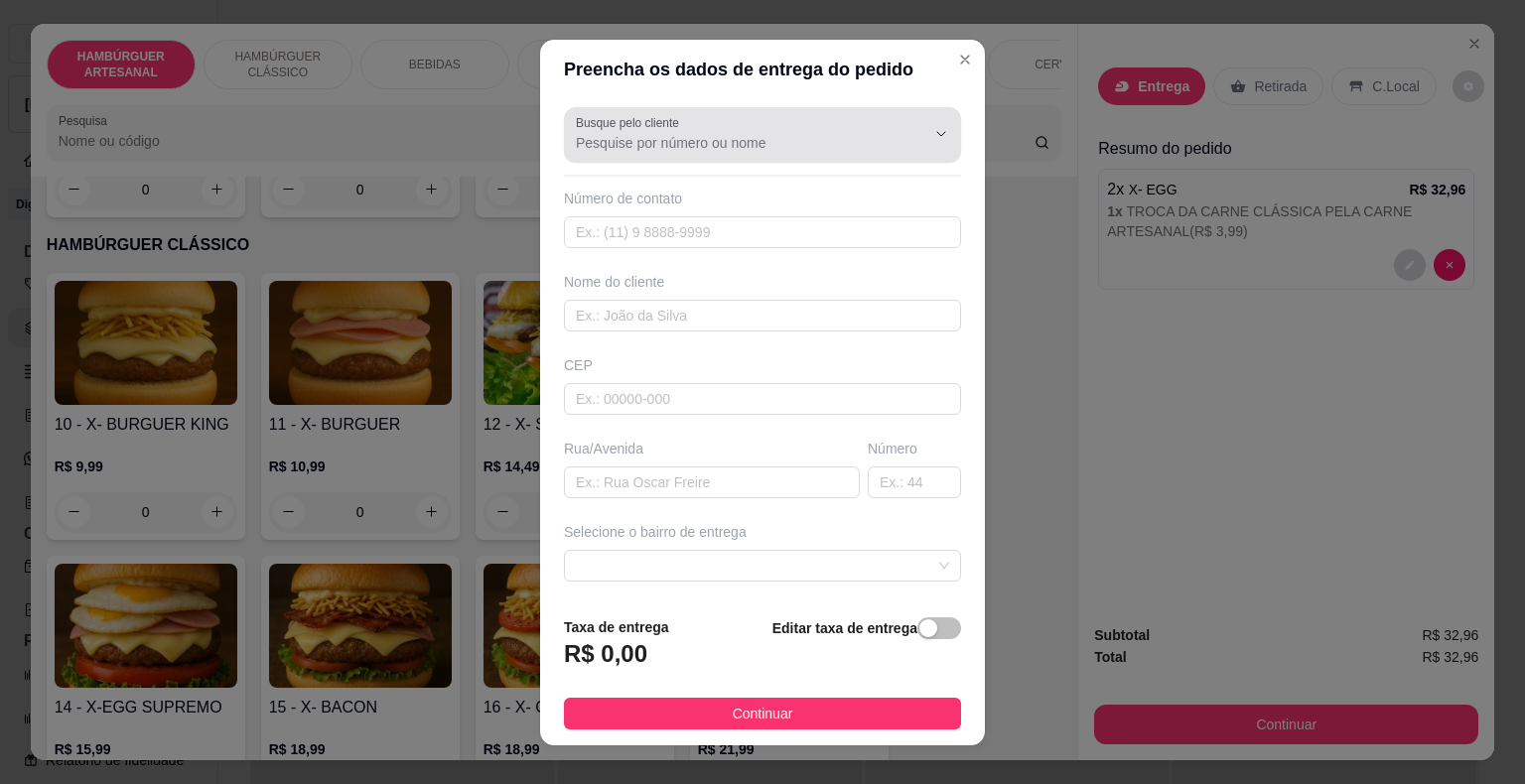 click at bounding box center (762, 135) 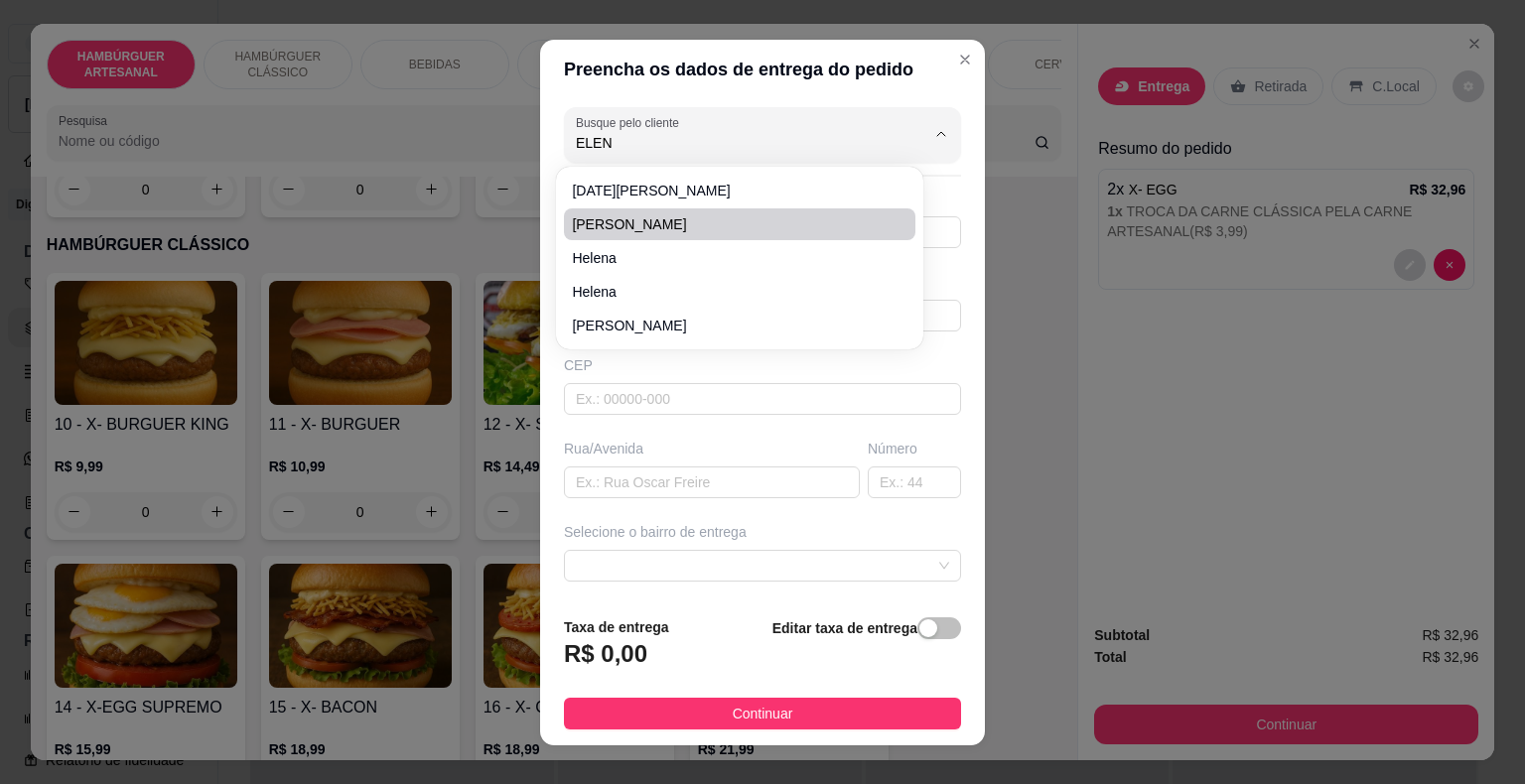 click on "[PERSON_NAME]" at bounding box center (730, 224) 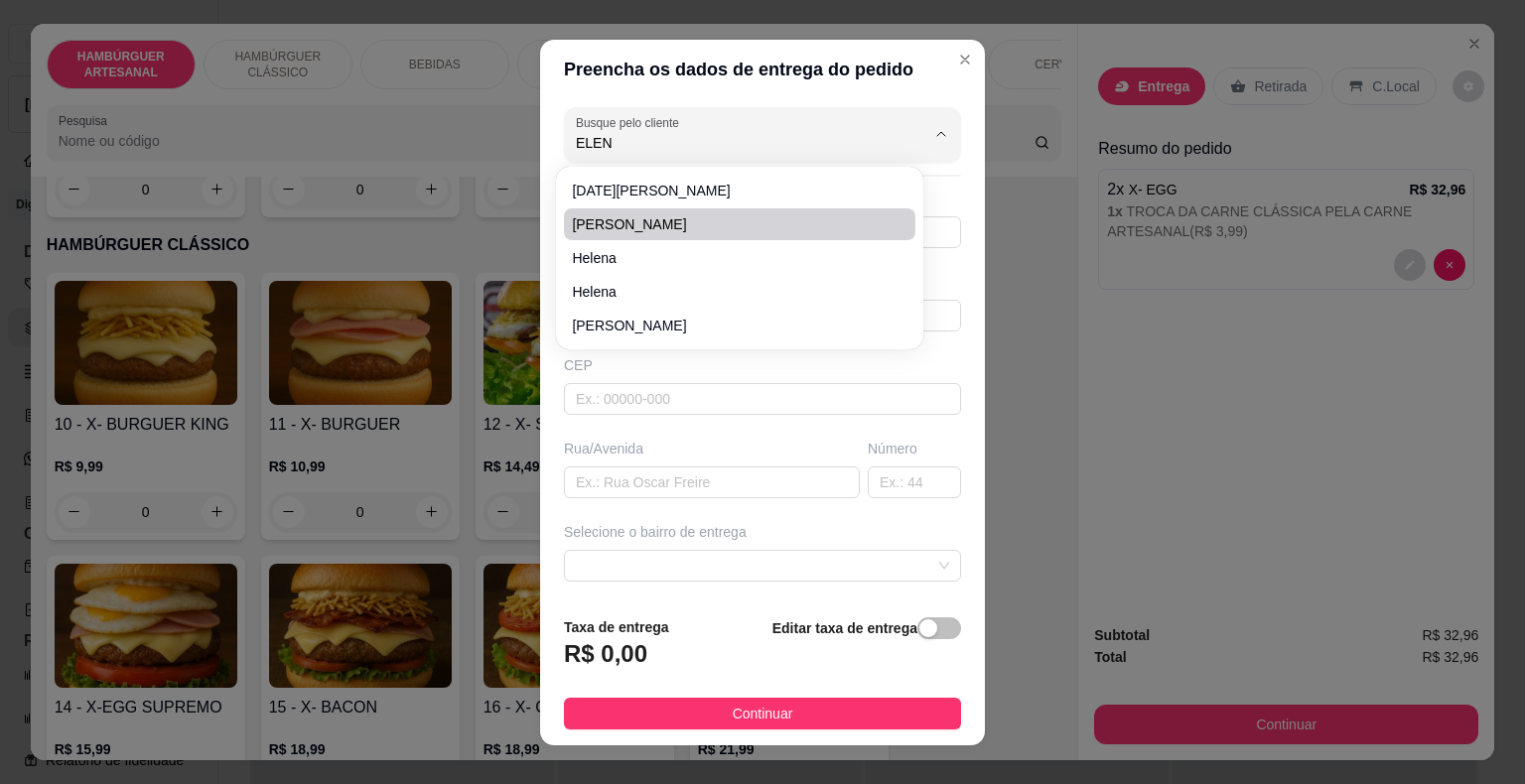 type on "[PERSON_NAME]" 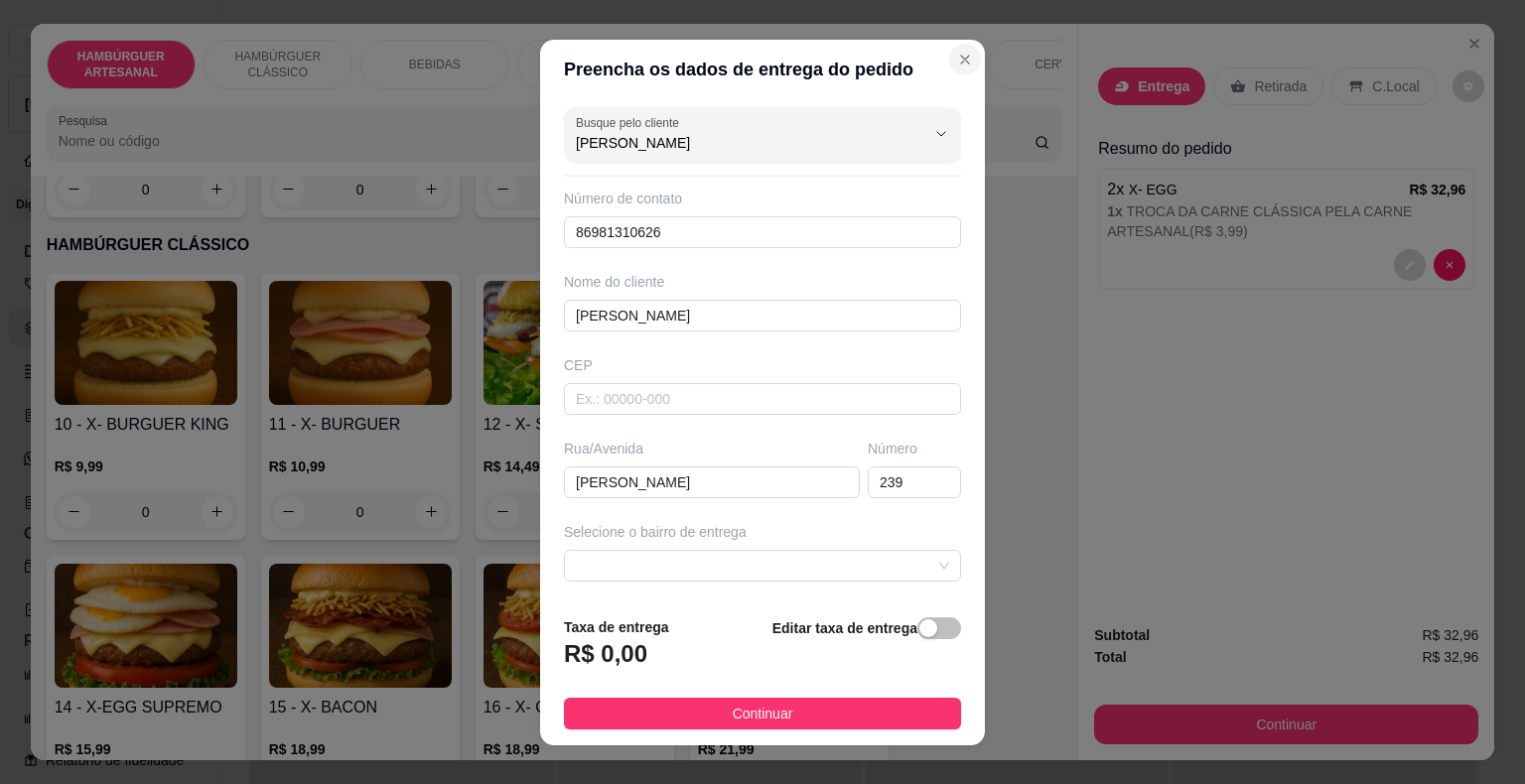 type on "[PERSON_NAME]" 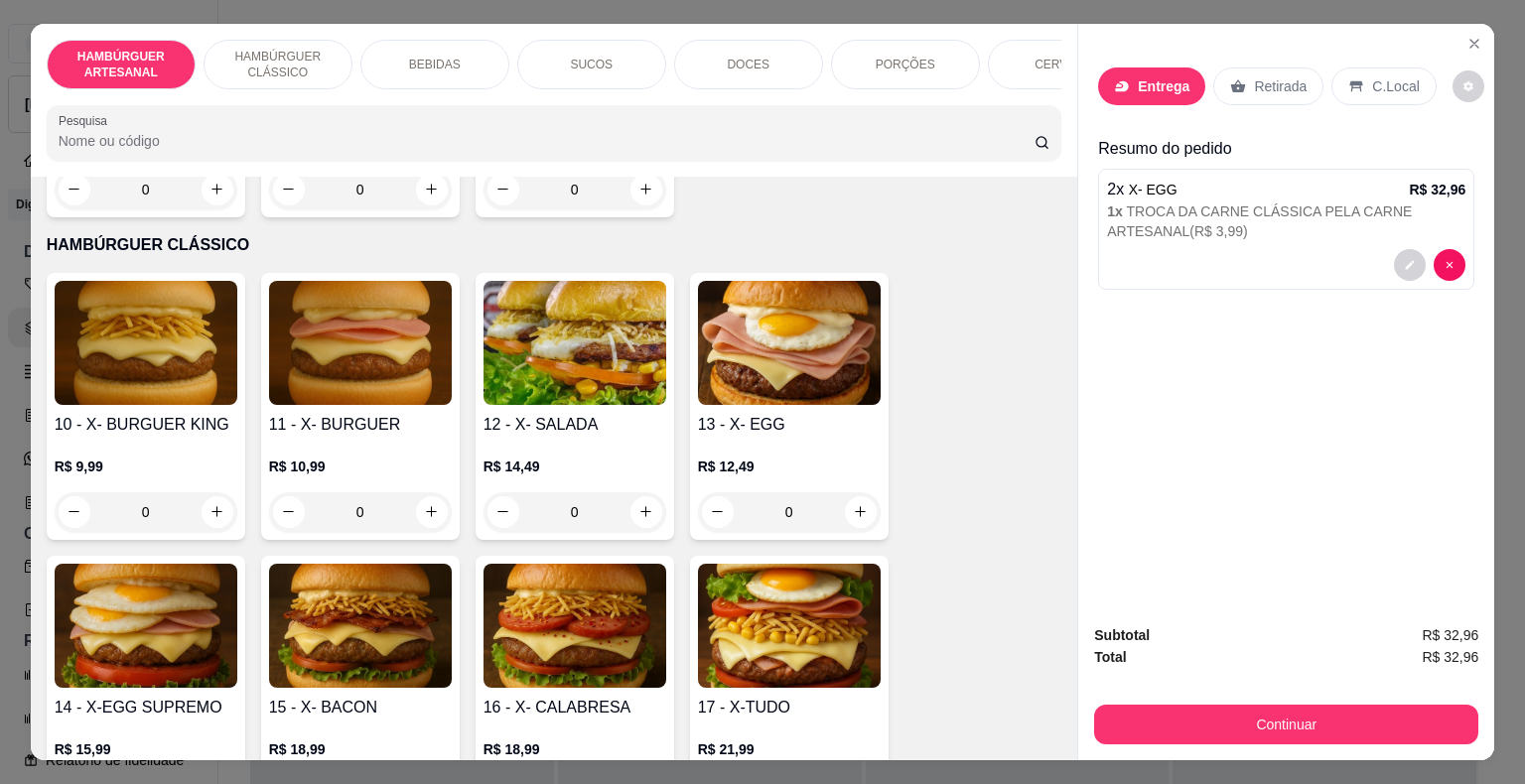 click on "Entrega Retirada C.Local" at bounding box center (1286, 86) 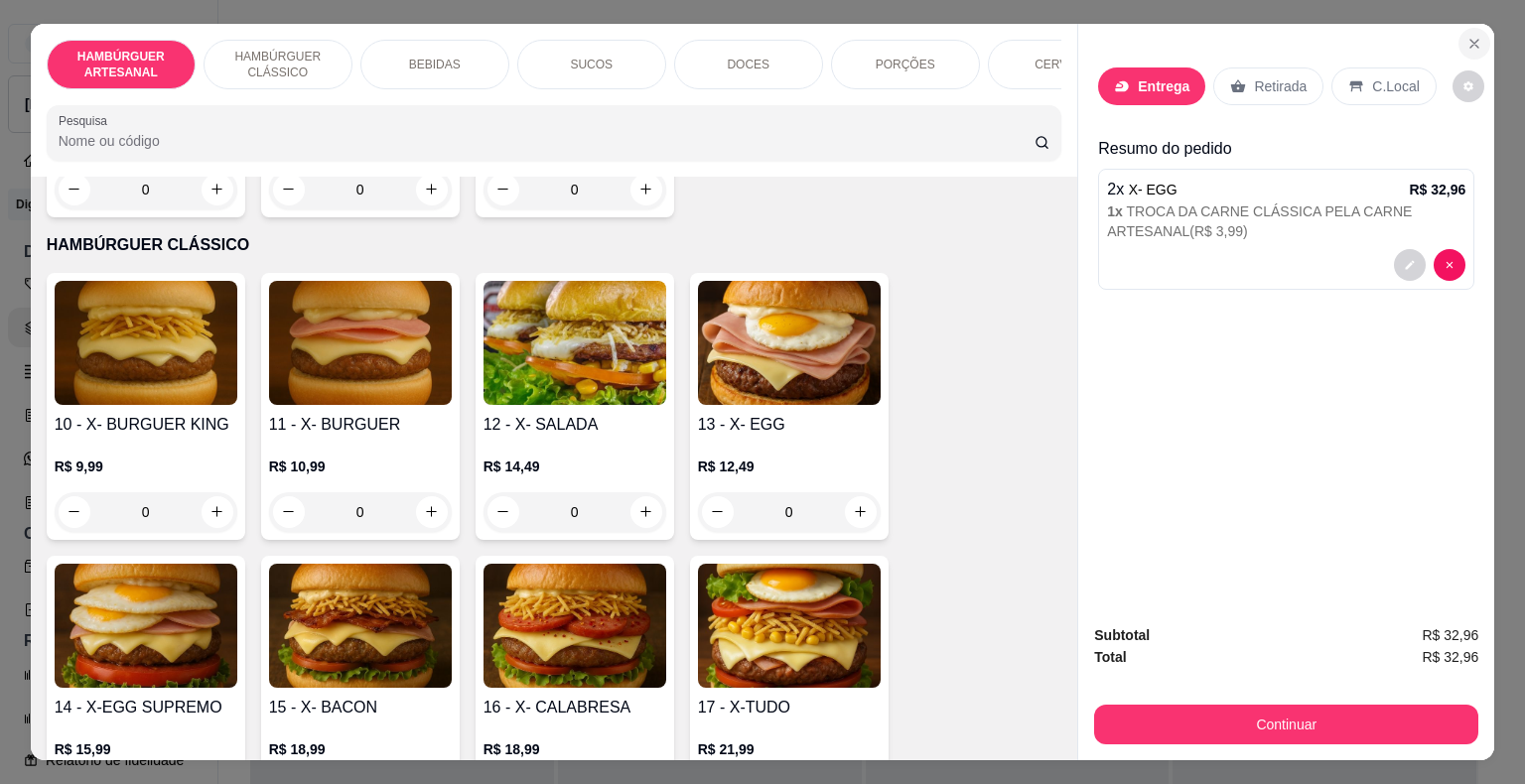 click 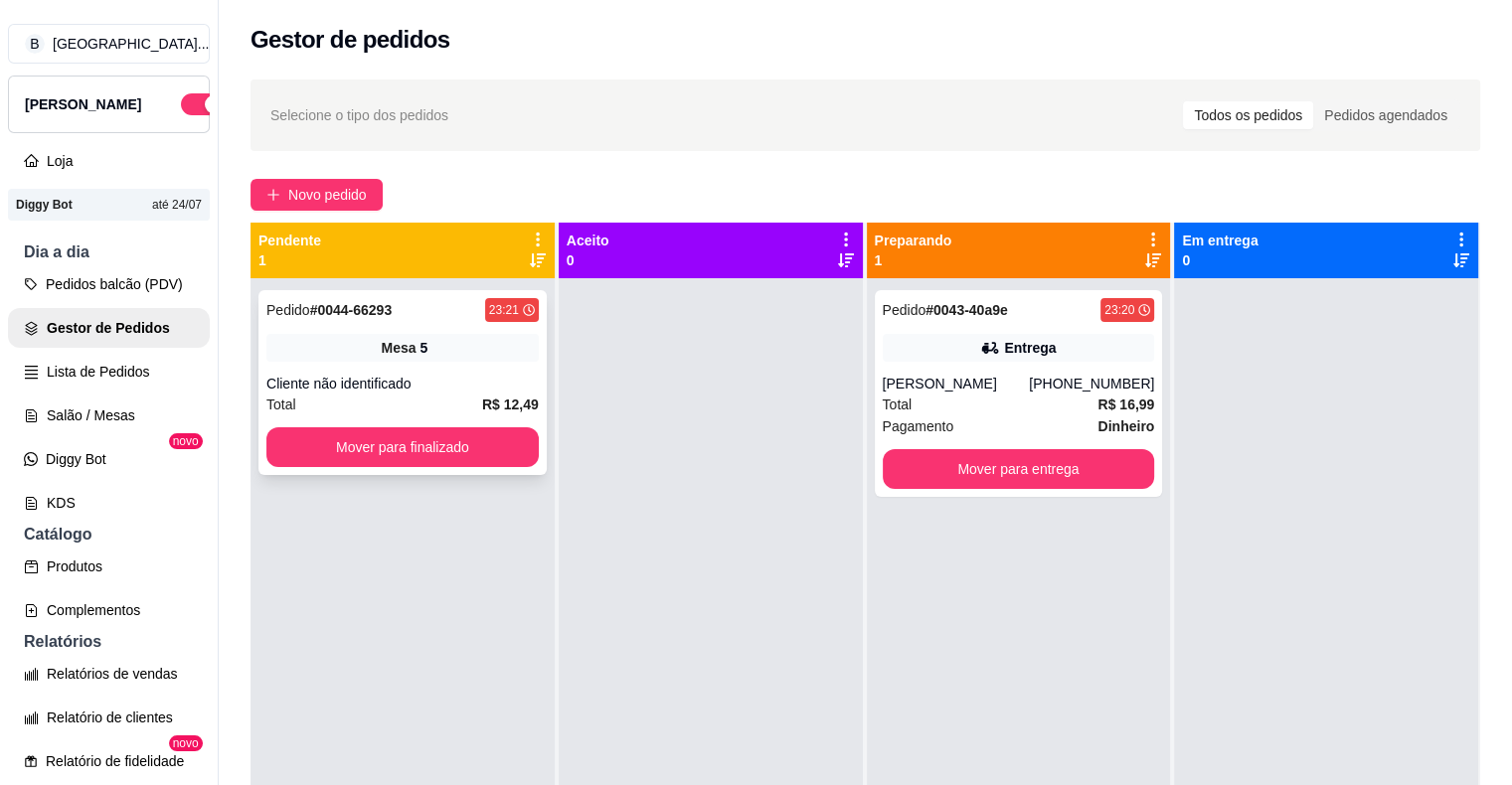 click on "5" at bounding box center (423, 348) 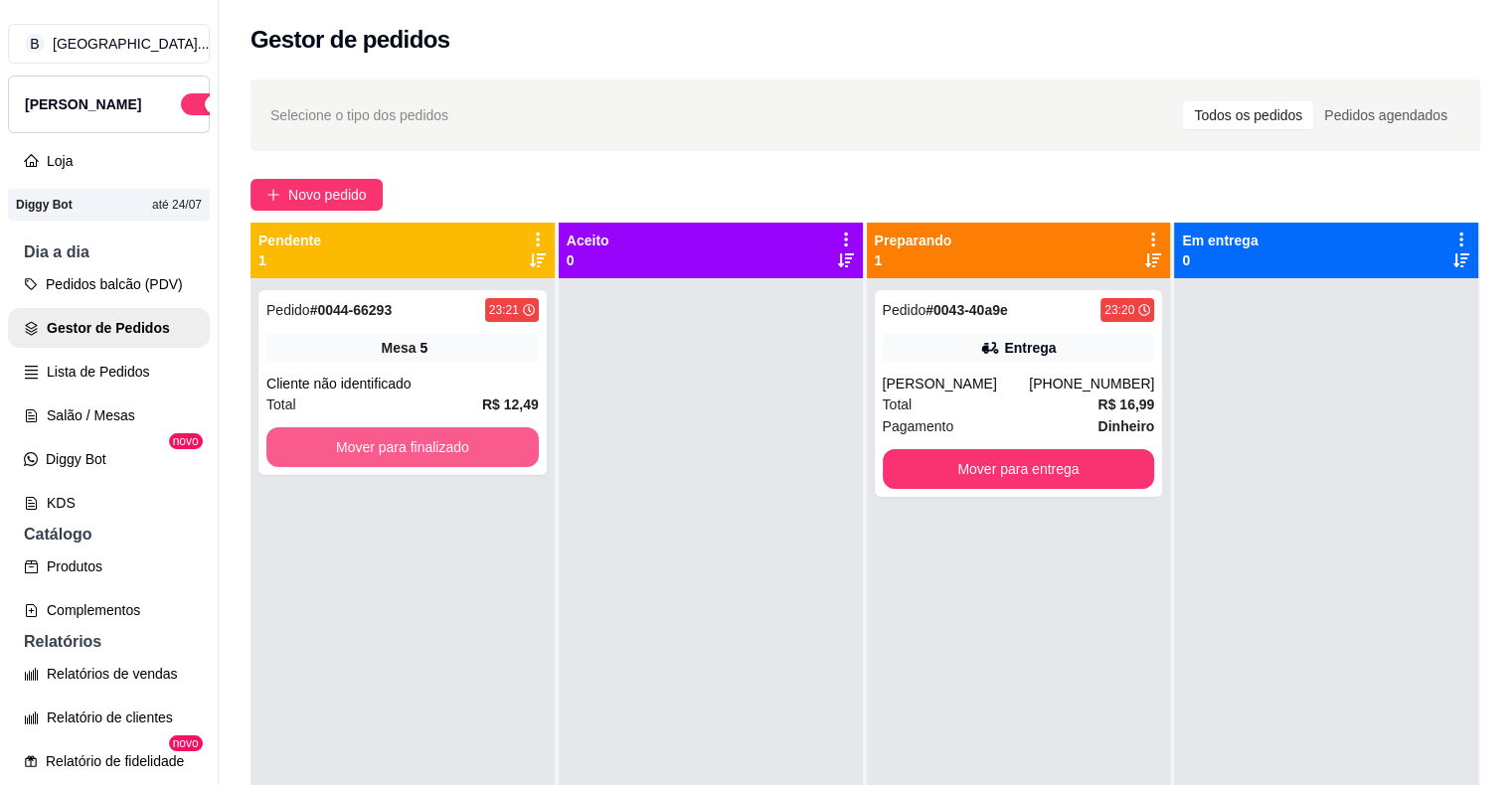 click on "Mover para finalizado" at bounding box center [403, 447] 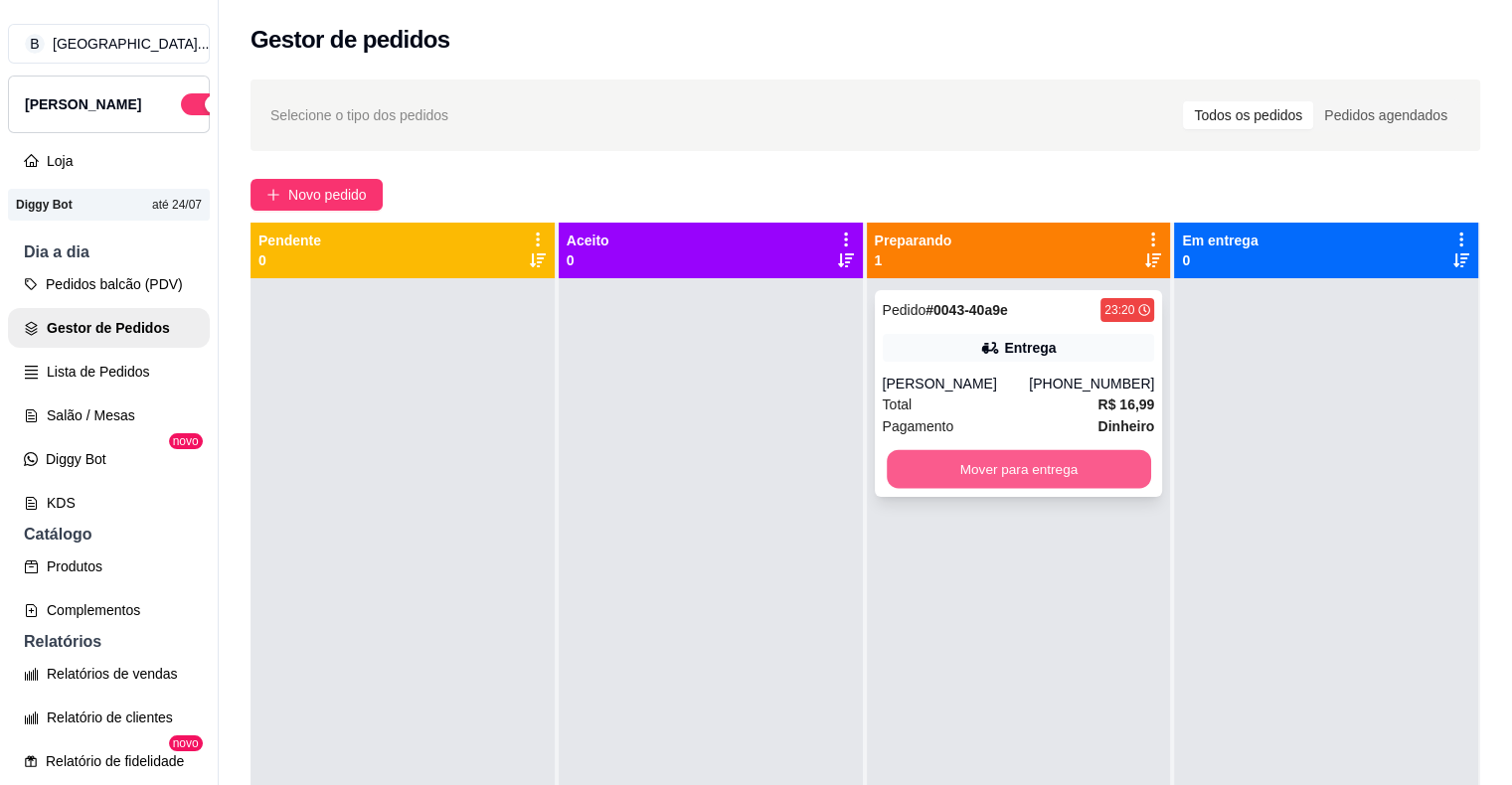 click on "Mover para entrega" at bounding box center [1019, 469] 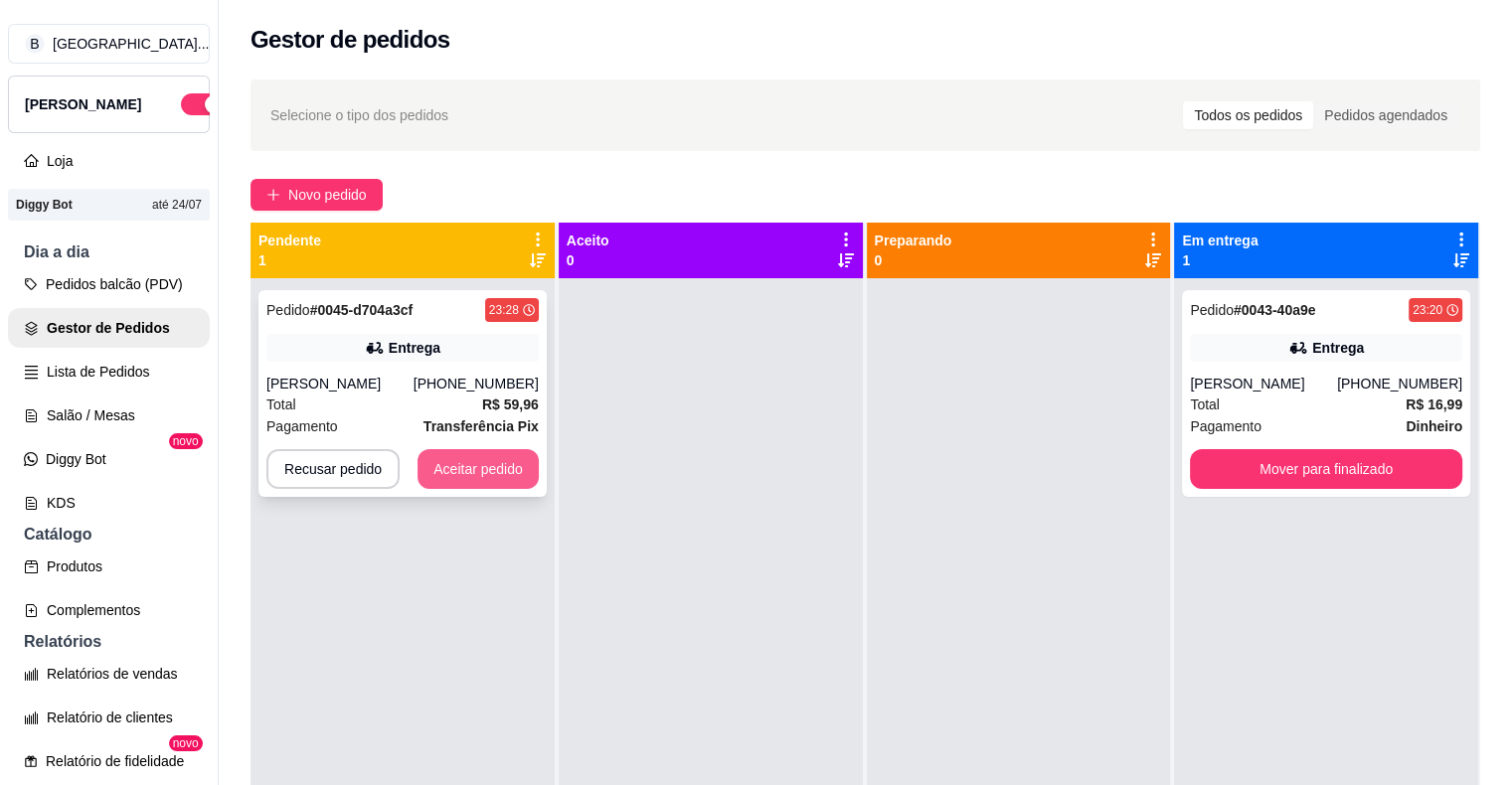 click on "Aceitar pedido" at bounding box center (478, 469) 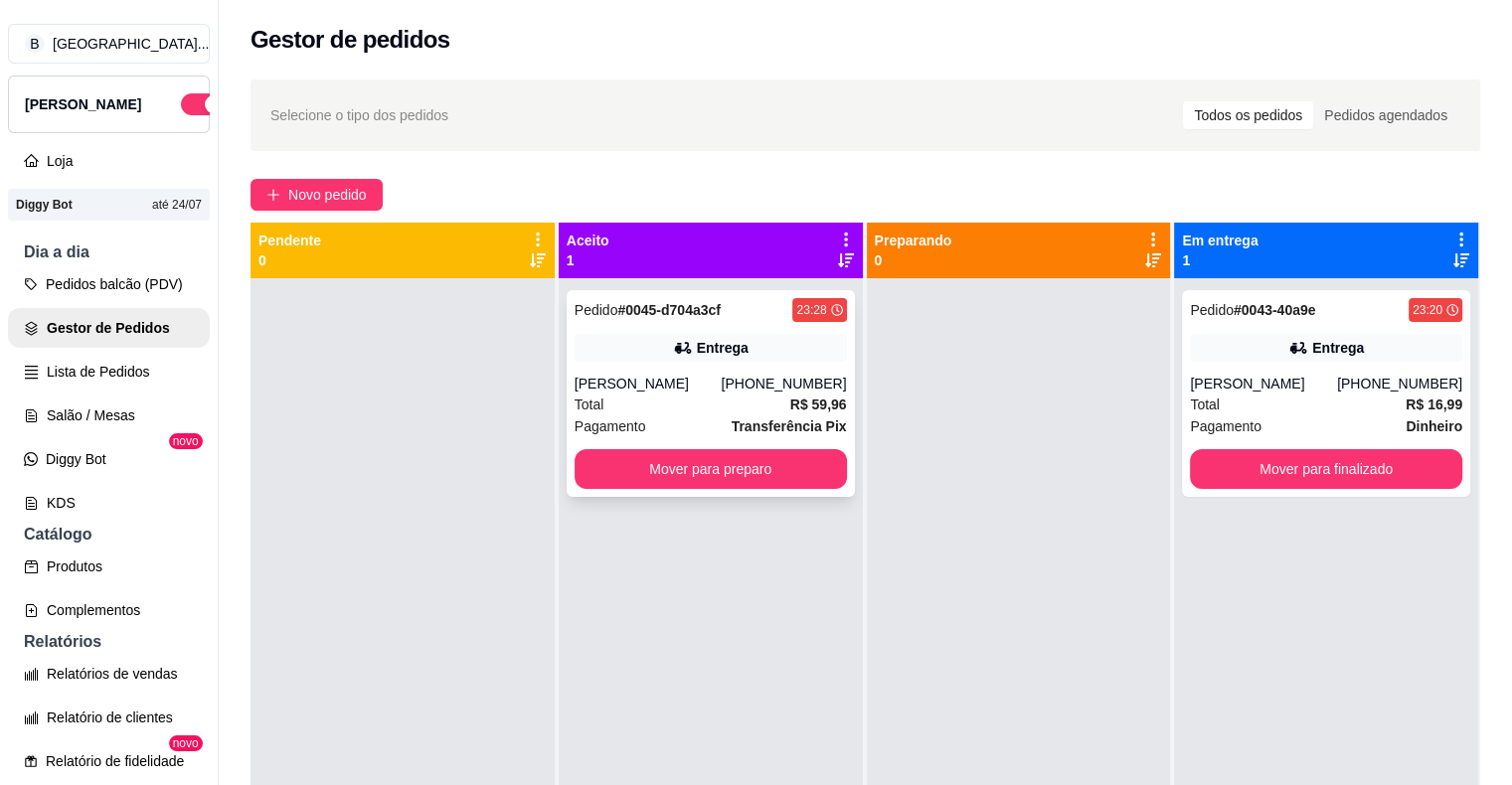 click on "Total R$ 59,96" at bounding box center (711, 404) 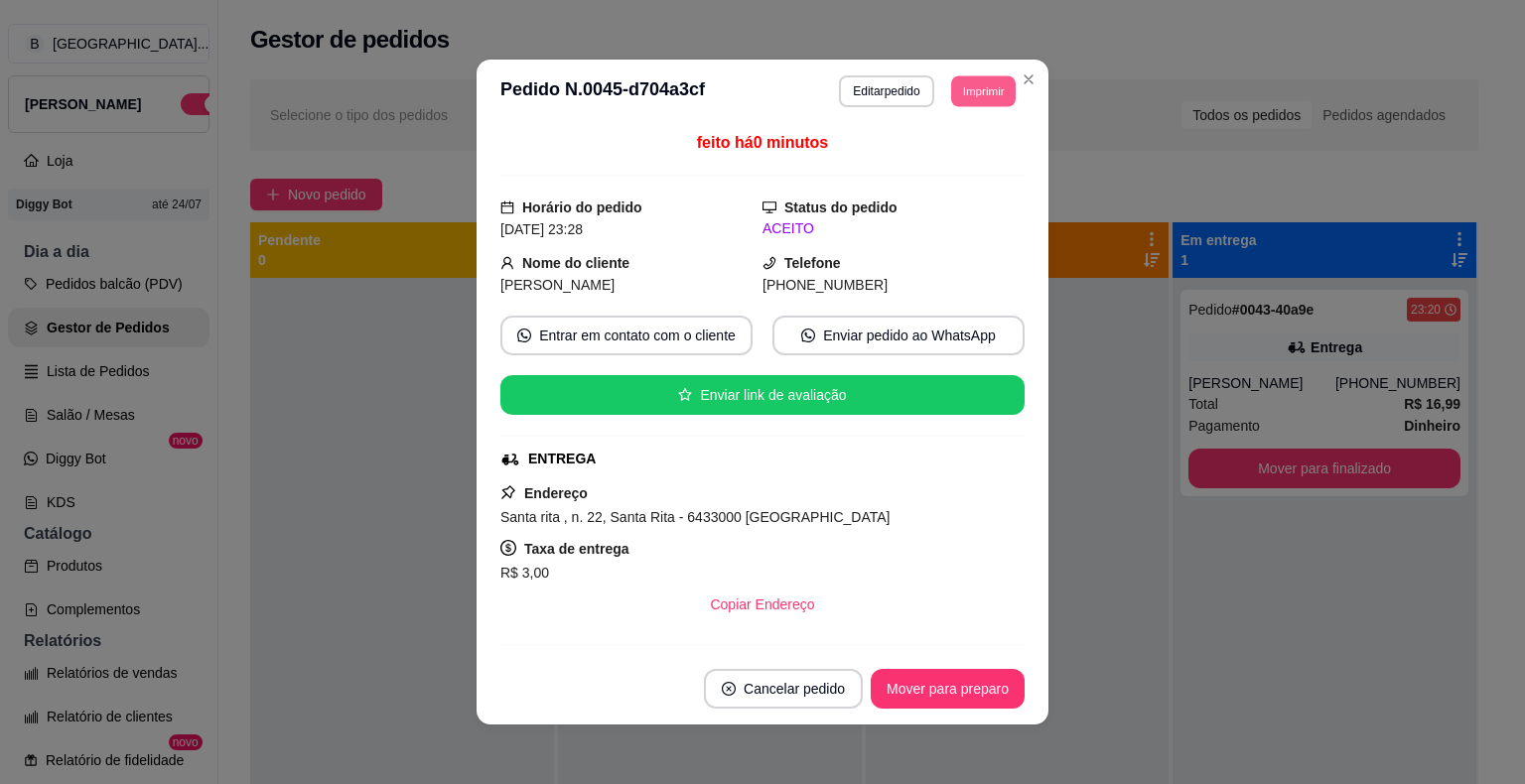 click on "Imprimir" at bounding box center (983, 90) 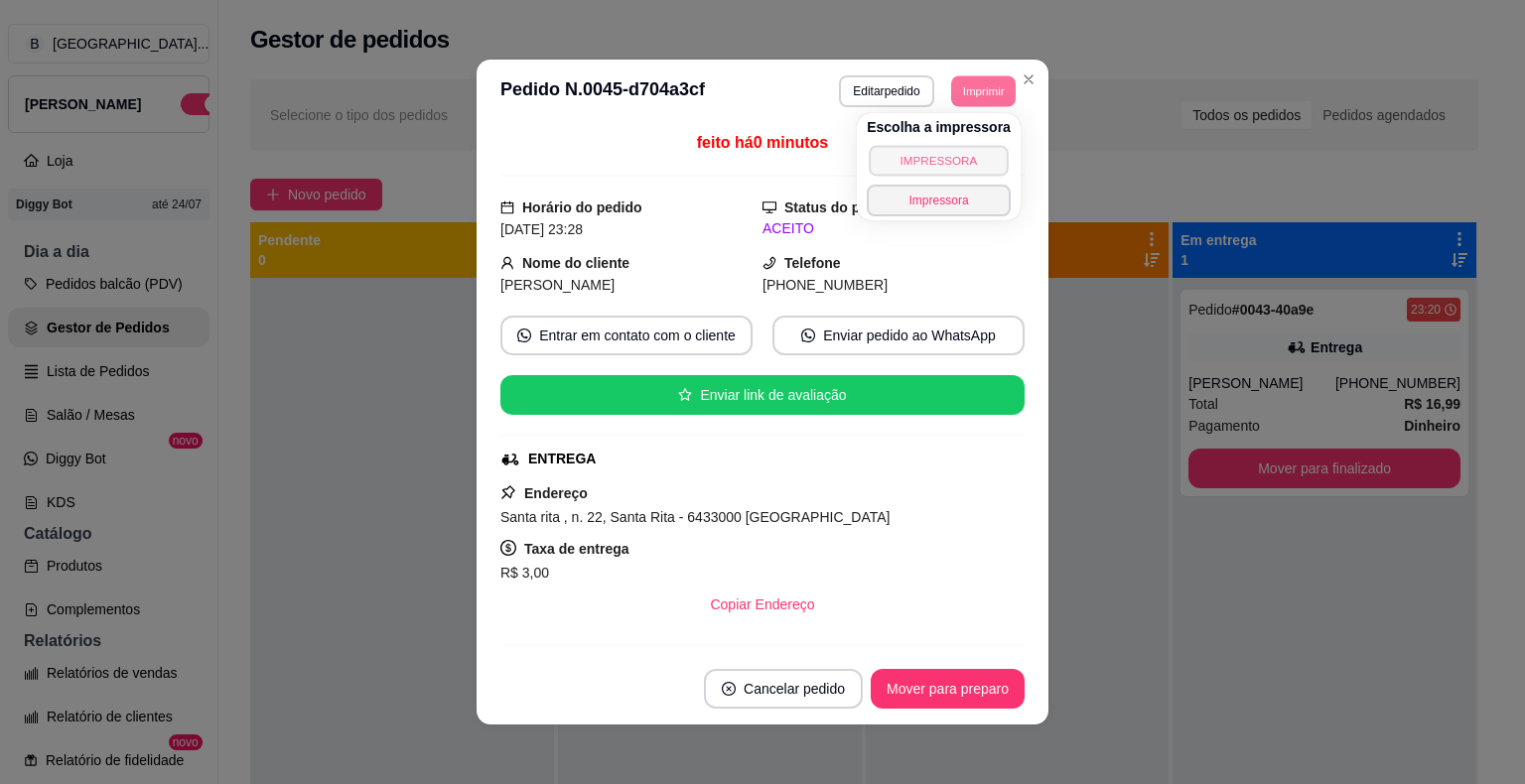 click on "IMPRESSORA" at bounding box center [938, 160] 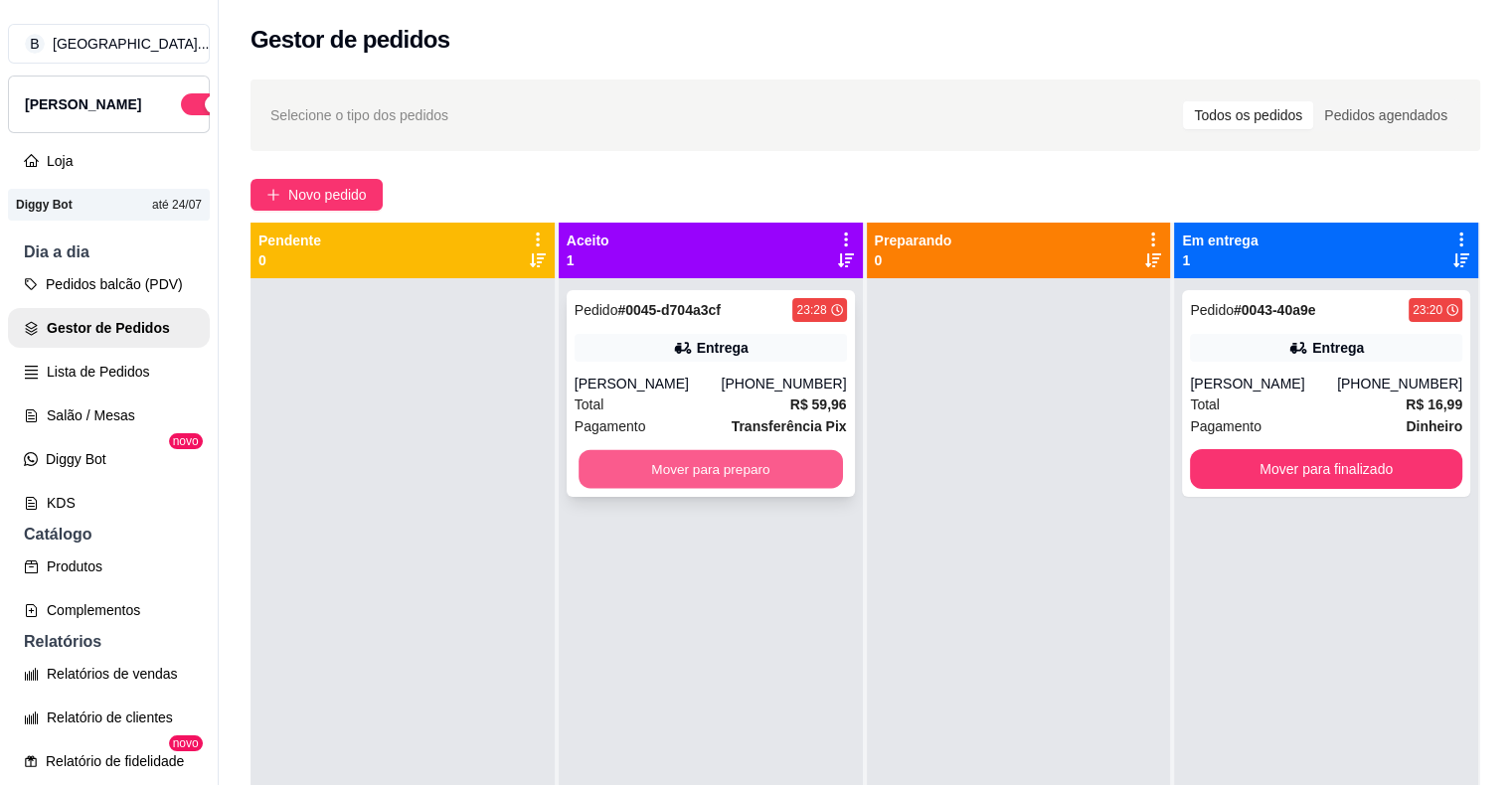 click on "Mover para preparo" at bounding box center (711, 469) 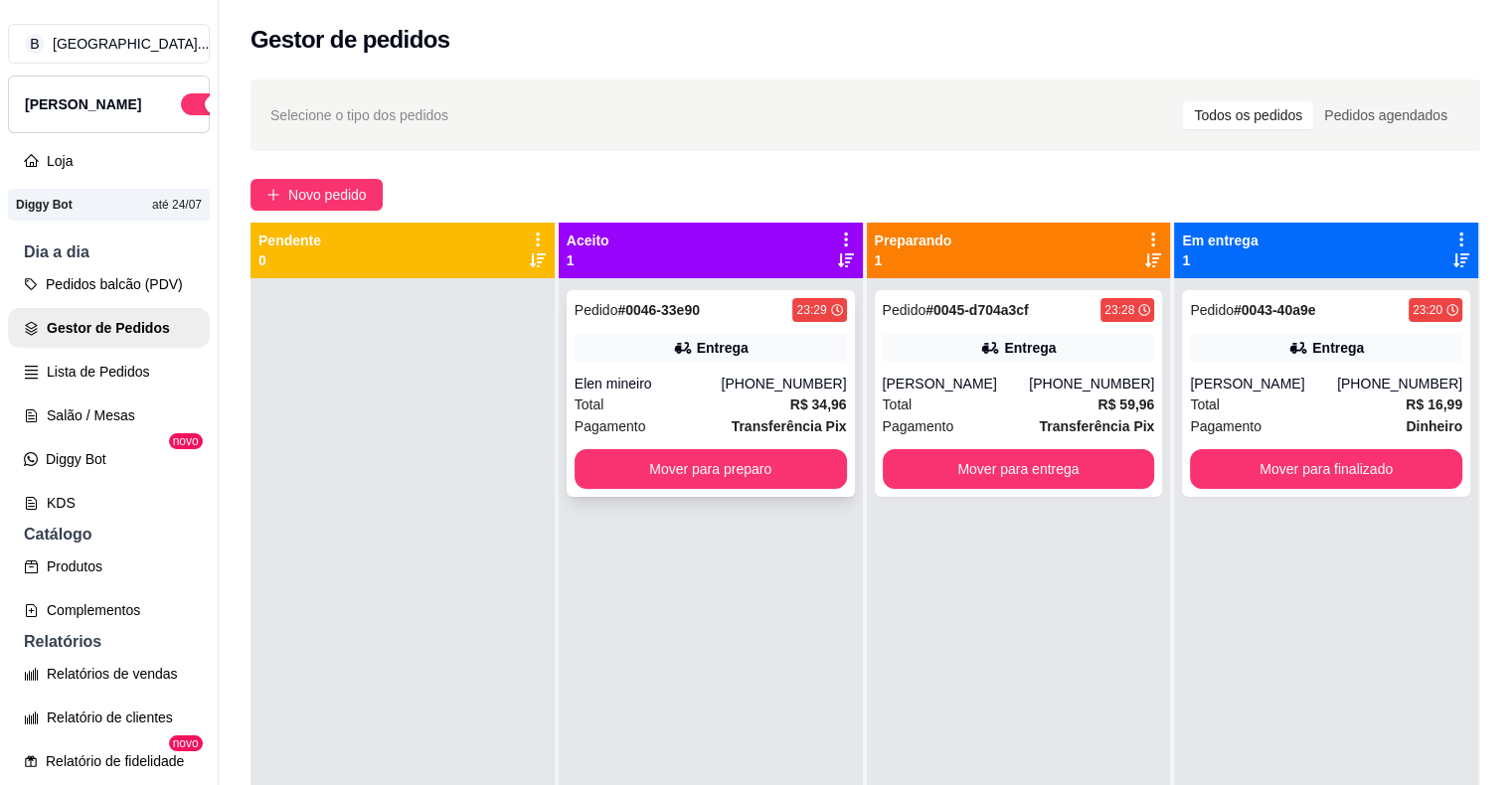 click on "Total R$ 34,96" at bounding box center [711, 404] 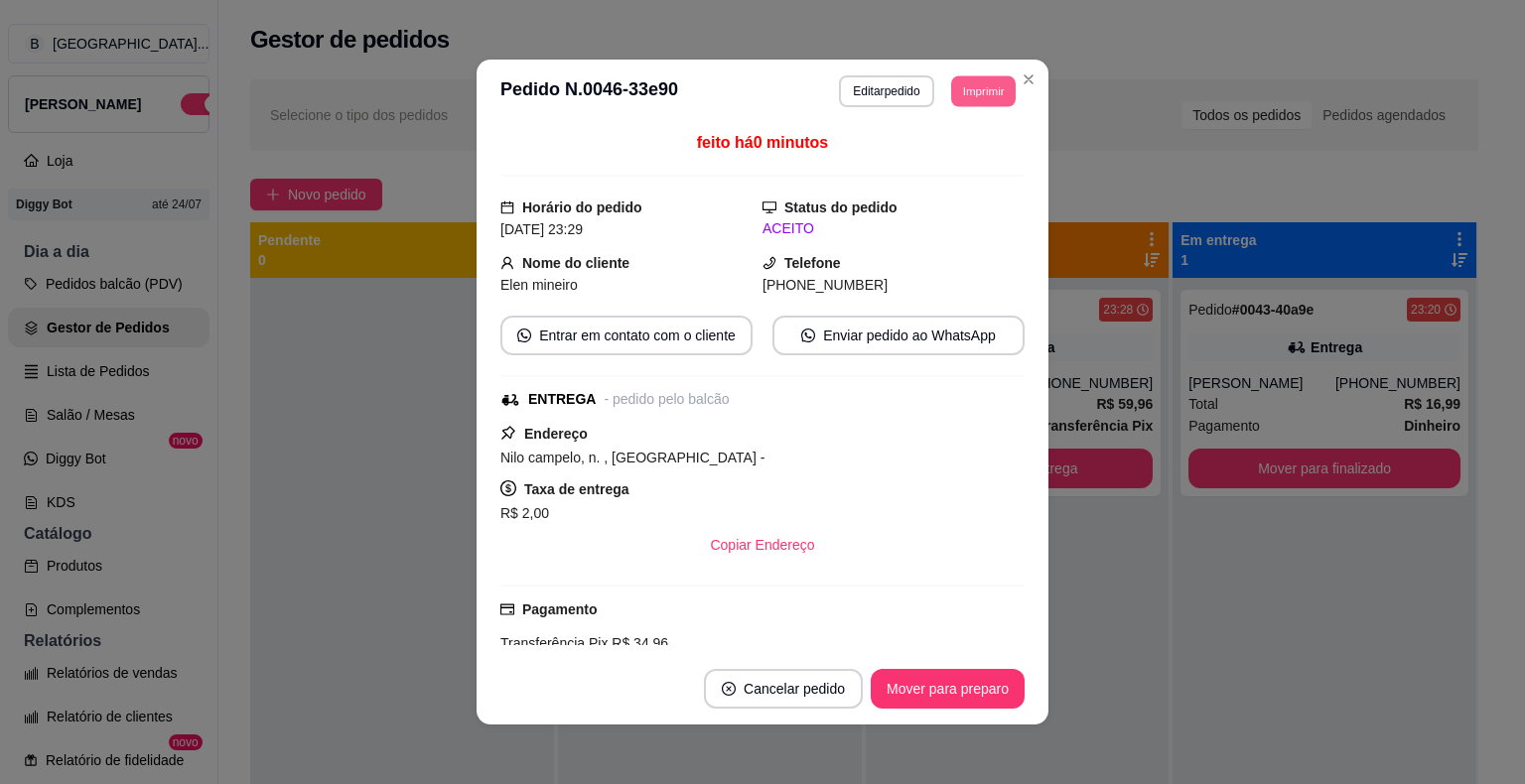 click on "Imprimir" at bounding box center (983, 90) 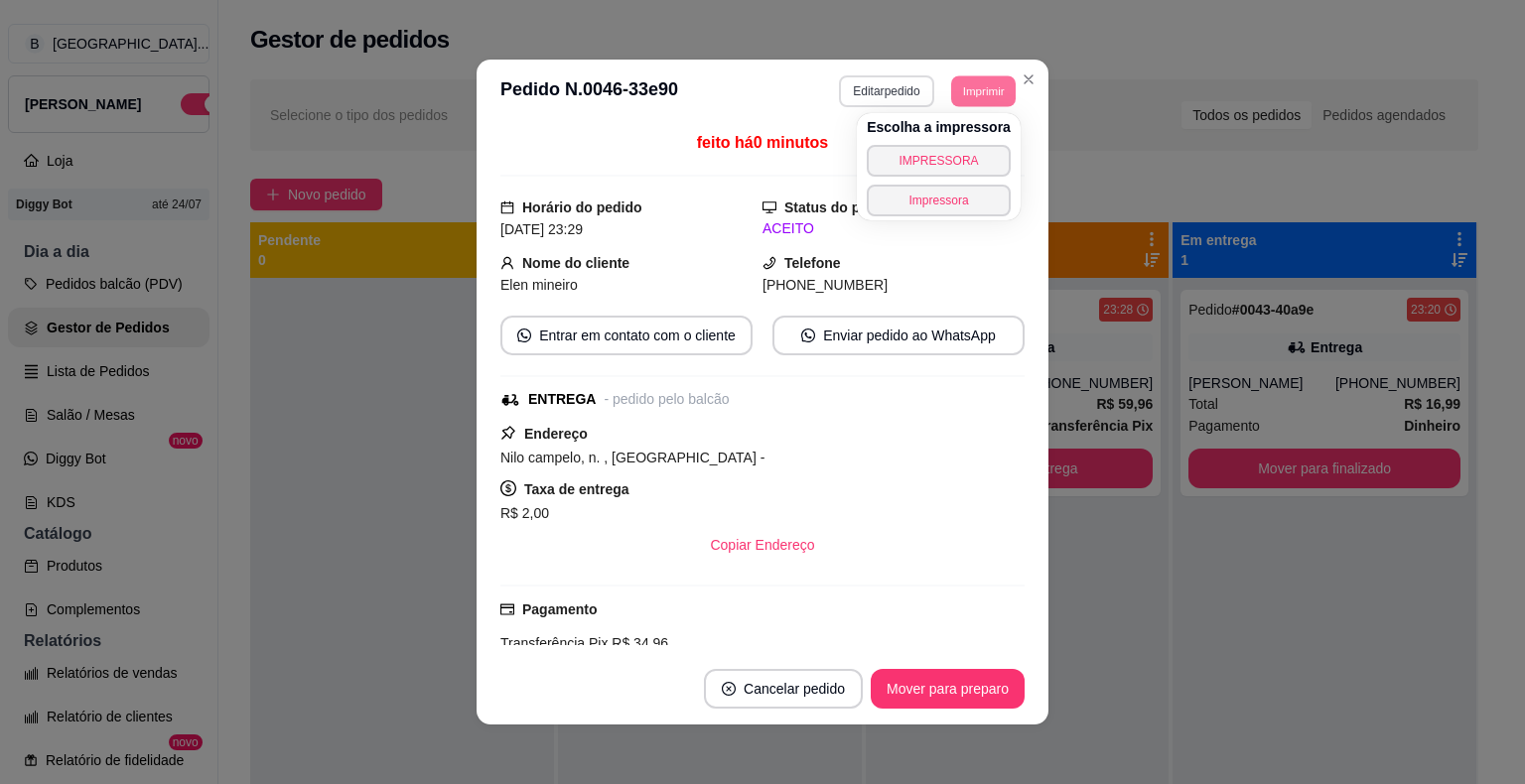 click on "Editar  pedido" at bounding box center (886, 91) 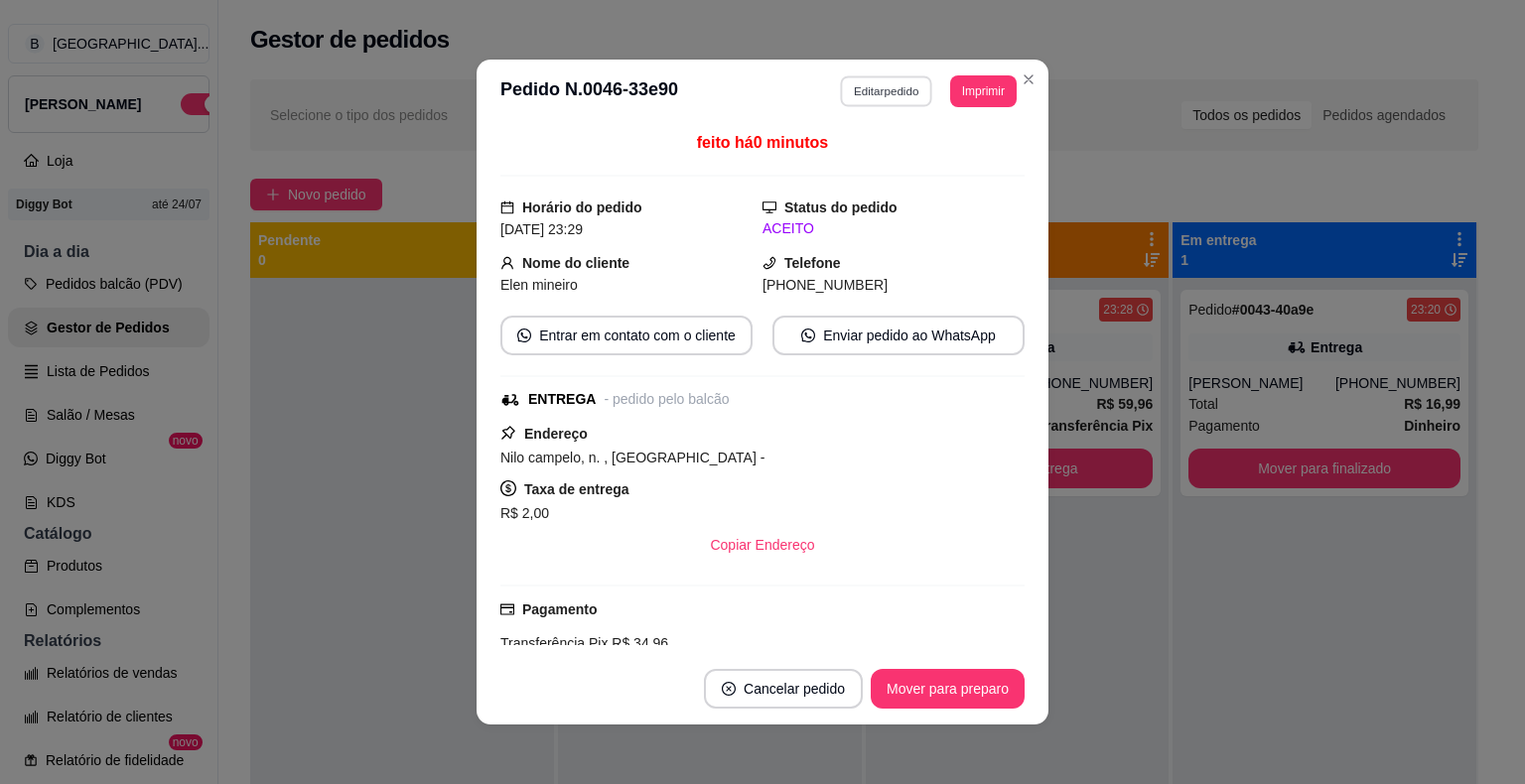 click on "Editar  pedido" at bounding box center (887, 90) 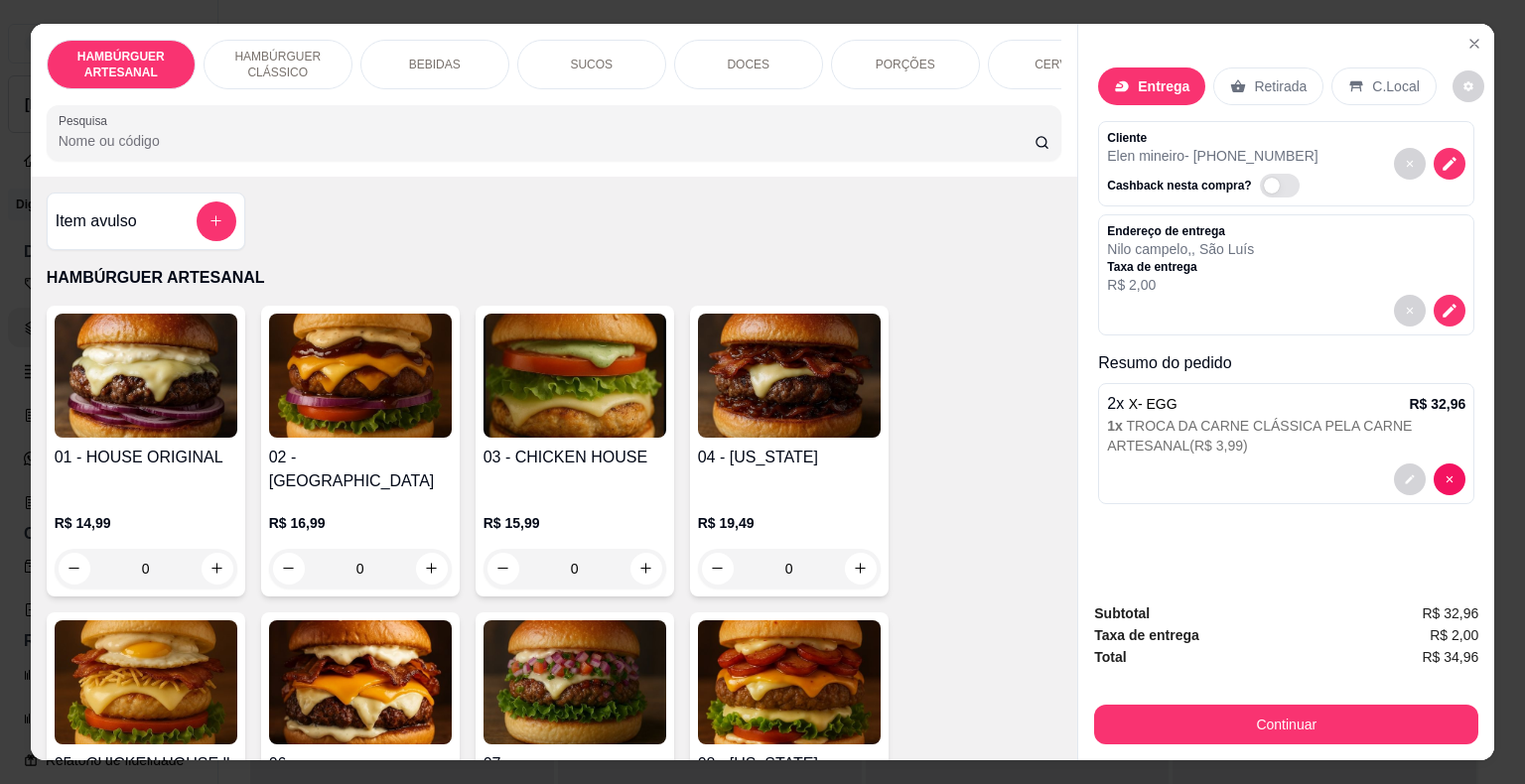 click on "PORÇÕES" at bounding box center (905, 65) 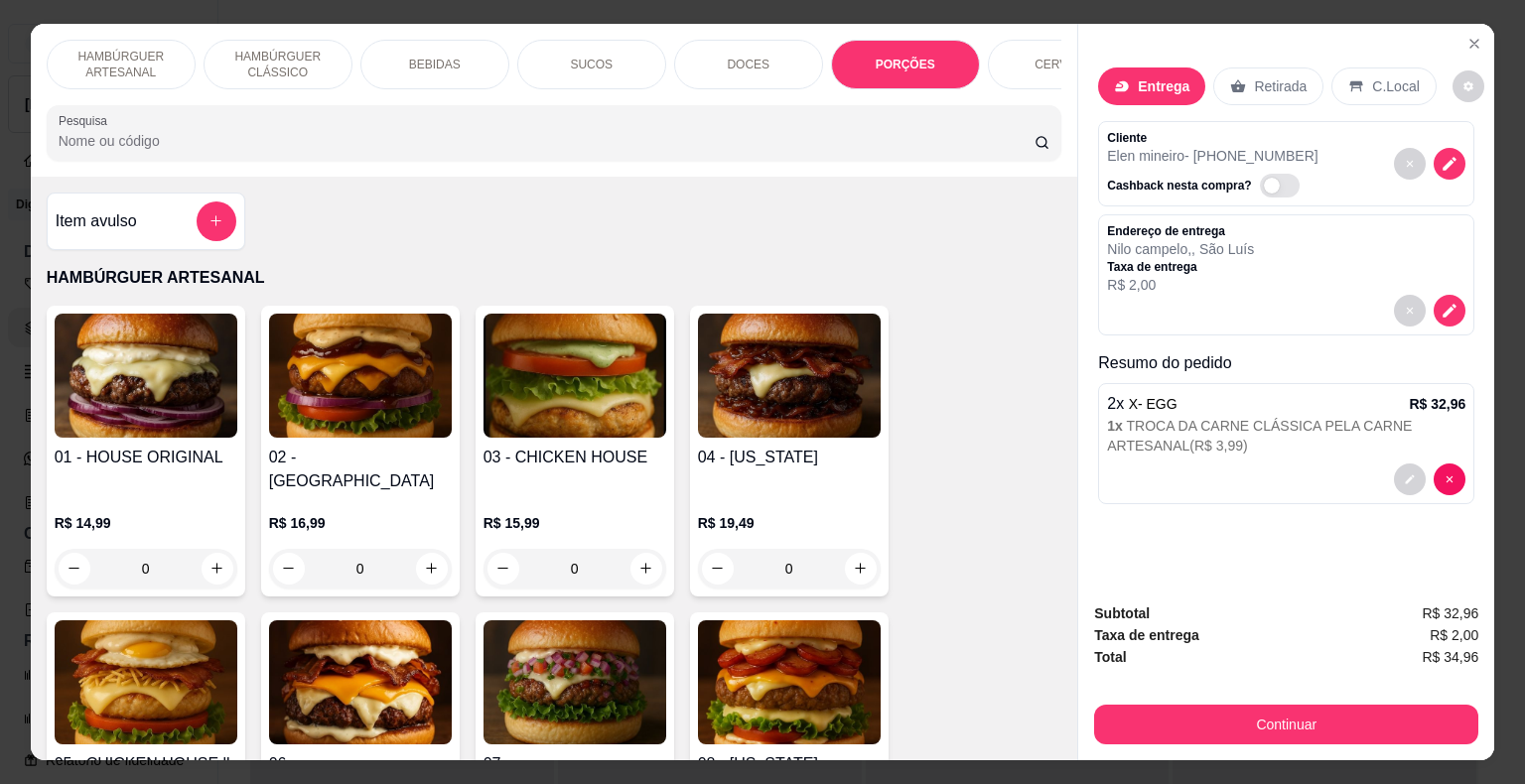 scroll, scrollTop: 4367, scrollLeft: 0, axis: vertical 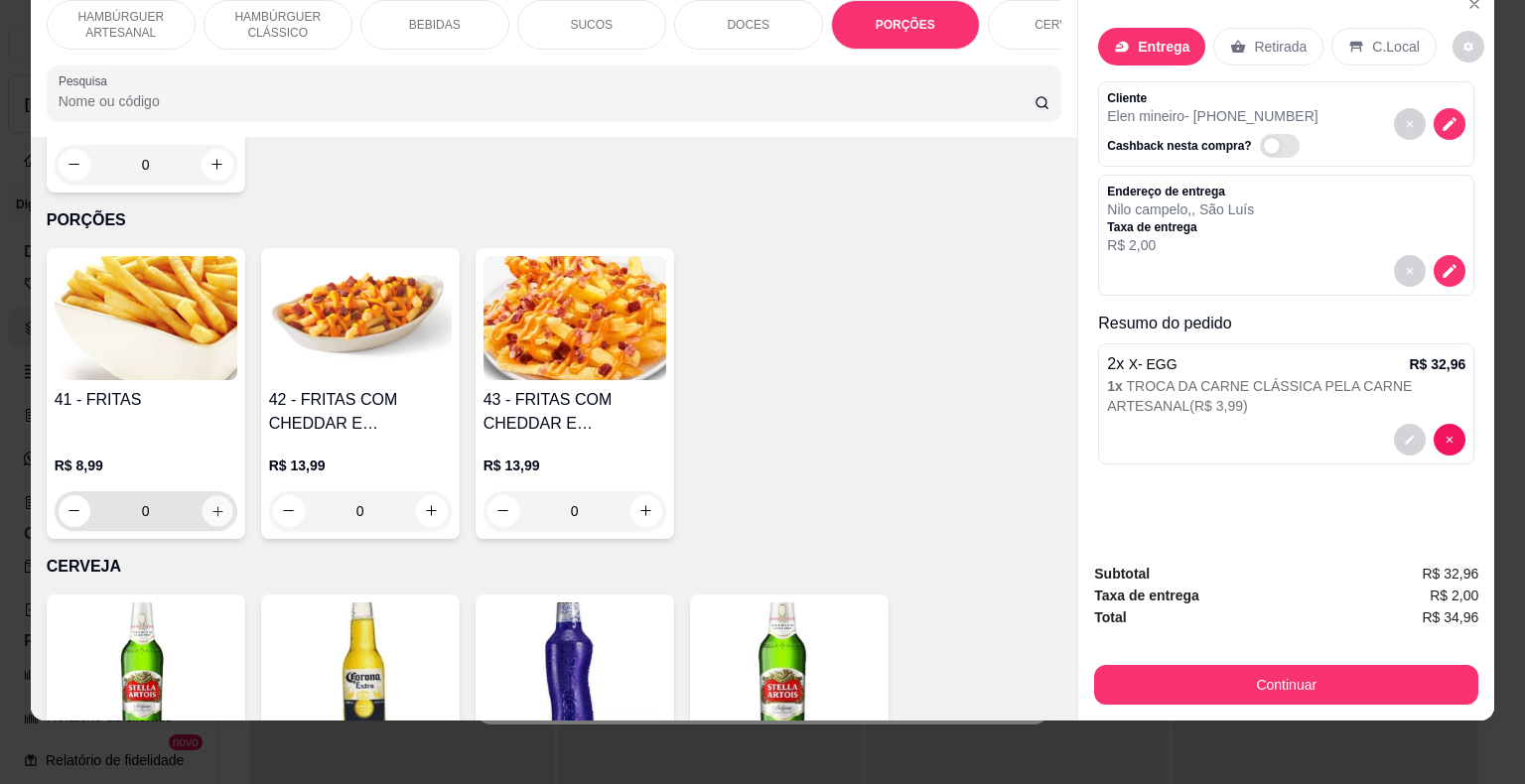 click at bounding box center [216, 510] 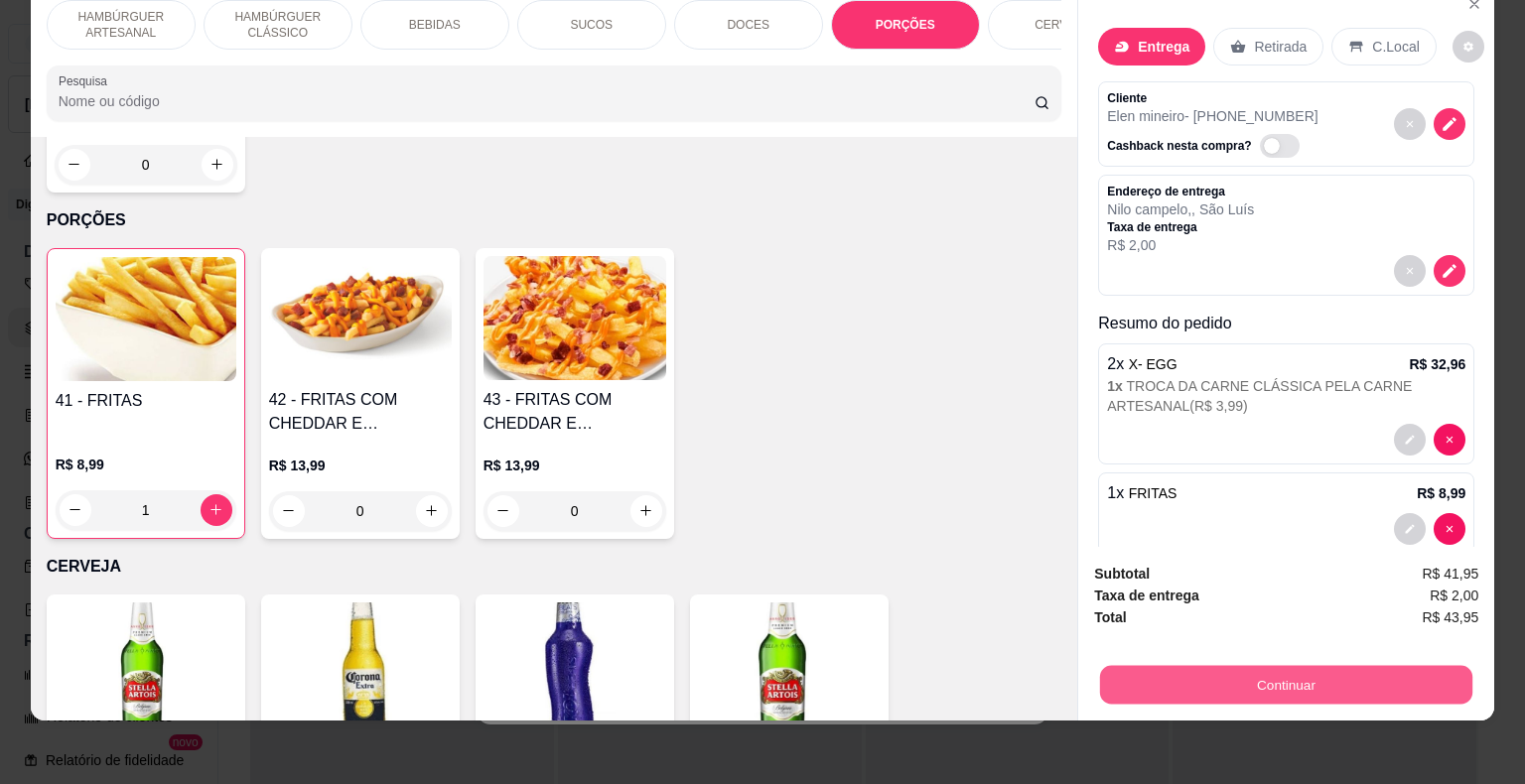 click on "Continuar" at bounding box center (1286, 685) 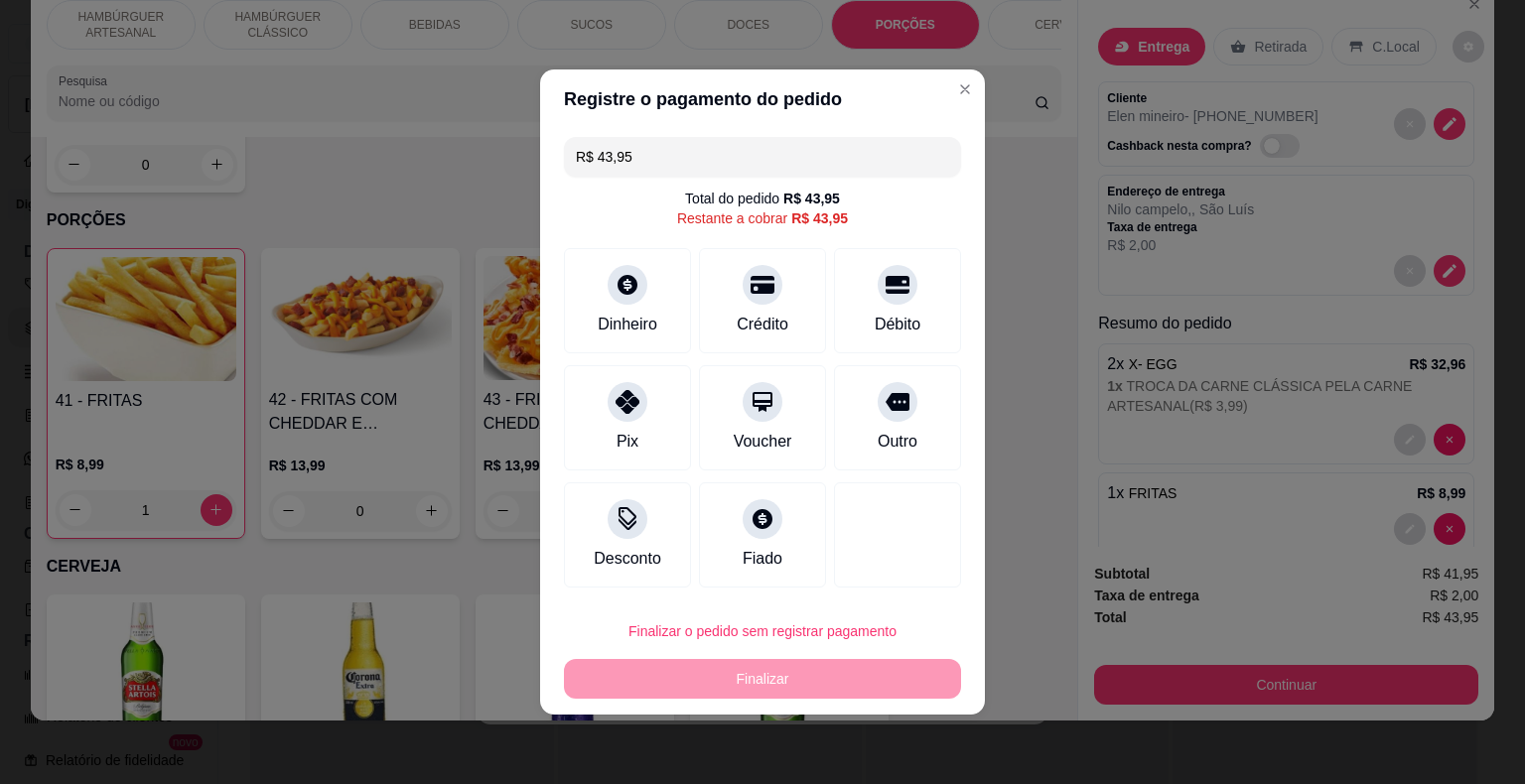 drag, startPoint x: 625, startPoint y: 403, endPoint x: 790, endPoint y: 760, distance: 393.28616 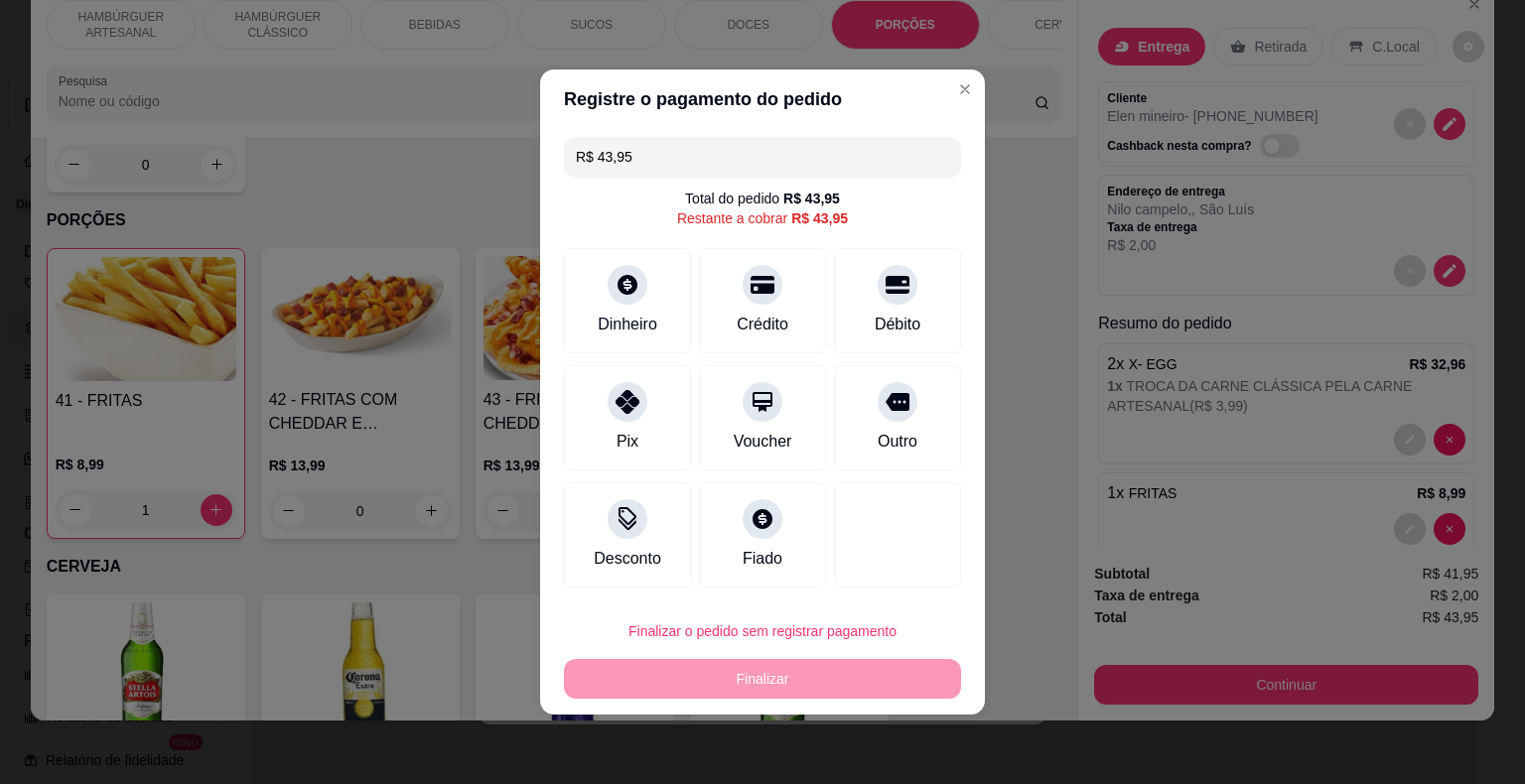 click 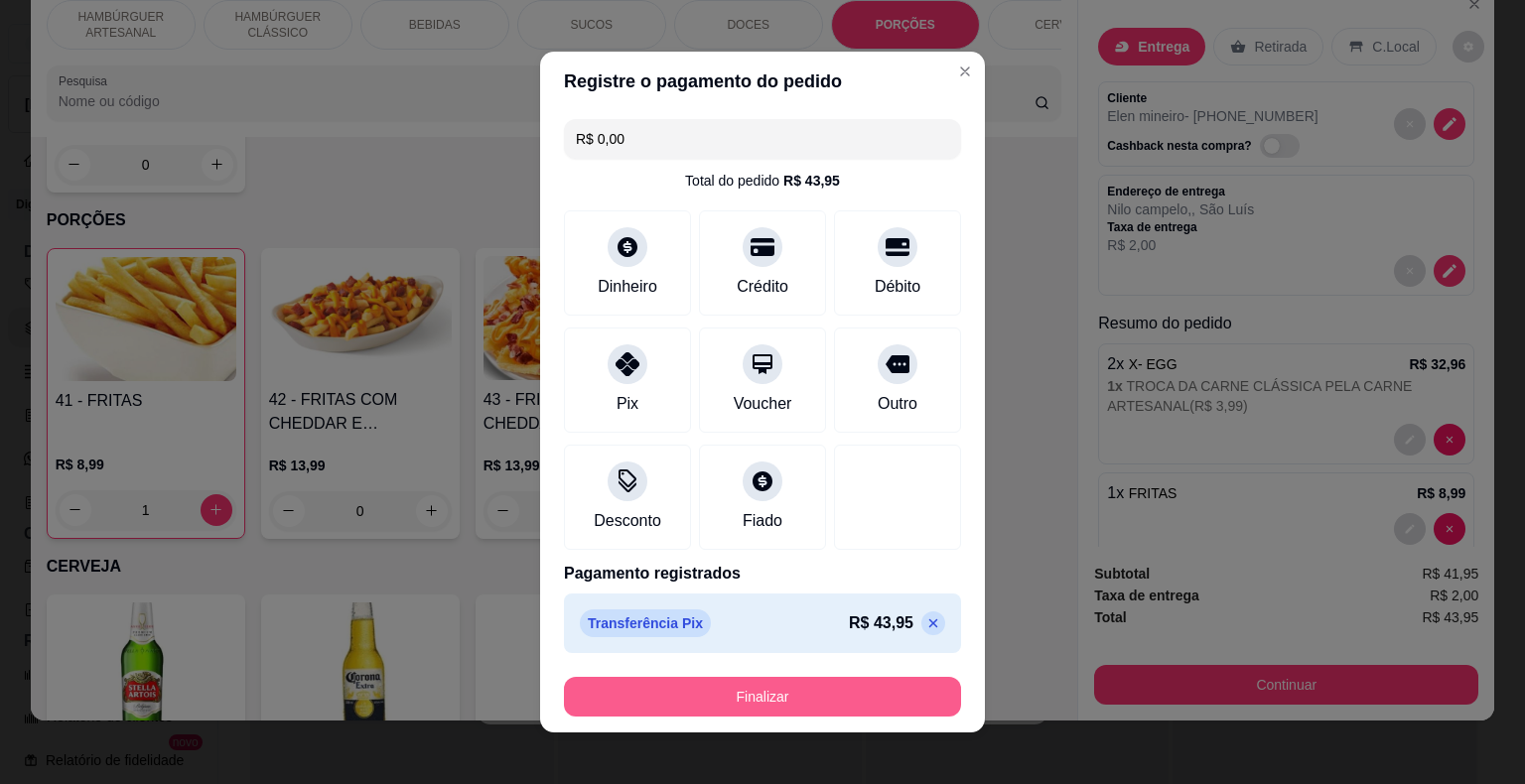 click on "Finalizar" at bounding box center (762, 697) 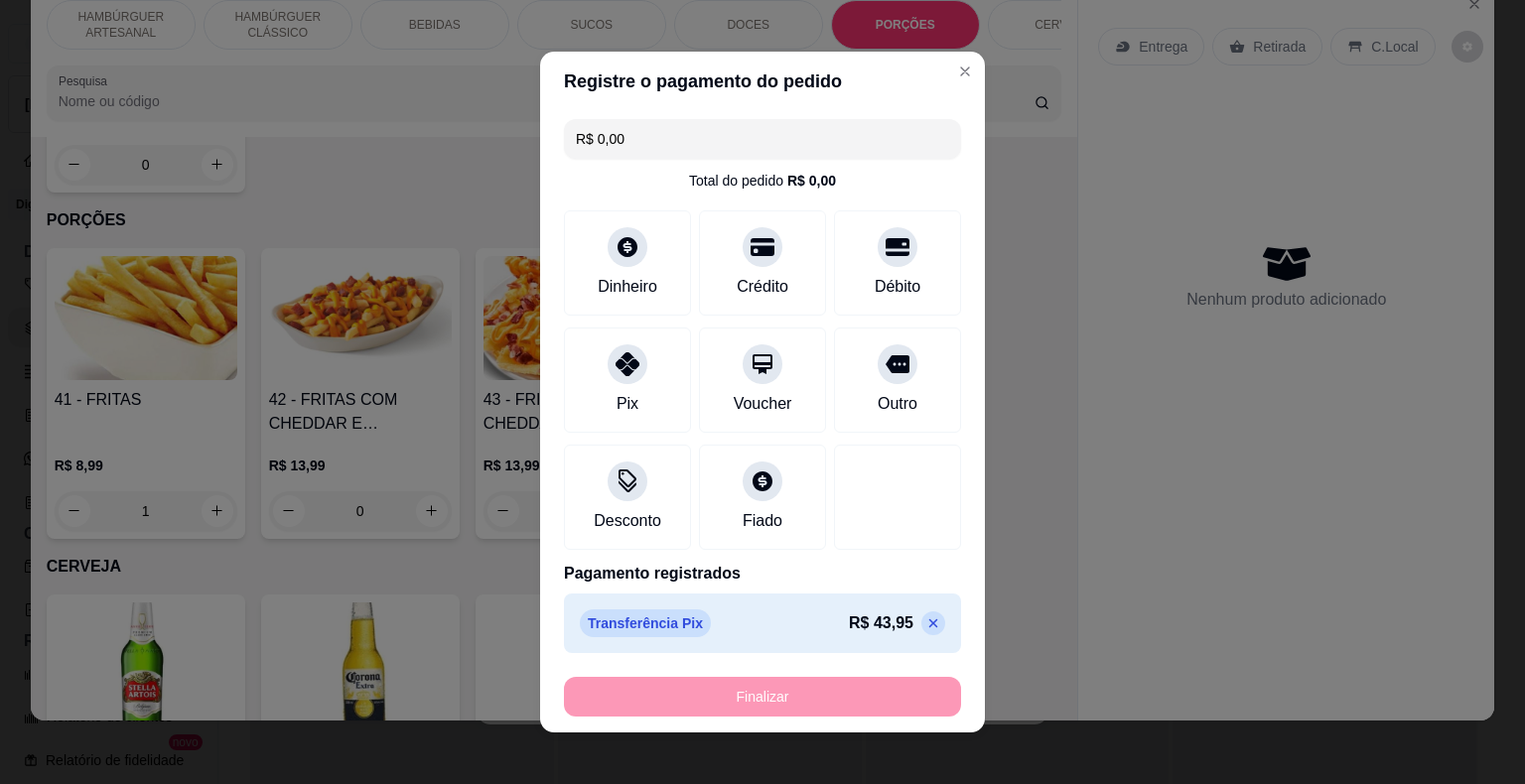 type on "0" 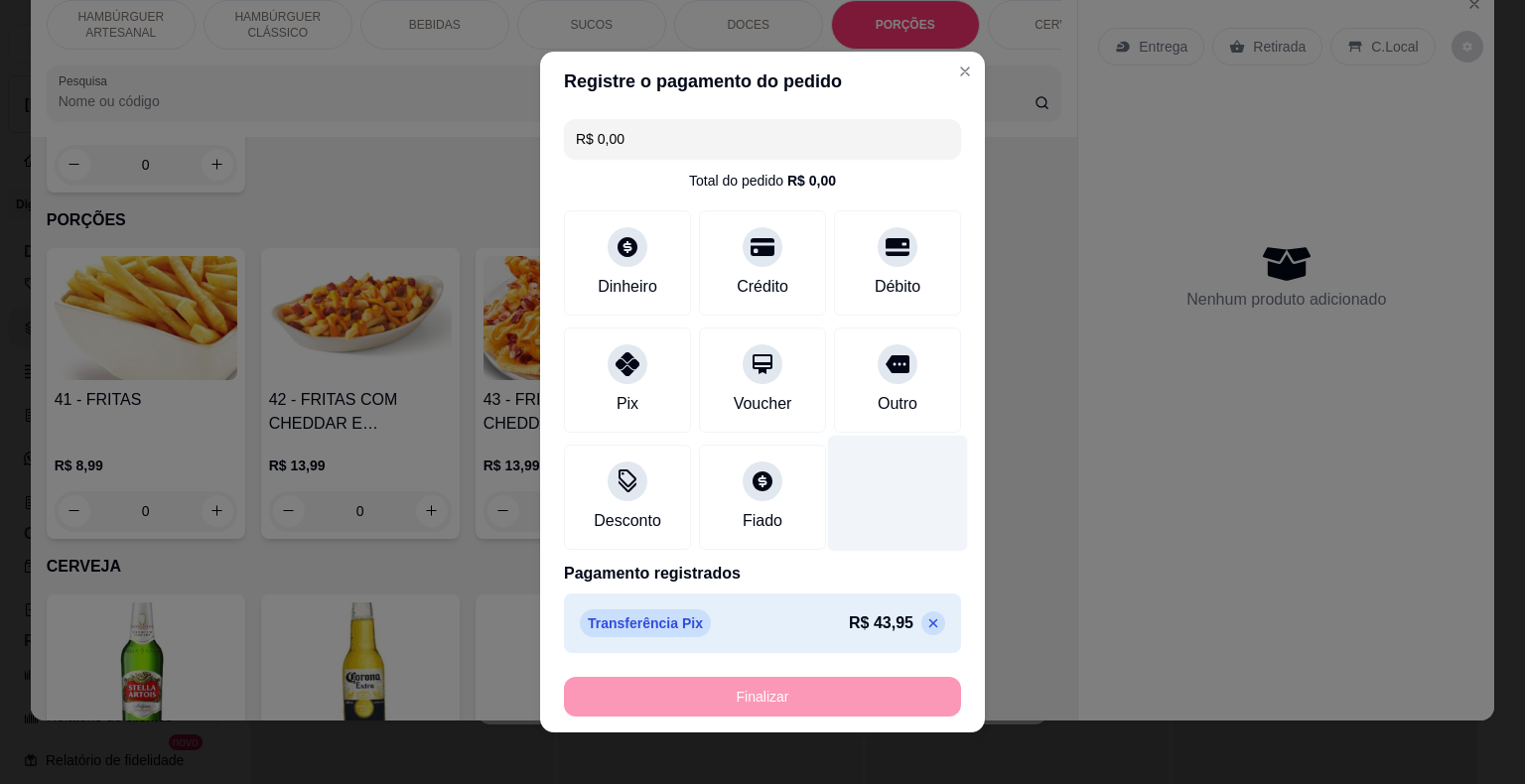 type on "-R$ 43,95" 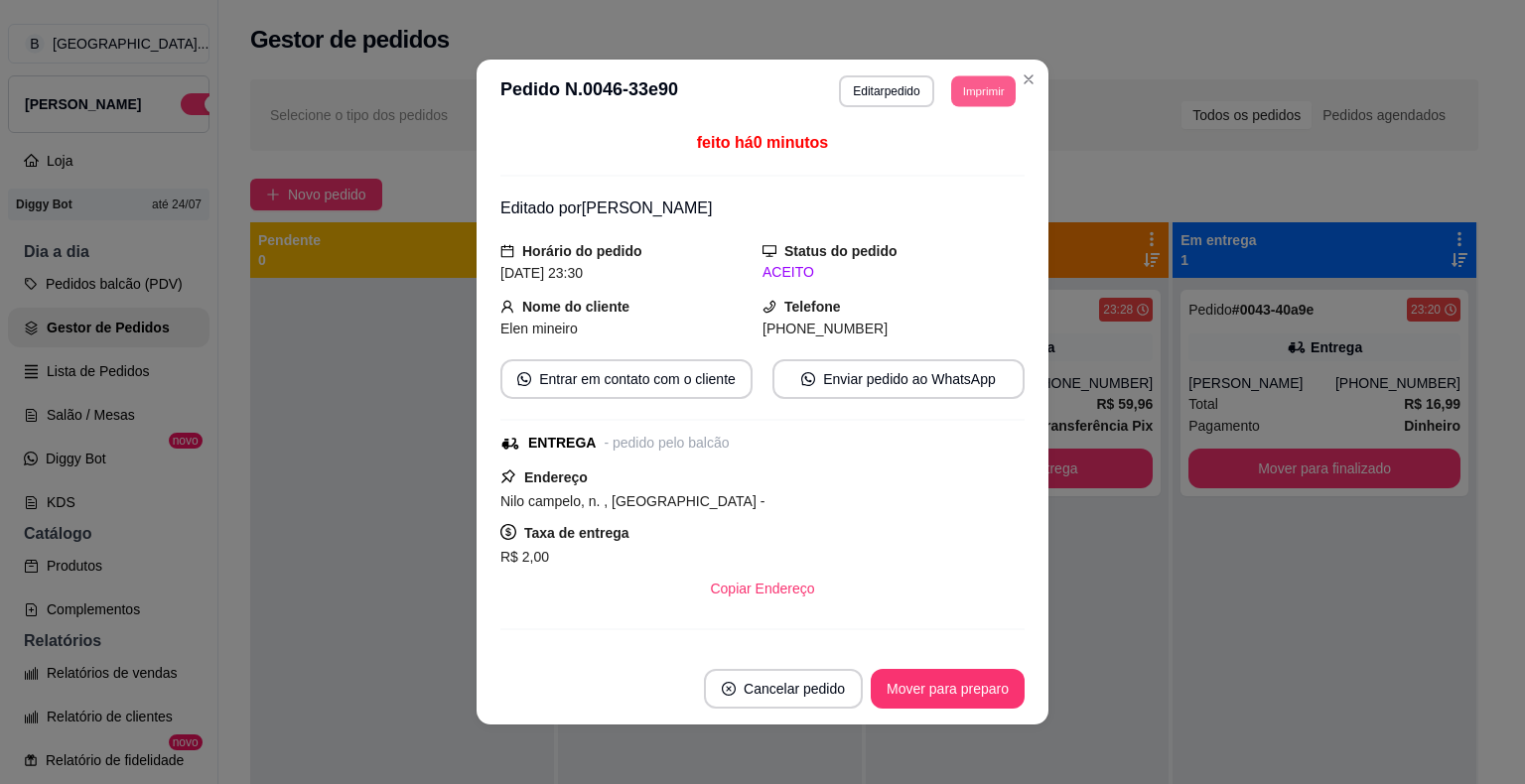 click on "Imprimir" at bounding box center [983, 90] 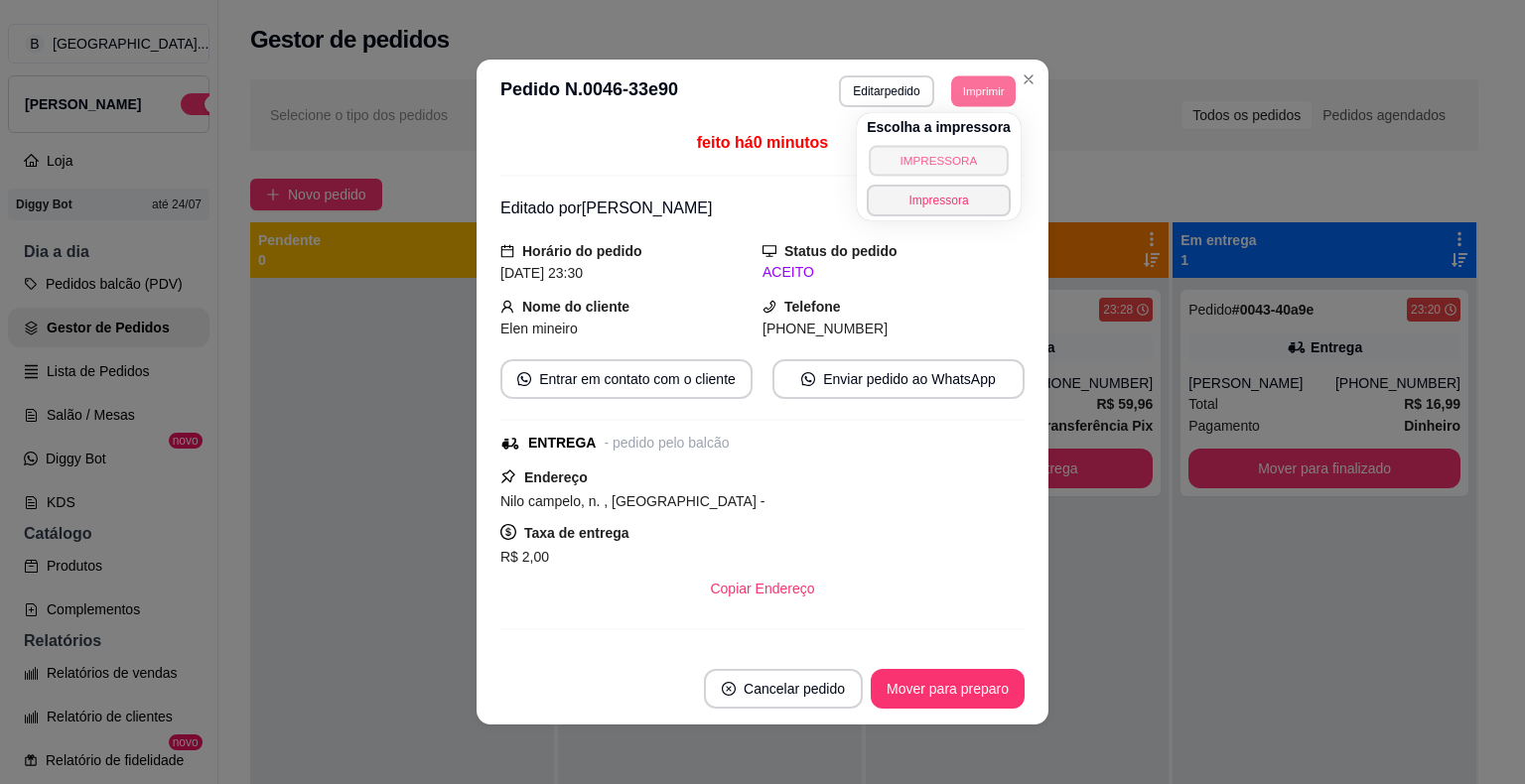 click on "IMPRESSORA" at bounding box center [938, 160] 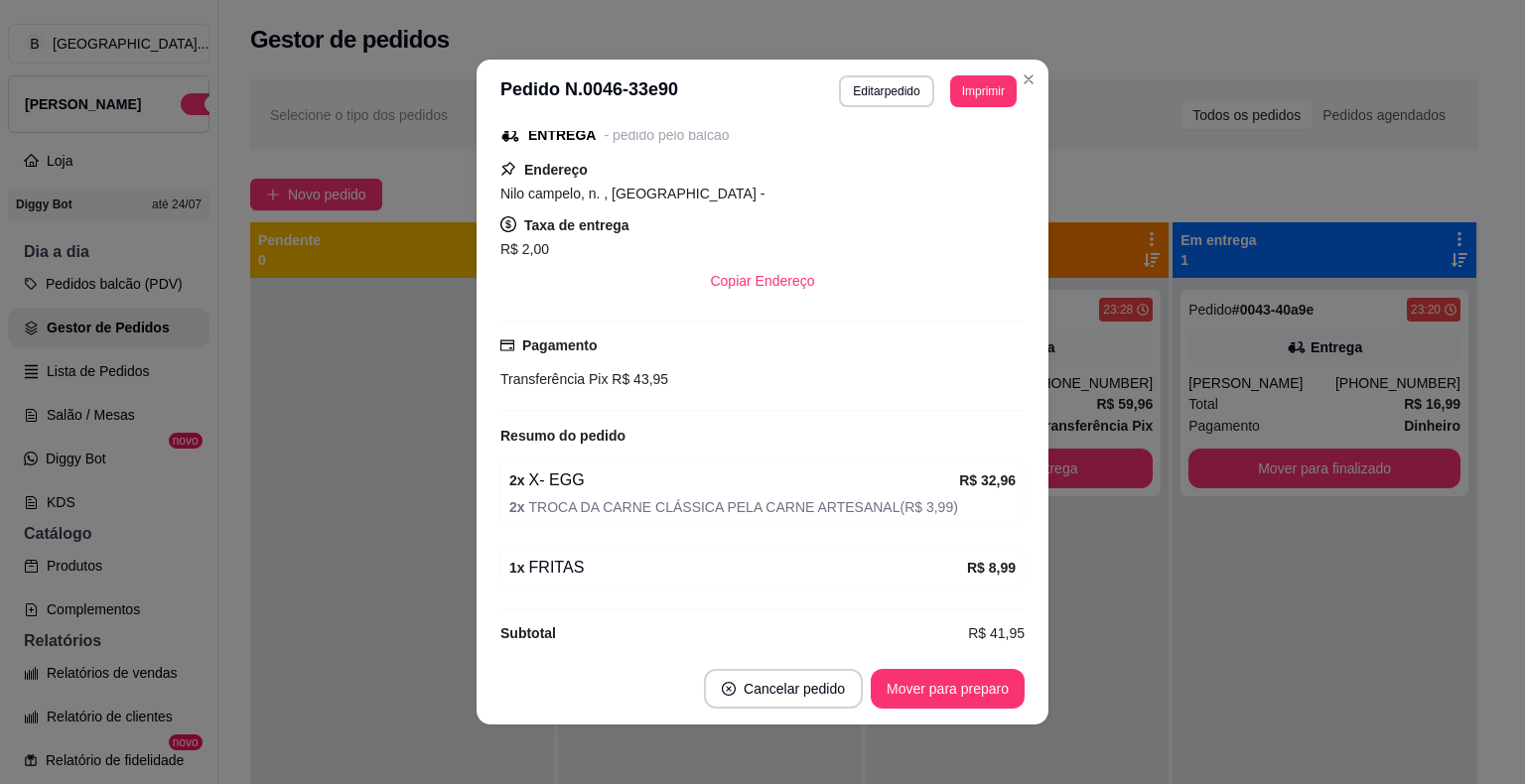 scroll, scrollTop: 326, scrollLeft: 0, axis: vertical 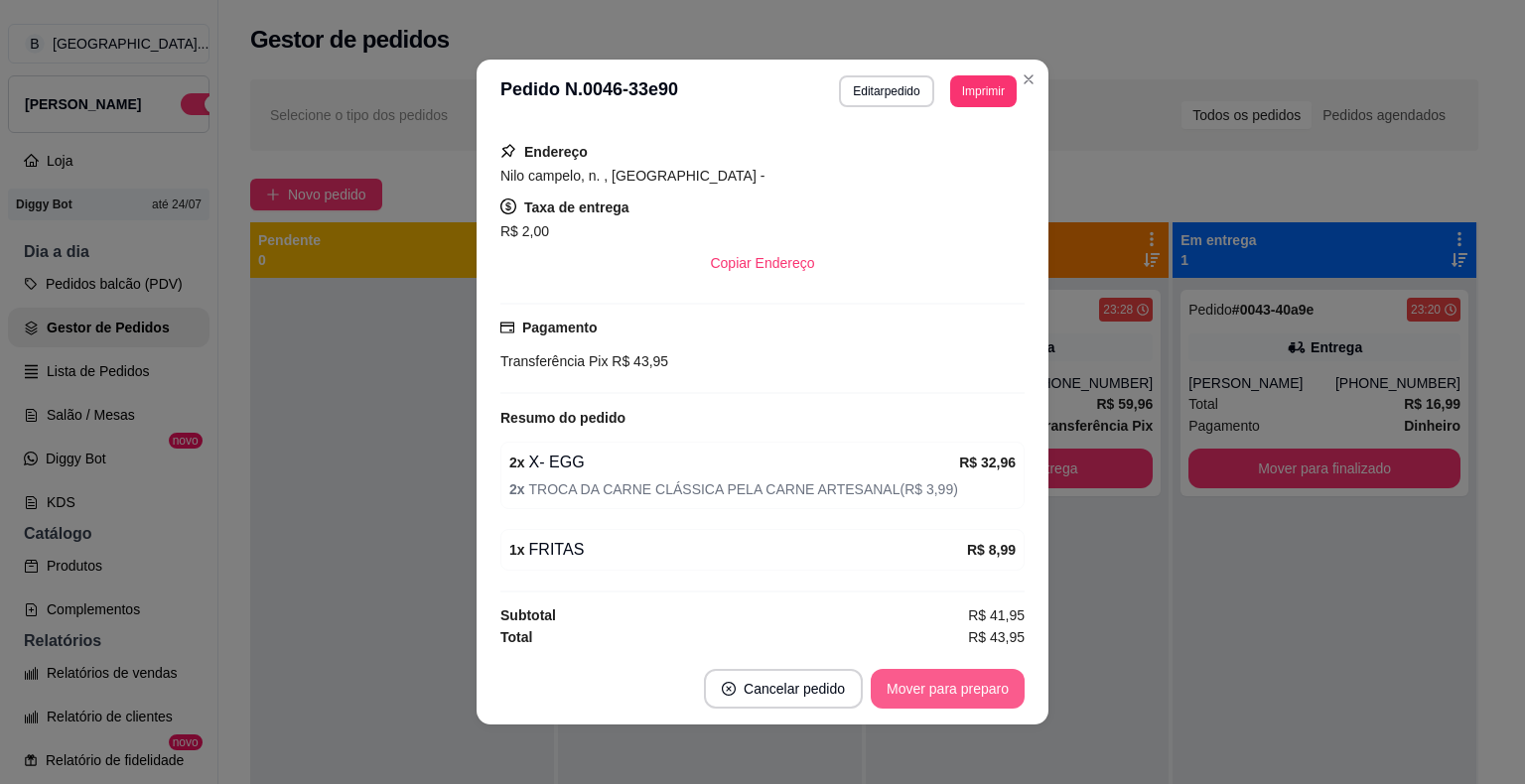 click on "Mover para preparo" at bounding box center [947, 689] 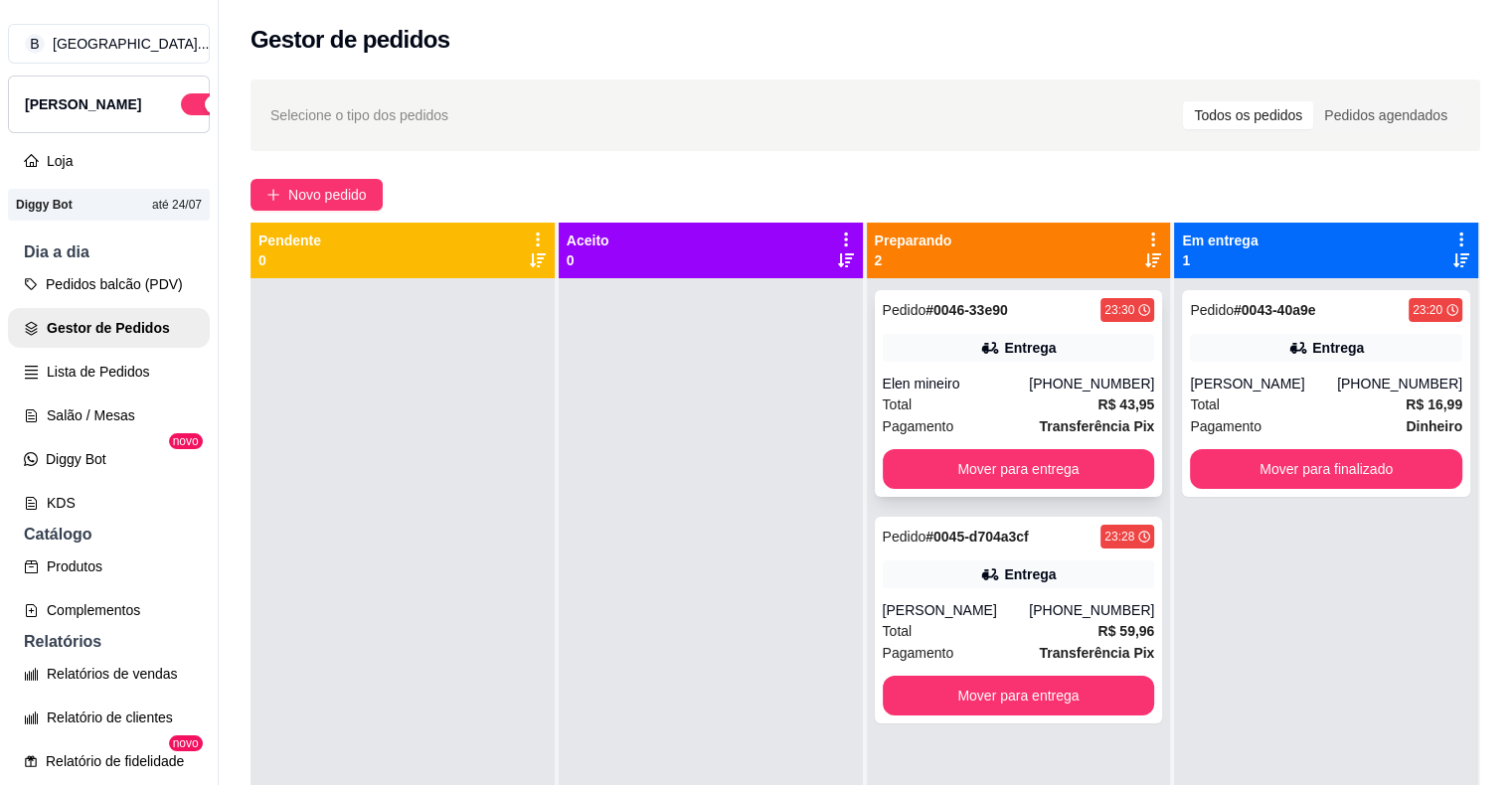 click on "Total R$ 43,95" at bounding box center [1019, 404] 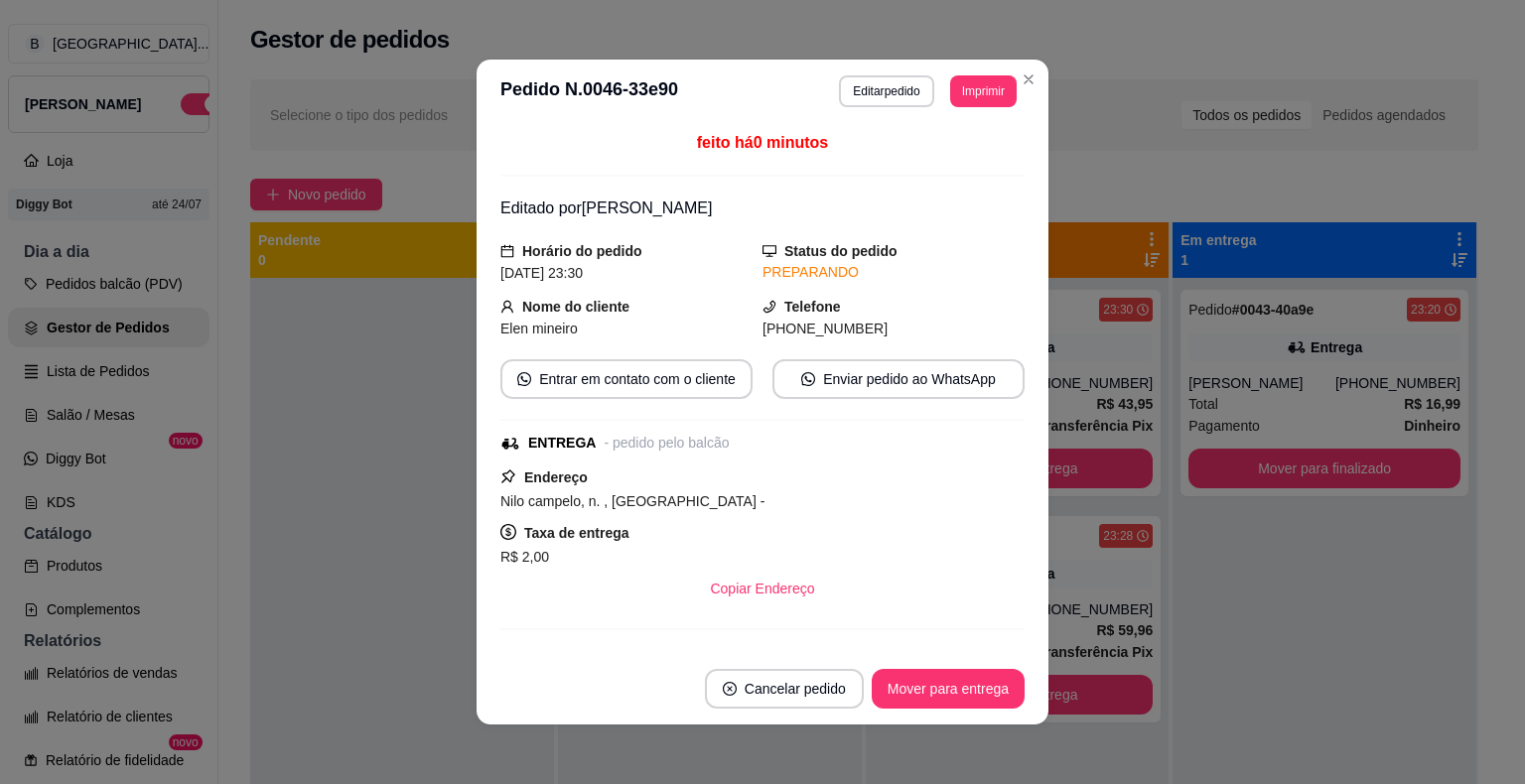 scroll, scrollTop: 326, scrollLeft: 0, axis: vertical 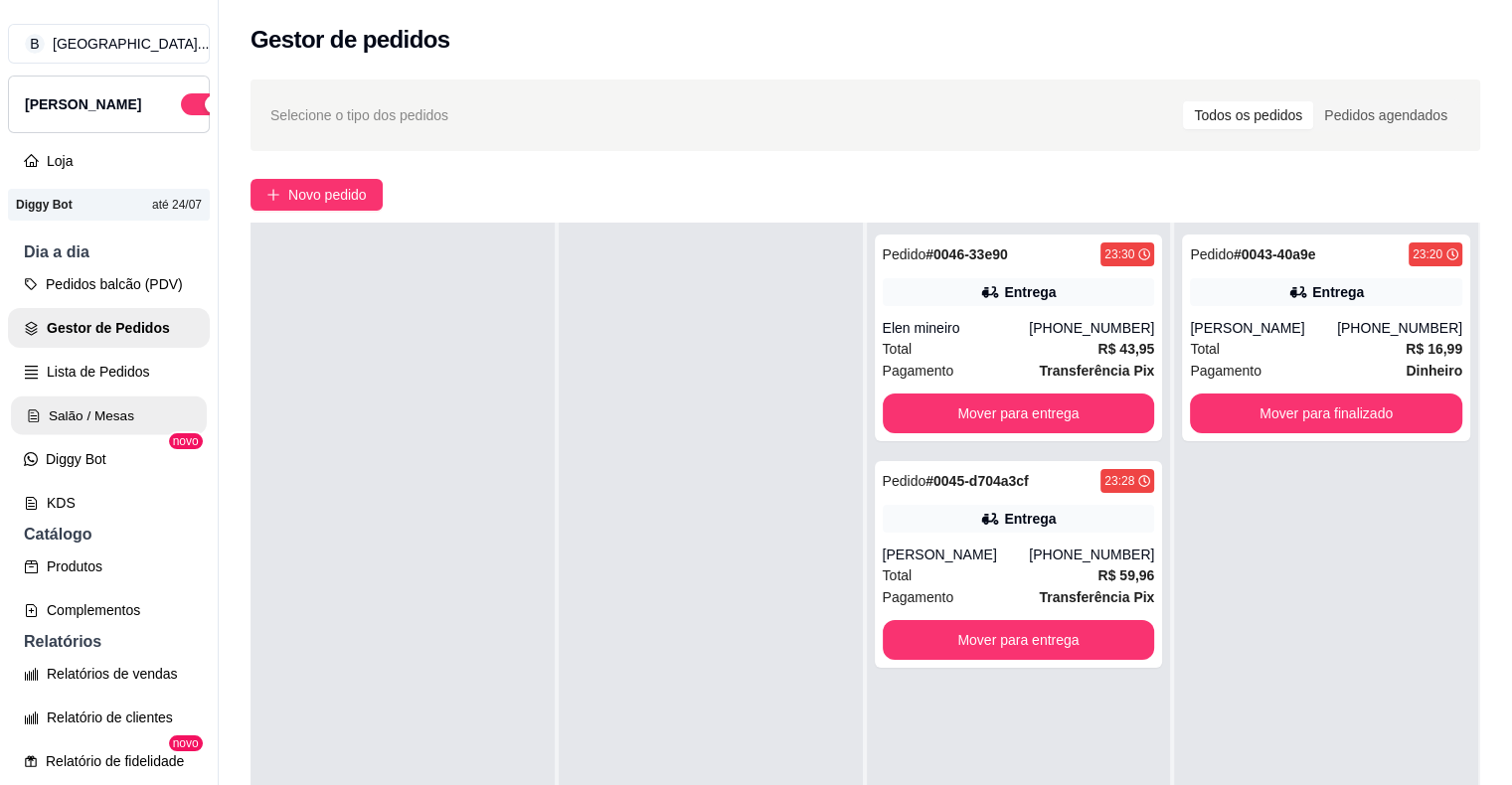 click on "Salão / Mesas" at bounding box center (108, 415) 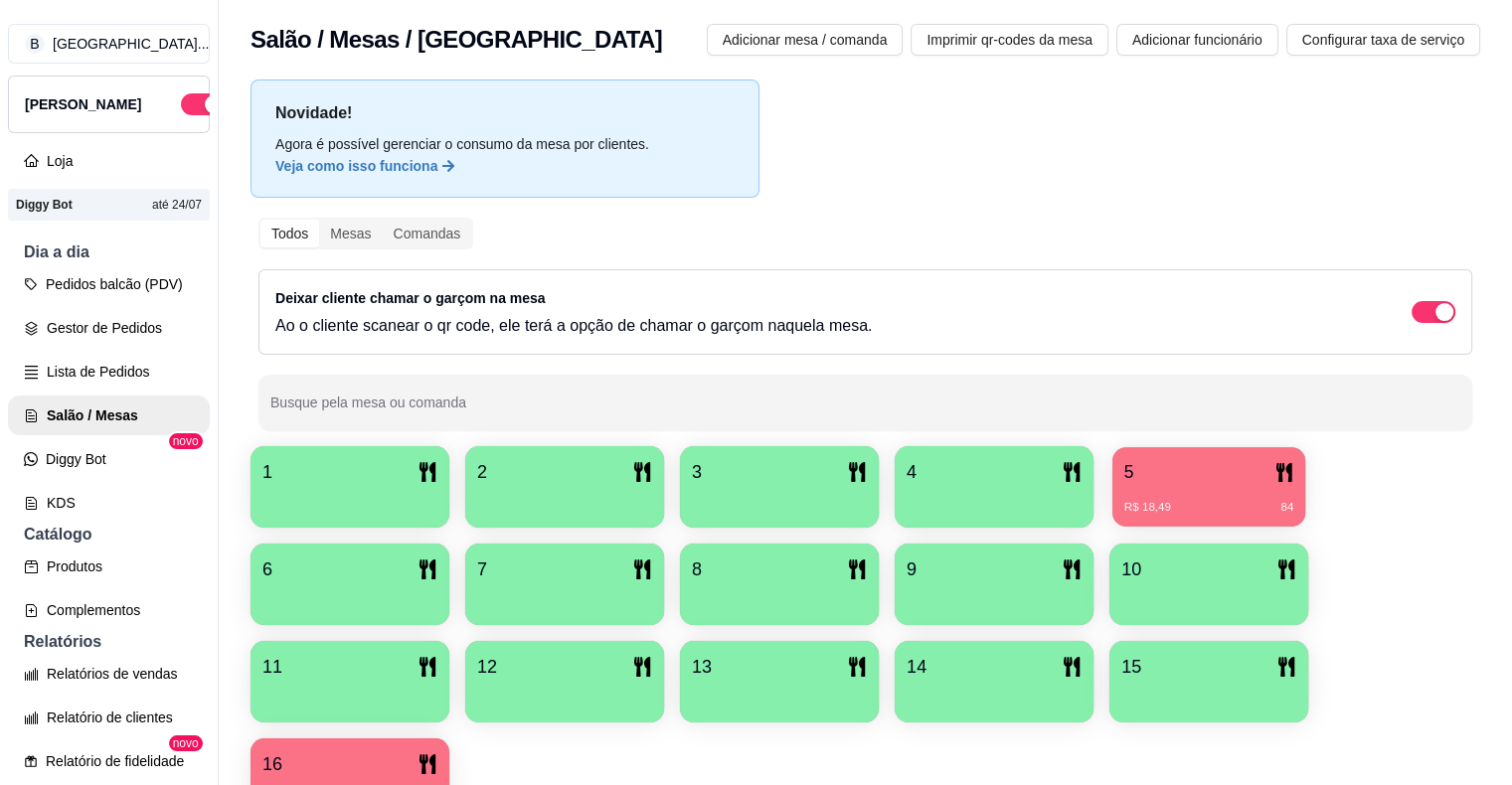click on "R$ 18,49 84" at bounding box center [1209, 508] 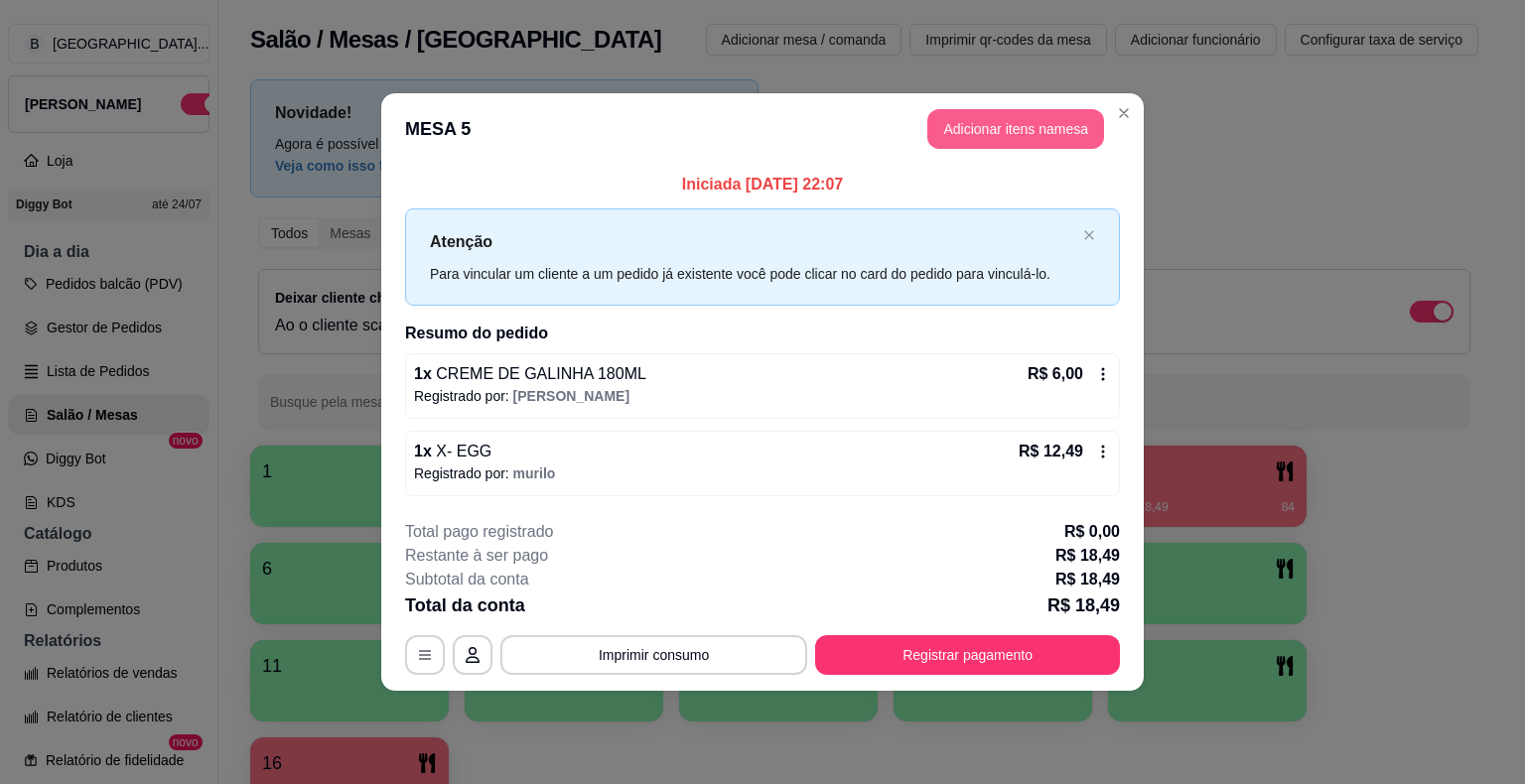 click on "Adicionar itens na  mesa" at bounding box center [1016, 129] 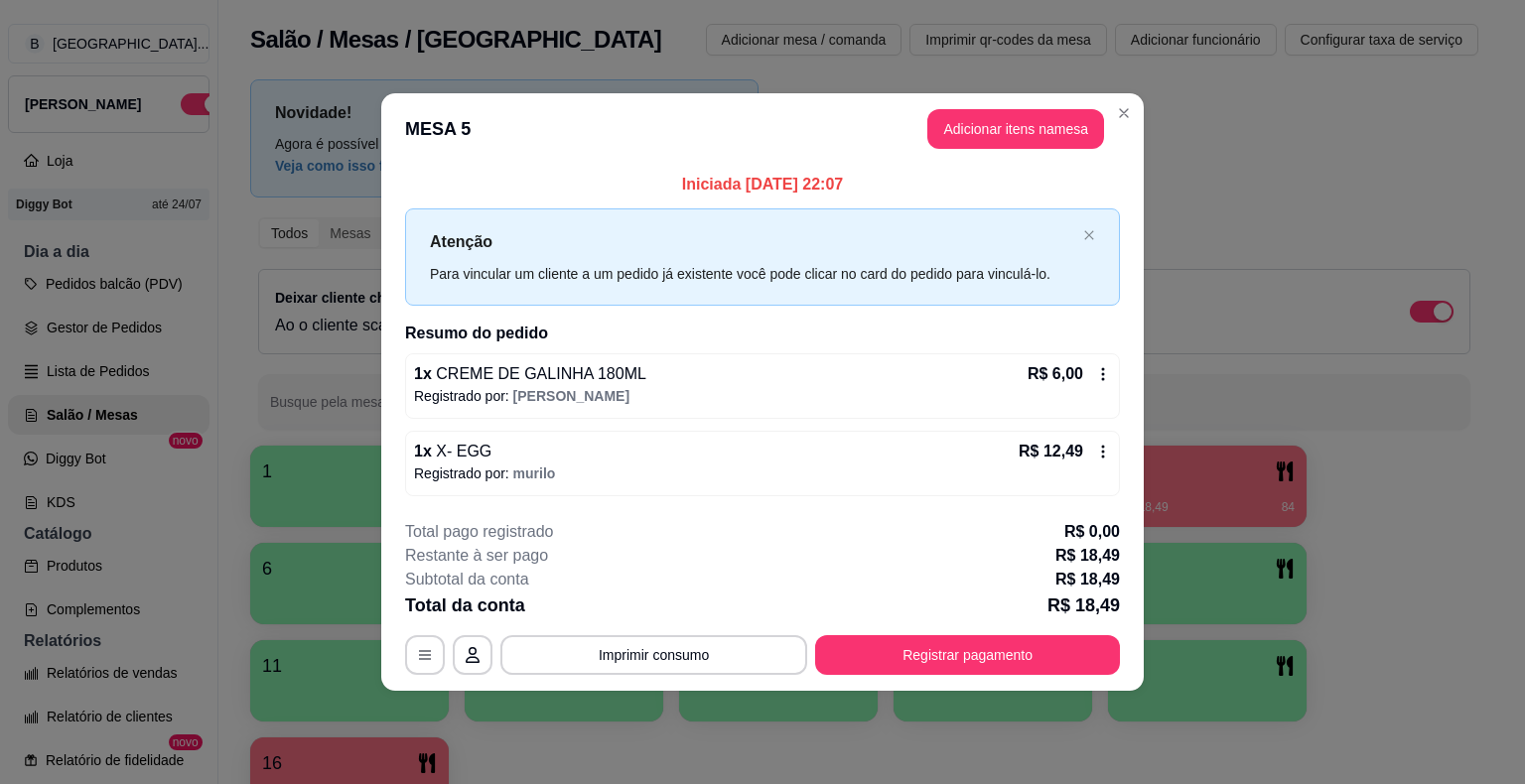 click at bounding box center [554, 133] 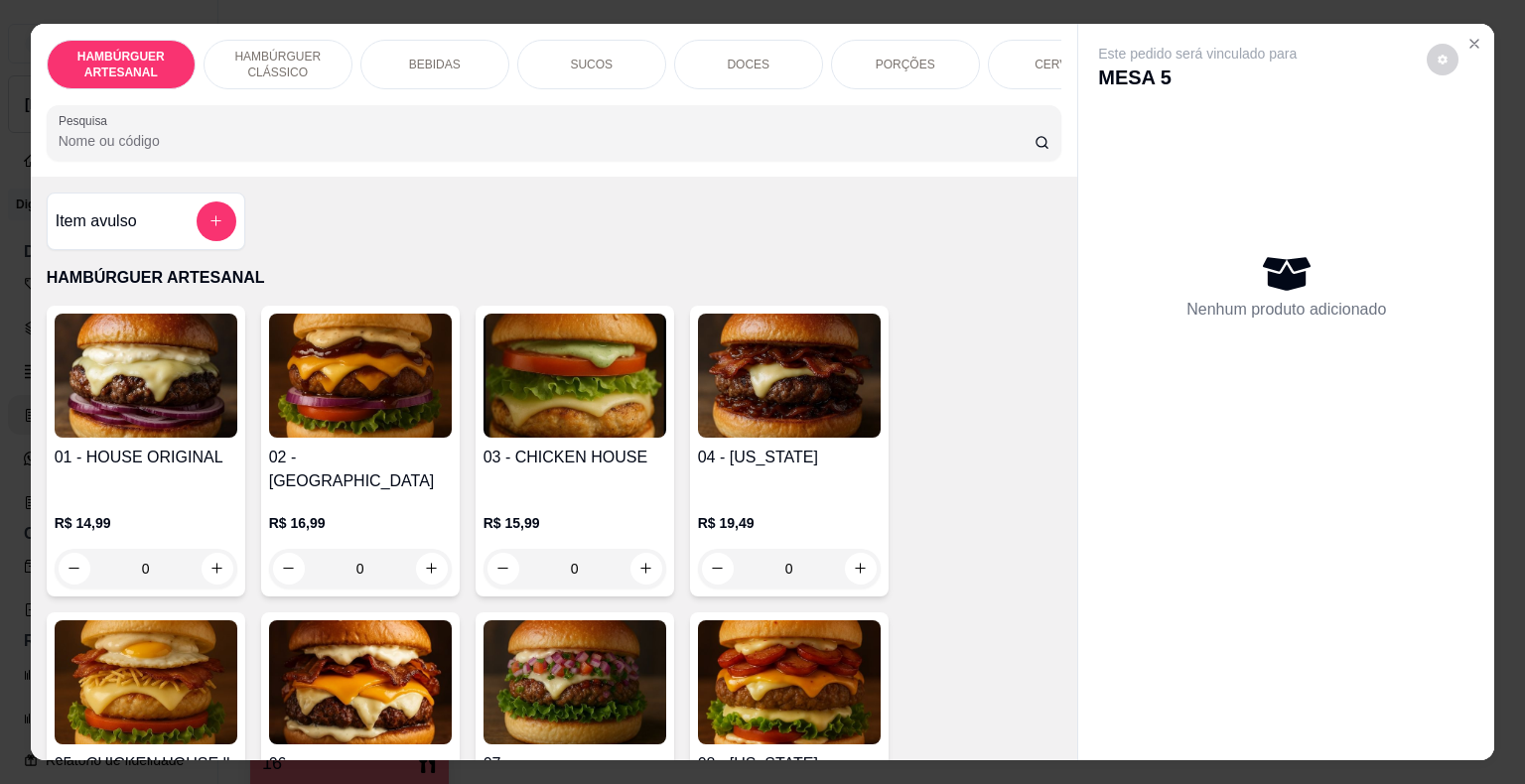 click on "BEBIDAS" at bounding box center (435, 65) 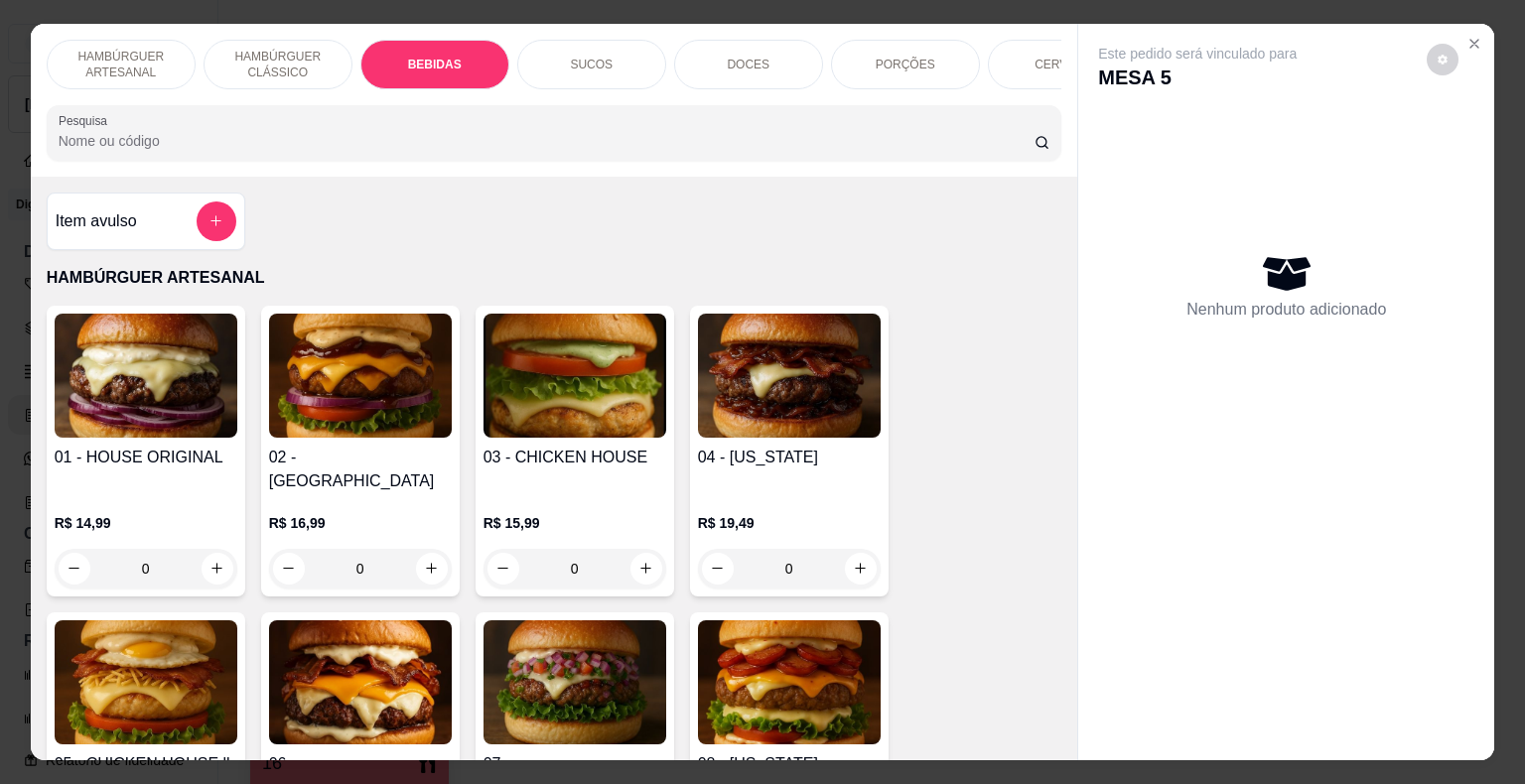 scroll, scrollTop: 1582, scrollLeft: 0, axis: vertical 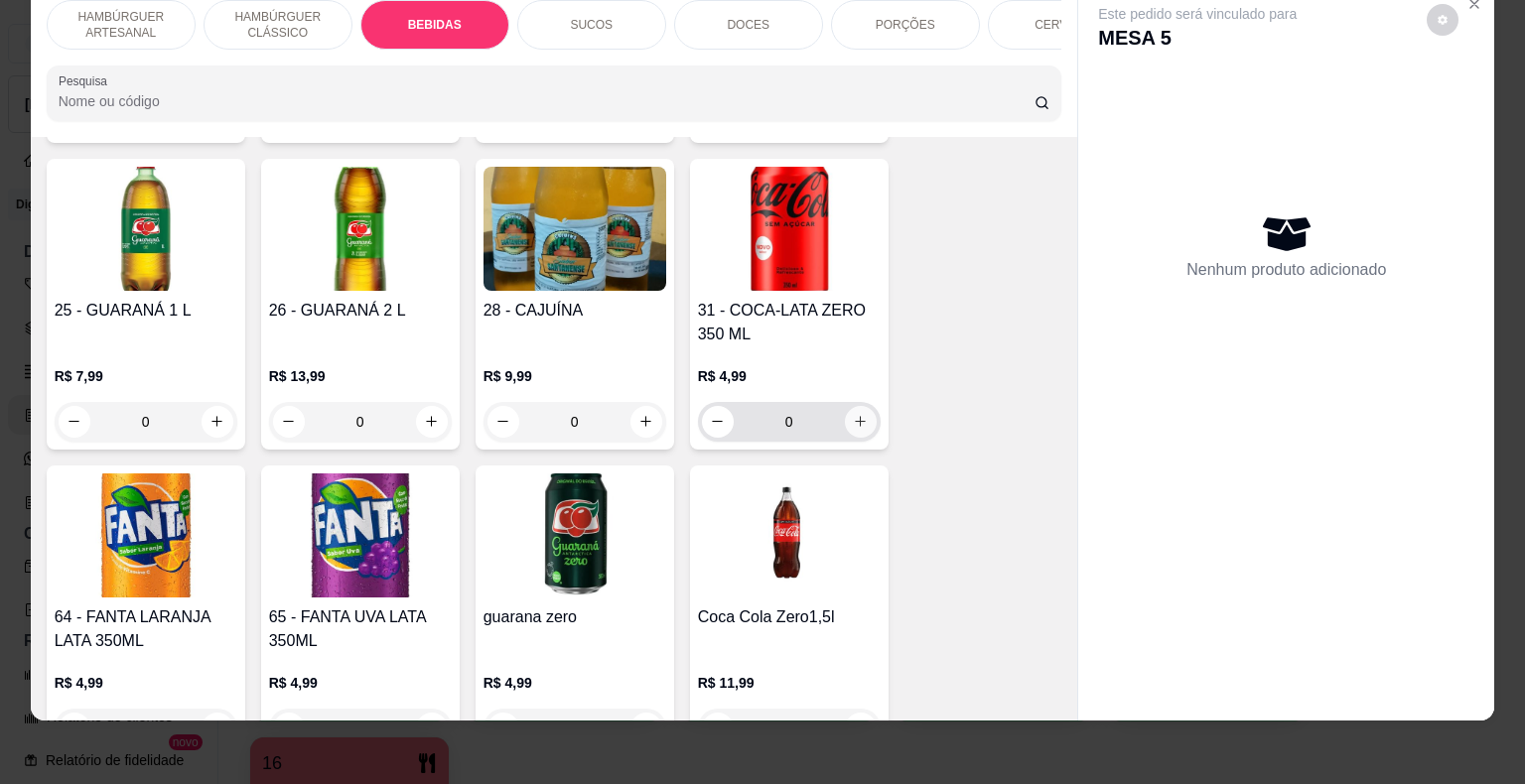 click 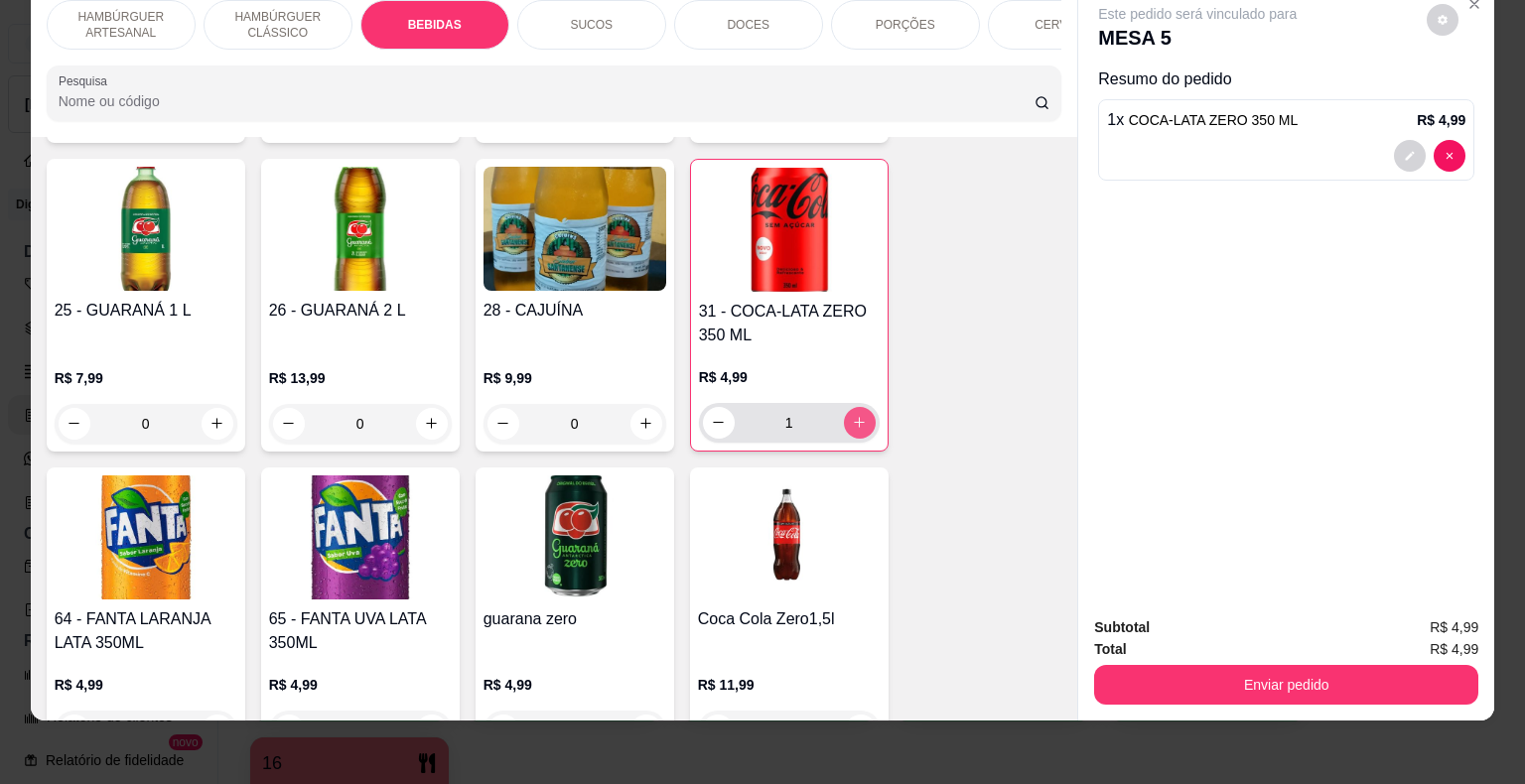 type on "1" 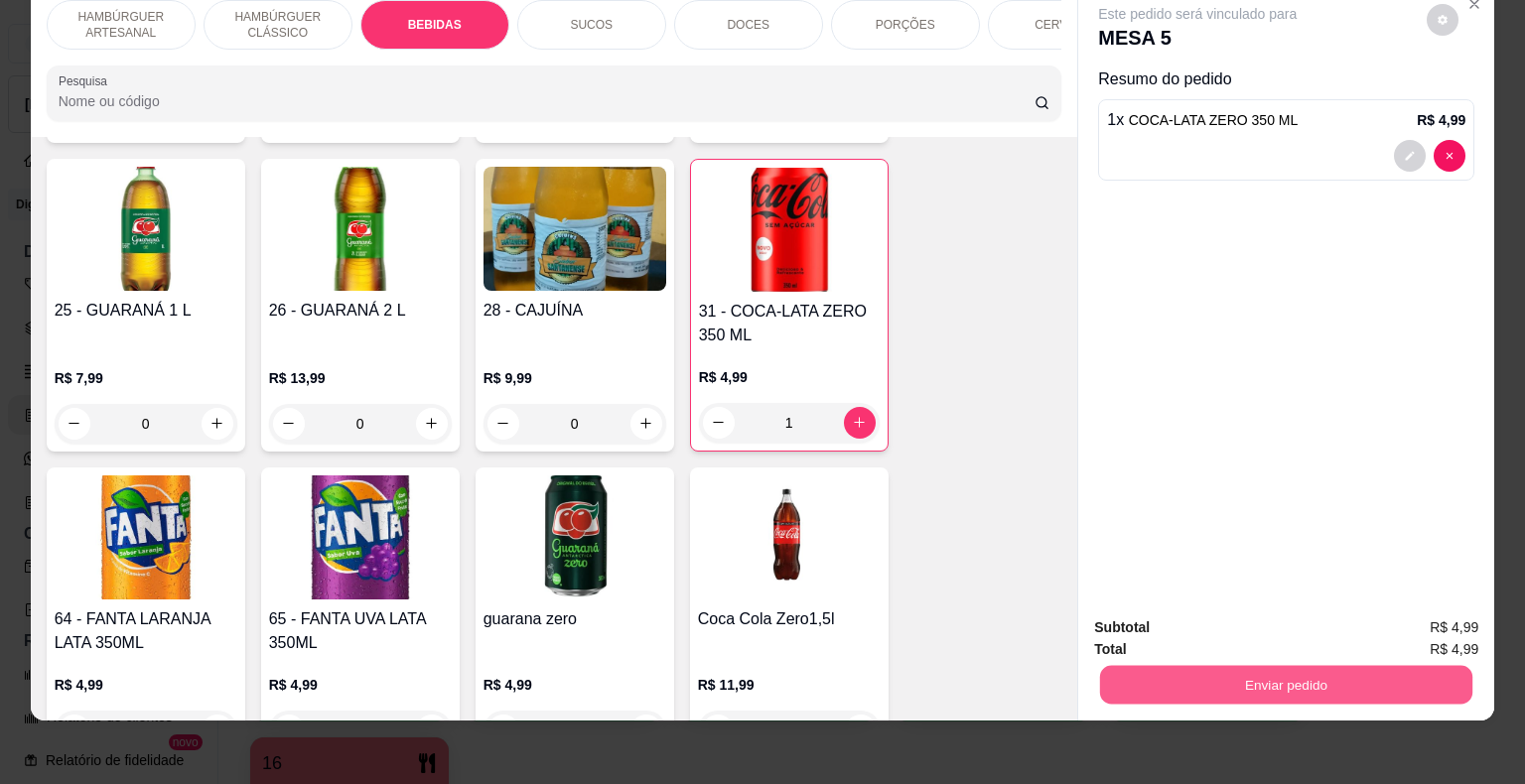 click on "Enviar pedido" at bounding box center (1286, 685) 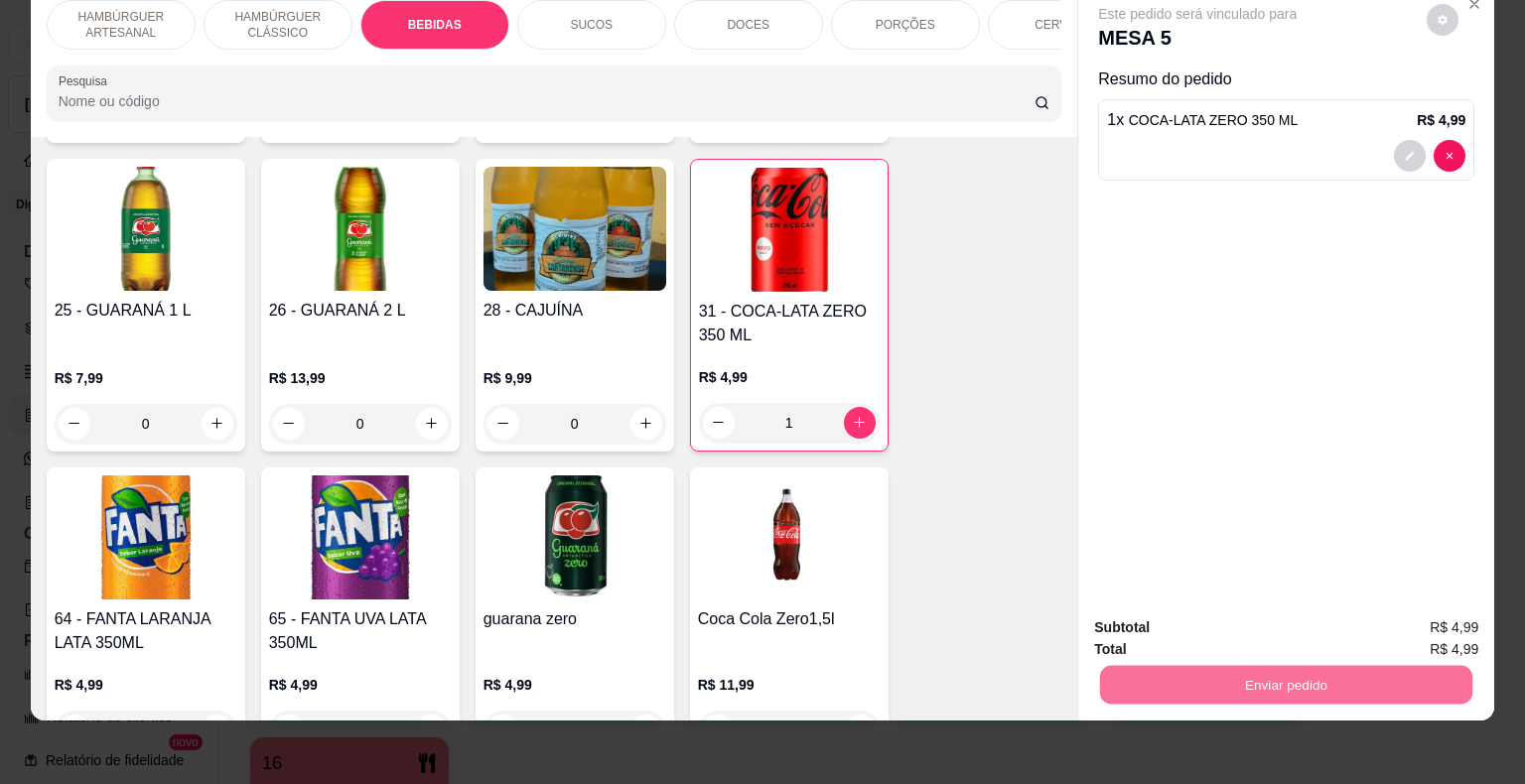 click on "Não registrar e enviar pedido" at bounding box center (1220, 620) 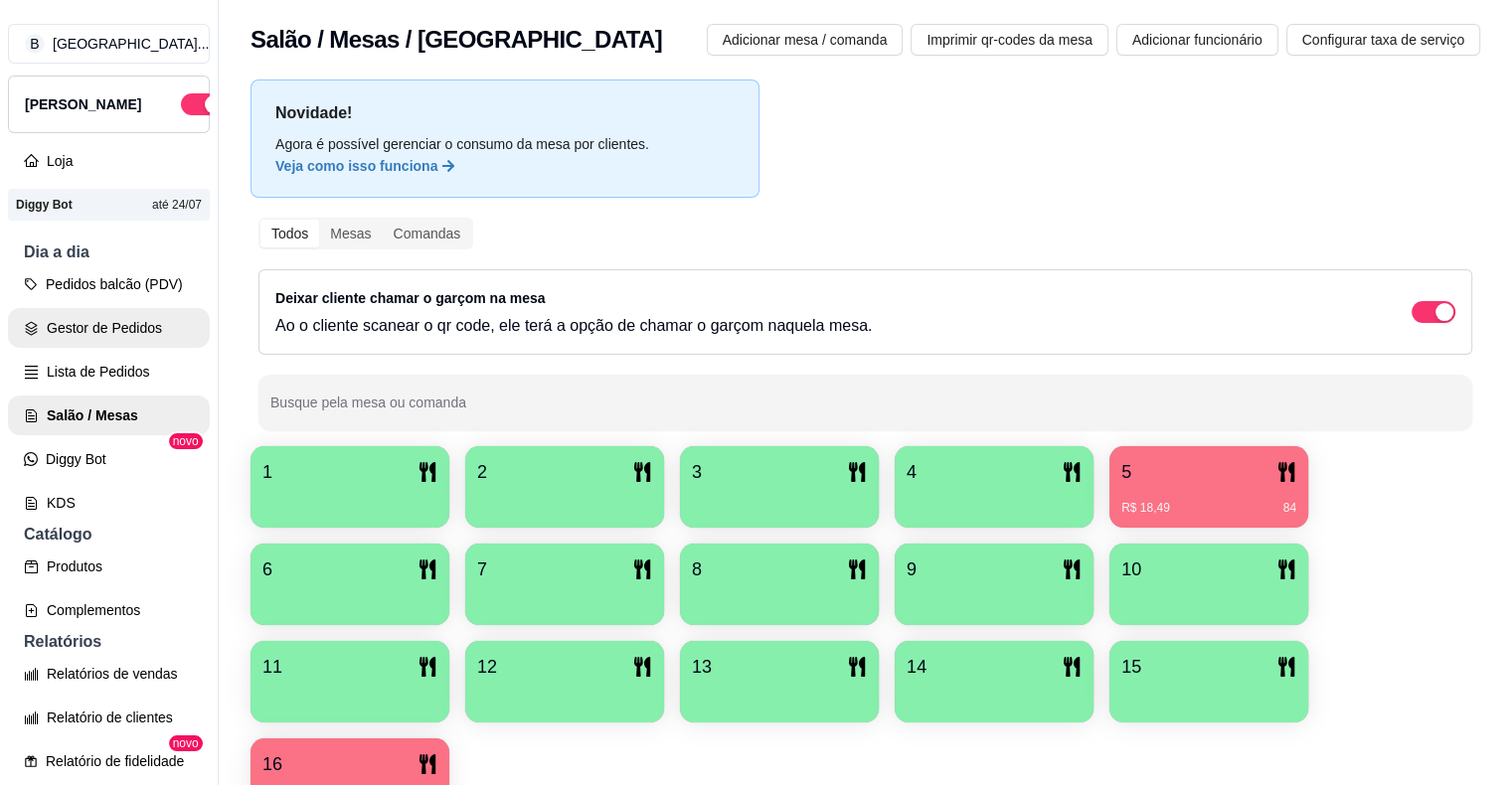 click on "Gestor de Pedidos" at bounding box center (108, 328) 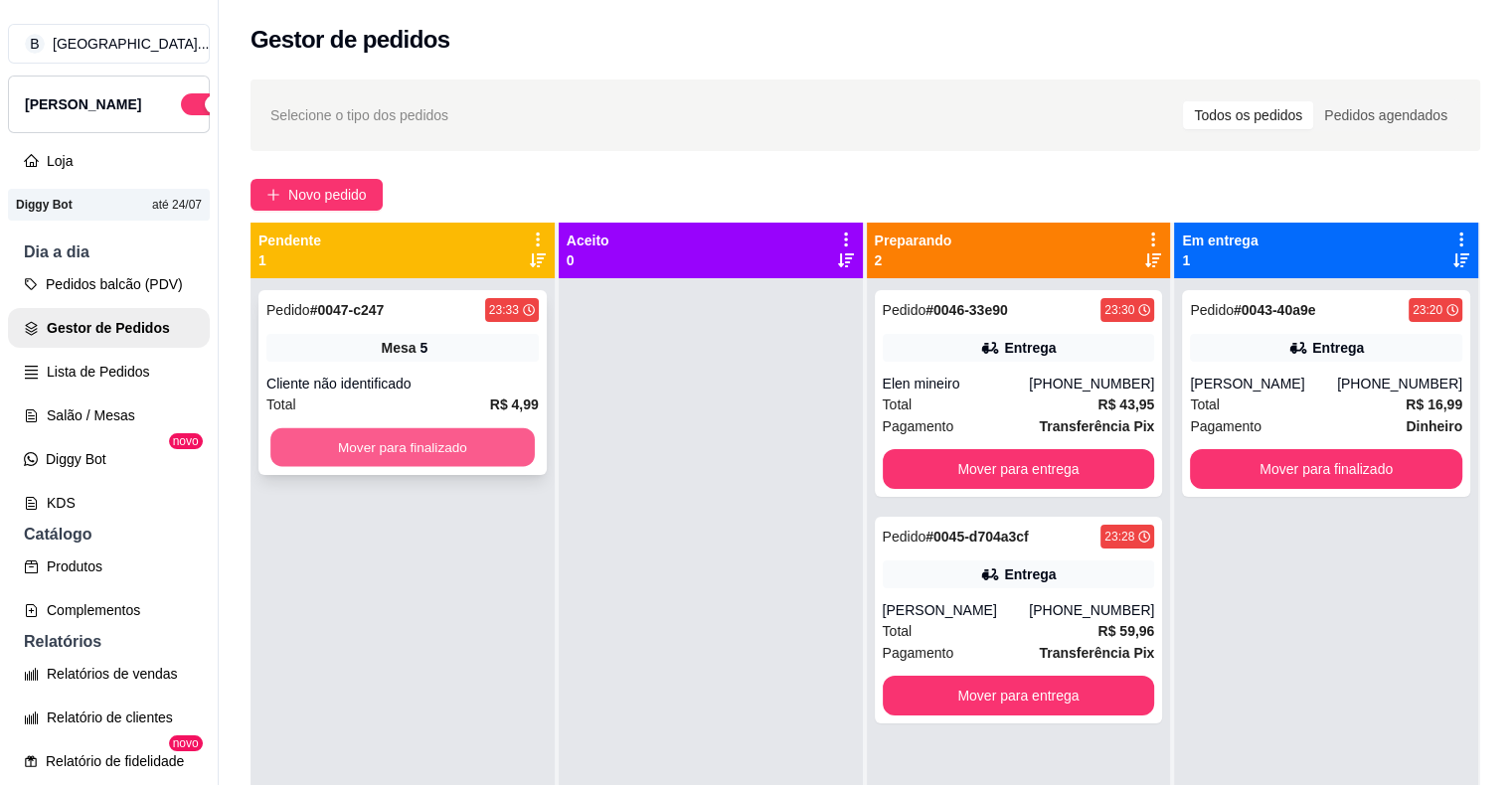 click on "Mover para finalizado" at bounding box center (403, 447) 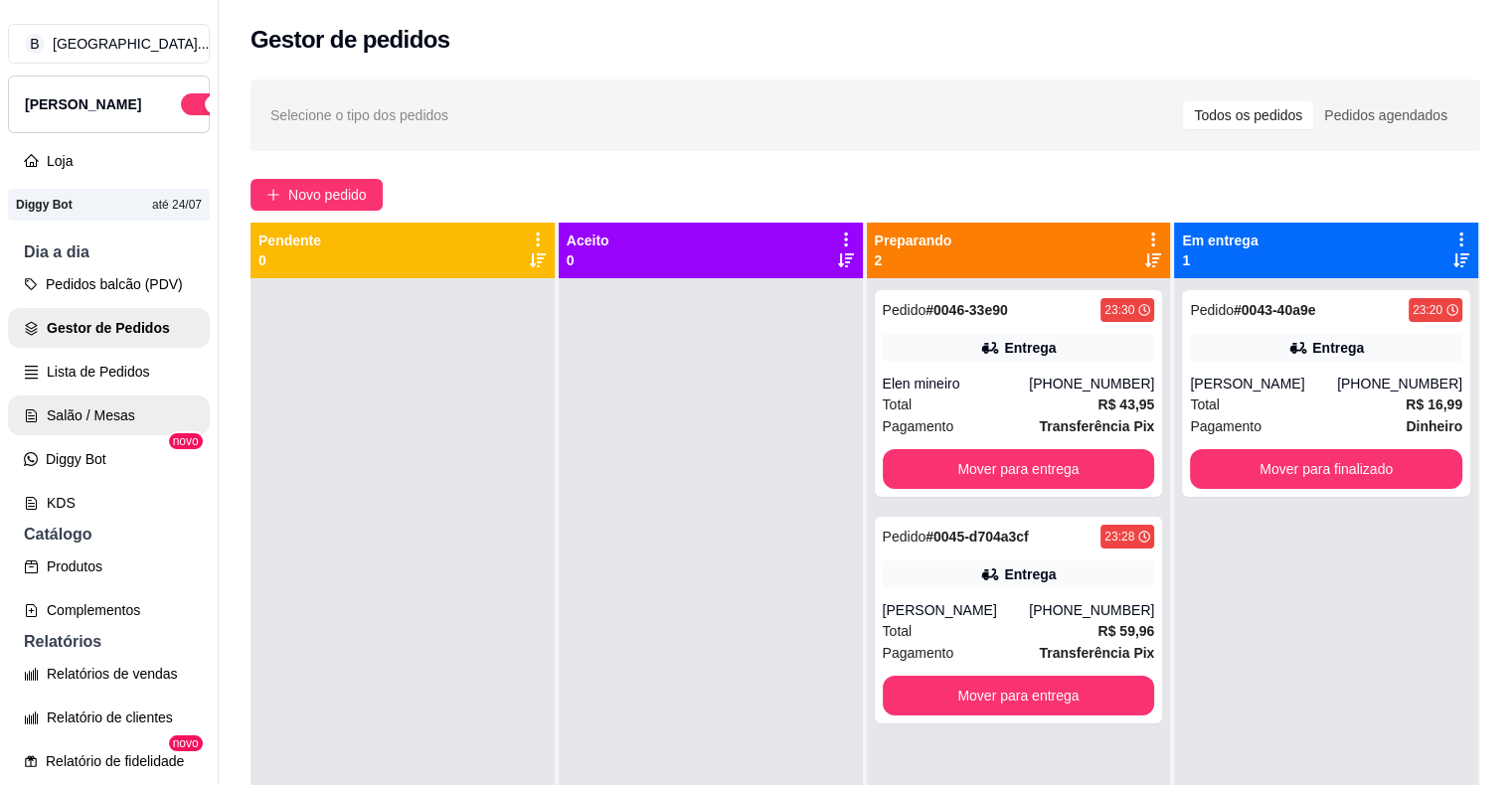 click on "Salão / Mesas" at bounding box center (108, 415) 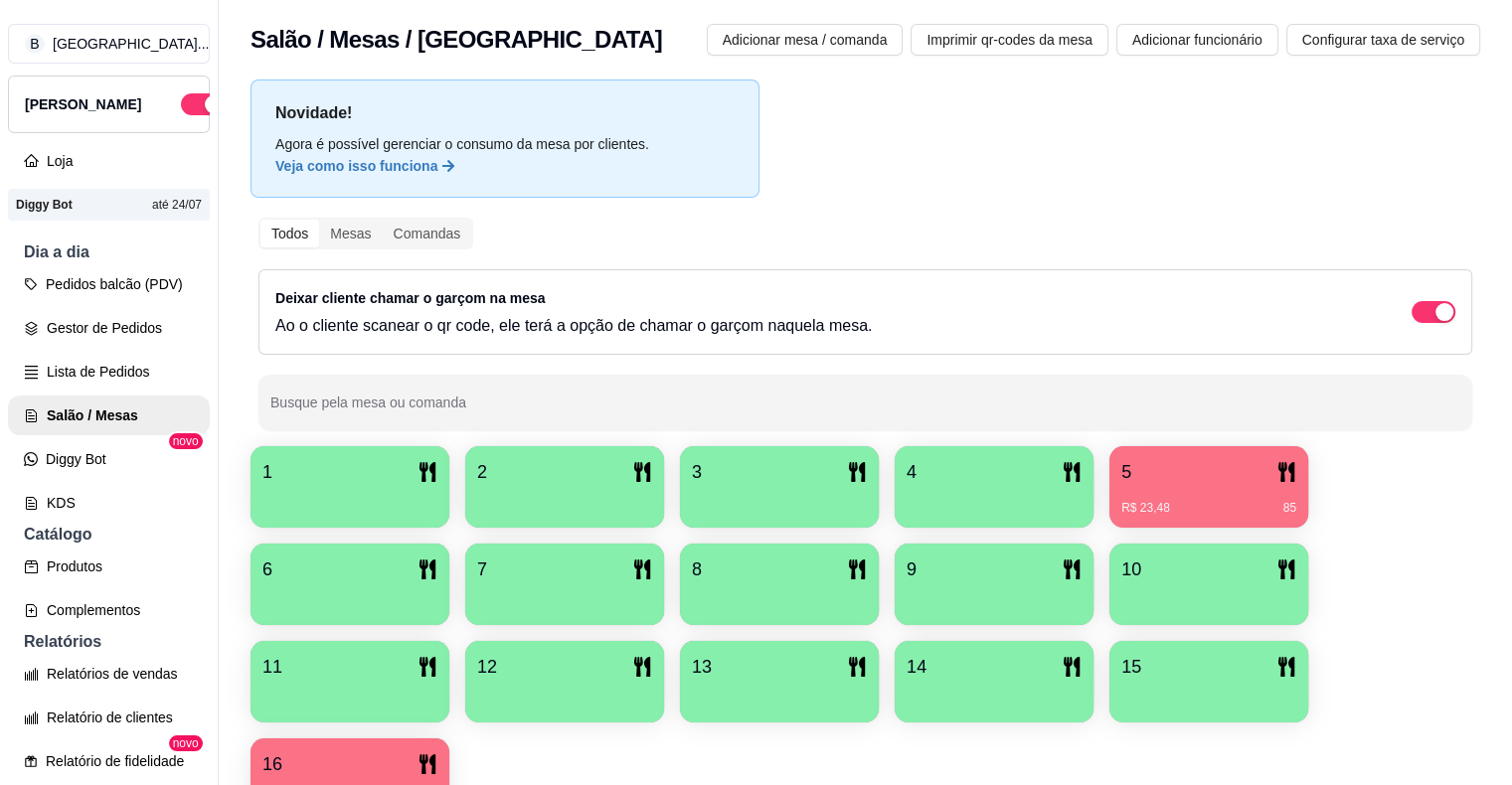 click on "R$ 23,48 85" at bounding box center [1209, 501] 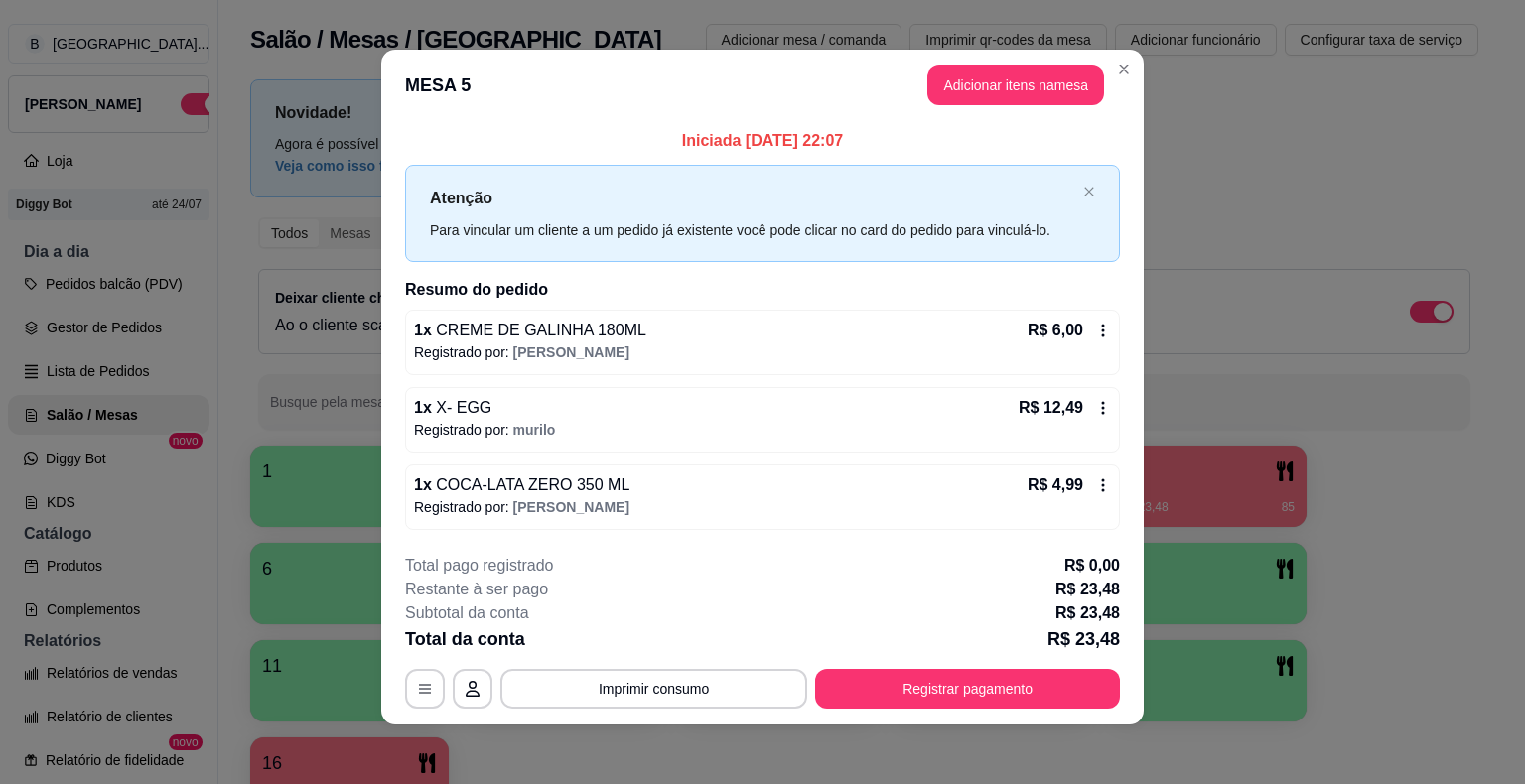 scroll, scrollTop: 7, scrollLeft: 0, axis: vertical 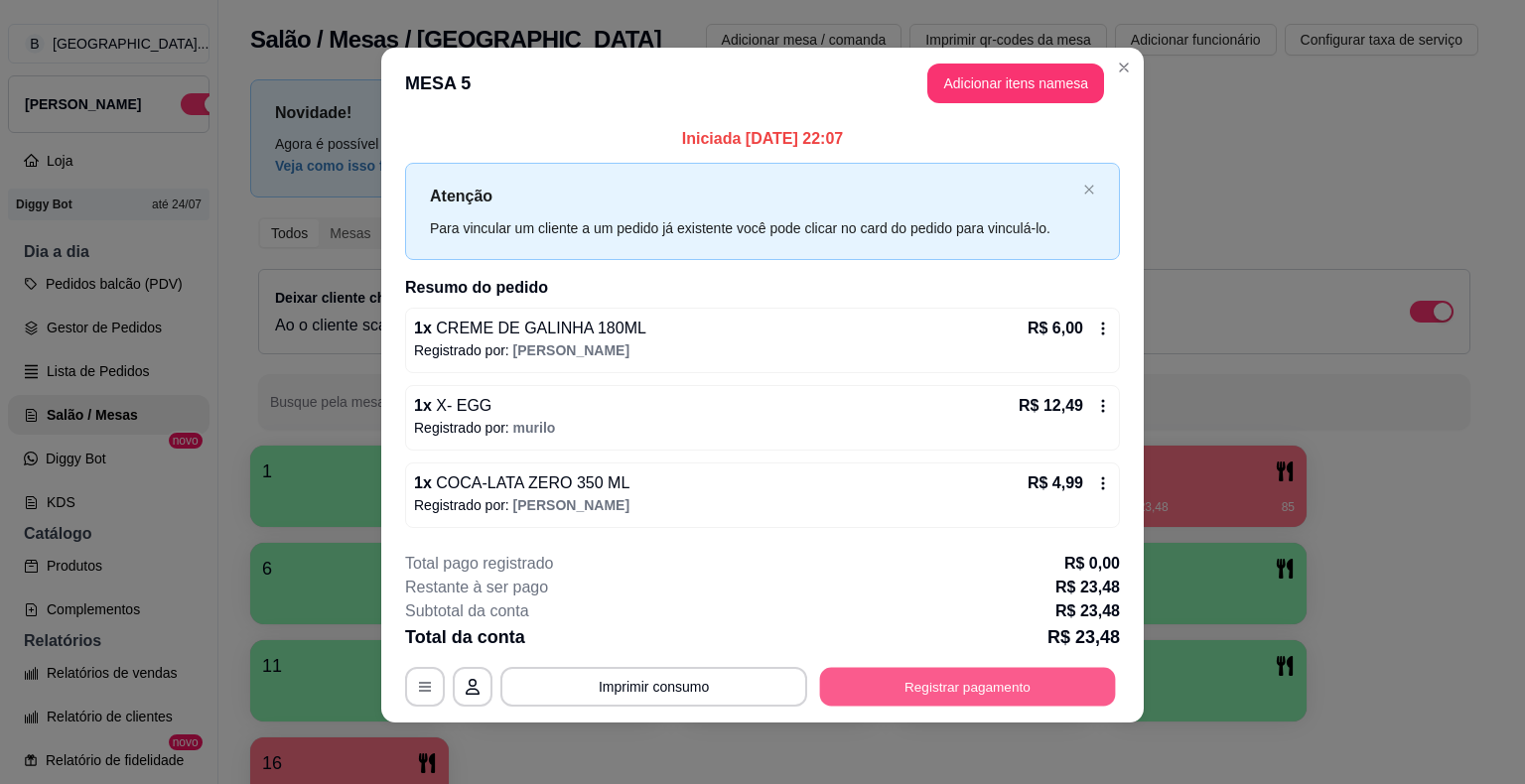 click on "Registrar pagamento" at bounding box center [968, 686] 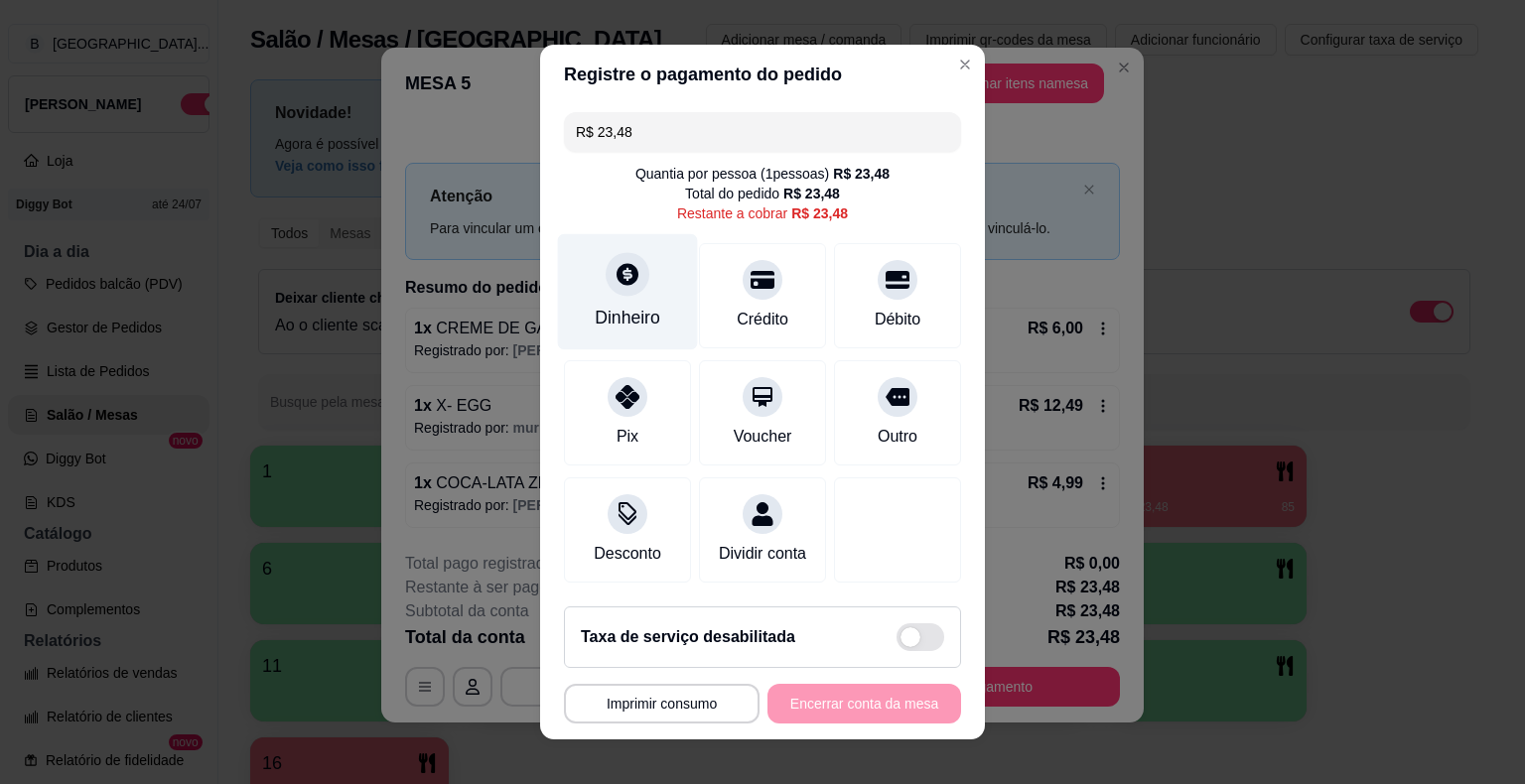 click 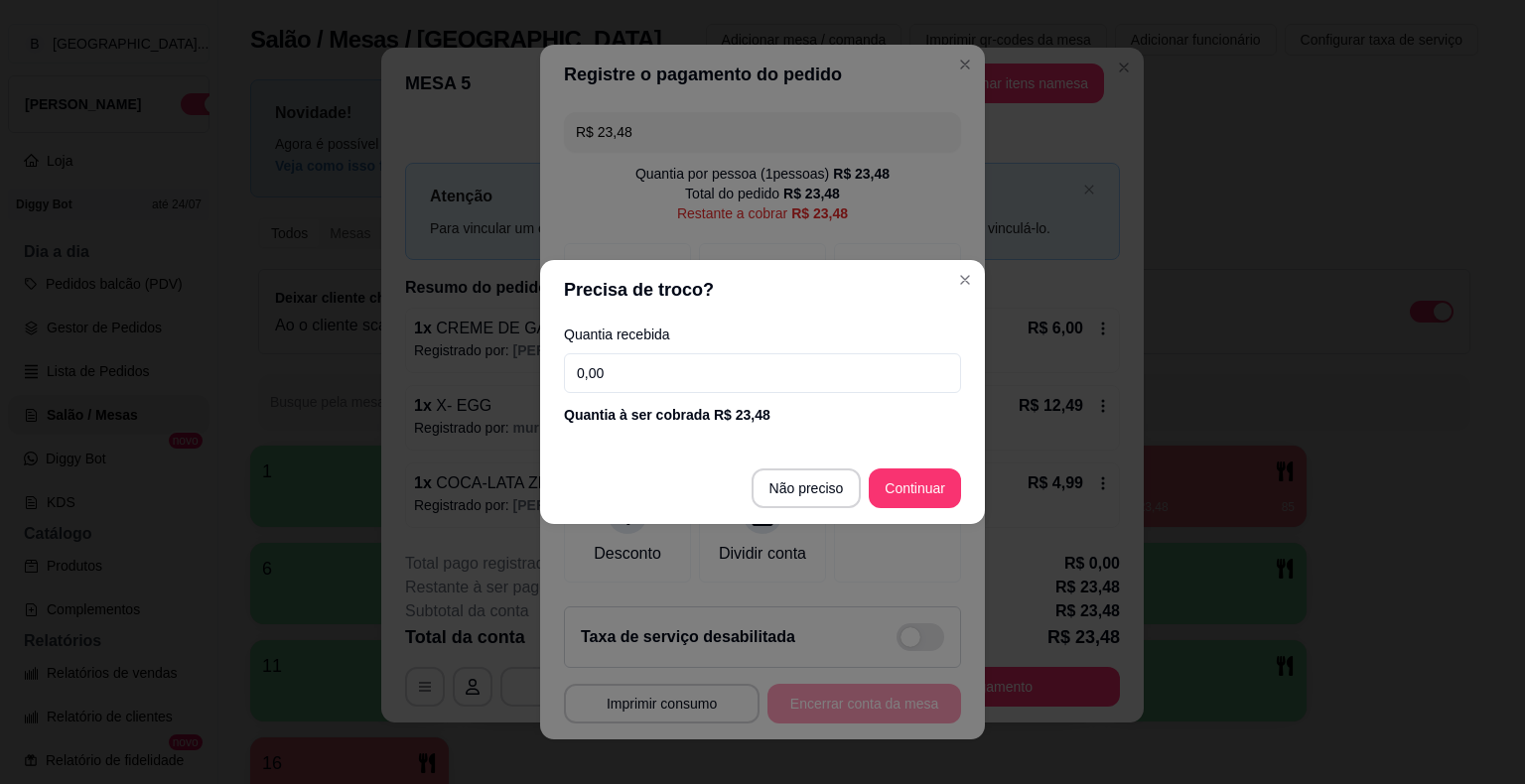 click on "0,00" at bounding box center (762, 373) 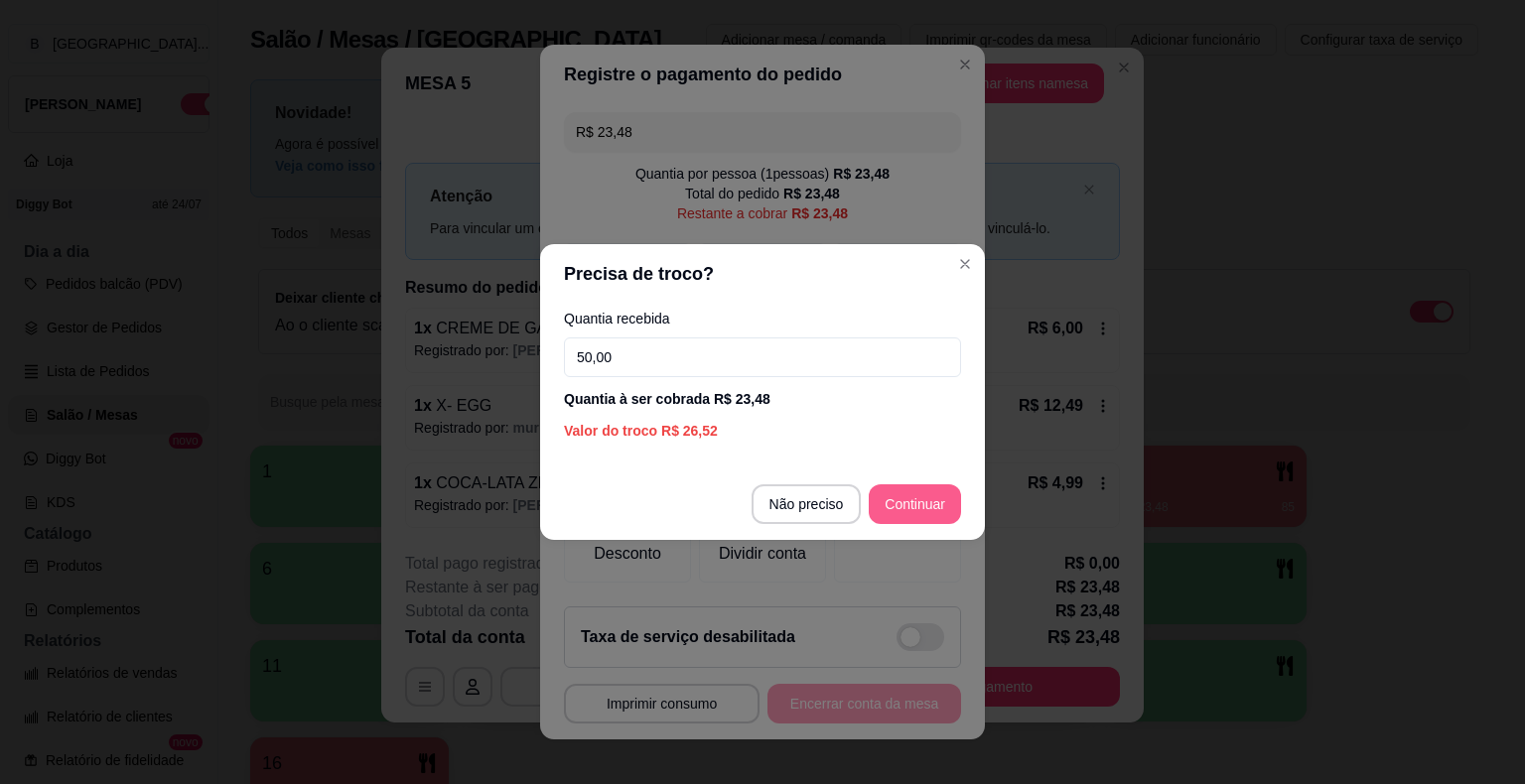 type on "50,00" 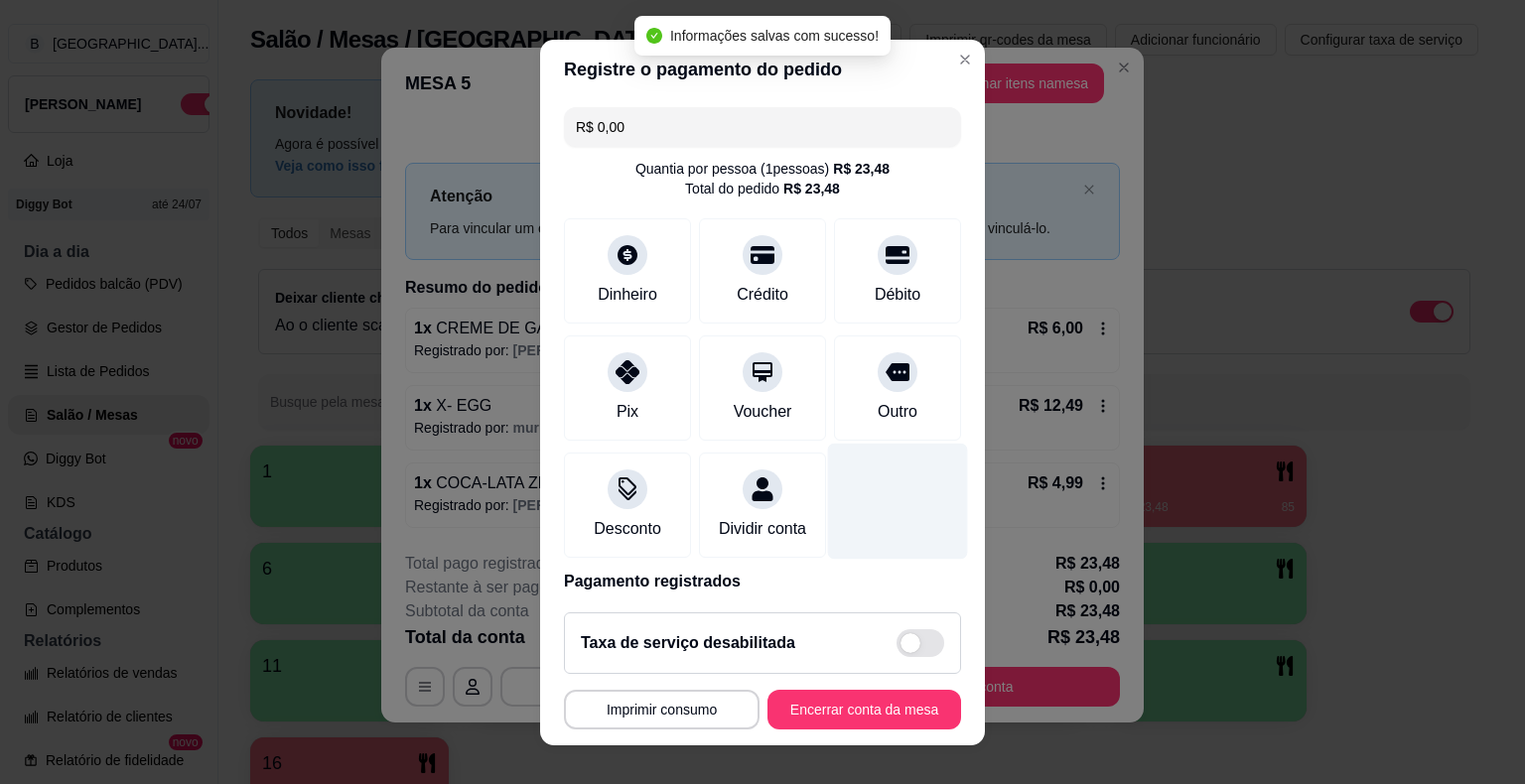 type on "R$ 0,00" 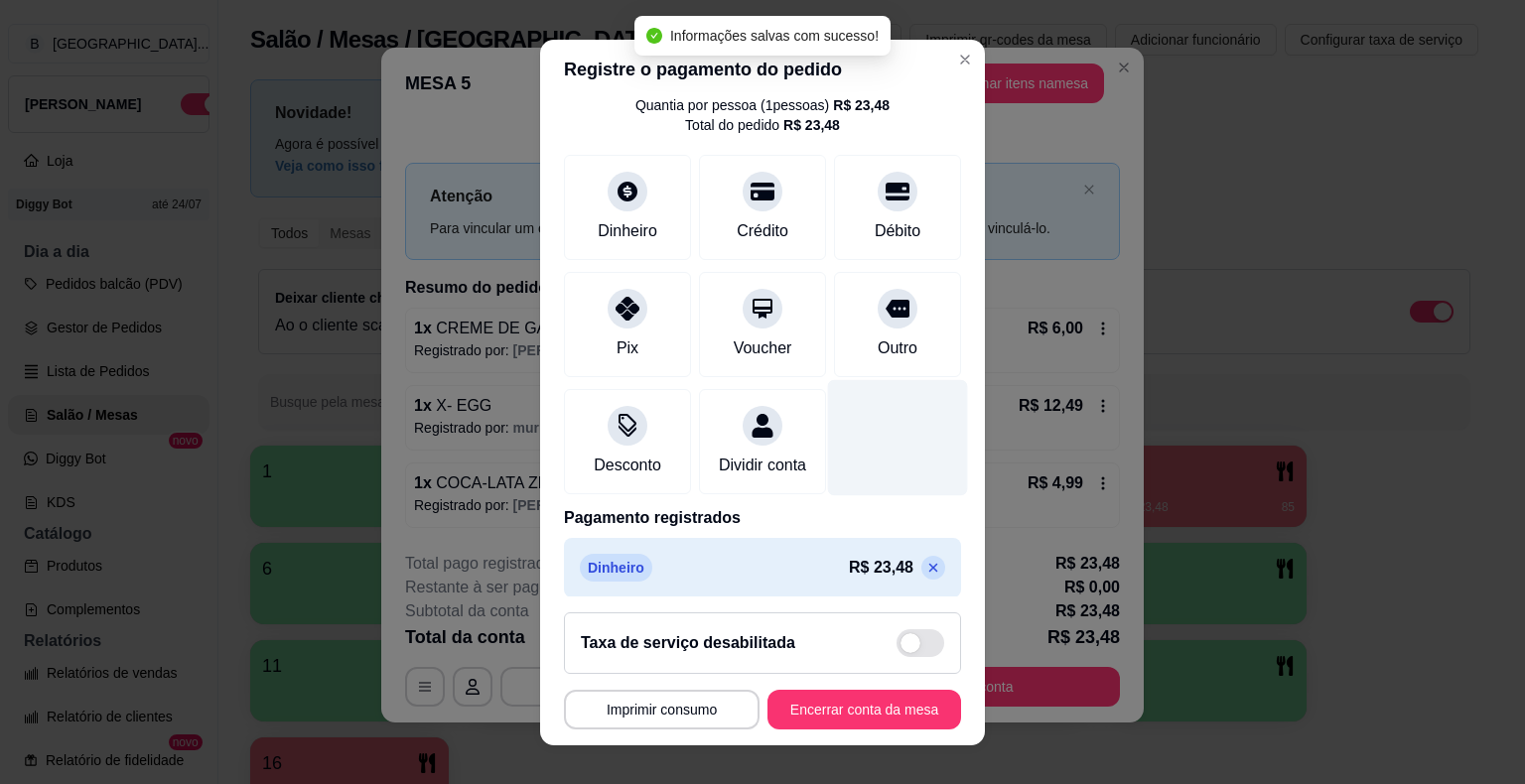 scroll, scrollTop: 93, scrollLeft: 0, axis: vertical 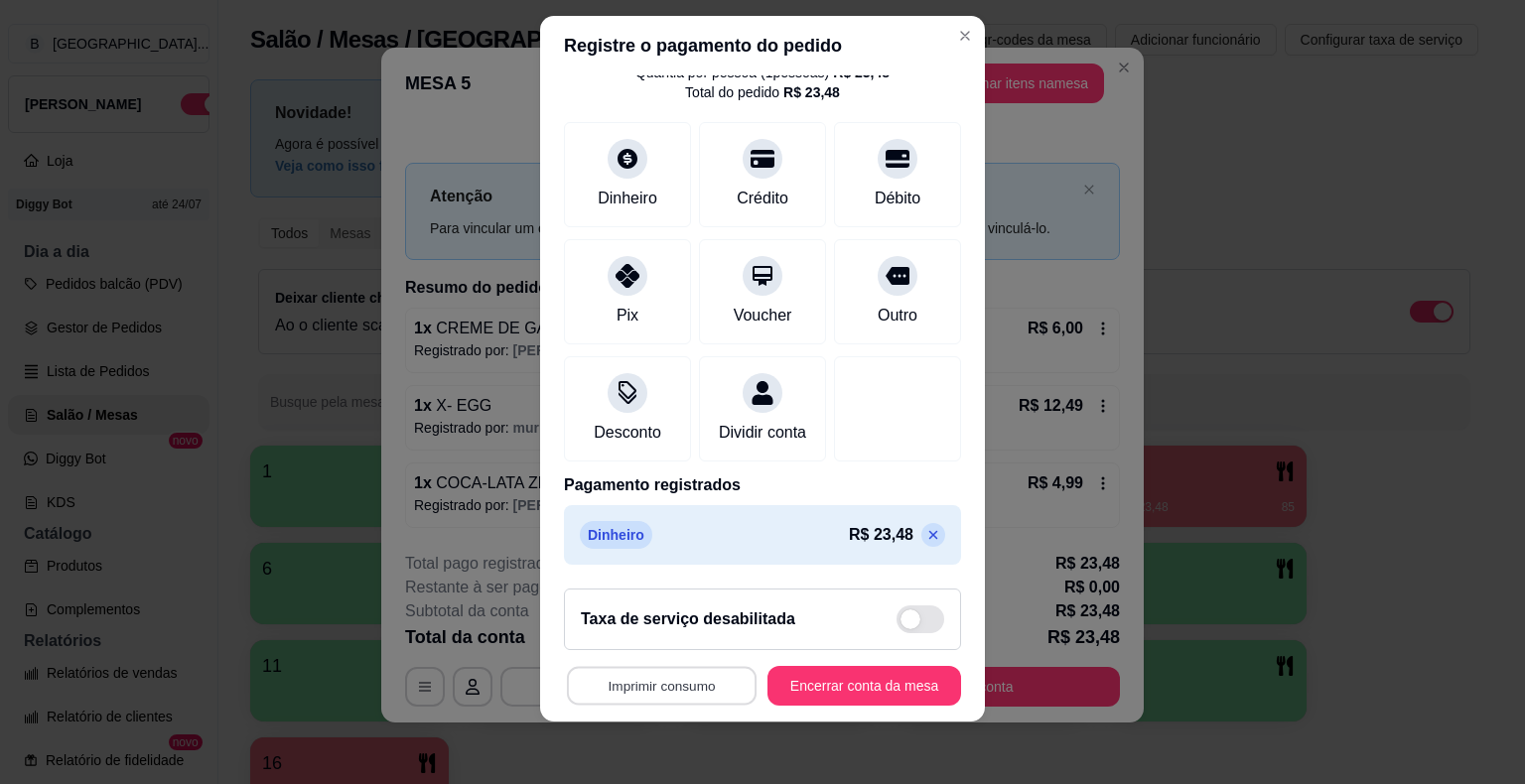 click on "Imprimir consumo" at bounding box center [661, 685] 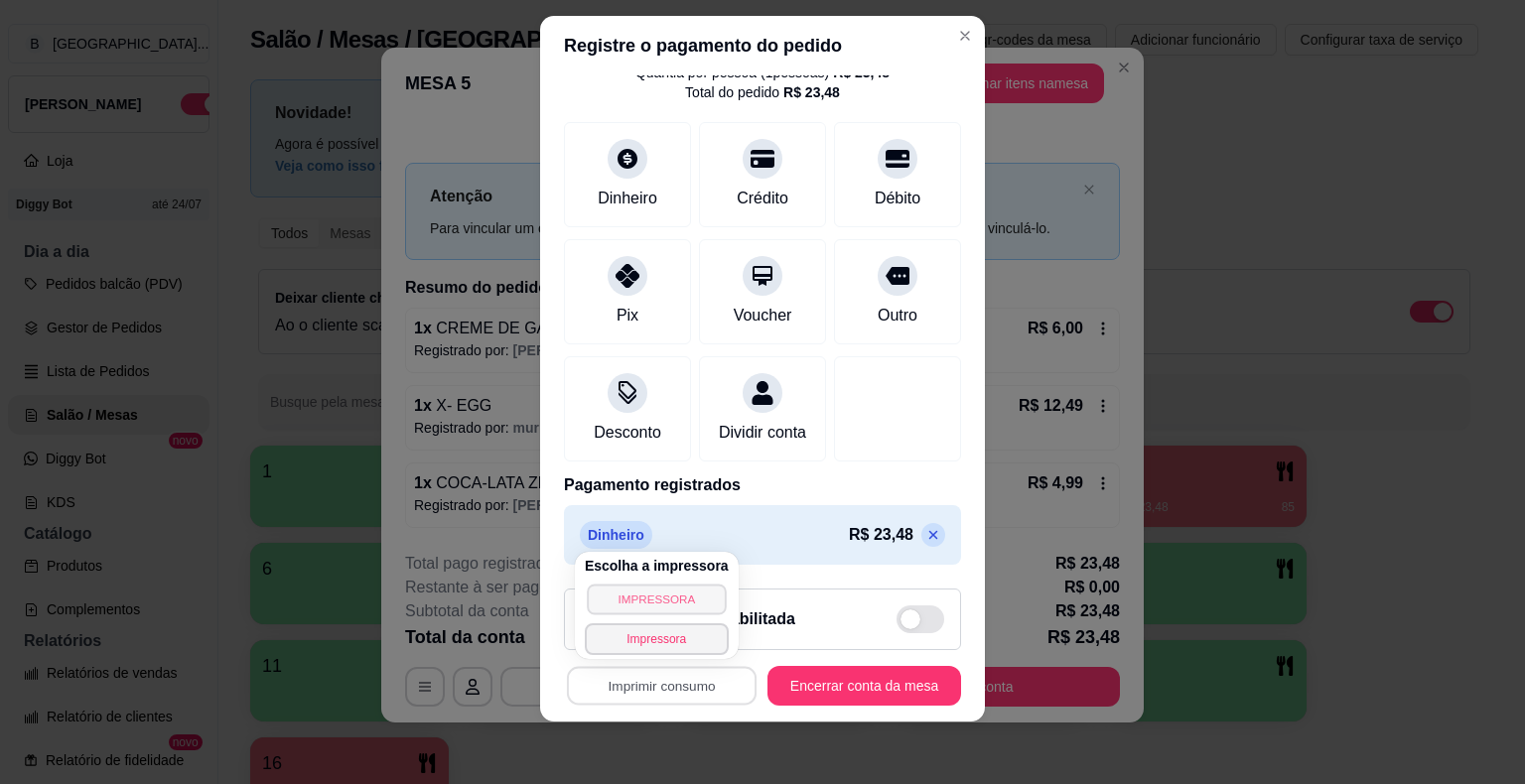 click on "IMPRESSORA" at bounding box center [656, 598] 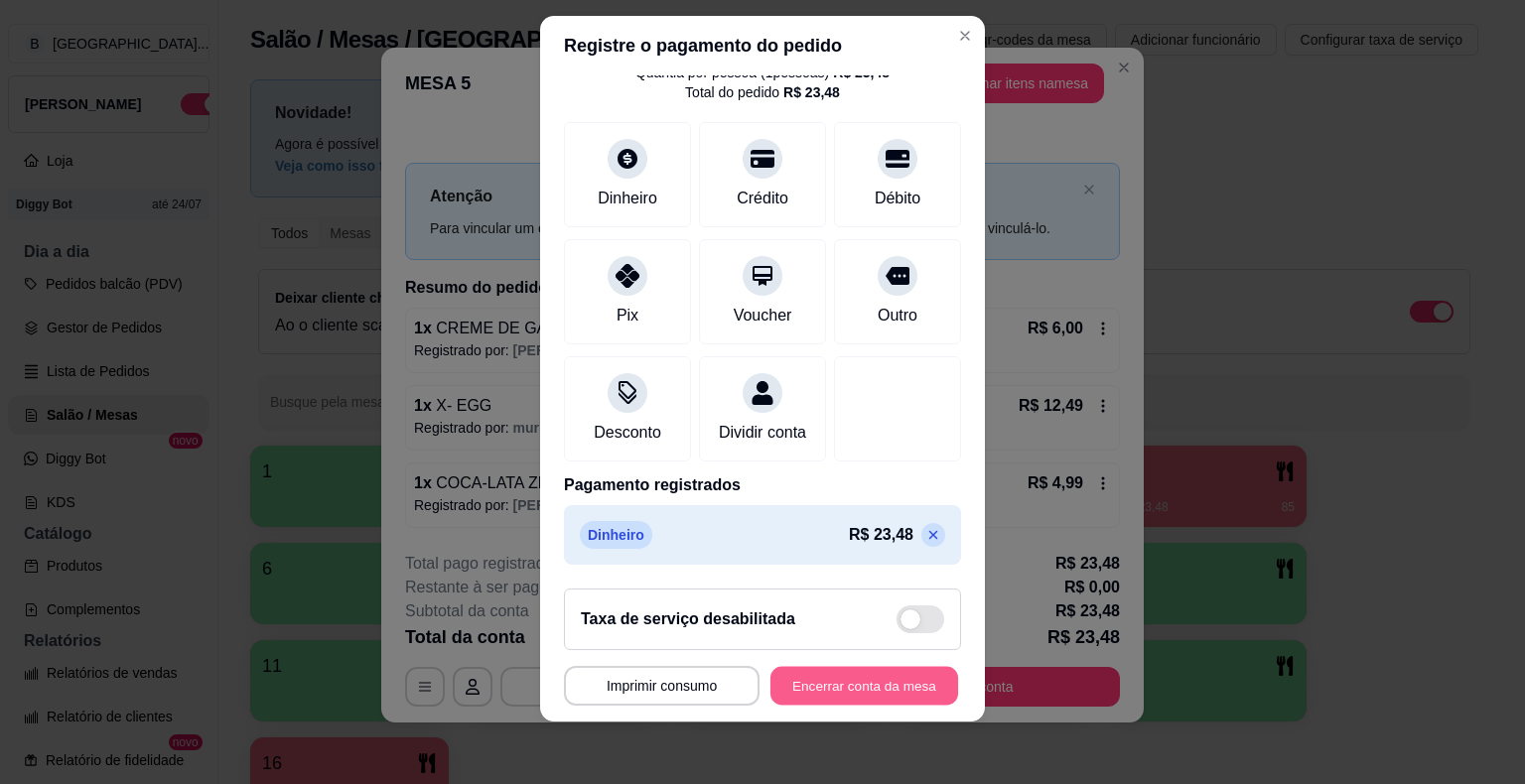 click on "Encerrar conta da mesa" at bounding box center (864, 685) 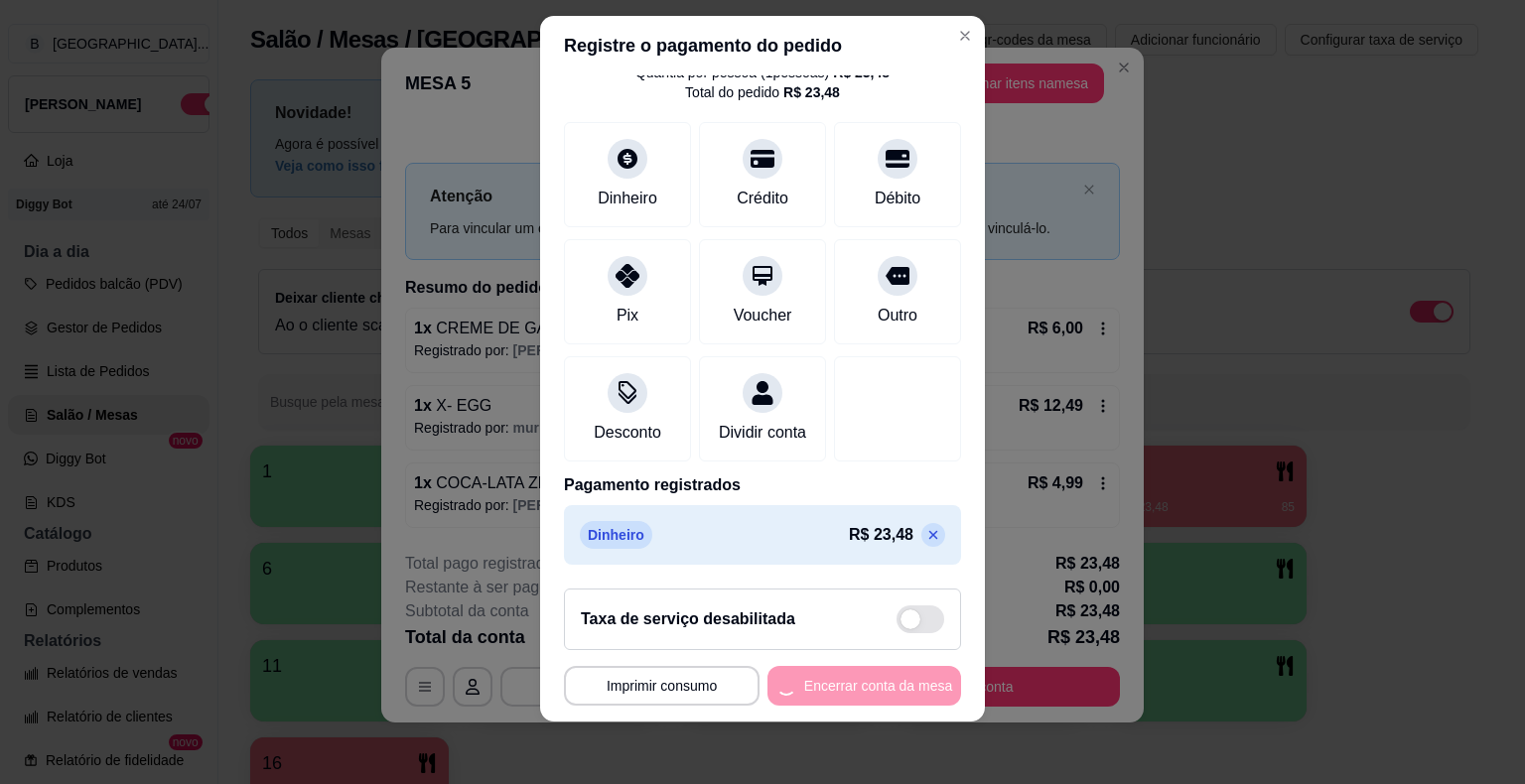 scroll, scrollTop: 0, scrollLeft: 0, axis: both 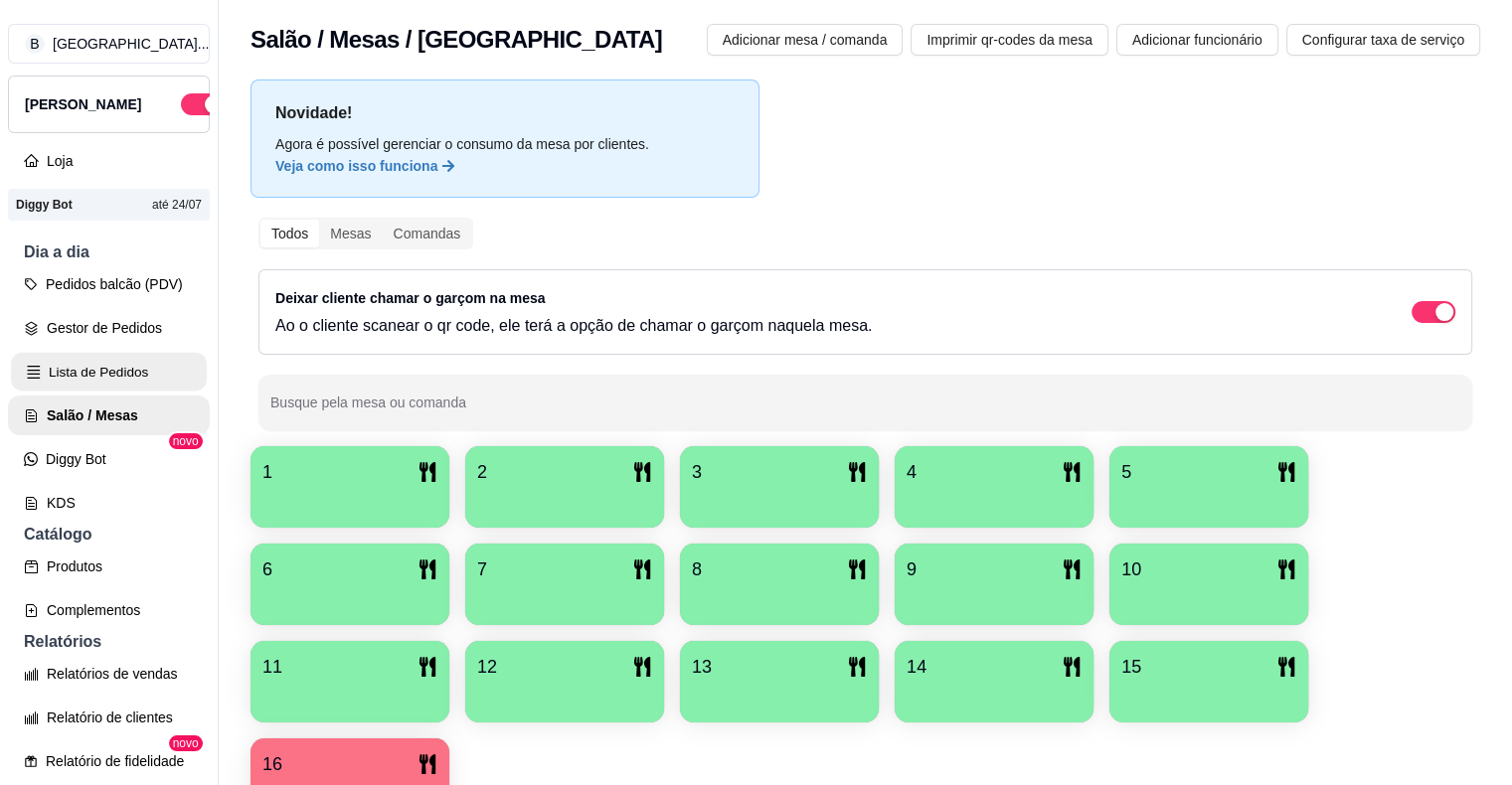 click on "Lista de Pedidos" at bounding box center [108, 372] 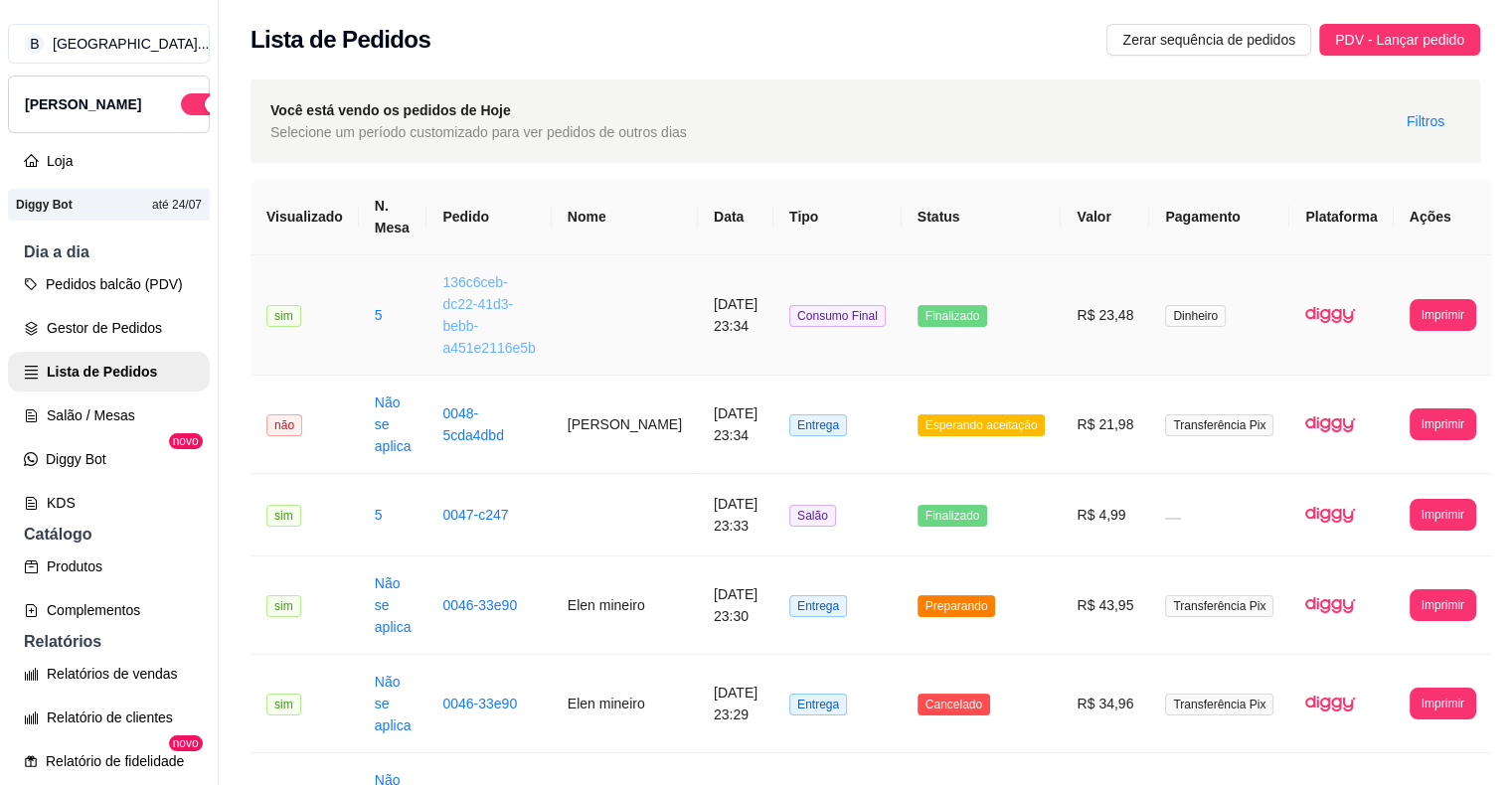 click on "136c6ceb-dc22-41d3-bebb-a451e2116e5b" at bounding box center (488, 315) 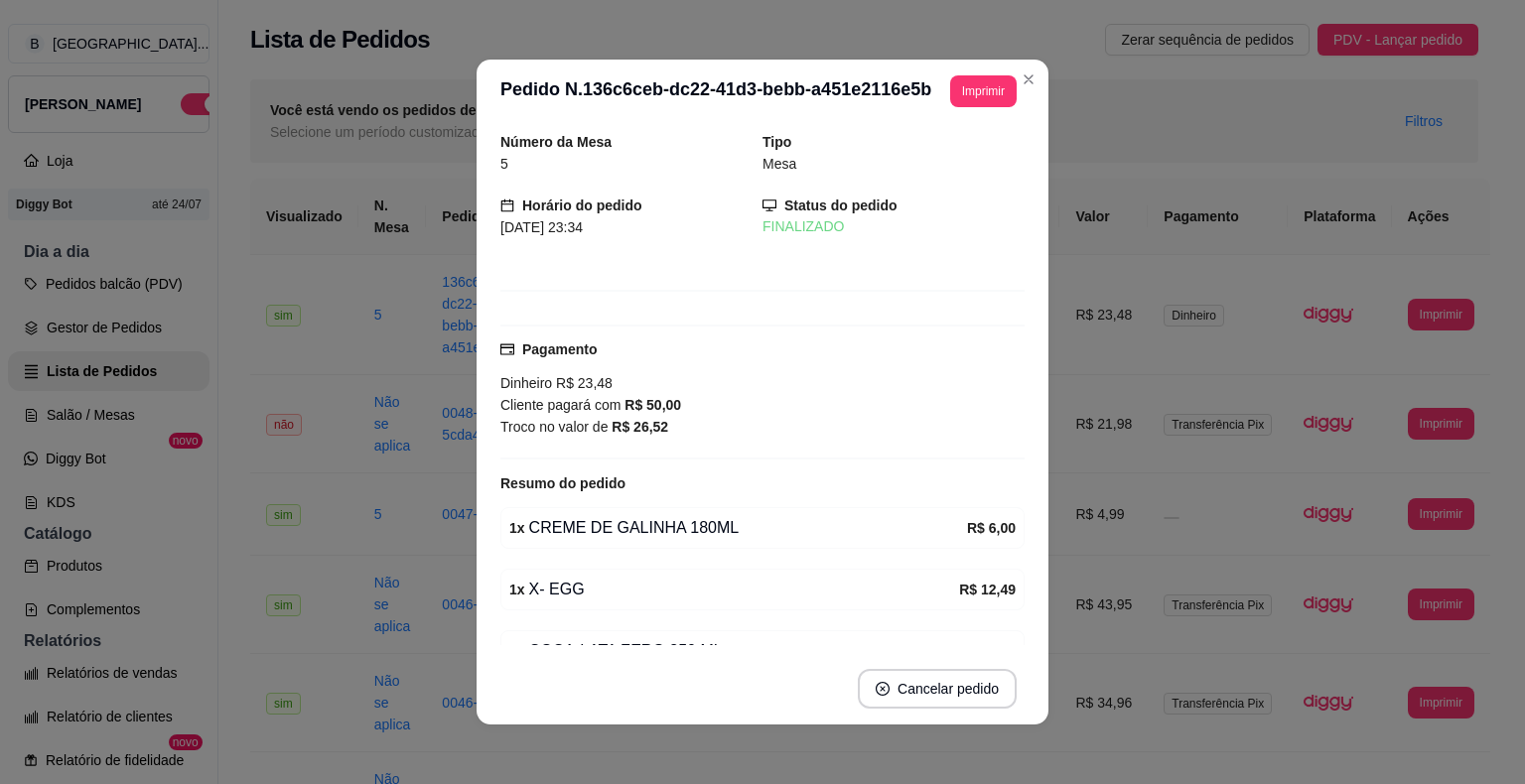 scroll, scrollTop: 4, scrollLeft: 0, axis: vertical 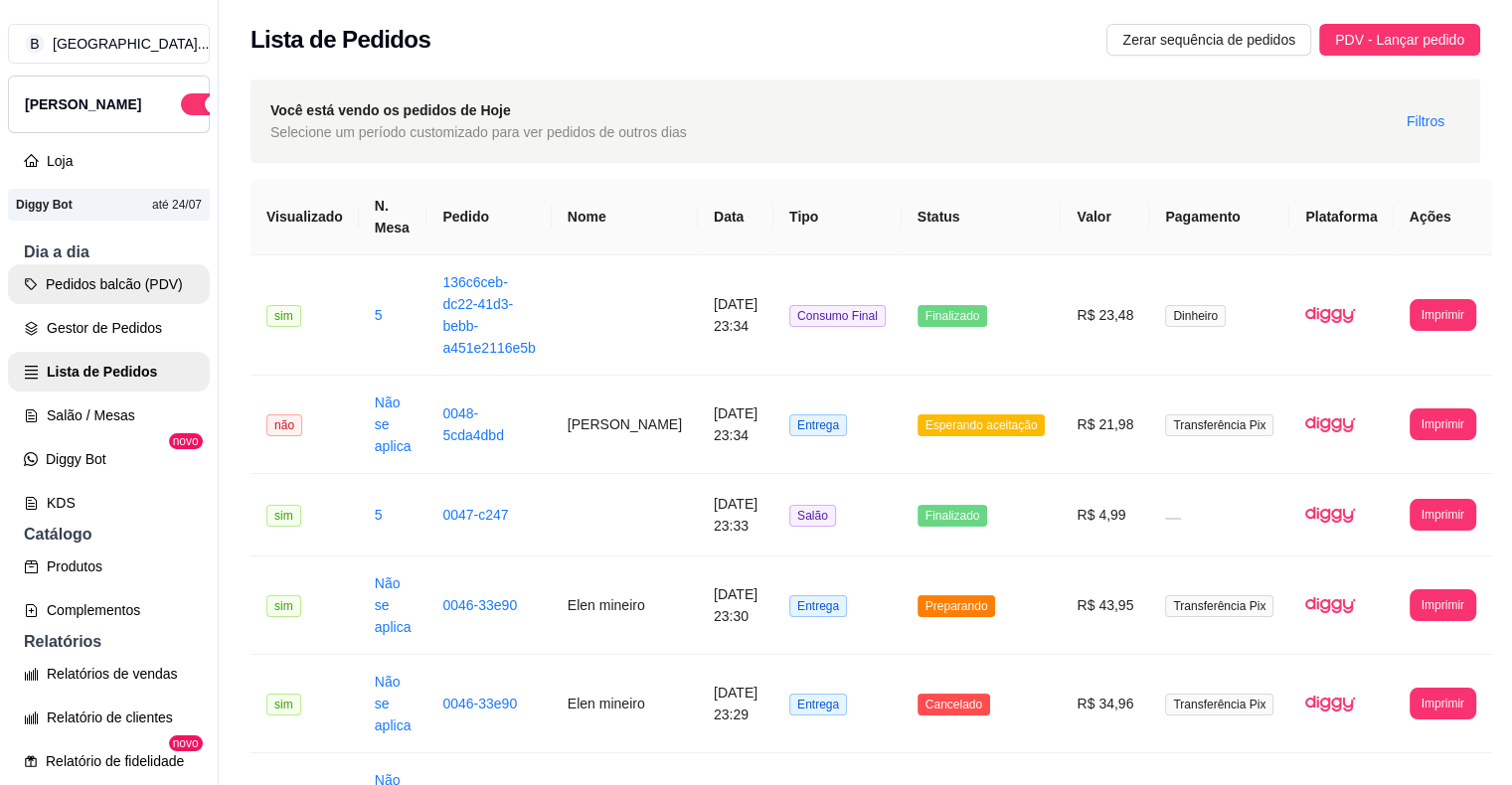 click on "Pedidos balcão (PDV)" at bounding box center (108, 284) 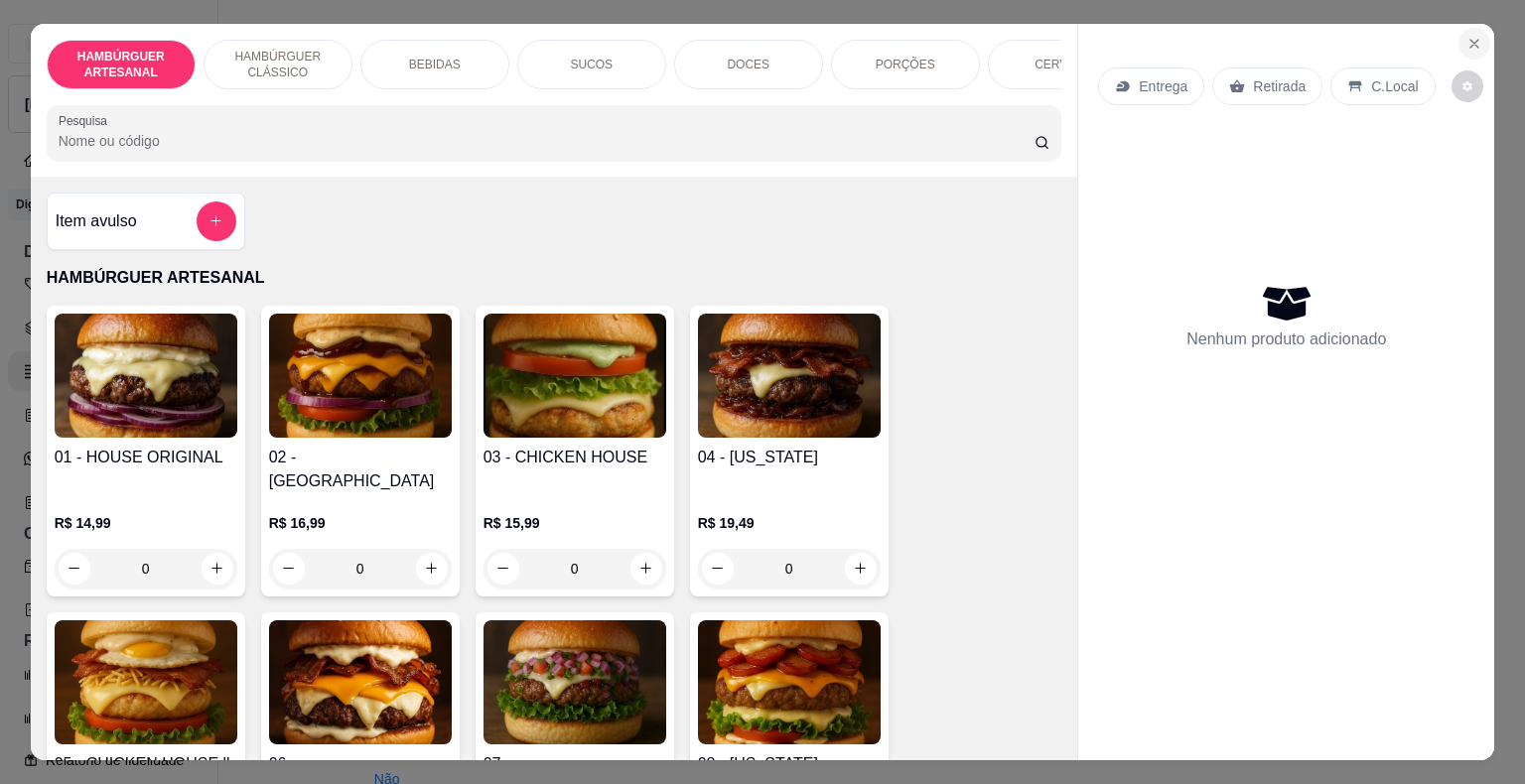 click at bounding box center (1474, 44) 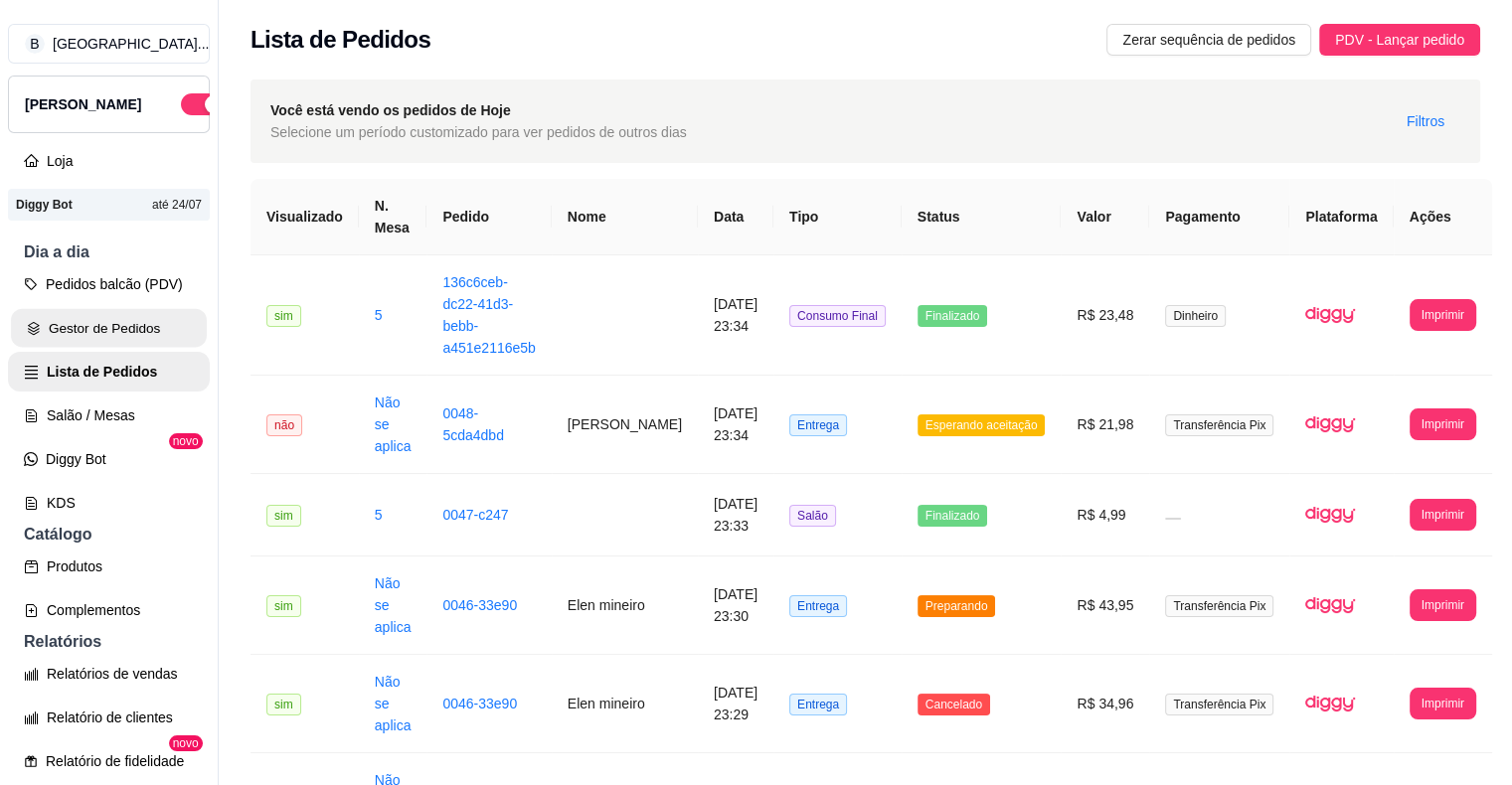 click on "Gestor de Pedidos" at bounding box center [108, 328] 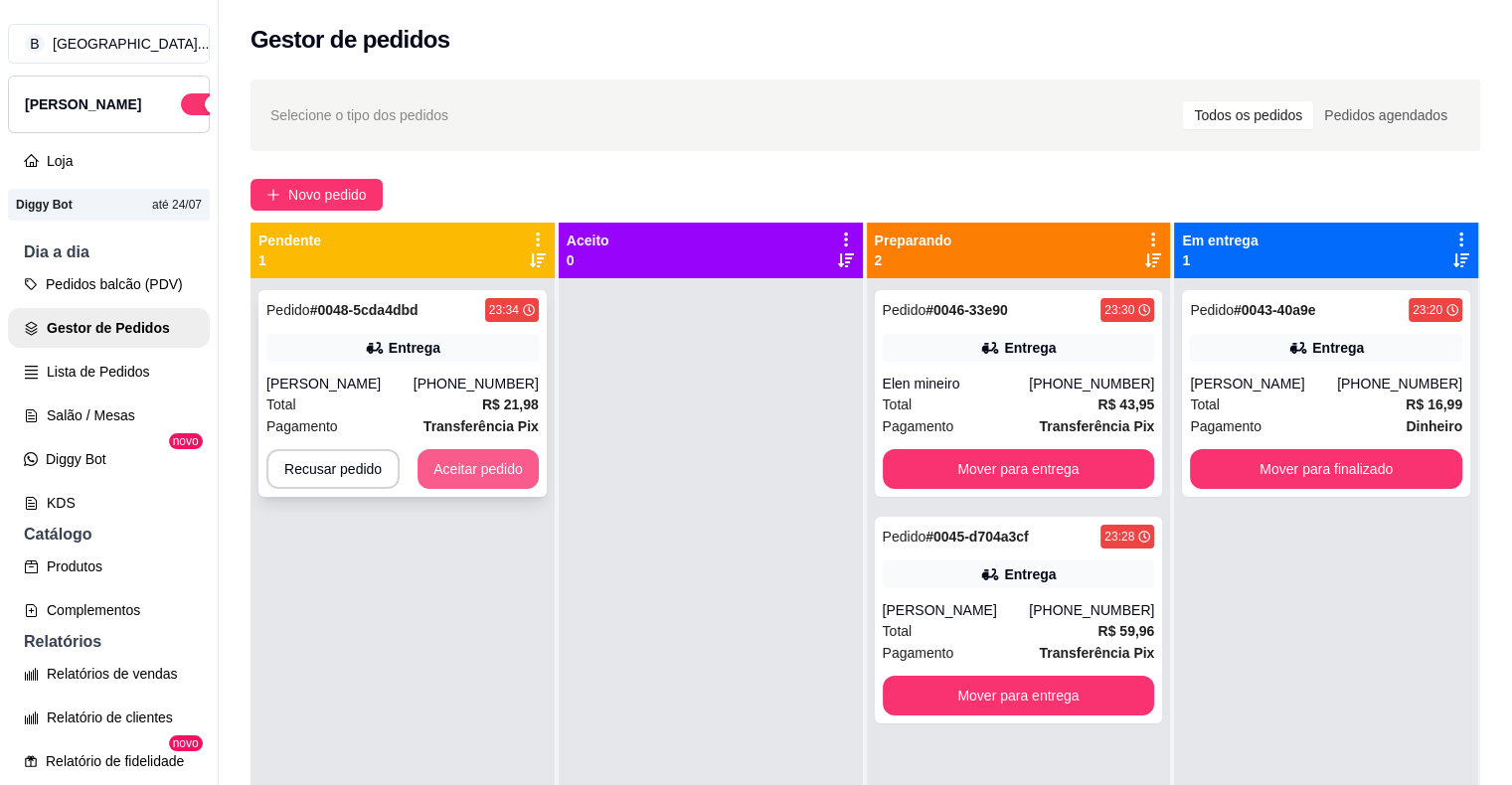 click on "Aceitar pedido" at bounding box center (478, 469) 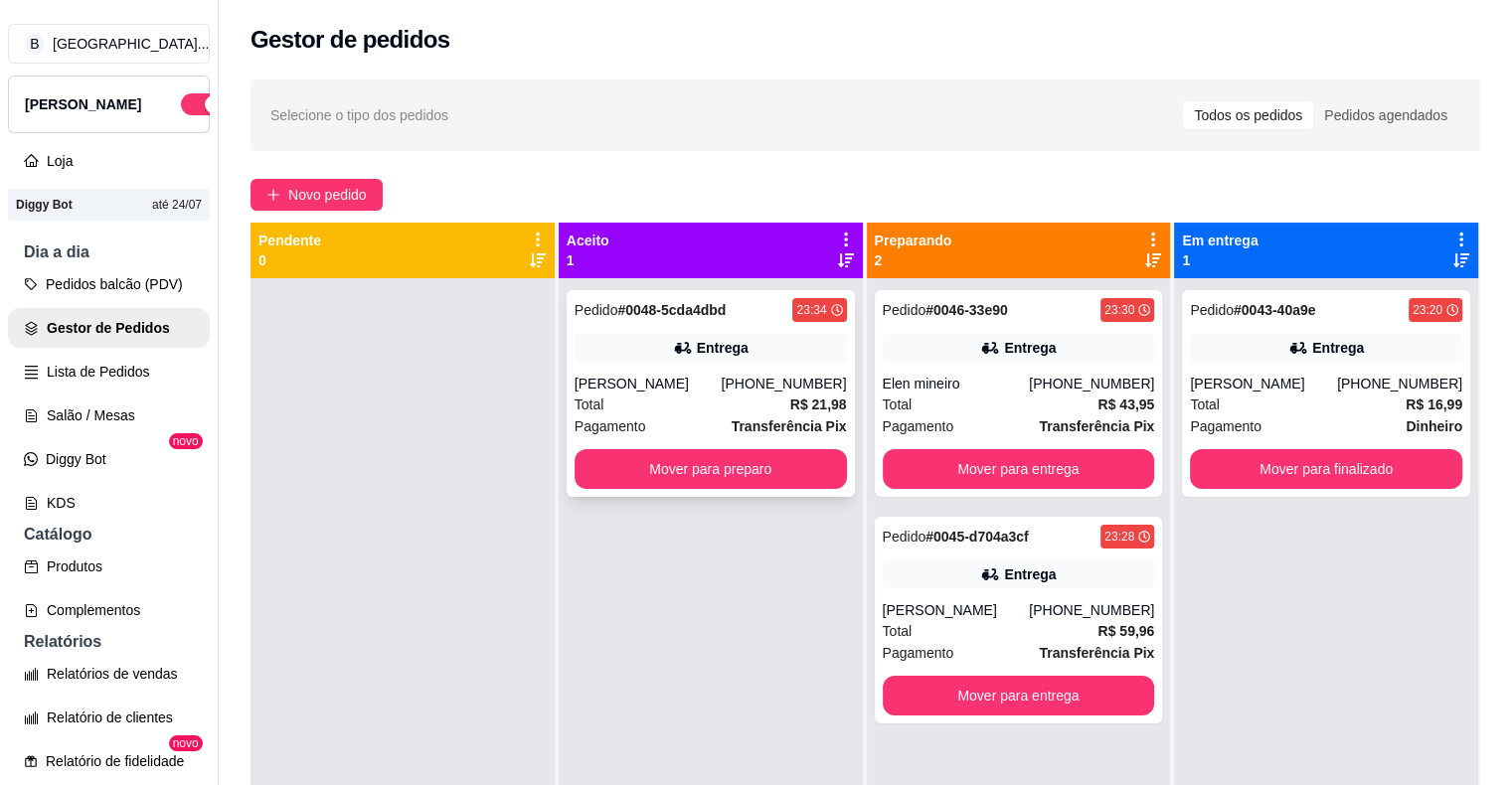 click on "Transferência Pix" at bounding box center [789, 426] 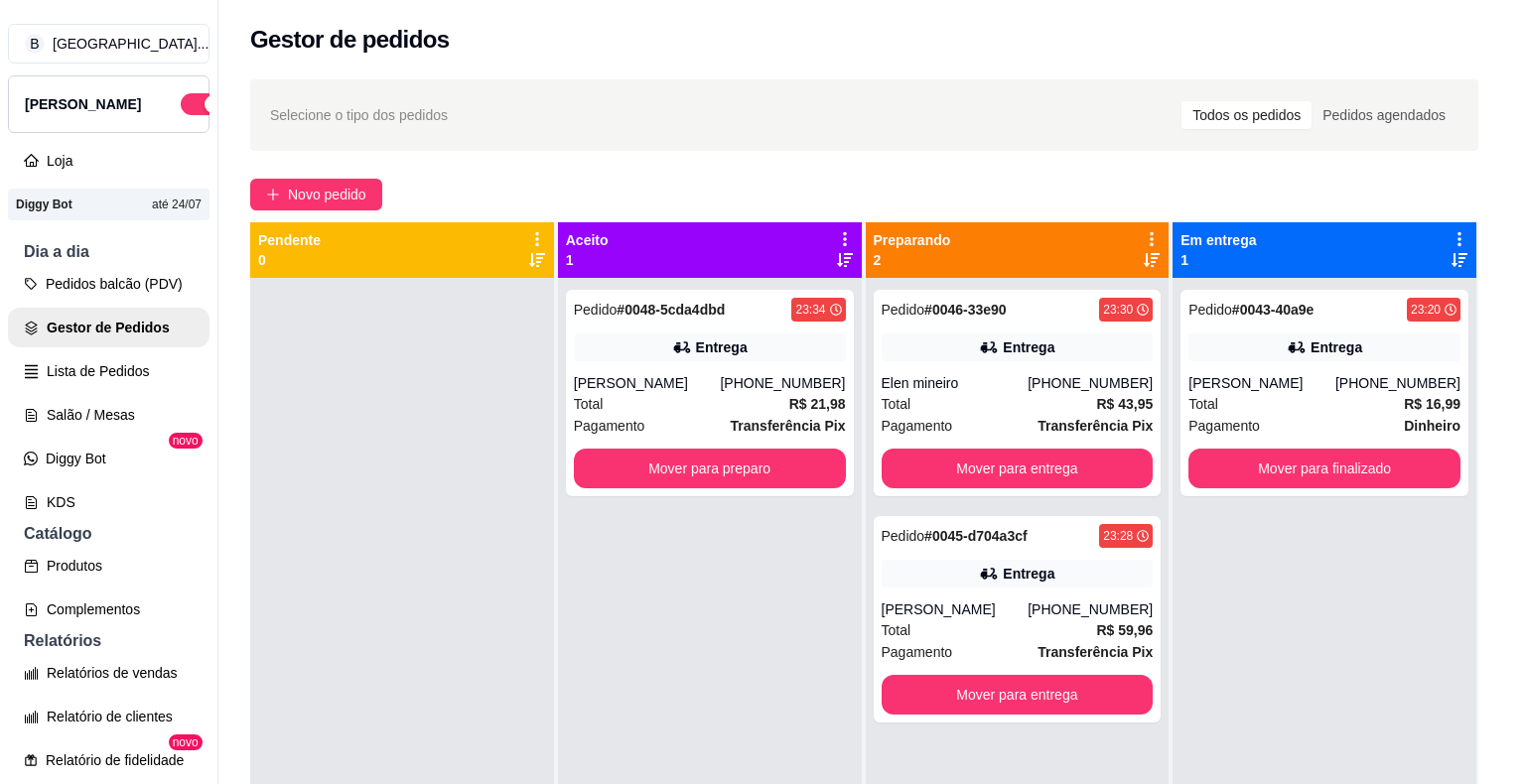 click on "Imprimir" at bounding box center [983, 91] 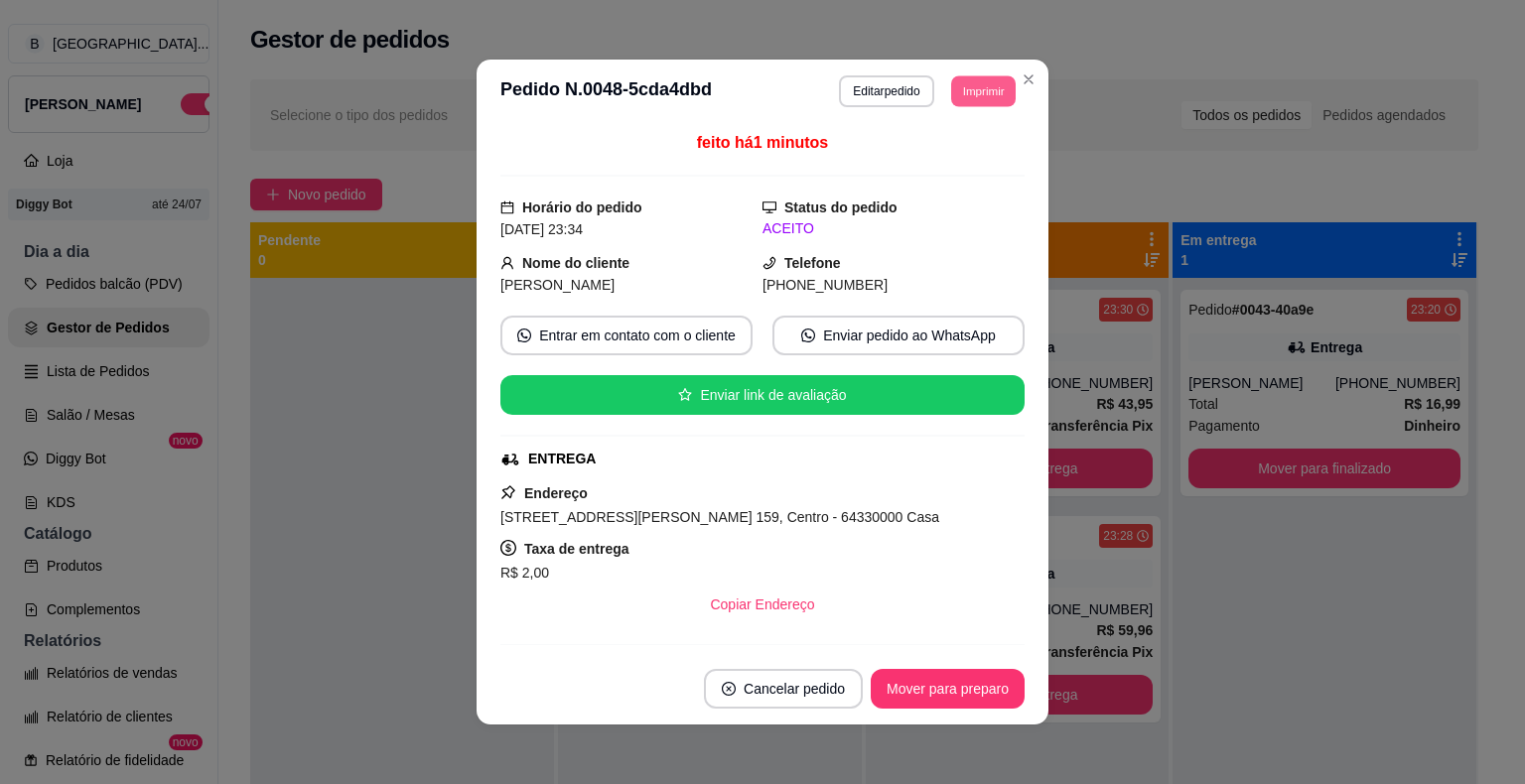 click on "IMPRESSORA" at bounding box center (956, 153) 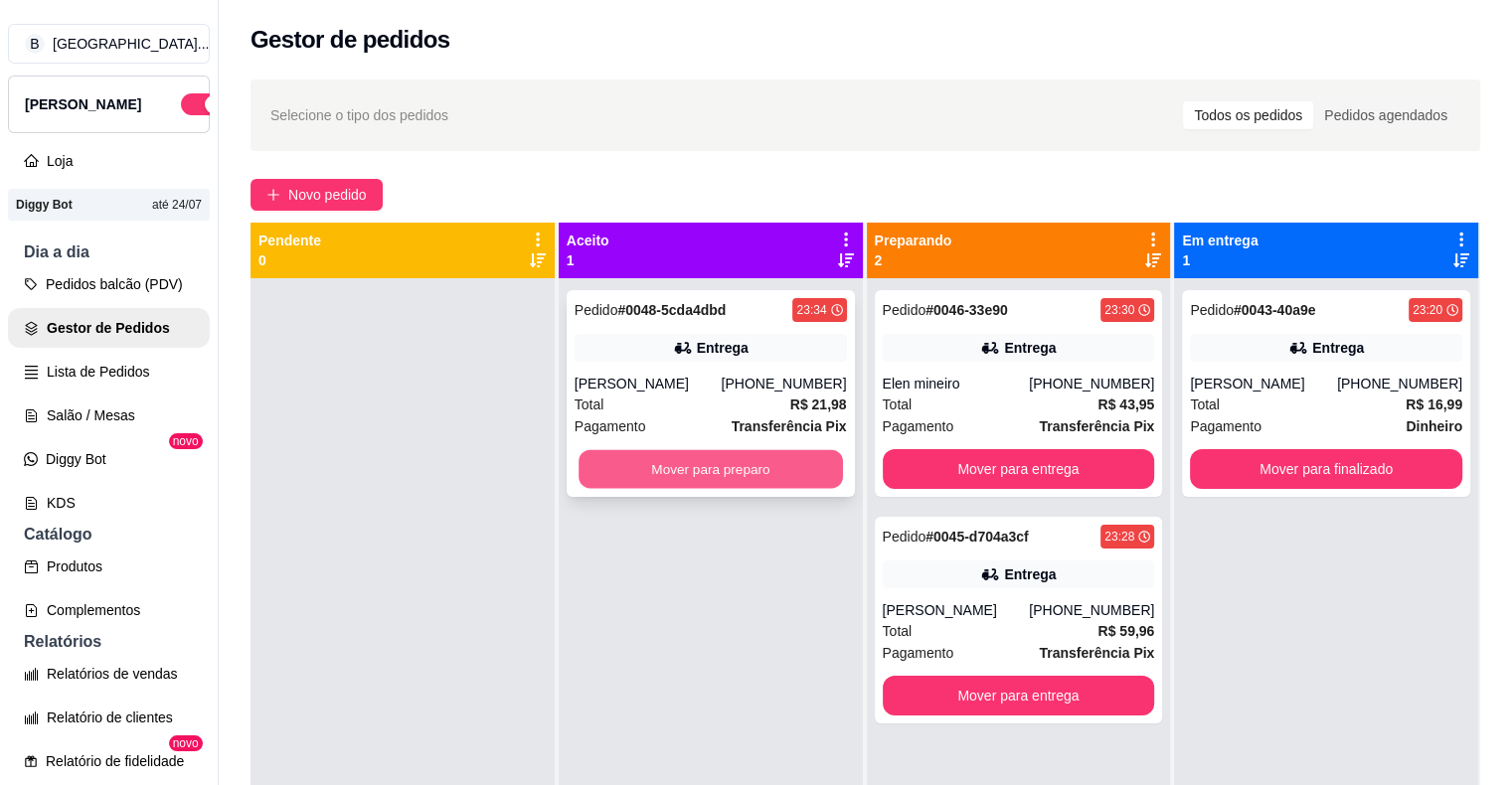 click on "Mover para preparo" at bounding box center [711, 469] 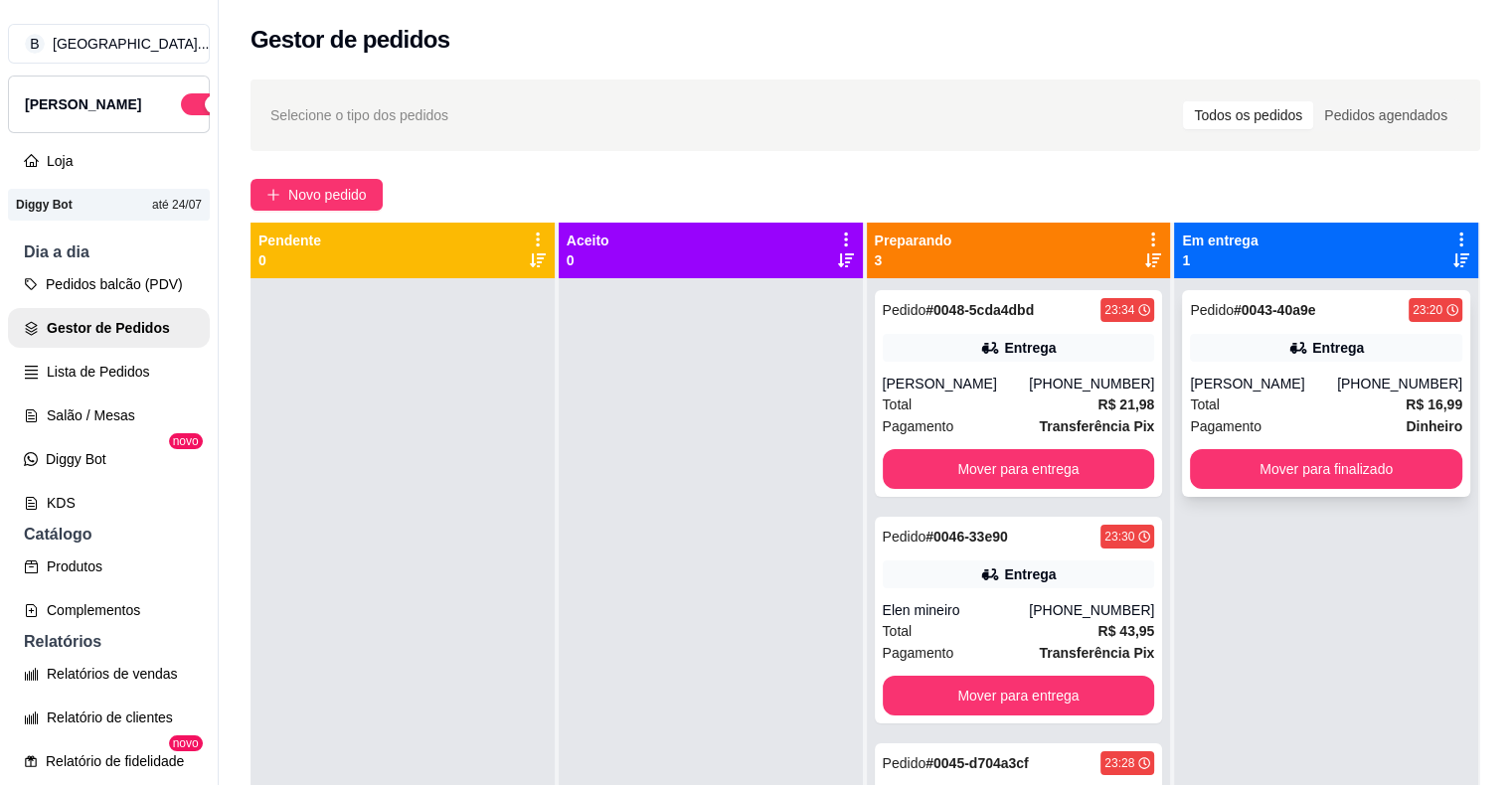 click on "[PERSON_NAME]" at bounding box center [1263, 384] 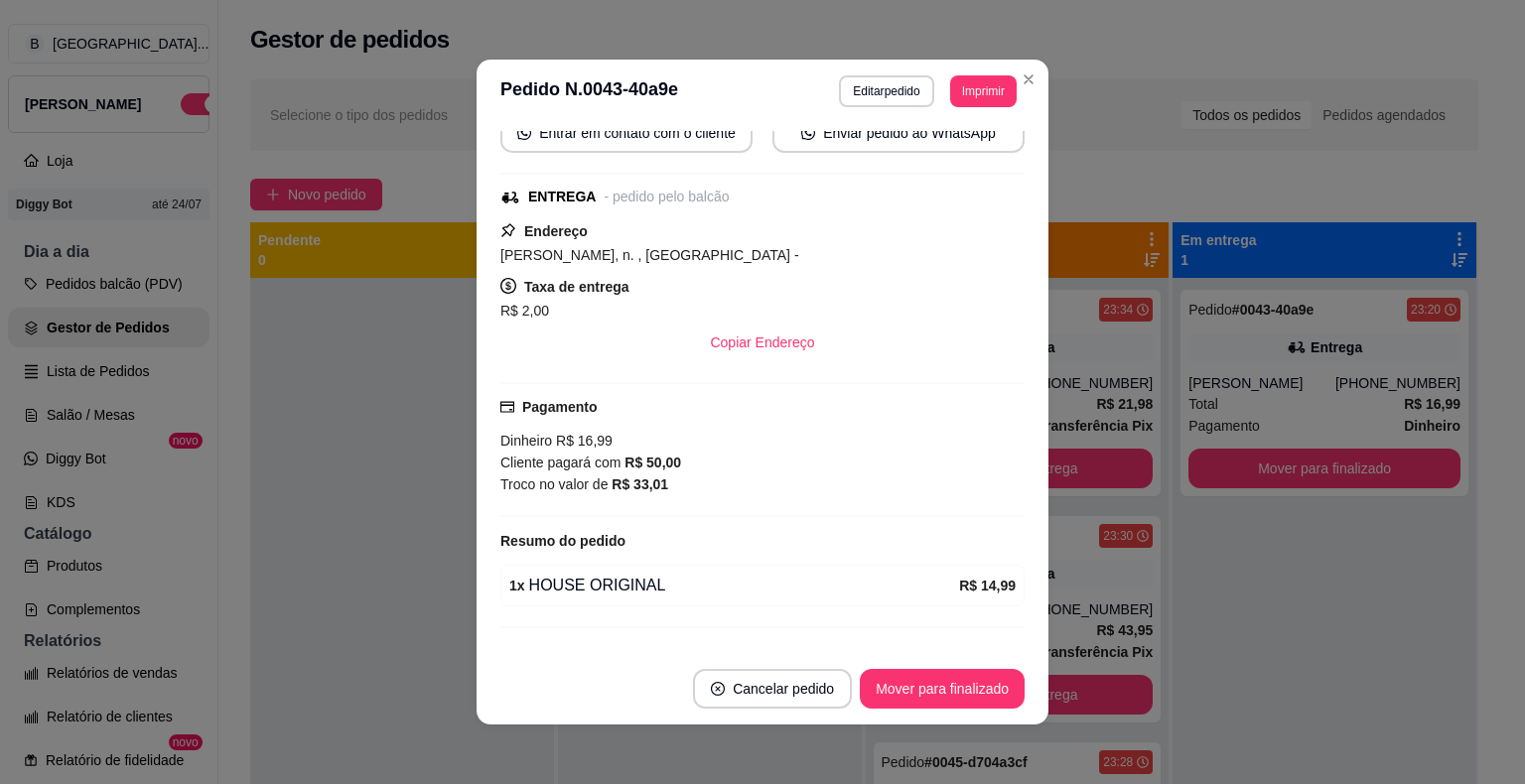 scroll, scrollTop: 238, scrollLeft: 0, axis: vertical 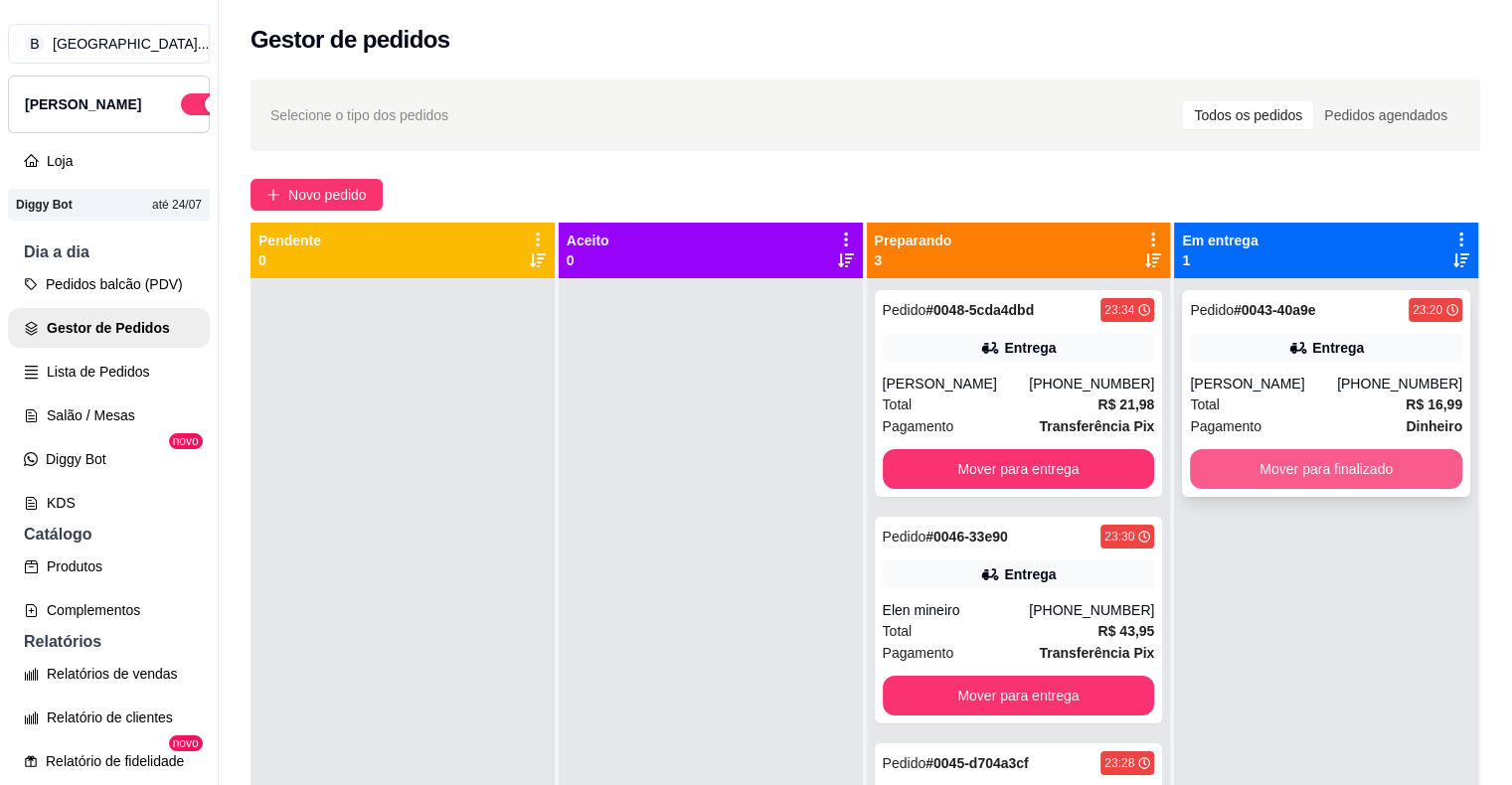 click on "Mover para finalizado" at bounding box center [1326, 469] 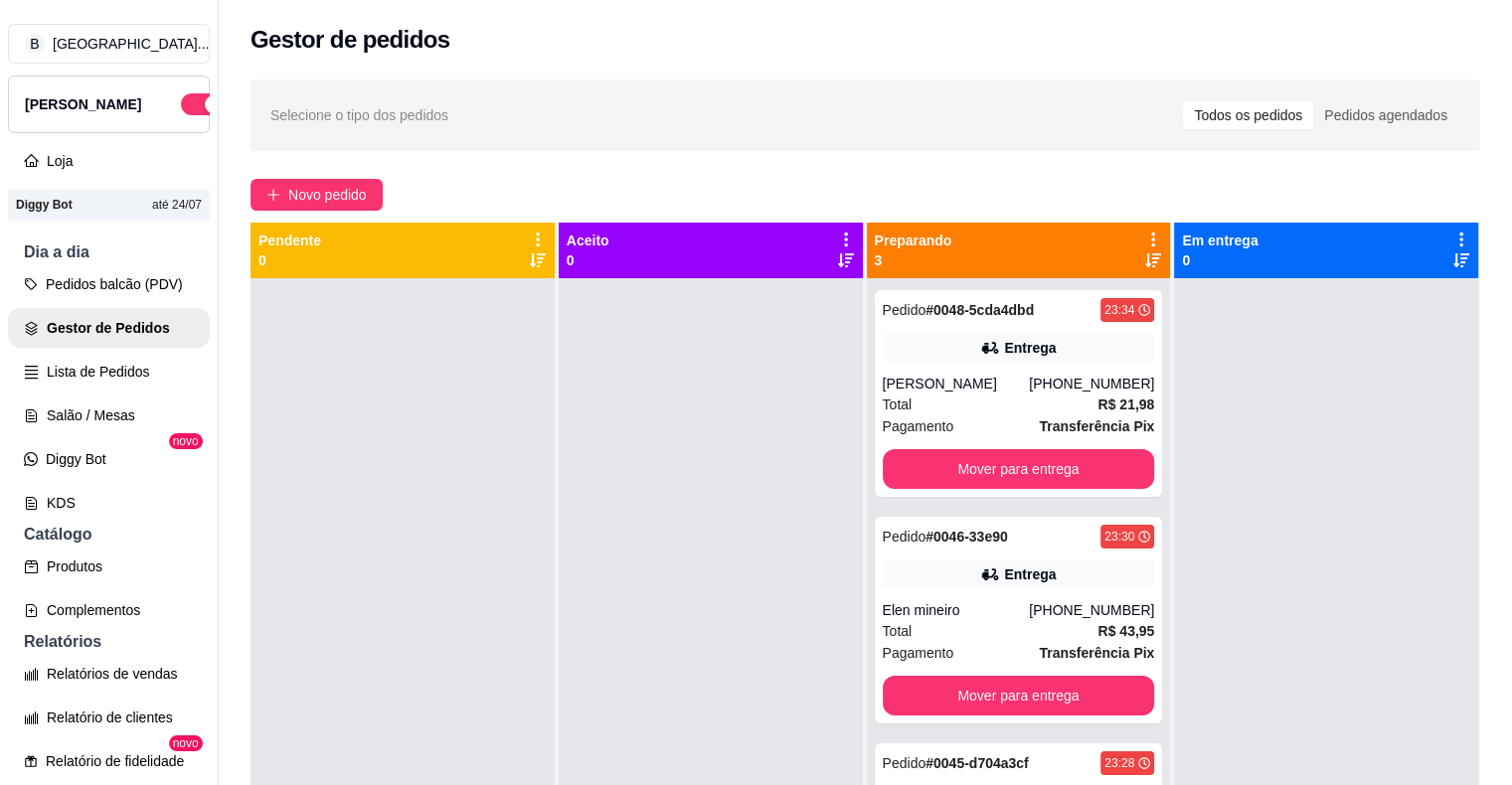 scroll, scrollTop: 56, scrollLeft: 0, axis: vertical 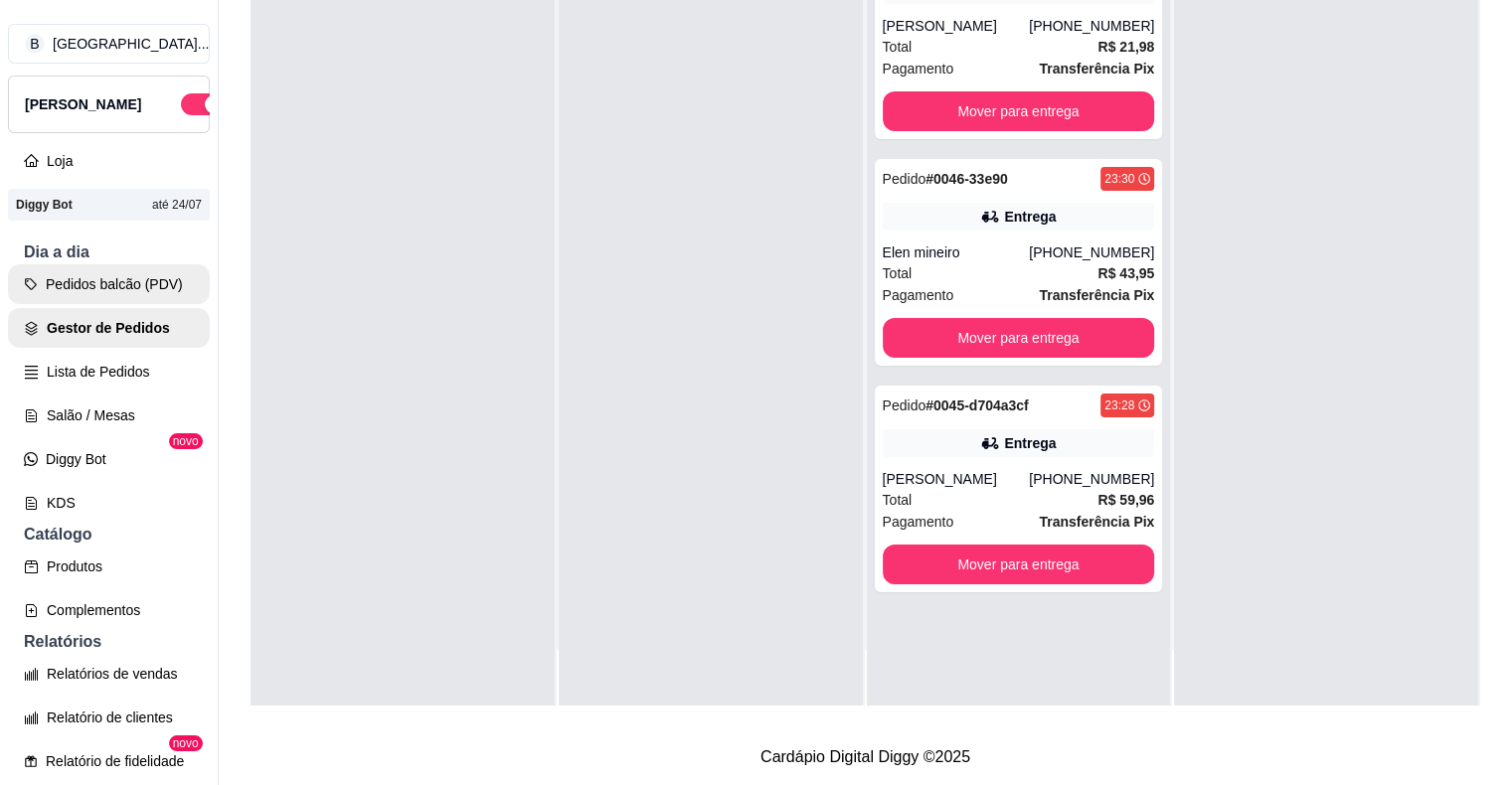 click on "Pedidos balcão (PDV)" at bounding box center [108, 284] 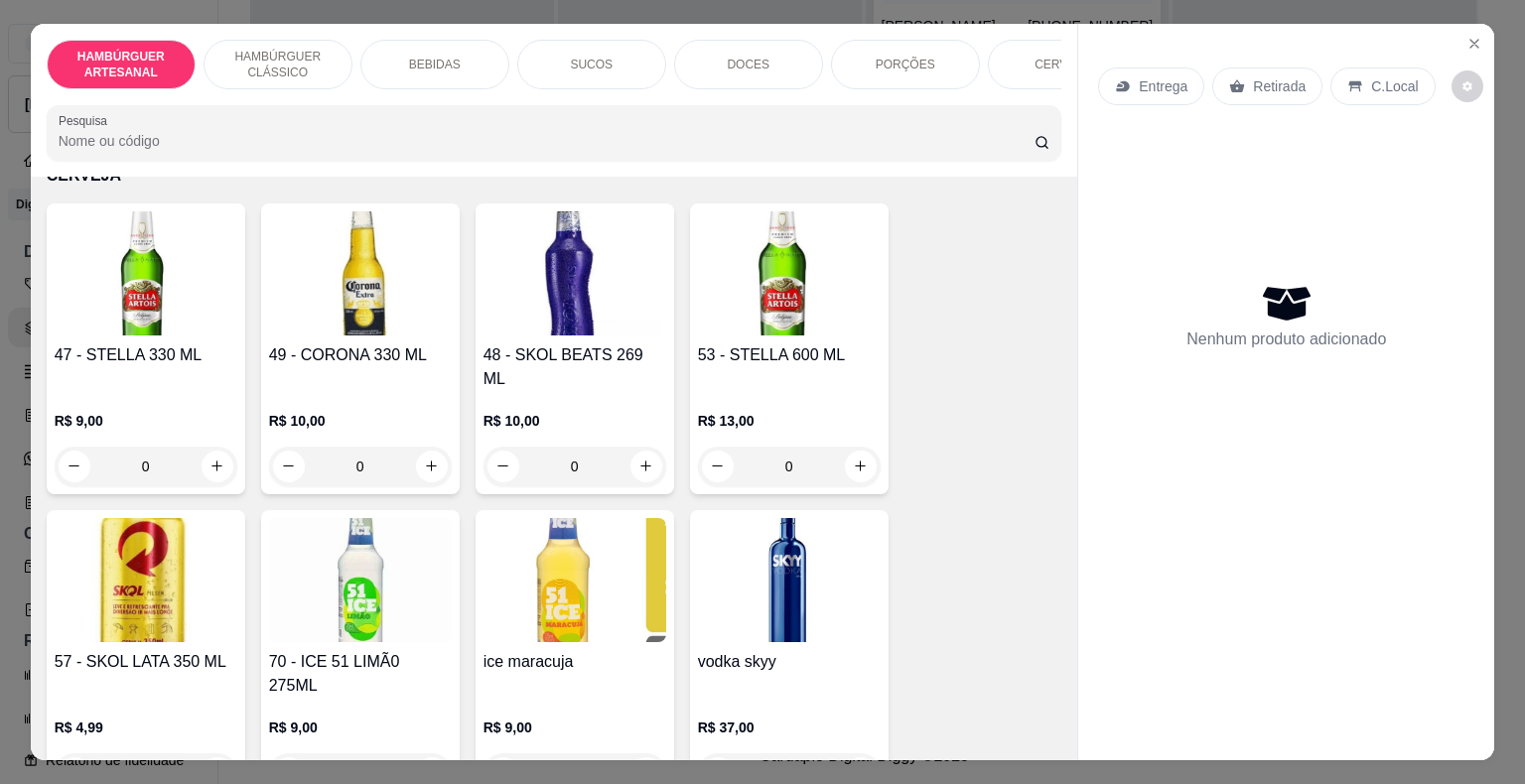 scroll, scrollTop: 4301, scrollLeft: 0, axis: vertical 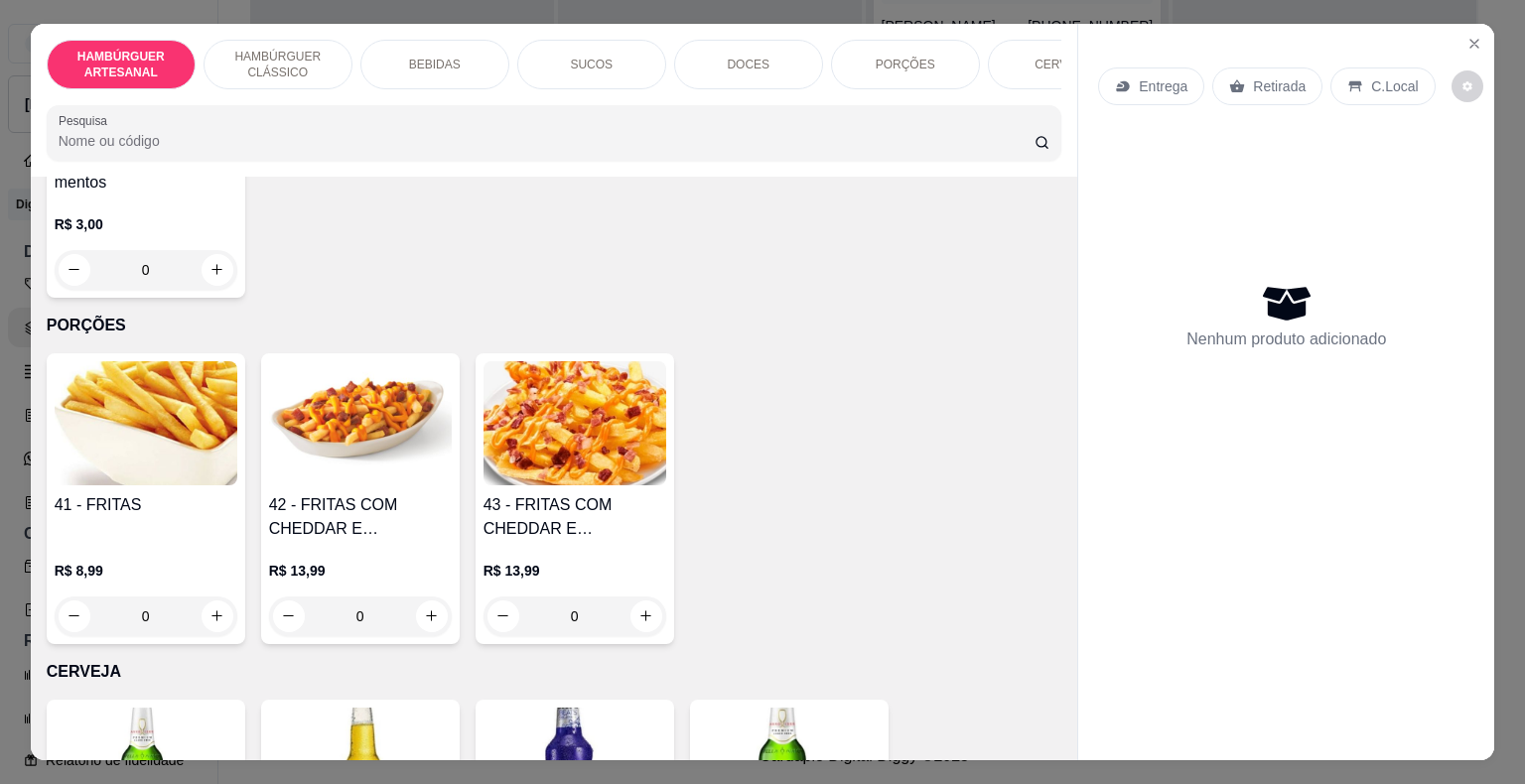 click on "HAMBÚRGUER CLÁSSICO" at bounding box center (278, 65) 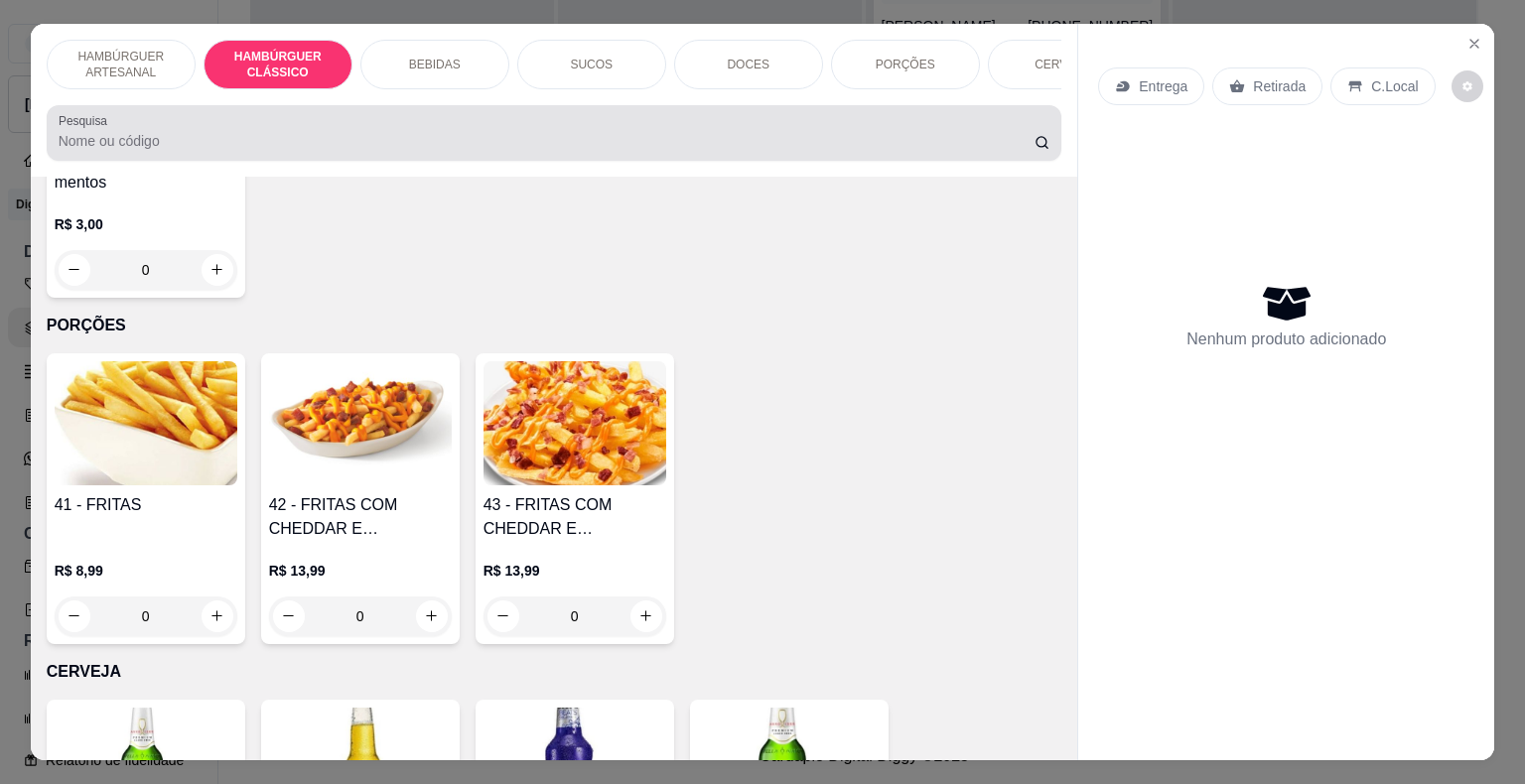 scroll, scrollTop: 977, scrollLeft: 0, axis: vertical 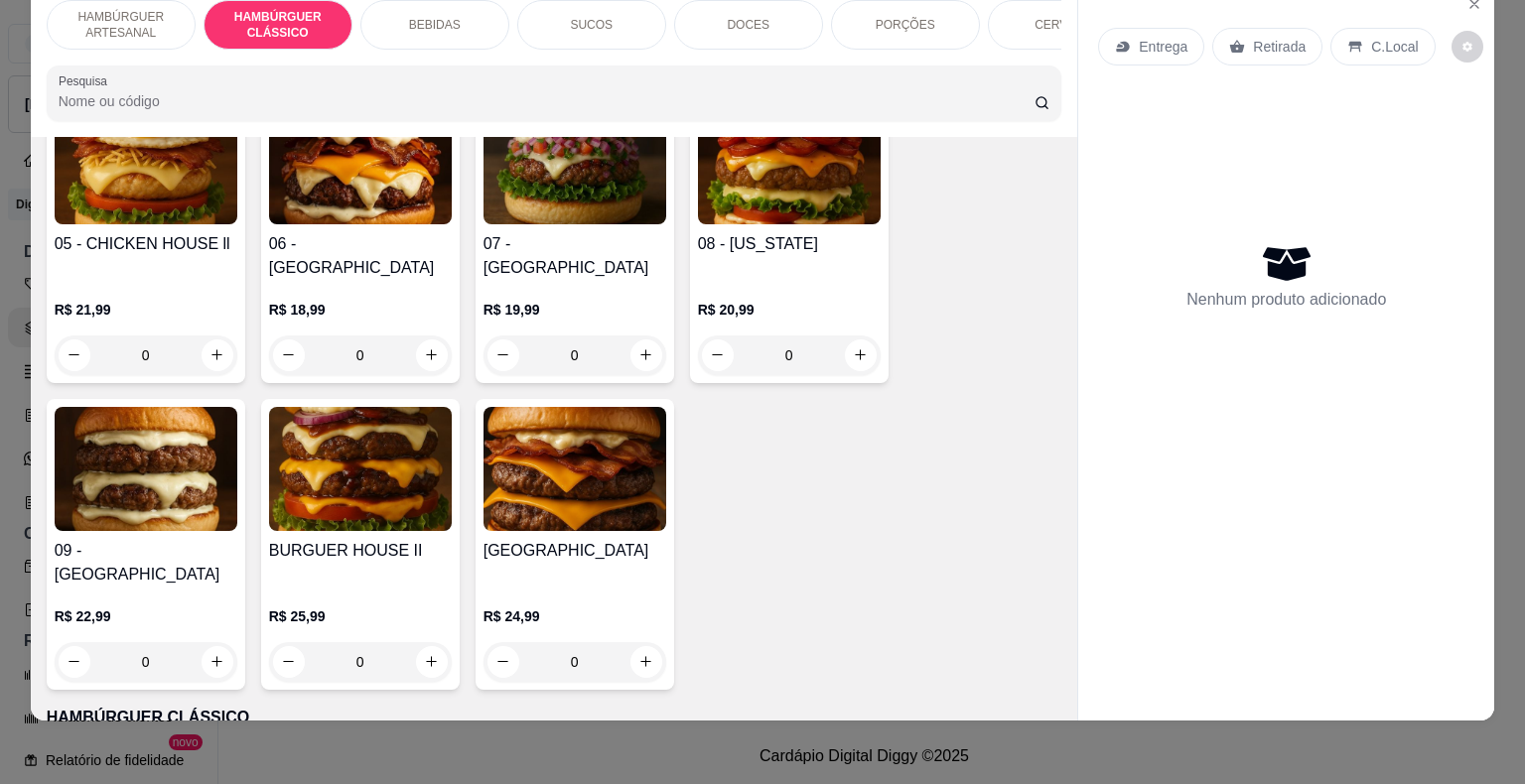 click on "0" at bounding box center (575, 662) 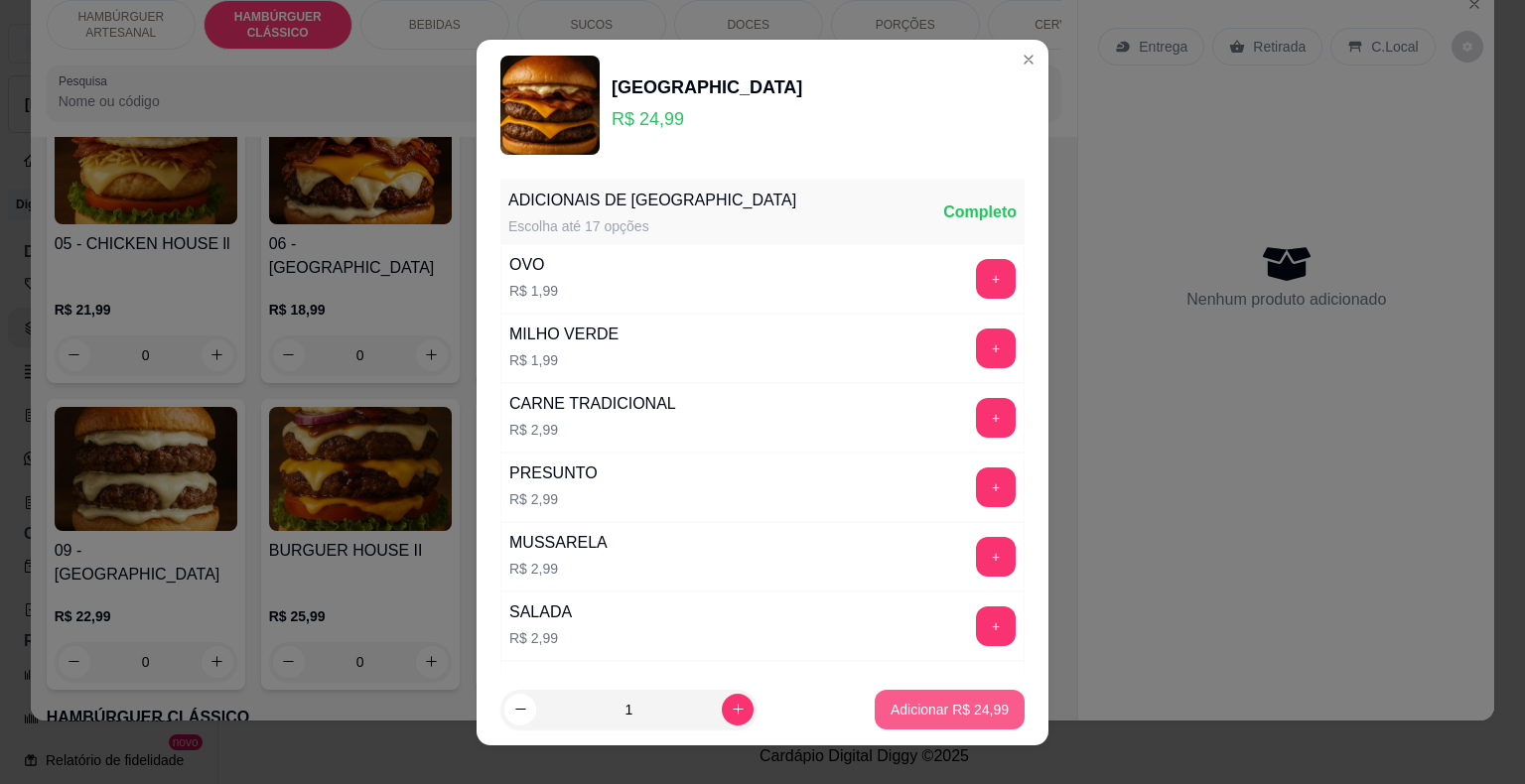 click on "Adicionar   R$ 24,99" at bounding box center (949, 710) 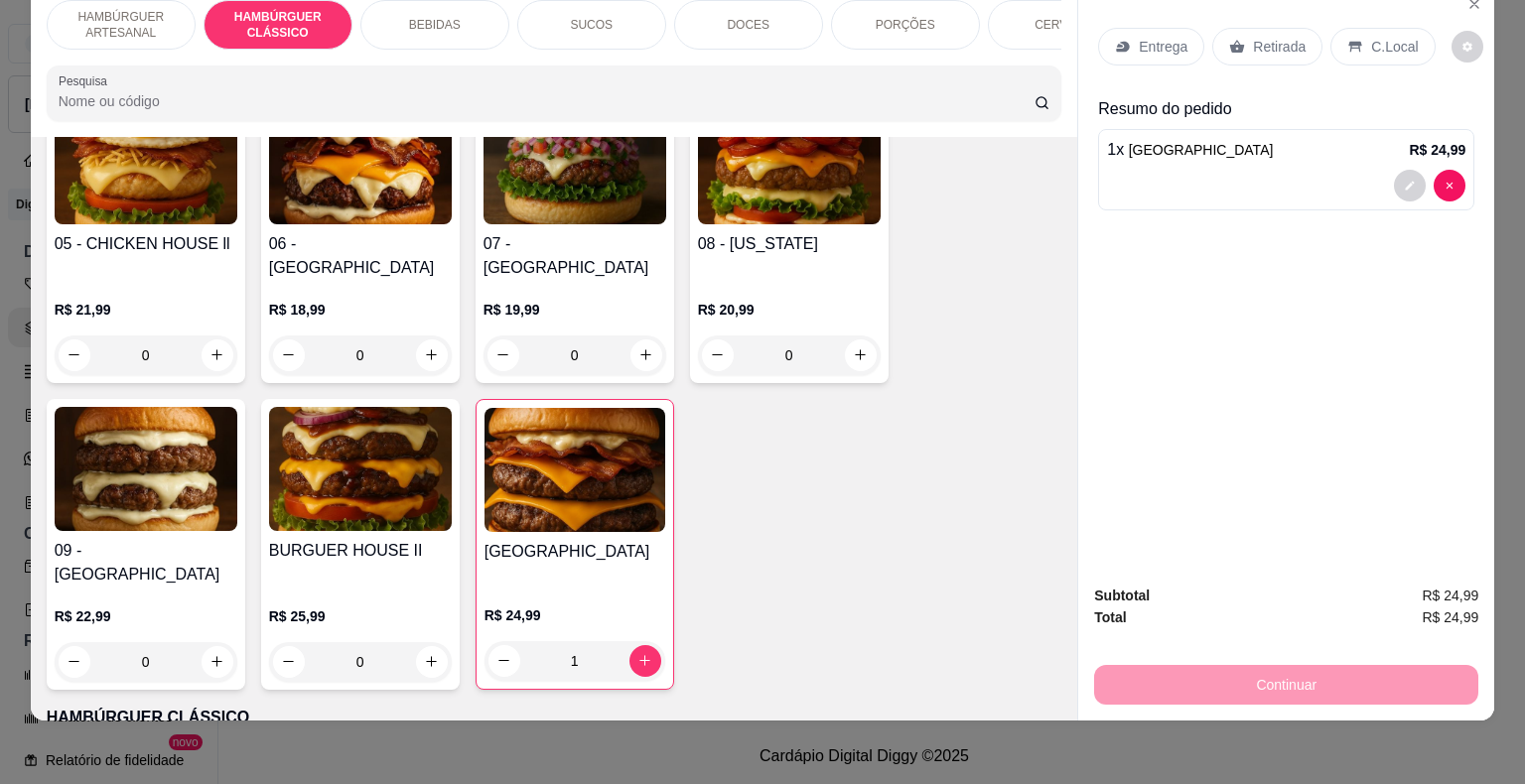 click on "Retirada" at bounding box center [1267, 47] 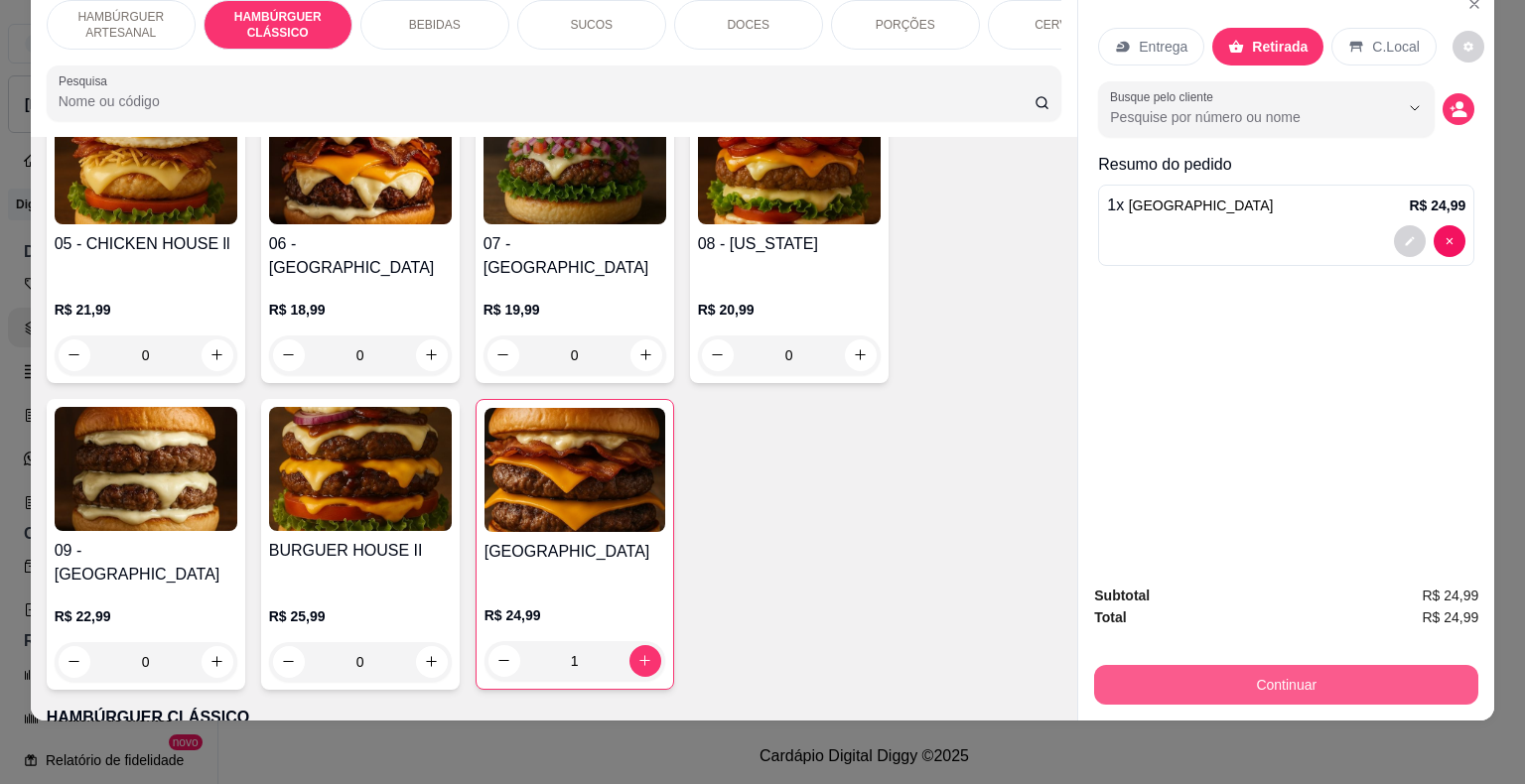 click on "Continuar" at bounding box center [1286, 685] 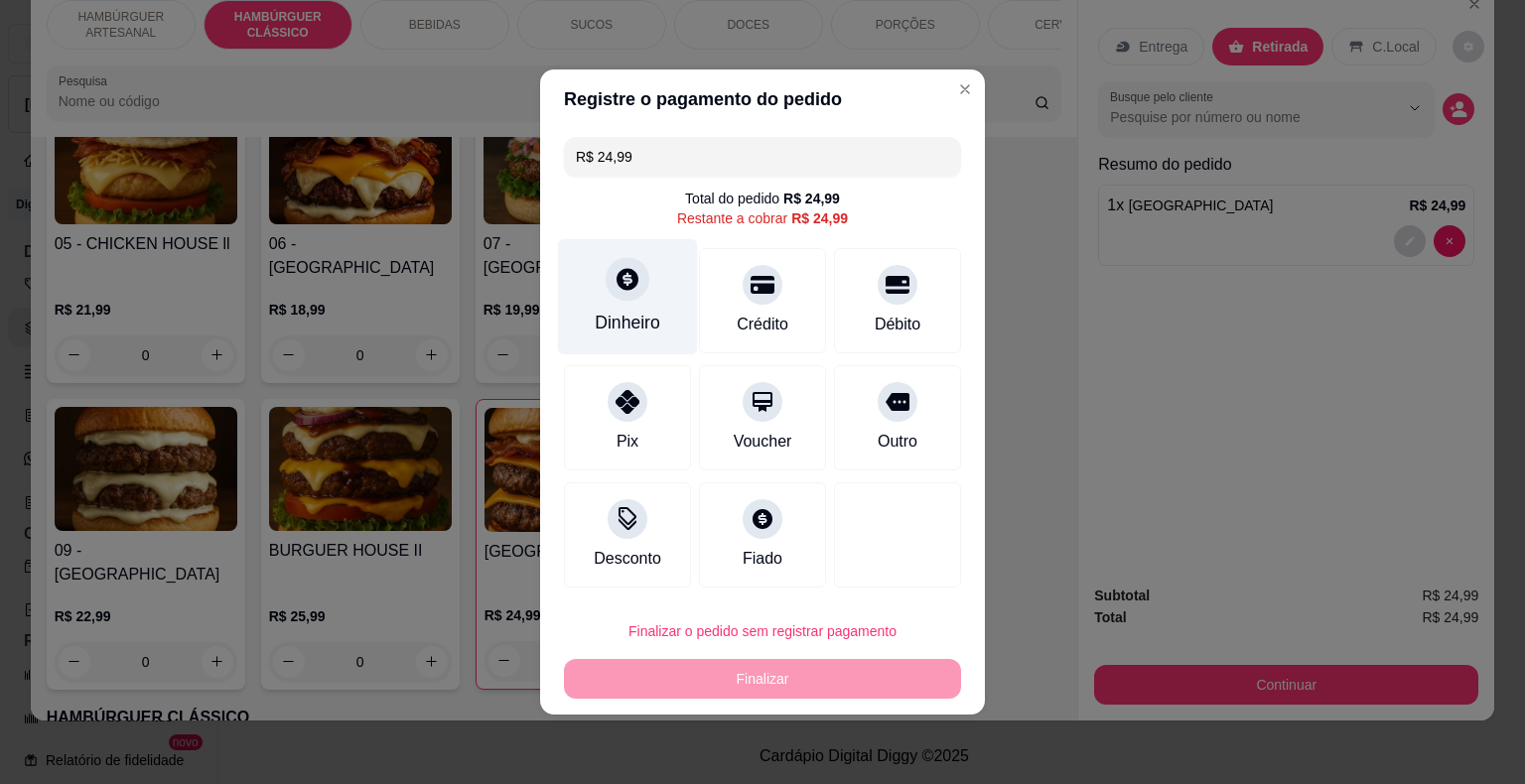 click on "Dinheiro" at bounding box center [627, 297] 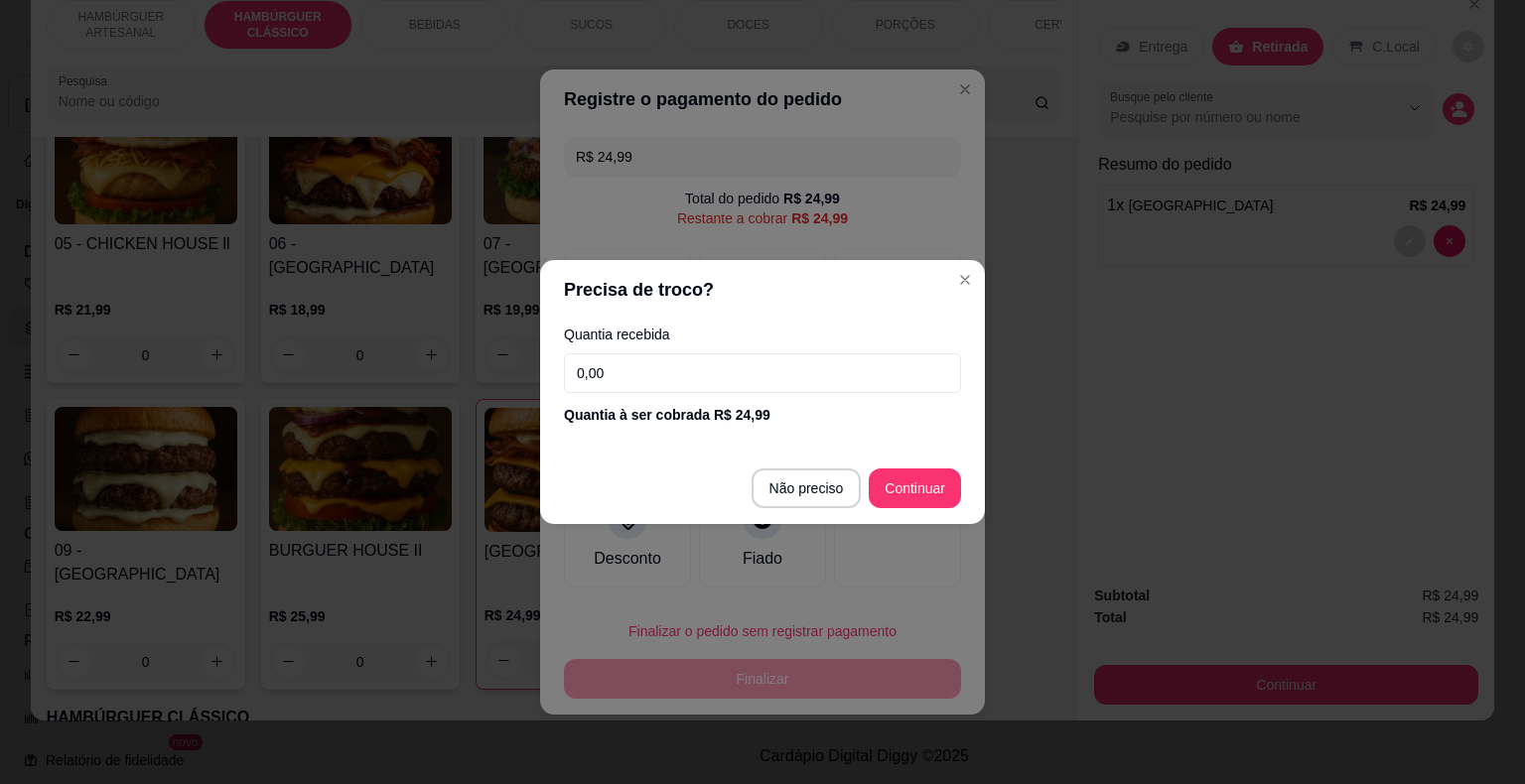 click on "0,00" at bounding box center (762, 373) 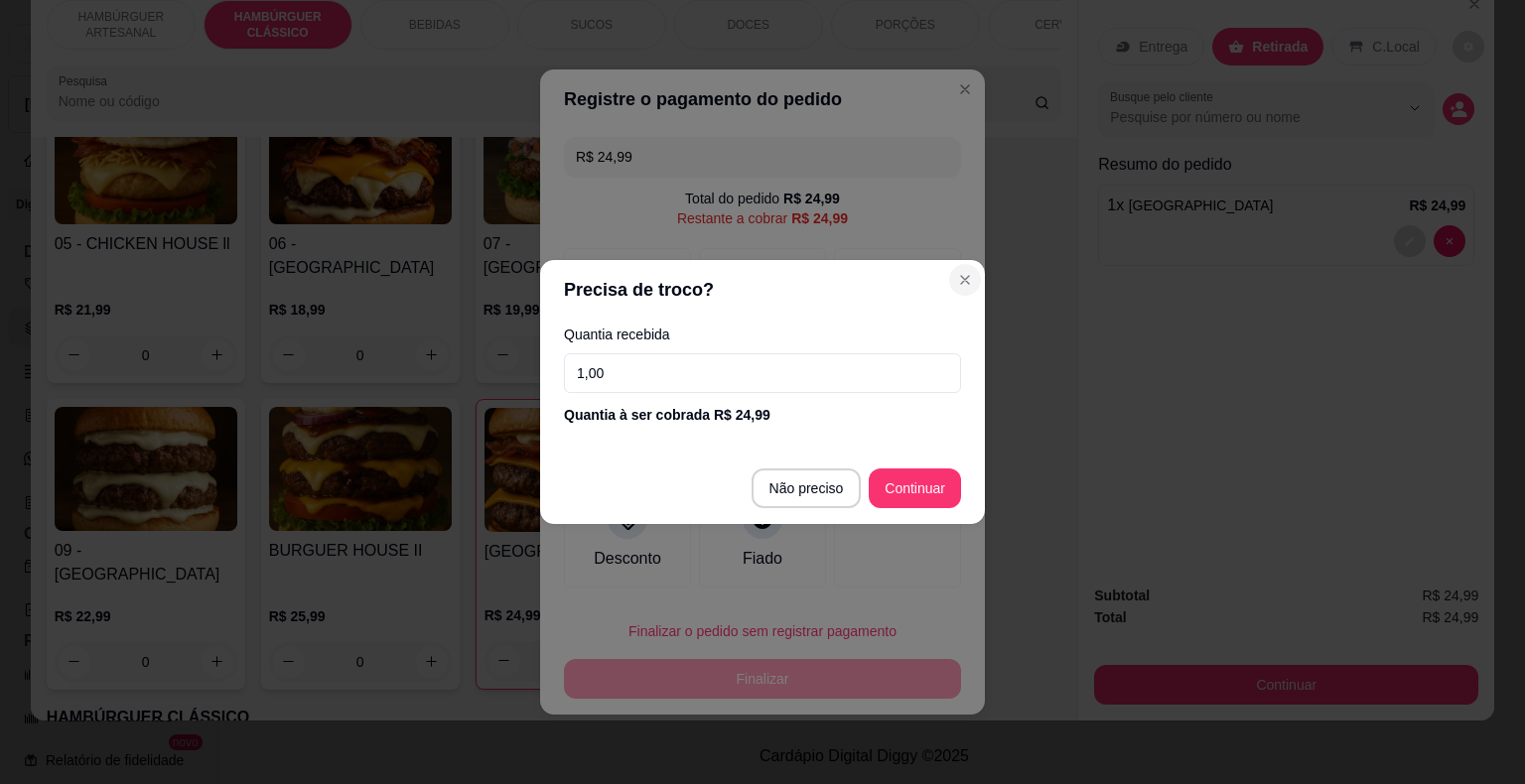 type on "1,00" 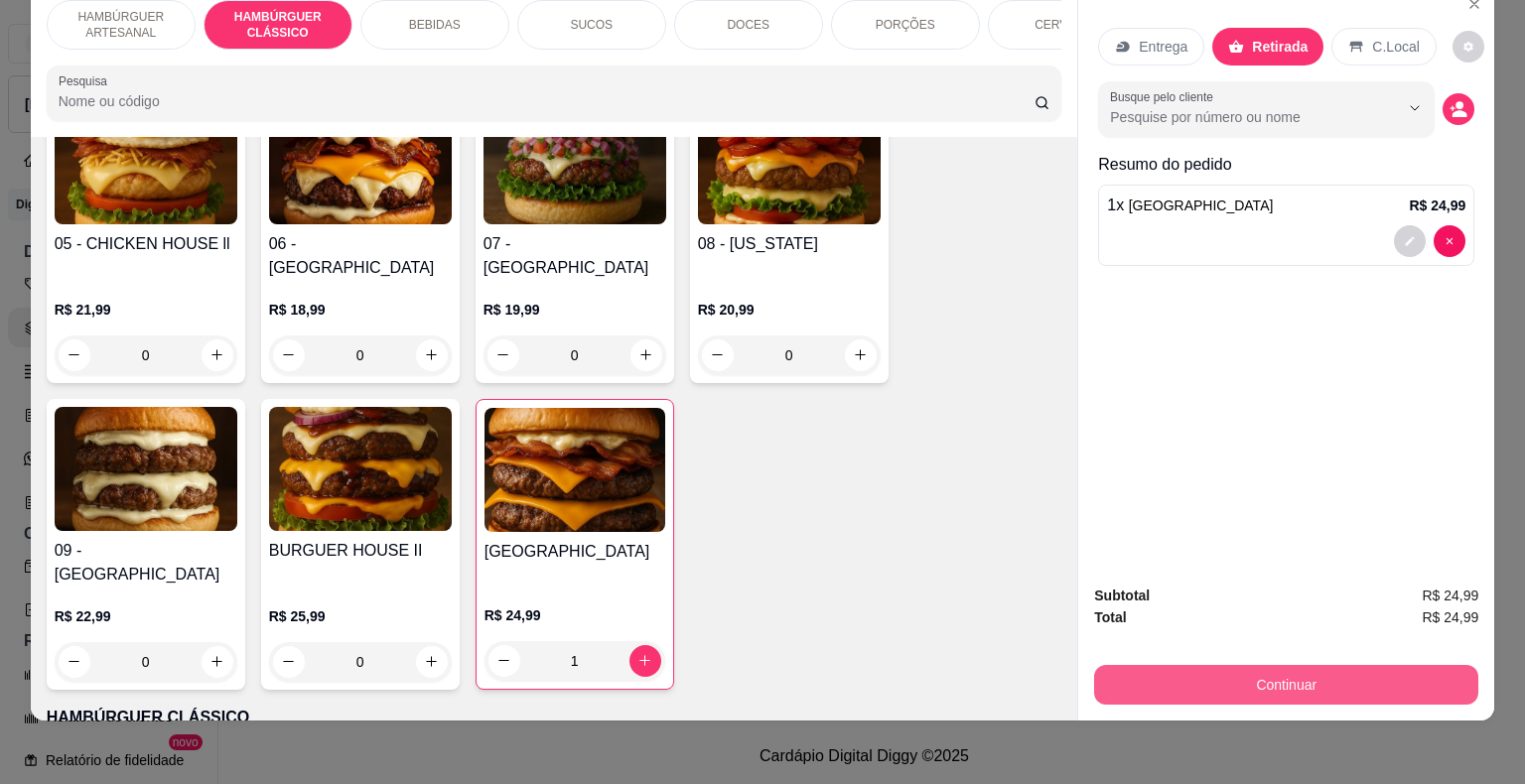 click on "Continuar" at bounding box center [1286, 685] 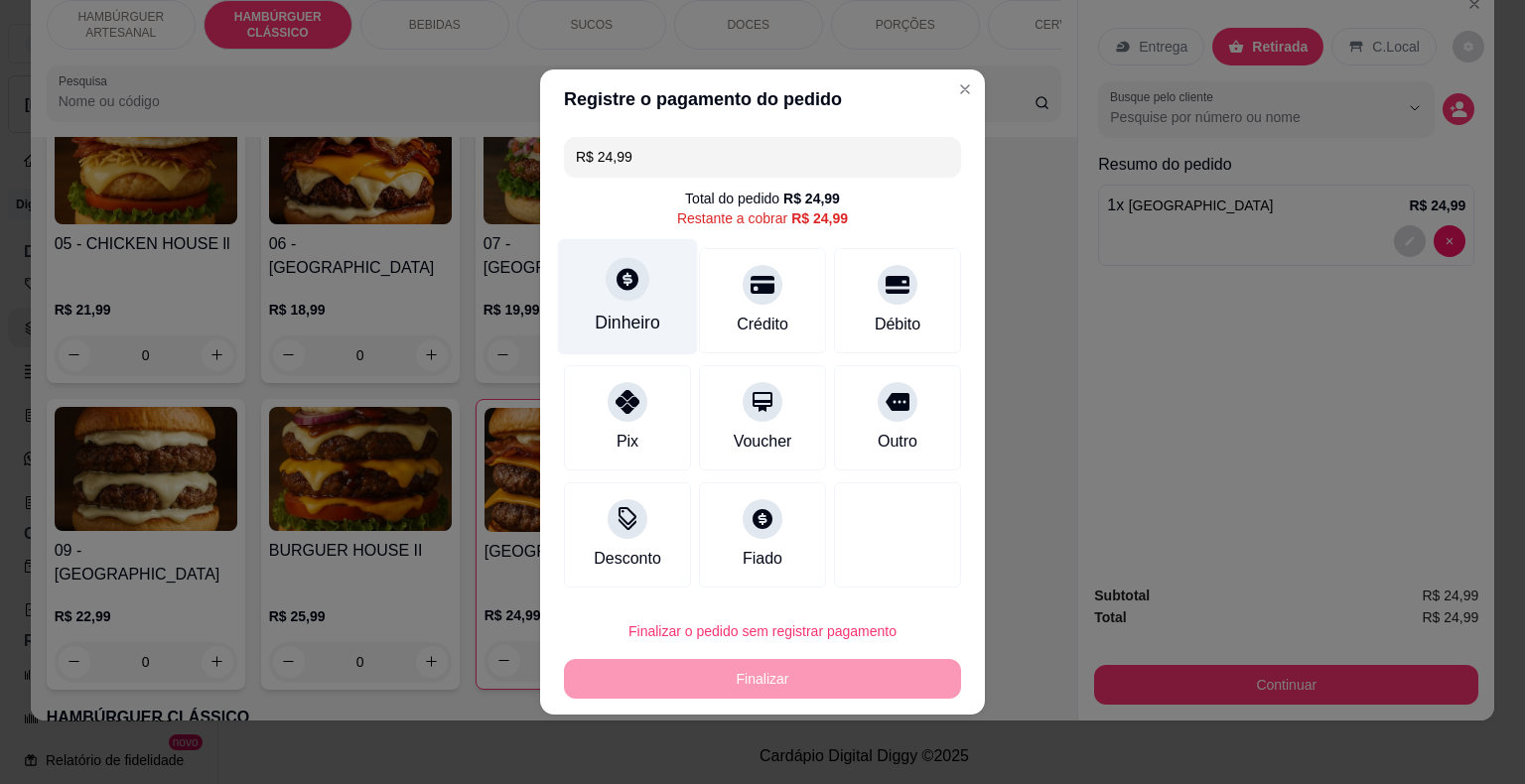 click on "Dinheiro" at bounding box center [627, 297] 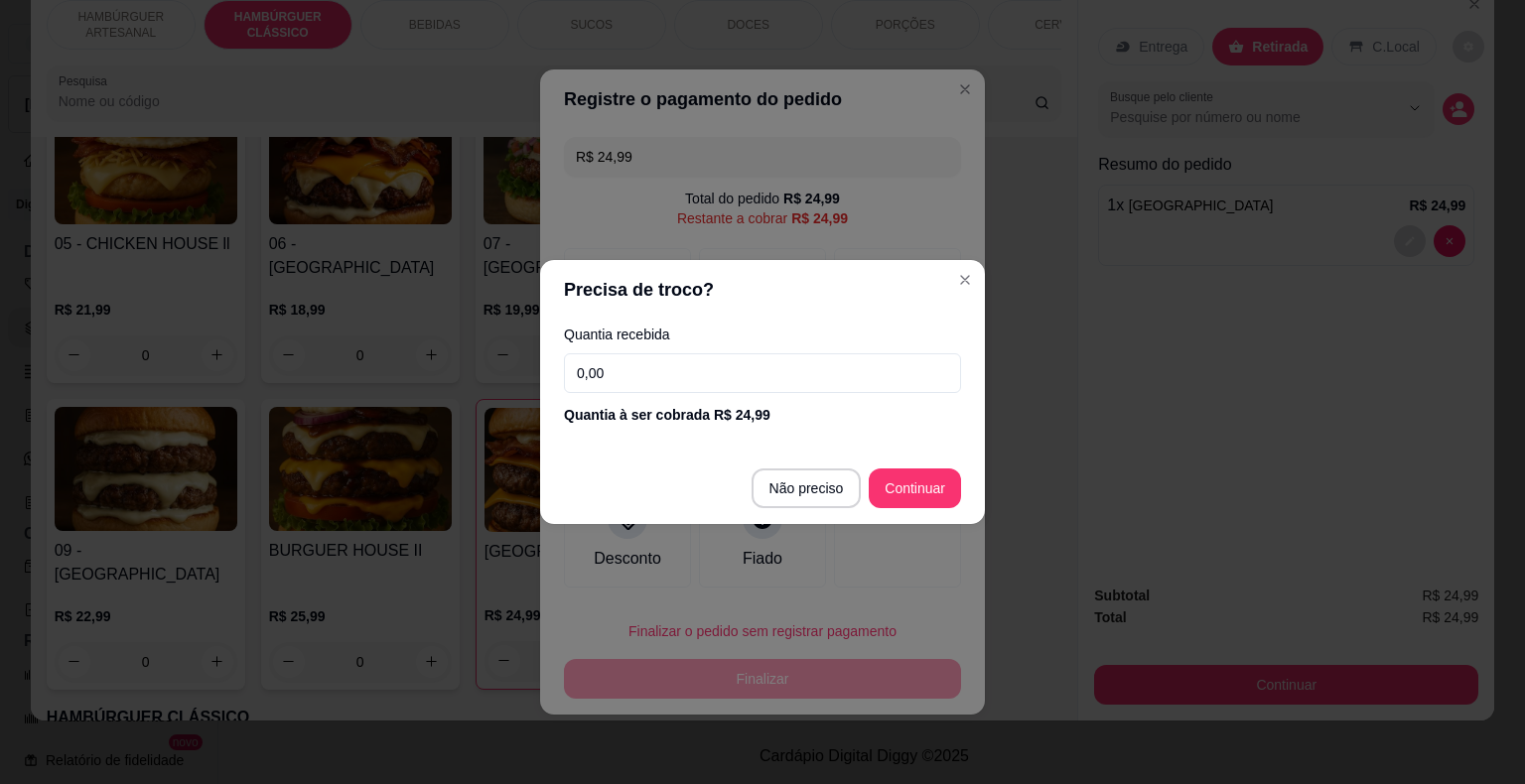 click on "0,00" at bounding box center [762, 373] 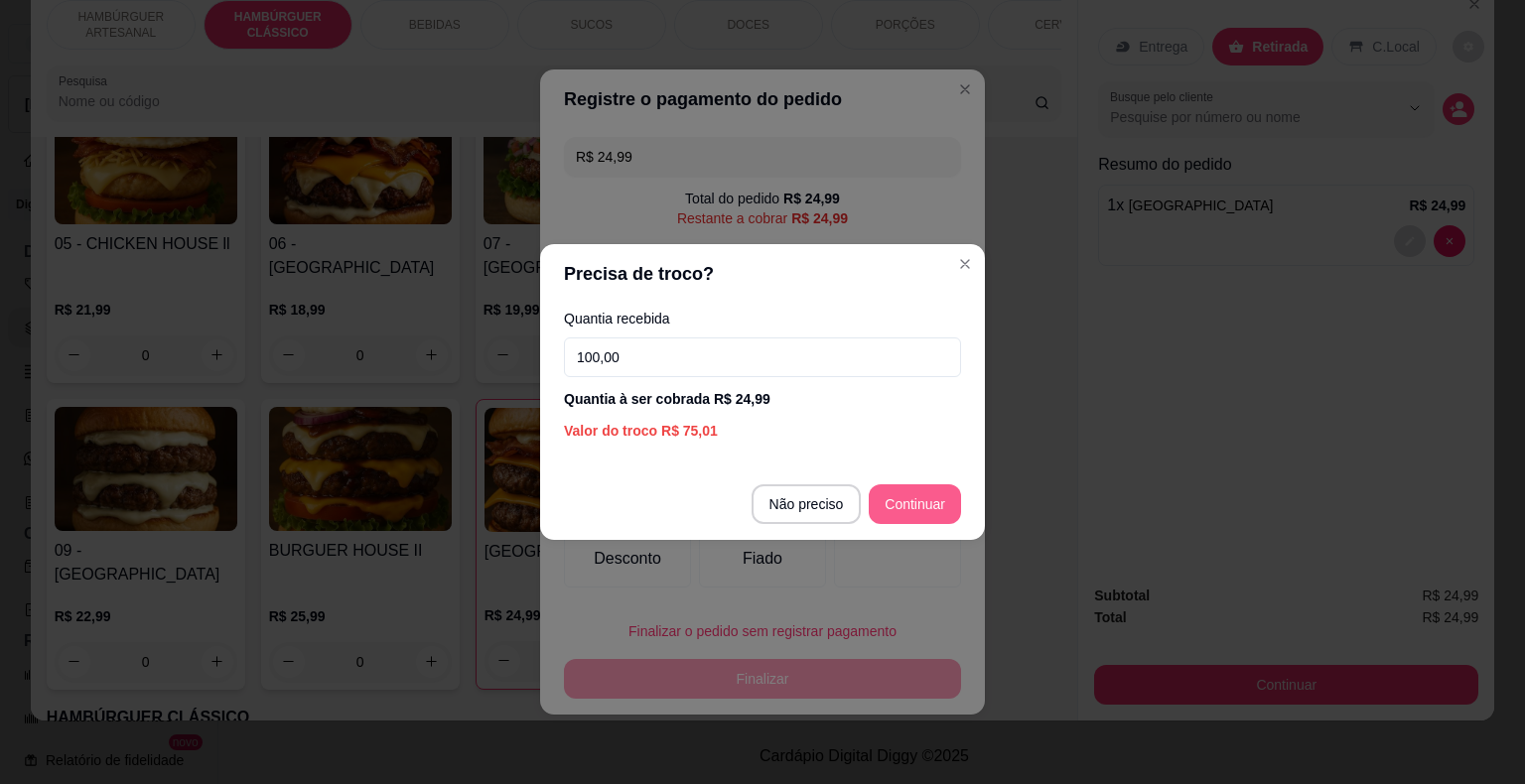type on "100,00" 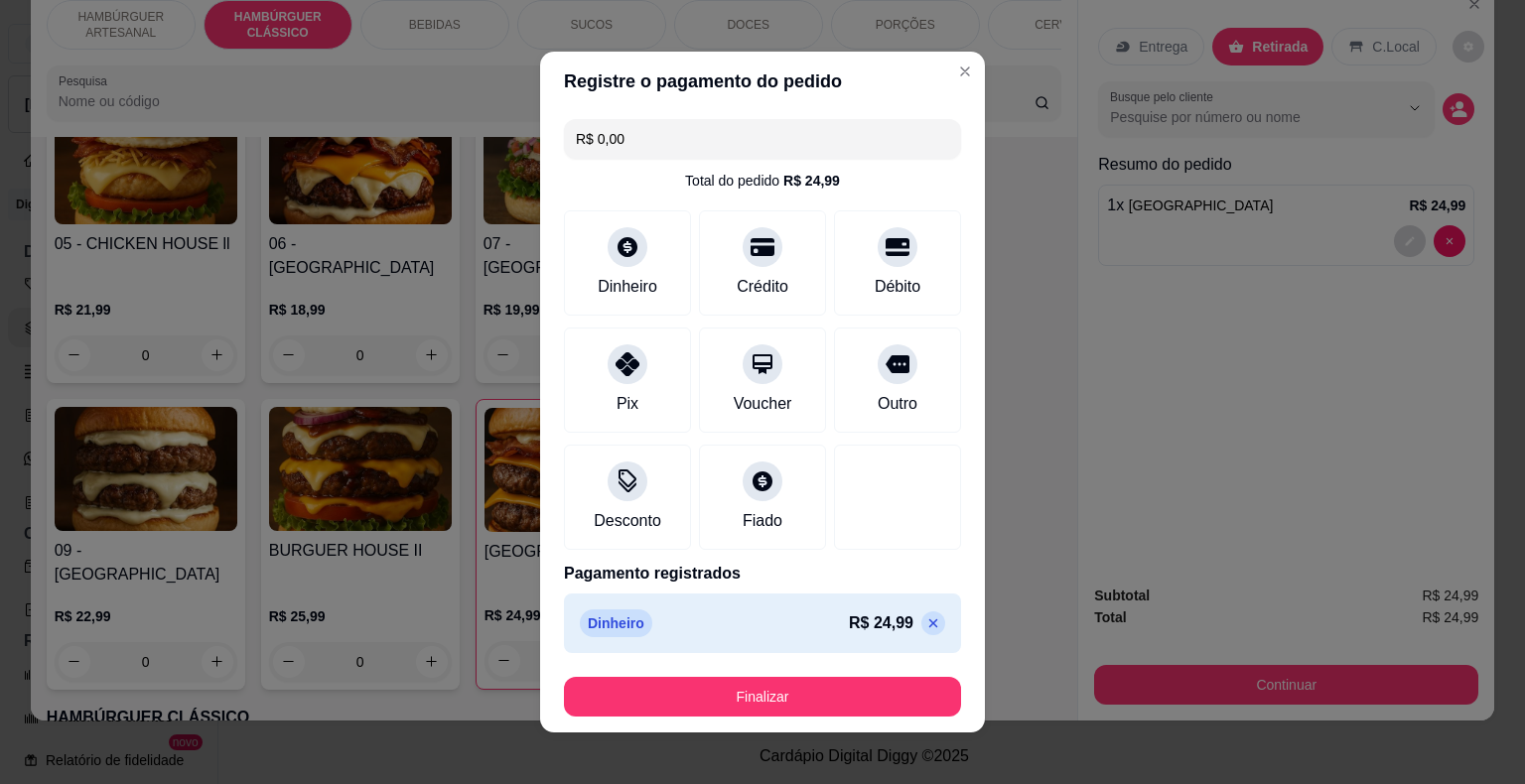 type on "R$ 0,00" 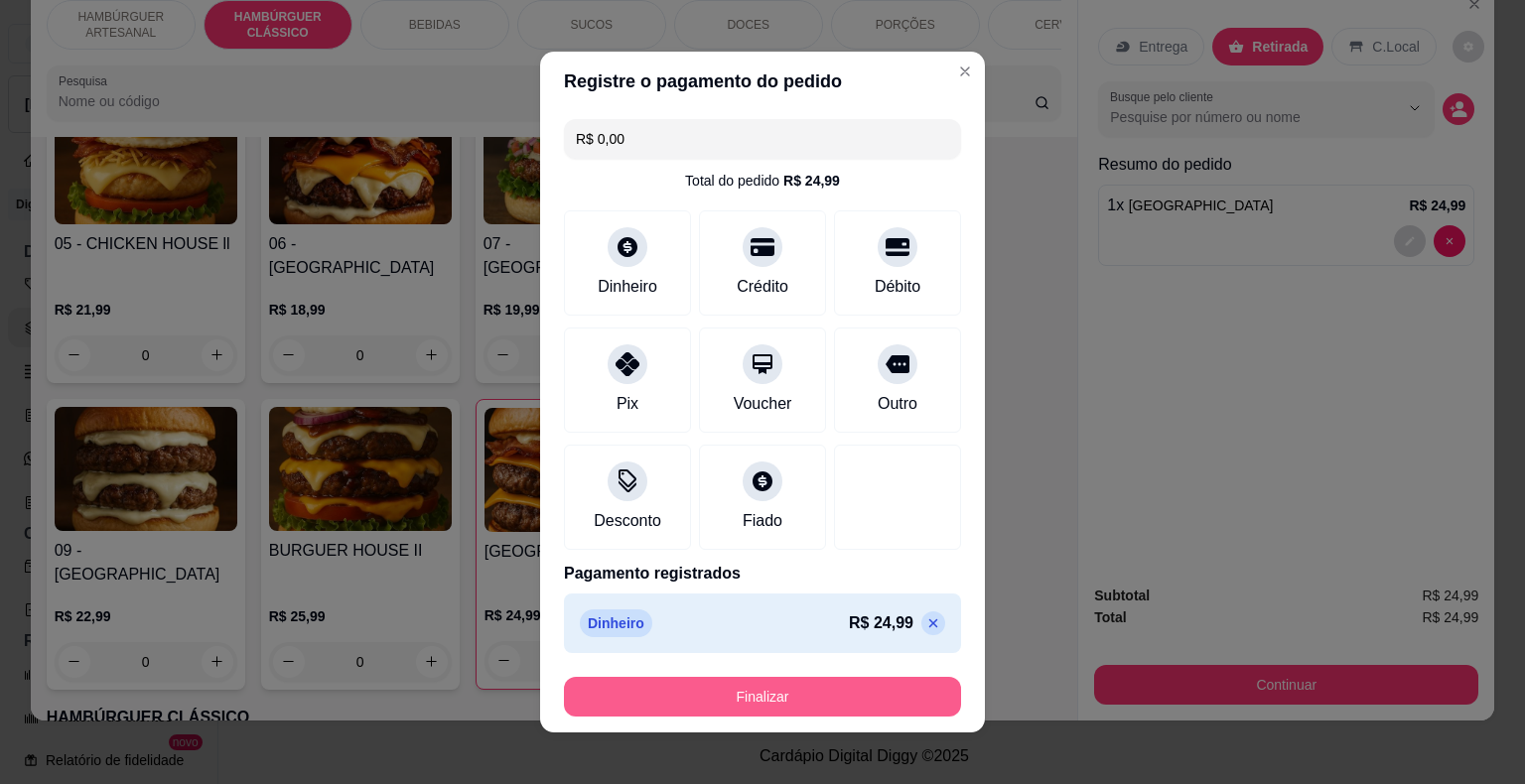 click on "Finalizar" at bounding box center (762, 697) 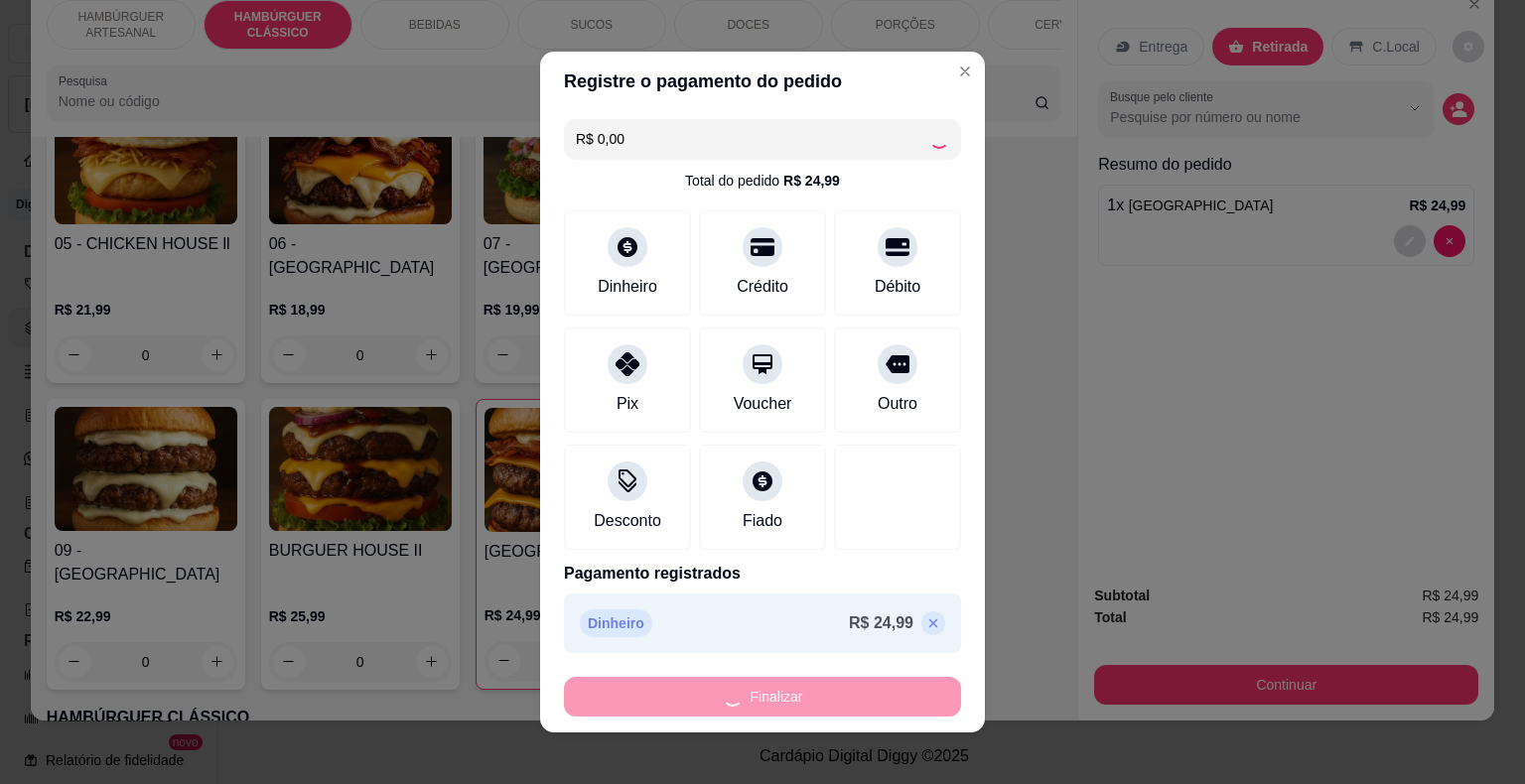 type on "0" 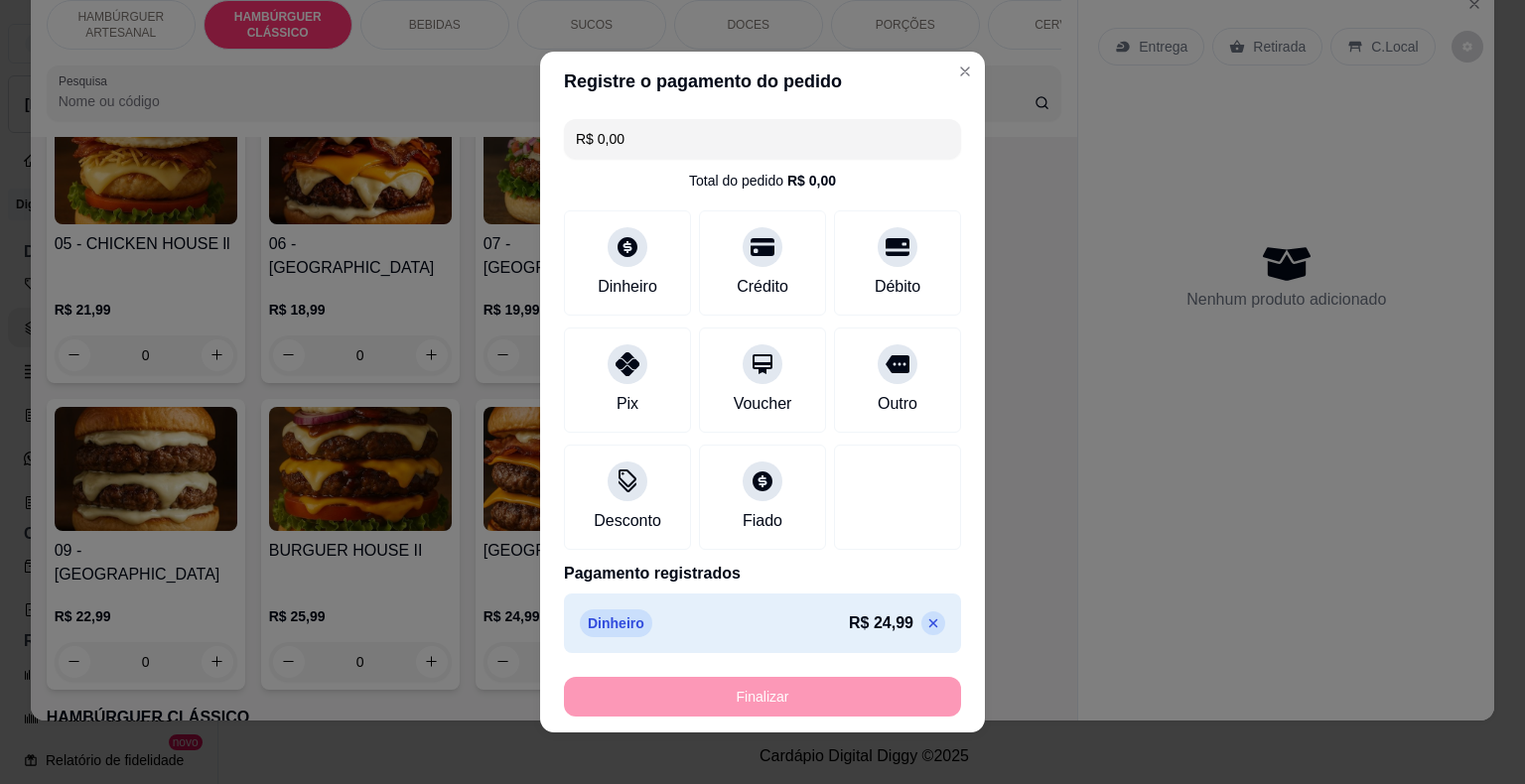 type on "-R$ 24,99" 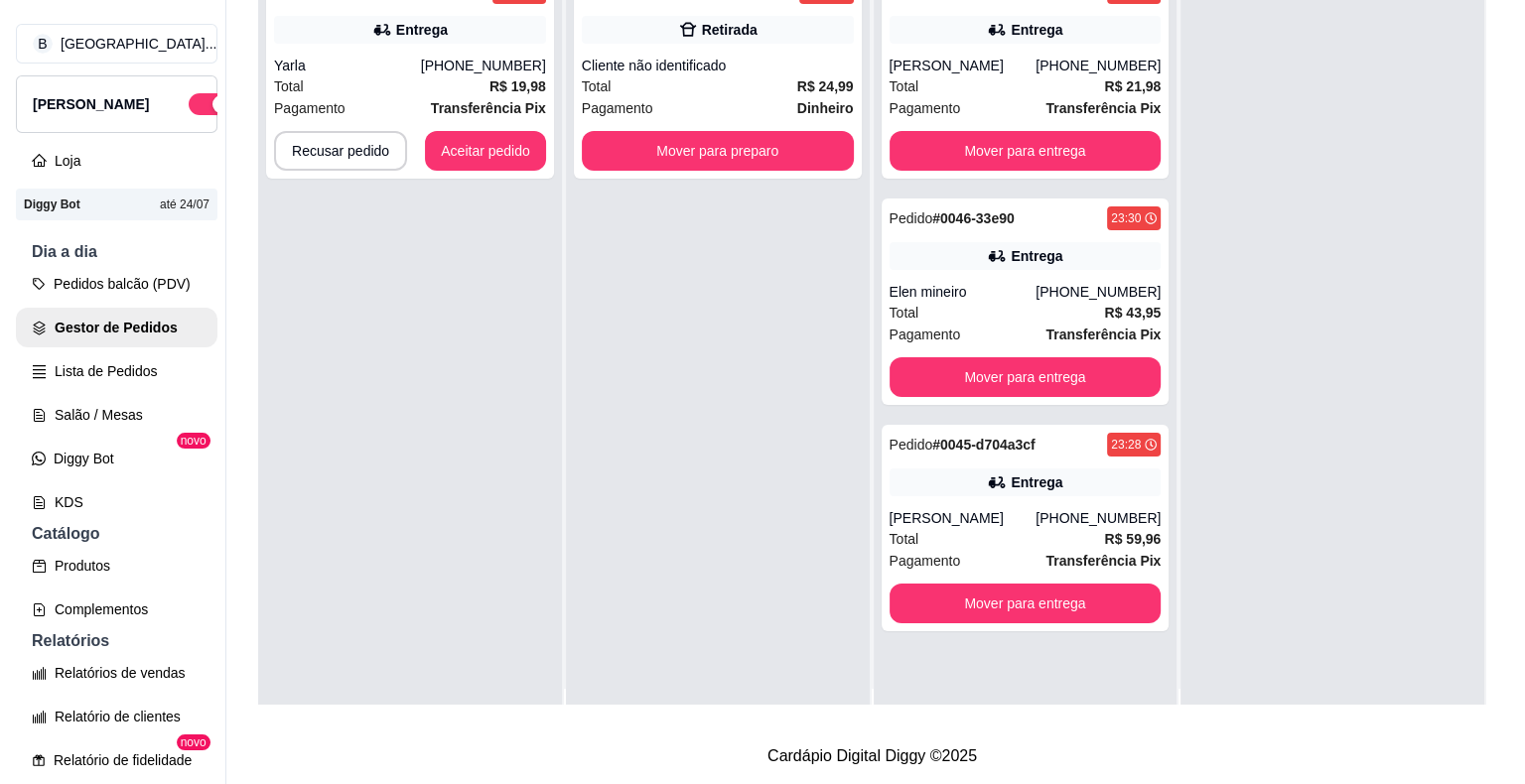 scroll, scrollTop: 0, scrollLeft: 0, axis: both 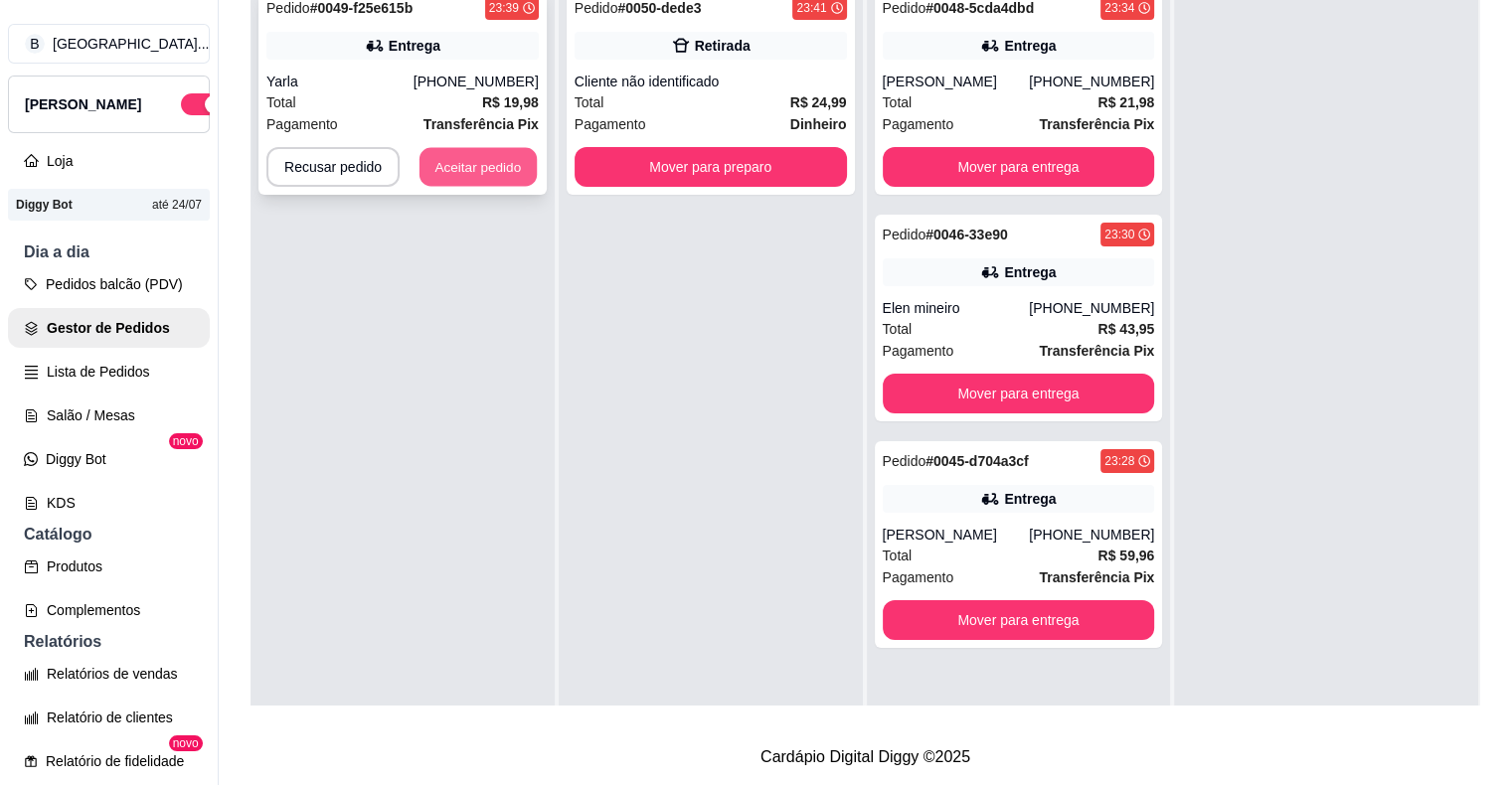 click on "Aceitar pedido" at bounding box center (478, 167) 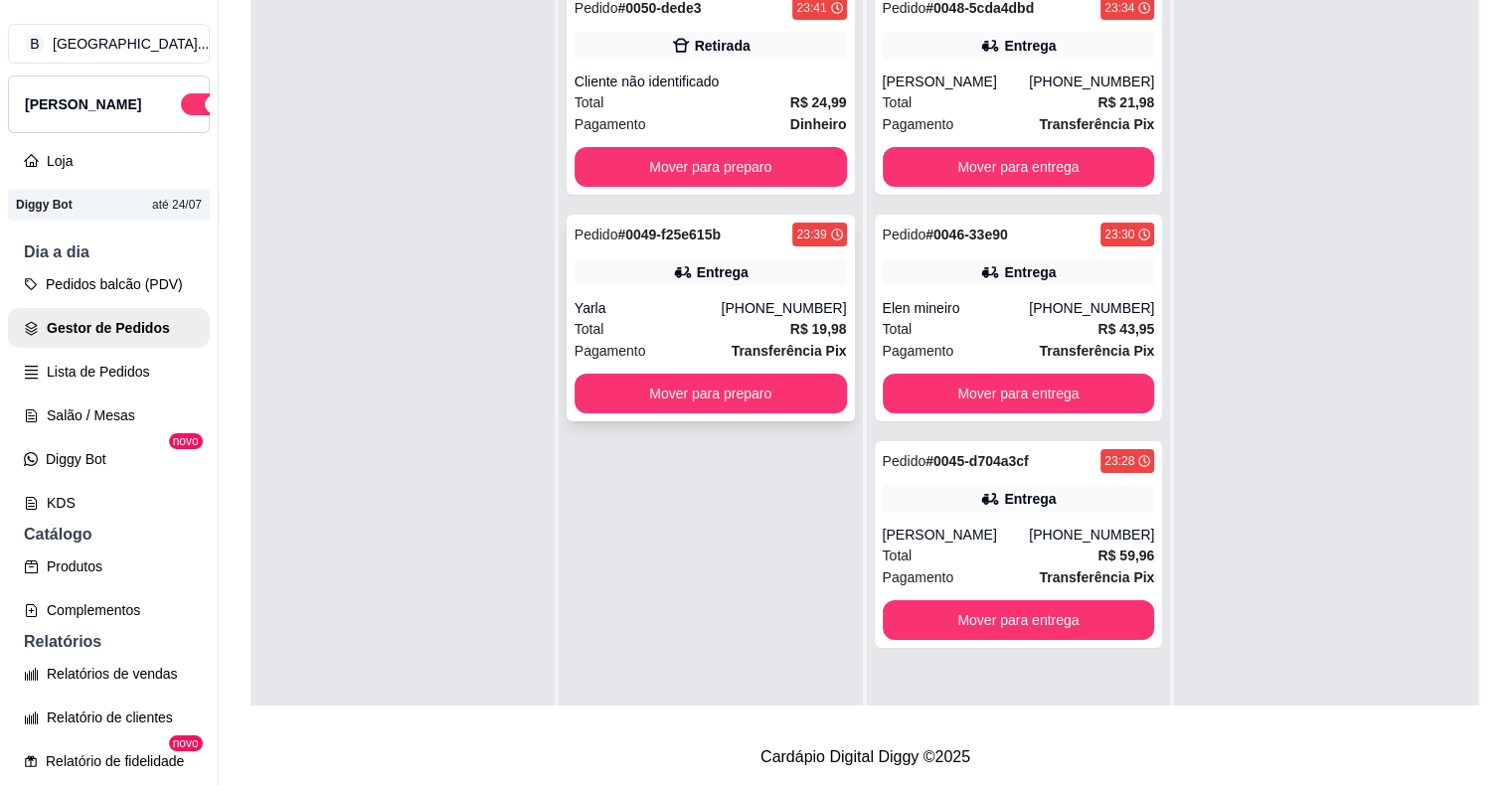click on "Pagamento Transferência Pix" at bounding box center (711, 351) 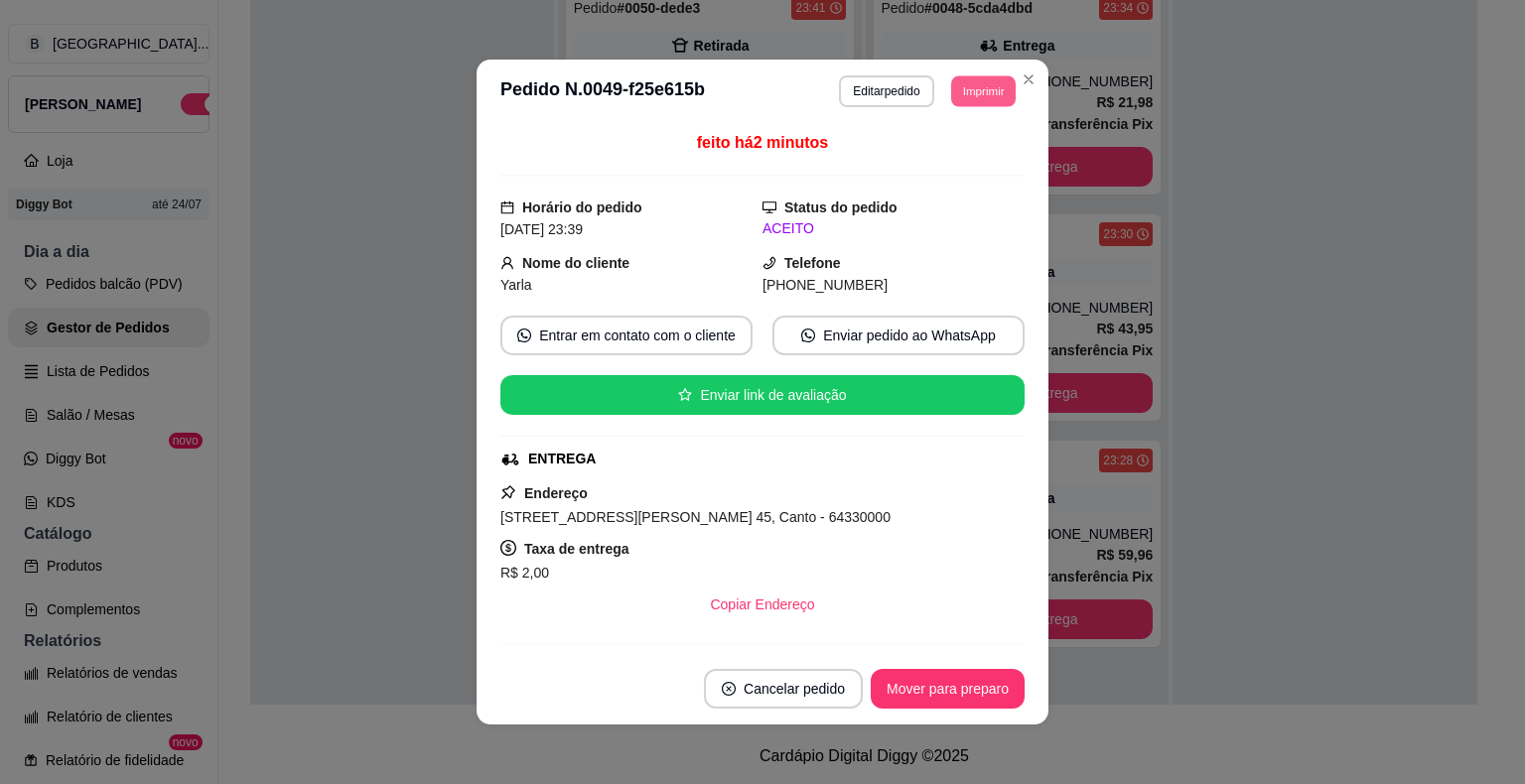 click on "Imprimir" at bounding box center (983, 90) 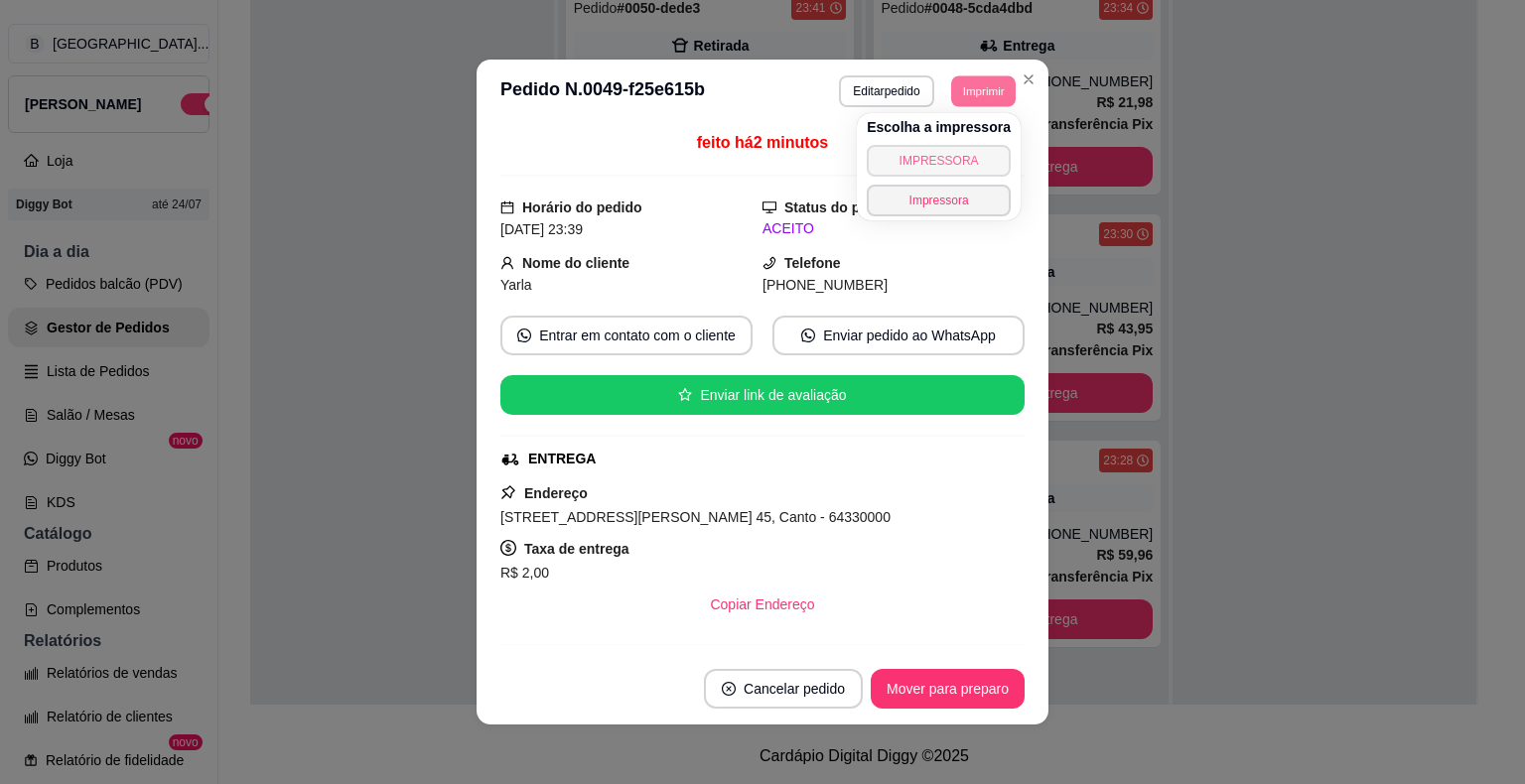 click on "IMPRESSORA" at bounding box center [938, 161] 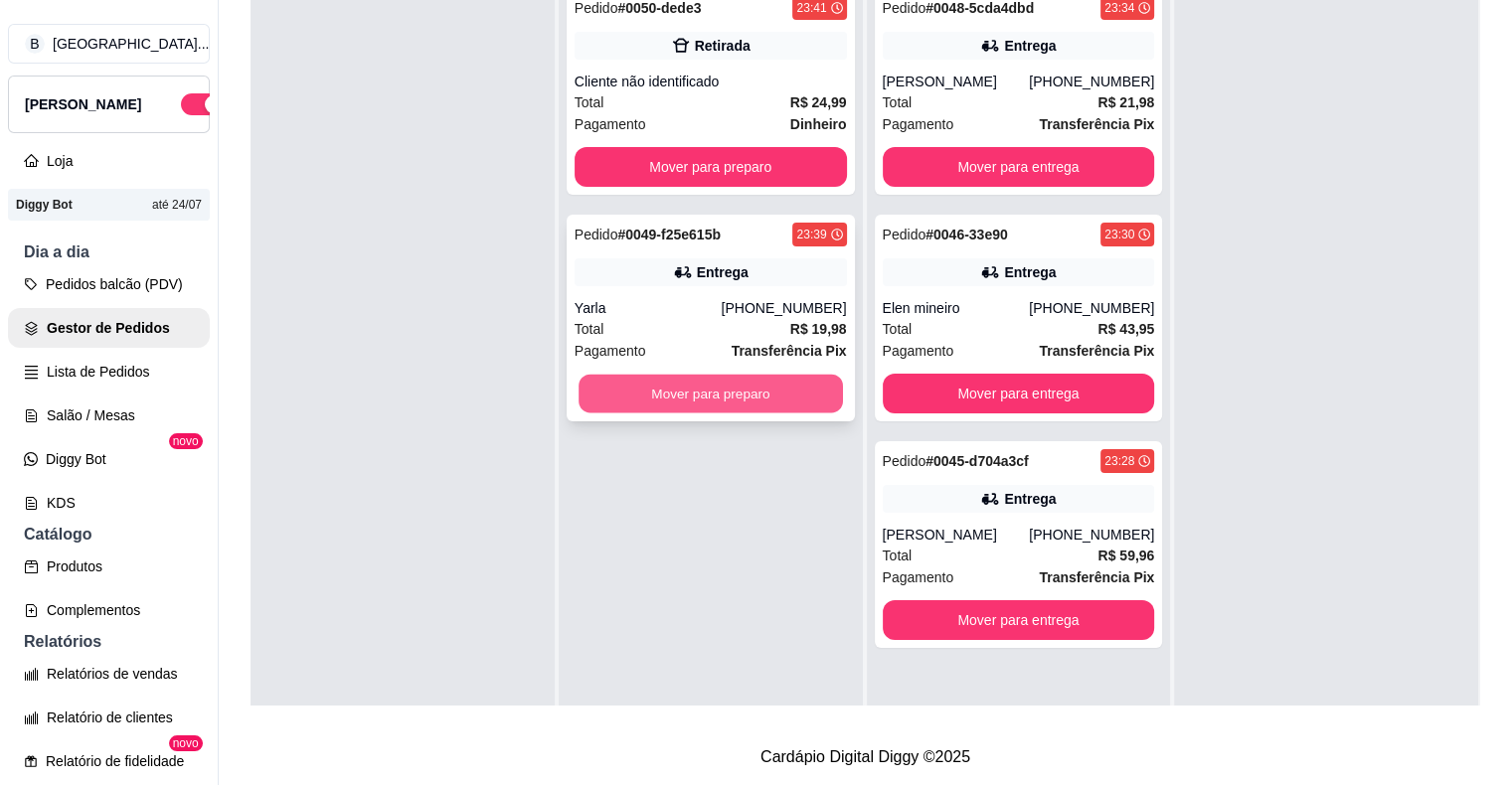 click on "Mover para preparo" at bounding box center (711, 393) 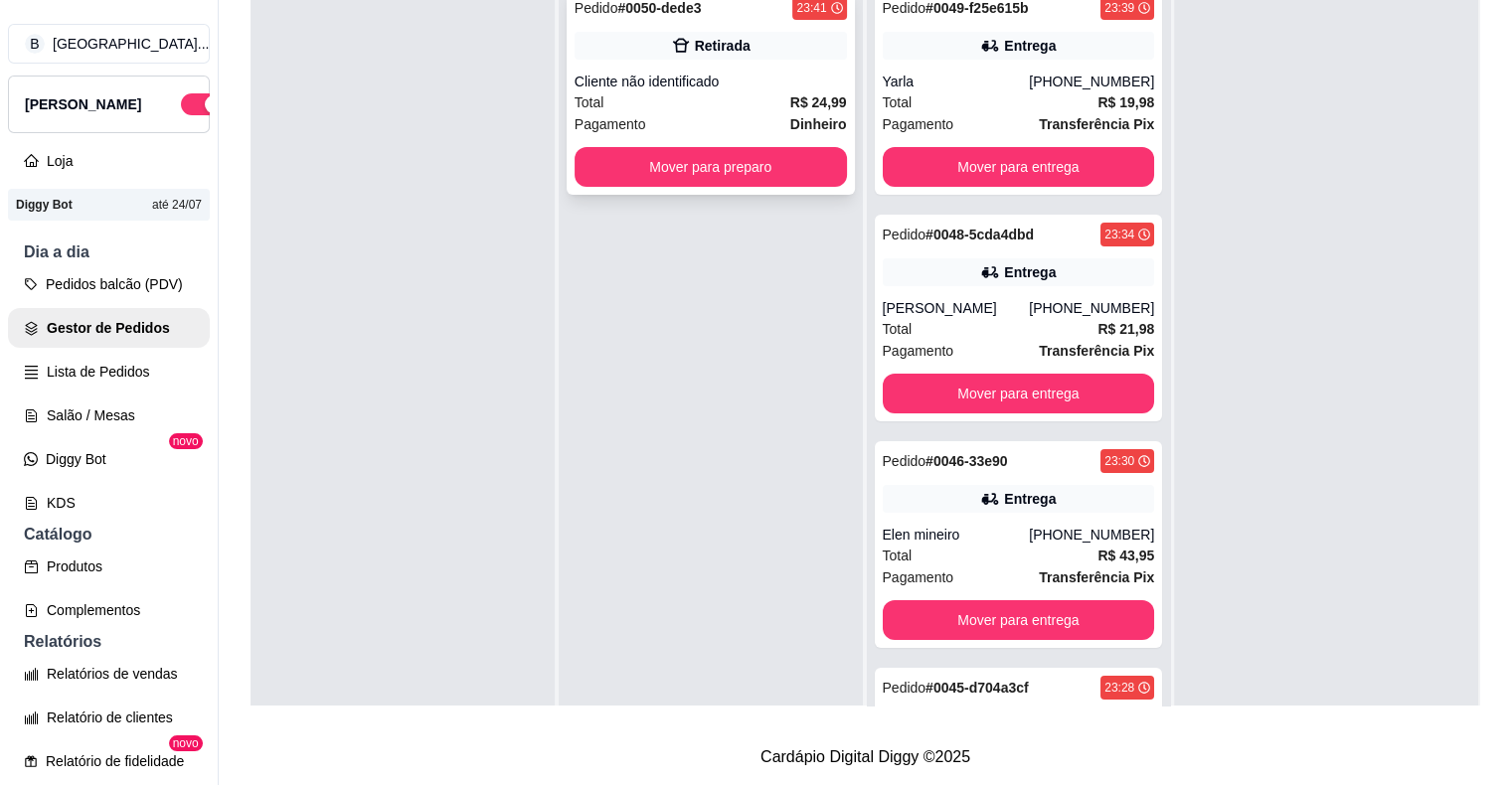click on "Total R$ 24,99" at bounding box center [711, 102] 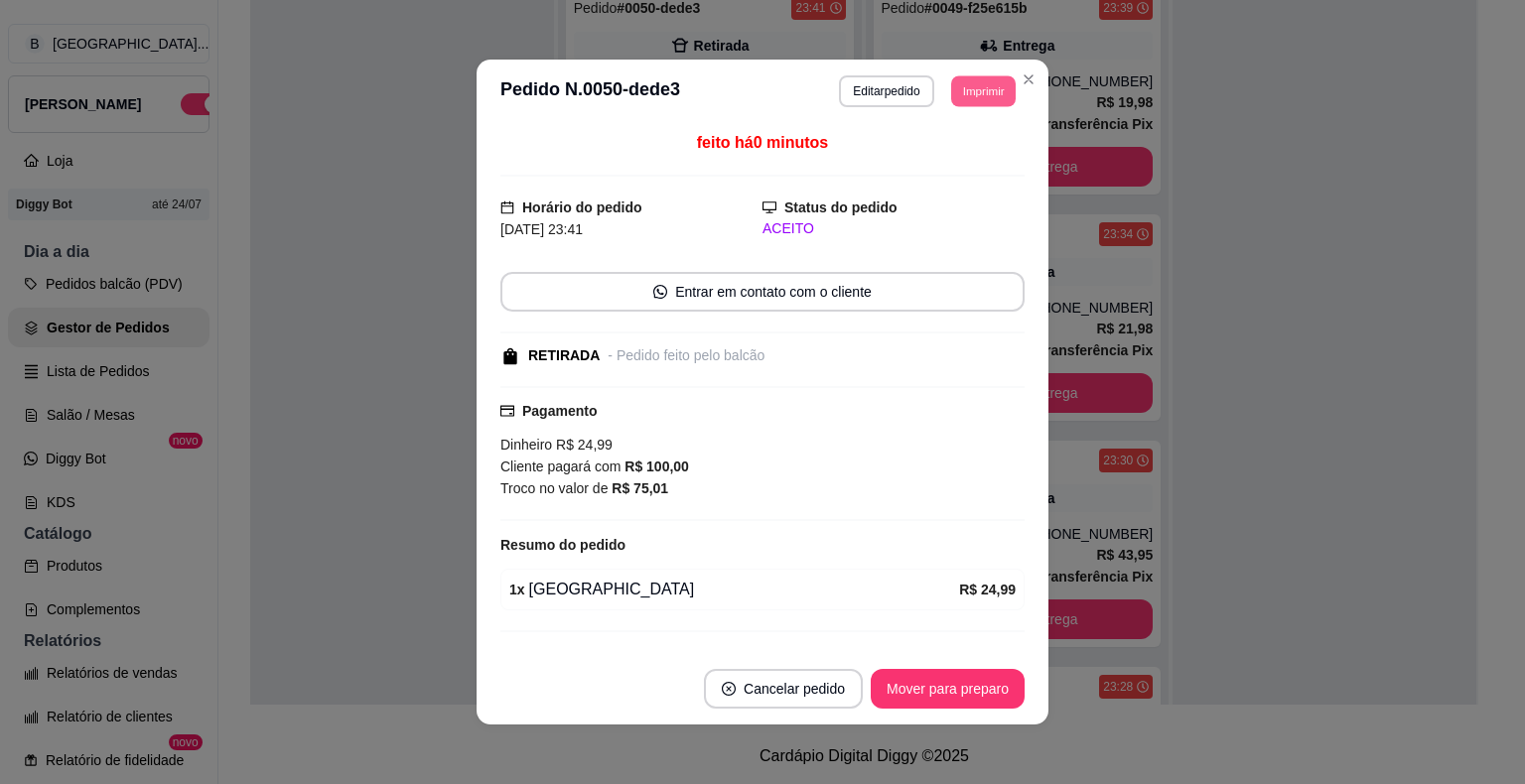 click on "Imprimir" at bounding box center [983, 90] 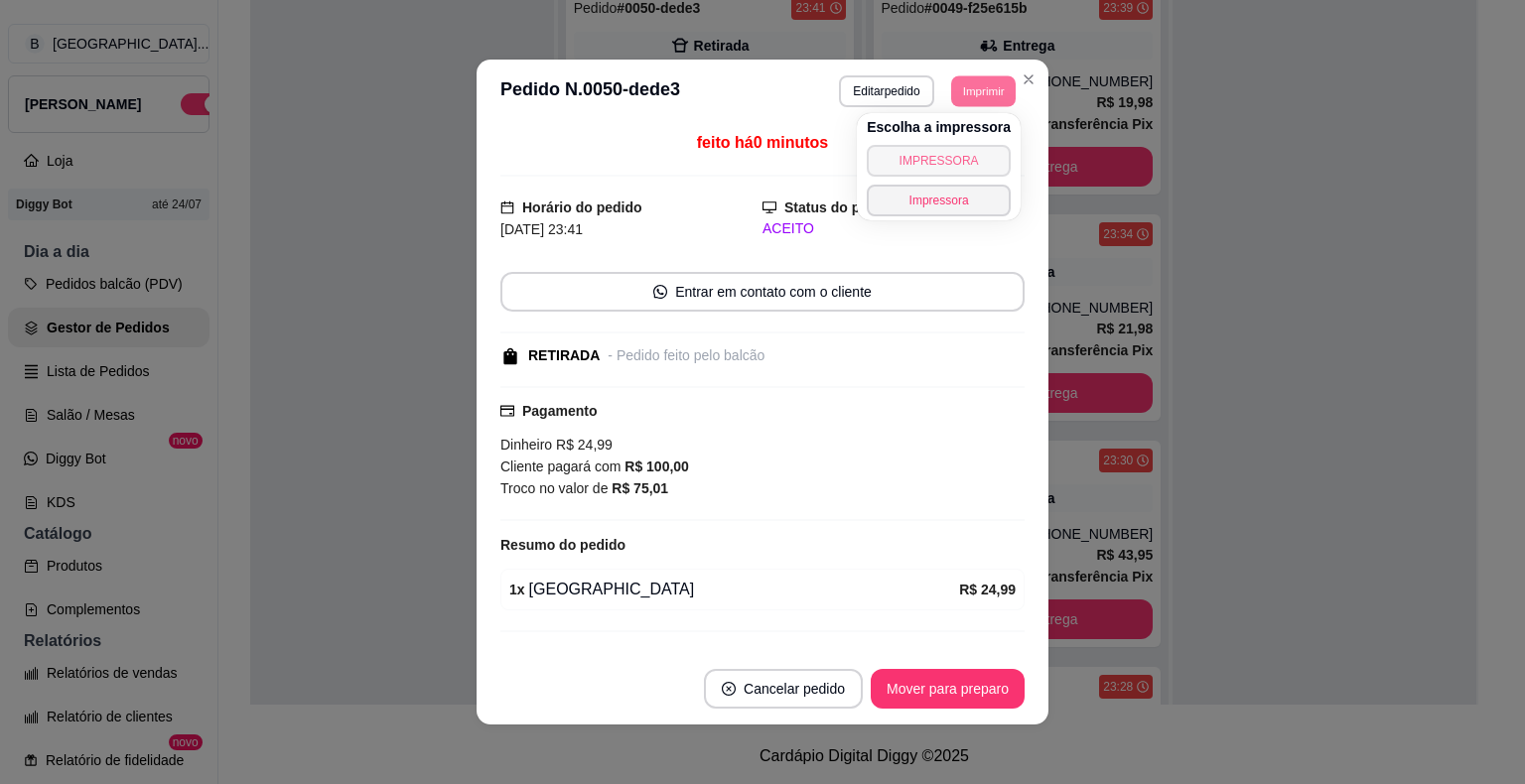 click on "IMPRESSORA" at bounding box center [938, 161] 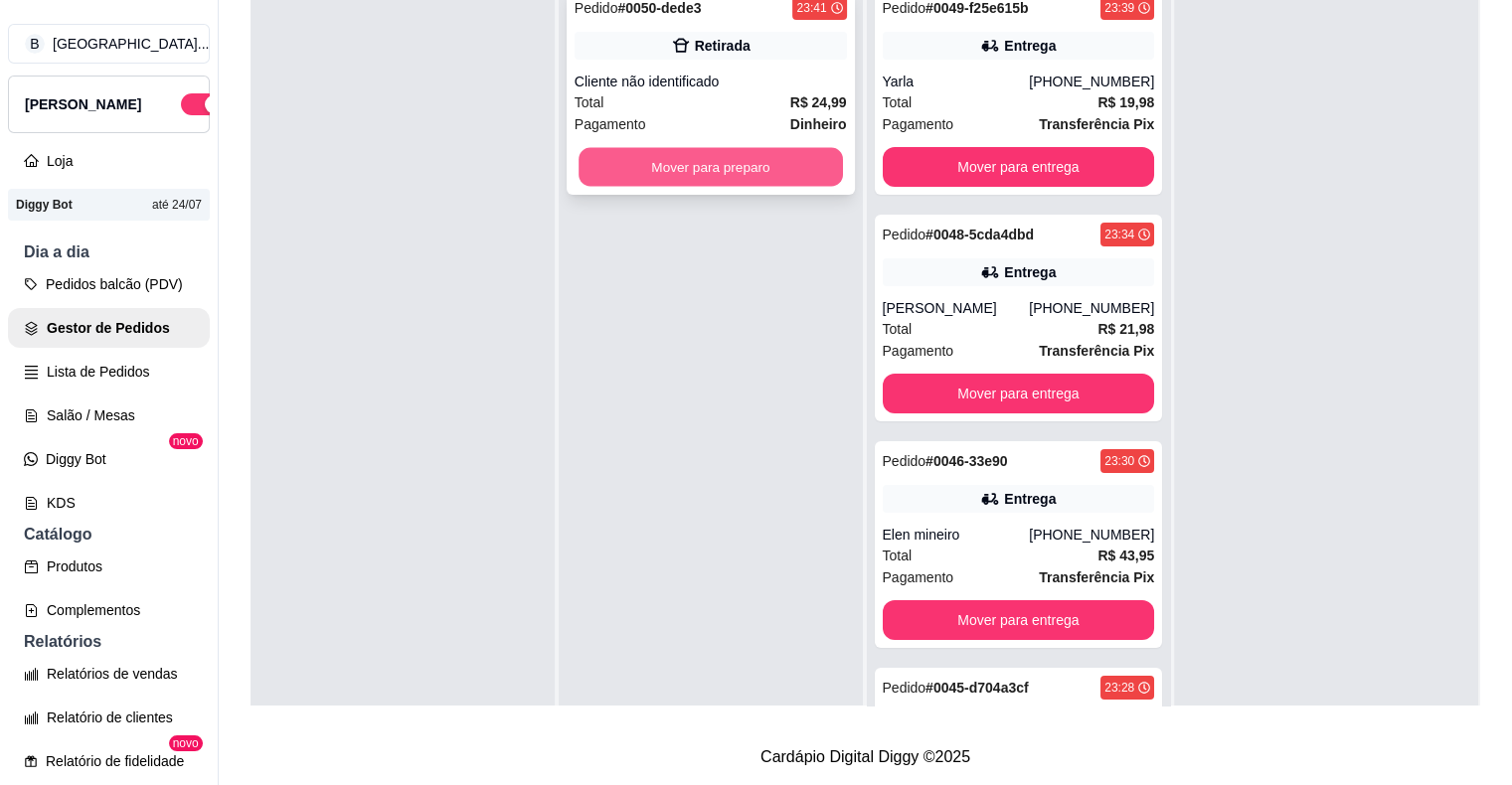 click on "Mover para preparo" at bounding box center [711, 167] 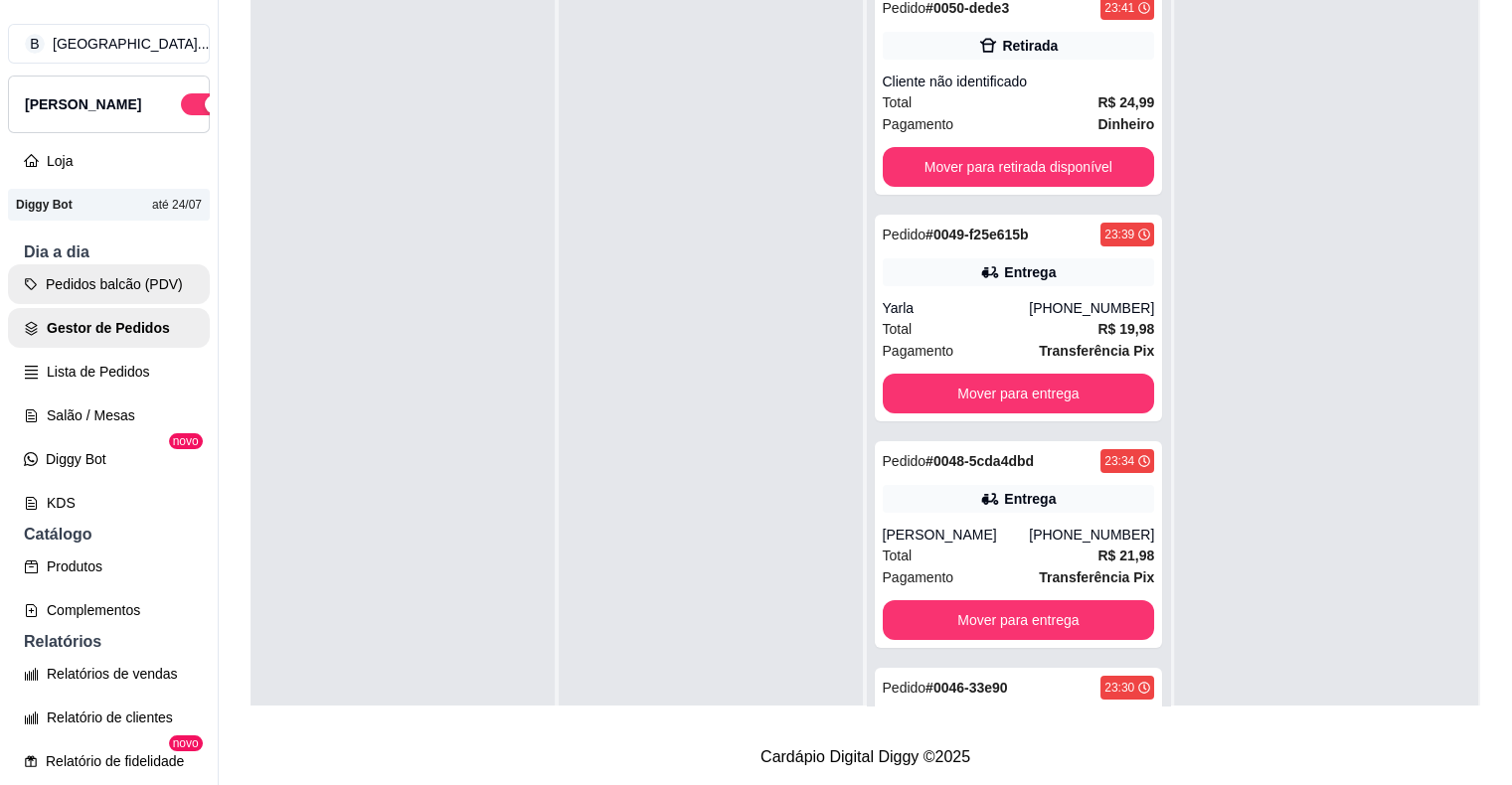 click on "Pedidos balcão (PDV)" at bounding box center [108, 284] 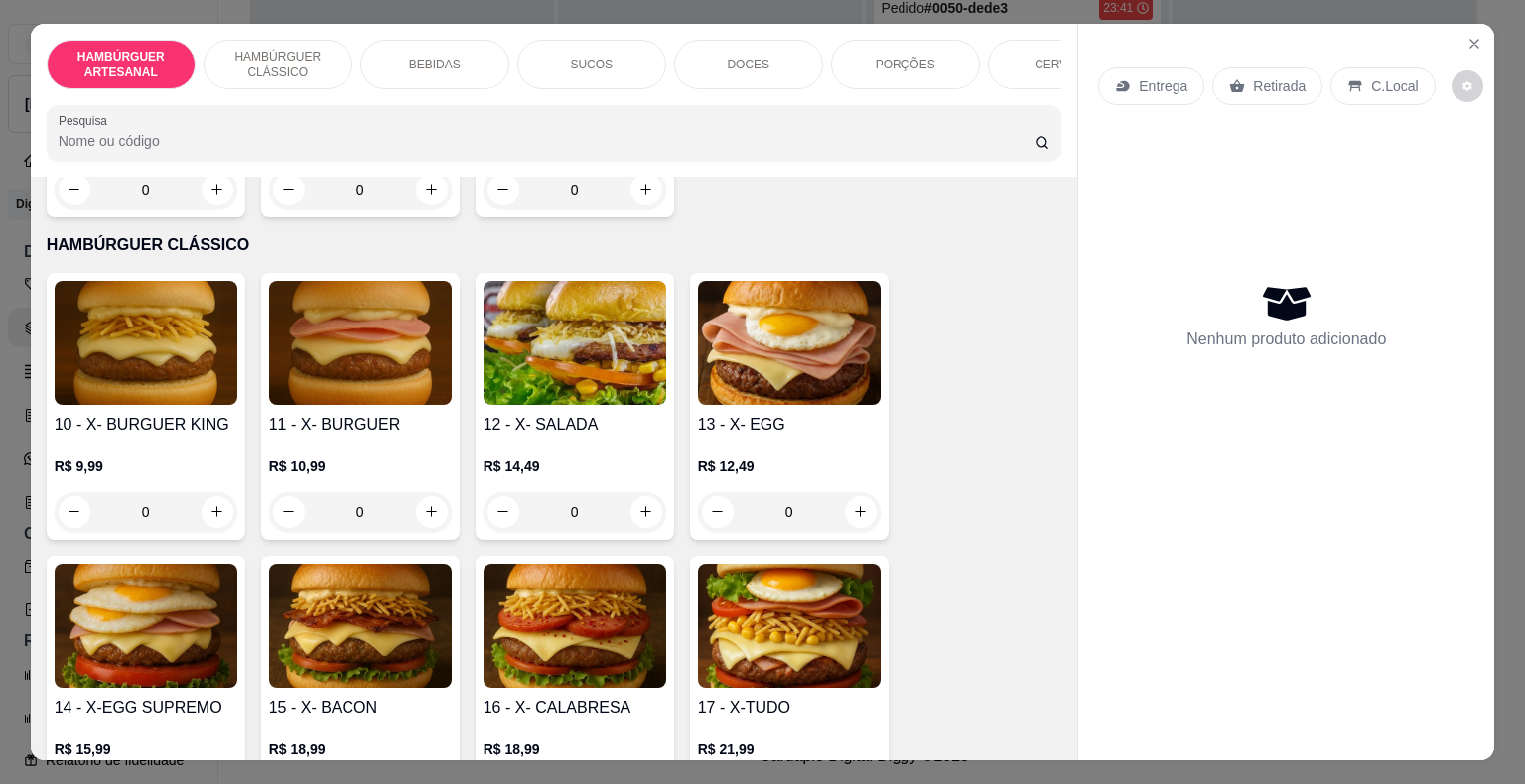 scroll, scrollTop: 1389, scrollLeft: 0, axis: vertical 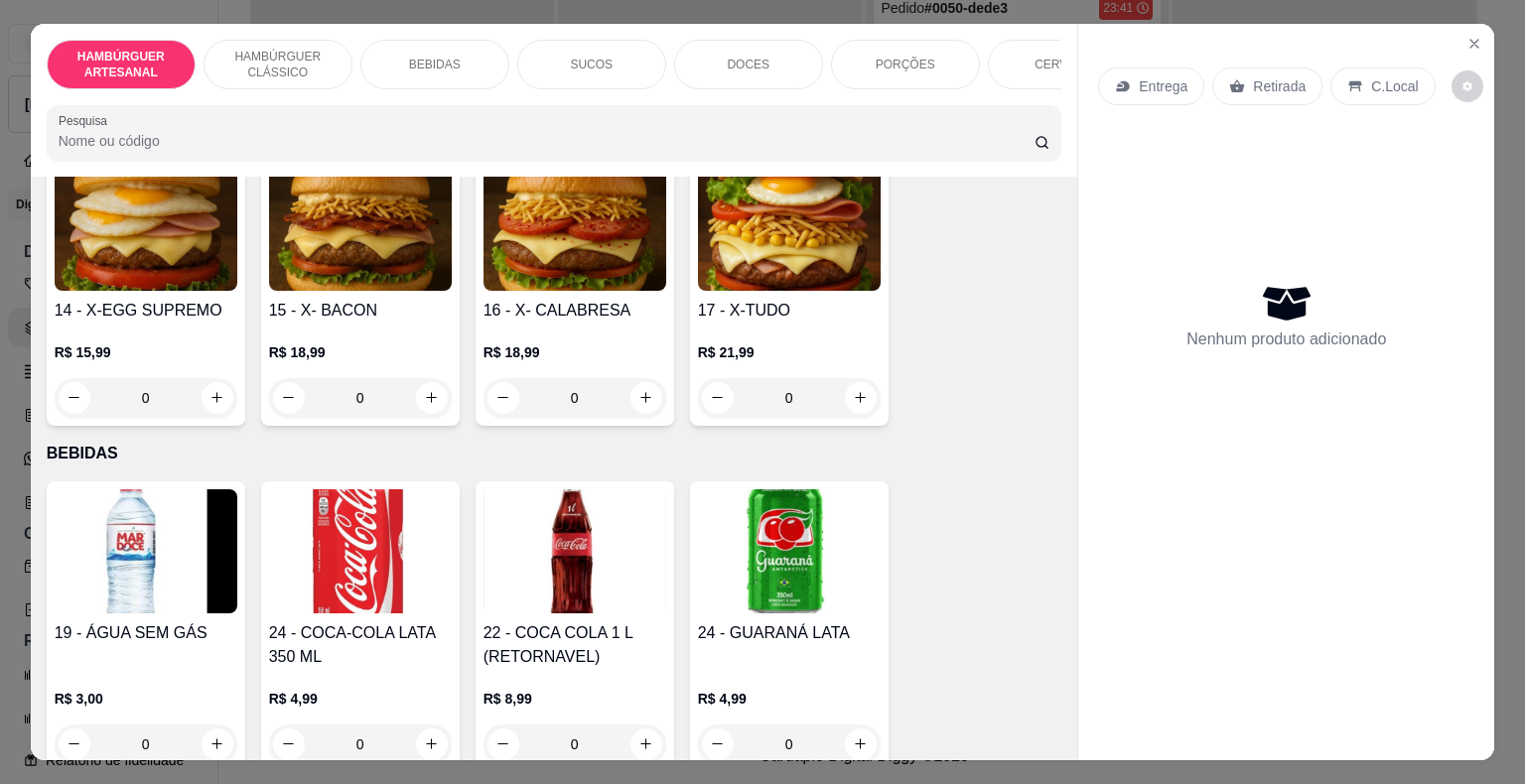 click on "0" at bounding box center (789, 398) 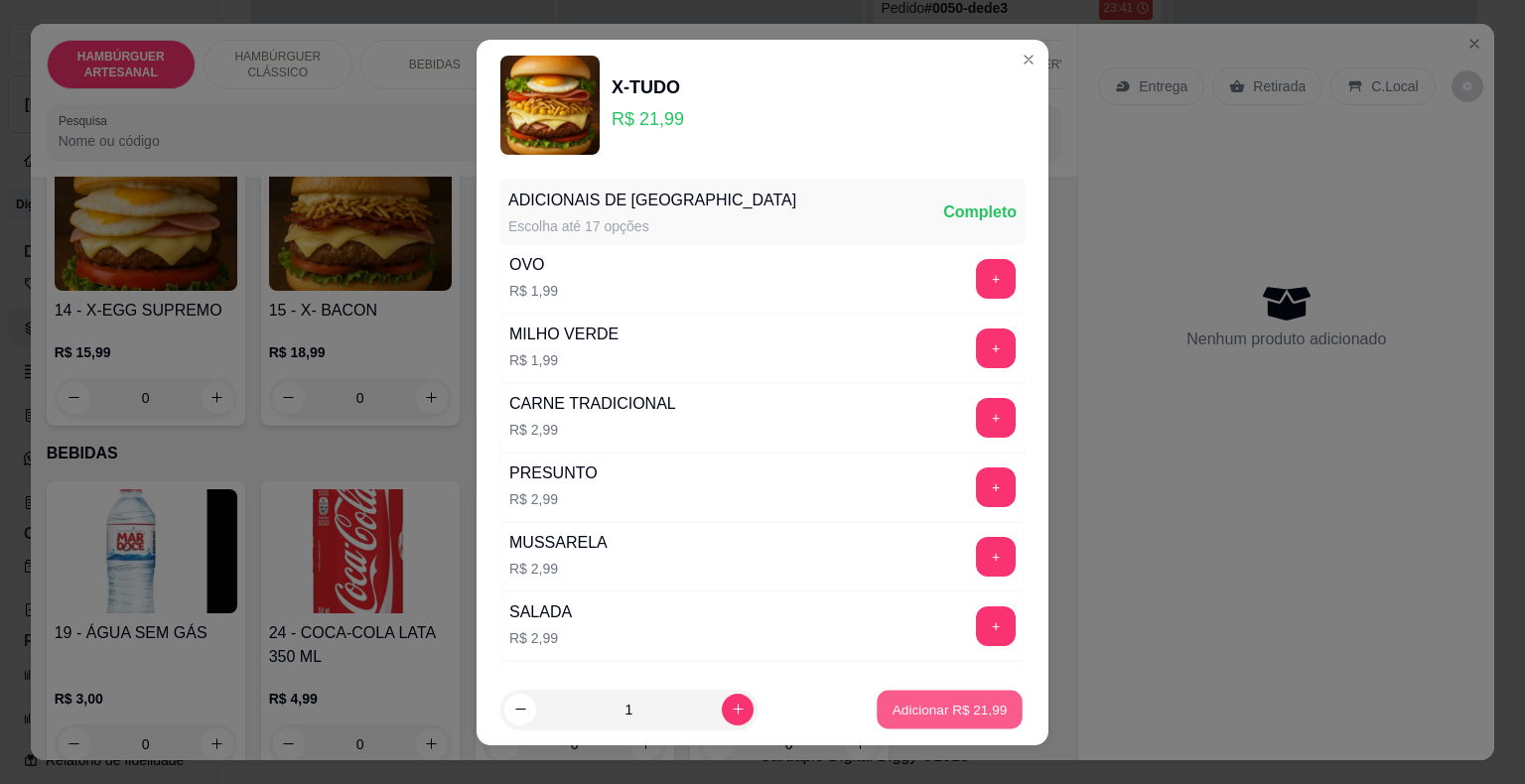 click on "Adicionar   R$ 21,99" at bounding box center [950, 709] 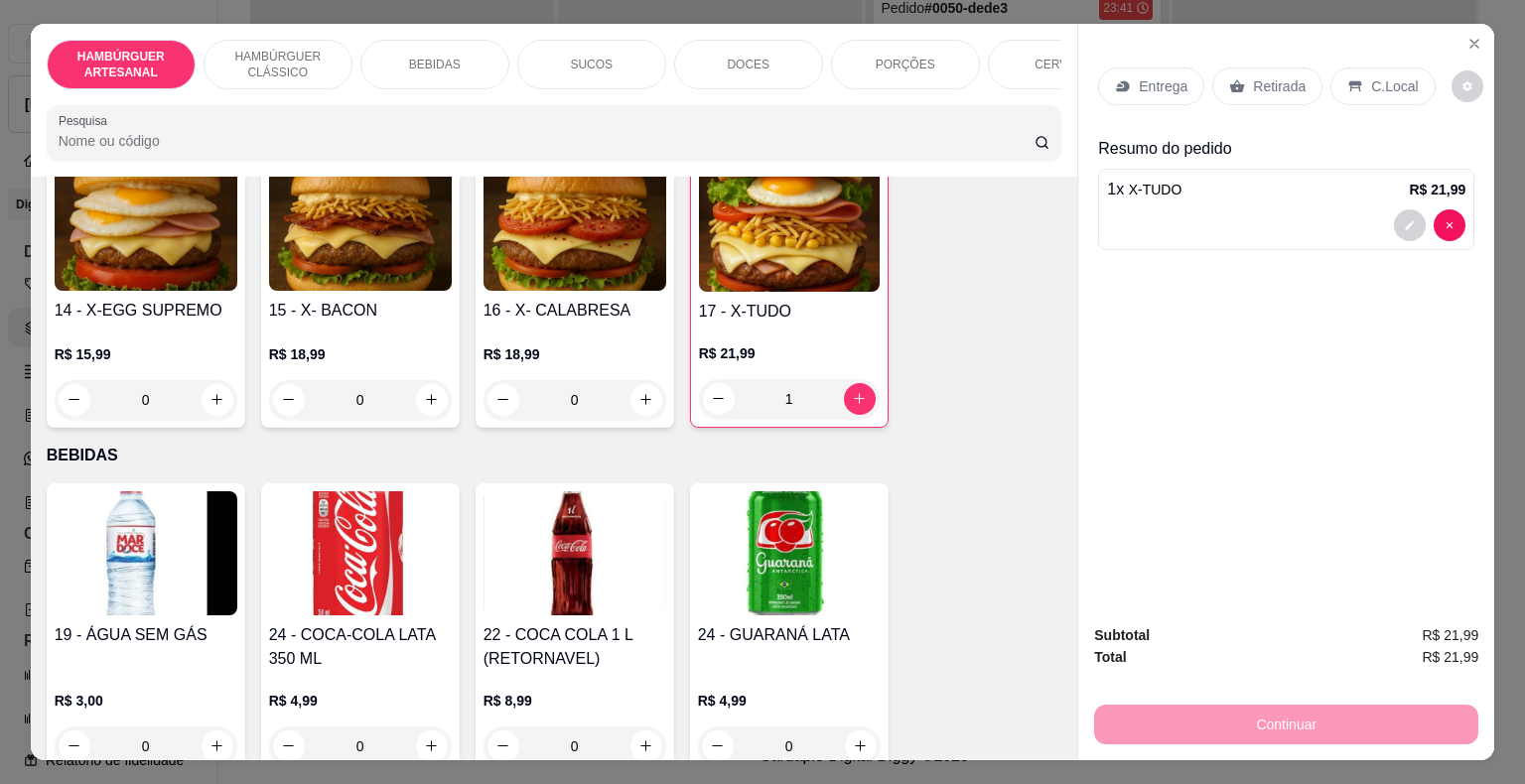 click on "1" at bounding box center (789, 399) 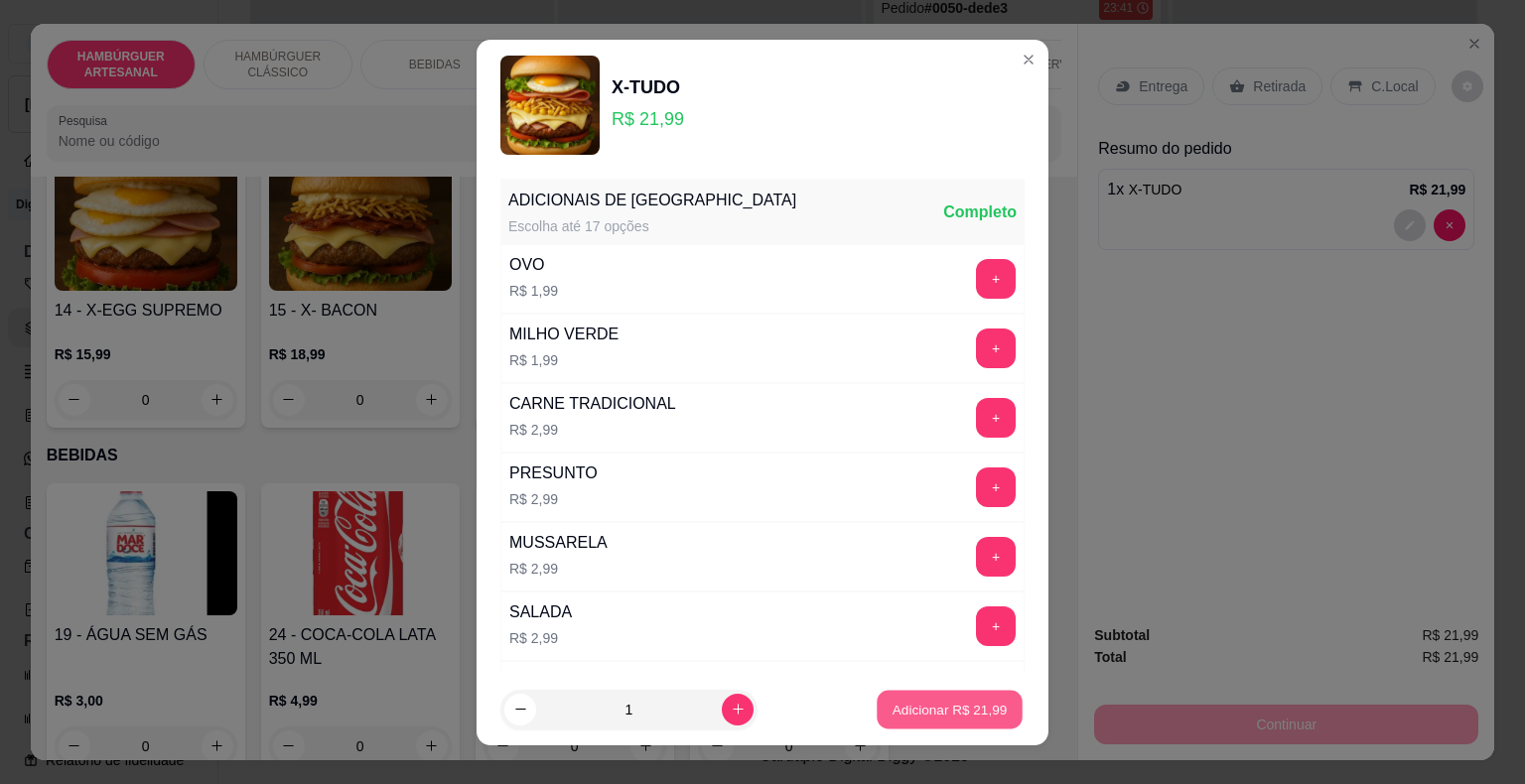click on "Adicionar   R$ 21,99" at bounding box center (950, 709) 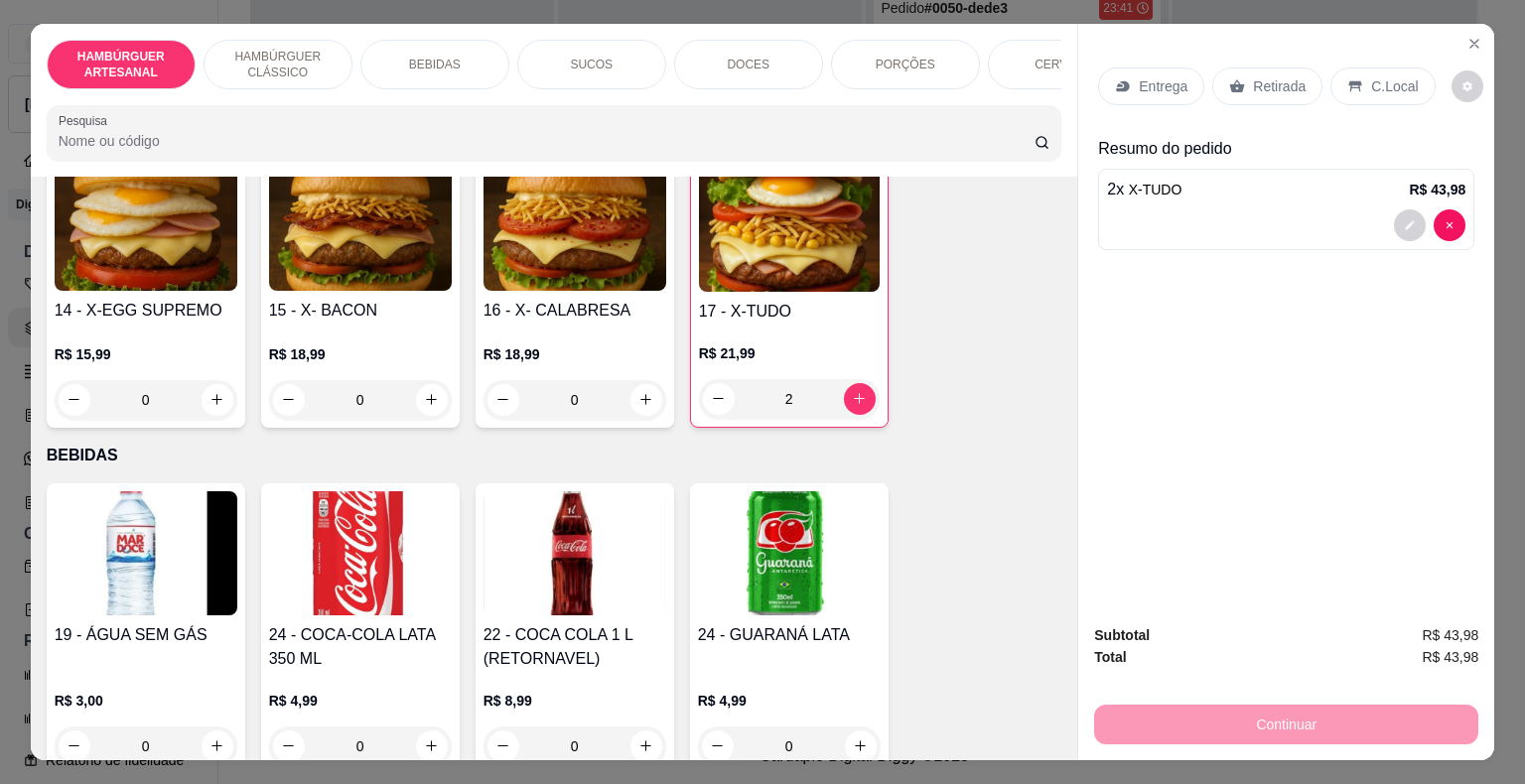 scroll, scrollTop: 1786, scrollLeft: 0, axis: vertical 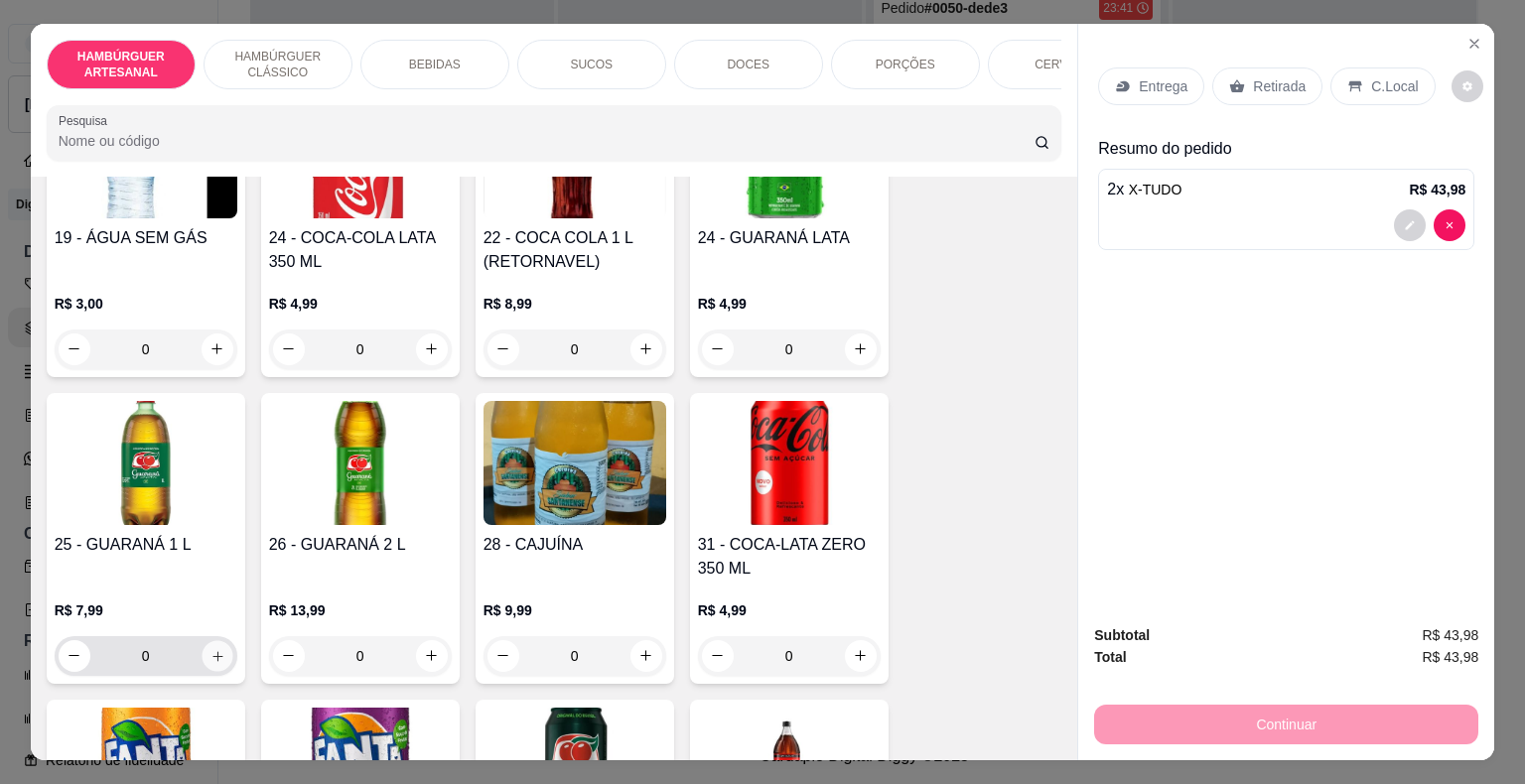 click 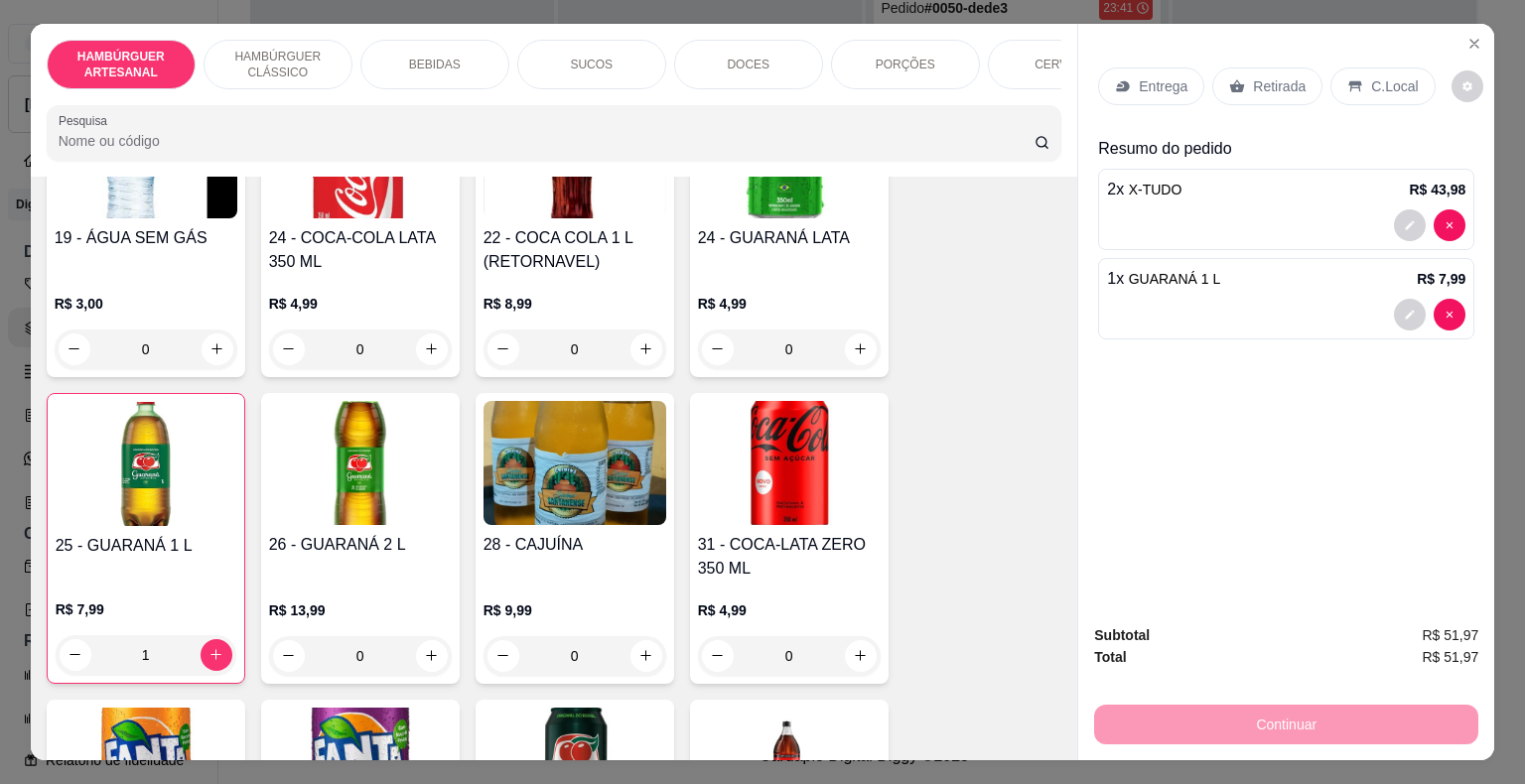 click on "Retirada" at bounding box center [1279, 86] 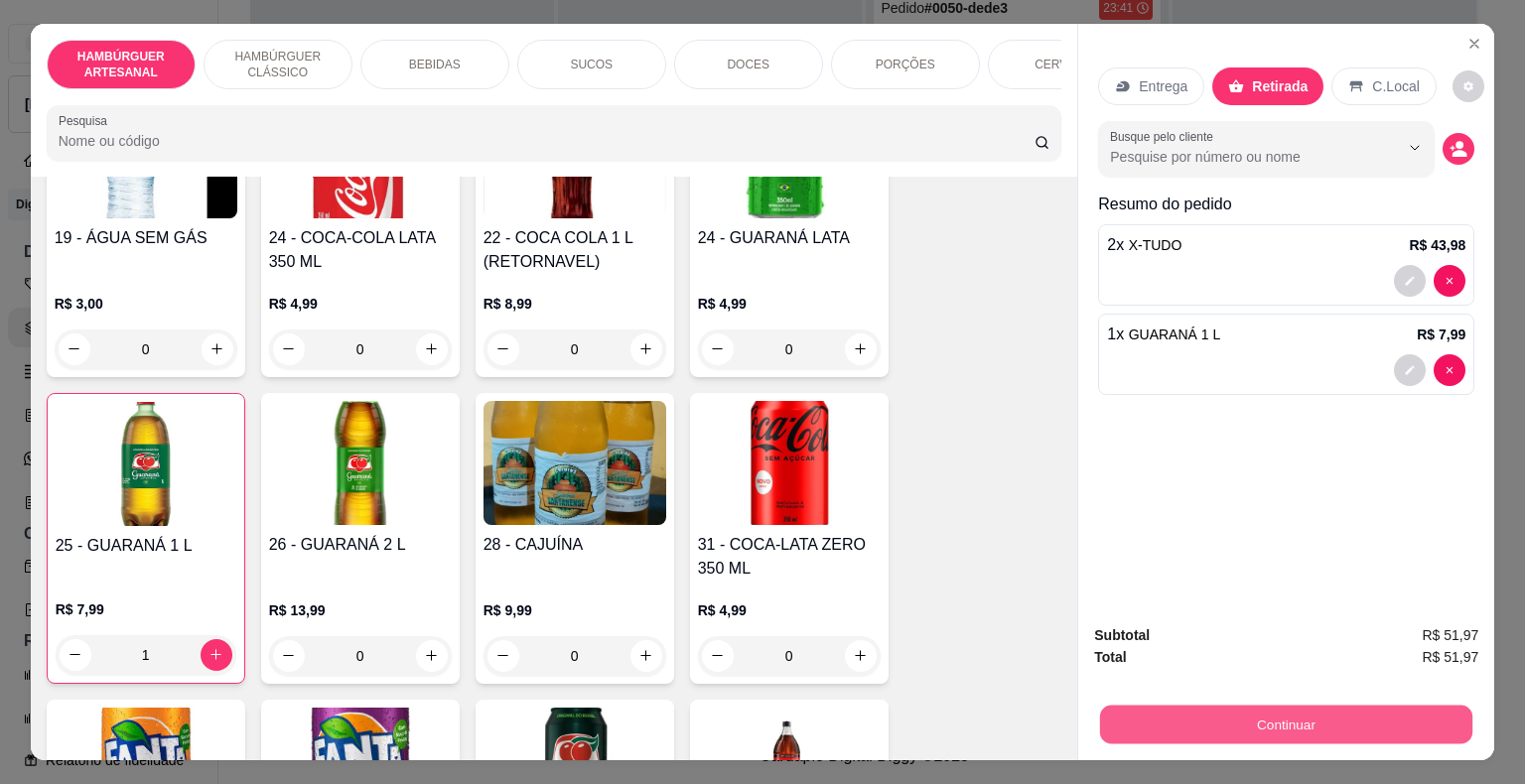 click on "Continuar" at bounding box center [1286, 724] 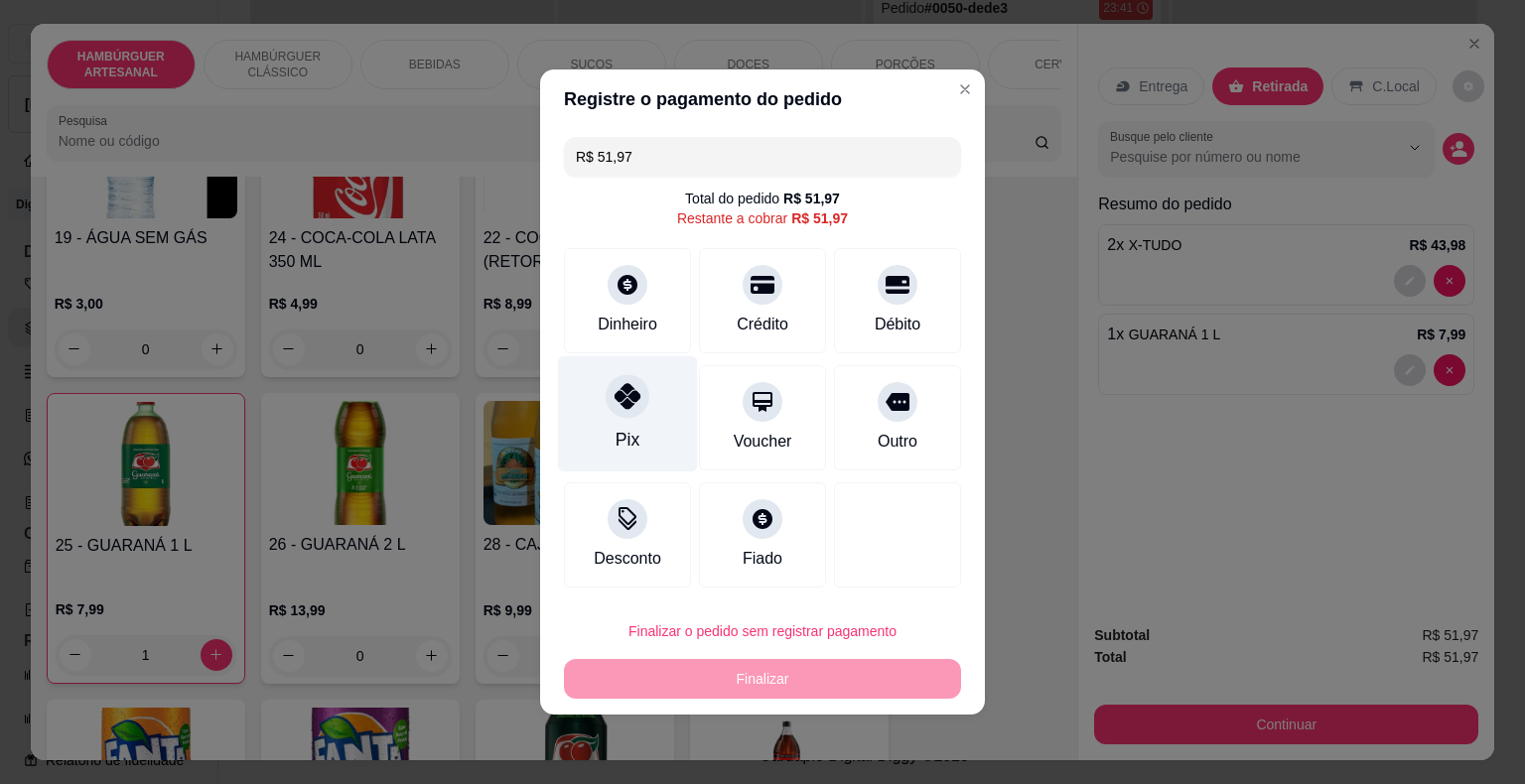 click 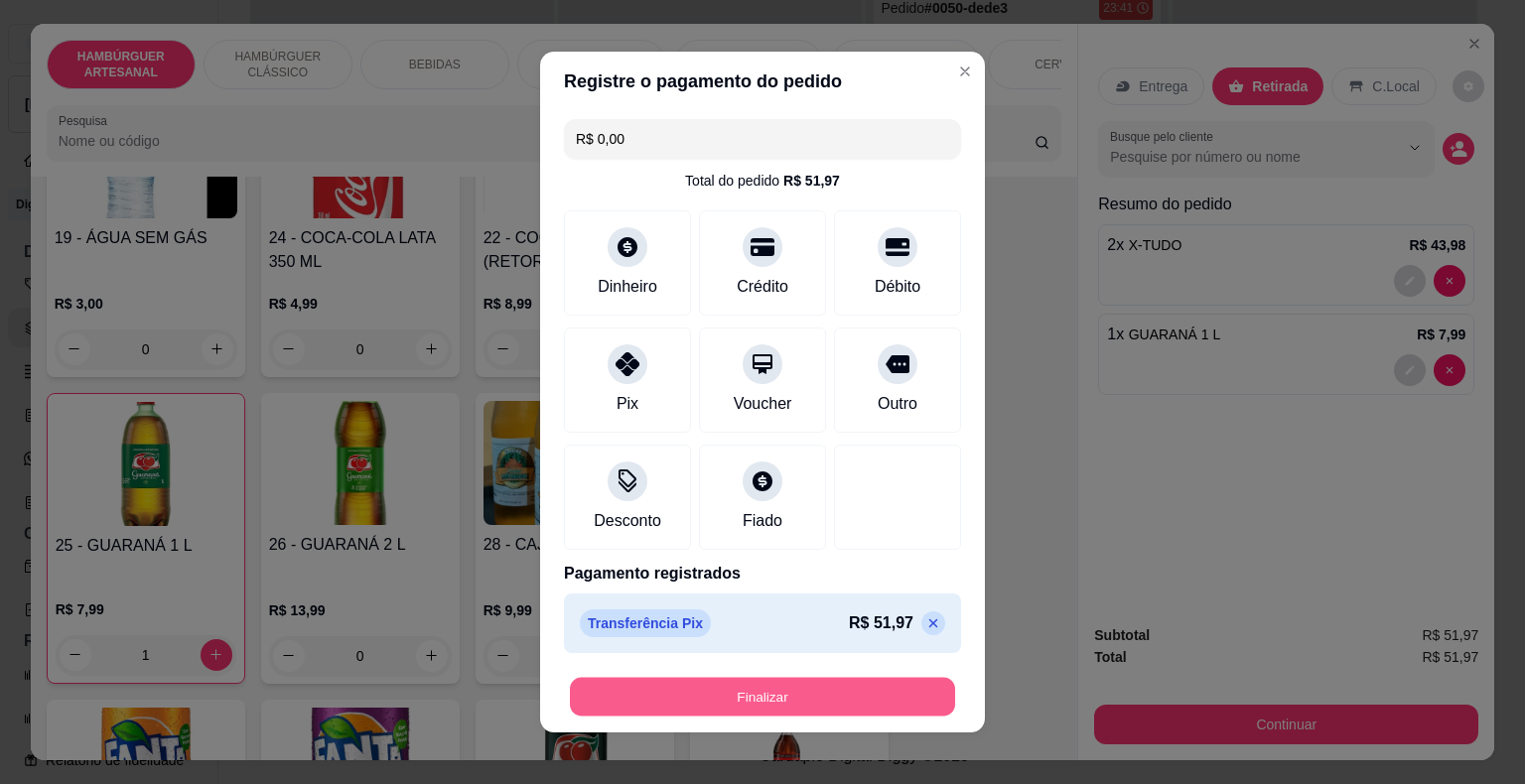 click on "Finalizar" at bounding box center [762, 697] 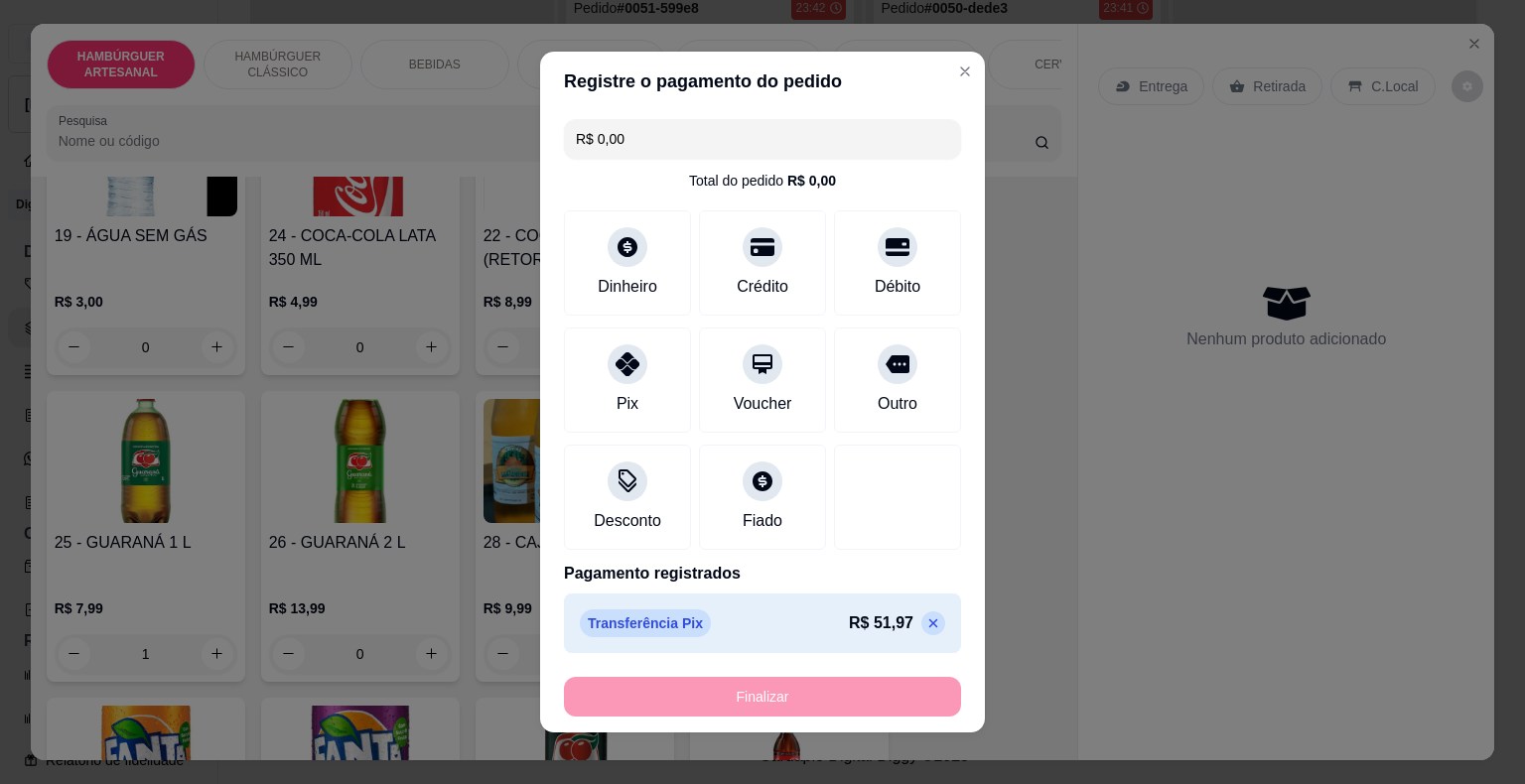 type on "0" 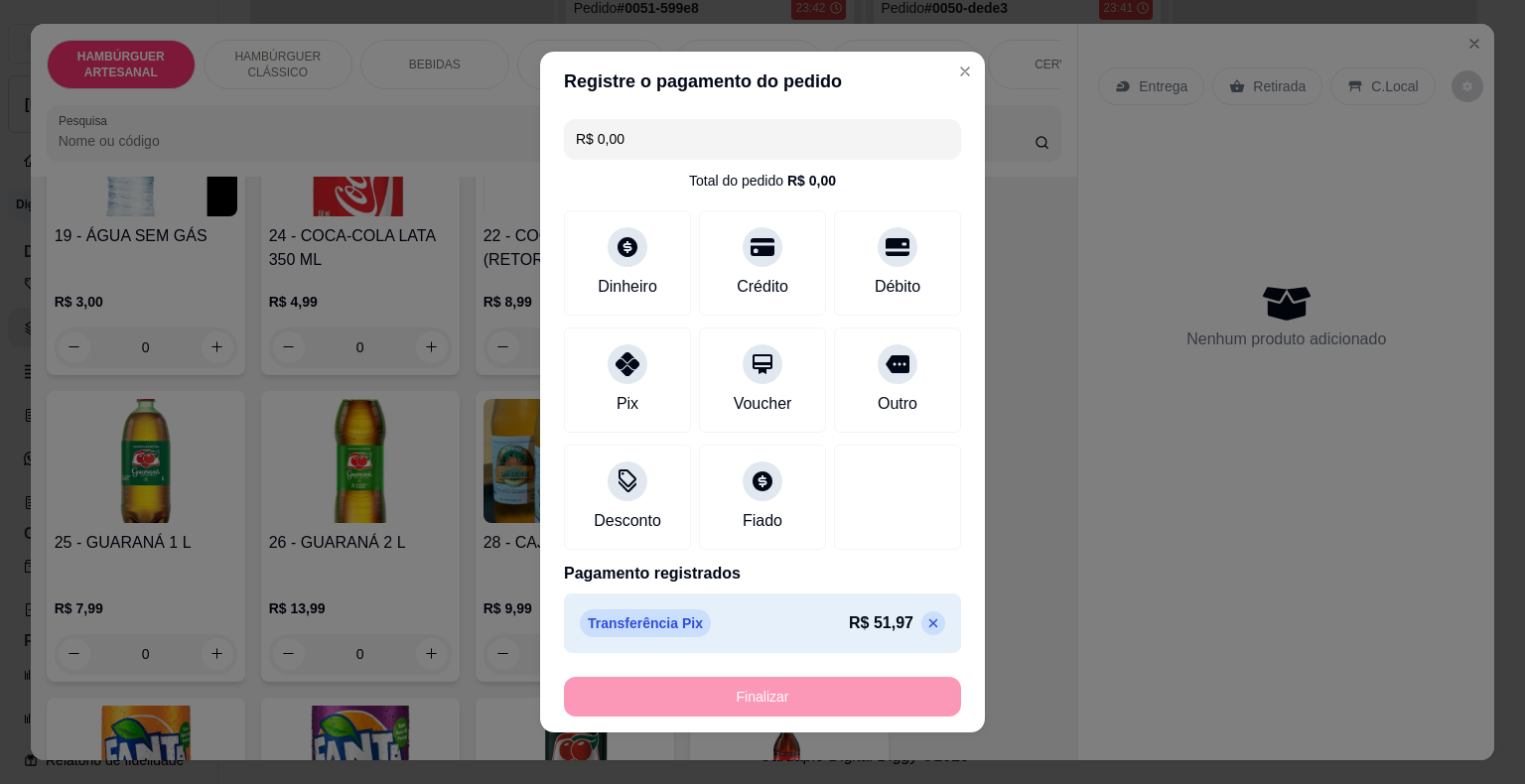type on "-R$ 51,97" 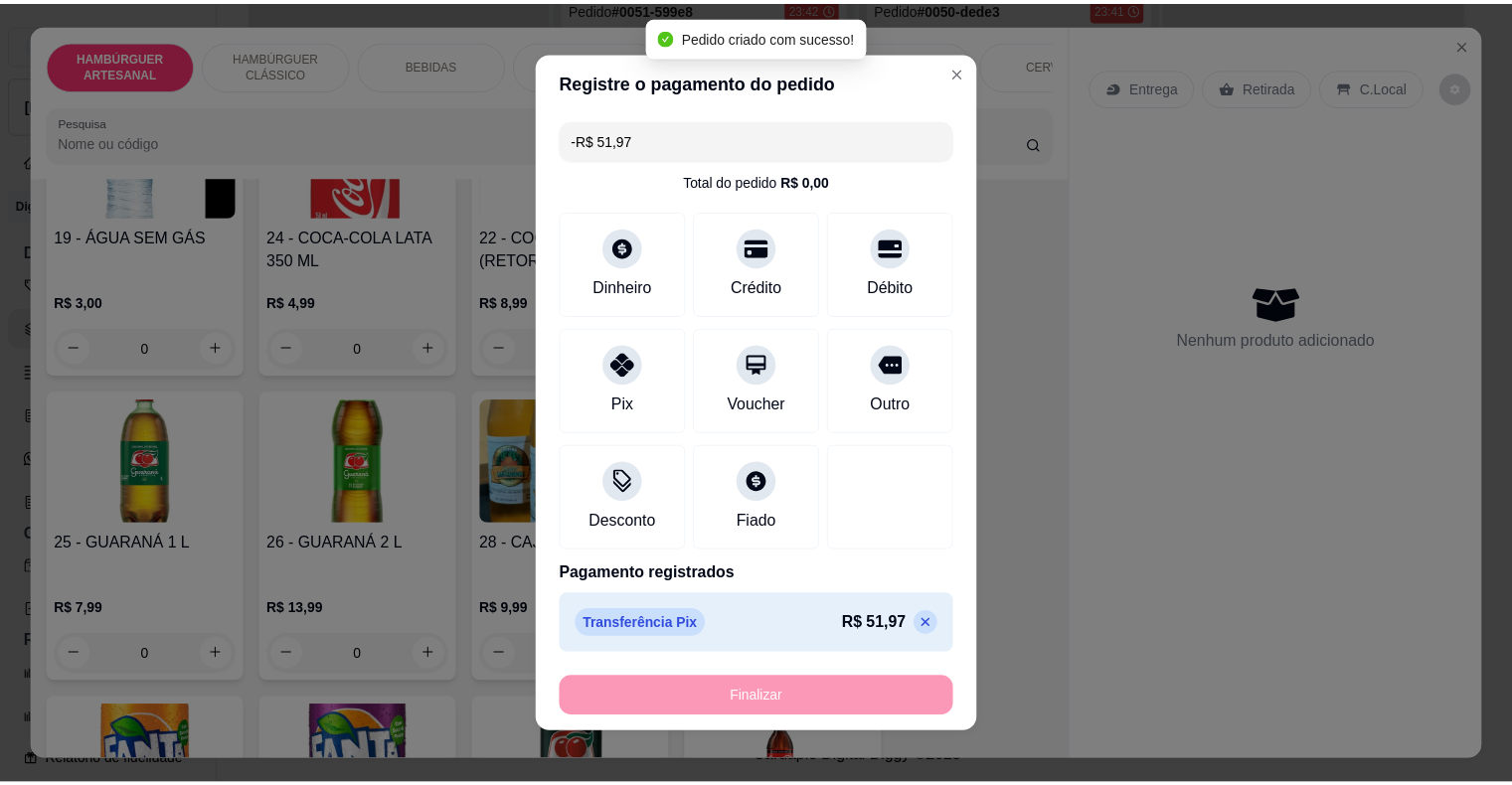 scroll, scrollTop: 1787, scrollLeft: 0, axis: vertical 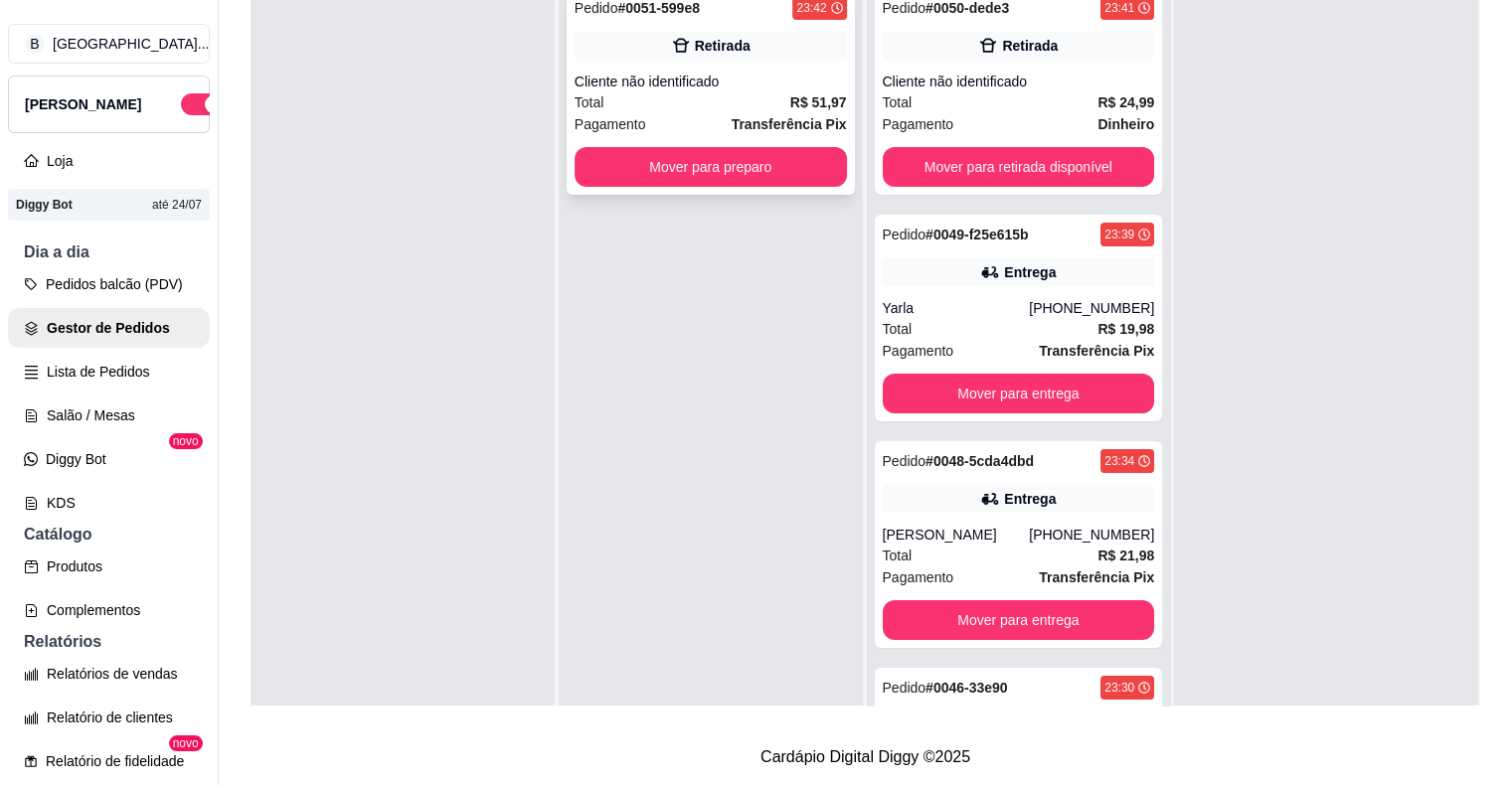 click on "Total R$ 51,97" at bounding box center (711, 102) 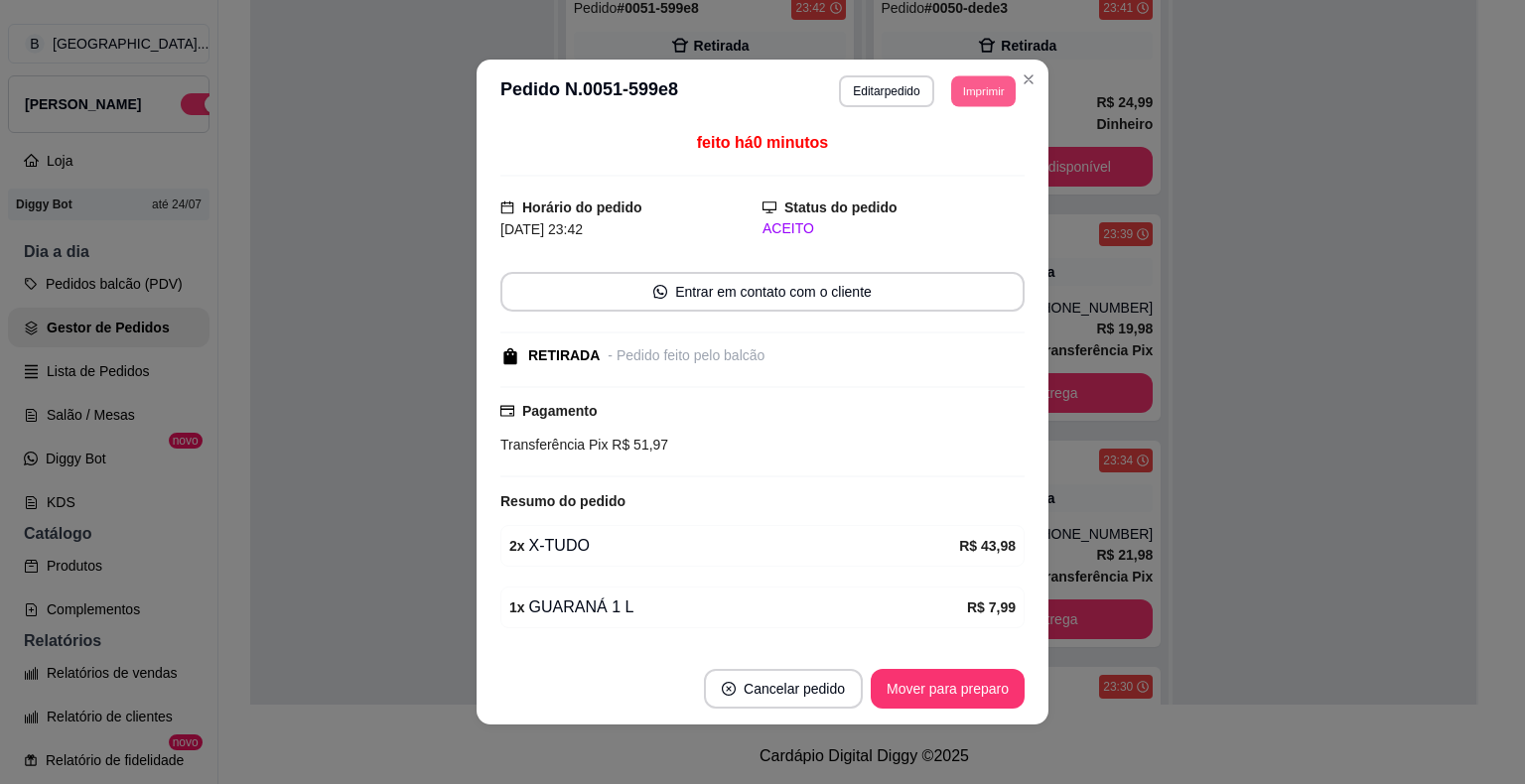 click on "Imprimir" at bounding box center [983, 90] 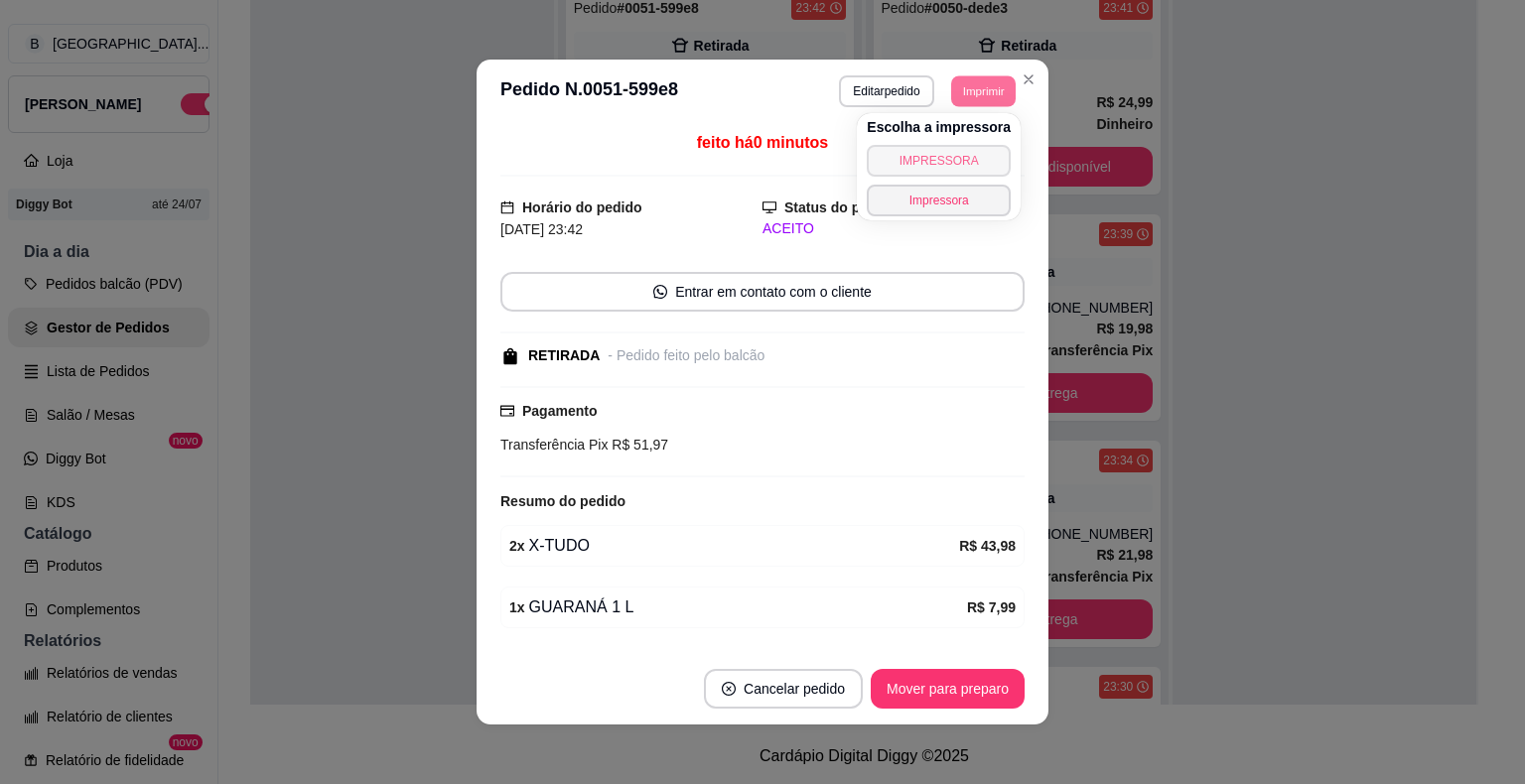 click on "IMPRESSORA" at bounding box center [938, 161] 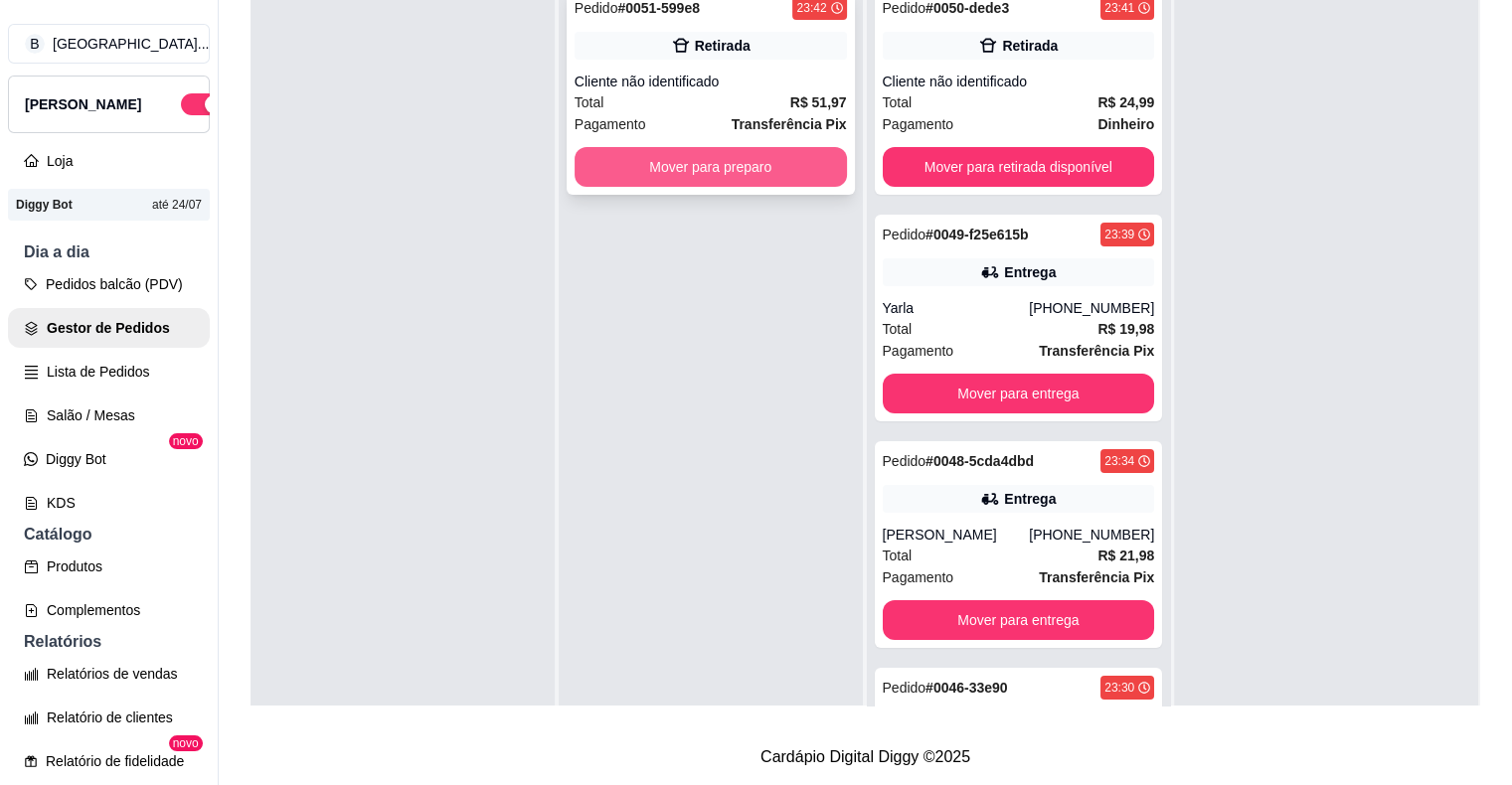 click on "Mover para preparo" at bounding box center [711, 167] 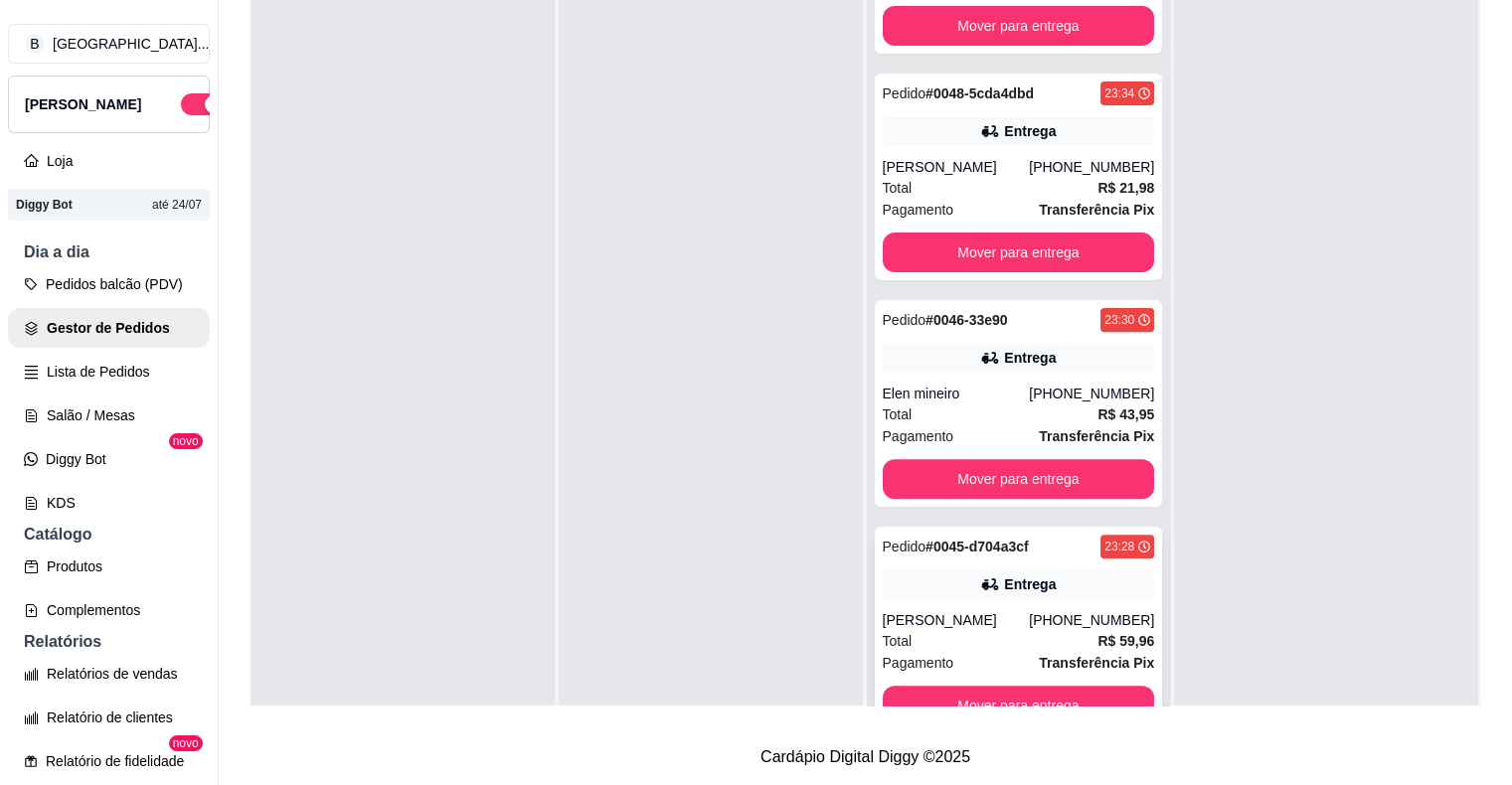 scroll, scrollTop: 613, scrollLeft: 0, axis: vertical 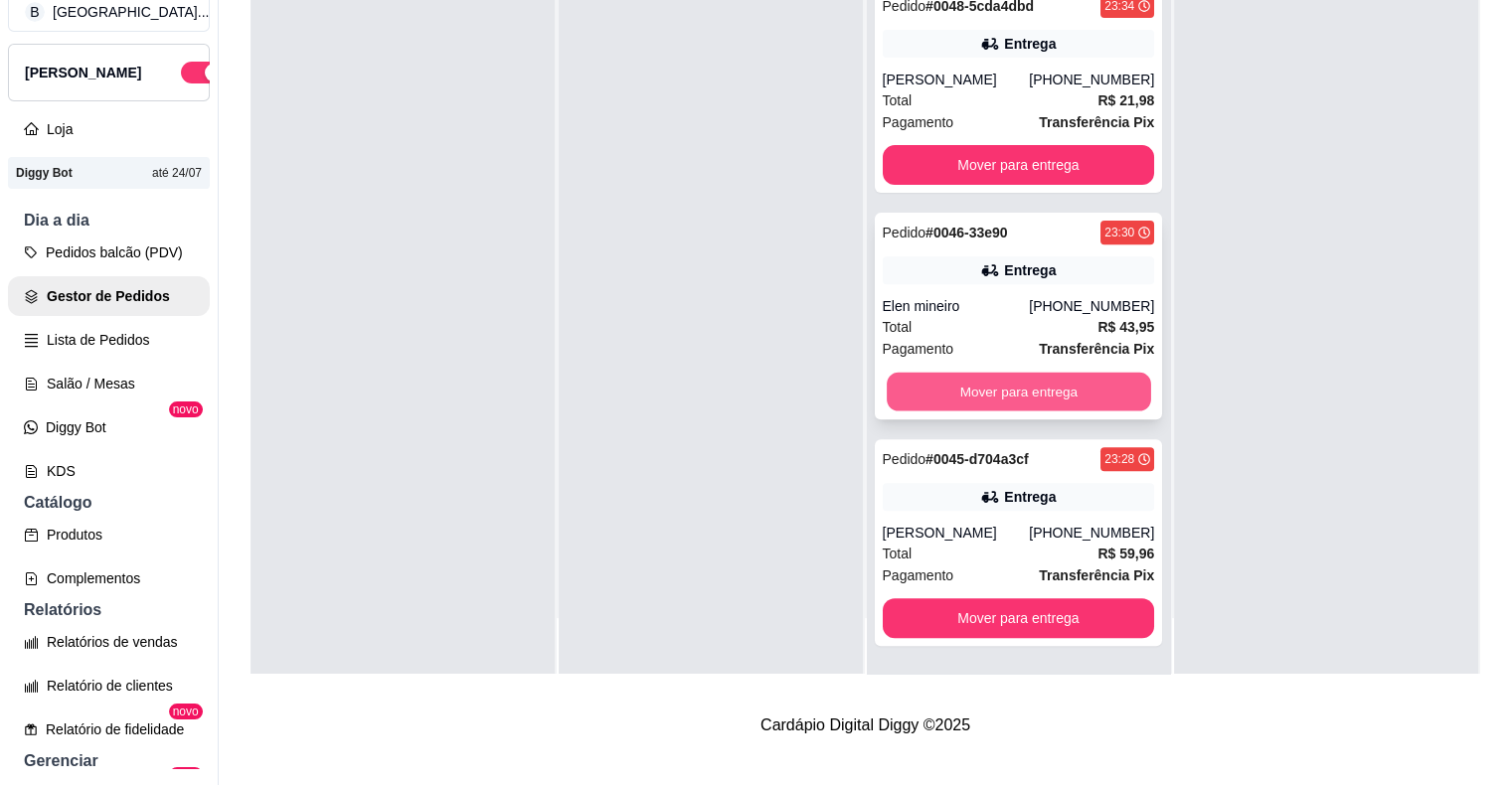click on "Mover para entrega" at bounding box center [1019, 392] 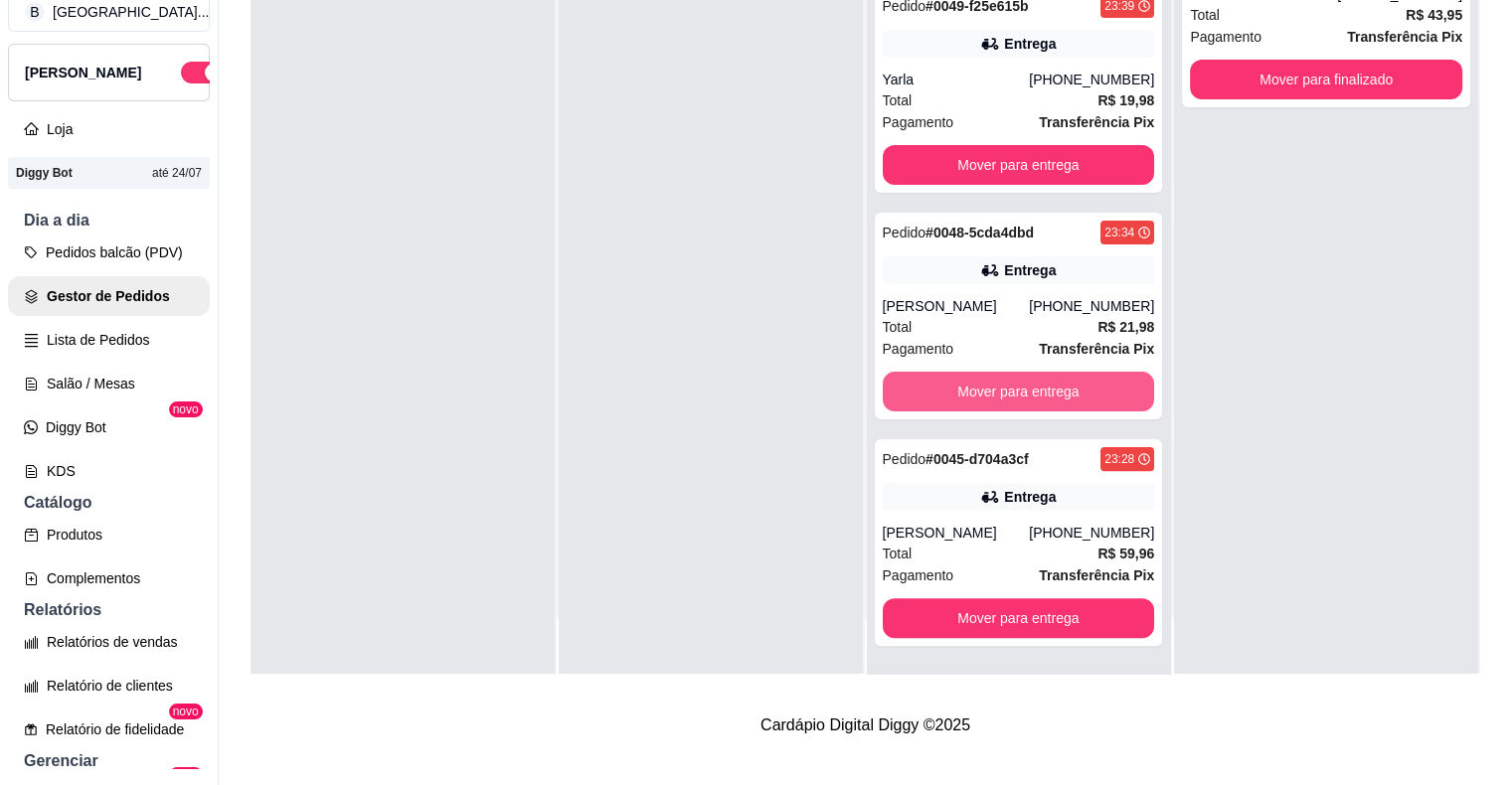 scroll, scrollTop: 387, scrollLeft: 0, axis: vertical 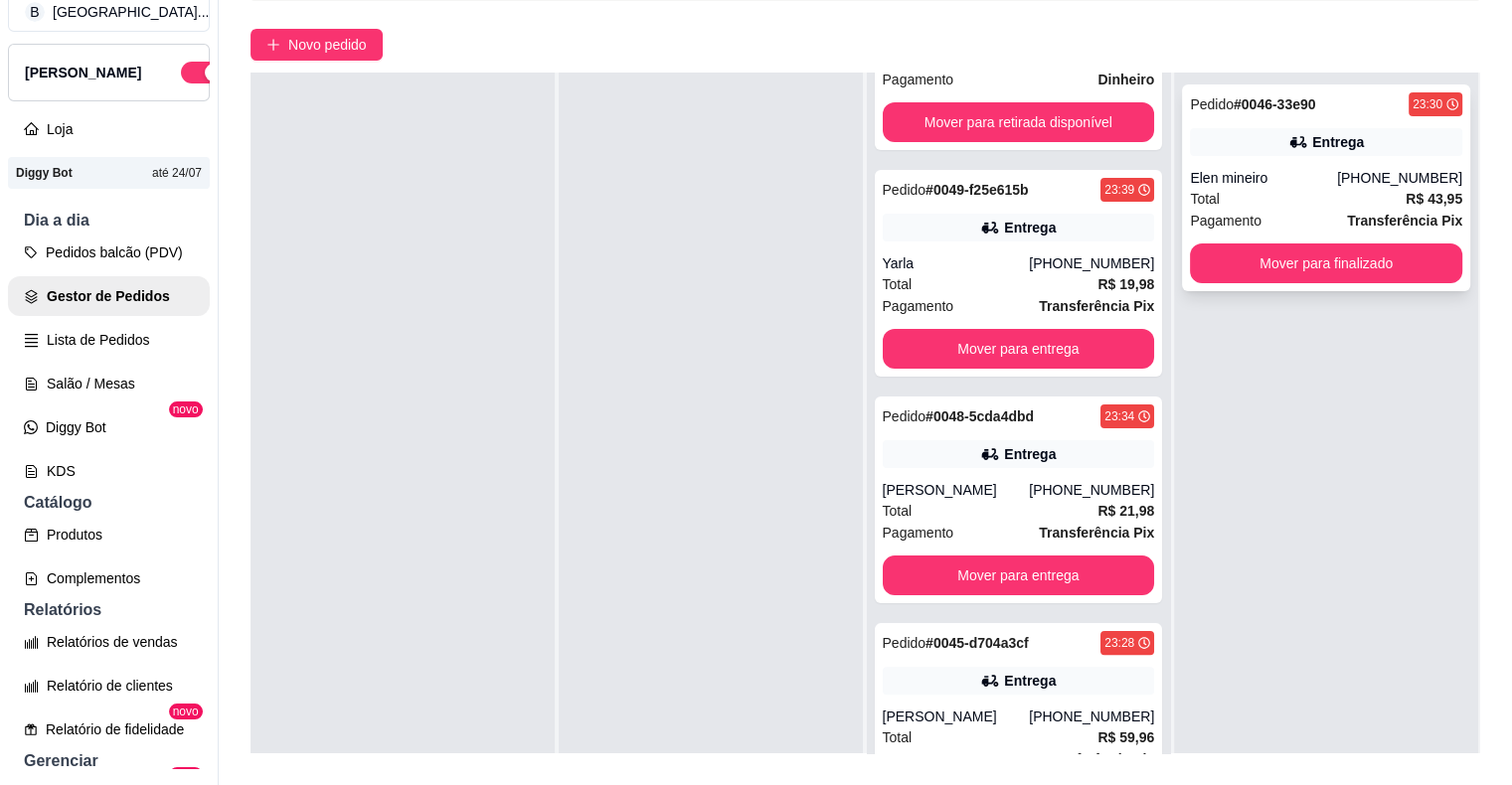 click on "Elen mineiro" at bounding box center [1263, 178] 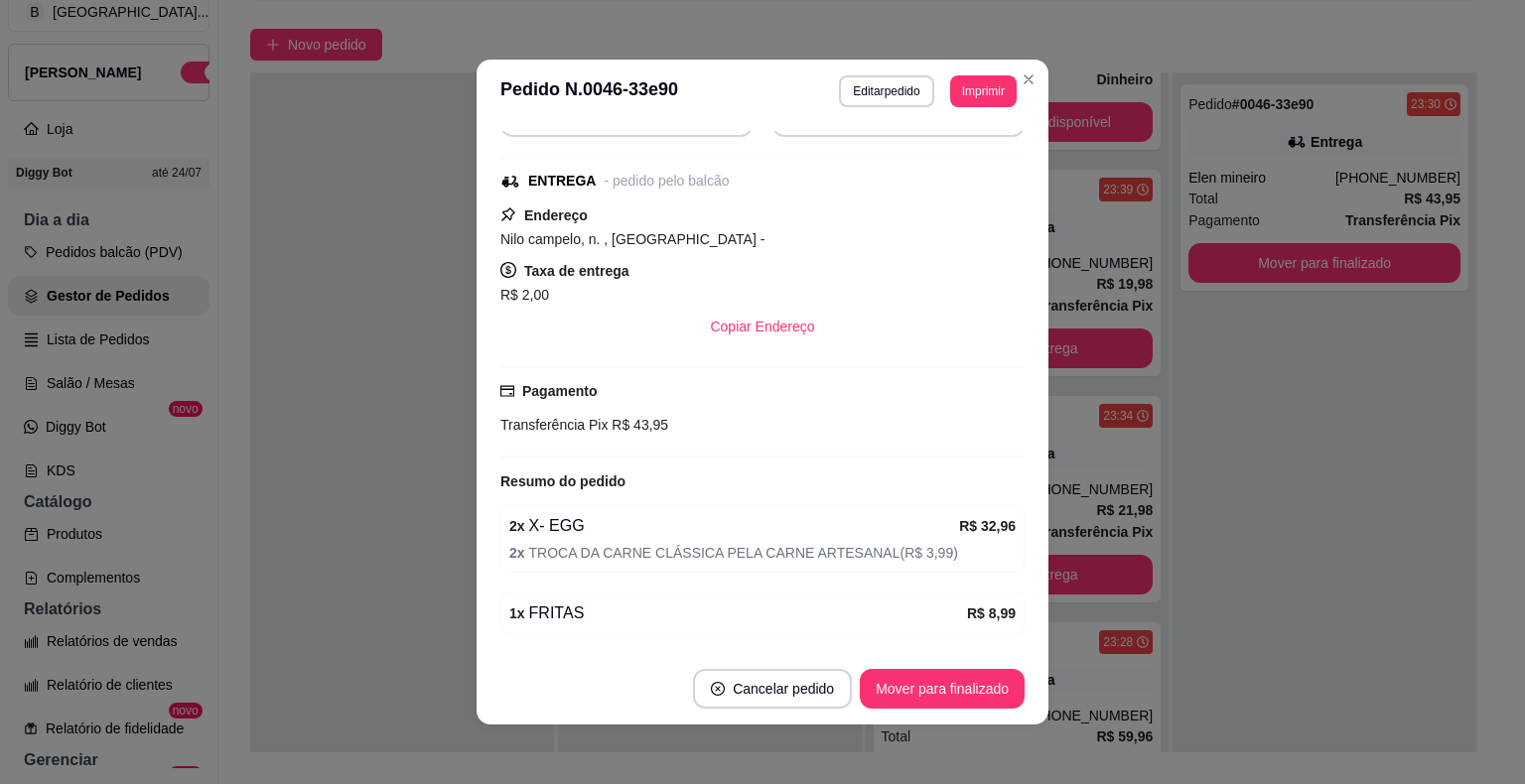 scroll, scrollTop: 326, scrollLeft: 0, axis: vertical 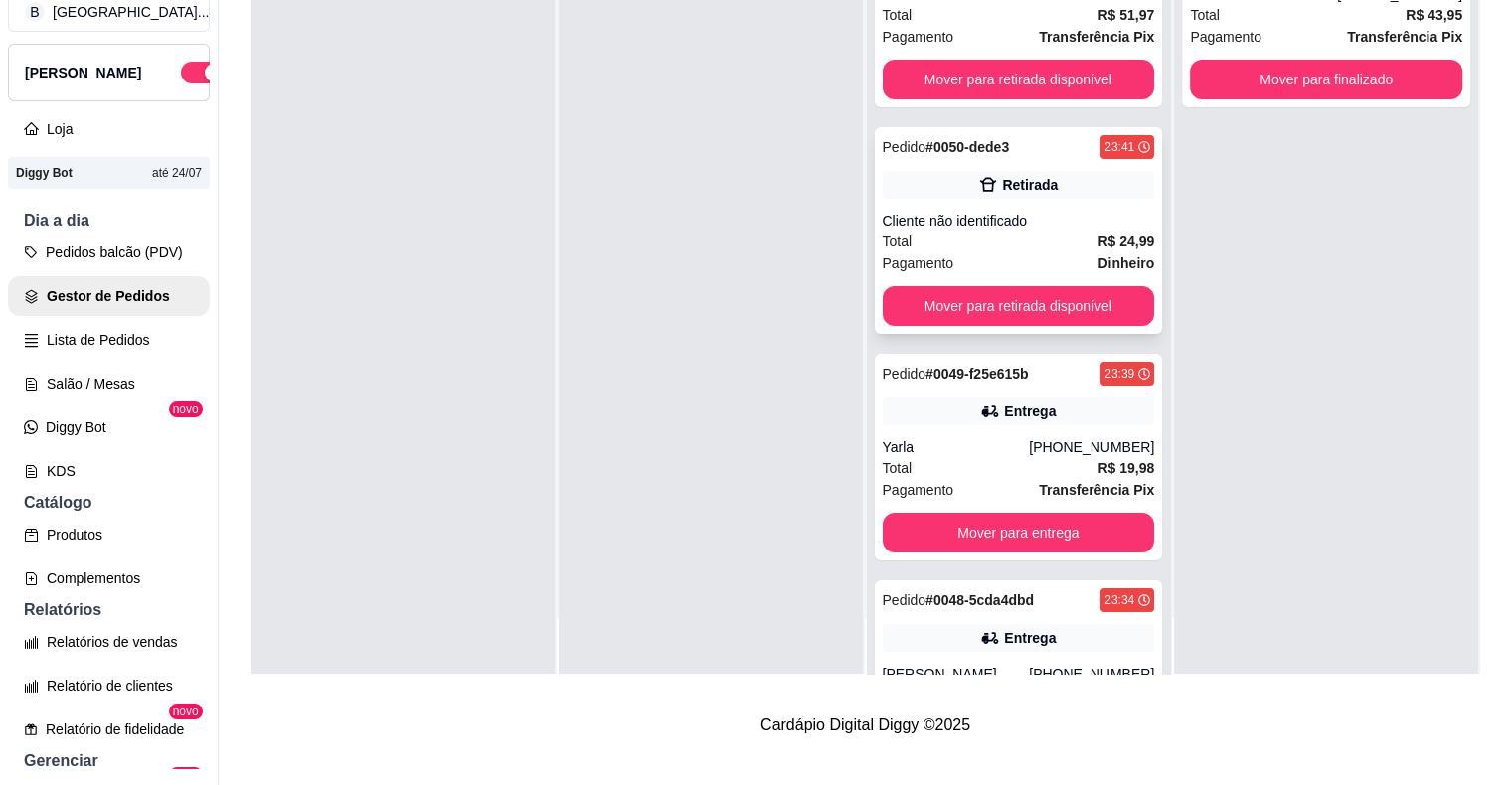 click on "Cliente não identificado" at bounding box center [1019, 221] 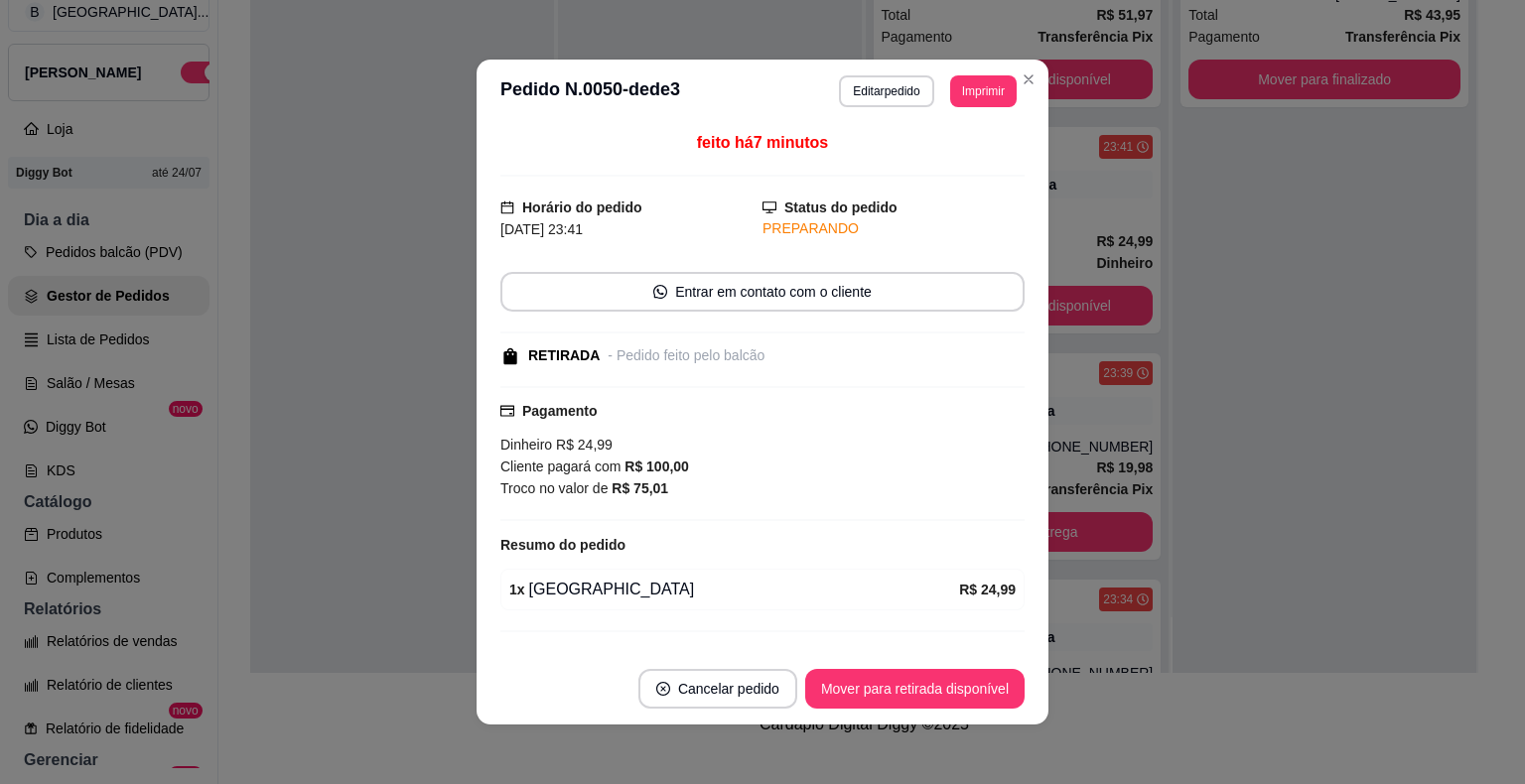 scroll, scrollTop: 40, scrollLeft: 0, axis: vertical 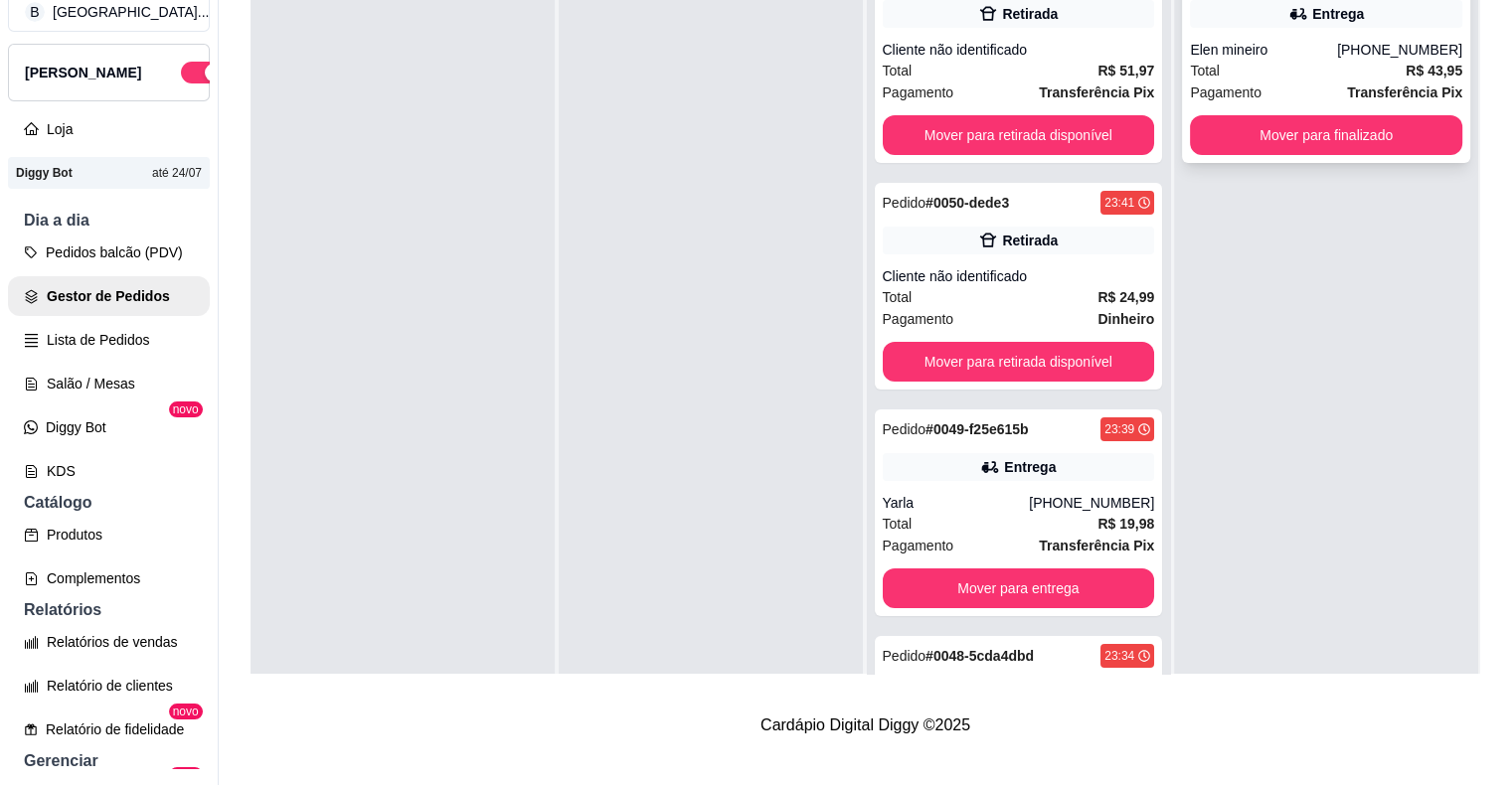 click on "Elen mineiro" at bounding box center [1263, 50] 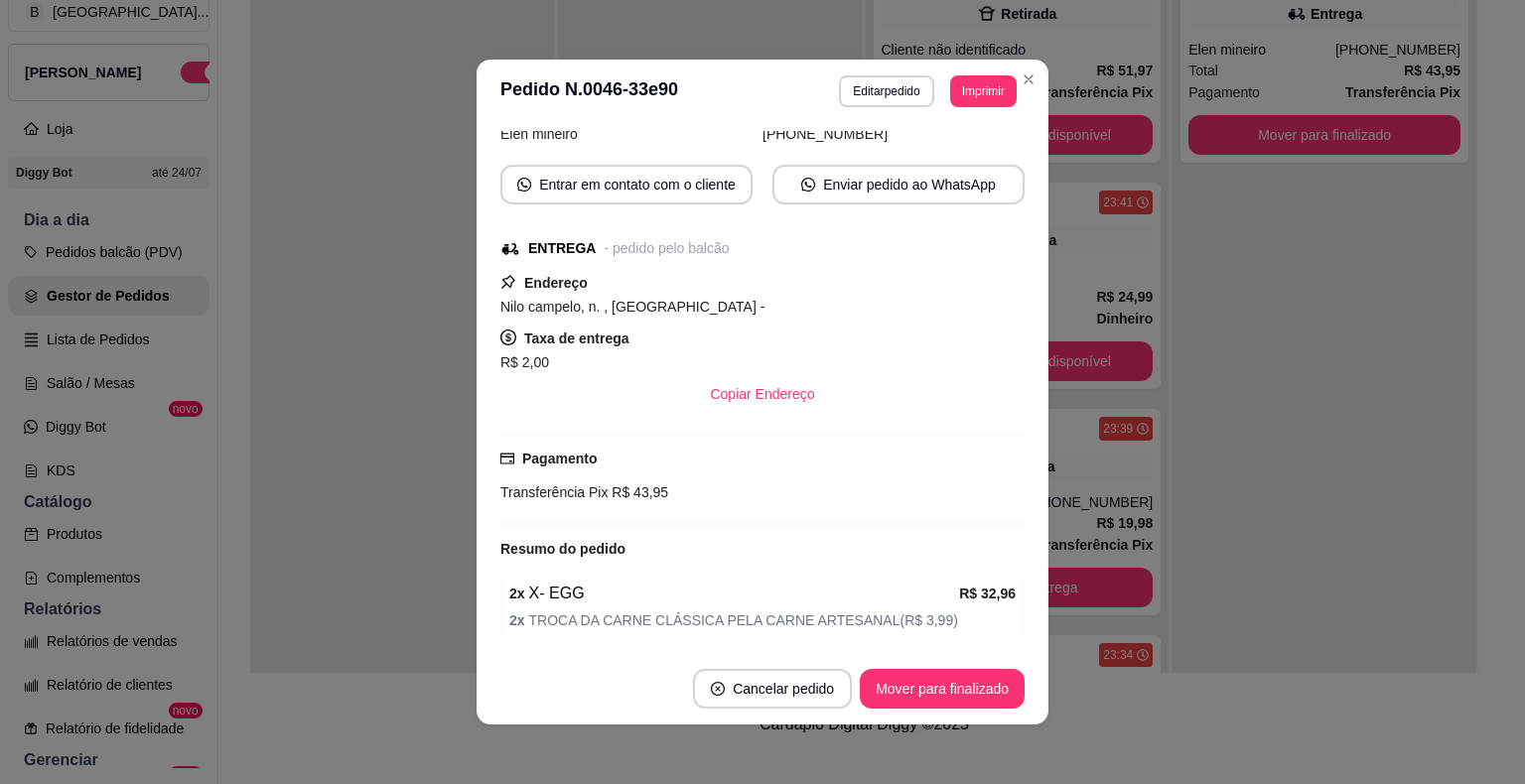 scroll, scrollTop: 326, scrollLeft: 0, axis: vertical 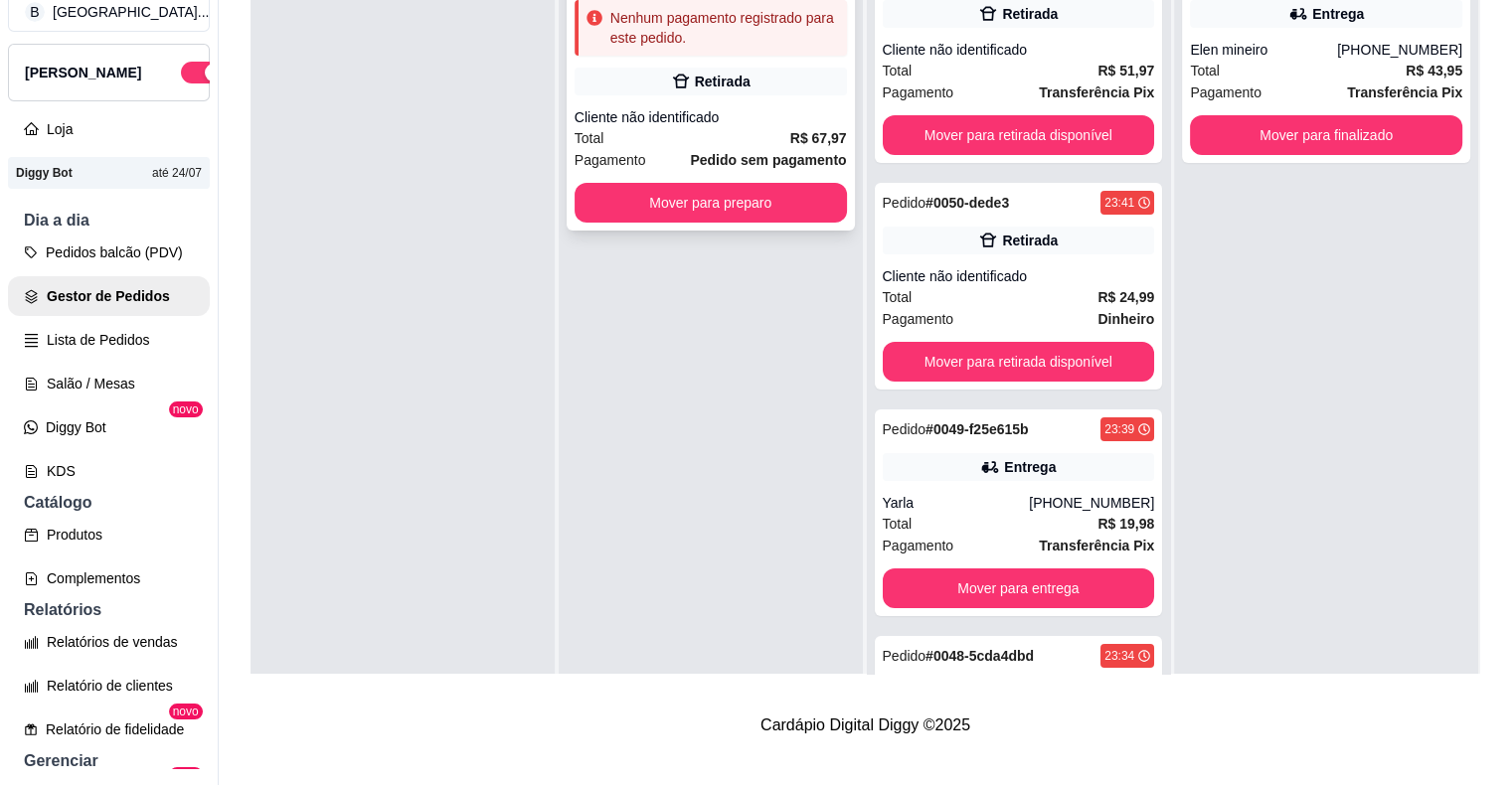click on "Pedido  # 0052-3378c 23:51 Nenhum pagamento registrado para este pedido. Retirada Cliente não identificado Total R$ 67,97 Pagamento Pedido sem pagamento Mover para preparo" at bounding box center (711, 93) 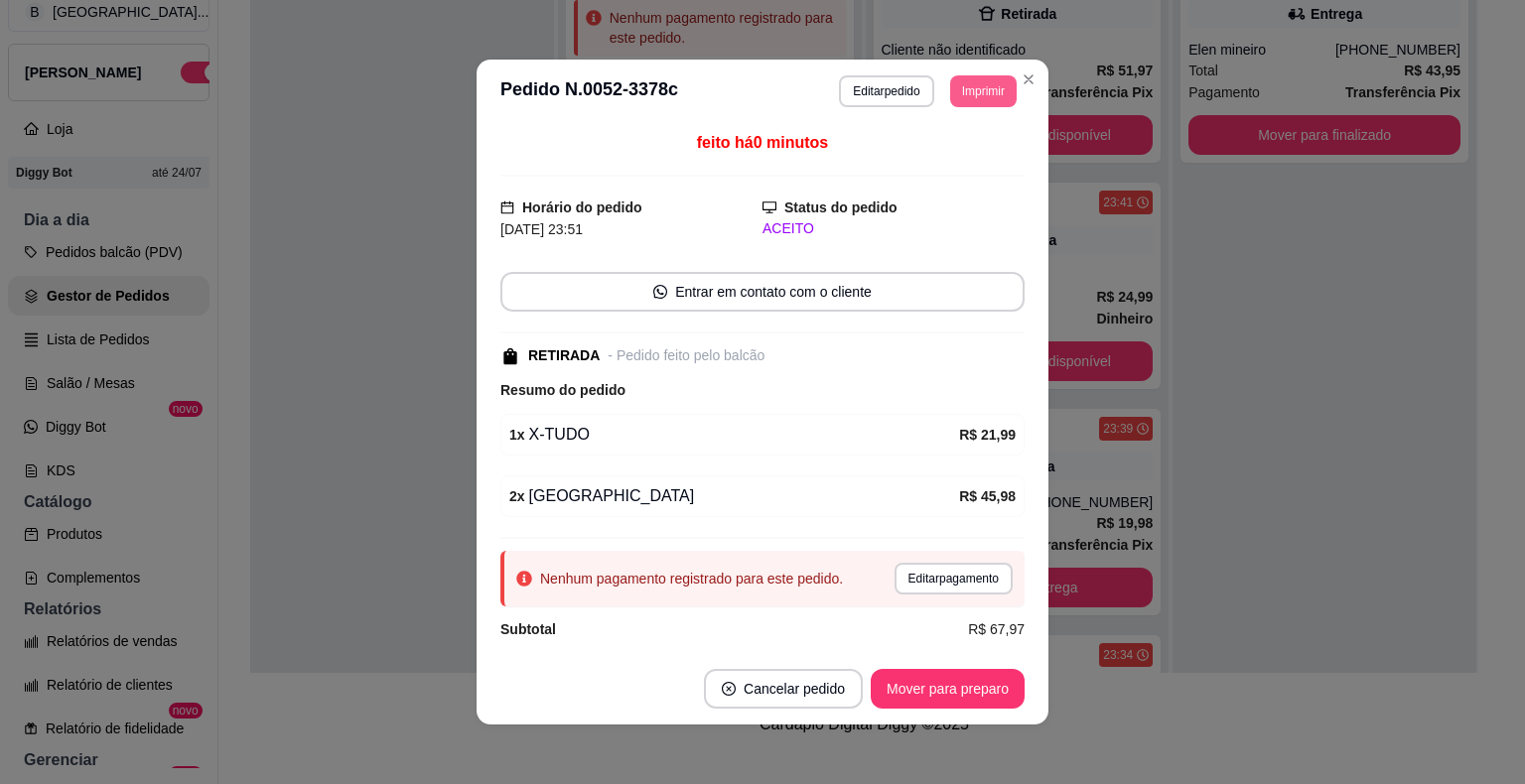 click on "Imprimir" at bounding box center [983, 91] 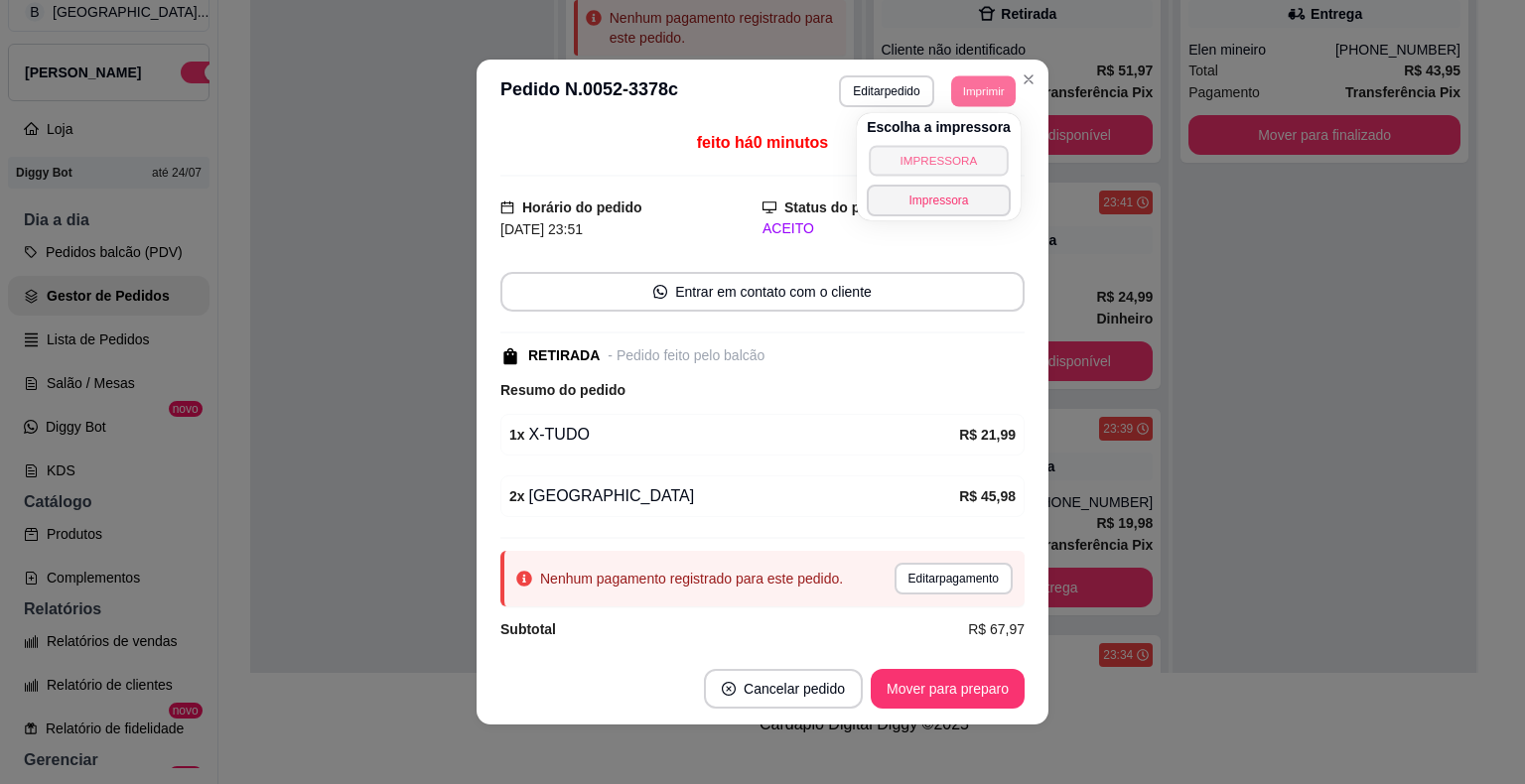 click on "IMPRESSORA" at bounding box center [938, 160] 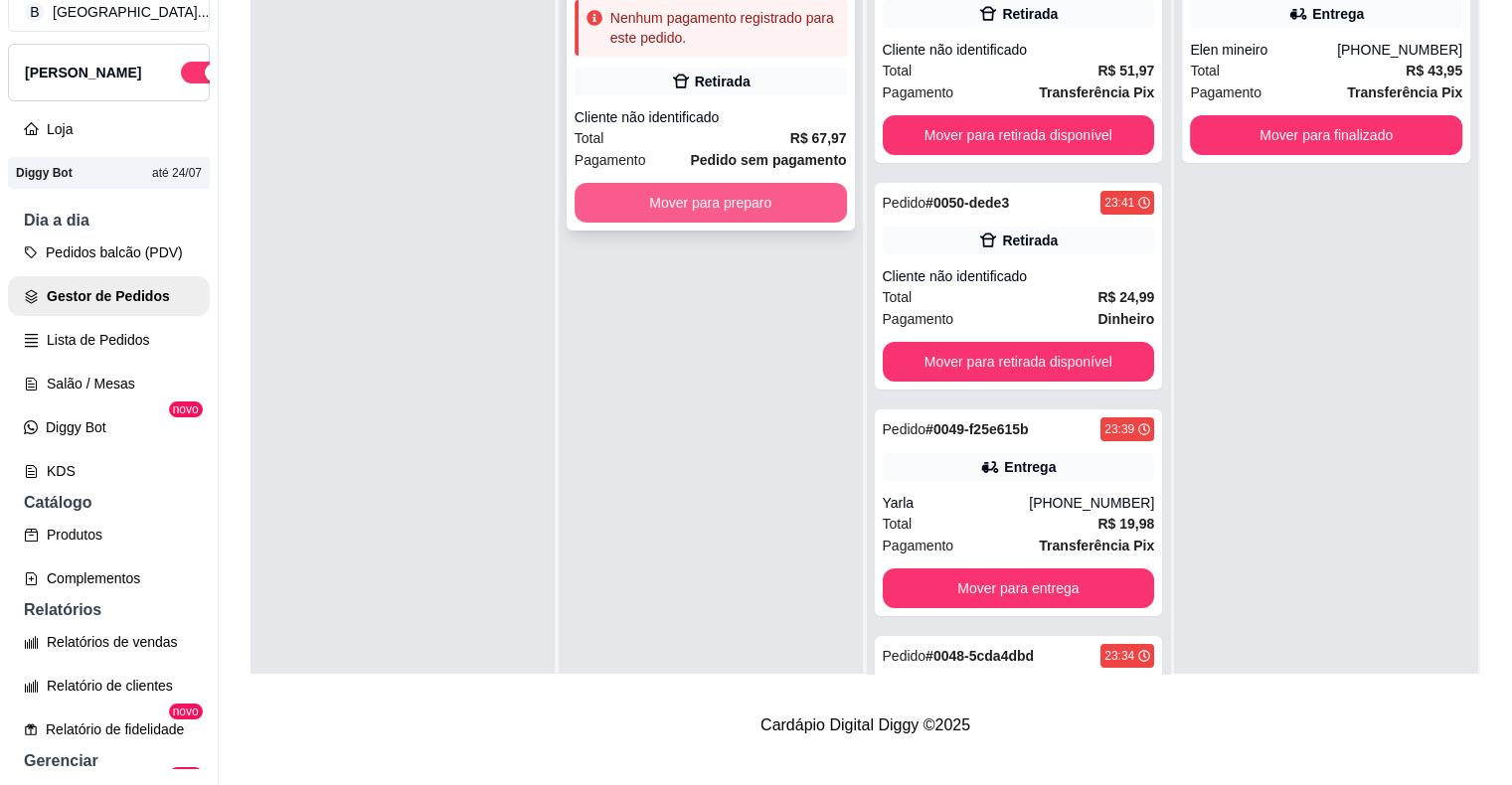 click on "Mover para preparo" at bounding box center (711, 203) 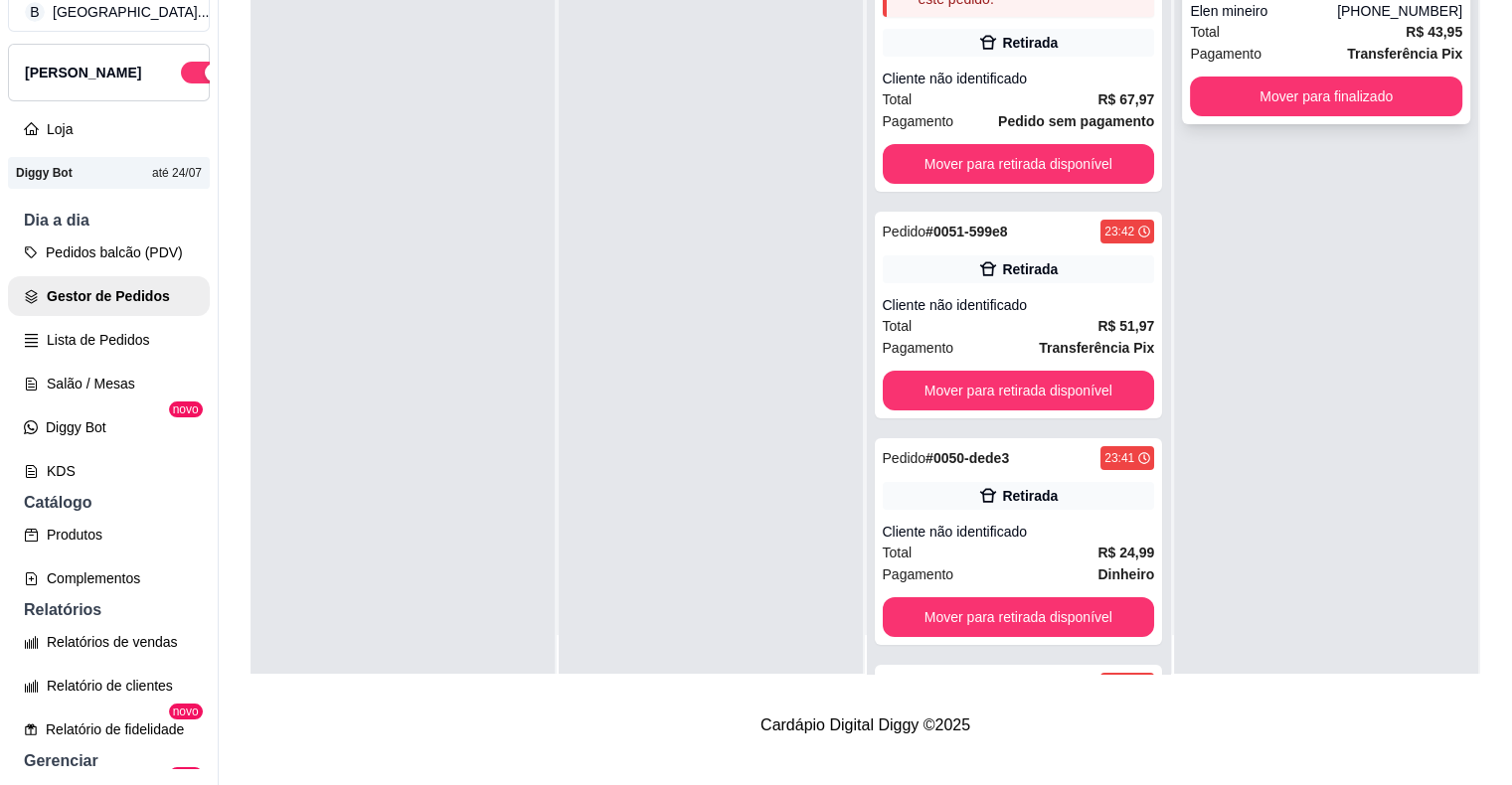 scroll, scrollTop: 56, scrollLeft: 0, axis: vertical 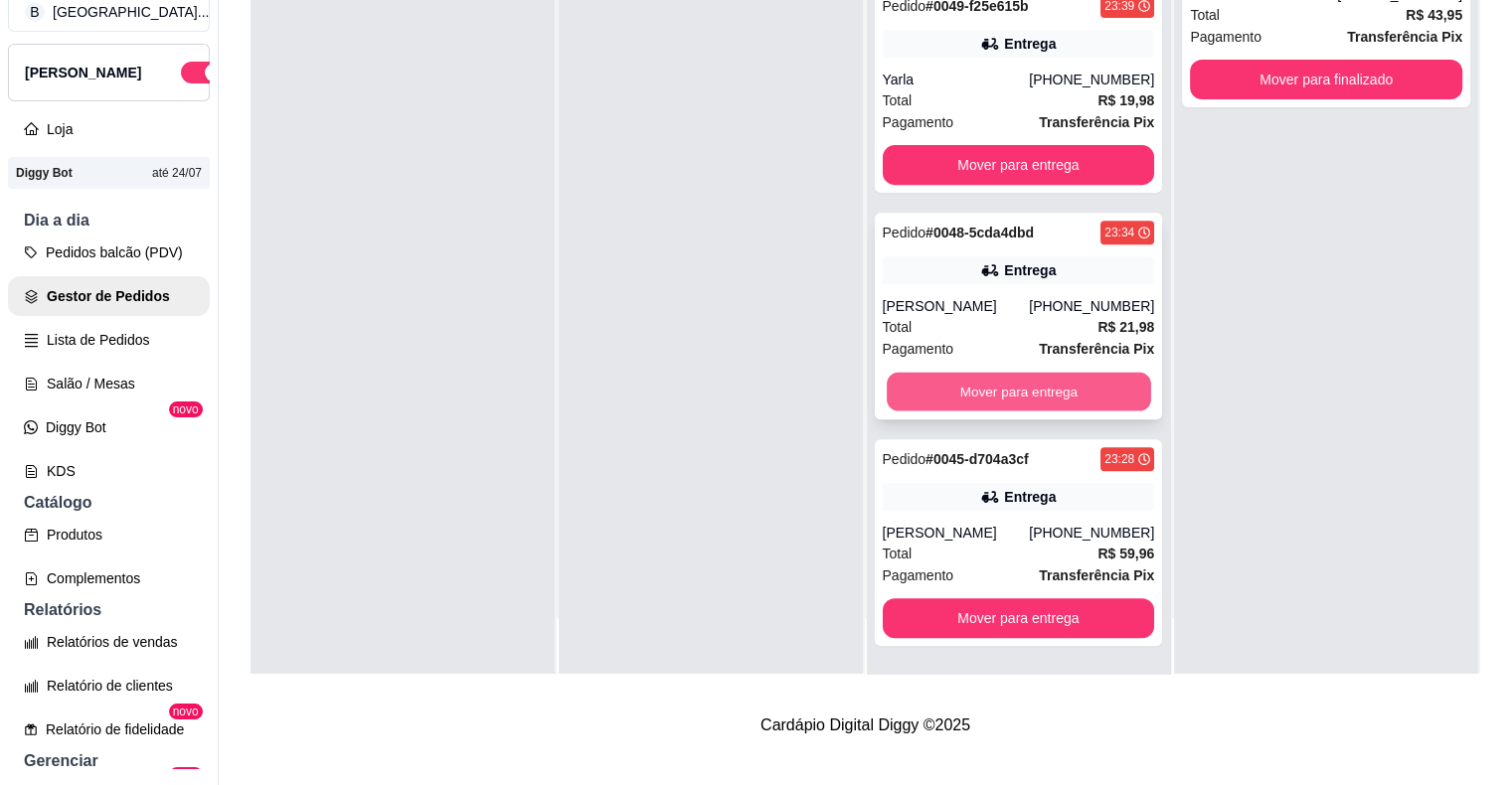 click on "Mover para entrega" at bounding box center (1019, 392) 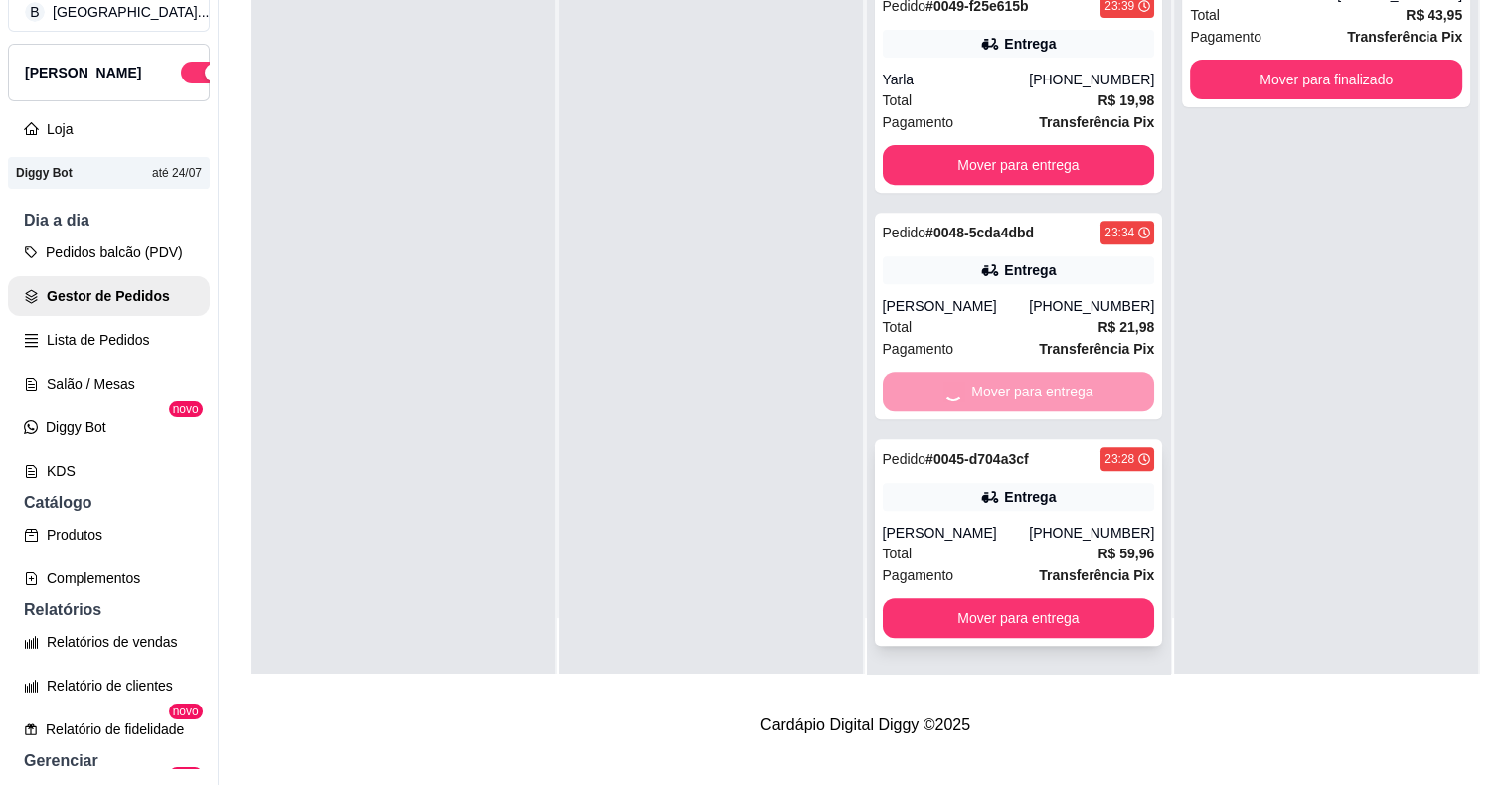 scroll, scrollTop: 434, scrollLeft: 0, axis: vertical 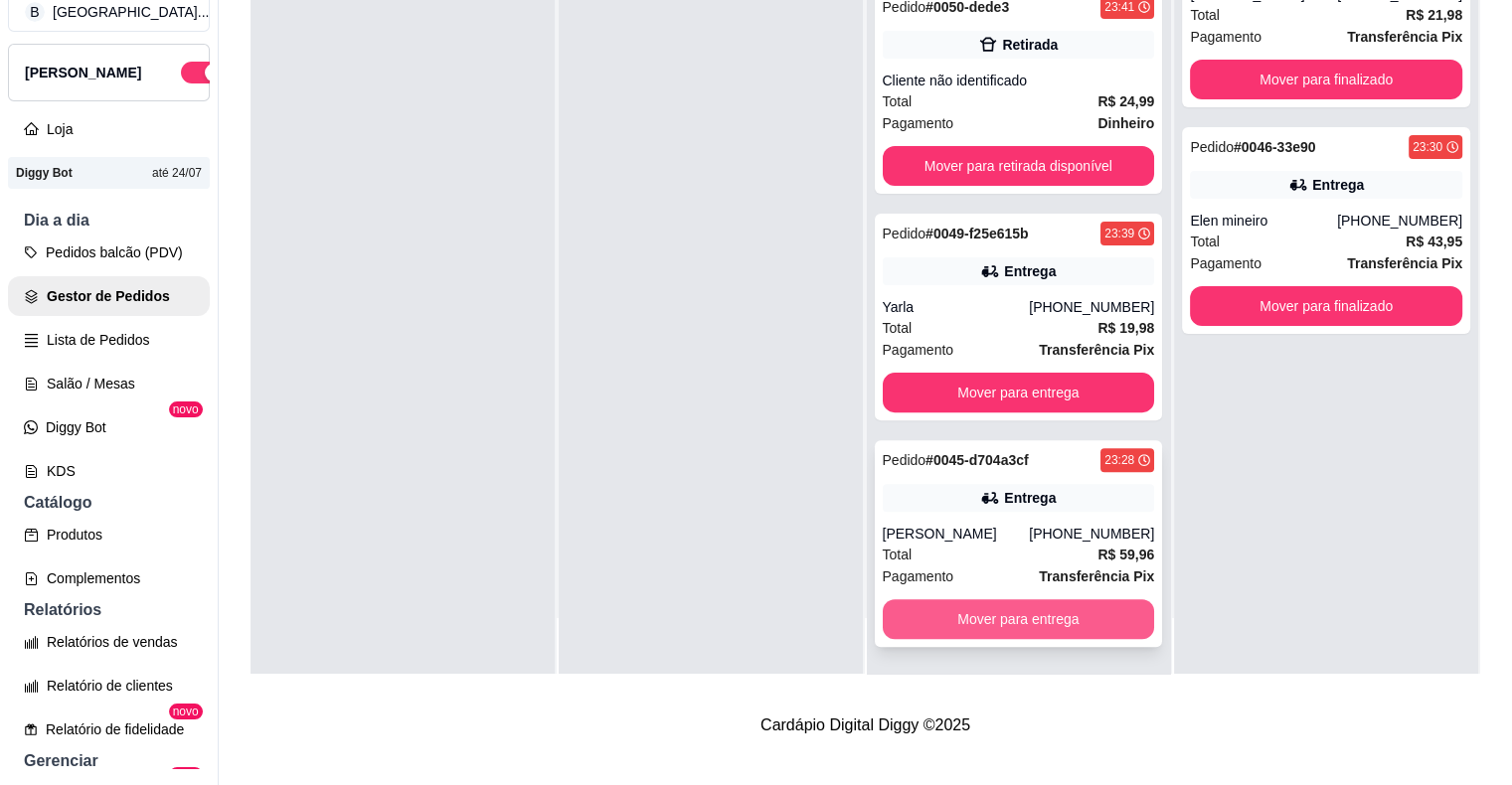 click on "Mover para entrega" at bounding box center (1019, 619) 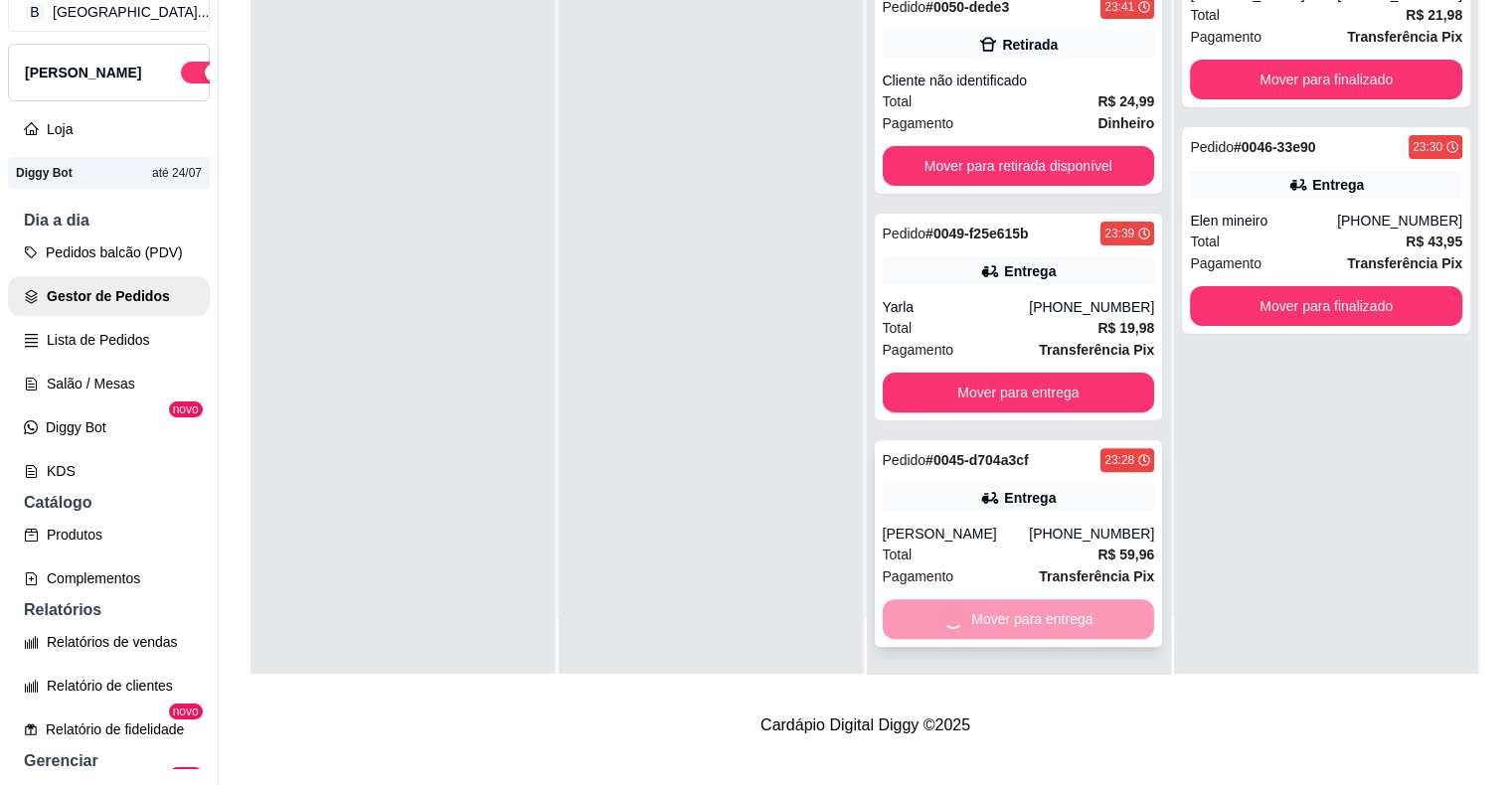 scroll, scrollTop: 208, scrollLeft: 0, axis: vertical 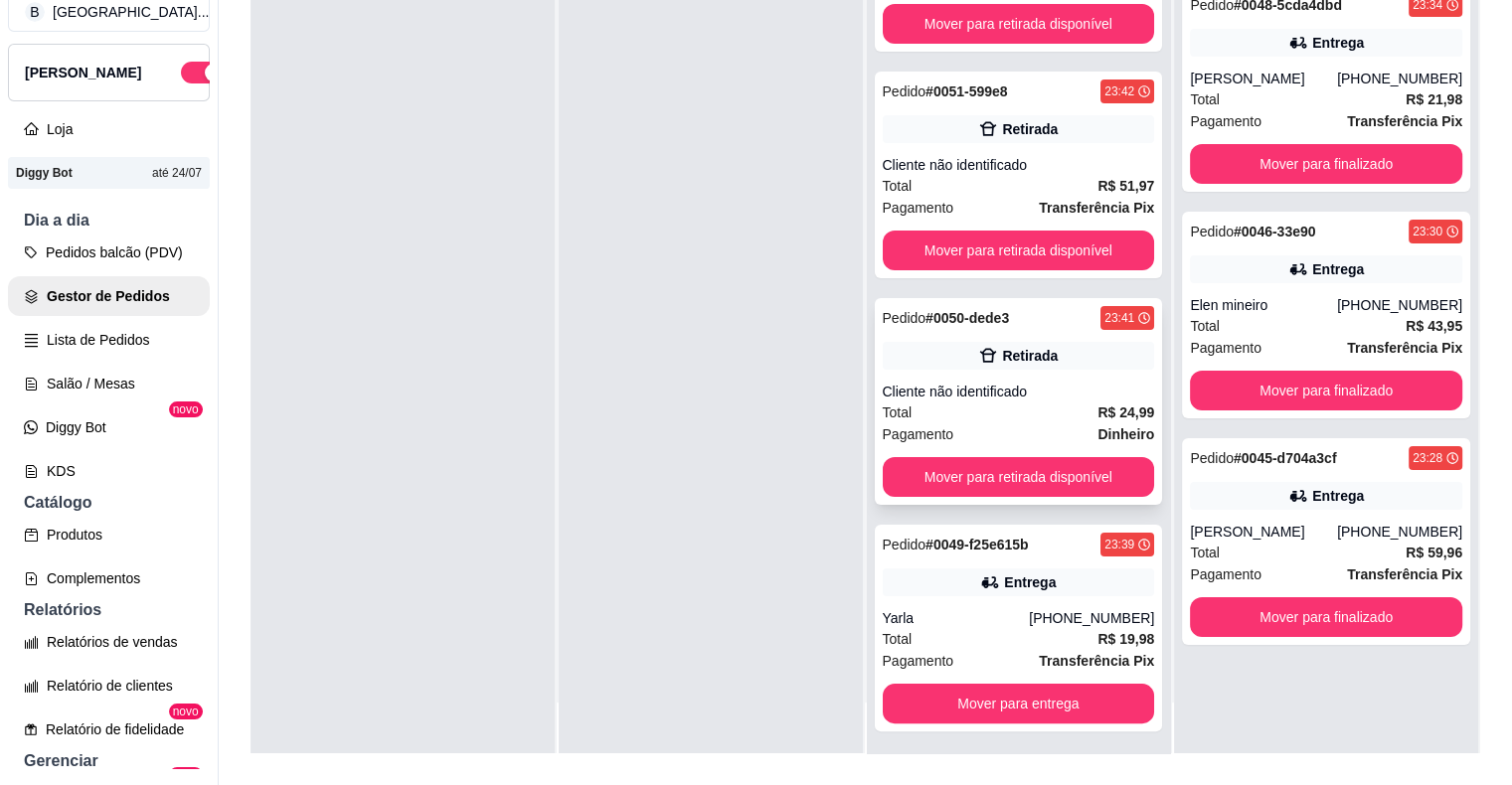 click on "Total R$ 24,99" at bounding box center (1019, 412) 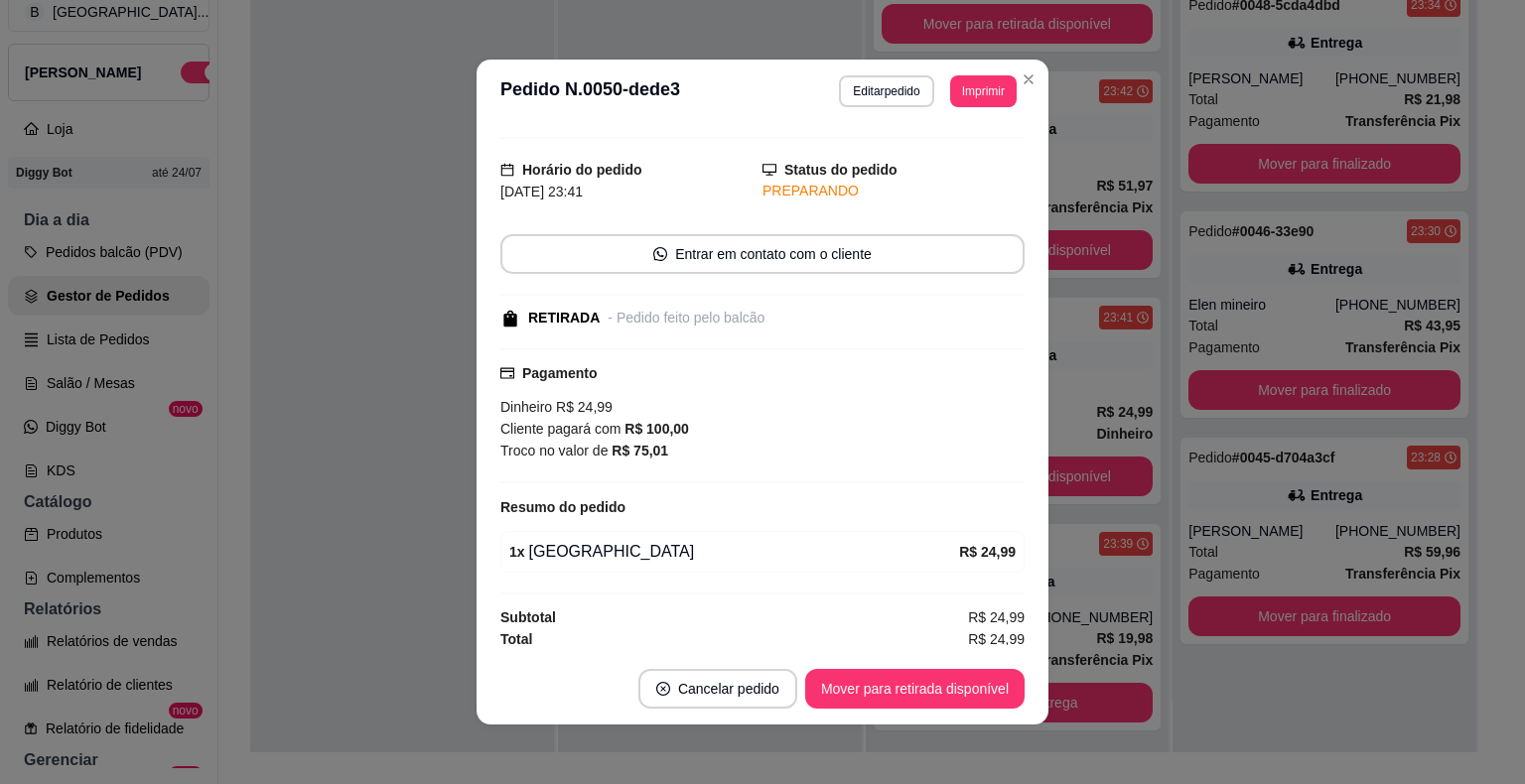 scroll, scrollTop: 40, scrollLeft: 0, axis: vertical 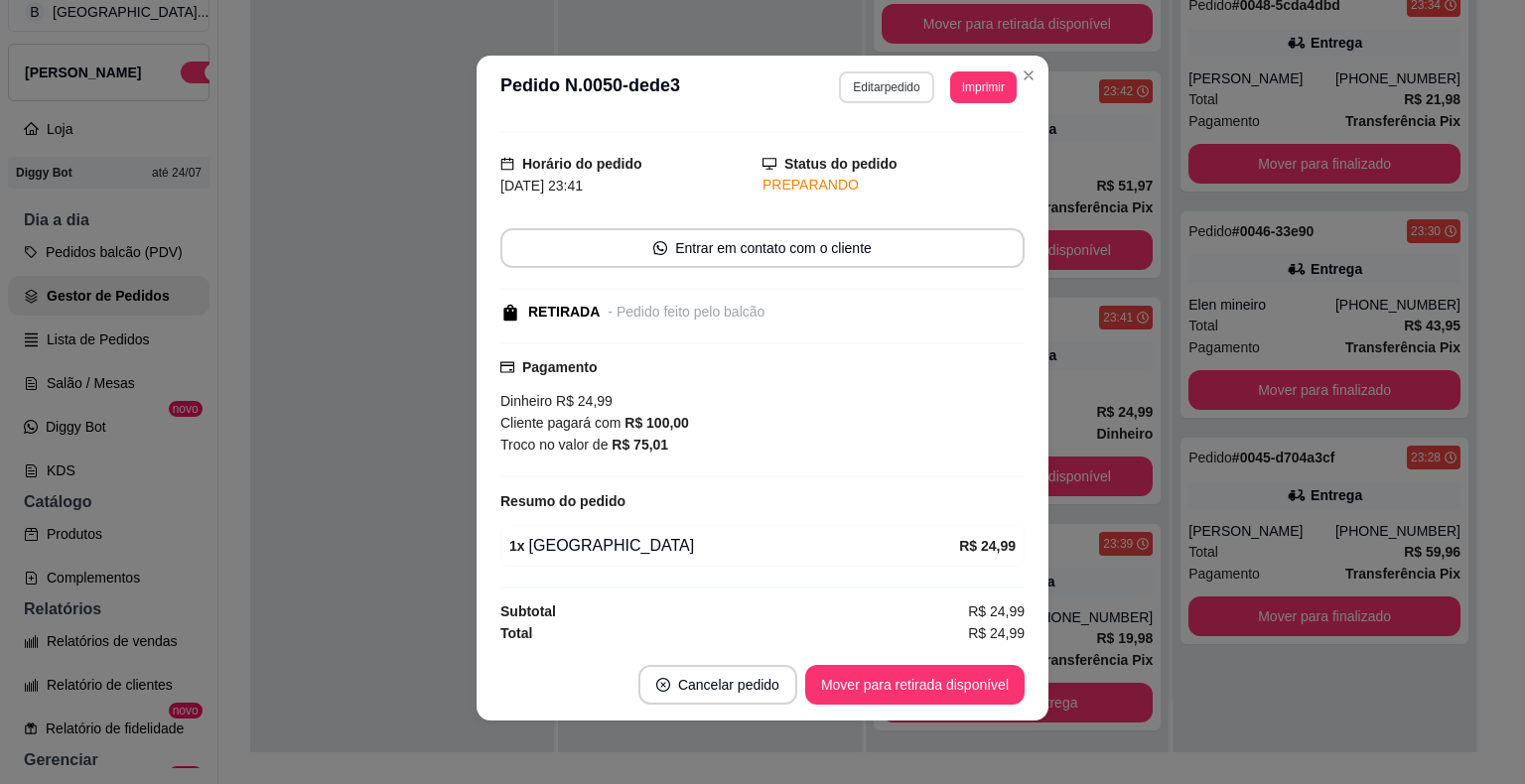 click on "Editar  pedido" at bounding box center [886, 87] 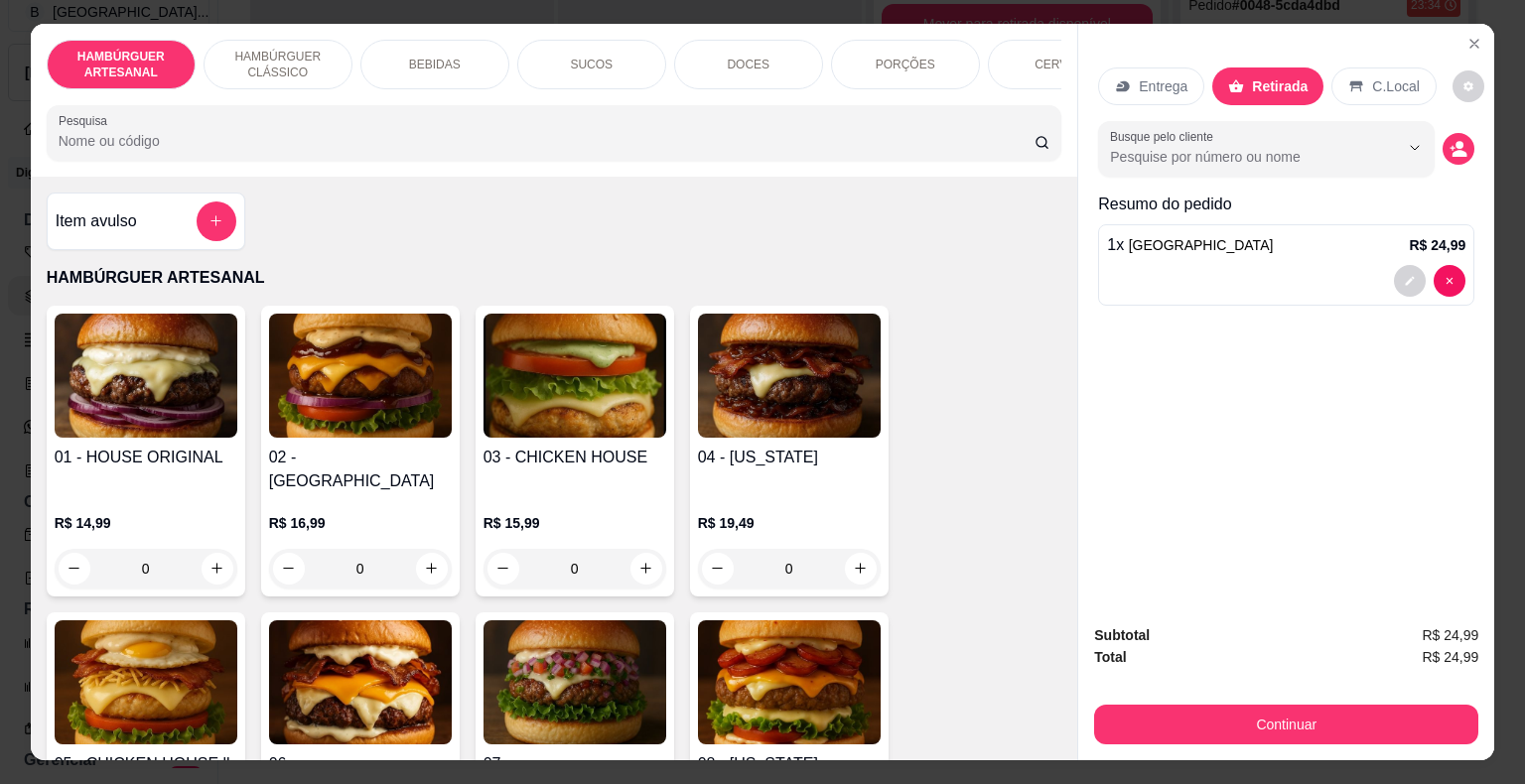 click on "BEBIDAS" at bounding box center (435, 65) 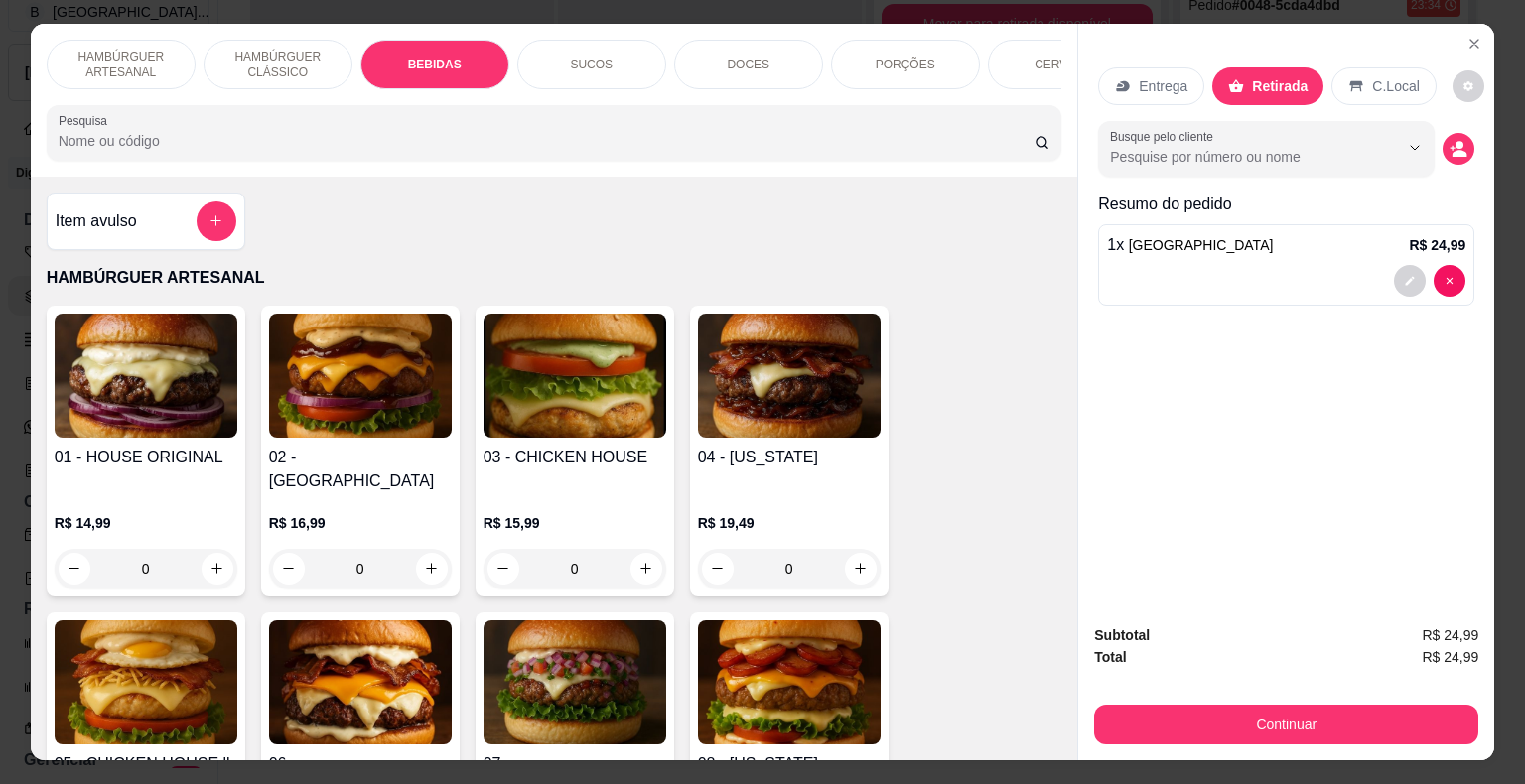 scroll, scrollTop: 1584, scrollLeft: 0, axis: vertical 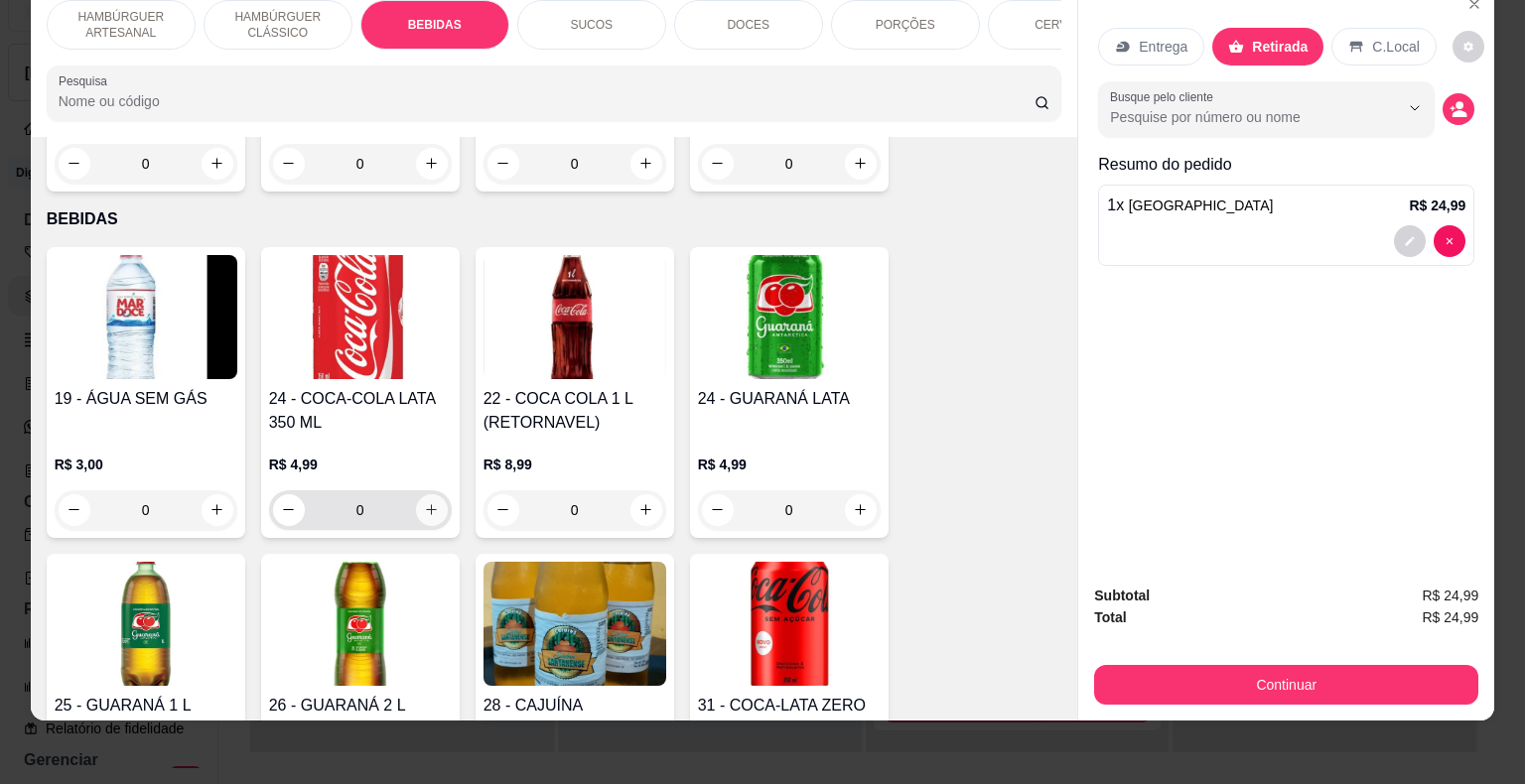 click at bounding box center [432, 510] 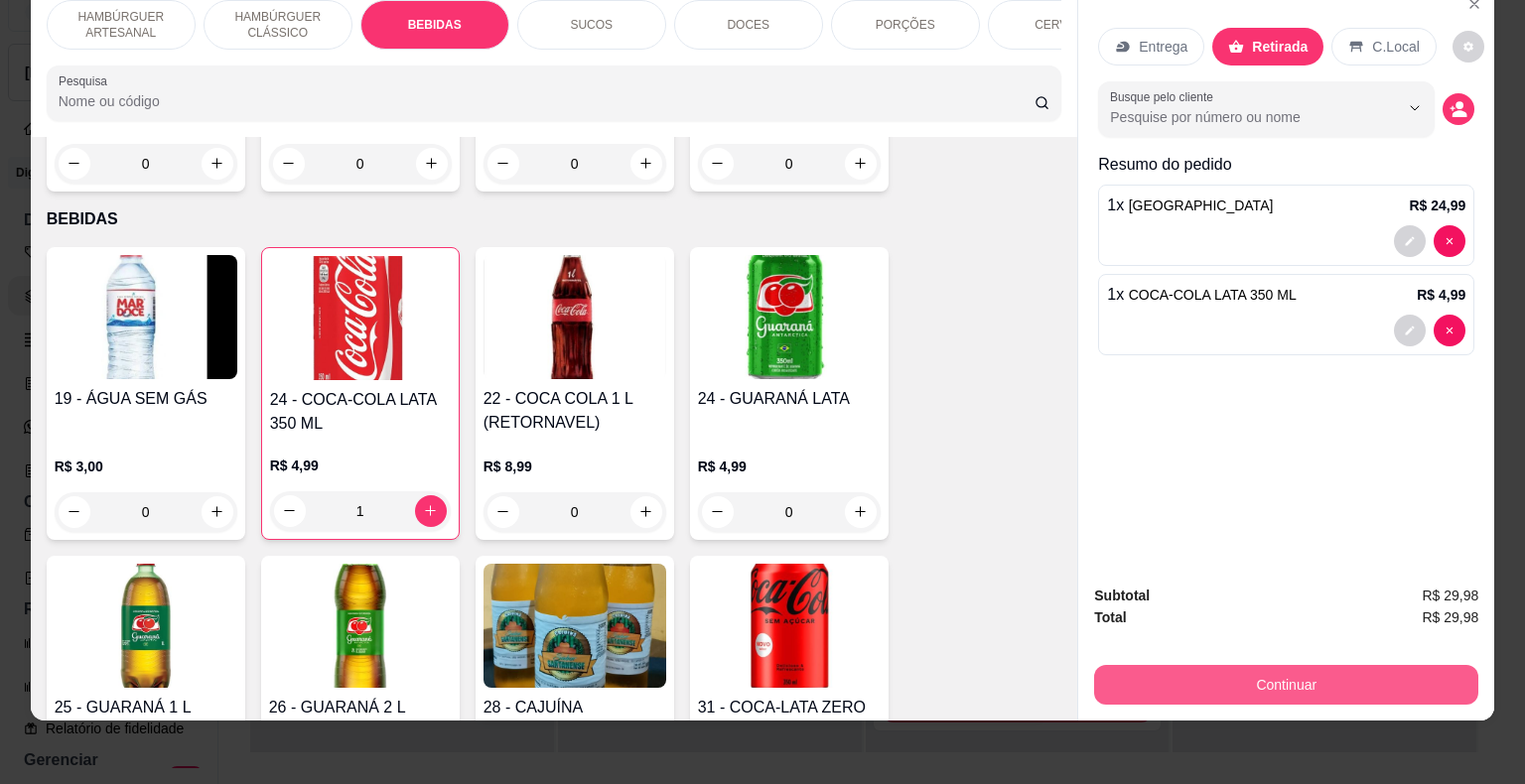 click on "Continuar" at bounding box center [1286, 685] 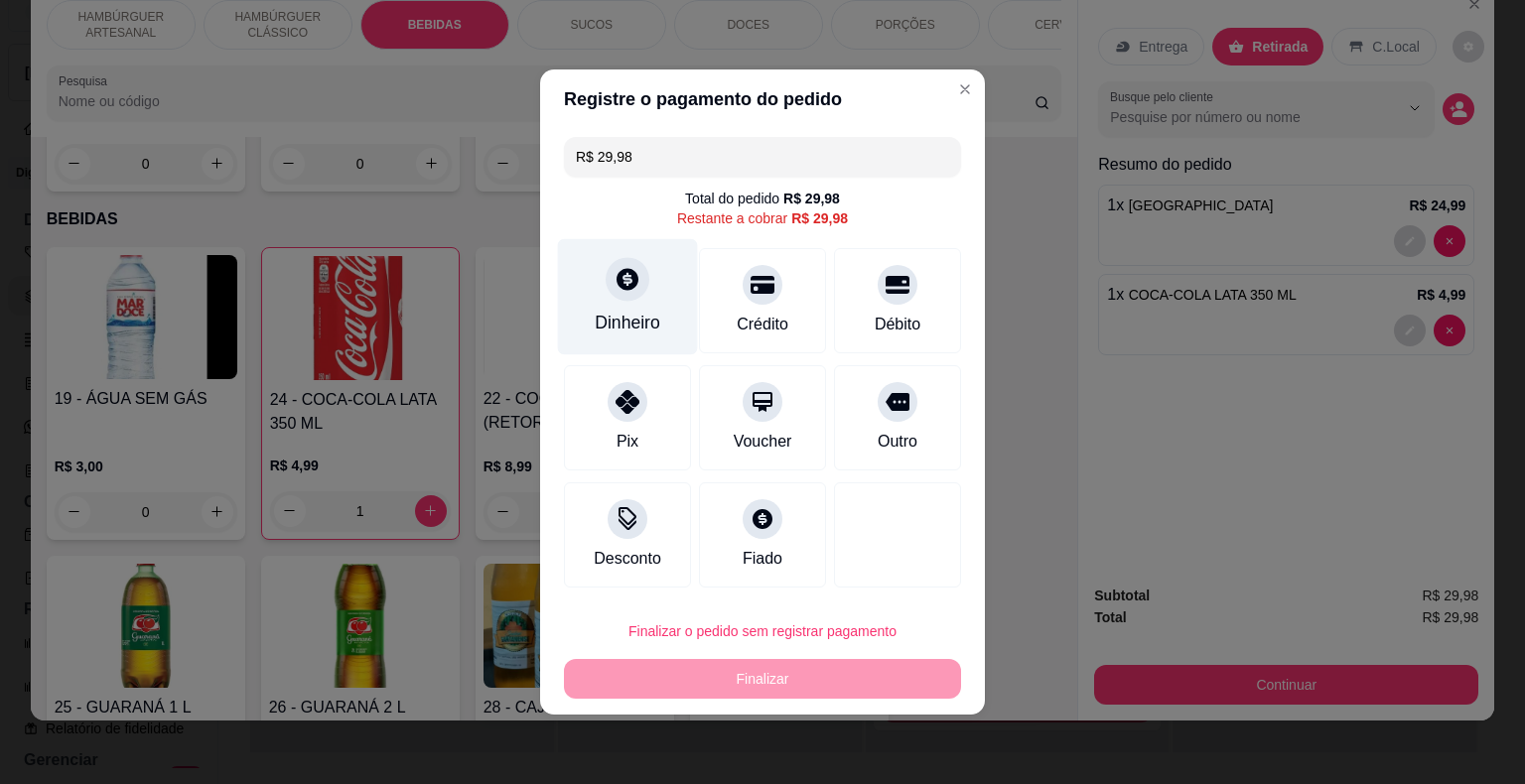 click 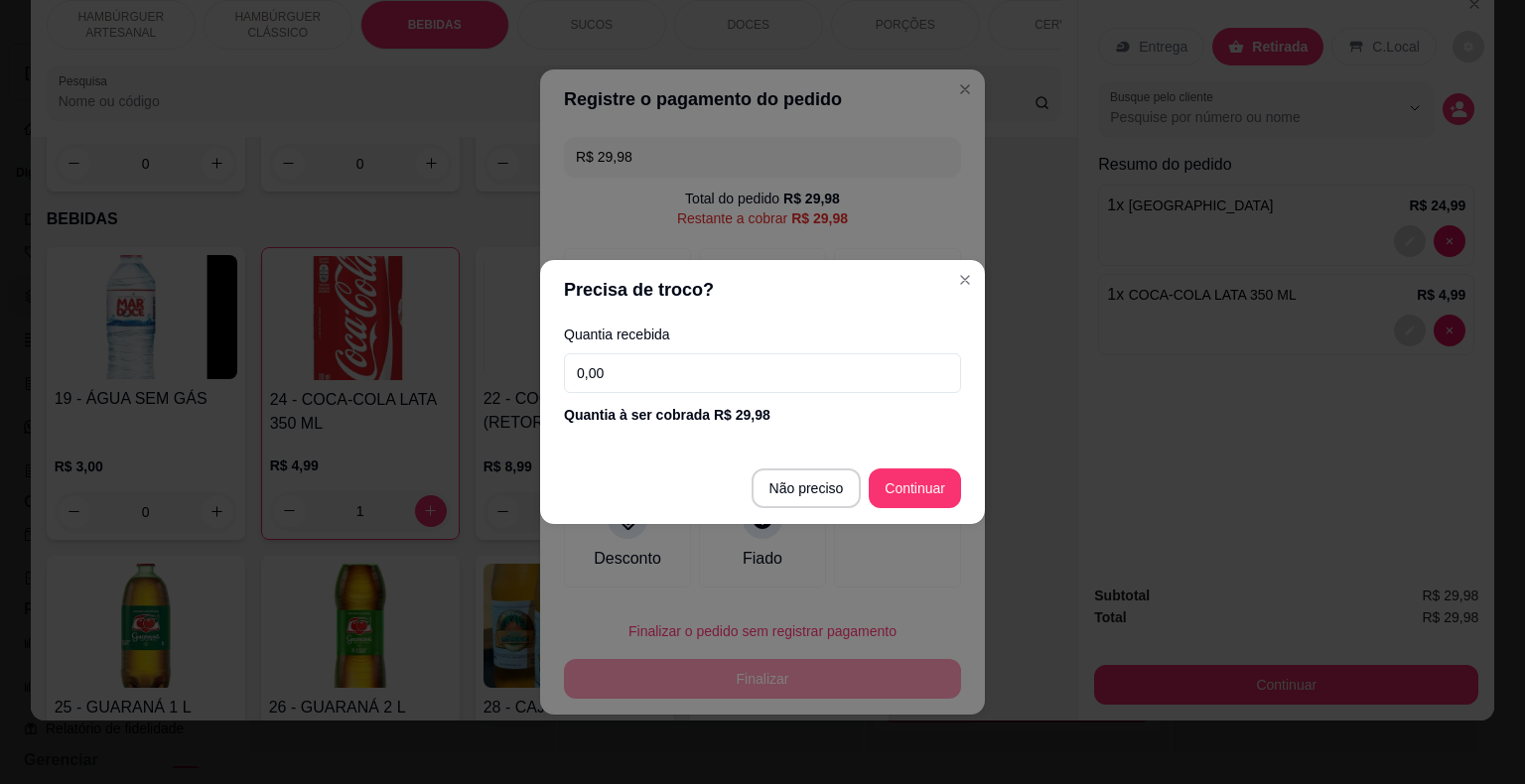 click on "0,00" at bounding box center (762, 373) 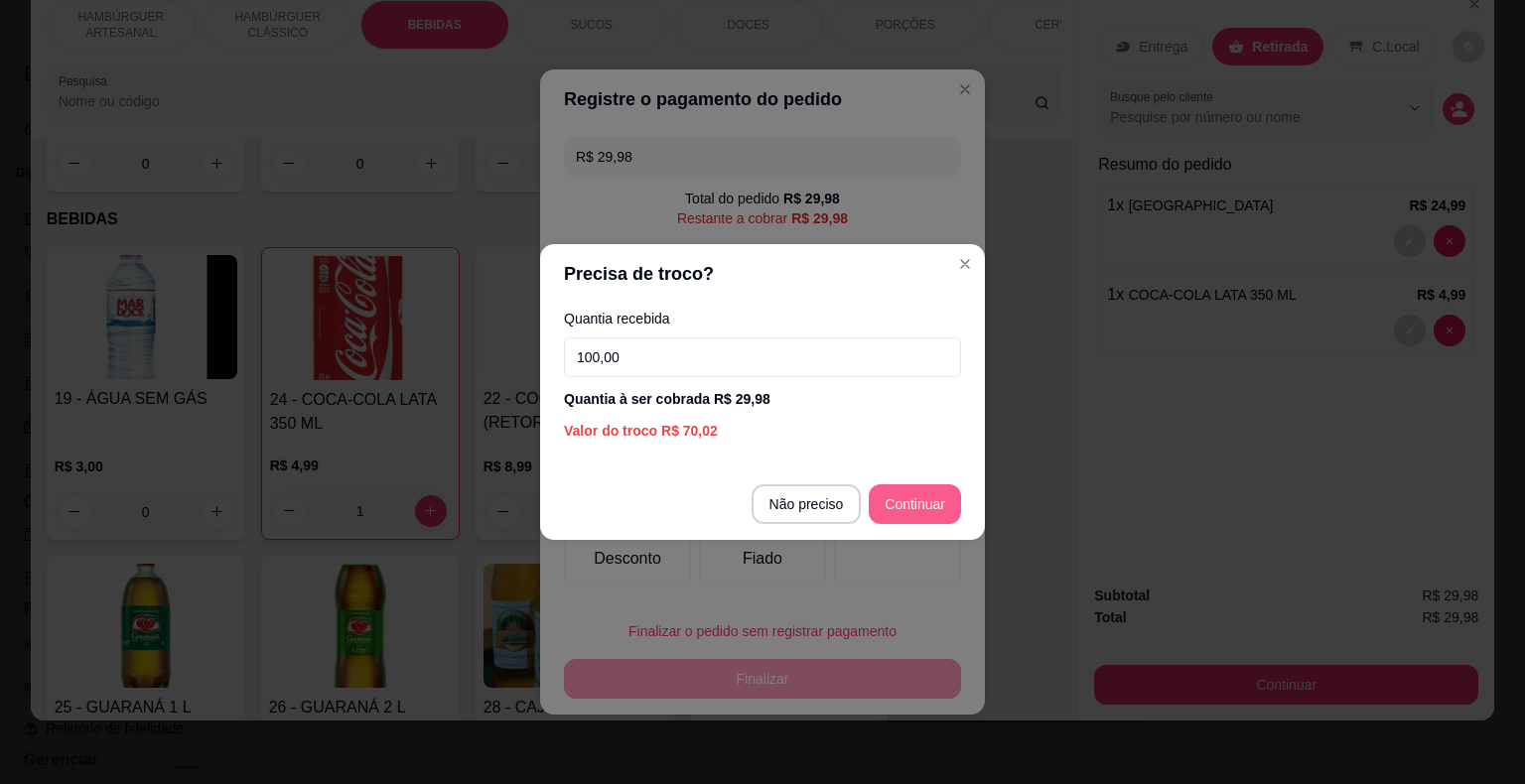 type on "100,00" 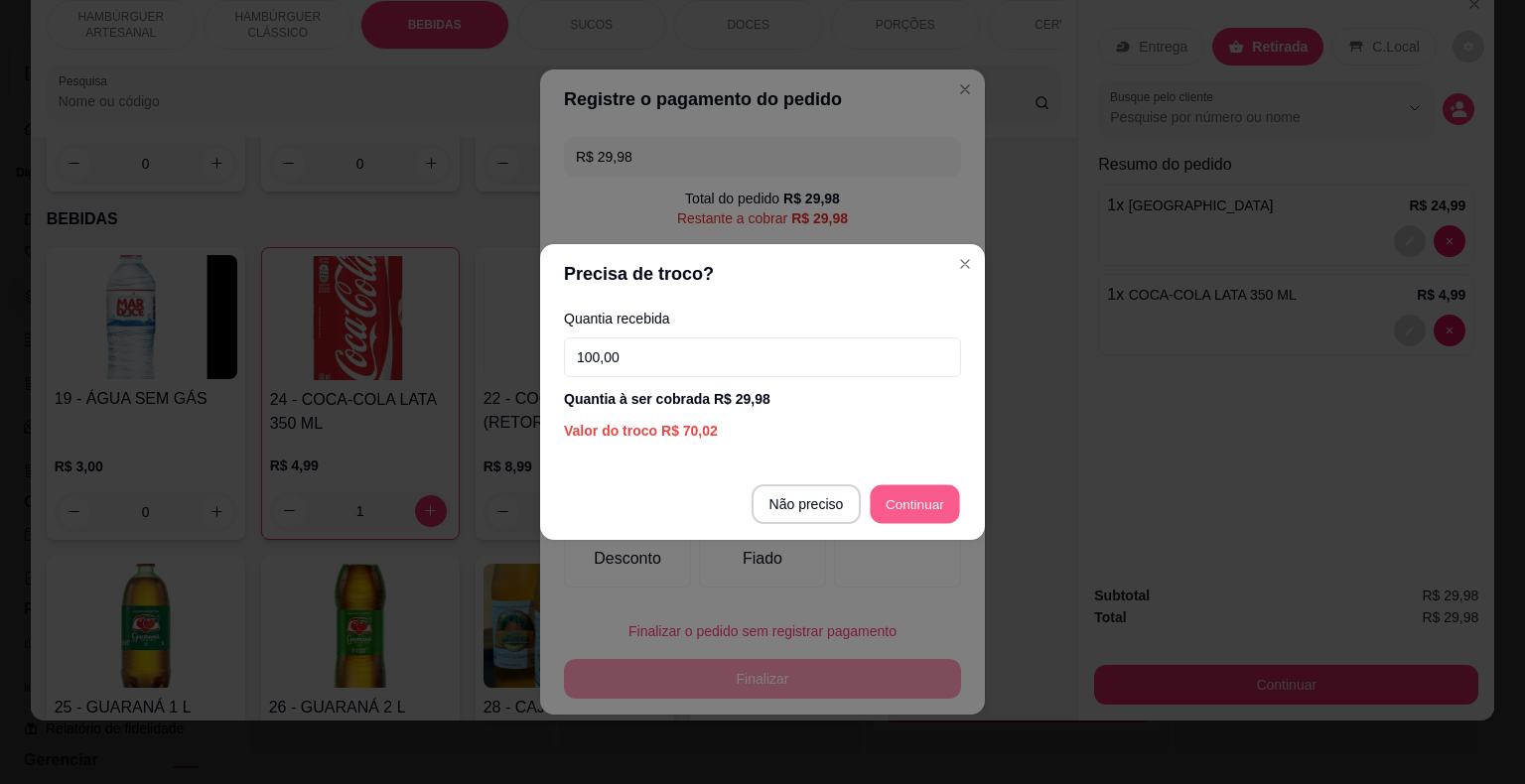 type on "R$ 0,00" 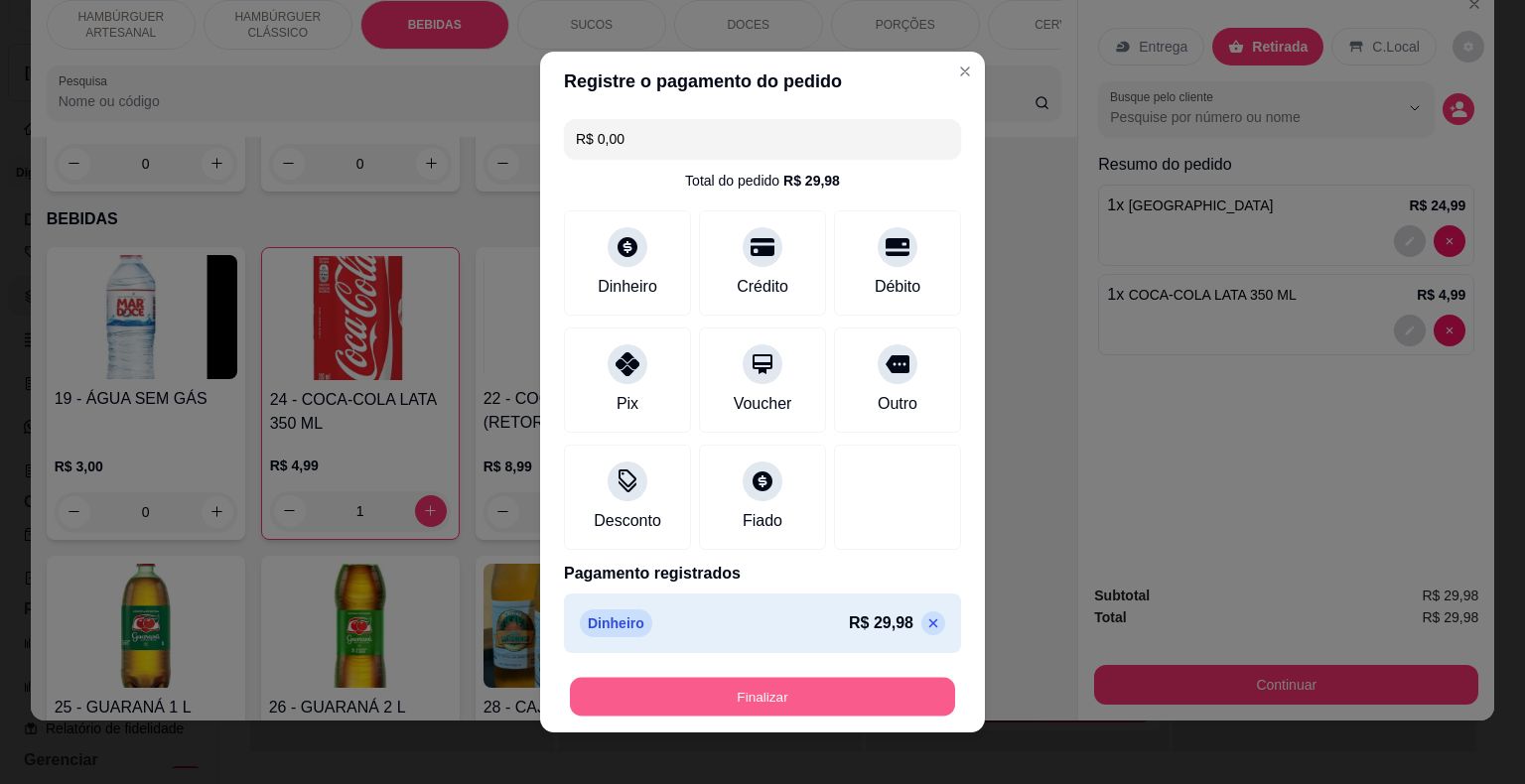 click on "Finalizar" at bounding box center (762, 697) 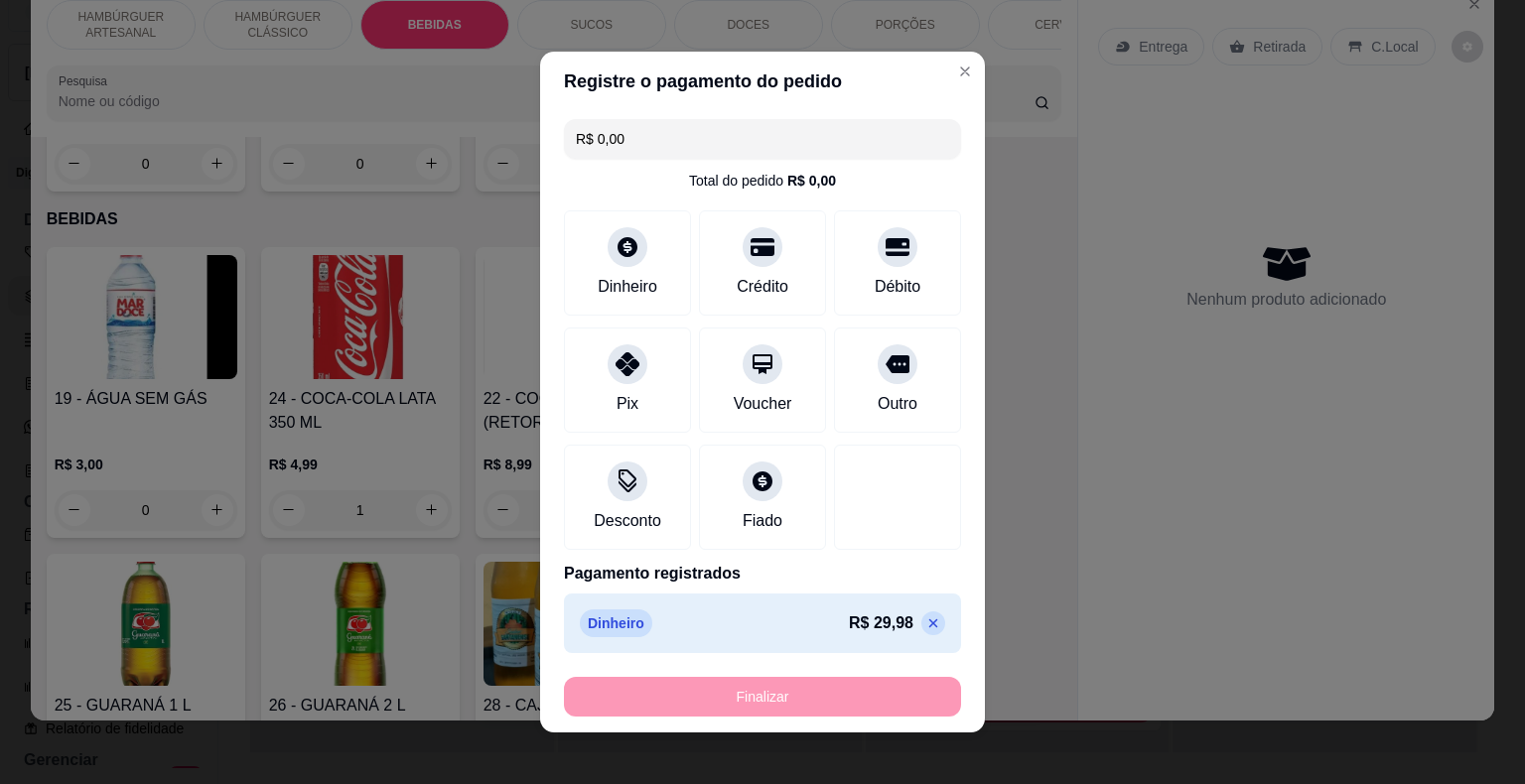 type on "0" 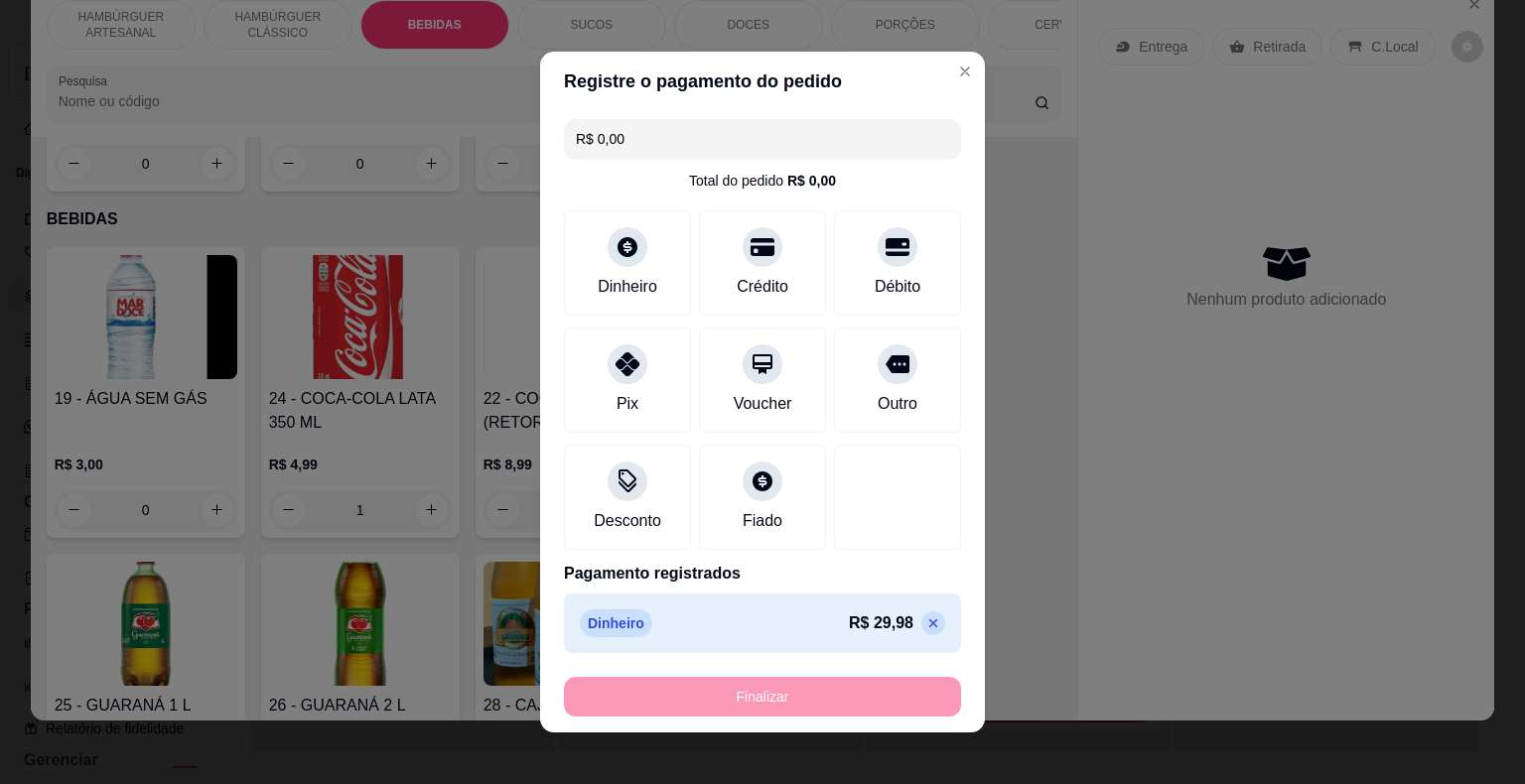 type on "0" 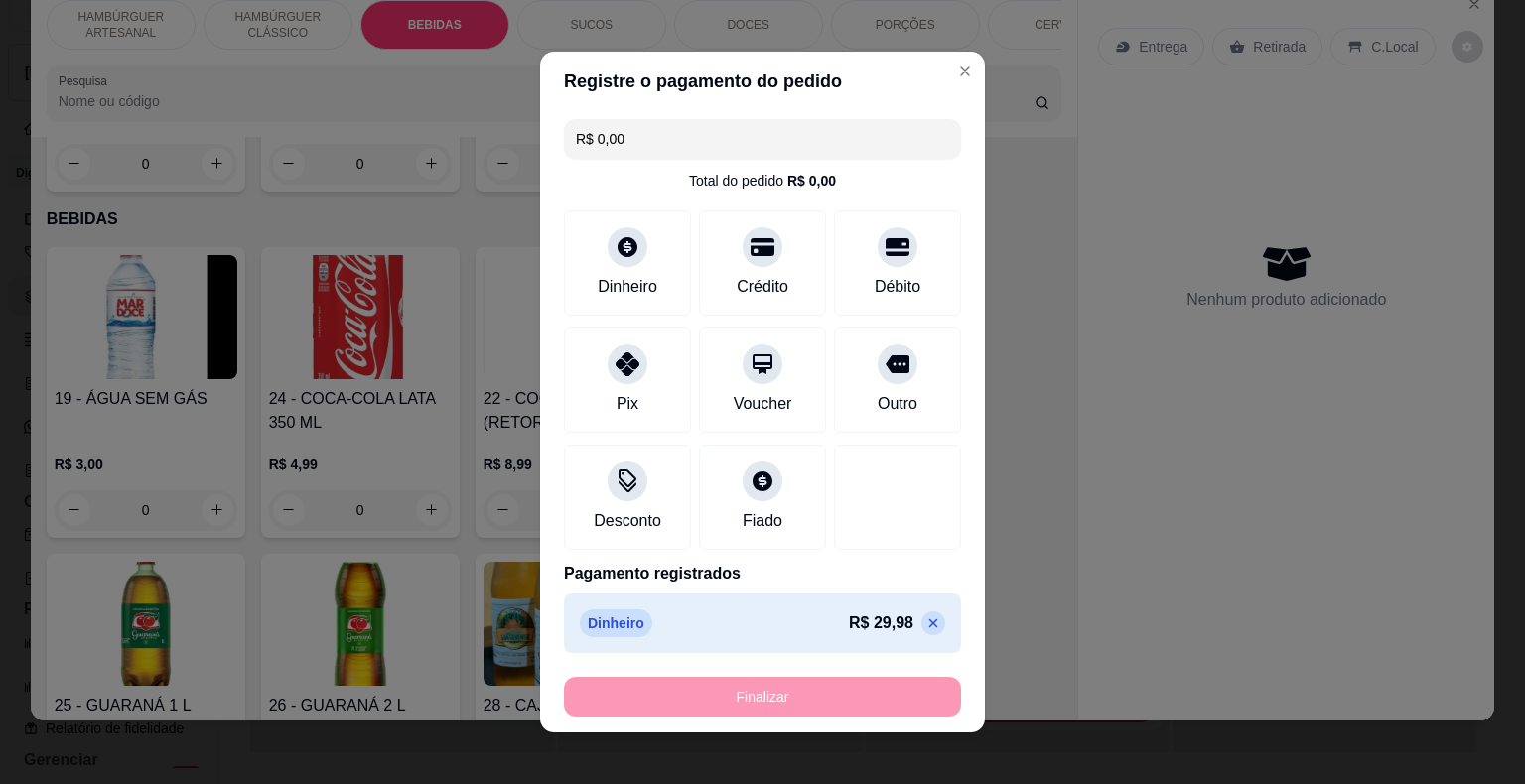 type on "-R$ 29,98" 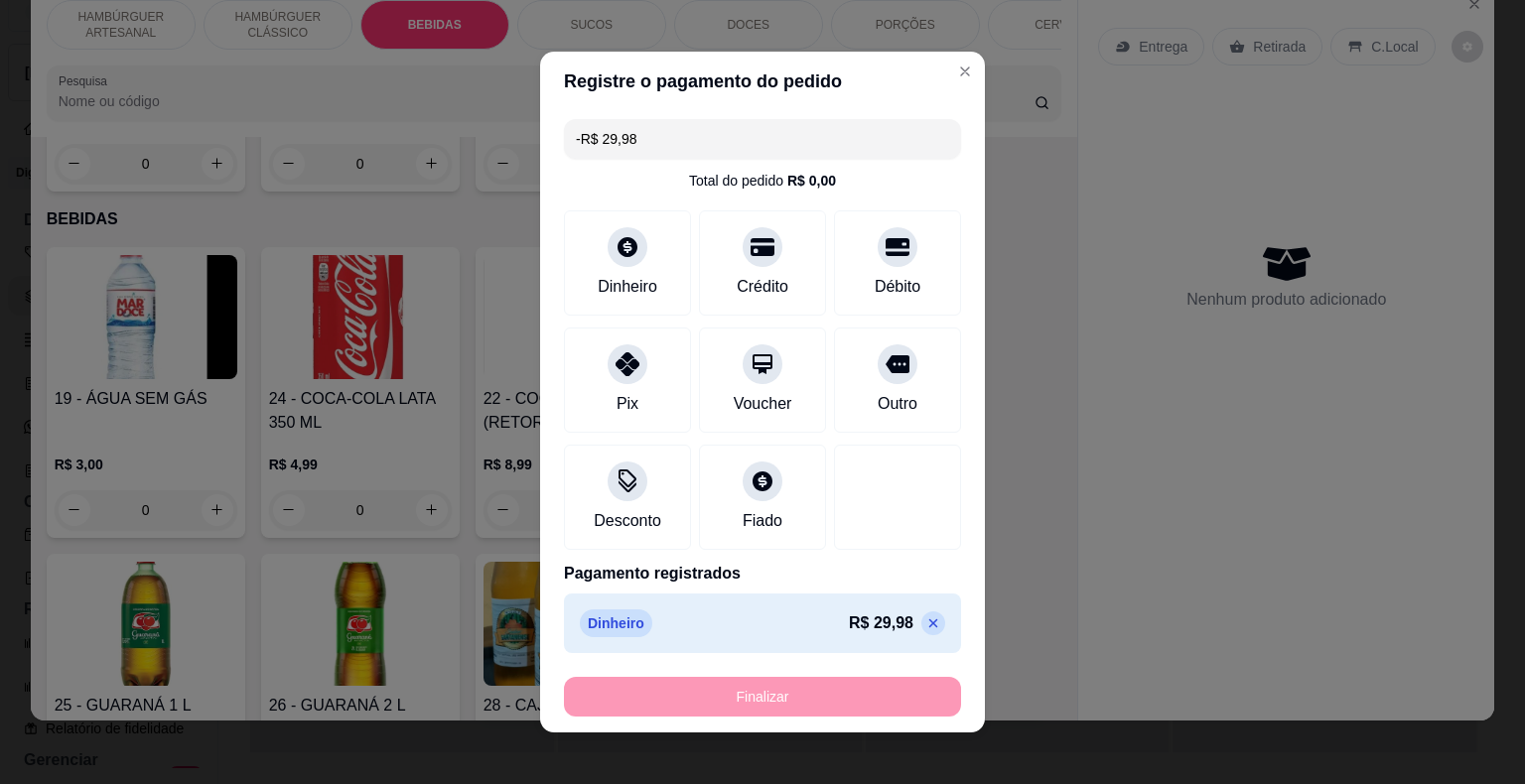 scroll, scrollTop: 1582, scrollLeft: 0, axis: vertical 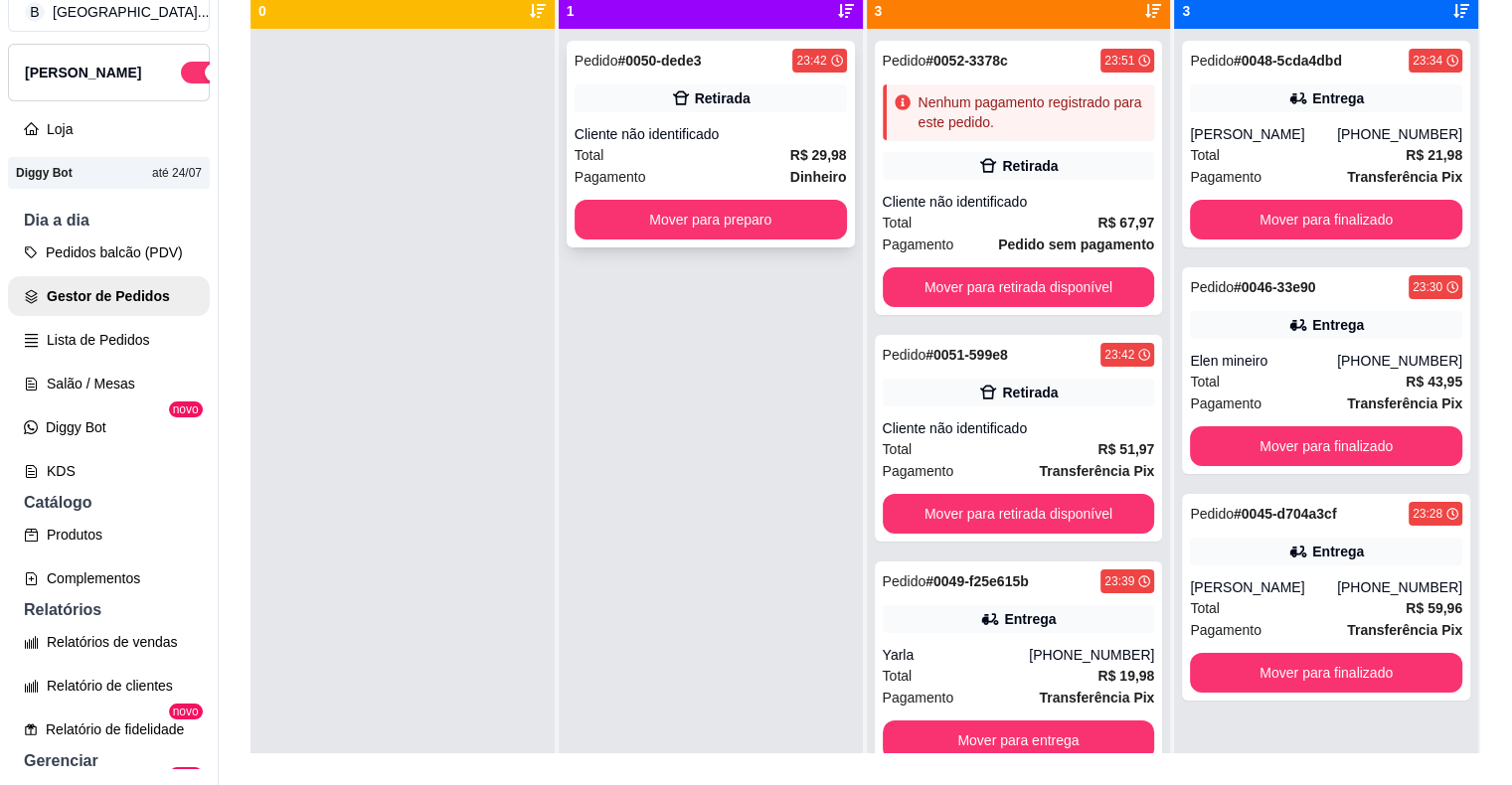 click on "Total R$ 29,98" at bounding box center (711, 155) 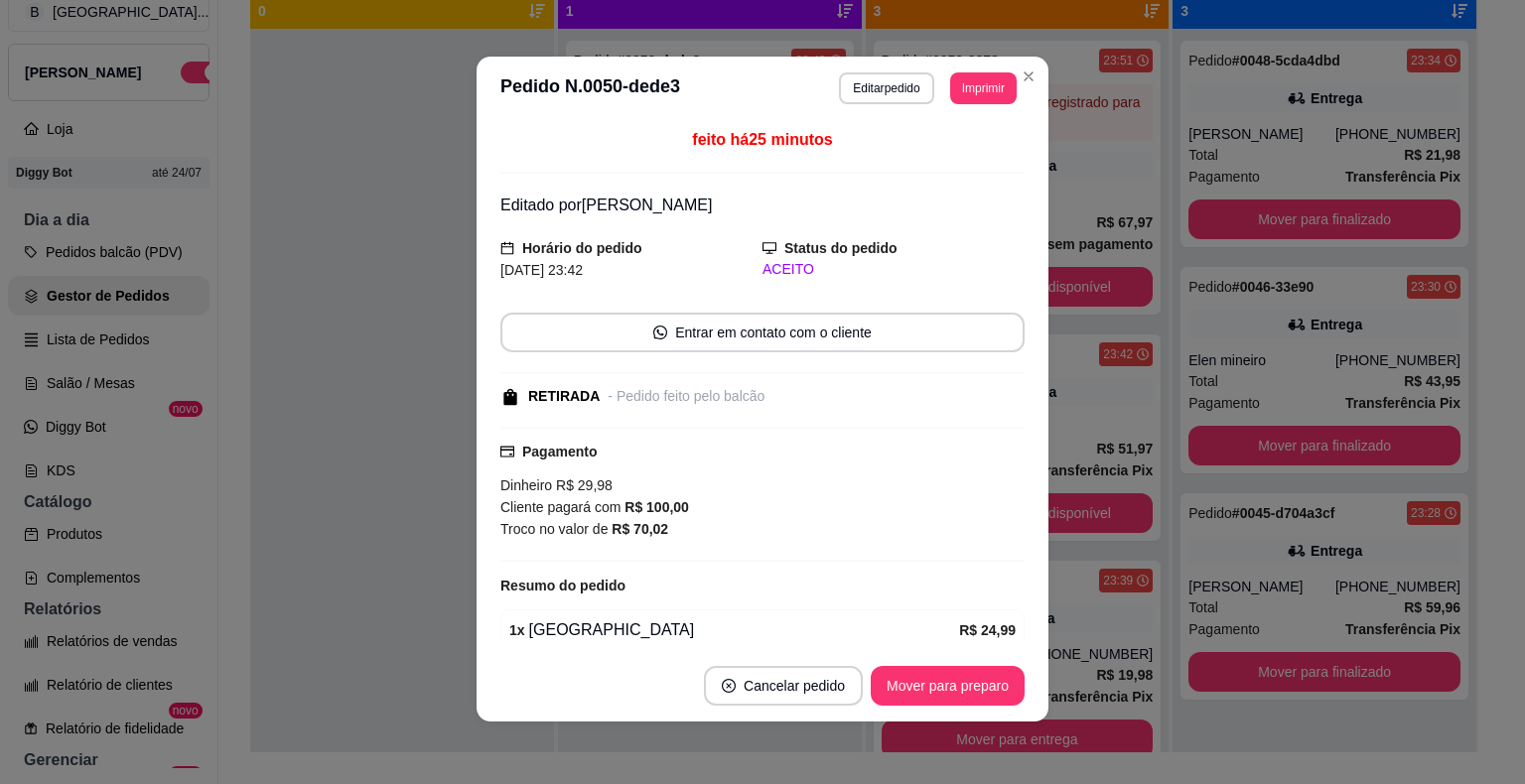 scroll, scrollTop: 4, scrollLeft: 0, axis: vertical 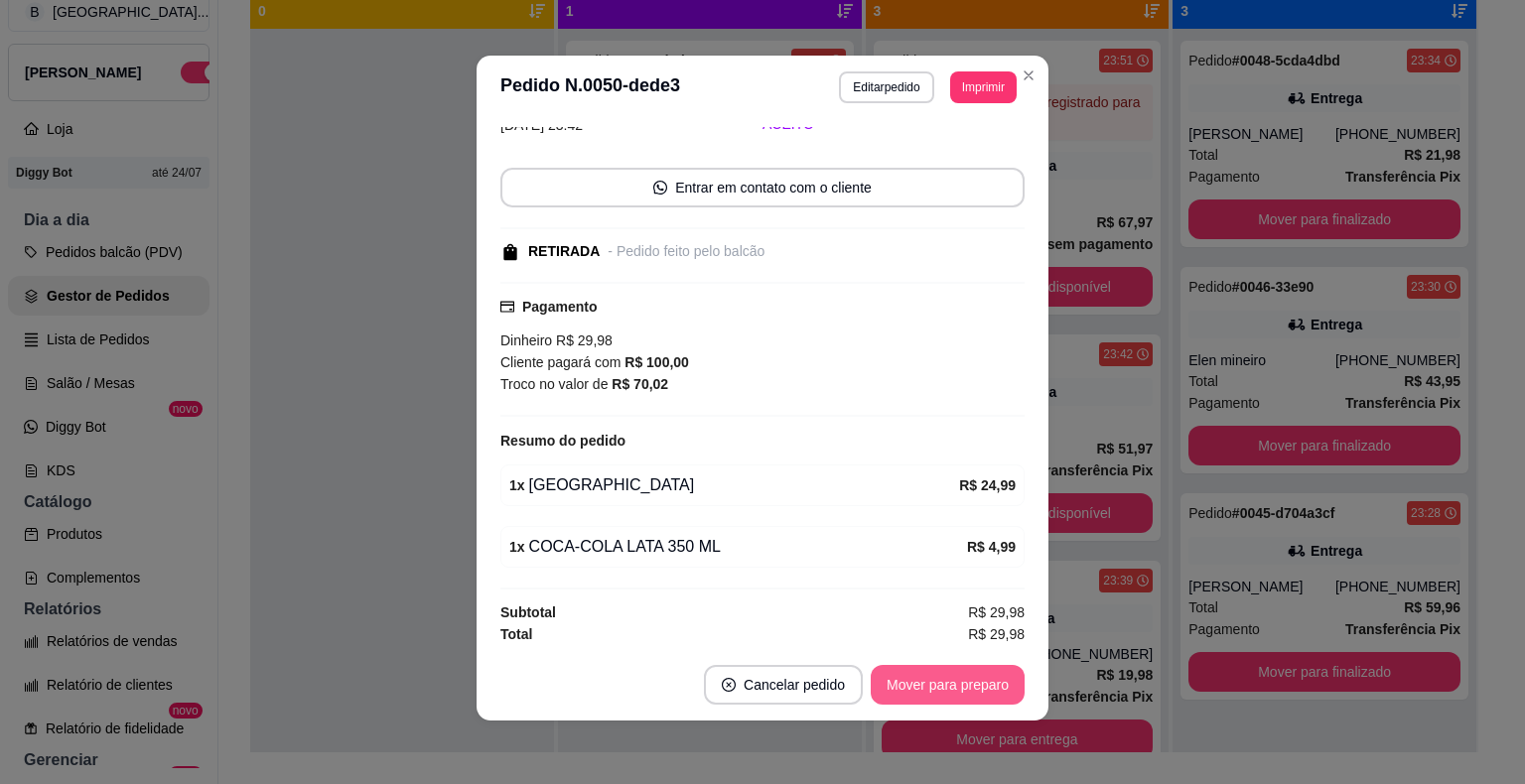 click on "Mover para preparo" at bounding box center (947, 685) 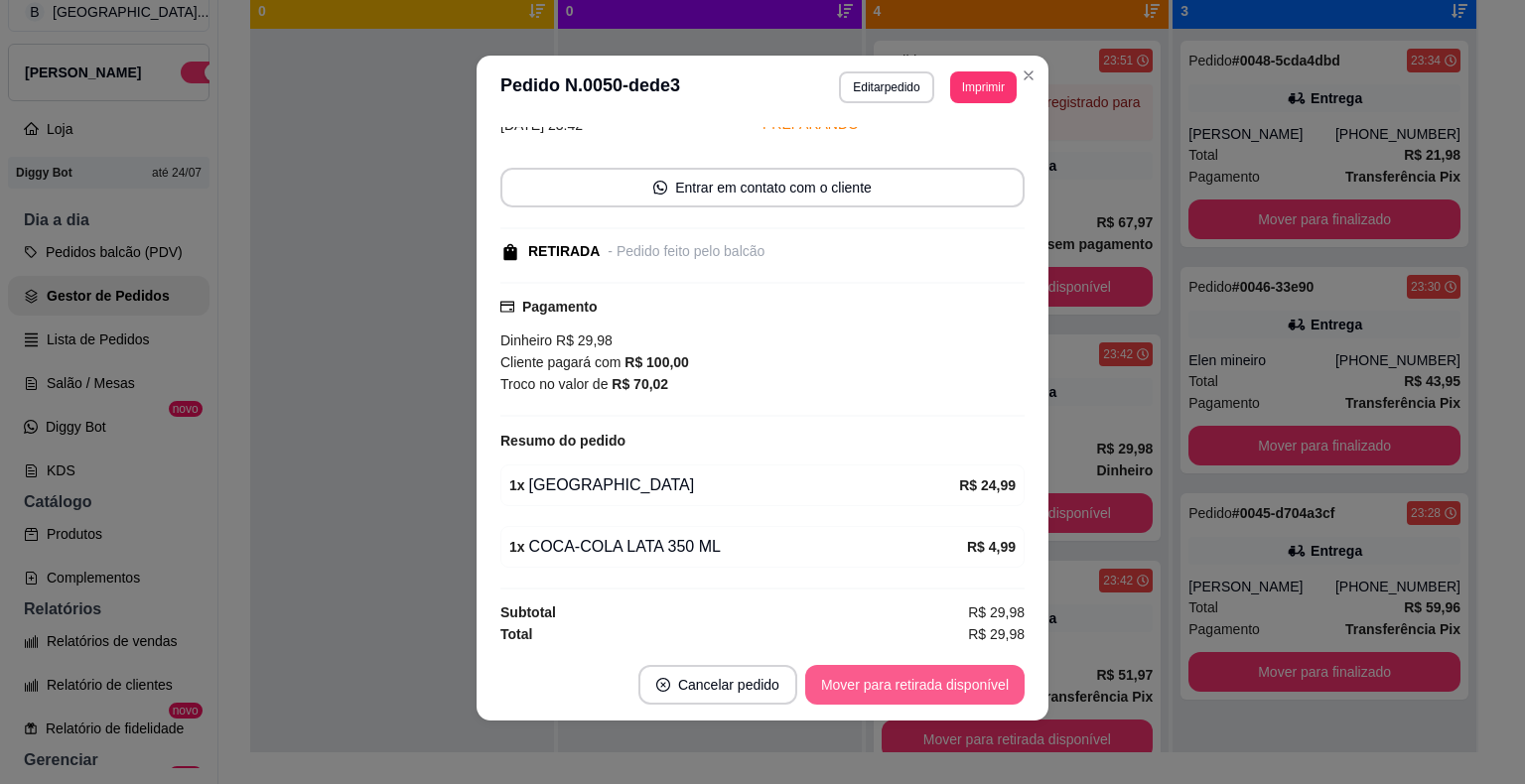 click on "Mover para retirada disponível" at bounding box center (914, 685) 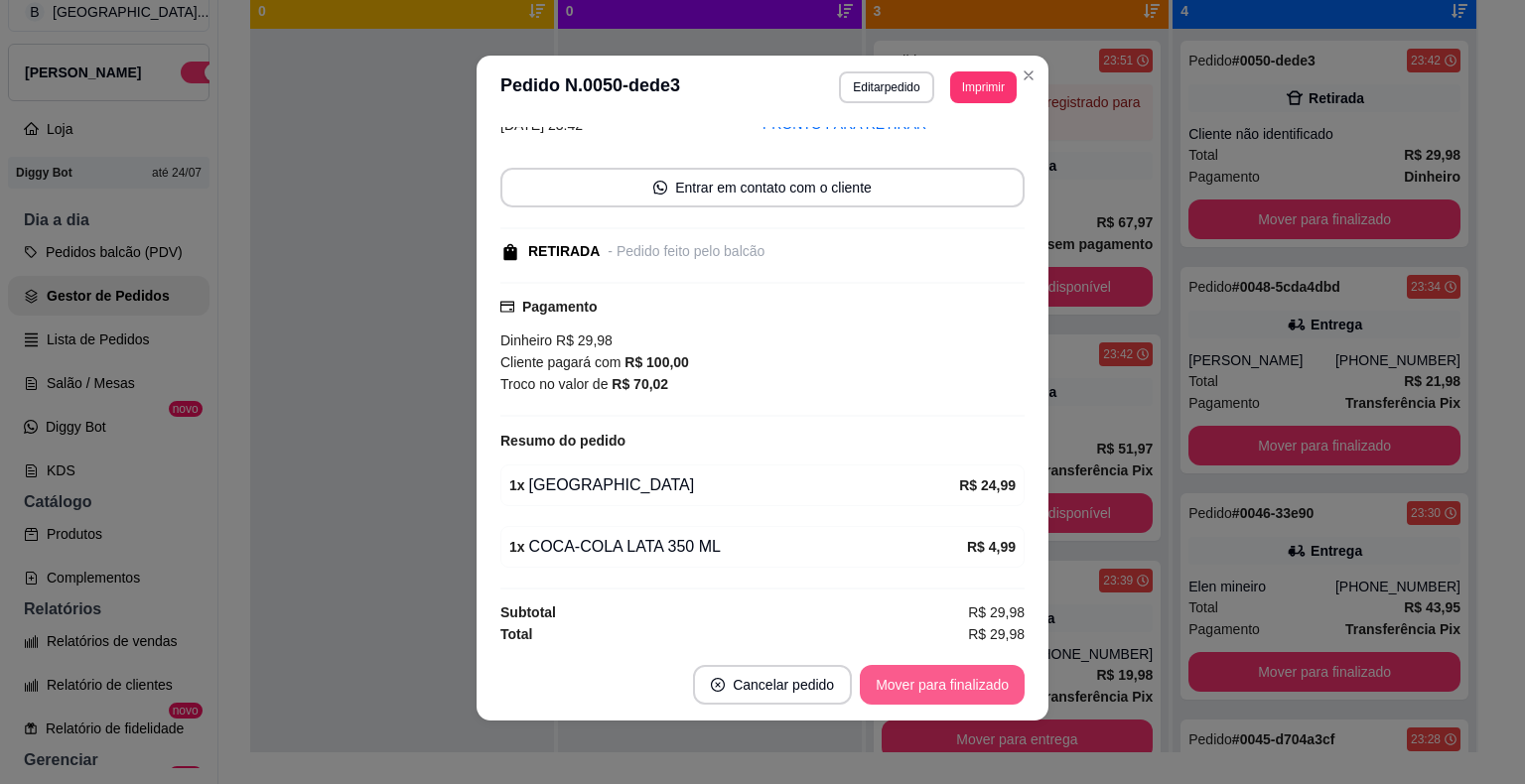 click on "Mover para finalizado" at bounding box center [942, 685] 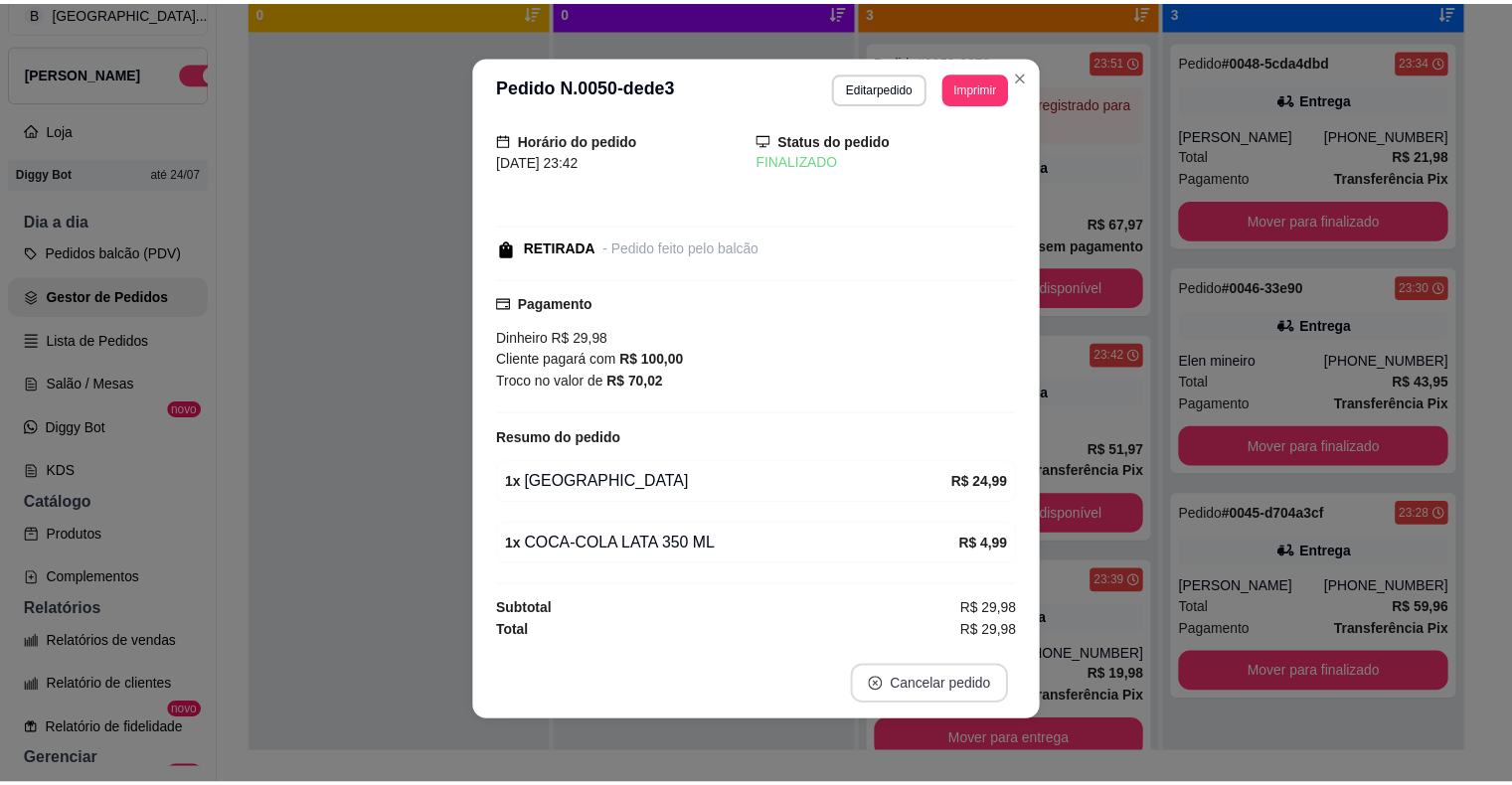 scroll, scrollTop: 40, scrollLeft: 0, axis: vertical 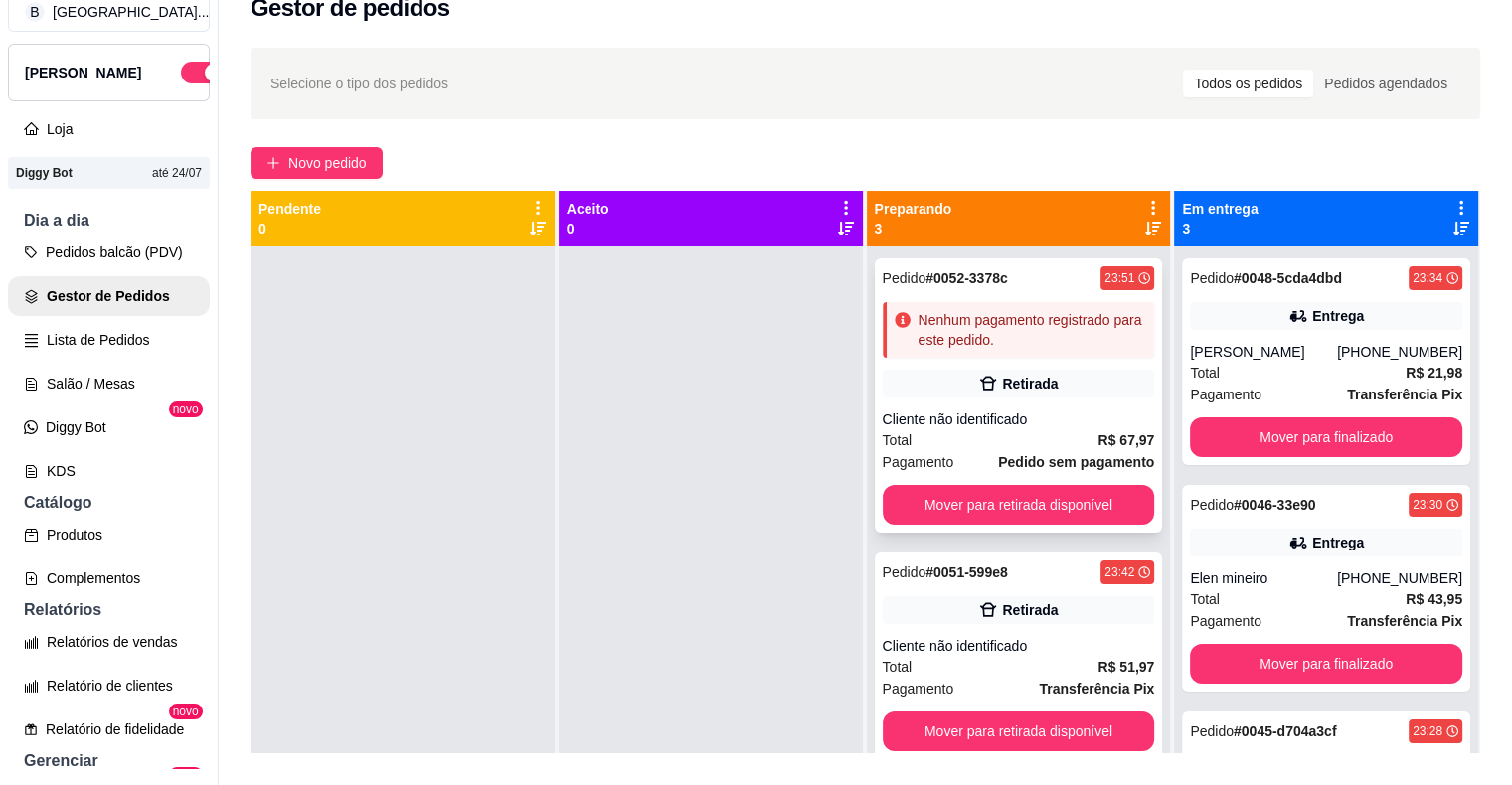 click on "Total R$ 67,97" at bounding box center (1019, 440) 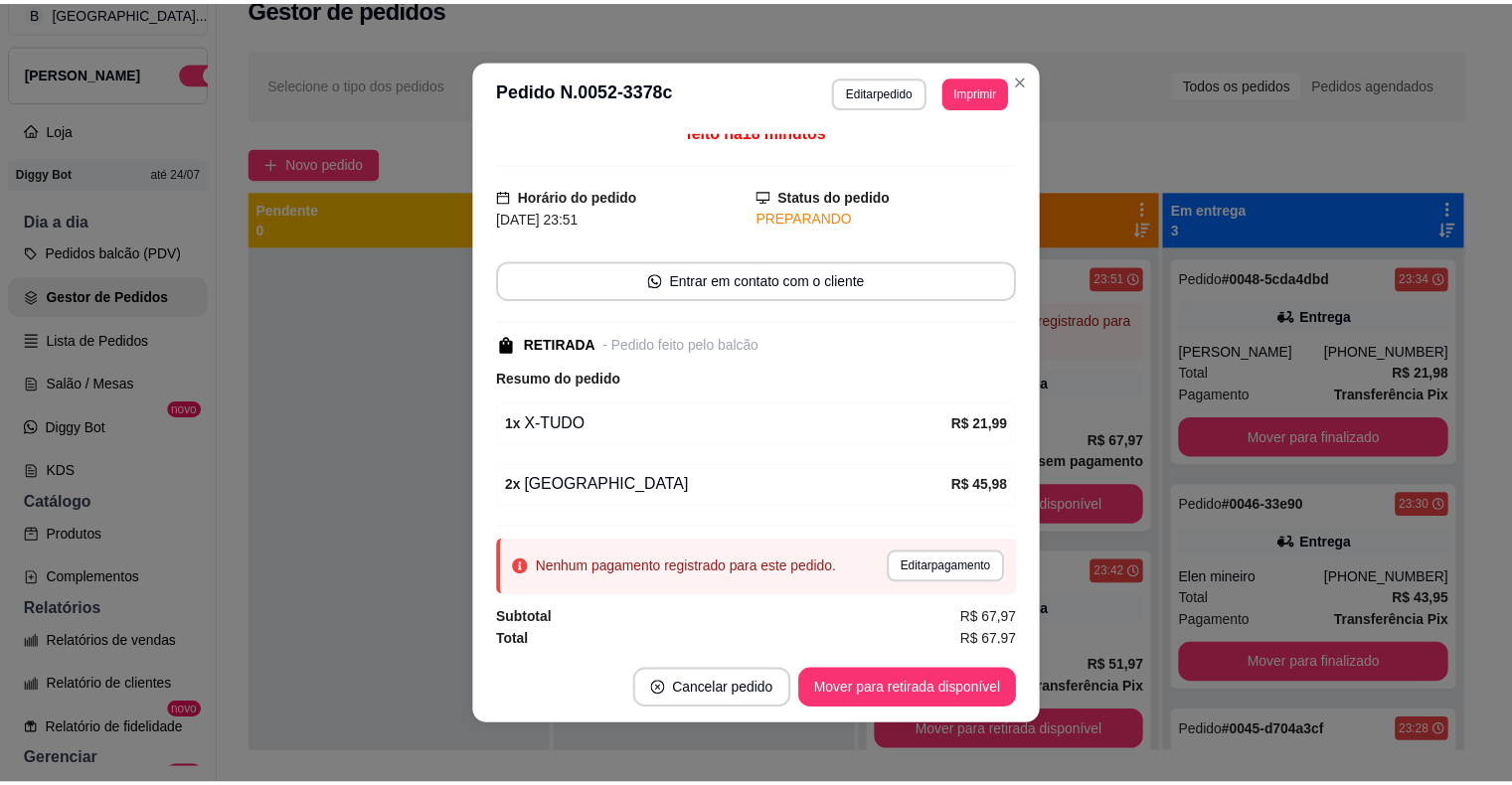 scroll, scrollTop: 14, scrollLeft: 0, axis: vertical 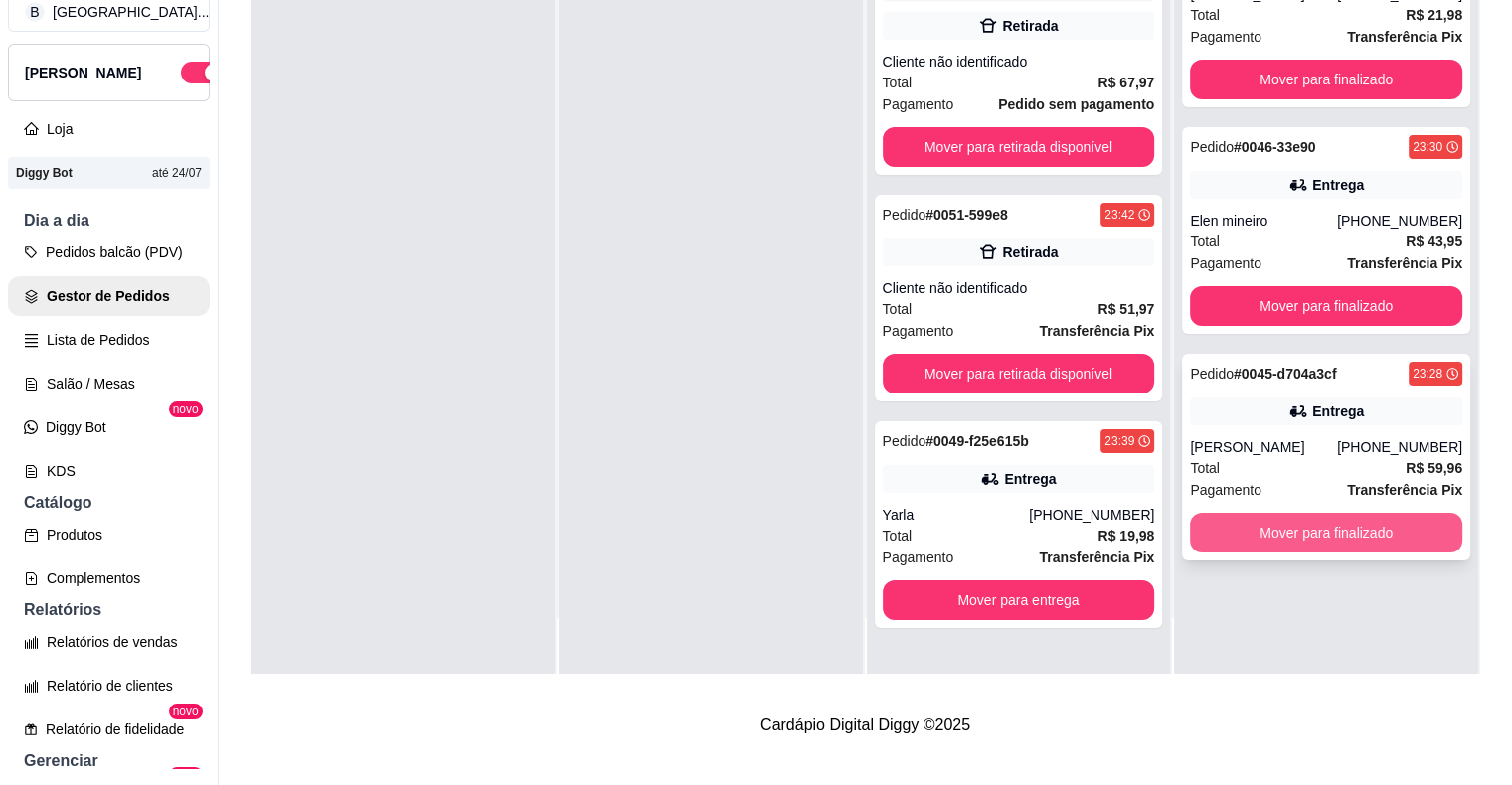 click on "Mover para finalizado" at bounding box center (1326, 533) 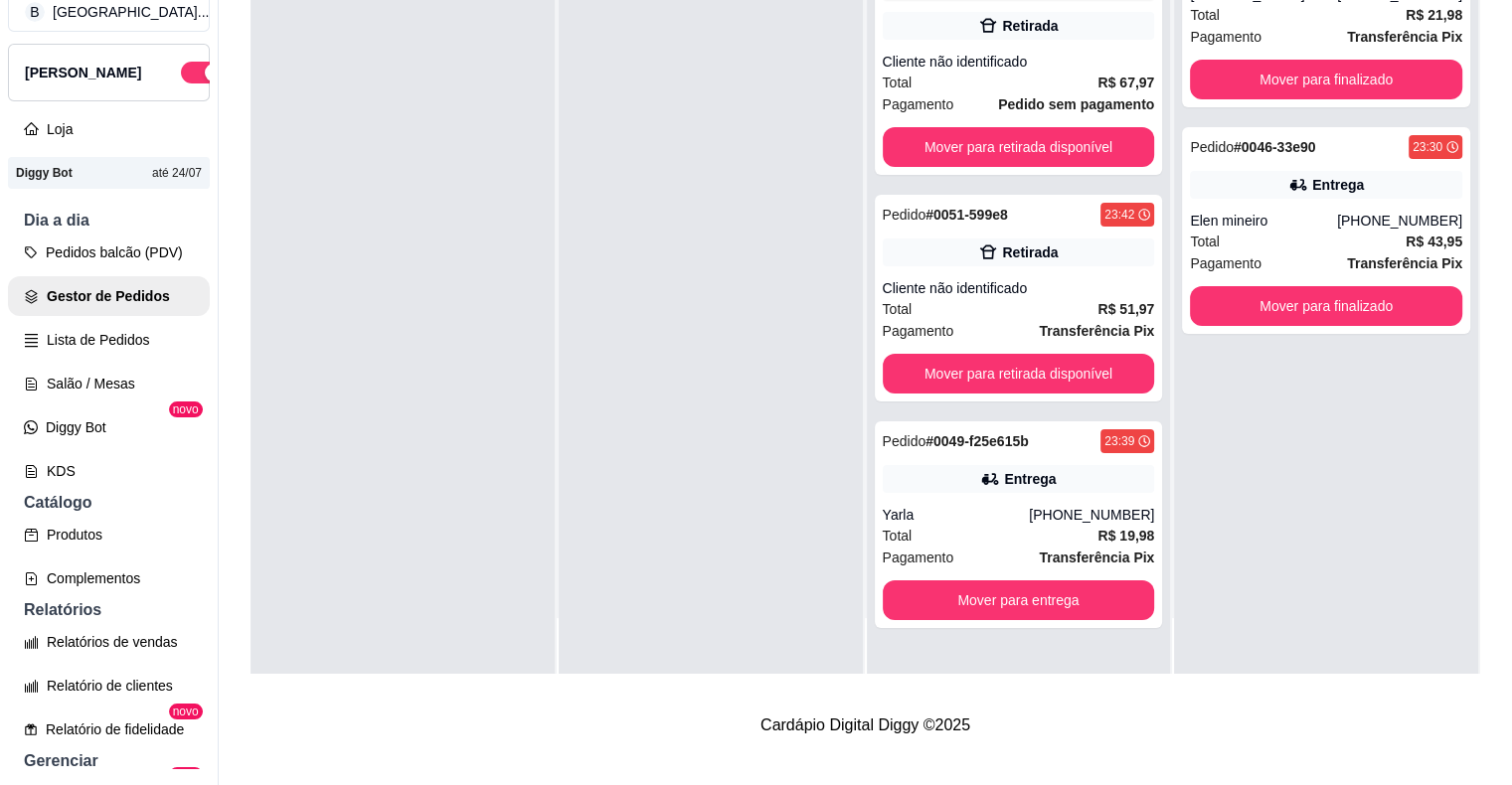 scroll, scrollTop: 0, scrollLeft: 0, axis: both 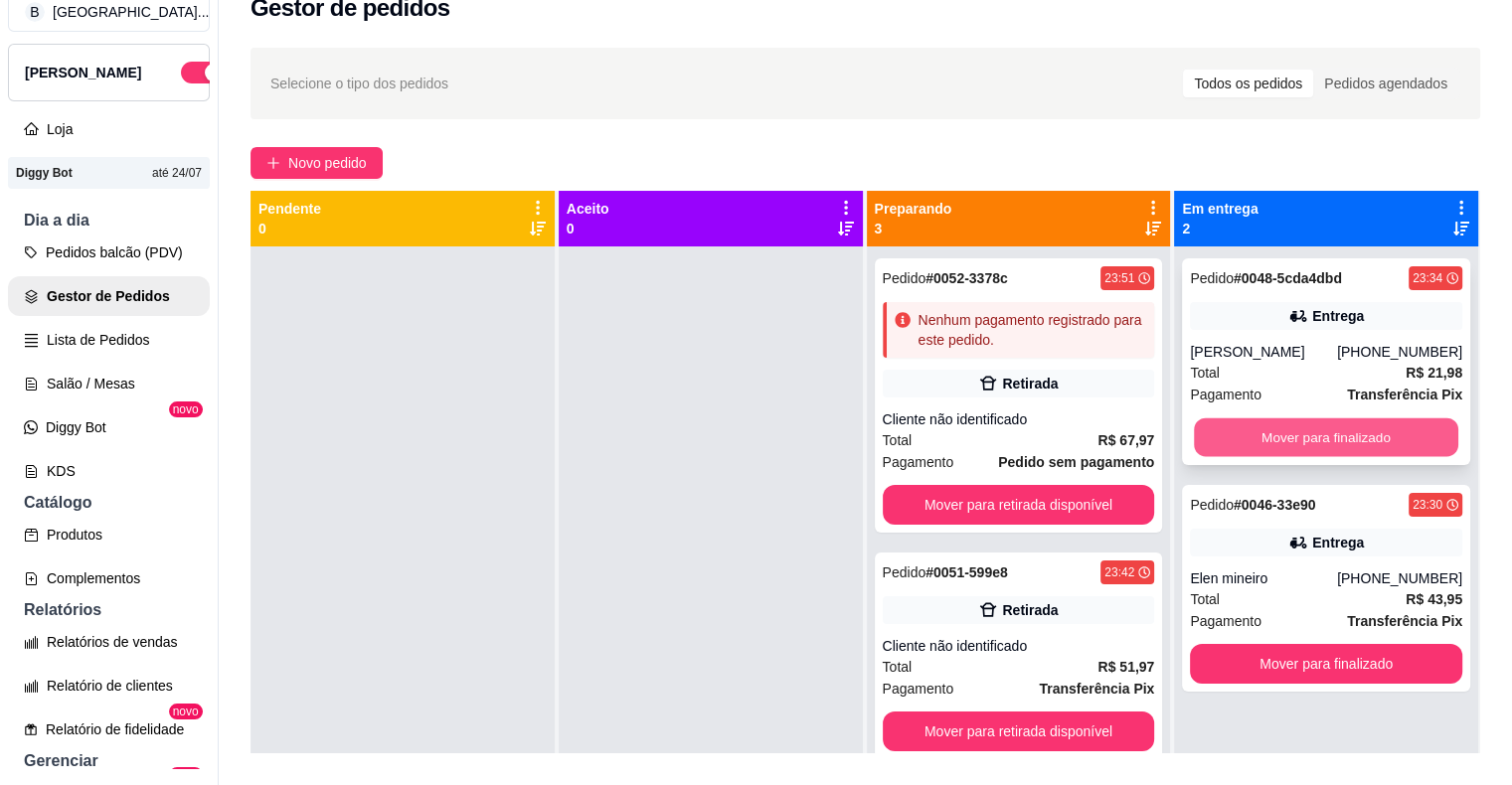 click on "Mover para finalizado" at bounding box center [1326, 437] 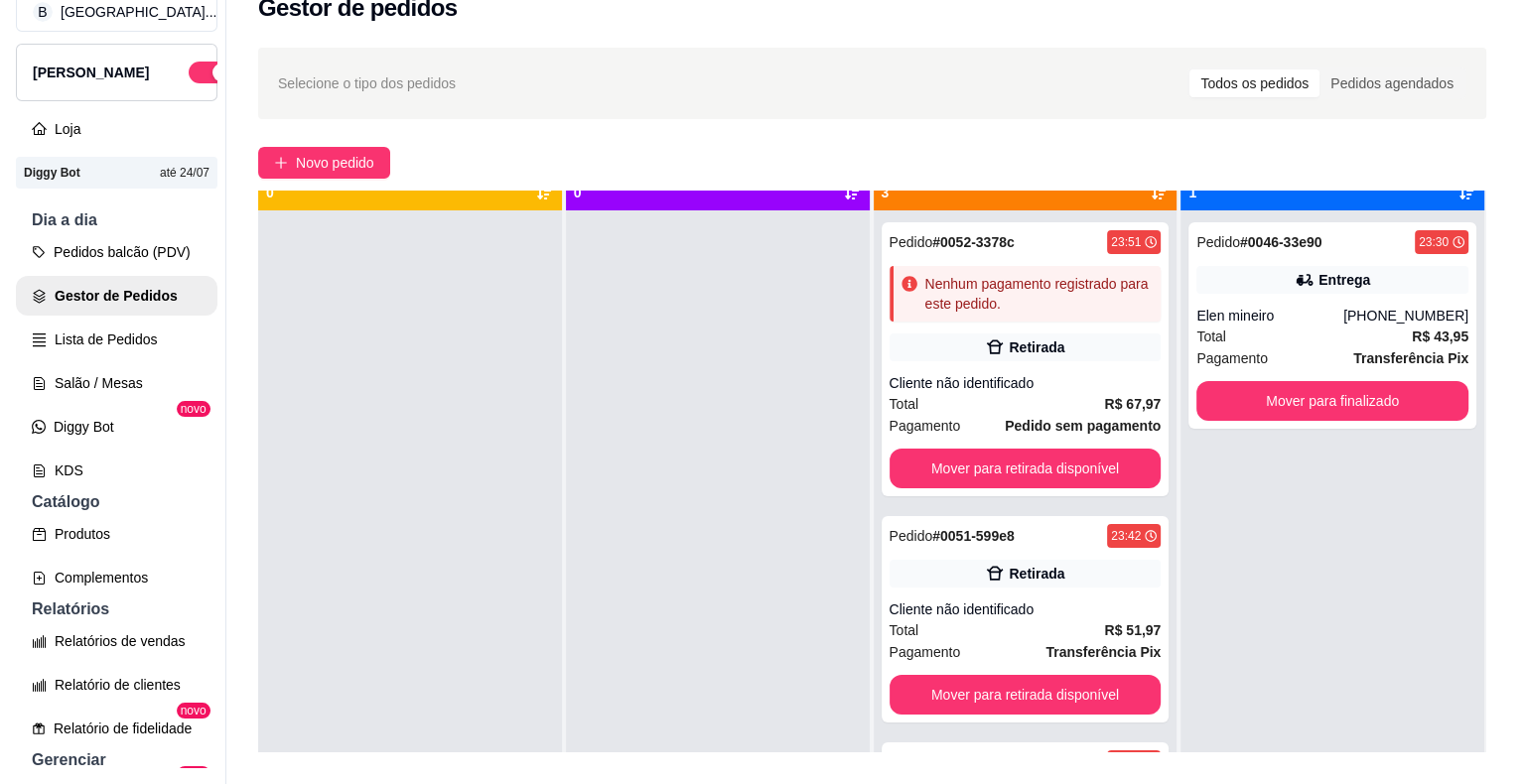 scroll, scrollTop: 56, scrollLeft: 0, axis: vertical 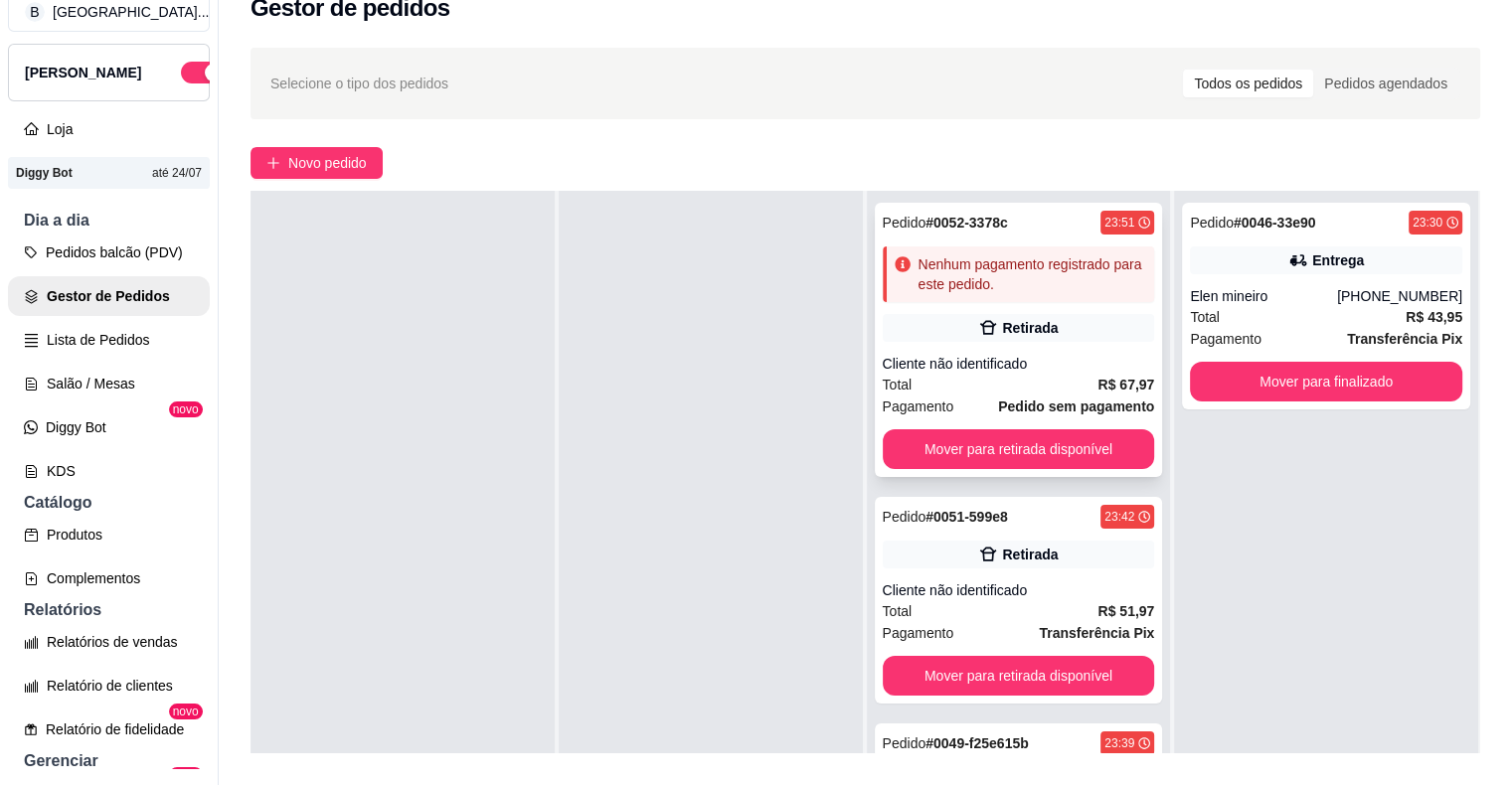 click on "Cliente não identificado" at bounding box center (1019, 364) 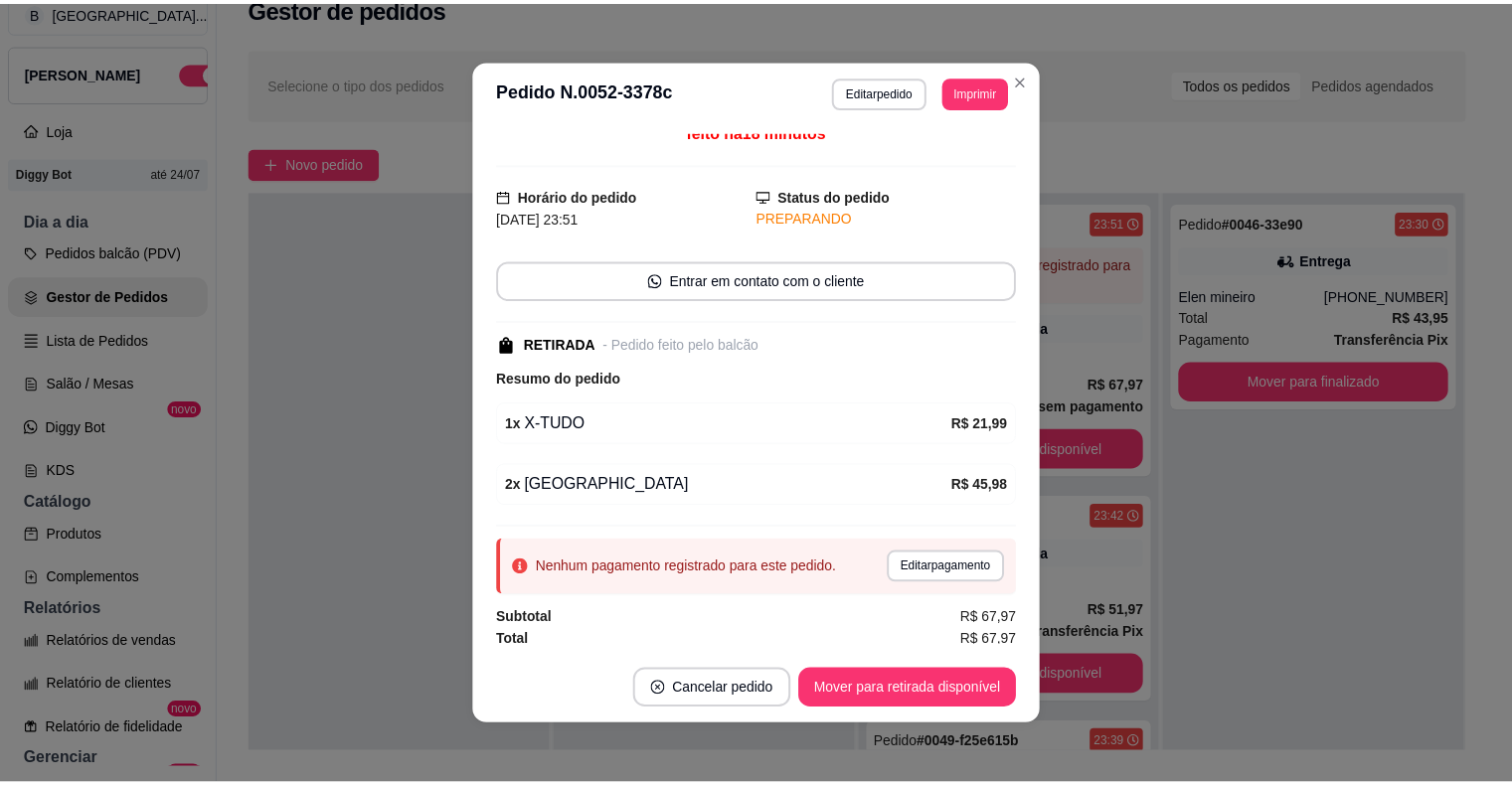scroll, scrollTop: 14, scrollLeft: 0, axis: vertical 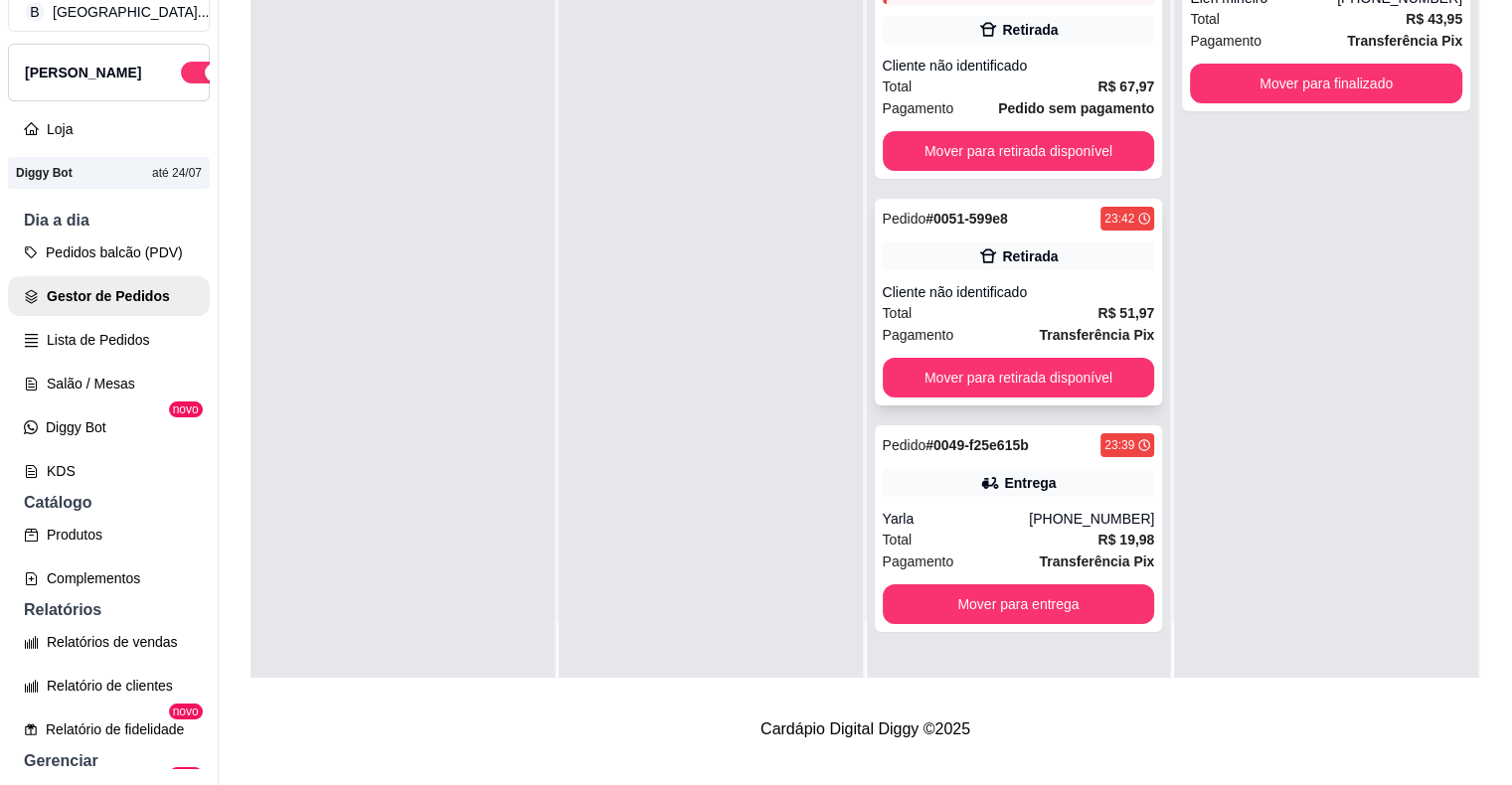click on "Pagamento Transferência Pix" at bounding box center (1019, 335) 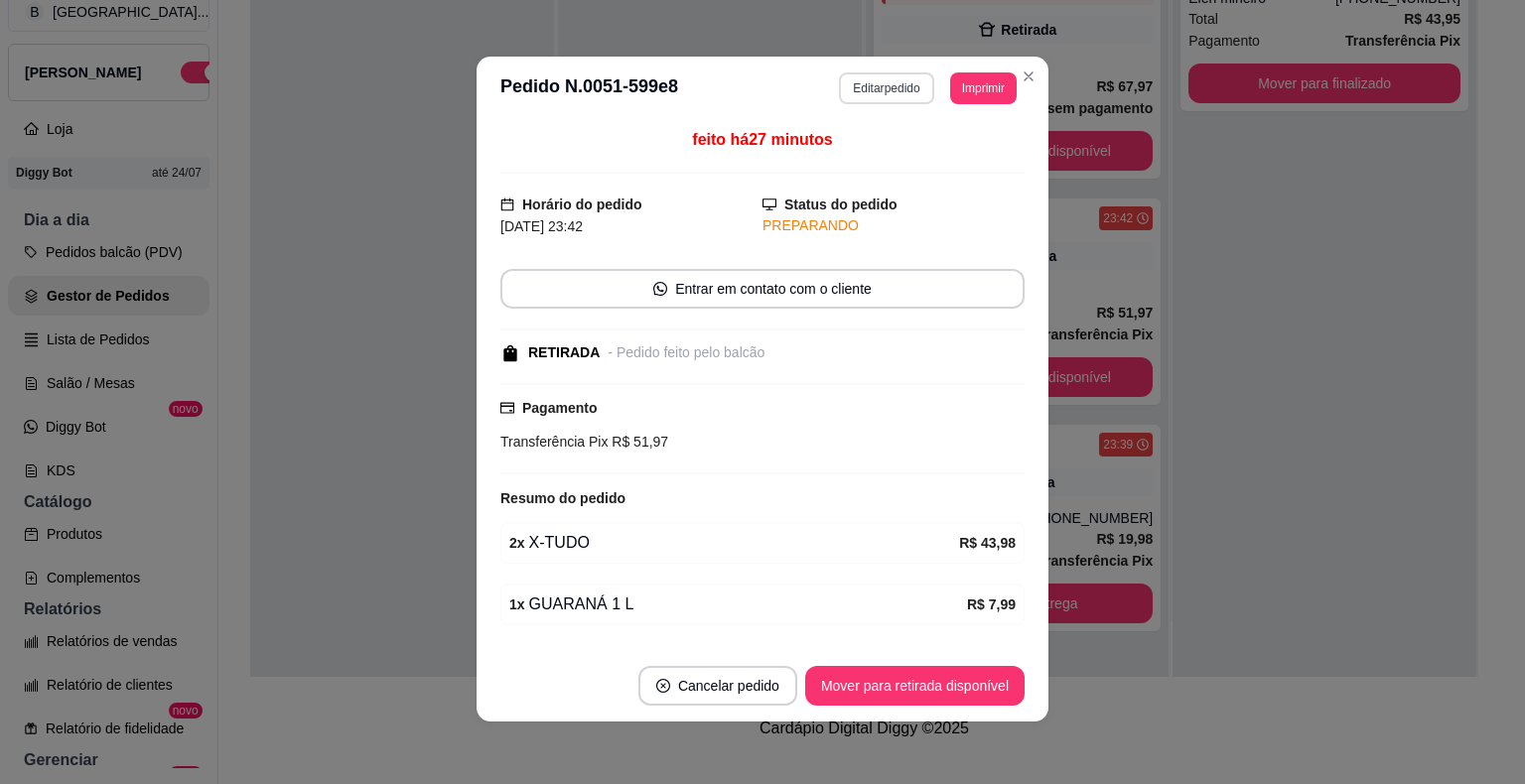 scroll, scrollTop: 4, scrollLeft: 0, axis: vertical 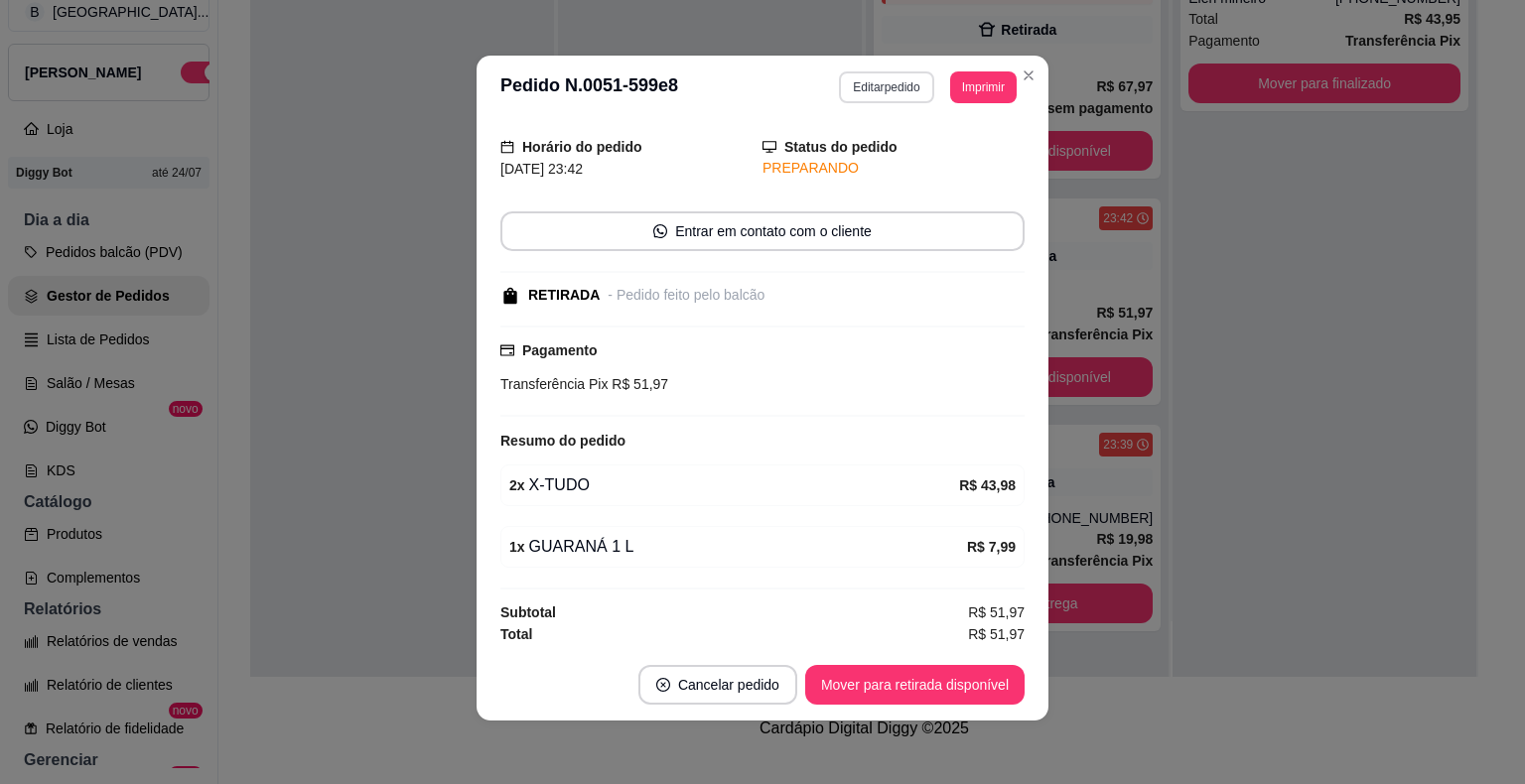 click on "Editar  pedido" at bounding box center [886, 87] 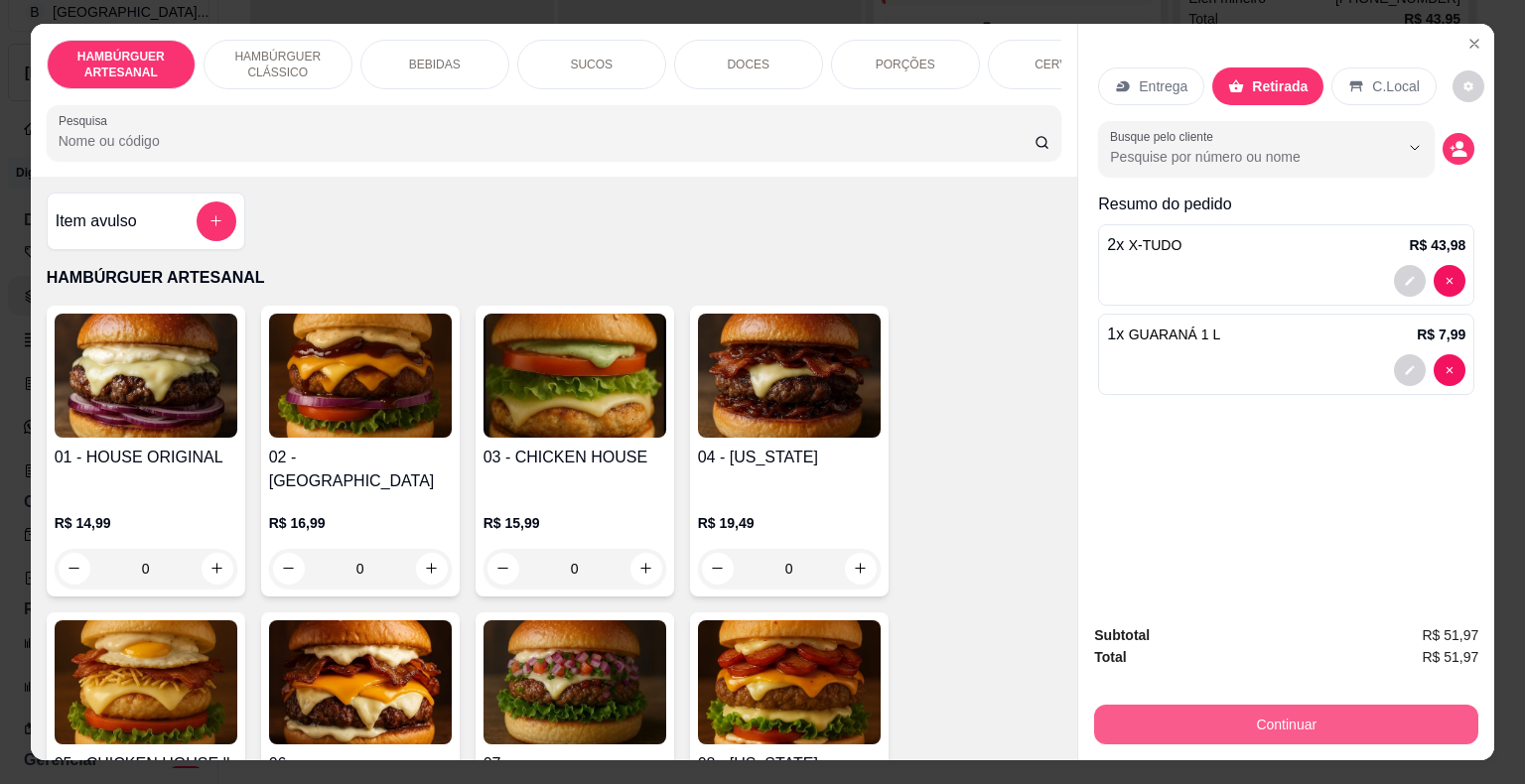 click on "Continuar" at bounding box center [1286, 724] 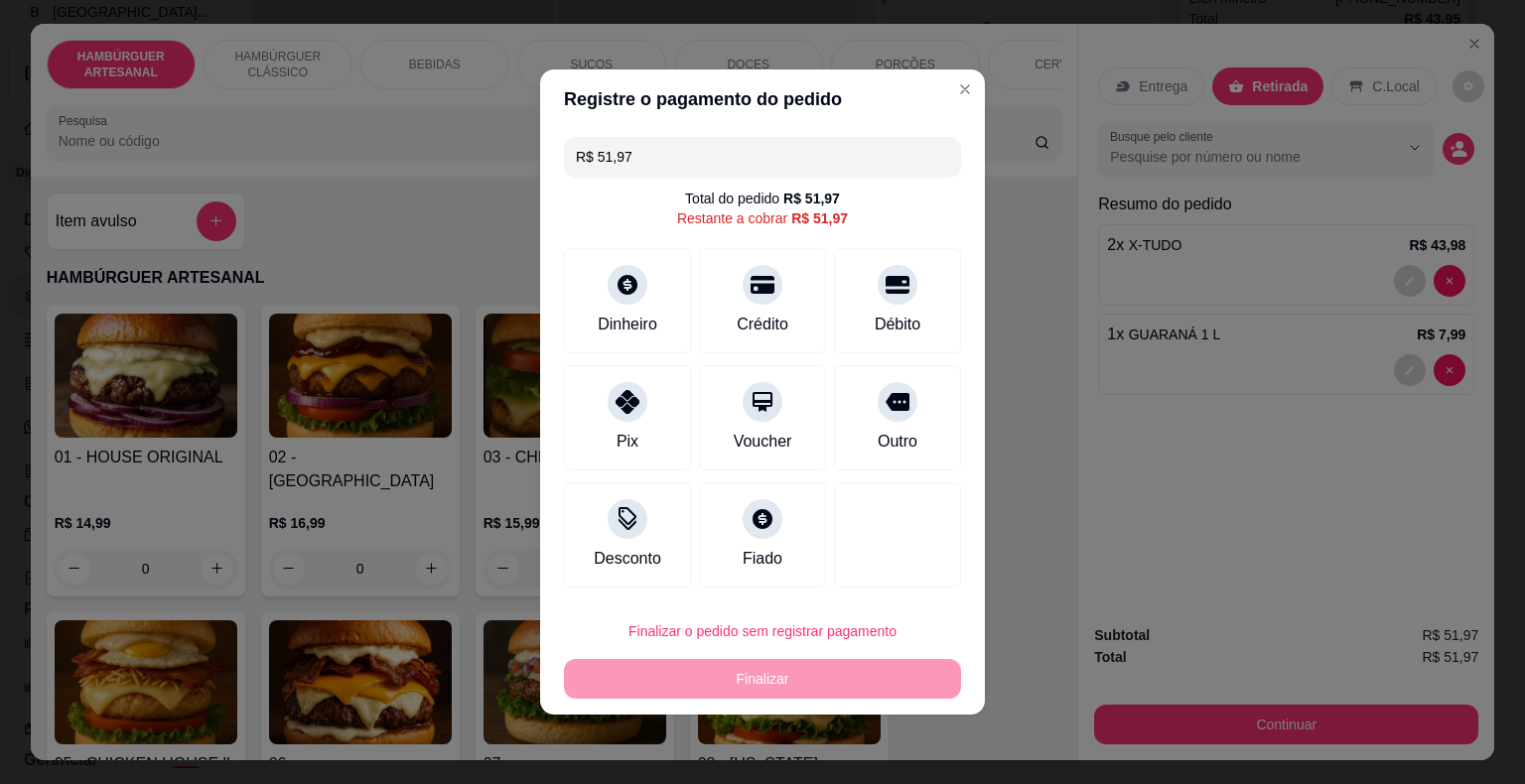 click on "R$ 51,97" at bounding box center [762, 157] 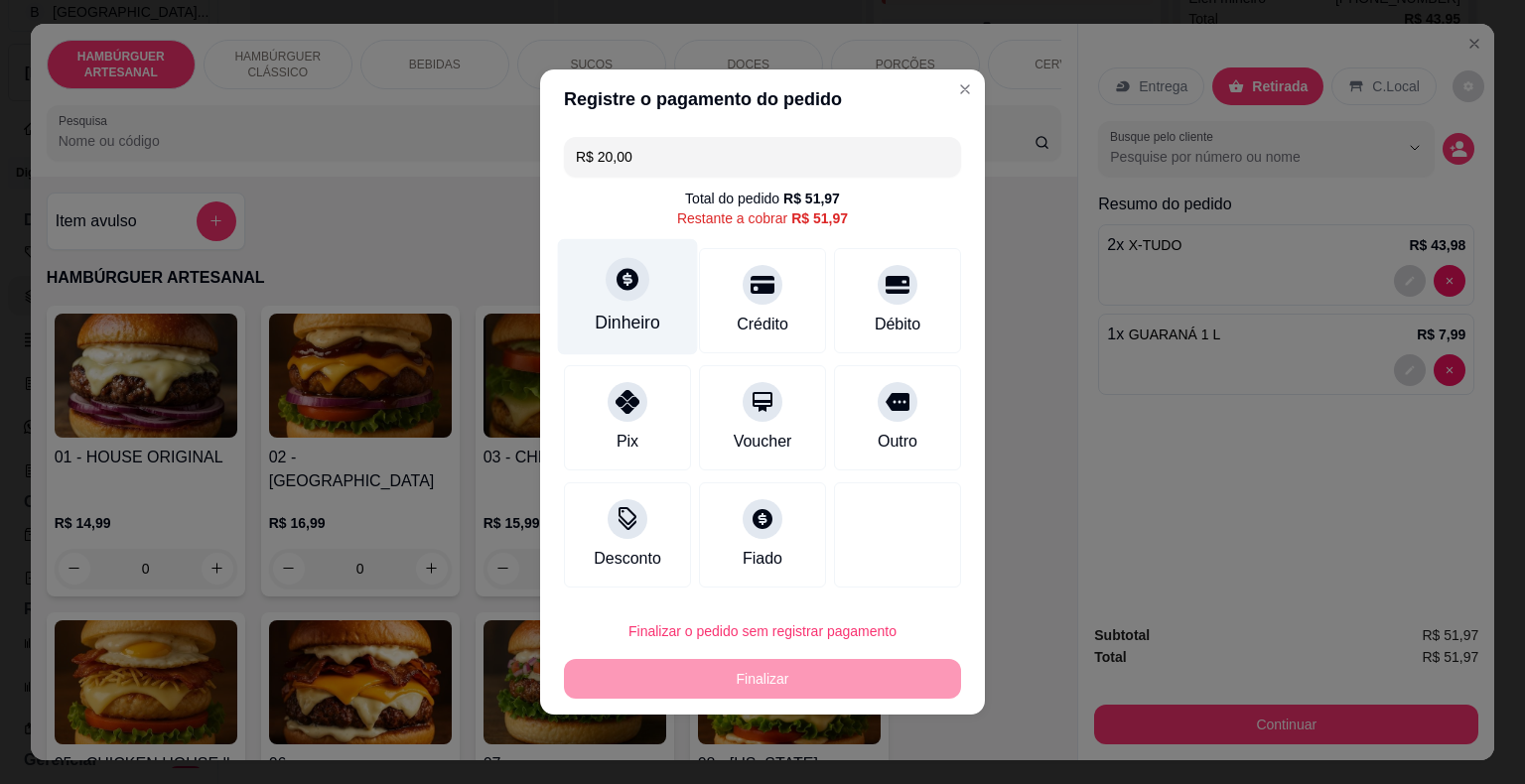 click at bounding box center (627, 279) 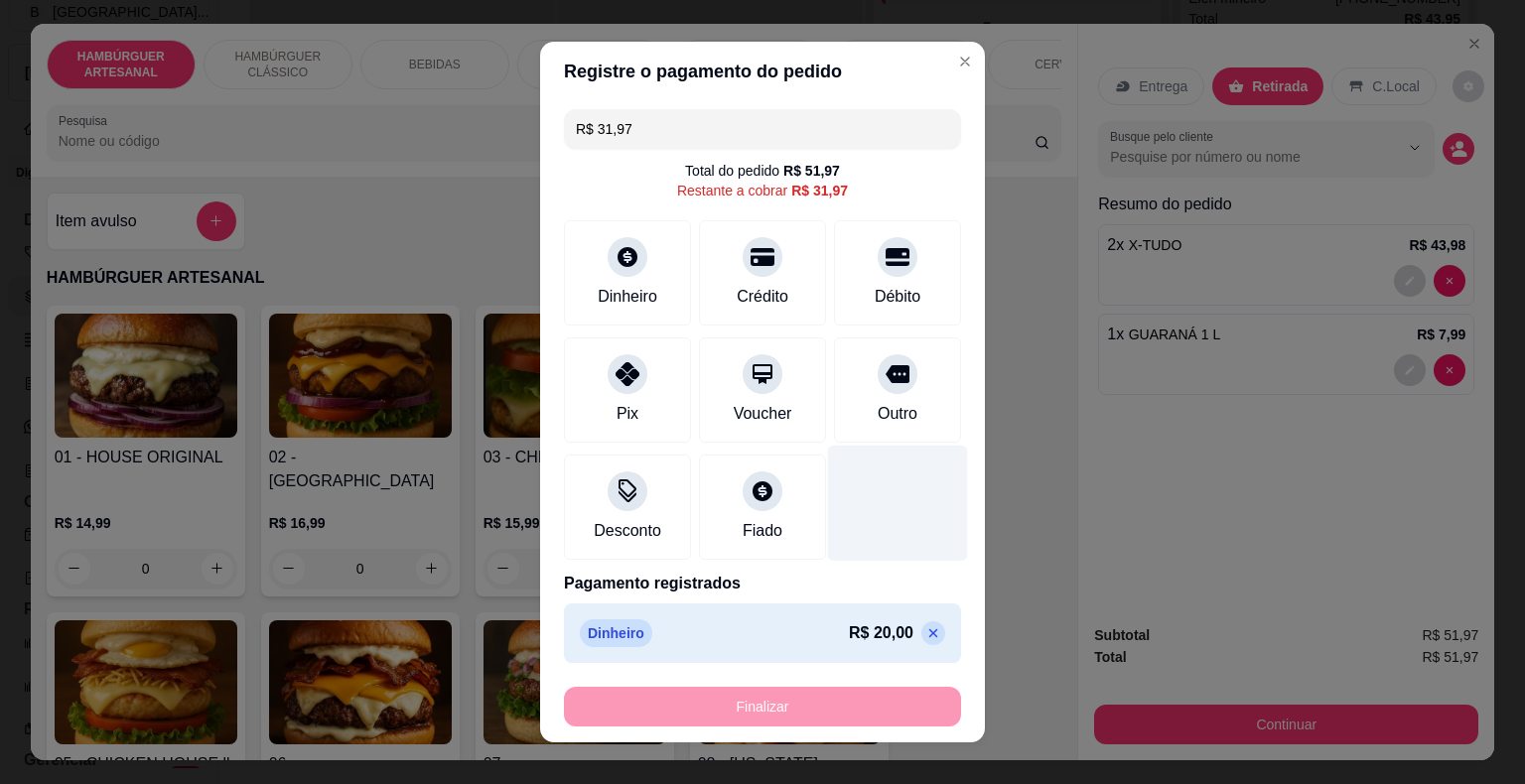 scroll, scrollTop: 21, scrollLeft: 0, axis: vertical 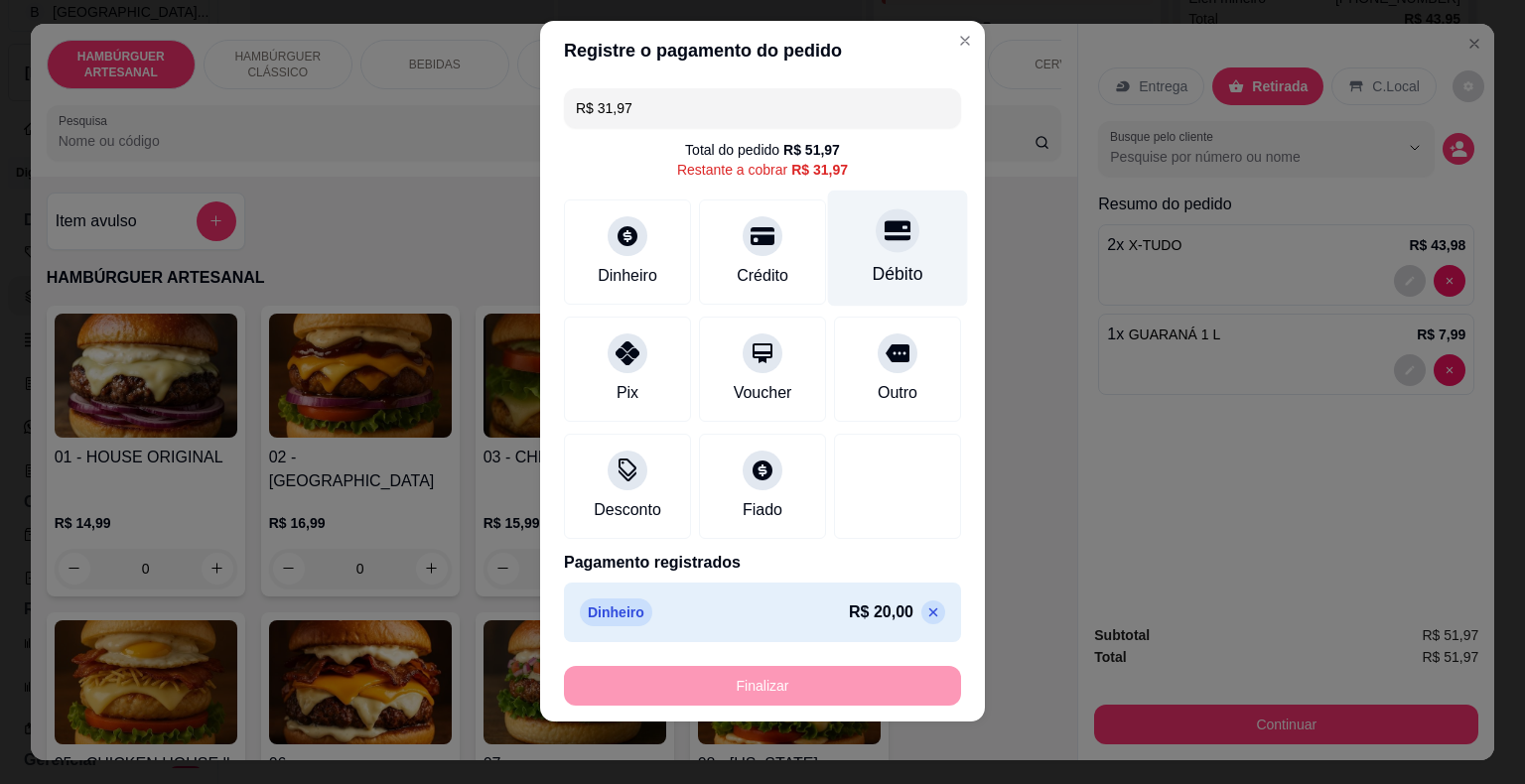 click on "Débito" at bounding box center [898, 248] 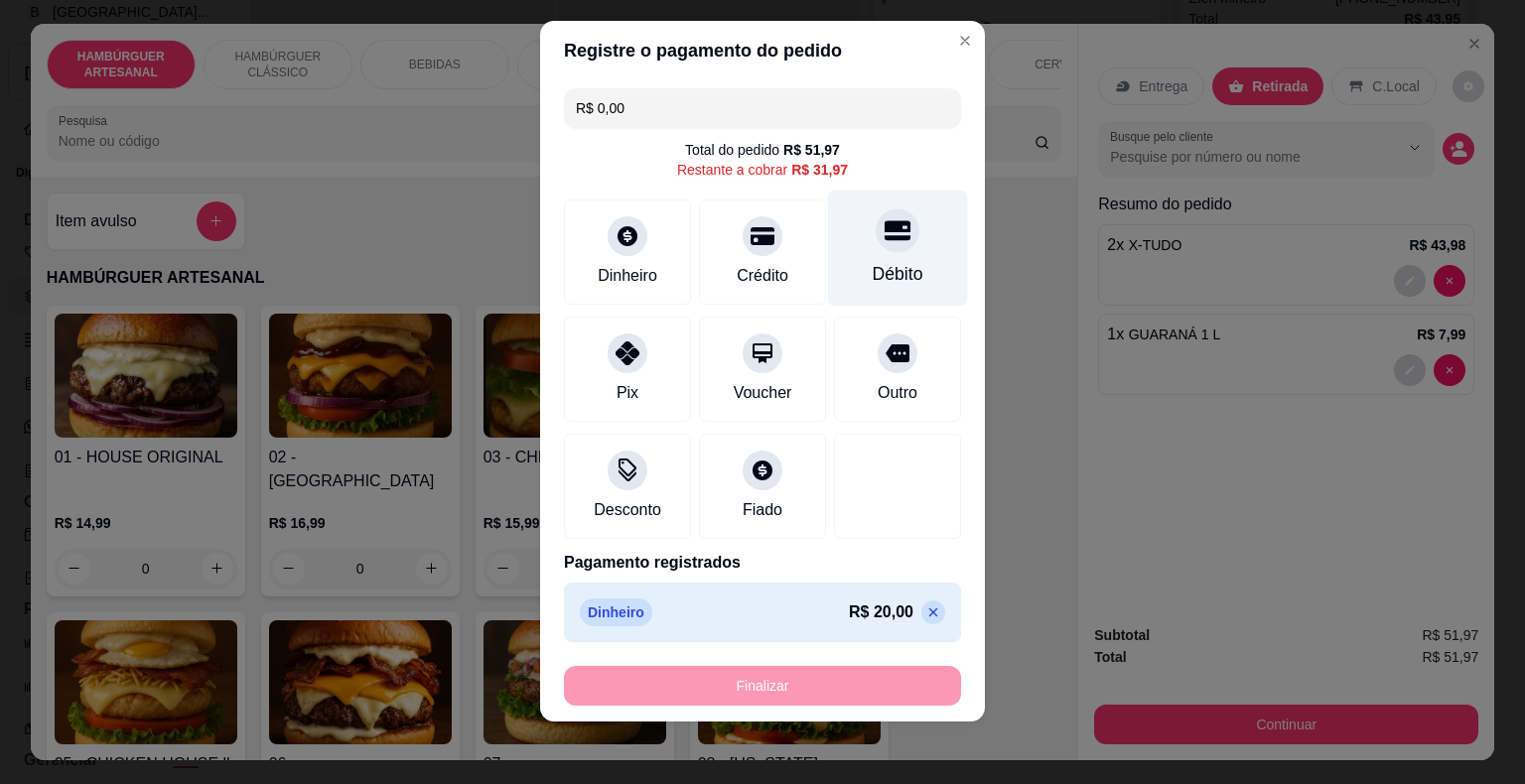 scroll, scrollTop: 17, scrollLeft: 0, axis: vertical 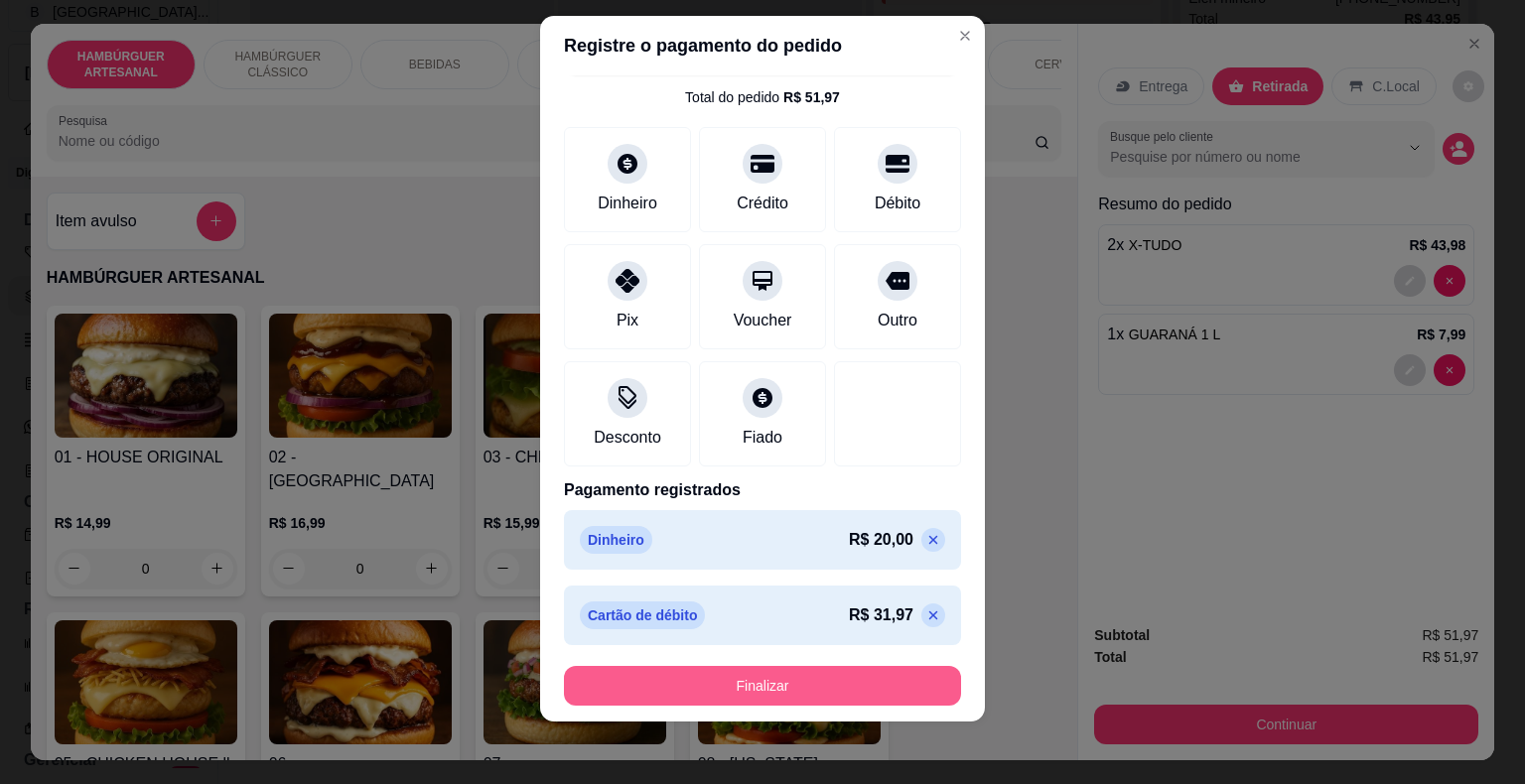 click on "Finalizar" at bounding box center [762, 686] 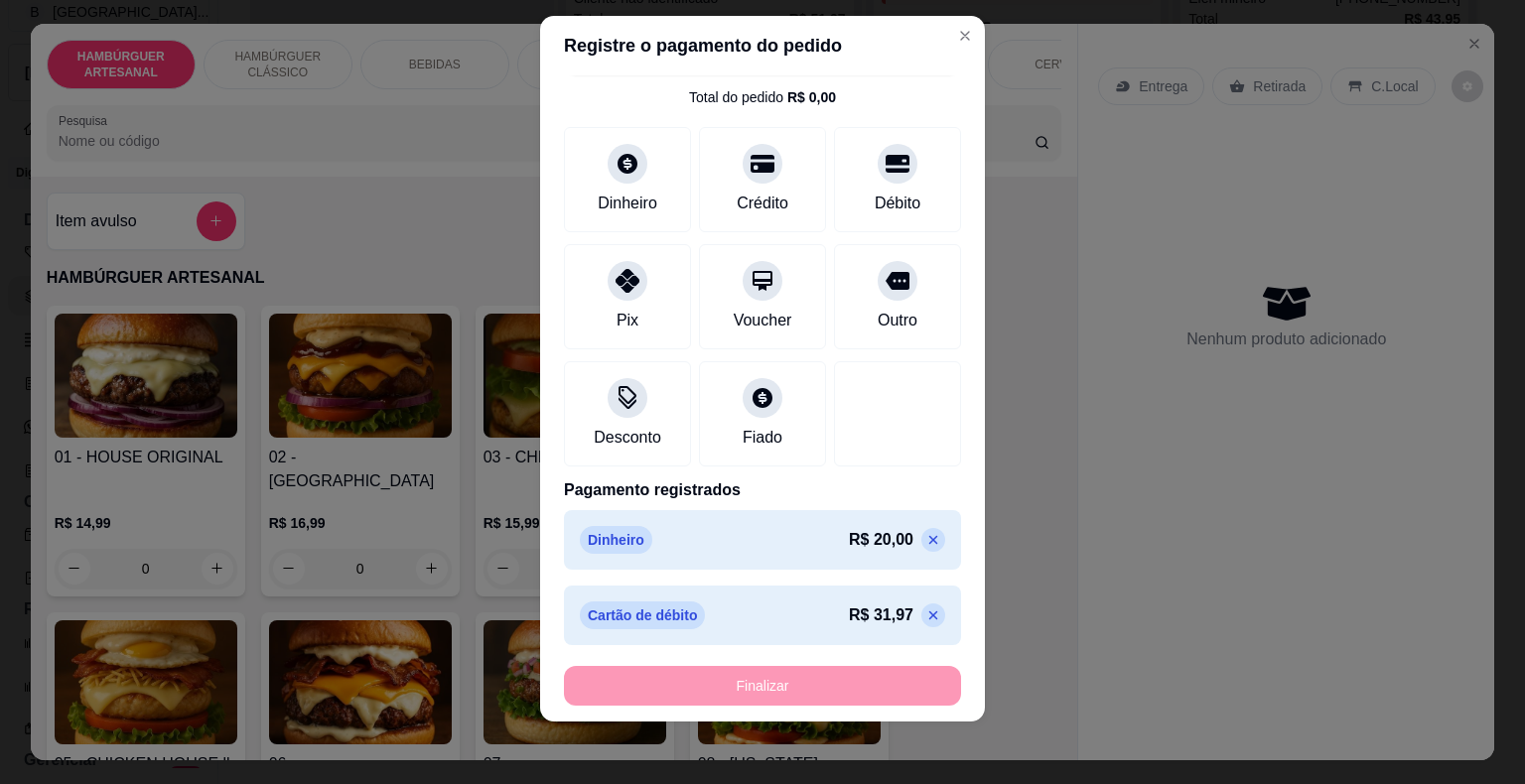 type on "0" 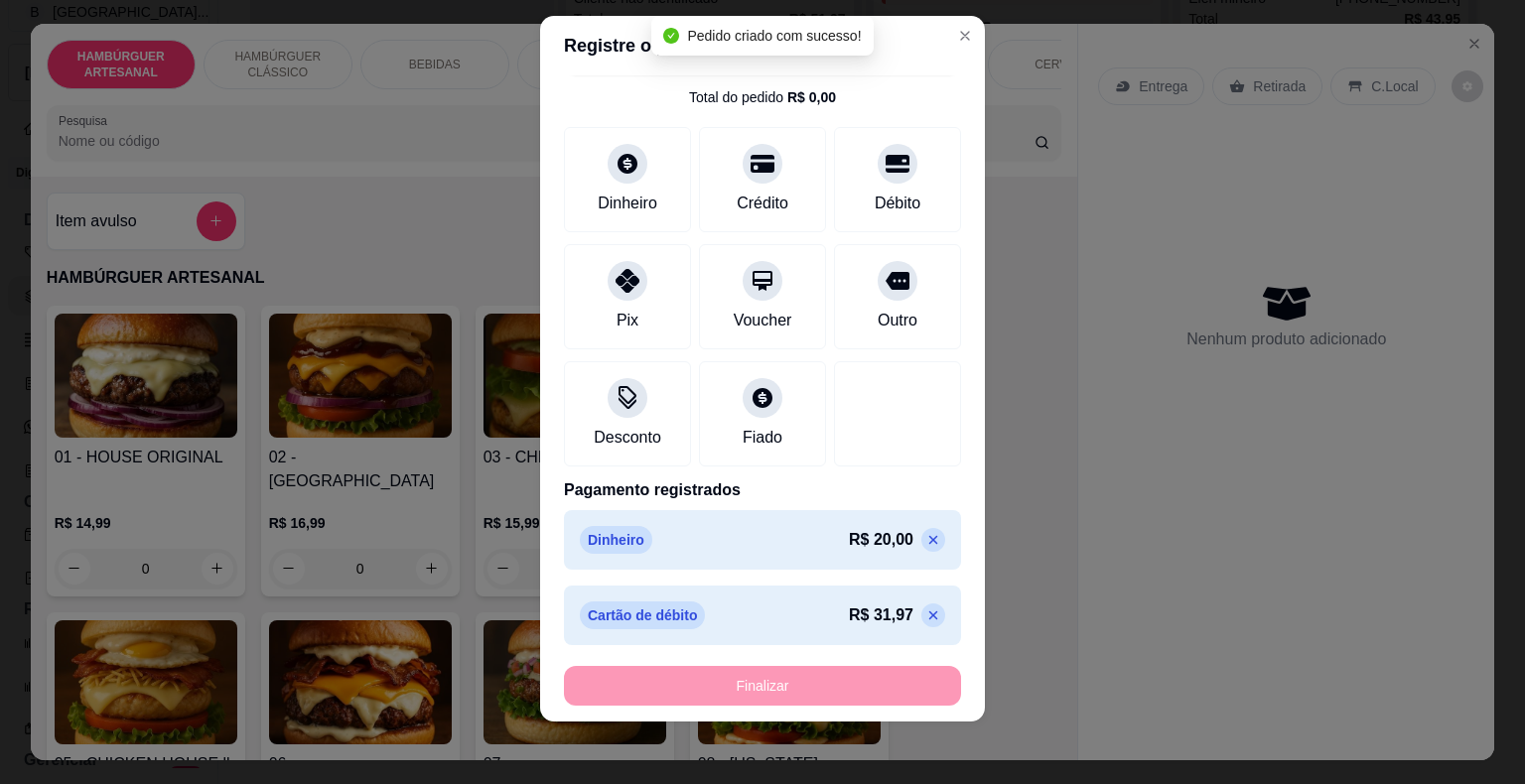 scroll, scrollTop: 100, scrollLeft: 0, axis: vertical 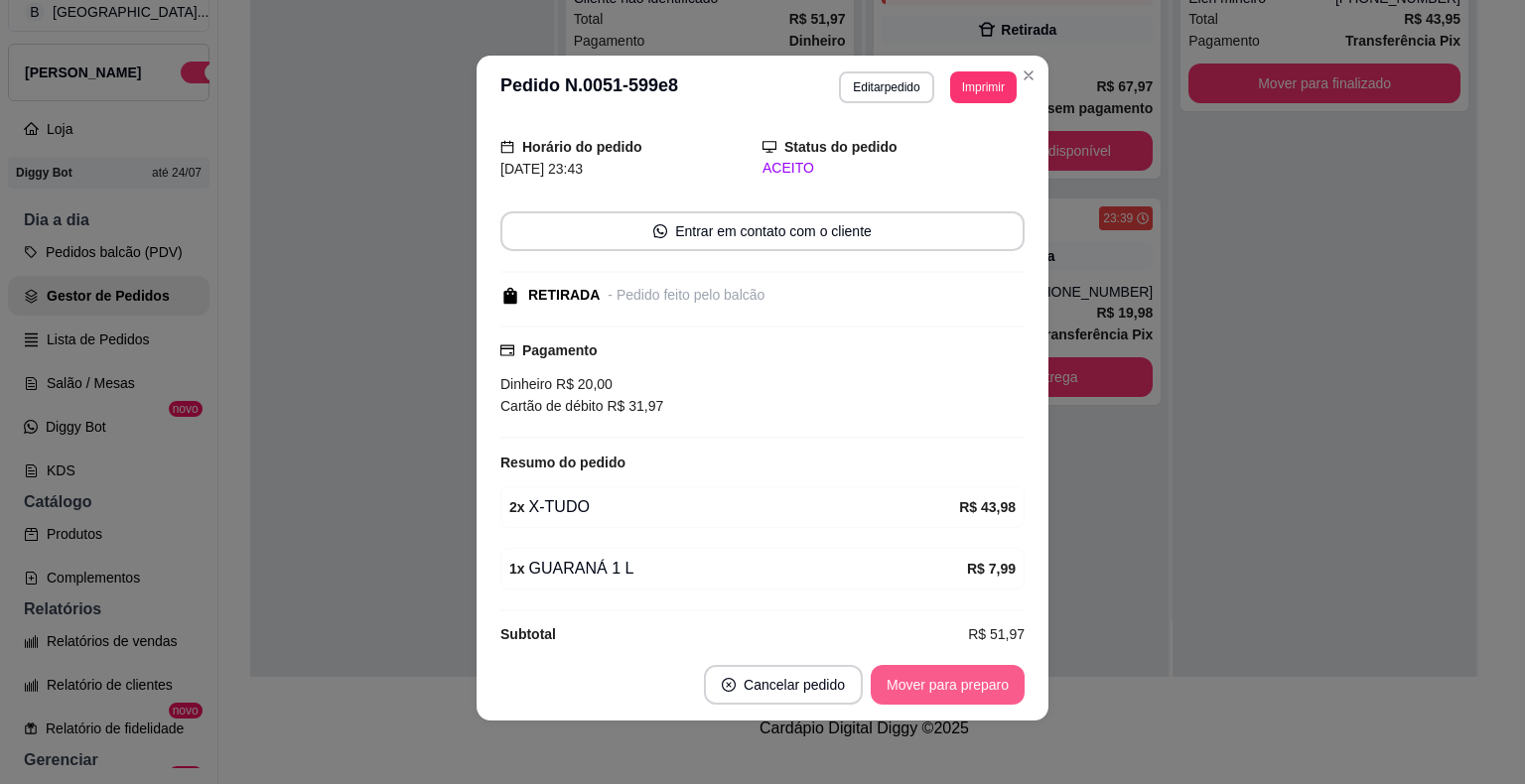 click on "Mover para preparo" at bounding box center [947, 685] 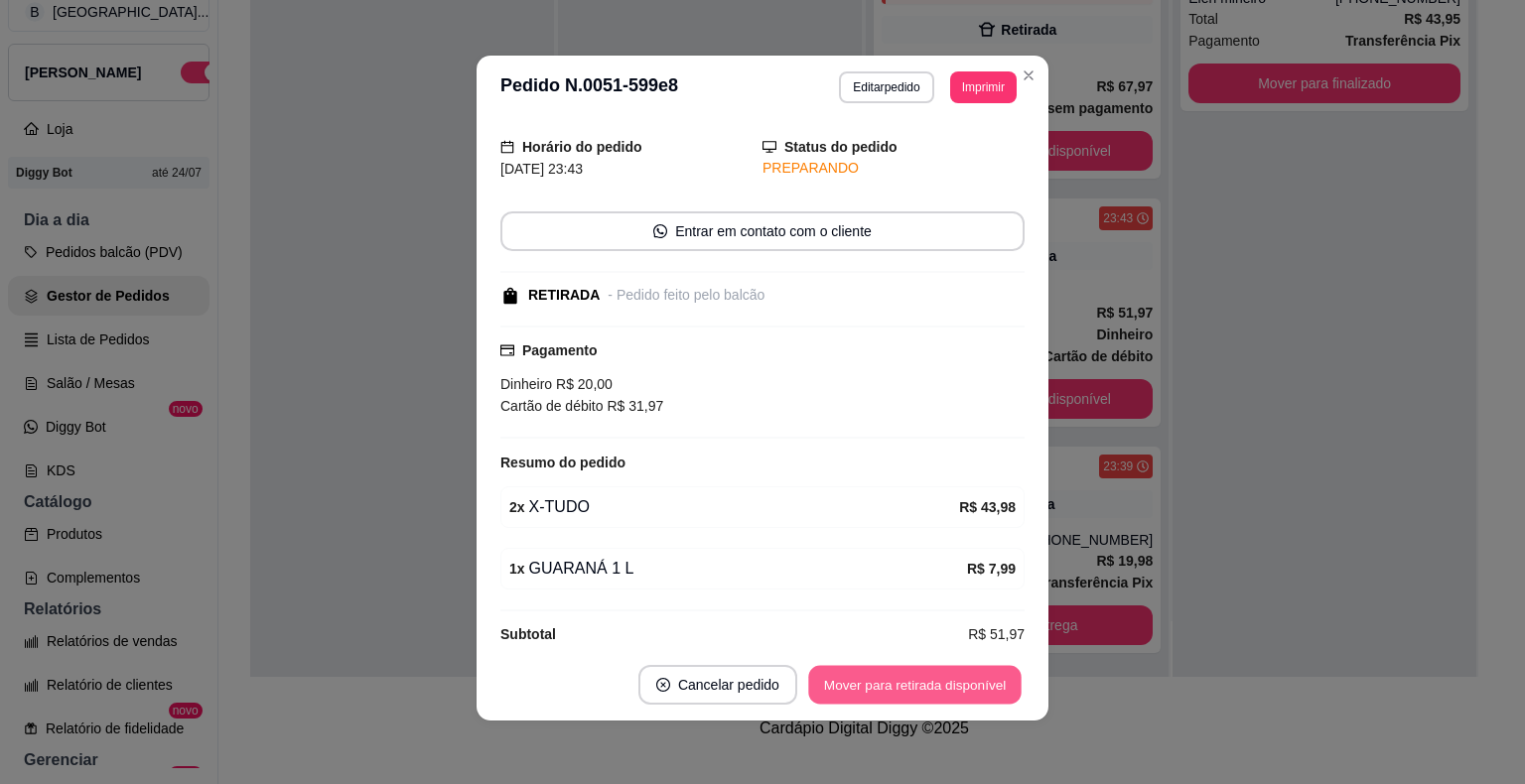 click on "Mover para retirada disponível" at bounding box center (914, 685) 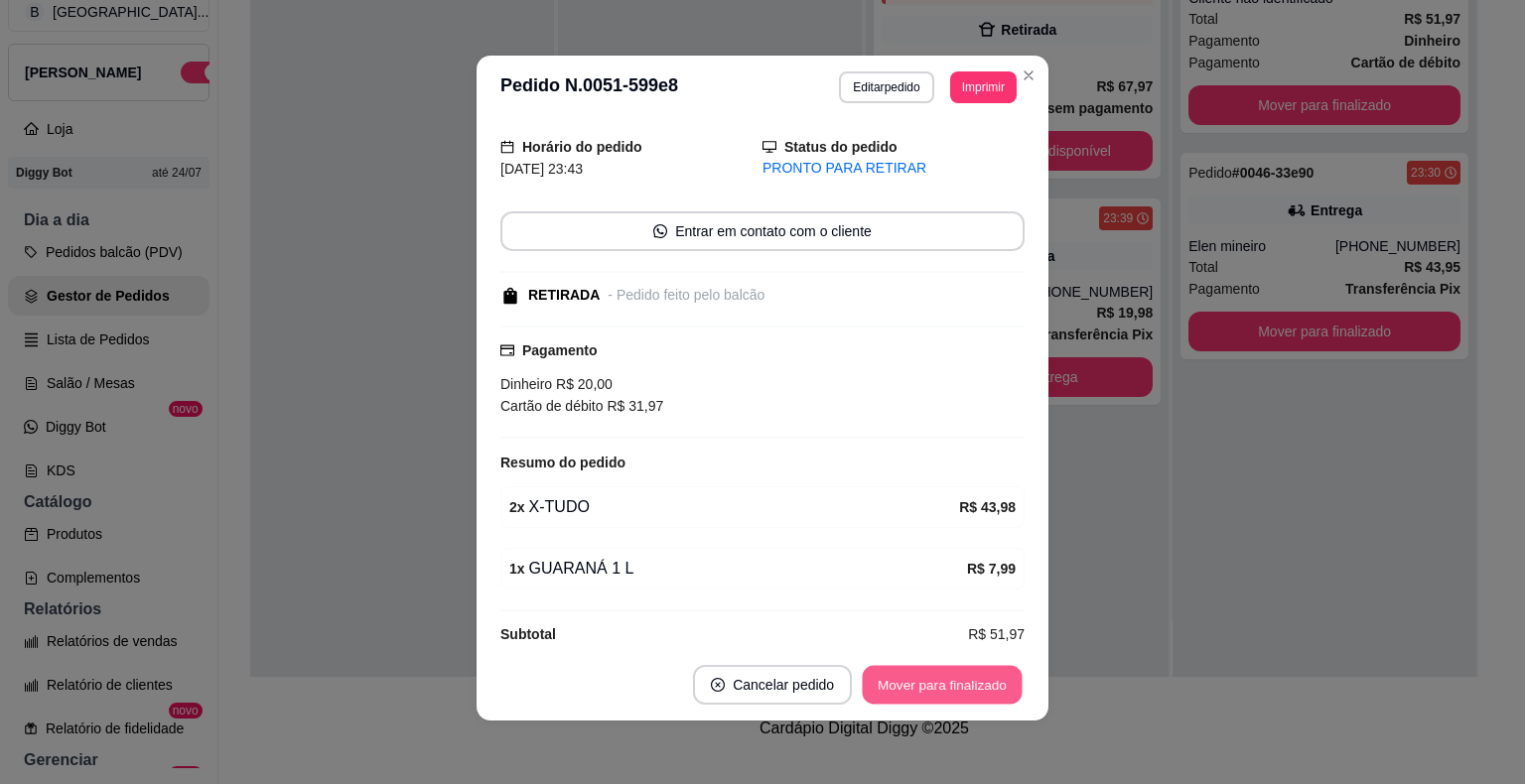 click on "Mover para finalizado" at bounding box center [942, 685] 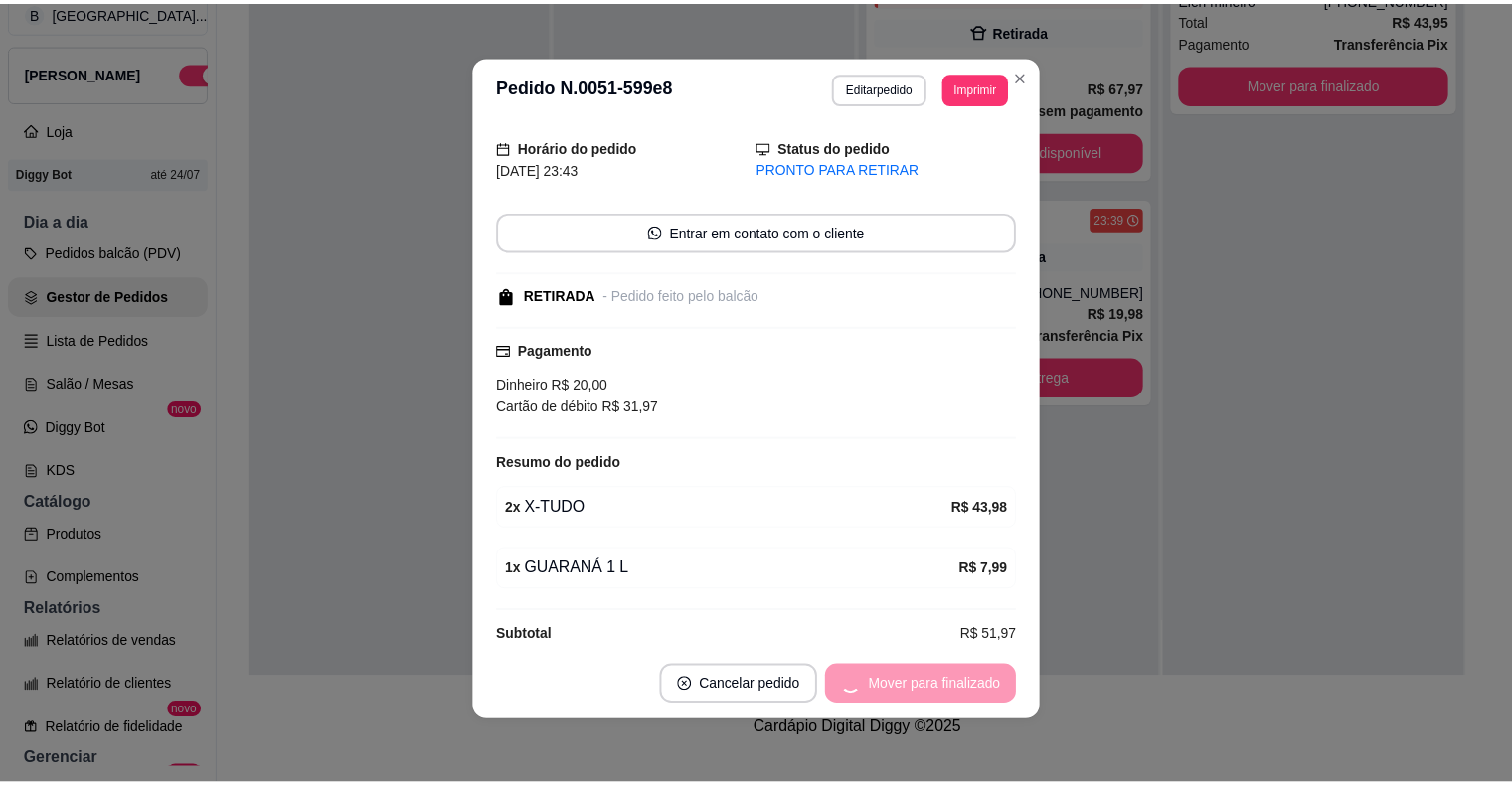 scroll, scrollTop: 18, scrollLeft: 0, axis: vertical 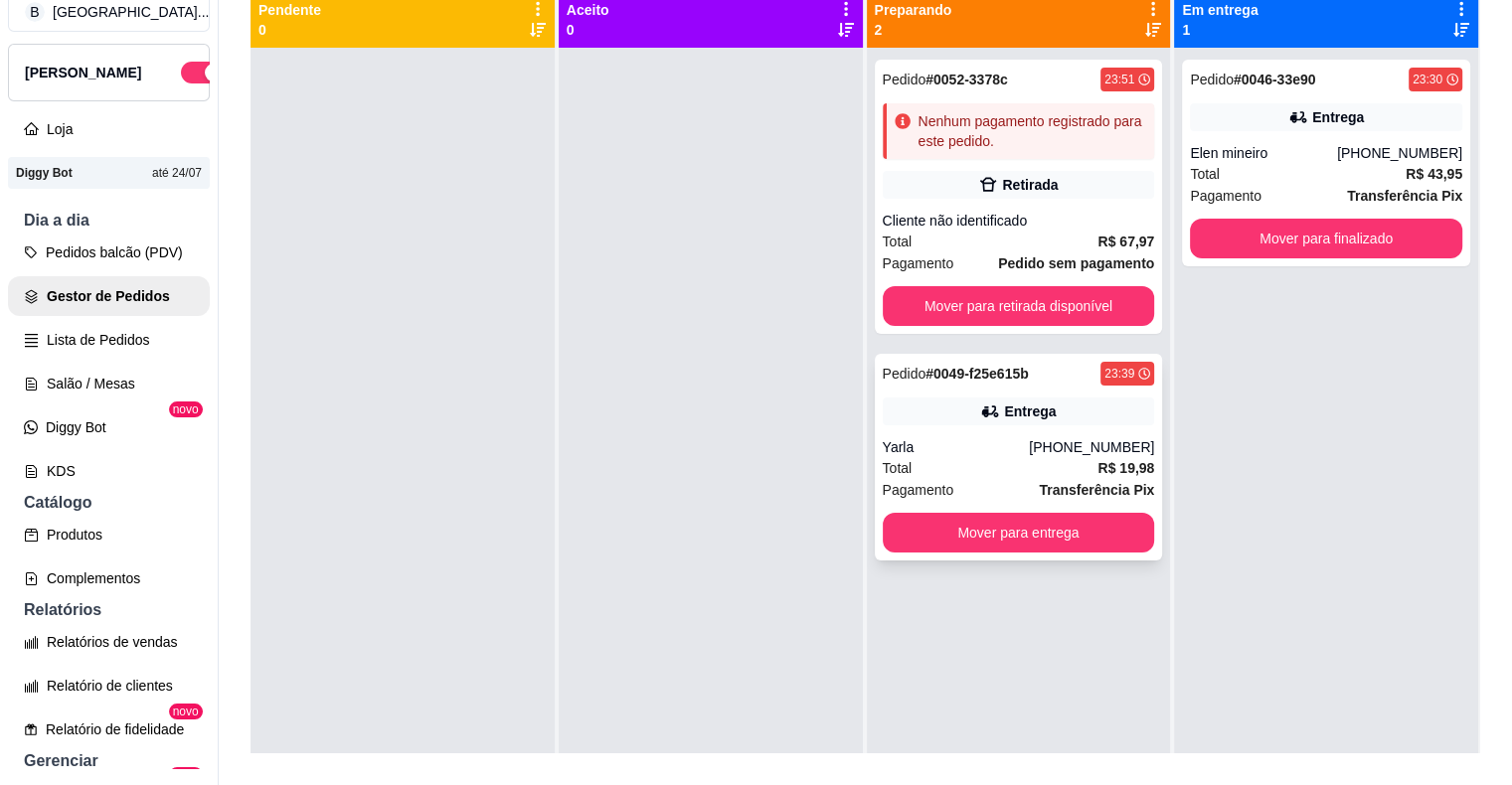 click on "Transferência Pix" at bounding box center (1096, 490) 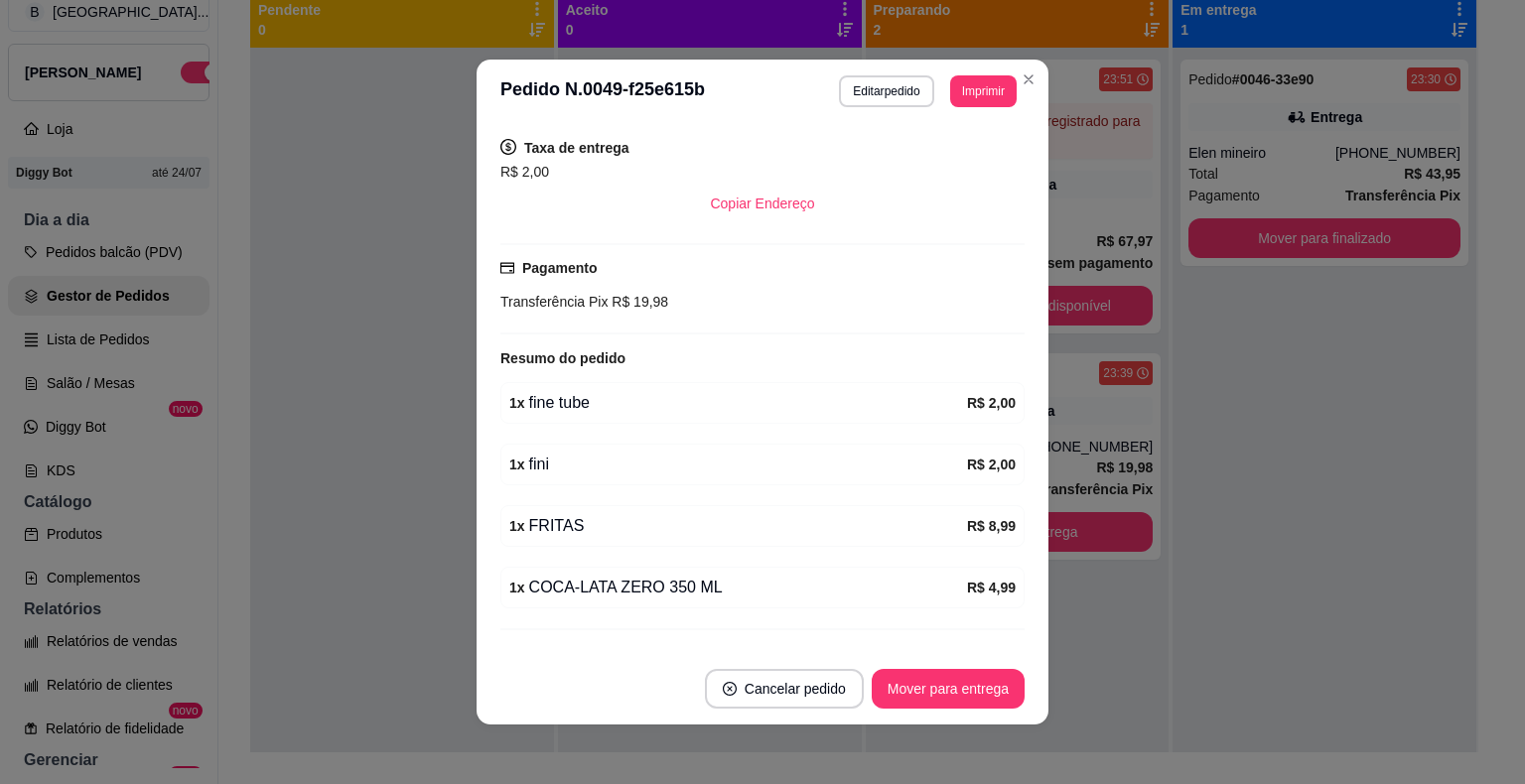 scroll, scrollTop: 437, scrollLeft: 0, axis: vertical 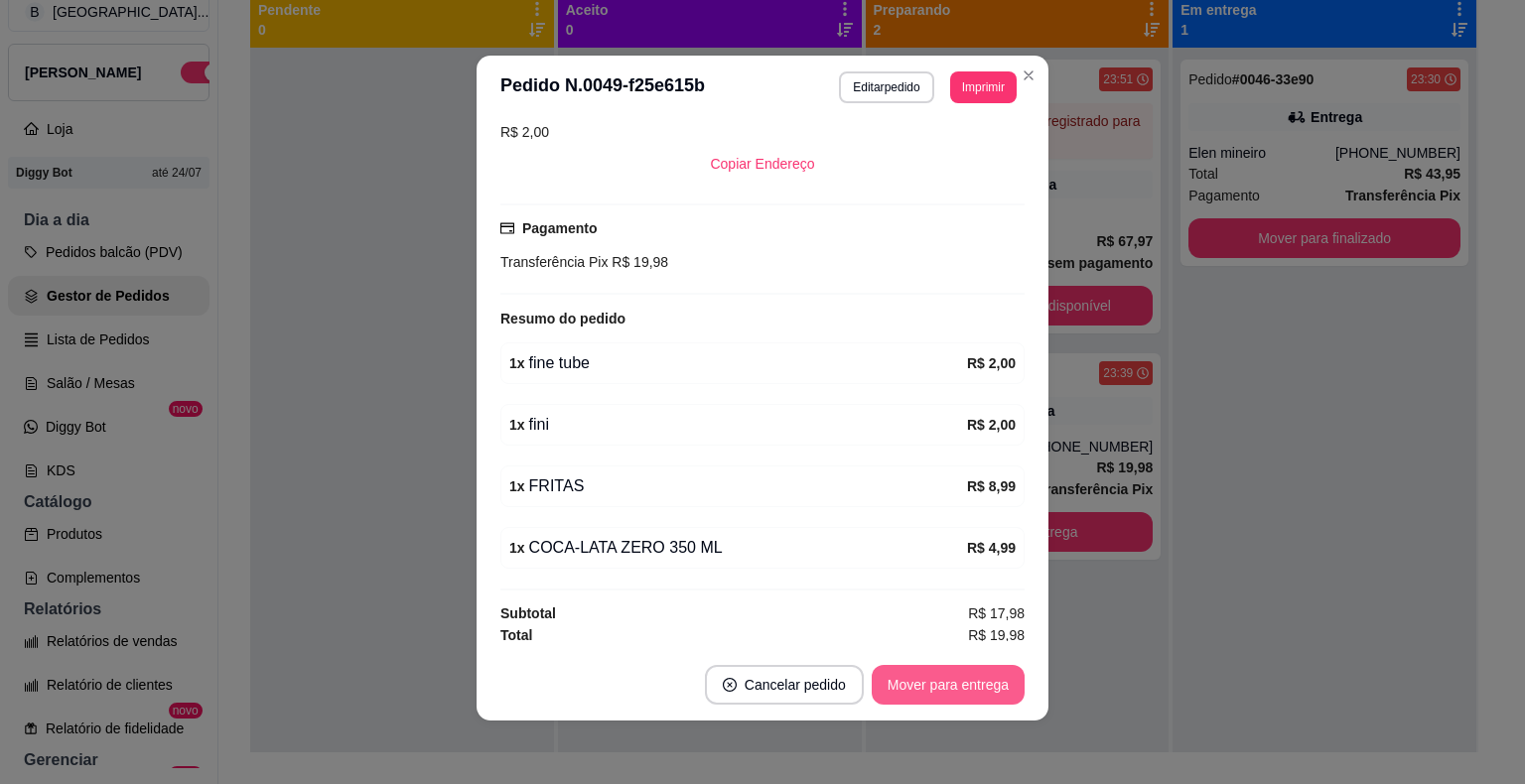 click on "Mover para entrega" at bounding box center [948, 685] 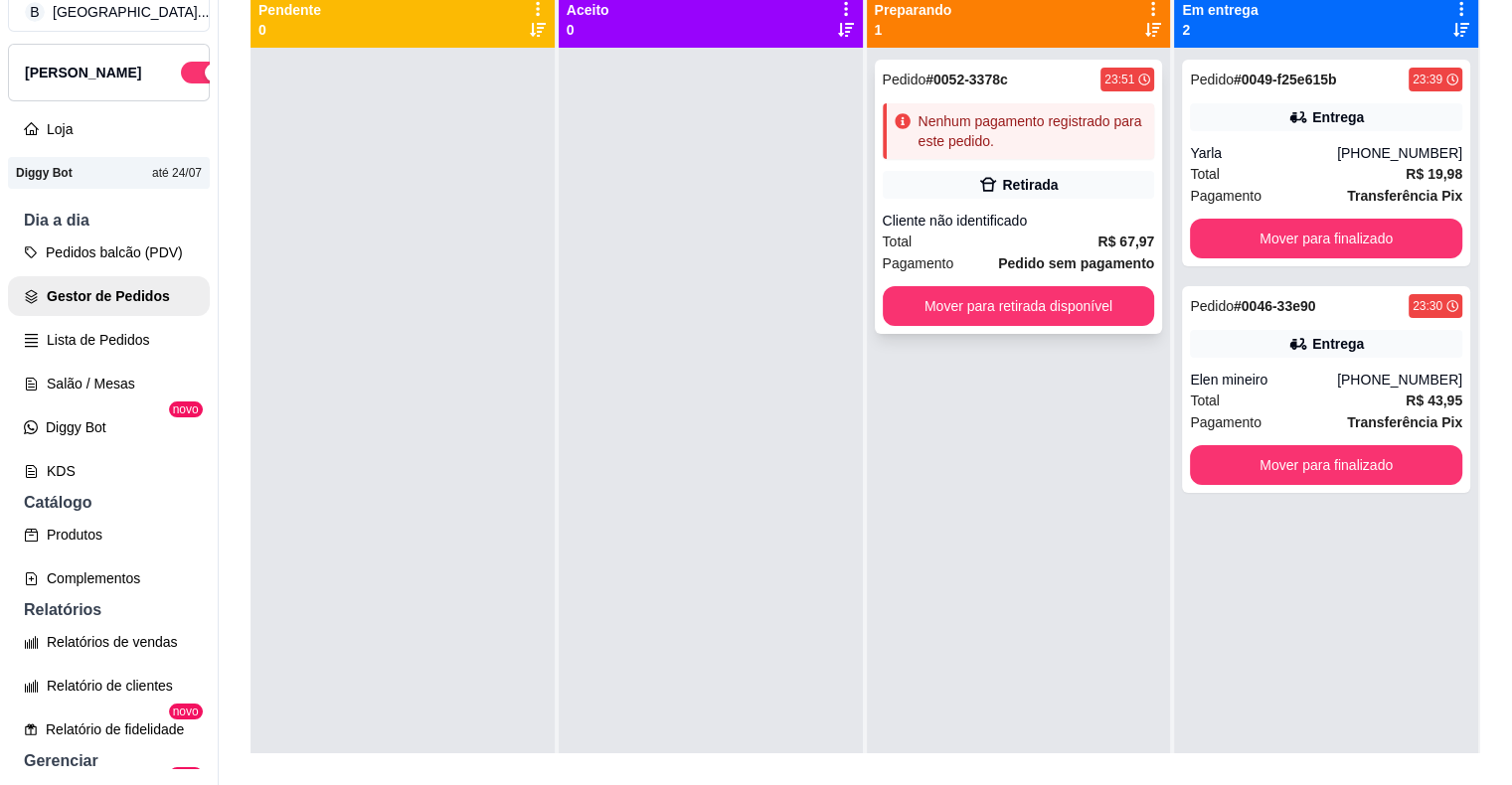 click on "Total R$ 67,97" at bounding box center [1019, 241] 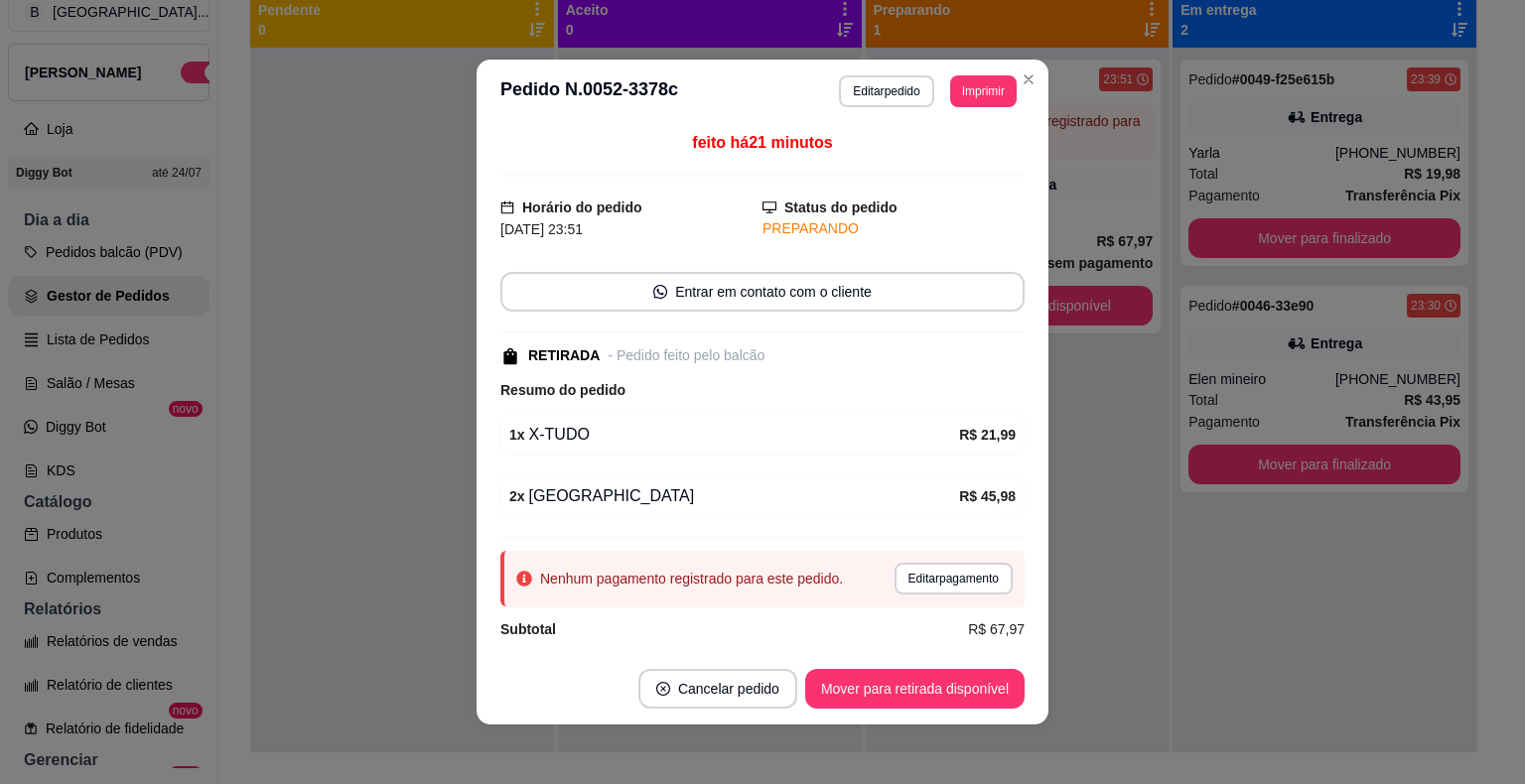 scroll, scrollTop: 14, scrollLeft: 0, axis: vertical 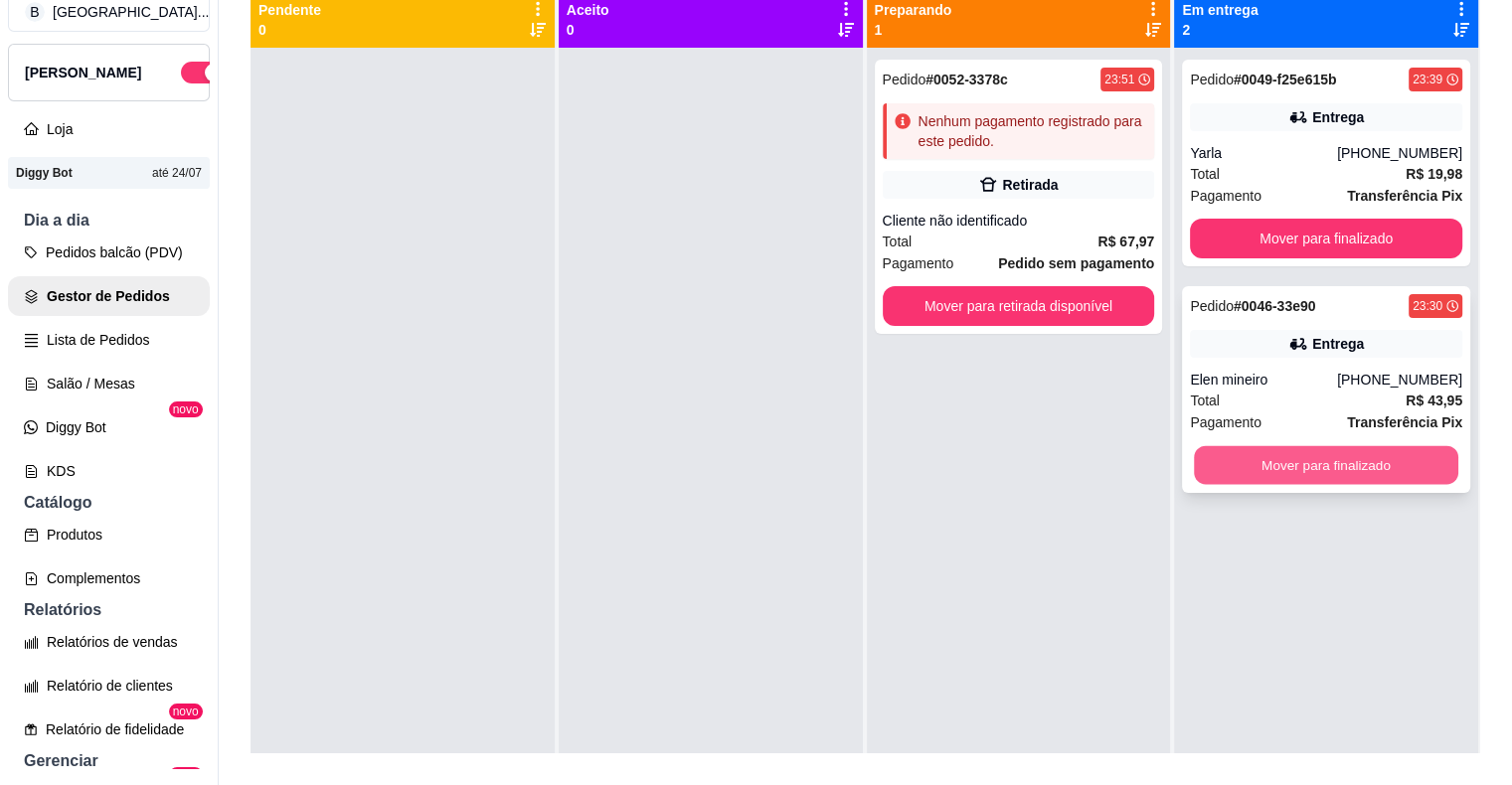 click on "Mover para finalizado" at bounding box center [1326, 465] 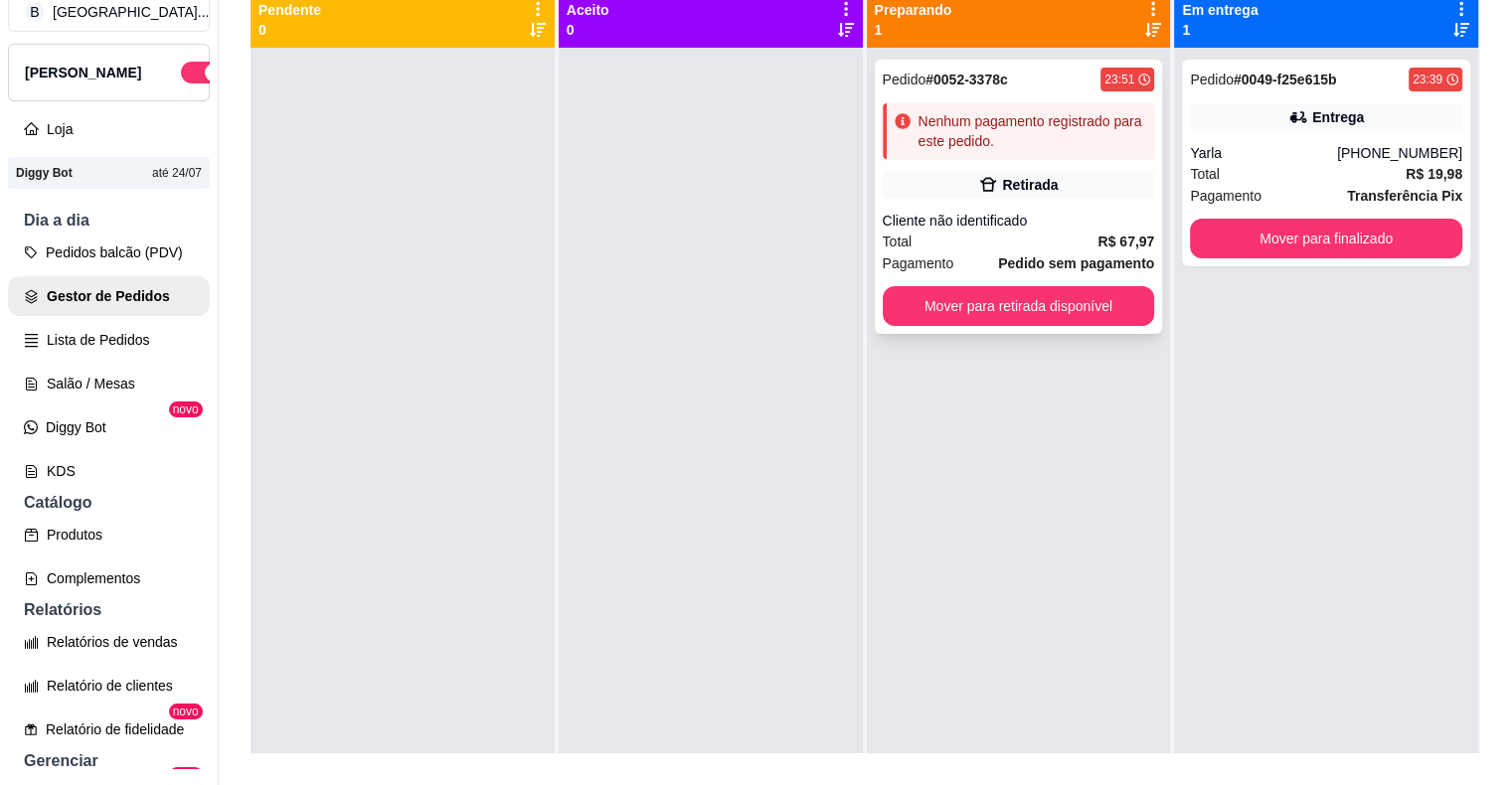 click on "Total R$ 67,97" at bounding box center (1019, 241) 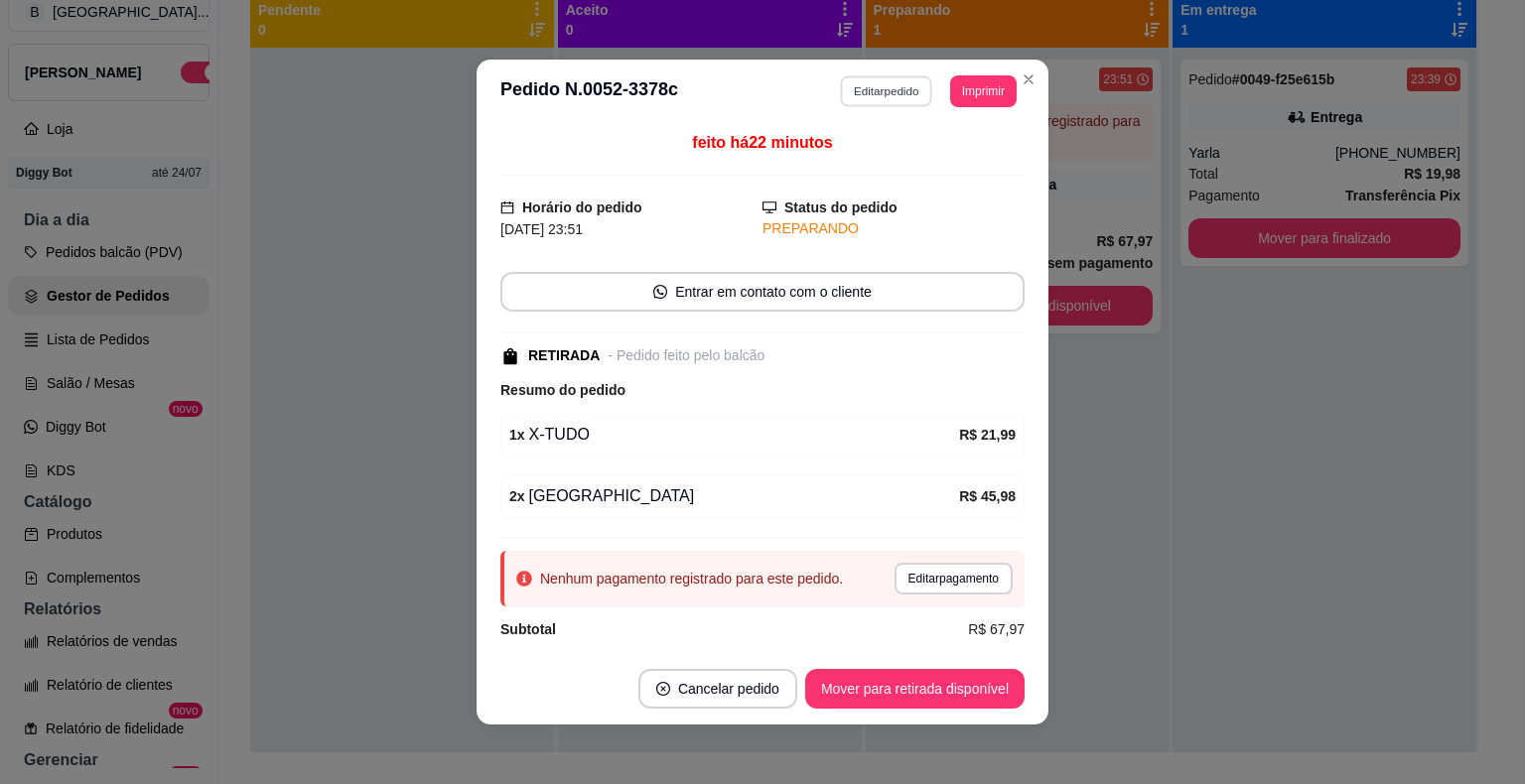 click on "Editar  pedido" at bounding box center (887, 90) 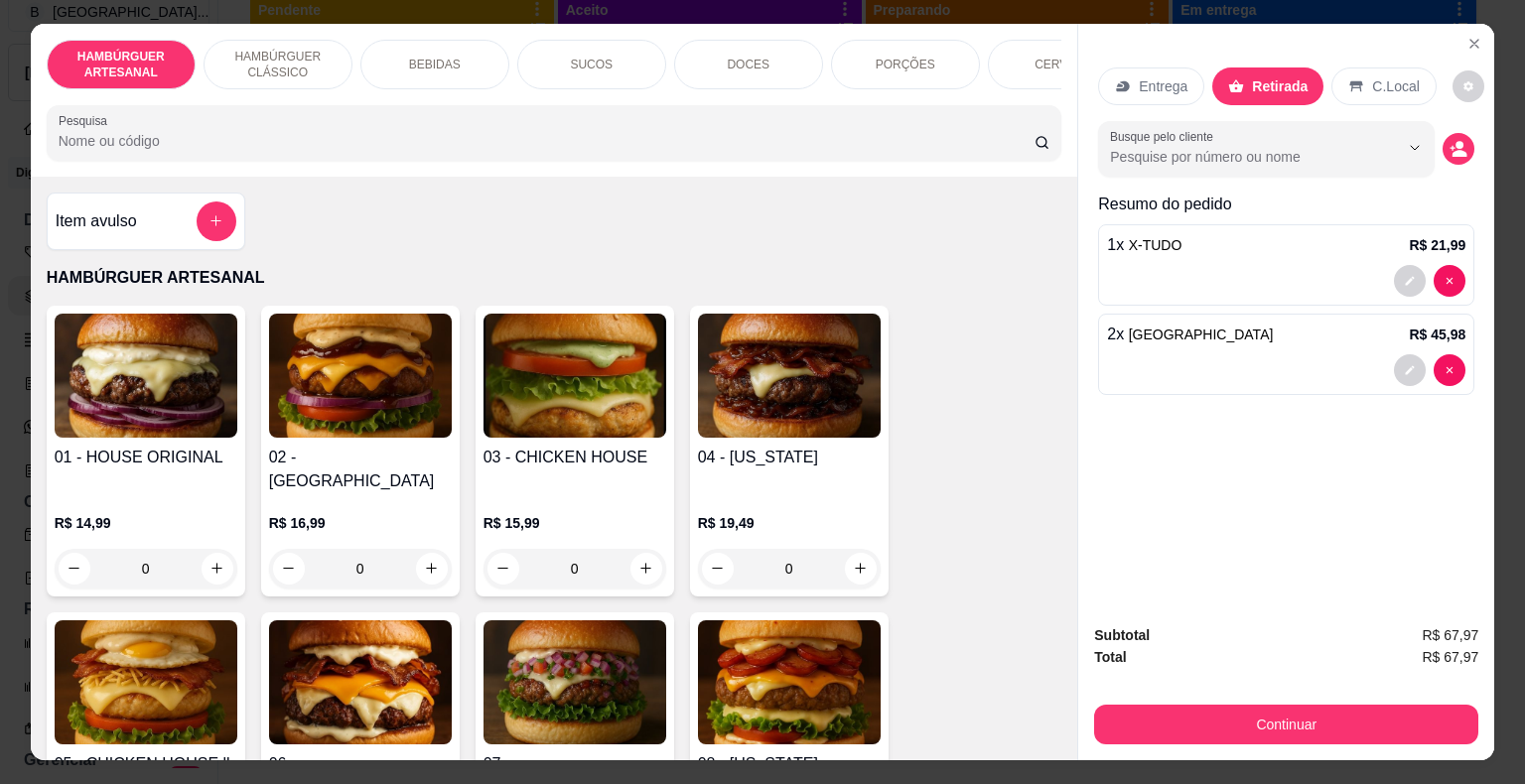 click on "BEBIDAS" at bounding box center [435, 65] 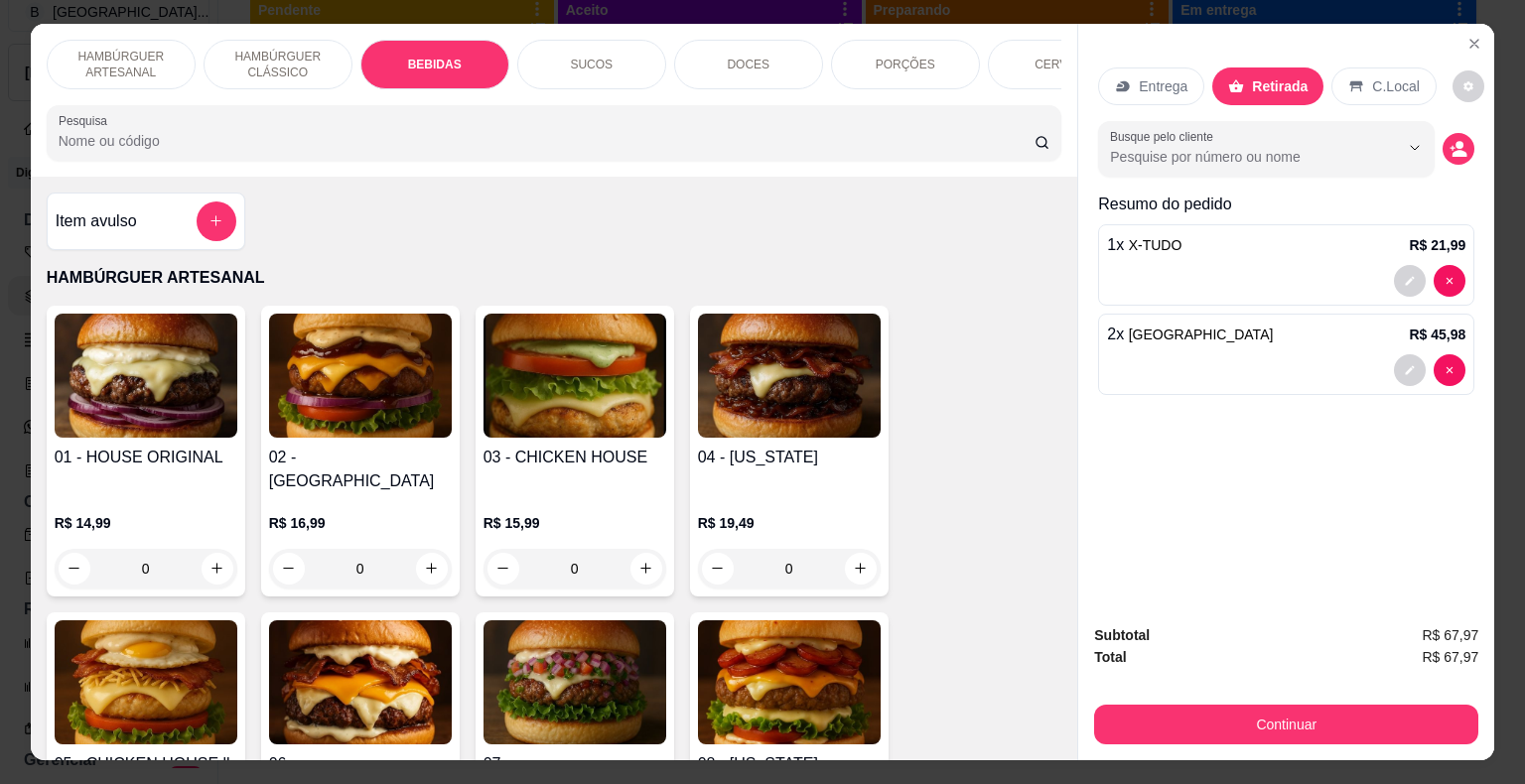 scroll, scrollTop: 1585, scrollLeft: 0, axis: vertical 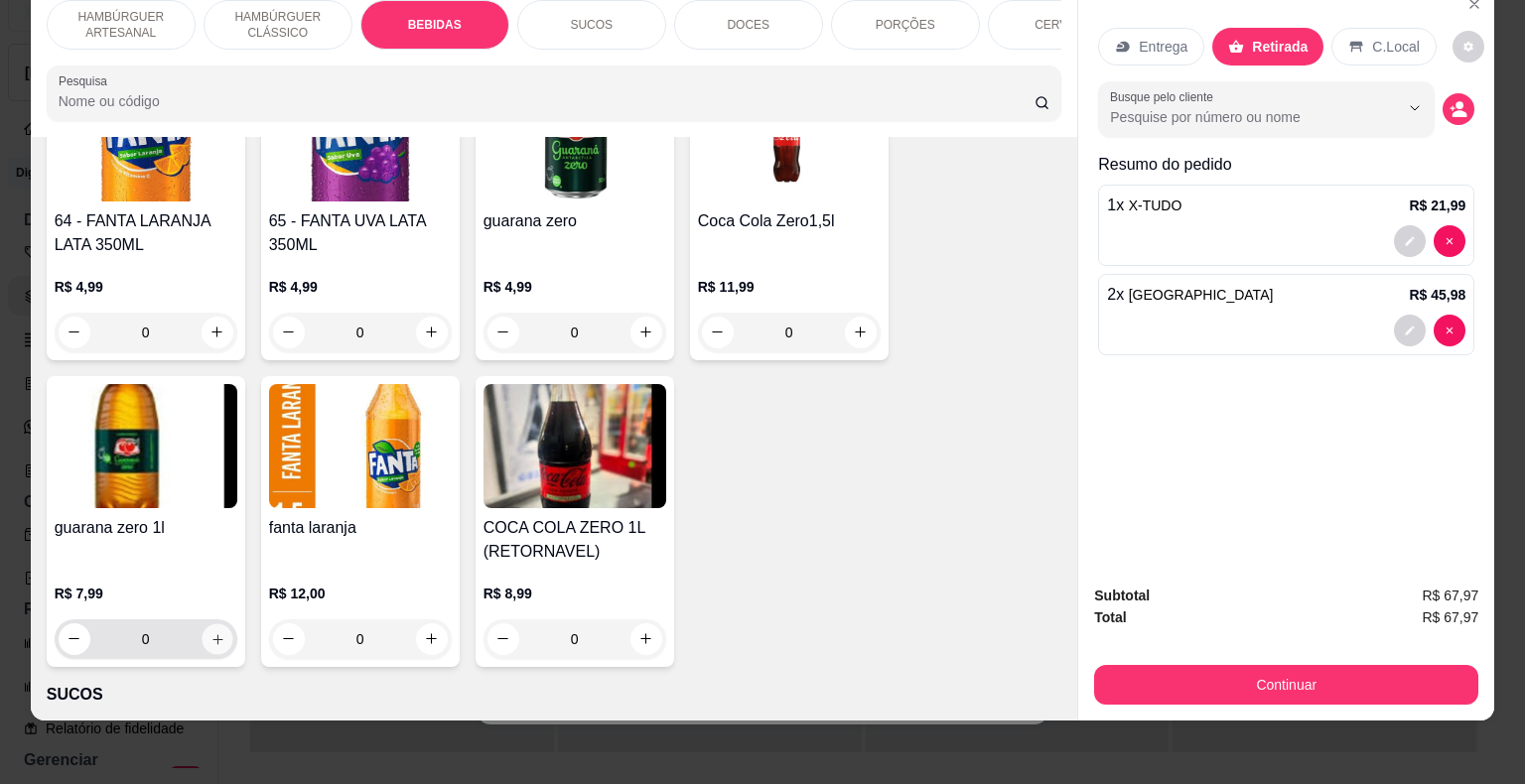 click 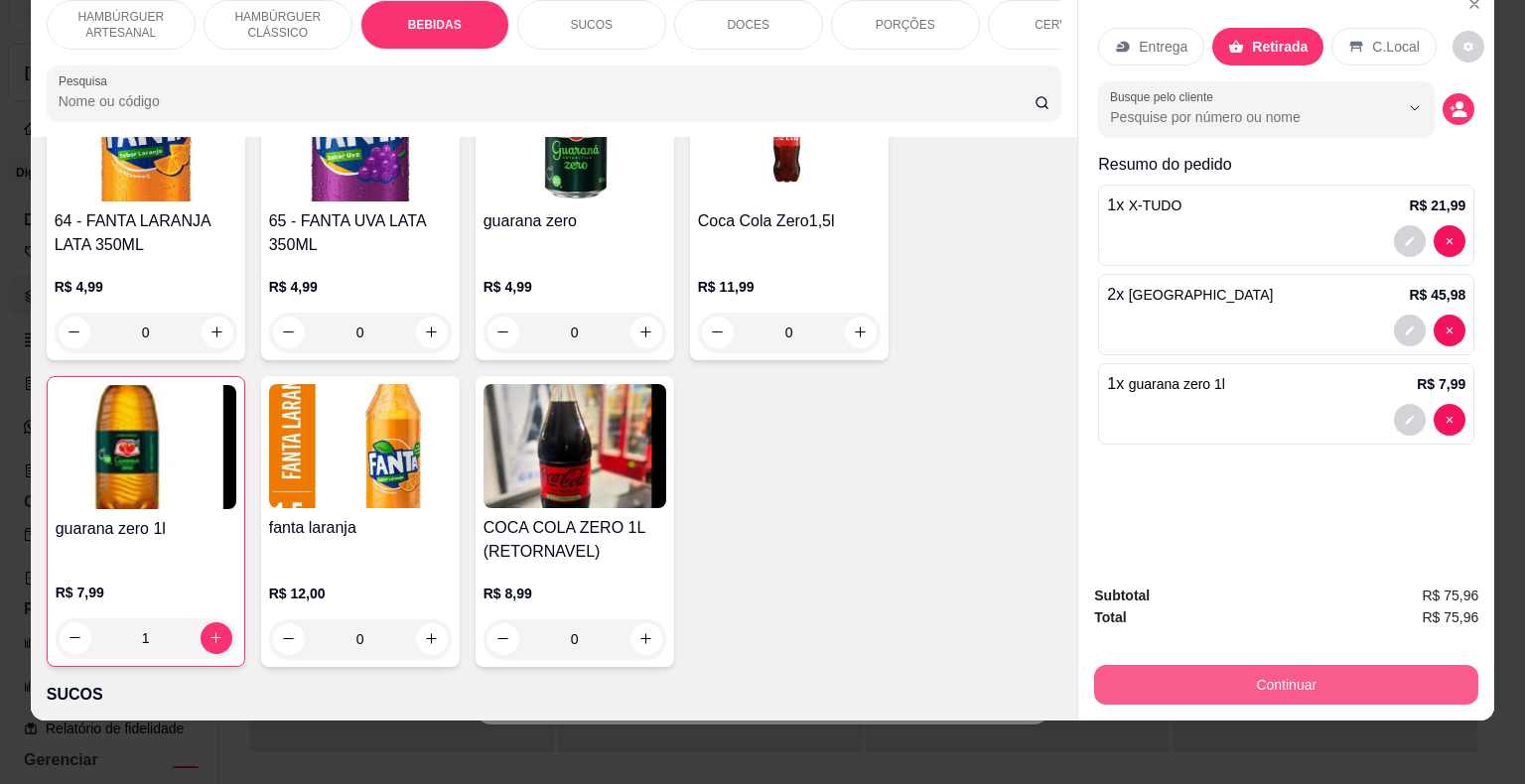click on "Continuar" at bounding box center (1286, 685) 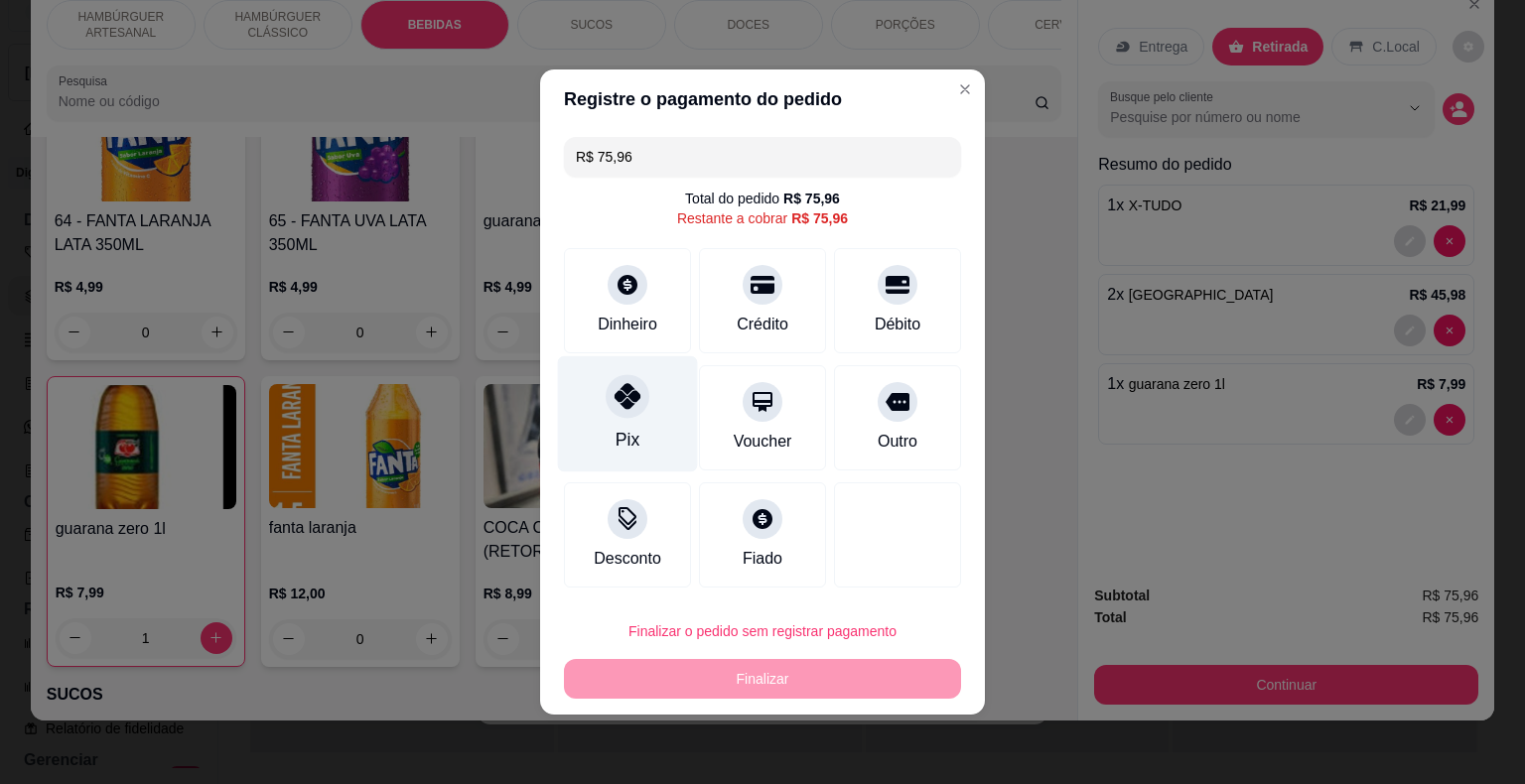 click 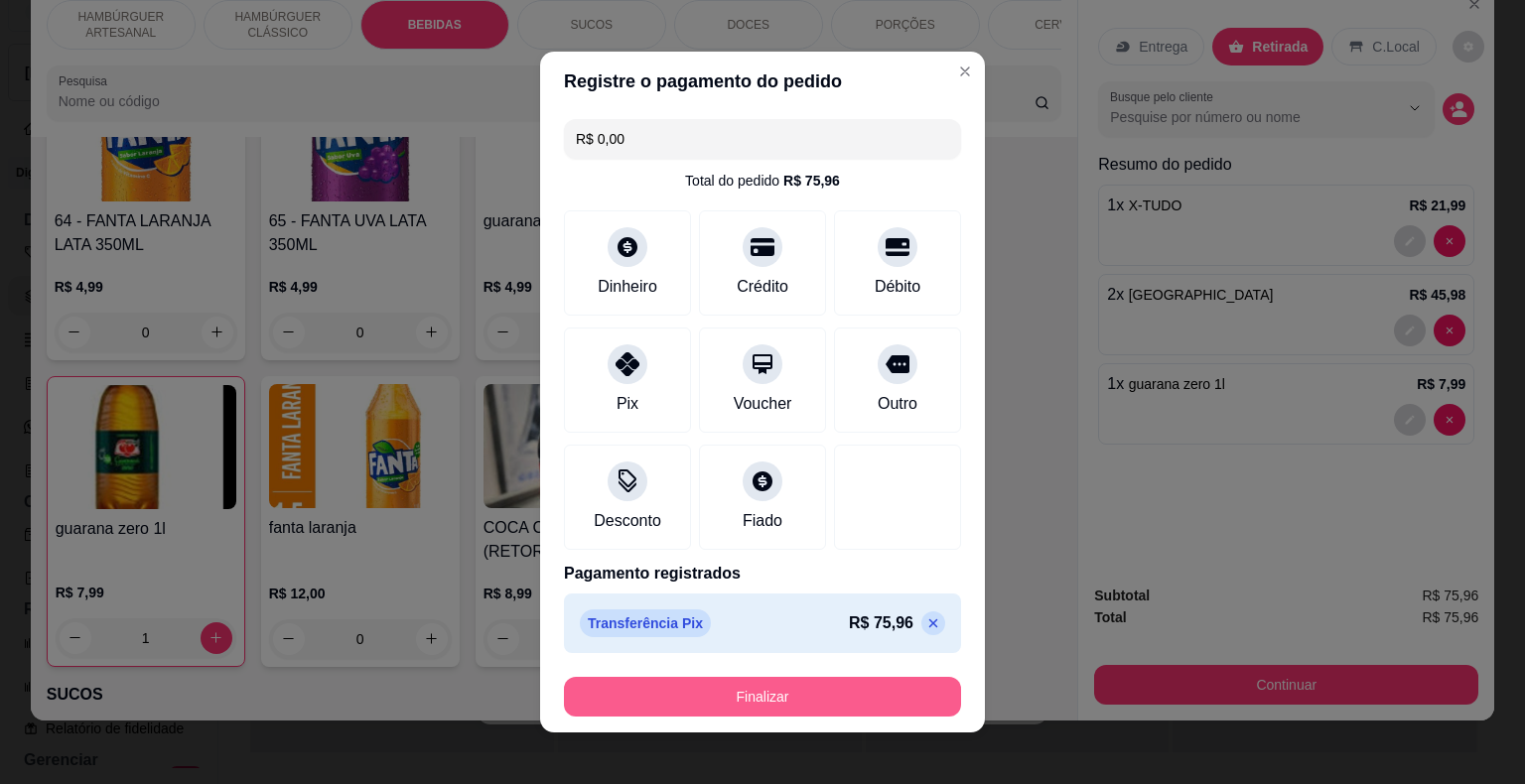 click on "Finalizar" at bounding box center (762, 697) 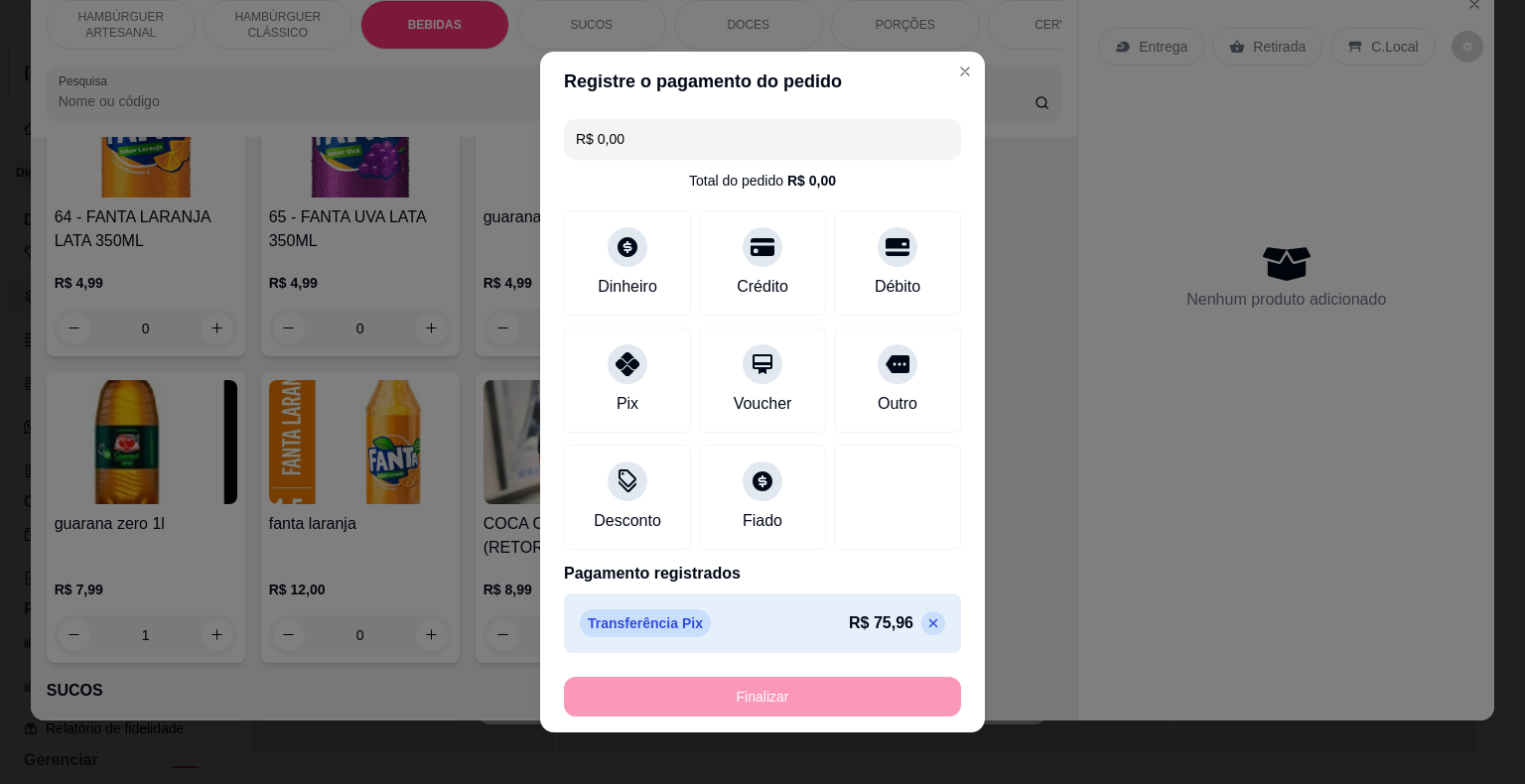 type on "0" 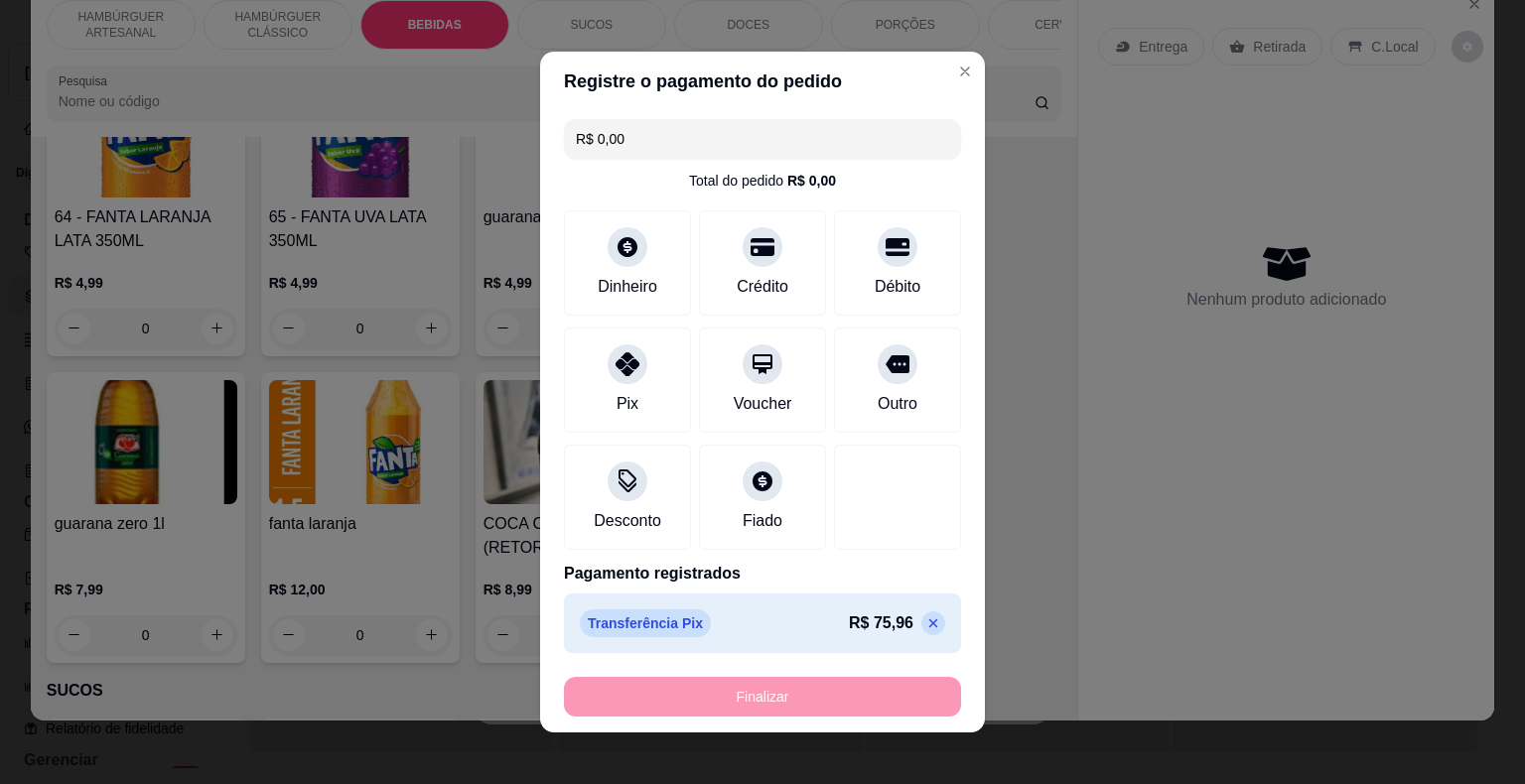 type on "-R$ 75,96" 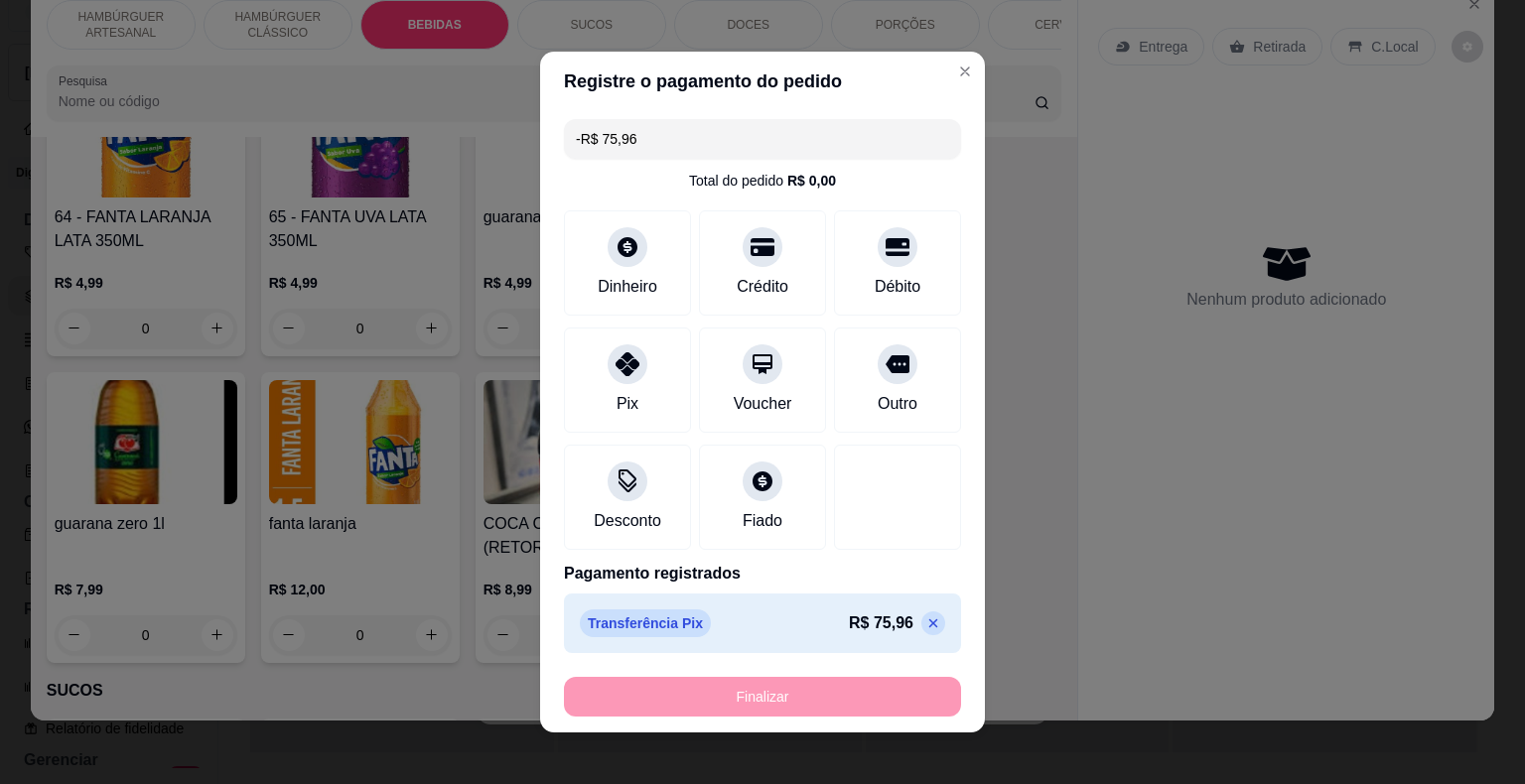 scroll, scrollTop: 2376, scrollLeft: 0, axis: vertical 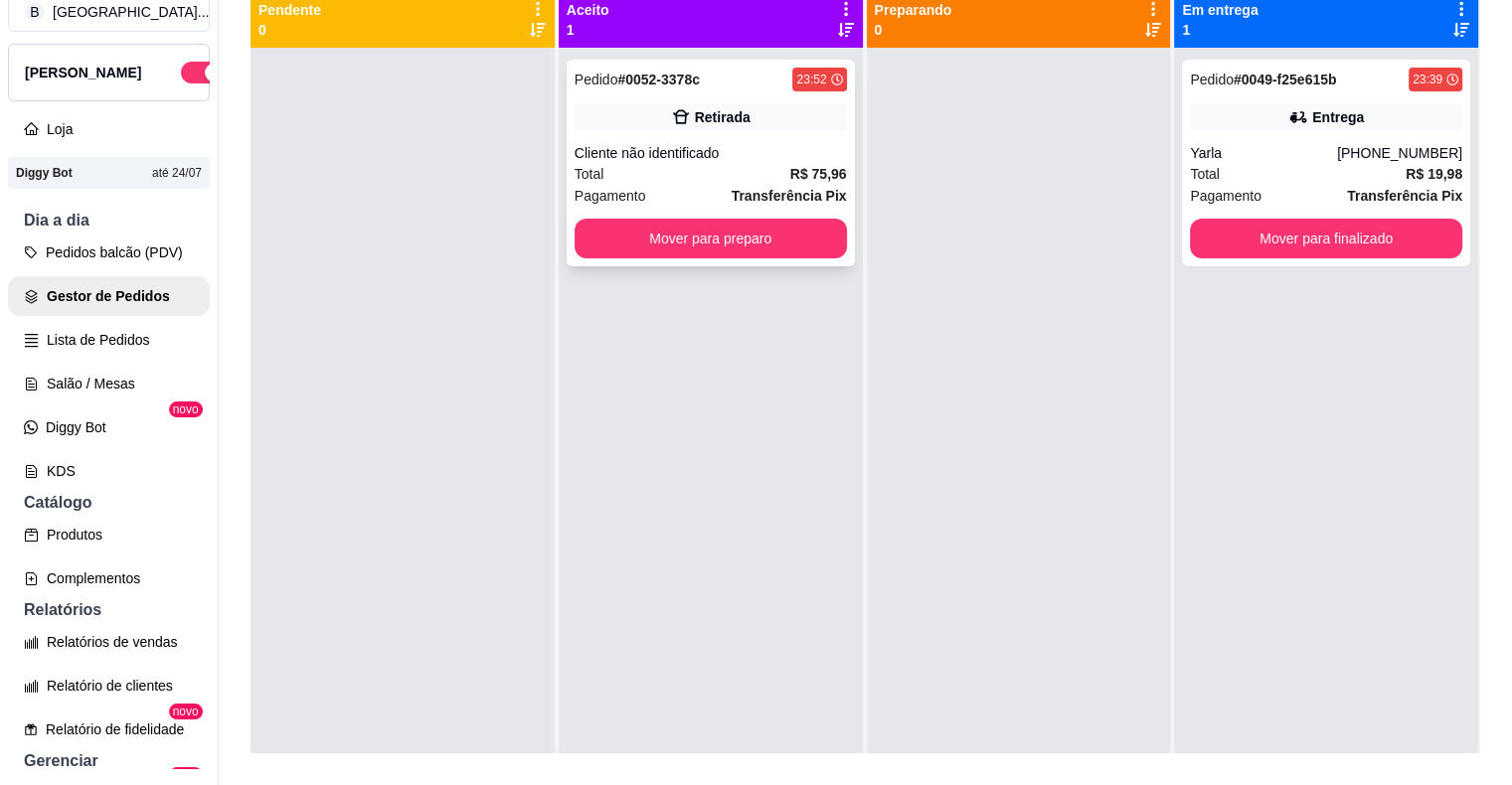 click on "Pedido  # 0052-3378c 23:52 Retirada Cliente não identificado Total R$ 75,96 Pagamento Transferência Pix Mover para preparo" at bounding box center [711, 163] 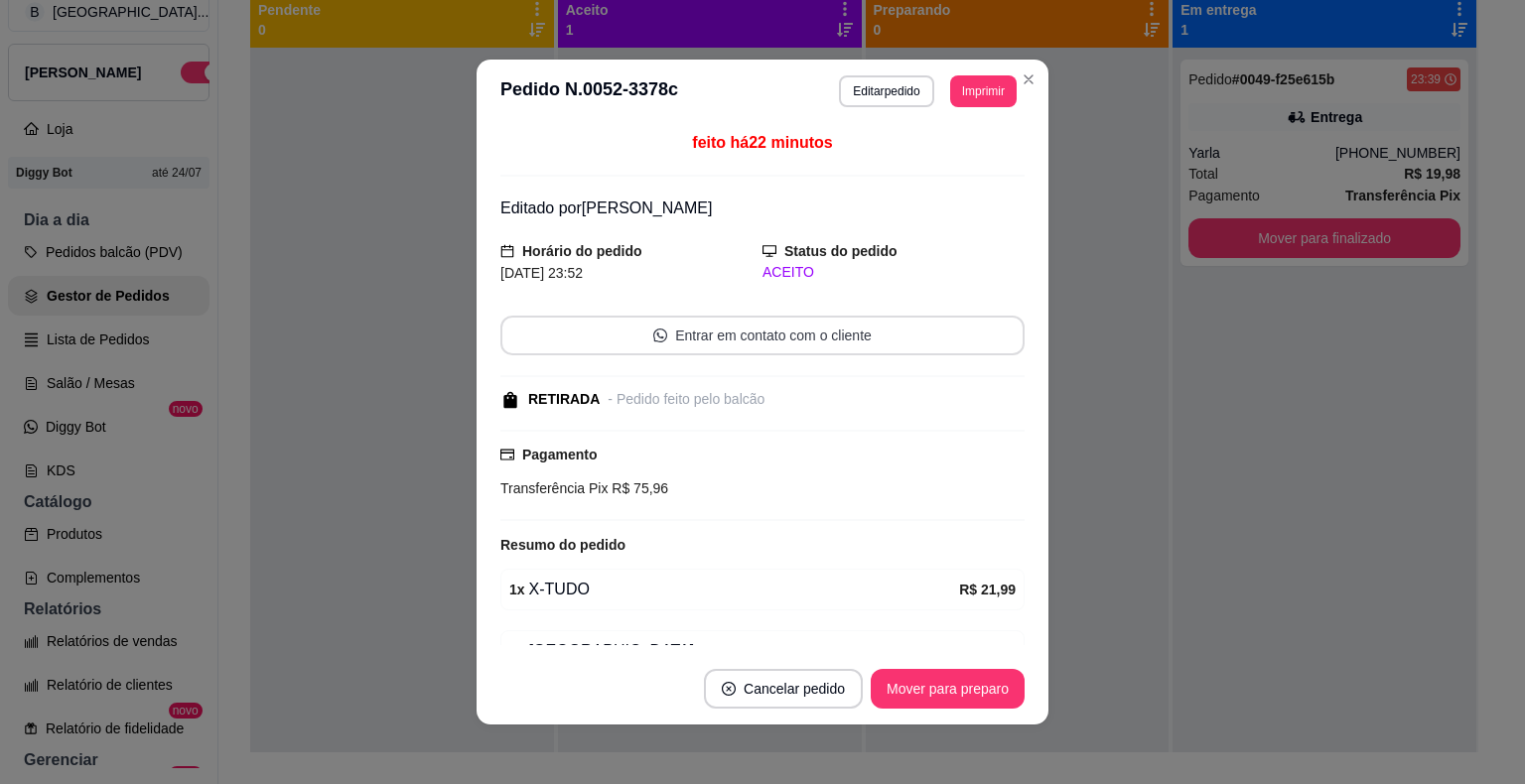 scroll, scrollTop: 162, scrollLeft: 0, axis: vertical 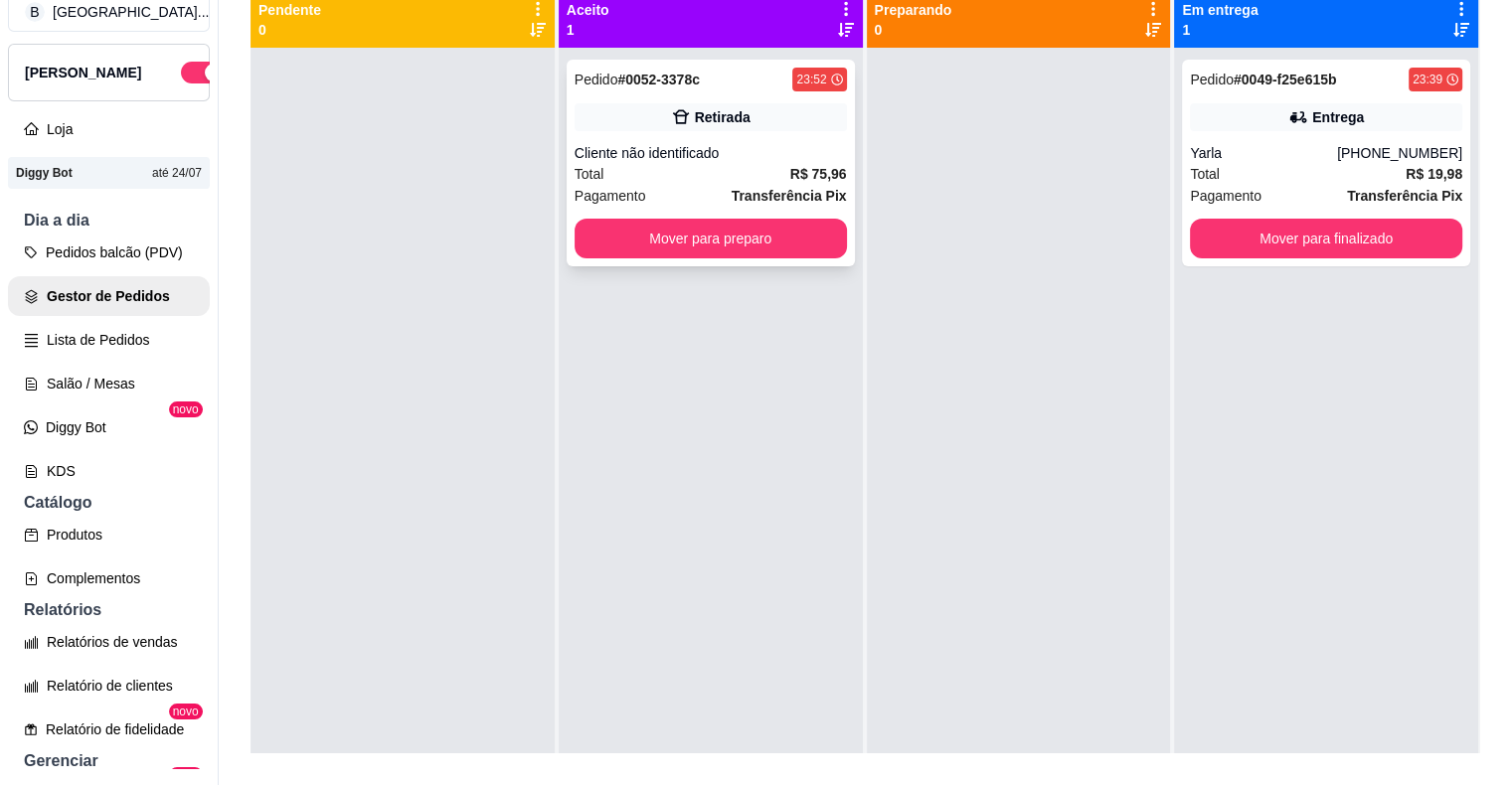 click on "Pedido  # 0052-3378c 23:52 Retirada Cliente não identificado Total R$ 75,96 Pagamento Transferência Pix Mover para preparo" at bounding box center [711, 163] 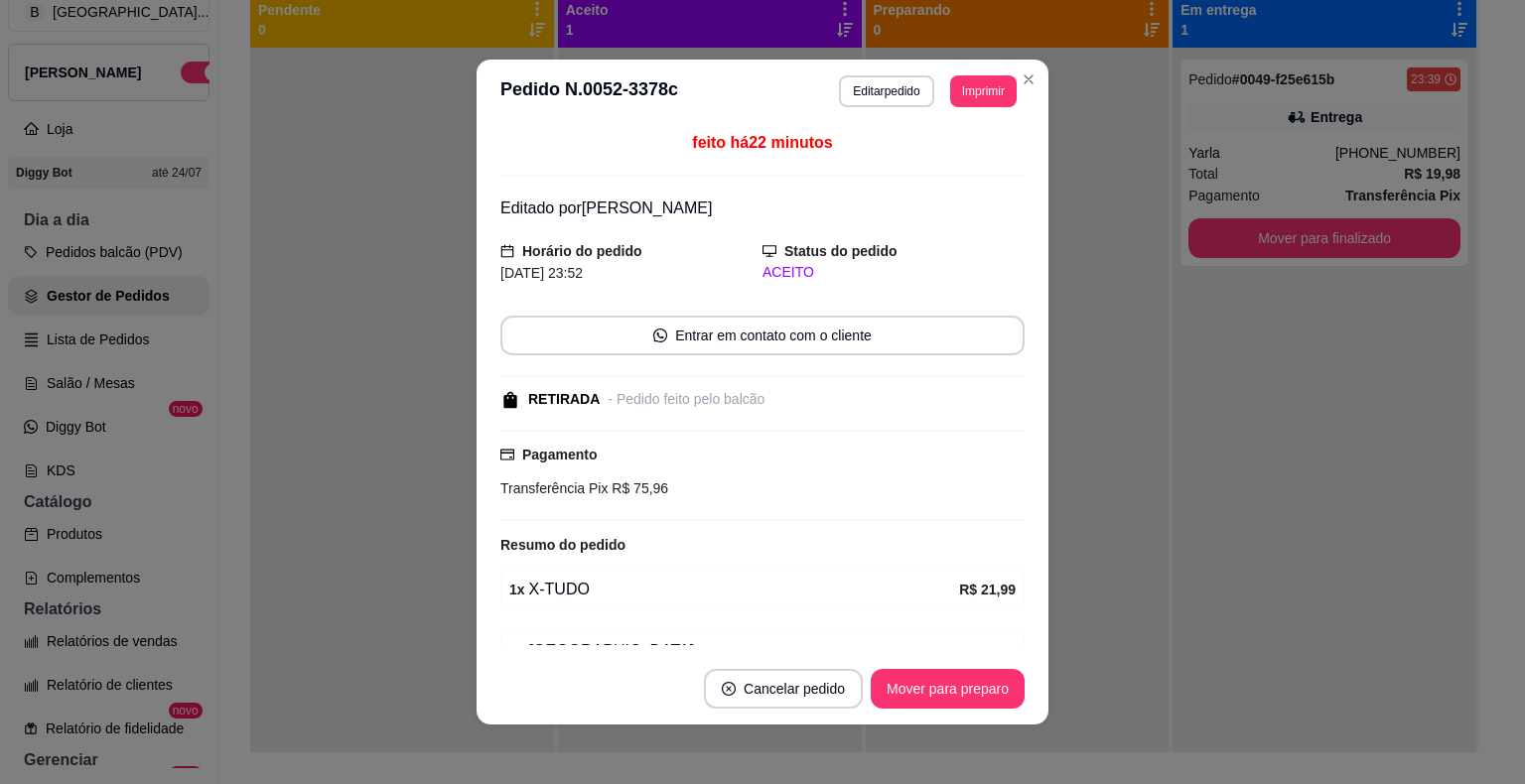 scroll, scrollTop: 162, scrollLeft: 0, axis: vertical 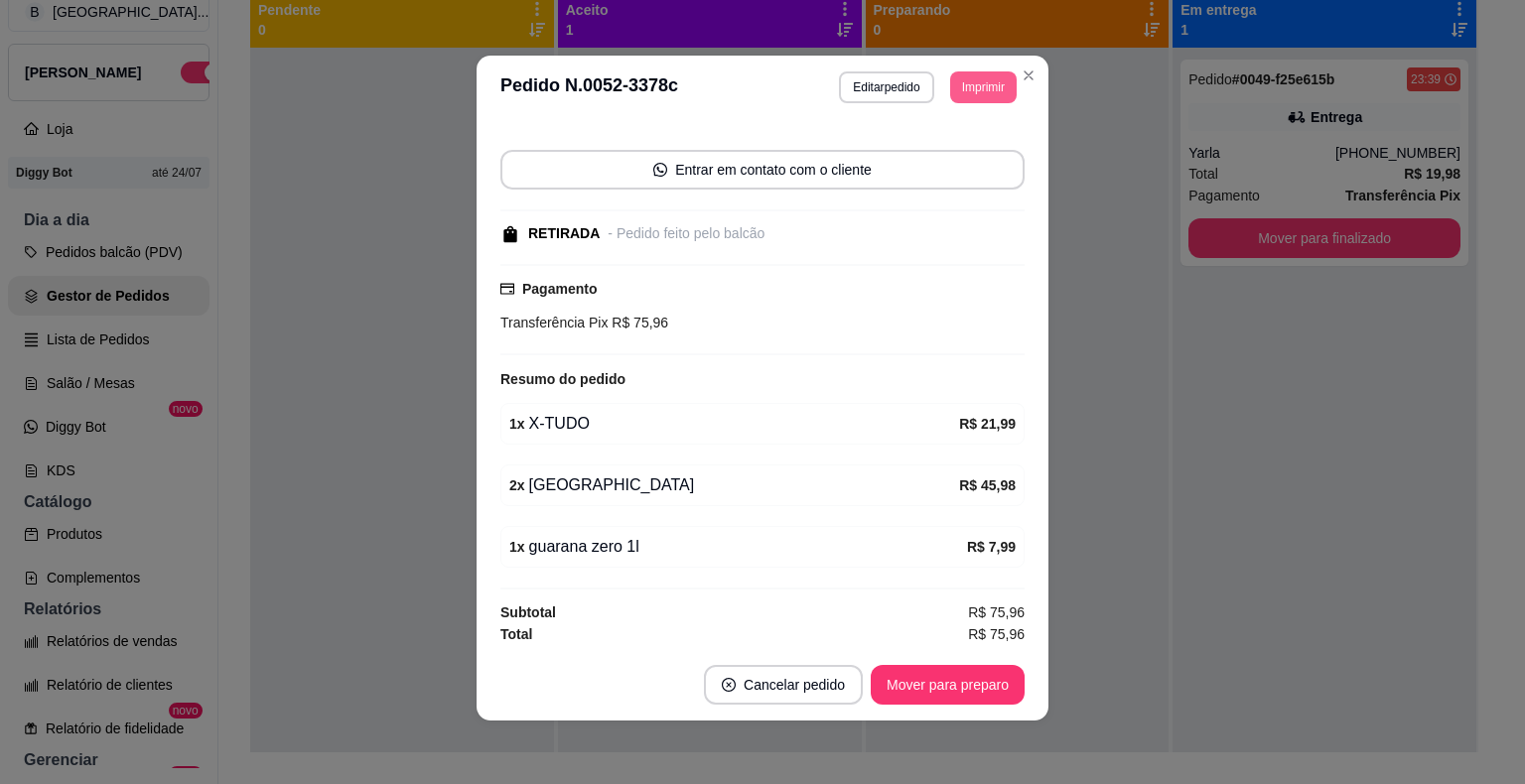 click on "Imprimir" at bounding box center (983, 87) 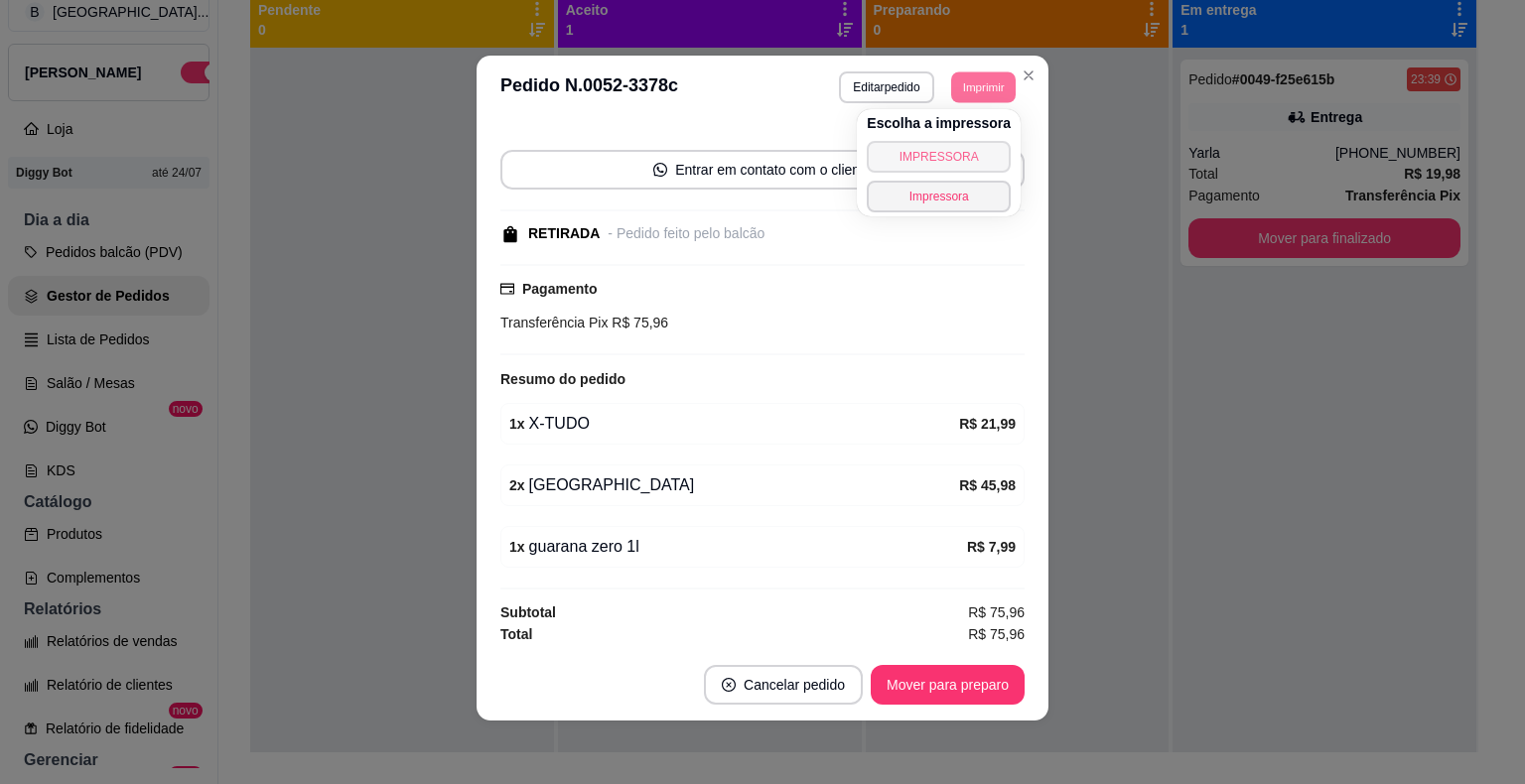 click on "IMPRESSORA" at bounding box center (938, 157) 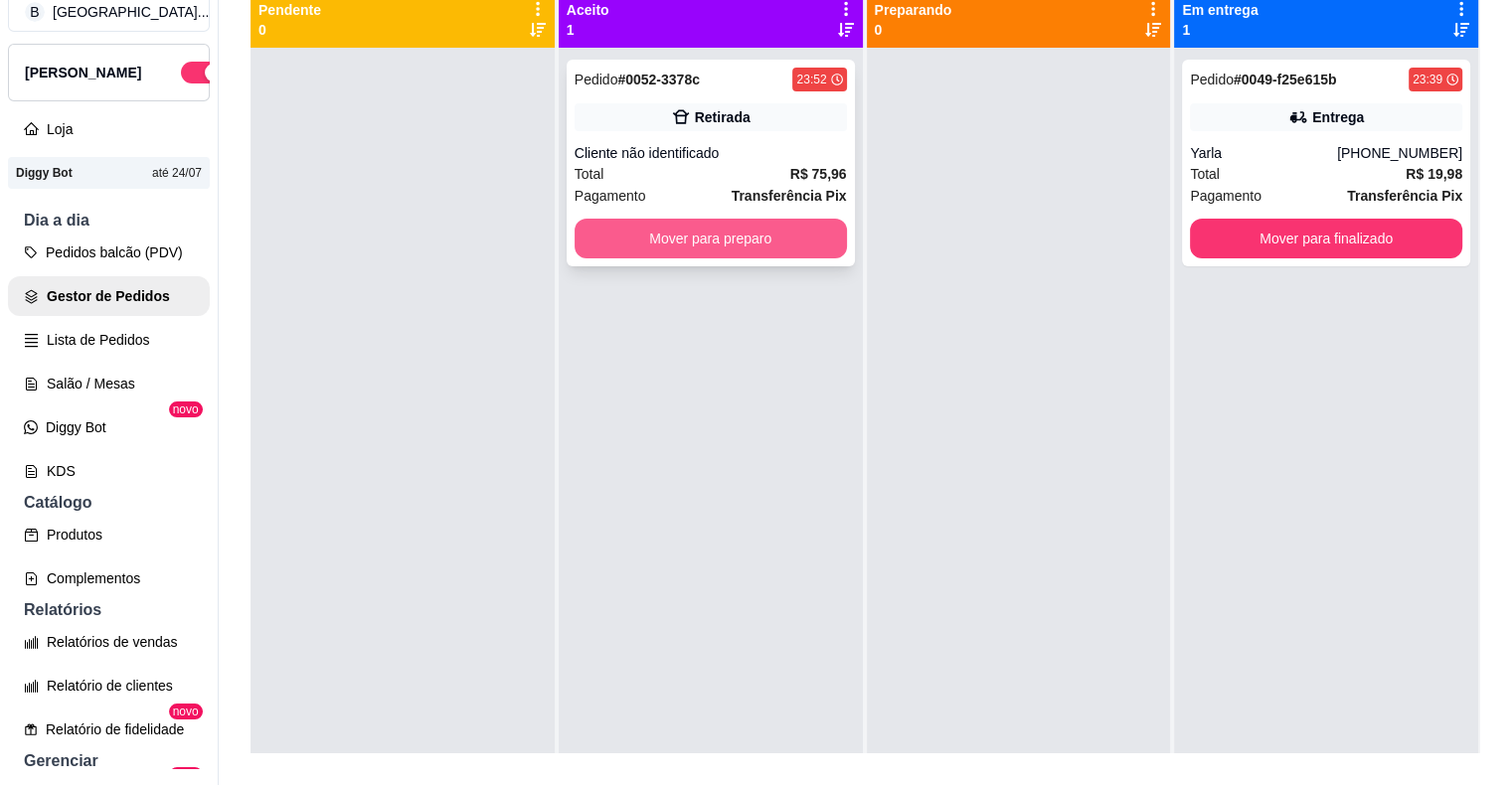 click on "Mover para preparo" at bounding box center (711, 238) 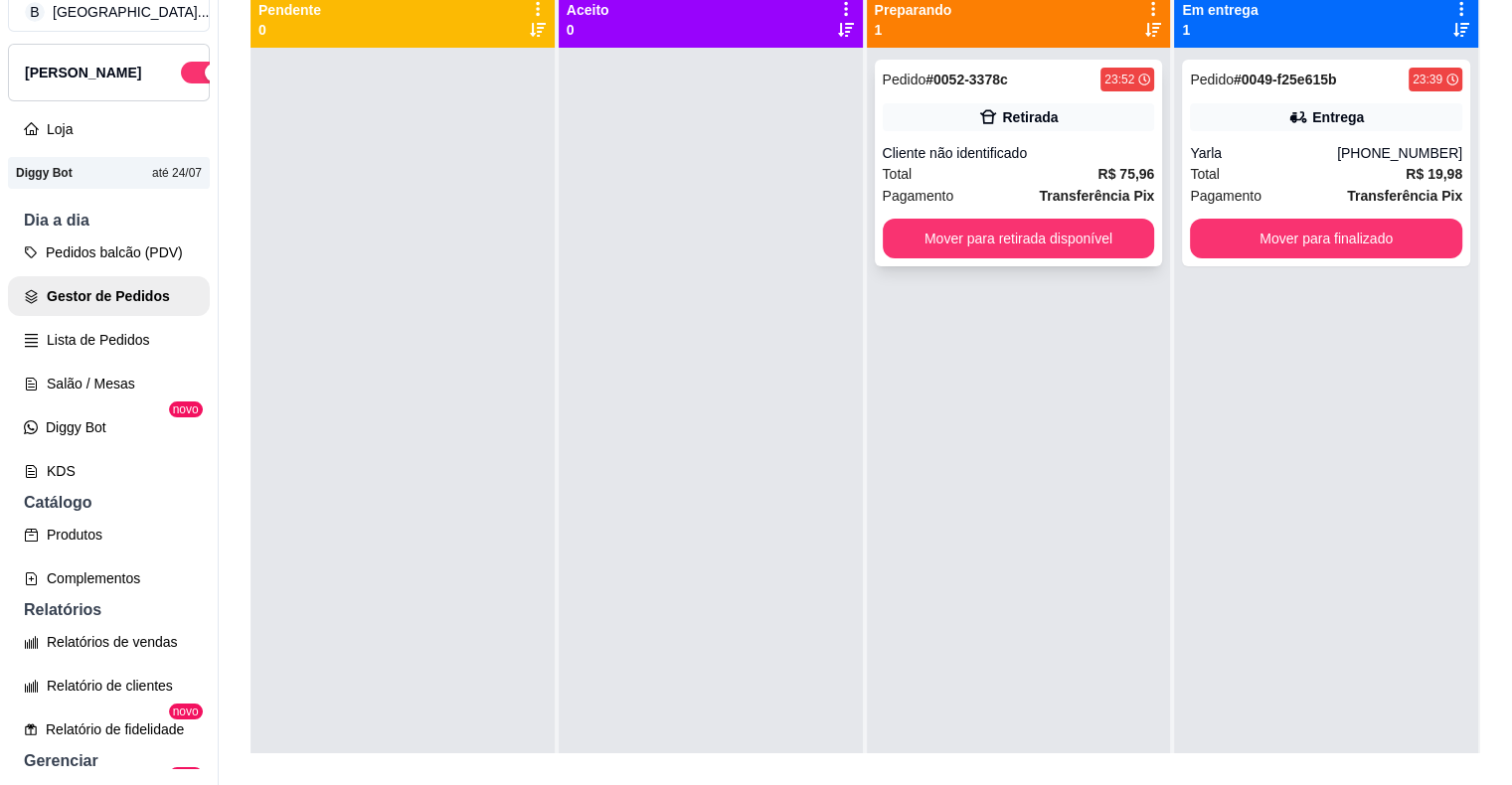click on "Total" at bounding box center (898, 174) 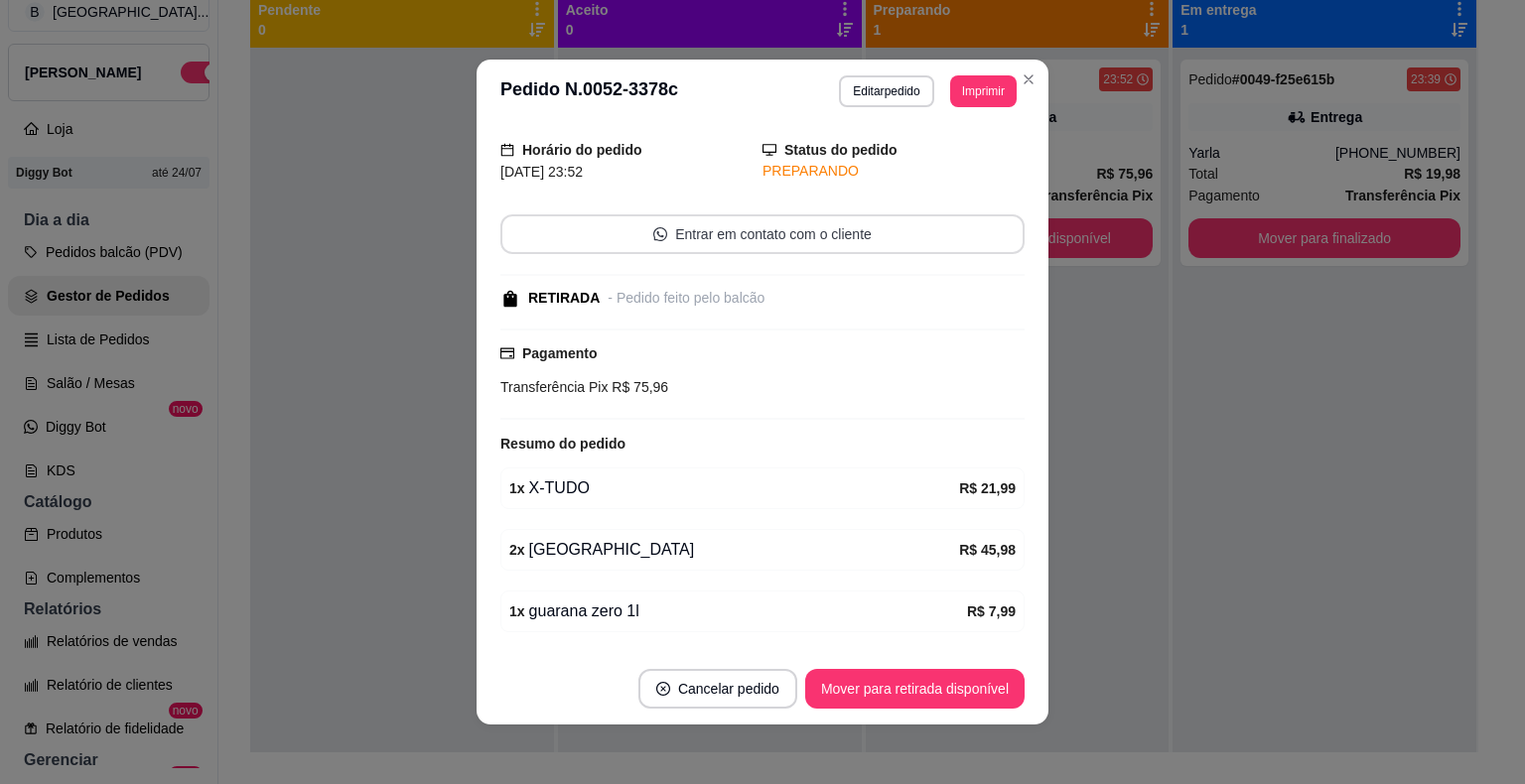 scroll, scrollTop: 162, scrollLeft: 0, axis: vertical 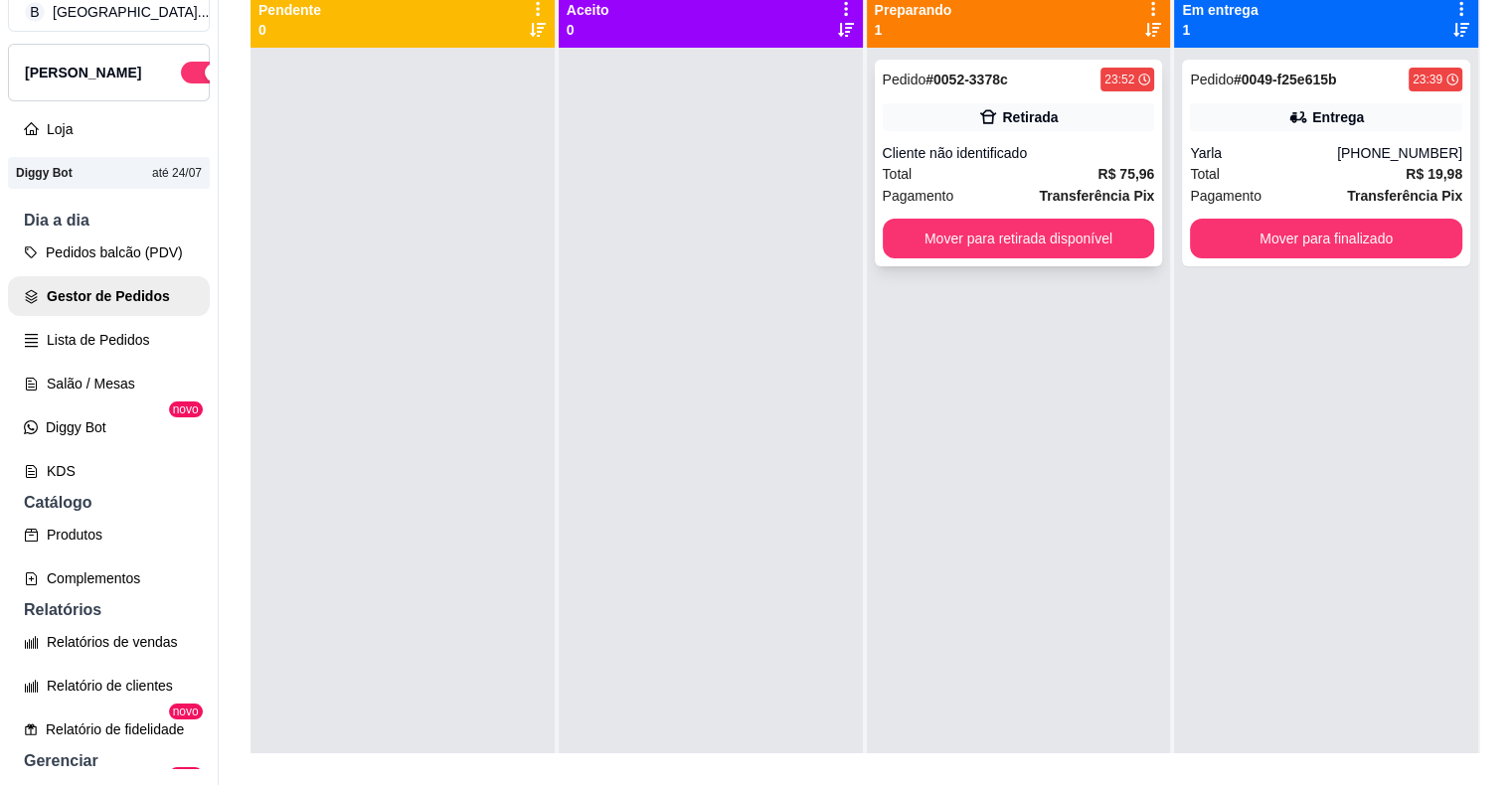 click on "Total R$ 75,96" at bounding box center (1019, 174) 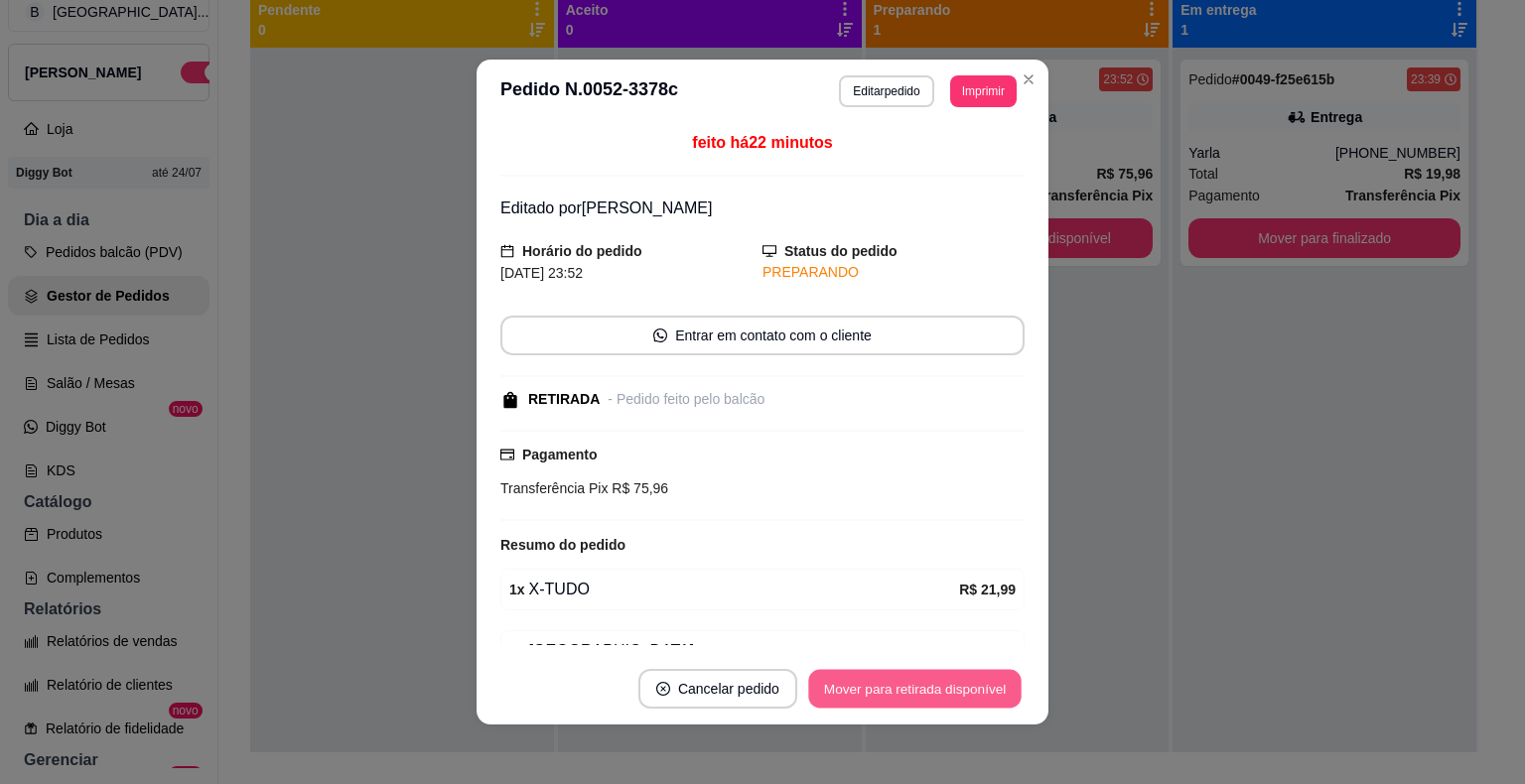click on "Mover para retirada disponível" at bounding box center (914, 689) 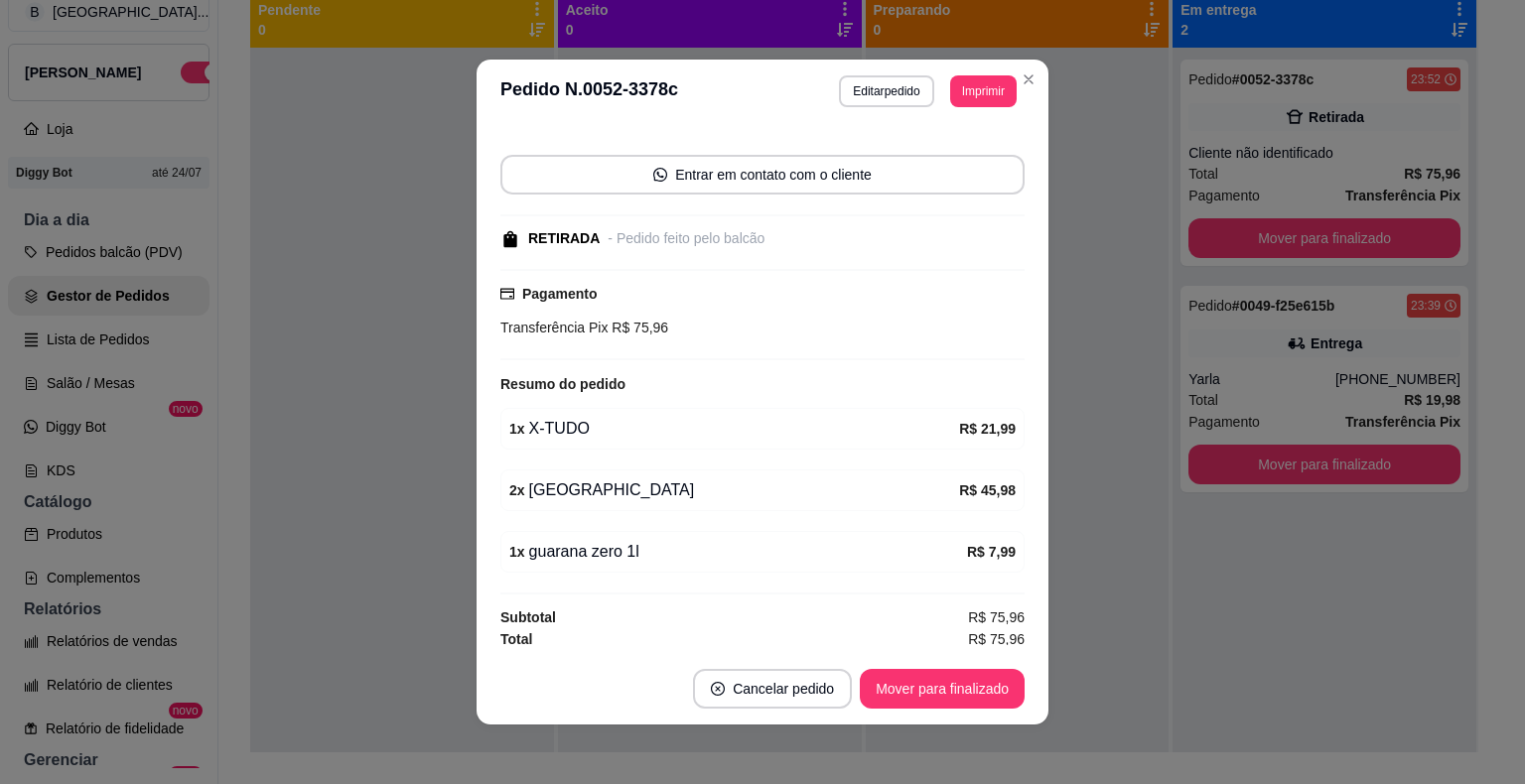 scroll, scrollTop: 162, scrollLeft: 0, axis: vertical 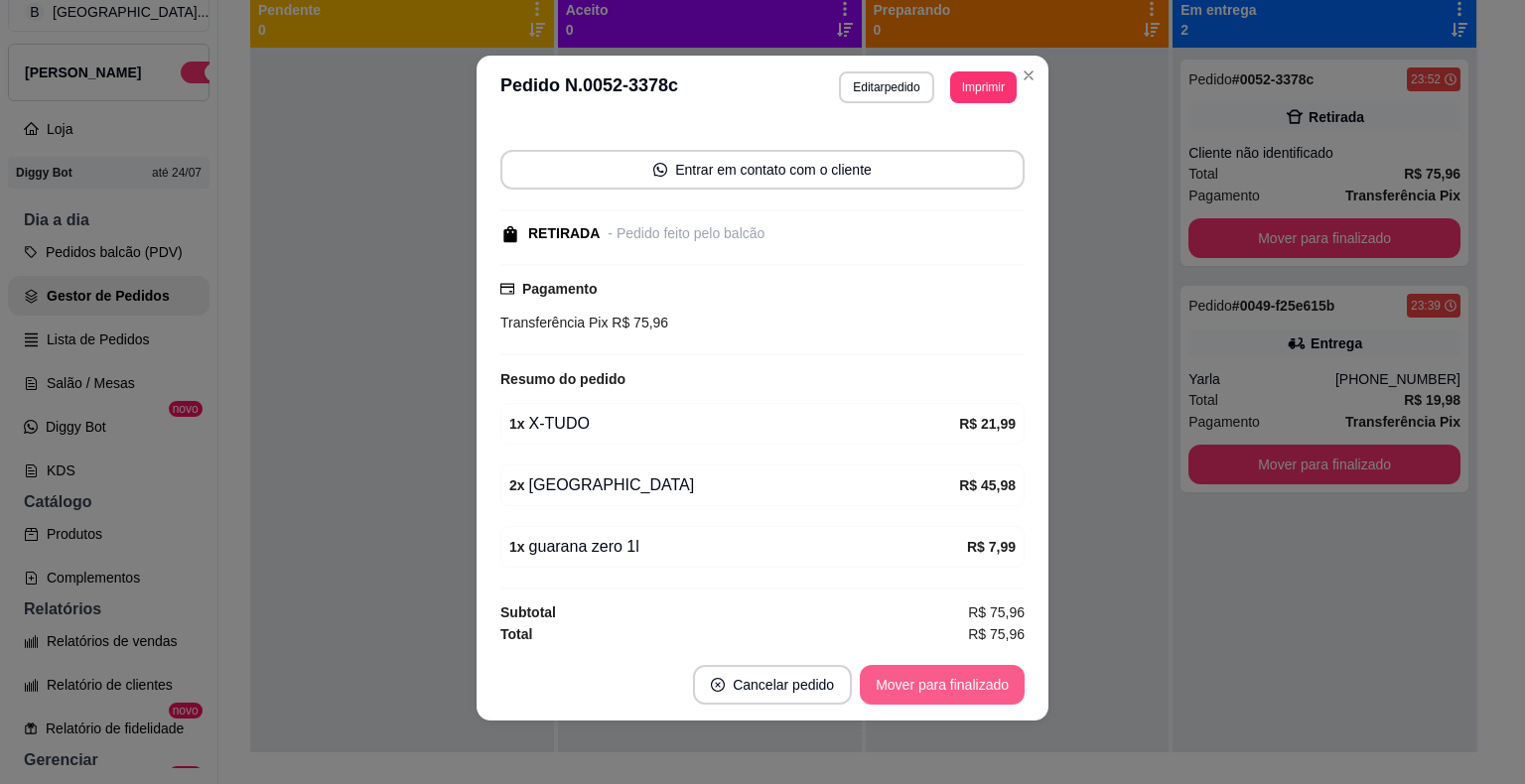 click on "Mover para finalizado" at bounding box center [942, 685] 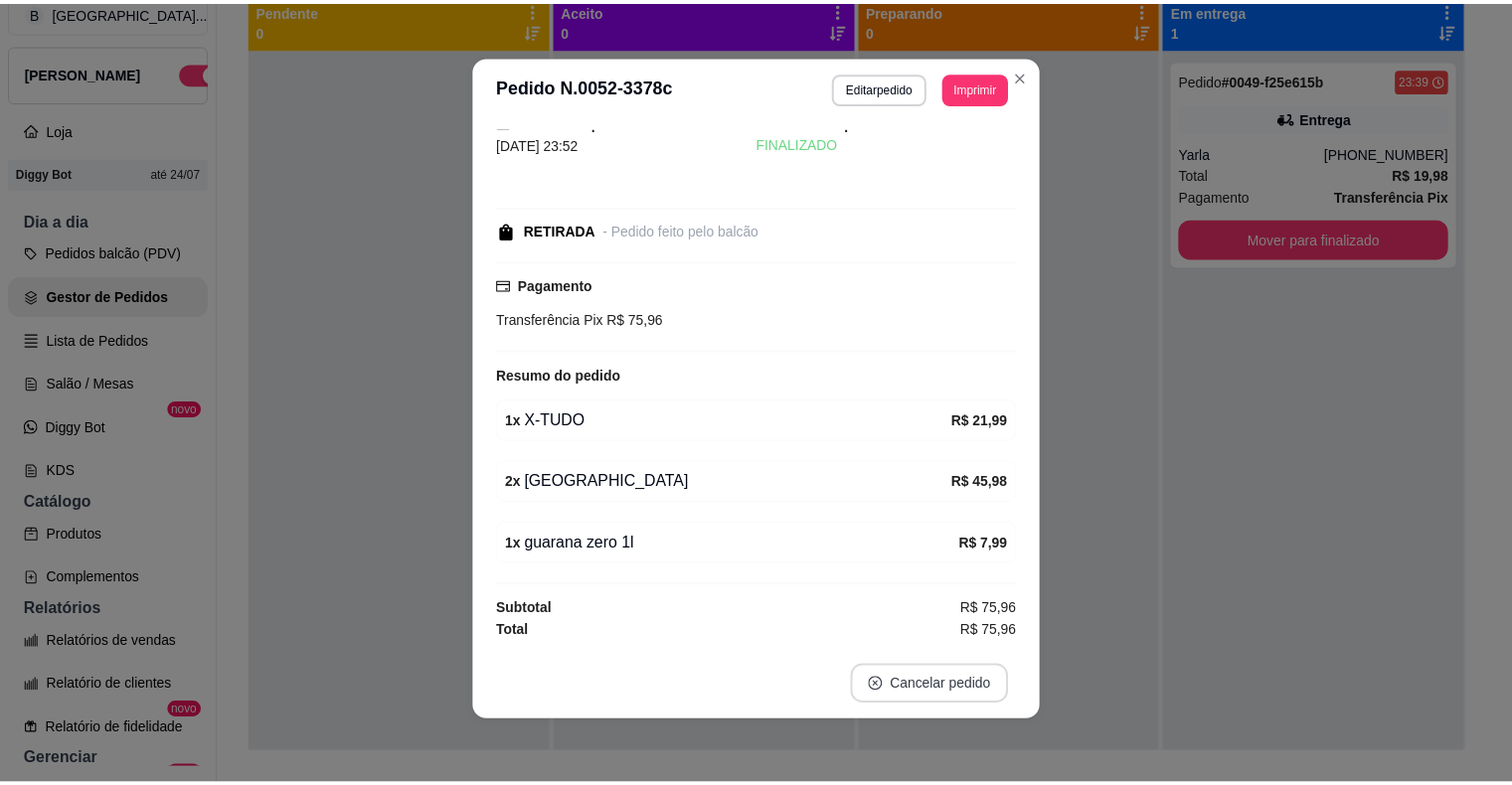 scroll, scrollTop: 57, scrollLeft: 0, axis: vertical 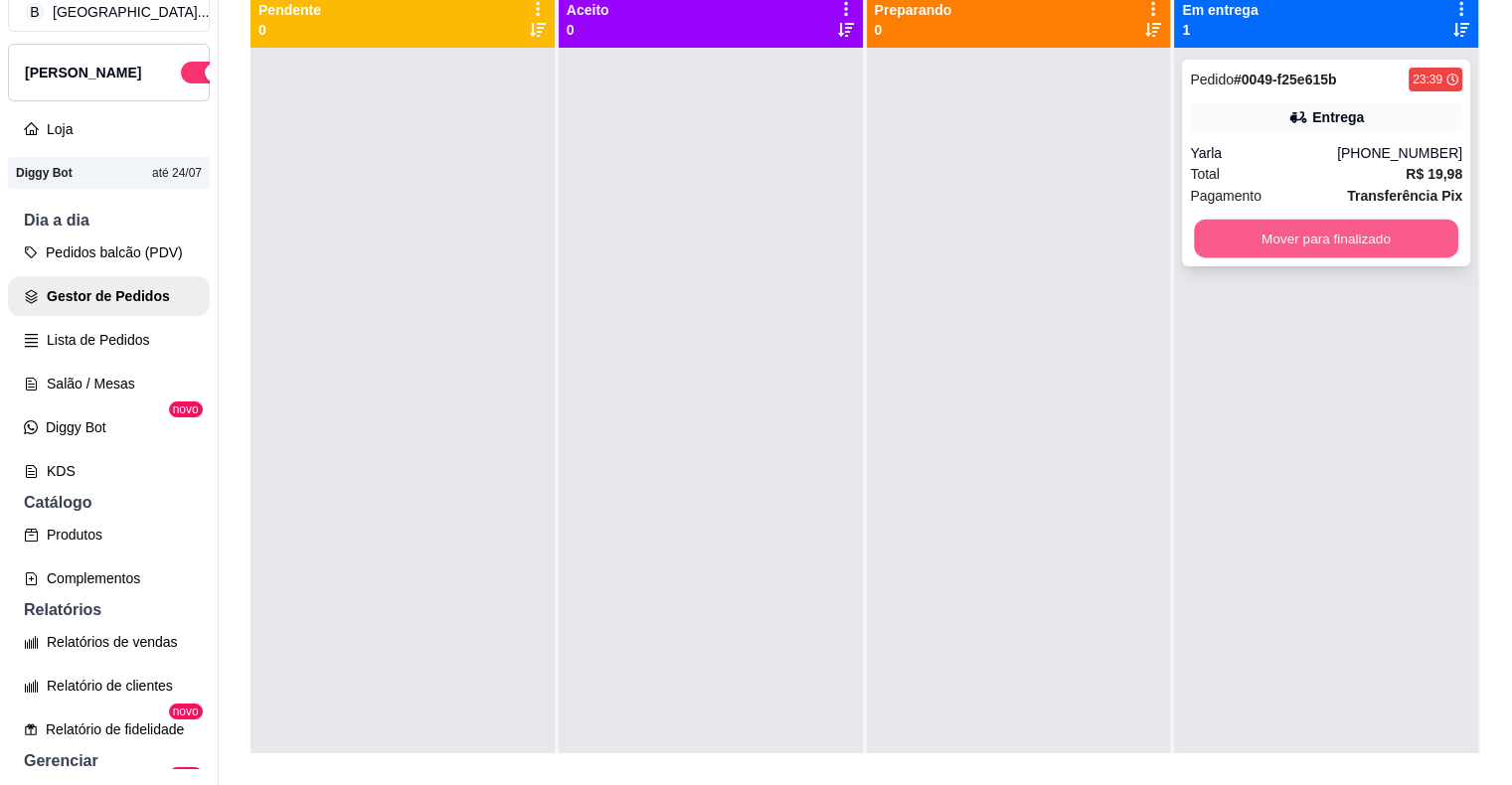click on "Mover para finalizado" at bounding box center [1326, 238] 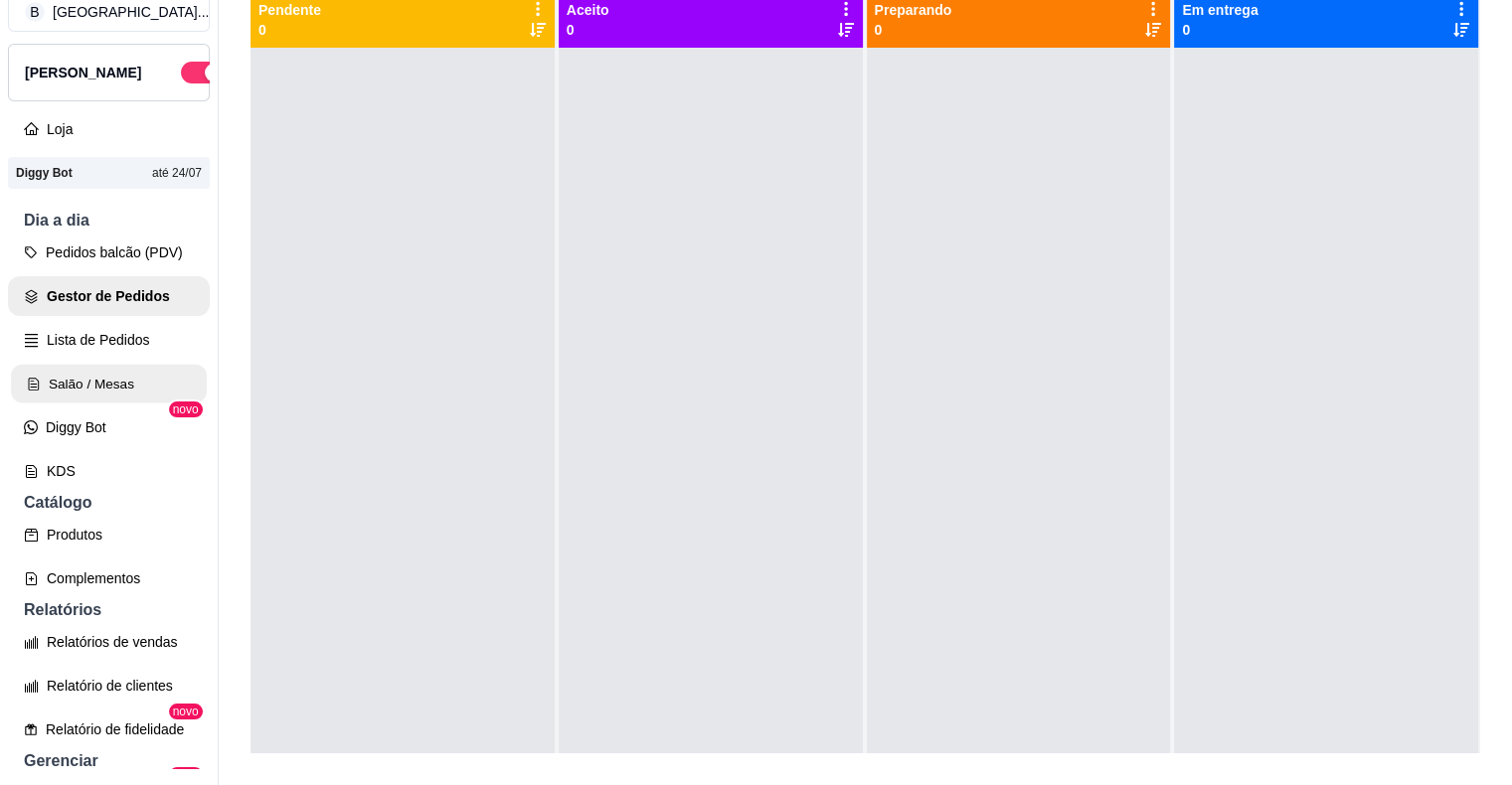 click on "Salão / Mesas" at bounding box center [108, 384] 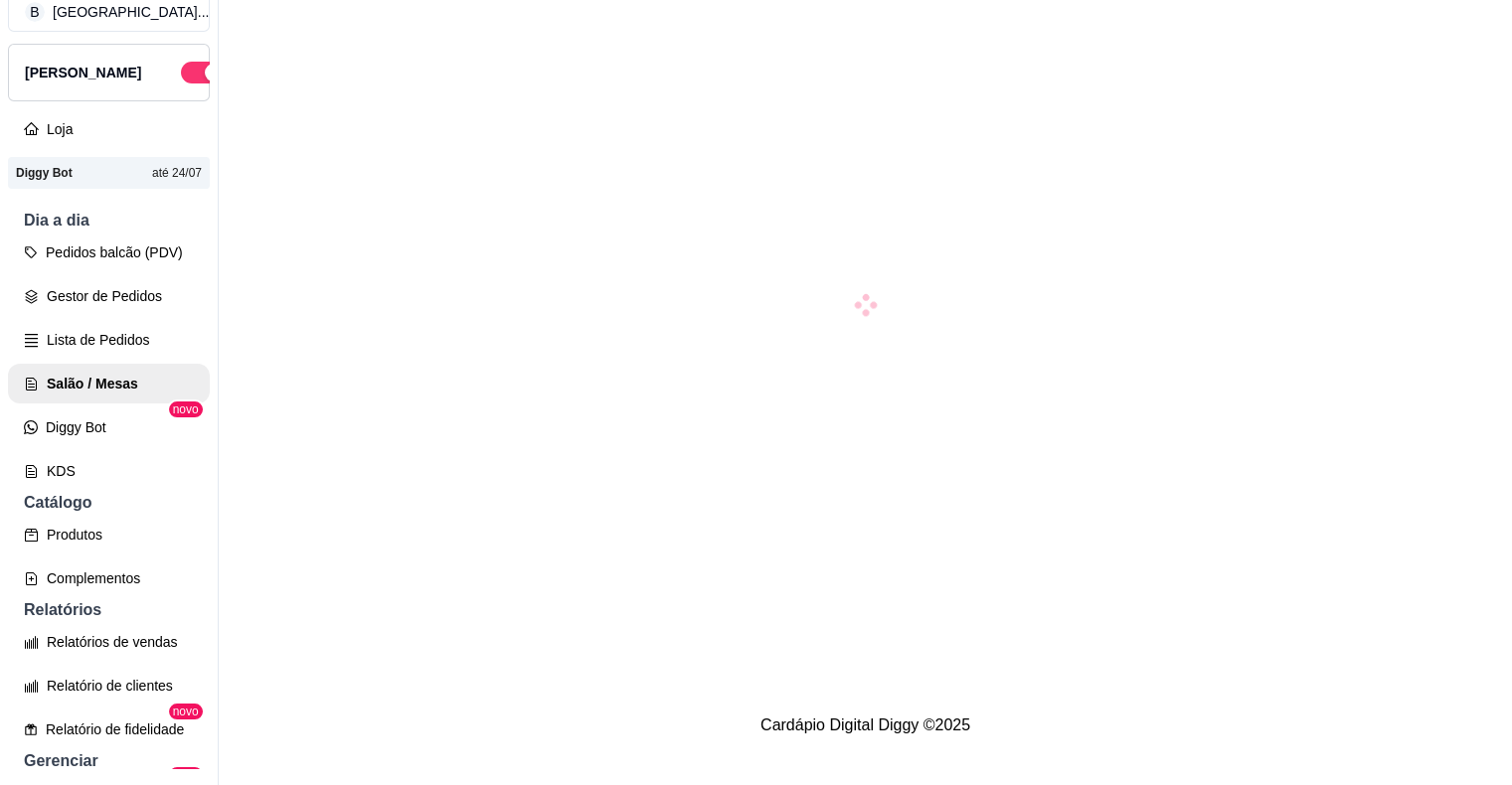 scroll, scrollTop: 0, scrollLeft: 0, axis: both 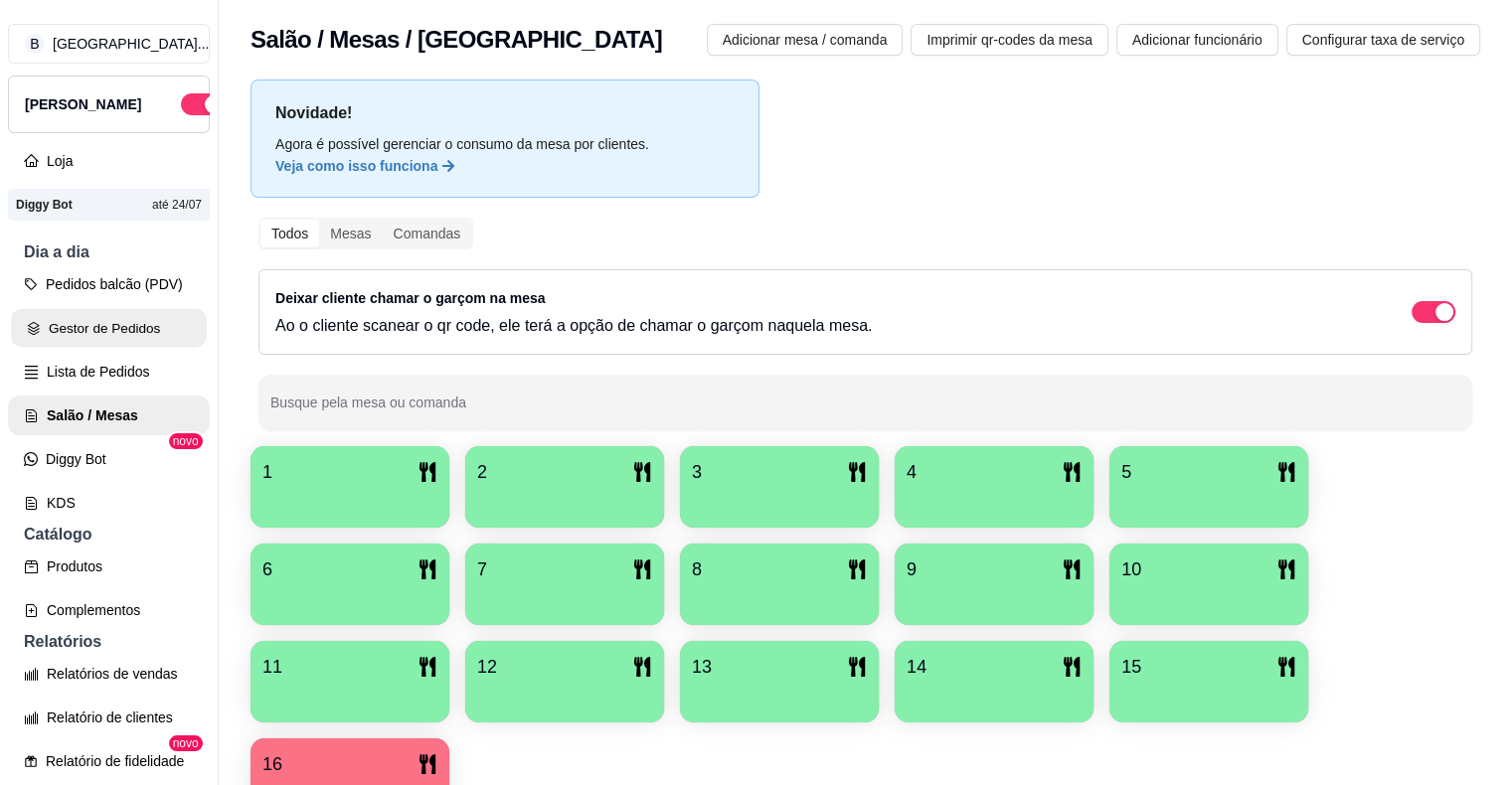 click on "Gestor de Pedidos" at bounding box center (108, 328) 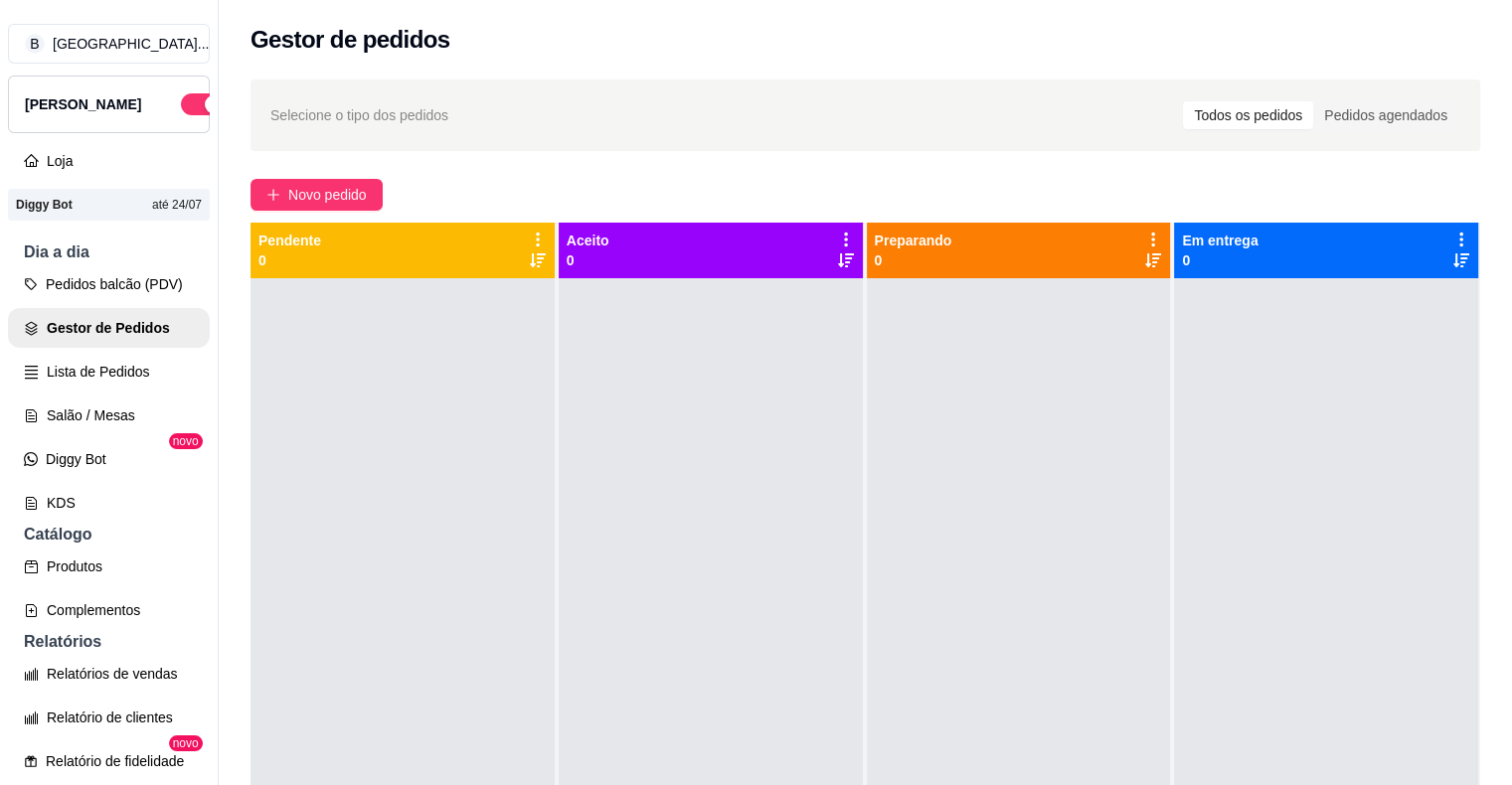 scroll, scrollTop: 32, scrollLeft: 0, axis: vertical 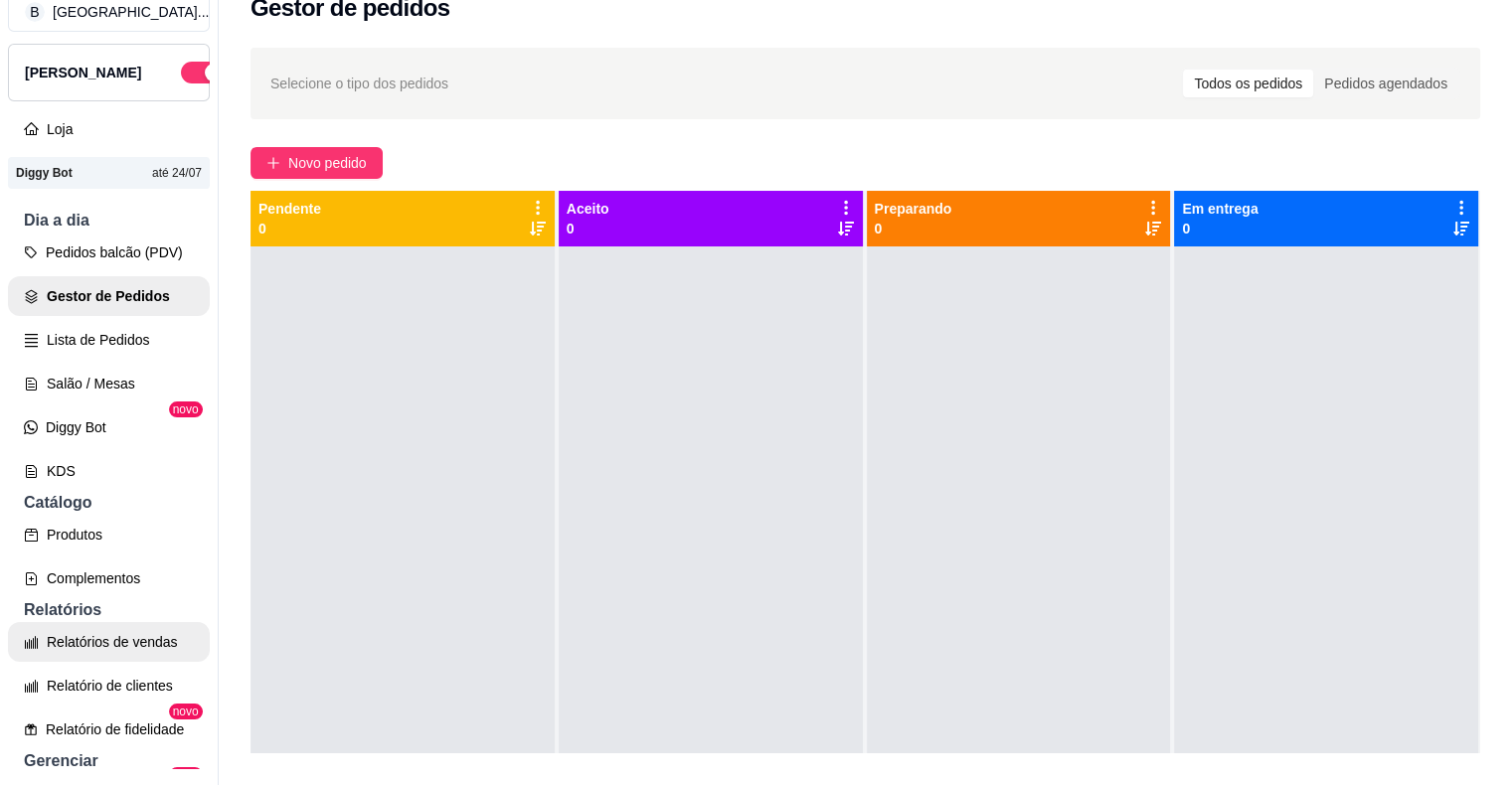 click on "Relatórios de vendas" at bounding box center [108, 642] 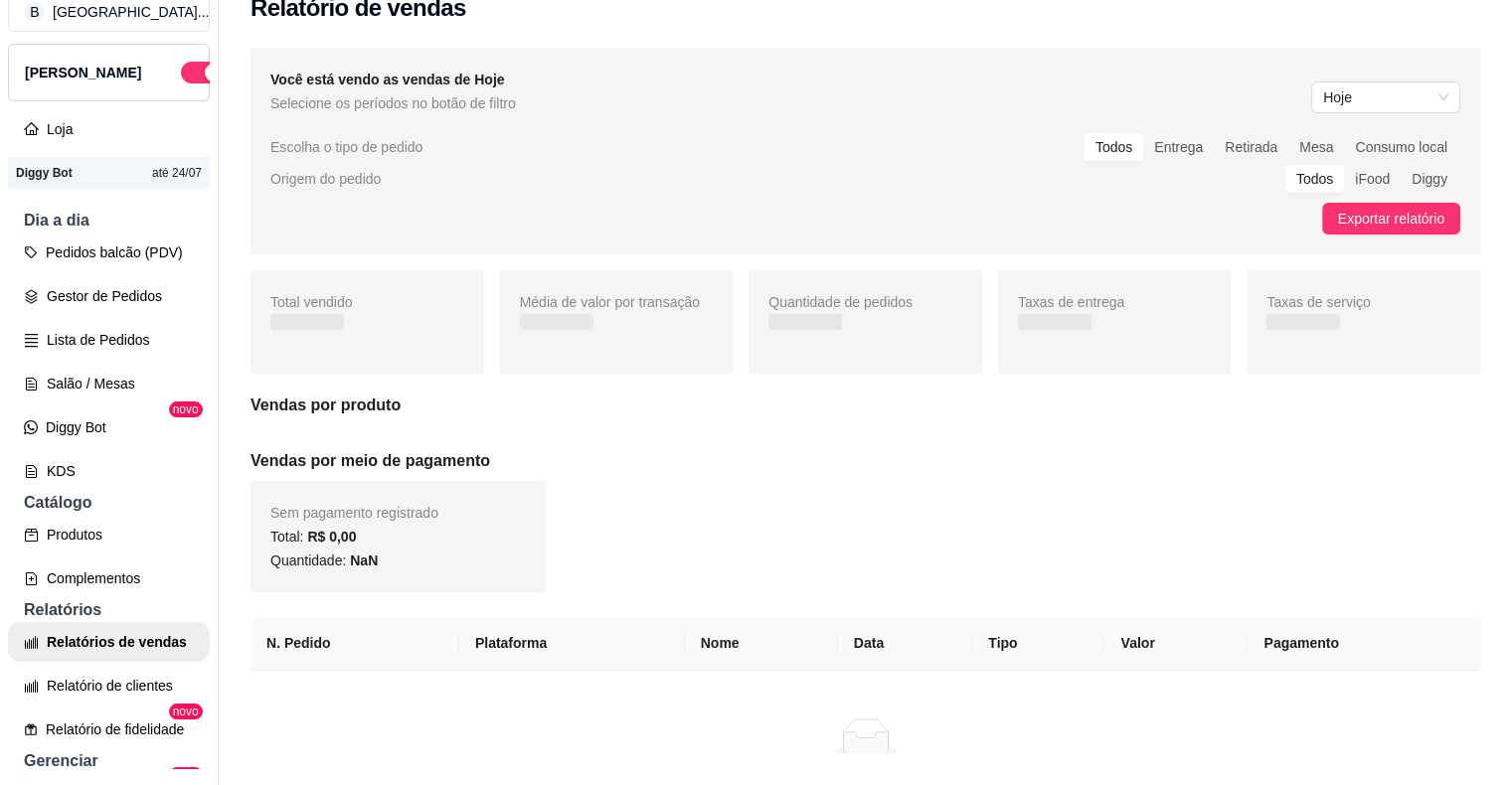 scroll, scrollTop: 0, scrollLeft: 0, axis: both 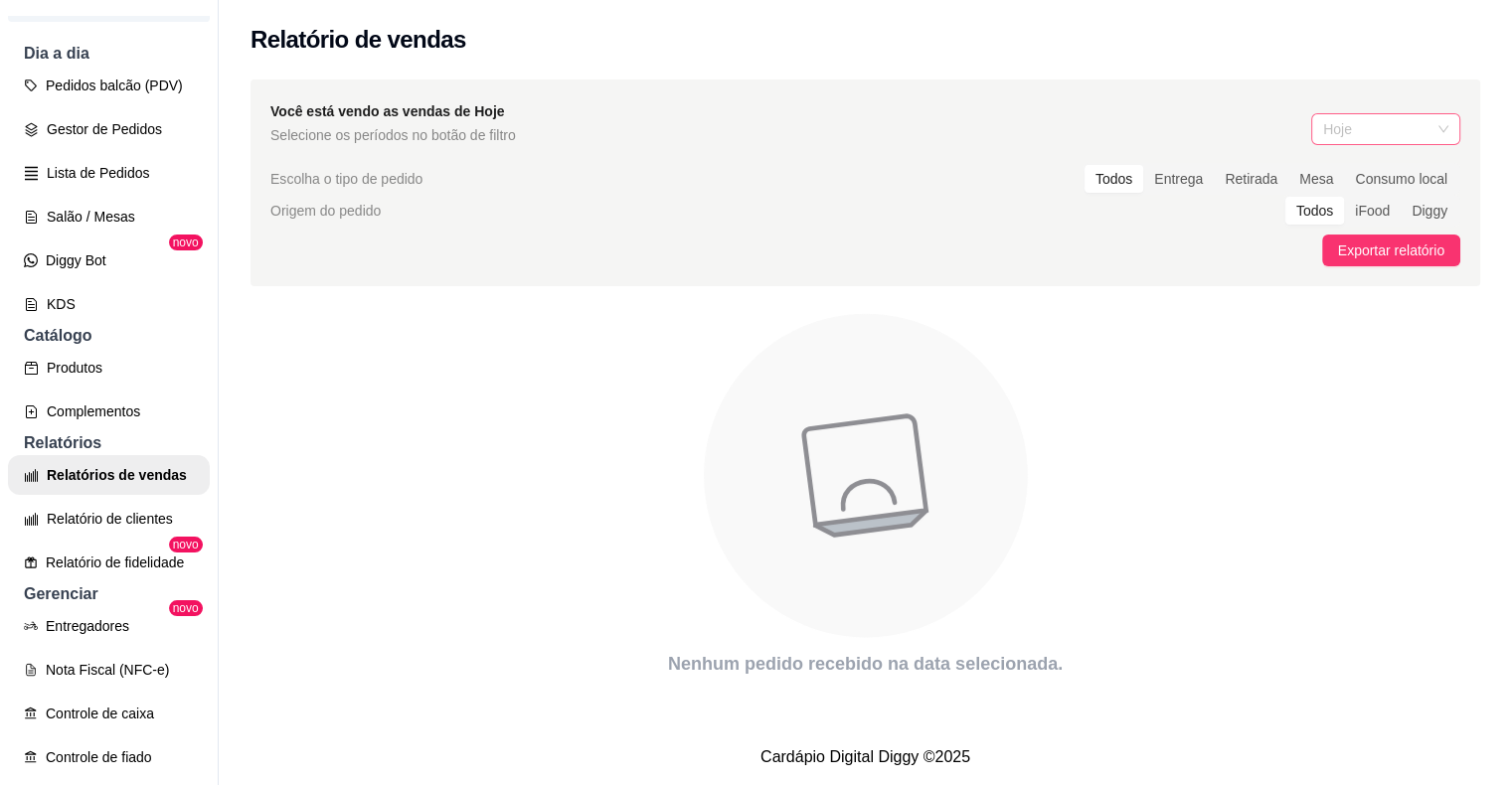click on "Hoje" at bounding box center (1386, 129) 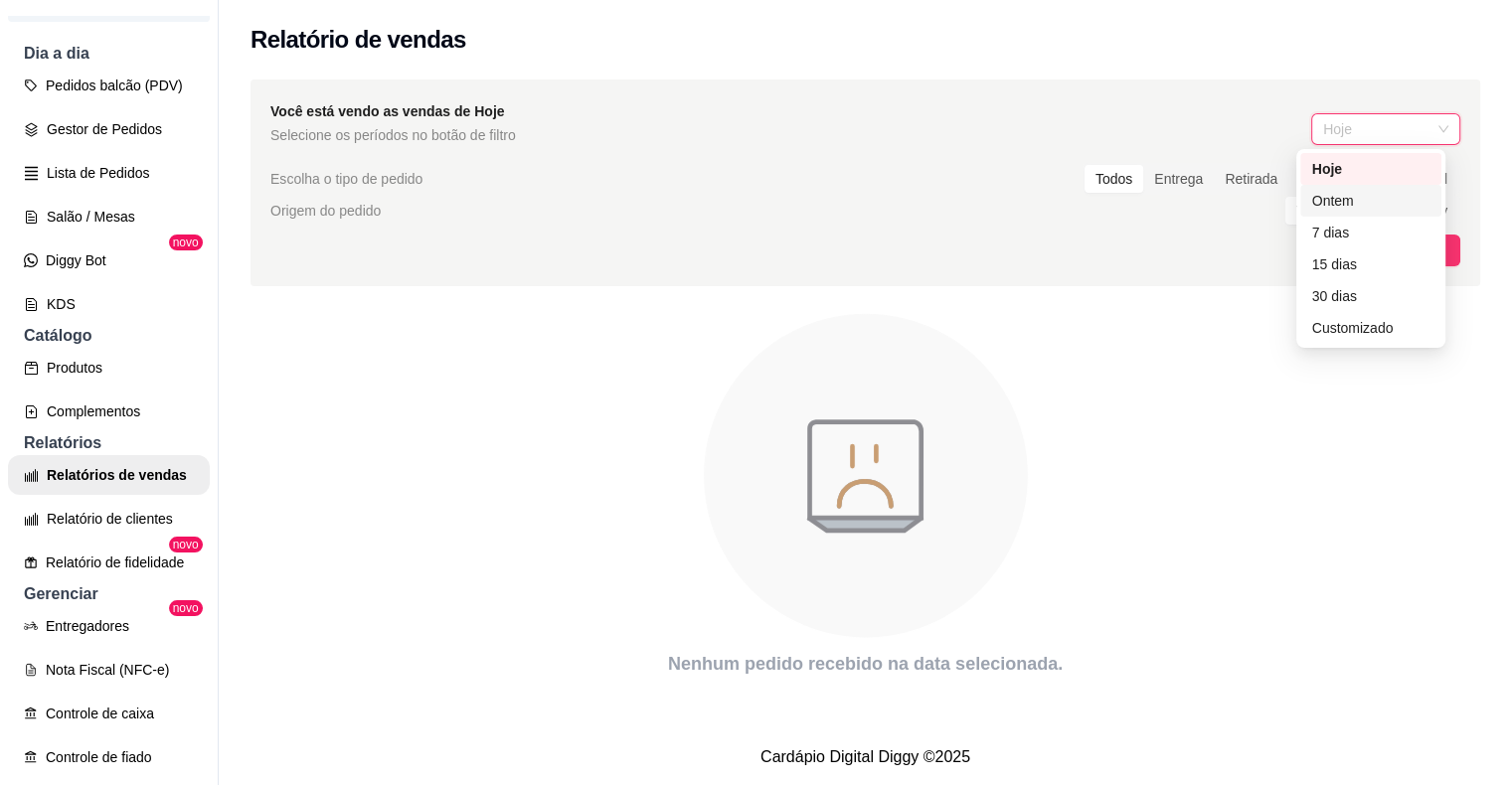 click on "Ontem" at bounding box center [1371, 201] 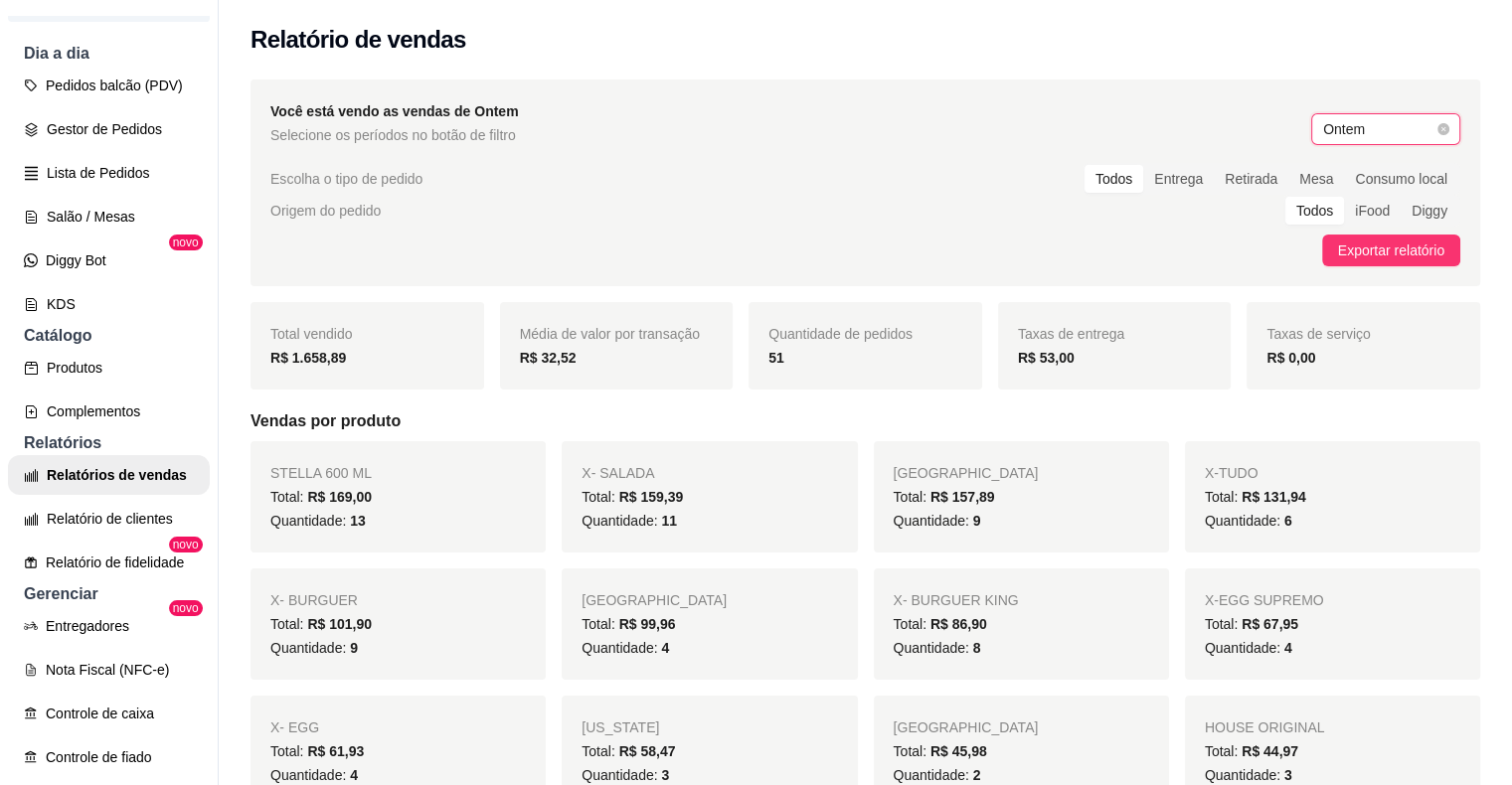 click on "Ontem" at bounding box center [1386, 129] 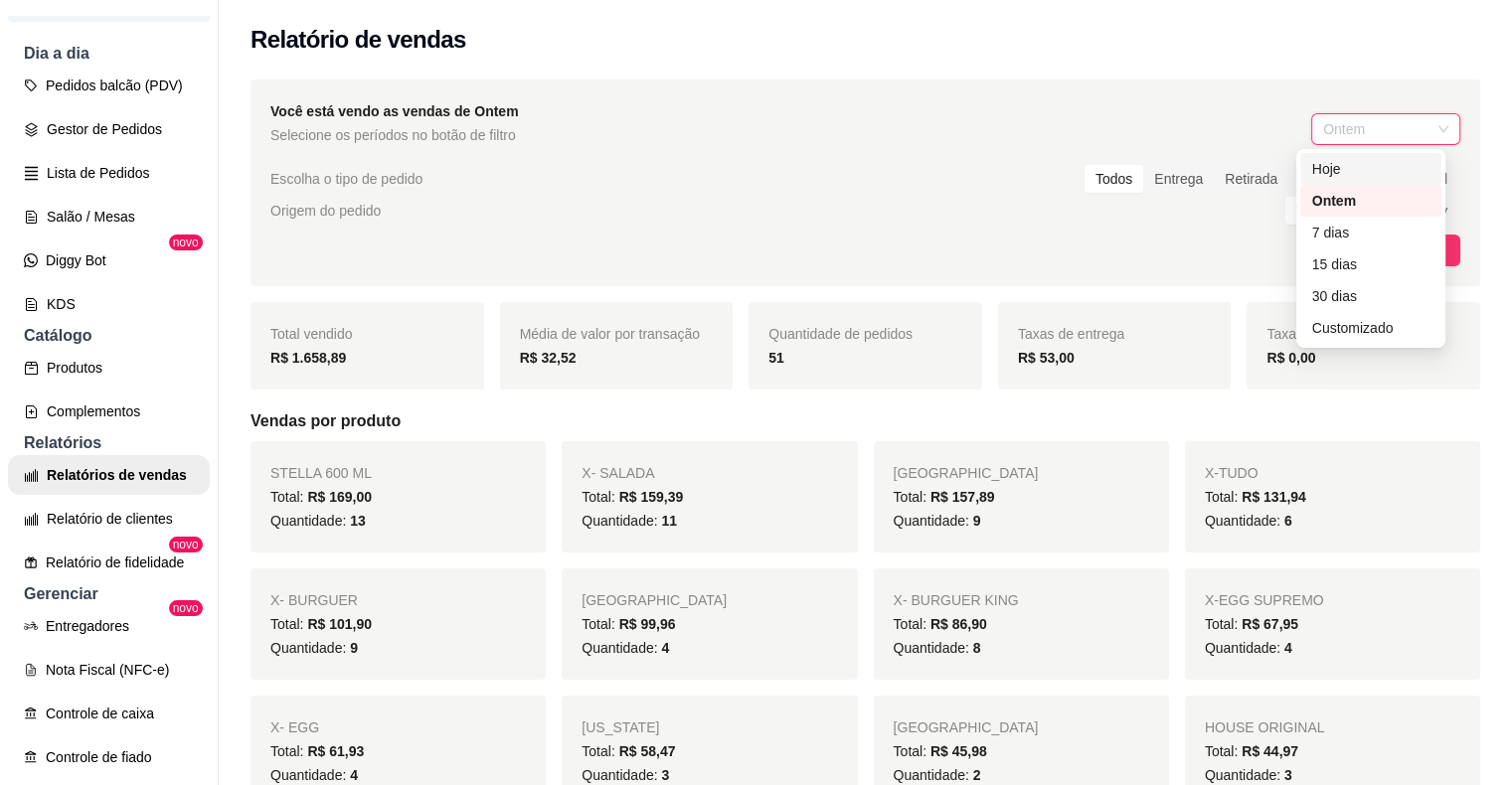 click on "Hoje" at bounding box center [1371, 169] 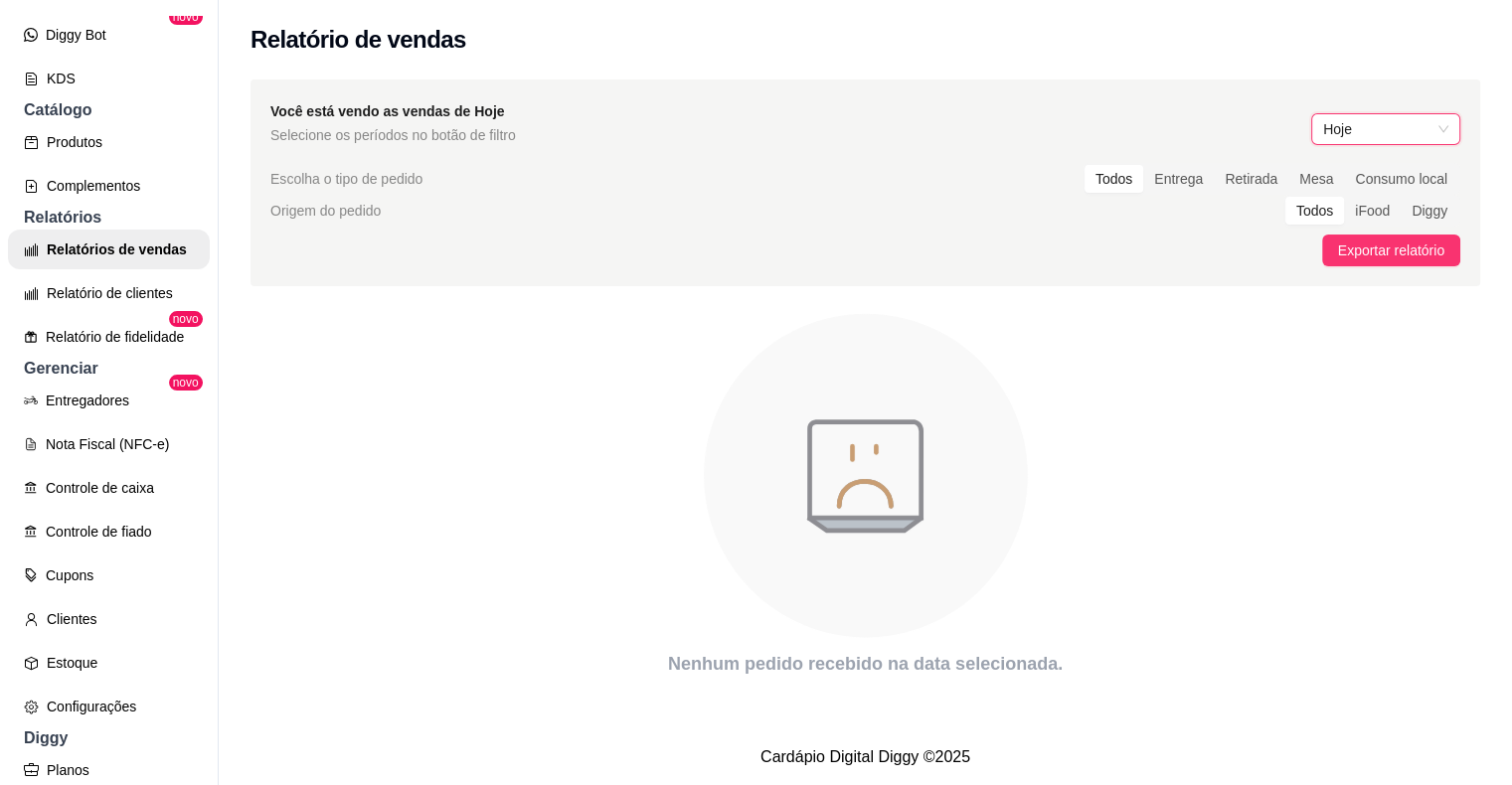 scroll, scrollTop: 497, scrollLeft: 0, axis: vertical 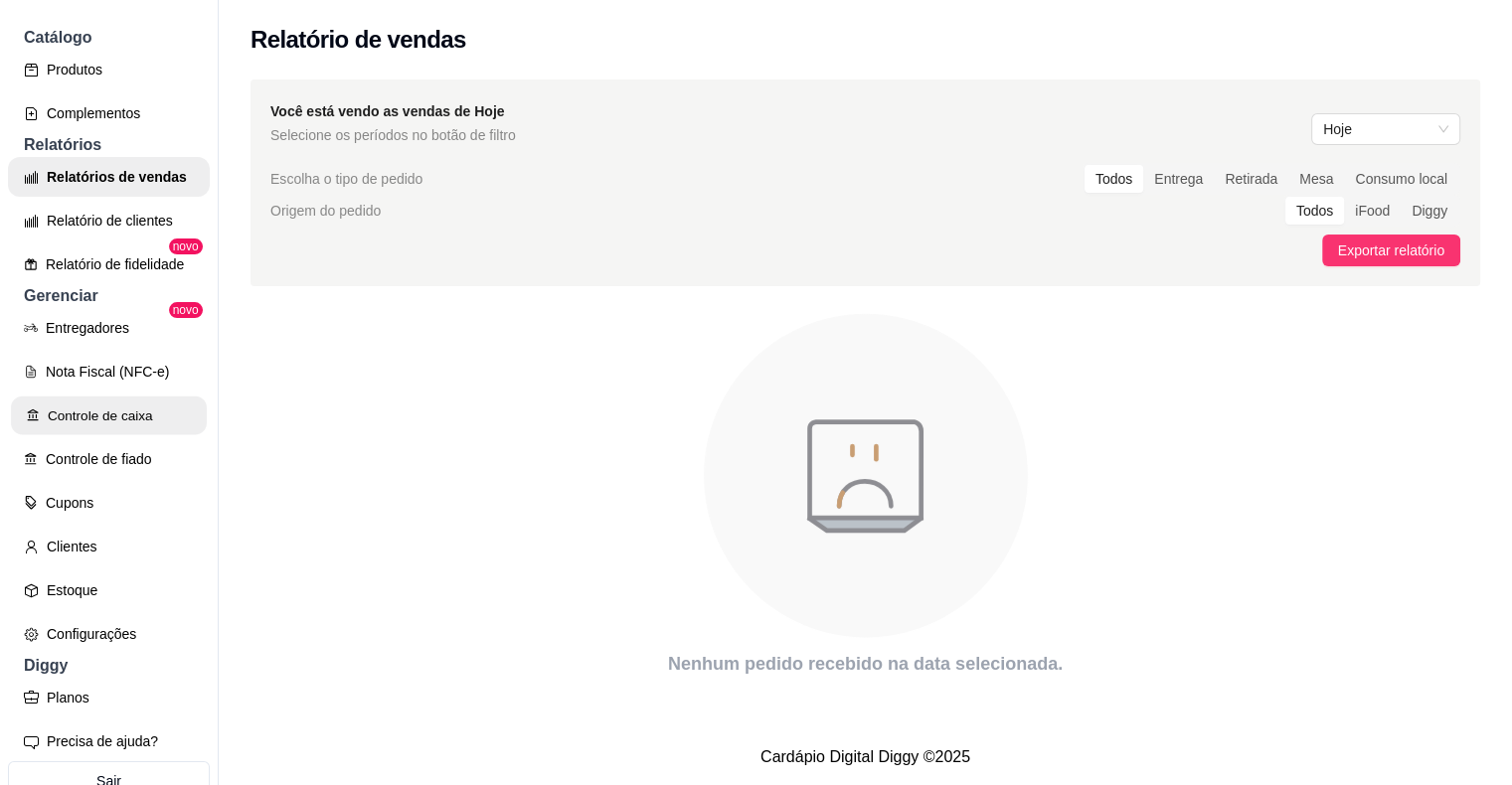 click on "Controle de caixa" at bounding box center (108, 415) 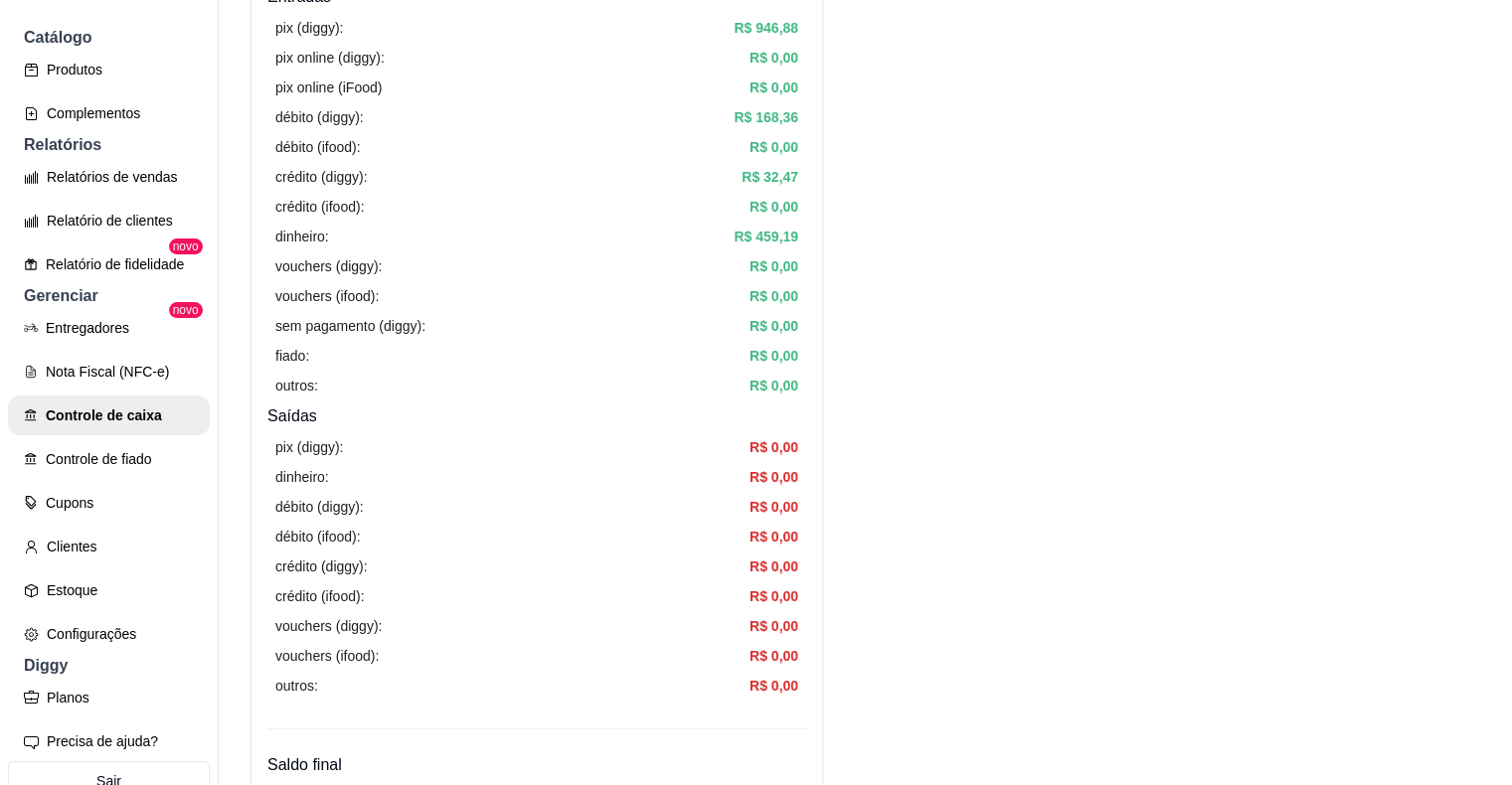 scroll, scrollTop: 0, scrollLeft: 0, axis: both 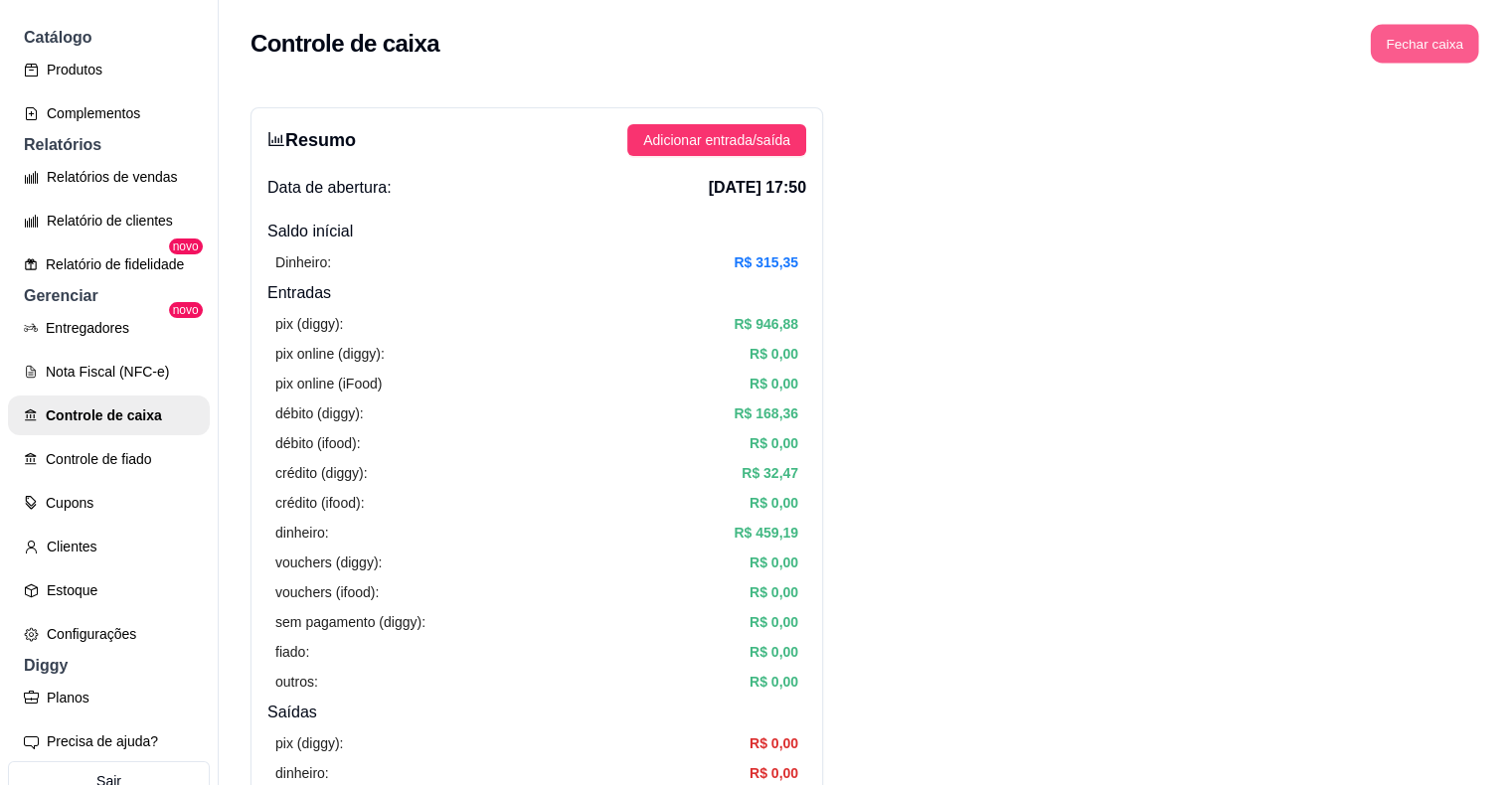 click on "Fechar caixa" at bounding box center (1425, 44) 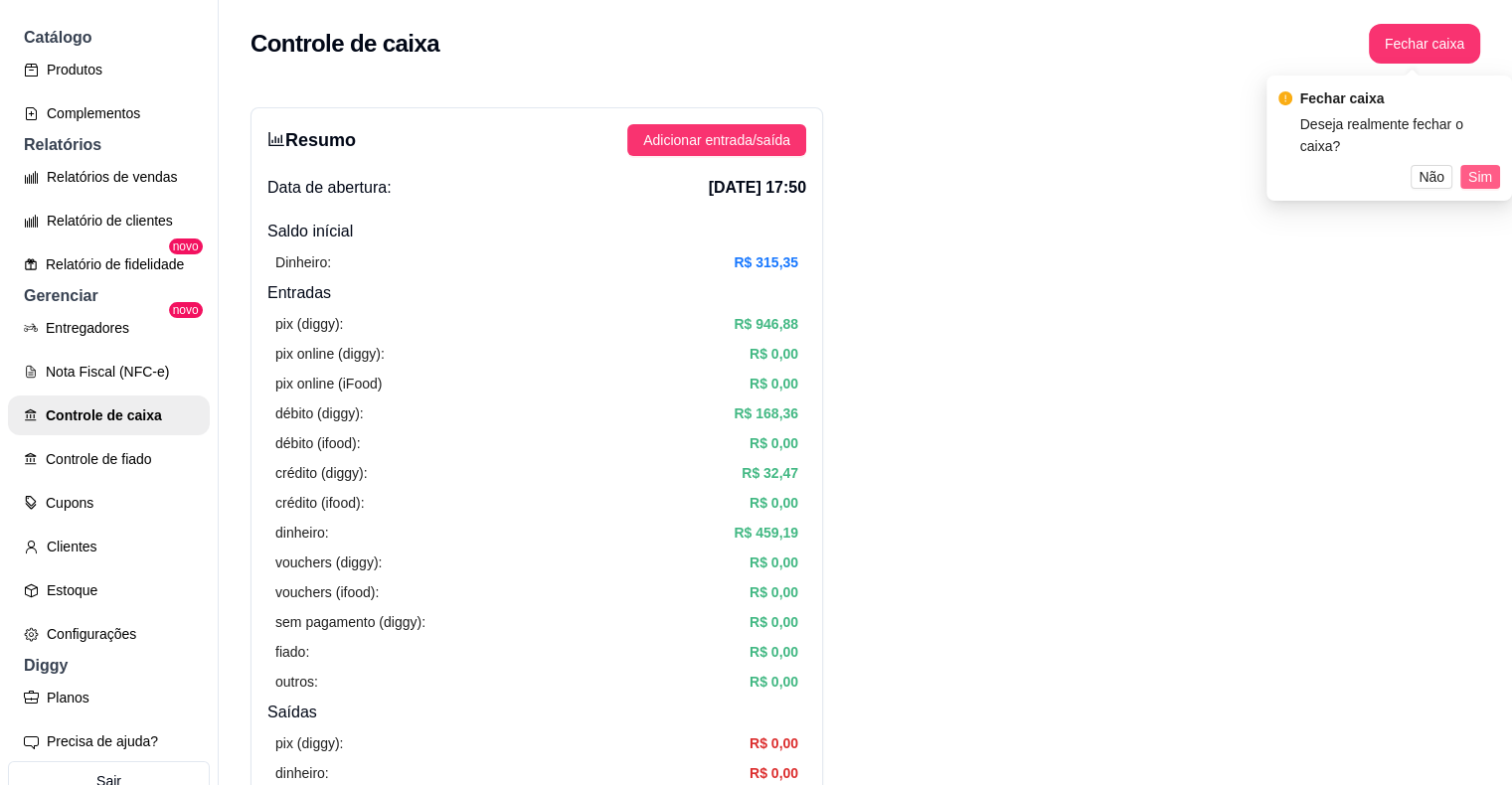 click on "Fechar caixa Deseja realmente fechar o caixa? Não Sim" at bounding box center [1389, 138] 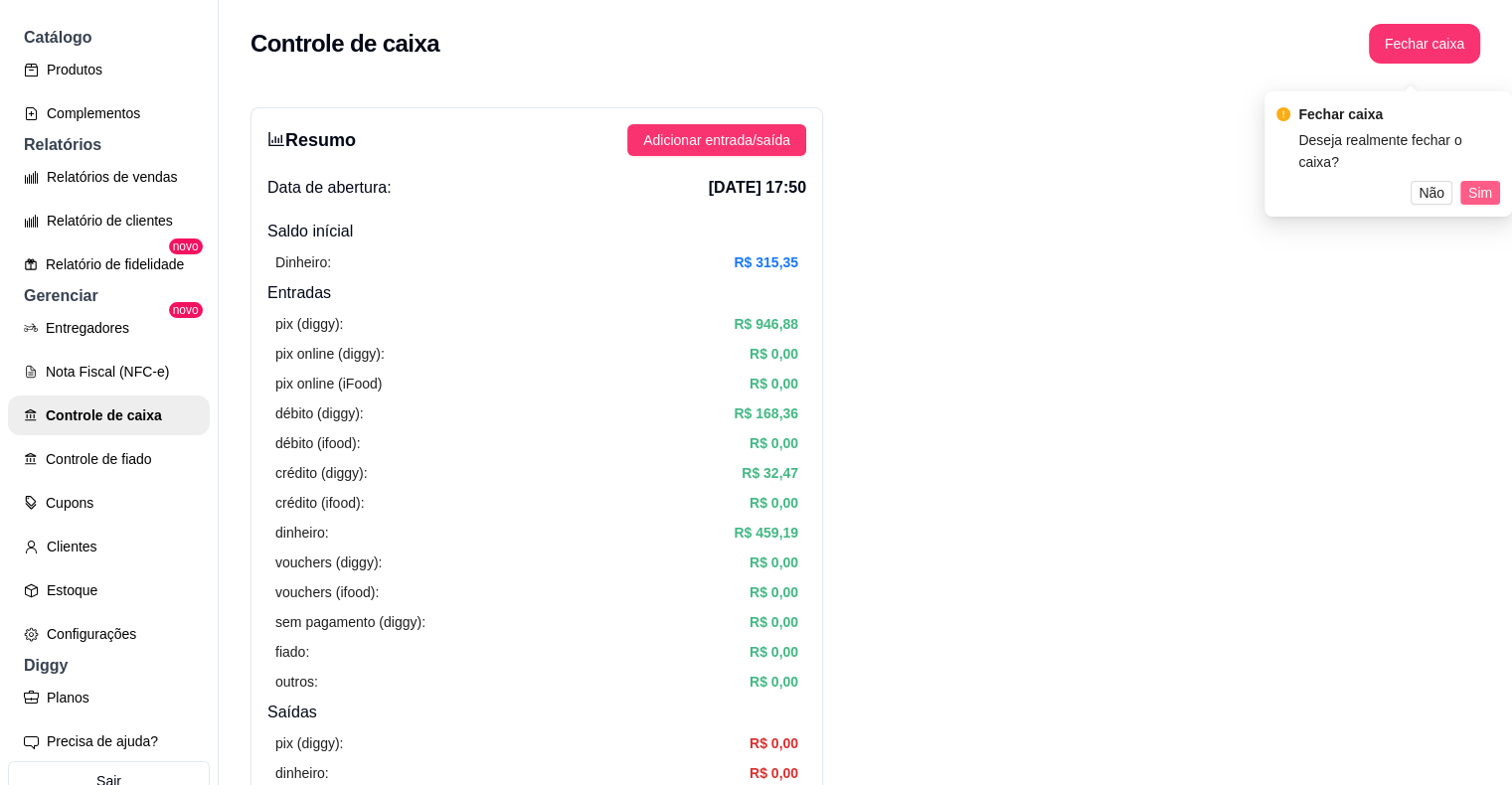 click on "Sim" at bounding box center [1480, 193] 